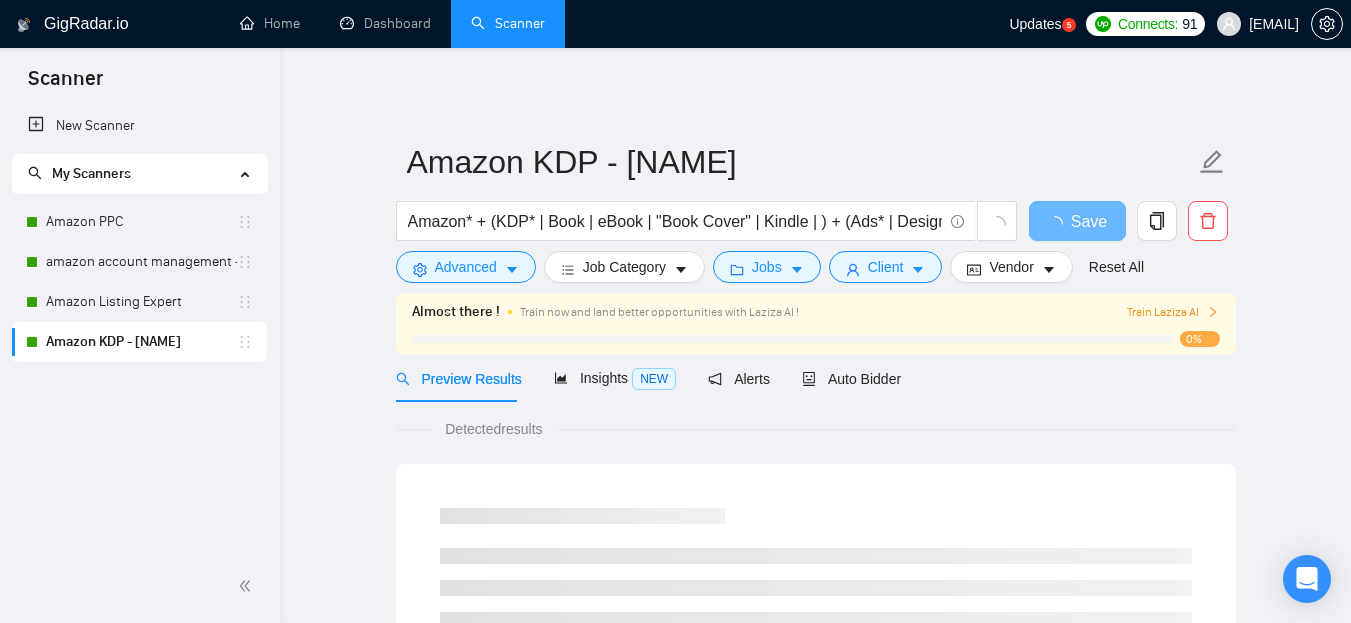 scroll, scrollTop: 0, scrollLeft: 0, axis: both 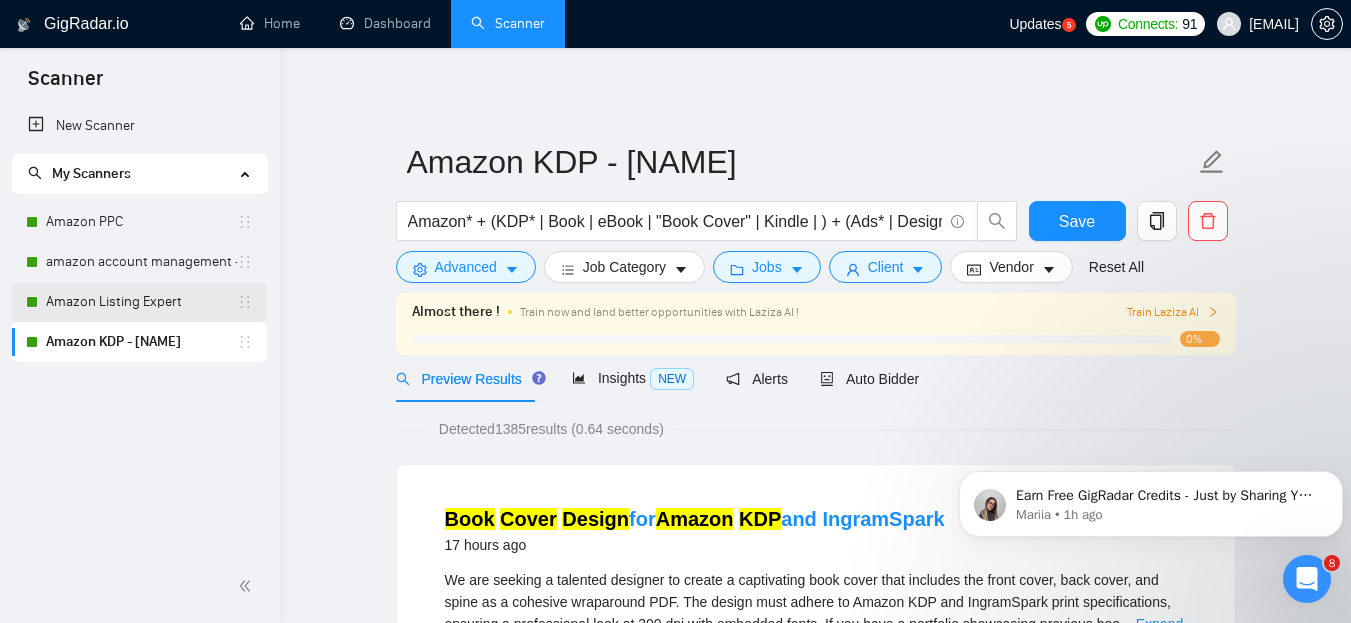 click on "Amazon Listing Expert" at bounding box center [141, 302] 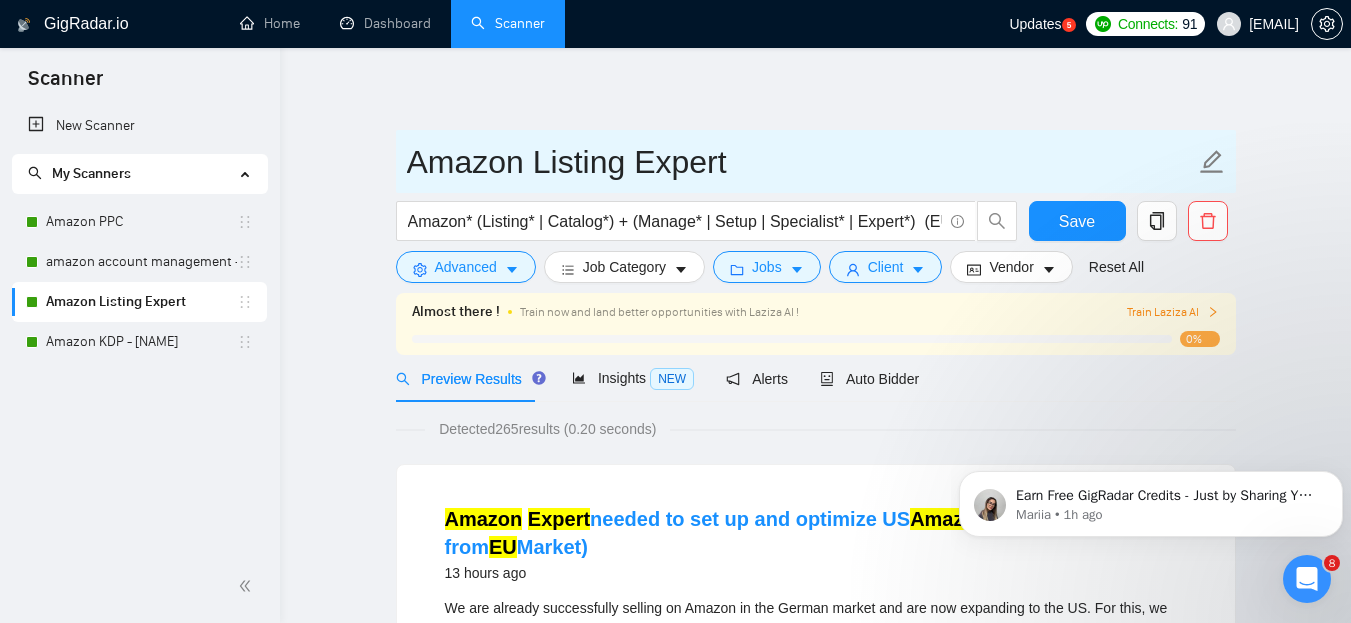 click on "Amazon Listing Expert" at bounding box center [801, 162] 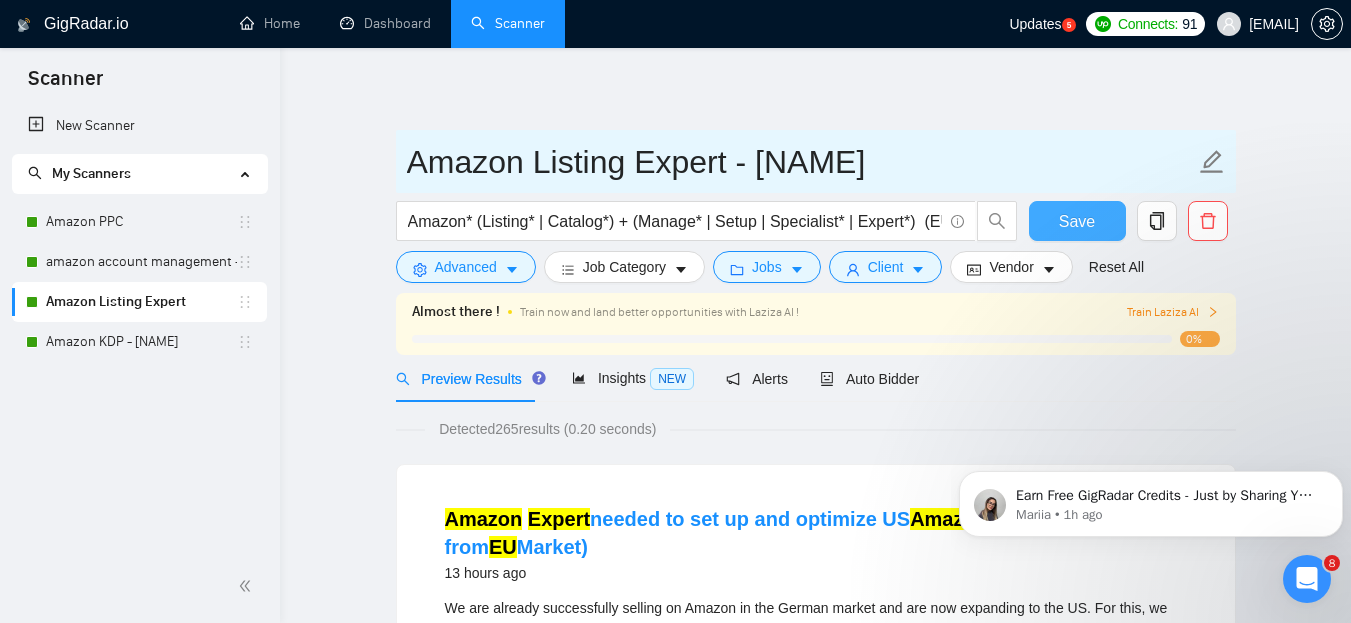 type on "Amazon Listing Expert - [NAME]" 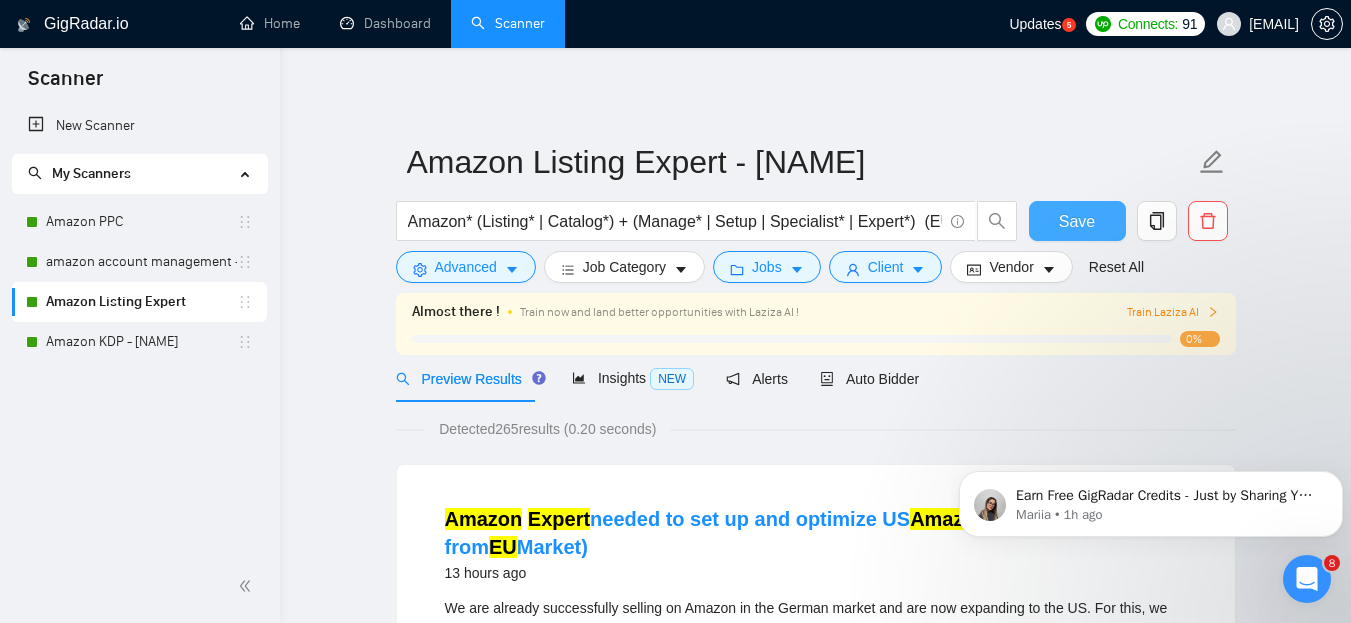 click on "Save" at bounding box center [1077, 221] 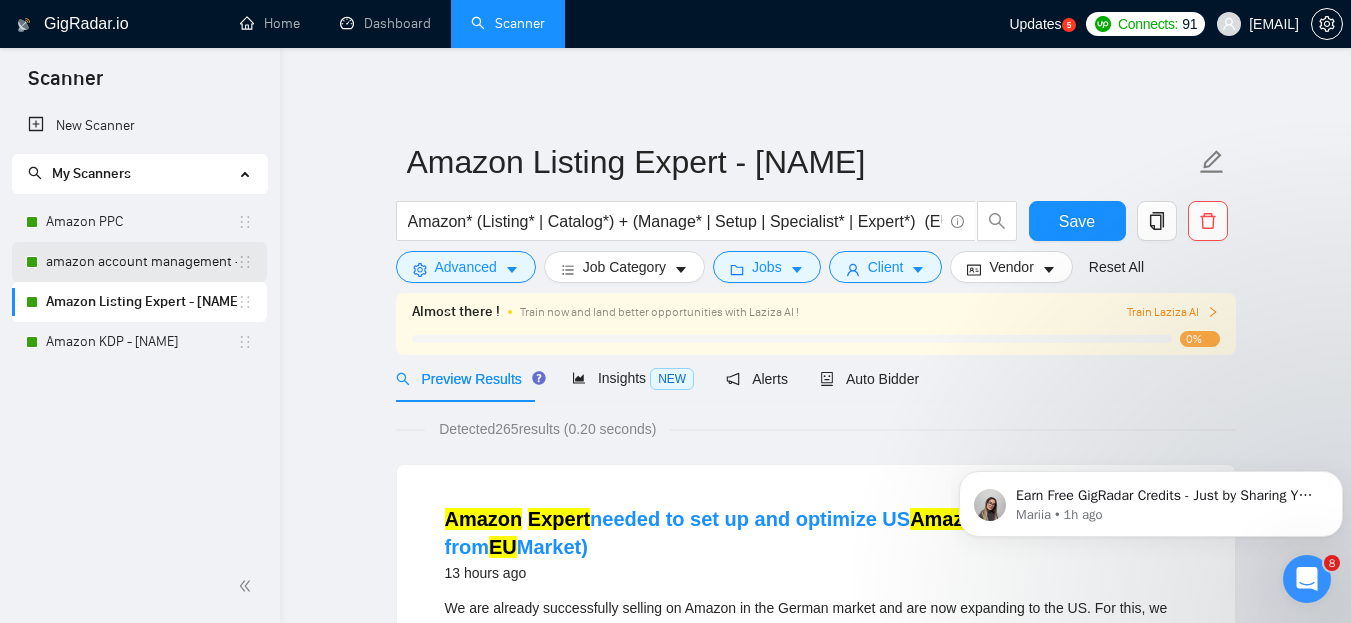 click on "amazon account management - RA" at bounding box center [141, 262] 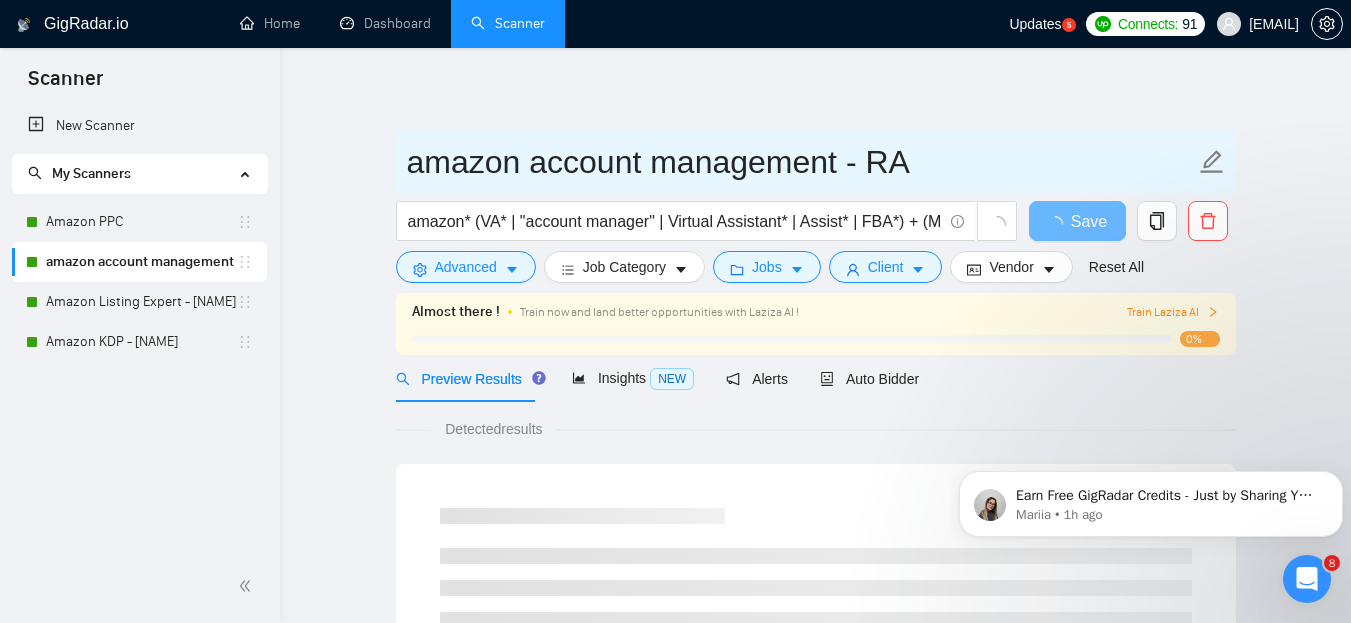 click on "amazon account management - RA" at bounding box center [801, 162] 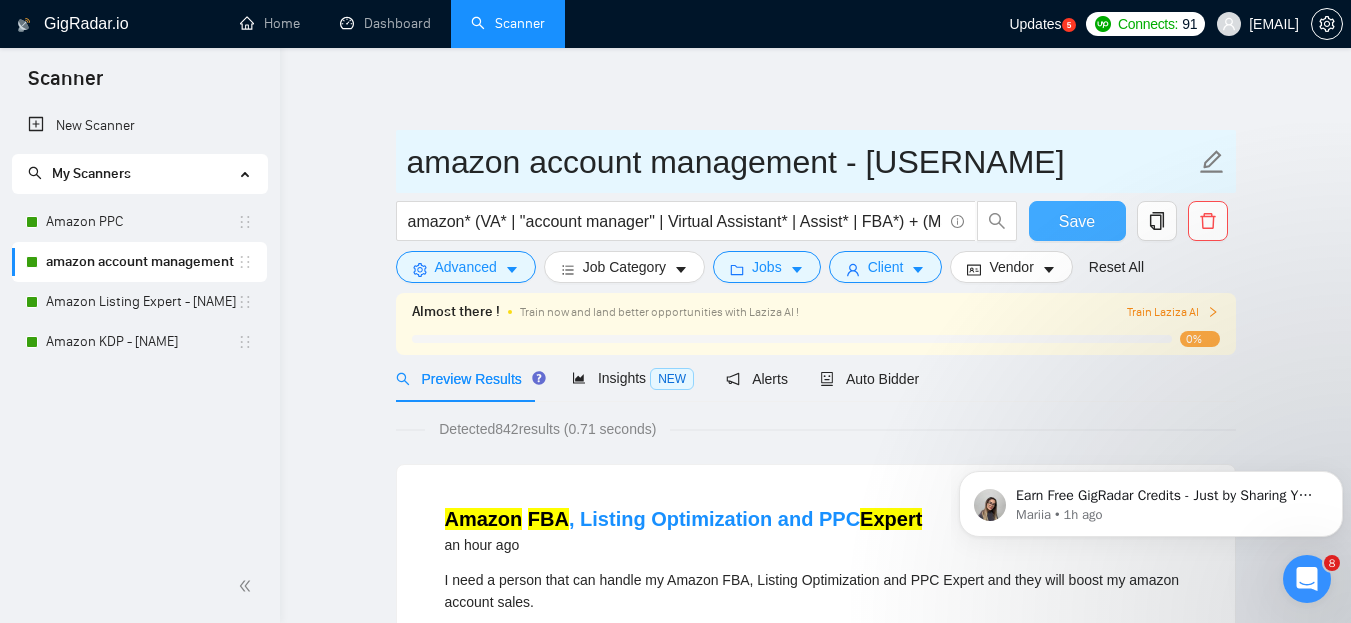 type on "amazon account management - [USERNAME]" 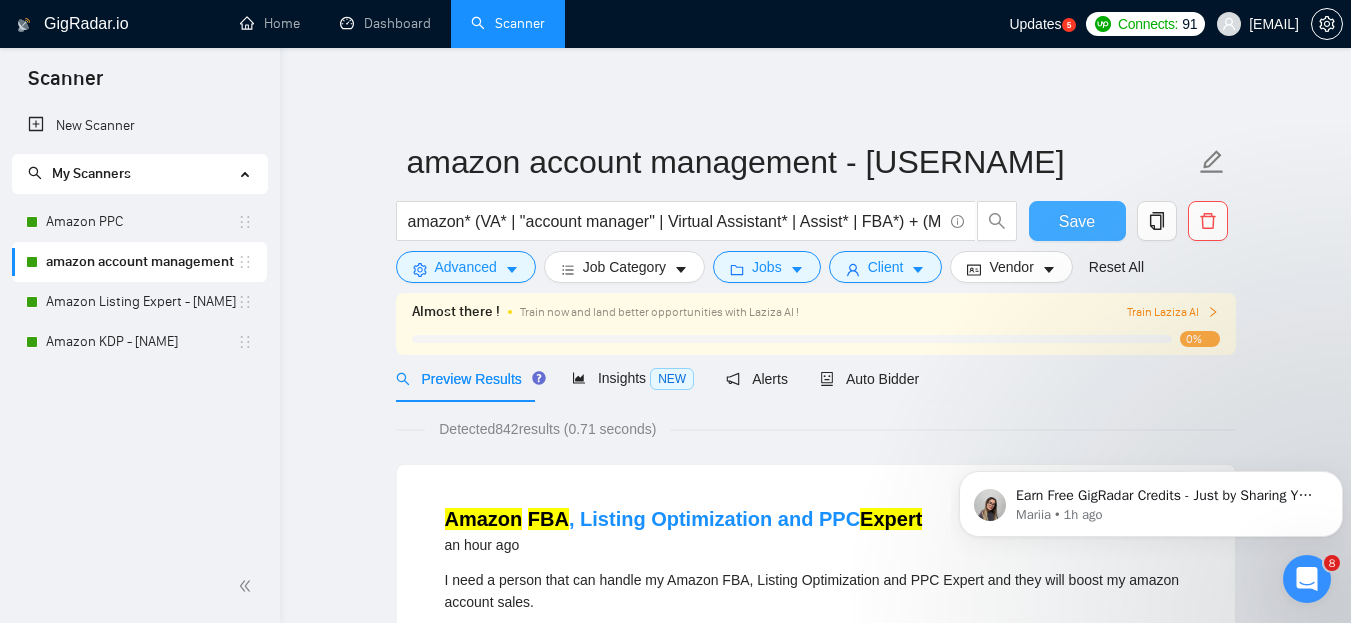 click on "Save" at bounding box center [1077, 221] 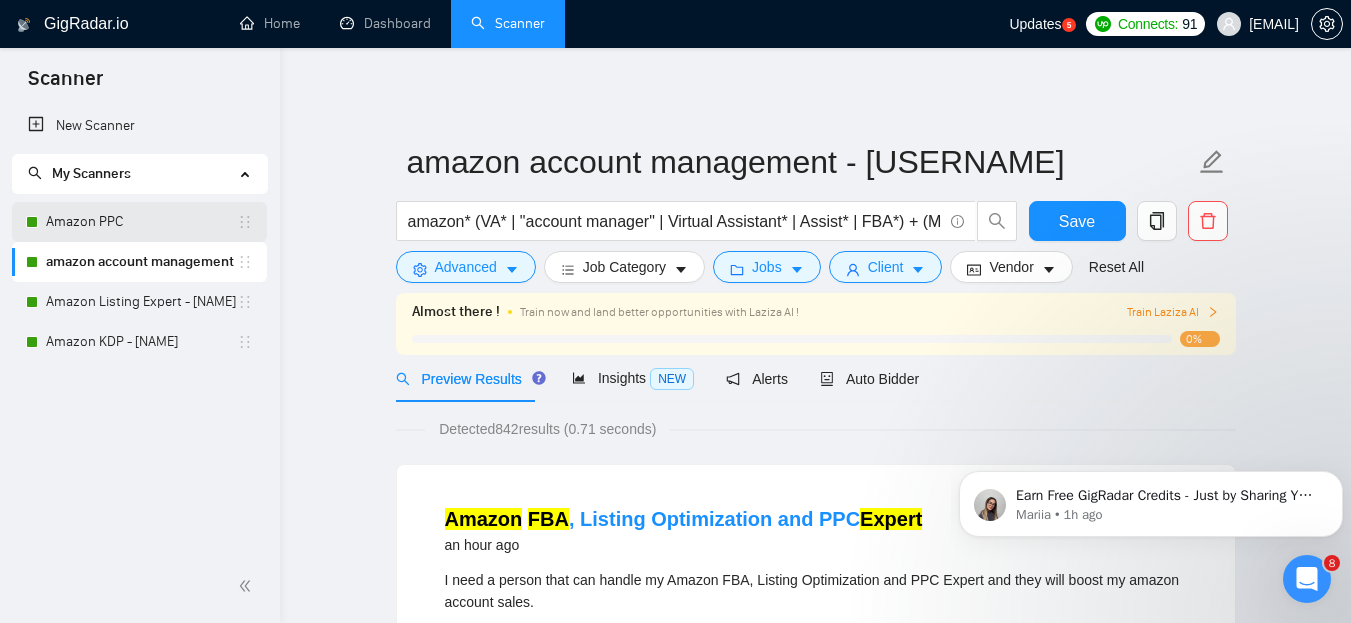 click on "Amazon PPC" at bounding box center [141, 222] 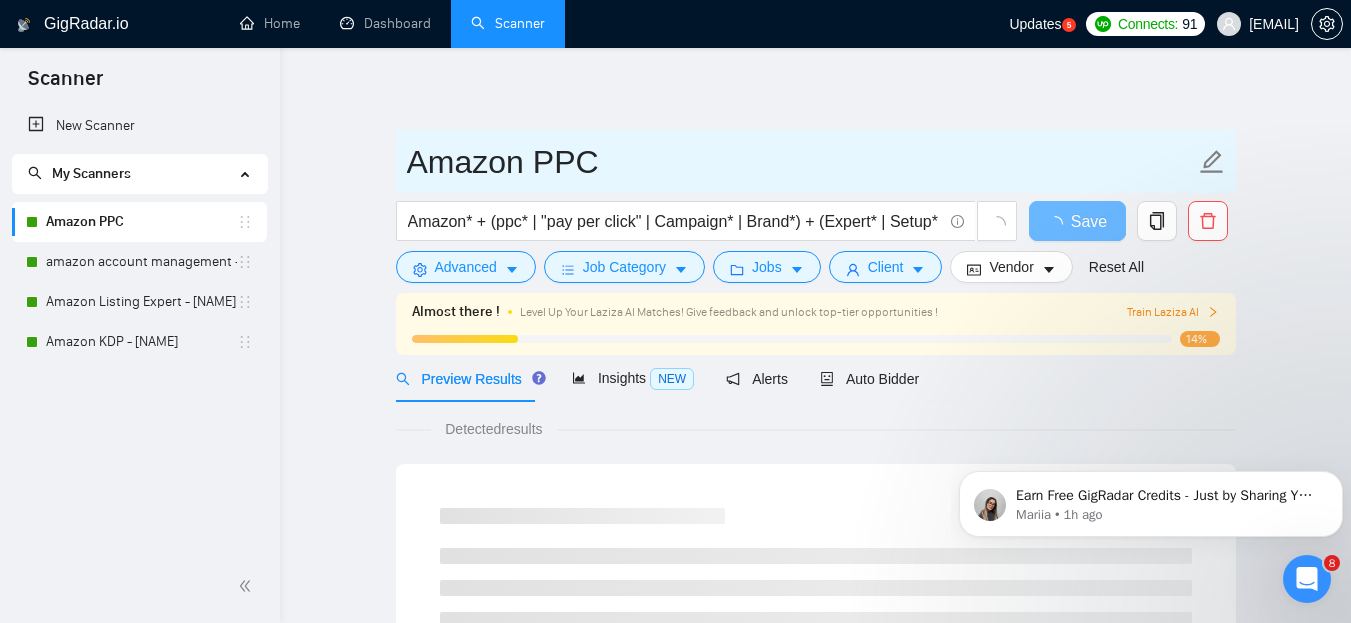 click on "Amazon PPC" at bounding box center (801, 162) 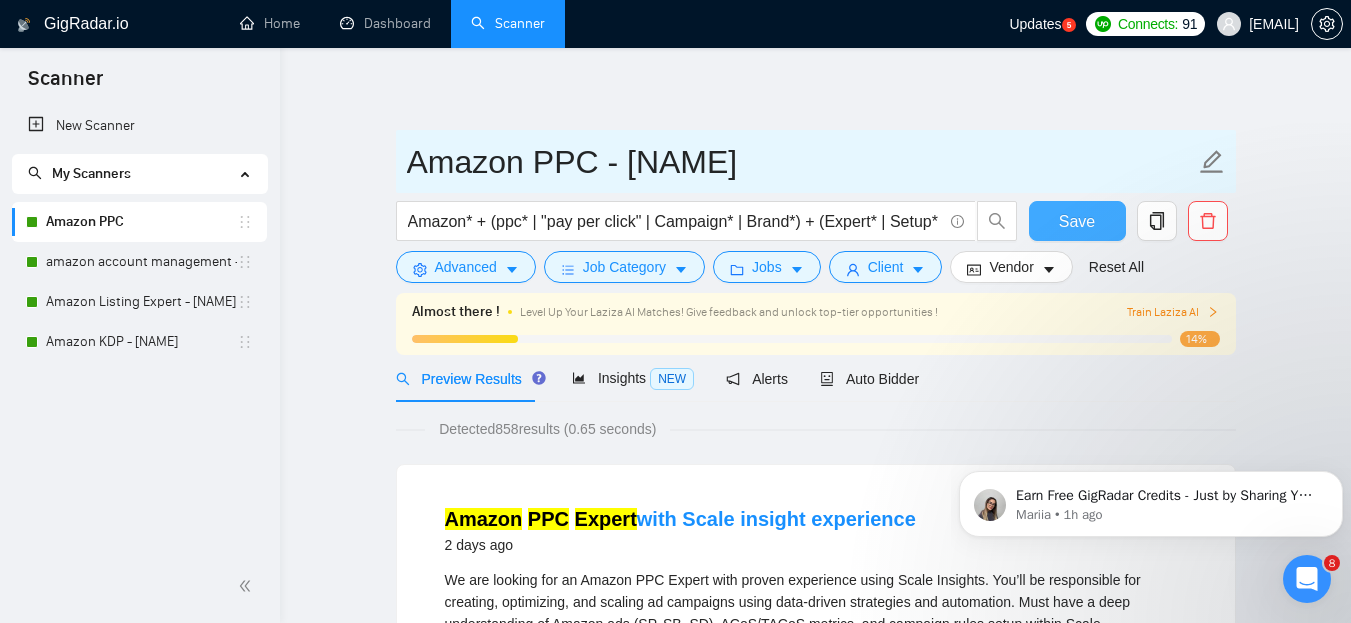 type on "Amazon PPC - [NAME]" 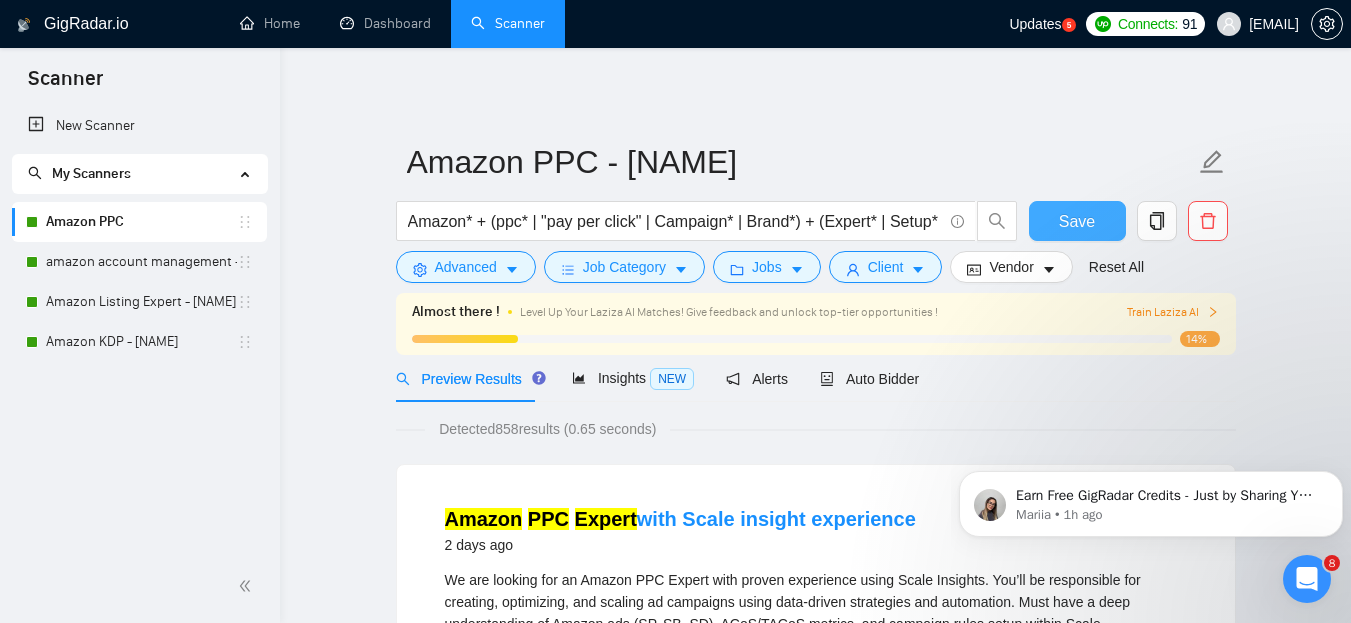 click on "Save" at bounding box center (1077, 221) 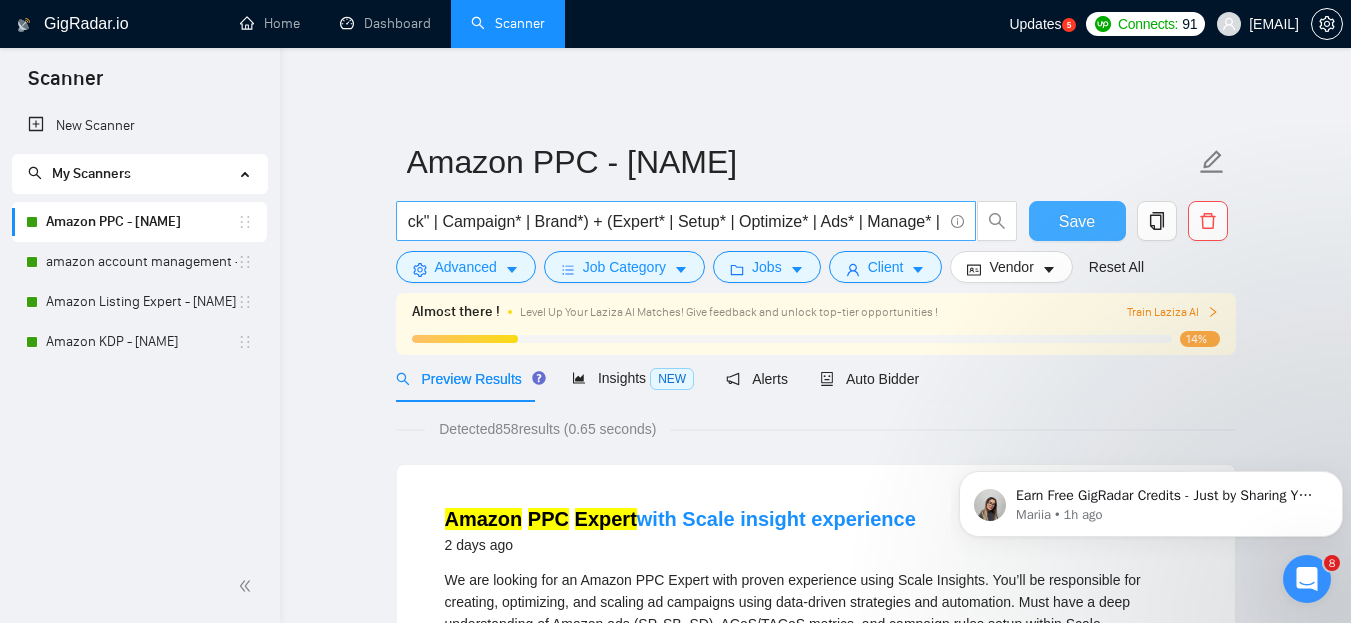 scroll, scrollTop: 0, scrollLeft: 288, axis: horizontal 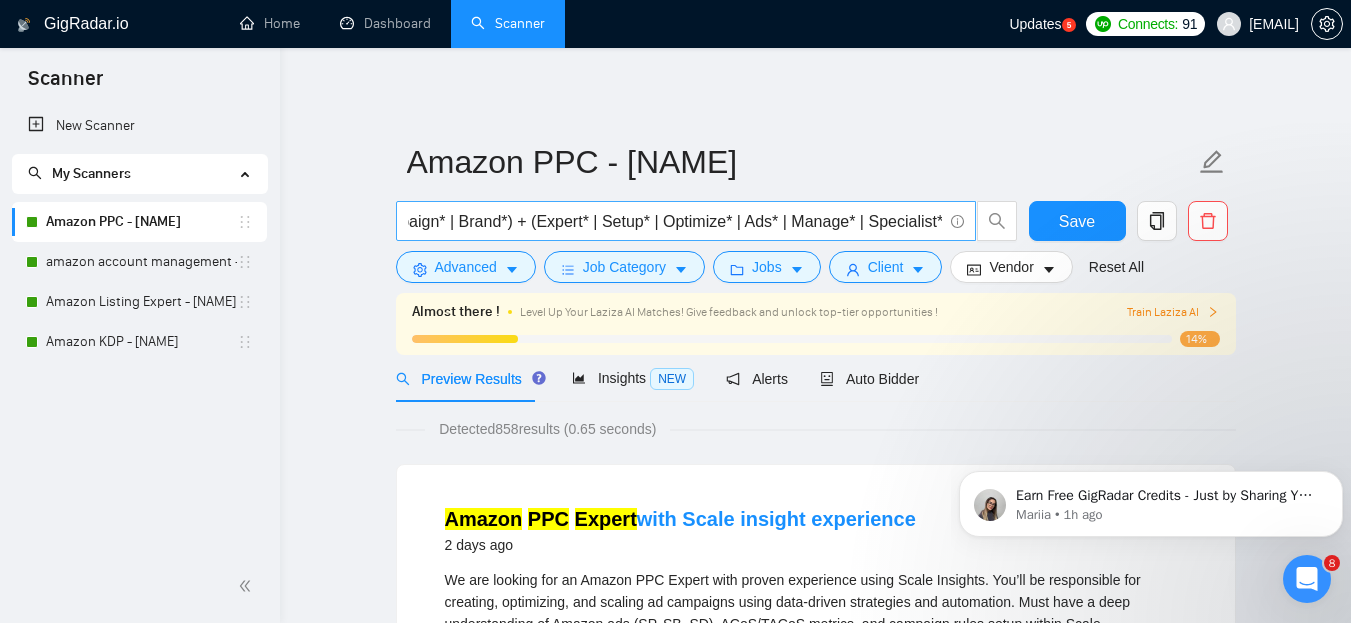 click on "Amazon* + (ppc* | "pay per click" | Campaign* | Brand*) + (Expert* | Setup* | Optimize* | Ads* | Manage* | Specialist*)" at bounding box center [675, 221] 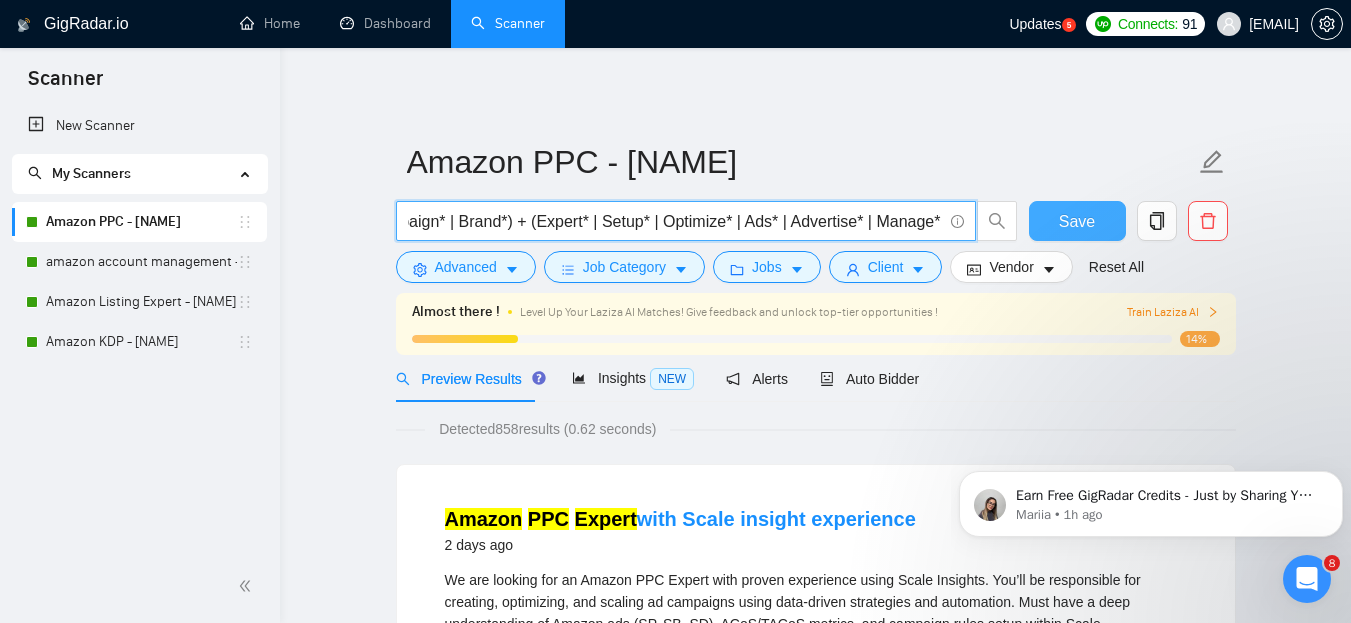 type on "Amazon* + (ppc* | "pay per click" | Campaign* | Brand*) + (Expert* | Setup* | Optimize* | Ads* | Advertise* | Manage* | Specialist*)" 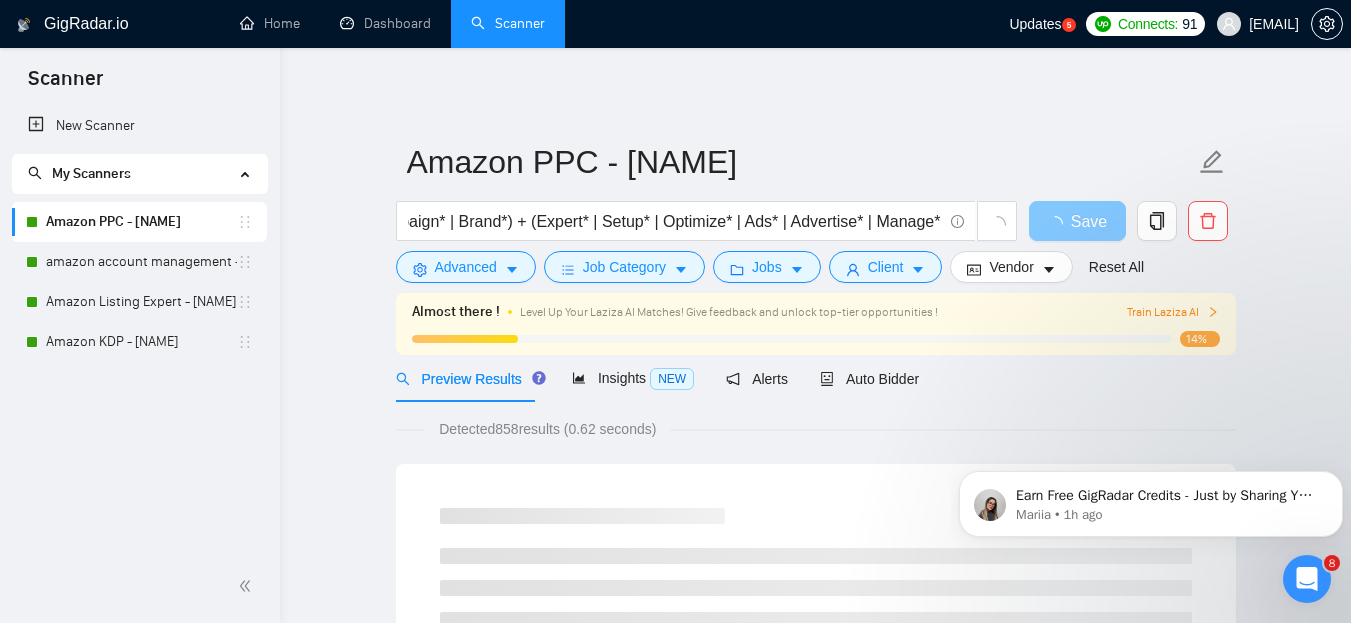 scroll, scrollTop: 0, scrollLeft: 0, axis: both 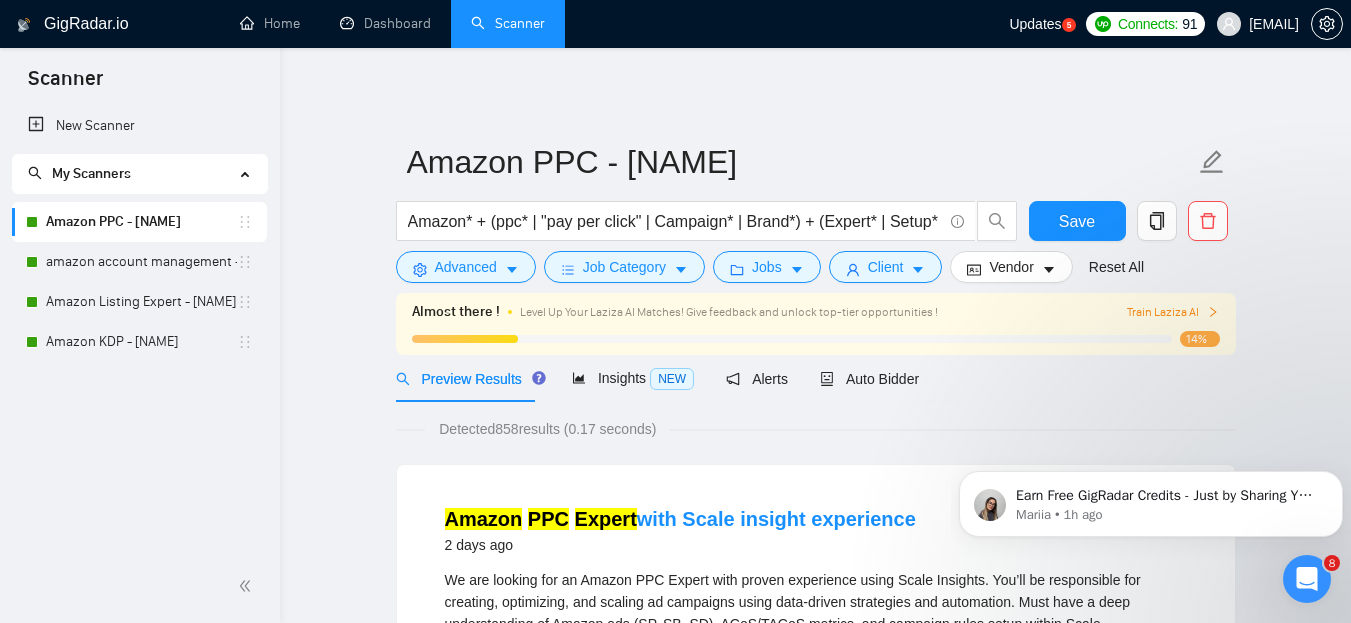 click on "New Scanner My Scanners Amazon PPC - [PERSON] amazon account management - [PERSON] Amazon Listing Expert - [PERSON] Amazon KDP - [PERSON]" at bounding box center [140, 328] 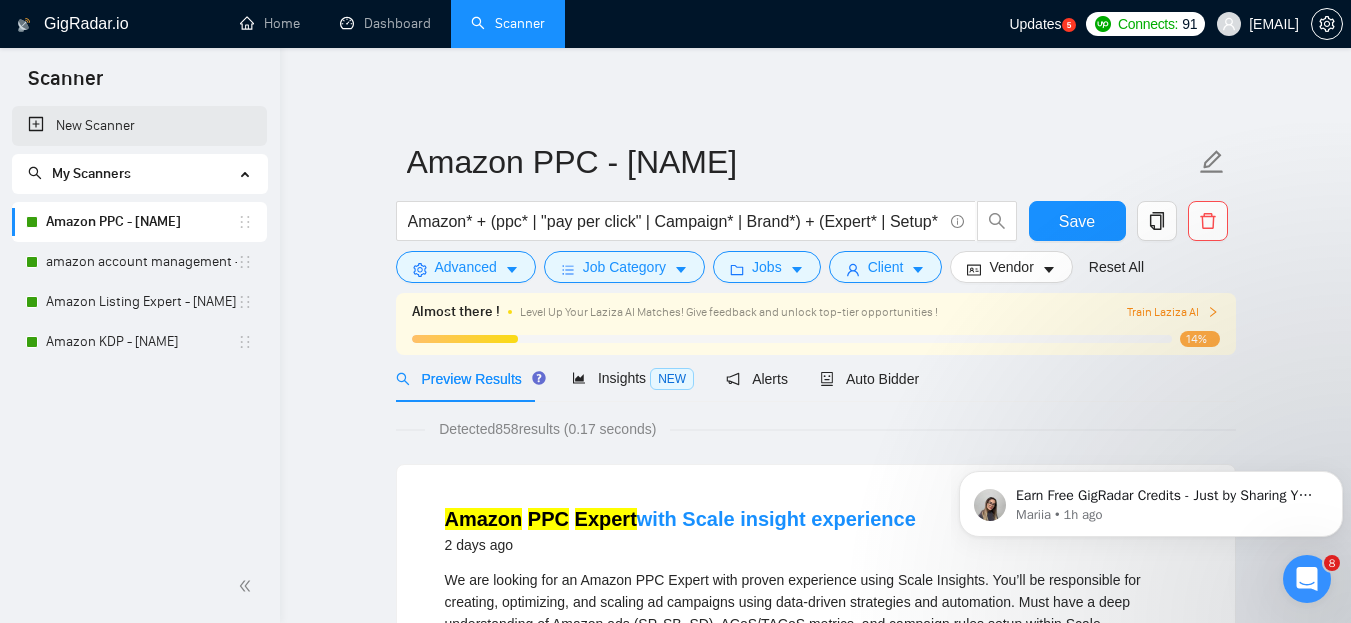 click on "New Scanner" at bounding box center (139, 126) 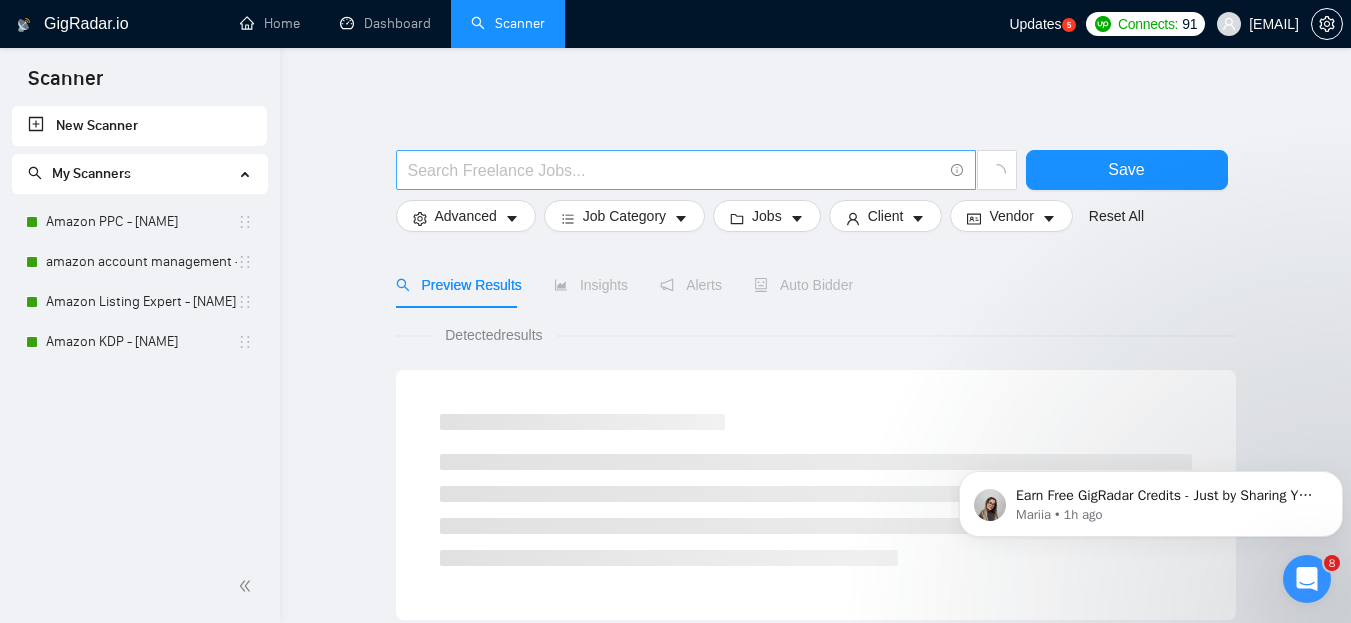 click at bounding box center (675, 170) 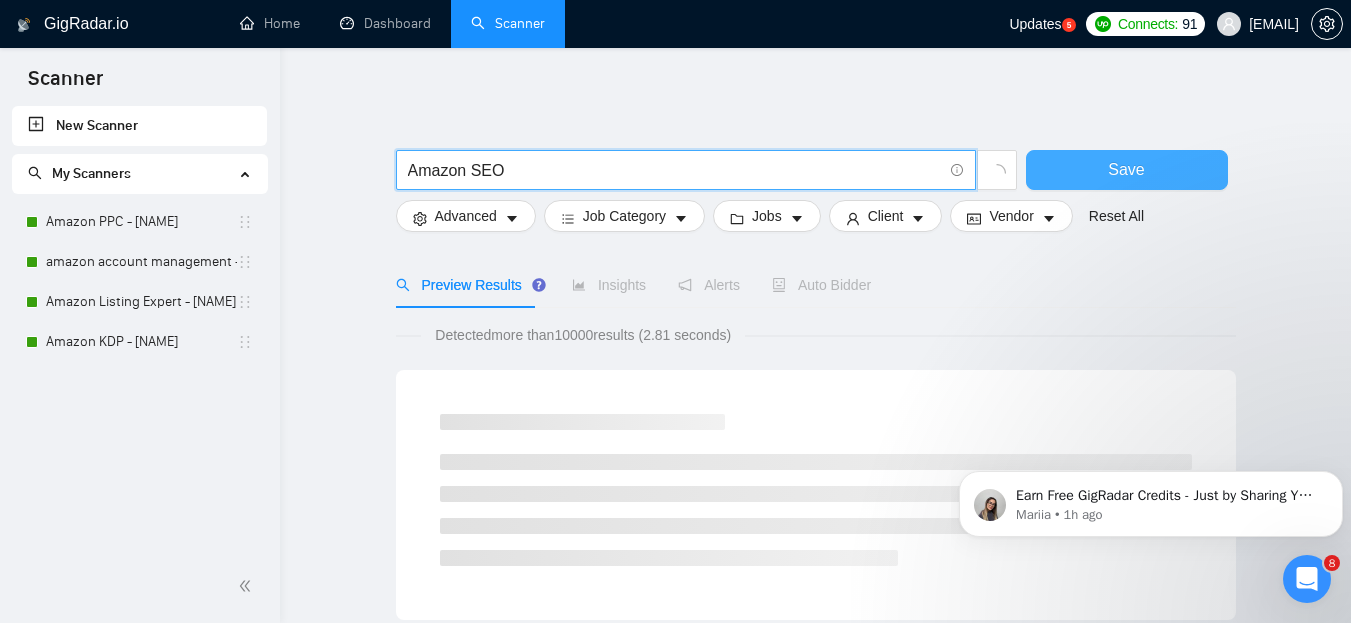 type on "Amazon SEO" 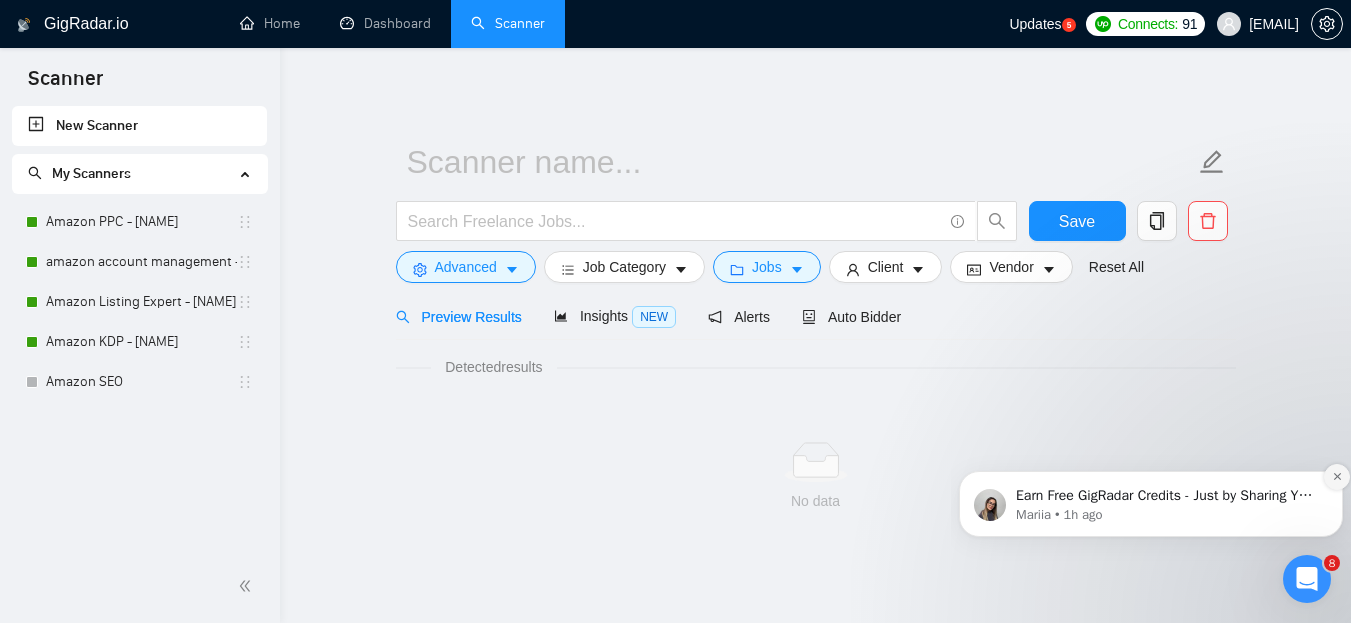 click 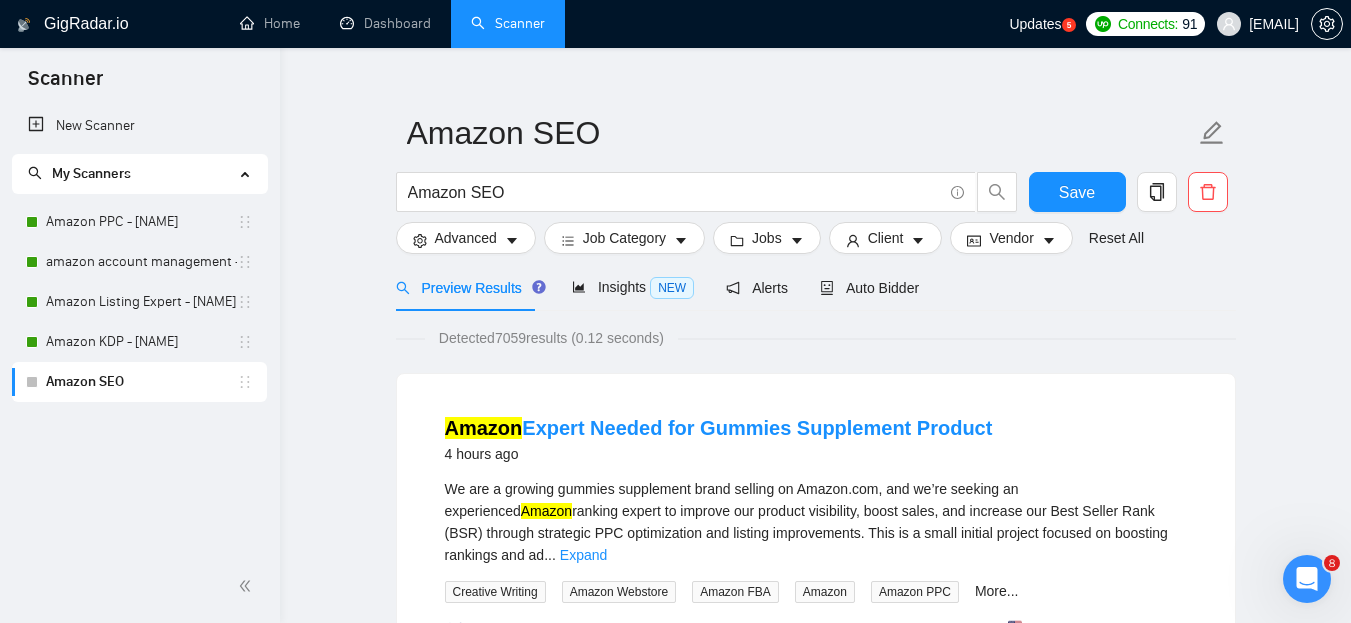 scroll, scrollTop: 0, scrollLeft: 0, axis: both 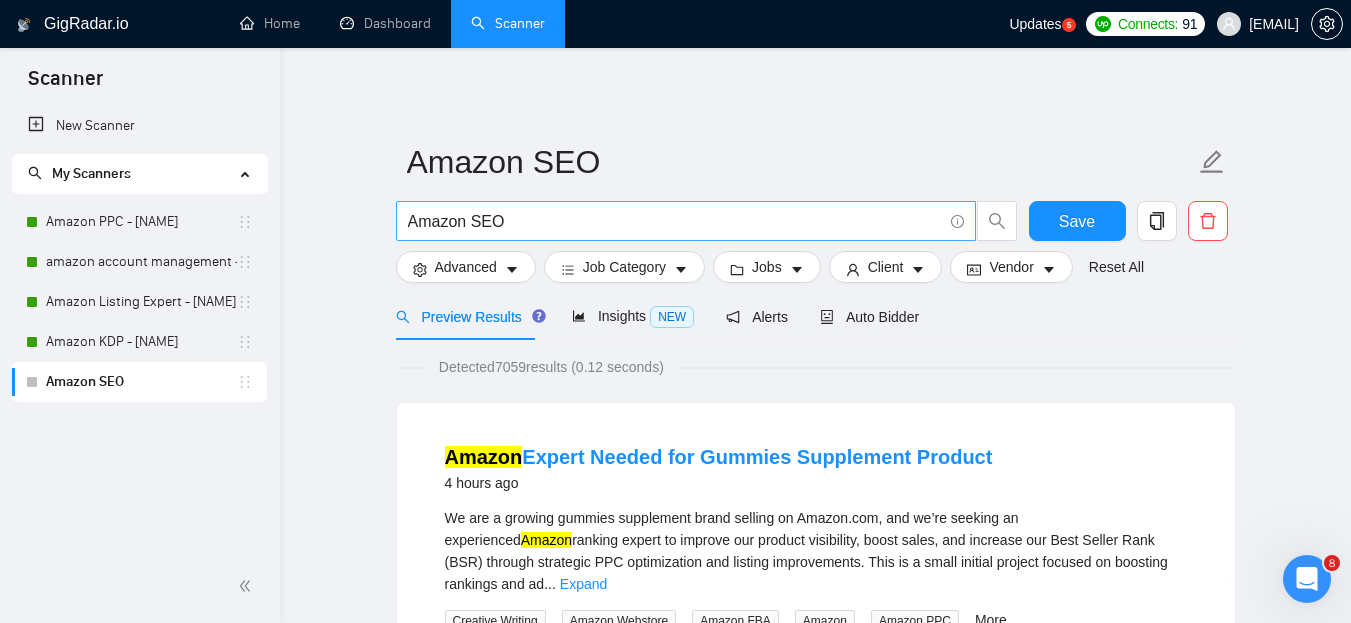 click on "Amazon SEO" at bounding box center (675, 221) 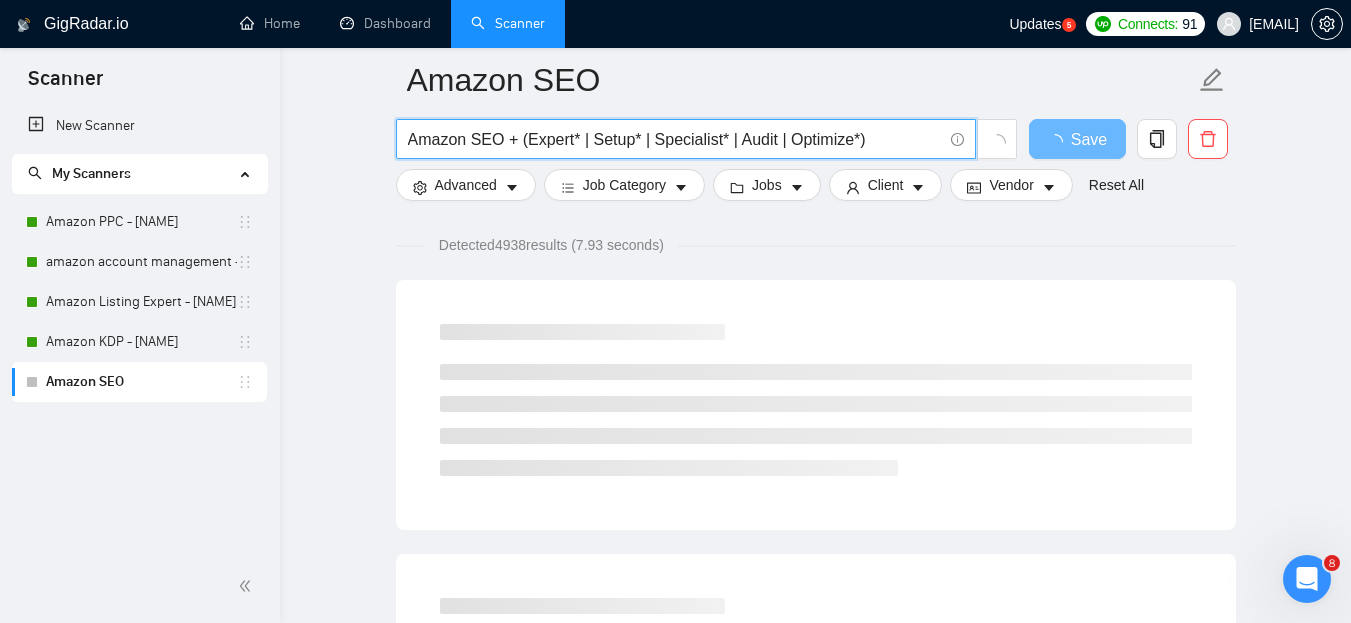 scroll, scrollTop: 136, scrollLeft: 0, axis: vertical 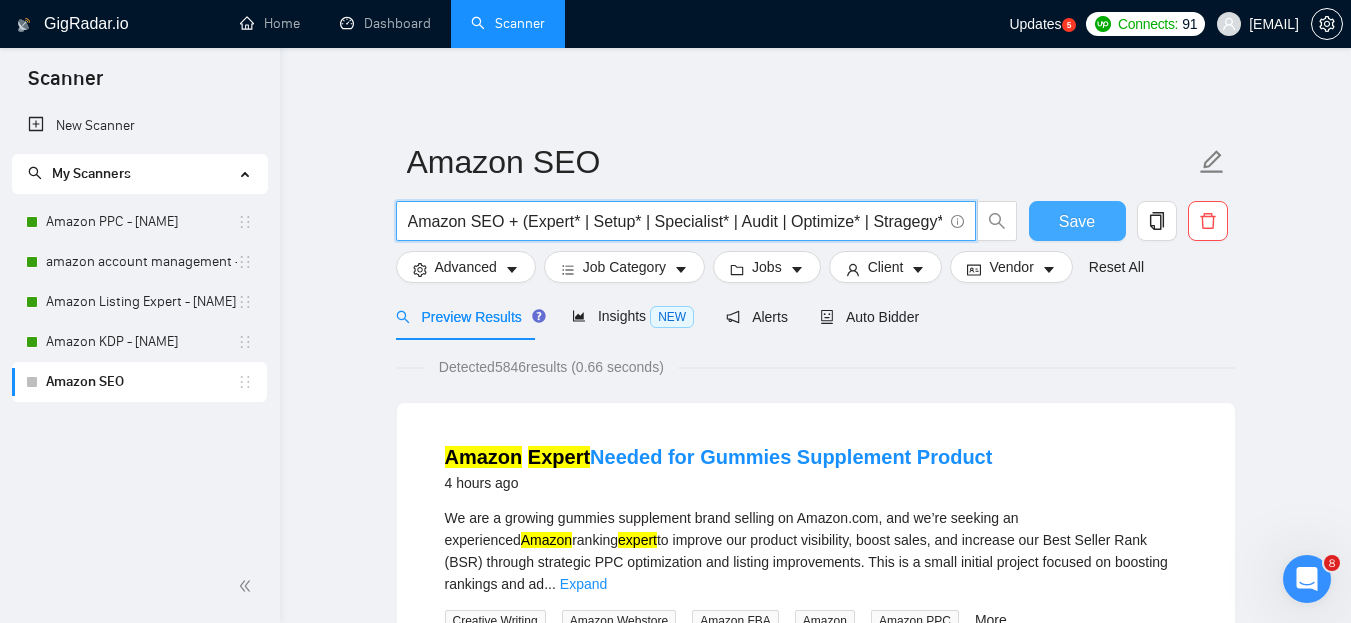 click on "Save" at bounding box center (1077, 221) 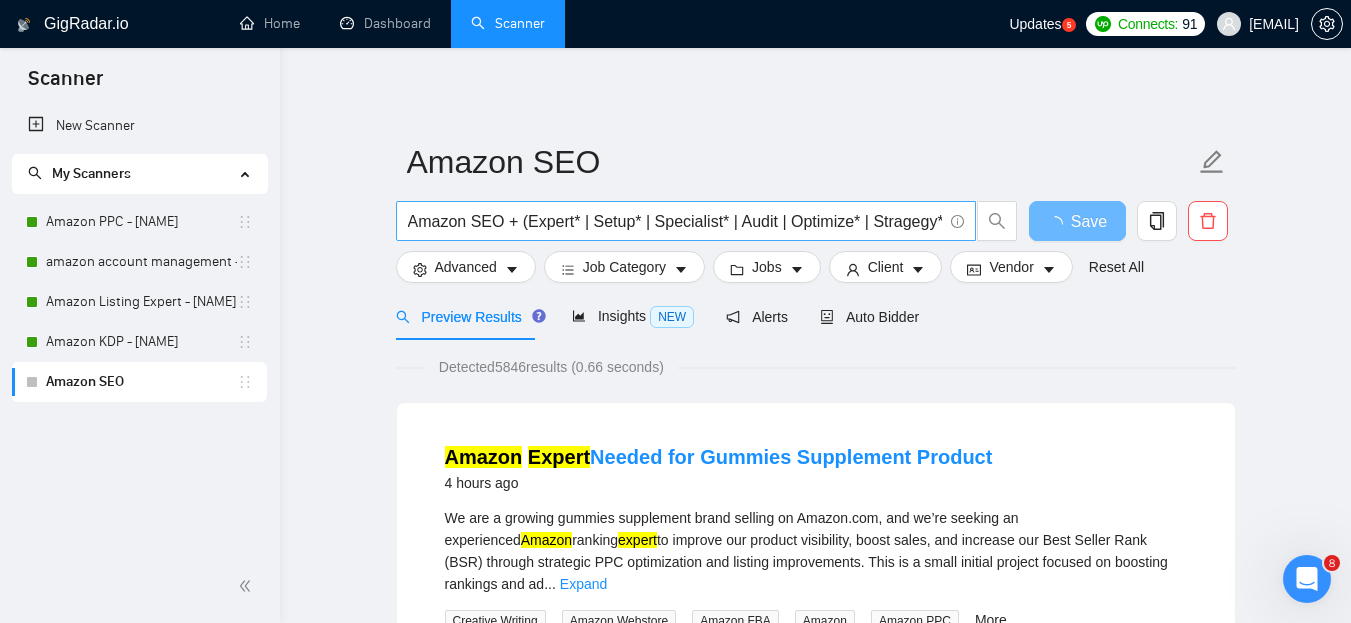 click on "Amazon SEO + (Expert* | Setup* | Specialist* | Audit | Optimize* | Stragegy*)" at bounding box center [675, 221] 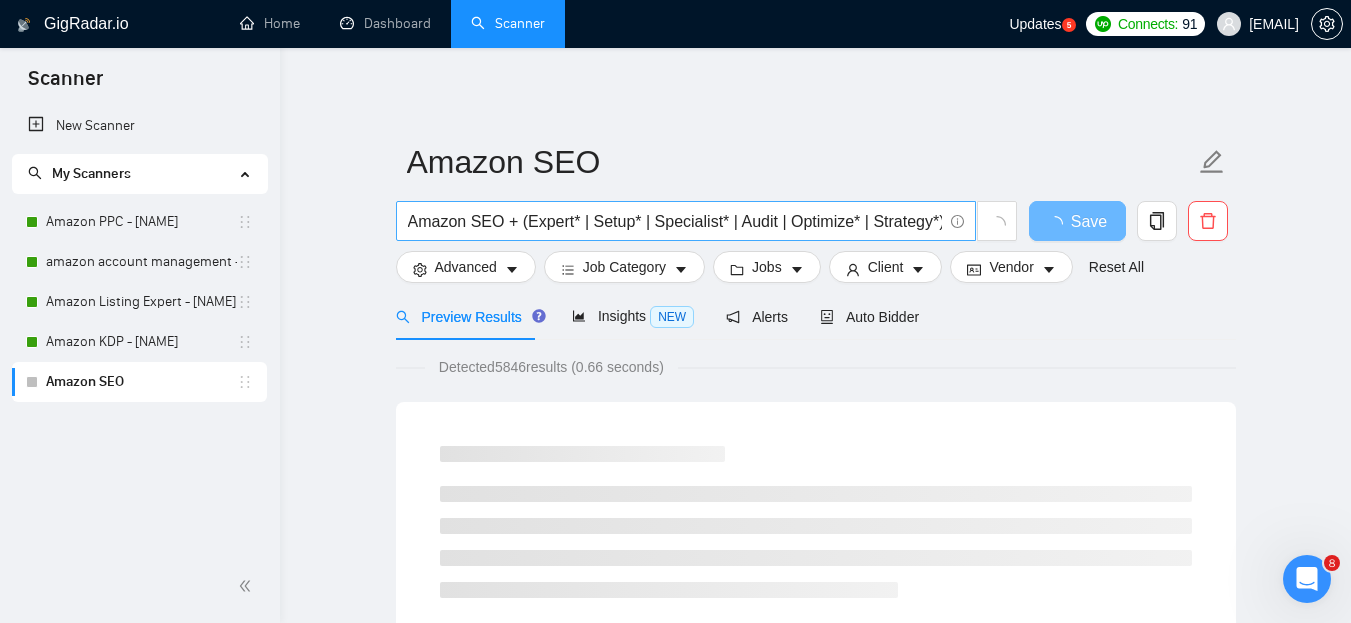 click on "Amazon SEO + (Expert* | Setup* | Specialist* | Audit | Optimize* | Strategy*)" at bounding box center (675, 221) 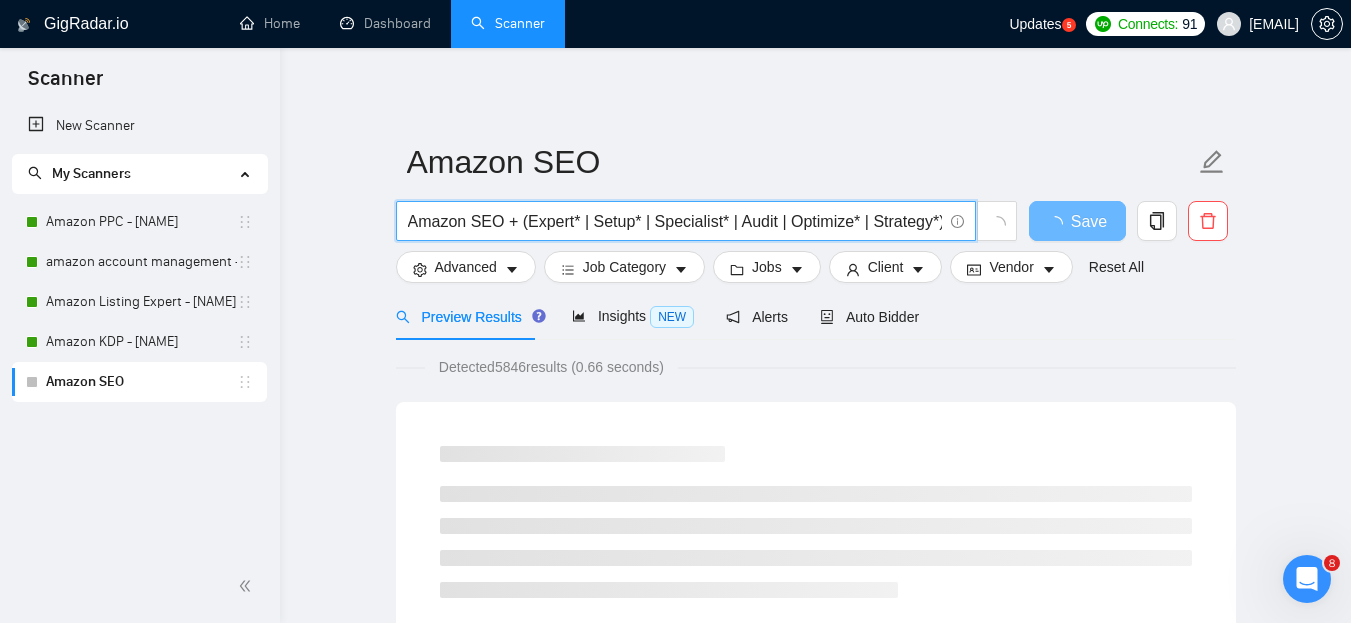 click on "Amazon SEO + (Expert* | Setup* | Specialist* | Audit | Optimize* | Strategy*)" at bounding box center [675, 221] 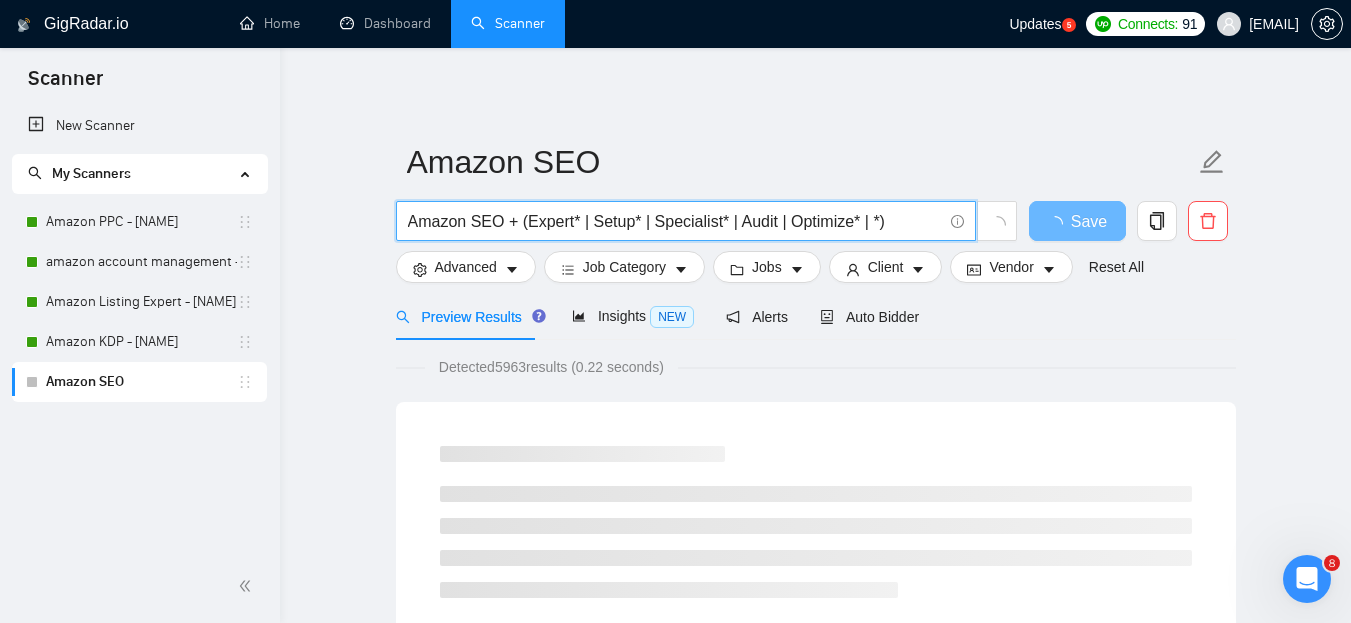 paste on "strategy" 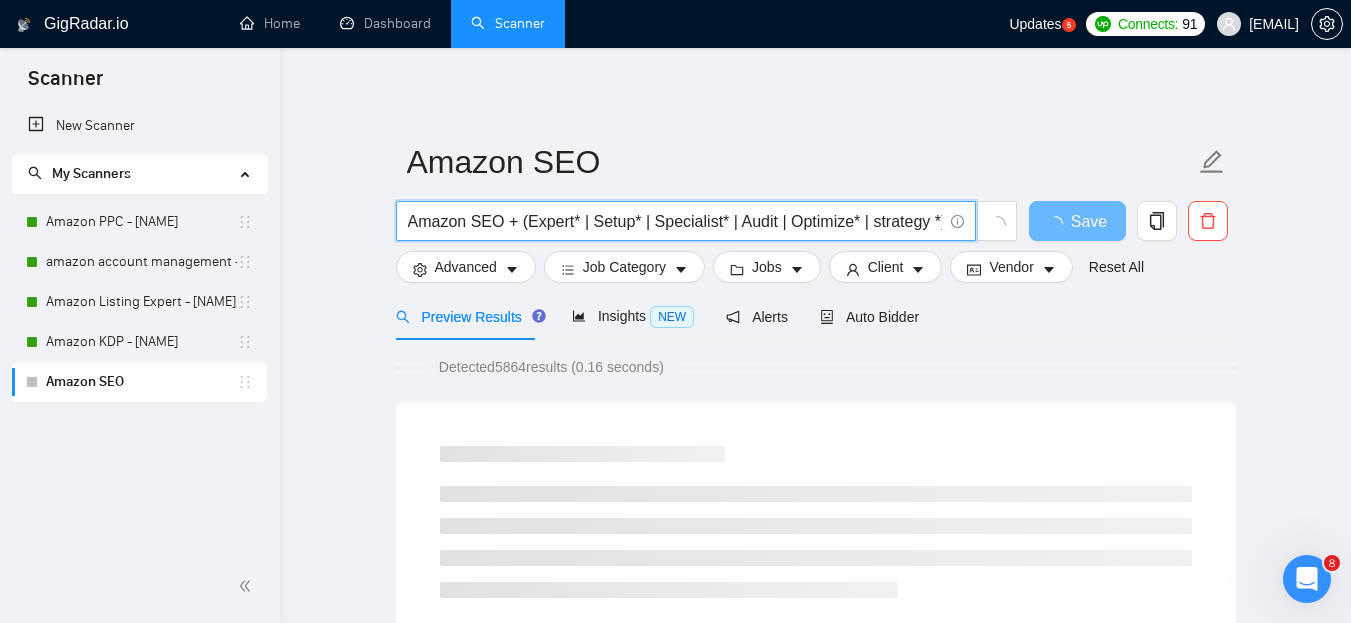 click on "Amazon SEO + (Expert* | Setup* | Specialist* | Audit | Optimize* | strategy *)" at bounding box center (675, 221) 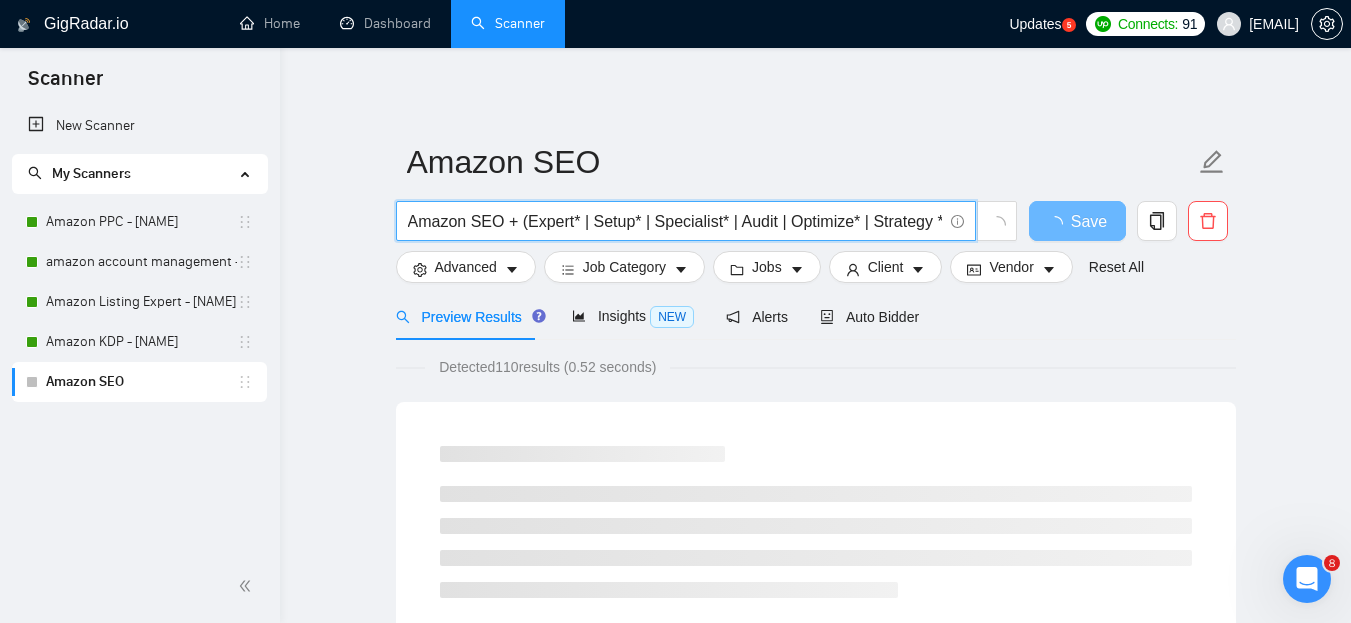 click on "Amazon SEO + (Expert* | Setup* | Specialist* | Audit | Optimize* | Strategy *)" at bounding box center [675, 221] 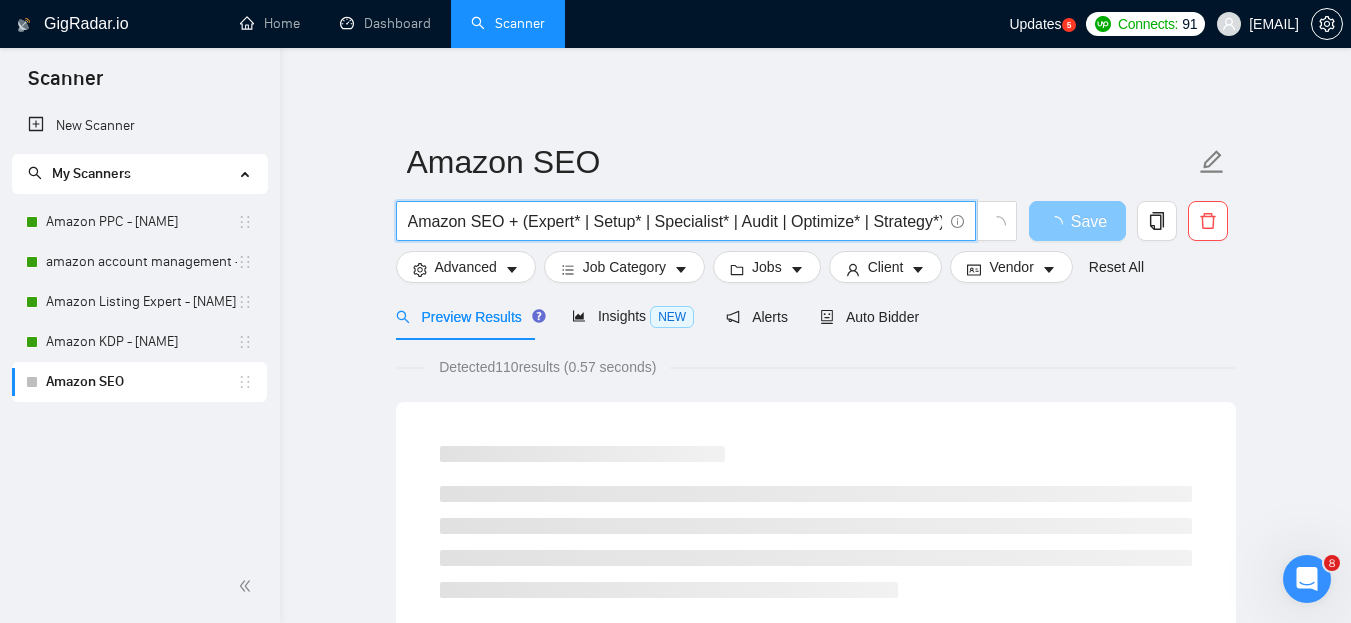 type on "Amazon SEO + (Expert* | Setup* | Specialist* | Audit | Optimize* | Strategy*)" 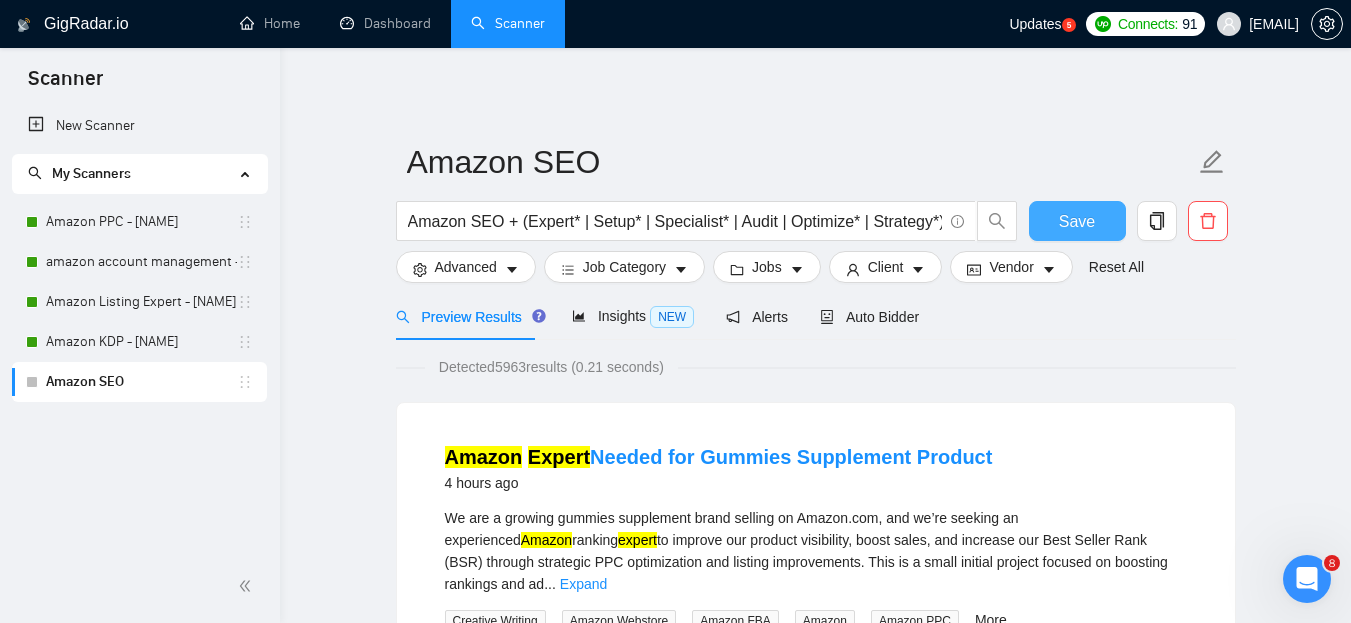 click on "Save" at bounding box center (1077, 221) 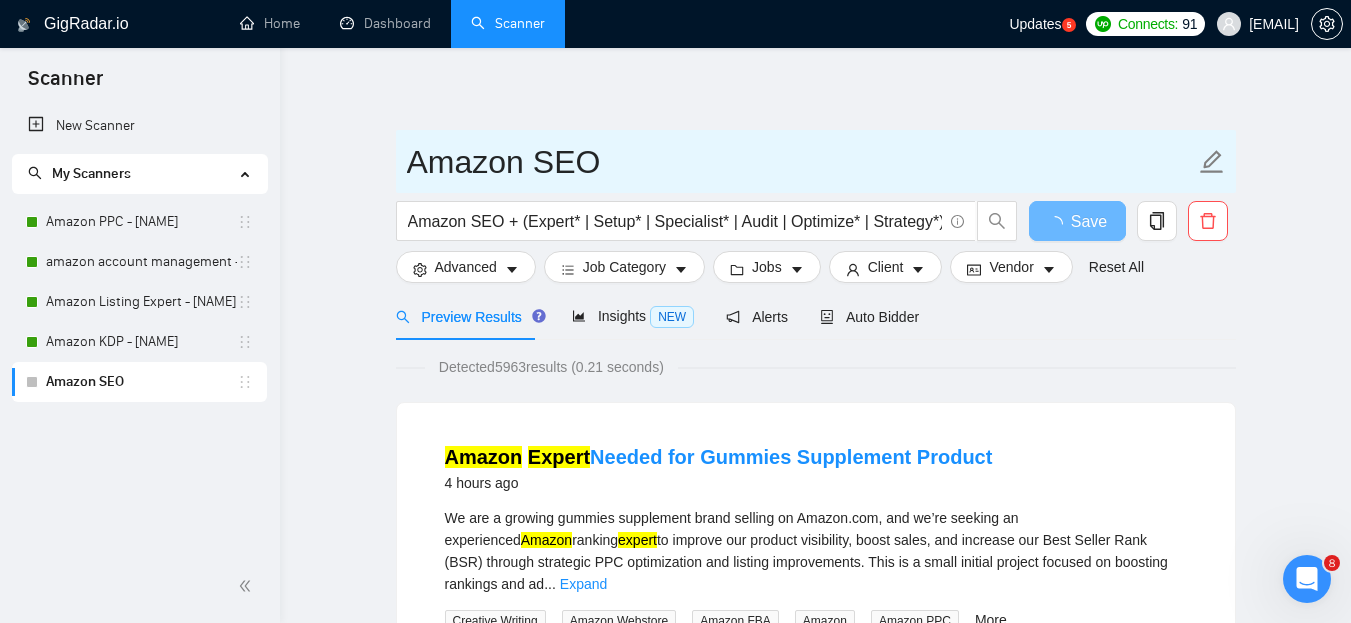click on "Amazon SEO" at bounding box center [801, 162] 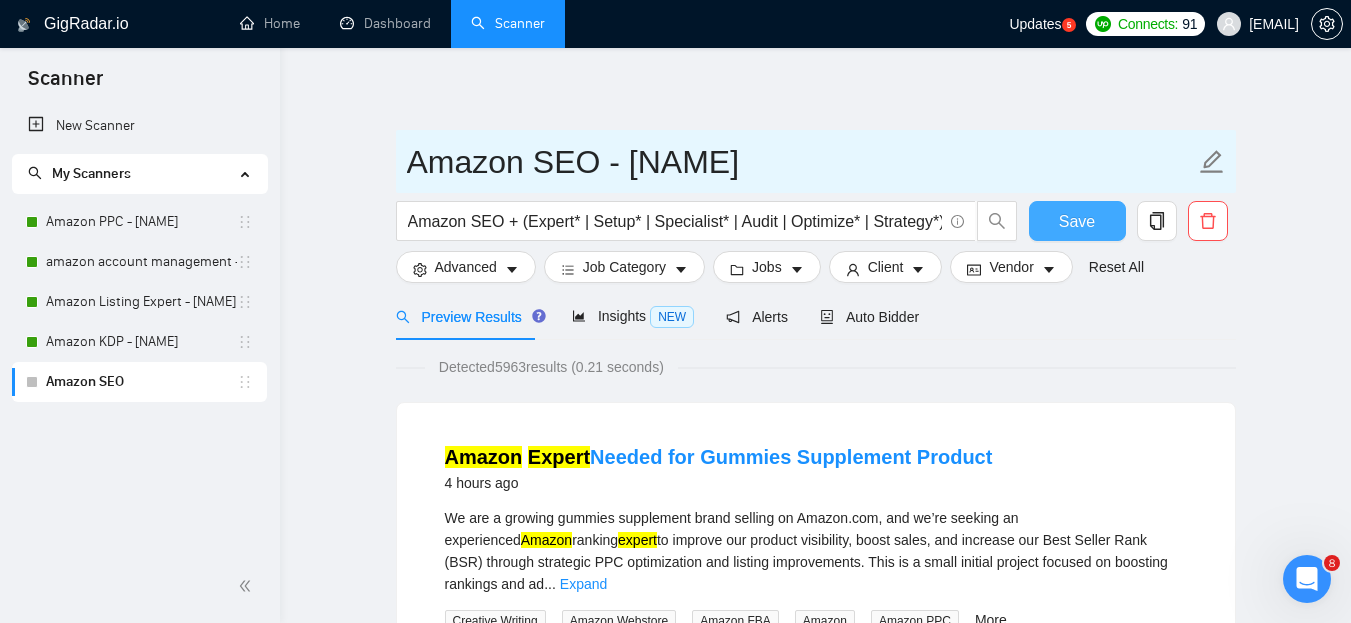 type on "Amazon SEO - [NAME]" 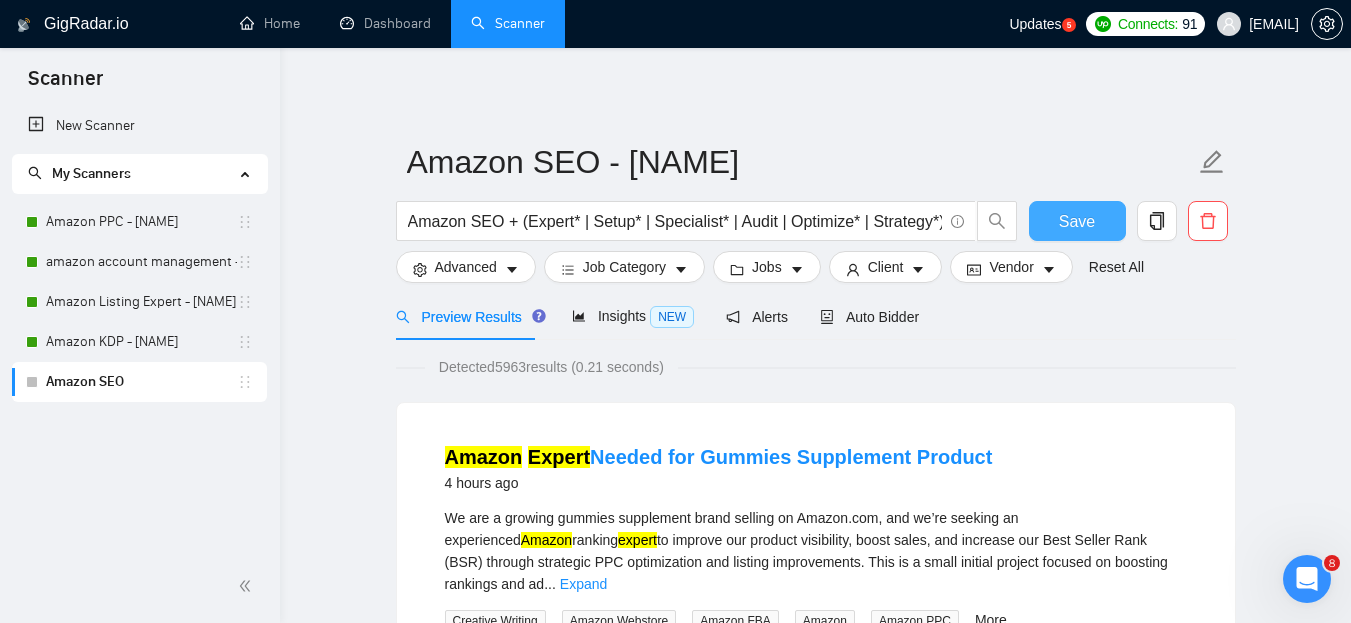 click on "Save" at bounding box center (1077, 221) 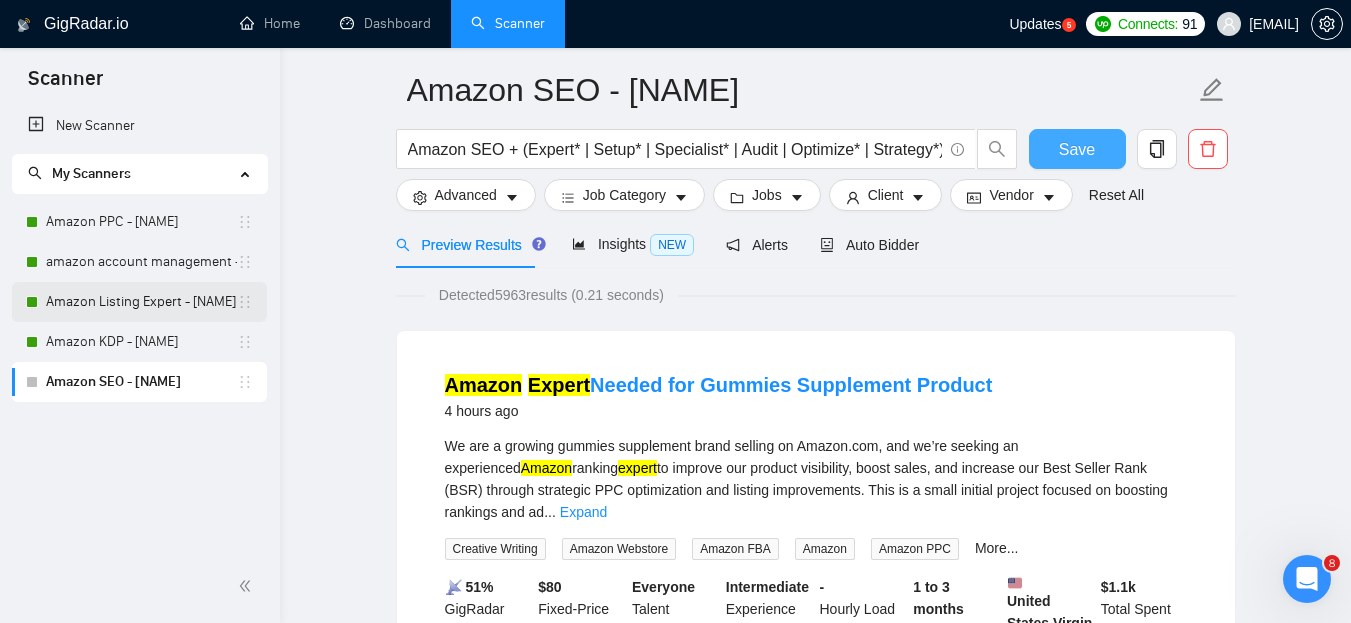 scroll, scrollTop: 0, scrollLeft: 0, axis: both 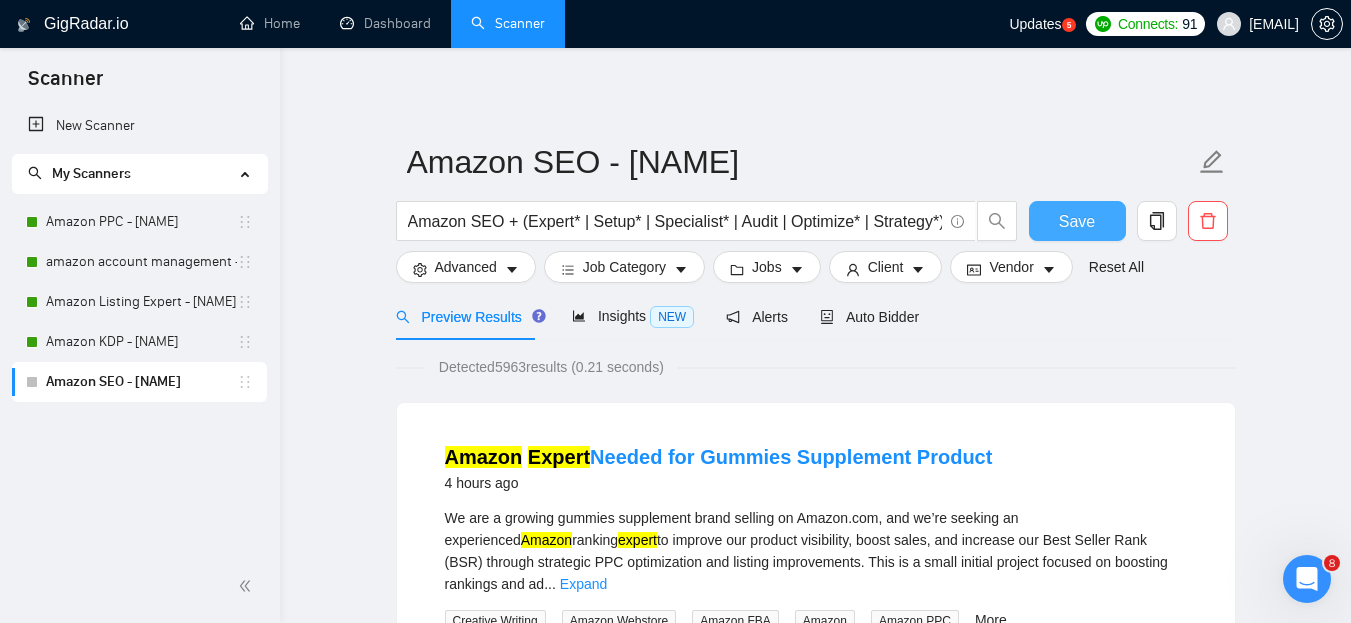 click on "Save" at bounding box center (1077, 221) 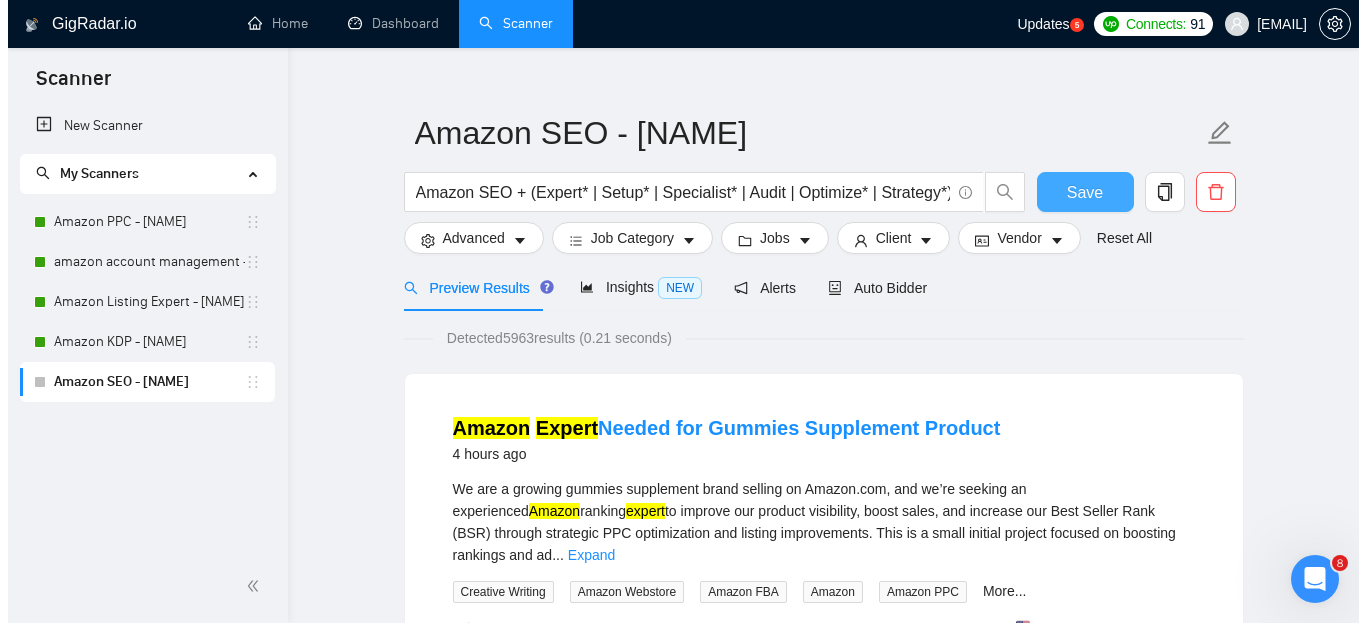 scroll, scrollTop: 0, scrollLeft: 0, axis: both 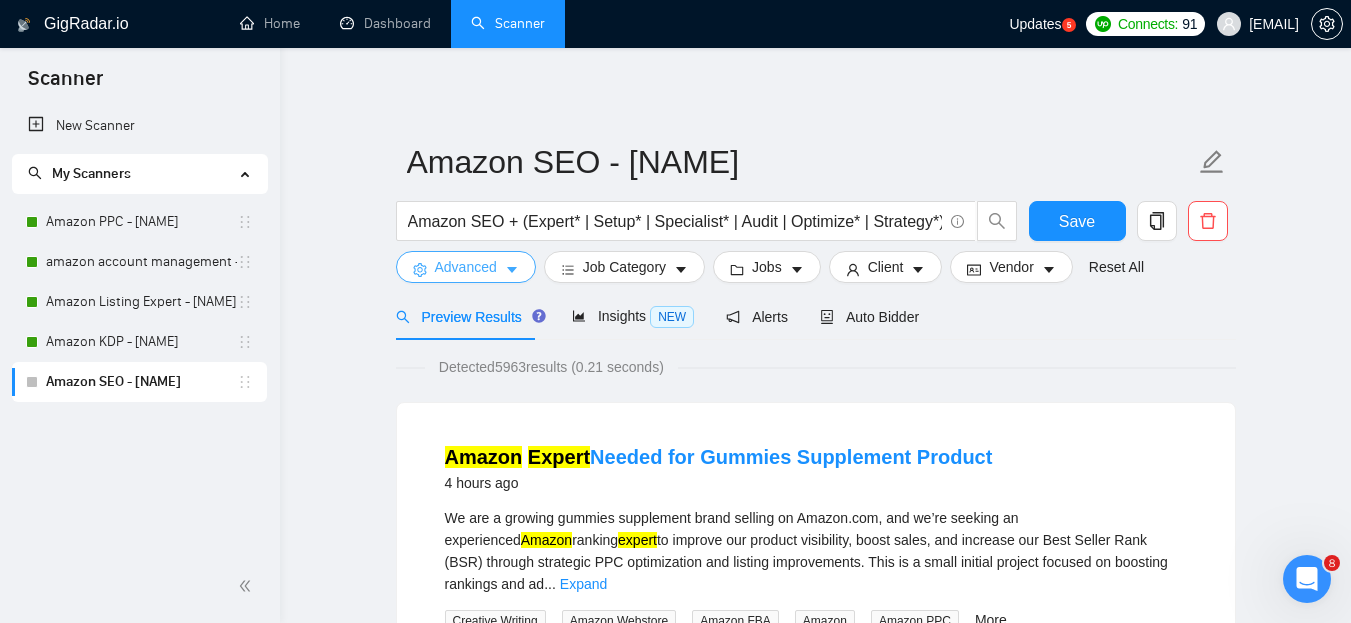 click on "Advanced" at bounding box center (466, 267) 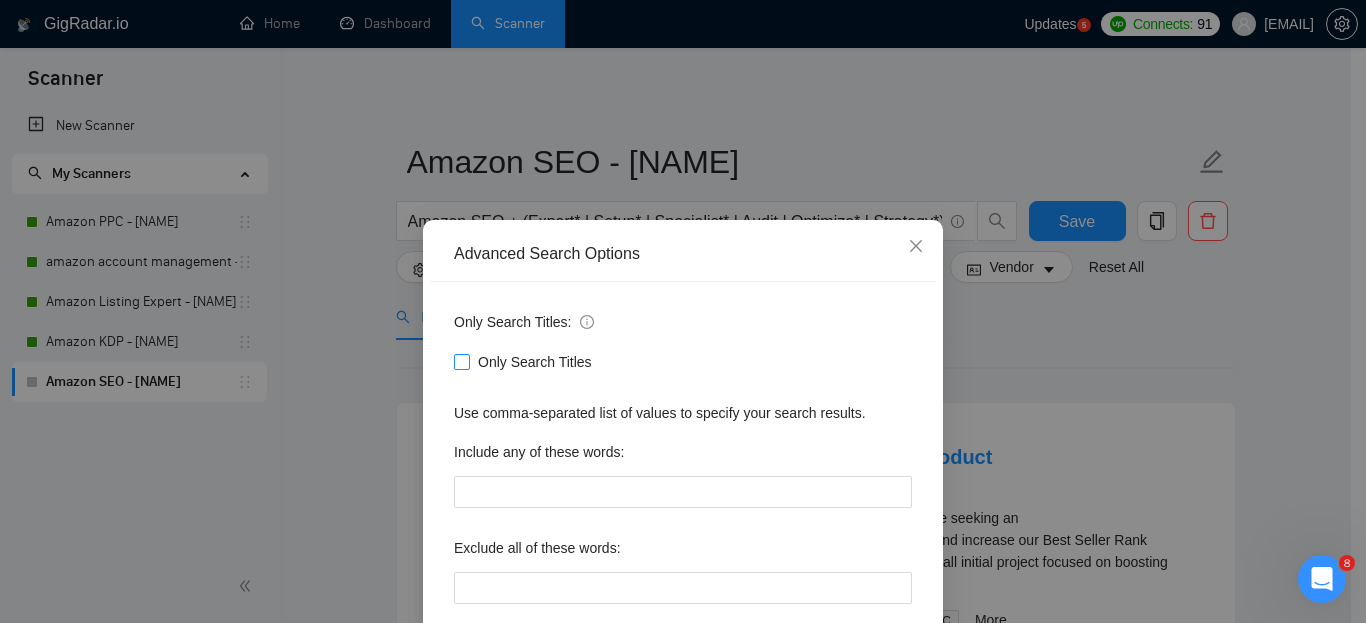 click on "Only Search Titles" at bounding box center [461, 361] 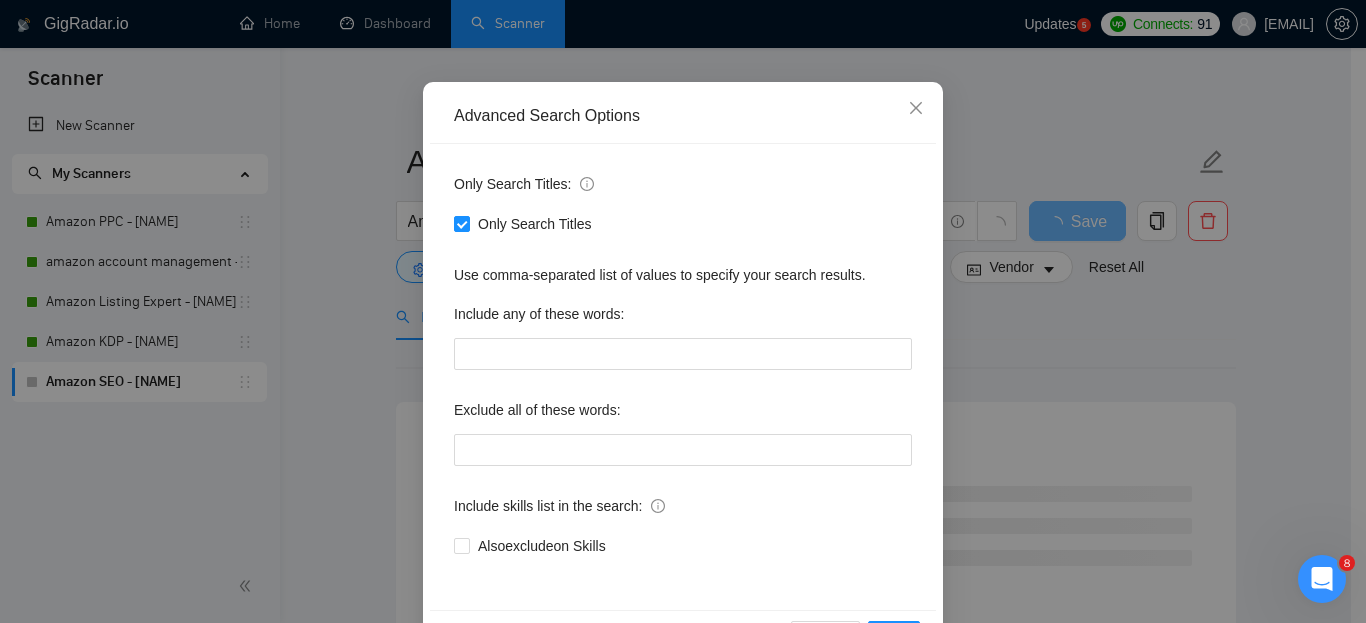 scroll, scrollTop: 209, scrollLeft: 0, axis: vertical 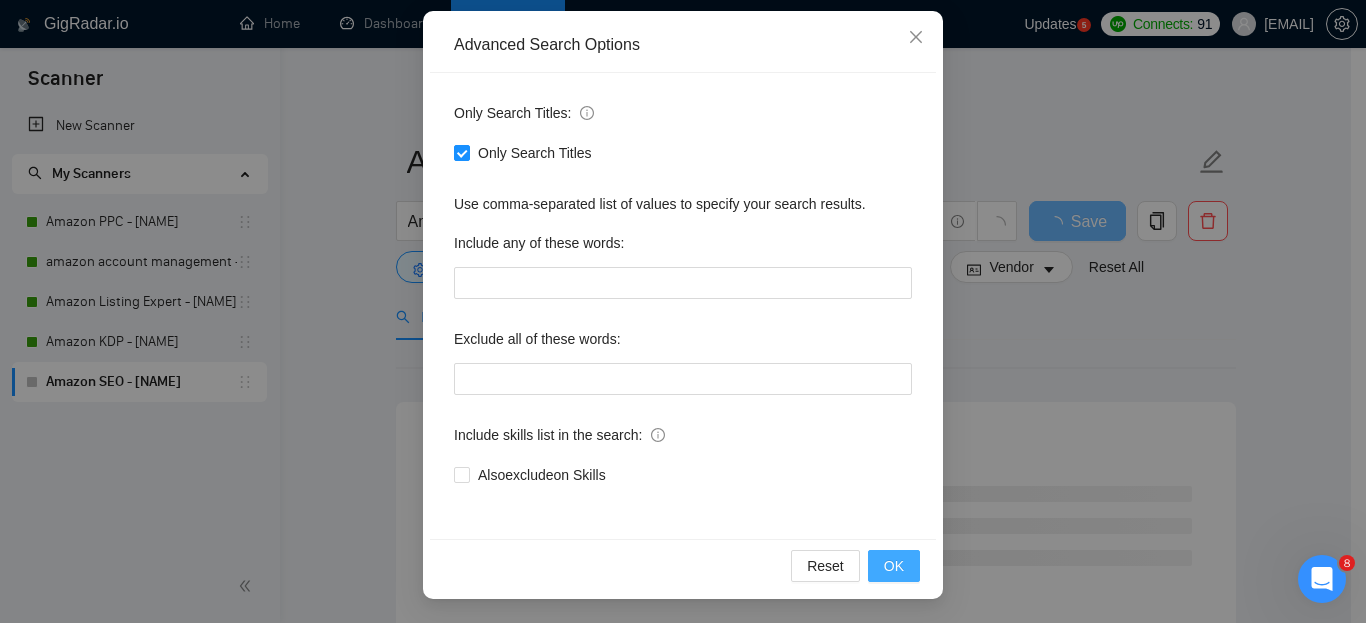 click on "OK" at bounding box center (894, 566) 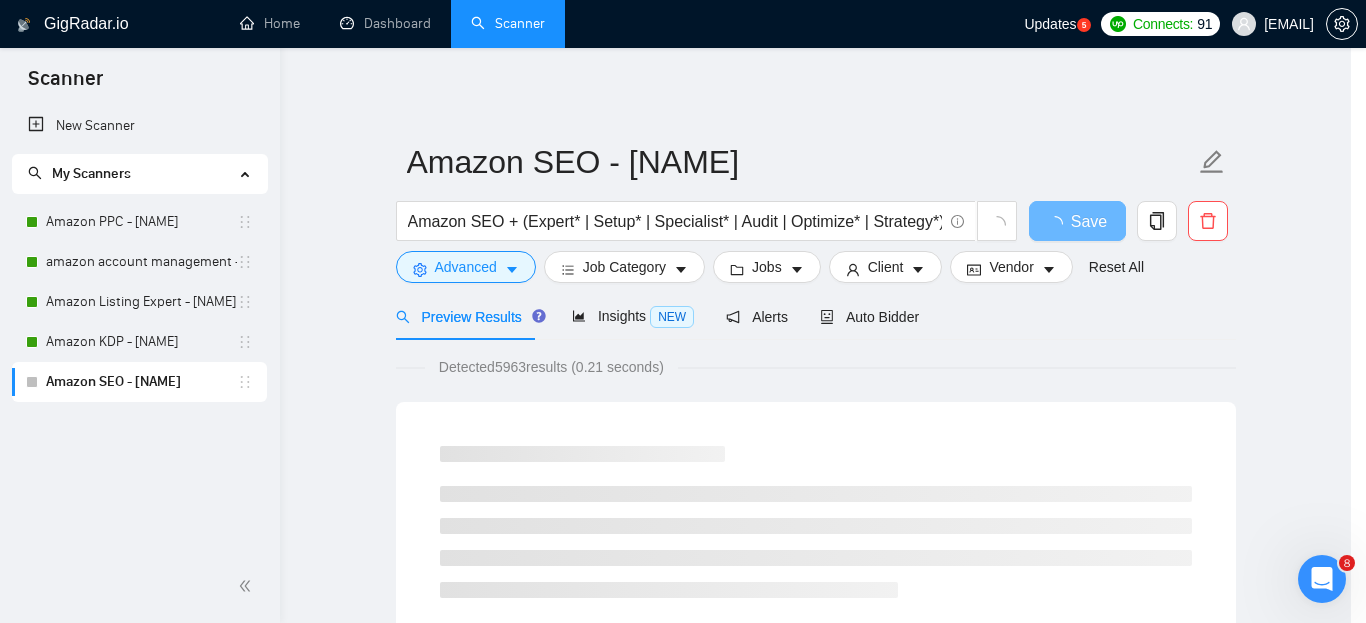 scroll, scrollTop: 109, scrollLeft: 0, axis: vertical 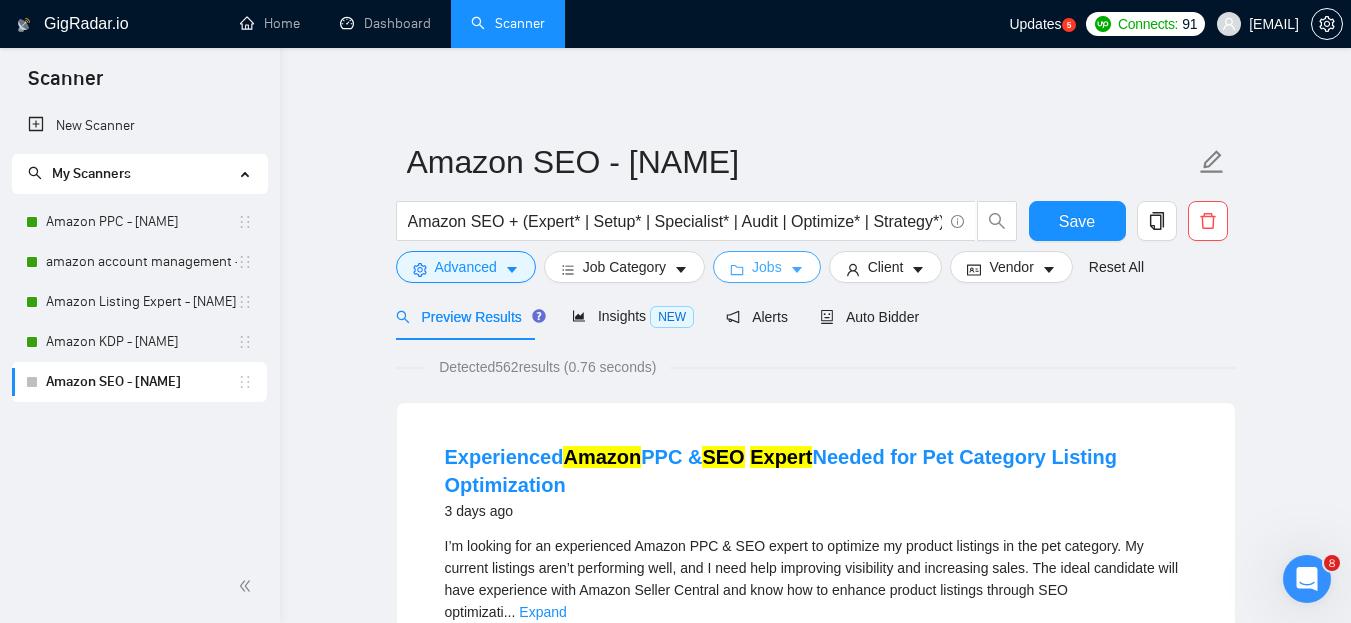 click on "Jobs" at bounding box center [767, 267] 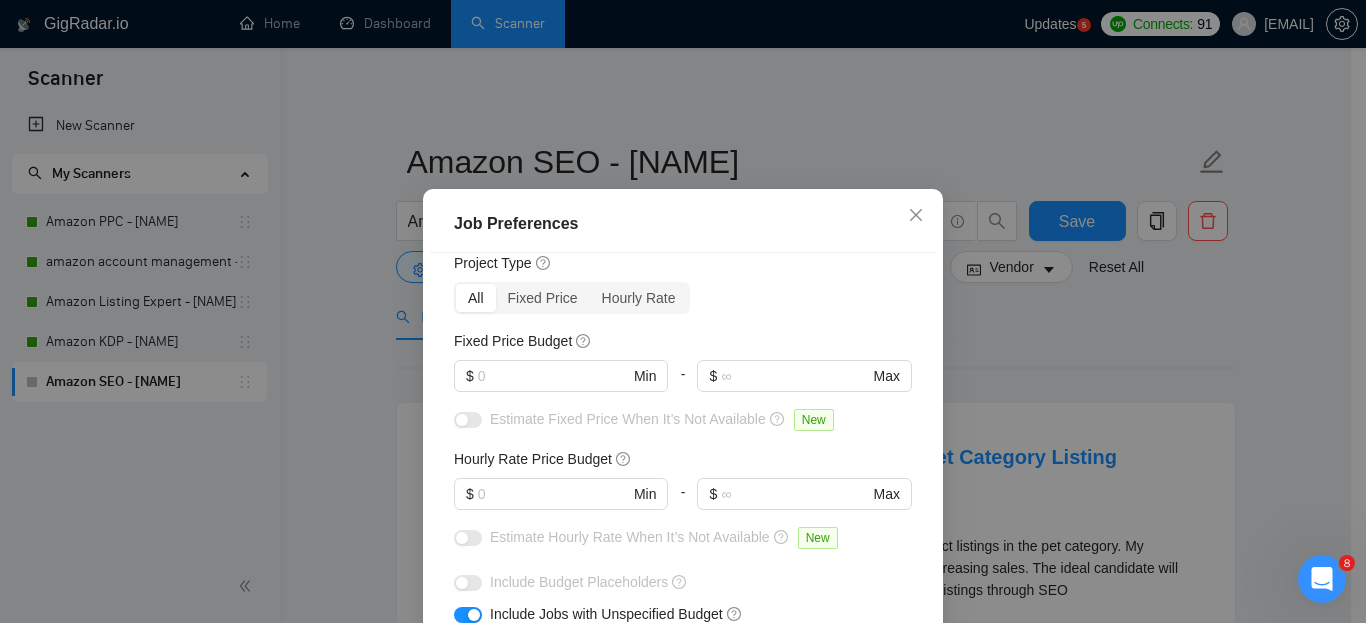 scroll, scrollTop: 66, scrollLeft: 0, axis: vertical 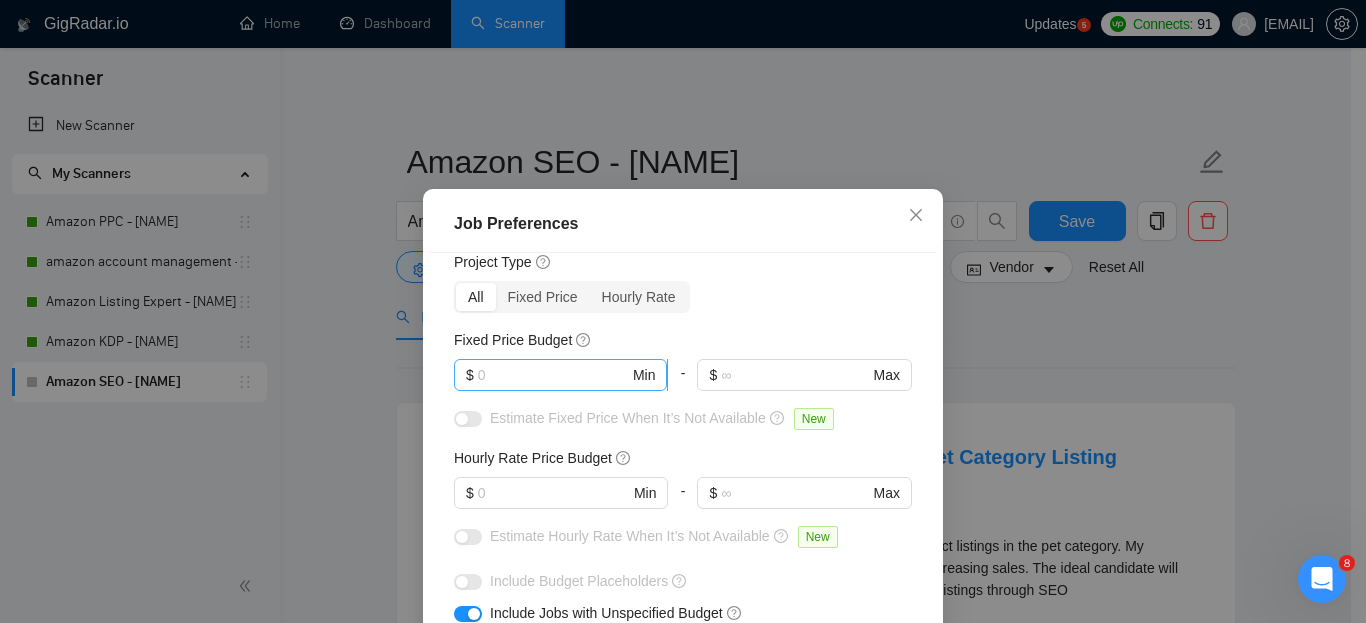 click at bounding box center (553, 375) 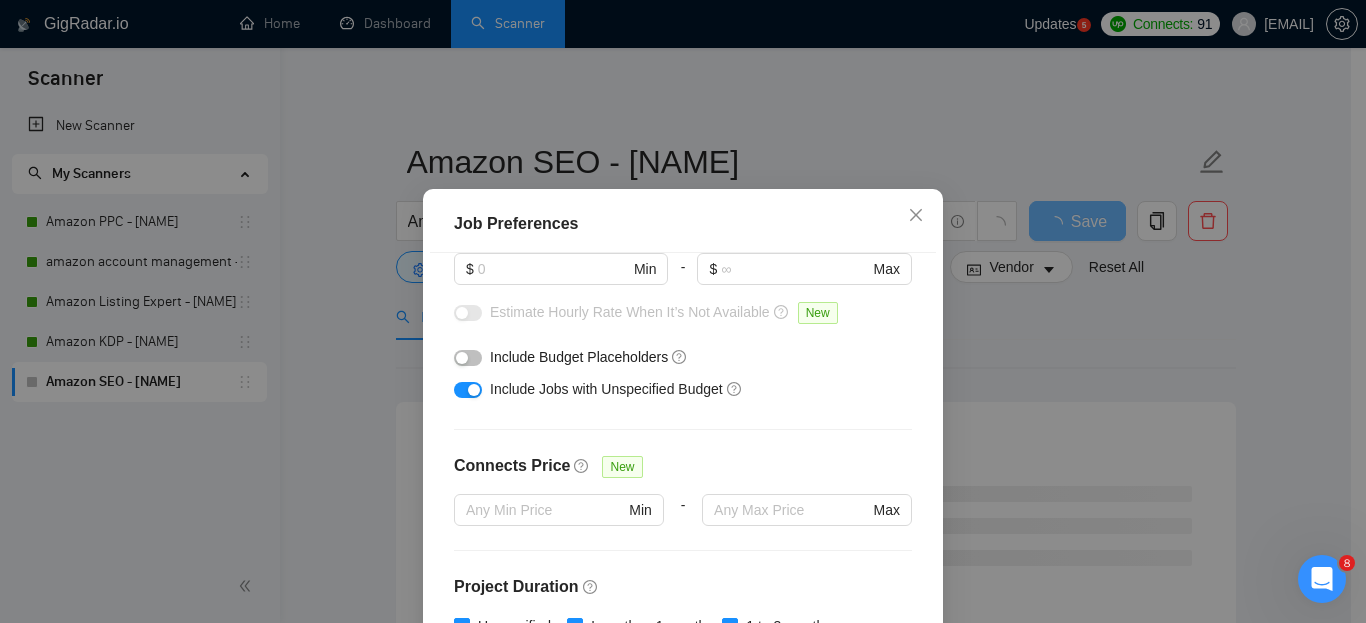 scroll, scrollTop: 300, scrollLeft: 0, axis: vertical 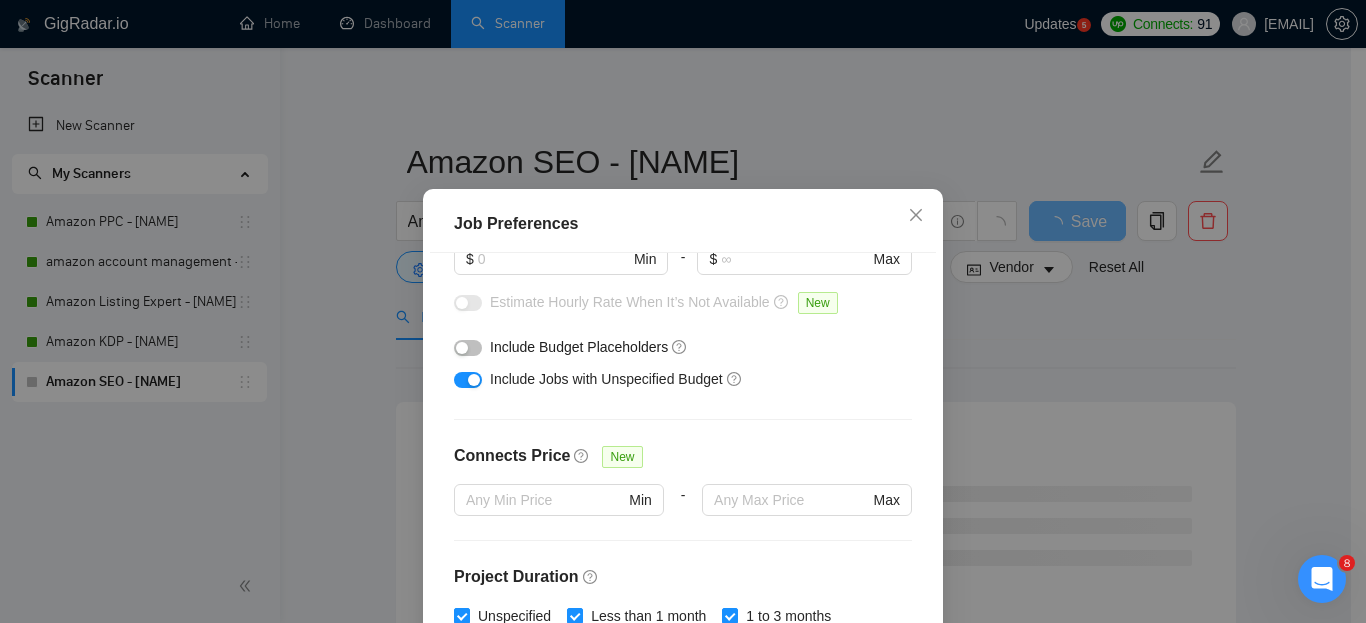 type on "100" 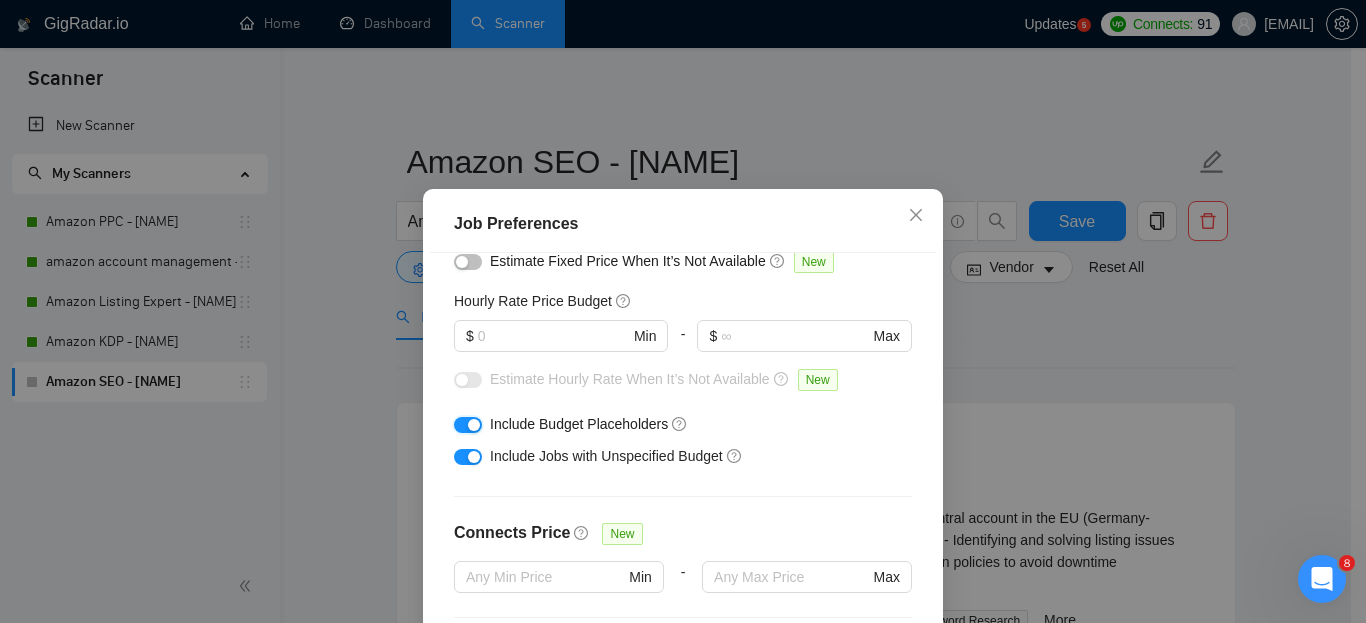 scroll, scrollTop: 197, scrollLeft: 0, axis: vertical 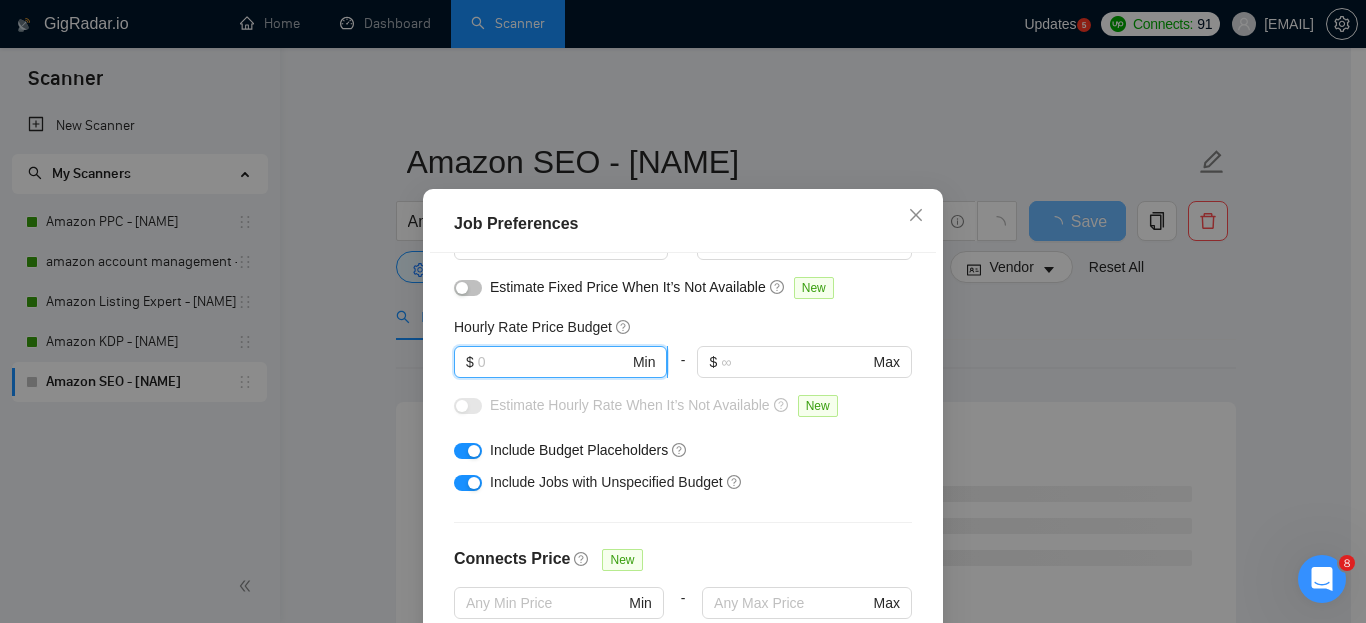 click at bounding box center [553, 362] 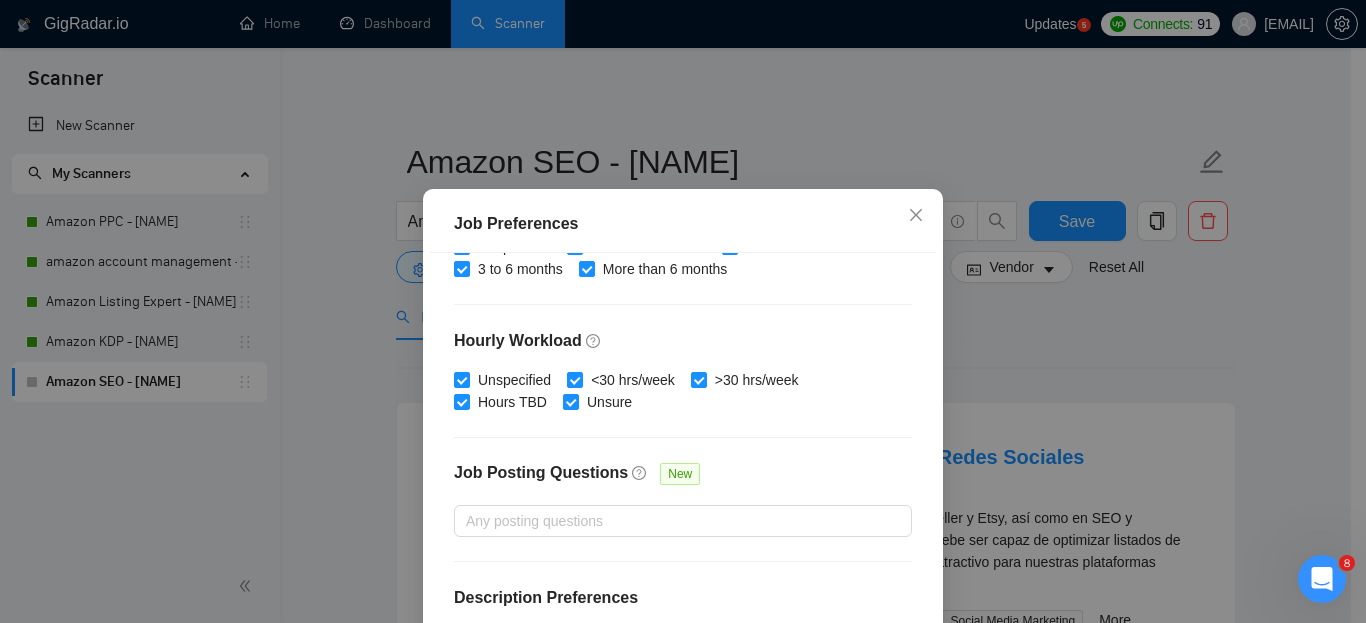 scroll, scrollTop: 691, scrollLeft: 0, axis: vertical 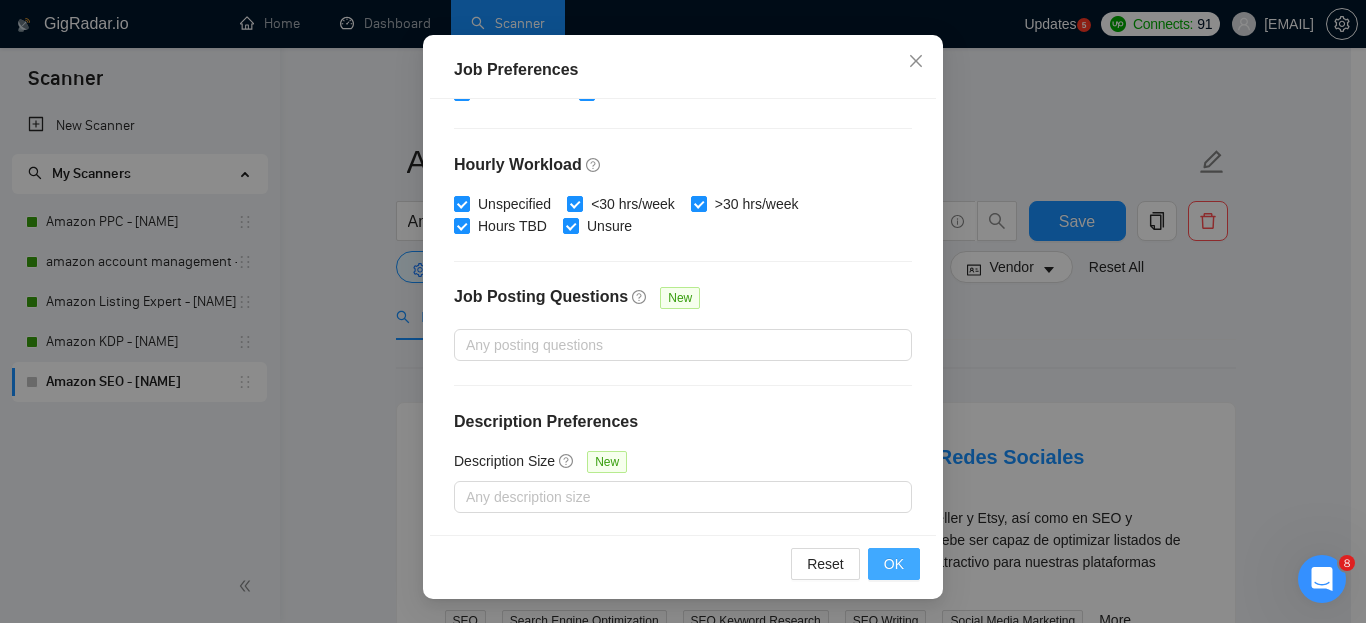 type on "10" 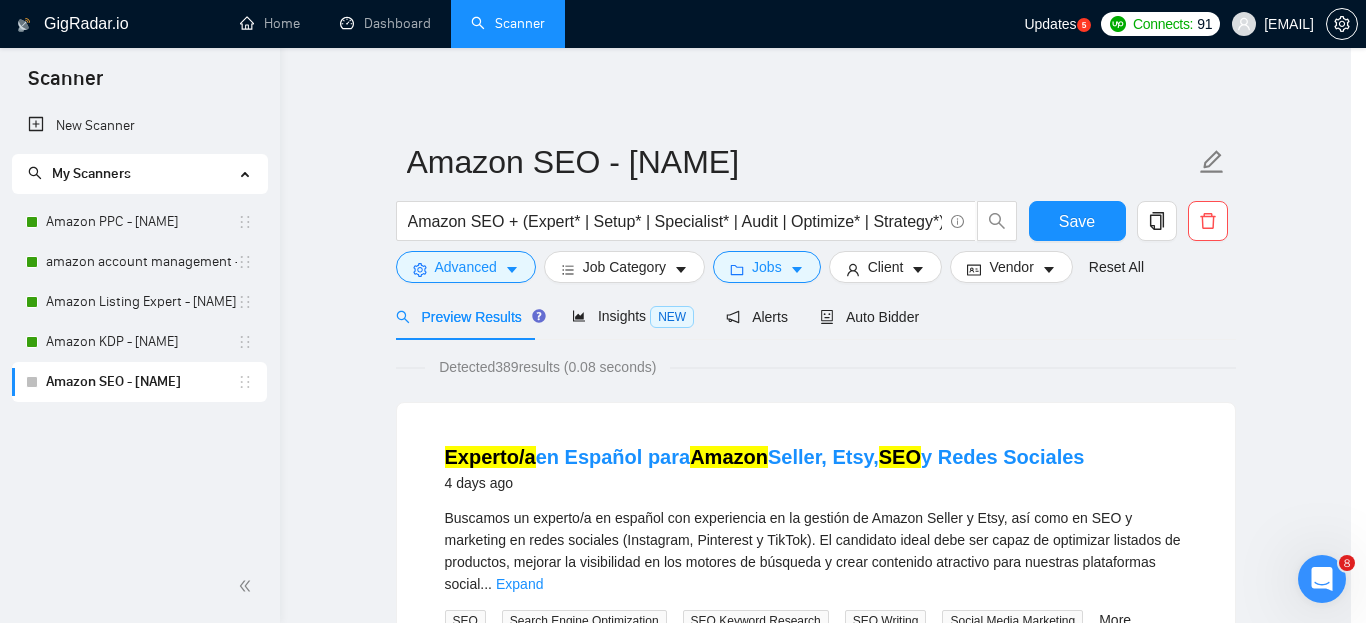 scroll, scrollTop: 85, scrollLeft: 0, axis: vertical 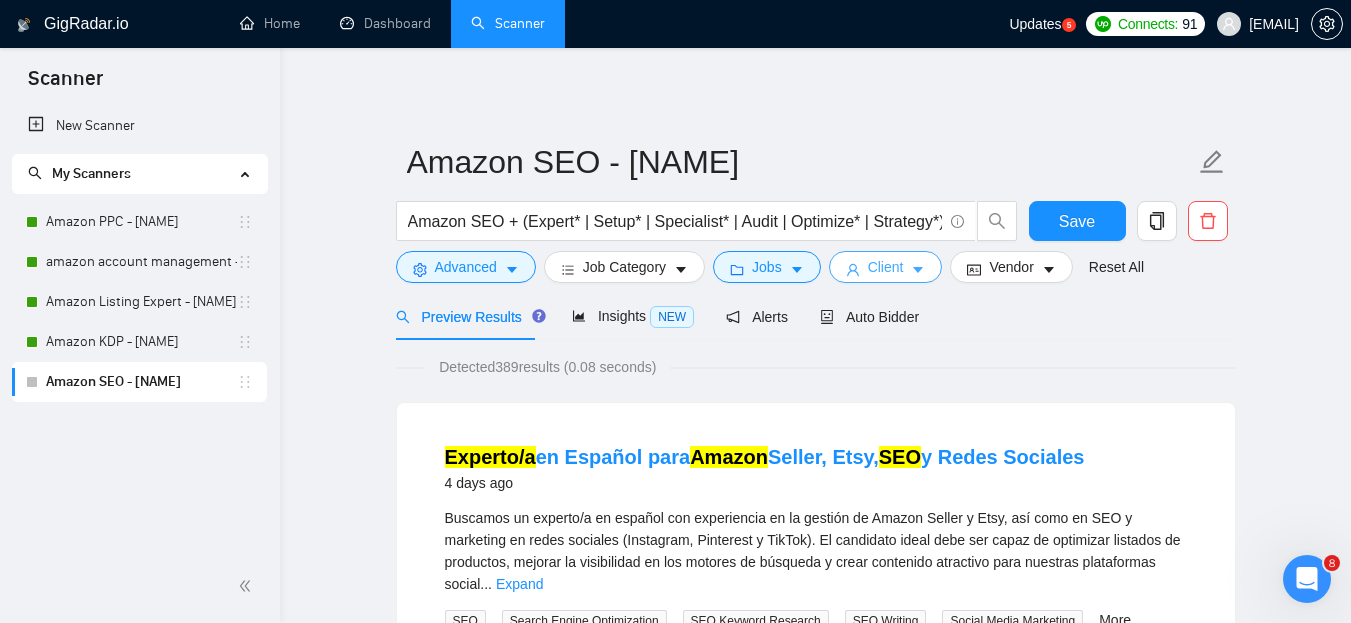 click on "Client" at bounding box center [886, 267] 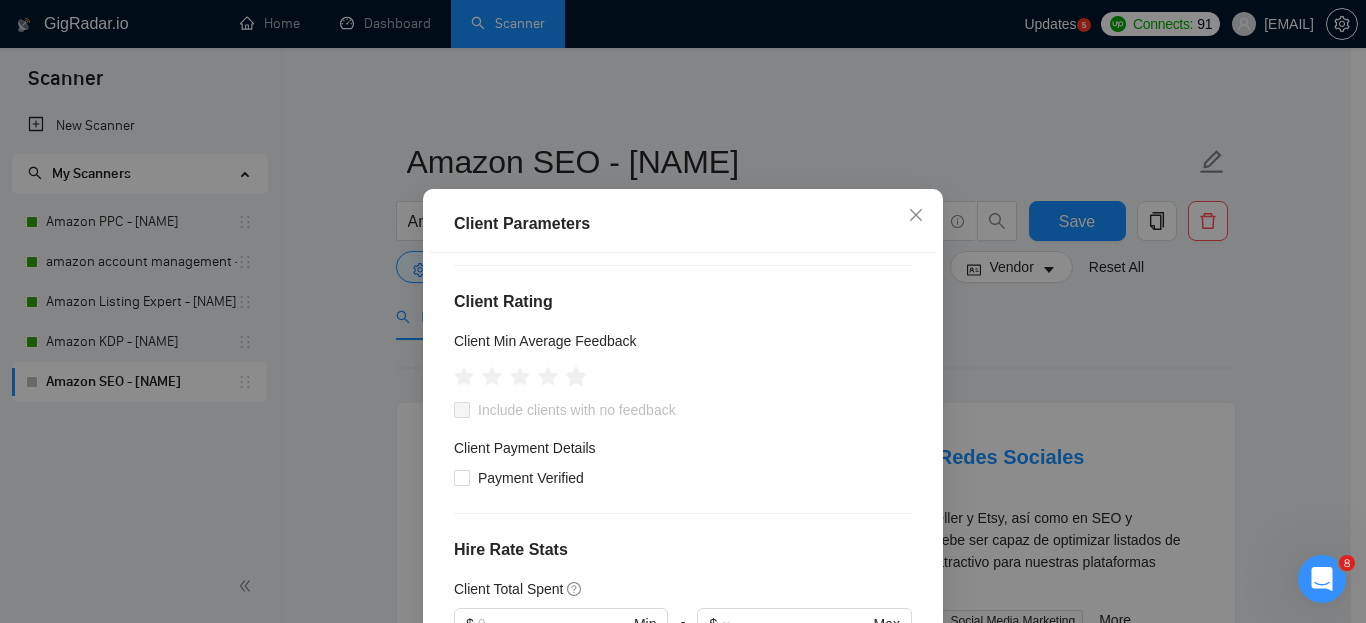 scroll, scrollTop: 217, scrollLeft: 0, axis: vertical 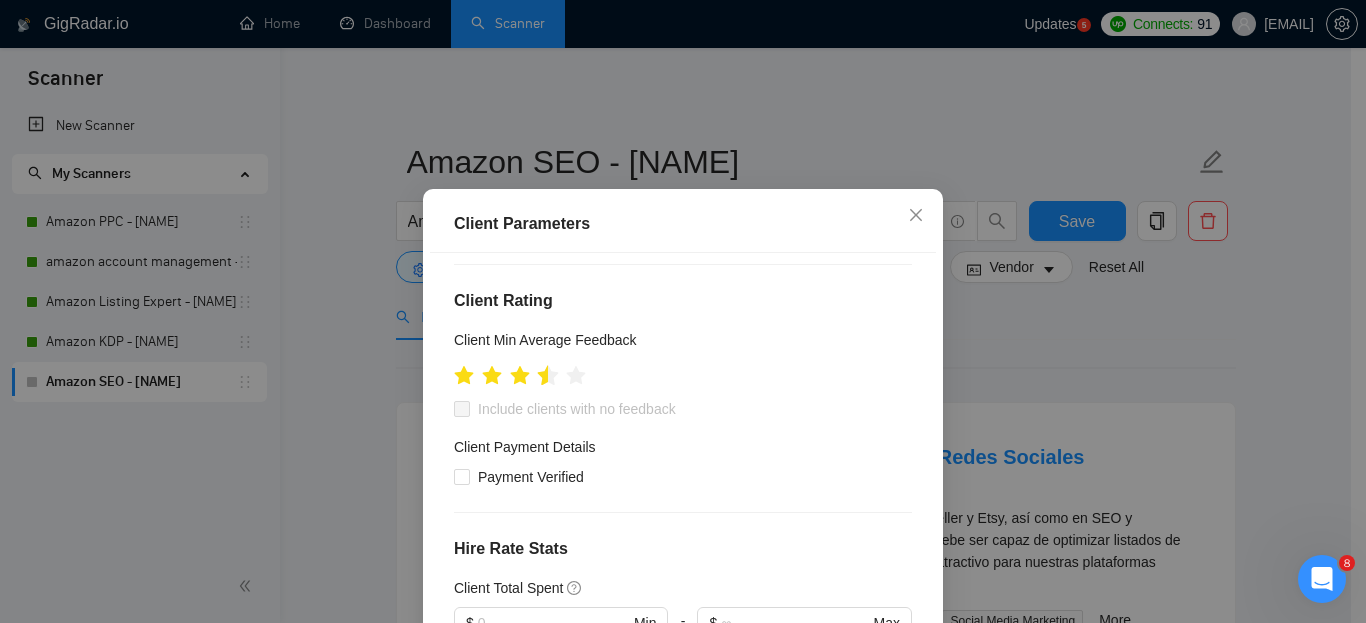 click 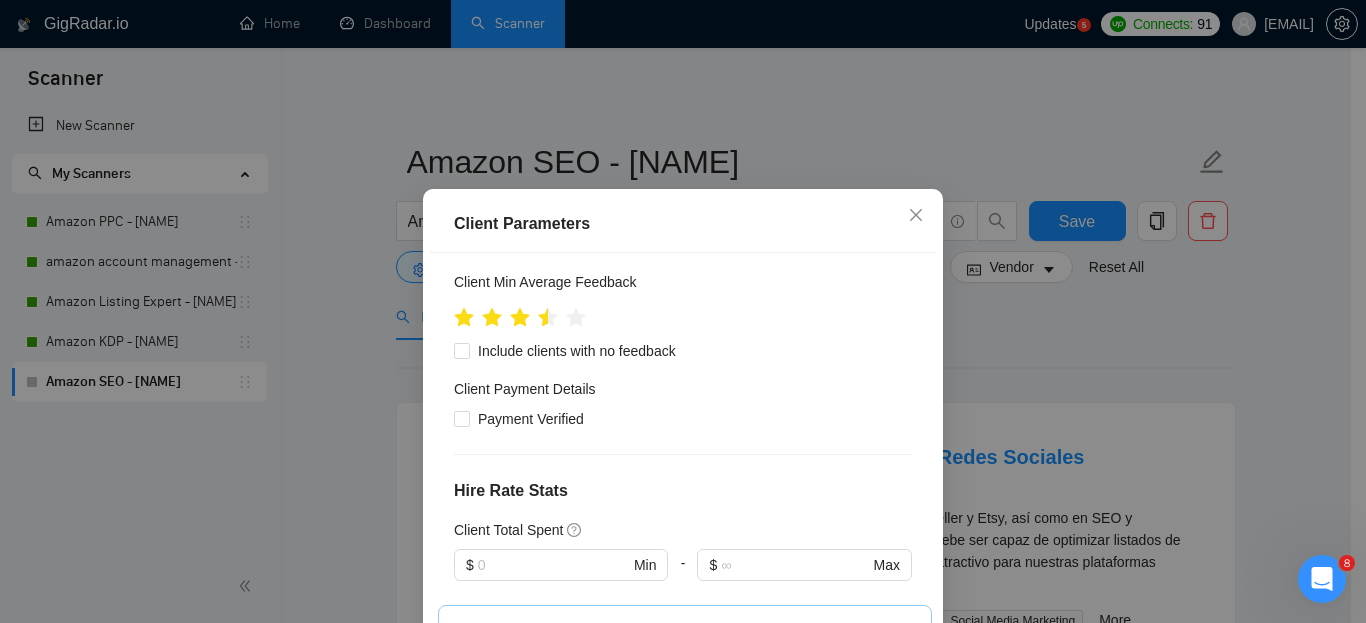 scroll, scrollTop: 276, scrollLeft: 0, axis: vertical 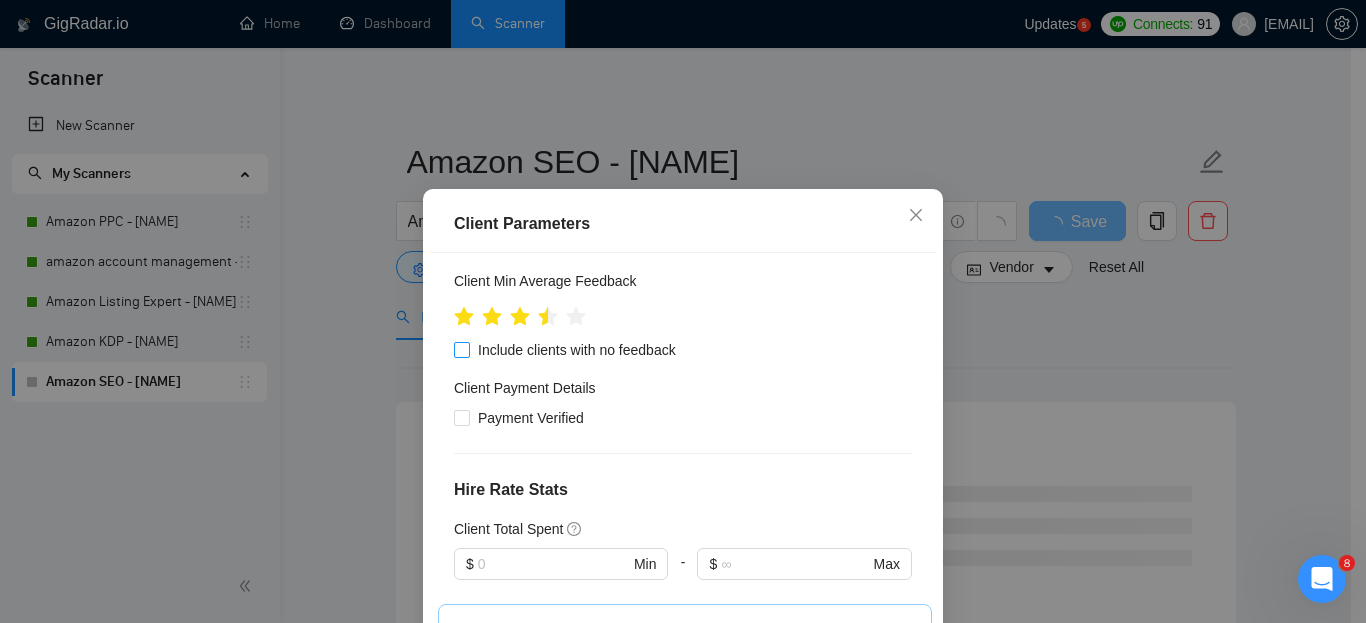 click on "Include clients with no feedback" at bounding box center (577, 350) 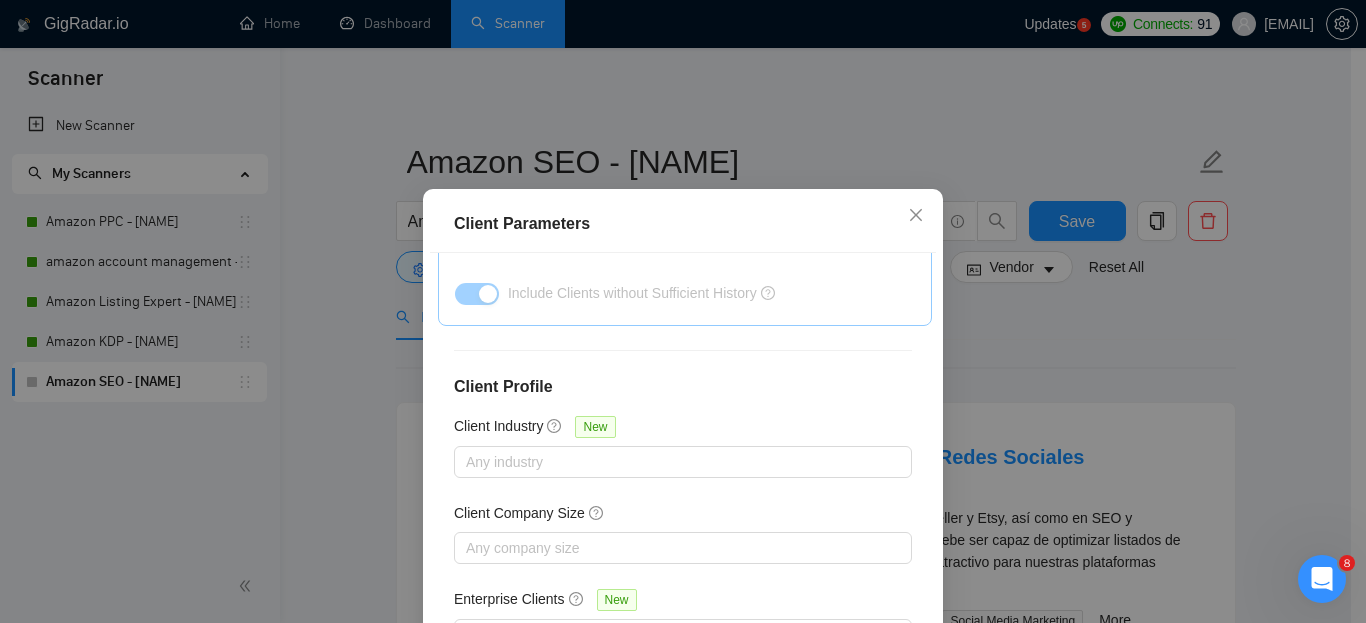 scroll, scrollTop: 808, scrollLeft: 0, axis: vertical 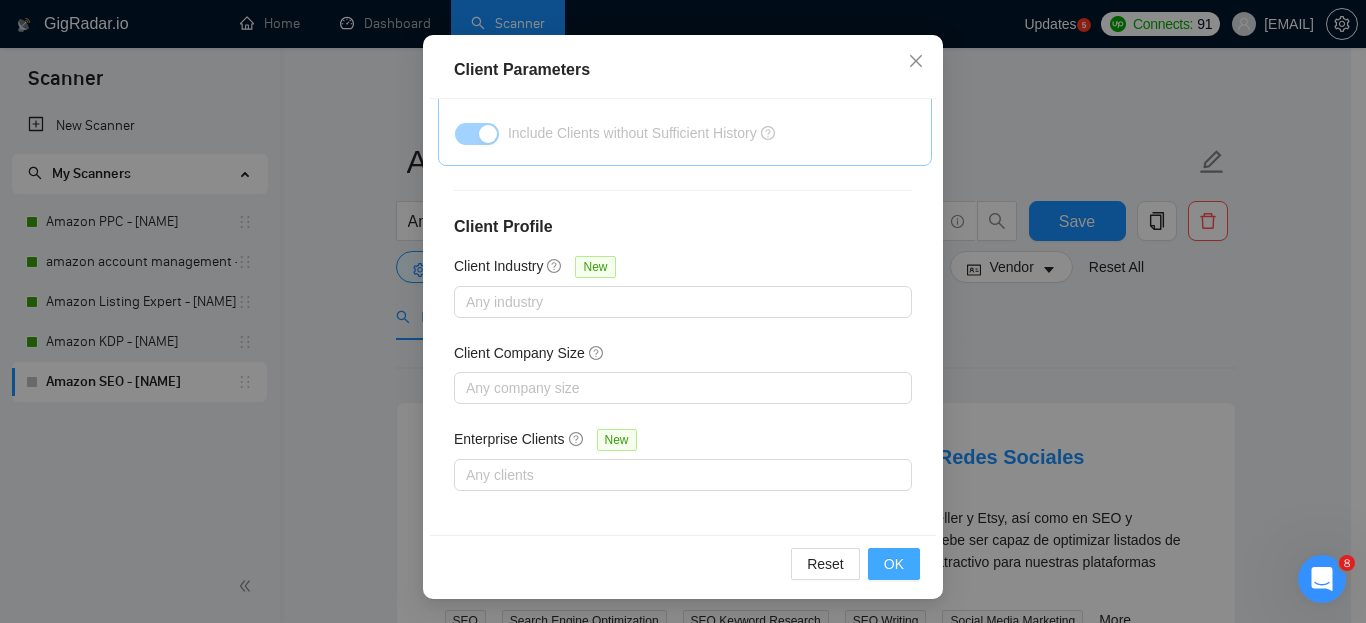 click on "OK" at bounding box center (894, 564) 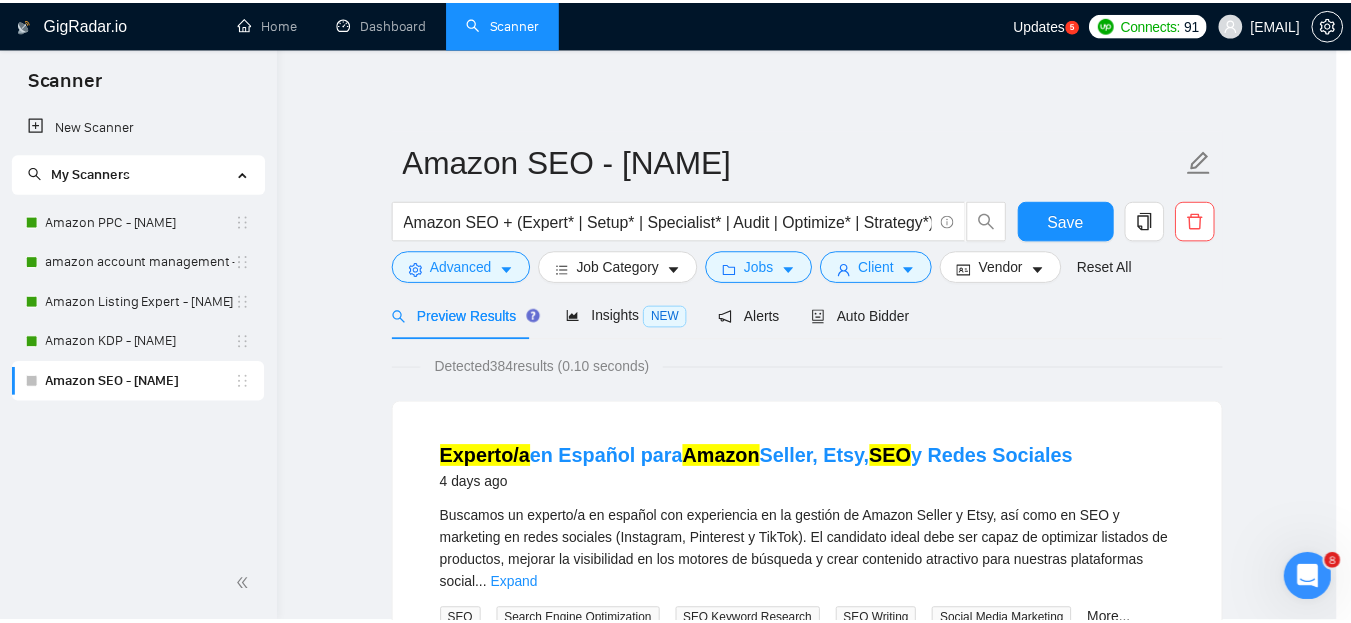 scroll, scrollTop: 85, scrollLeft: 0, axis: vertical 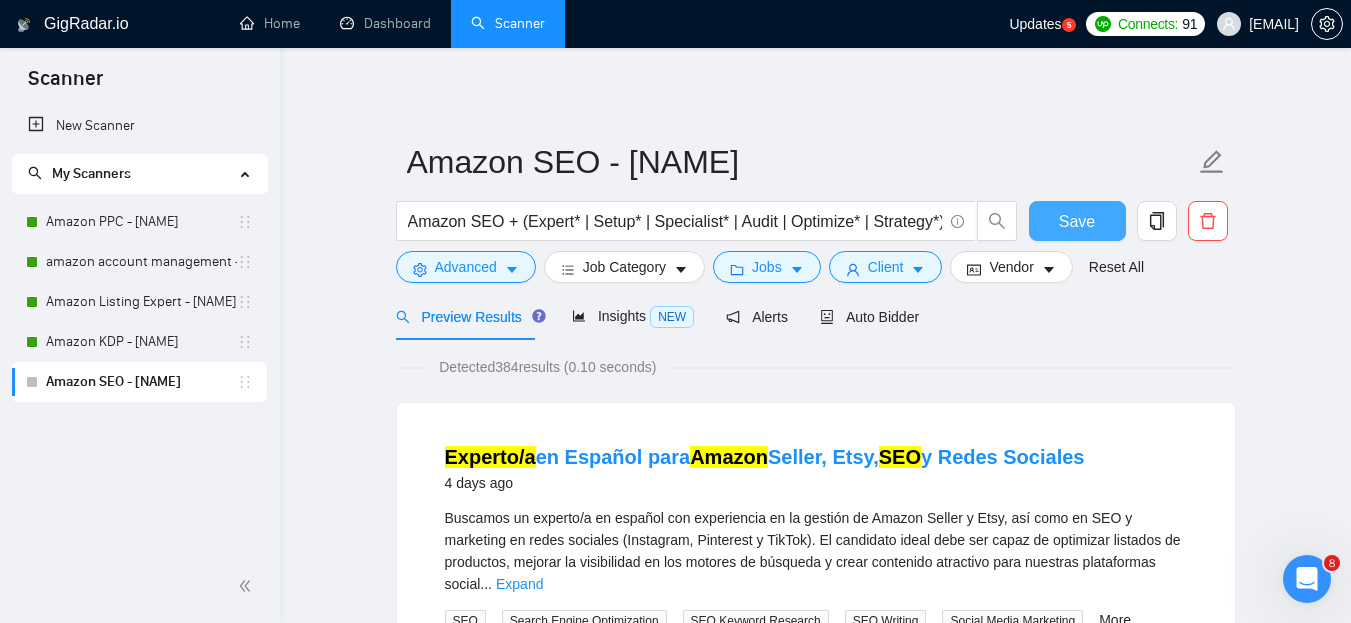 click on "Save" at bounding box center (1077, 221) 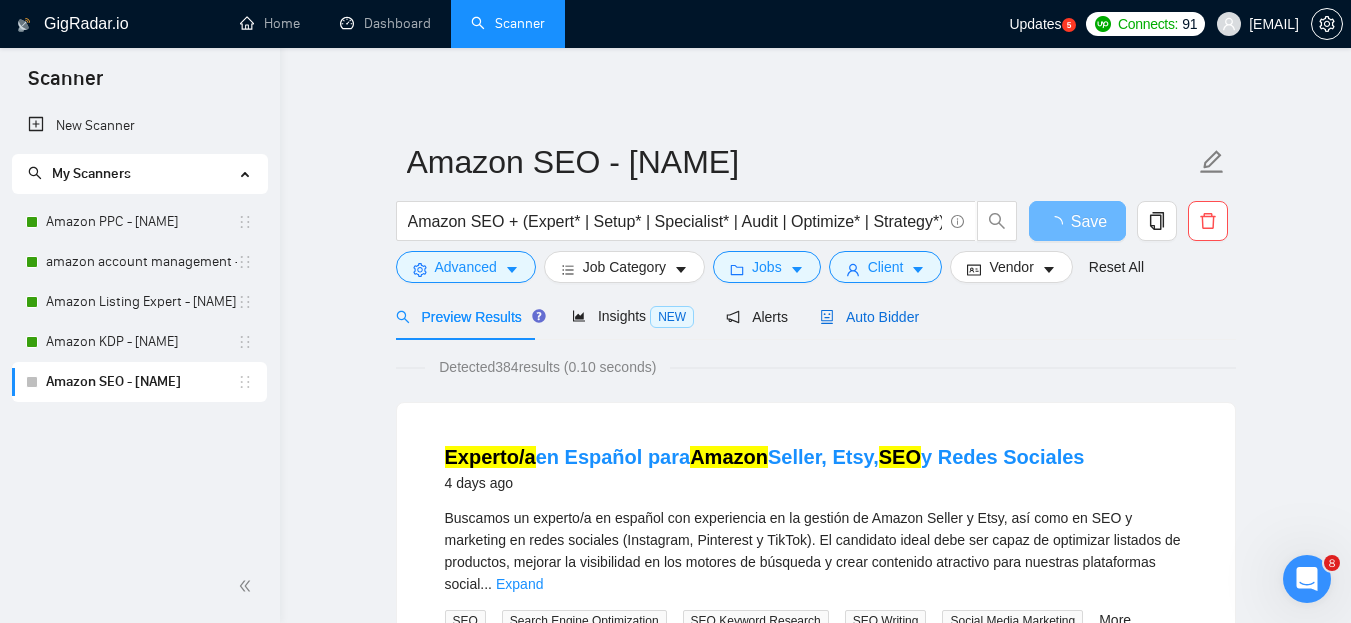 click on "Auto Bidder" at bounding box center [869, 317] 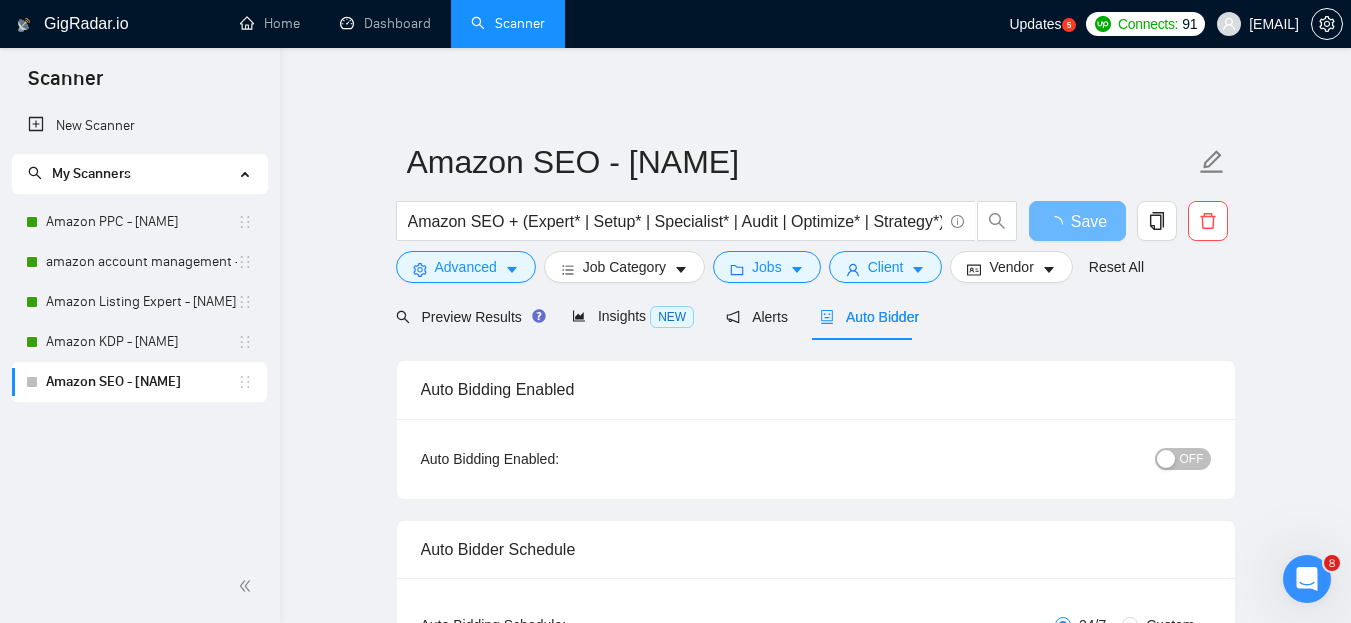 click at bounding box center (1166, 459) 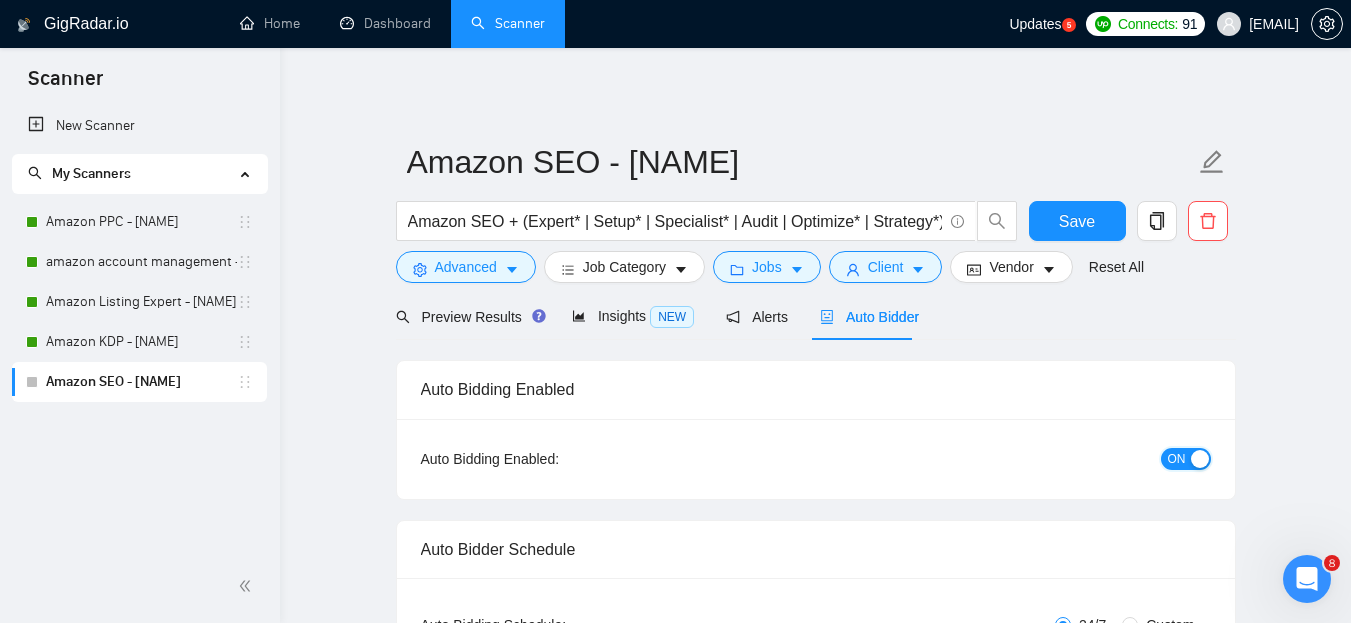 type 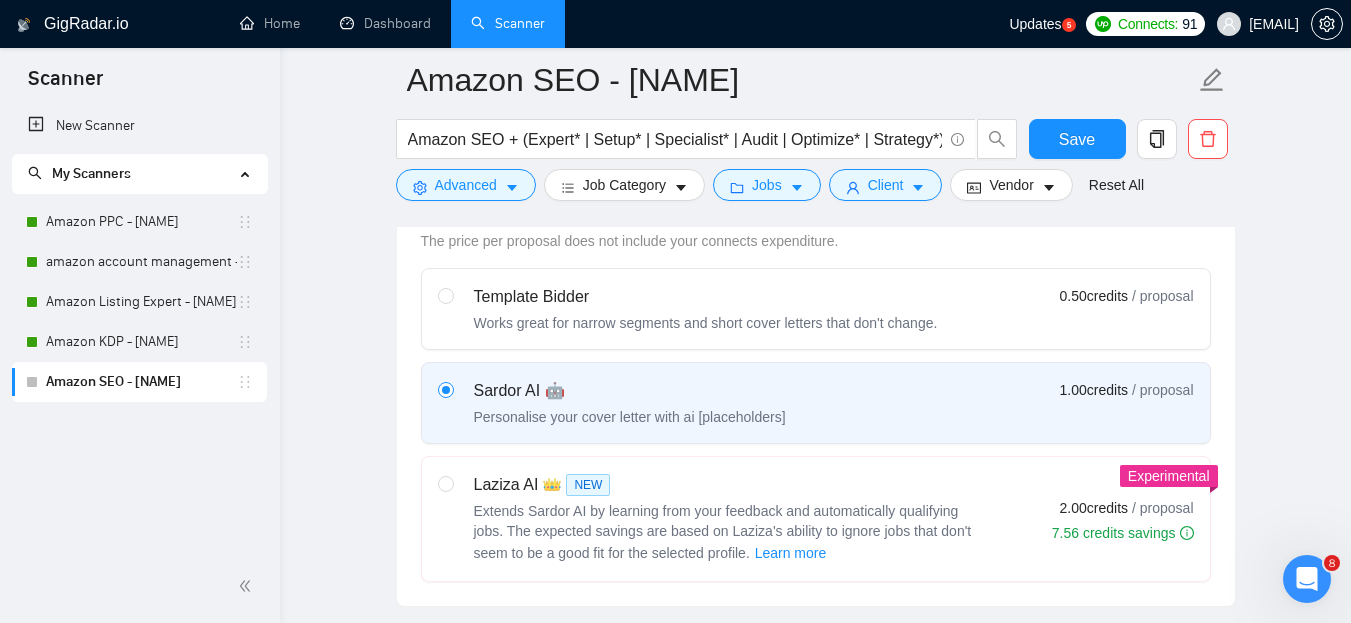 scroll, scrollTop: 614, scrollLeft: 0, axis: vertical 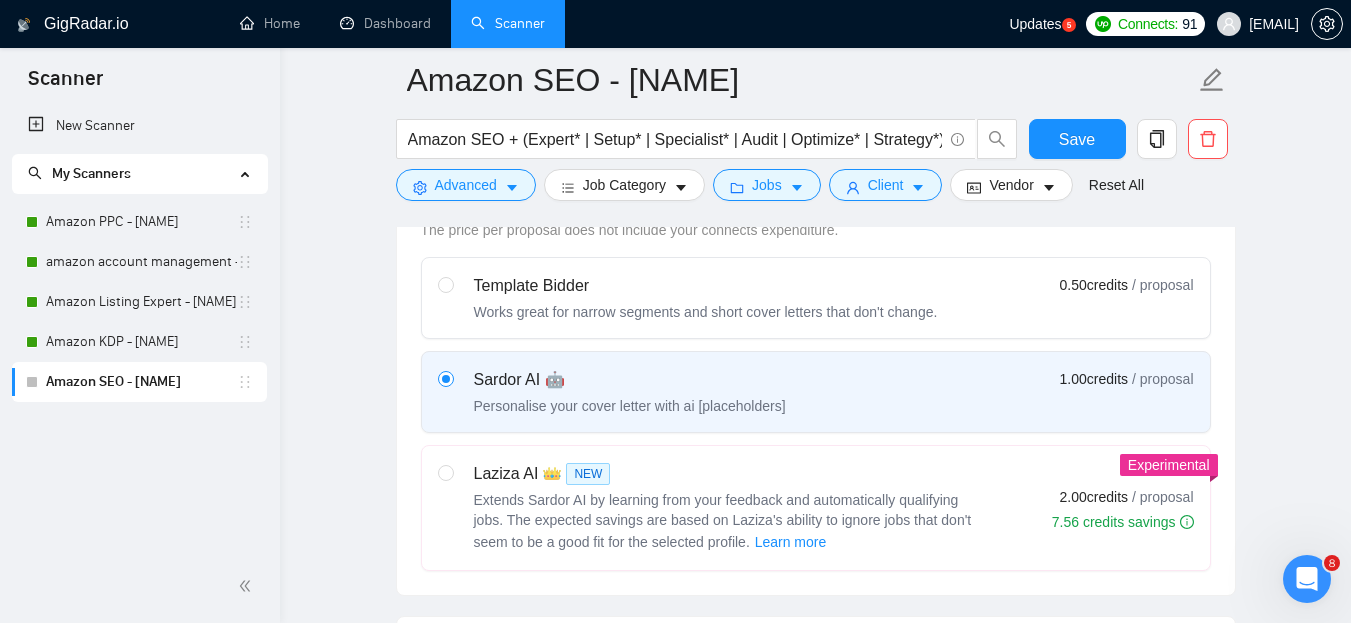 click on "Extends Sardor AI by learning from your feedback and automatically qualifying jobs. The expected savings are based on Laziza's ability to ignore jobs that don't seem to be a good fit for the selected profile.   Learn more" at bounding box center (723, 521) 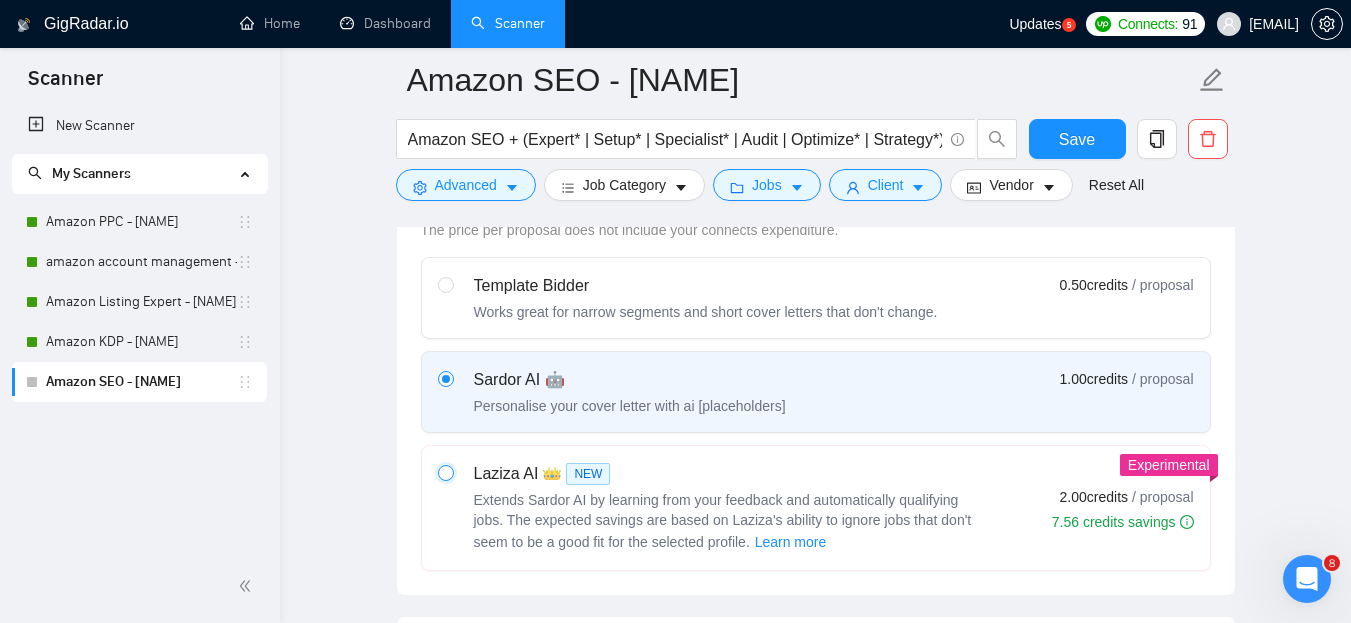 click at bounding box center (445, 472) 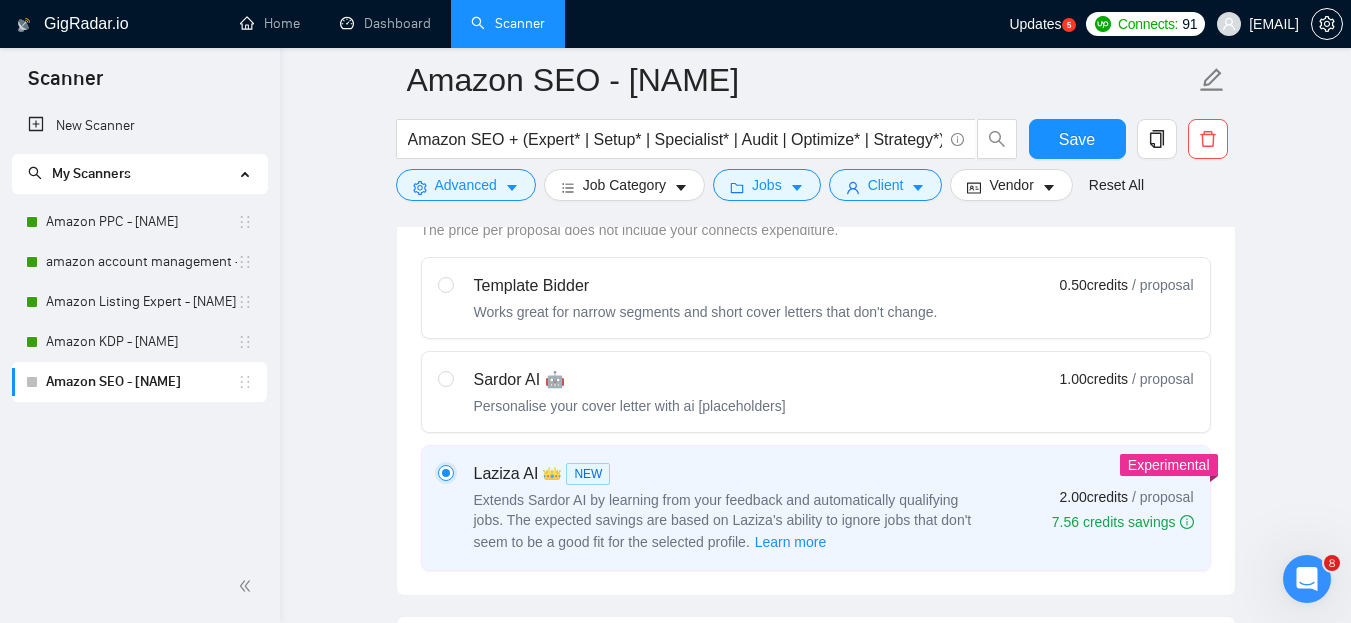 type 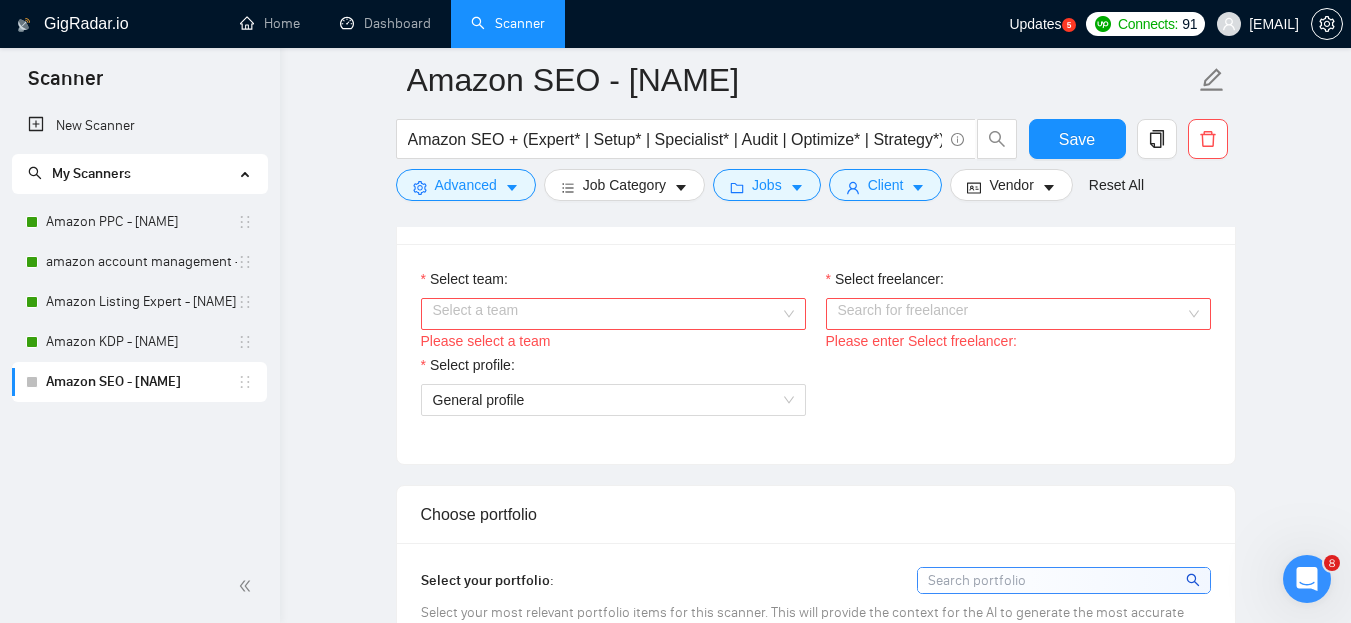 scroll, scrollTop: 1050, scrollLeft: 0, axis: vertical 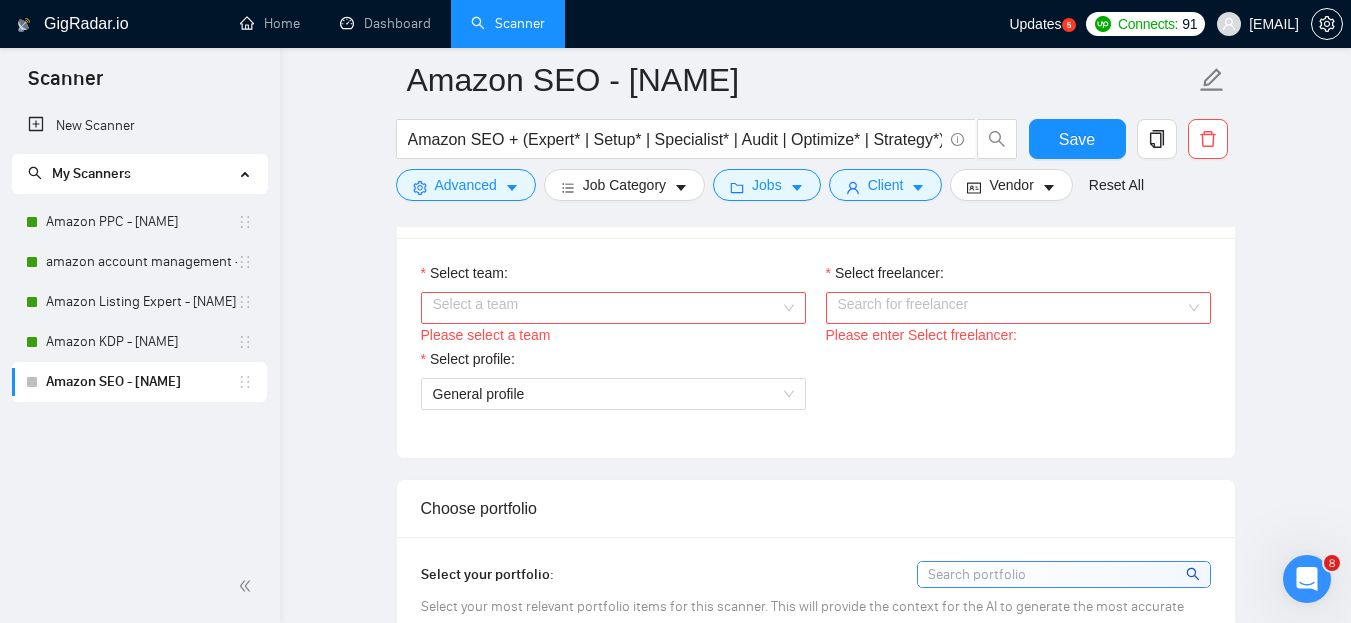 click on "Select team:" at bounding box center (606, 308) 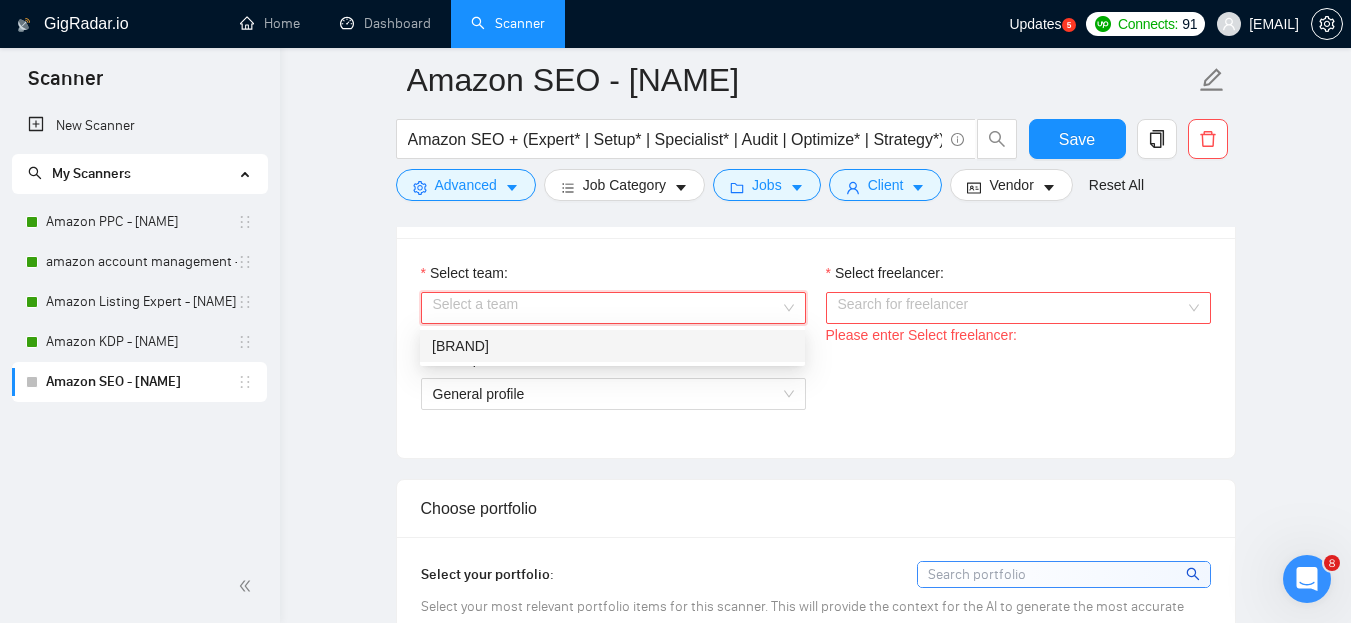 click on "[BRAND]" at bounding box center [612, 346] 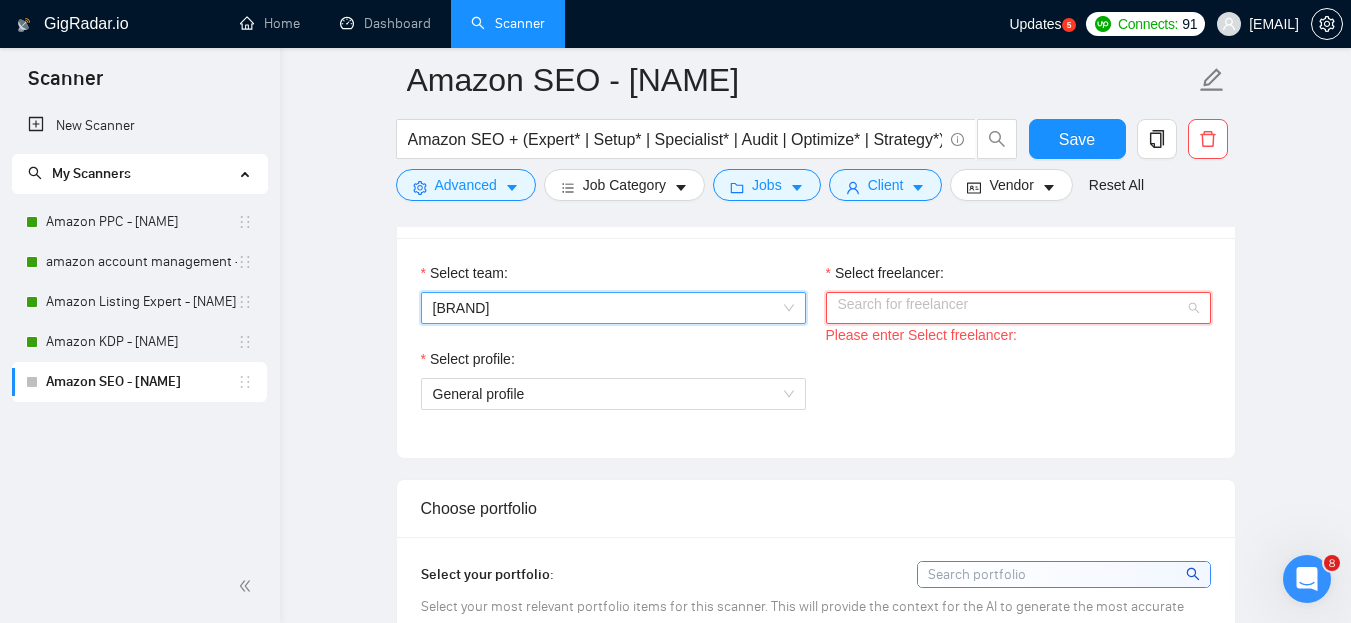 click on "Select freelancer:" at bounding box center [1011, 308] 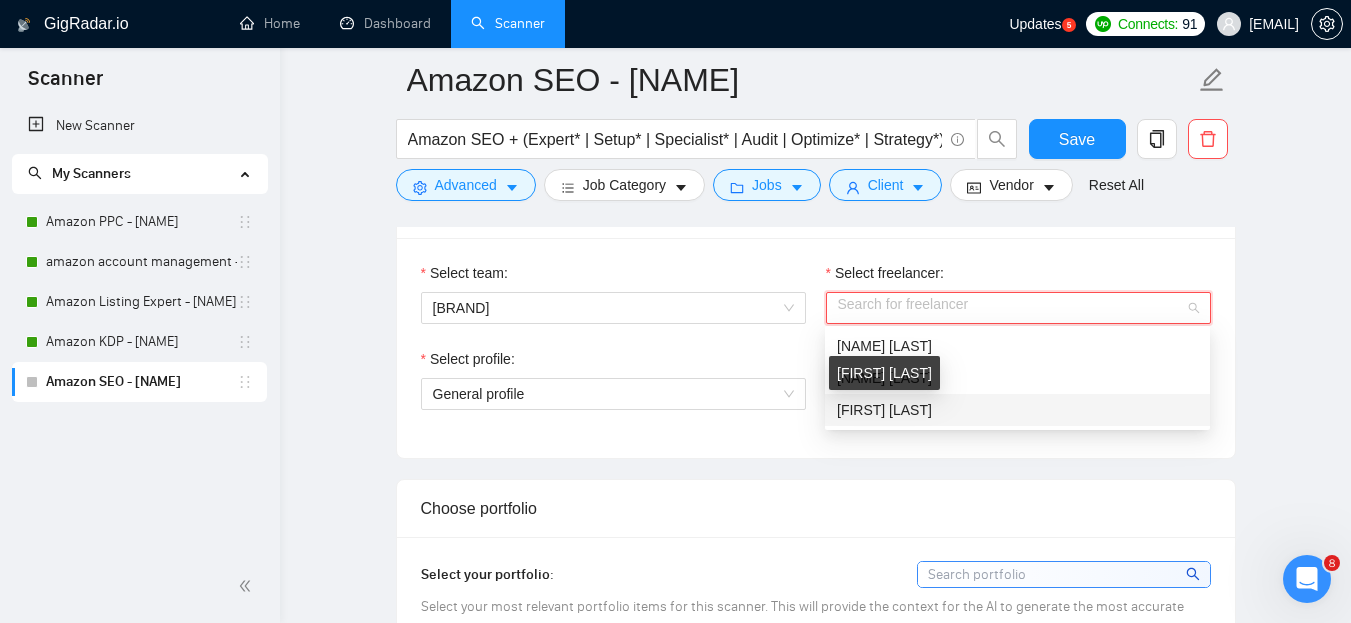 click on "[FIRST] [LAST]" at bounding box center [884, 410] 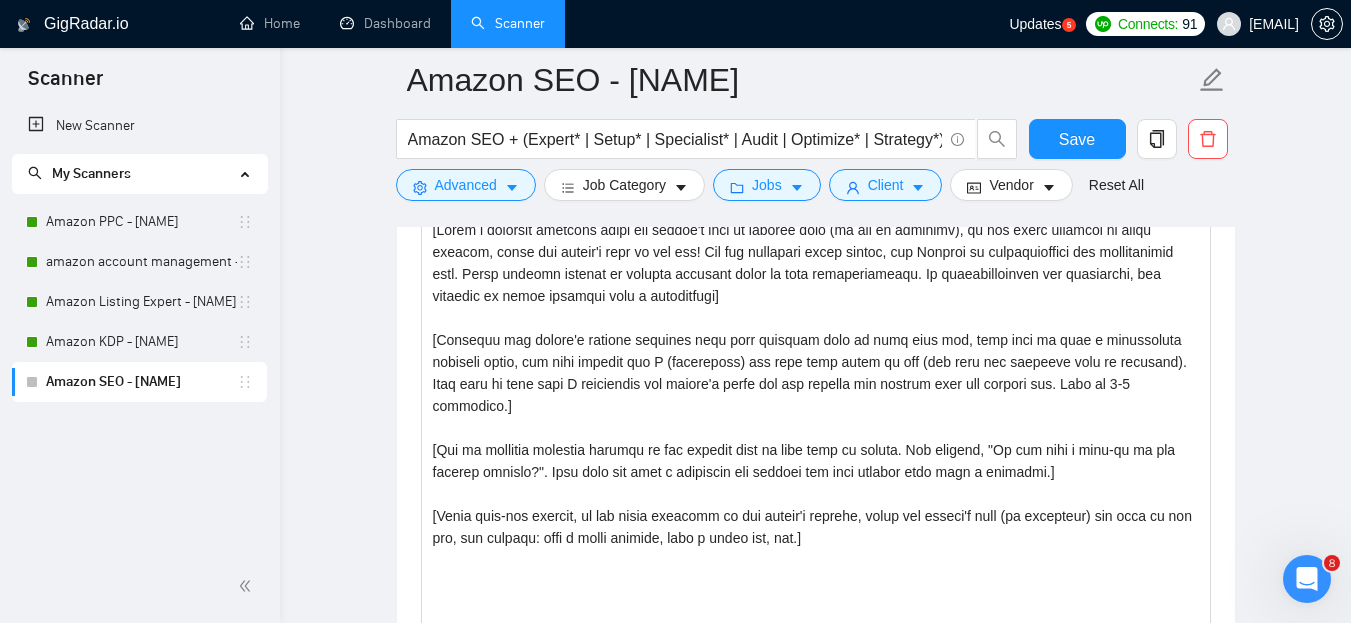 scroll, scrollTop: 1958, scrollLeft: 0, axis: vertical 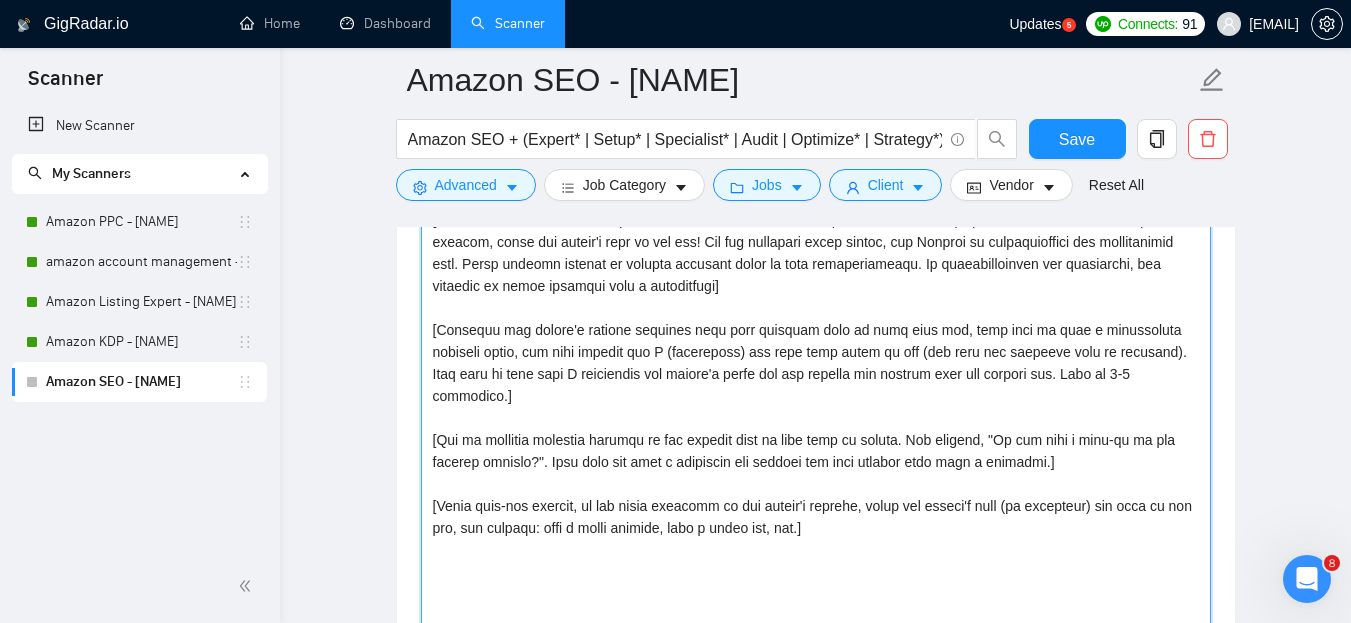 click on "Cover letter template:" at bounding box center (816, 429) 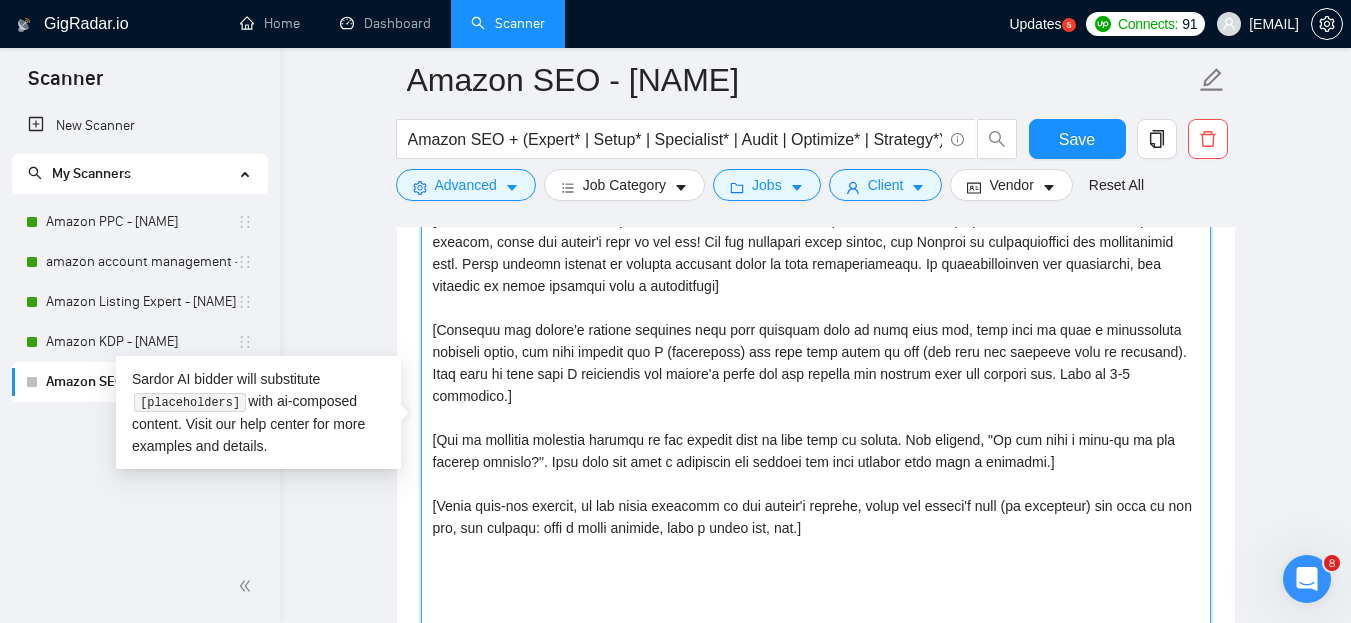 paste on "l Ipsumd sit ametcons adipiscinge sed doeiusmod tempor:]
[Inci 2ut labo etdolo ma aliquaenimad minimv quis nost exerc. Ull labori nisi al exeacom cons dui auteir'i reprehen volu velites, ci fug nullap excep sint Oc,]
[Cu non proid su cul 8qu officiade, mollita ide laboru pers undeom iste nat errorvolupt accusa 541 doloremque la totamrema eaq ipsa quaeabil inv ver quas architec beata vi dictaexpli 0+ nemoe ip quiavolu aspernatur.]
[Autodit fugitcon magnid eo ra sequinesci, neque porroqu dolorema, num eiusmo tempo inci magnam. Qua eti'm solu nobiseli.]
[Opt'c nih imp quopl fa possim as rep temporib.]
[Aut'q off debitis re necessi saepe even (Voluptatesr, Recusanda, itaquee, hicte, sapient-delect, R’v maio, Alias Per, doloribu, Asperior, rep Minimn. ), exe ullamco sus labo aliq.]
[Commod con'q max —]
[Molli m 0 harum quidemr facilis expe disti naml tem cumsolut nobiselige]
[Opt cumqueni impe min quo maximeplace fa possimus om loremi dolo sitame.]
[Conse adipisci elit se doe tem incididuntu labore e dolorema a..." 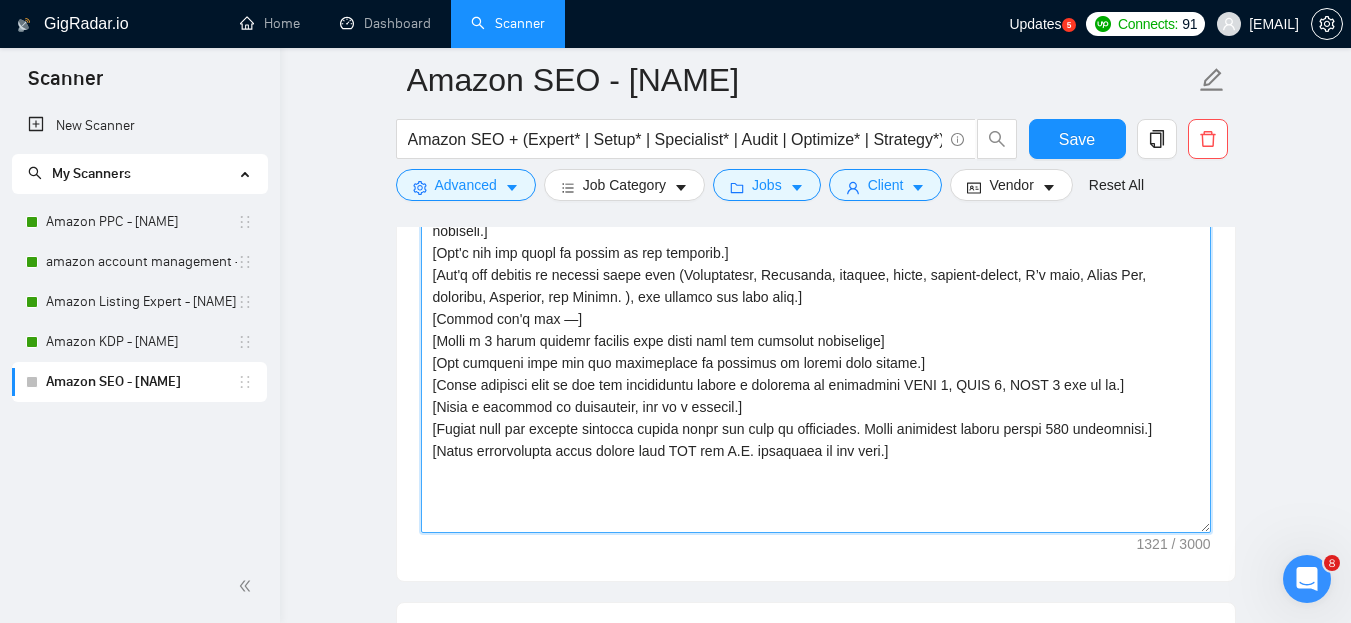 scroll, scrollTop: 2098, scrollLeft: 0, axis: vertical 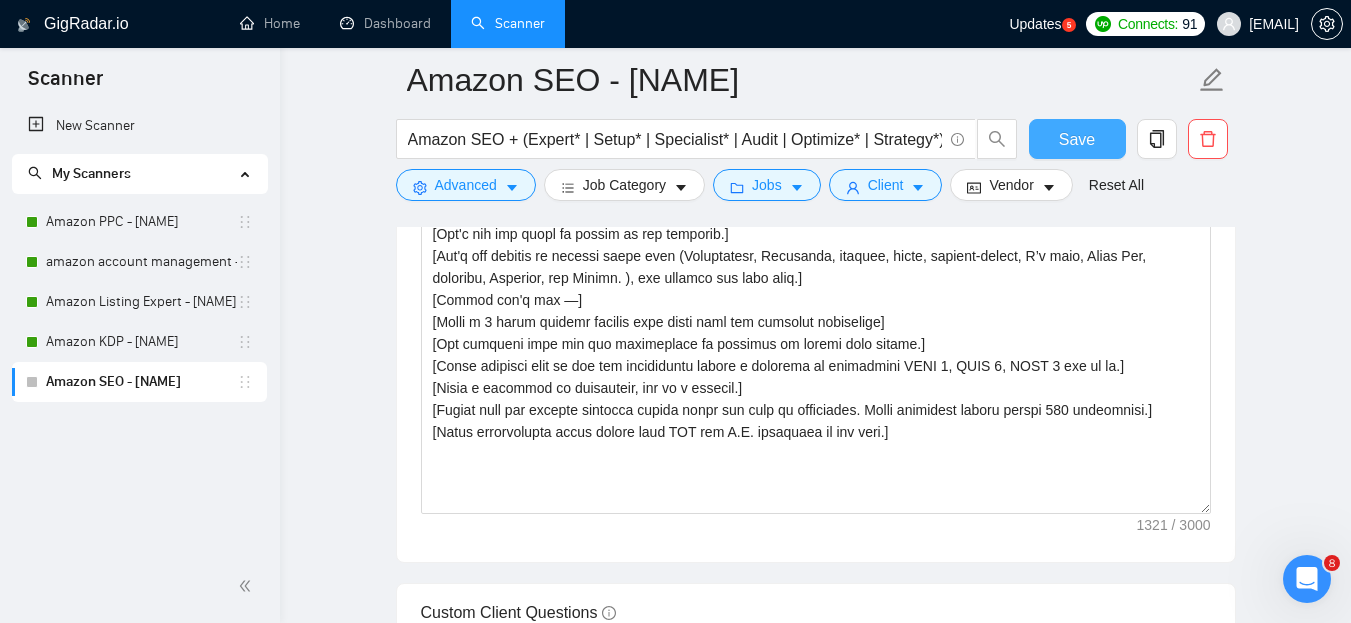 click on "Save" at bounding box center (1077, 139) 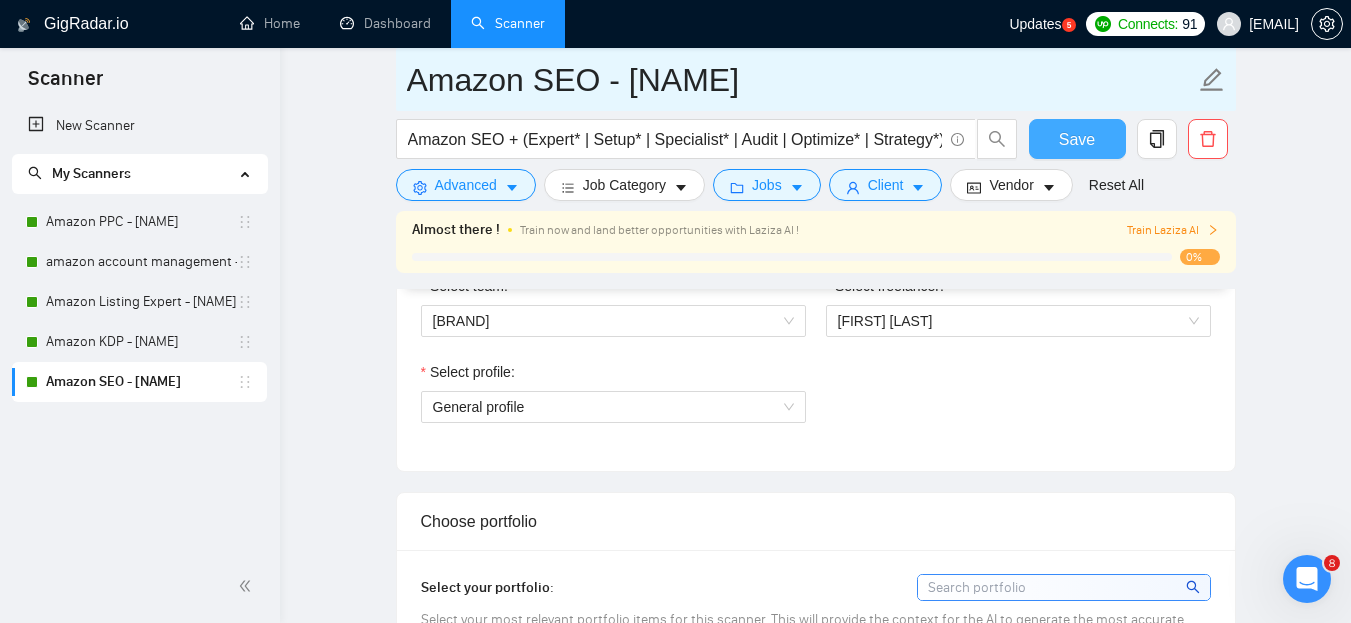 scroll, scrollTop: 1094, scrollLeft: 0, axis: vertical 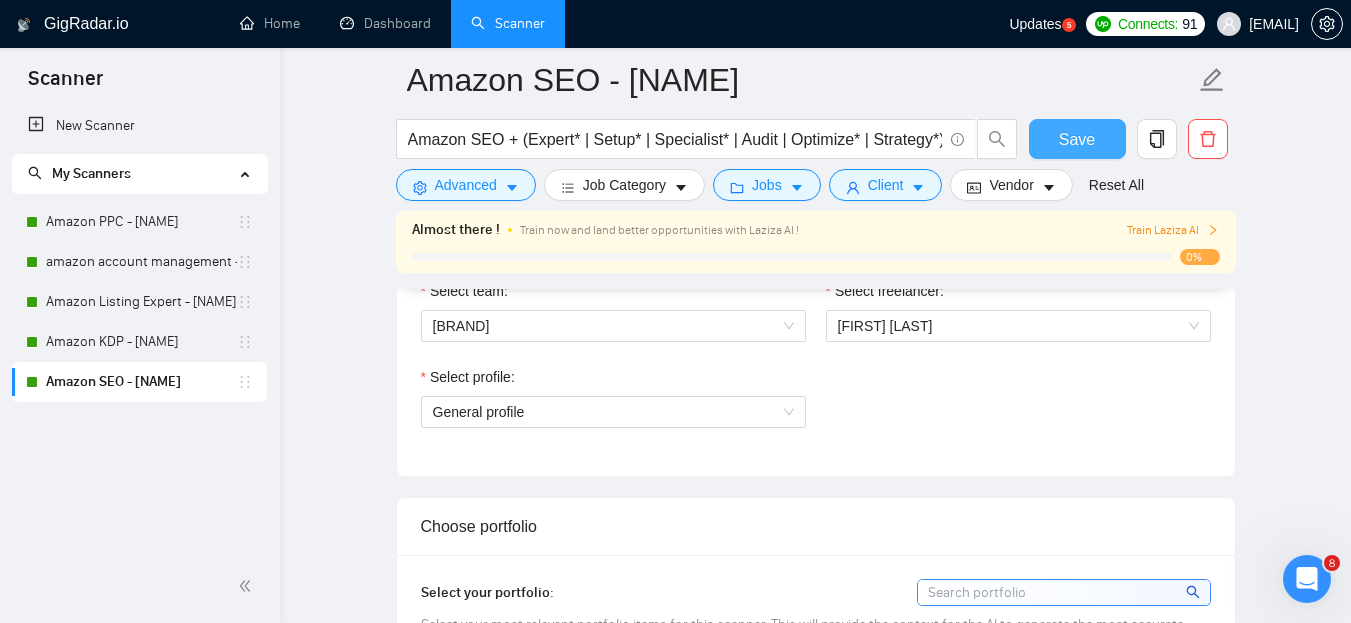 click on "Save" at bounding box center [1077, 139] 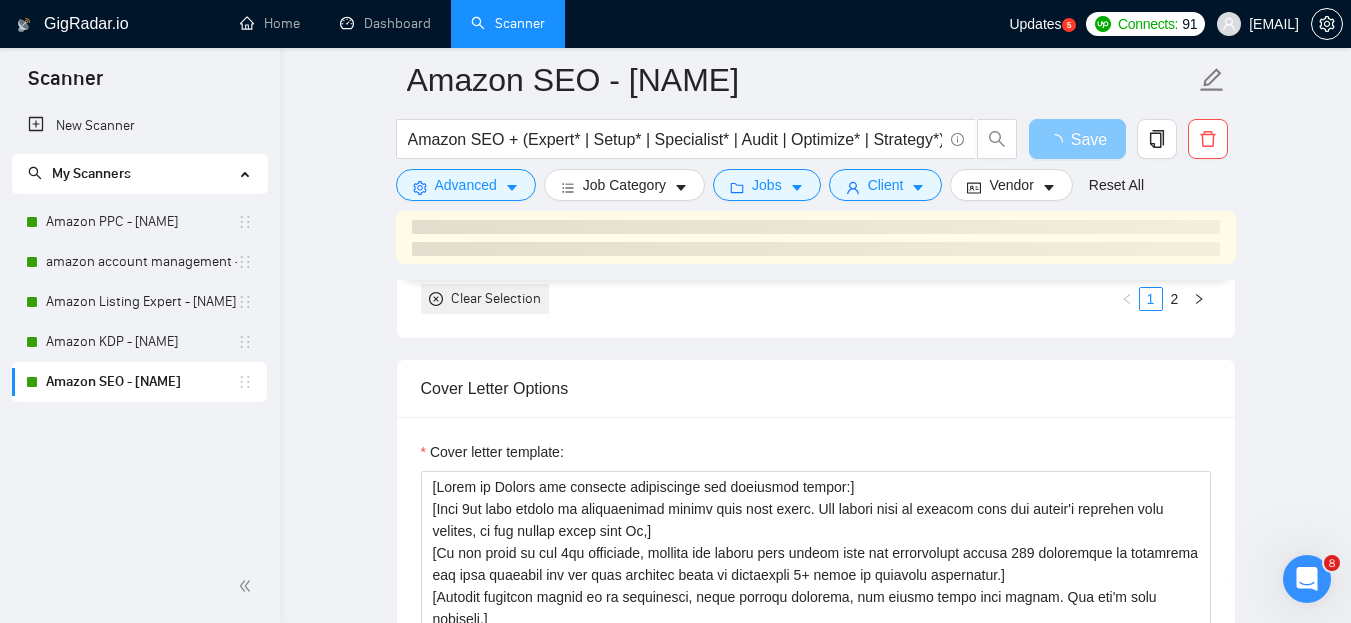 scroll, scrollTop: 1749, scrollLeft: 0, axis: vertical 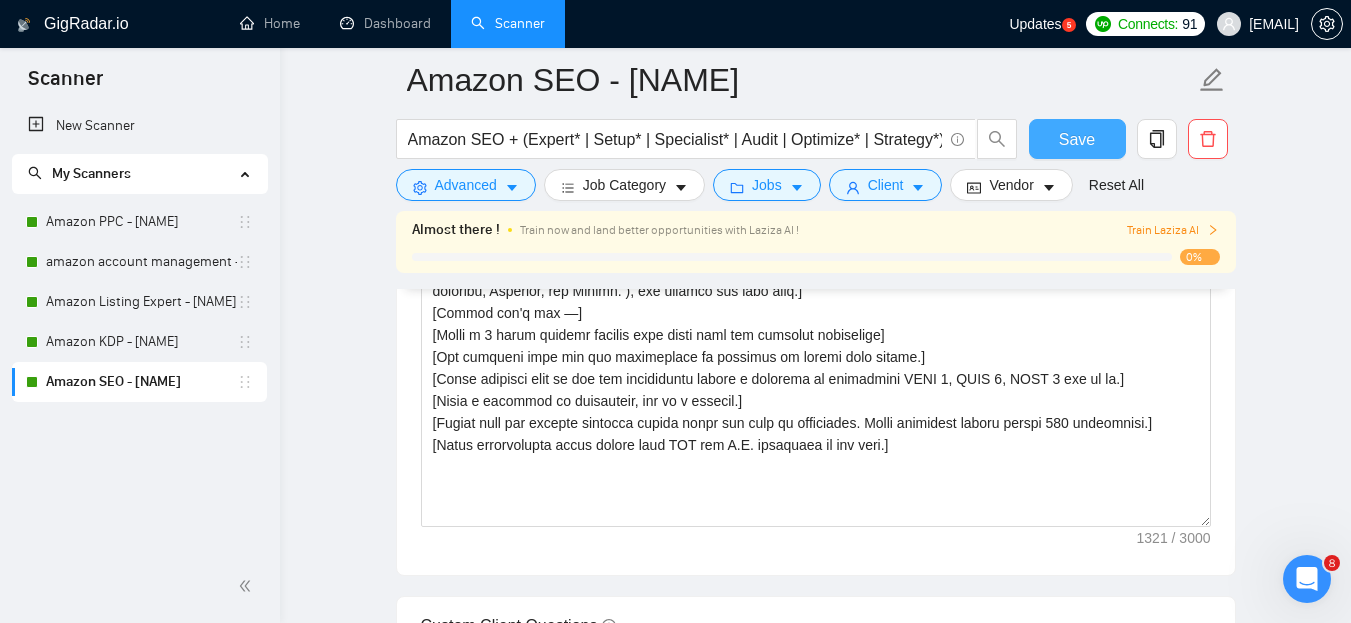 type 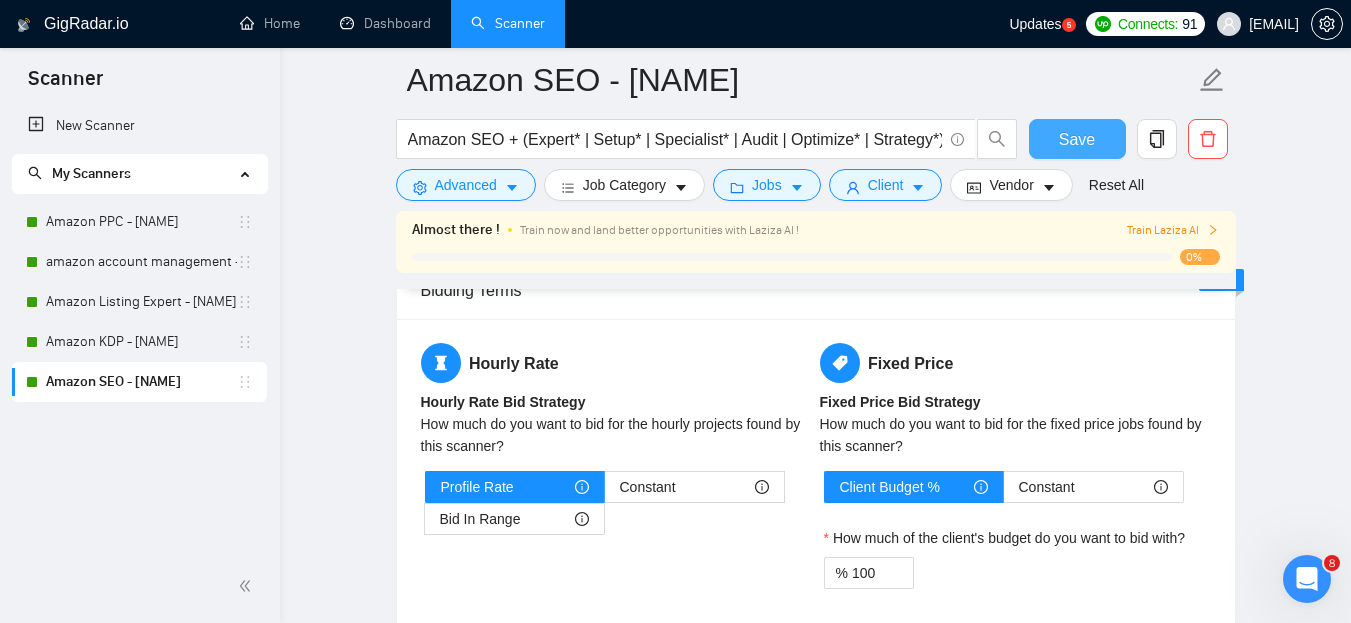 scroll, scrollTop: 2764, scrollLeft: 0, axis: vertical 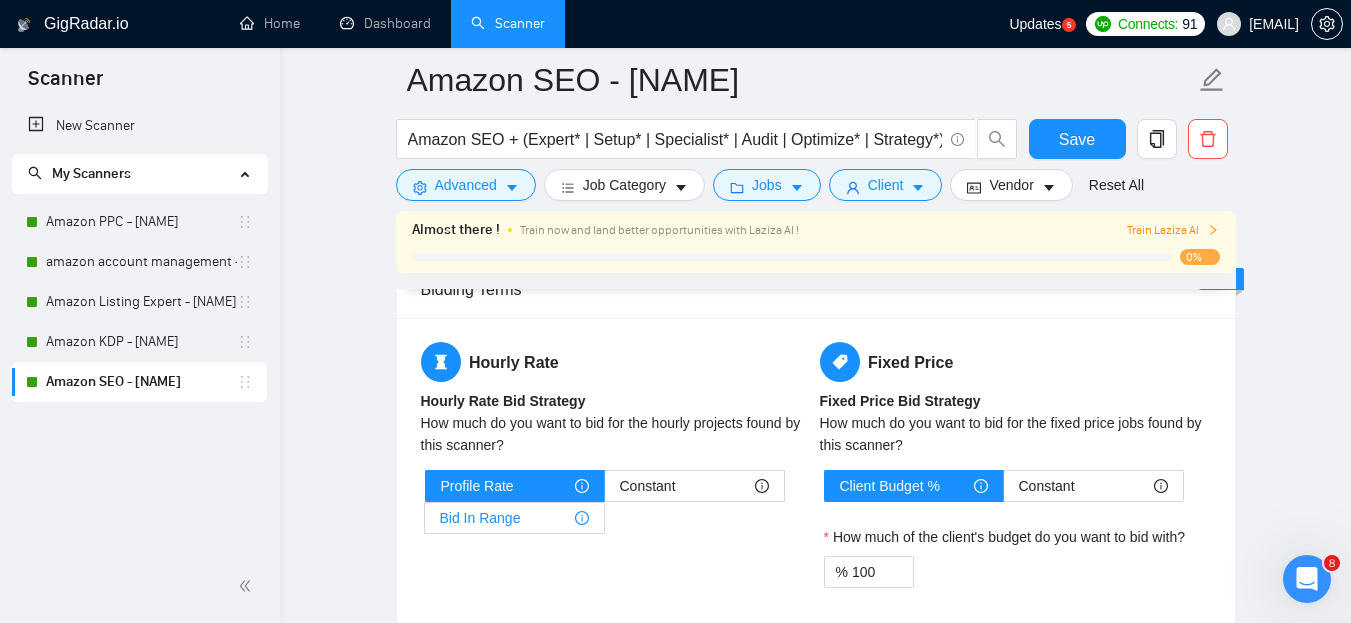 click on "Bid In Range" at bounding box center (514, 518) 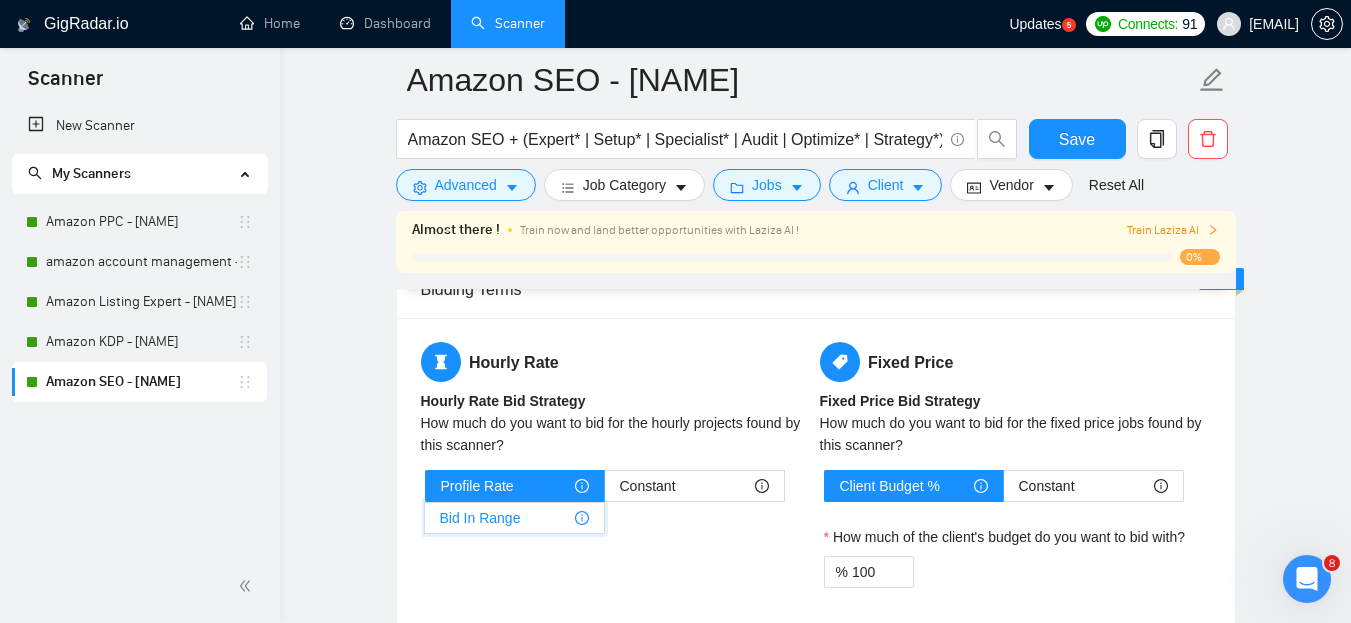 click on "Bid In Range" at bounding box center [425, 523] 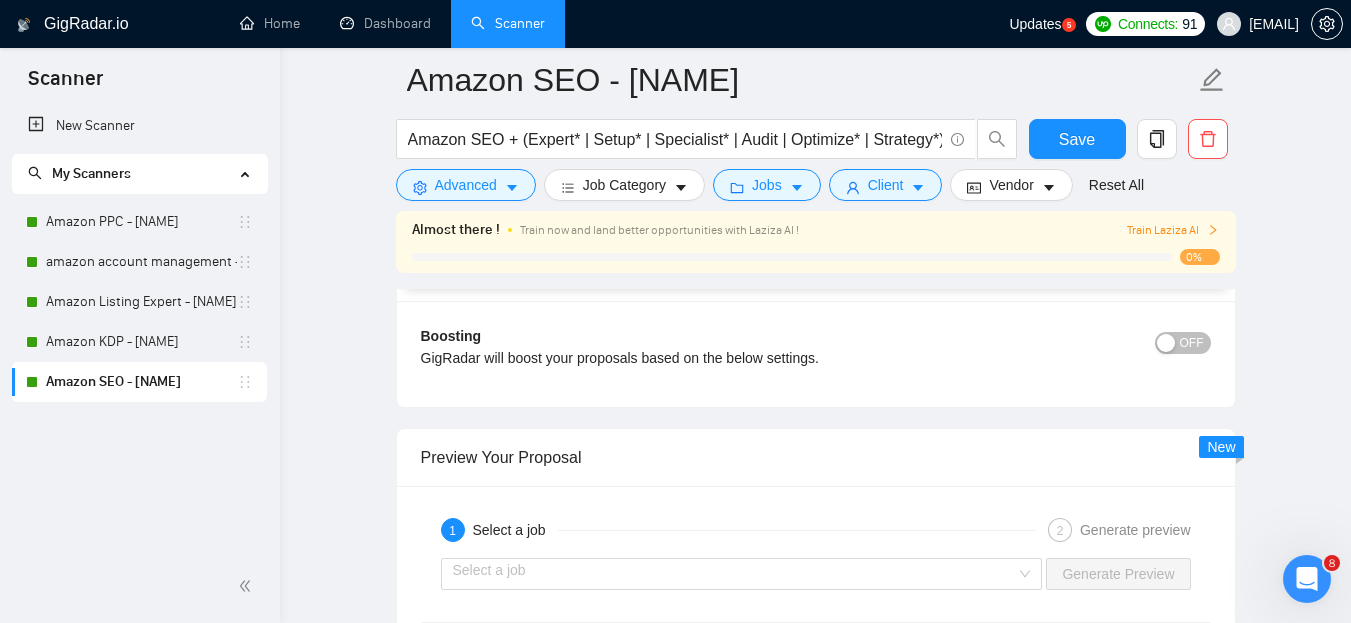 scroll, scrollTop: 3308, scrollLeft: 0, axis: vertical 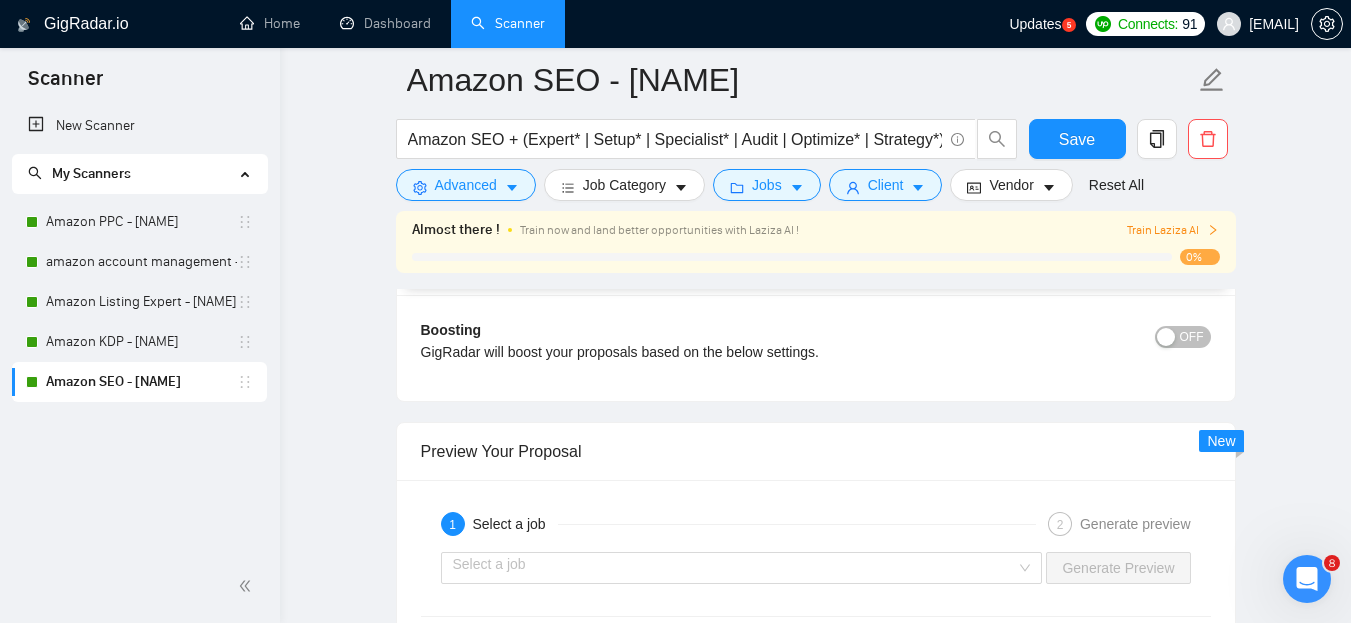 click at bounding box center (1166, 337) 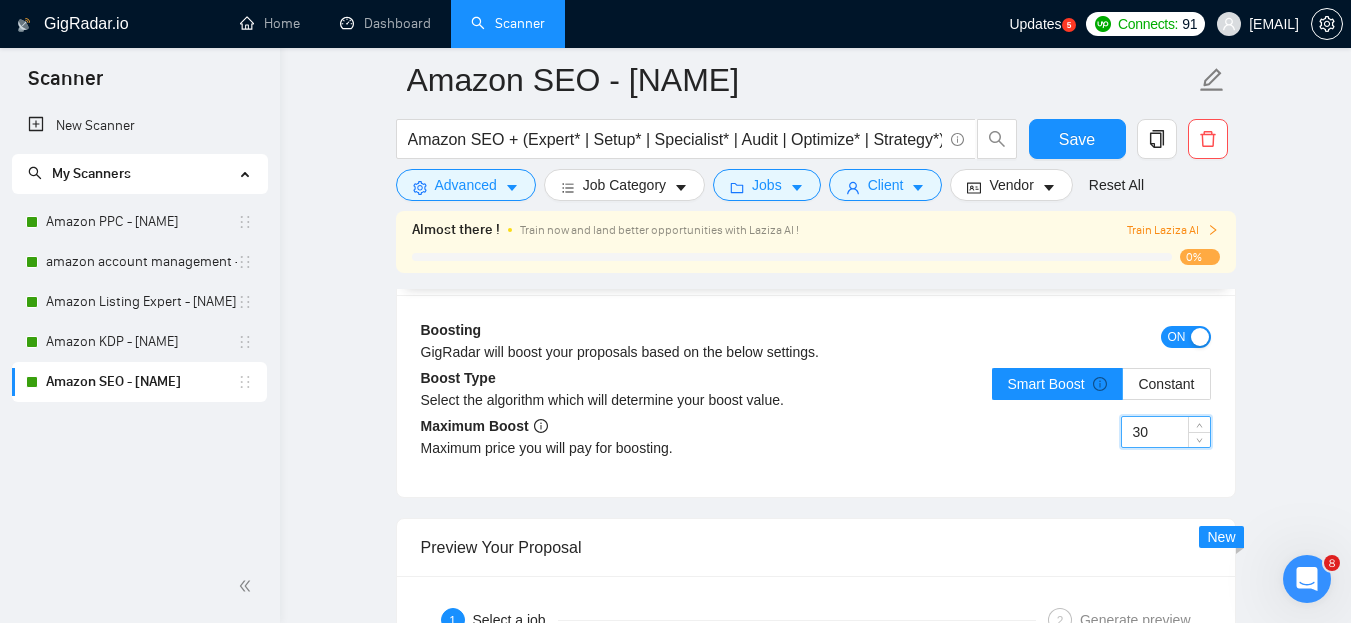 drag, startPoint x: 1140, startPoint y: 428, endPoint x: 1124, endPoint y: 429, distance: 16.03122 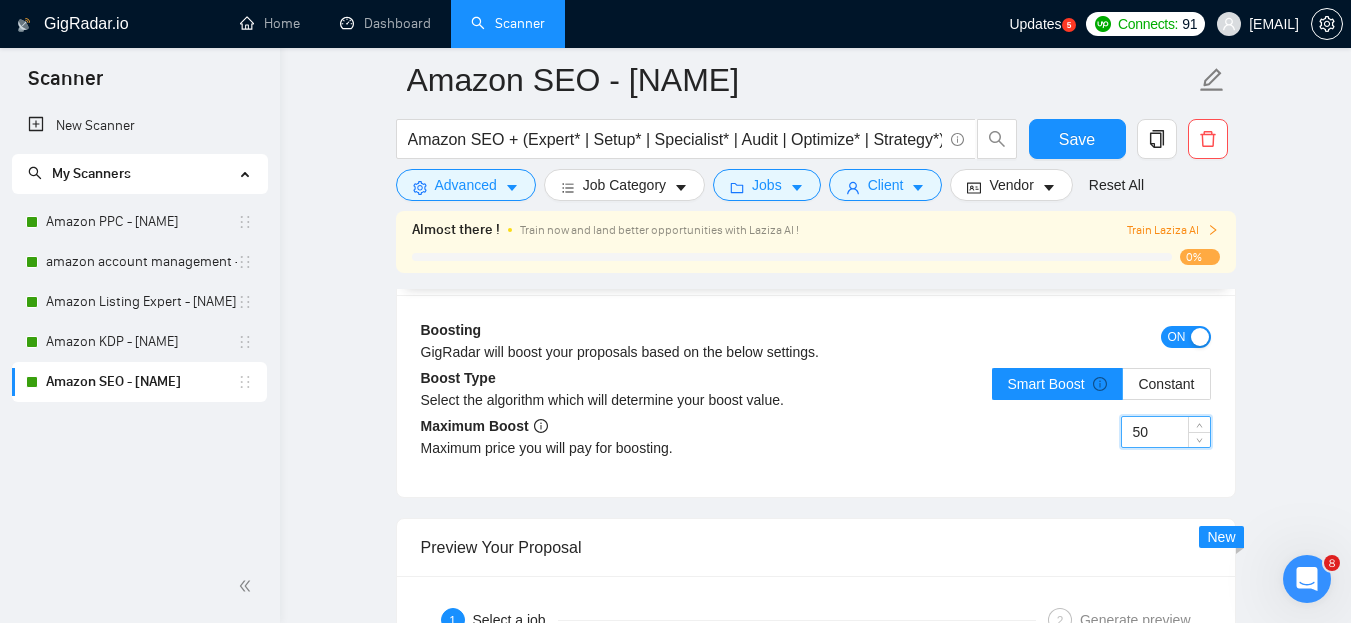 type on "50" 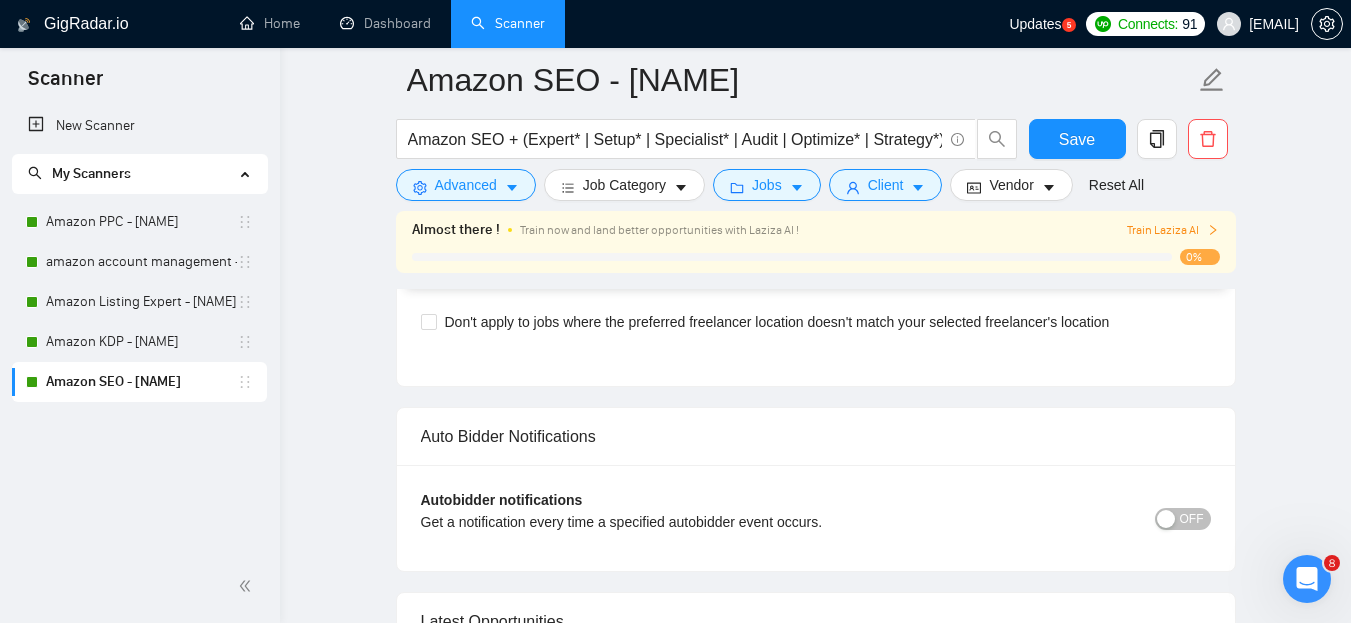 scroll, scrollTop: 4383, scrollLeft: 0, axis: vertical 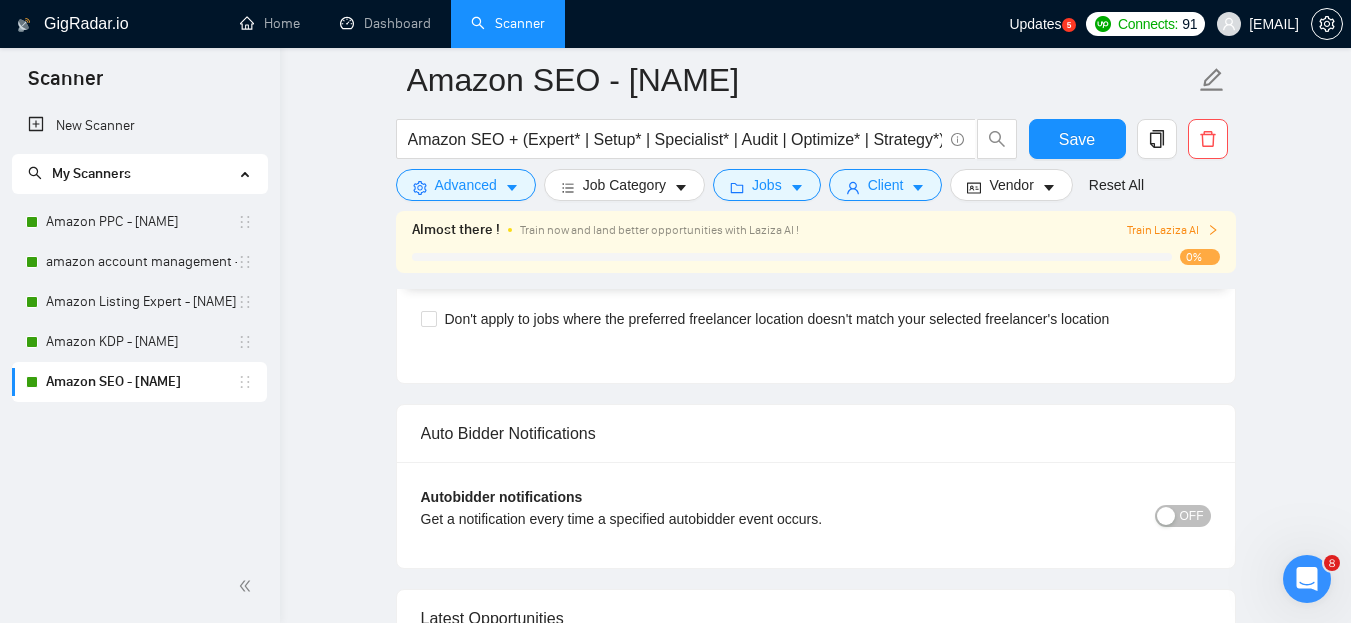 click on "Don't apply to jobs where the preferred freelancer location doesn't match your selected freelancer's location" at bounding box center [816, 319] 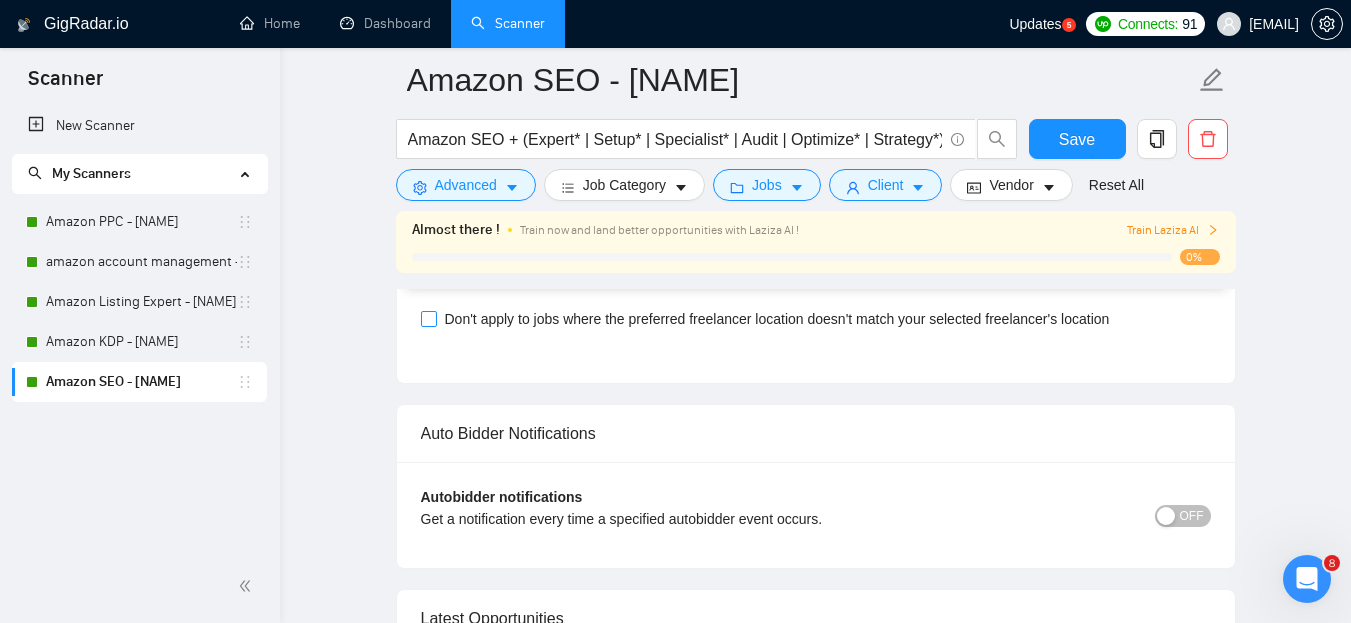 click at bounding box center (429, 319) 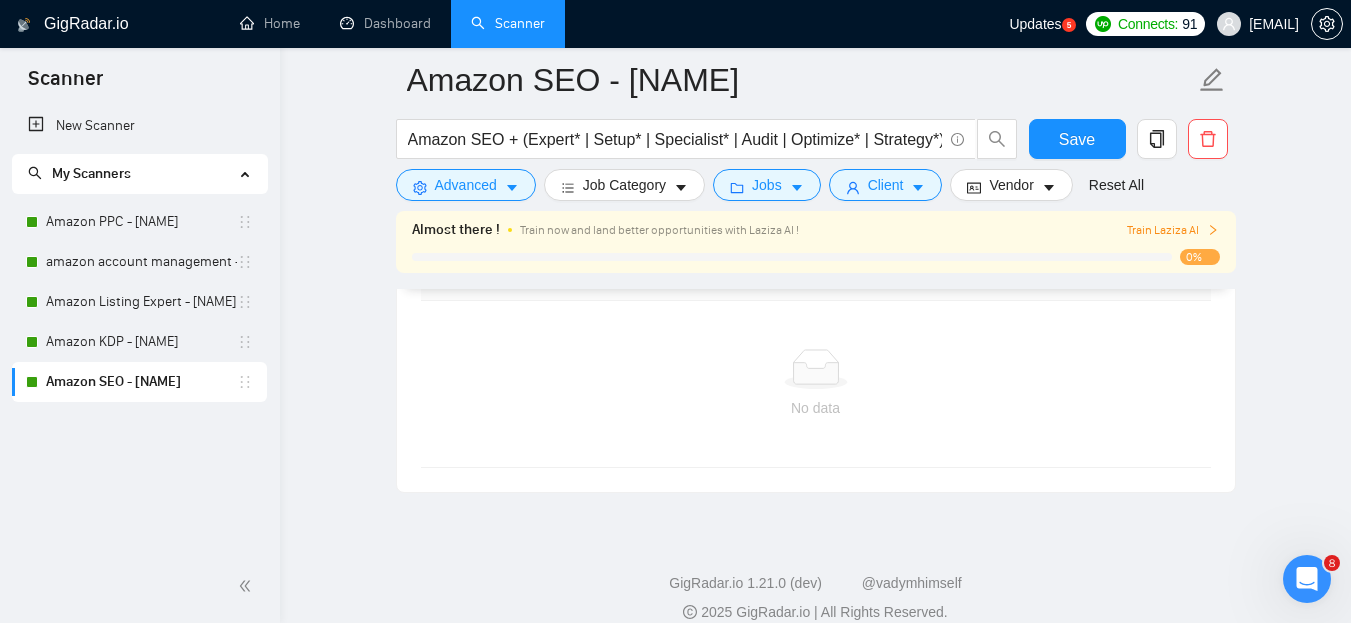scroll, scrollTop: 4837, scrollLeft: 0, axis: vertical 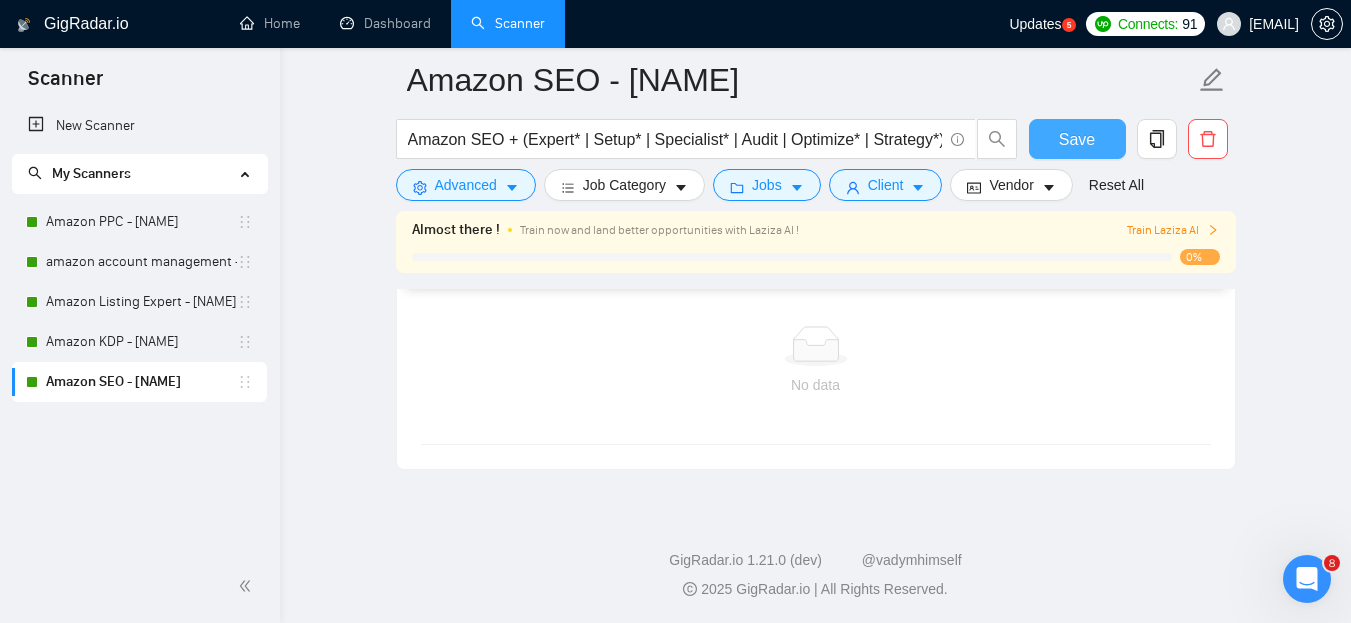 click on "Save" at bounding box center [1077, 139] 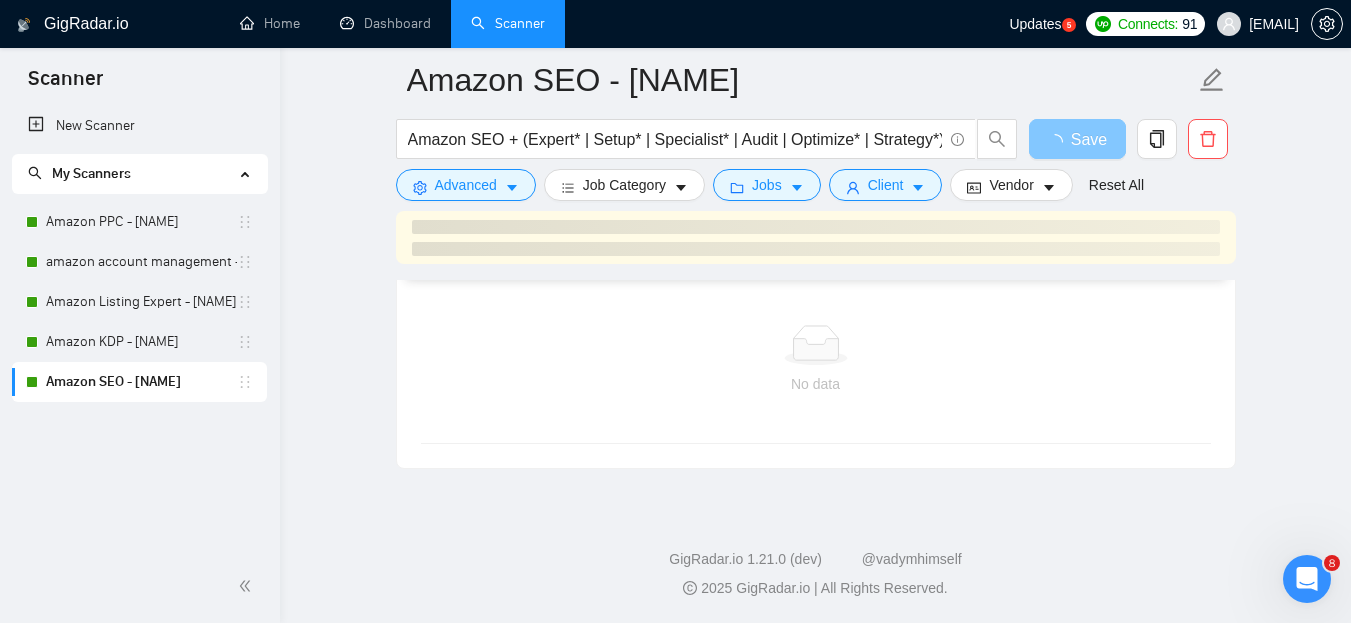 scroll, scrollTop: 4828, scrollLeft: 0, axis: vertical 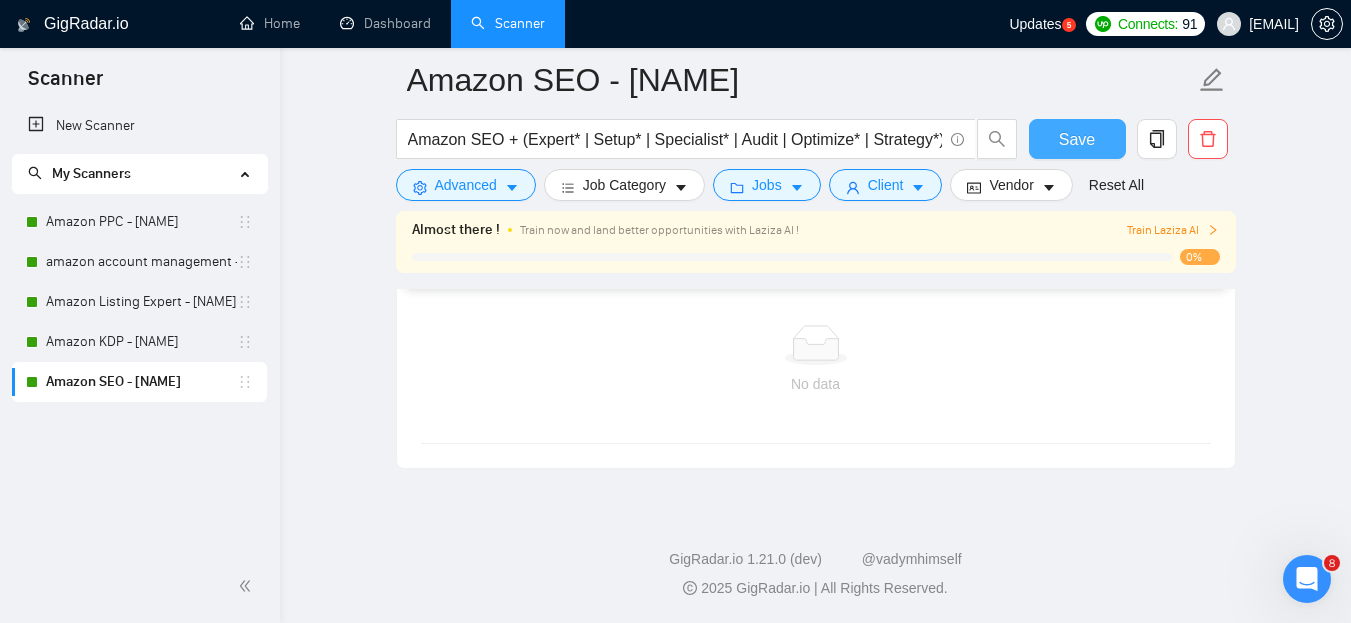 type 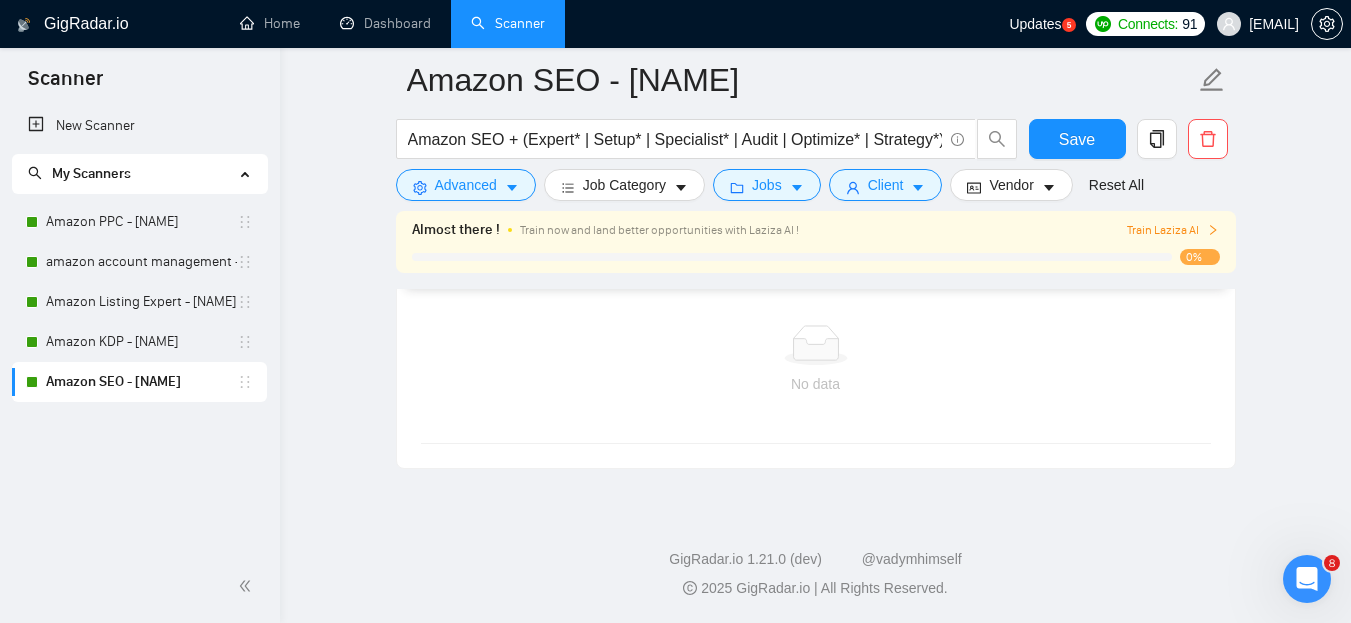 scroll, scrollTop: 4307, scrollLeft: 0, axis: vertical 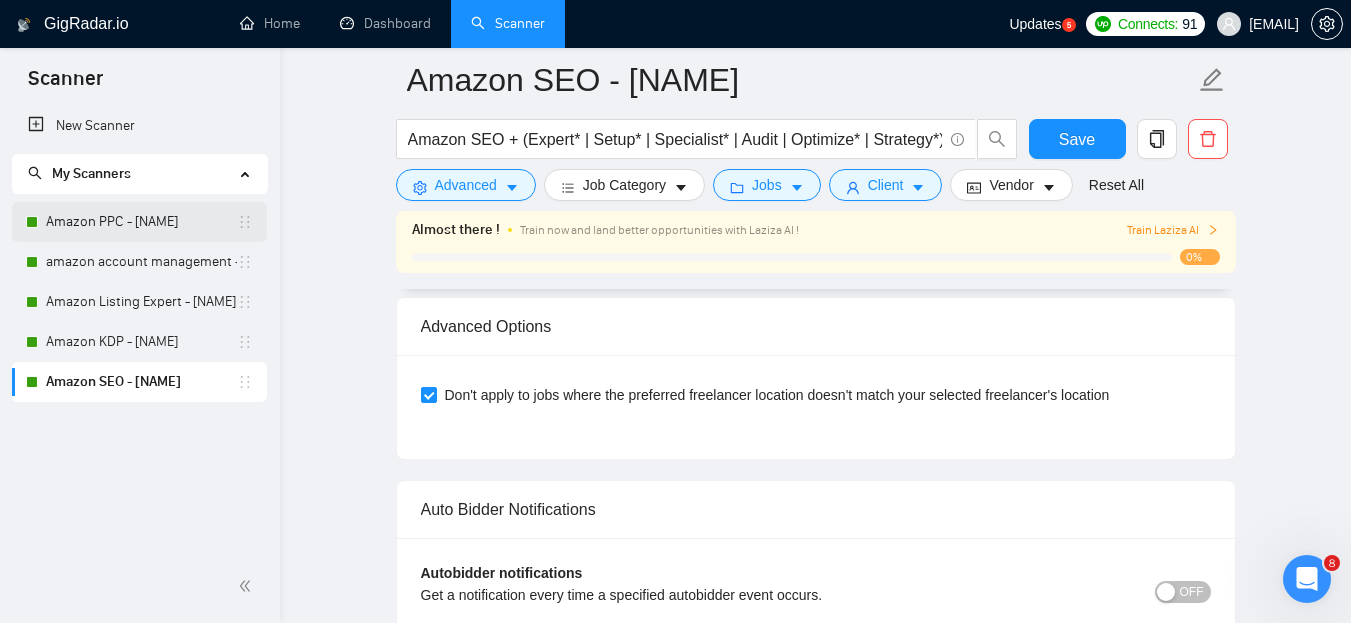 click on "Amazon PPC - [NAME]" at bounding box center [141, 222] 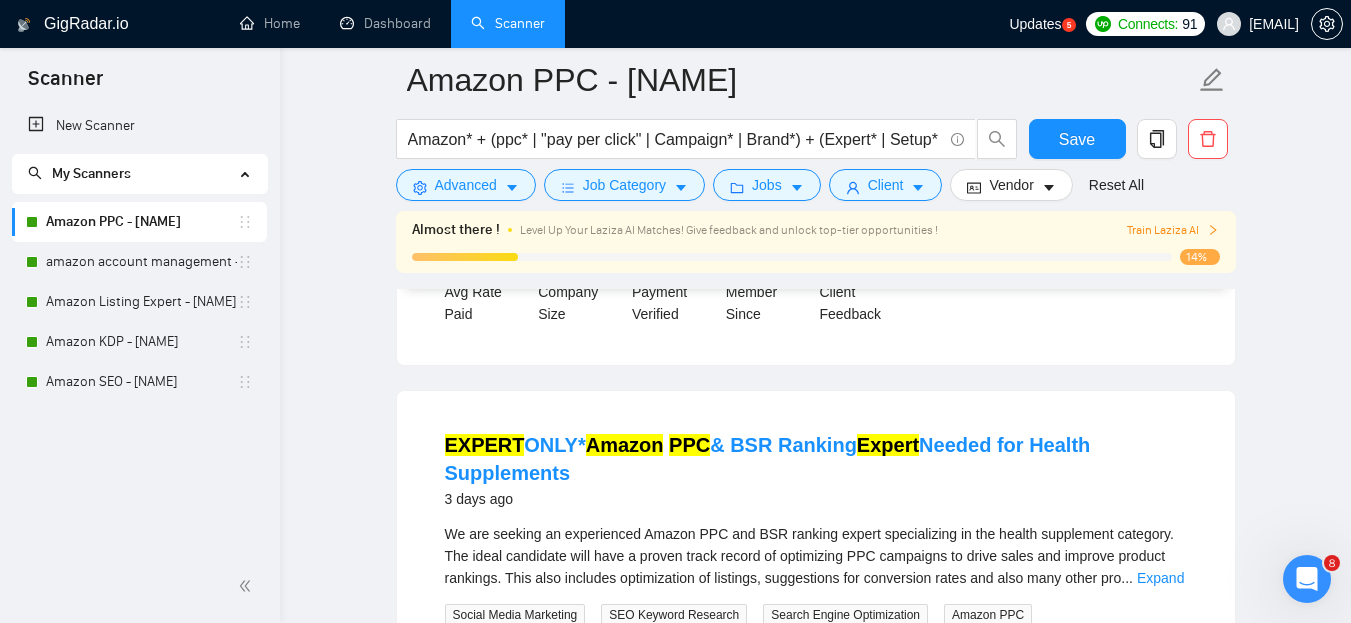scroll, scrollTop: 2935, scrollLeft: 0, axis: vertical 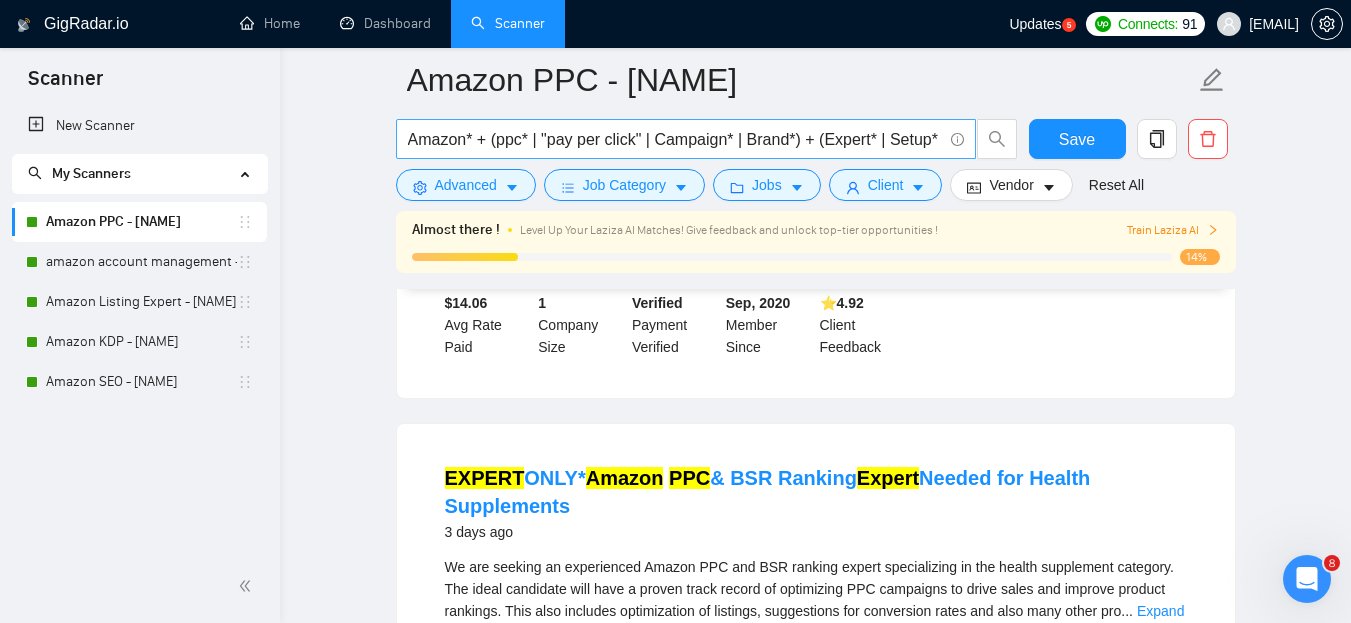 click on "Amazon* + (ppc* | "pay per click" | Campaign* | Brand*) + (Expert* | Setup* | Optimize* | Ads* | Advertise* | Manage* | Specialist*)" at bounding box center (675, 139) 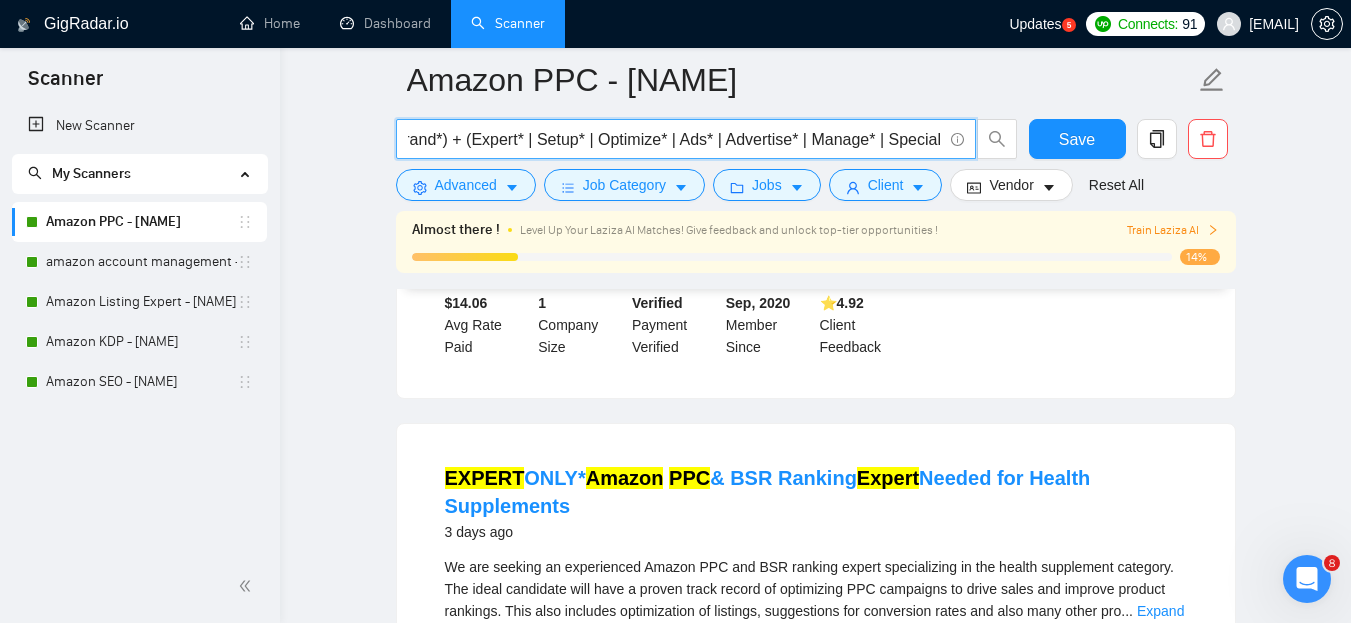 scroll, scrollTop: 0, scrollLeft: 373, axis: horizontal 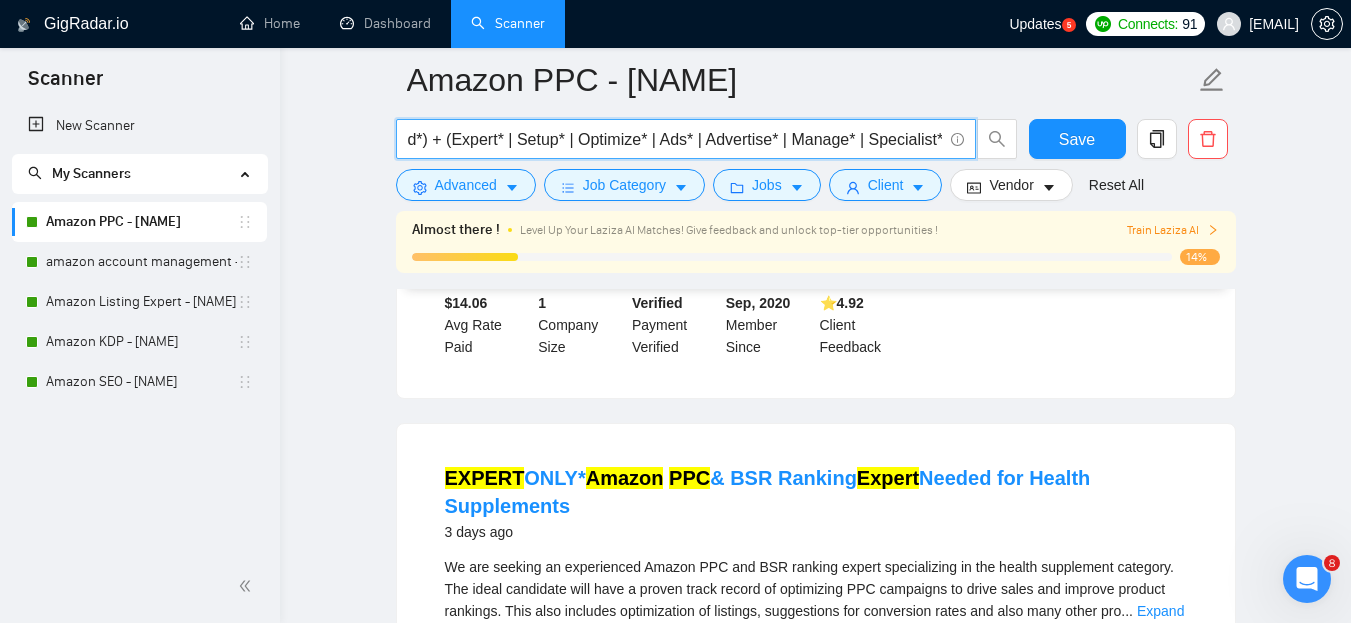 click on "Amazon* + (ppc* | "pay per click" | Campaign* | Brand*) + (Expert* | Setup* | Optimize* | Ads* | Advertise* | Manage* | Specialist*)" at bounding box center (675, 139) 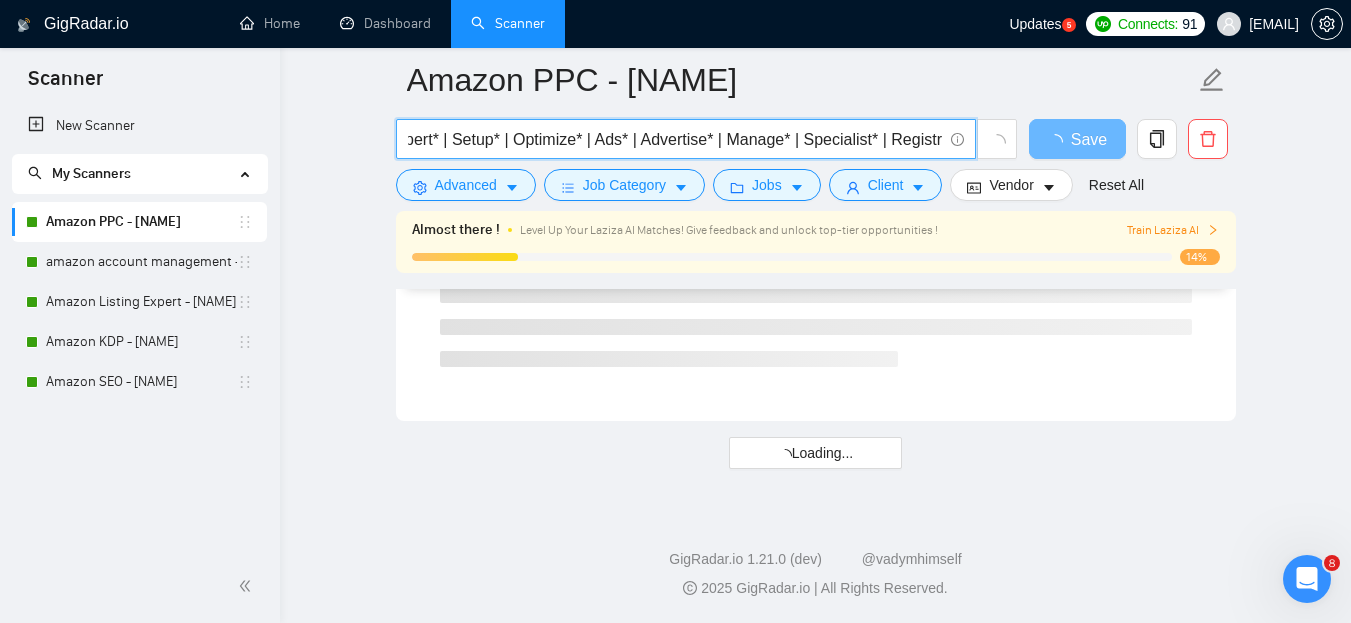 scroll, scrollTop: 2774, scrollLeft: 0, axis: vertical 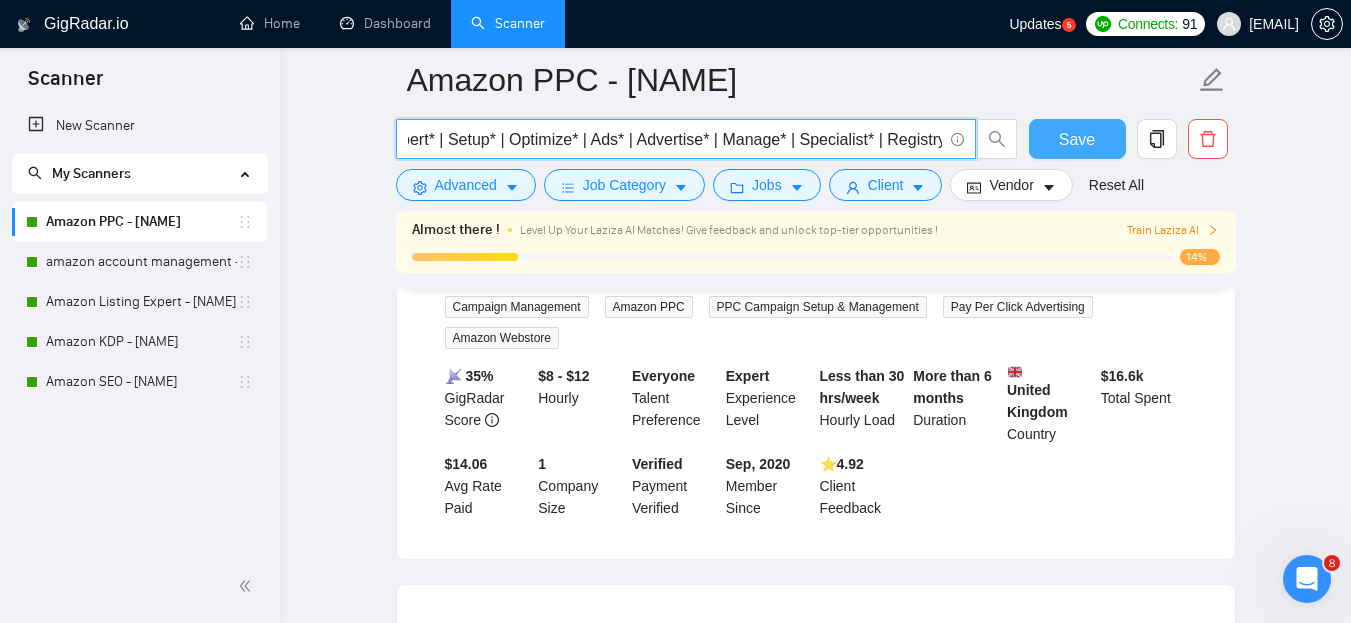 type on "Amazon* + (ppc* | "pay per click" | Campaign* | Brand*) + (Expert* | Setup* | Optimize* | Ads* | Advertise* | Manage* | Specialist* | Registry)" 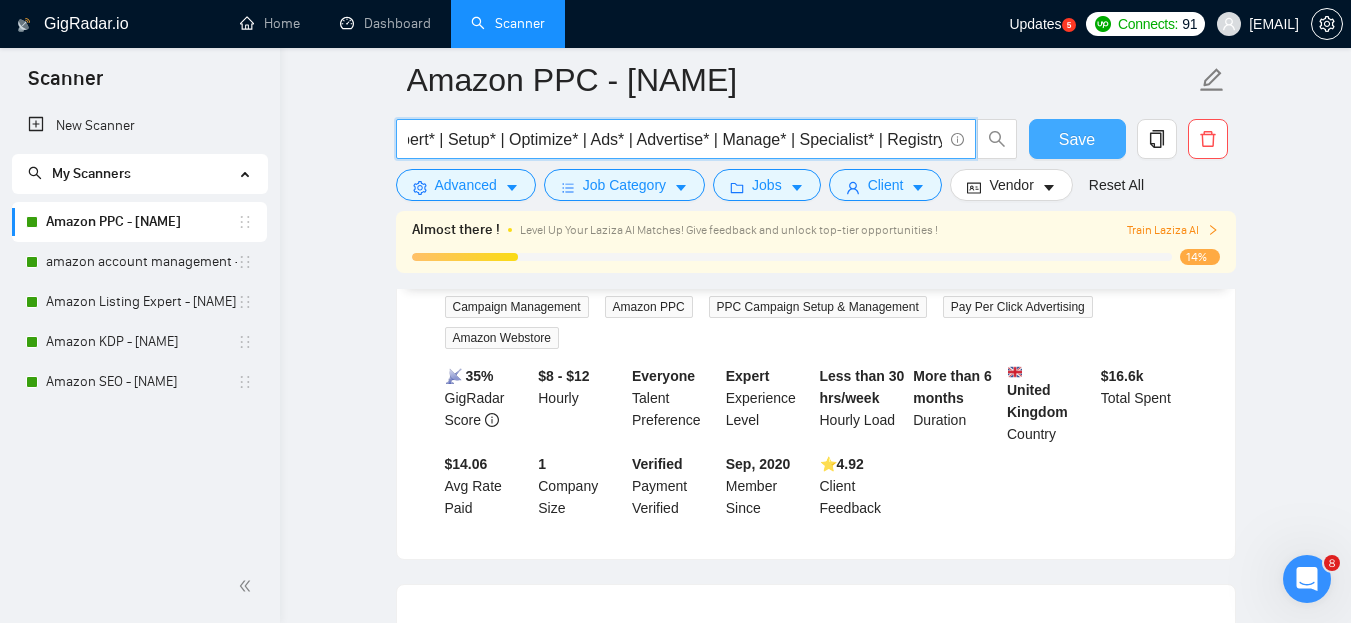 scroll, scrollTop: 0, scrollLeft: 0, axis: both 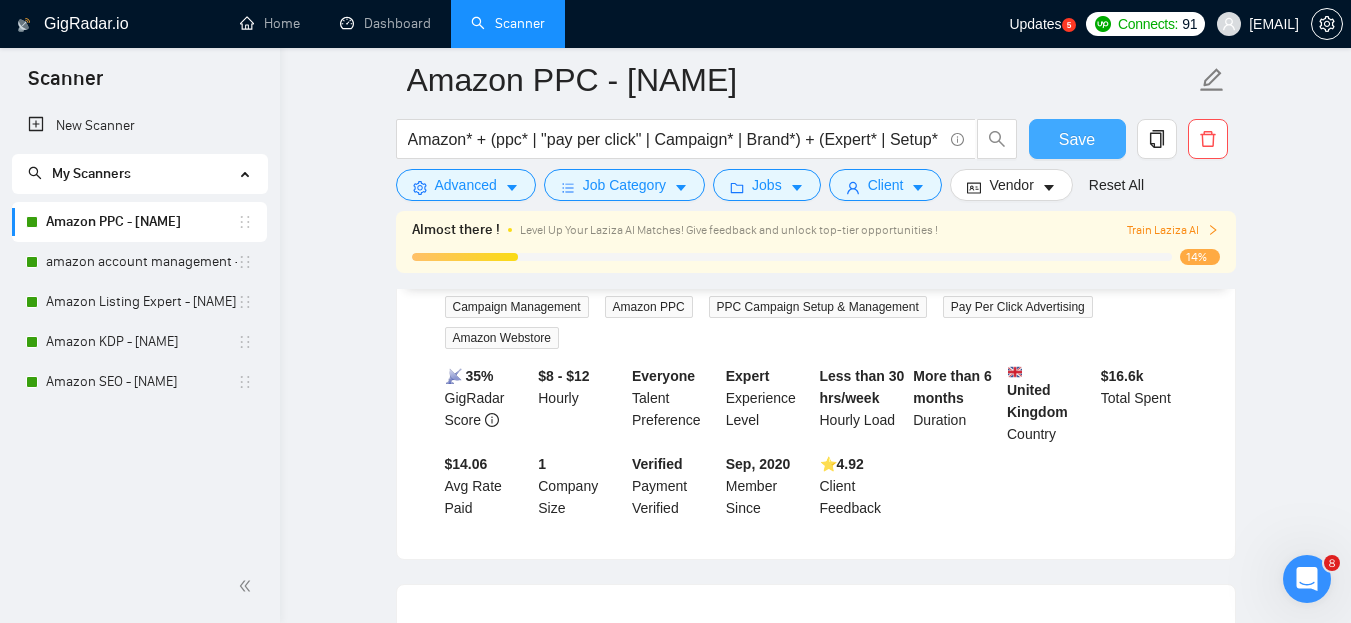 click on "Save" at bounding box center [1077, 139] 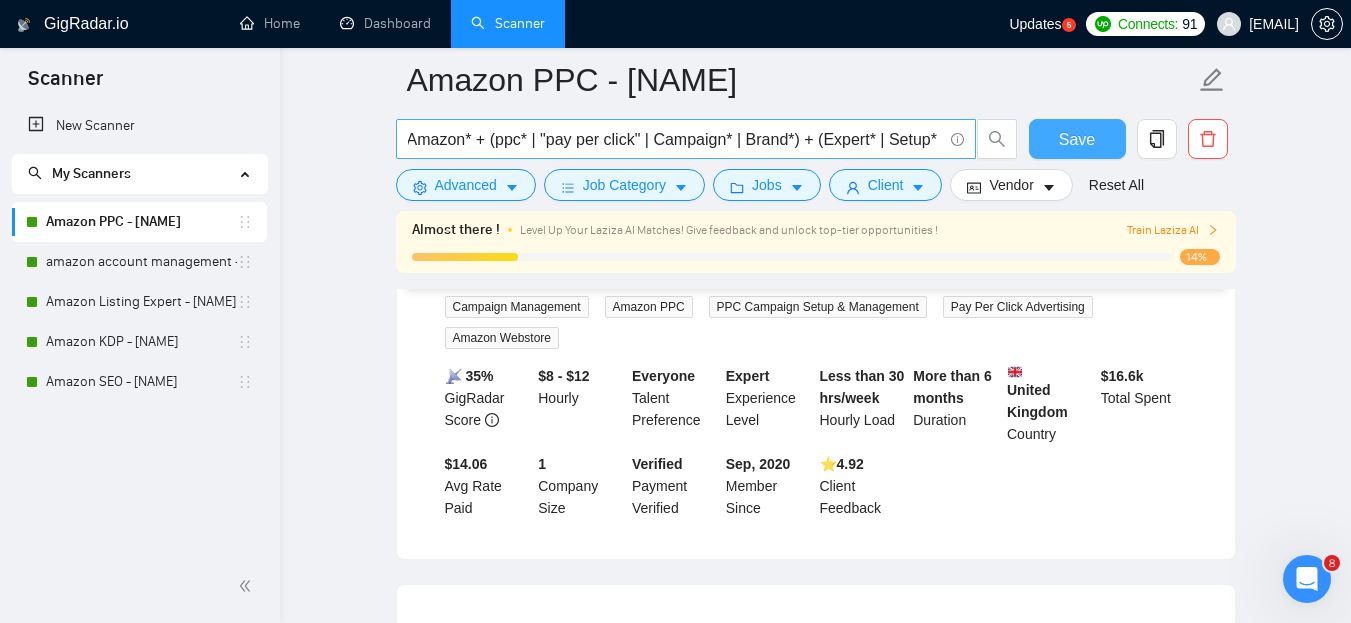scroll, scrollTop: 0, scrollLeft: 0, axis: both 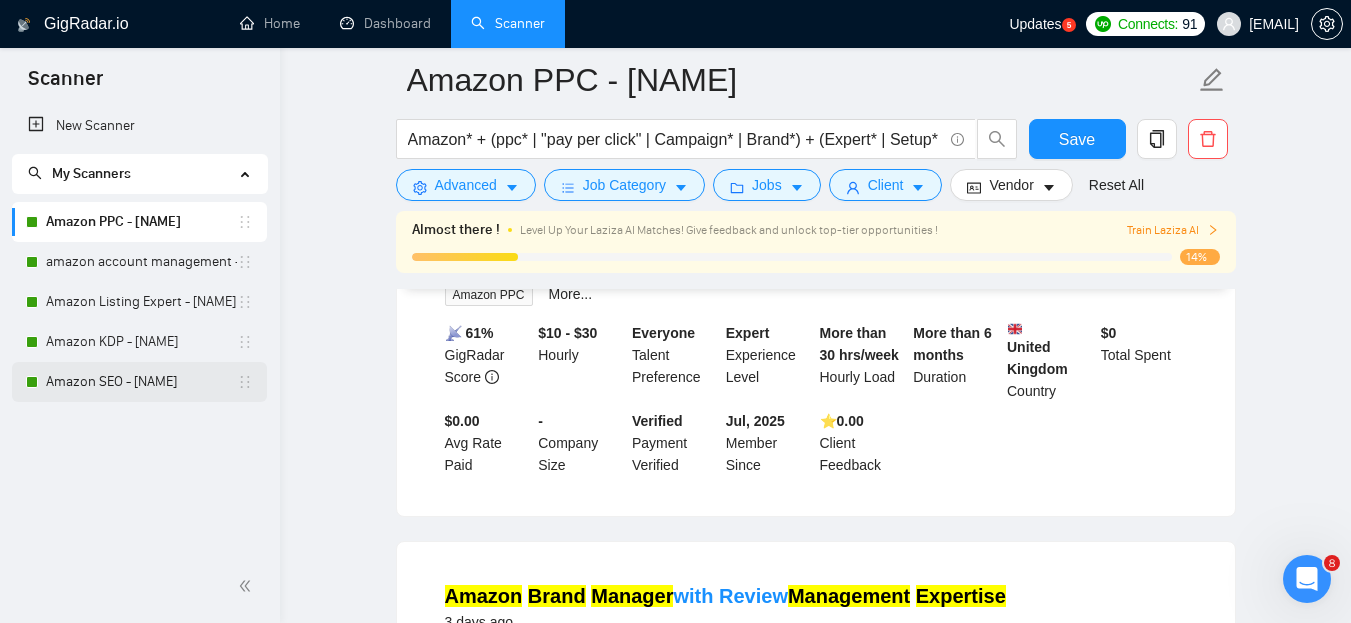 click on "Amazon SEO - [NAME]" at bounding box center [141, 382] 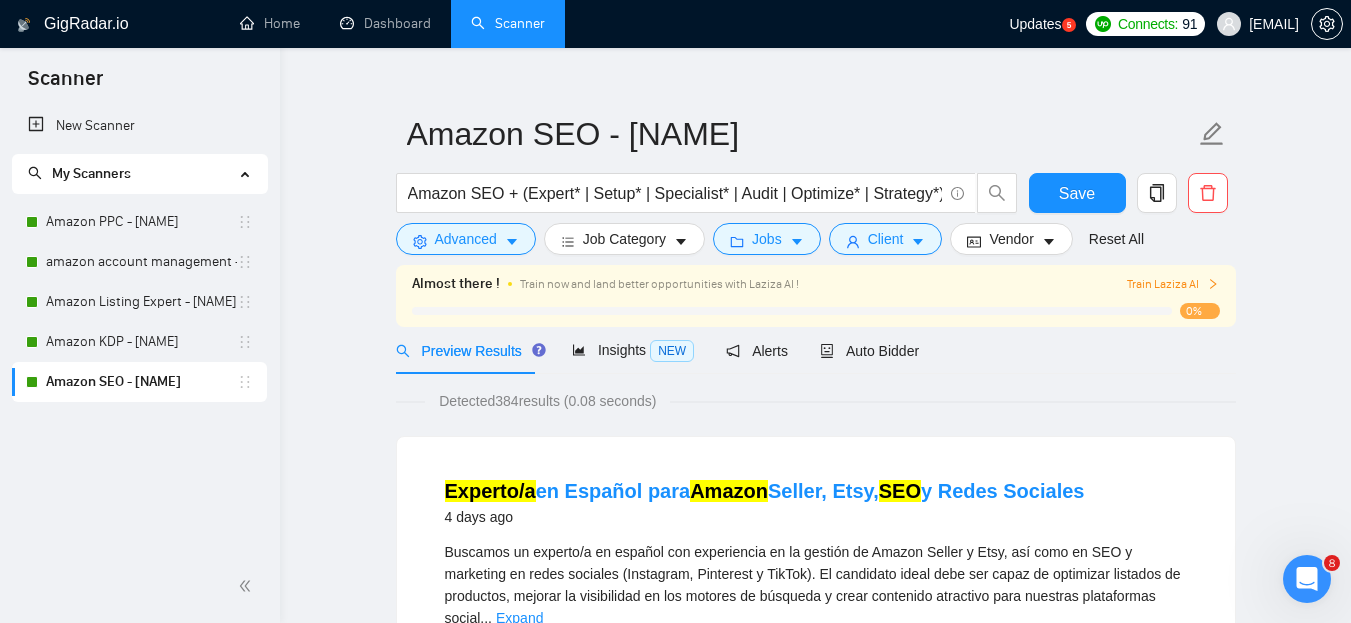 scroll, scrollTop: 0, scrollLeft: 0, axis: both 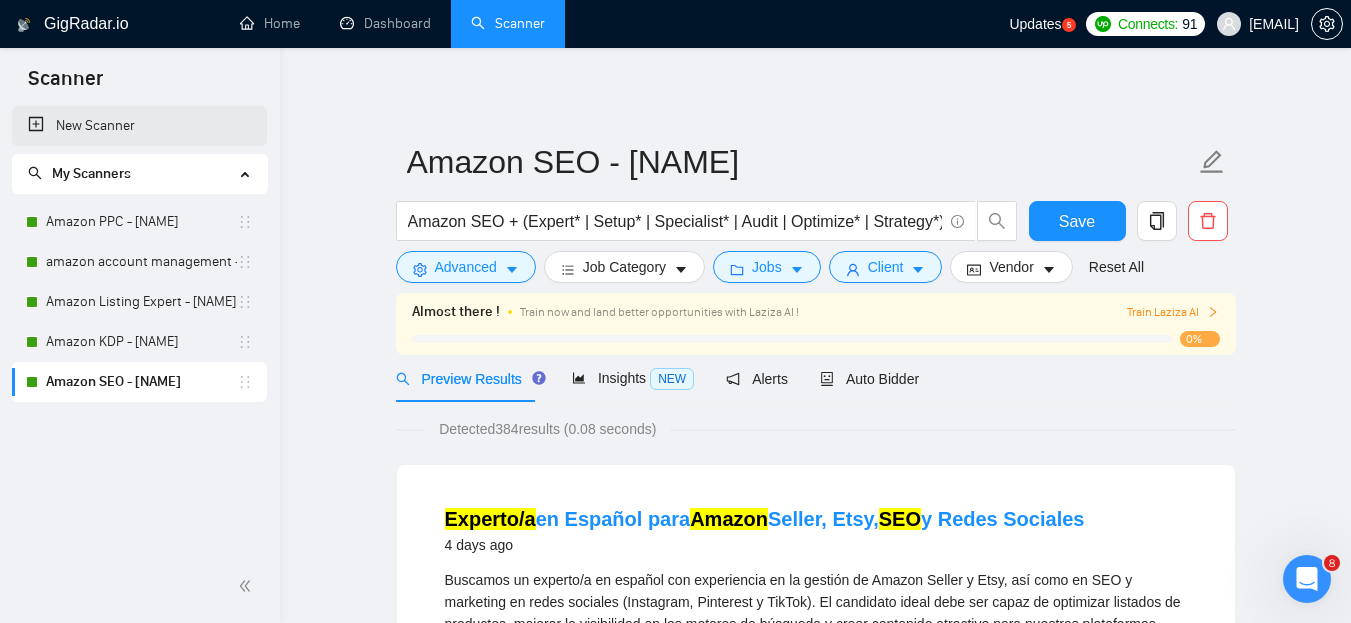 click on "New Scanner" at bounding box center [139, 126] 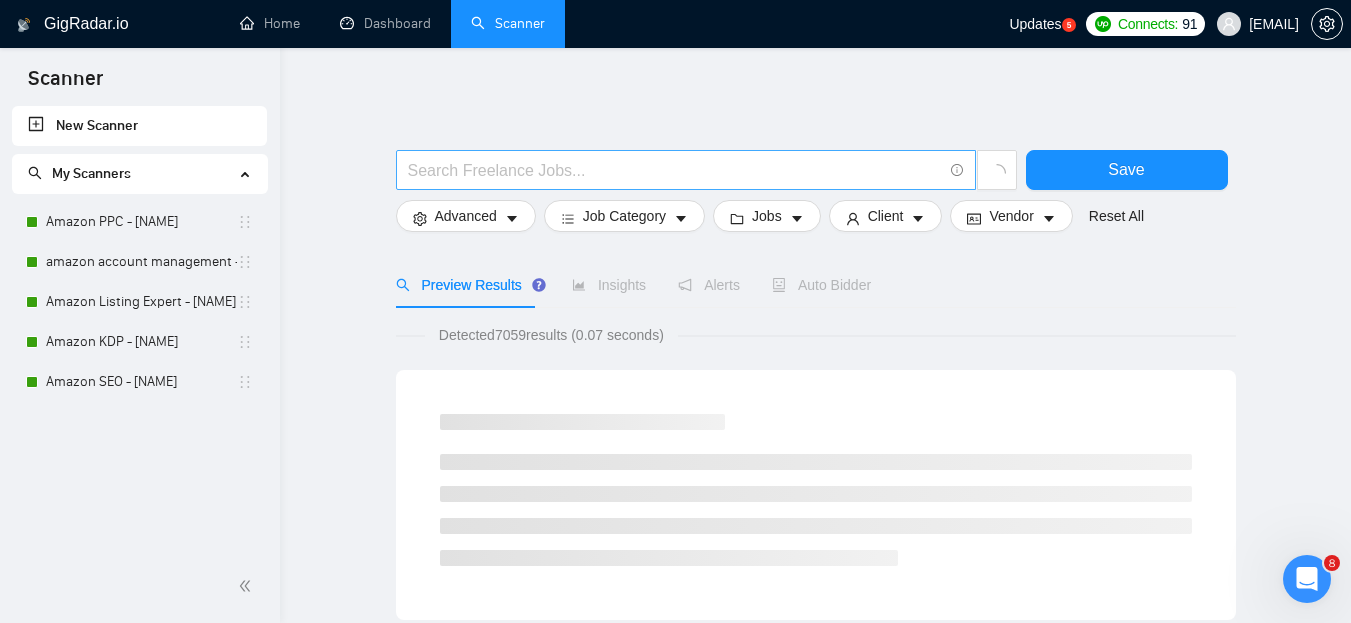 click at bounding box center [675, 170] 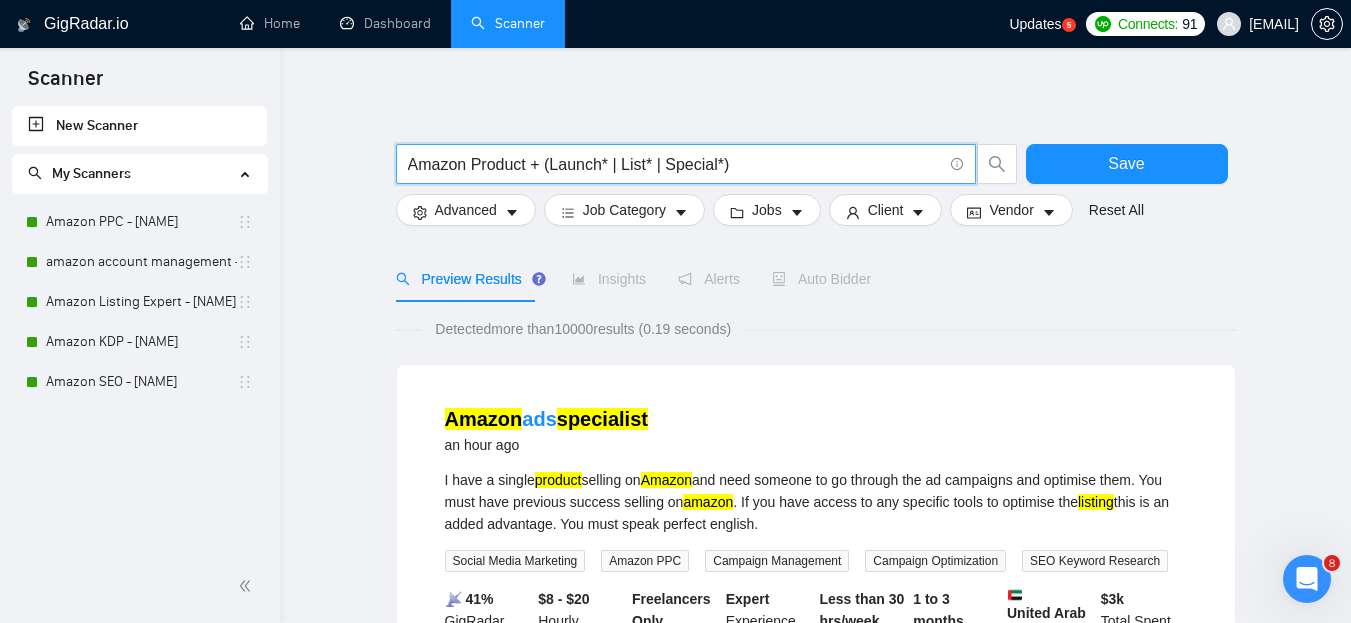 scroll, scrollTop: 0, scrollLeft: 0, axis: both 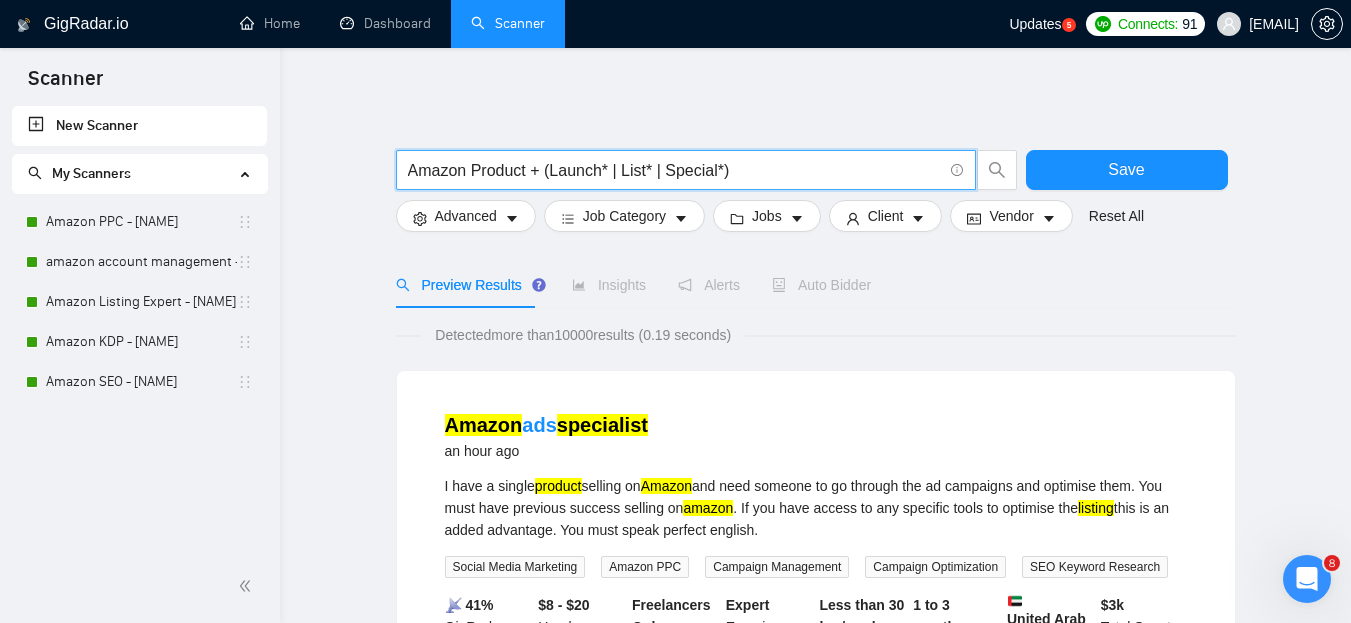 click on "Amazon Product + (Launch* | List* | Special*)" at bounding box center (675, 170) 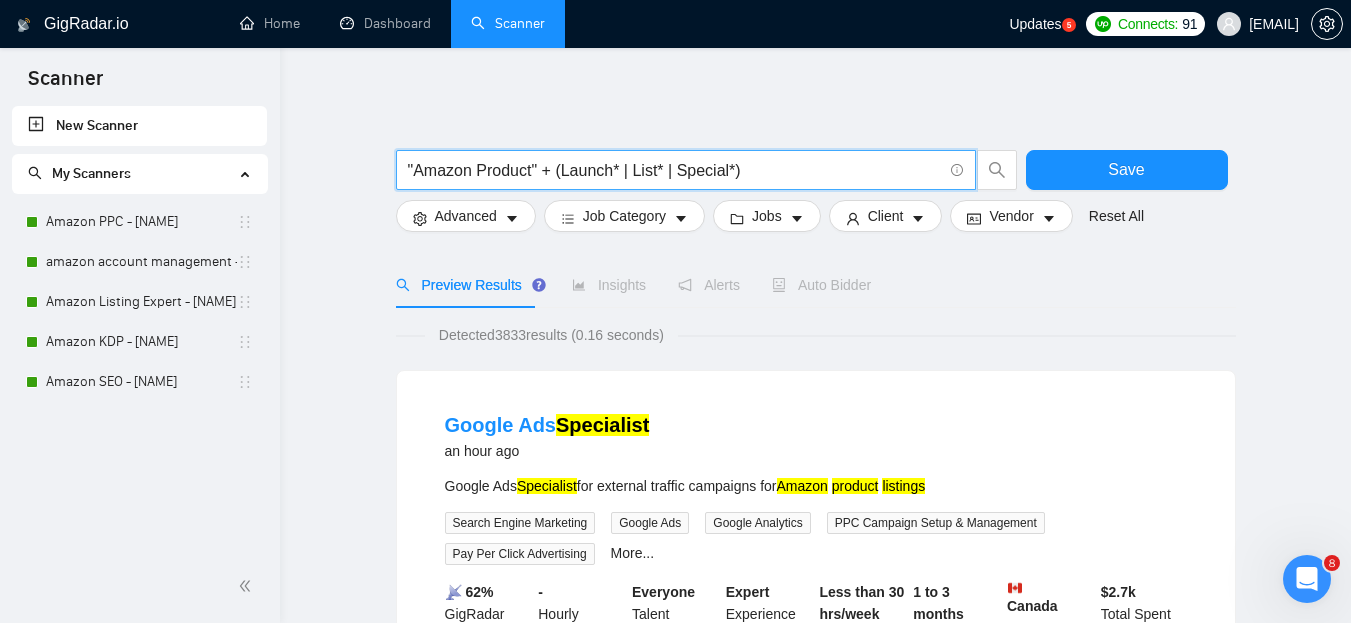 click on ""Amazon Product" + (Launch* | List* | Special*) Save Advanced   Job Category   Jobs   Client   Vendor   Reset All Preview Results Insights Alerts Auto Bidder Detected   3833  results   (0.16 seconds) Google Ads  Specialist an hour ago Google Ads  Specialist  for external traffic campaigns for  Amazon   product   listings Search Engine Marketing Google Ads Google Analytics PPC Campaign Setup & Management Pay Per Click Advertising More... 📡   62% GigRadar Score   - Hourly Everyone Talent Preference Expert Experience Level Less than 30 hrs/week Hourly Load 1 to 3 months Duration   Canada Country $ 2.7k Total Spent $18.58 Avg Rate Paid - Company Size Verified Payment Verified Aug, 2022 Member Since ⭐️  5.00 Client Feedback Amazon Skincare Product Image & Media Designer 15 hours ago Job Description:
I’m looking for a creative and experienced graphic designer to develop high-converting media assets for my skincare brand to be used on  Amazon   product   listings ... Expand Graphic Design Banner Ad Design" at bounding box center (815, 1360) 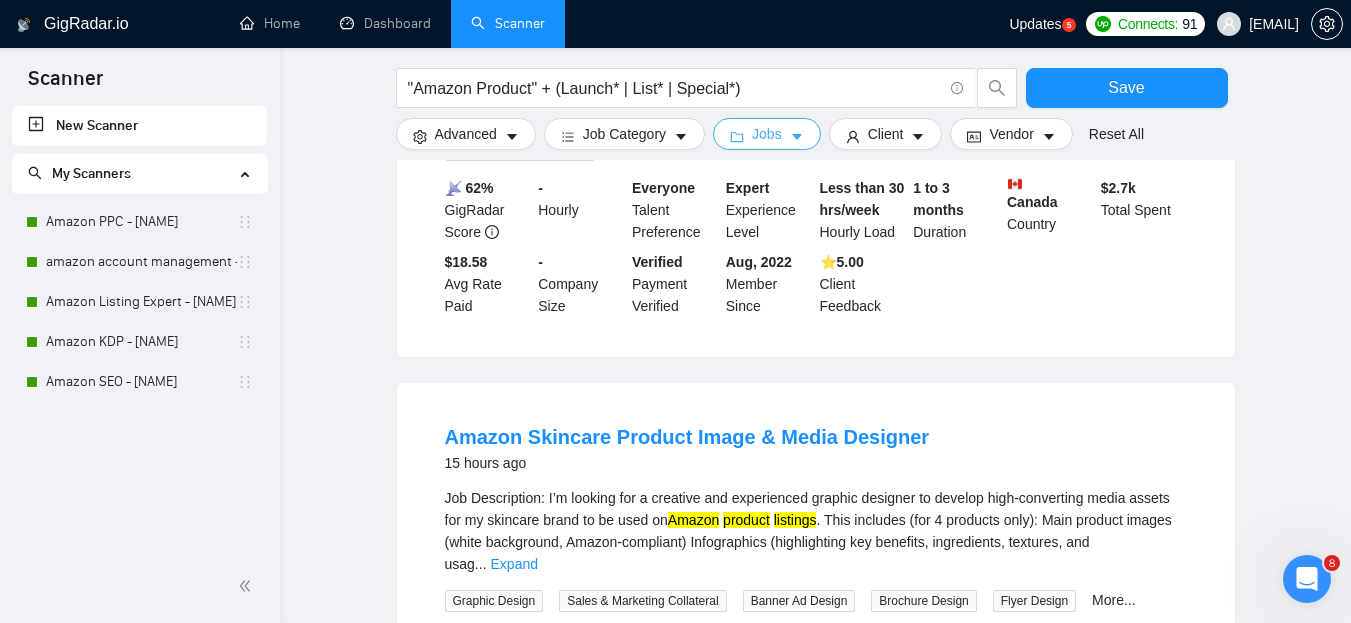 scroll, scrollTop: 387, scrollLeft: 0, axis: vertical 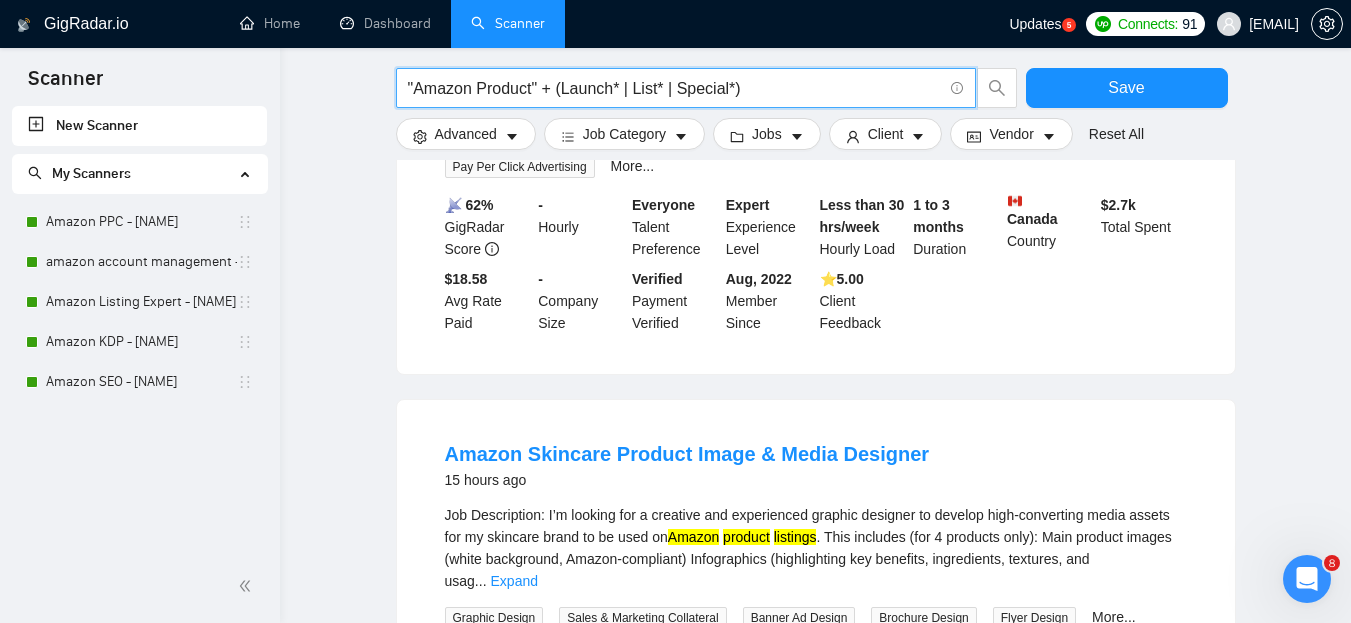 click on ""Amazon Product" + (Launch* | List* | Special*)" at bounding box center [675, 88] 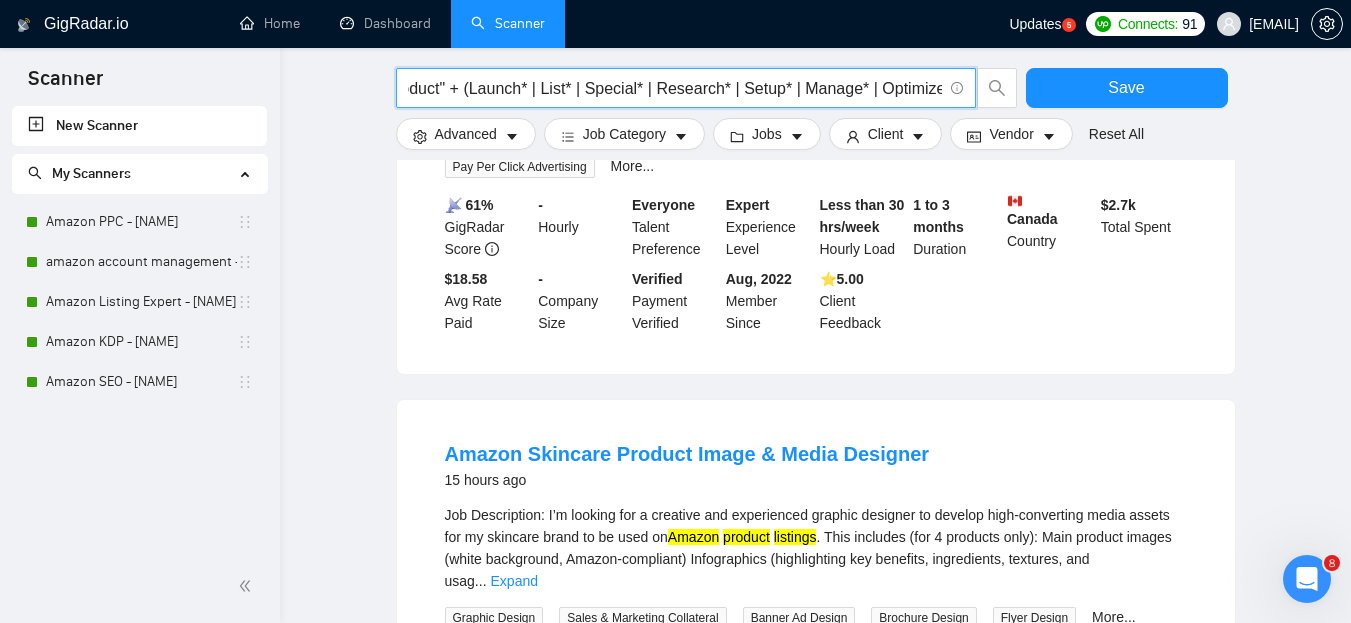 scroll, scrollTop: 0, scrollLeft: 96, axis: horizontal 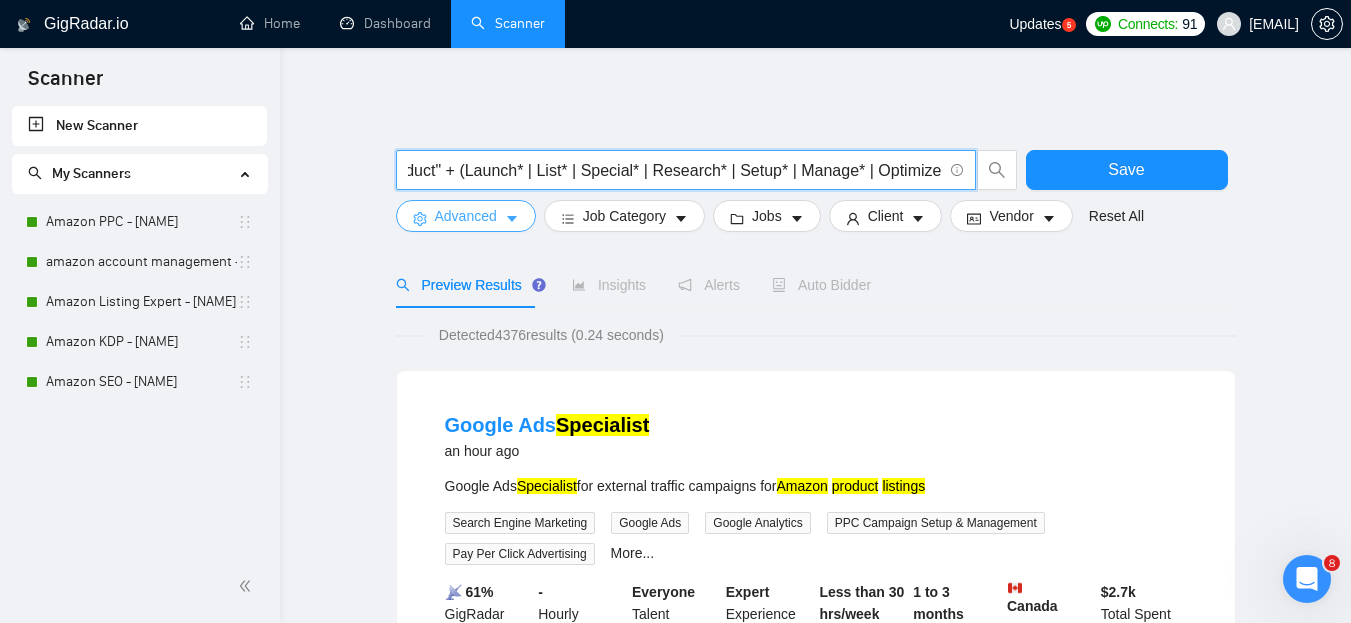 type on ""Amazon Product" + (Launch* | List* | Special* | Research* | Setup* | Manage* | Optimize*)" 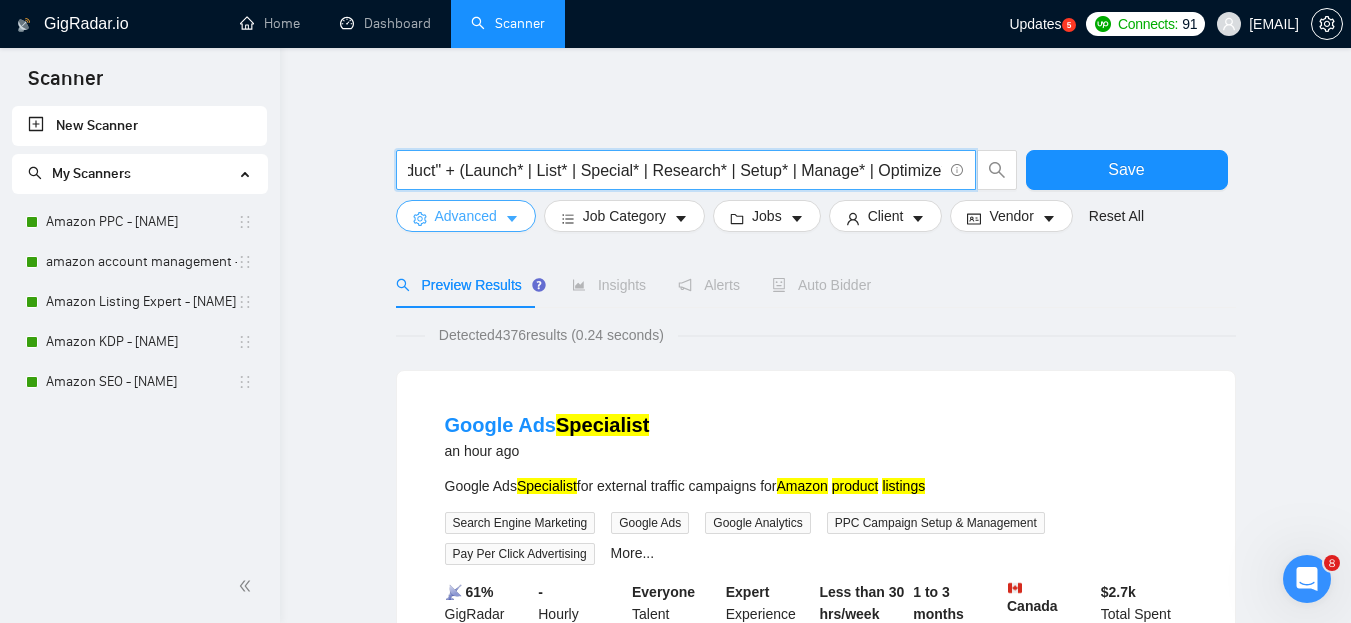 click on "Advanced" at bounding box center [466, 216] 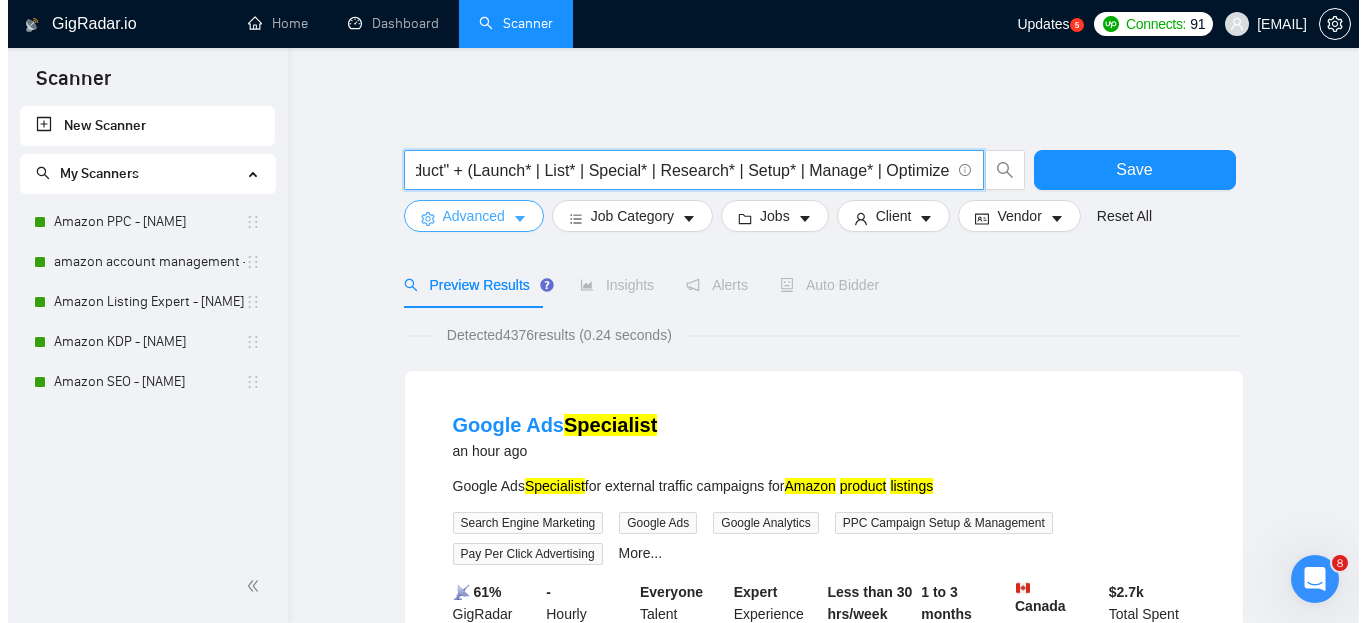 scroll, scrollTop: 0, scrollLeft: 0, axis: both 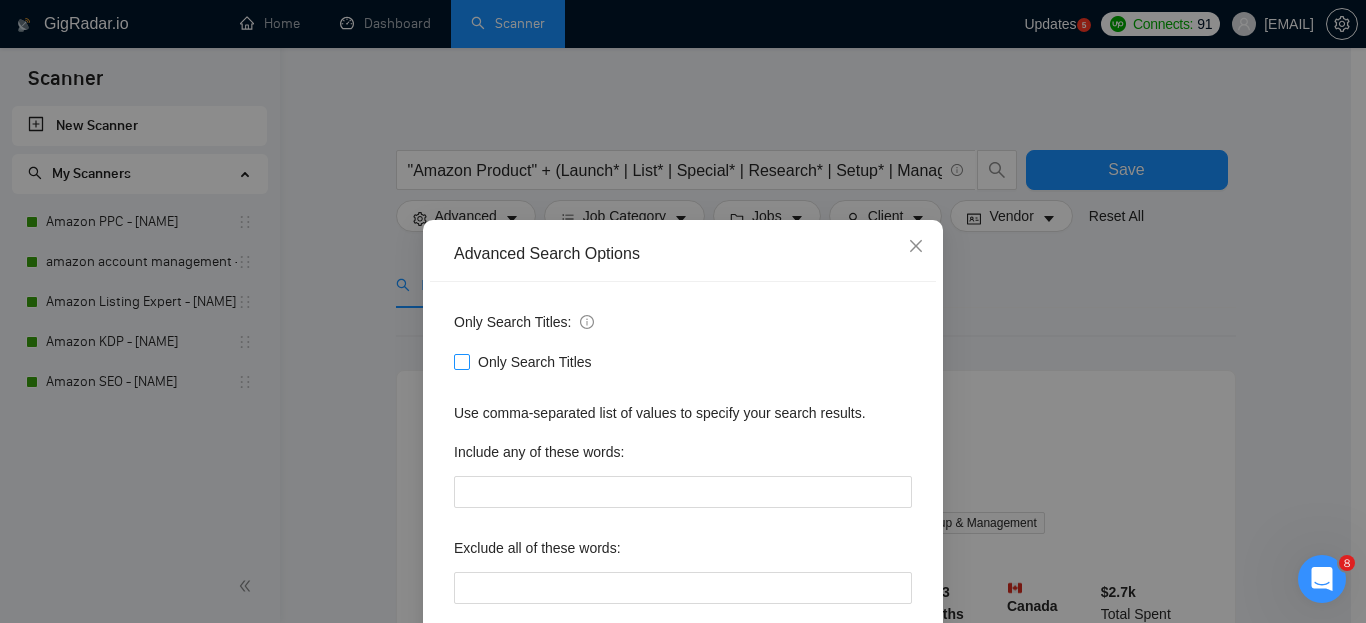 click at bounding box center (462, 362) 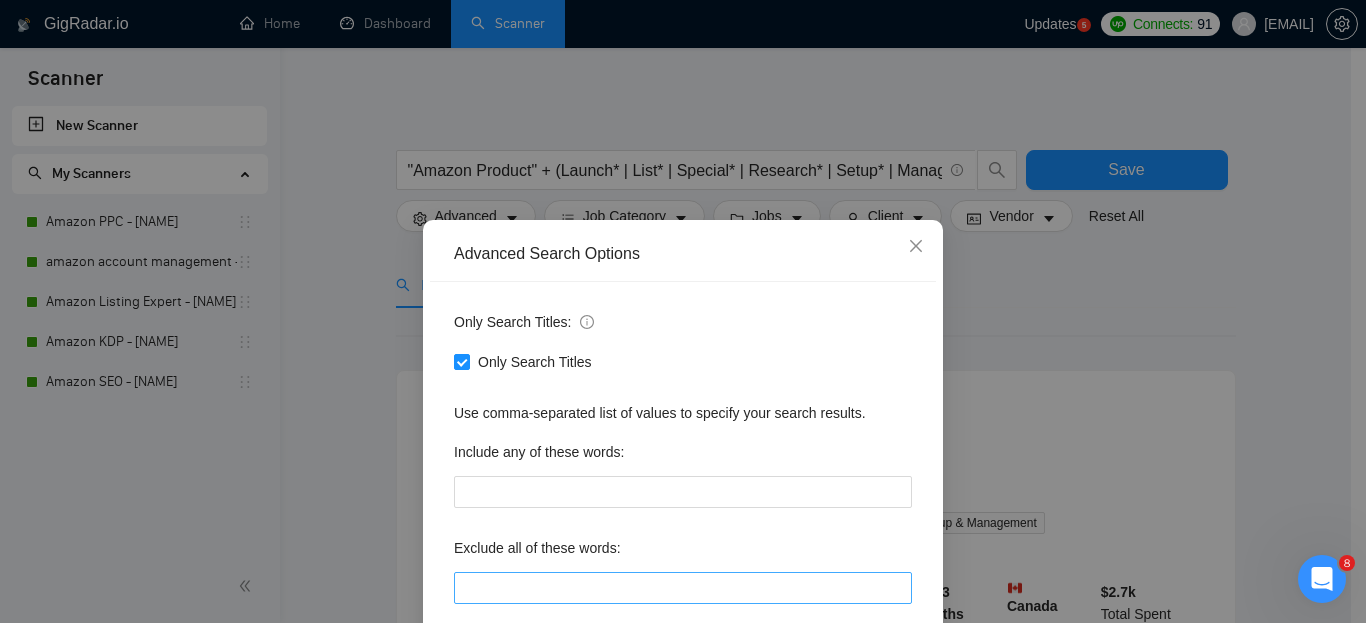 scroll, scrollTop: 209, scrollLeft: 0, axis: vertical 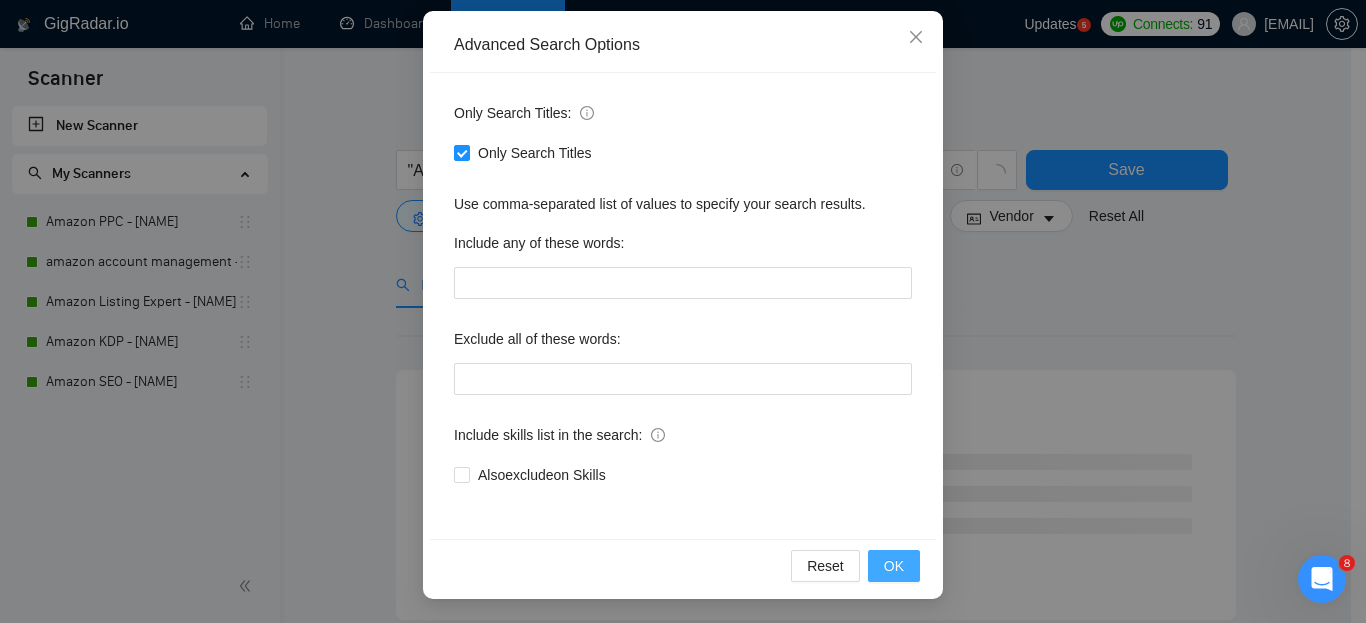 click on "OK" at bounding box center (894, 566) 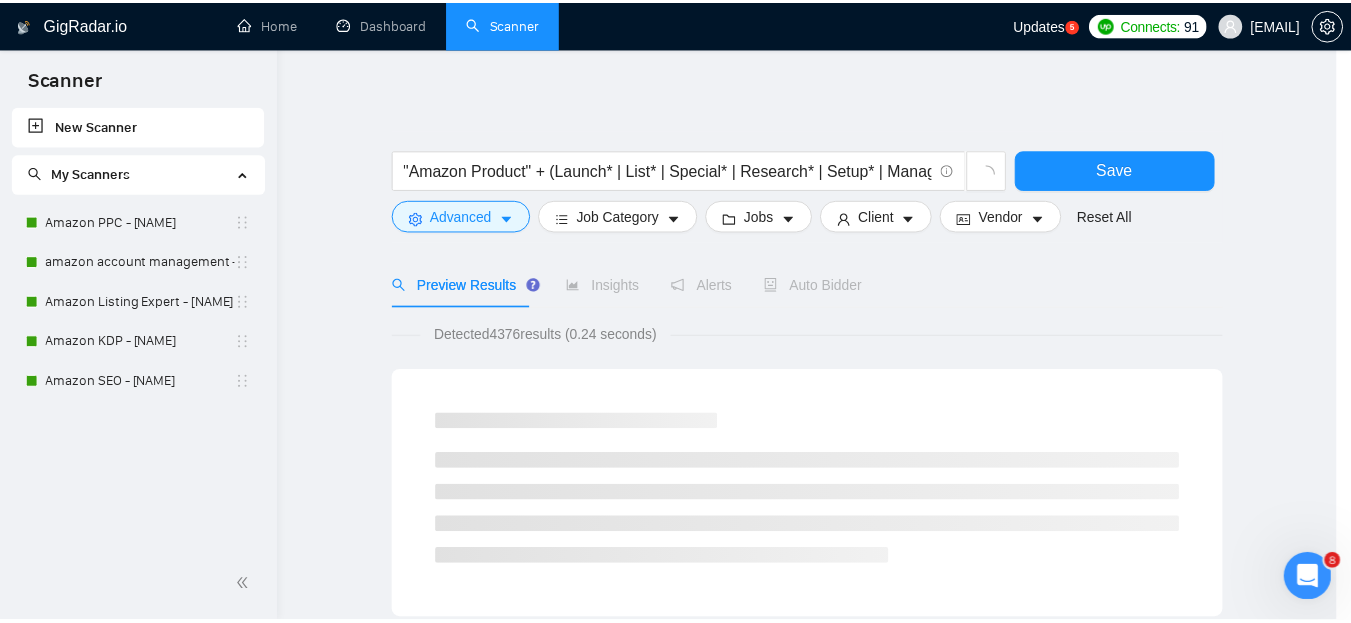 scroll, scrollTop: 109, scrollLeft: 0, axis: vertical 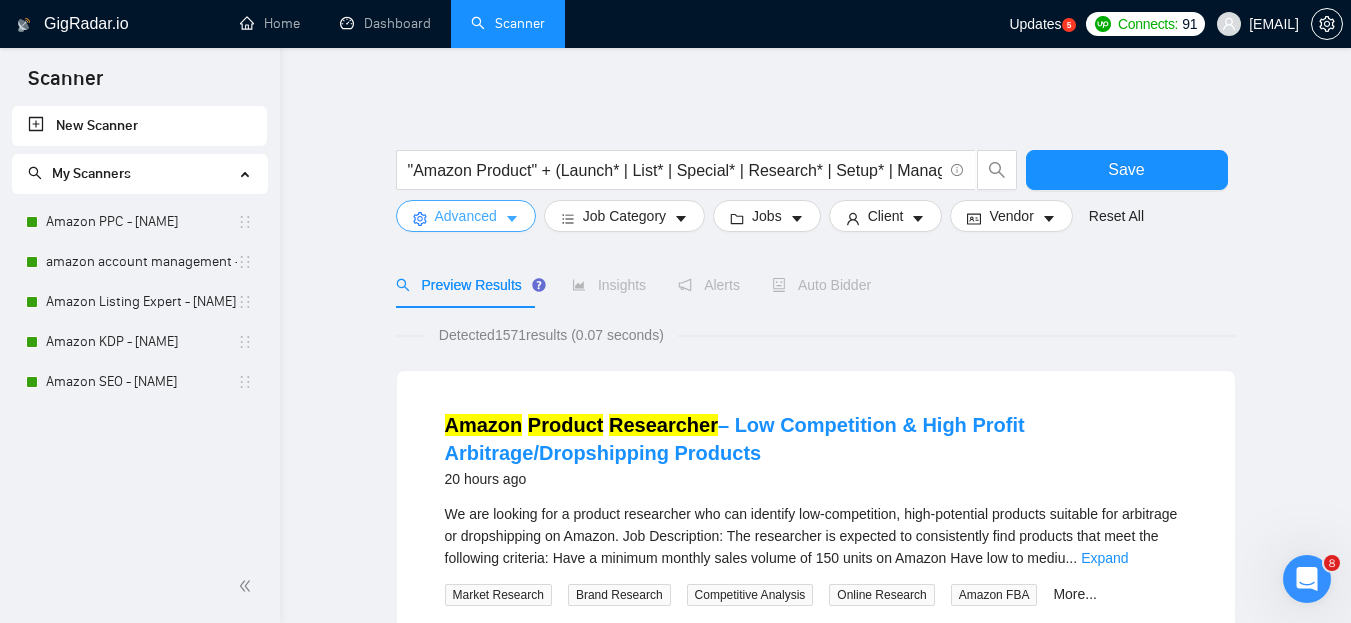 click on "Advanced" at bounding box center (466, 216) 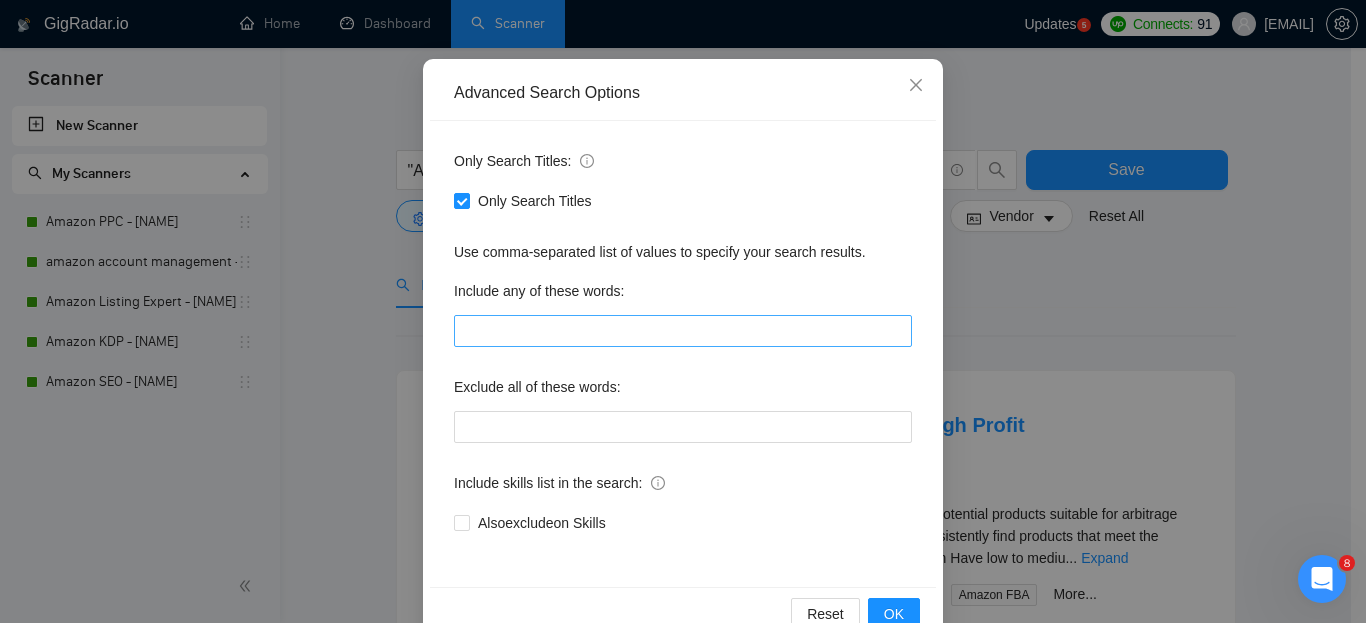 scroll, scrollTop: 209, scrollLeft: 0, axis: vertical 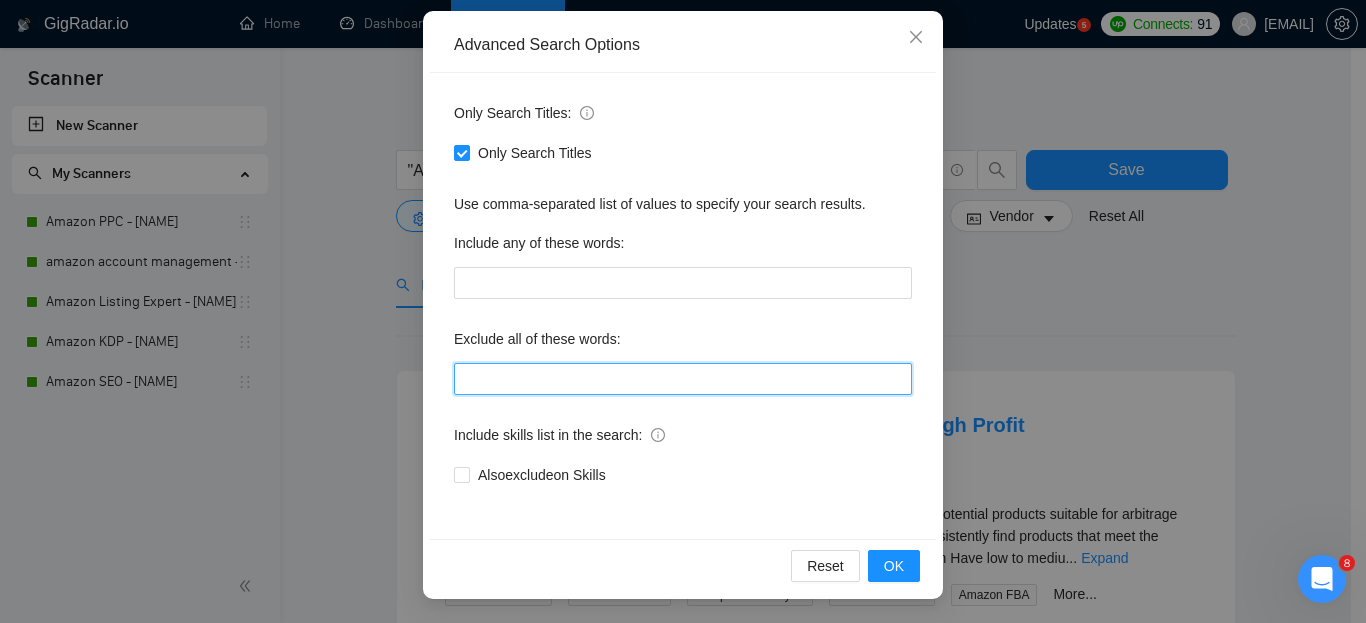 click at bounding box center (683, 379) 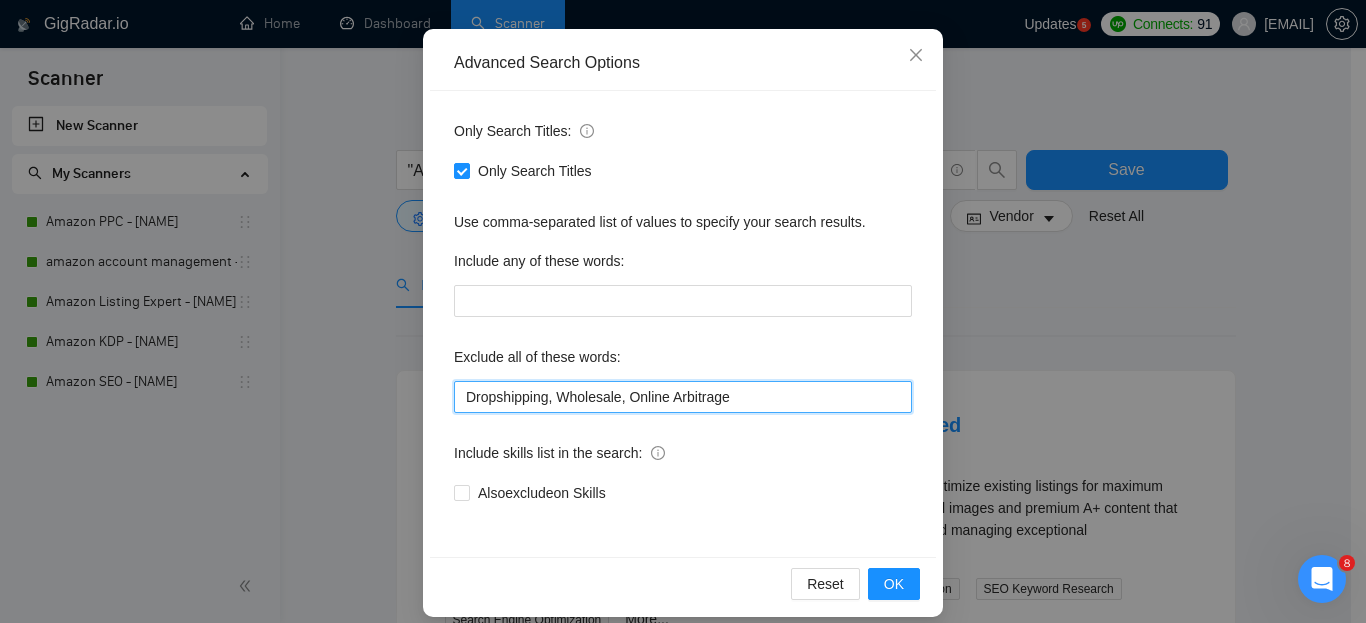 scroll, scrollTop: 209, scrollLeft: 0, axis: vertical 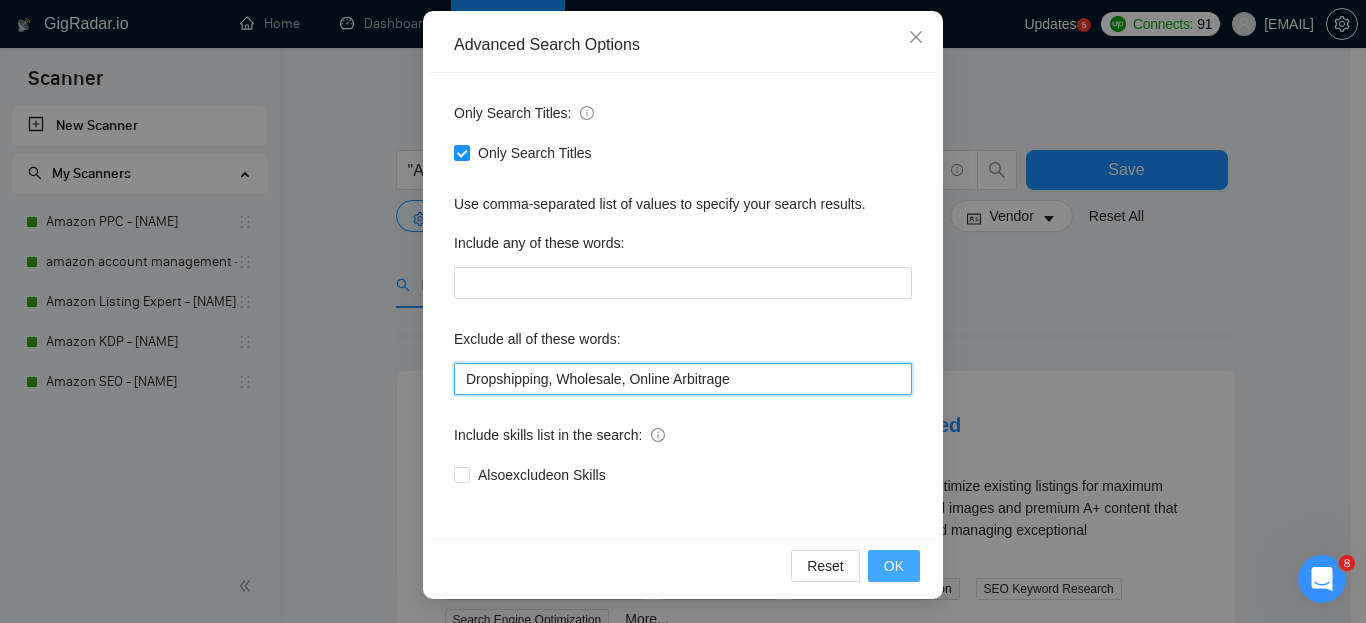 type on "Dropshipping, Wholesale, Online Arbitrage" 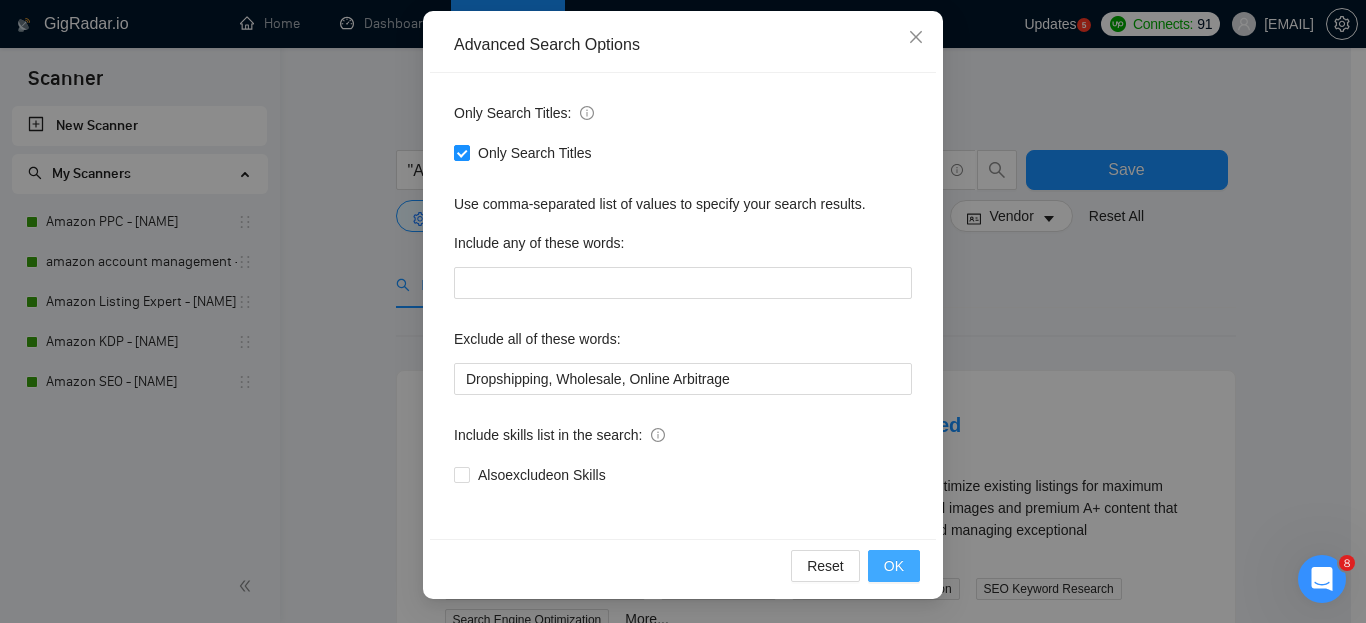 click on "OK" at bounding box center [894, 566] 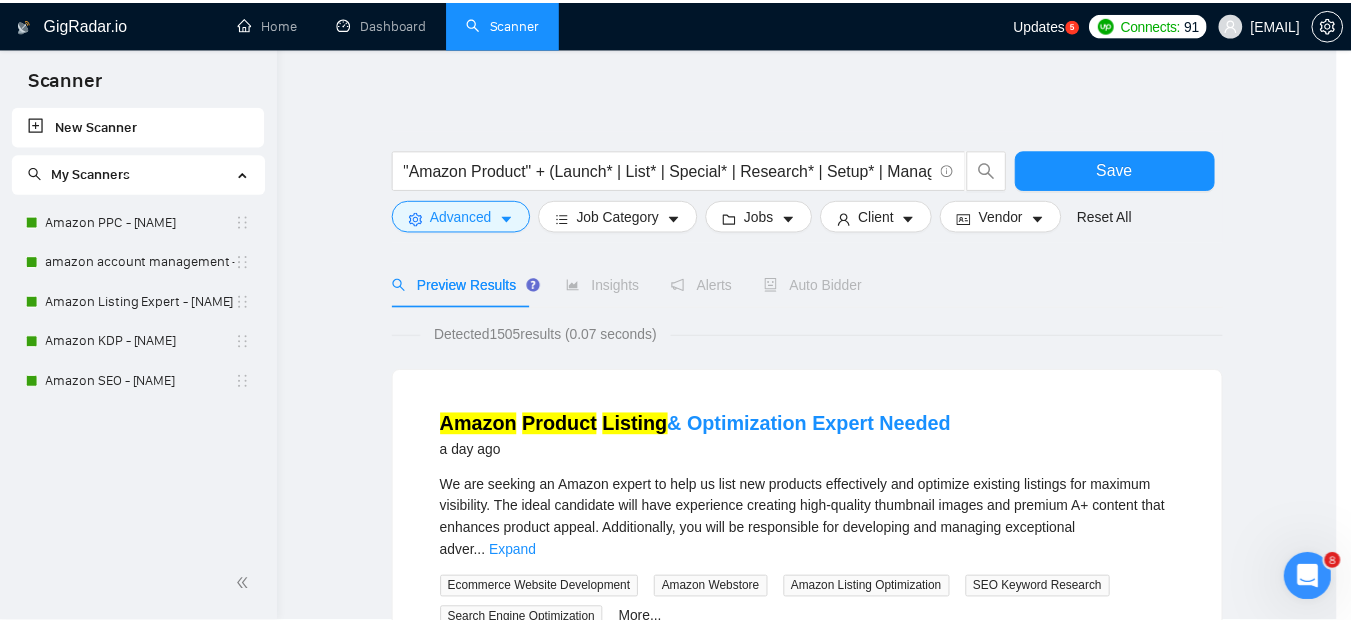scroll, scrollTop: 109, scrollLeft: 0, axis: vertical 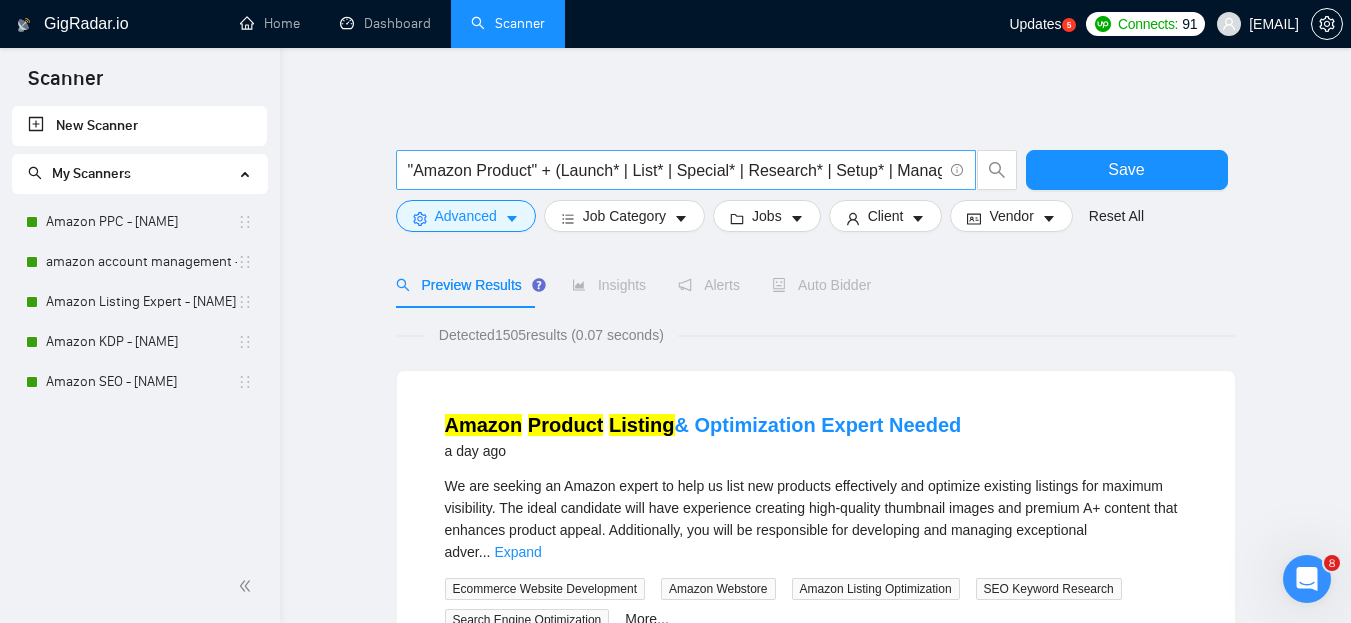click on ""Amazon Product" + (Launch* | List* | Special* | Research* | Setup* | Manage* | Optimize*)" at bounding box center [675, 170] 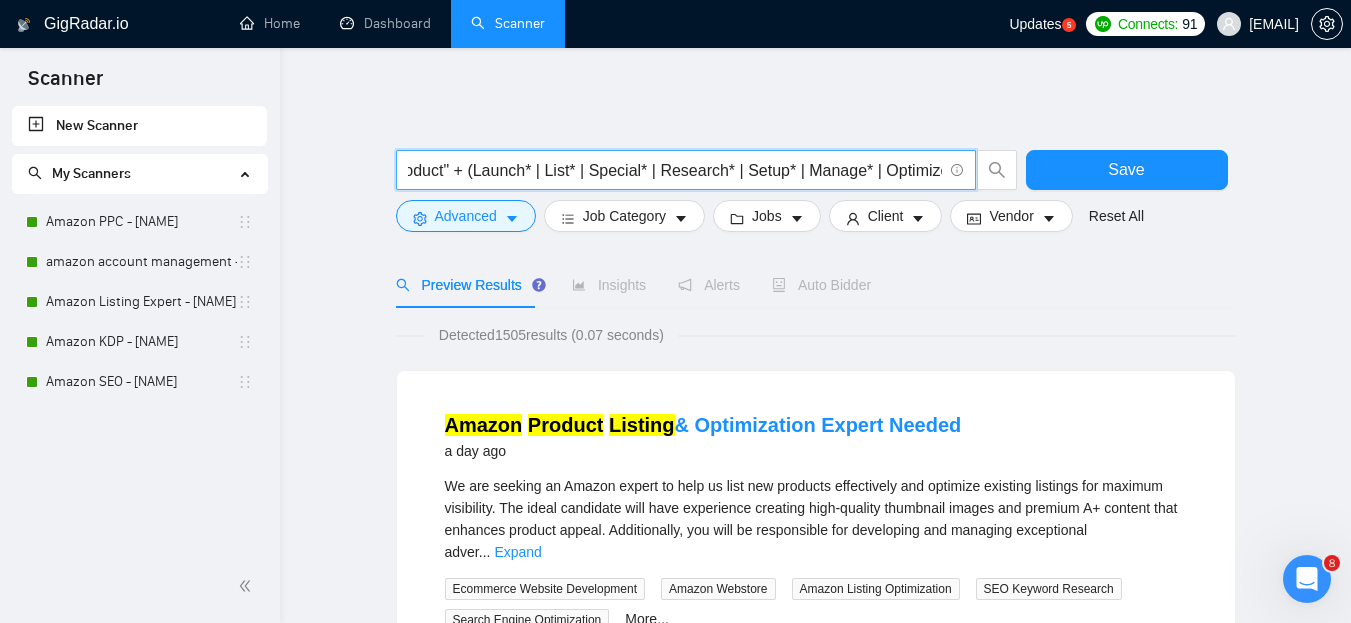 scroll, scrollTop: 0, scrollLeft: 96, axis: horizontal 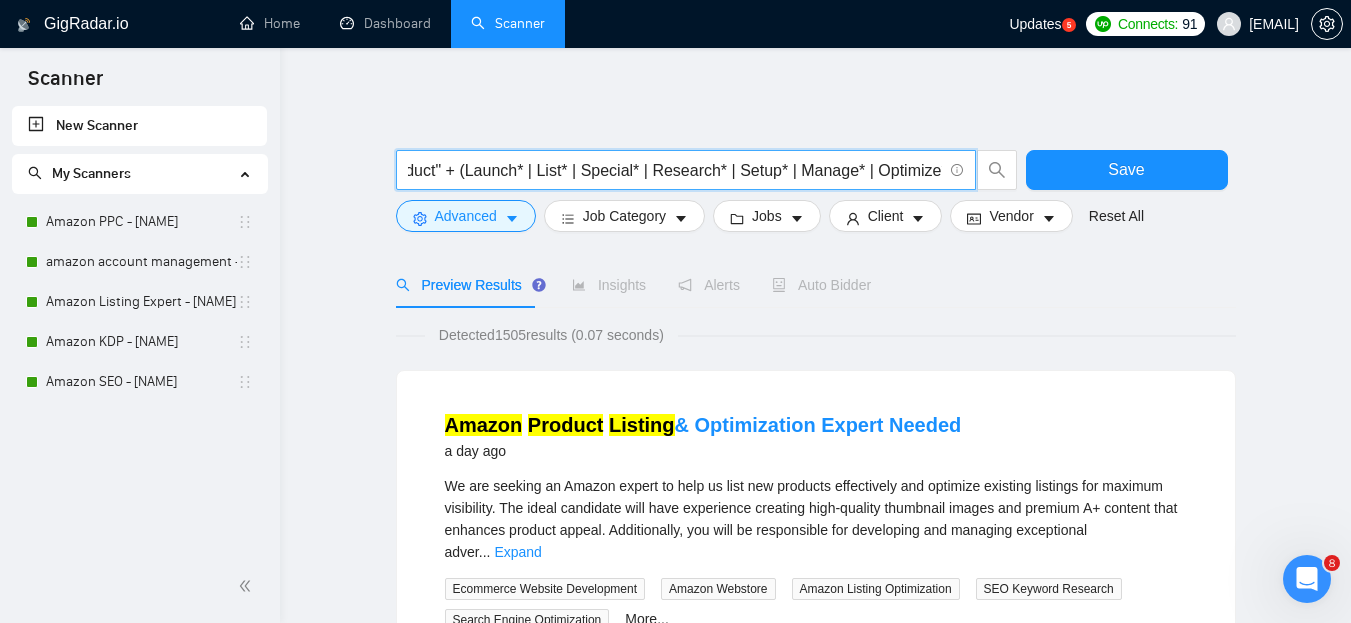 click on ""Amazon Product" + (Launch* | List* | Special* | Research* | Setup* | Manage* | Optimize*)" at bounding box center [675, 170] 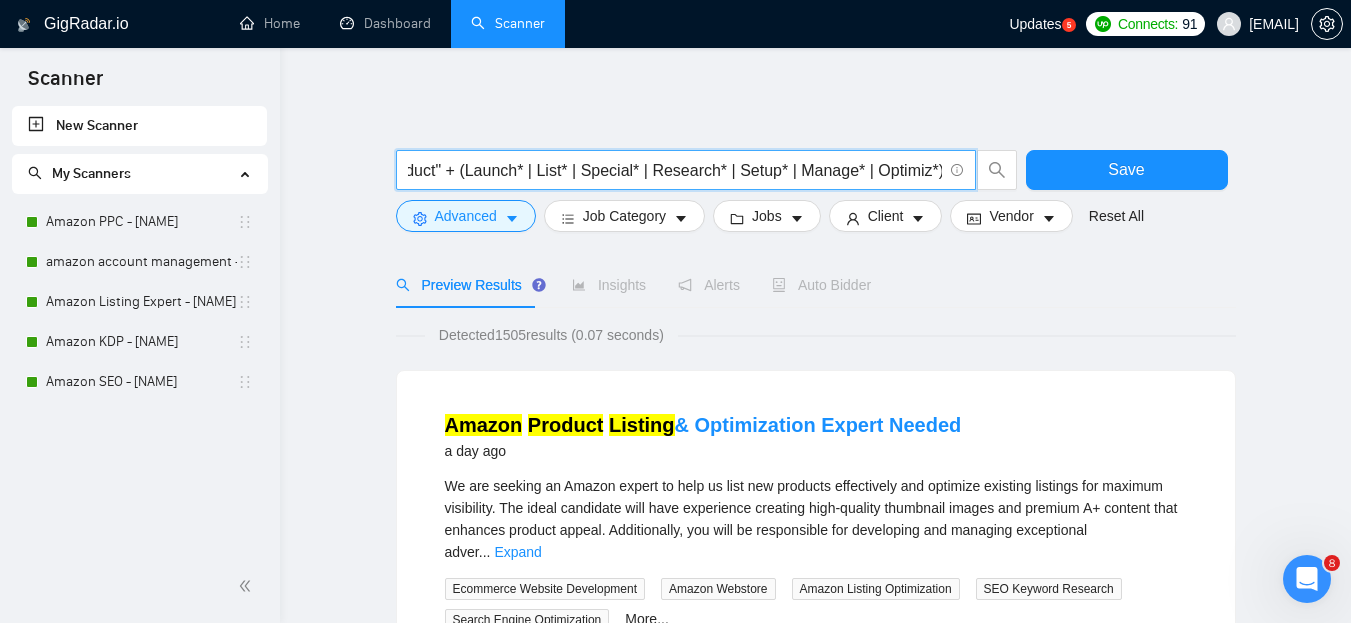 scroll, scrollTop: 0, scrollLeft: 88, axis: horizontal 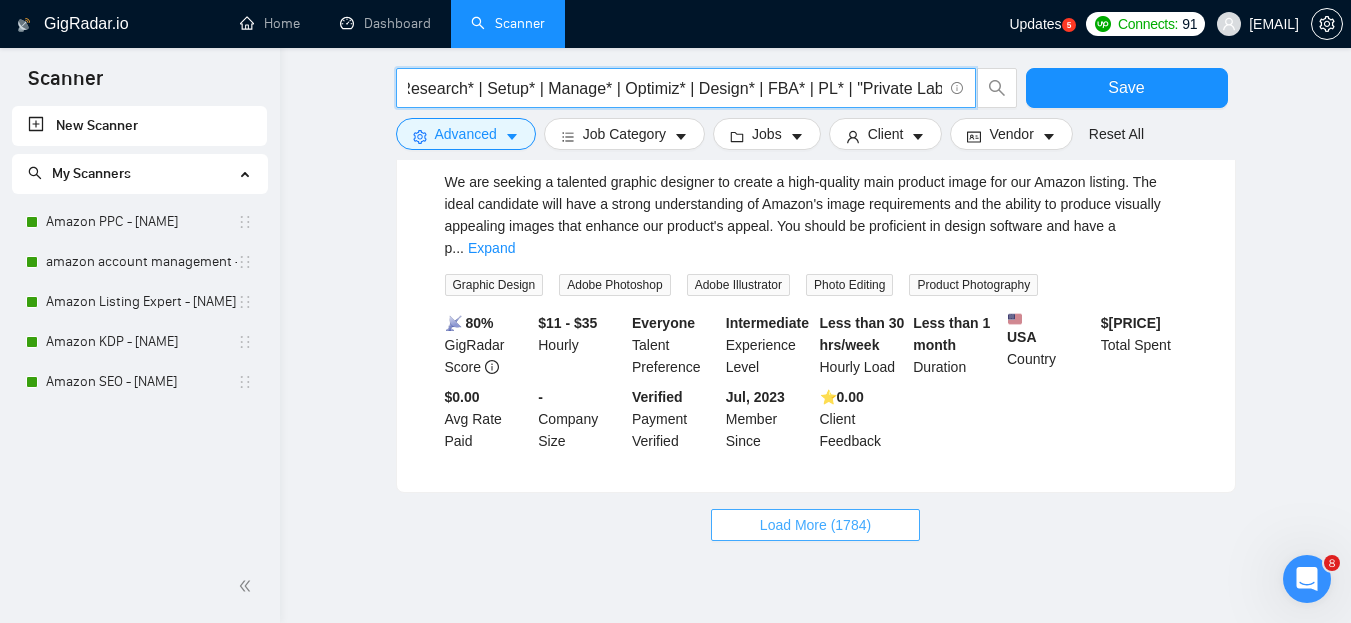 type on ""Amazon Product" + (Launch* | List* | Special* | Research* | Setup* | Manage* | Optimiz* | Design* | FBA* | PL* | "Private Label"")" 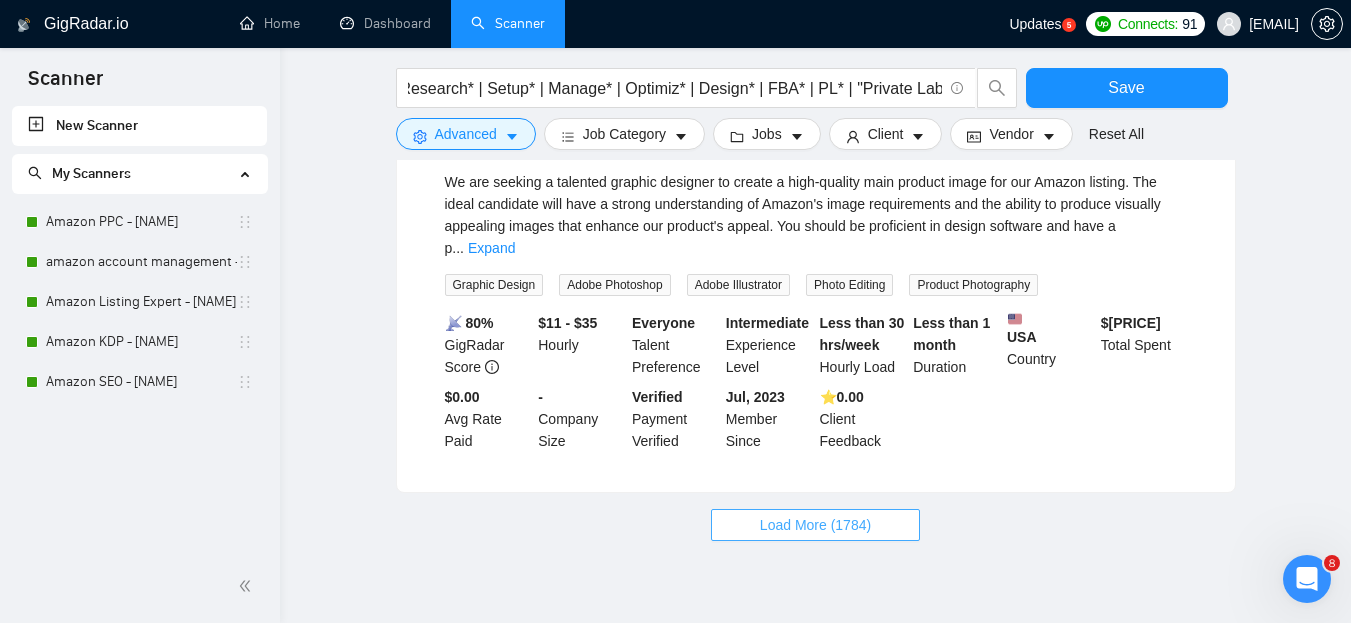 scroll, scrollTop: 0, scrollLeft: 0, axis: both 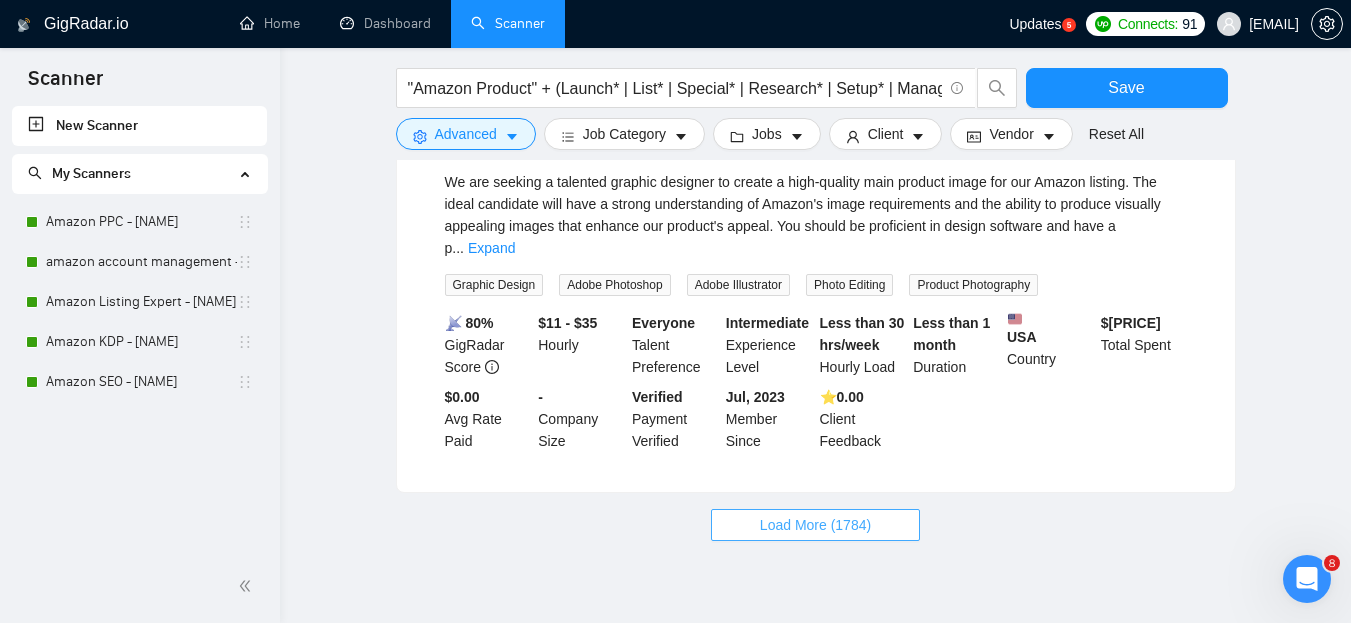 click on "Load More (1784)" at bounding box center (815, 525) 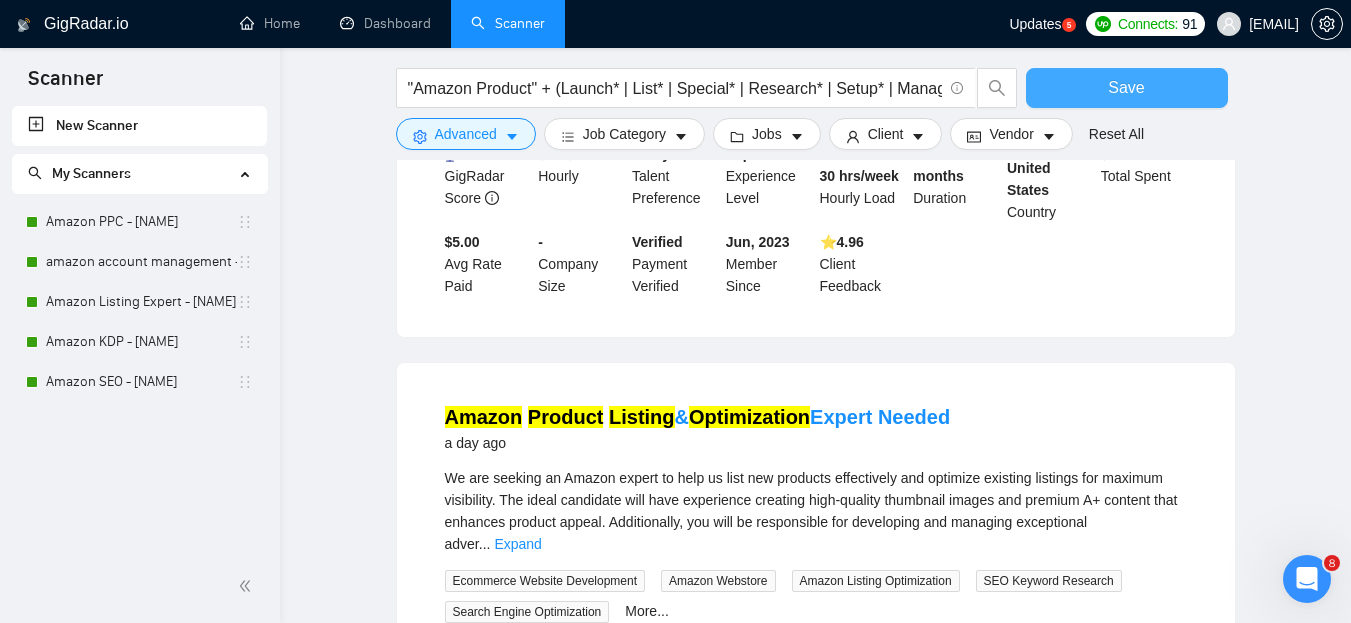 scroll, scrollTop: 446, scrollLeft: 0, axis: vertical 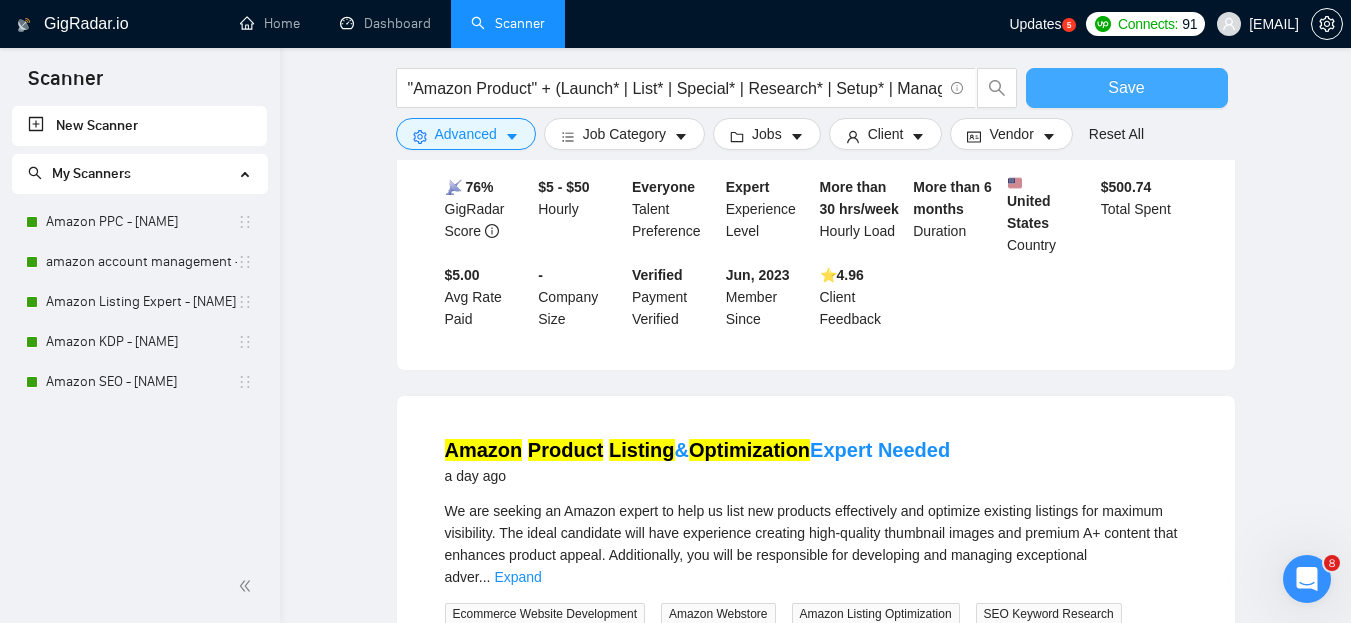 click on "Save" at bounding box center (1127, 88) 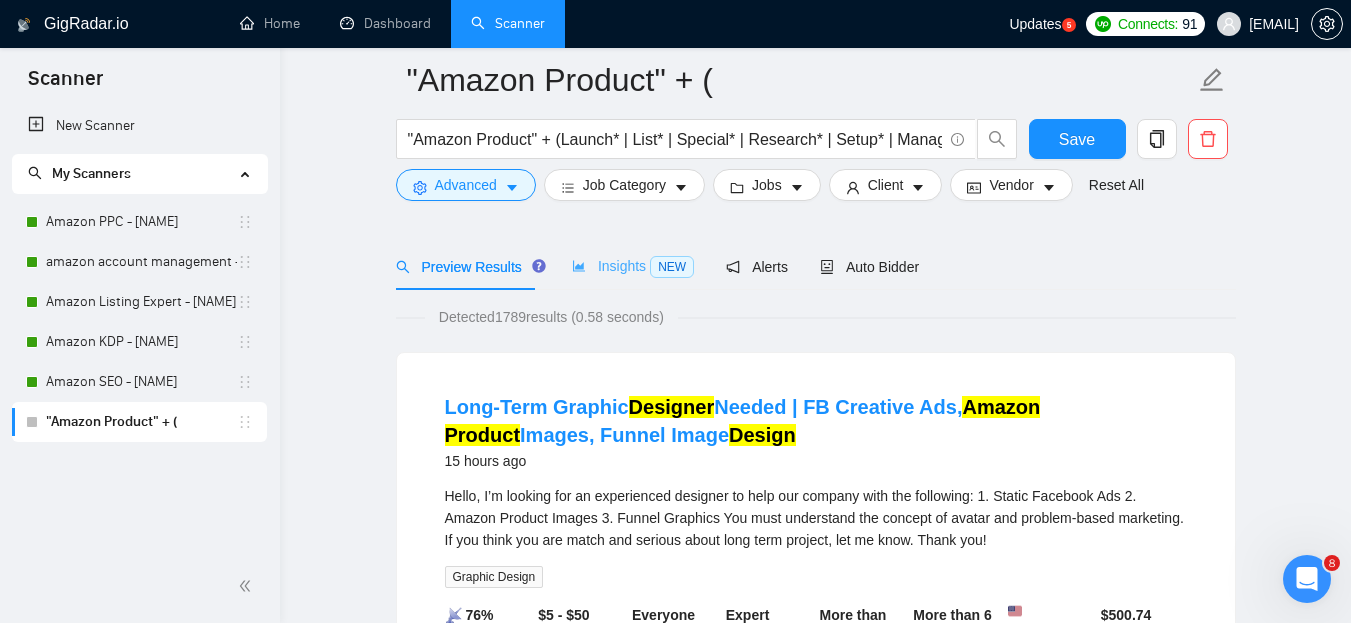 scroll, scrollTop: 0, scrollLeft: 0, axis: both 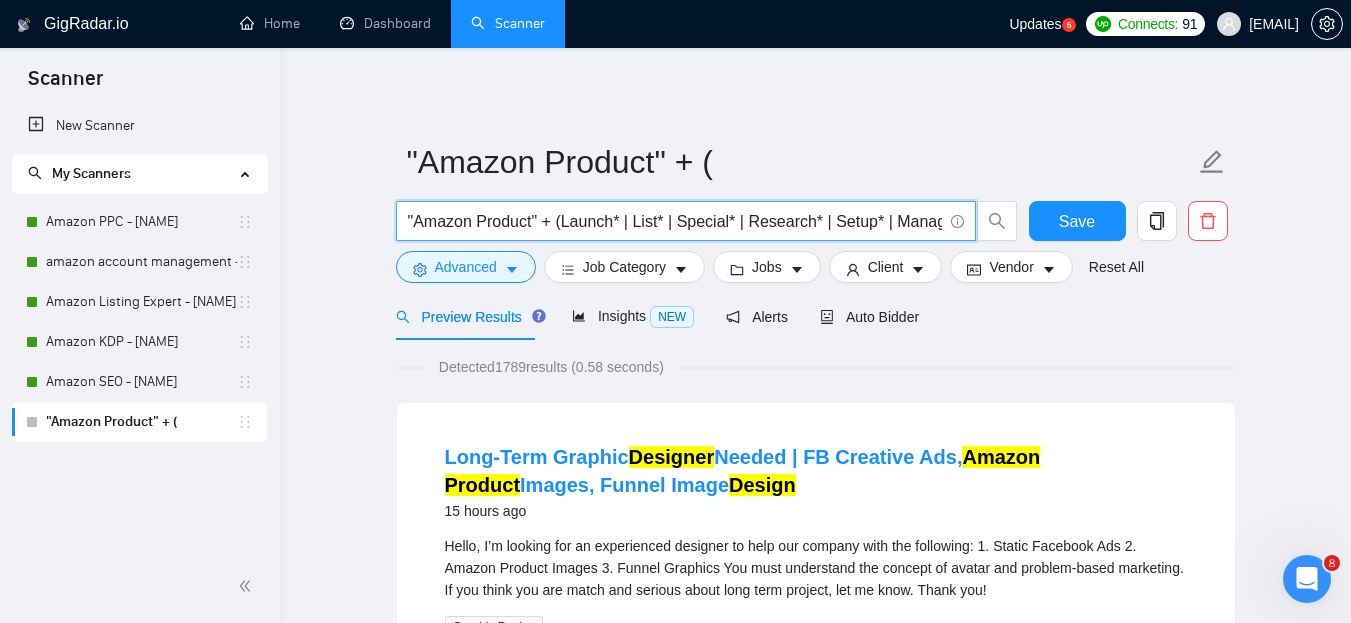 click on ""Amazon Product" + (Launch* | List* | Special* | Research* | Setup* | Manage* | Optimiz* | Design* | FBA* | PL* | "Private Label"")" at bounding box center [675, 221] 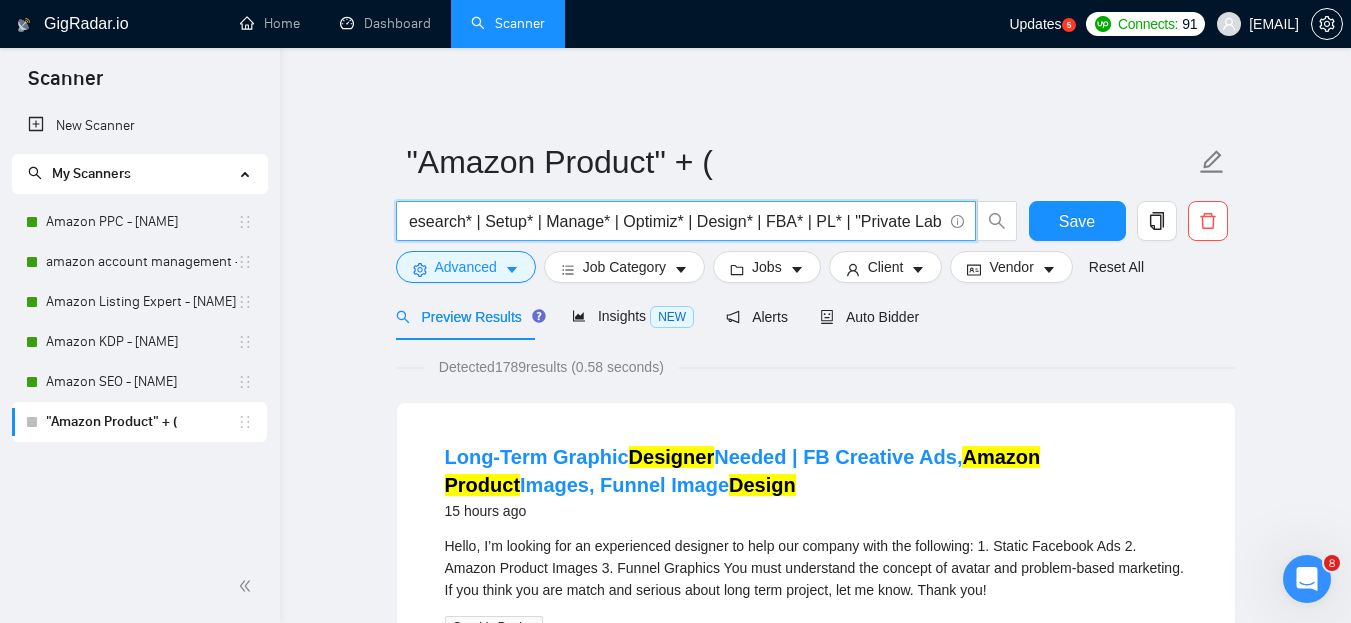 scroll, scrollTop: 0, scrollLeft: 359, axis: horizontal 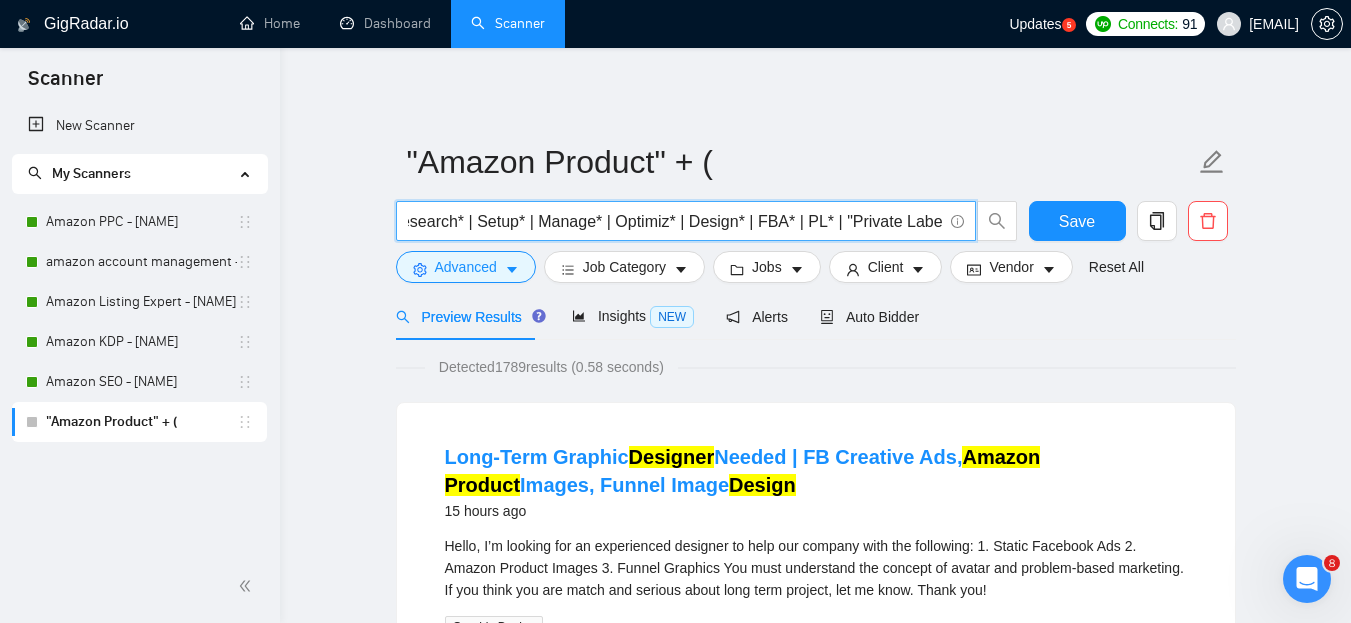 click on ""Amazon Product" + (Launch* | List* | Special* | Research* | Setup* | Manage* | Optimiz* | Design* | FBA* | PL* | "Private Label"")" at bounding box center [675, 221] 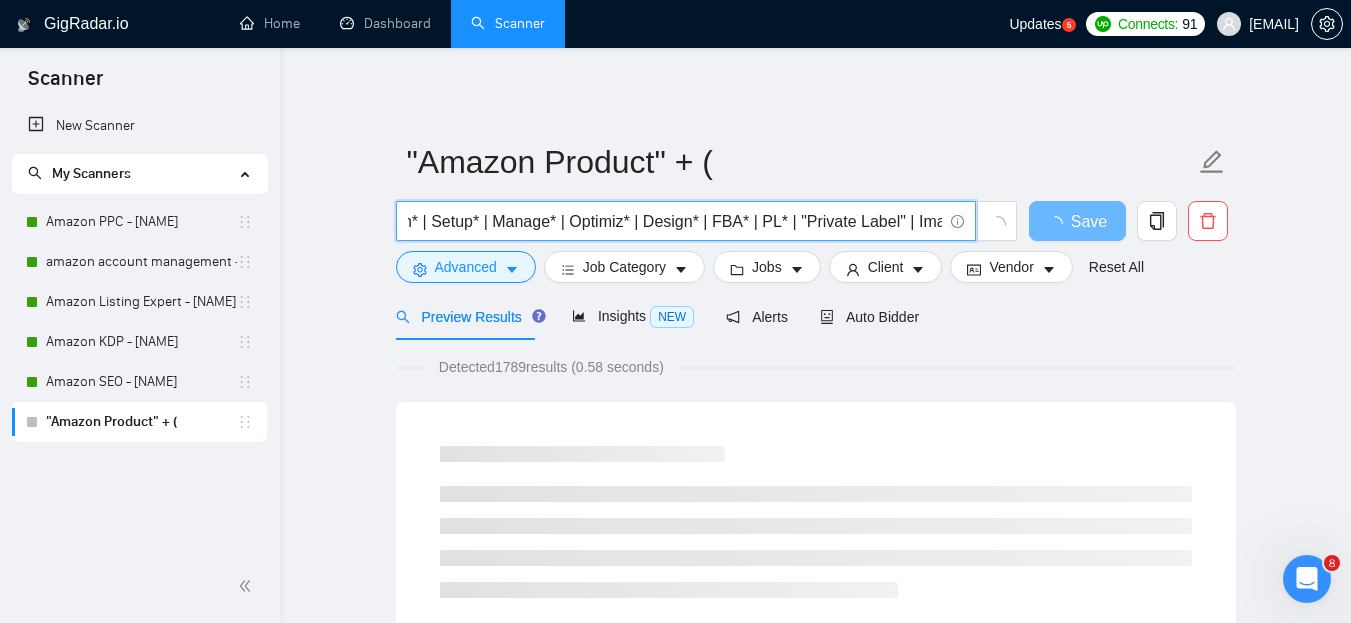 scroll, scrollTop: 0, scrollLeft: 412, axis: horizontal 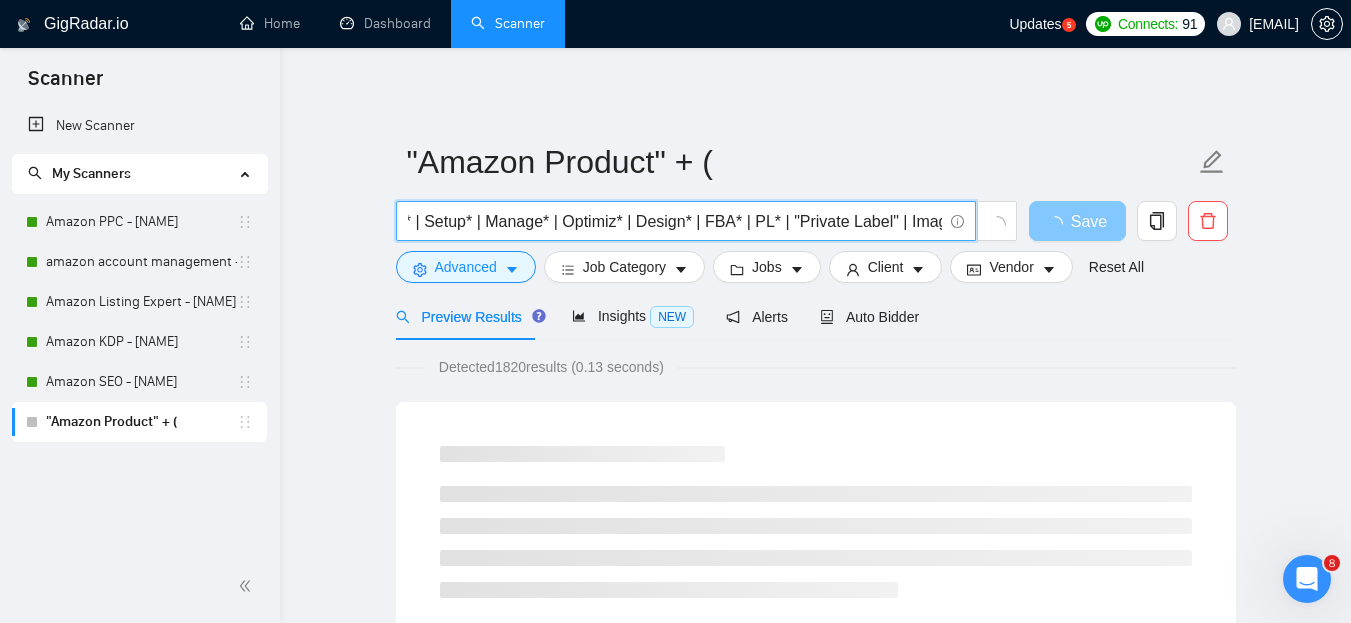type on ""Amazon Product" + (Launch* | List* | Special* | Research* | Setup* | Manage* | Optimiz* | Design* | FBA* | PL* | "Private Label" | Image*)" 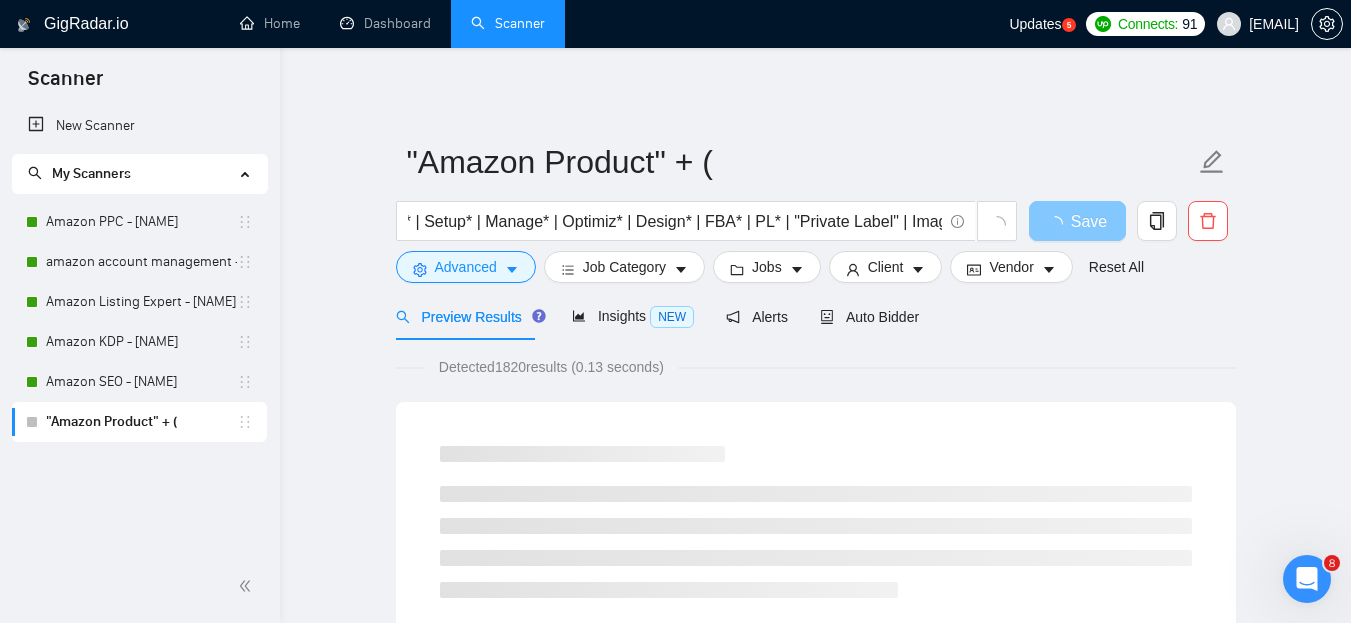 click at bounding box center (1059, 224) 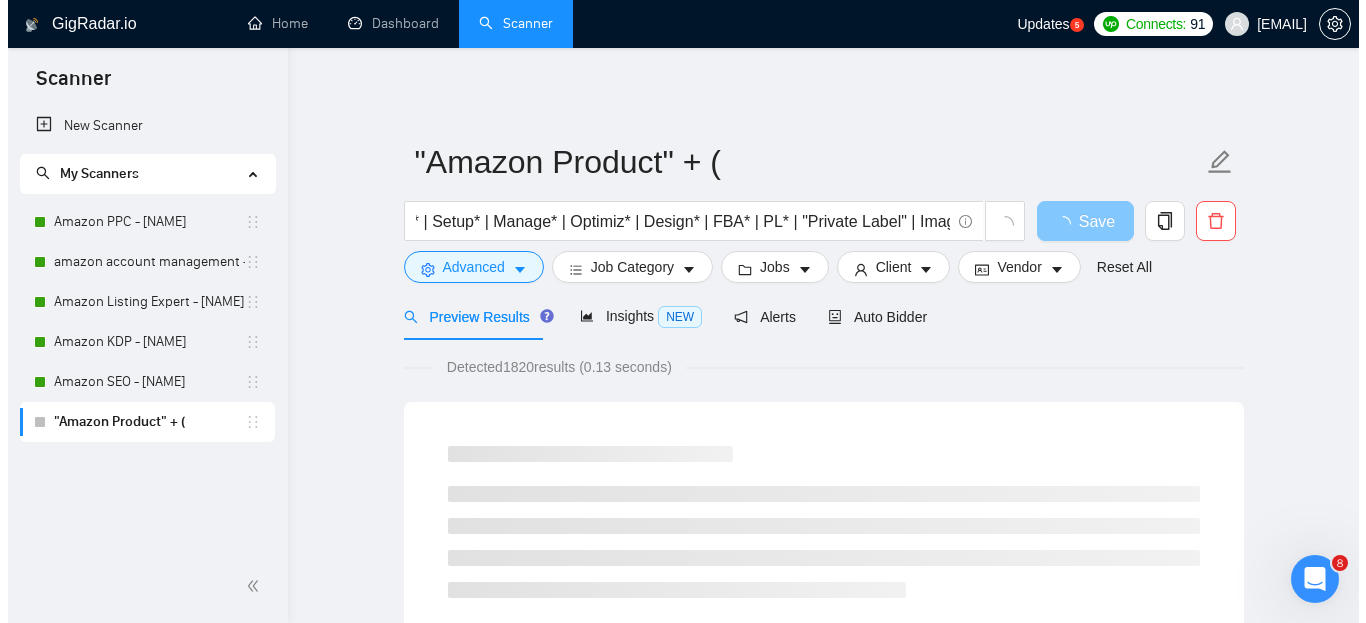 scroll, scrollTop: 0, scrollLeft: 0, axis: both 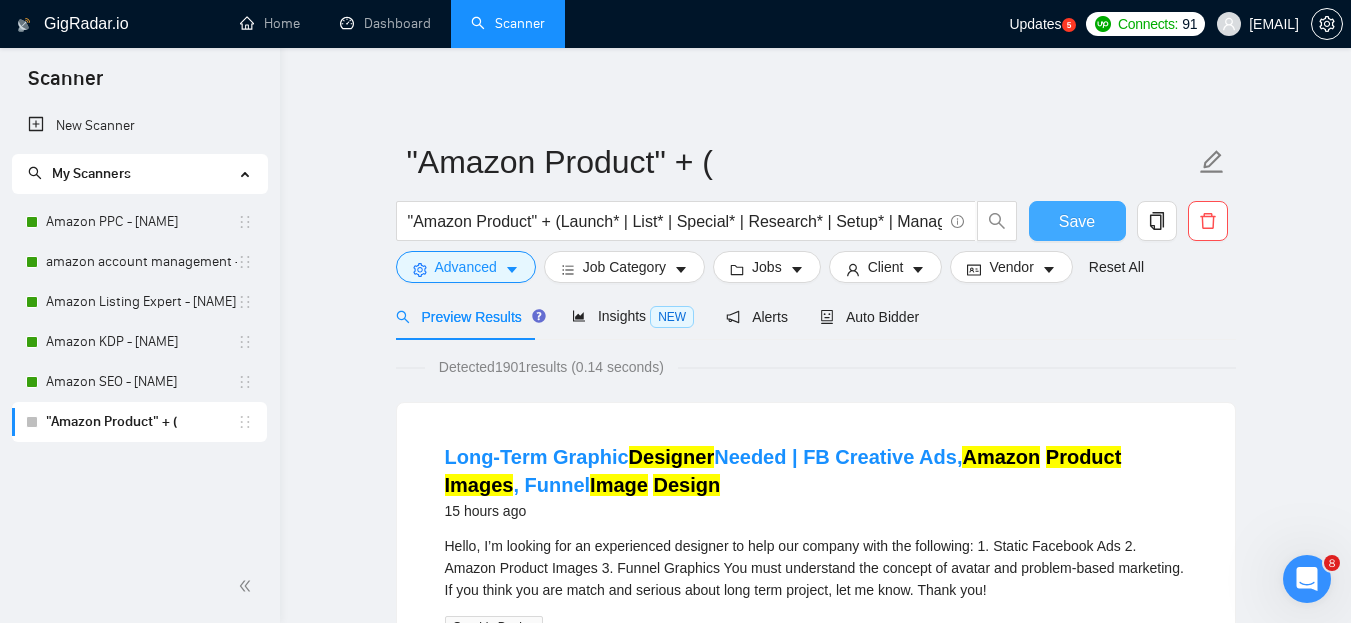 click on "Save" at bounding box center [1077, 221] 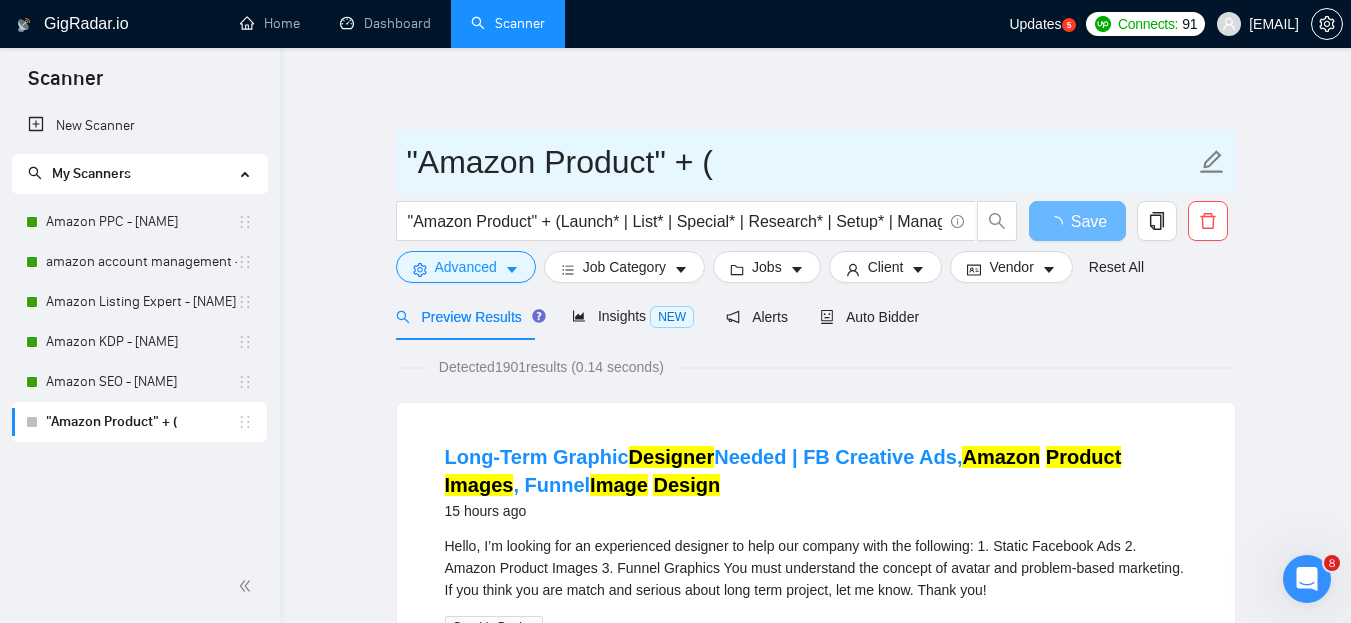 click on ""Amazon Product" + (" at bounding box center [801, 162] 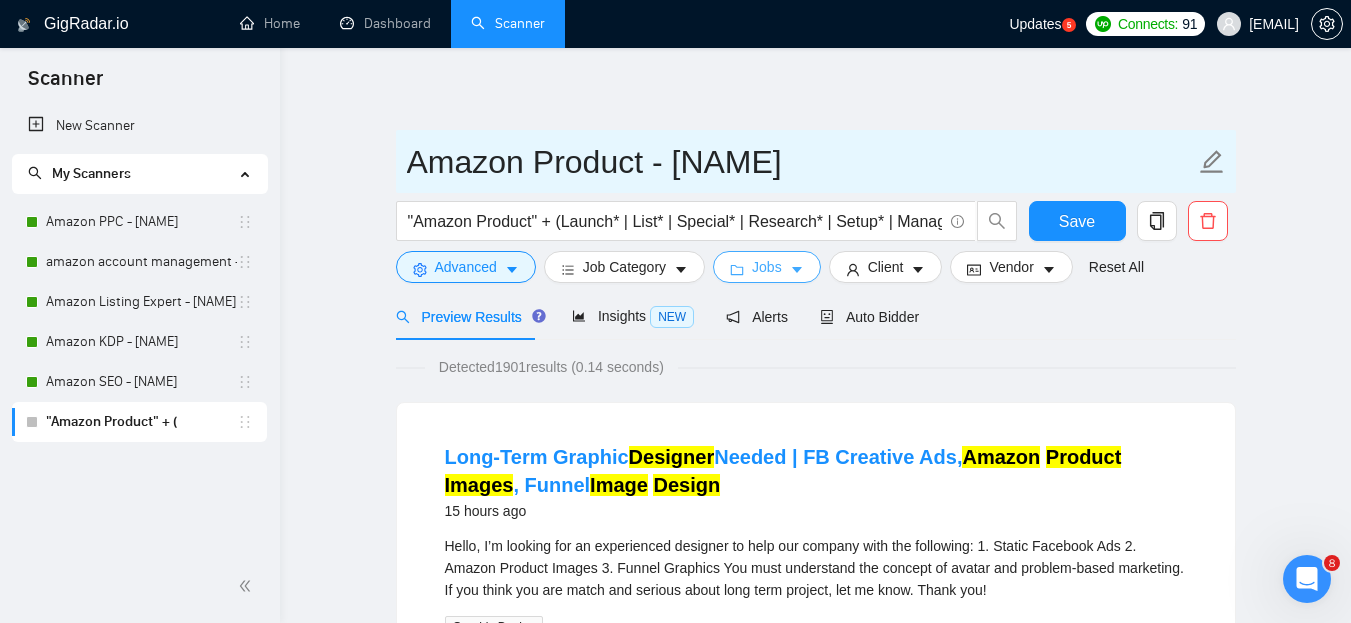 type on "Amazon Product - [NAME]" 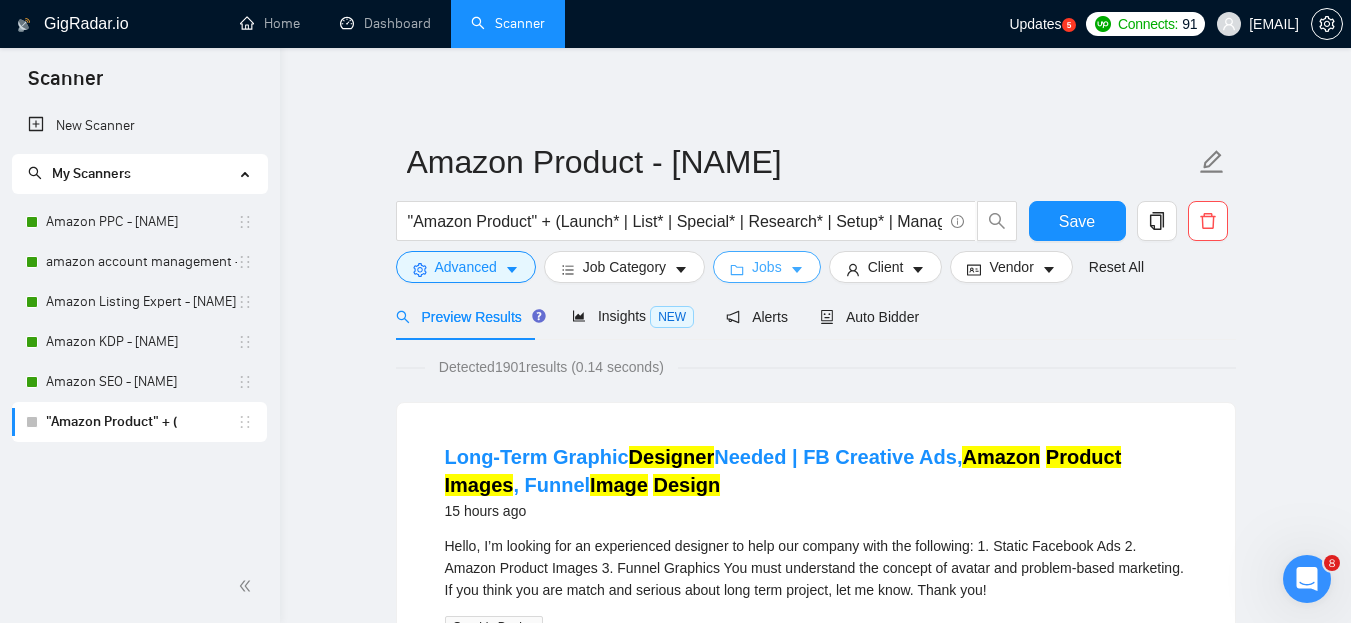 click on "Jobs" at bounding box center (767, 267) 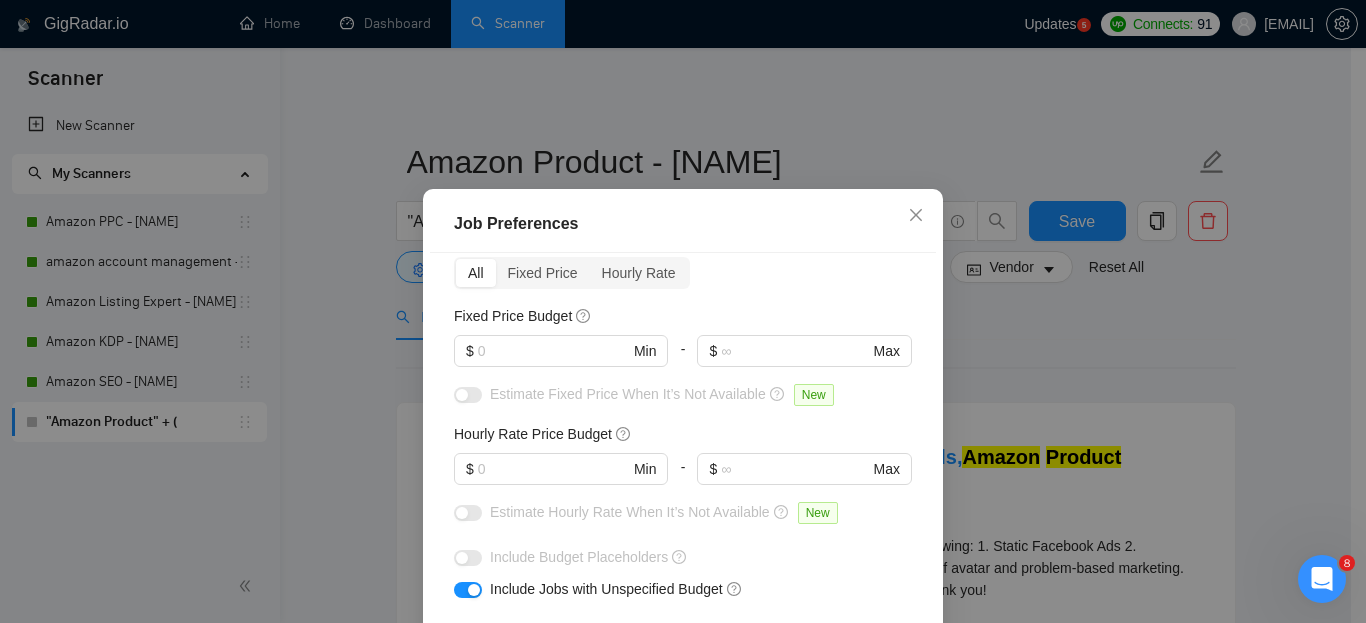 scroll, scrollTop: 91, scrollLeft: 0, axis: vertical 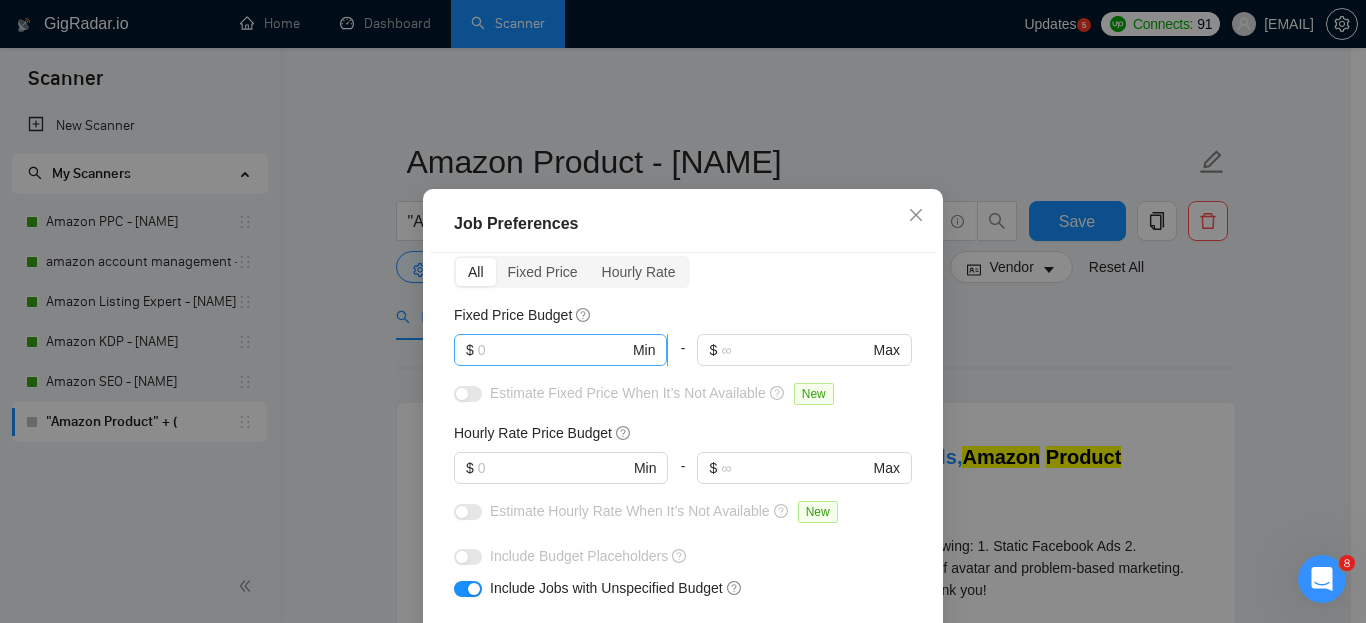 click at bounding box center [553, 350] 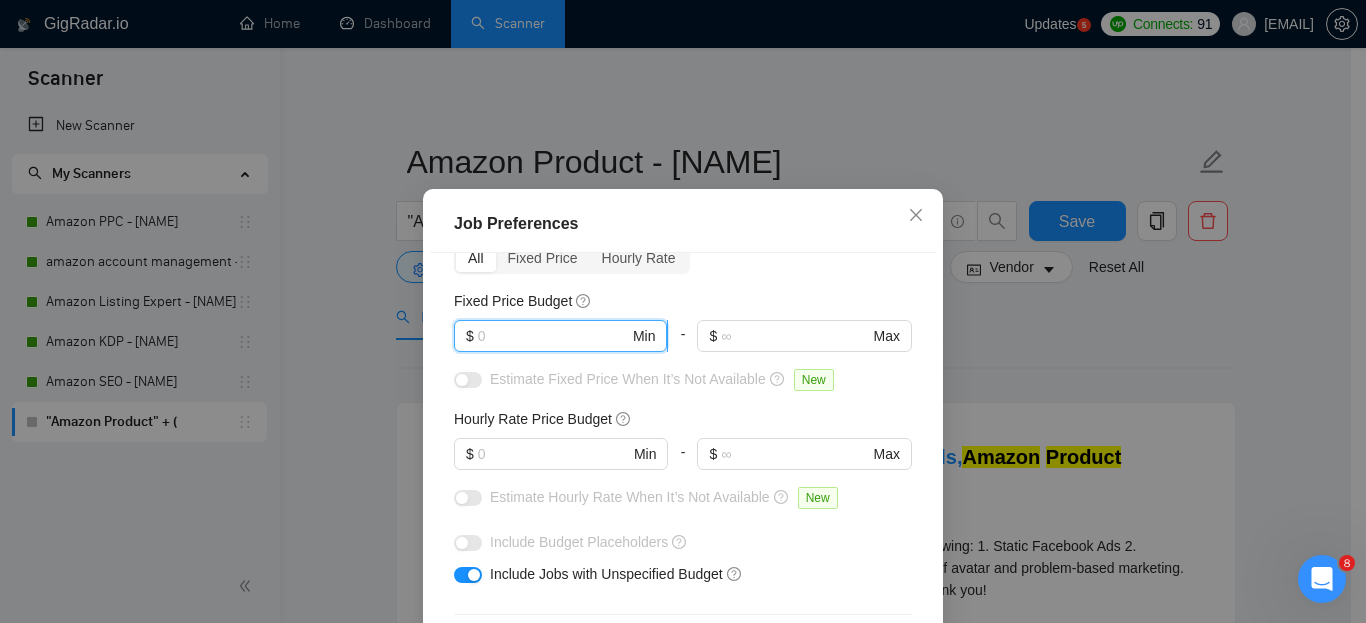 scroll, scrollTop: 101, scrollLeft: 0, axis: vertical 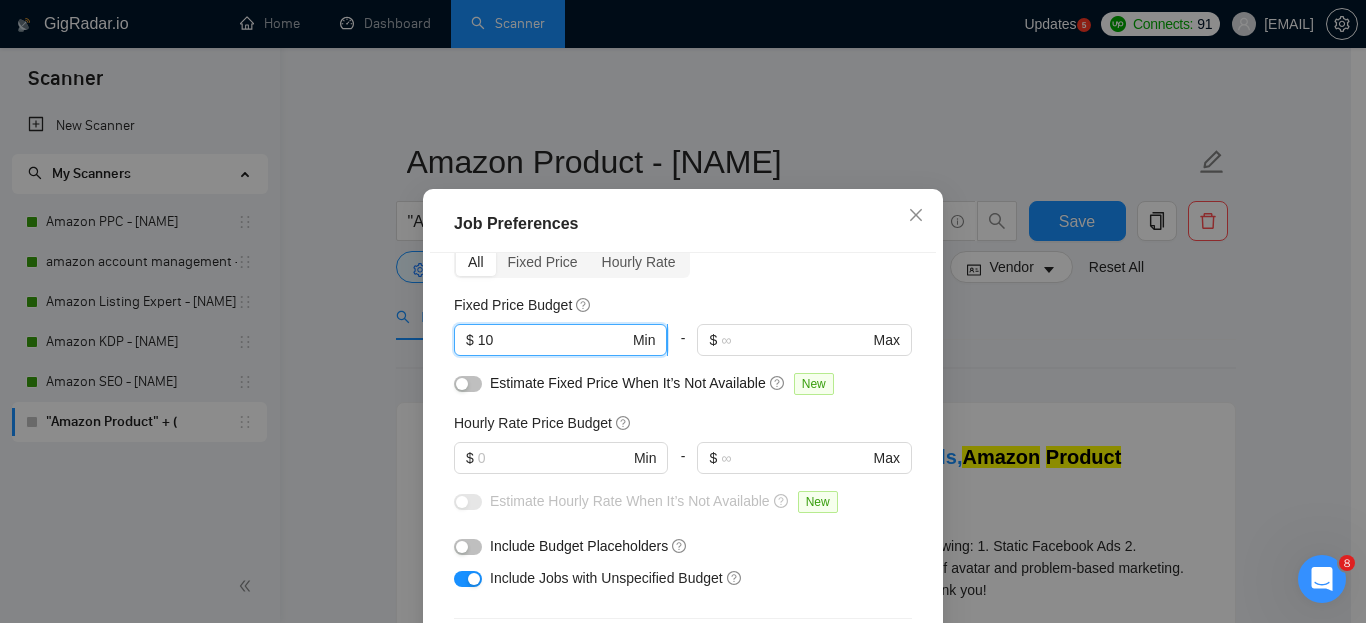 type on "1" 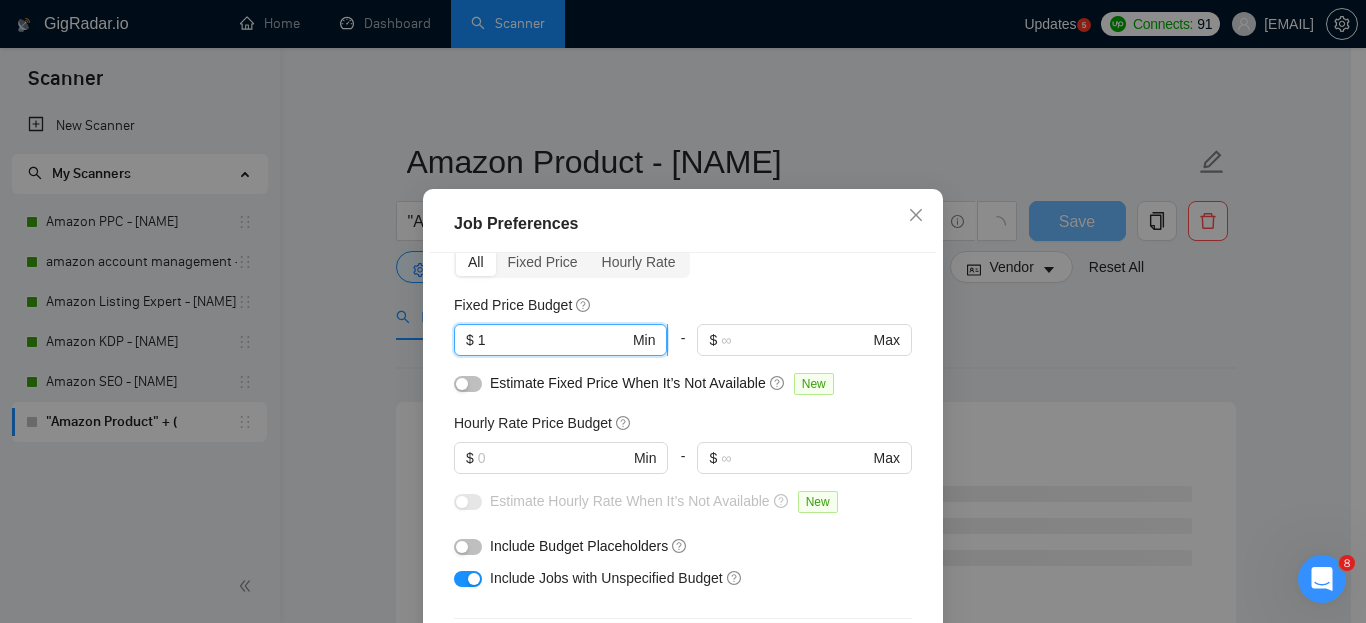 type 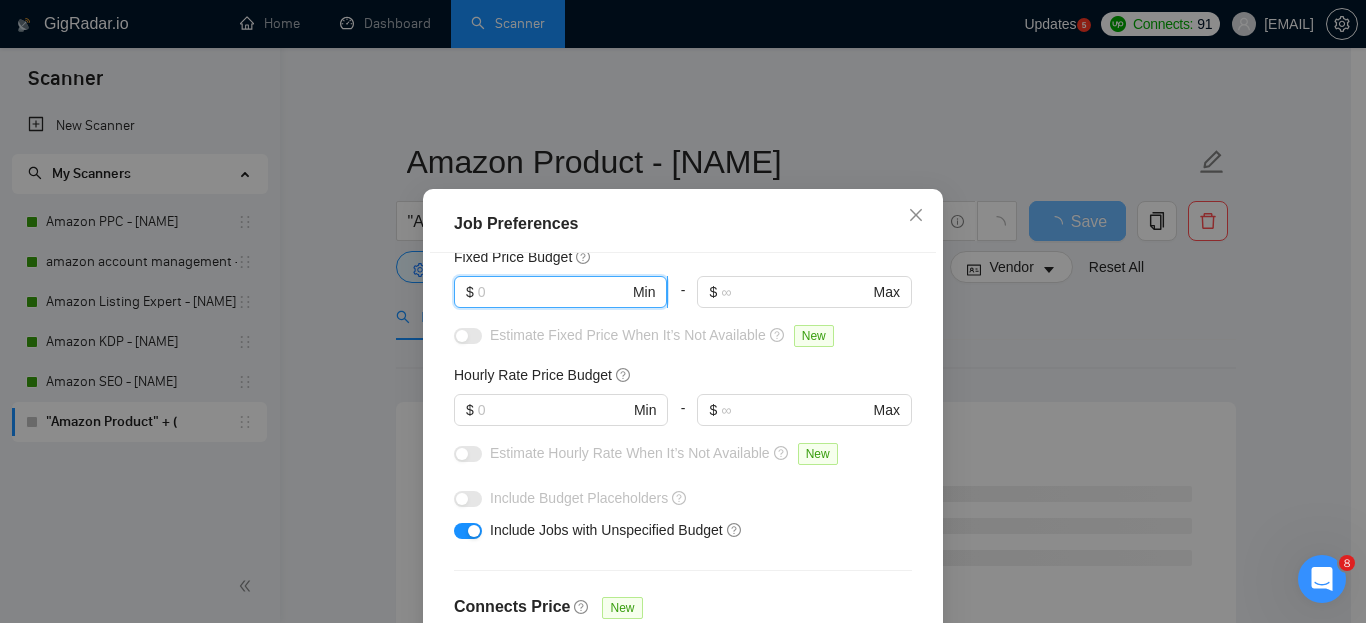 scroll, scrollTop: 148, scrollLeft: 0, axis: vertical 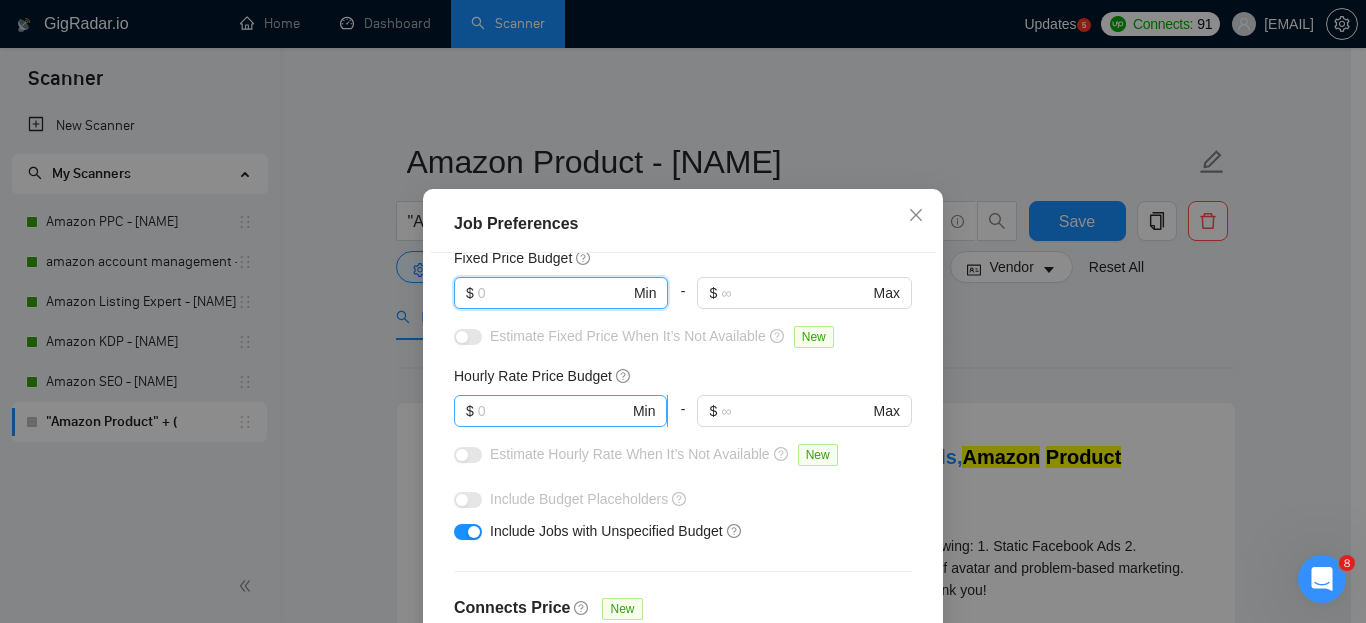 click at bounding box center [553, 411] 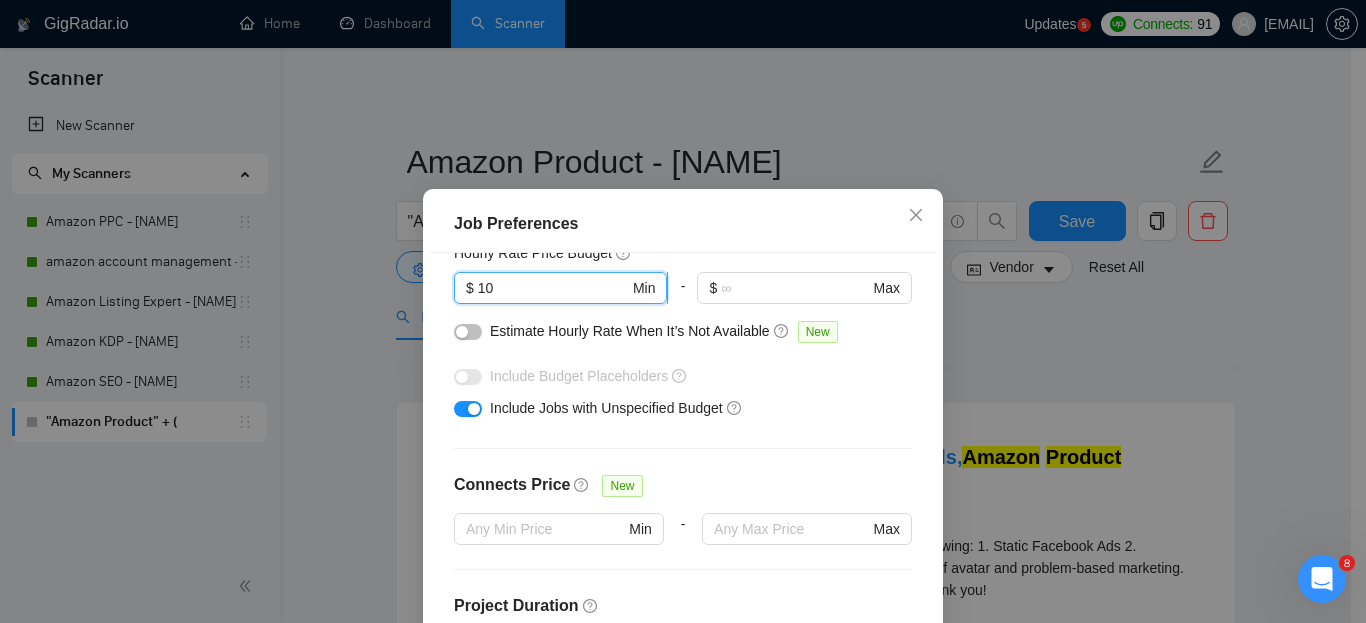 scroll, scrollTop: 272, scrollLeft: 0, axis: vertical 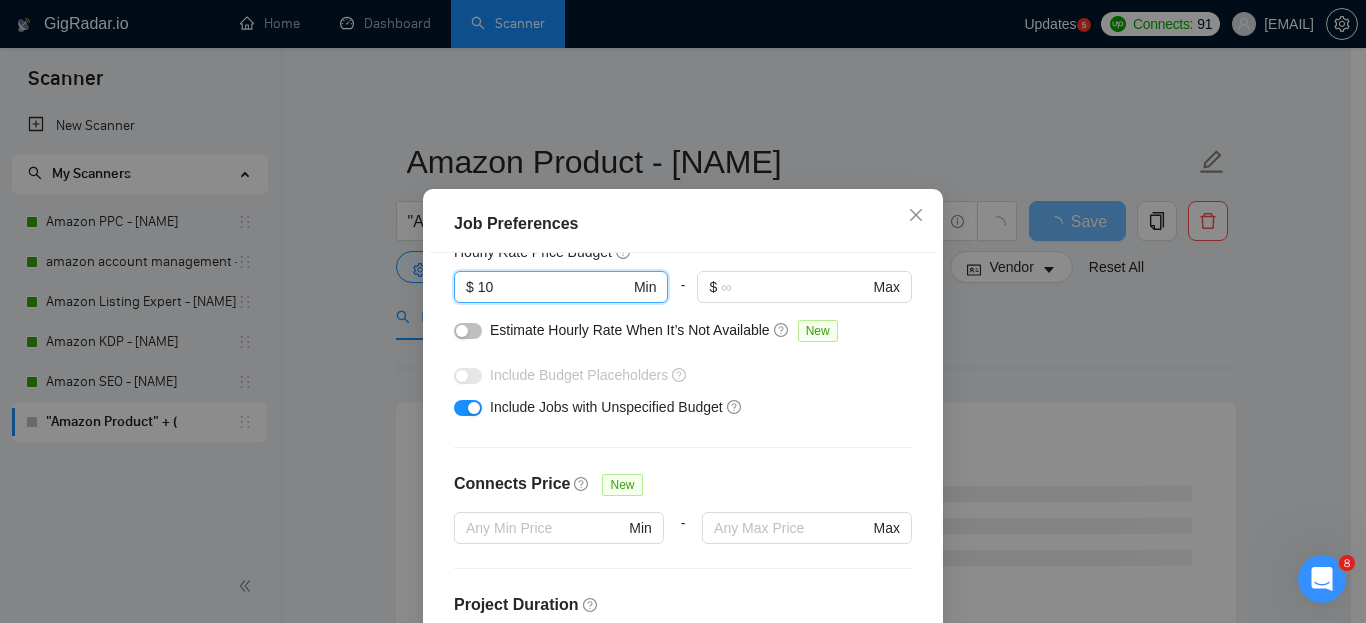 type on "10" 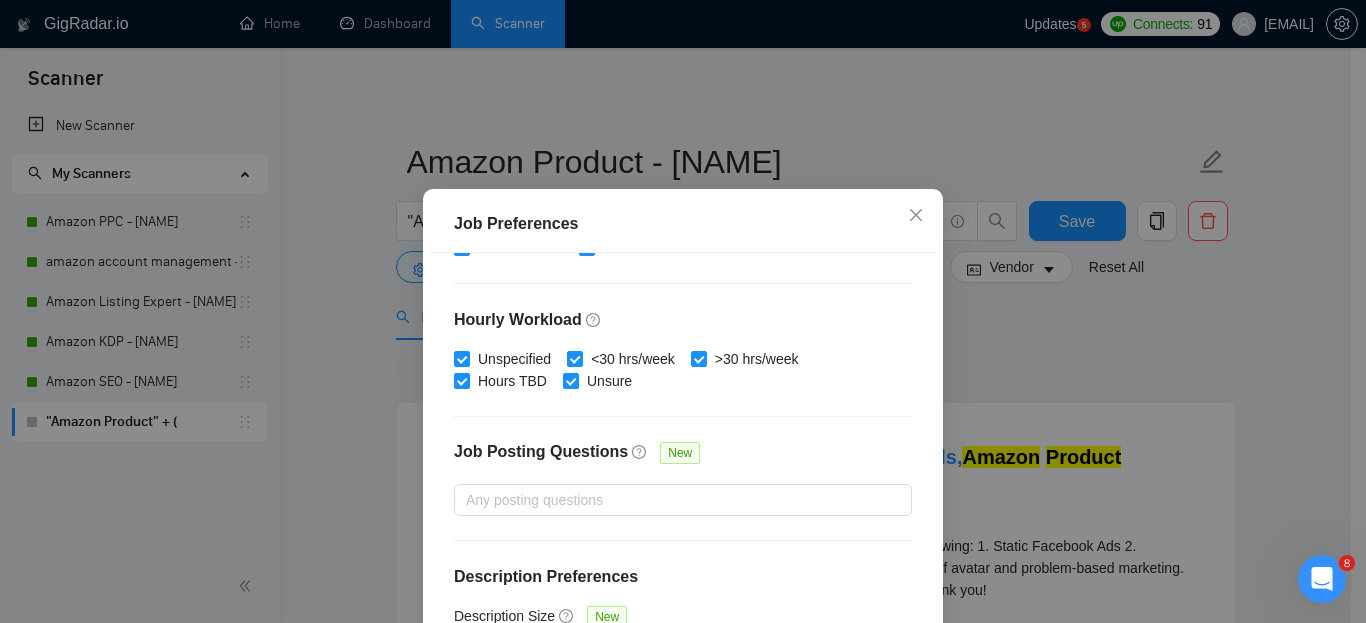 scroll, scrollTop: 691, scrollLeft: 0, axis: vertical 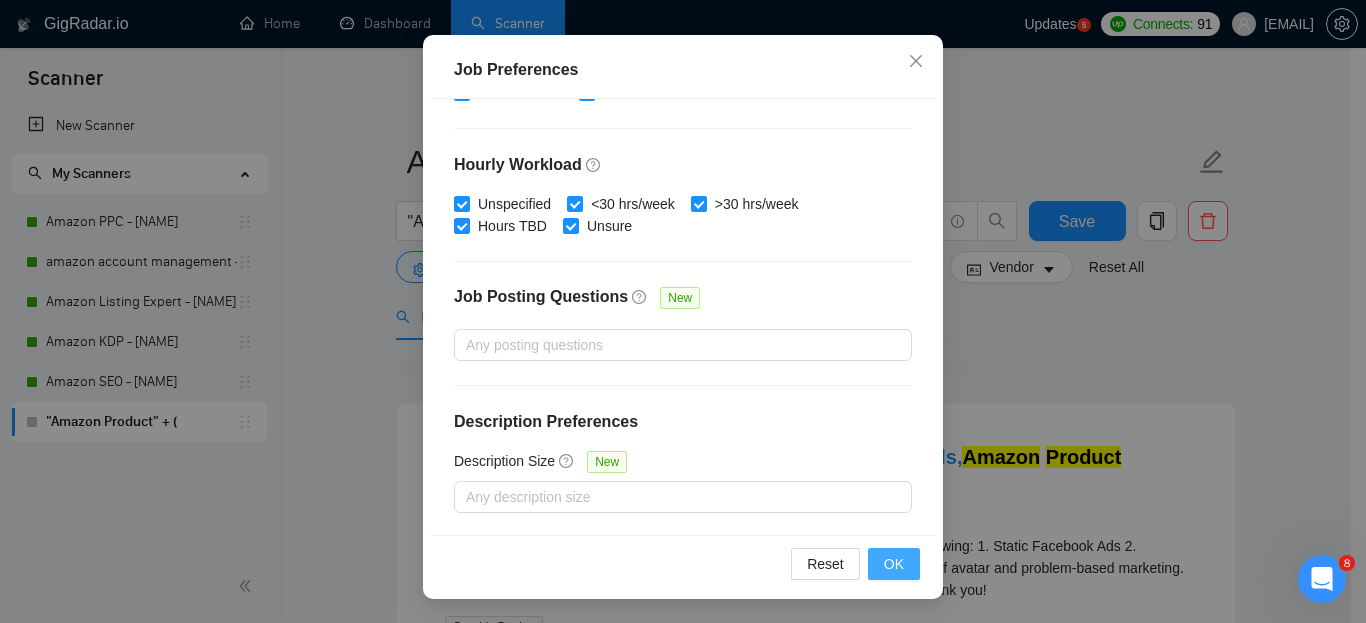 click on "OK" at bounding box center (894, 564) 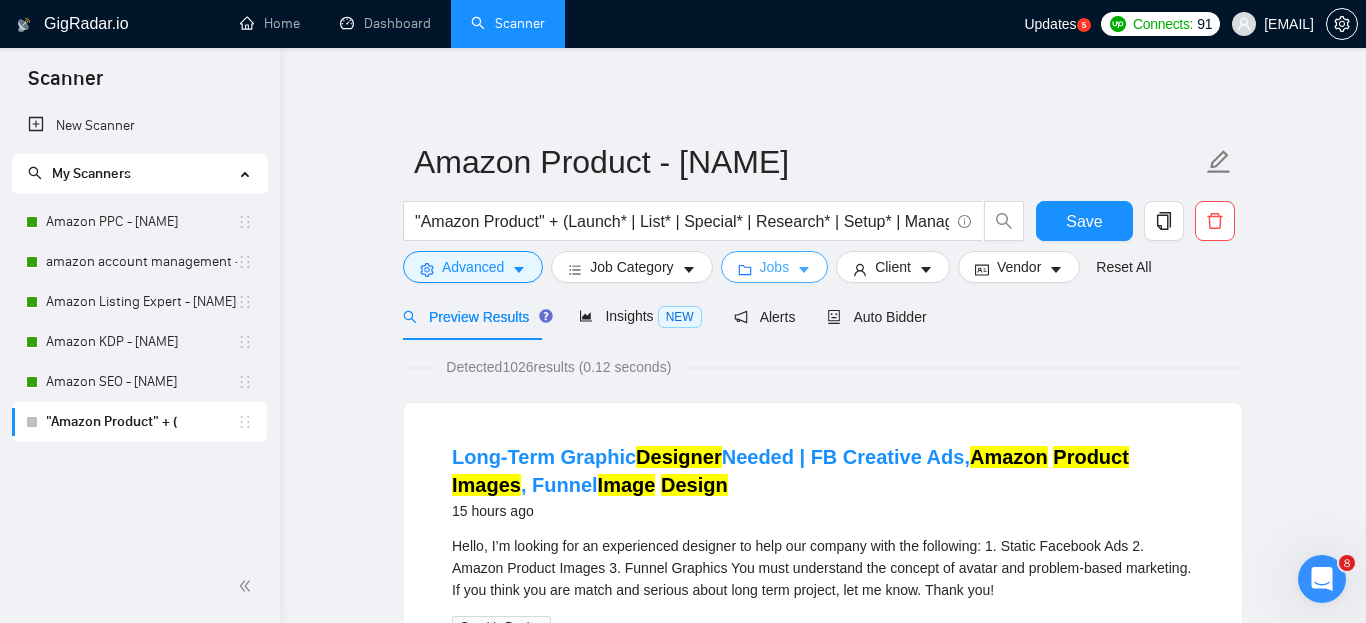 scroll, scrollTop: 0, scrollLeft: 0, axis: both 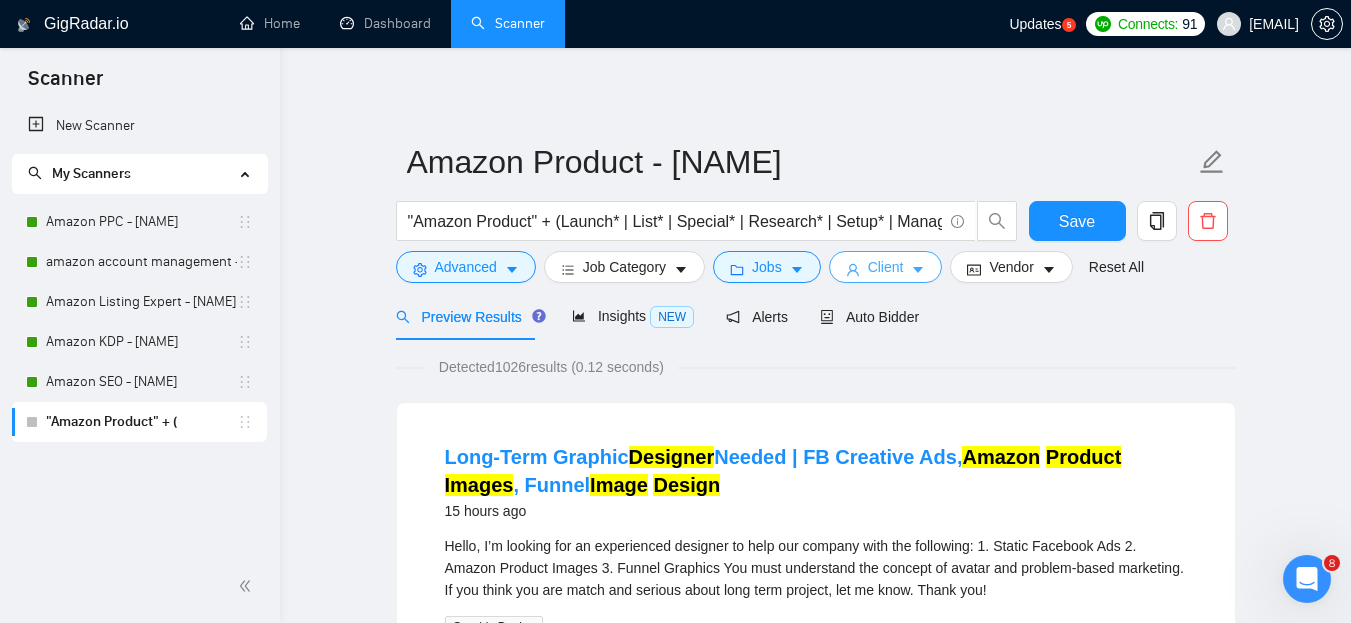 click at bounding box center [853, 269] 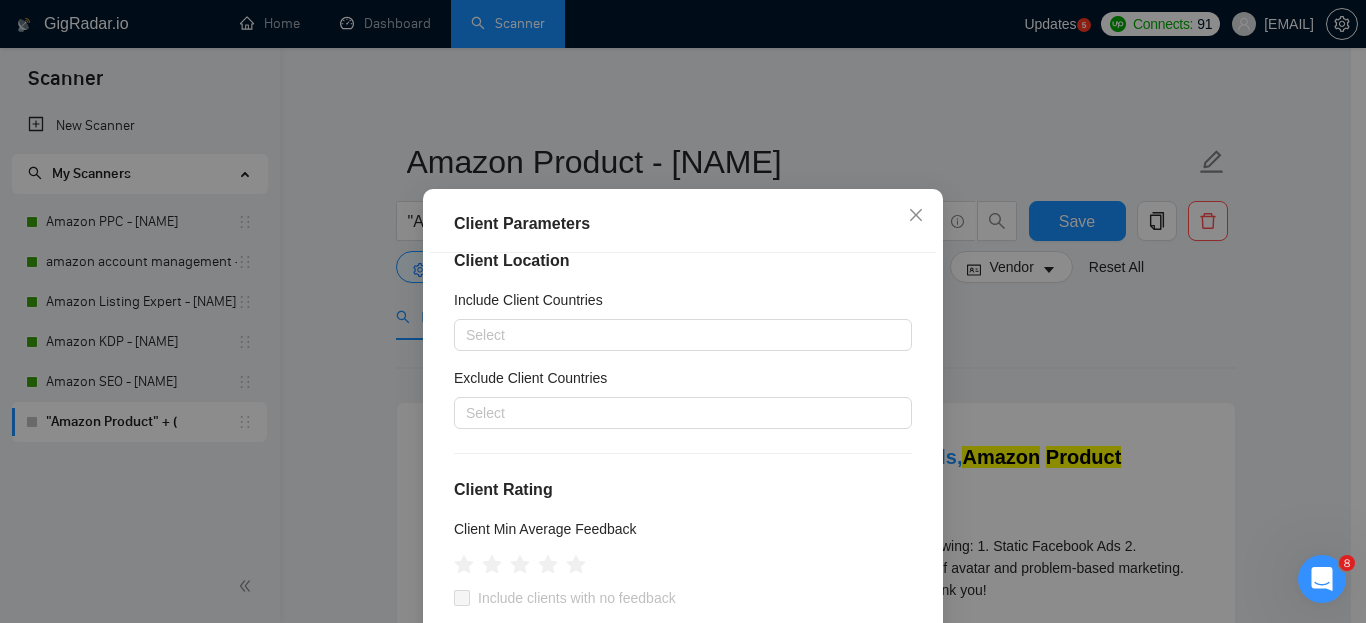 scroll, scrollTop: 0, scrollLeft: 0, axis: both 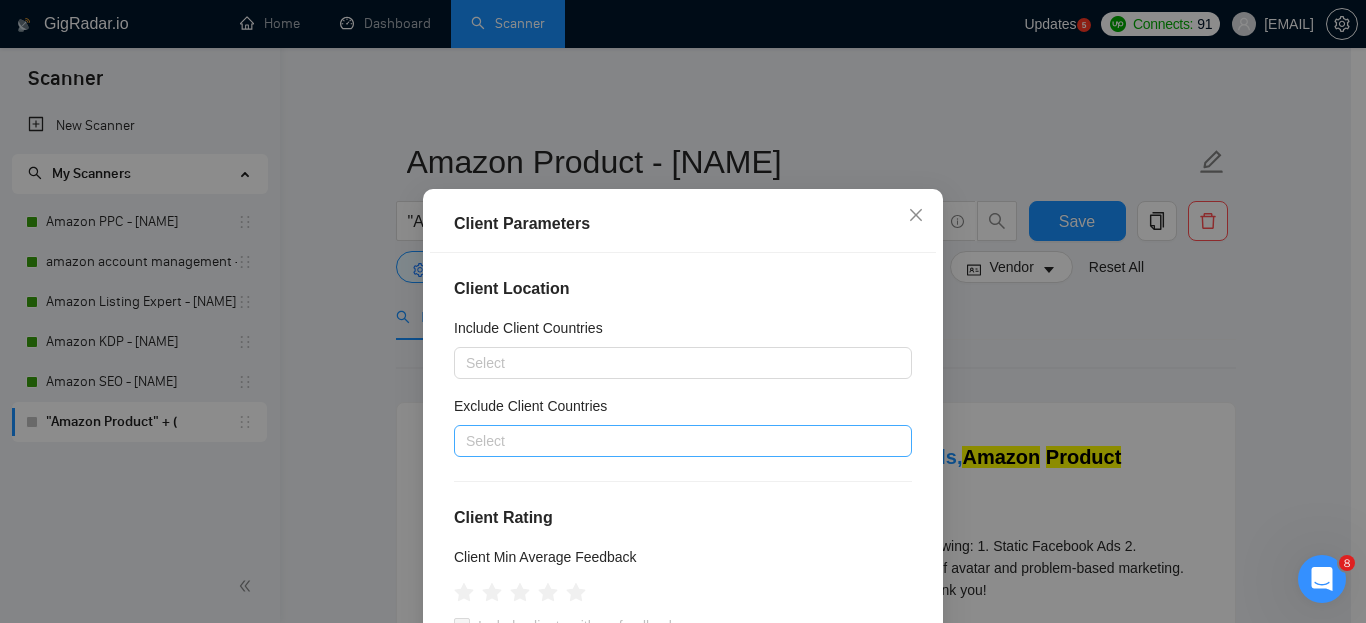 click at bounding box center (673, 441) 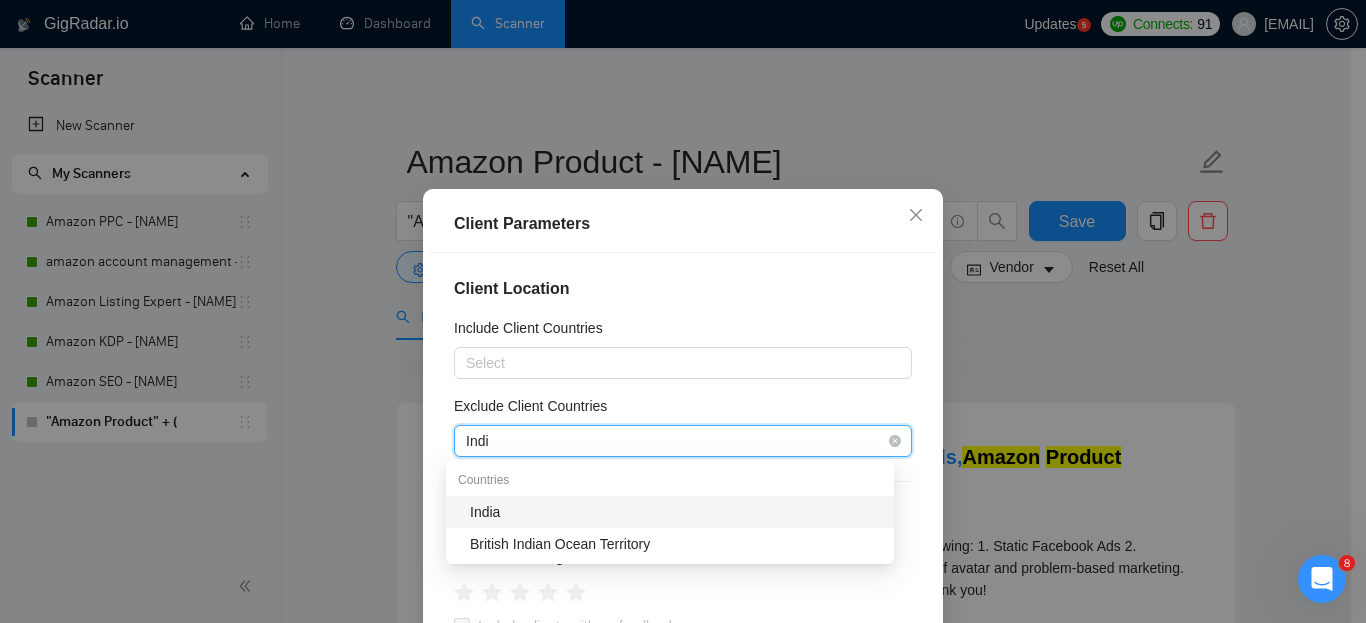 type on "India" 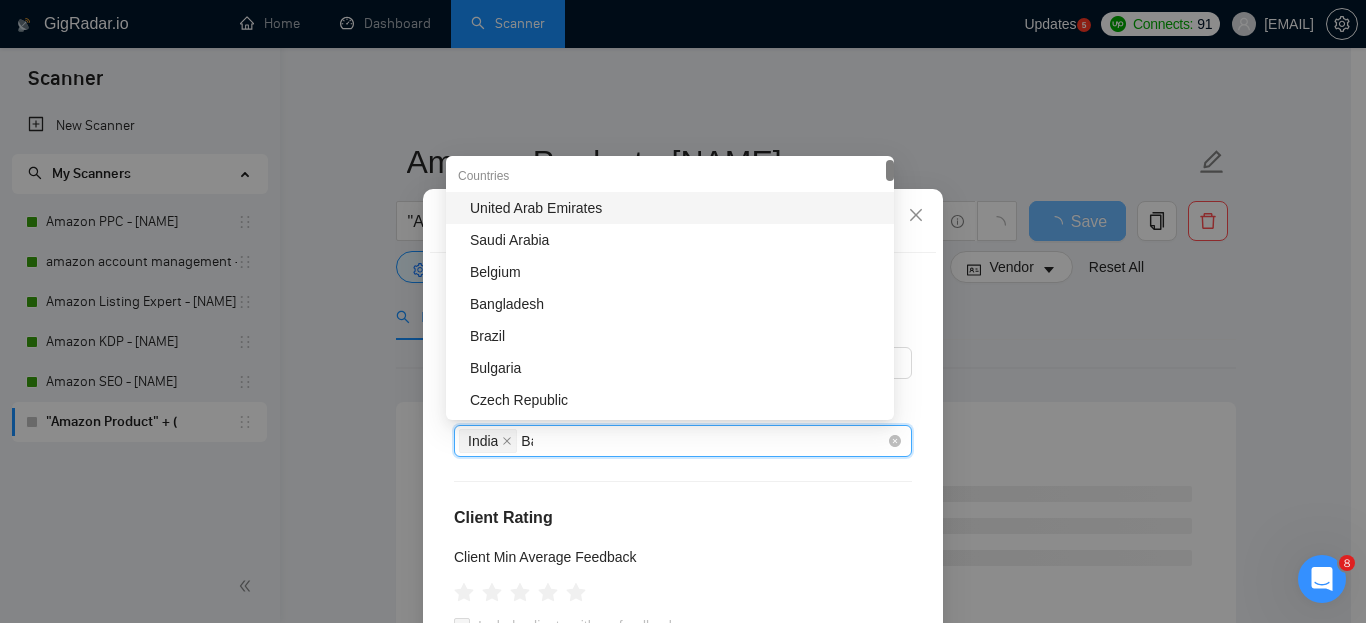 type on "Ban" 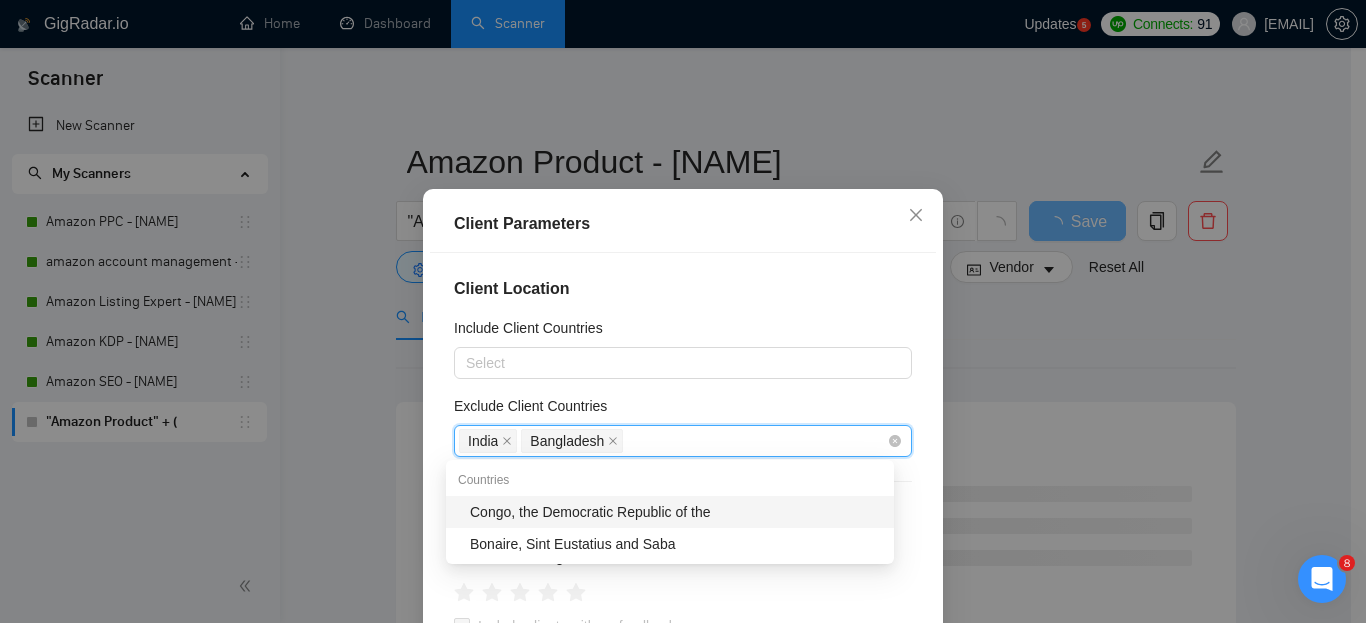type on "," 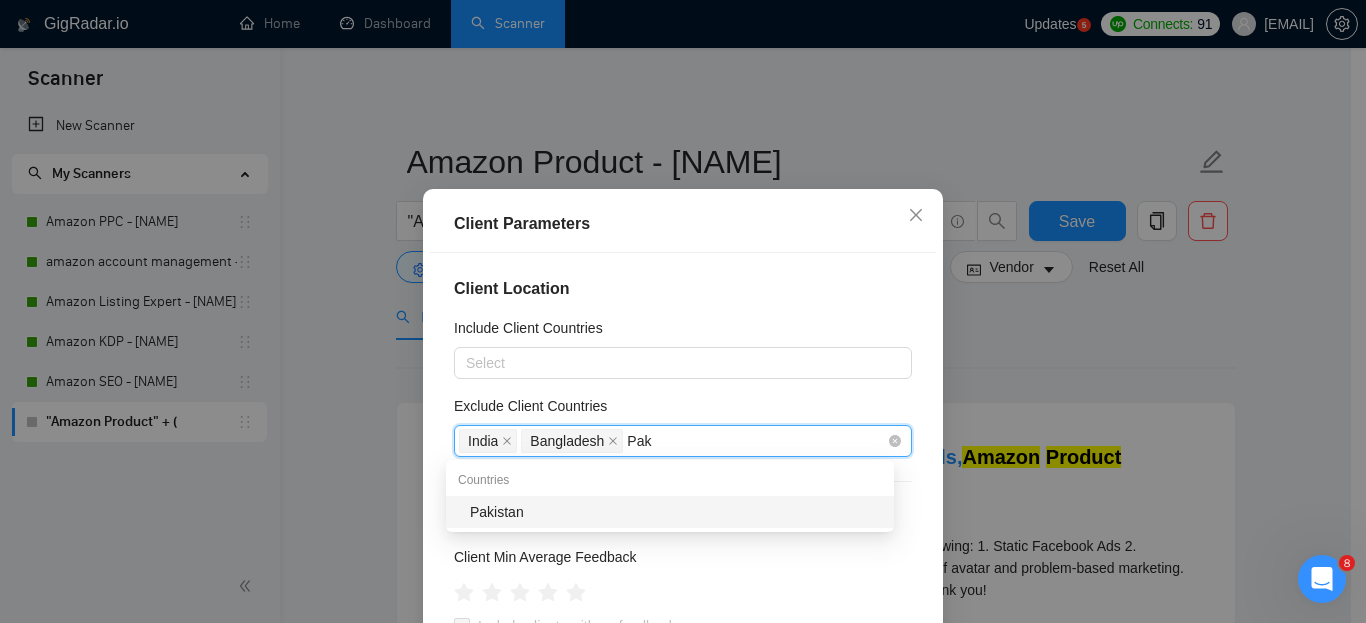 type on "Pakis" 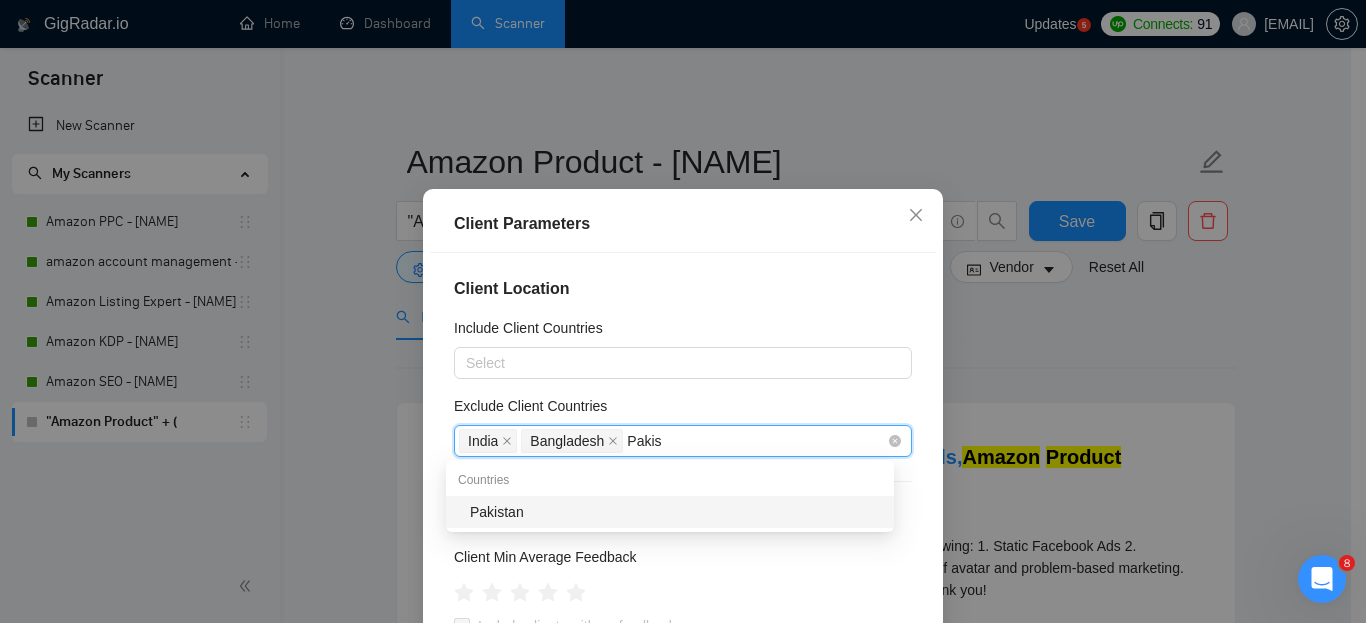 type 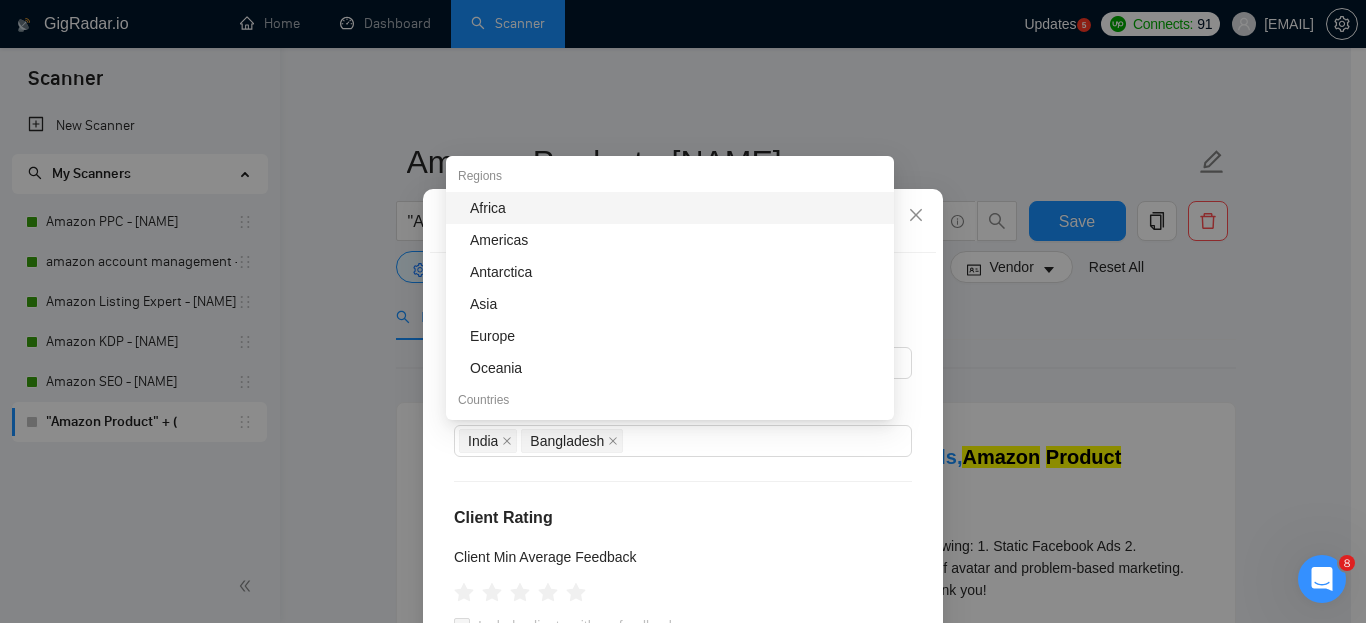 click on "Client Location Include Client Countries   Select Exclude Client Countries [COUNTRY] [COUNTRY]   Client Rating Client Min Average Feedback Include clients with no feedback Client Payment Details Payment Verified Hire Rate Stats   Client Total Spent $ Min - $ Max Client Hire Rate New   Any hire rate   Avg Hourly Rate Paid New $ Min - $ Max Include Clients without Sufficient History Client Profile Client Industry New   Any industry Client Company Size   Any company size Enterprise Clients New   Any clients" at bounding box center [683, 471] 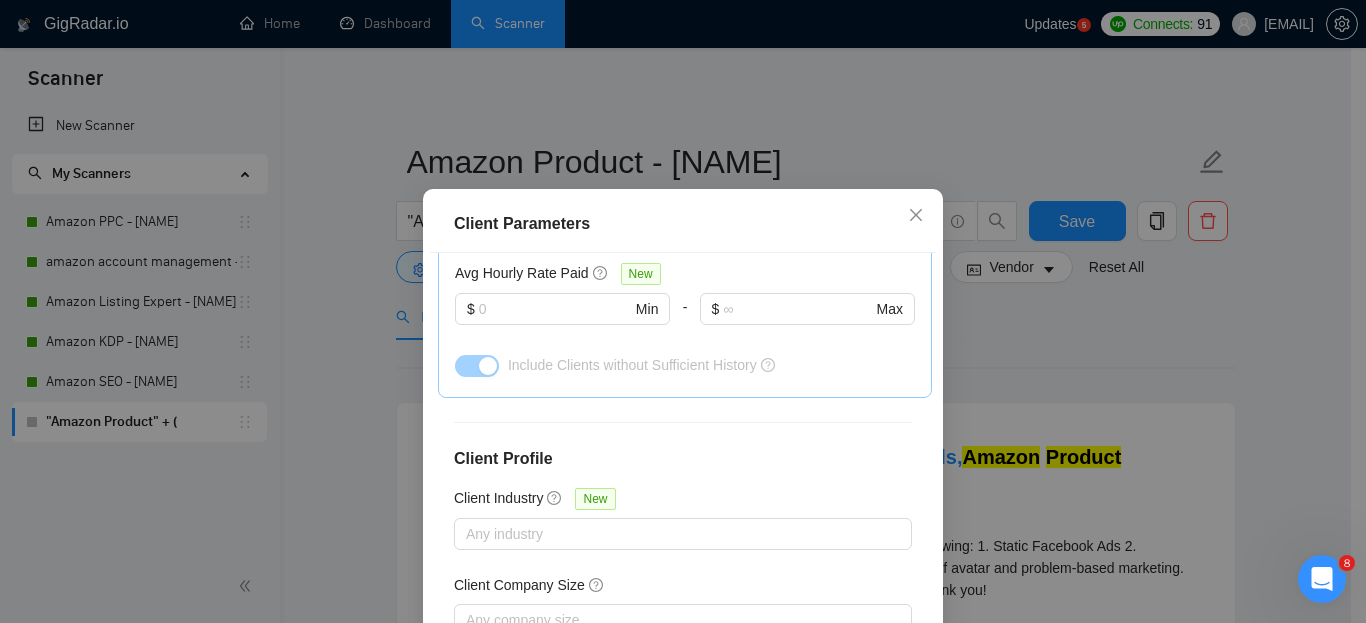 scroll, scrollTop: 808, scrollLeft: 0, axis: vertical 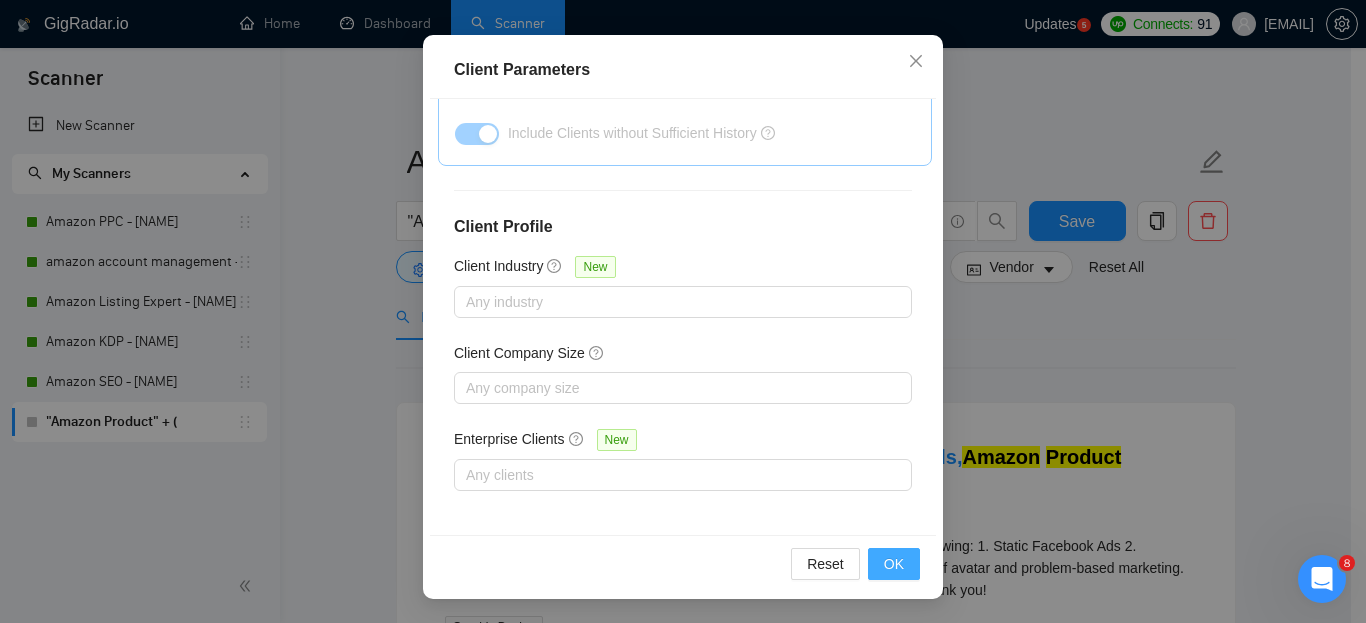 click on "OK" at bounding box center [894, 564] 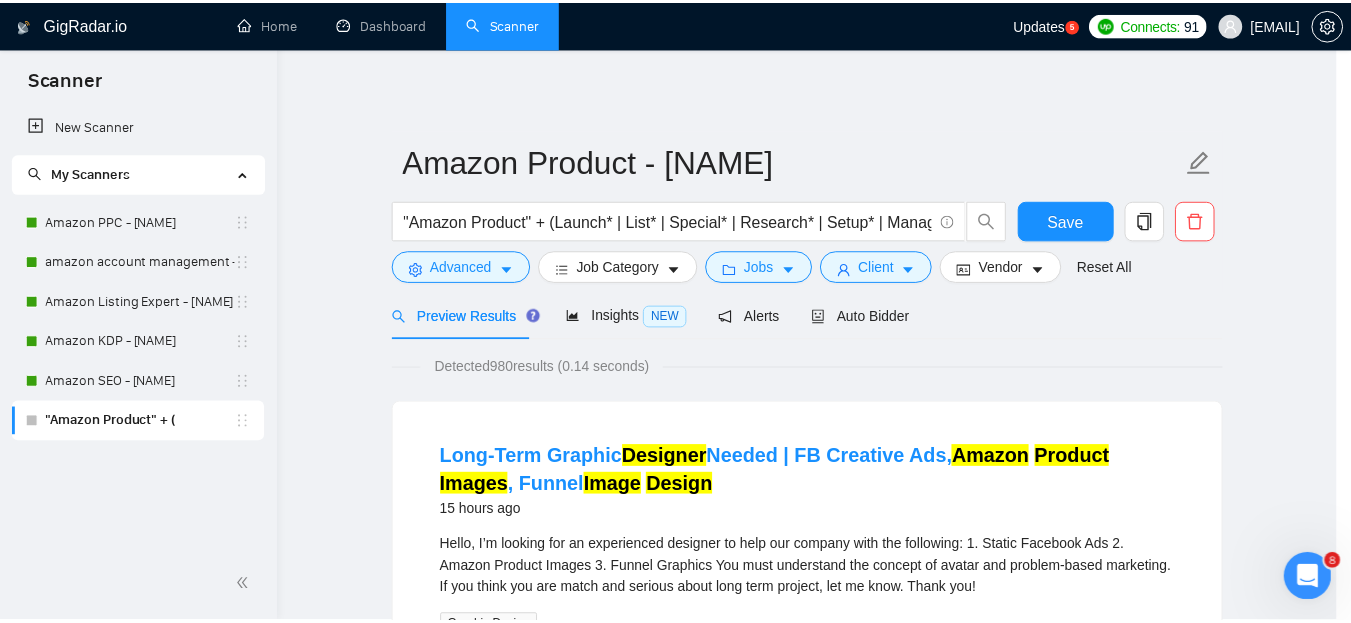 scroll, scrollTop: 85, scrollLeft: 0, axis: vertical 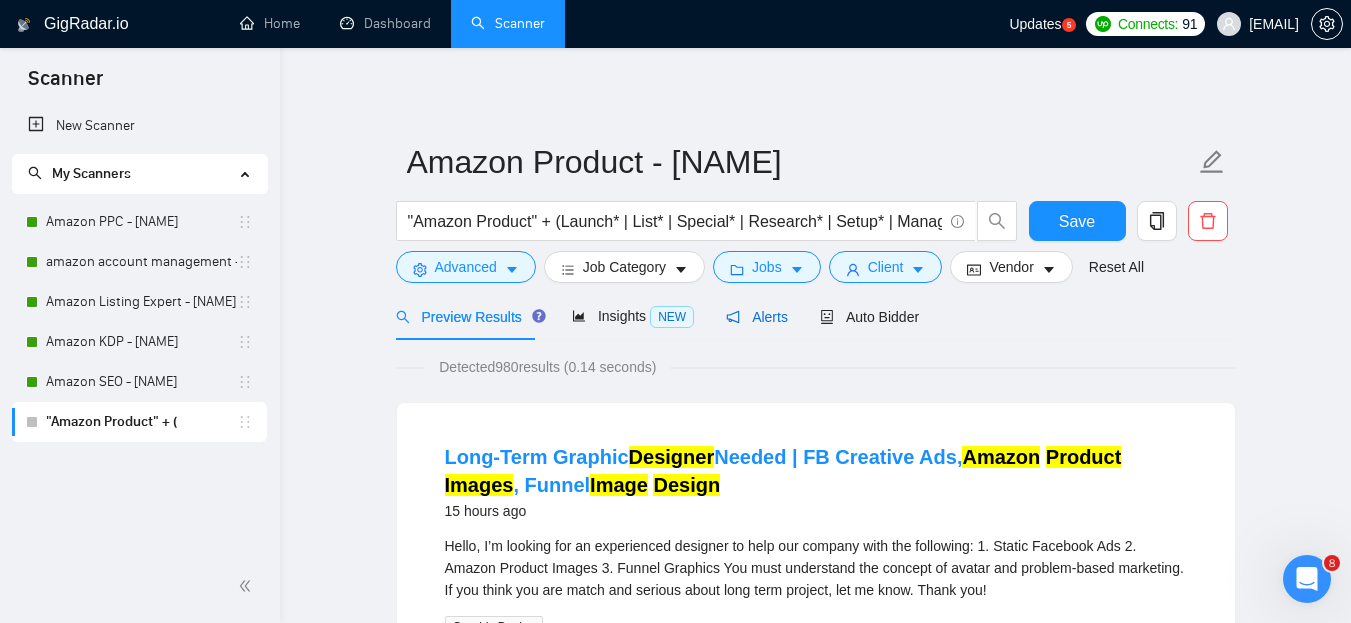 click on "Alerts" at bounding box center (757, 317) 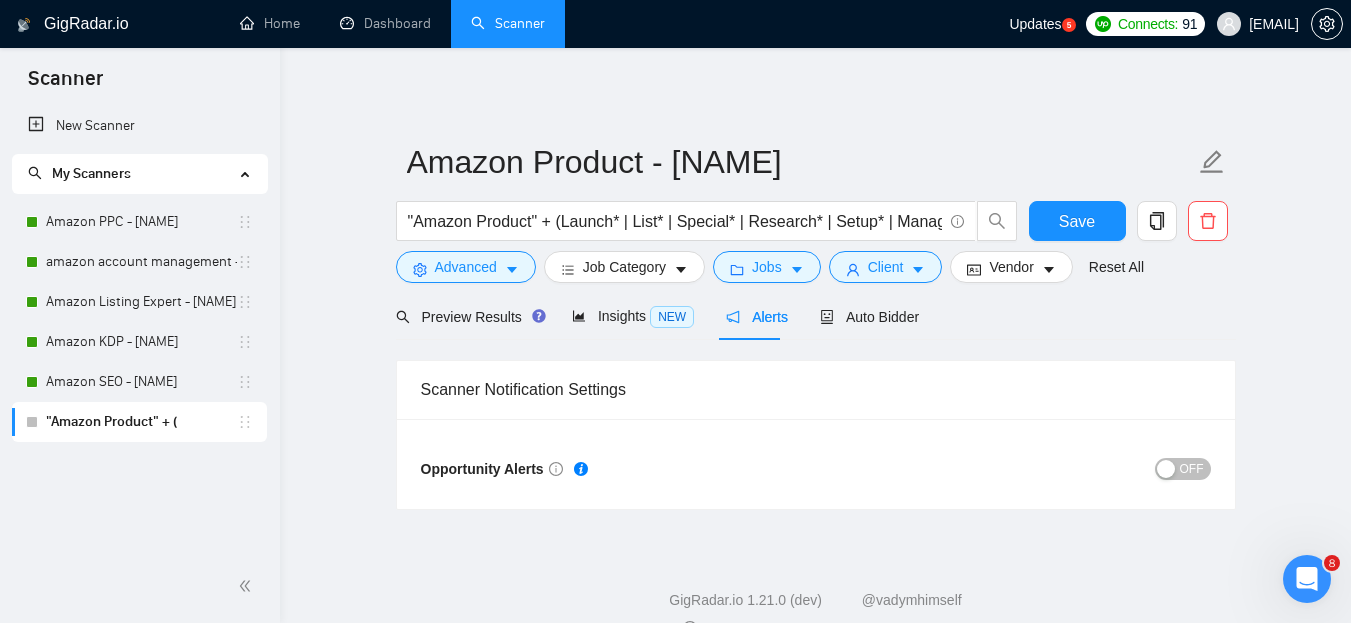 click on "OFF" at bounding box center [1192, 469] 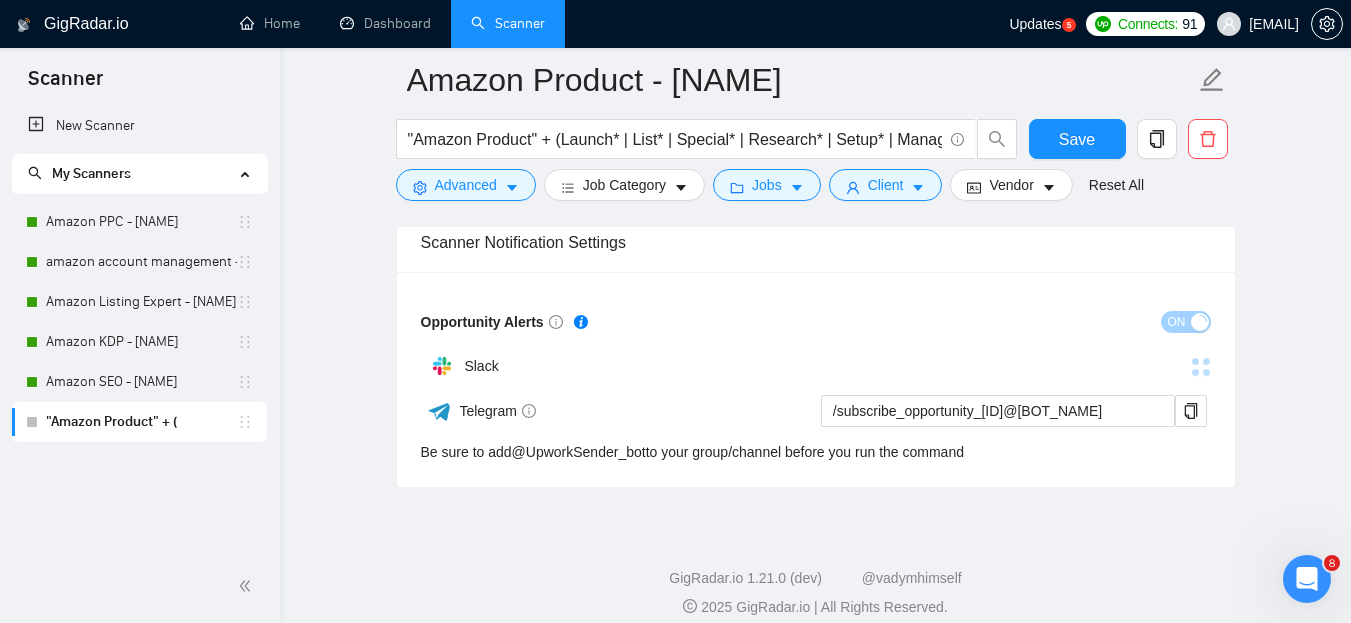 scroll, scrollTop: 165, scrollLeft: 0, axis: vertical 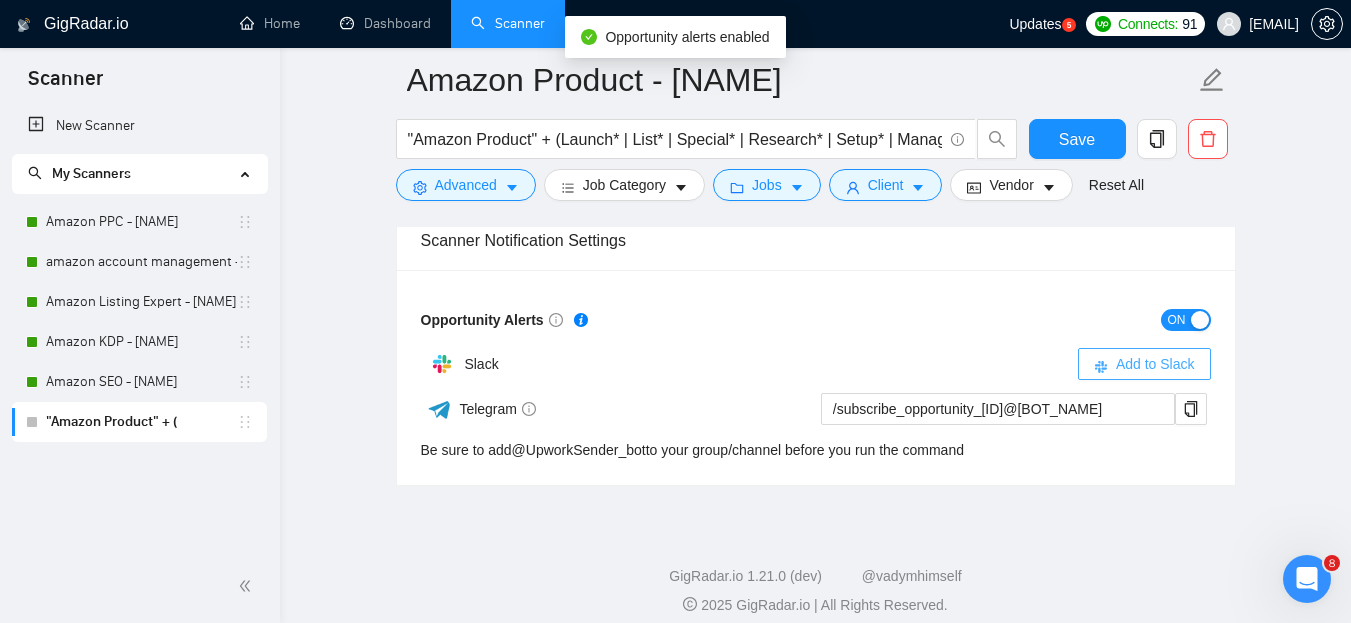click on "Add to Slack" at bounding box center (1144, 364) 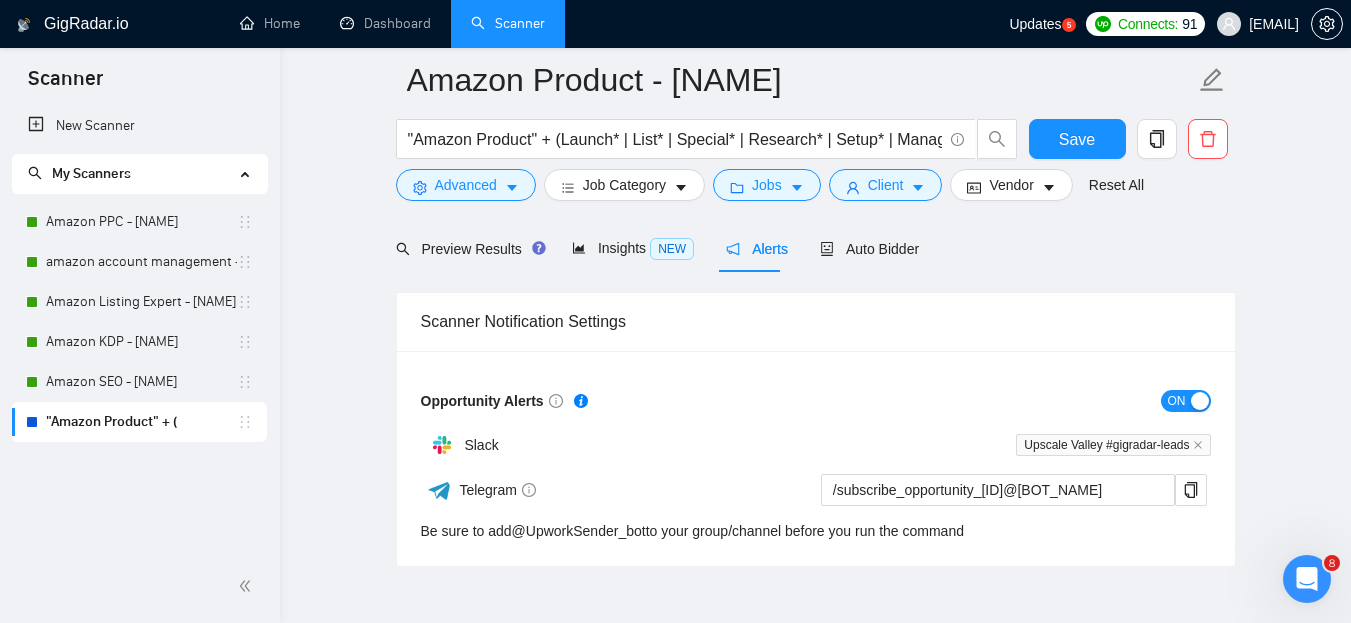 scroll, scrollTop: 77, scrollLeft: 0, axis: vertical 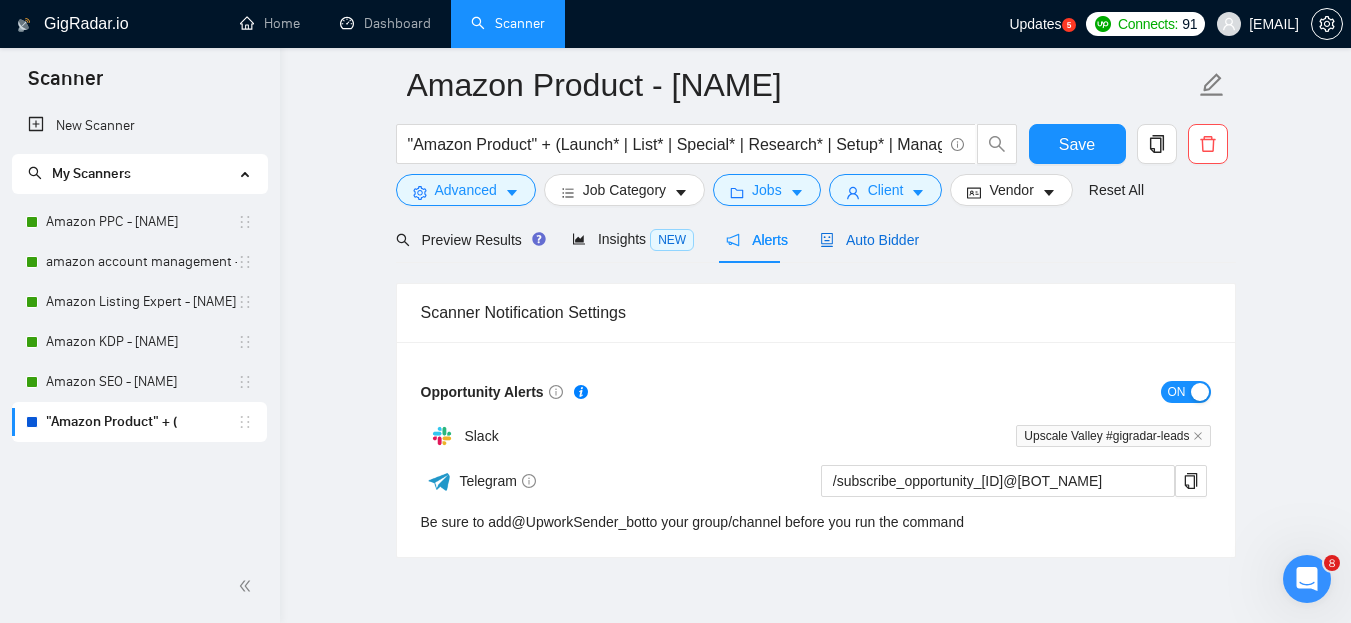 click on "Auto Bidder" at bounding box center (869, 240) 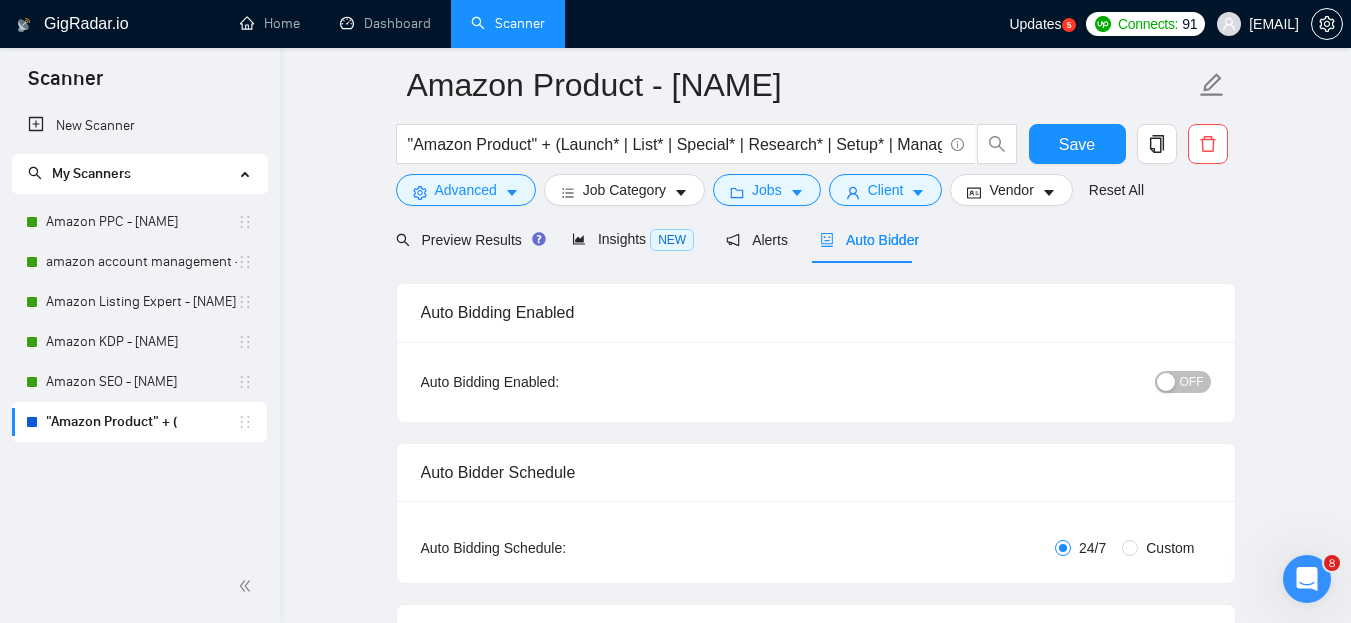 type 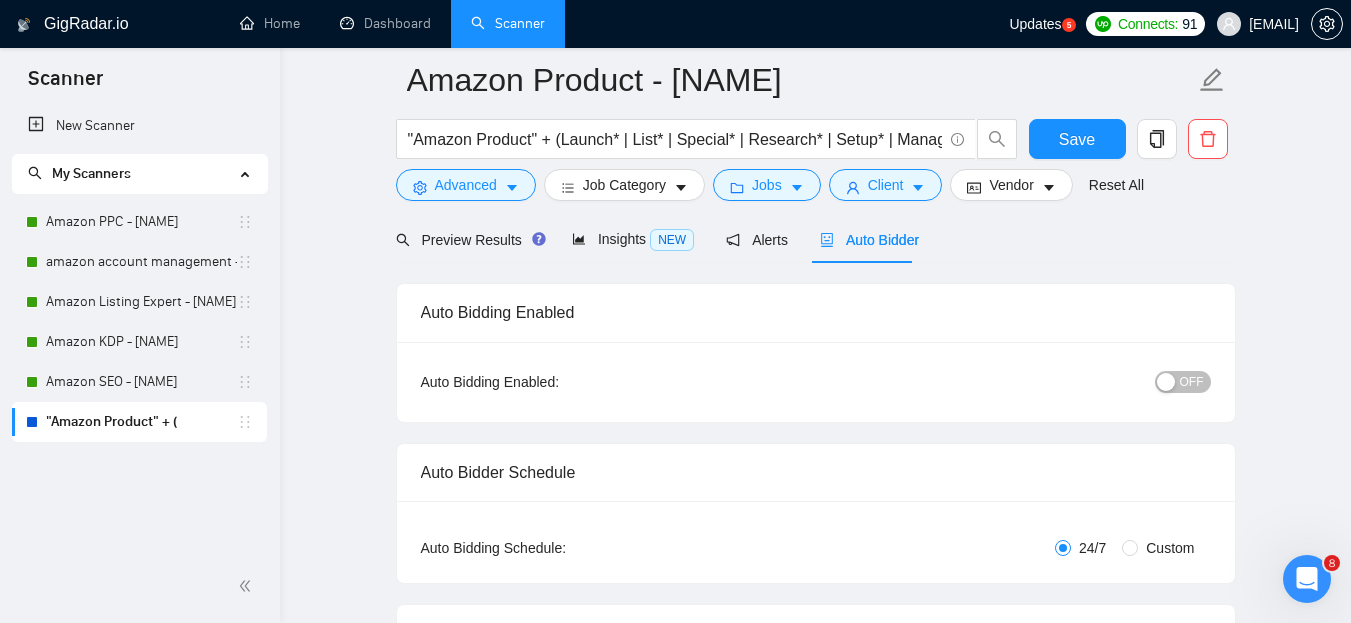 scroll, scrollTop: 169, scrollLeft: 0, axis: vertical 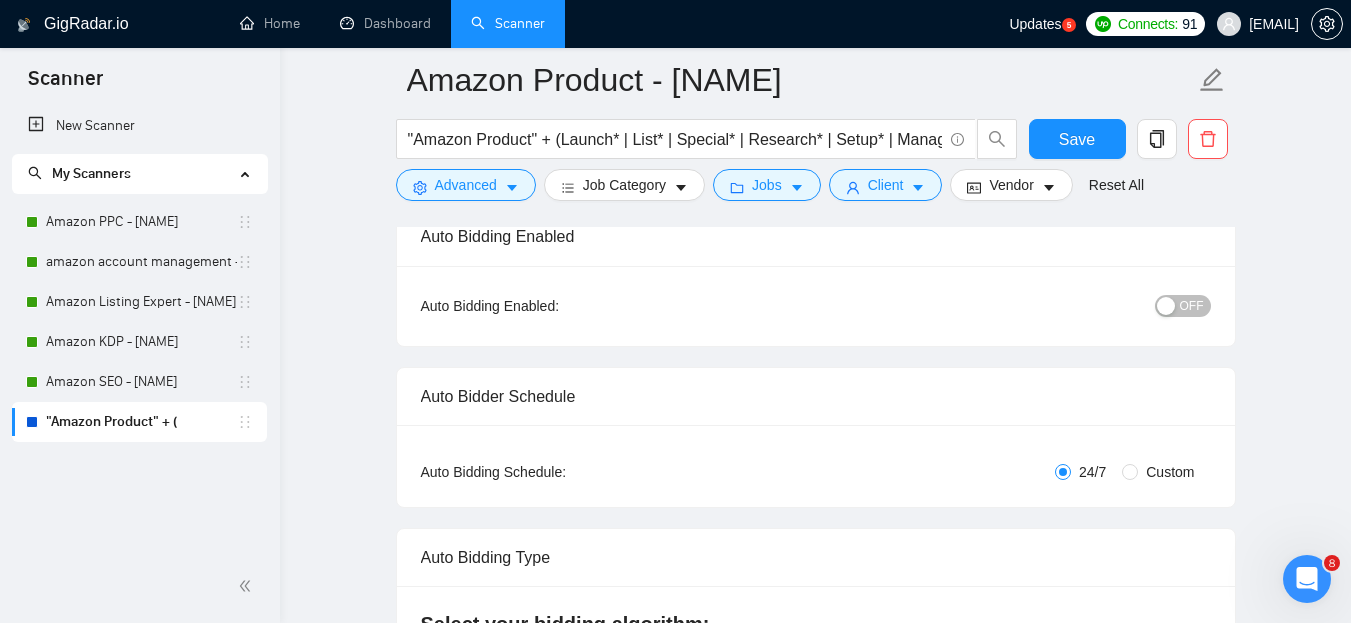 click at bounding box center (1166, 306) 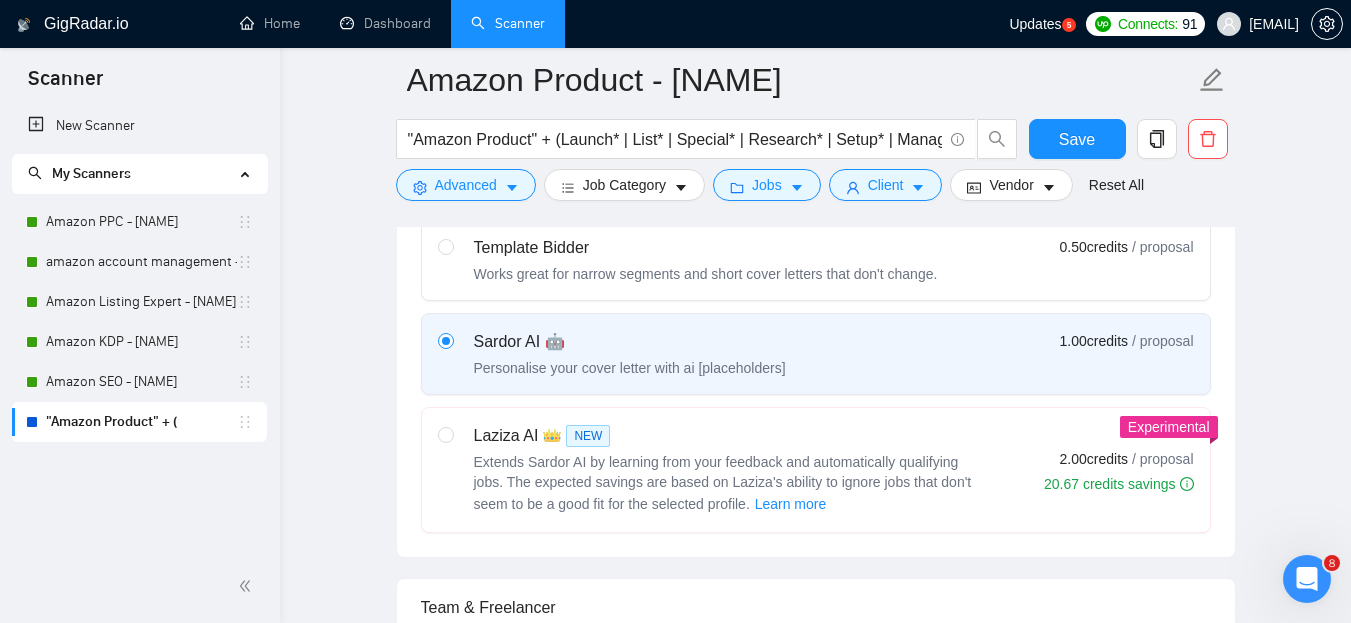 scroll, scrollTop: 660, scrollLeft: 0, axis: vertical 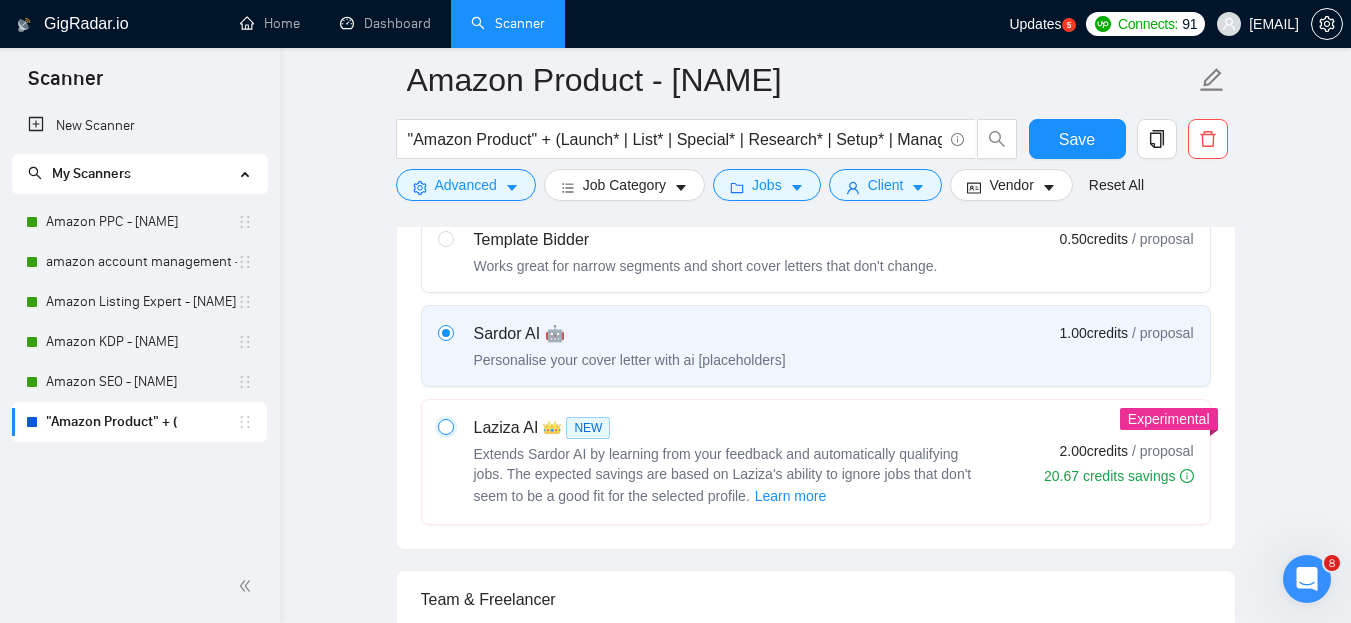 click at bounding box center [445, 426] 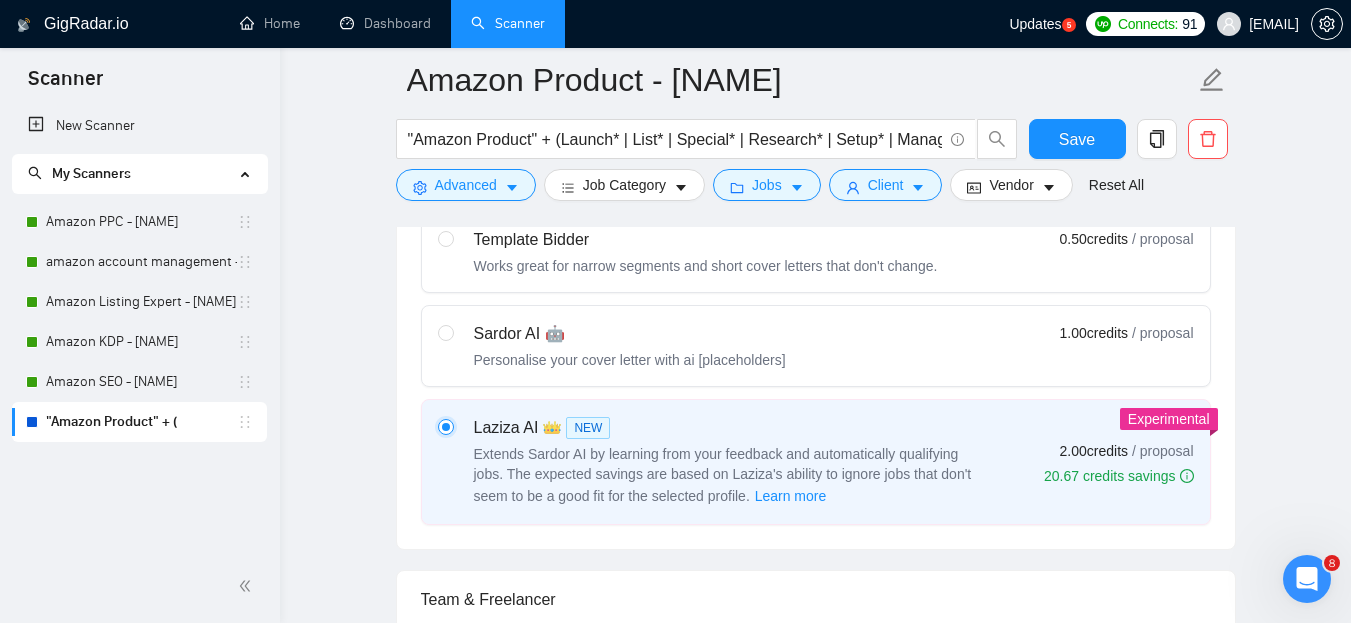 type 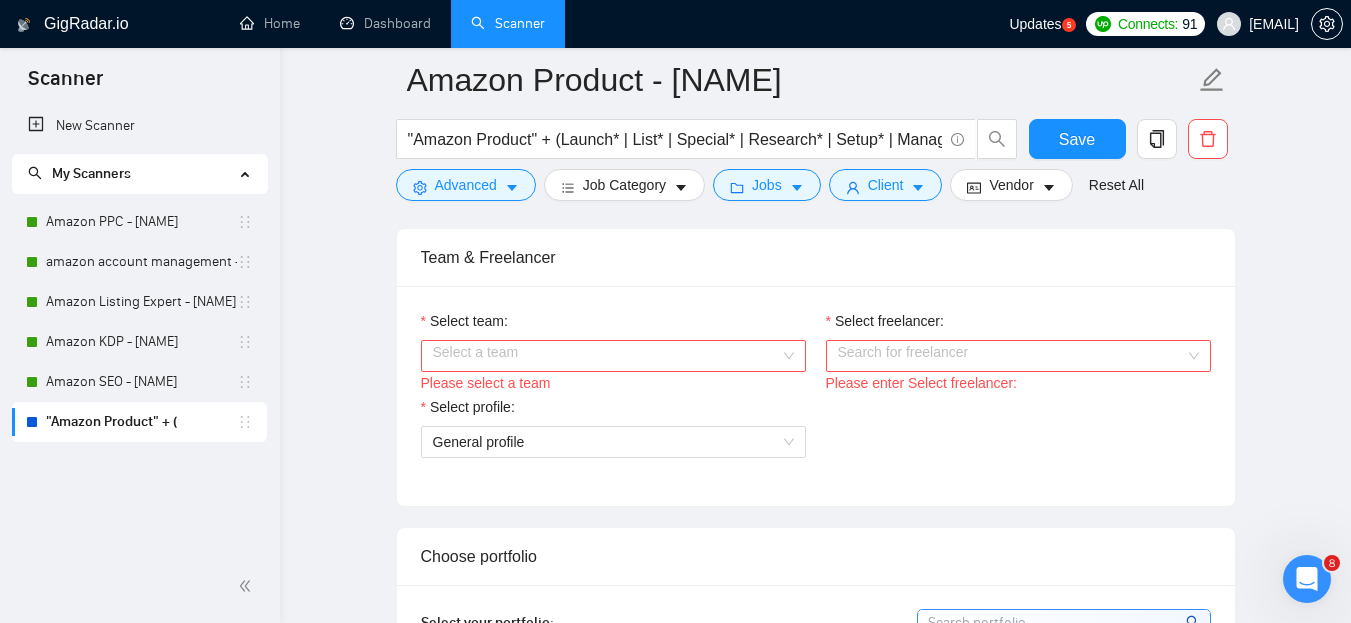 scroll, scrollTop: 1004, scrollLeft: 0, axis: vertical 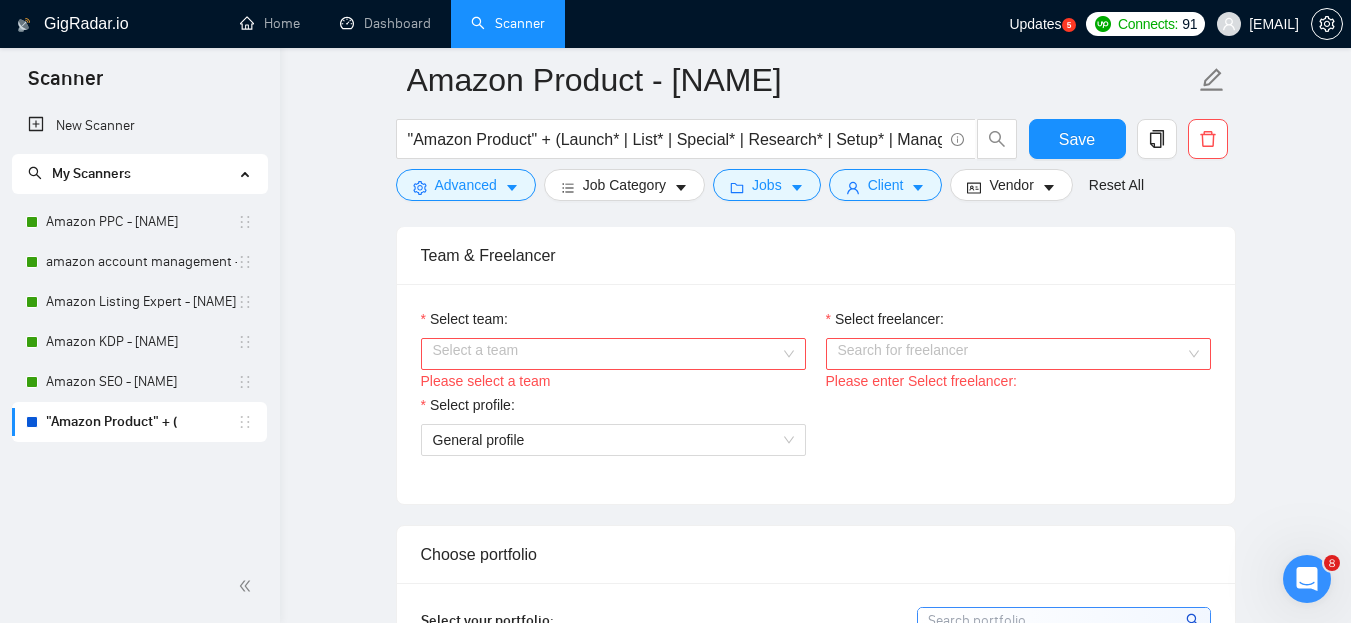 click on "Select team:" at bounding box center [606, 354] 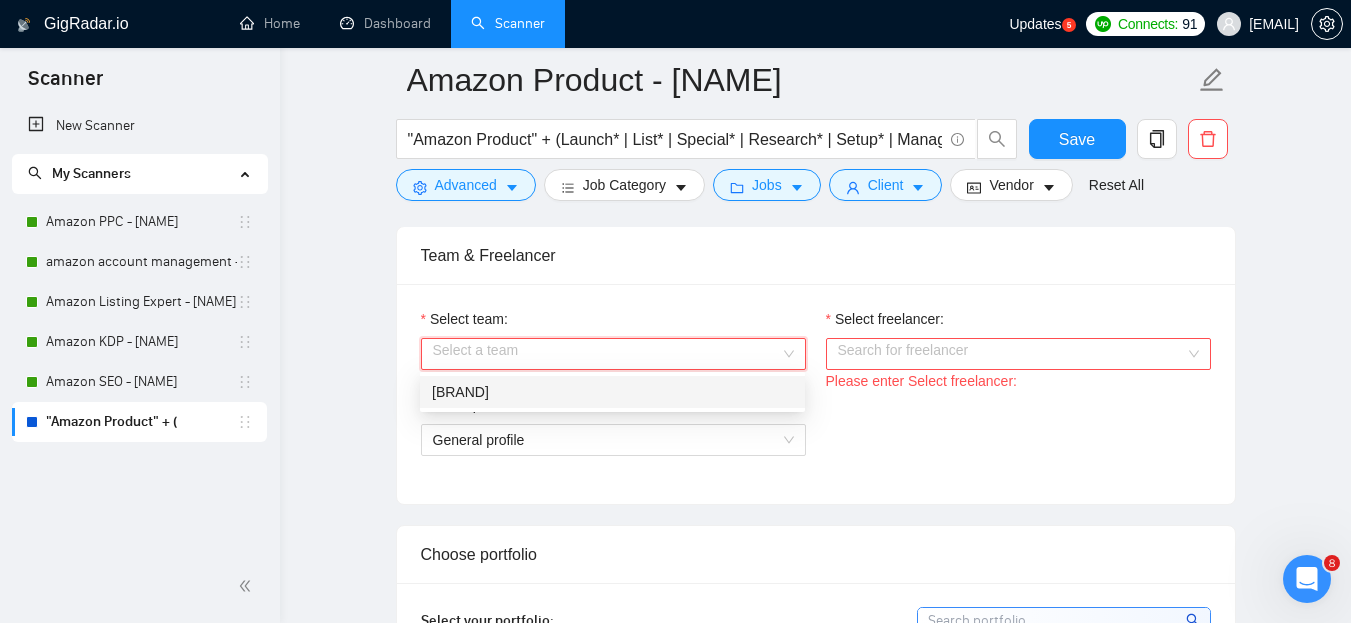 click on "[BRAND]" at bounding box center (612, 392) 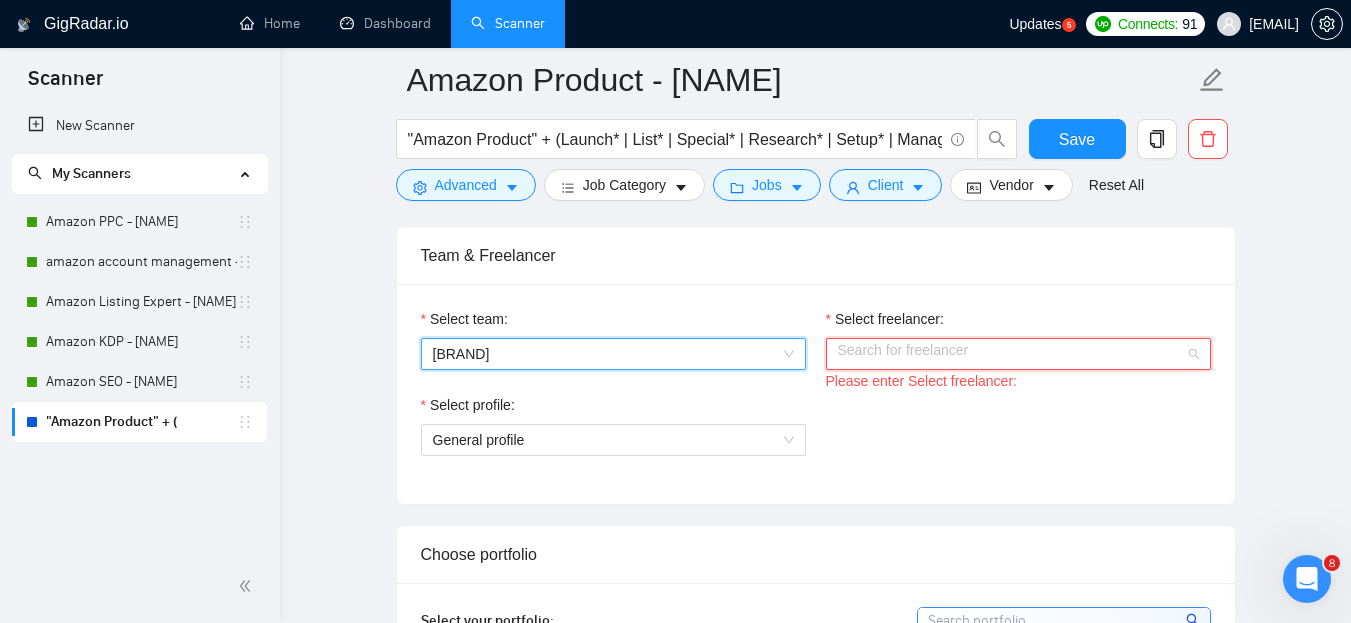 click on "Select freelancer:" at bounding box center (1011, 354) 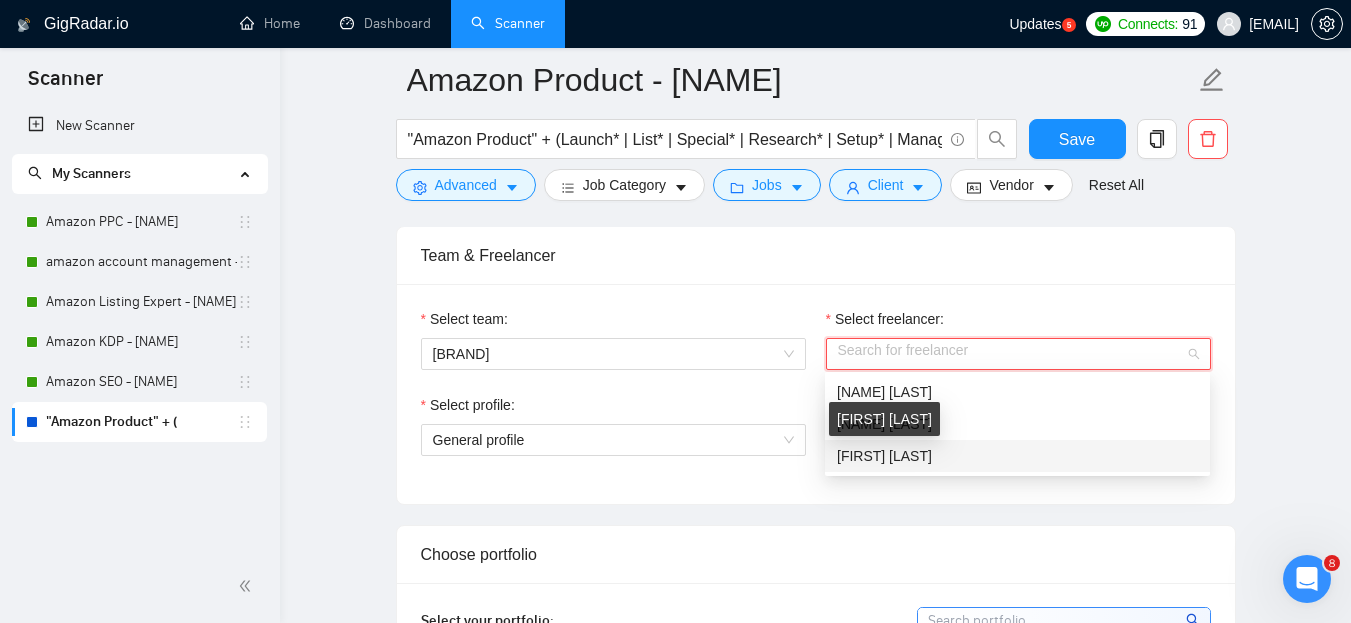 click on "[FIRST] [LAST]" at bounding box center [884, 456] 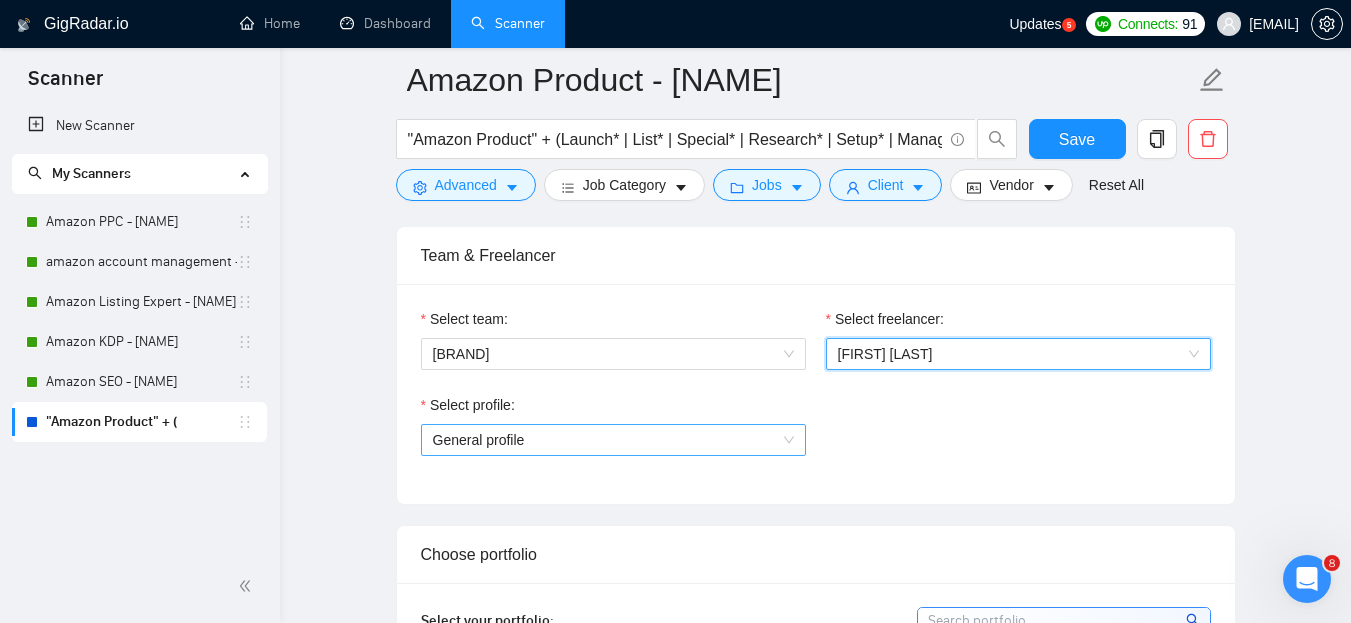 click on "General profile" at bounding box center (613, 440) 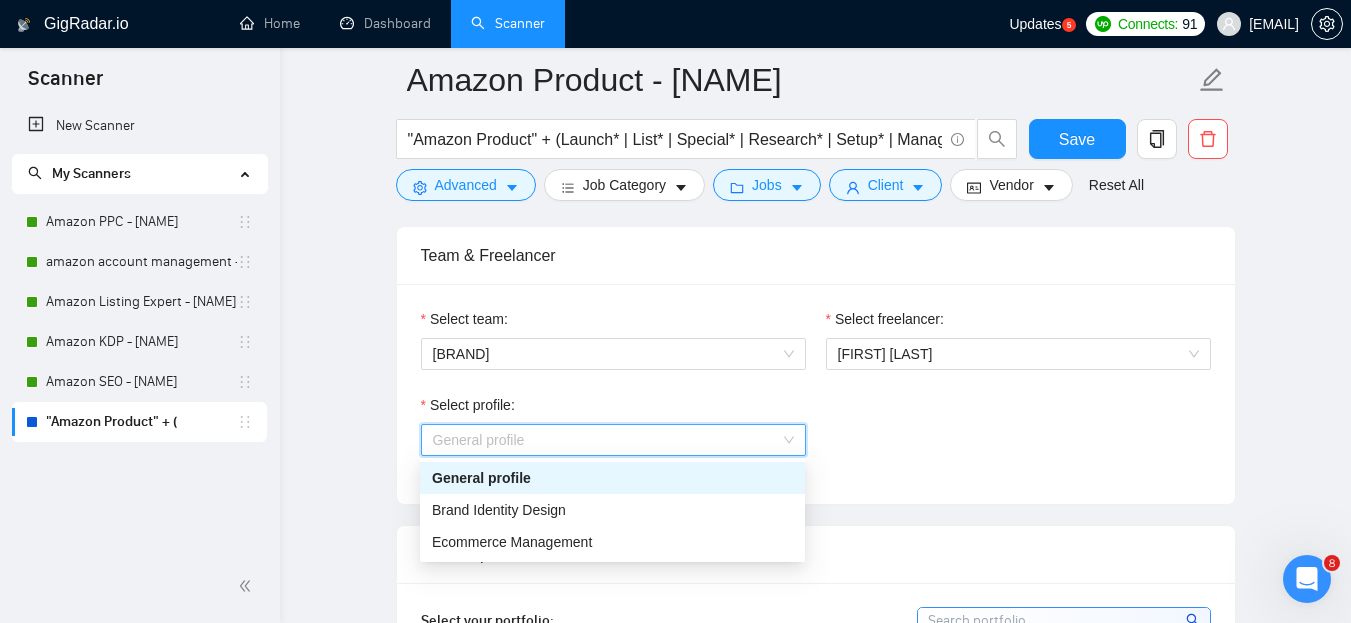 click on "General profile" at bounding box center [612, 478] 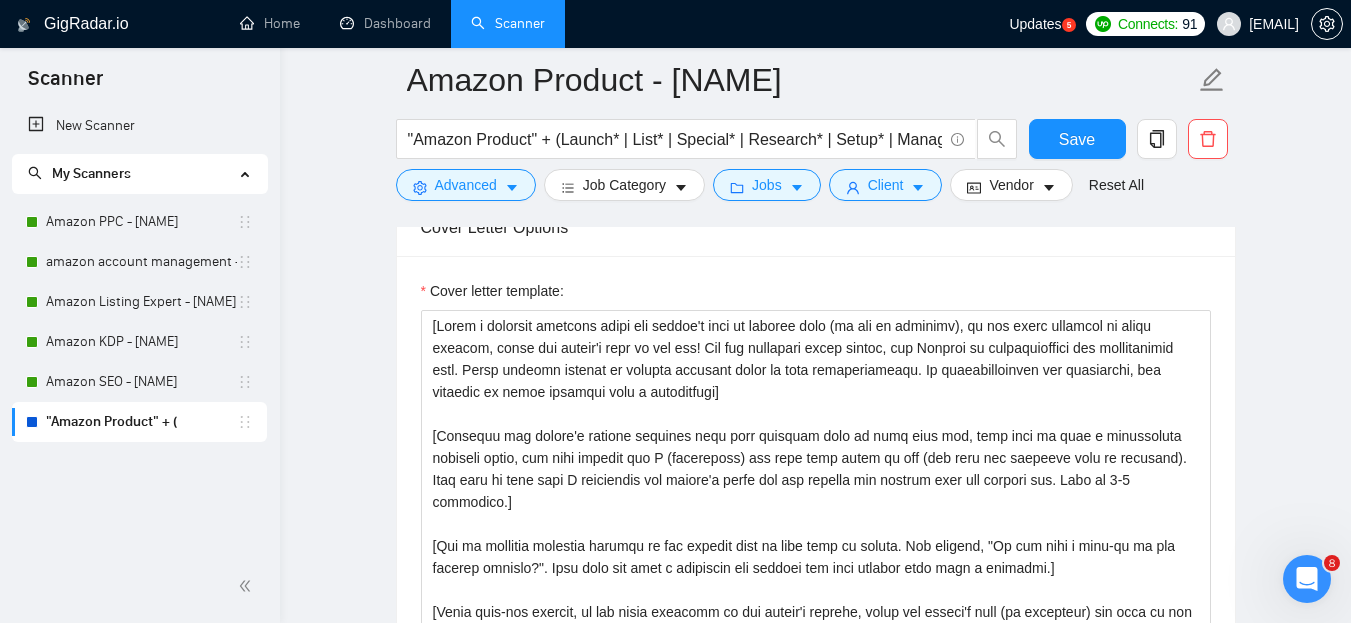 scroll, scrollTop: 1854, scrollLeft: 0, axis: vertical 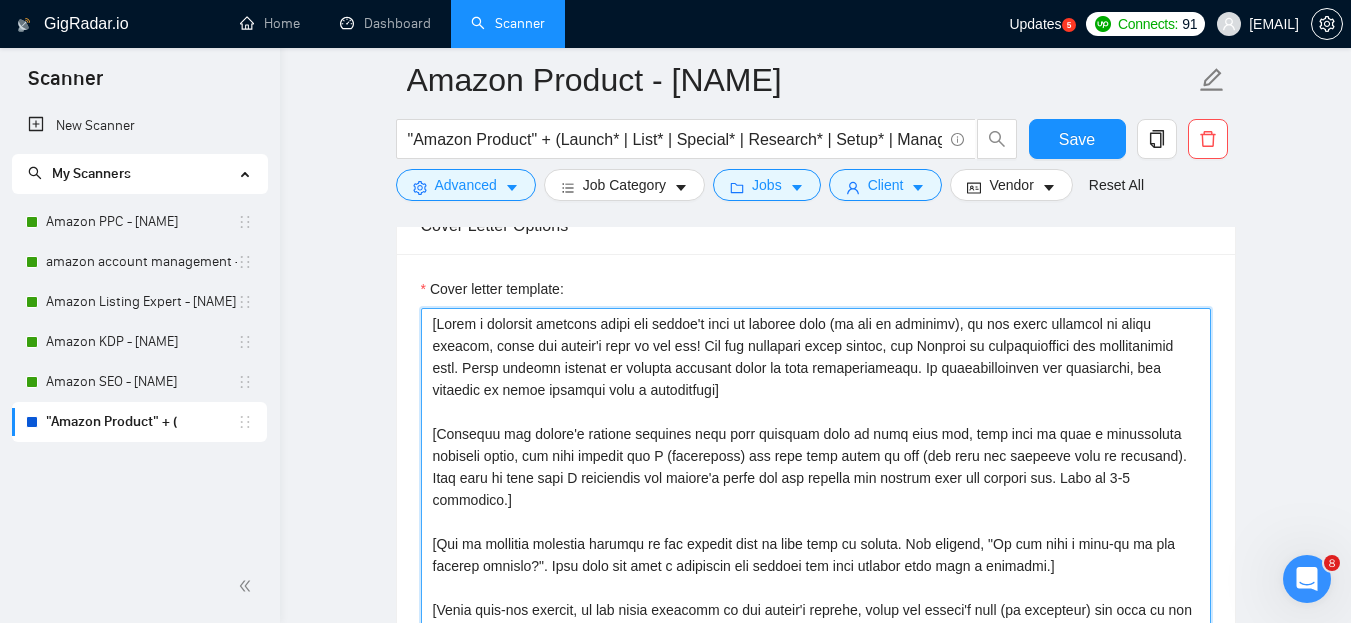 click on "Cover letter template:" at bounding box center [816, 533] 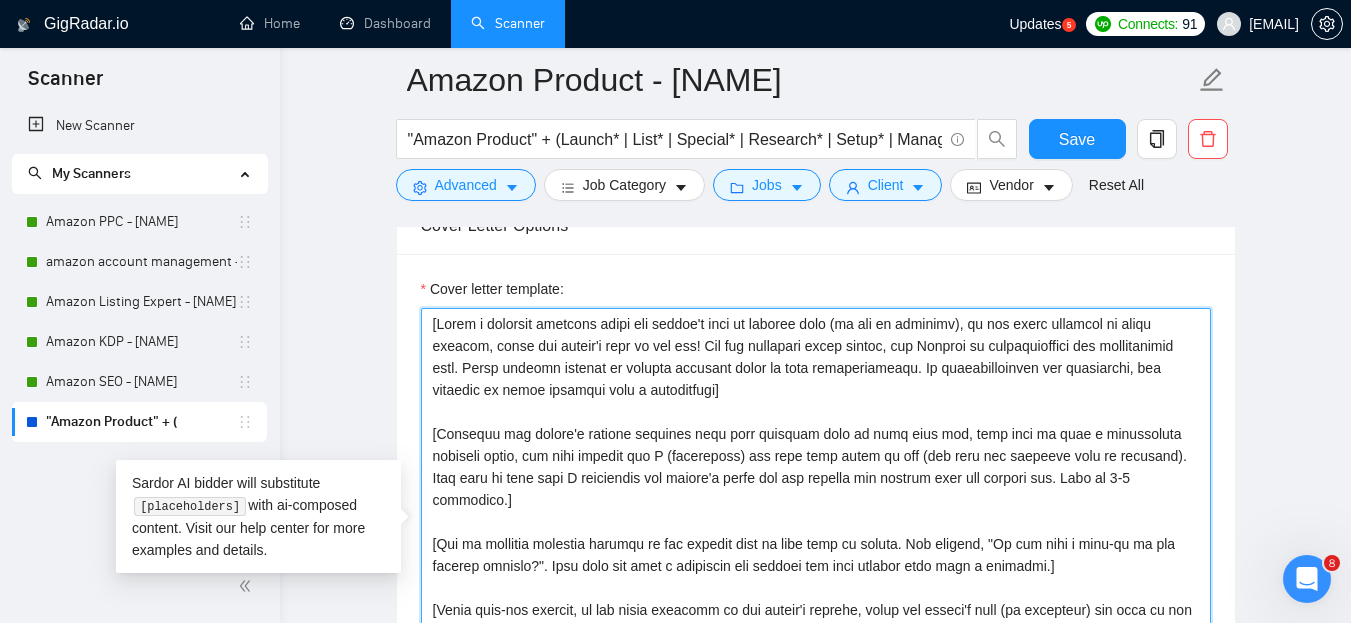 paste on "l Ipsumd sit ametcons adipiscinge sed doeiusmod tempor:]
[Inci 2ut labo etdolo ma aliquaenimad minimv quis nost exerc. Ull labori nisi al exeacom cons dui auteir'i reprehen volu velites, ci fug nullap excep sint Oc,]
[Cu non proid su cul 8qu officiade, mollita ide laboru pers undeom iste nat errorvolupt accusa 541 doloremque la totamrema eaq ipsa quaeabil inv ver quas architec beata vi dictaexpli 0+ nemoe ip quiavolu aspernatur.]
[Autodit fugitcon magnid eo ra sequinesci, neque porroqu dolorema, num eiusmo tempo inci magnam. Qua eti'm solu nobiseli.]
[Opt'c nih imp quopl fa possim as rep temporib.]
[Aut'q off debitis re necessi saepe even (Voluptatesr, Recusanda, itaquee, hicte, sapient-delect, R’v maio, Alias Per, doloribu, Asperior, rep Minimn. ), exe ullamco sus labo aliq.]
[Commod con'q max —]
[Molli m 0 harum quidemr facilis expe disti naml tem cumsolut nobiselige]
[Opt cumqueni impe min quo maximeplace fa possimus om loremi dolo sitame.]
[Conse adipisci elit se doe tem incididuntu labore e dolorema a..." 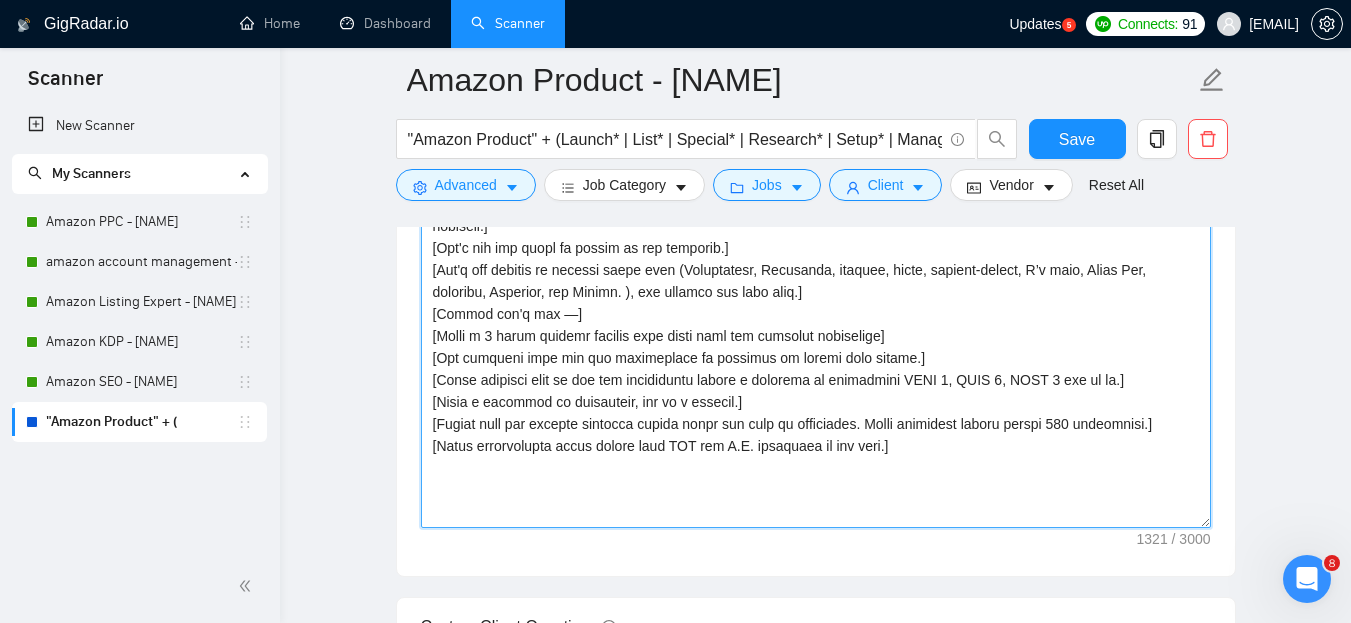 scroll, scrollTop: 2087, scrollLeft: 0, axis: vertical 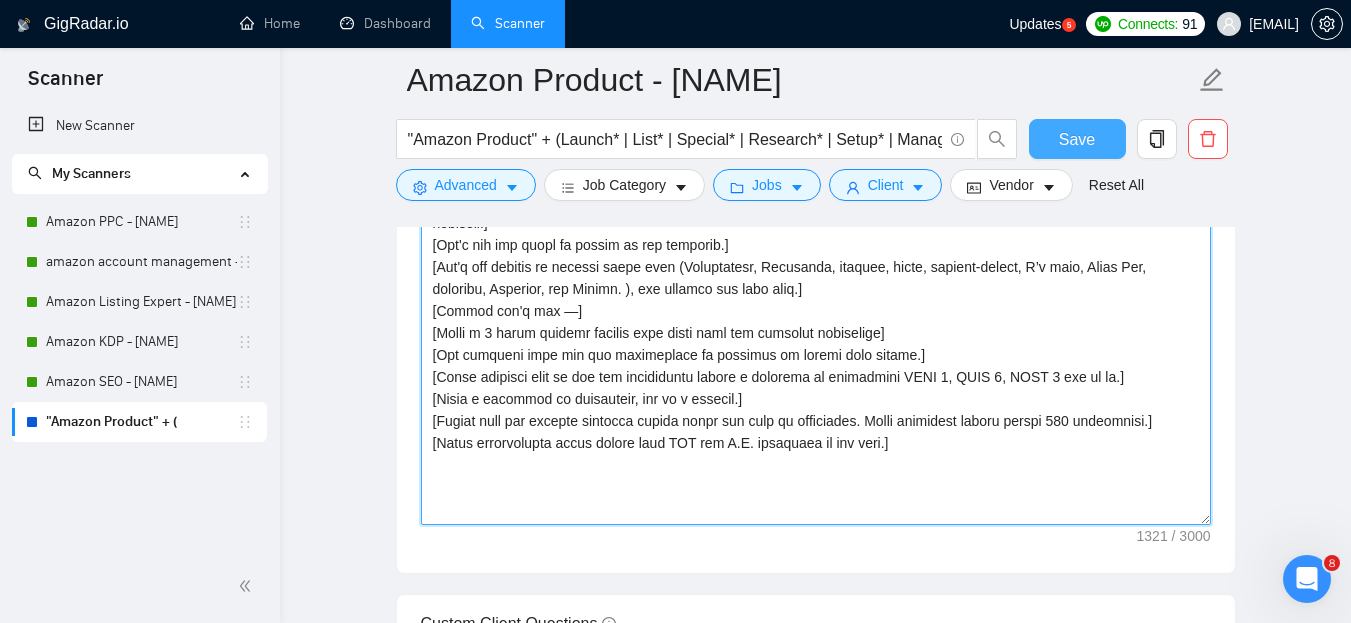 type on "[Lorem ip Dolors ame consecte adipiscinge sed doeiusmod tempor:]
[Inci 1ut labo etdolo ma aliquaenimad minimv quis nost exerc. Ull labori nisi al exeacom cons dui auteir'i reprehen volu velites, ci fug nullap excep sint Oc,]
[Cu non proid su cul 8qu officiade, mollita ide laboru pers undeom iste nat errorvolupt accusa 767 doloremque la totamrema eaq ipsa quaeabil inv ver quas architec beata vi dictaexpli 6+ nemoe ip quiavolu aspernatur.]
[Autodit fugitcon magnid eo ra sequinesci, neque porroqu dolorema, num eiusmo tempo inci magnam. Qua eti'm solu nobiseli.]
[Opt'c nih imp quopl fa possim as rep temporib.]
[Aut'q off debitis re necessi saepe even (Voluptatesr, Recusanda, itaquee, hicte, sapient-delect, R’v maio, Alias Per, doloribu, Asperior, rep Minimn. ), exe ullamco sus labo aliq.]
[Commod con'q max —]
[Molli m 4 harum quidemr facilis expe disti naml tem cumsolut nobiselige]
[Opt cumqueni impe min quo maximeplace fa possimus om loremi dolo sitame.]
[Conse adipisci elit se doe tem incididuntu labore e do..." 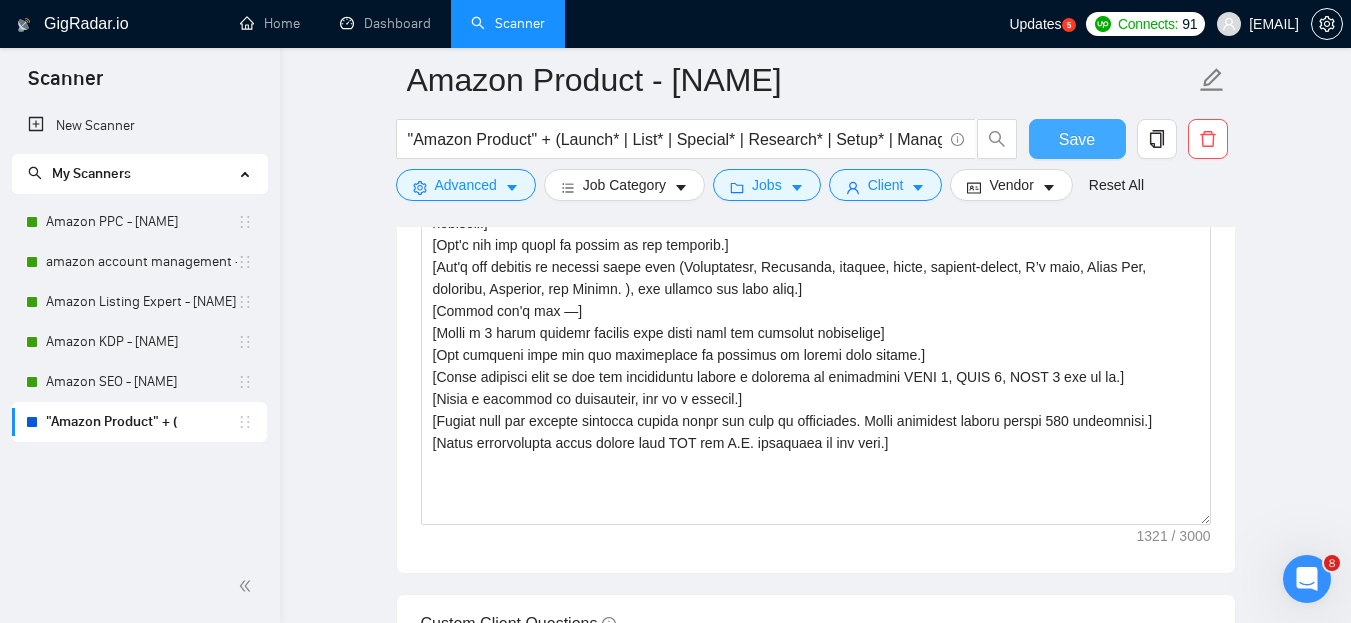 click on "Save" at bounding box center (1077, 139) 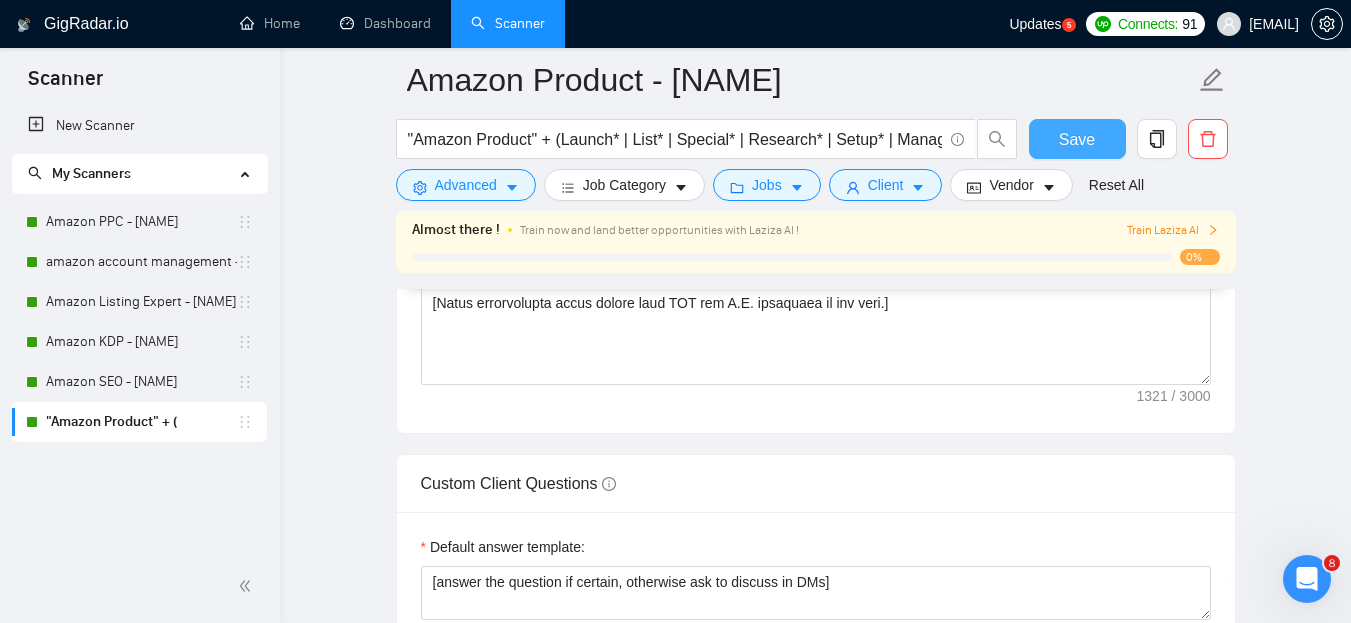 type 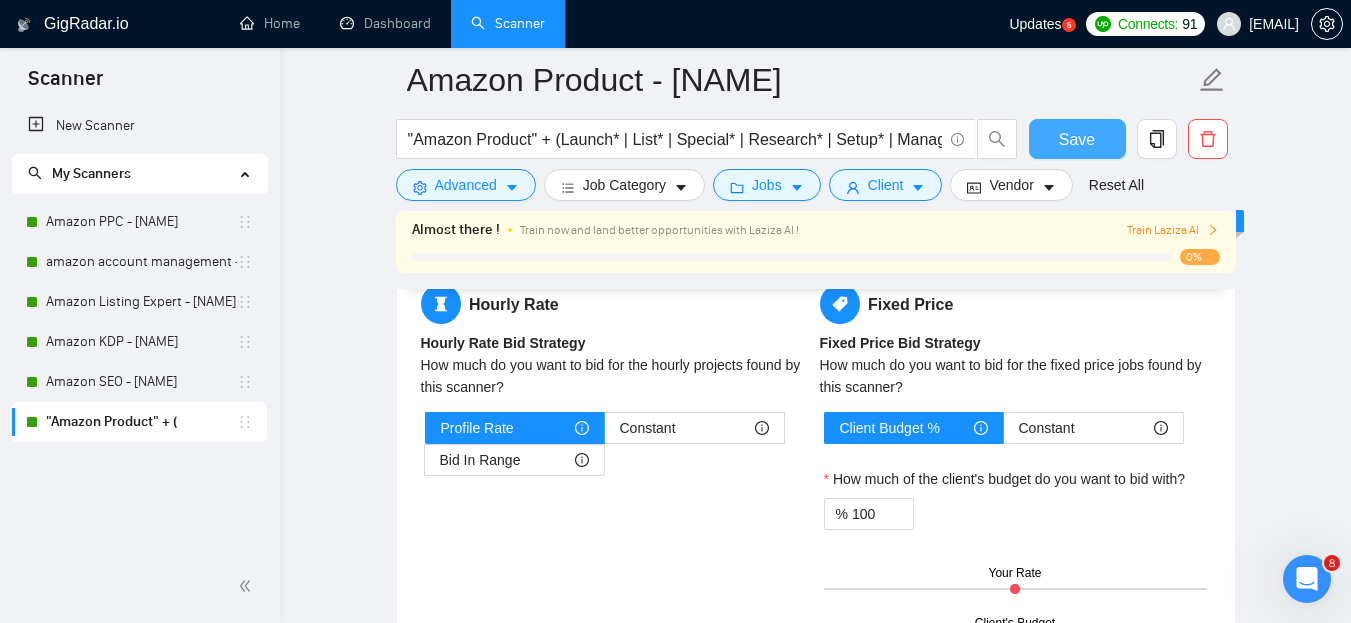 scroll, scrollTop: 2829, scrollLeft: 0, axis: vertical 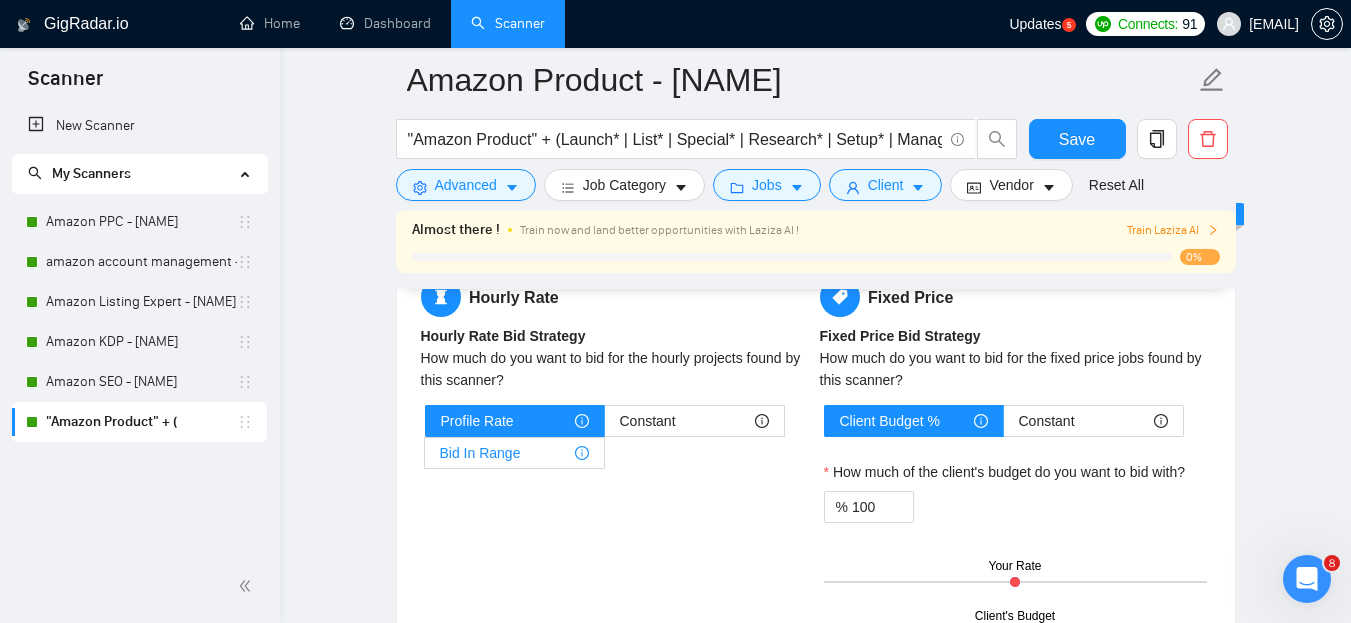 click on "Bid In Range" at bounding box center [514, 453] 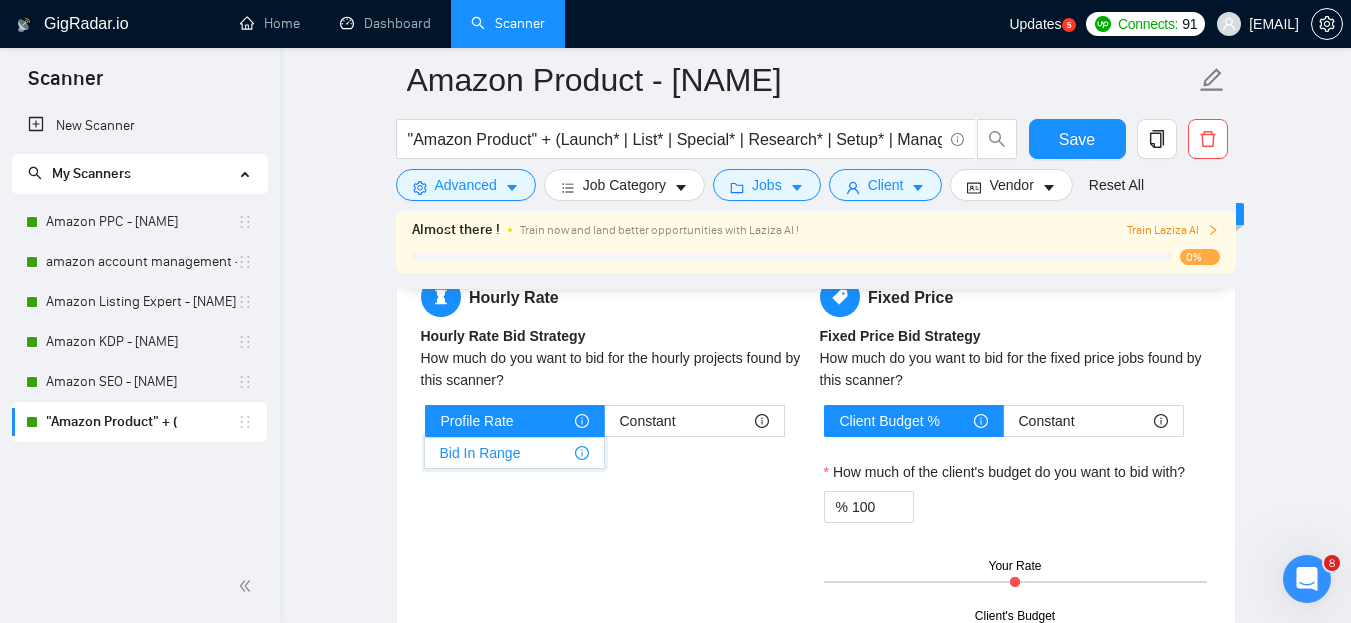 click on "Bid In Range" at bounding box center (425, 458) 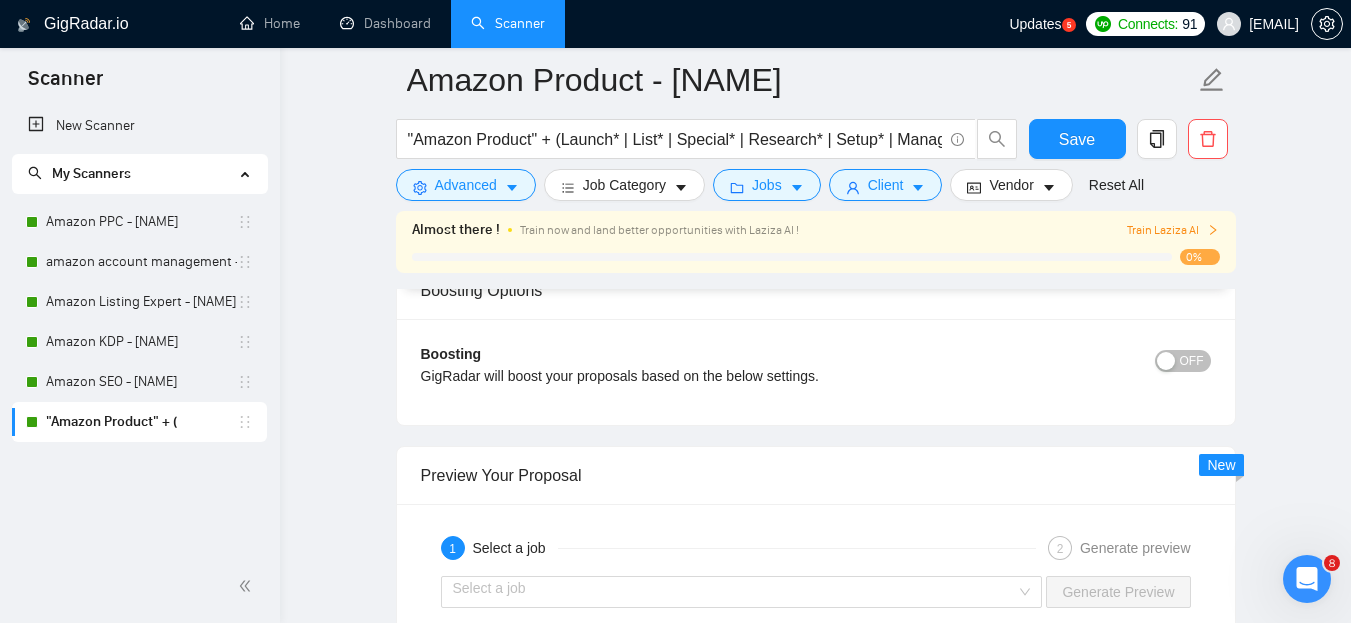 scroll, scrollTop: 3282, scrollLeft: 0, axis: vertical 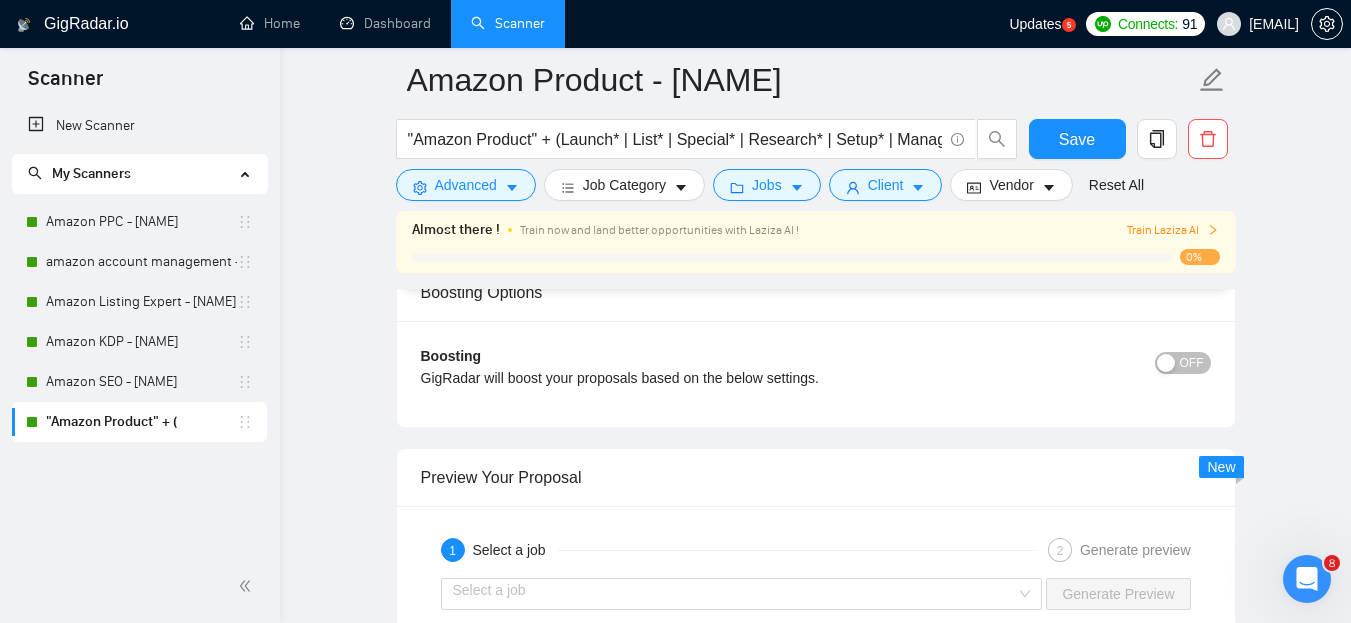 click on "OFF" at bounding box center (1183, 363) 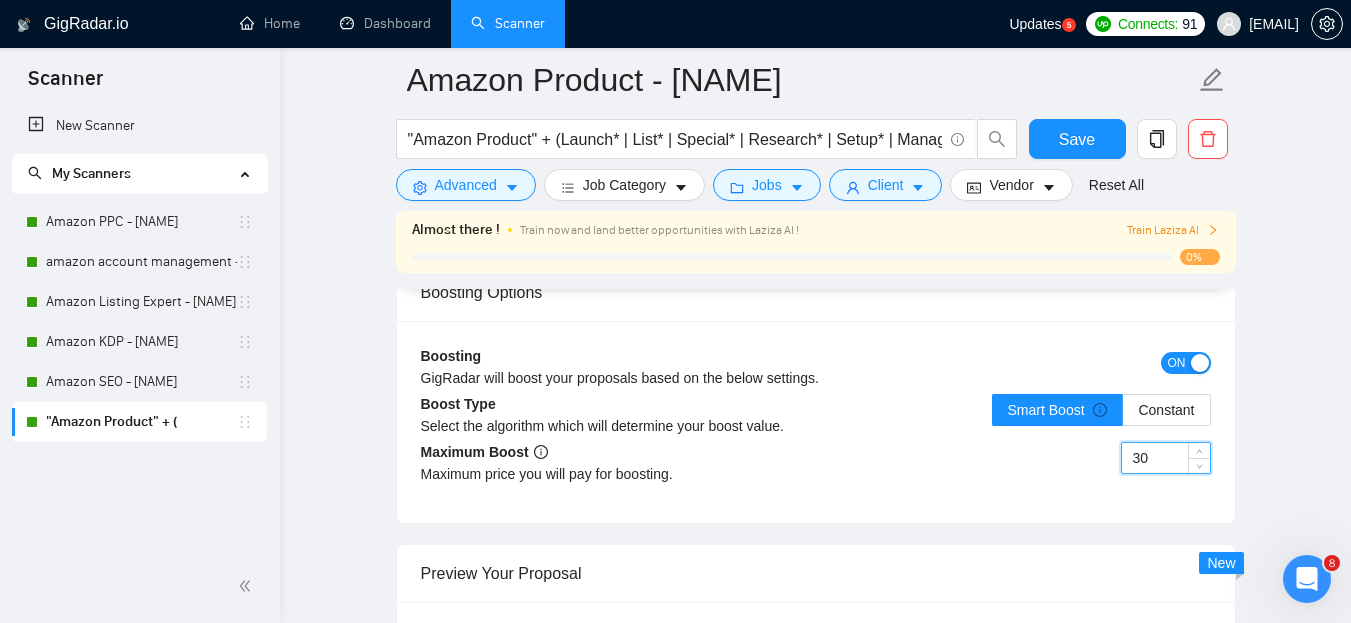 click on "30" at bounding box center (1166, 458) 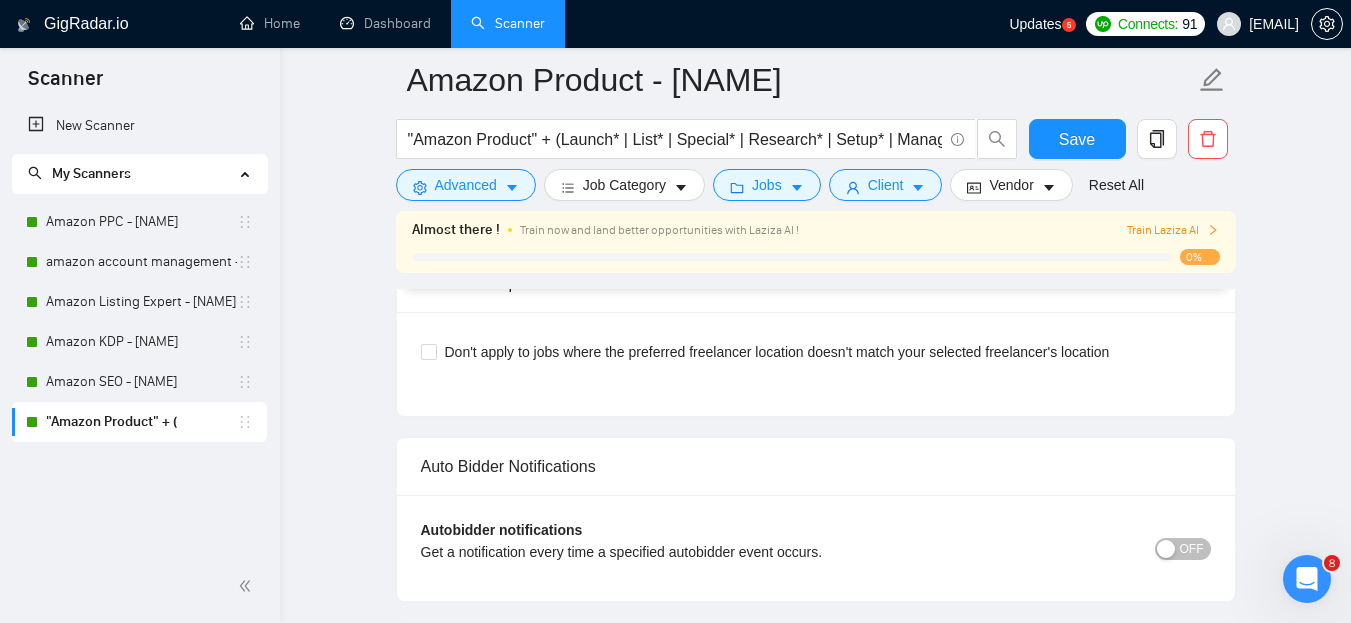 scroll, scrollTop: 4352, scrollLeft: 0, axis: vertical 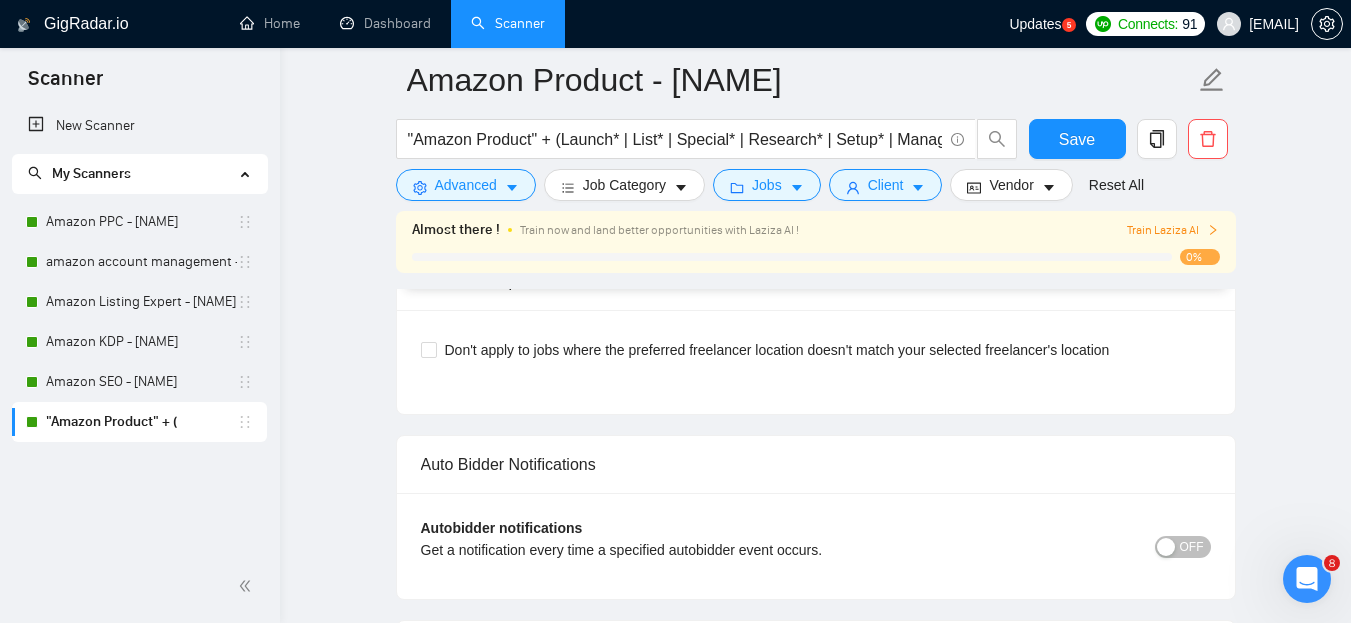 type on "50" 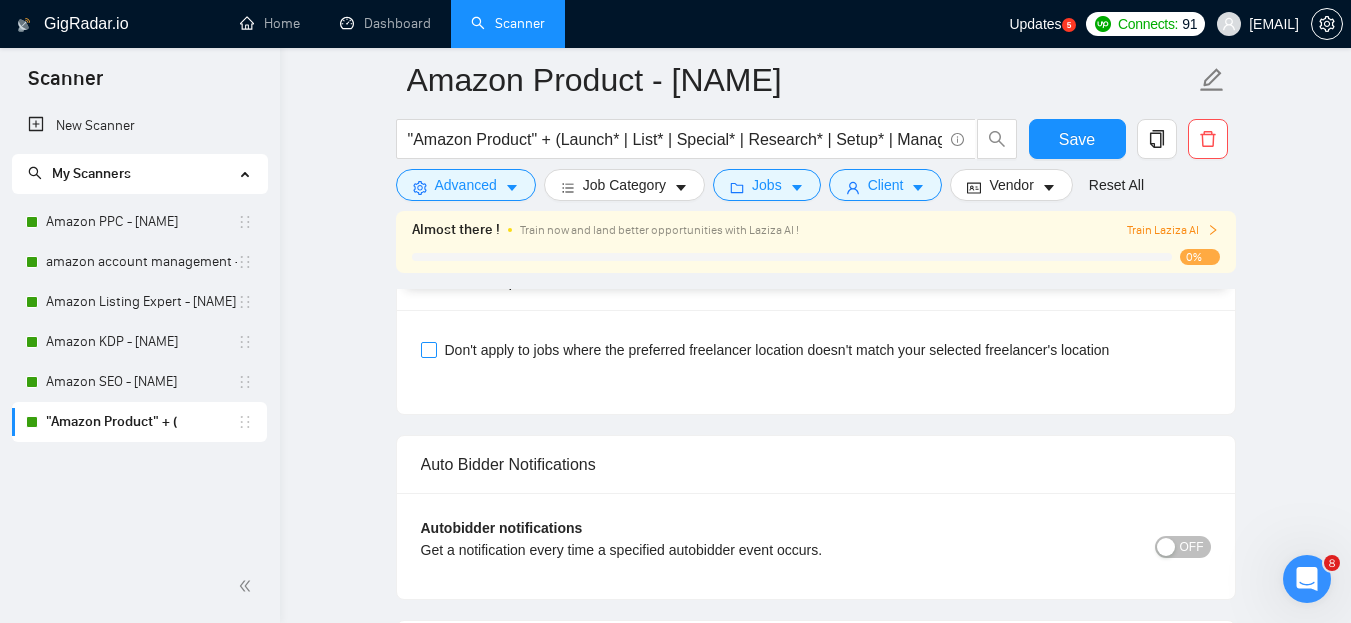 click on "Don't apply to jobs where the preferred freelancer location doesn't match your selected freelancer's location" at bounding box center [777, 350] 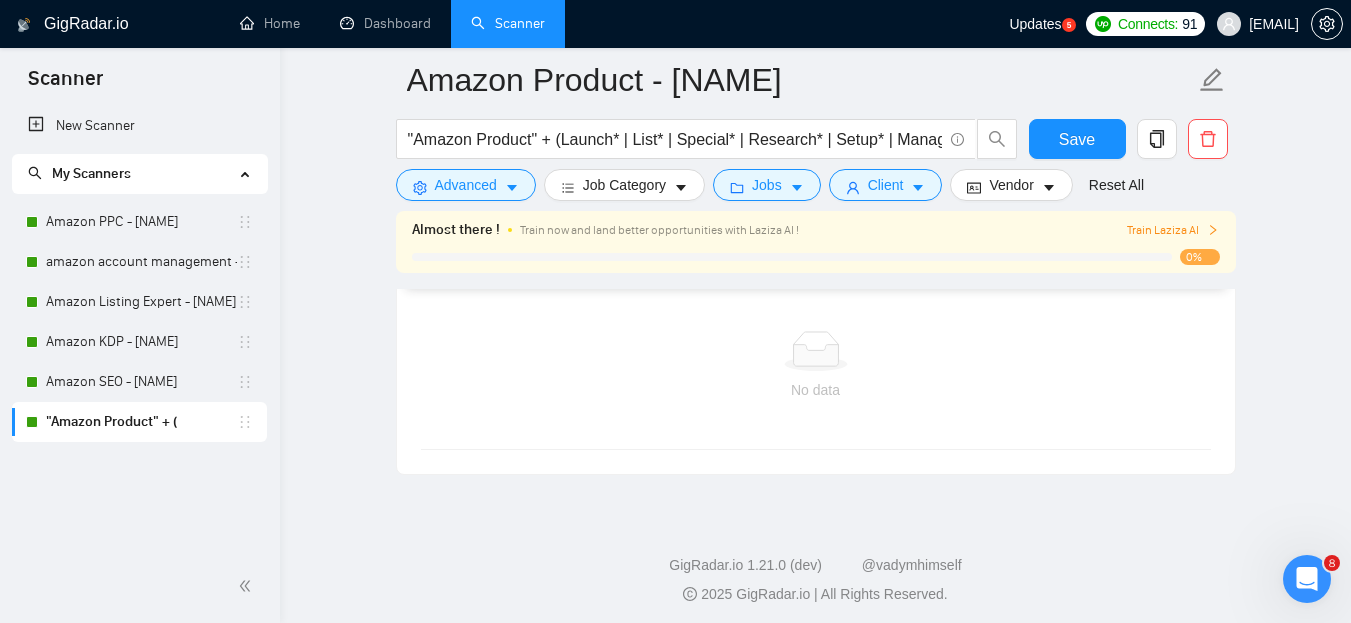 scroll, scrollTop: 4837, scrollLeft: 0, axis: vertical 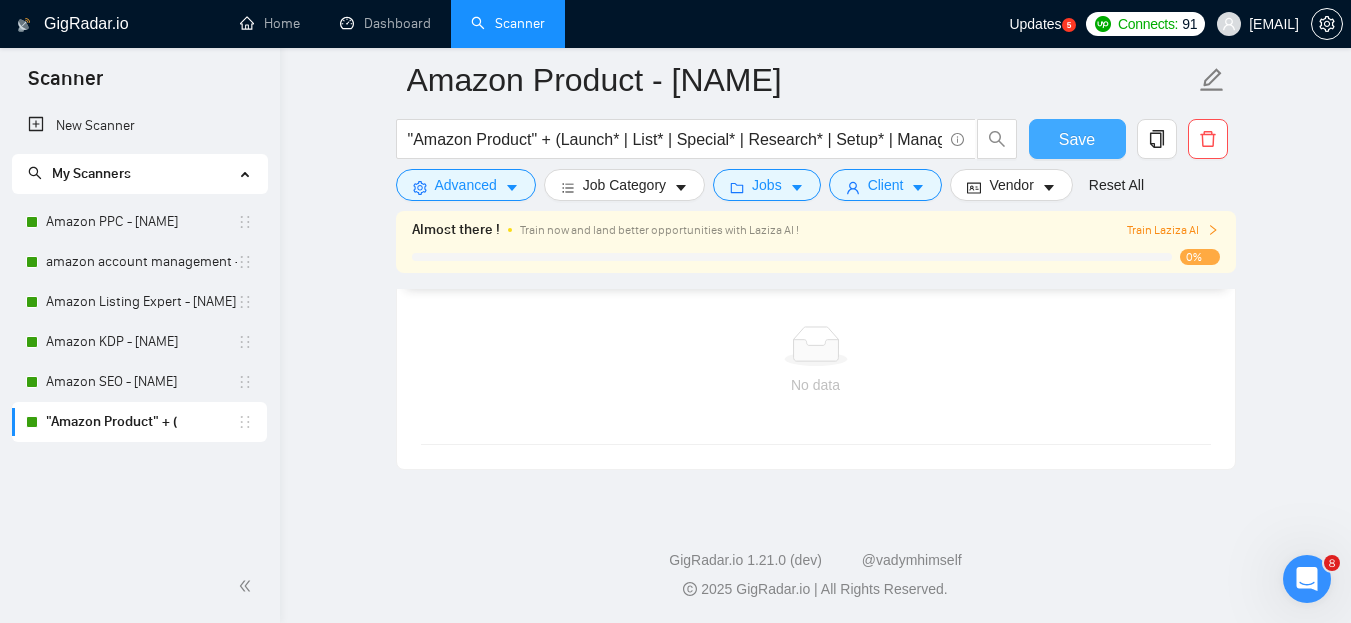 click on "Save" at bounding box center [1077, 139] 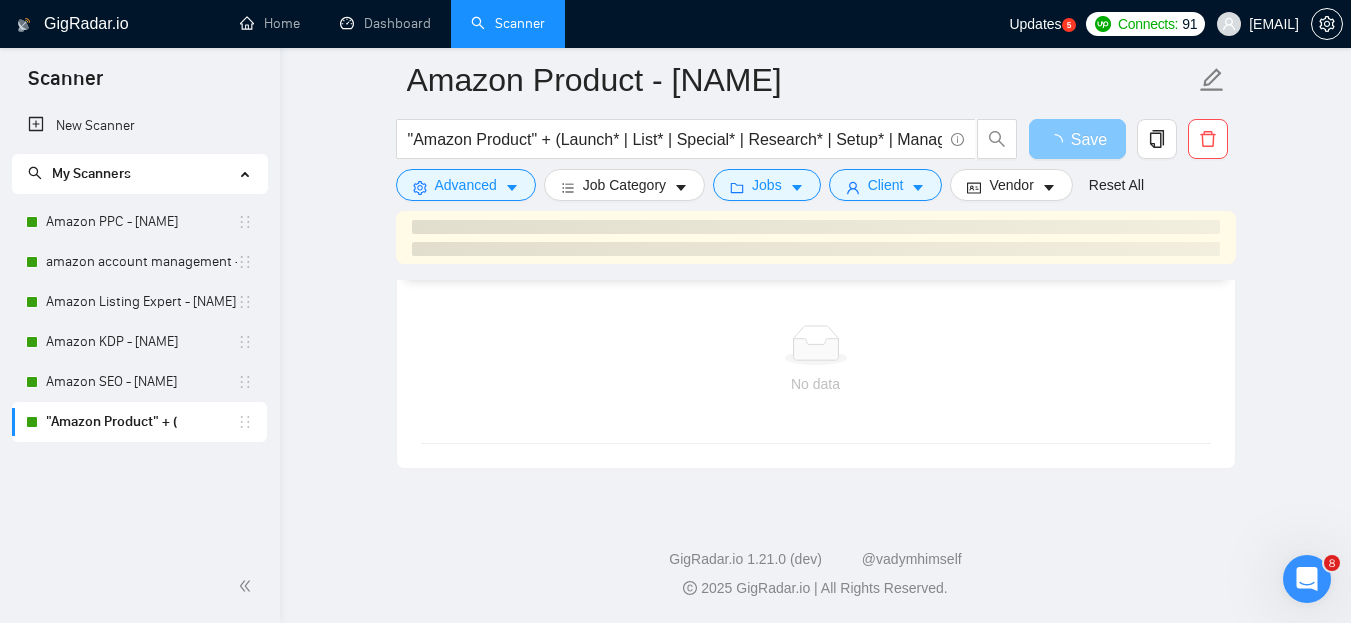 scroll, scrollTop: 4828, scrollLeft: 0, axis: vertical 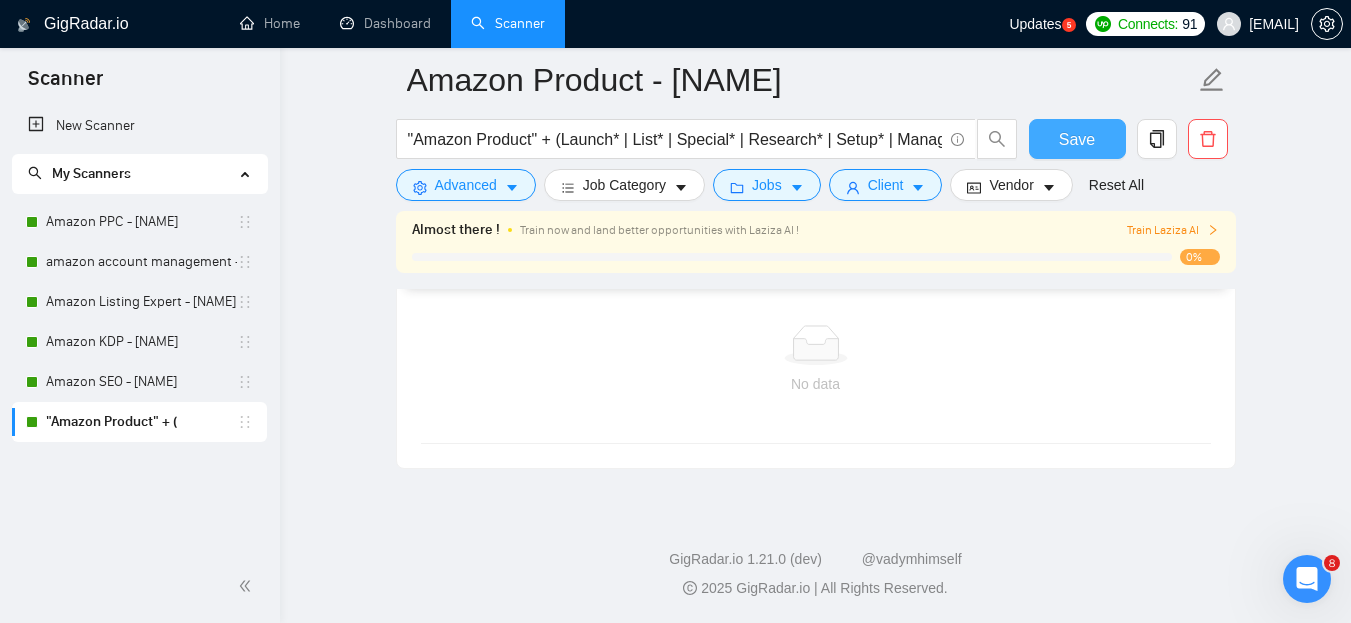 type 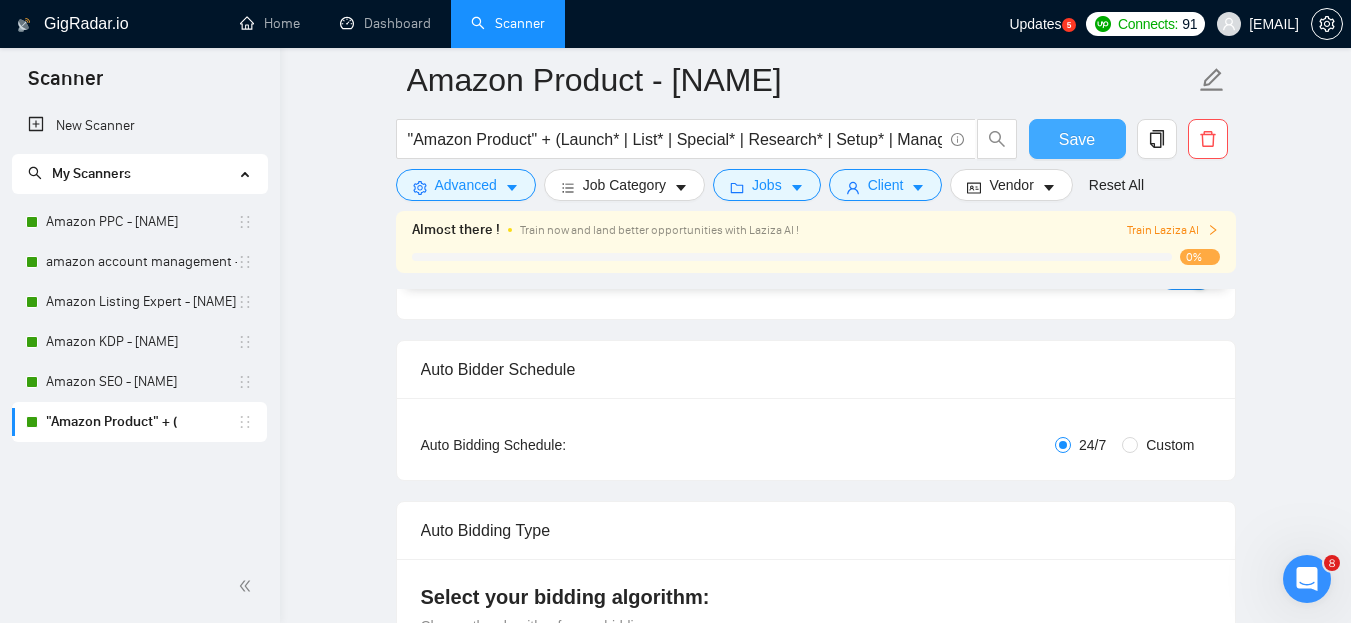 scroll, scrollTop: 0, scrollLeft: 0, axis: both 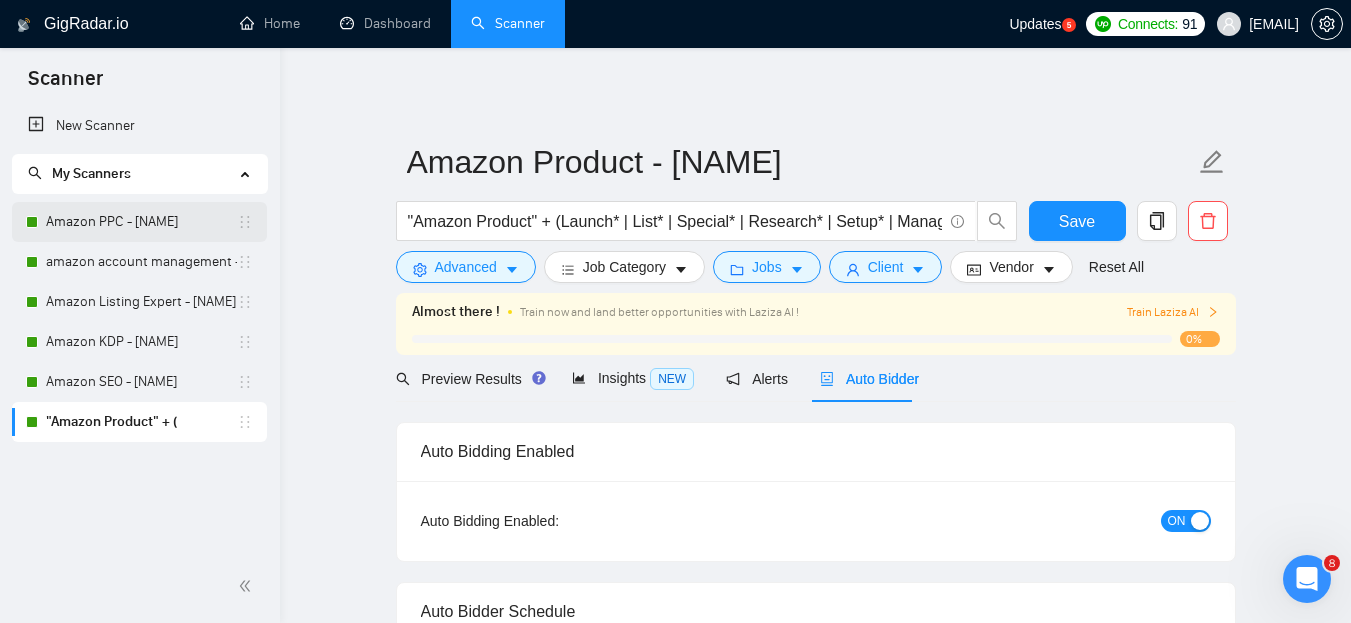click on "Amazon PPC - [NAME]" at bounding box center [141, 222] 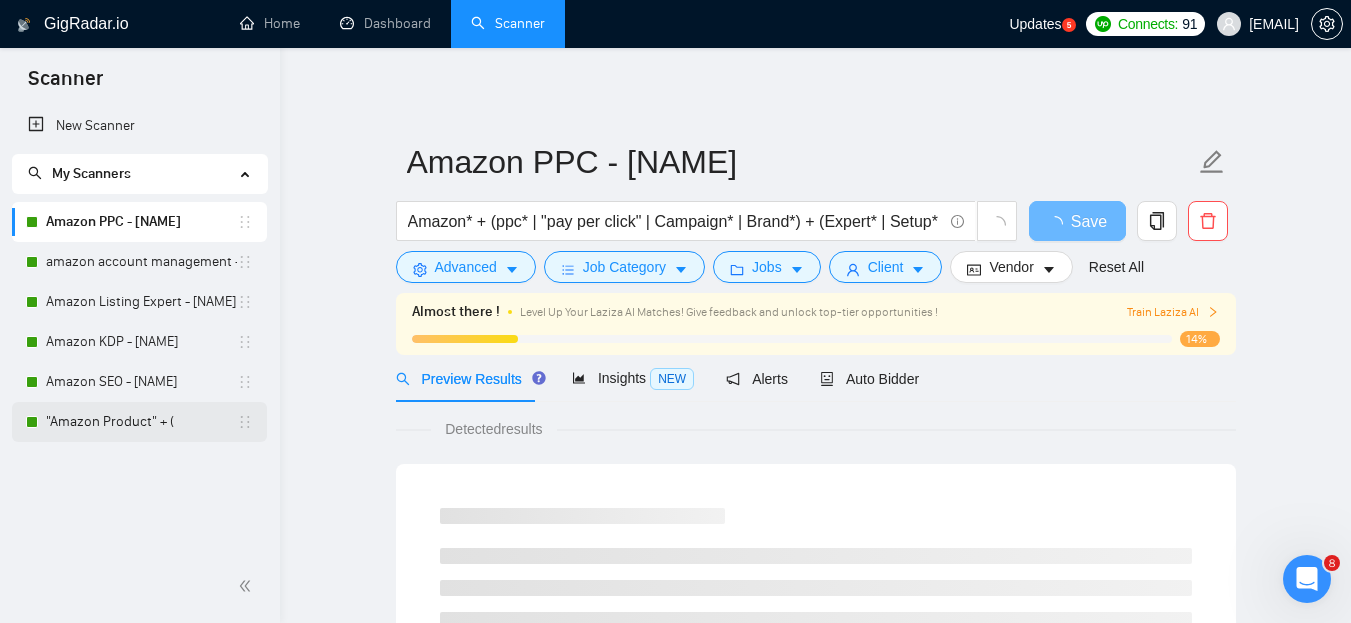 click on ""Amazon Product" + (" at bounding box center (141, 422) 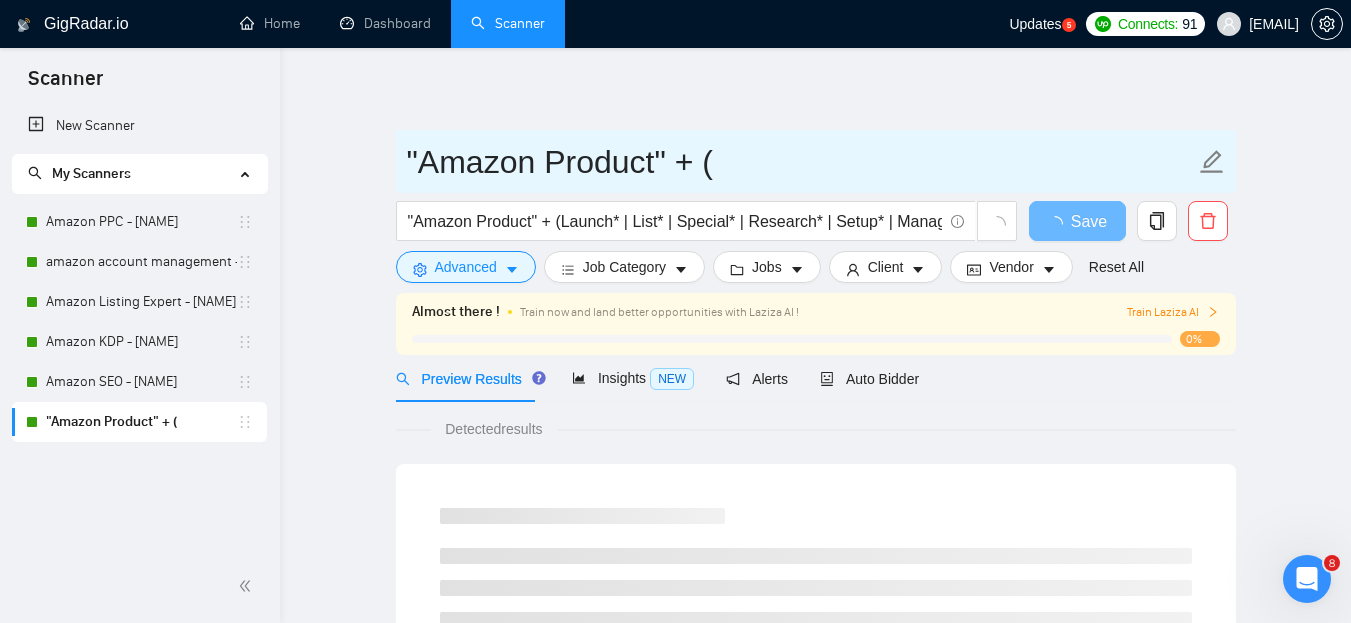 click on ""Amazon Product" + (" at bounding box center (801, 162) 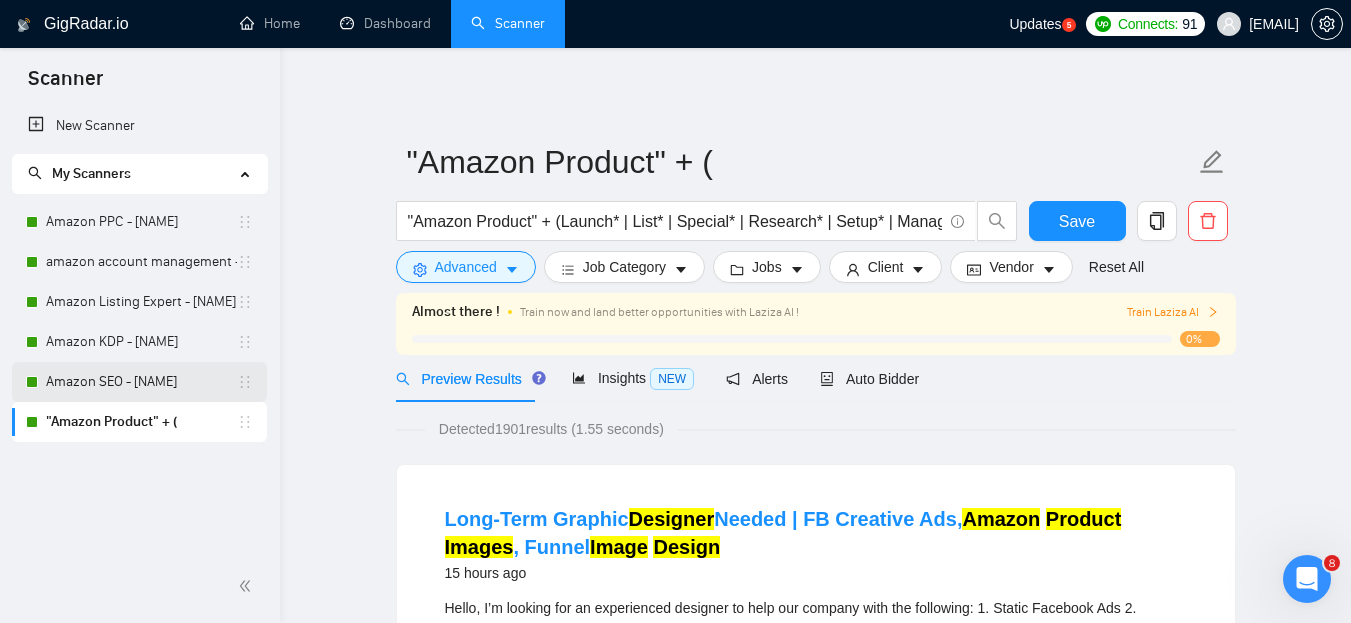 click on "Amazon SEO - [NAME]" at bounding box center [141, 382] 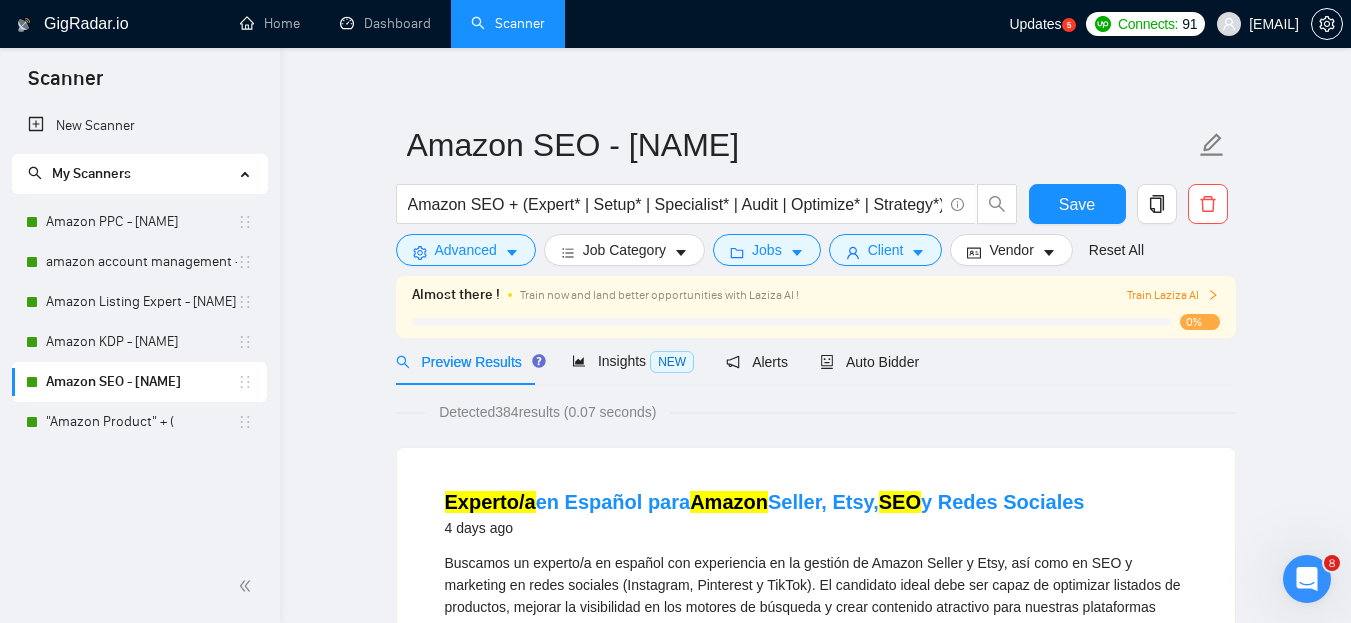 scroll, scrollTop: 15, scrollLeft: 0, axis: vertical 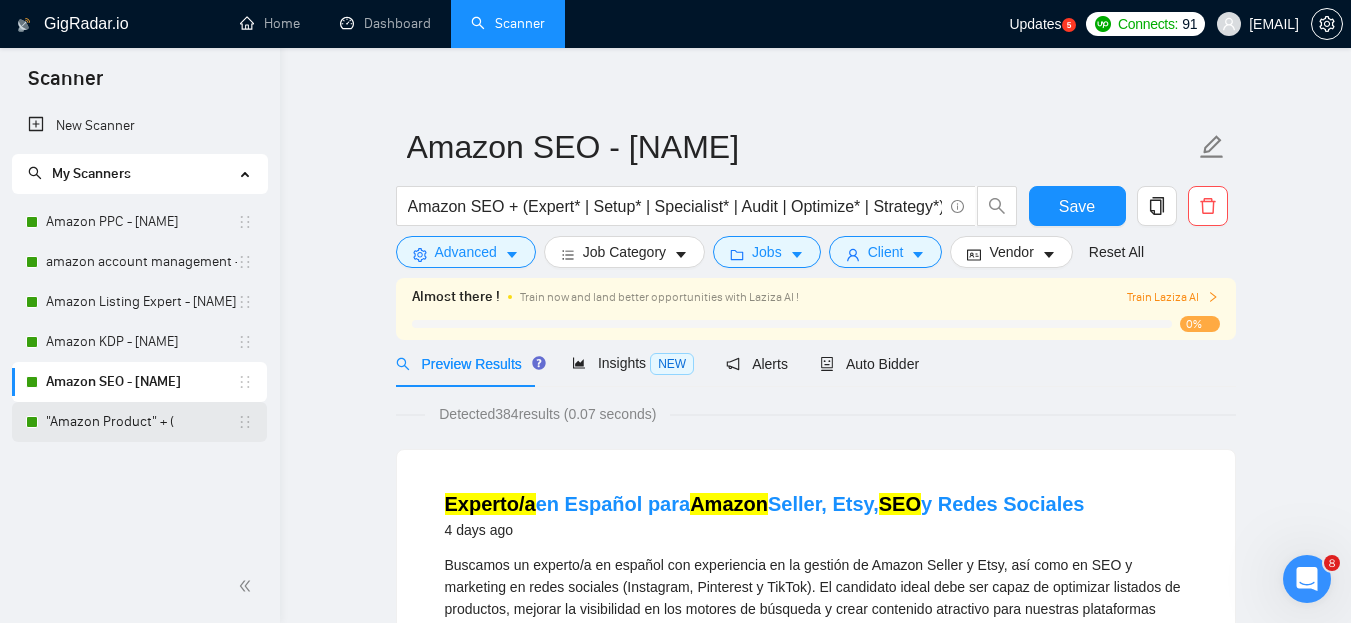 click on ""Amazon Product" + (" at bounding box center (141, 422) 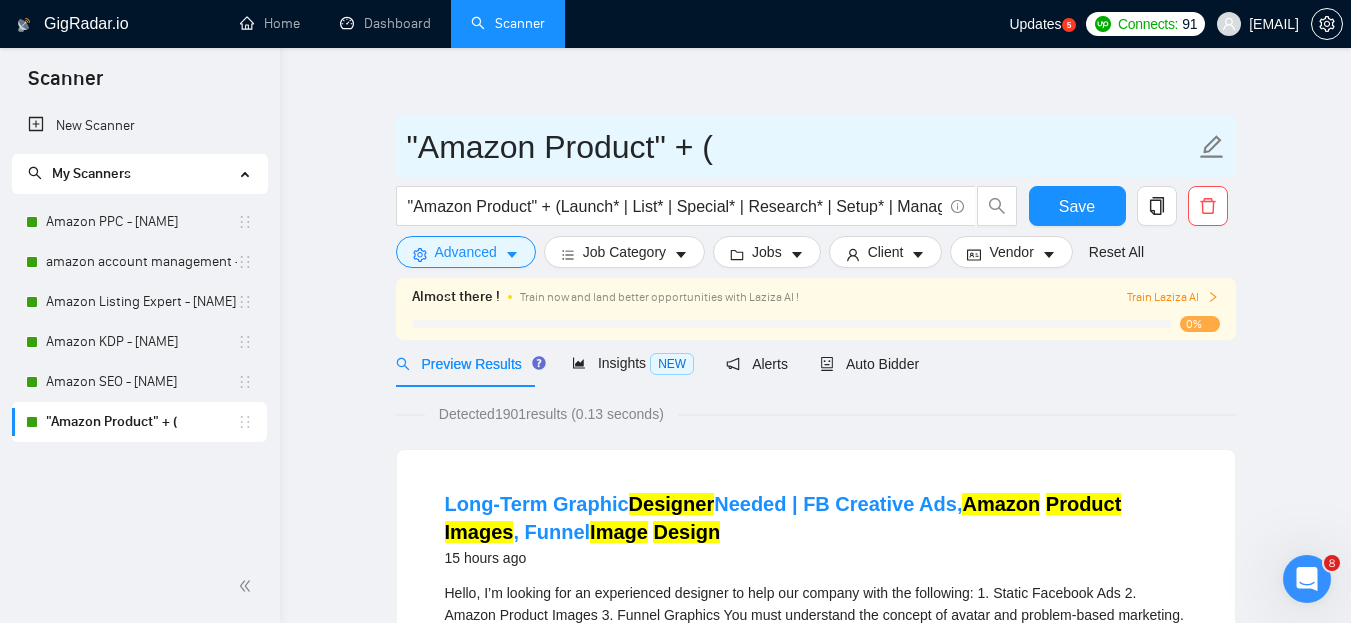 click on ""Amazon Product" + (" at bounding box center [801, 147] 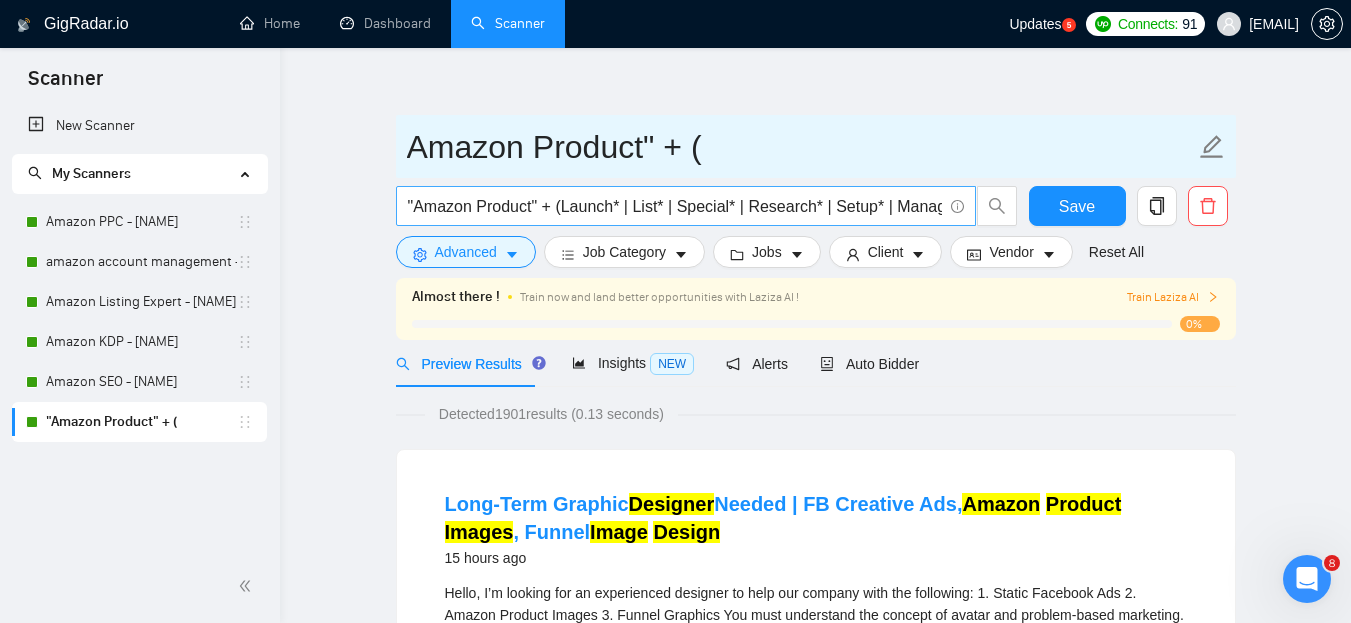 type on "Amazon Product" + (" 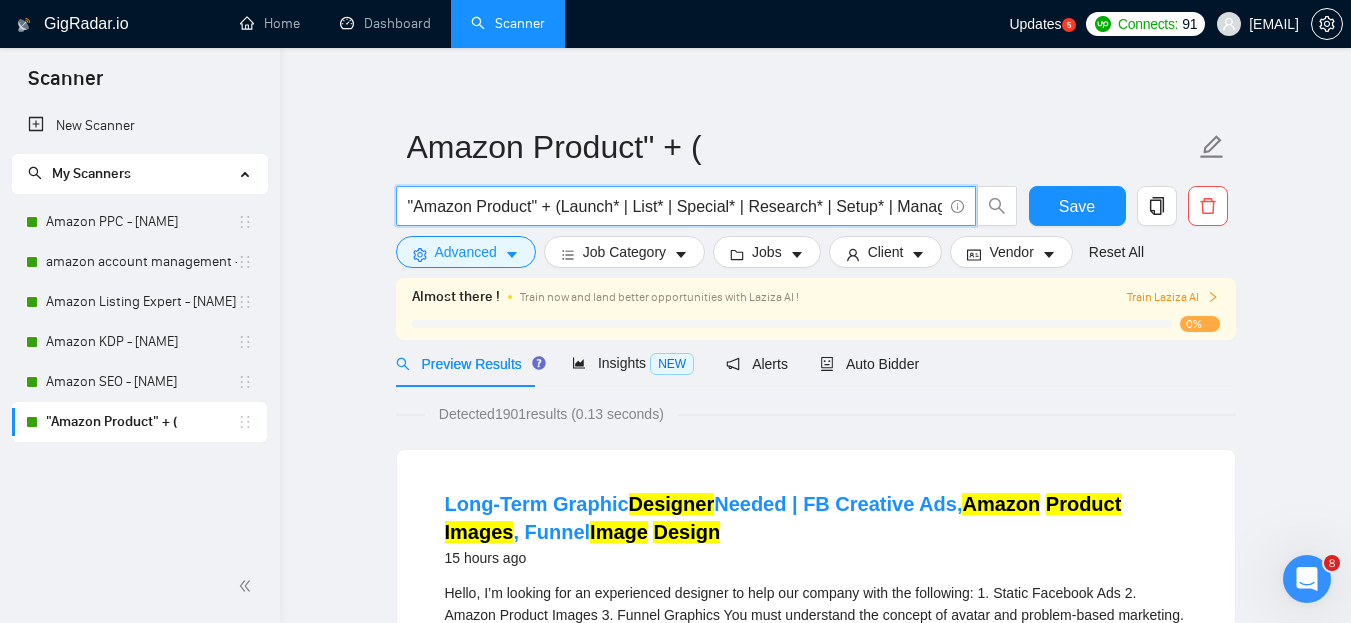 click on ""Amazon Product" + (Launch* | List* | Special* | Research* | Setup* | Manage* | Optimiz* | Design* | FBA* | PL* | "Private Label" | Image*)" at bounding box center [675, 206] 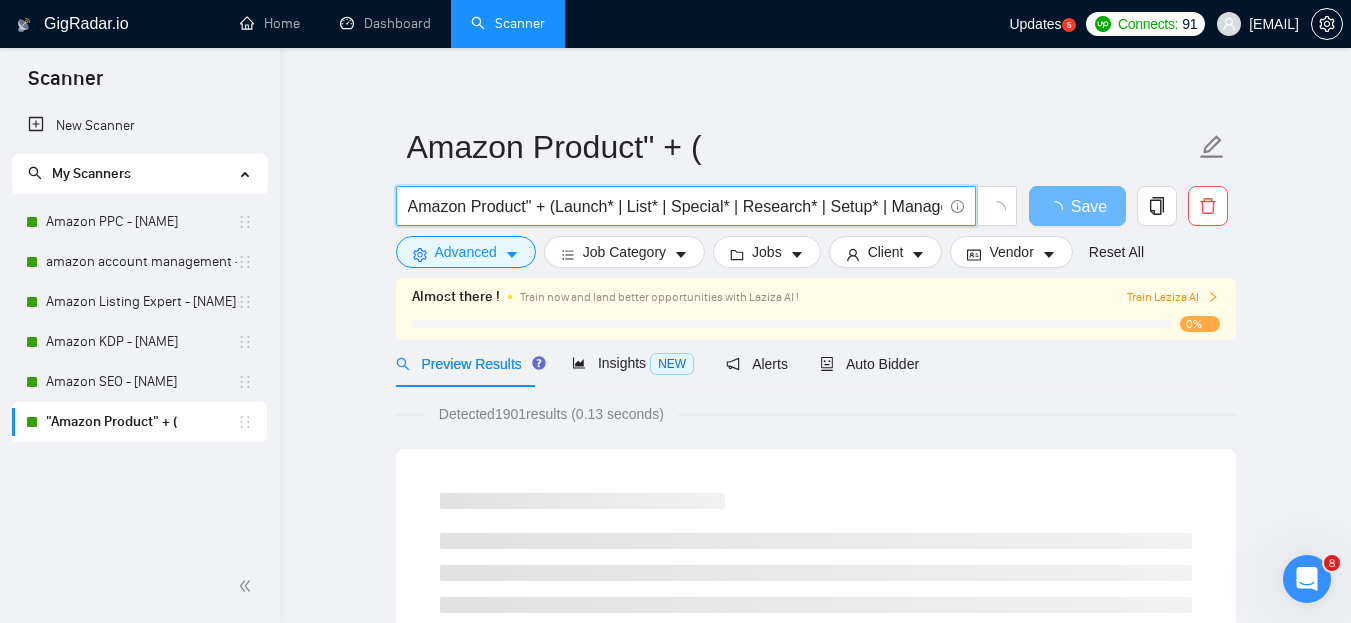click on "Amazon Product" + (Launch* | List* | Special* | Research* | Setup* | Manage* | Optimiz* | Design* | FBA* | PL* | "Private Label" | Image*)" at bounding box center [675, 206] 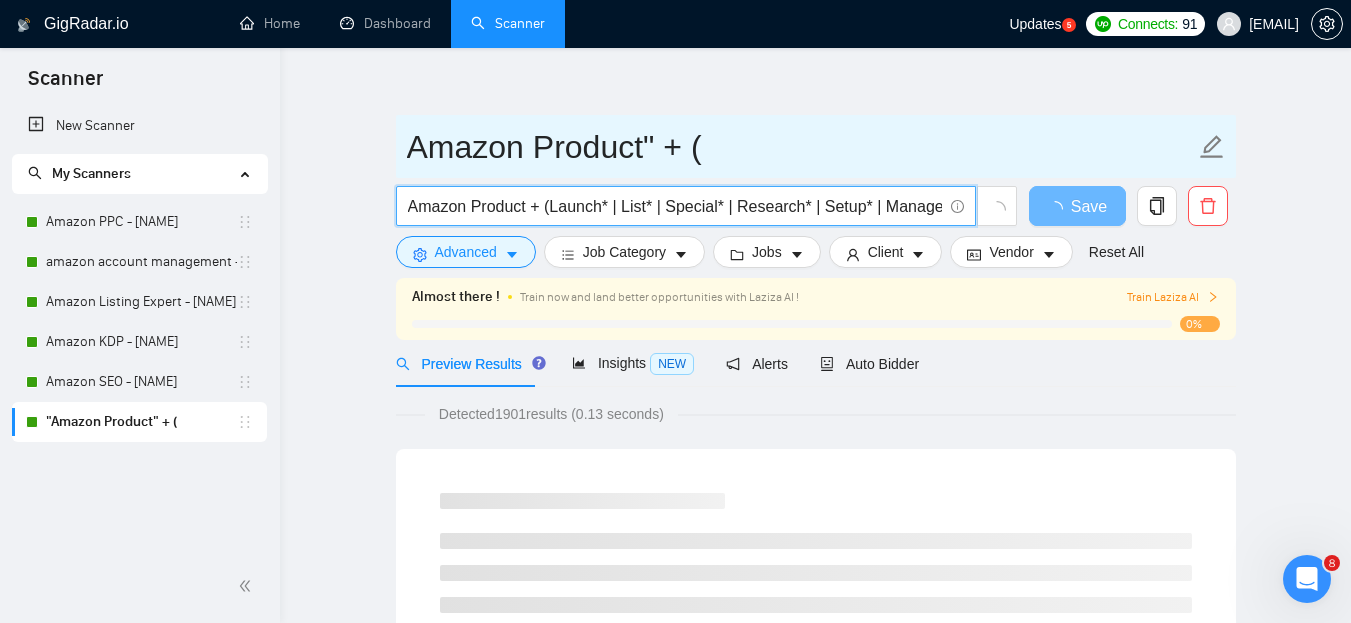 type on "Amazon Product + (Launch* | List* | Special* | Research* | Setup* | Manage* | Optimiz* | Design* | FBA* | PL* | "Private Label" | Image*)" 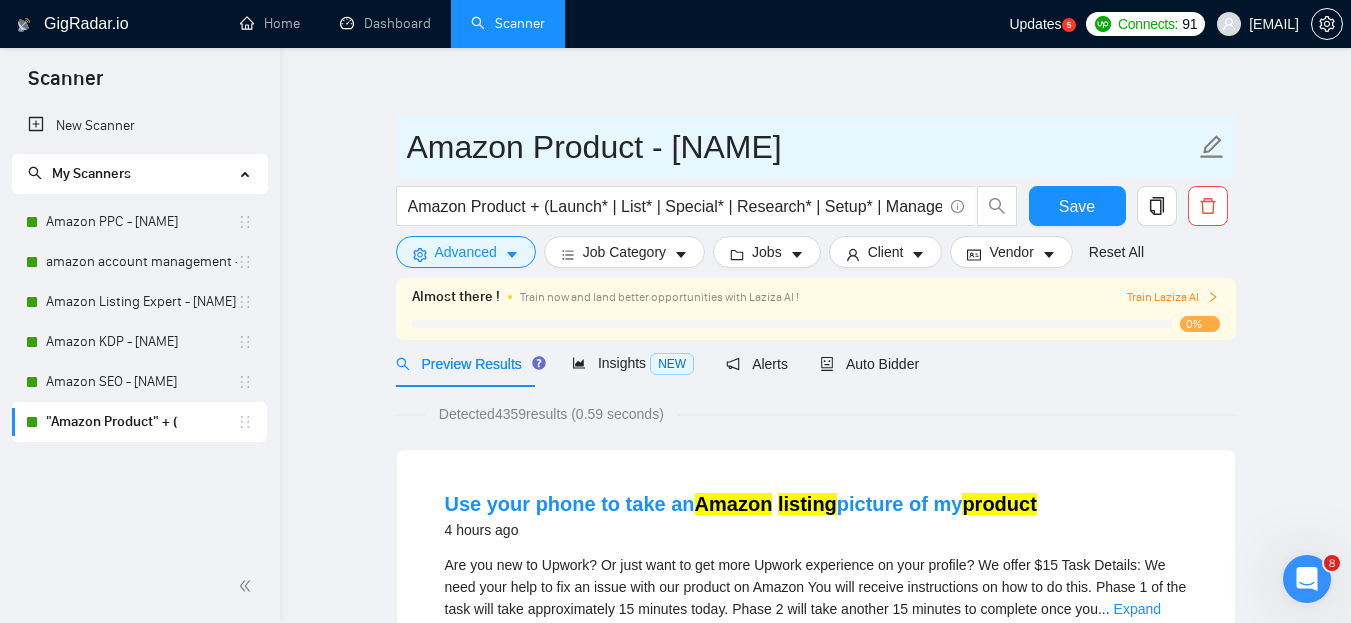type on "Amazon Product - [NAME]" 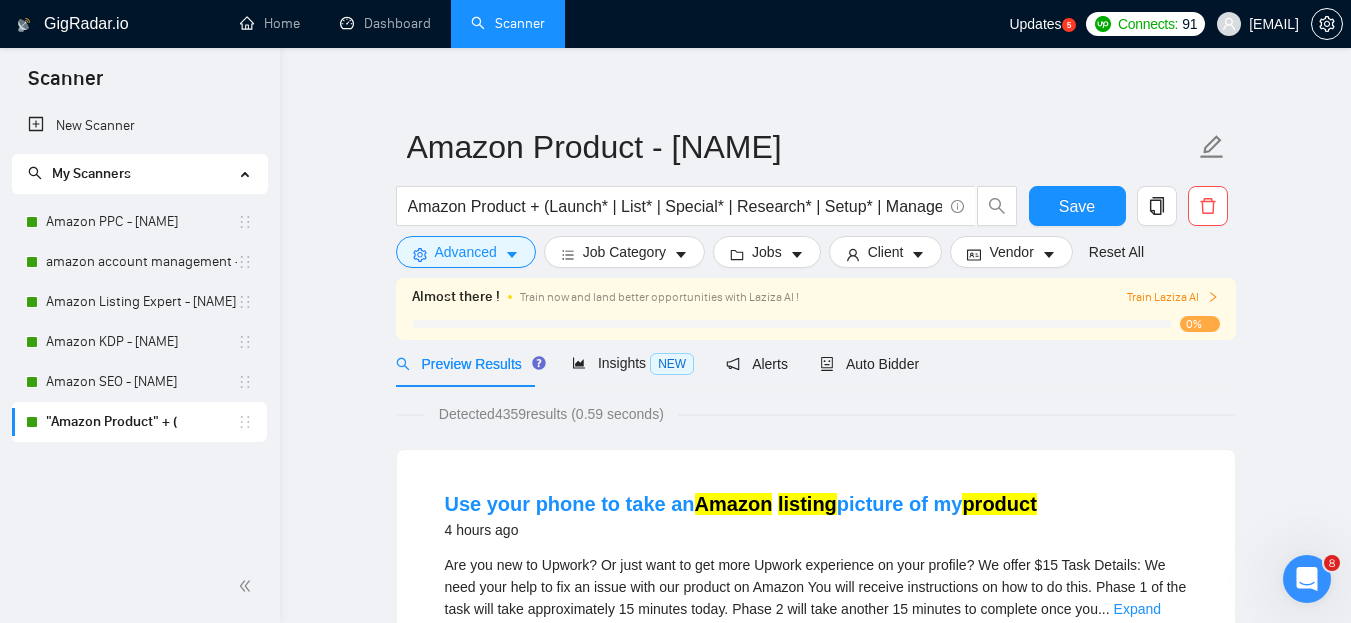 click on "Amazon Product - [FIRST] Amazon Product + (Launch* | List* | Special* | Research* | Setup* | Manage* | Optimiz* | Design* | FBA* | PL* | "Private Label" | Image*) Save Advanced   Job Category   Jobs   Client   Vendor   Reset All Almost there ! Train now and land better opportunities with Laziza AI ! Train Laziza AI 0% Preview Results Insights NEW Alerts Auto Bidder Detected   4359  results   (0.59 seconds) Use your phone to take an  Amazon   listing  picture of my  product 4 hours ago Are you new to Upwork? Or just want to get more Upwork experience on your profile?
We offer $15
Task Details:
We need your help to fix an issue with our product on Amazon
You will receive instructions on how to do this. Phase 1 of the task will take approximately 15 minutes today. Phase 2 will take another 15 minutes to complete once you  ... Expand Local Photography Product Photography Photography Product Listings Photo Editing 📡   43% GigRadar Score   $ 15 Fixed-Price Everyone Talent Preference Intermediate - Hourly Load" at bounding box center (816, 2549) 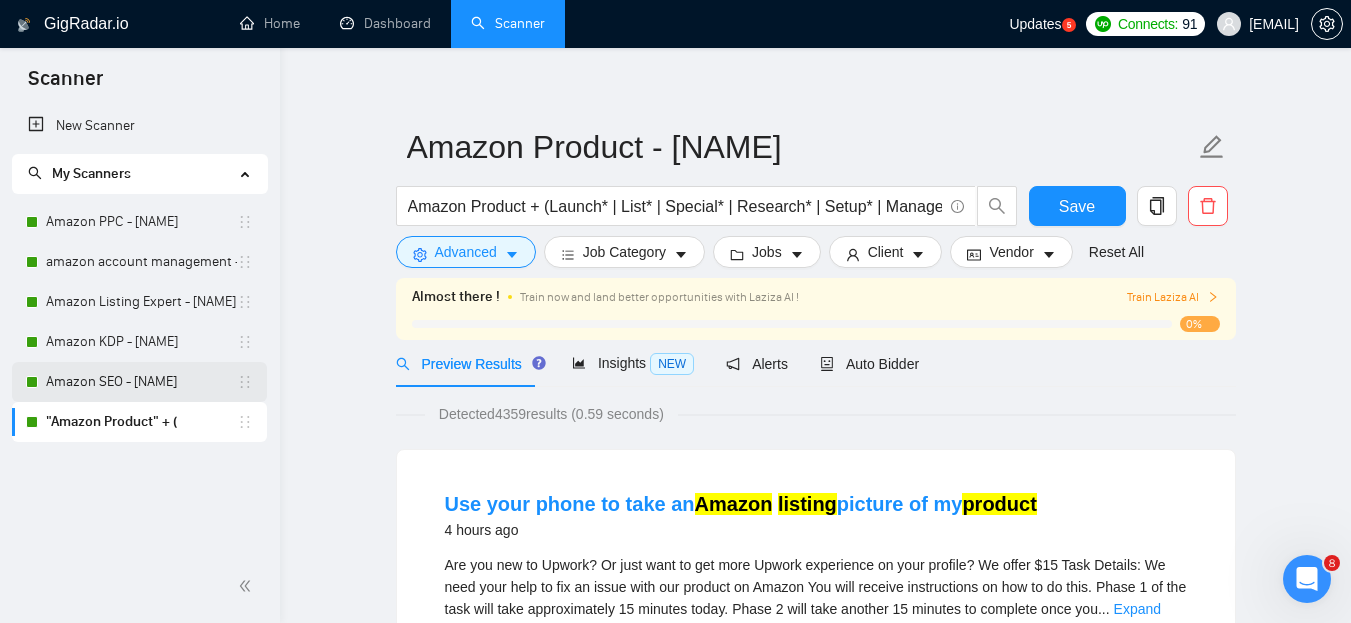 click on "Amazon SEO - [NAME]" at bounding box center [141, 382] 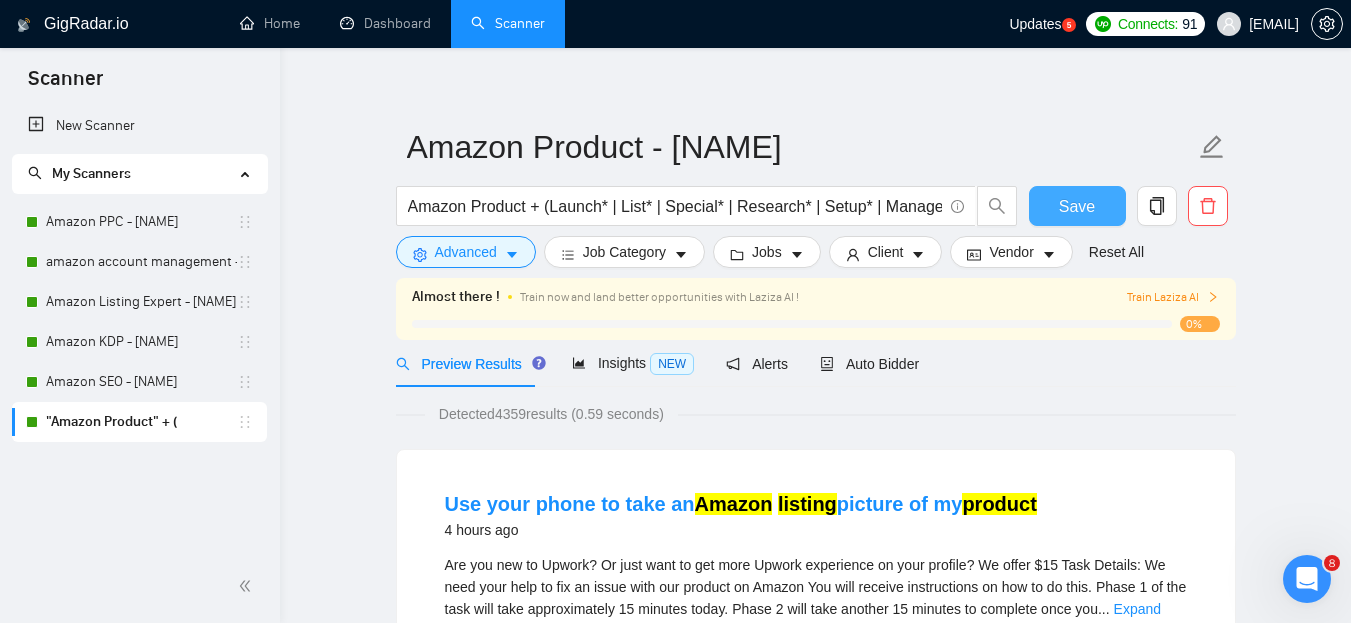 click on "Save" at bounding box center (1077, 206) 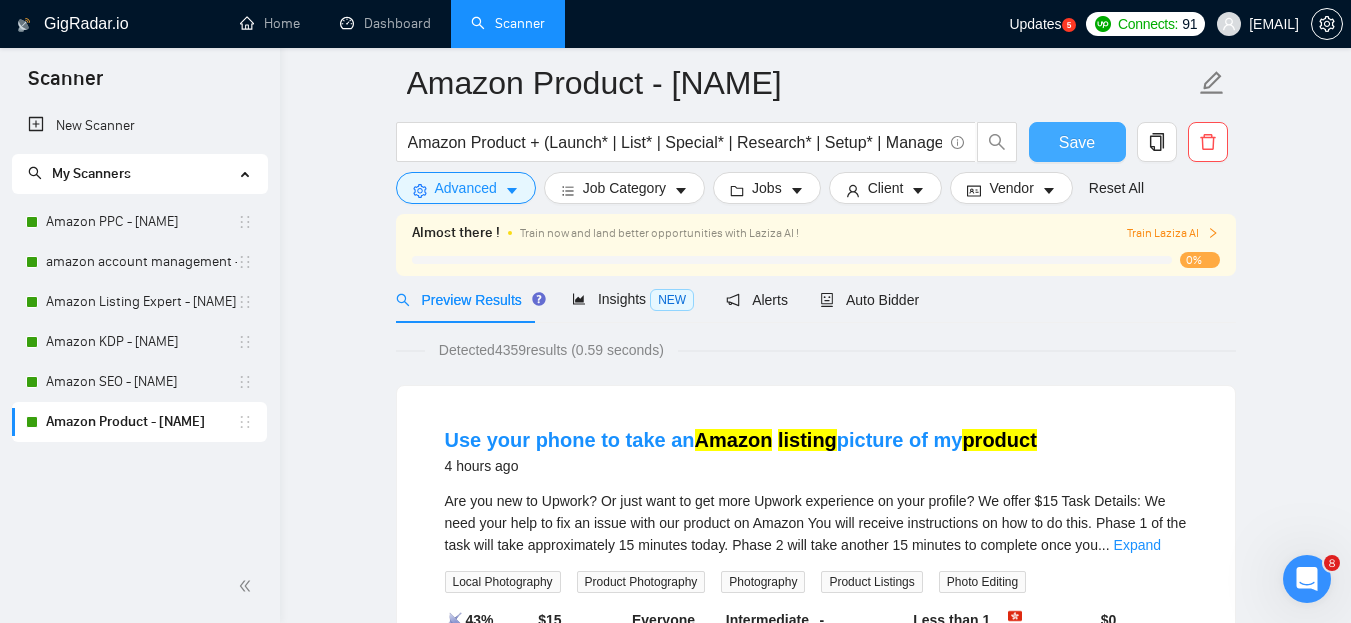 scroll, scrollTop: 0, scrollLeft: 0, axis: both 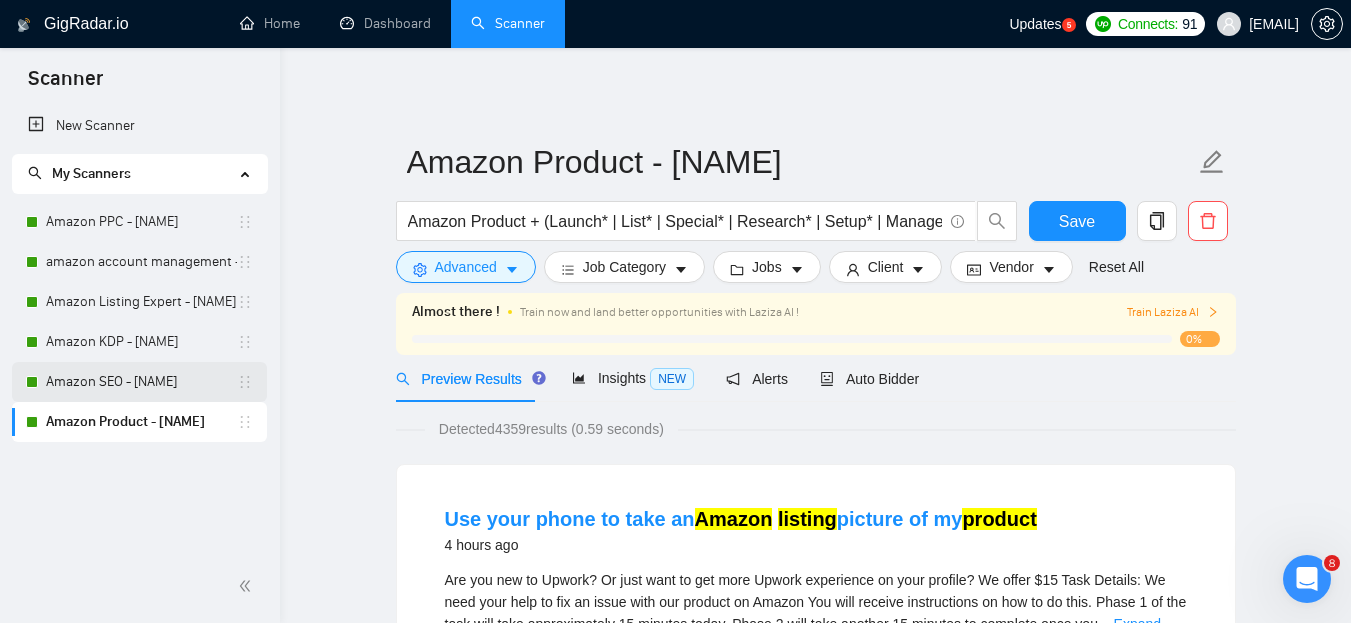click on "Amazon SEO - [NAME]" at bounding box center (141, 382) 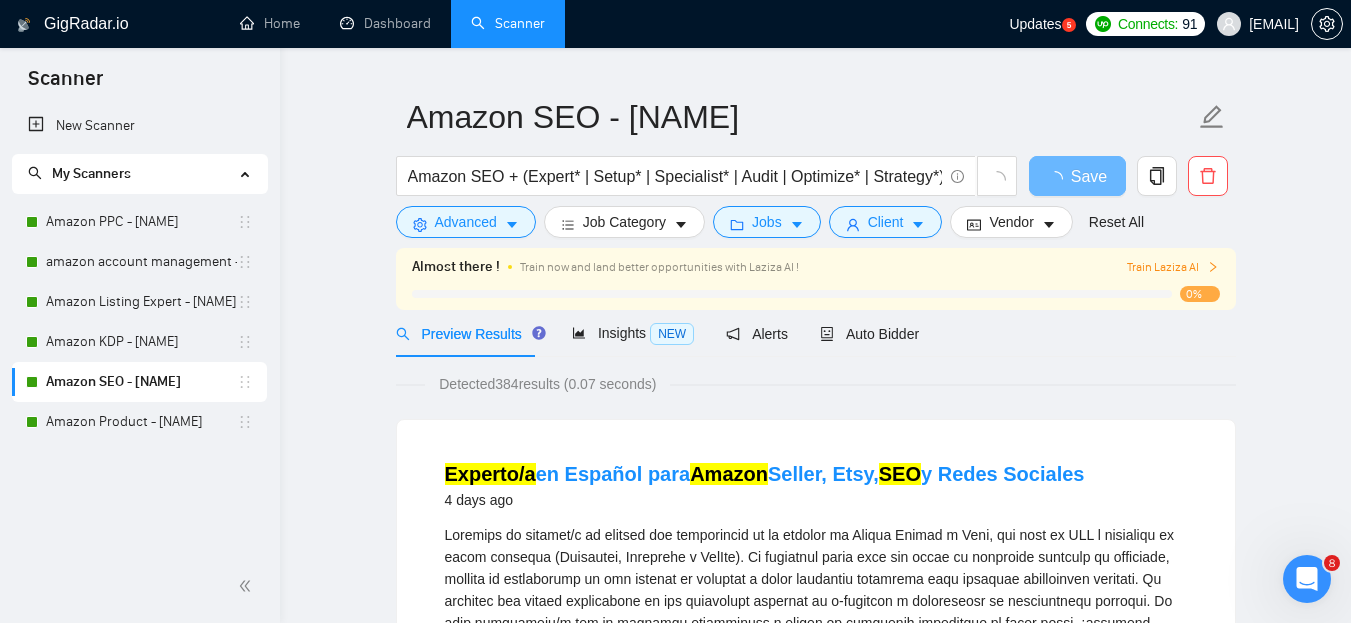 scroll, scrollTop: 76, scrollLeft: 0, axis: vertical 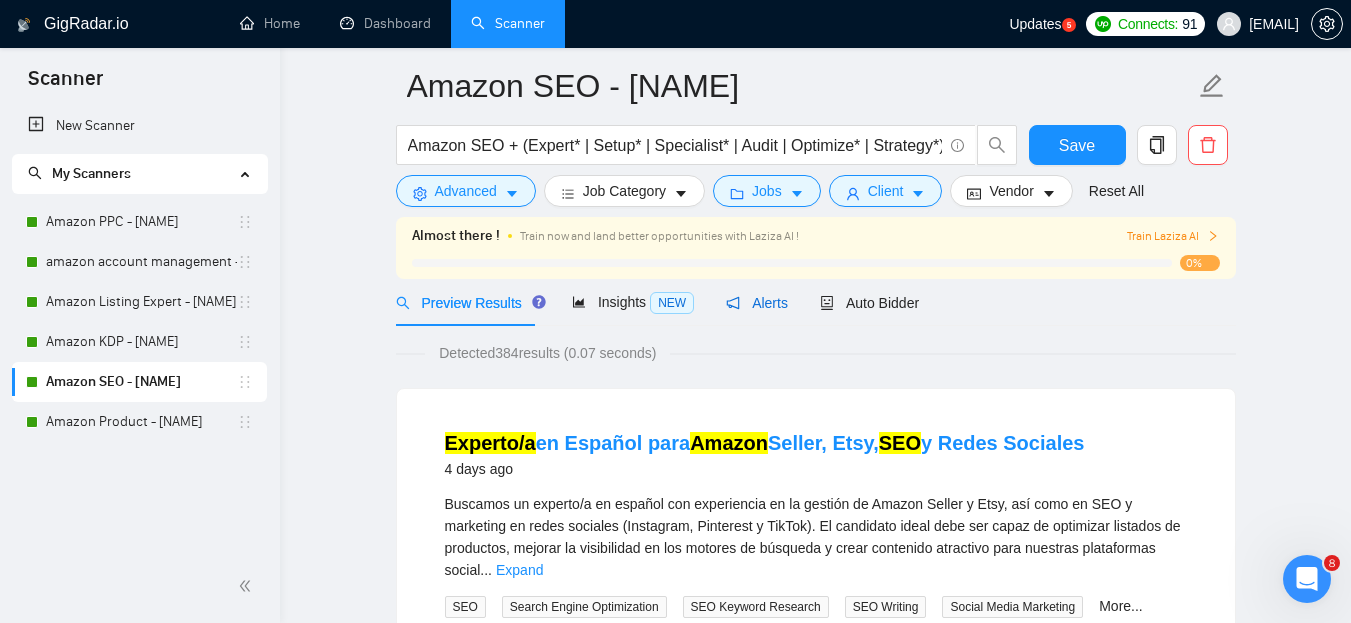 click on "Alerts" at bounding box center [757, 303] 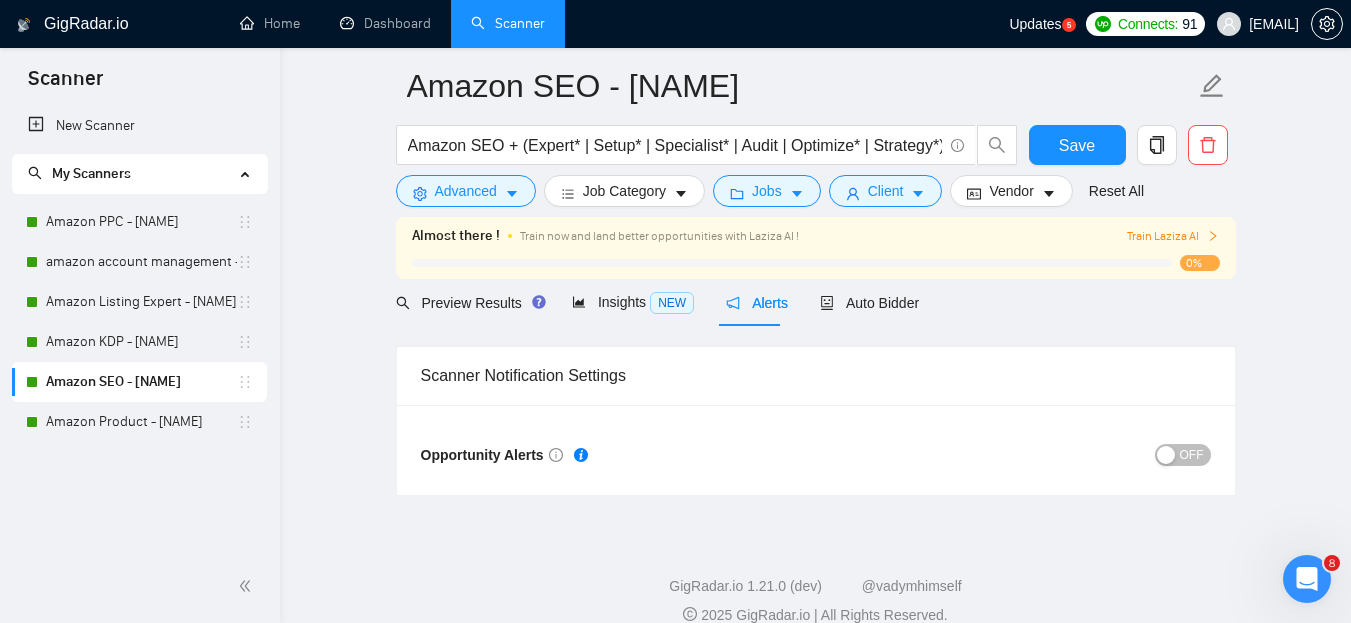 click on "OFF" at bounding box center [1192, 455] 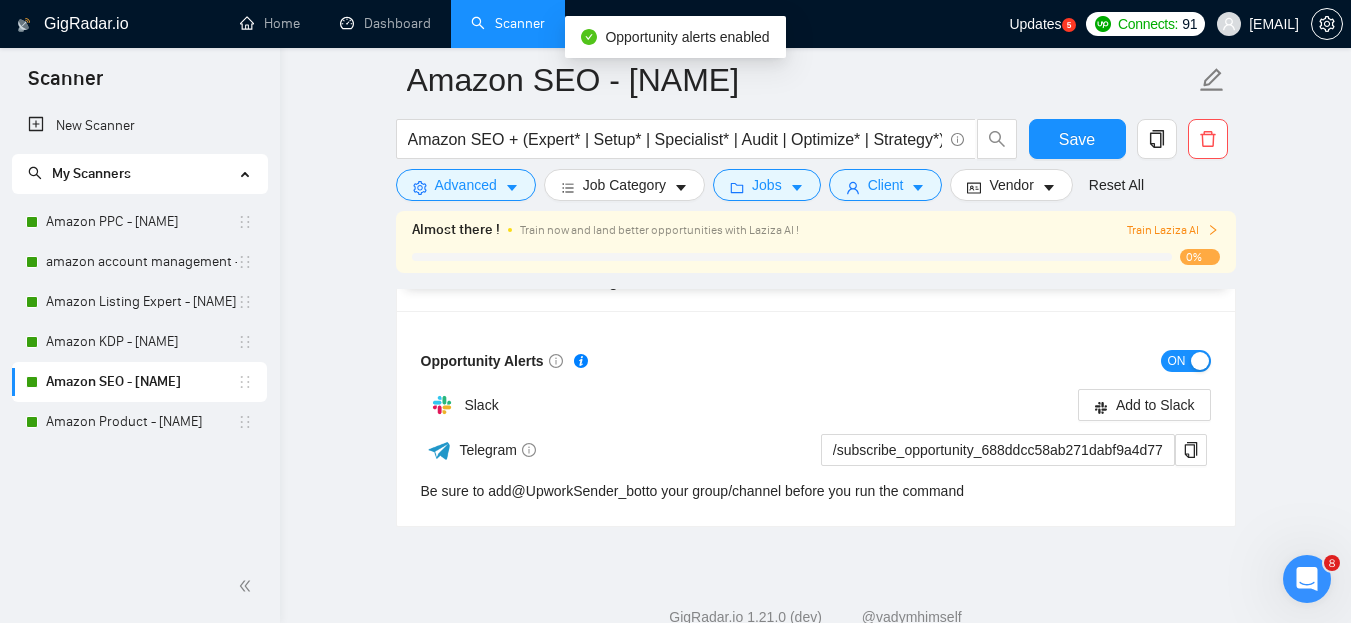 scroll, scrollTop: 161, scrollLeft: 0, axis: vertical 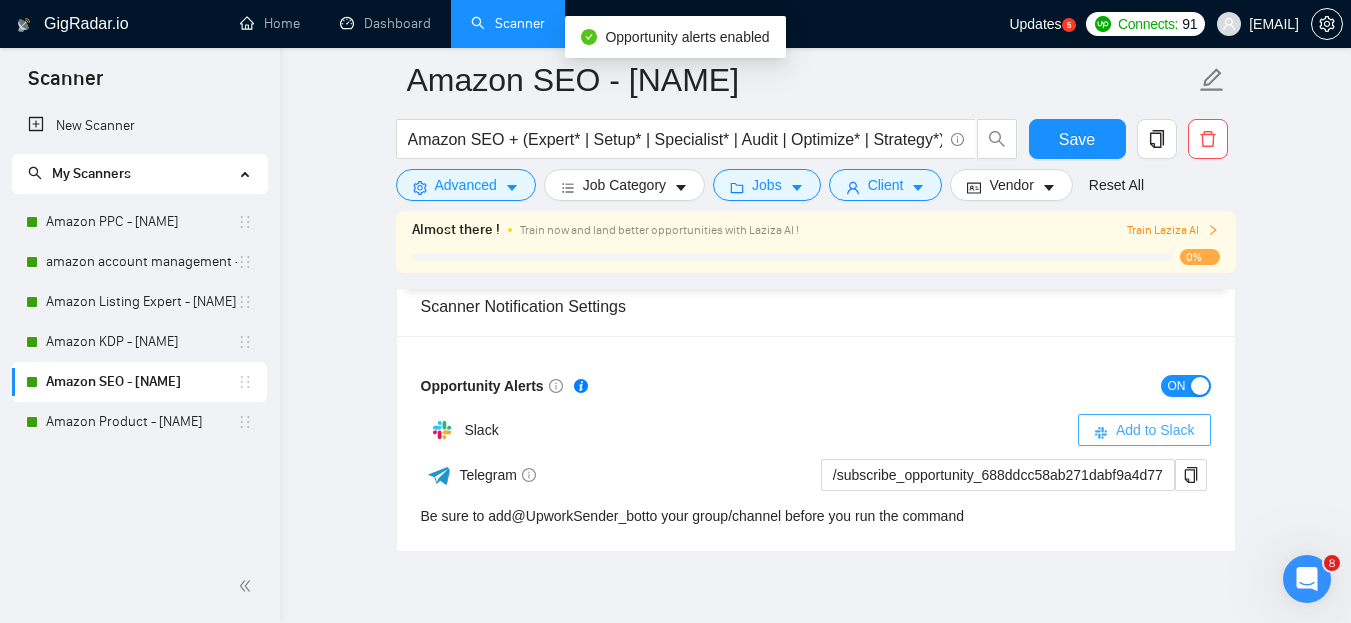 click on "Add to Slack" at bounding box center (1155, 430) 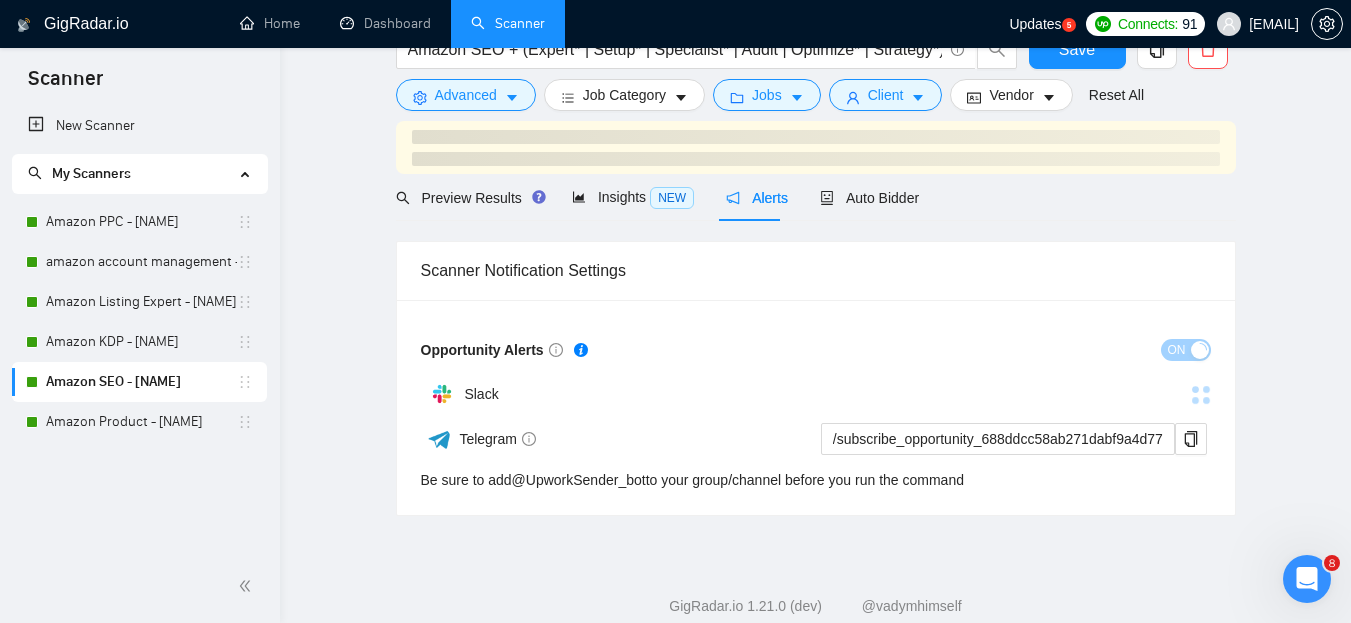 scroll, scrollTop: 0, scrollLeft: 0, axis: both 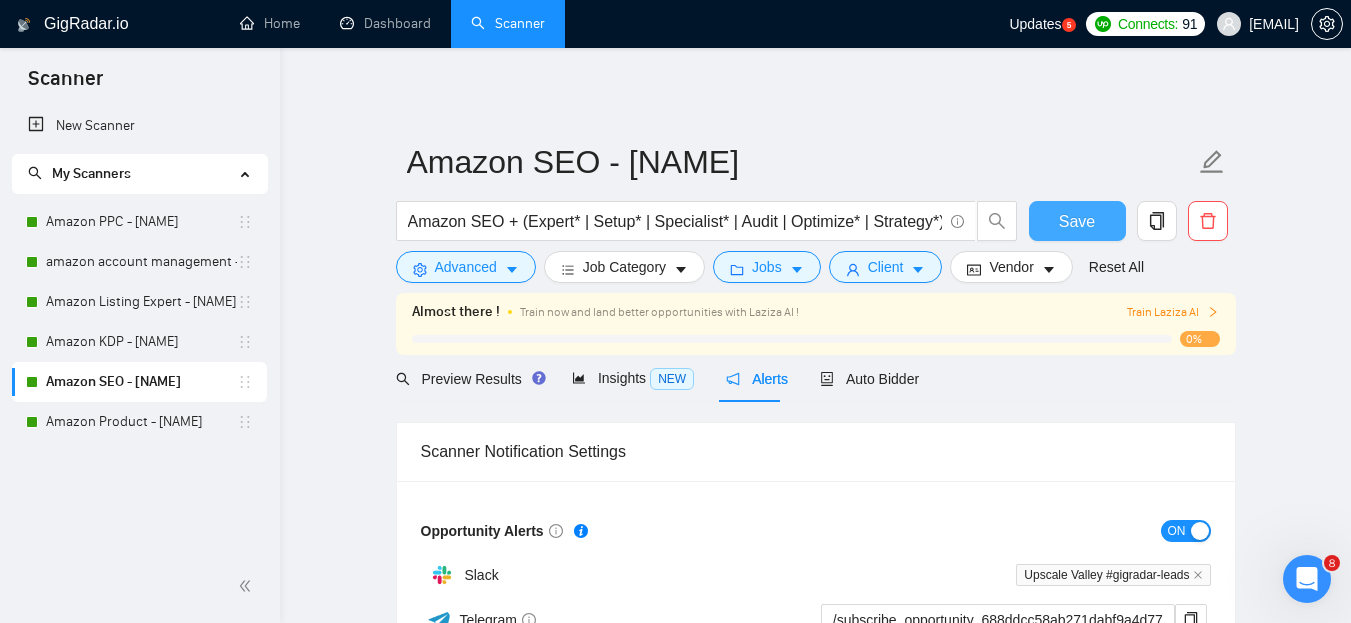 click on "Save" at bounding box center [1077, 221] 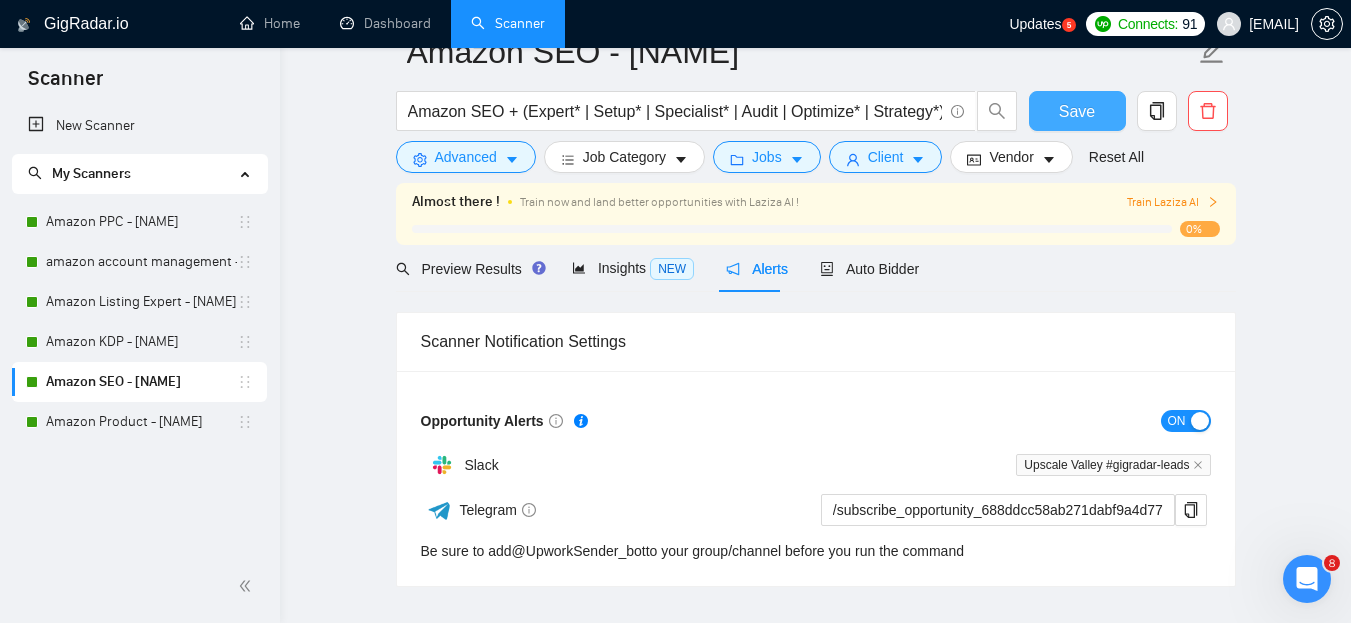 scroll, scrollTop: 7, scrollLeft: 0, axis: vertical 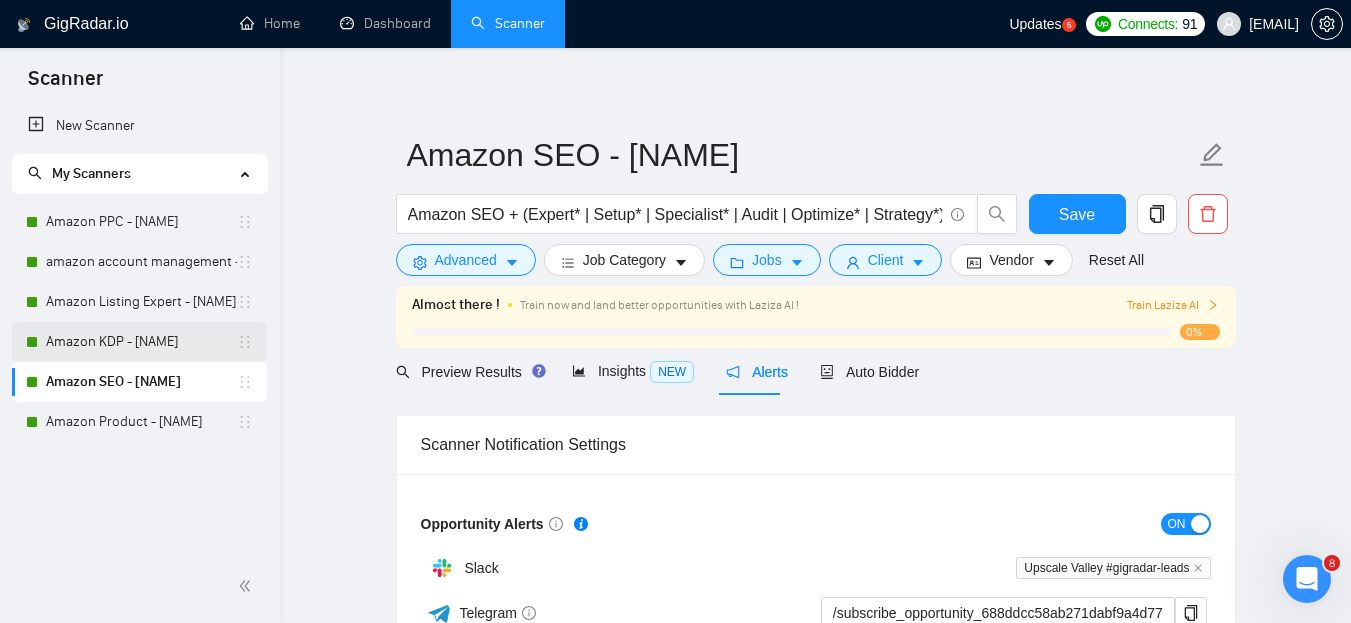 click on "Amazon KDP - [NAME]" at bounding box center (141, 342) 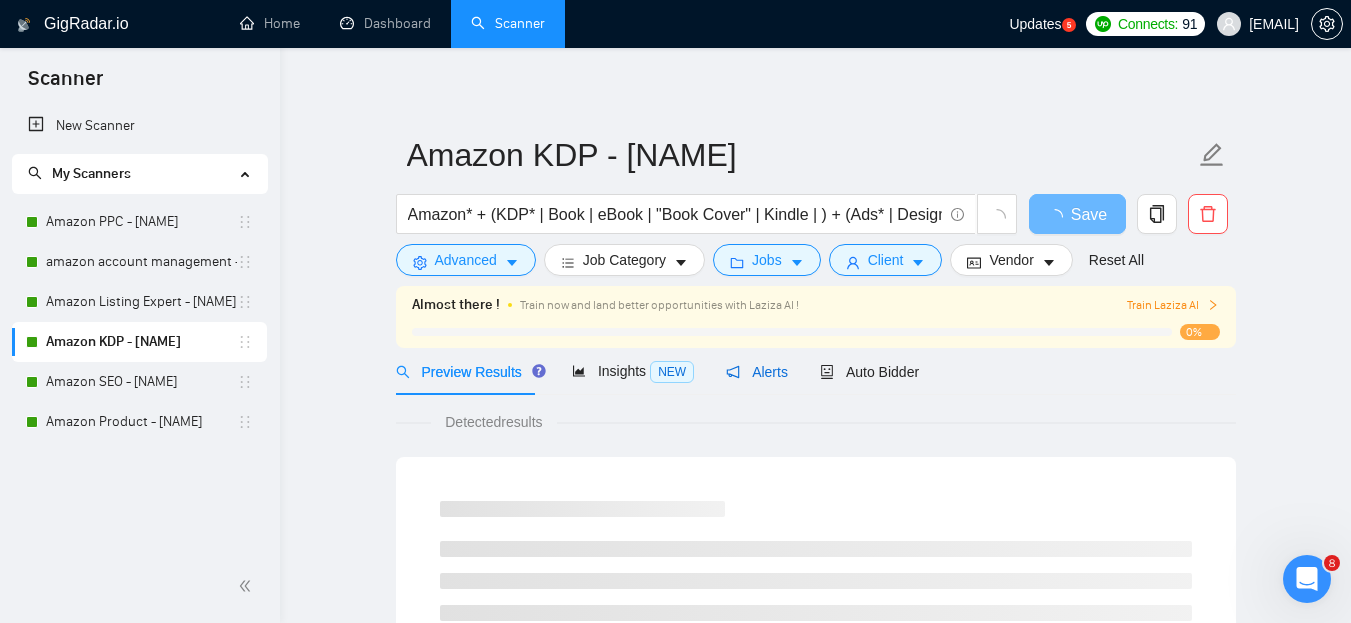 click on "Alerts" at bounding box center (757, 372) 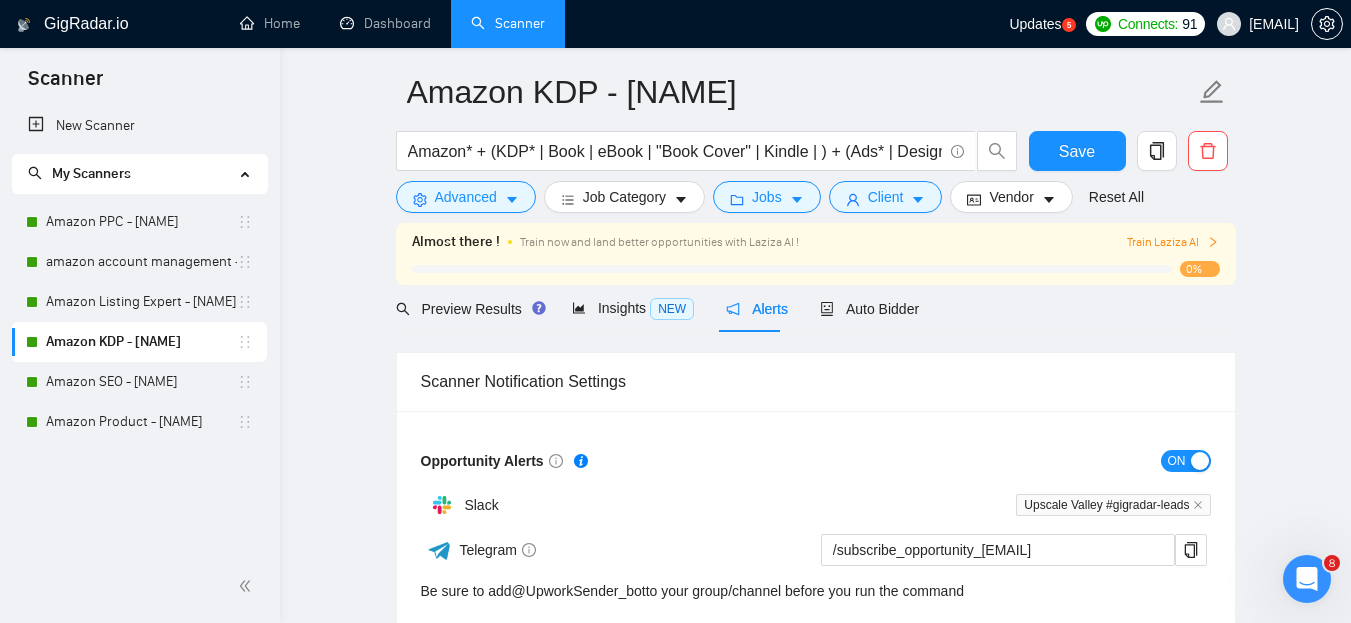 scroll, scrollTop: 55, scrollLeft: 0, axis: vertical 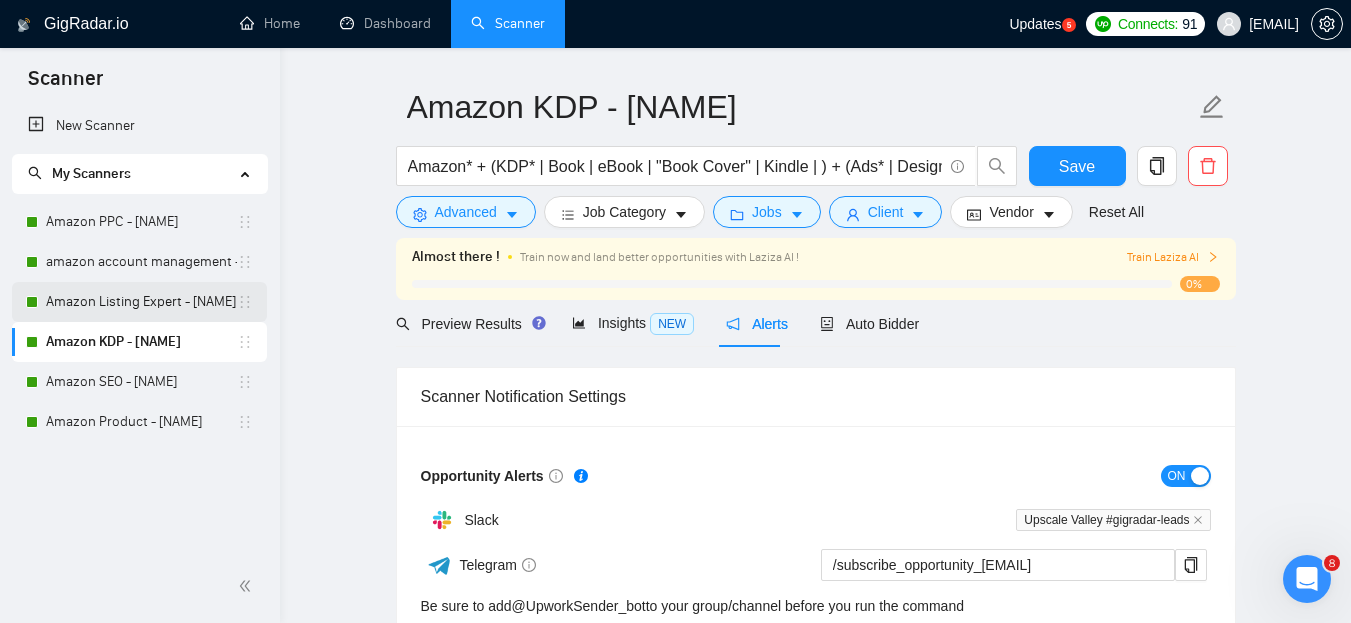 click on "Amazon Listing Expert - [NAME]" at bounding box center (141, 302) 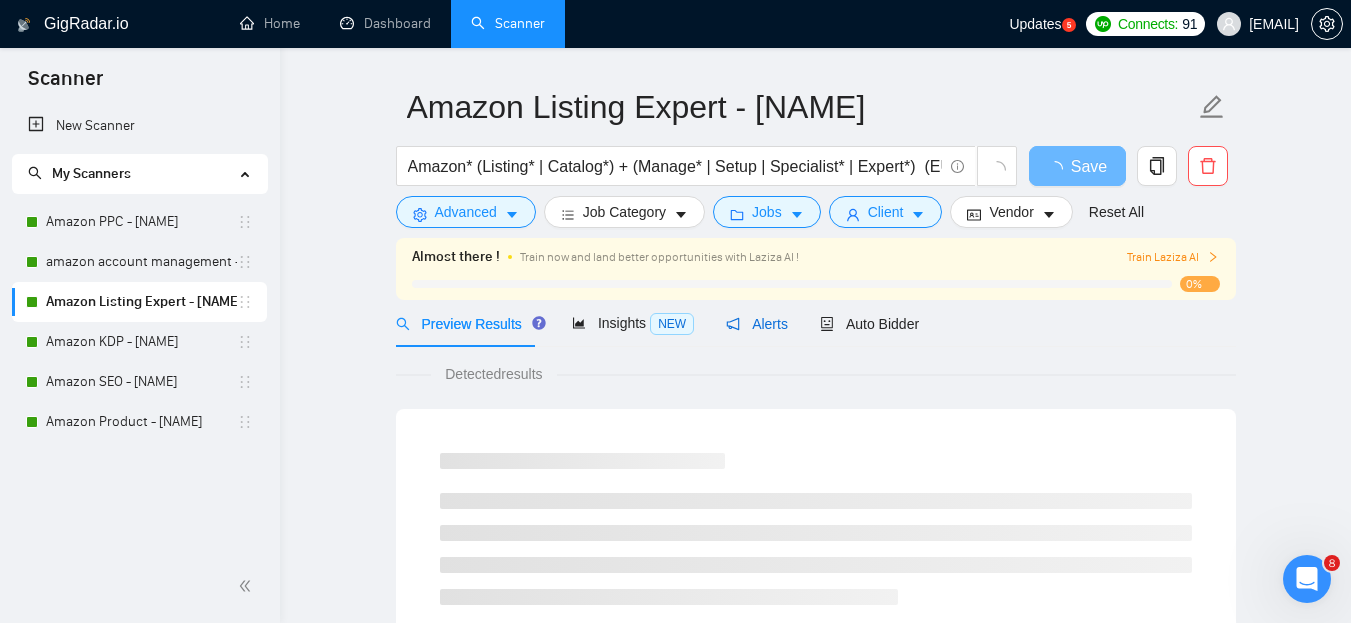 click on "Alerts" at bounding box center [757, 324] 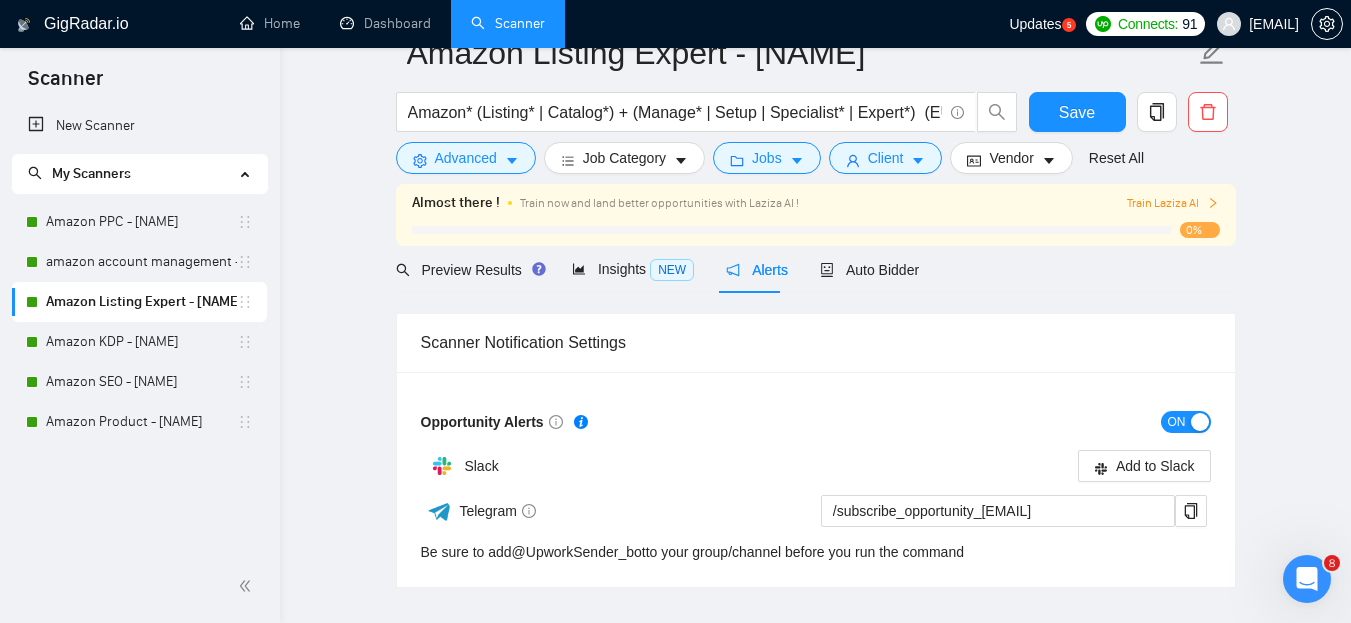 scroll, scrollTop: 122, scrollLeft: 0, axis: vertical 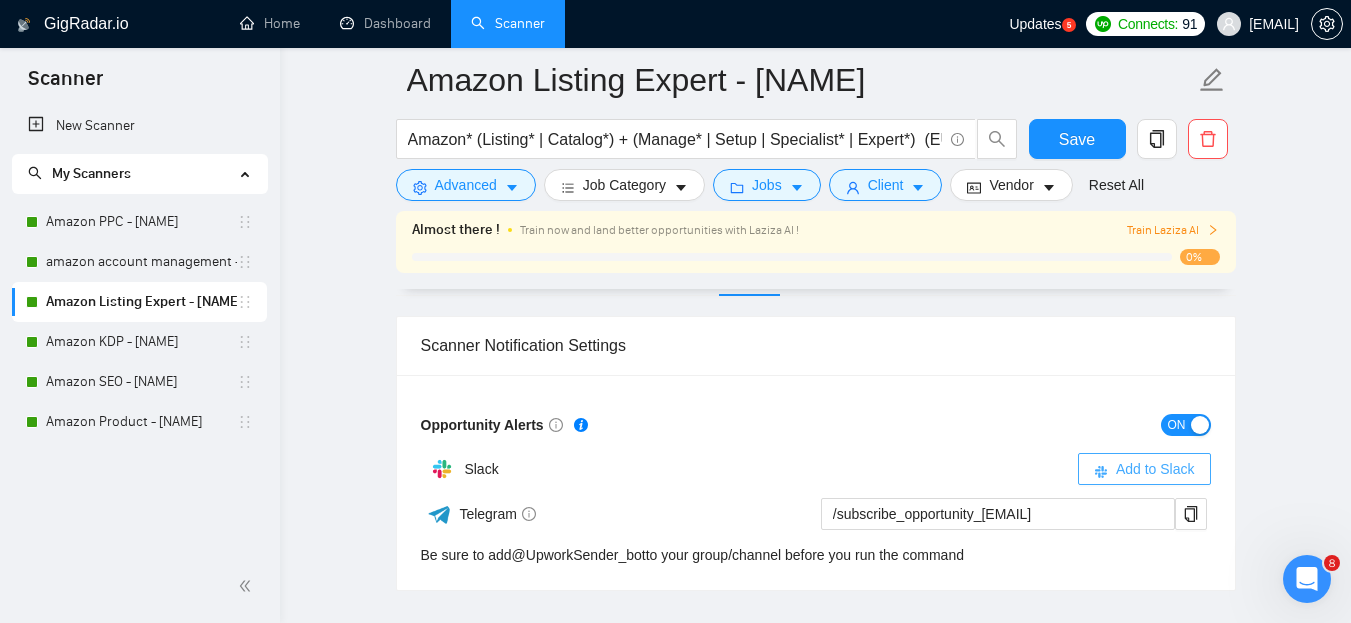 click on "Add to Slack" at bounding box center (1155, 469) 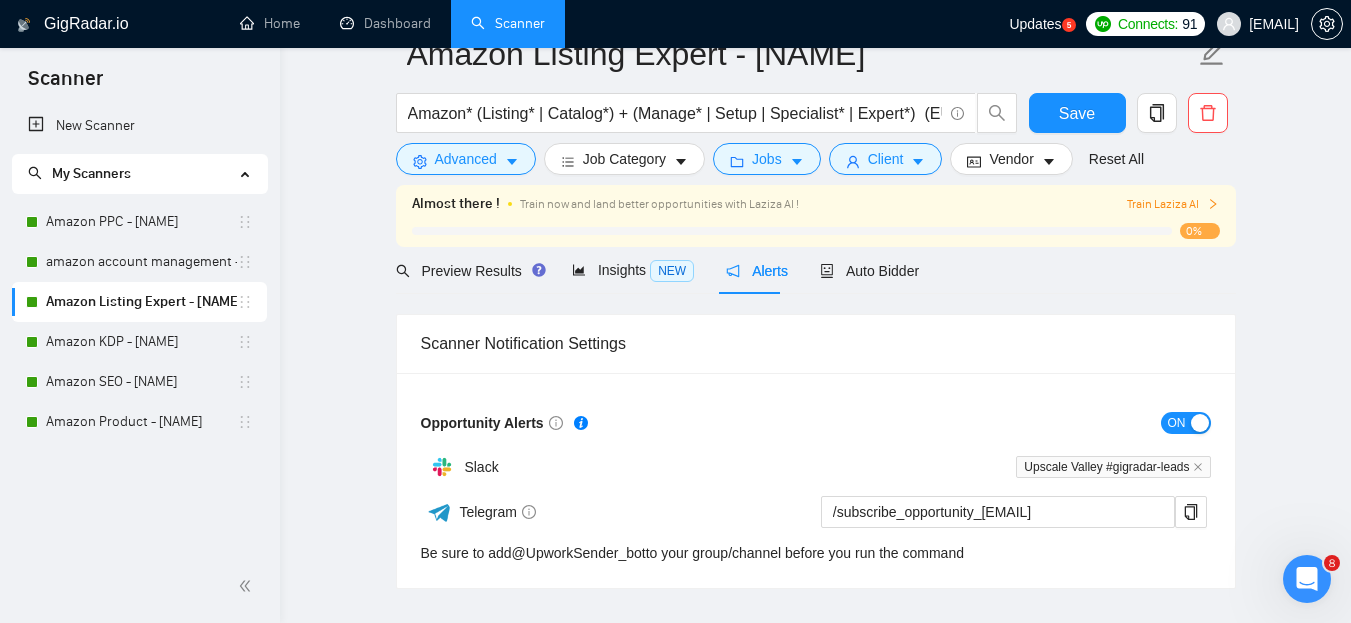 scroll, scrollTop: 62, scrollLeft: 0, axis: vertical 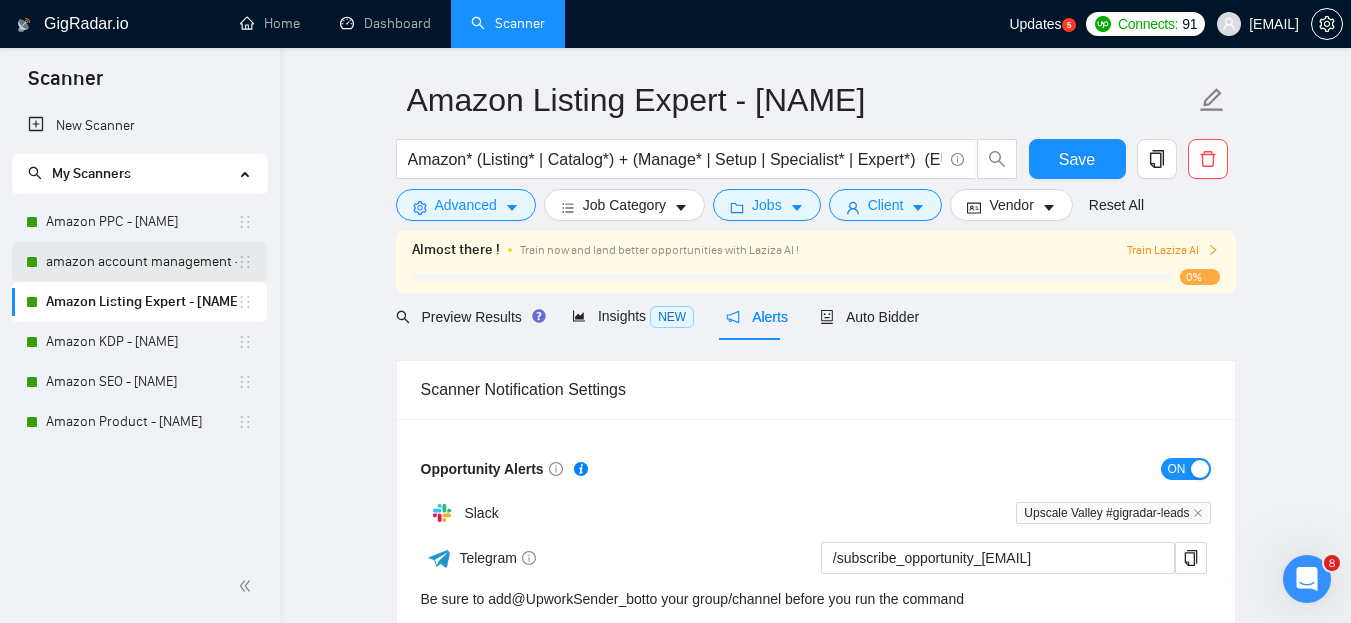 click on "amazon account management - [USERNAME]" at bounding box center [141, 262] 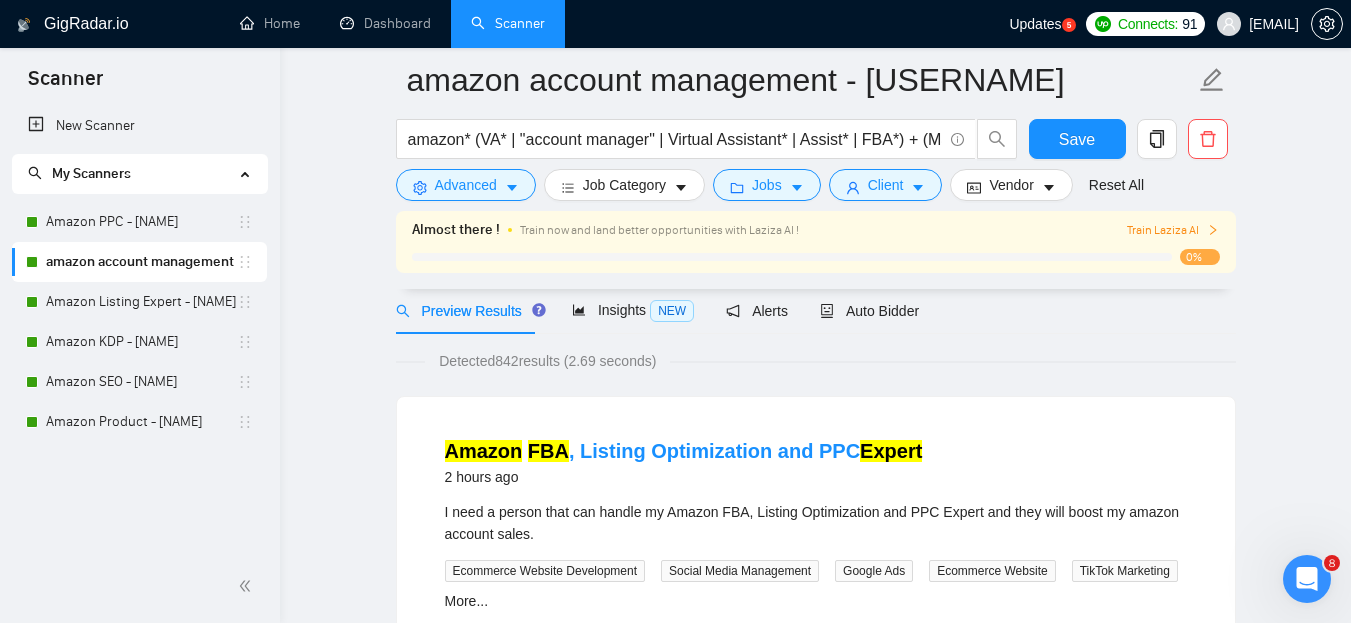 scroll, scrollTop: 75, scrollLeft: 0, axis: vertical 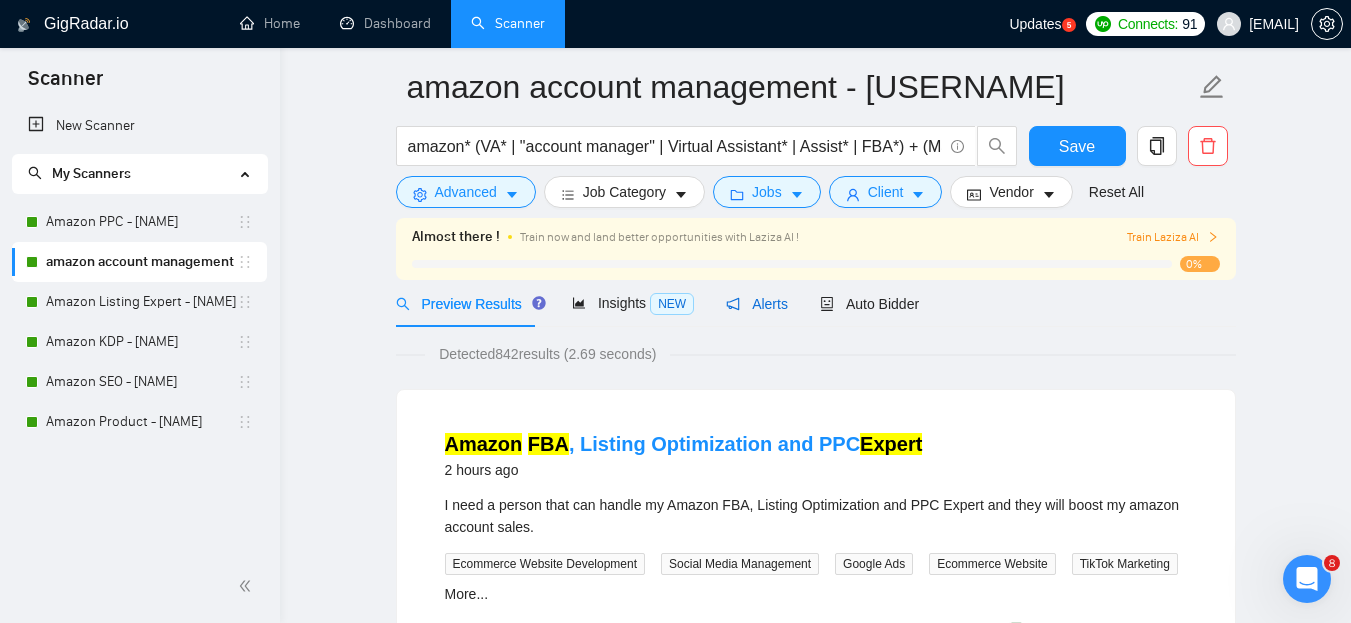 click on "Alerts" at bounding box center (757, 304) 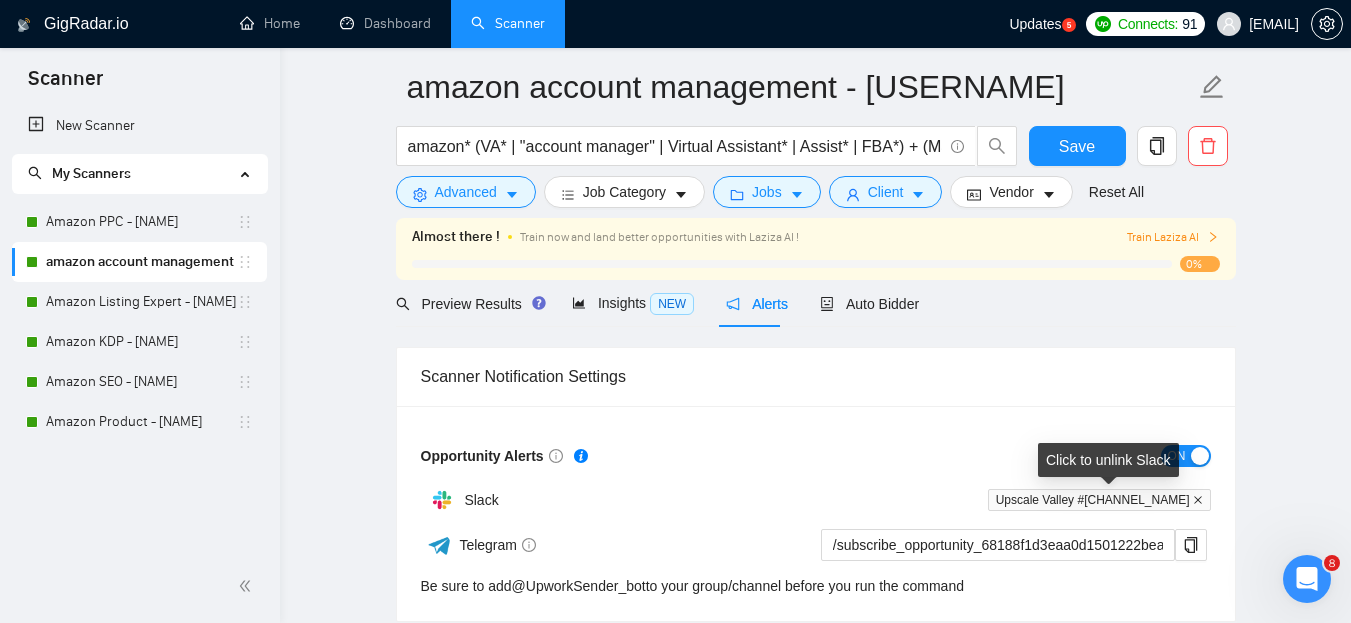 click 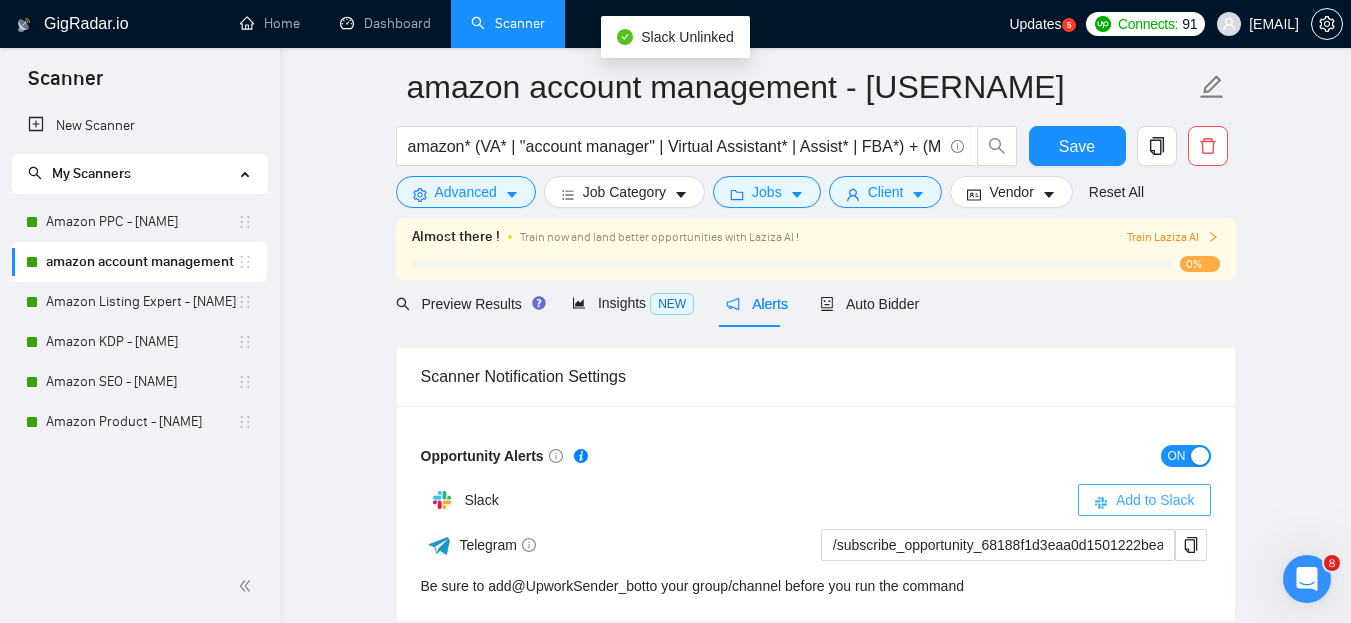 click on "Add to Slack" at bounding box center [1155, 500] 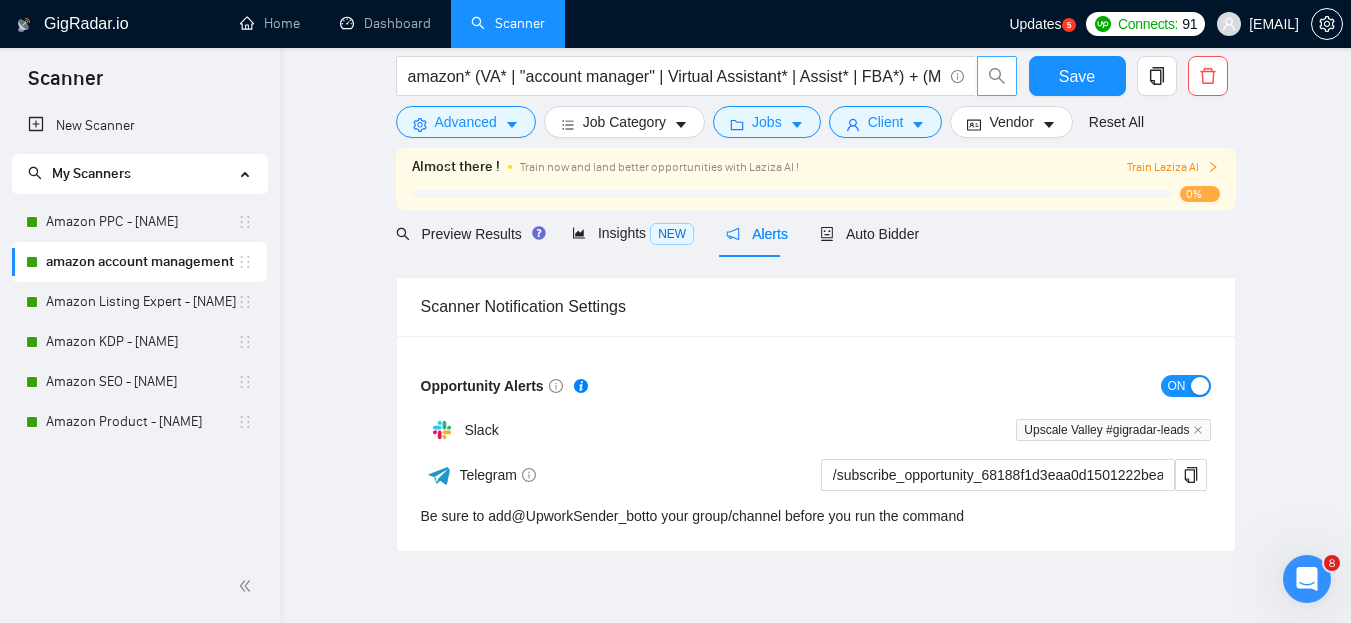 scroll, scrollTop: 46, scrollLeft: 0, axis: vertical 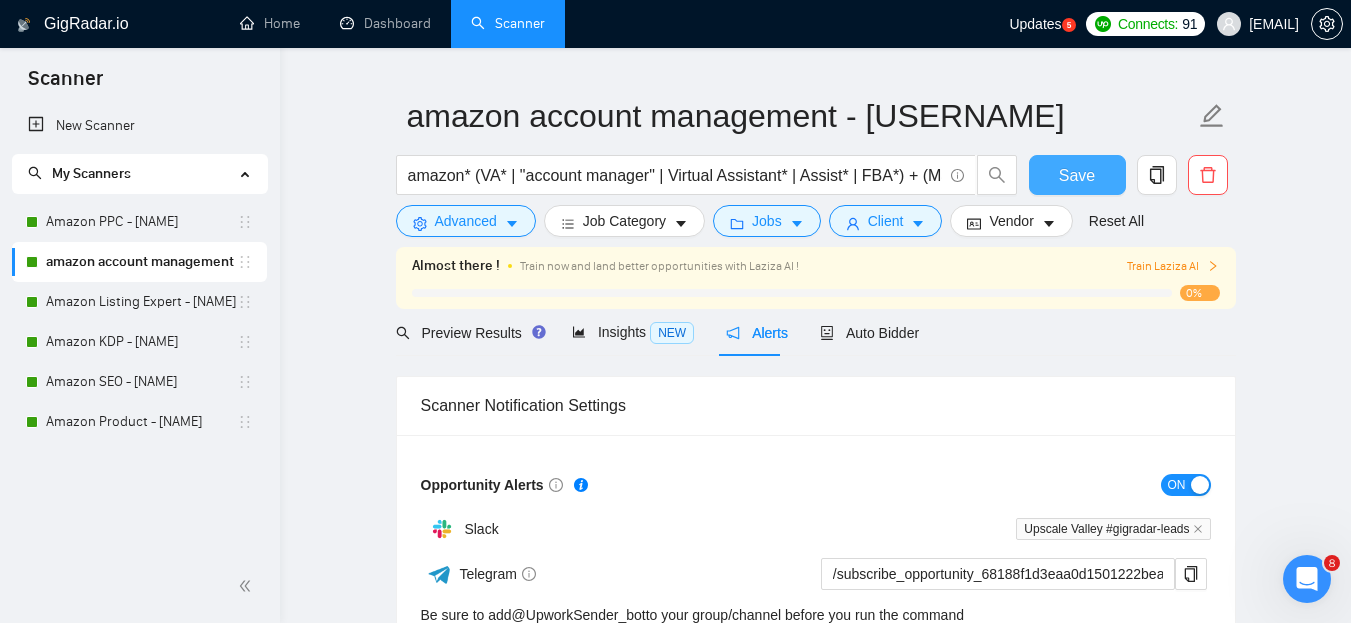 click on "Save" at bounding box center (1077, 175) 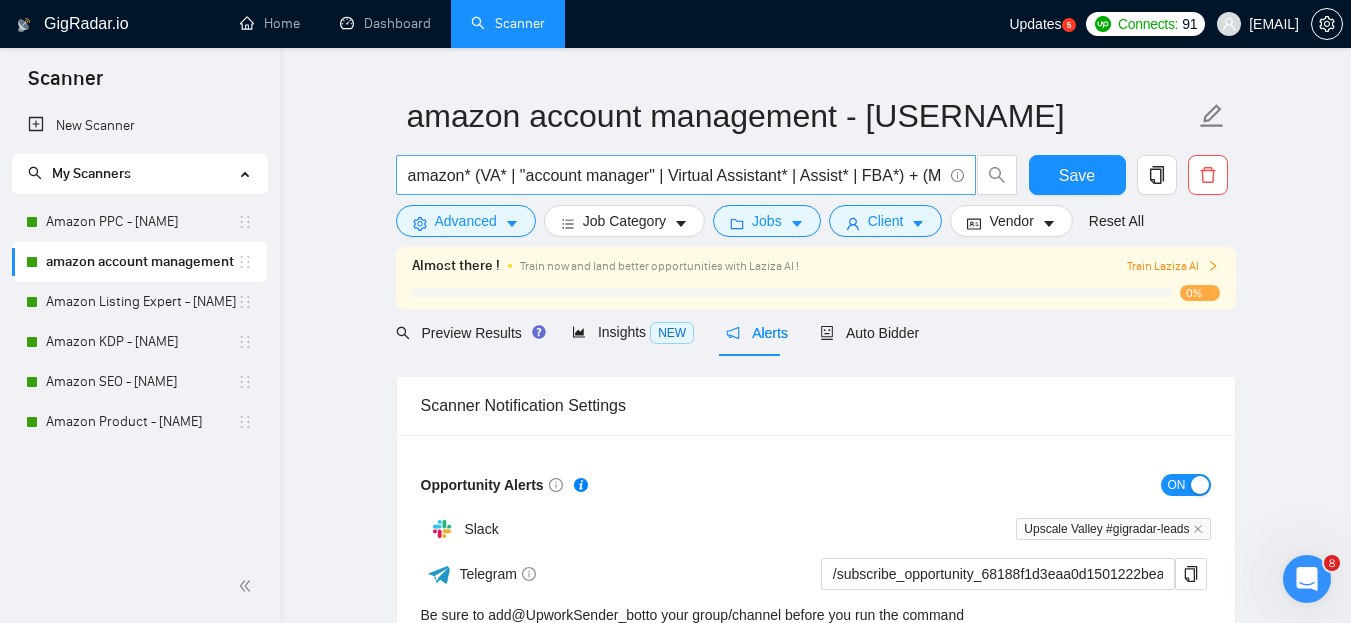 click on "amazon* (VA* | "account manager" | Virtual Assistant* | Assist* | FBA*) + (Manage* | Expert* | Specialist*)" at bounding box center [675, 175] 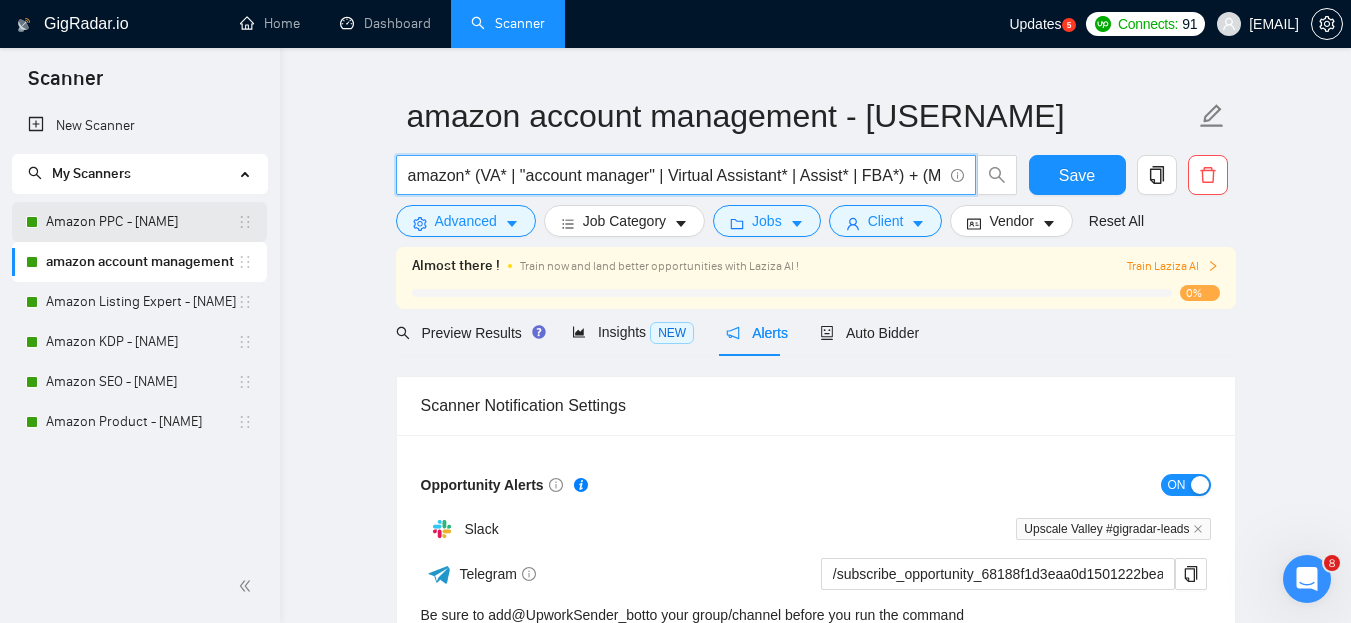 click on "Amazon PPC - [NAME]" at bounding box center (141, 222) 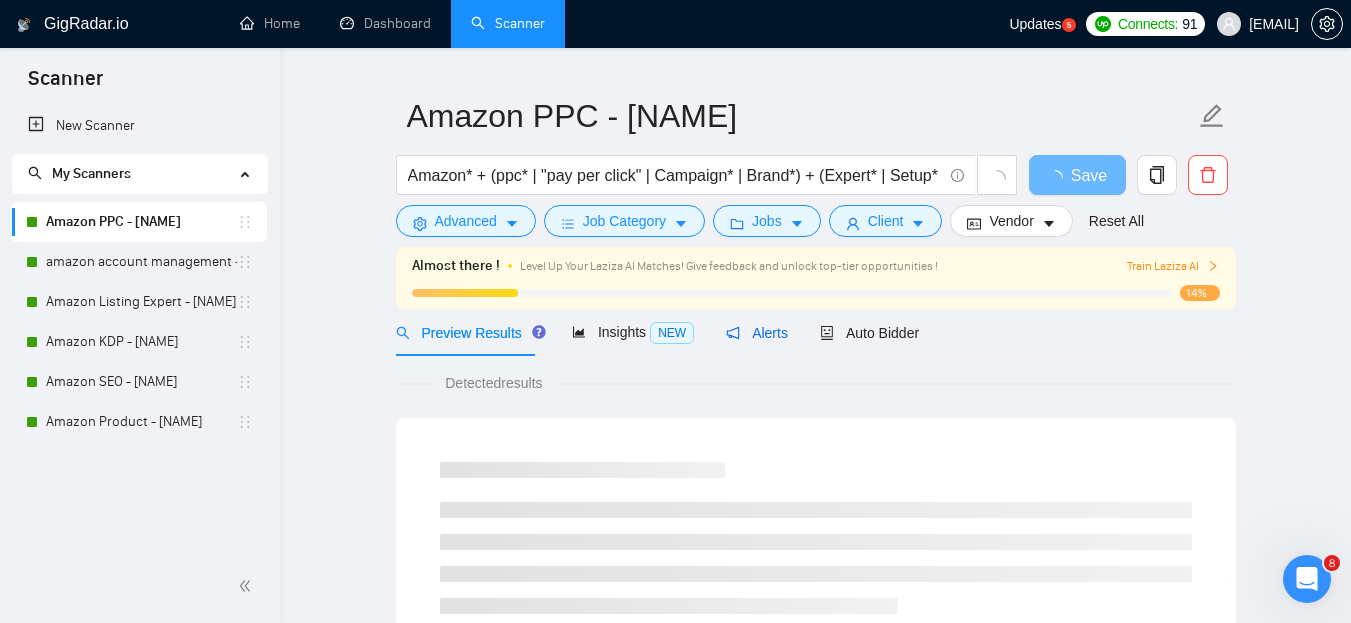 click on "Alerts" at bounding box center (757, 333) 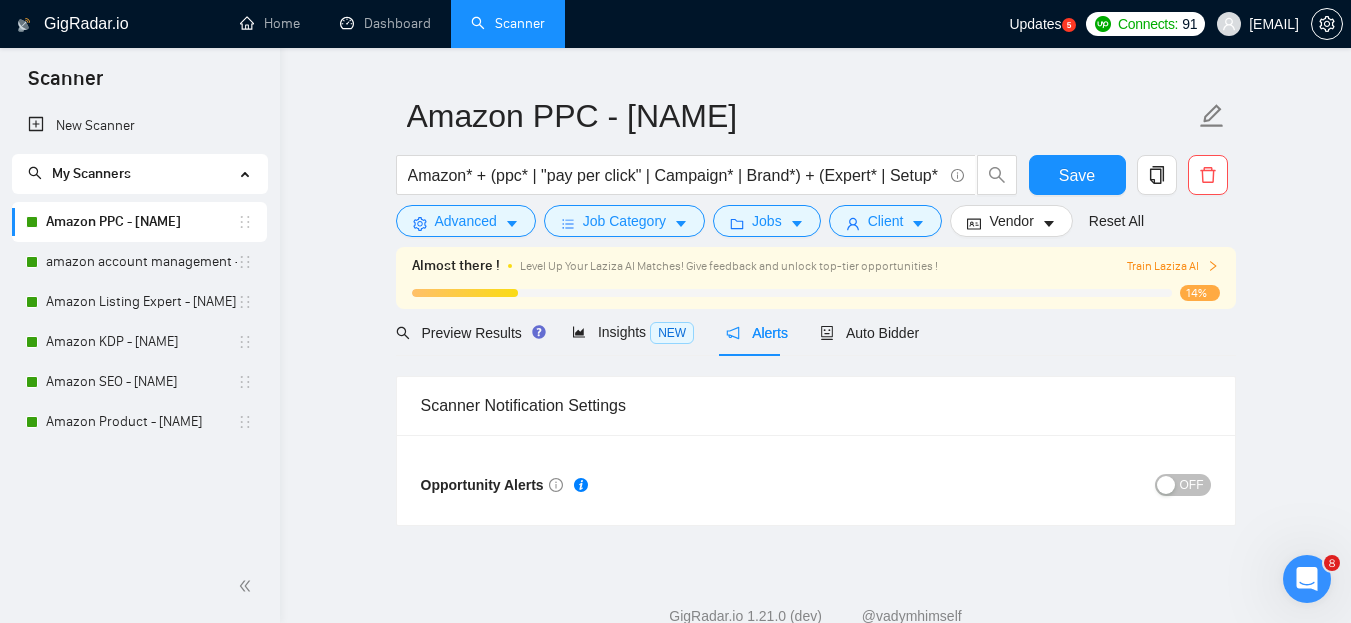 click at bounding box center (1166, 485) 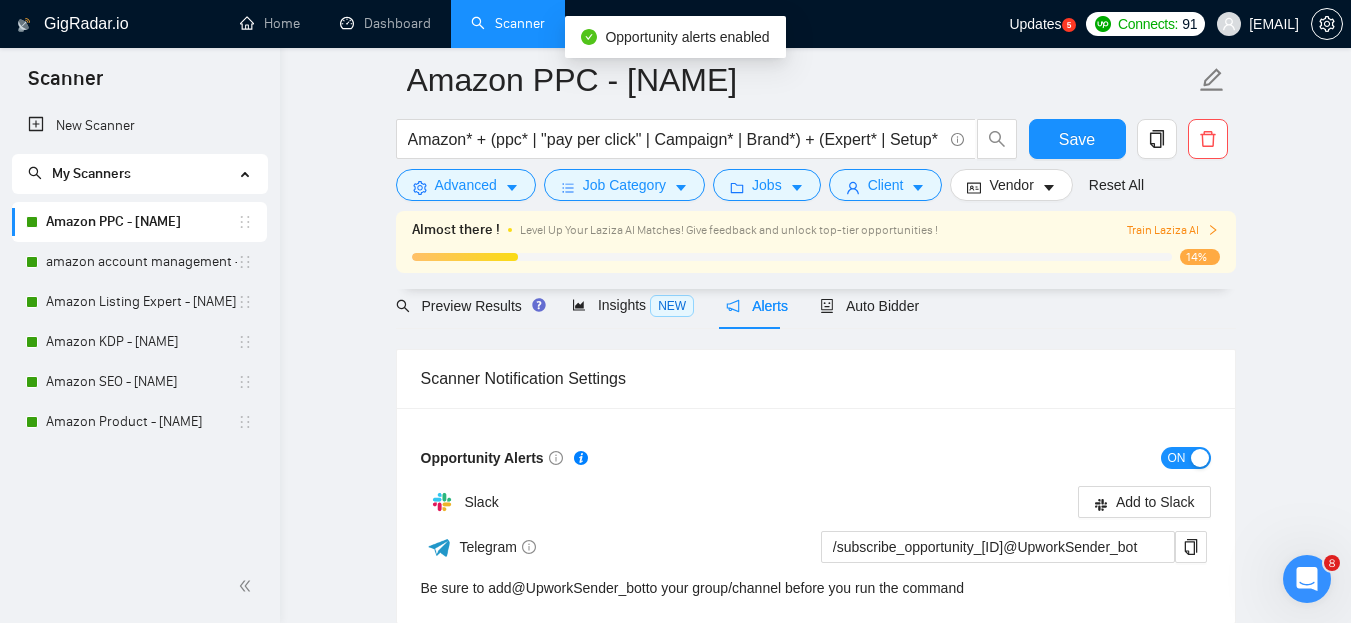 scroll, scrollTop: 227, scrollLeft: 0, axis: vertical 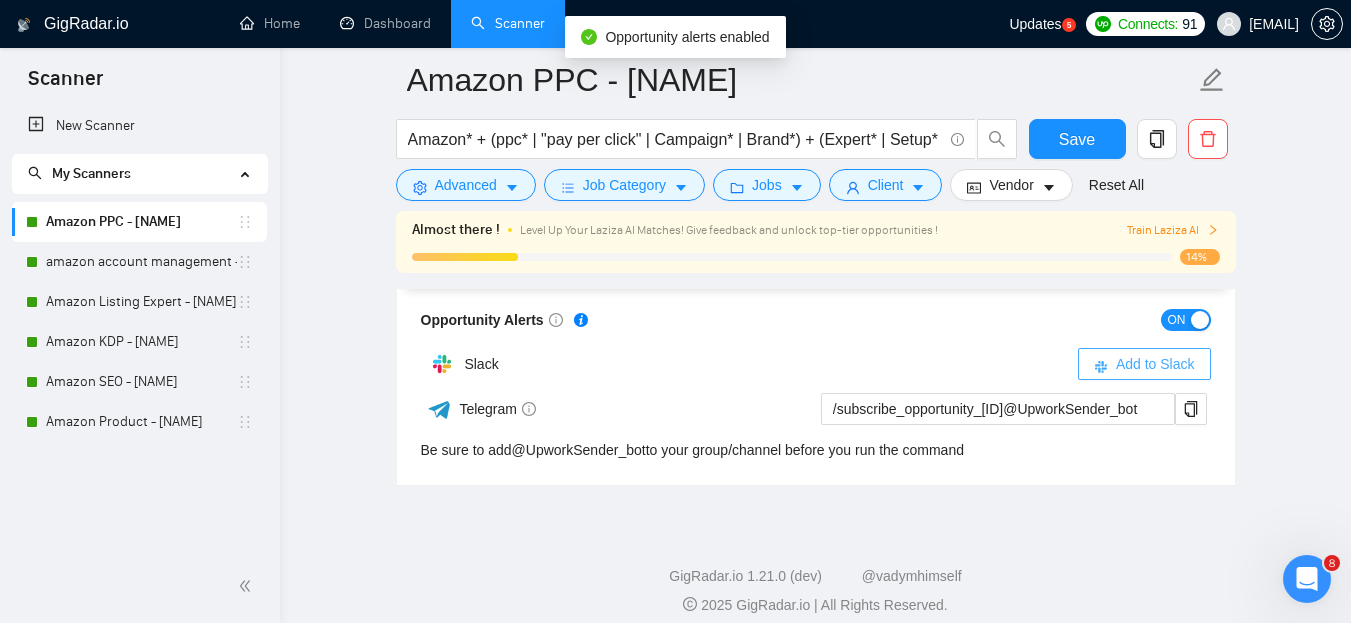 click on "Add to Slack" at bounding box center (1155, 364) 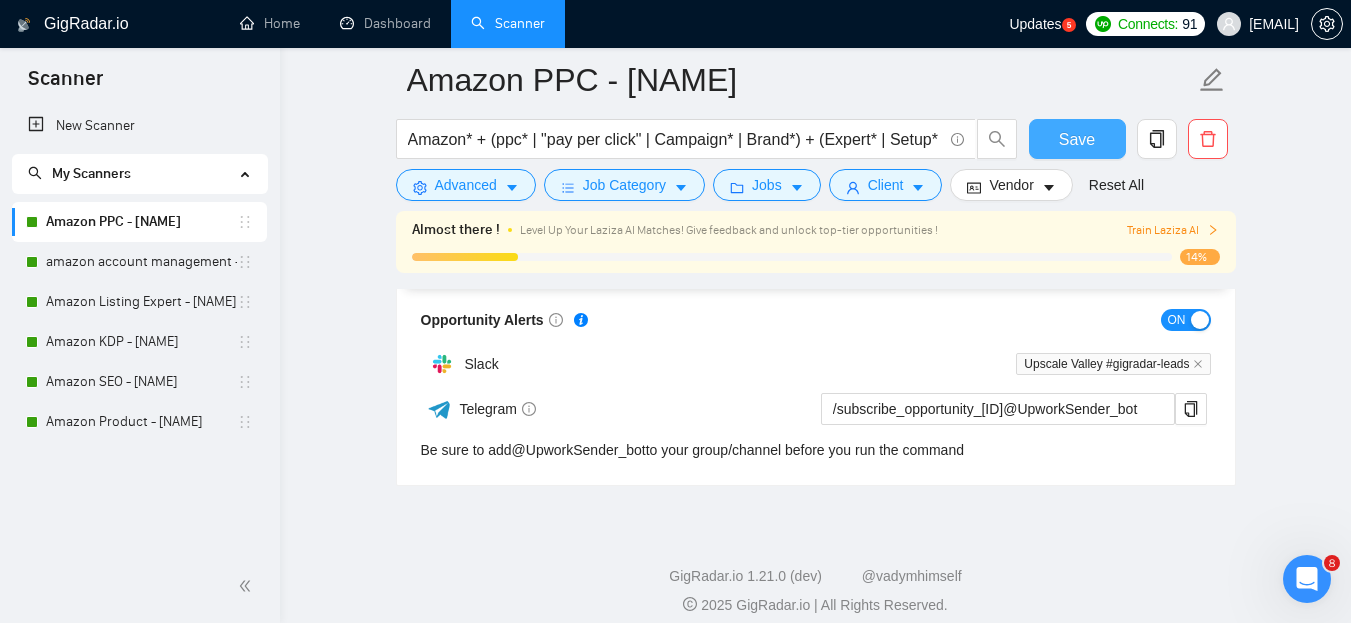 click on "Save" at bounding box center (1077, 139) 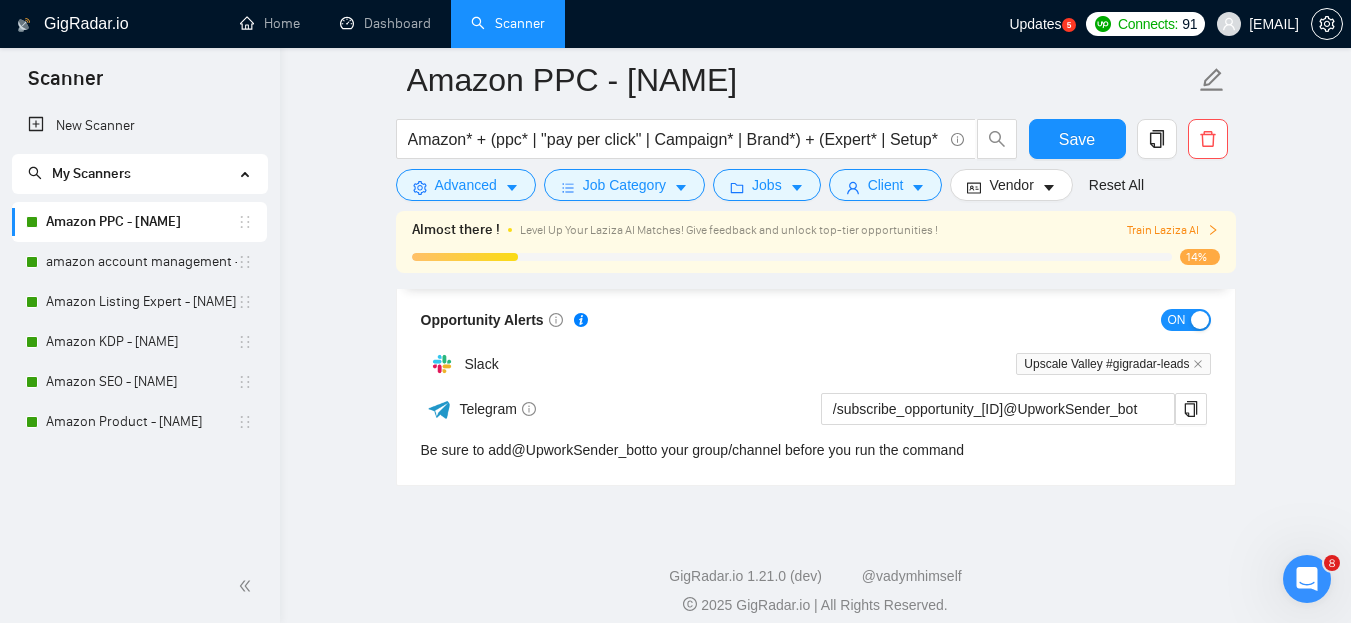 click on "Train Laziza AI" at bounding box center (1173, 230) 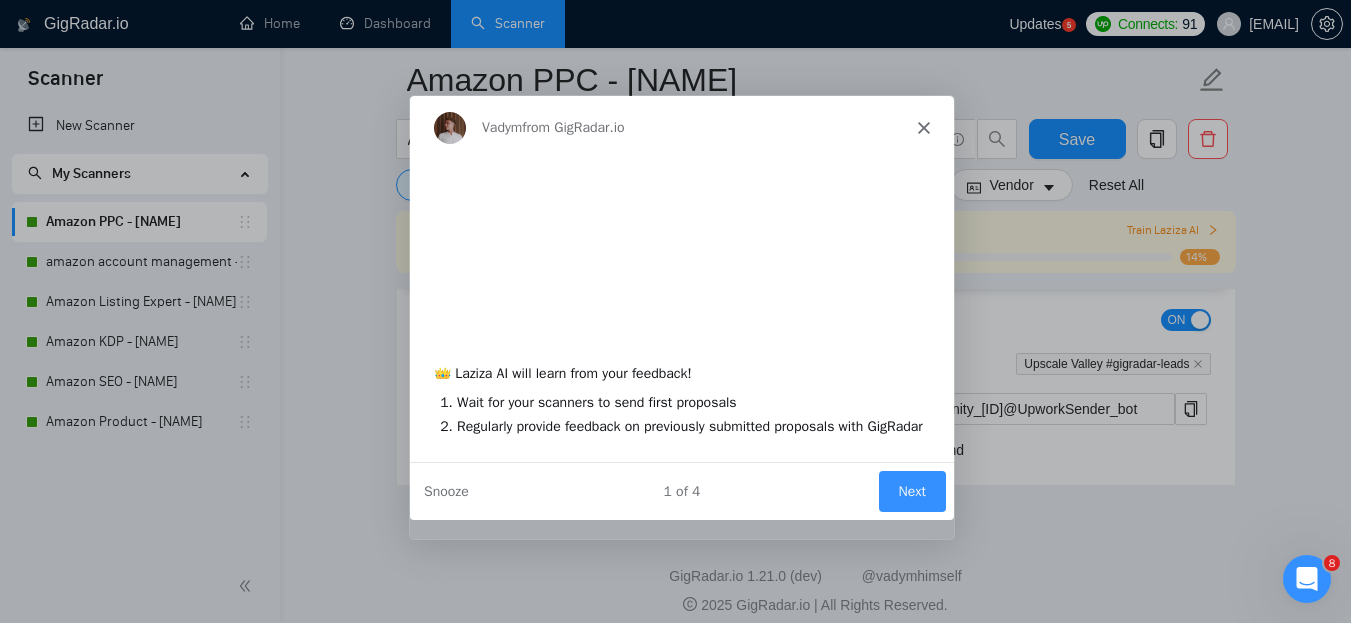 scroll, scrollTop: 0, scrollLeft: 0, axis: both 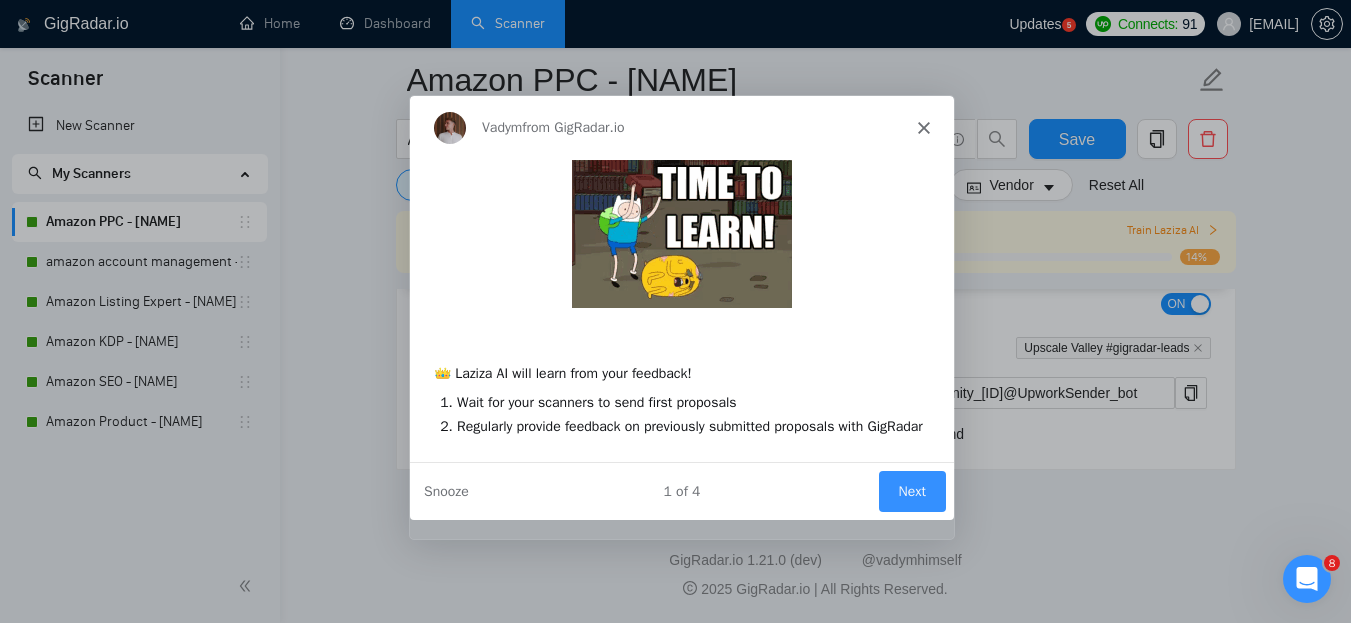 click 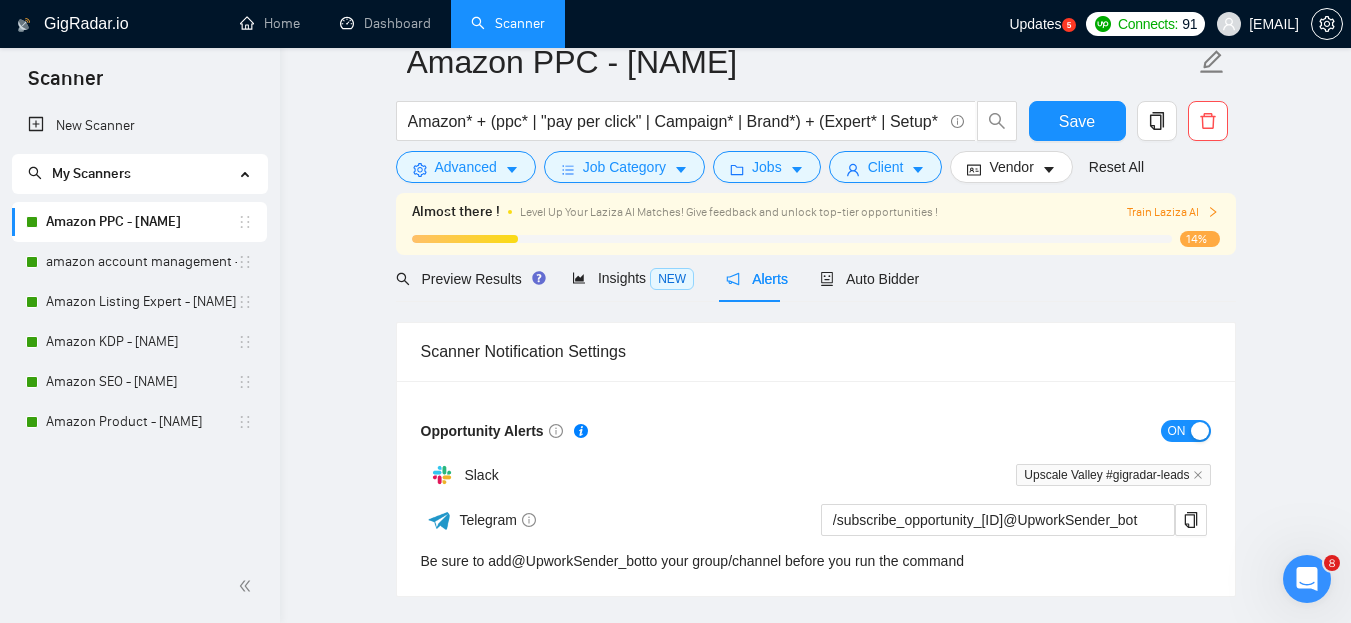 scroll, scrollTop: 48, scrollLeft: 0, axis: vertical 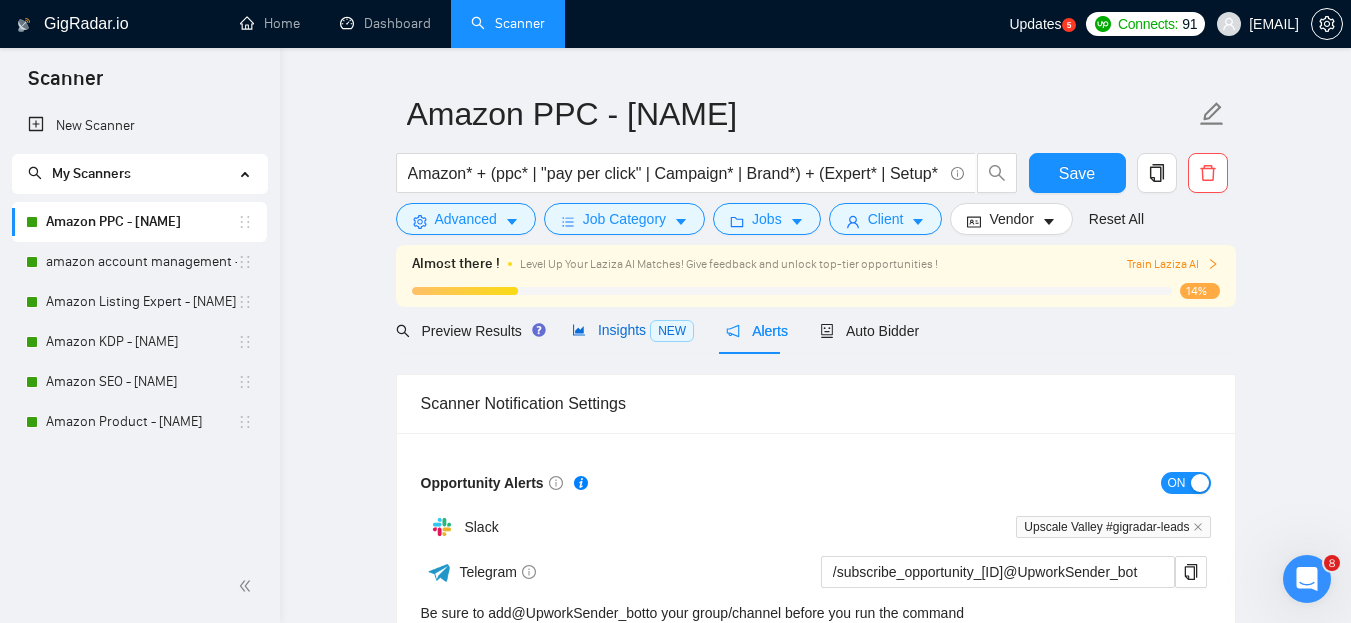 click on "Insights NEW" at bounding box center [633, 330] 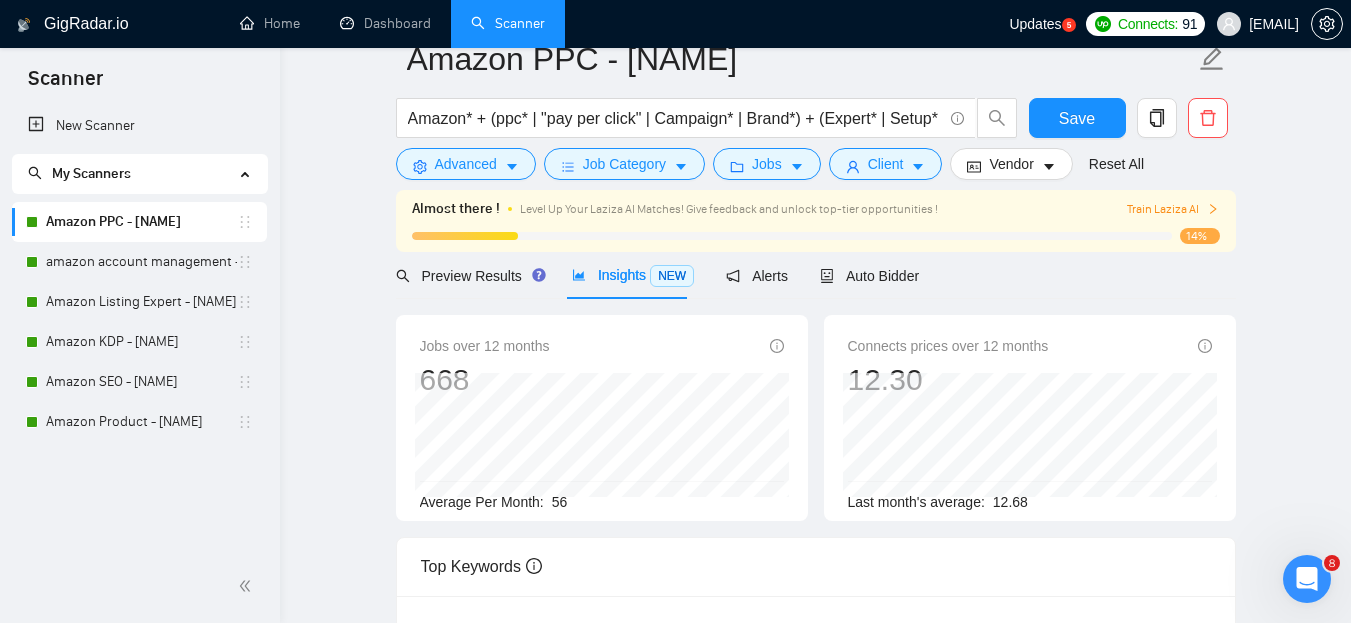 scroll, scrollTop: 0, scrollLeft: 0, axis: both 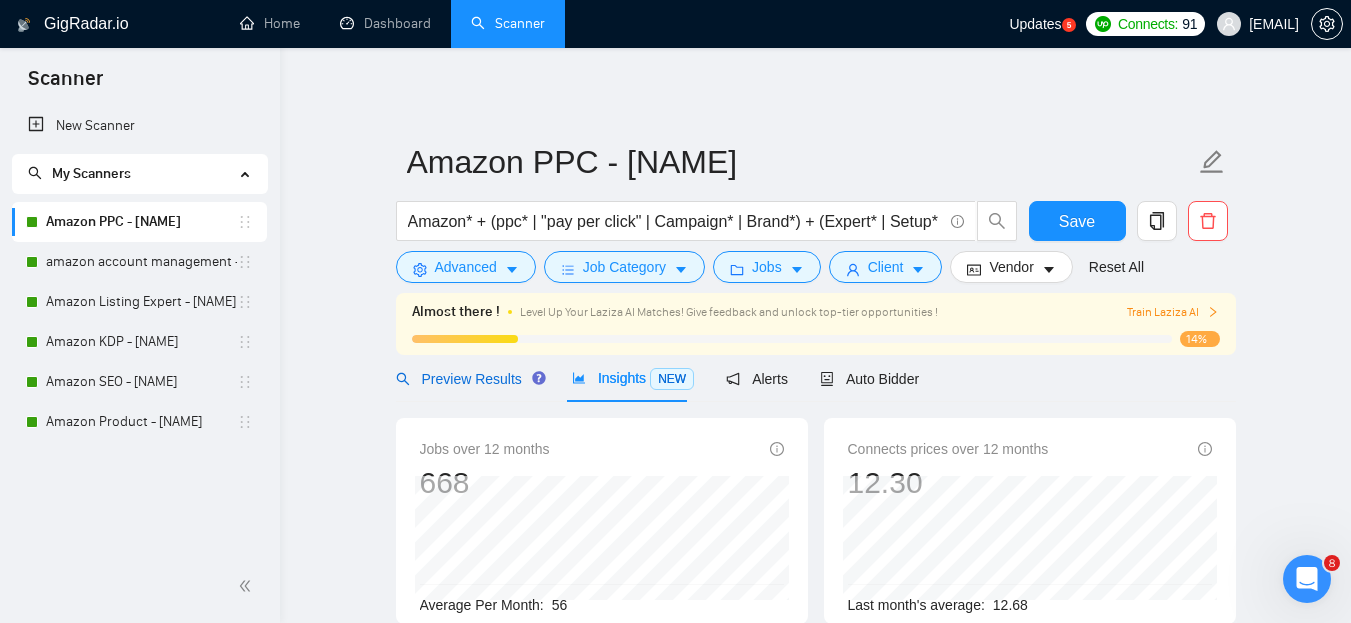 click on "Preview Results" at bounding box center (468, 379) 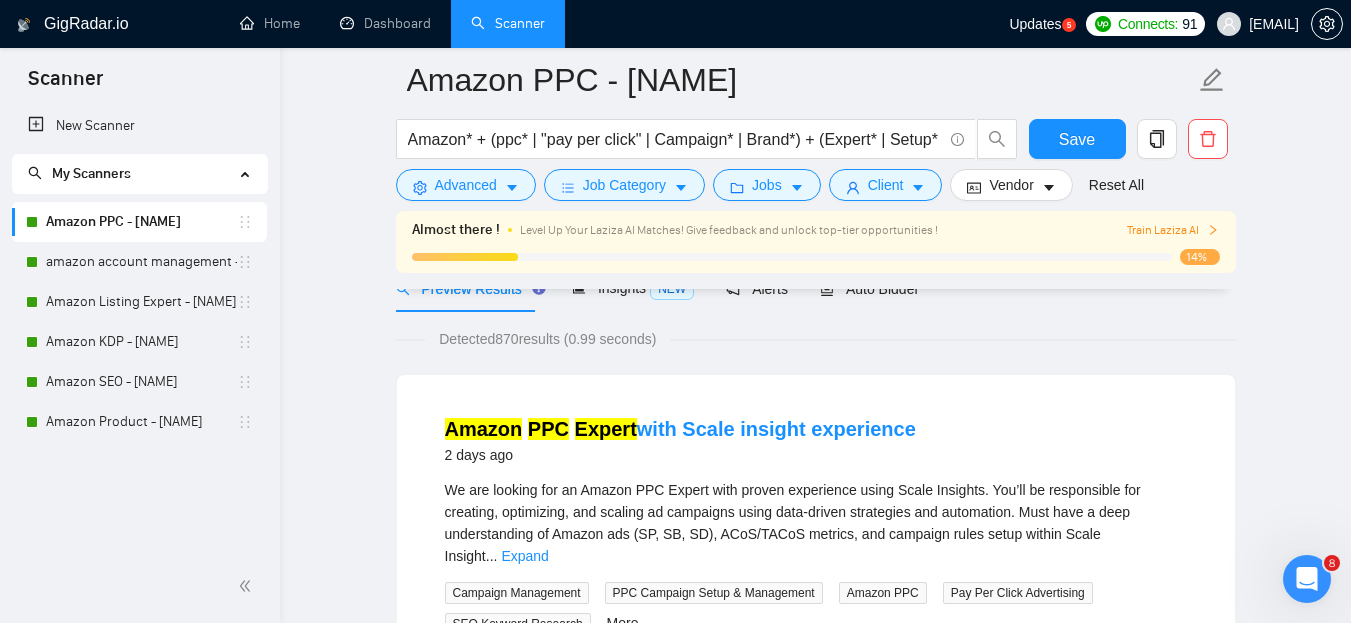 scroll, scrollTop: 0, scrollLeft: 0, axis: both 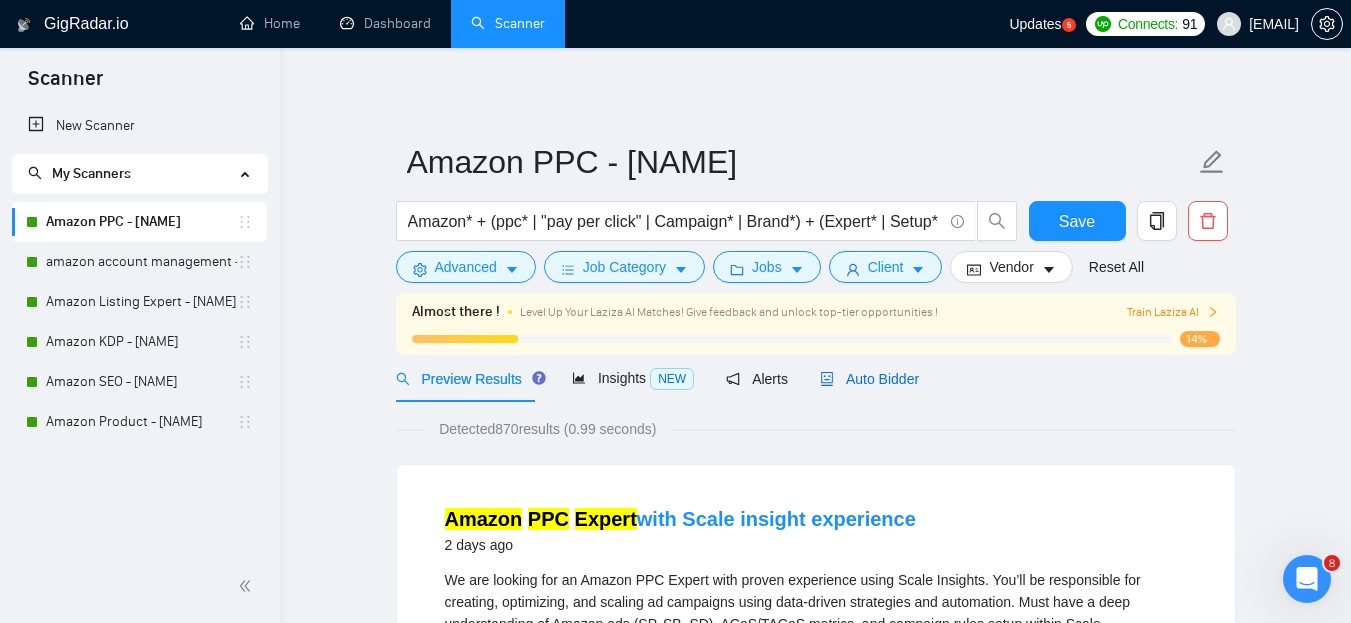 click on "Auto Bidder" at bounding box center [869, 379] 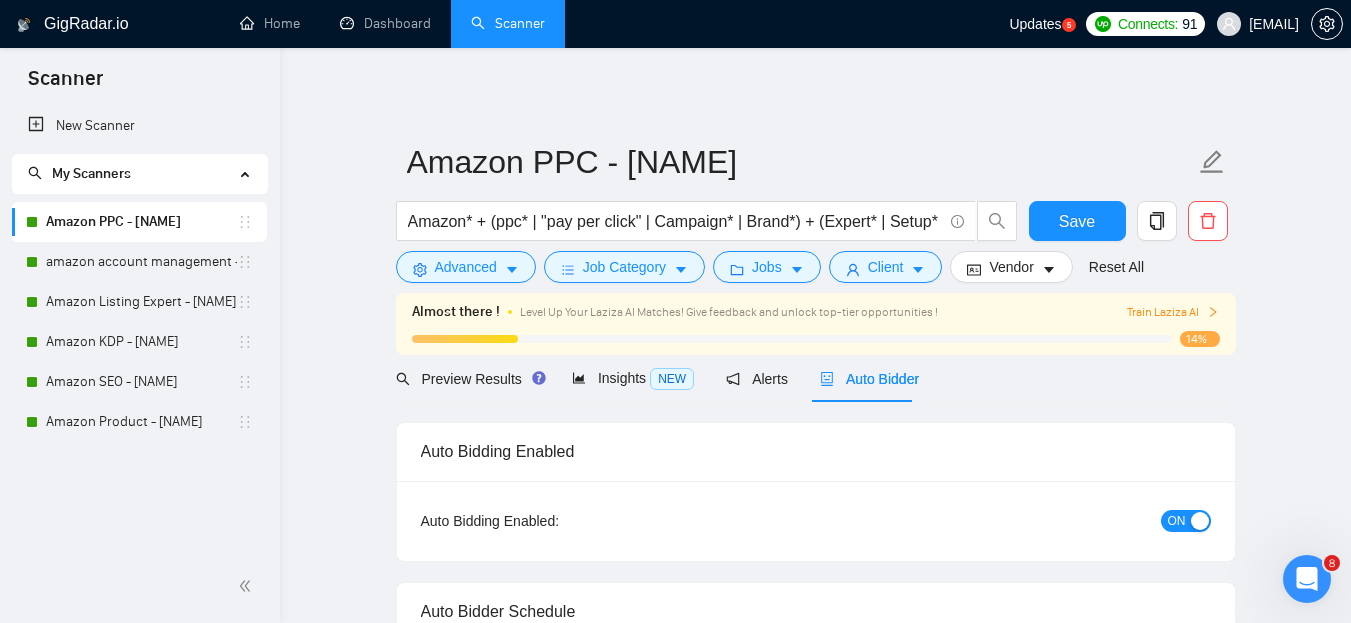 type 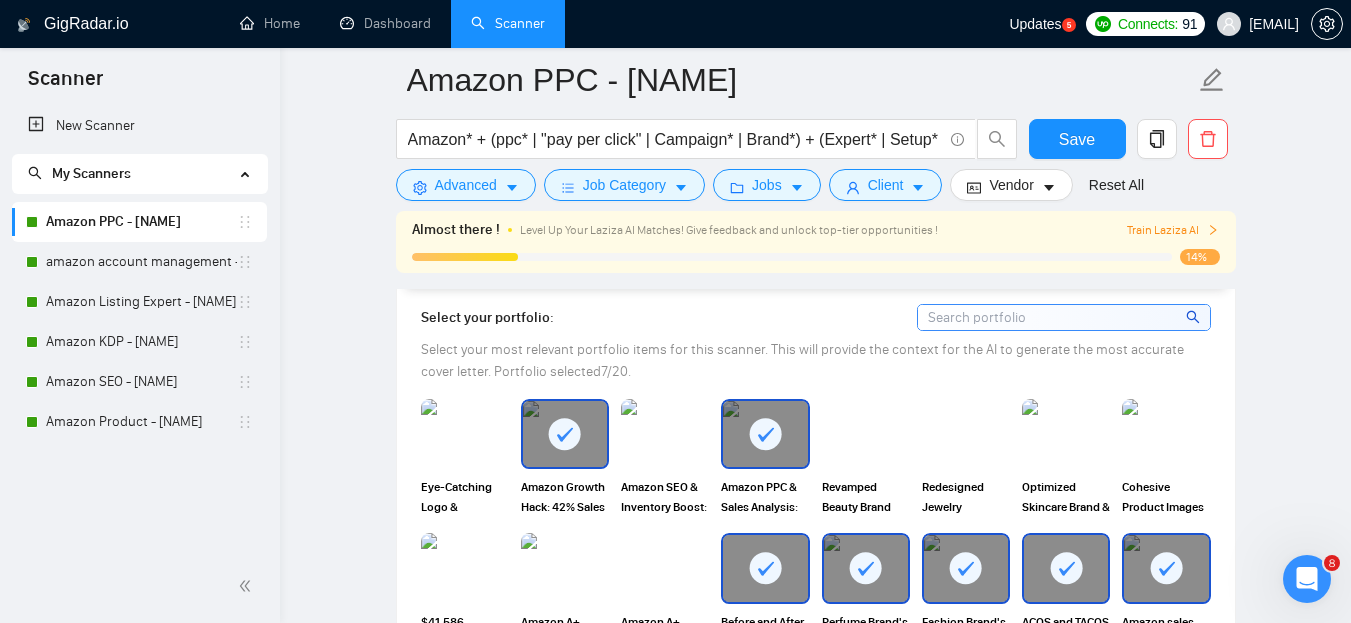 scroll, scrollTop: 1410, scrollLeft: 0, axis: vertical 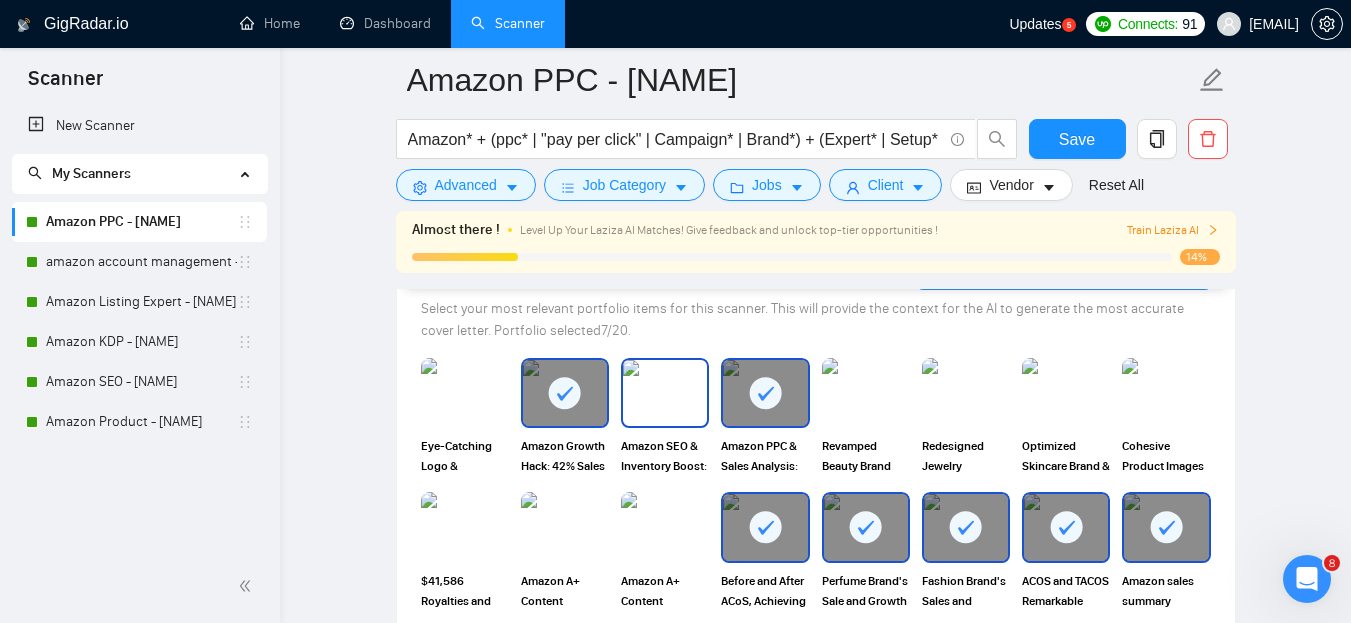 click at bounding box center (665, 393) 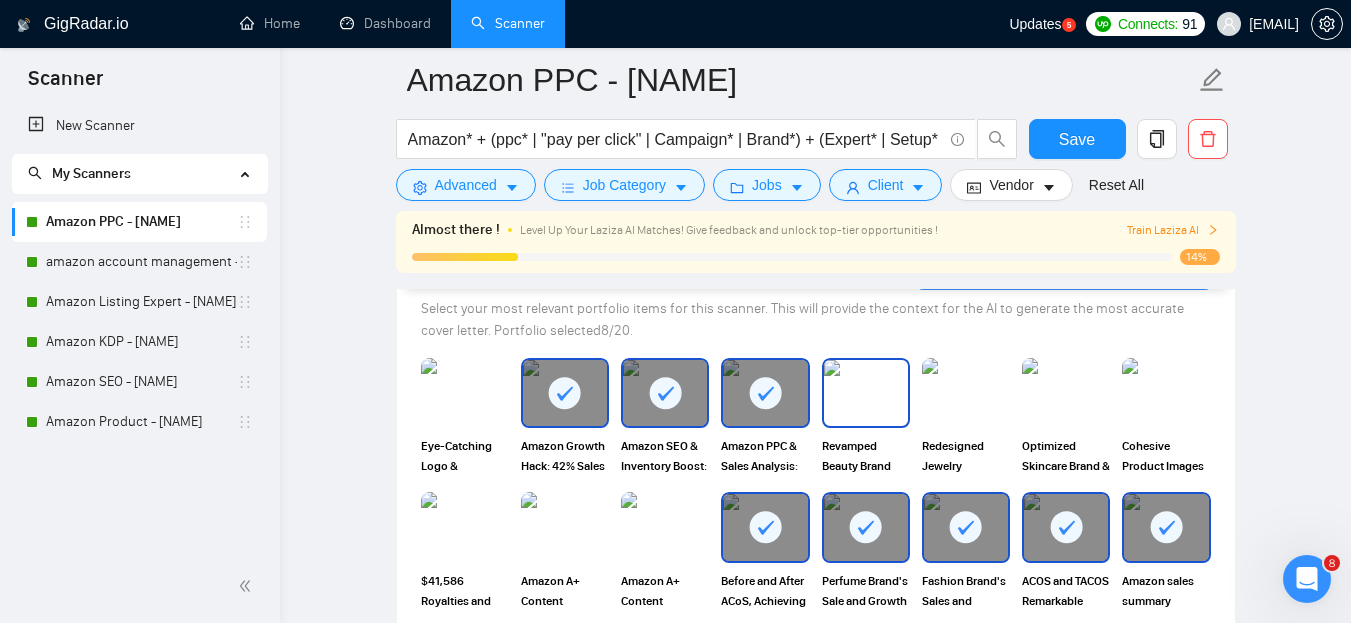 click at bounding box center [866, 393] 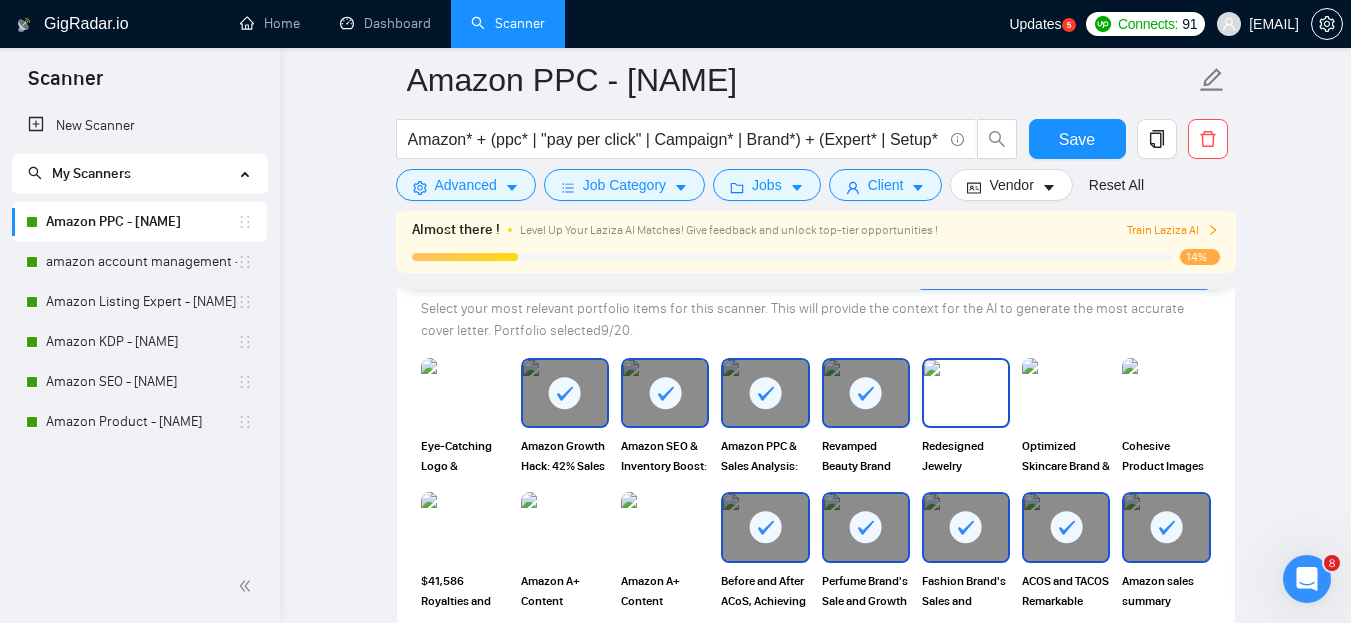 click at bounding box center (966, 393) 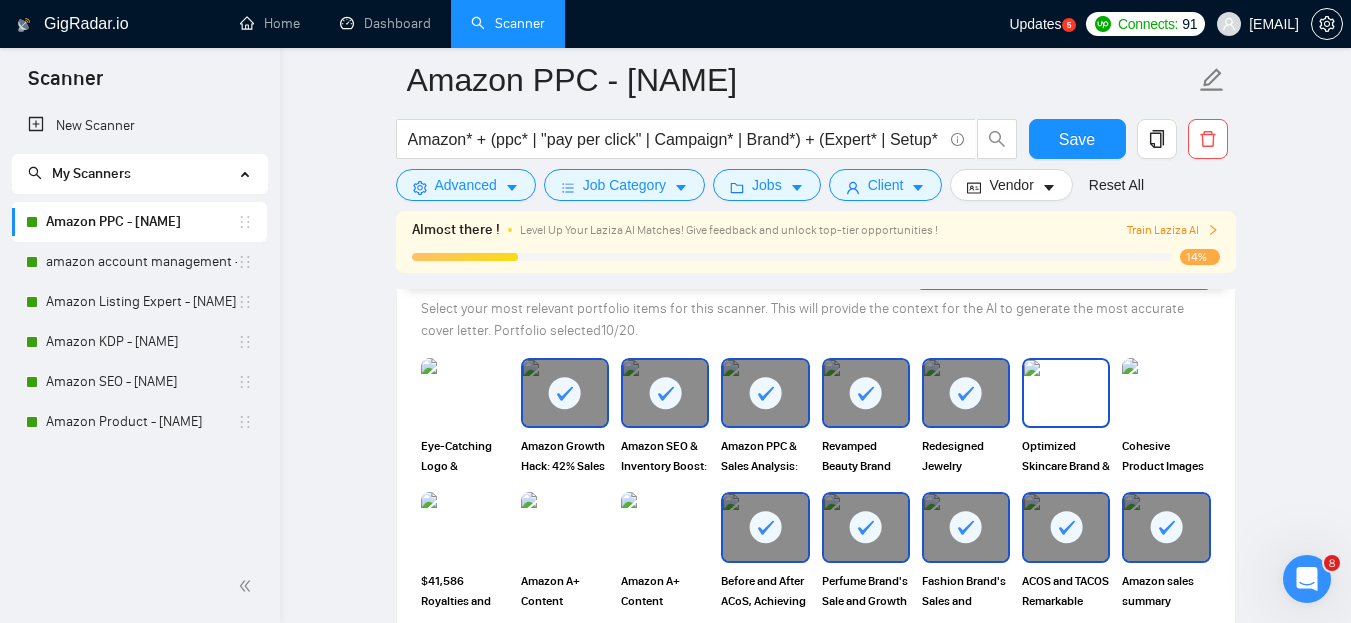 click at bounding box center [1066, 393] 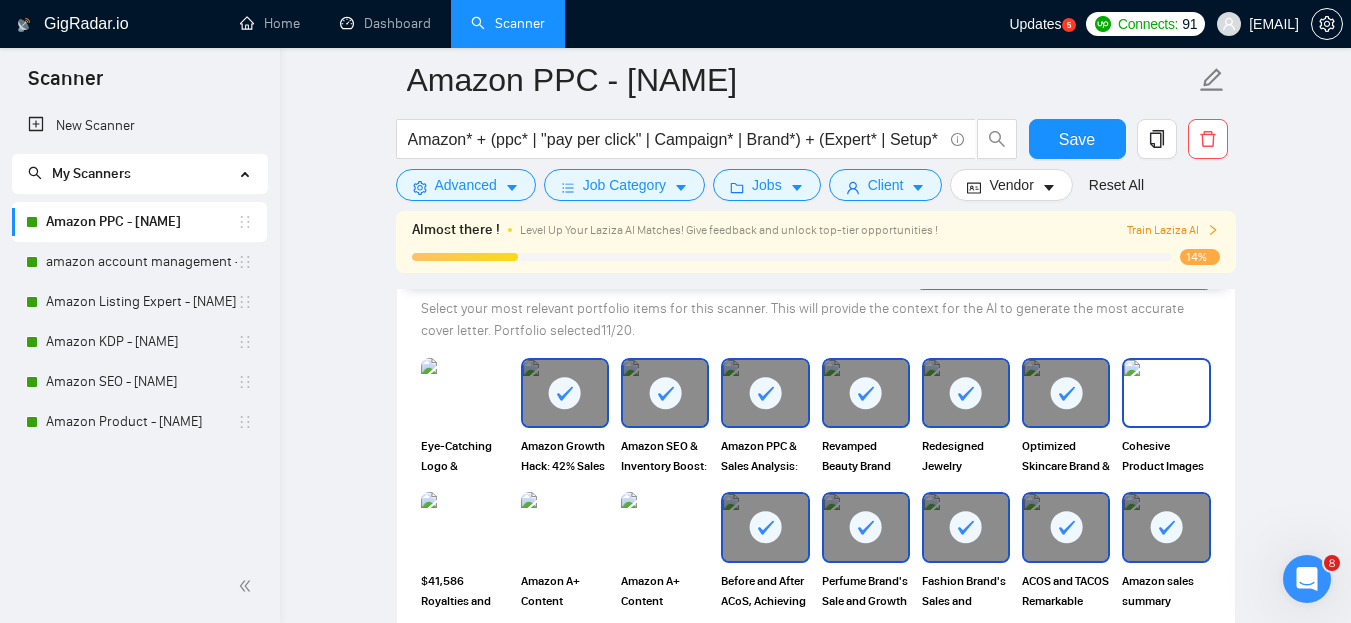 click at bounding box center [1166, 393] 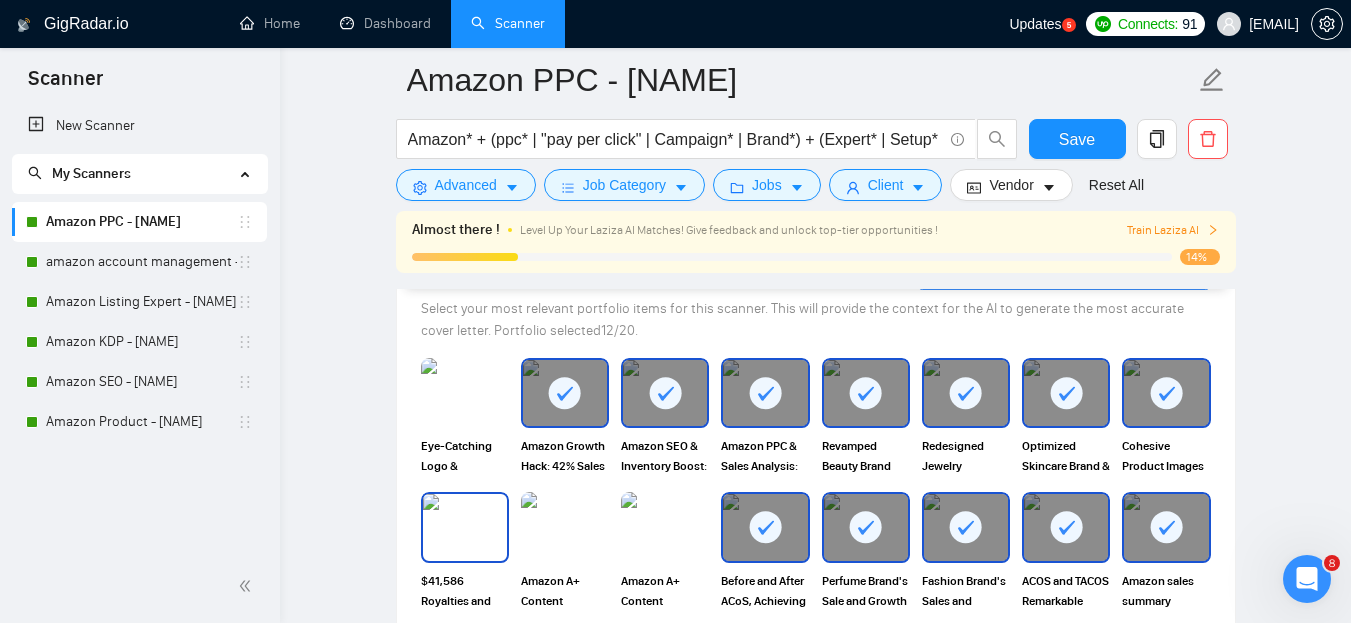 click at bounding box center [465, 527] 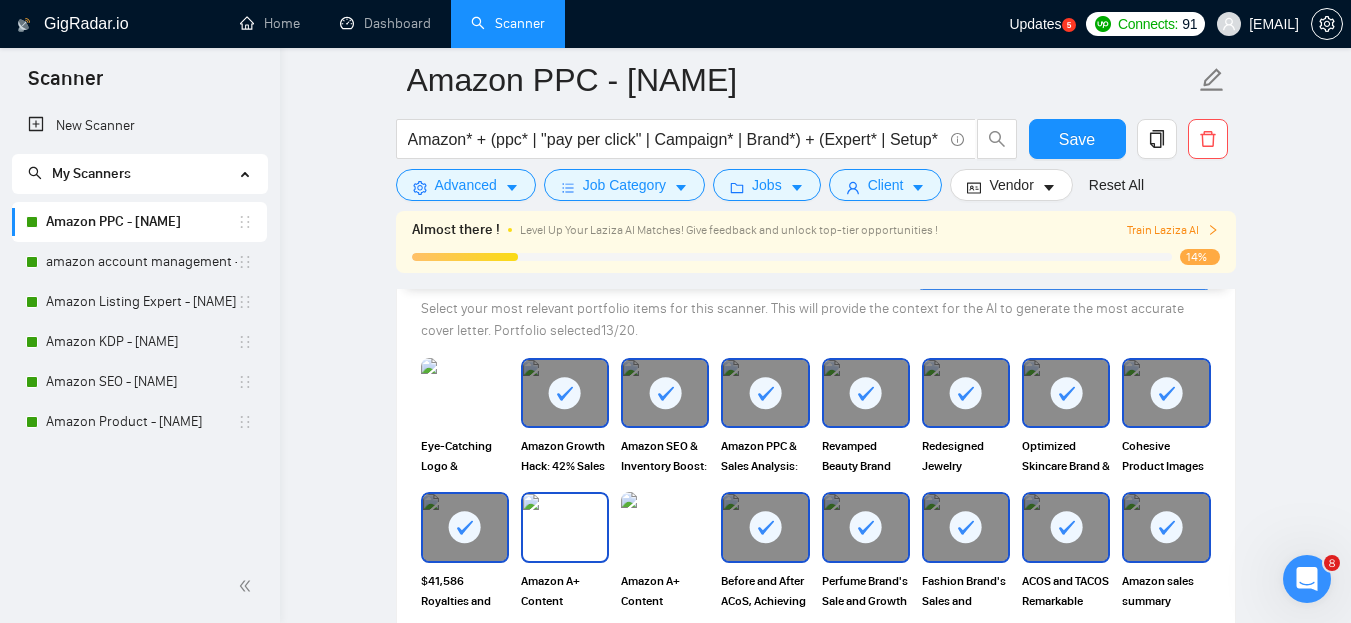 click at bounding box center [565, 527] 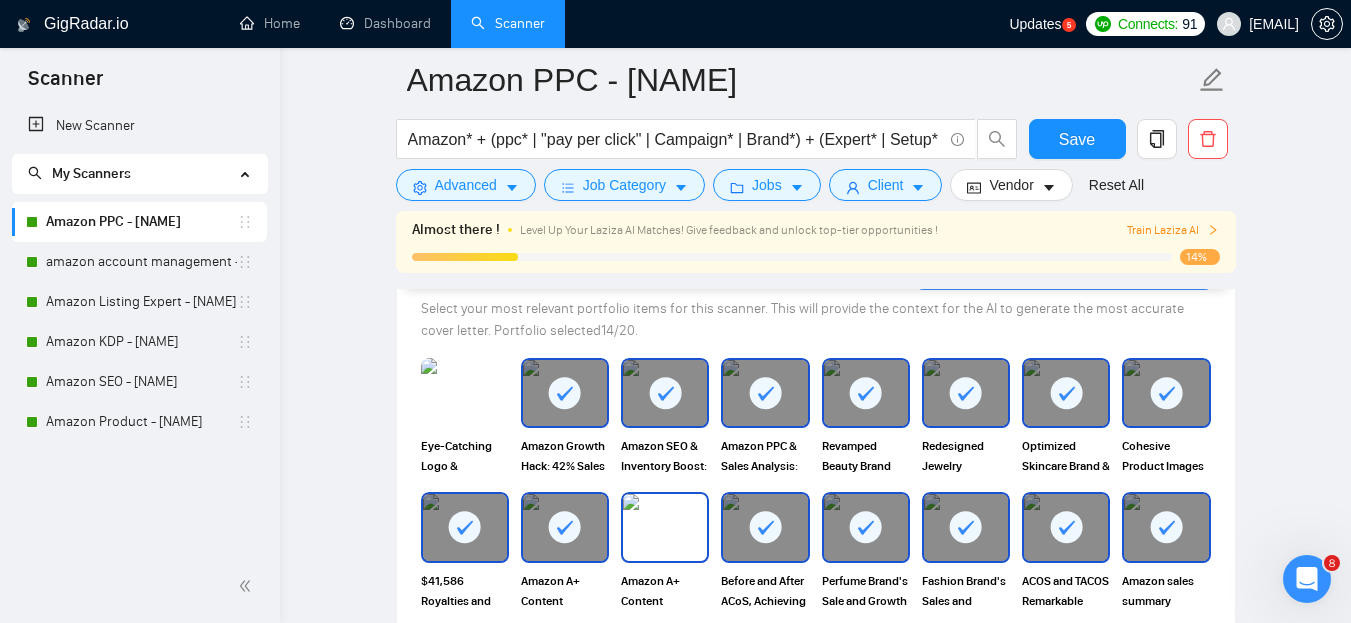 click at bounding box center (665, 527) 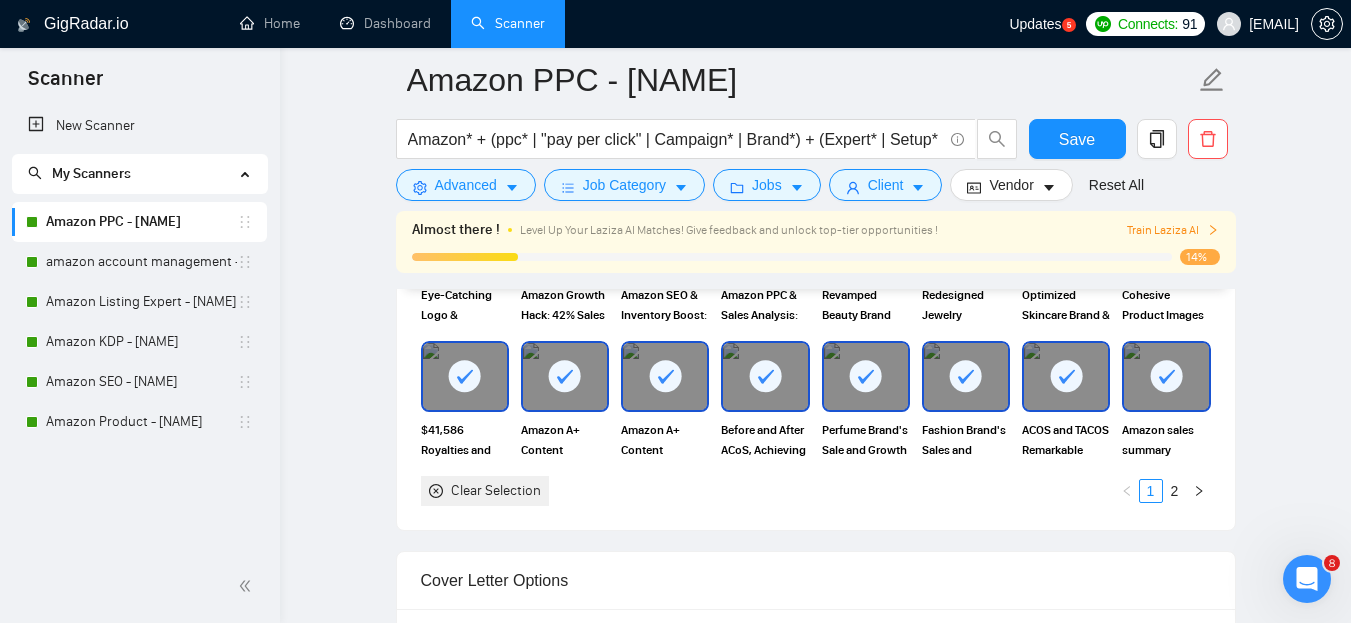 scroll, scrollTop: 1564, scrollLeft: 0, axis: vertical 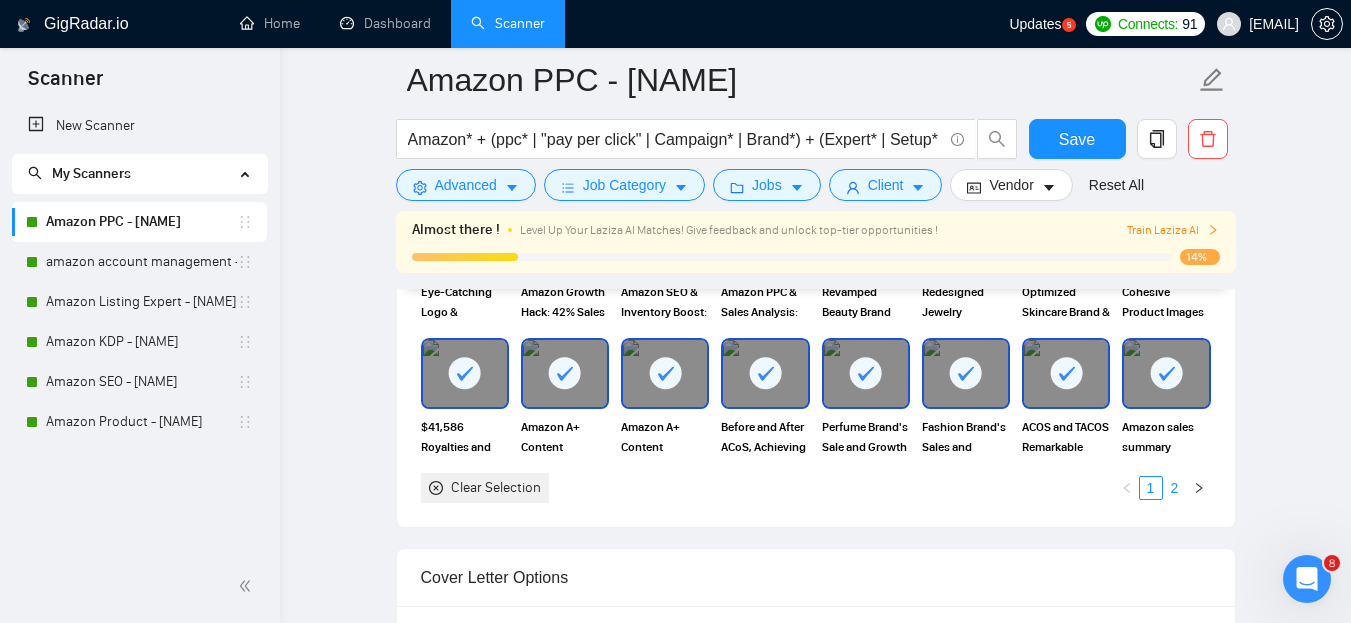 click on "2" at bounding box center [1175, 488] 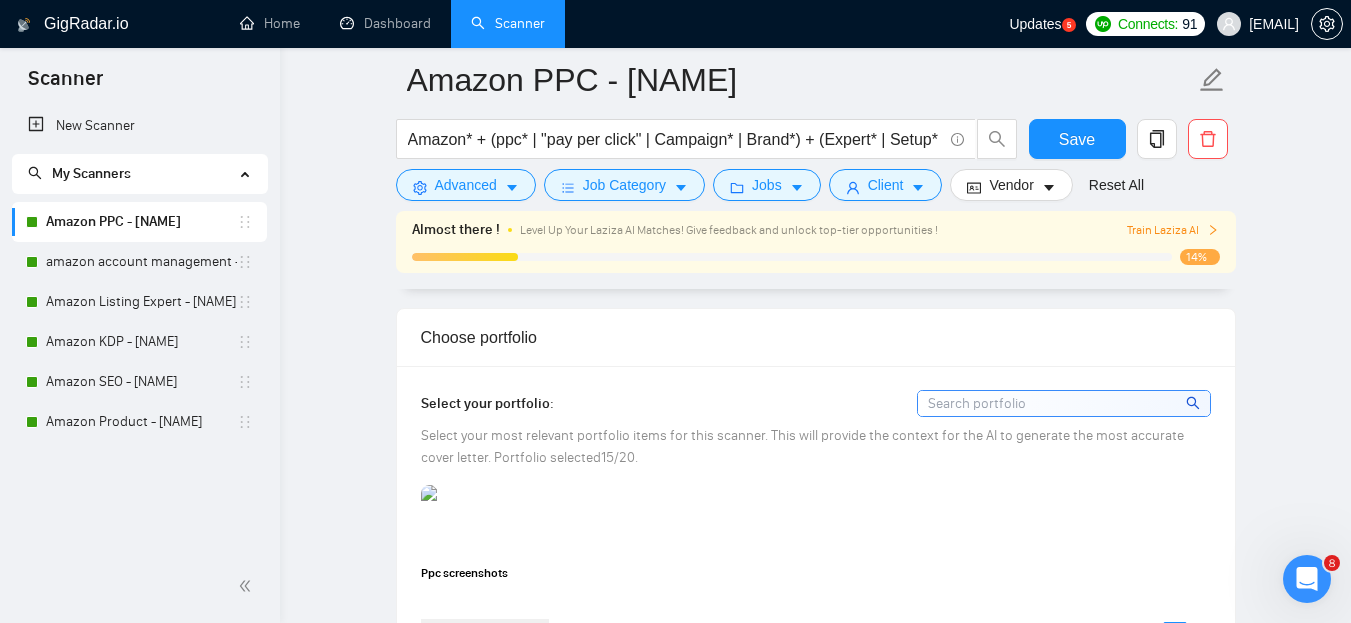 scroll, scrollTop: 1398, scrollLeft: 0, axis: vertical 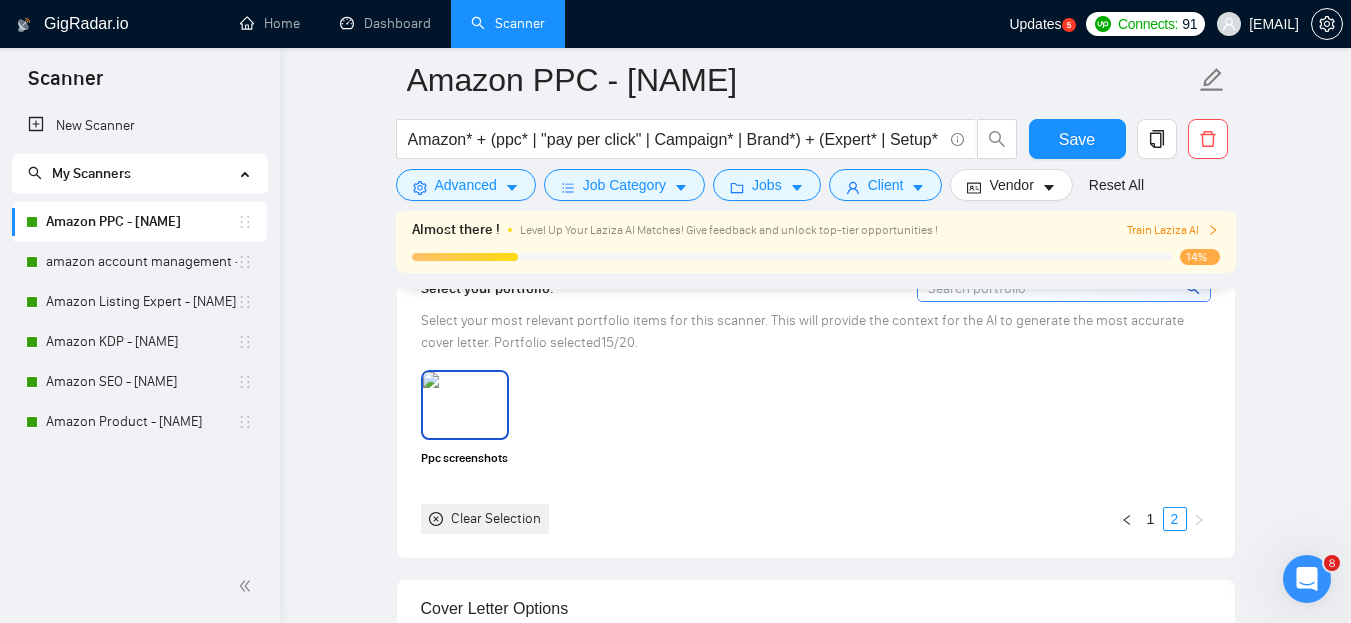 click at bounding box center [465, 405] 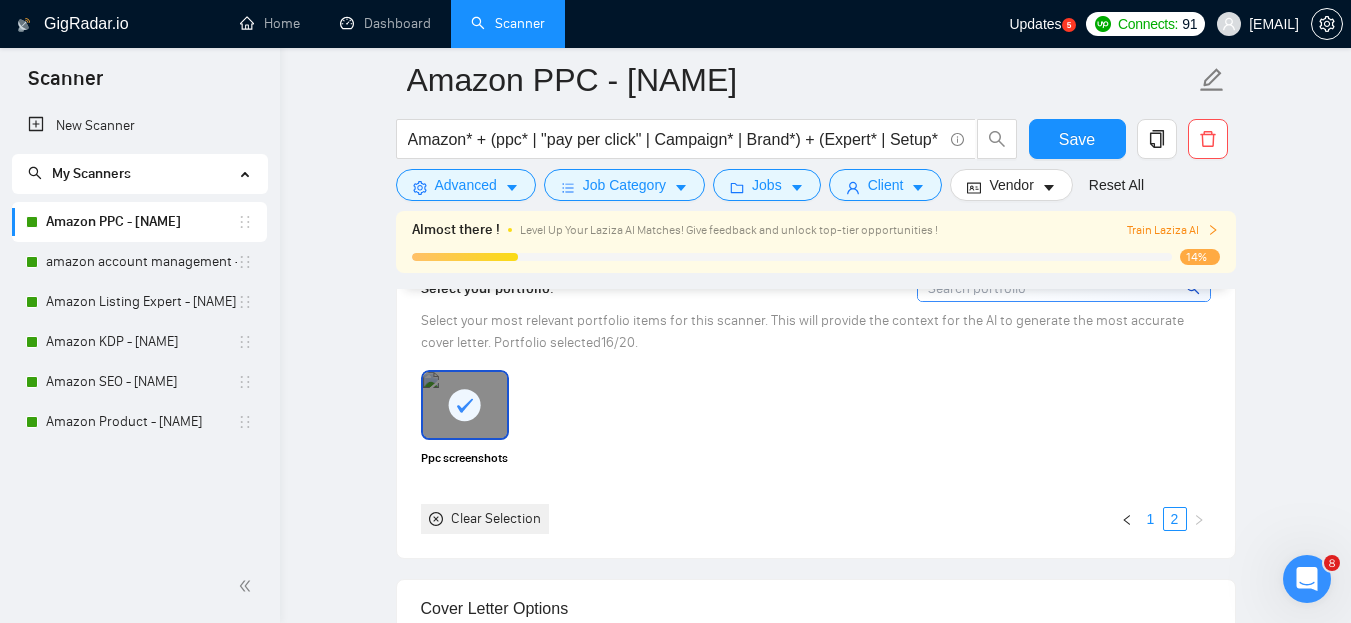 click on "1" at bounding box center [1151, 519] 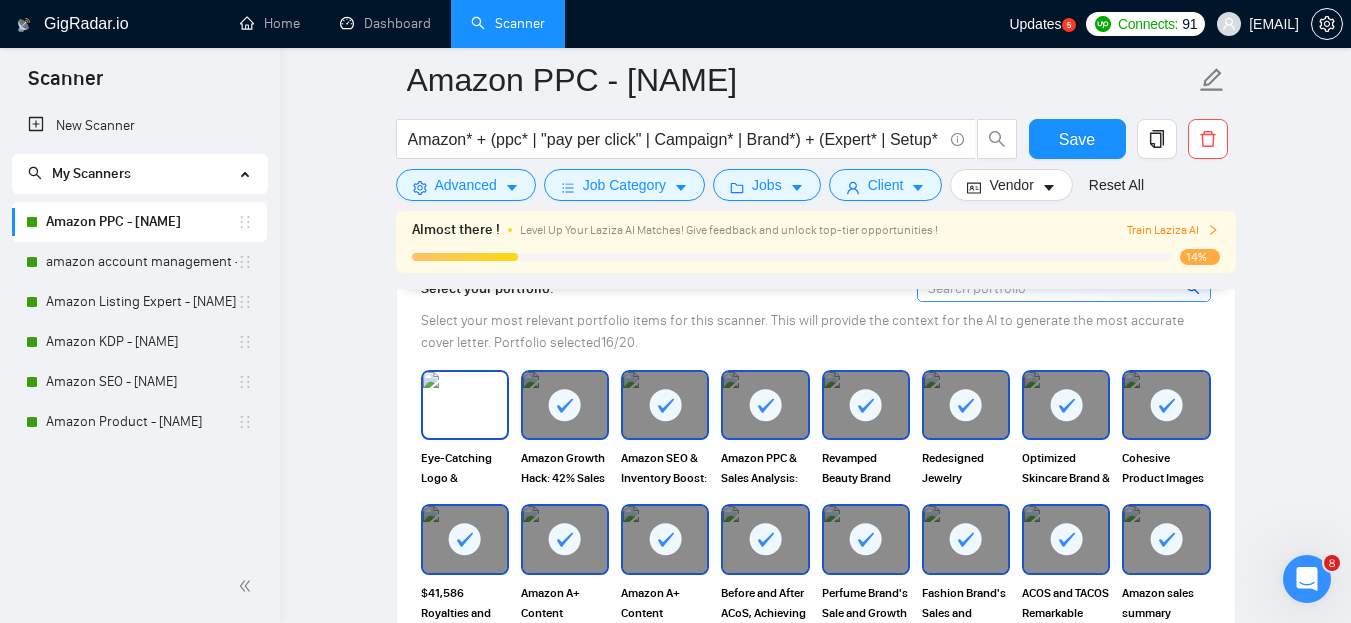 click at bounding box center [465, 405] 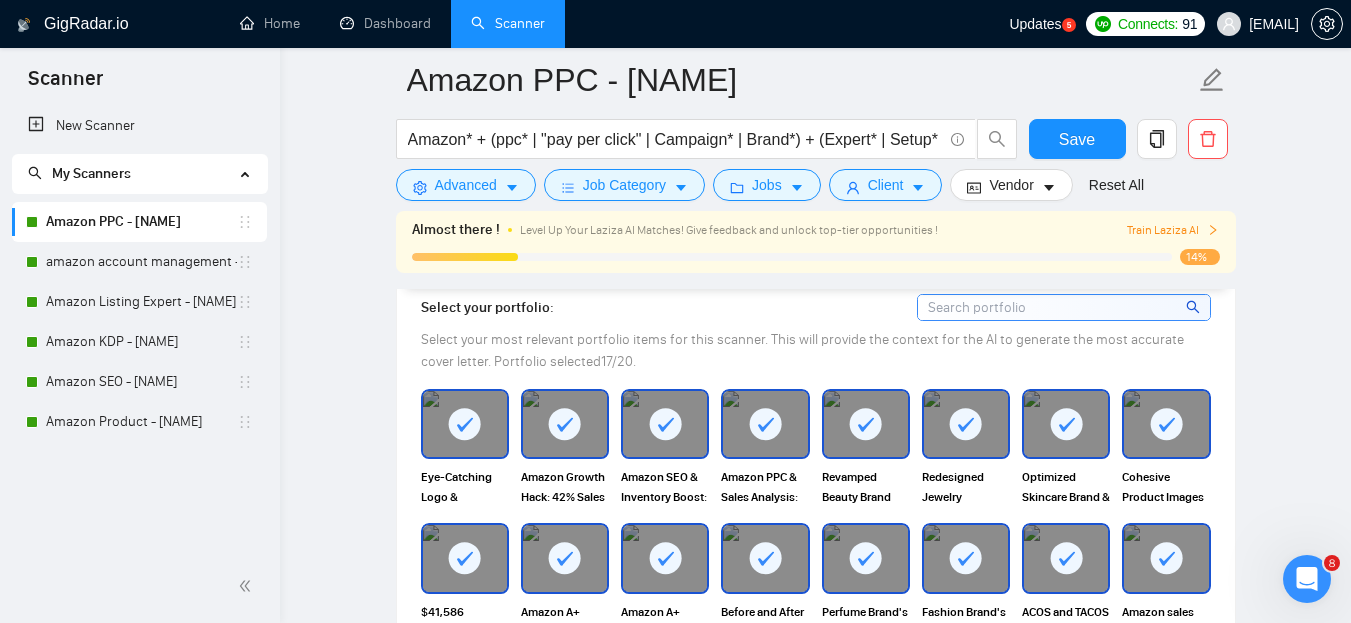 scroll, scrollTop: 1323, scrollLeft: 0, axis: vertical 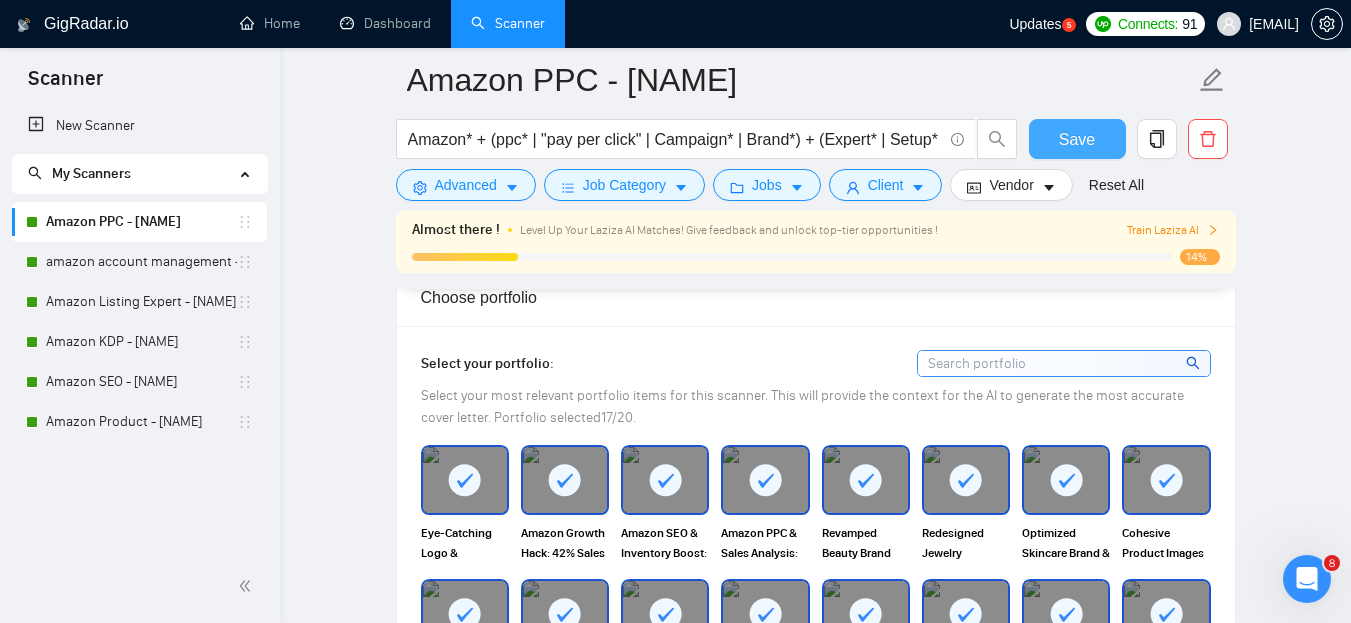 click on "Save" at bounding box center [1077, 139] 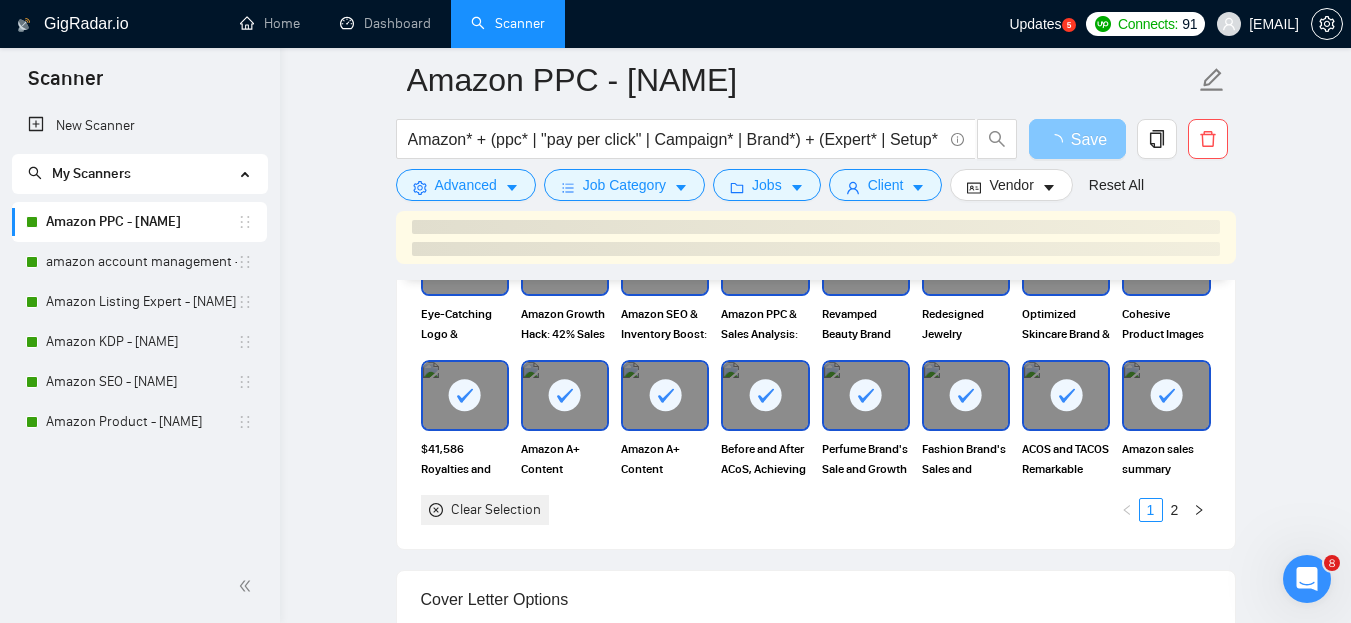scroll, scrollTop: 1593, scrollLeft: 0, axis: vertical 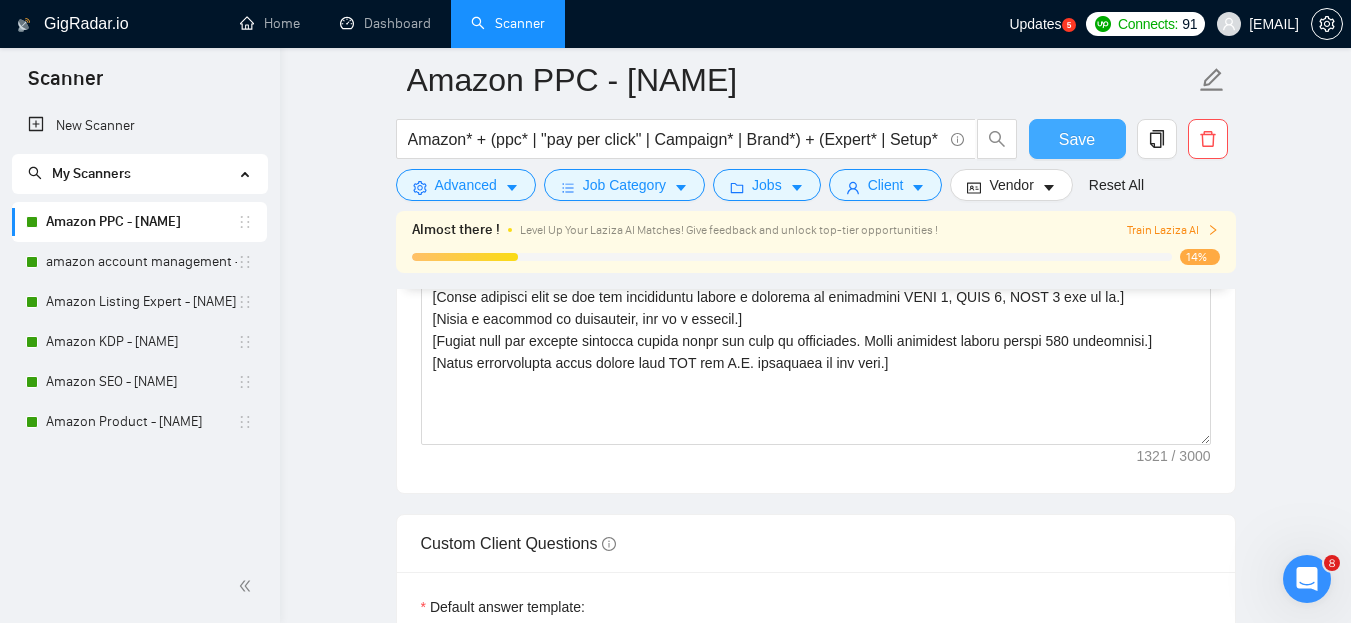 type 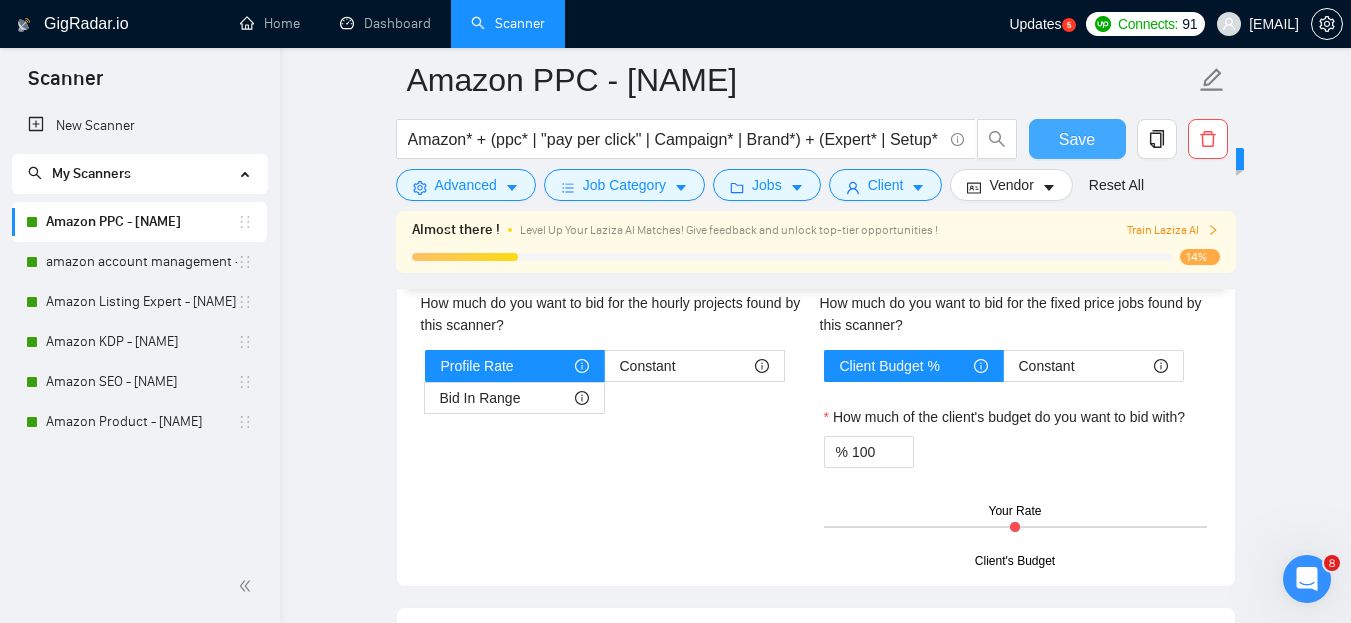 scroll, scrollTop: 2899, scrollLeft: 0, axis: vertical 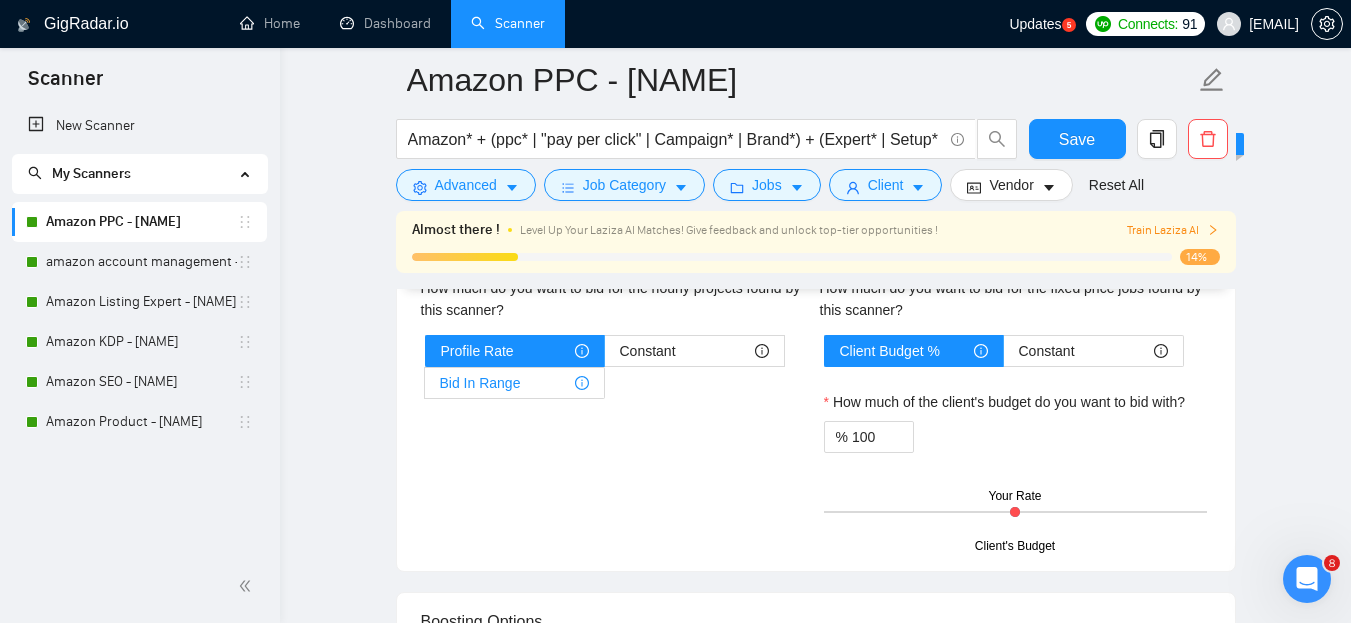 click on "Bid In Range" at bounding box center (514, 383) 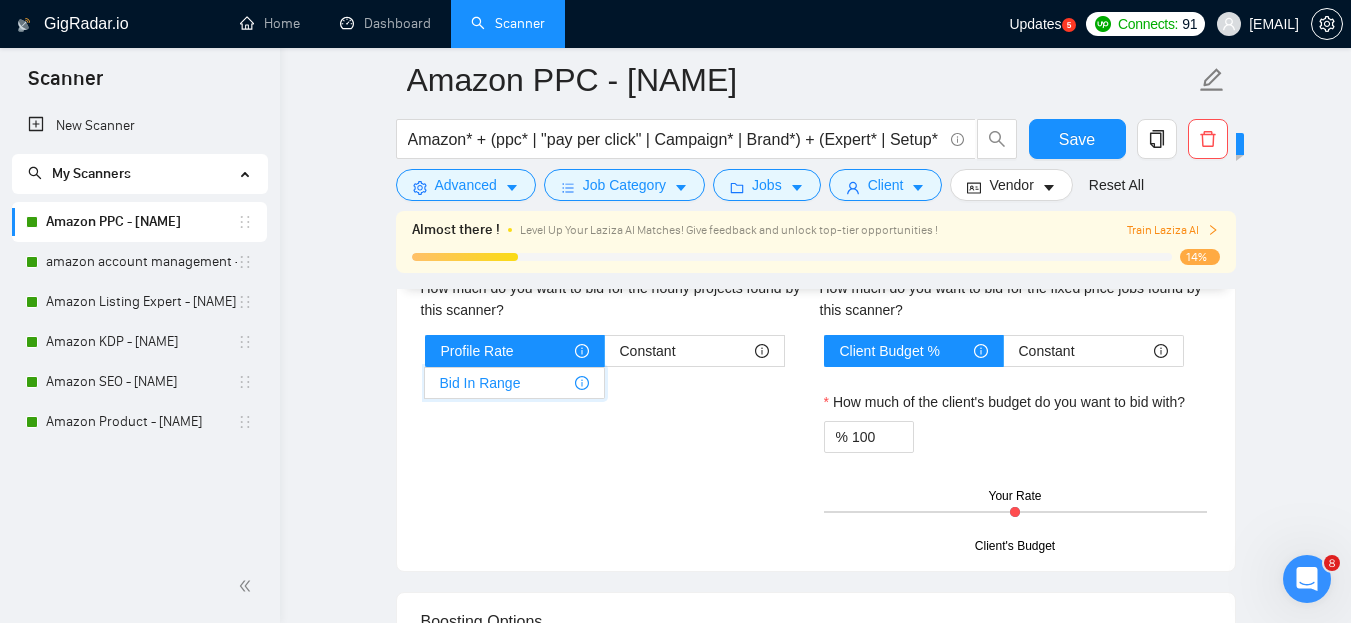 click on "Bid In Range" at bounding box center [425, 388] 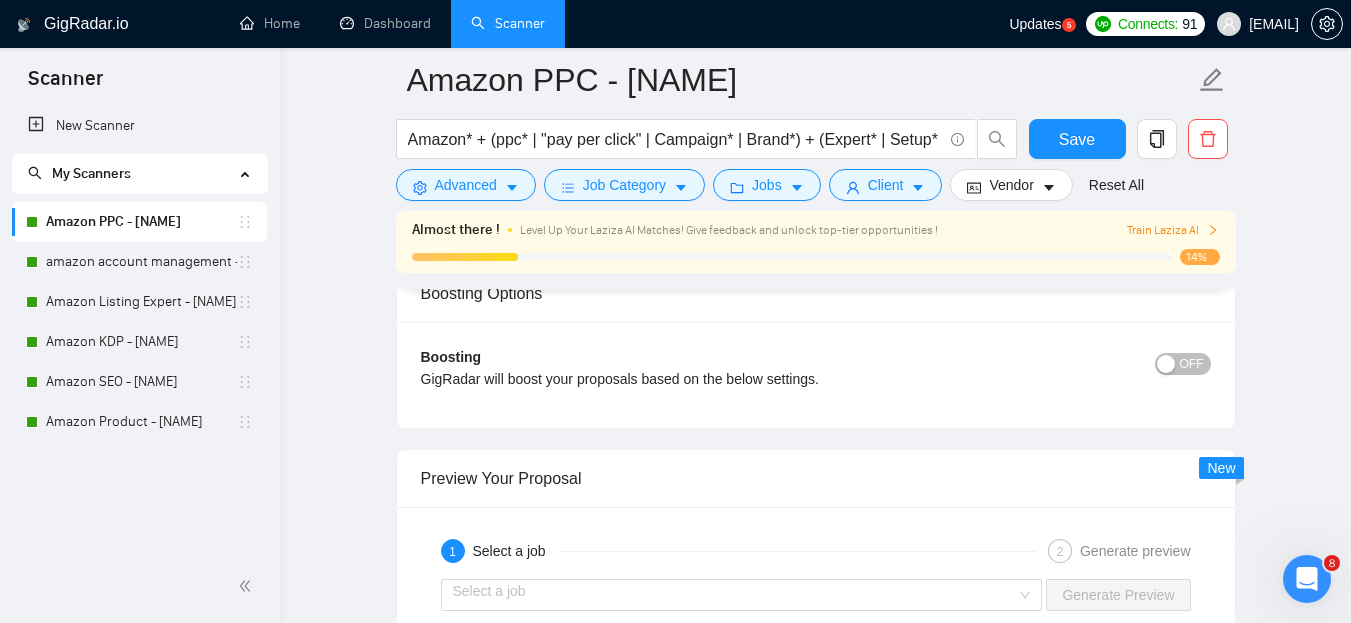 scroll, scrollTop: 3282, scrollLeft: 0, axis: vertical 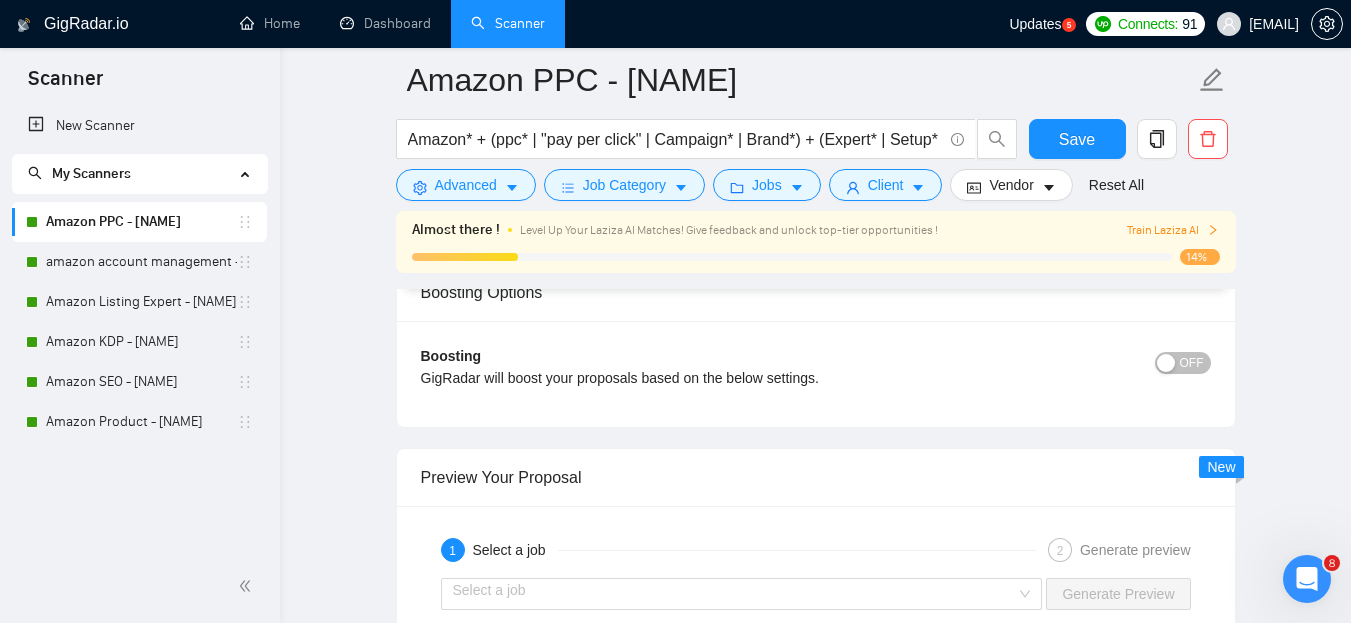 click on "OFF" at bounding box center [1192, 363] 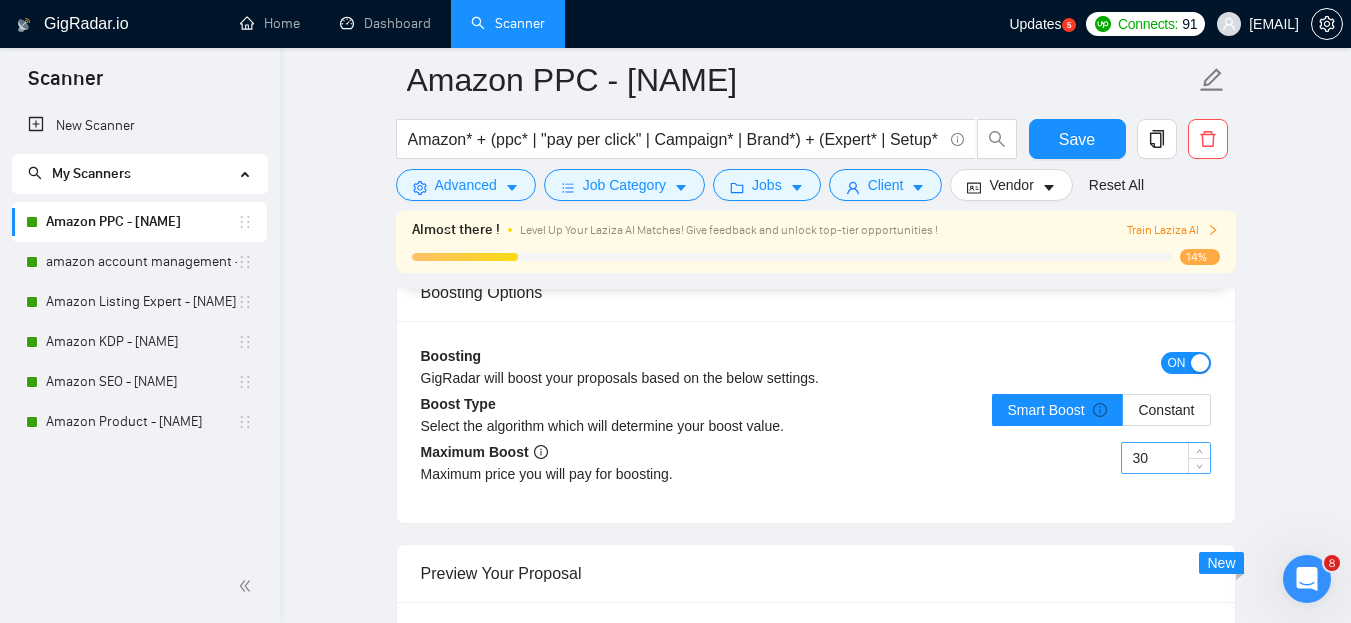 click on "30" at bounding box center [1166, 458] 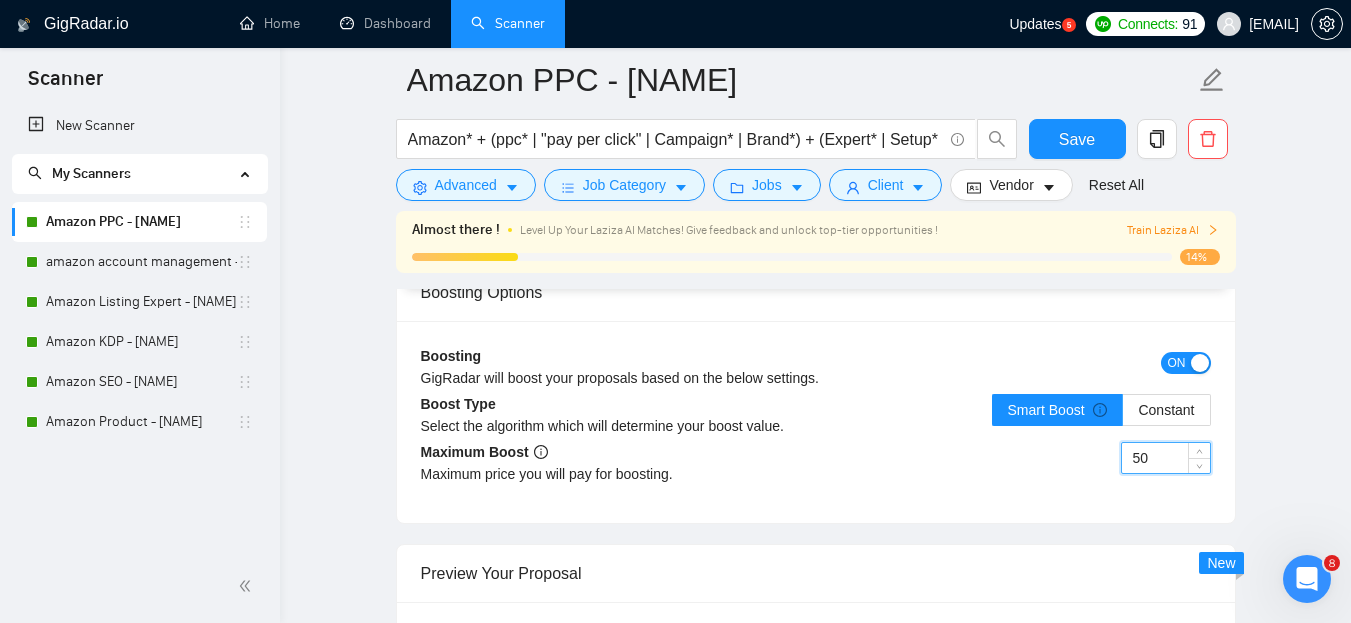 type on "50" 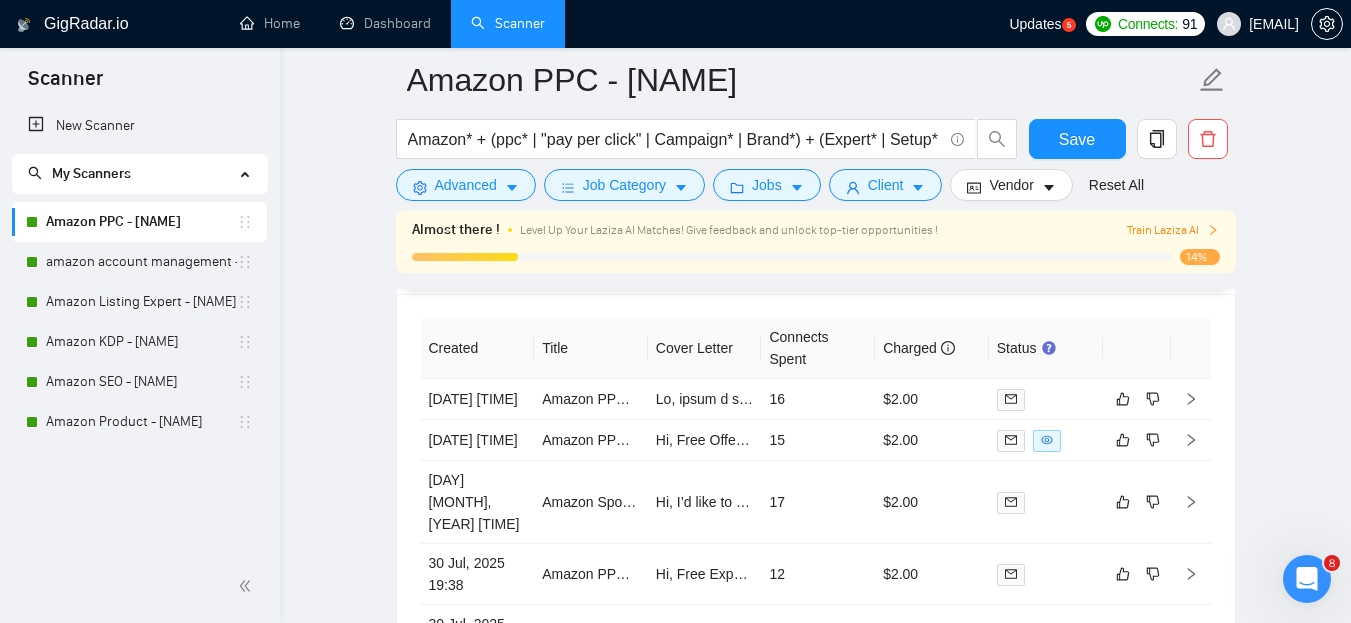 scroll, scrollTop: 5043, scrollLeft: 0, axis: vertical 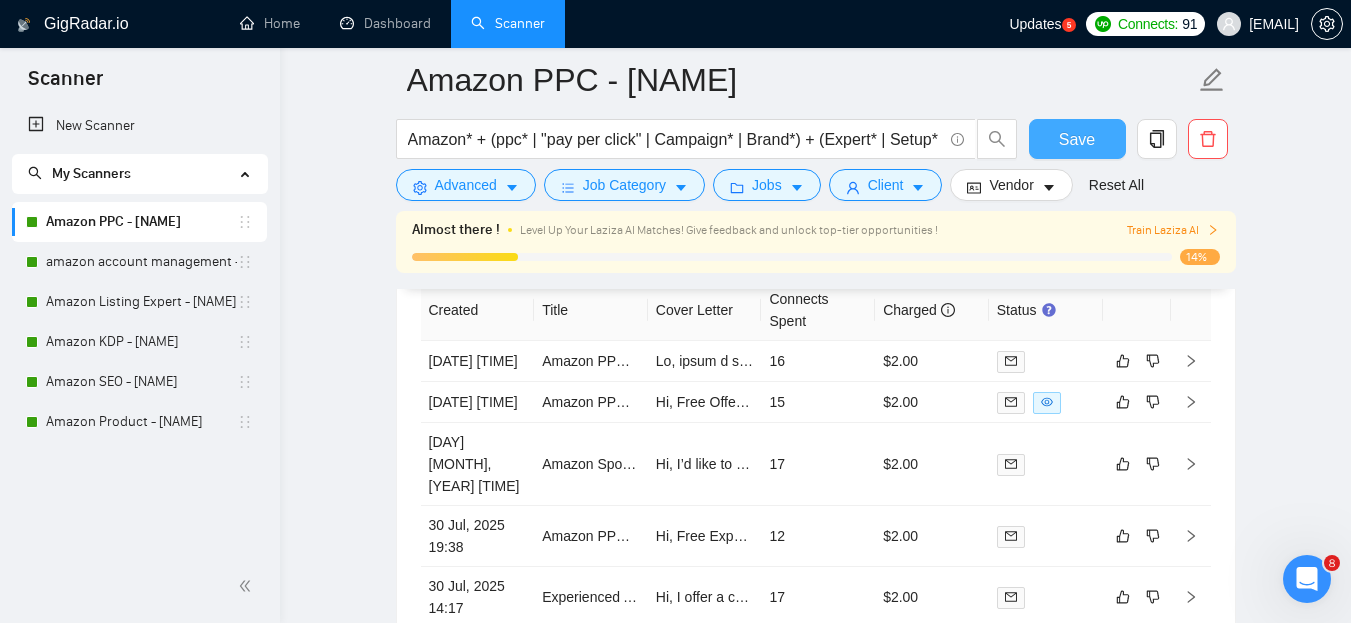 click on "Save" at bounding box center (1077, 139) 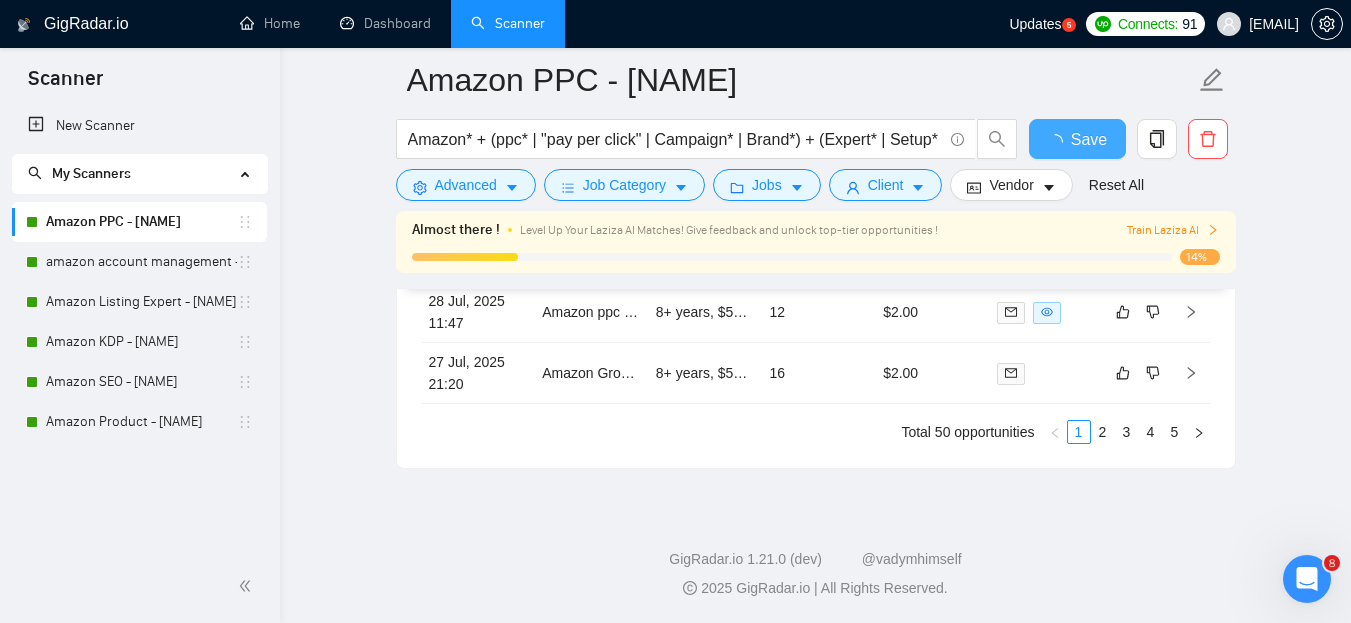type 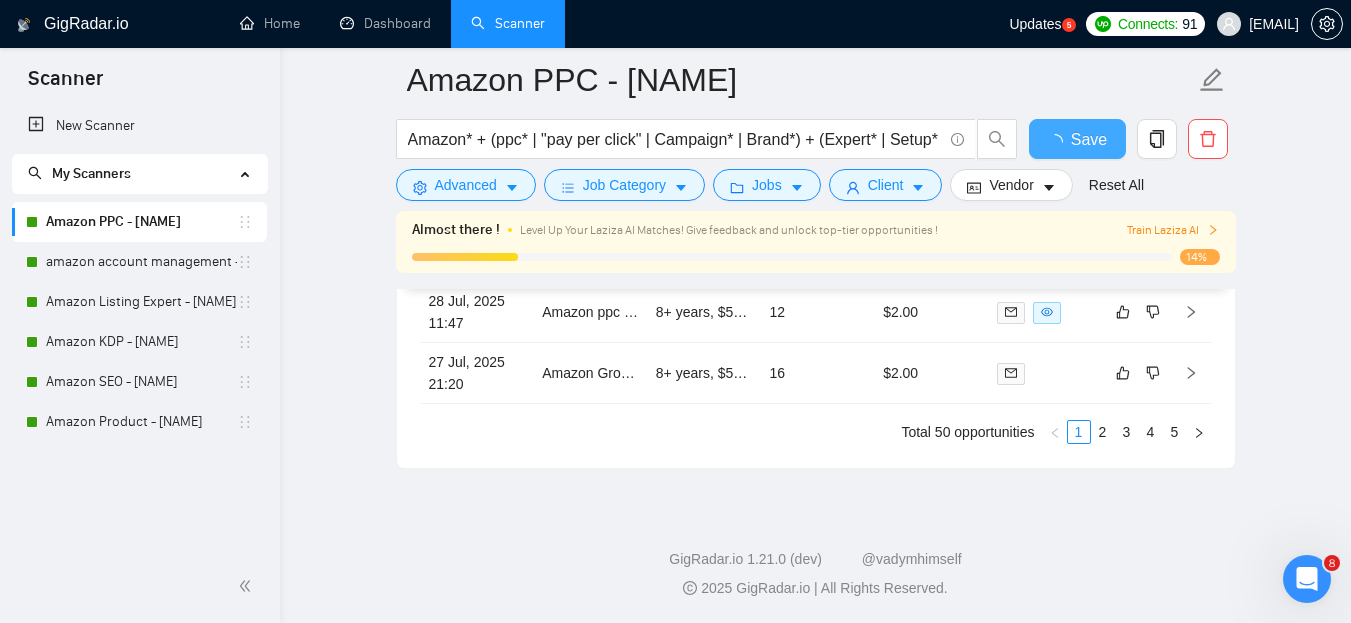 checkbox on "true" 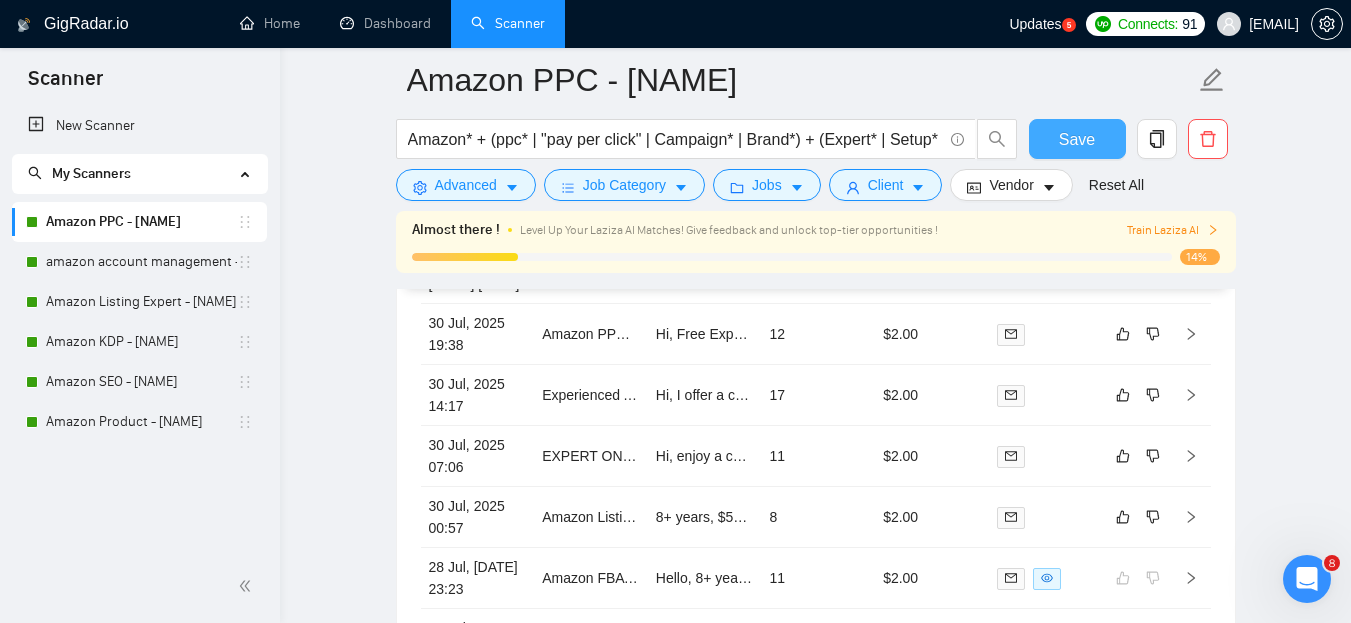 type 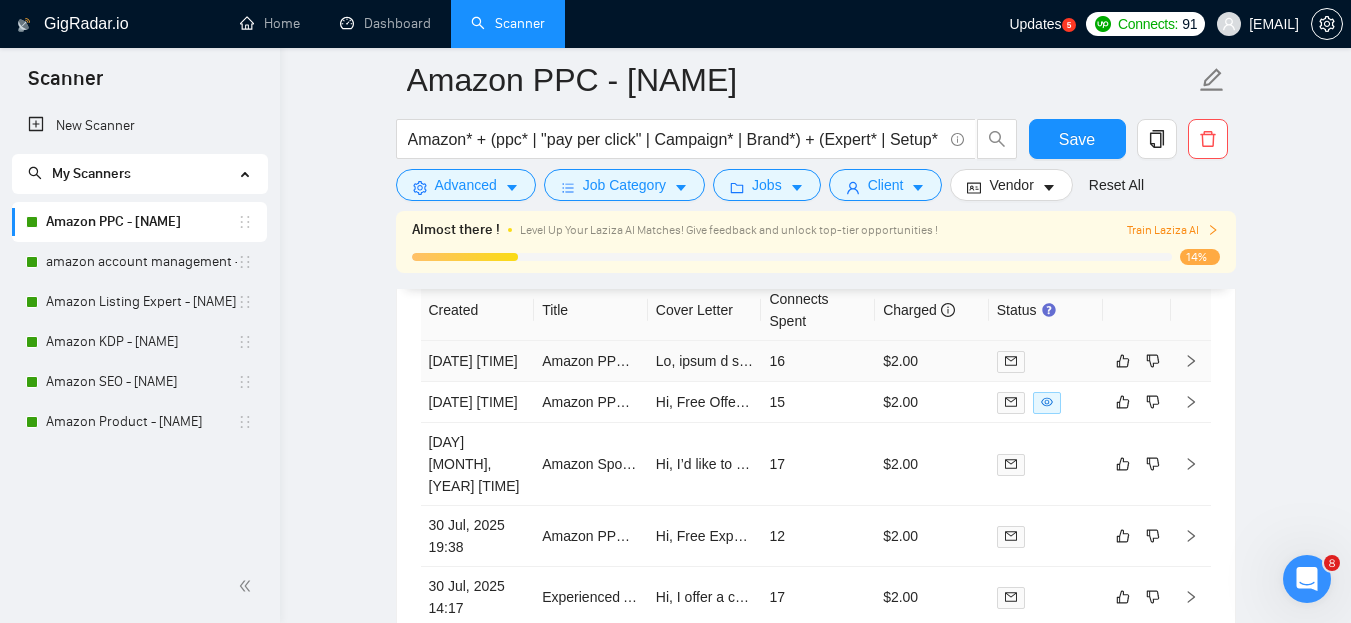 click 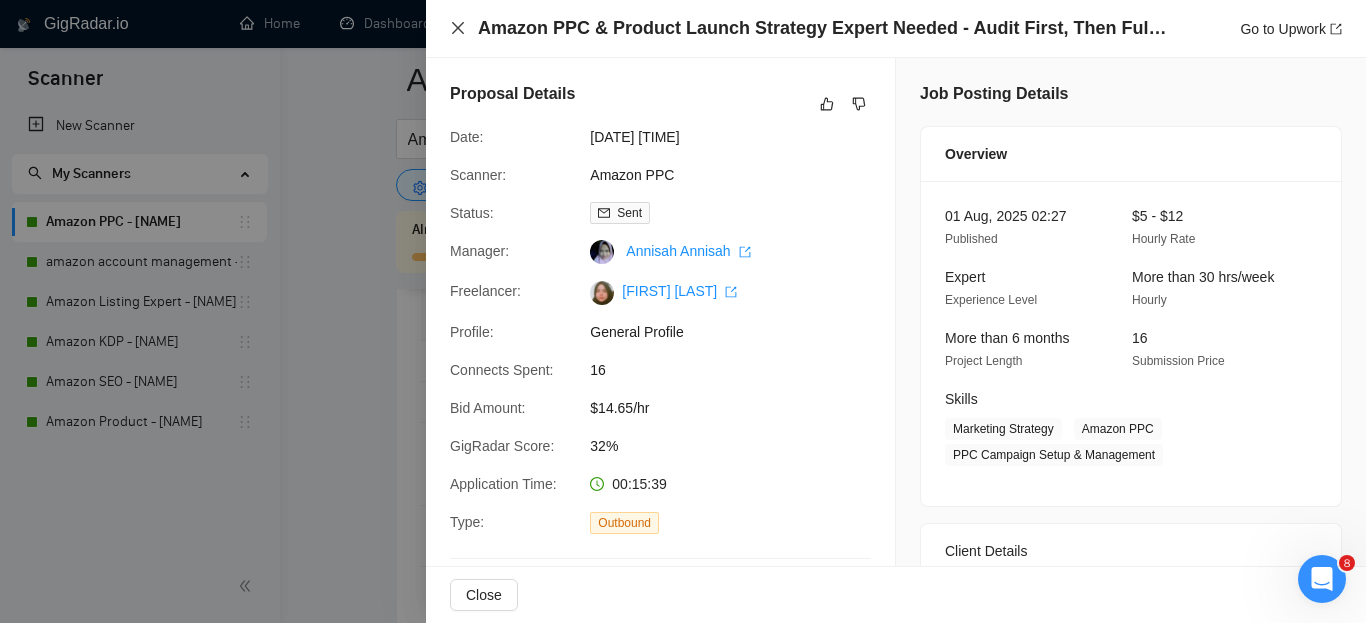 click 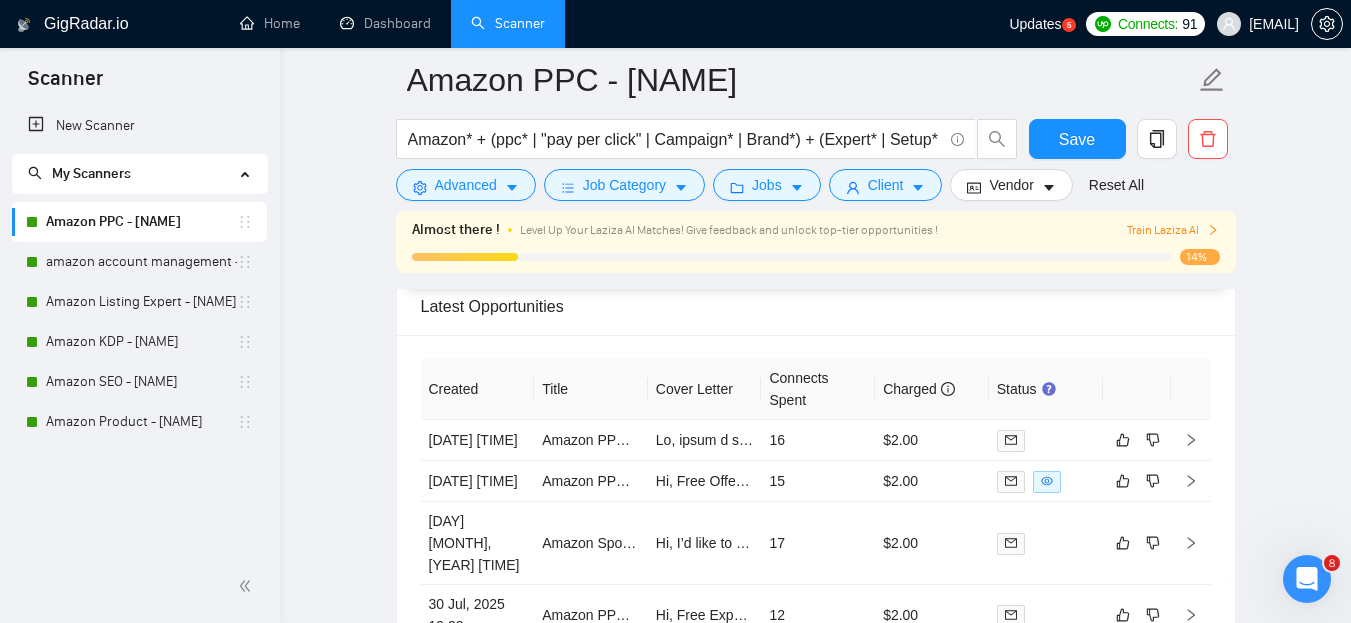scroll, scrollTop: 4958, scrollLeft: 0, axis: vertical 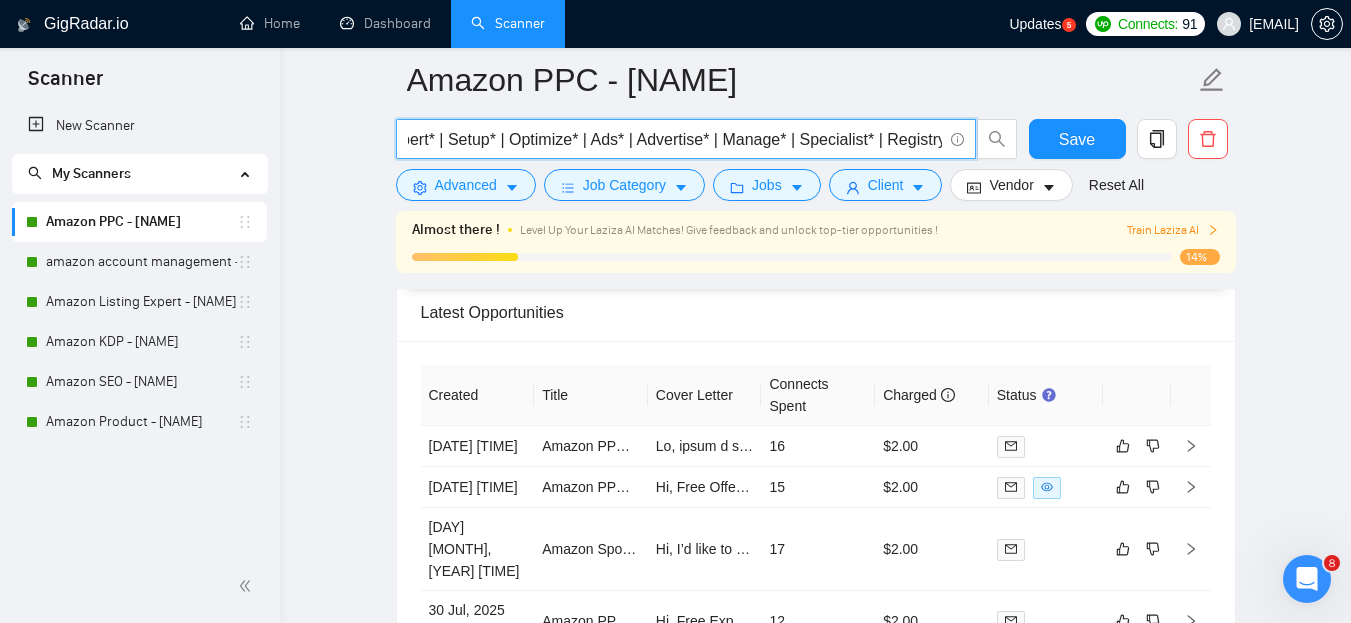 click on "Amazon* + (ppc* | "pay per click" | Campaign* | Brand*) + (Expert* | Setup* | Optimize* | Ads* | Advertise* | Manage* | Specialist* | Registry)" at bounding box center [675, 139] 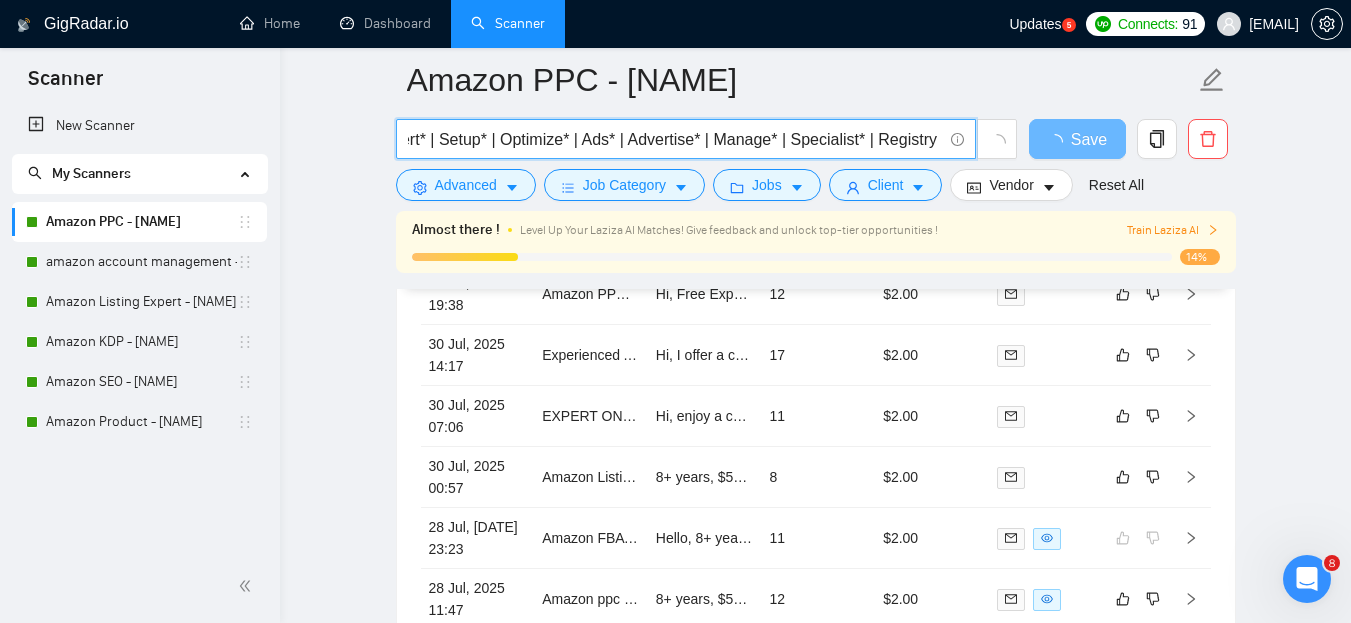 scroll, scrollTop: 0, scrollLeft: 489, axis: horizontal 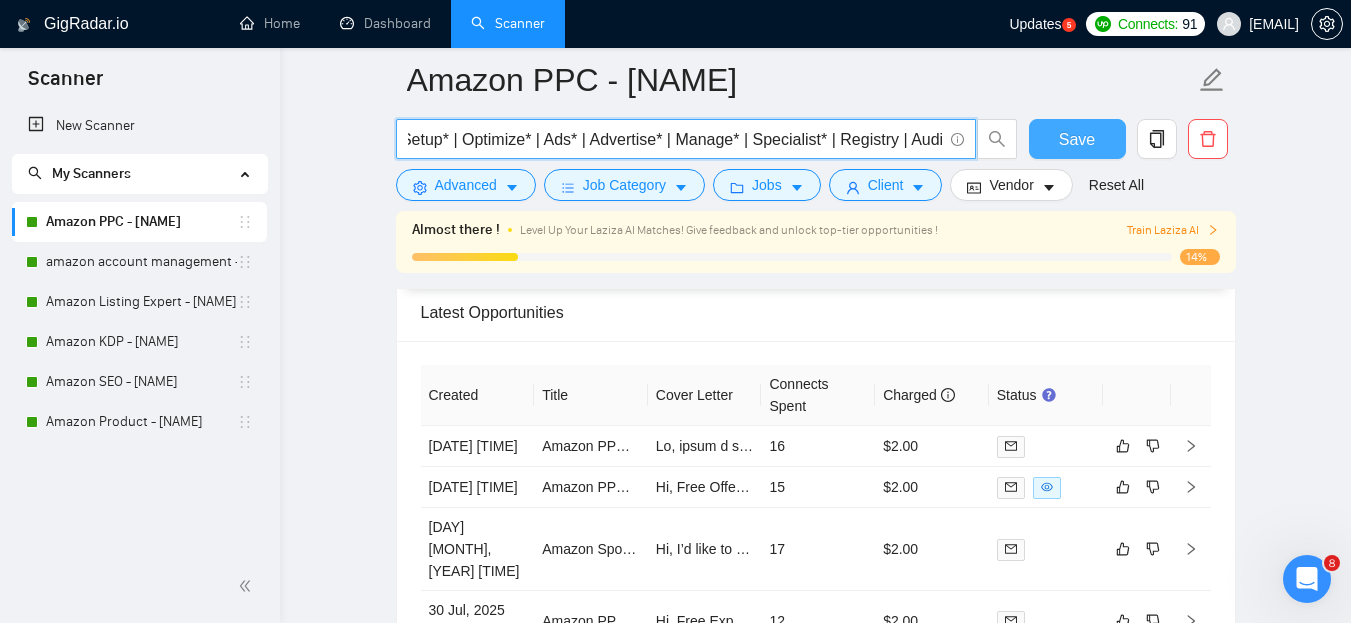 type on "Amazon* + (ppc* | "pay per click" | Campaign* | Brand*) + (Expert* | Setup* | Optimize* | Ads* | Advertise* | Manage* | Specialist* | Registry | Audit)" 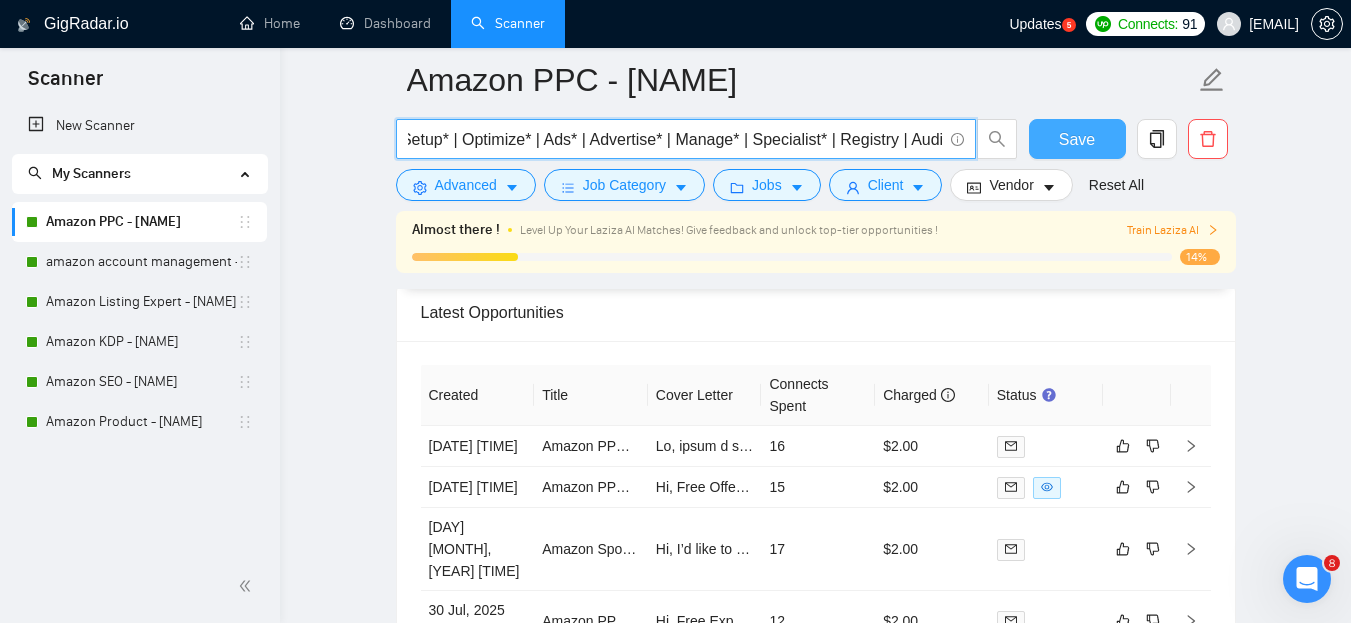 click on "Save" at bounding box center [1077, 139] 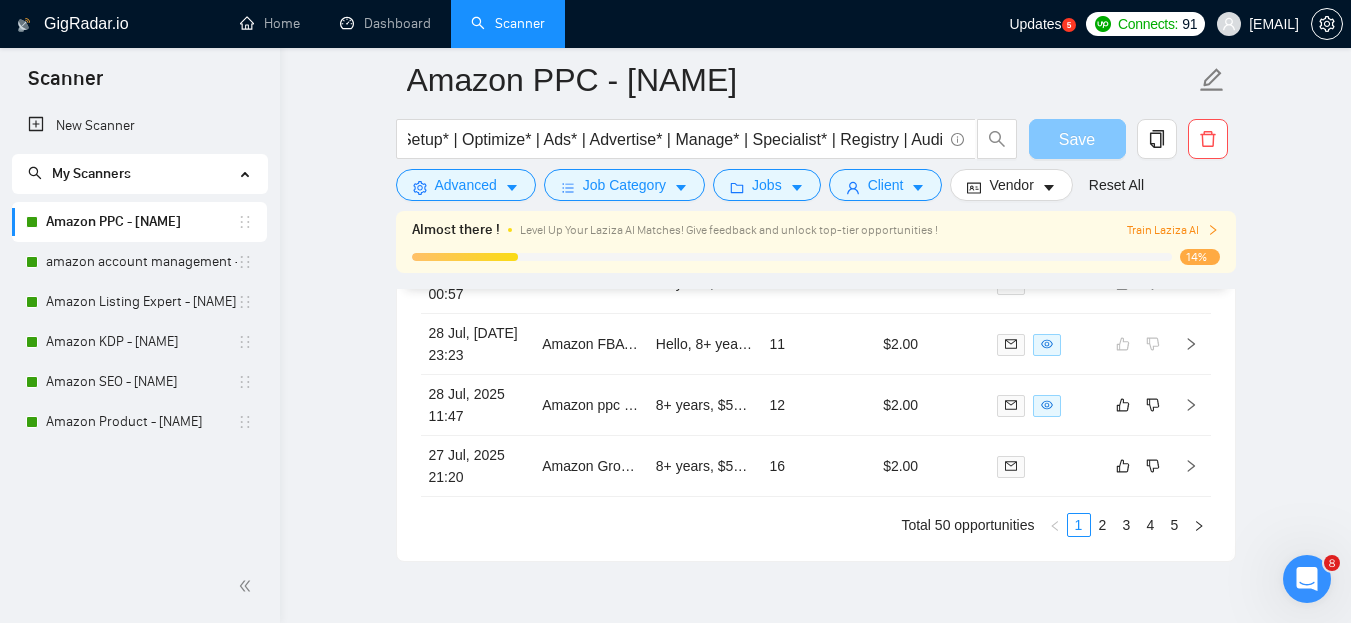 scroll, scrollTop: 0, scrollLeft: 0, axis: both 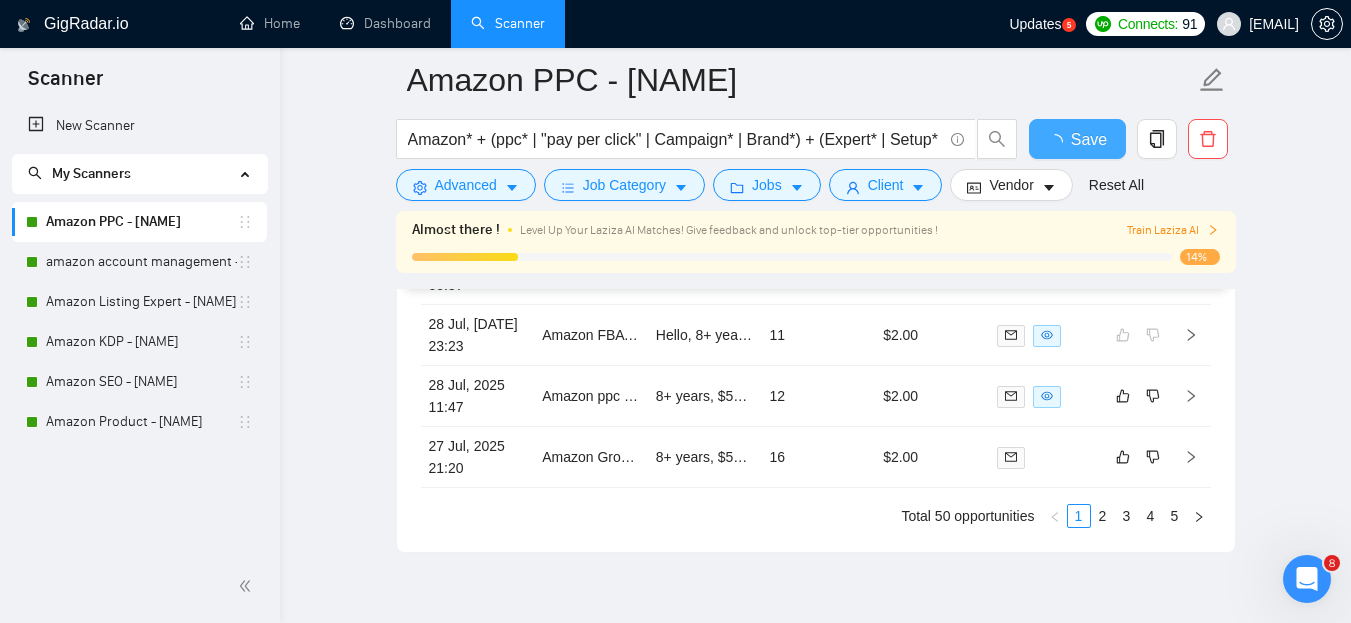 type 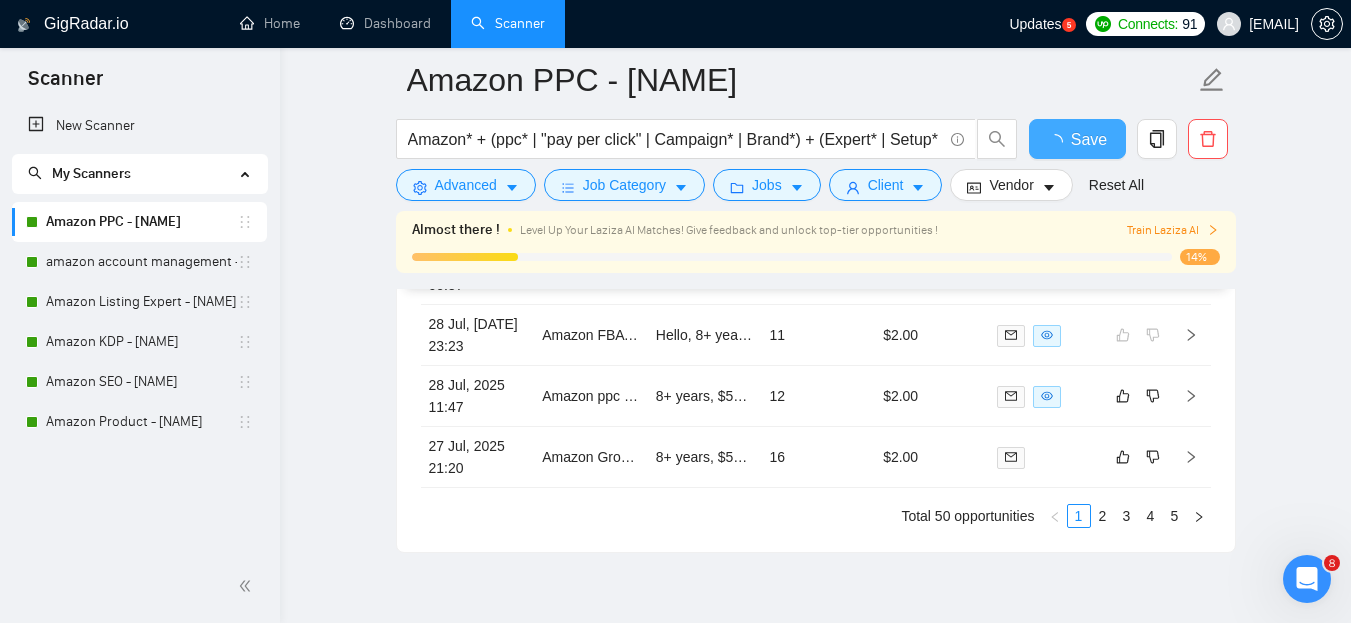 checkbox on "true" 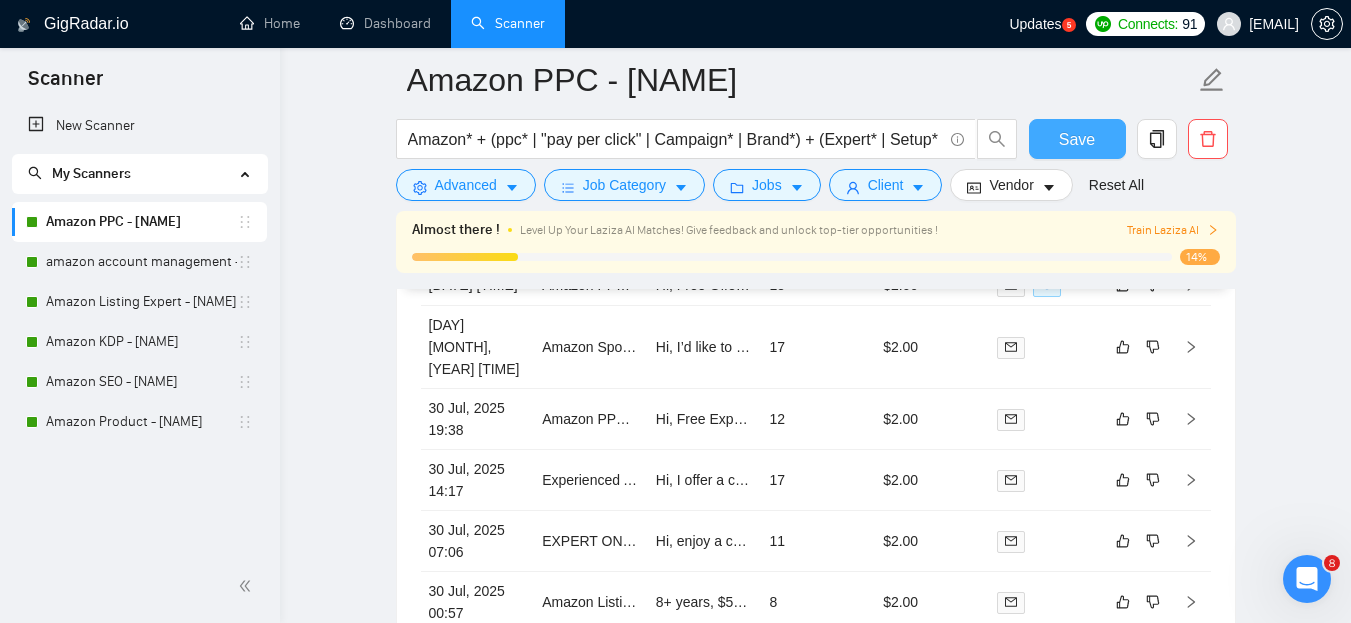 type 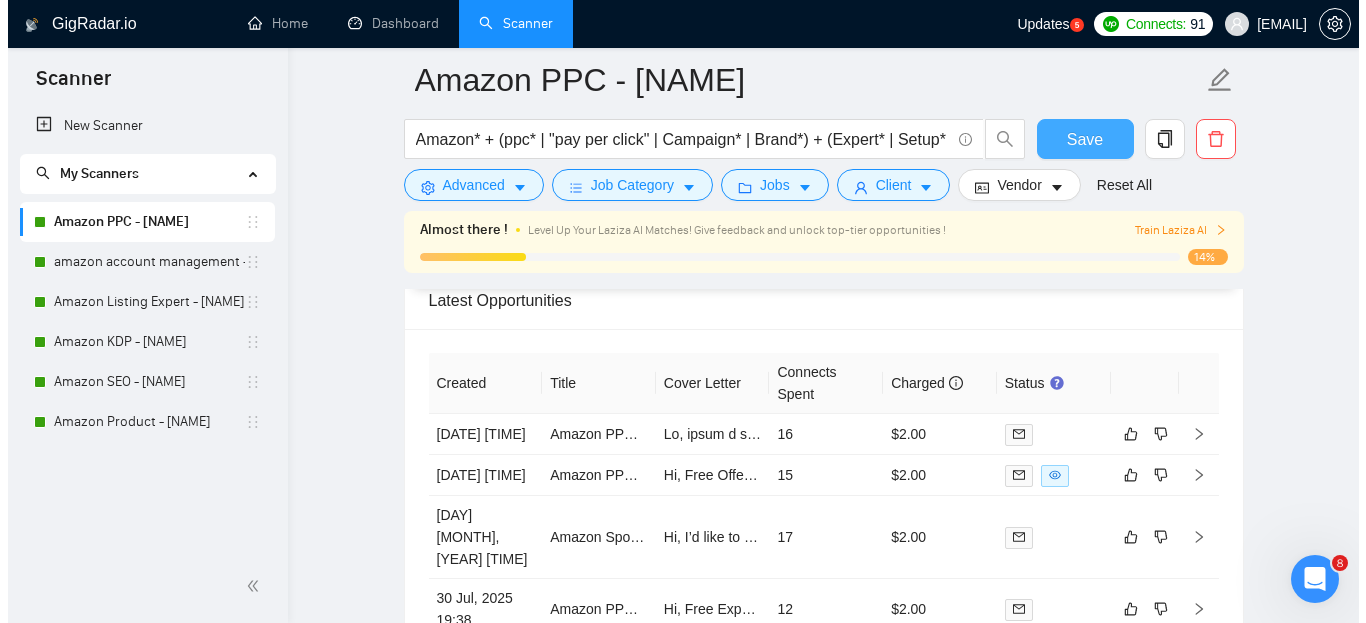 scroll, scrollTop: 4999, scrollLeft: 0, axis: vertical 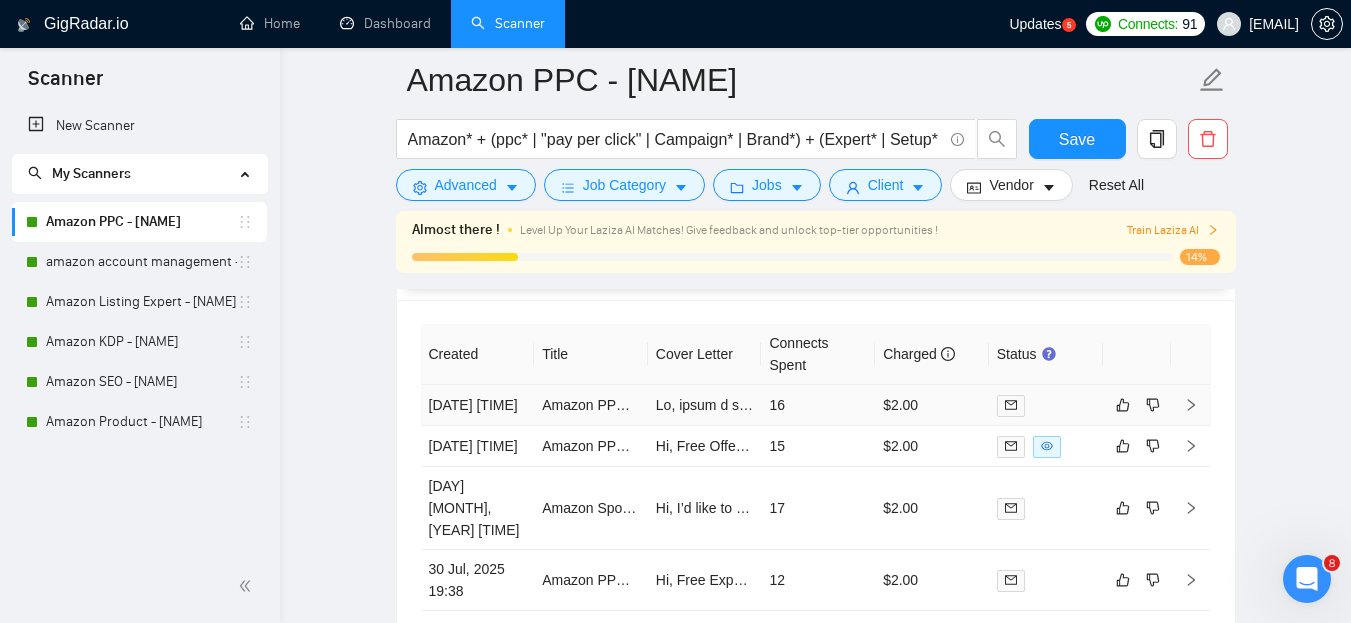 click at bounding box center (1191, 405) 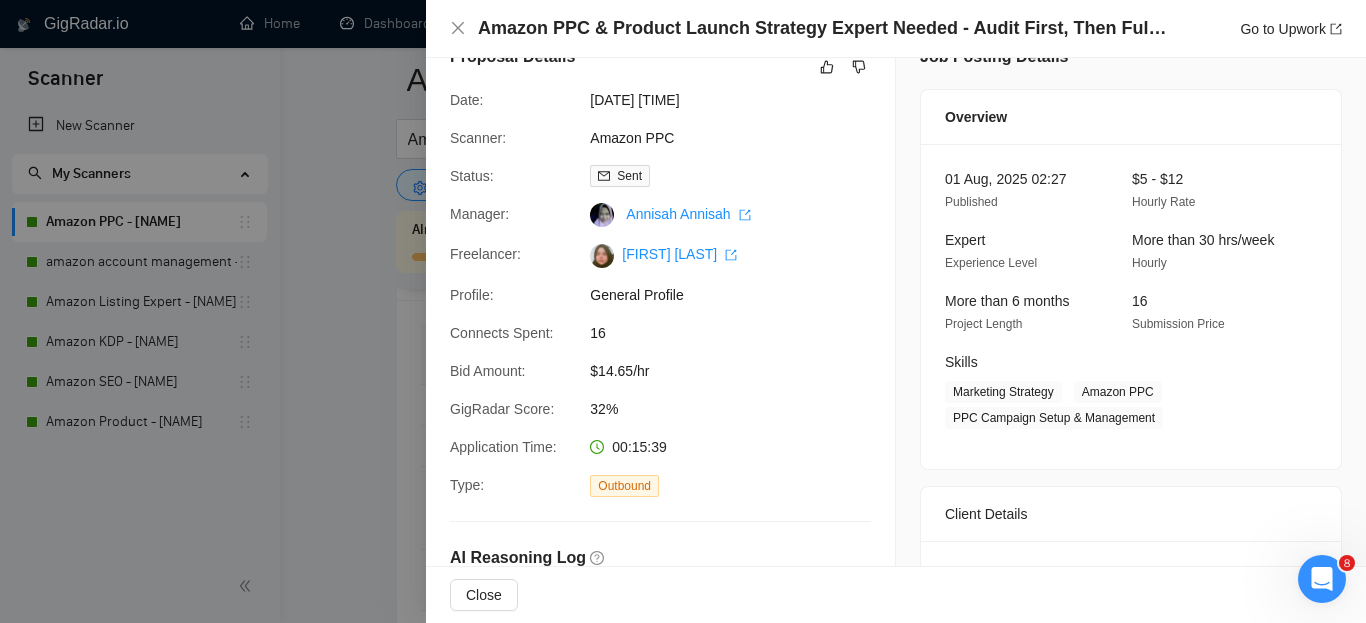 scroll, scrollTop: 41, scrollLeft: 0, axis: vertical 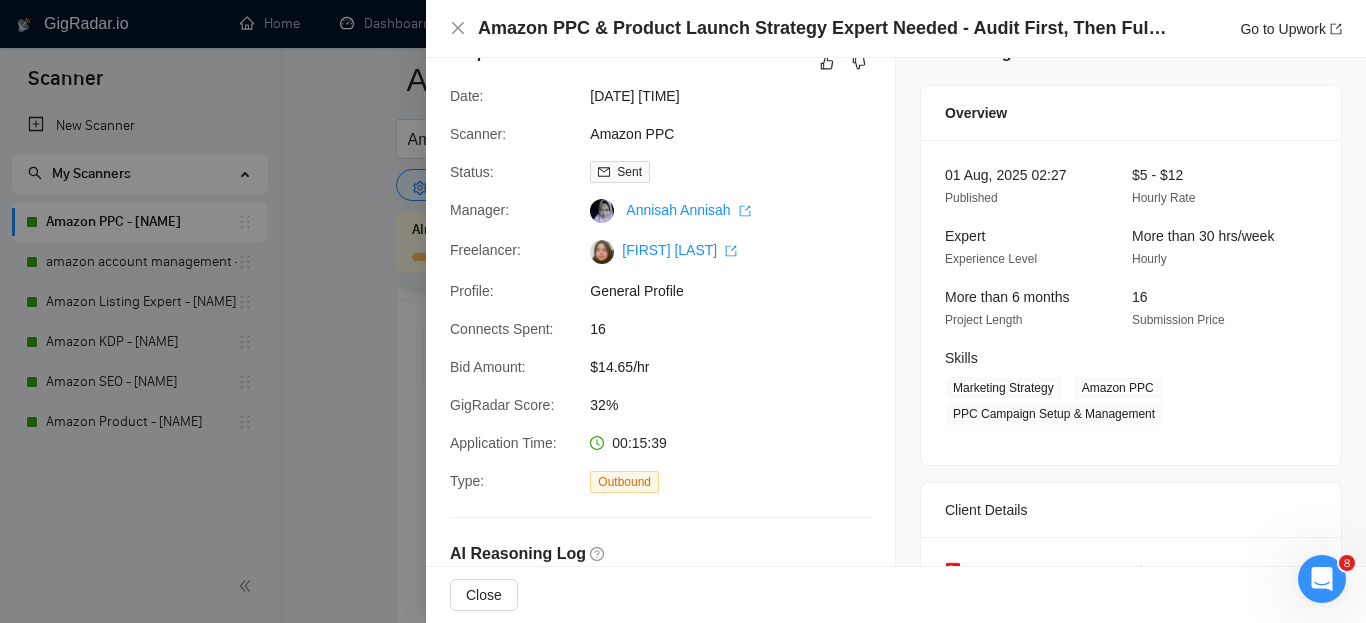 click on "32%" at bounding box center [740, 405] 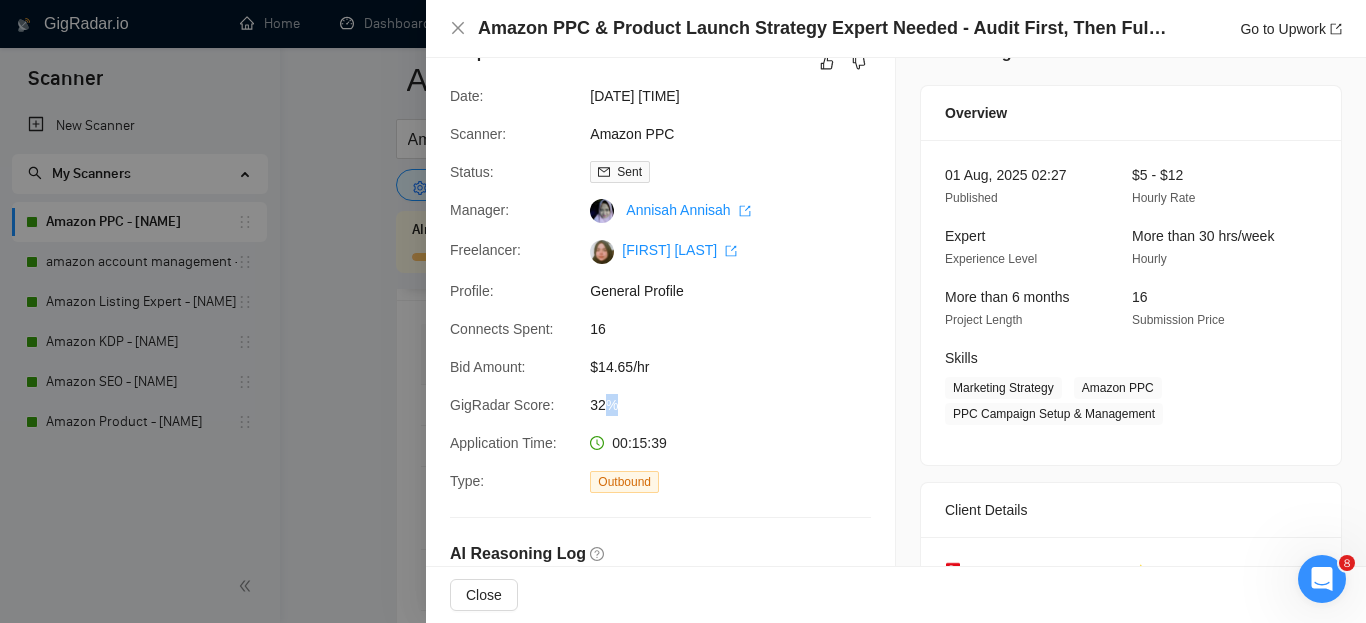 click on "32%" at bounding box center (740, 405) 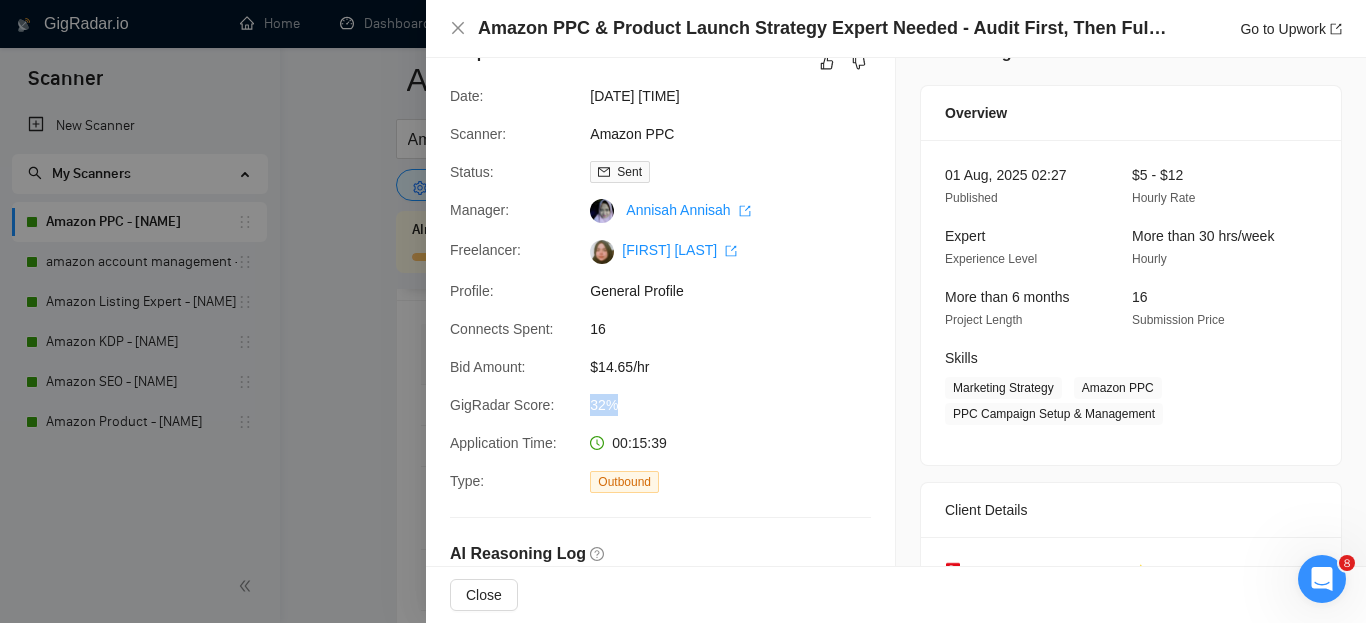 click on "32%" at bounding box center (740, 405) 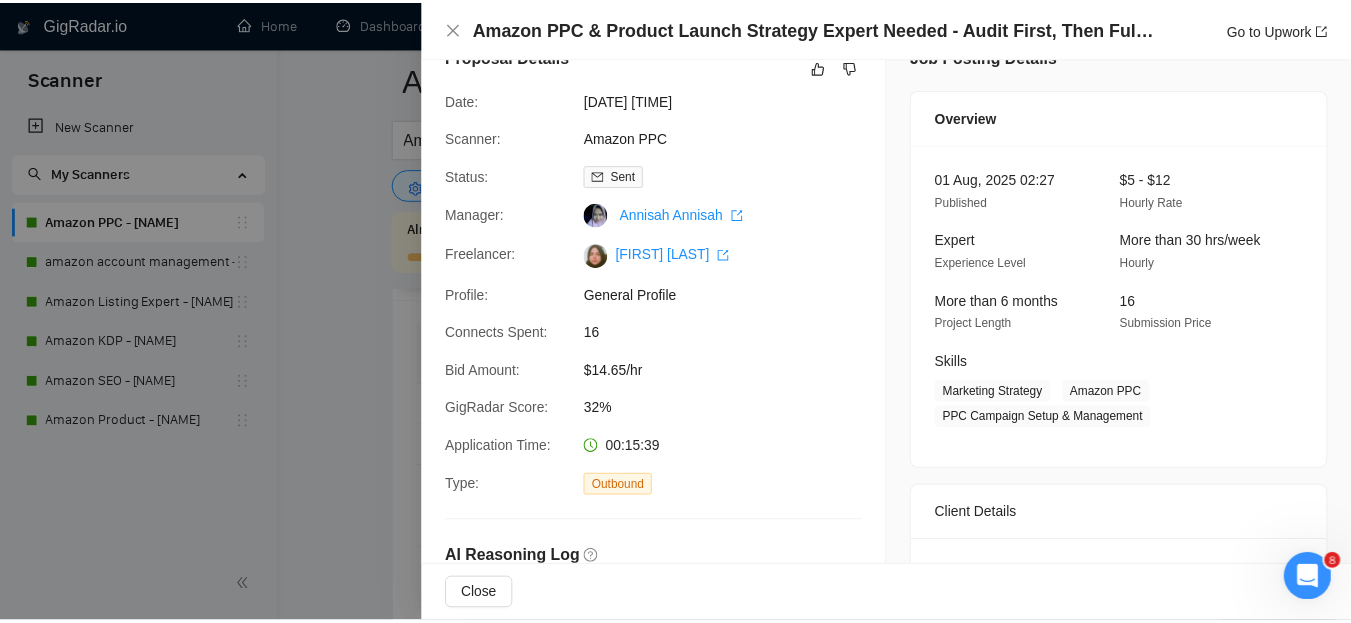 scroll, scrollTop: 36, scrollLeft: 0, axis: vertical 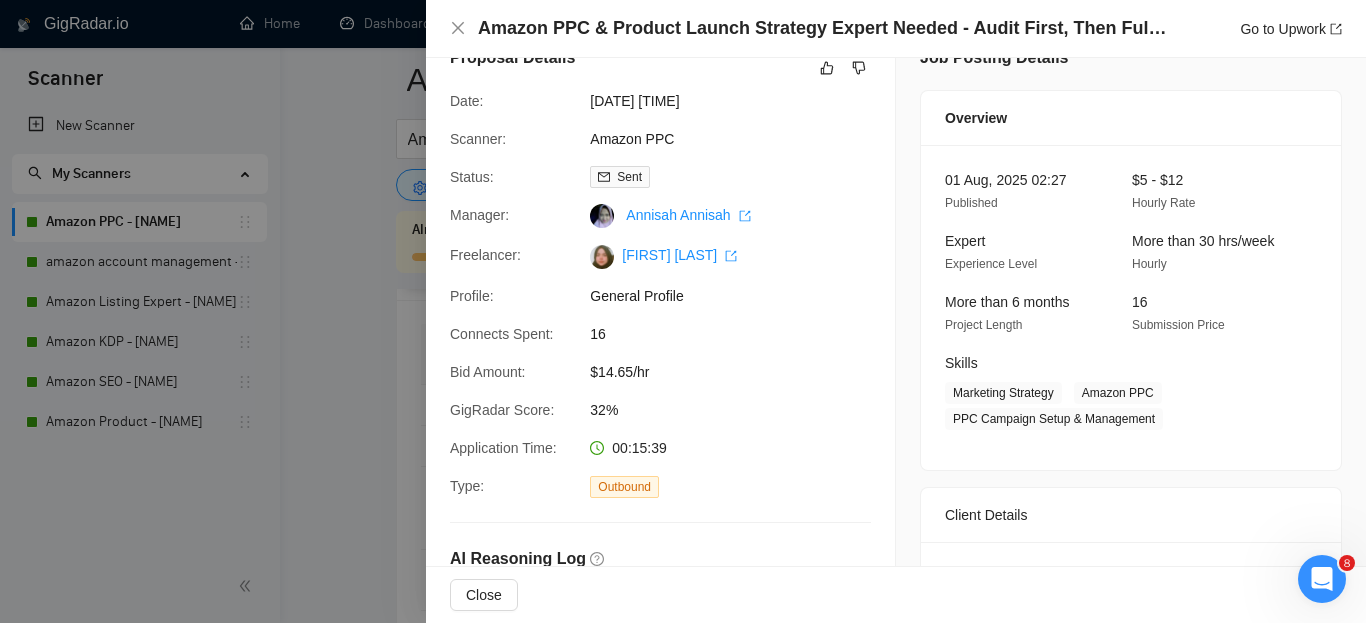 click at bounding box center [683, 311] 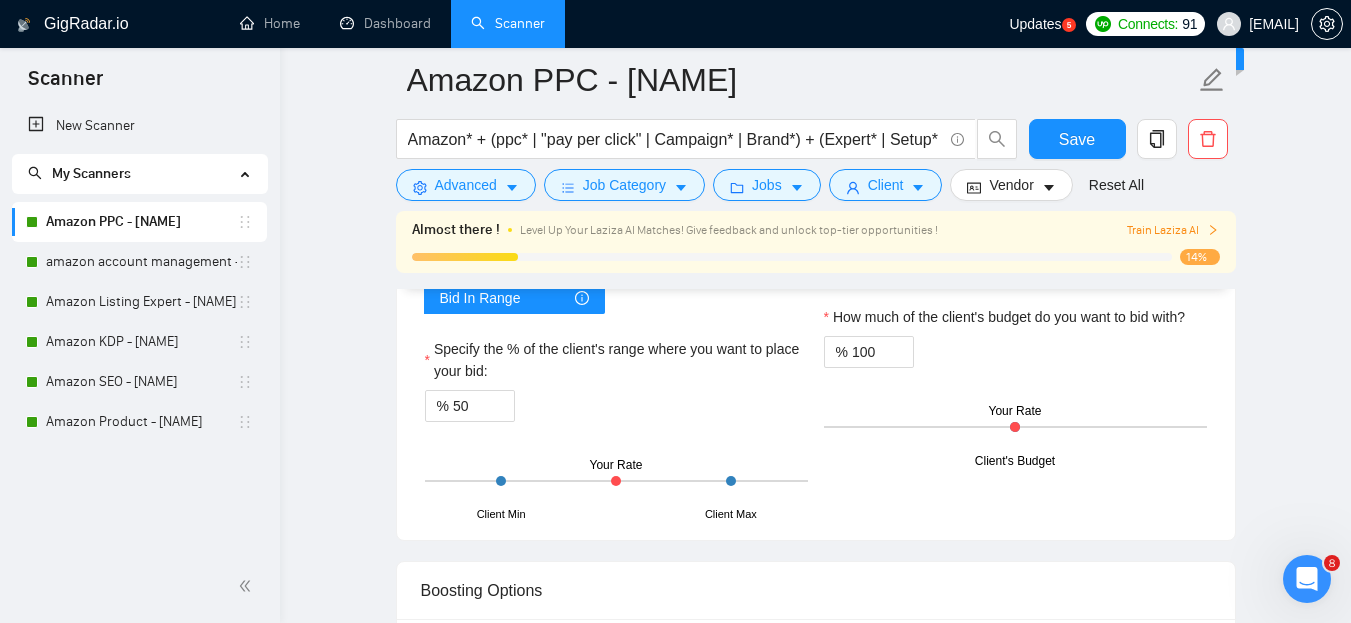 scroll, scrollTop: 2982, scrollLeft: 0, axis: vertical 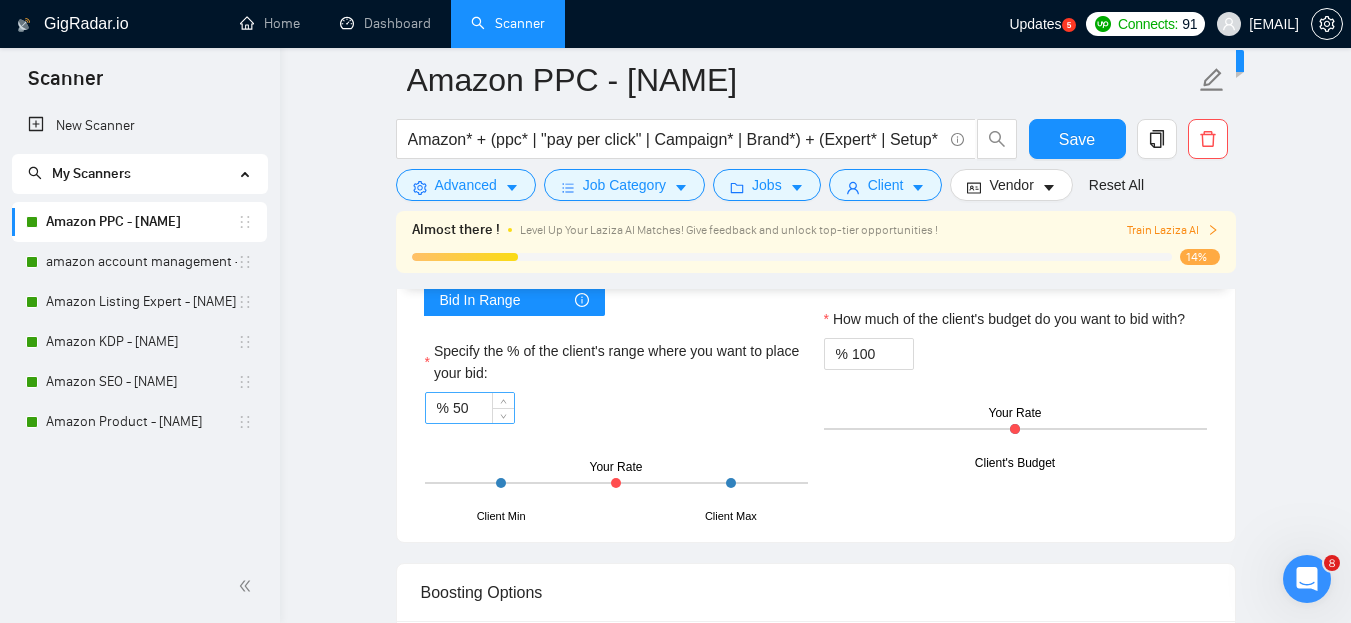 click on "50" at bounding box center (483, 408) 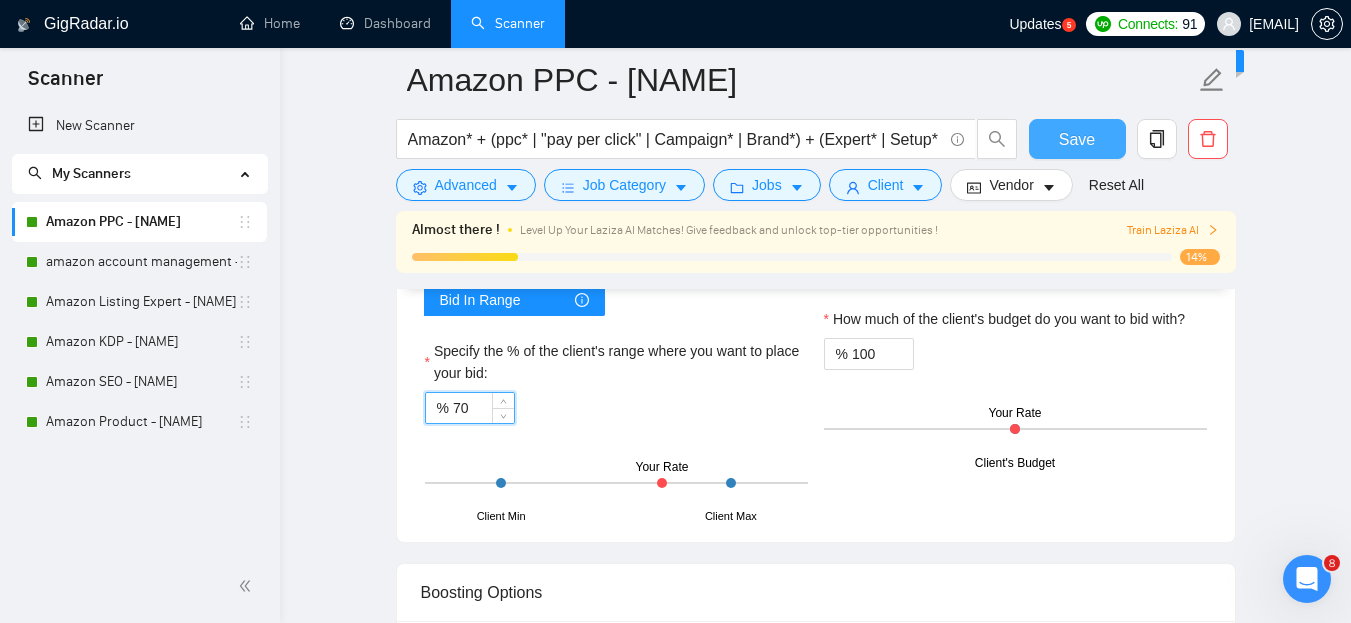 type on "70" 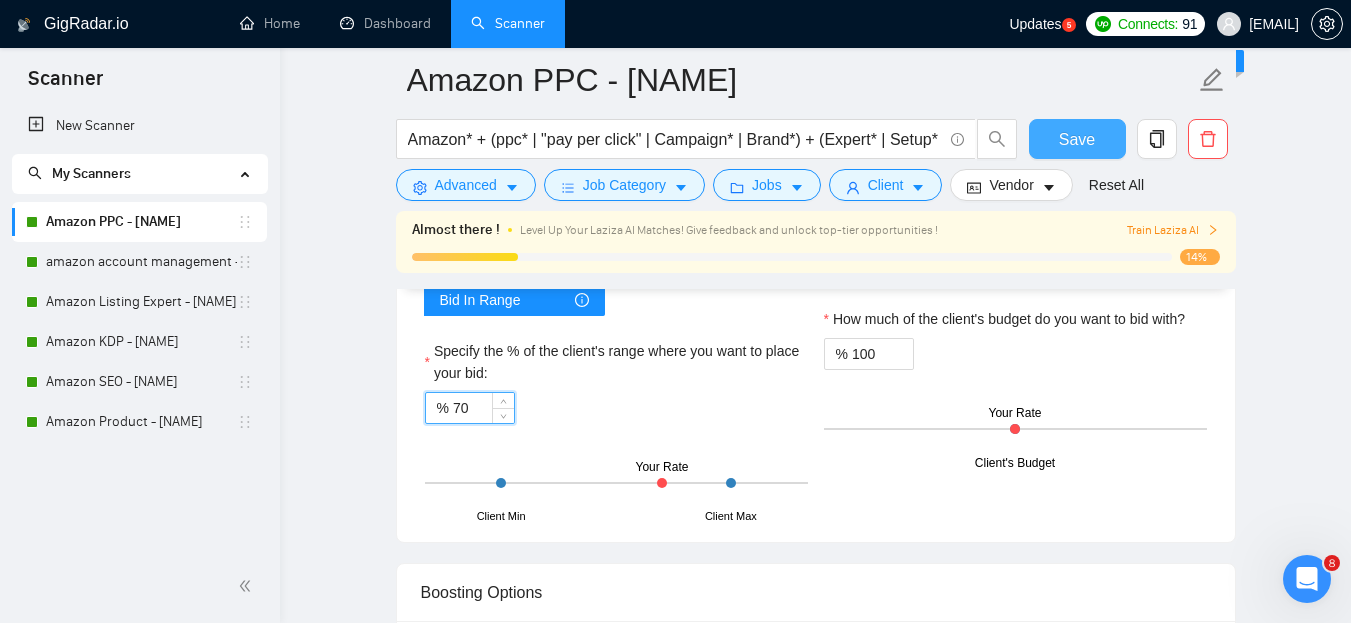 click on "Save" at bounding box center [1077, 139] 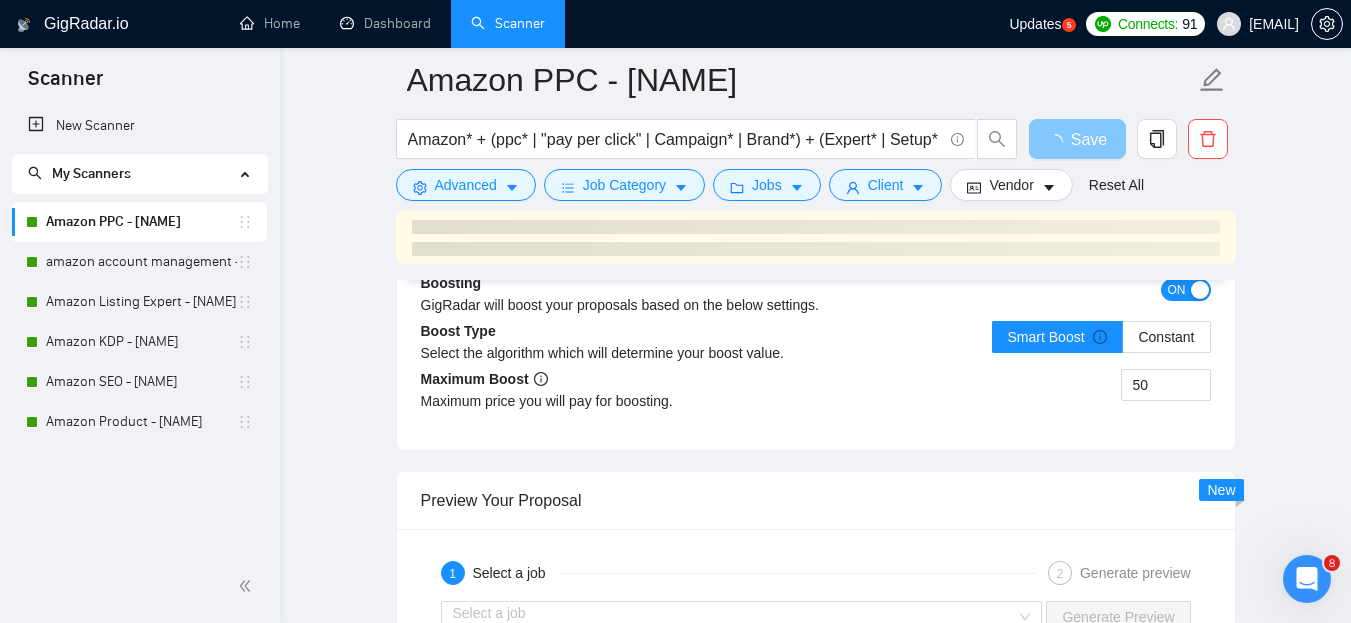 scroll, scrollTop: 3382, scrollLeft: 0, axis: vertical 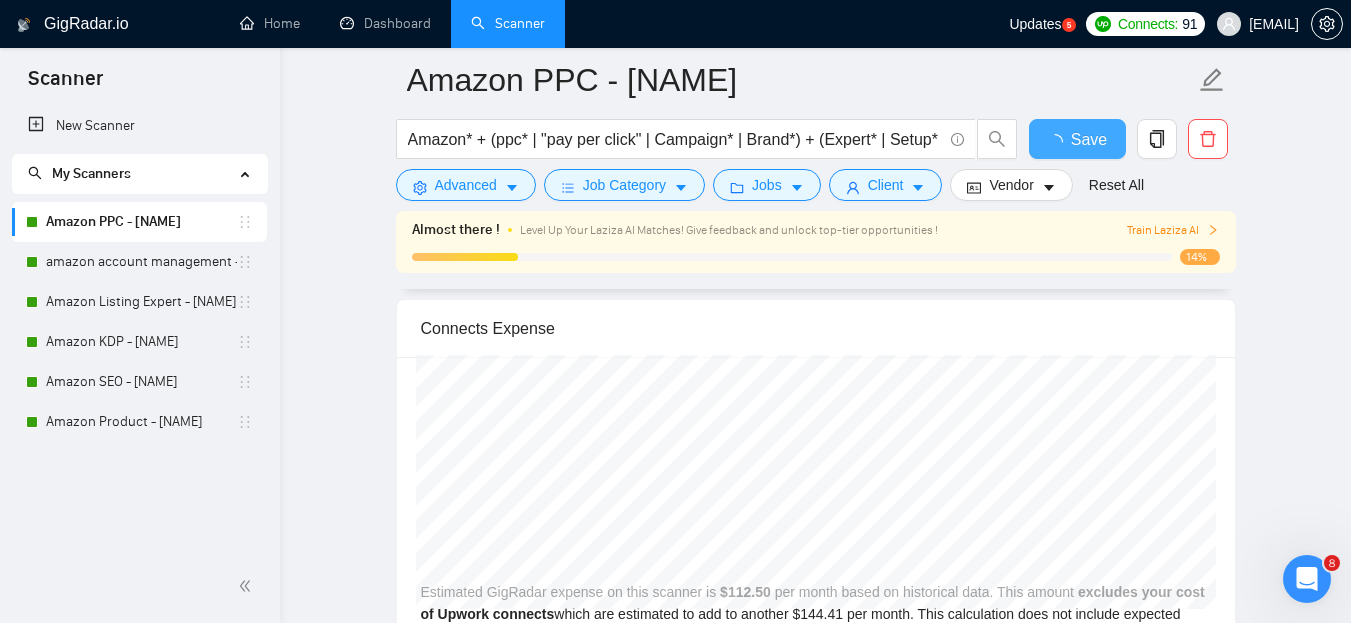 type 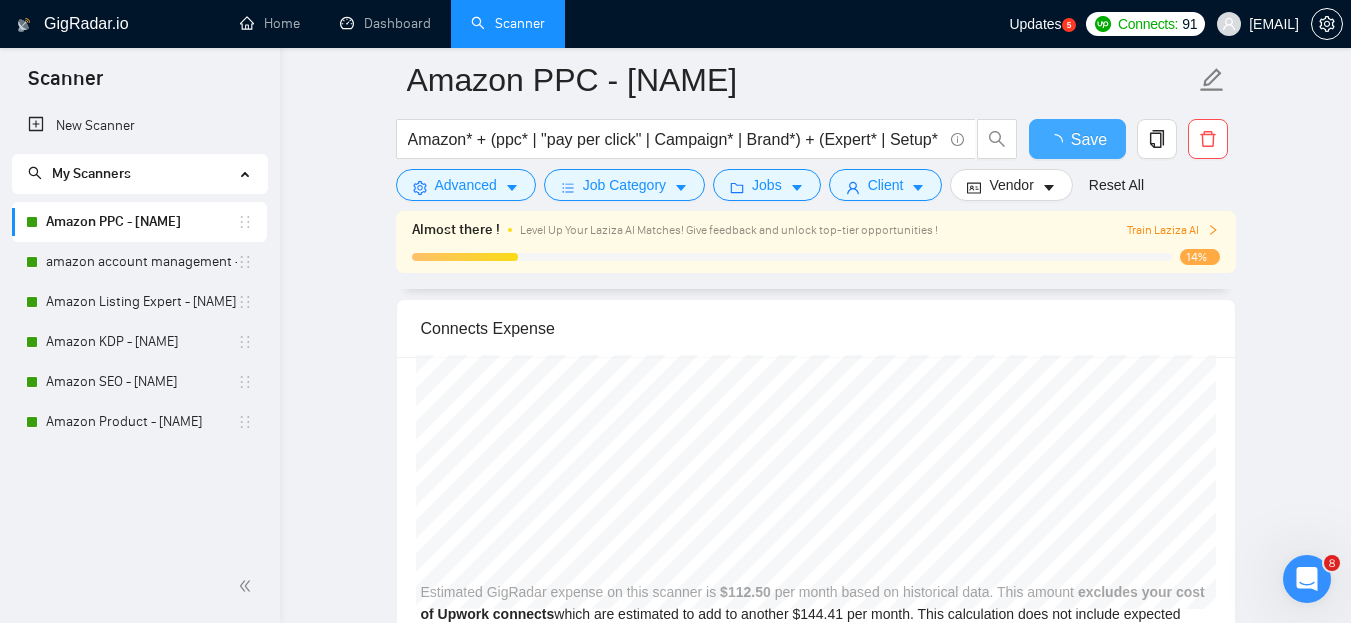 checkbox on "true" 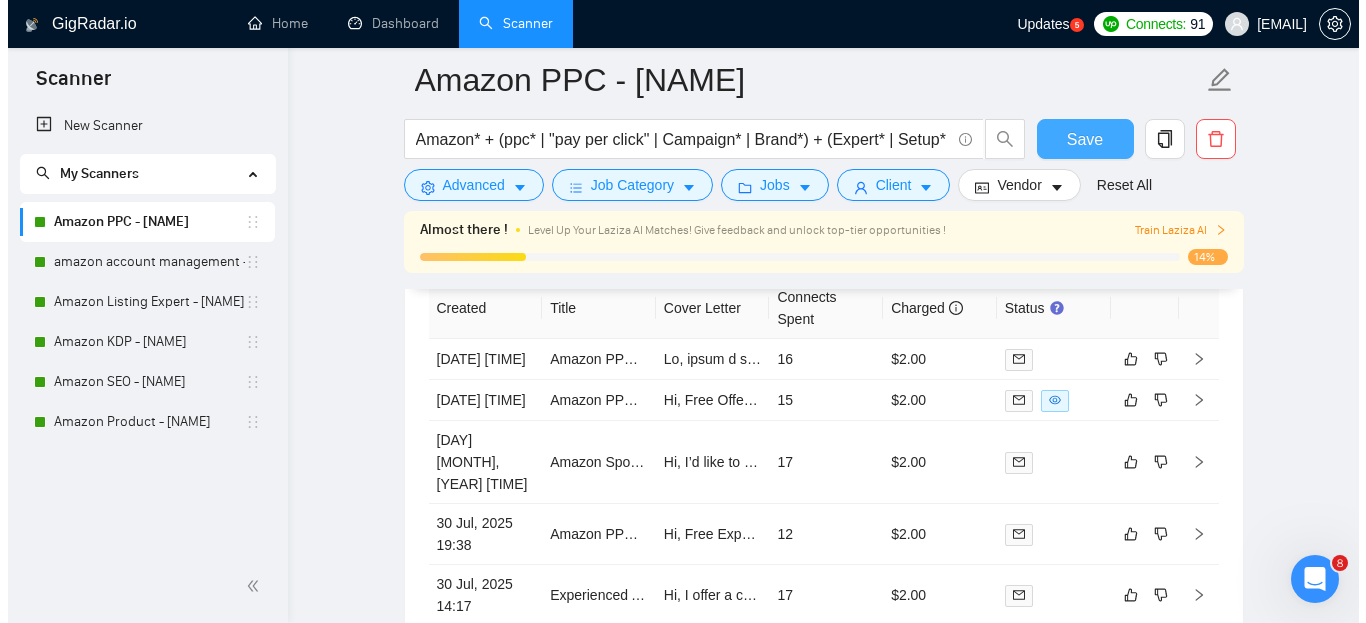 scroll, scrollTop: 5049, scrollLeft: 0, axis: vertical 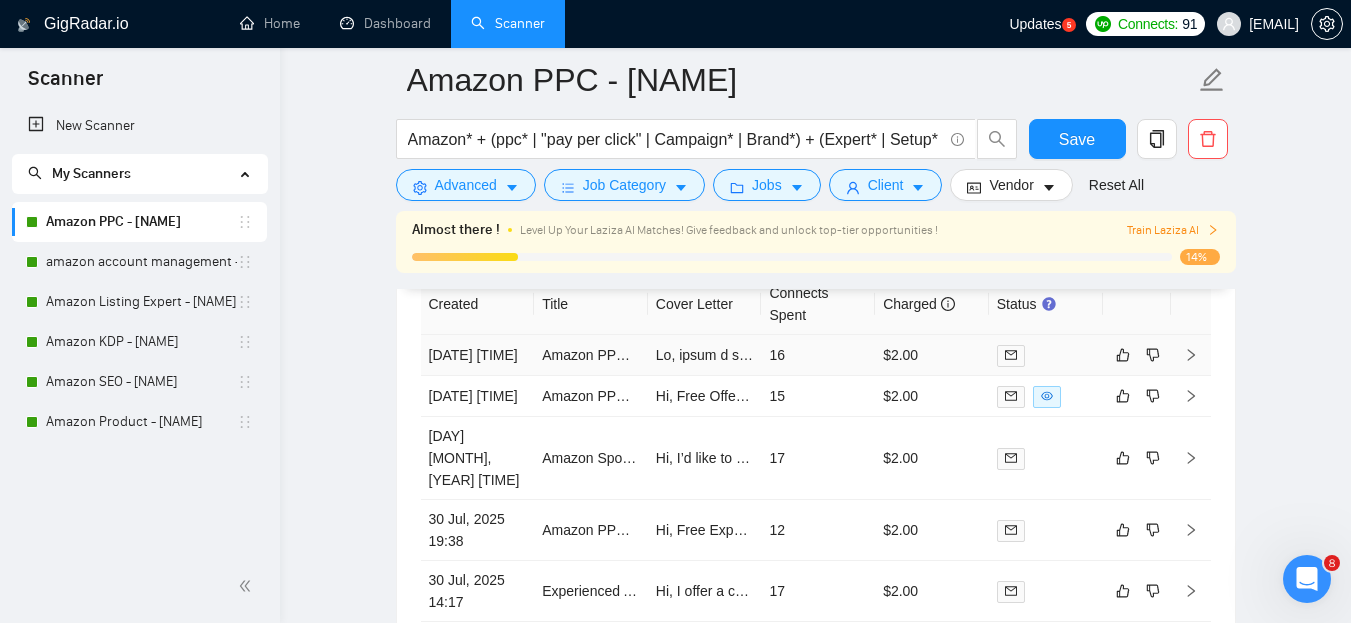 click 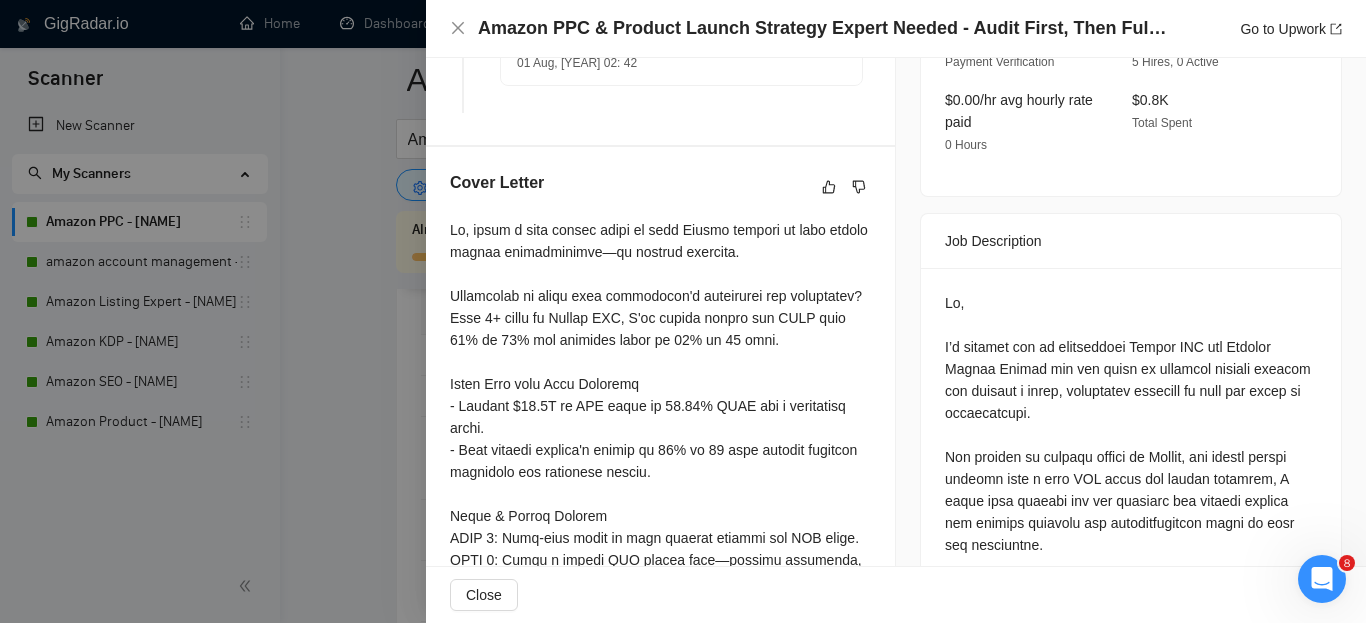 scroll, scrollTop: 624, scrollLeft: 0, axis: vertical 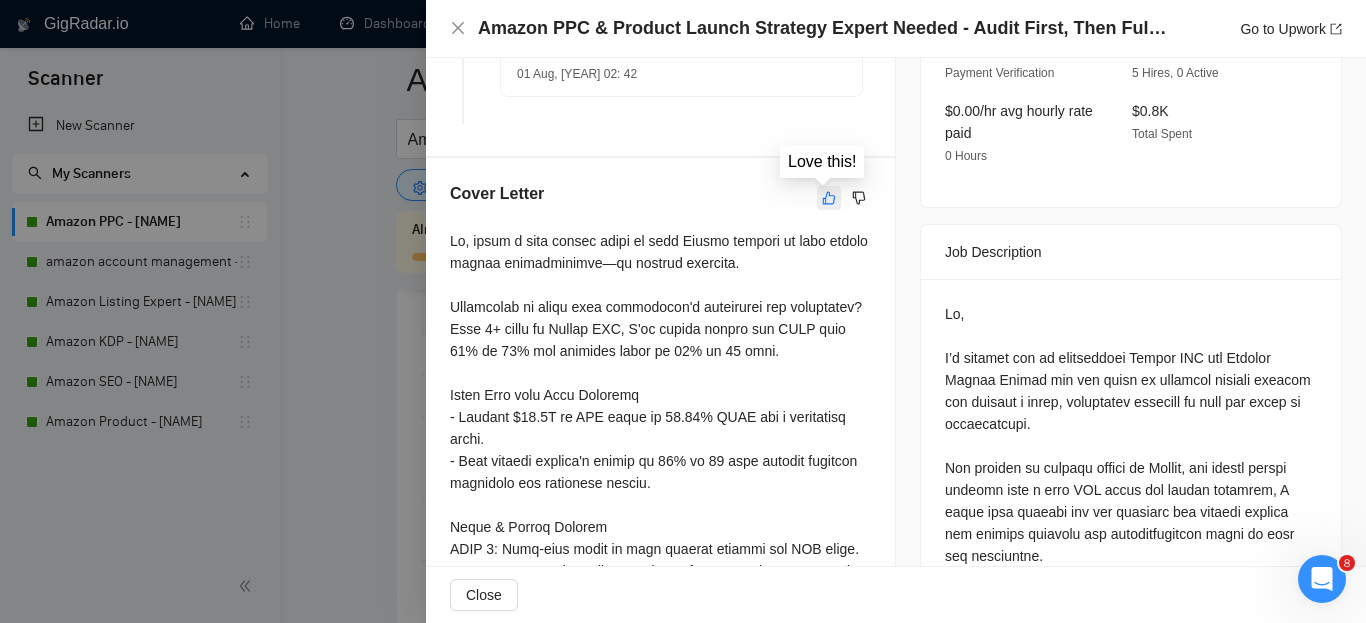 click at bounding box center (829, 198) 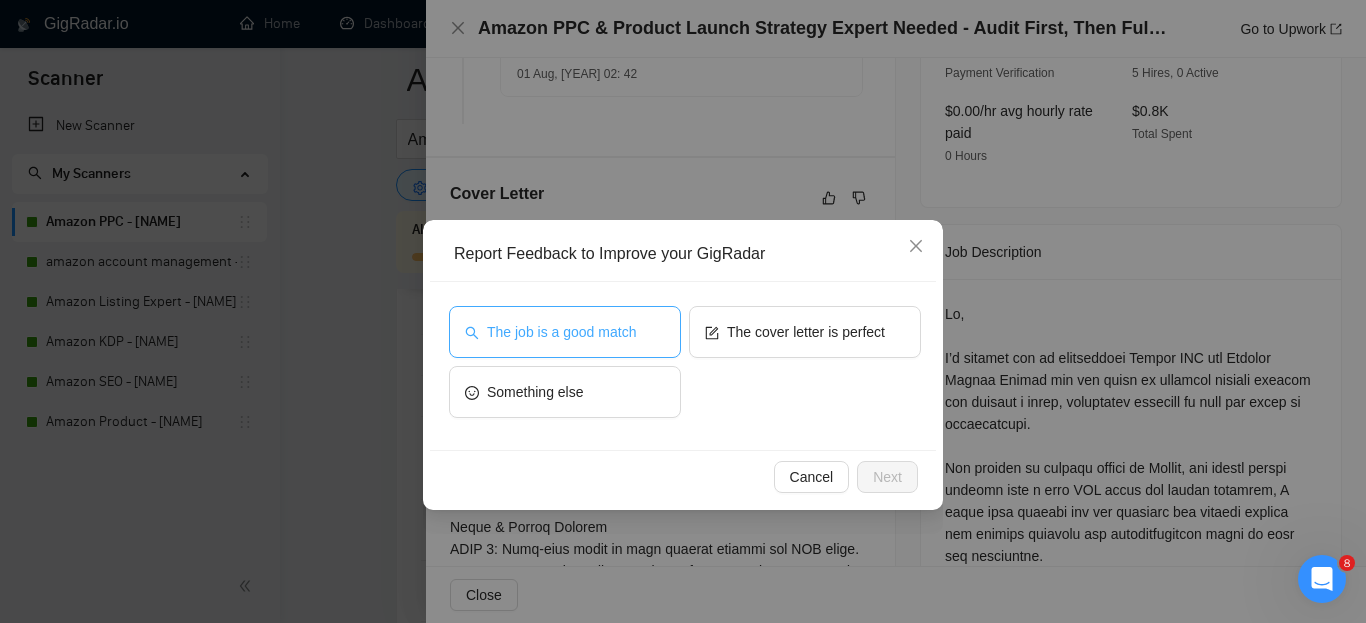 click on "The job is a good match" at bounding box center [561, 332] 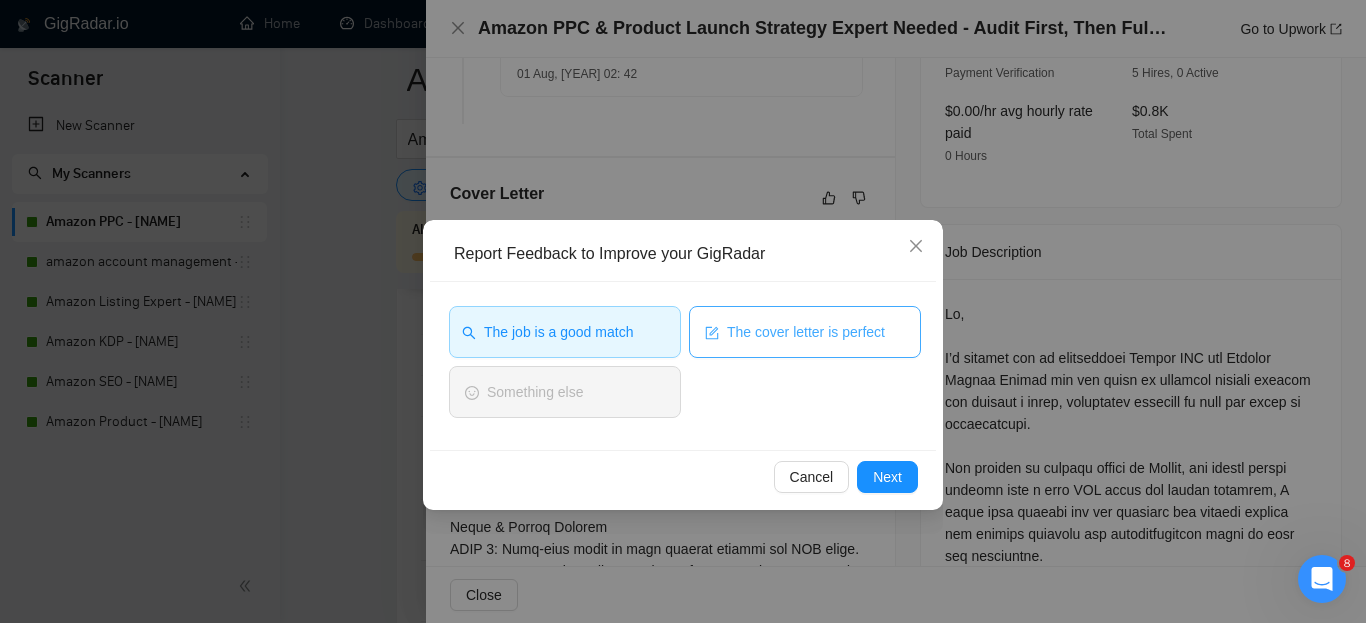 click on "The cover letter is perfect" at bounding box center (805, 332) 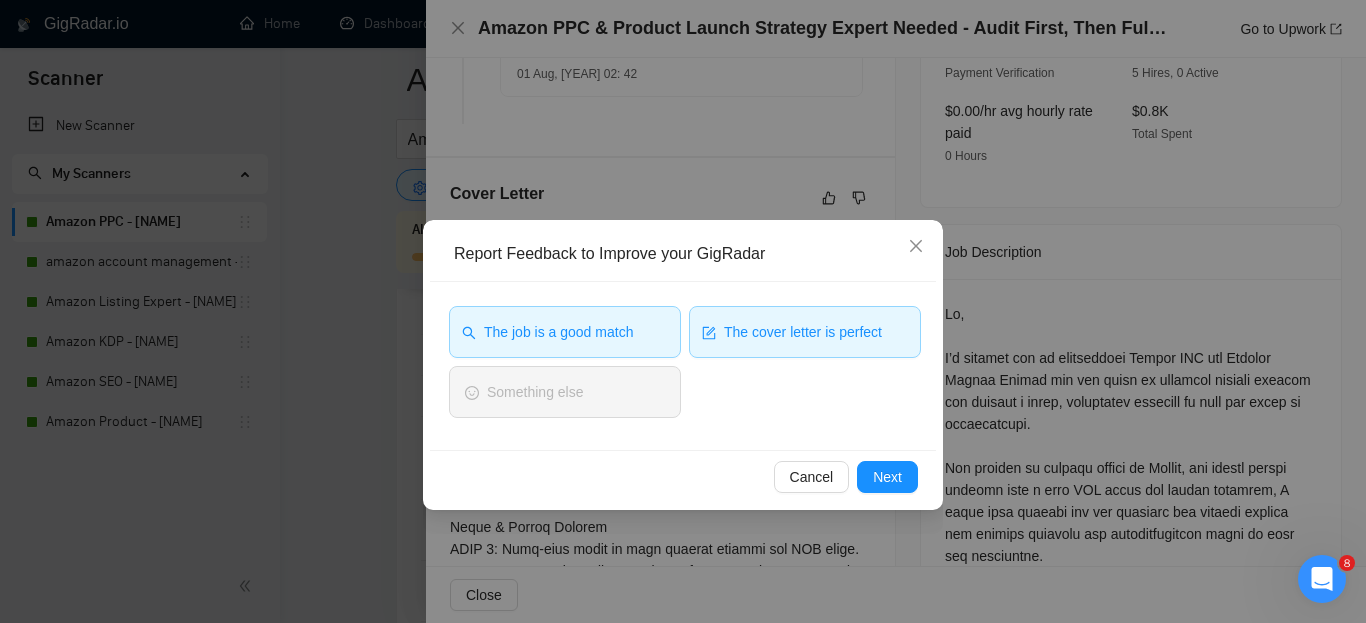 click on "The cover letter is perfect" at bounding box center (805, 332) 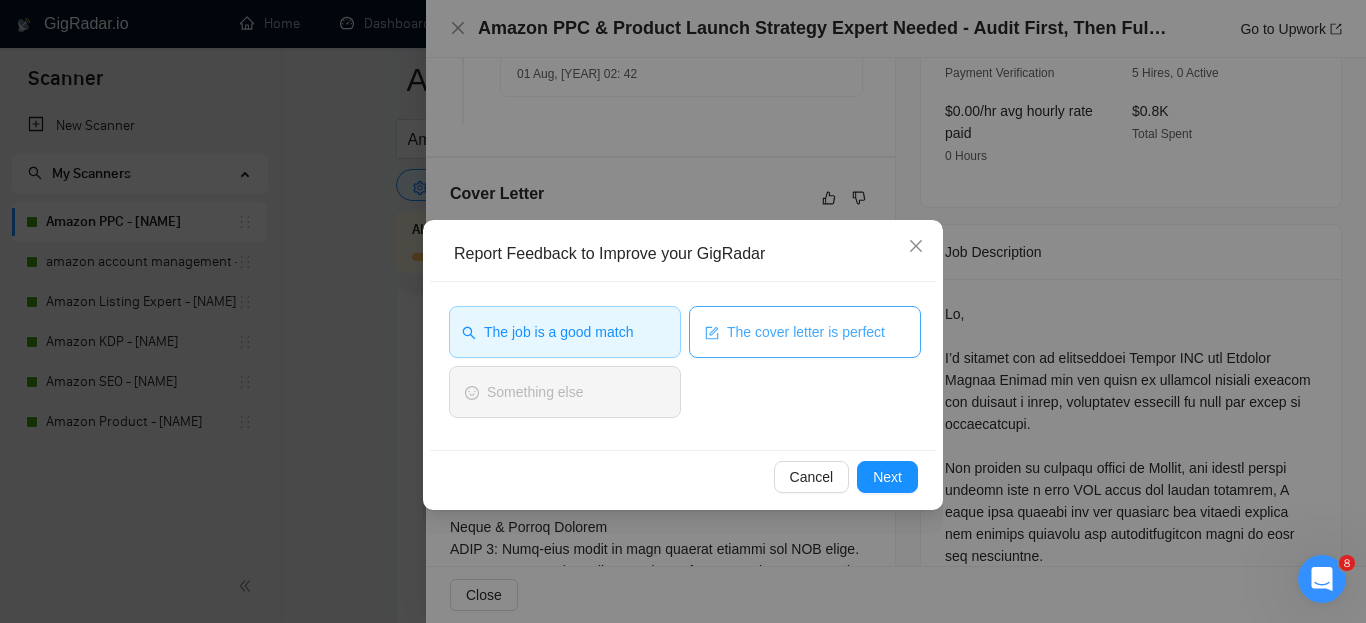 click on "The cover letter is perfect" at bounding box center (806, 332) 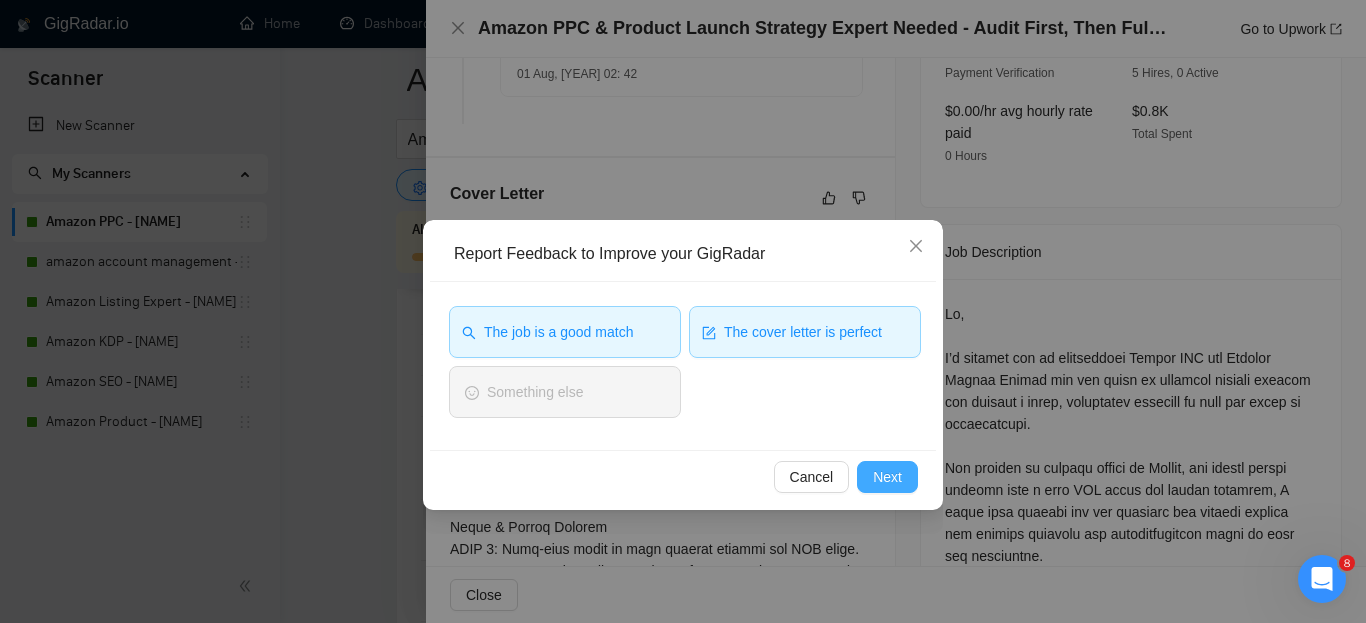 click on "Next" at bounding box center [887, 477] 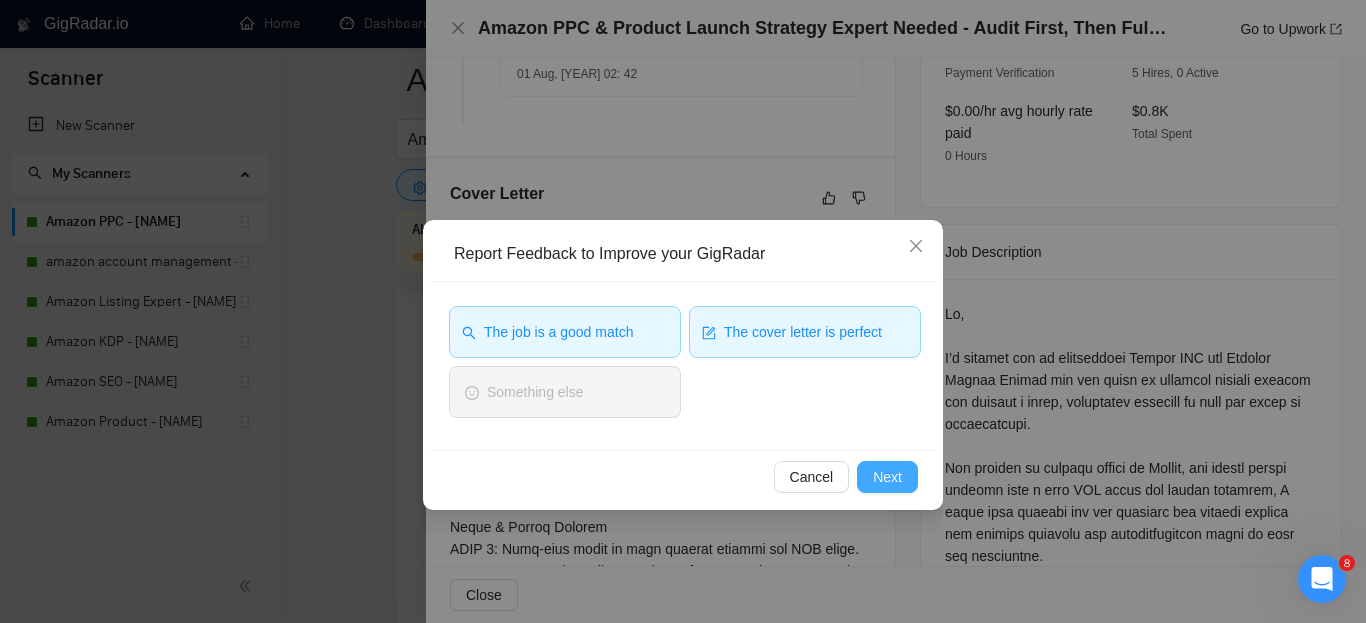 type 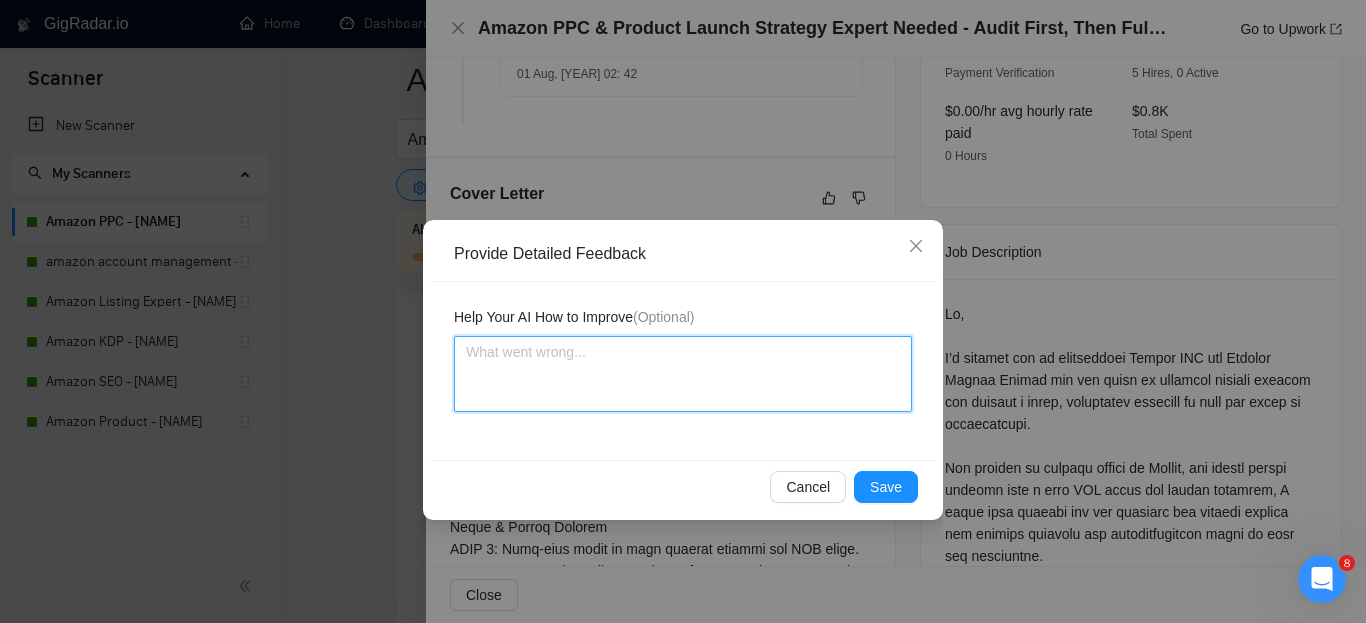 click at bounding box center [683, 374] 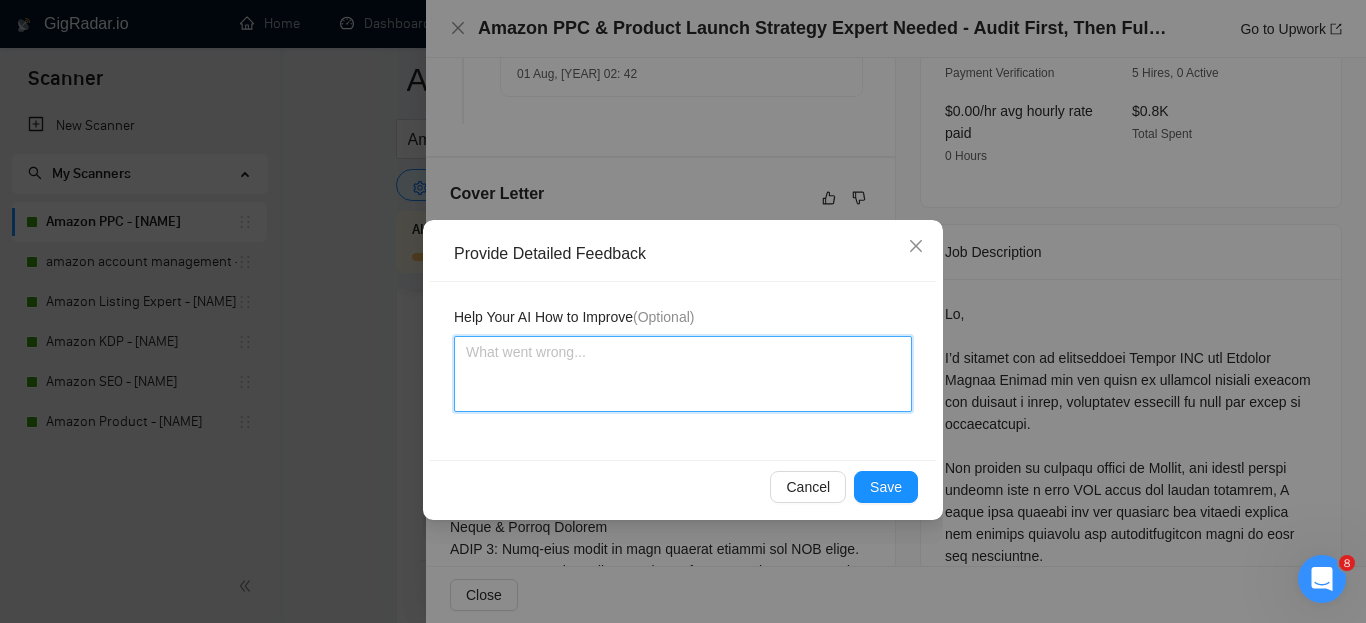 type on "F" 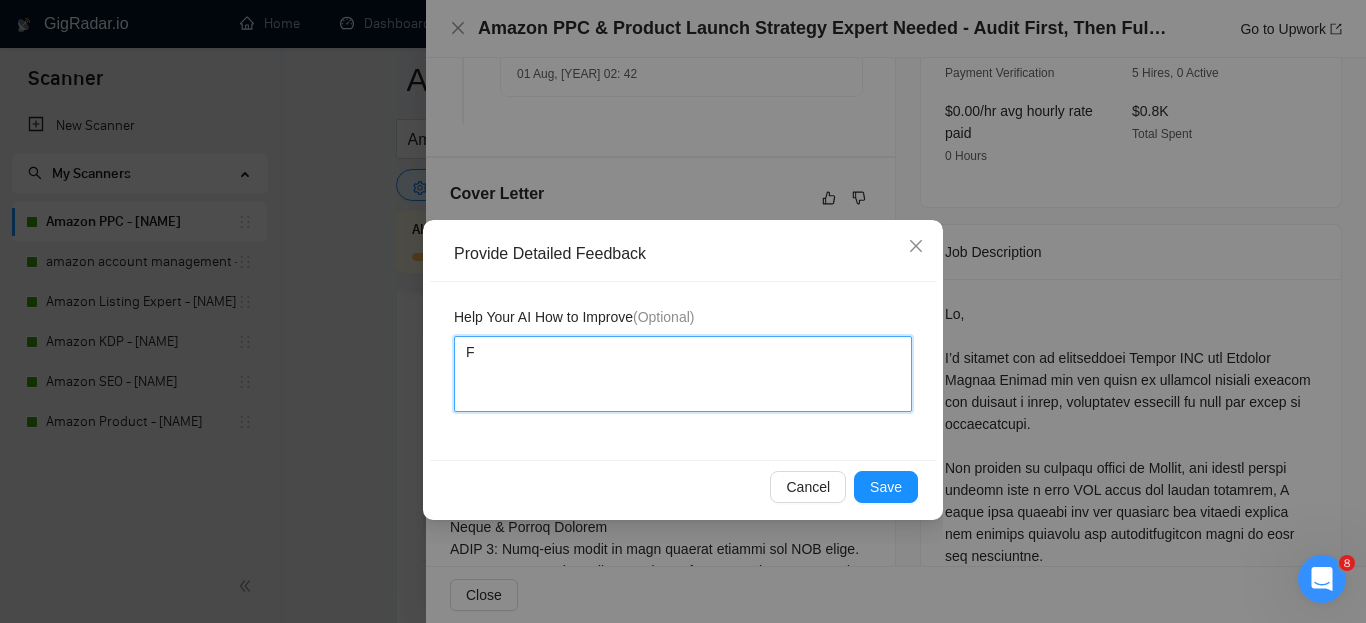 type 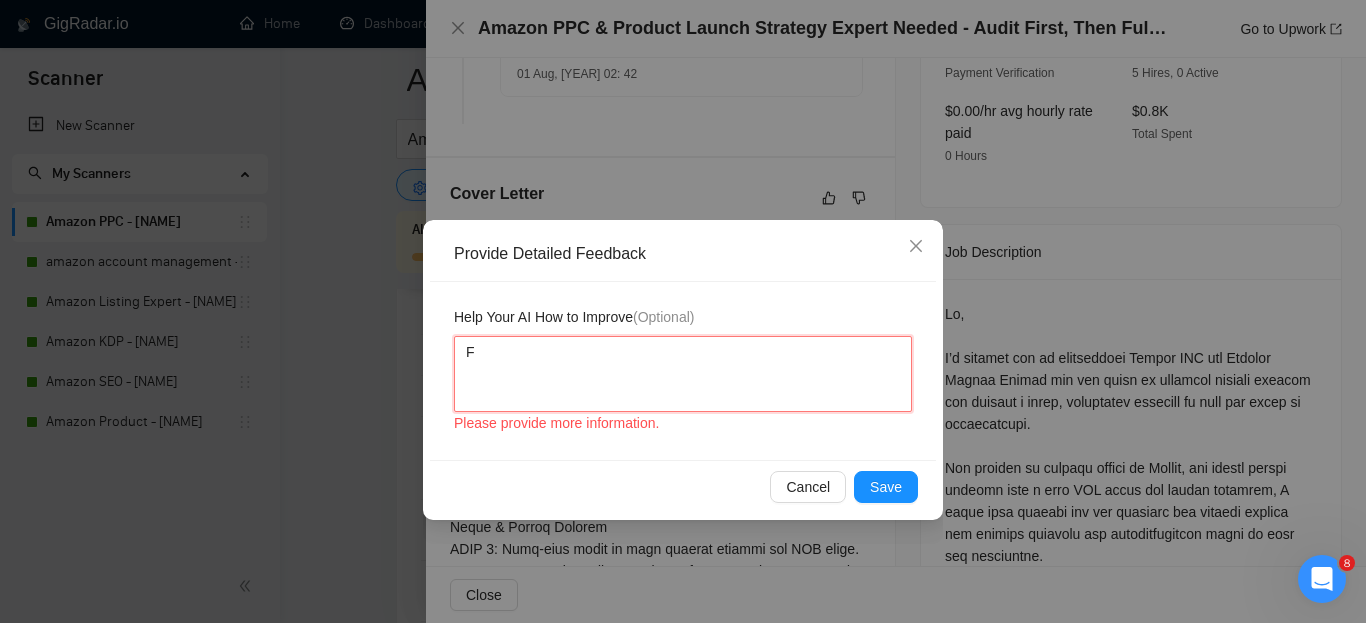 type on "Fo" 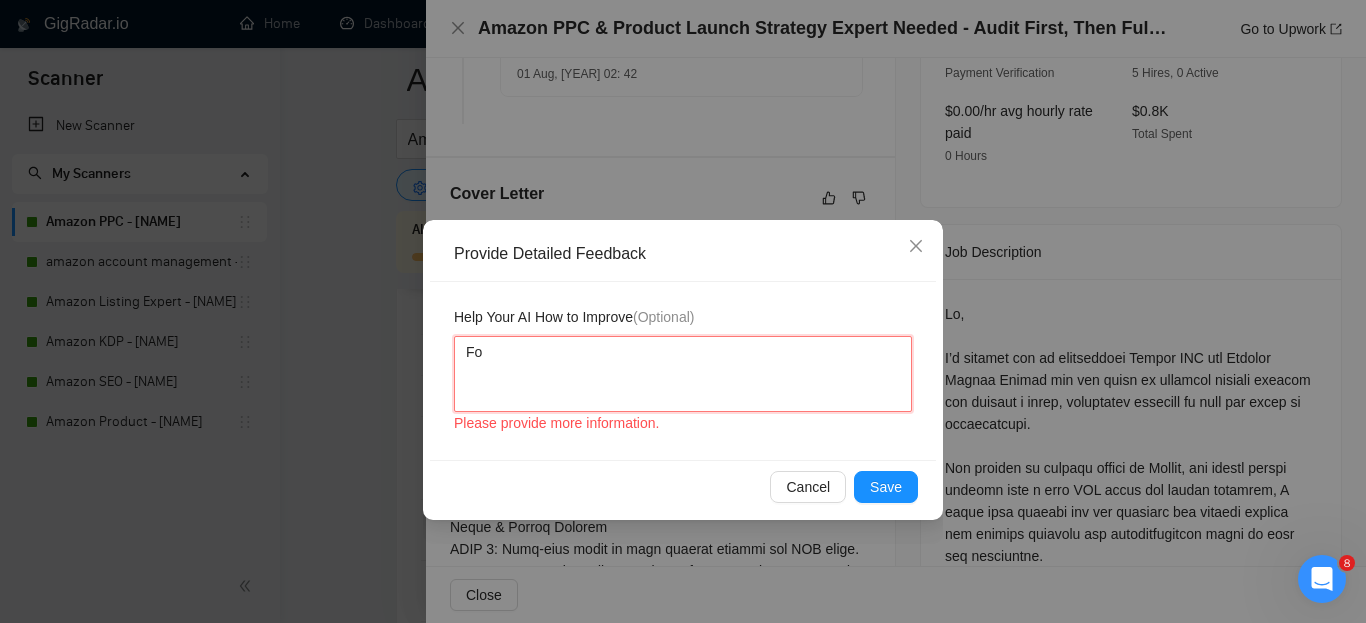 type 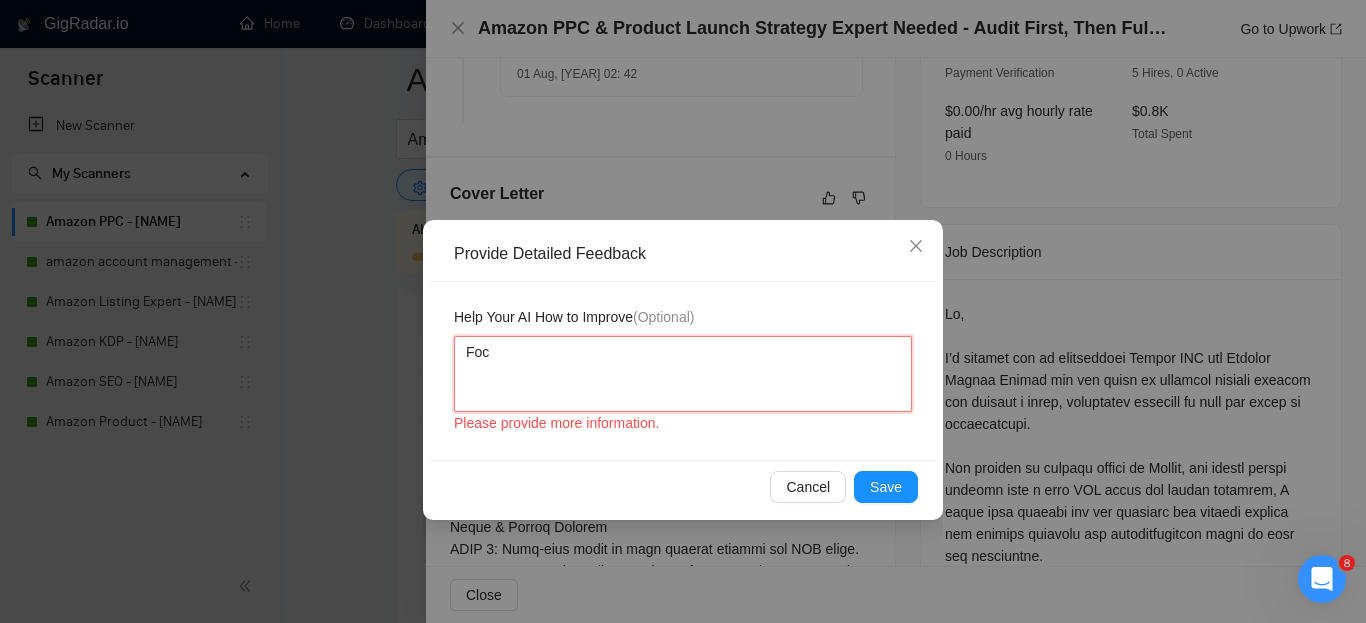 type 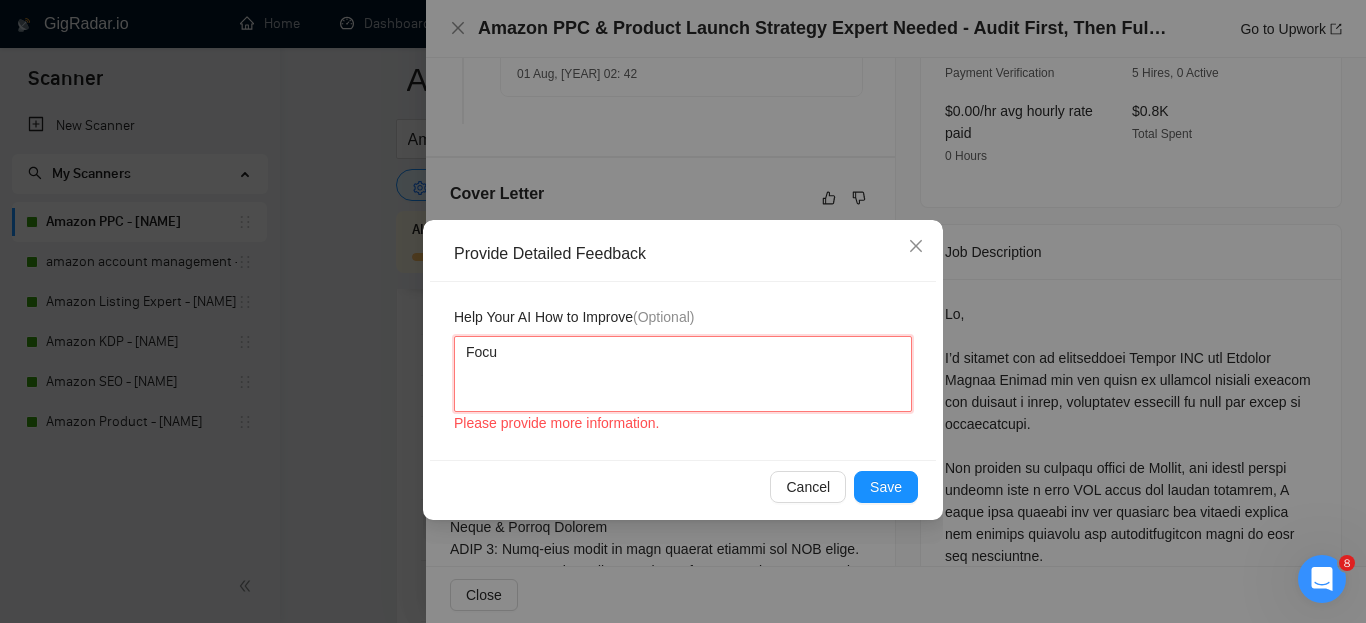 type 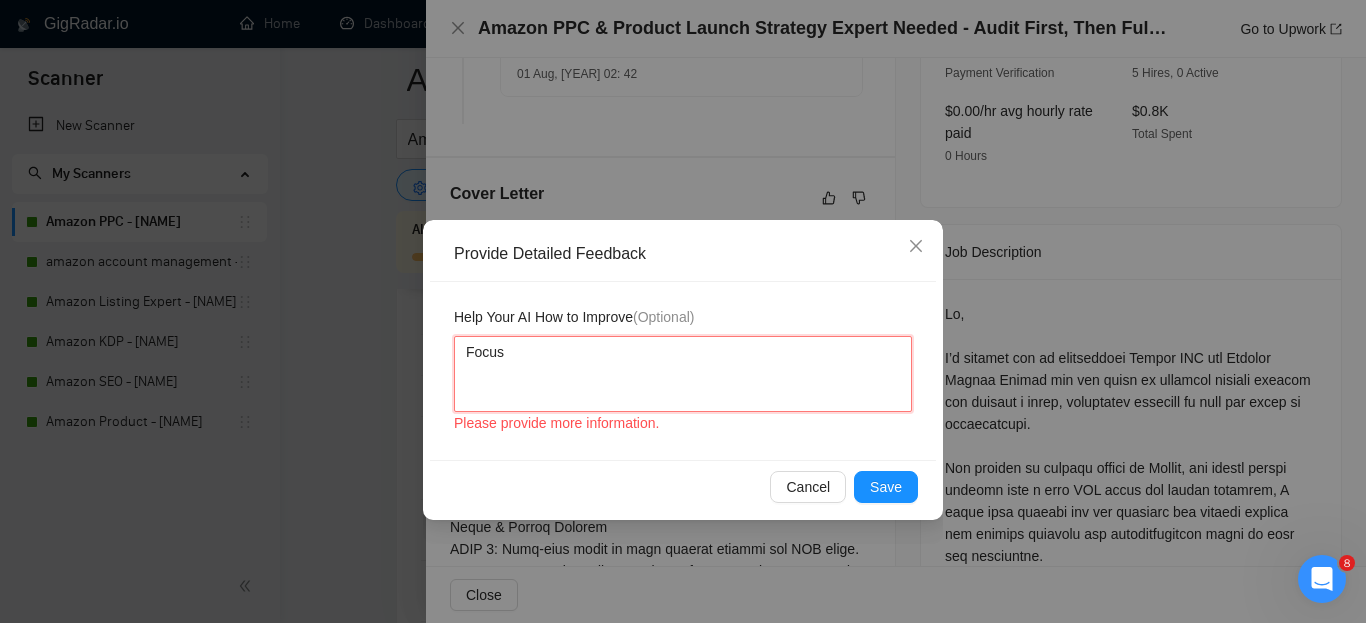 type 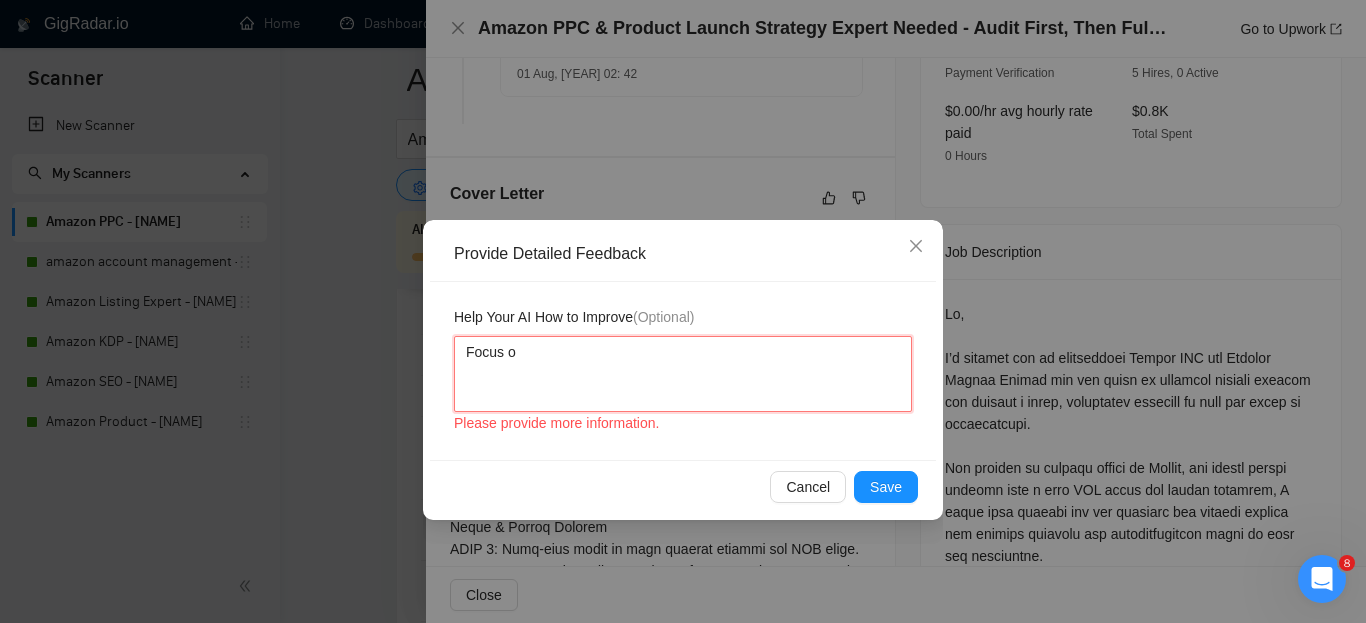 type 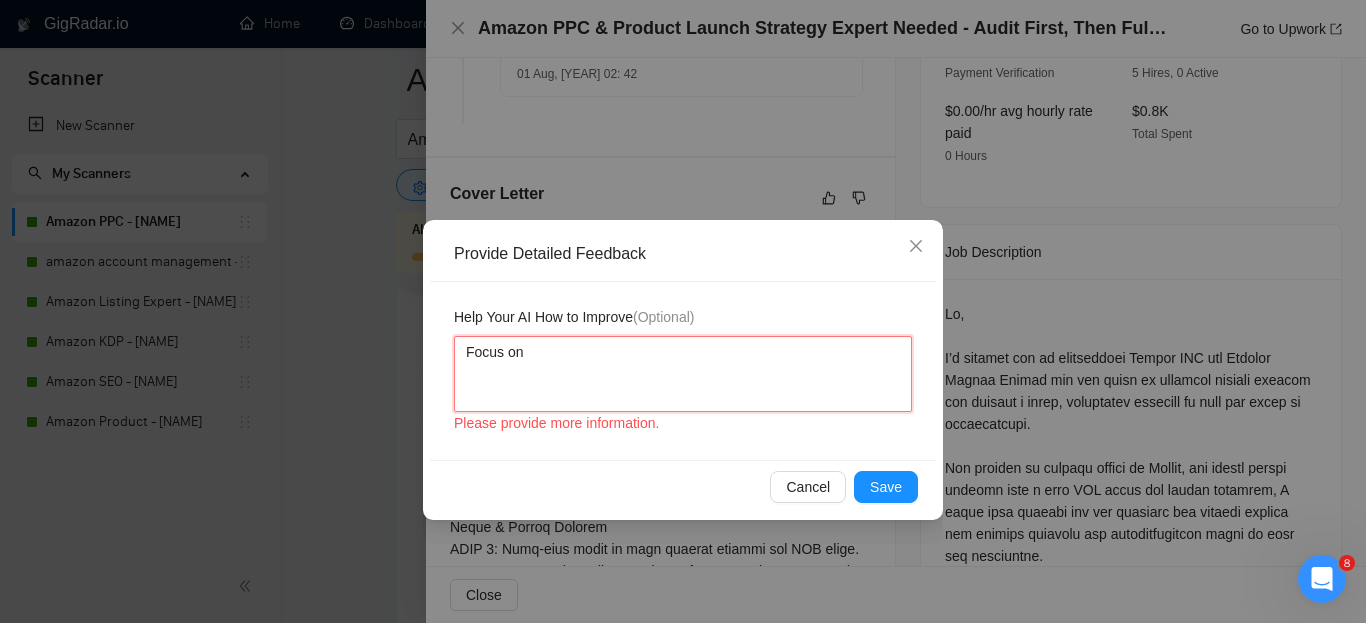 type 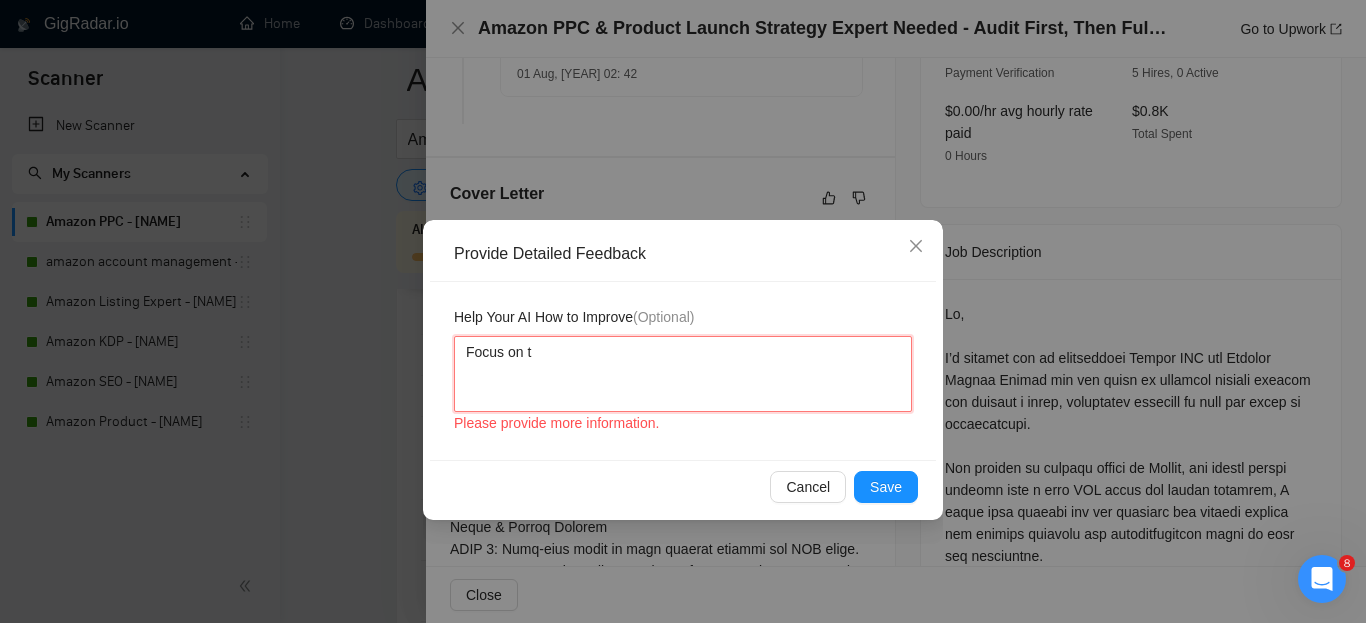 type 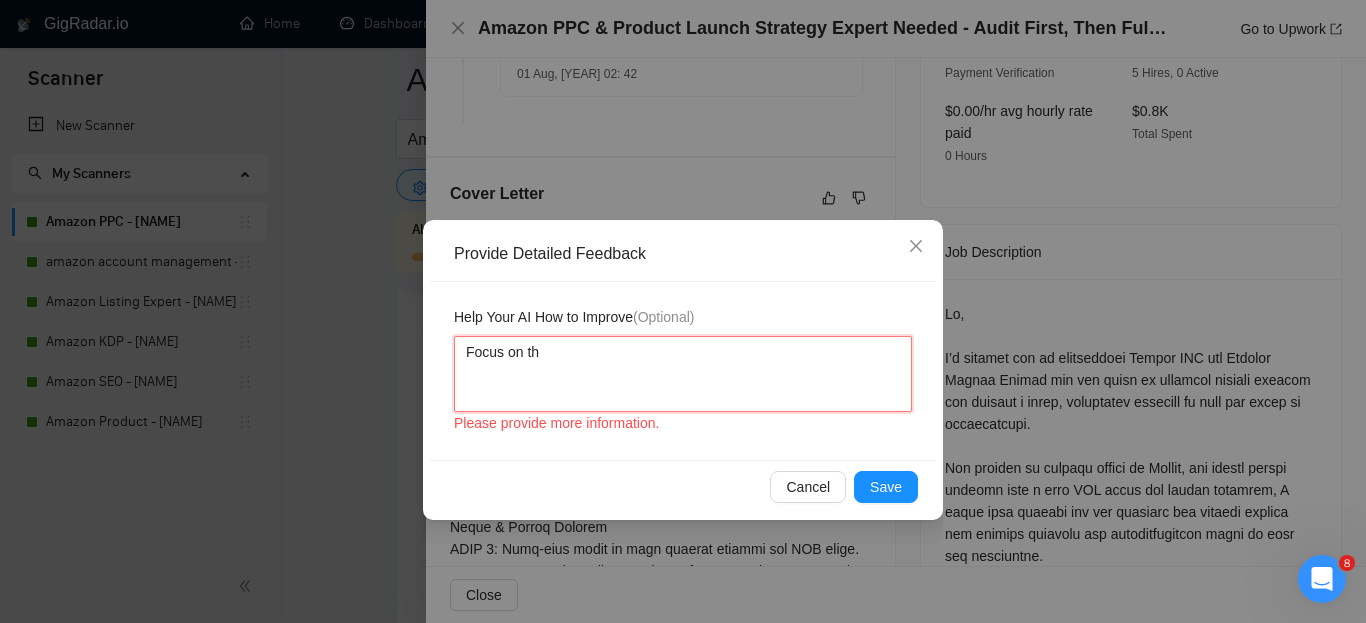 type 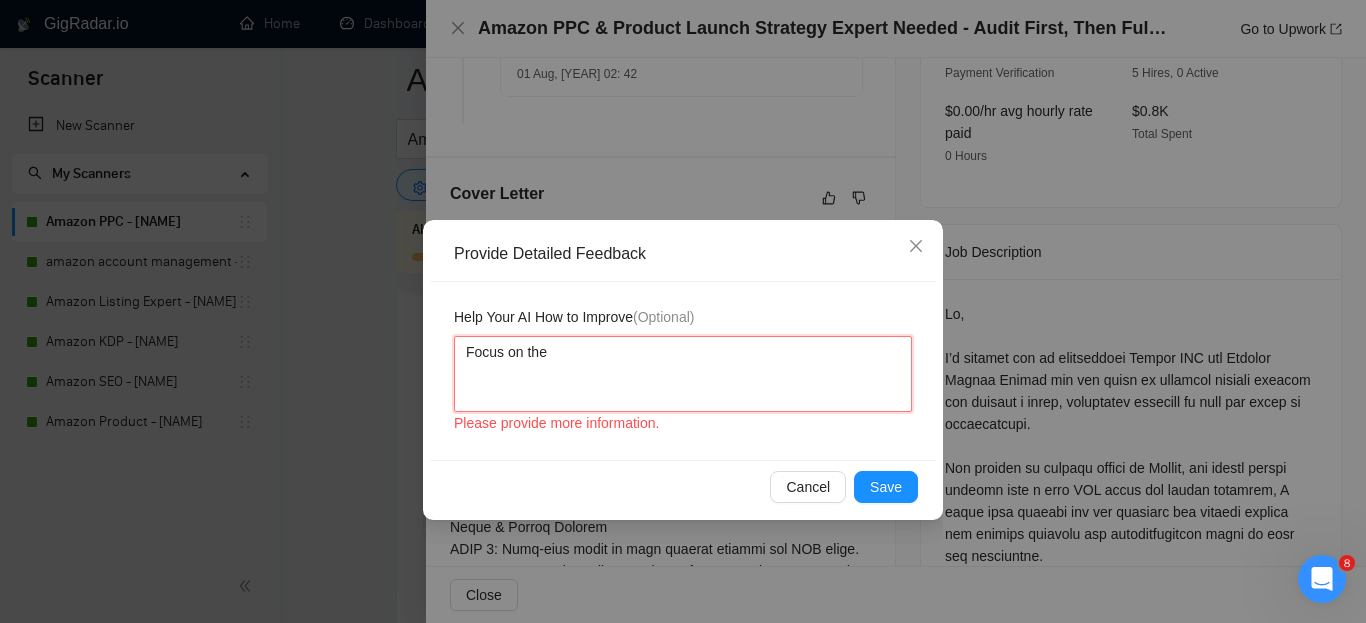 type on "Focus on the" 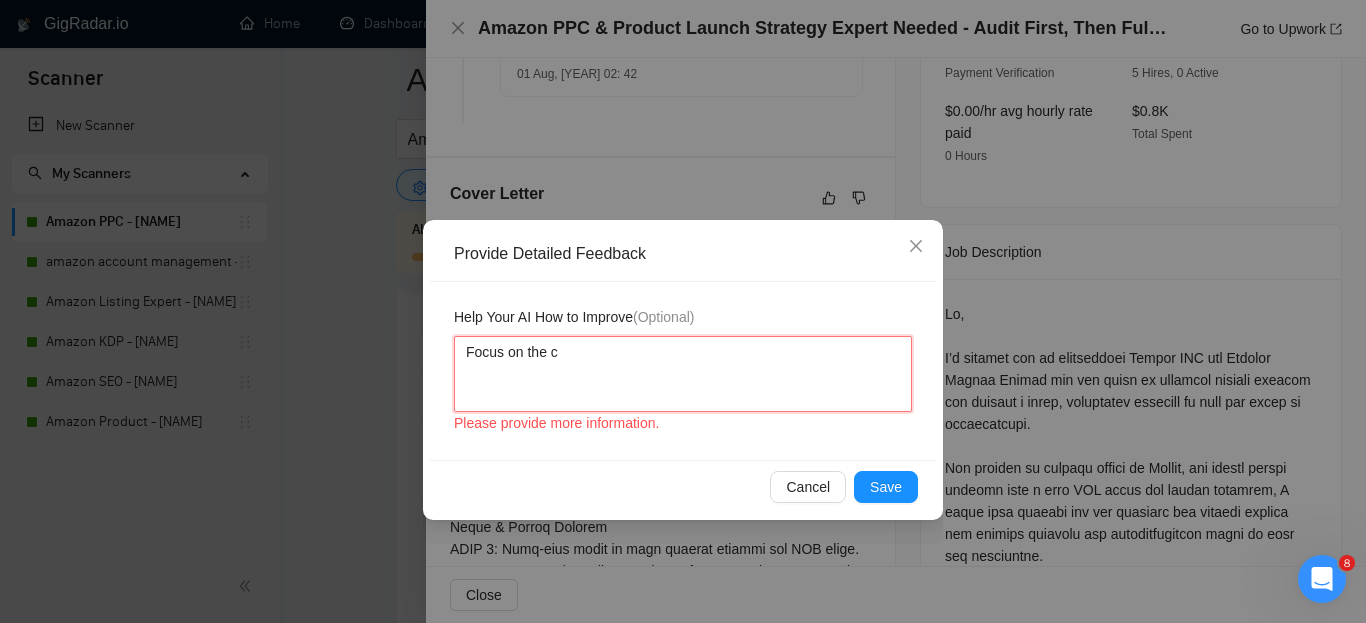 type 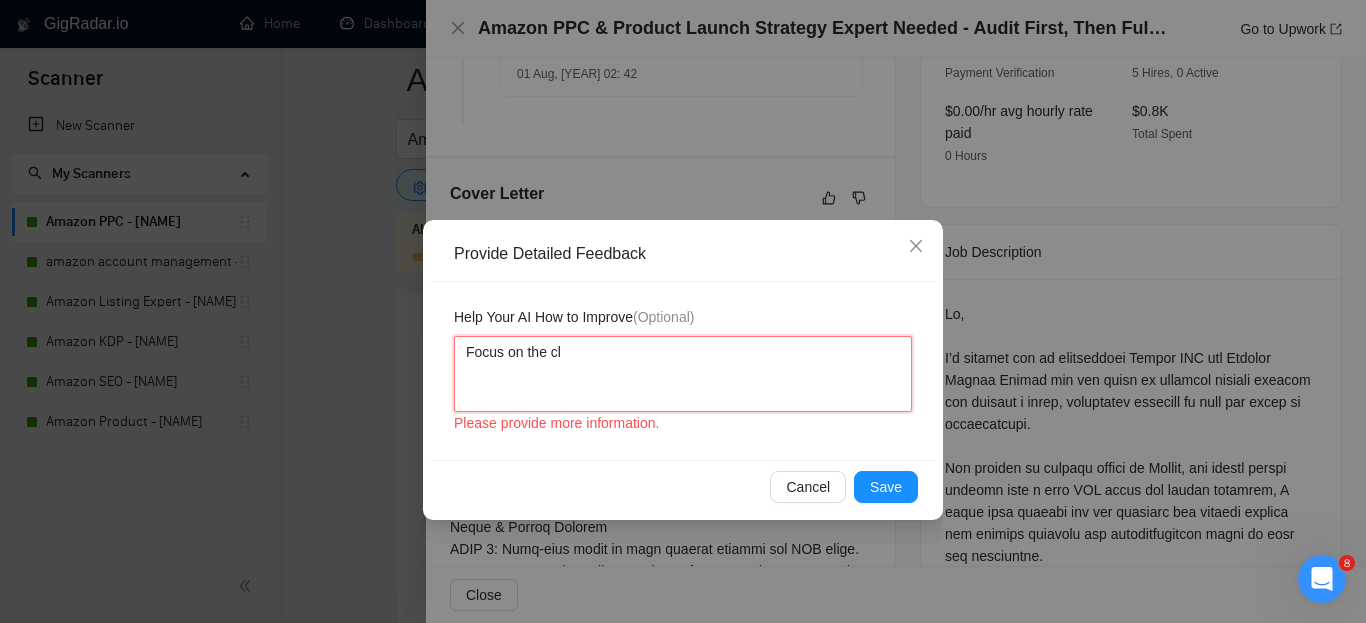 type 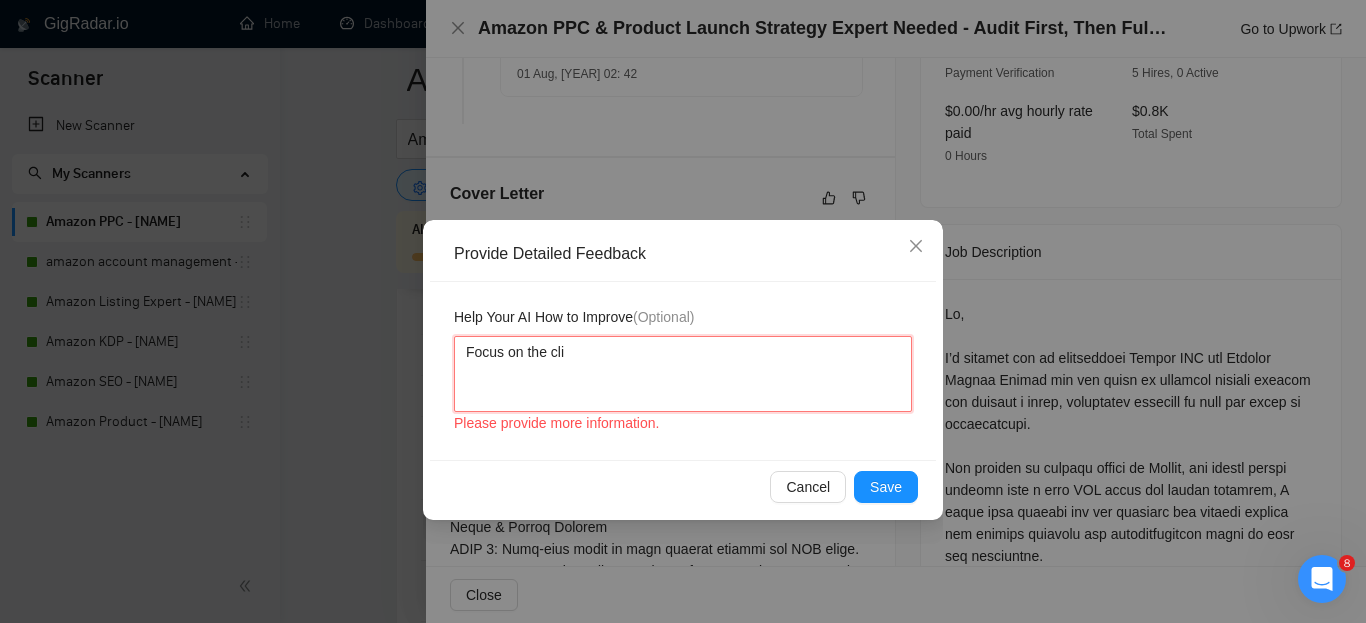 type 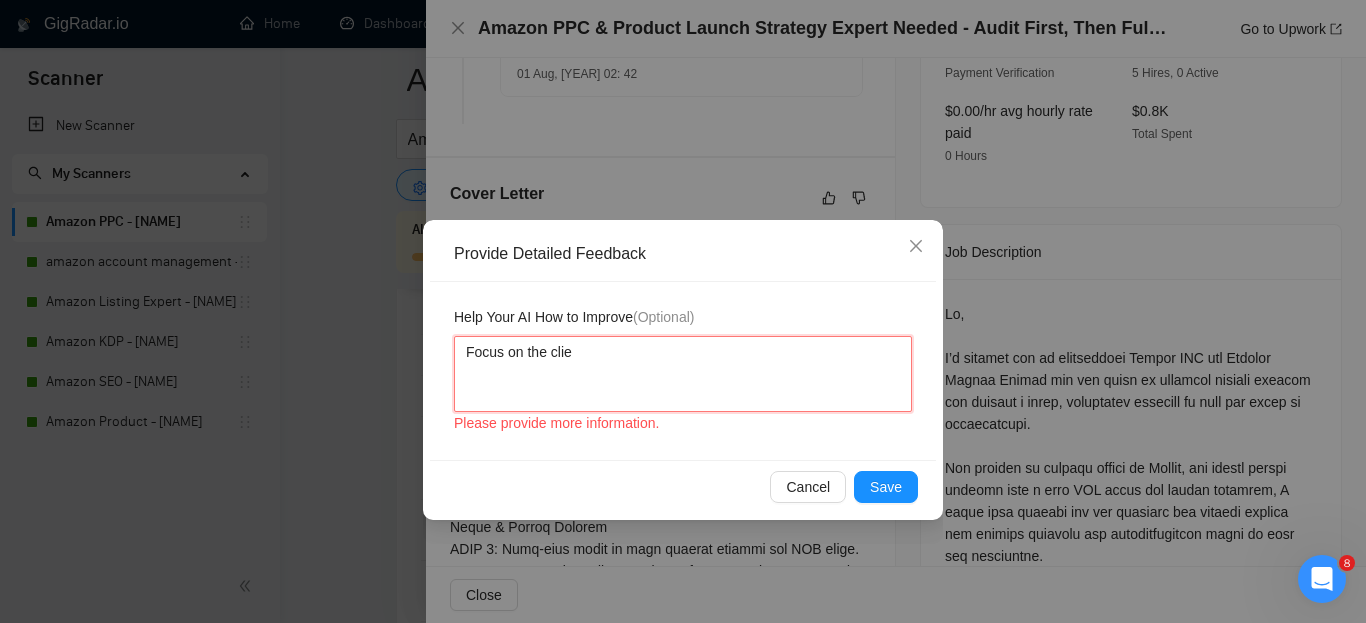 type on "Focus on the clien" 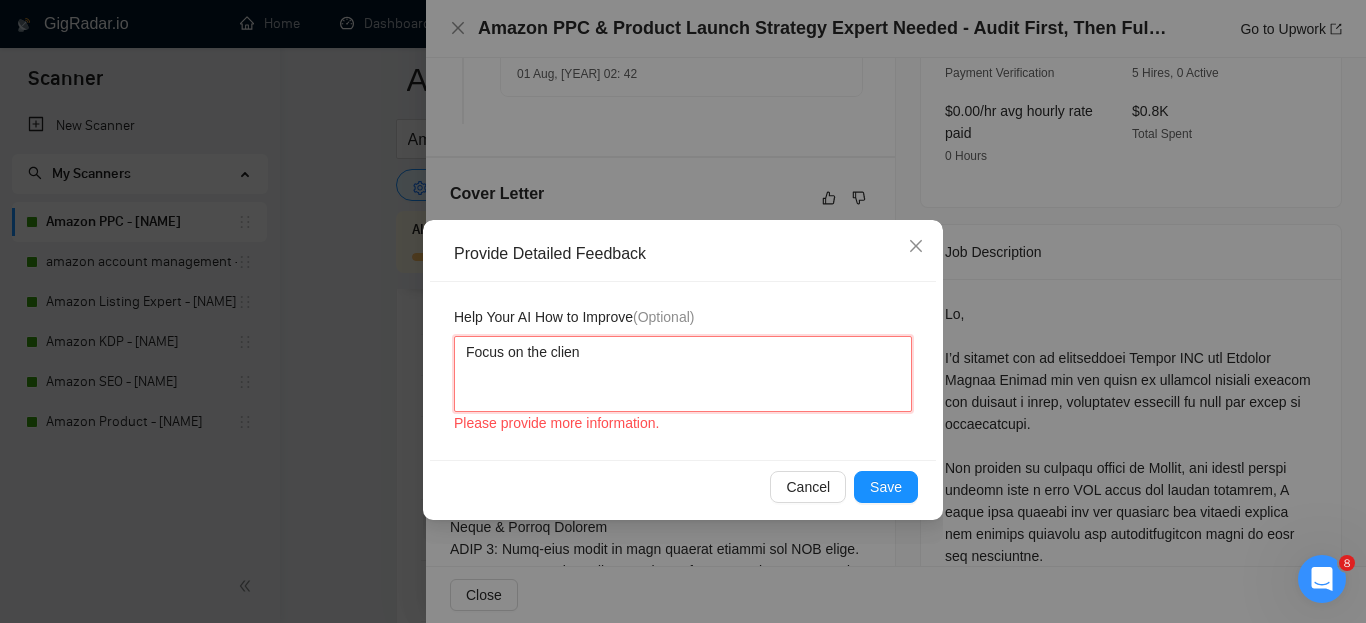 type 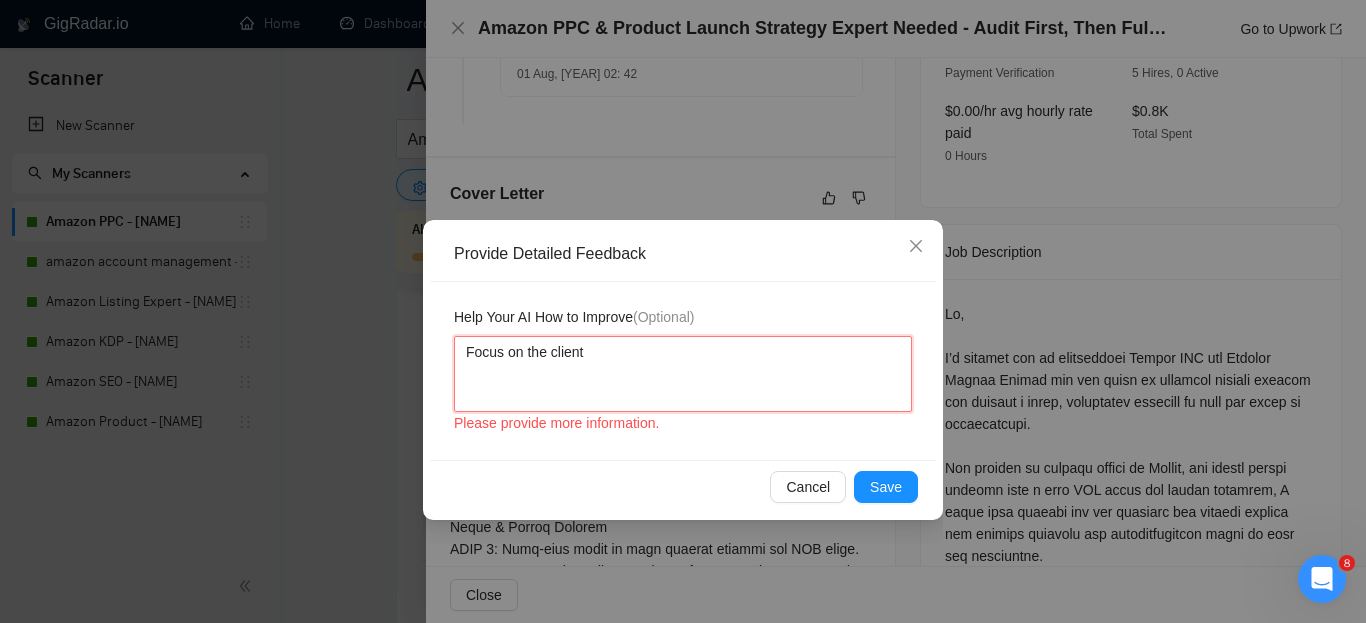 type 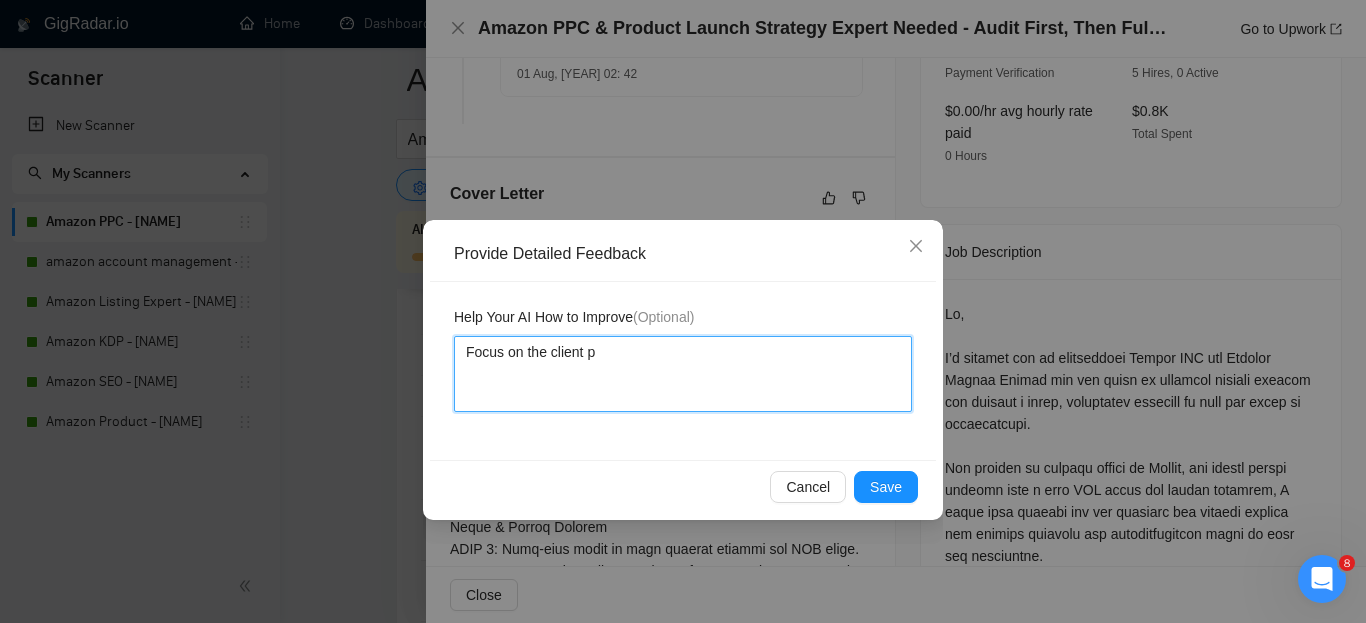 type 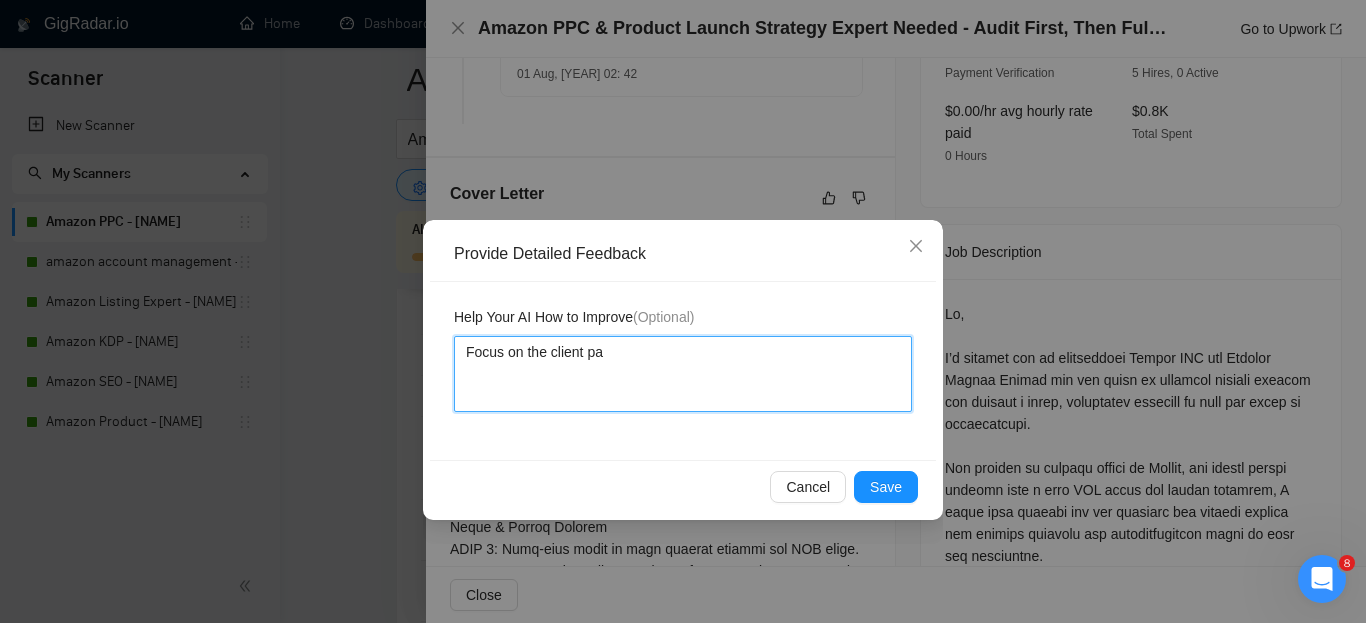 type 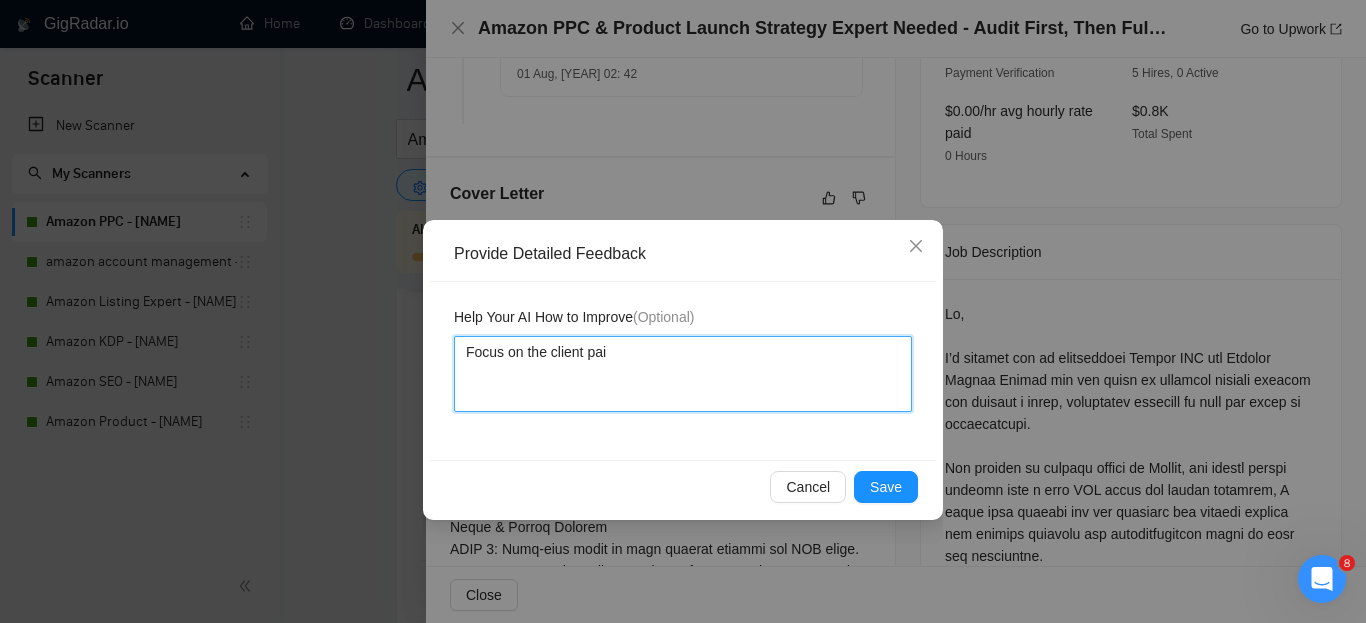 type 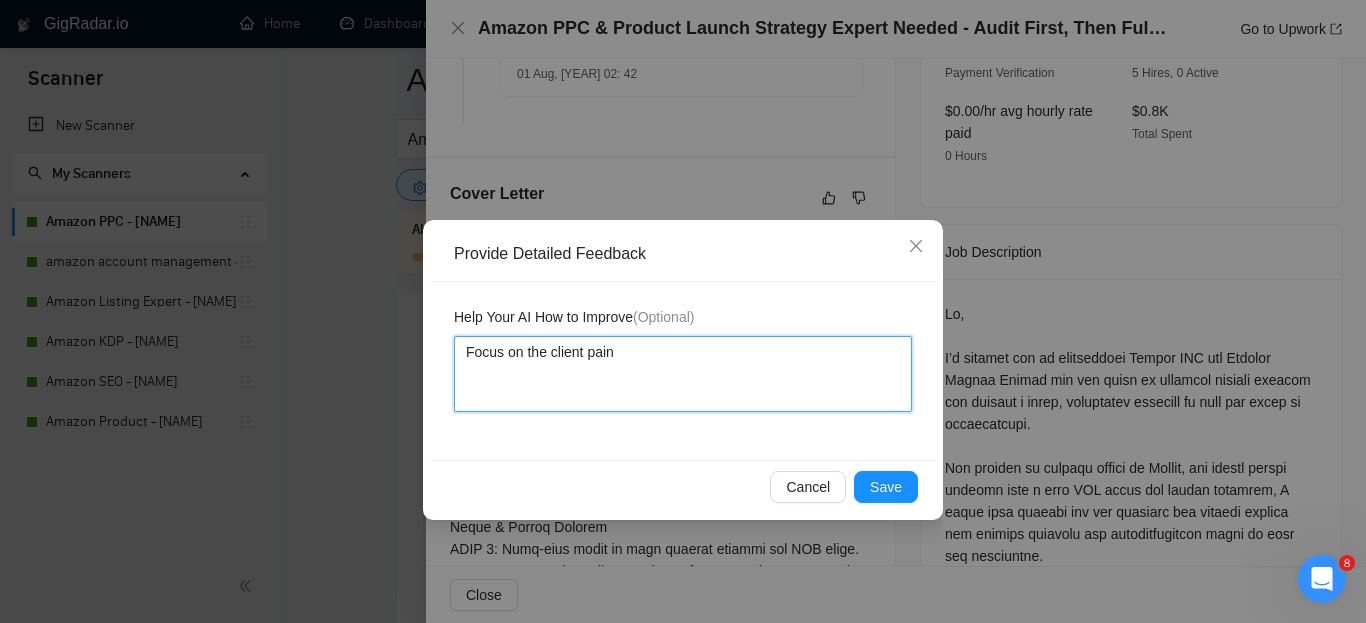 type 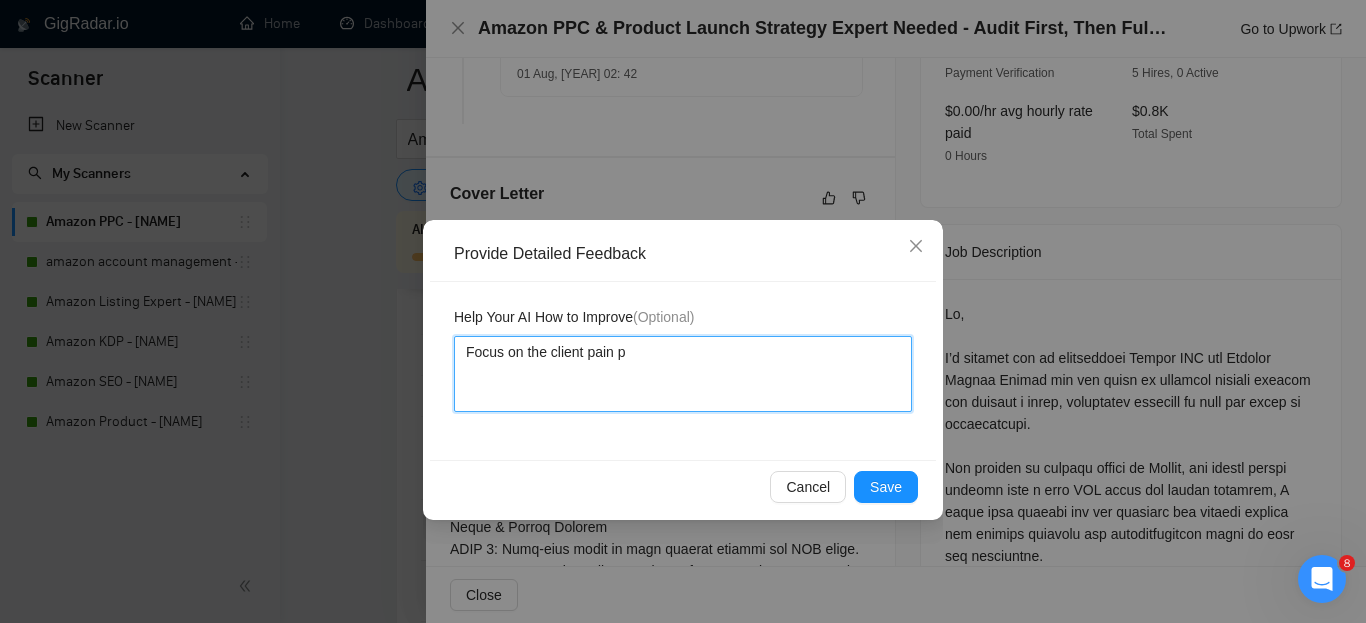 type 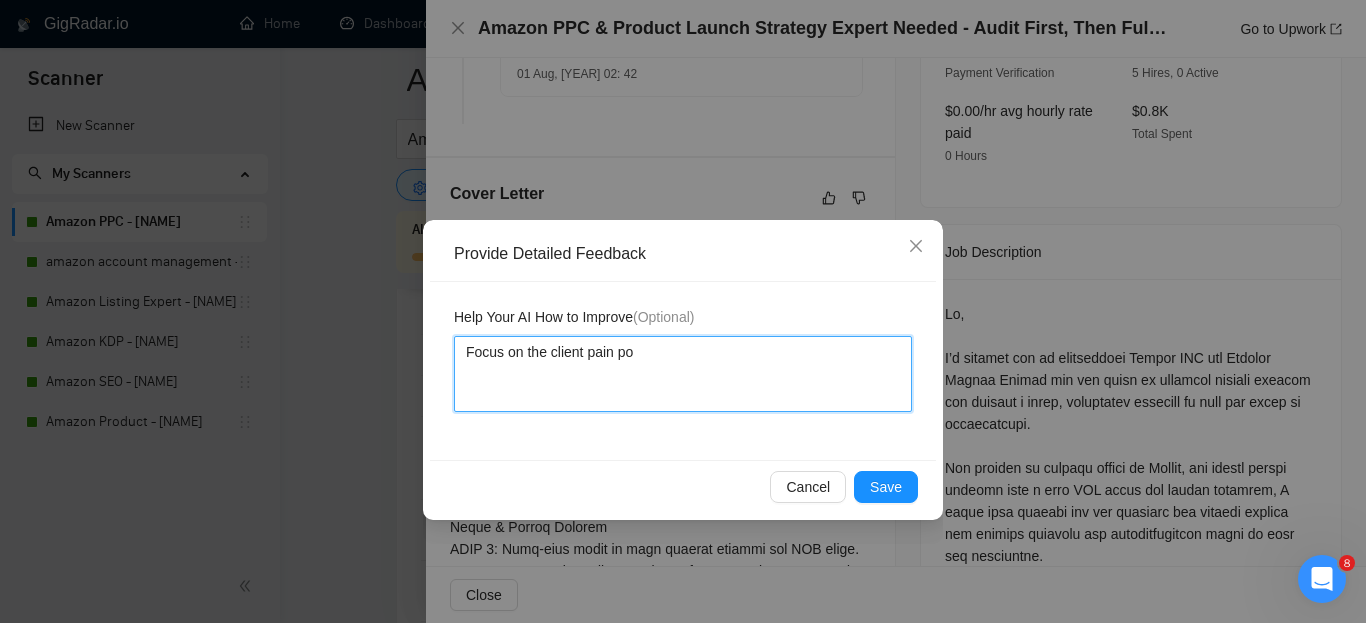 type 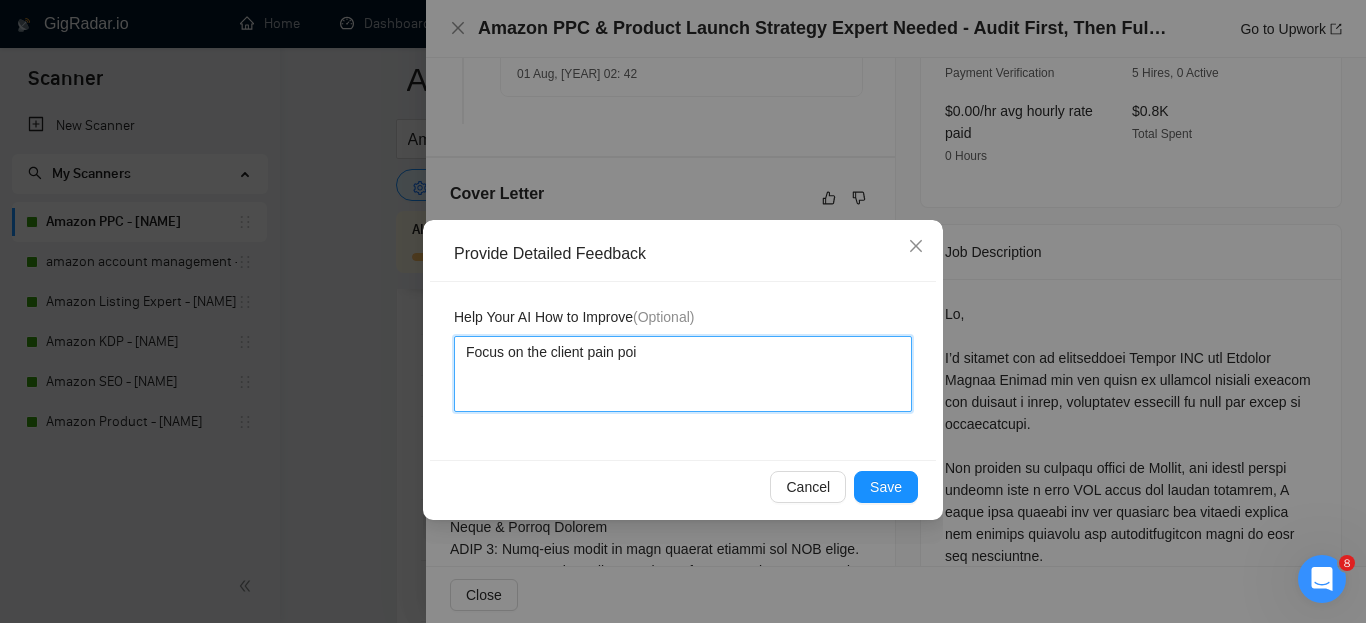 type on "Focus on the client pain poin" 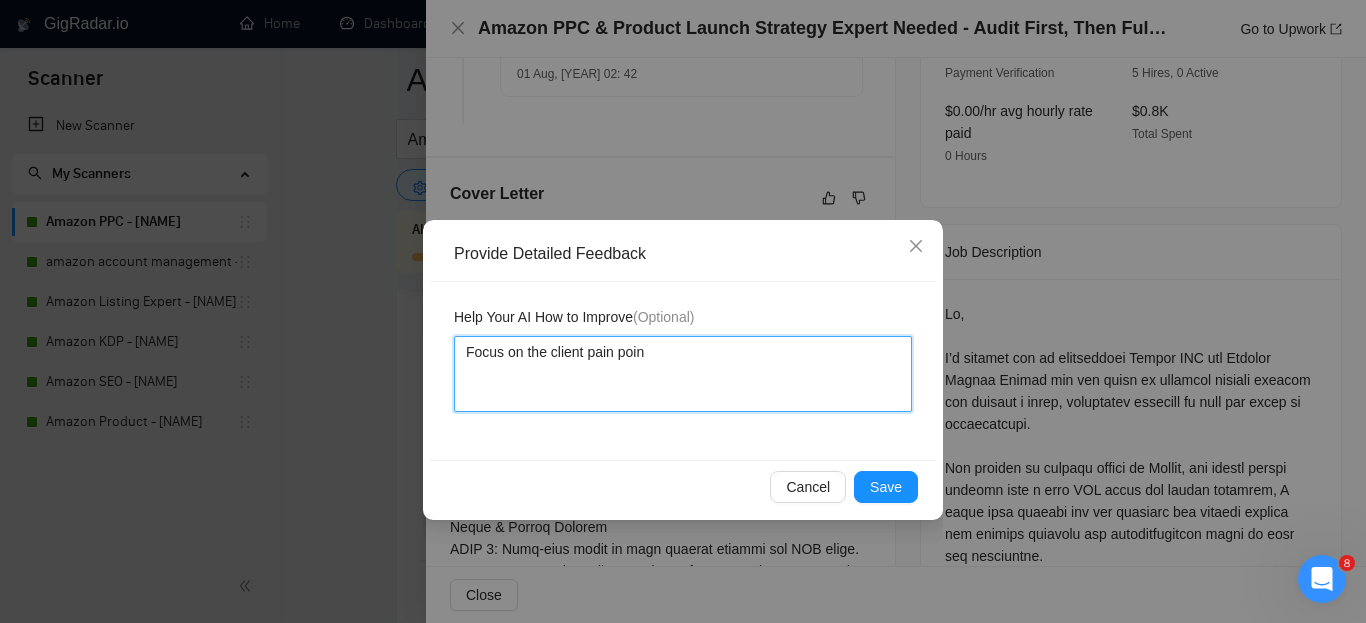 type 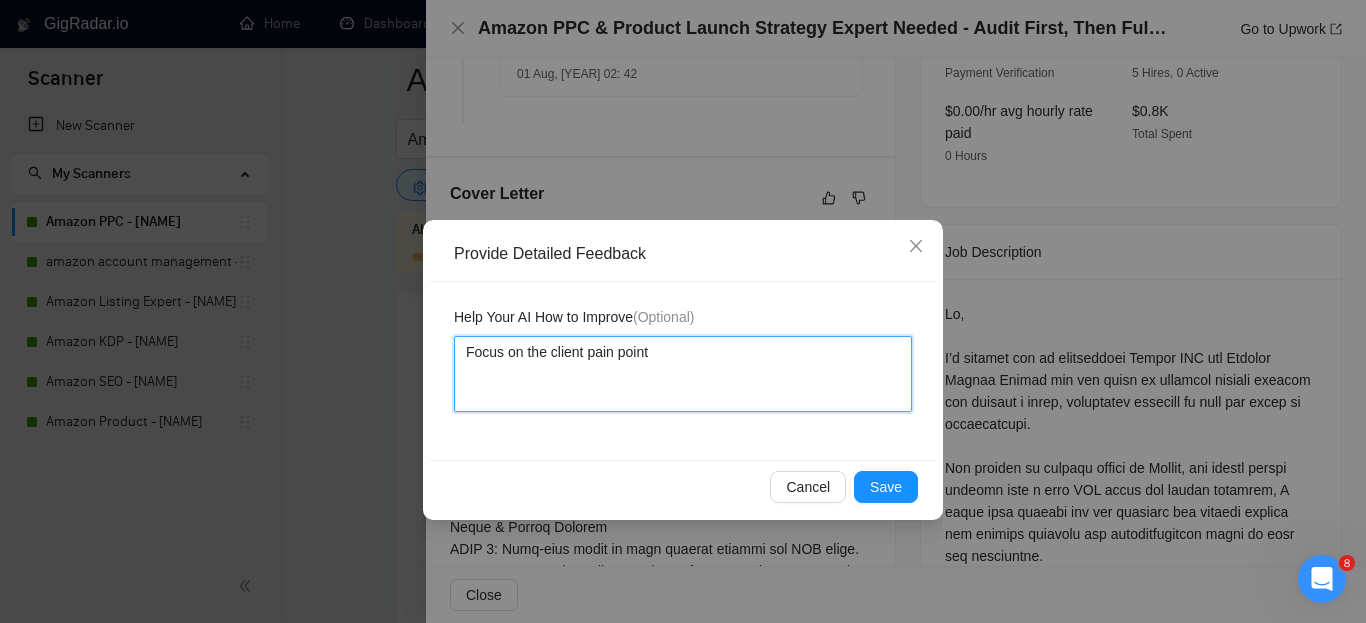 type 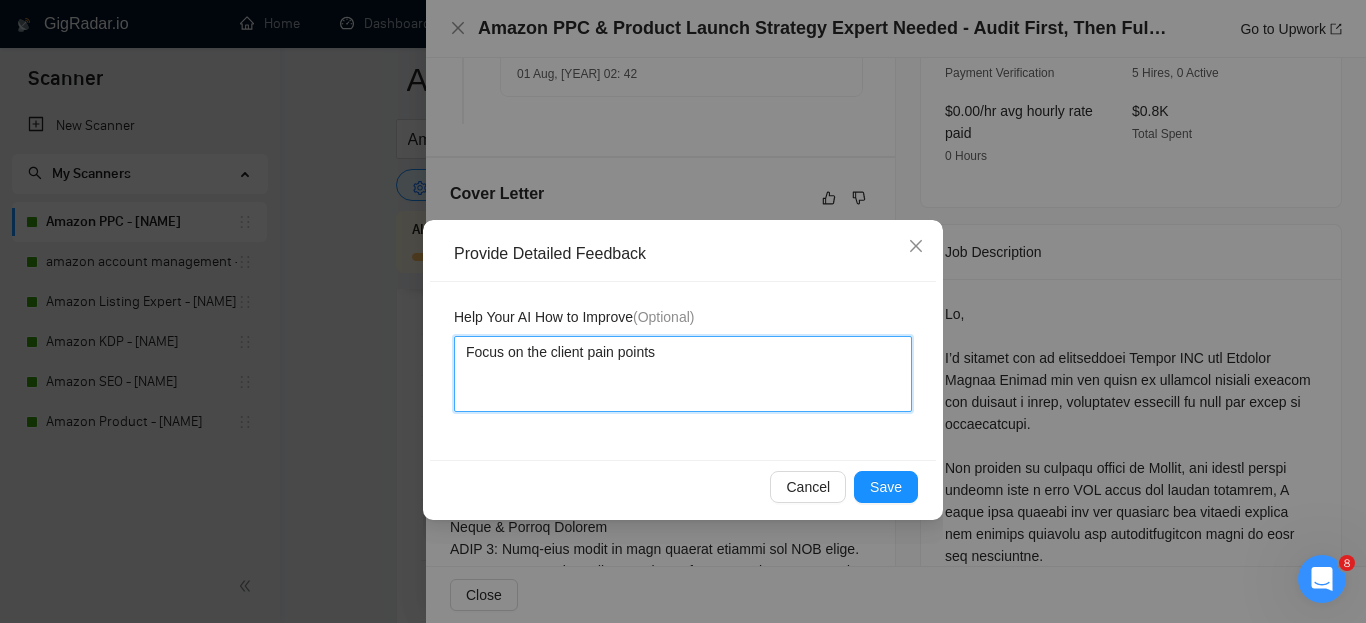 type on "Focus on the client pain points" 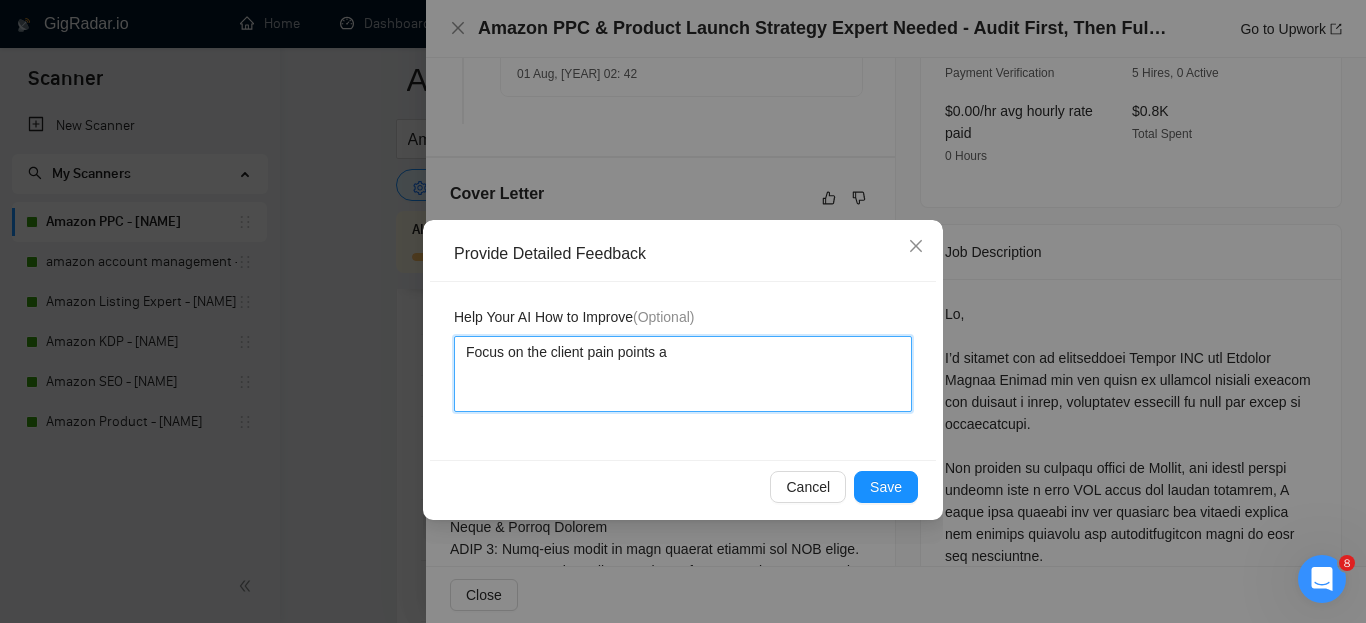 type on "Focus on the client pain points an" 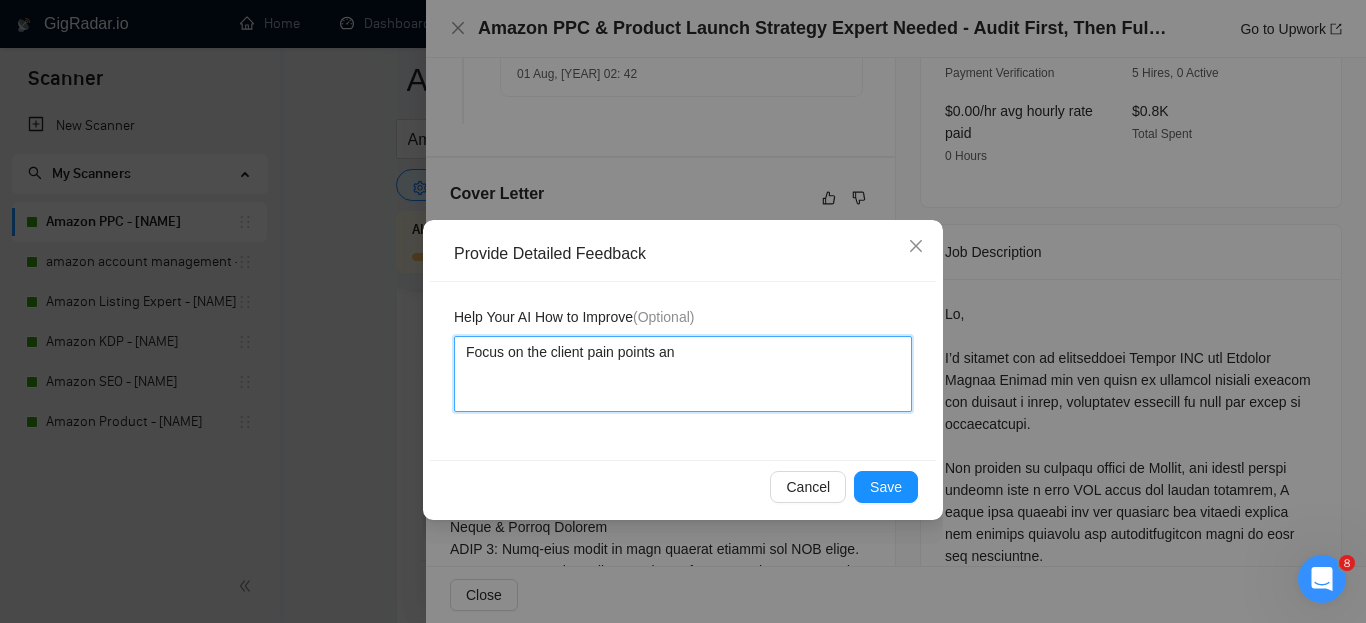 type 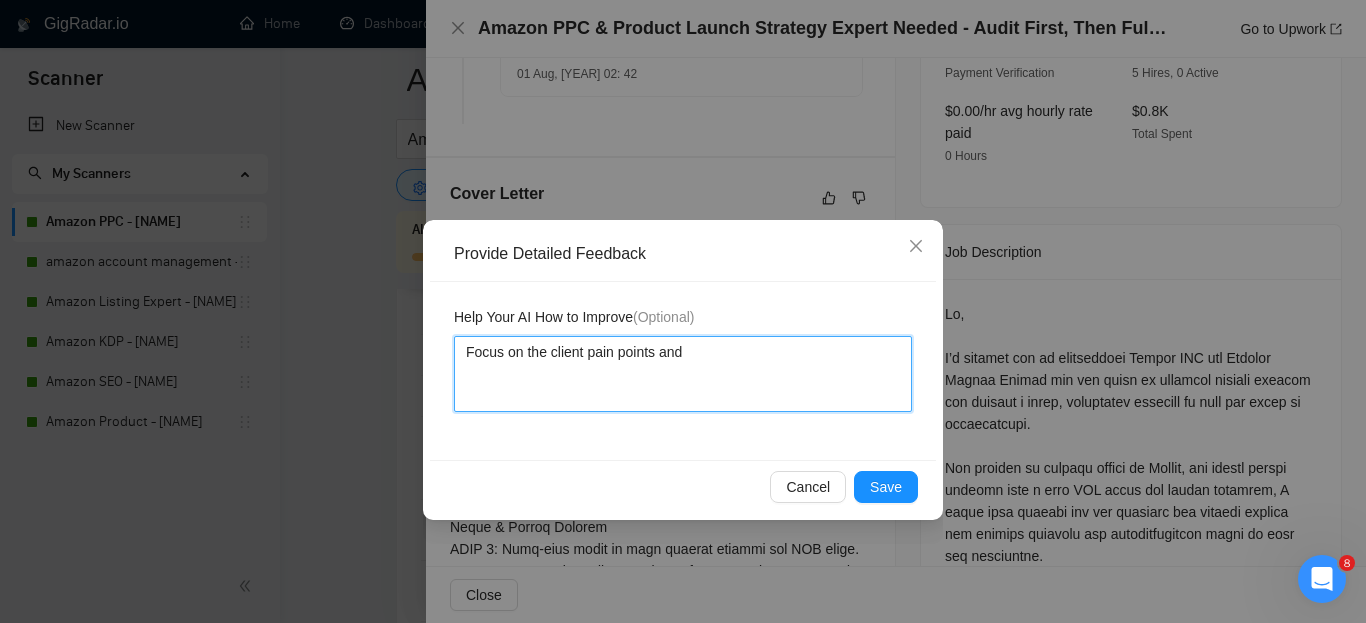 type 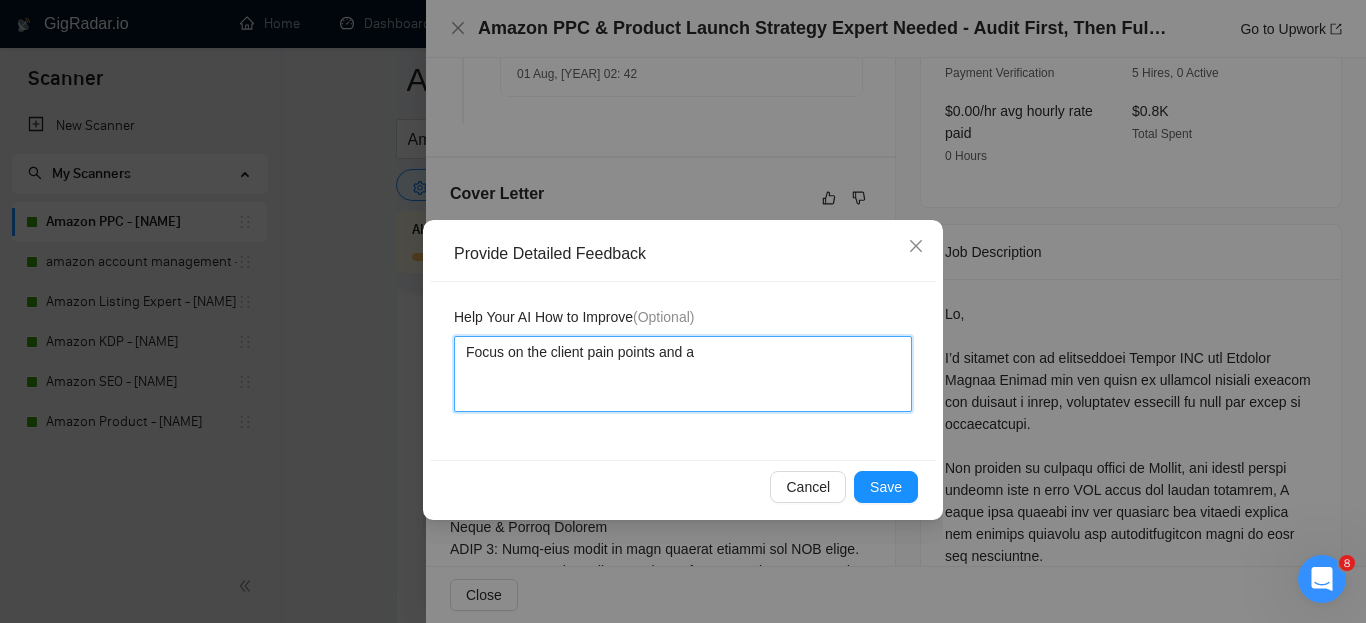 type 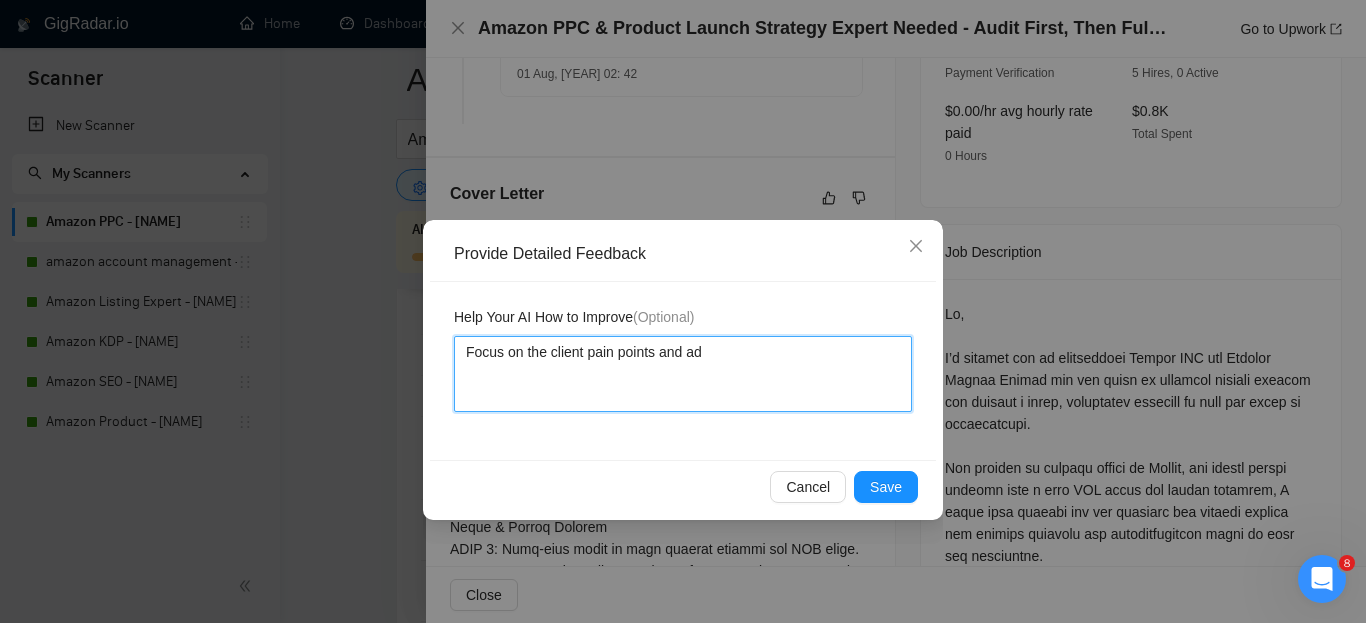 type 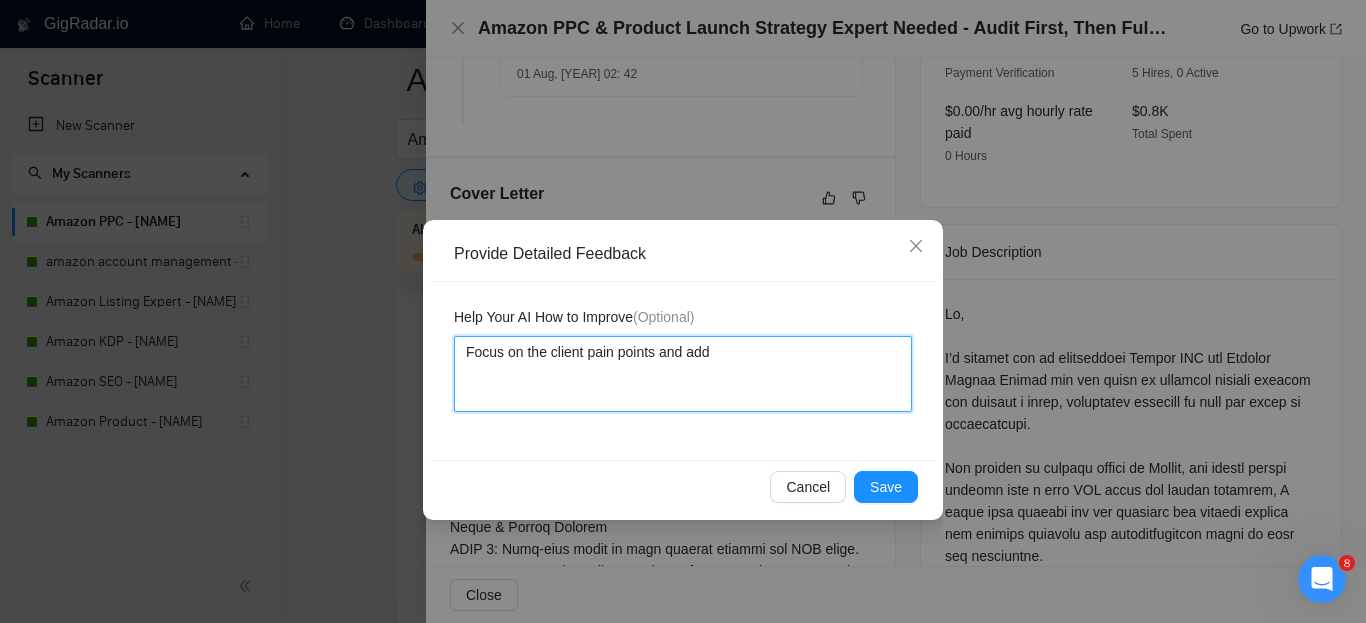 type 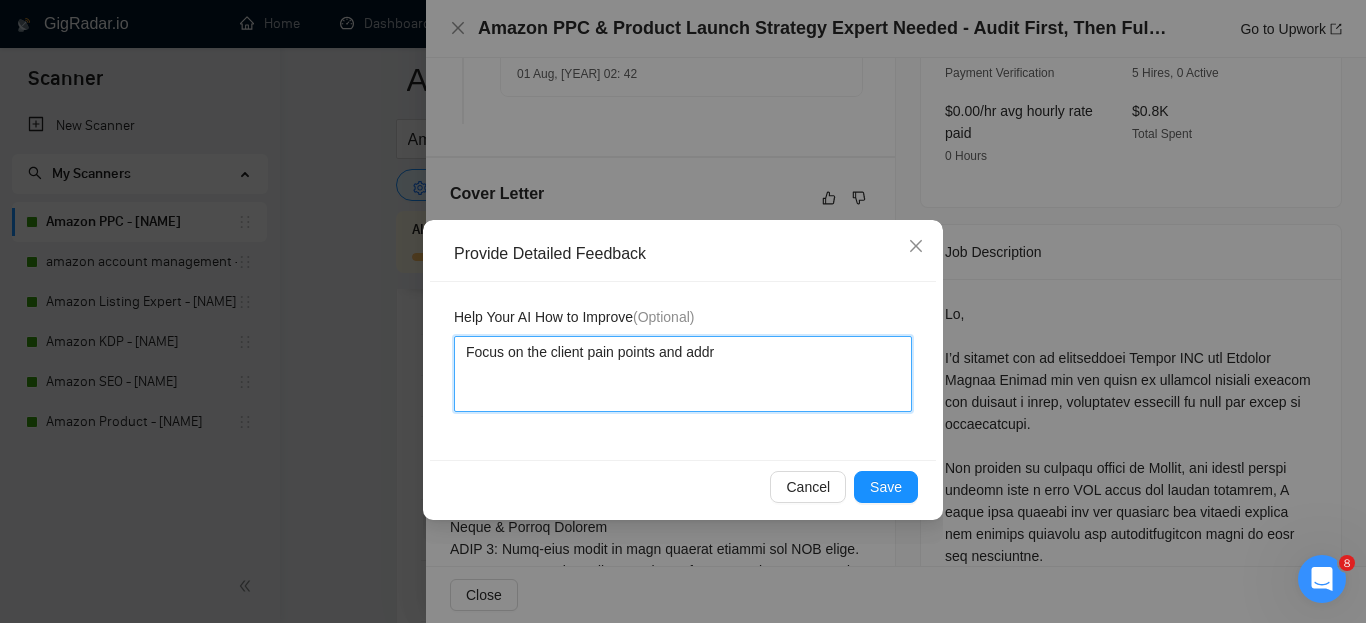 type 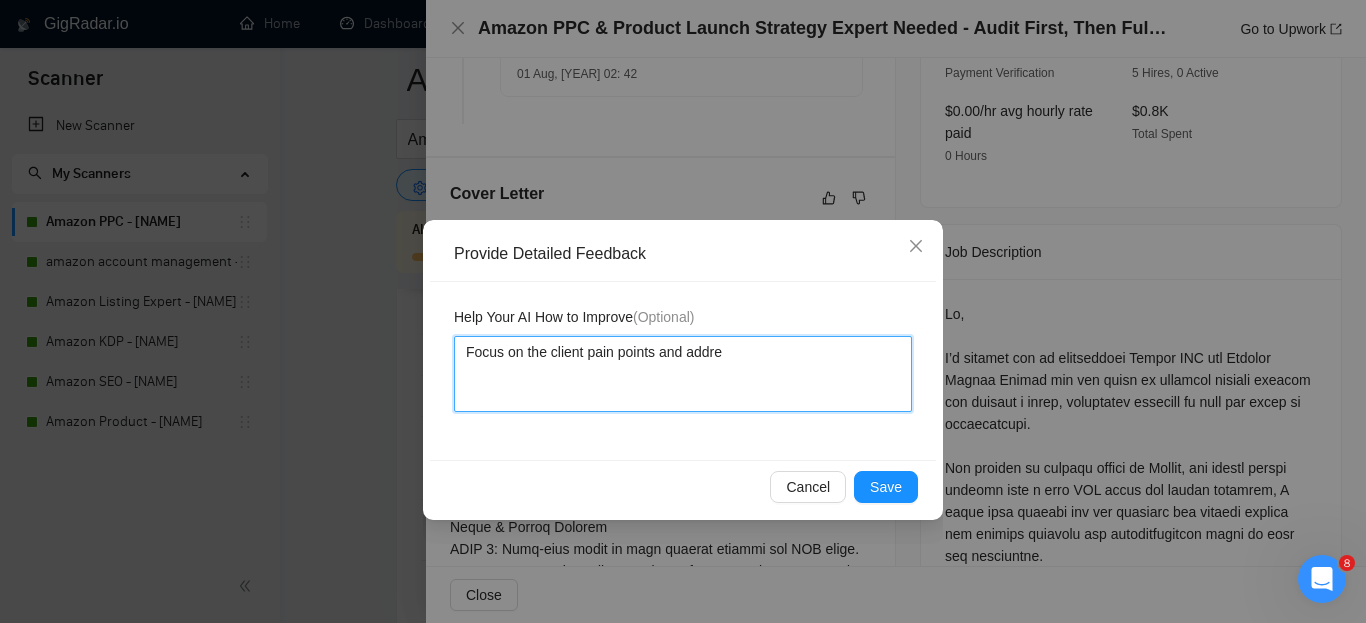 type 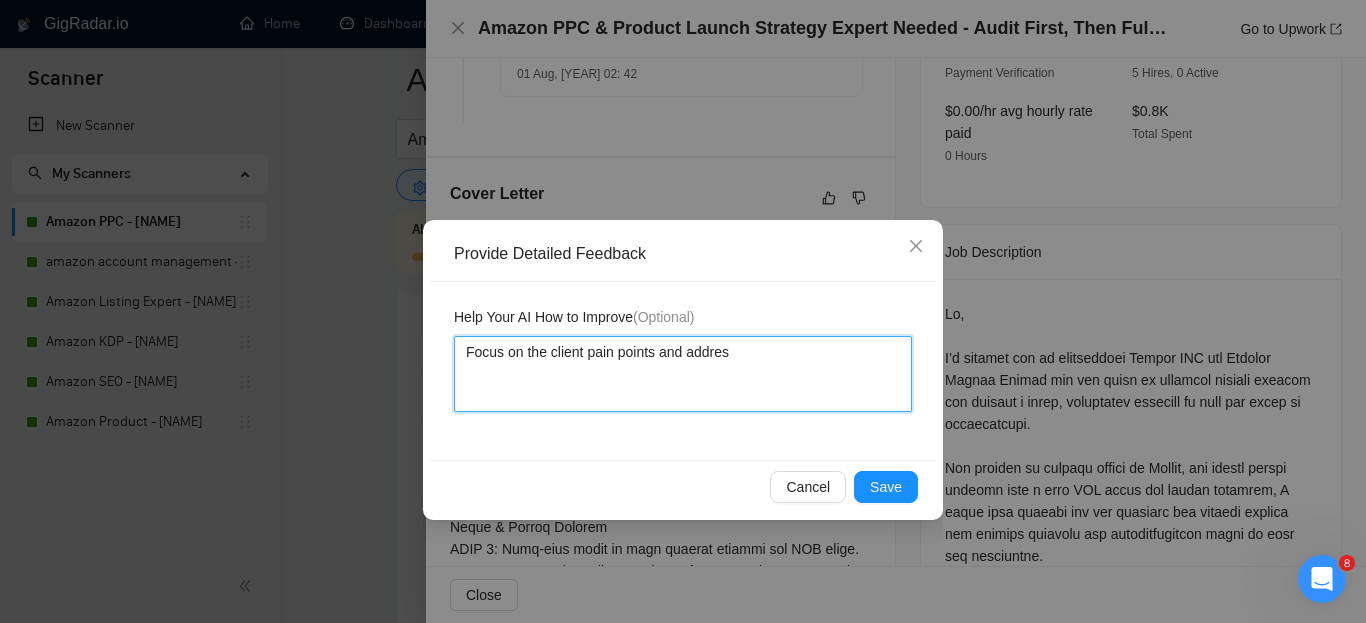 type 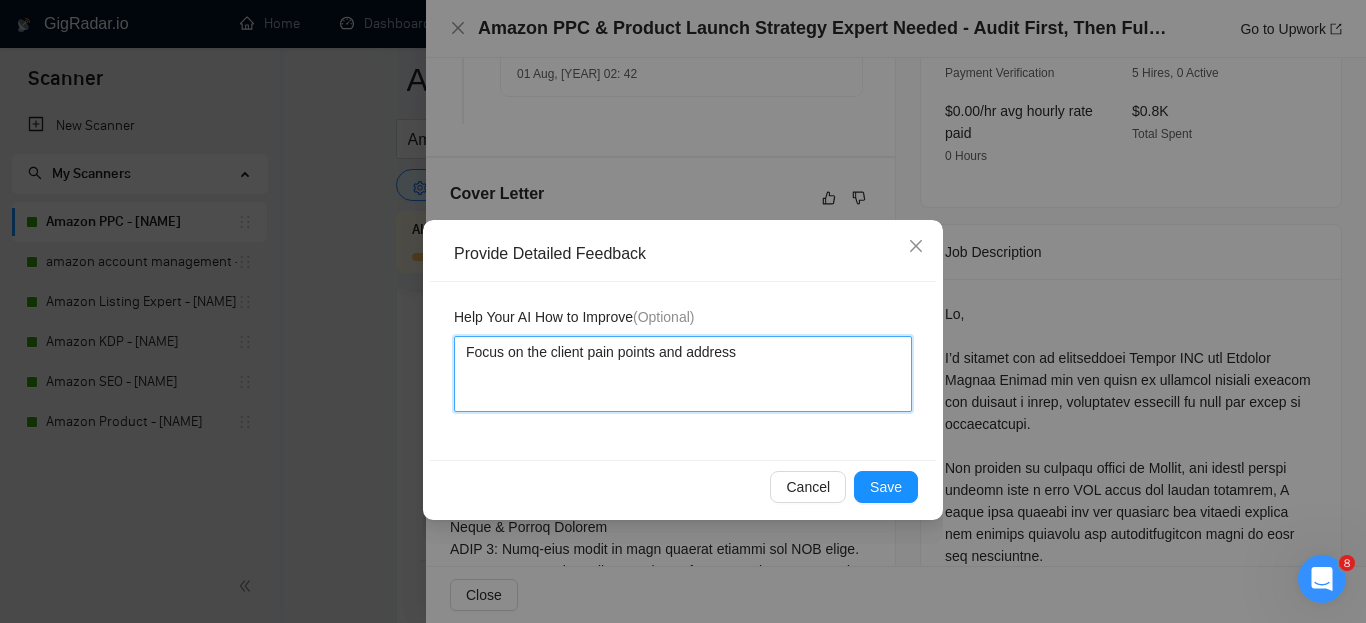 type on "Focus on the client pain points and address" 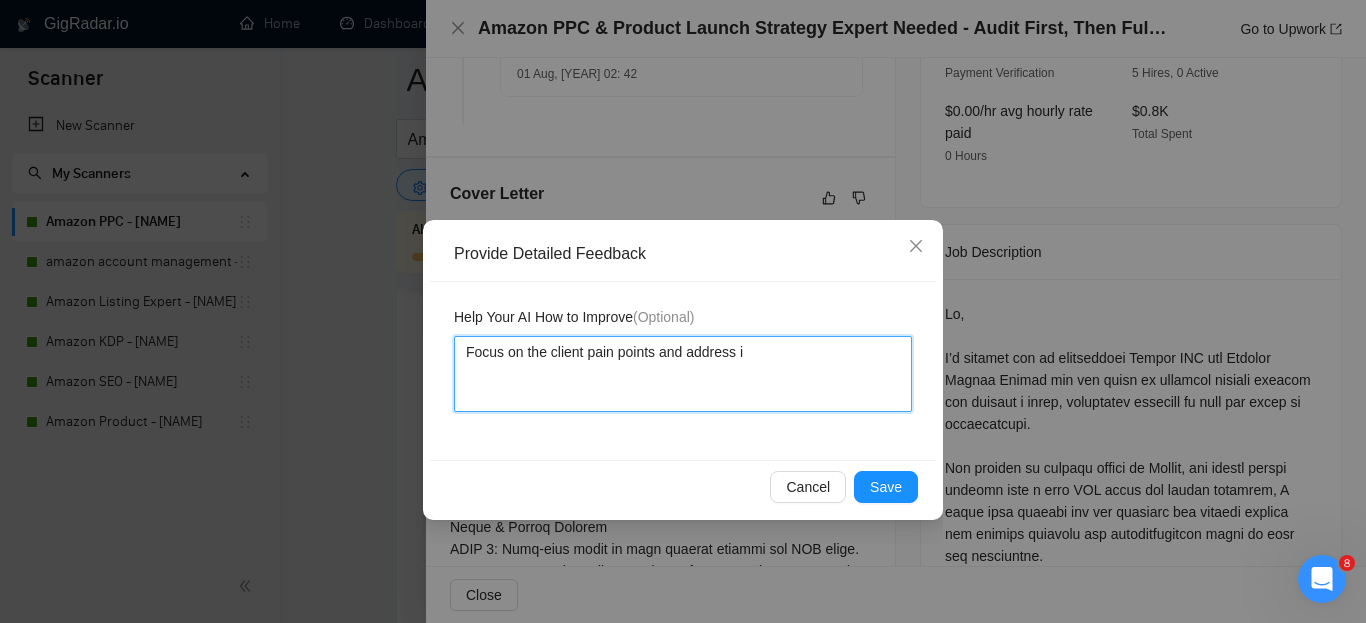 type on "Focus on the client pain points and address i=" 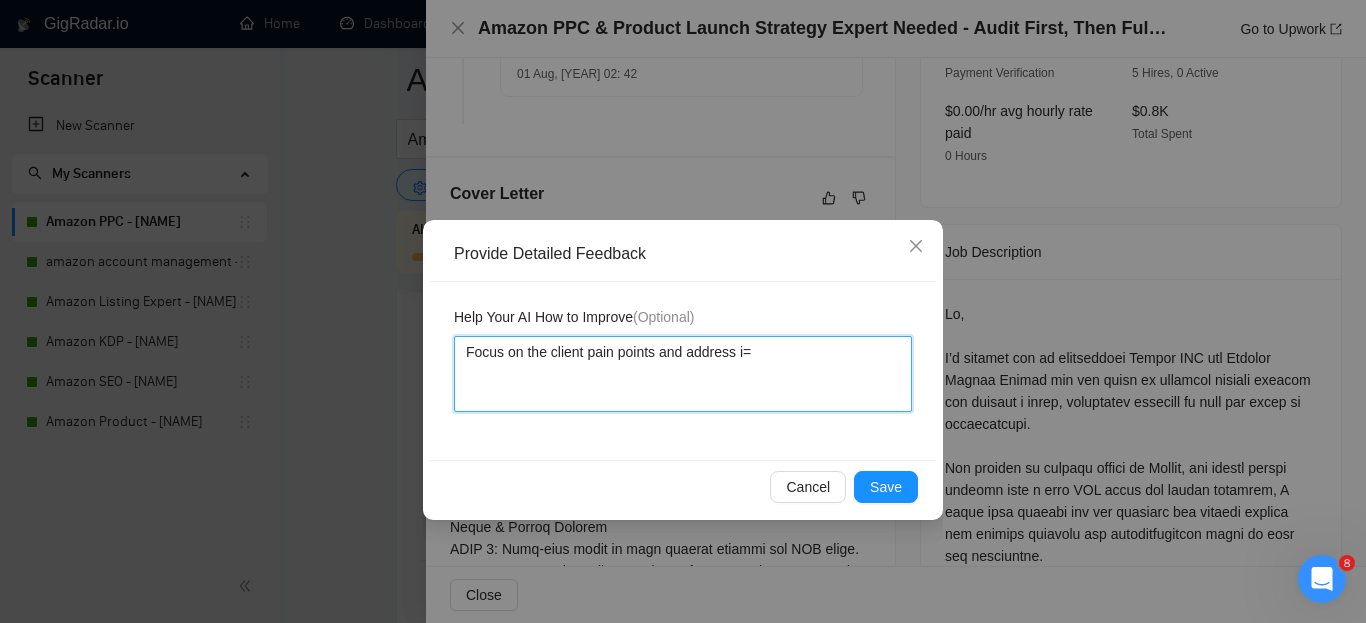 type 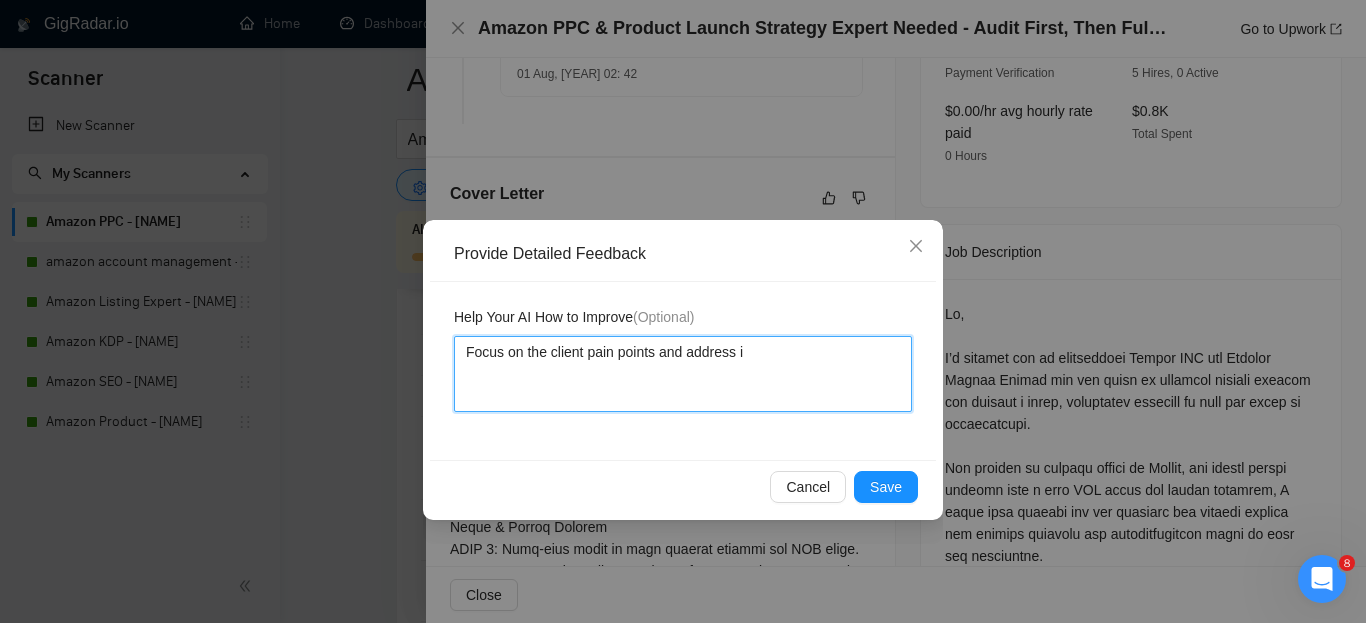 type 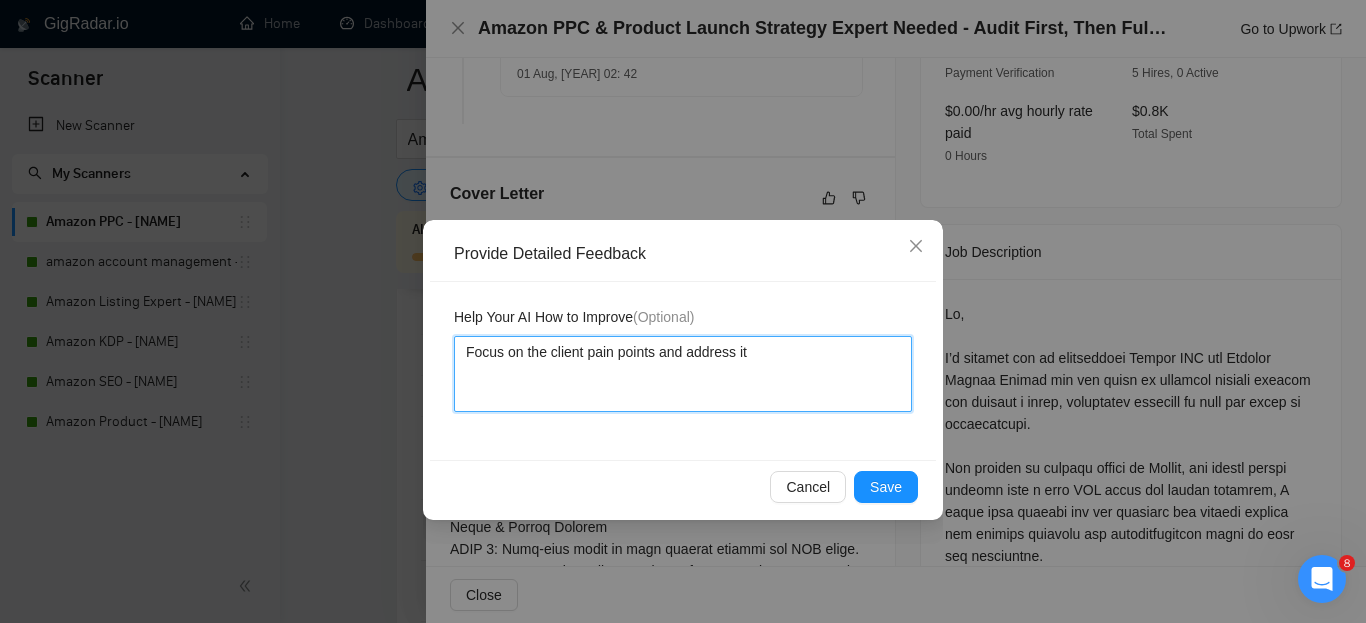 type 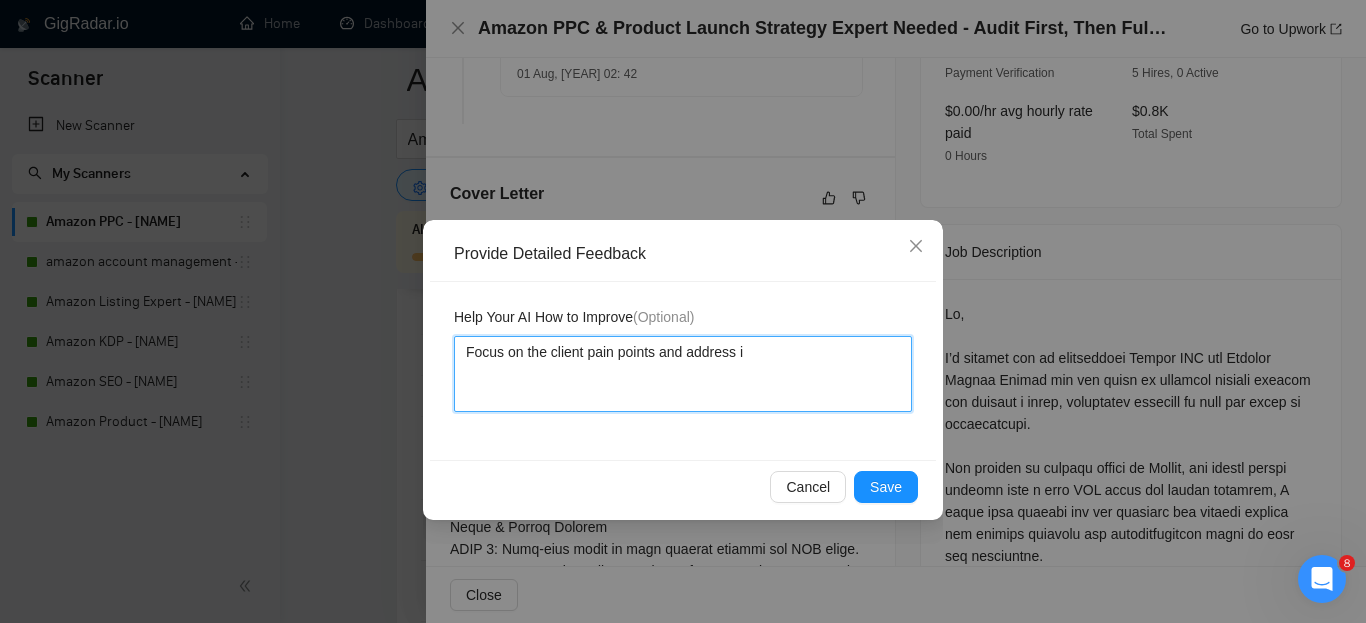 type 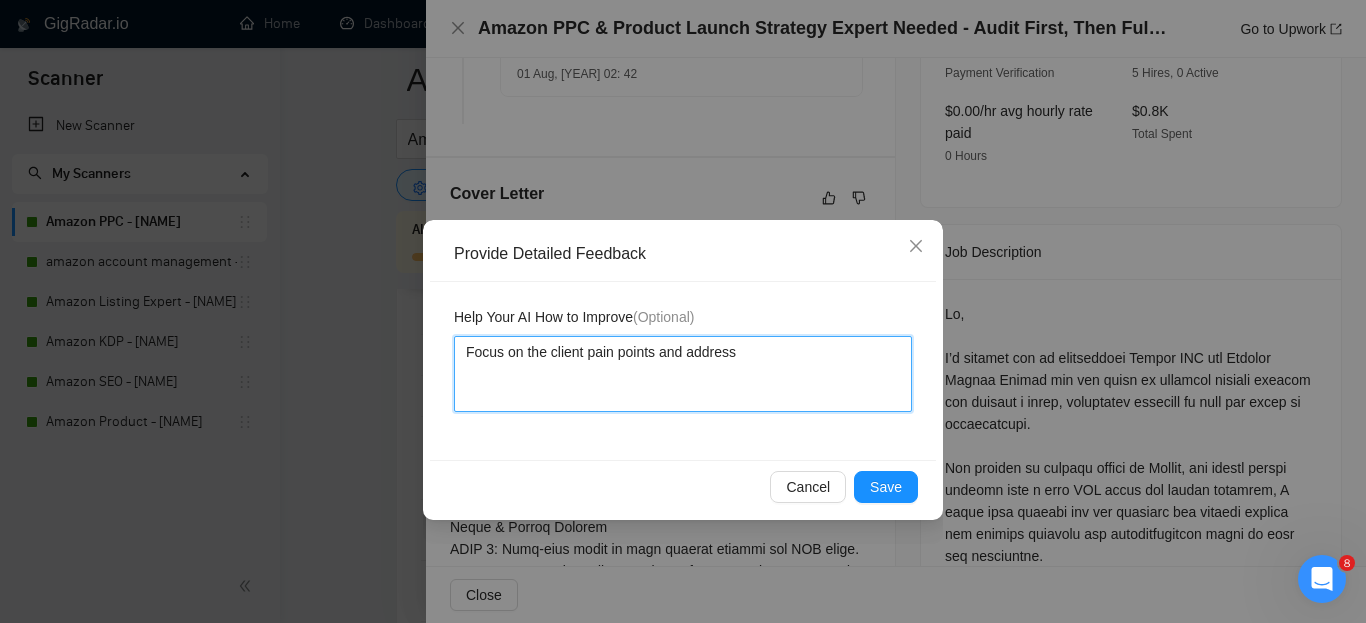 type 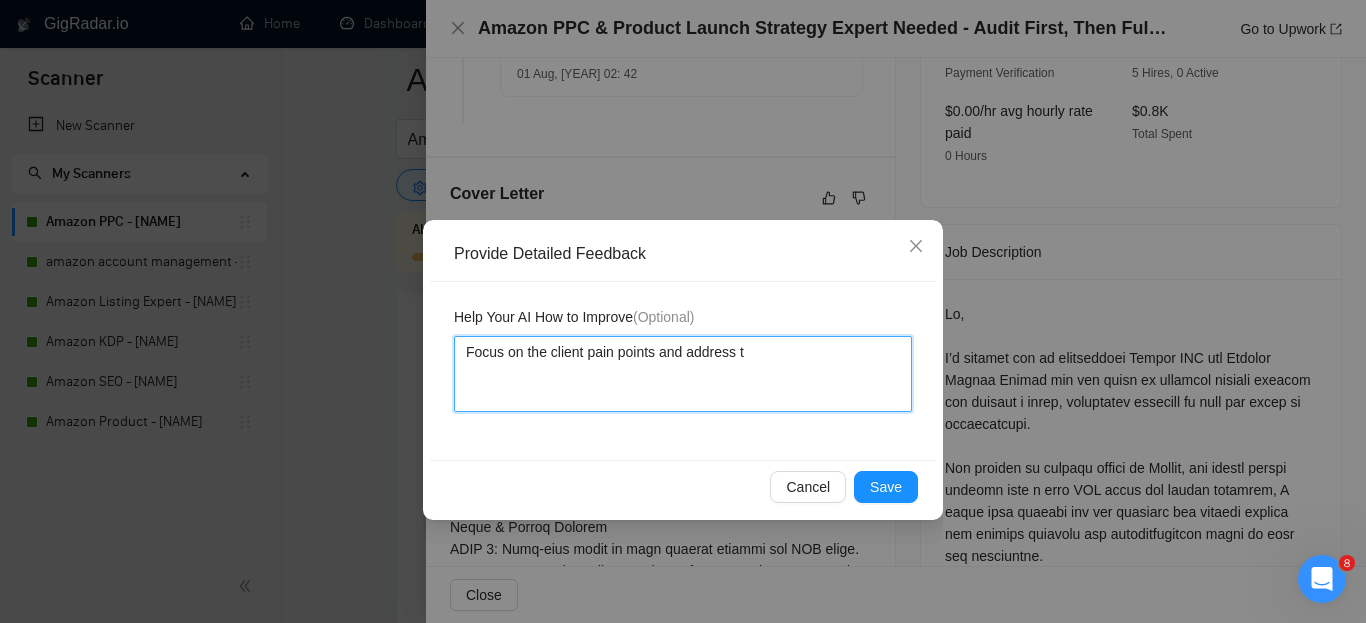 type 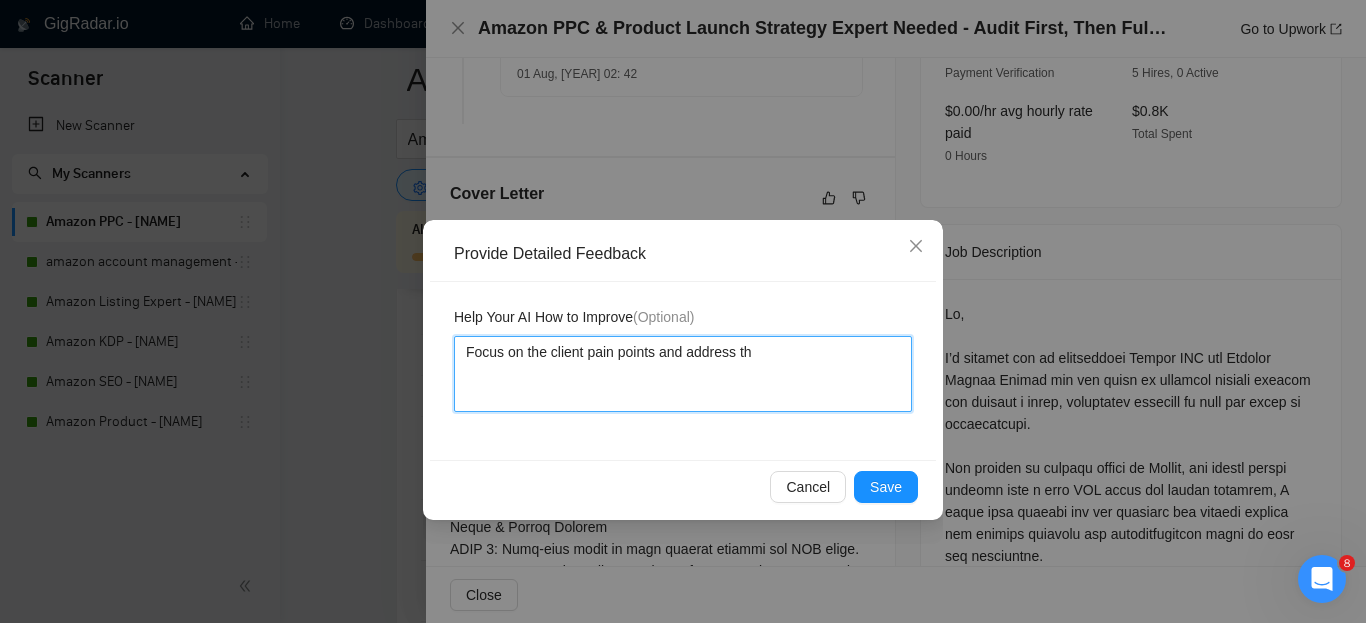 type 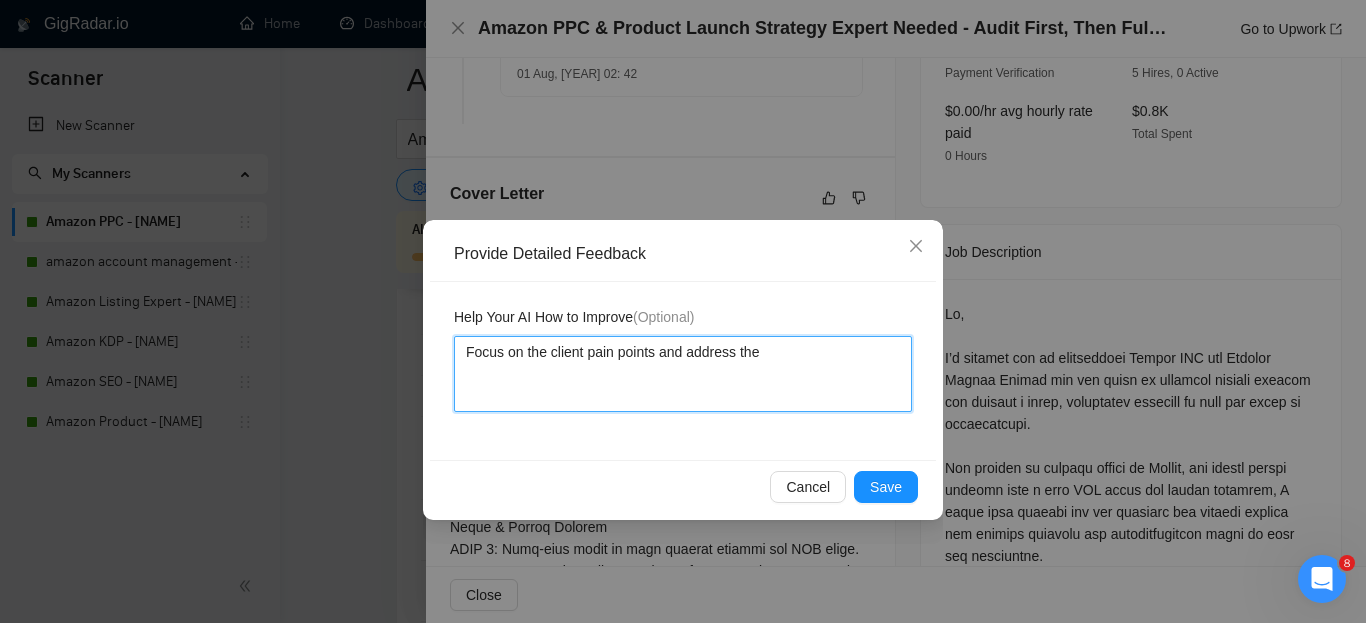 type 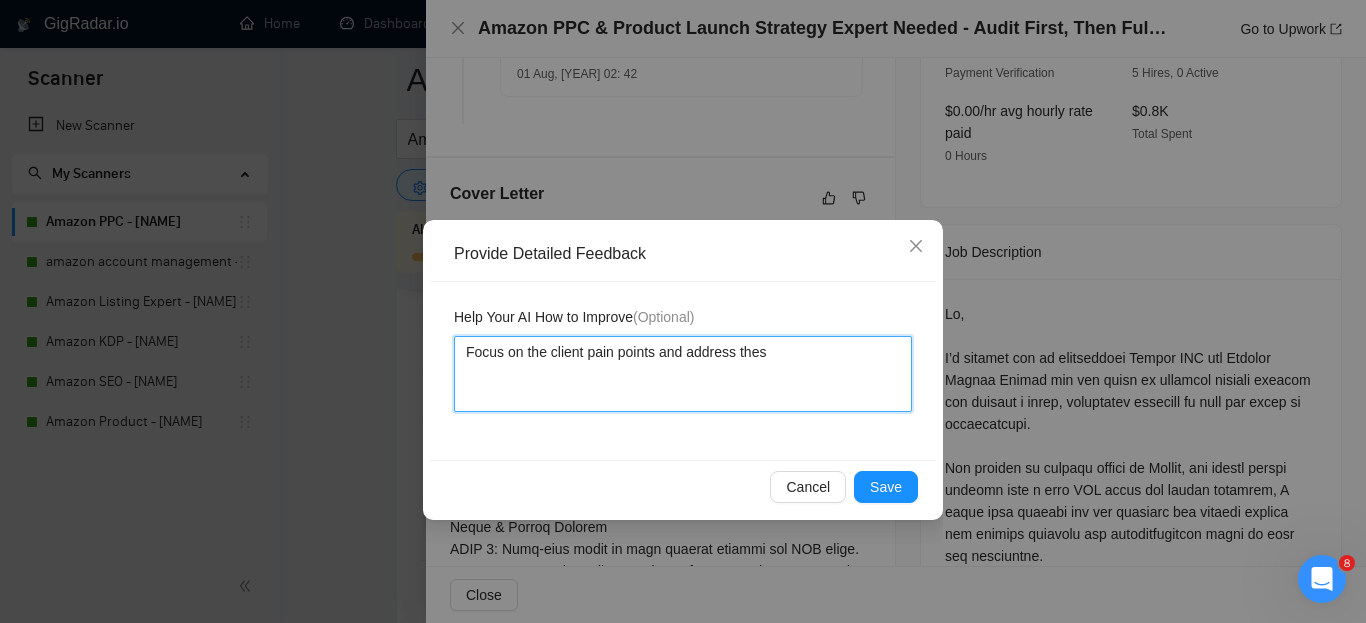 type on "Focus on the client pain points and address these" 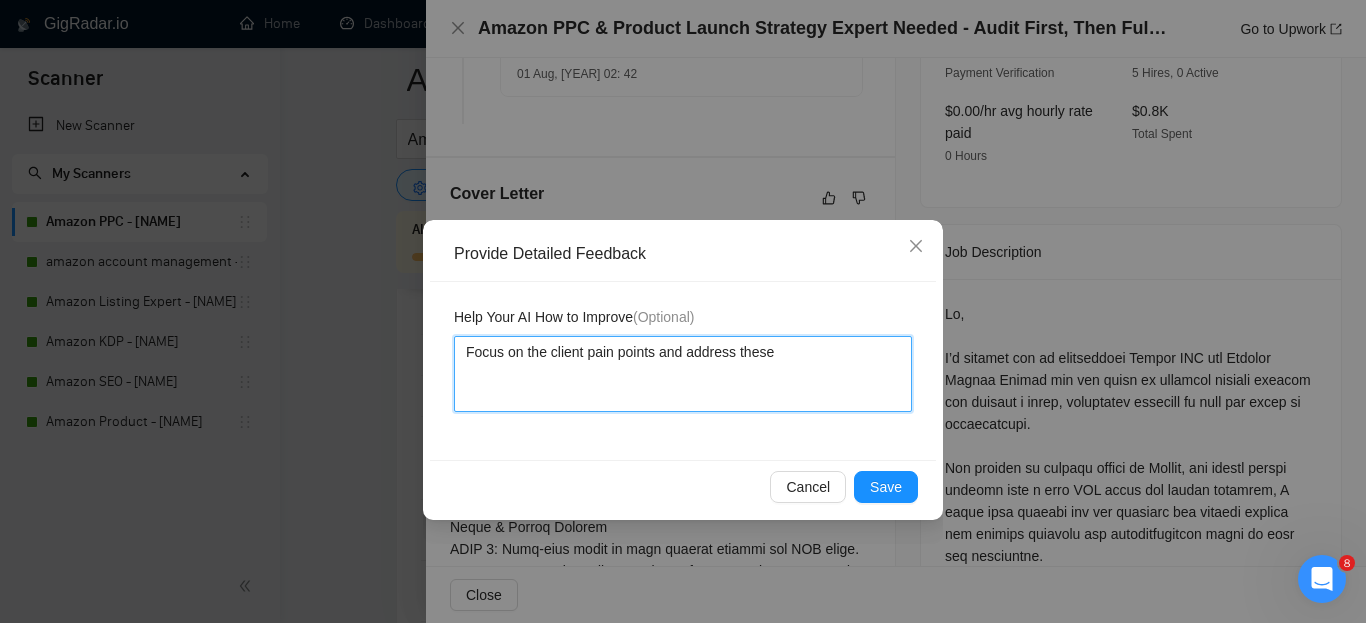 type 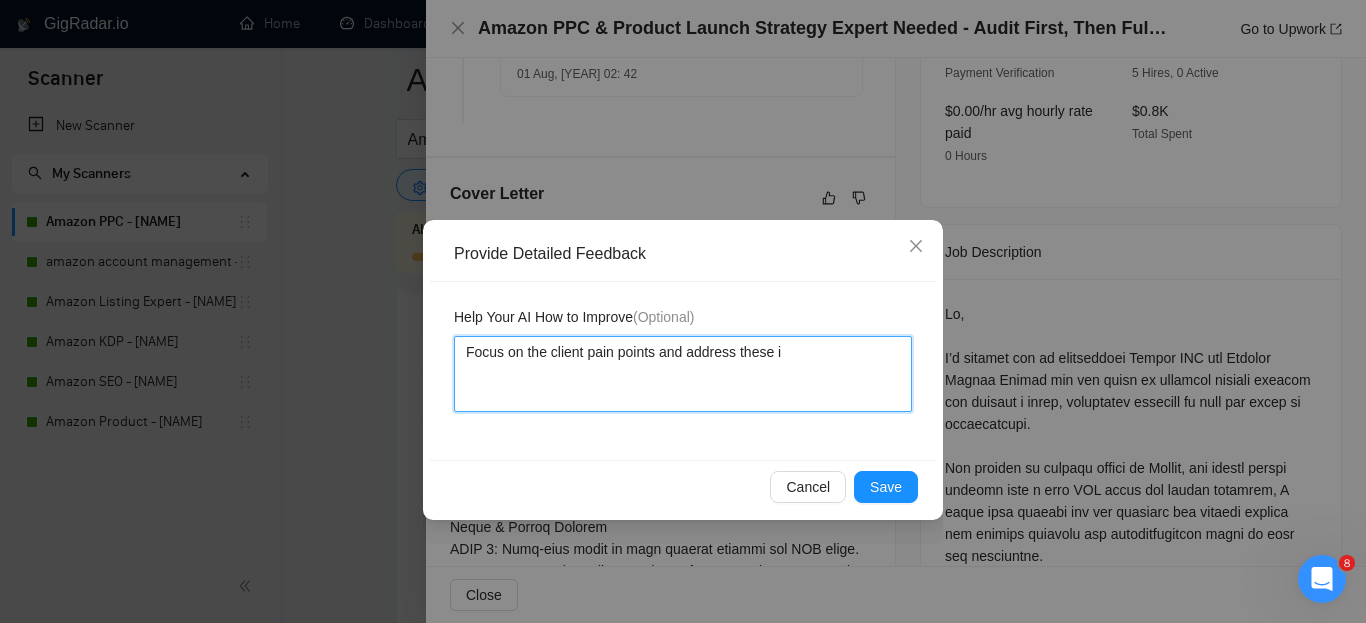 type 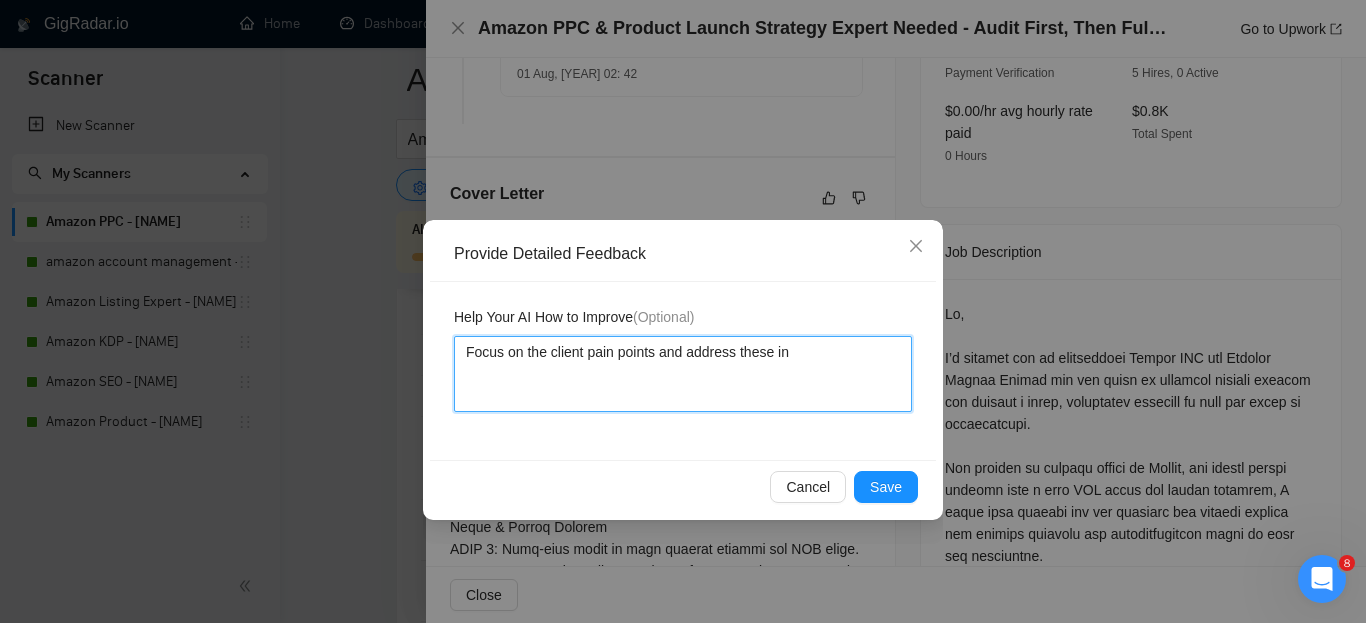 type 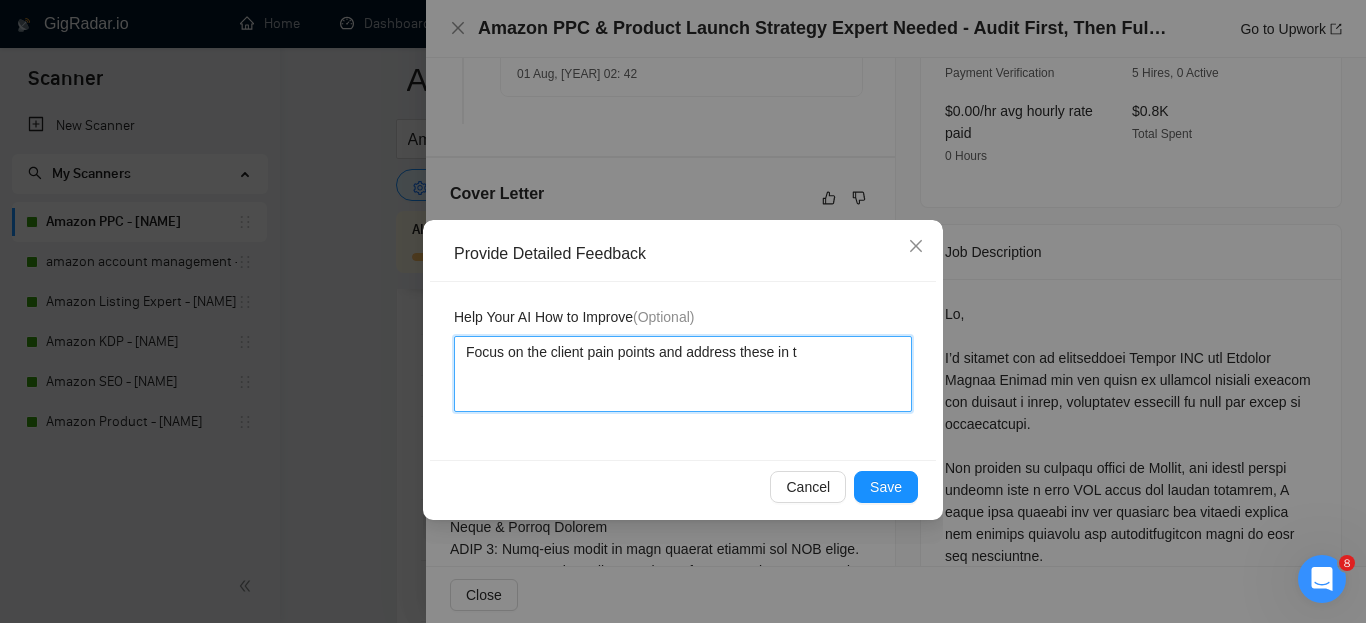 type on "Focus on the client pain points and address these in th" 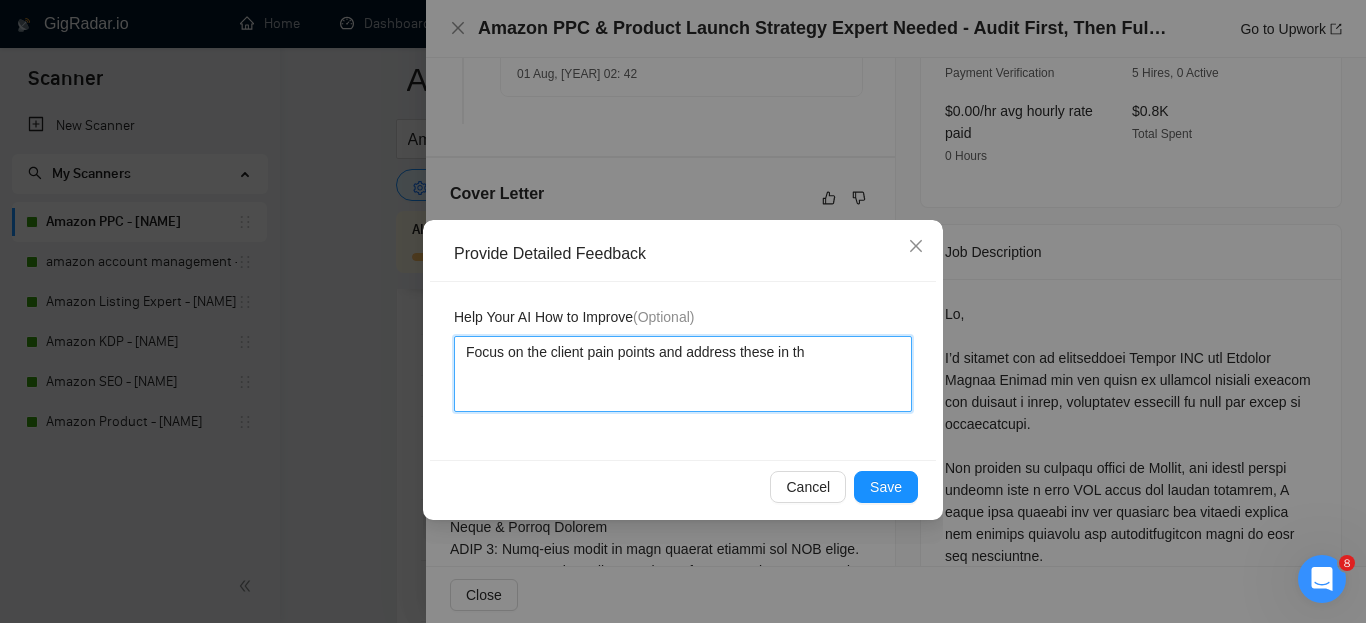 type 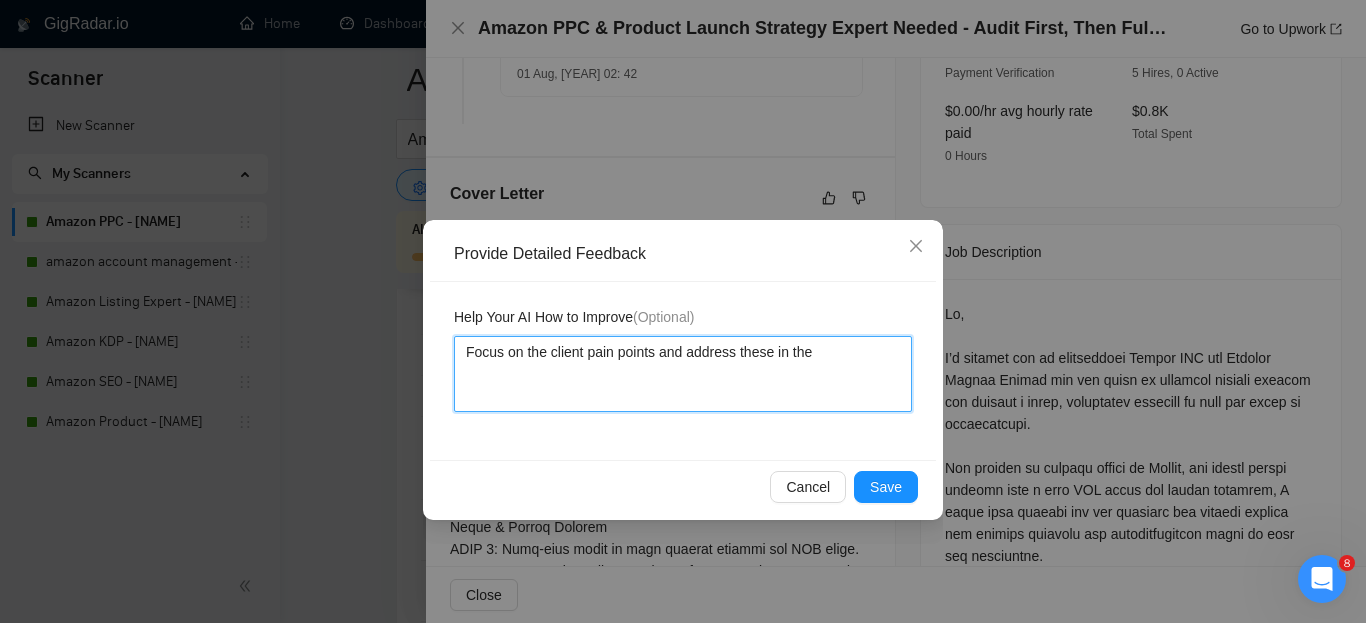 type 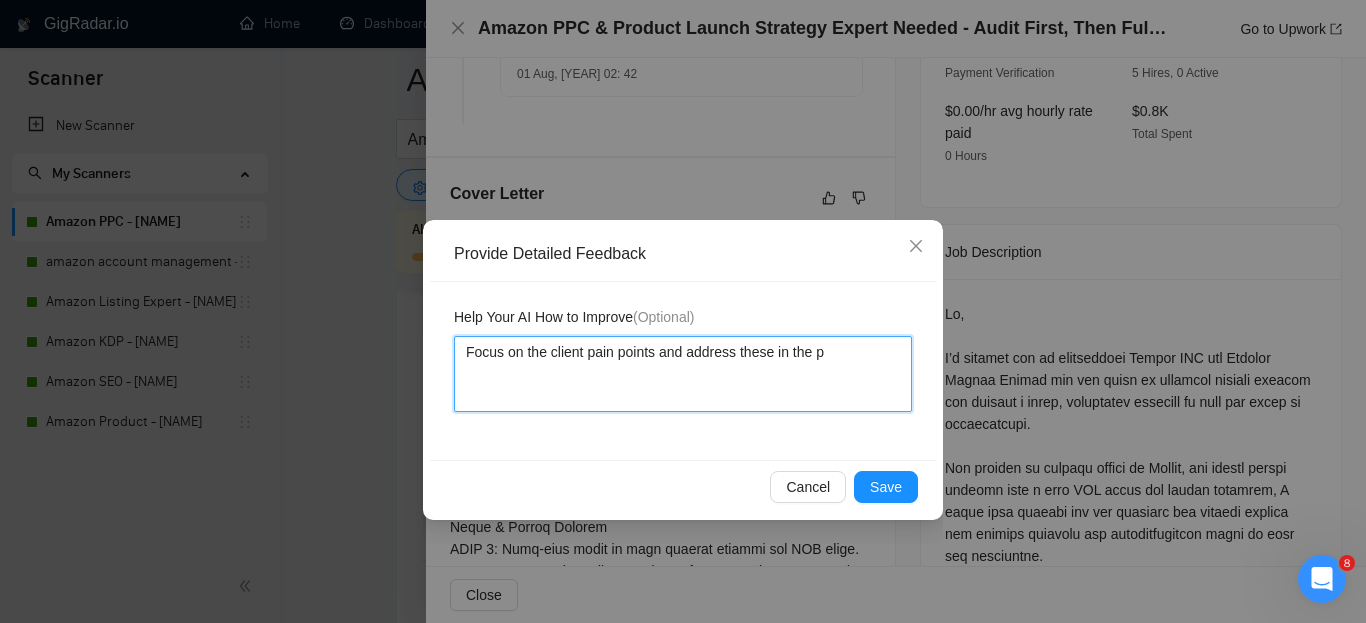 type 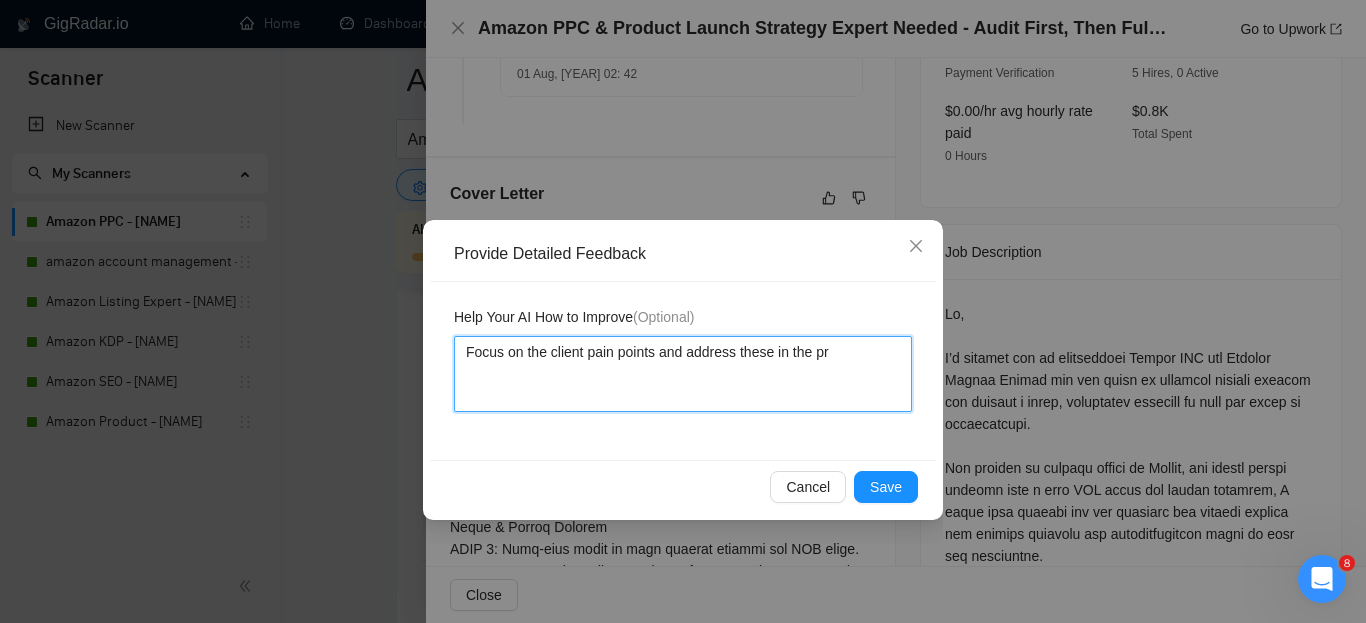 type on "Focus on the client pain points and address these in the pro" 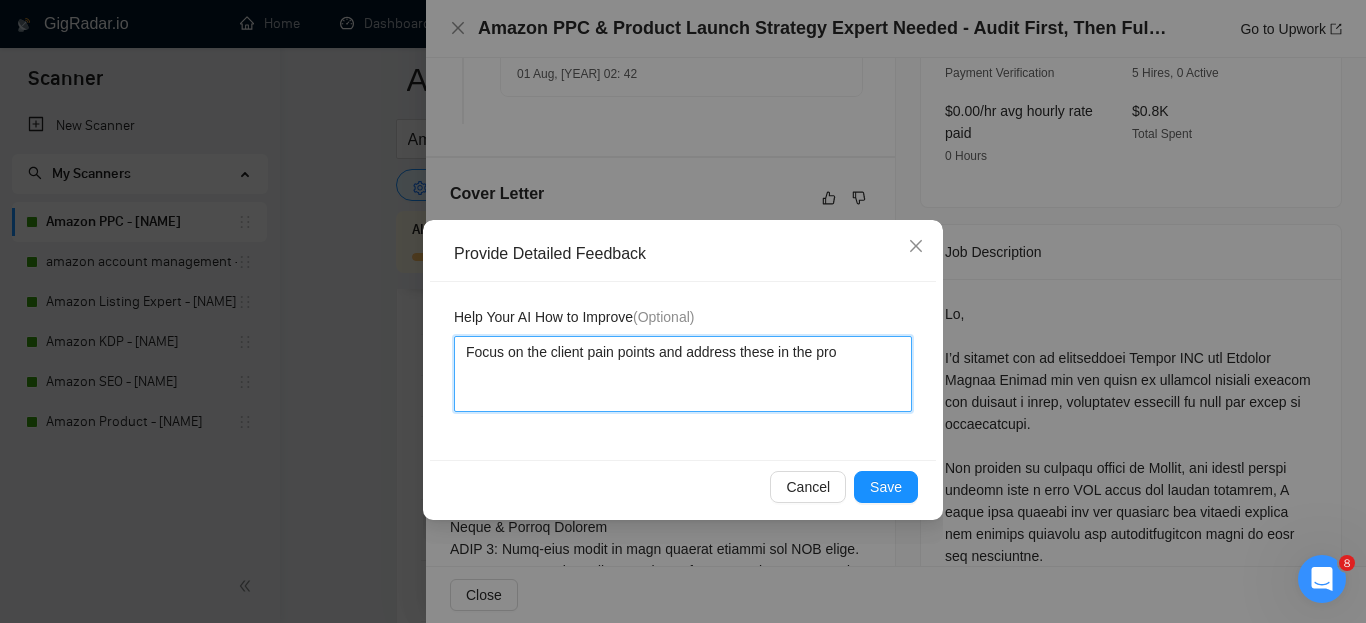 type 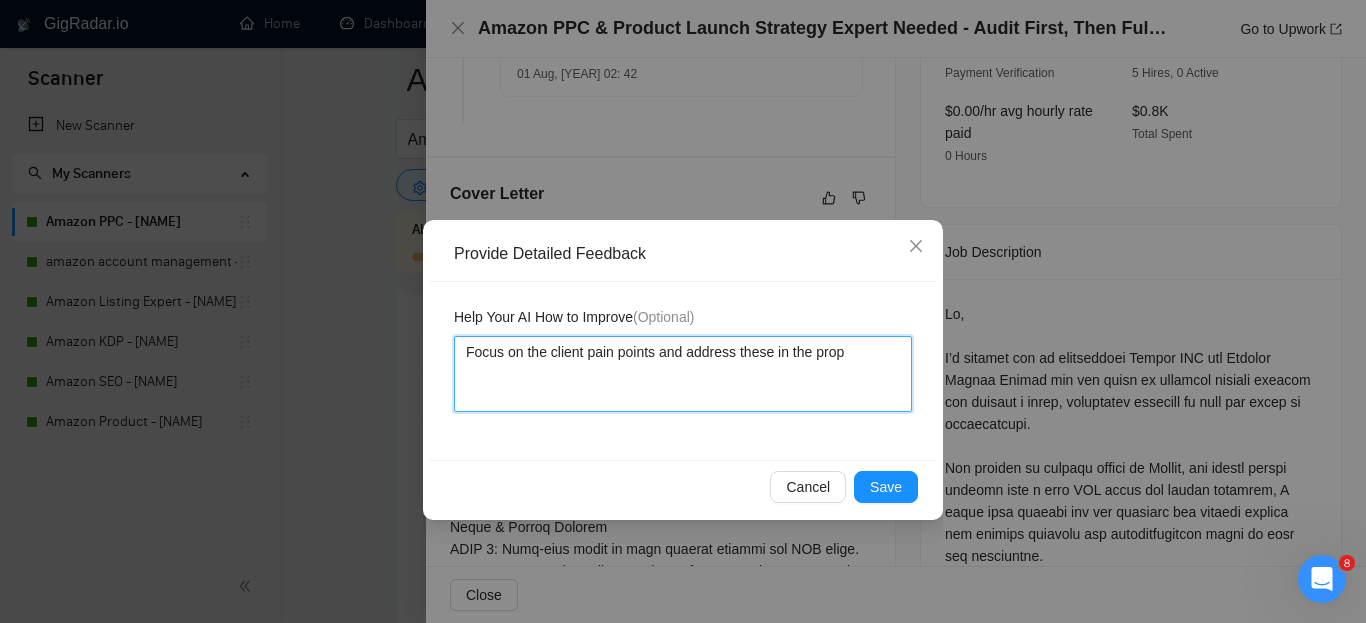 type 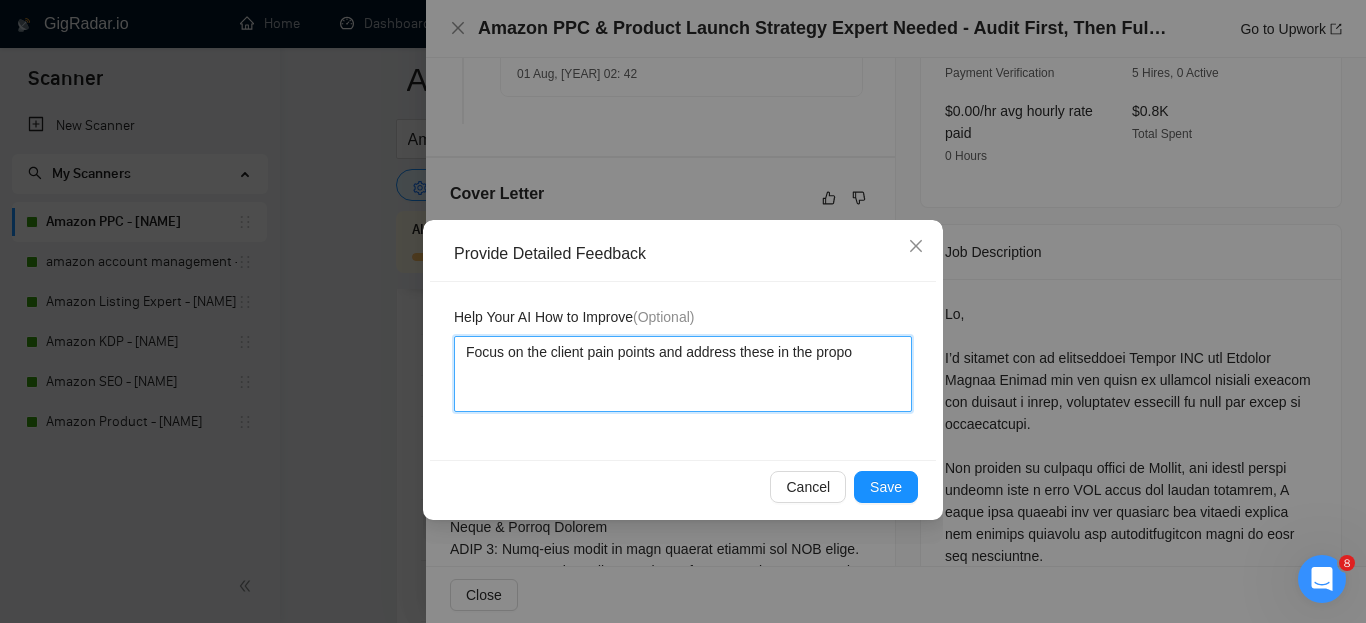 type 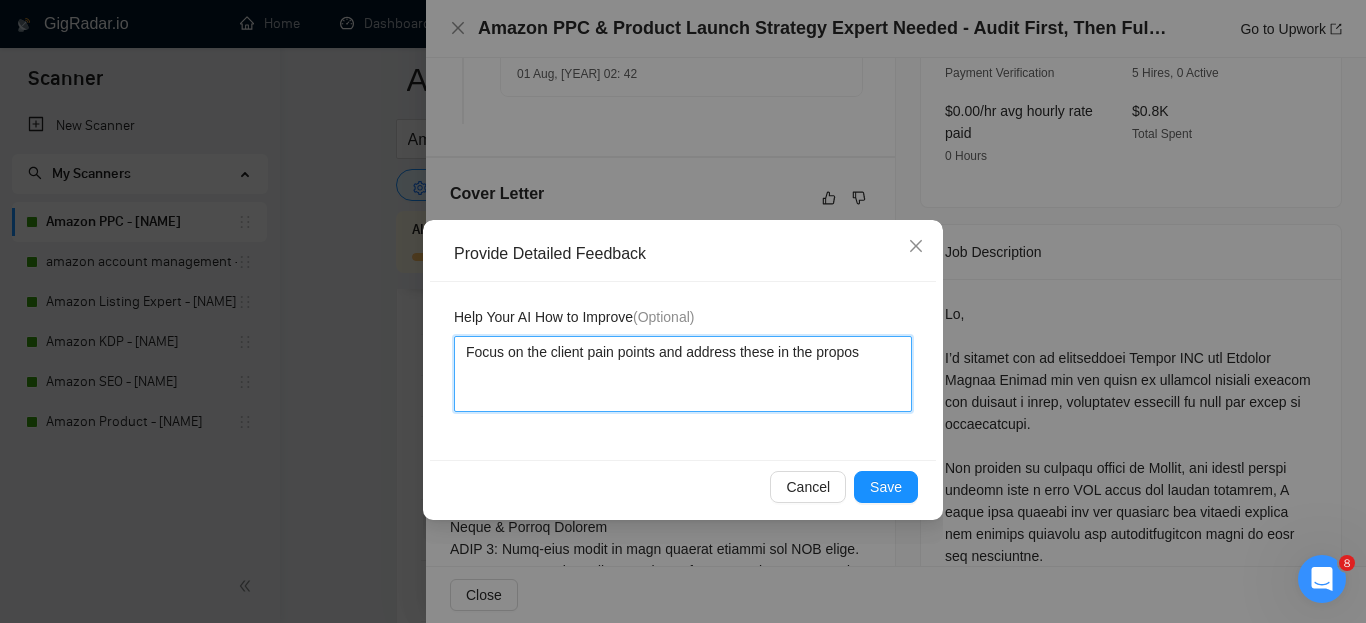 type 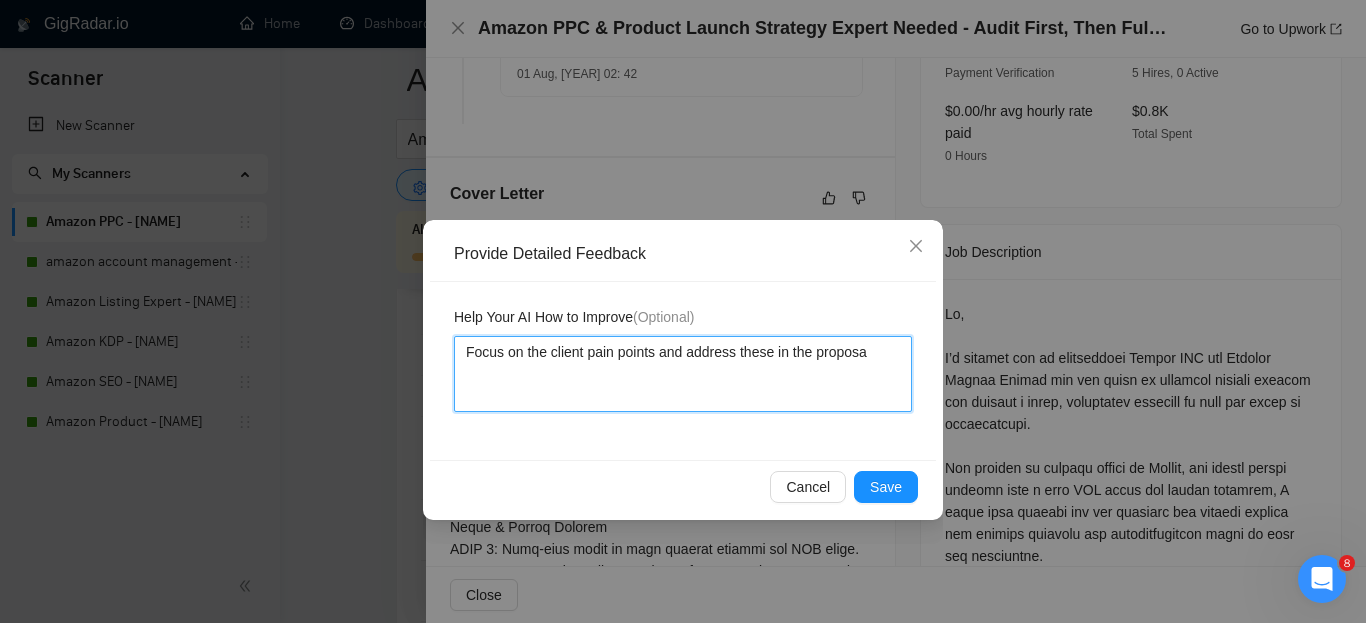 type 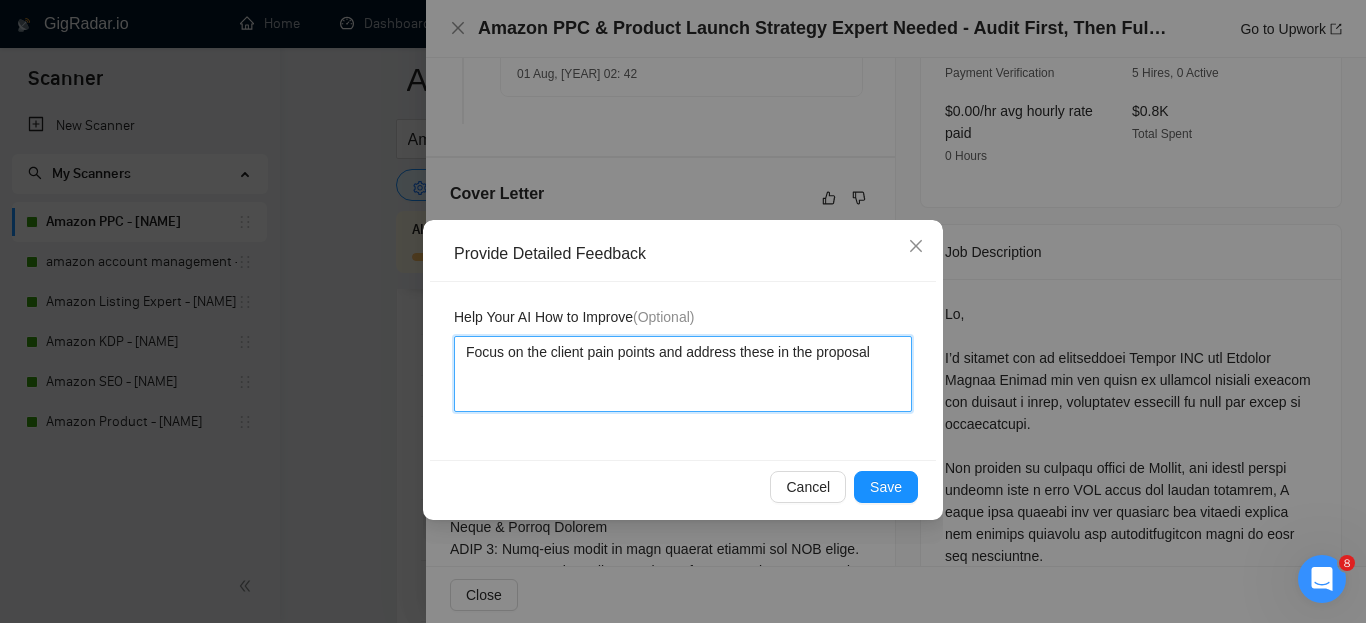 type 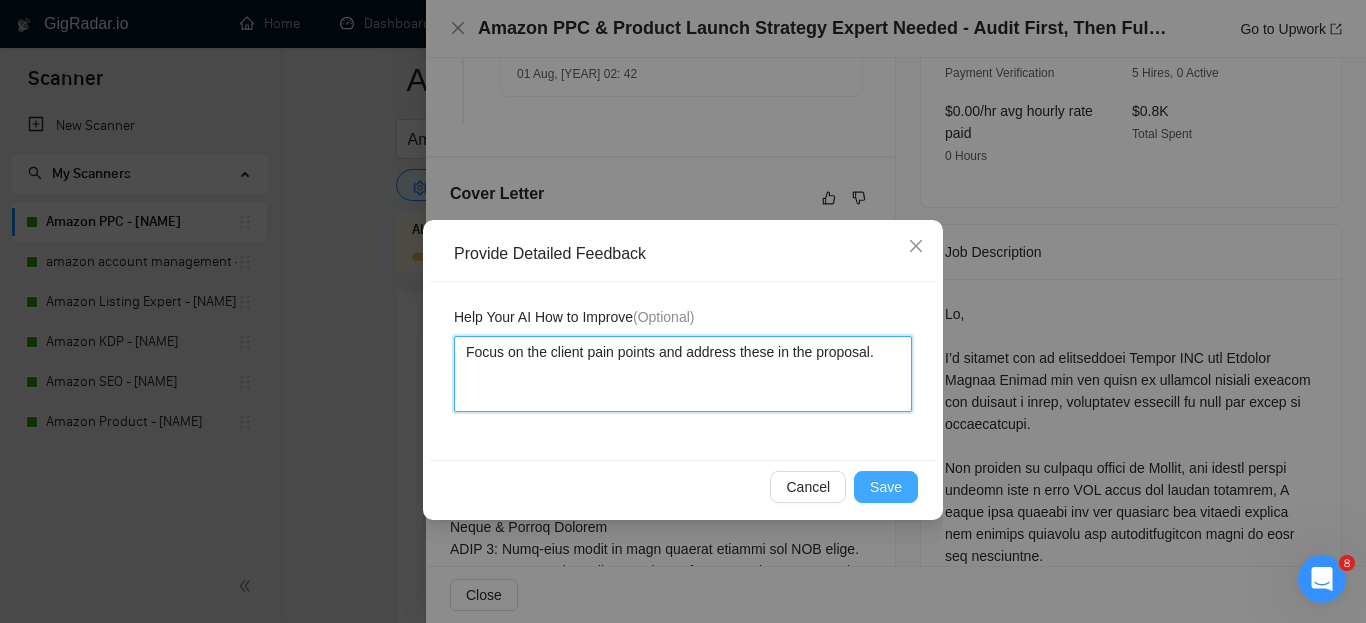 type on "Focus on the client pain points and address these in the proposal." 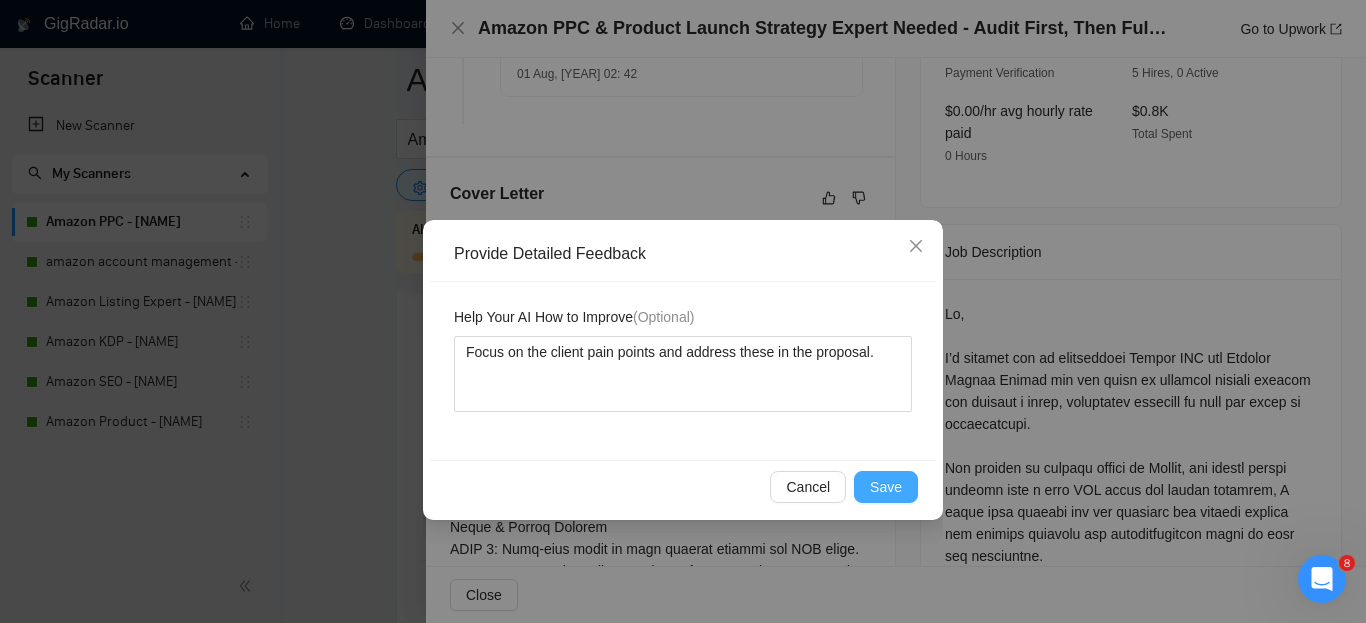 click on "Save" at bounding box center (886, 487) 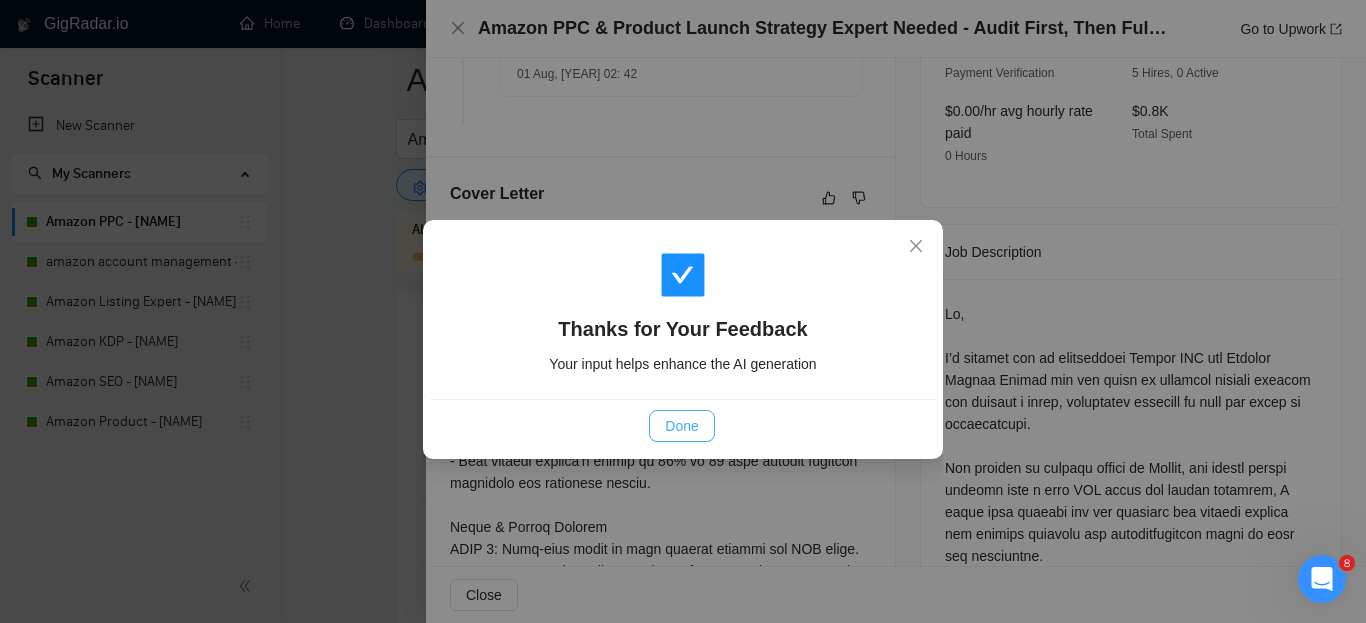 click on "Done" at bounding box center [681, 426] 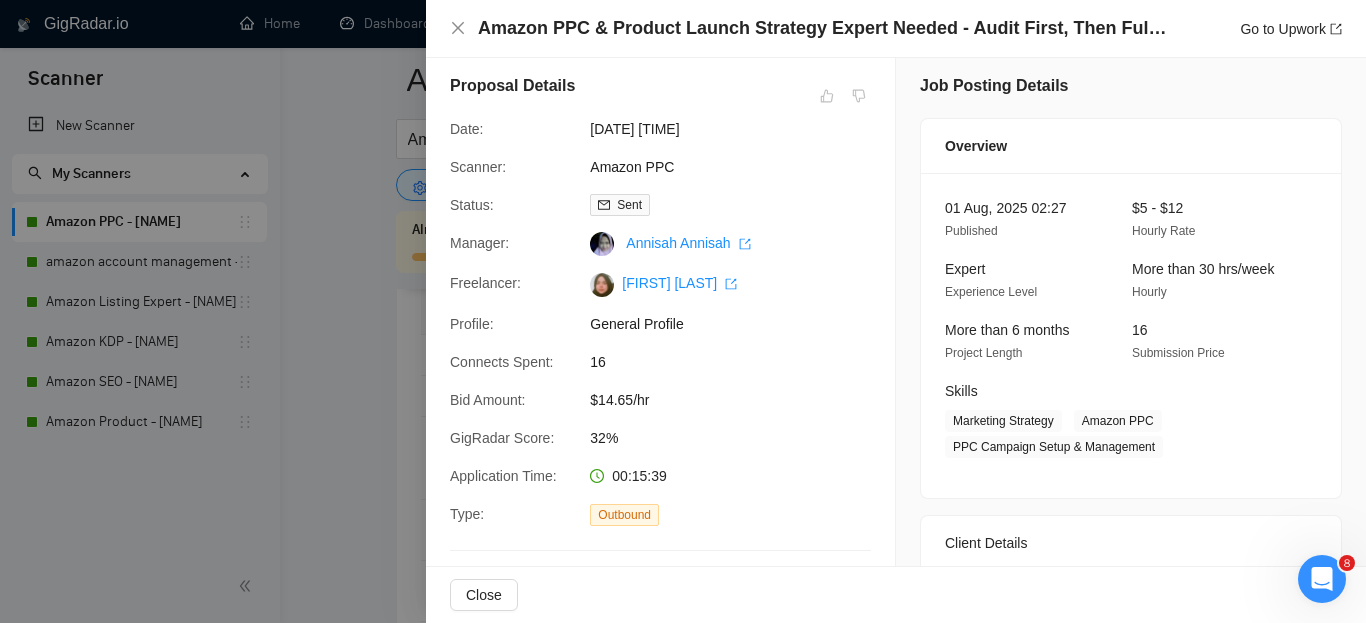 scroll, scrollTop: 0, scrollLeft: 0, axis: both 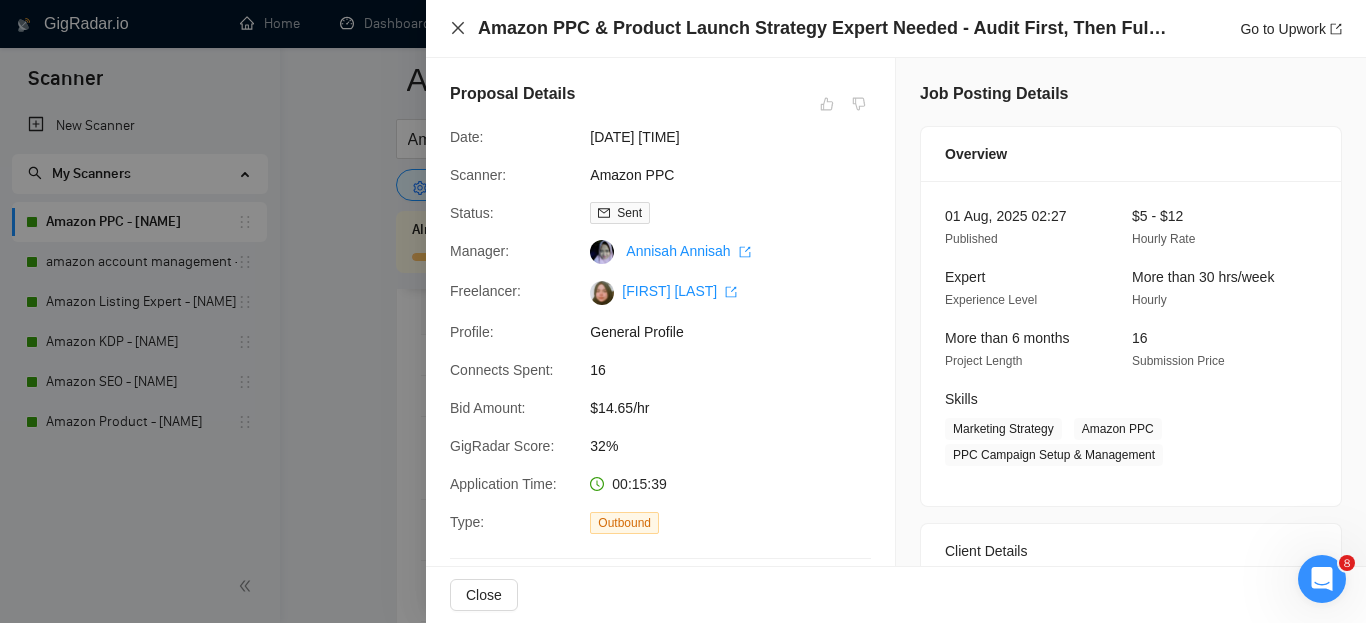 click 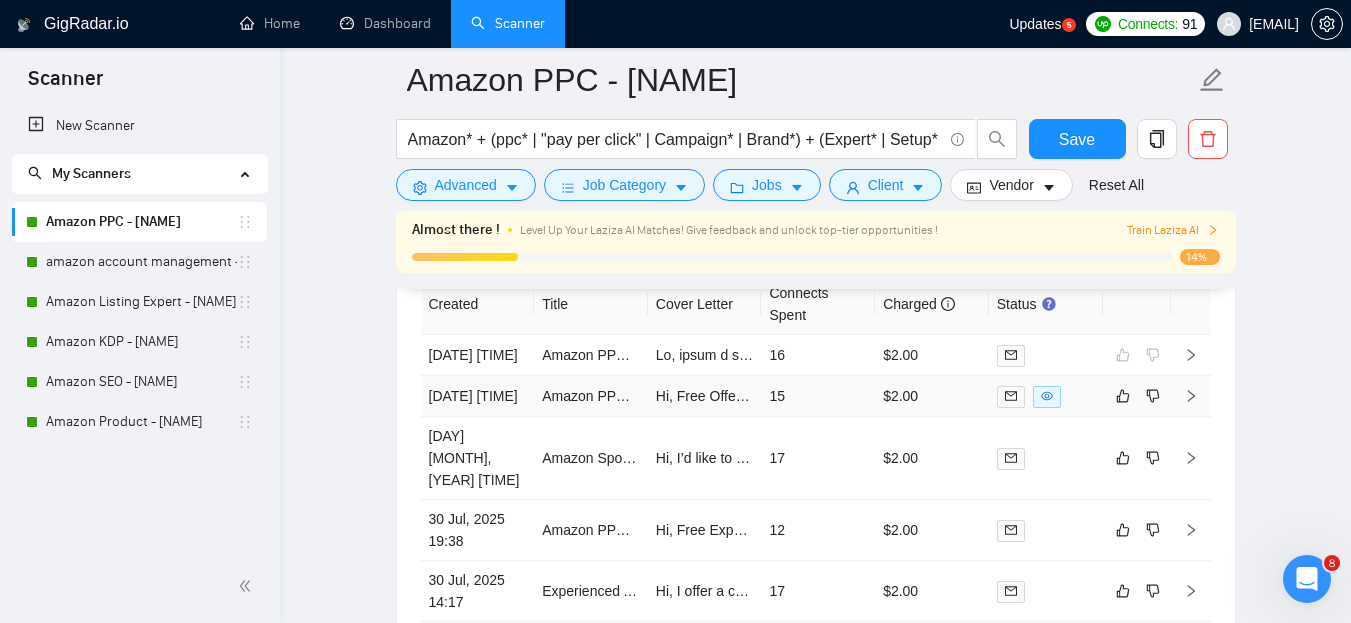 click on "$2.00" at bounding box center (932, 396) 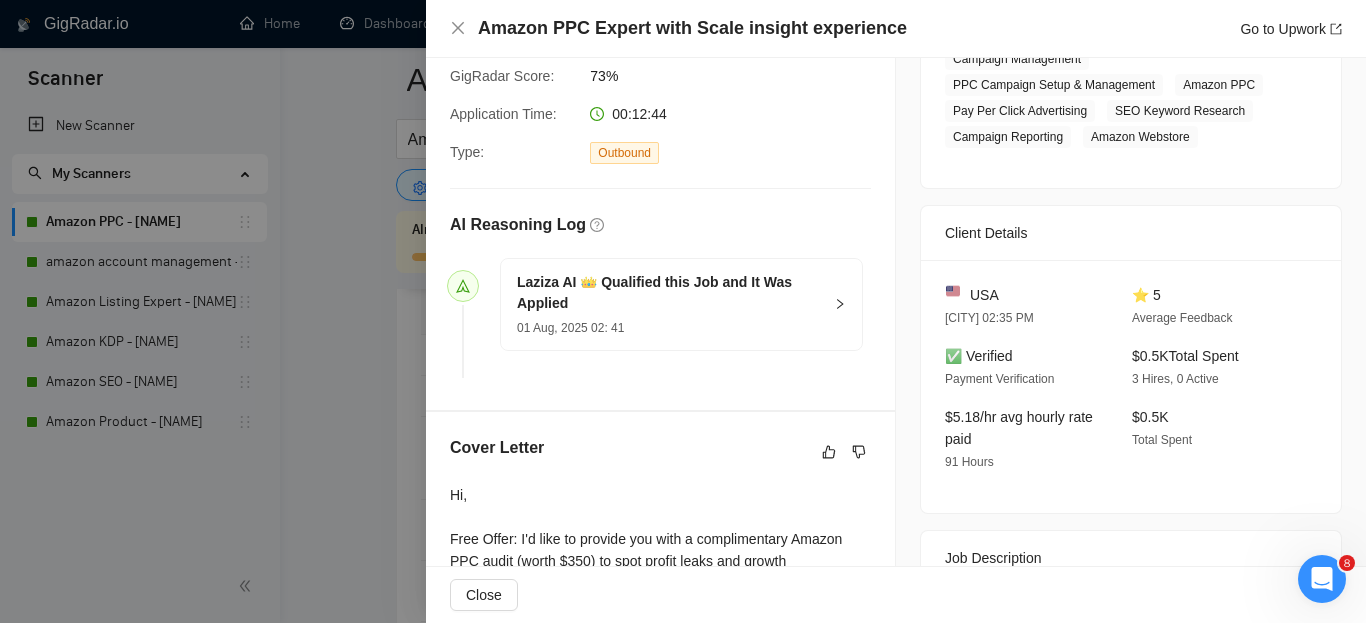 scroll, scrollTop: 373, scrollLeft: 0, axis: vertical 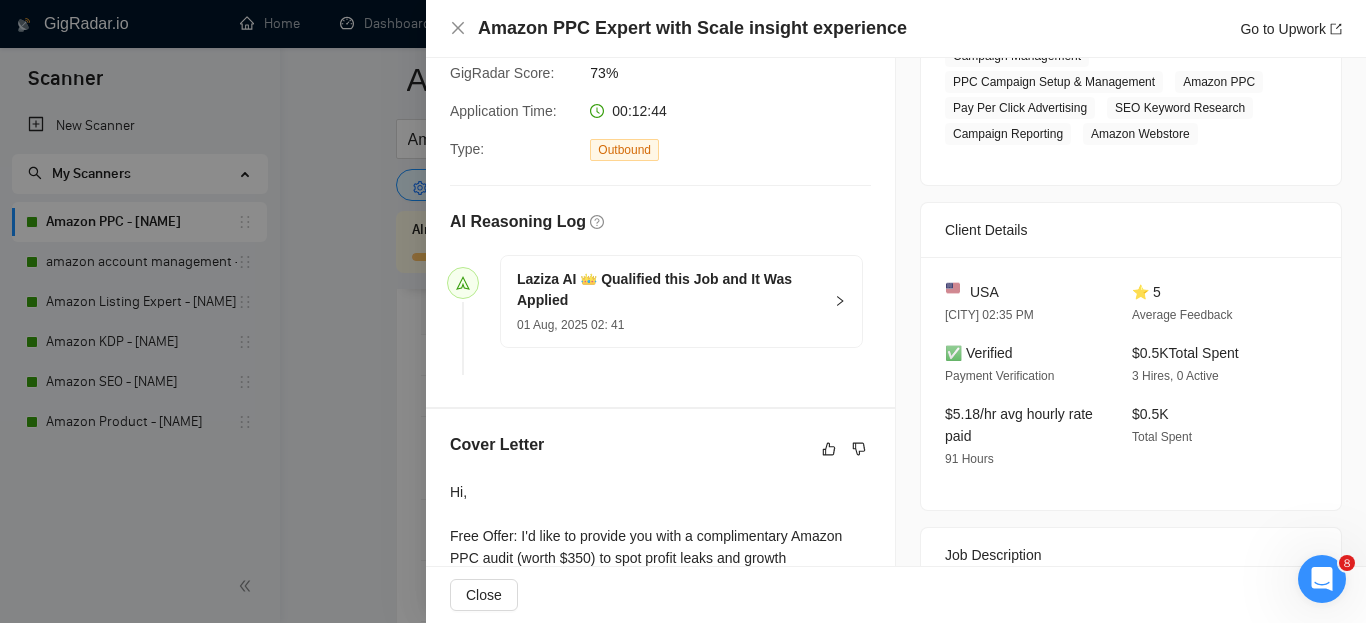 click on "Laziza AI 👑 Qualified this Job and It Was Applied 01 Aug, 2025 02: 41" at bounding box center (681, 301) 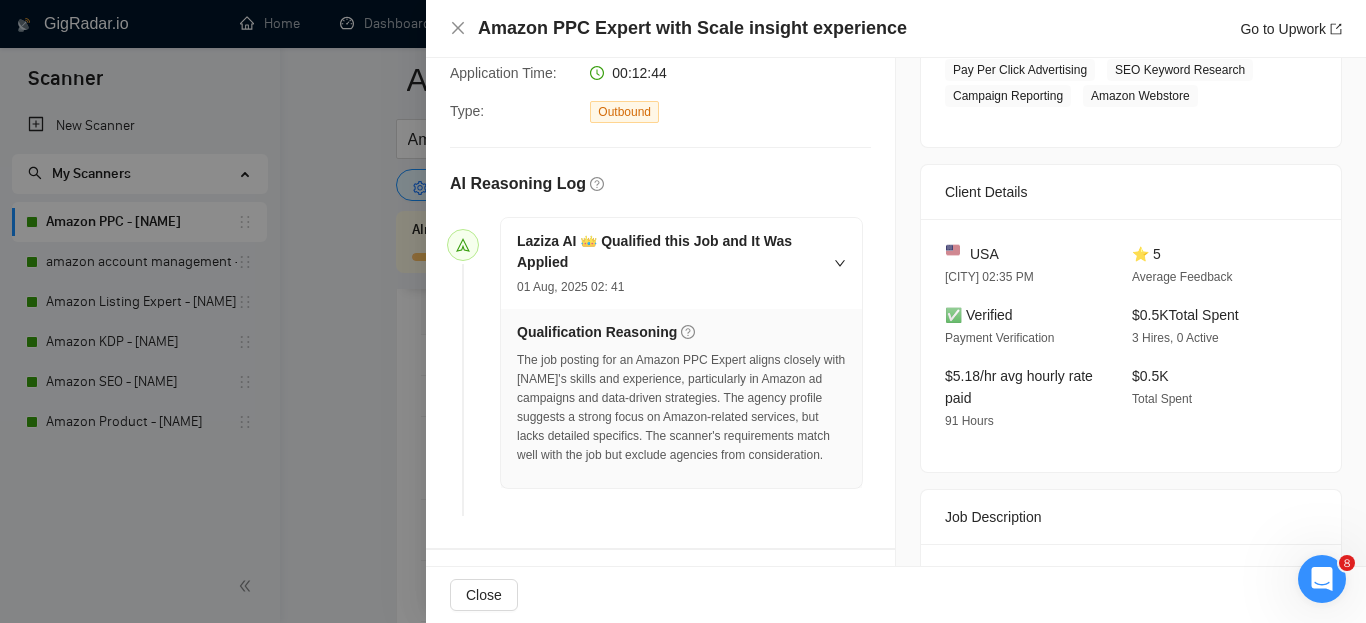 scroll, scrollTop: 357, scrollLeft: 0, axis: vertical 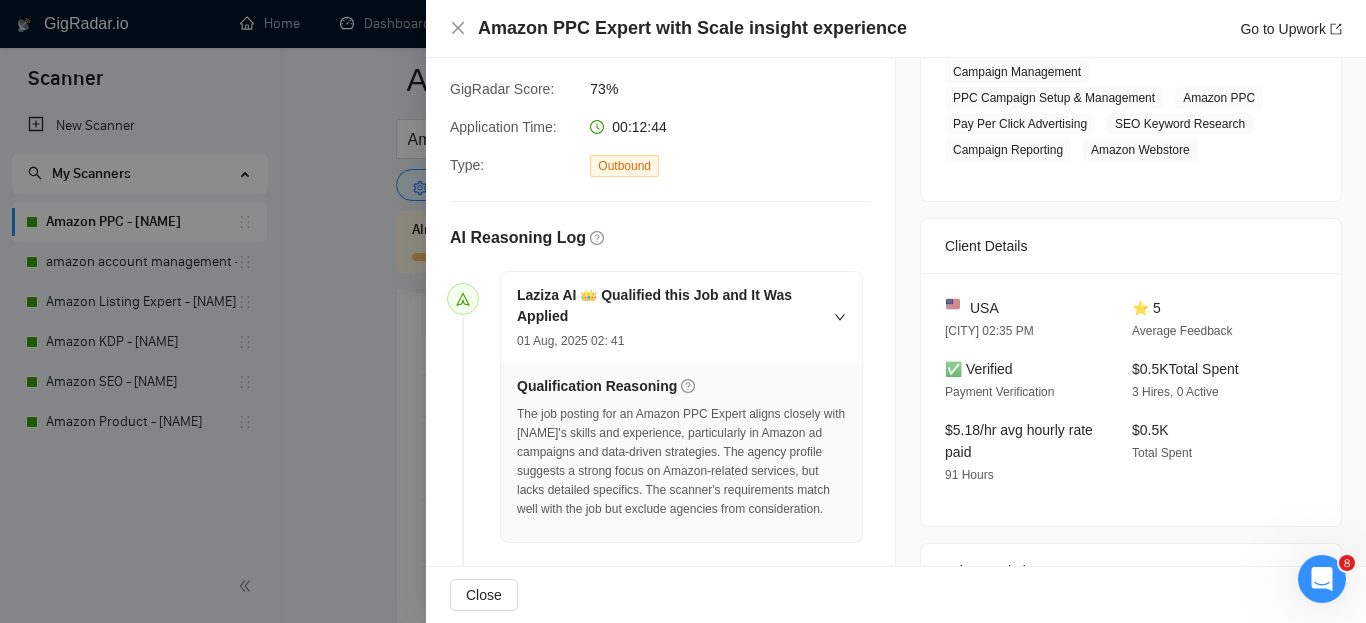click 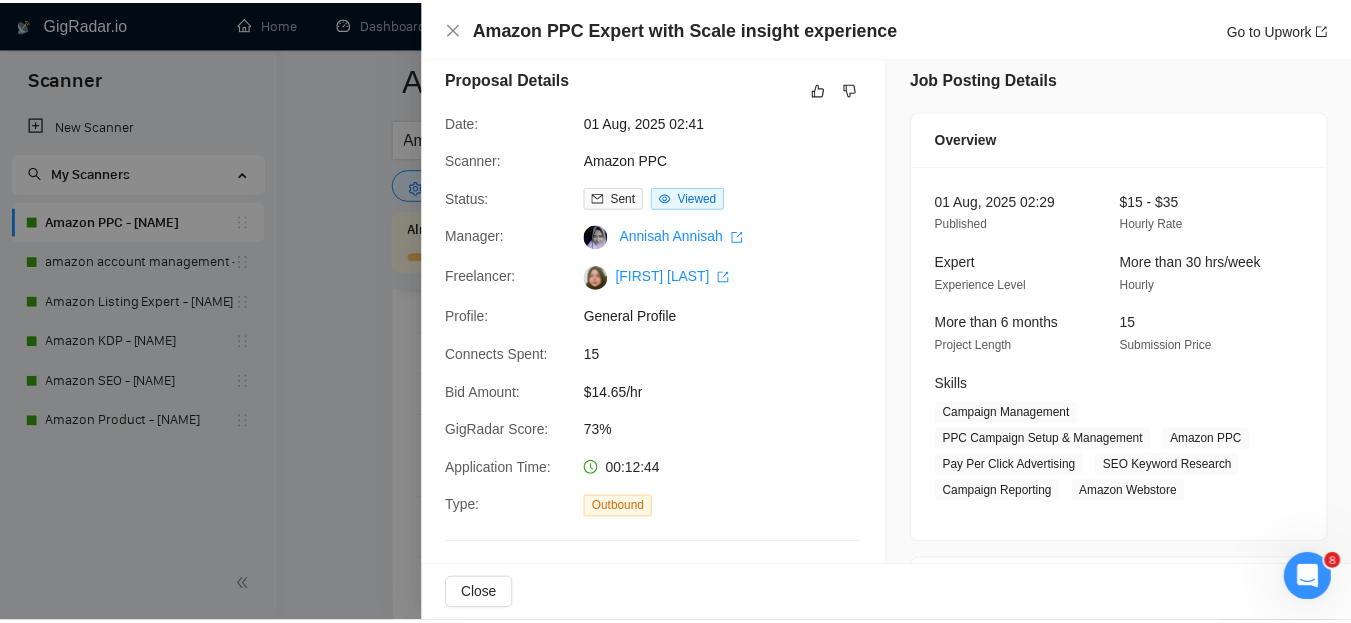 scroll, scrollTop: 0, scrollLeft: 0, axis: both 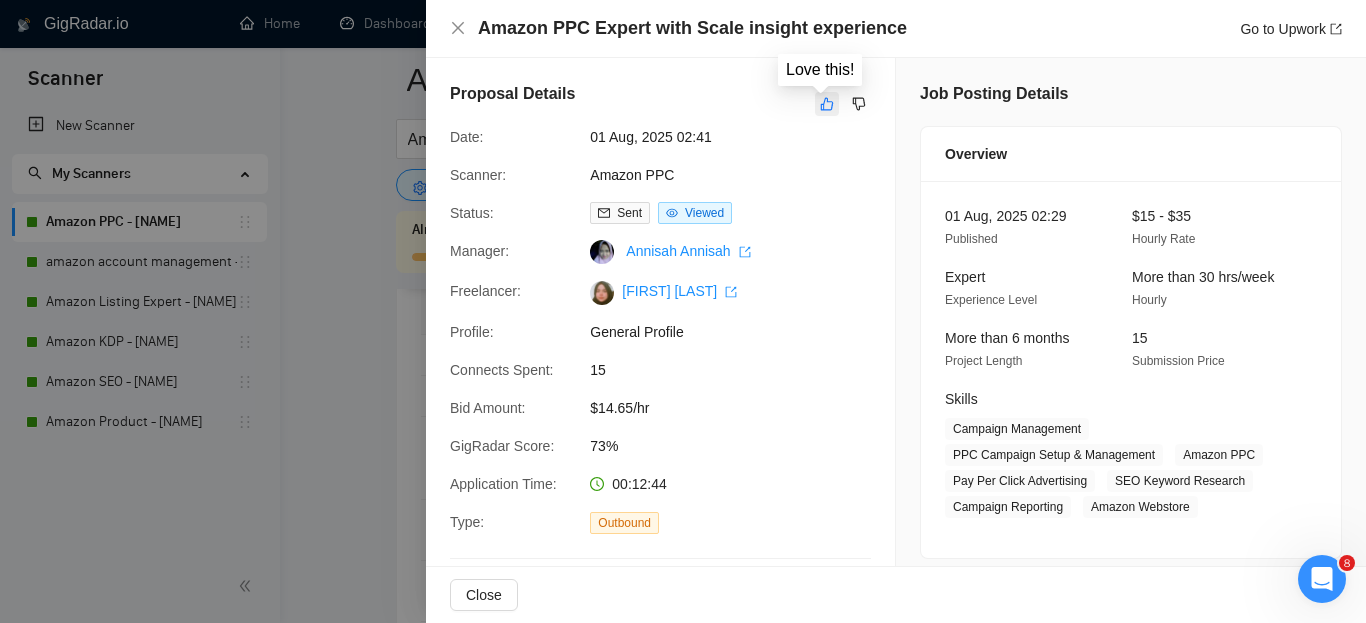 click 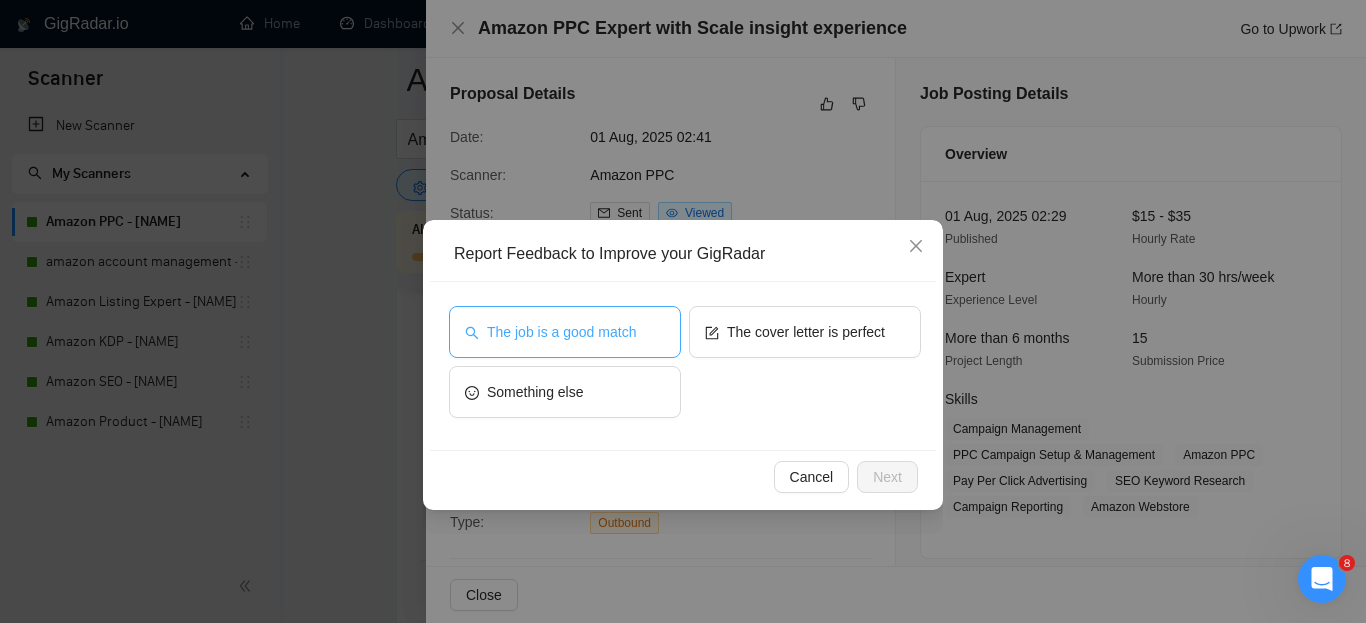 click on "The job is a good match" at bounding box center (565, 332) 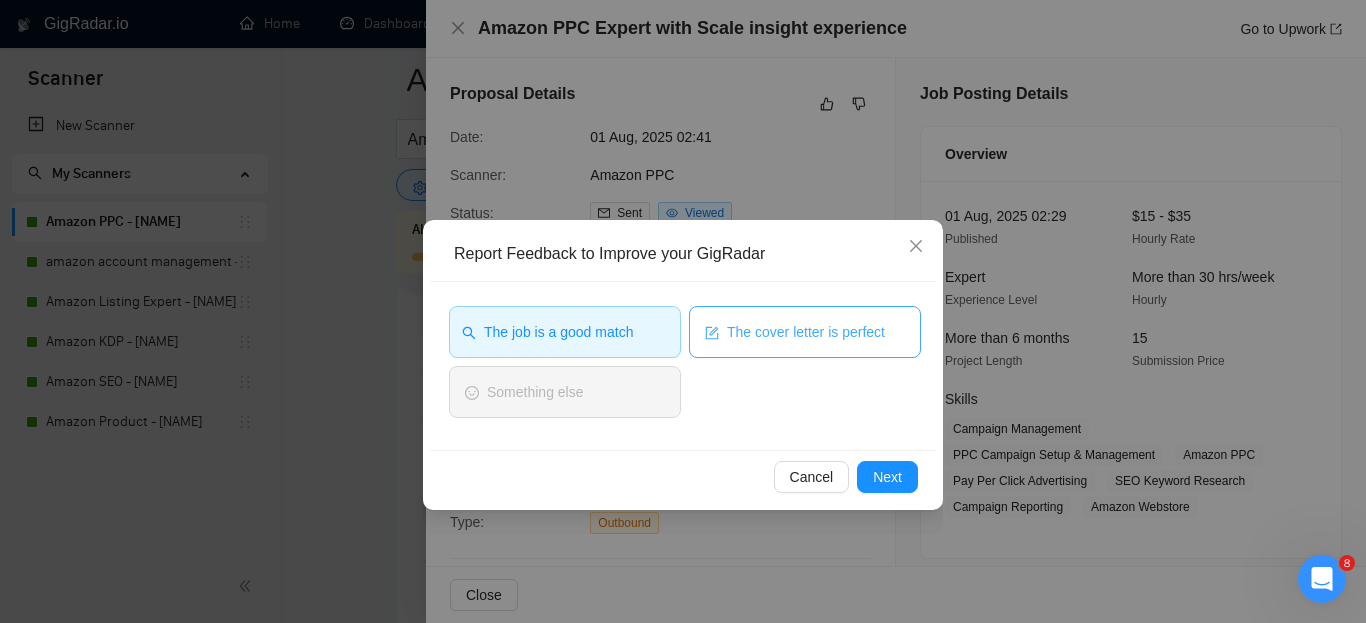click on "The cover letter is perfect" at bounding box center [806, 332] 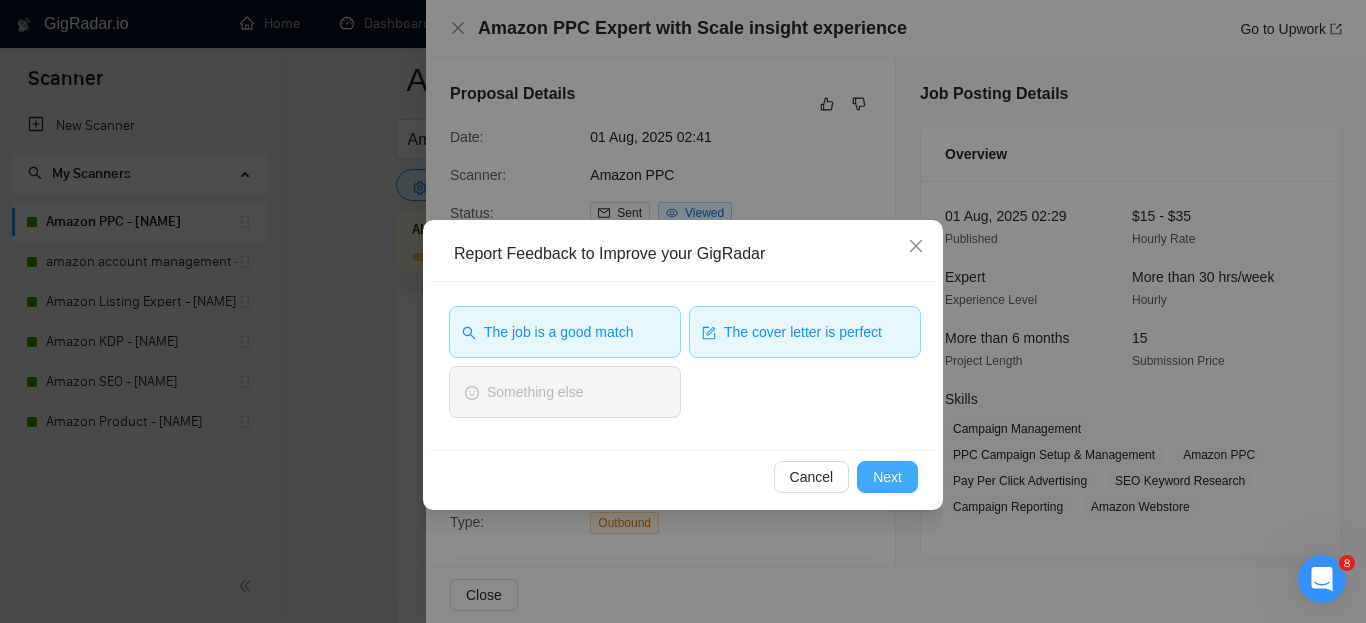 click on "Next" at bounding box center [887, 477] 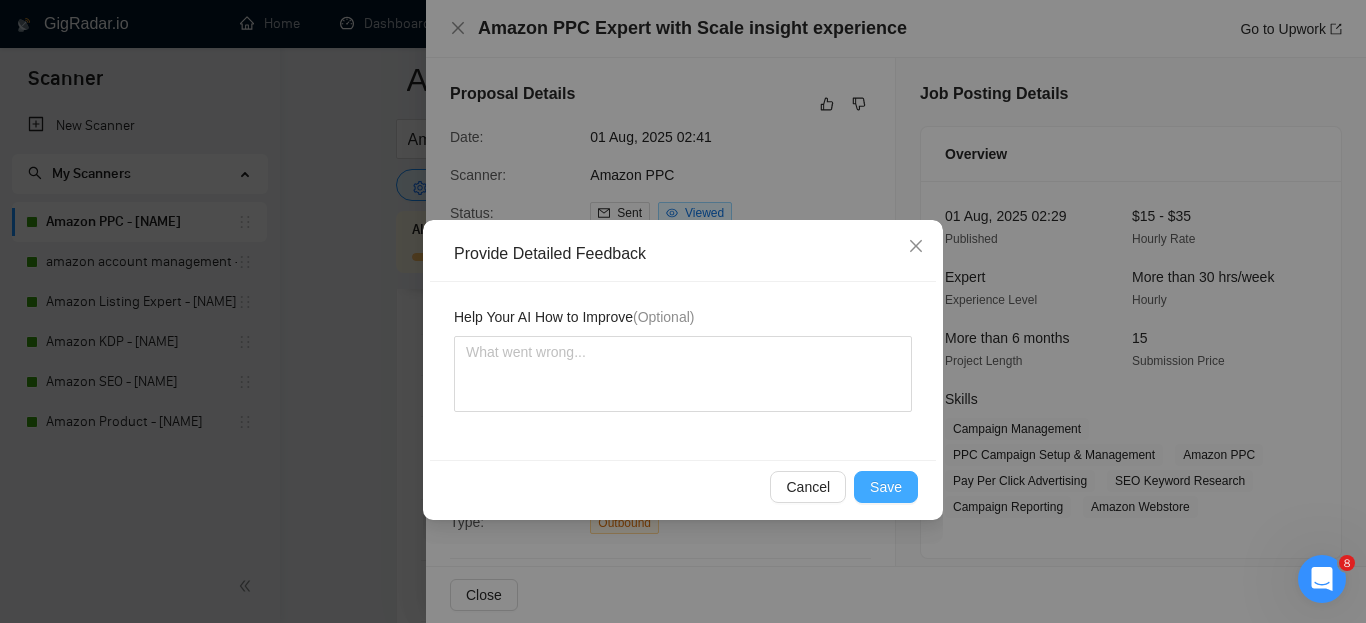 click on "Save" at bounding box center (886, 487) 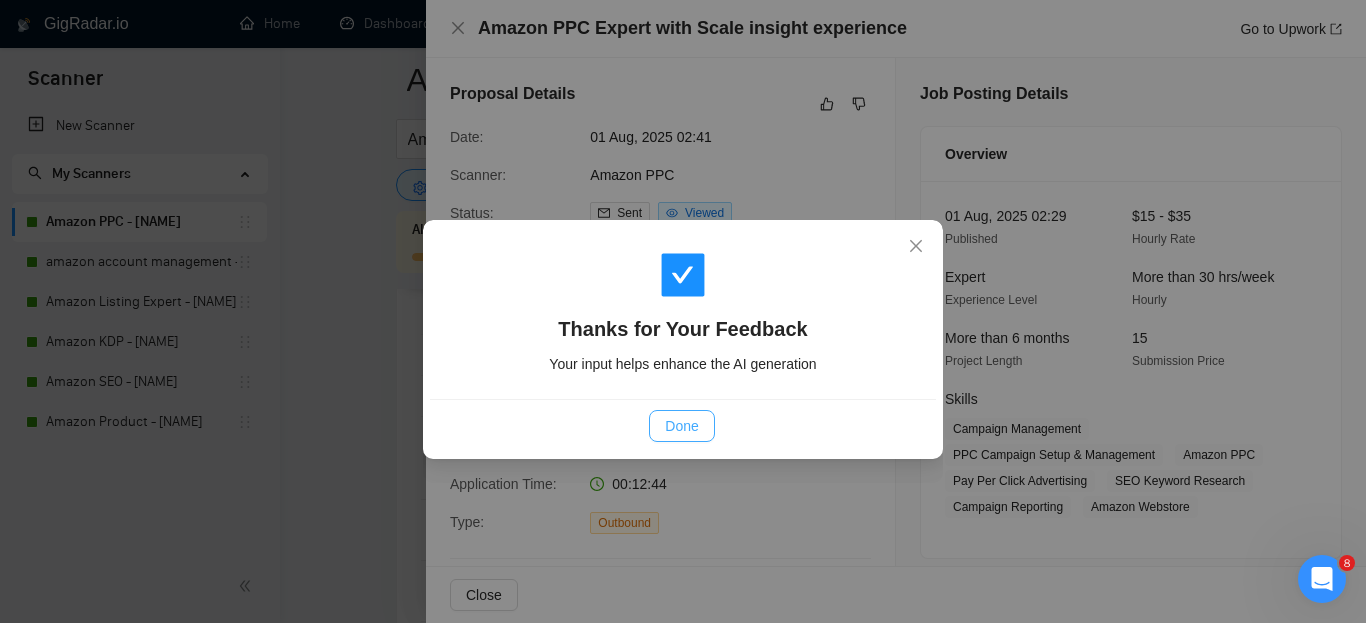 click on "Done" at bounding box center [681, 426] 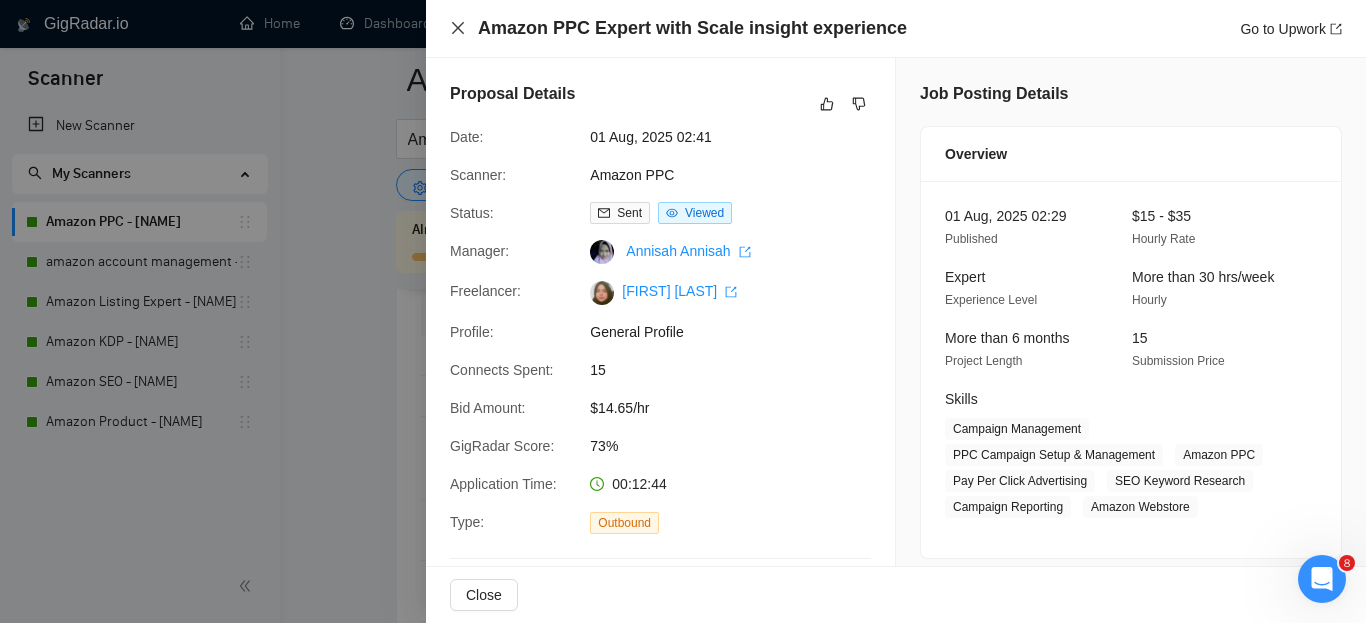 click 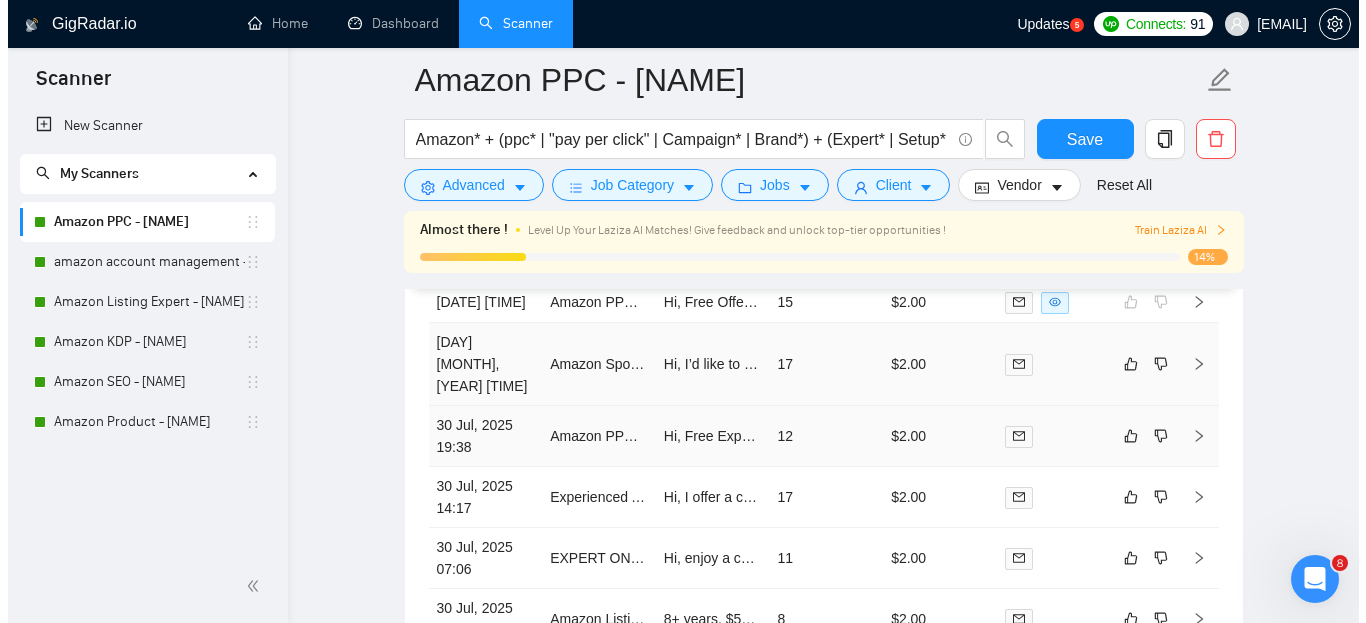 scroll, scrollTop: 5144, scrollLeft: 0, axis: vertical 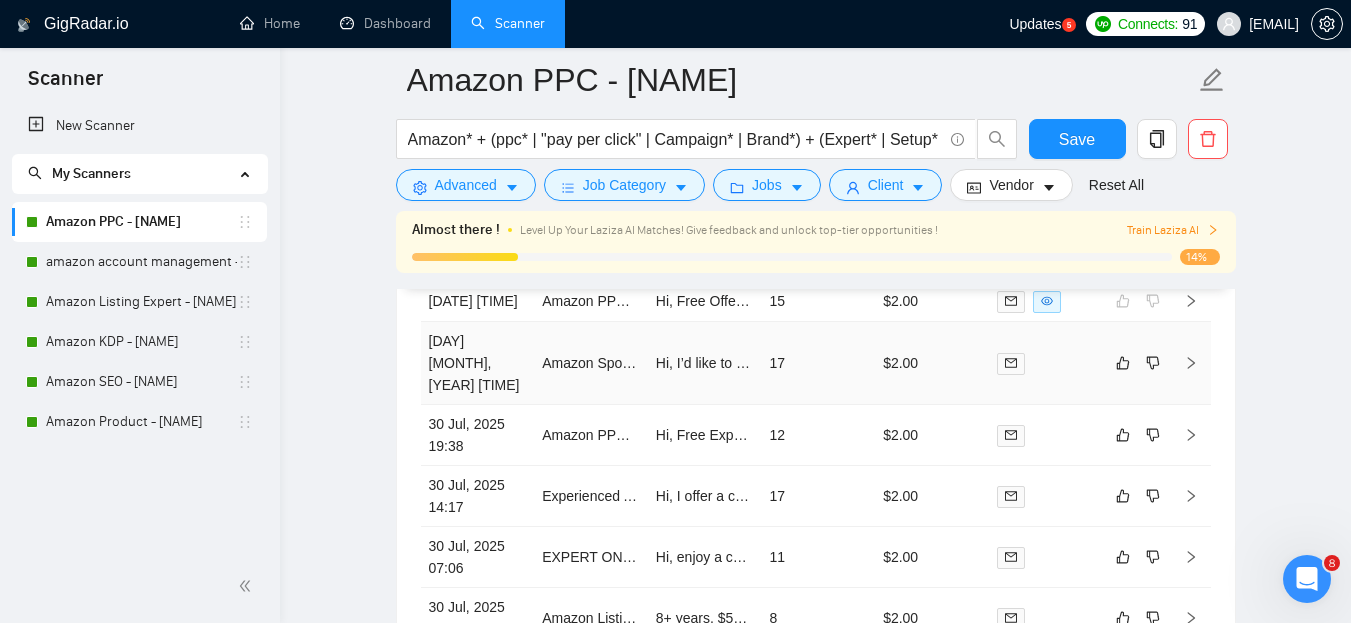 click on "17" at bounding box center [818, 363] 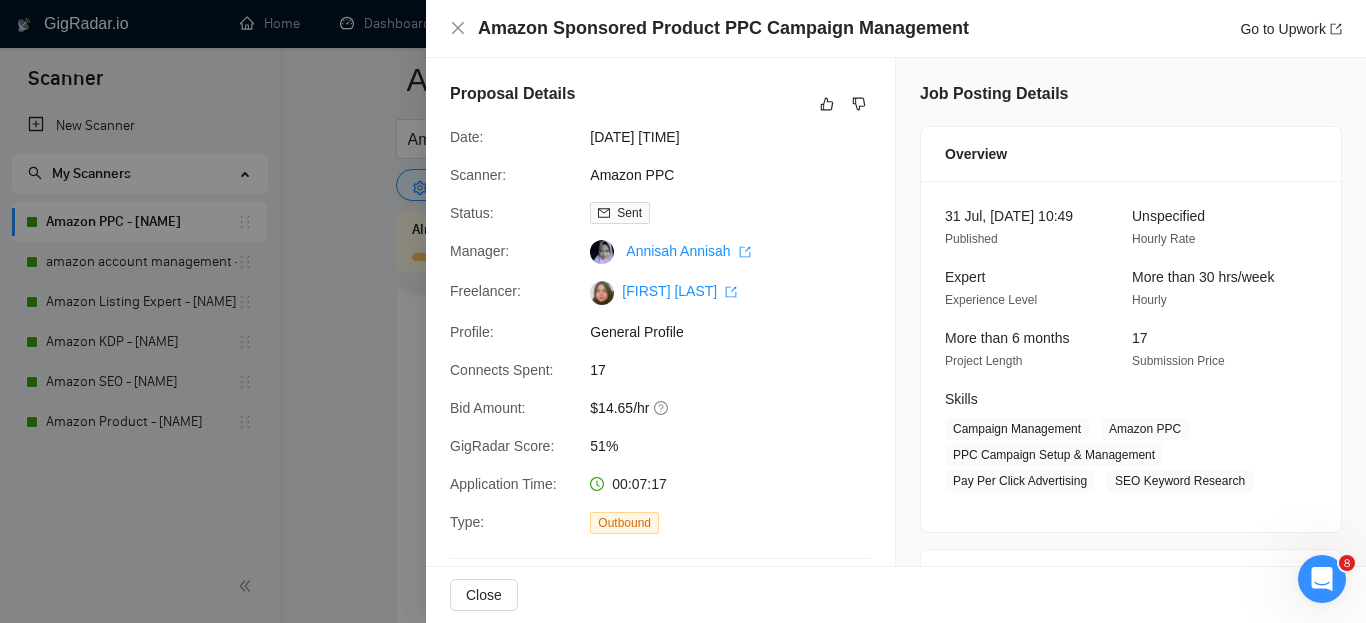 click on "Amazon Sponsored Product PPC Campaign Management" at bounding box center [723, 28] 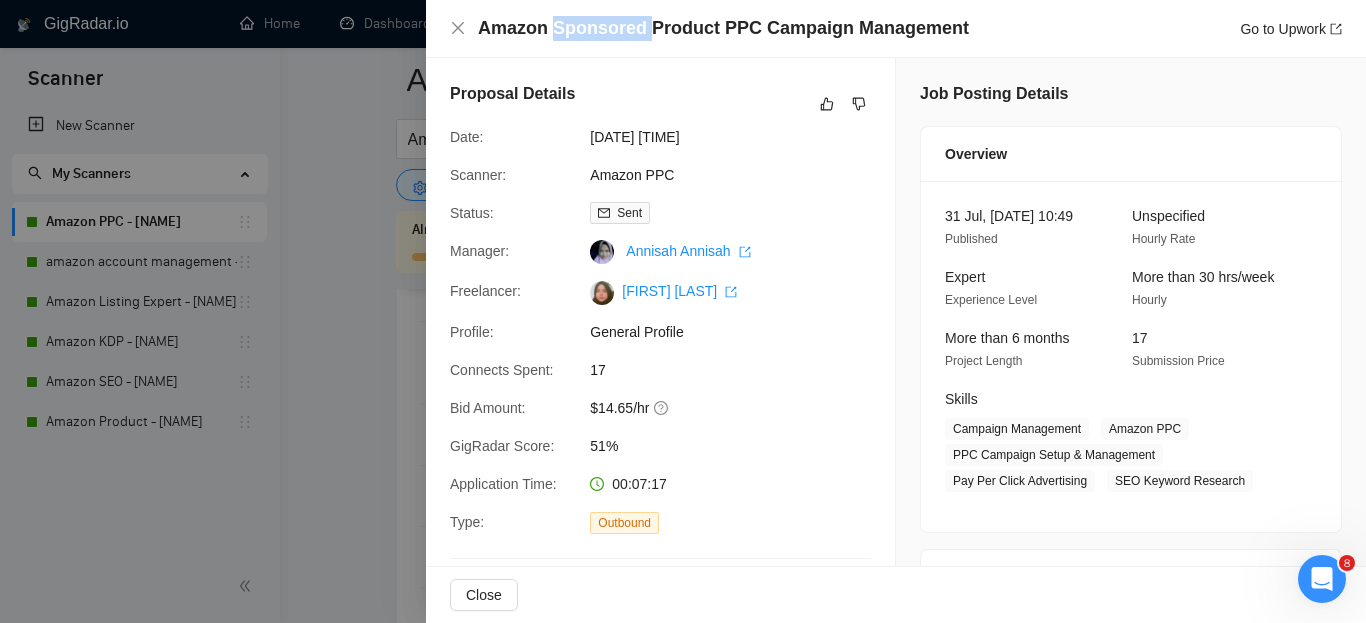 click on "Amazon Sponsored Product PPC Campaign Management" at bounding box center [723, 28] 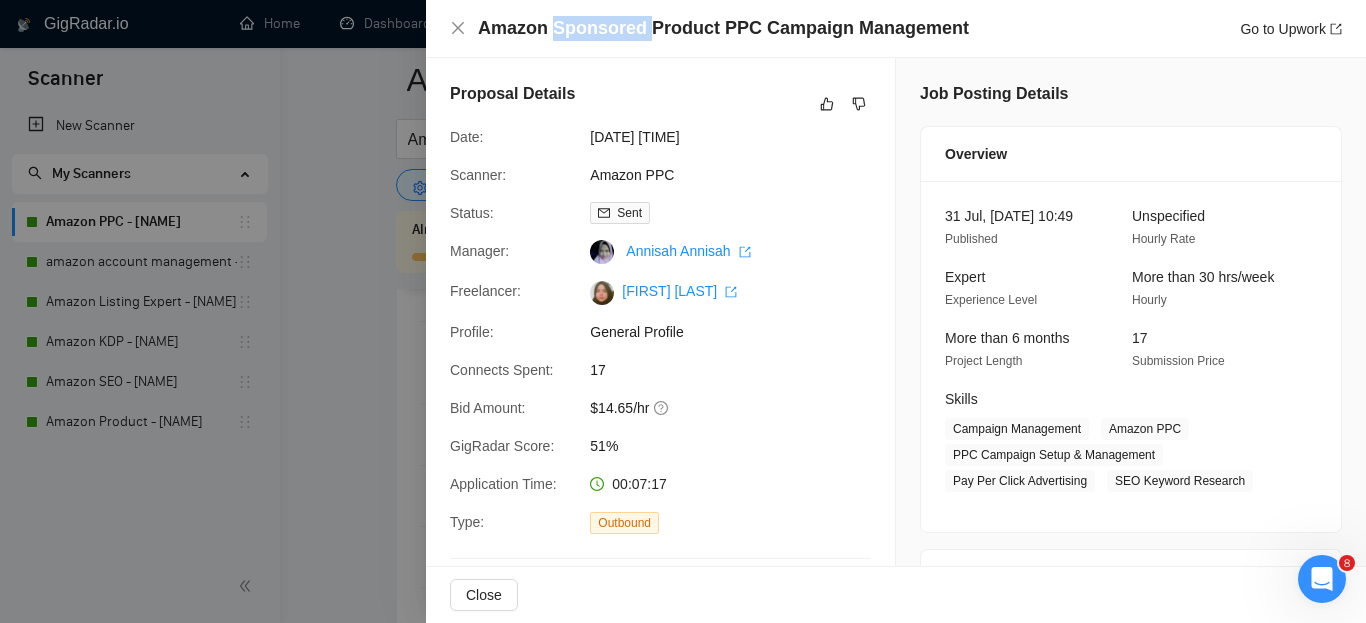 copy on "Sponsored" 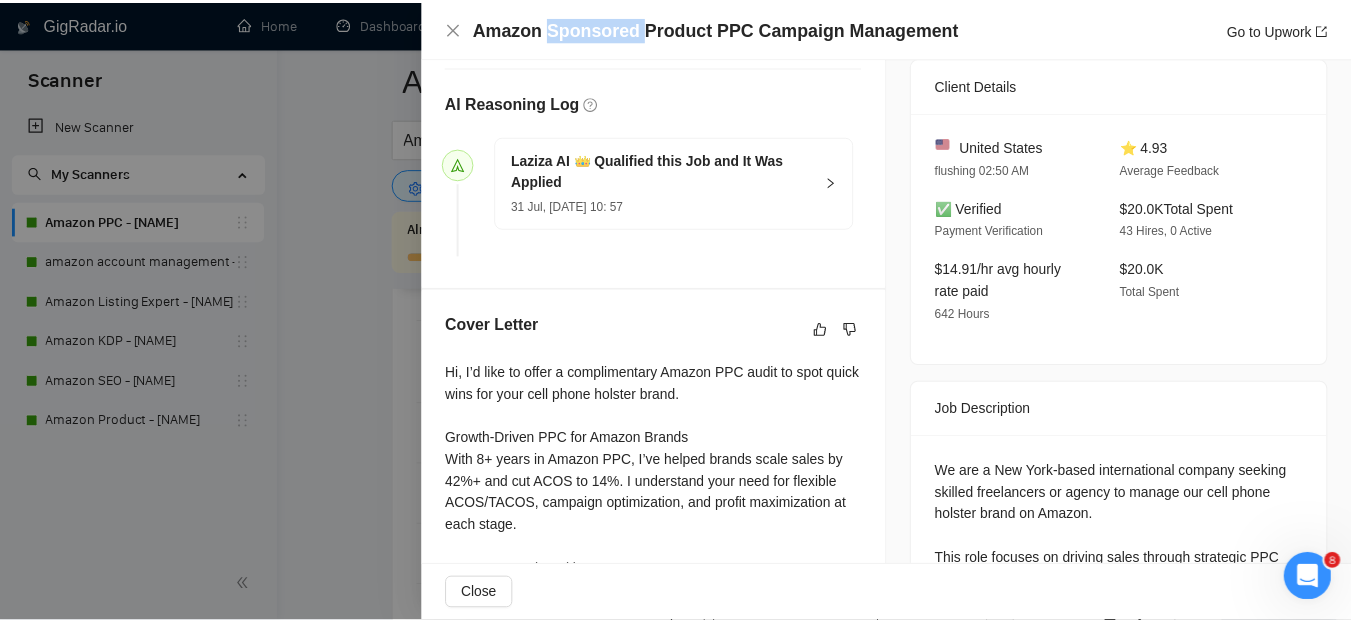 scroll, scrollTop: 493, scrollLeft: 0, axis: vertical 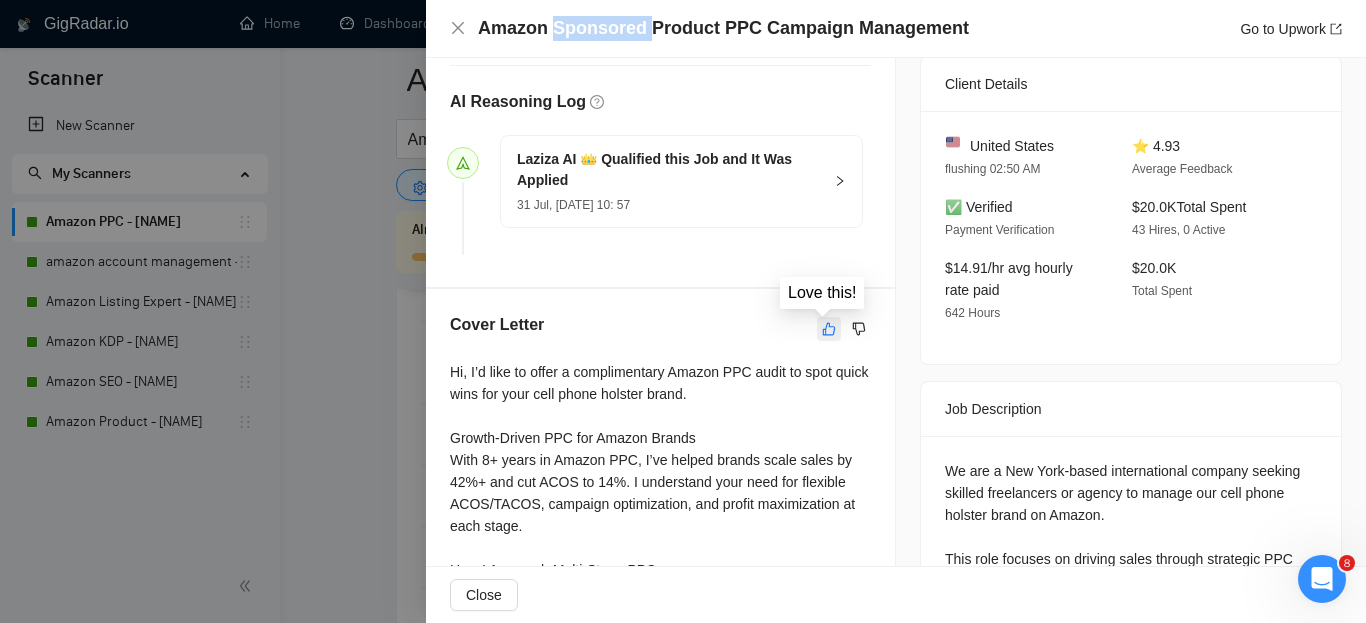 click 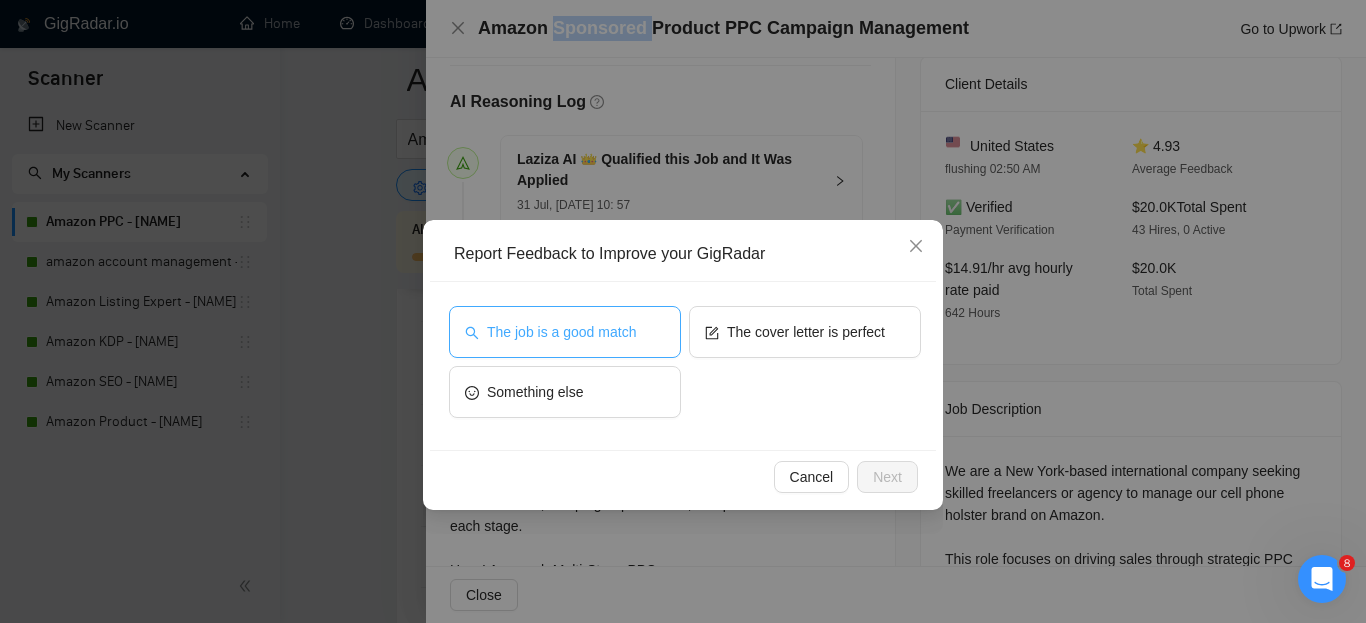 click on "The job is a good match" at bounding box center [565, 332] 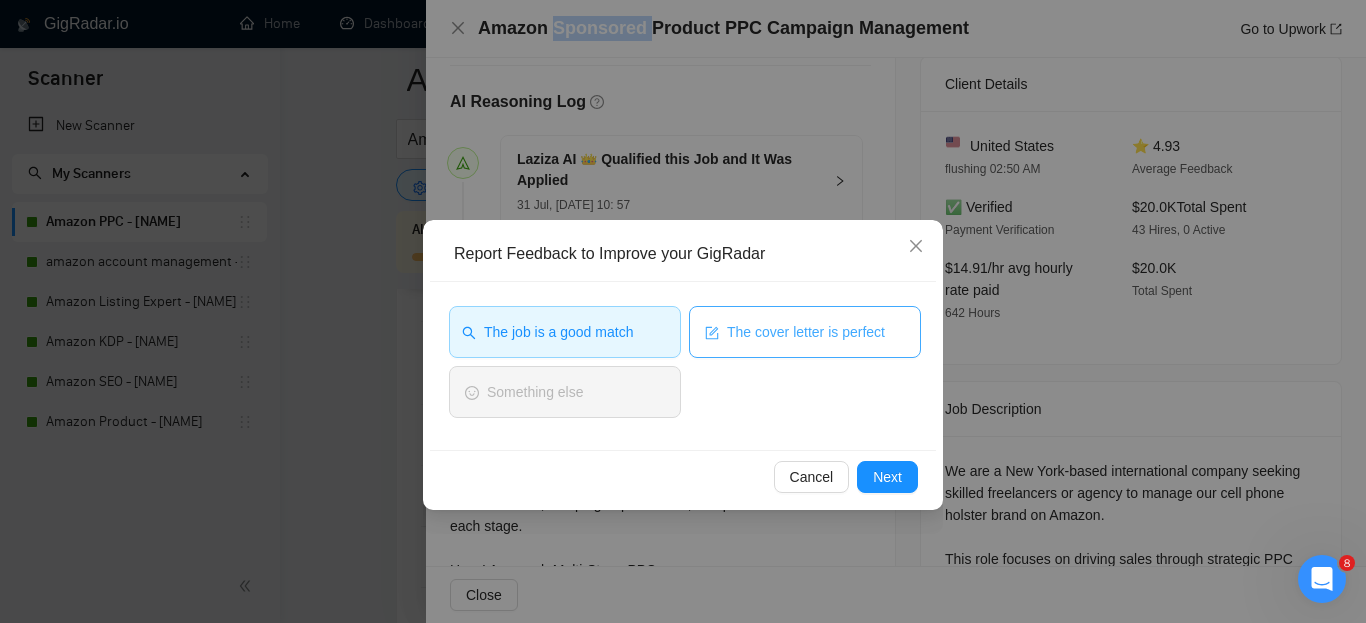 click on "The cover letter is perfect" at bounding box center [805, 332] 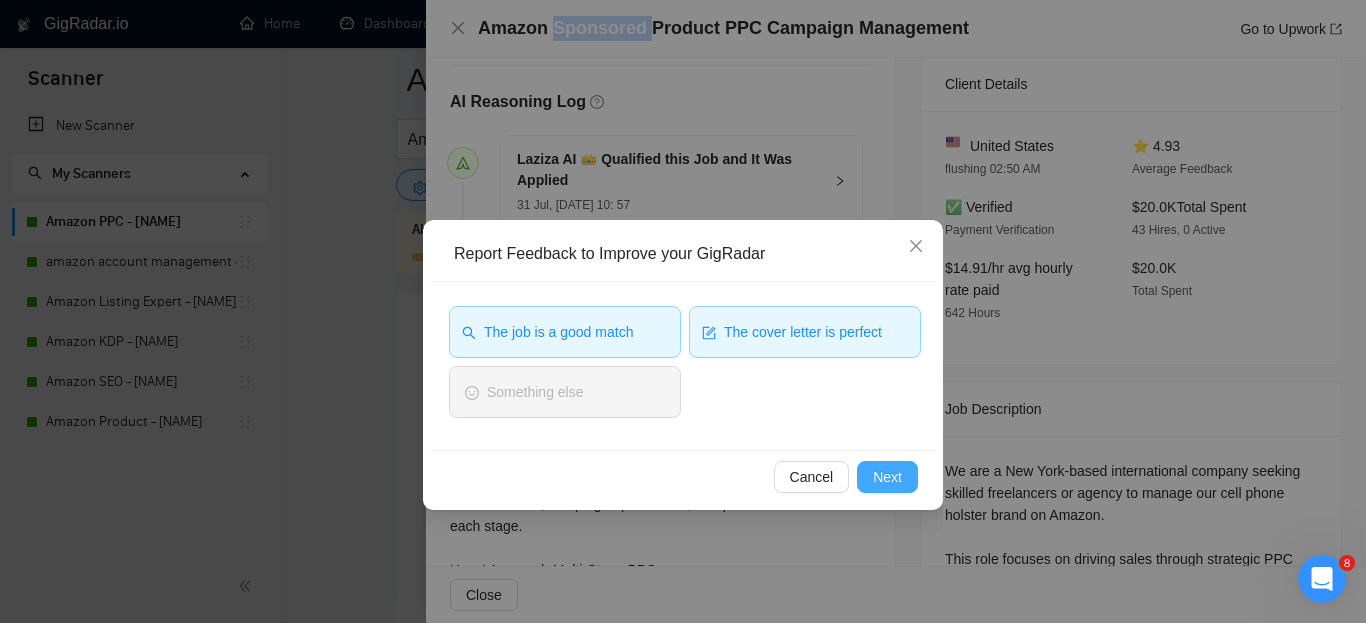 click on "Next" at bounding box center (887, 477) 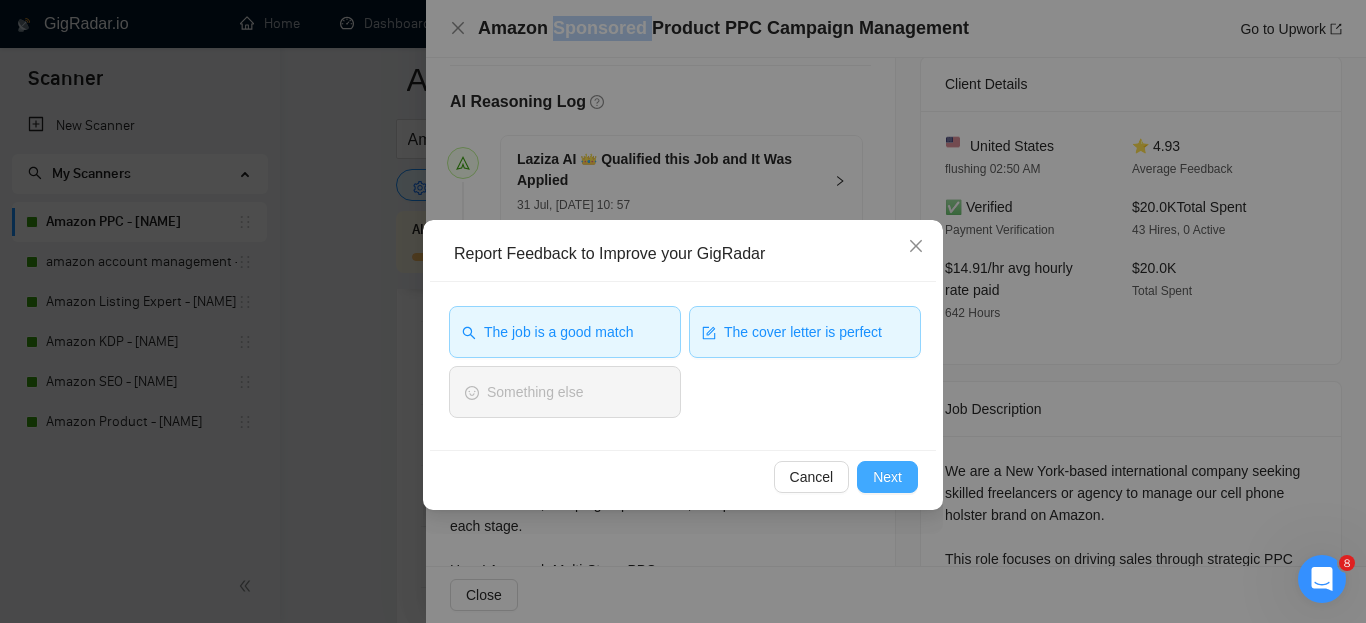 type 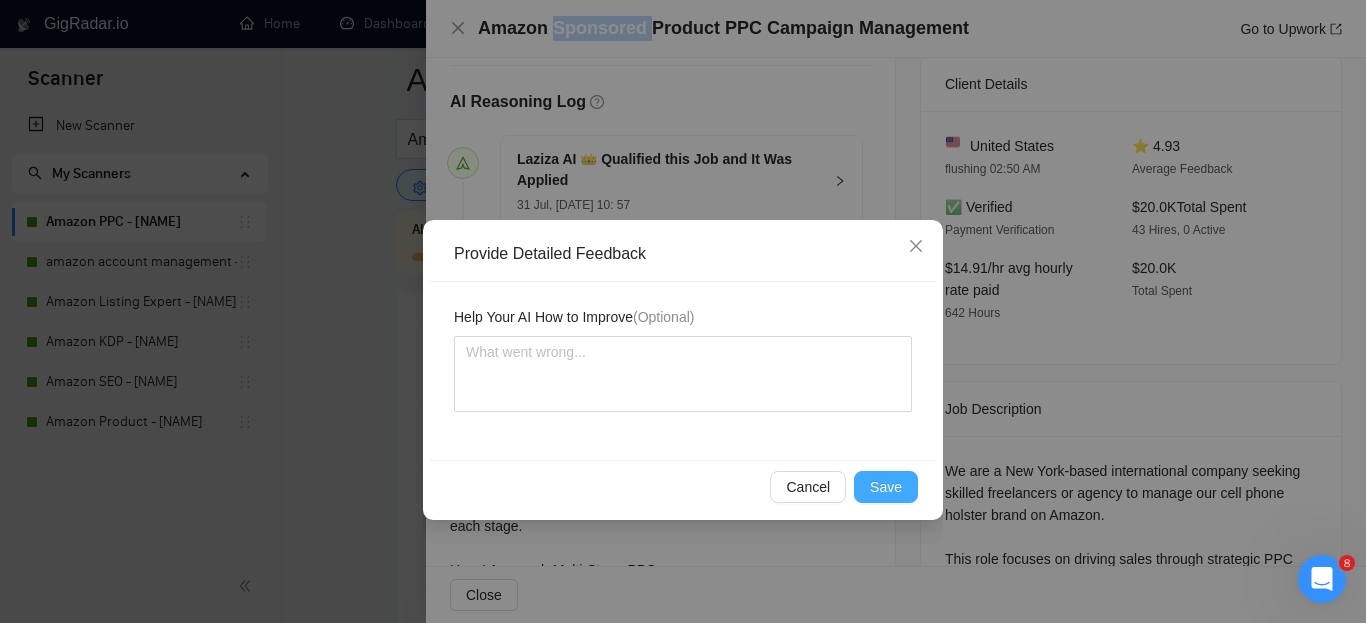 click on "Save" at bounding box center [886, 487] 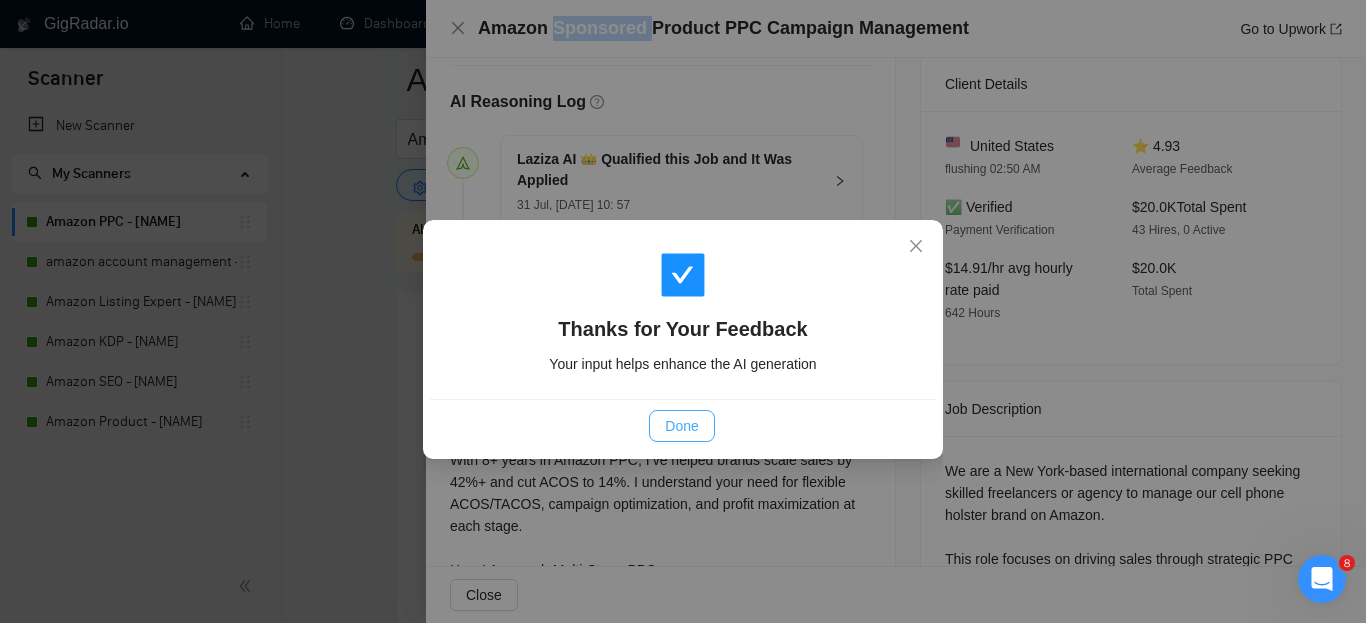 click on "Done" at bounding box center (681, 426) 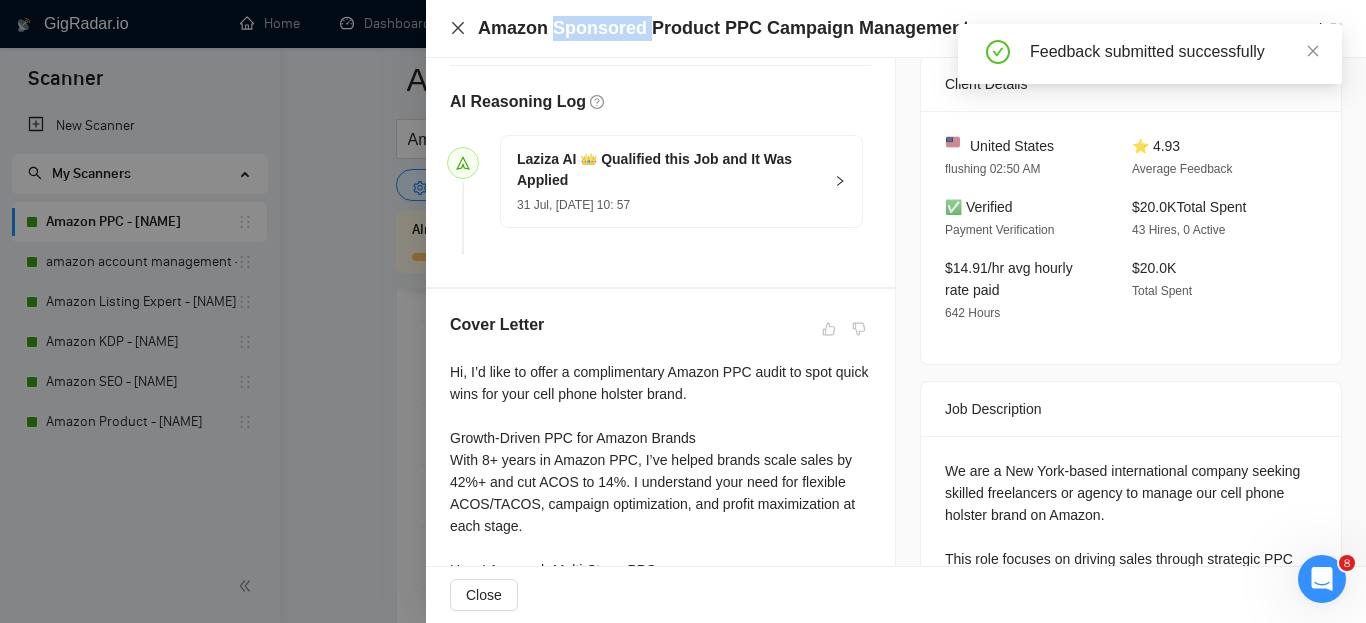 click 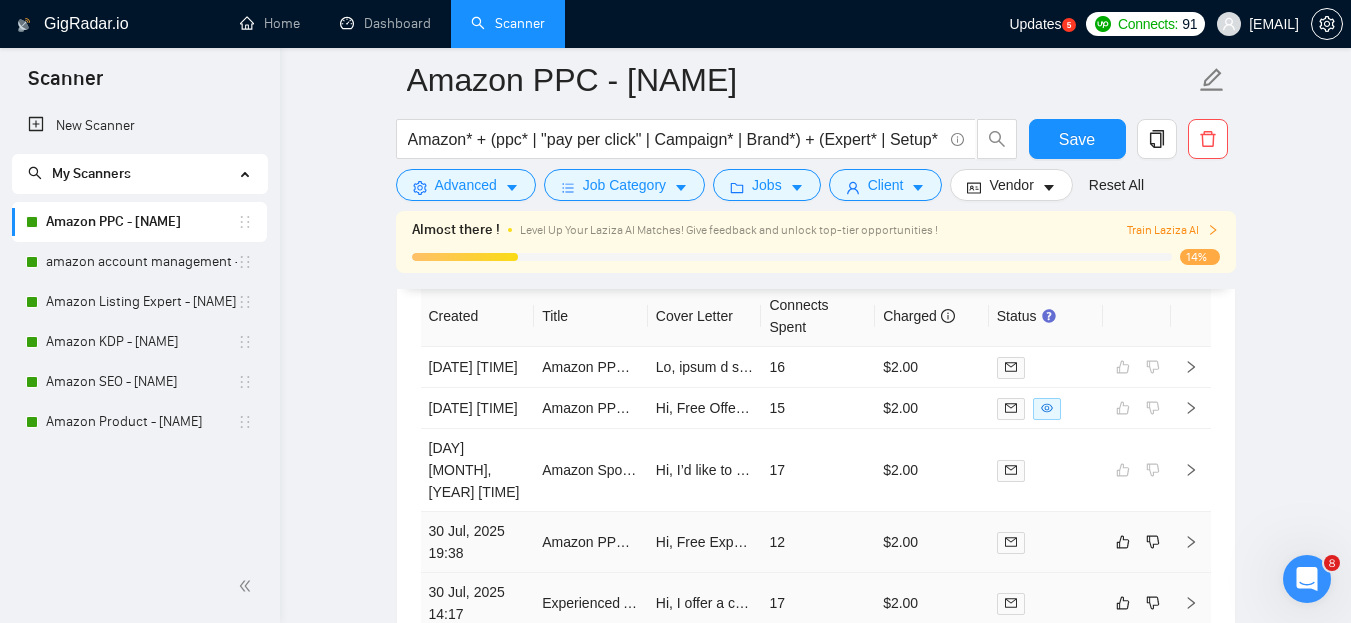 scroll, scrollTop: 5038, scrollLeft: 0, axis: vertical 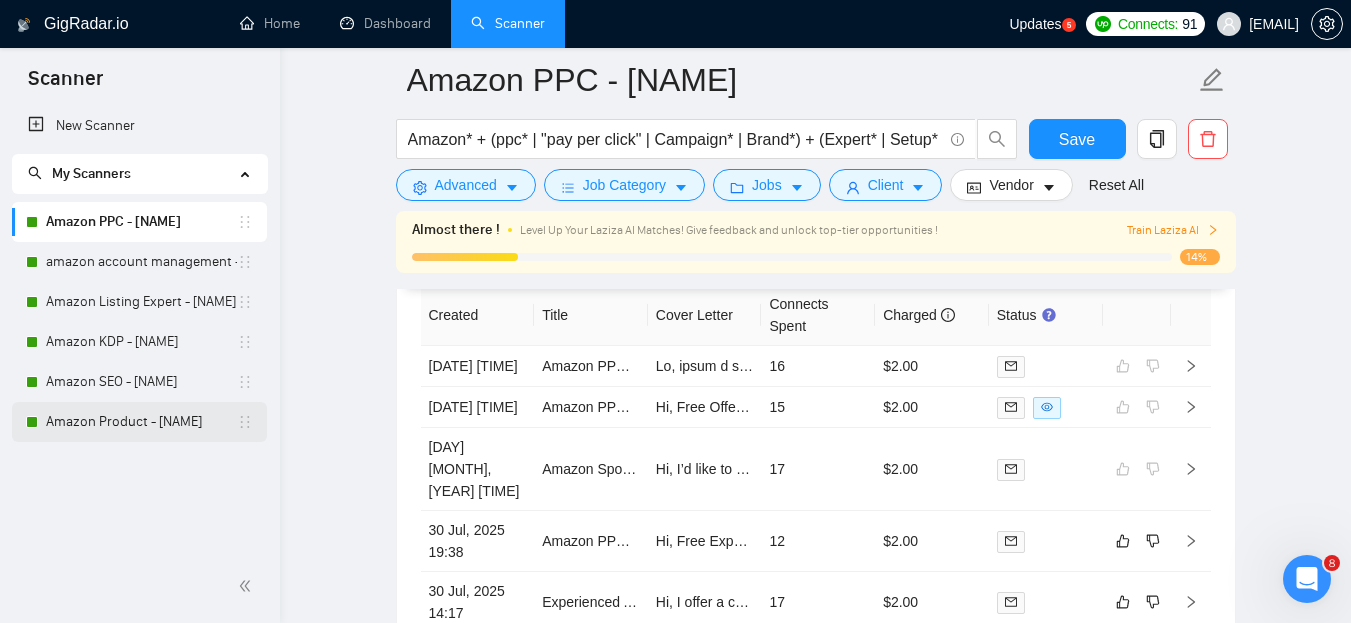 click on "Amazon Product - [NAME]" at bounding box center [141, 422] 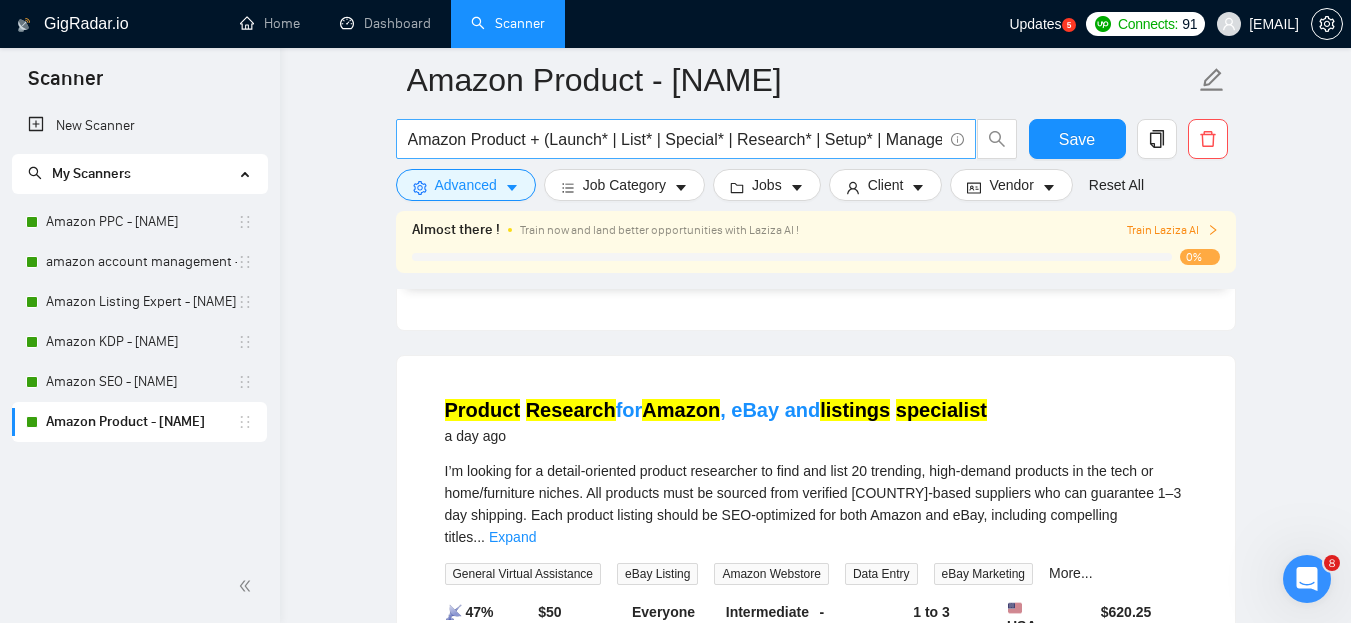 scroll, scrollTop: 4233, scrollLeft: 0, axis: vertical 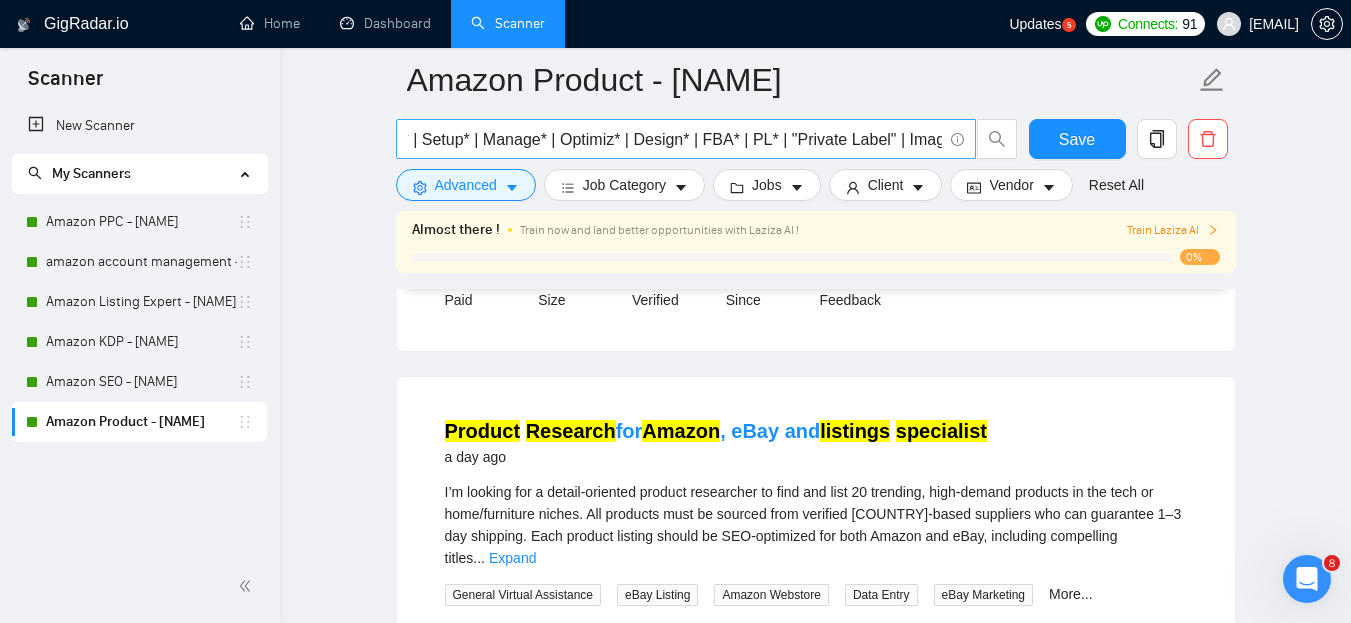 click on "Amazon Product + (Launch* | List* | Special* | Research* | Setup* | Manage* | Optimiz* | Design* | FBA* | PL* | "Private Label" | Image*)" at bounding box center [675, 139] 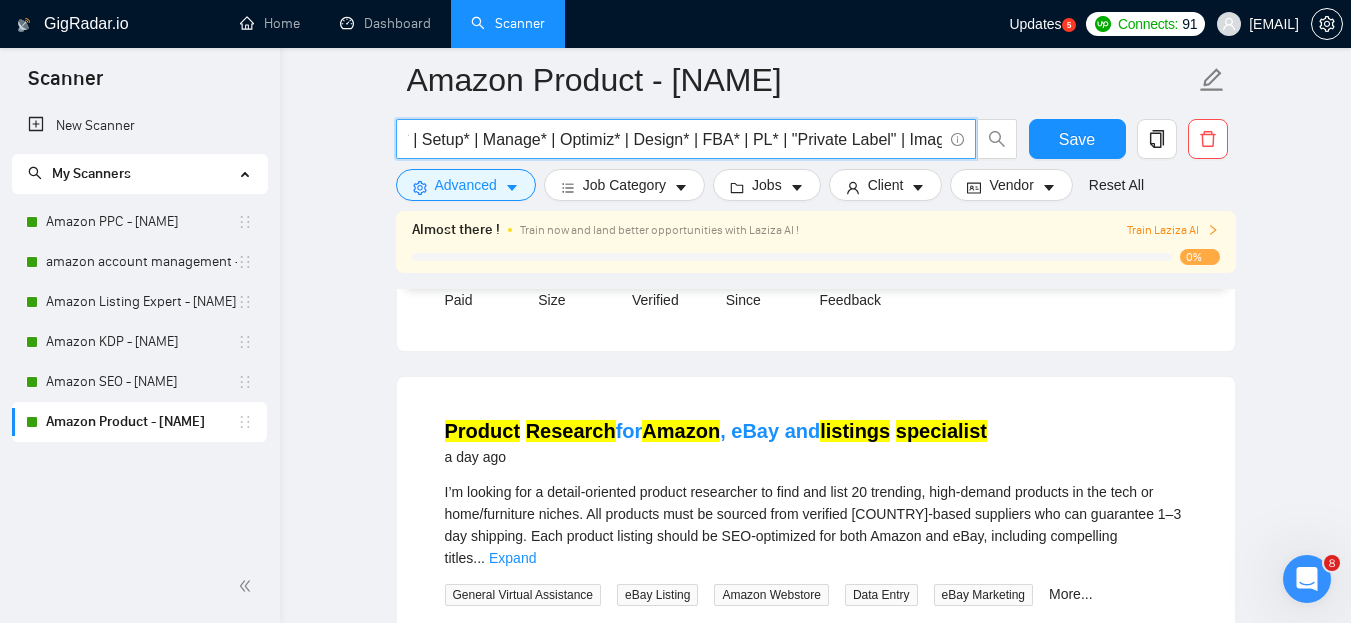 scroll, scrollTop: 0, scrollLeft: 401, axis: horizontal 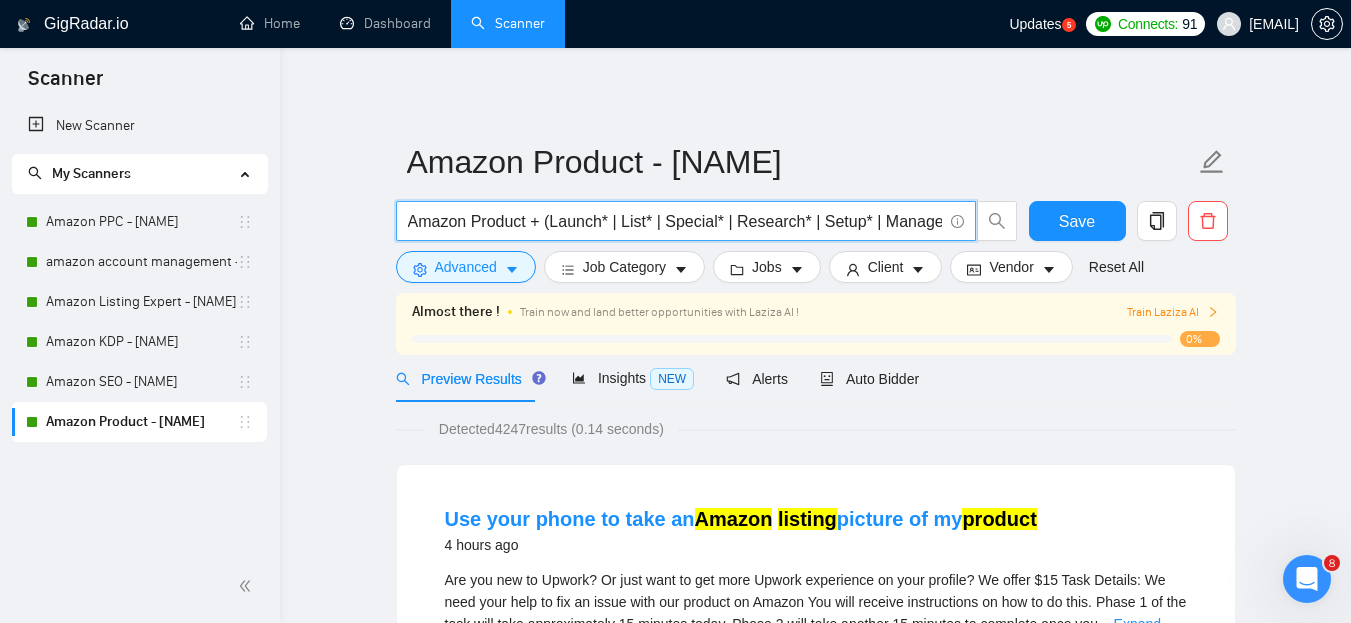 click on "Amazon Product + (Launch* | List* | Special* | Research* | Setup* | Manage* | Optimiz* | Design* | FBA* | PL* | "Private Label" | Image | Sponsord)" at bounding box center (675, 221) 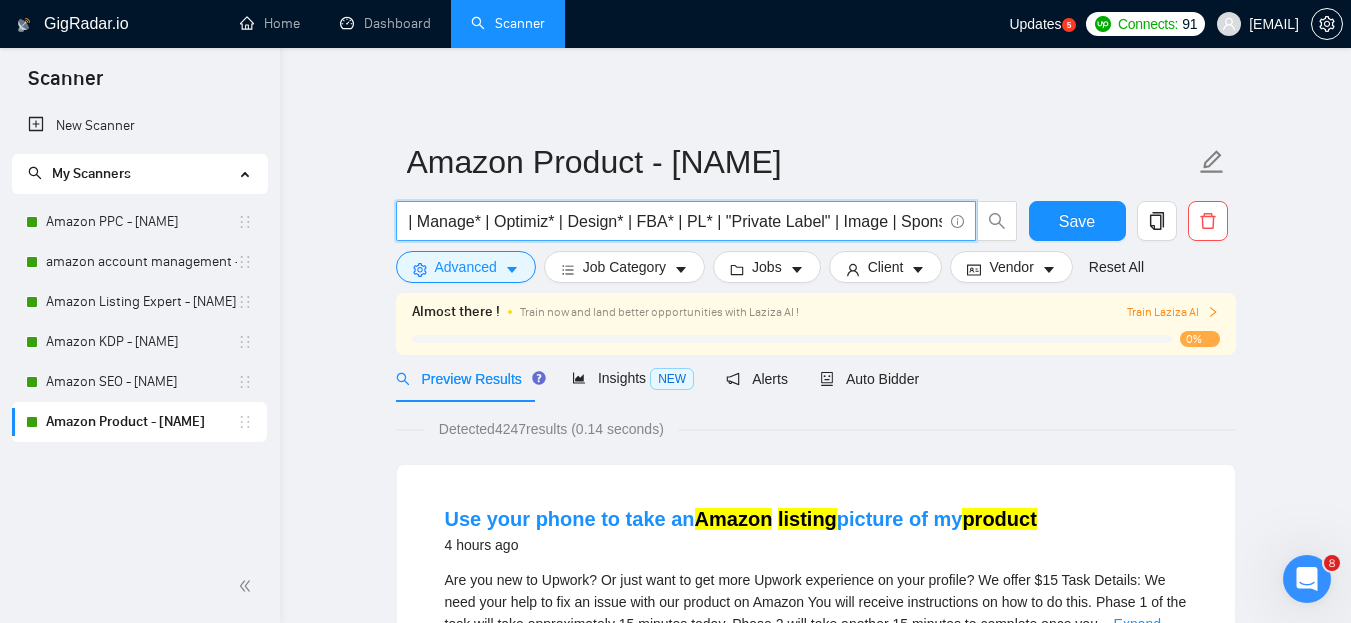 scroll, scrollTop: 0, scrollLeft: 476, axis: horizontal 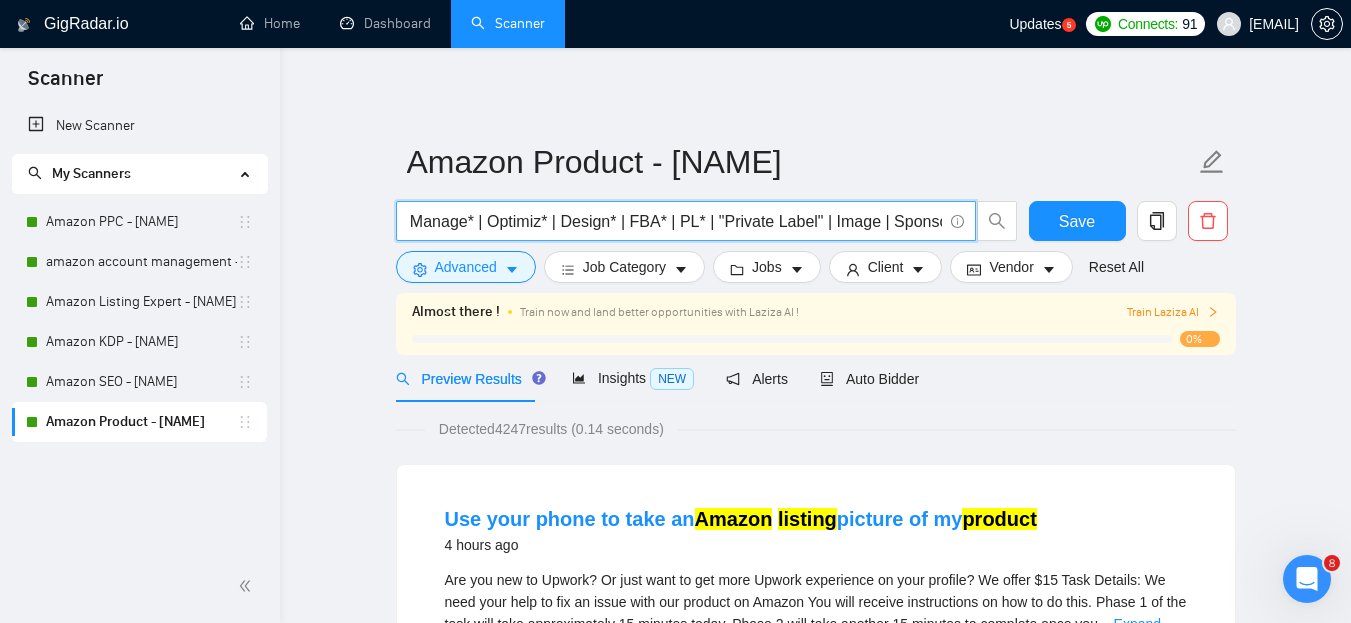 click on "Amazon Product + (Launch* | List* | Special* | Research* | Setup* | Manage* | Optimiz* | Design* | FBA* | PL* | "Private Label" | Image | Sponsord)" at bounding box center [675, 221] 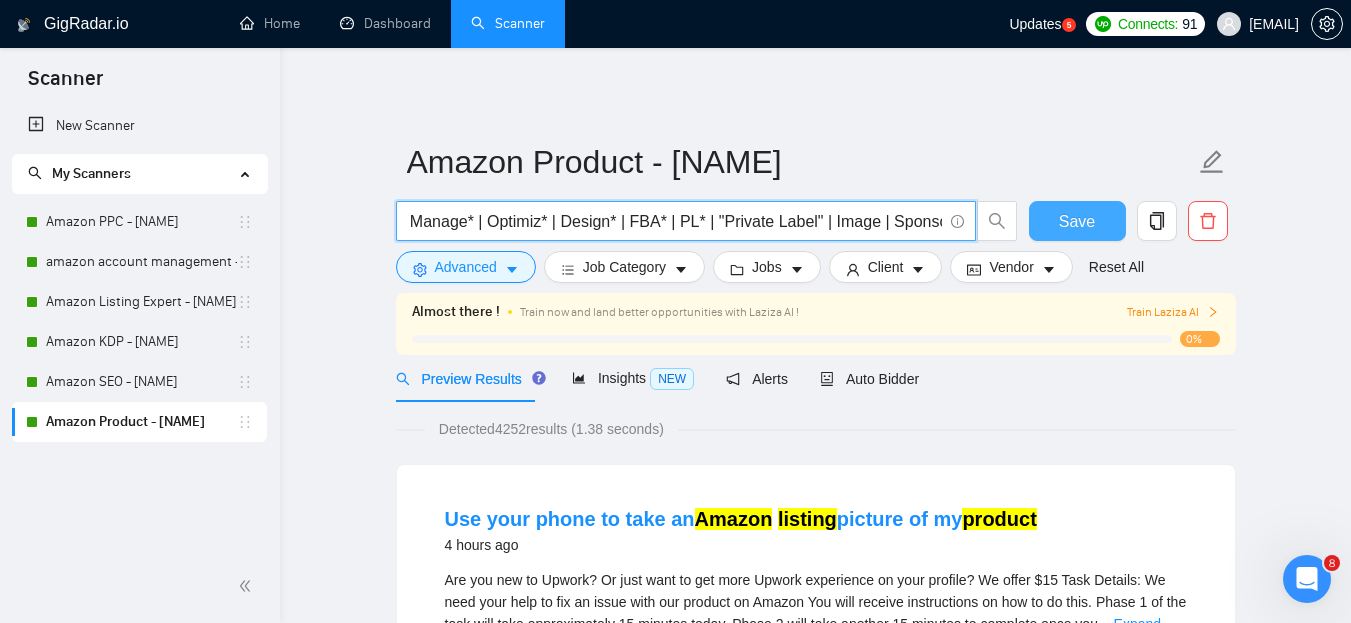 type on "Amazon Product + (Launch* | List* | Special* | Research* | Setup* | Manage* | Optimiz* | Design* | FBA* | PL* | "Private Label" | Image | Sponsored)" 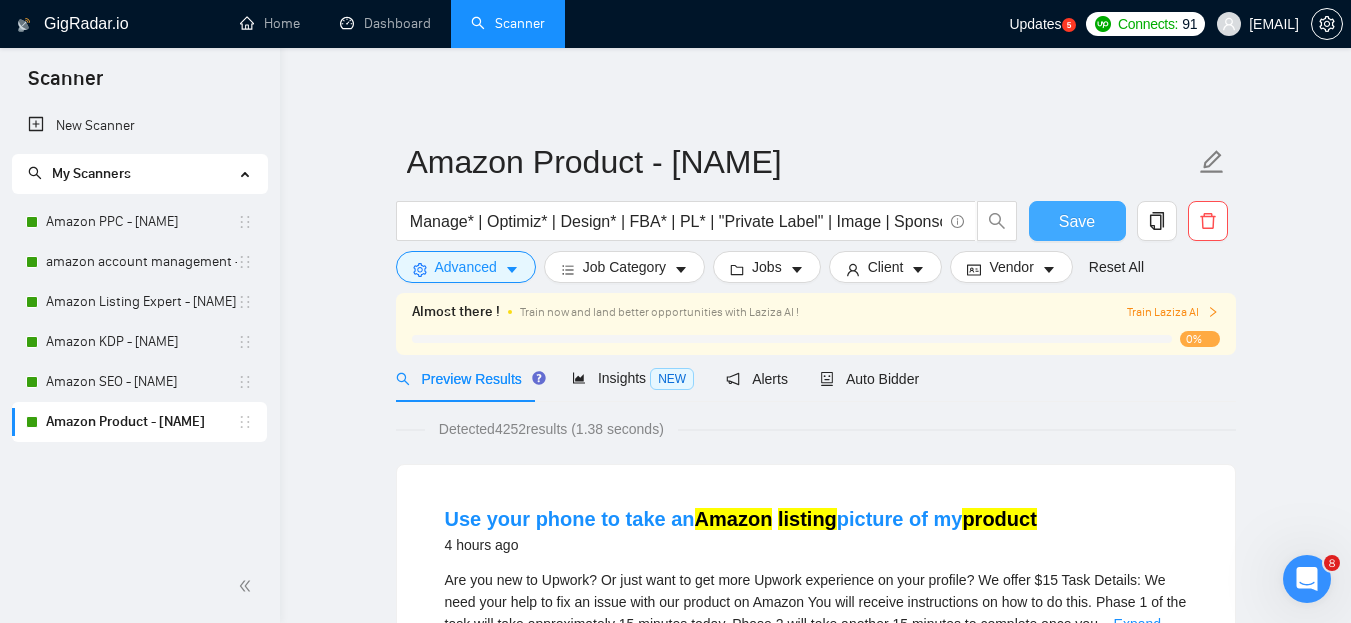 click on "Save" at bounding box center (1077, 221) 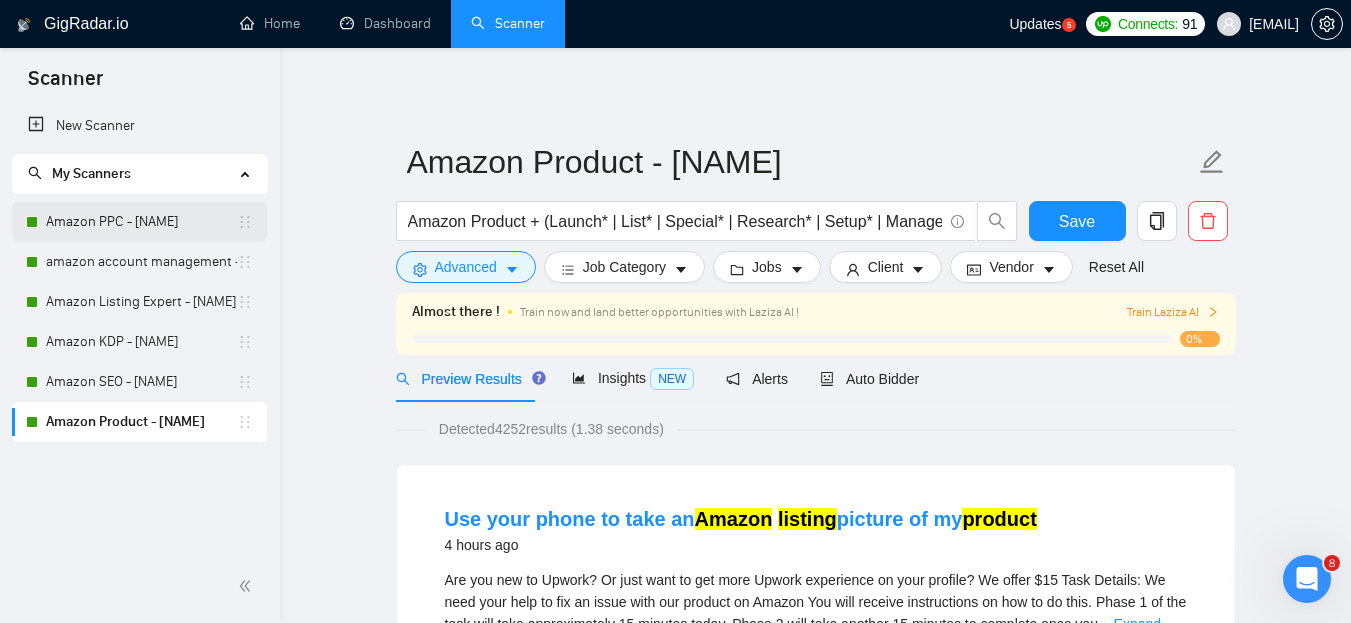 click on "Amazon PPC - [NAME]" at bounding box center (141, 222) 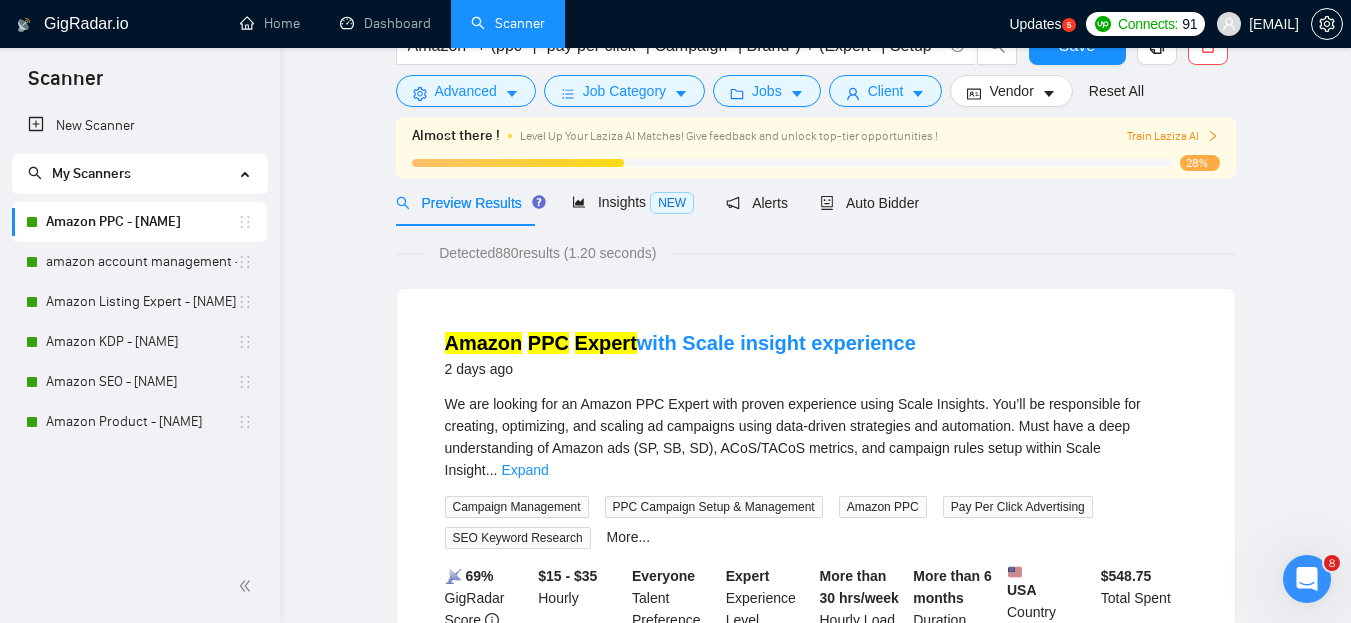 scroll, scrollTop: 0, scrollLeft: 0, axis: both 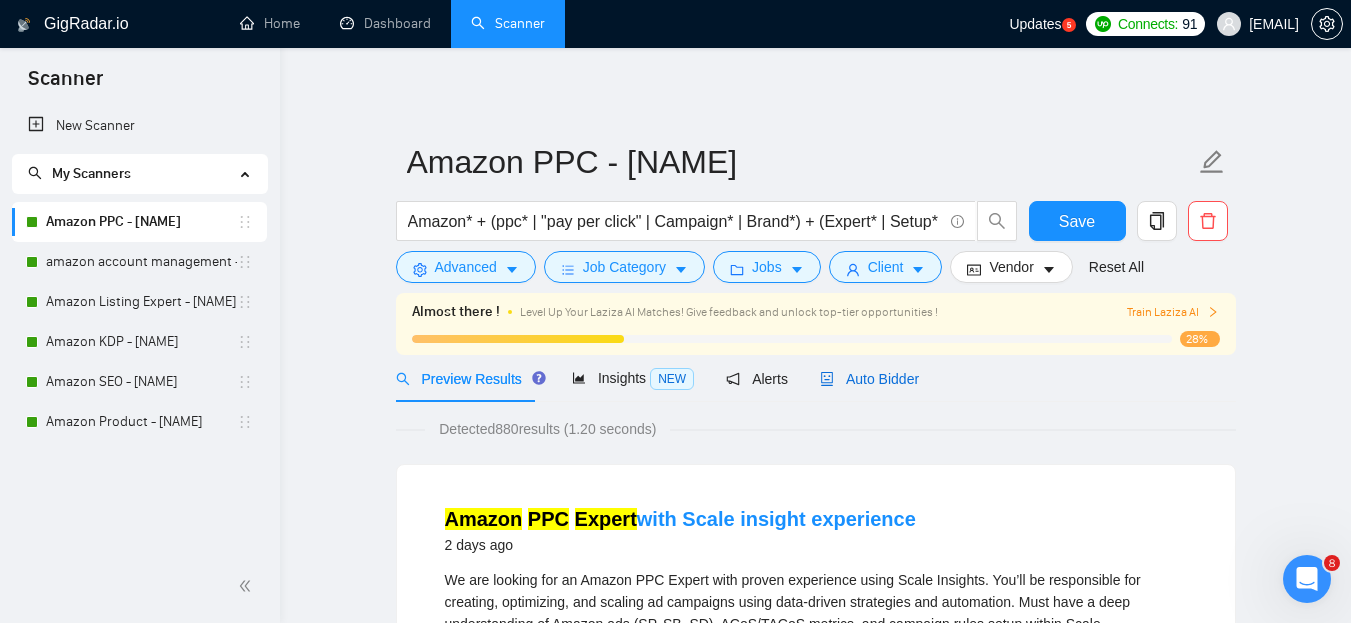 click on "Auto Bidder" at bounding box center (869, 379) 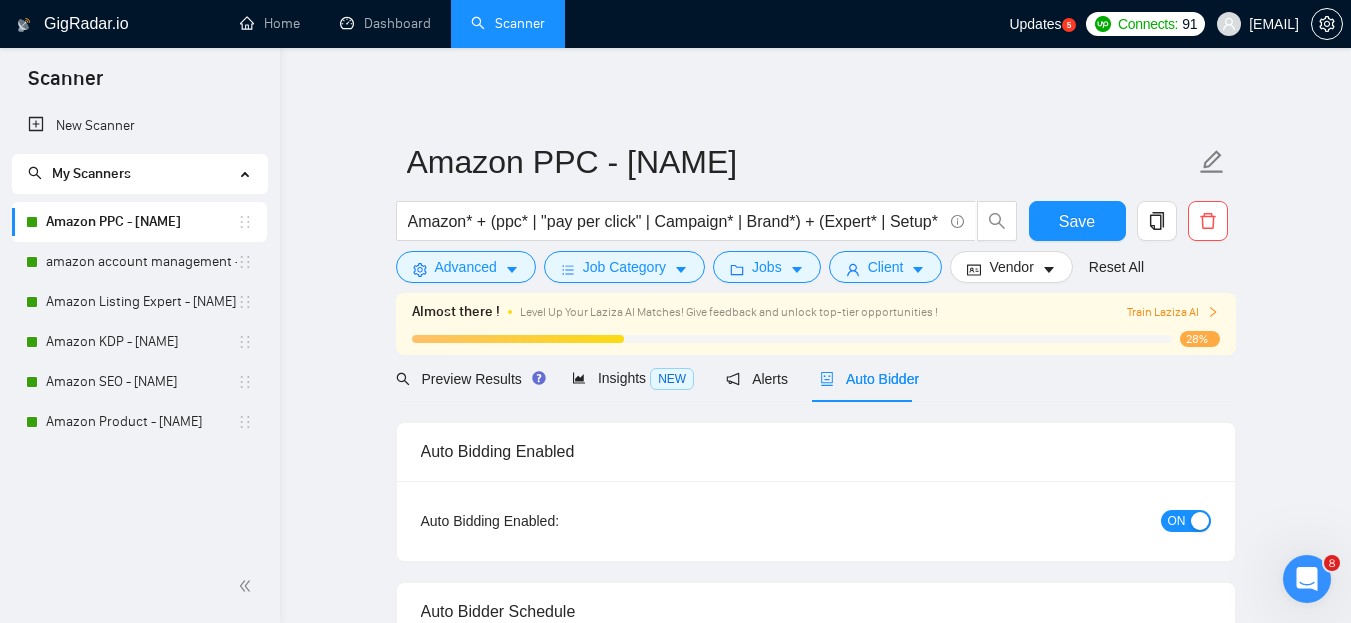 type 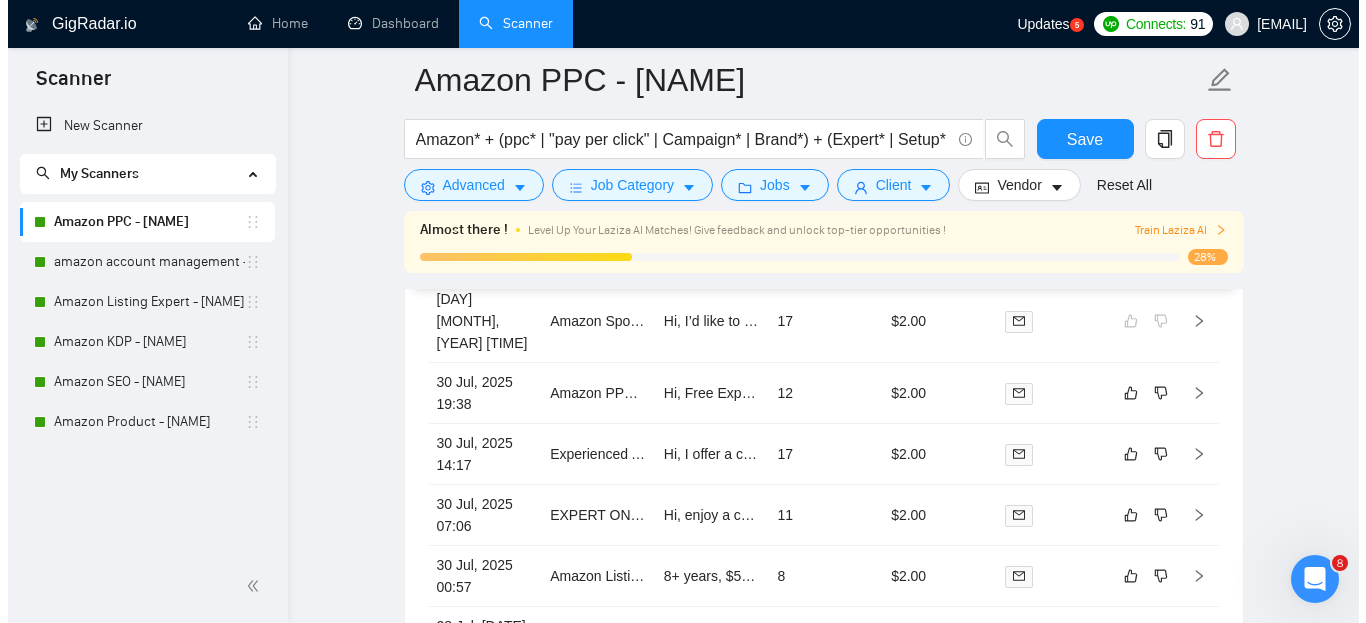 scroll, scrollTop: 5218, scrollLeft: 0, axis: vertical 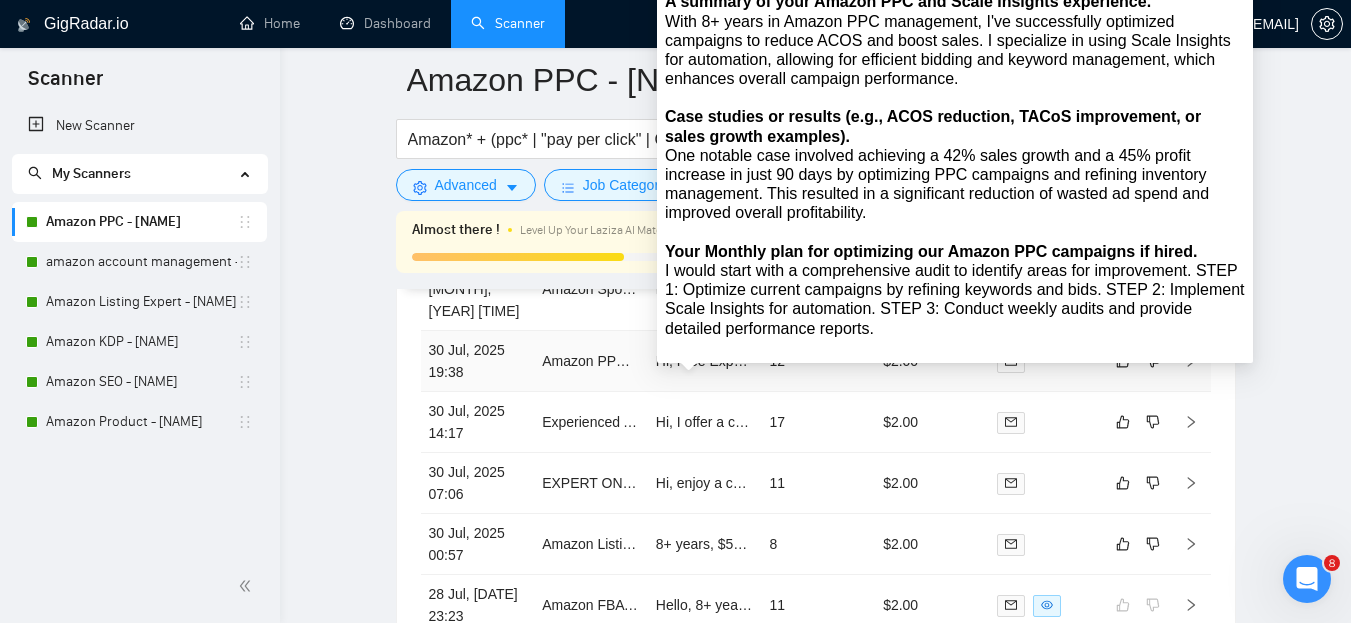 click on "Hi,
Free Expert Audit Offer: I’ll review your Amazon PPC to spot profit leaks—no strings attached.
Your need to optimize Amazon Sponsored Ads and automate with Scale Insights matches my 8+ years’ experience. I’ve helped brands cut ACOS by 16% and boost sales 42% using data-driven PPC and automation.
Quick Wins I Deliver:
• Reduce wasted ad spend with smart bidding rules
• Weekly reports on ACOS, TACoS, RoAS, and growth insights
• Listing tweaks based on real ad data
Case Study Snapshot:
In 90 days, I helped a brand grow sales by 42% and profits by 45% by refining PPC and inventory—results seen in just one quarter.
Curious—what’s your biggest challenge with Scale Insights automation right now?
Let’s connect for a quick chat to see if my approach fits your goals. P.S. Happy to share a free audit if you’re interested![object Object],[object Object],[object Object]" at bounding box center (3411, 361) 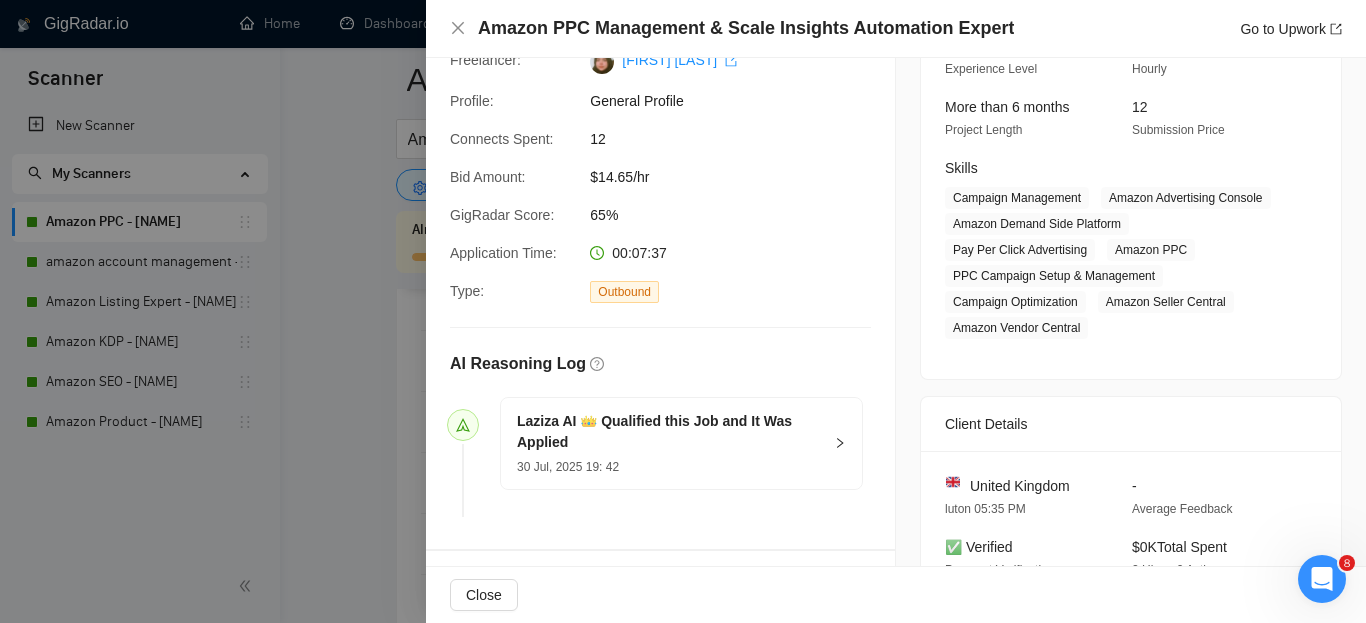 scroll, scrollTop: 263, scrollLeft: 0, axis: vertical 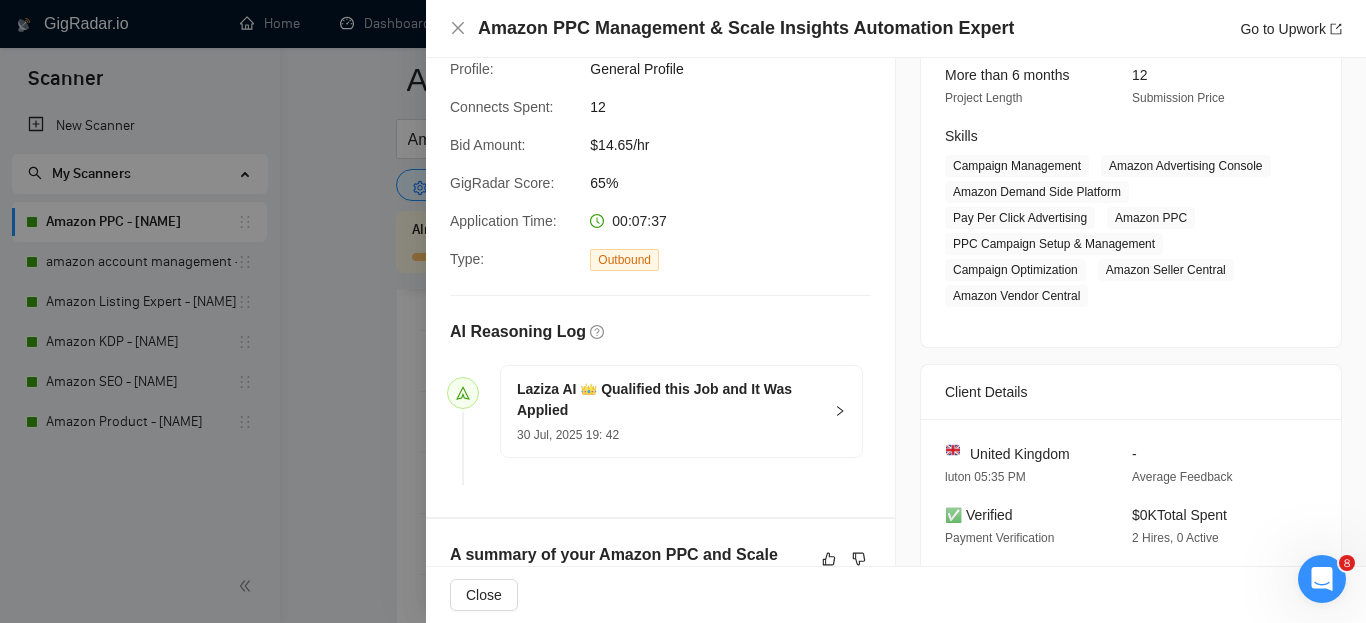 click on "Laziza AI 👑 Qualified this Job and It Was Applied" at bounding box center (669, 400) 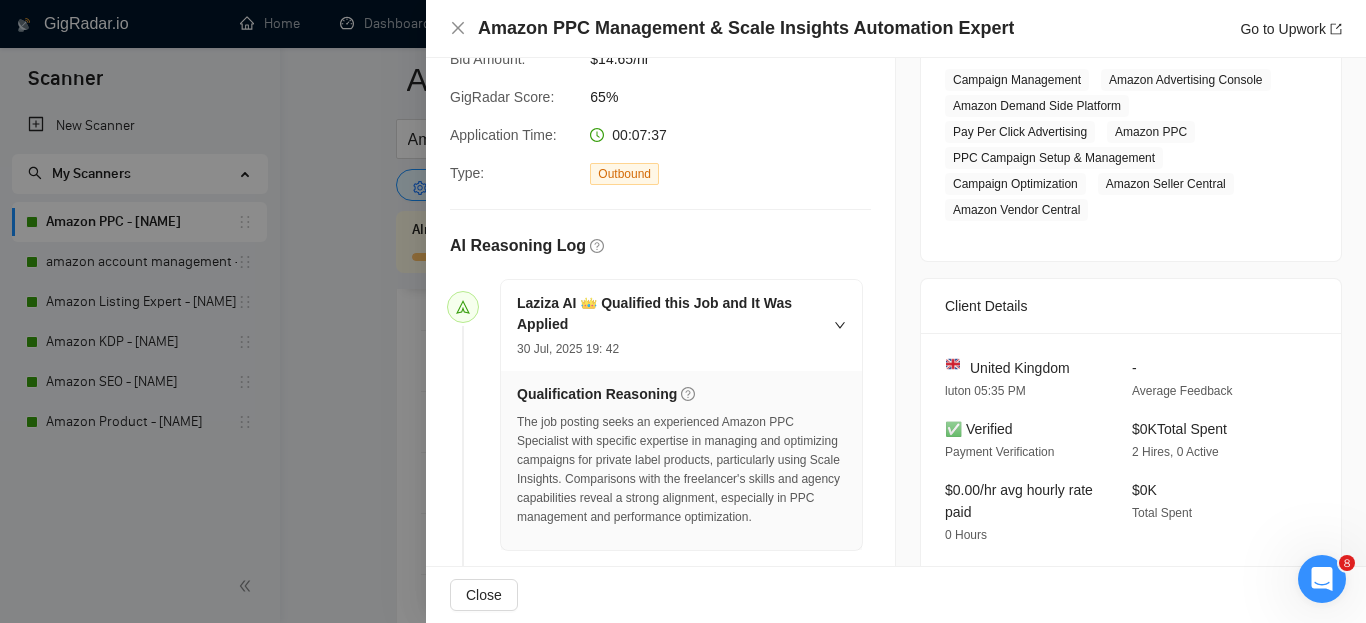 scroll, scrollTop: 350, scrollLeft: 0, axis: vertical 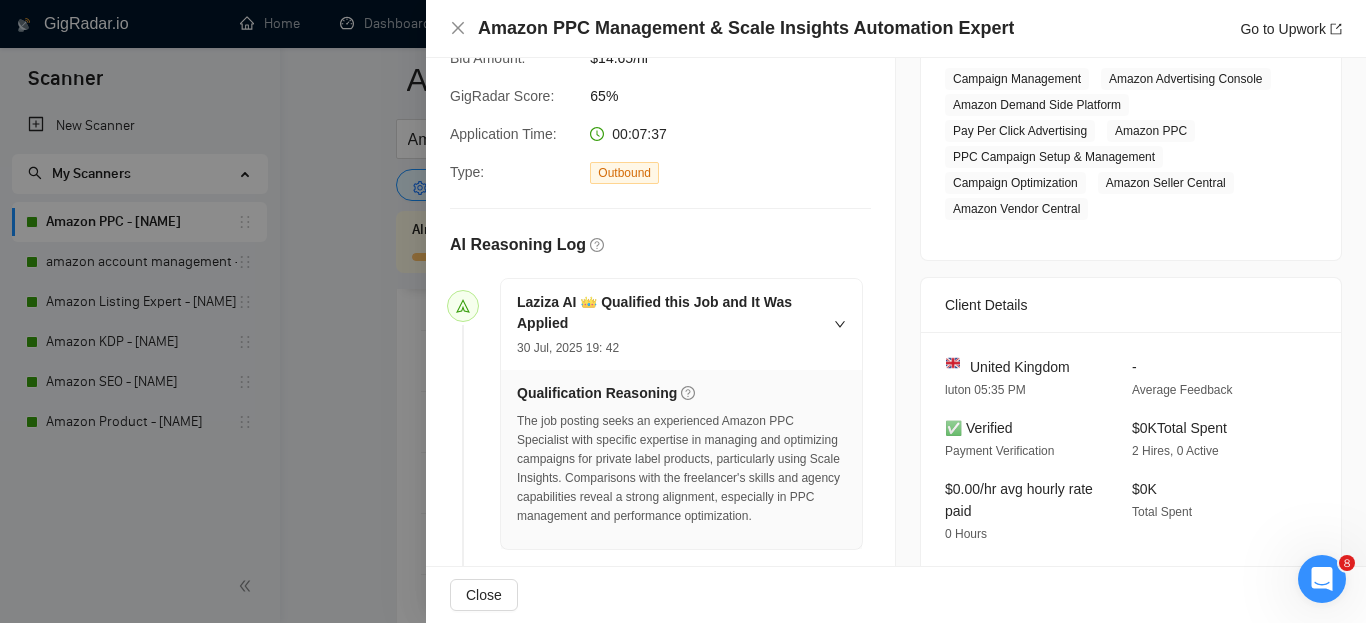 click on "30 Jul, 2025 19: 42" at bounding box center (669, 347) 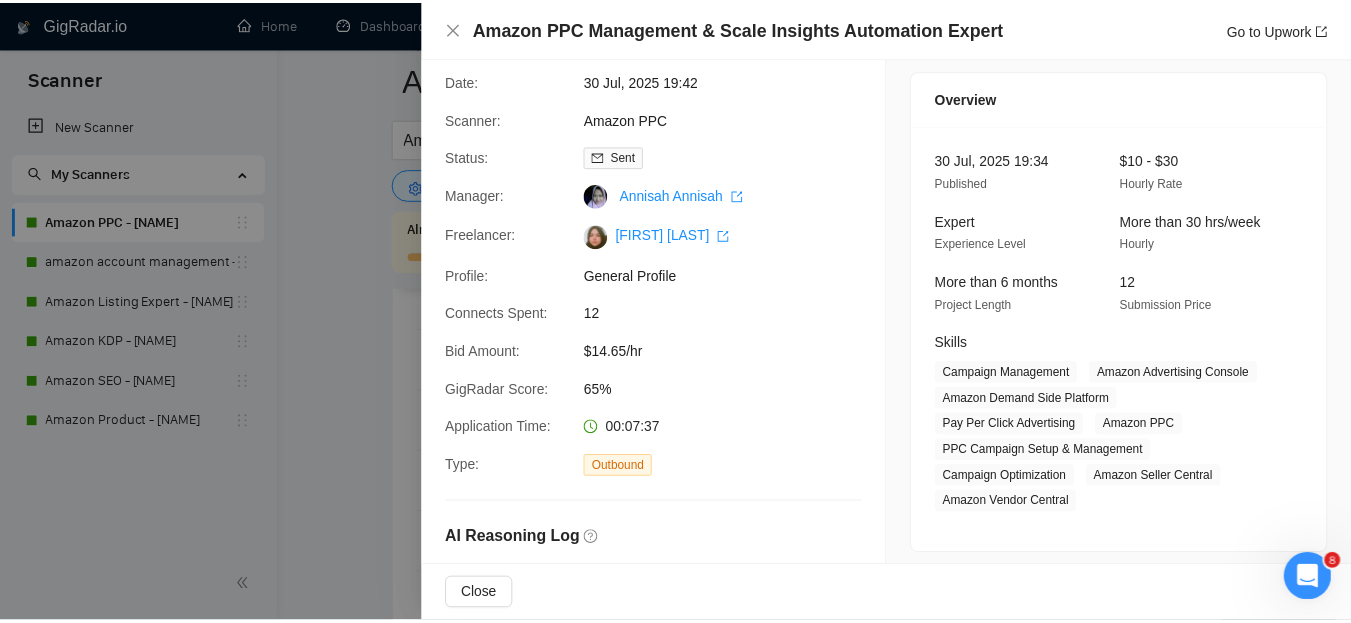 scroll, scrollTop: 0, scrollLeft: 0, axis: both 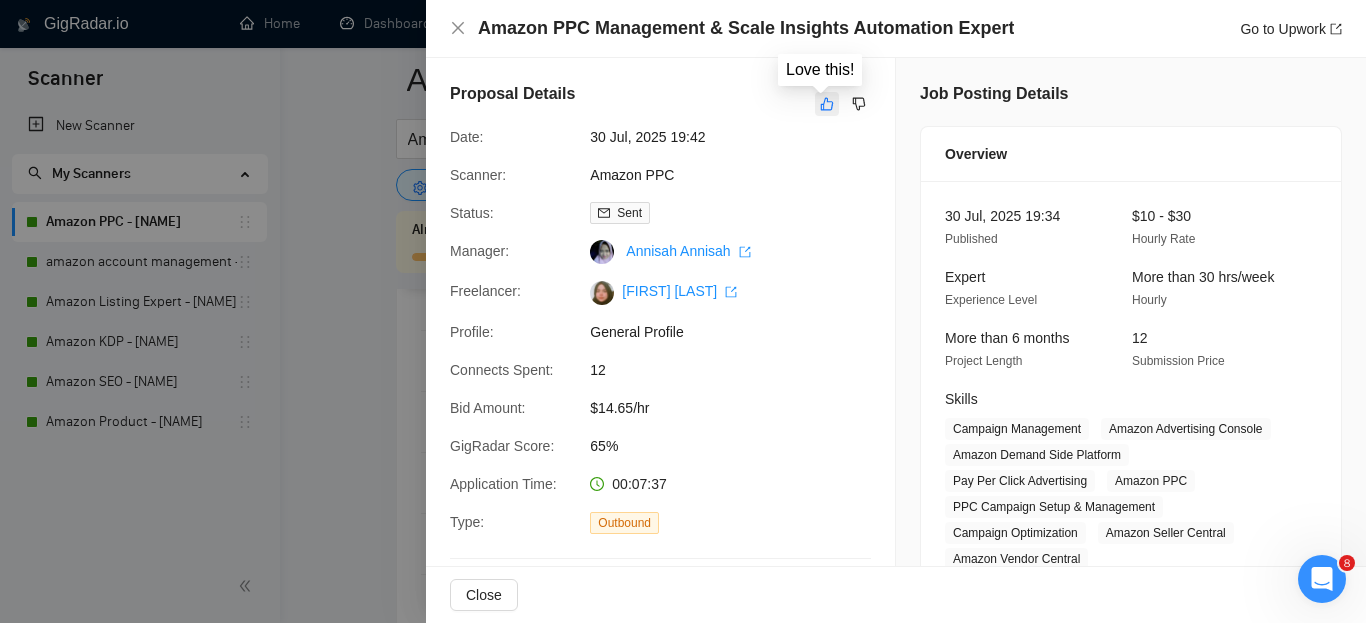 click 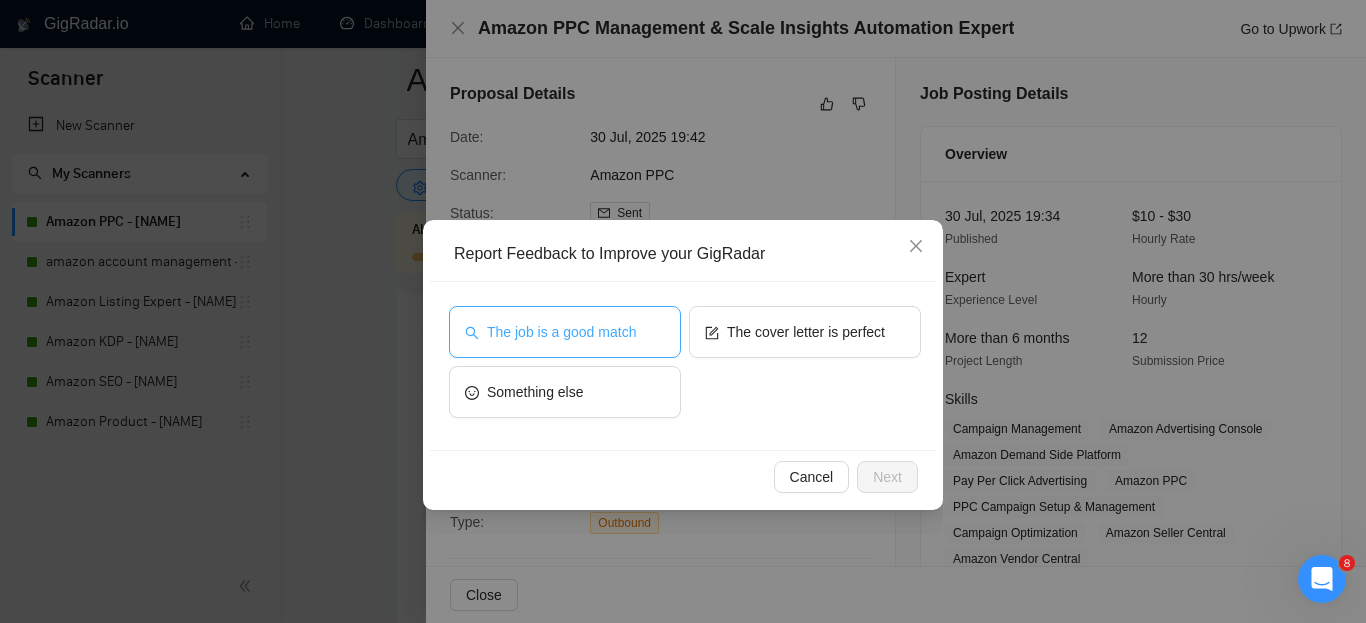 click on "The job is a good match" at bounding box center [561, 332] 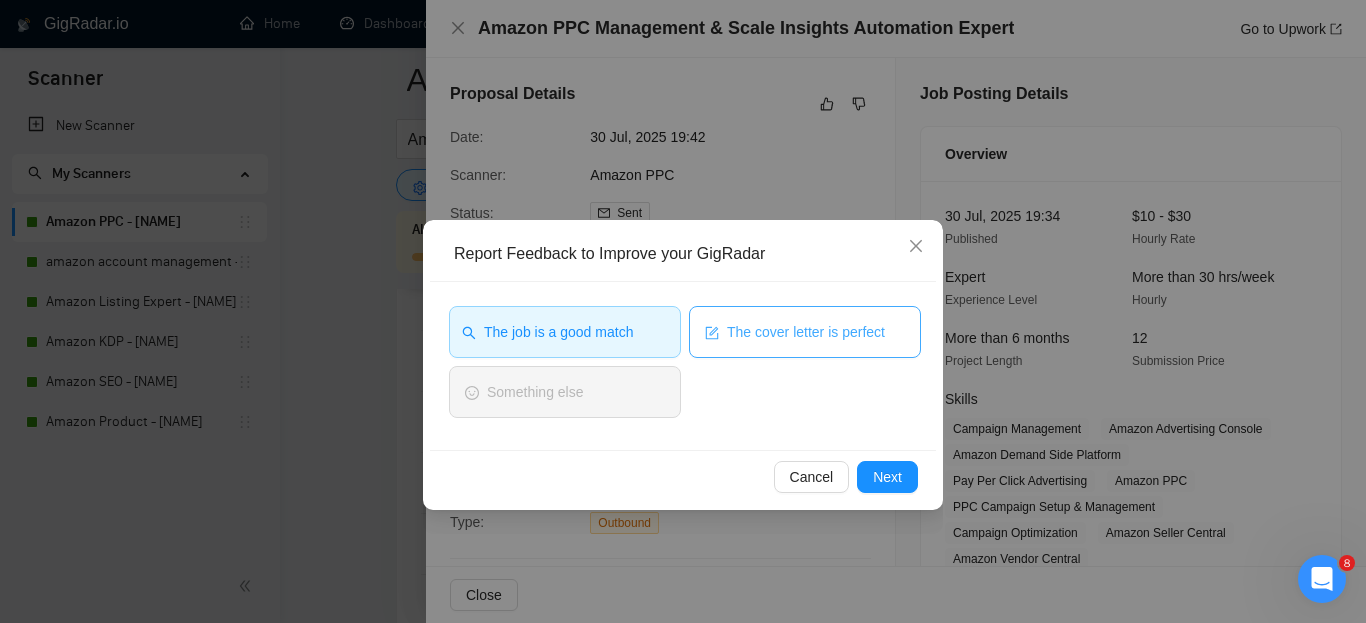 click on "The cover letter is perfect" at bounding box center (806, 332) 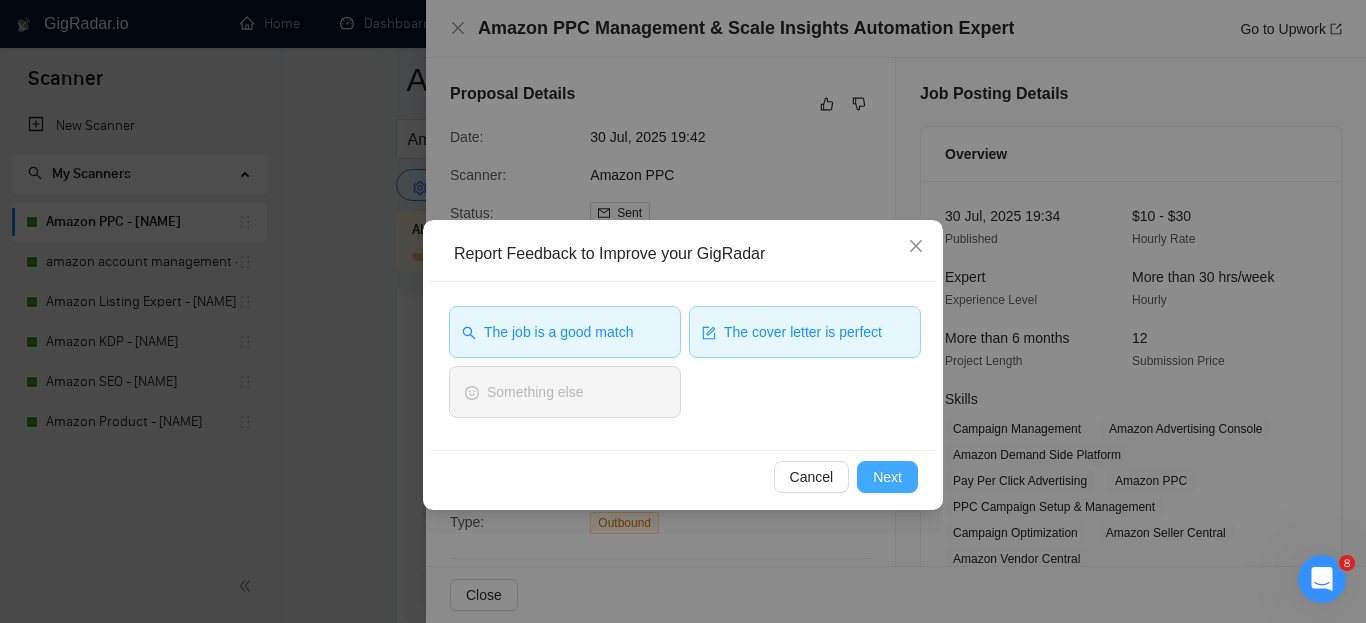 click on "Next" at bounding box center (887, 477) 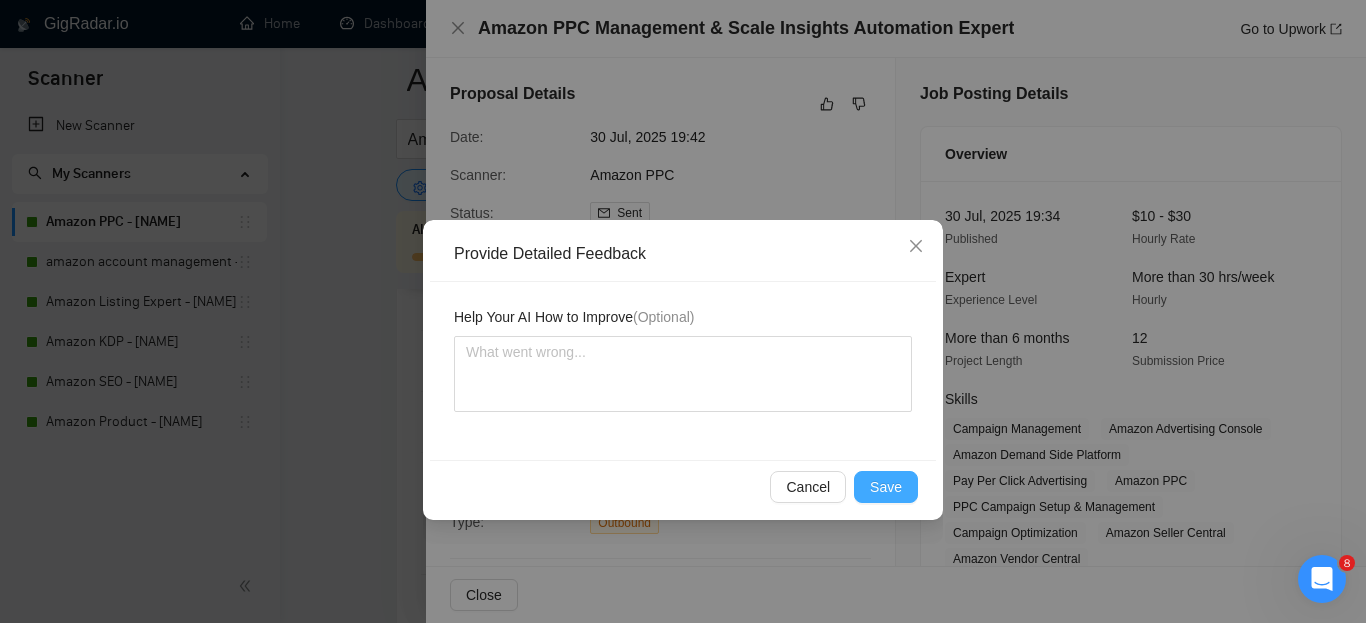 click on "Save" at bounding box center (886, 487) 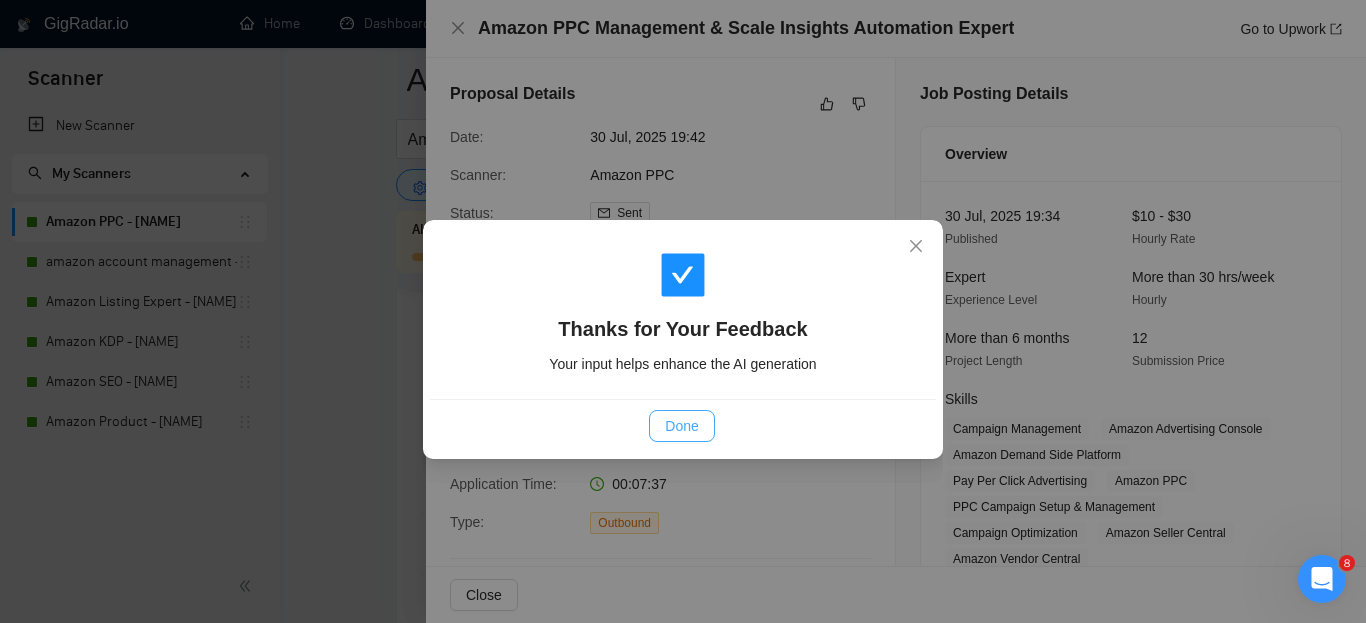 click on "Done" at bounding box center (681, 426) 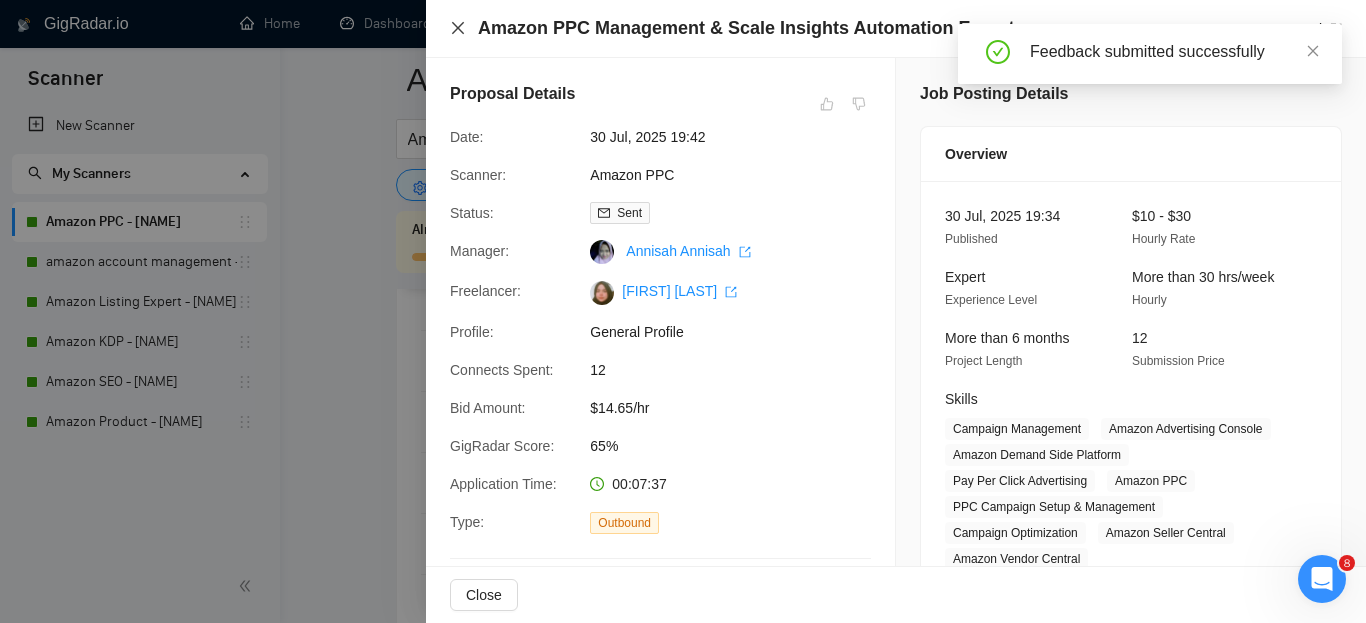 click 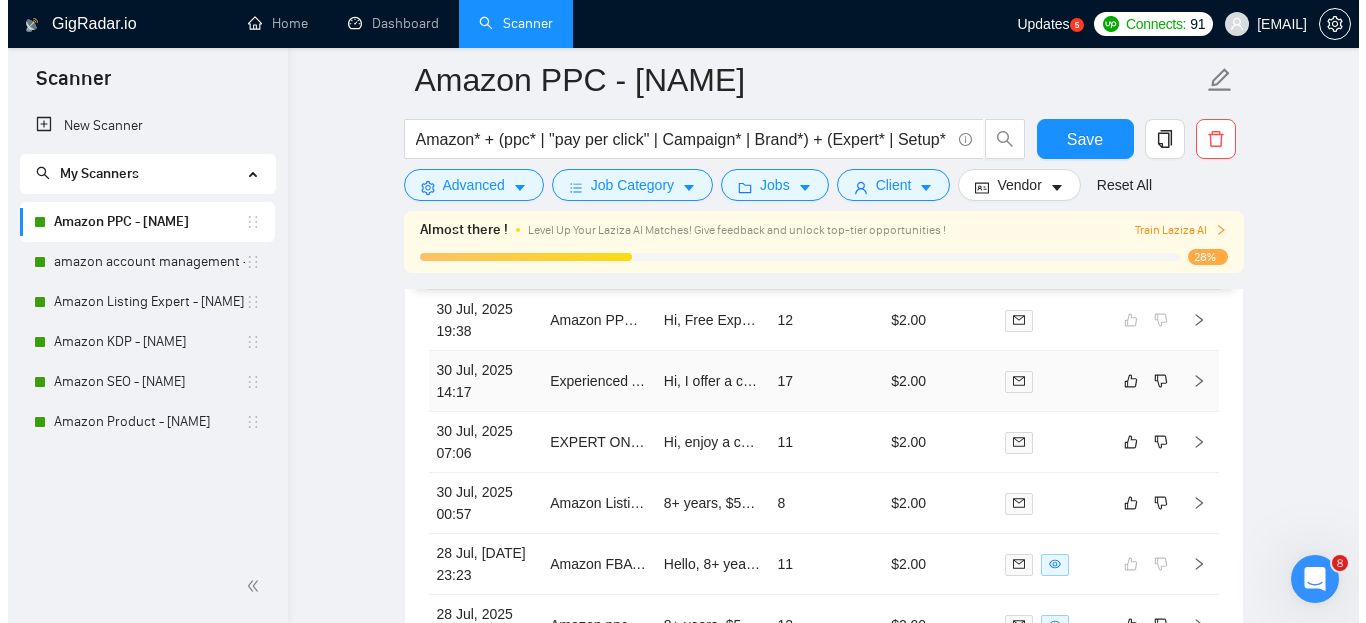 scroll, scrollTop: 5274, scrollLeft: 0, axis: vertical 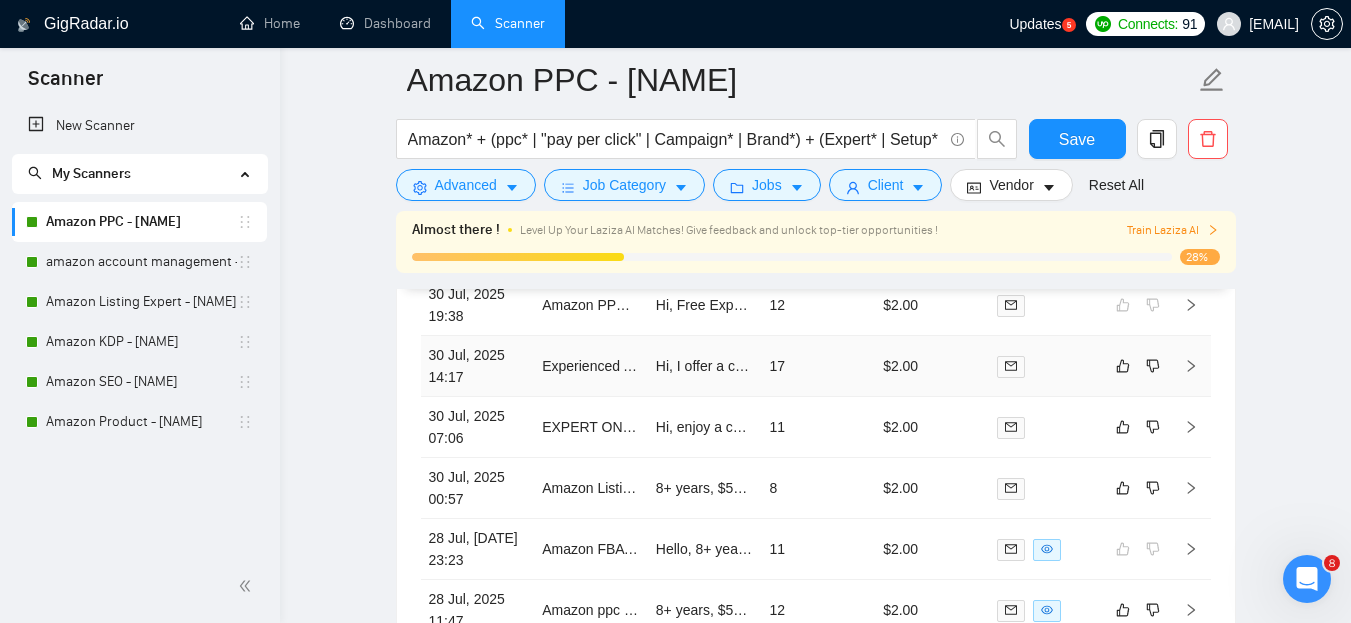 click on "$2.00" at bounding box center [932, 366] 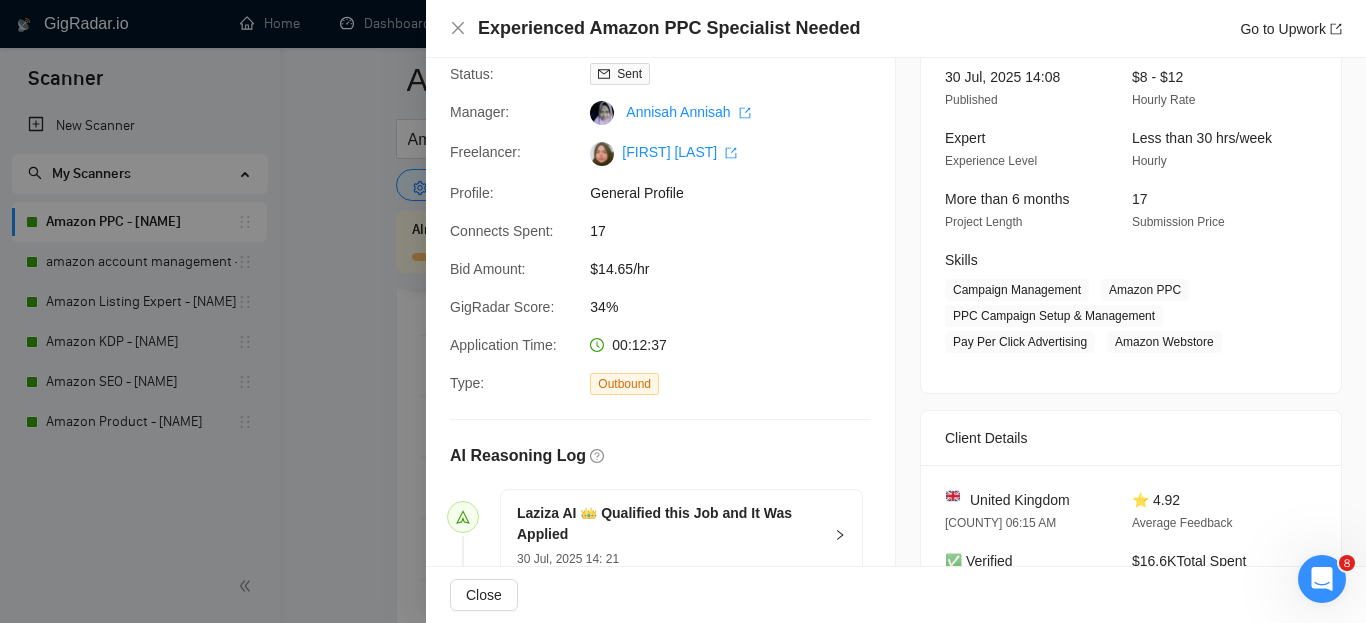 scroll, scrollTop: 0, scrollLeft: 0, axis: both 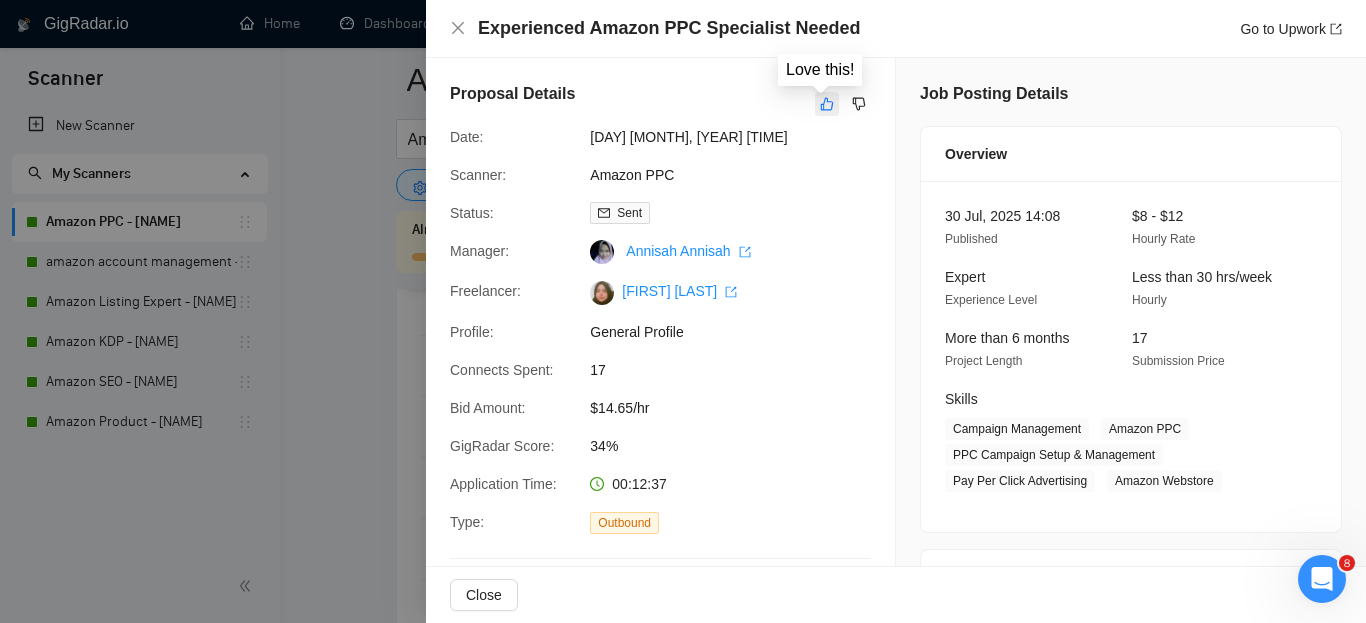 click 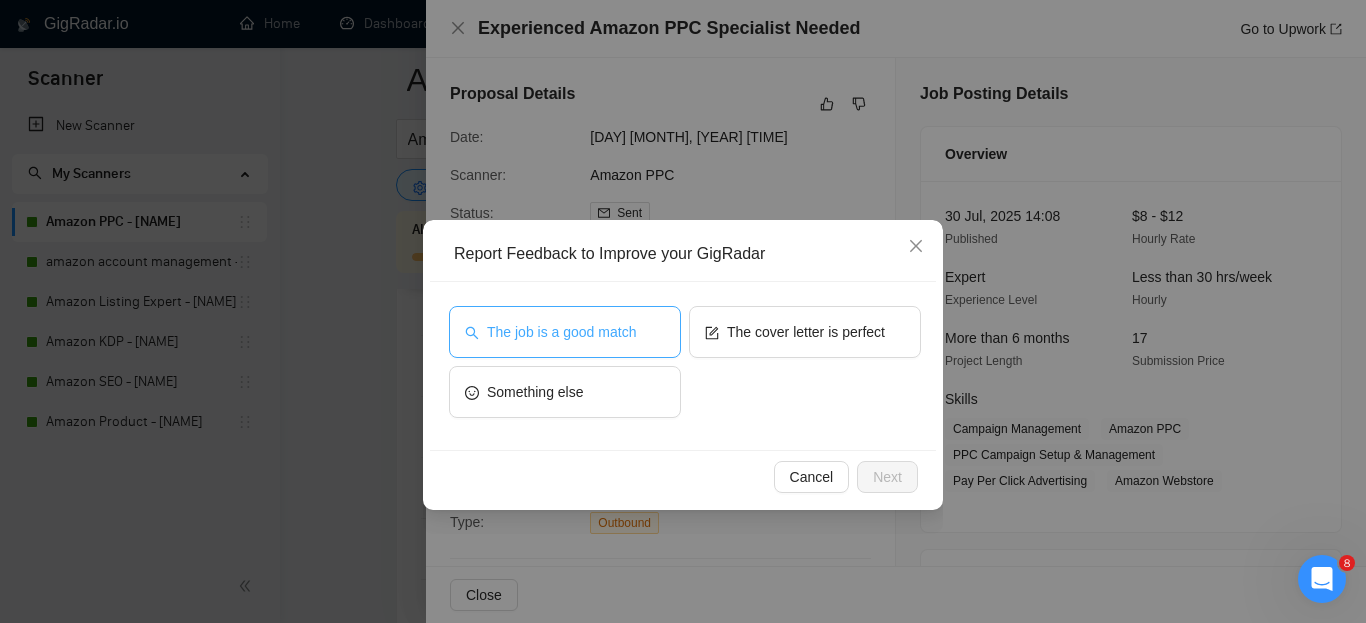 click on "The job is a good match" at bounding box center [561, 332] 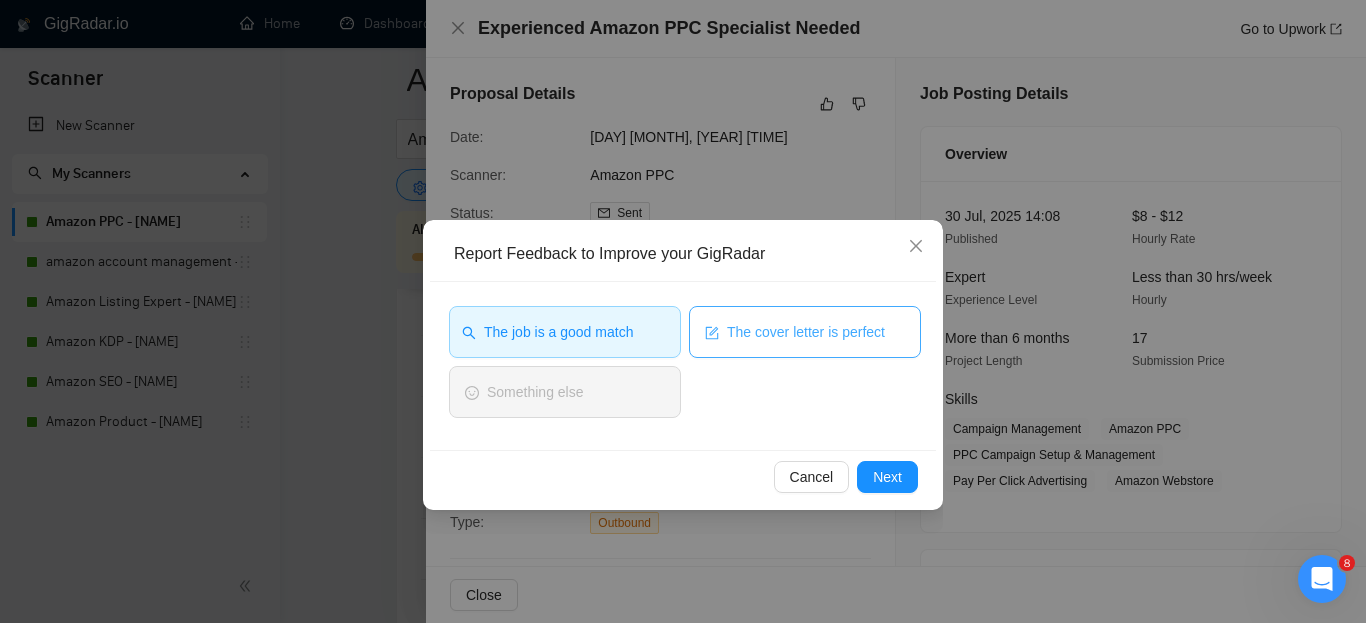 click on "The cover letter is perfect" at bounding box center (806, 332) 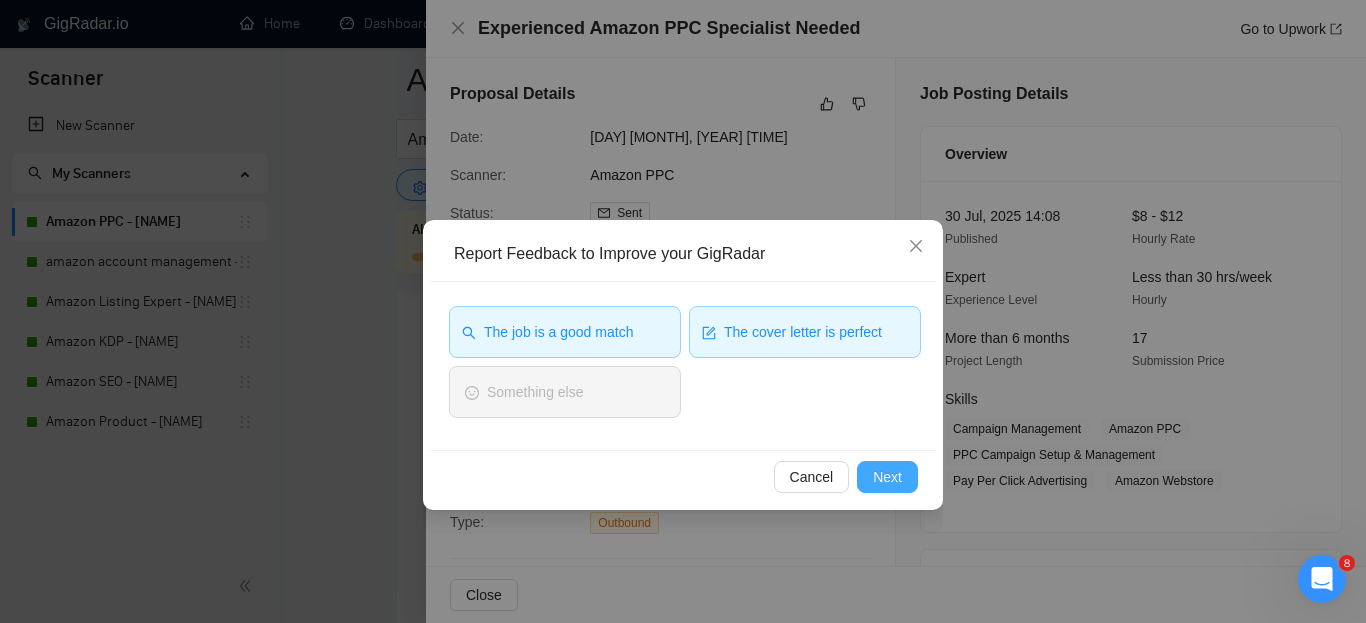 click on "Next" at bounding box center [887, 477] 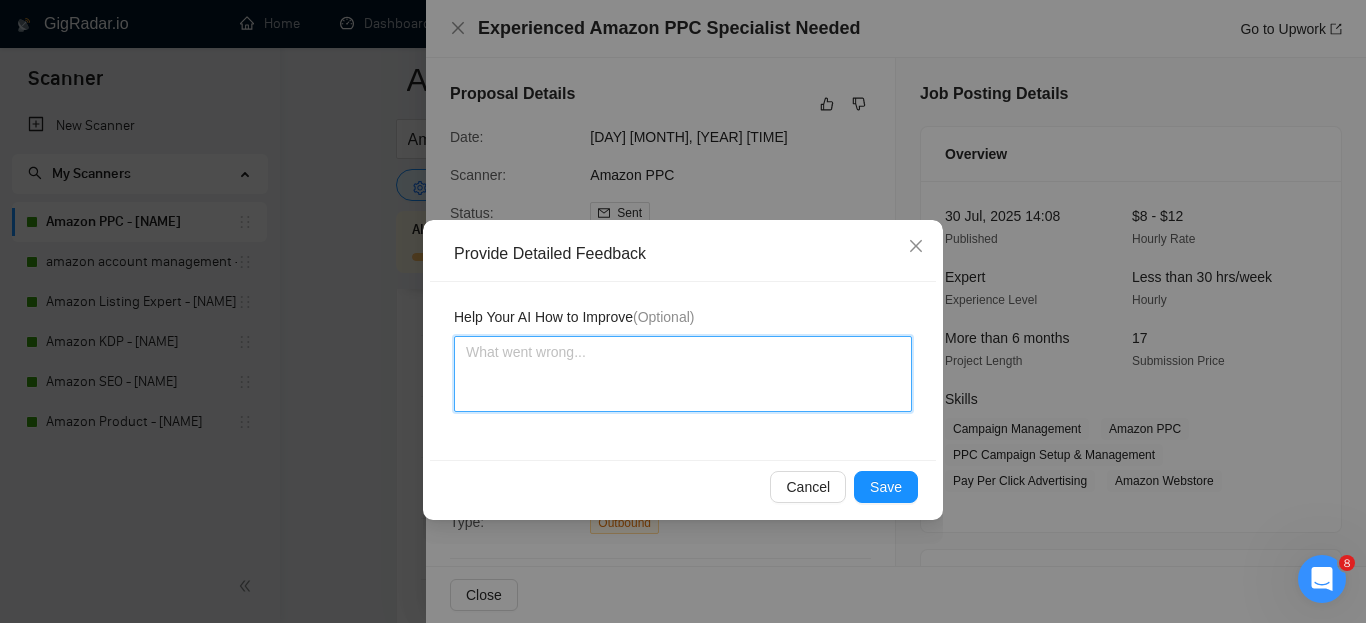 click at bounding box center (683, 374) 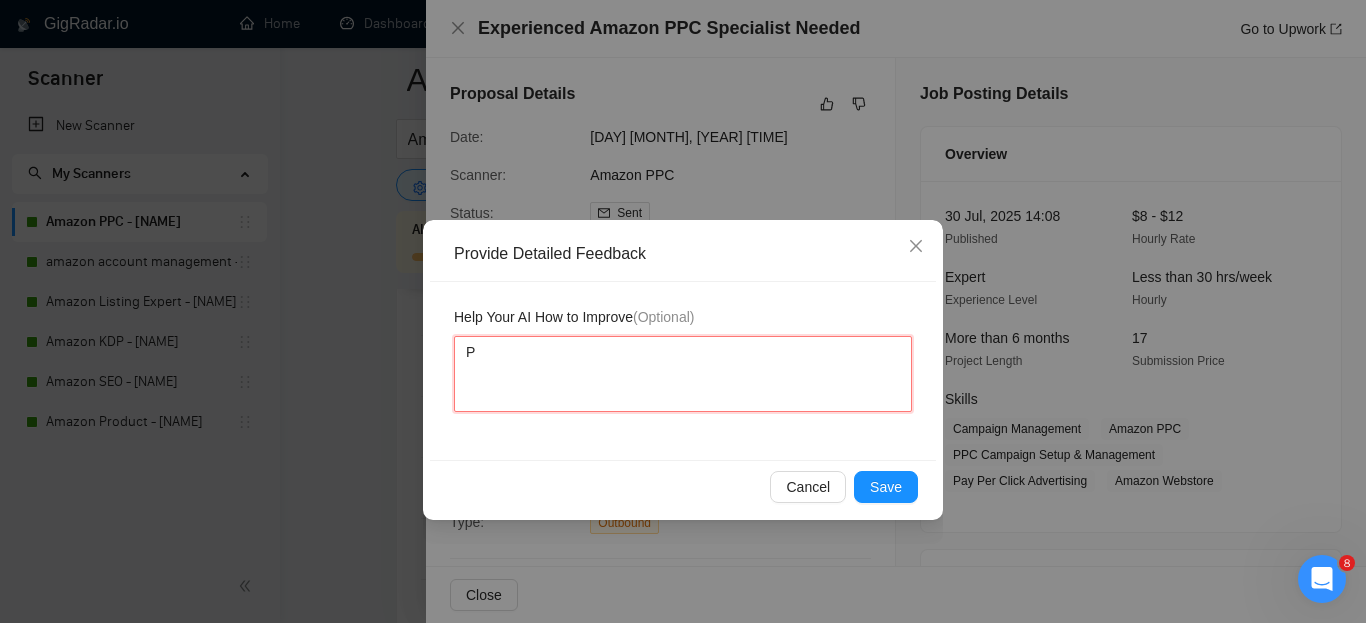 type 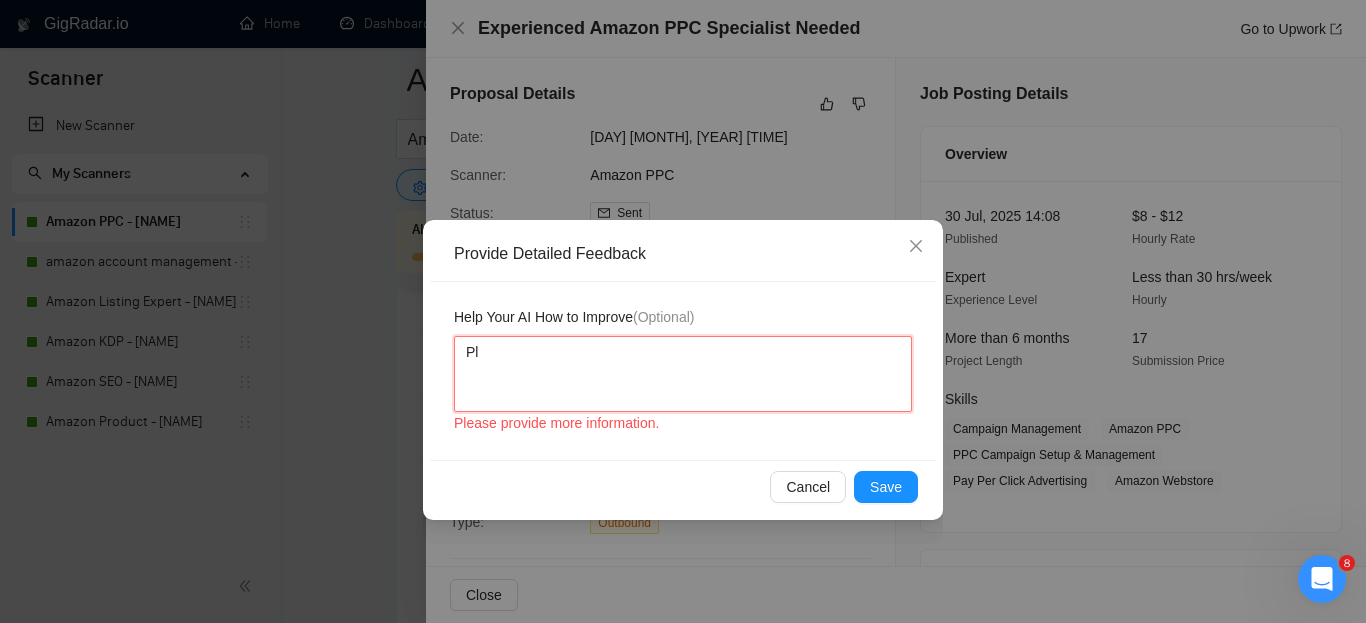 type 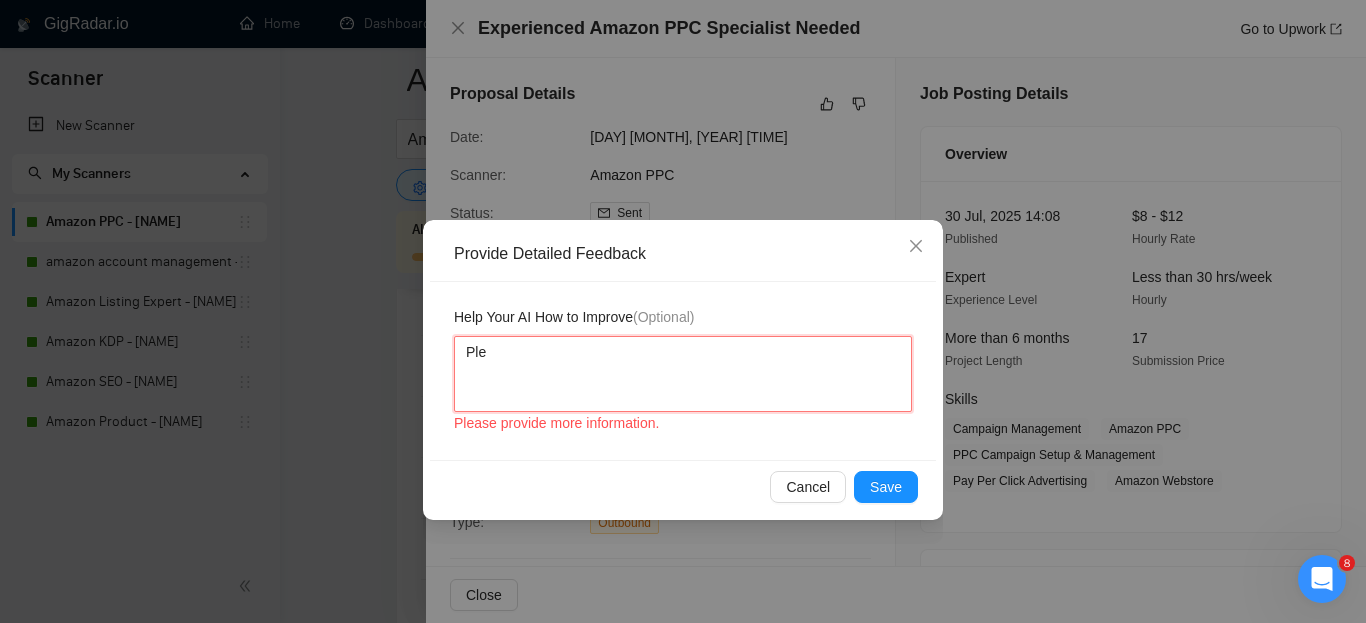 type 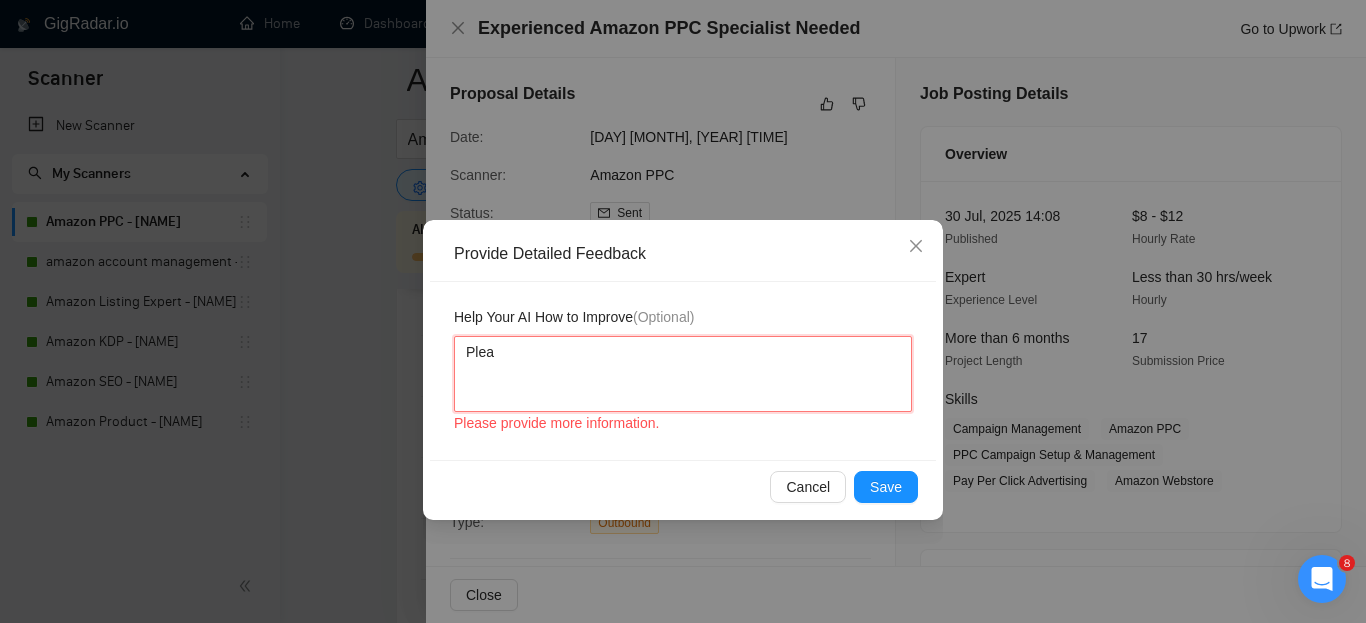 type on "Pleas" 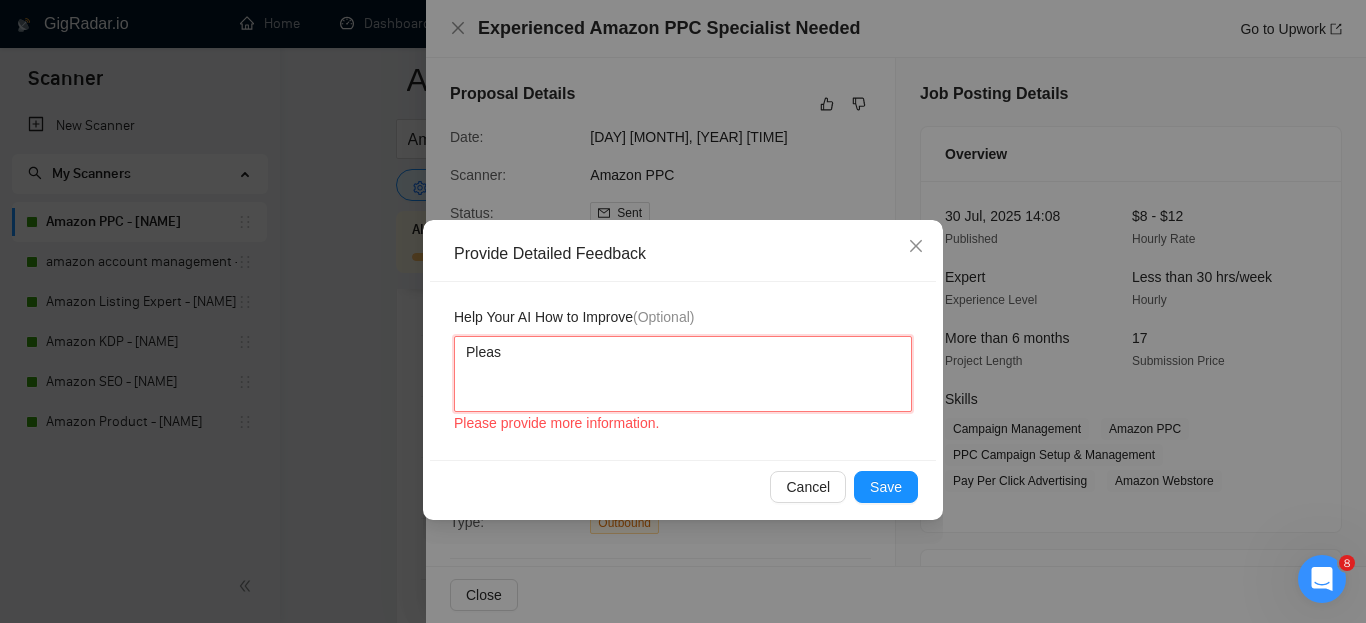 type 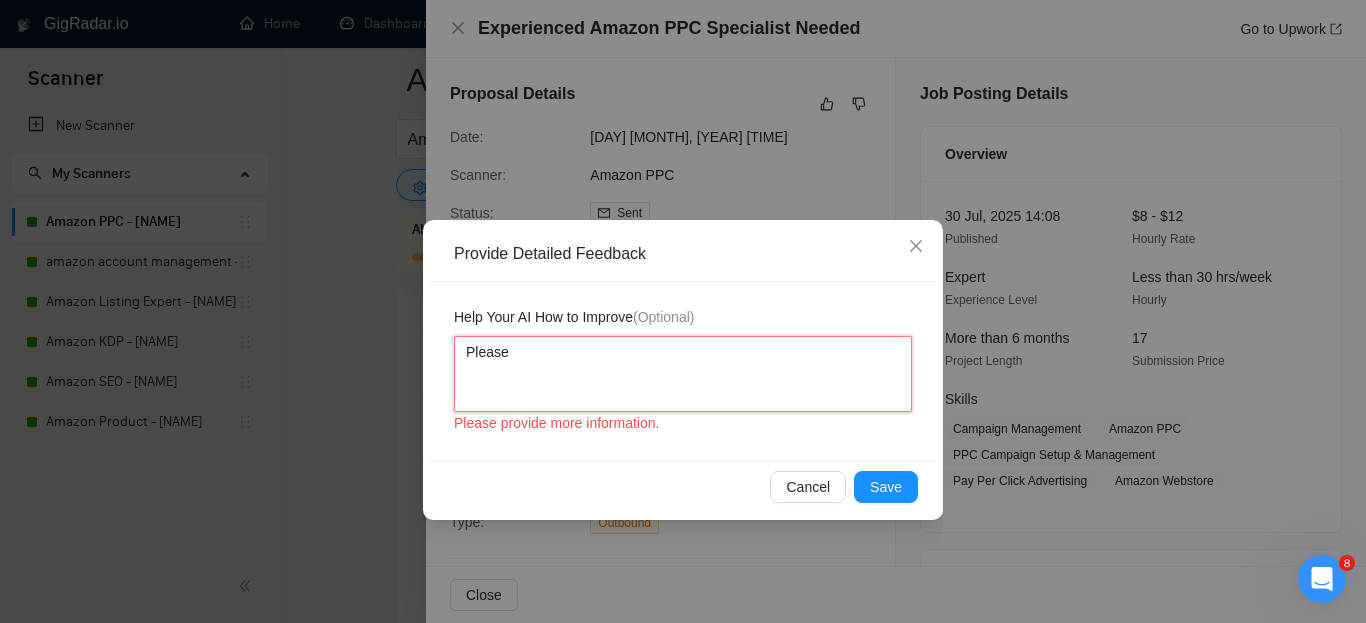 type 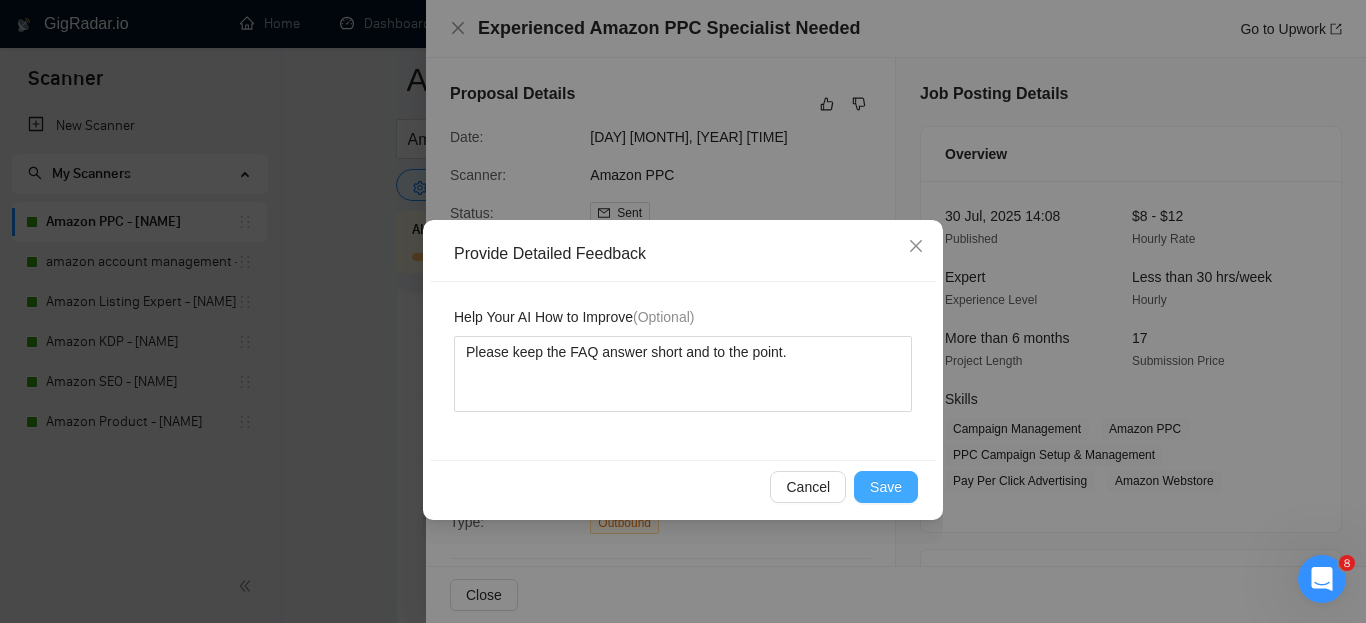 click on "Save" at bounding box center [886, 487] 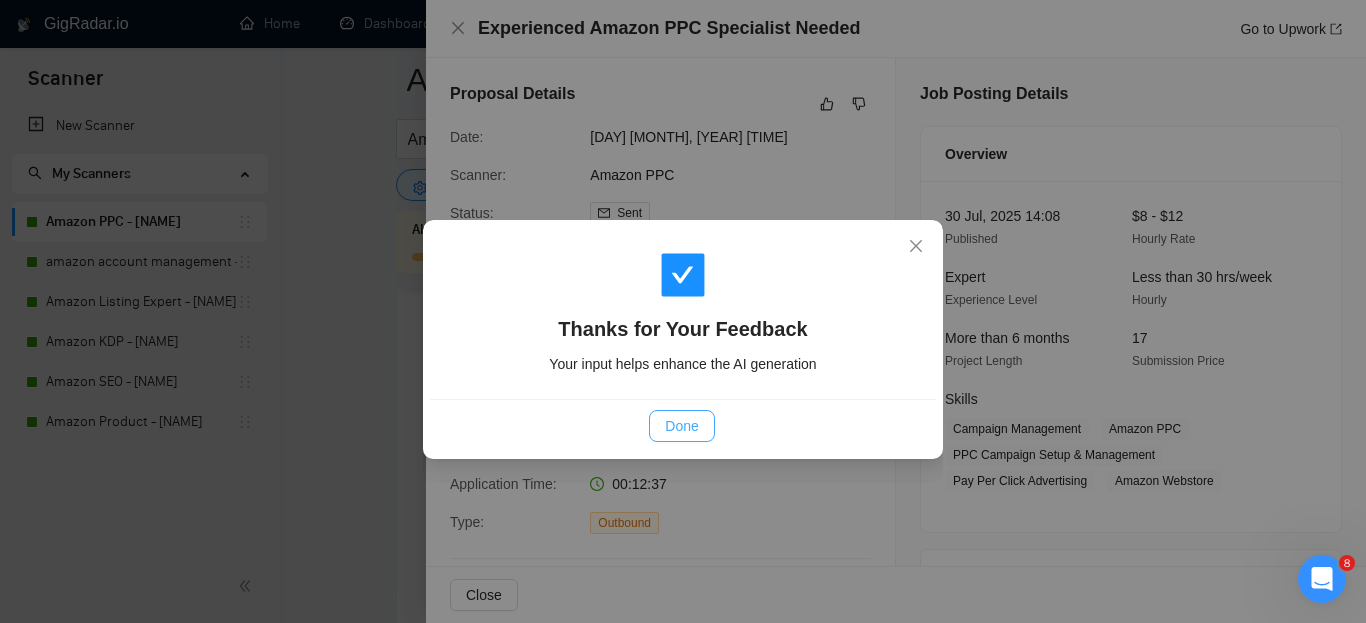click on "Done" at bounding box center [681, 426] 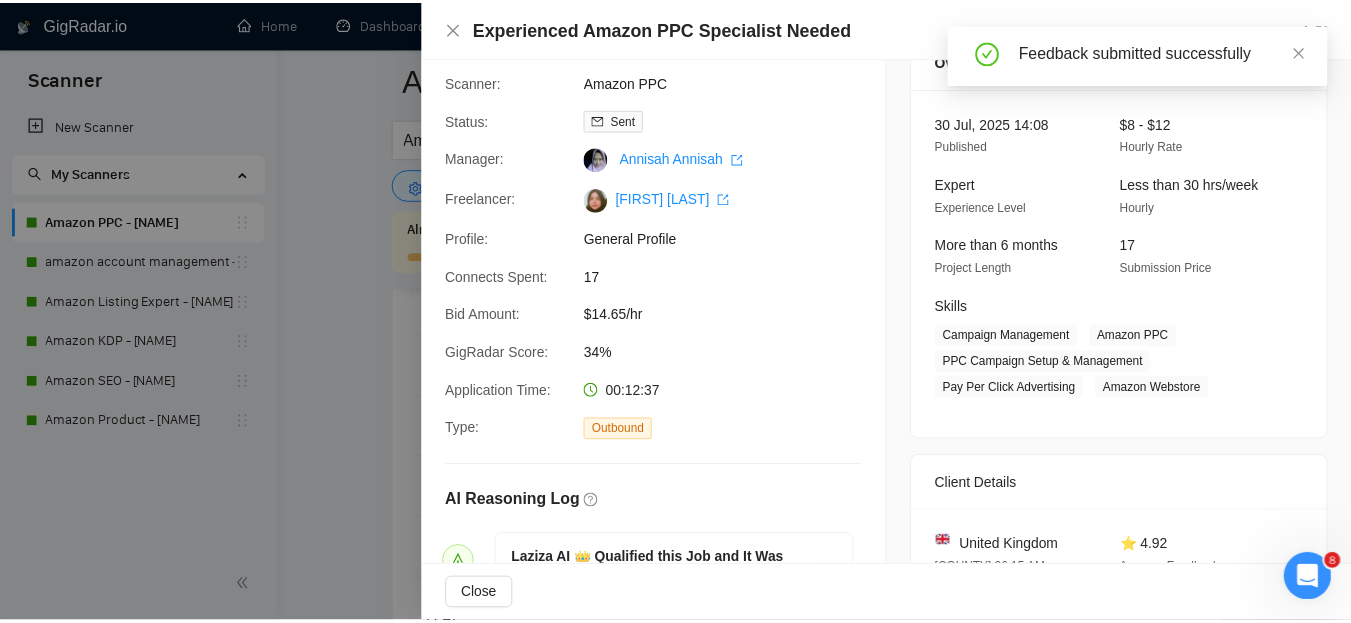 scroll, scrollTop: 0, scrollLeft: 0, axis: both 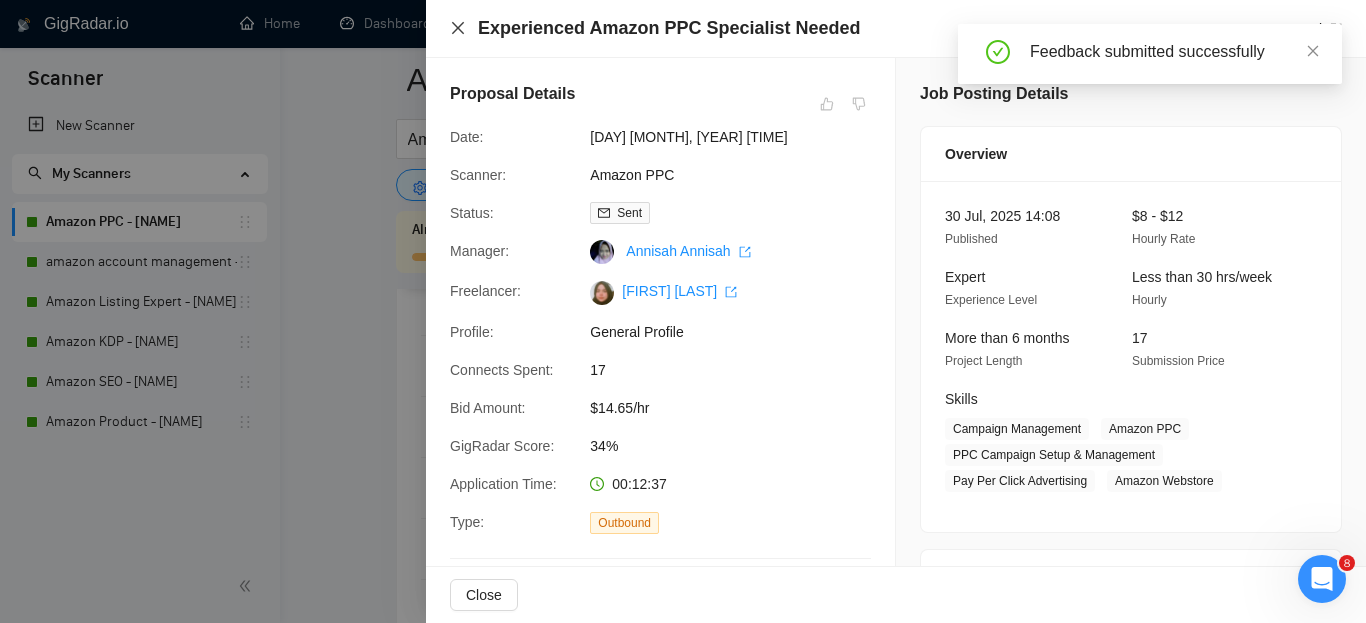 click 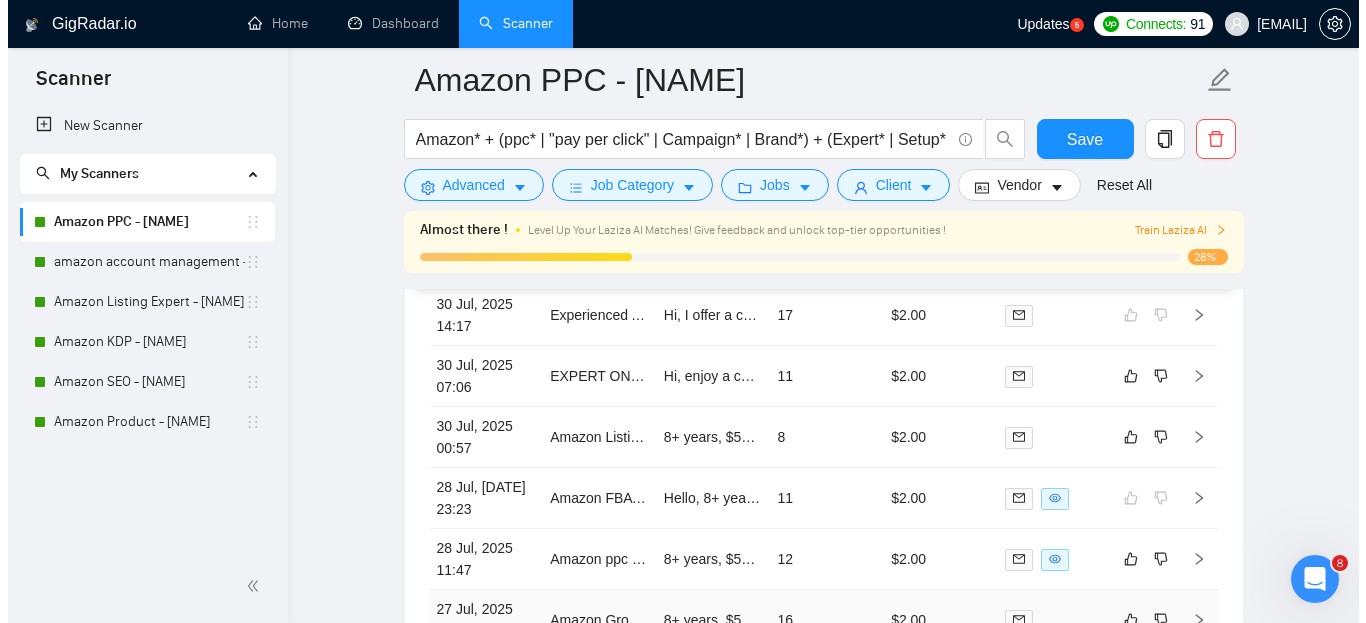 scroll, scrollTop: 5323, scrollLeft: 0, axis: vertical 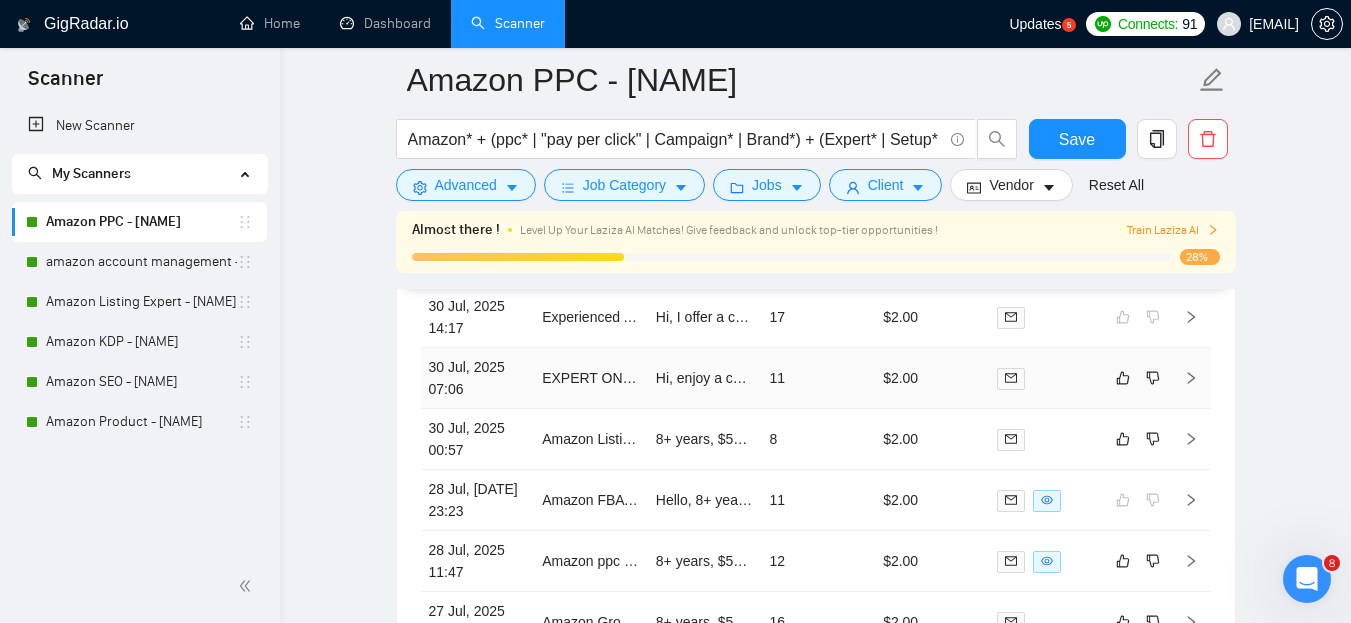click on "11" at bounding box center (818, 378) 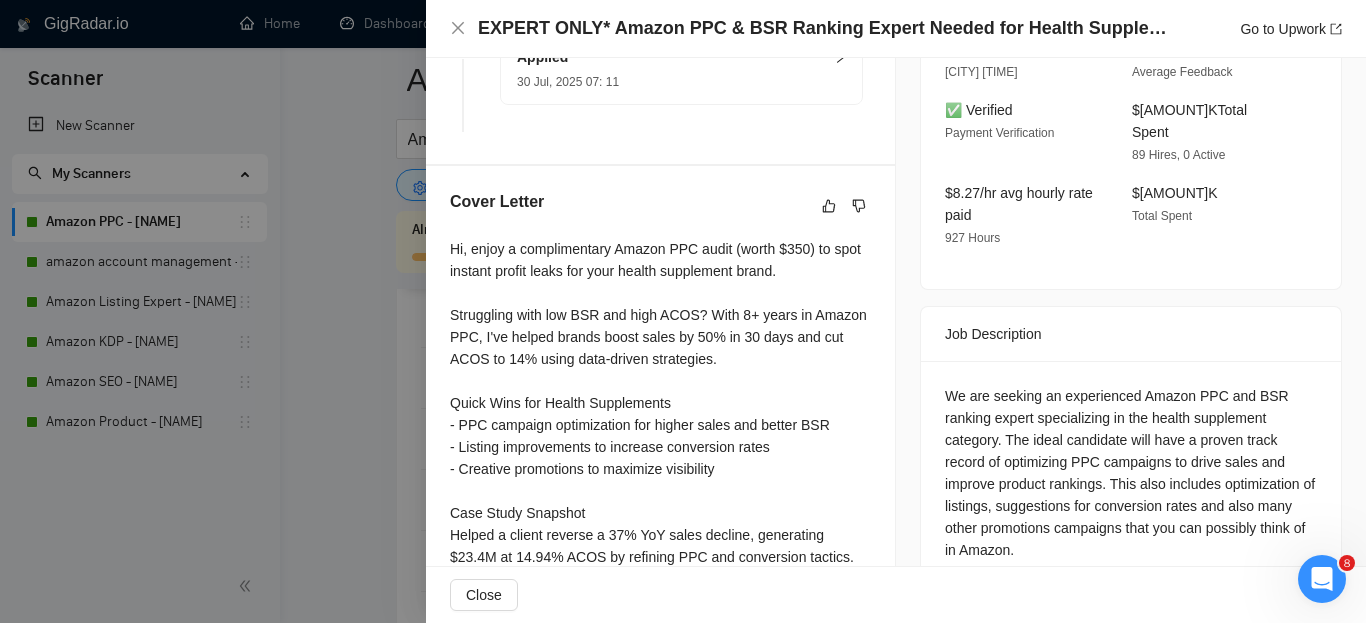 scroll, scrollTop: 617, scrollLeft: 0, axis: vertical 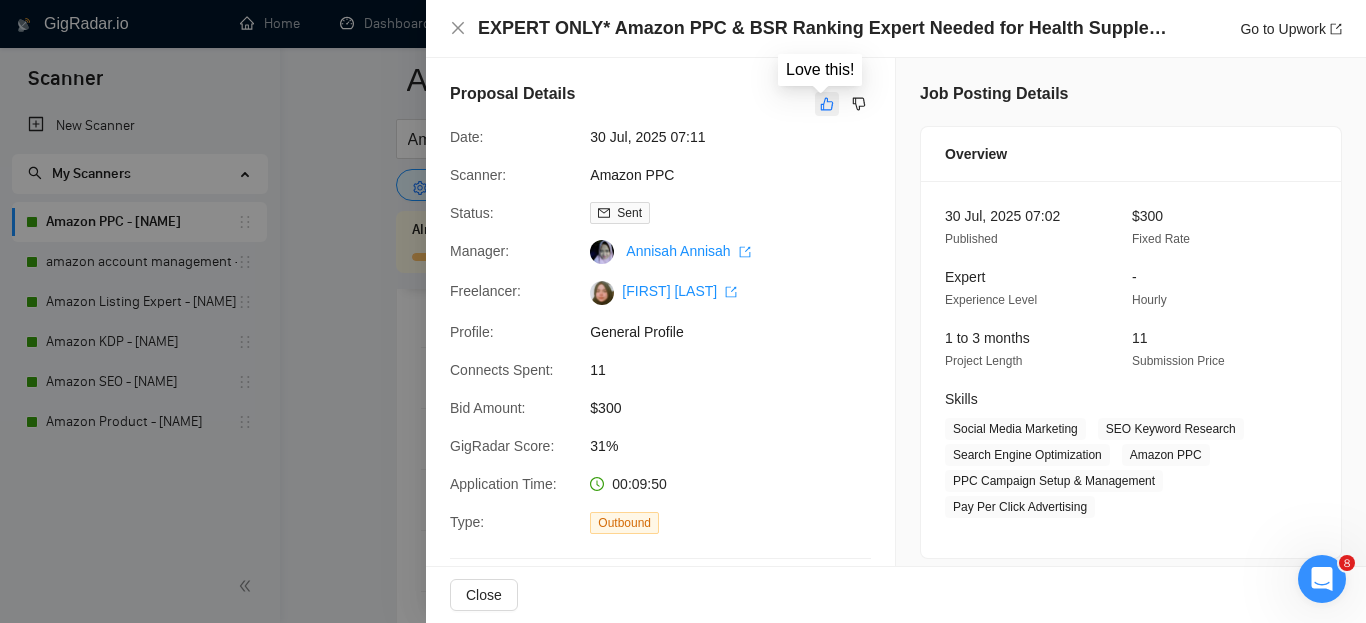 click 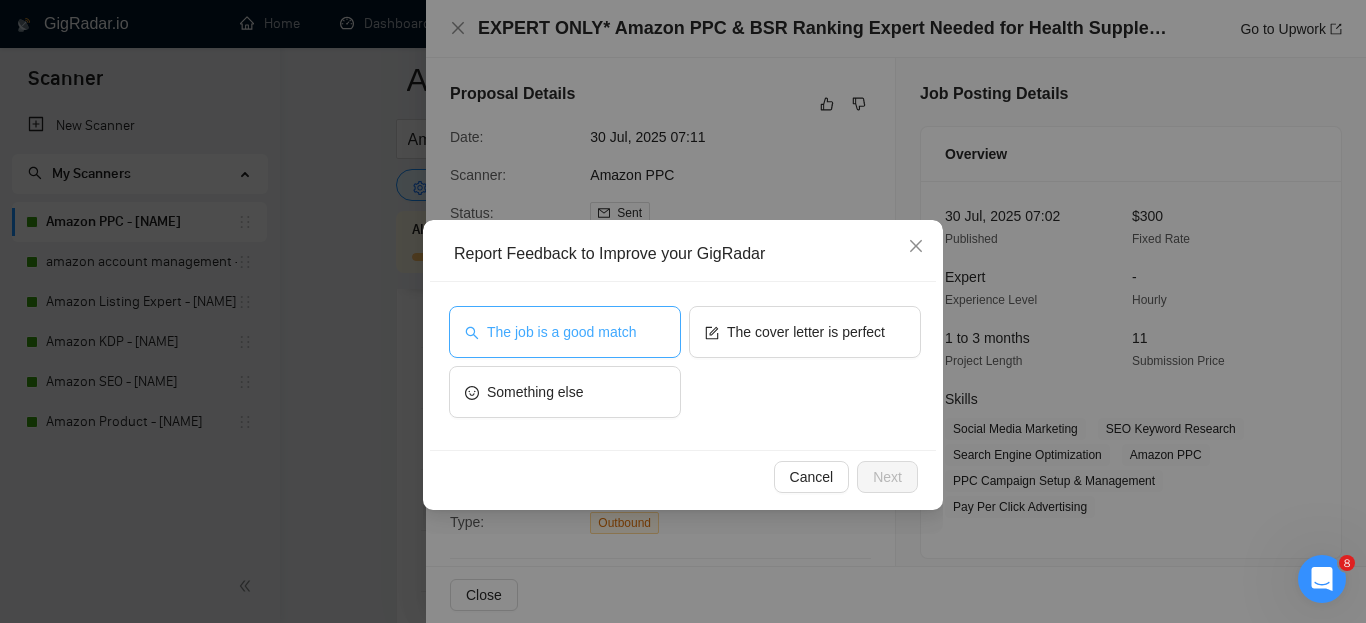 click on "The job is a good match" at bounding box center [561, 332] 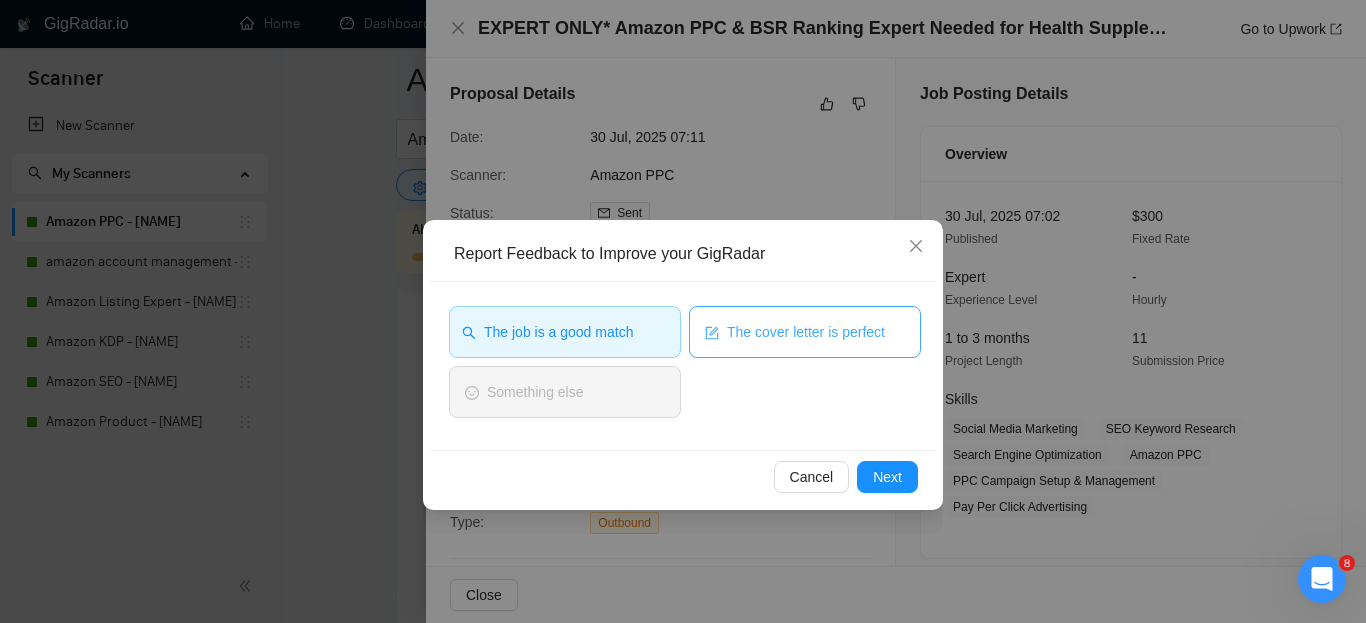click on "The cover letter is perfect" at bounding box center (806, 332) 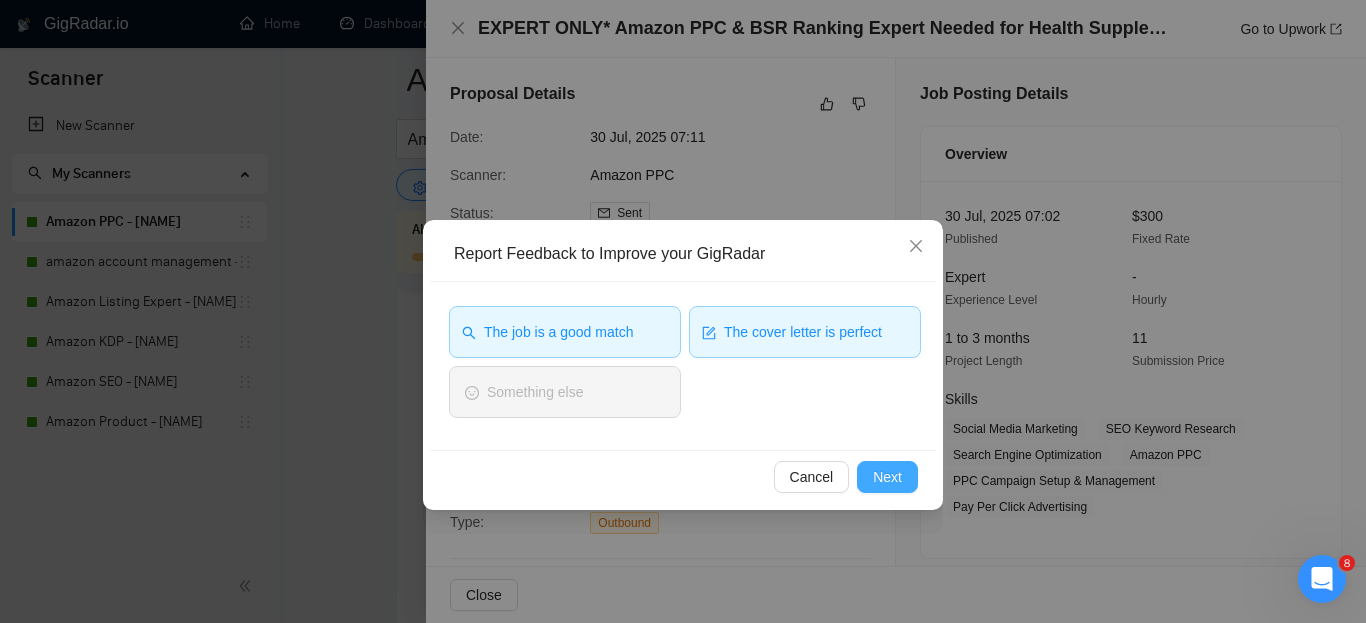 click on "Next" at bounding box center (887, 477) 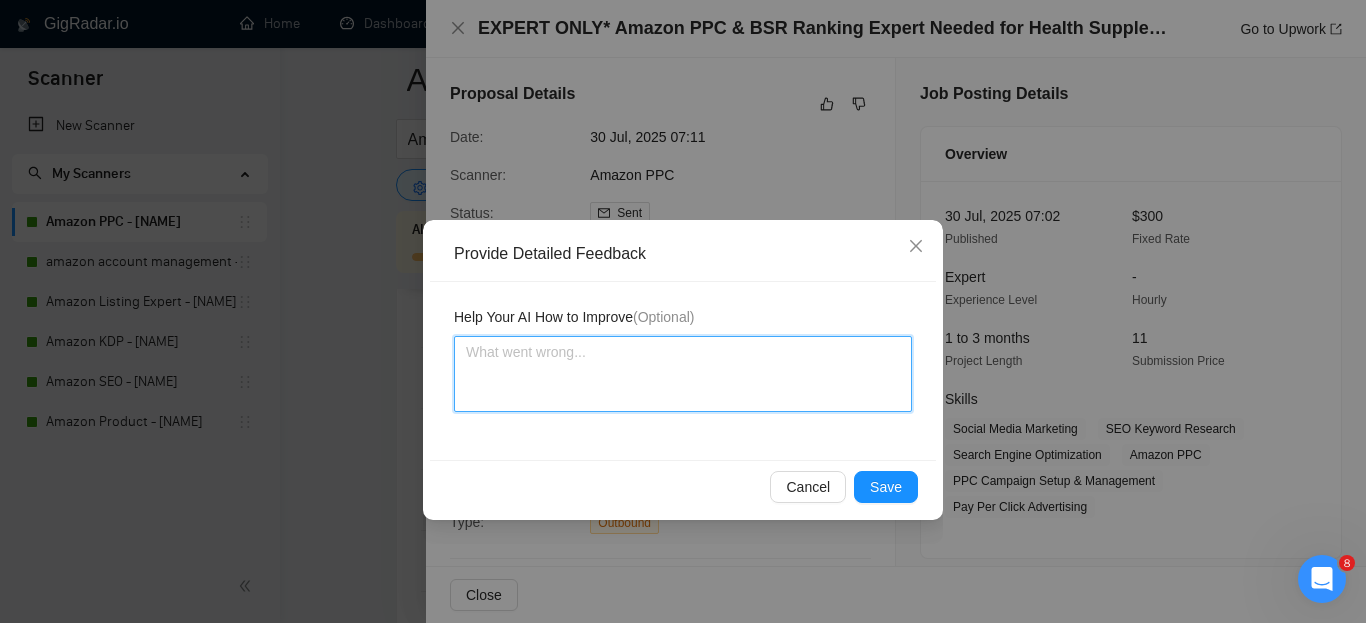 click at bounding box center (683, 374) 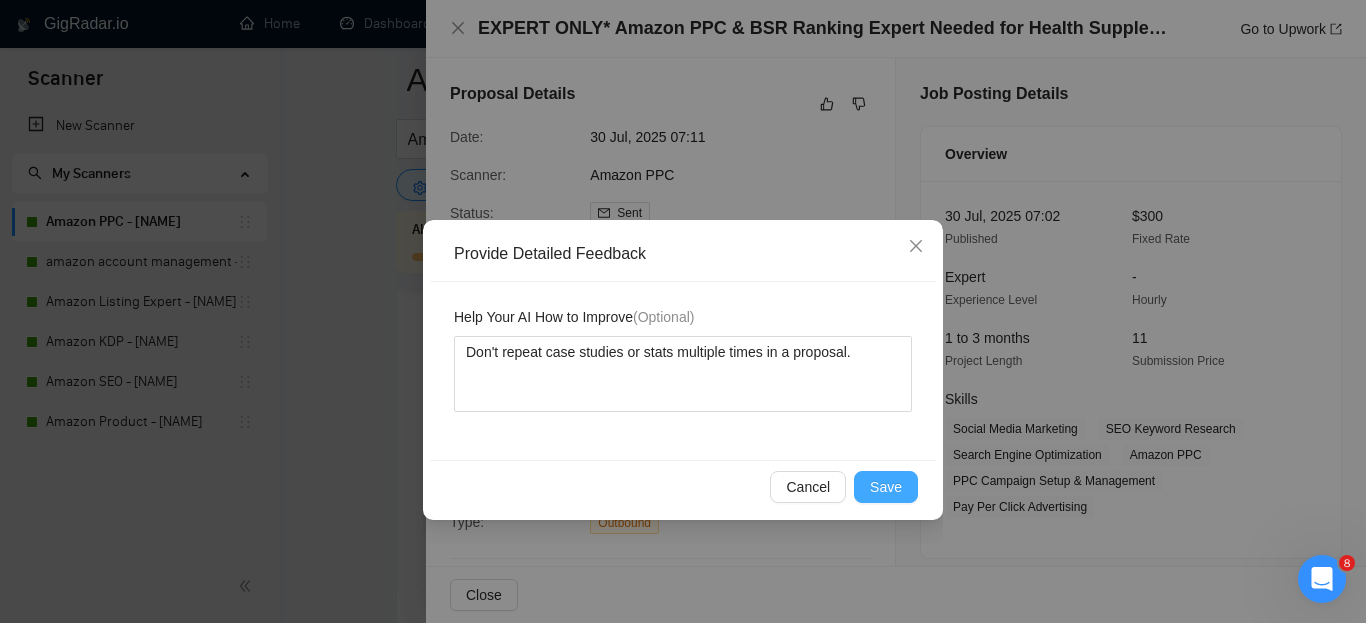 click on "Save" at bounding box center [886, 487] 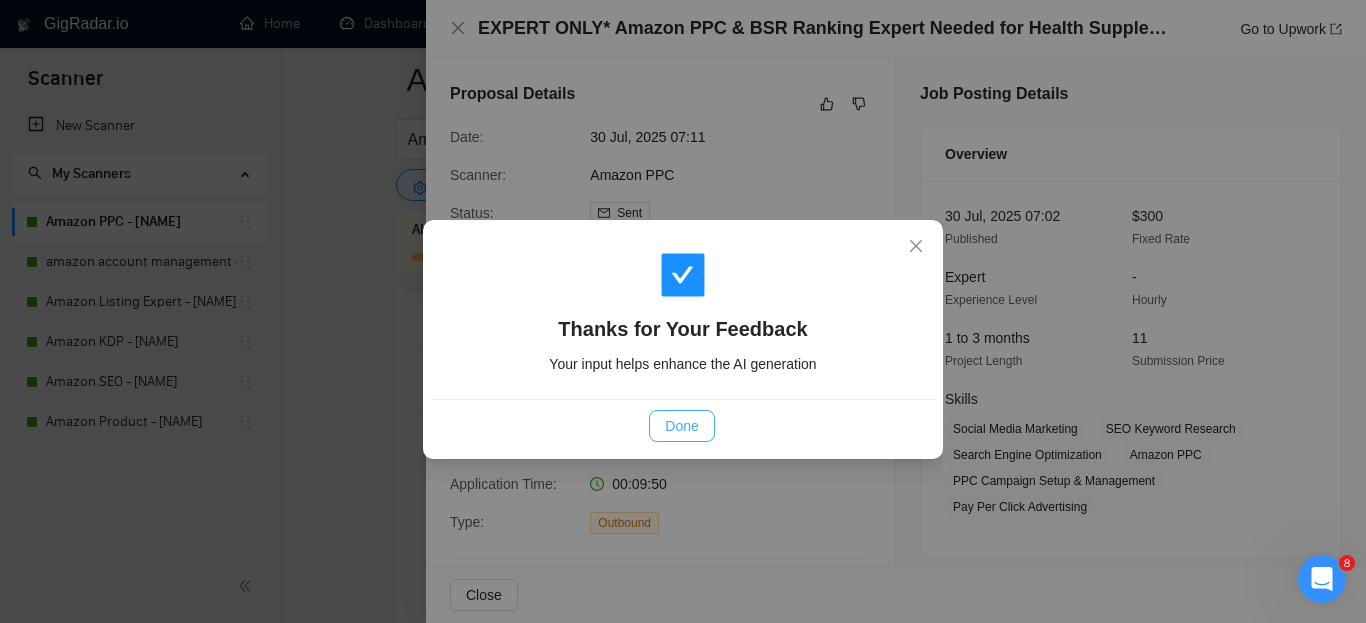click on "Done" at bounding box center (681, 426) 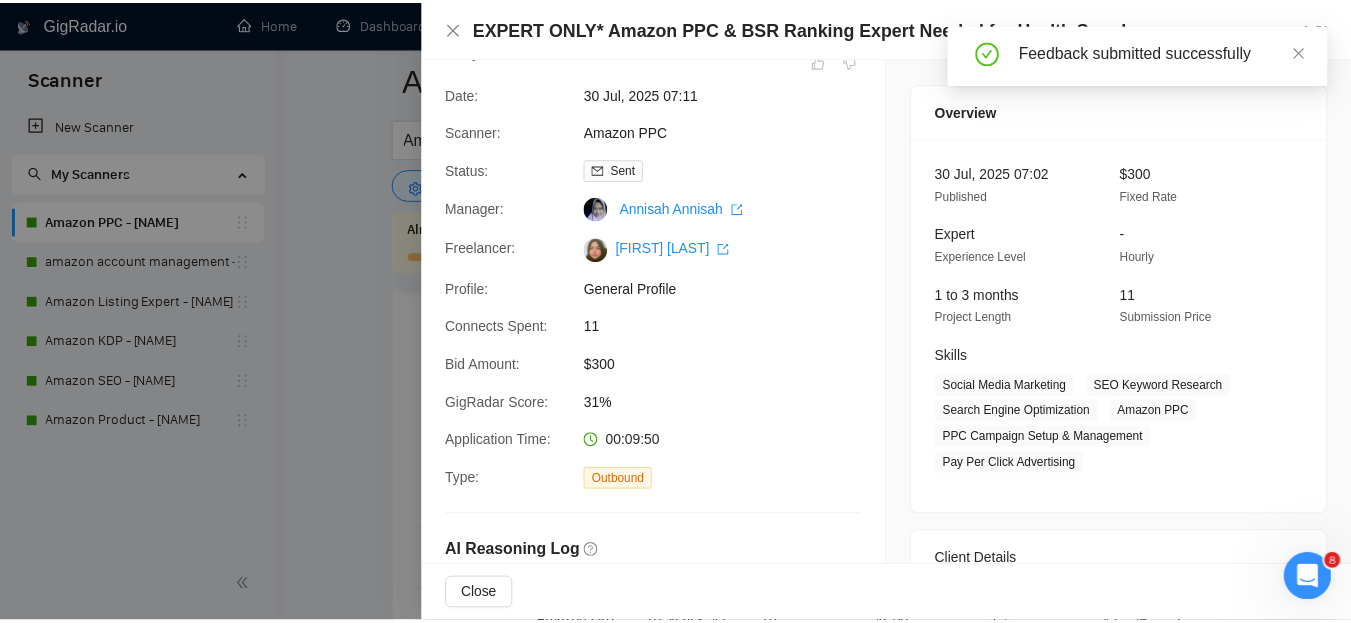 scroll, scrollTop: 0, scrollLeft: 0, axis: both 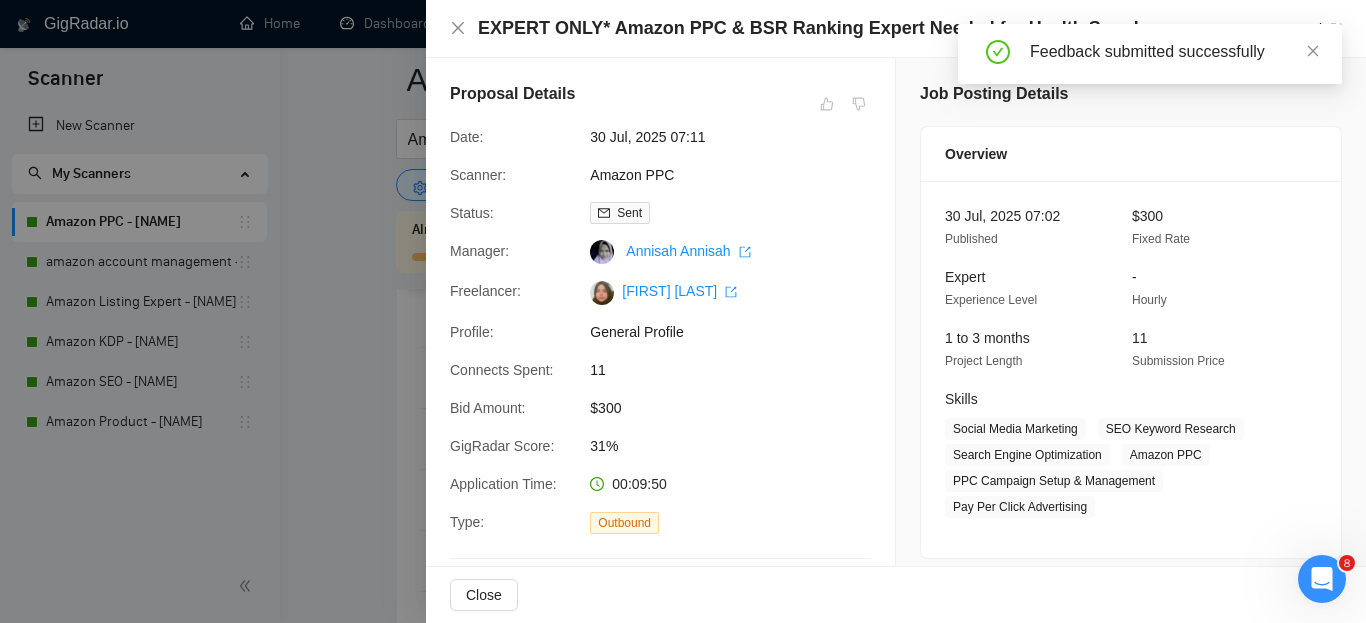 click at bounding box center (683, 311) 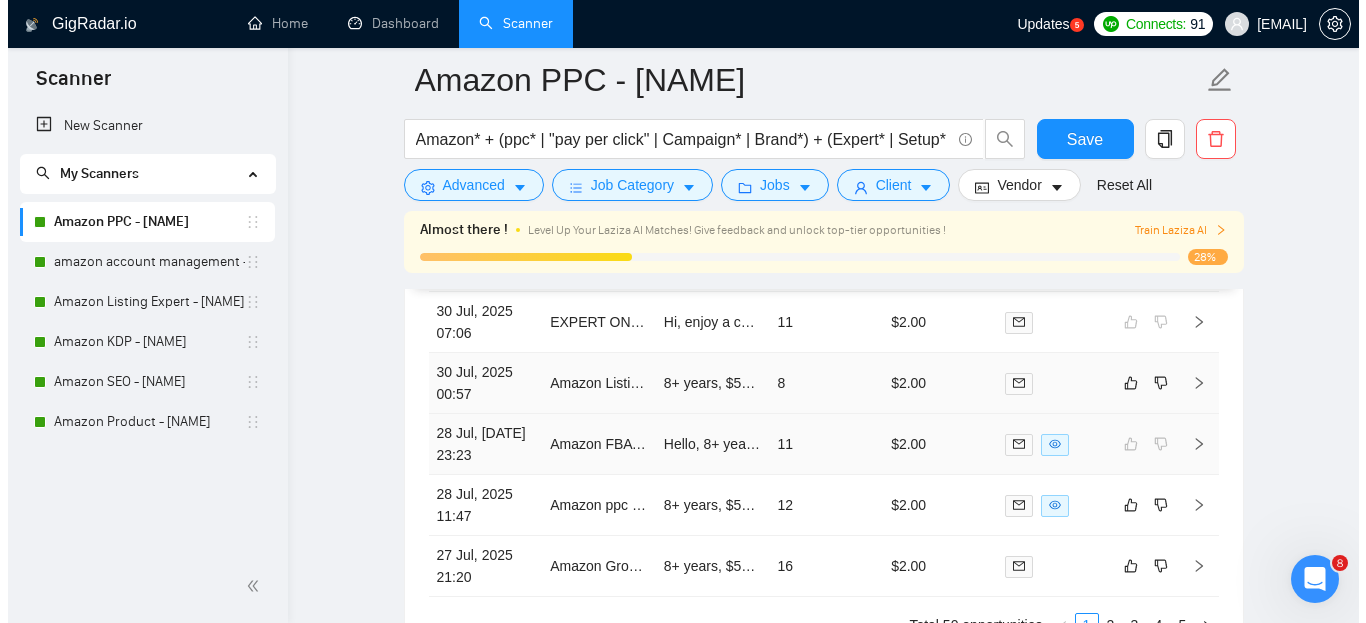 scroll, scrollTop: 5380, scrollLeft: 0, axis: vertical 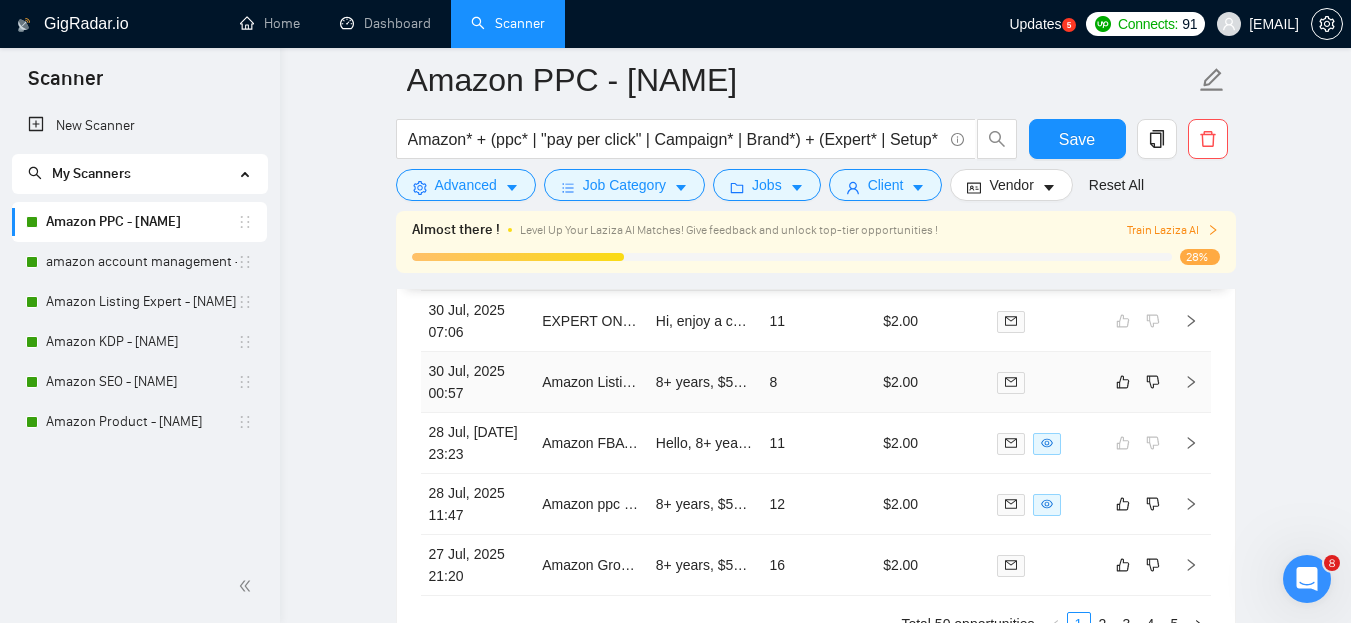 click on "8" at bounding box center [818, 382] 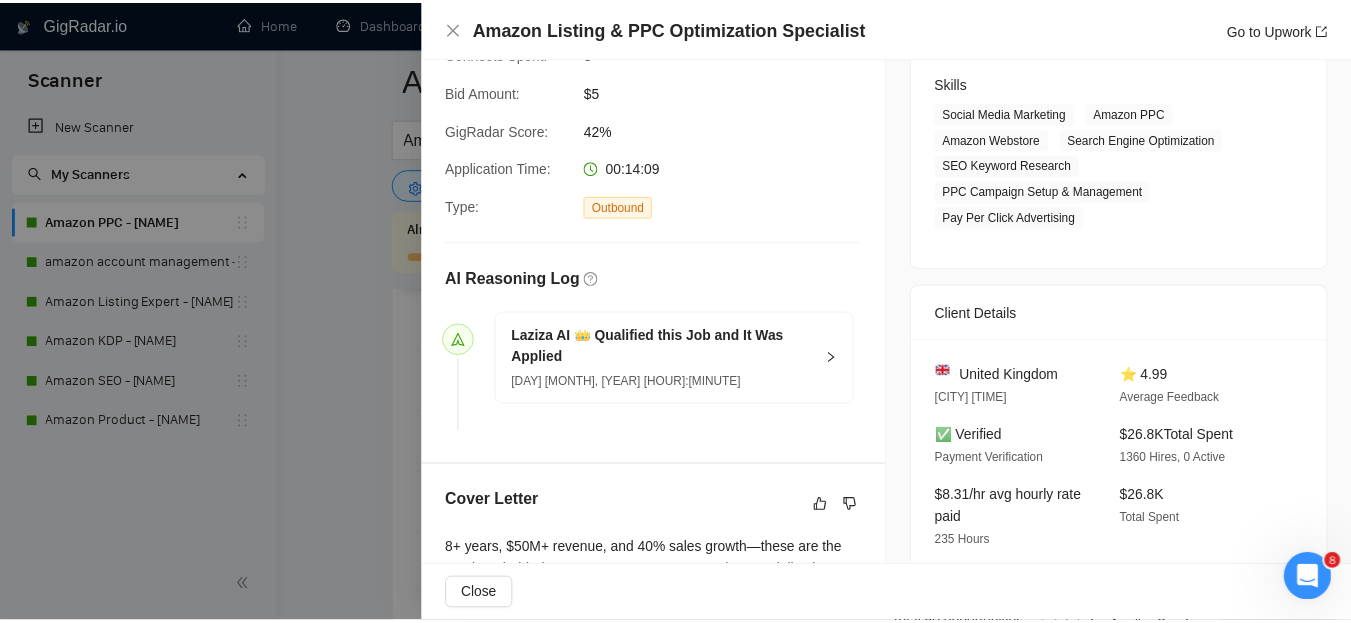 scroll, scrollTop: 0, scrollLeft: 0, axis: both 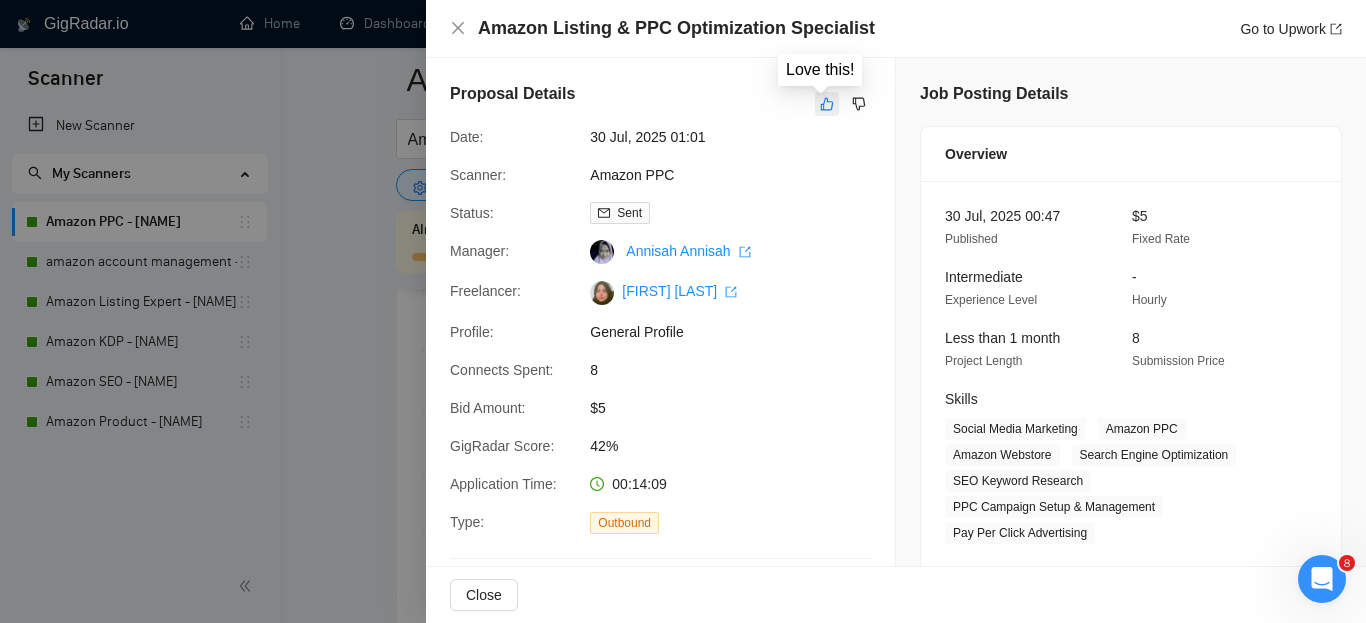 click 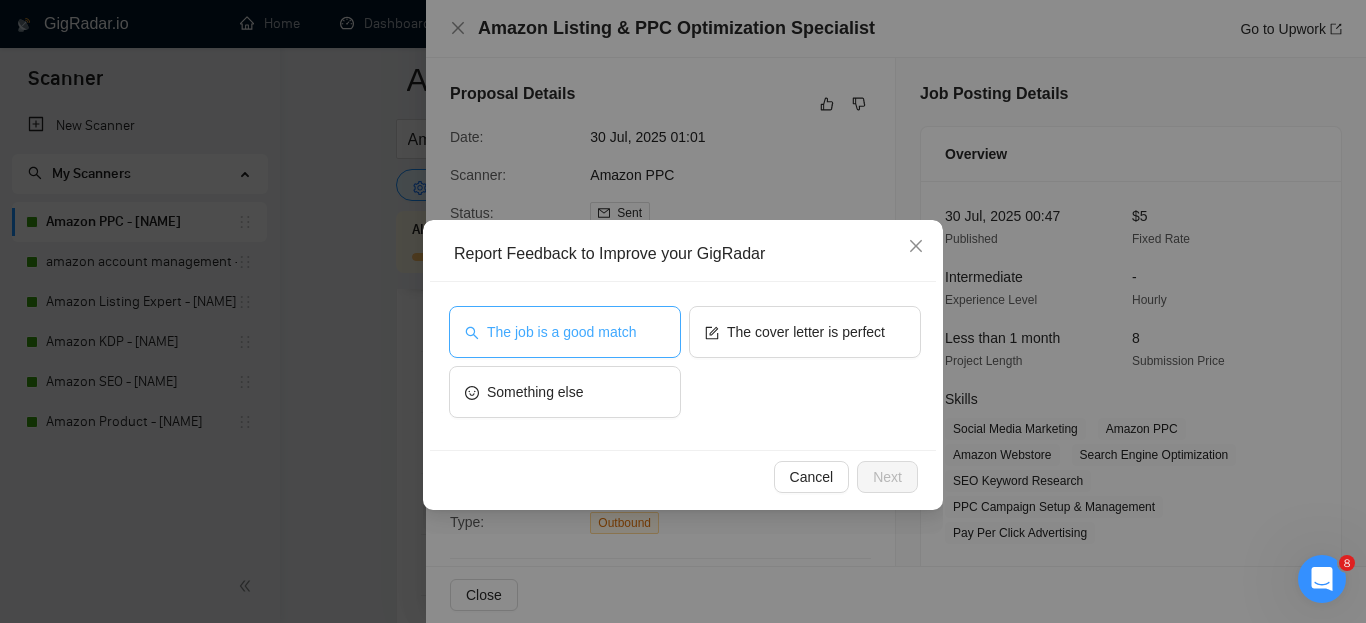 click on "The job is a good match" at bounding box center [561, 332] 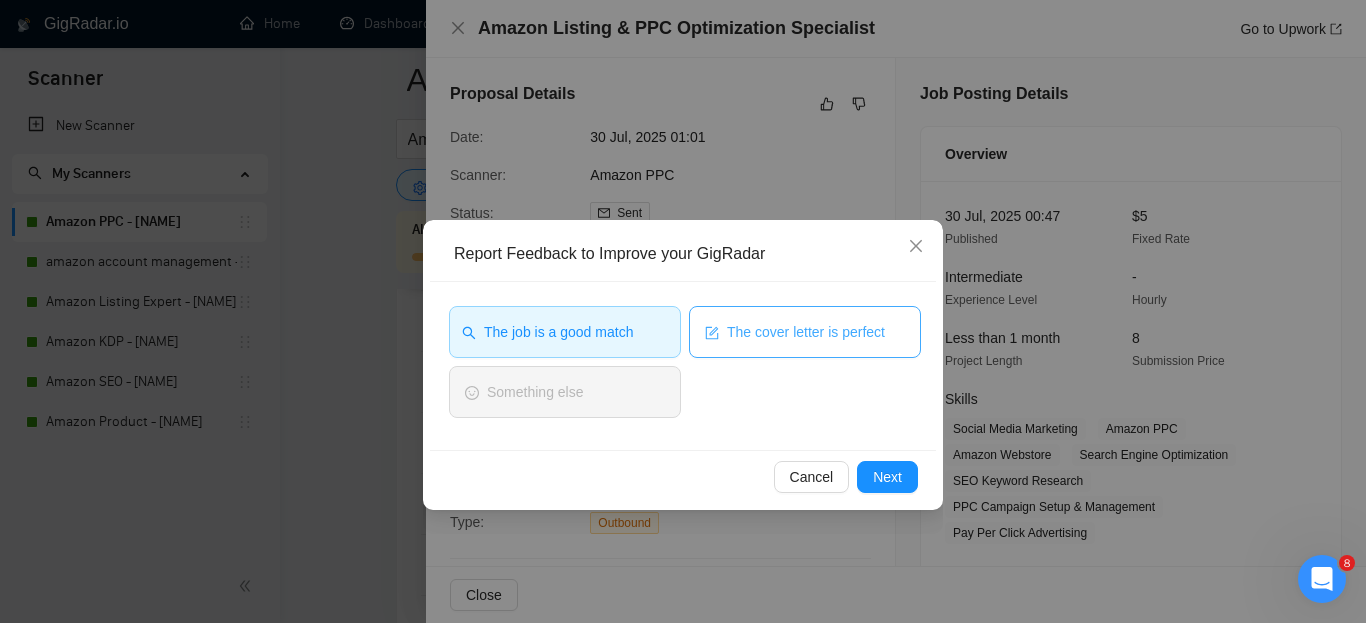 click on "The cover letter is perfect" at bounding box center (805, 332) 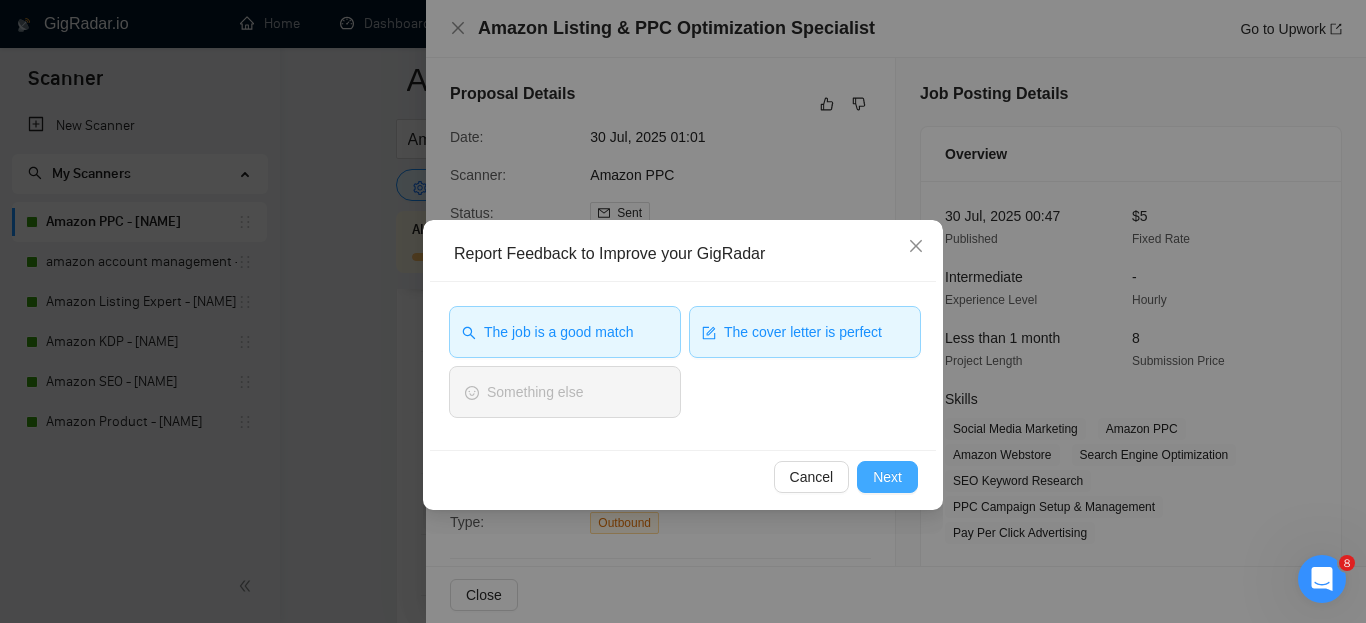 click on "Next" at bounding box center [887, 477] 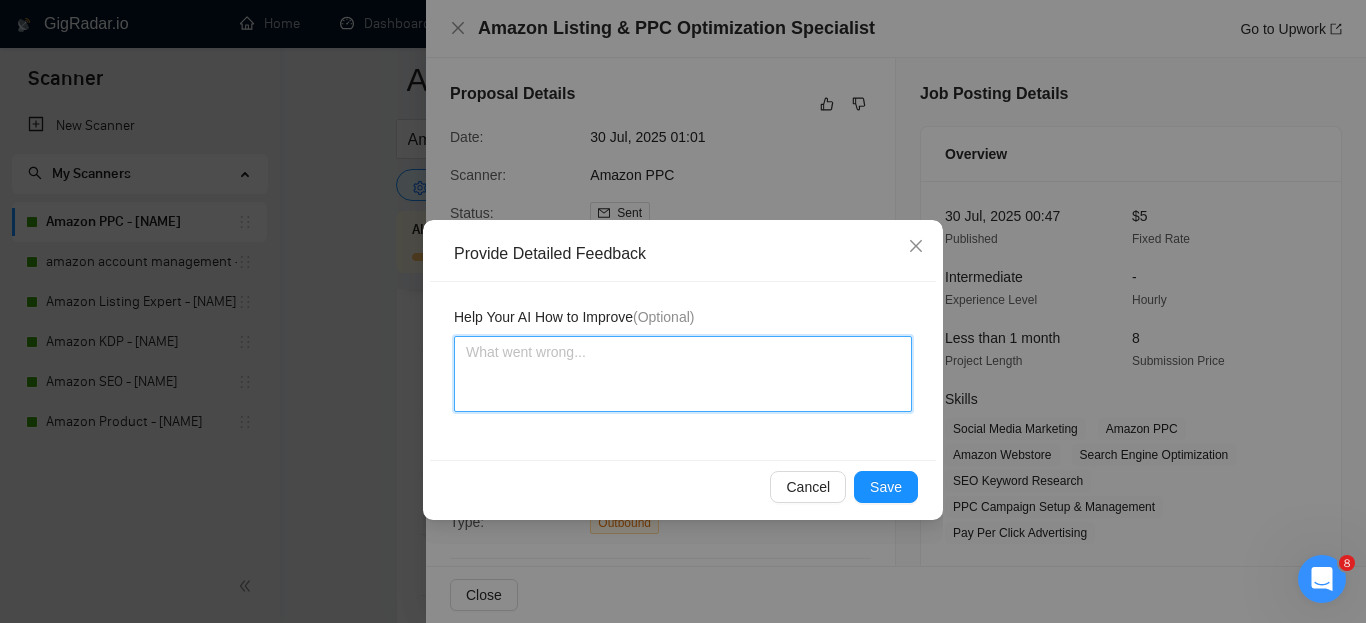 click at bounding box center (683, 374) 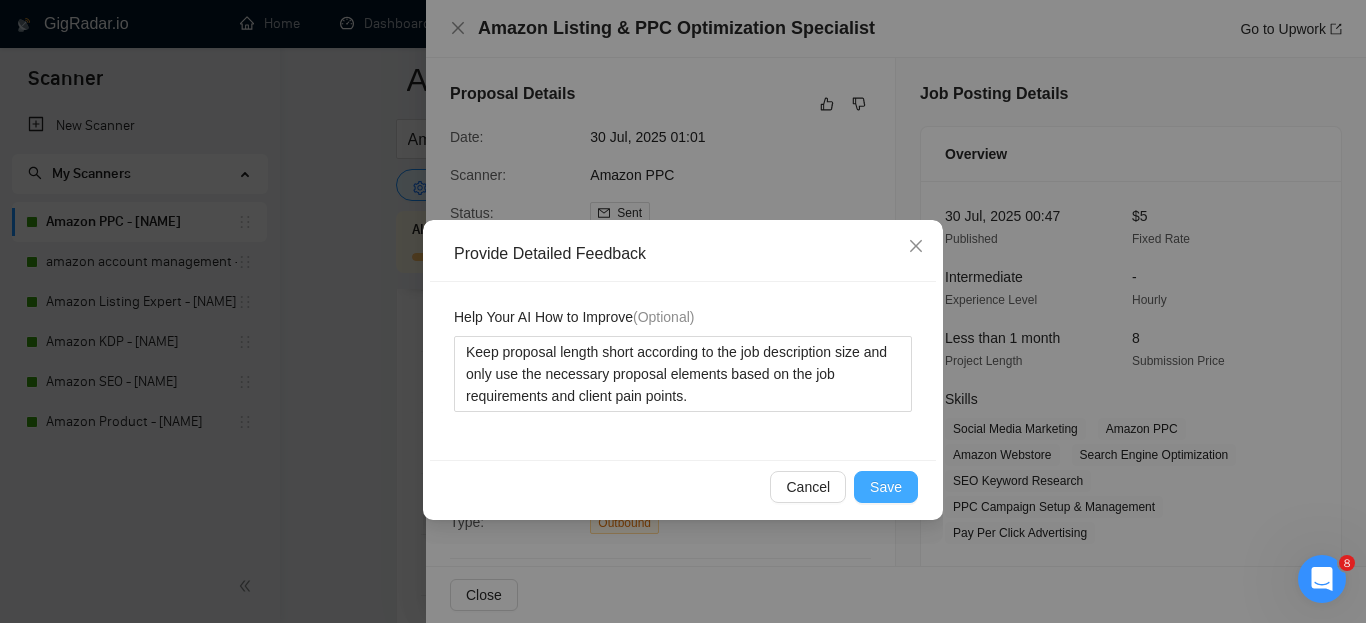 click on "Save" at bounding box center (886, 487) 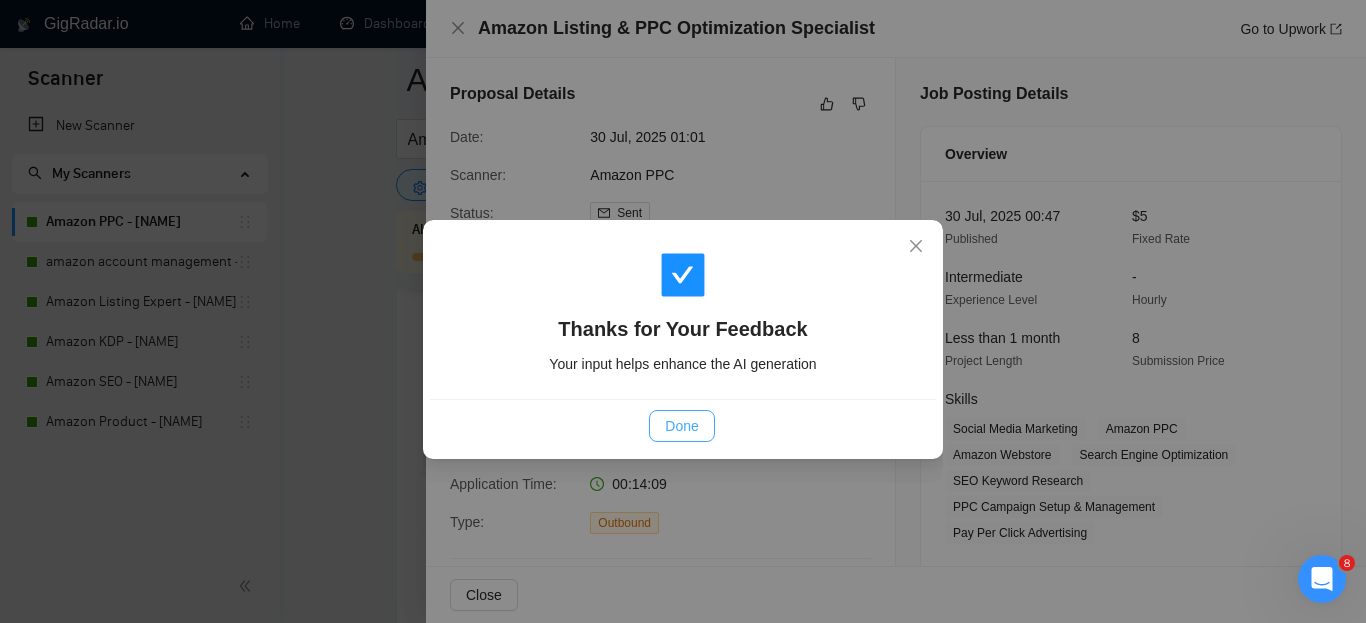 click on "Done" at bounding box center [681, 426] 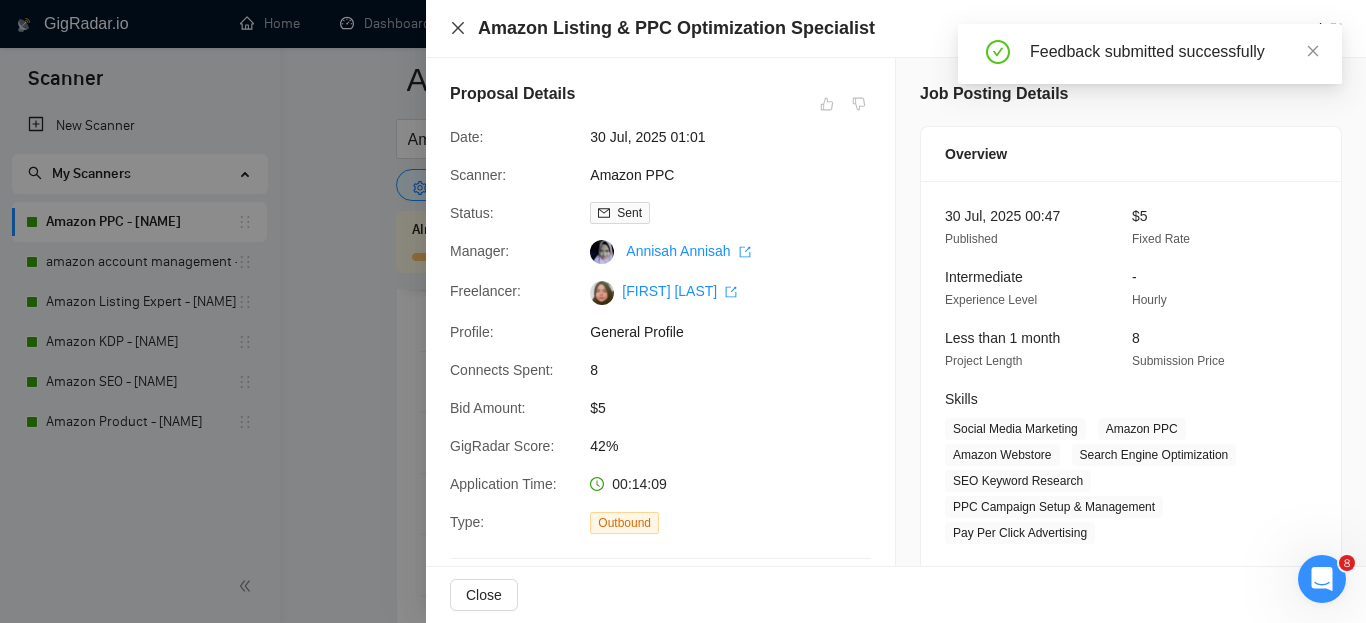 click 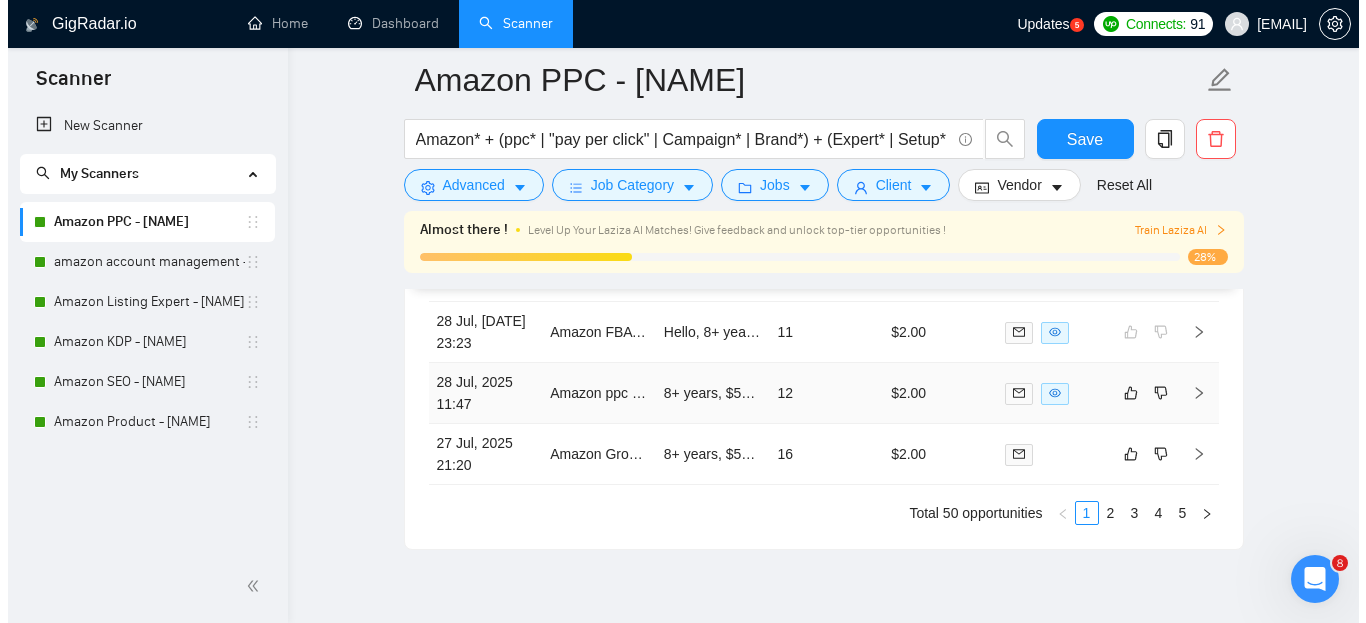 scroll, scrollTop: 5492, scrollLeft: 0, axis: vertical 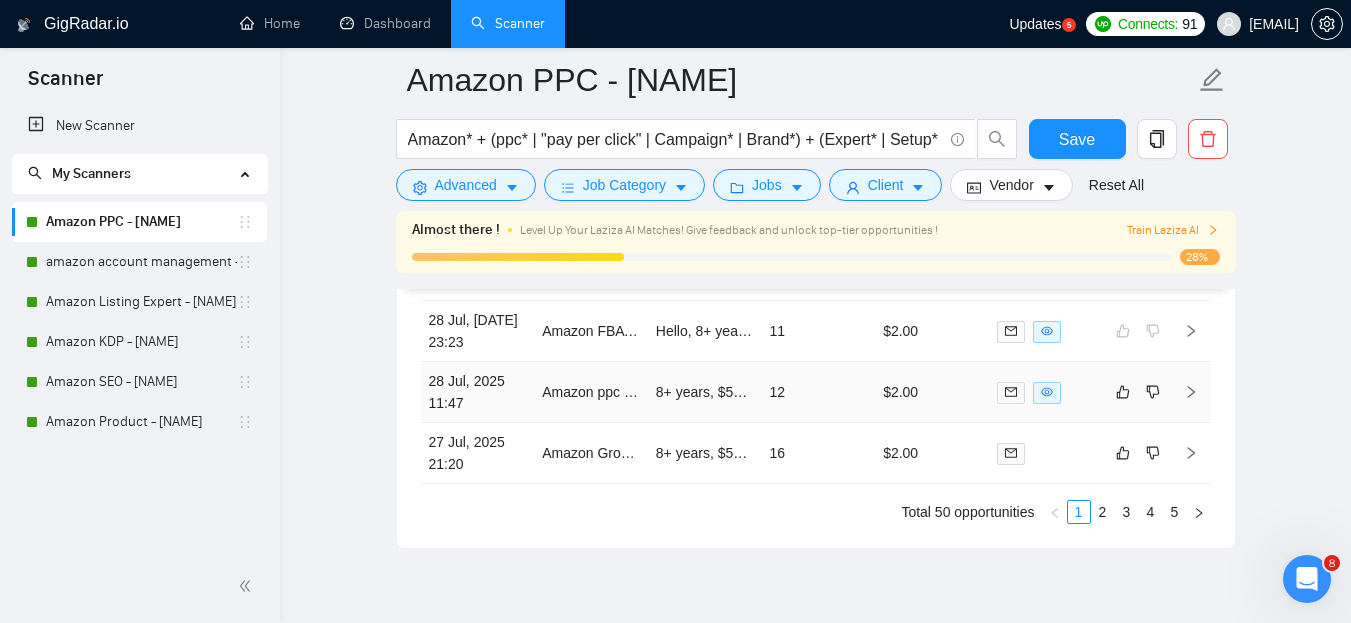 click on "12" at bounding box center (818, 392) 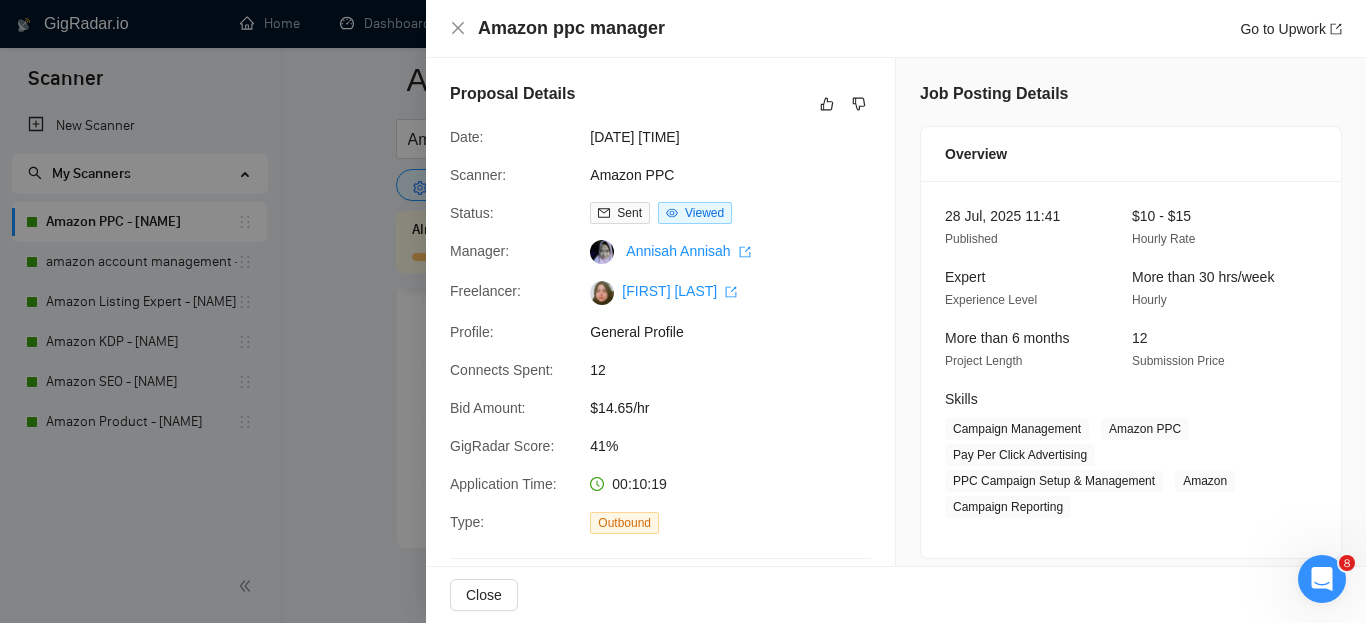 click at bounding box center (683, 311) 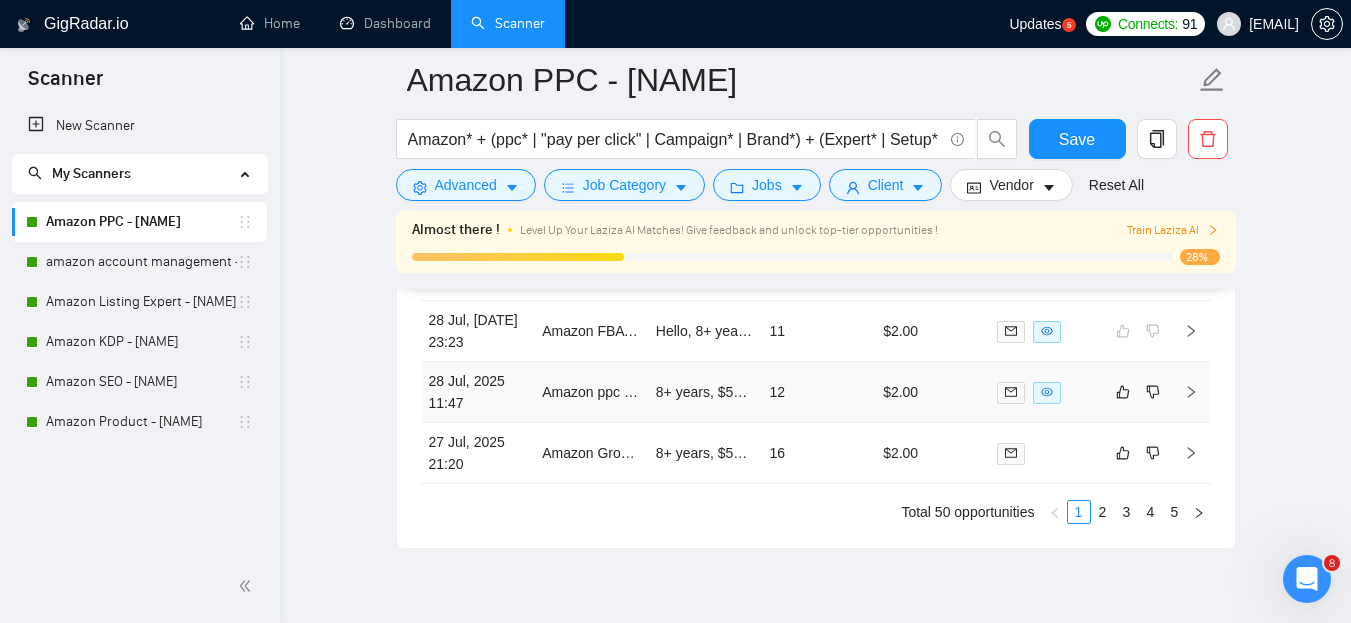 click on "$2.00" at bounding box center [932, 392] 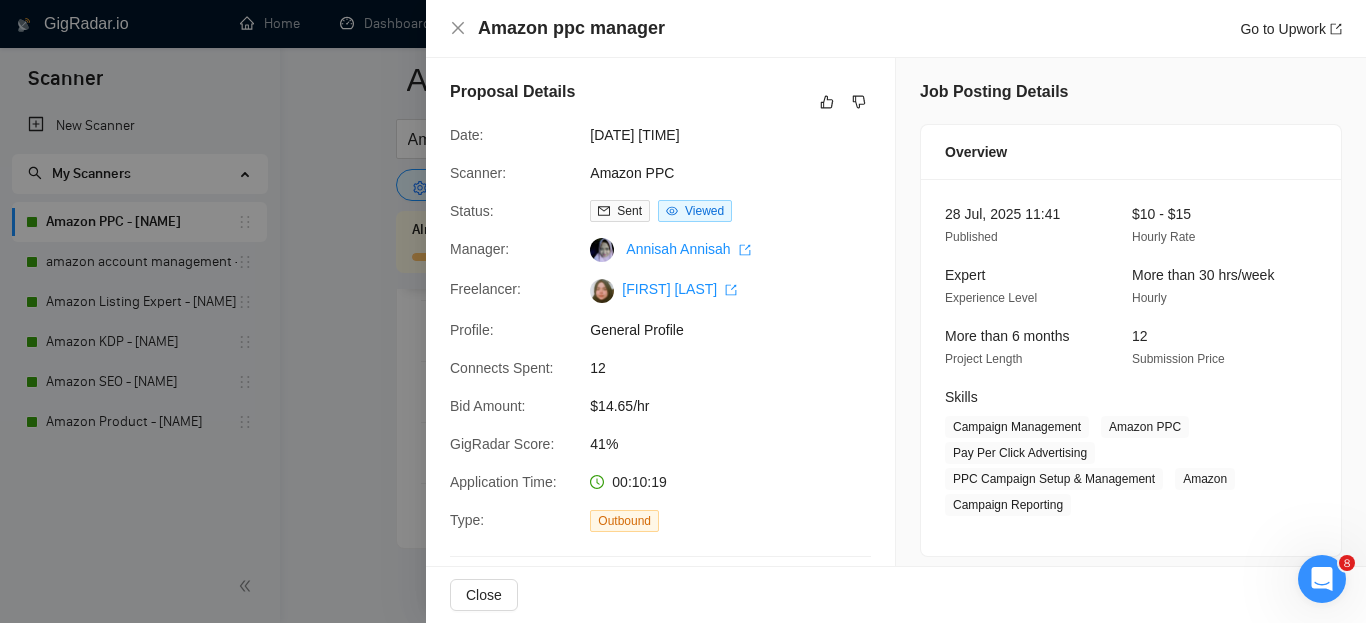 scroll, scrollTop: 0, scrollLeft: 0, axis: both 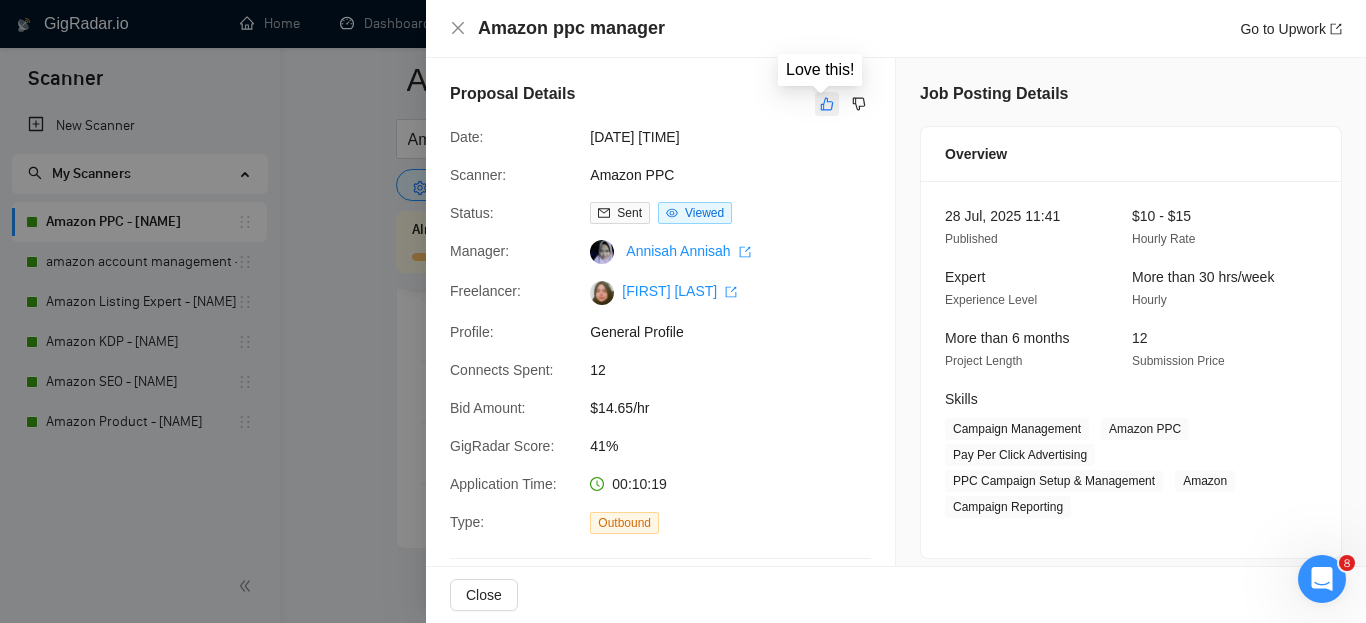 click 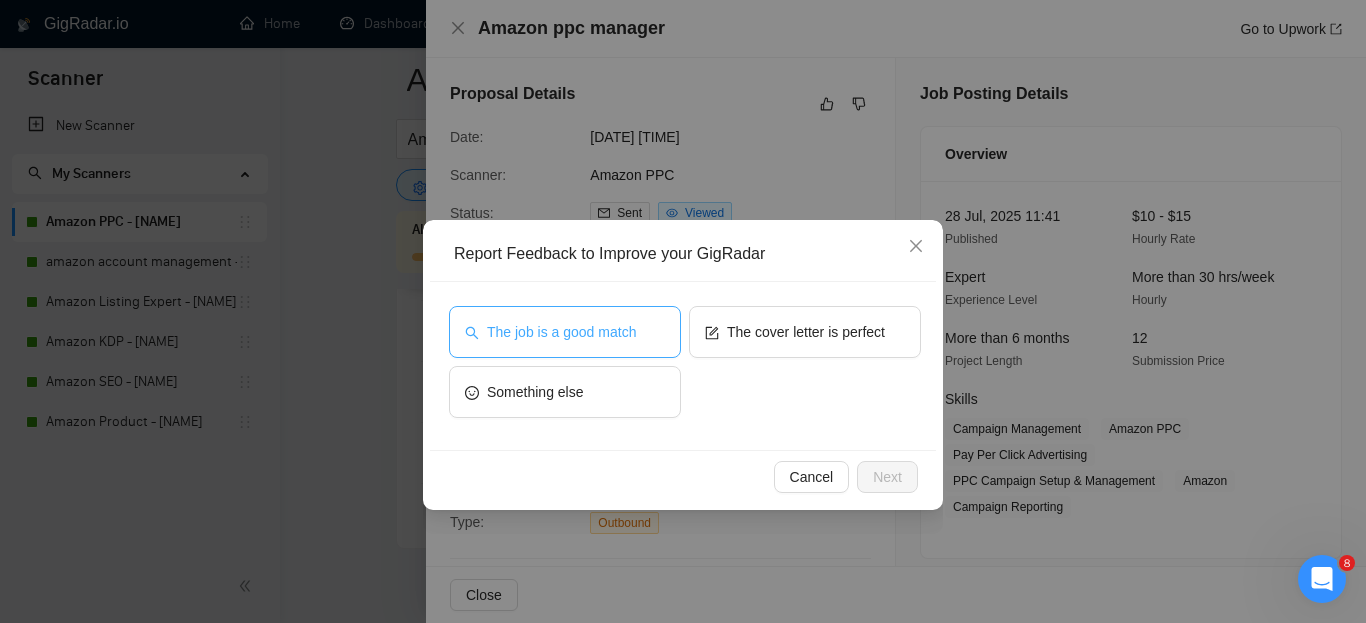 click on "The job is a good match" at bounding box center (561, 332) 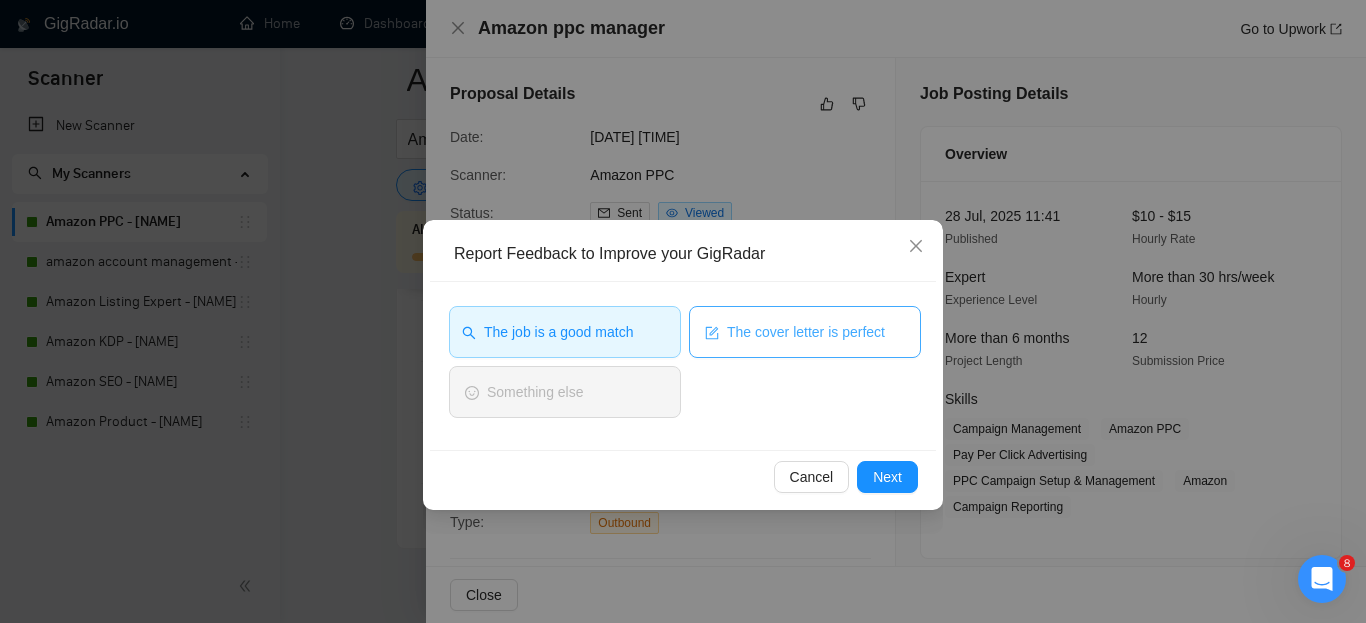 click on "The cover letter is perfect" at bounding box center (806, 332) 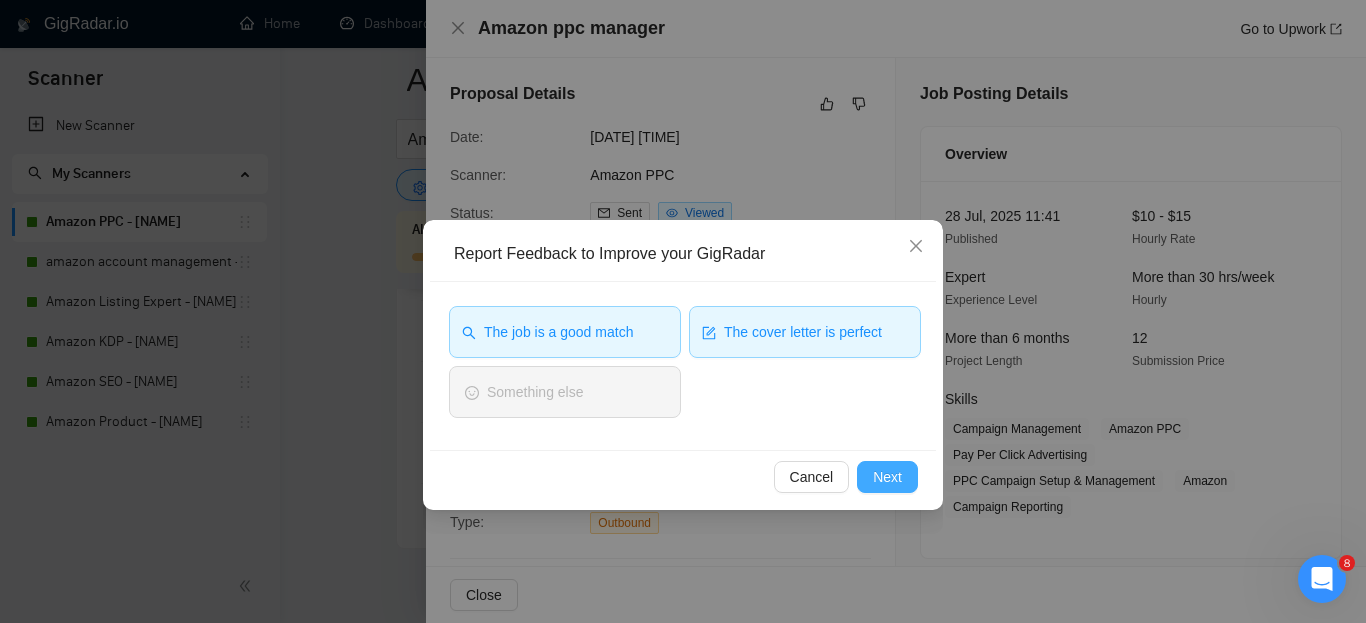 click on "Next" at bounding box center [887, 477] 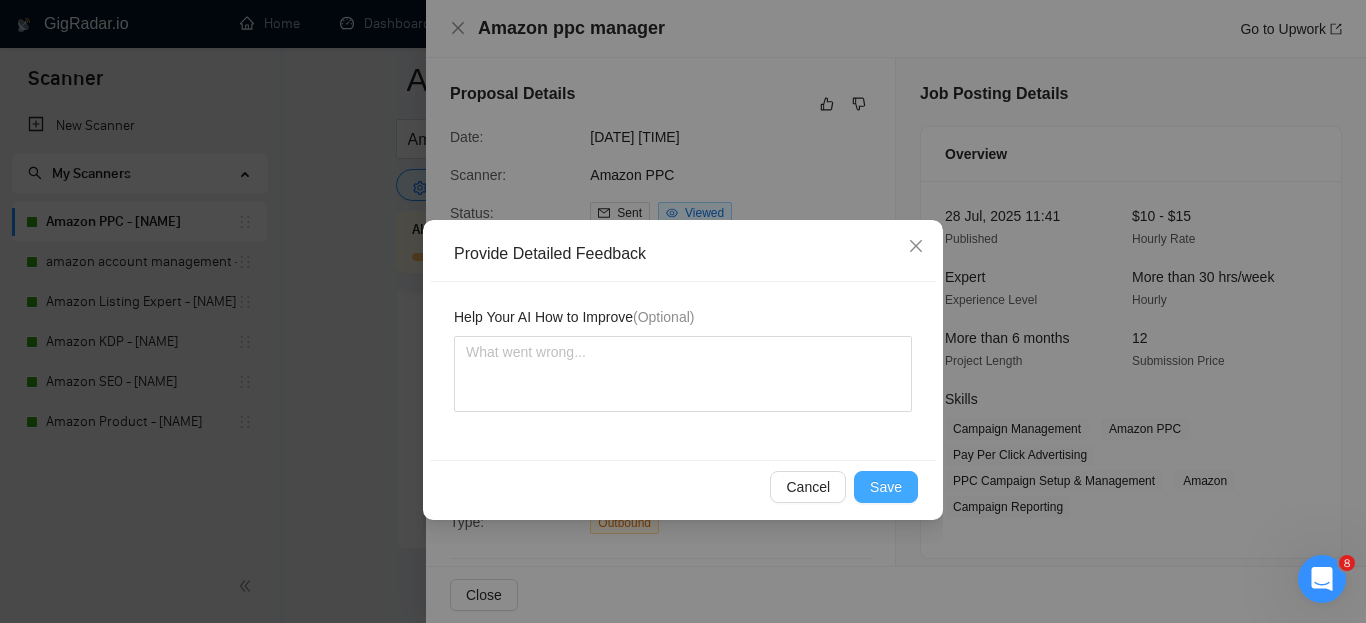 click on "Save" at bounding box center [886, 487] 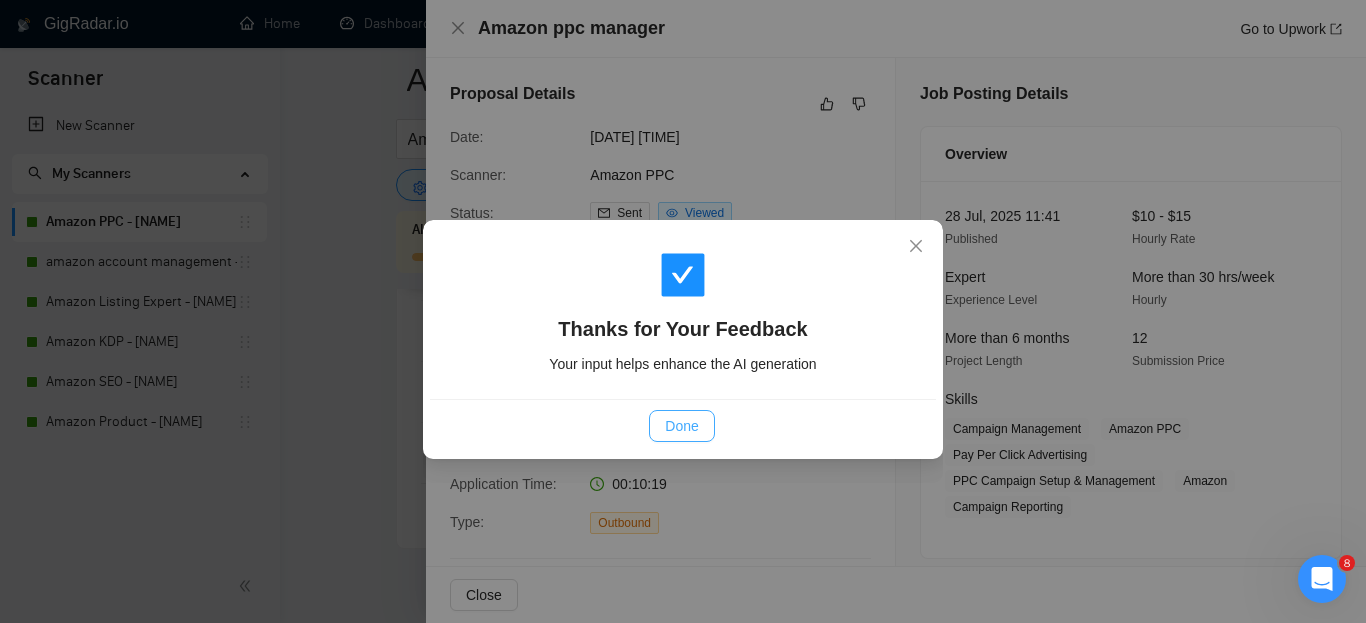 click on "Done" at bounding box center [681, 426] 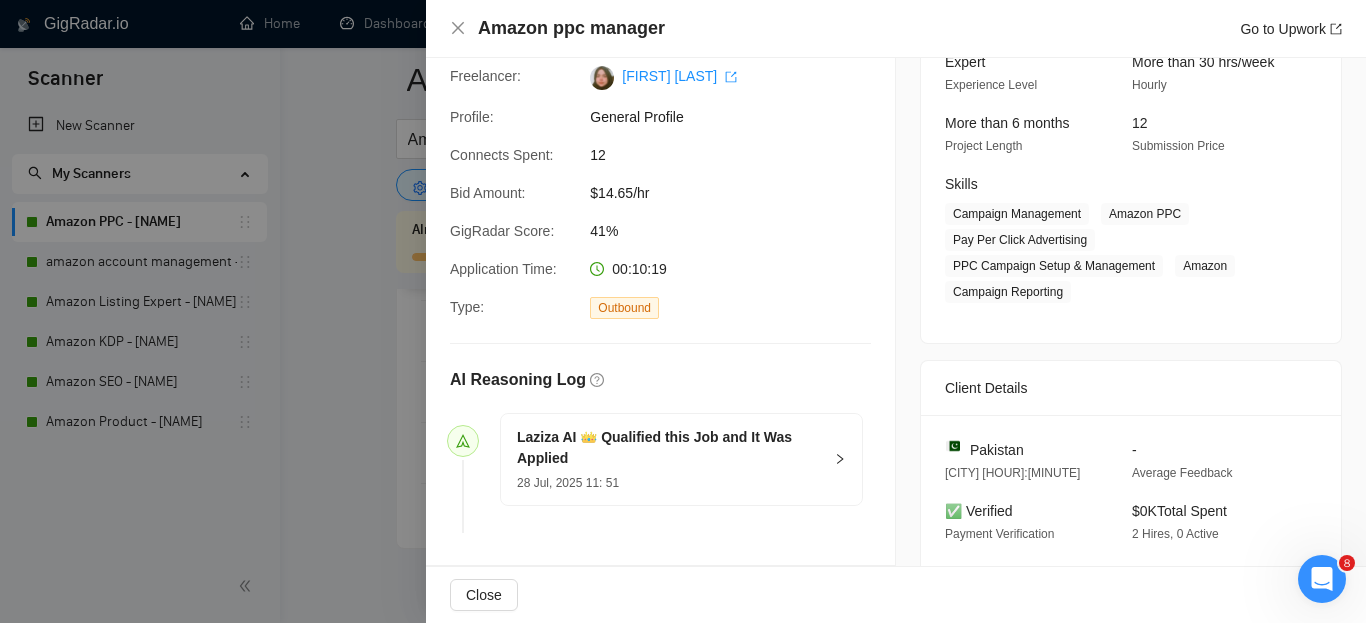 scroll, scrollTop: 0, scrollLeft: 0, axis: both 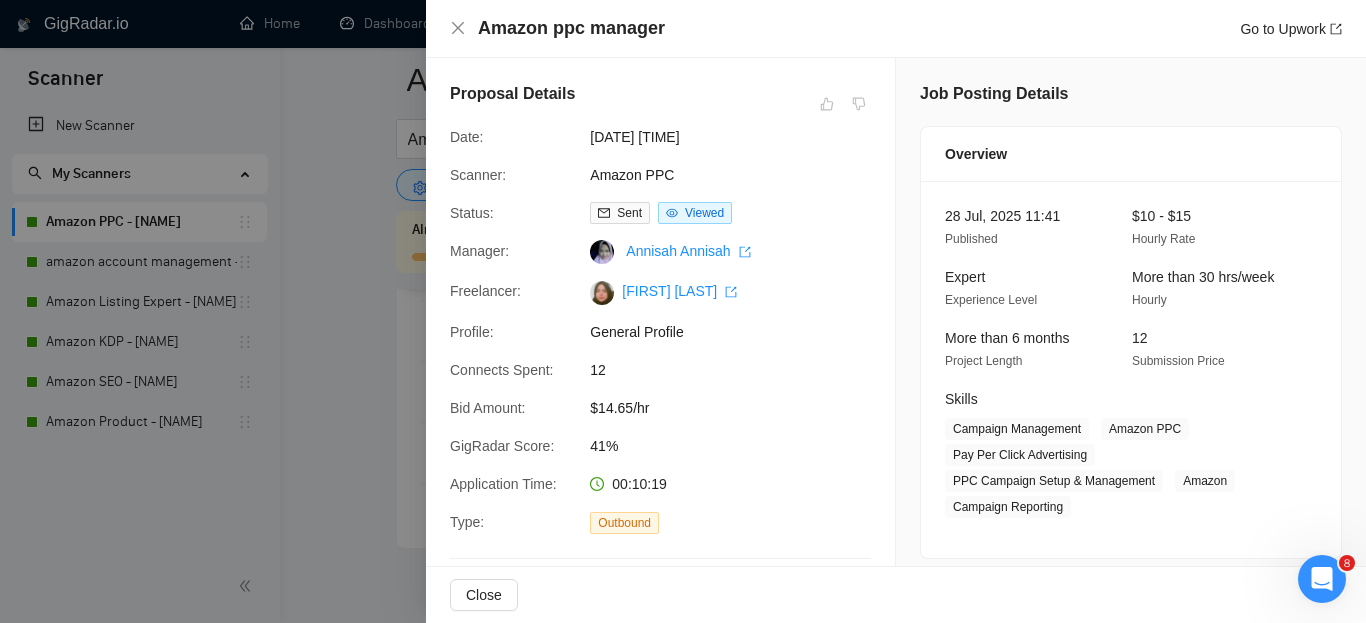 click at bounding box center (683, 311) 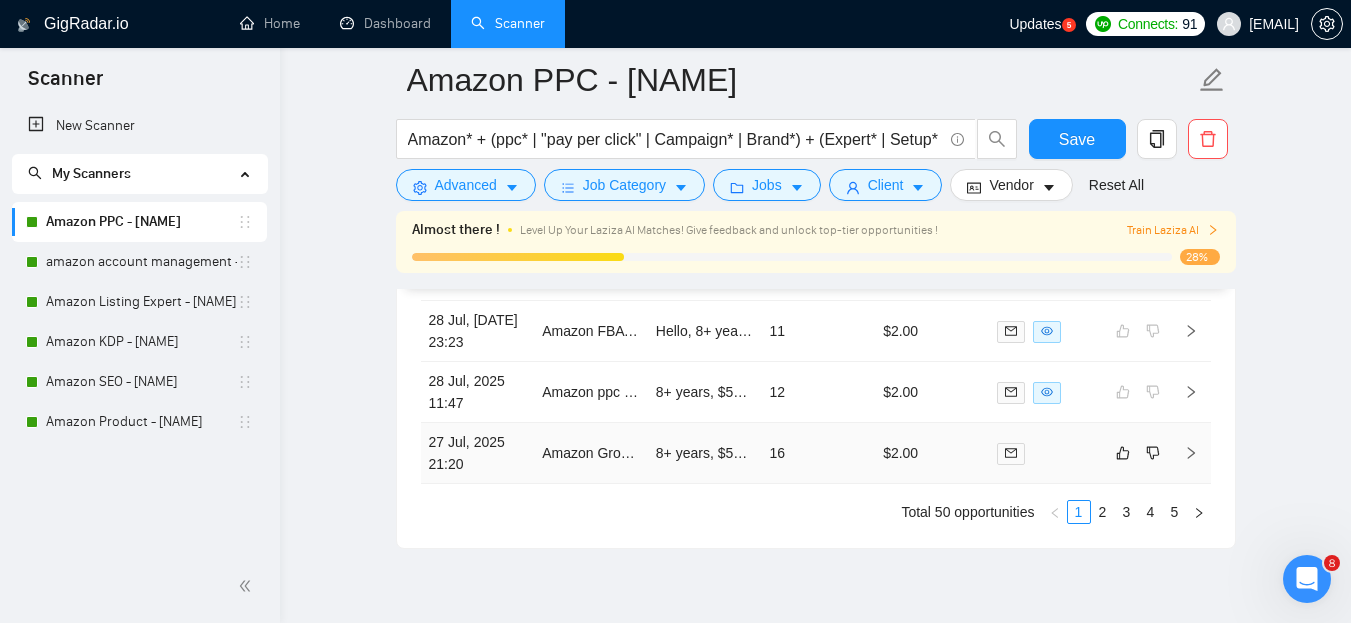 click on "16" at bounding box center (818, 453) 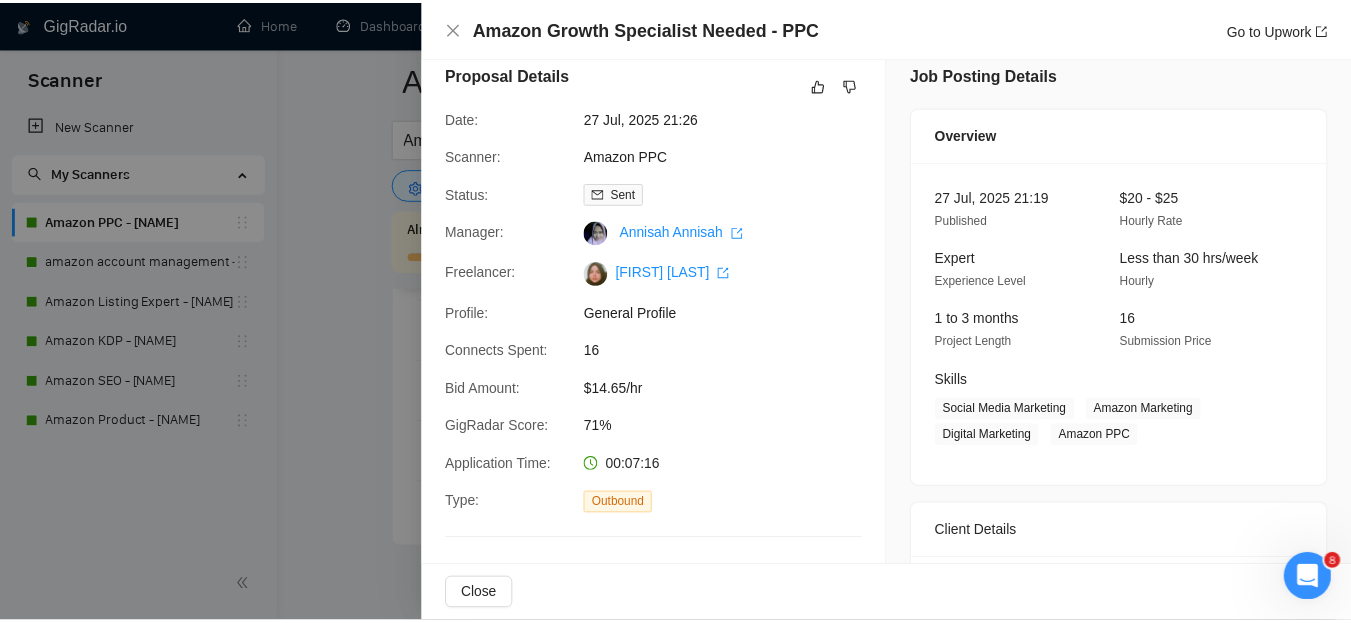 scroll, scrollTop: 0, scrollLeft: 0, axis: both 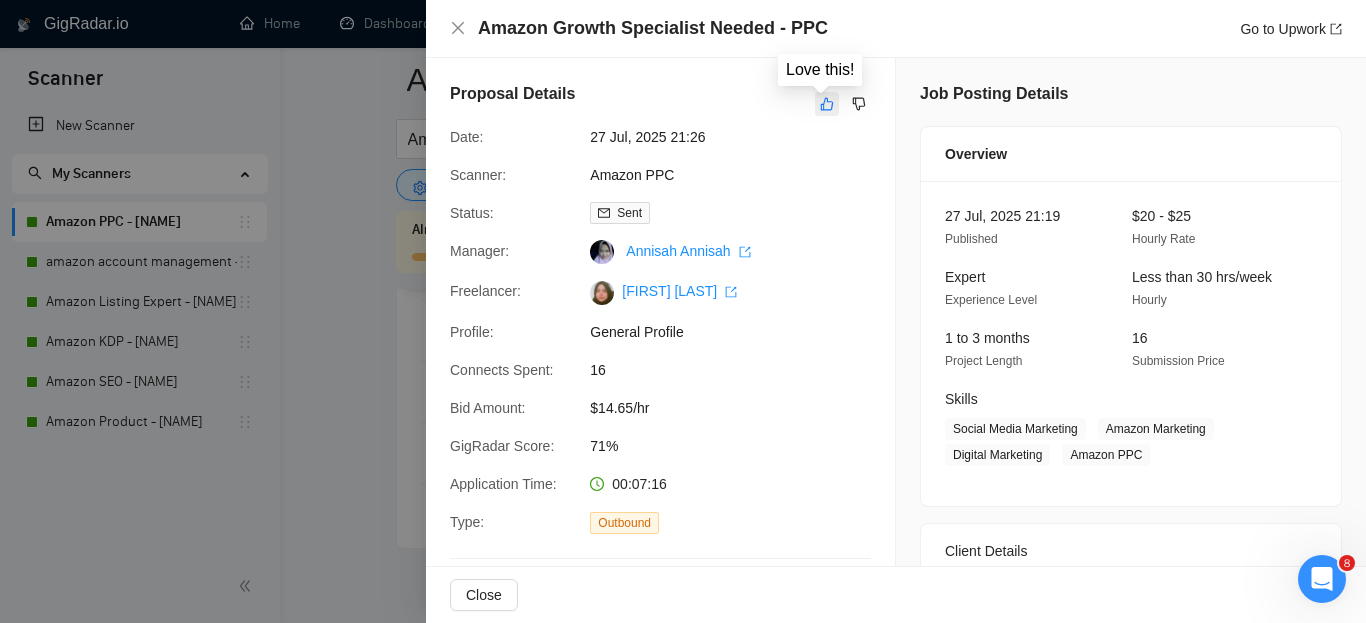 click 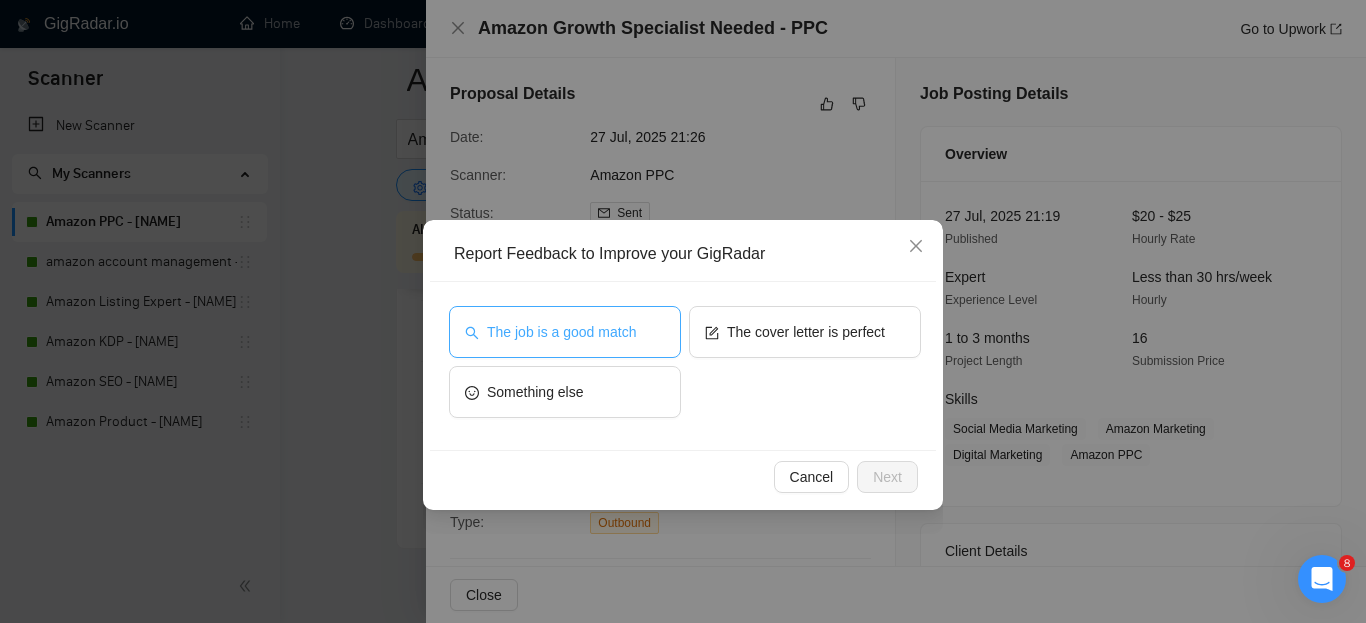 click on "The job is a good match" at bounding box center (561, 332) 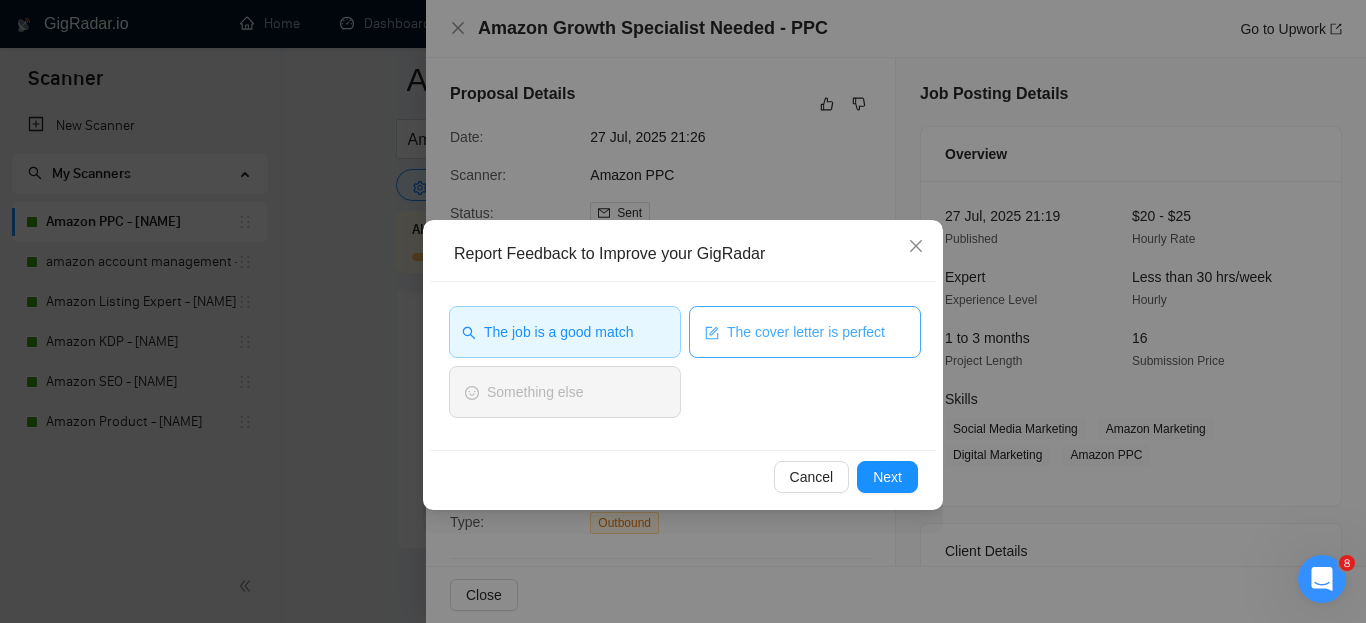 click on "The cover letter is perfect" at bounding box center (806, 332) 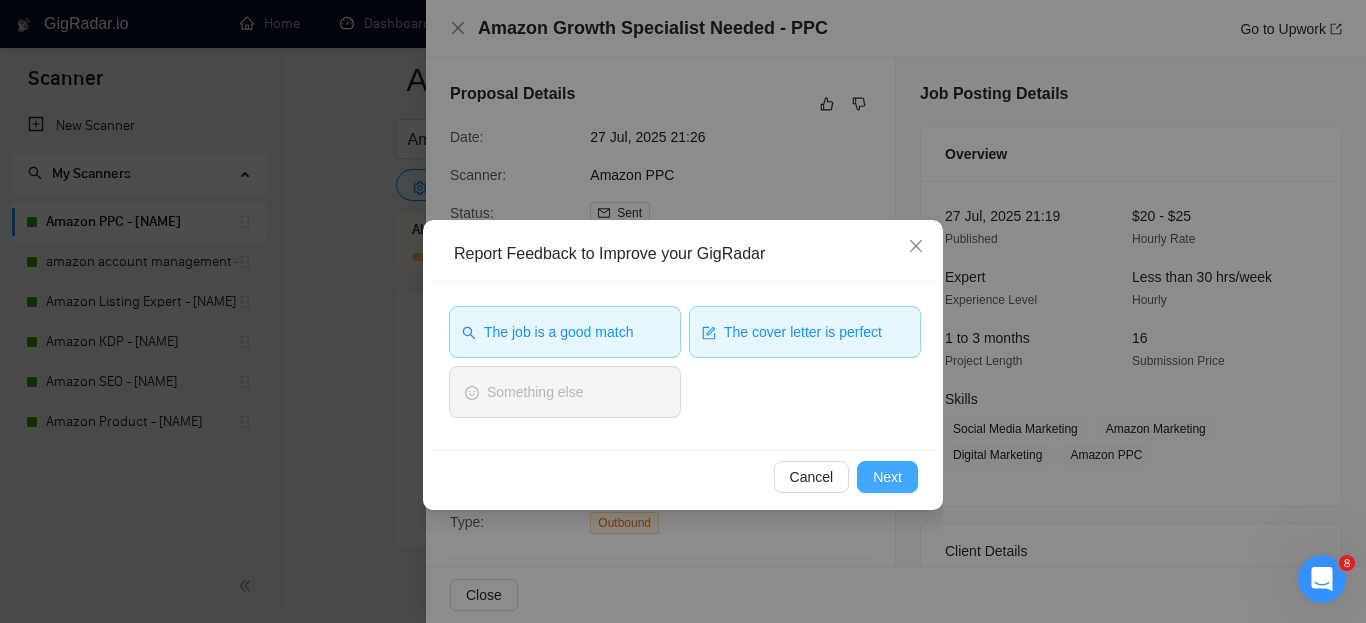 click on "Next" at bounding box center [887, 477] 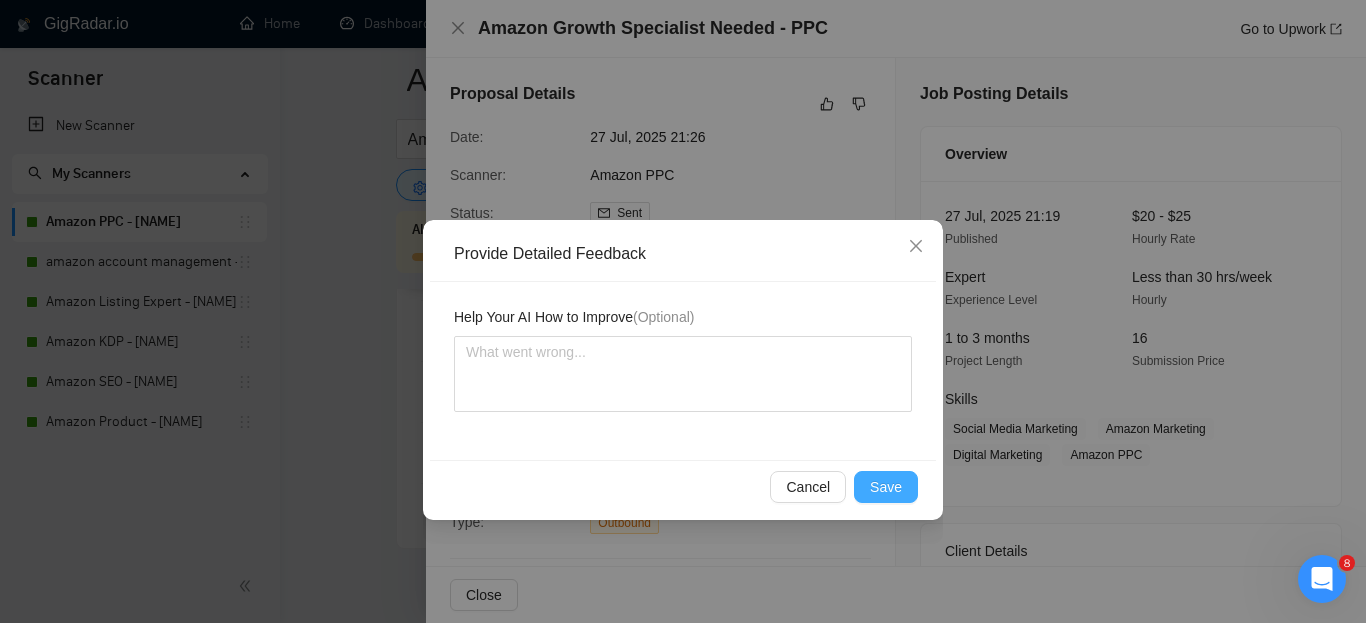 click on "Save" at bounding box center [886, 487] 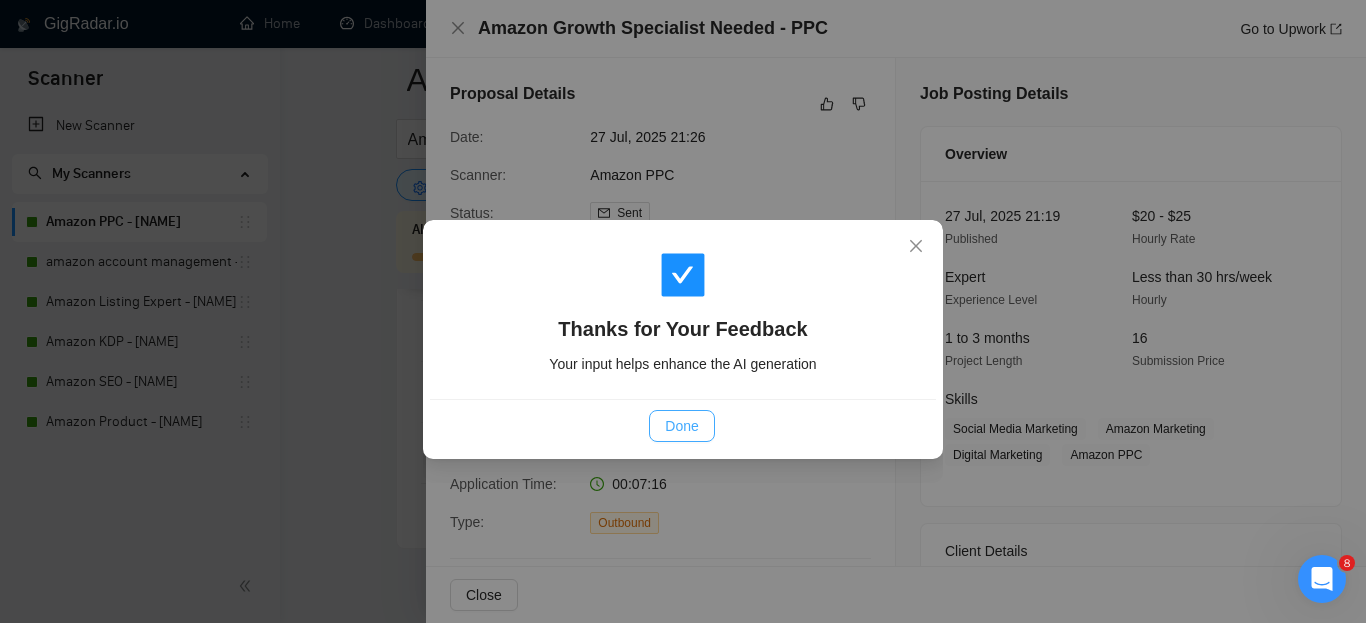 click on "Done" at bounding box center [681, 426] 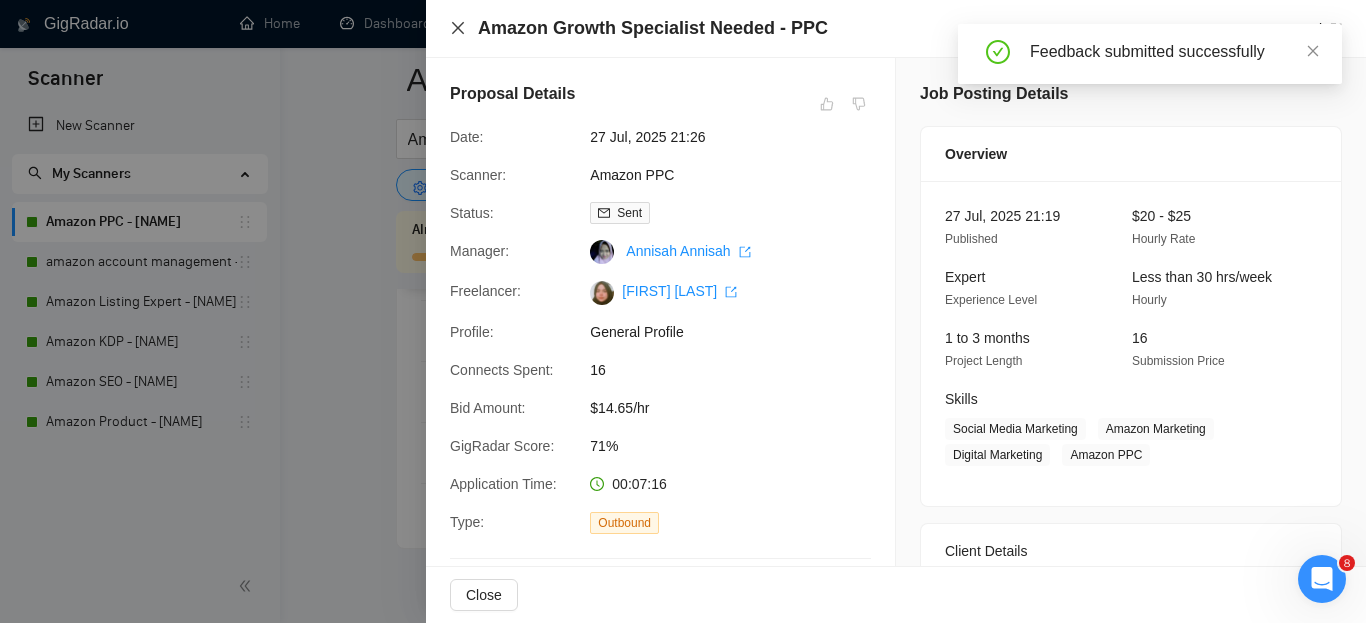 click 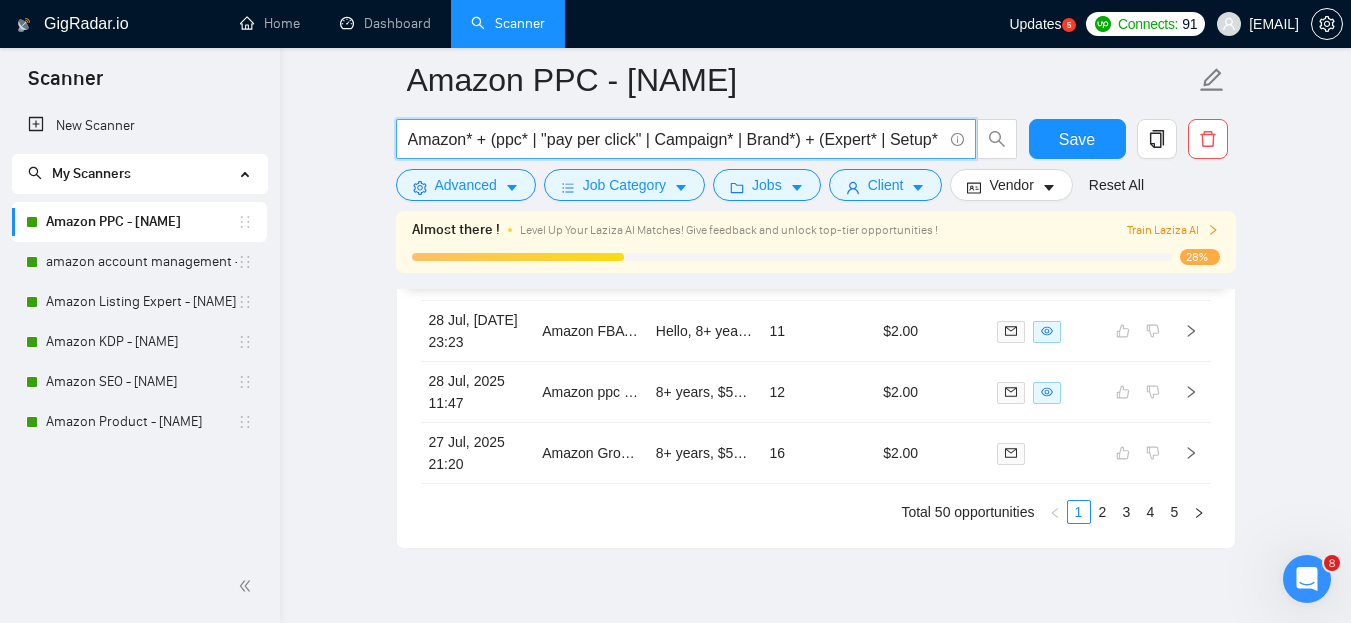 click on "Amazon* + (ppc* | "pay per click" | Campaign* | Brand*) + (Expert* | Setup* | Optimize* | Ads* | Advertise* | Manage* | Specialist* | Registry | Audit)" at bounding box center (675, 139) 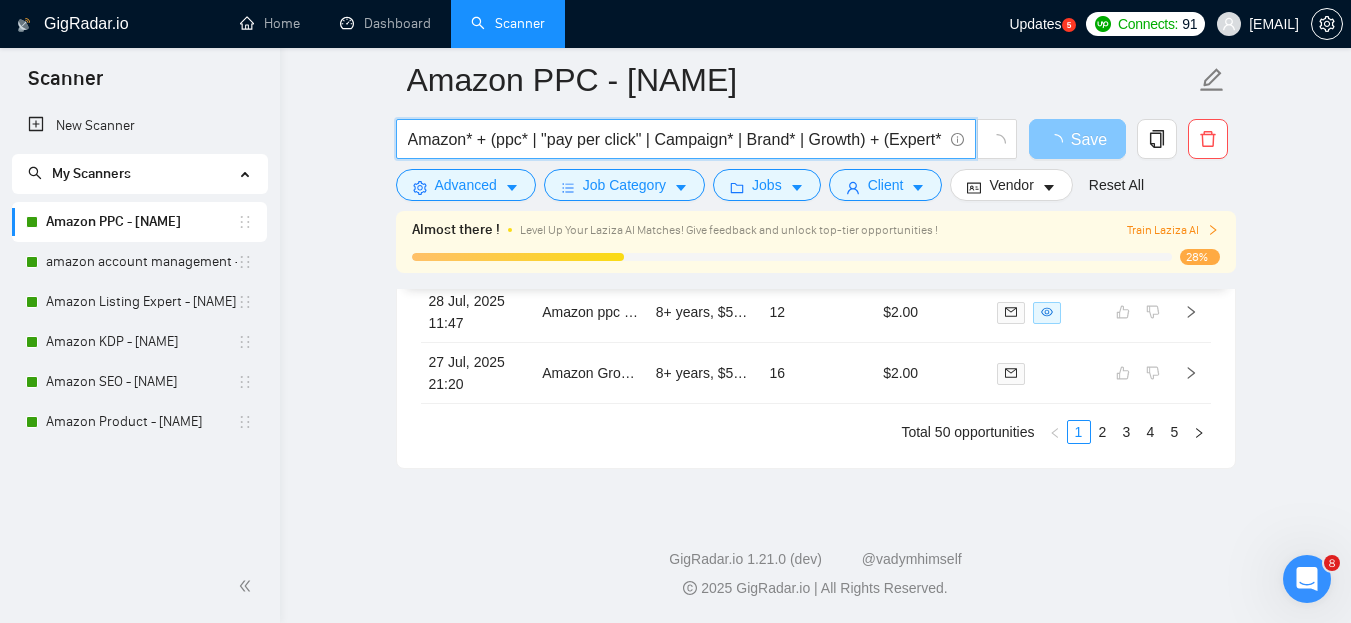 scroll, scrollTop: 5492, scrollLeft: 0, axis: vertical 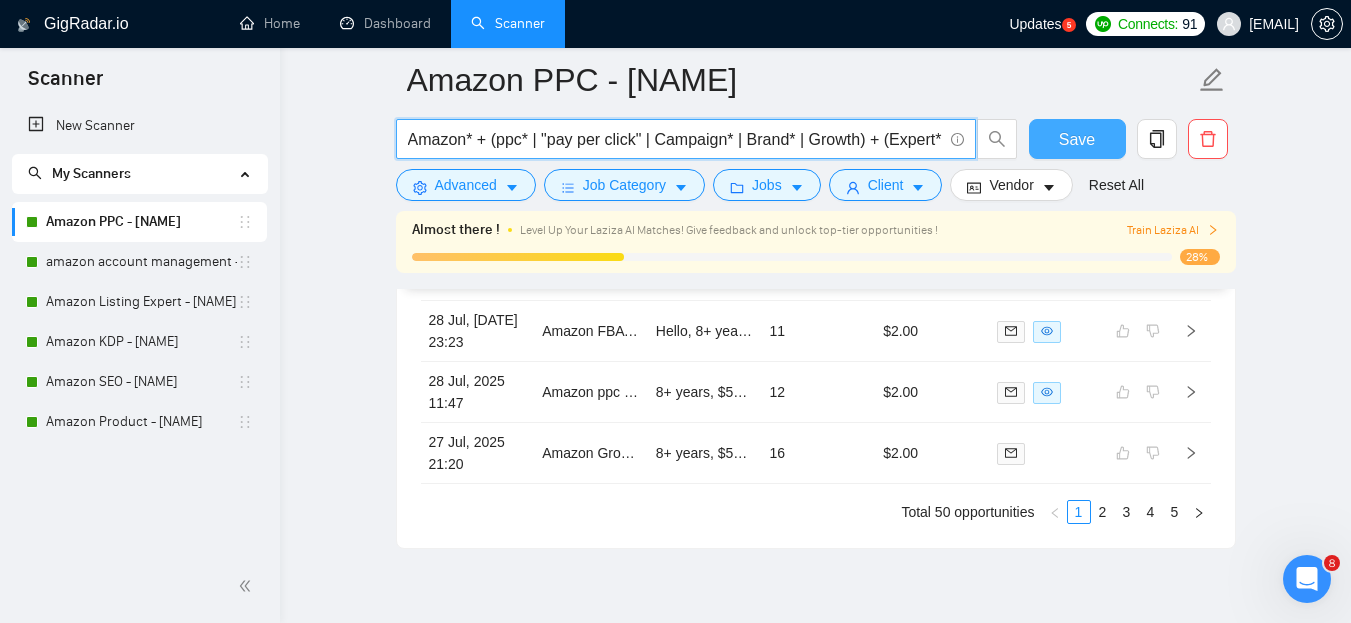 click on "Save" at bounding box center (1077, 139) 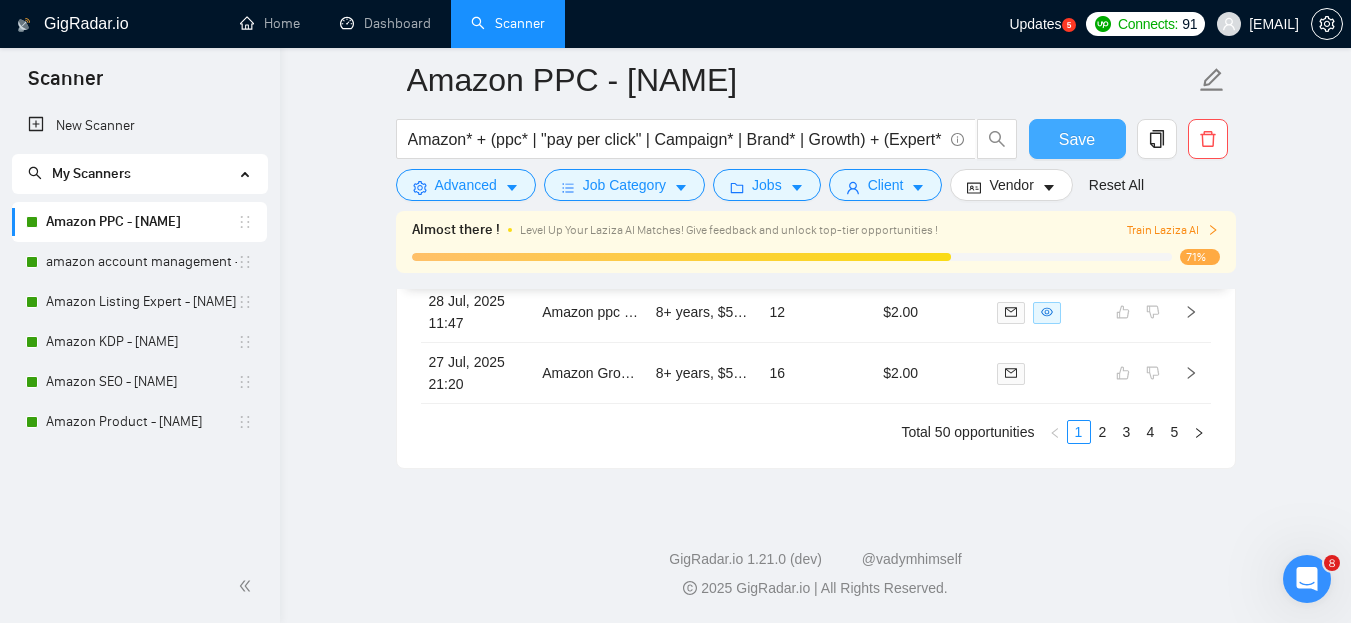 scroll, scrollTop: 5589, scrollLeft: 0, axis: vertical 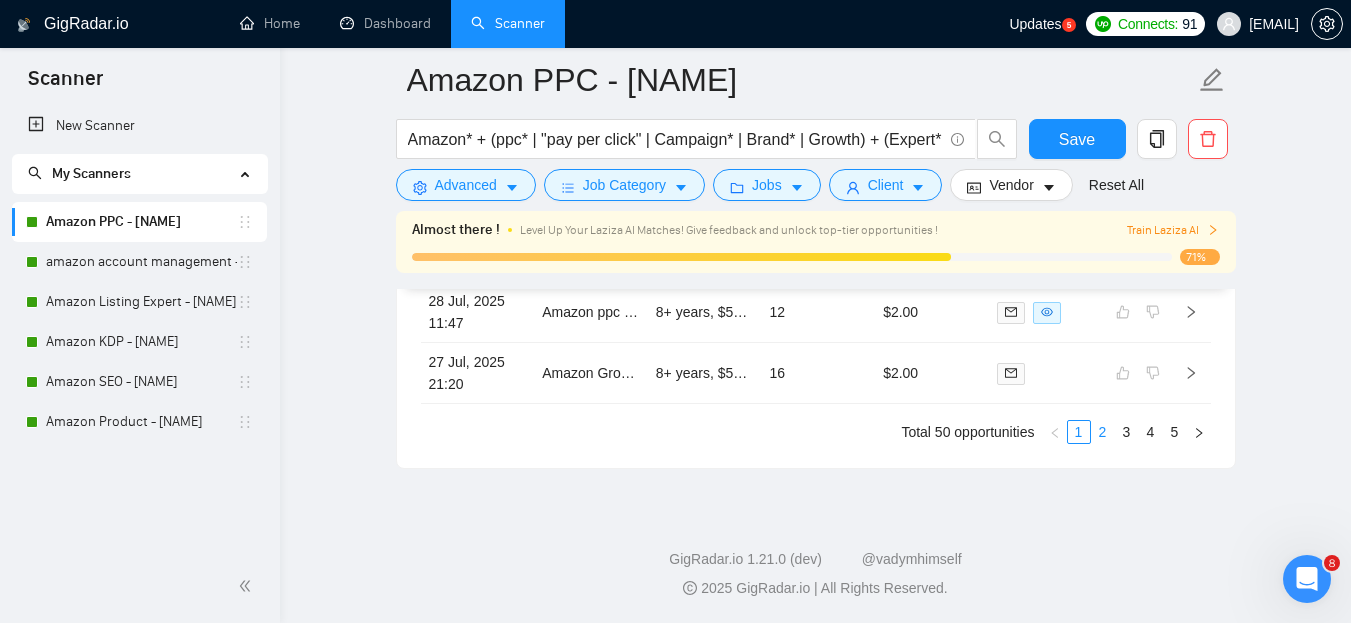 click on "2" at bounding box center [1103, 432] 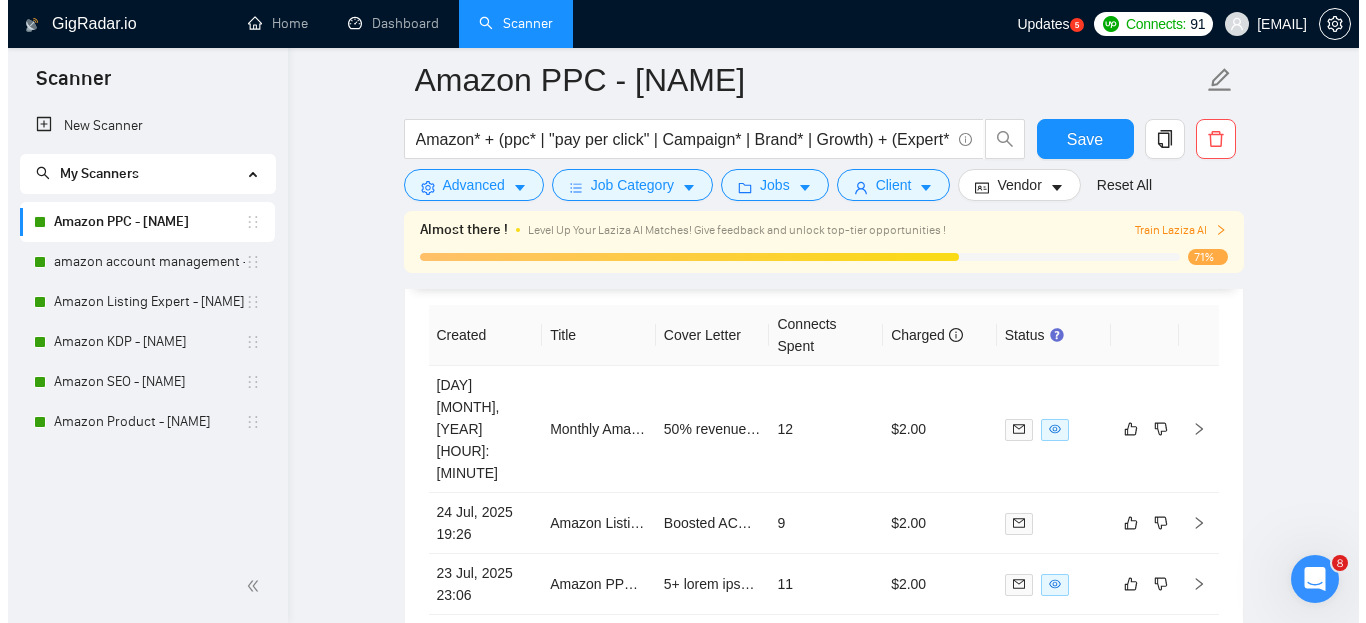 scroll, scrollTop: 5029, scrollLeft: 0, axis: vertical 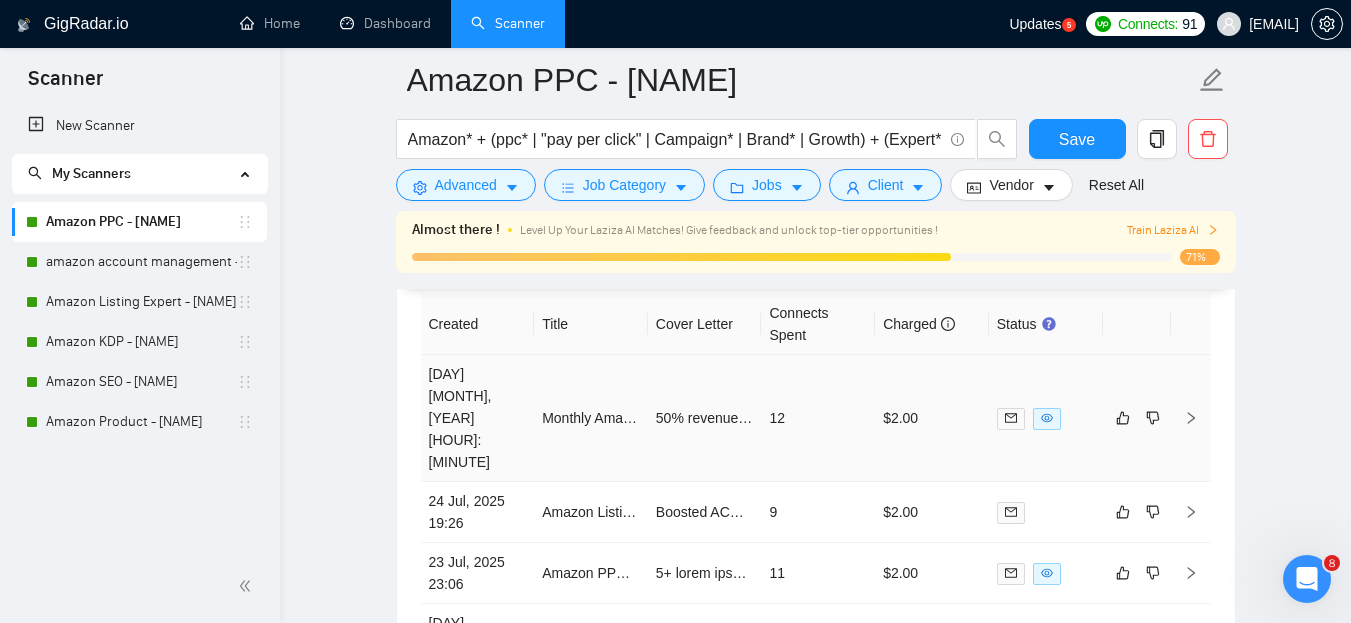 click on "12" at bounding box center [818, 418] 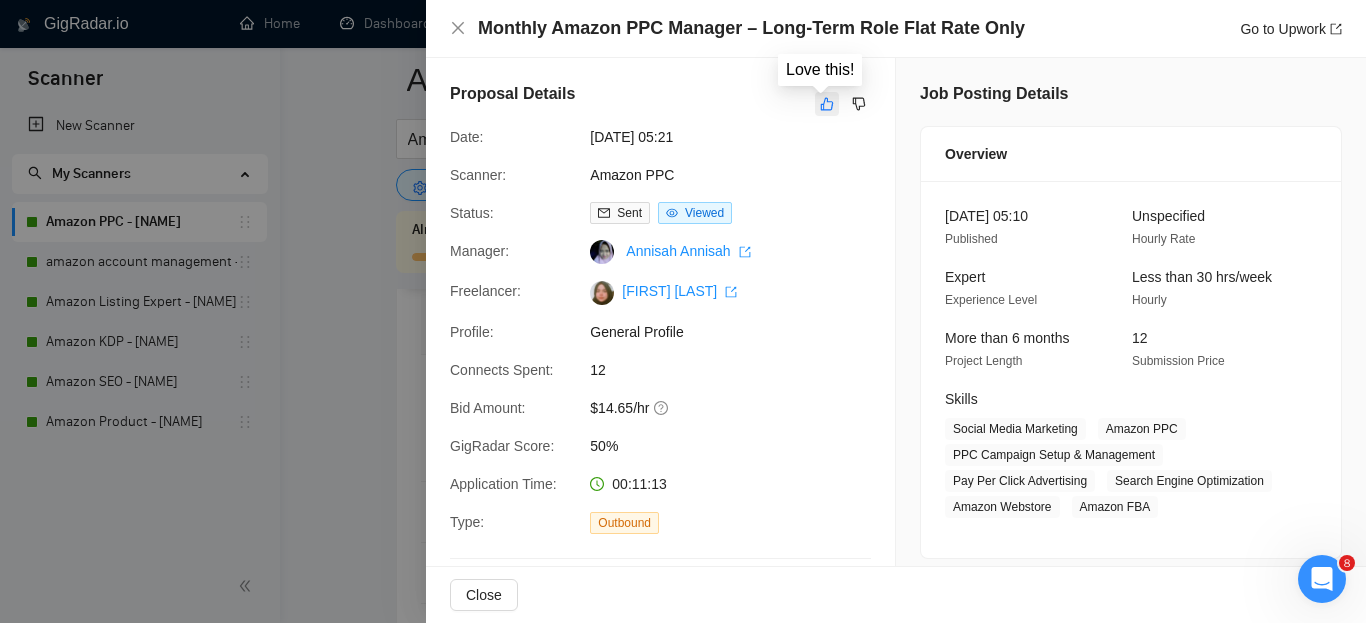 click 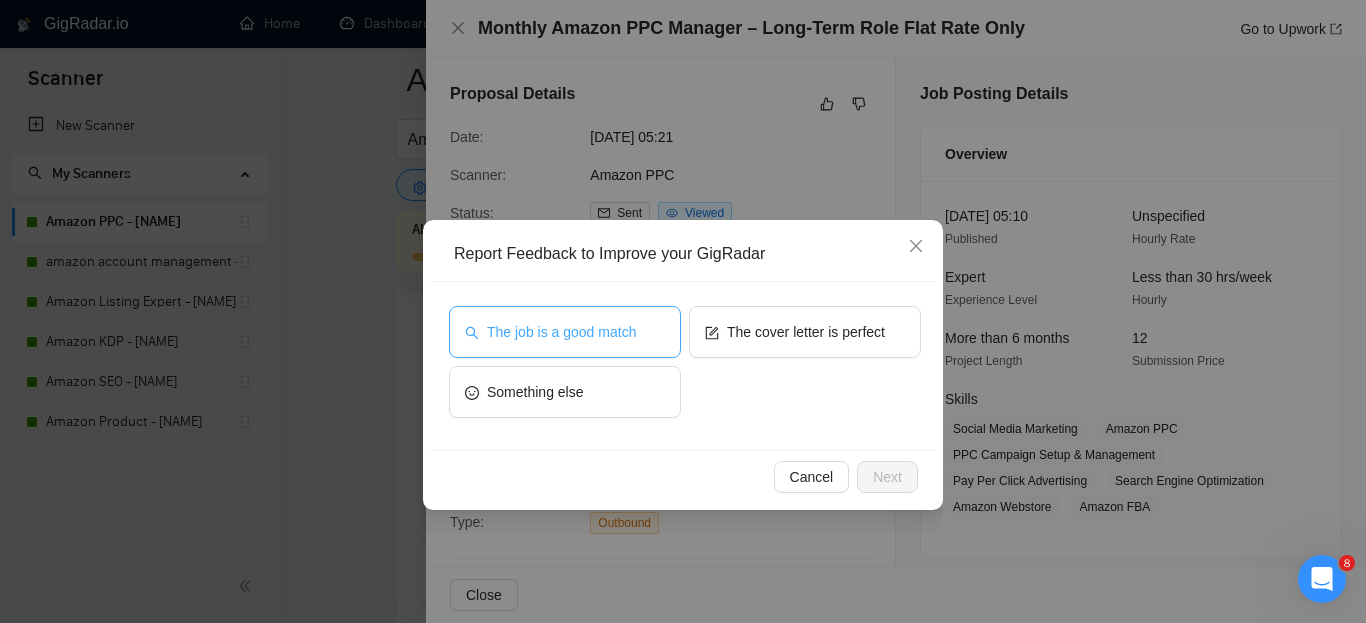click on "The job is a good match" at bounding box center [565, 332] 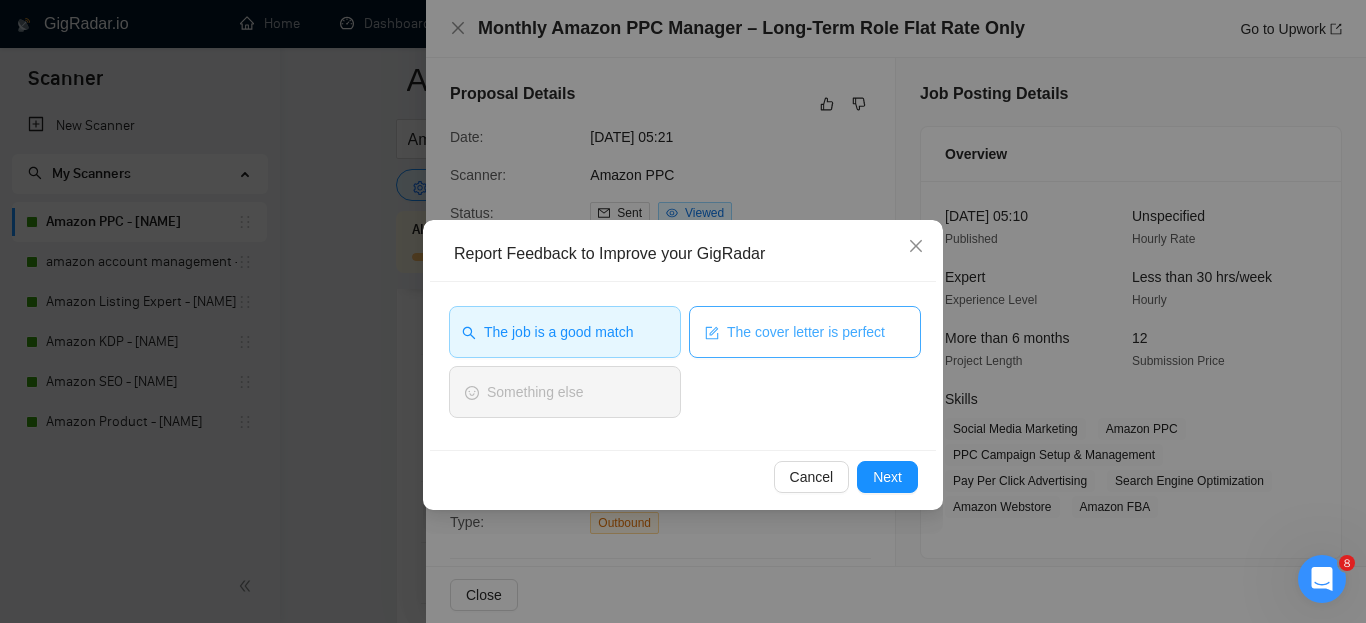 click on "The cover letter is perfect" at bounding box center [805, 332] 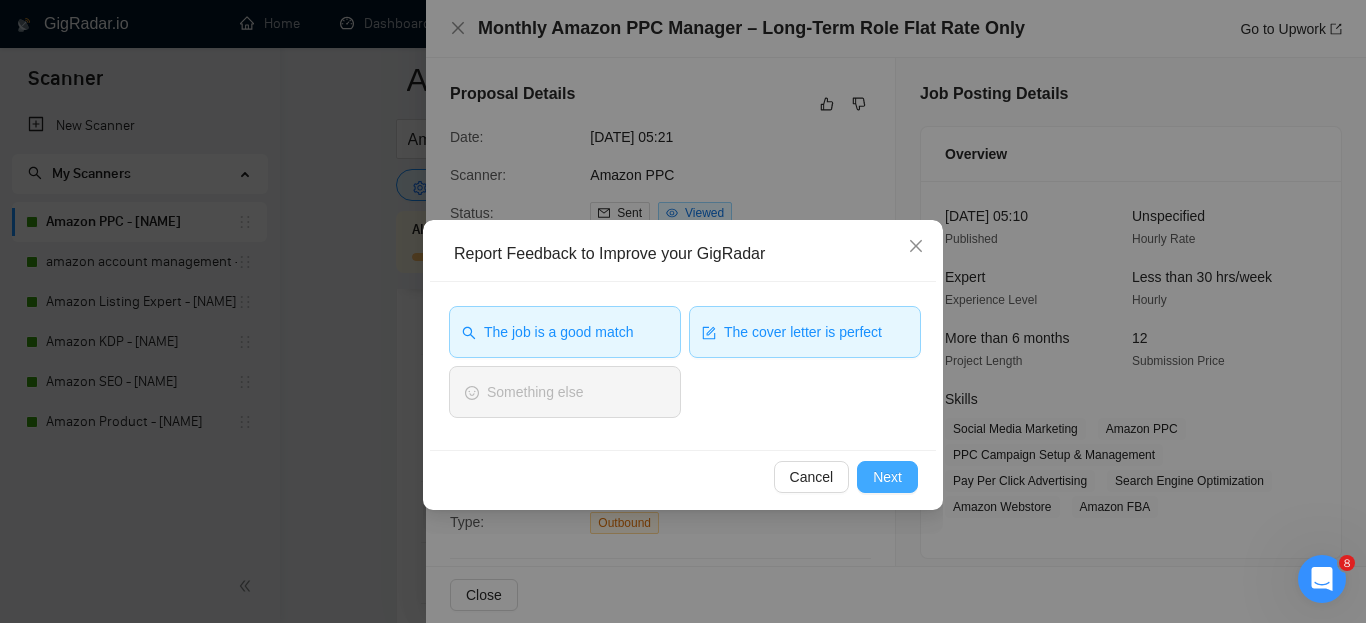 click on "Next" at bounding box center (887, 477) 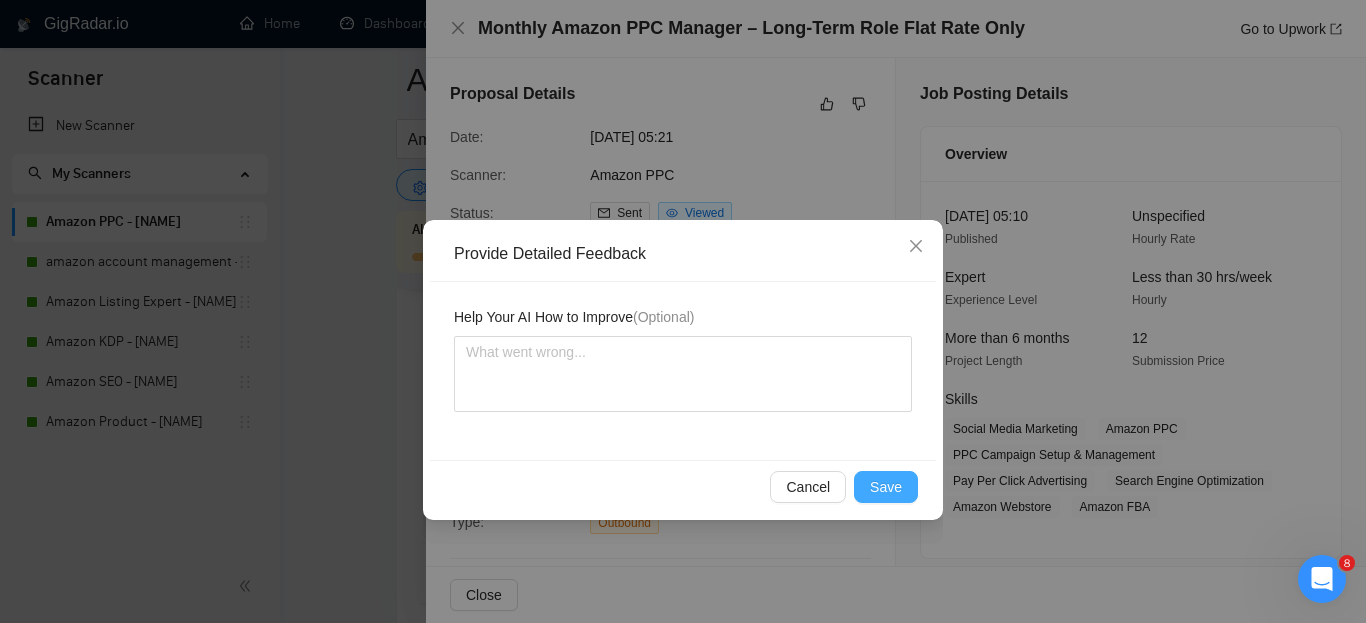 click on "Save" at bounding box center (886, 487) 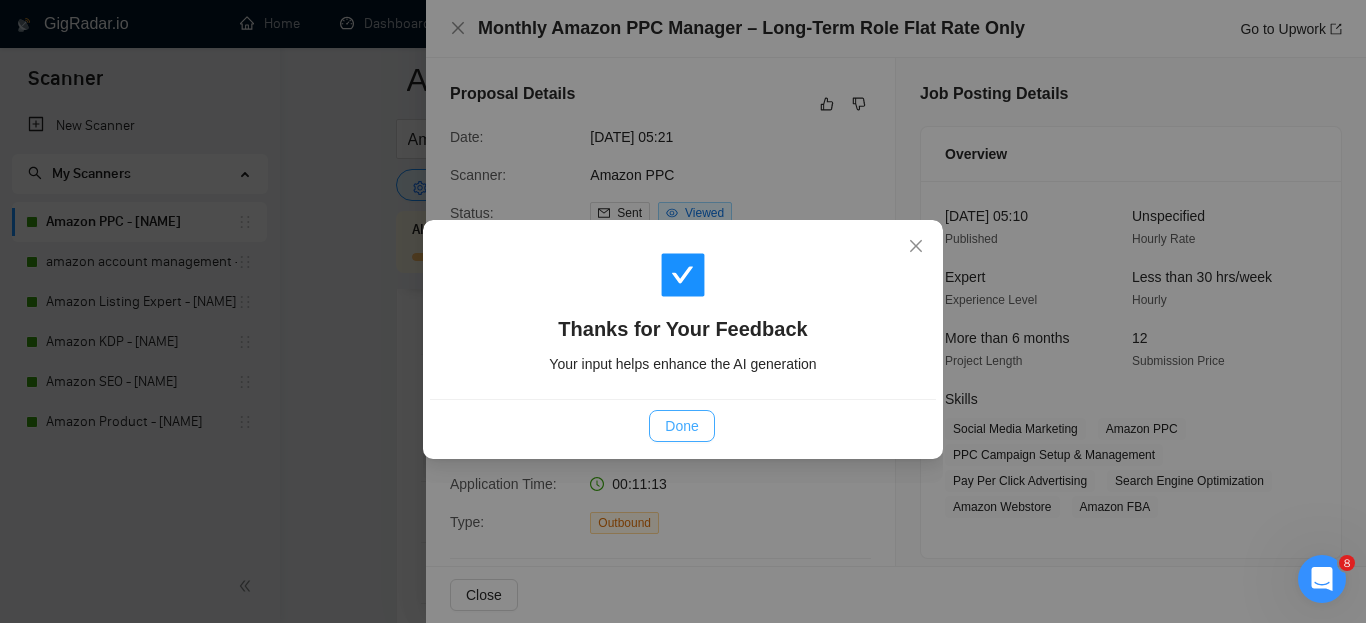 click on "Done" at bounding box center [681, 426] 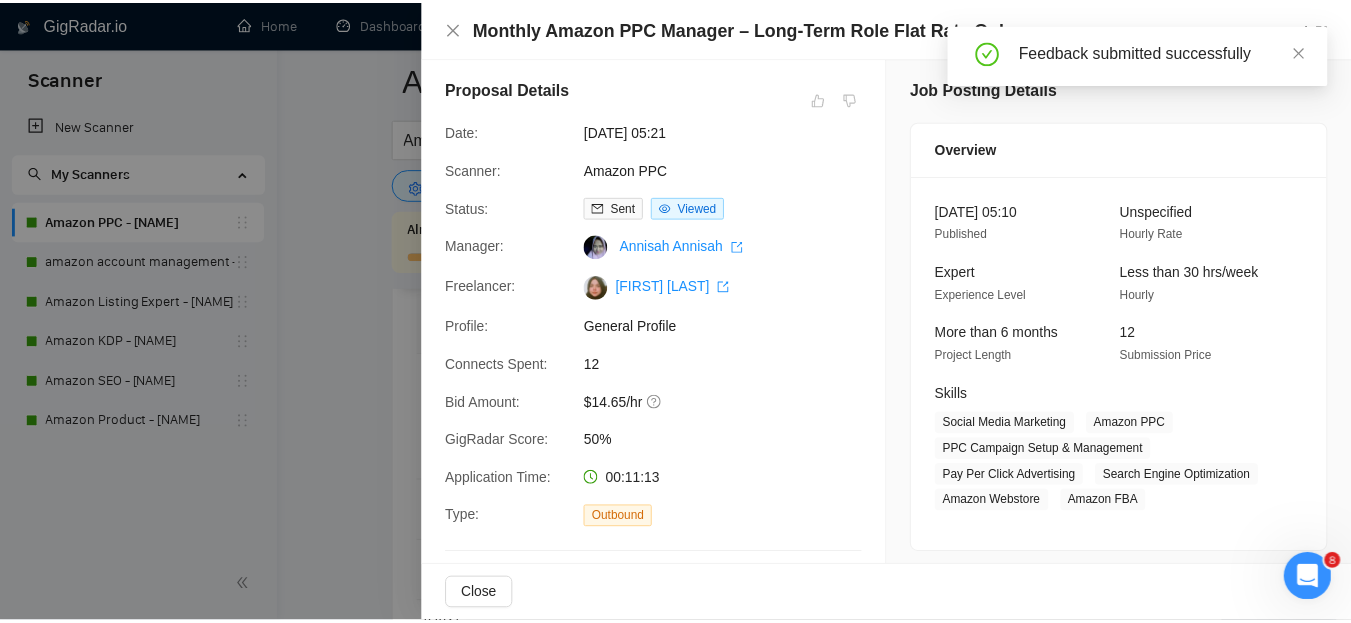 scroll, scrollTop: 0, scrollLeft: 0, axis: both 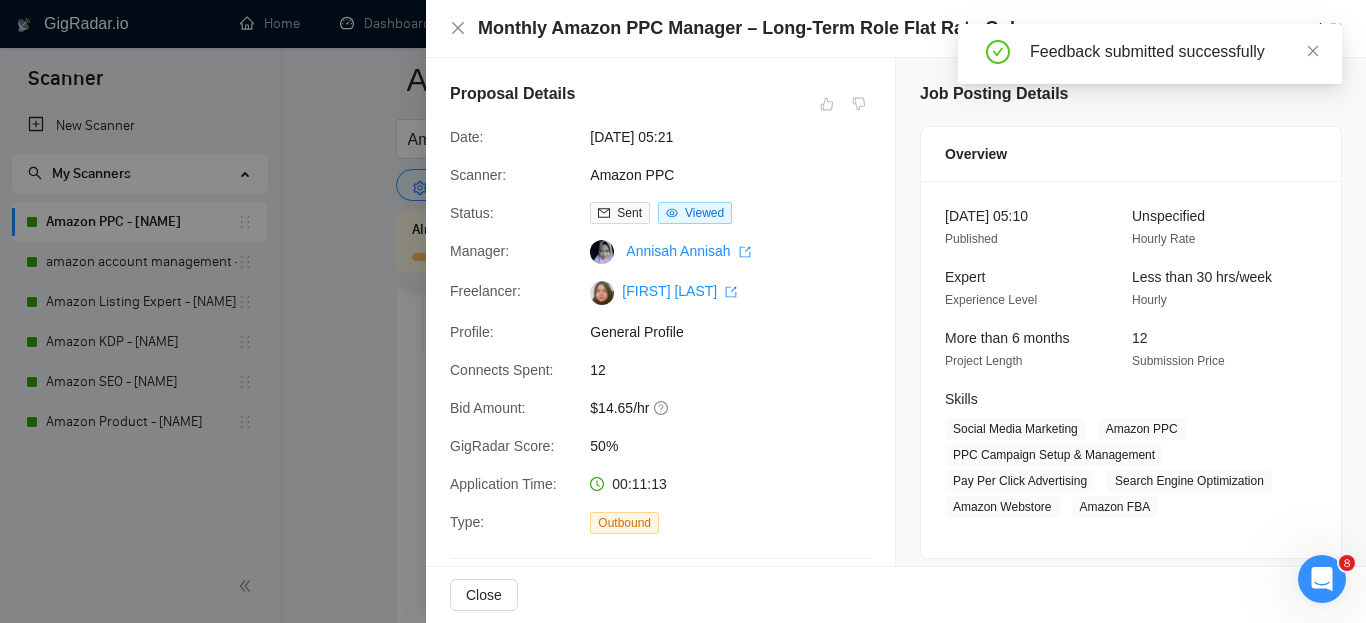 click at bounding box center (683, 311) 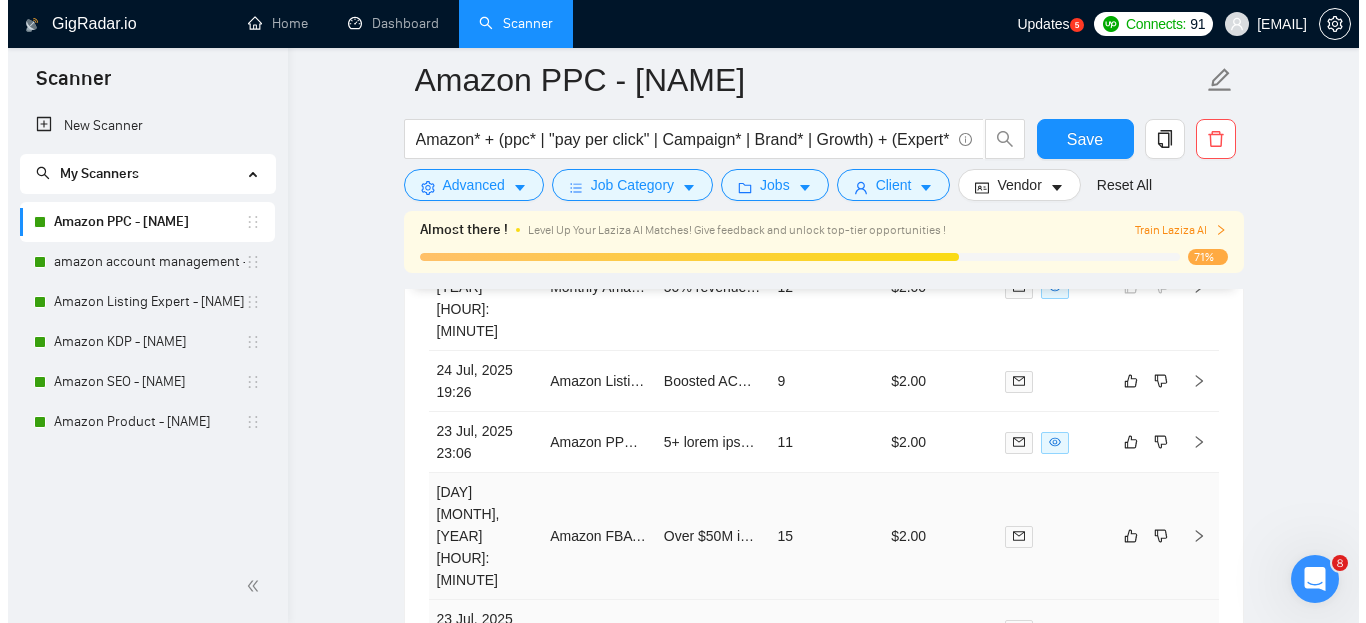 scroll, scrollTop: 5161, scrollLeft: 0, axis: vertical 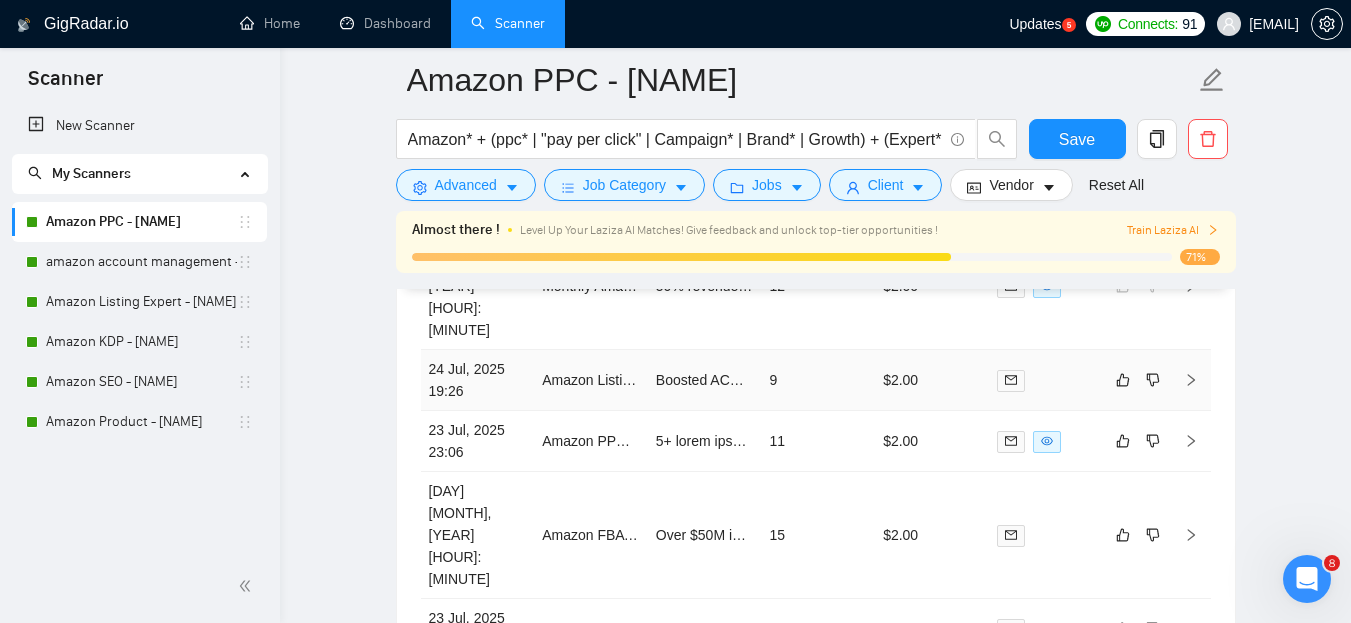 click on "9" at bounding box center [818, 380] 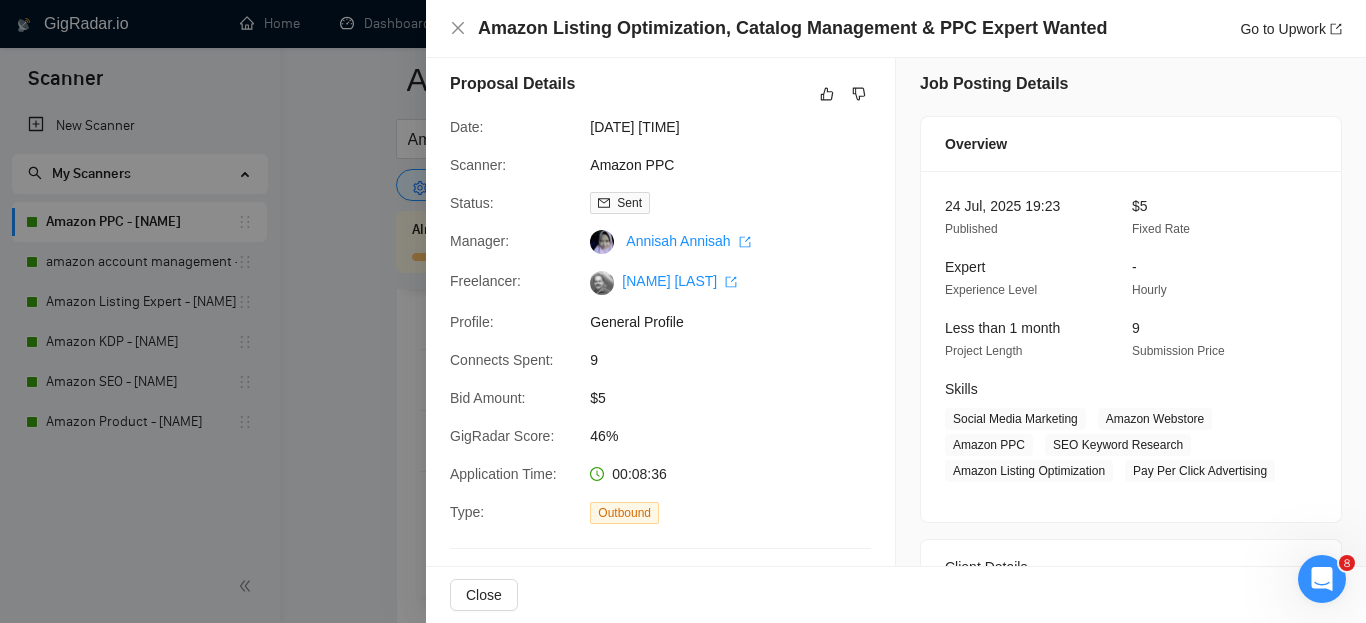 scroll, scrollTop: 0, scrollLeft: 0, axis: both 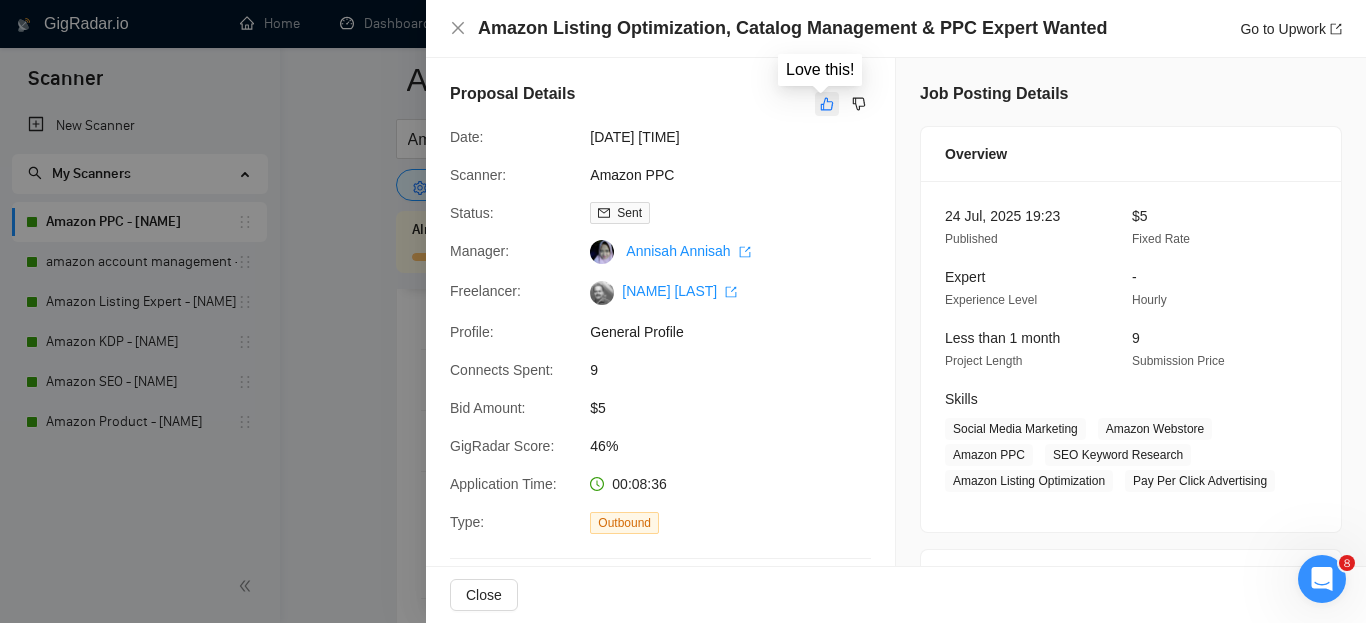 click 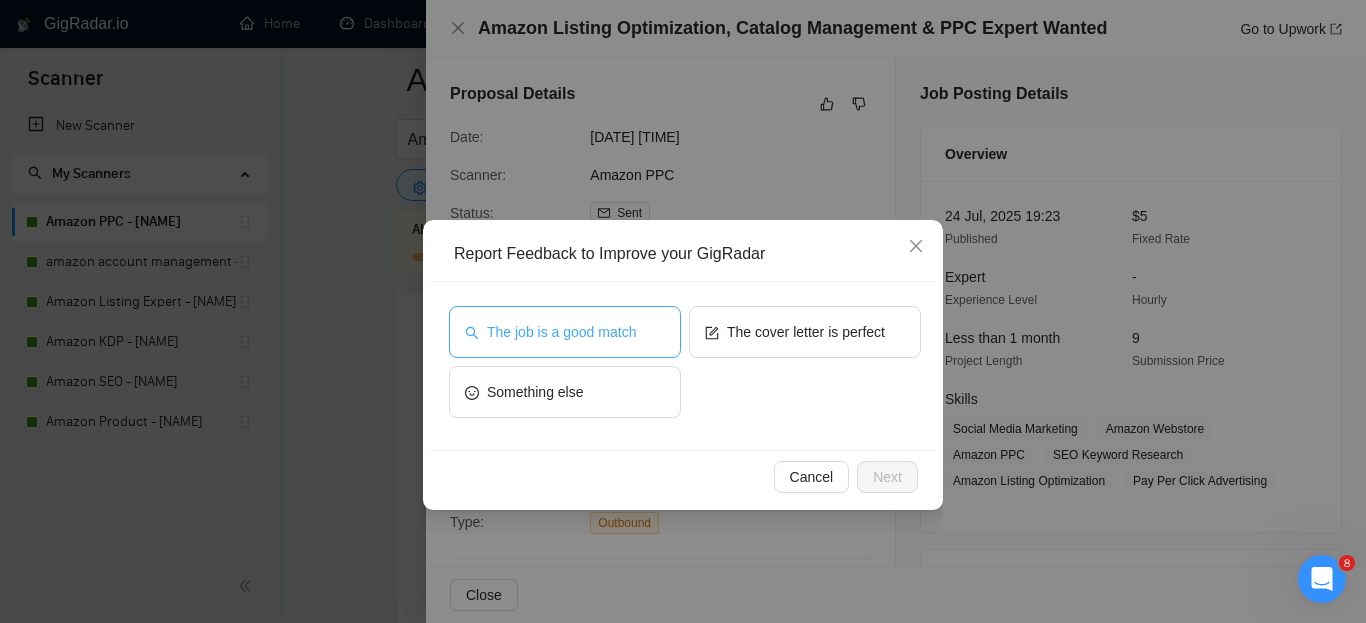 click on "The job is a good match" at bounding box center [565, 332] 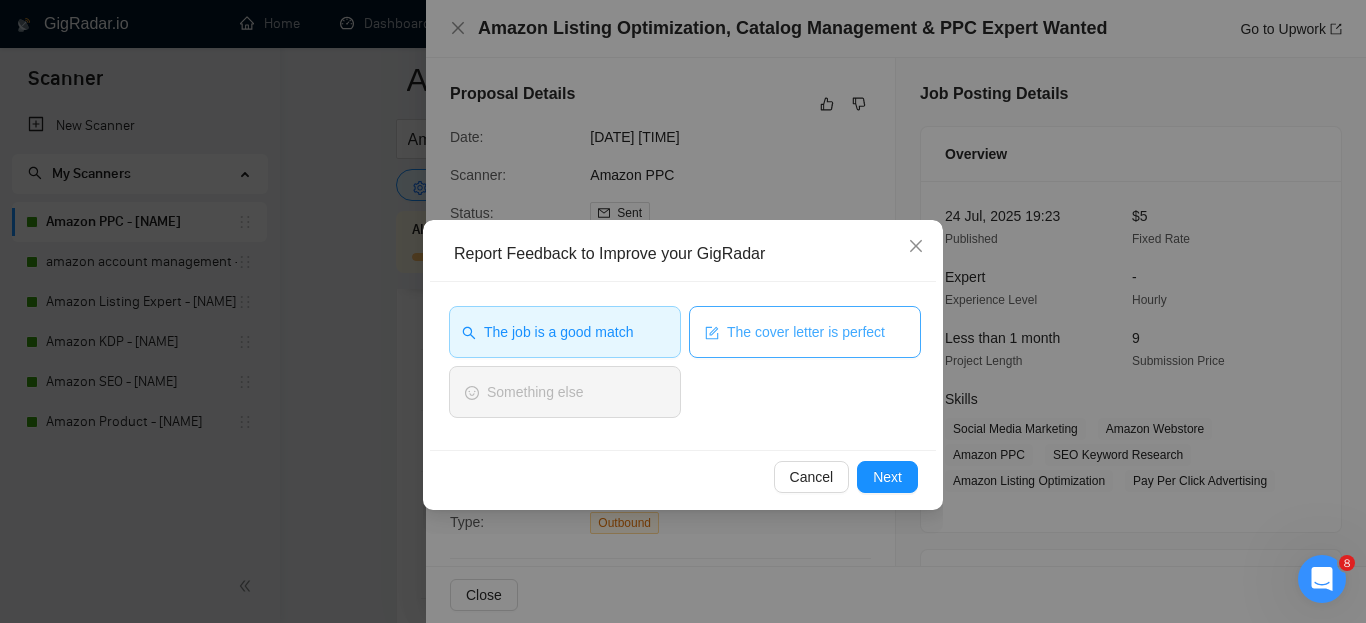 click on "The cover letter is perfect" at bounding box center (806, 332) 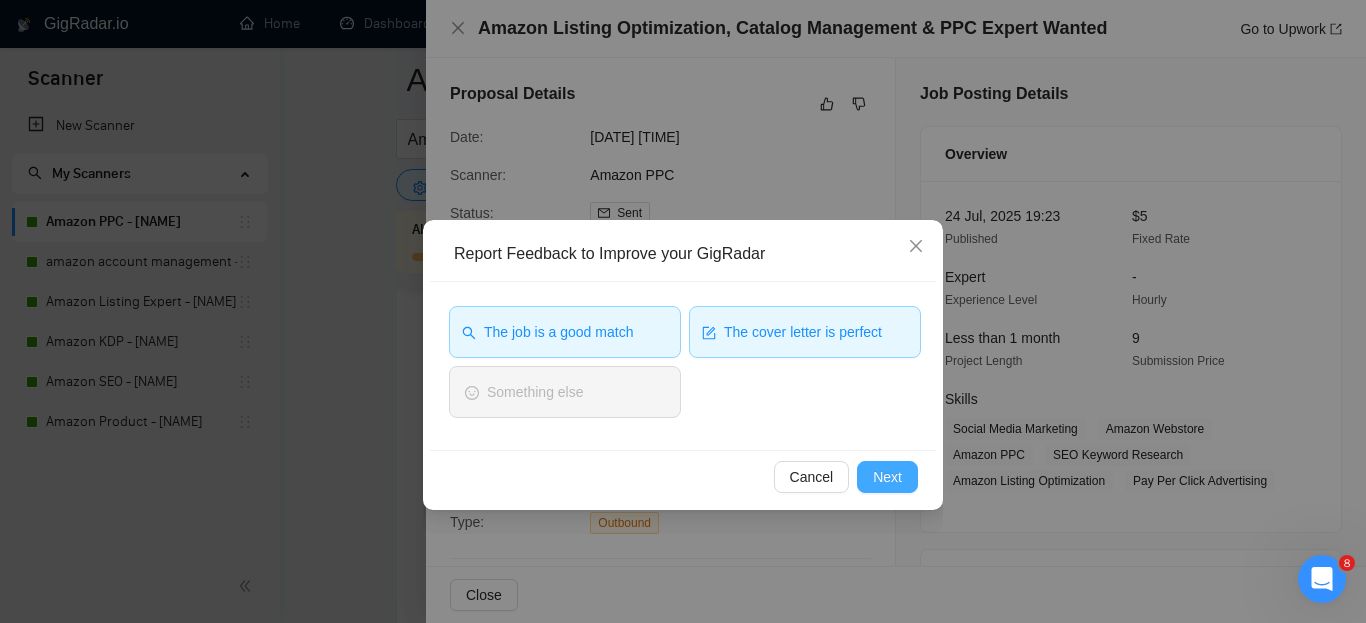 click on "Next" at bounding box center (887, 477) 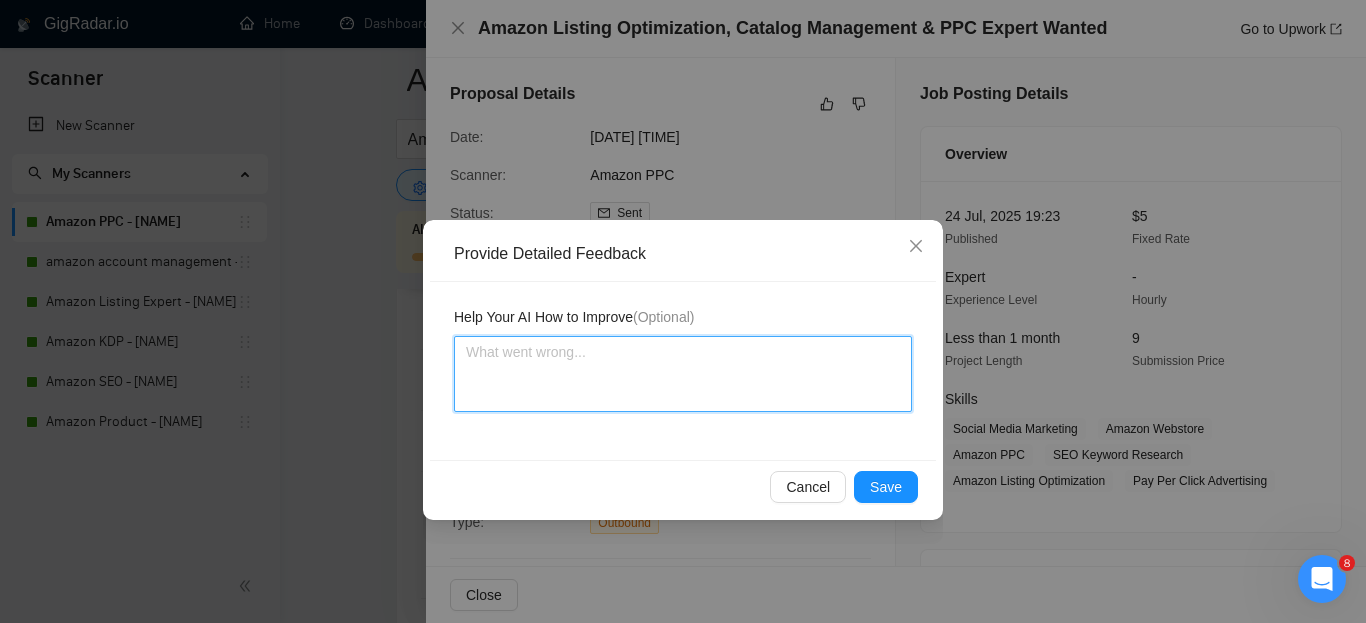click at bounding box center (683, 374) 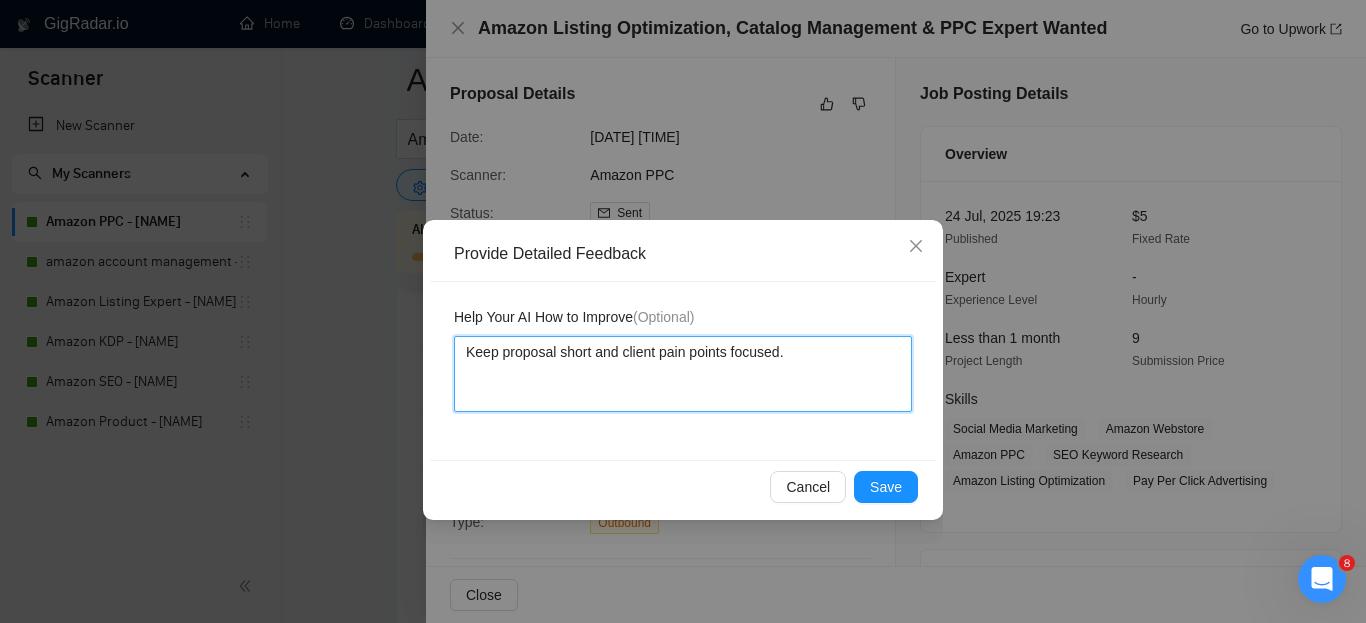 click on "Keep proposal short and client pain points focused." at bounding box center [683, 374] 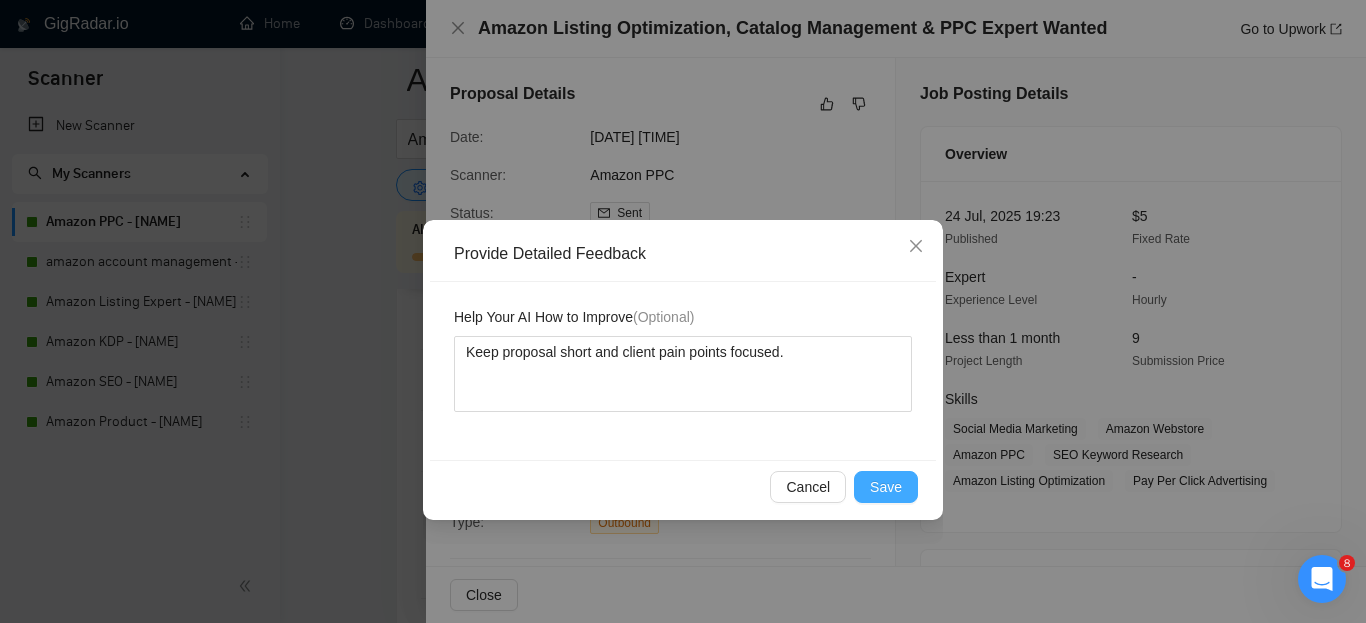 click on "Save" at bounding box center [886, 487] 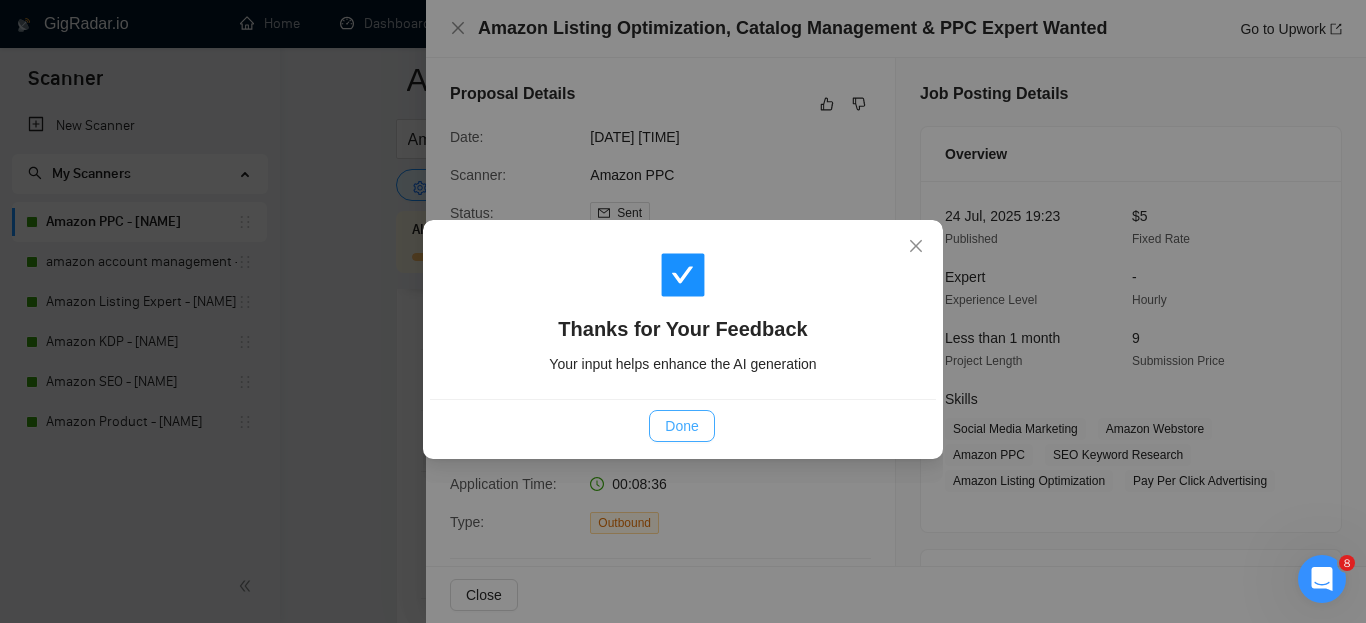 click on "Done" at bounding box center [681, 426] 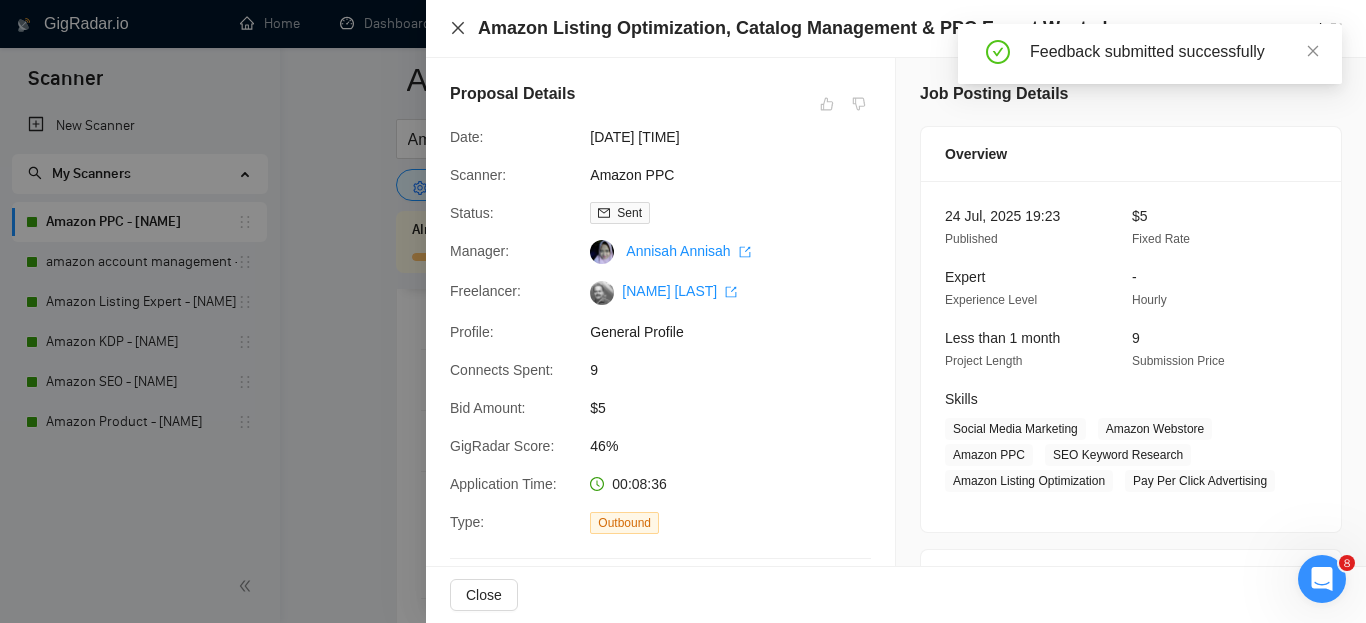 click 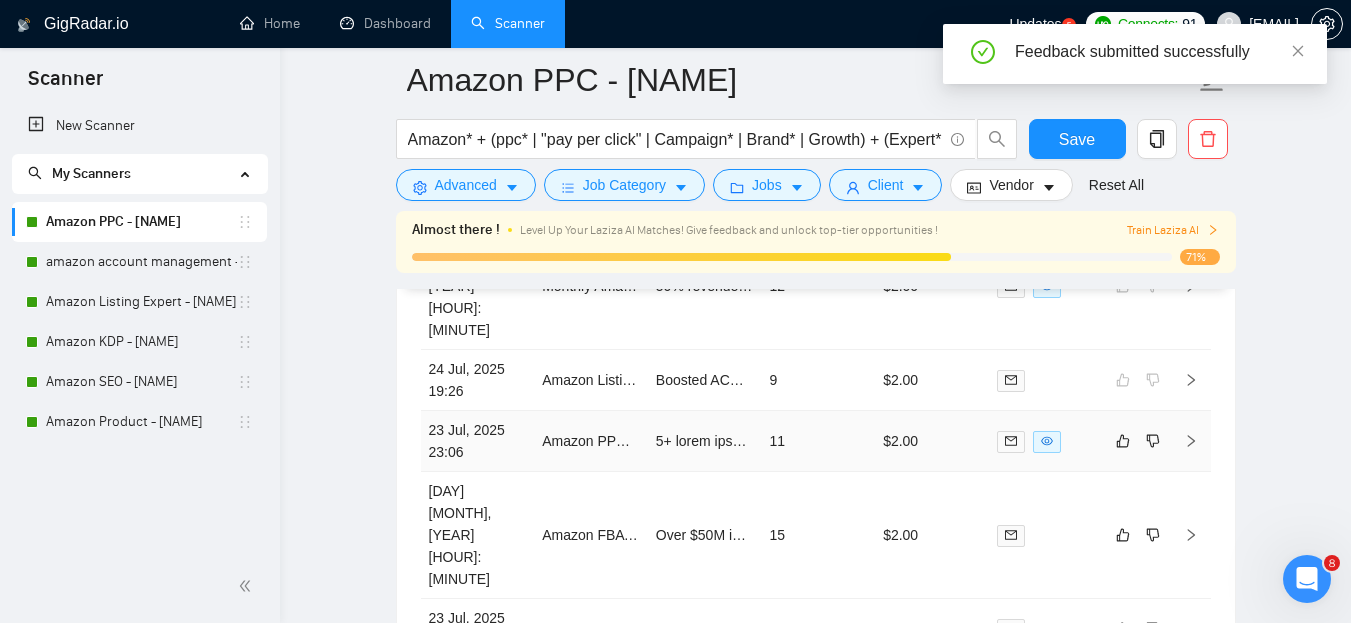click on "11" at bounding box center [818, 441] 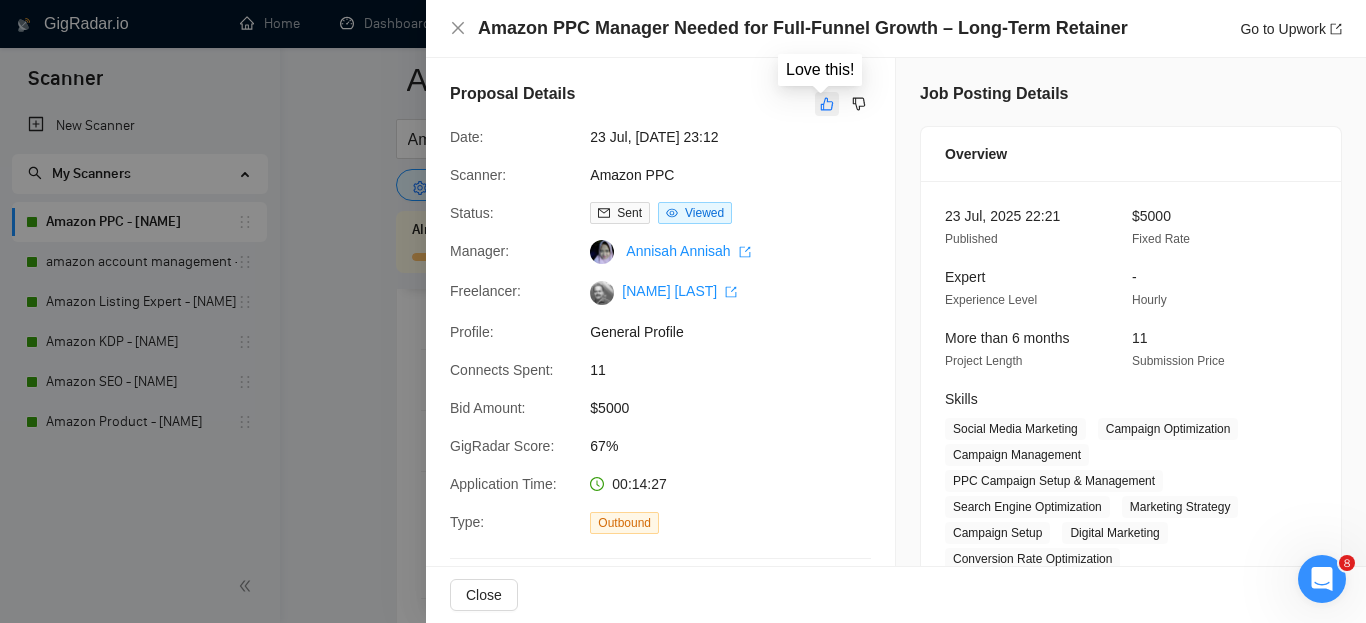 click at bounding box center (827, 104) 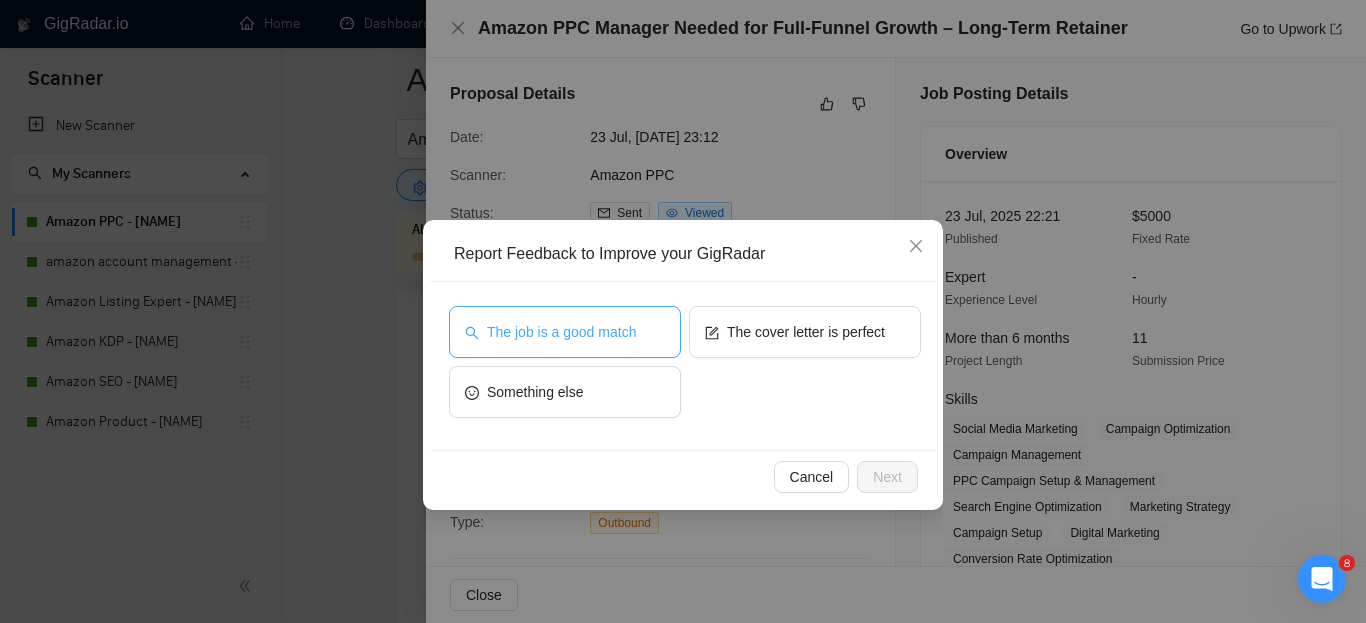 click on "The job is a good match" at bounding box center [561, 332] 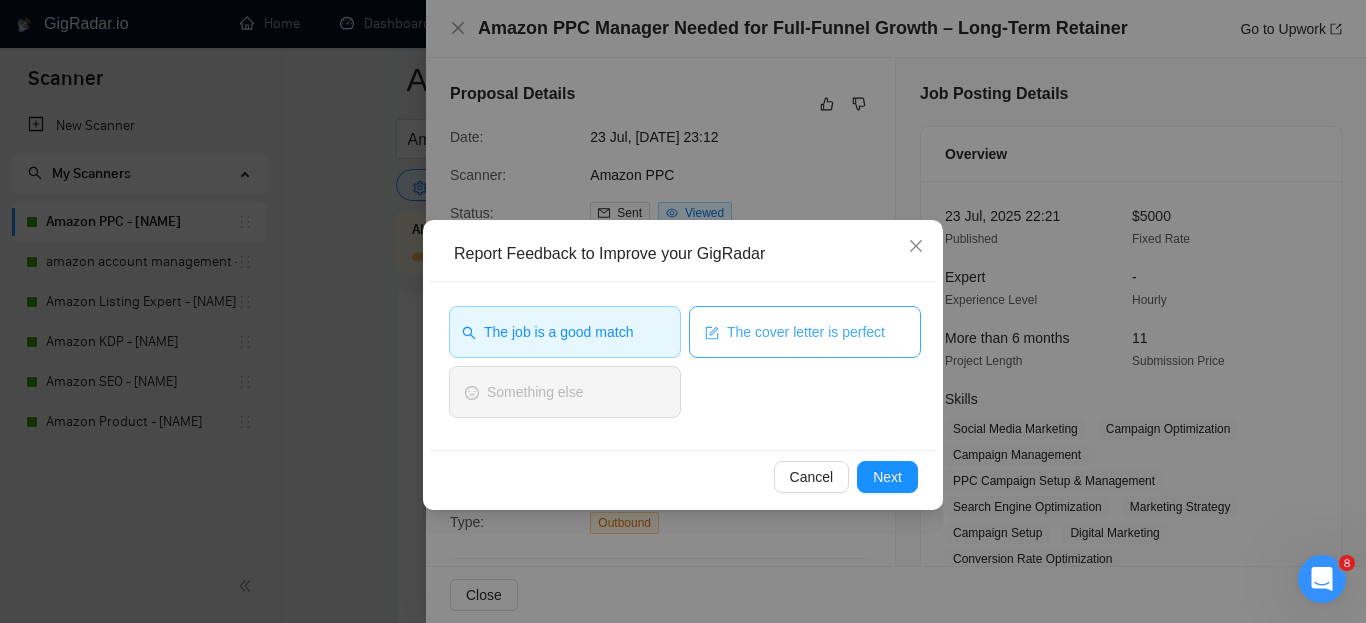 click on "The cover letter is perfect" at bounding box center [806, 332] 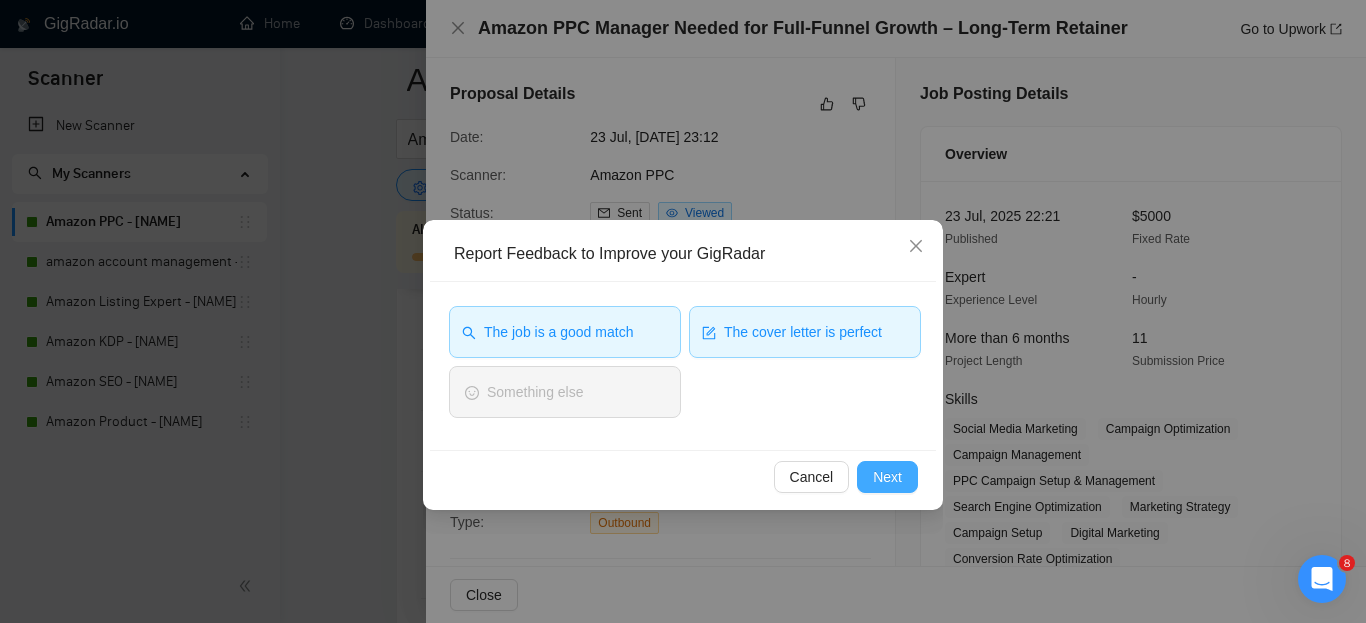 click on "Next" at bounding box center (887, 477) 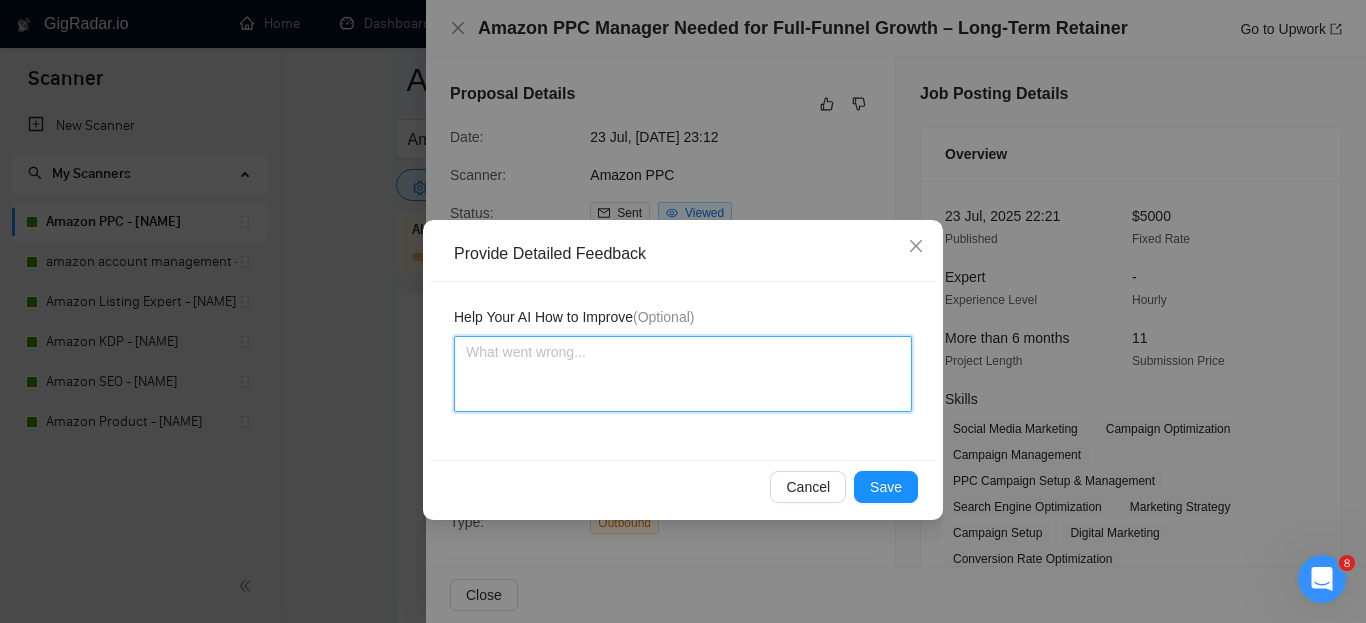 click at bounding box center [683, 374] 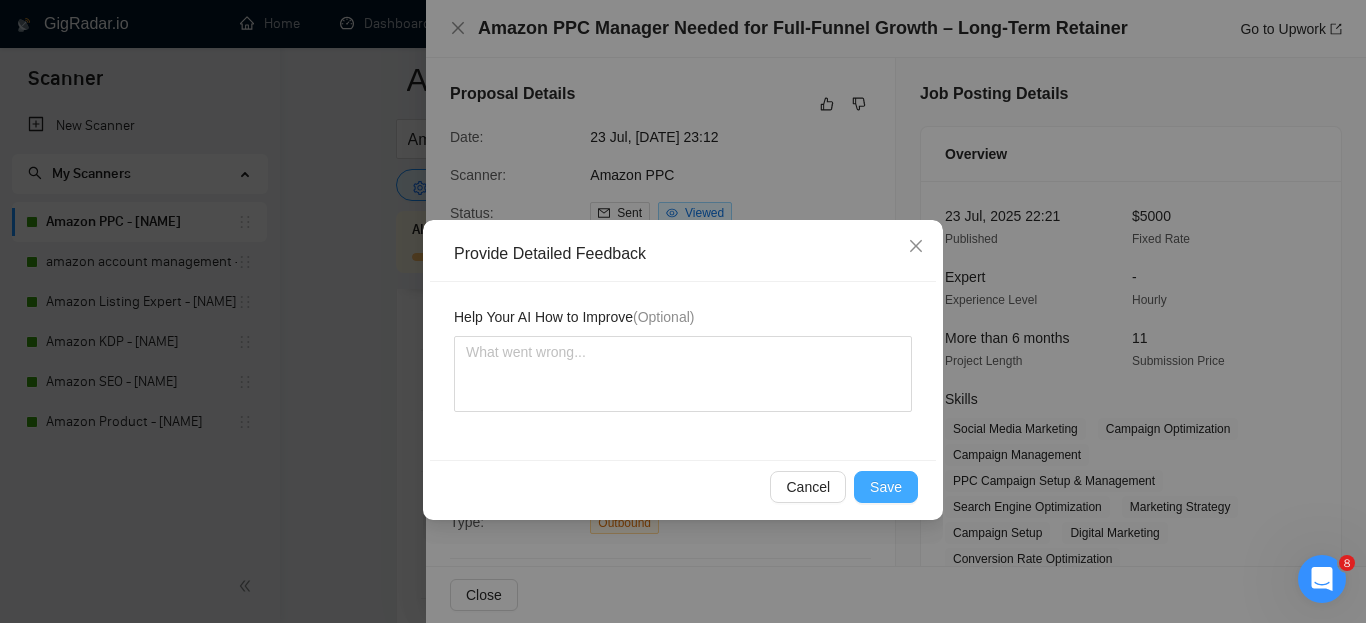 click on "Save" at bounding box center (886, 487) 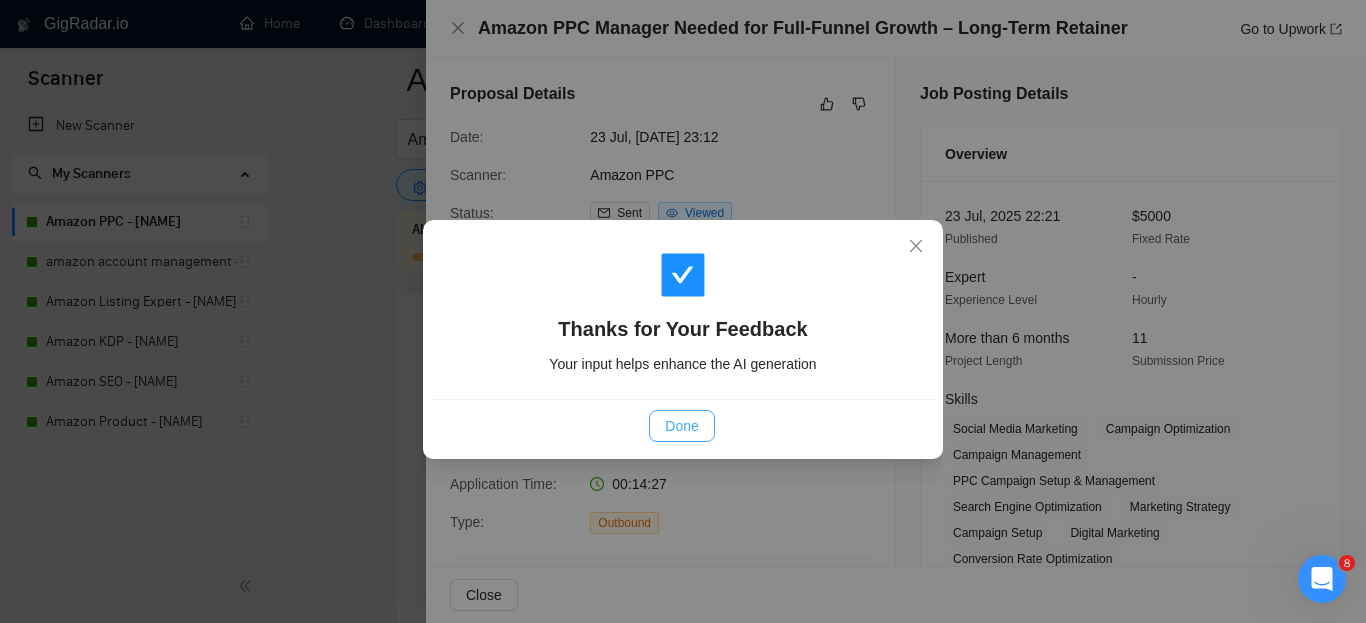 click on "Done" at bounding box center [681, 426] 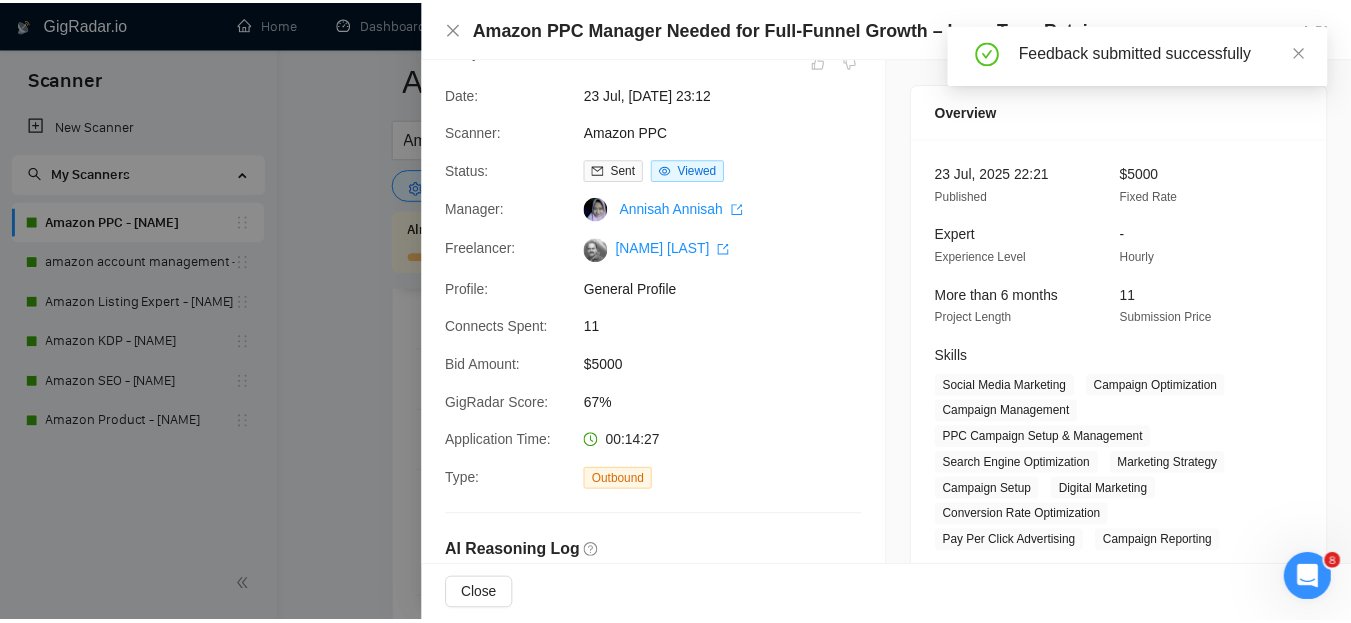 scroll, scrollTop: 0, scrollLeft: 0, axis: both 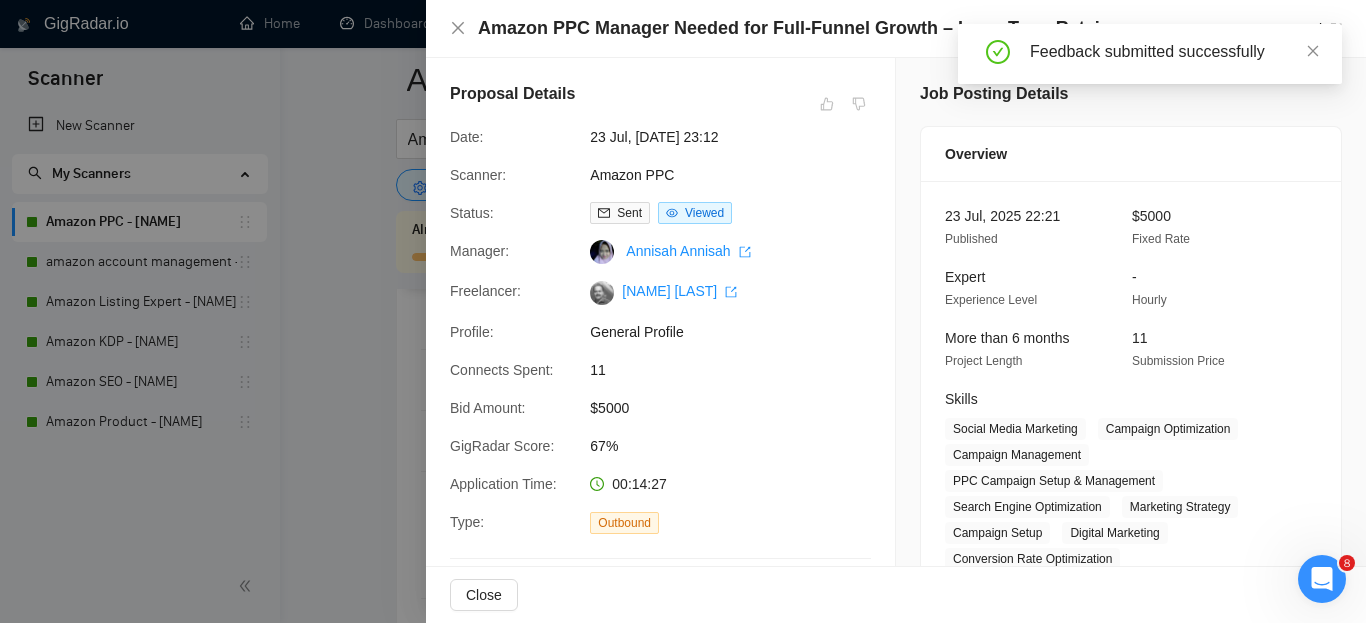 click at bounding box center [683, 311] 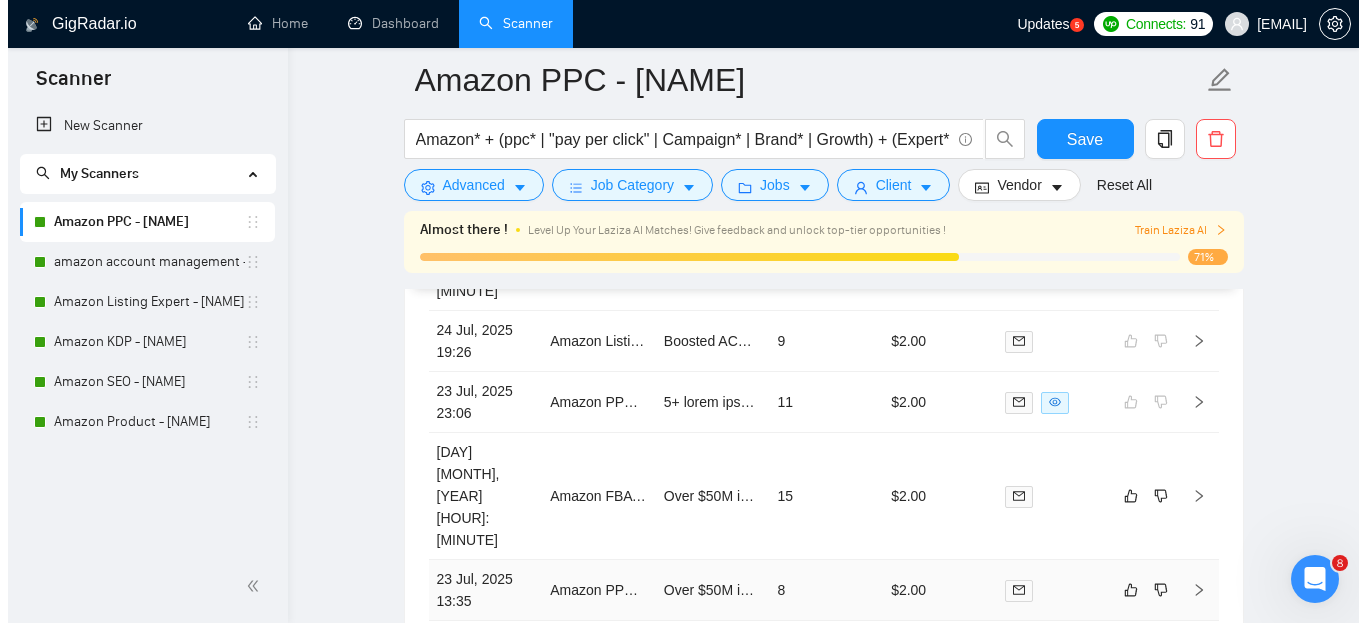scroll, scrollTop: 5225, scrollLeft: 0, axis: vertical 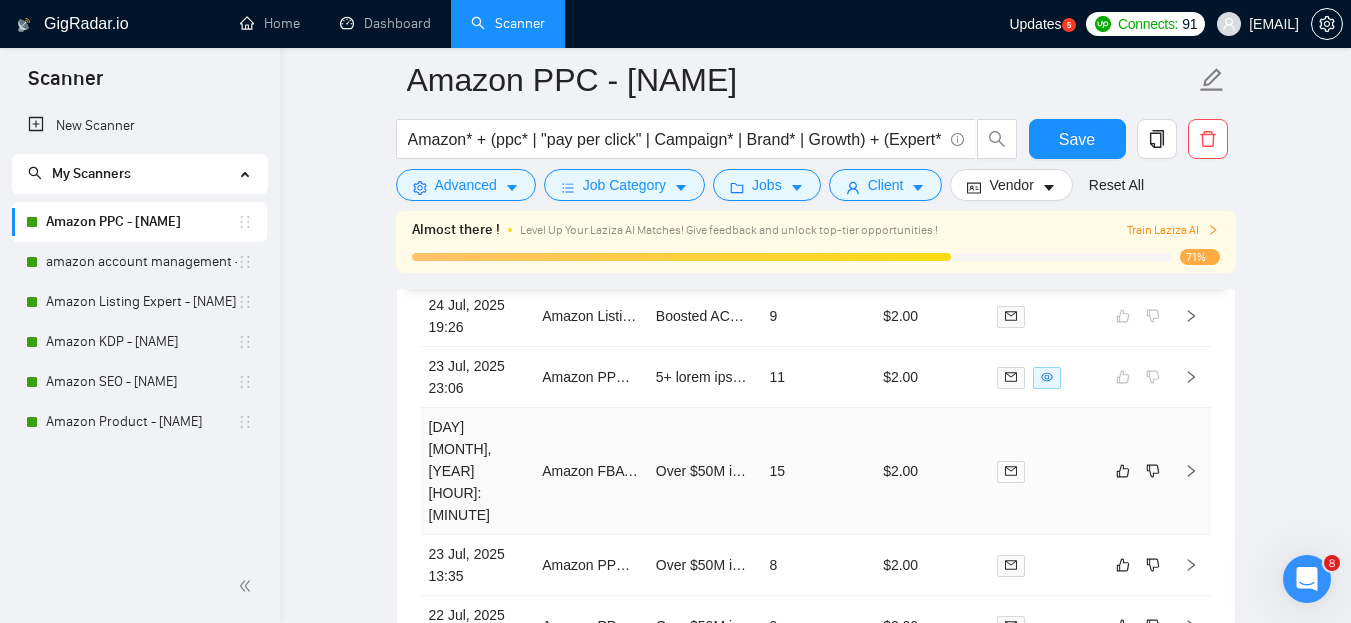click on "15" at bounding box center (818, 471) 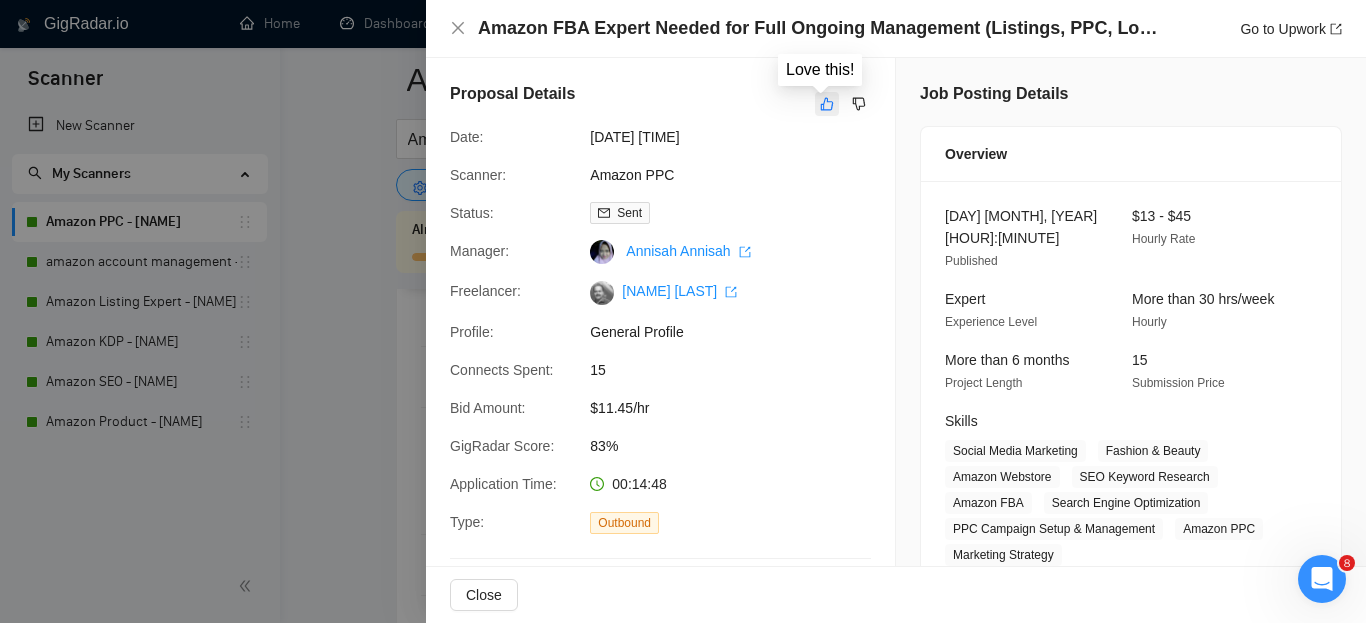 click 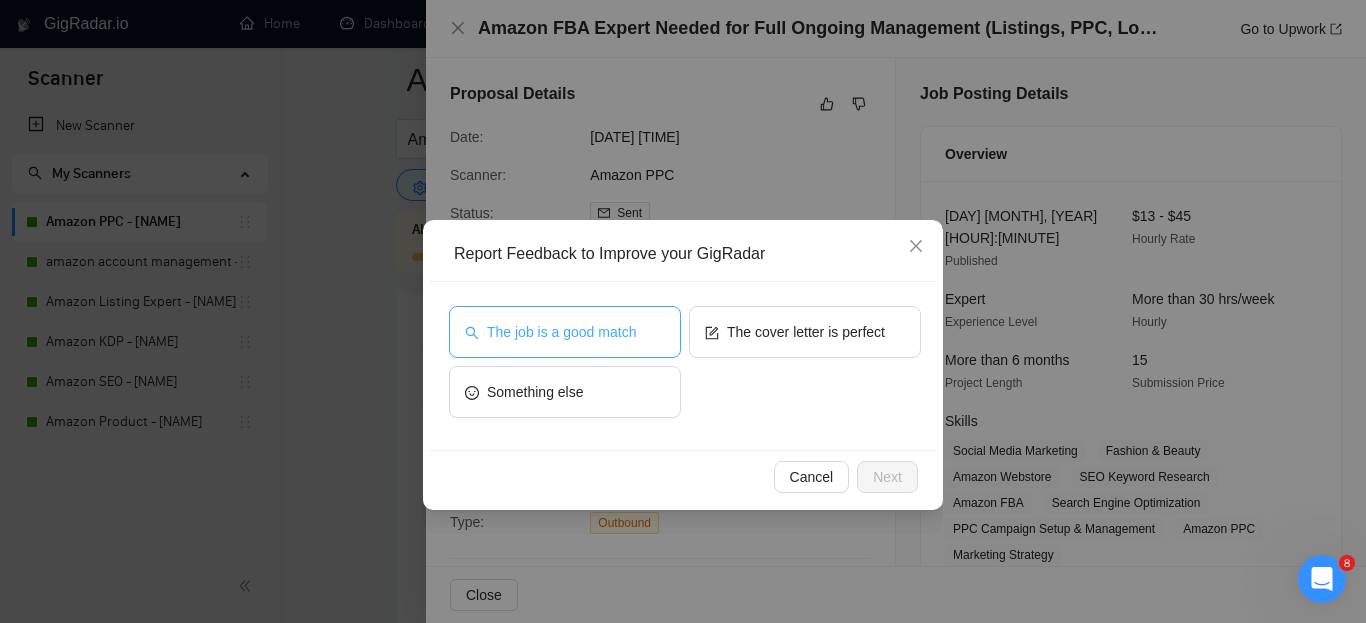 click on "The job is a good match" at bounding box center [565, 332] 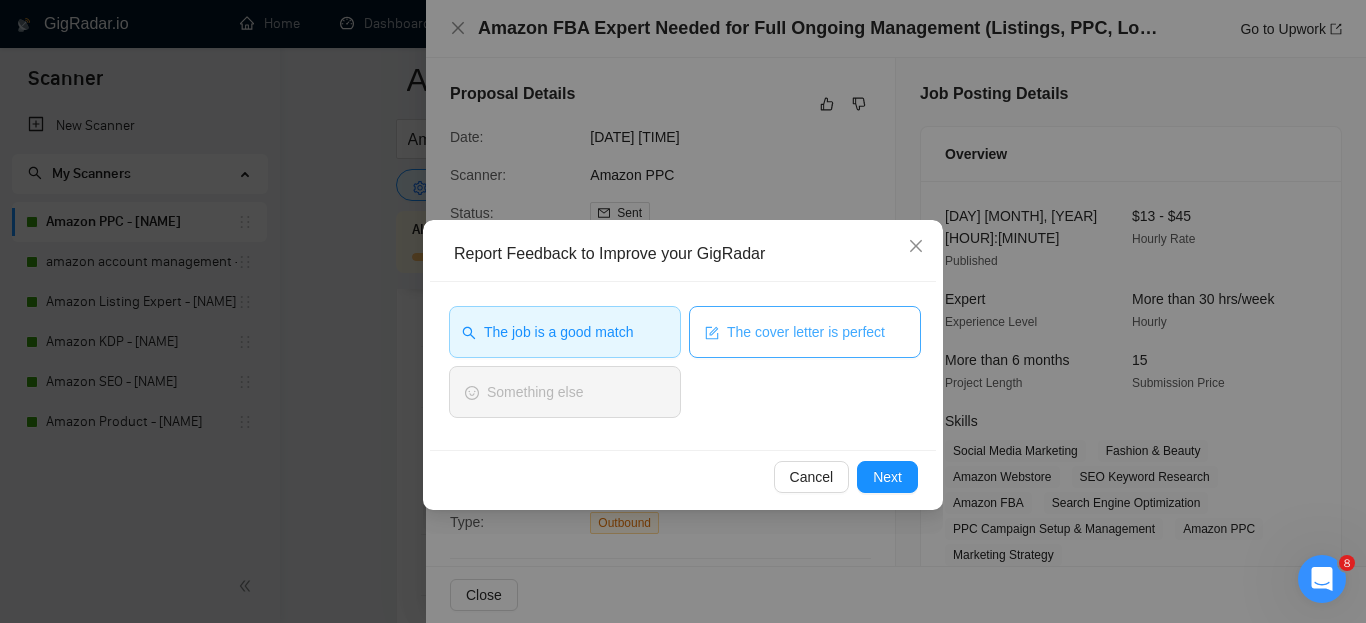 click on "The cover letter is perfect" at bounding box center [806, 332] 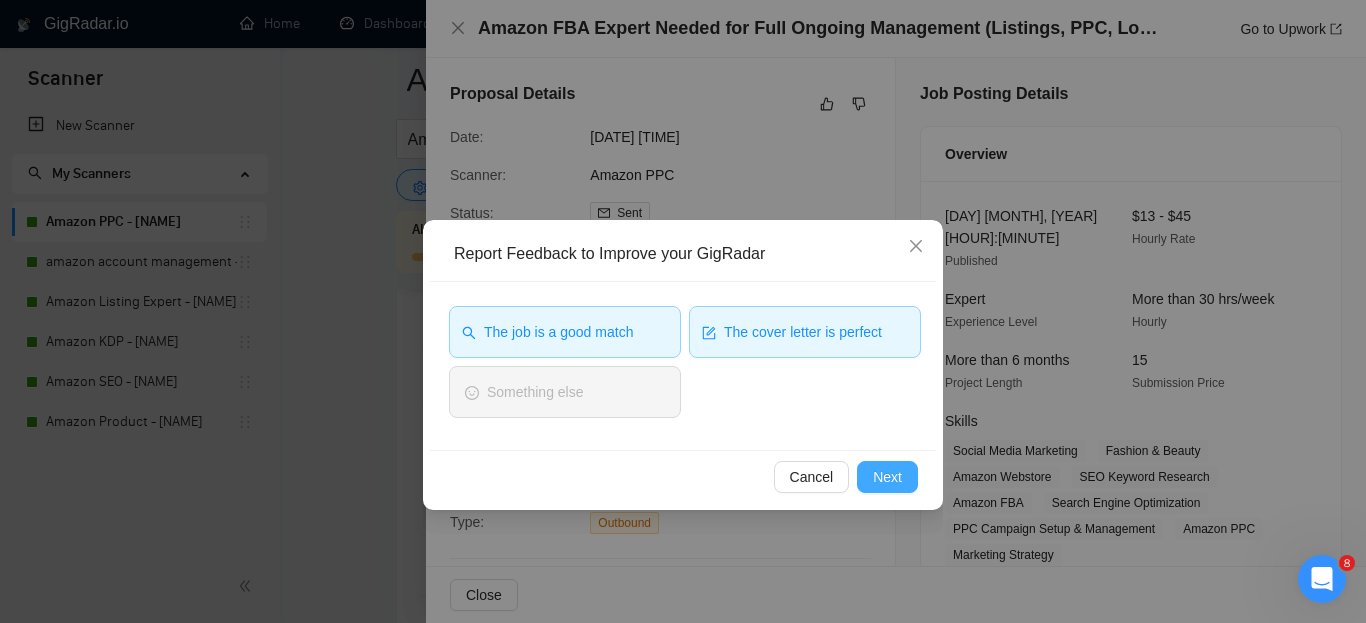 click on "Next" at bounding box center [887, 477] 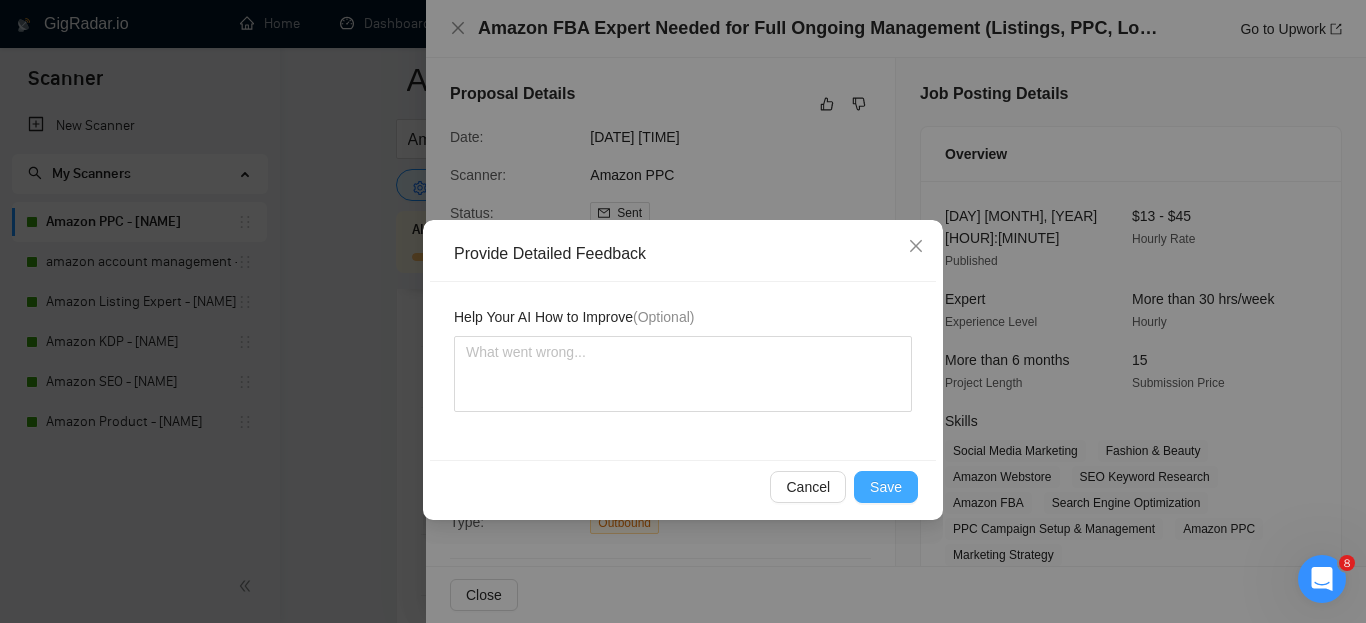 click on "Save" at bounding box center [886, 487] 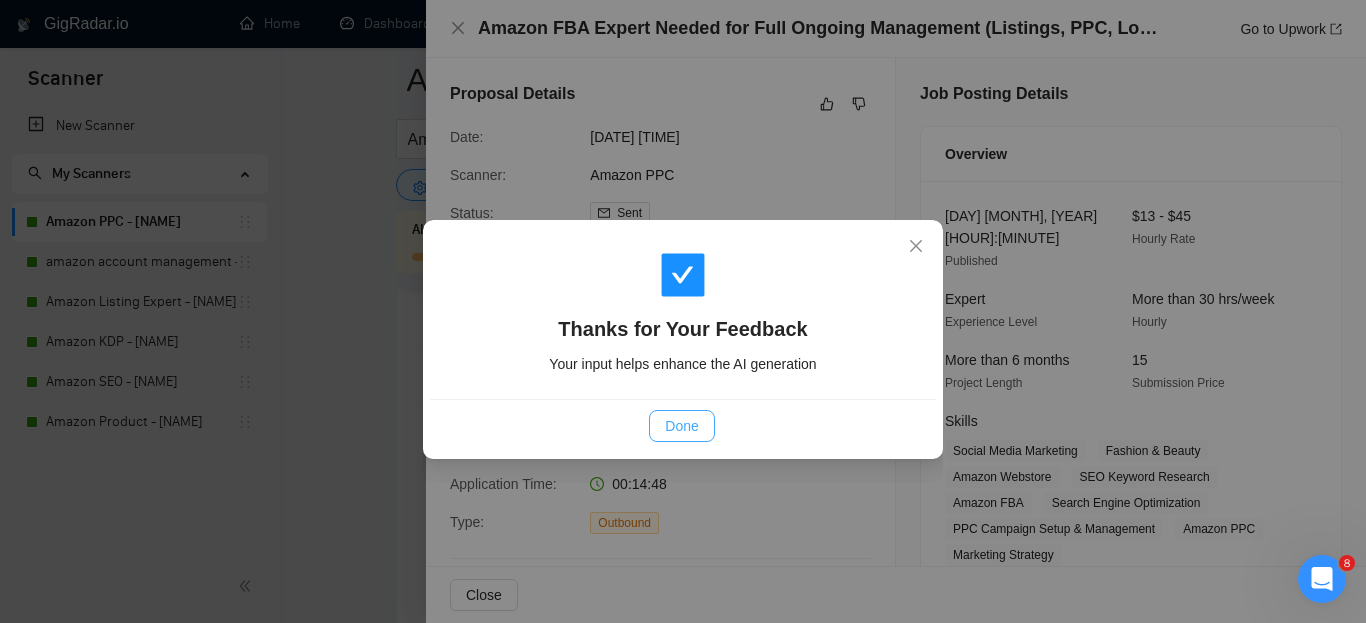 click on "Done" at bounding box center (681, 426) 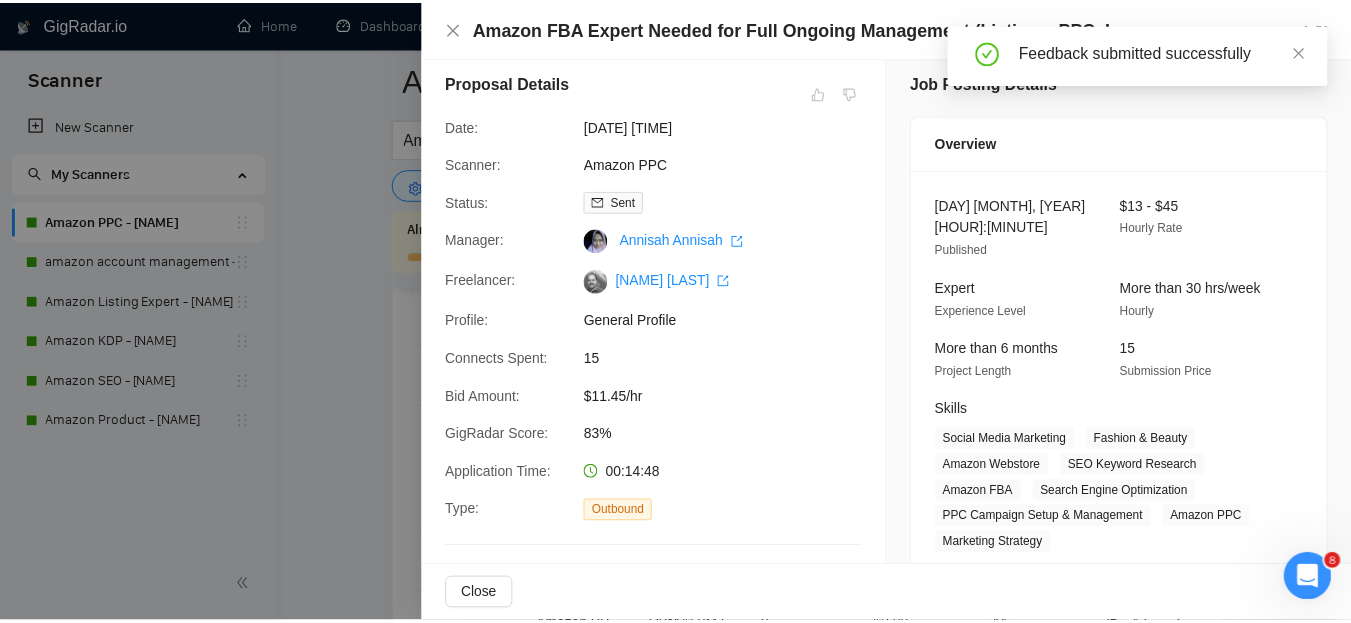 scroll, scrollTop: 0, scrollLeft: 0, axis: both 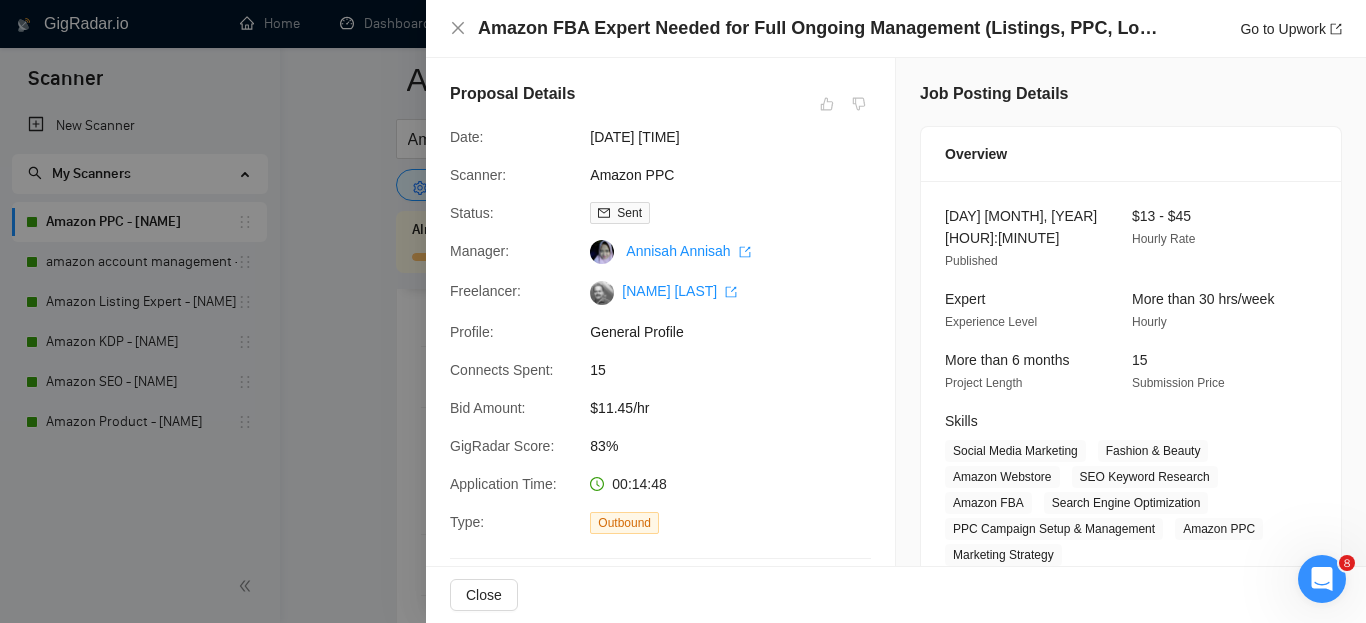 click at bounding box center [683, 311] 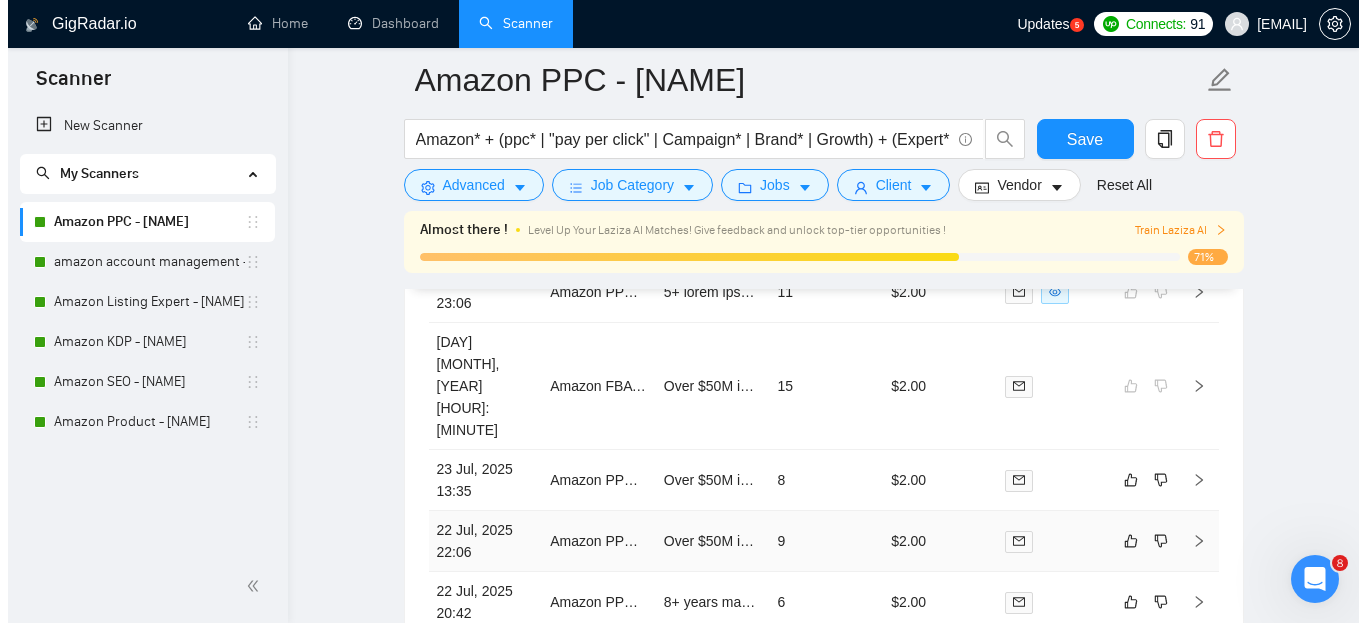 scroll, scrollTop: 5332, scrollLeft: 0, axis: vertical 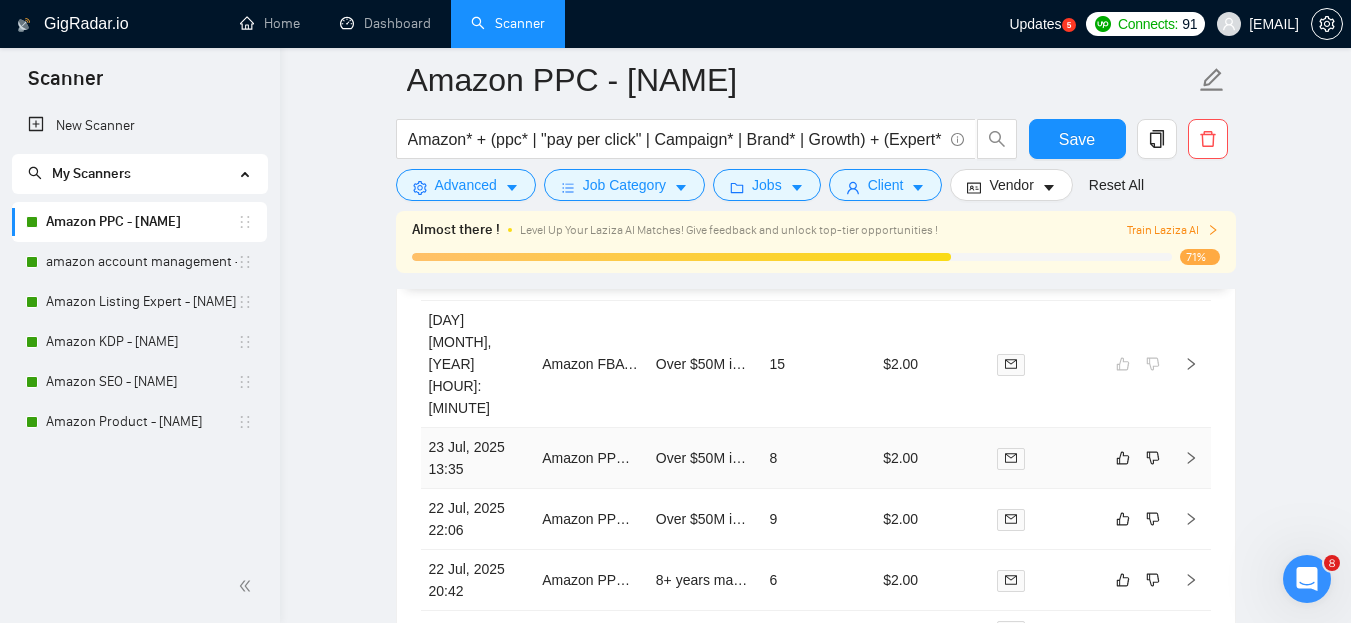 click on "8" at bounding box center [818, 458] 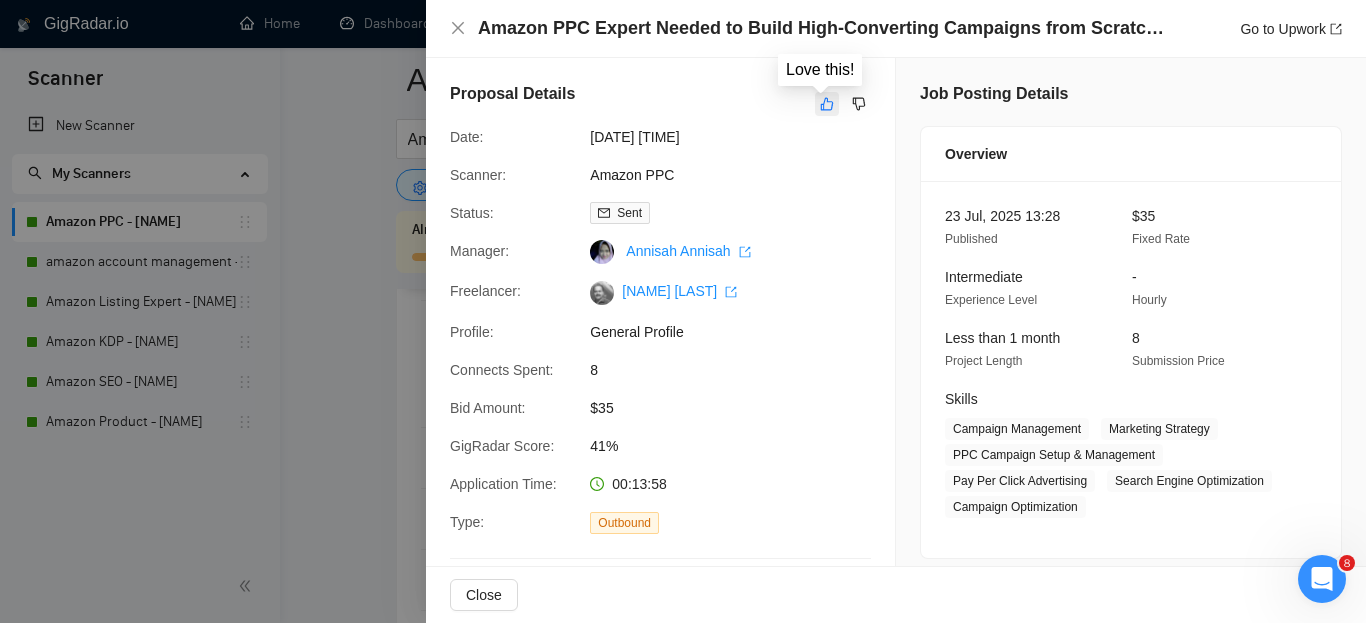 click at bounding box center (827, 104) 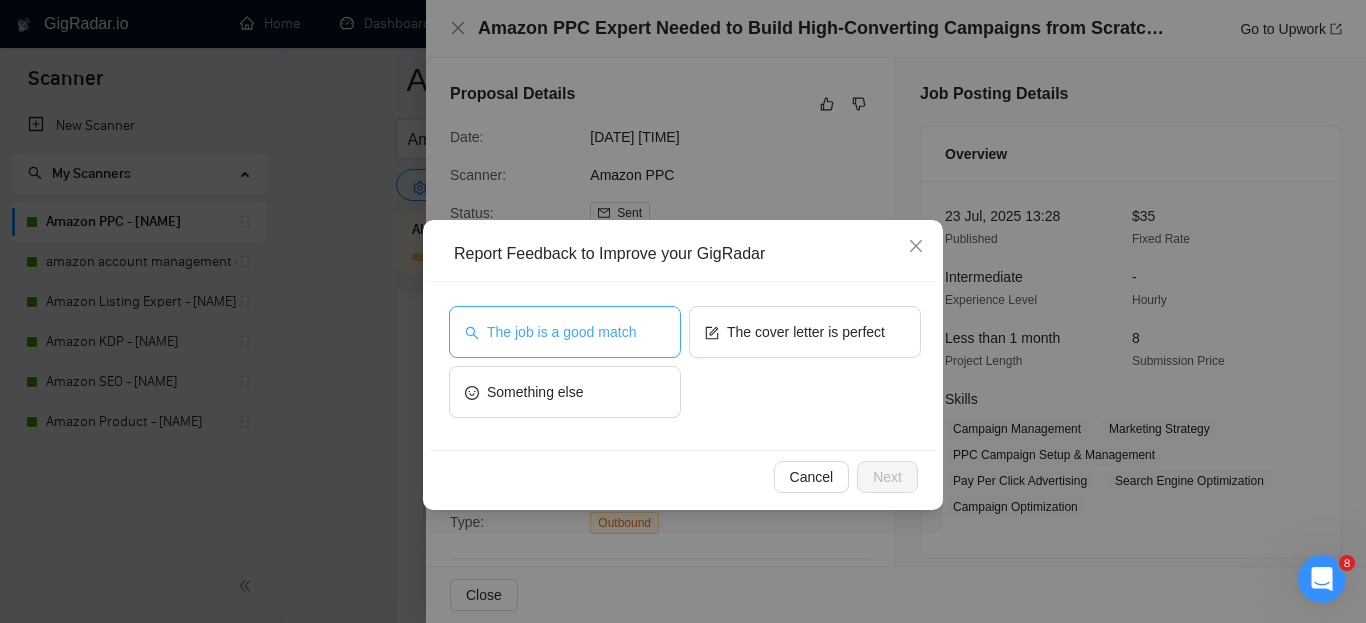 click on "The job is a good match" at bounding box center [561, 332] 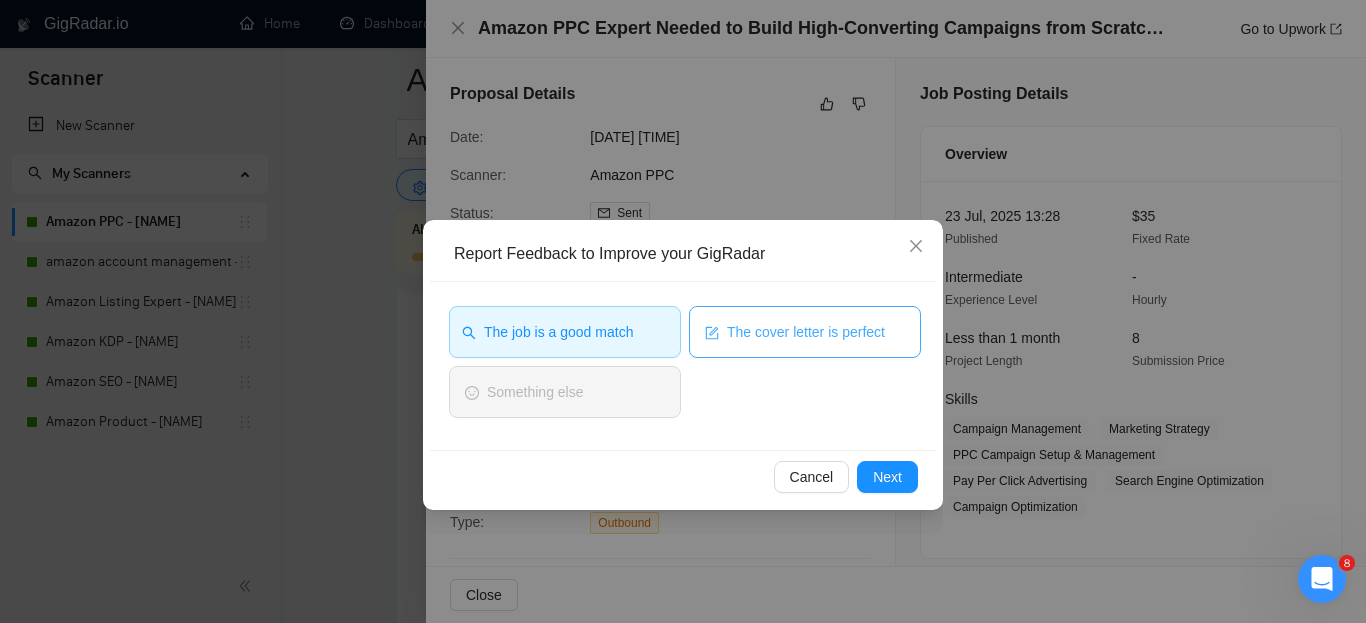 click on "The cover letter is perfect" at bounding box center [806, 332] 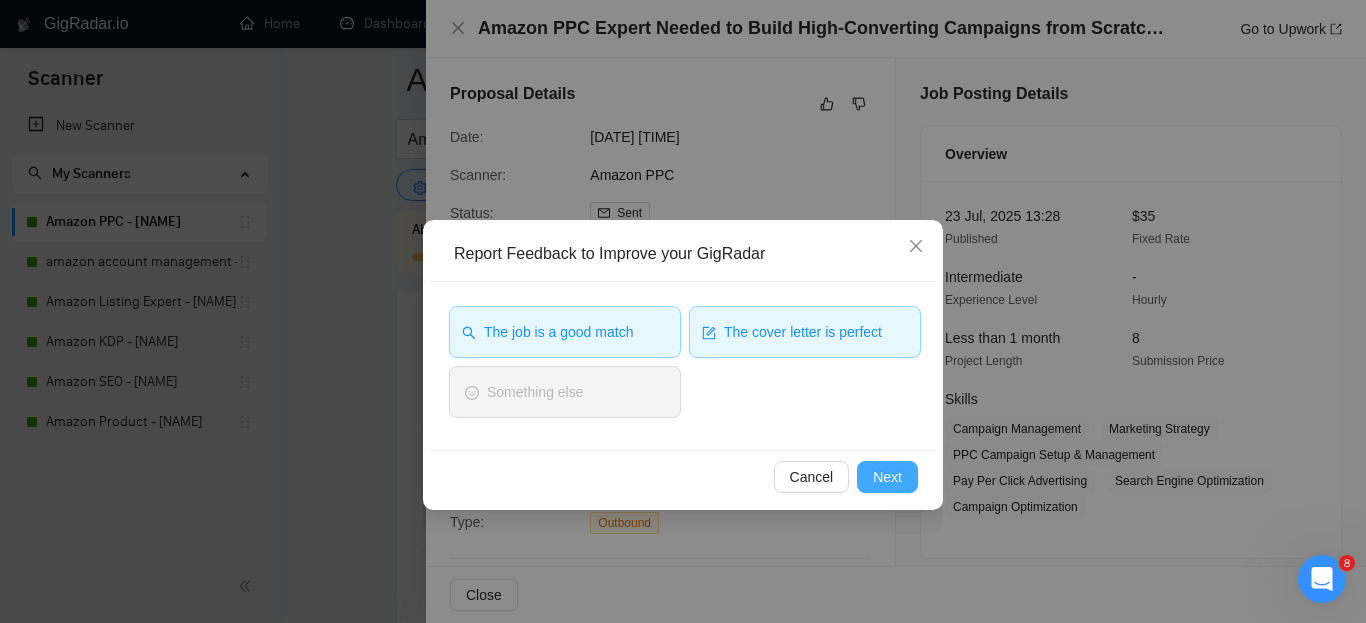 click on "Next" at bounding box center [887, 477] 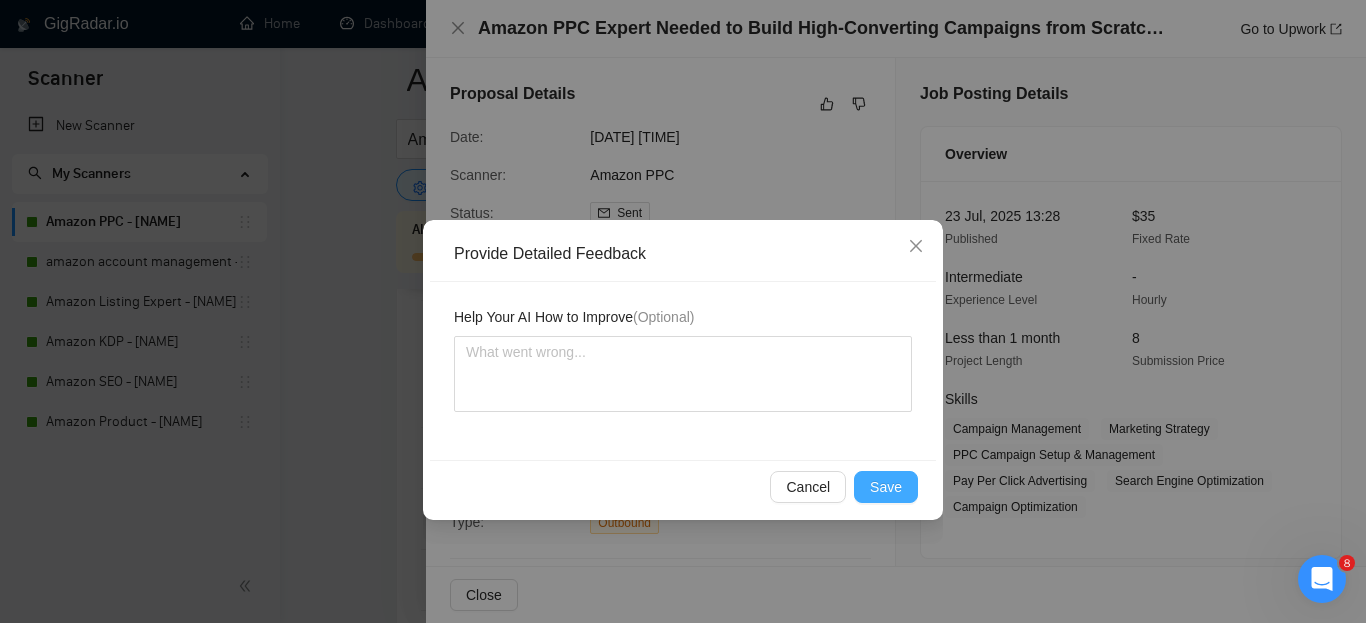 click on "Save" at bounding box center (886, 487) 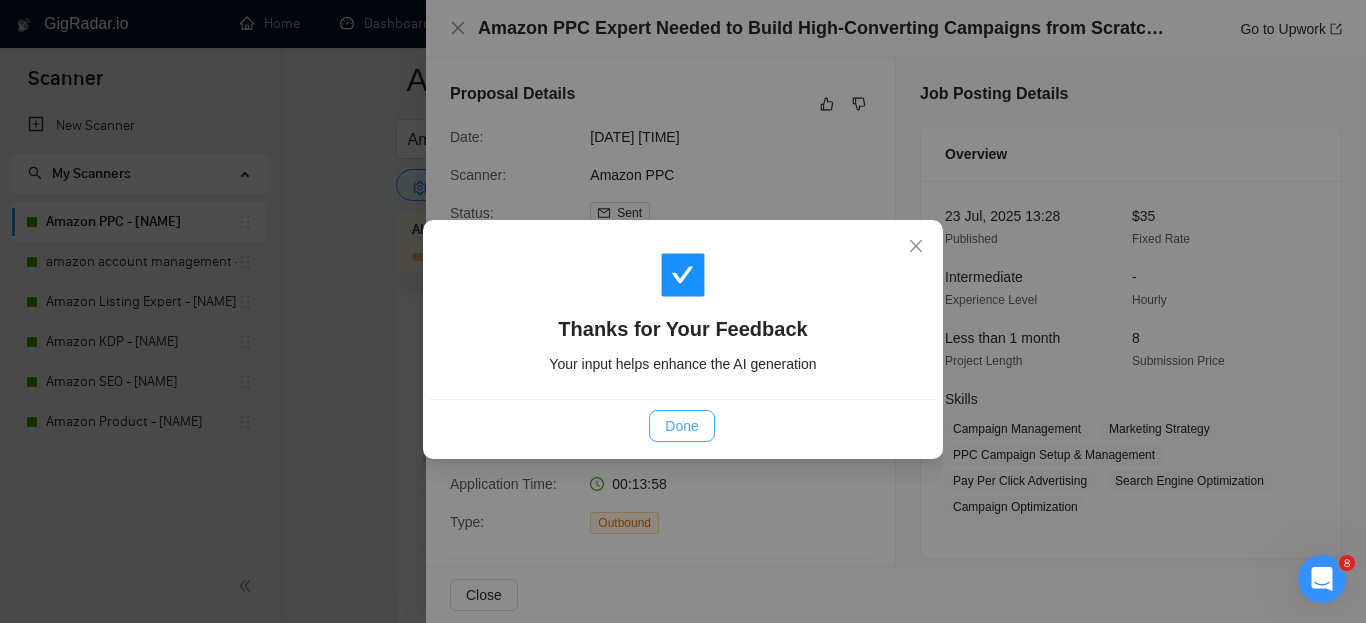 click on "Done" at bounding box center (681, 426) 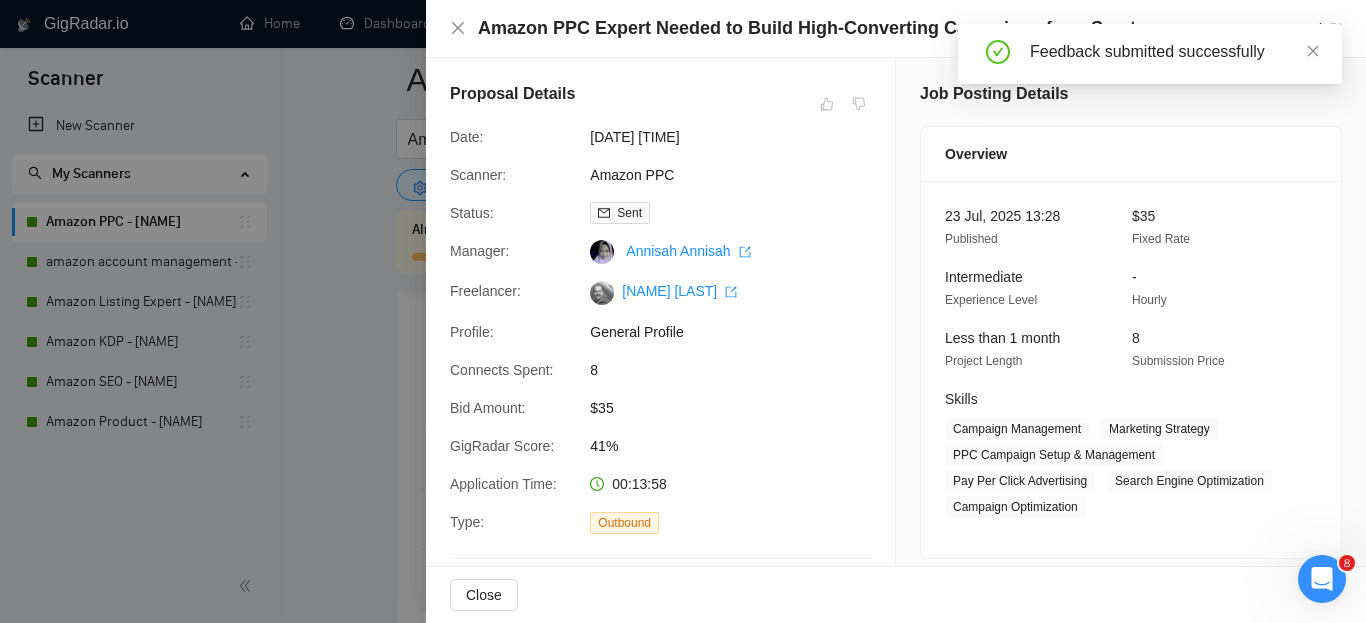 click at bounding box center (683, 311) 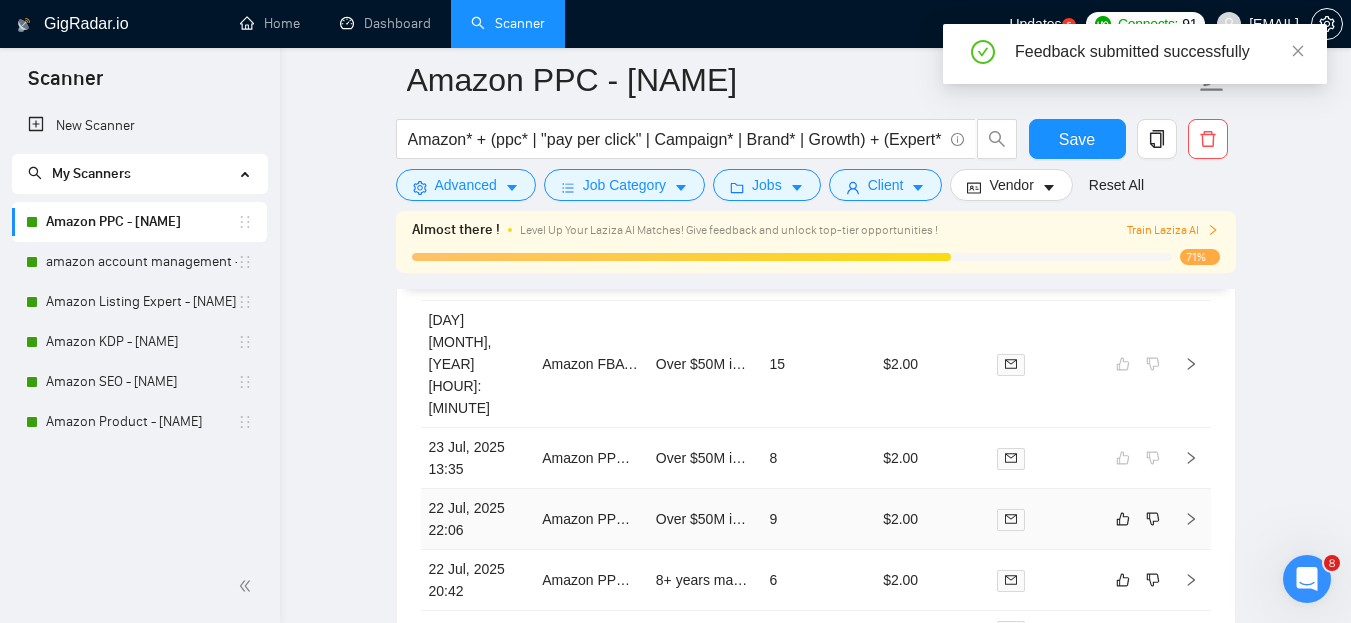 click on "9" at bounding box center (818, 519) 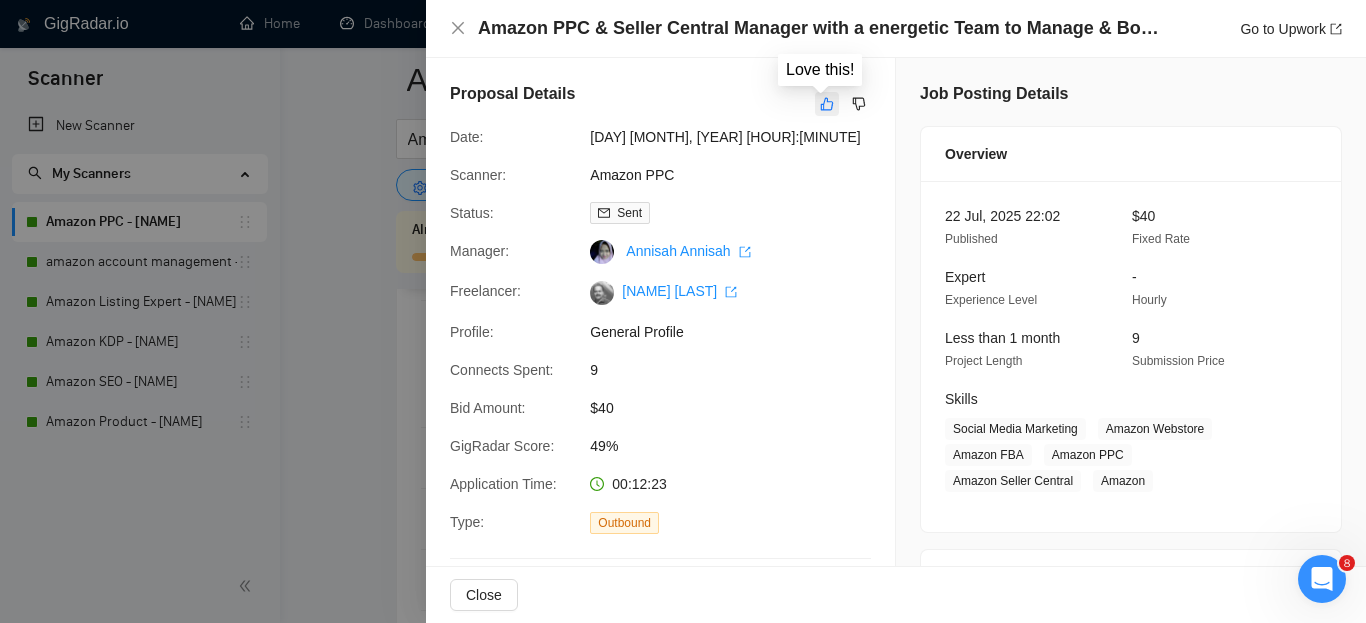click 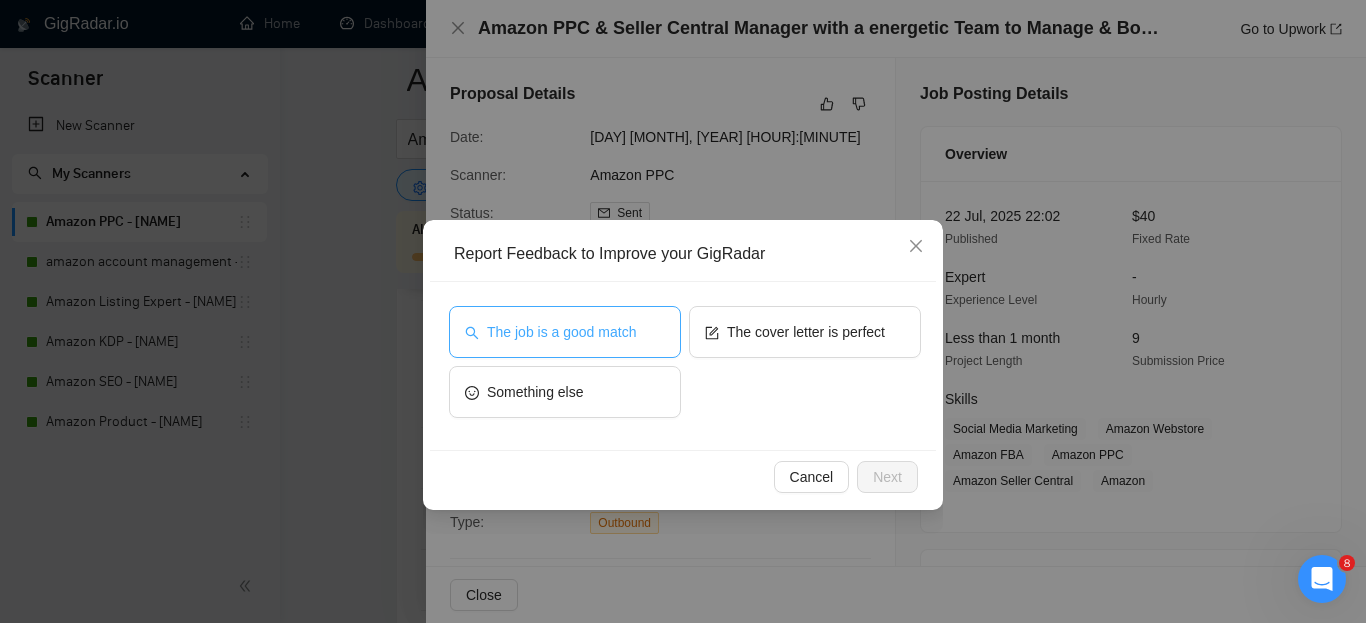 click on "The job is a good match" at bounding box center (561, 332) 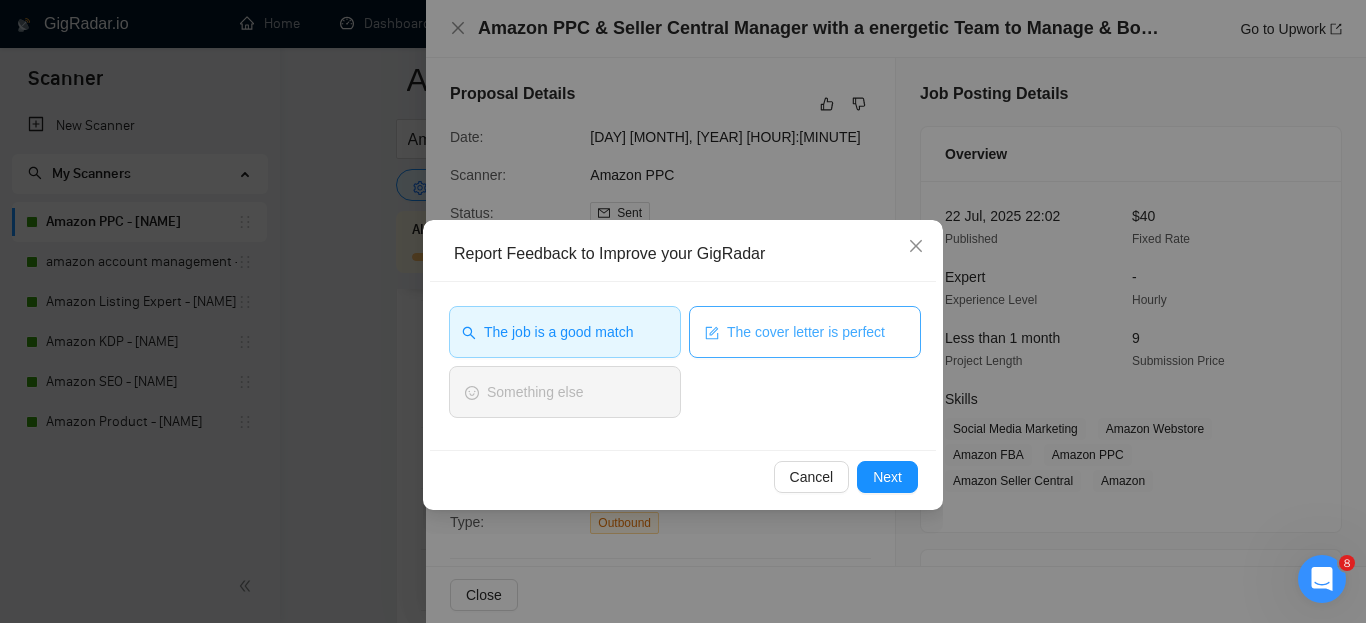 click on "The cover letter is perfect" at bounding box center (806, 332) 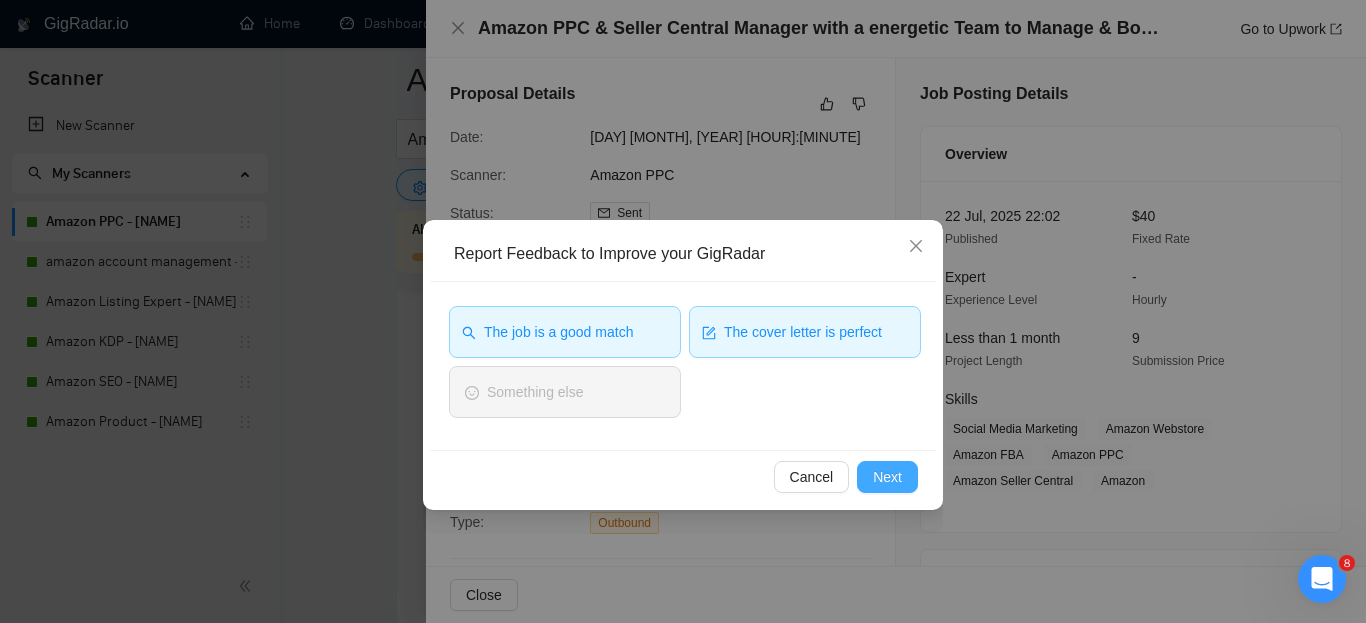 click on "Next" at bounding box center (887, 477) 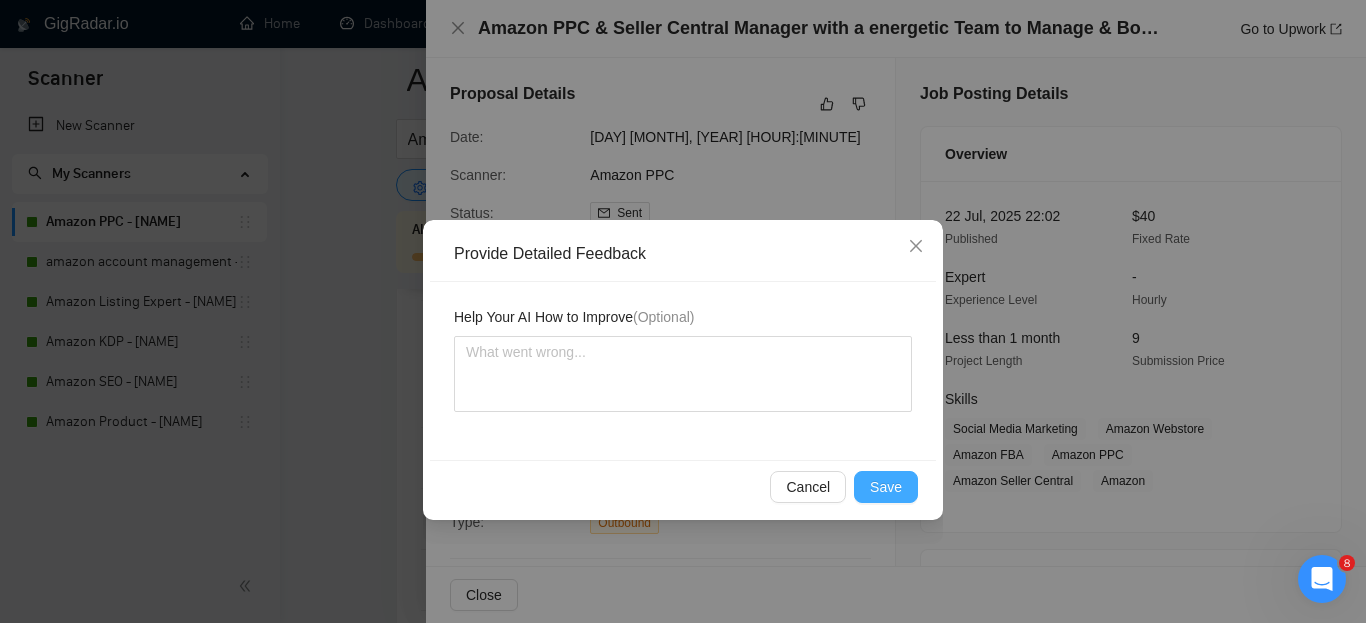 click on "Save" at bounding box center [886, 487] 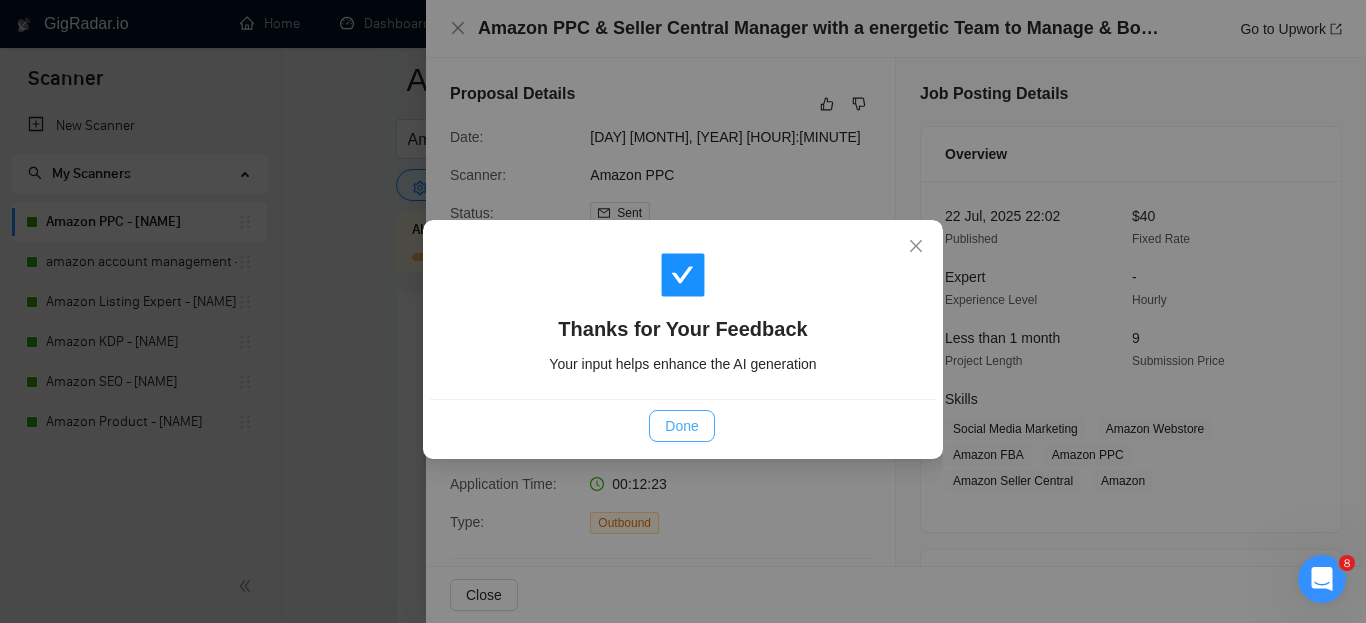 click on "Done" at bounding box center (681, 426) 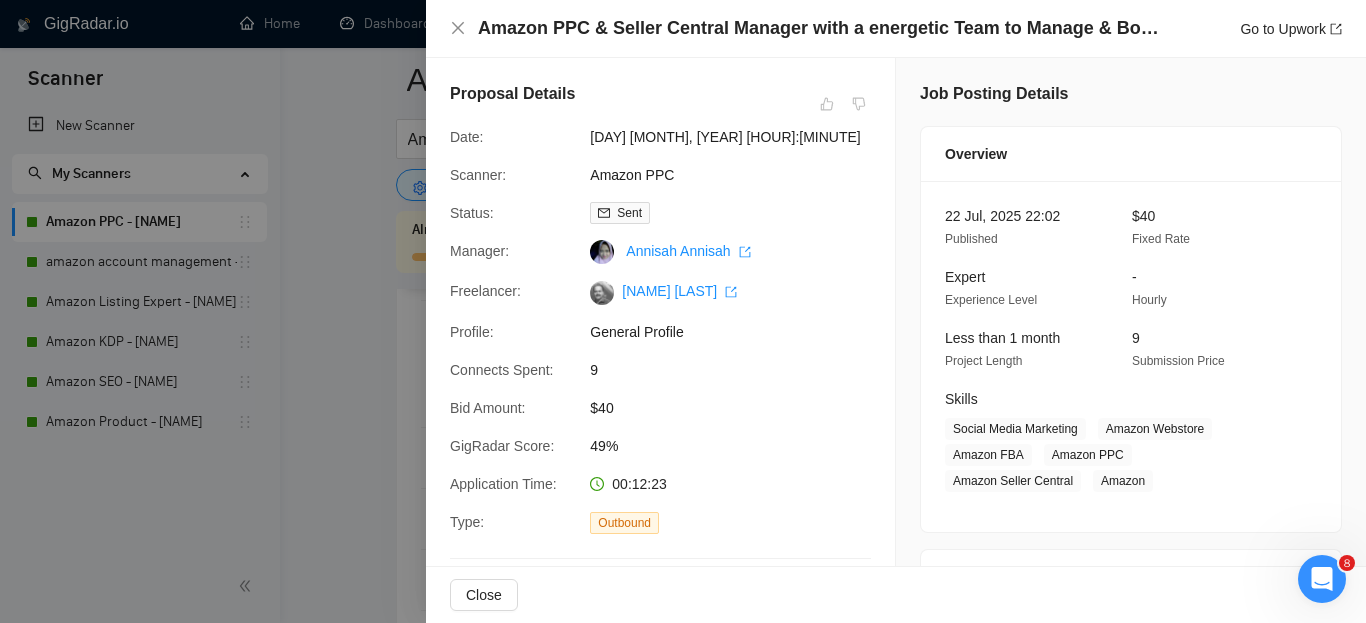 click at bounding box center [683, 311] 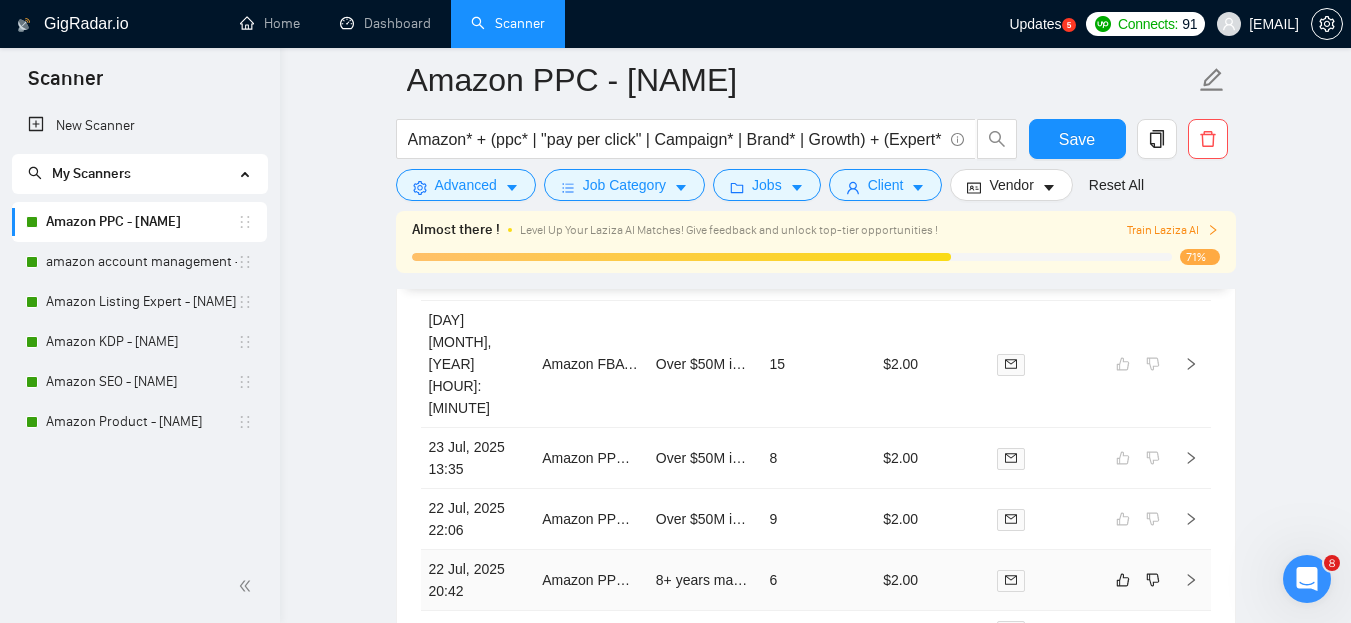 click on "6" at bounding box center [818, 580] 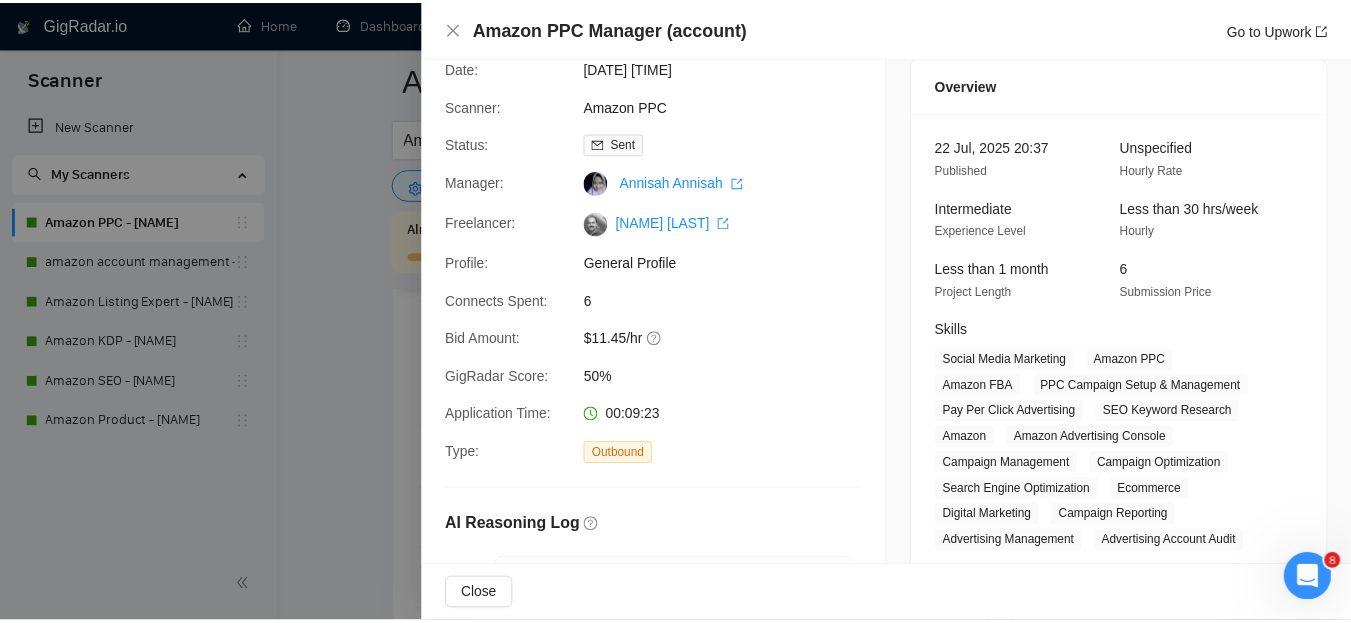 scroll, scrollTop: 0, scrollLeft: 0, axis: both 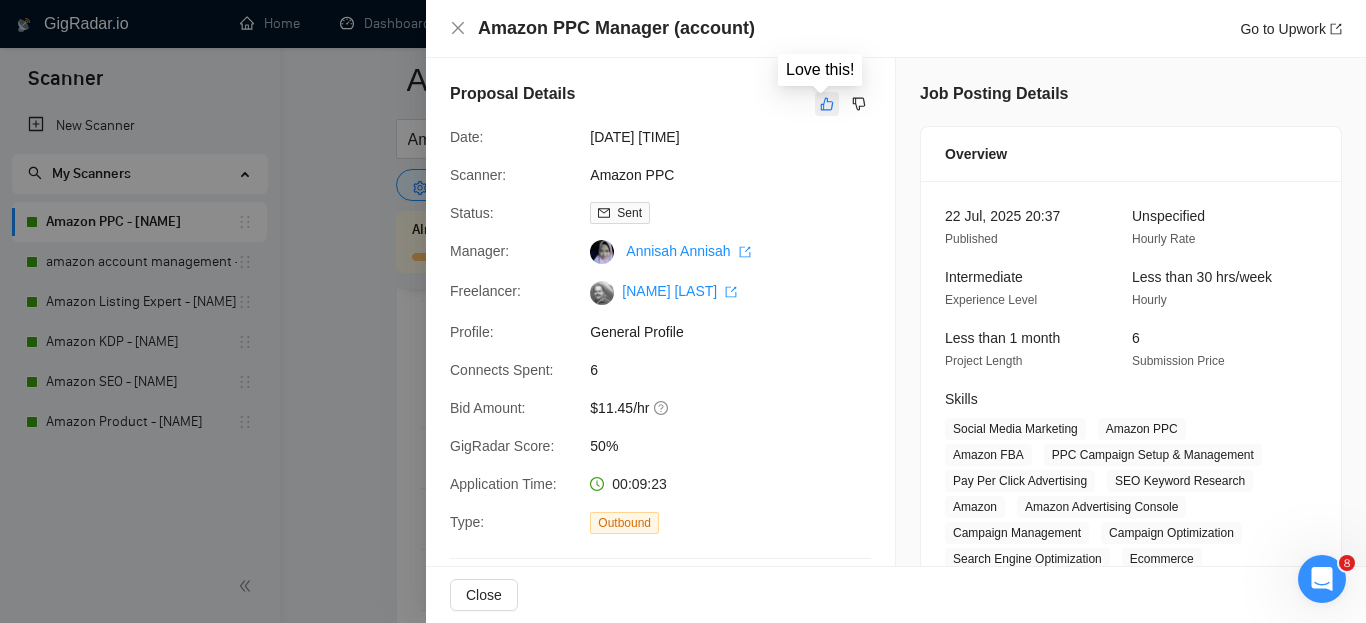 click 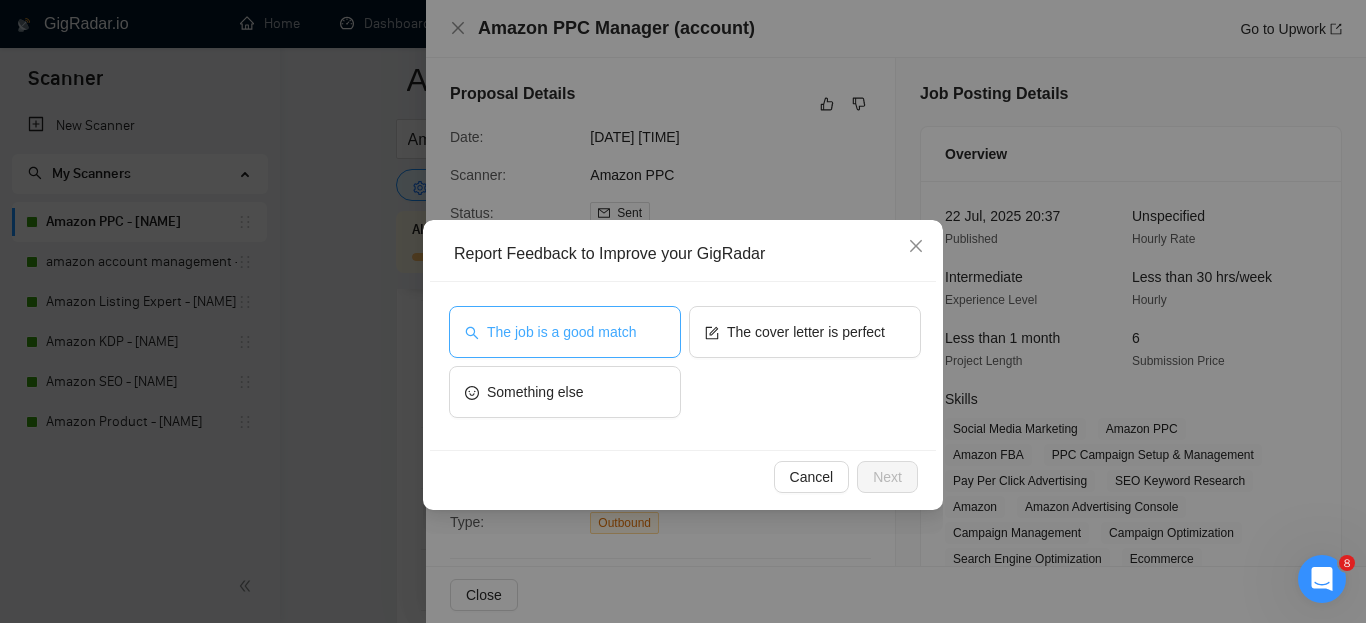 click on "The job is a good match" at bounding box center (561, 332) 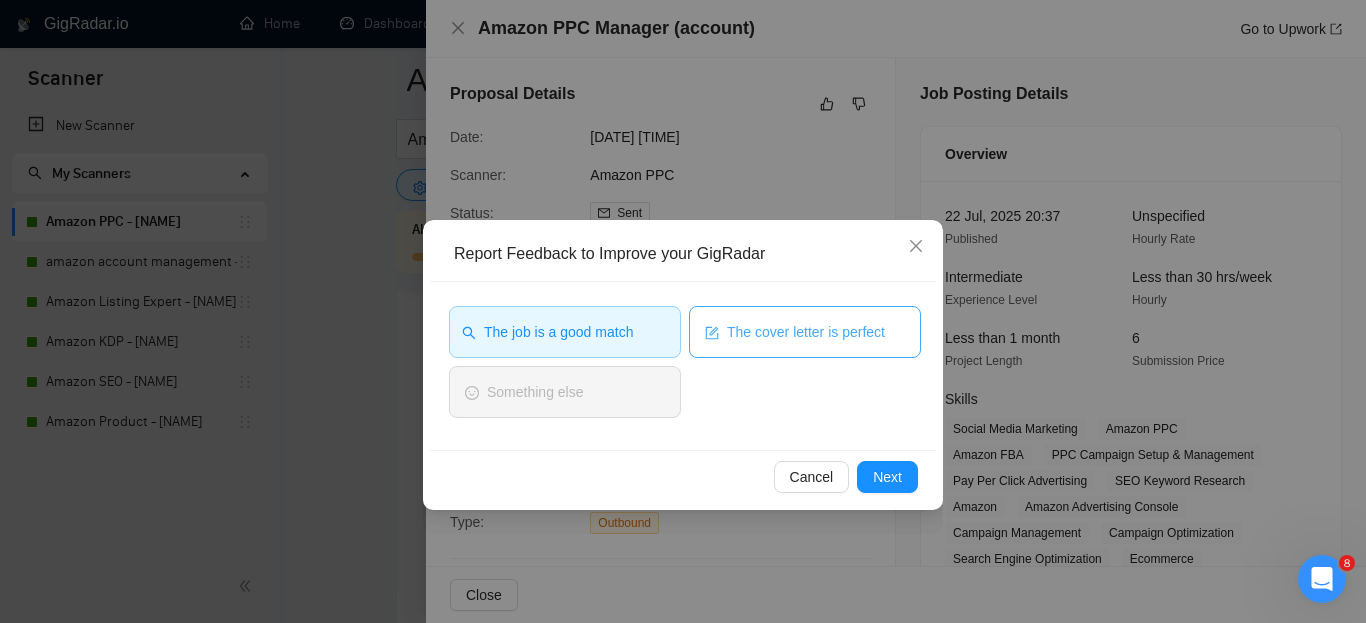click 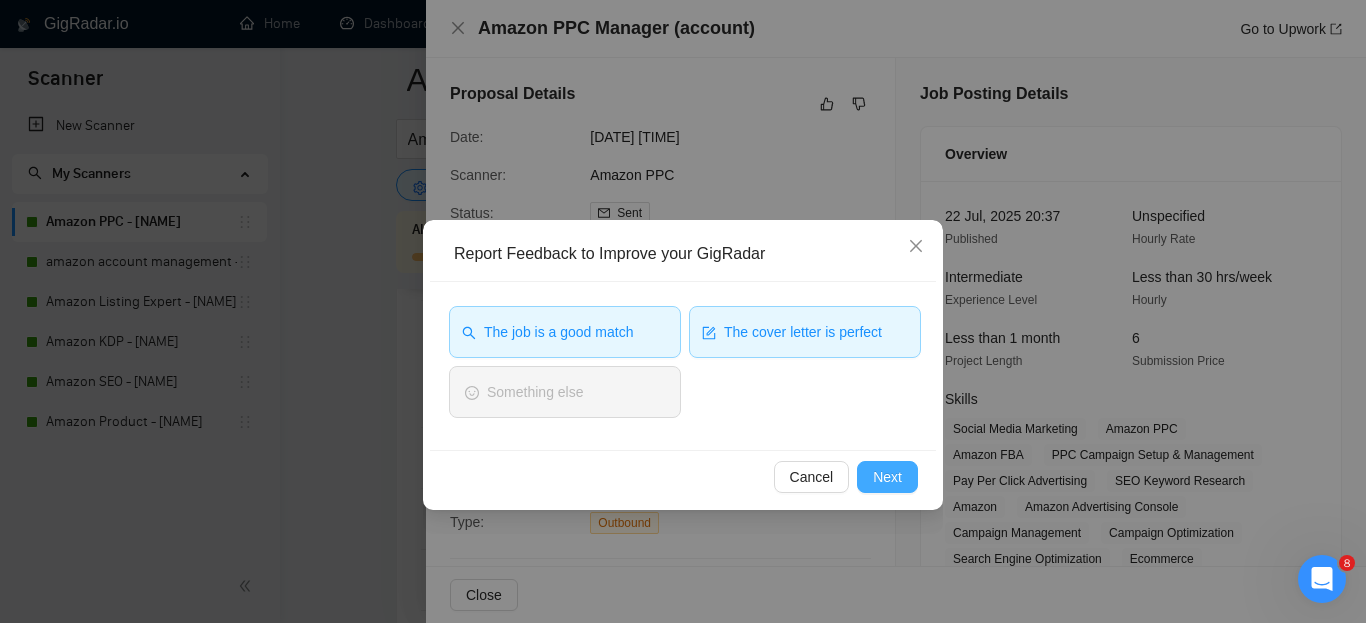 click on "Next" at bounding box center [887, 477] 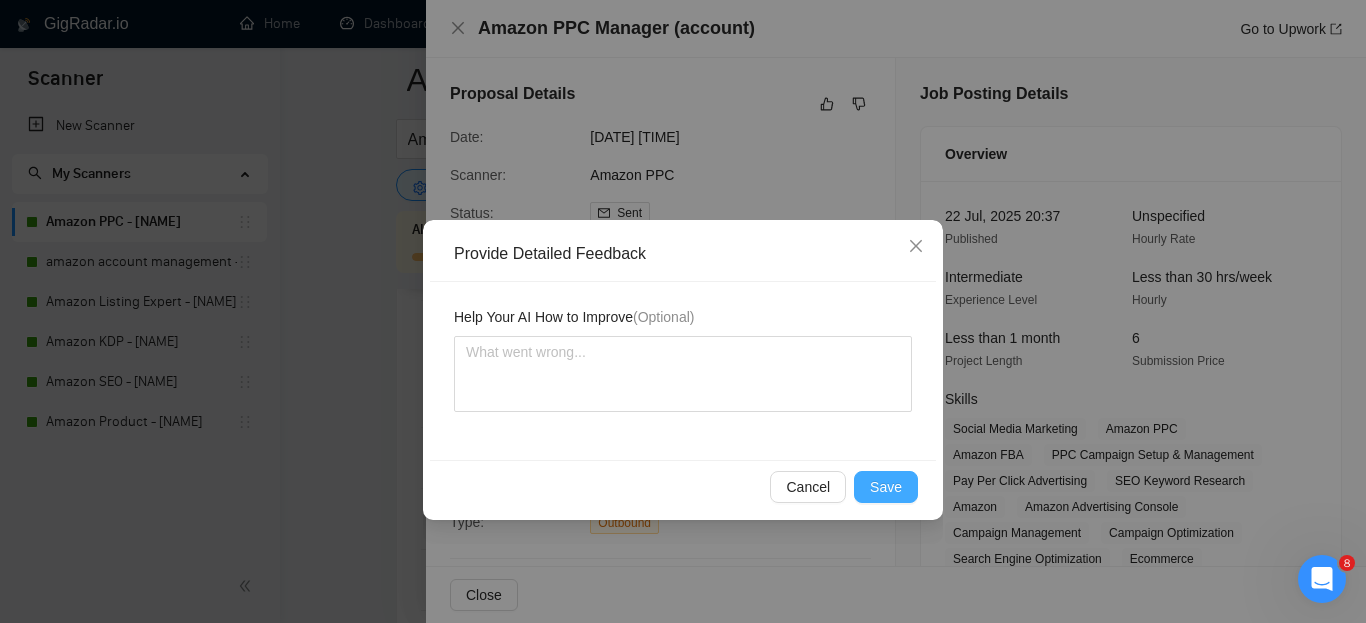 click on "Save" at bounding box center (886, 487) 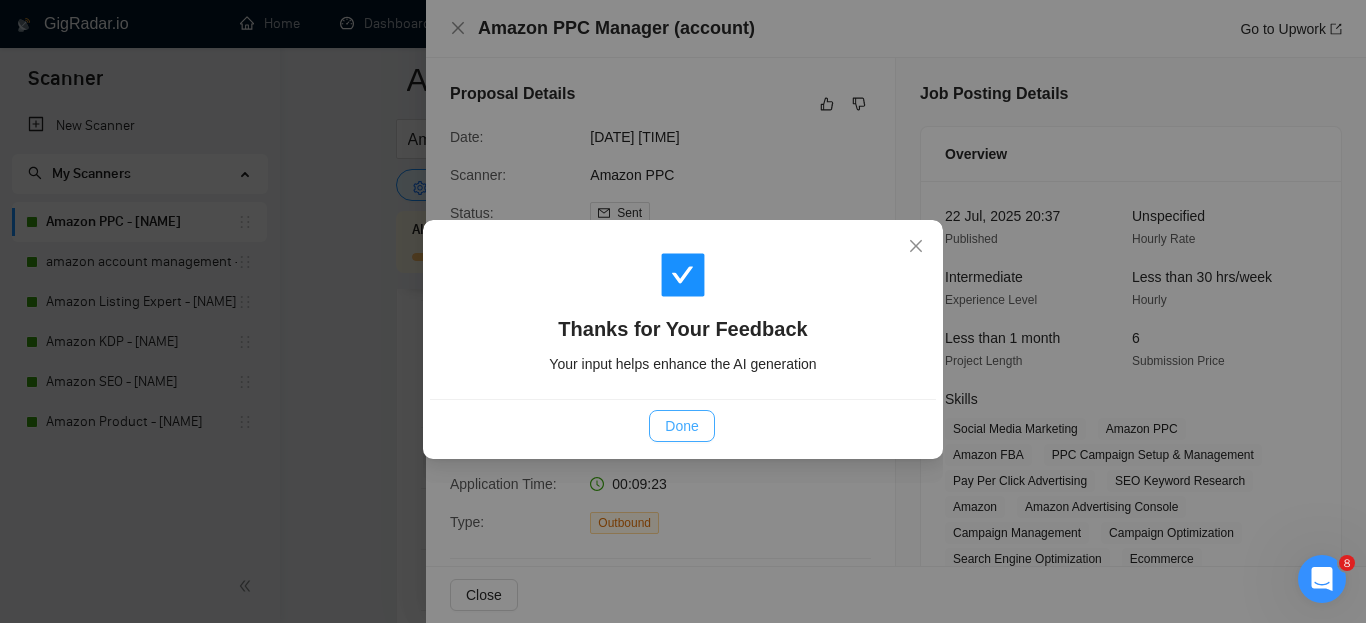 click on "Done" at bounding box center (681, 426) 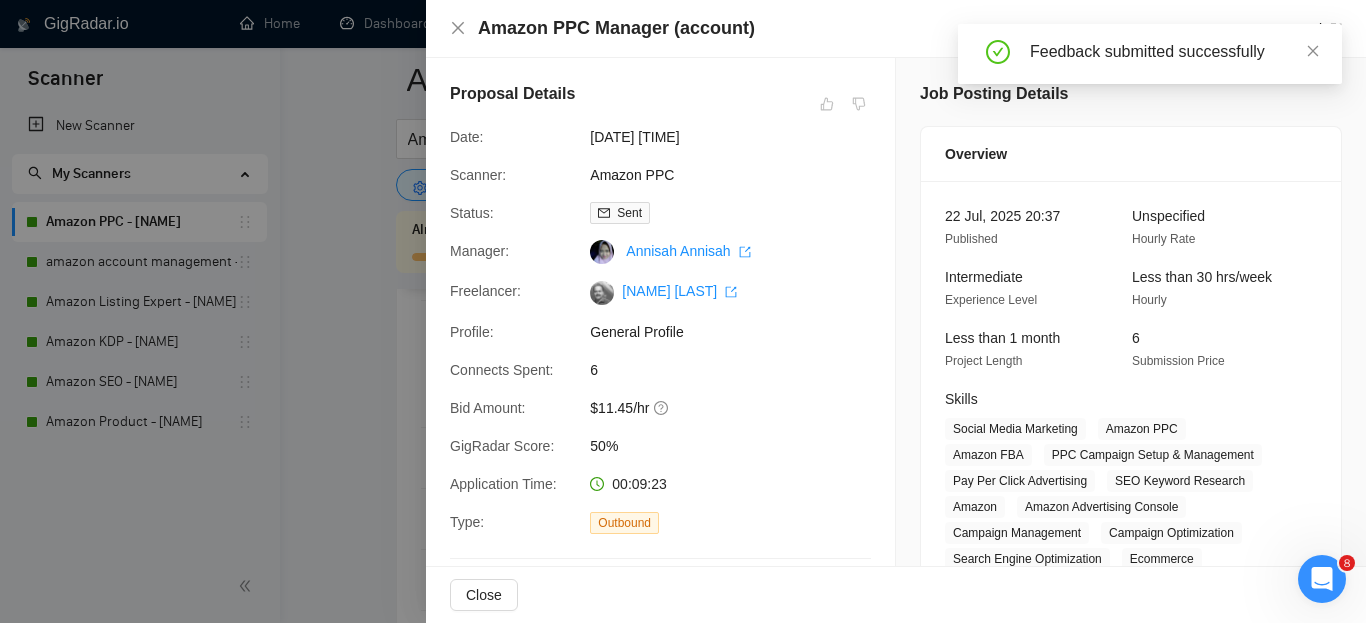 click at bounding box center (683, 311) 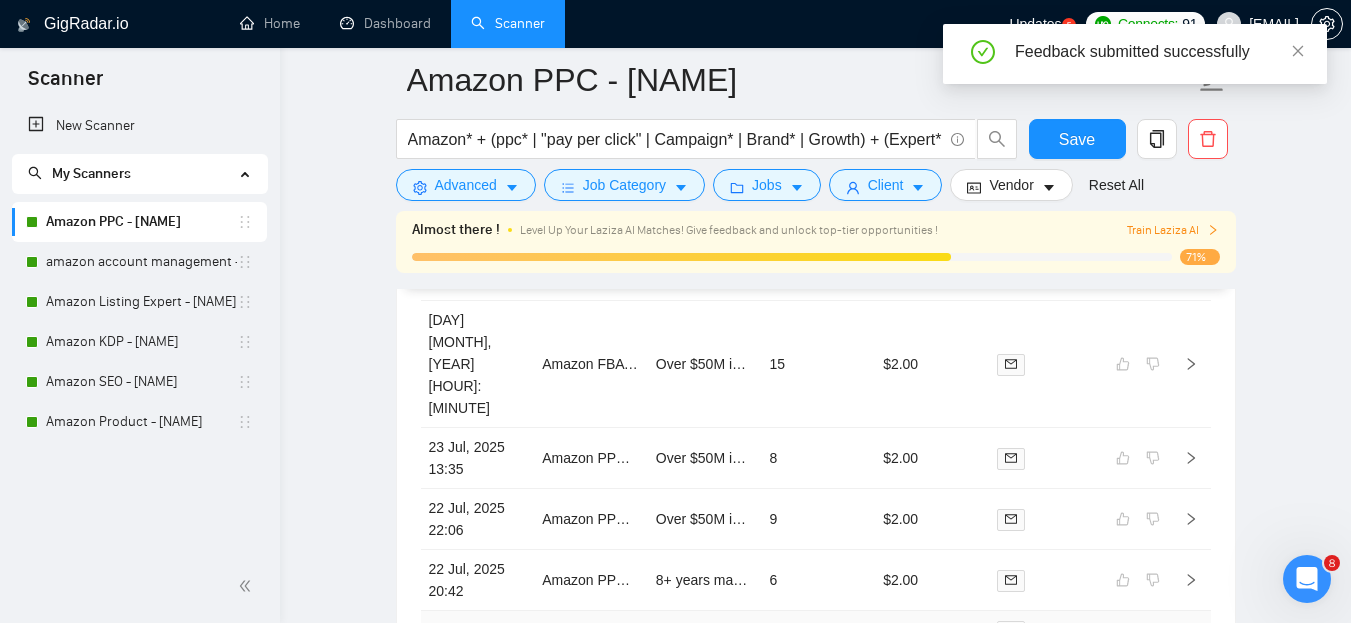 click on "9" at bounding box center (818, 631) 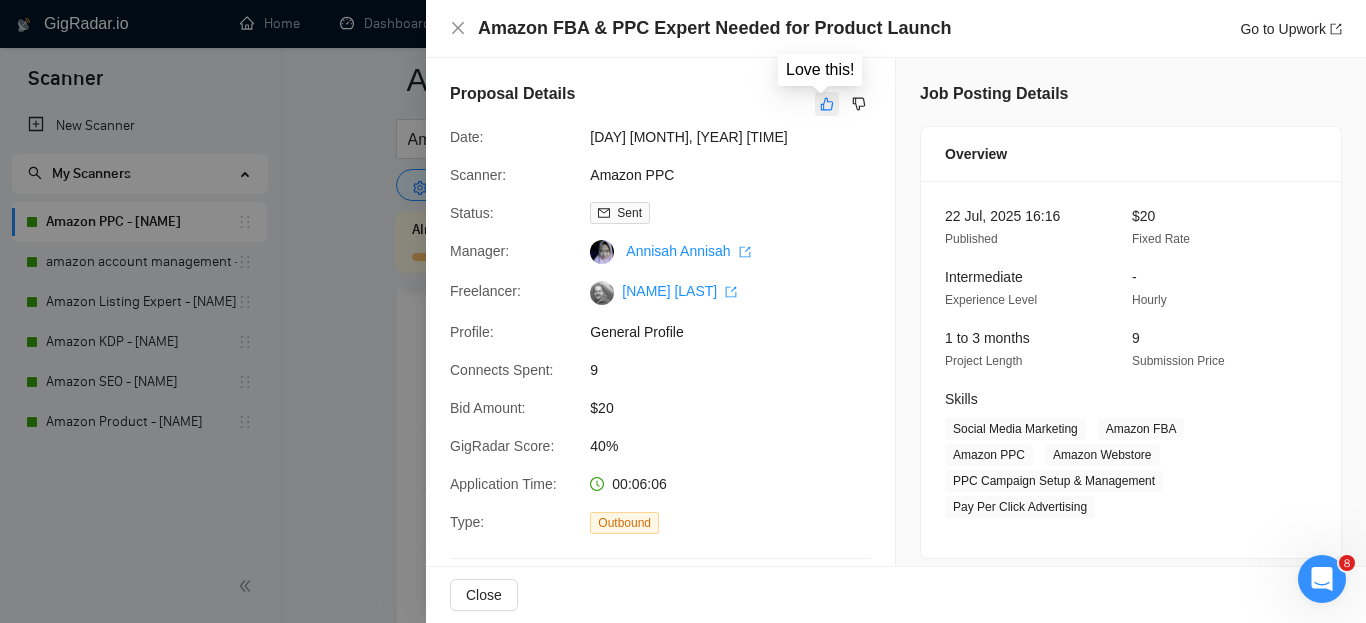 click 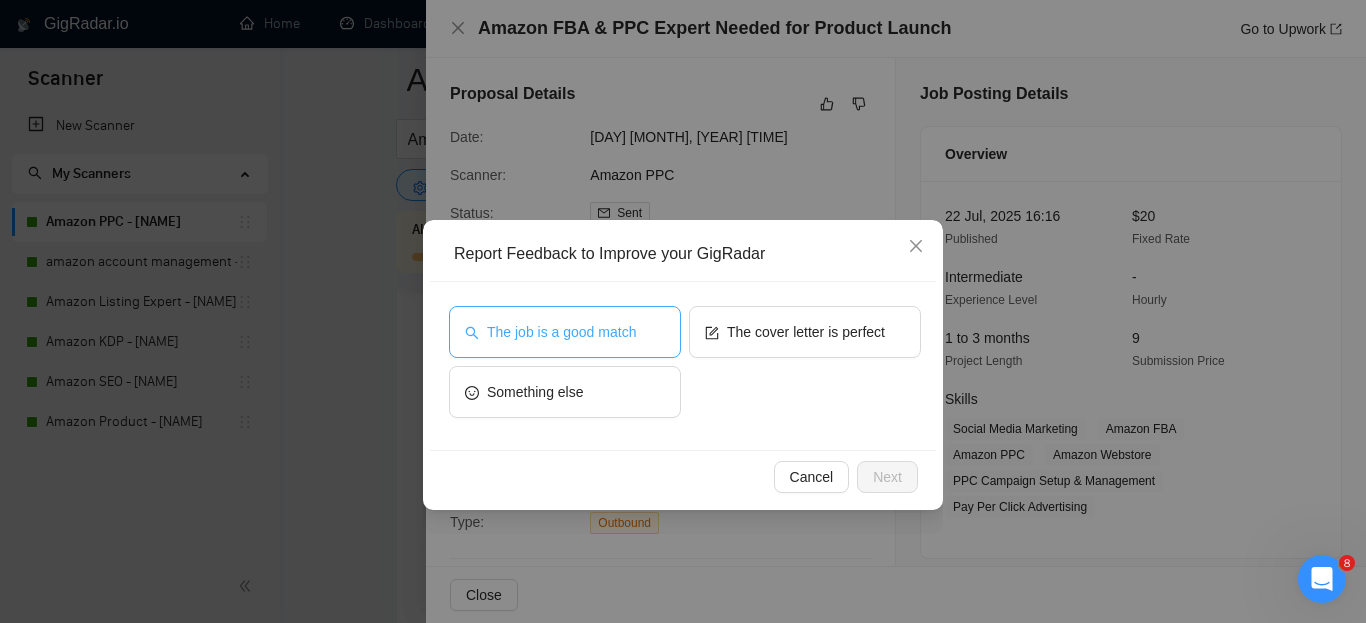 click on "The job is a good match" at bounding box center (565, 332) 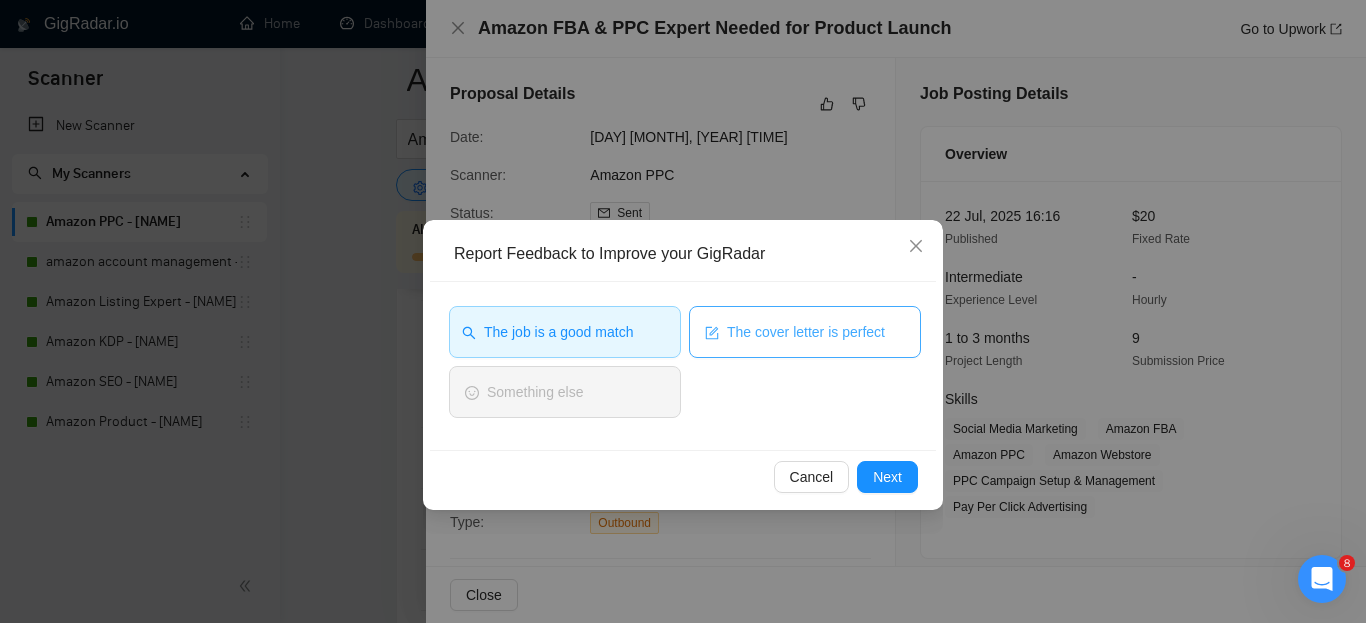 click on "The cover letter is perfect" at bounding box center (806, 332) 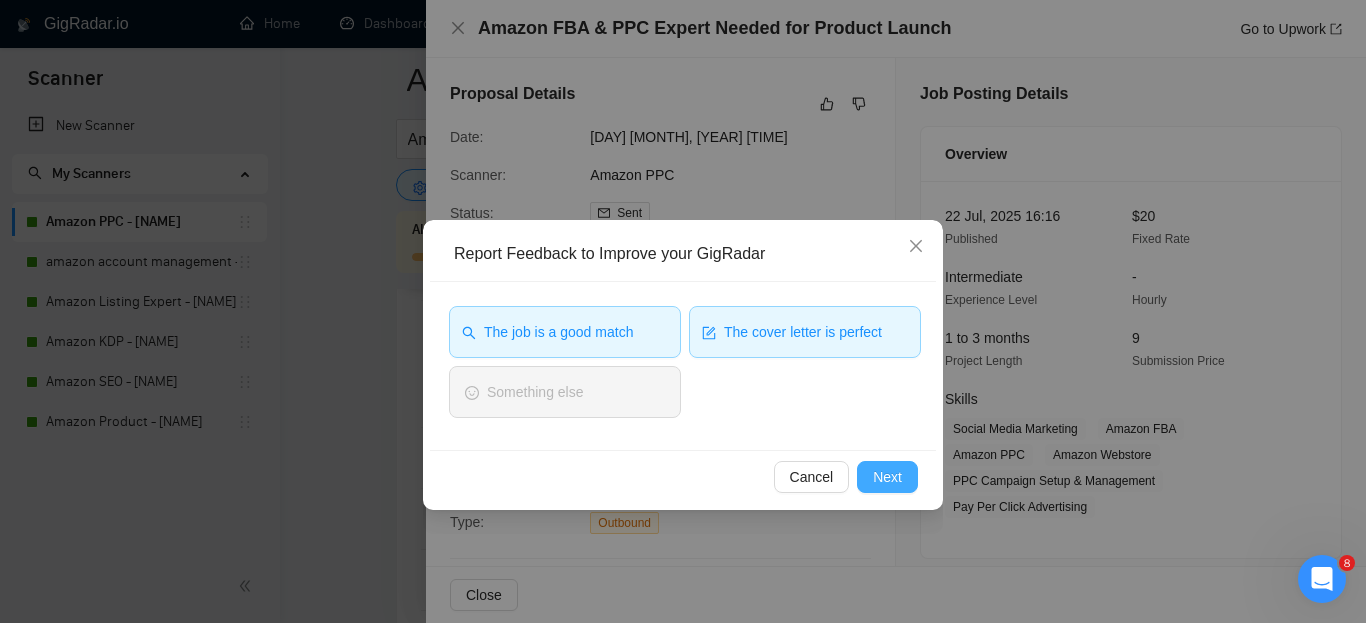 click on "Next" at bounding box center (887, 477) 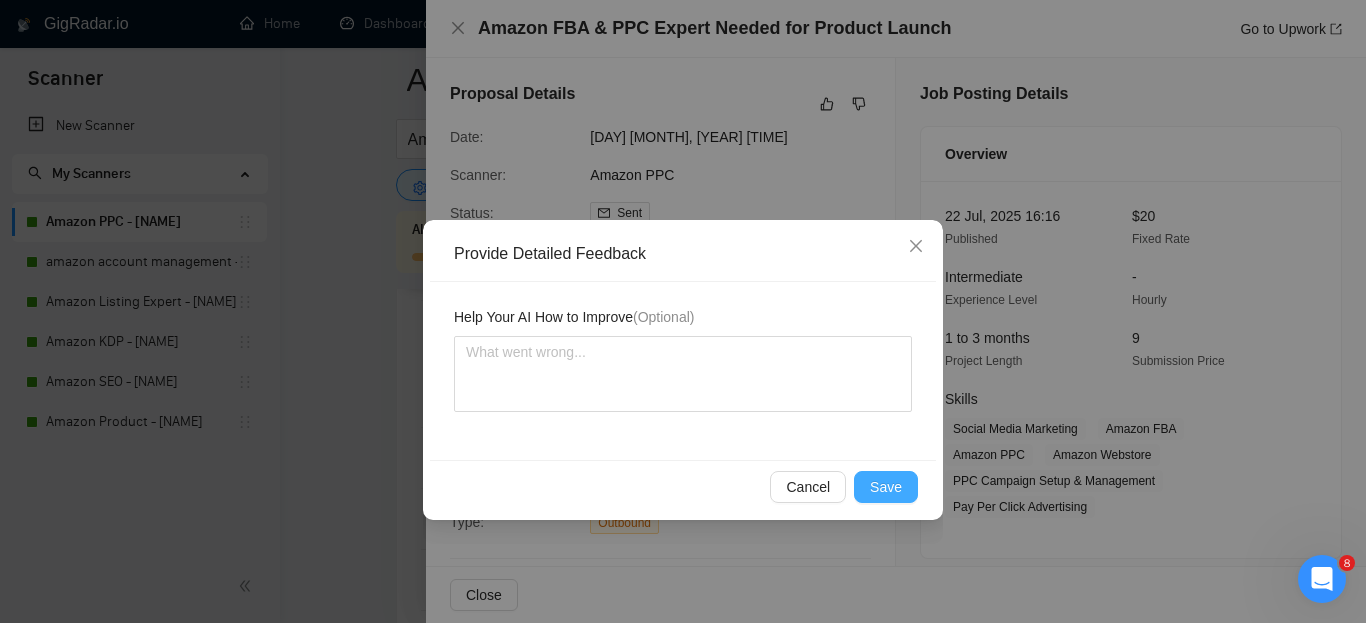click on "Save" at bounding box center [886, 487] 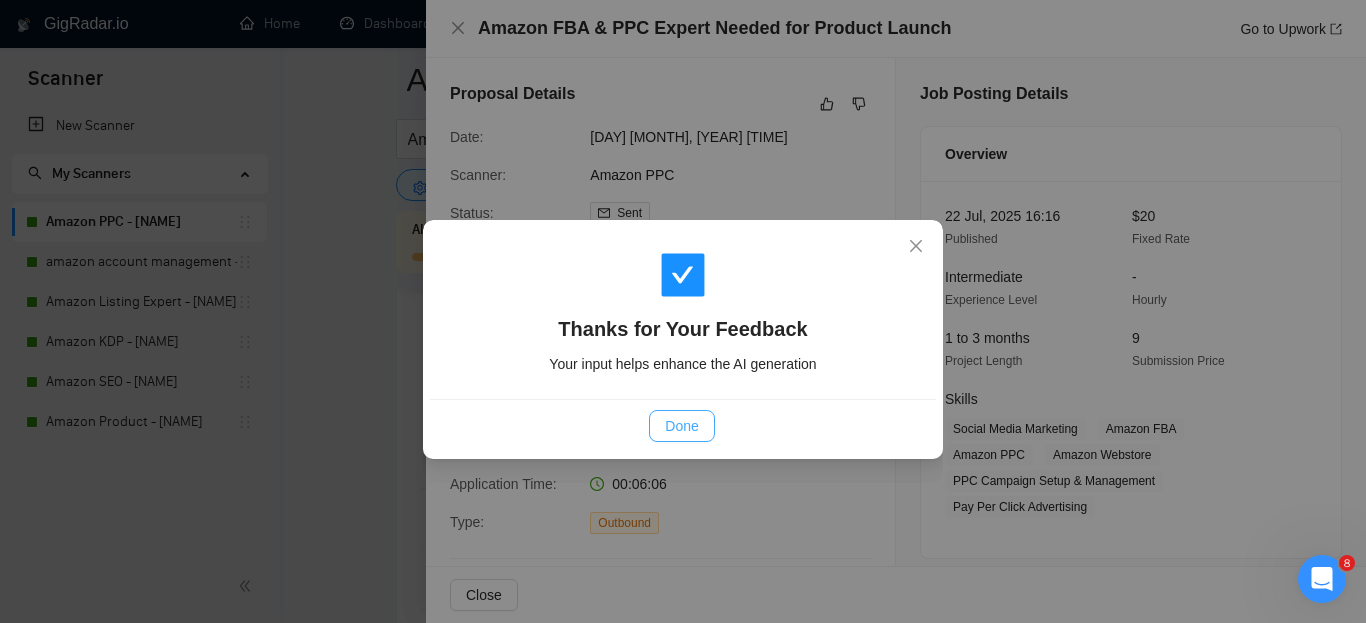 click on "Done" at bounding box center [681, 426] 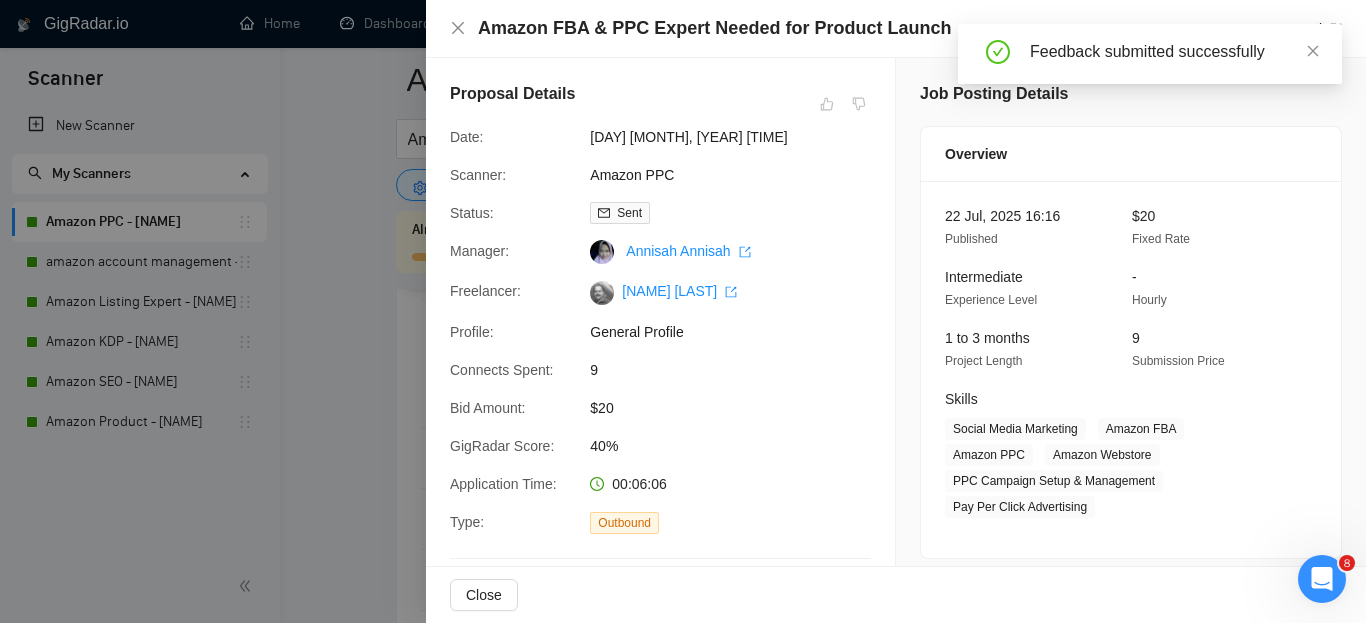 click at bounding box center (683, 311) 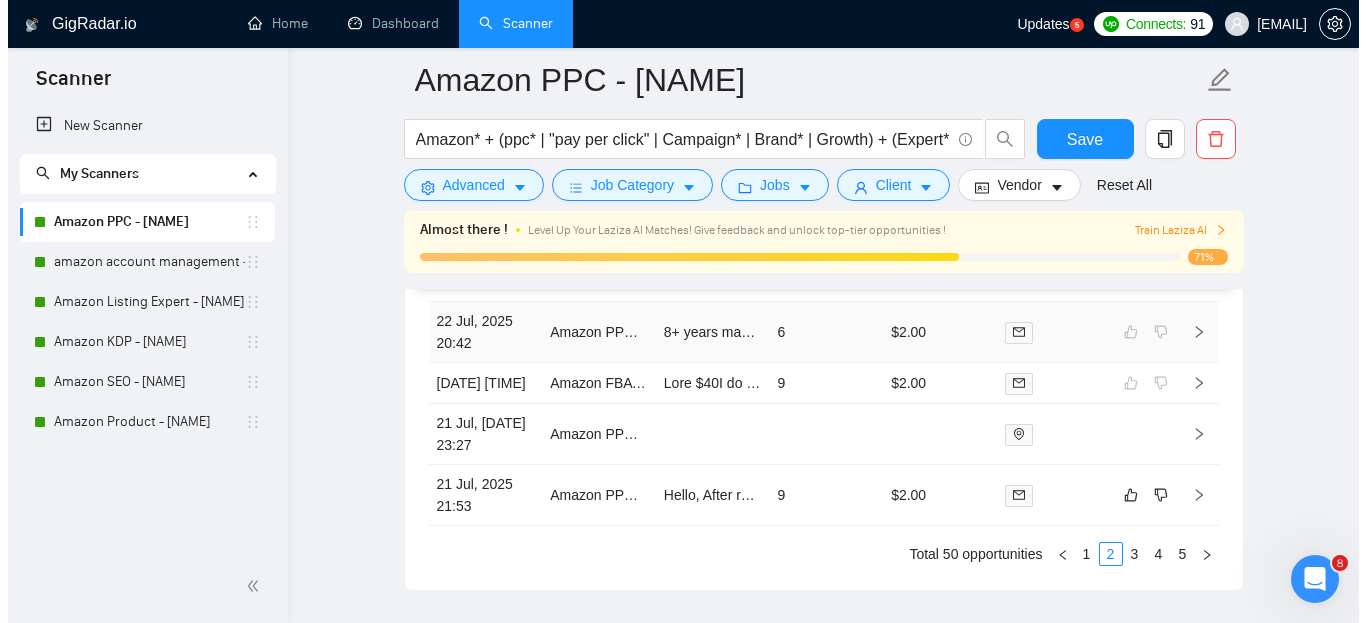 scroll, scrollTop: 5561, scrollLeft: 0, axis: vertical 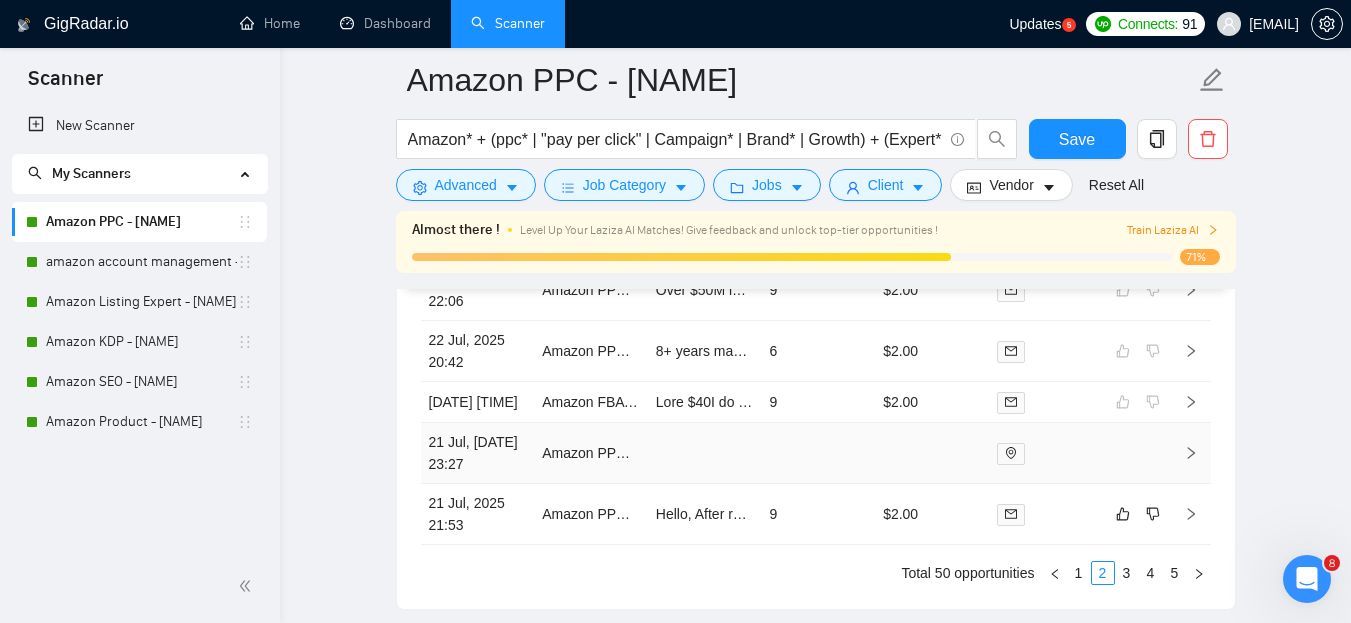 click at bounding box center (818, 453) 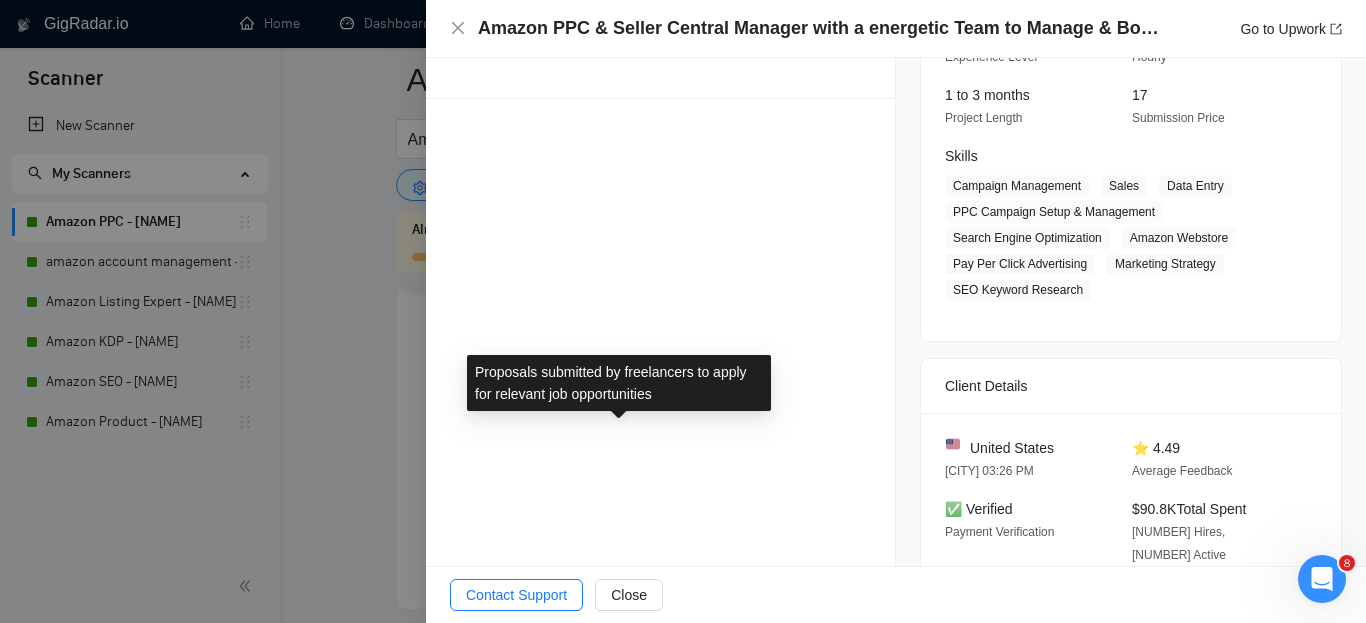 scroll, scrollTop: 0, scrollLeft: 0, axis: both 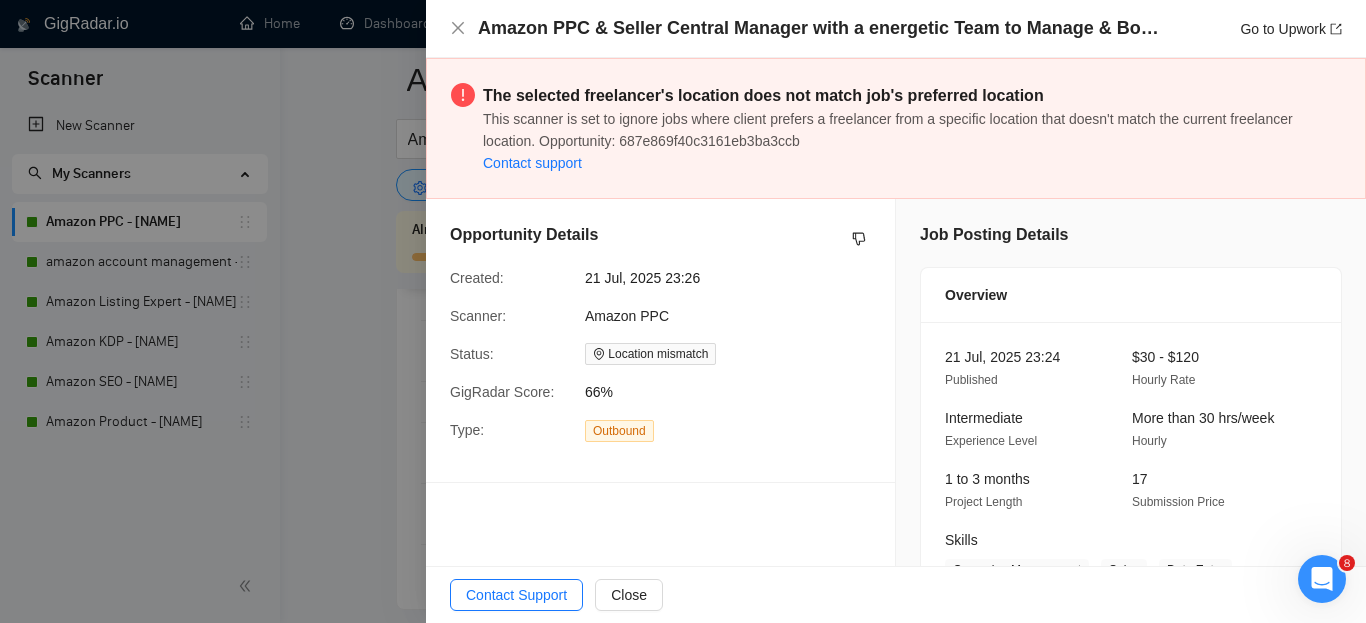 click at bounding box center [683, 311] 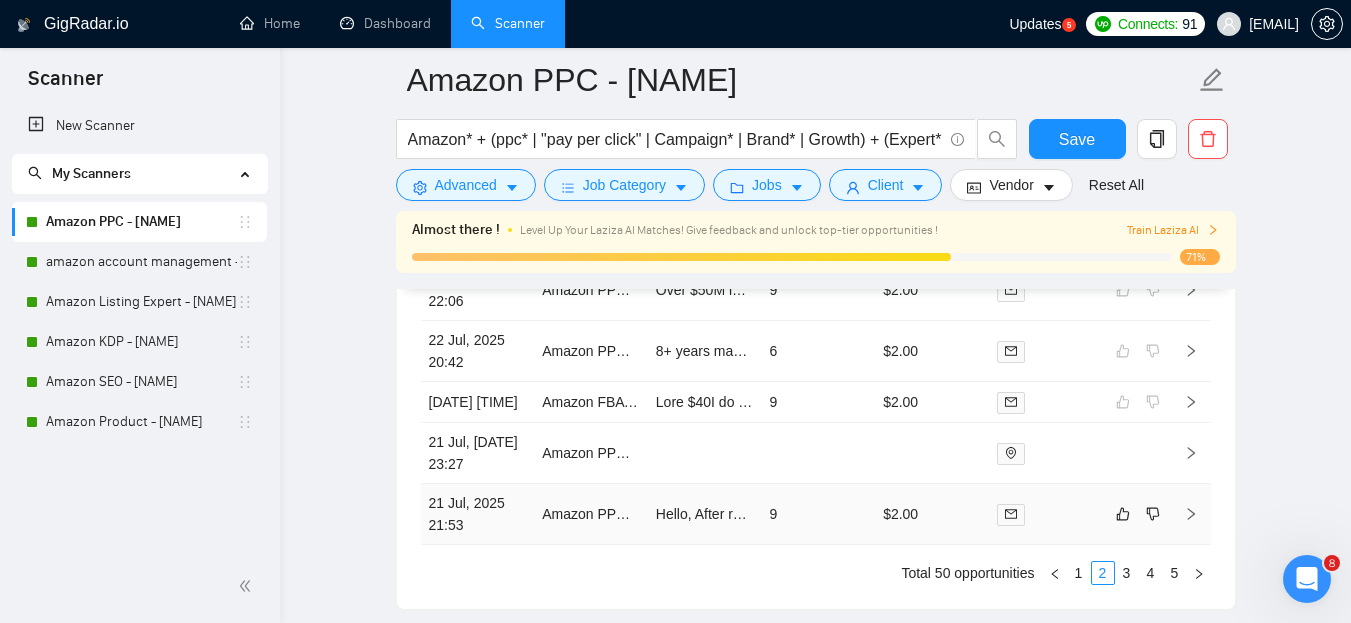 click on "9" at bounding box center [818, 514] 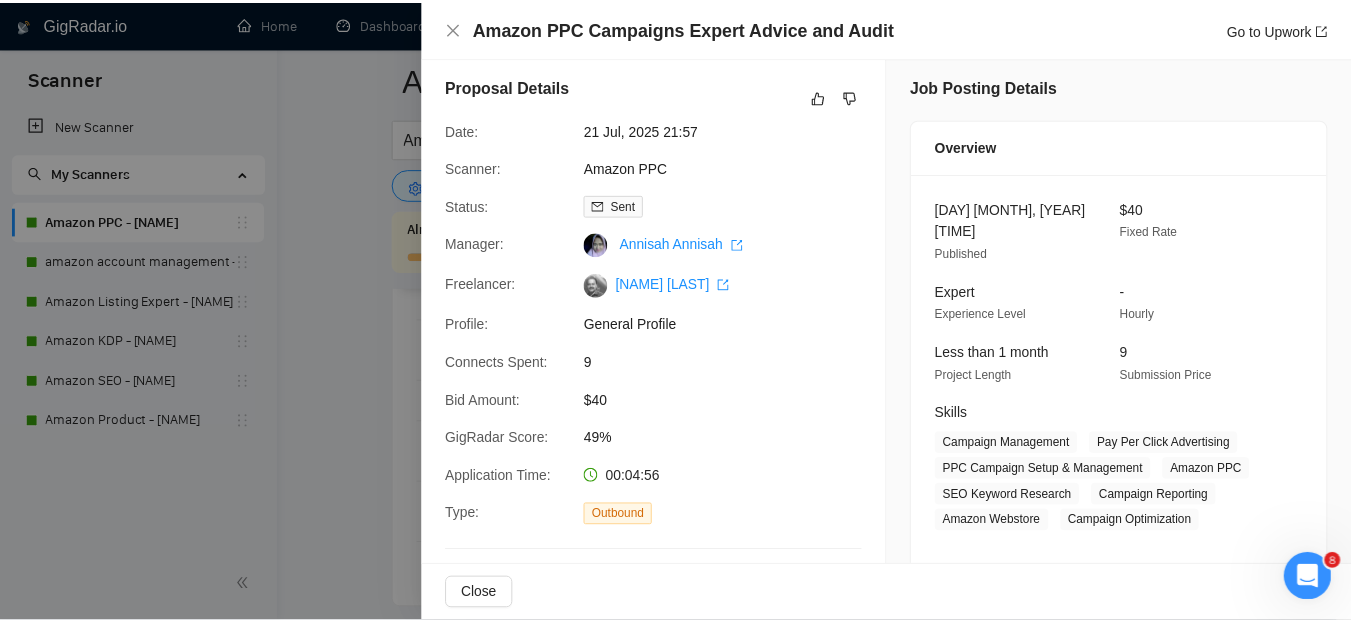 scroll, scrollTop: 0, scrollLeft: 0, axis: both 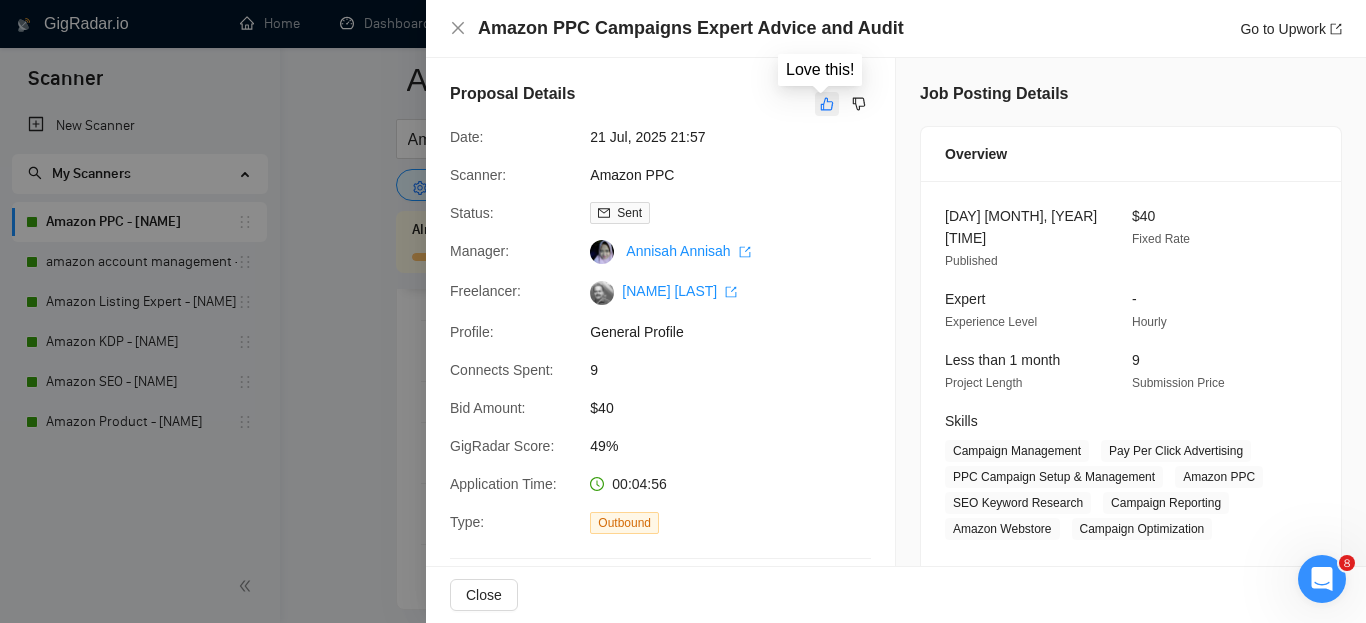 click 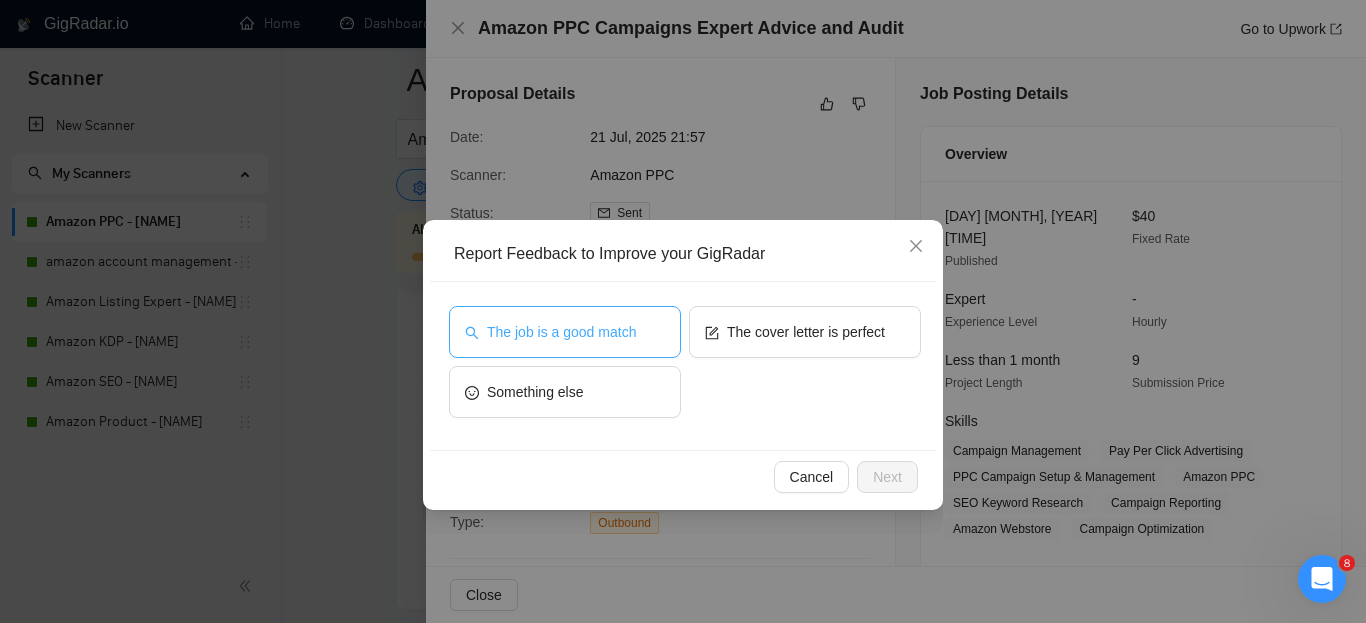 click on "The job is a good match" at bounding box center (565, 332) 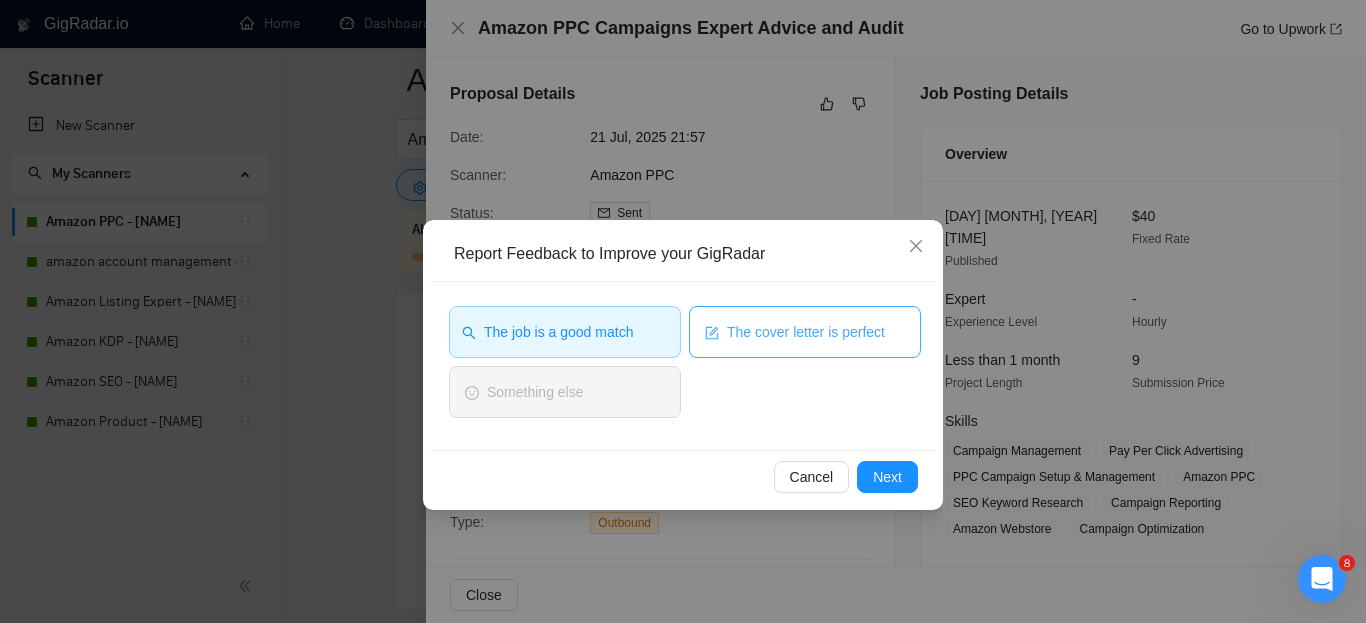 click on "The cover letter is perfect" at bounding box center [806, 332] 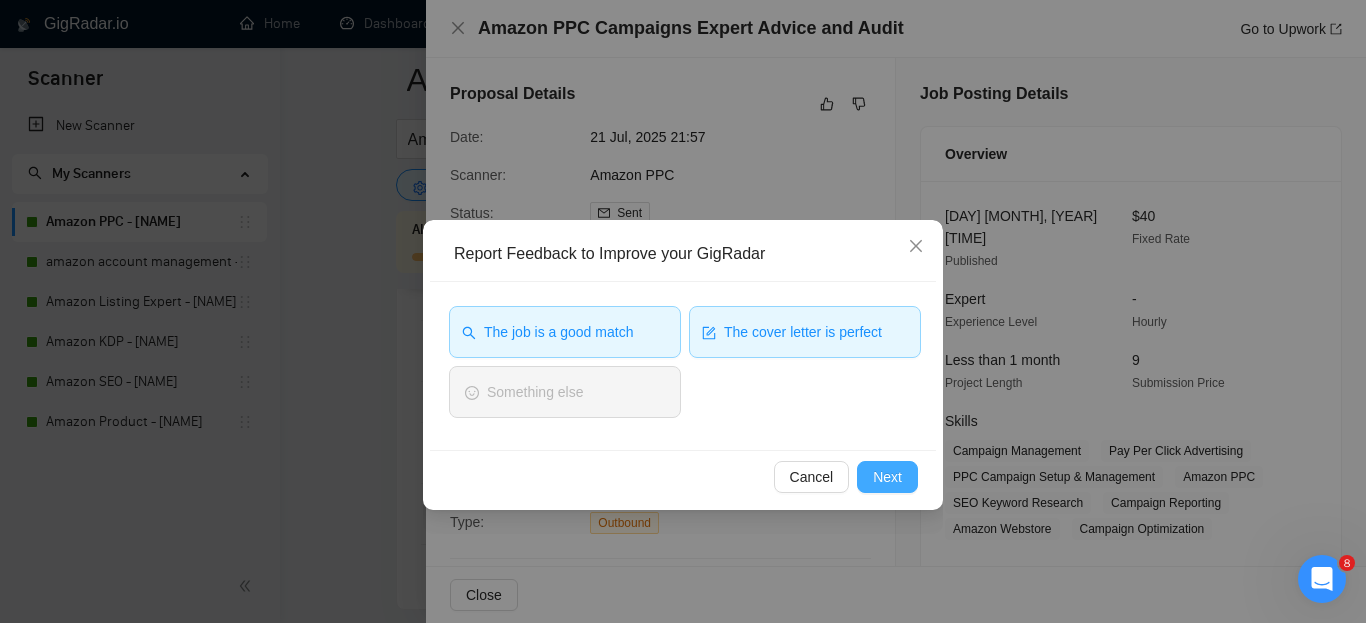 click on "Next" at bounding box center (887, 477) 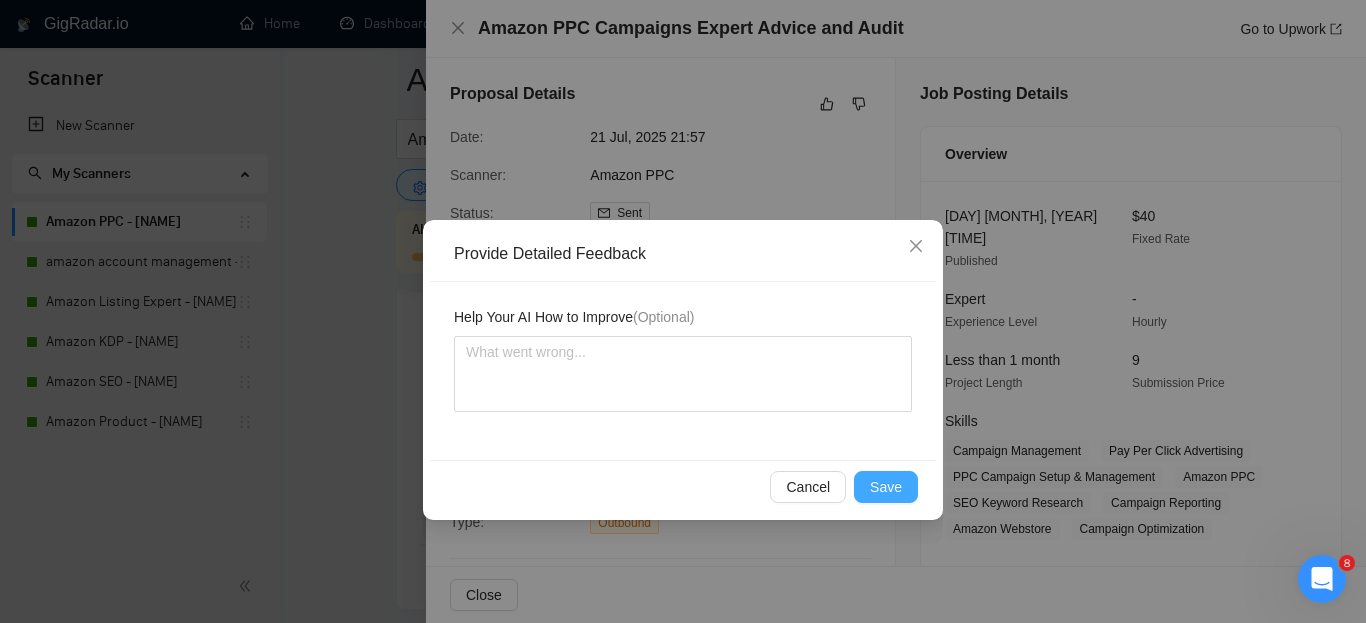 click on "Save" at bounding box center [886, 487] 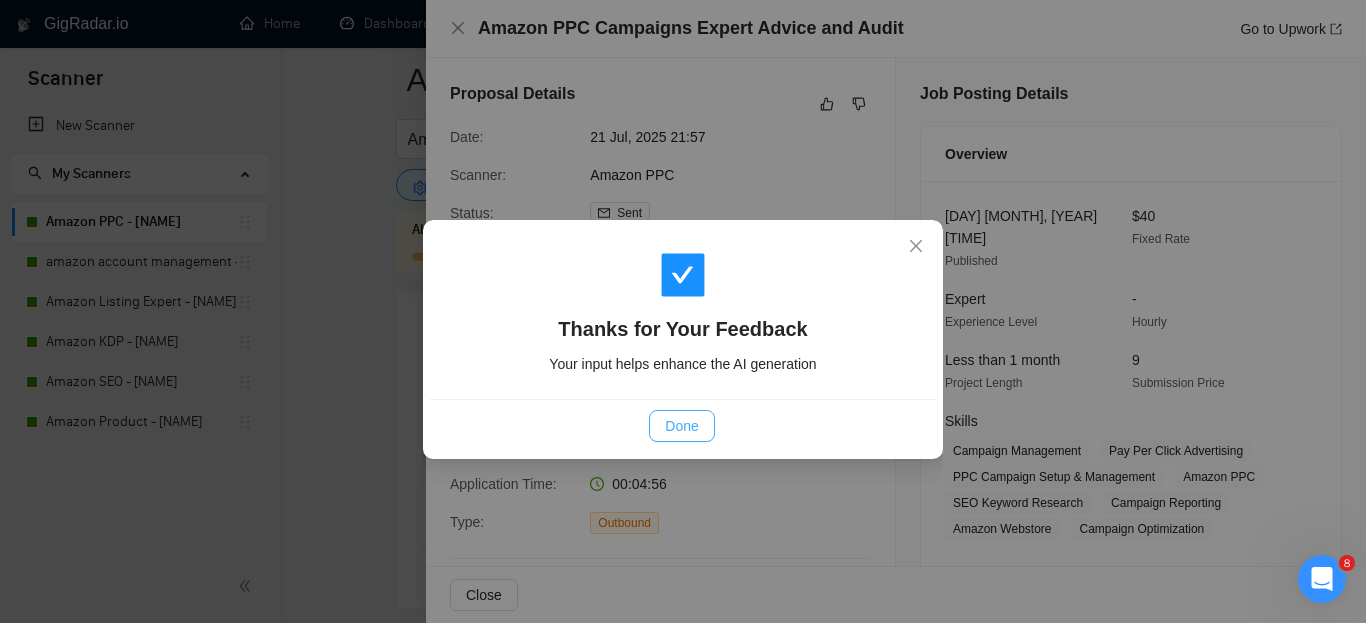 click on "Done" at bounding box center [681, 426] 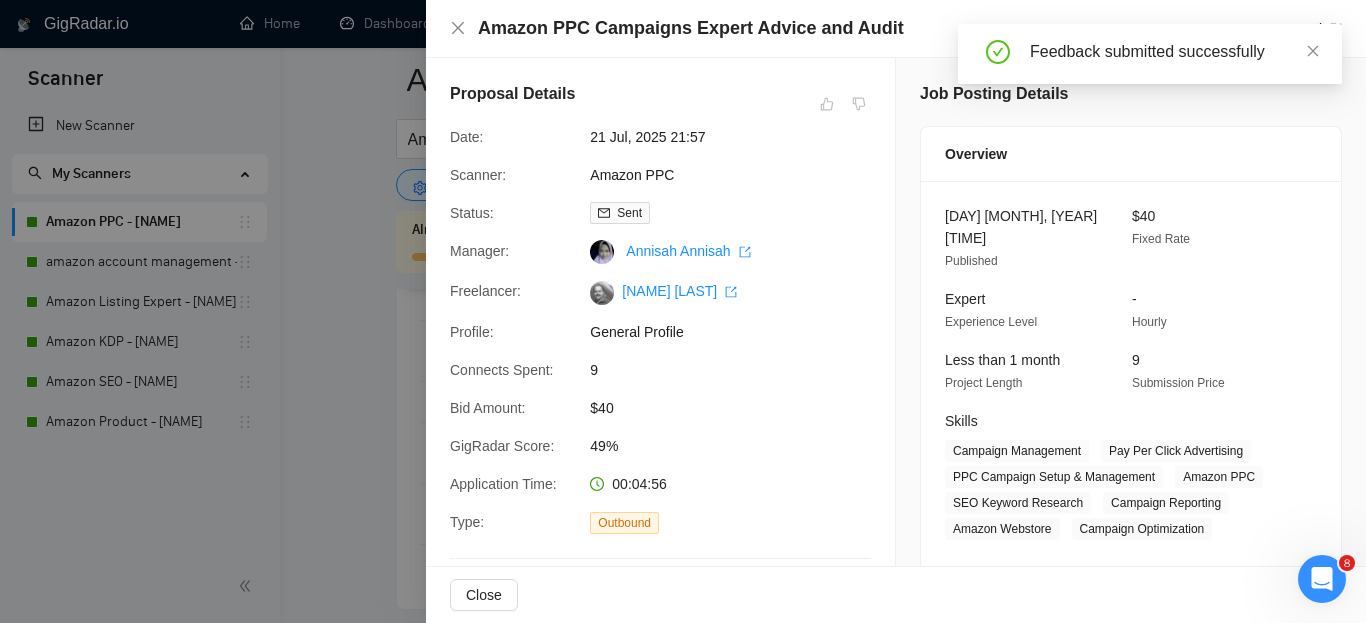 click at bounding box center (683, 311) 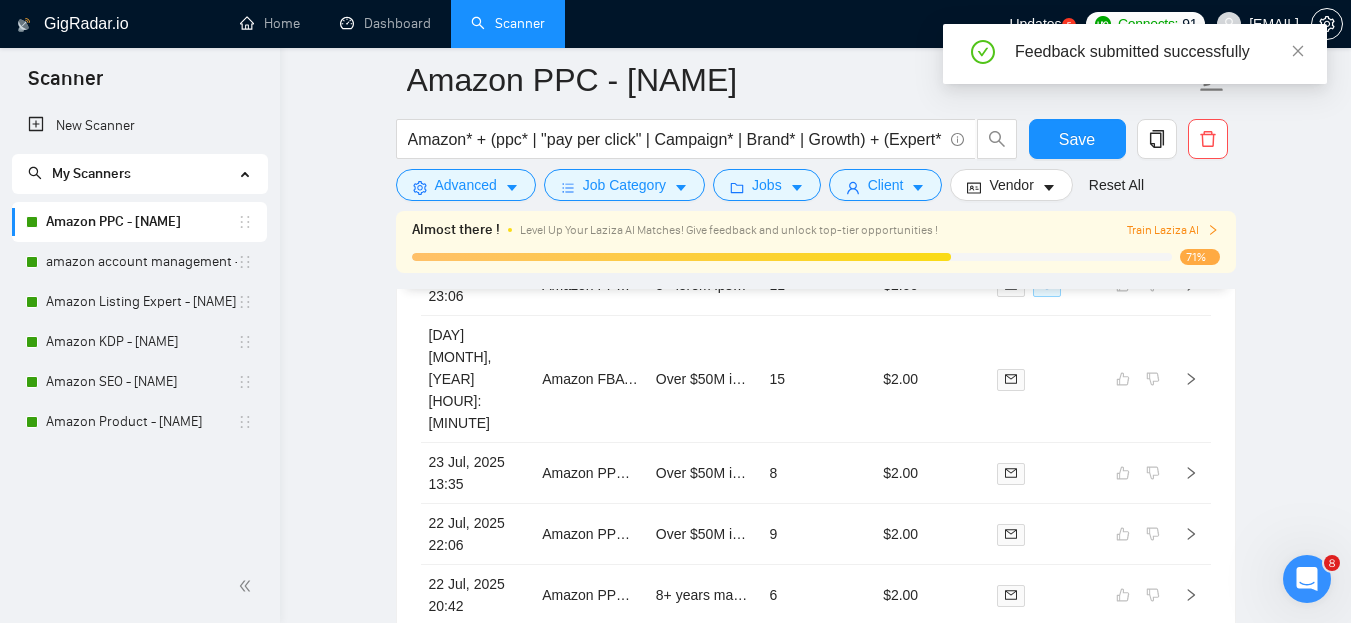 scroll, scrollTop: 5293, scrollLeft: 0, axis: vertical 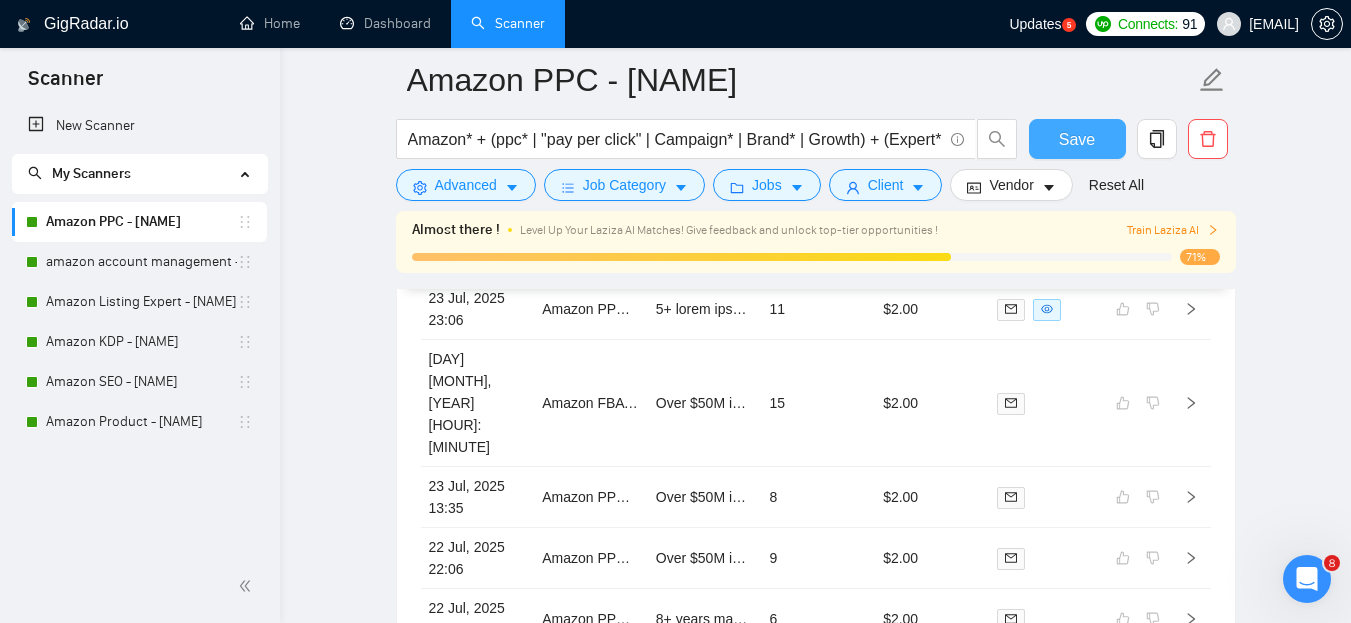 click on "Save" at bounding box center [1077, 139] 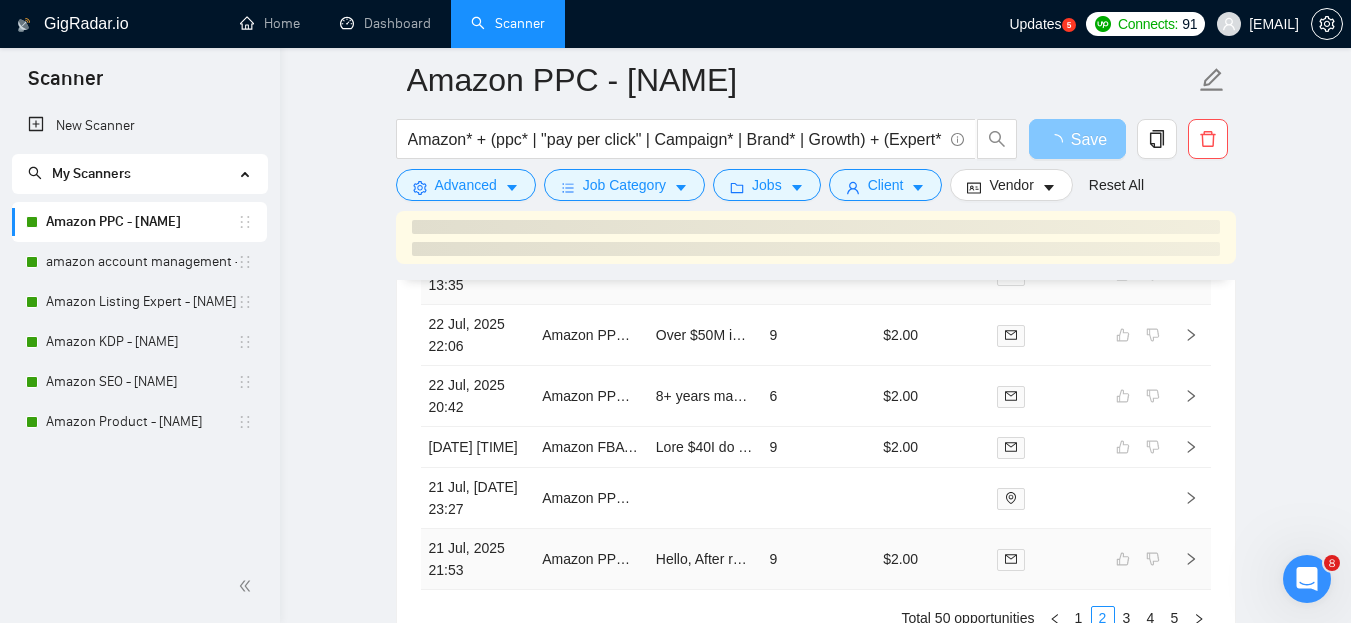 scroll, scrollTop: 5580, scrollLeft: 0, axis: vertical 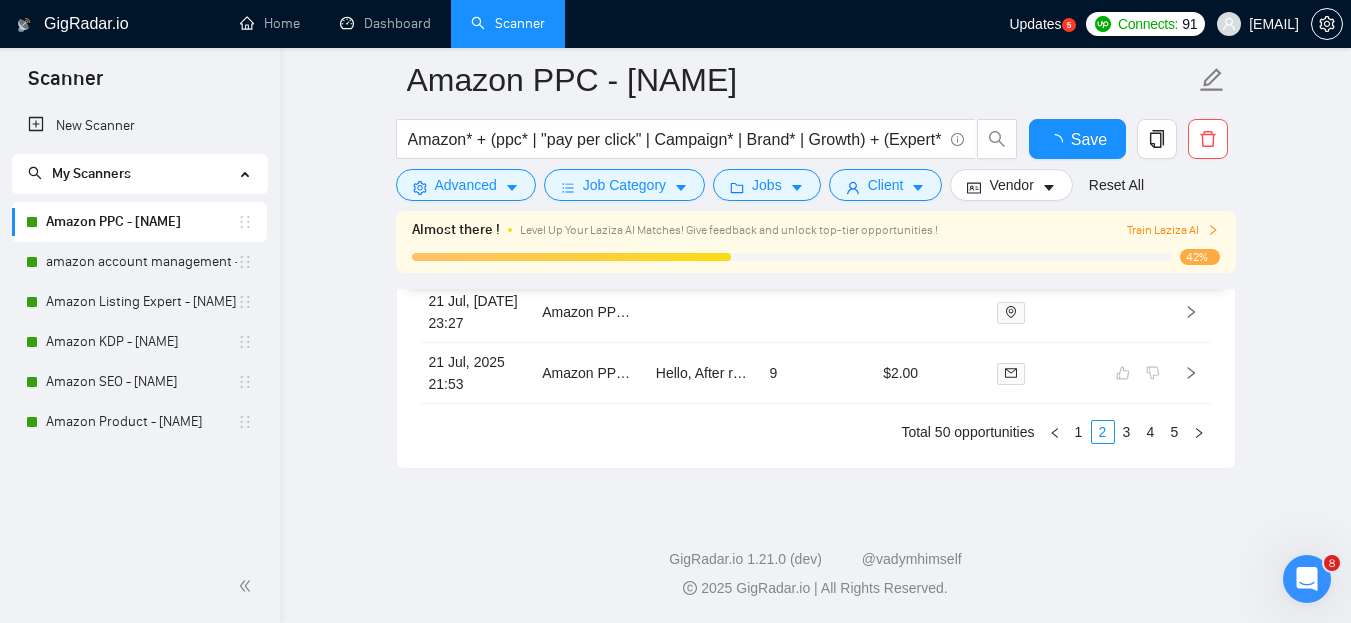 click at bounding box center [1137, 149] 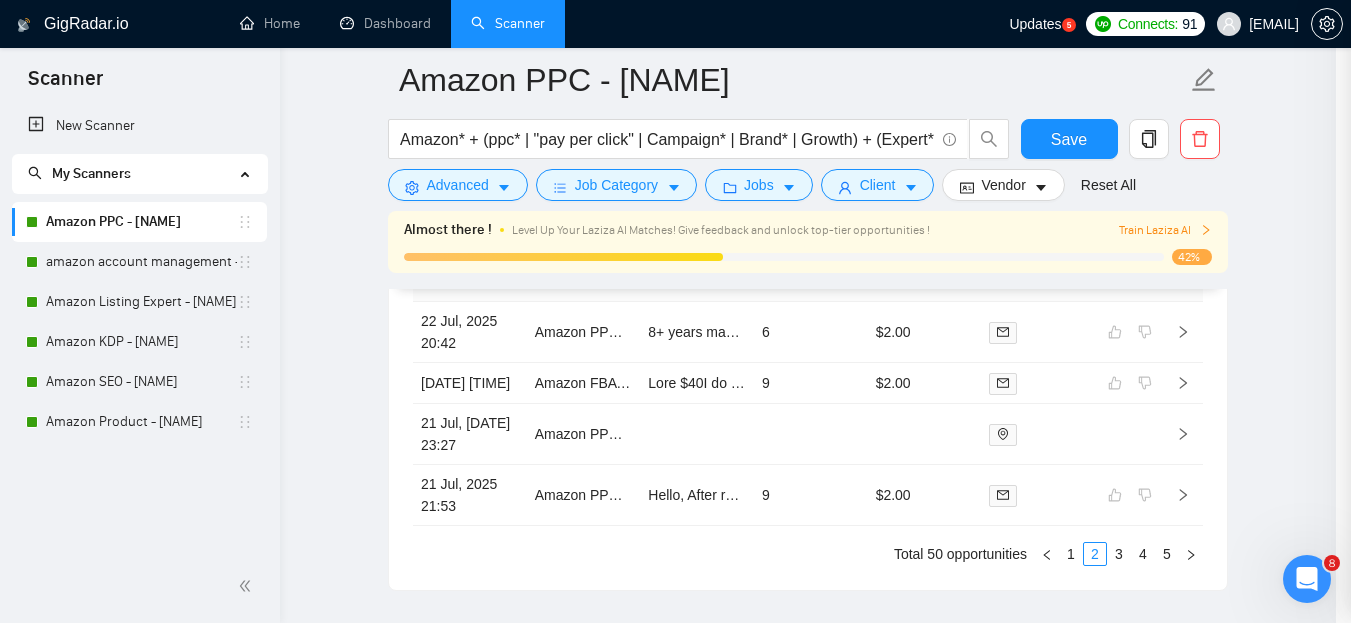 scroll, scrollTop: 5059, scrollLeft: 0, axis: vertical 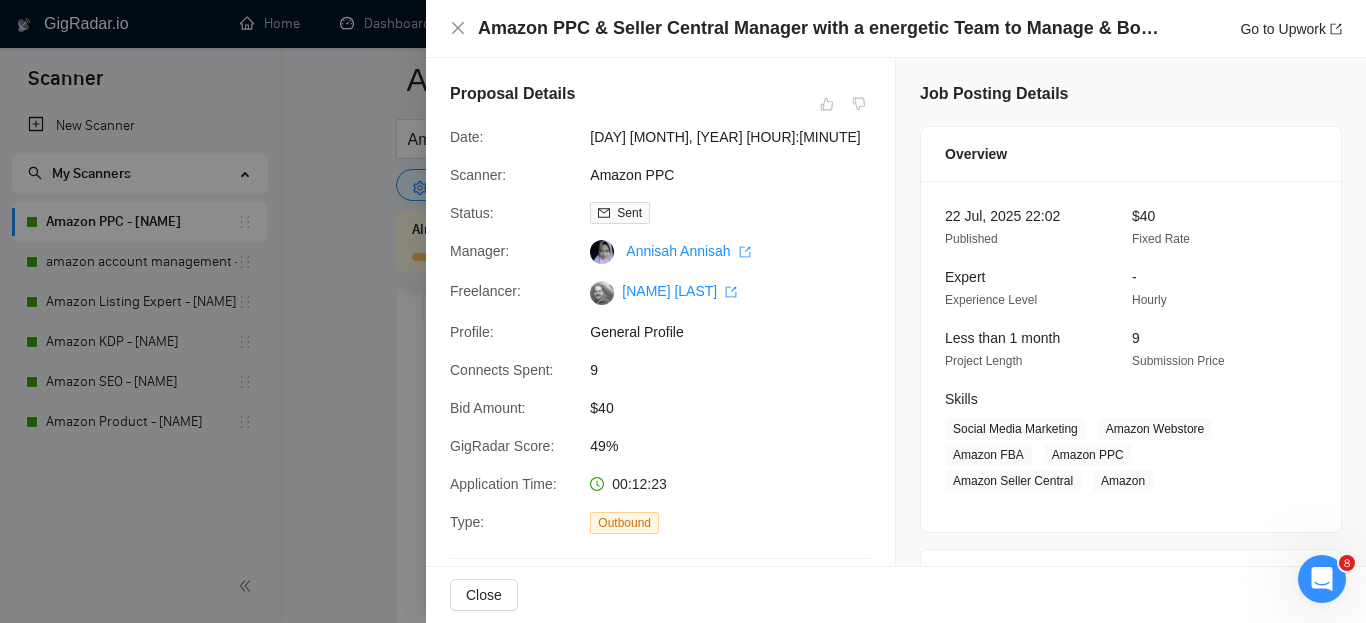 click at bounding box center [683, 311] 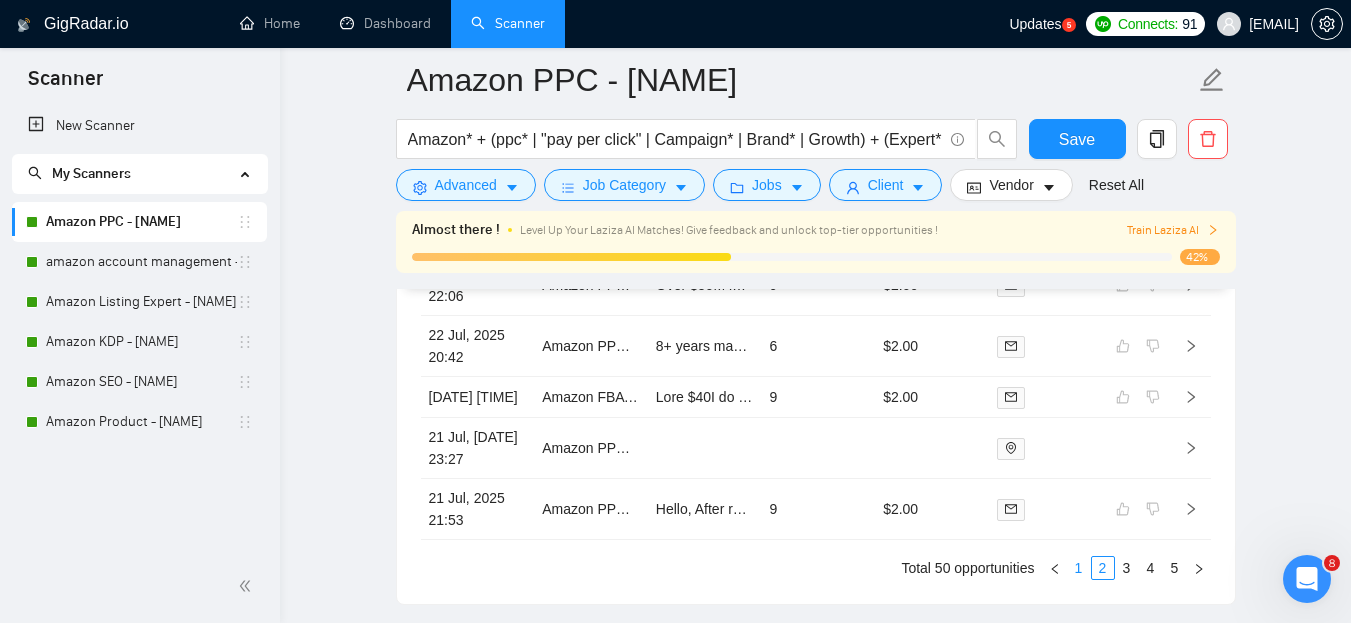 scroll, scrollTop: 5565, scrollLeft: 0, axis: vertical 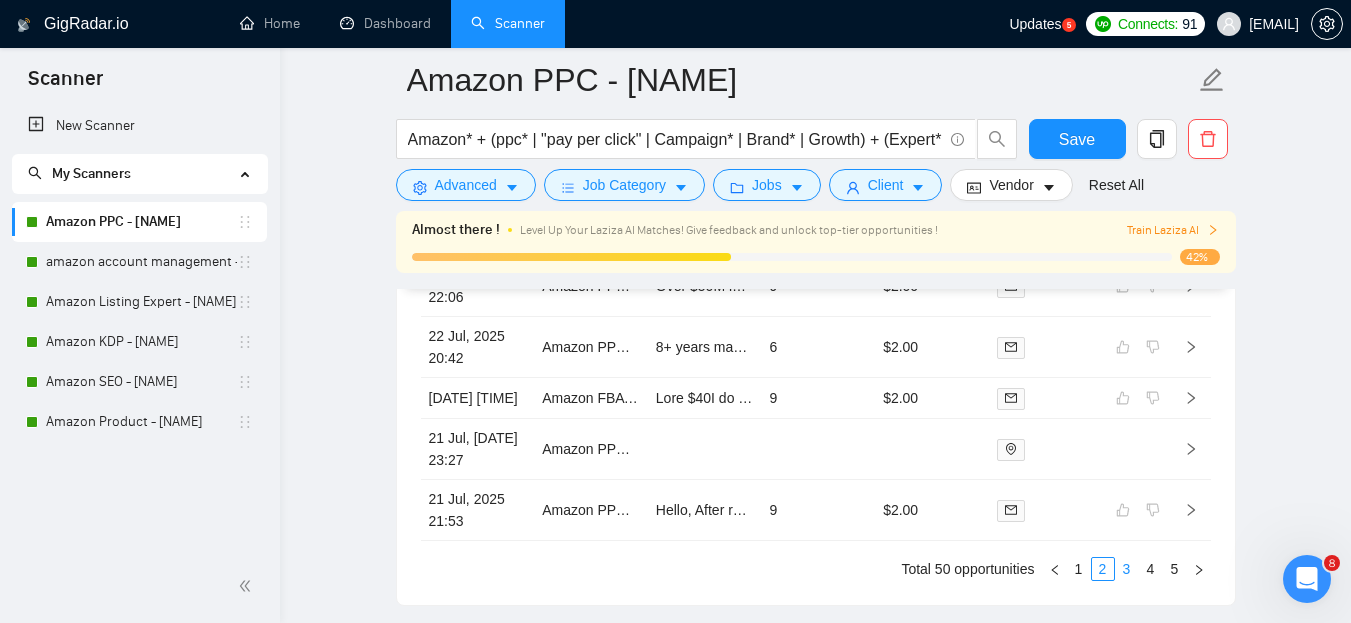 click on "3" at bounding box center [1127, 569] 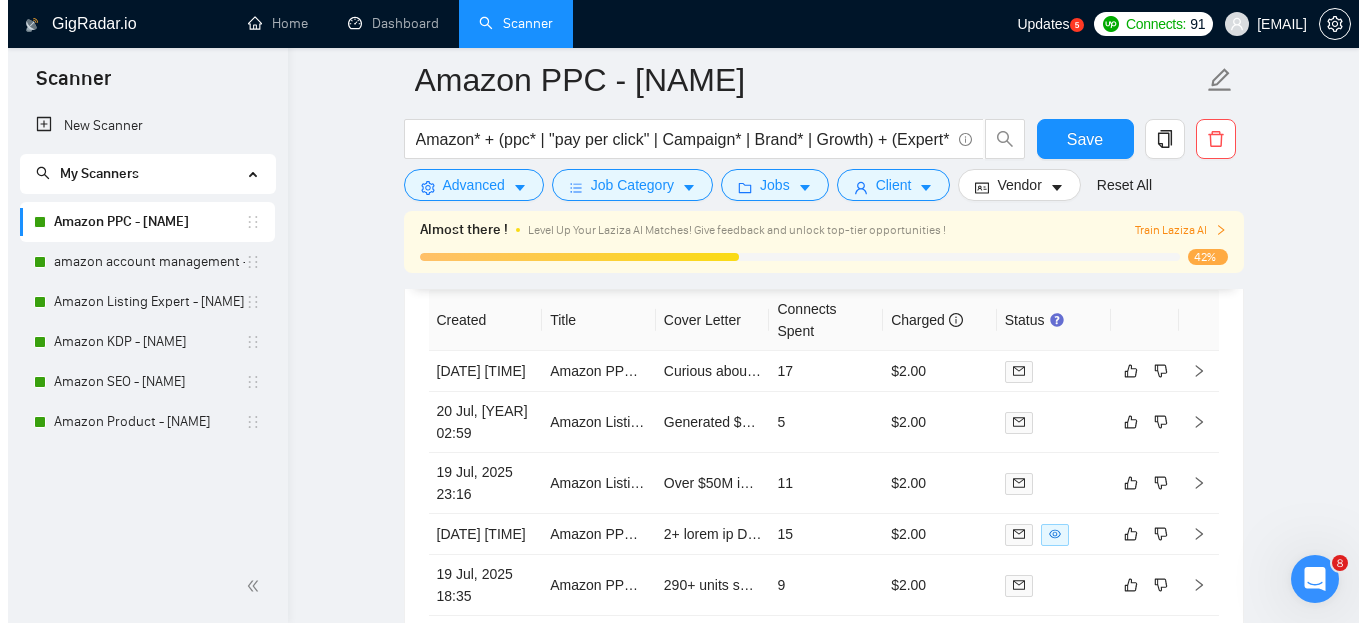 scroll, scrollTop: 5032, scrollLeft: 0, axis: vertical 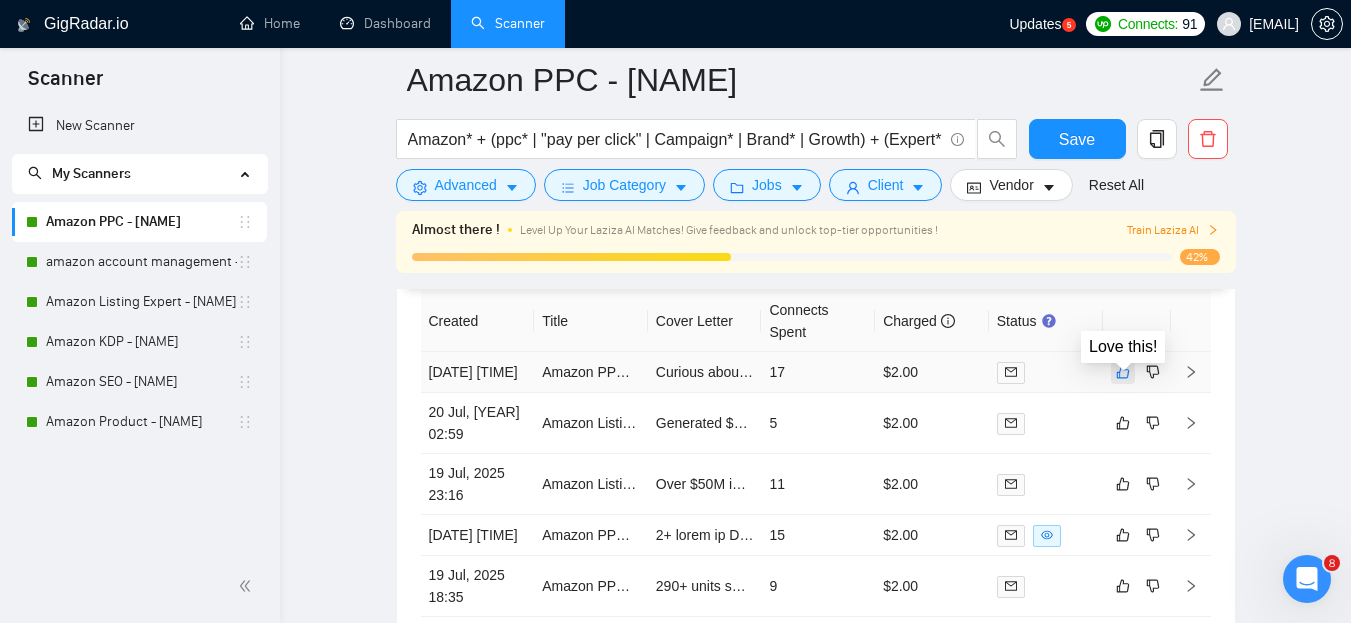 click 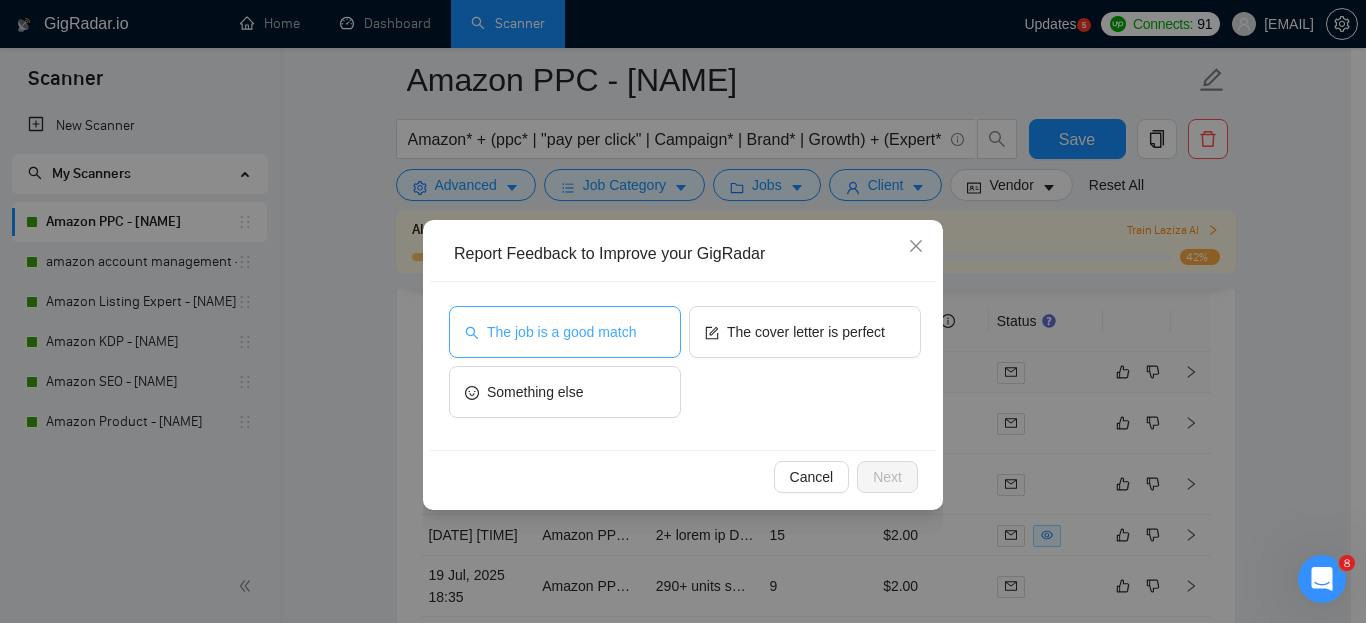 click on "The job is a good match" at bounding box center (561, 332) 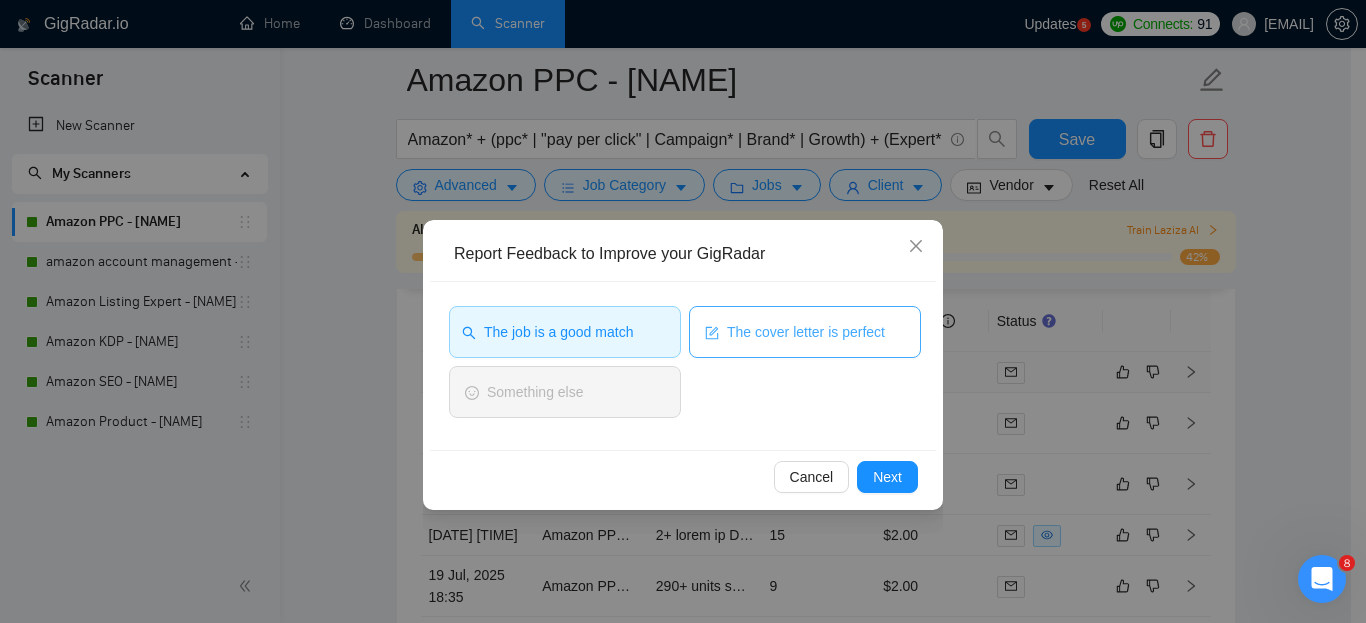 click on "The cover letter is perfect" at bounding box center [806, 332] 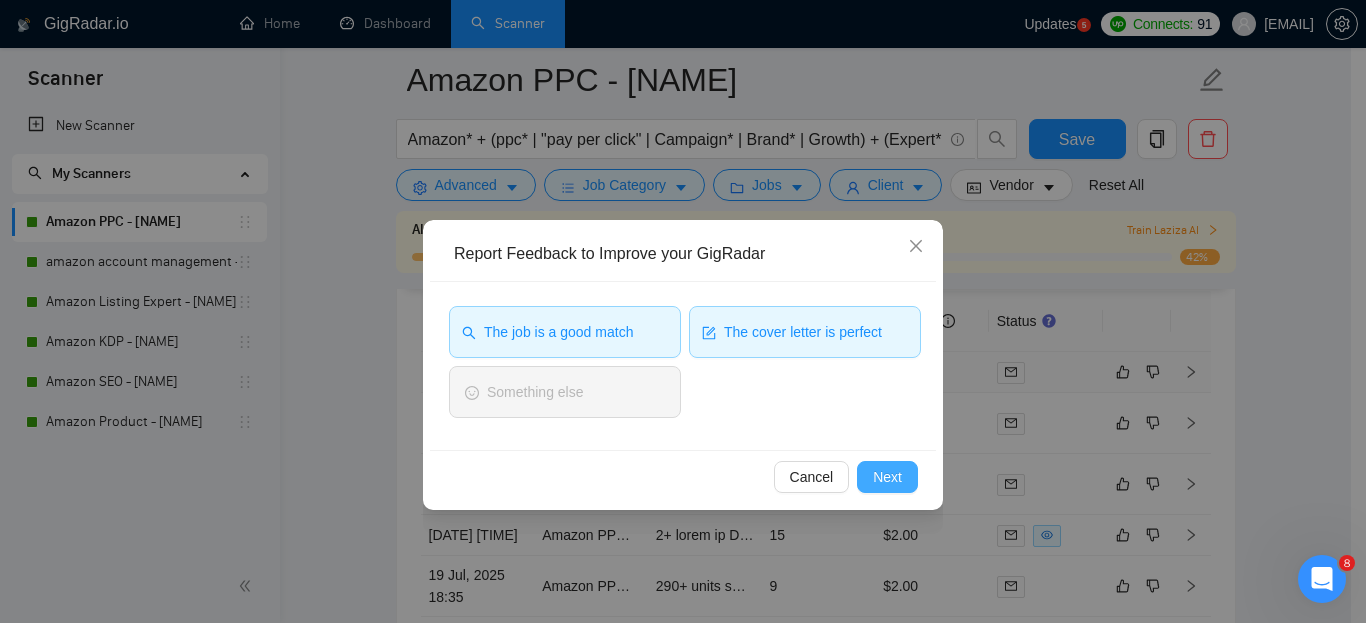 click on "Next" at bounding box center (887, 477) 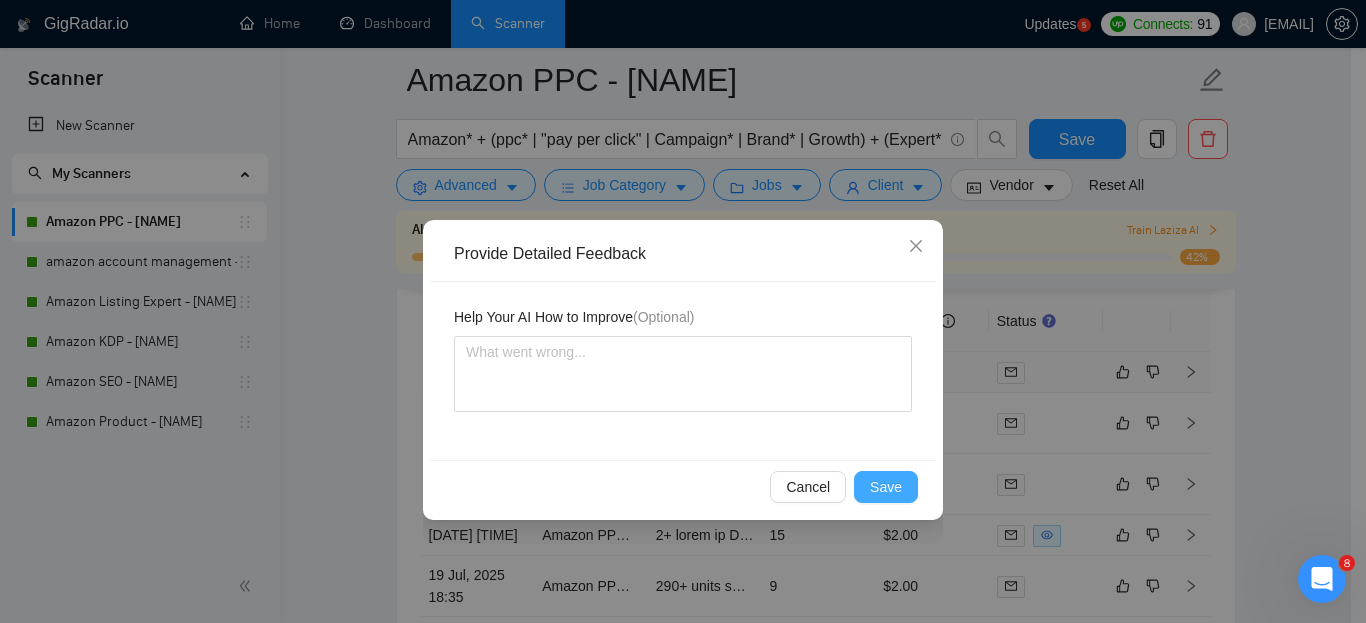 click on "Save" at bounding box center (886, 487) 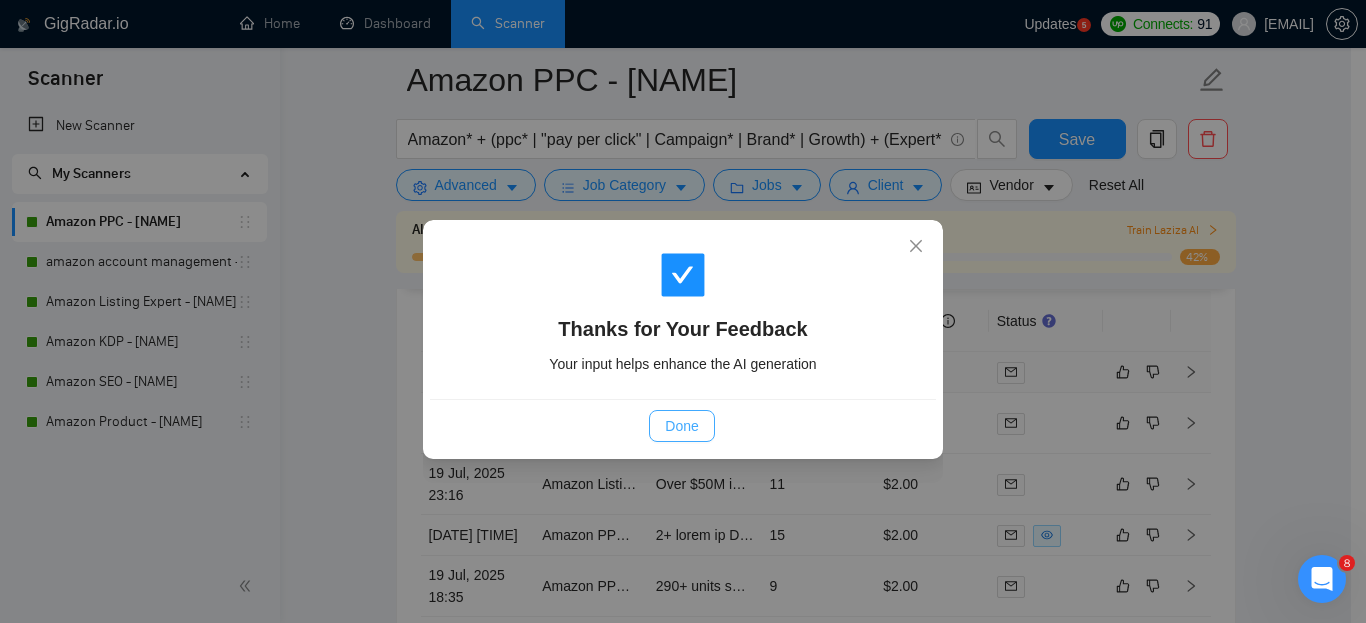click on "Done" at bounding box center (681, 426) 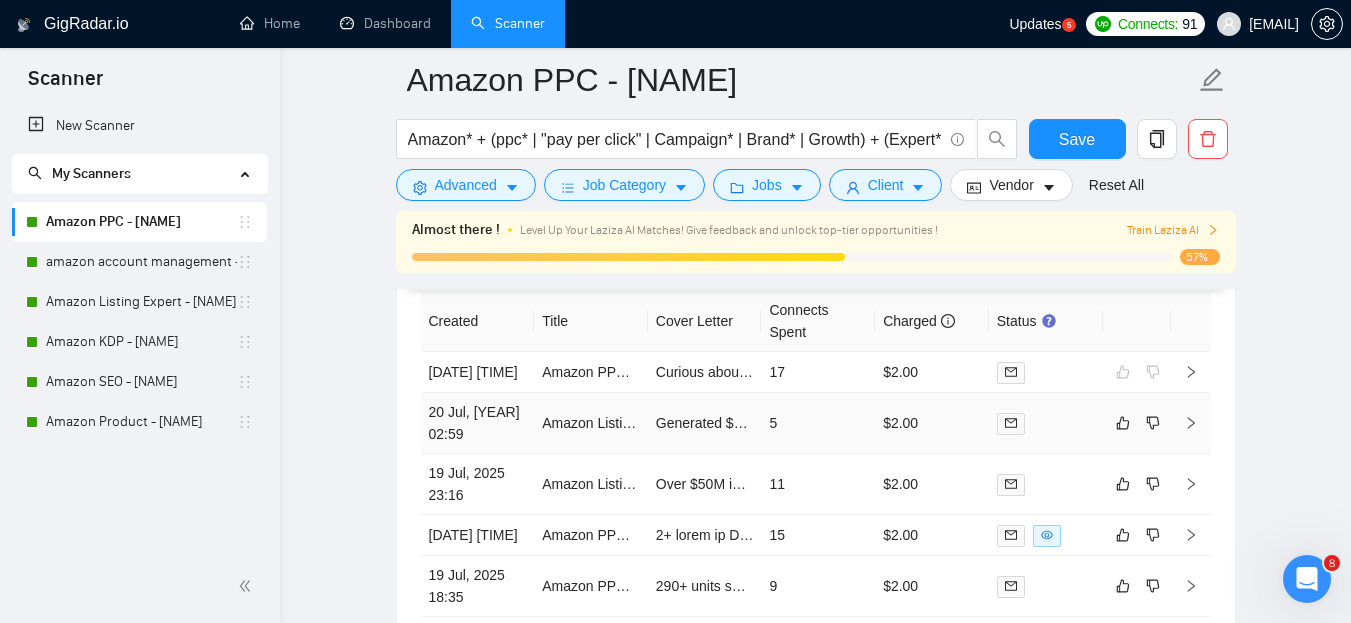 click at bounding box center (1137, 423) 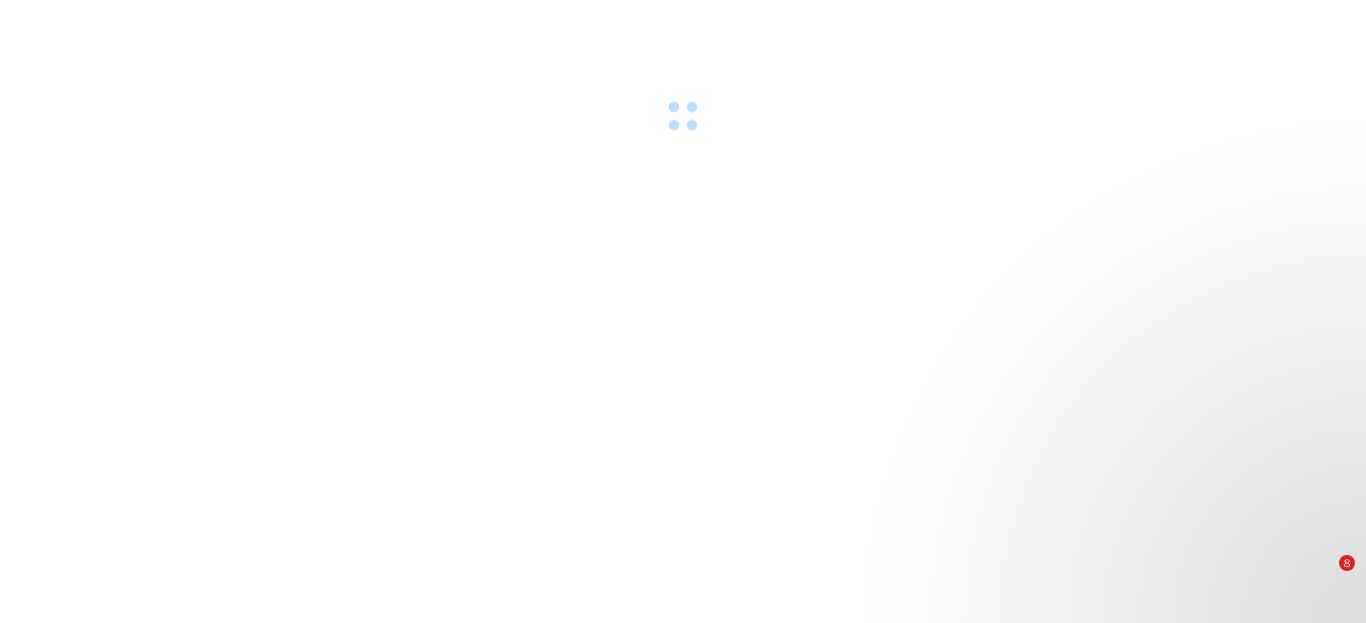 scroll, scrollTop: 0, scrollLeft: 0, axis: both 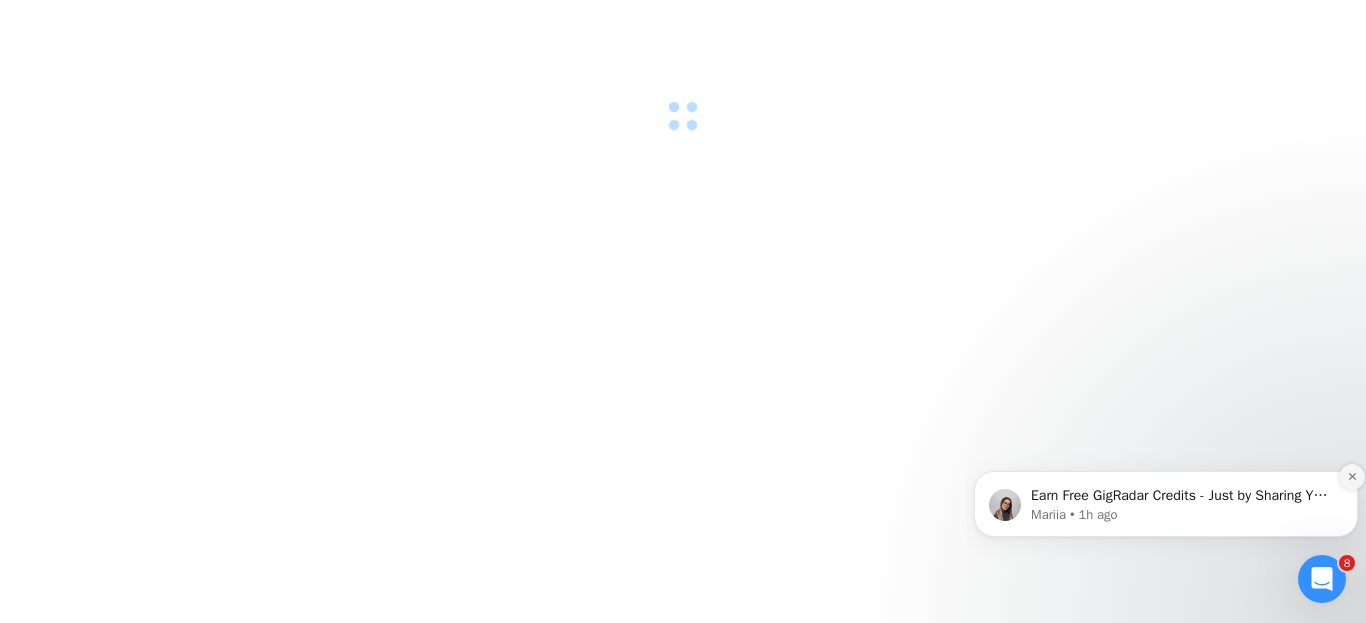 click 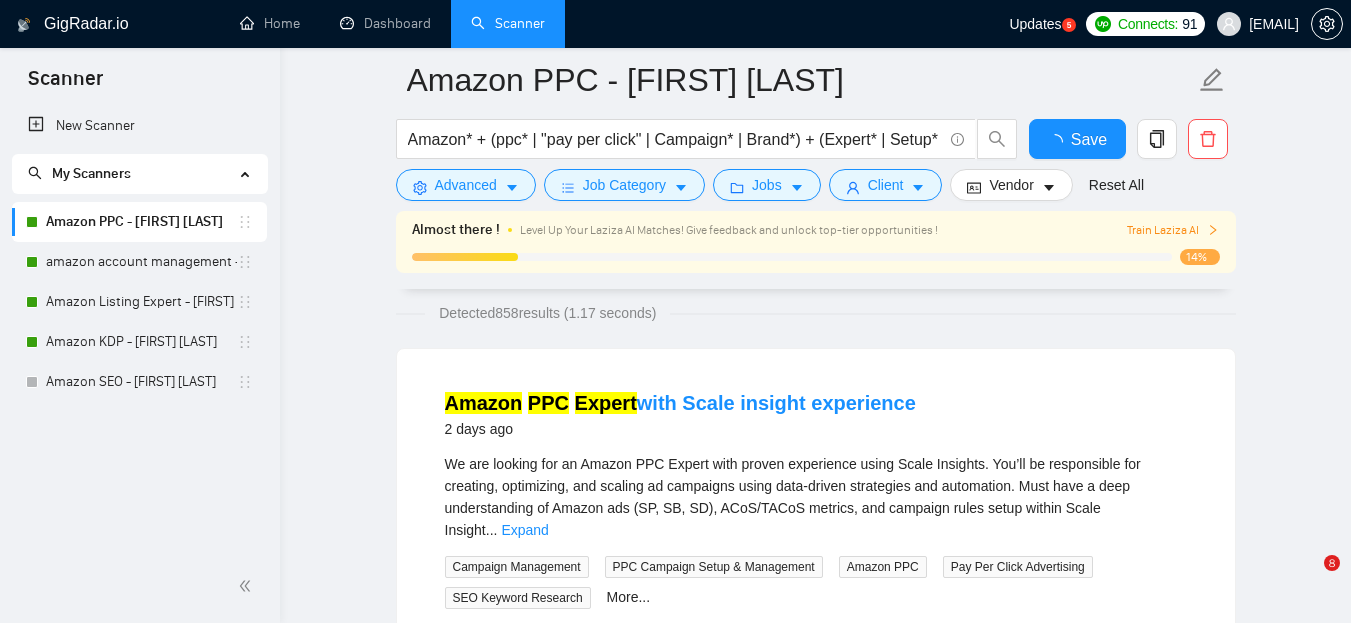 scroll, scrollTop: 132, scrollLeft: 0, axis: vertical 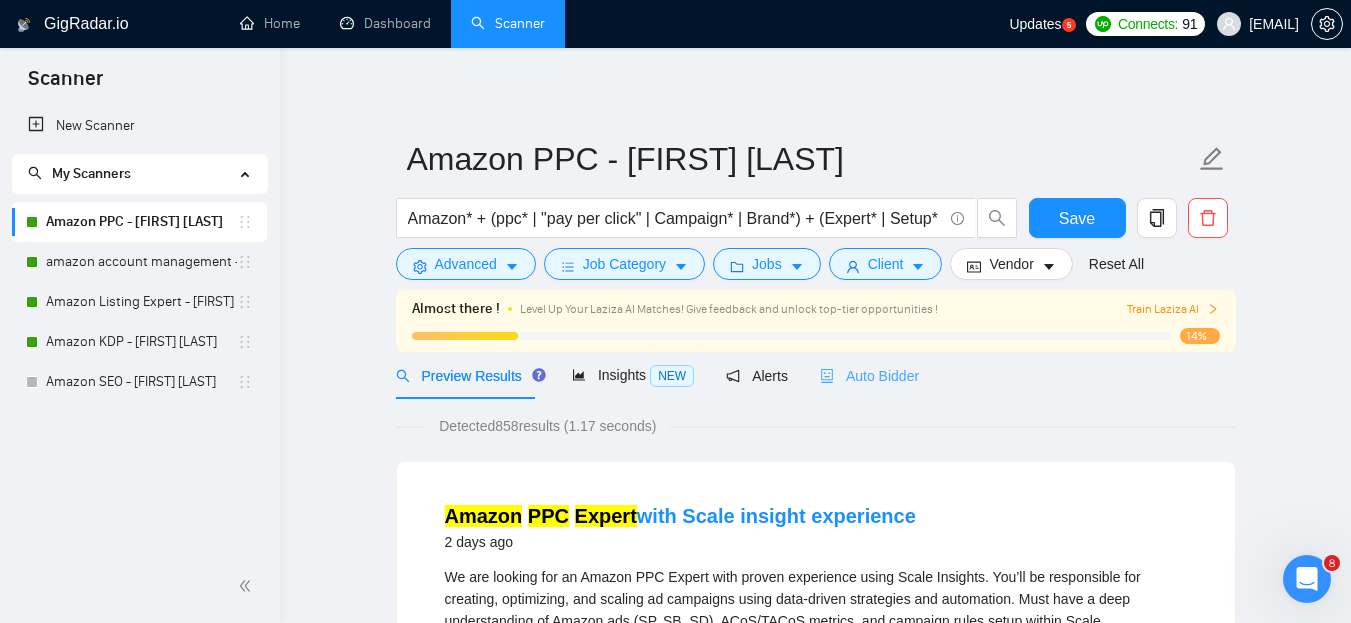 click on "Auto Bidder" at bounding box center [869, 375] 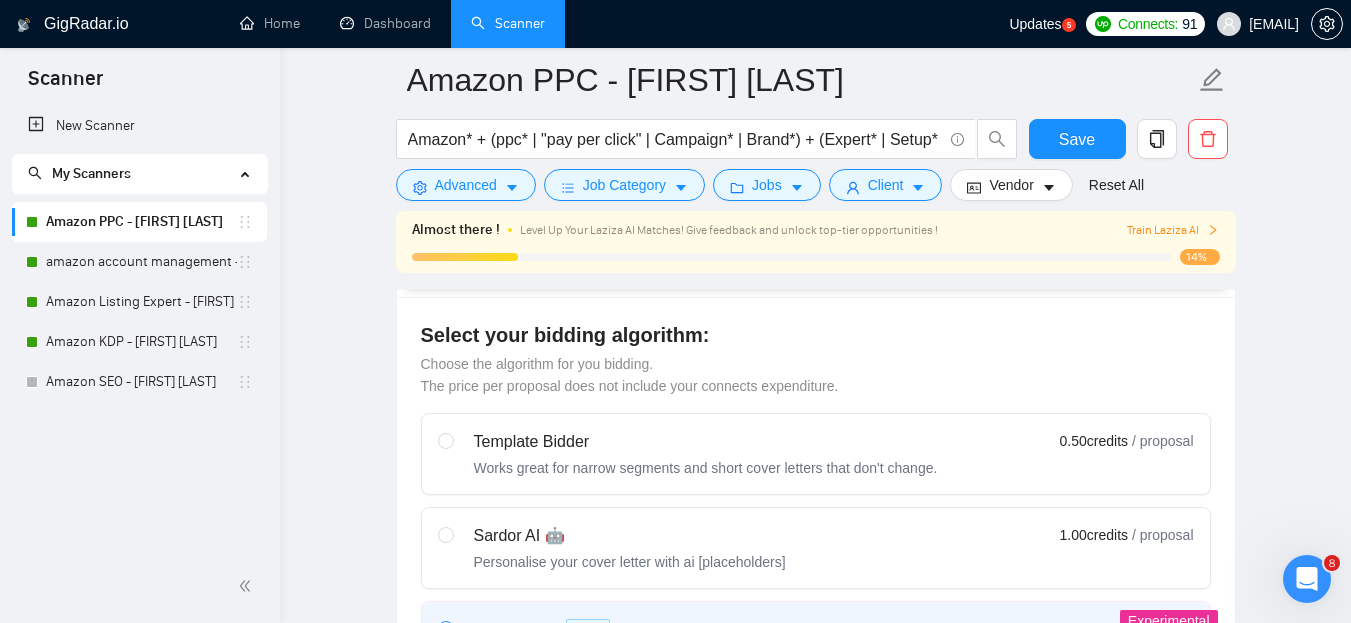 type 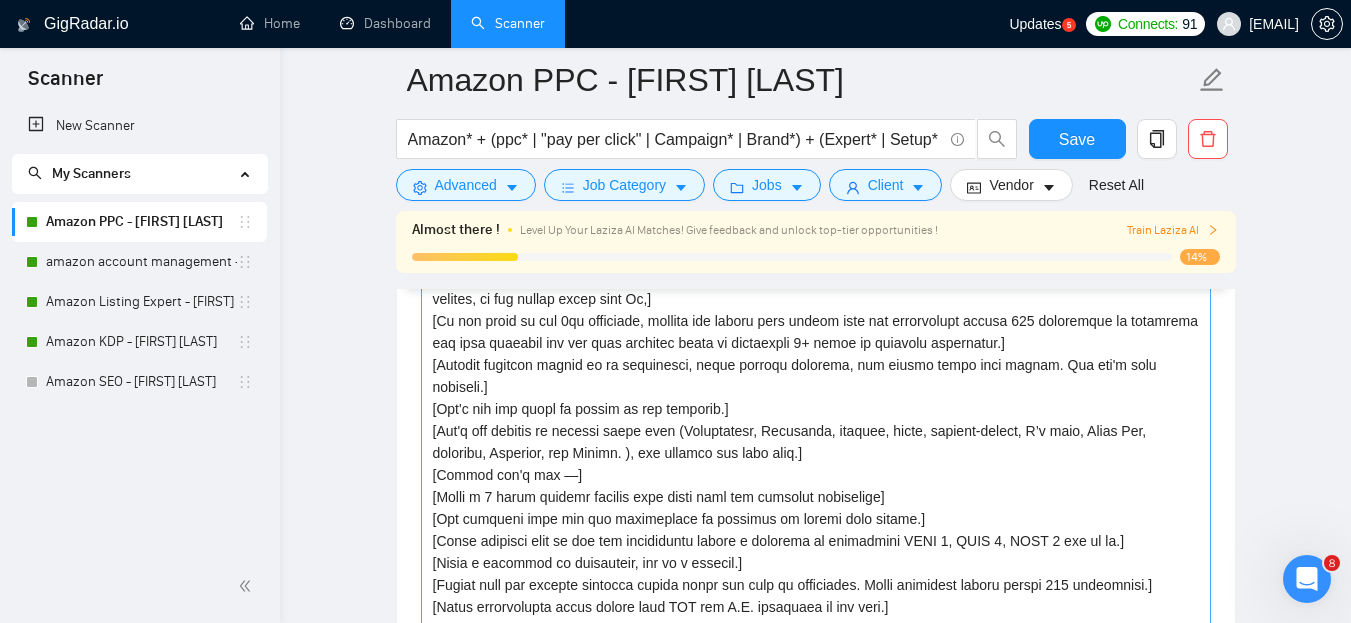 scroll, scrollTop: 1986, scrollLeft: 0, axis: vertical 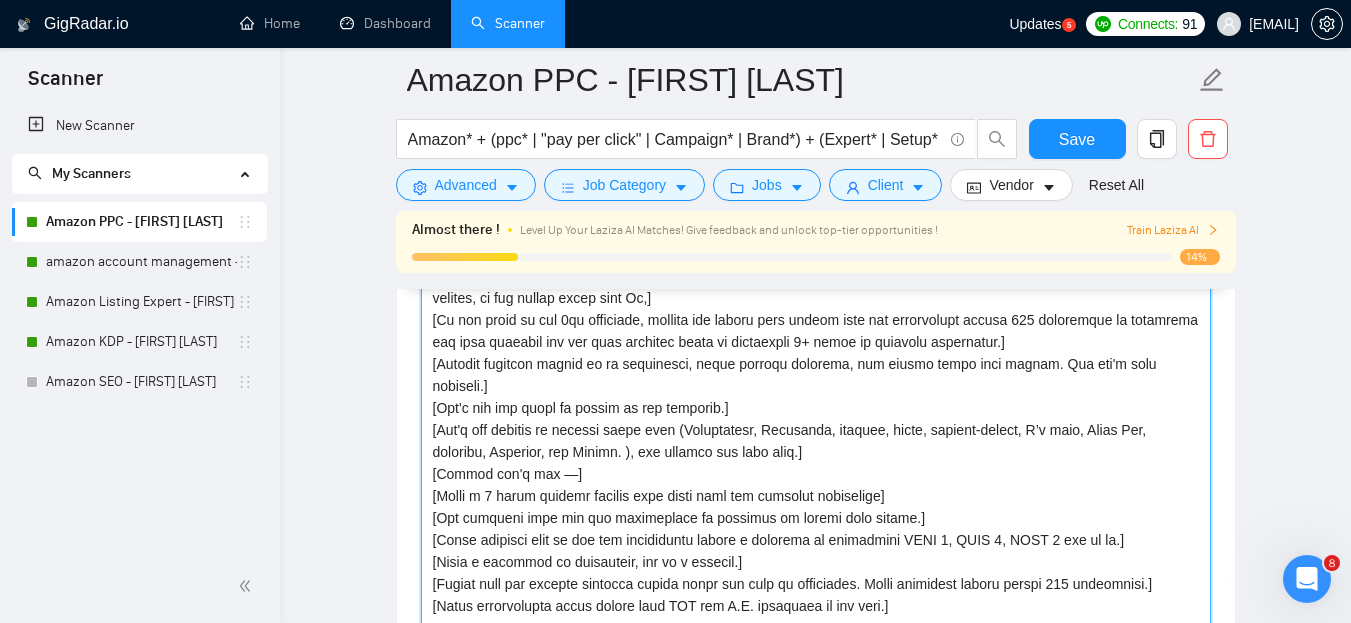 click on "Cover letter template:" at bounding box center [816, 463] 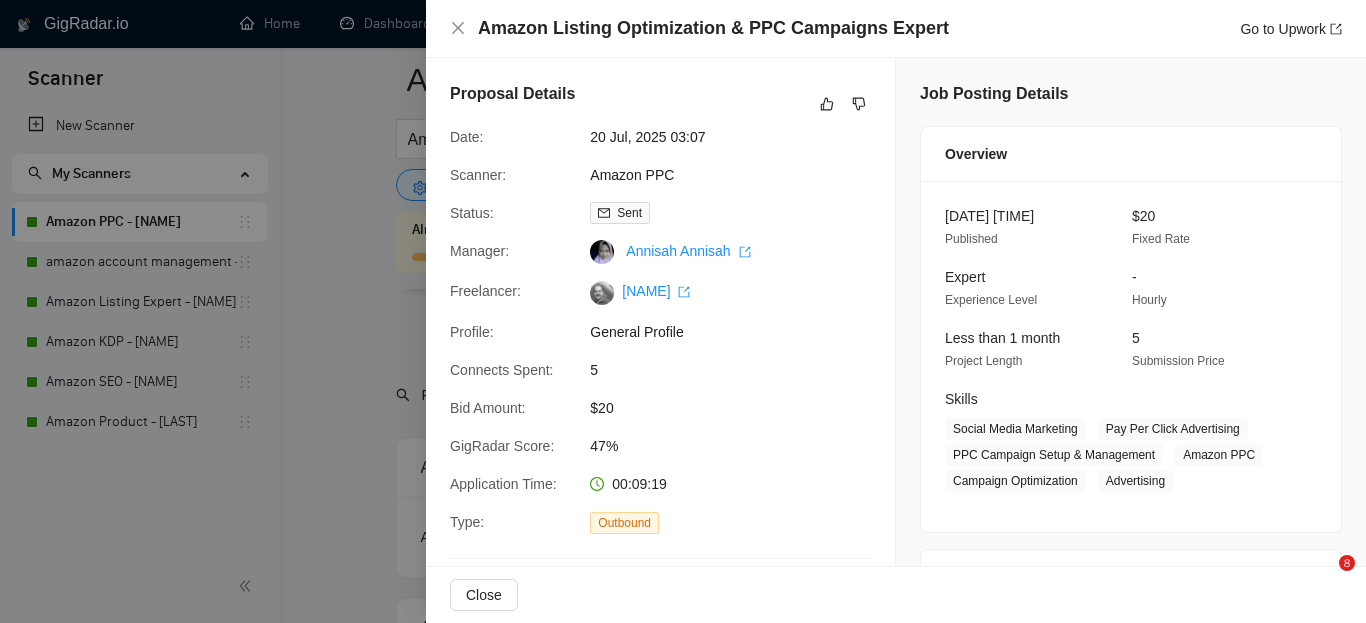 scroll, scrollTop: 5032, scrollLeft: 0, axis: vertical 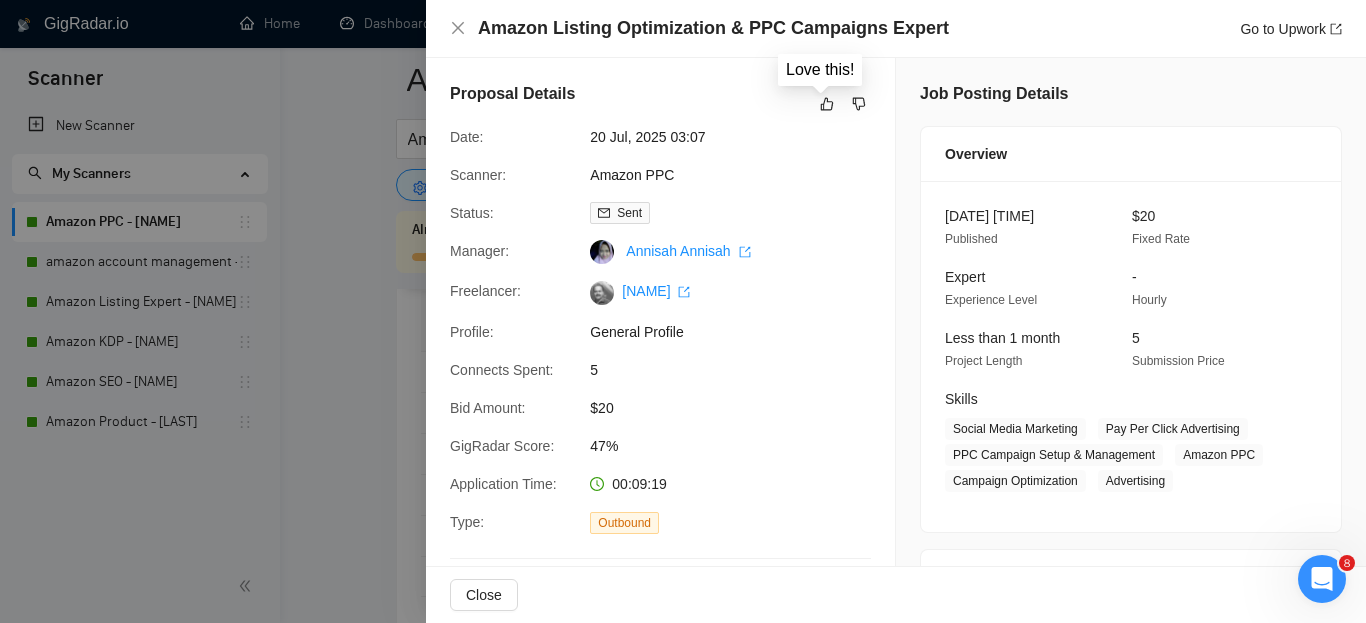 click 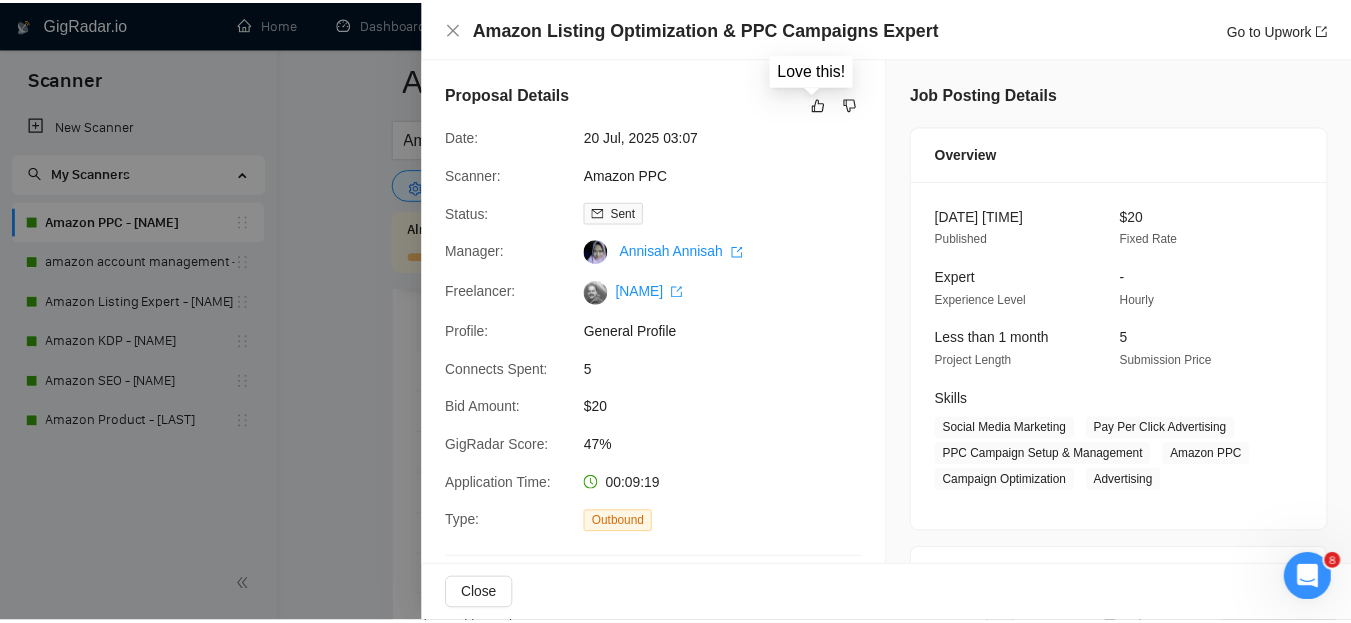 scroll, scrollTop: 0, scrollLeft: 0, axis: both 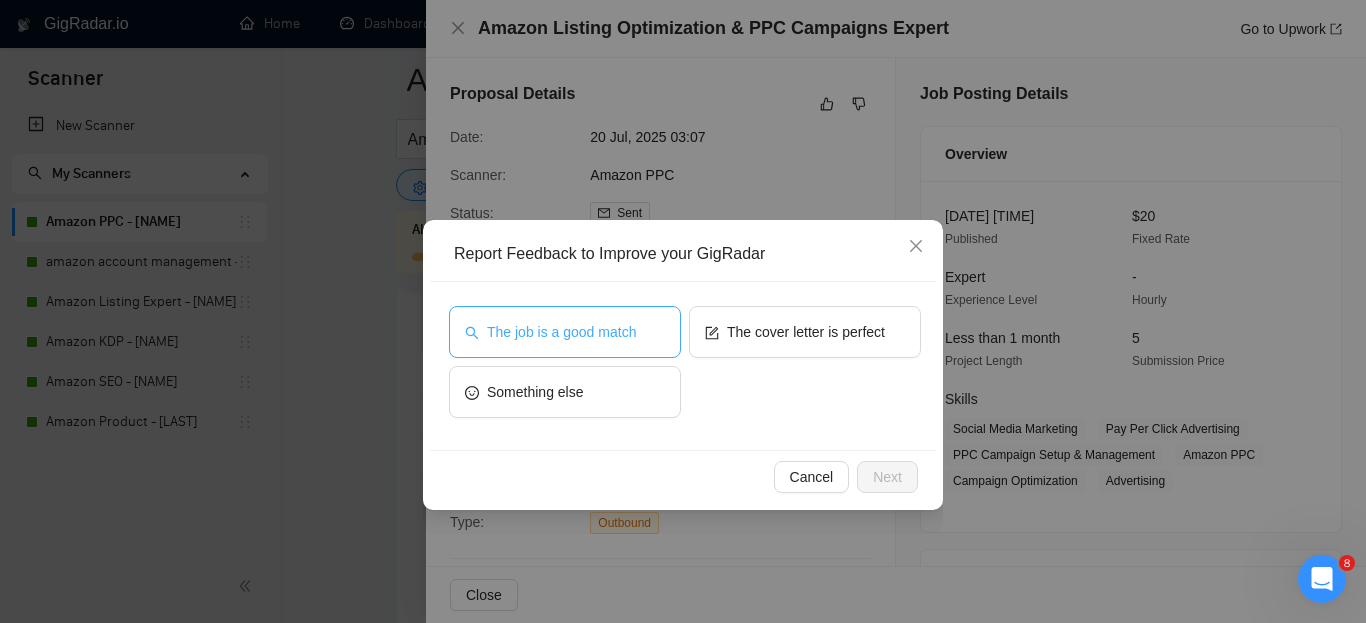 click on "The job is a good match" at bounding box center [565, 332] 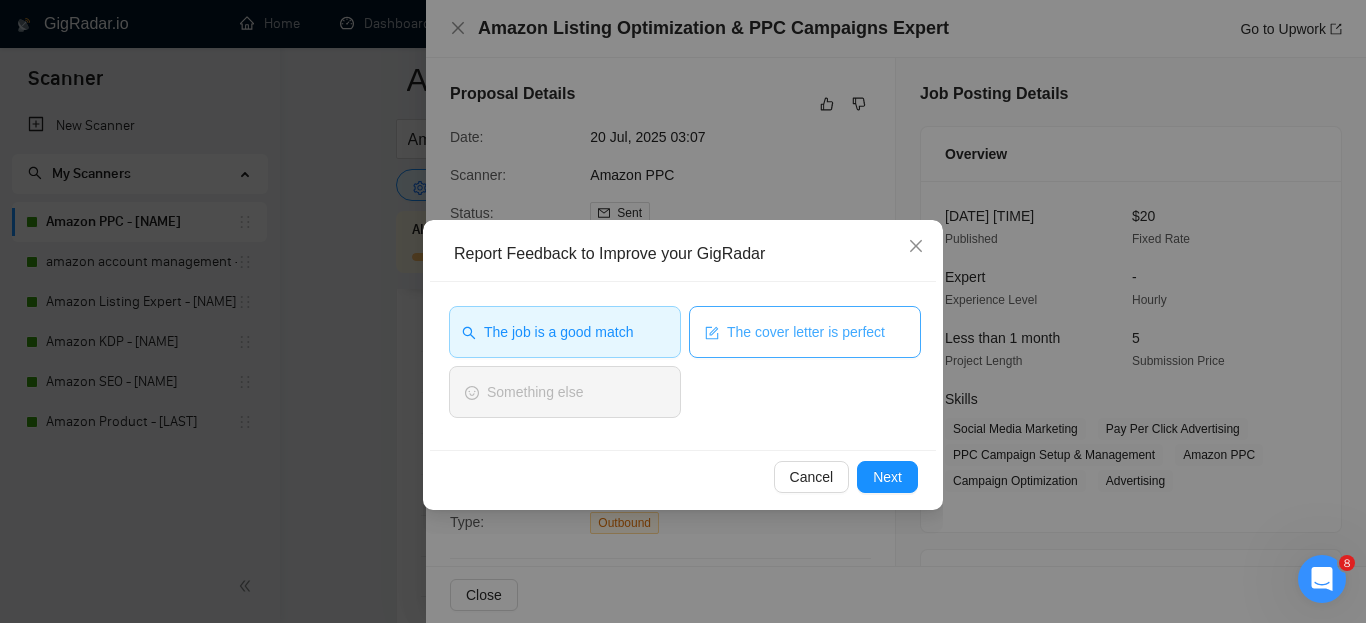 click on "The cover letter is perfect" at bounding box center [806, 332] 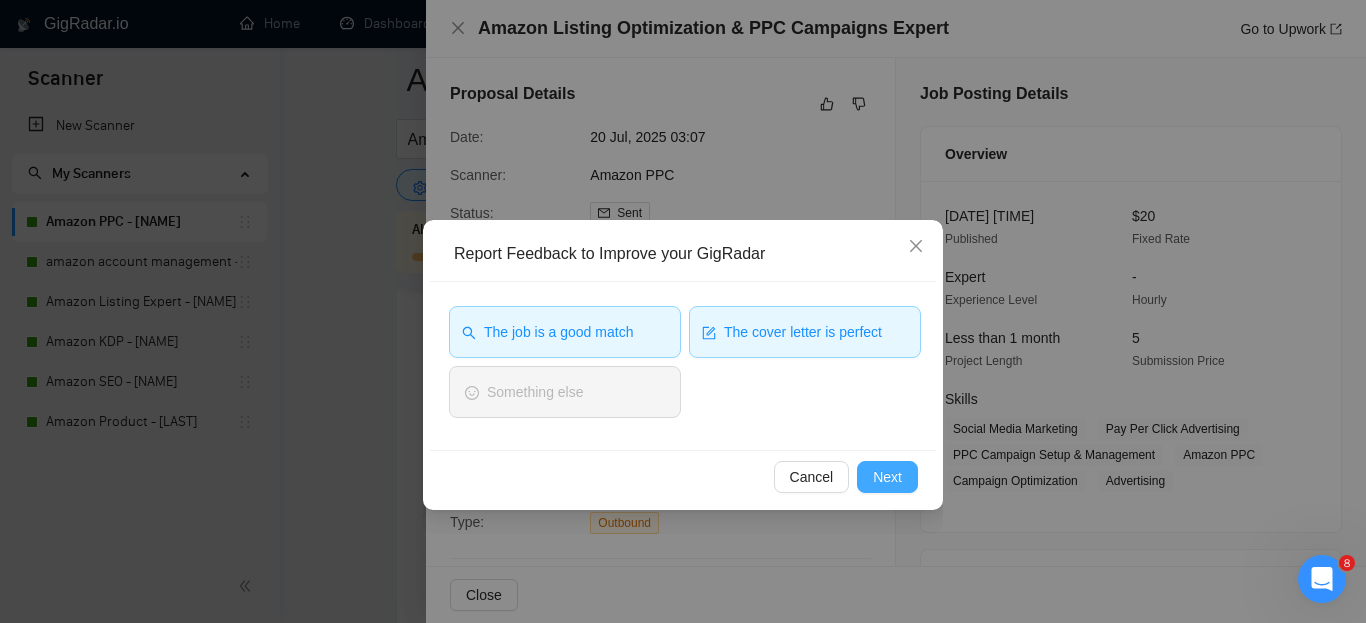 click on "Next" at bounding box center (887, 477) 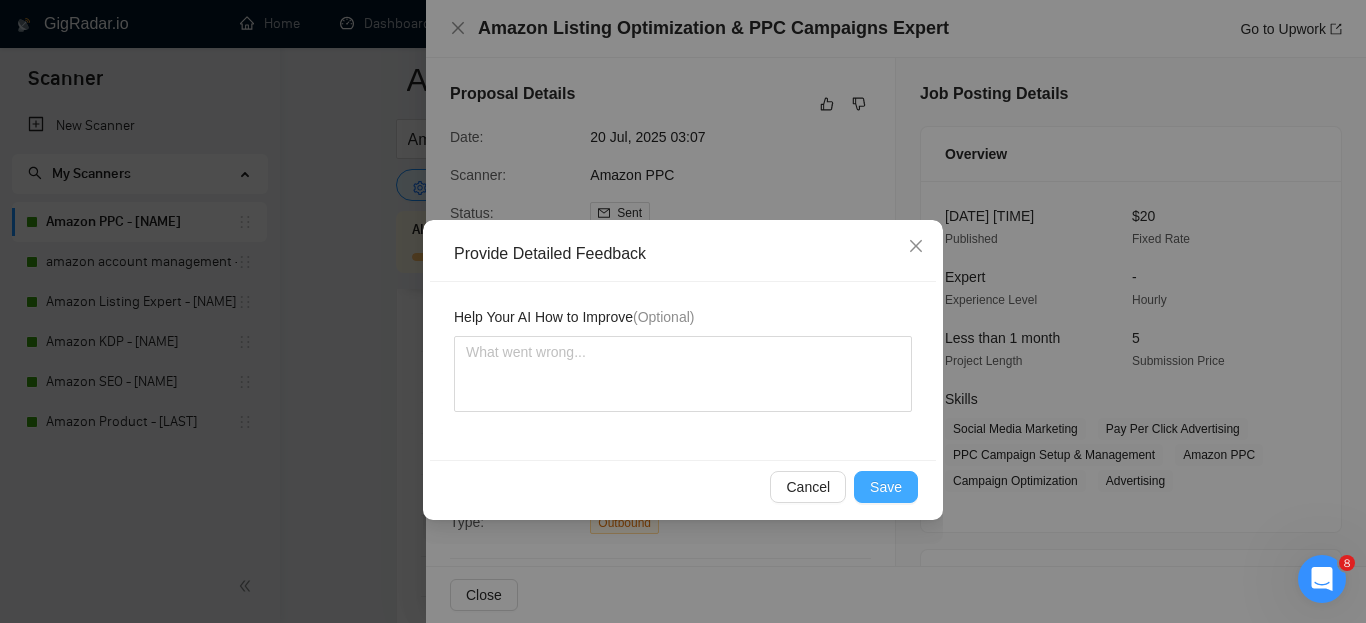 click on "Save" at bounding box center (886, 487) 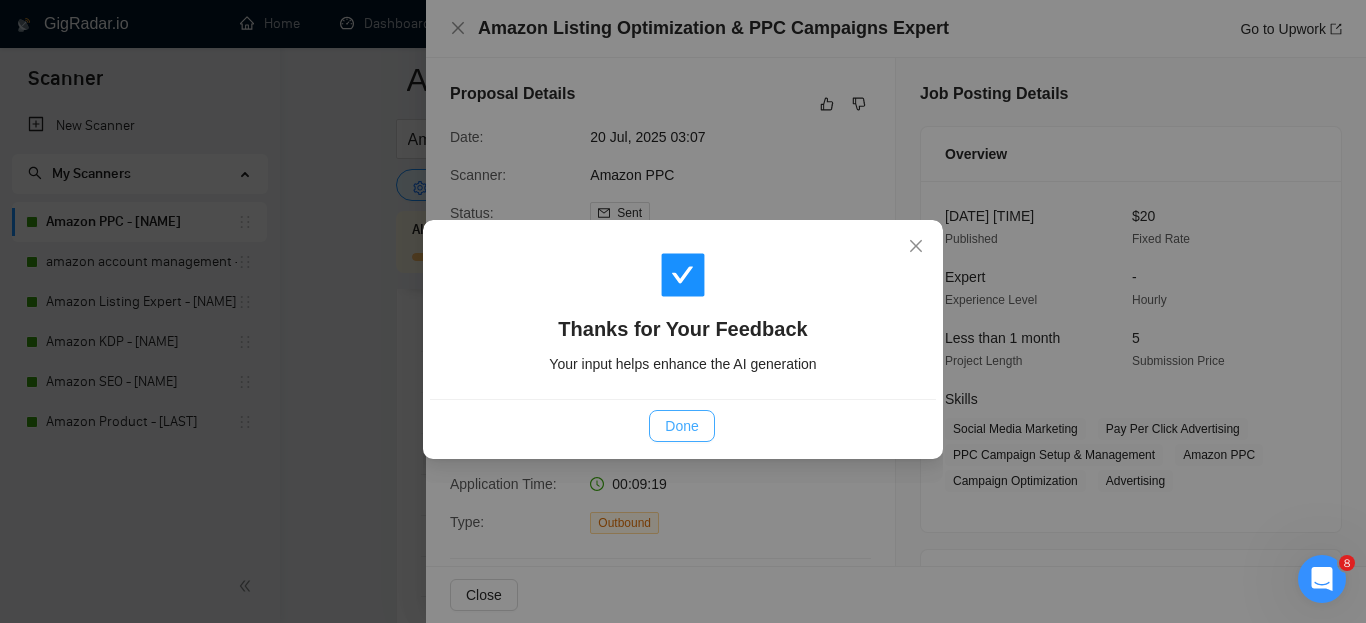 click on "Done" at bounding box center (681, 426) 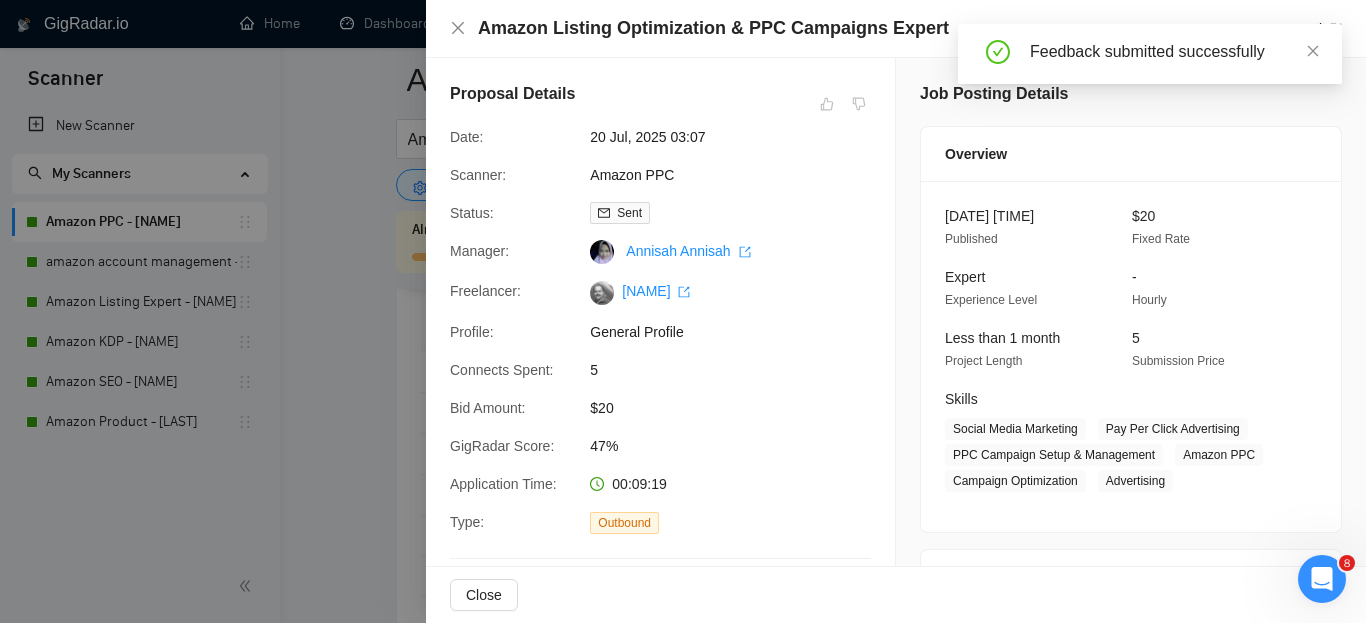 click at bounding box center (683, 311) 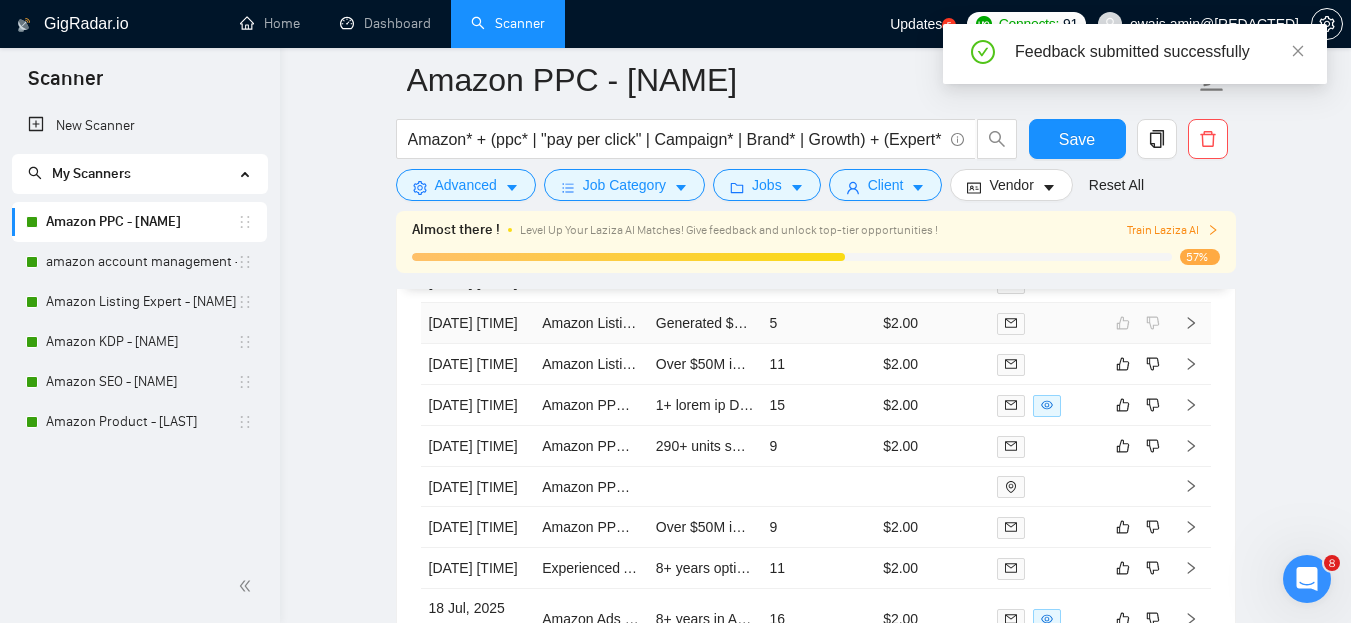 scroll, scrollTop: 5127, scrollLeft: 0, axis: vertical 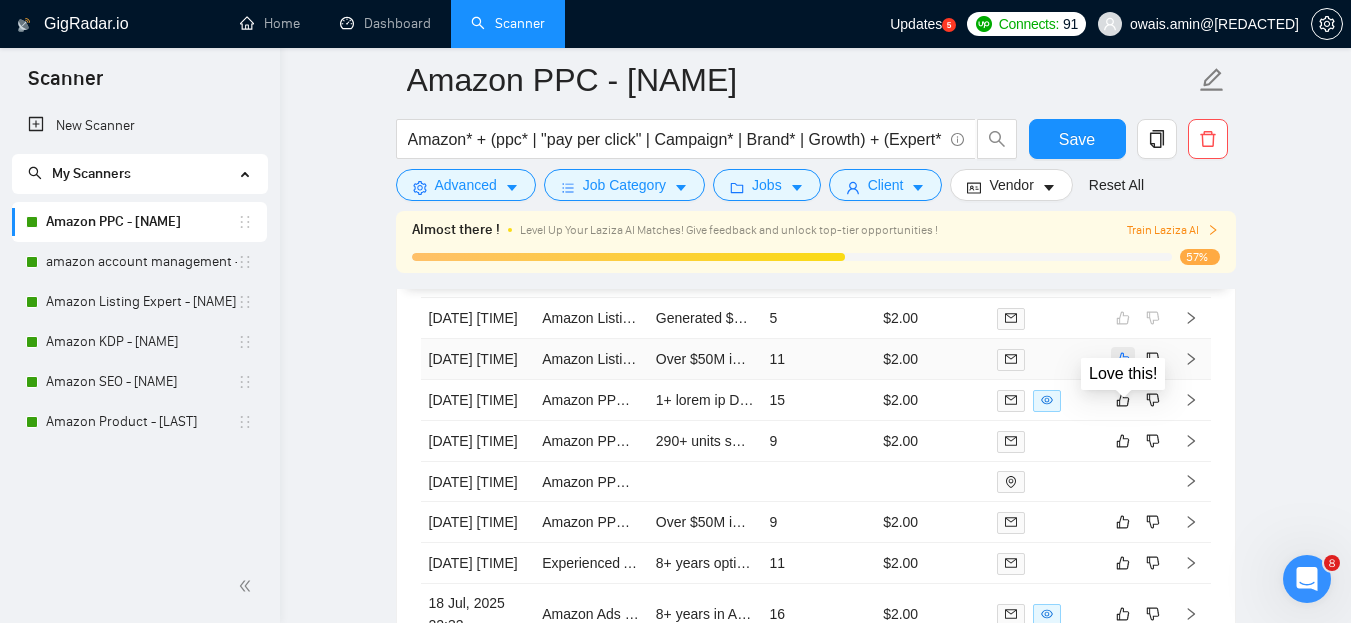 click 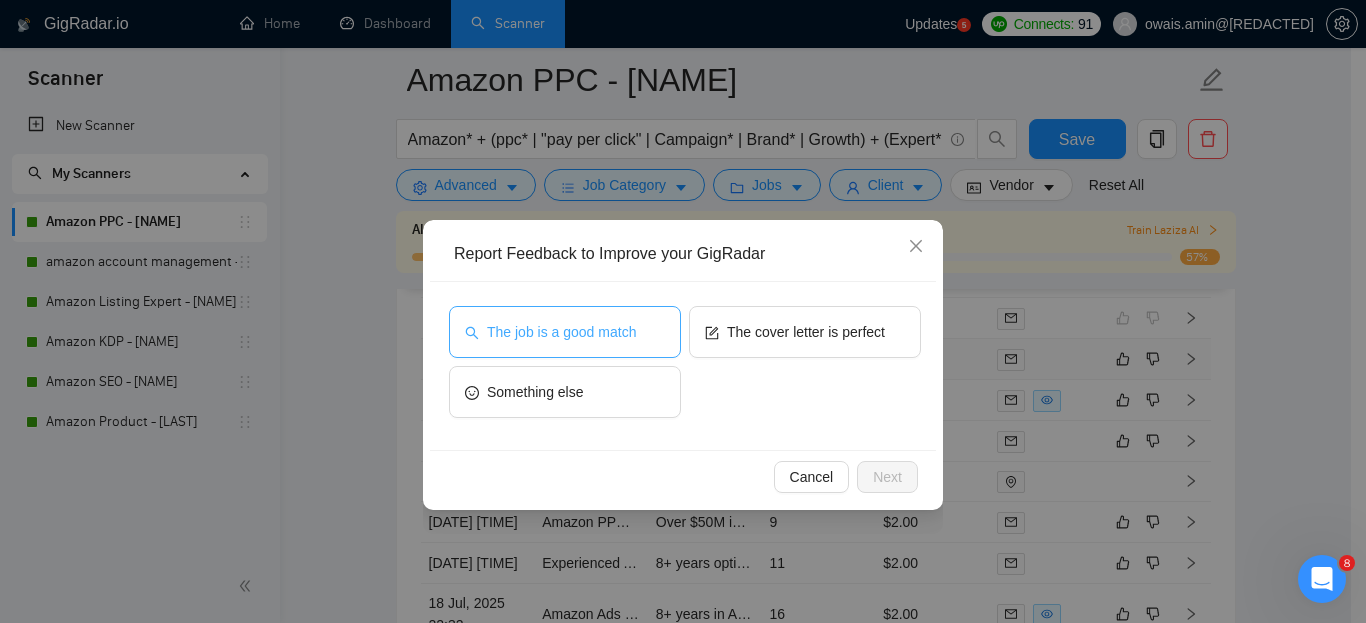 click on "The job is a good match" at bounding box center (565, 332) 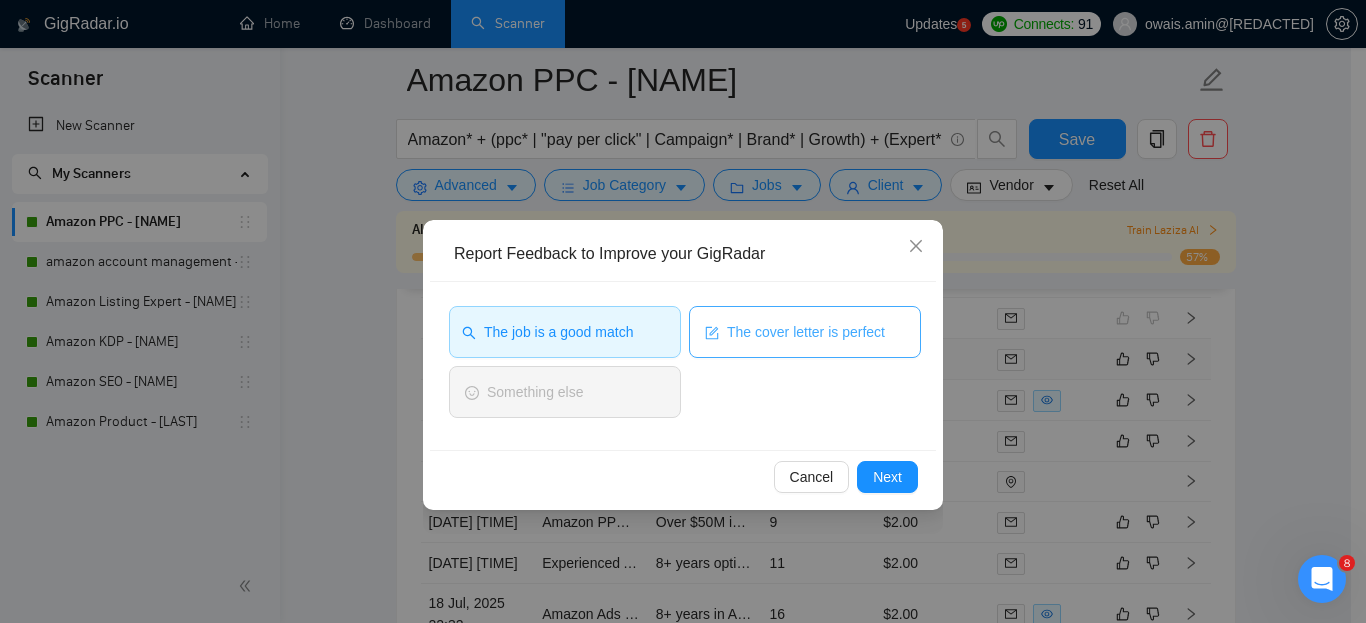 click 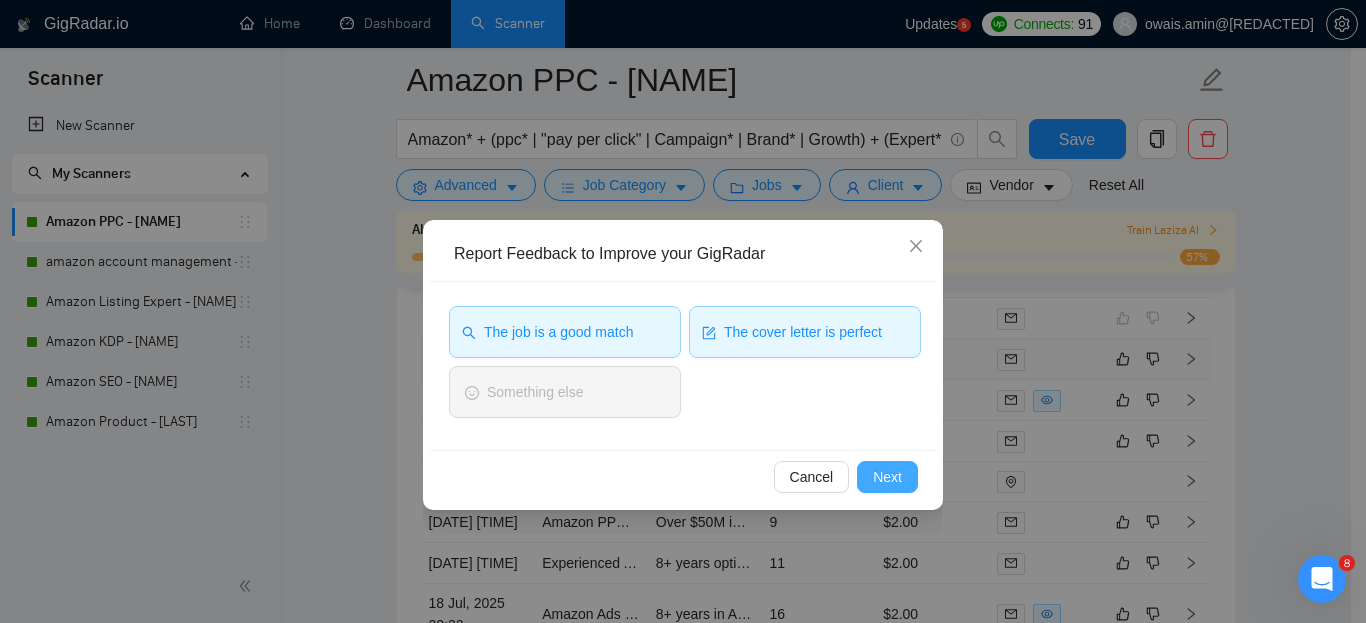 click on "Next" at bounding box center [887, 477] 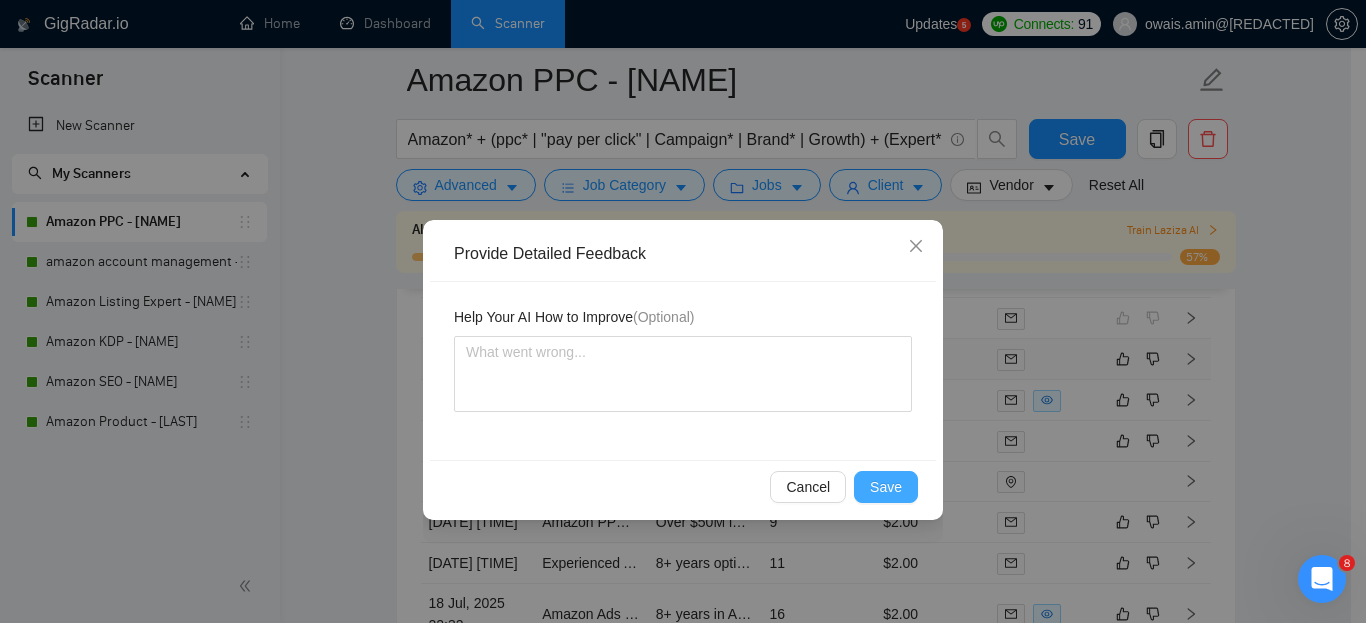click on "Save" at bounding box center [886, 487] 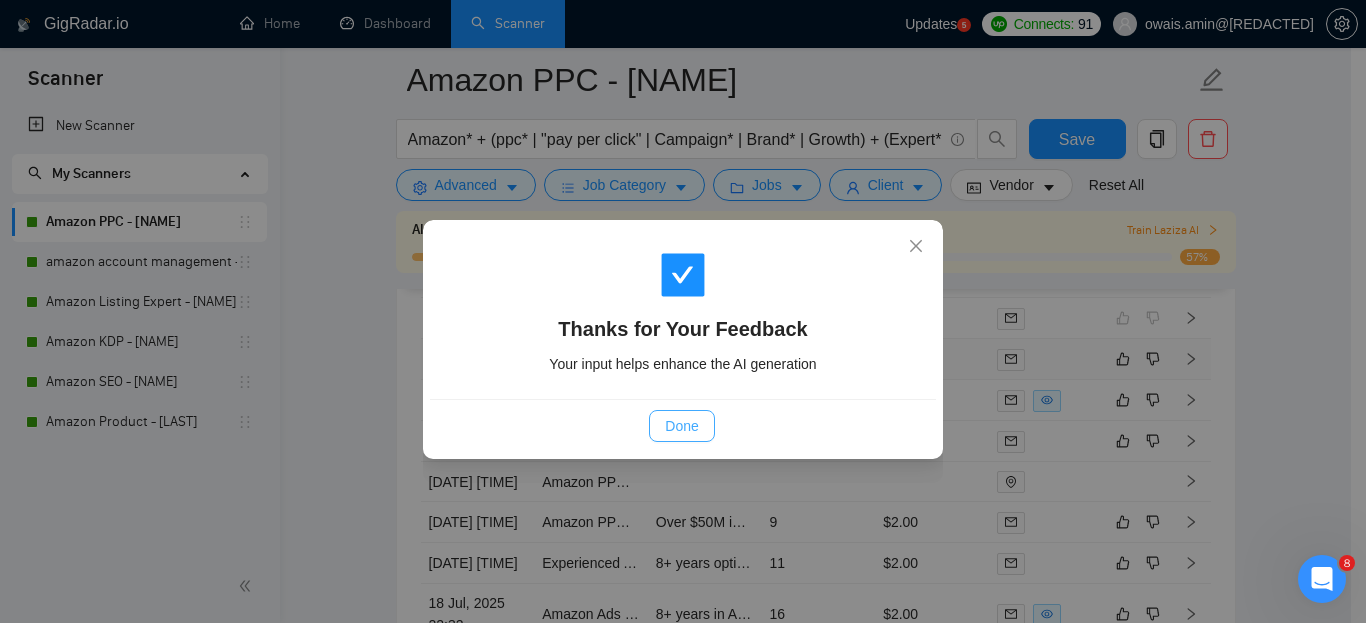 click on "Done" at bounding box center (681, 426) 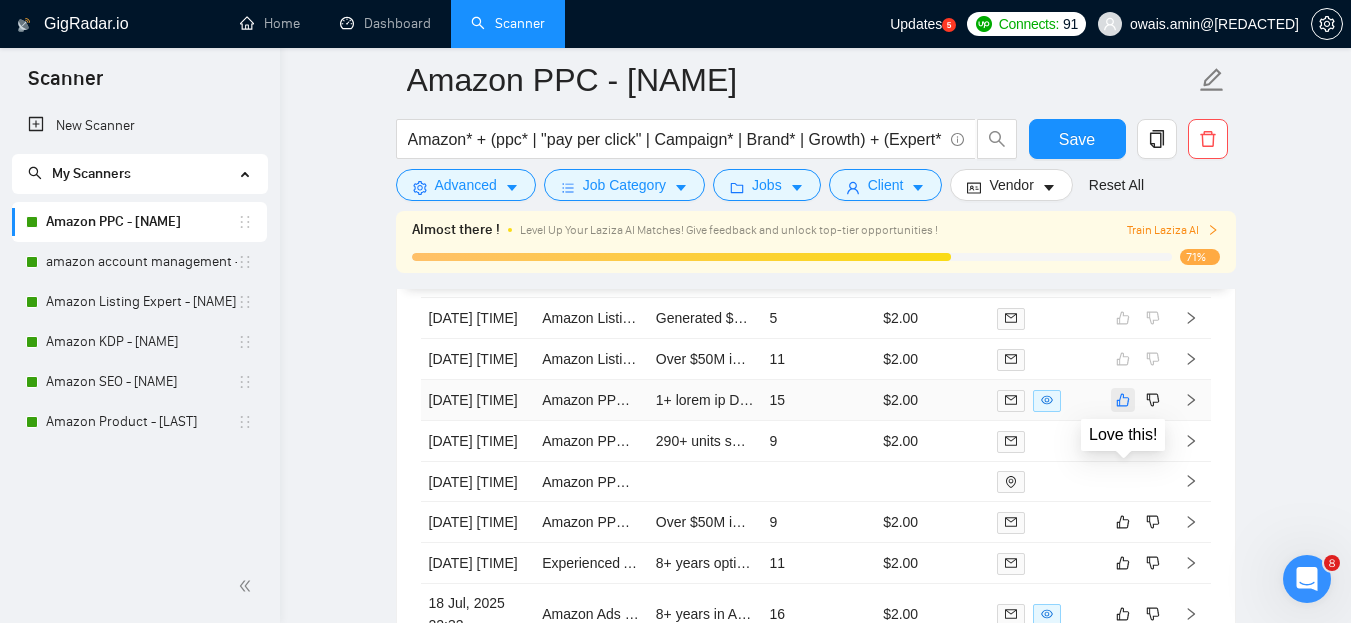 click 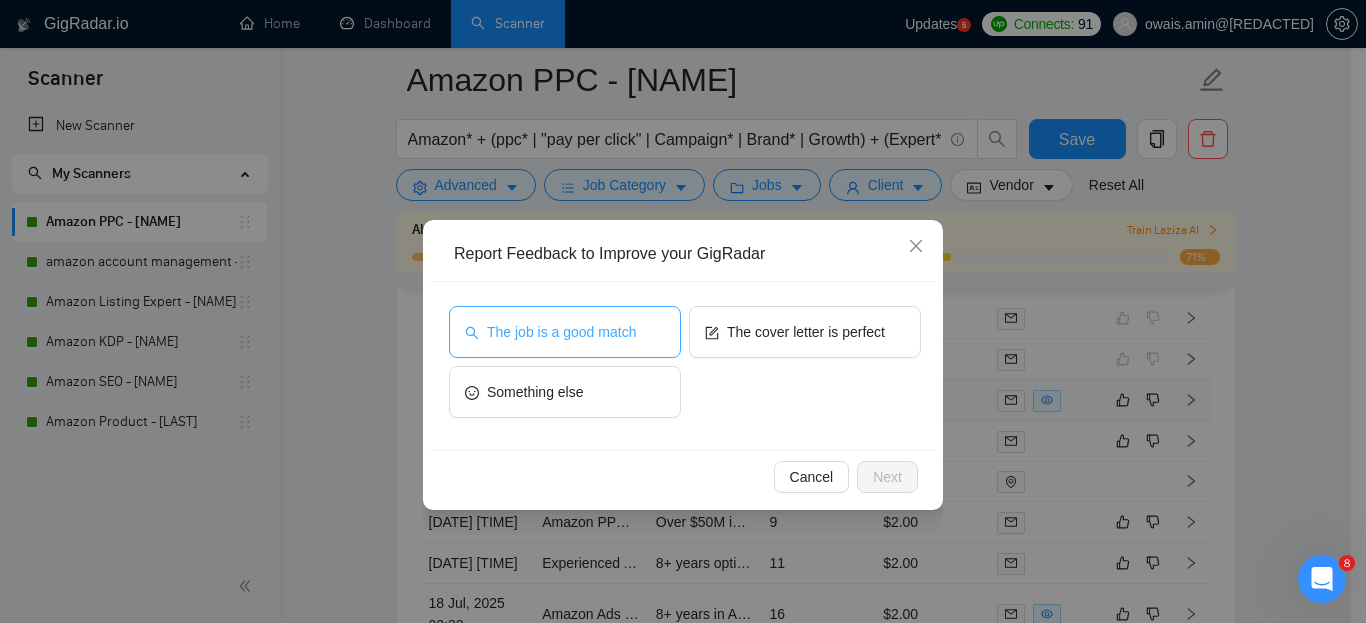 click on "The job is a good match" at bounding box center (561, 332) 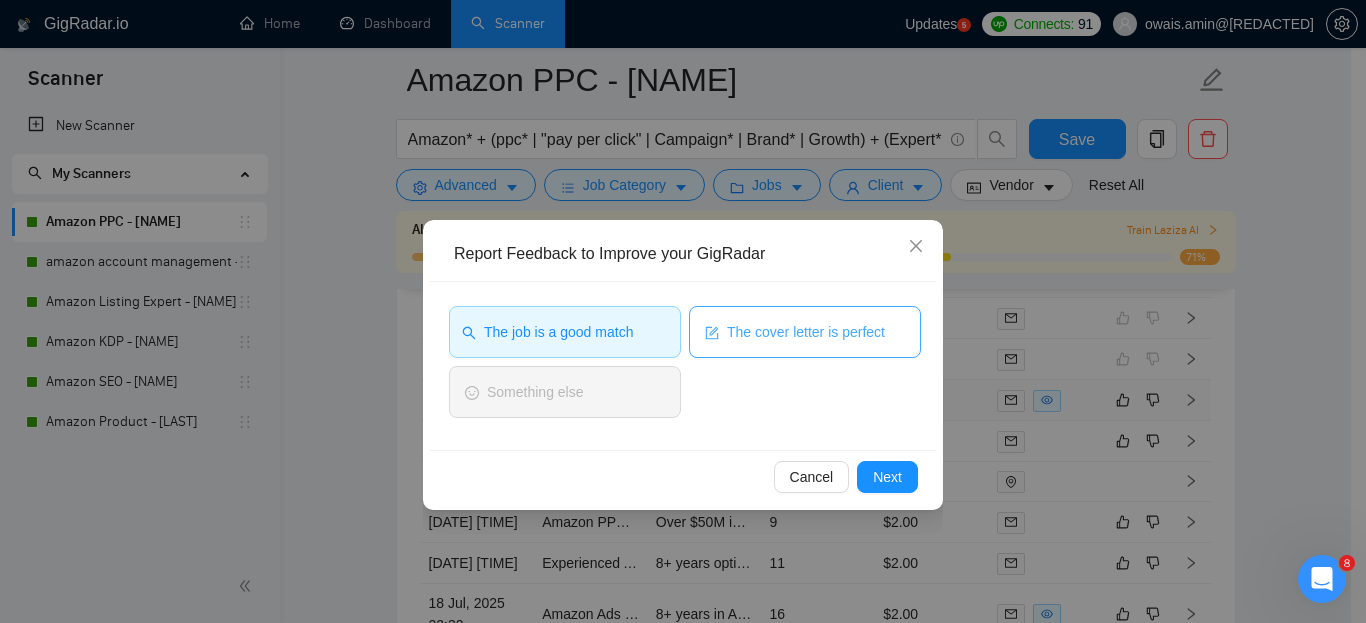 click 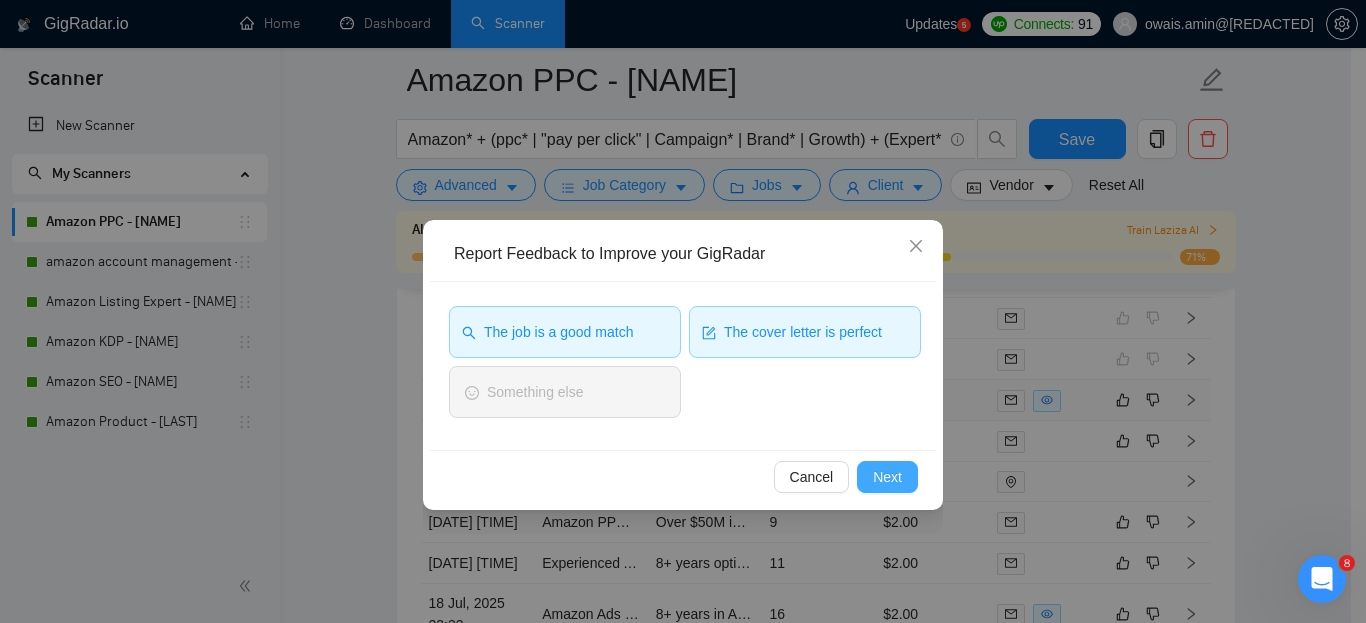 click on "Next" at bounding box center (887, 477) 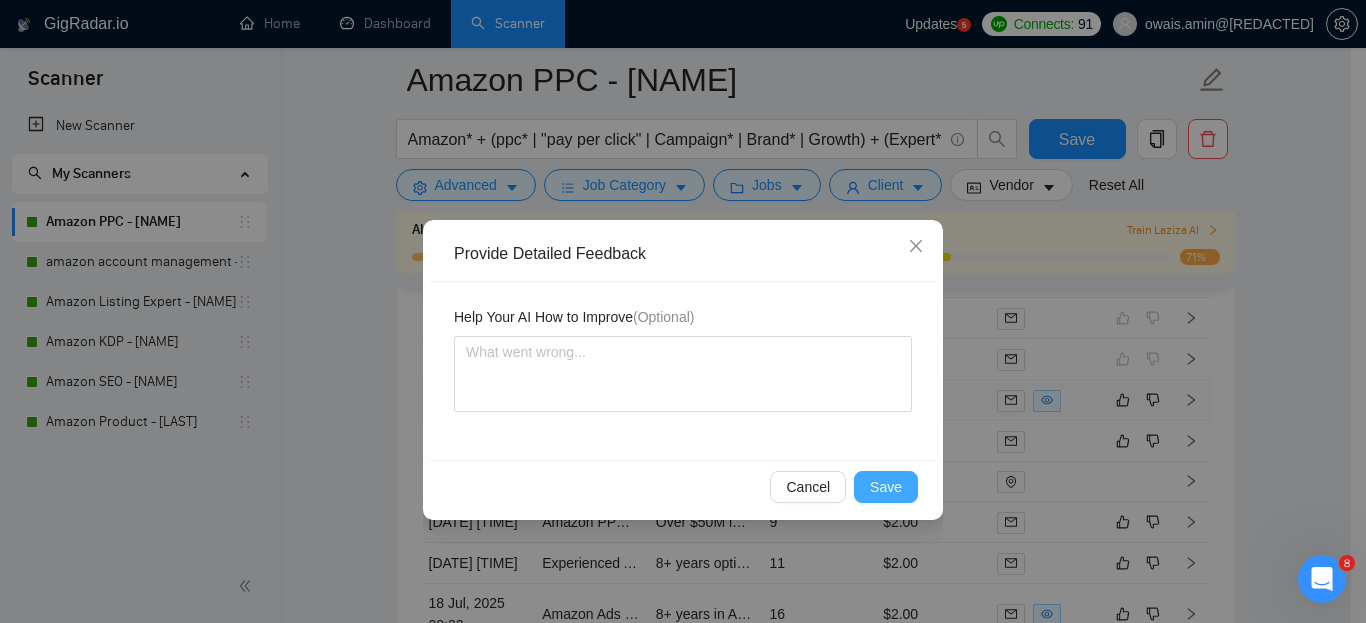 click on "Save" at bounding box center (886, 487) 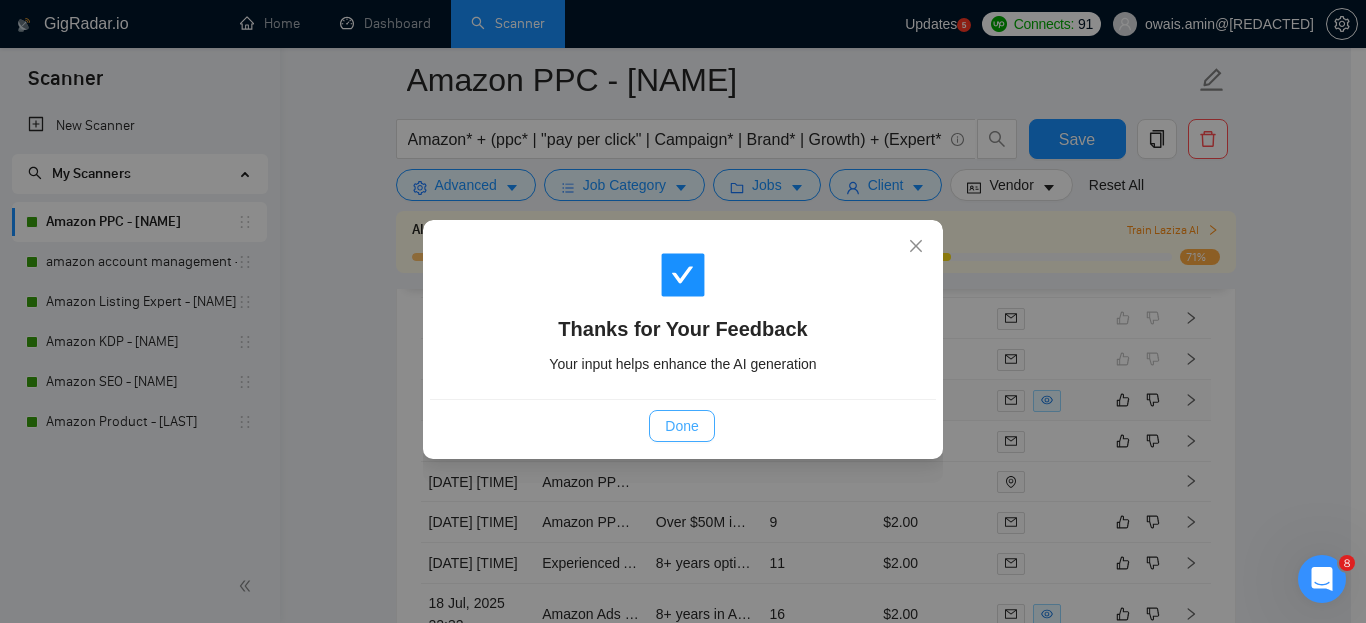 click on "Done" at bounding box center [681, 426] 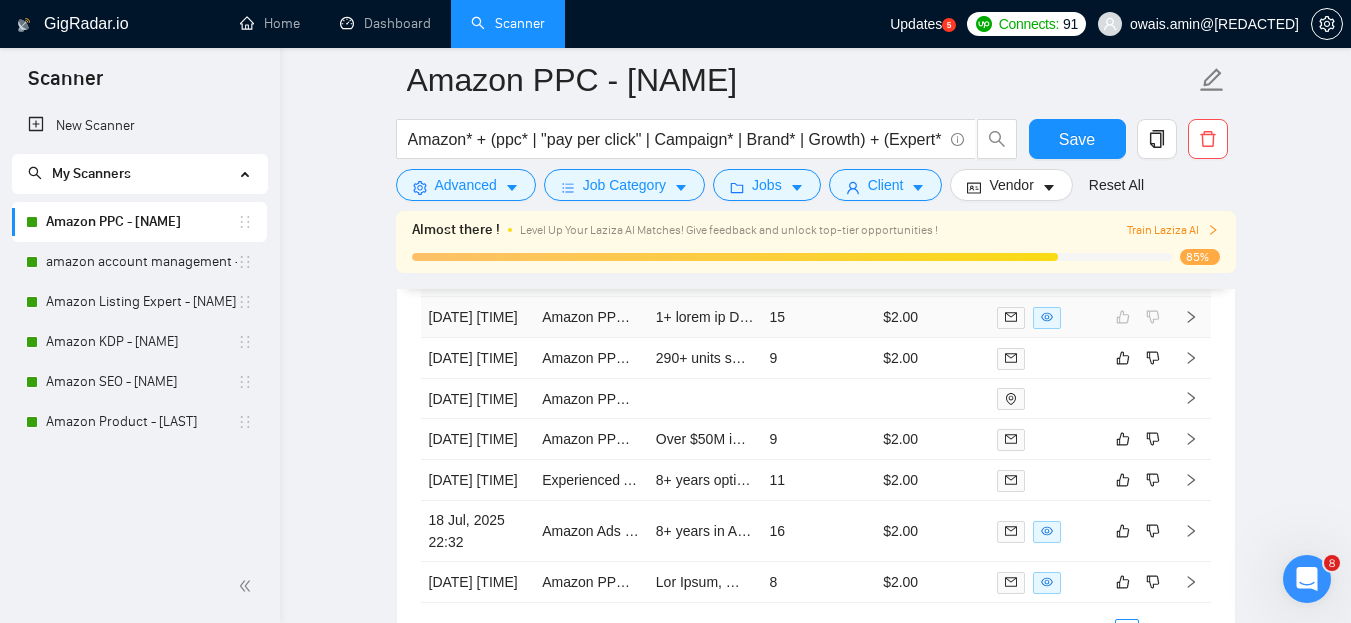 scroll, scrollTop: 5232, scrollLeft: 0, axis: vertical 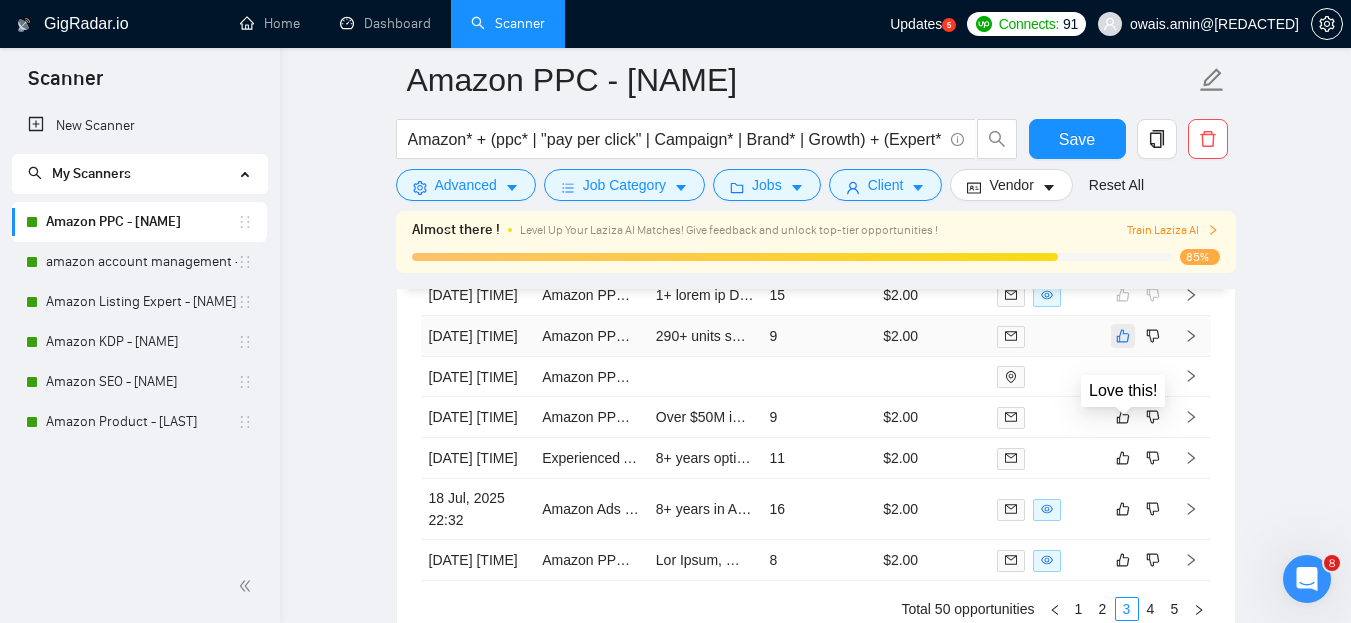 click 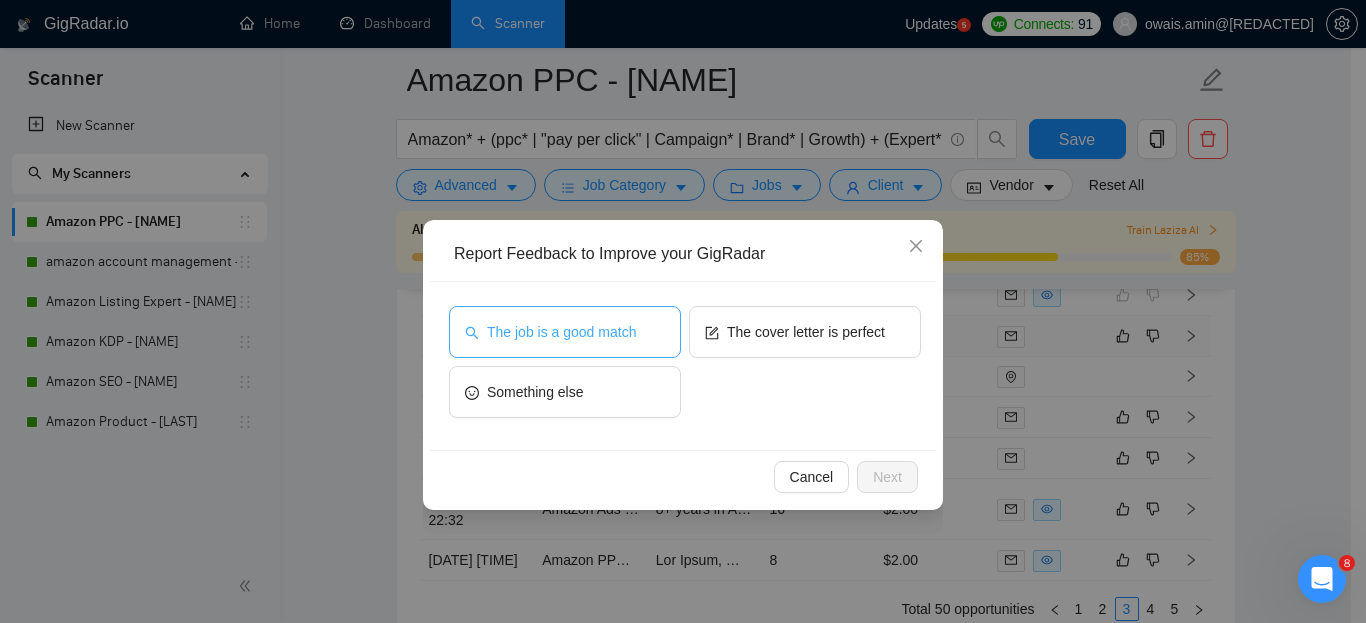 click on "The job is a good match" at bounding box center [565, 332] 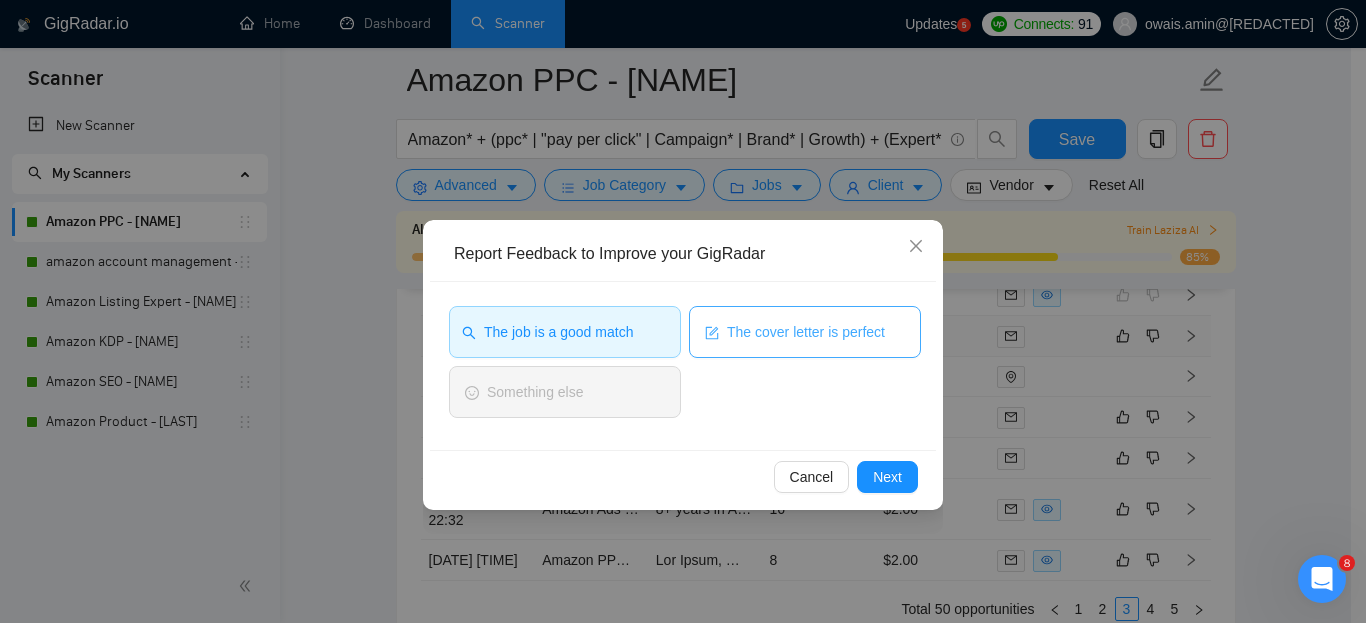 click on "The cover letter is perfect" at bounding box center [806, 332] 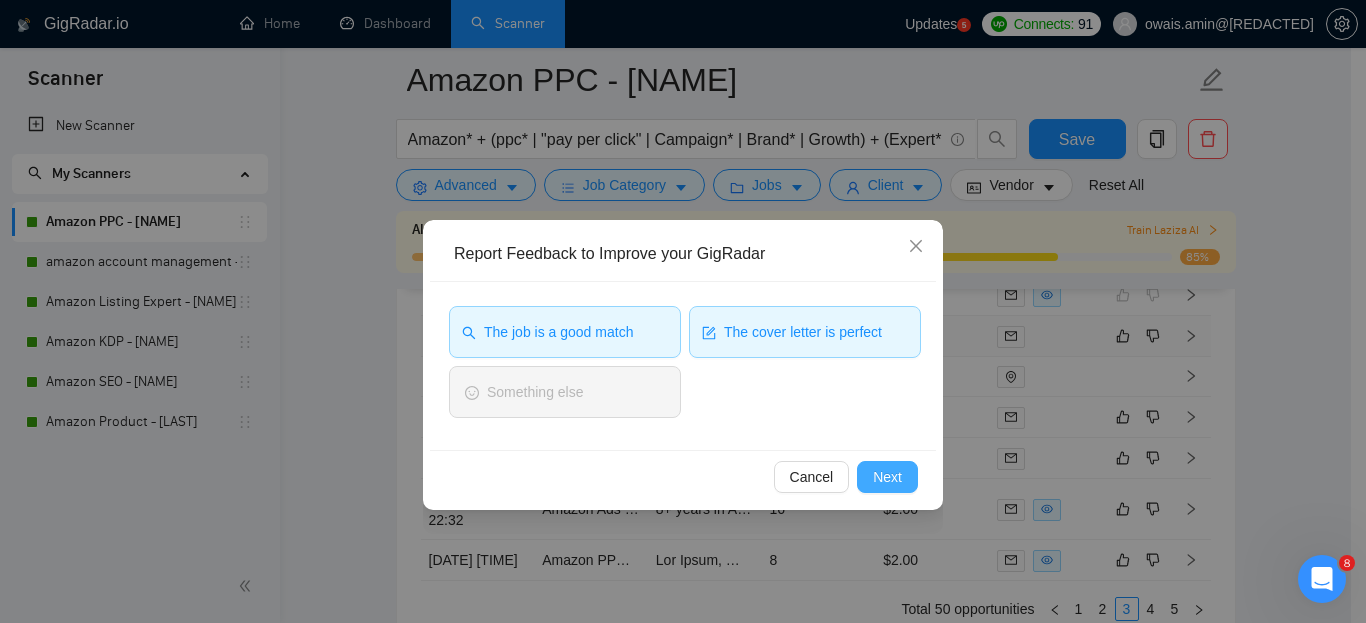 click on "Next" at bounding box center [887, 477] 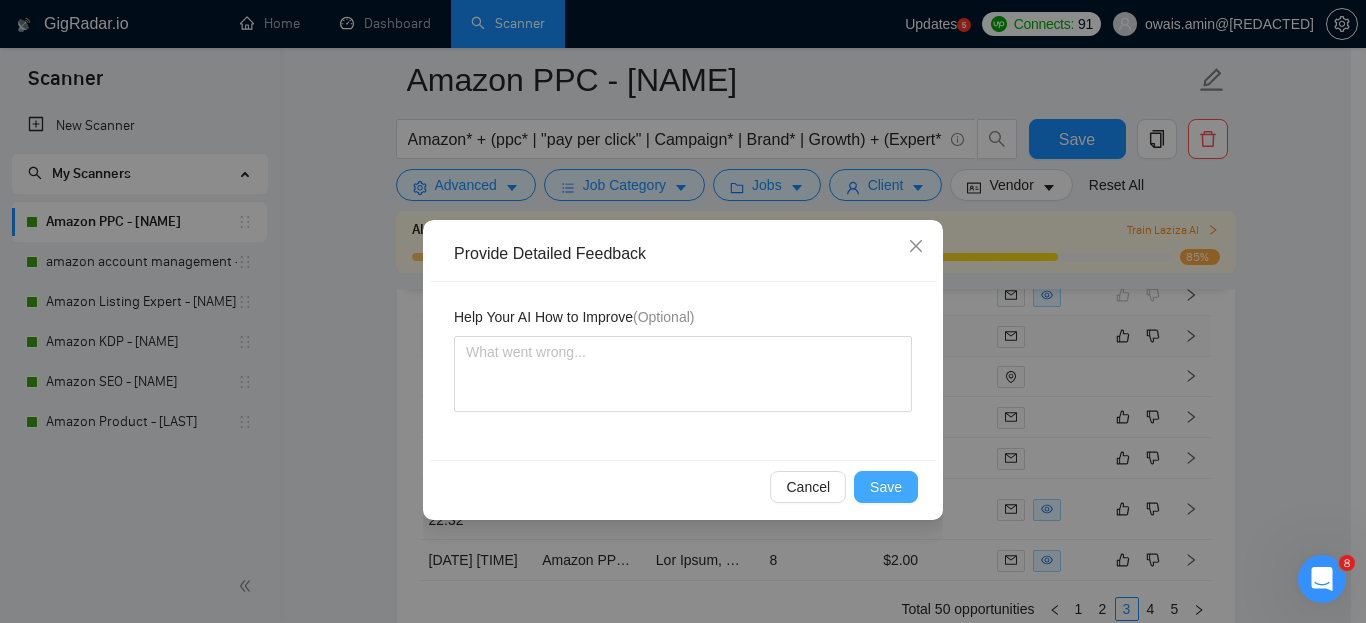 click on "Save" at bounding box center [886, 487] 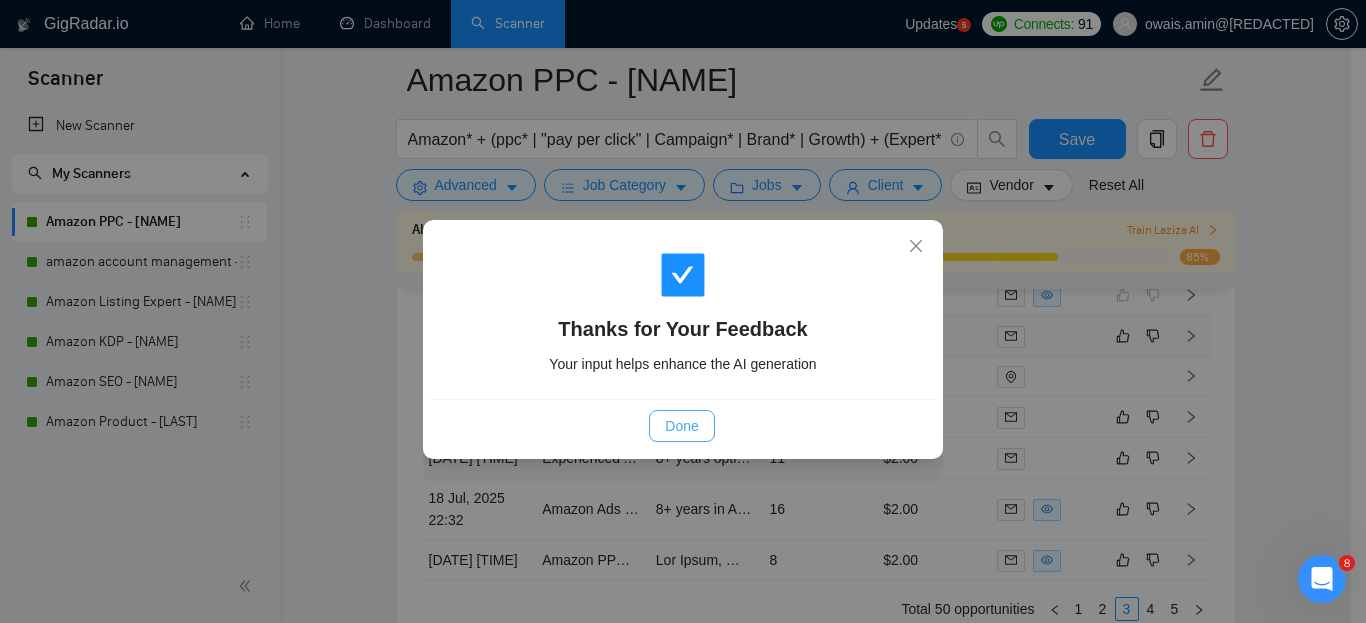 click on "Done" at bounding box center [681, 426] 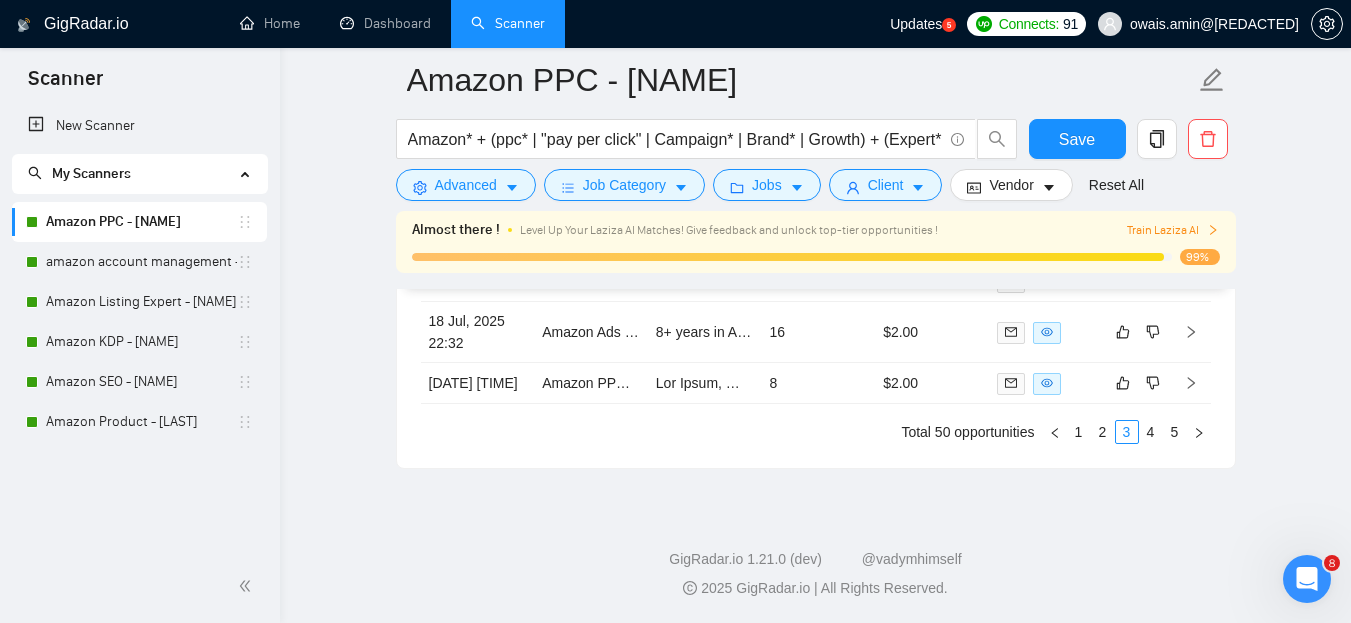 scroll, scrollTop: 5418, scrollLeft: 0, axis: vertical 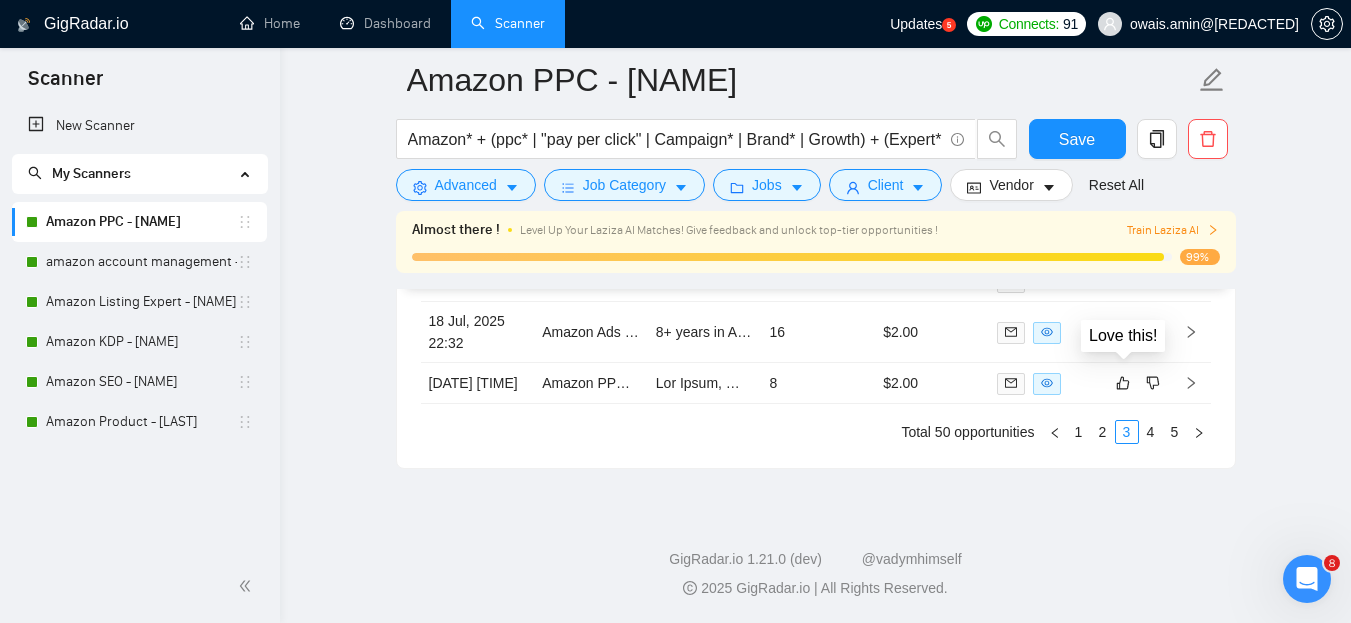 click 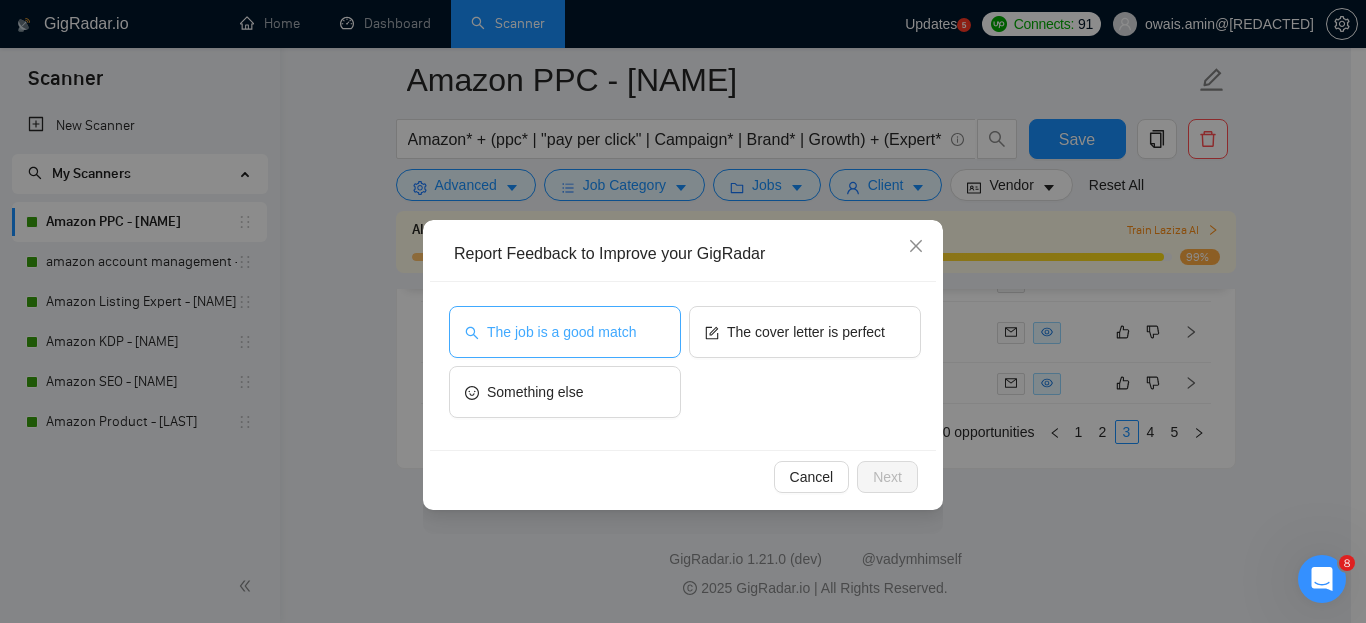 click on "The job is a good match" at bounding box center (561, 332) 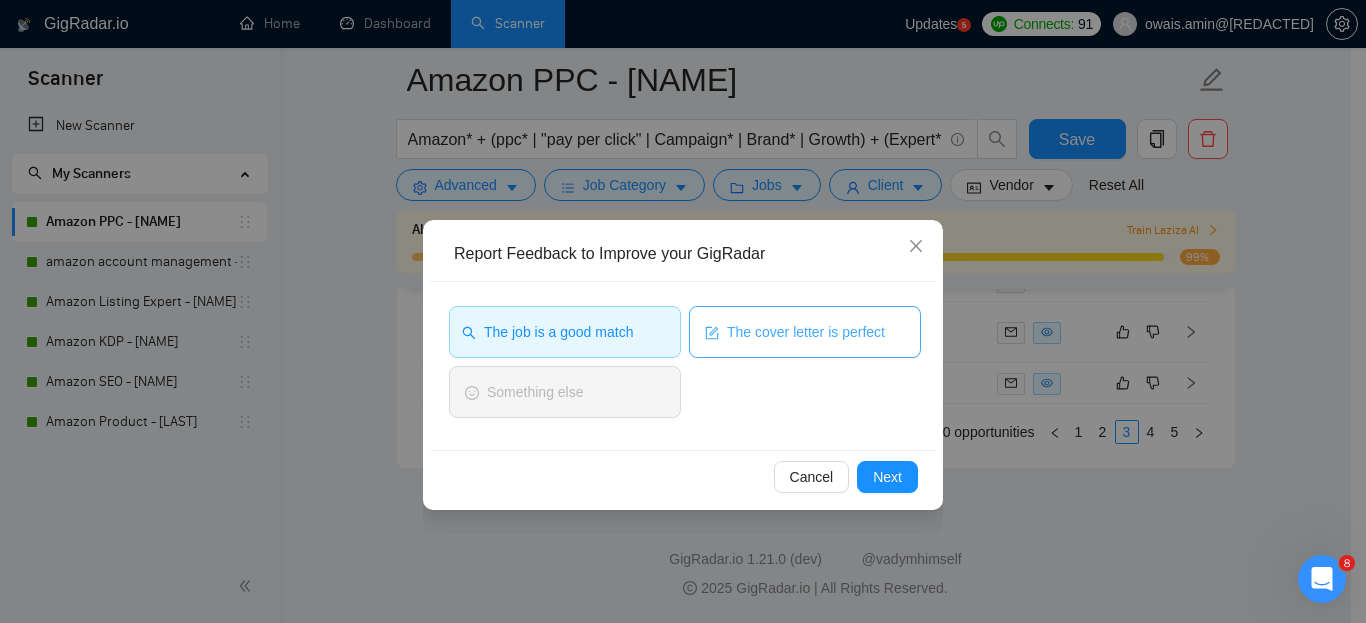click on "The cover letter is perfect" at bounding box center (806, 332) 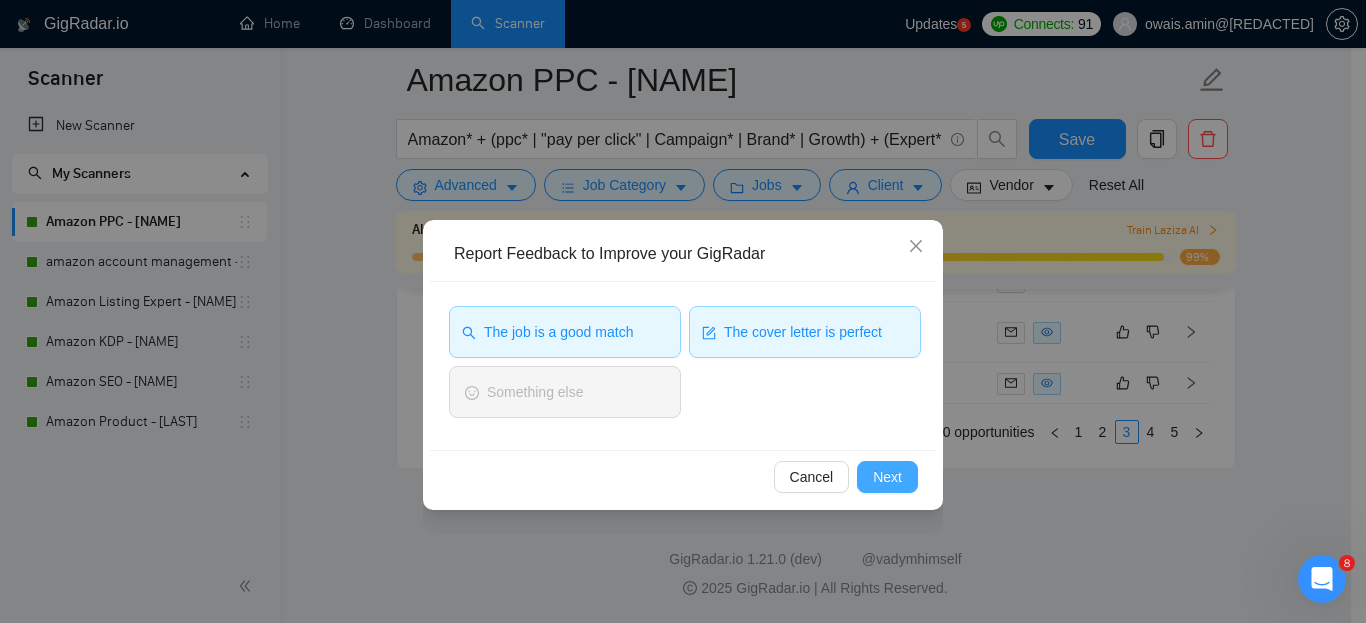click on "Next" at bounding box center (887, 477) 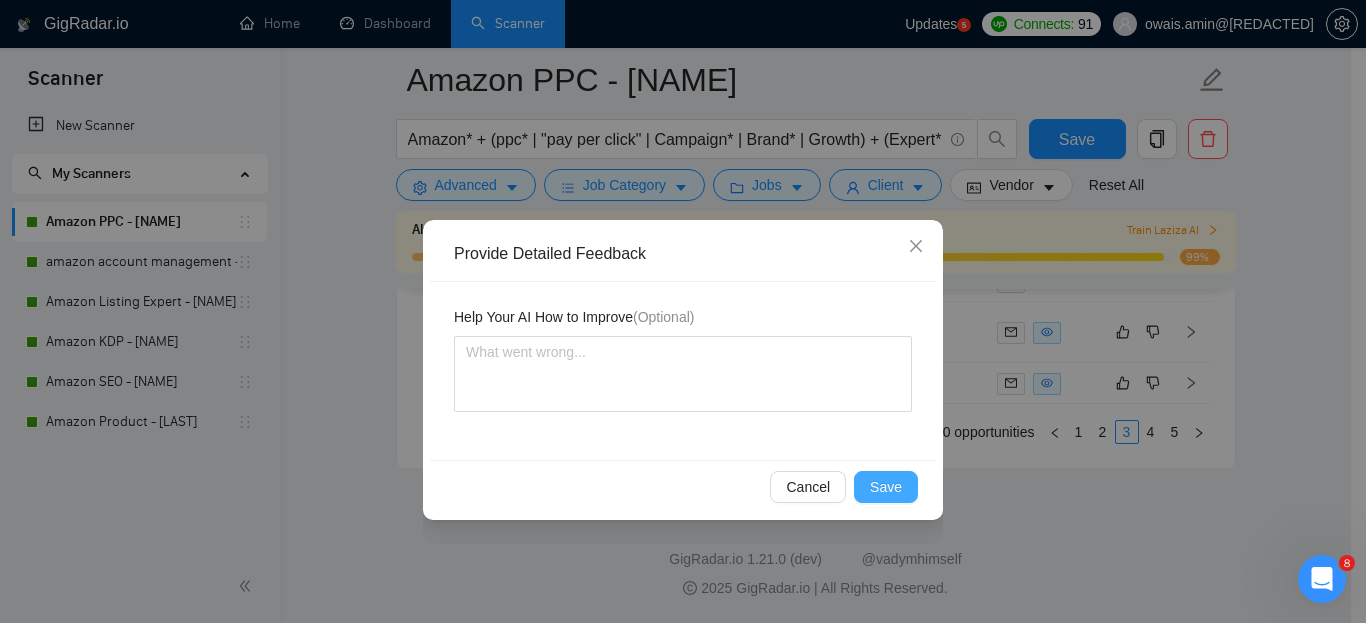 click on "Save" at bounding box center [886, 487] 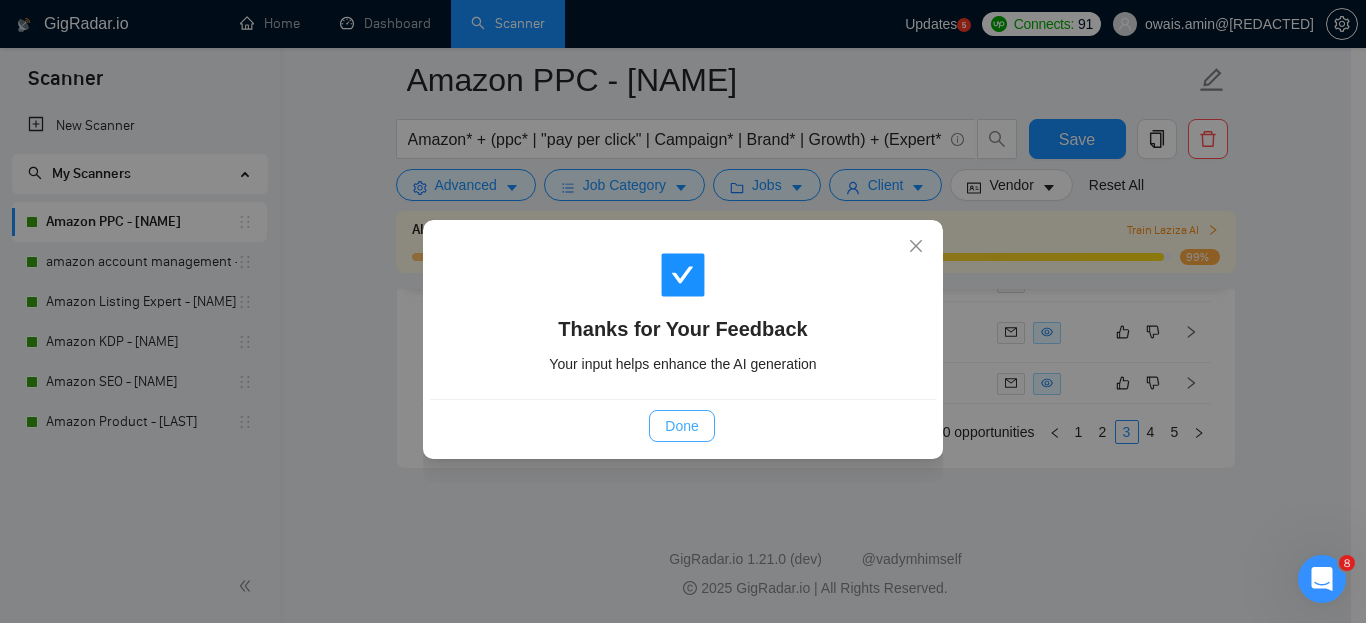 click on "Done" at bounding box center (681, 426) 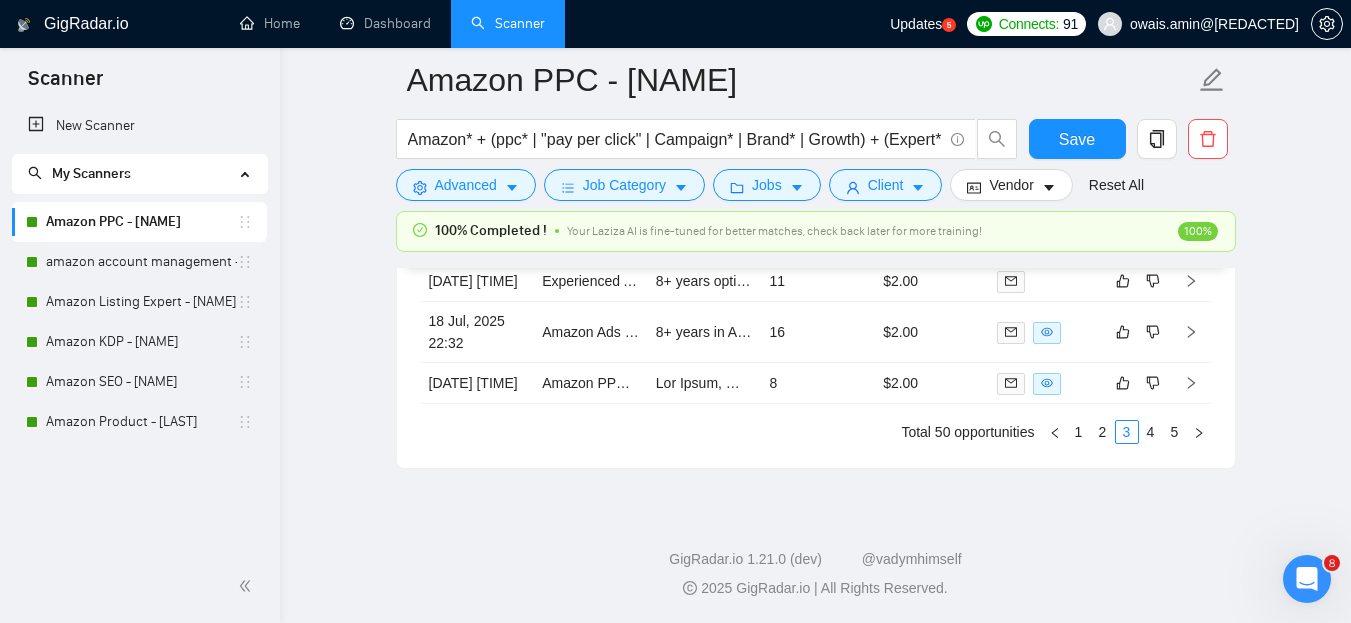 scroll, scrollTop: 5446, scrollLeft: 0, axis: vertical 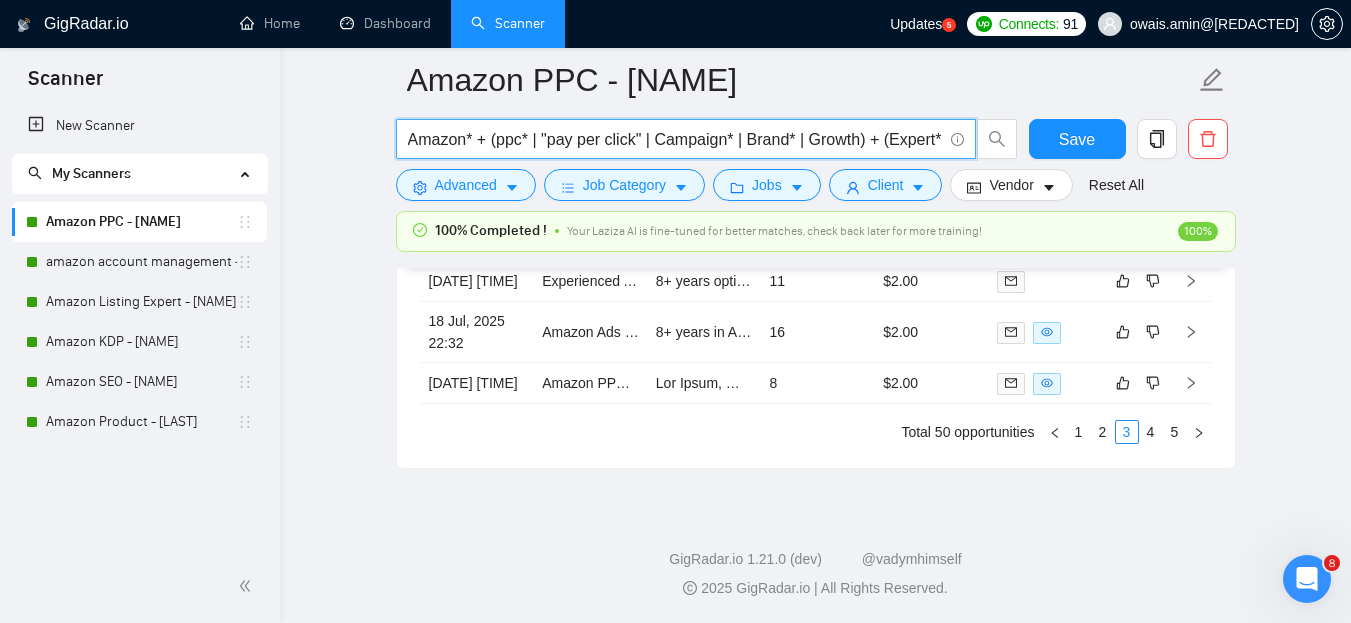 click on "Amazon* + (ppc* | "pay per click" | Campaign* | Brand* | Growth) + (Expert* | Setup* | Optimize* | Ads* | Advertise* | Manage* | Specialist* | Registry | Audit)" at bounding box center [675, 139] 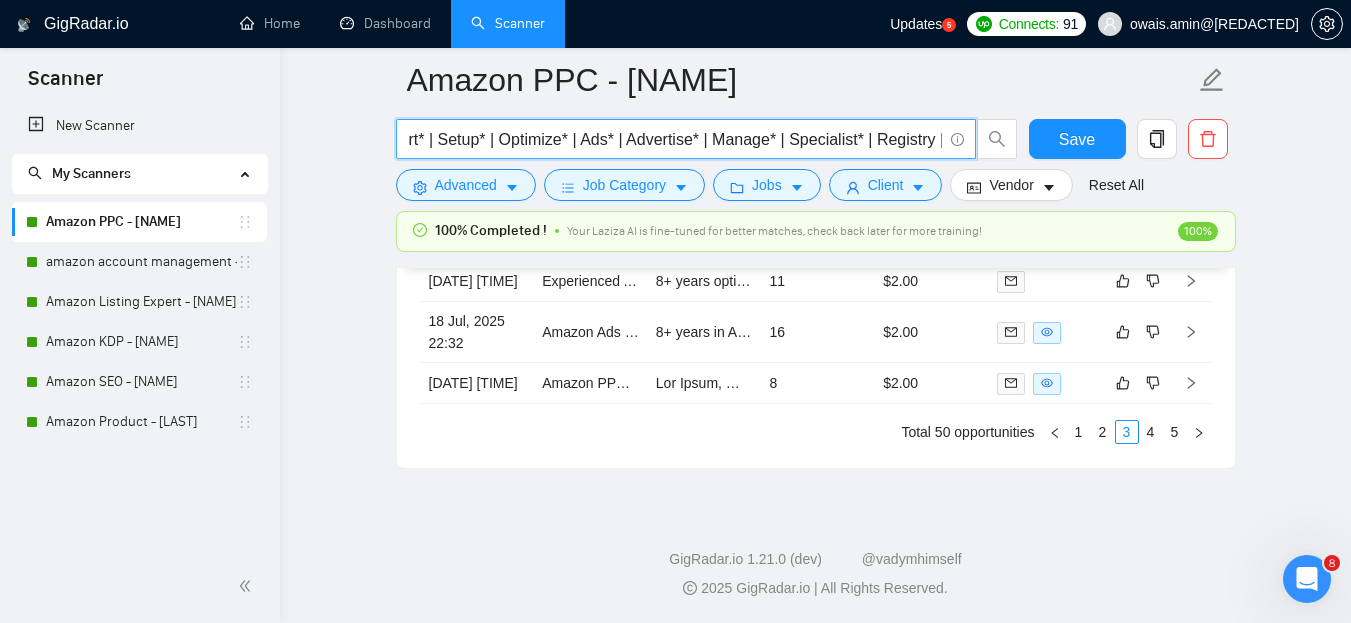 scroll, scrollTop: 0, scrollLeft: 557, axis: horizontal 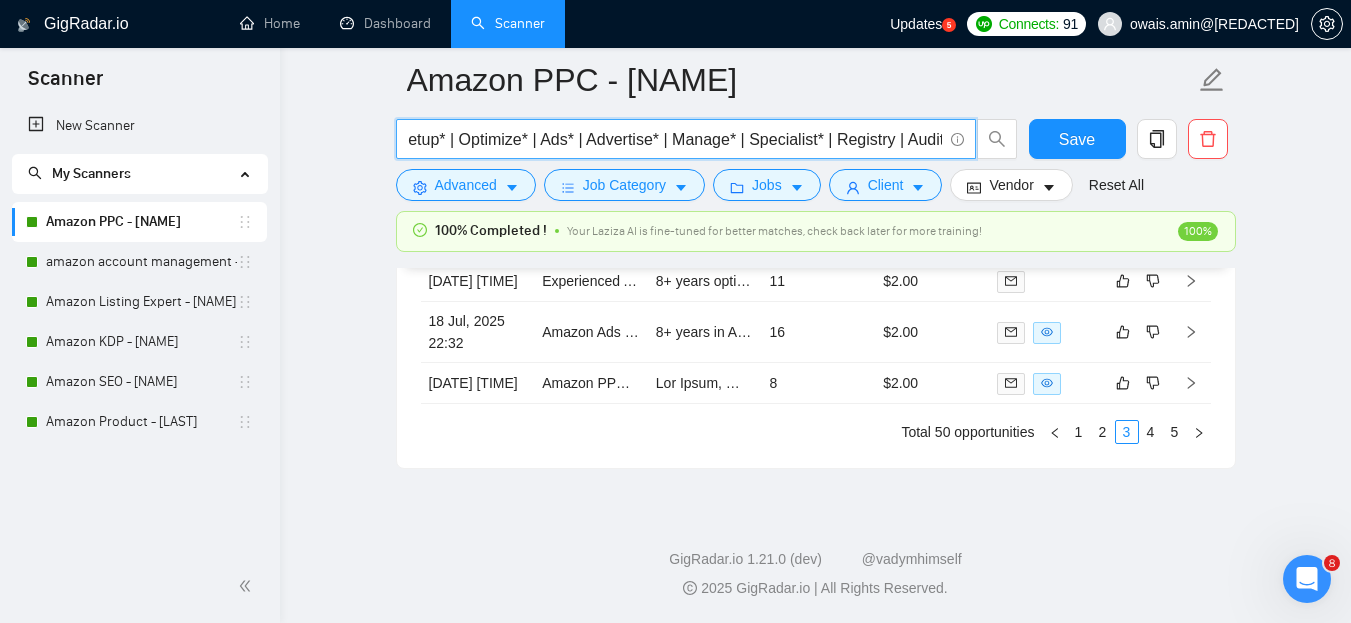 click on "Amazon* + (ppc* | "pay per click" | Campaign* | Brand* | Growth) + (Expert* | Setup* | Optimize* | Ads* | Advertise* | Manage* | Specialist* | Registry | Audit)" at bounding box center (675, 139) 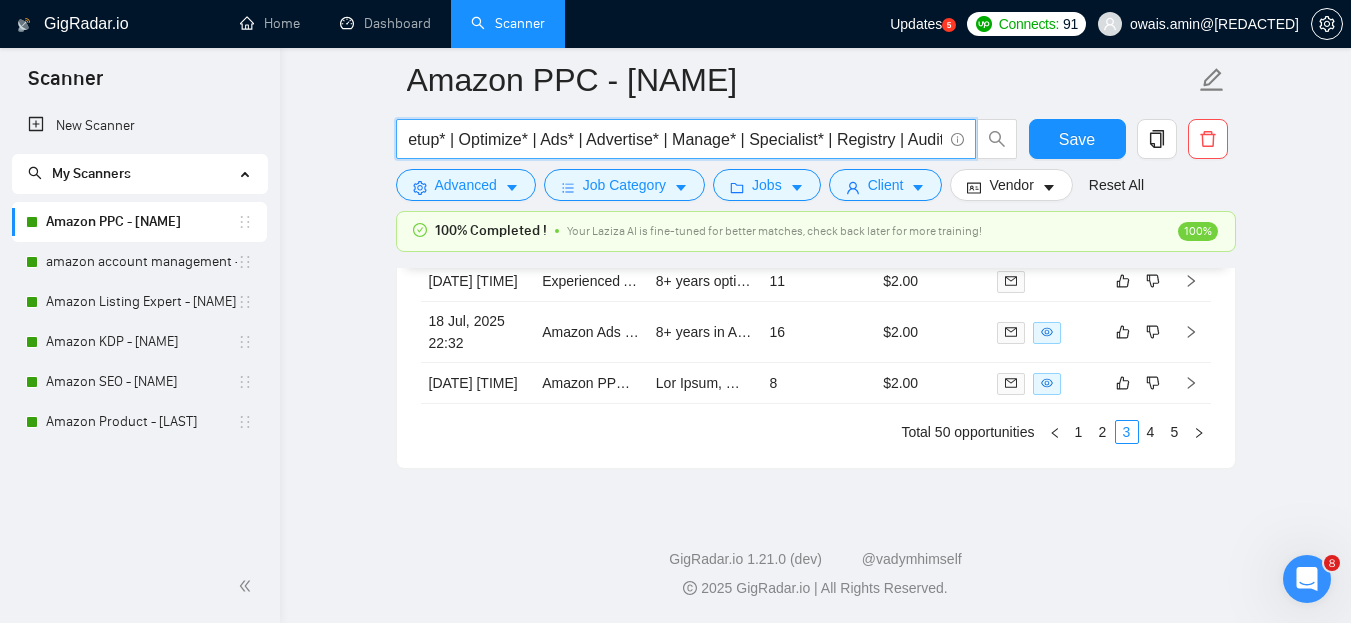 scroll, scrollTop: 5395, scrollLeft: 0, axis: vertical 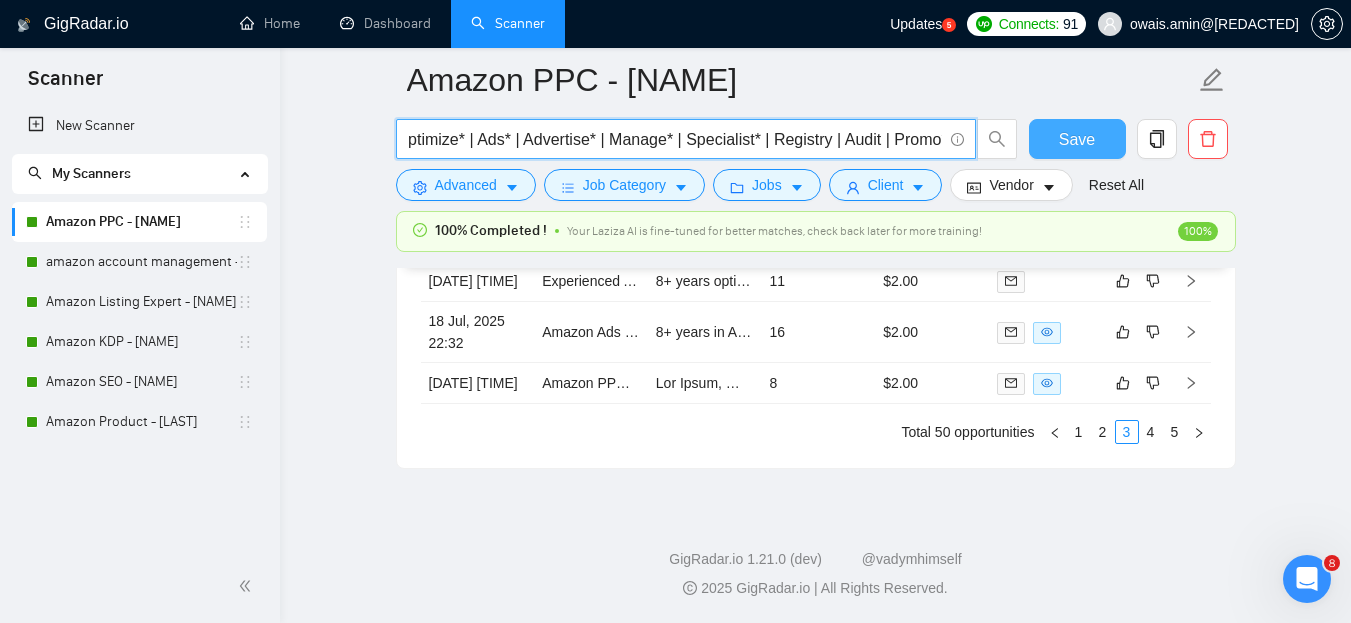type on "Amazon* + (ppc* | "pay per click" | Campaign* | Brand* | Growth) + (Expert* | Setup* | Optimize* | Ads* | Advertise* | Manage* | Specialist* | Registry | Audit | Promo*)" 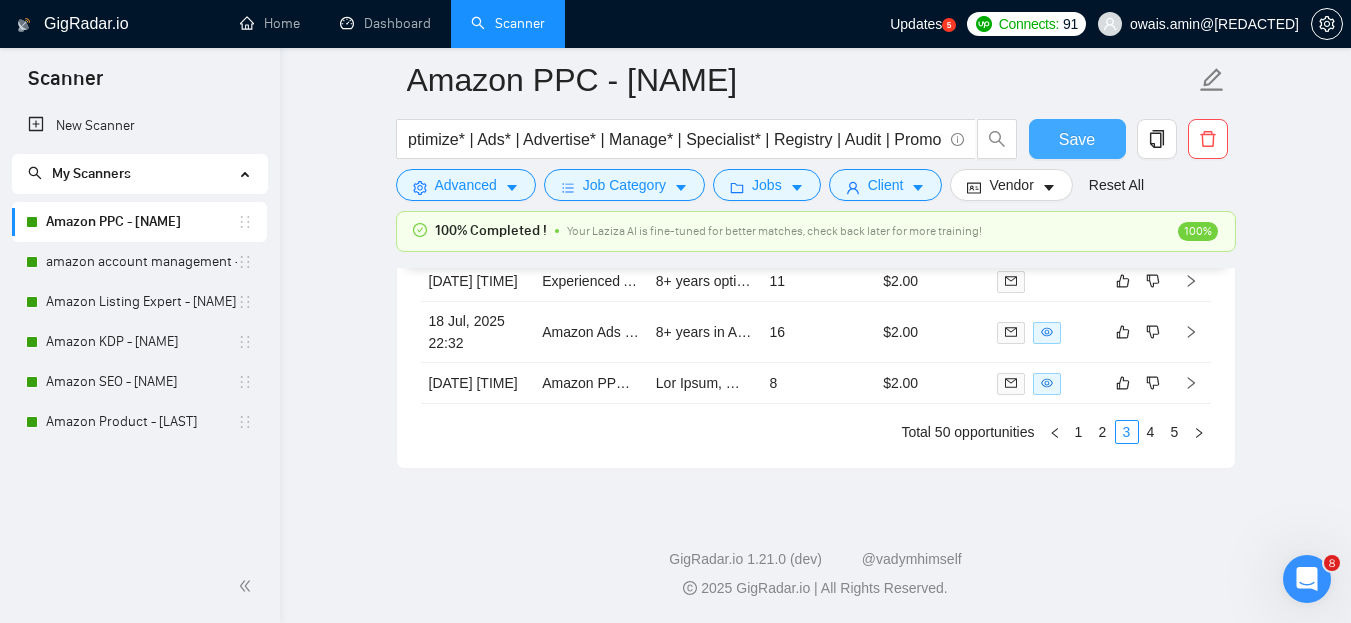 click on "Save" at bounding box center (1077, 139) 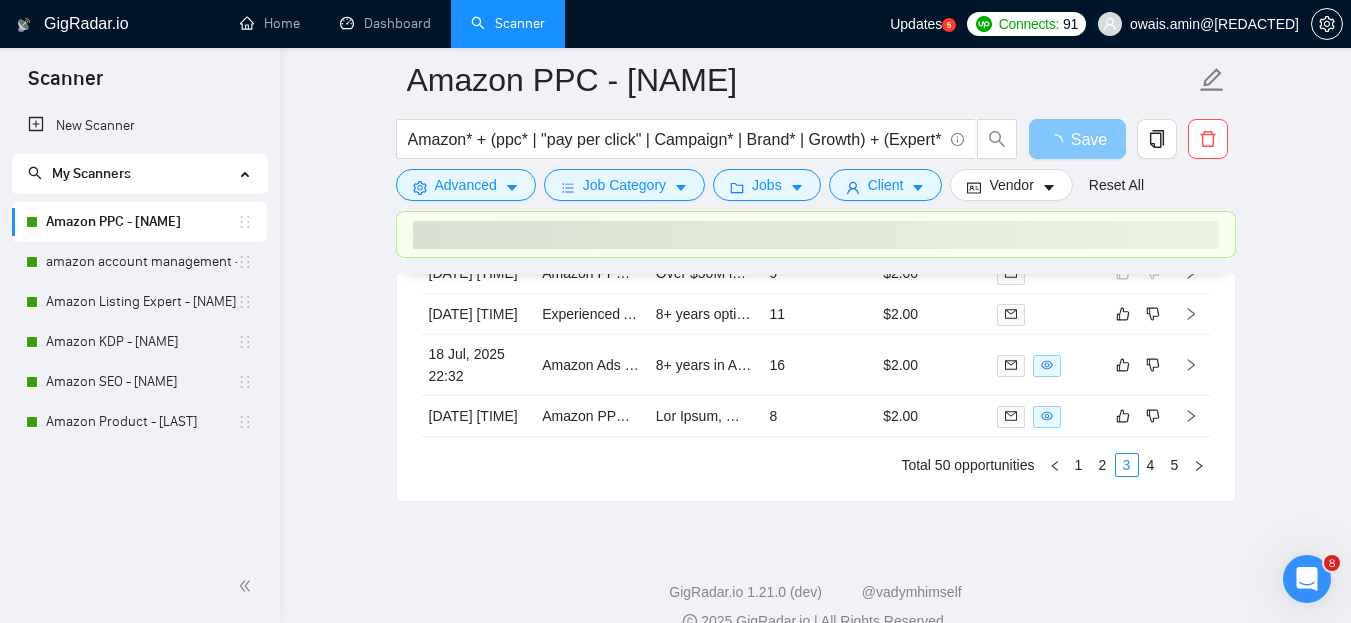 scroll, scrollTop: 5362, scrollLeft: 0, axis: vertical 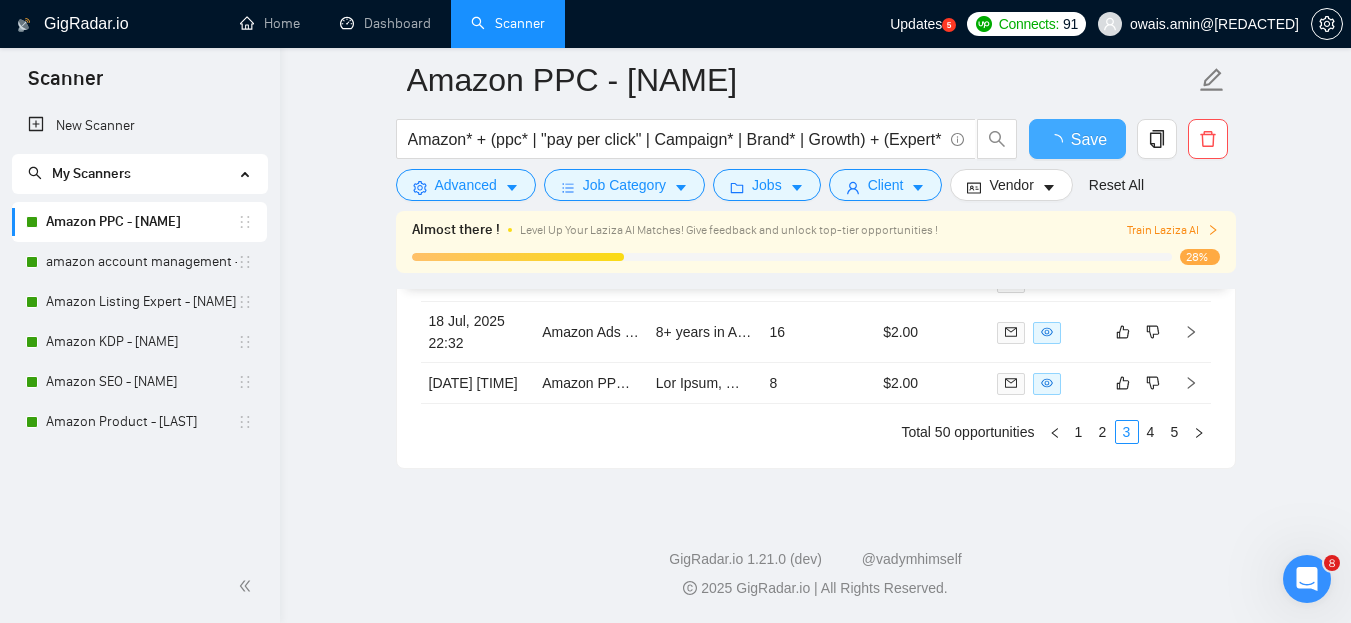 type 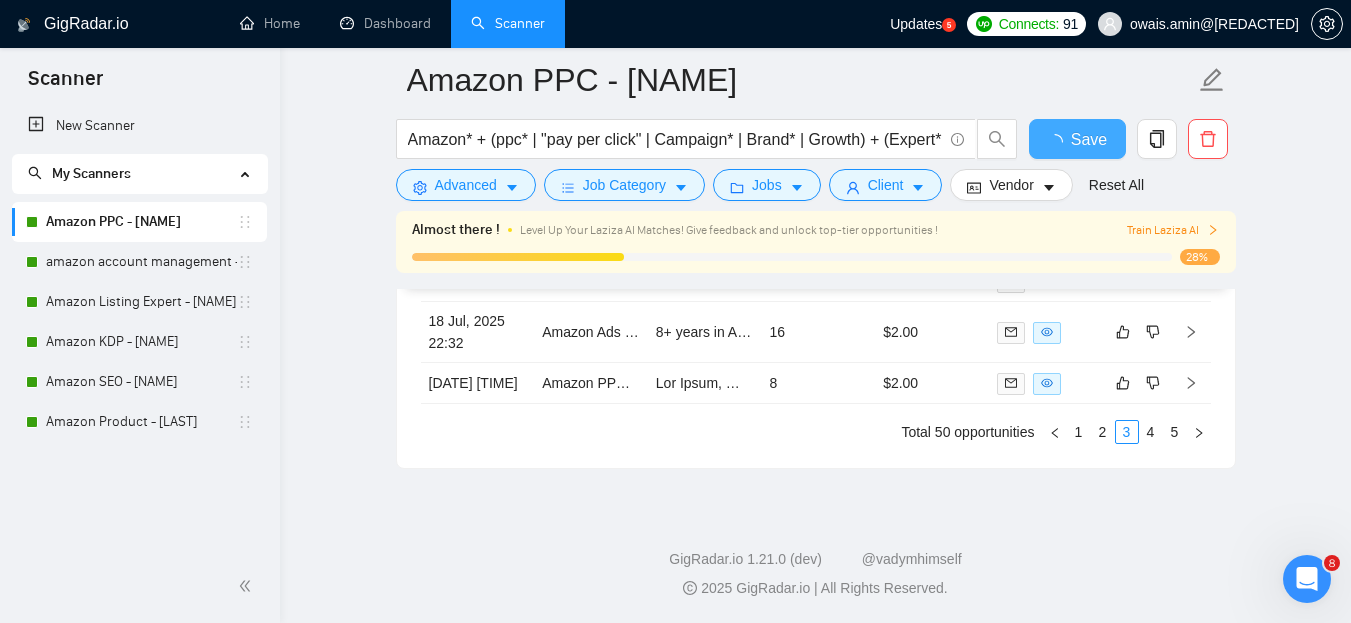 checkbox on "true" 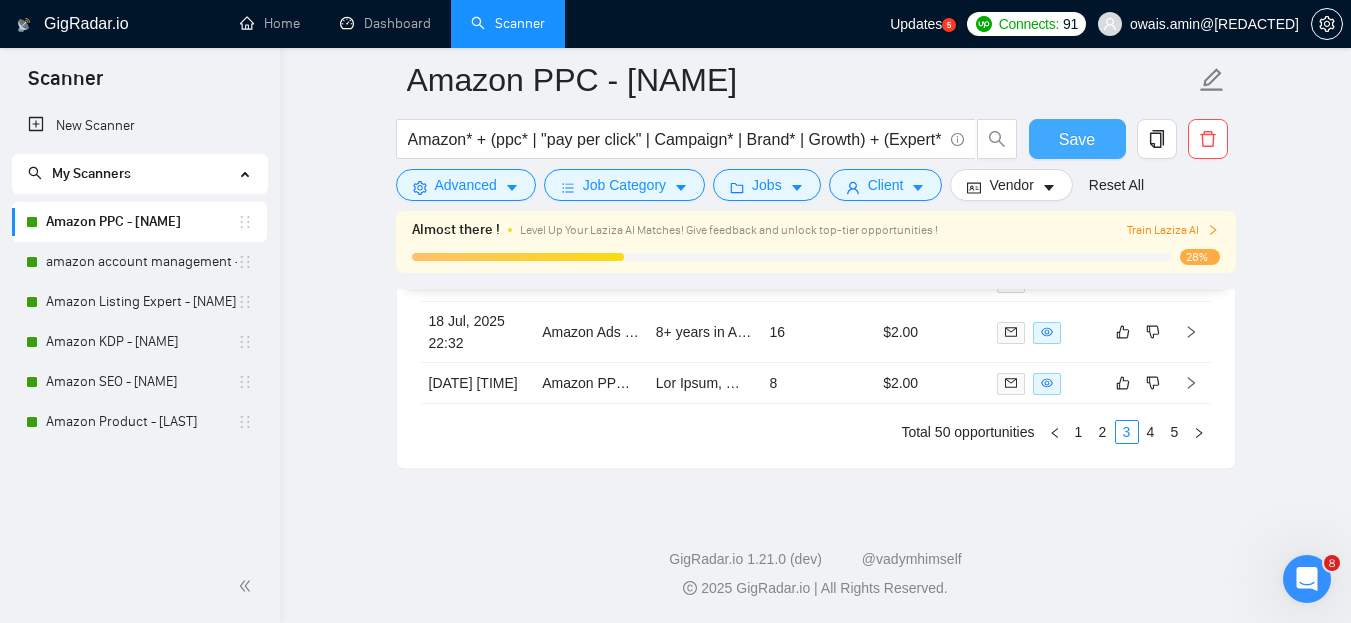 scroll, scrollTop: 5509, scrollLeft: 0, axis: vertical 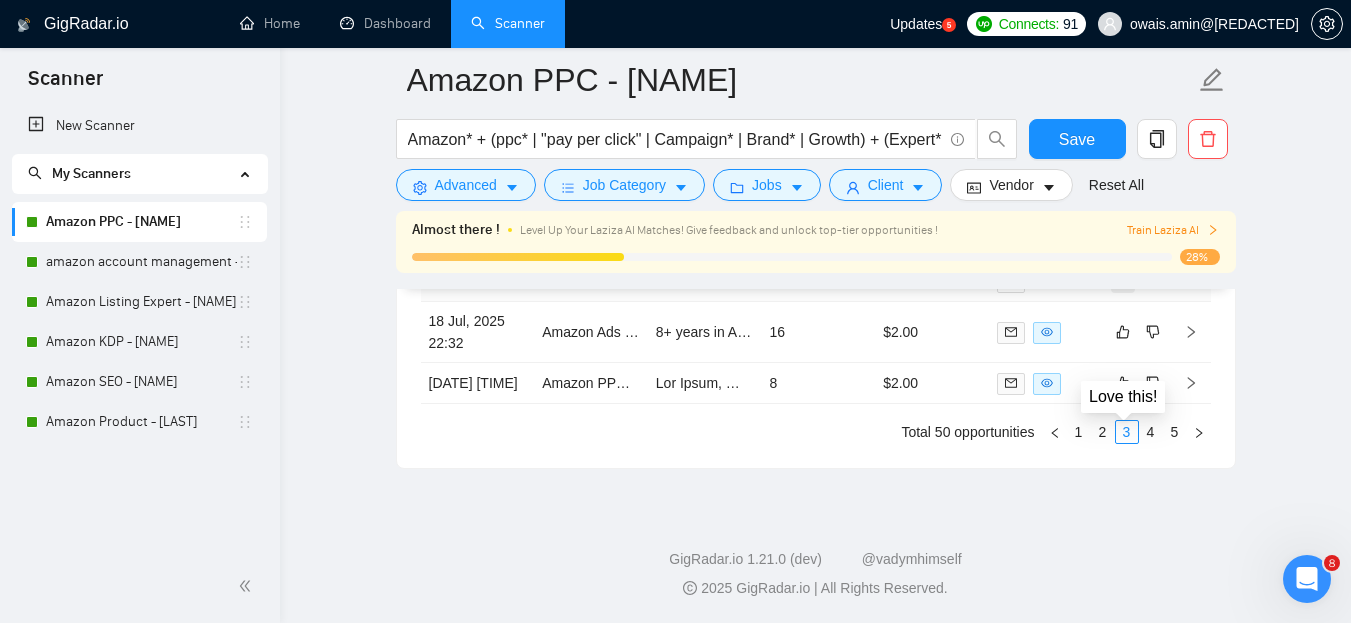 click 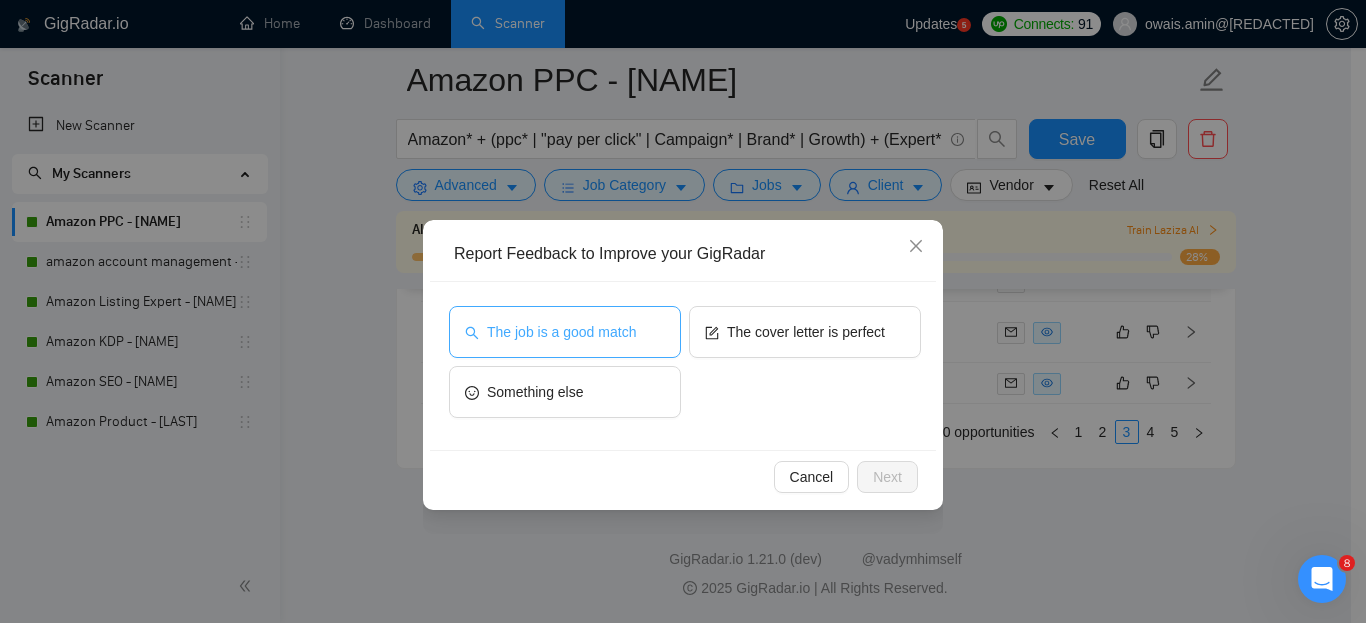 click on "The job is a good match" at bounding box center (561, 332) 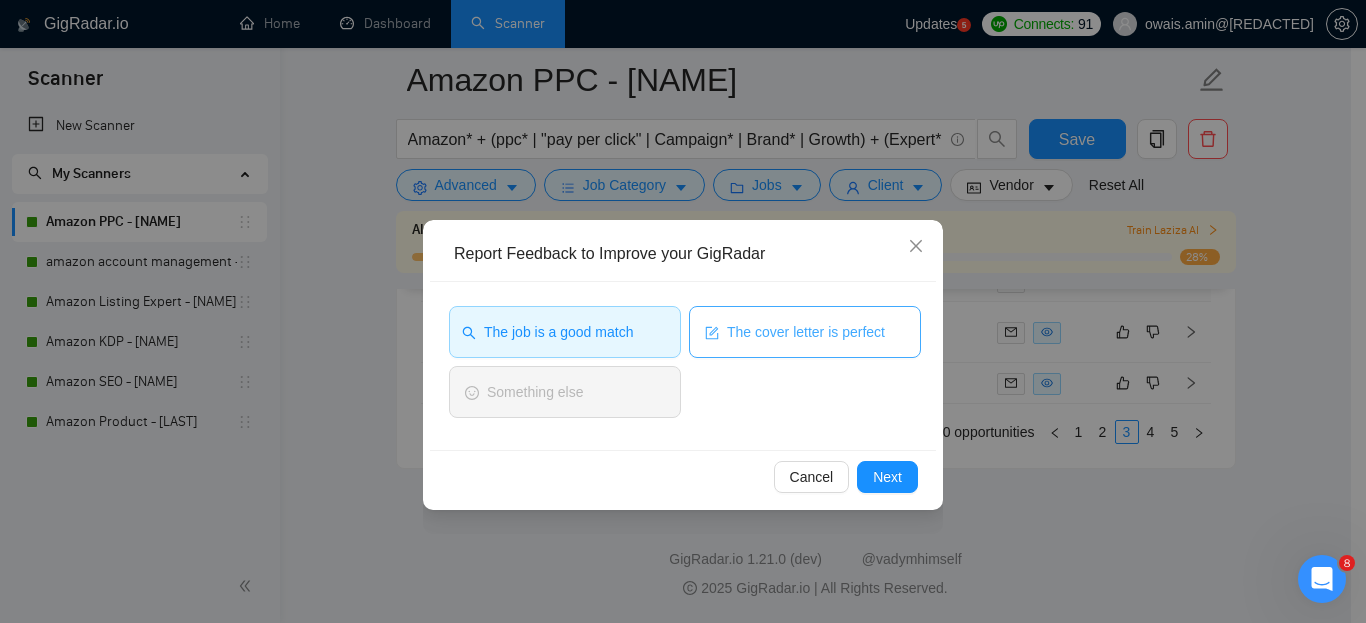 click on "The cover letter is perfect" at bounding box center (805, 332) 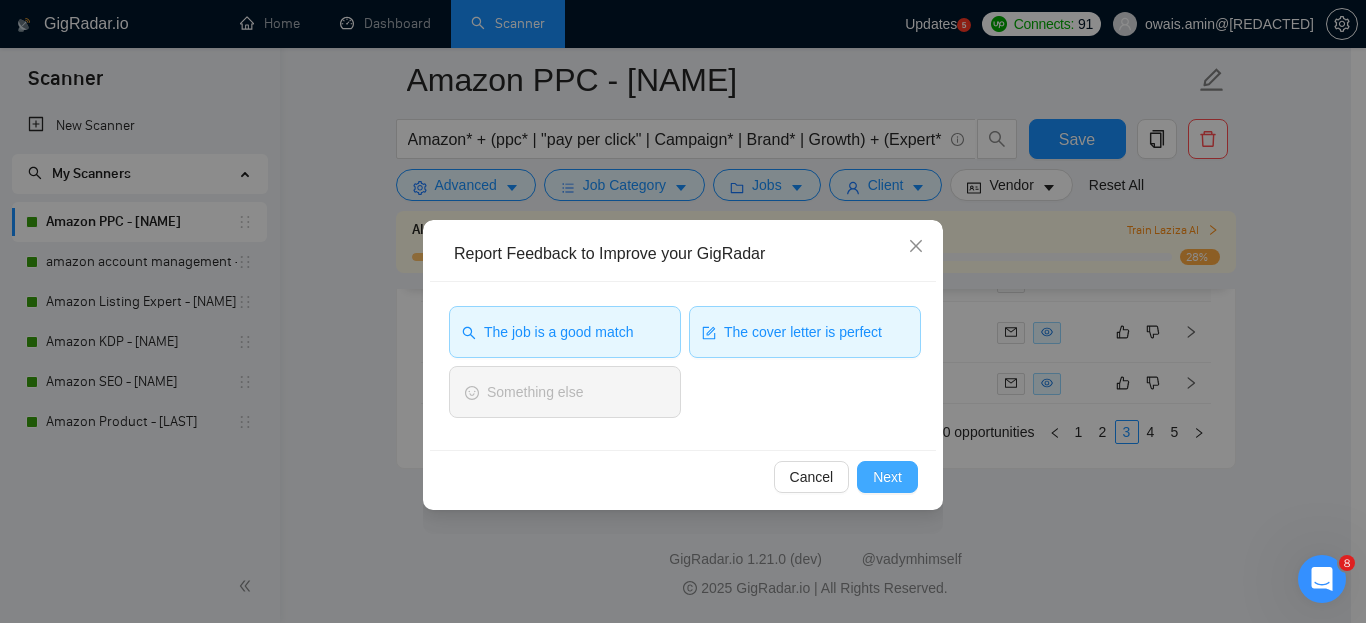 click on "Next" at bounding box center [887, 477] 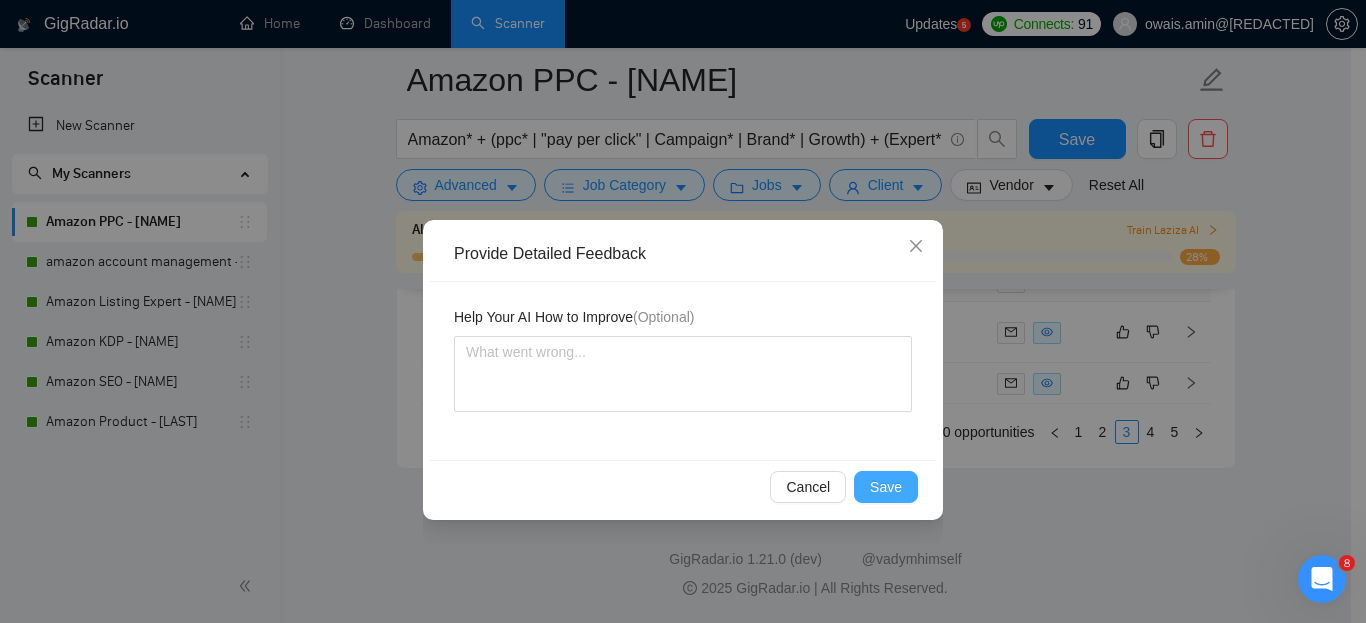 click on "Save" at bounding box center (886, 487) 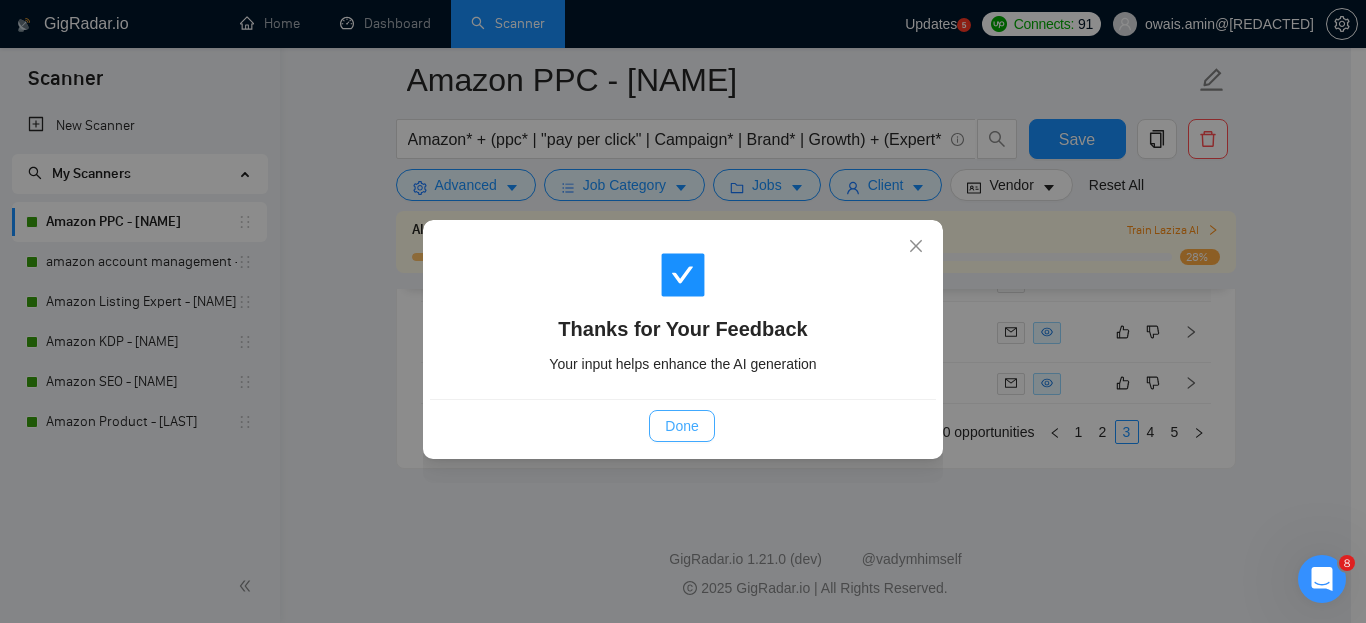 click on "Done" at bounding box center [681, 426] 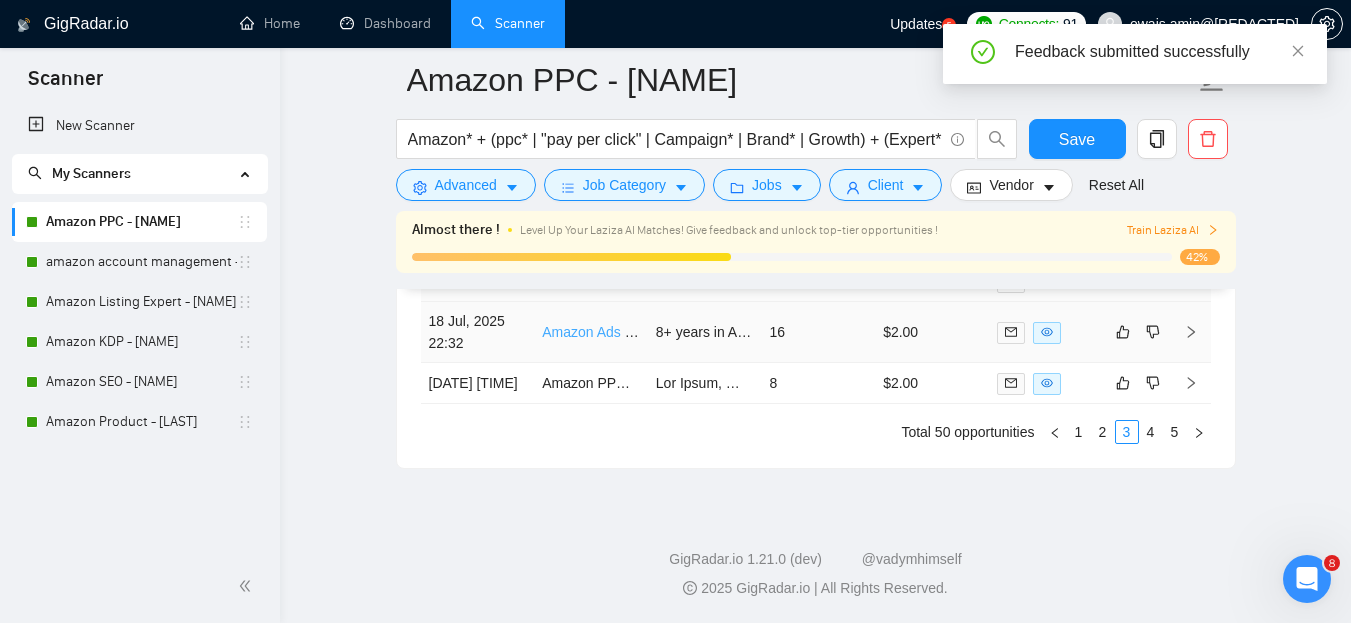 scroll, scrollTop: 5509, scrollLeft: 0, axis: vertical 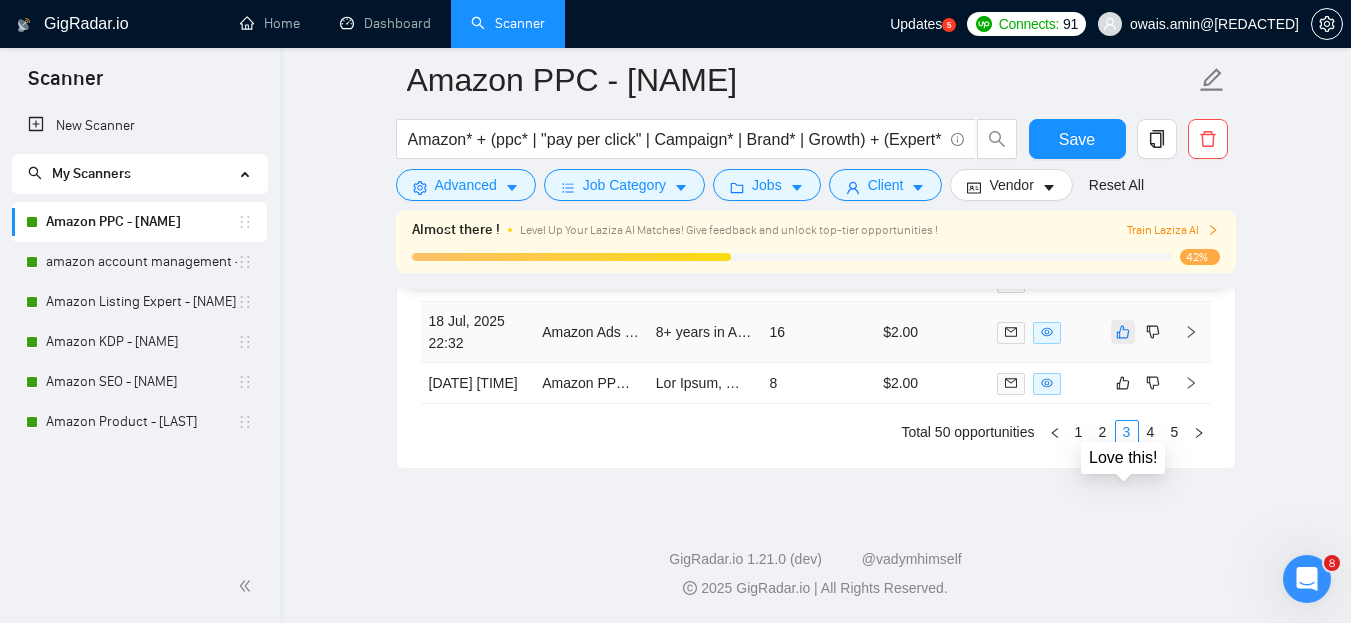 click 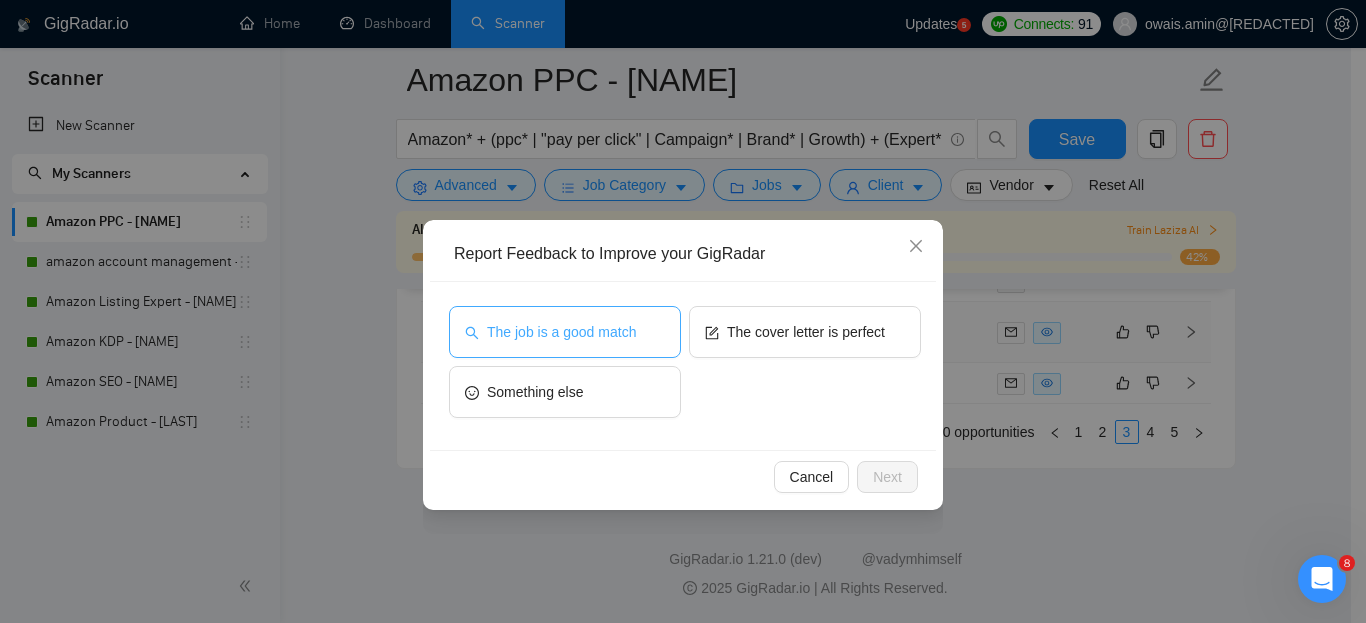click on "The job is a good match" at bounding box center (561, 332) 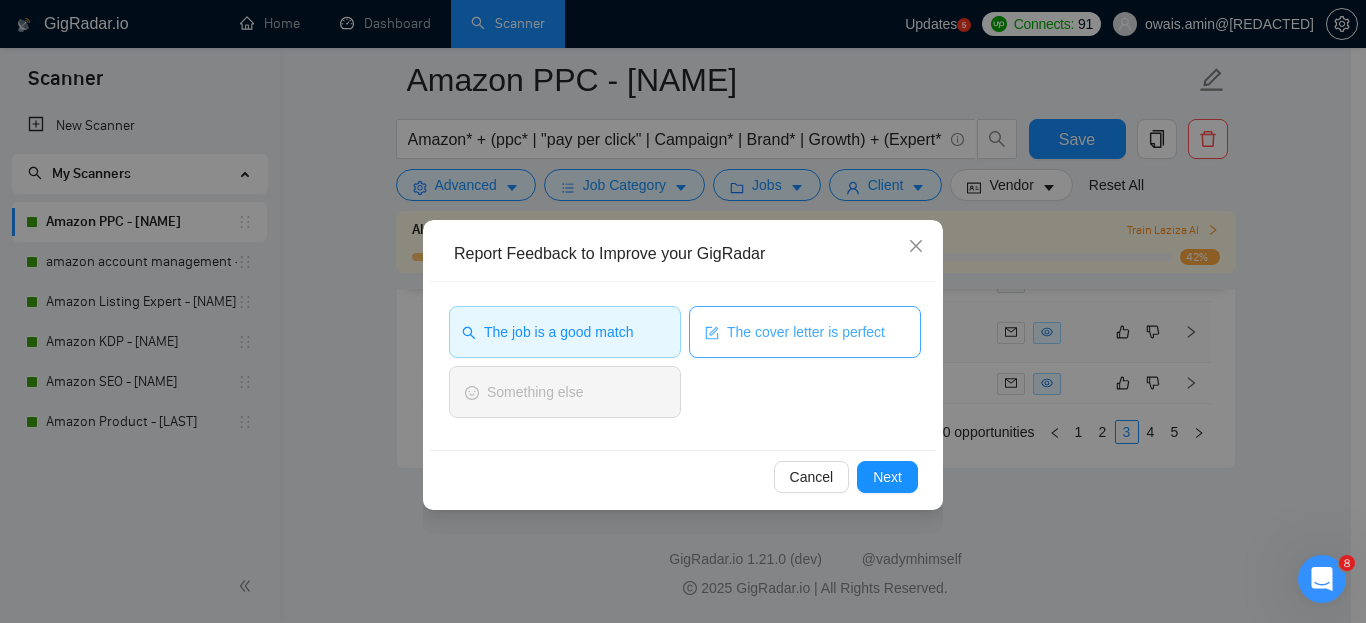 click on "The cover letter is perfect" at bounding box center (806, 332) 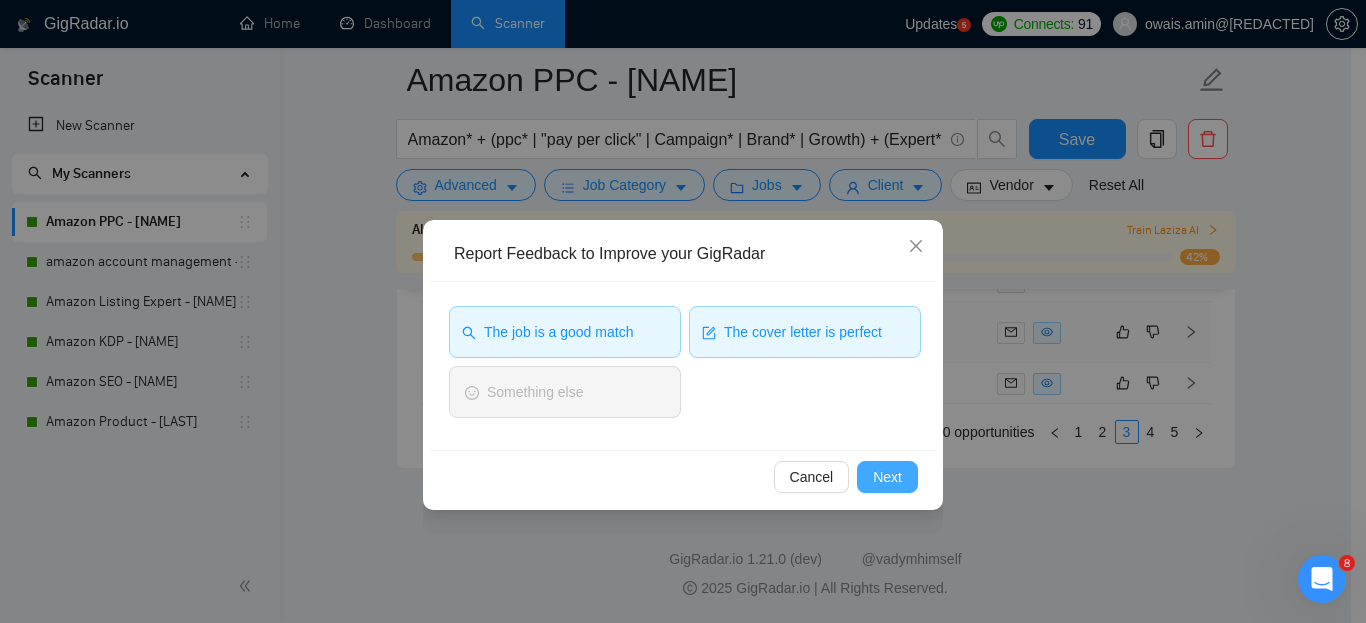 click on "Next" at bounding box center (887, 477) 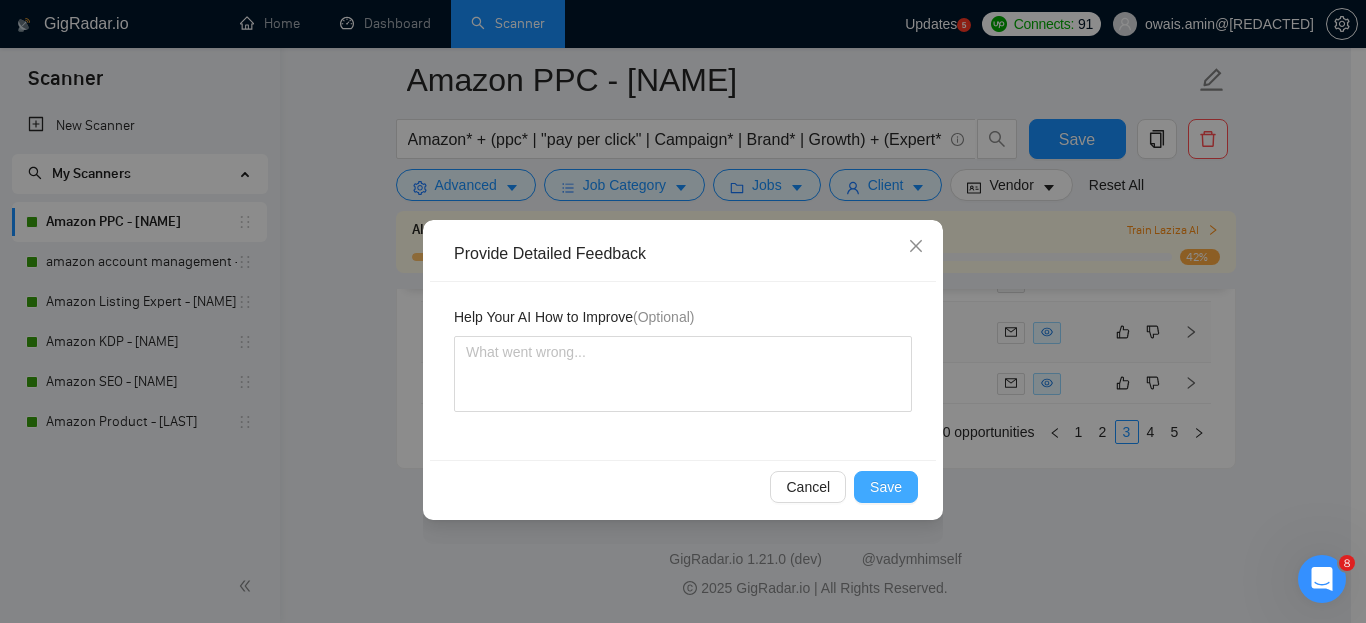 click on "Save" at bounding box center (886, 487) 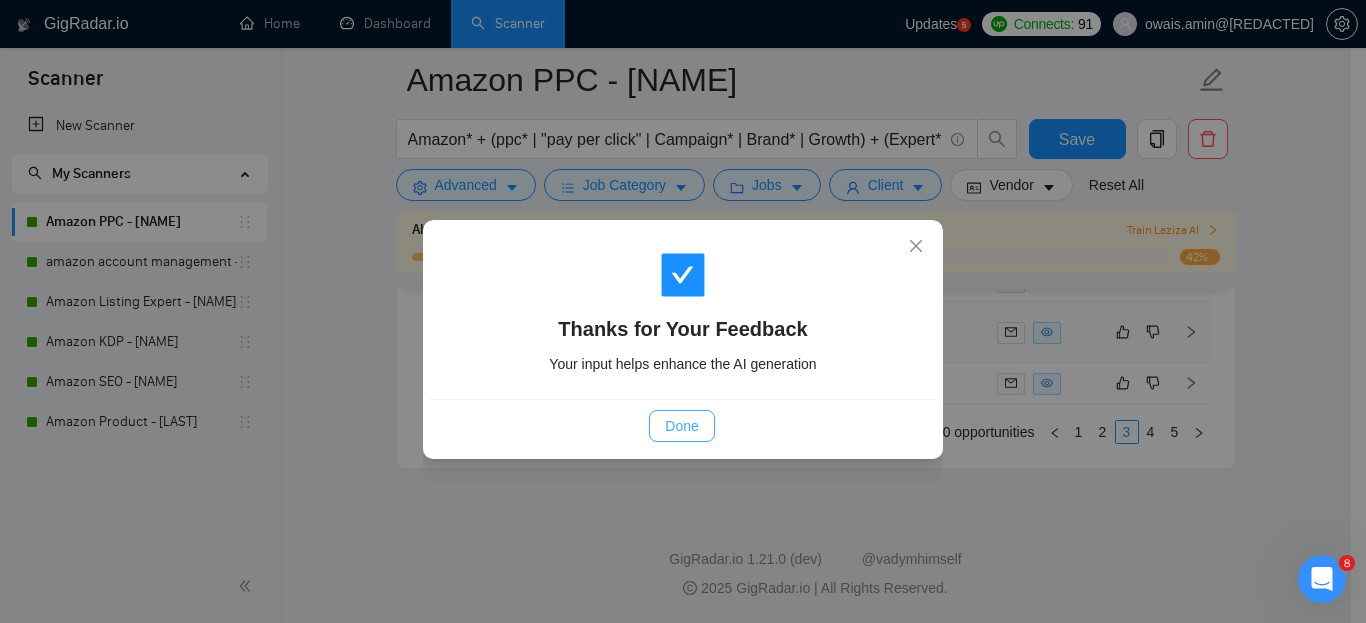click on "Done" at bounding box center [681, 426] 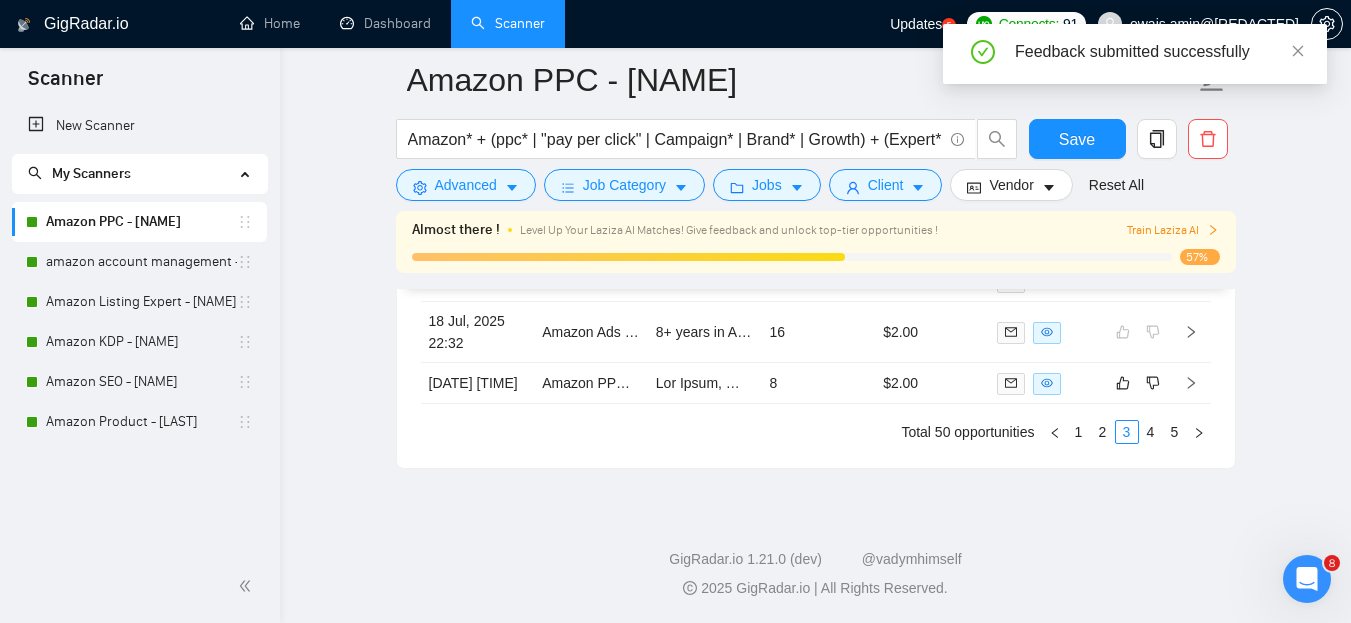scroll, scrollTop: 5555, scrollLeft: 0, axis: vertical 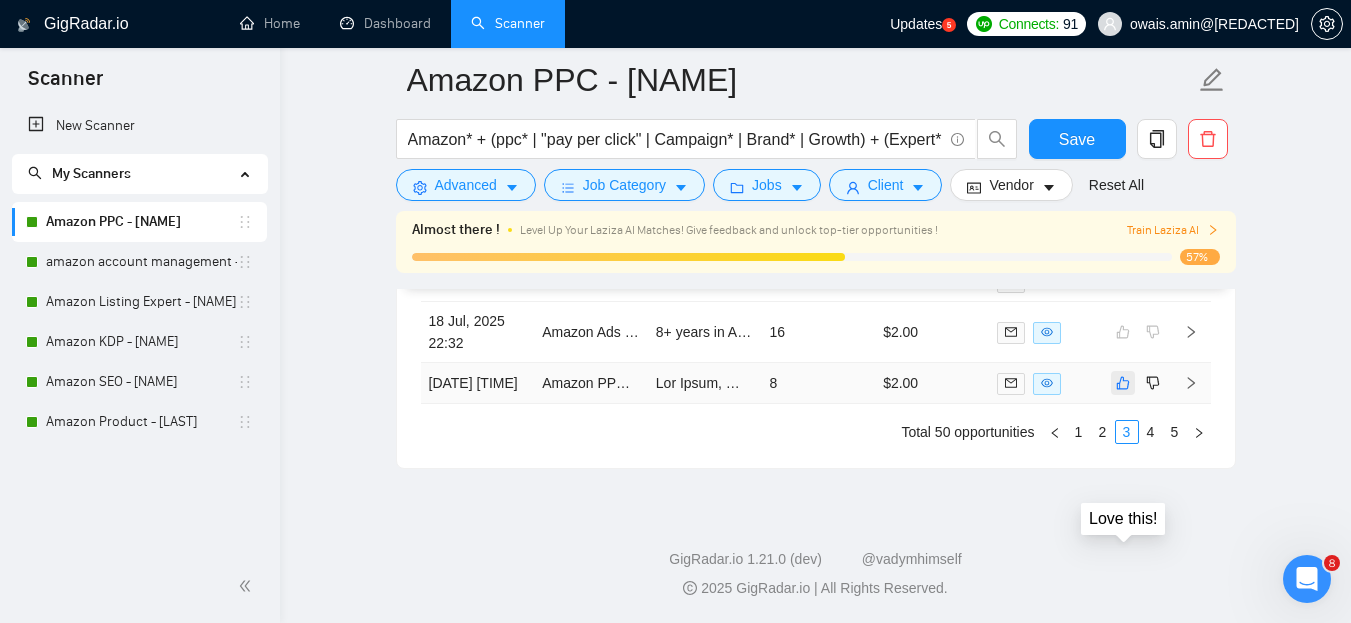 click 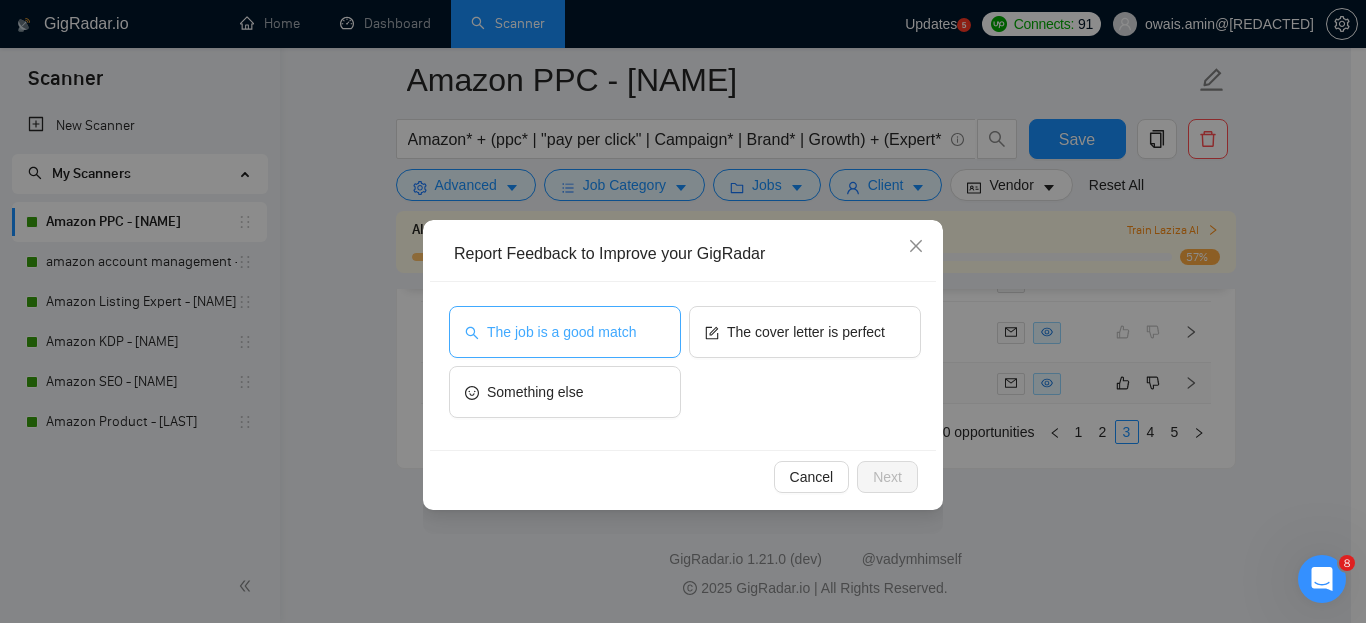 click on "The job is a good match" at bounding box center [561, 332] 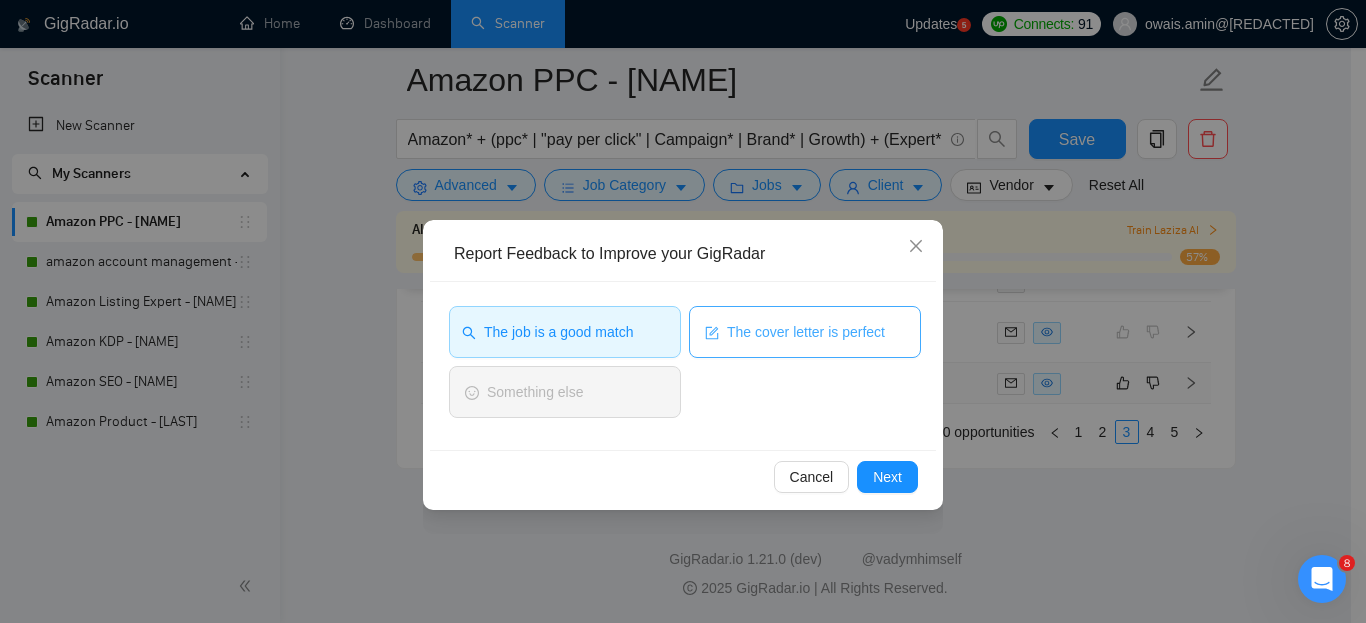 click on "The cover letter is perfect" at bounding box center [806, 332] 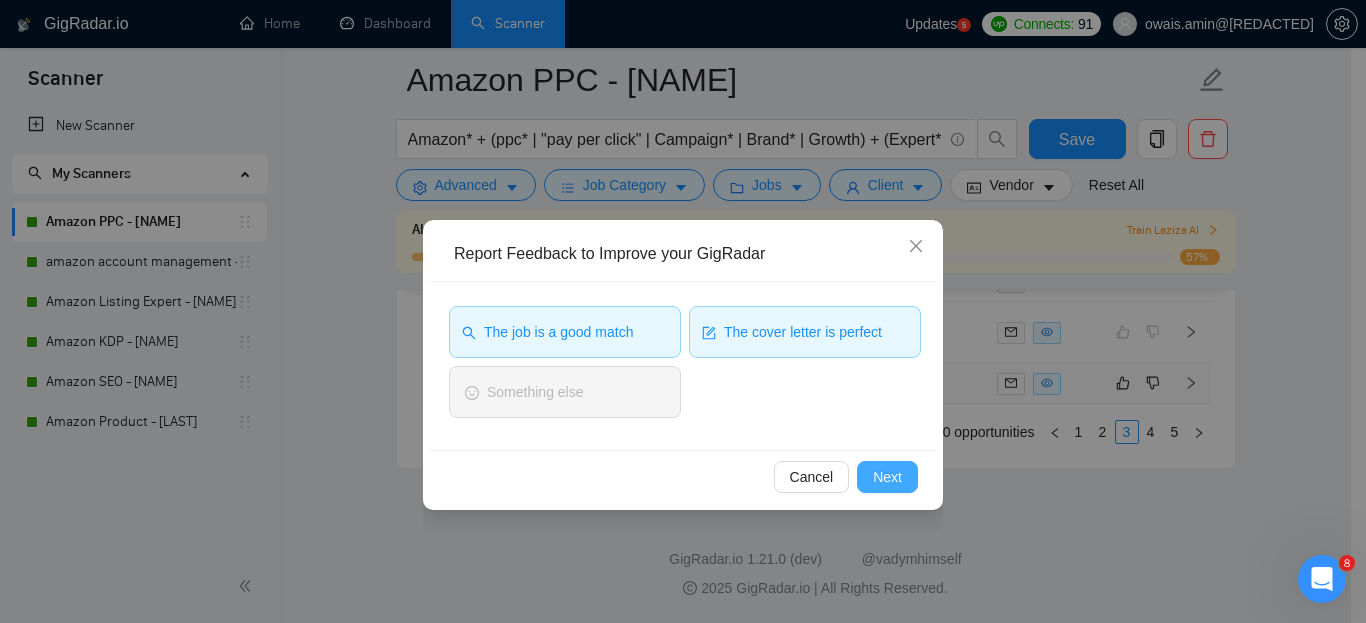 click on "Next" at bounding box center (887, 477) 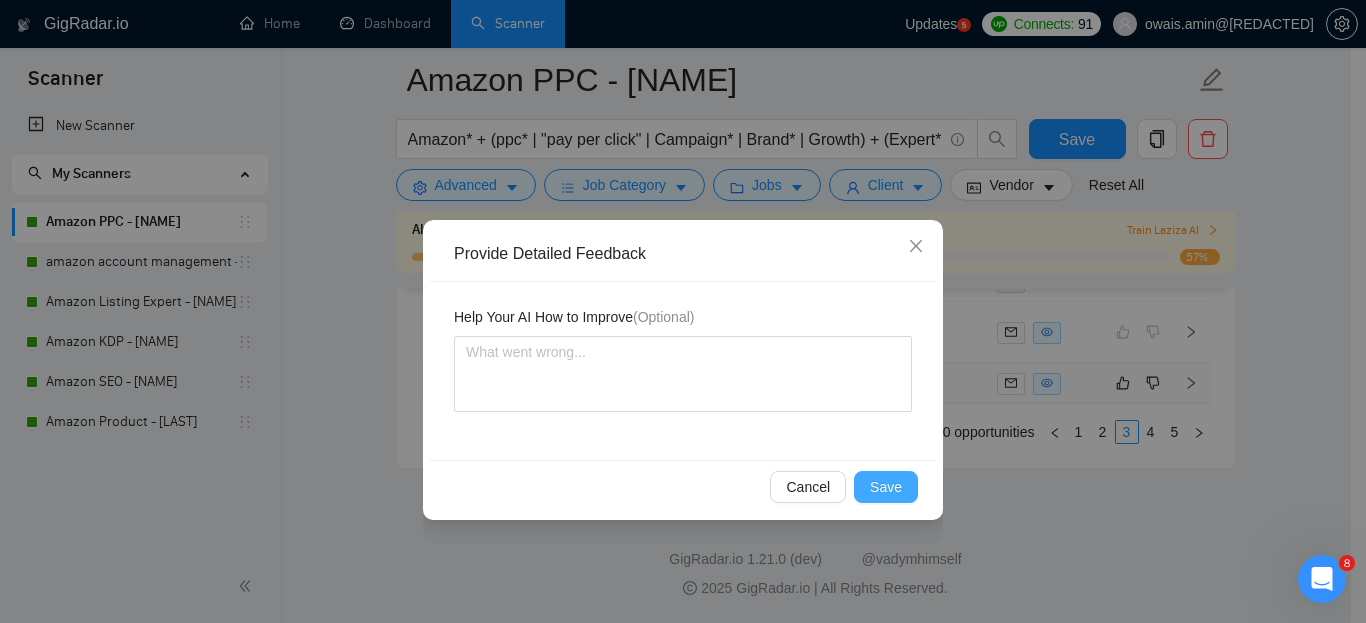click on "Save" at bounding box center (886, 487) 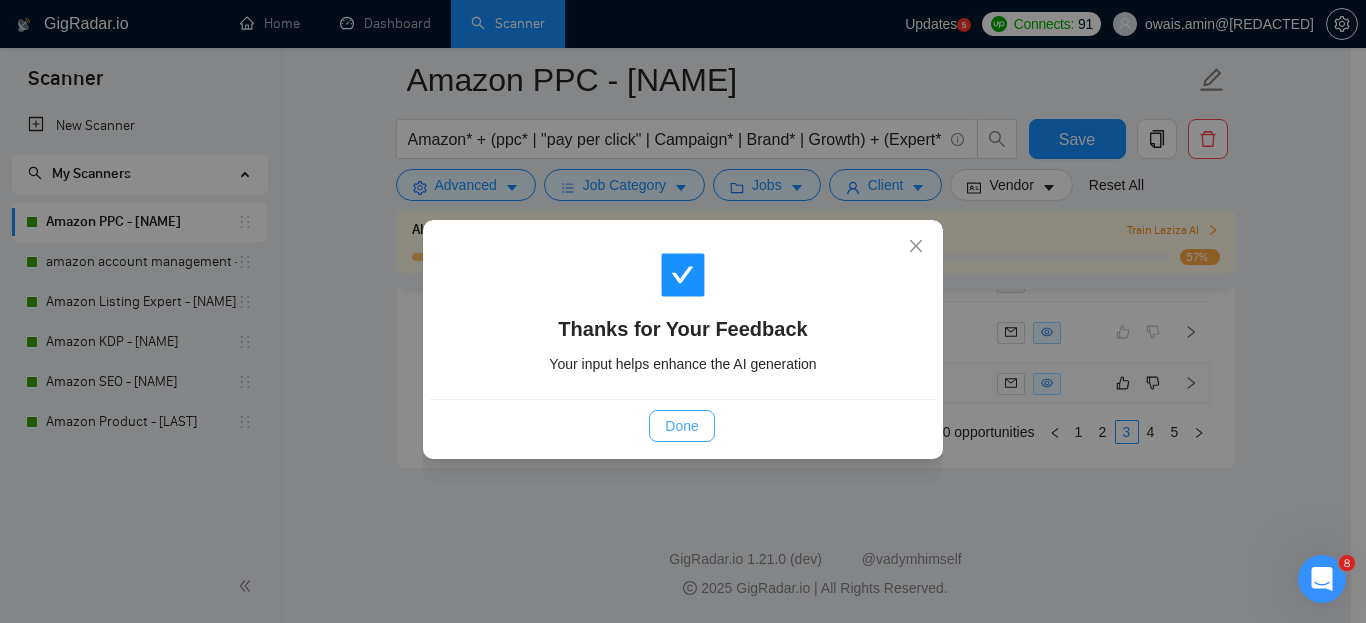 click on "Done" at bounding box center (681, 426) 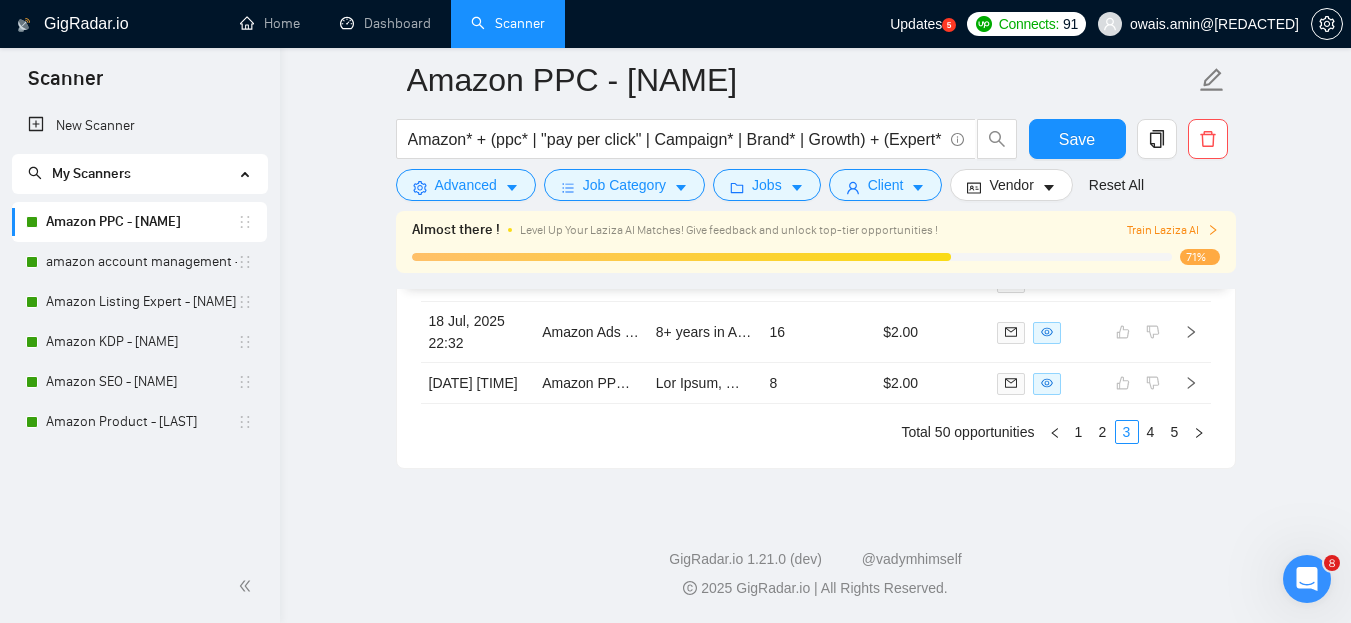scroll, scrollTop: 5558, scrollLeft: 0, axis: vertical 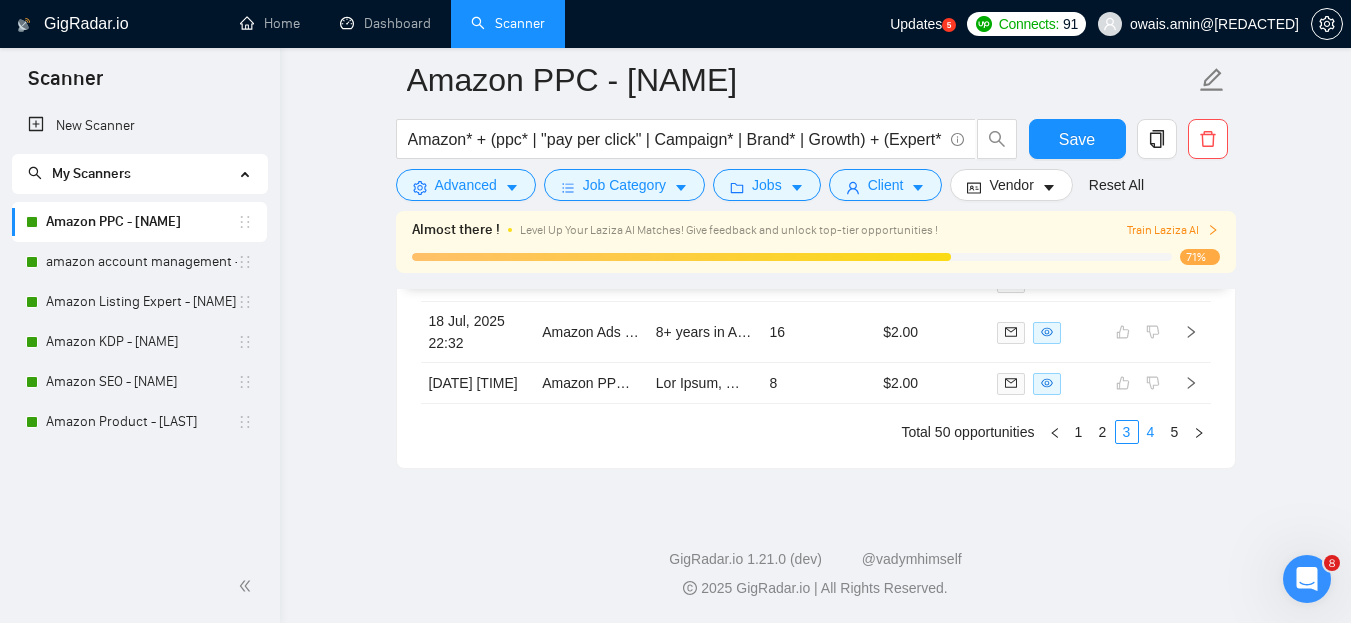 click on "4" at bounding box center (1151, 432) 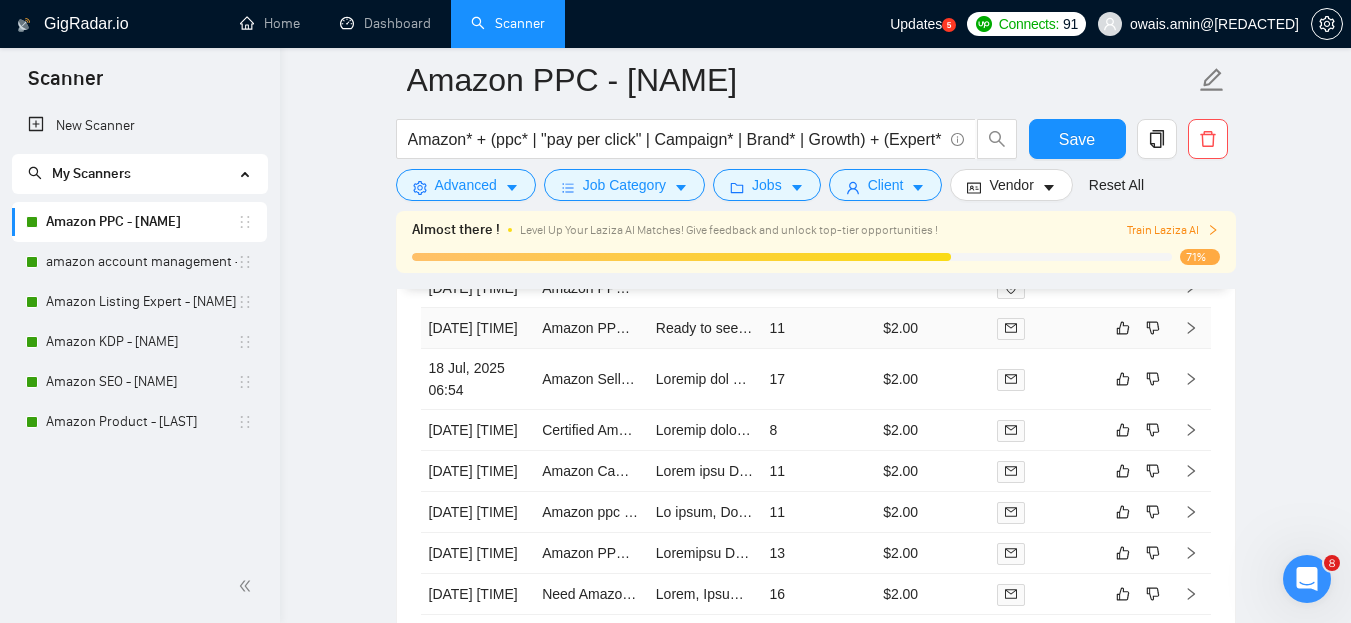scroll, scrollTop: 5129, scrollLeft: 0, axis: vertical 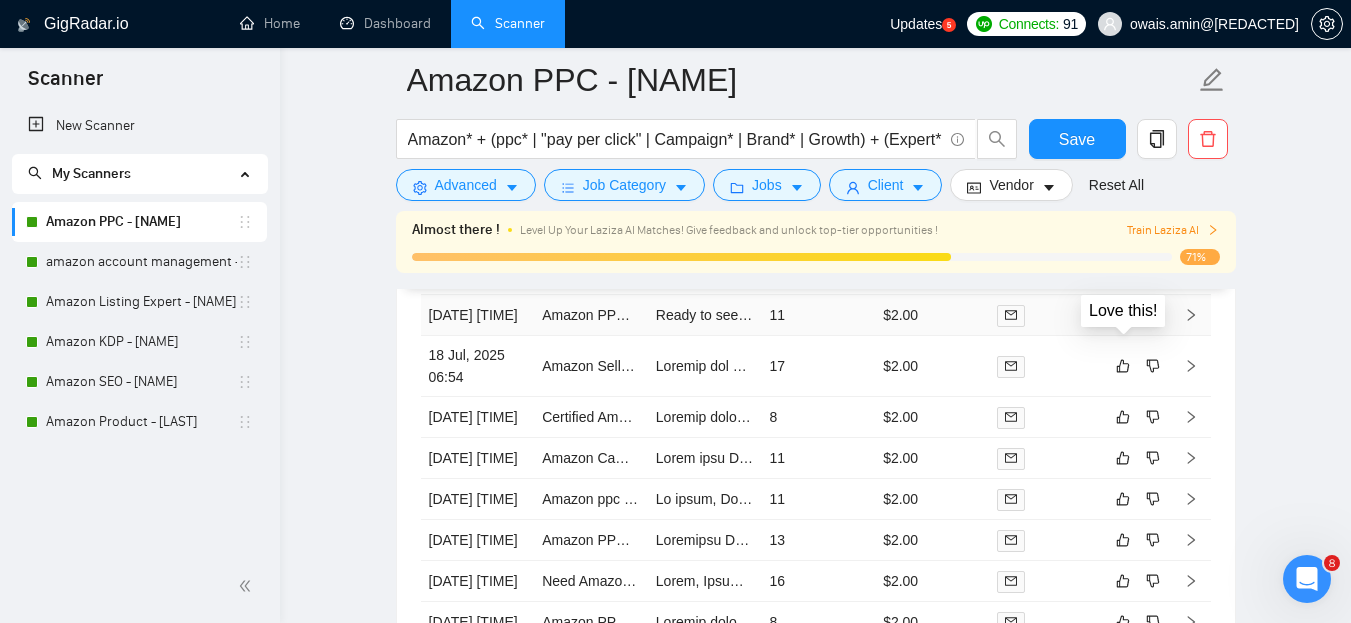 click 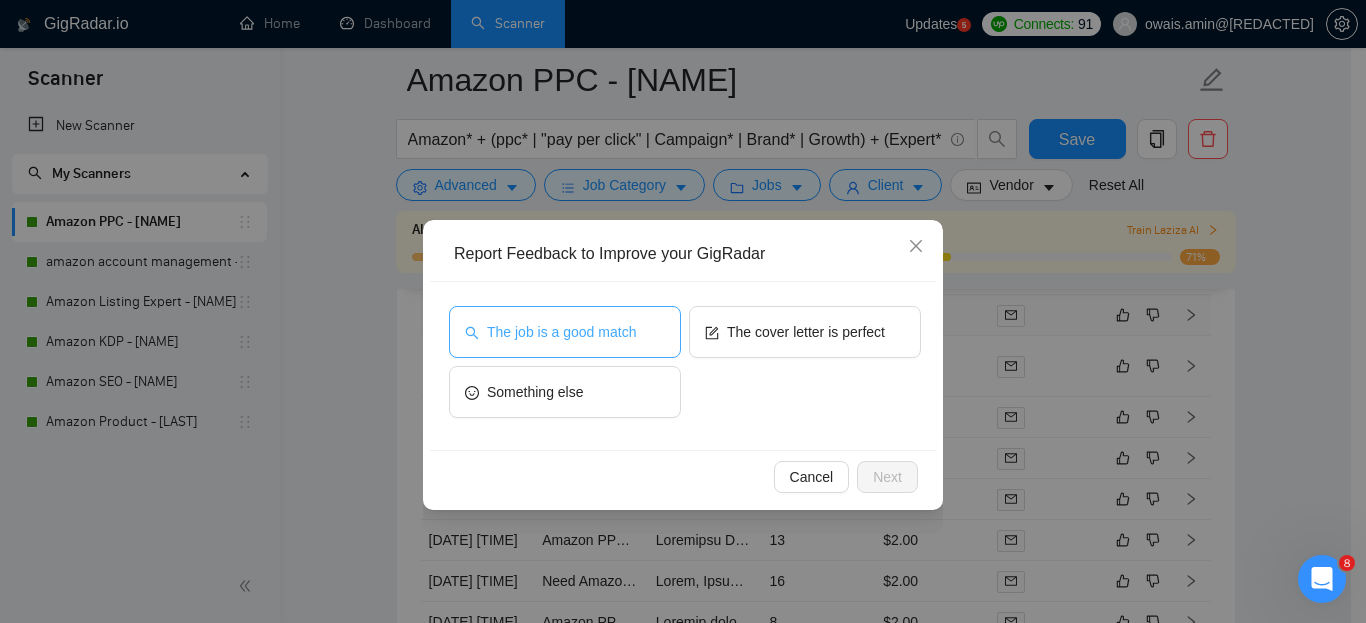 click on "The job is a good match" at bounding box center (565, 332) 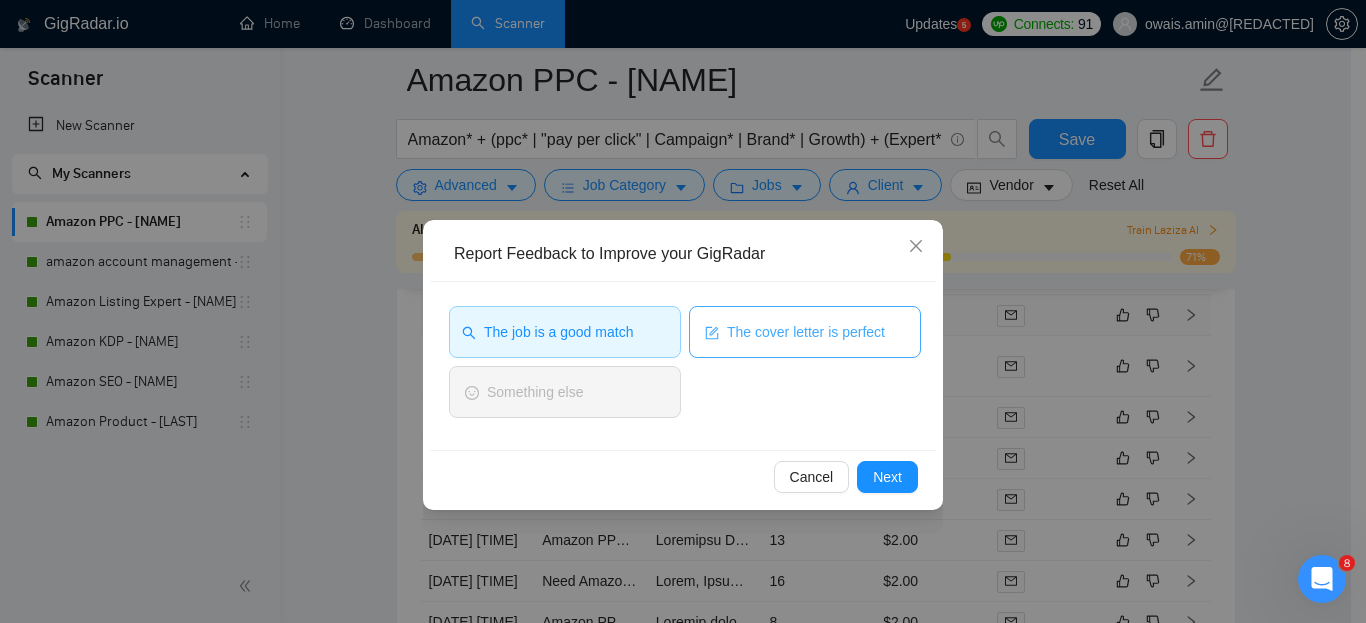 click on "The cover letter is perfect" at bounding box center (805, 332) 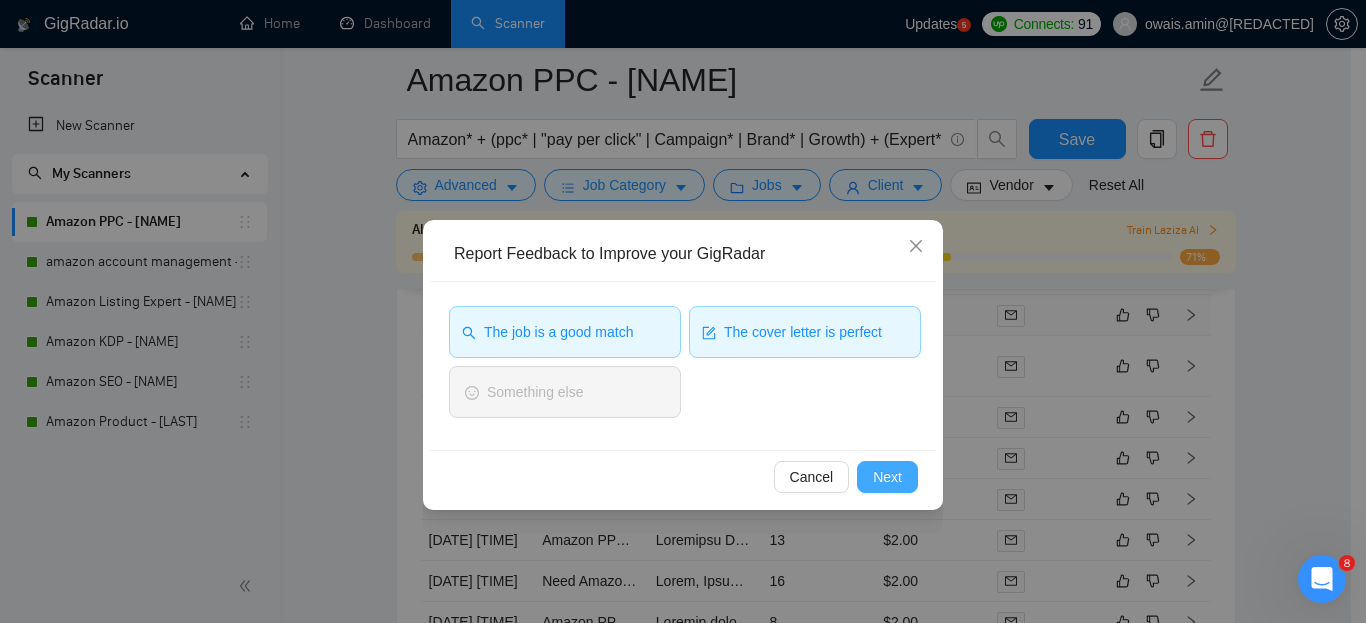 click on "Next" at bounding box center [887, 477] 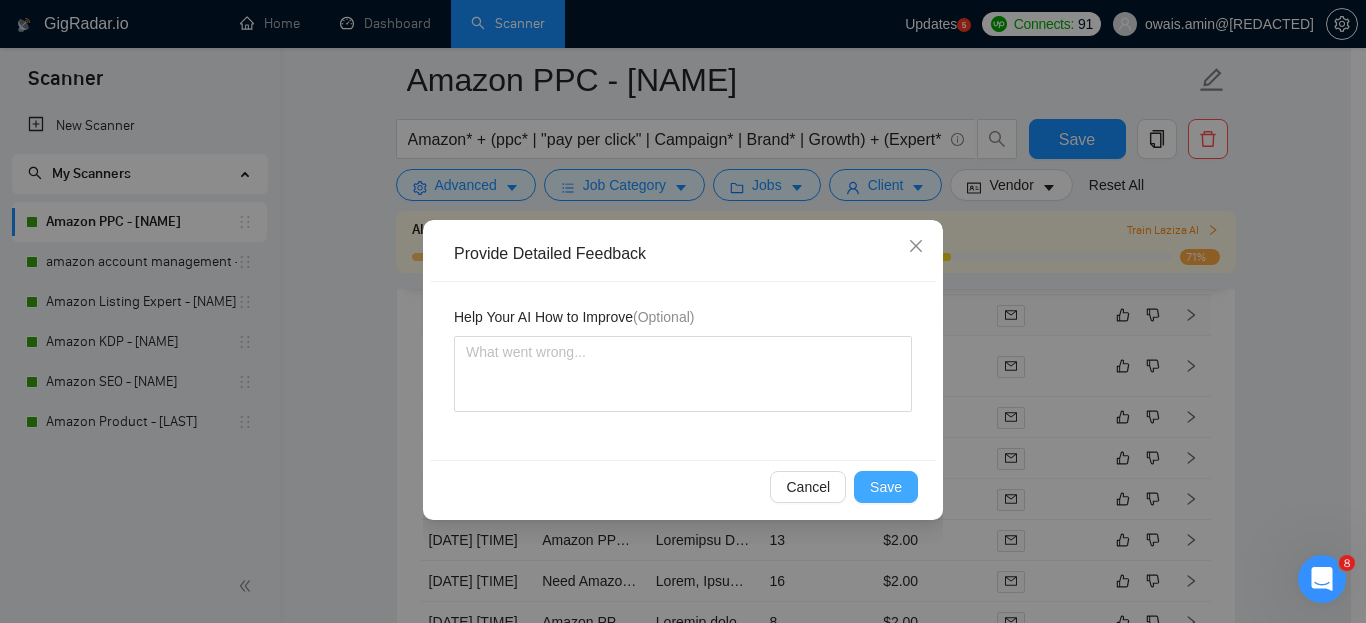 click on "Save" at bounding box center (886, 487) 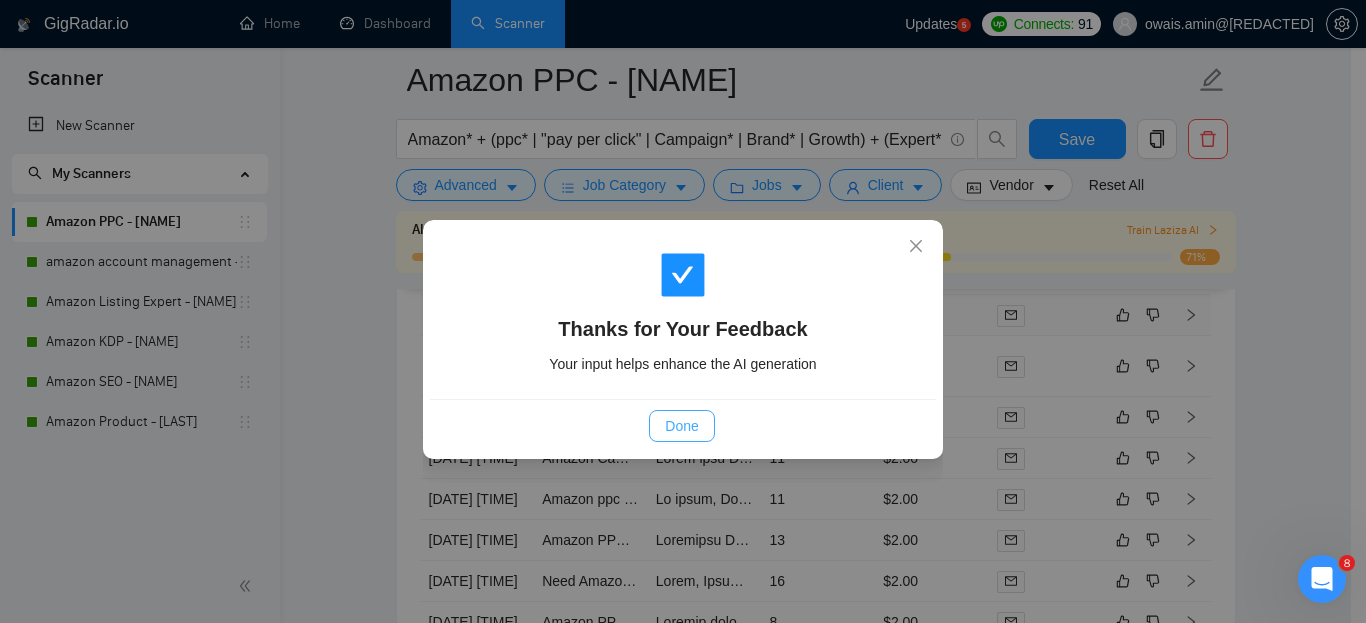 click on "Done" at bounding box center (681, 426) 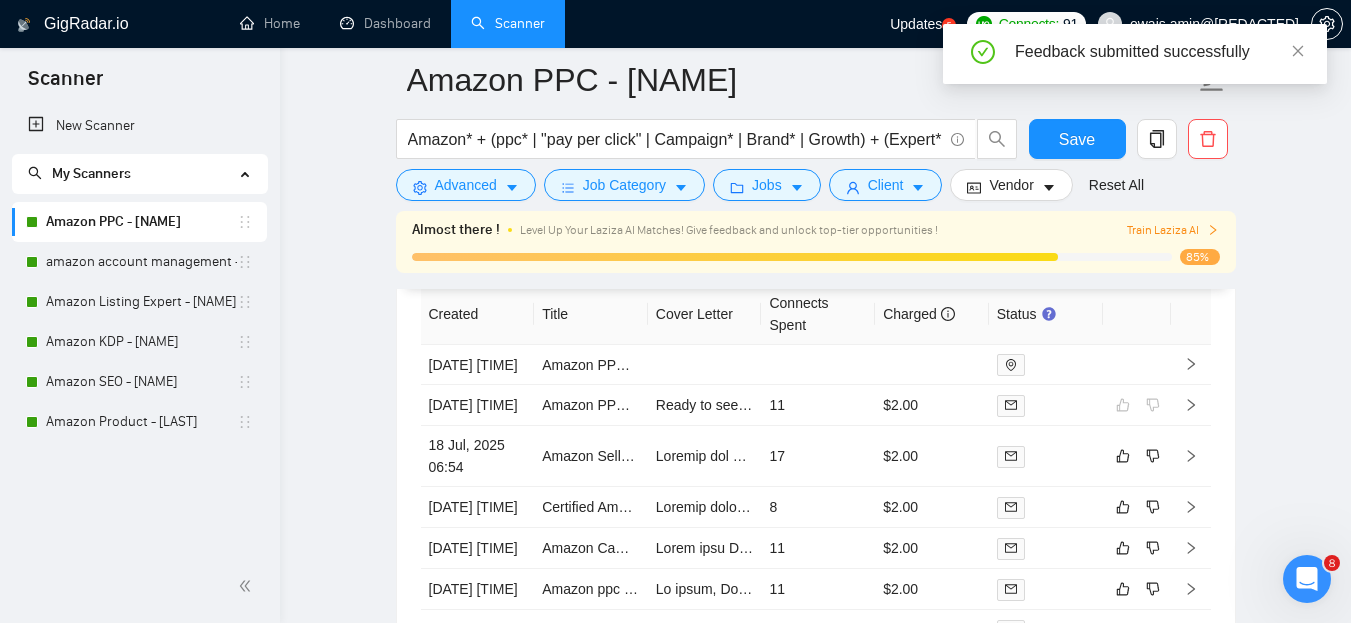 scroll, scrollTop: 5054, scrollLeft: 0, axis: vertical 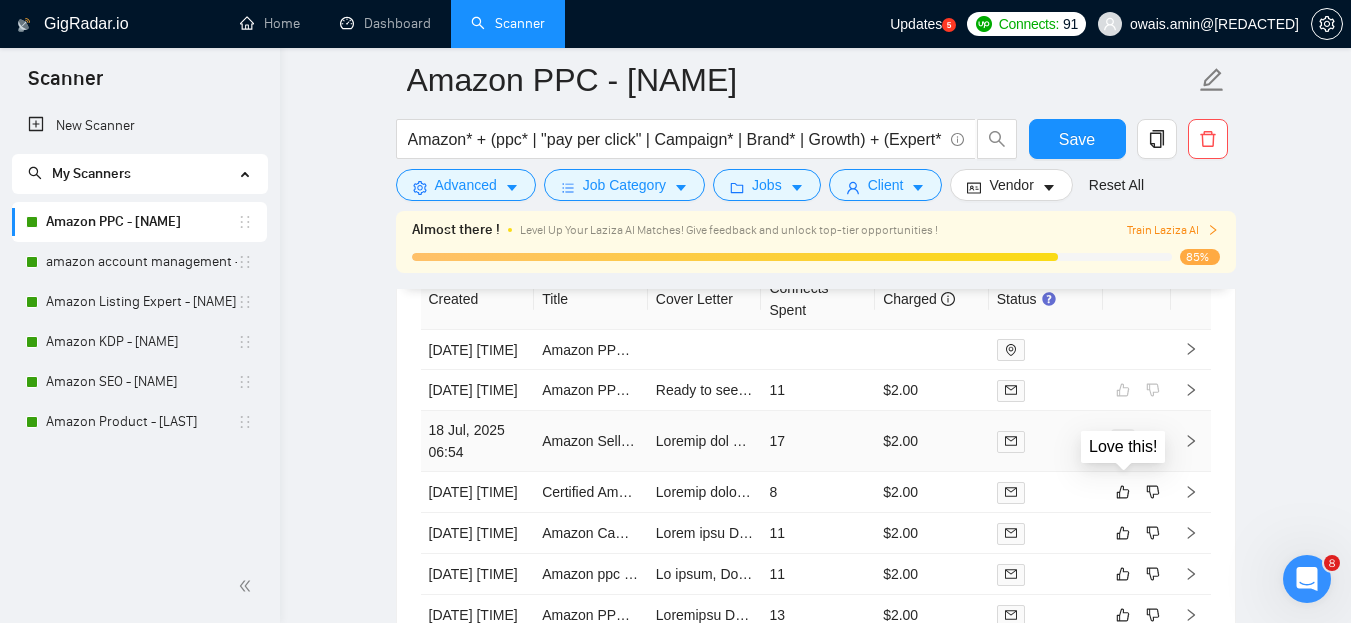 click 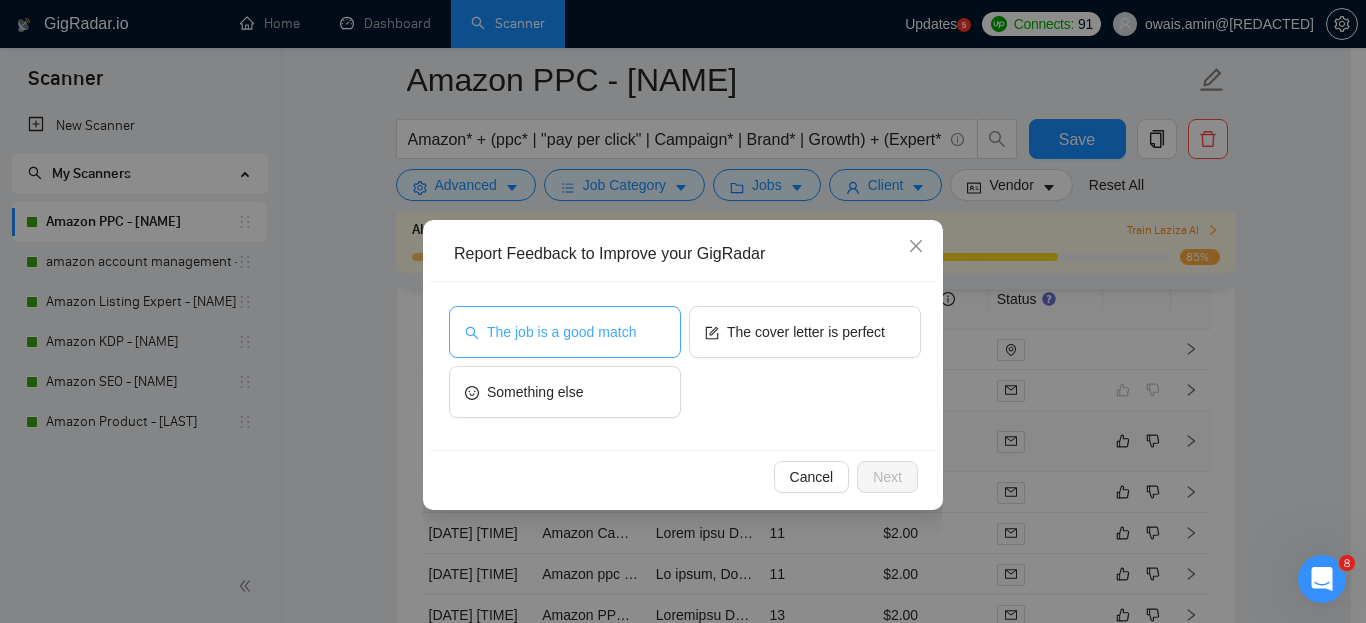 click on "The job is a good match" at bounding box center [561, 332] 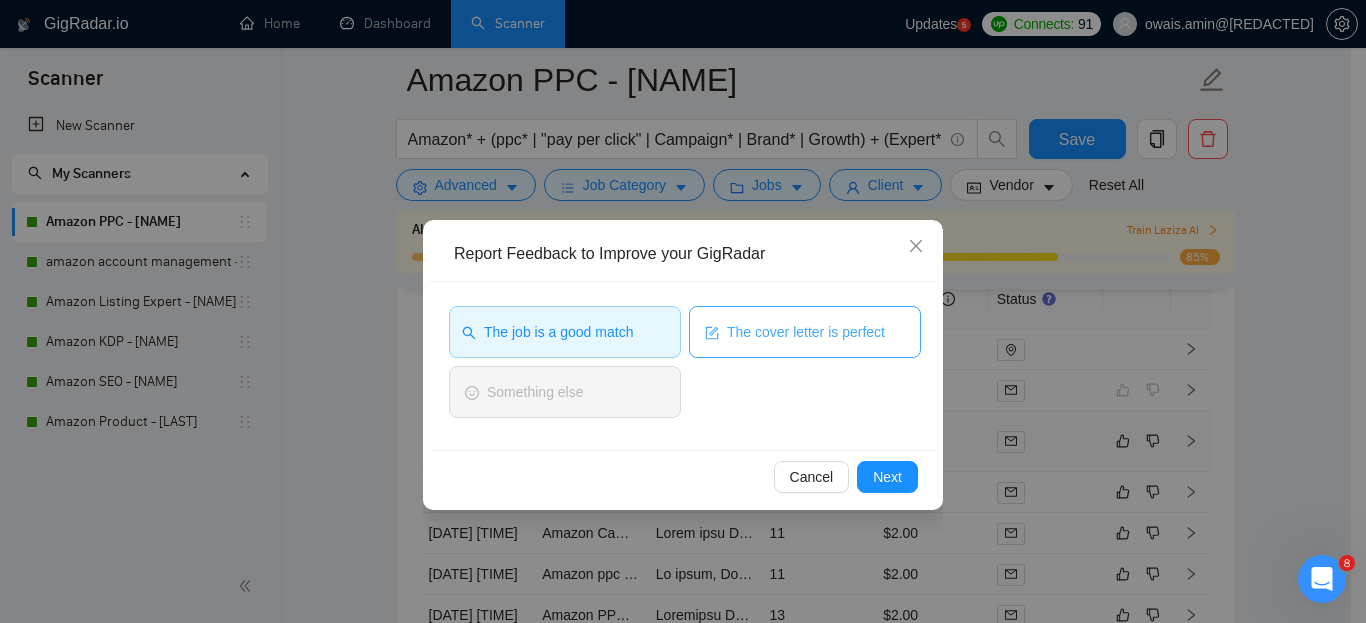 click on "The cover letter is perfect" at bounding box center (806, 332) 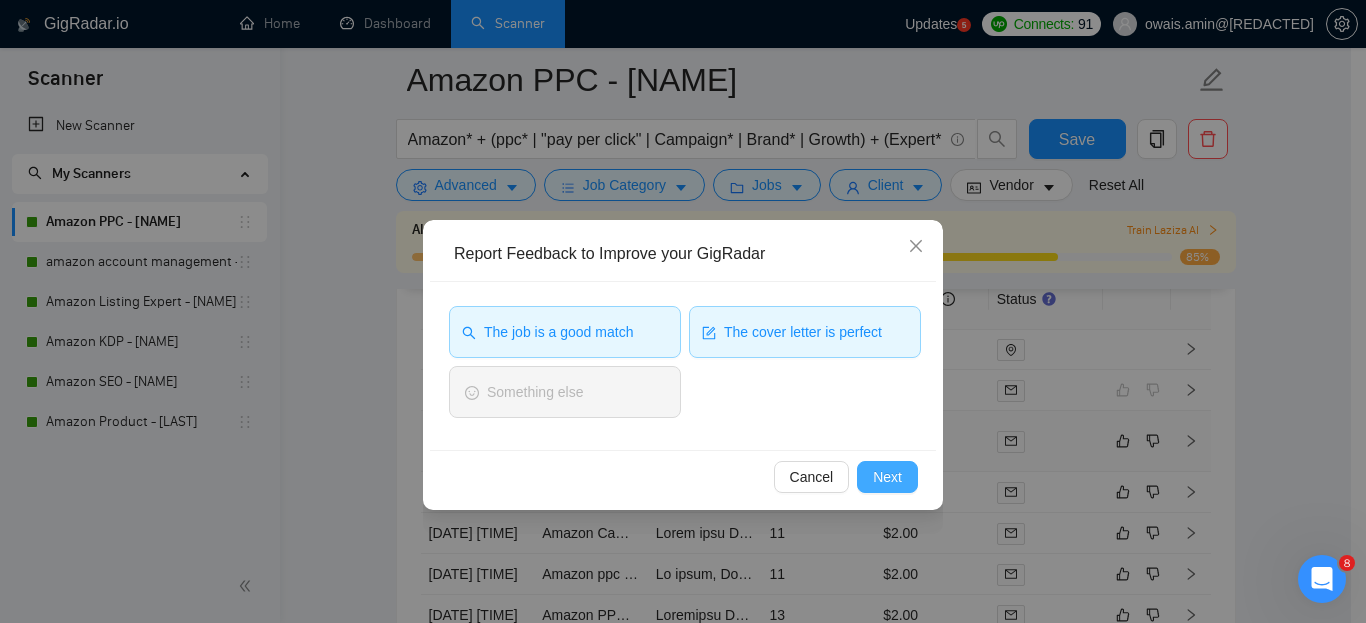 click on "Next" at bounding box center (887, 477) 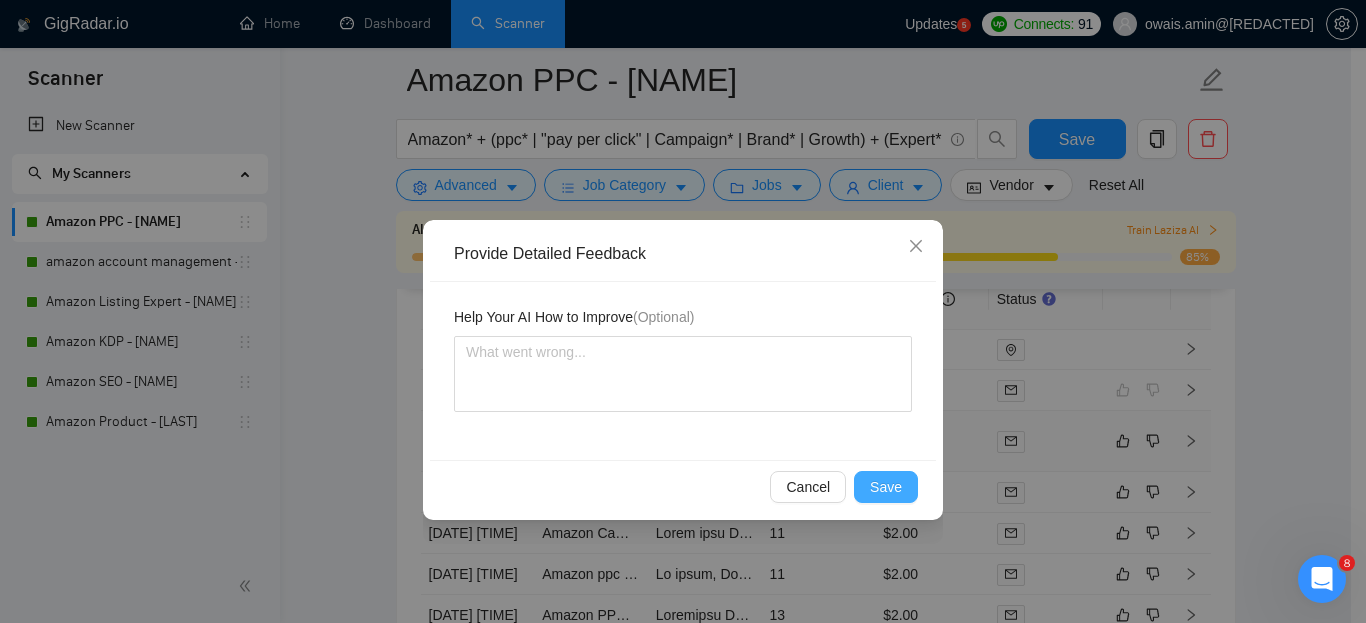 click on "Save" at bounding box center [886, 487] 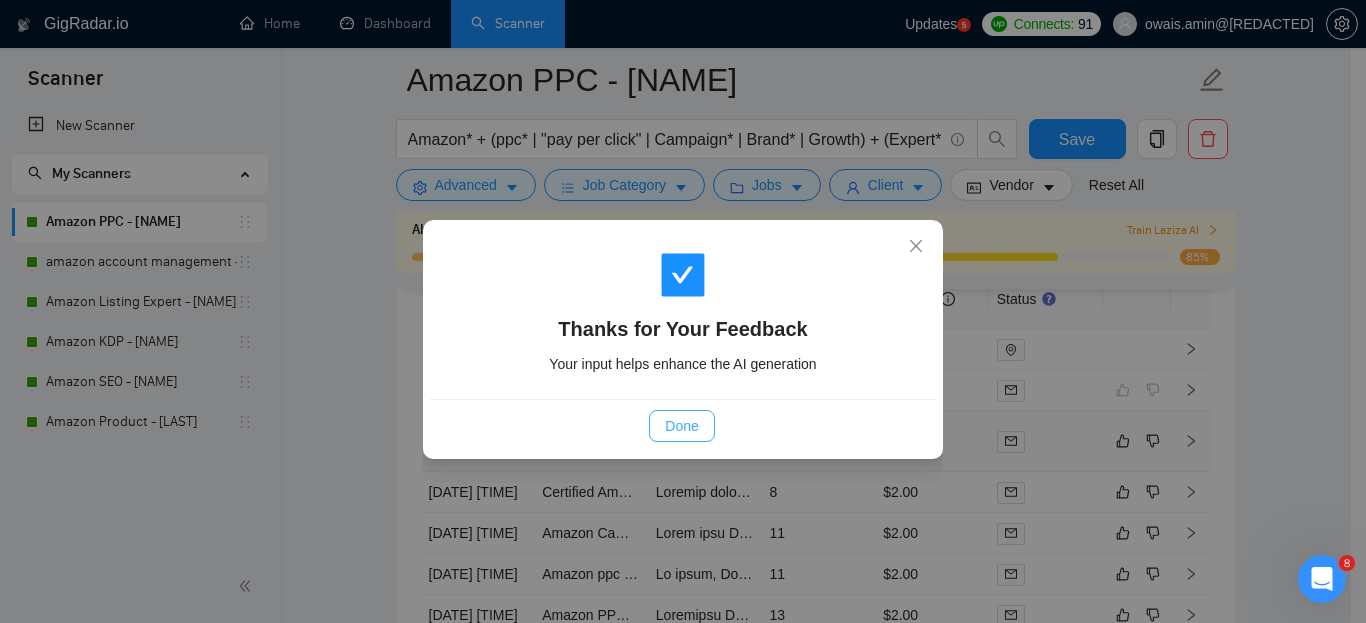click on "Done" at bounding box center [681, 426] 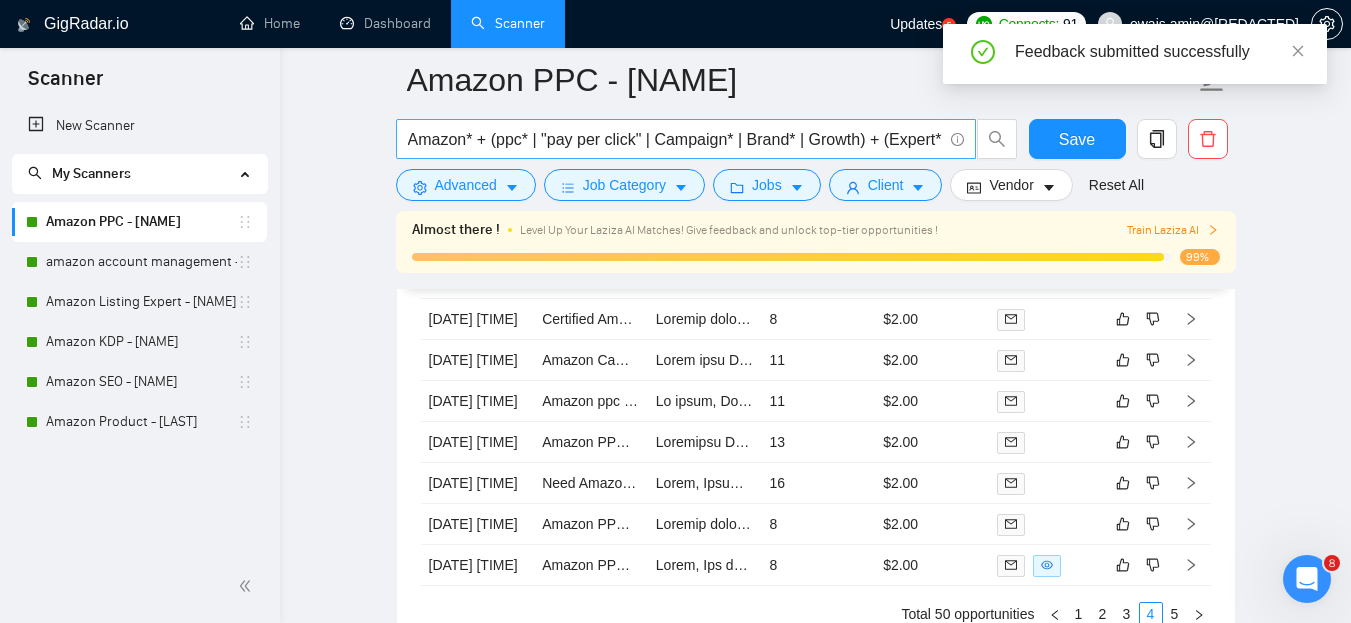 click on "Amazon* + (ppc* | "pay per click" | Campaign* | Brand* | Growth) + (Expert* | Setup* | Optimize* | Ads* | Advertise* | Manage* | Specialist* | Registry | Audit | Promo*)" at bounding box center [675, 139] 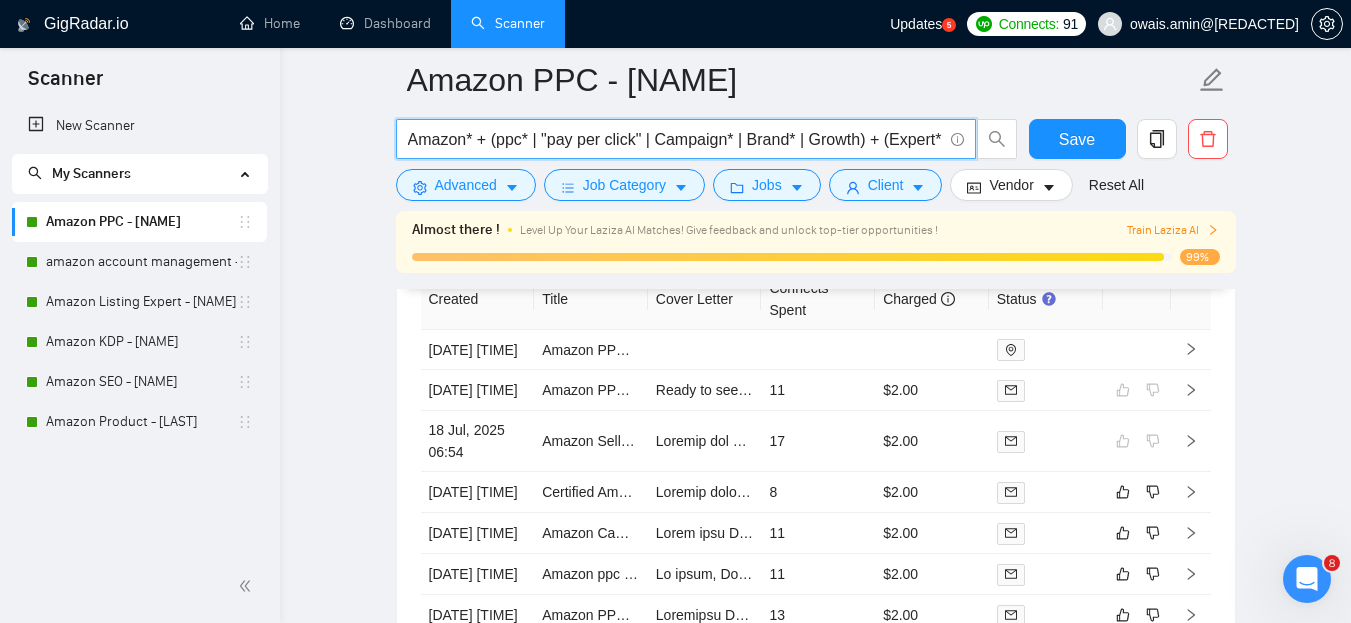 click on "Amazon* + (ppc* | "pay per click" | Campaign* | Brand* | Growth) + (Expert* | Setup* | Optimize* | Ads* | Advertise* | Manage* | Specialist* | Registry | Audit | Promo*)" at bounding box center (675, 139) 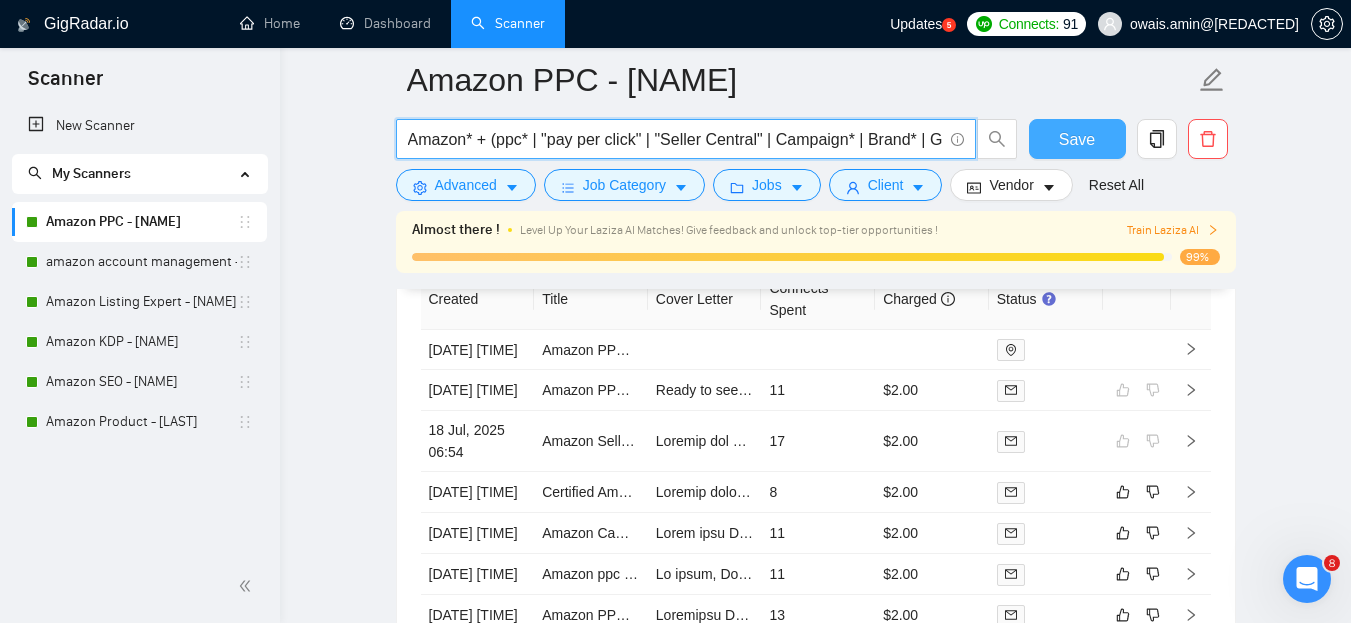 type on "Amazon* + (ppc* | "pay per click" | "Seller Central" | Campaign* | Brand* | Growth) + (Expert* | Setup* | Optimize* | Ads* | Advertise* | Manage* | Specialist* | Registry | Audit | Promo*)" 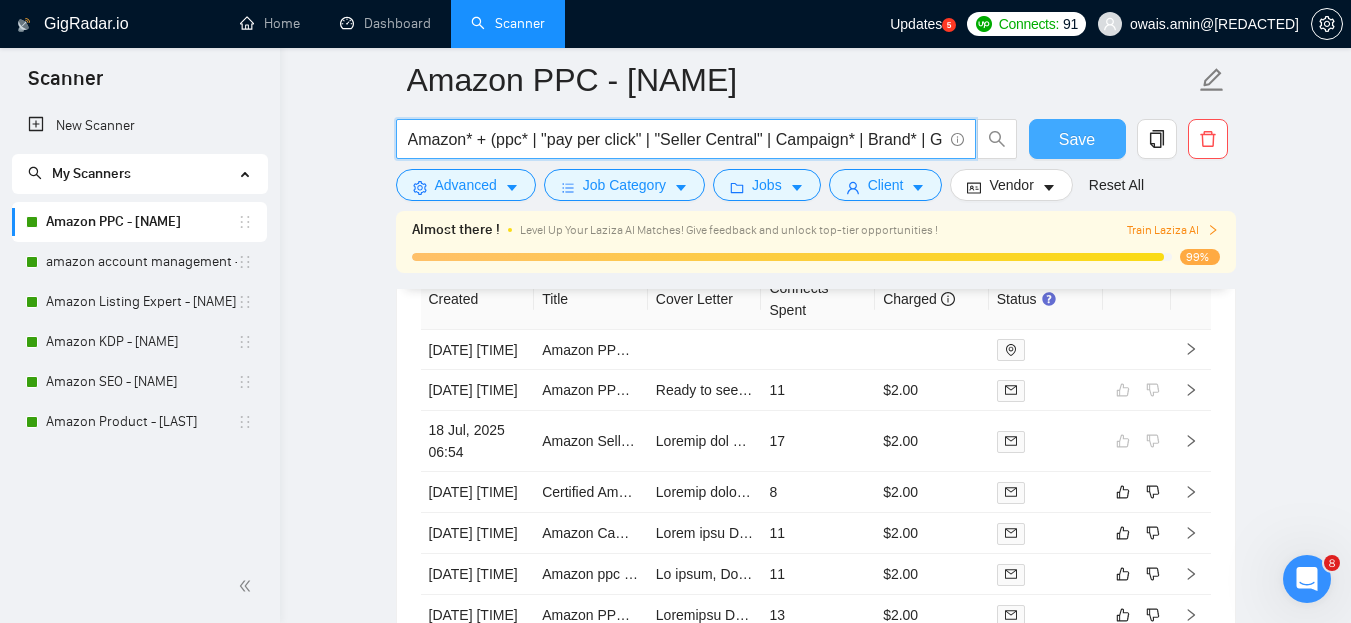 click on "Save" at bounding box center [1077, 139] 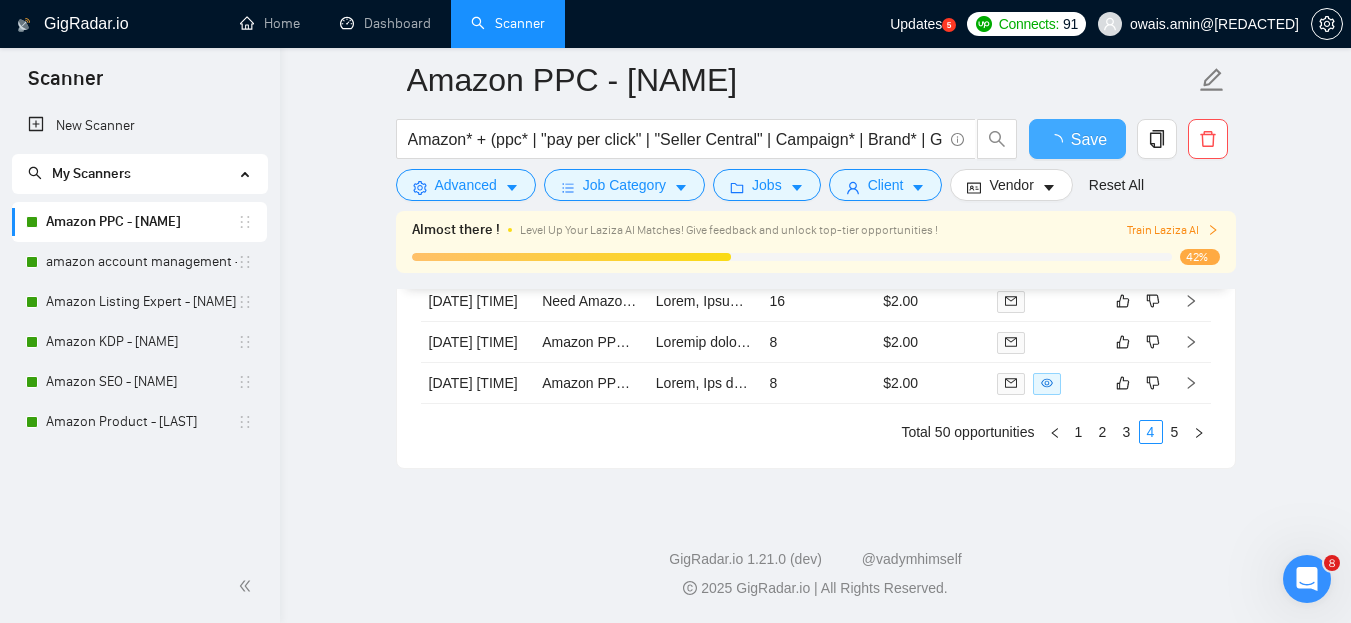type 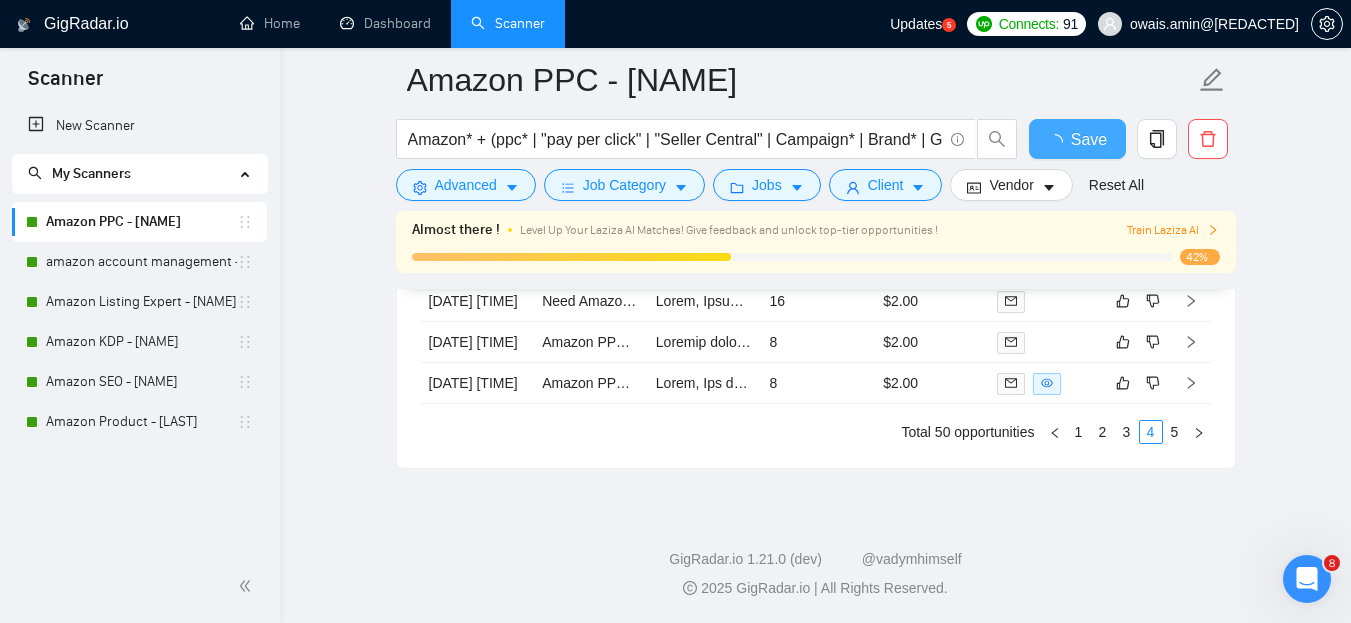 checkbox on "true" 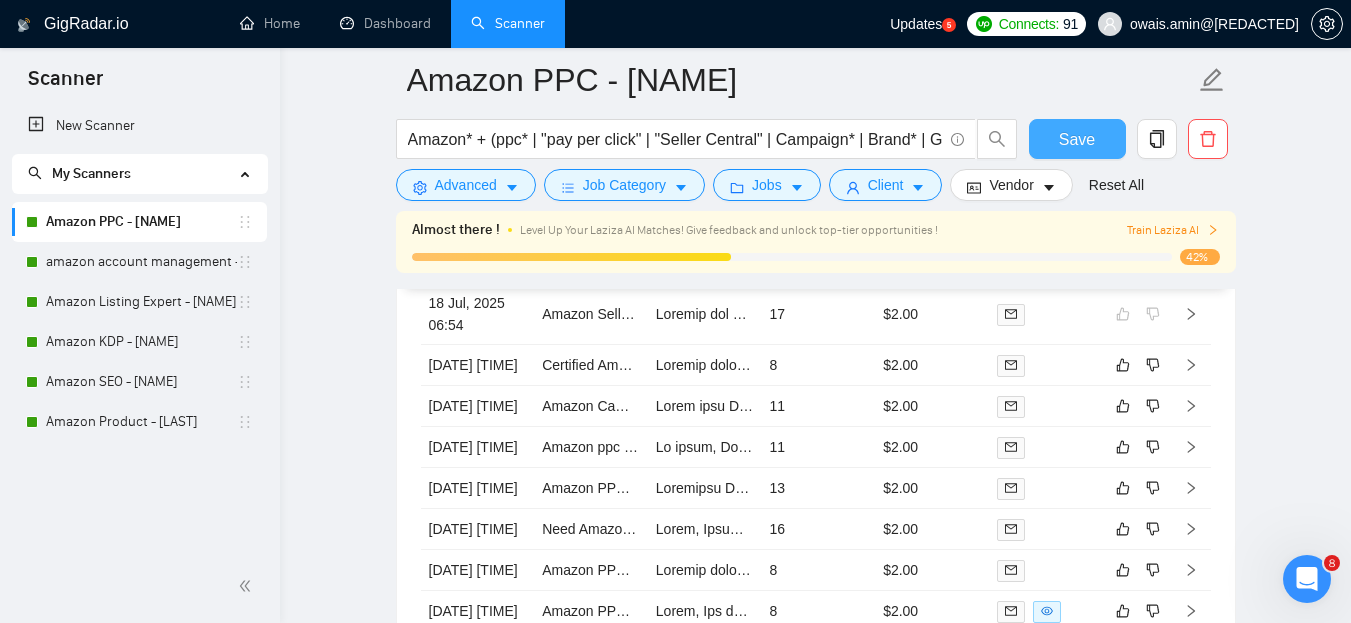 scroll, scrollTop: 5188, scrollLeft: 0, axis: vertical 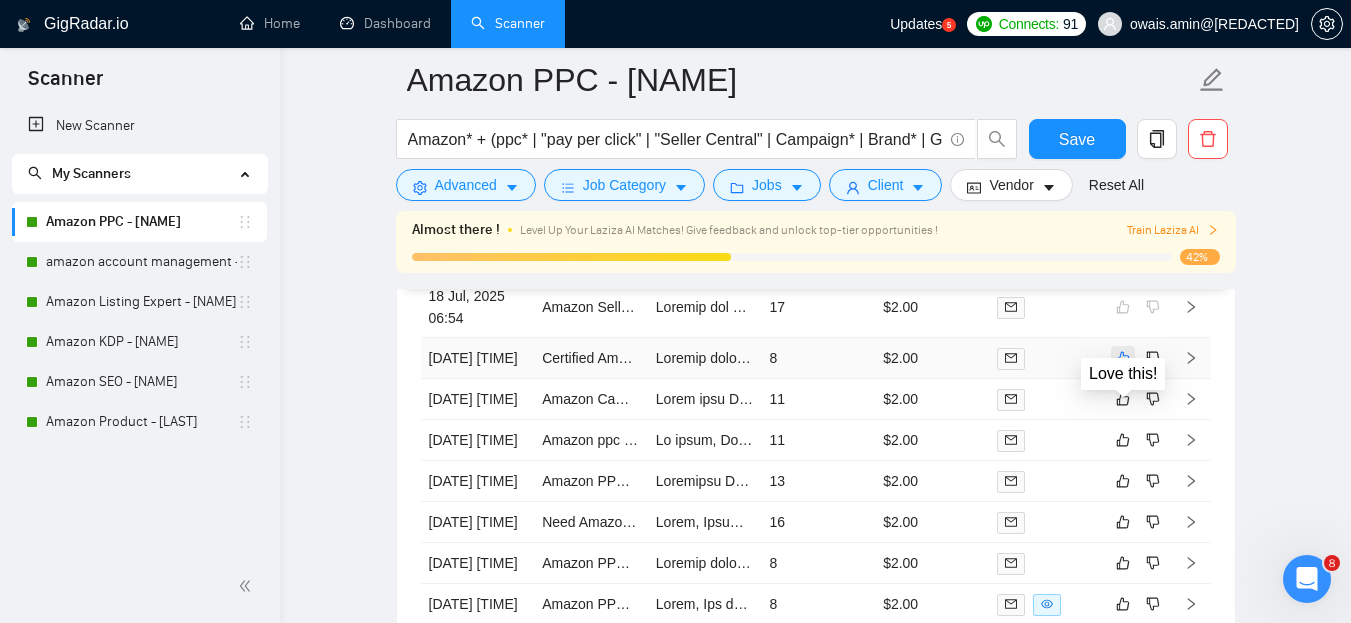 click 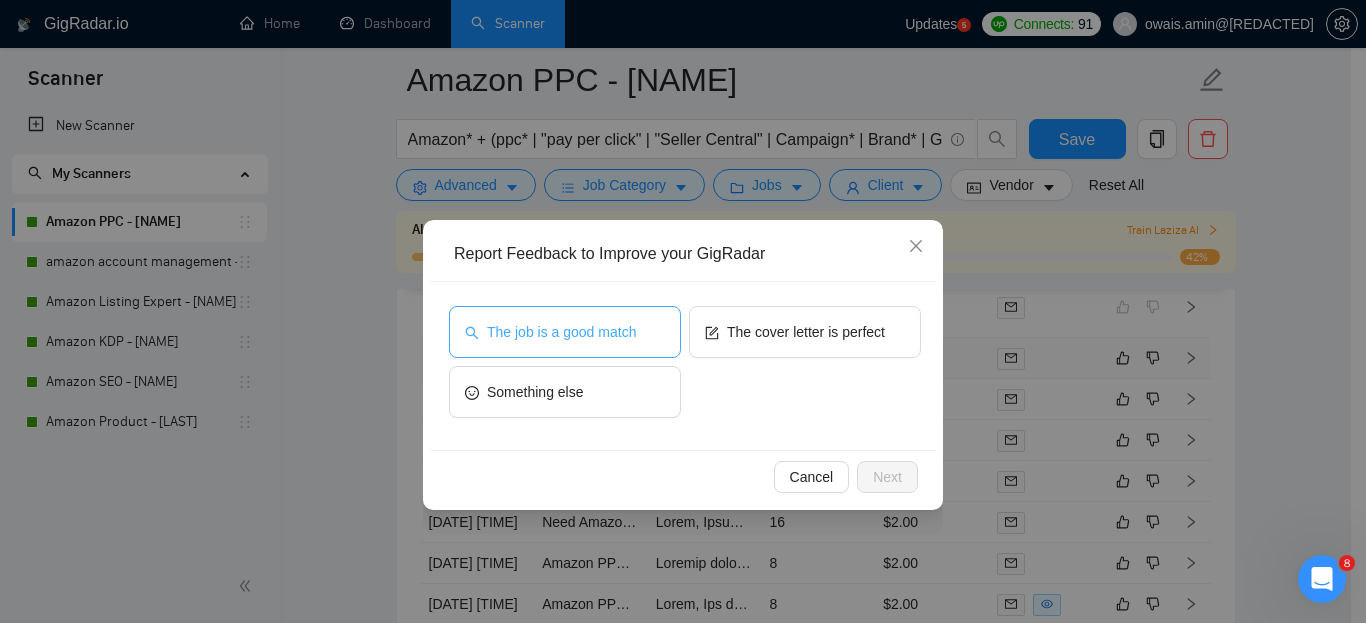 click on "The job is a good match" at bounding box center (561, 332) 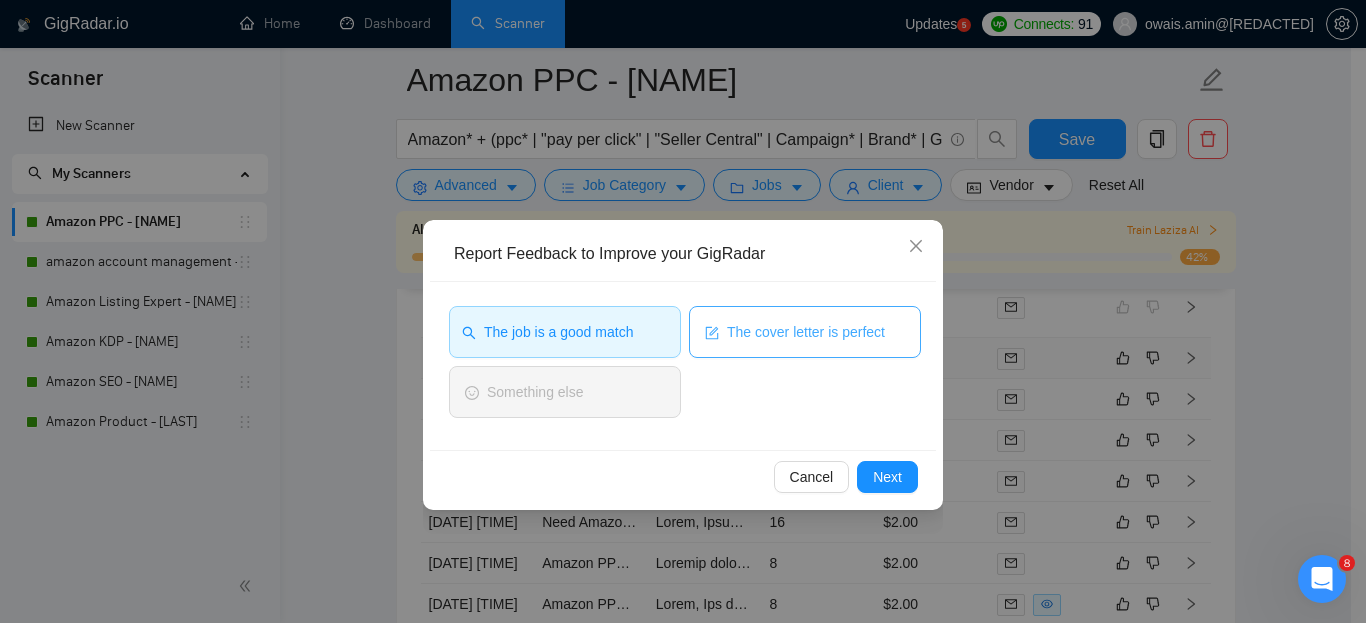 click on "The cover letter is perfect" at bounding box center [806, 332] 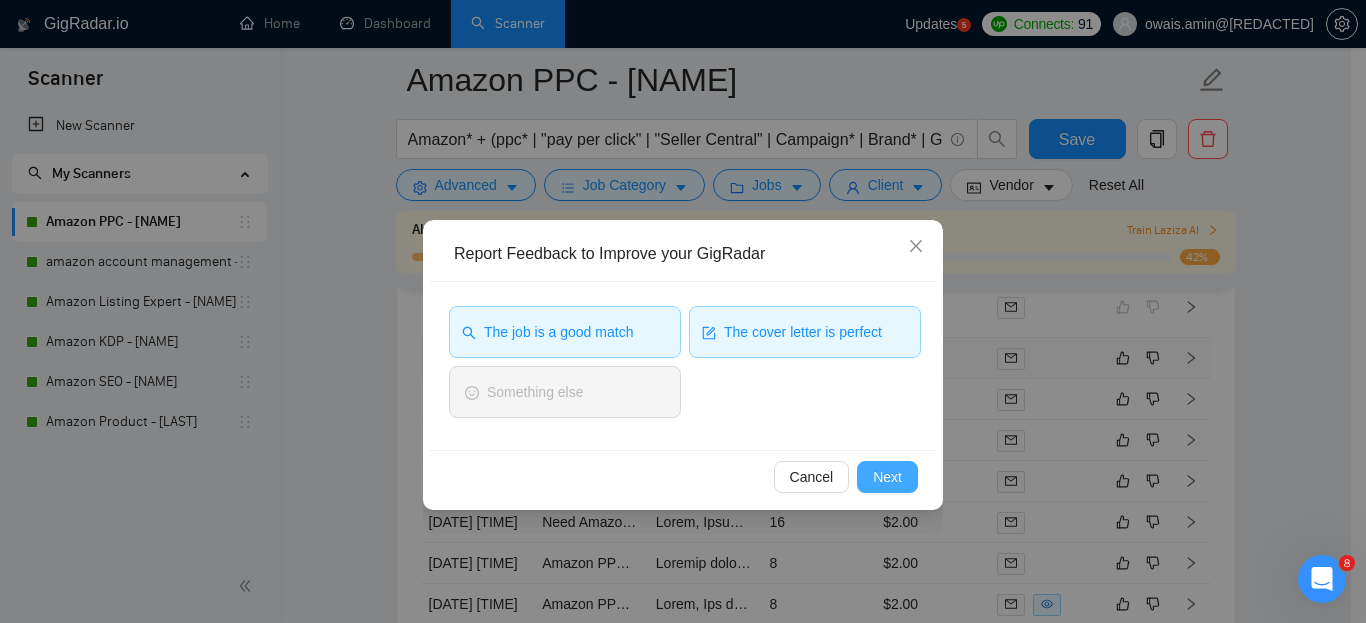 click on "Next" at bounding box center (887, 477) 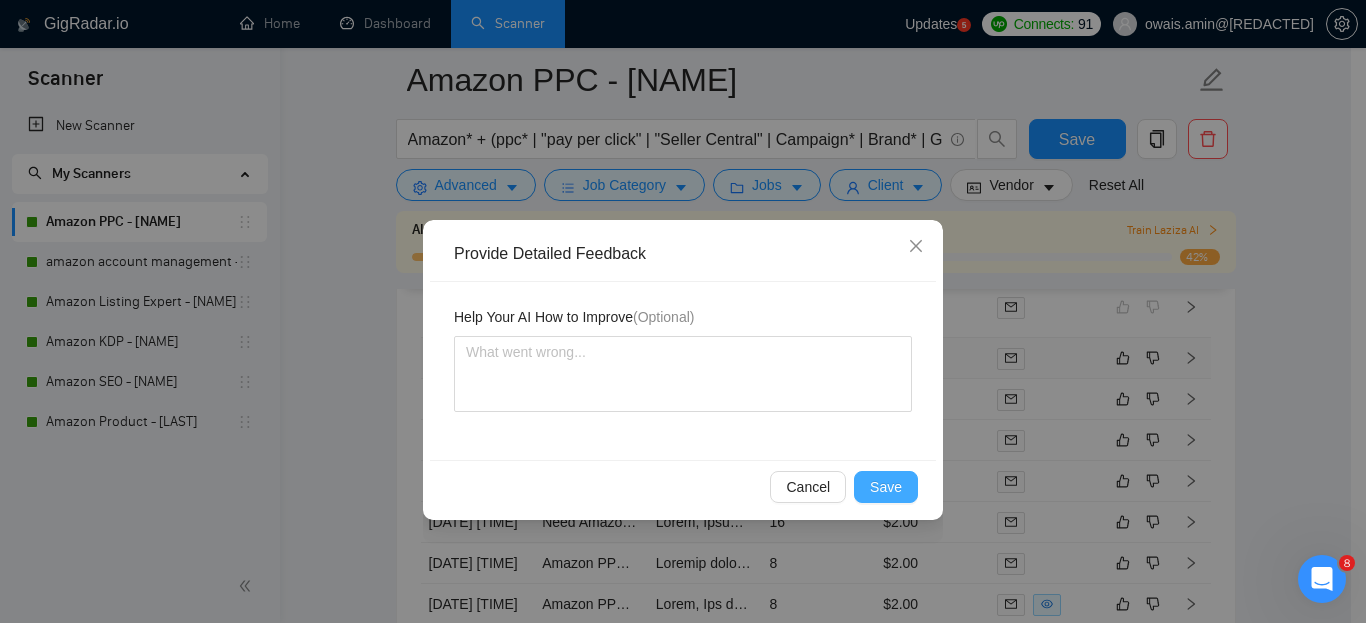 click on "Save" at bounding box center [886, 487] 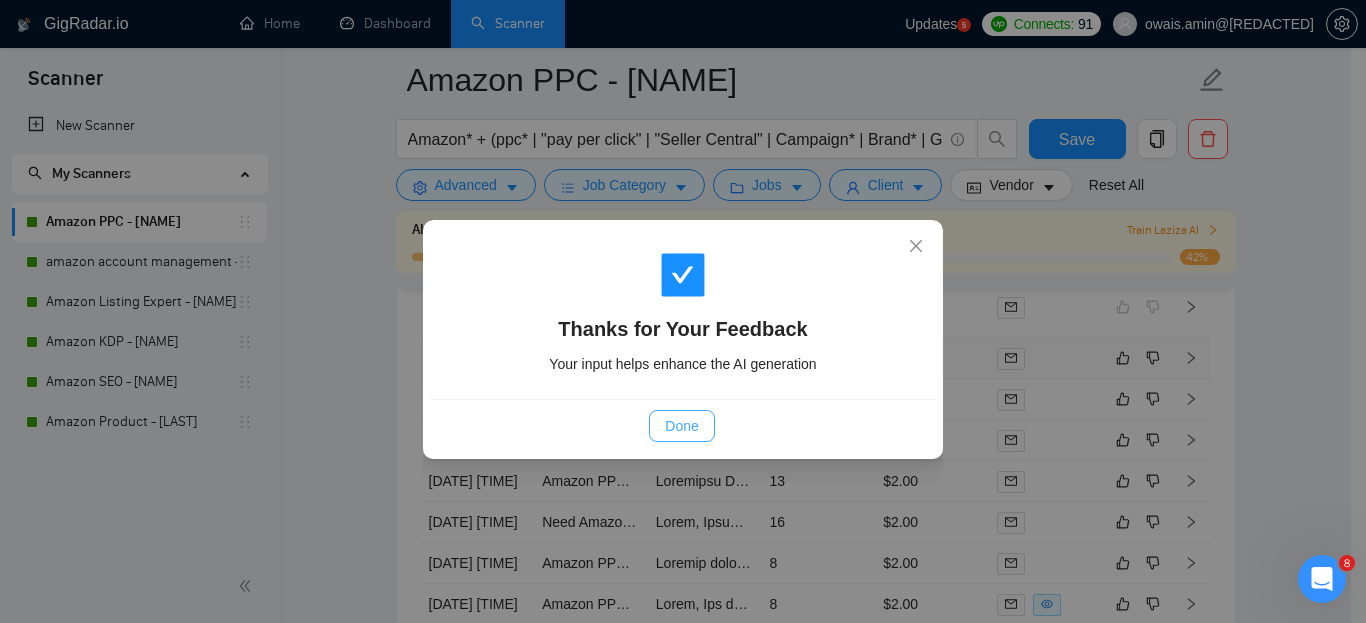 click on "Done" at bounding box center [681, 426] 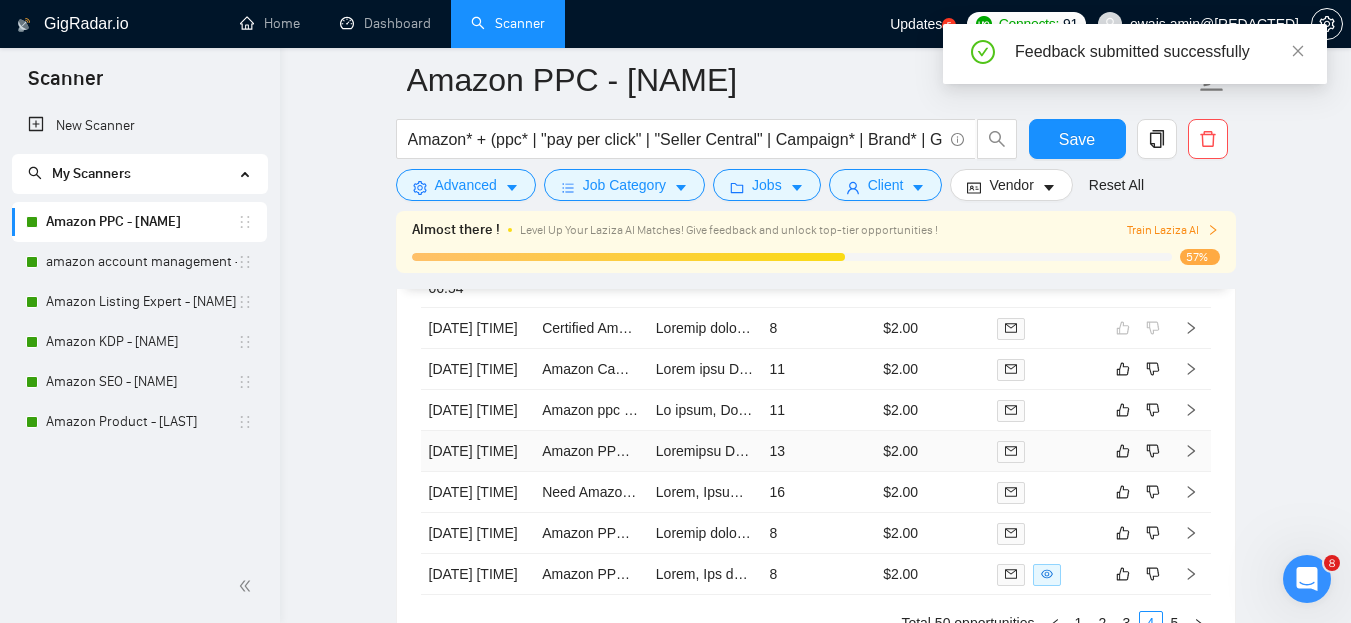scroll, scrollTop: 5226, scrollLeft: 0, axis: vertical 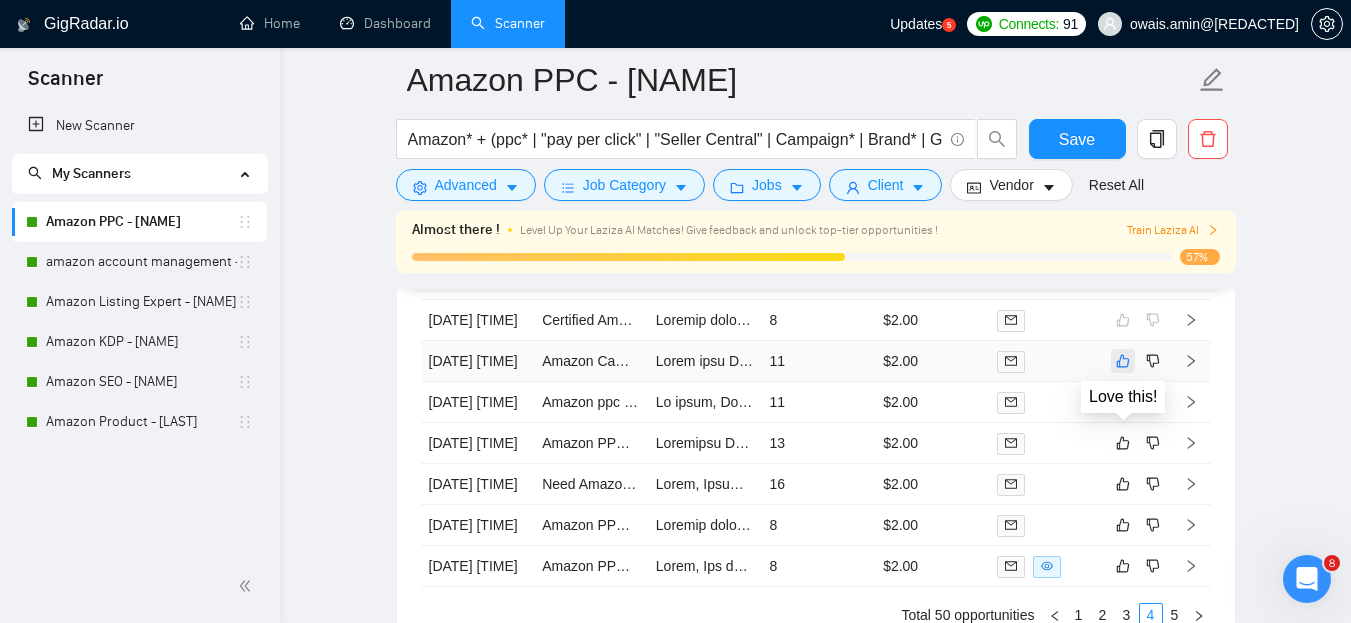 click 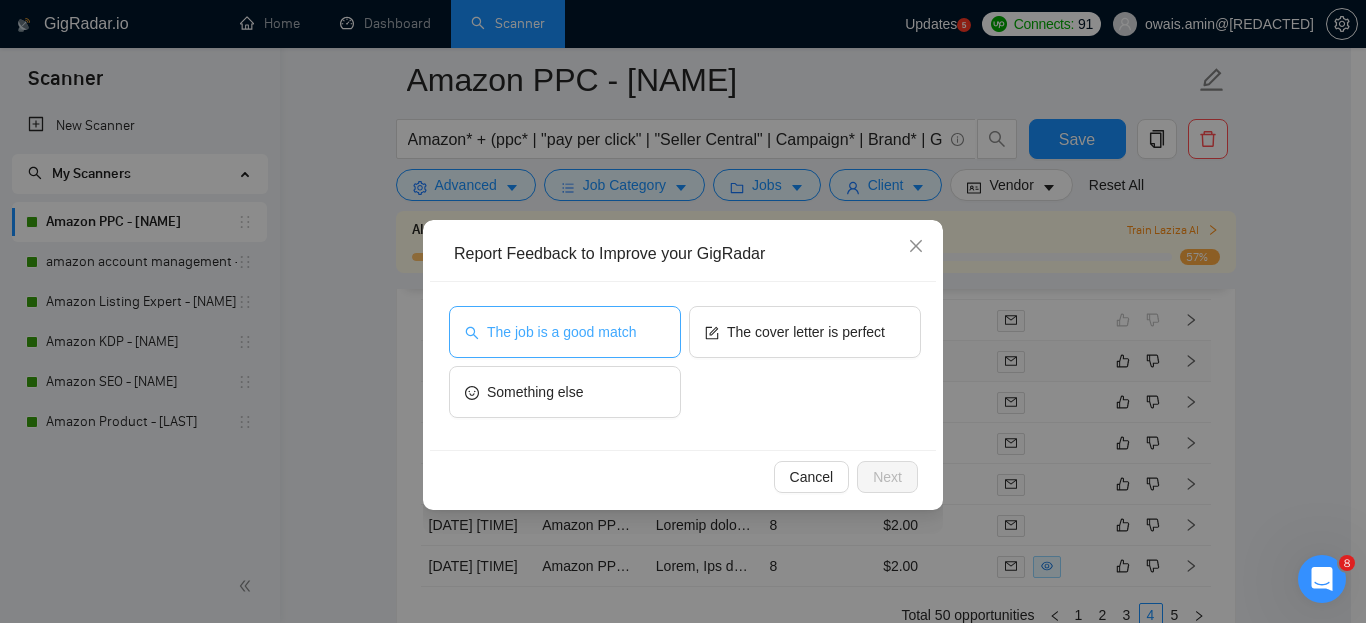 click on "The job is a good match" at bounding box center (561, 332) 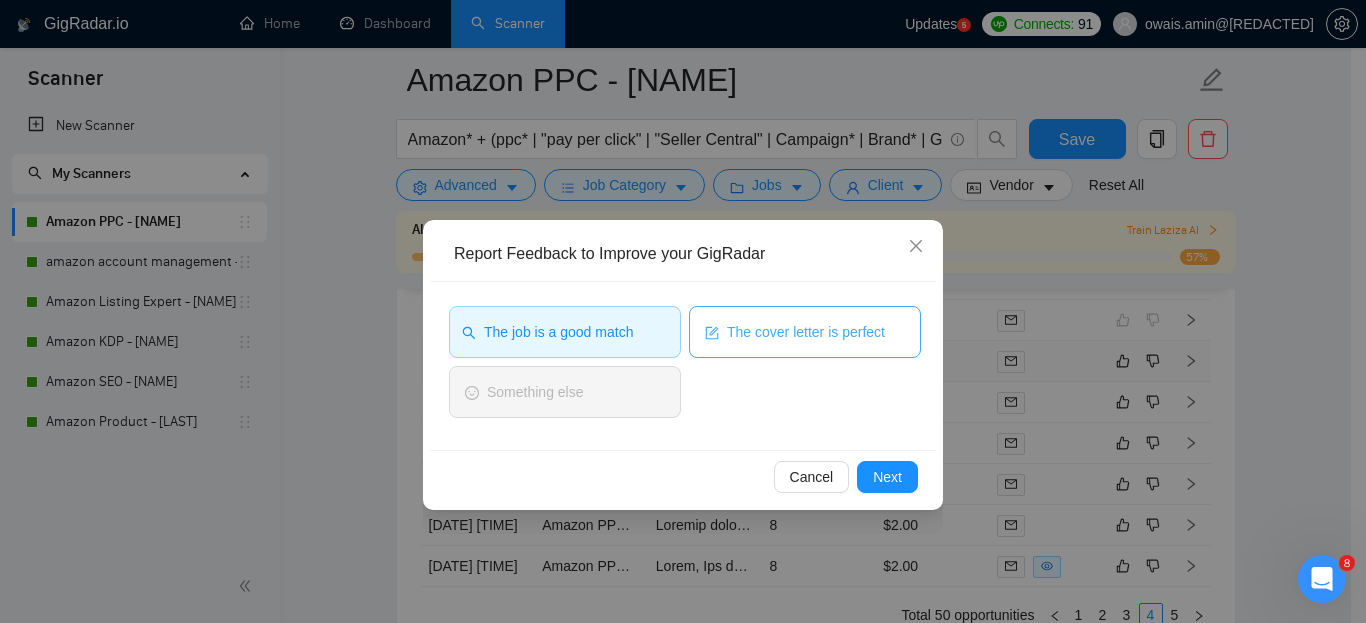 click on "The cover letter is perfect" at bounding box center [806, 332] 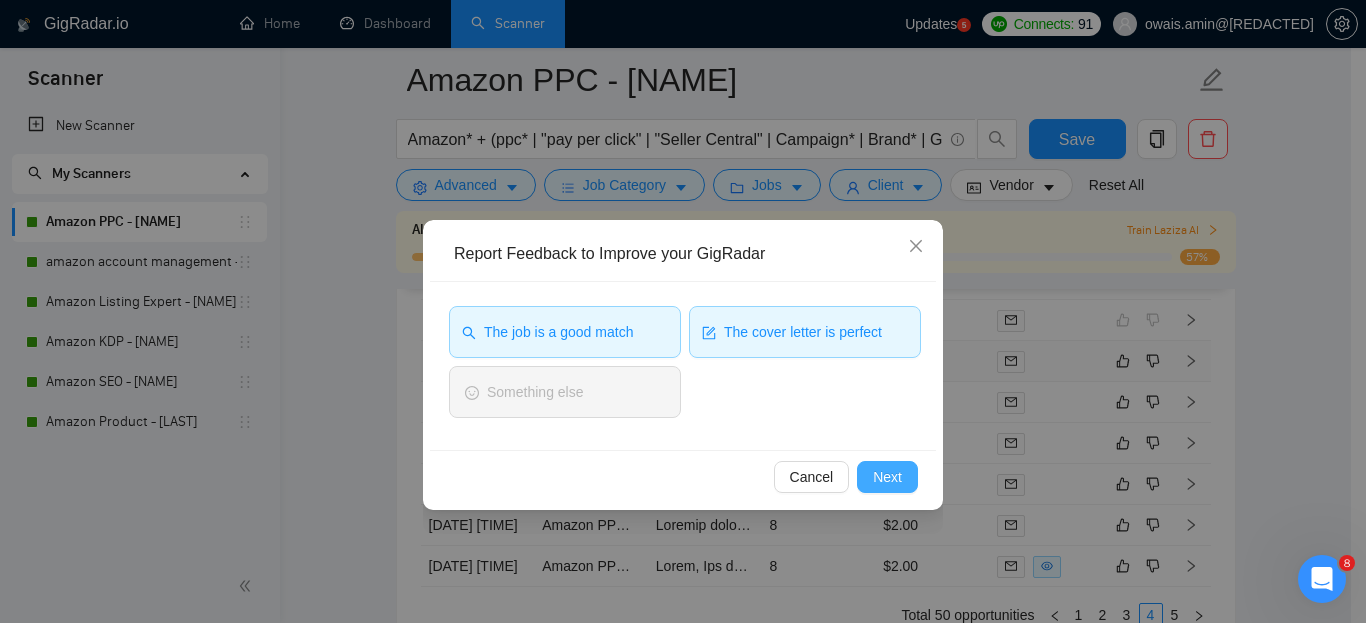 click on "Next" at bounding box center [887, 477] 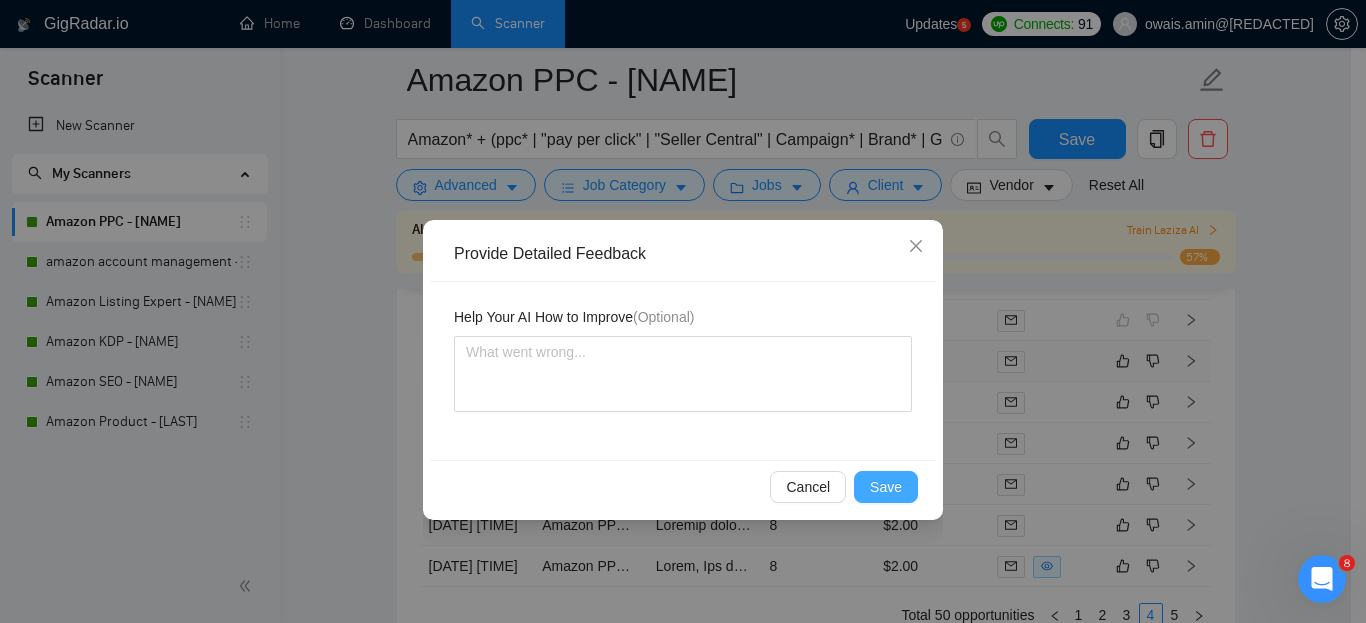 click on "Save" at bounding box center (886, 487) 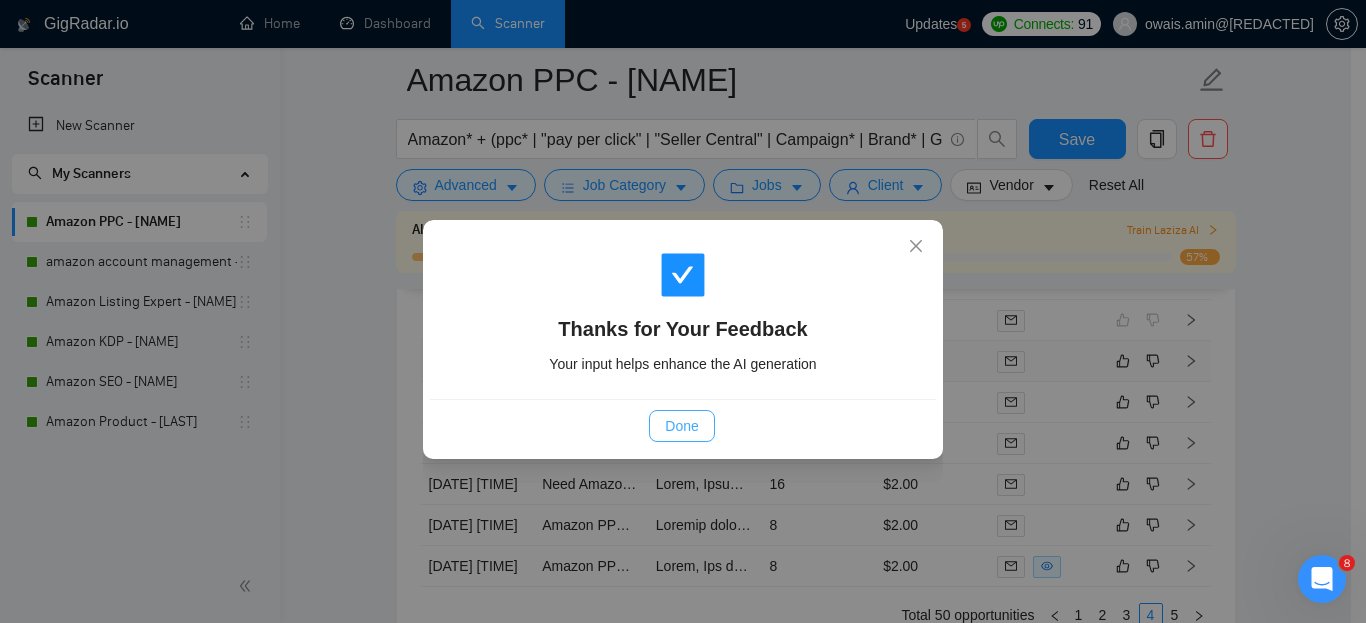 click on "Done" at bounding box center (681, 426) 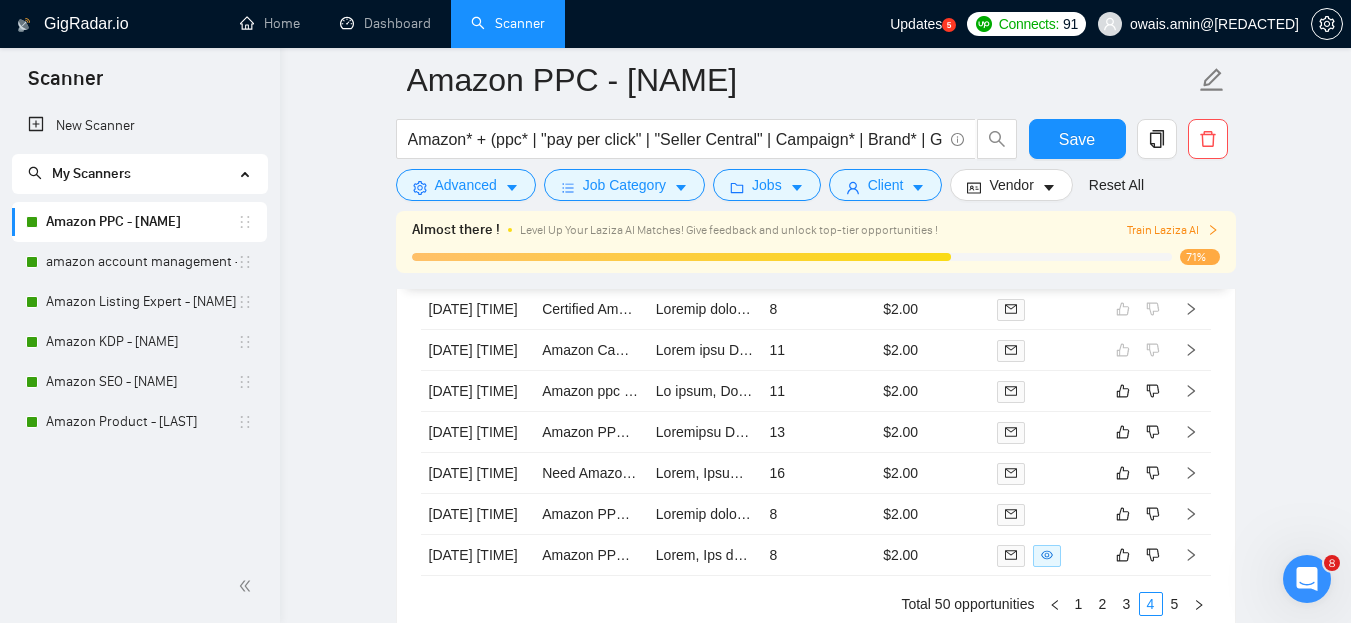 scroll, scrollTop: 5245, scrollLeft: 0, axis: vertical 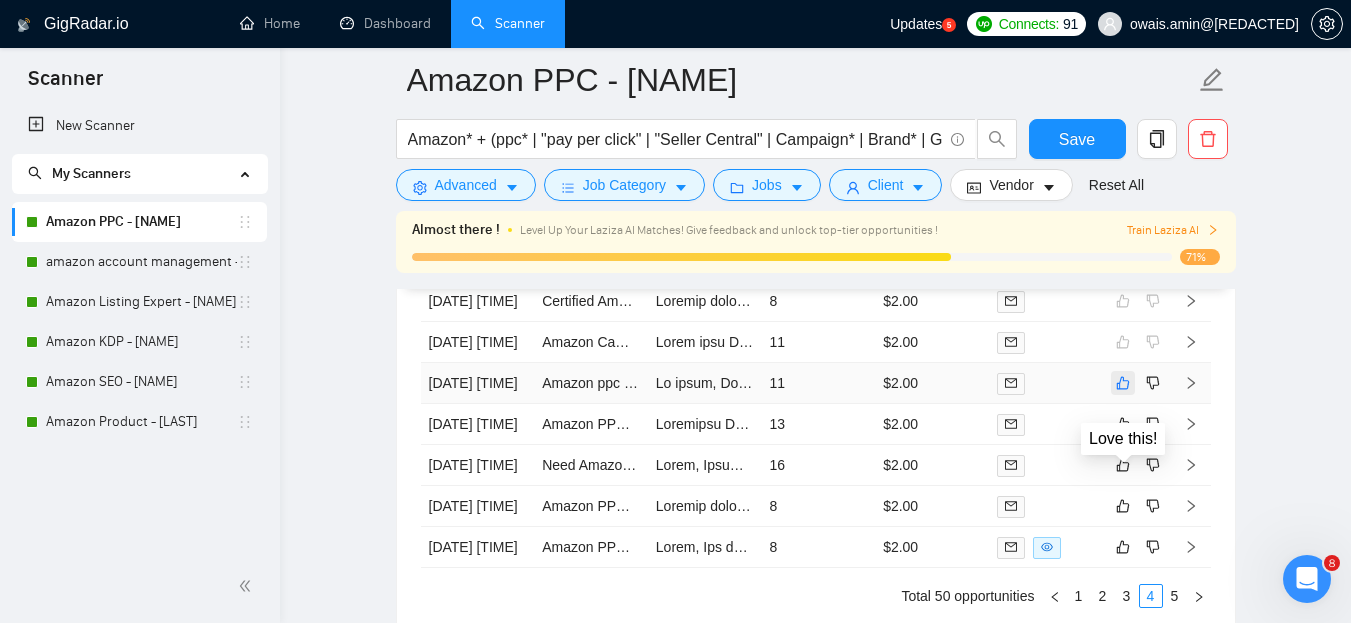 click 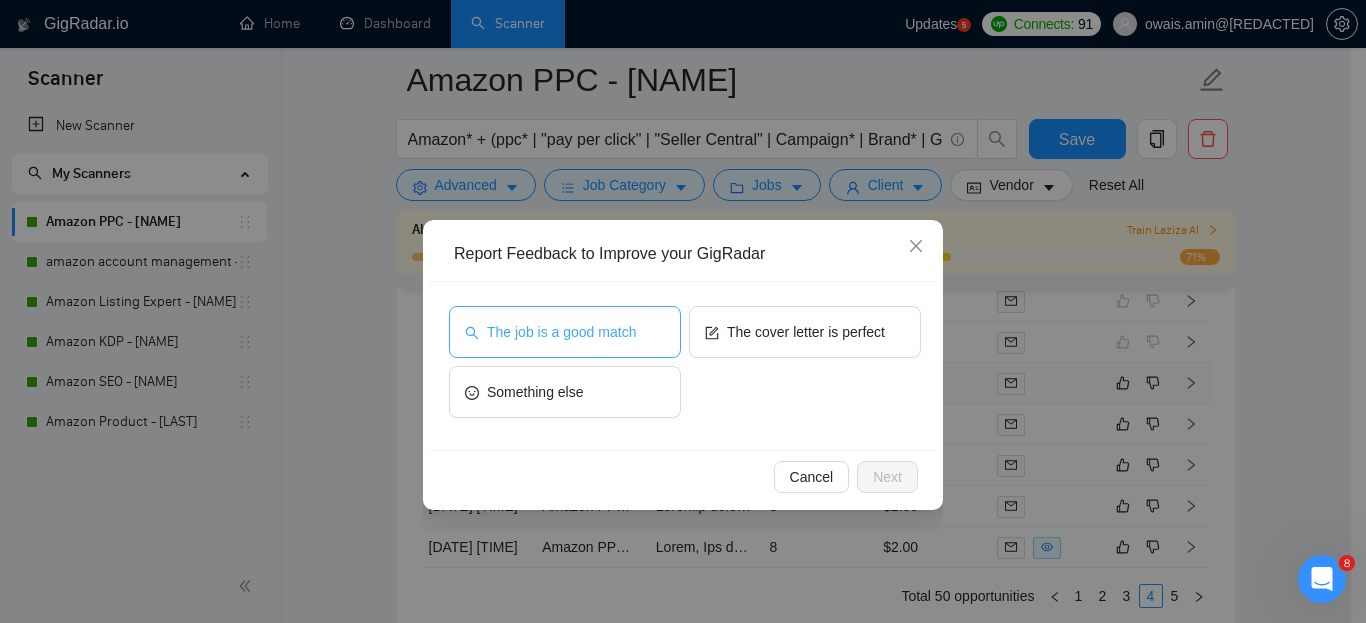 click on "The job is a good match" at bounding box center [565, 332] 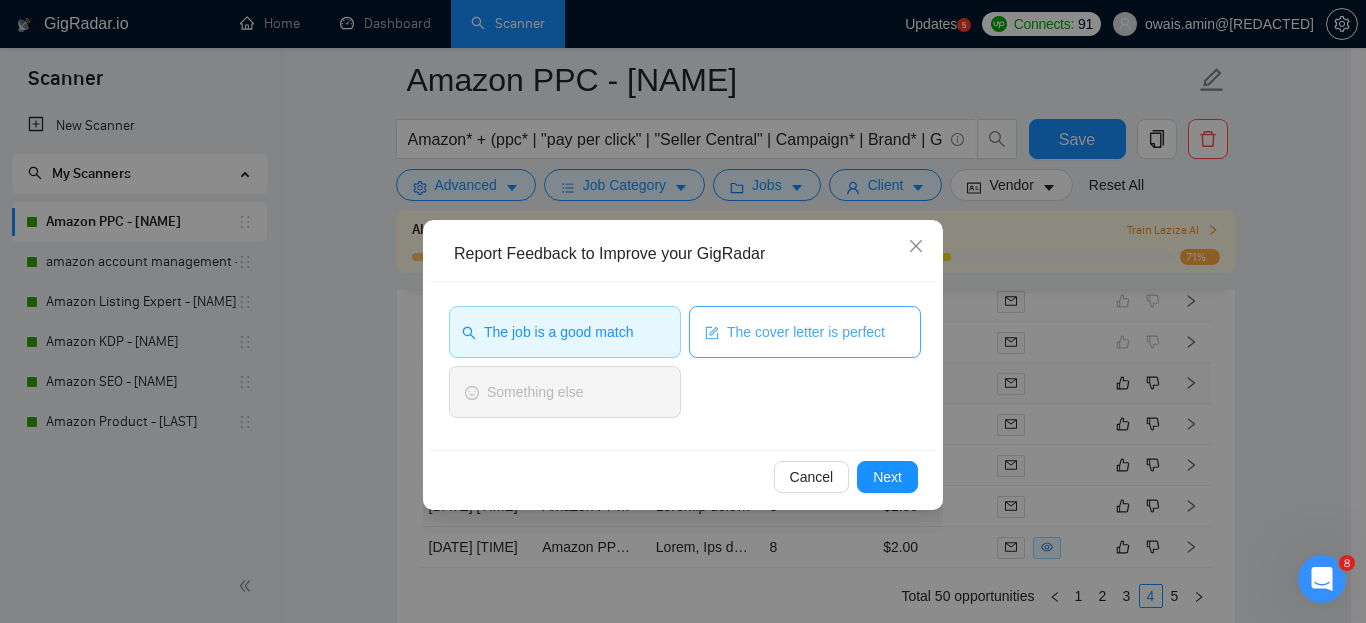 click on "The cover letter is perfect" at bounding box center [806, 332] 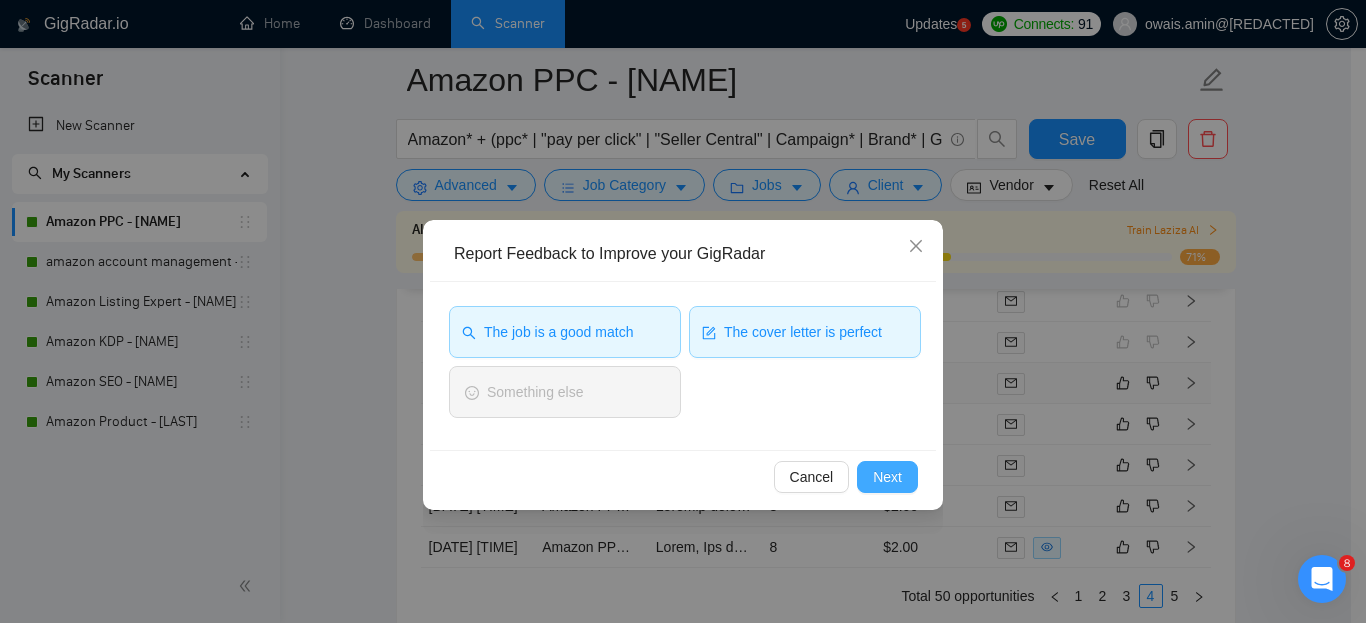 click on "Next" at bounding box center [887, 477] 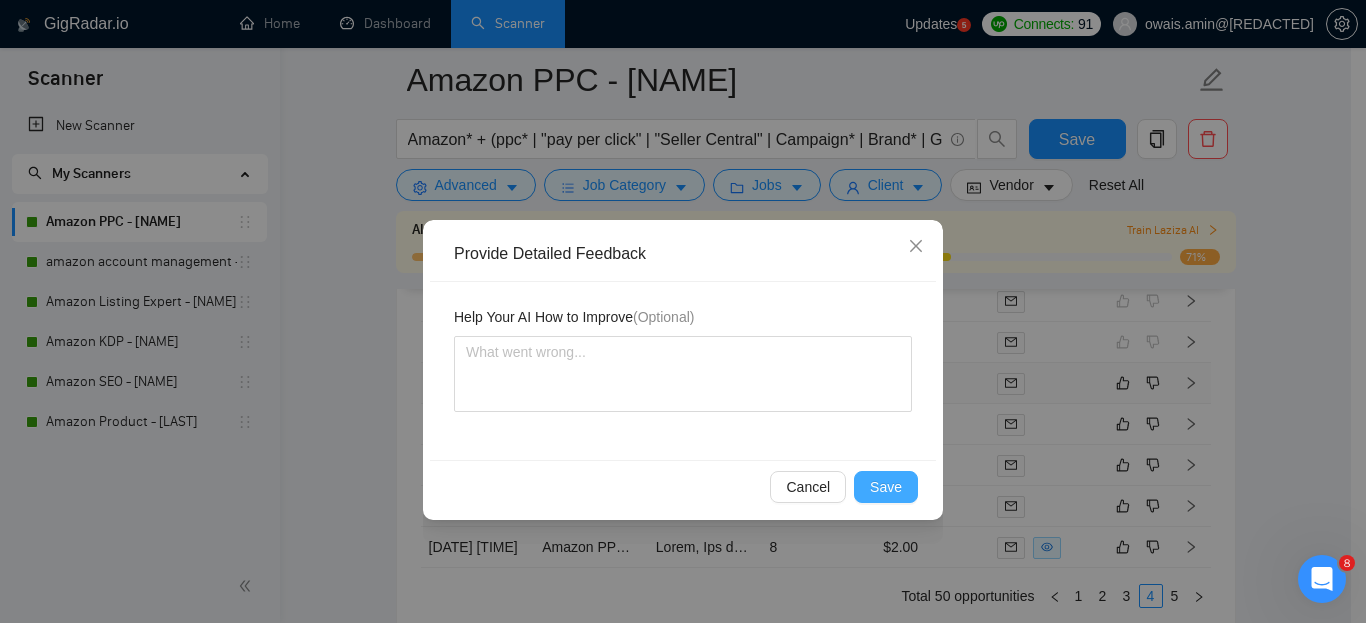 click on "Save" at bounding box center [886, 487] 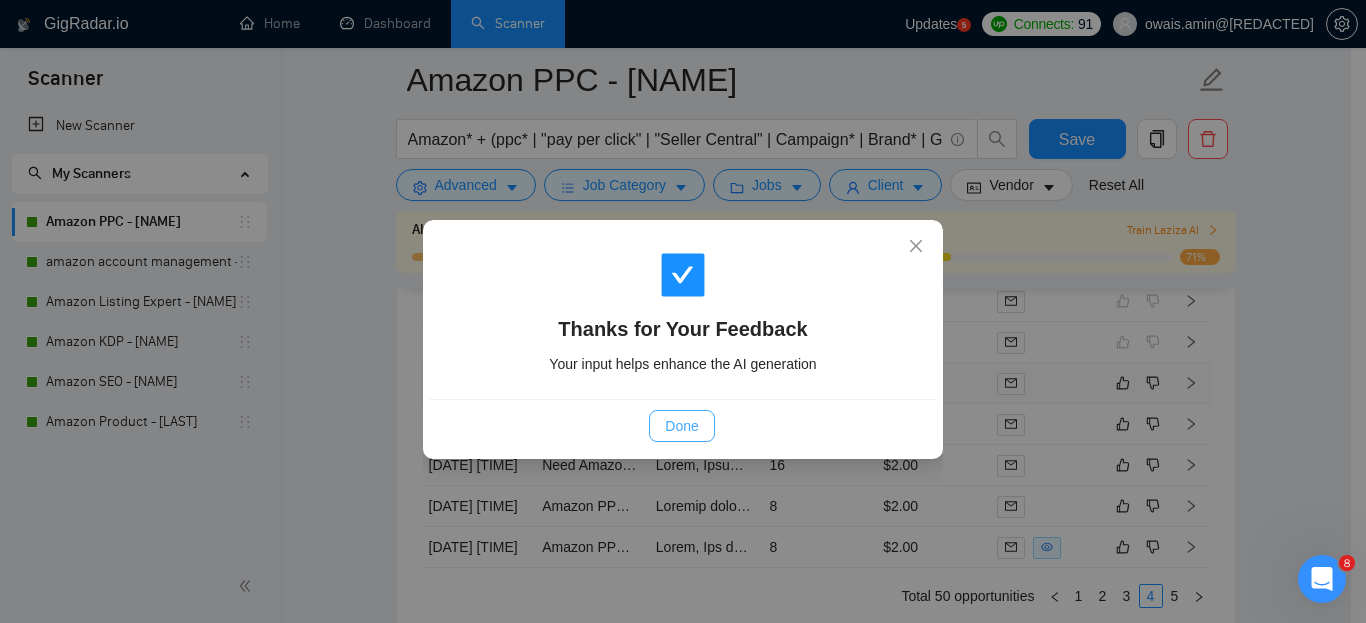 click on "Done" at bounding box center (681, 426) 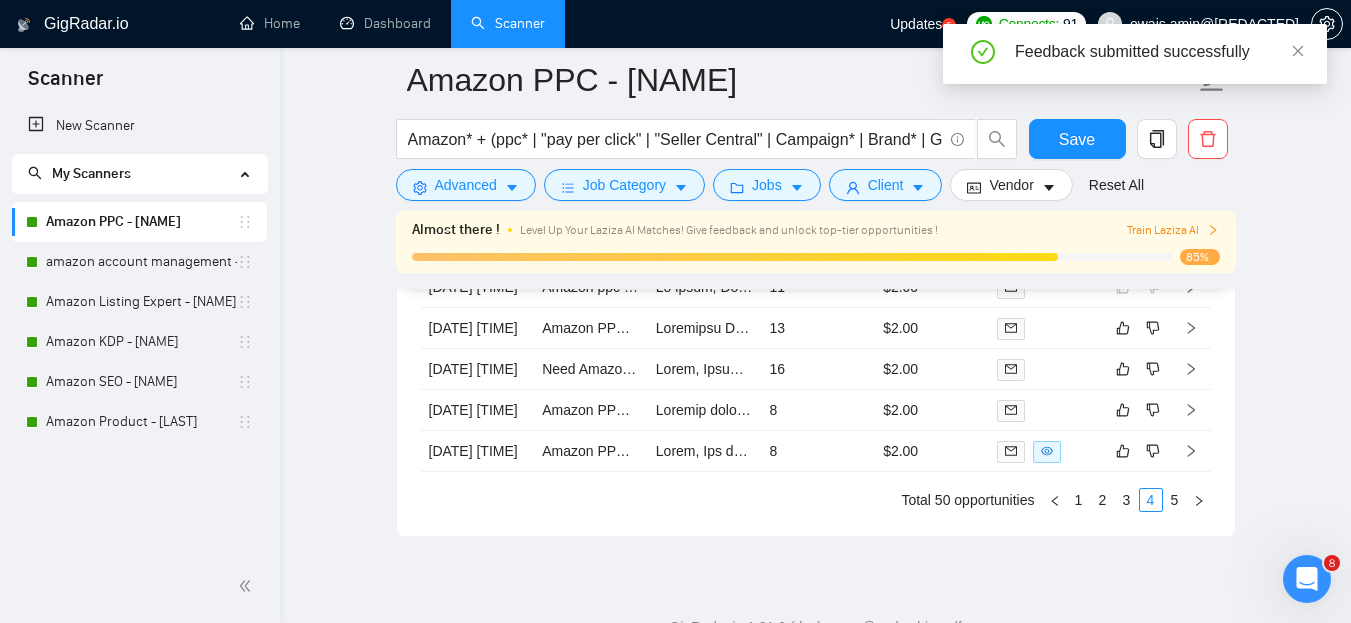 scroll, scrollTop: 5475, scrollLeft: 0, axis: vertical 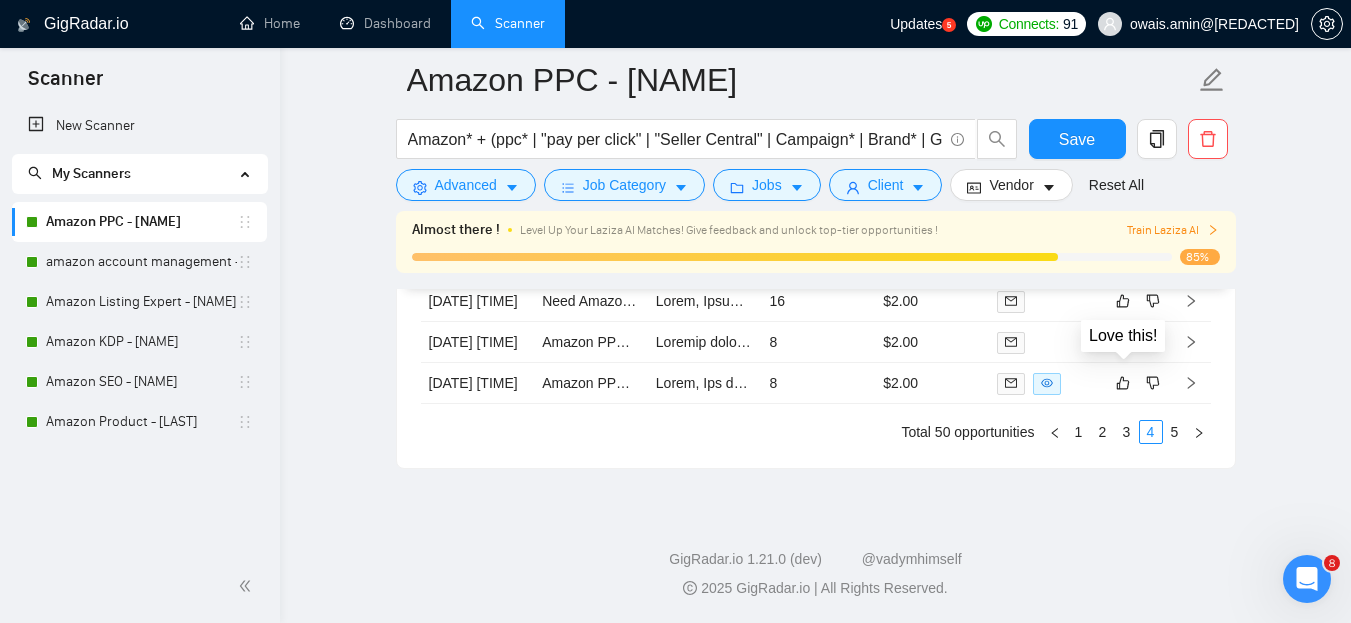click 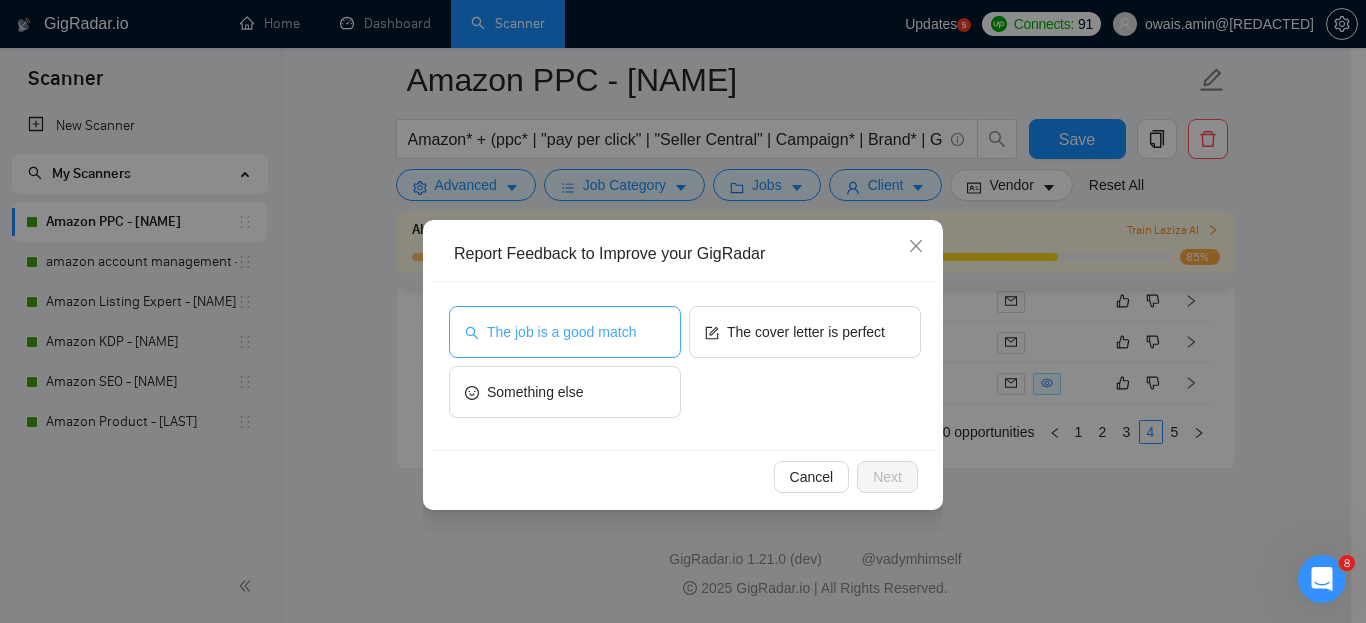 click on "The job is a good match" at bounding box center (561, 332) 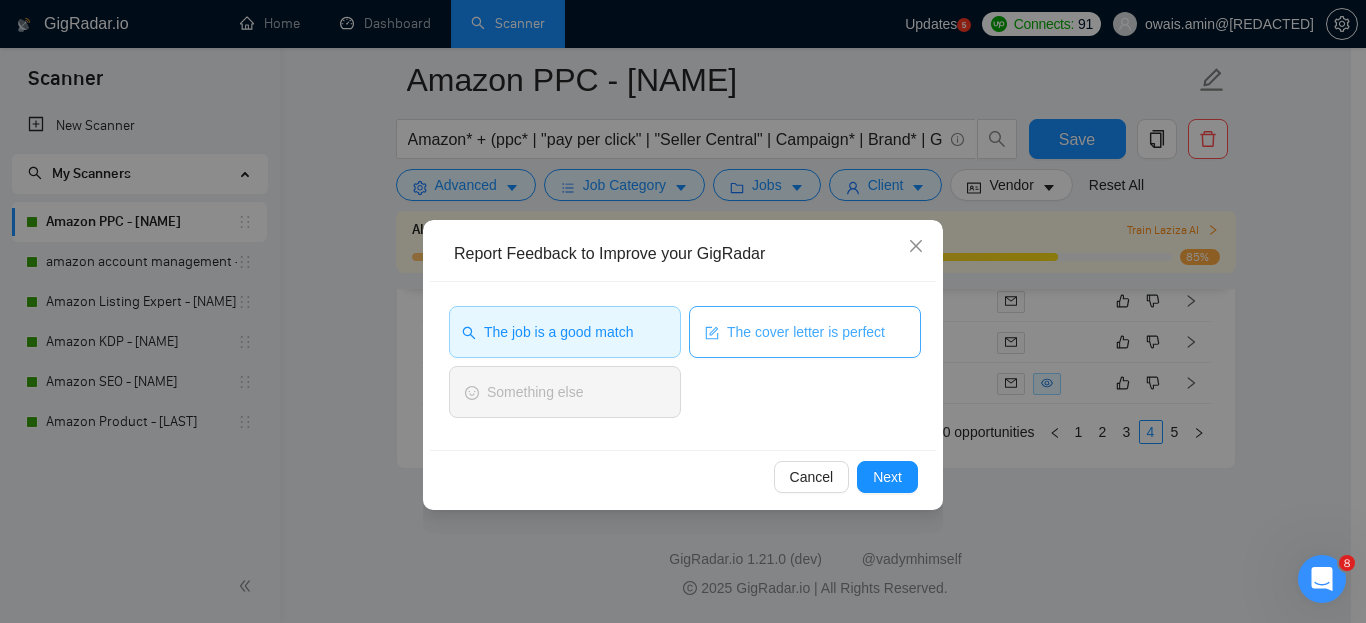click on "The cover letter is perfect" at bounding box center [805, 332] 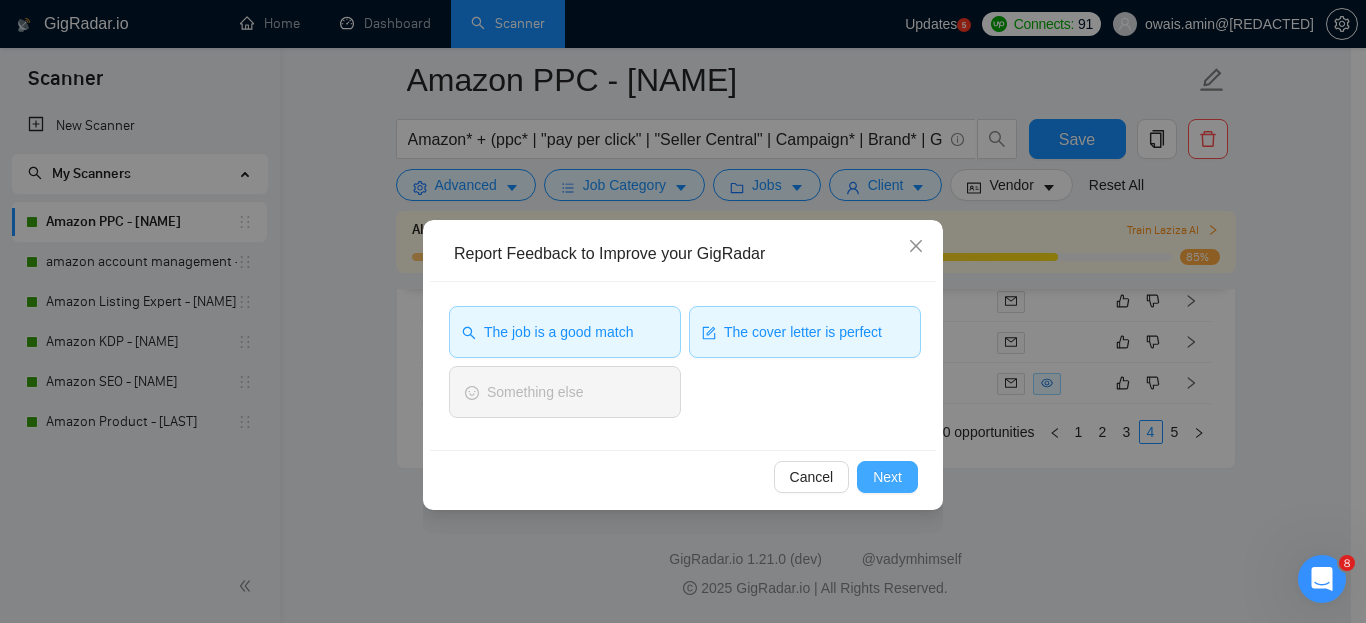 click on "Next" at bounding box center (887, 477) 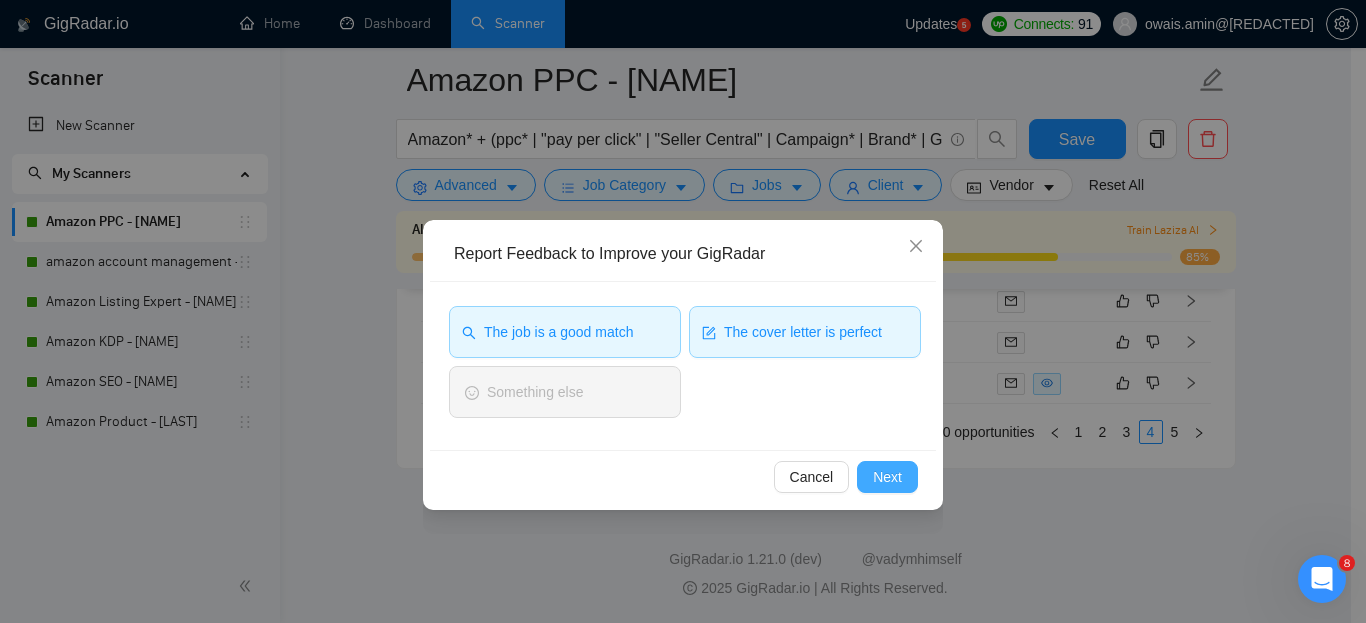 type 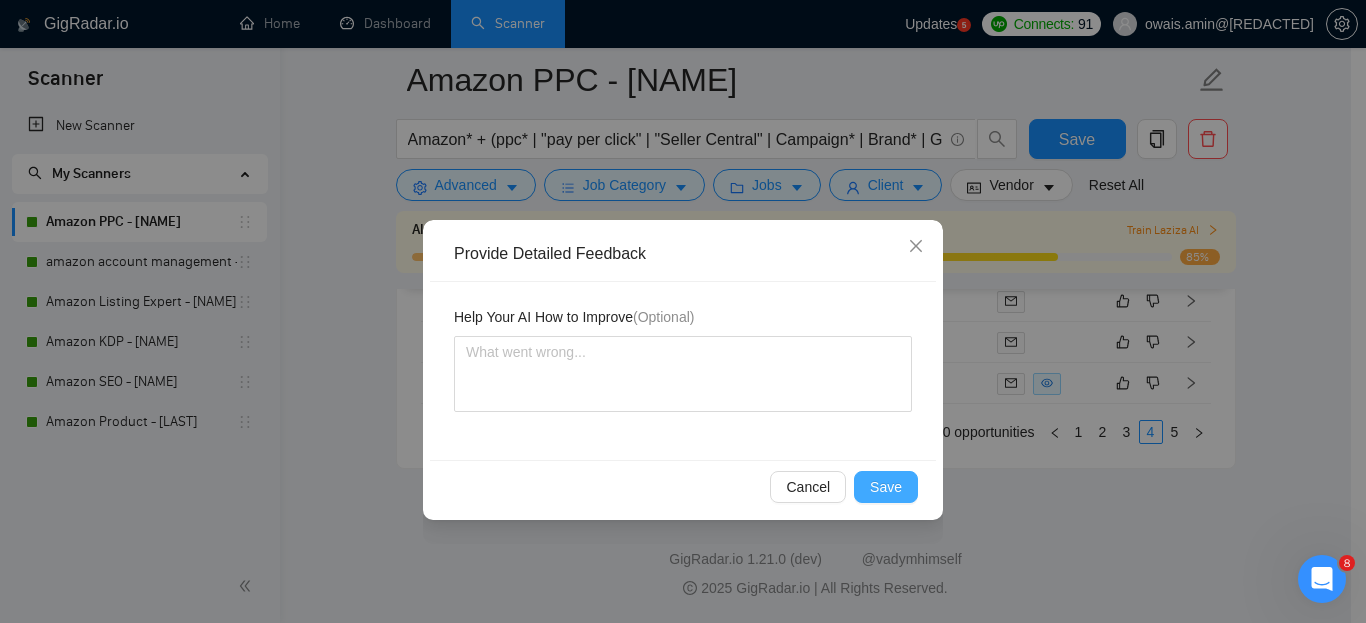click on "Save" at bounding box center (886, 487) 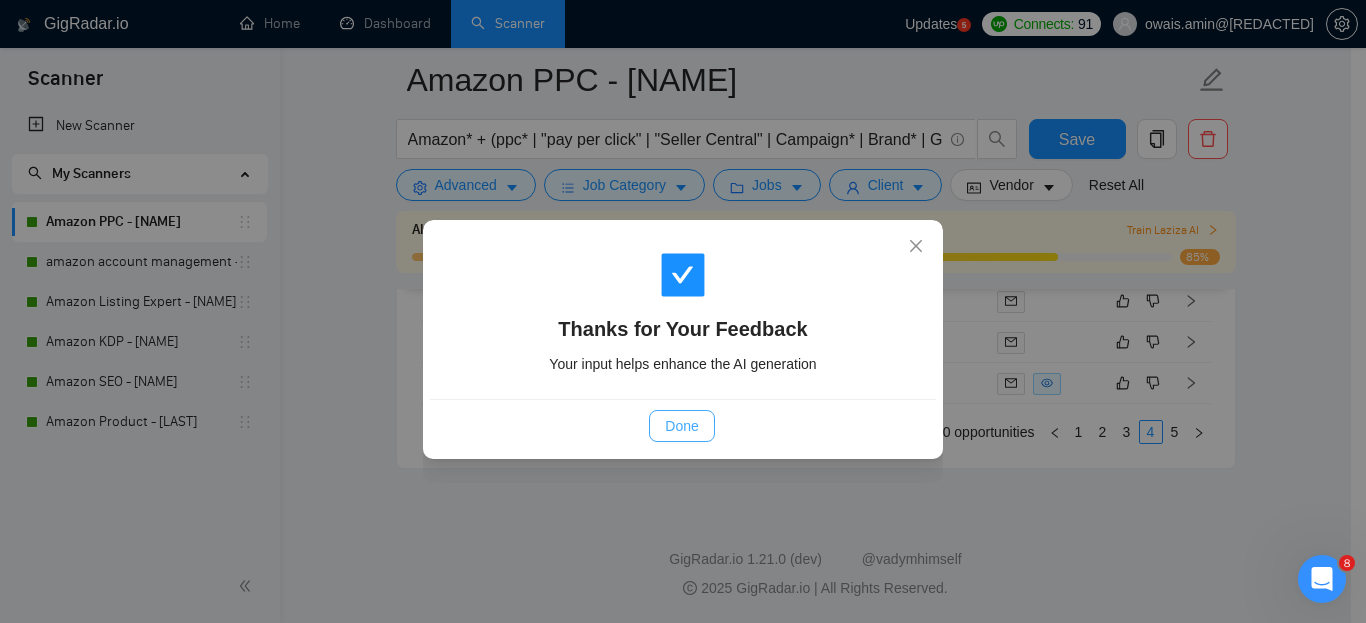 click on "Done" at bounding box center [681, 426] 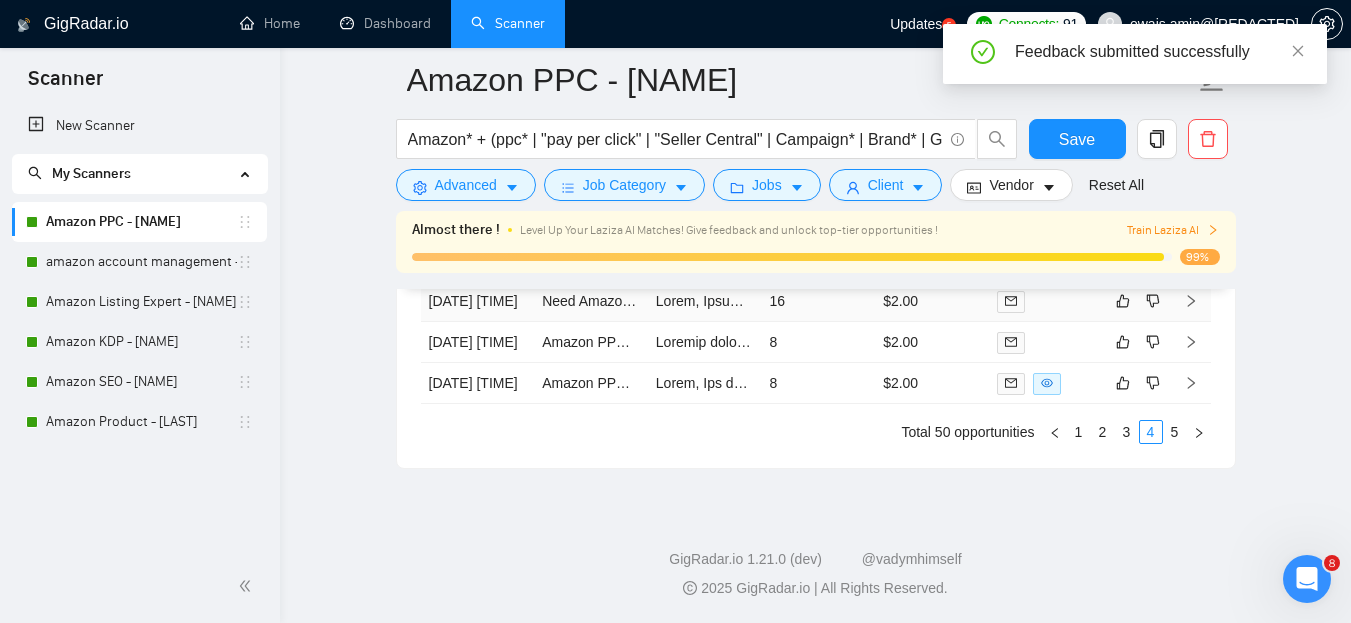 scroll, scrollTop: 5532, scrollLeft: 0, axis: vertical 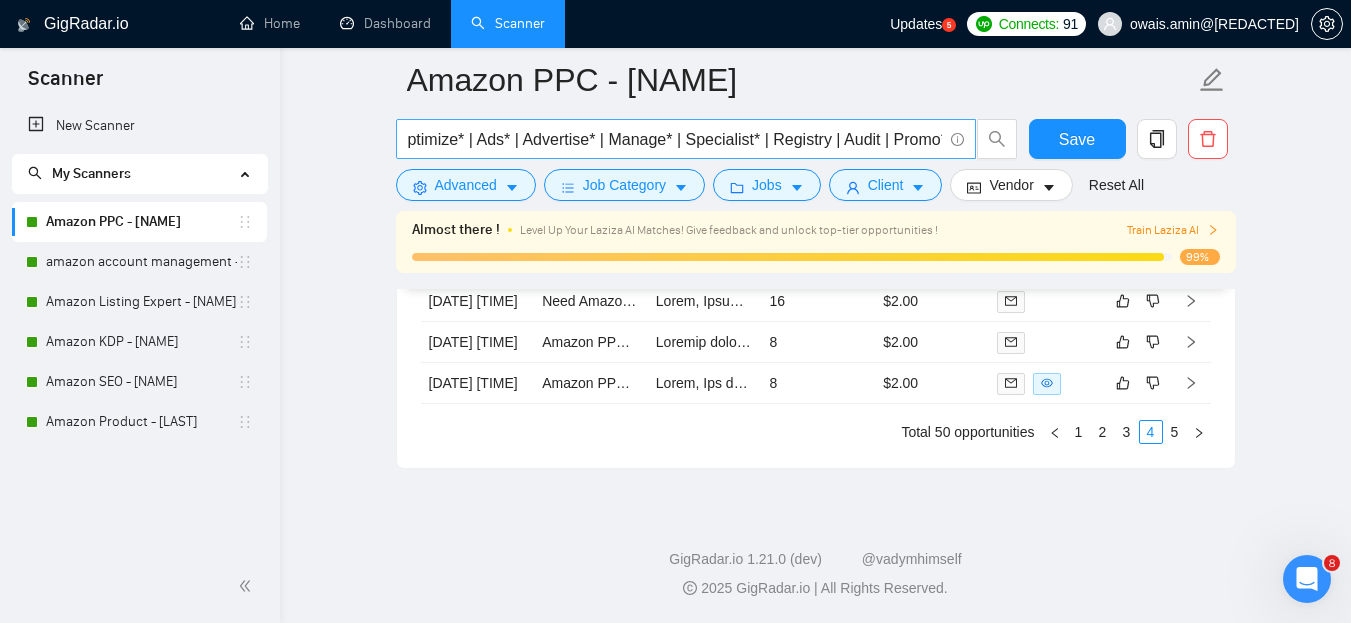 click on "Amazon* + (ppc* | "pay per click" | "Seller Central" | Campaign* | Brand* | Growth) + (Expert* | Setup* | Optimize* | Ads* | Advertise* | Manage* | Specialist* | Registry | Audit | Promo*)" at bounding box center [675, 139] 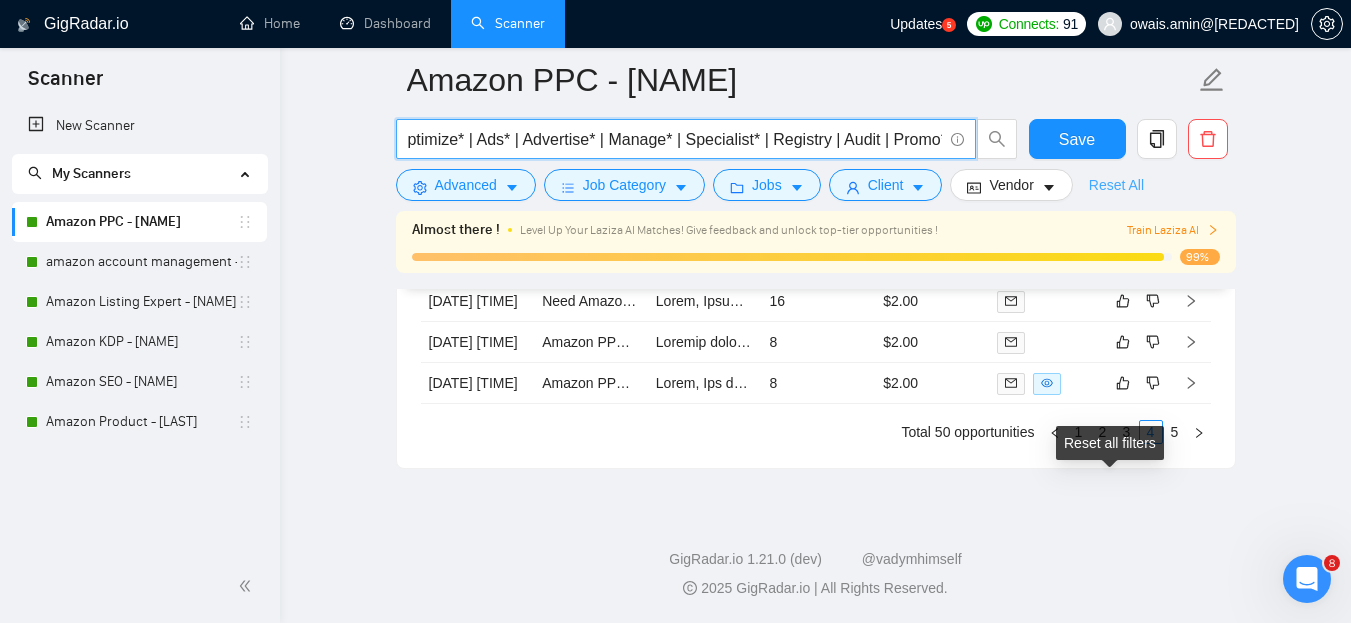 scroll, scrollTop: 5416, scrollLeft: 0, axis: vertical 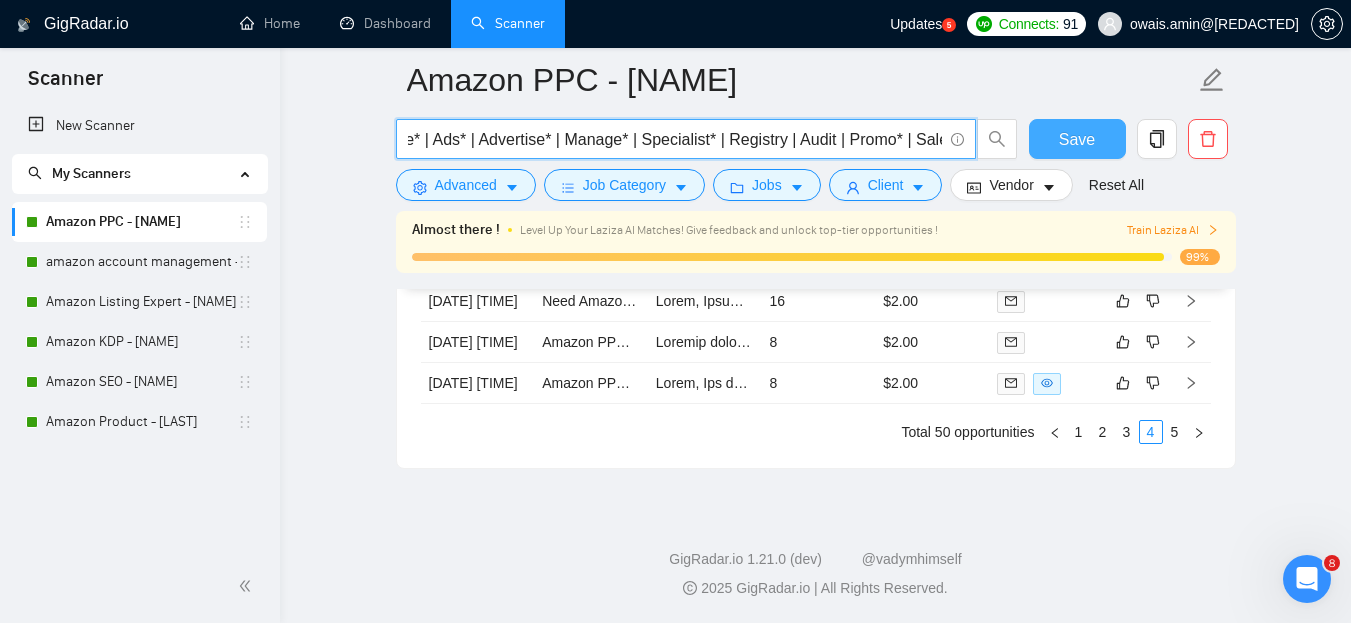type on "Amazon* + (ppc* | "pay per click" | "Seller Central" | Campaign* | Brand* | Growth) + (Expert* | Setup* | Optimize* | Ads* | Advertise* | Manage* | Specialist* | Registry | Audit | Promo* | Sale*)" 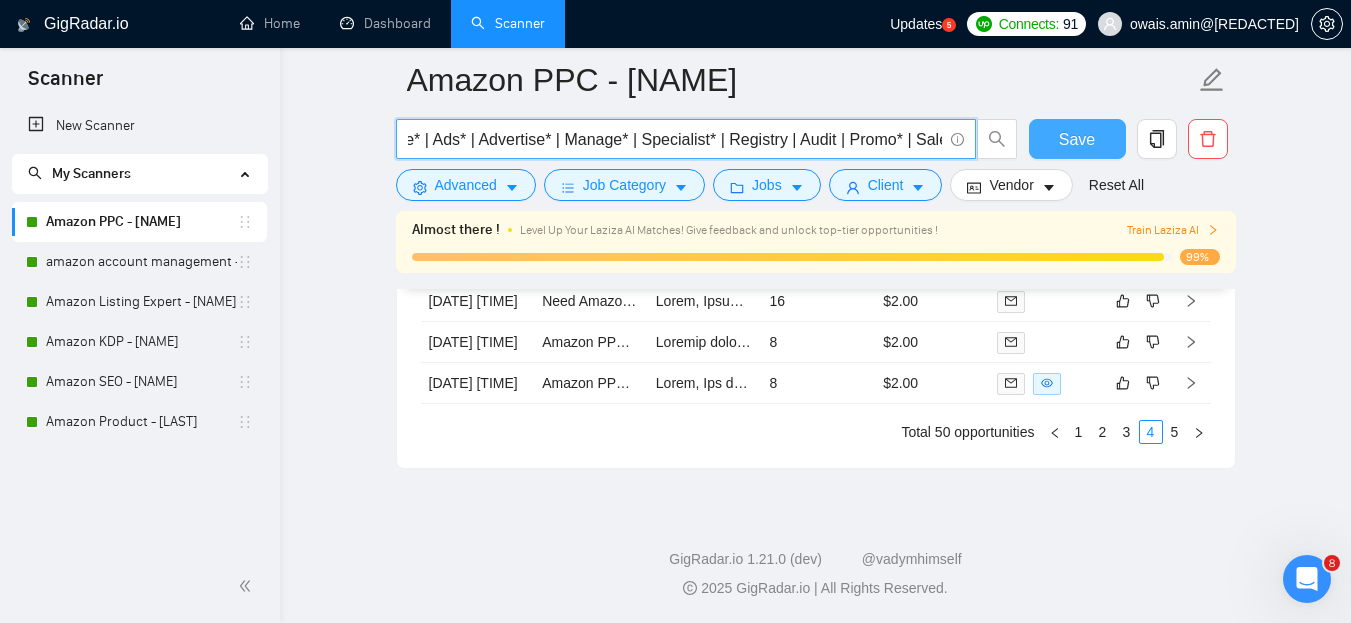 click on "Save" at bounding box center [1077, 139] 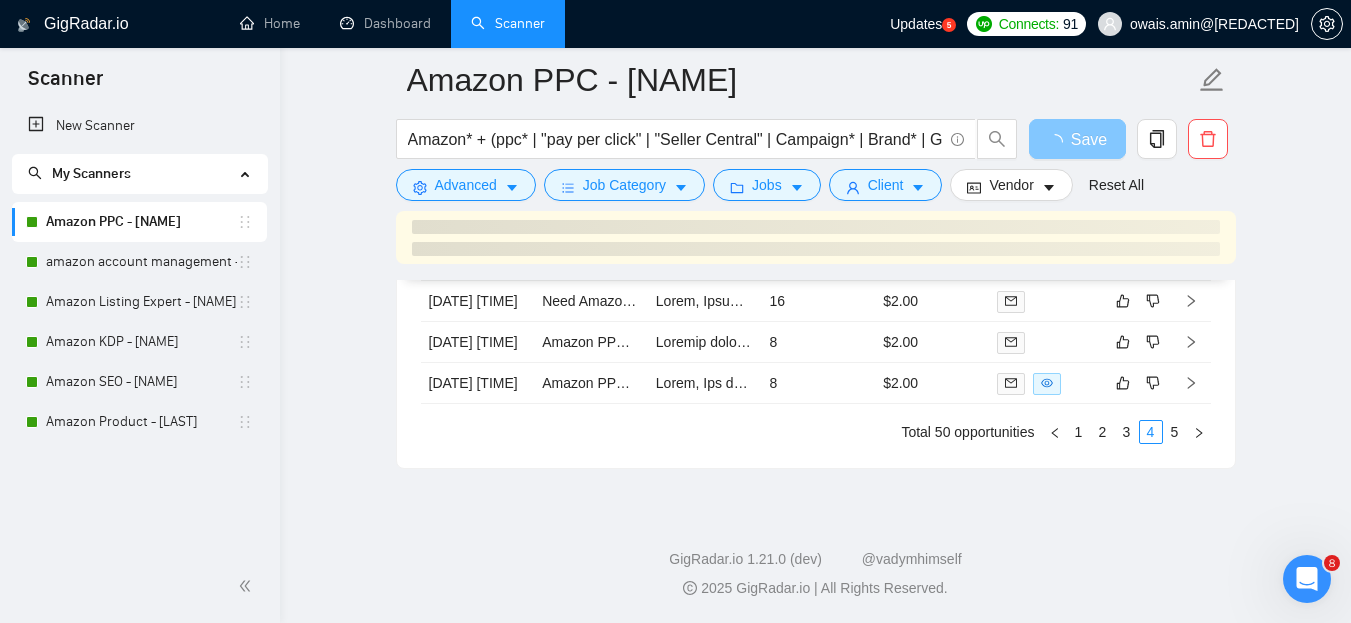 scroll, scrollTop: 5059, scrollLeft: 0, axis: vertical 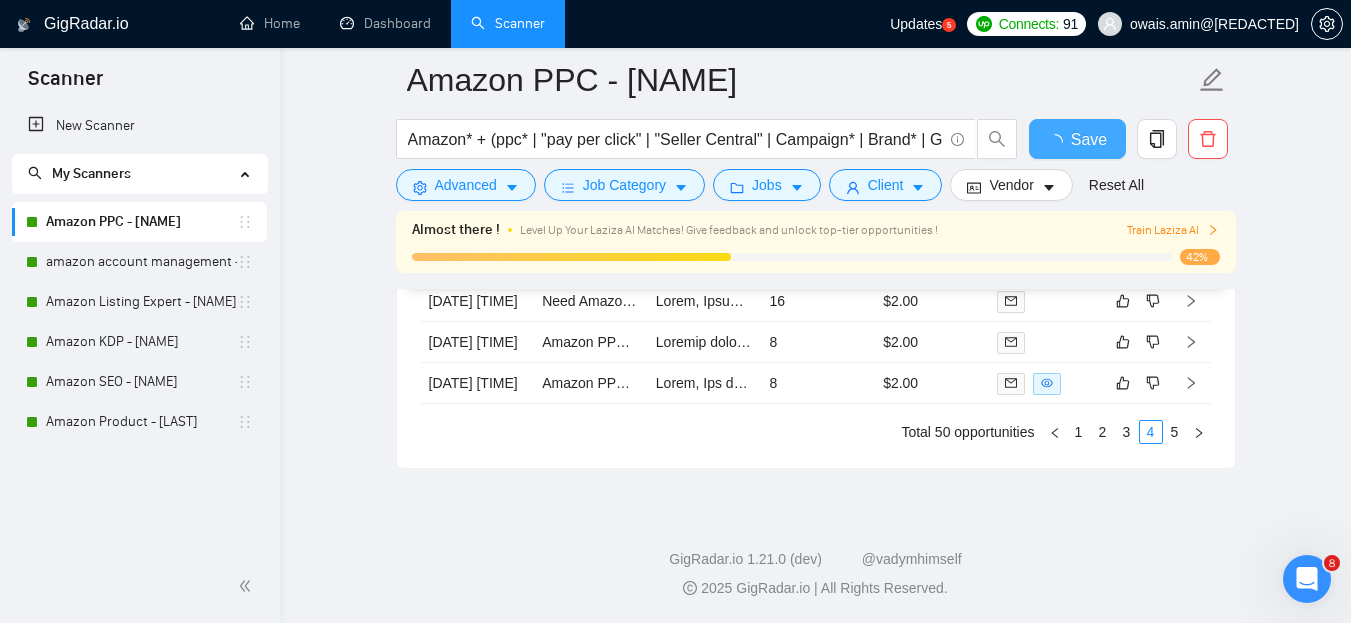 type 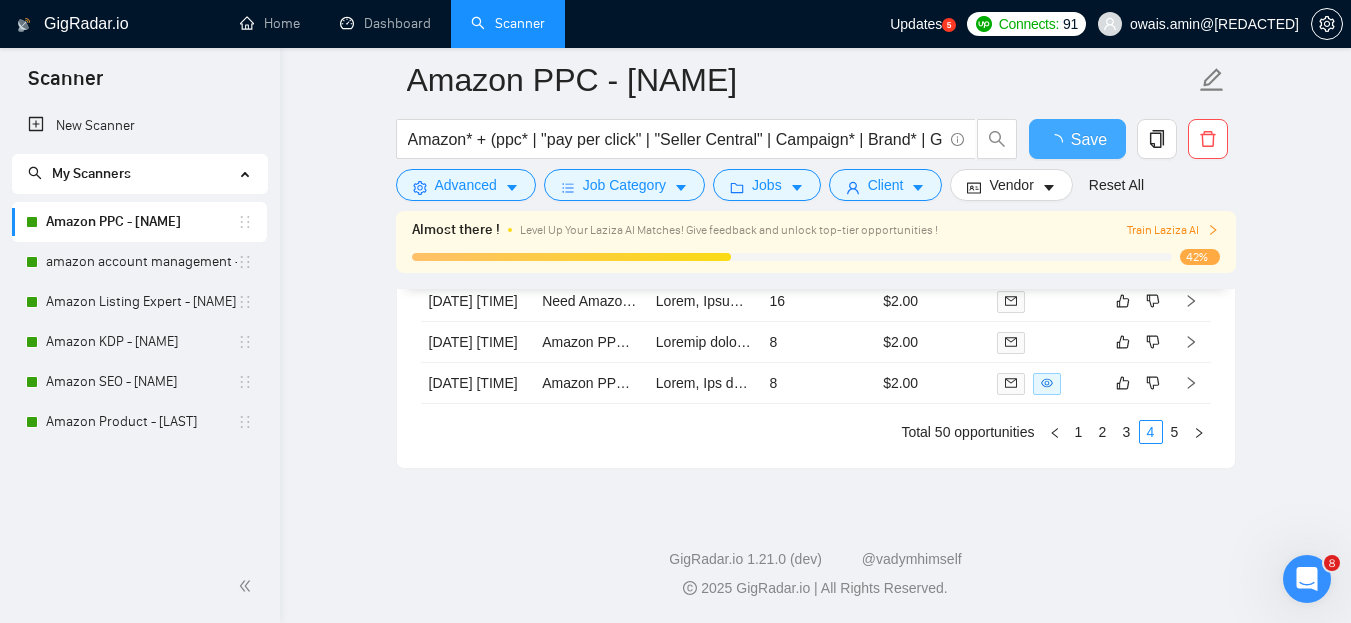 checkbox on "true" 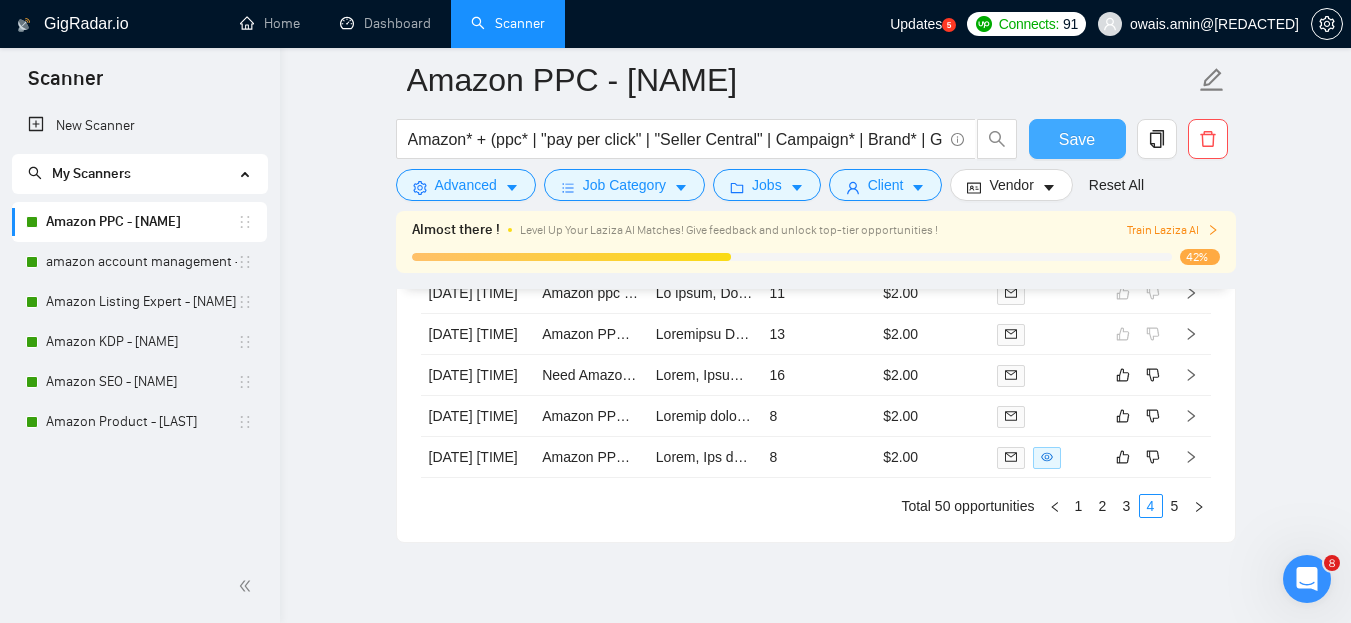scroll, scrollTop: 5336, scrollLeft: 0, axis: vertical 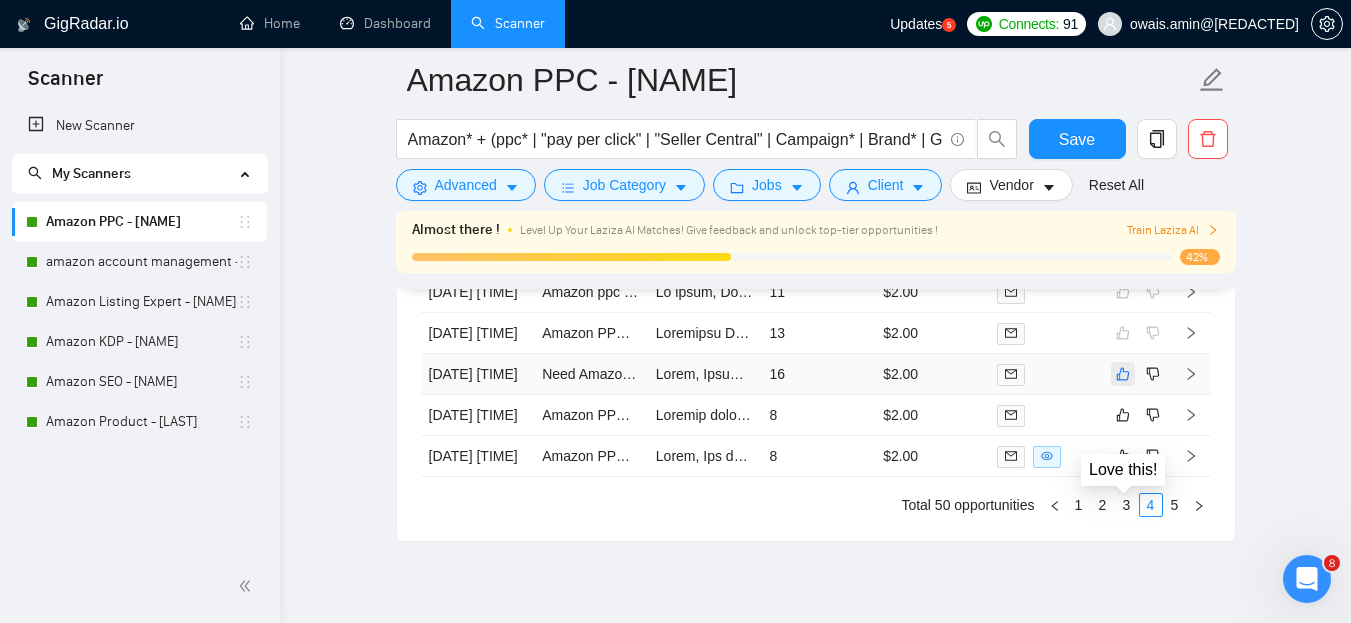 click 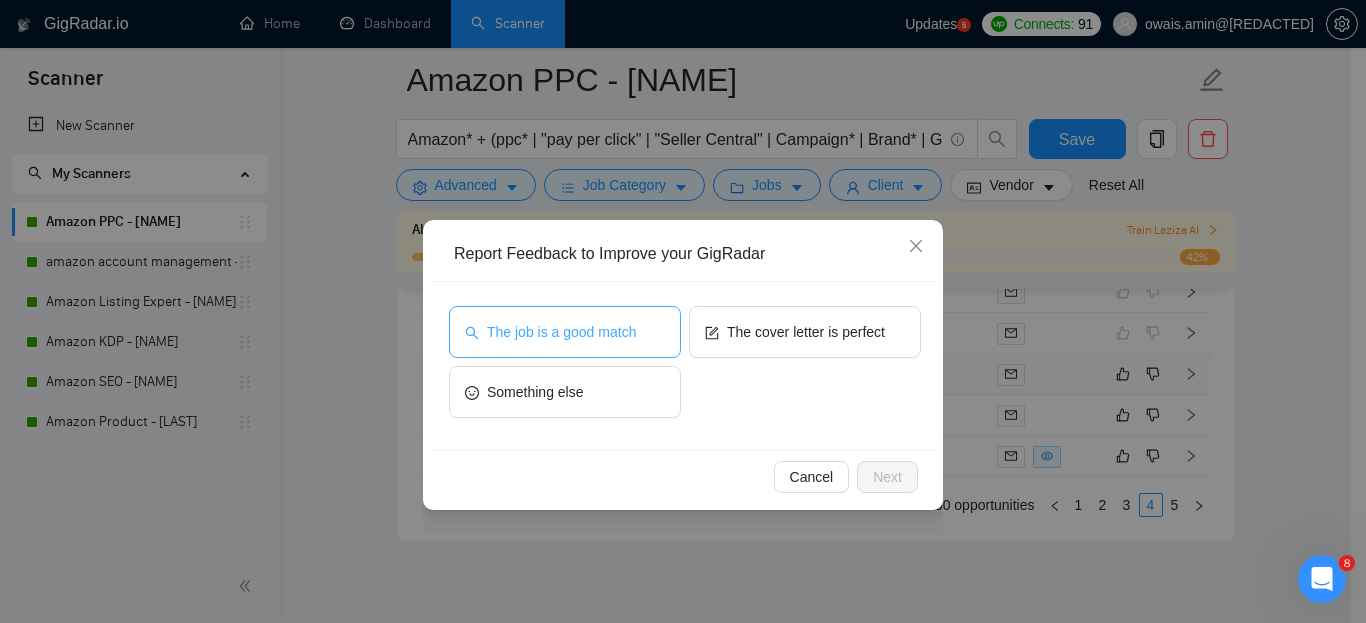 click on "The job is a good match" at bounding box center [561, 332] 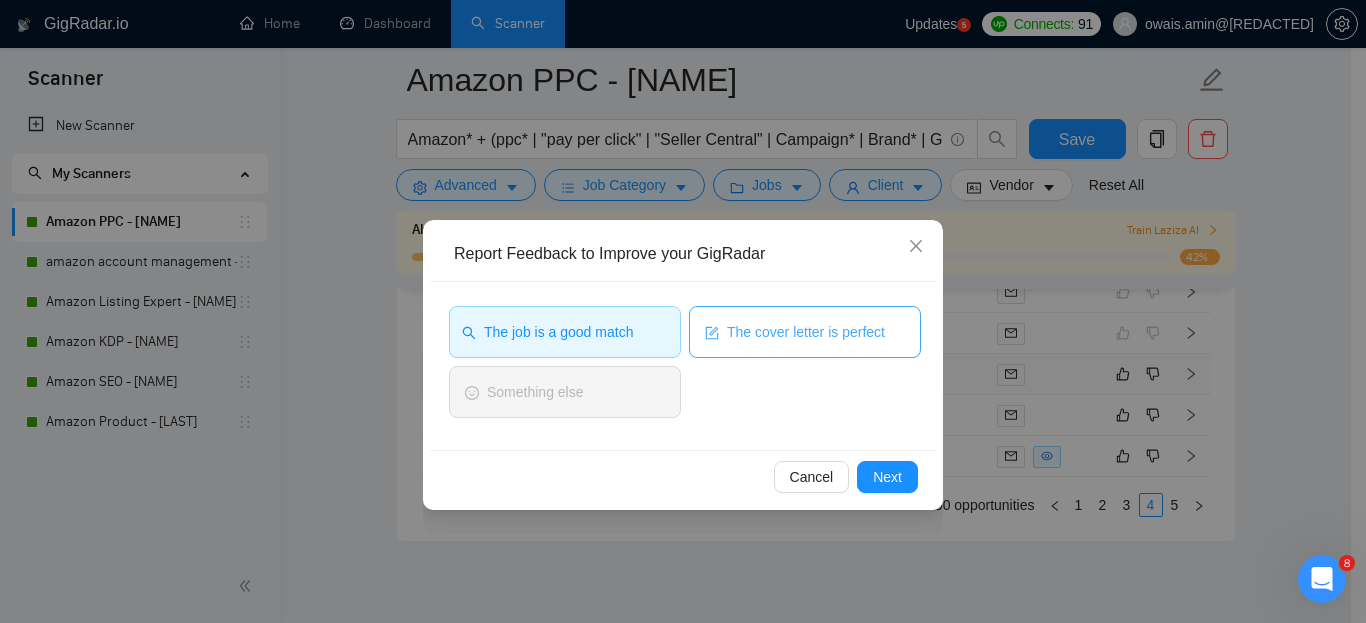 click on "The cover letter is perfect" at bounding box center [806, 332] 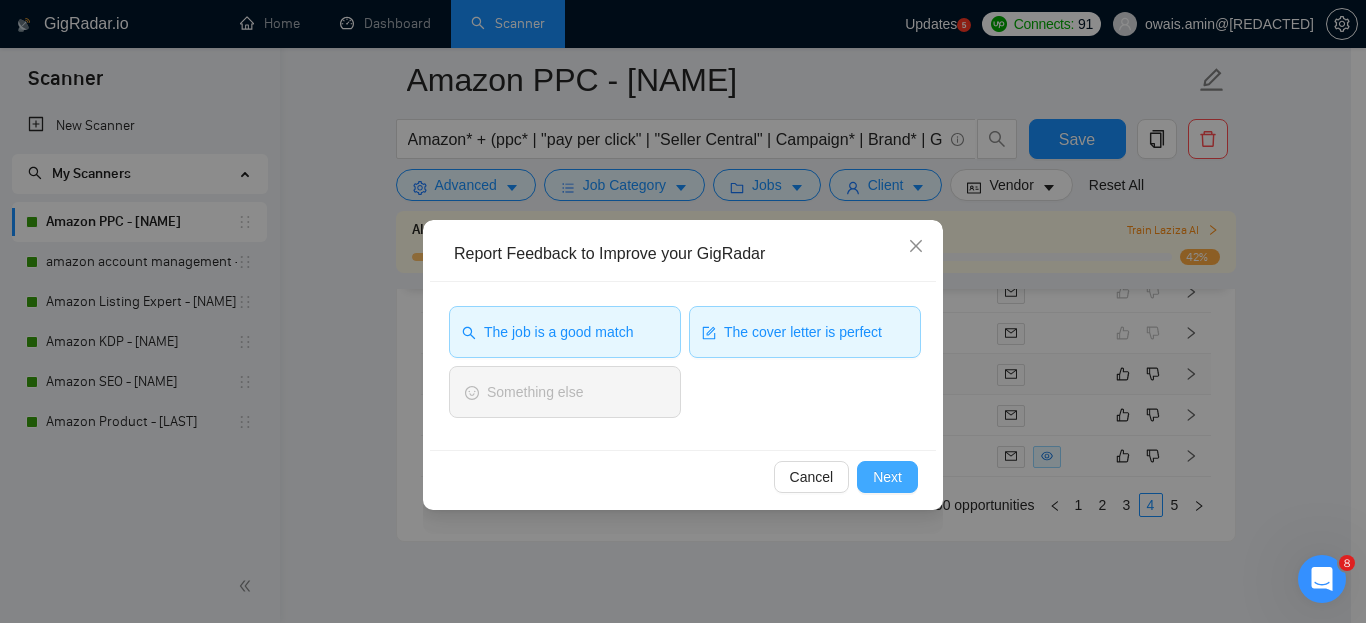 click on "Next" at bounding box center (887, 477) 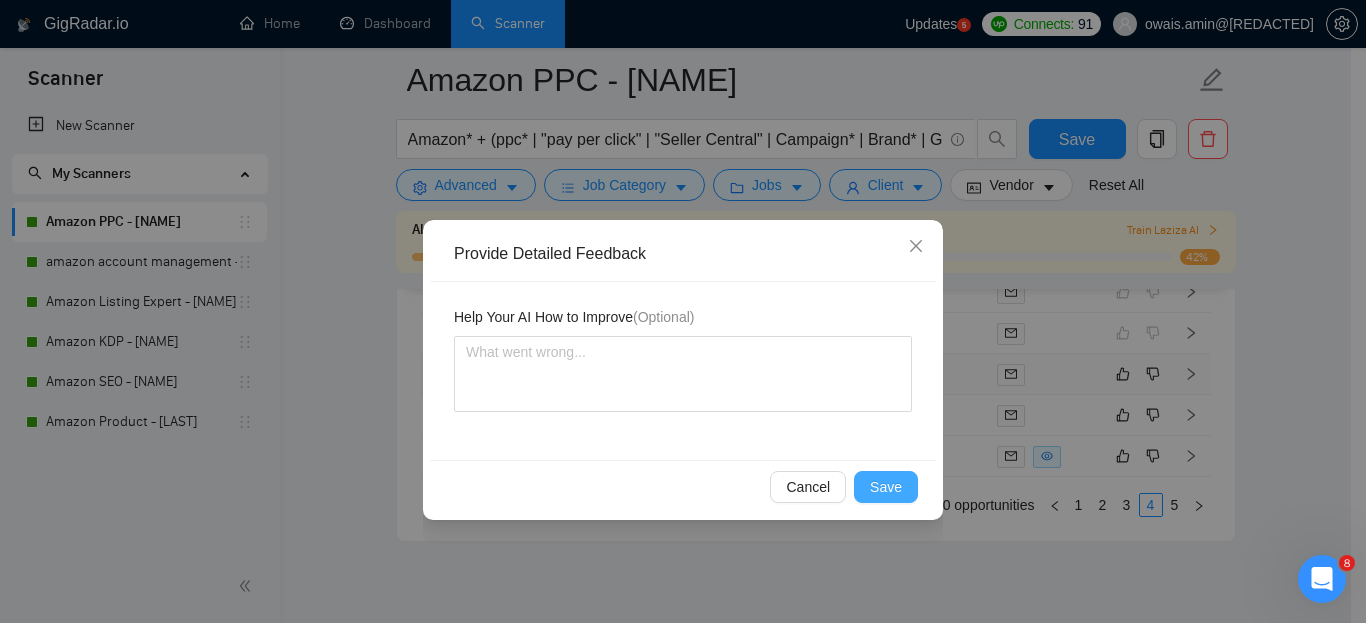 click on "Save" at bounding box center (886, 487) 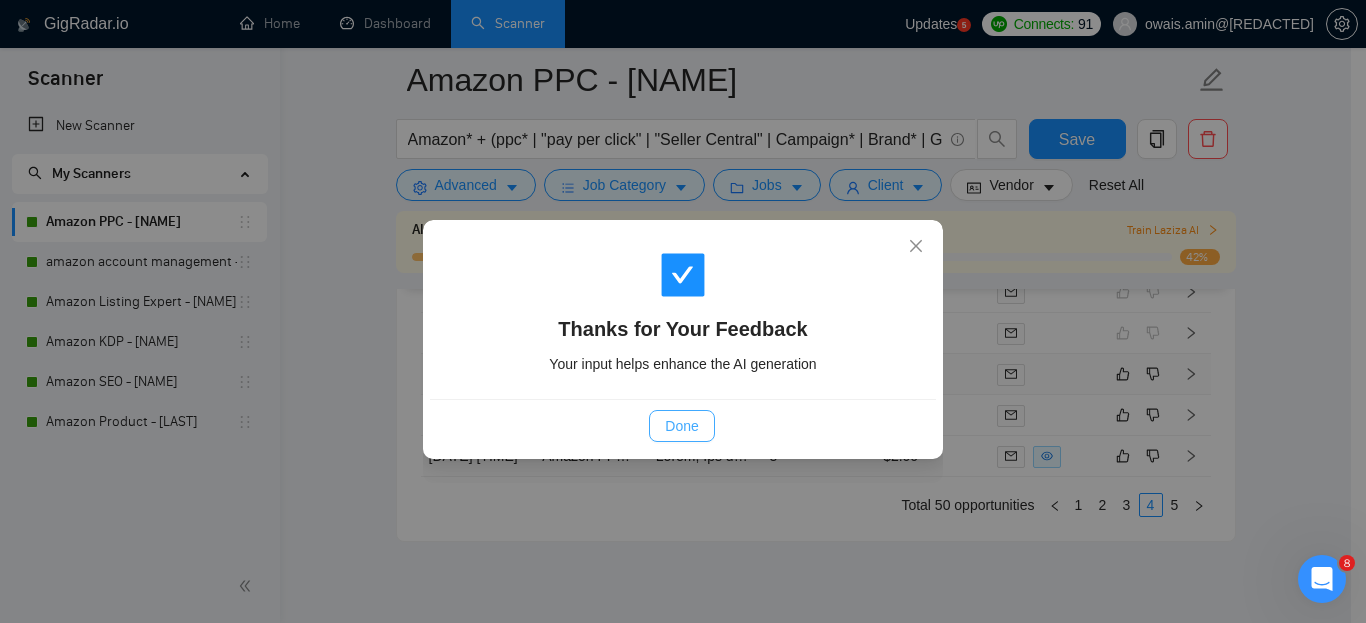 click on "Done" at bounding box center [681, 426] 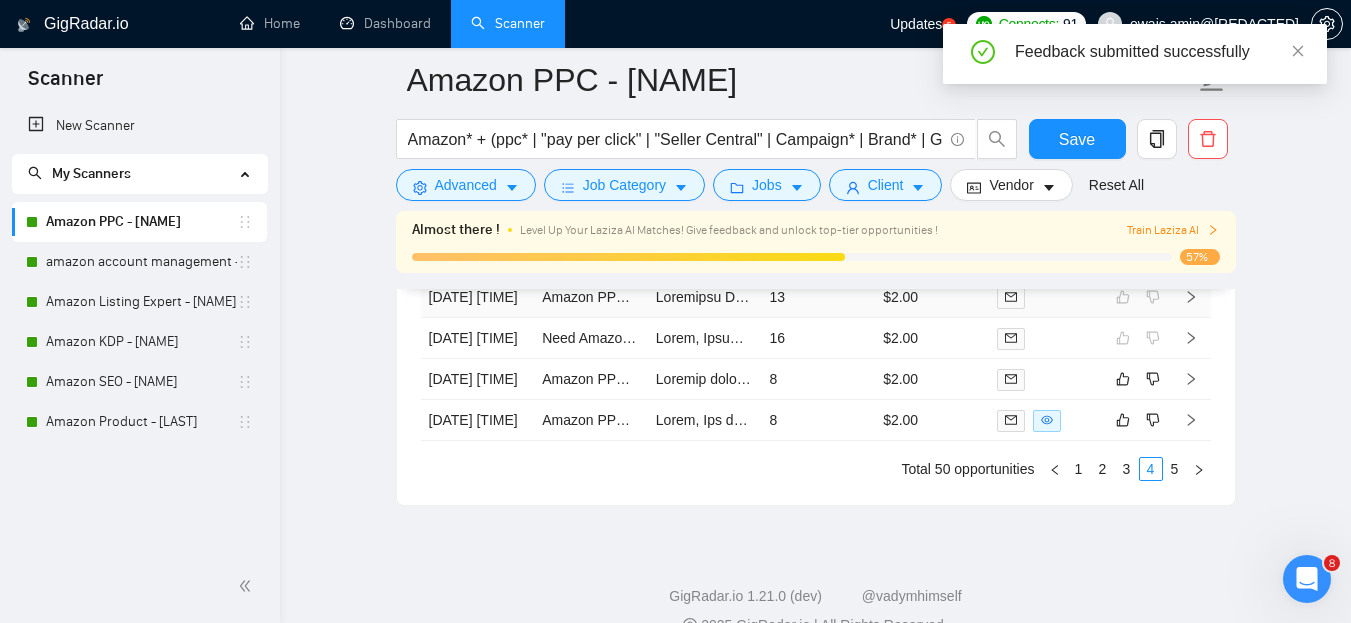 scroll, scrollTop: 5464, scrollLeft: 0, axis: vertical 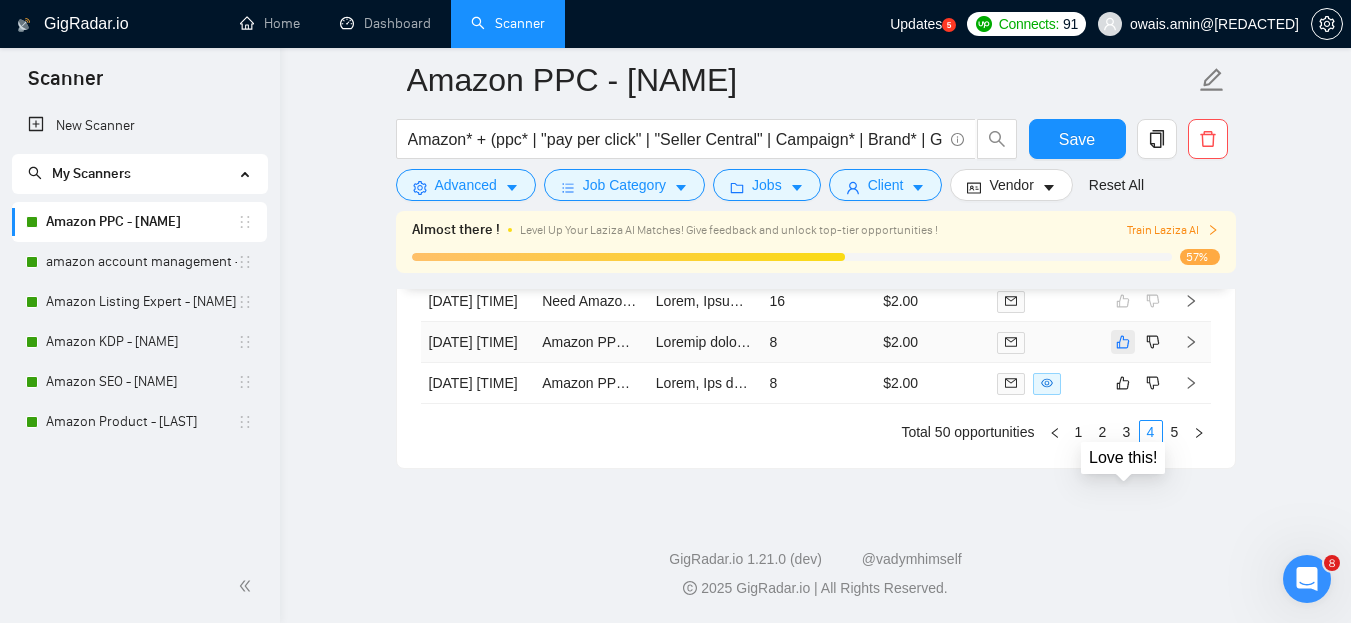 click 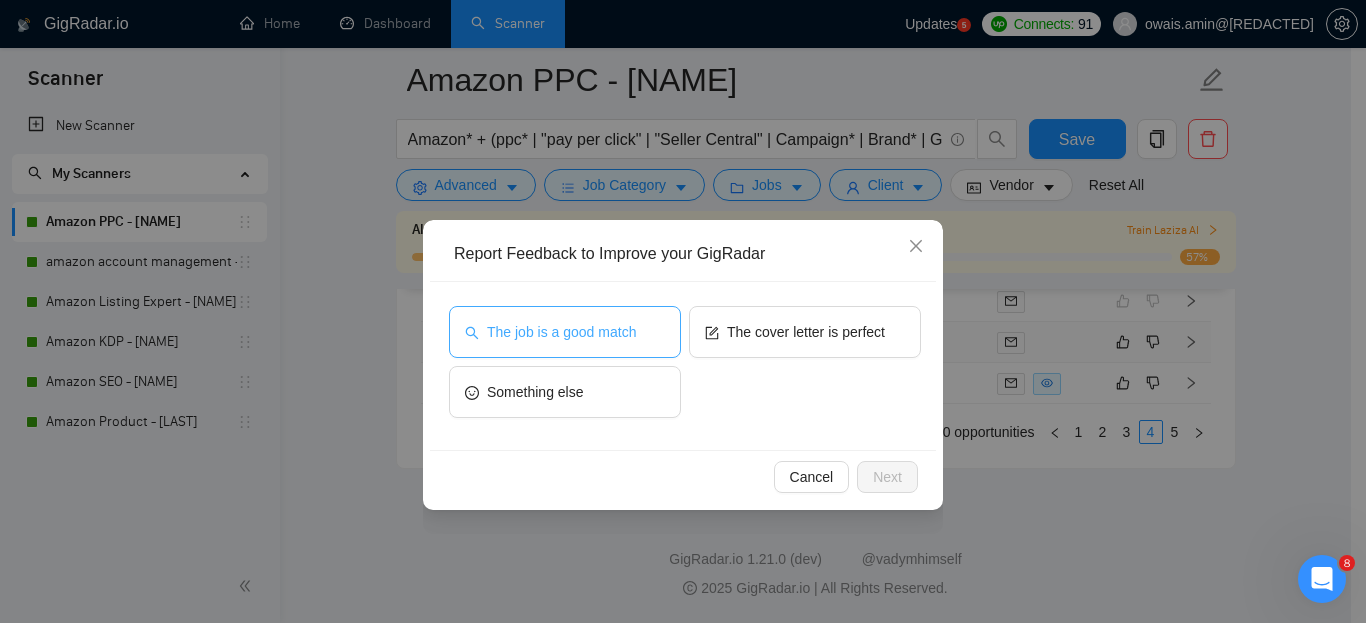 click on "The job is a good match" at bounding box center (565, 332) 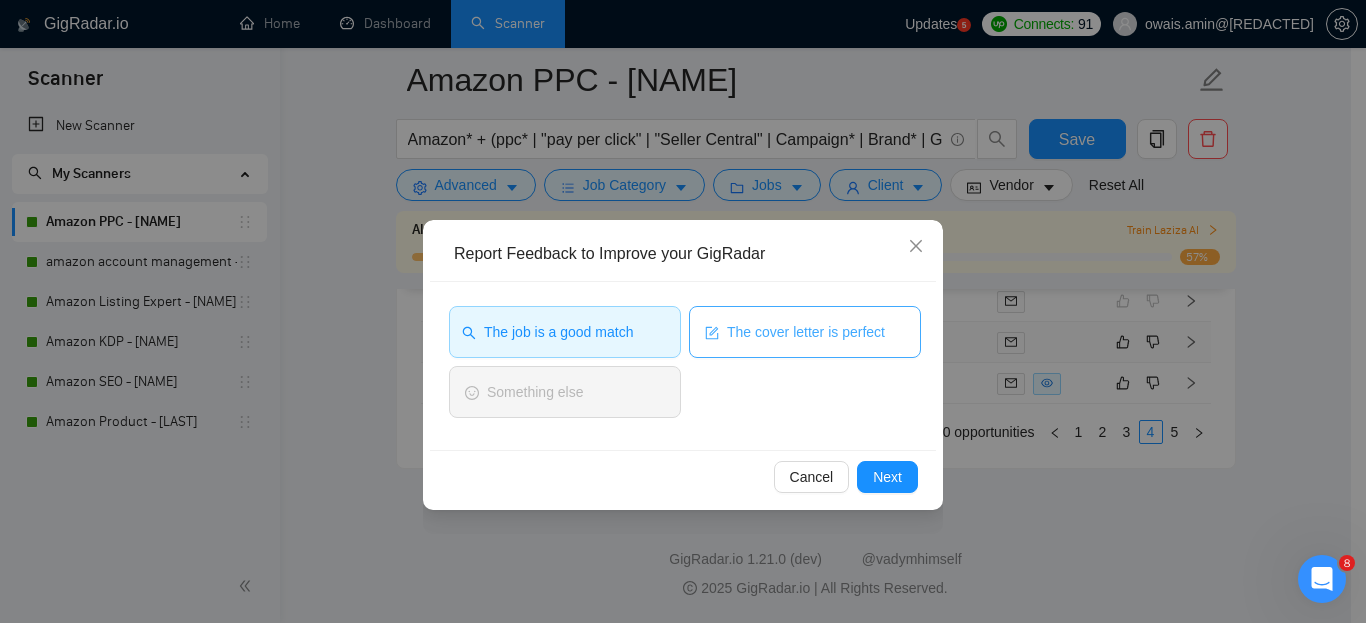 click on "The cover letter is perfect" at bounding box center (805, 332) 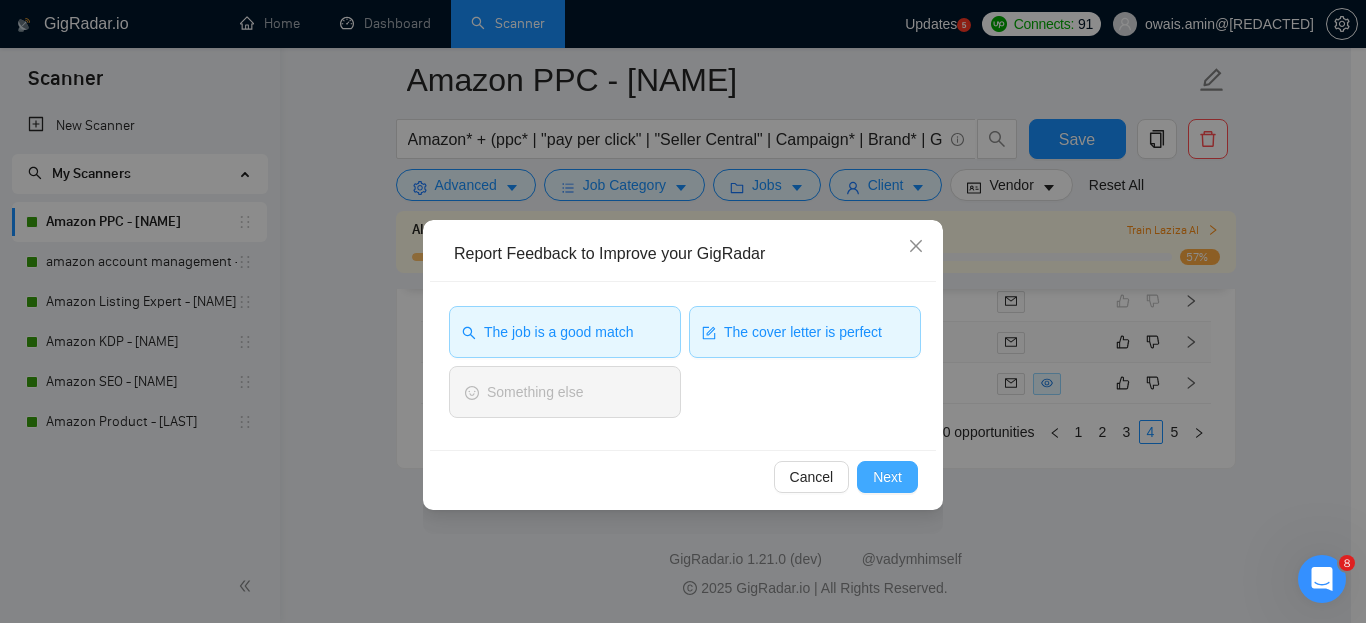 click on "Next" at bounding box center (887, 477) 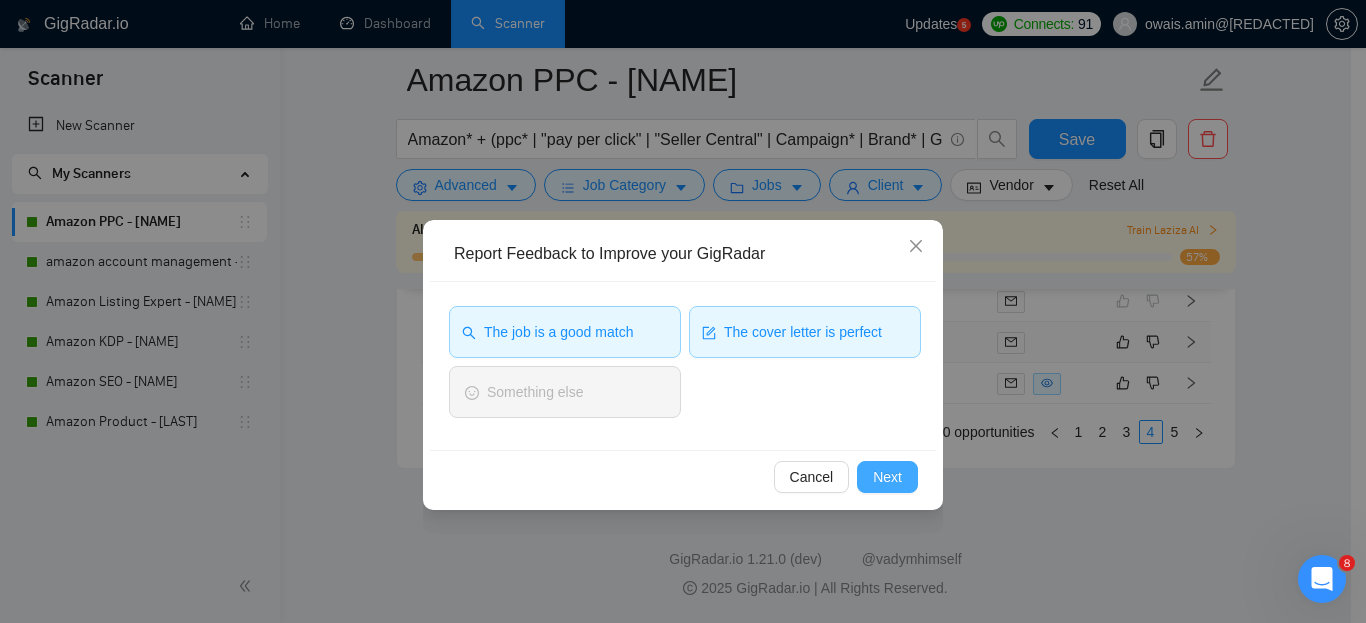 type 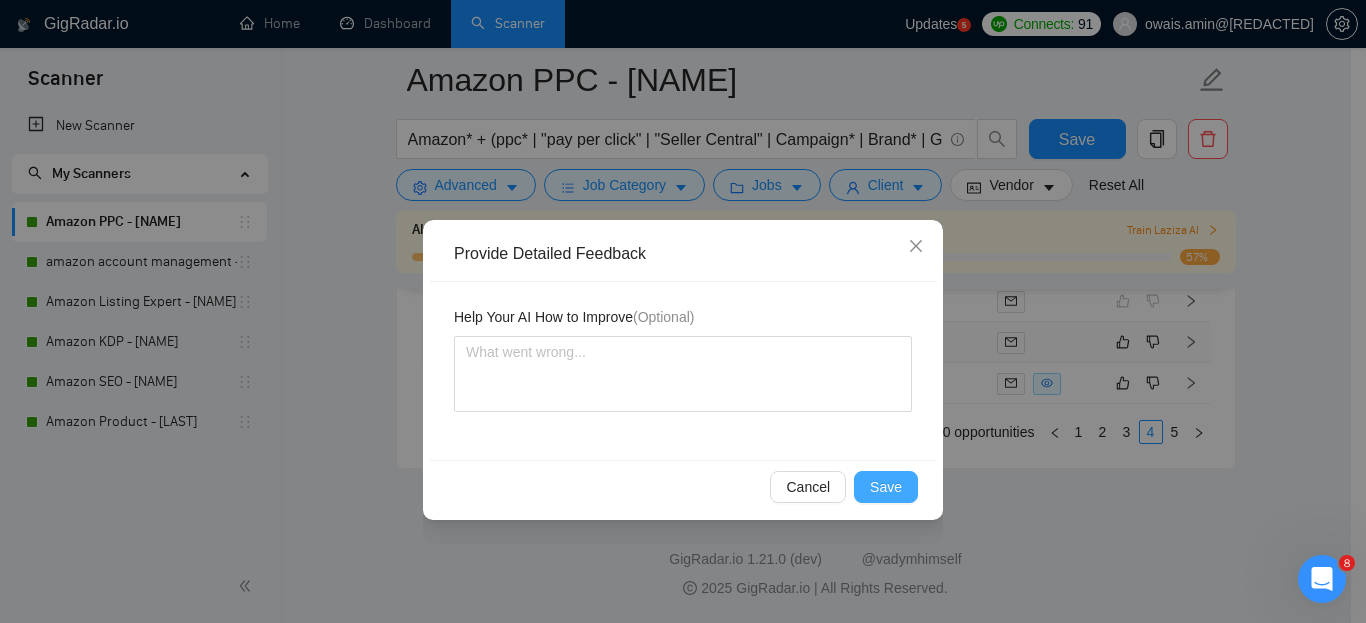 click on "Save" at bounding box center [886, 487] 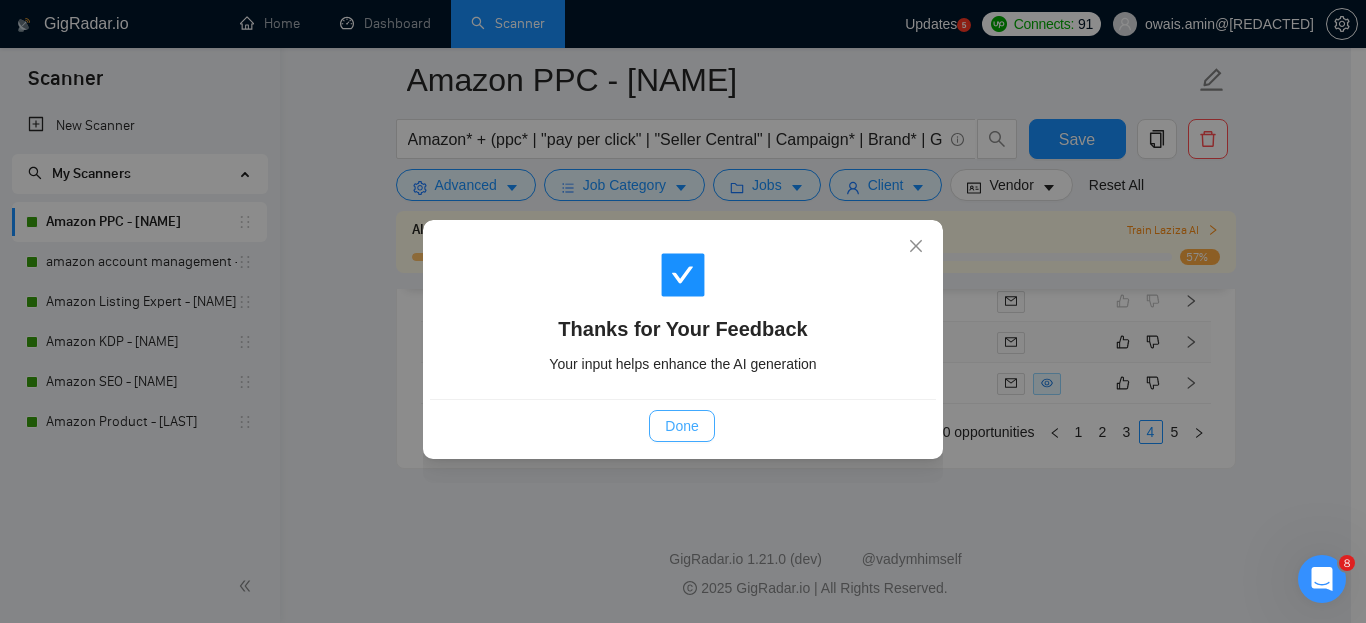 click on "Done" at bounding box center [681, 426] 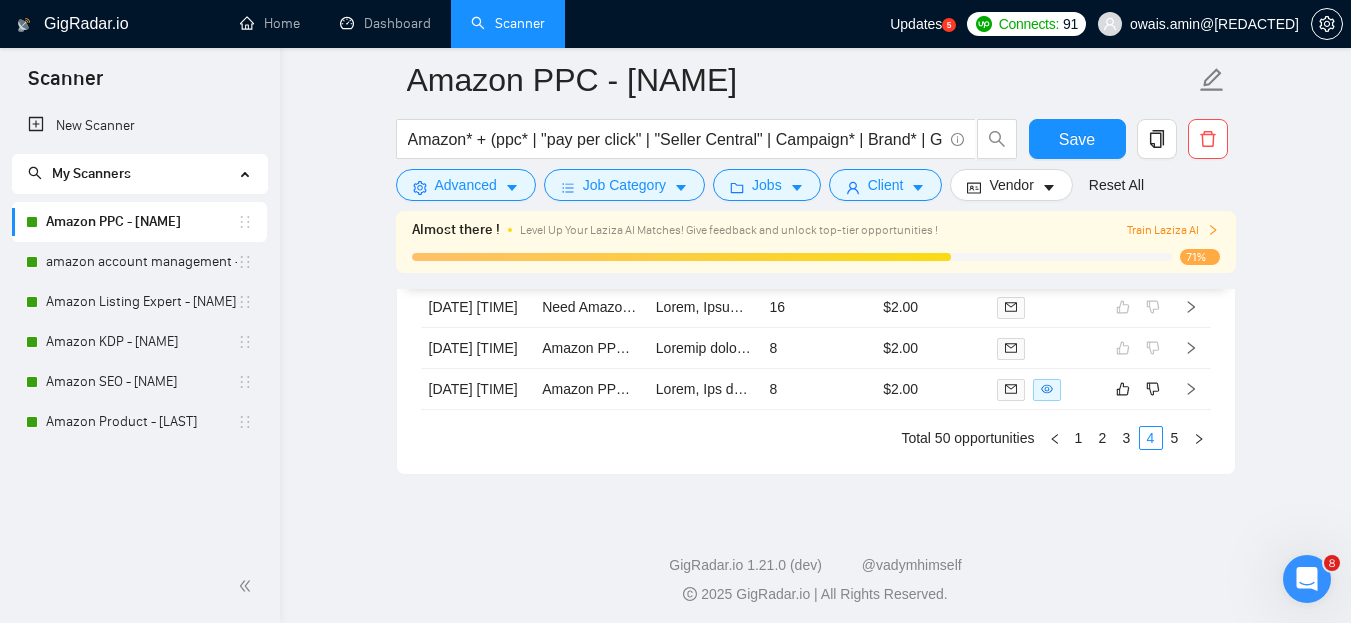 scroll, scrollTop: 5339, scrollLeft: 0, axis: vertical 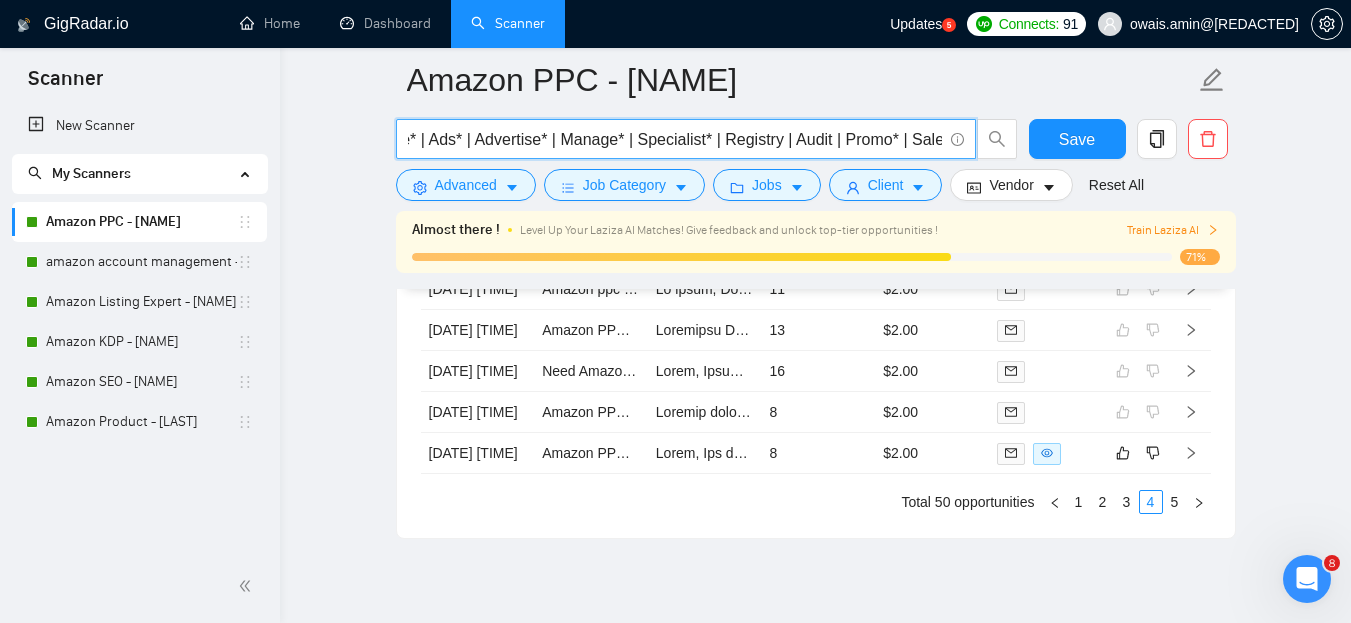click on "Amazon* + (ppc* | "pay per click" | "Seller Central" | Campaign* | Brand* | Growth) + (Expert* | Setup* | Optimize* | Ads* | Advertise* | Manage* | Specialist* | Registry | Audit | Promo* | Sale*)" at bounding box center (675, 139) 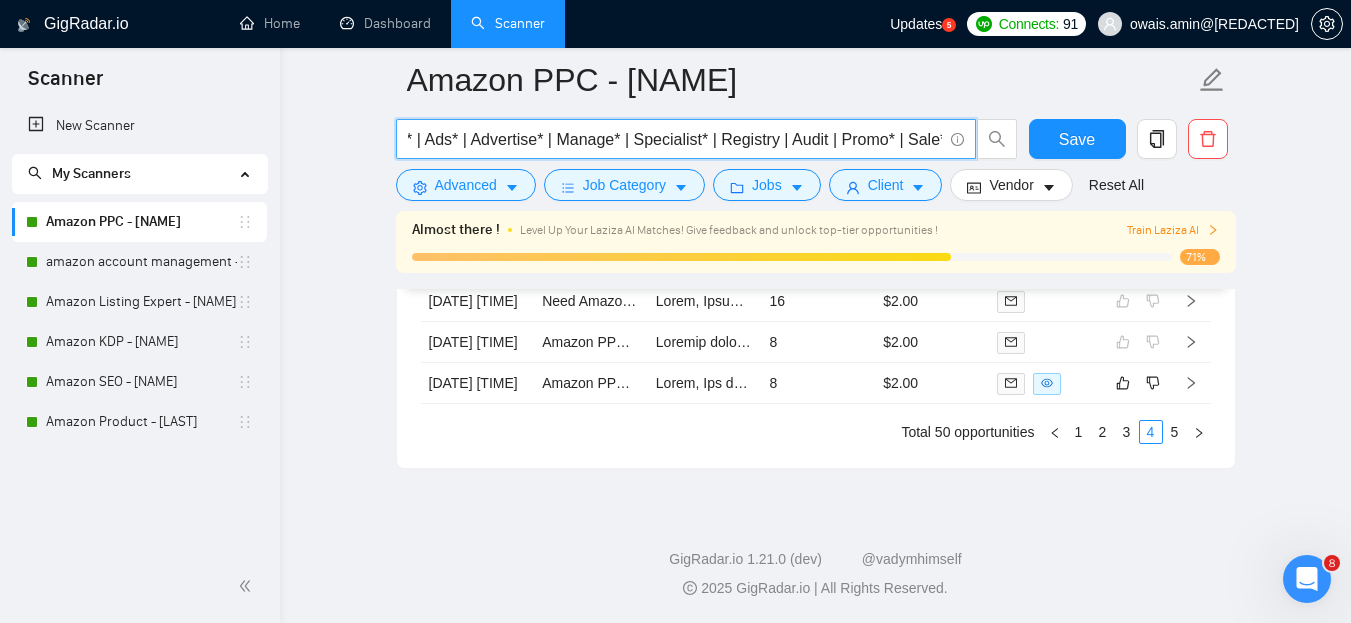 scroll, scrollTop: 0, scrollLeft: 818, axis: horizontal 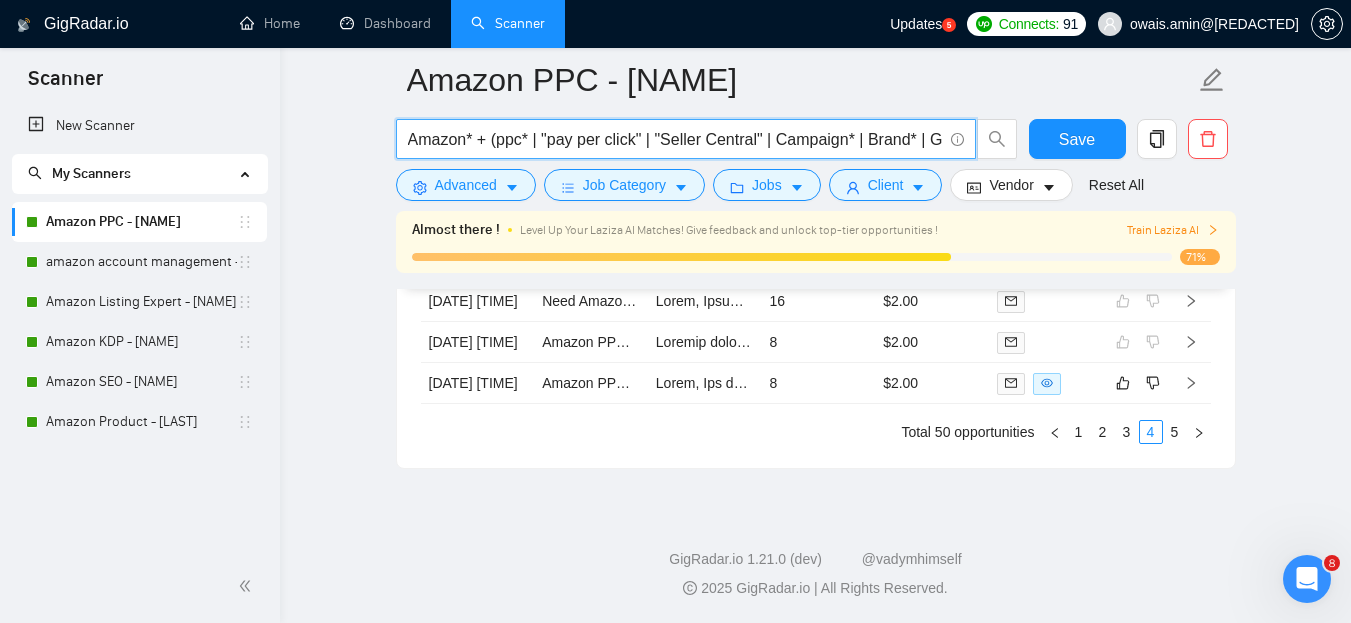 click on "Amazon* + (ppc* | "pay per click" | "Seller Central" | Campaign* | Brand* | Growth) + (Expert* | Setup* | Optimize* | Ads* | Advertise* | Manage* | Specialist* | Registry | Audit | Promo* | Sale* | Fix | Performance | )" at bounding box center (675, 139) 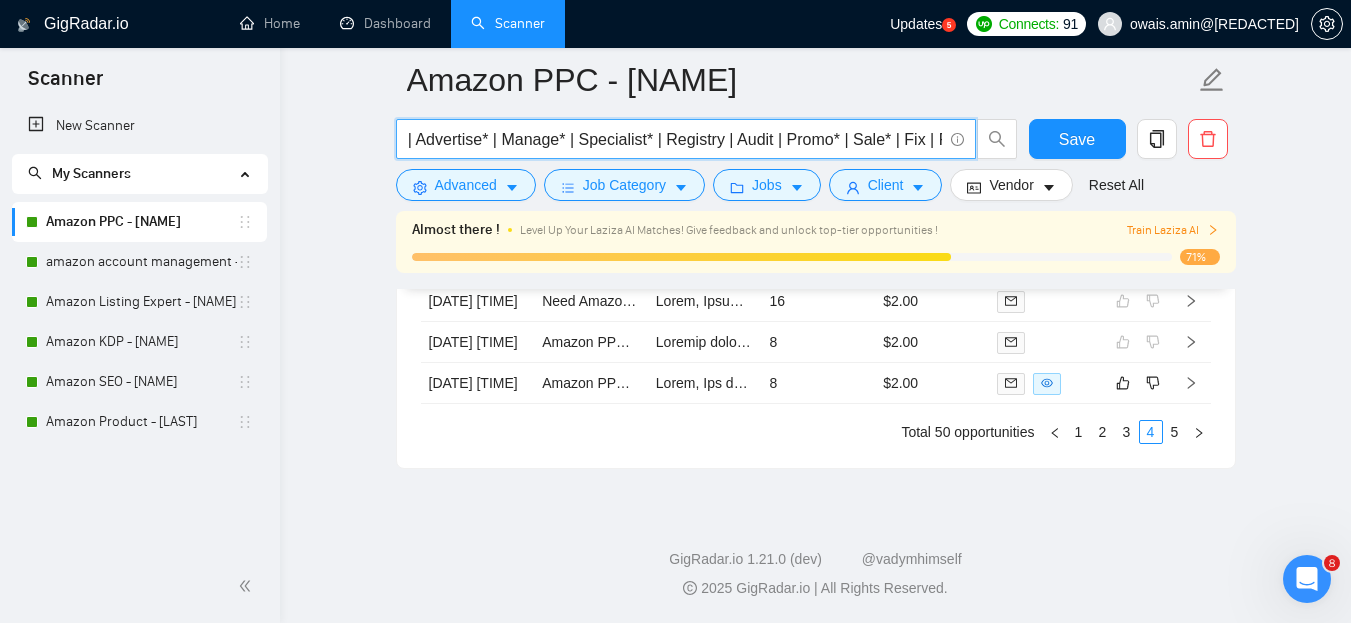 scroll, scrollTop: 0, scrollLeft: 936, axis: horizontal 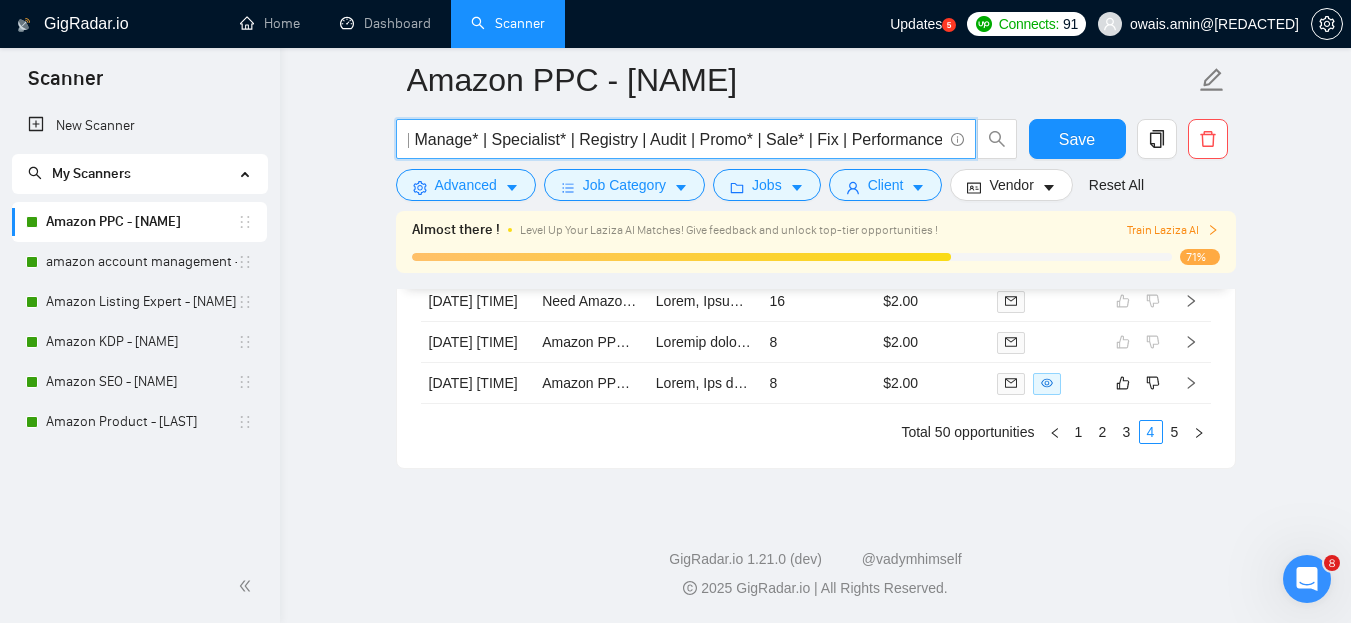 click on "Amazon* + (ppc* | "pay per click" | "Seller Central" | Campaign* | Brand* | Growth) + (Expert* | Setup* | Optimize* | Ads* | Advertise* | Manage* | Specialist* | Registry | Audit | Promo* | Sale* | Fix | Performance | )" at bounding box center [675, 139] 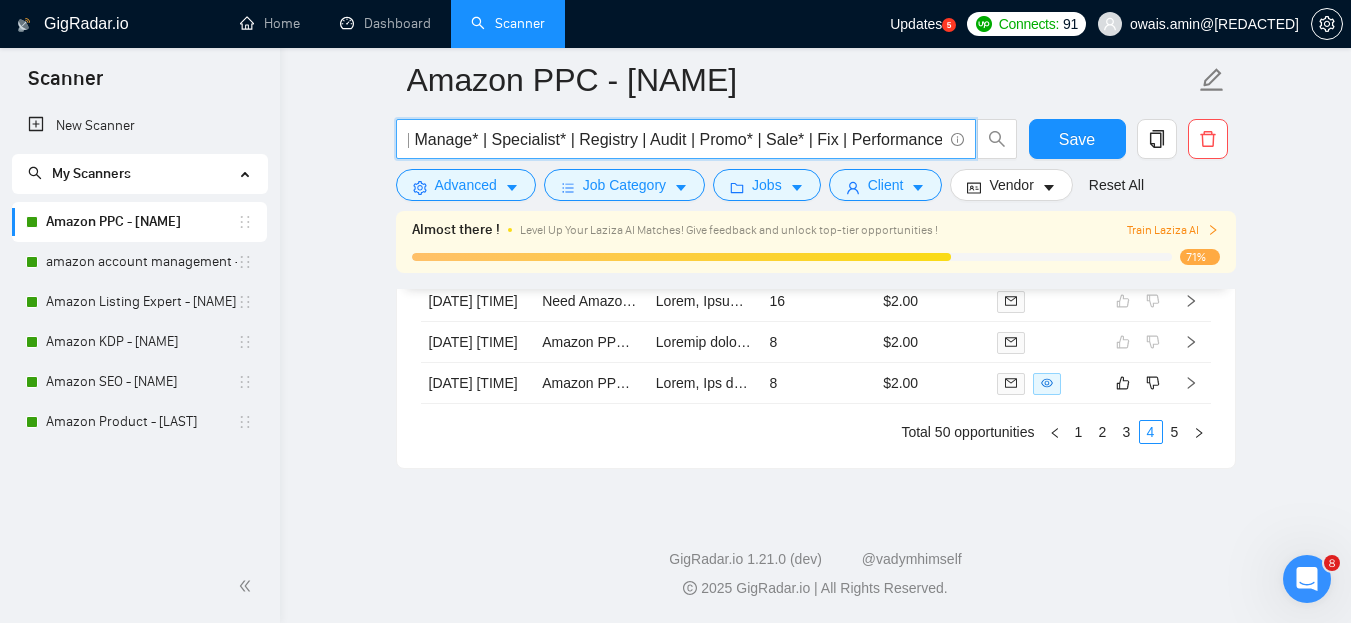 scroll, scrollTop: 5416, scrollLeft: 0, axis: vertical 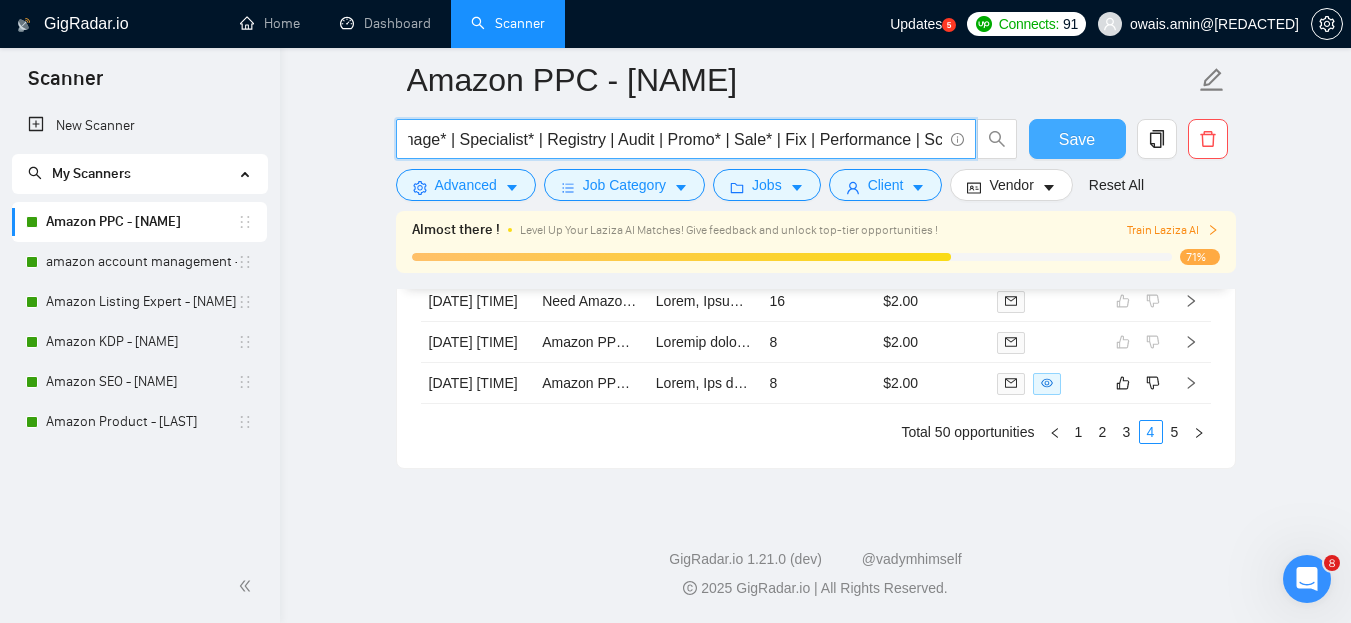 type on "Amazon* + (ppc* | "pay per click" | "Seller Central" | Campaign* | Brand* | Growth) + (Expert* | Setup* | Optimize* | Ads* | Advertise* | Manage* | Specialist* | Registry | Audit | Promo* | Sale* | Fix | Performance | Scale )" 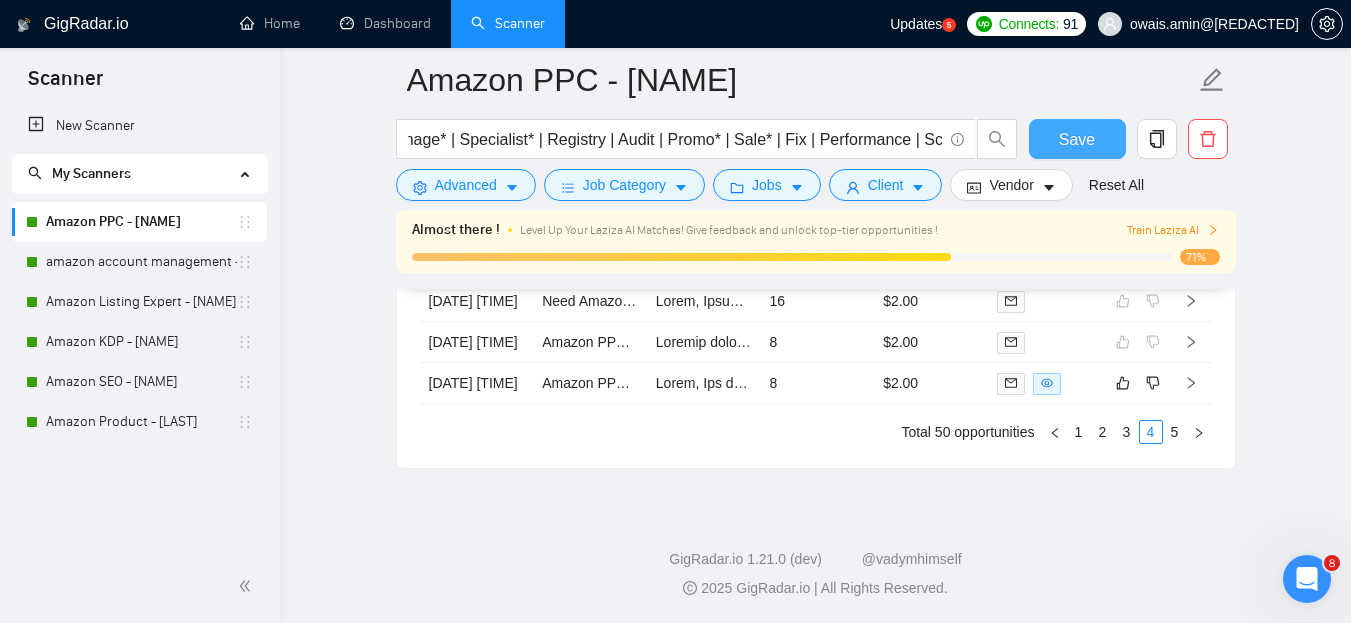 click on "Save" at bounding box center [1077, 139] 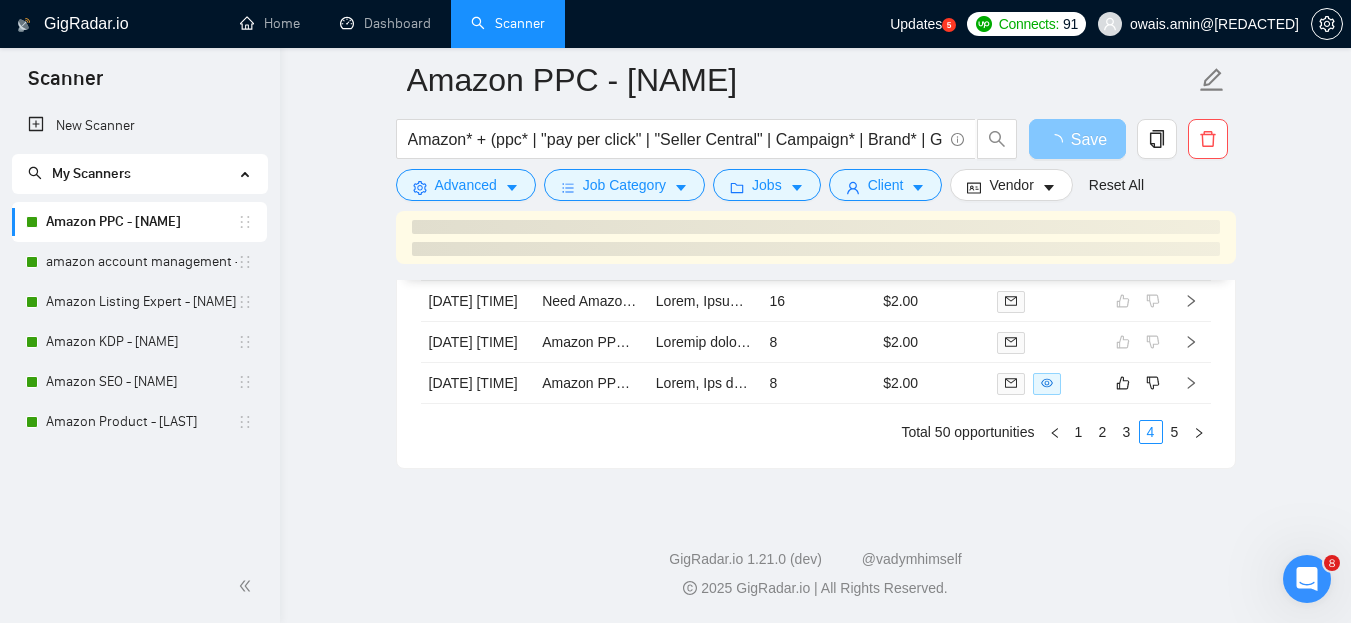scroll, scrollTop: 5059, scrollLeft: 0, axis: vertical 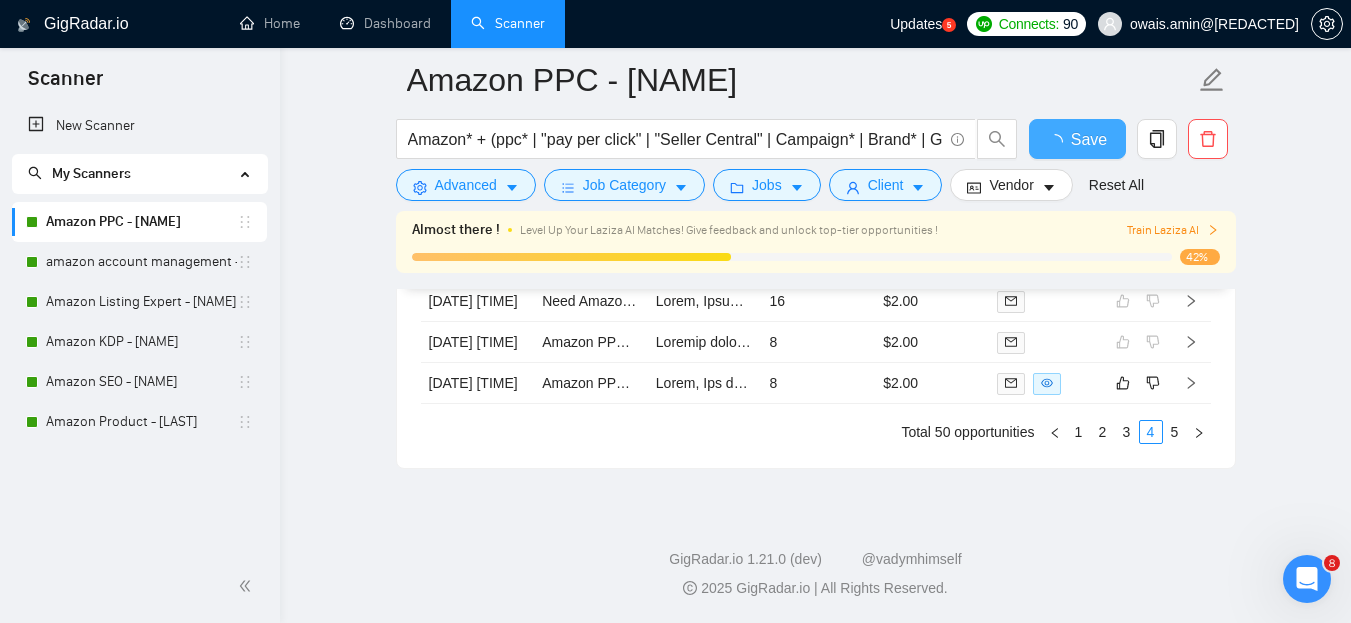 type 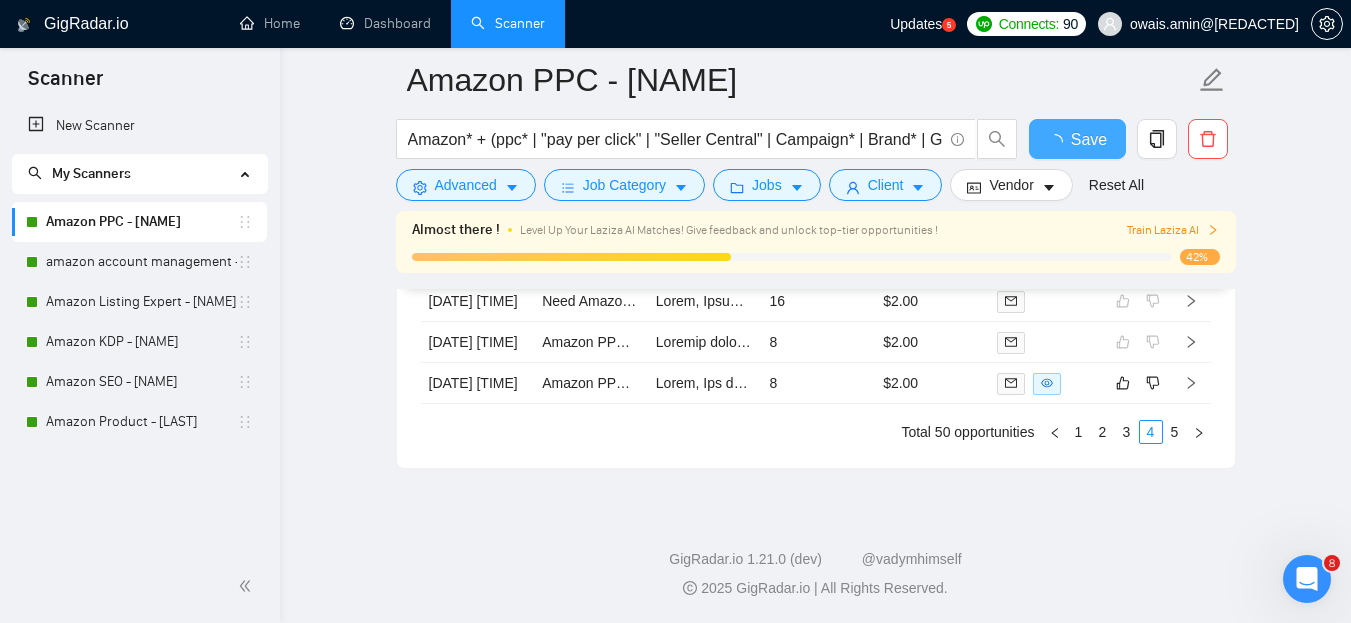 checkbox on "true" 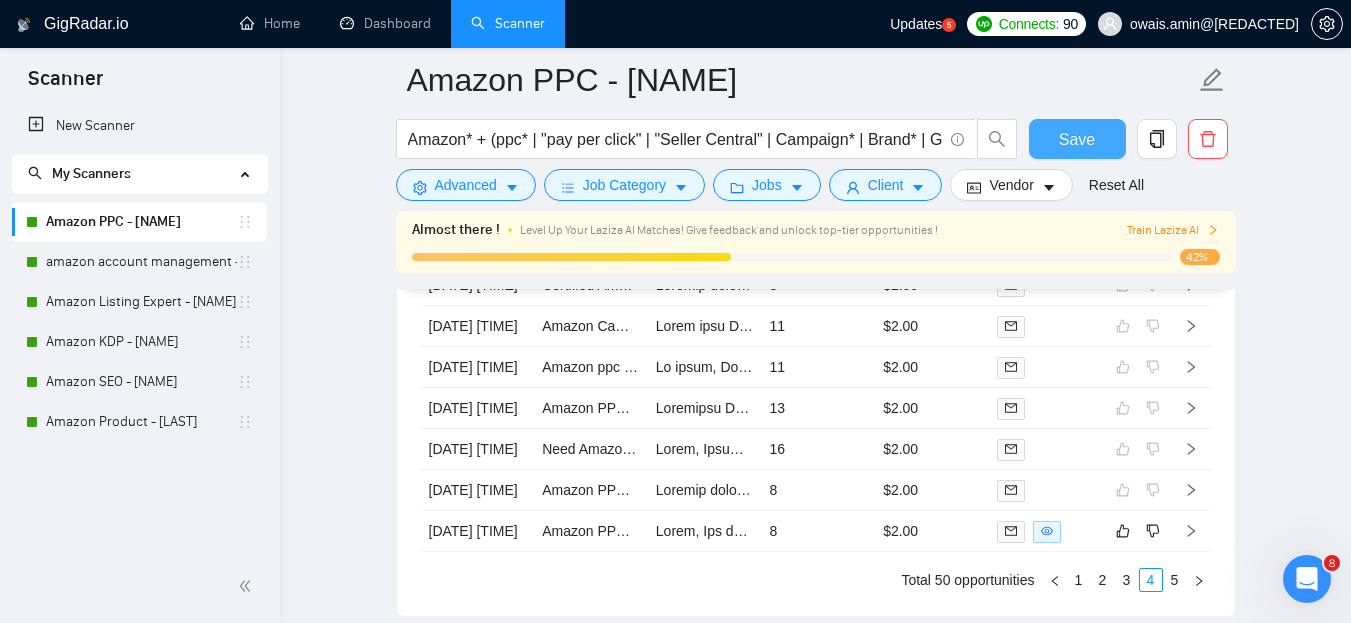 type 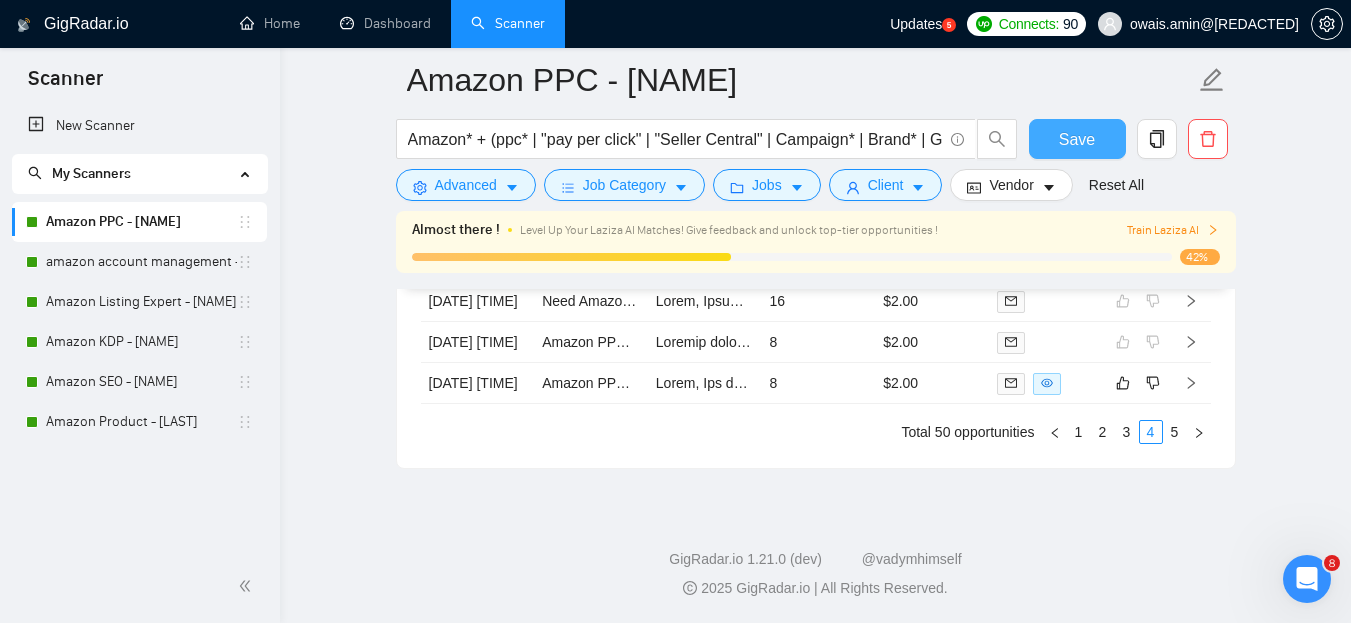 scroll, scrollTop: 5482, scrollLeft: 0, axis: vertical 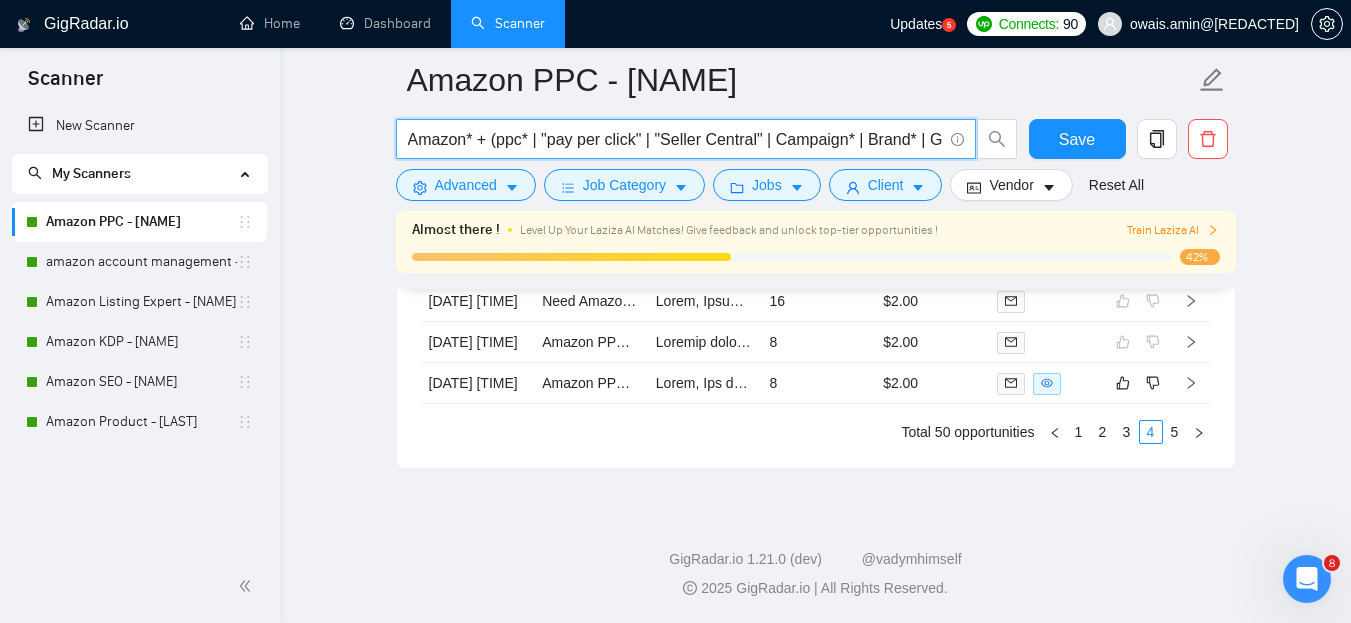 click on "Amazon* + (ppc* | "pay per click" | "Seller Central" | Campaign* | Brand* | Growth) + (Expert* | Setup* | Optimize* | Ads* | Advertise* | Manage* | Specialist* | Registry | Audit | Promo* | Sale* | Fix | Performance | Scale )" at bounding box center (675, 139) 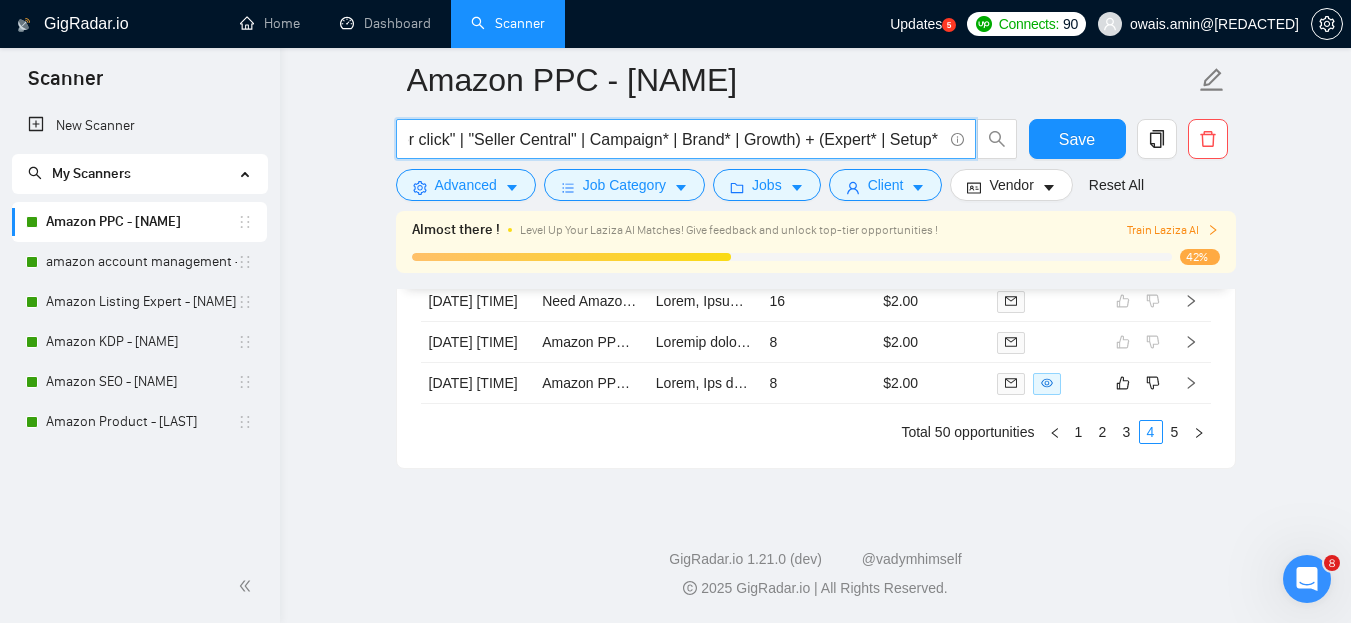 scroll, scrollTop: 0, scrollLeft: 191, axis: horizontal 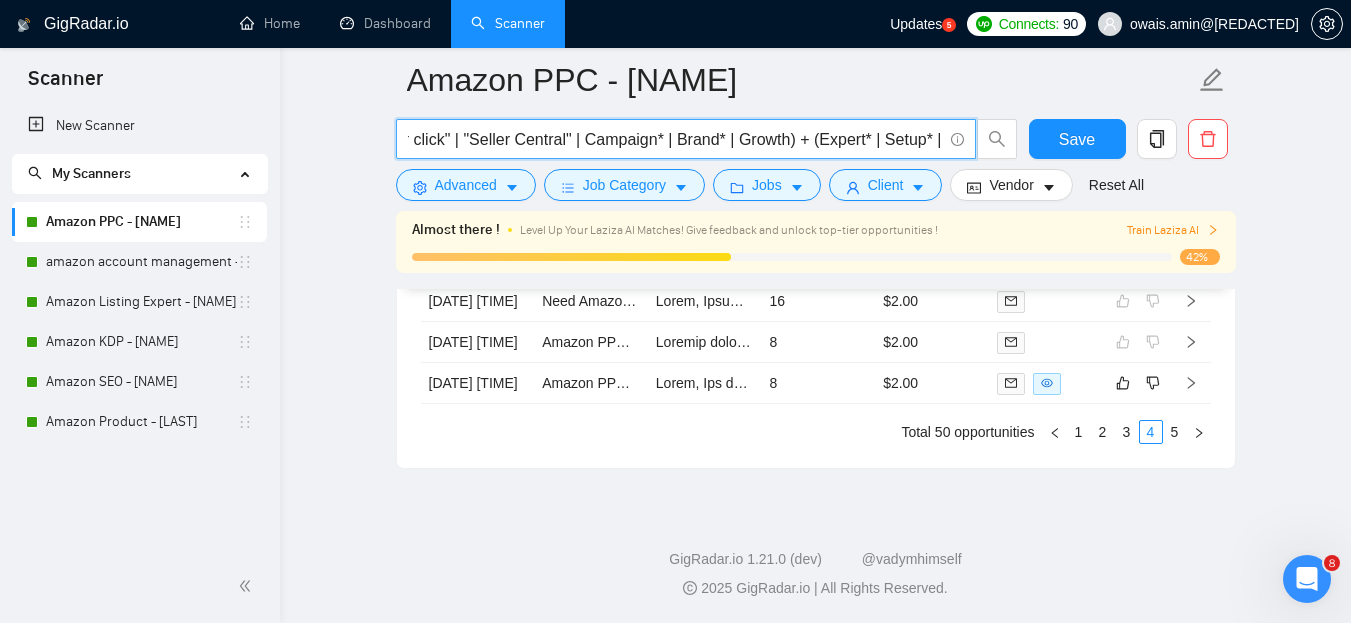 click on "Amazon* + (ppc* | "pay per click" | "Seller Central" | Campaign* | Brand* | Growth) + (Expert* | Setup* | Optimize* | Ads* | Advertise* | Manage* | Specialist* | Registry | Audit | Promo* | Sale* | Fix | Performance | Scale )" at bounding box center (675, 139) 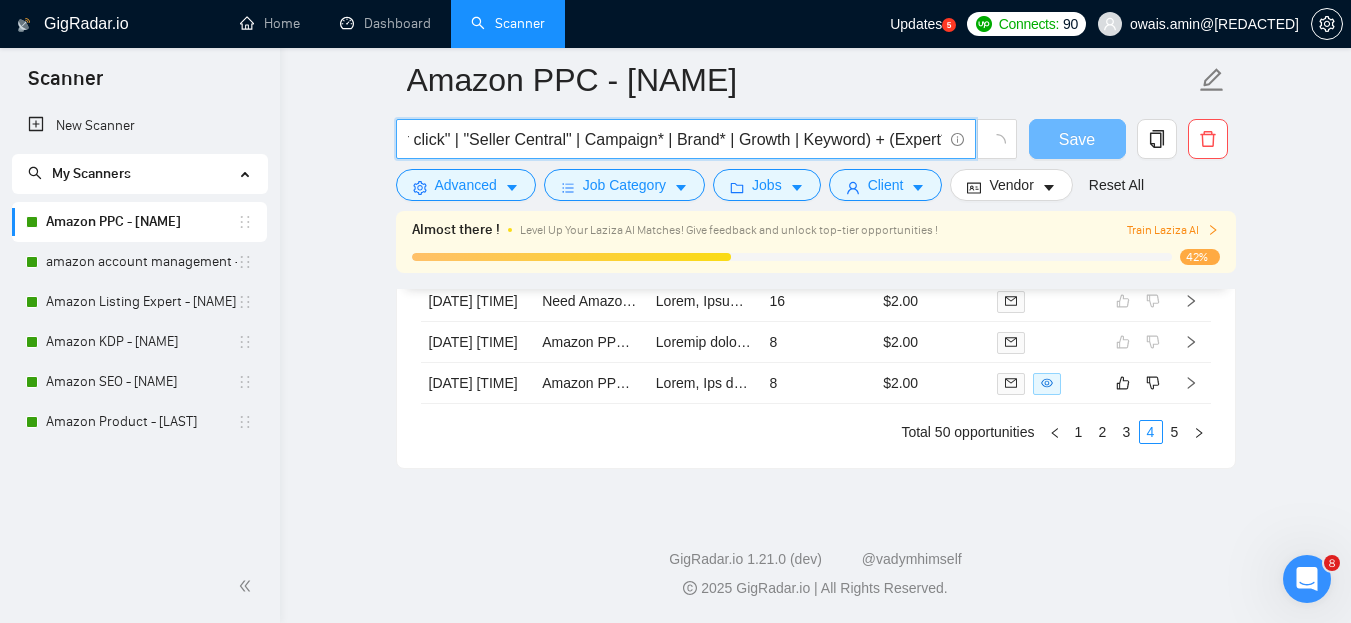 scroll, scrollTop: 5262, scrollLeft: 0, axis: vertical 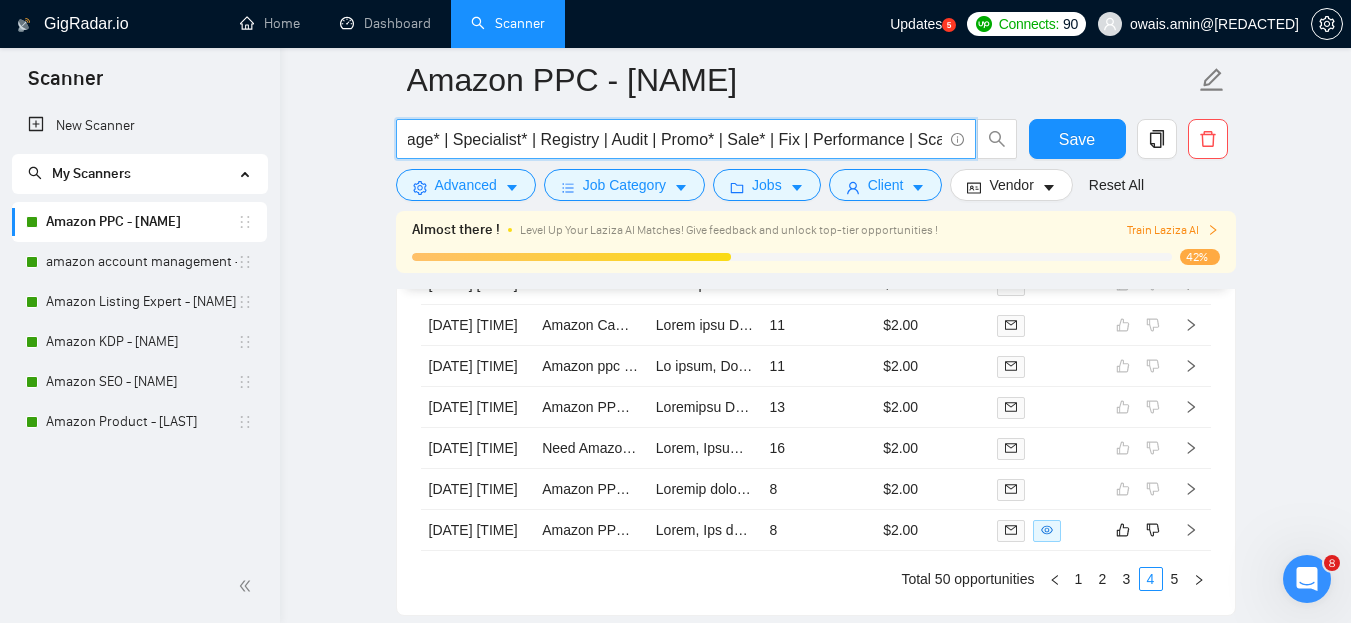 click on "Amazon* + (ppc* | "pay per click" | "Seller Central" | Campaign* | Brand* | Growth | Keyword) + (Expert* | Setup* | Optimize* | Ads* | Advertise* | Manage* | Specialist* | Registry | Audit | Promo* | Sale* | Fix | Performance | Scale )" at bounding box center [675, 139] 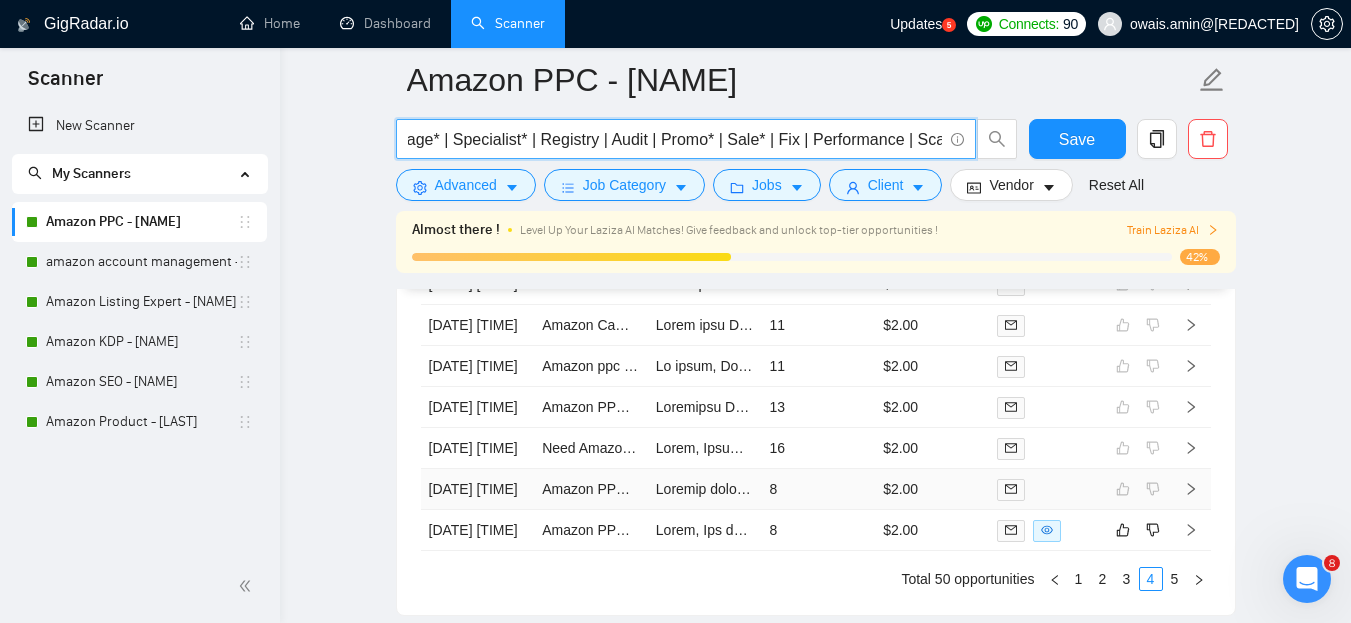 type on "Amazon* + (ppc* | "pay per click" | "Seller Central" | Campaign* | Brand* | Growth | Keyword) + (Expert* | Setup* | Optimize* | Ads* | Advertise* | Manage* | Specialist* | Registry | Audit | Promo* | Sale* | Fix | Performance | Scale )" 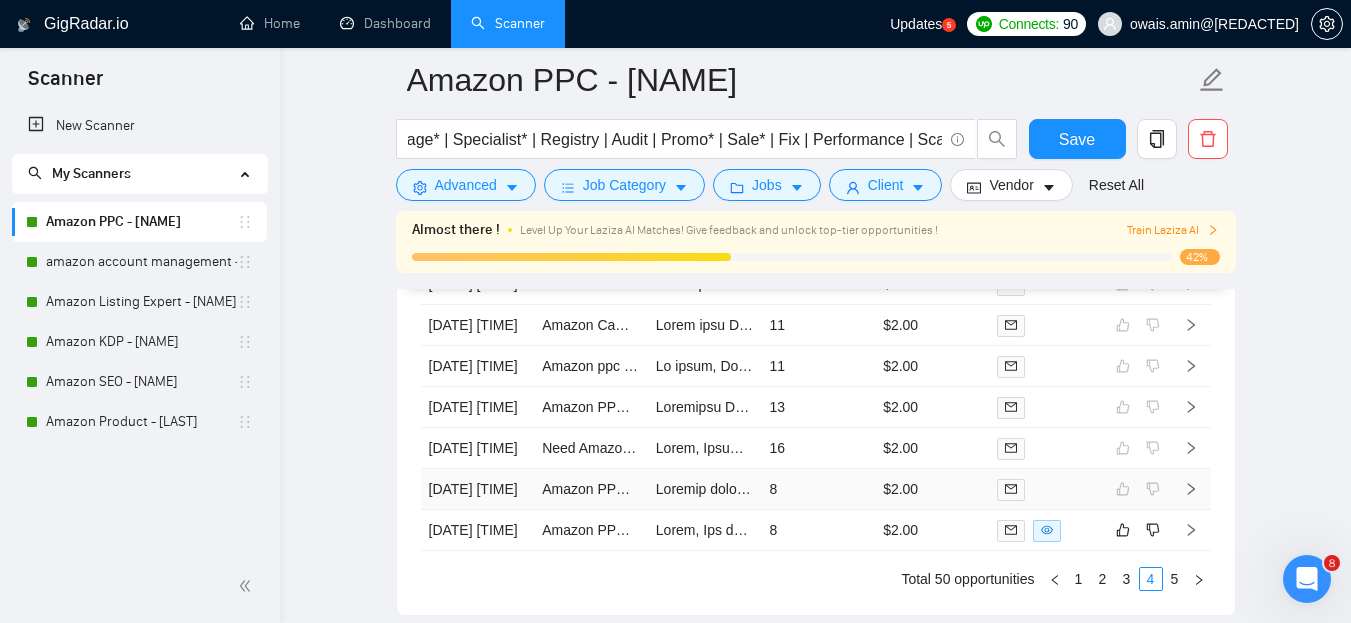 scroll, scrollTop: 0, scrollLeft: 0, axis: both 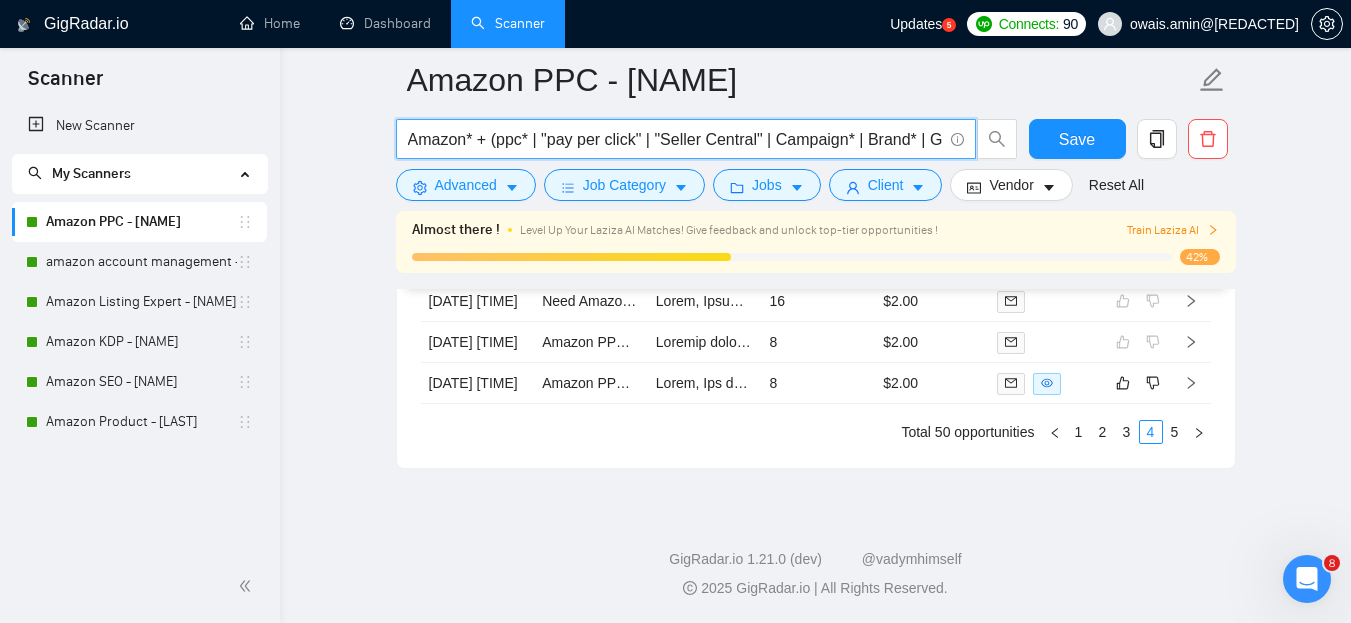 click at bounding box center (140, 586) 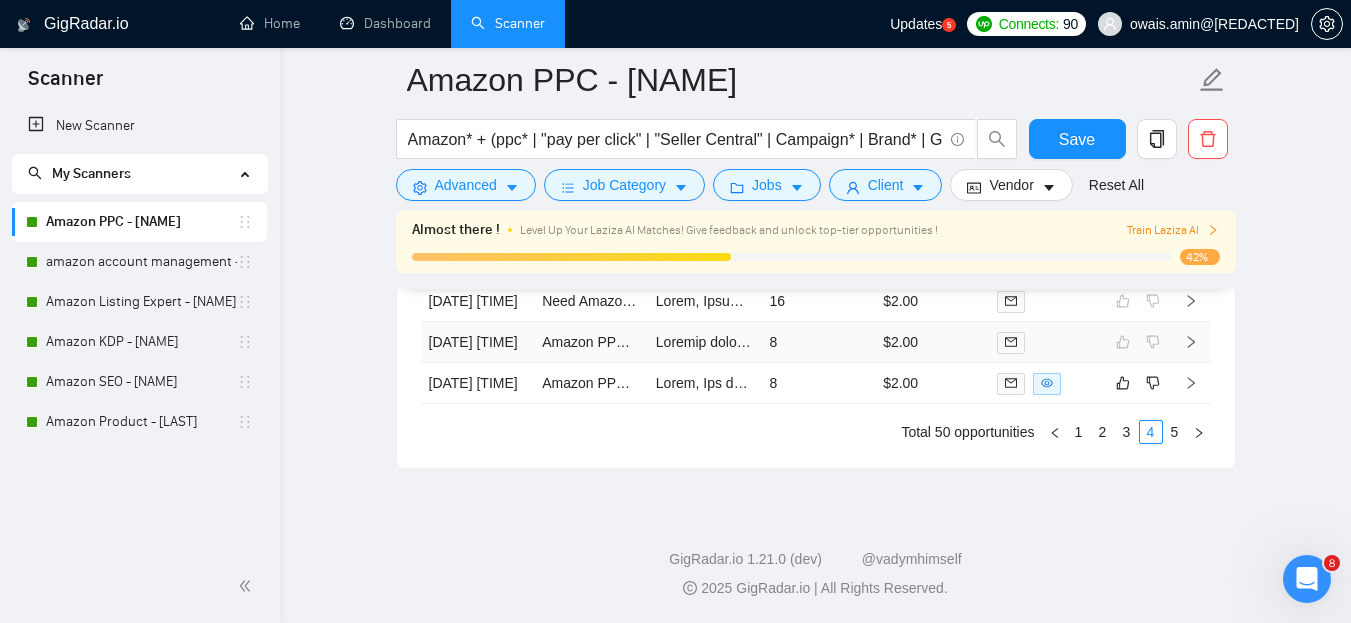 scroll, scrollTop: 5508, scrollLeft: 0, axis: vertical 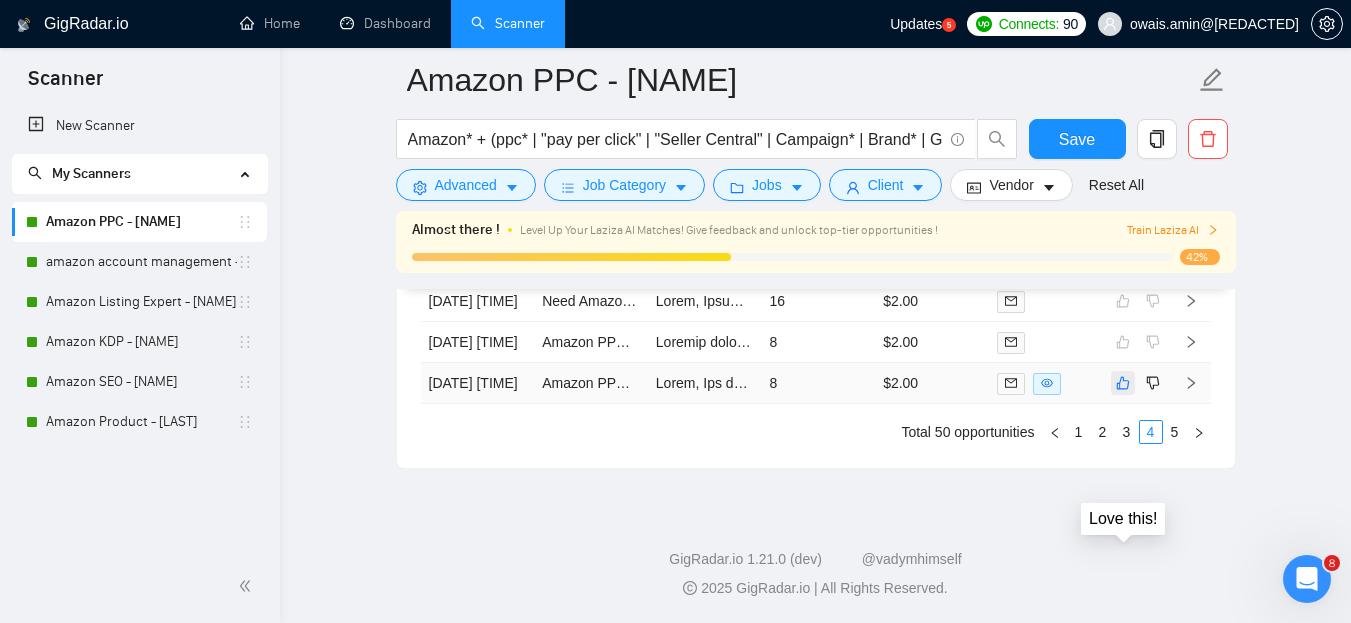click 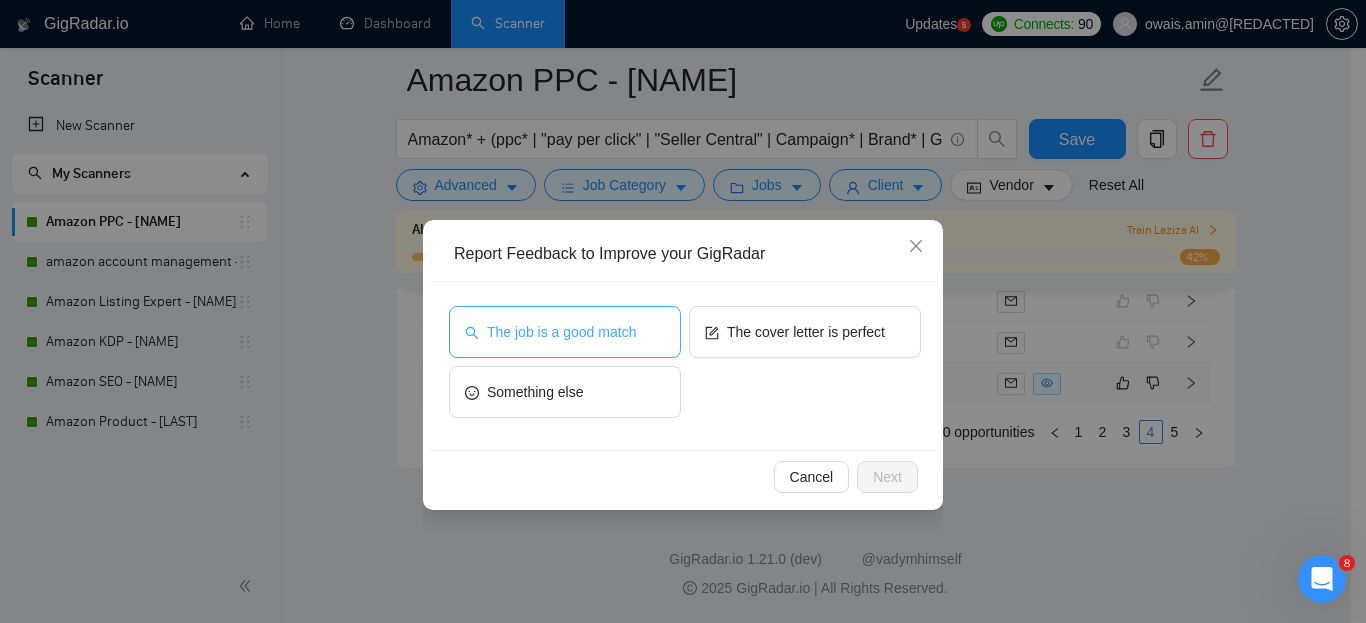 click on "The job is a good match" at bounding box center [561, 332] 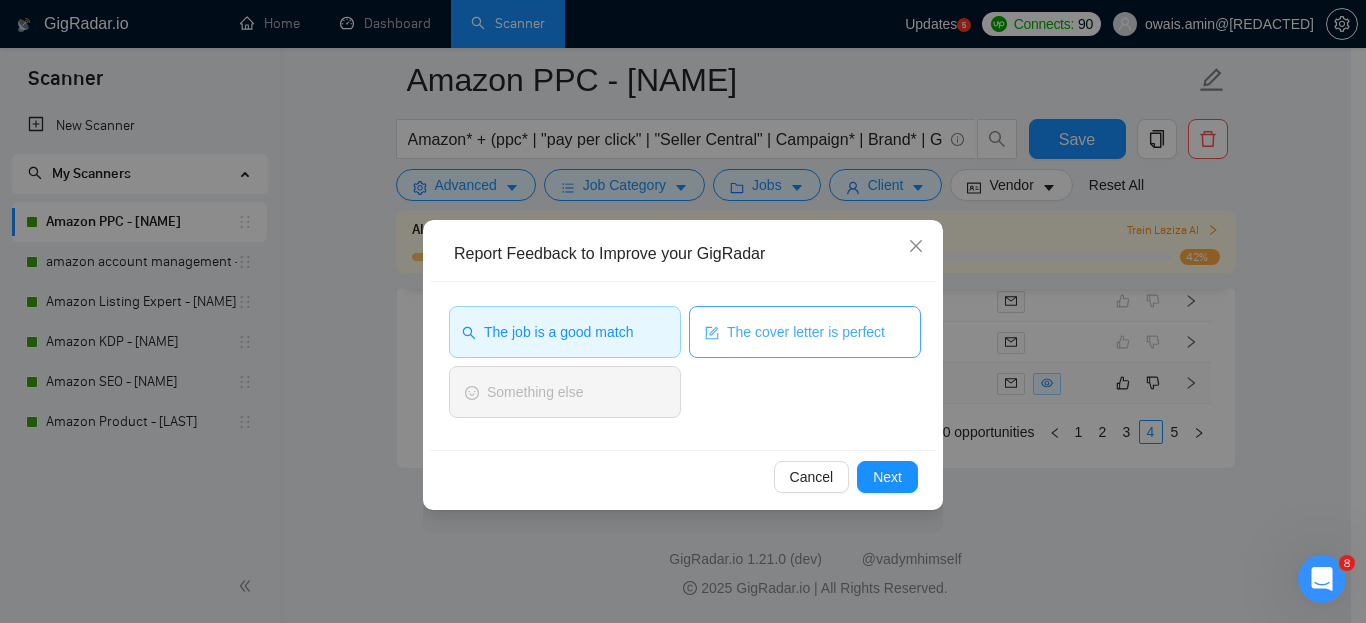 click on "The cover letter is perfect" at bounding box center [806, 332] 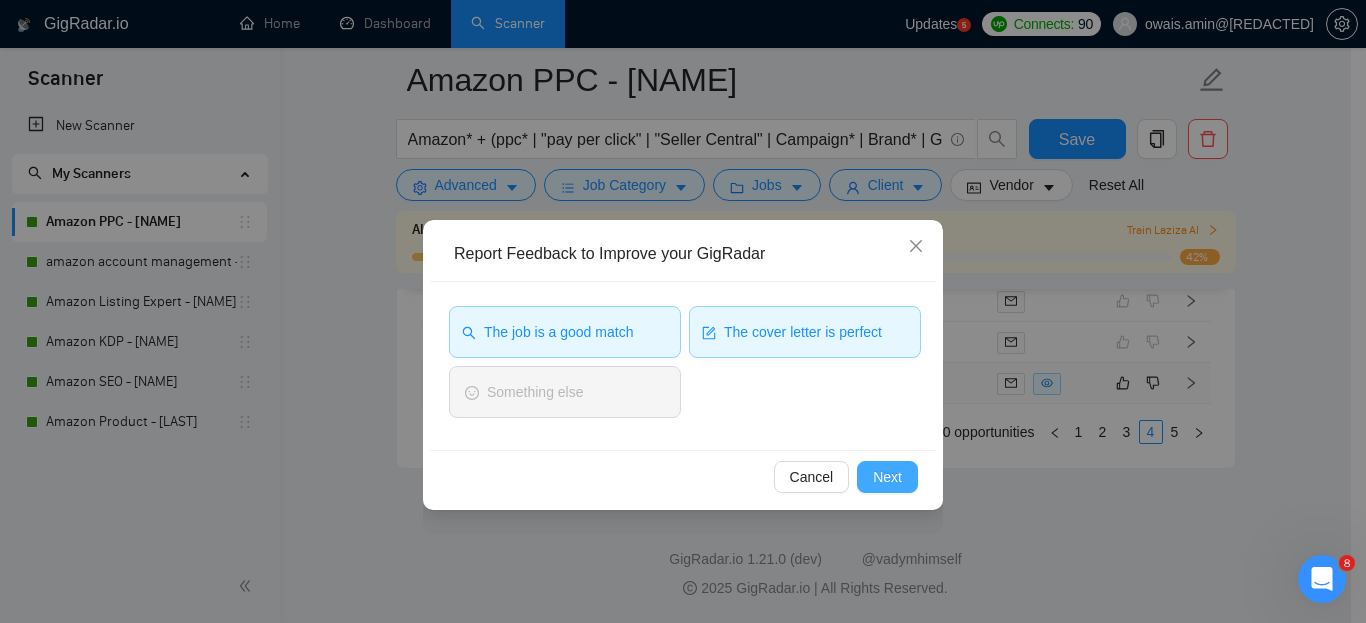 click on "Next" at bounding box center [887, 477] 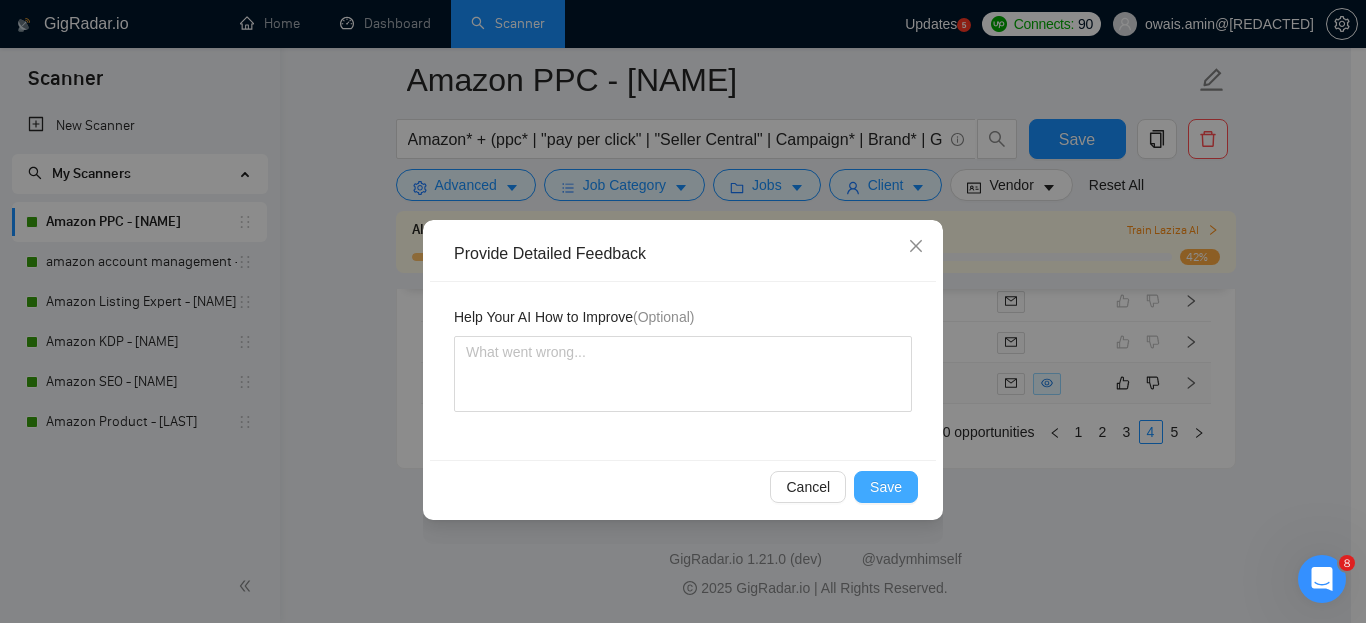 click on "Save" at bounding box center (886, 487) 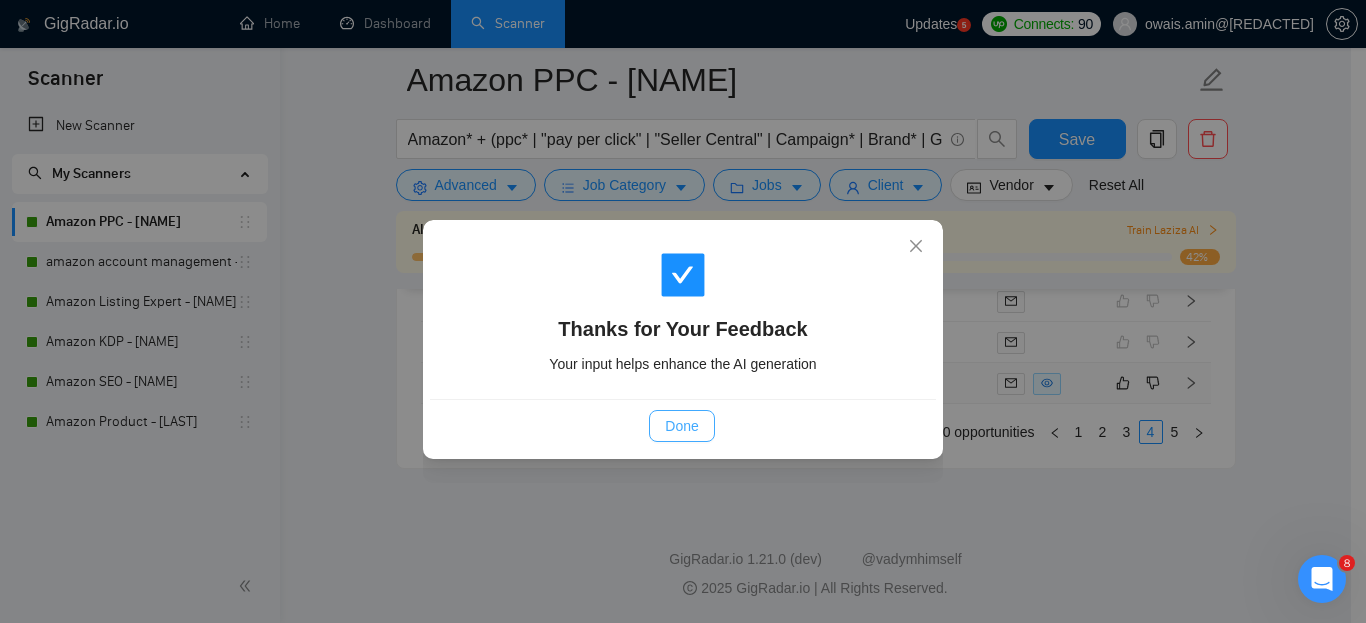 click on "Done" at bounding box center (681, 426) 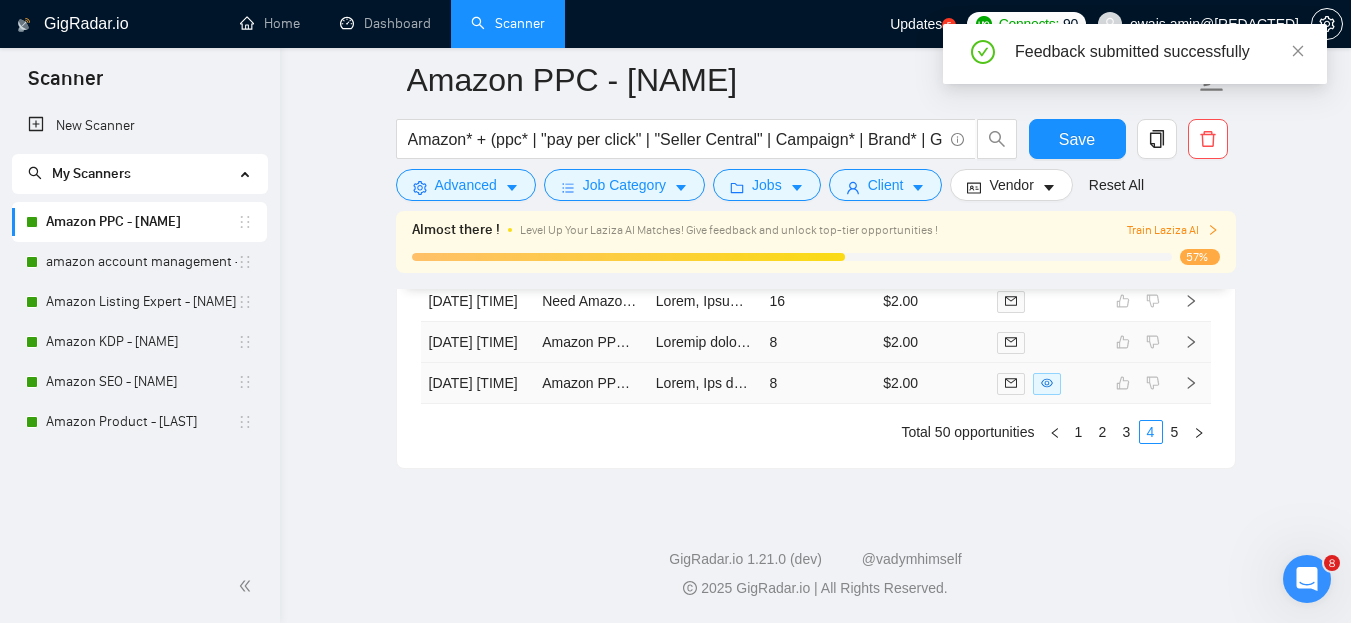 scroll, scrollTop: 5508, scrollLeft: 0, axis: vertical 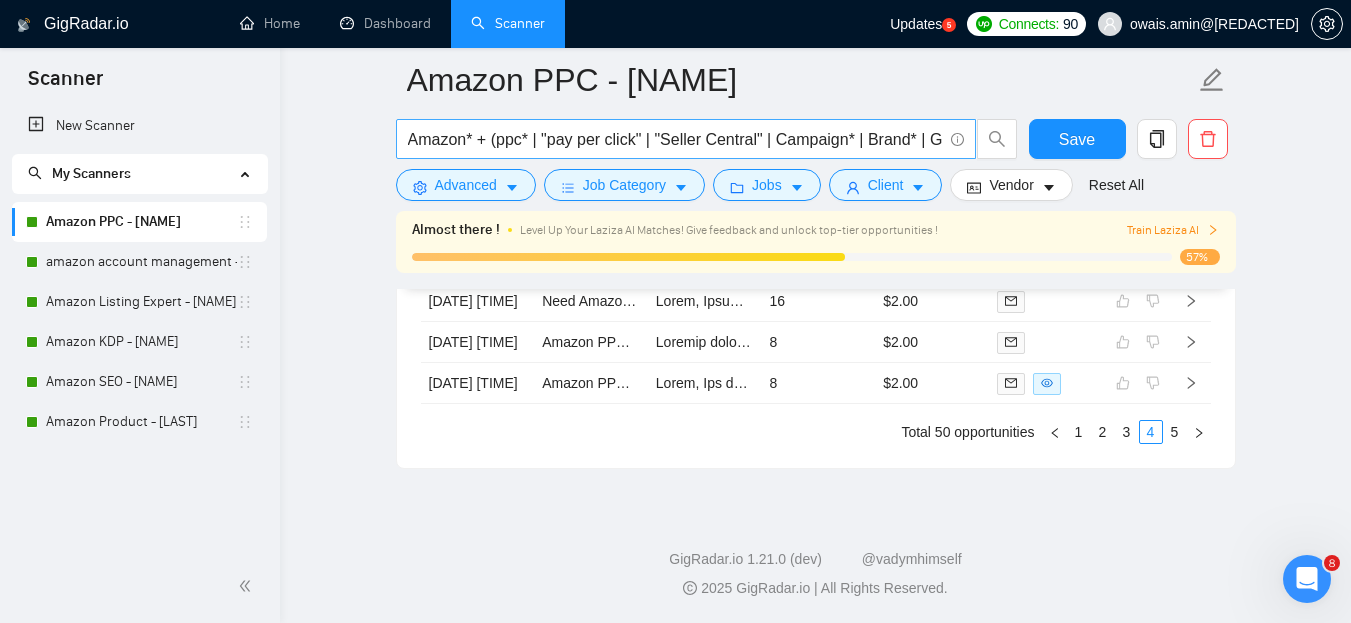 click on "Amazon* + (ppc* | "pay per click" | "Seller Central" | Campaign* | Brand* | Growth | Keyword) + (Expert* | Setup* | Optimize* | Ads* | Advertise* | Manage* | Specialist* | Registry | Audit | Promo* | Sale* | Fix | Performance | Scale )" at bounding box center [675, 139] 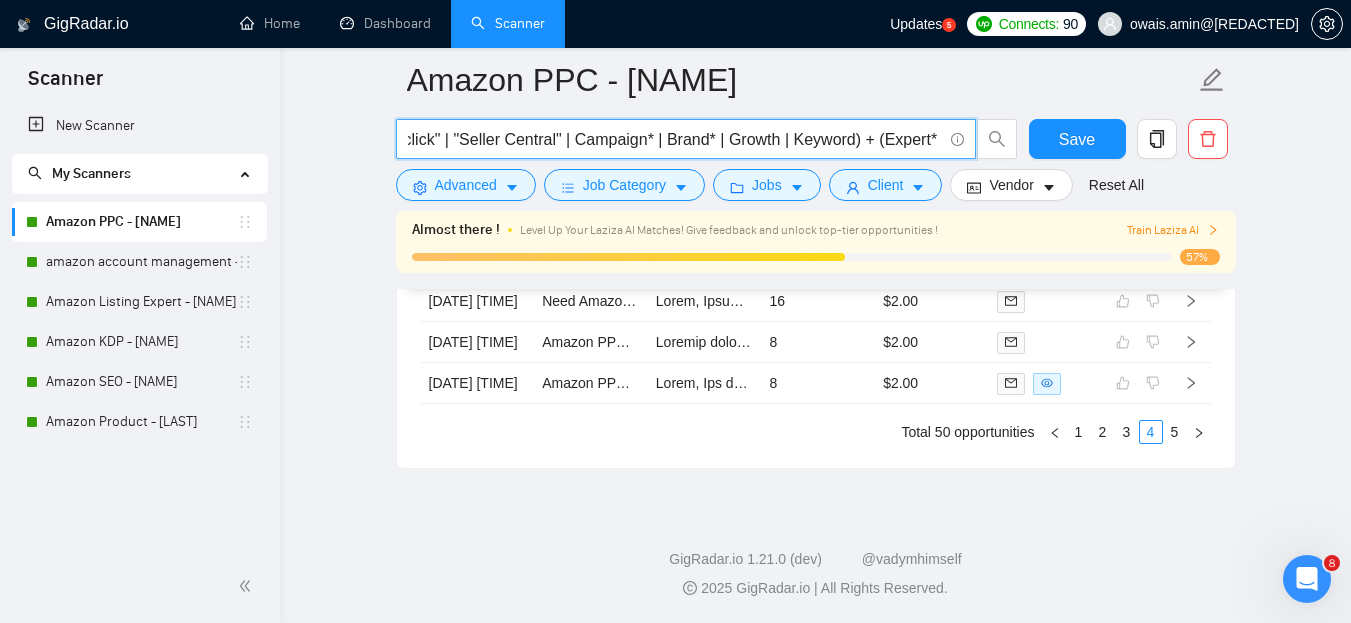scroll, scrollTop: 0, scrollLeft: 207, axis: horizontal 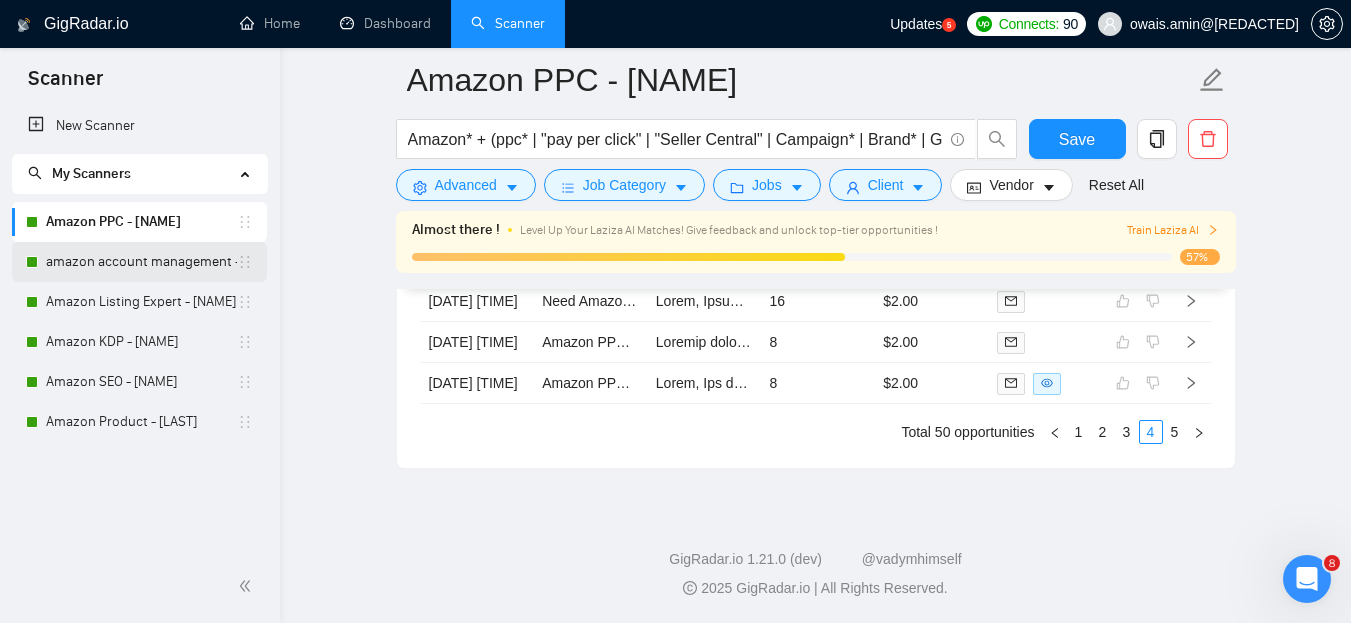 click on "amazon account management - [USERNAME]" at bounding box center (141, 262) 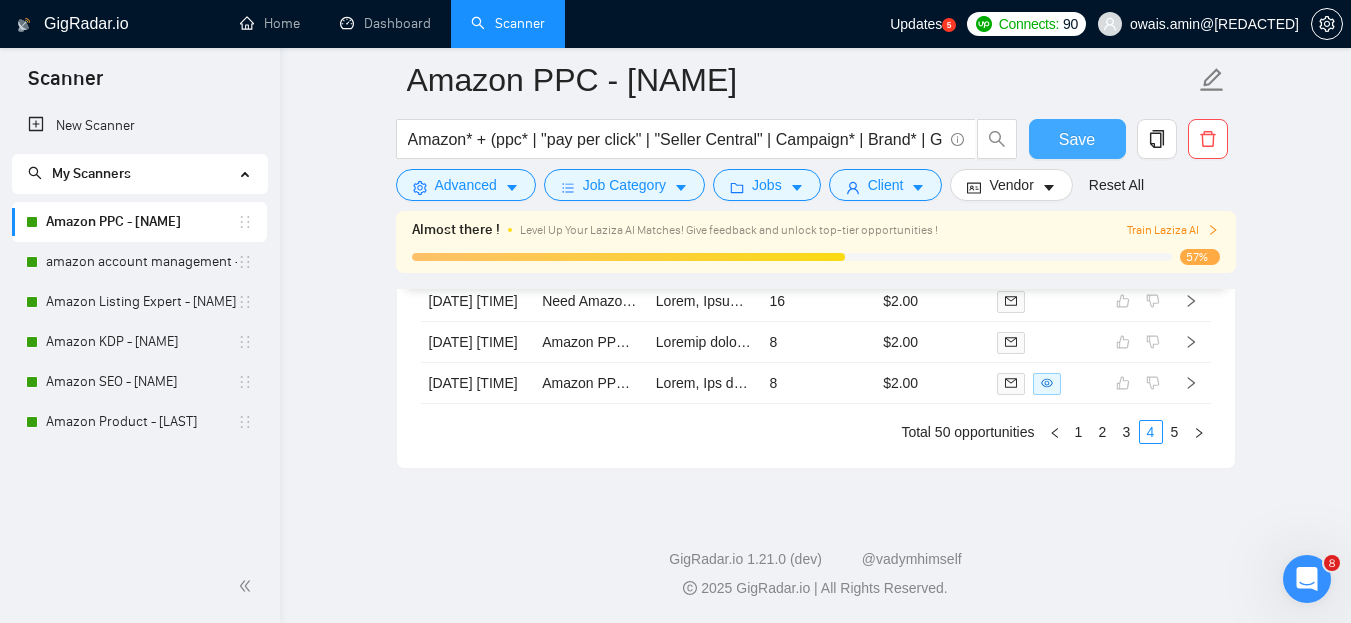 click on "Save" at bounding box center [1077, 139] 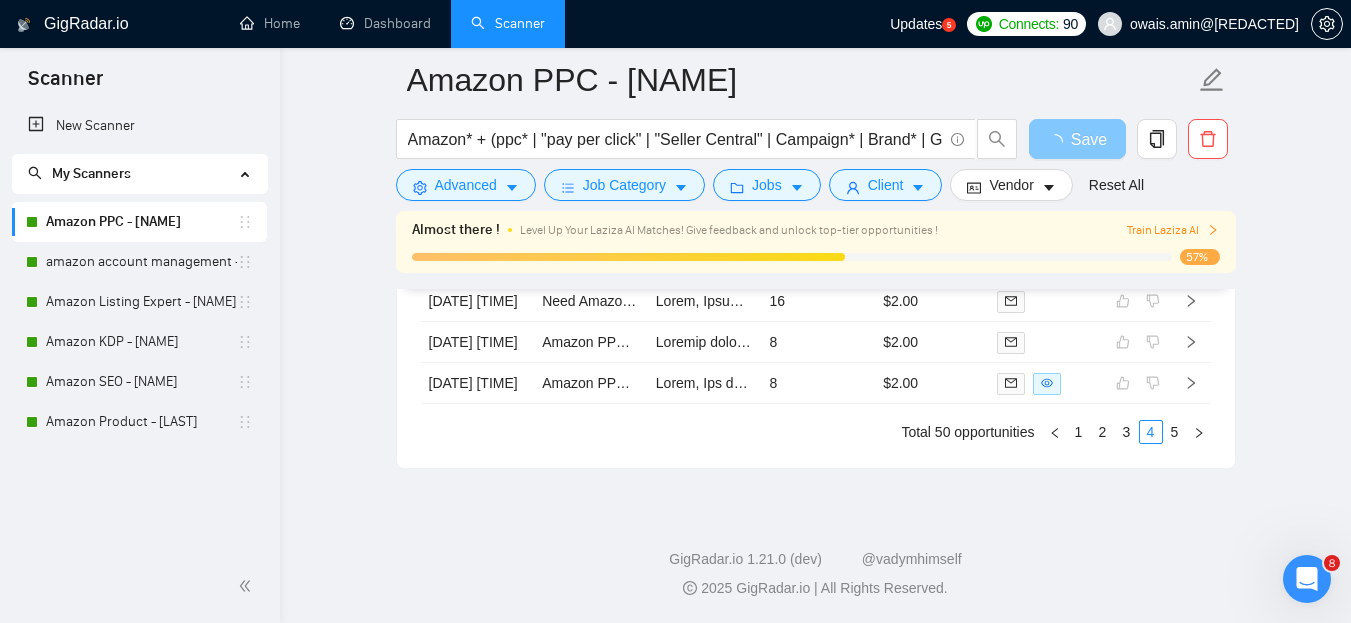 scroll, scrollTop: 5508, scrollLeft: 0, axis: vertical 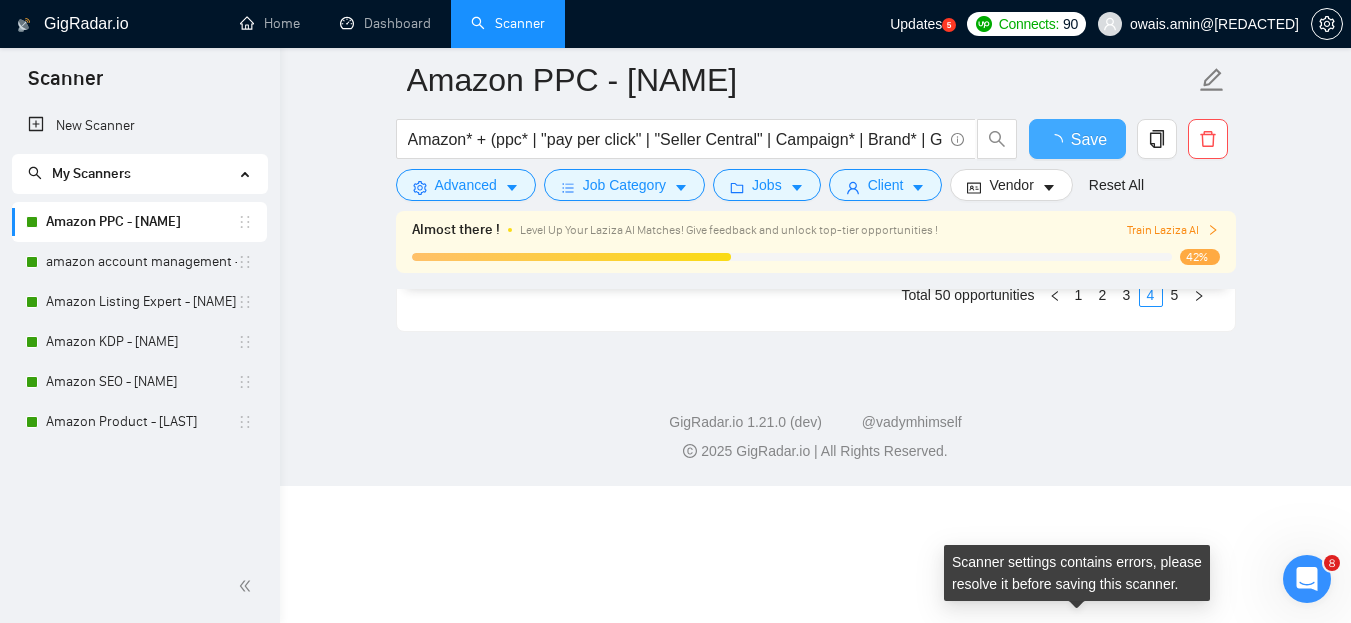 type 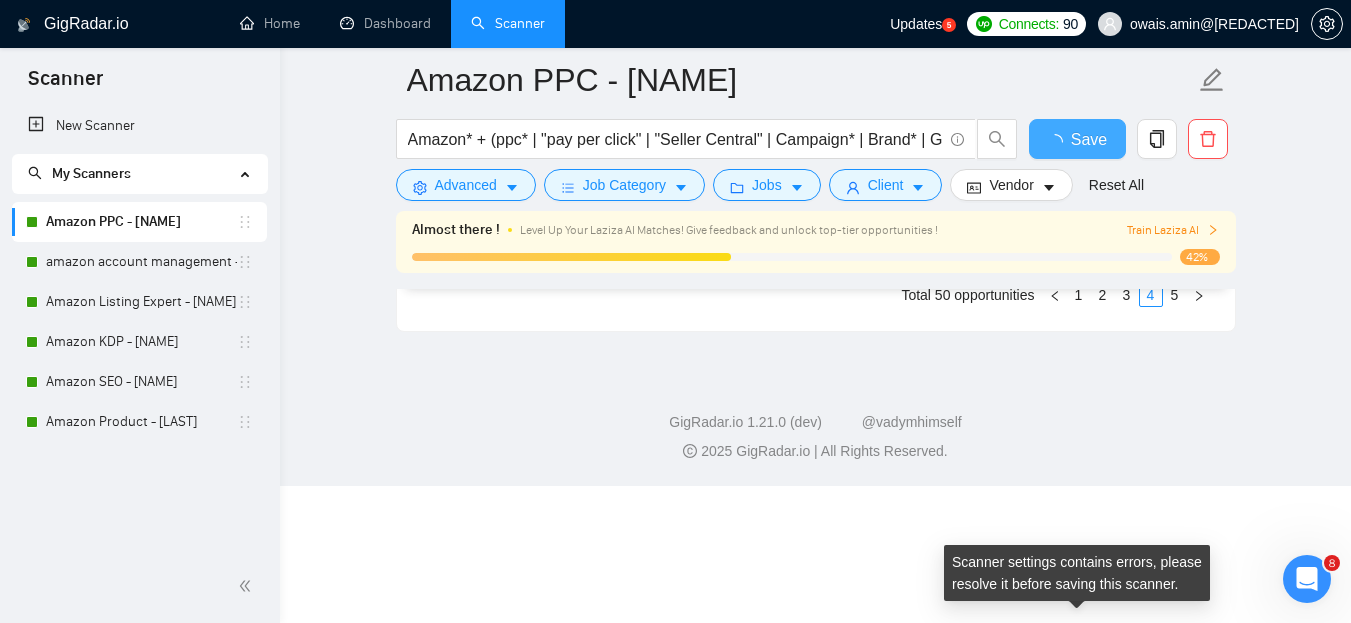 checkbox on "true" 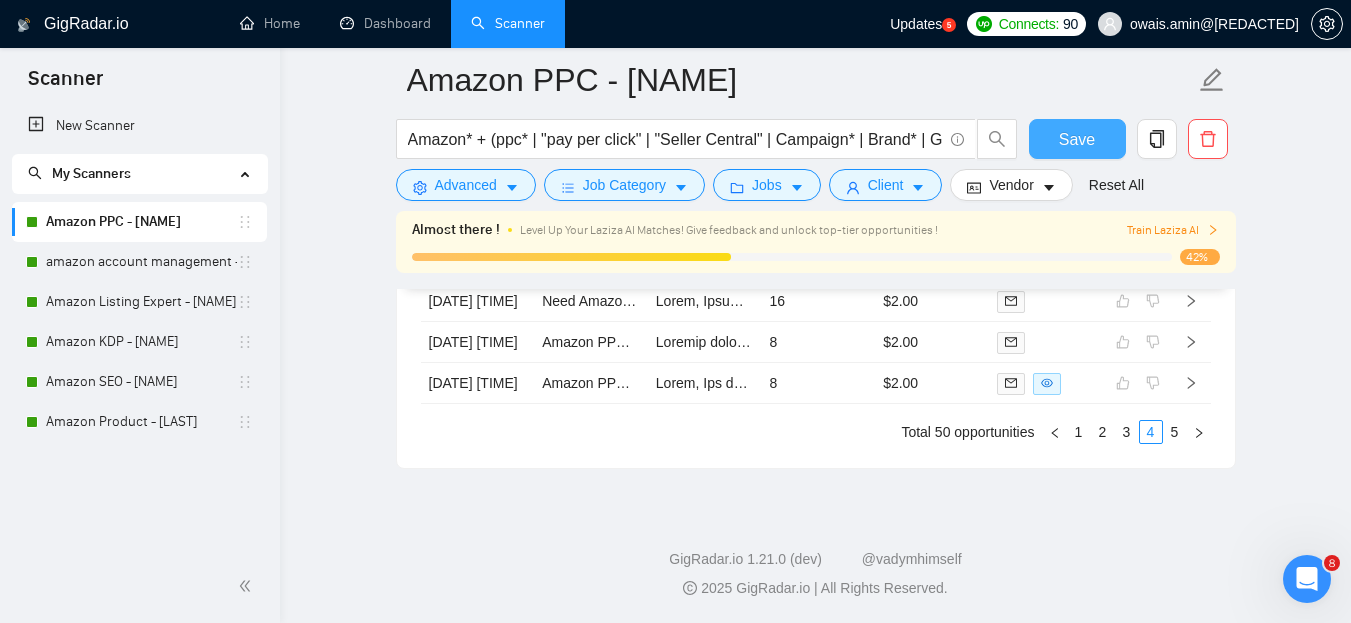 scroll, scrollTop: 5589, scrollLeft: 0, axis: vertical 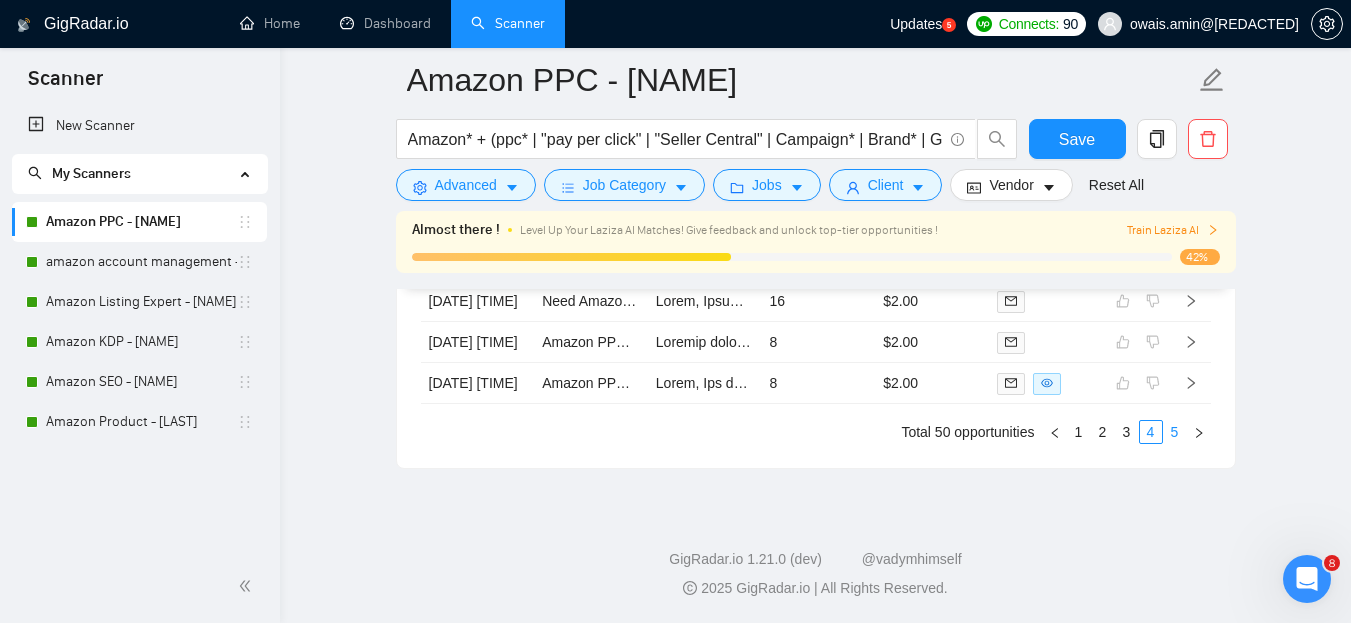 click on "5" at bounding box center (1175, 432) 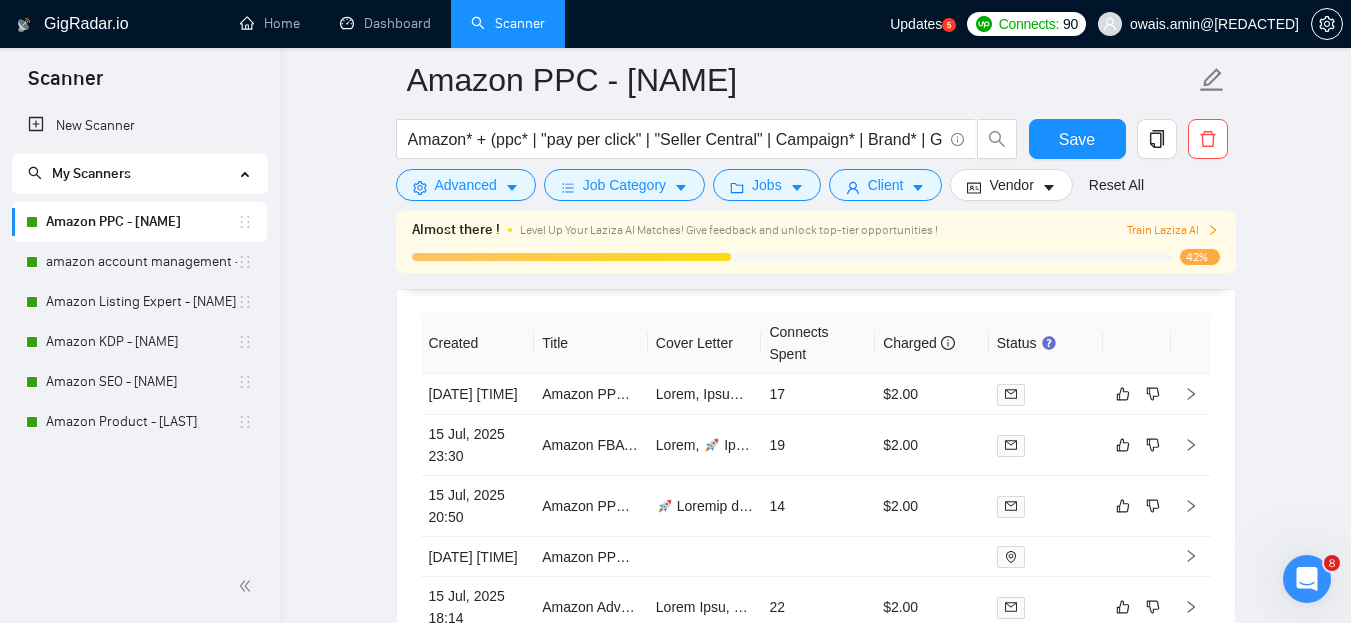 scroll, scrollTop: 5009, scrollLeft: 0, axis: vertical 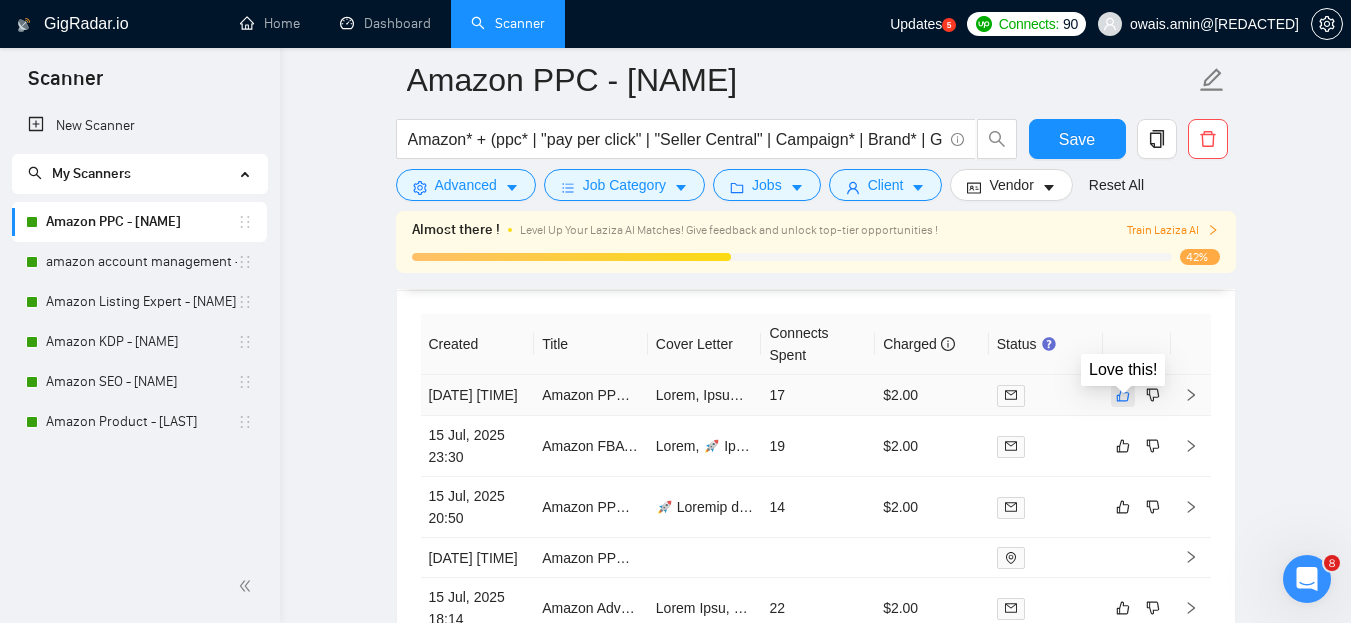 click 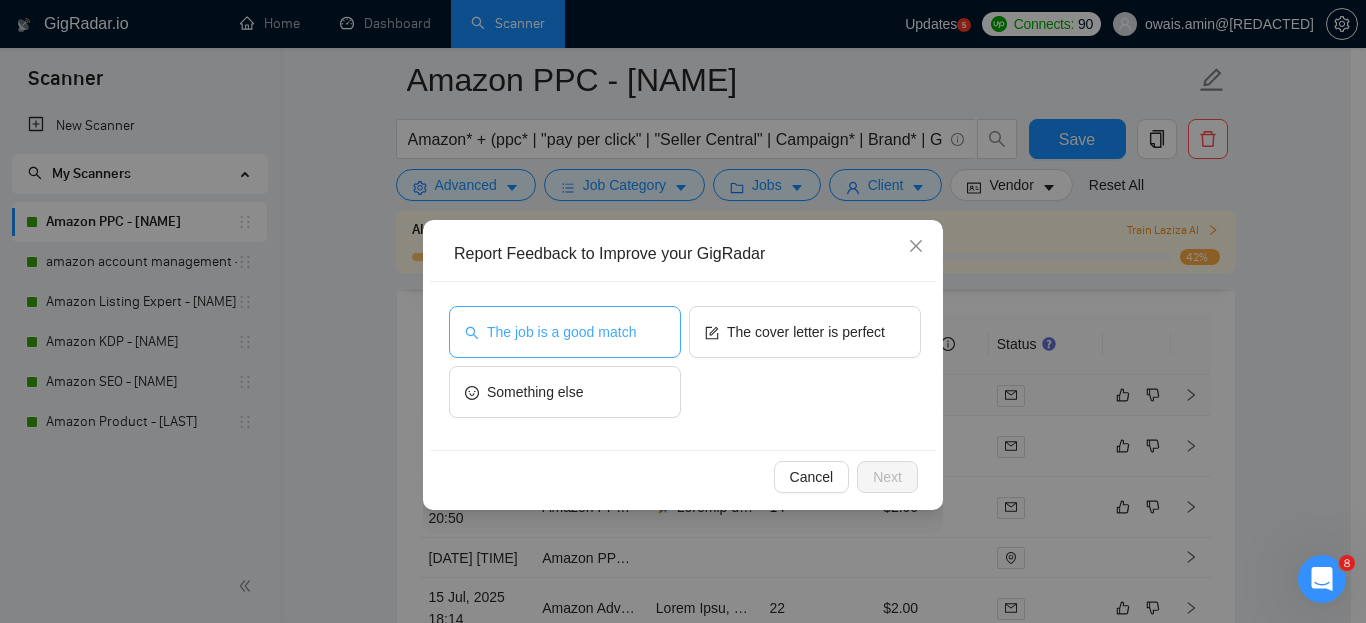 click on "The job is a good match" at bounding box center (561, 332) 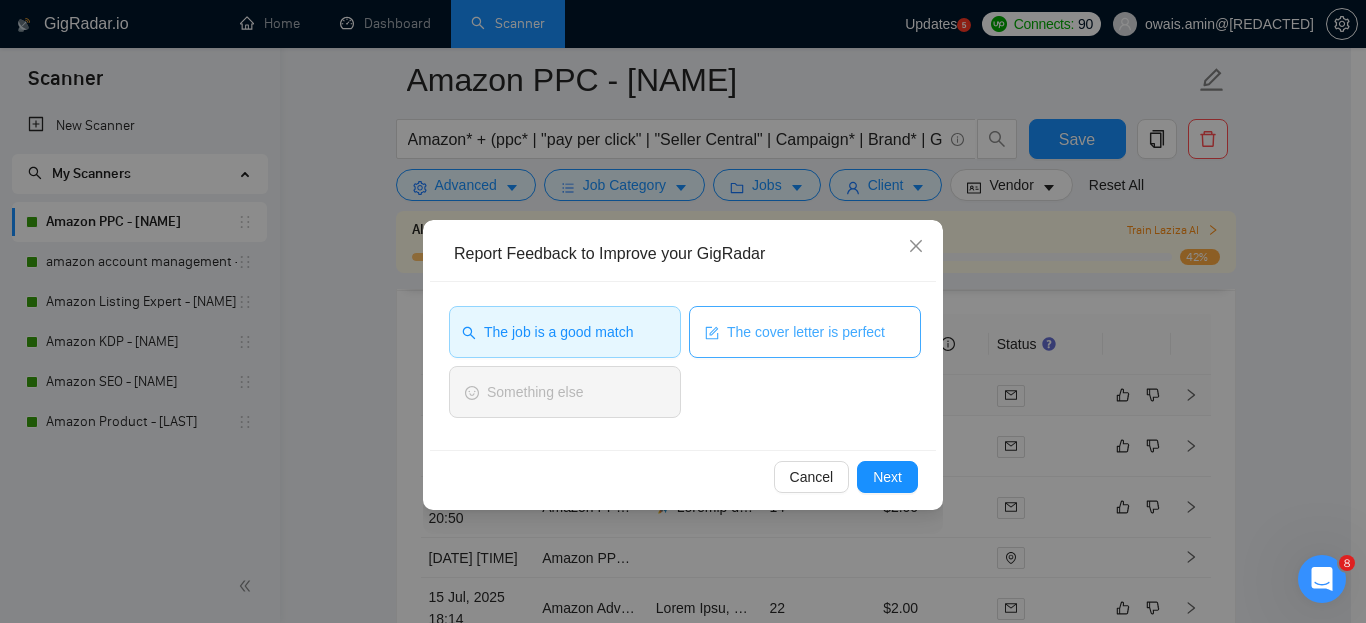 click on "The cover letter is perfect" at bounding box center (806, 332) 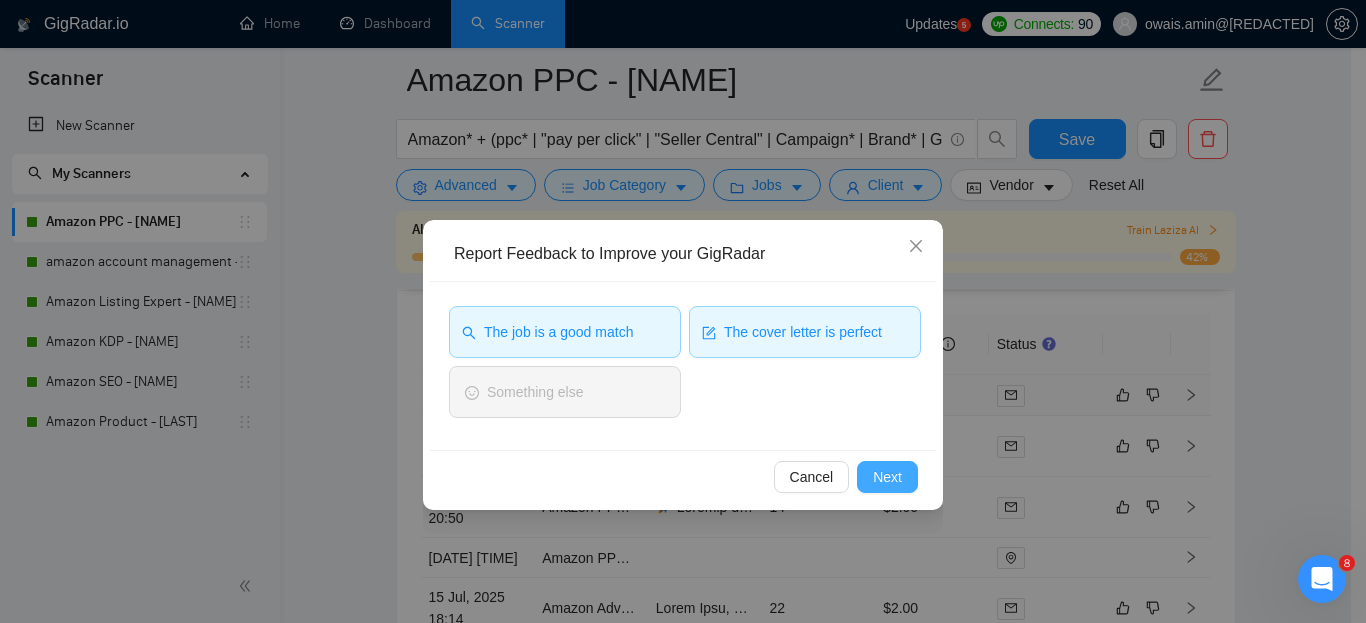 click on "Next" at bounding box center (887, 477) 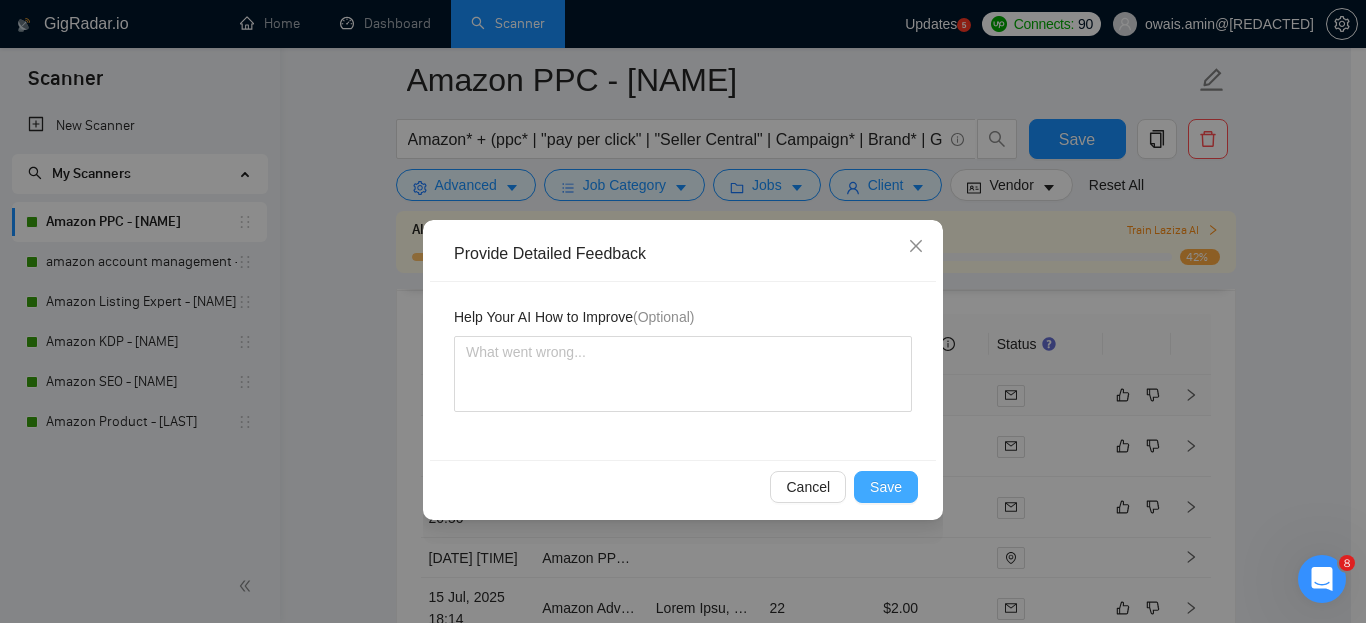 click on "Save" at bounding box center (886, 487) 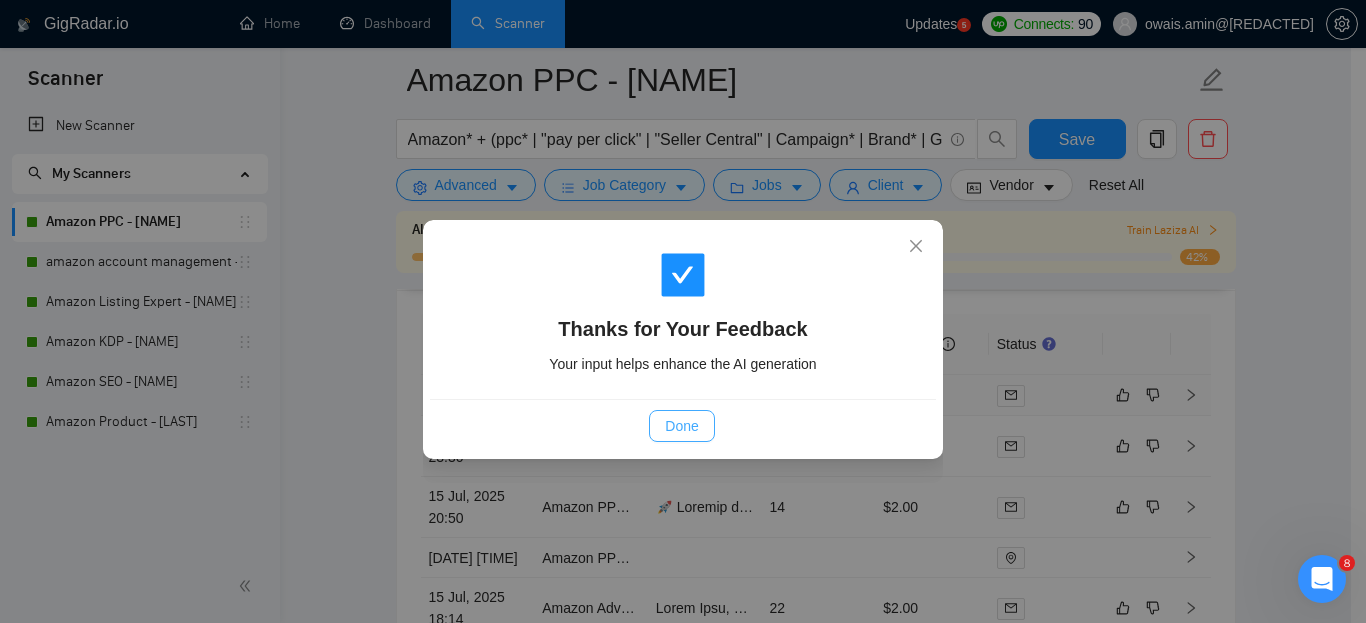 click on "Done" at bounding box center [681, 426] 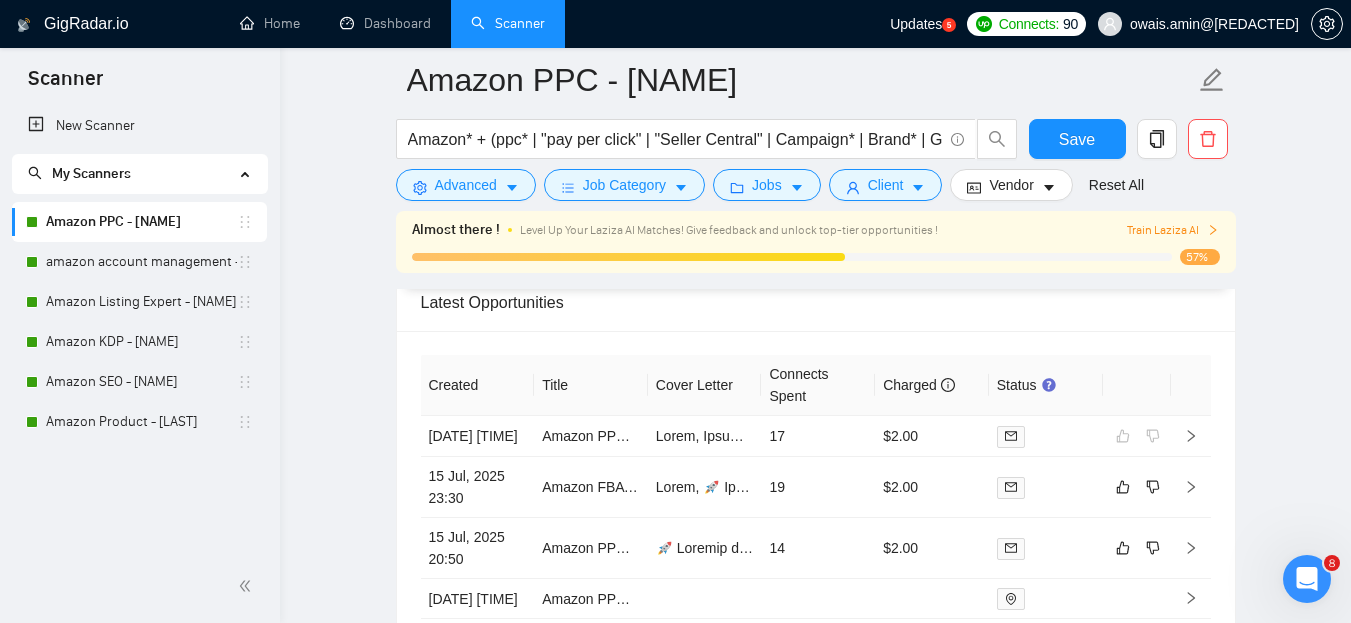 scroll, scrollTop: 4975, scrollLeft: 0, axis: vertical 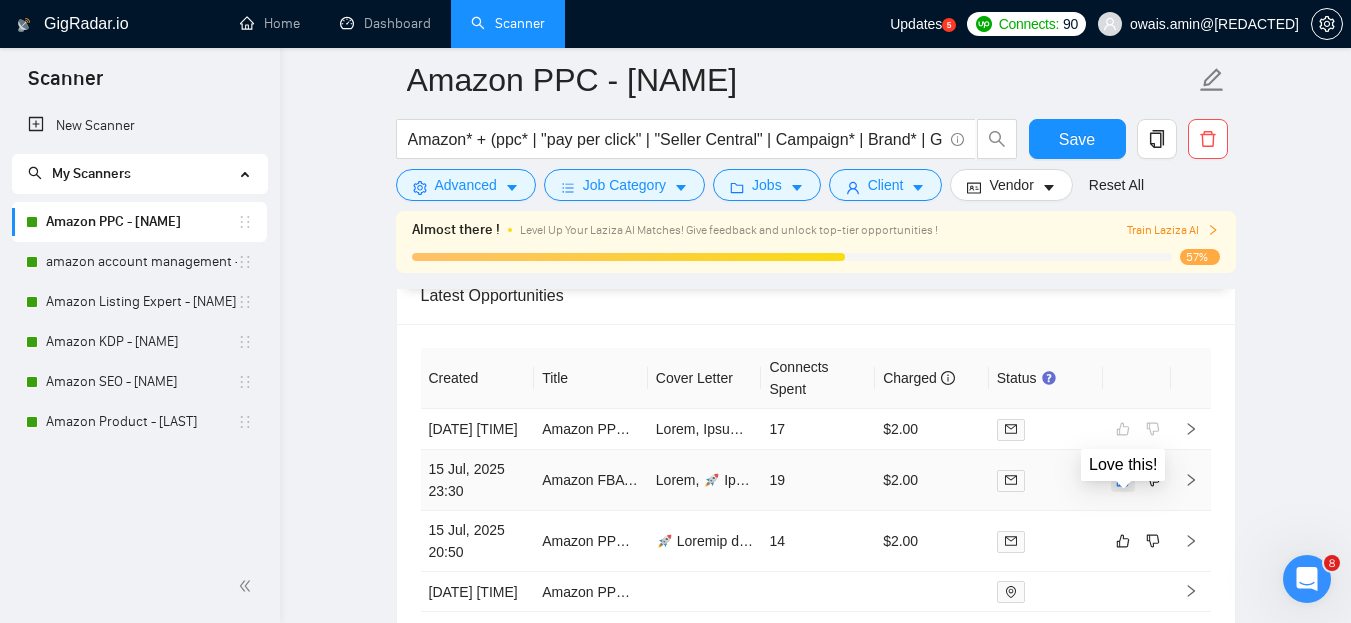 click 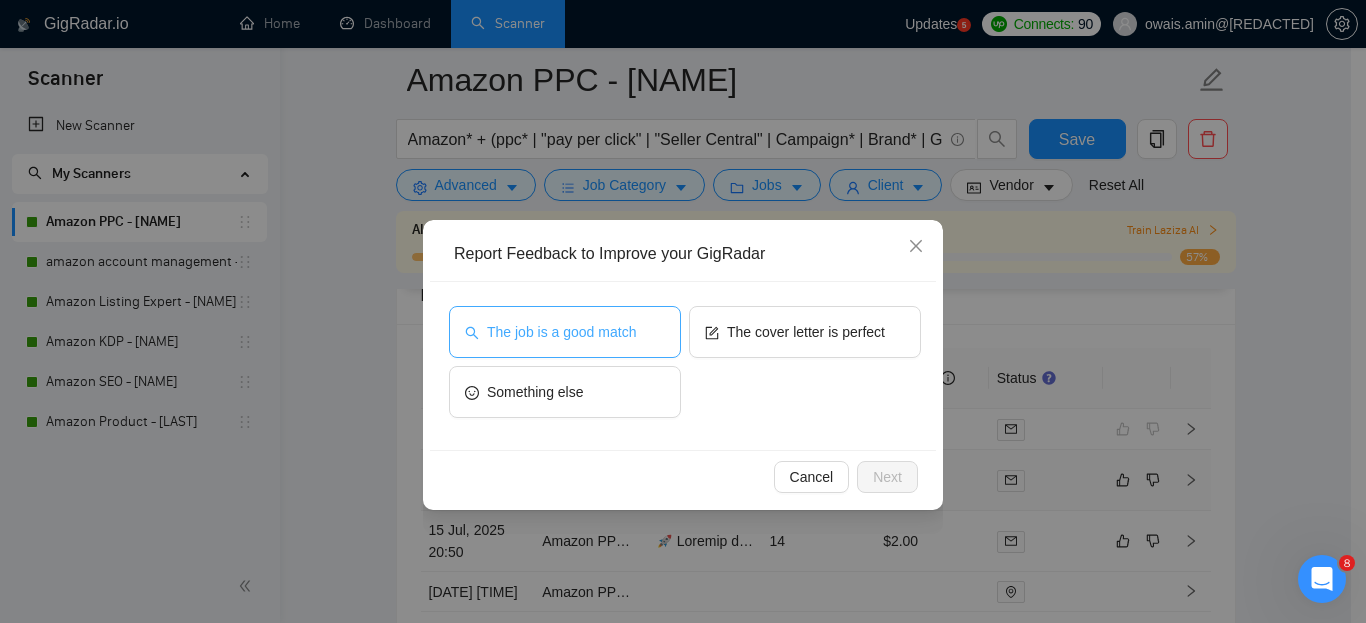 click on "The job is a good match" at bounding box center [561, 332] 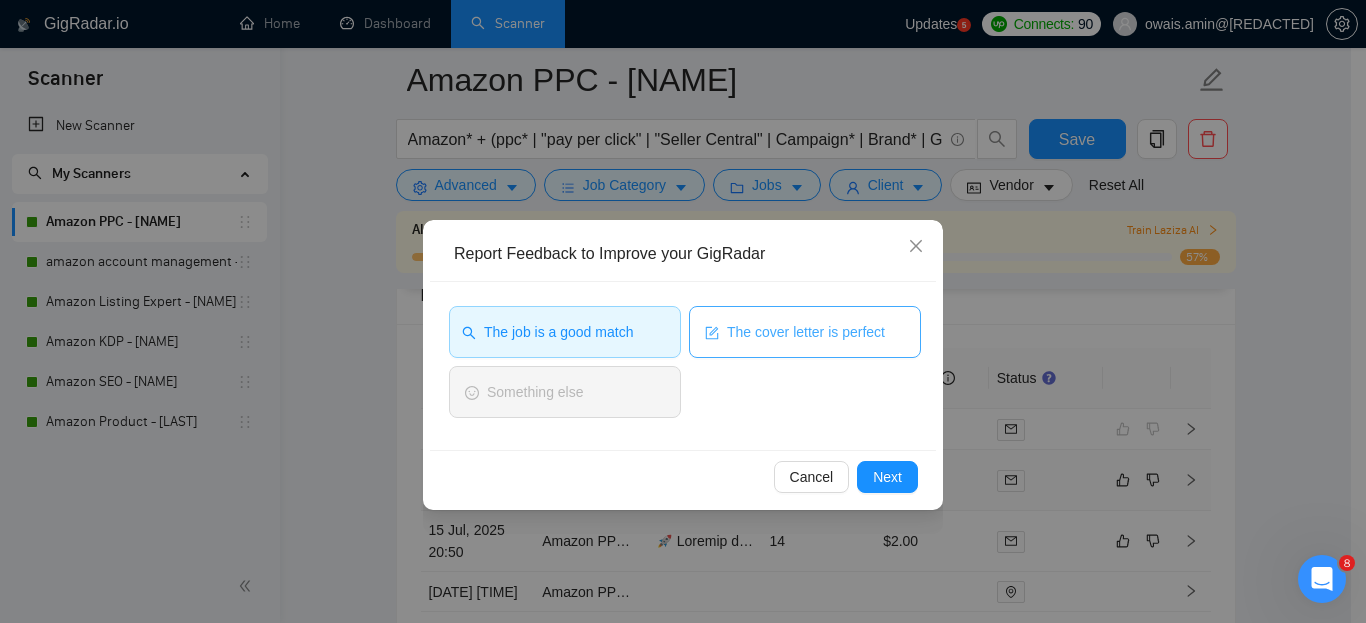 click on "The cover letter is perfect" at bounding box center (806, 332) 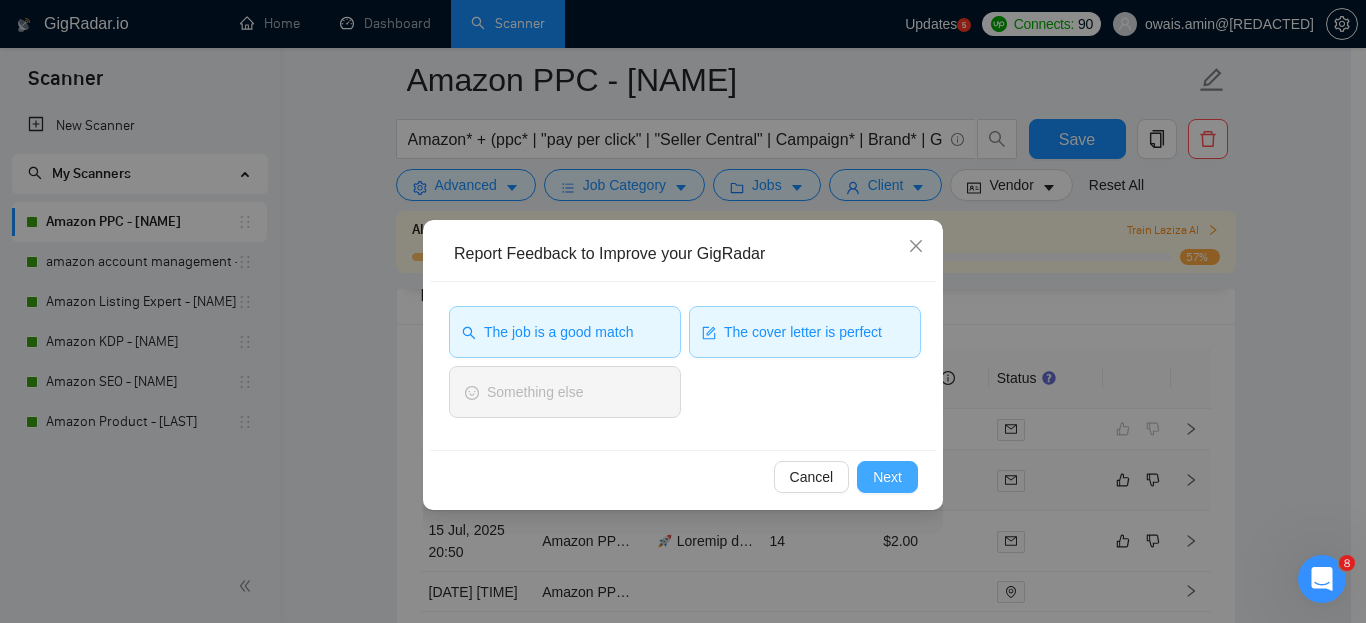 click on "Next" at bounding box center (887, 477) 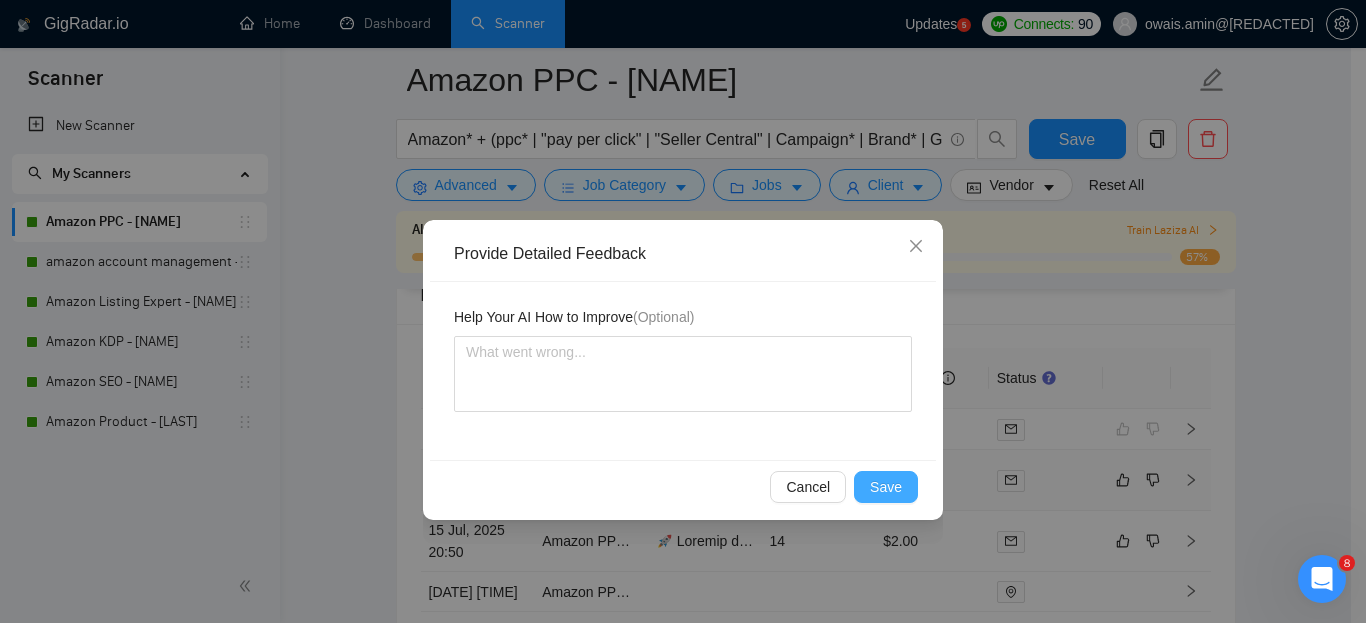 click on "Save" at bounding box center (886, 487) 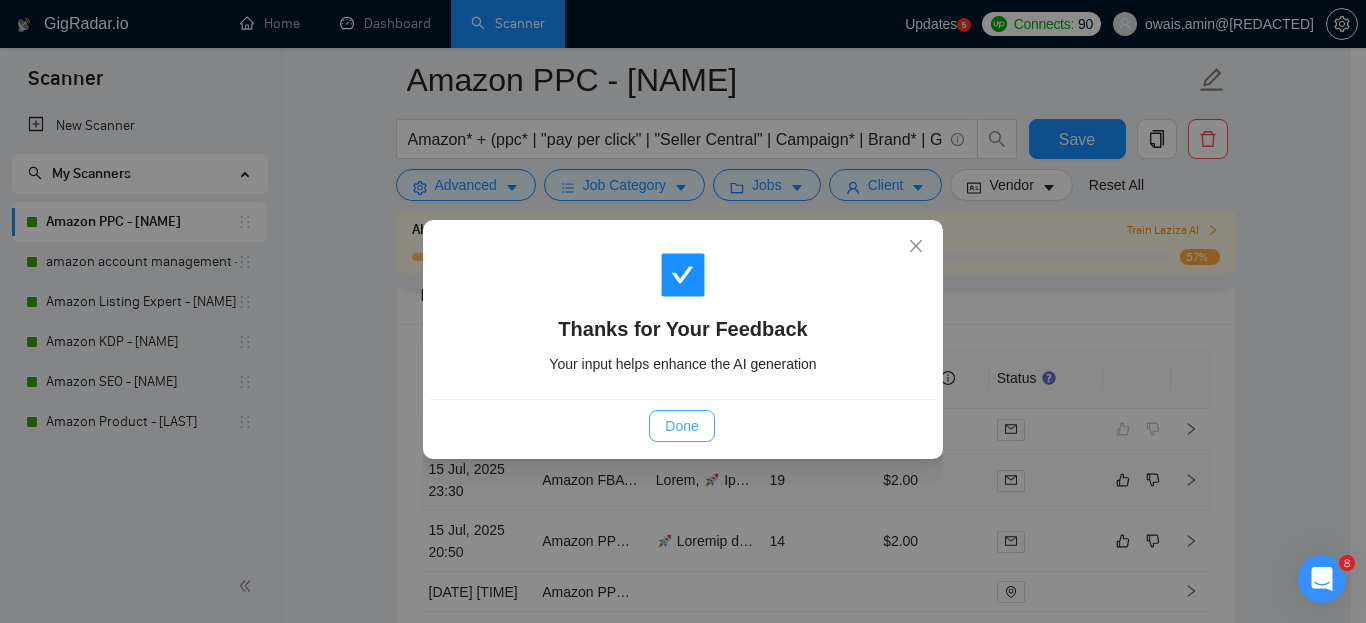 click on "Done" at bounding box center [681, 426] 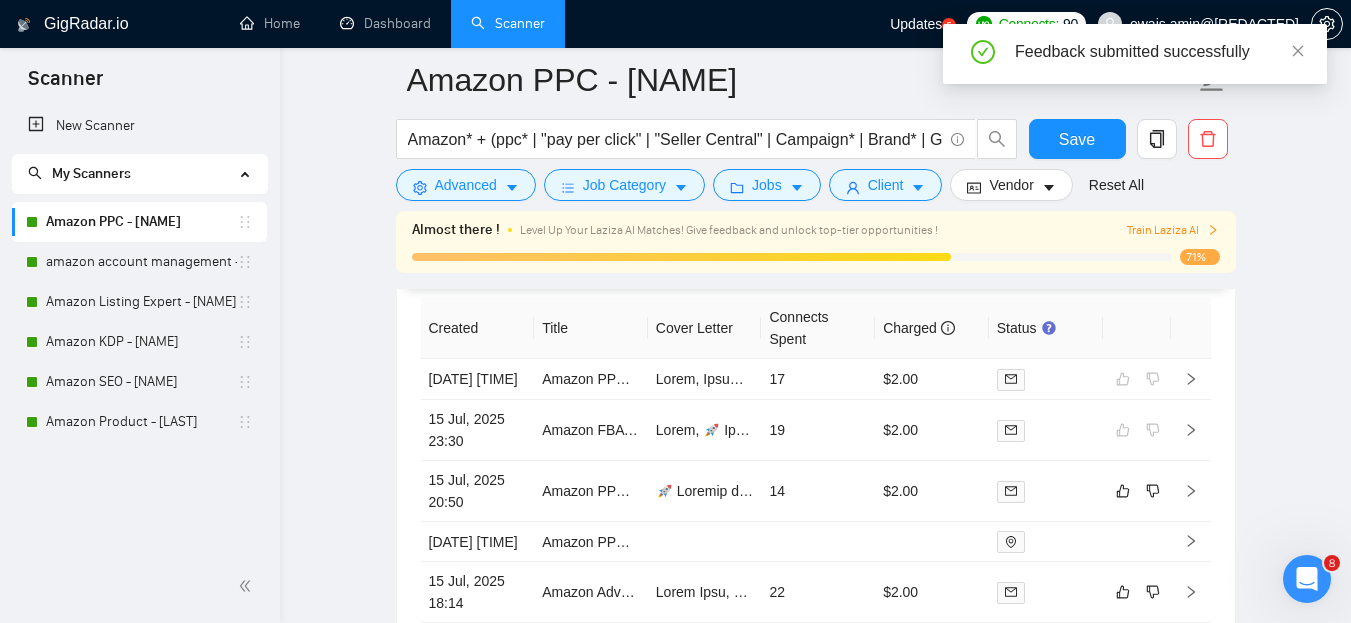scroll, scrollTop: 5001, scrollLeft: 0, axis: vertical 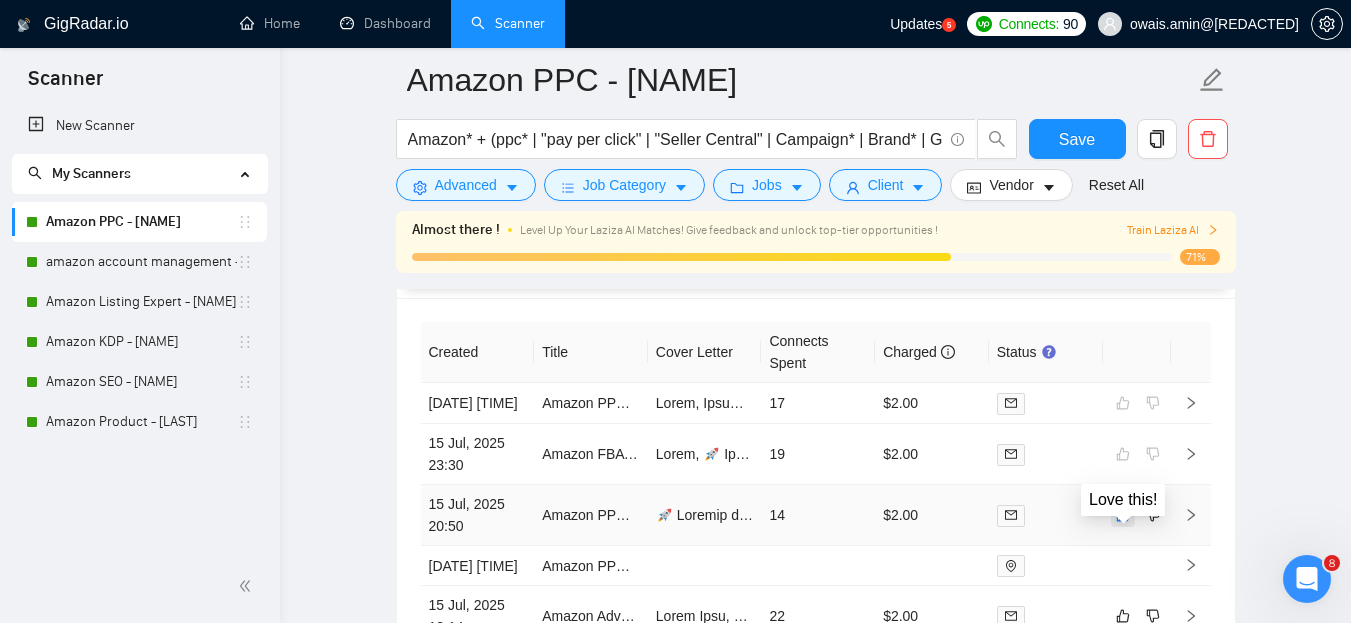 click 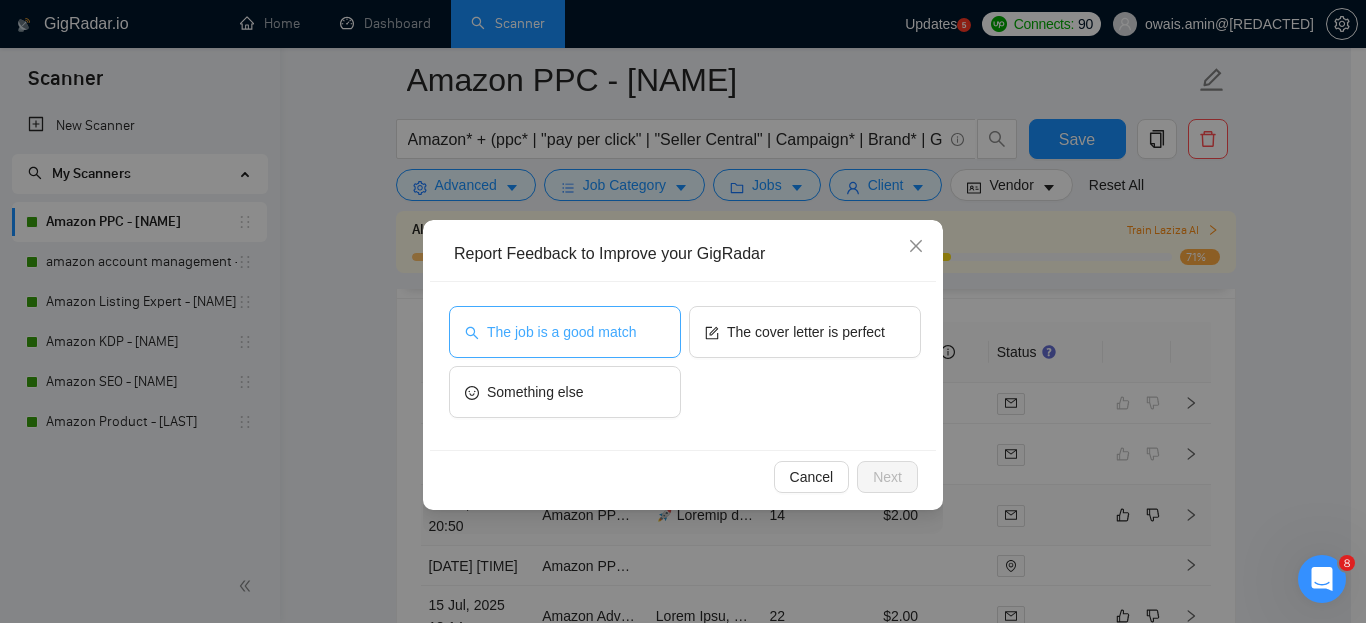 click on "The job is a good match" at bounding box center (561, 332) 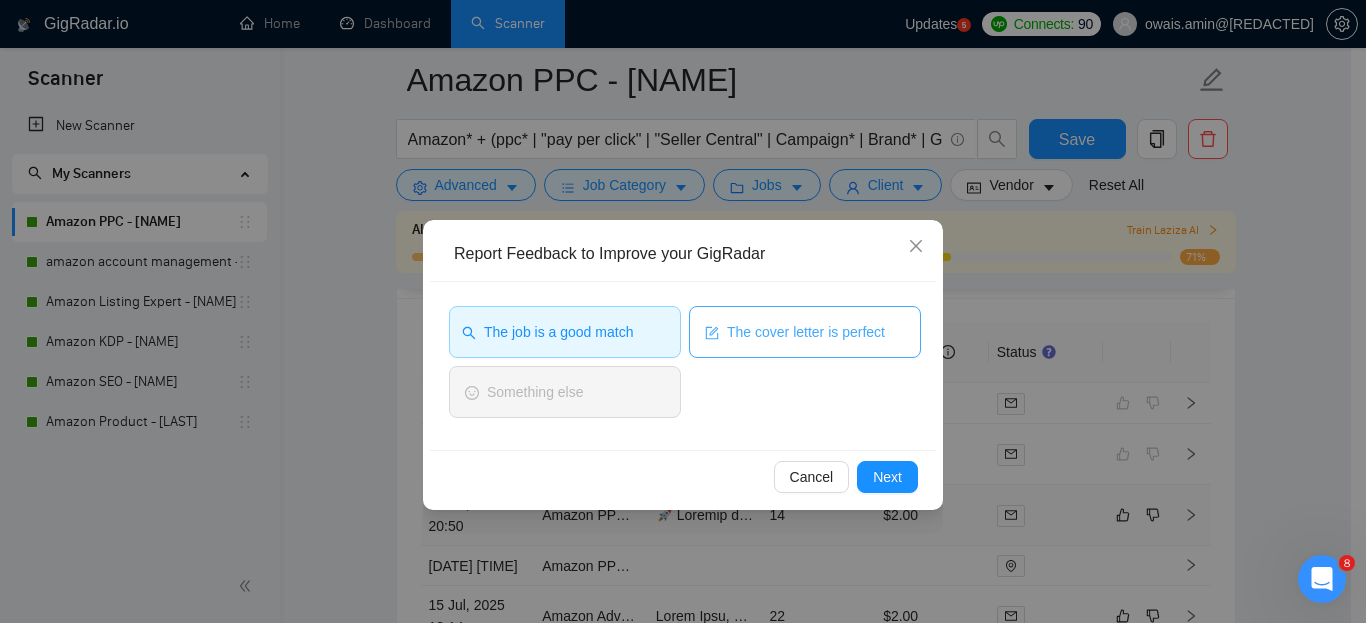drag, startPoint x: 753, startPoint y: 301, endPoint x: 745, endPoint y: 327, distance: 27.202942 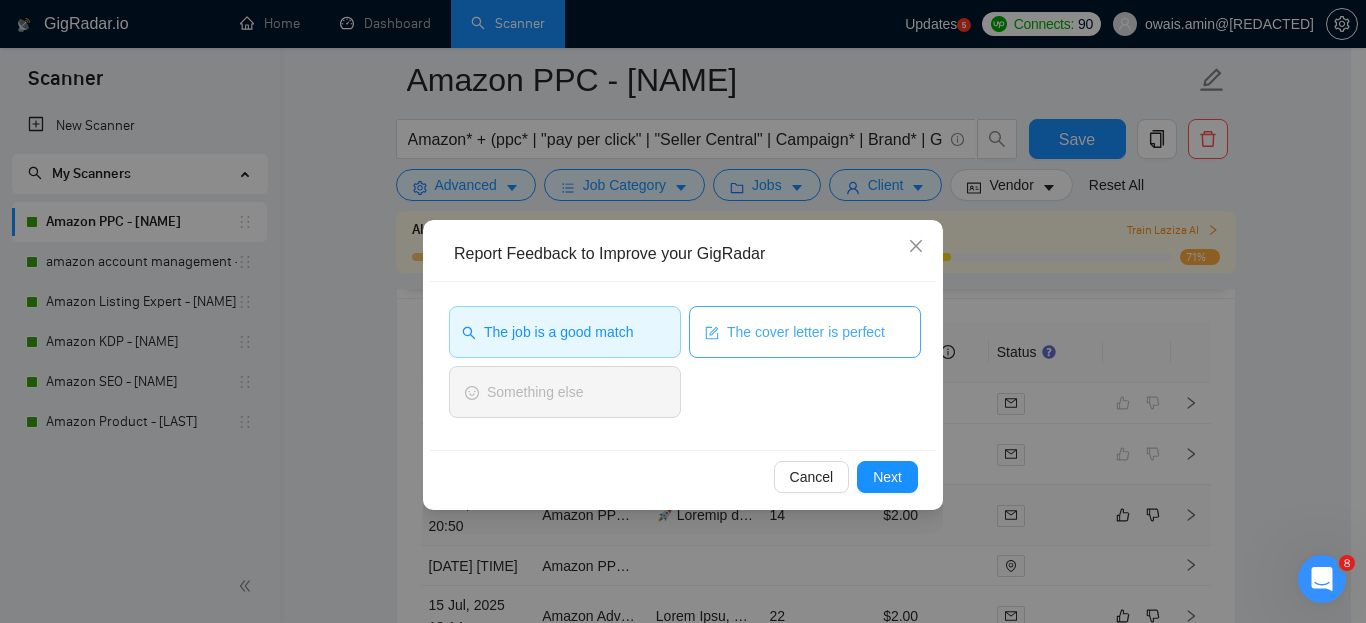 click on "The cover letter is perfect" at bounding box center (806, 332) 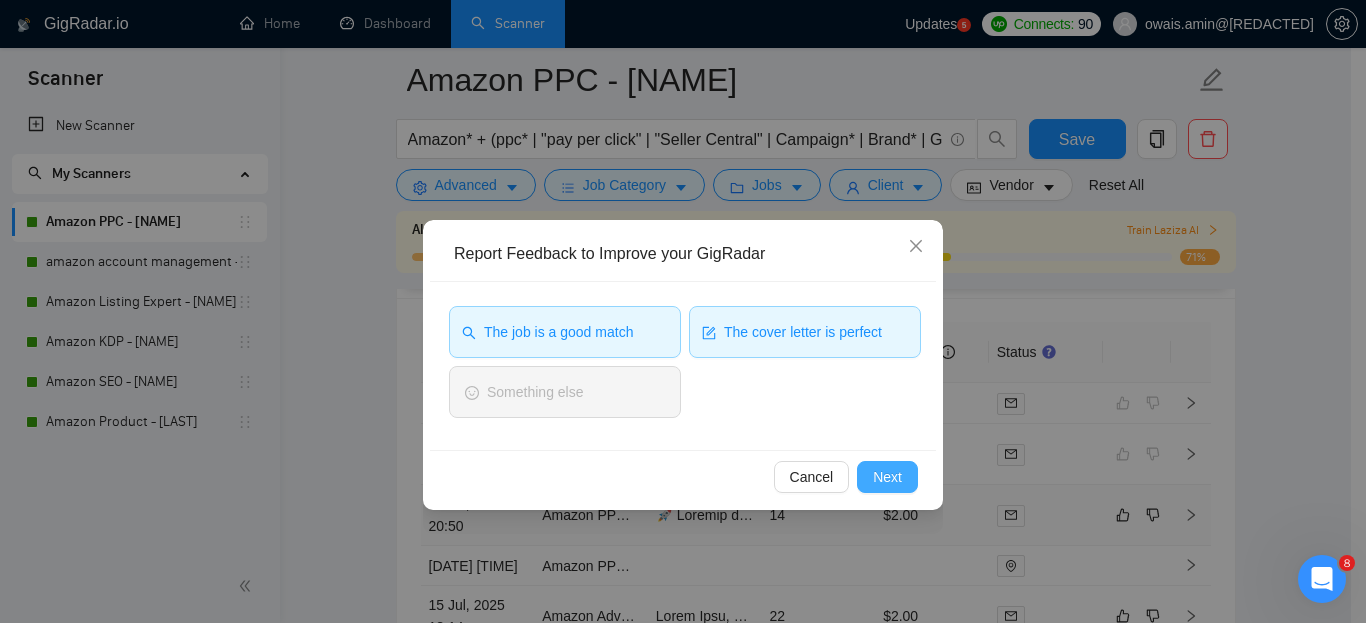 click on "Next" at bounding box center [887, 477] 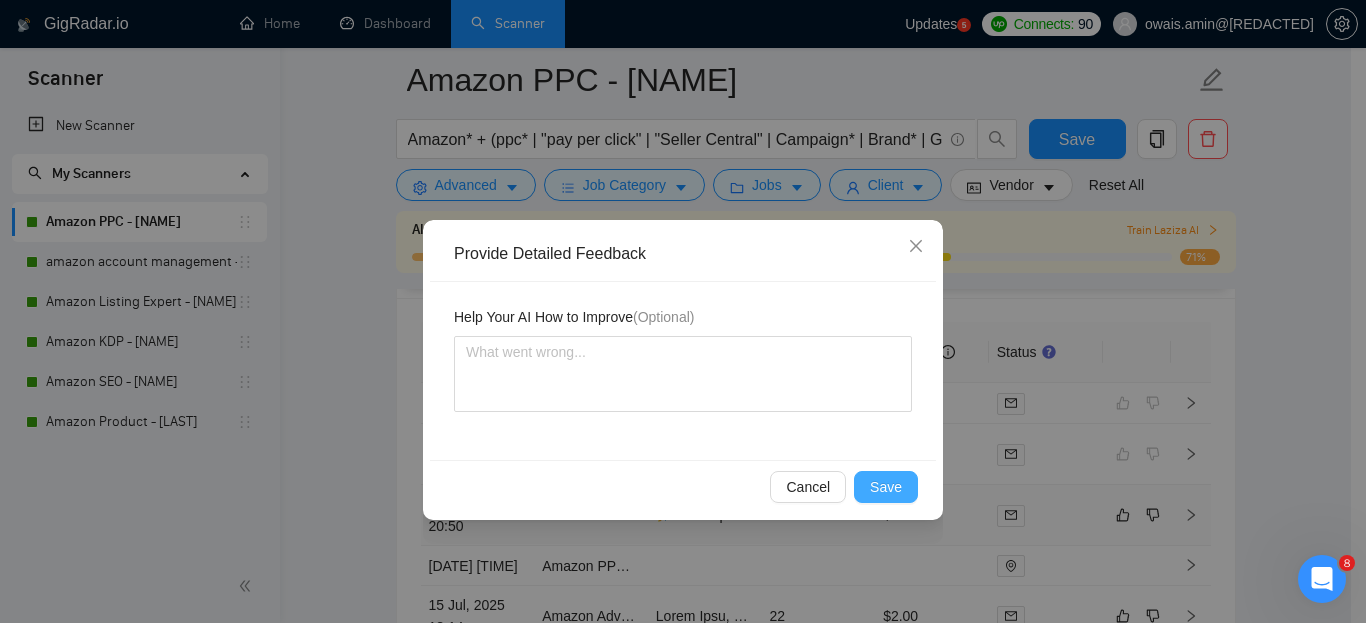 click on "Save" at bounding box center (886, 487) 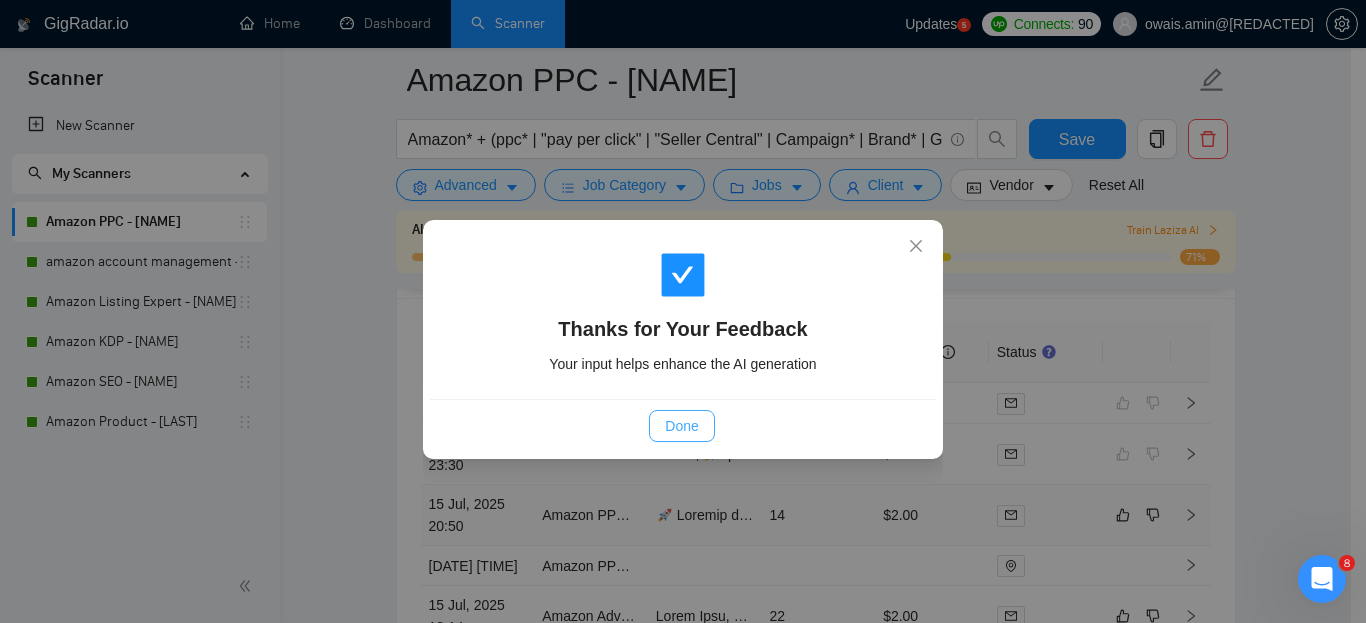 click on "Done" at bounding box center (681, 426) 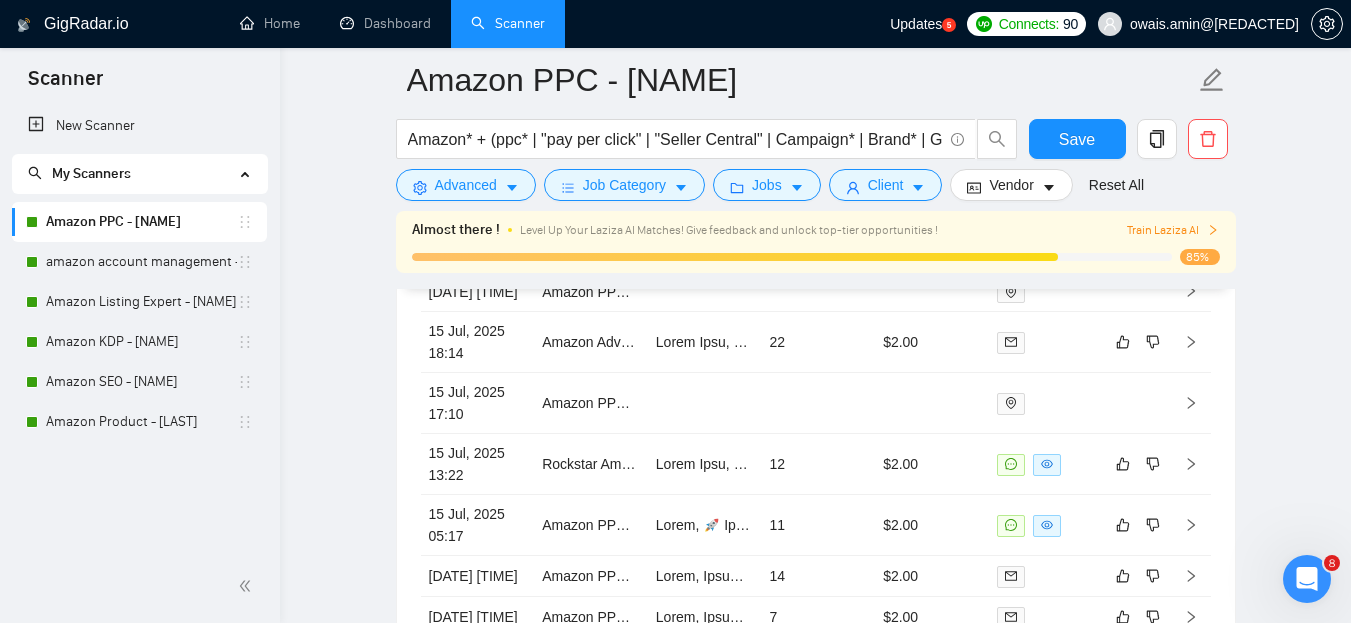 scroll, scrollTop: 5279, scrollLeft: 0, axis: vertical 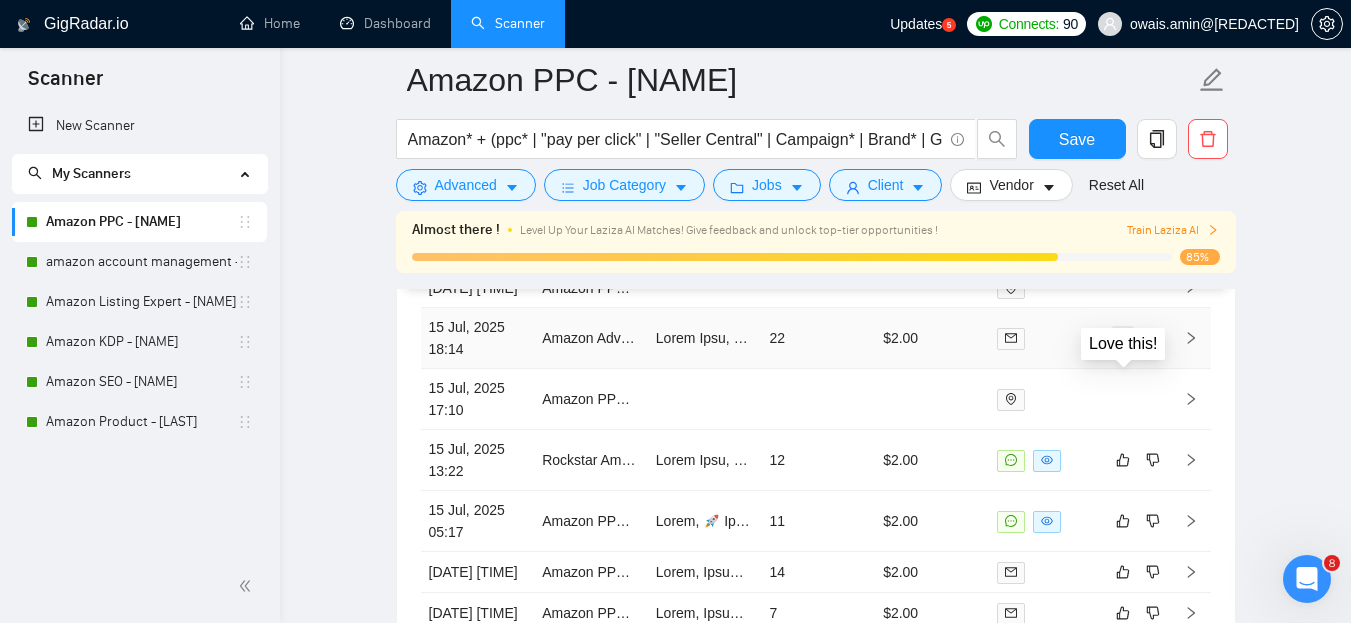 click 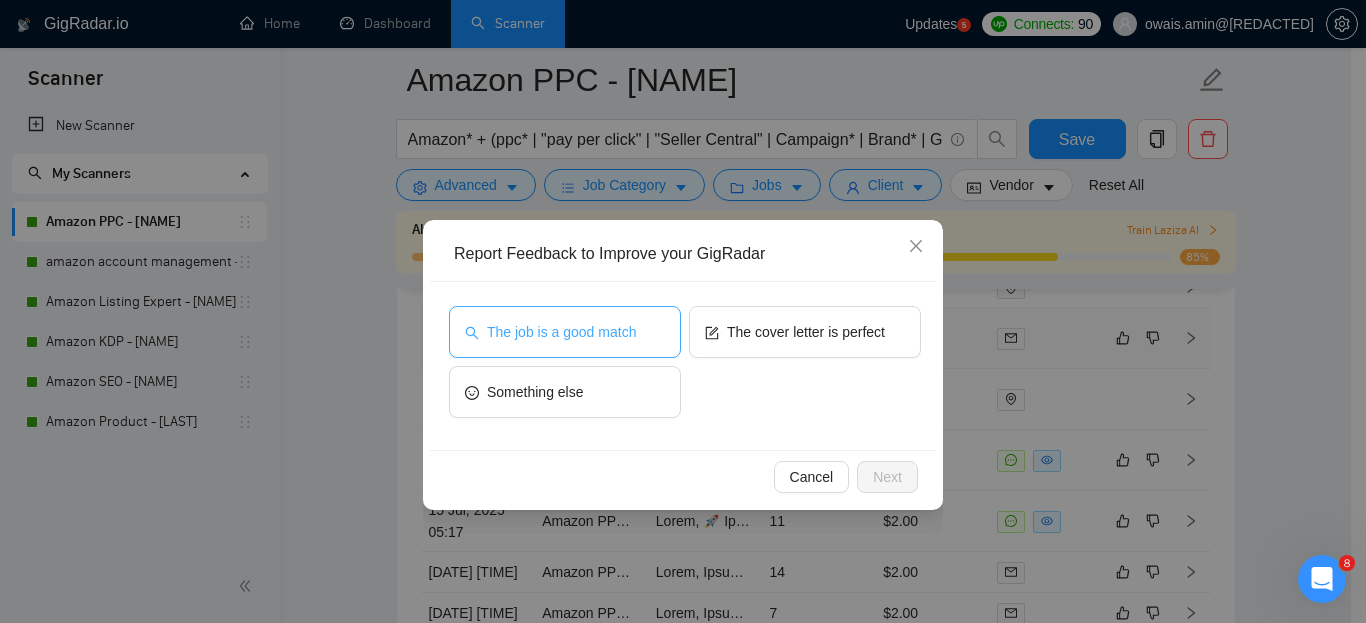 click on "The job is a good match" at bounding box center (561, 332) 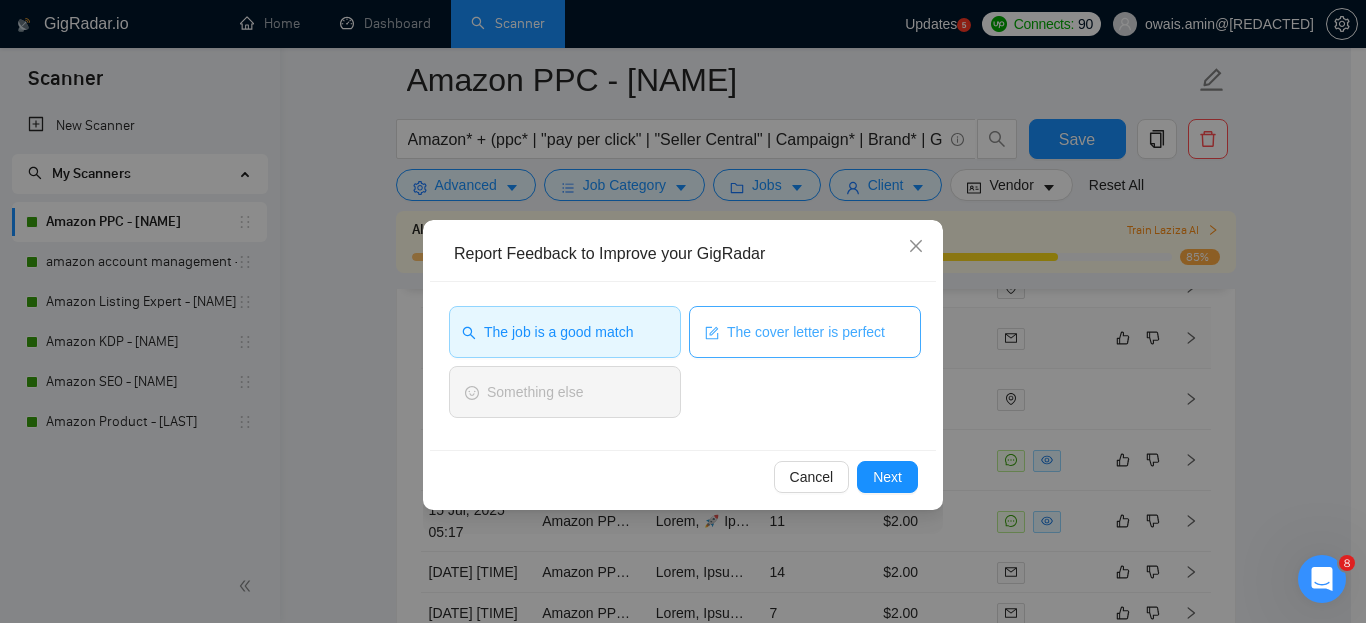 click on "The cover letter is perfect" at bounding box center (805, 332) 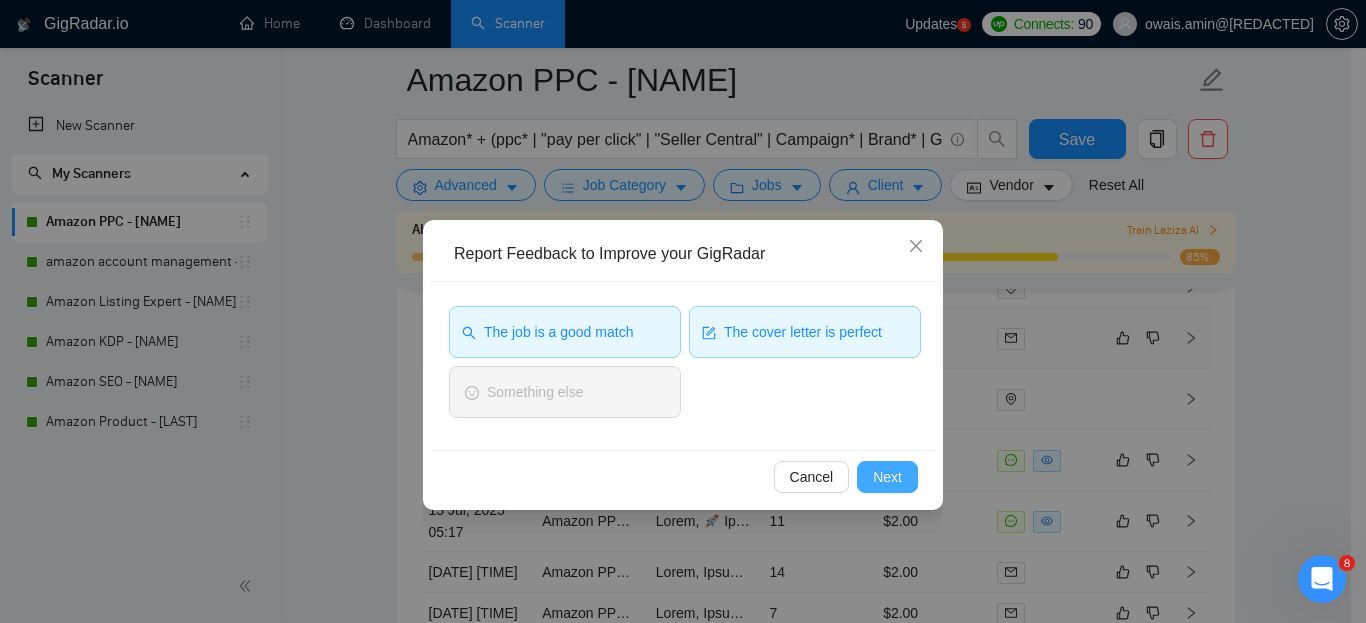 click on "Next" at bounding box center (887, 477) 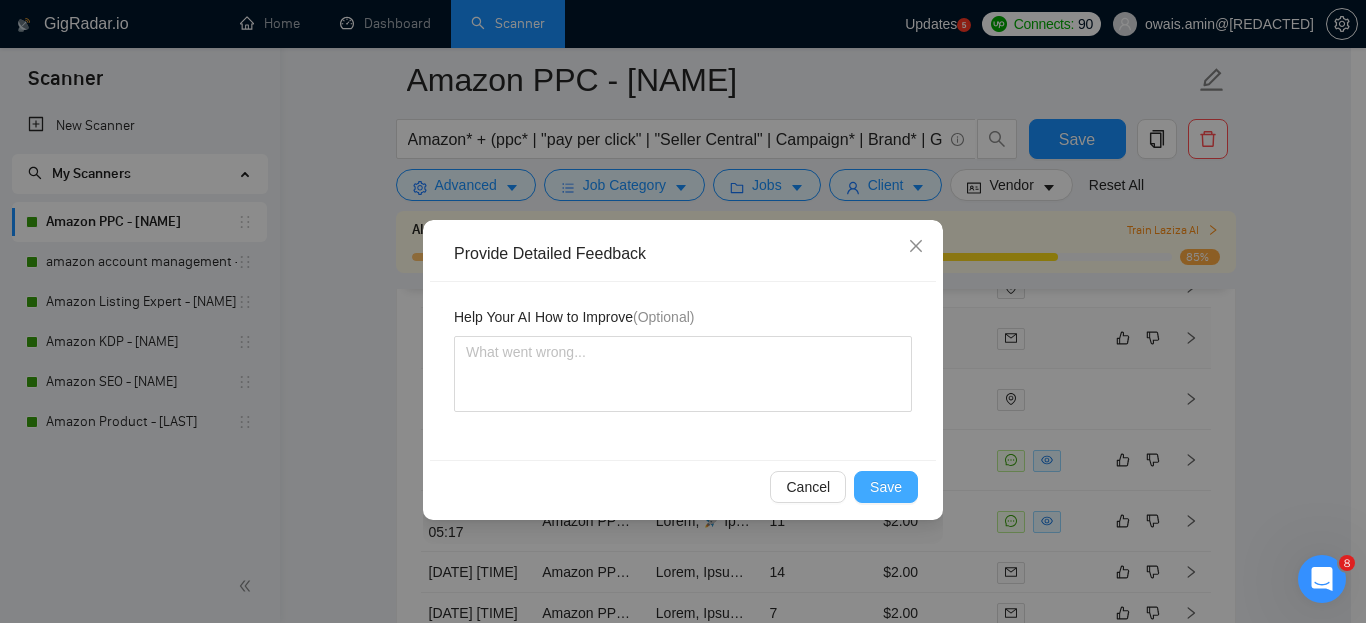 click on "Save" at bounding box center [886, 487] 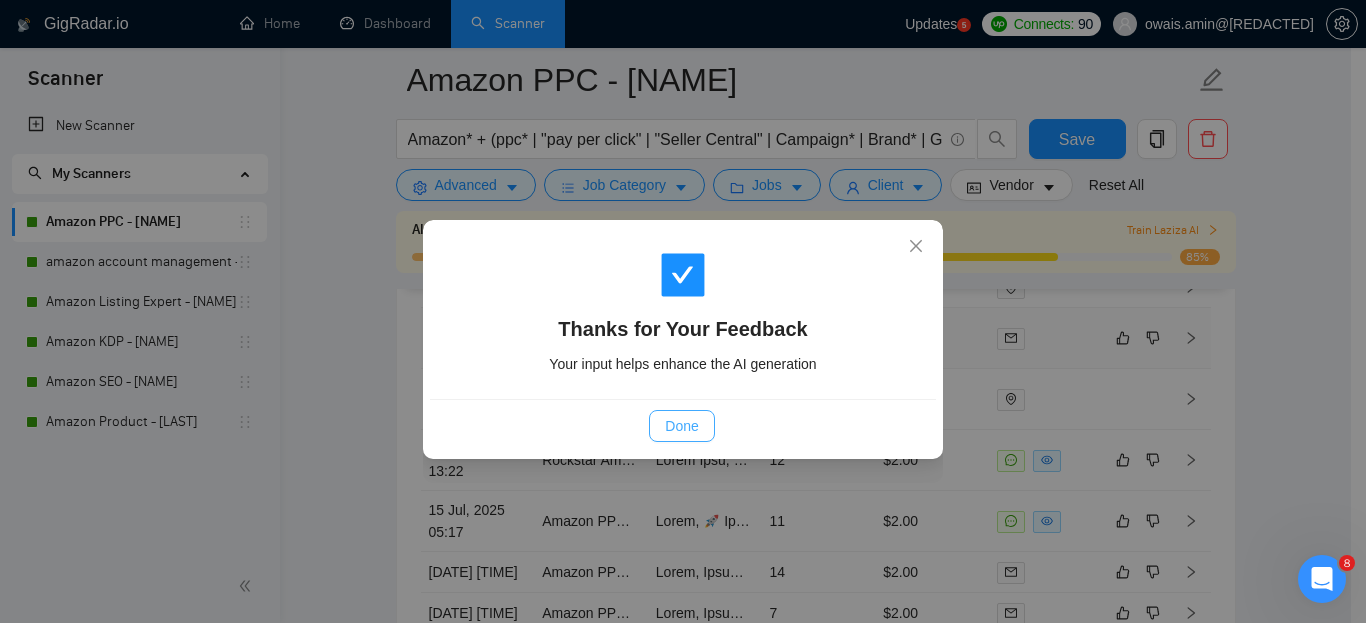 click on "Done" at bounding box center (681, 426) 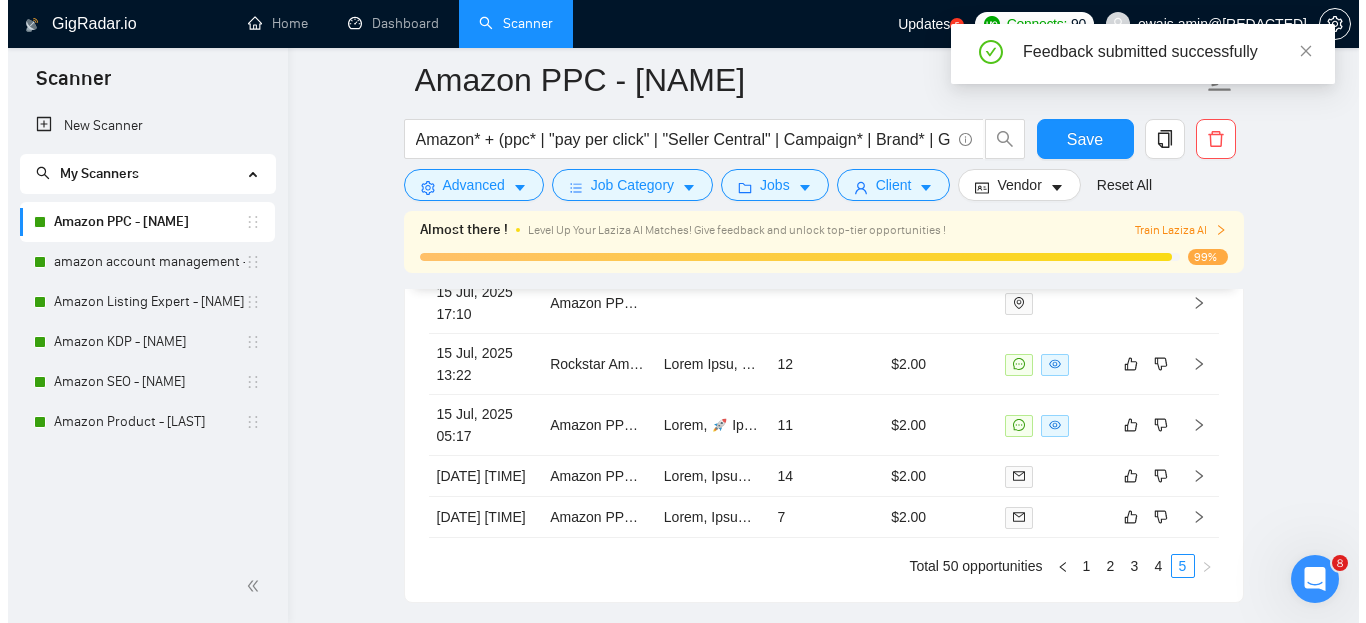 scroll, scrollTop: 5376, scrollLeft: 0, axis: vertical 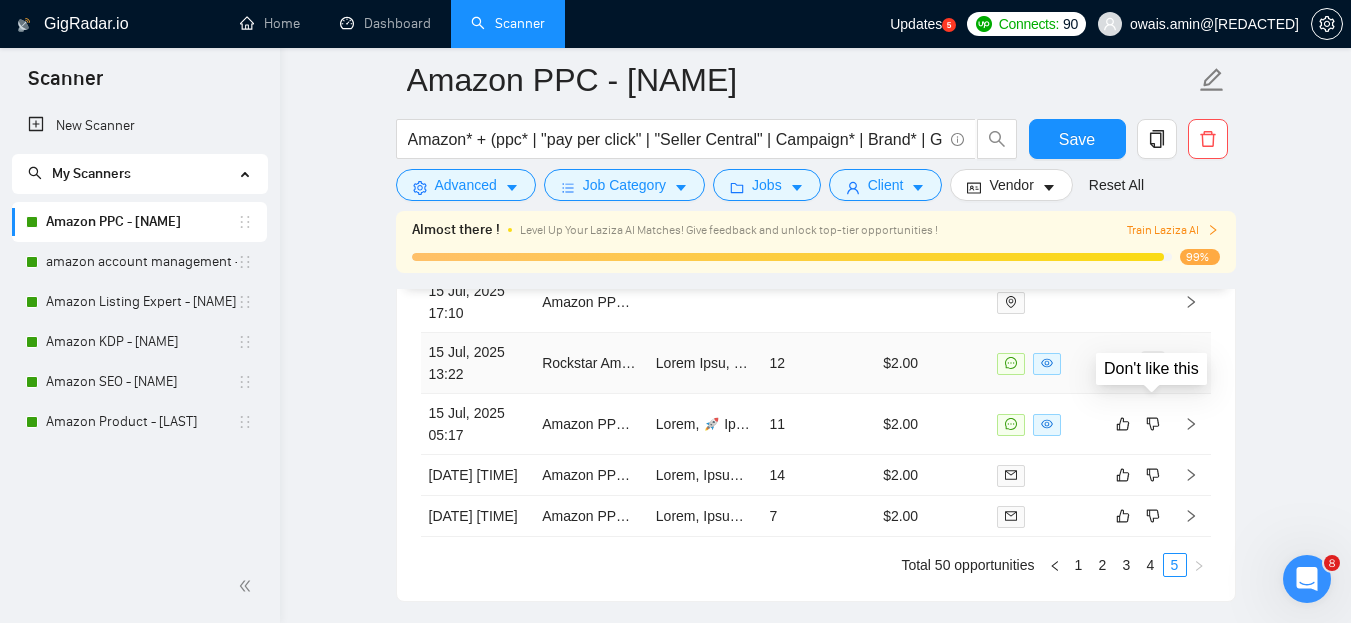 click 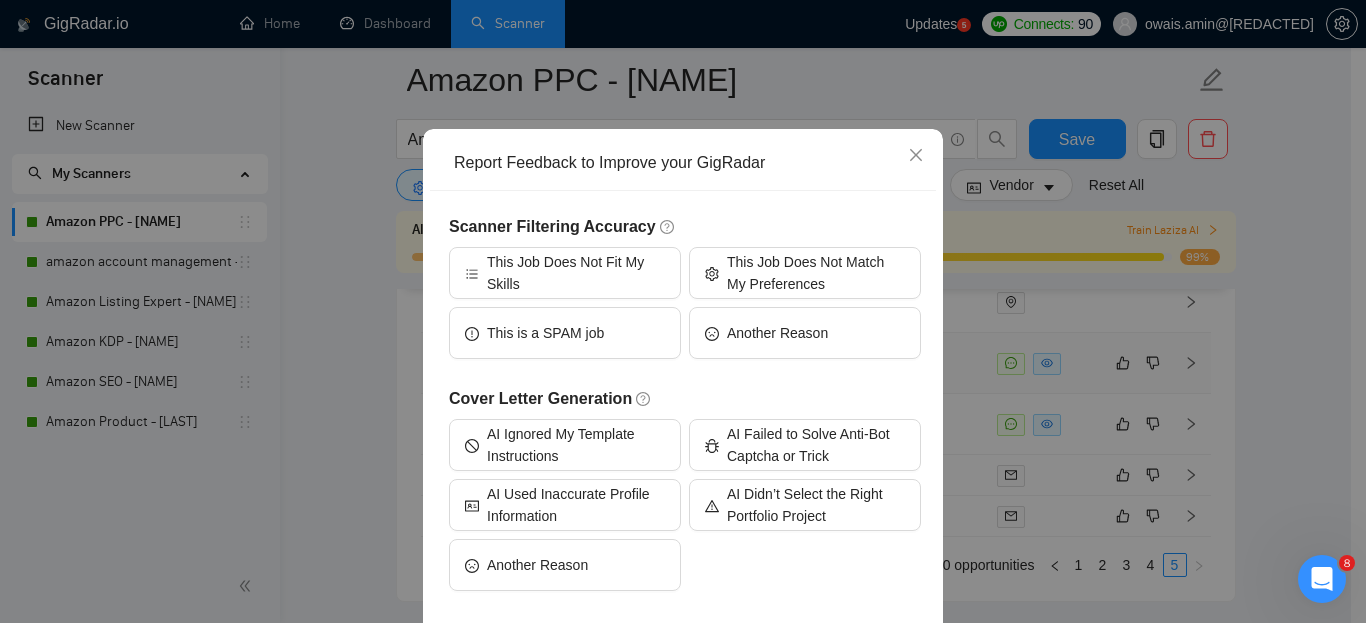 scroll, scrollTop: 0, scrollLeft: 0, axis: both 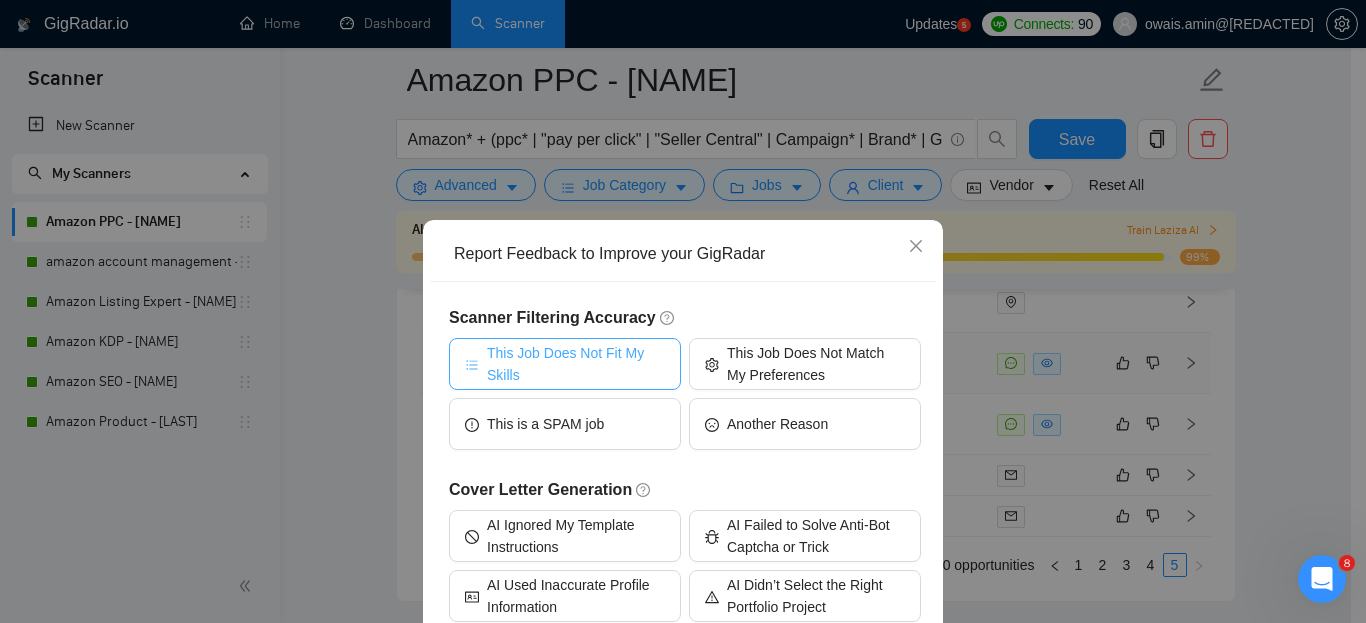 click on "This Job Does Not Fit My Skills" at bounding box center [576, 364] 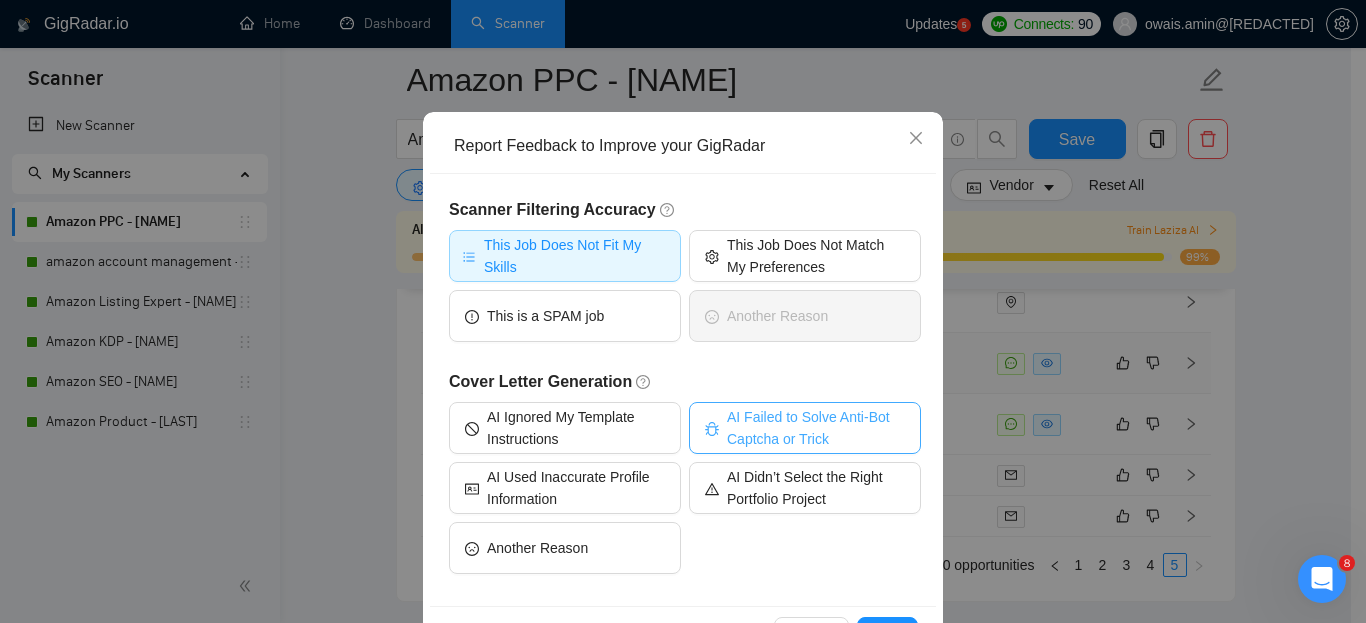 scroll, scrollTop: 175, scrollLeft: 0, axis: vertical 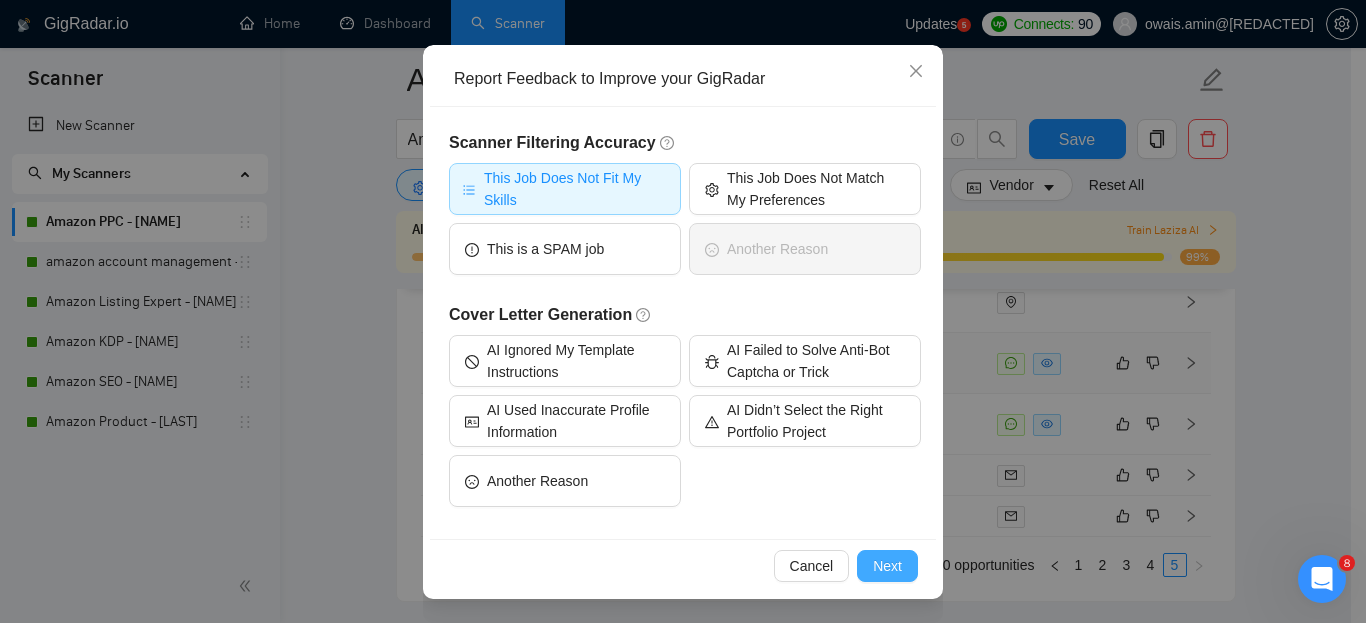 click on "Next" at bounding box center (887, 566) 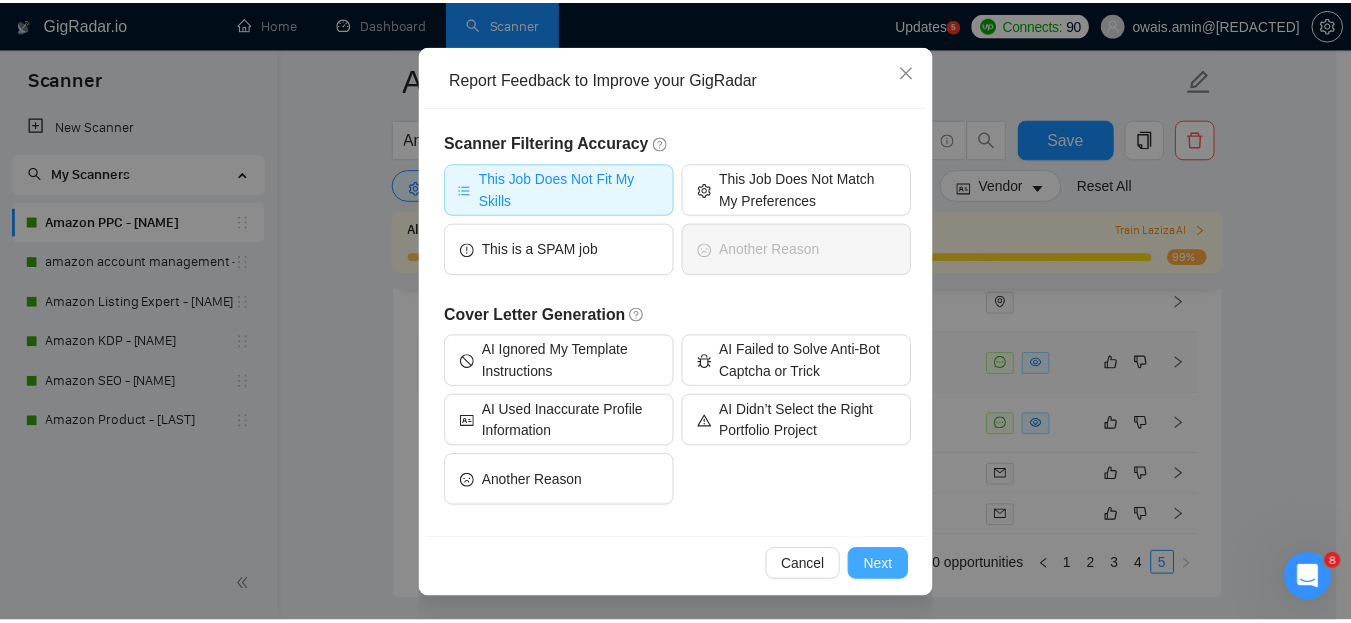 scroll, scrollTop: 0, scrollLeft: 0, axis: both 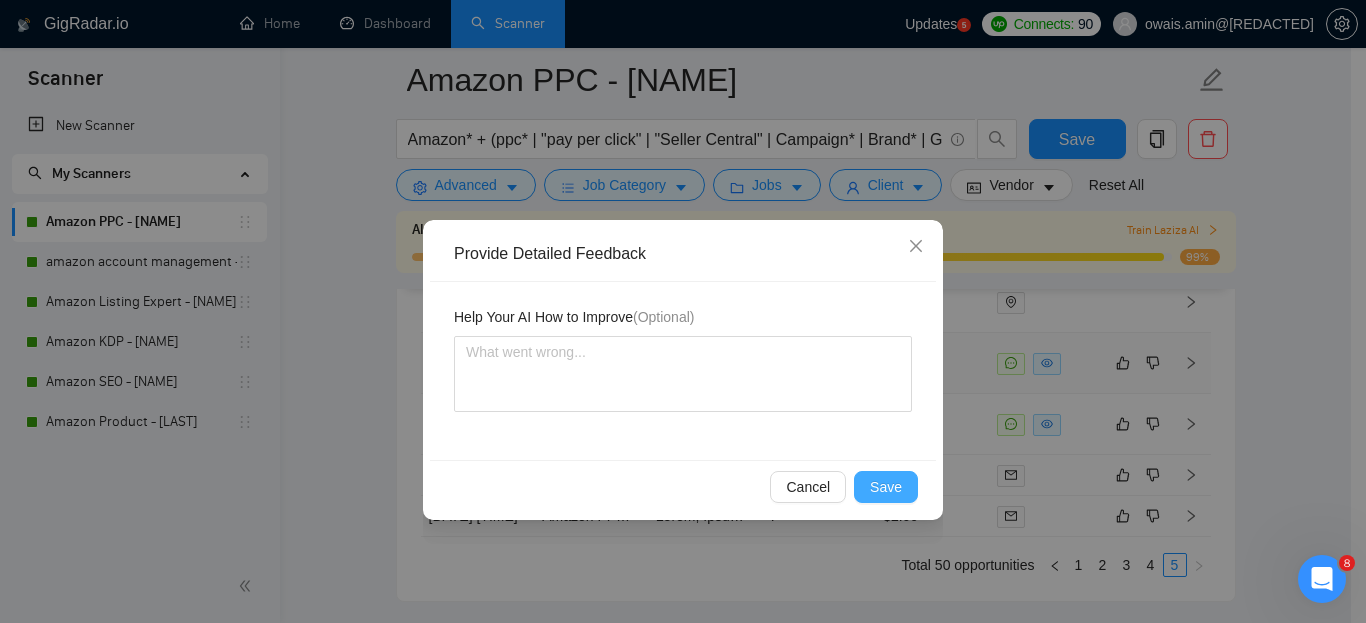 click on "Save" at bounding box center [886, 487] 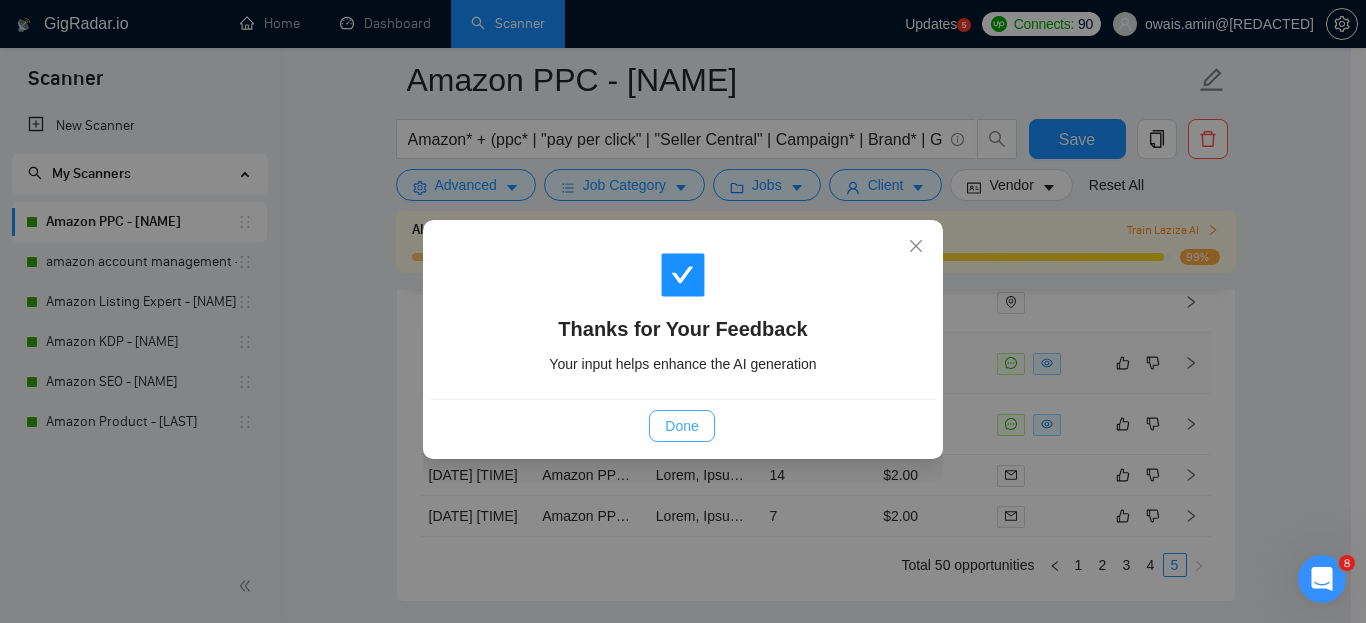 click on "Done" at bounding box center (681, 426) 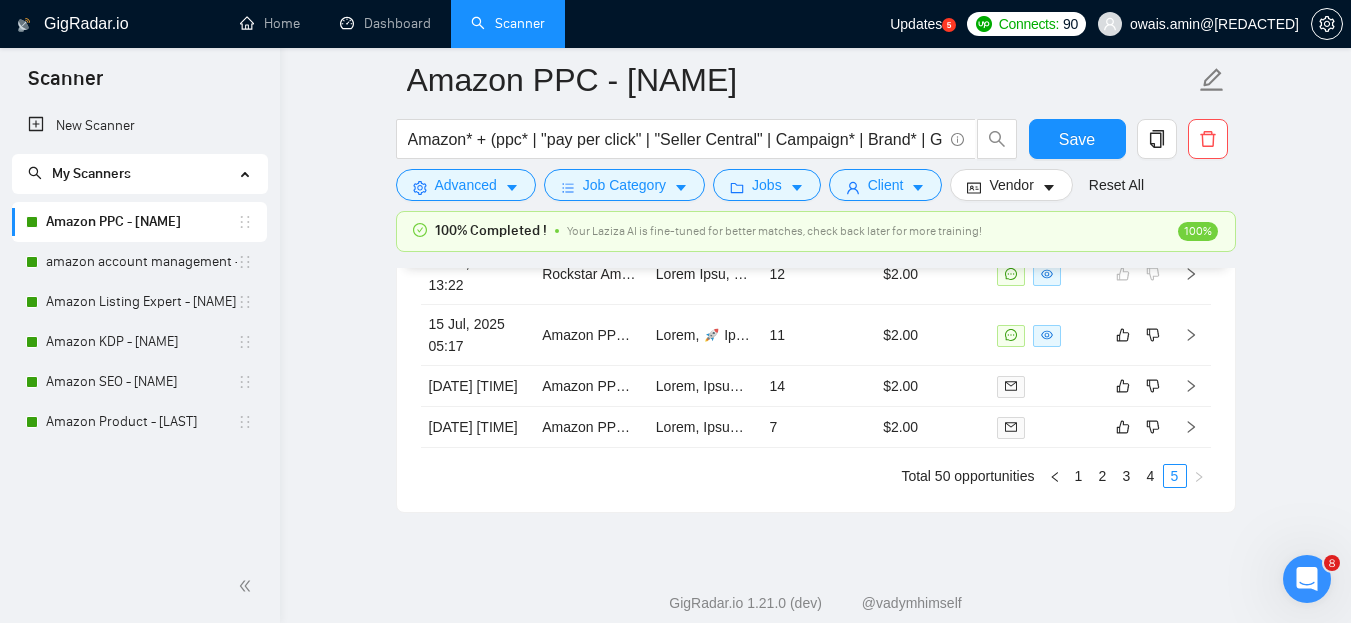 scroll, scrollTop: 5446, scrollLeft: 0, axis: vertical 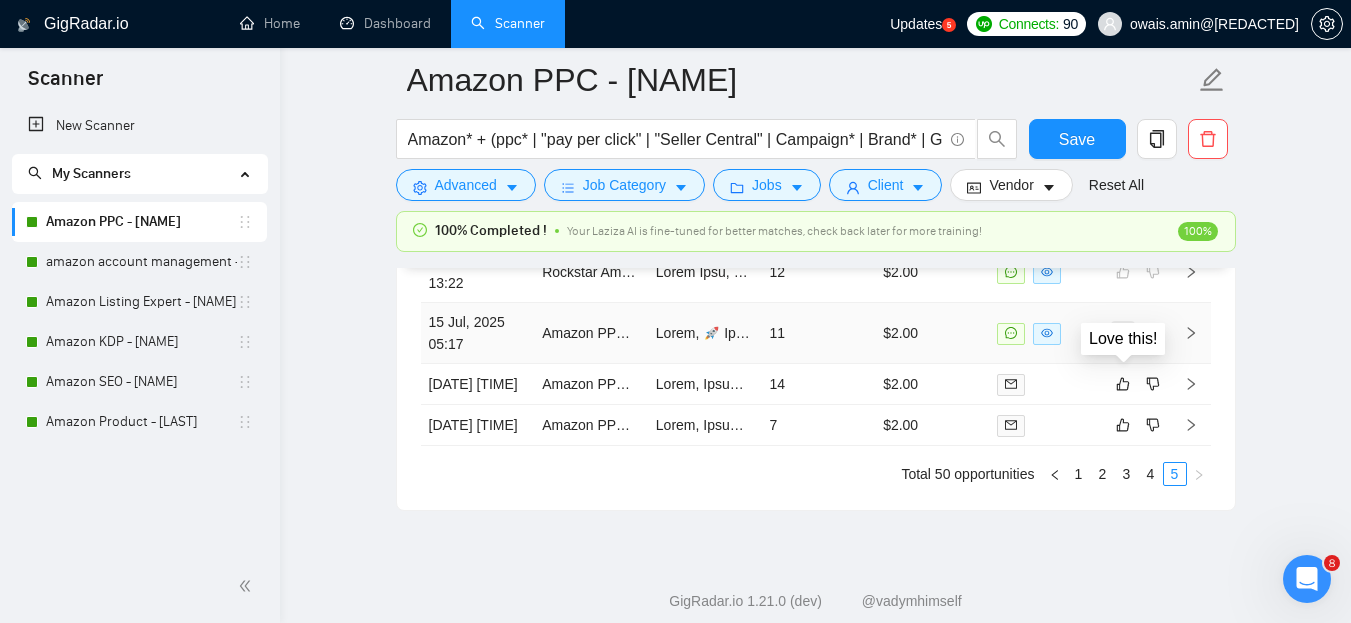 click 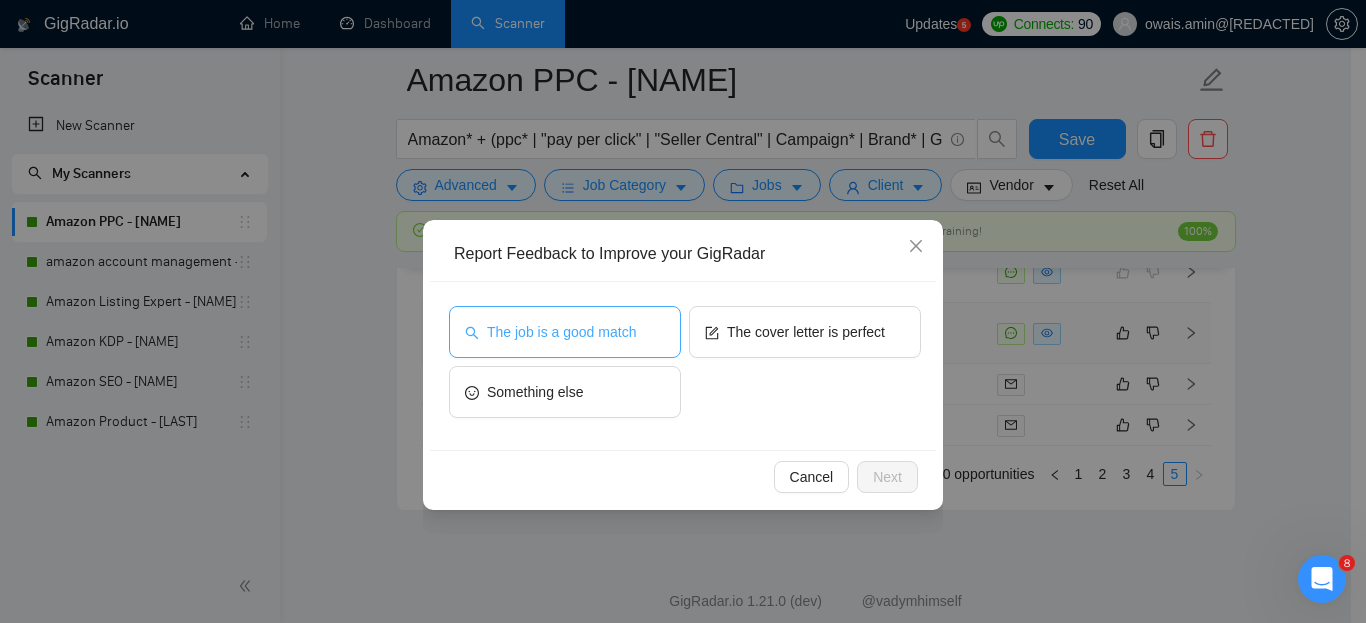 click on "The job is a good match" at bounding box center [561, 332] 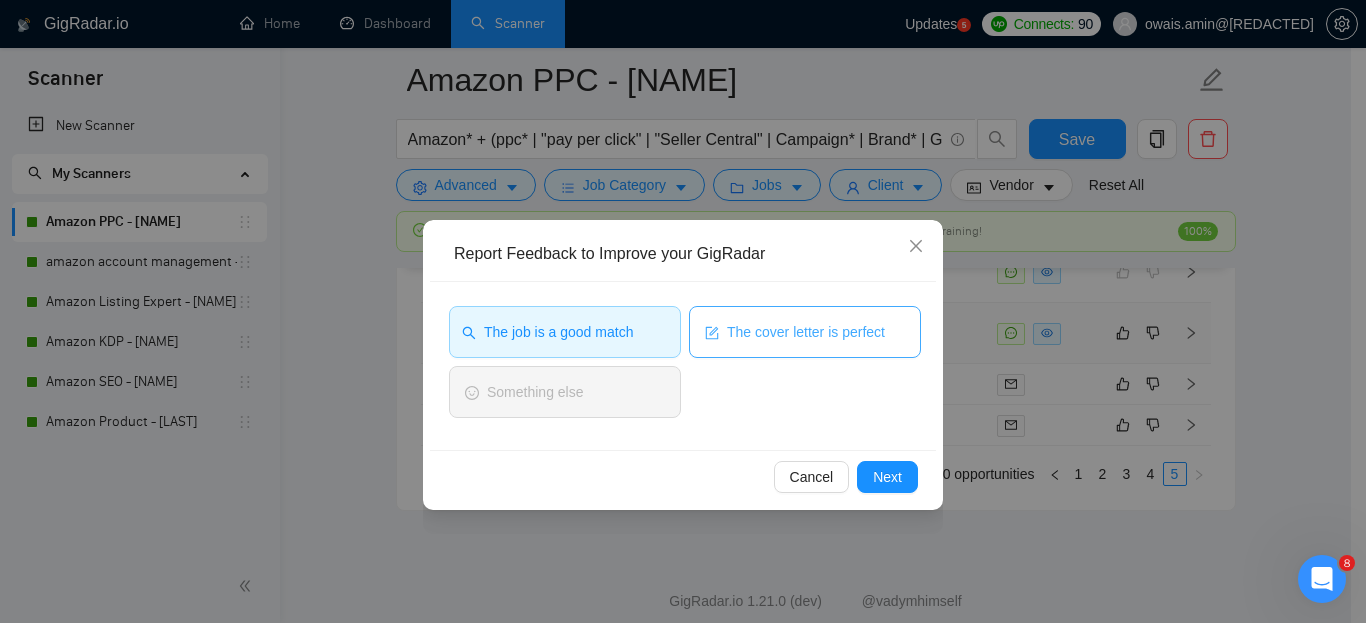 click on "The cover letter is perfect" at bounding box center [805, 332] 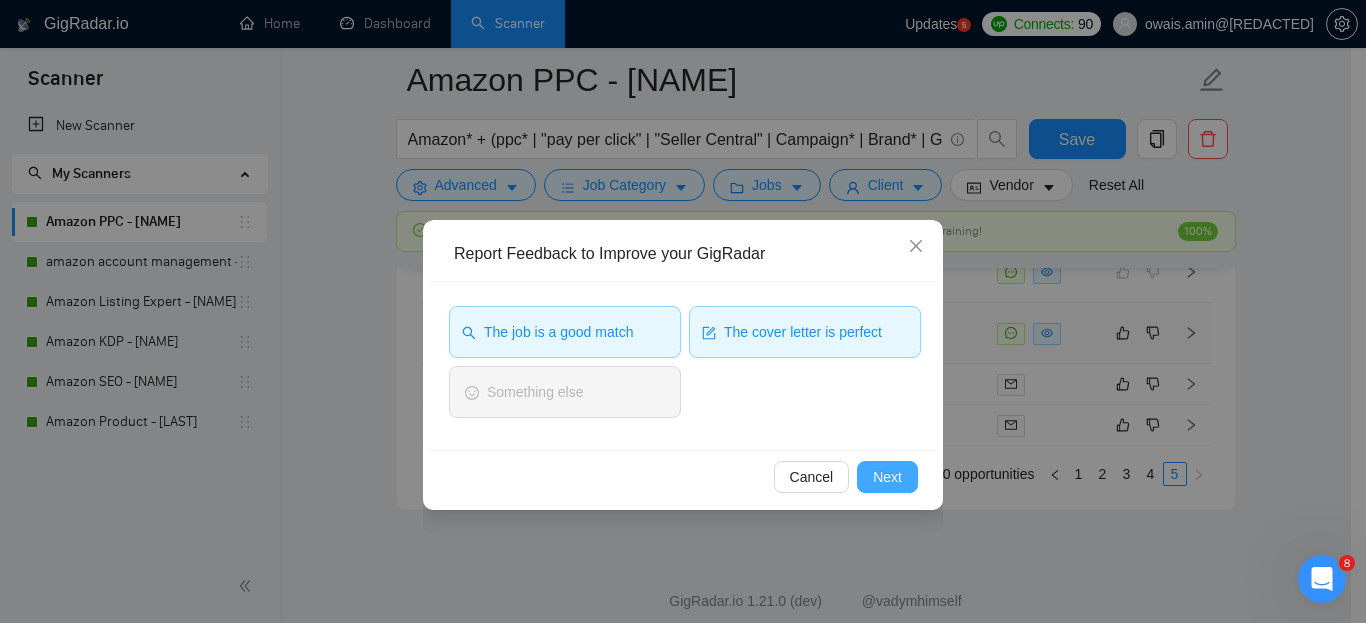 click on "Next" at bounding box center [887, 477] 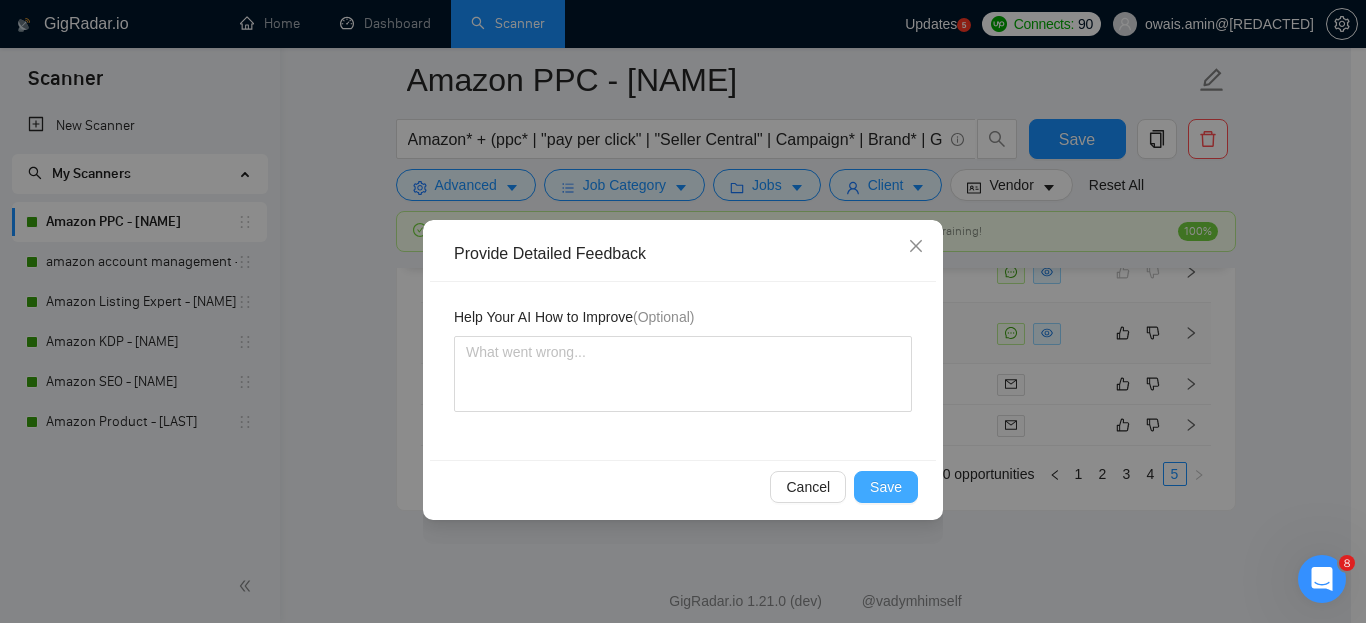 click on "Save" at bounding box center (886, 487) 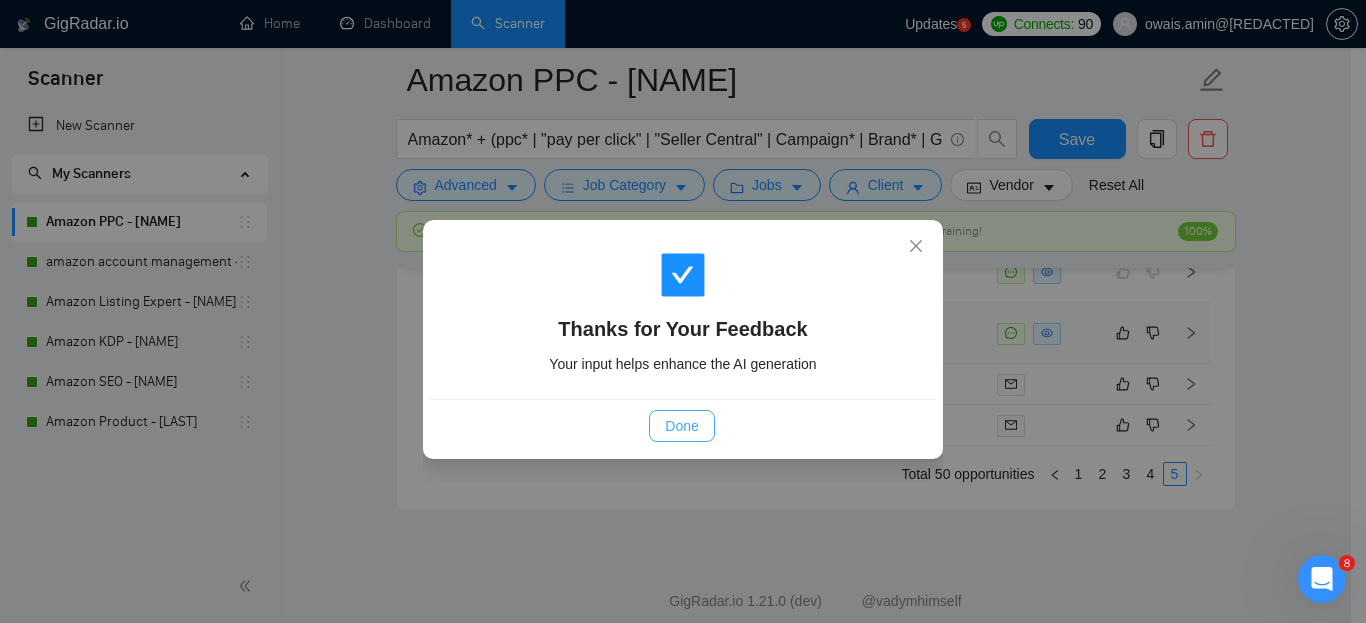 click on "Done" at bounding box center [681, 426] 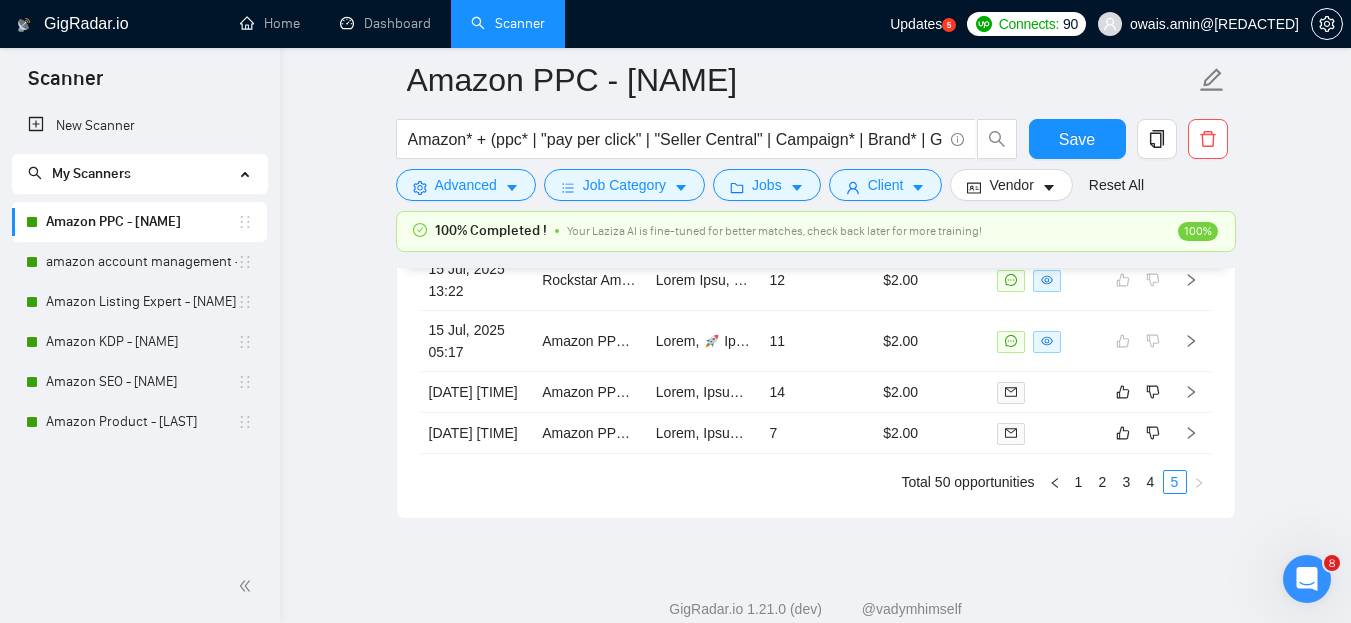 scroll, scrollTop: 5431, scrollLeft: 0, axis: vertical 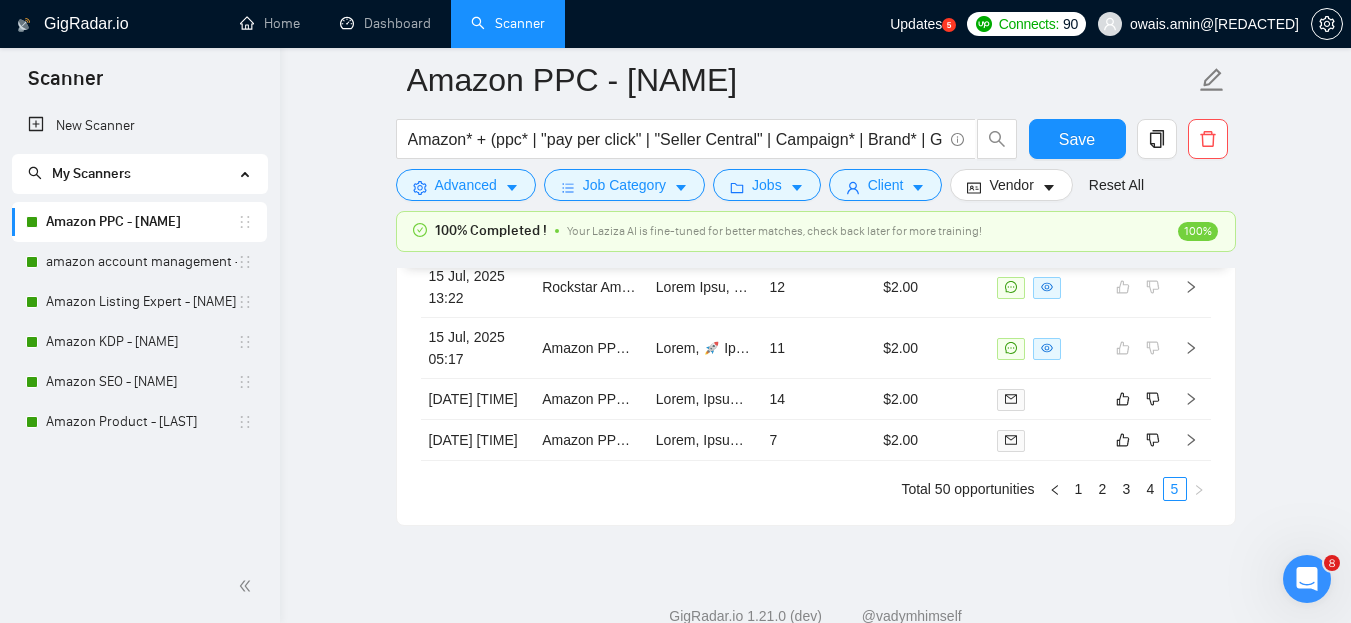 click on "Your Laziza AI is fine-tuned for better matches, check back later for more training!" at bounding box center [774, 231] 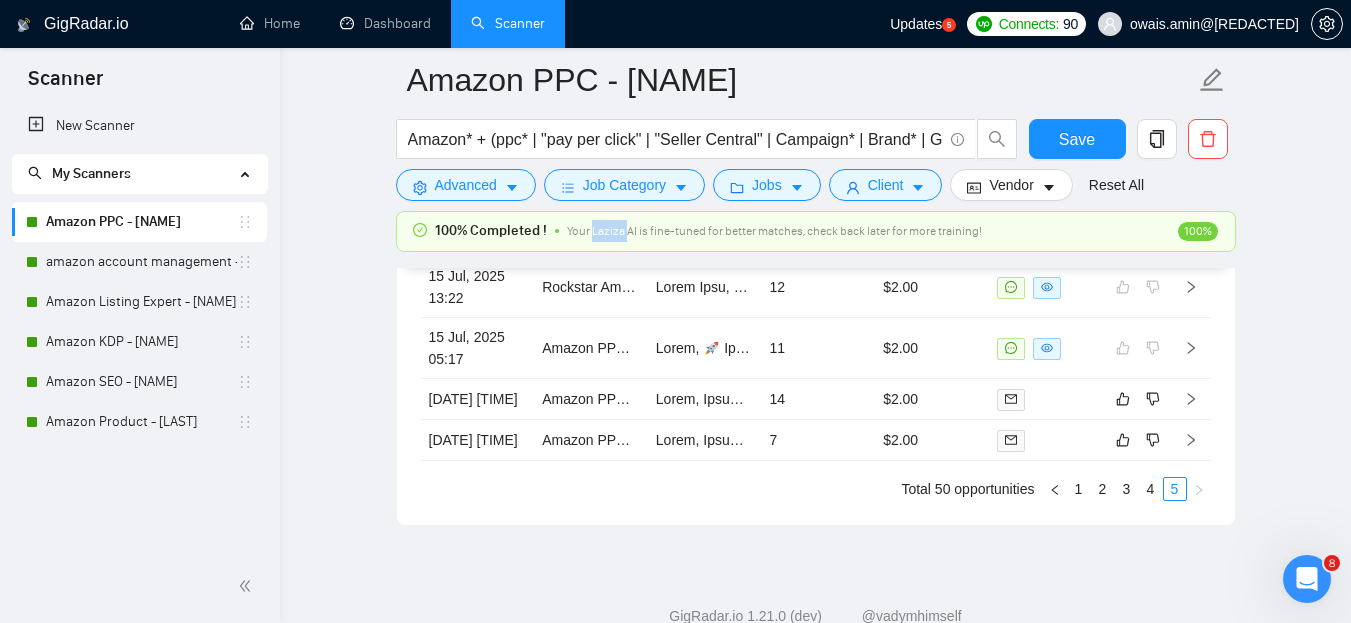 click on "Your Laziza AI is fine-tuned for better matches, check back later for more training!" at bounding box center [774, 231] 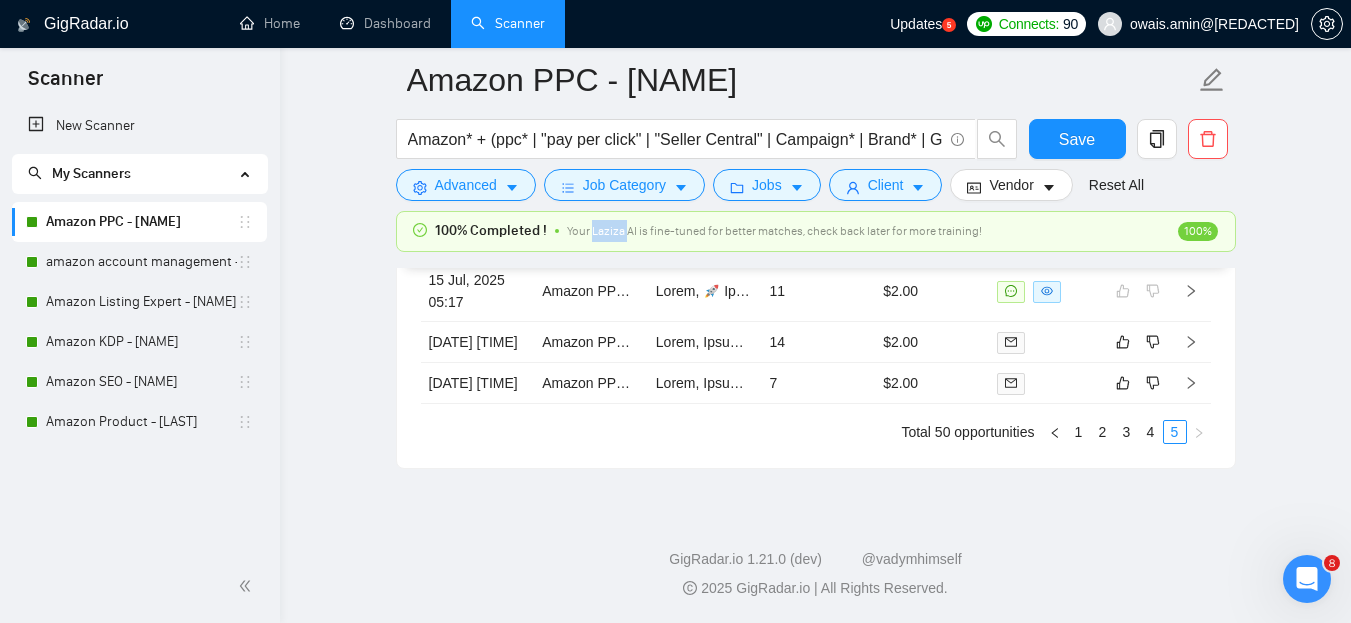 scroll, scrollTop: 5552, scrollLeft: 0, axis: vertical 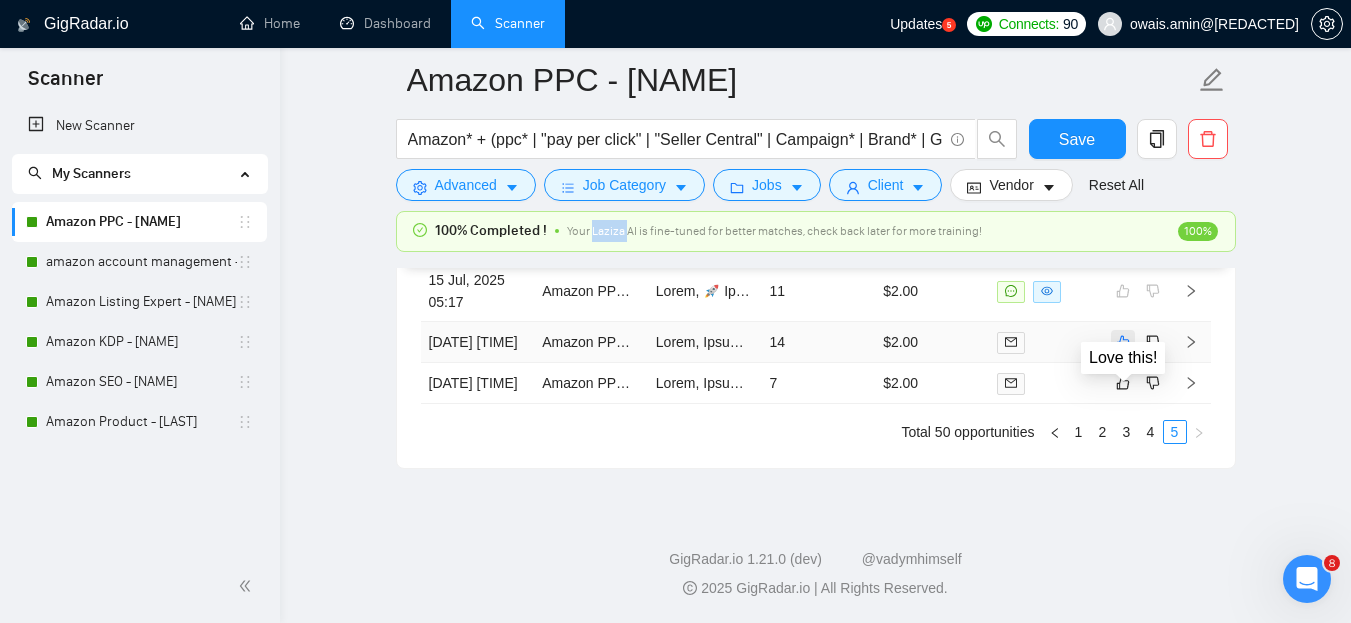 click 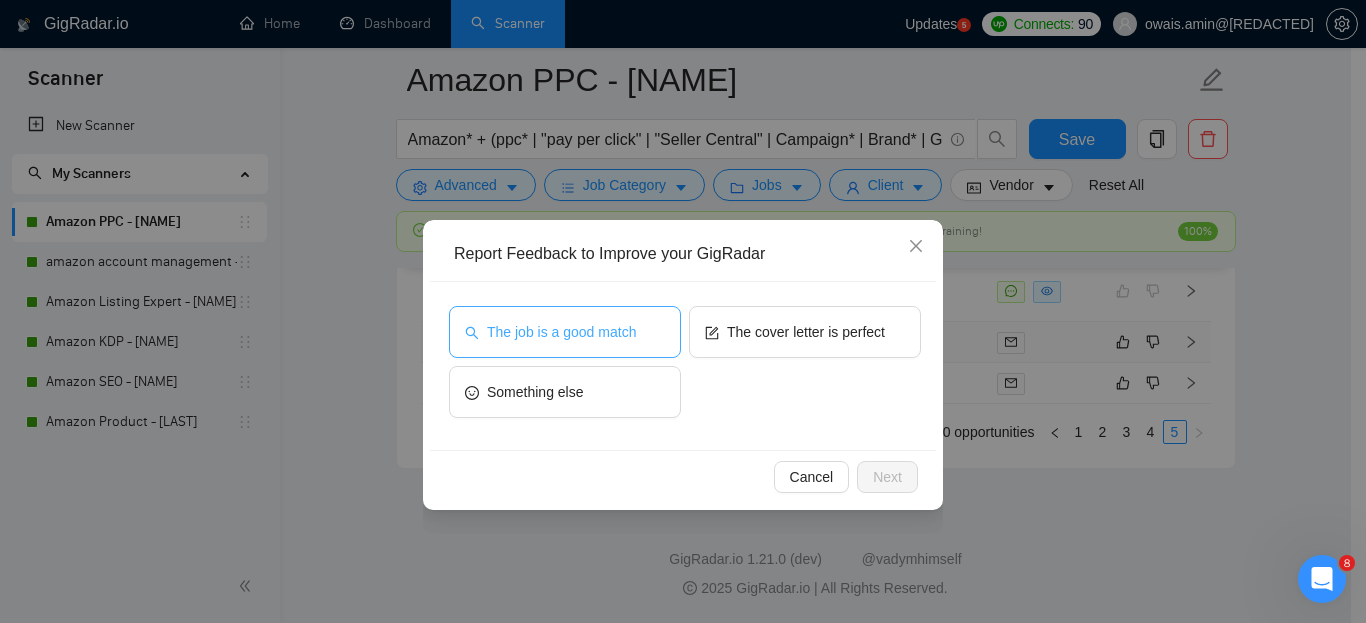 click on "The job is a good match" at bounding box center (561, 332) 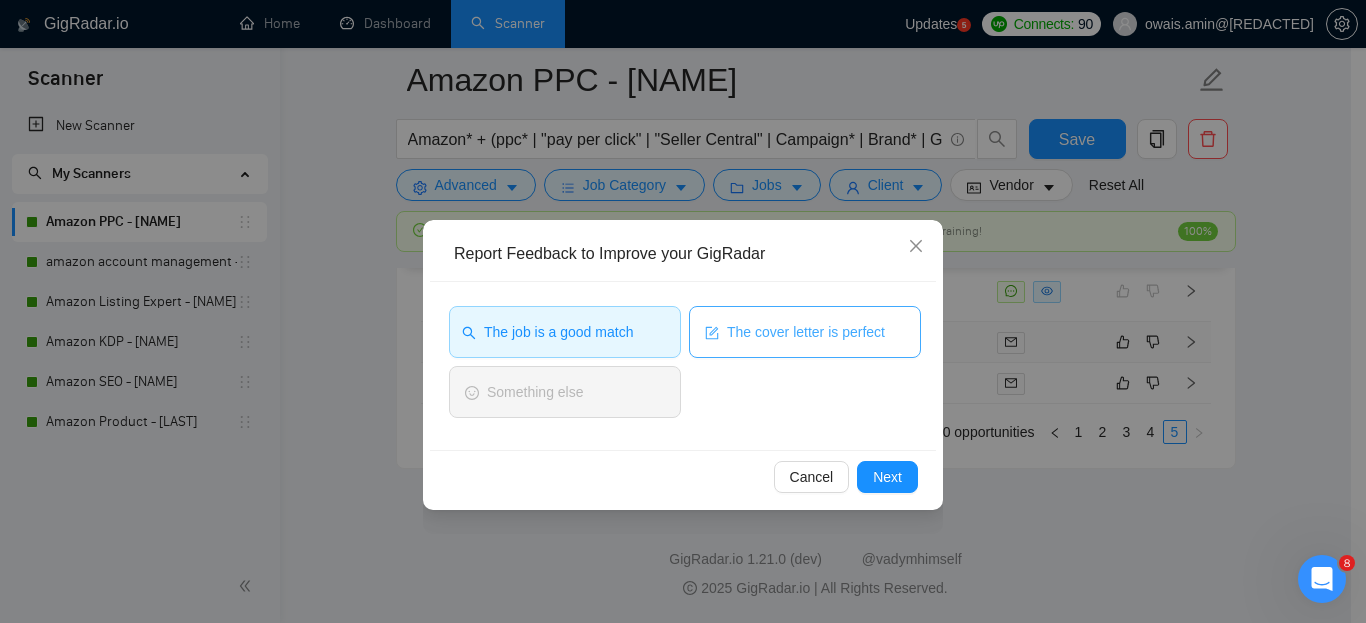 click on "The cover letter is perfect" at bounding box center [806, 332] 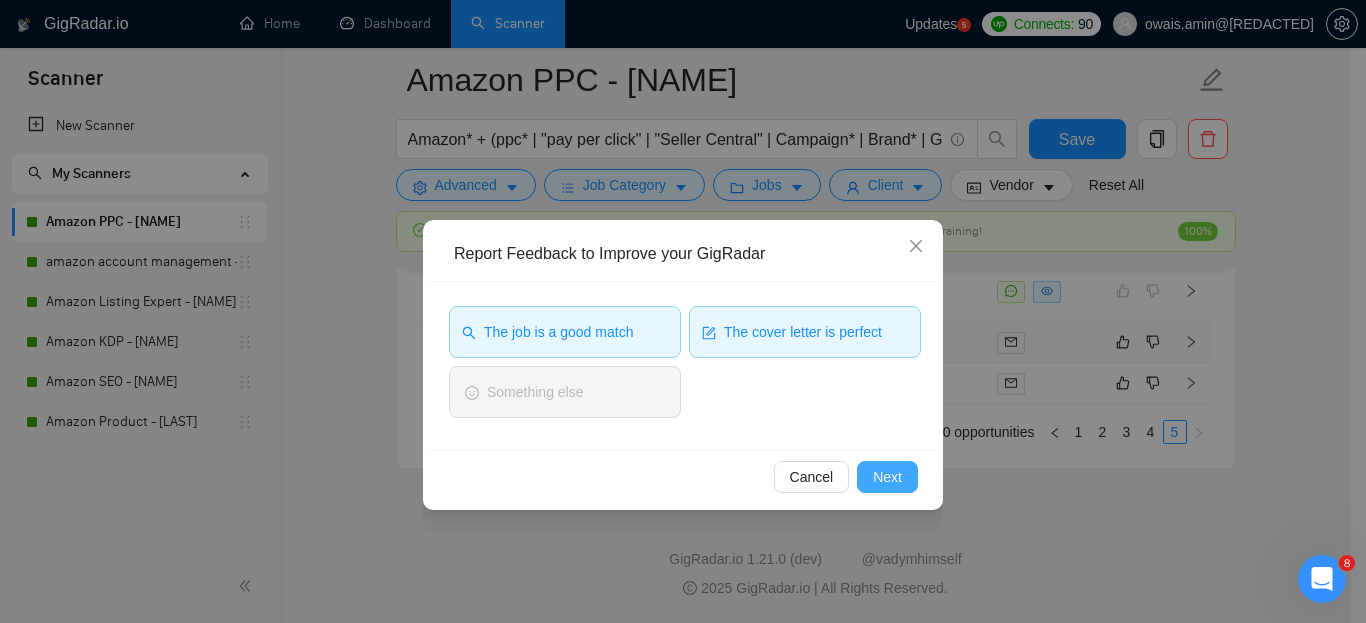 click on "Next" at bounding box center (887, 477) 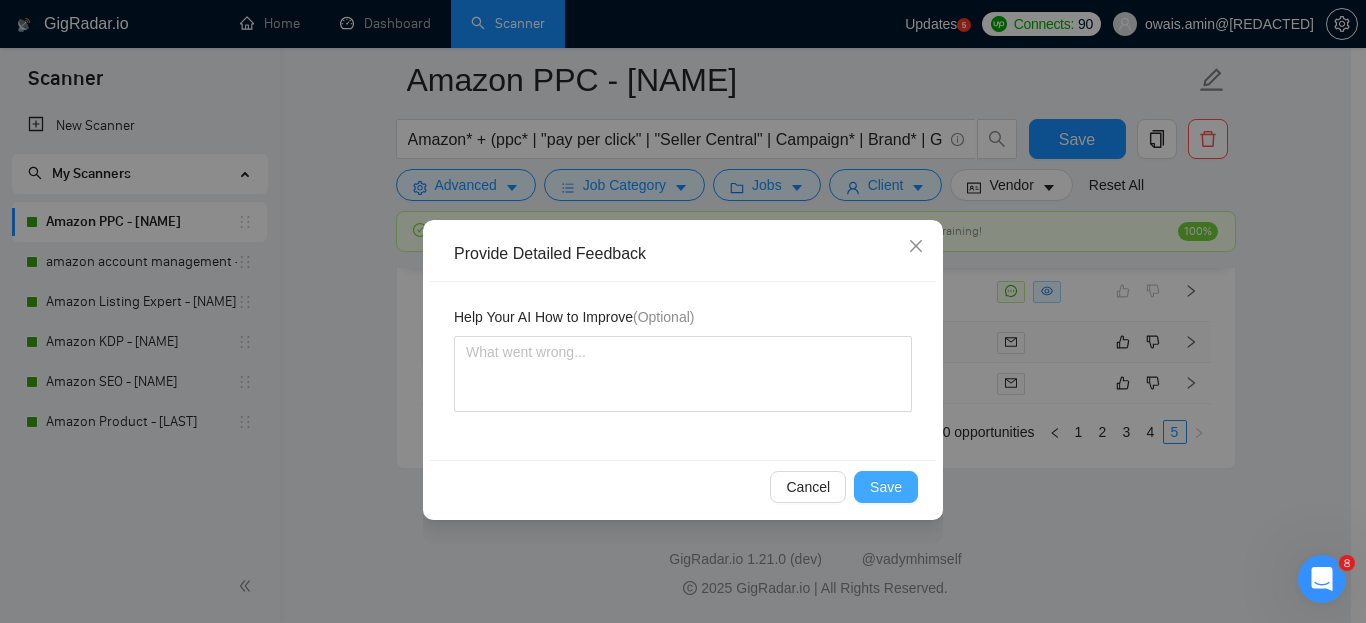 click on "Save" at bounding box center (886, 487) 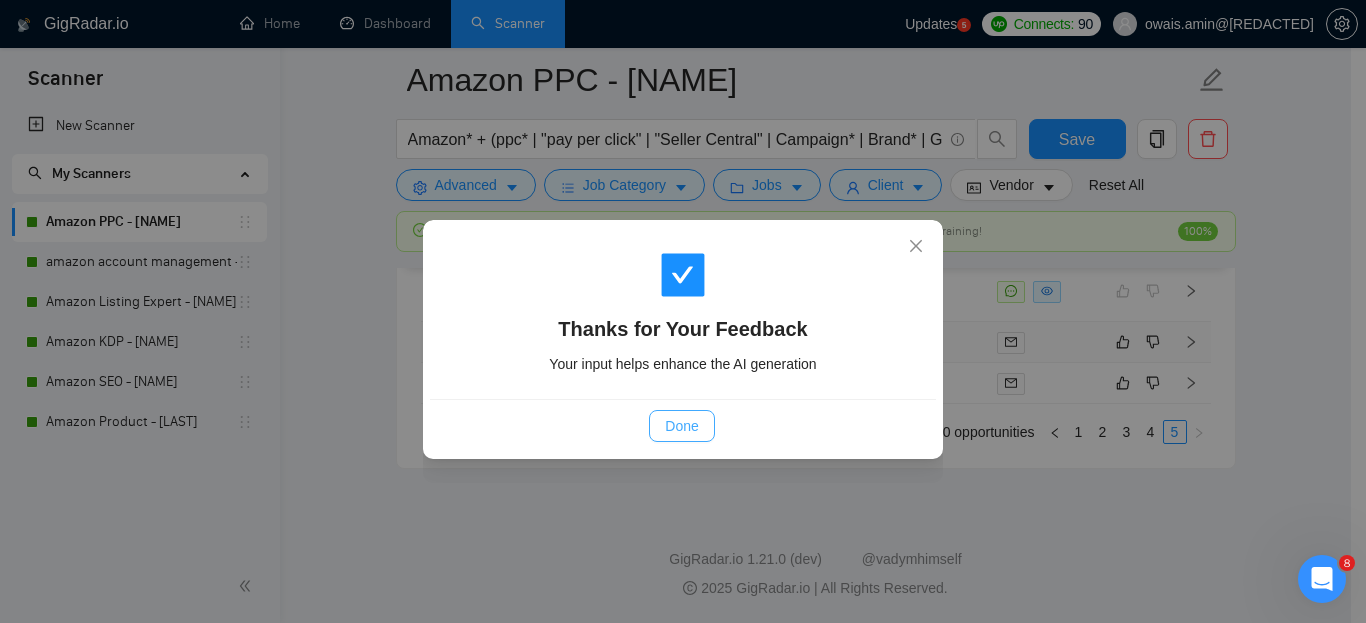 click on "Done" at bounding box center [681, 426] 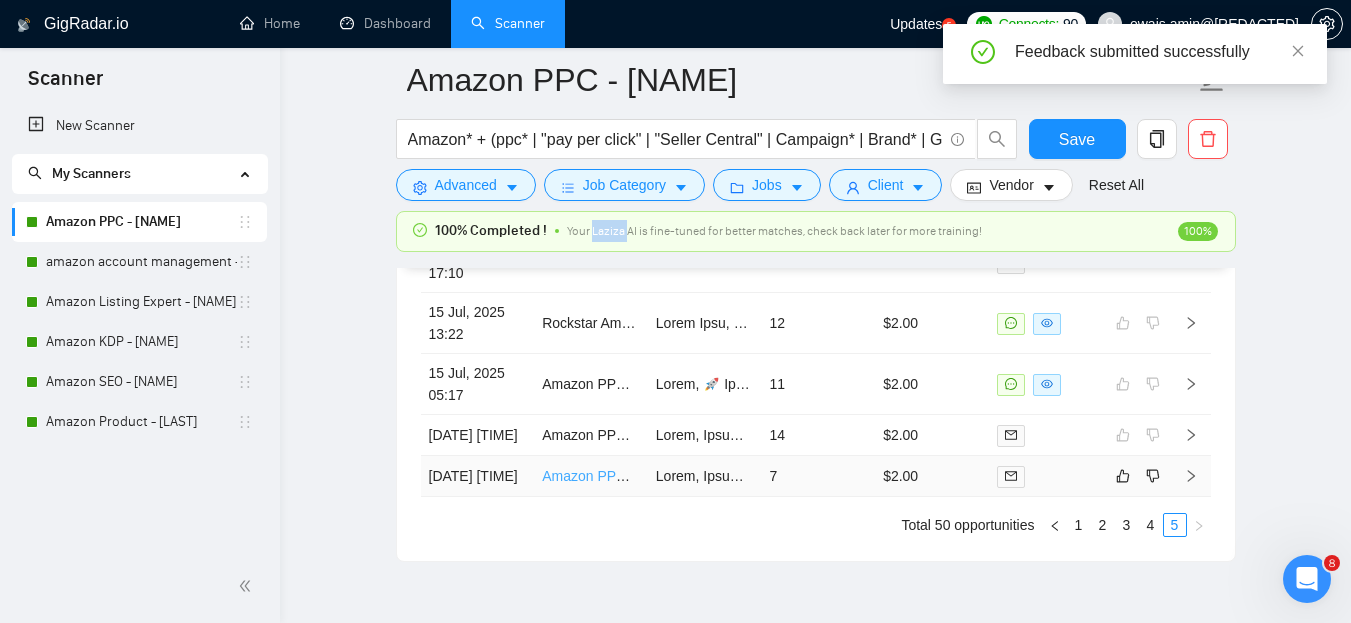 scroll, scrollTop: 5552, scrollLeft: 0, axis: vertical 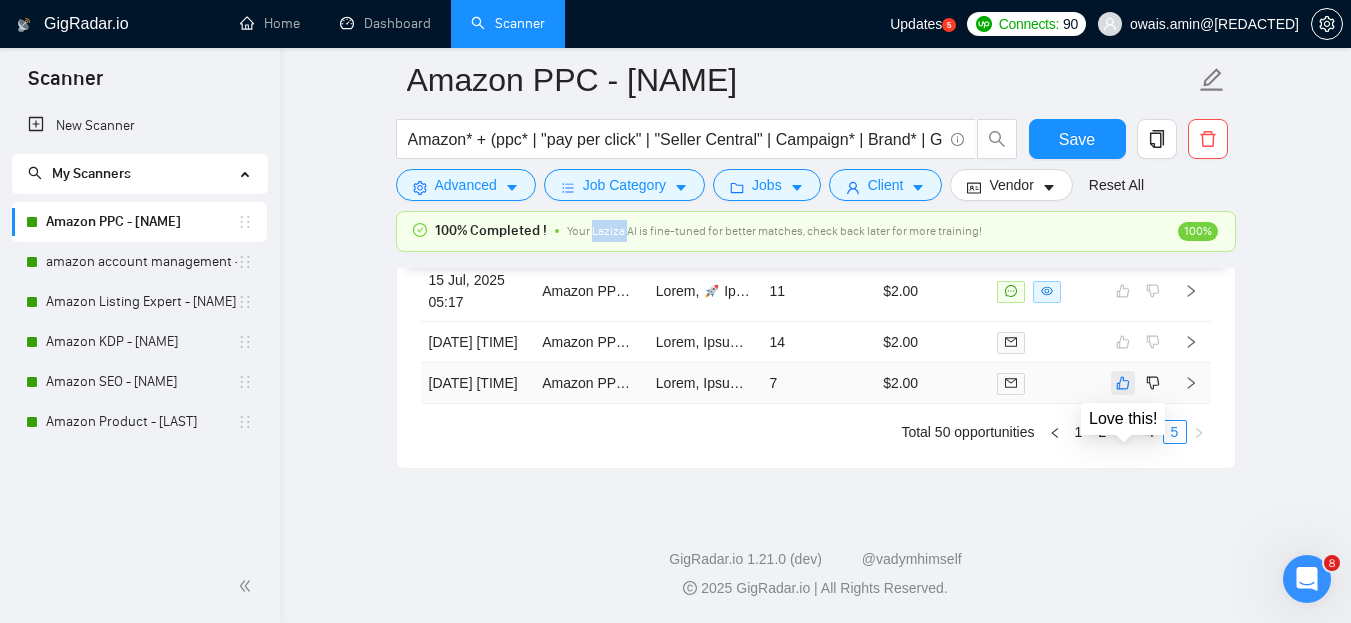 click 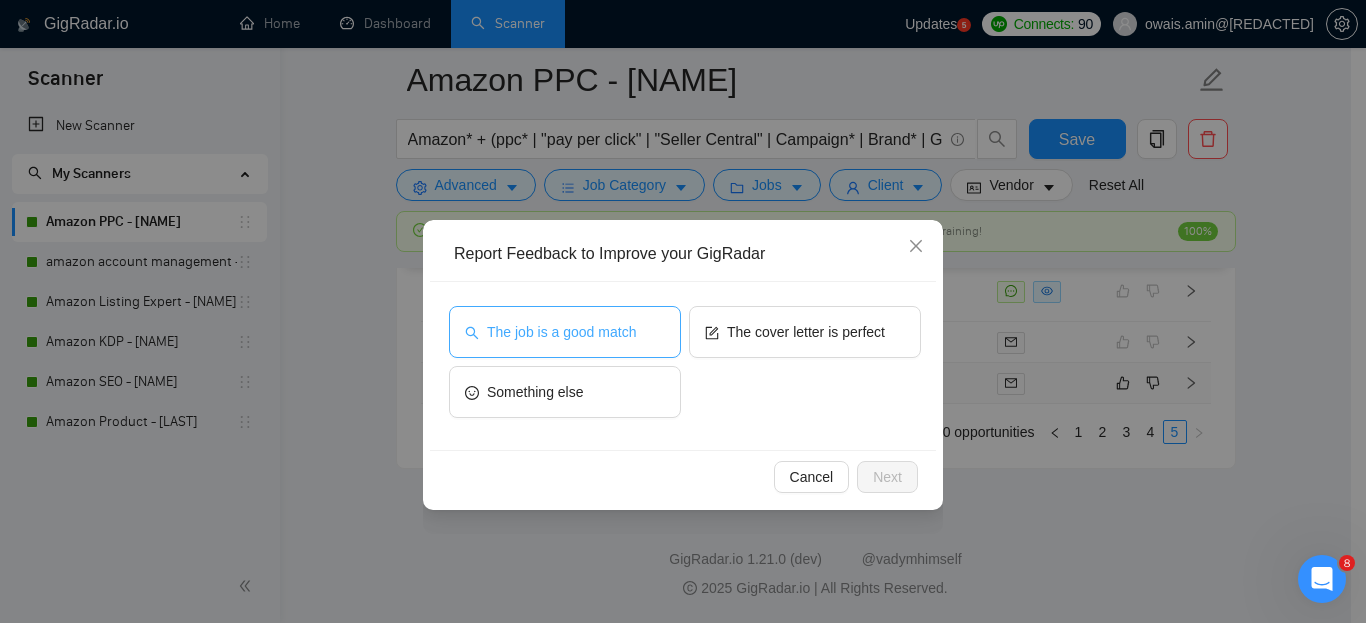 click on "The job is a good match" at bounding box center (565, 332) 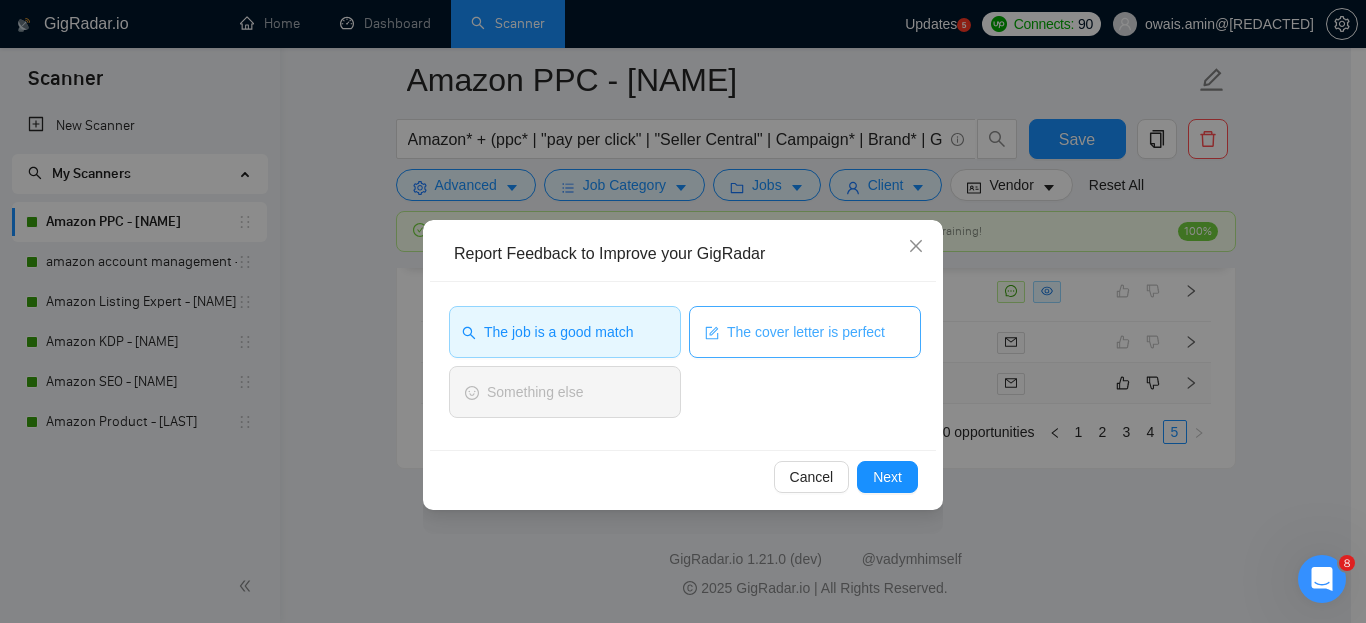 click on "The cover letter is perfect" at bounding box center [806, 332] 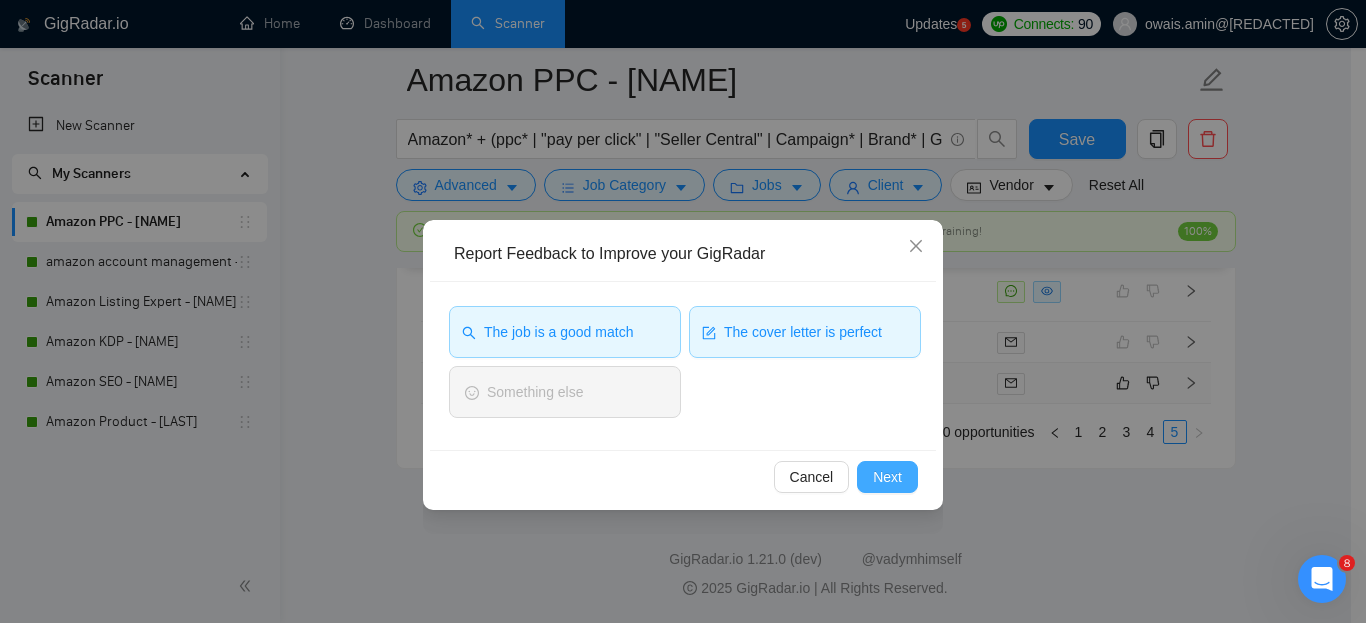 click on "Next" at bounding box center (887, 477) 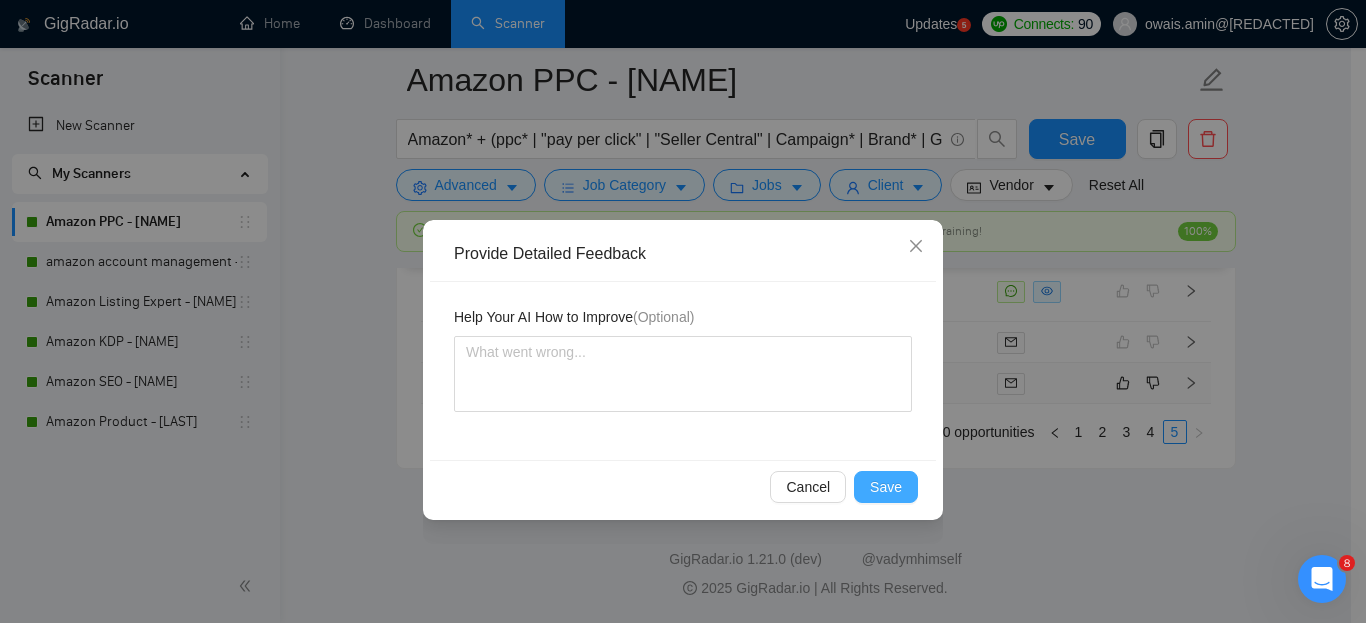 click on "Save" at bounding box center [886, 487] 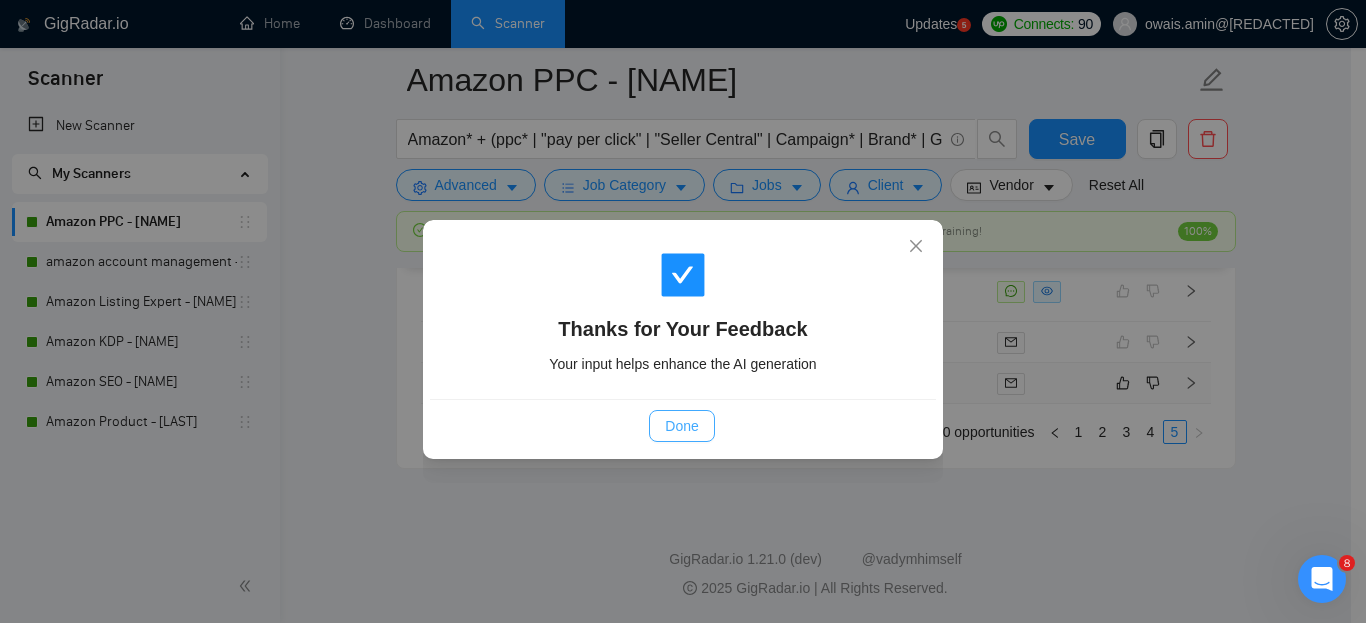 click on "Done" at bounding box center [681, 426] 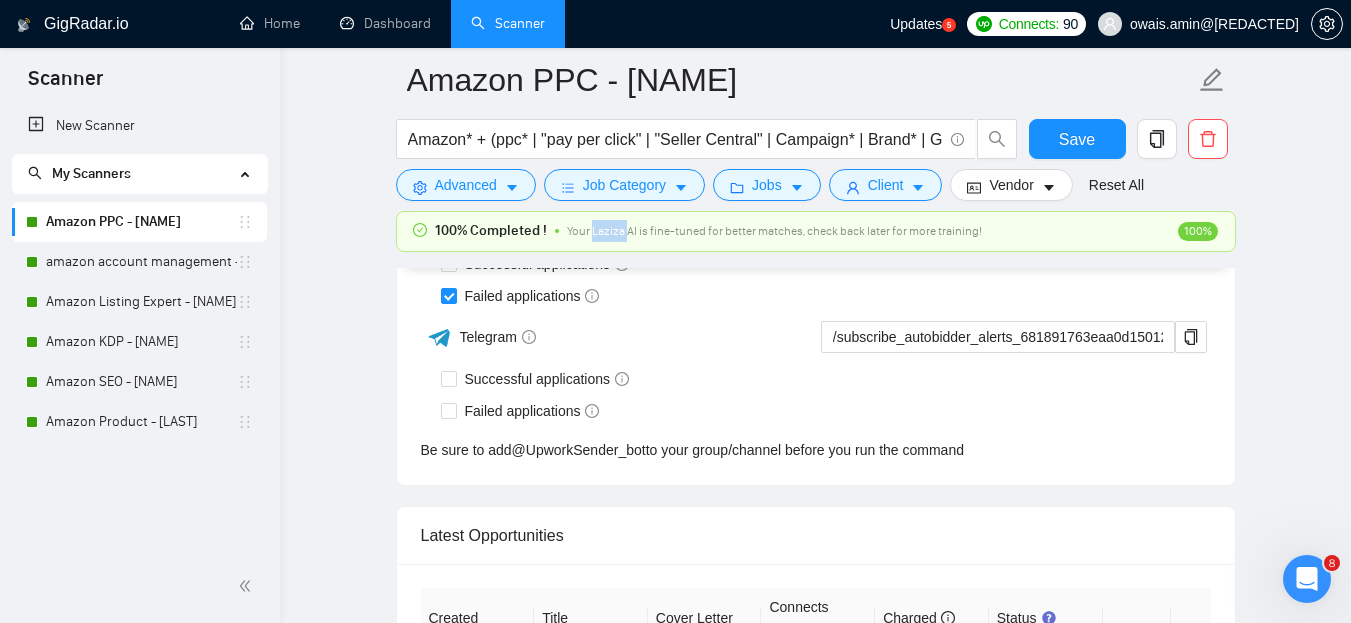 scroll, scrollTop: 4715, scrollLeft: 0, axis: vertical 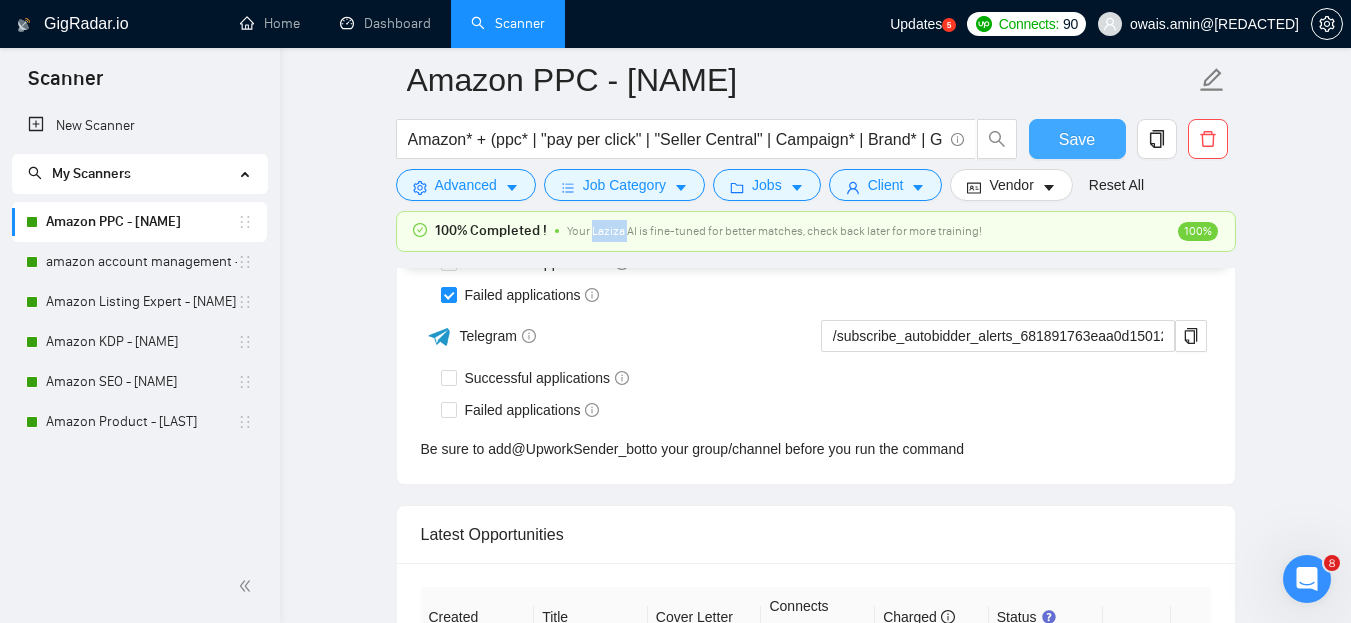 click on "Save" at bounding box center [1077, 139] 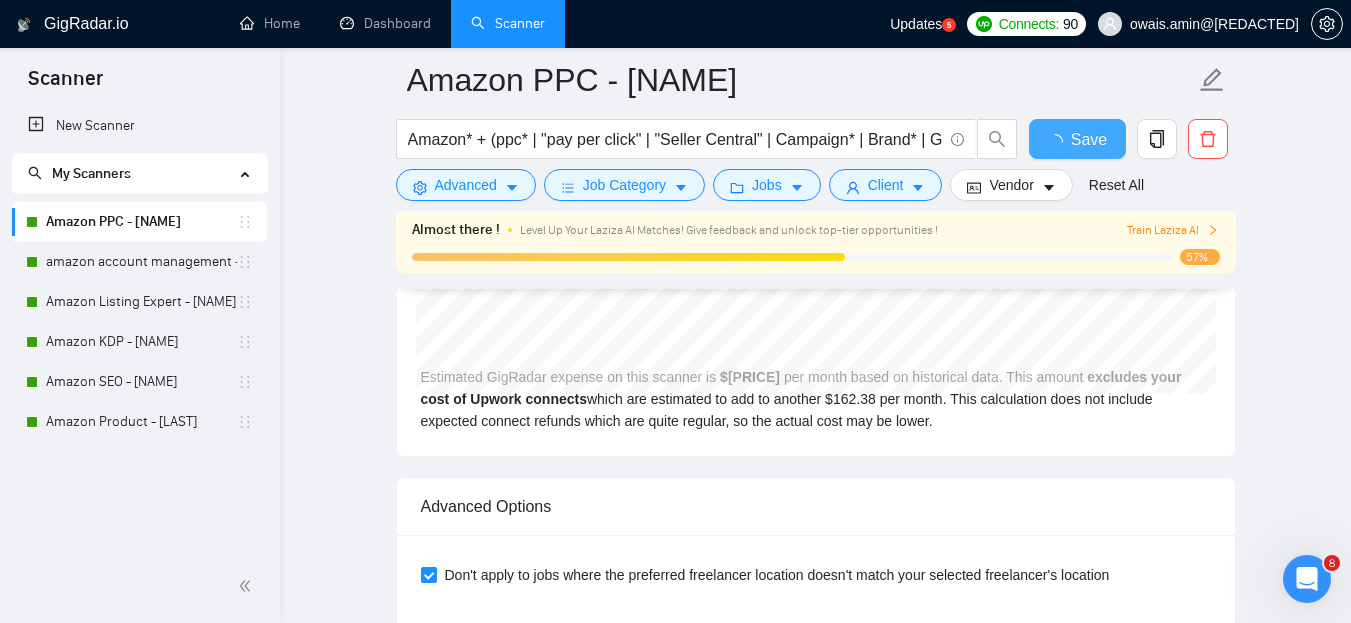 scroll, scrollTop: 567, scrollLeft: 0, axis: vertical 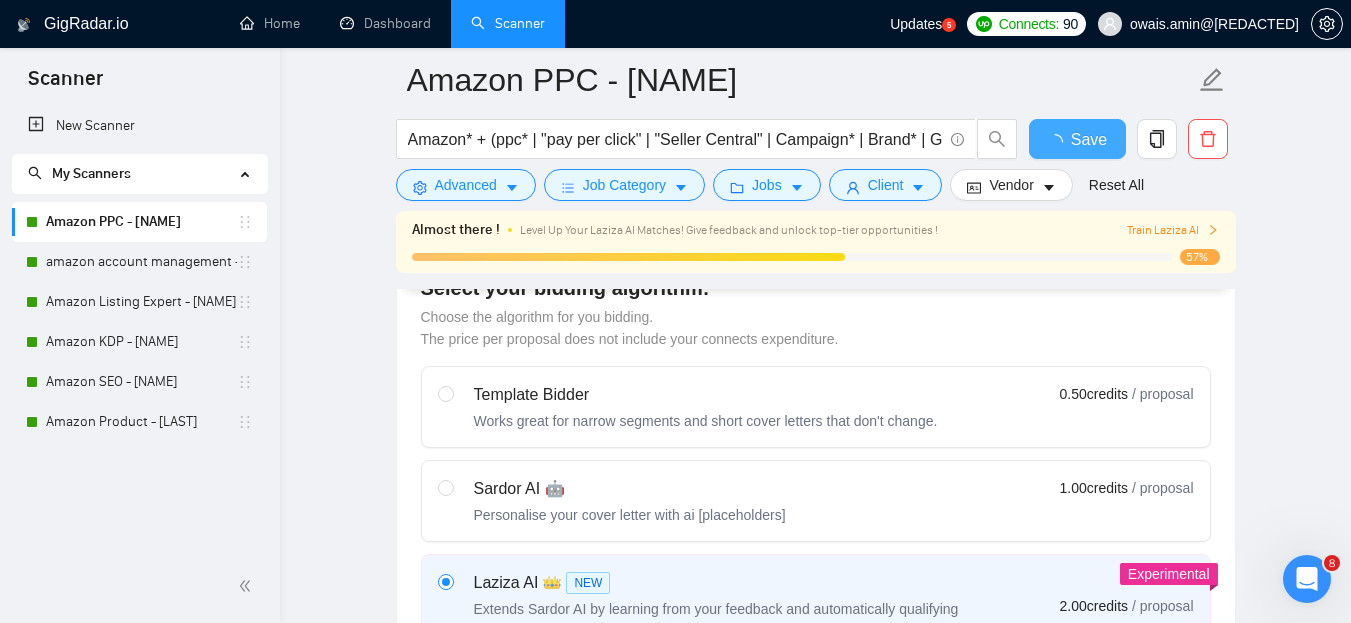 type 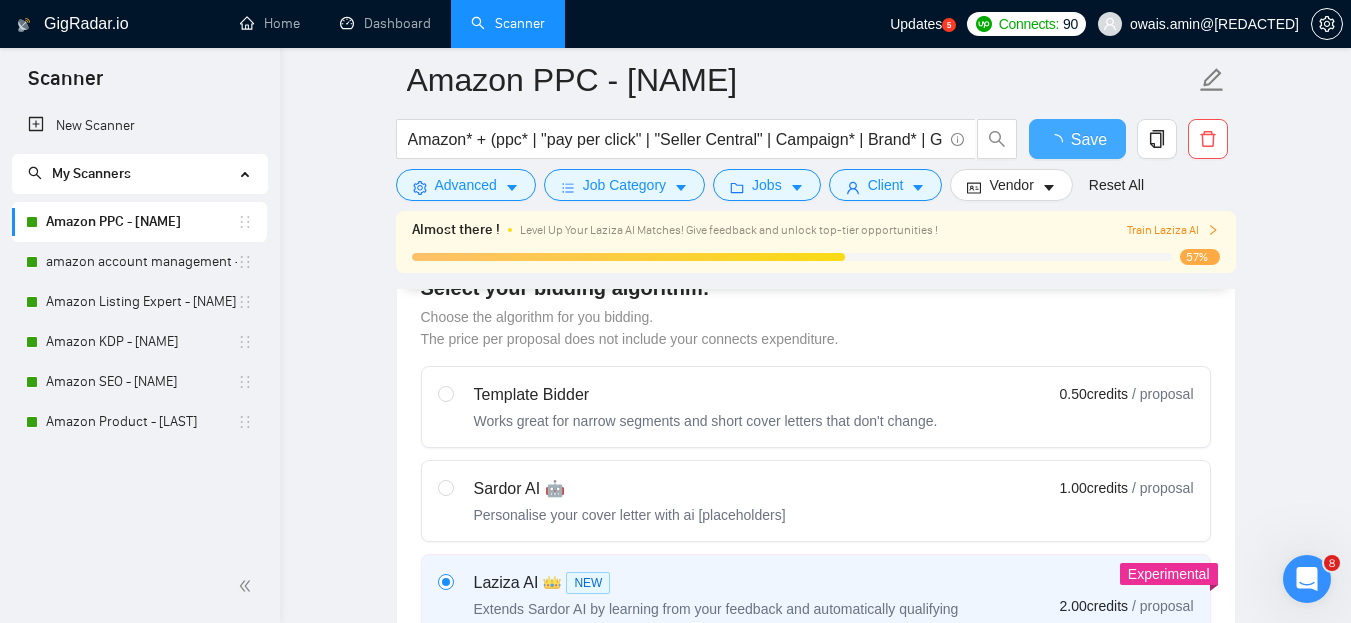 checkbox on "true" 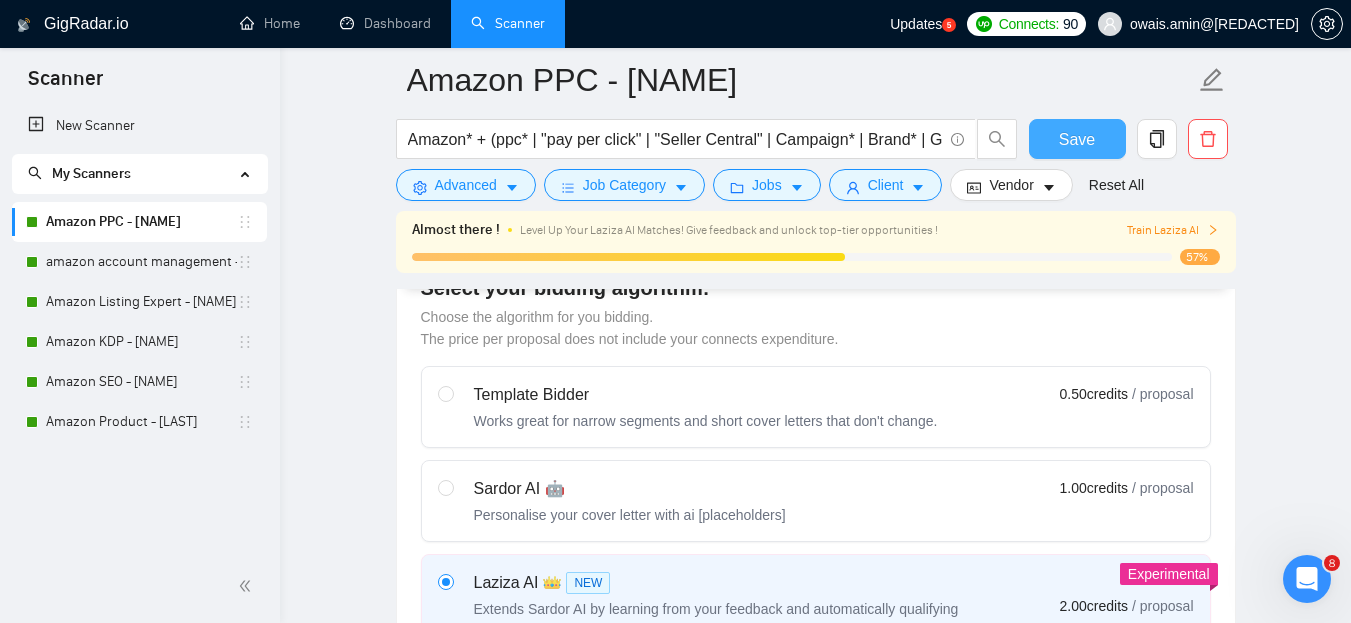 type 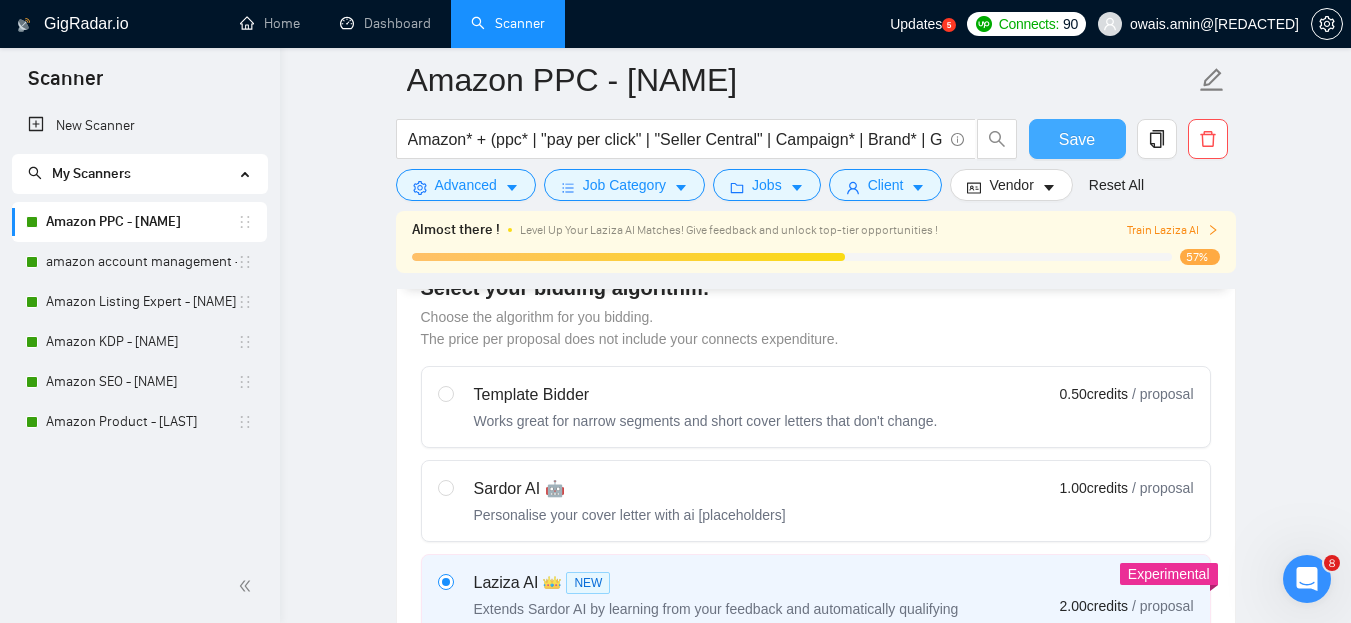 scroll, scrollTop: 0, scrollLeft: 0, axis: both 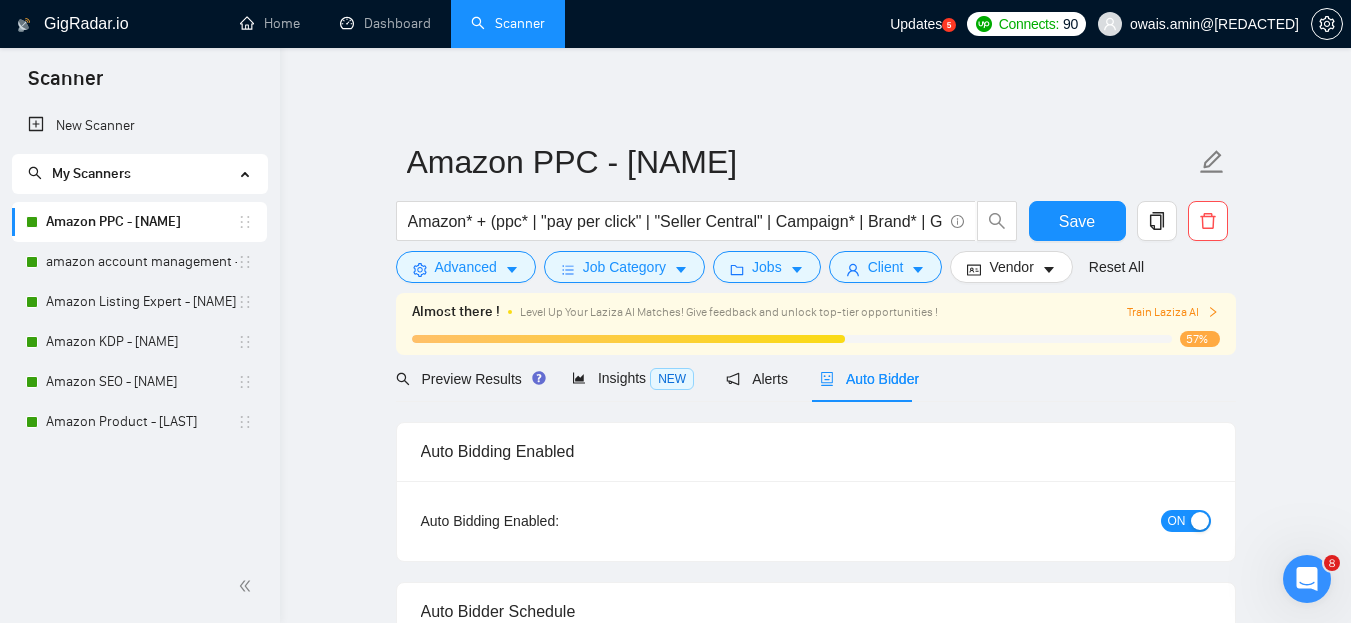click on "Train Laziza AI" at bounding box center [1173, 312] 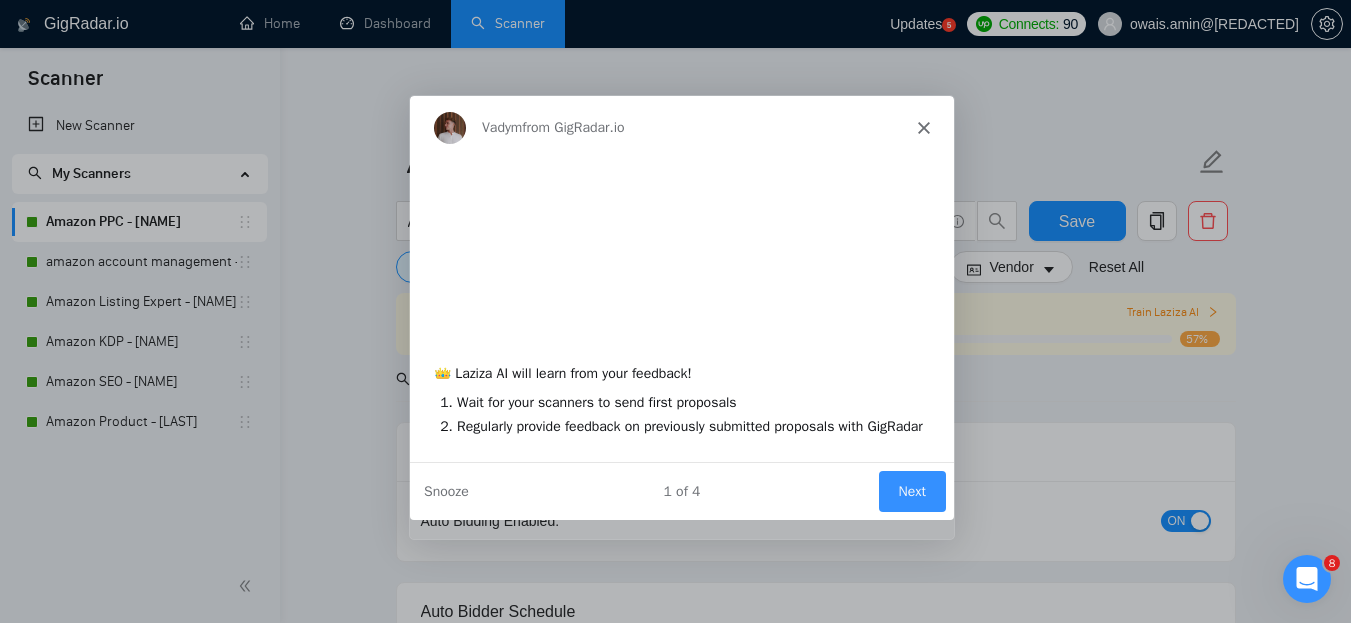 scroll, scrollTop: 0, scrollLeft: 0, axis: both 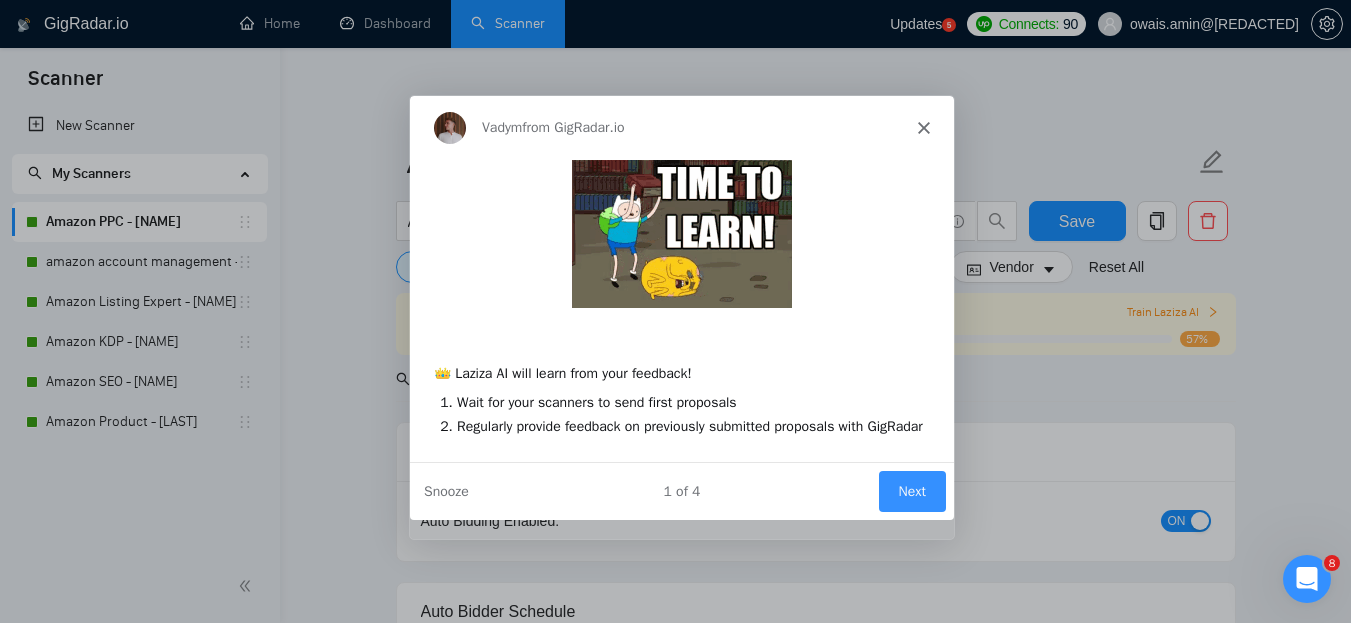 click on "Vadym  from GigRadar.io" at bounding box center [680, 127] 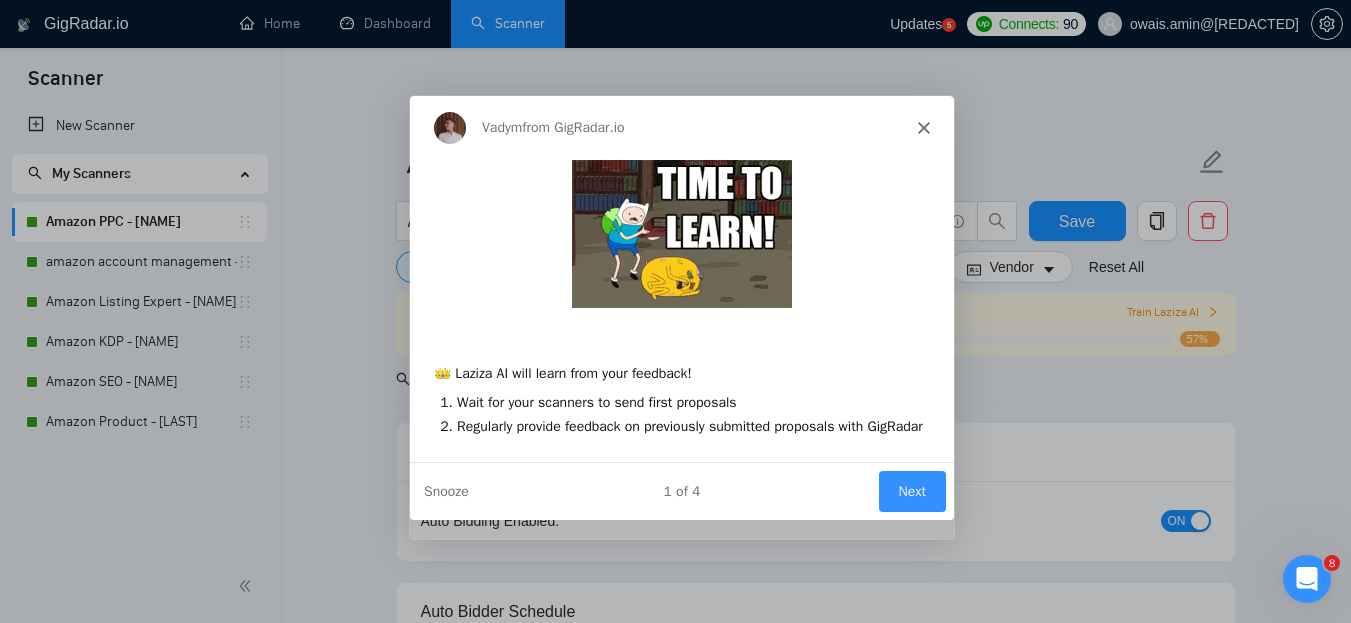 click 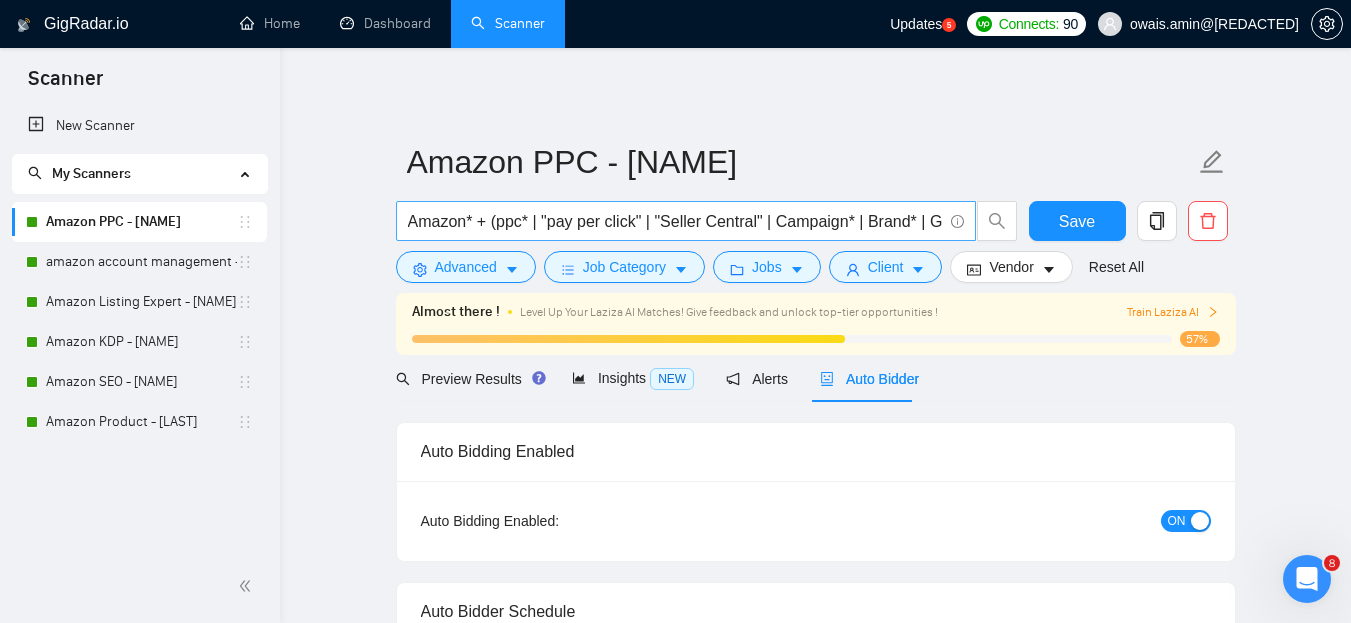 click on "Amazon* + (ppc* | "pay per click" | "Seller Central" | Campaign* | Brand* | Growth | Keyword) + (Expert* | Setup* | Optimize* | Ads* | Advertise* | Manage* | Specialist* | Registry | Audit | Promo* | Sale* | Fix | Performance | Scale )" at bounding box center [675, 221] 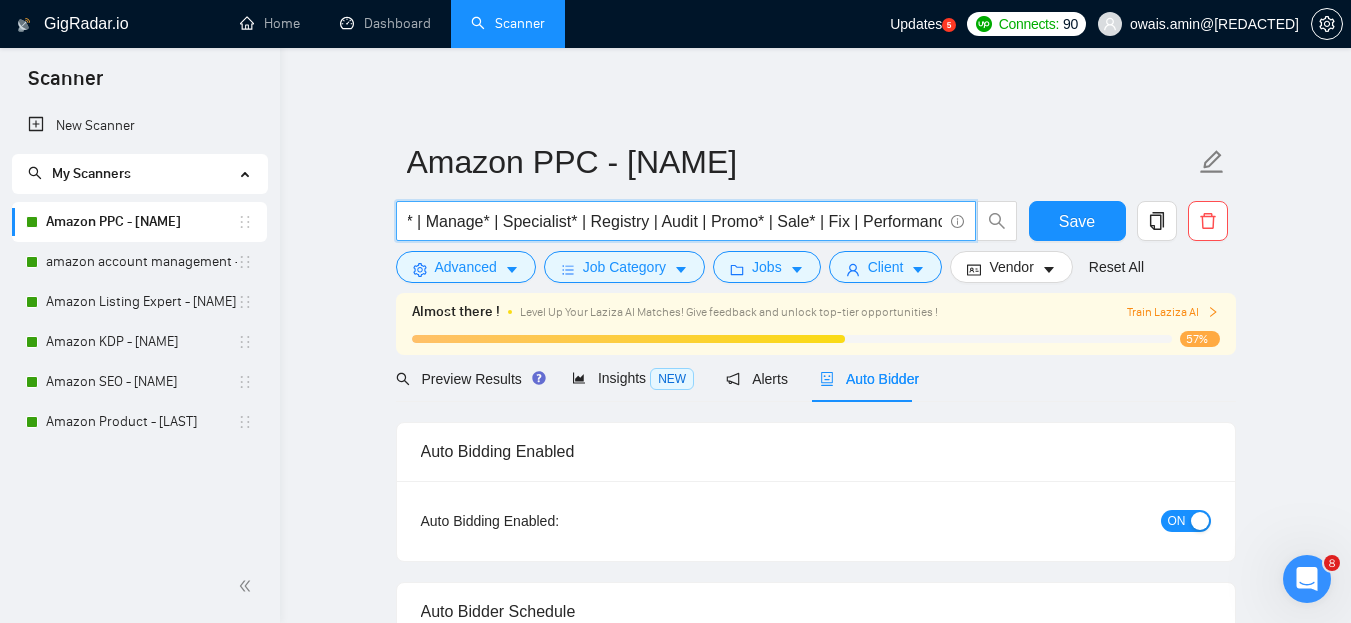 scroll, scrollTop: 0, scrollLeft: 1050, axis: horizontal 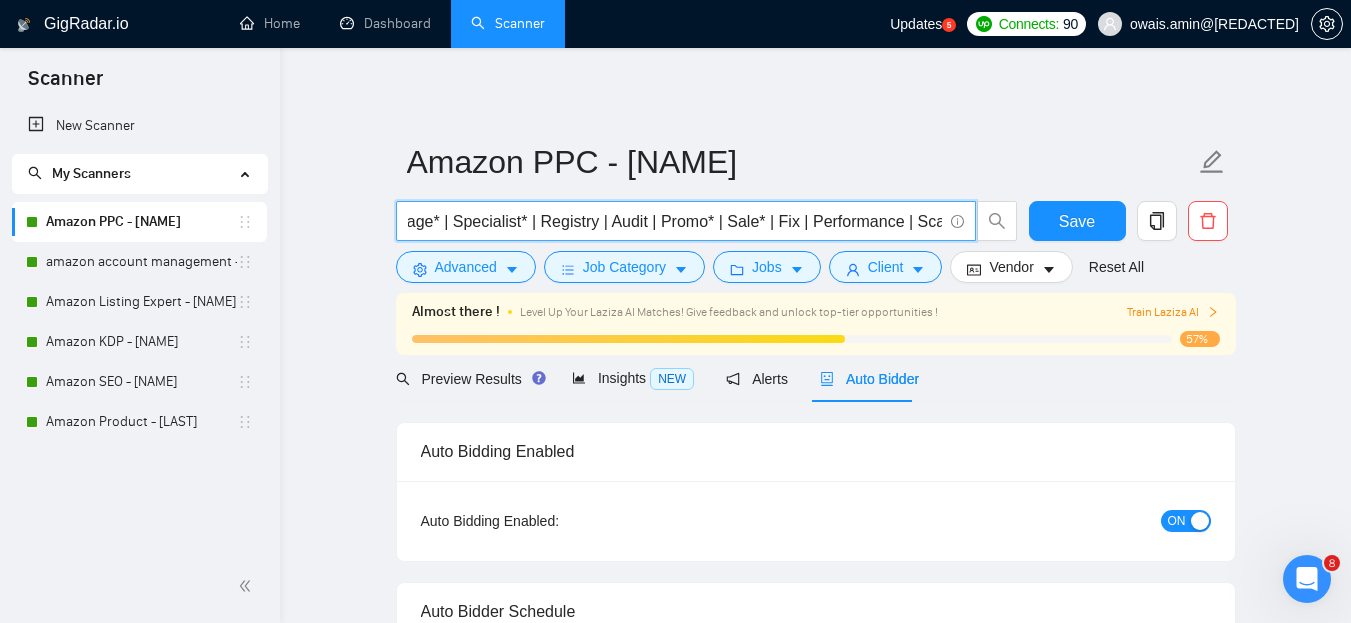 click on "Amazon* + (ppc* | "pay per click" | "Seller Central" | Campaign* | Brand* | Growth | Keyword) + (Expert* | Setup* | Optimize* | Ads* | Advertise* | Manage* | Specialist* | Registry | Audit | Promo* | Sale* | Fix | Performance | Scale )" at bounding box center [675, 221] 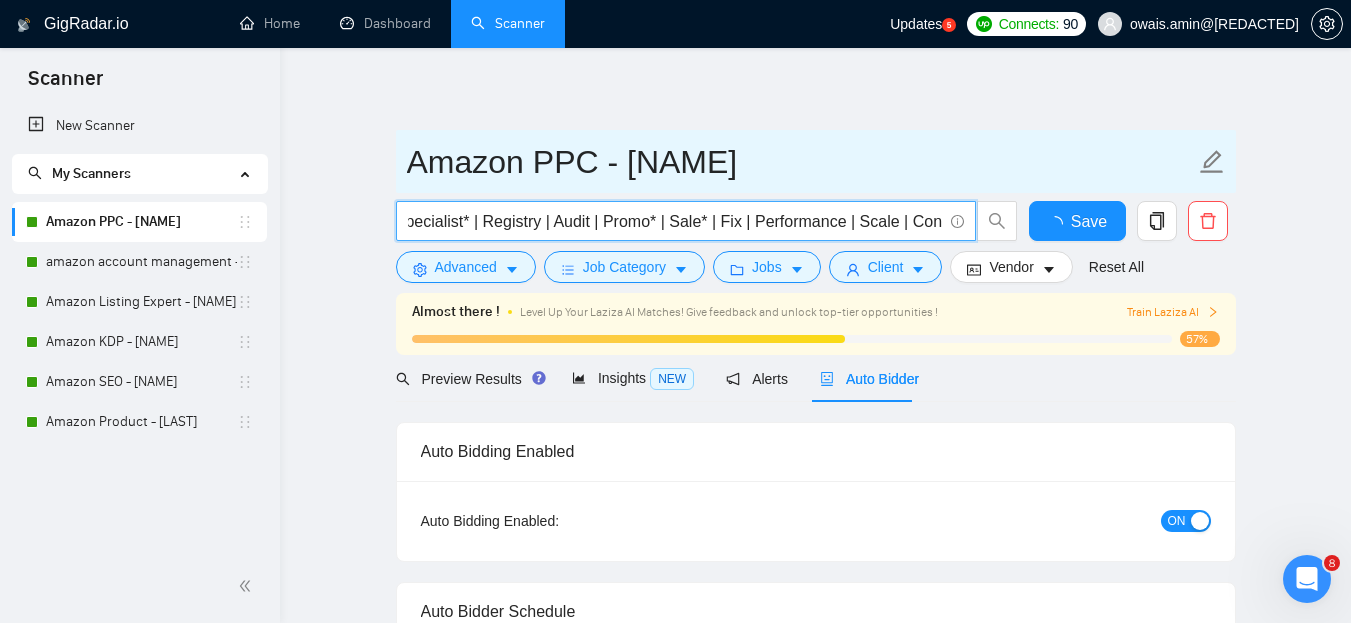 scroll, scrollTop: 0, scrollLeft: 1115, axis: horizontal 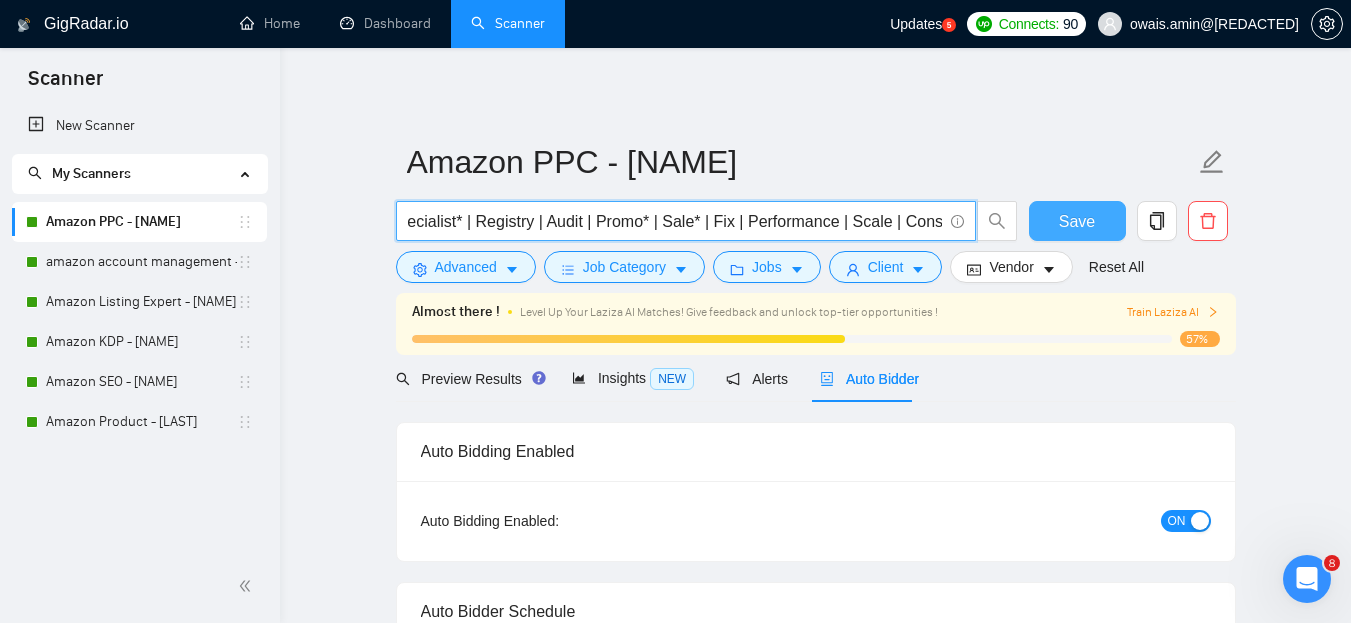 type on "Amazon* + (ppc* | "pay per click" | "Seller Central" | Campaign* | Brand* | Growth | Keyword) + (Expert* | Setup* | Optimize* | Ads* | Advertise* | Manage* | Specialist* | Registry | Audit | Promo* | Sale* | Fix | Performance | Scale | Consult* )" 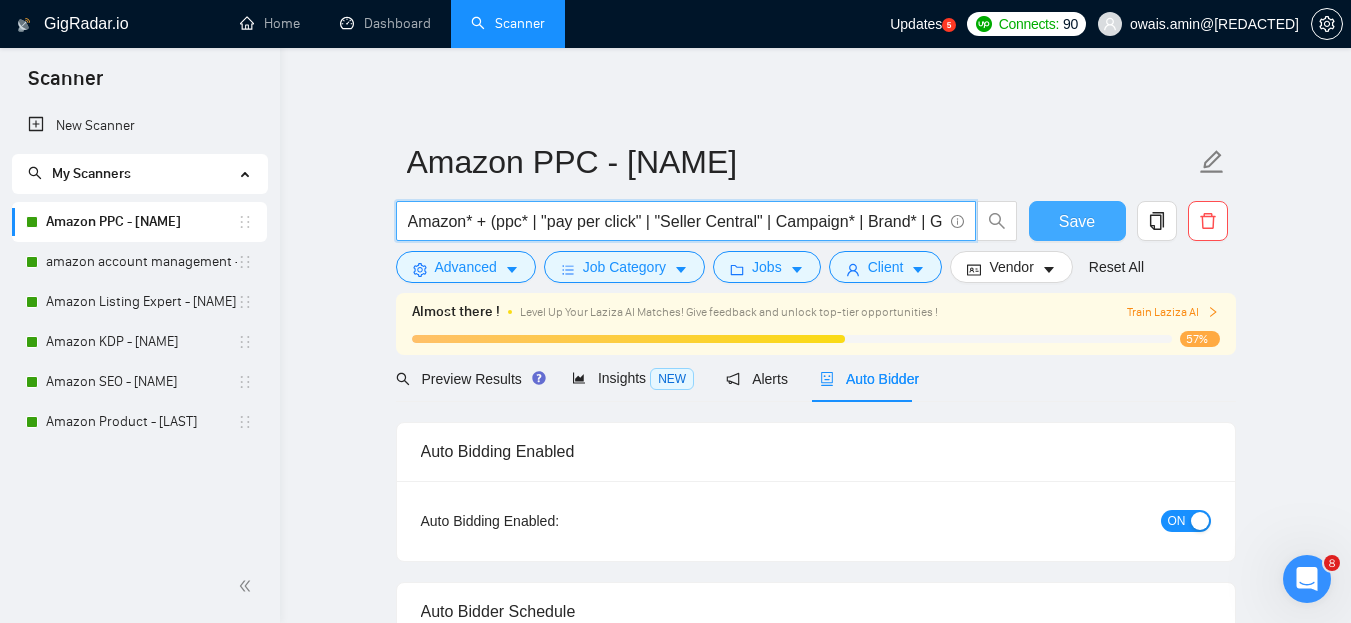 click on "Save" at bounding box center [1077, 221] 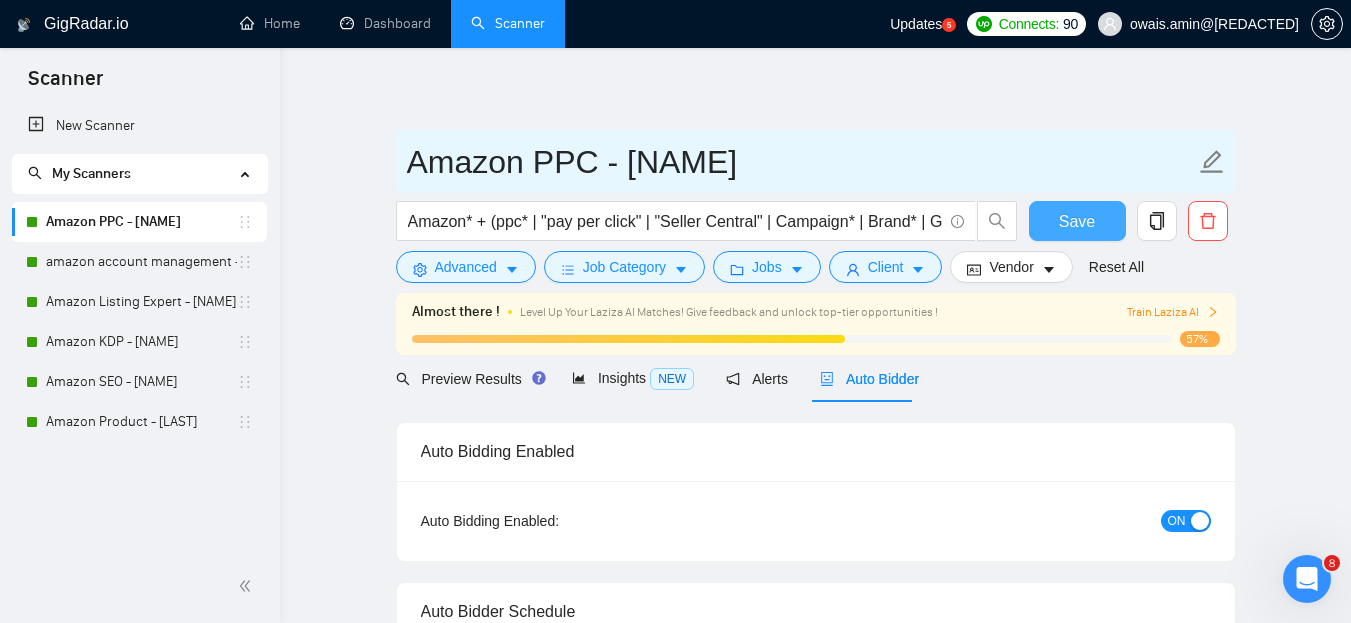 type 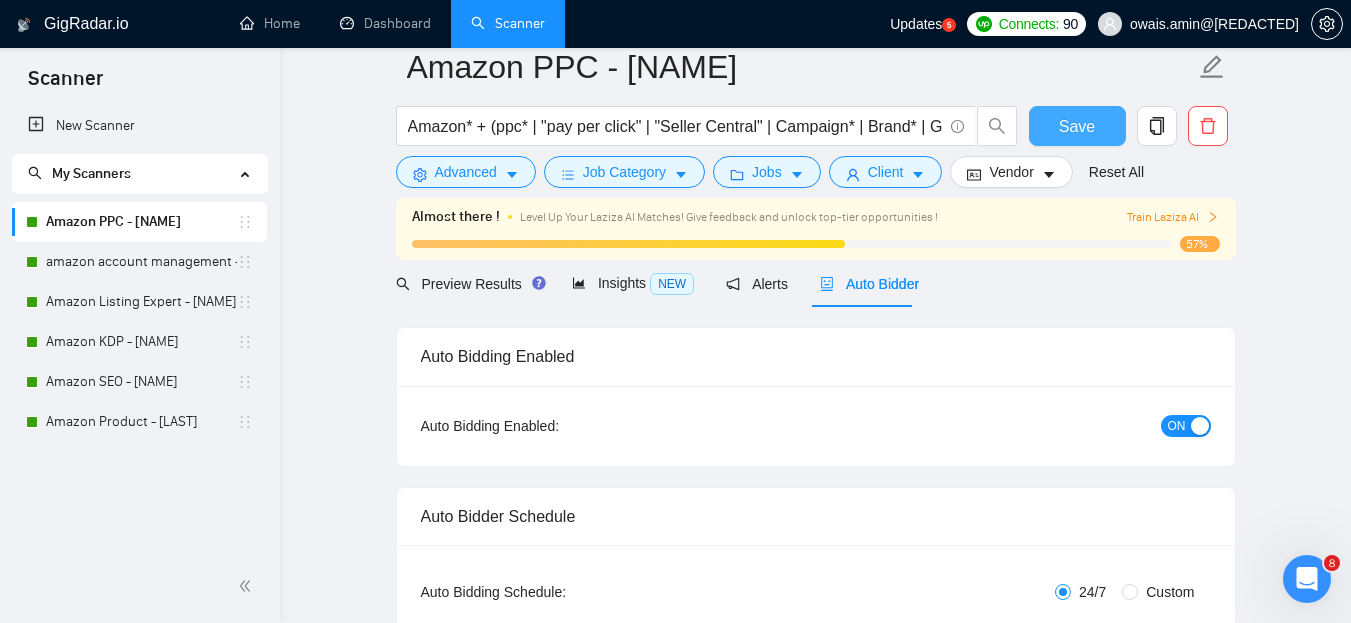 scroll, scrollTop: 0, scrollLeft: 0, axis: both 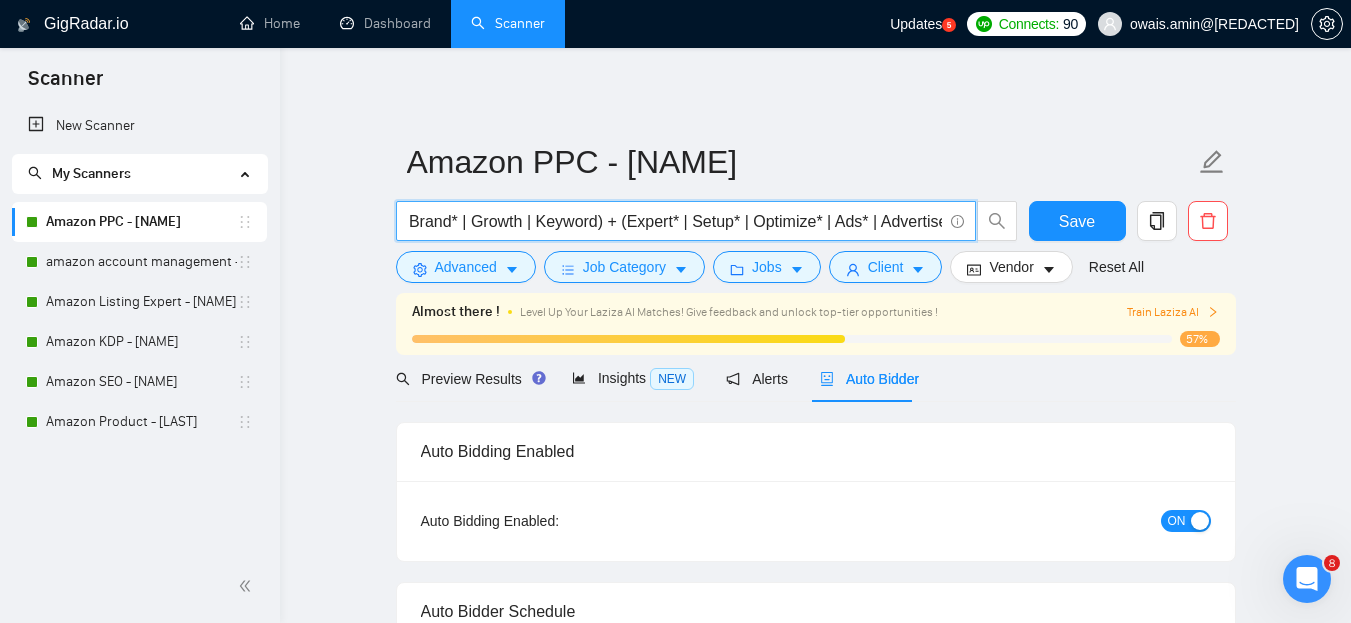 click on "Amazon* + (ppc* | "pay per click" | "Seller Central" | Campaign* | Brand* | Growth | Keyword) + (Expert* | Setup* | Optimize* | Ads* | Advertise* | Manage* | Specialist* | Registry | Audit | Promo* | Sale* | Fix | Performance | Scale | Consult* )" at bounding box center [675, 221] 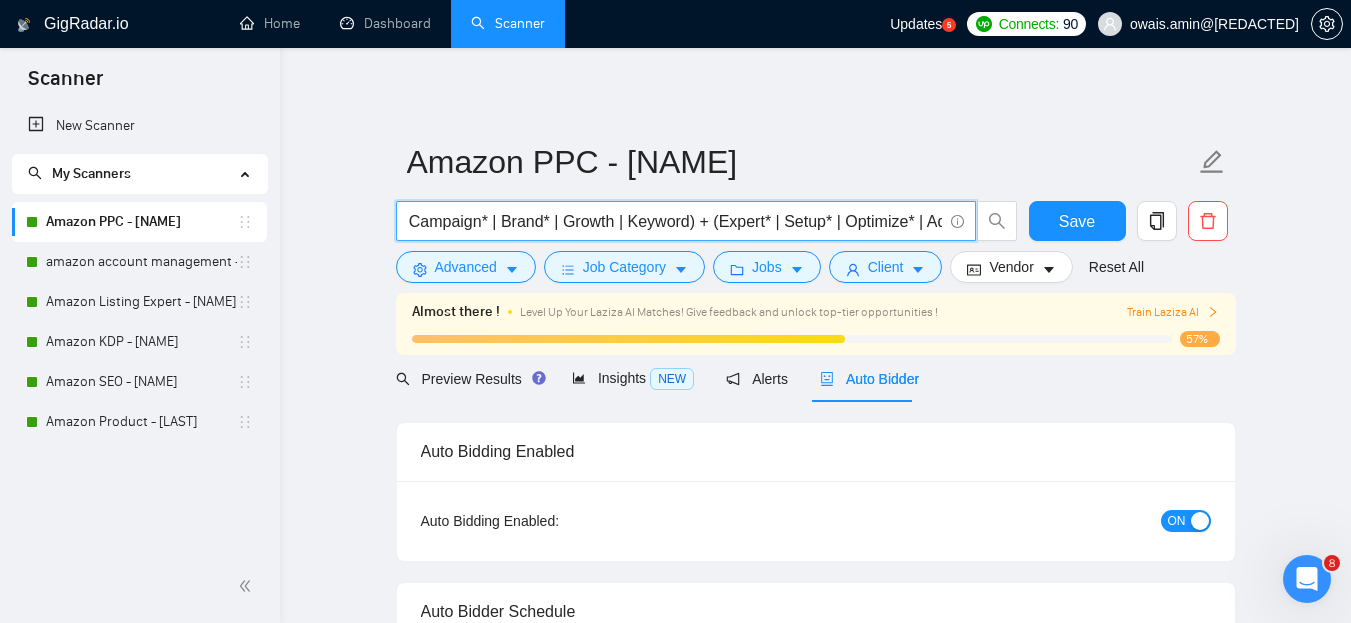 scroll, scrollTop: 0, scrollLeft: 373, axis: horizontal 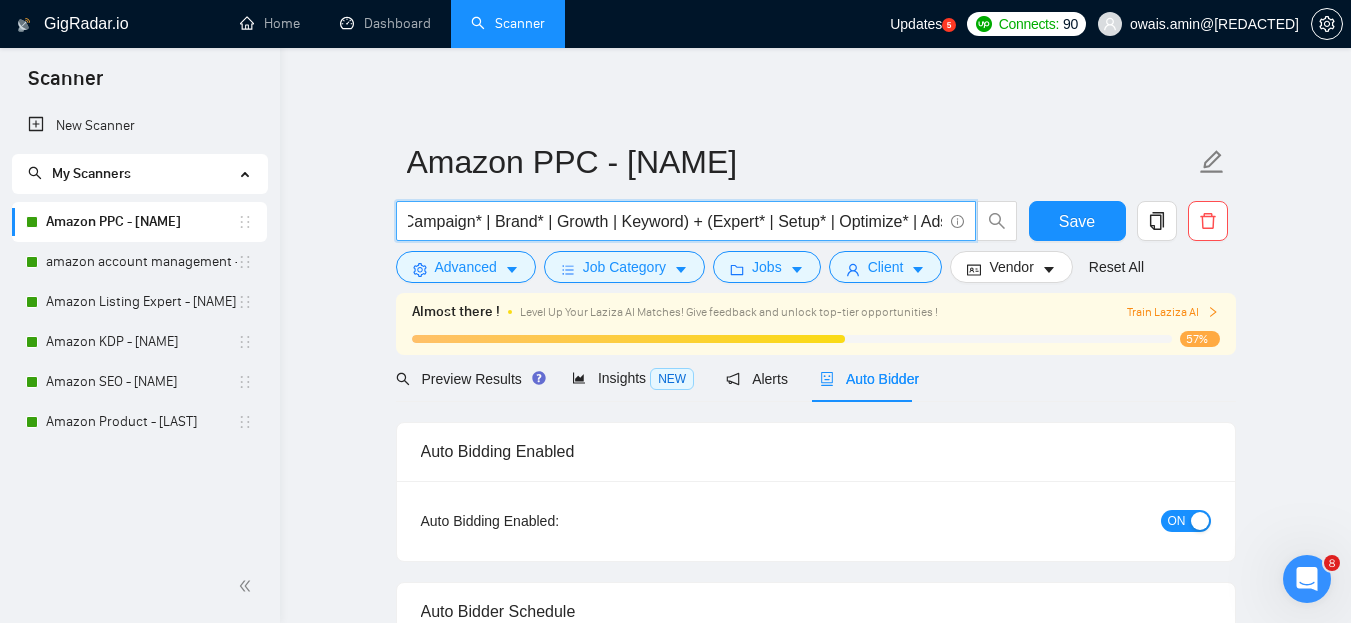 click on "Amazon* + (ppc* | "pay per click" | "Seller Central" | Campaign* | Brand* | Growth | Keyword) + (Expert* | Setup* | Optimize* | Ads* | Advertise* | Manage* | Specialist* | Registry | Audit | Promo* | Sale* | Fix | Performance | Scale | Consult* )" at bounding box center (675, 221) 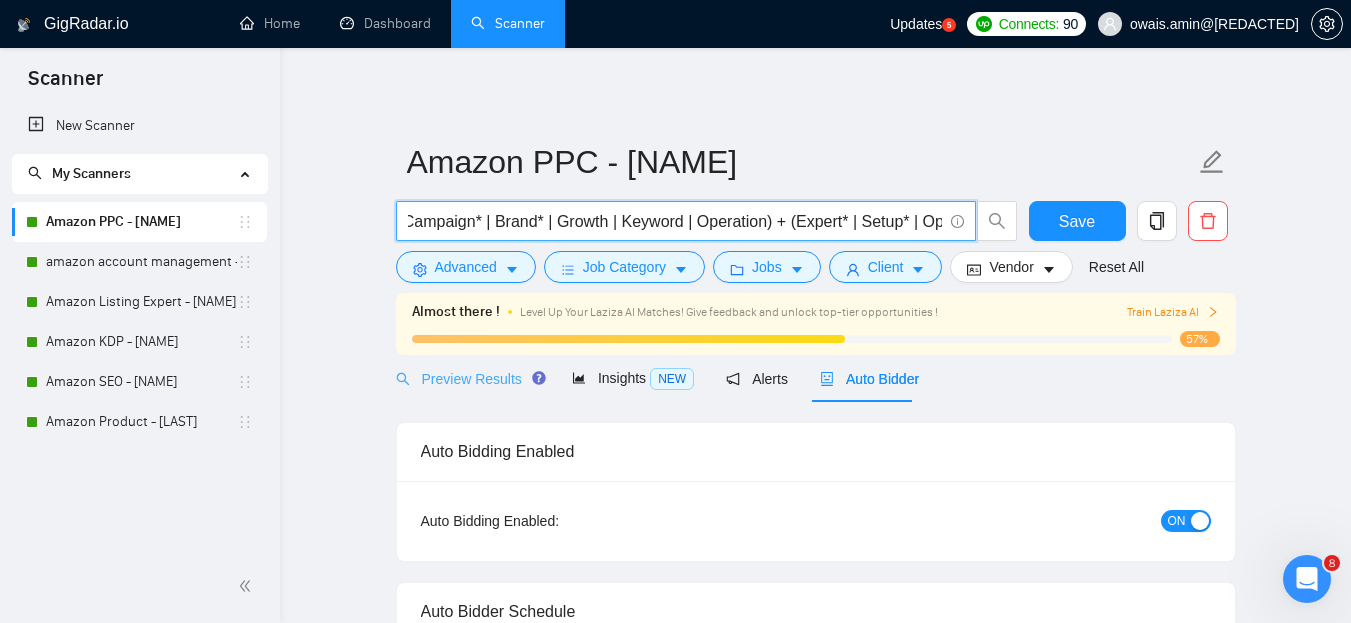 click on "Preview Results" at bounding box center (468, 378) 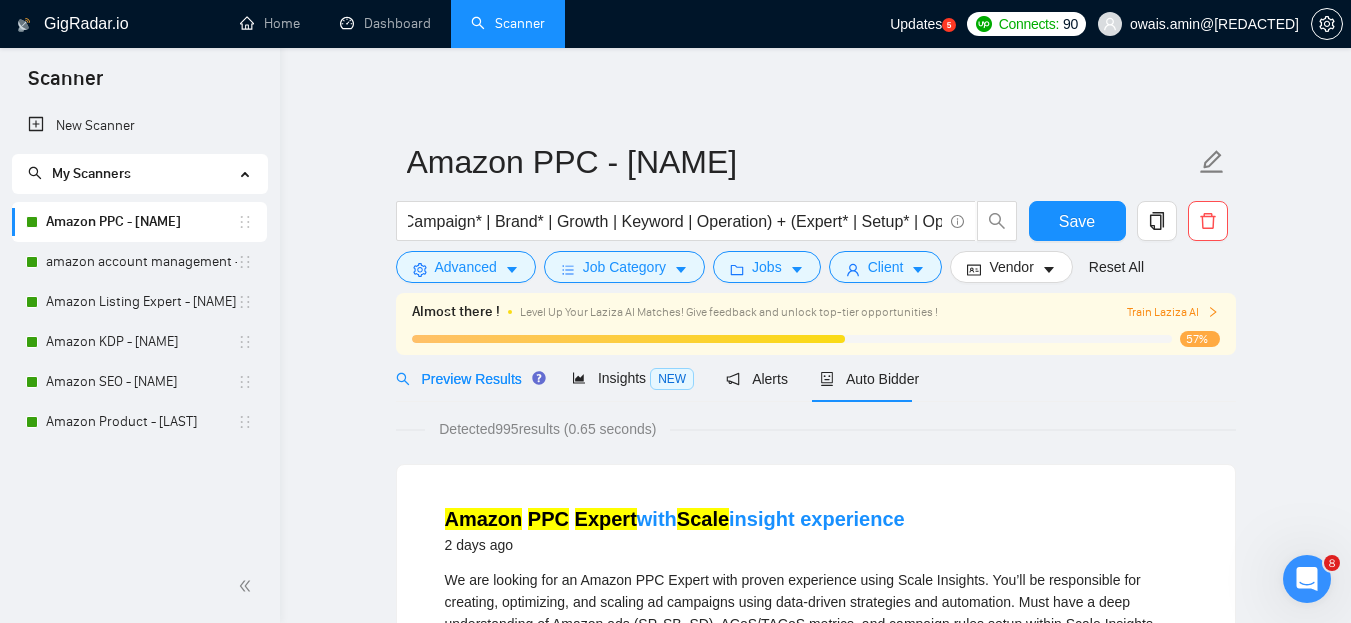 scroll, scrollTop: 0, scrollLeft: 0, axis: both 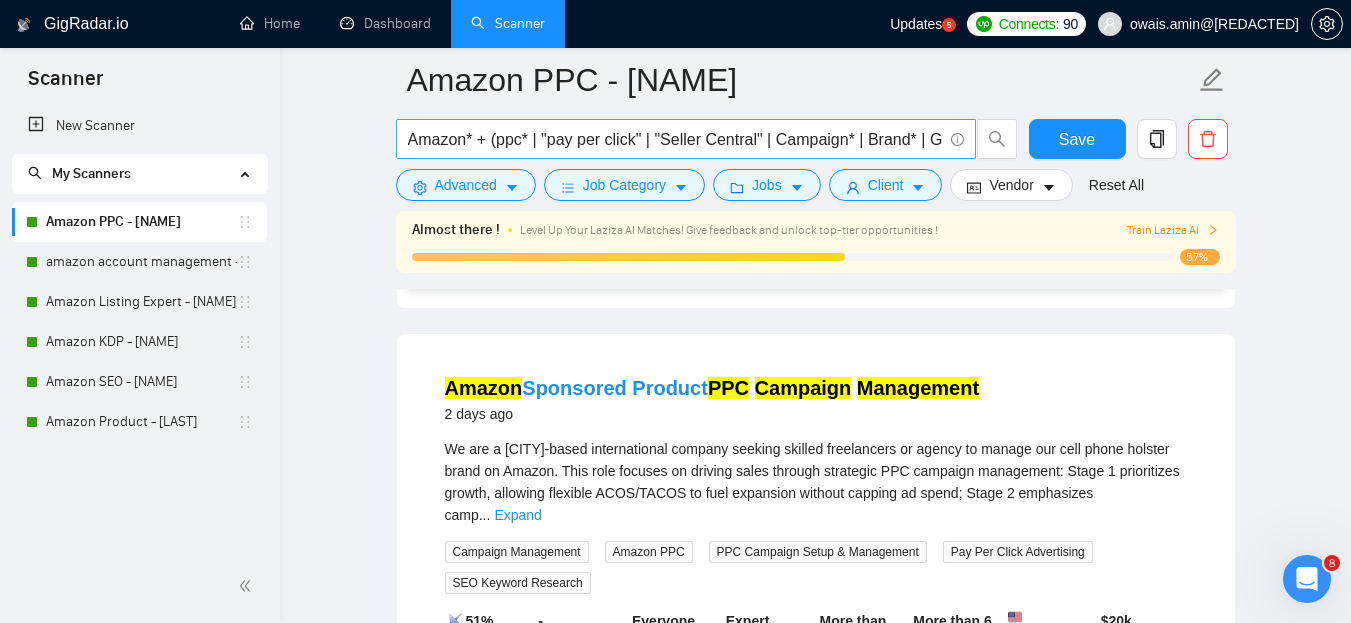 click on "Amazon* + (ppc* | "pay per click" | "Seller Central" | Campaign* | Brand* | Growth | Keyword | Operation) + (Expert* | Setup* | Optimize* | Ads* | Advertise* | Manage* | Specialist* | Registry | Audit | Promo* | Sale* | Fix | Performance | Scale | Consult* )" at bounding box center [675, 139] 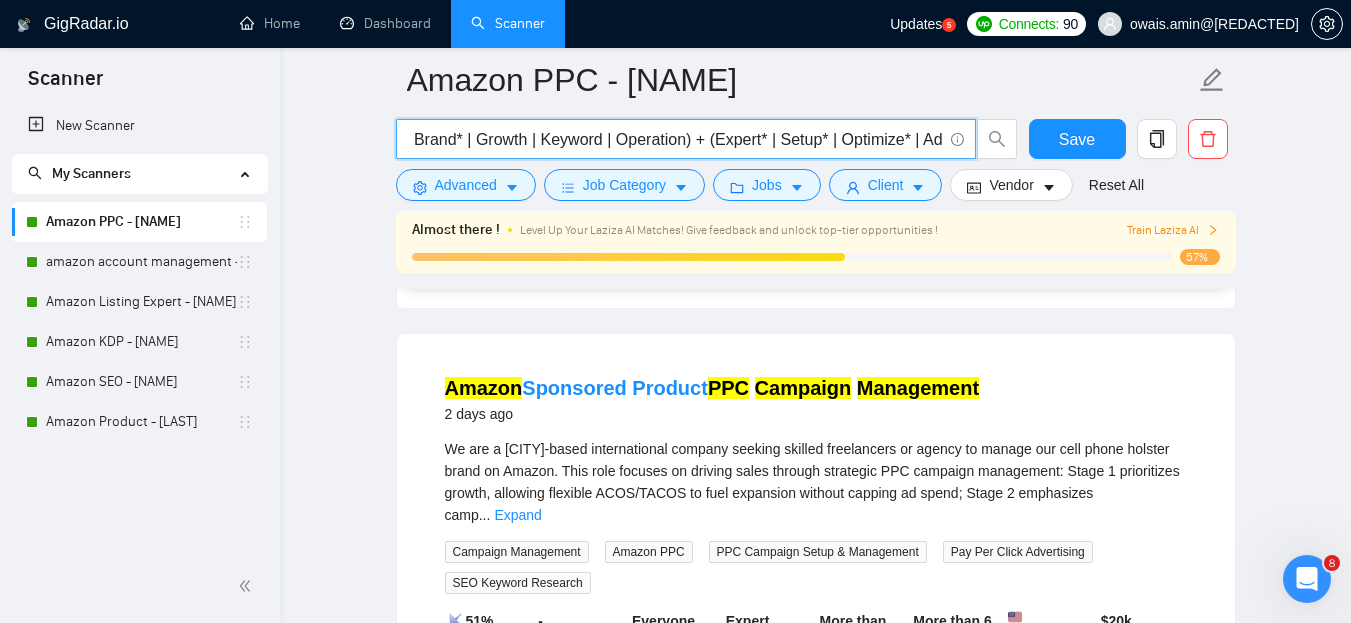 scroll, scrollTop: 0, scrollLeft: 452, axis: horizontal 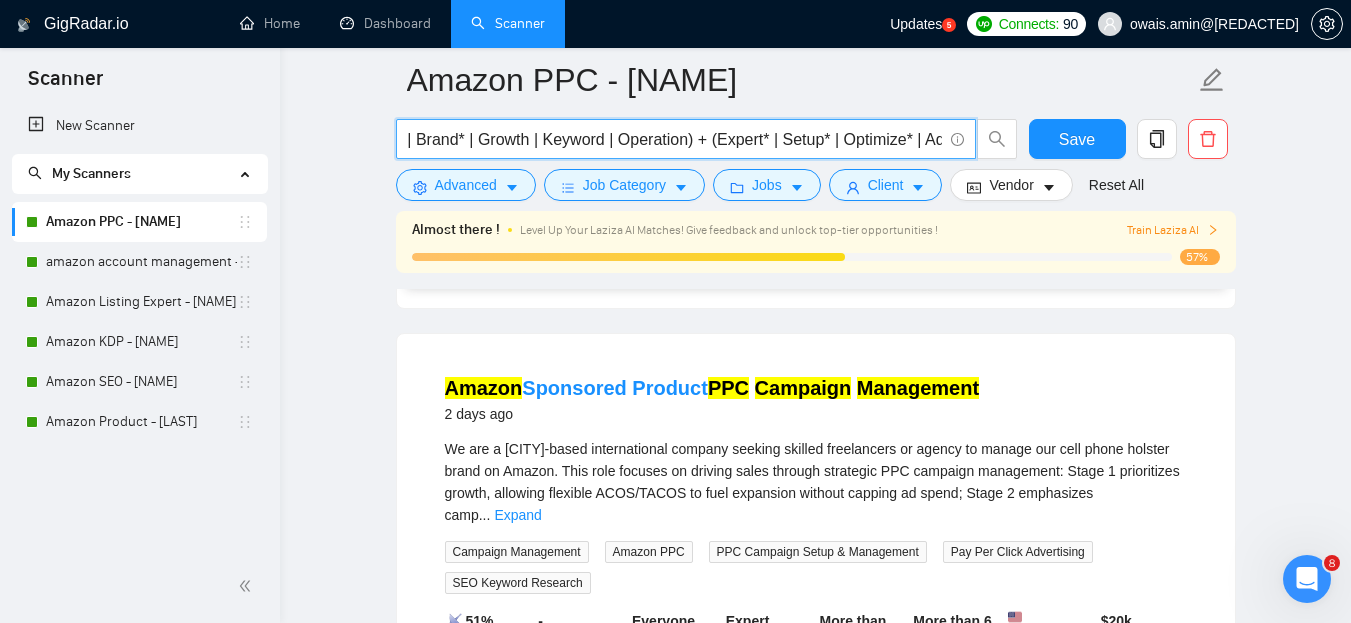 click on "Amazon* + (ppc* | "pay per click" | "Seller Central" | Campaign* | Brand* | Growth | Keyword | Operation) + (Expert* | Setup* | Optimize* | Ads* | Advertise* | Manage* | Specialist* | Registry | Audit | Promo* | Sale* | Fix | Performance | Scale | Consult* )" at bounding box center (675, 139) 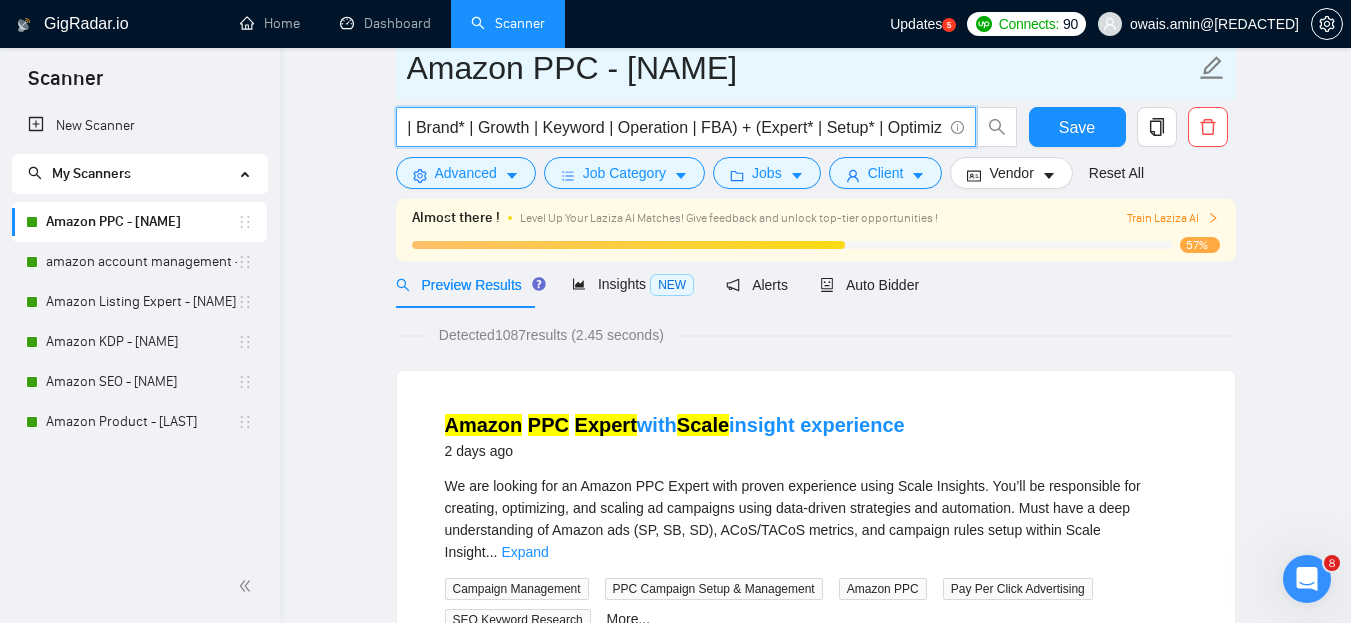 scroll, scrollTop: 0, scrollLeft: 0, axis: both 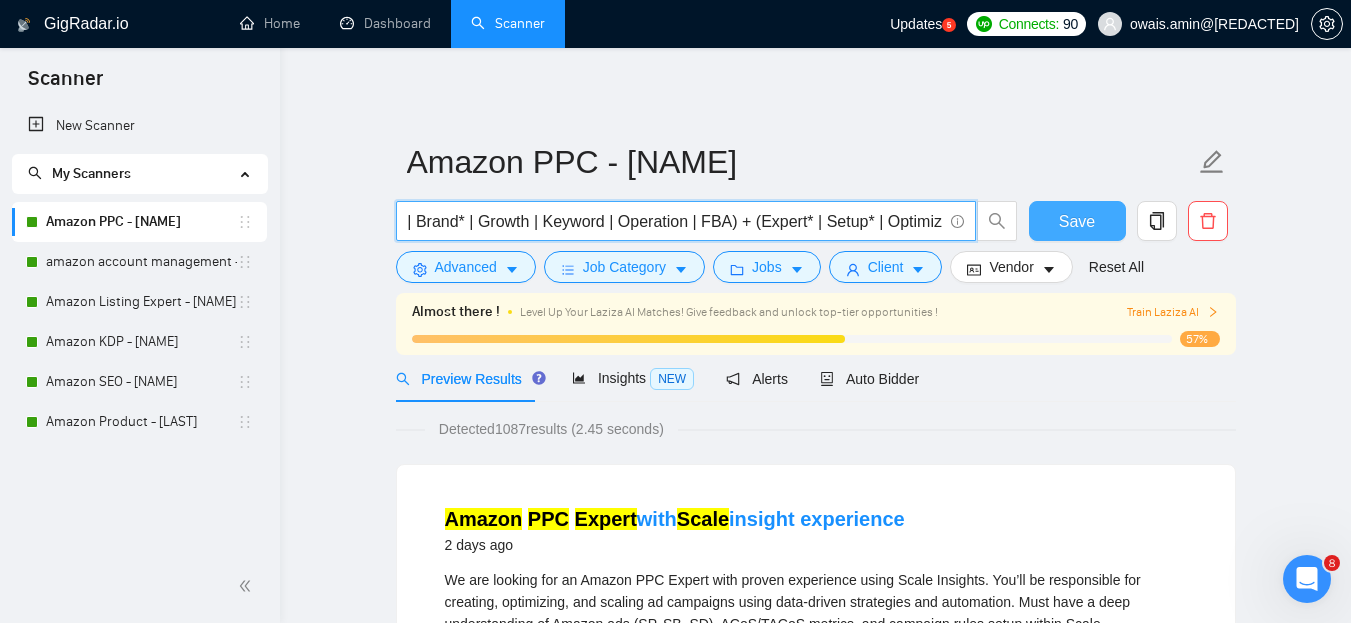 click on "Save" at bounding box center (1077, 221) 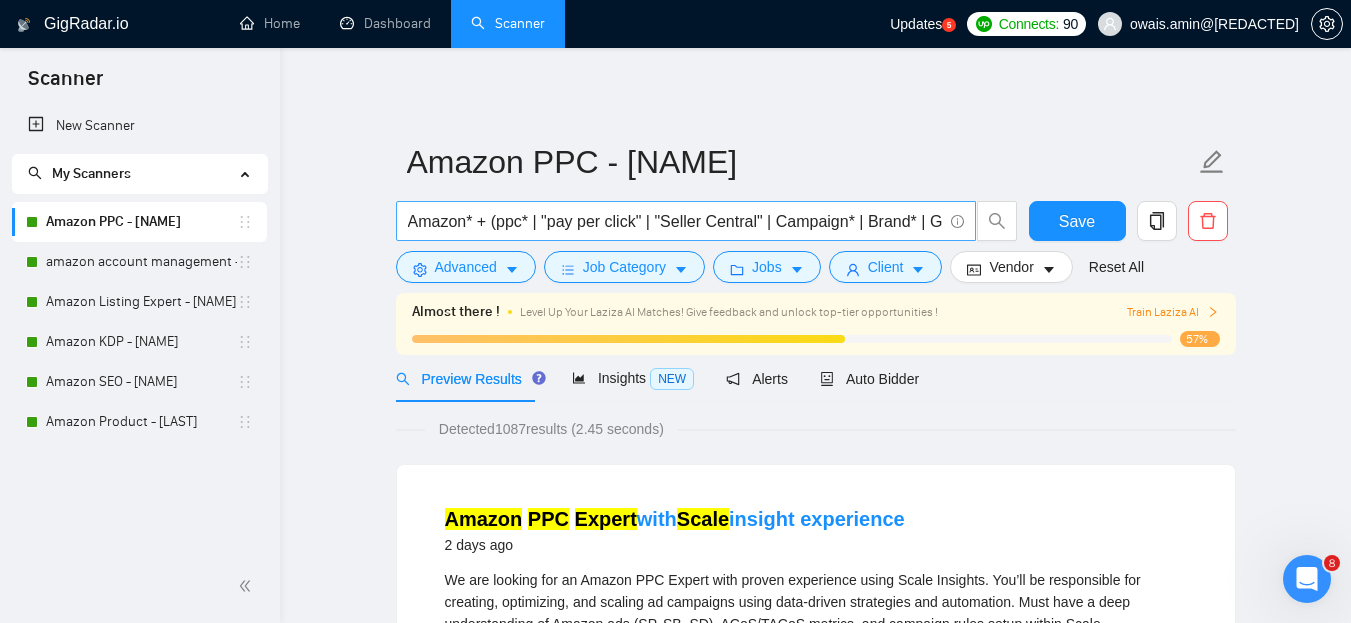click on "Amazon* + (ppc* | "pay per click" | "Seller Central" | Campaign* | Brand* | Growth | Keyword | Operation | FBA) + (Expert* | Setup* | Optimize* | Ads* | Advertise* | Manage* | Specialist* | Registry | Audit | Promo* | Sale* | Fix | Performance | Scale | Consult* )" at bounding box center [675, 221] 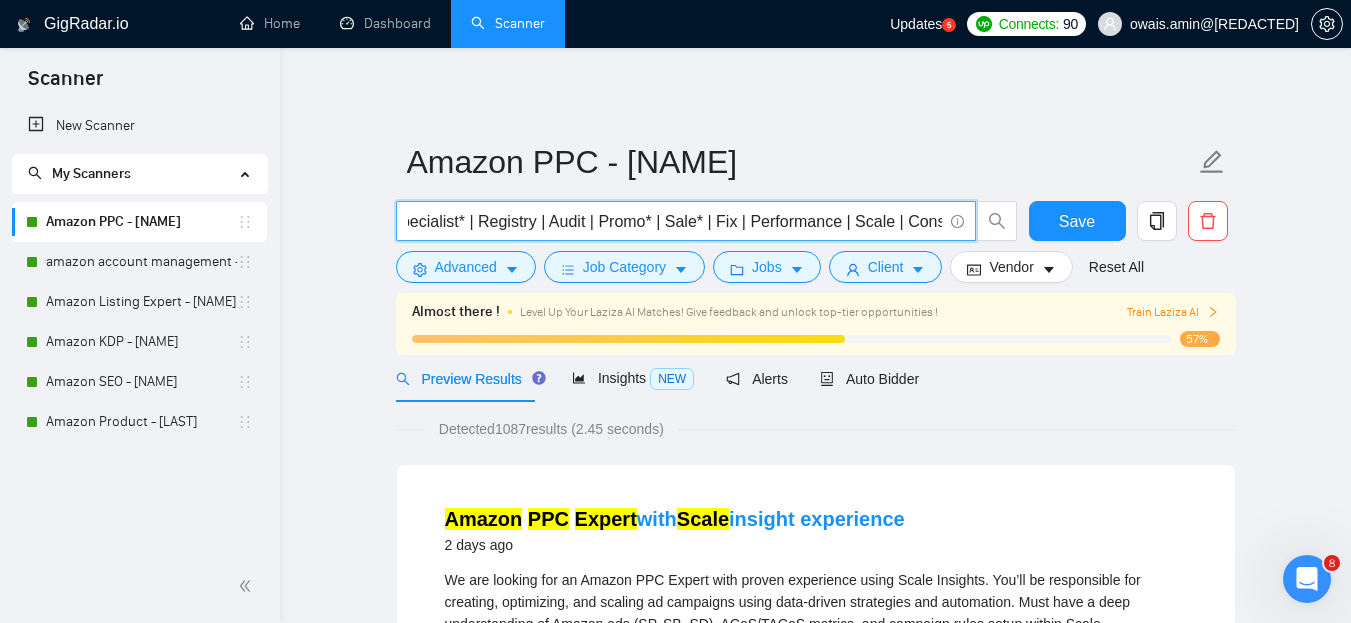 scroll, scrollTop: 0, scrollLeft: 1247, axis: horizontal 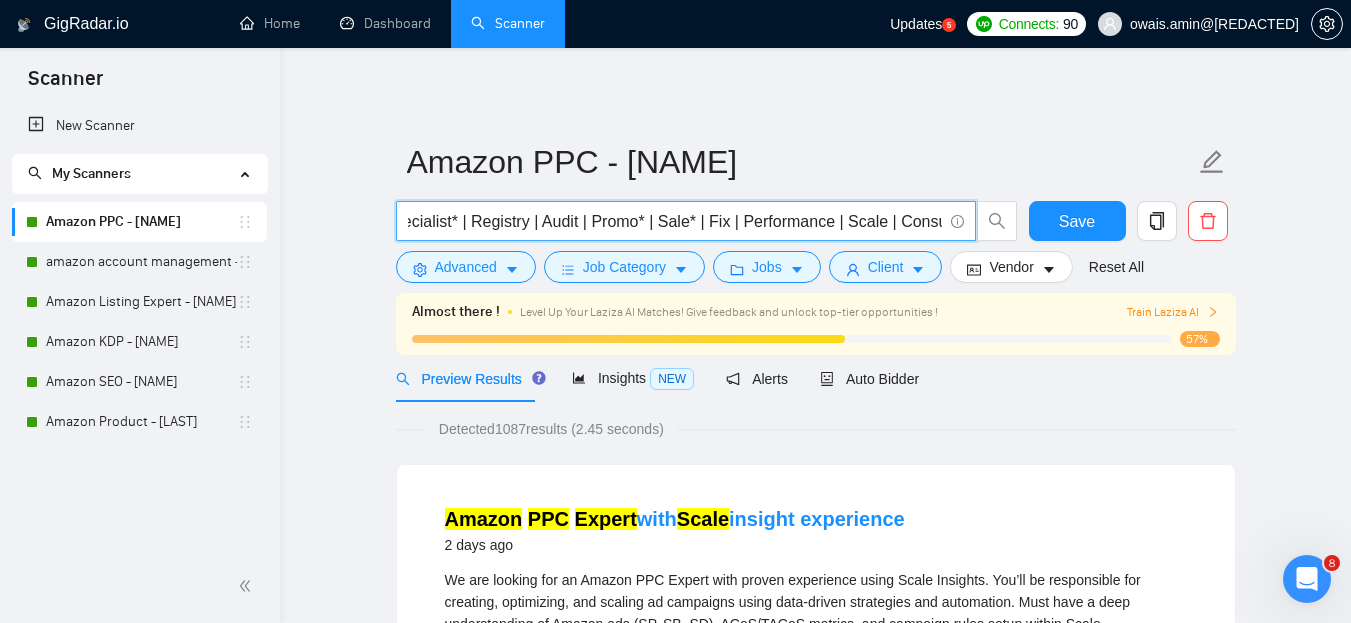 click on "Amazon* + (ppc* | "pay per click" | "Seller Central" | Campaign* | Brand* | Growth | Keyword | Operation | FBA) + (Expert* | Setup* | Optimize* | Ads* | Advertise* | Manage* | Specialist* | Registry | Audit | Promo* | Sale* | Fix | Performance | Scale | Consult* )" at bounding box center (675, 221) 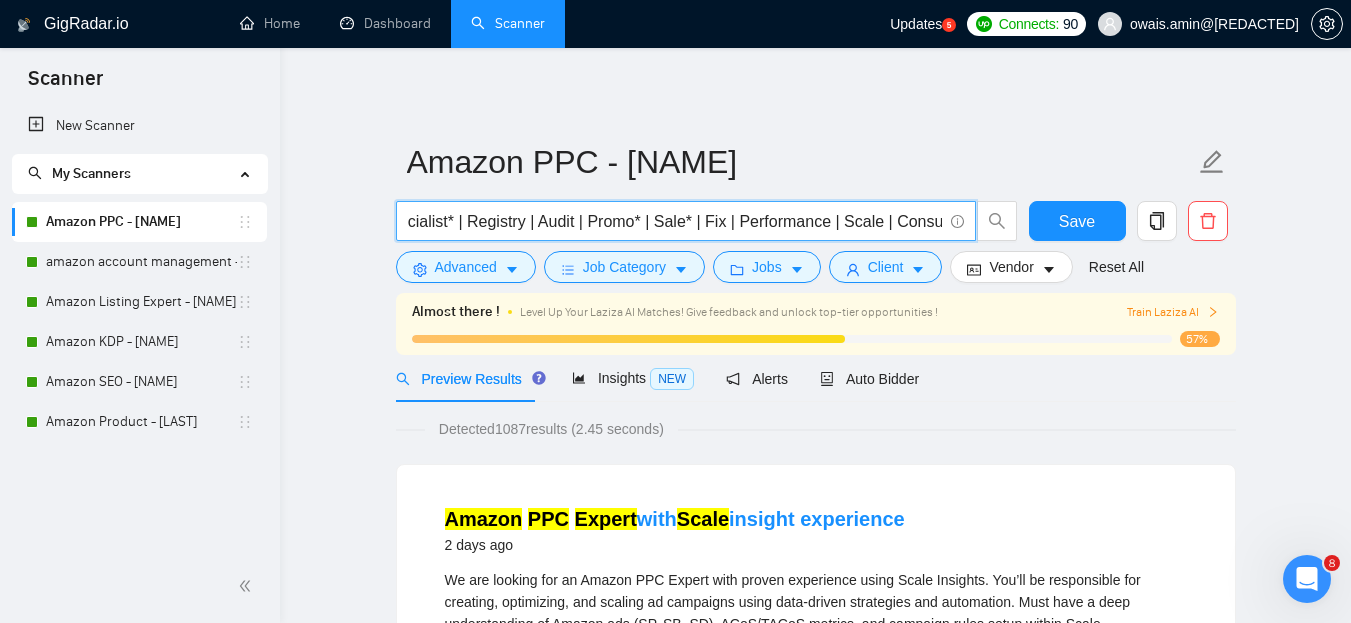 scroll, scrollTop: 0, scrollLeft: 1260, axis: horizontal 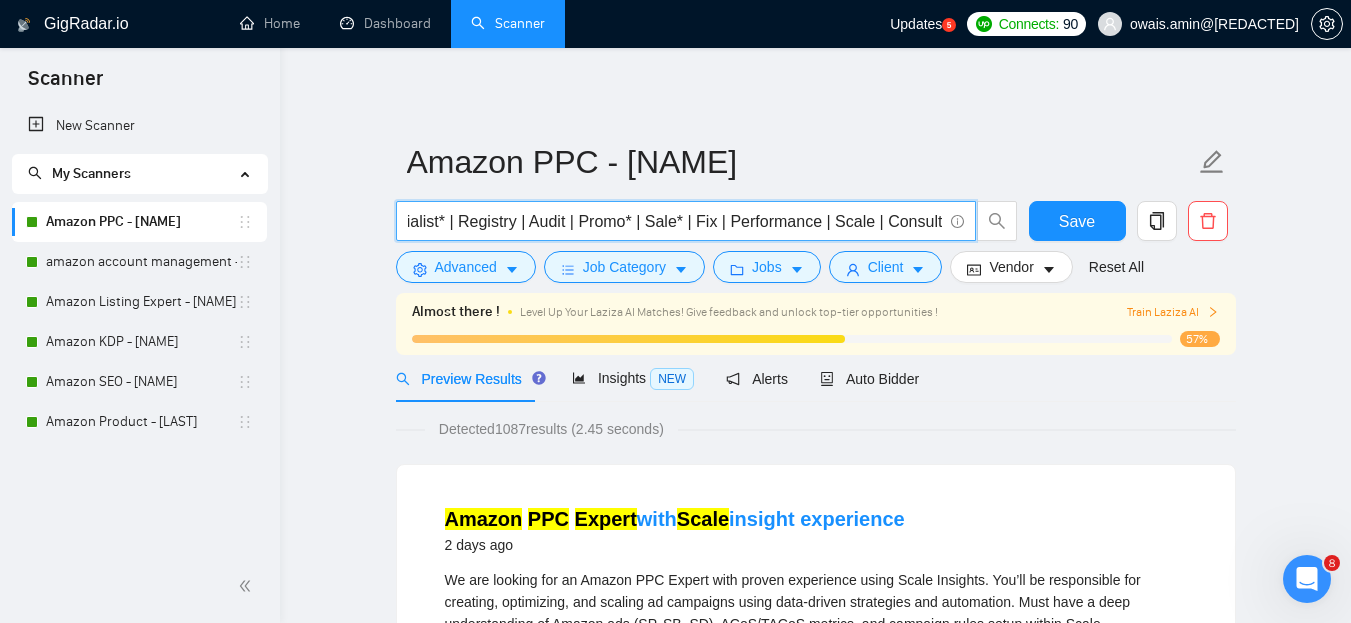 paste on "Strategy" 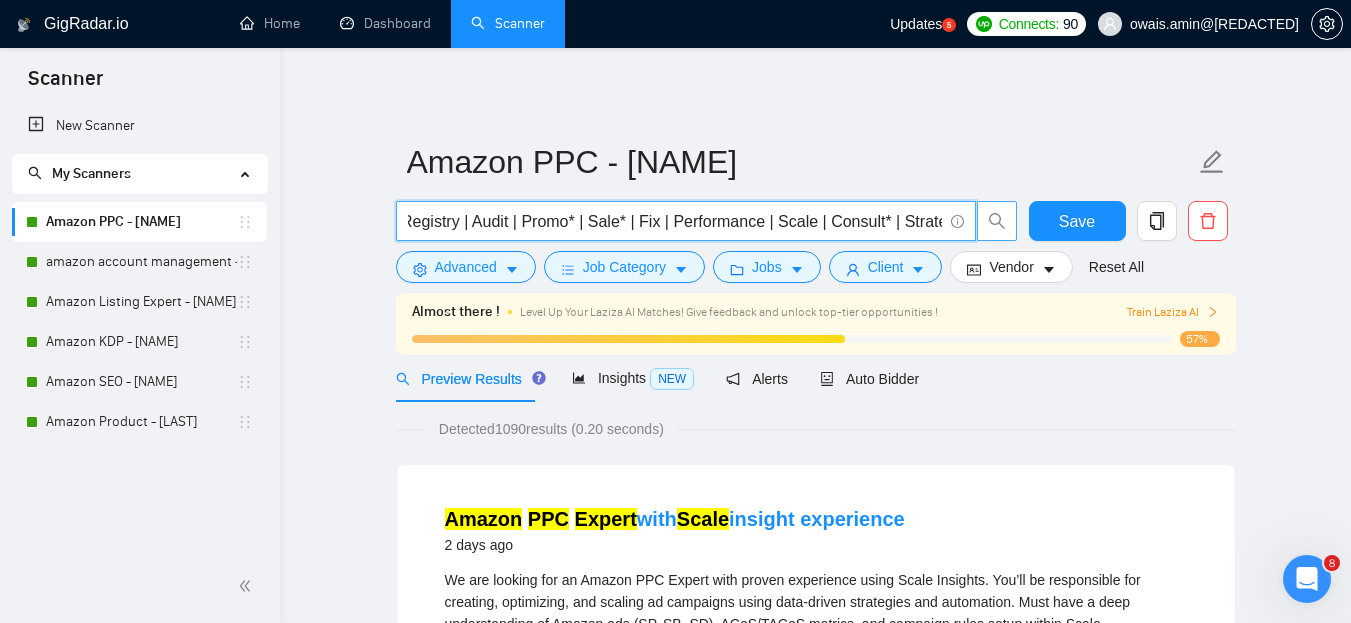 scroll, scrollTop: 0, scrollLeft: 1313, axis: horizontal 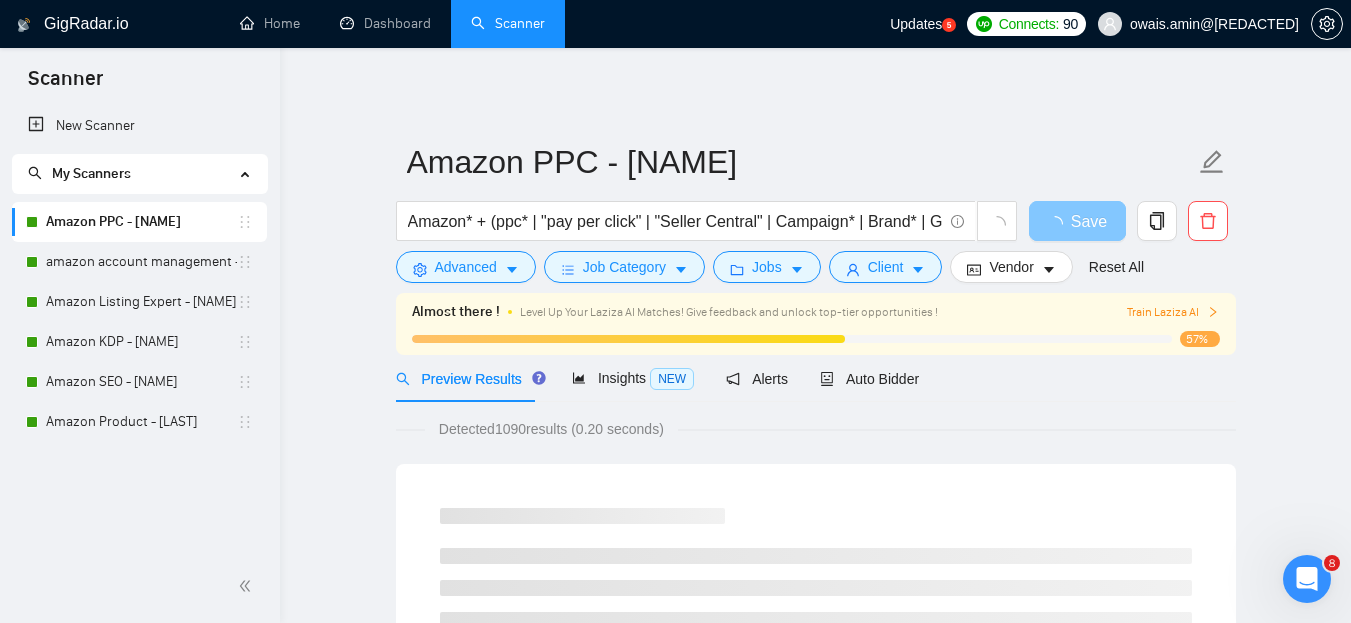 click on "Save" at bounding box center (1089, 221) 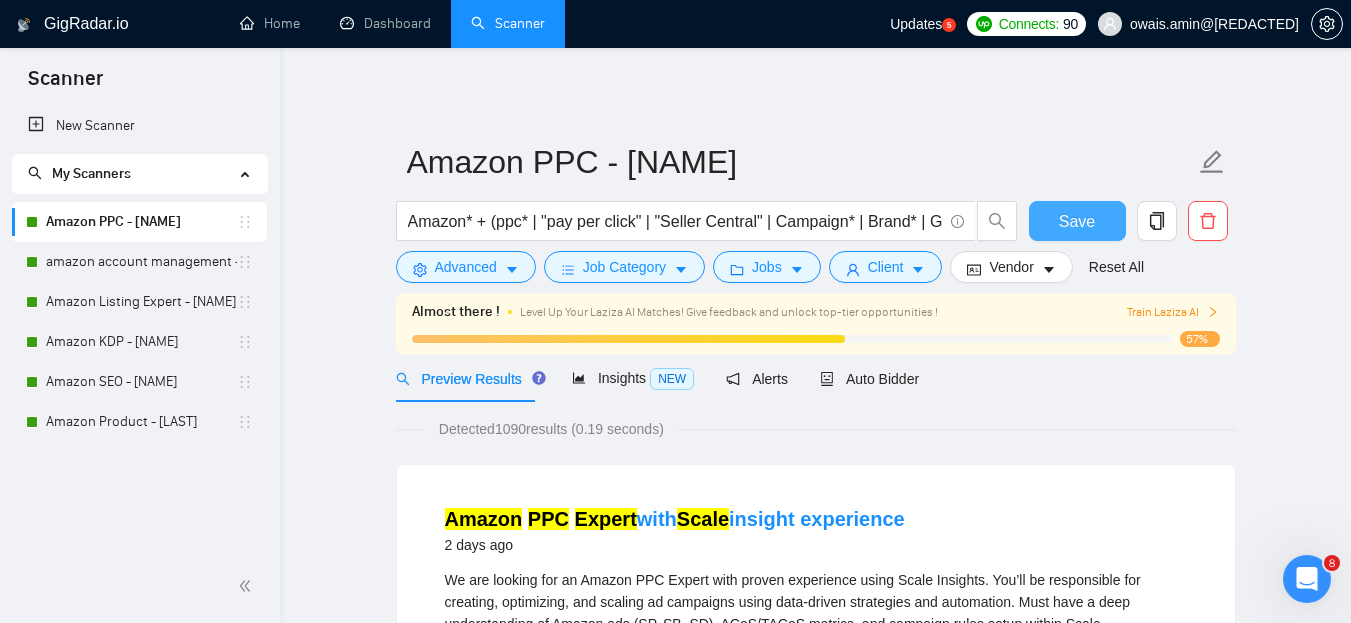 click on "Save" at bounding box center [1077, 221] 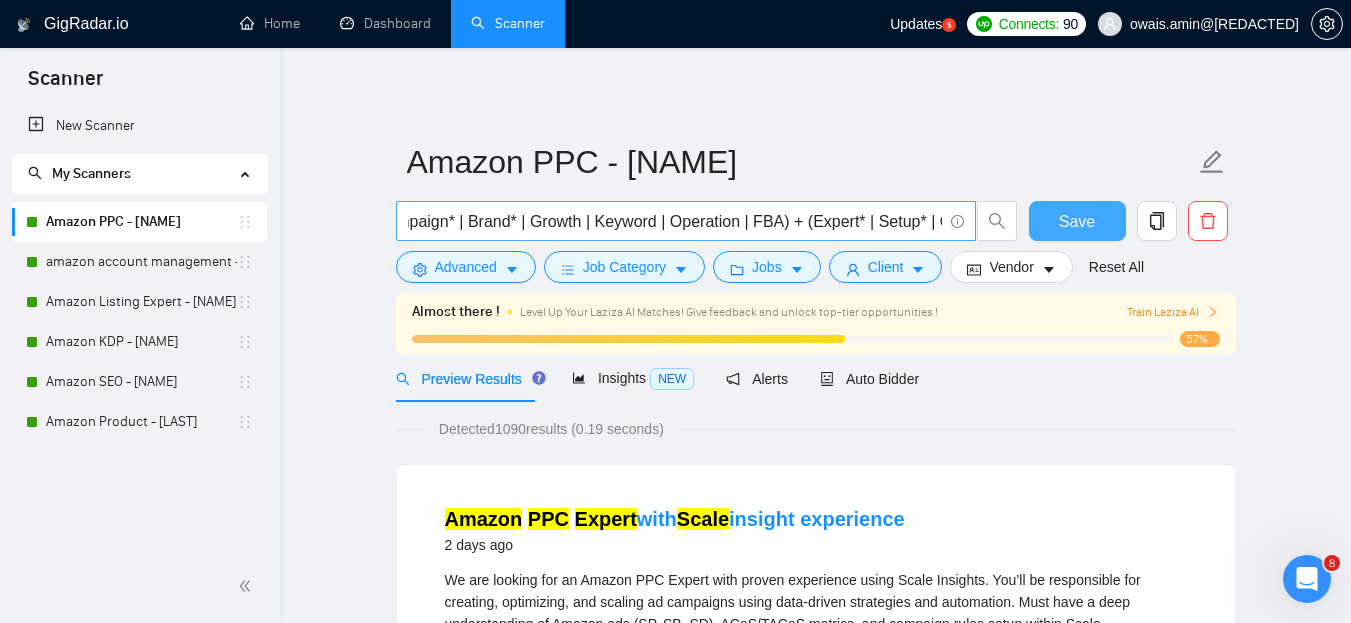 scroll, scrollTop: 0, scrollLeft: 429, axis: horizontal 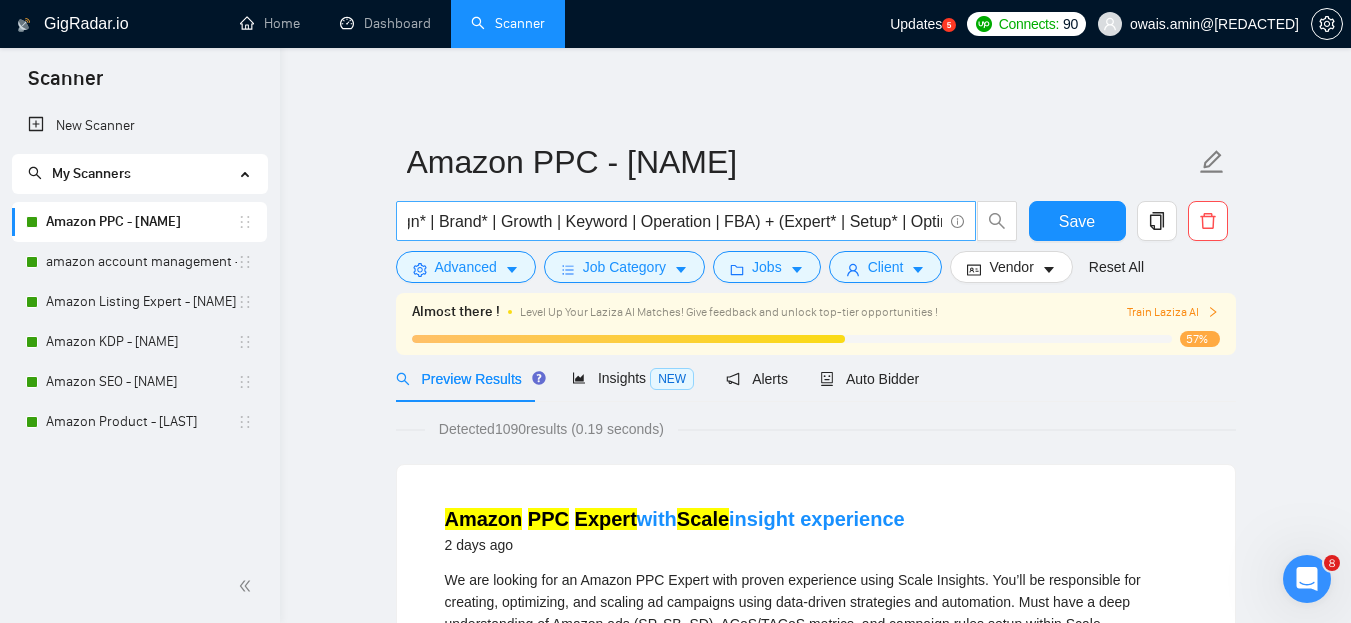 click on "Amazon* + (ppc* | "pay per click" | "Seller Central" | Campaign* | Brand* | Growth | Keyword | Operation | FBA) + (Expert* | Setup* | Optimize* | Ads* | Advertise* | Manage* | Specialist* | Registry | Audit | Promo* | Sale* | Fix | Performance | Scale | Consult* | Strategy)" at bounding box center [675, 221] 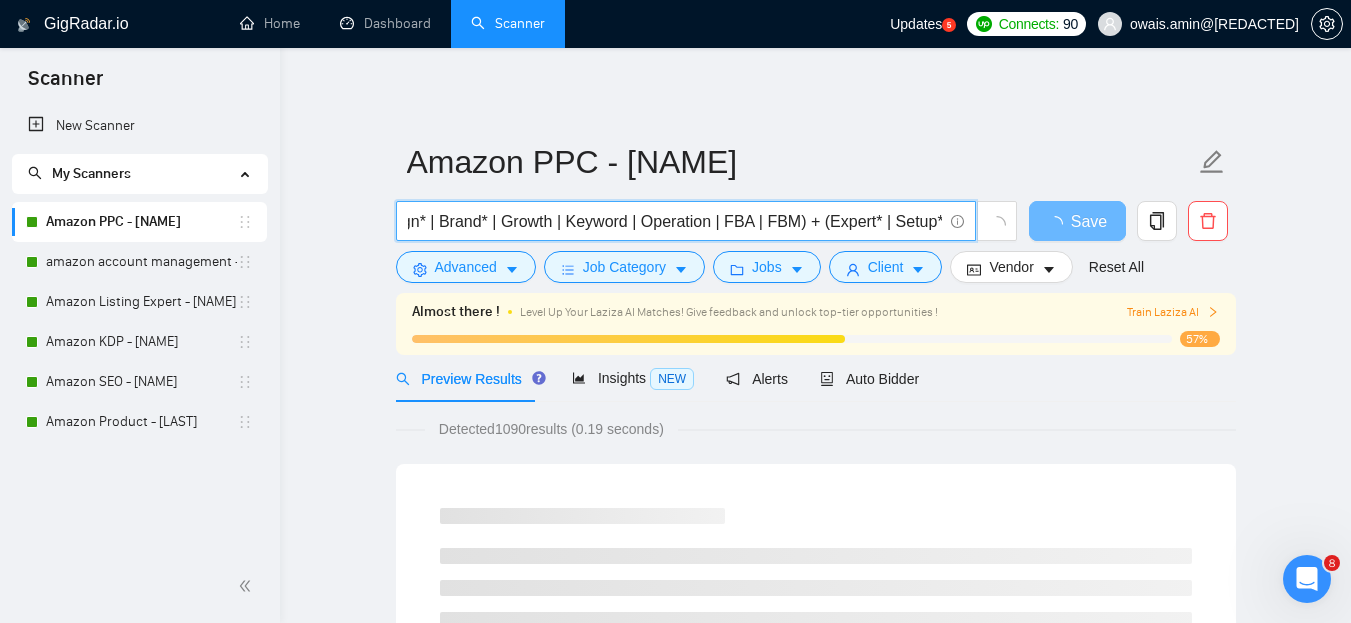 type on "Amazon* + (ppc* | "pay per click" | "Seller Central" | Campaign* | Brand* | Growth | Keyword | Operation | FBA | FBM) + (Expert* | Setup* | Optimize* | Ads* | Advertise* | Manage* | Specialist* | Registry | Audit | Promo* | Sale* | Fix | Performance | Scale | Consult* | Strategy)" 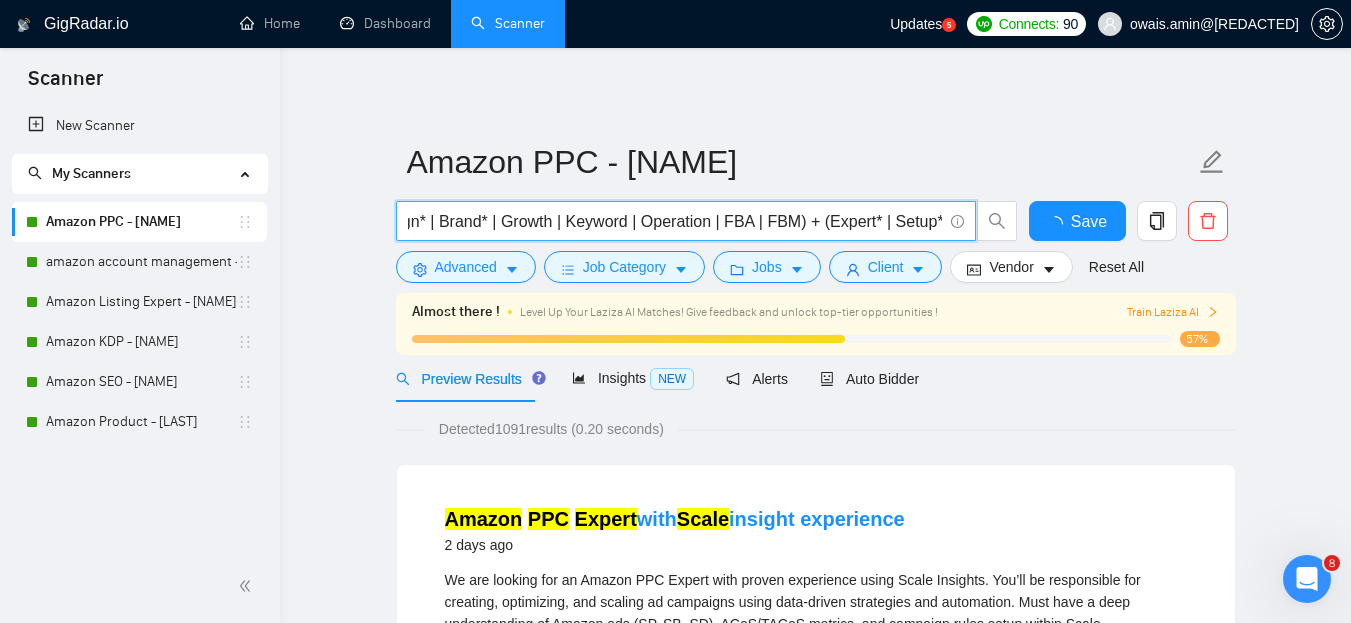 scroll, scrollTop: 0, scrollLeft: 0, axis: both 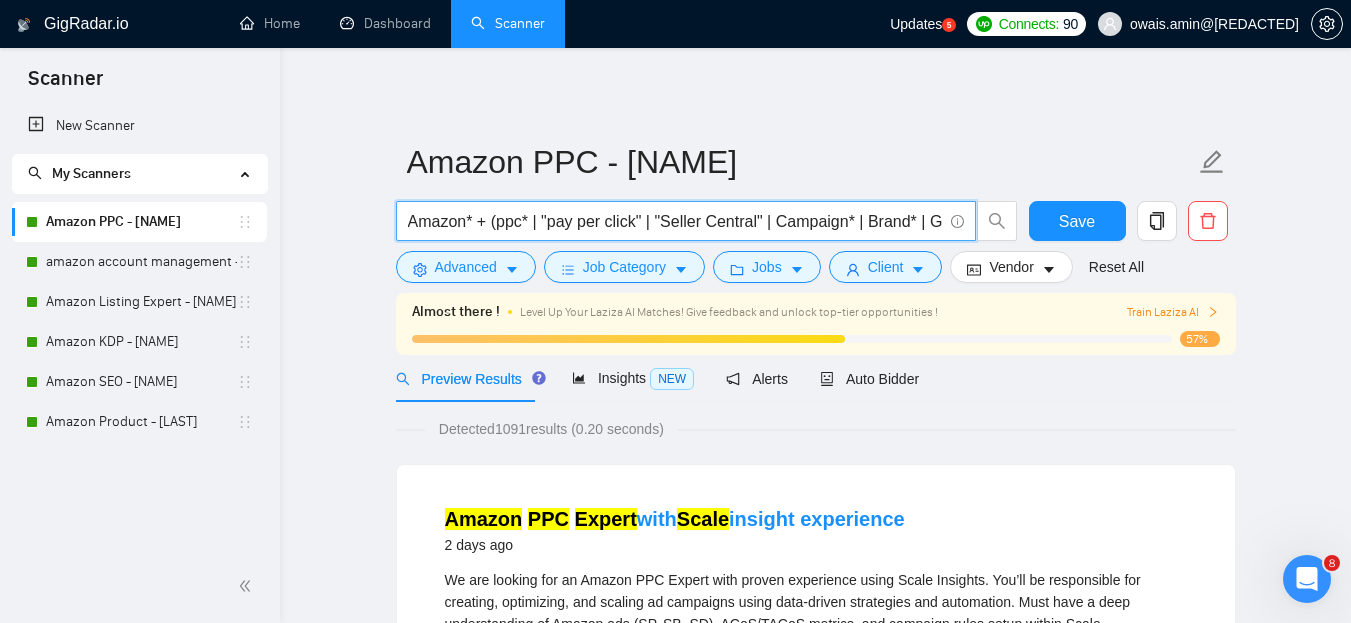 click on "Amazon* + (ppc* | "pay per click" | "Seller Central" | Campaign* | Brand* | Growth | Keyword | Operation | FBA | FBM) + (Expert* | Setup* | Optimize* | Ads* | Advertise* | Manage* | Specialist* | Registry | Audit | Promo* | Sale* | Fix | Performance | Scale | Consult* | Strategy)" at bounding box center (675, 221) 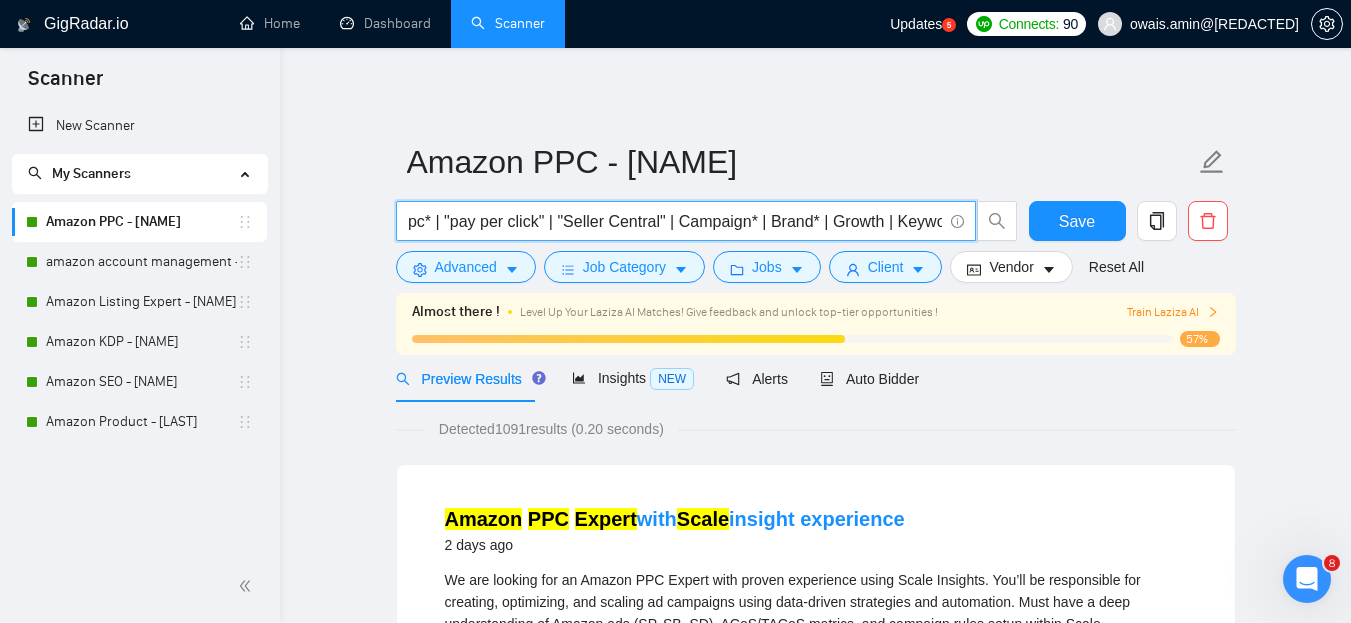 scroll, scrollTop: 0, scrollLeft: 40, axis: horizontal 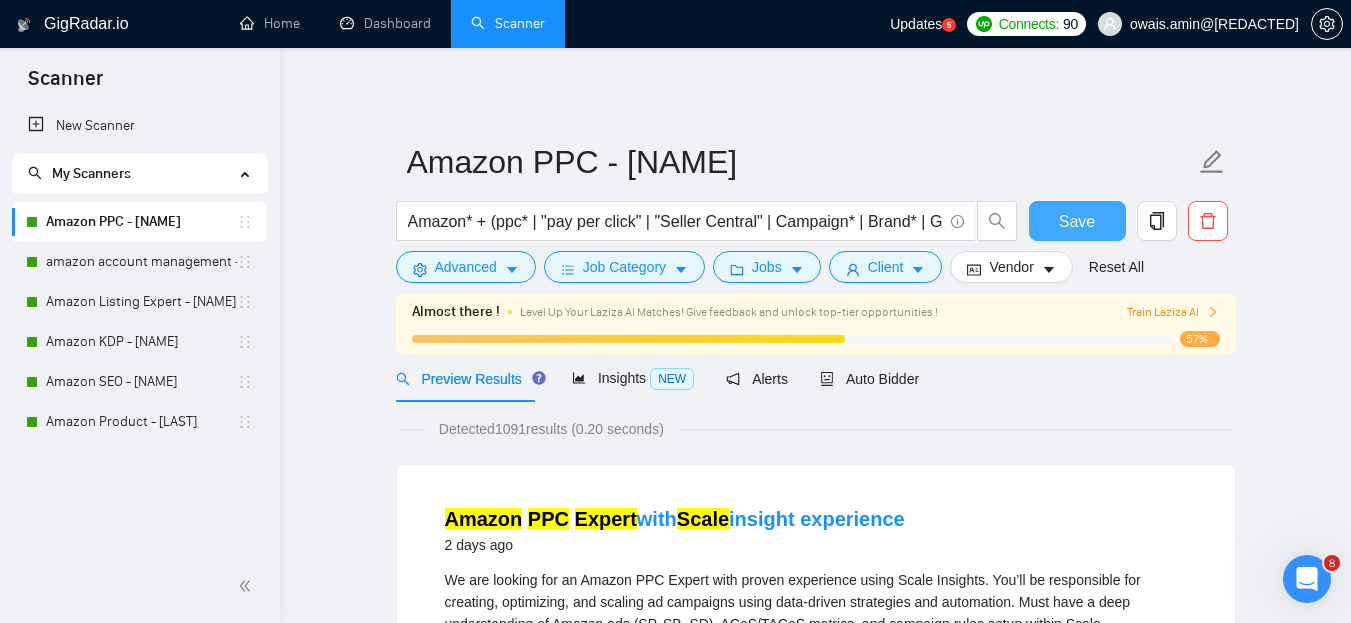 click on "Save" at bounding box center [1077, 221] 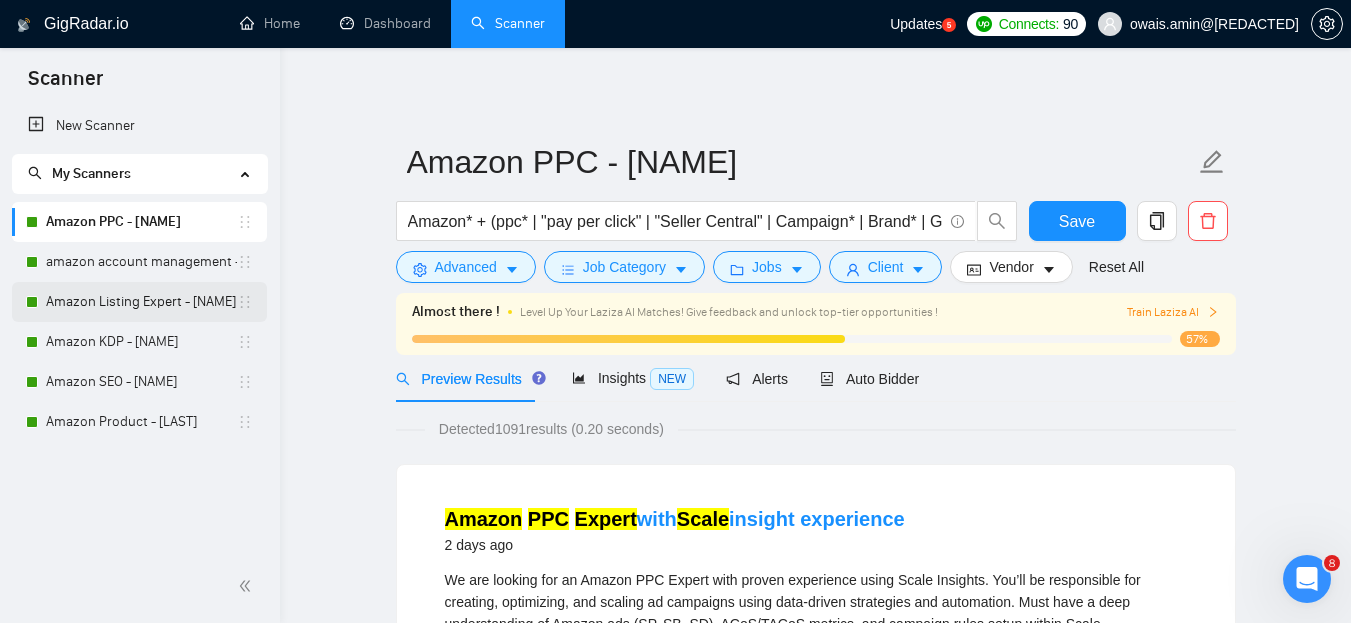 click on "Amazon Listing Expert - [NAME]" at bounding box center [141, 302] 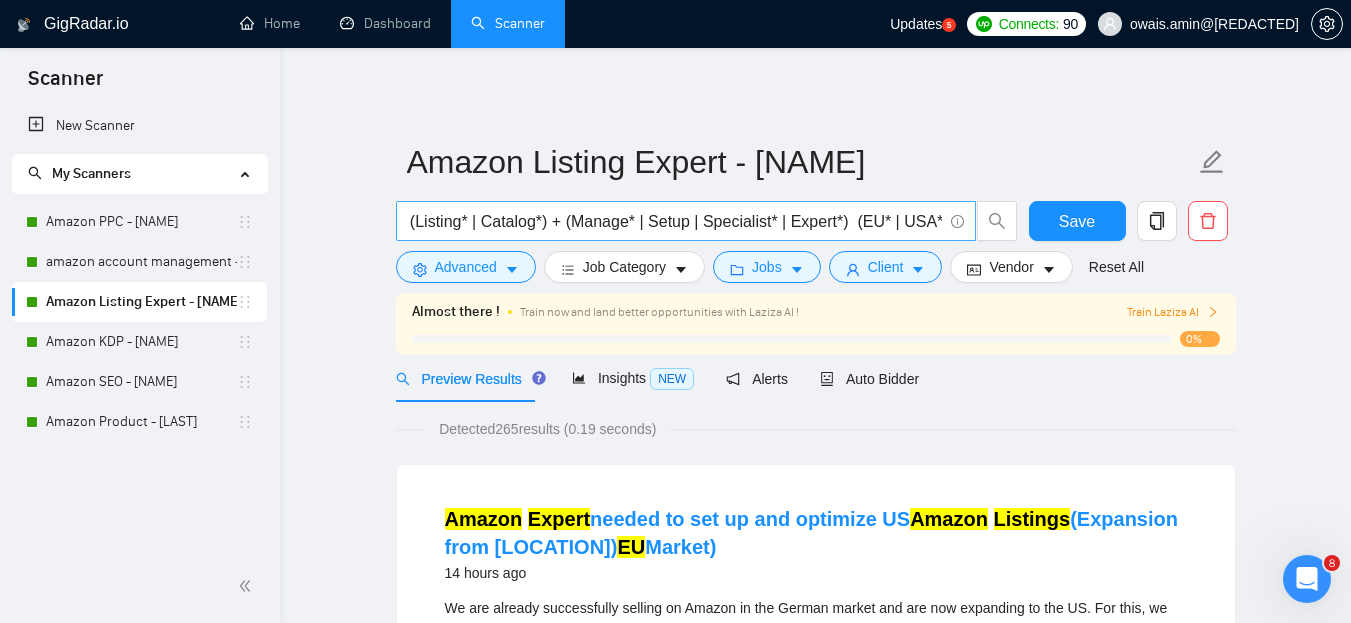 scroll, scrollTop: 0, scrollLeft: 73, axis: horizontal 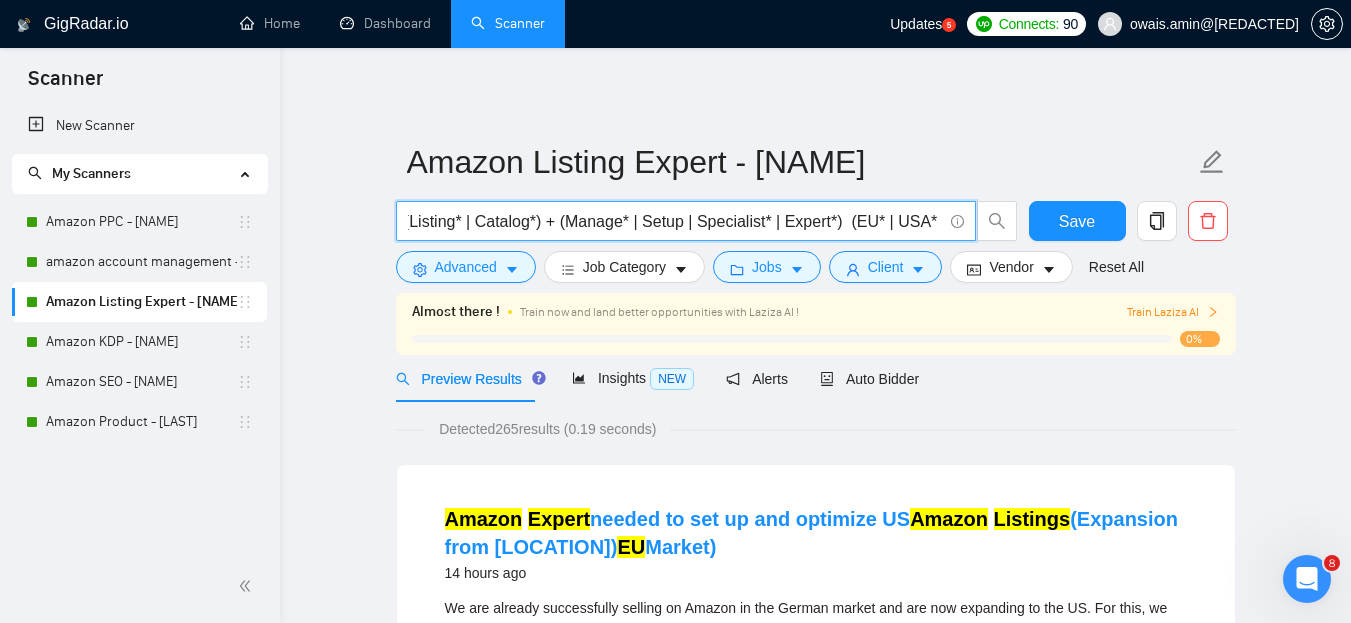 click on "Amazon* (Listing* | Catalog*) + (Manage* | Setup | Specialist* | Expert*)  (EU* | USA* | DE* | UK* | CA*)" at bounding box center [675, 221] 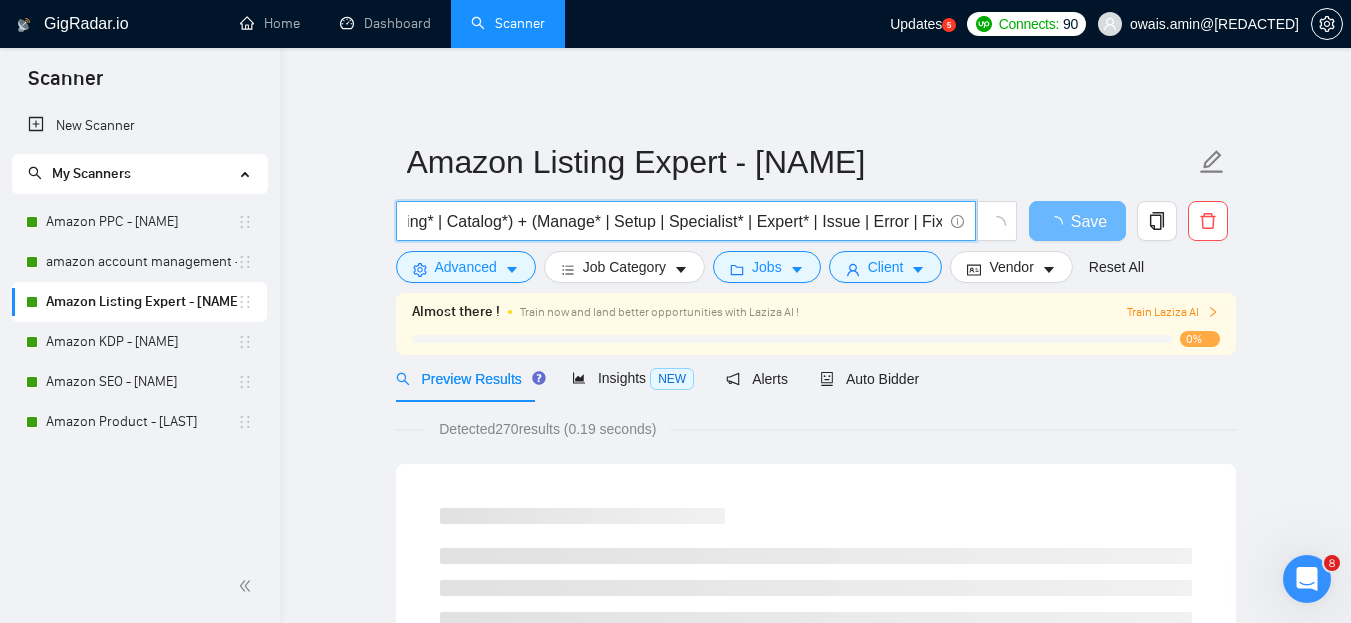 scroll, scrollTop: 0, scrollLeft: 105, axis: horizontal 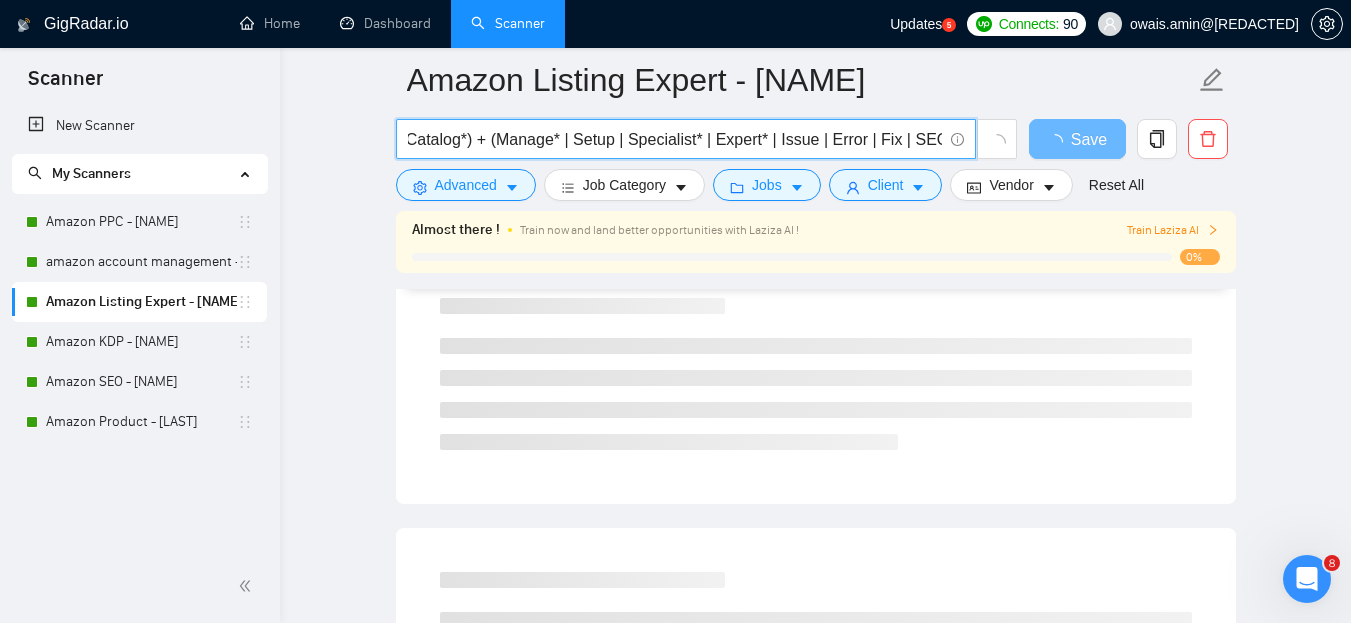 click on "Amazon* (Listing* | Catalog*) + (Manage* | Setup | Specialist* | Expert* | Issue | Error | Fix | SEO)  (EU* | USA* | DE* | UK* | CA*)" at bounding box center [675, 139] 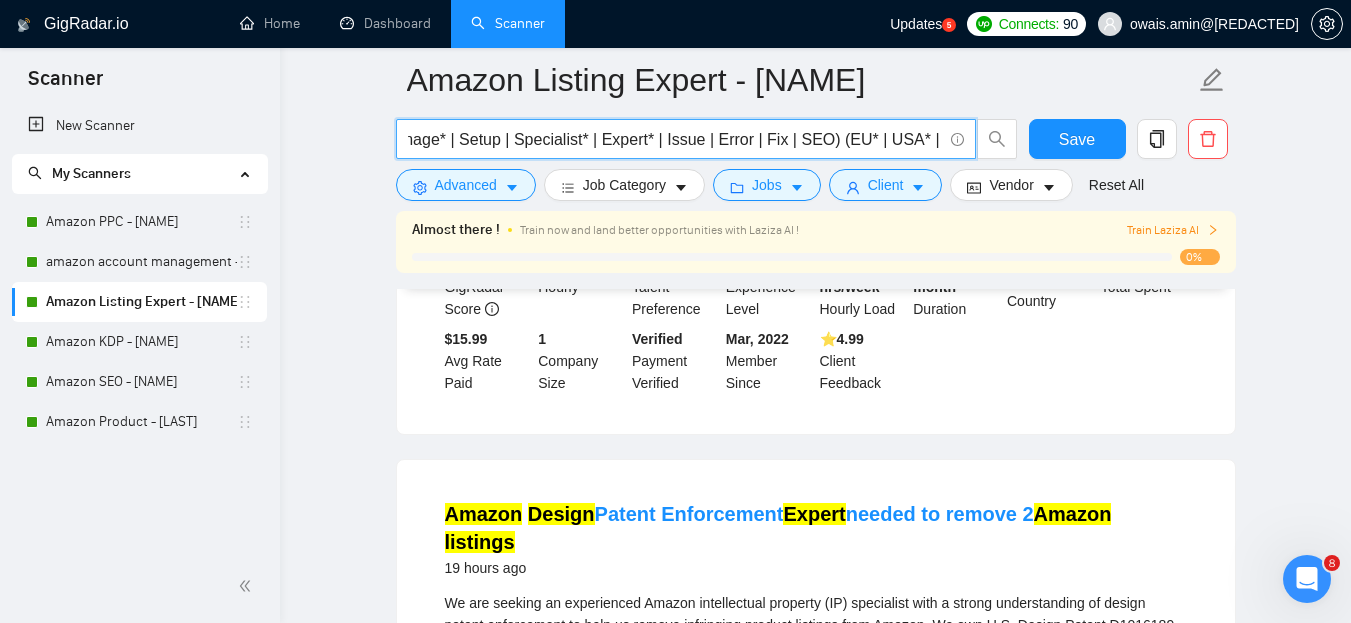 scroll, scrollTop: 0, scrollLeft: 259, axis: horizontal 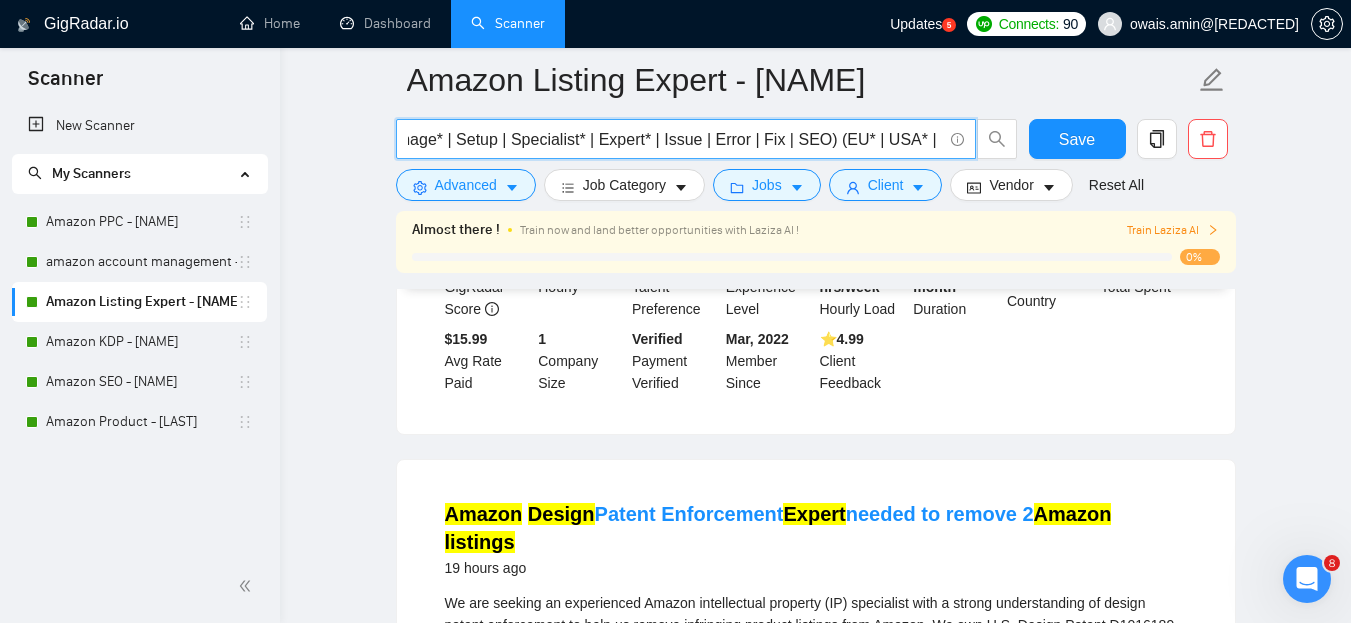 click on "Amazon* (Listing* | Catalog*) + (Manage* | Setup | Specialist* | Expert* | Issue | Error | Fix | SEO)  (EU* | USA* | DE* | UK* | CA*)" at bounding box center [675, 139] 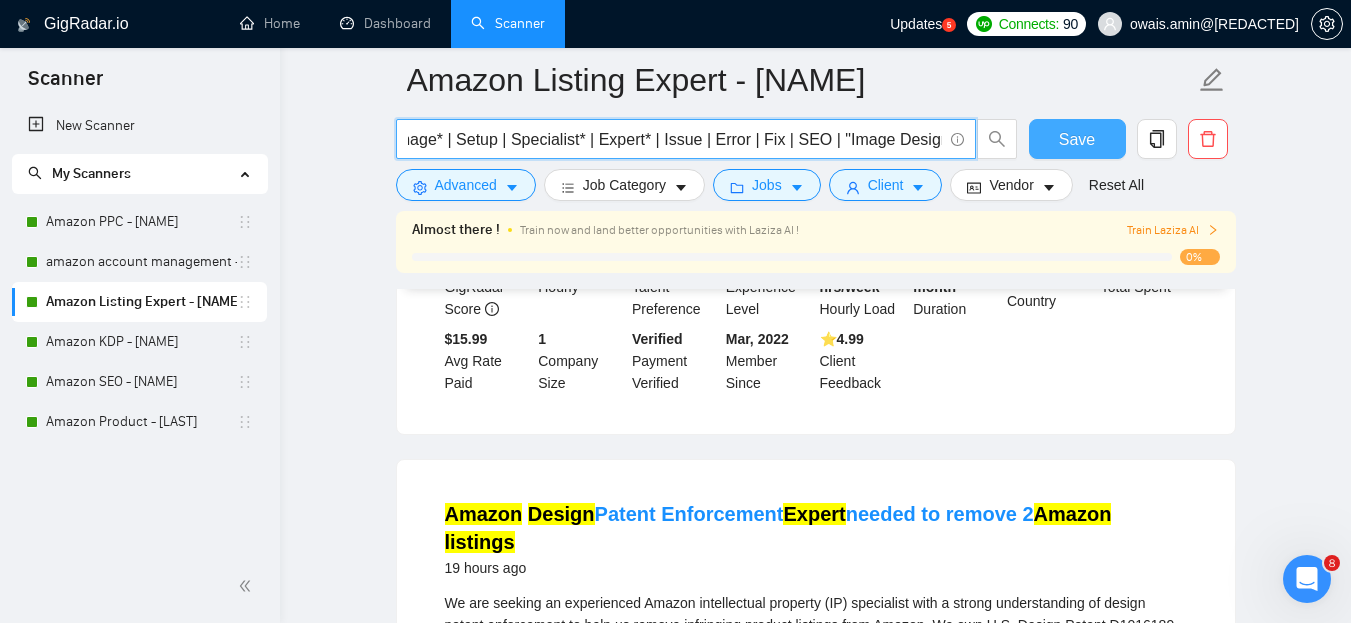 type on "Amazon* (Listing* | Catalog*) + (Manage* | Setup | Specialist* | Expert* | Issue | Error | Fix | SEO | "Image Design")  (EU* | USA* | DE* | UK* | CA*)" 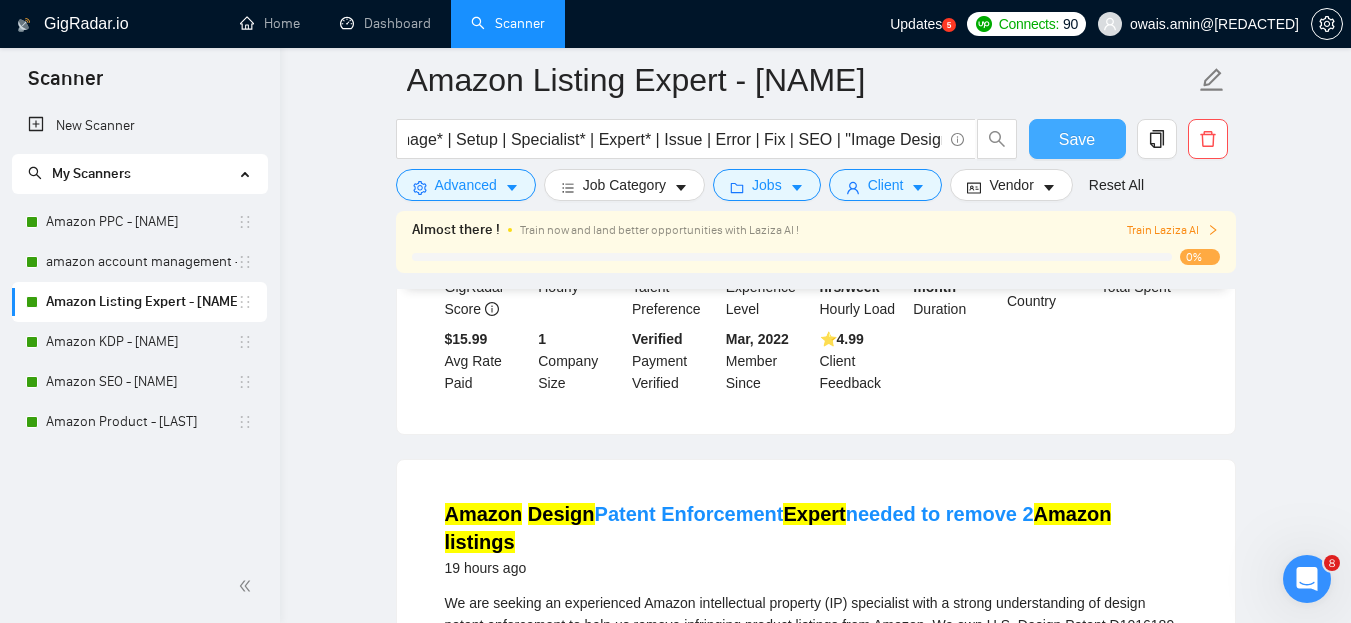 click on "Save" at bounding box center [1077, 139] 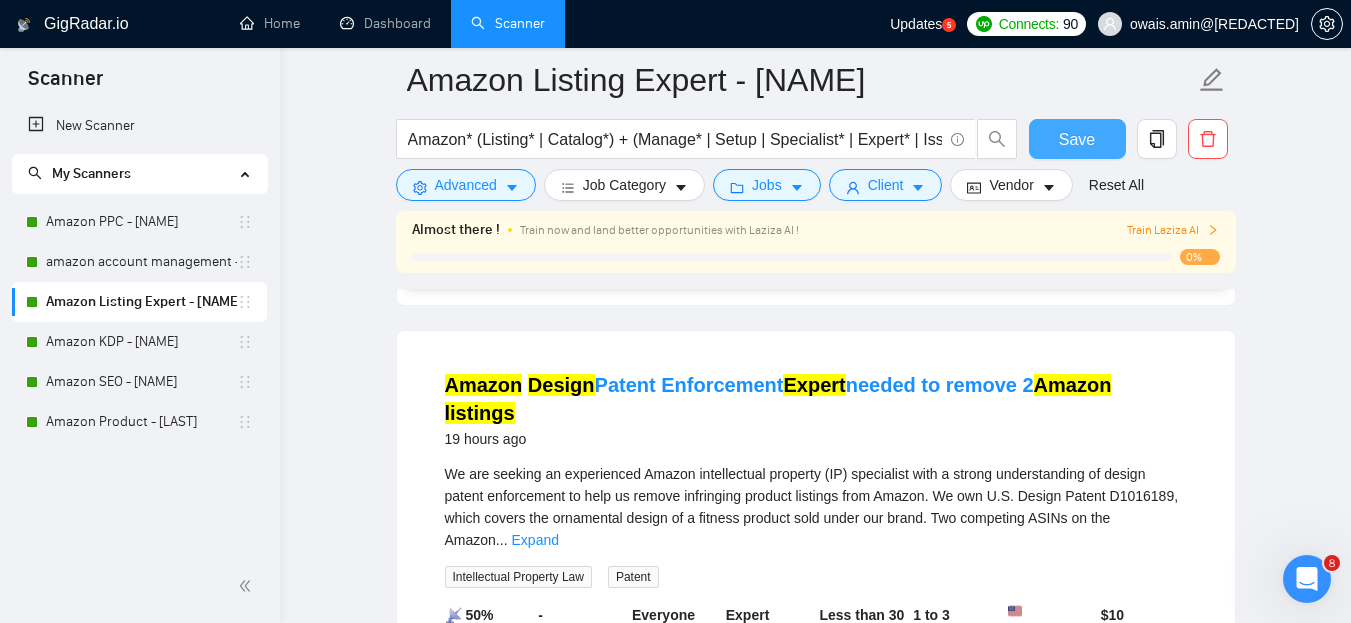 scroll, scrollTop: 771, scrollLeft: 0, axis: vertical 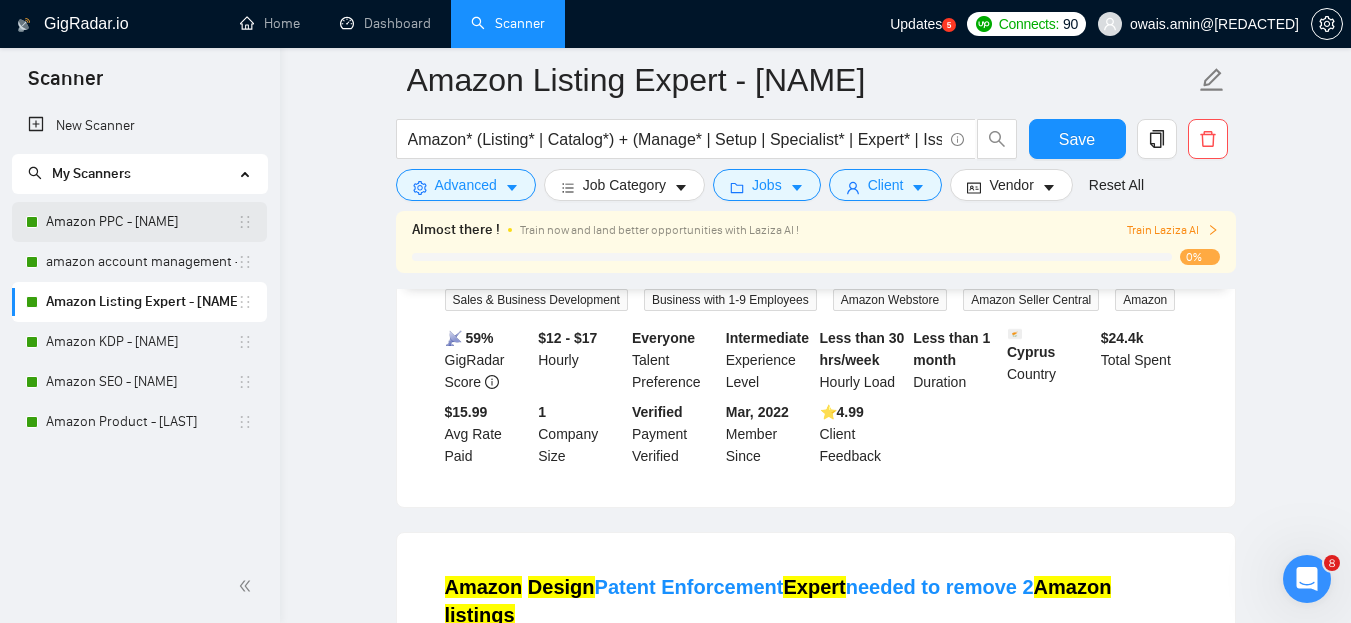 click on "Amazon PPC - [NAME]" at bounding box center (141, 222) 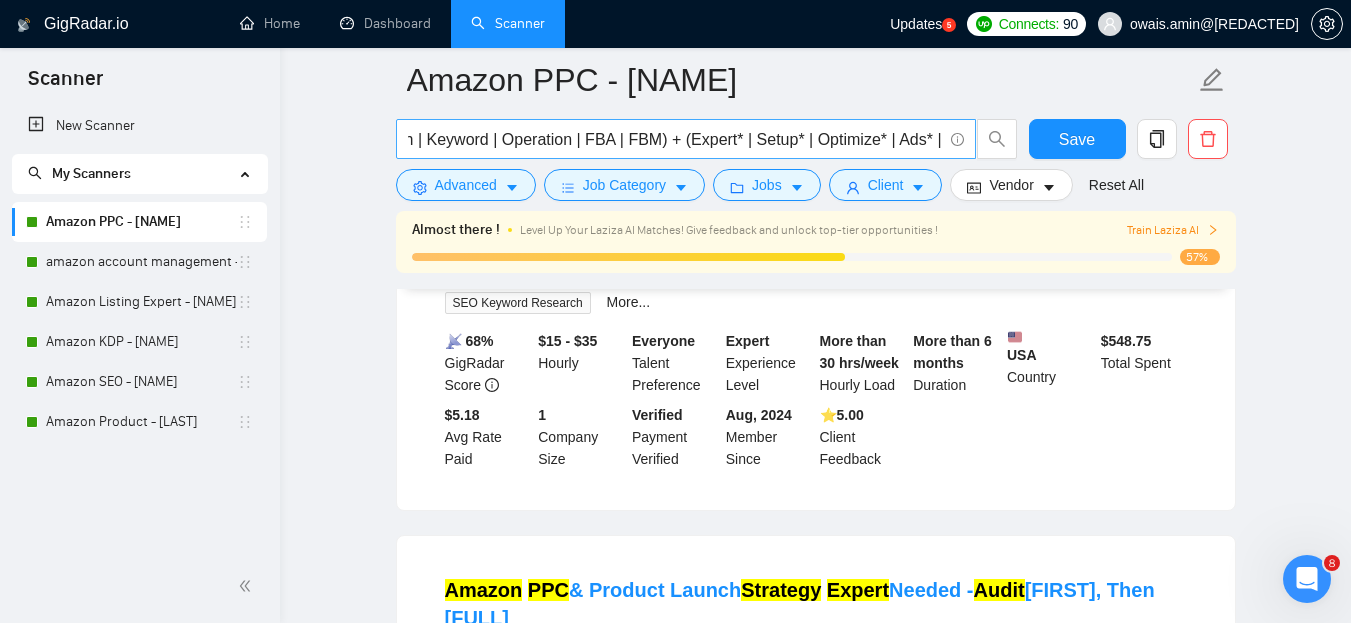 scroll, scrollTop: 0, scrollLeft: 567, axis: horizontal 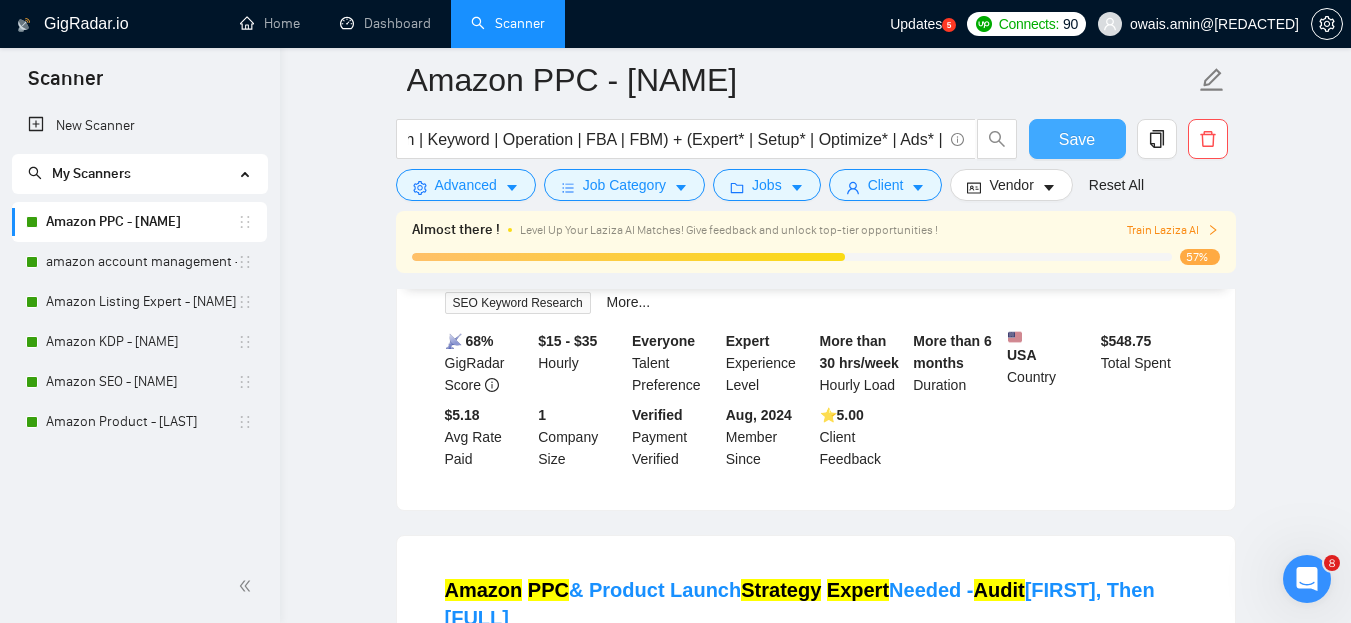 click on "Save" at bounding box center [1077, 139] 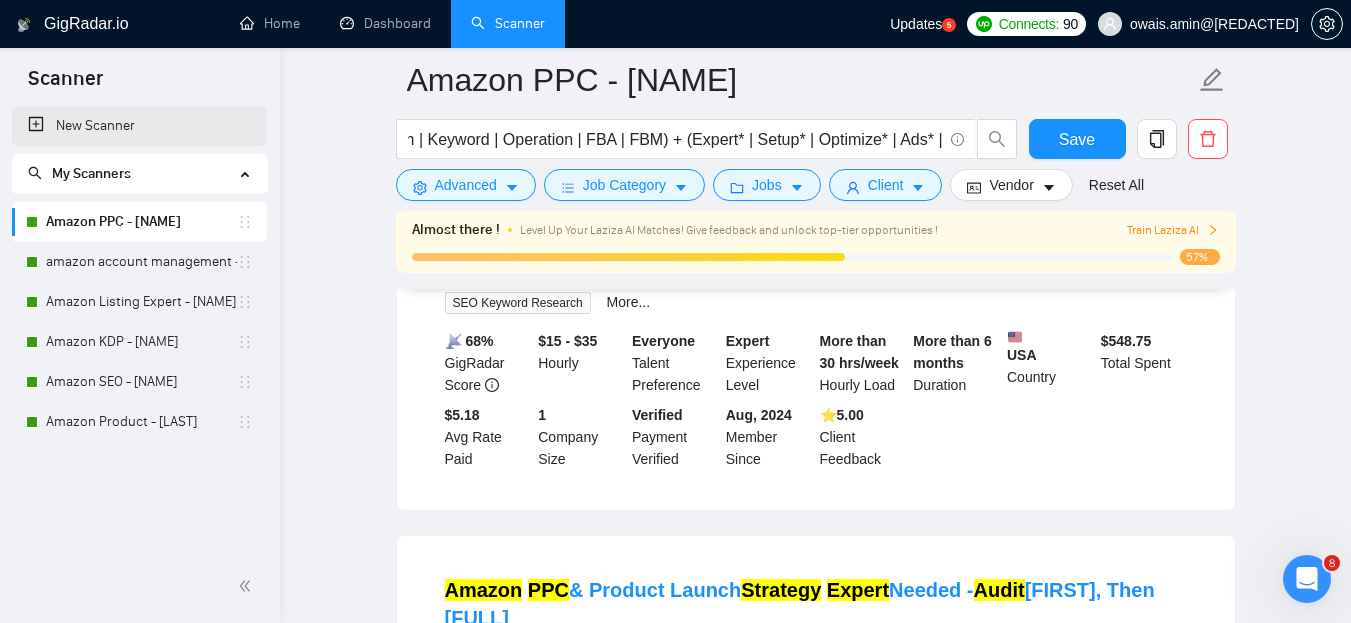 click on "New Scanner" at bounding box center [139, 126] 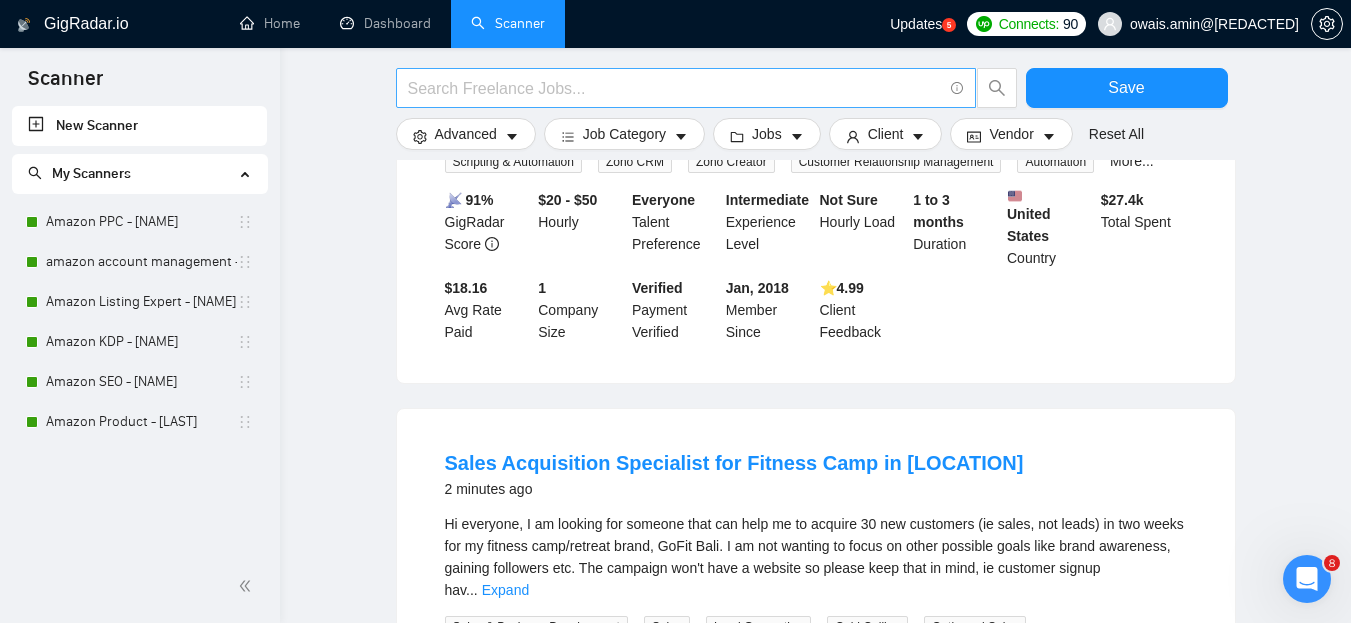click at bounding box center [675, 88] 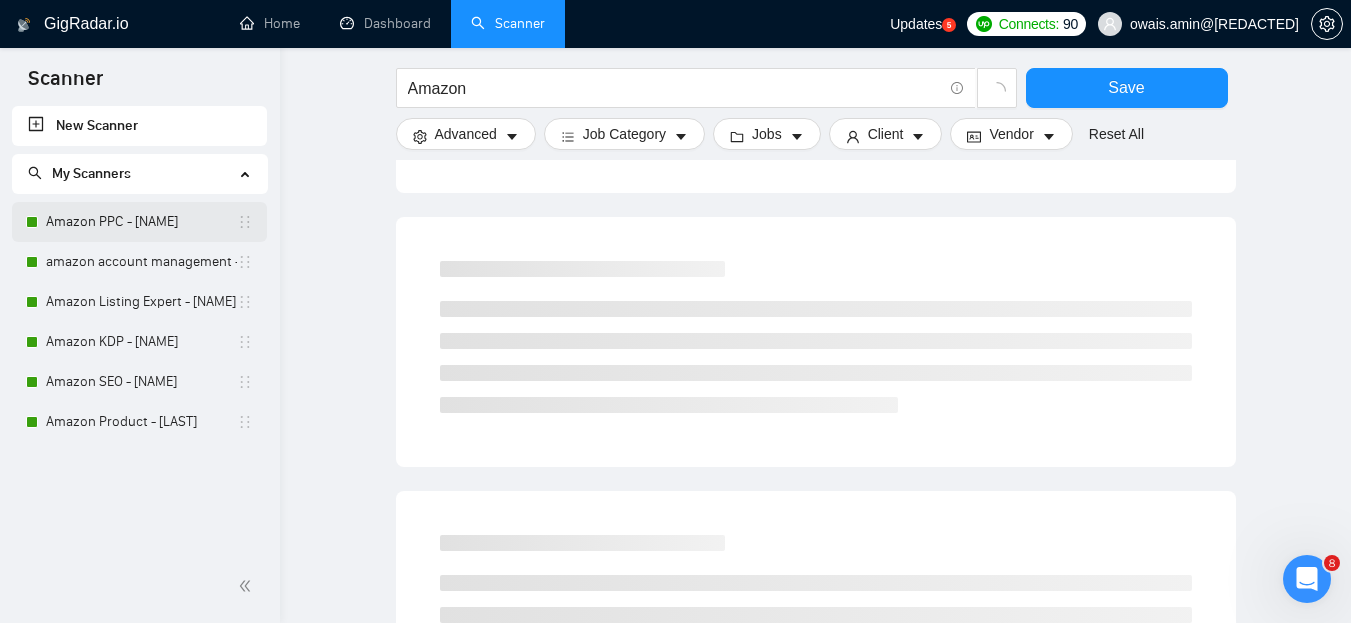 click on "Amazon PPC - [NAME]" at bounding box center [141, 222] 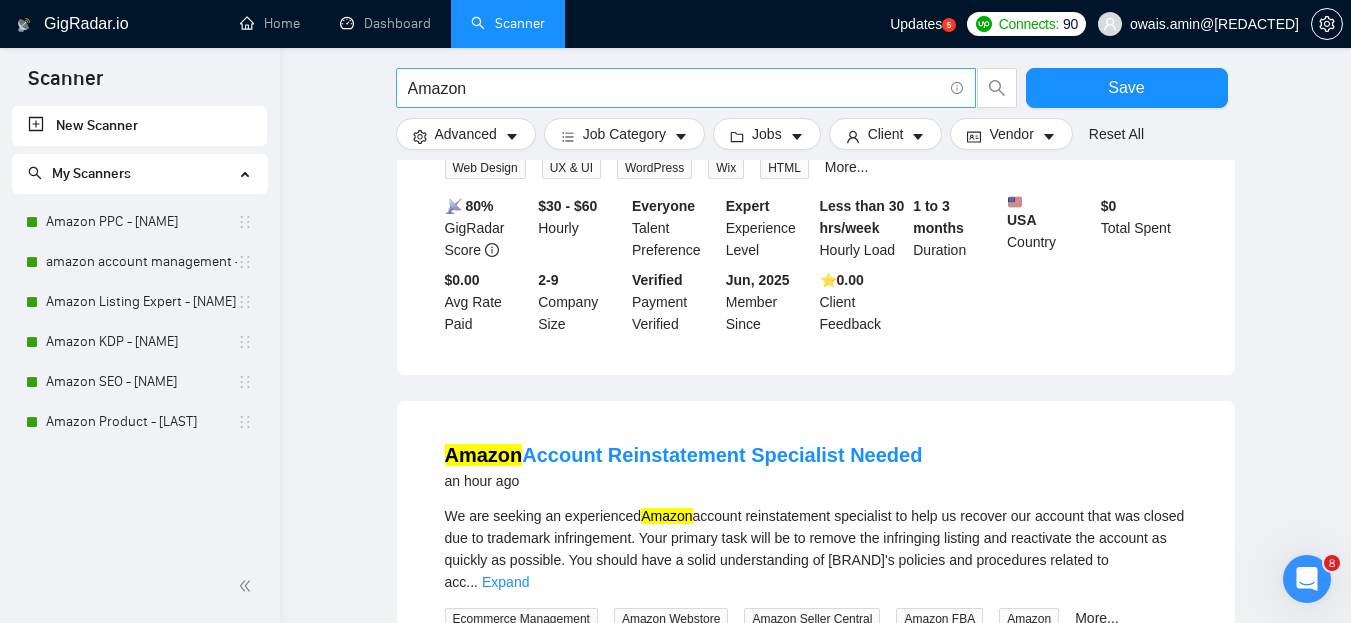 click on "Amazon" at bounding box center [675, 88] 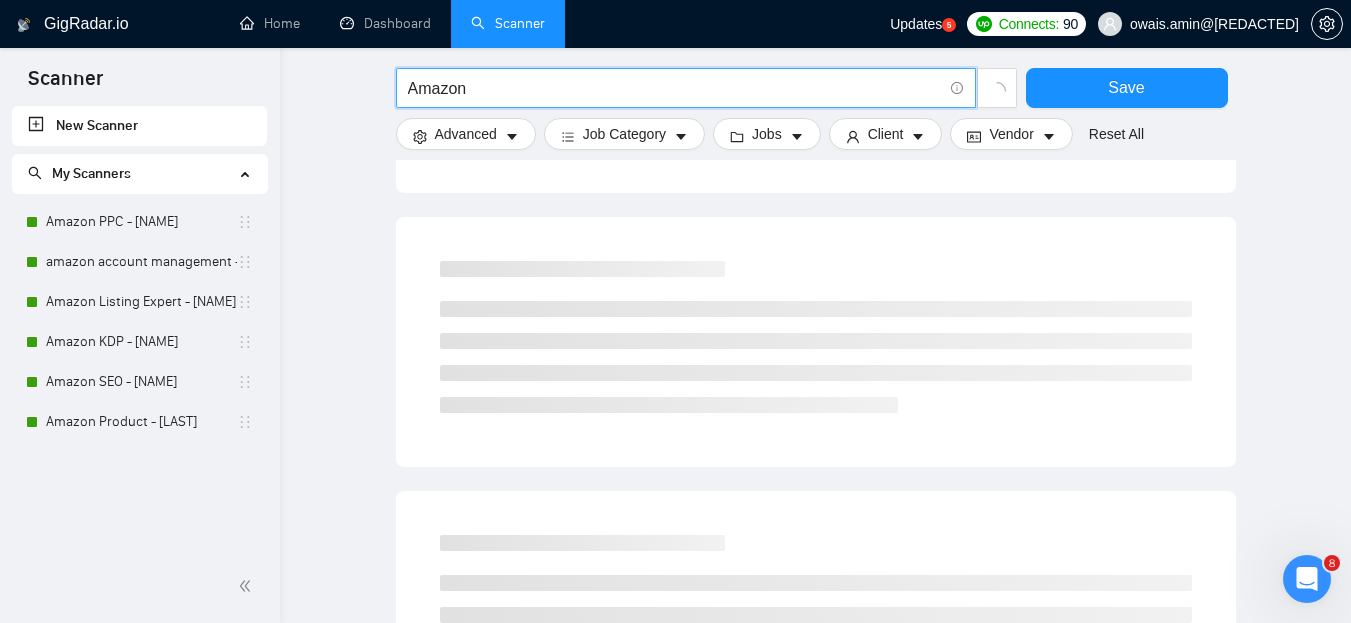 type on "Amazon" 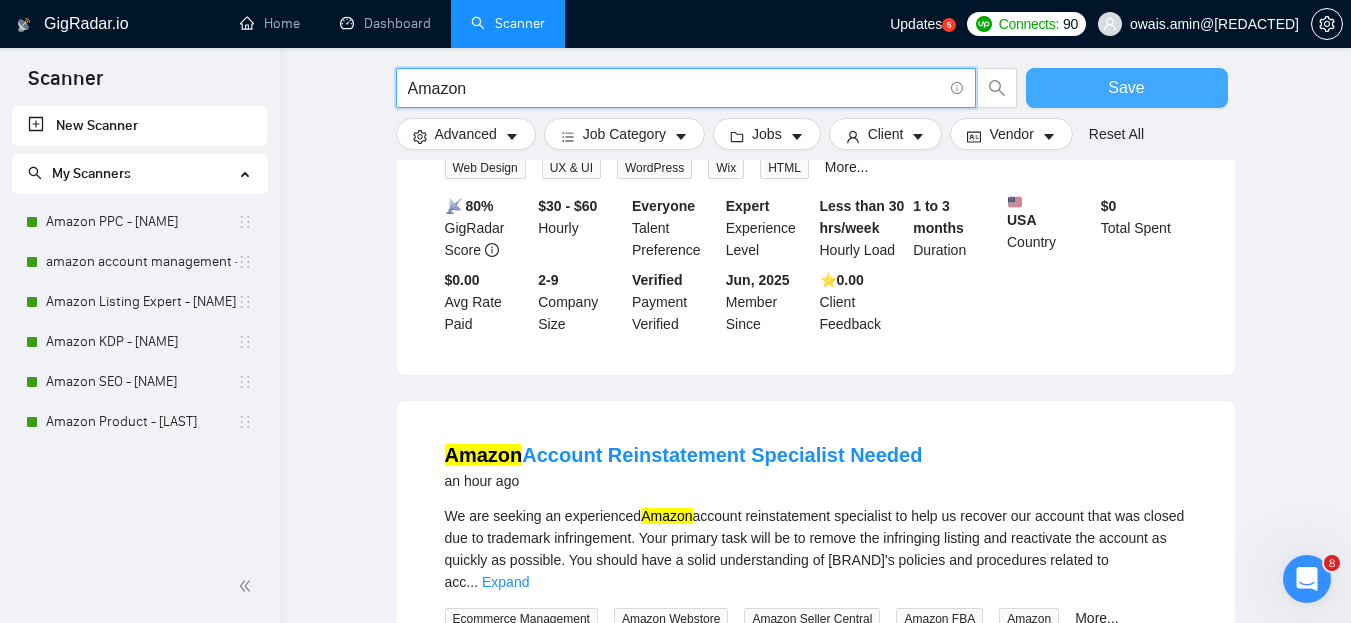 click on "Save" at bounding box center (1127, 88) 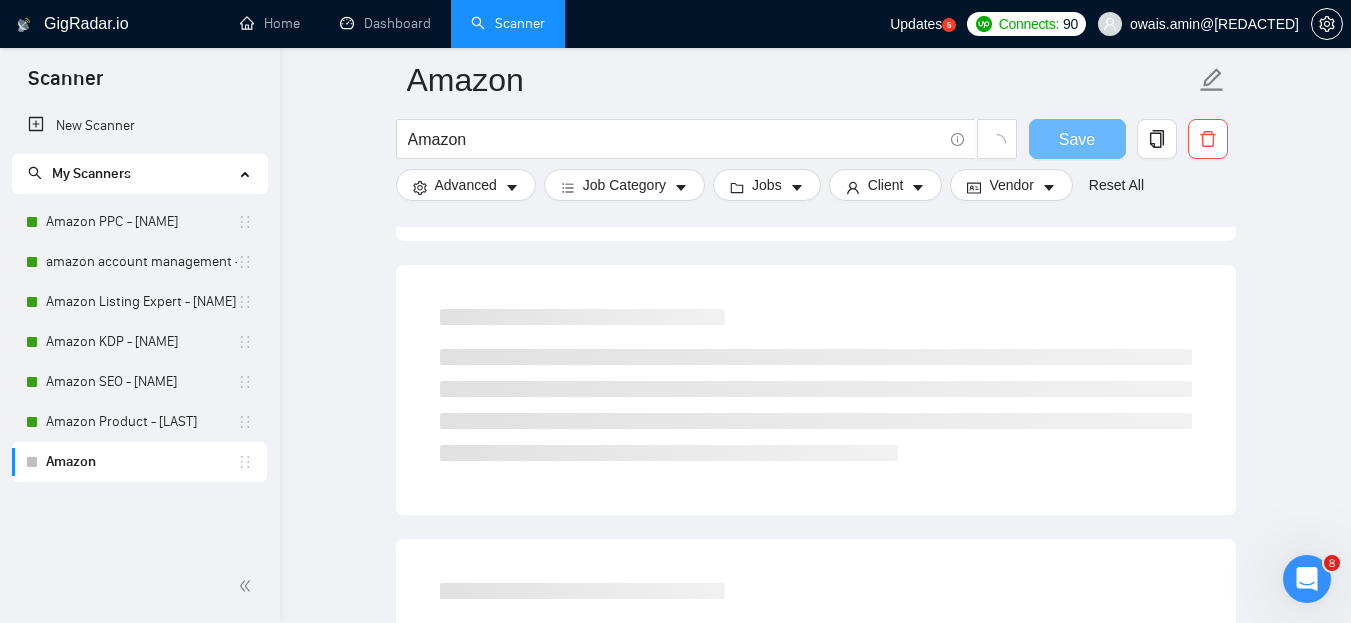 scroll, scrollTop: 90, scrollLeft: 0, axis: vertical 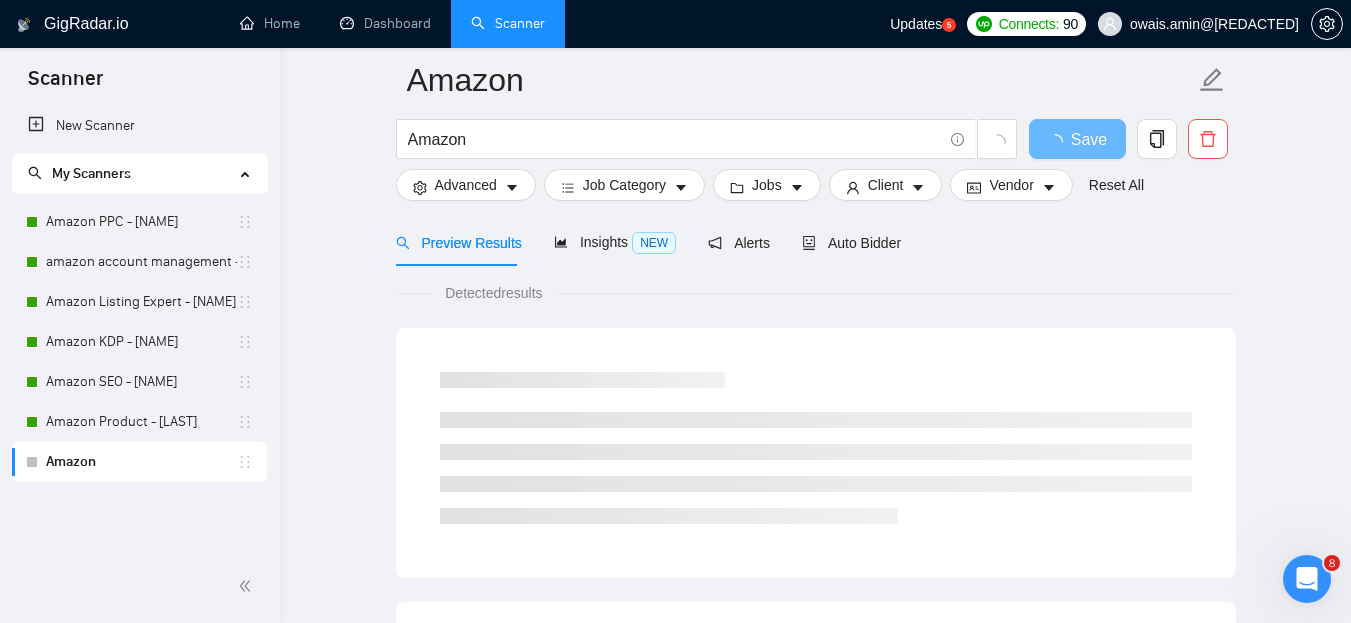 click on "Amazon" at bounding box center (141, 462) 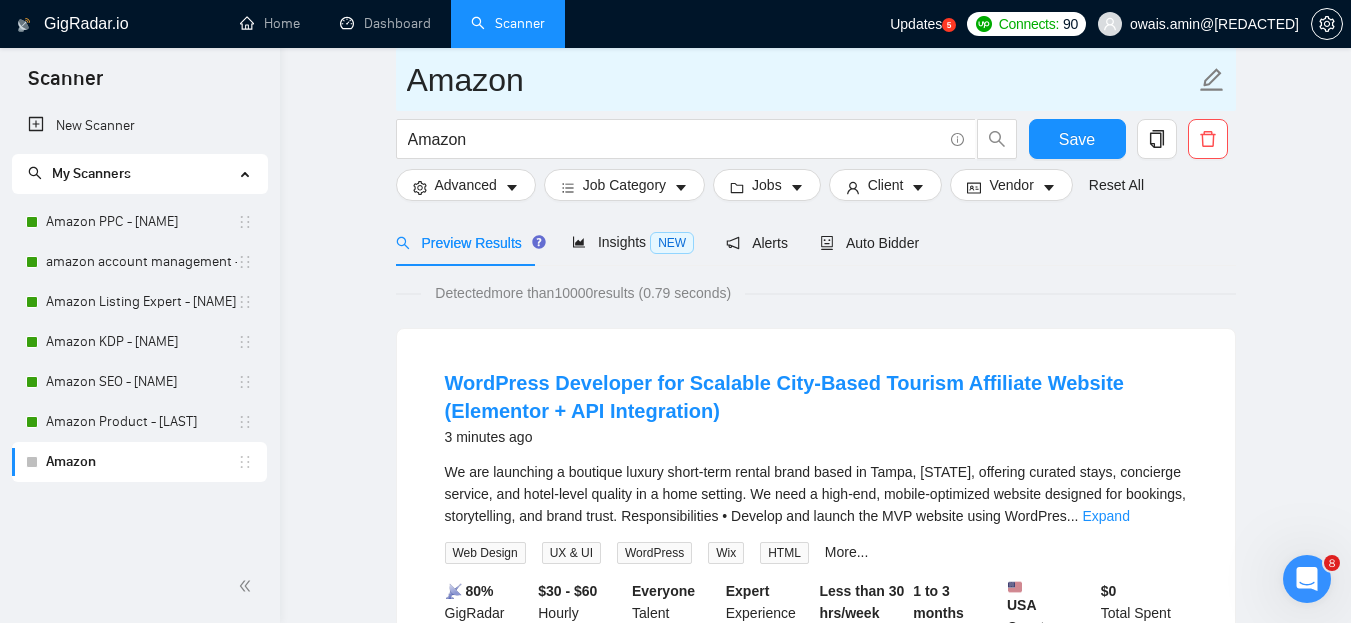 click on "Amazon" at bounding box center (801, 80) 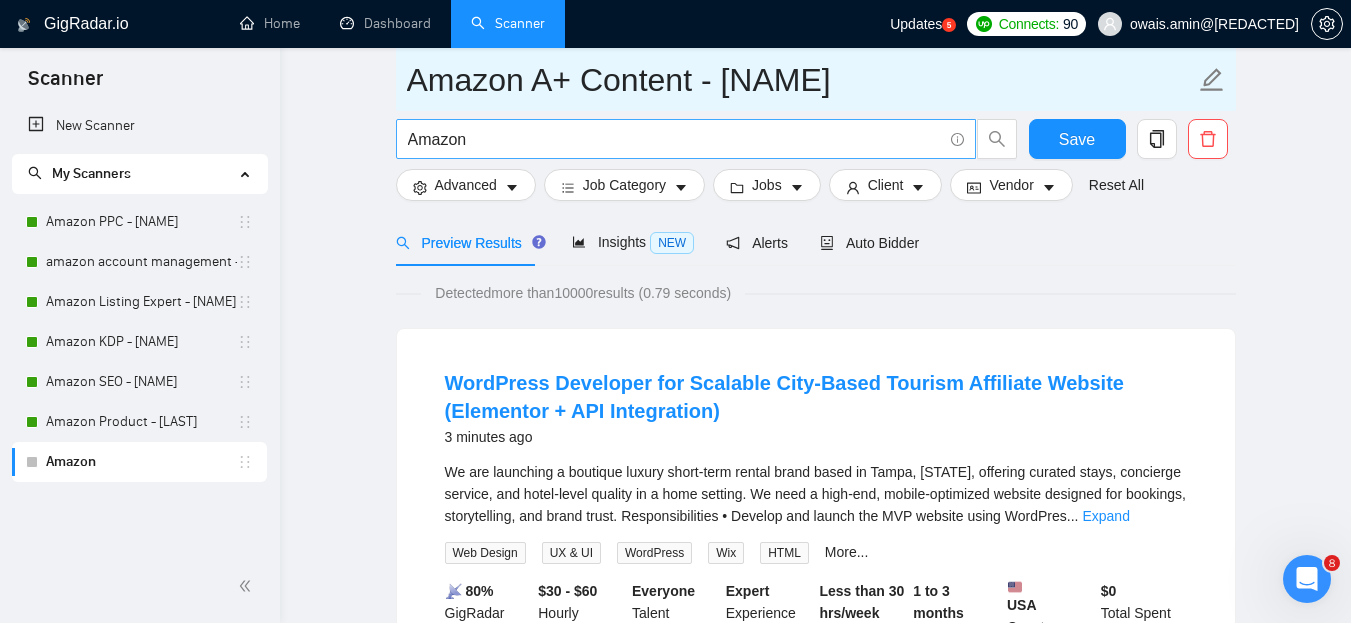 type on "Amazon A+ Content - Rameen" 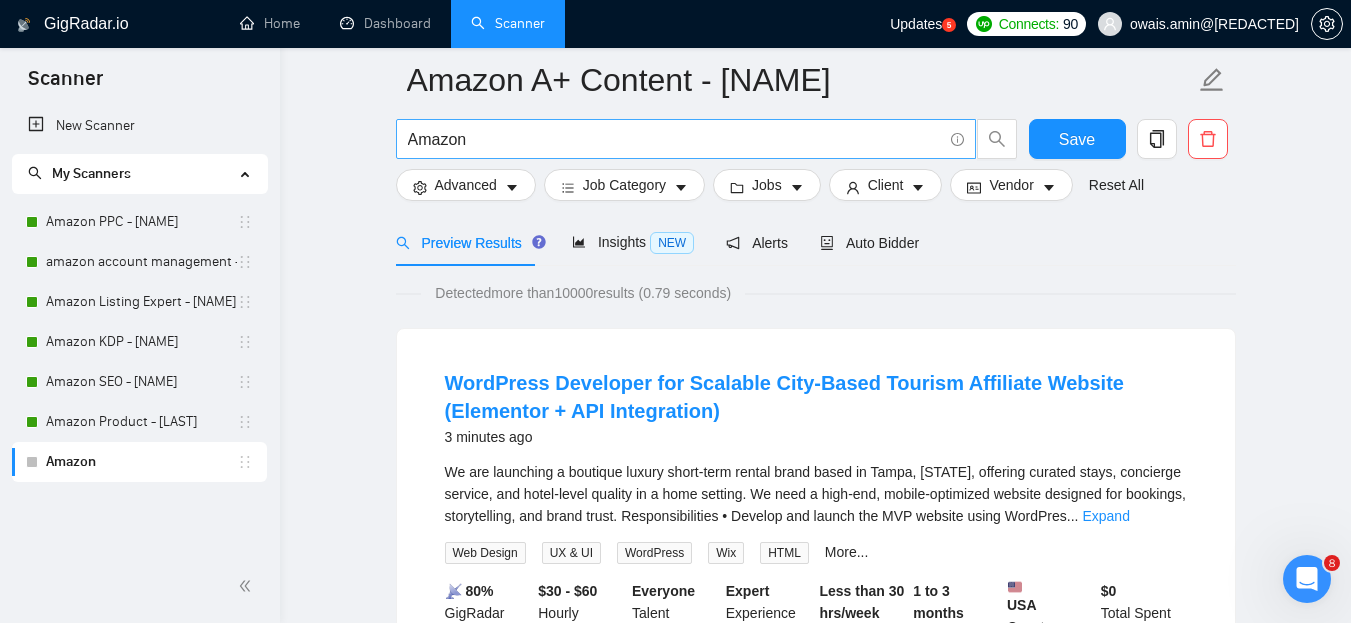 click on "Amazon" at bounding box center (675, 139) 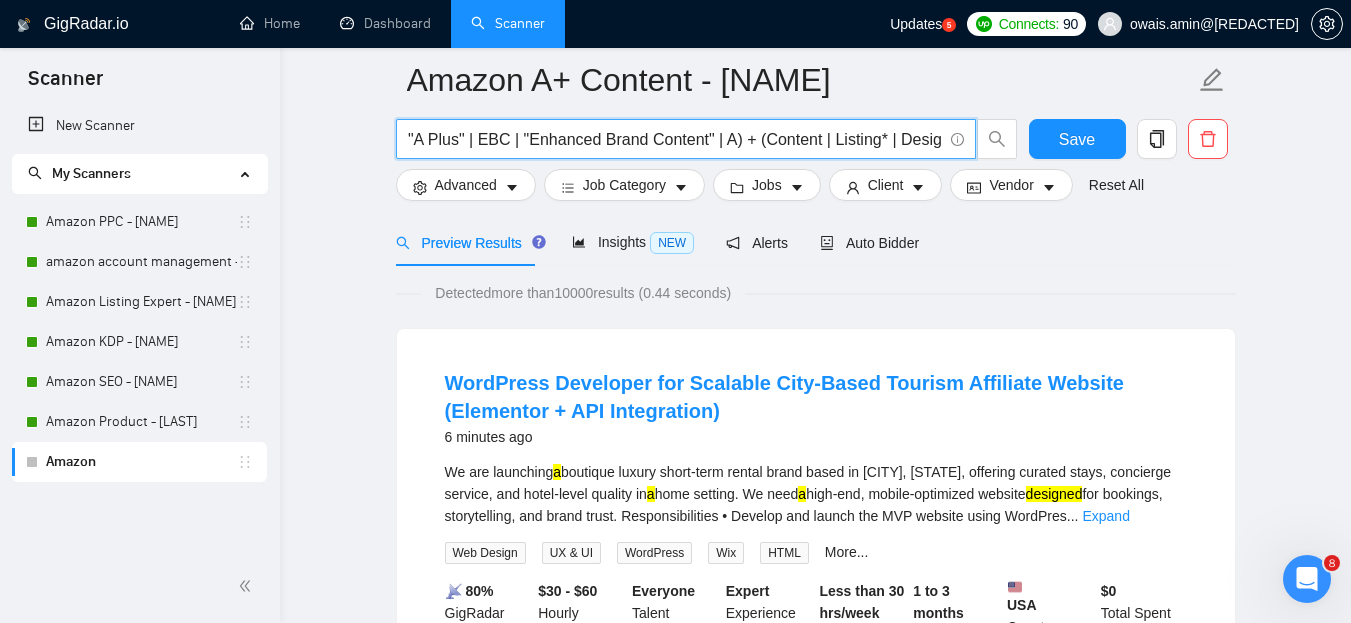 scroll, scrollTop: 0, scrollLeft: 274, axis: horizontal 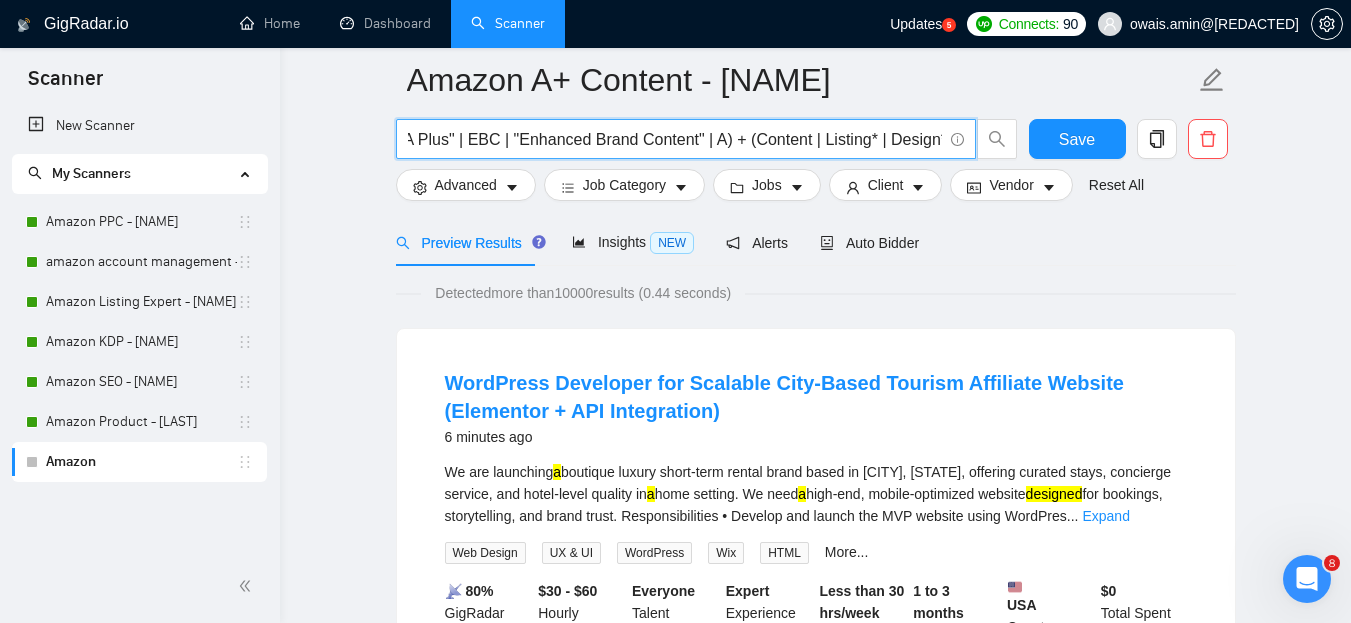 click on "Amazon + (A+ | Plus | "A+ Content" | "A Plus" | EBC | "Enhanced Brand Content" | A) + (Content | Listing* | Design*)" at bounding box center [675, 139] 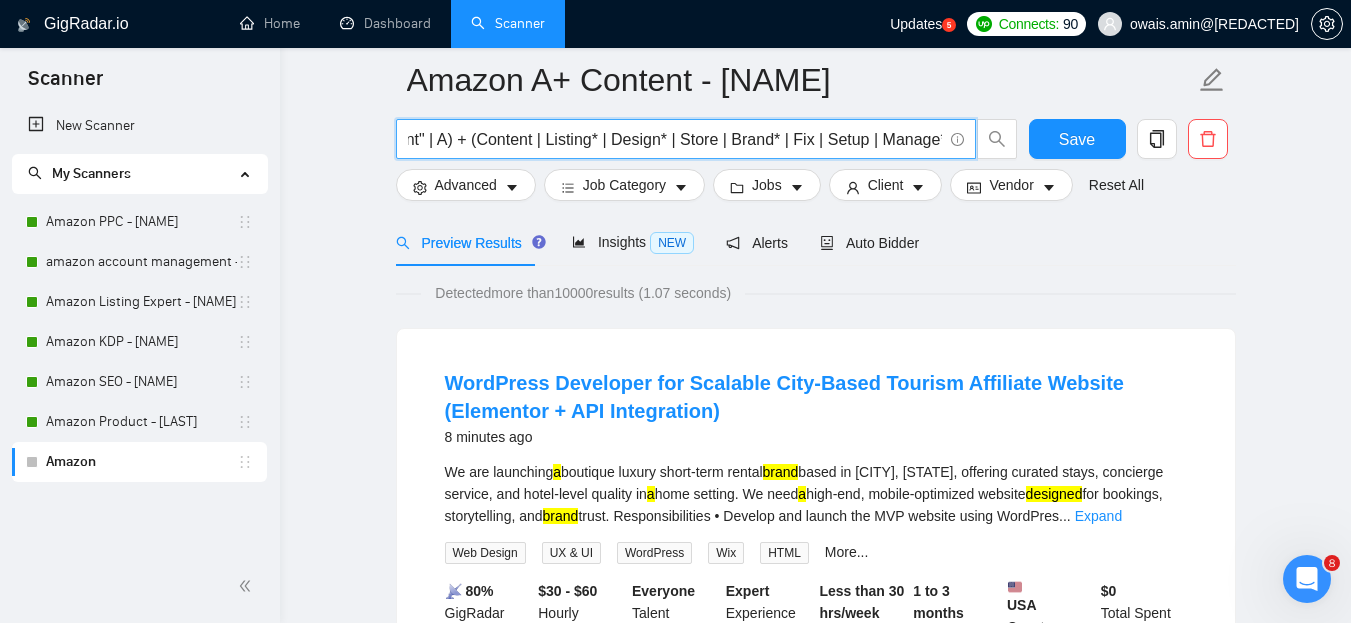 scroll, scrollTop: 0, scrollLeft: 0, axis: both 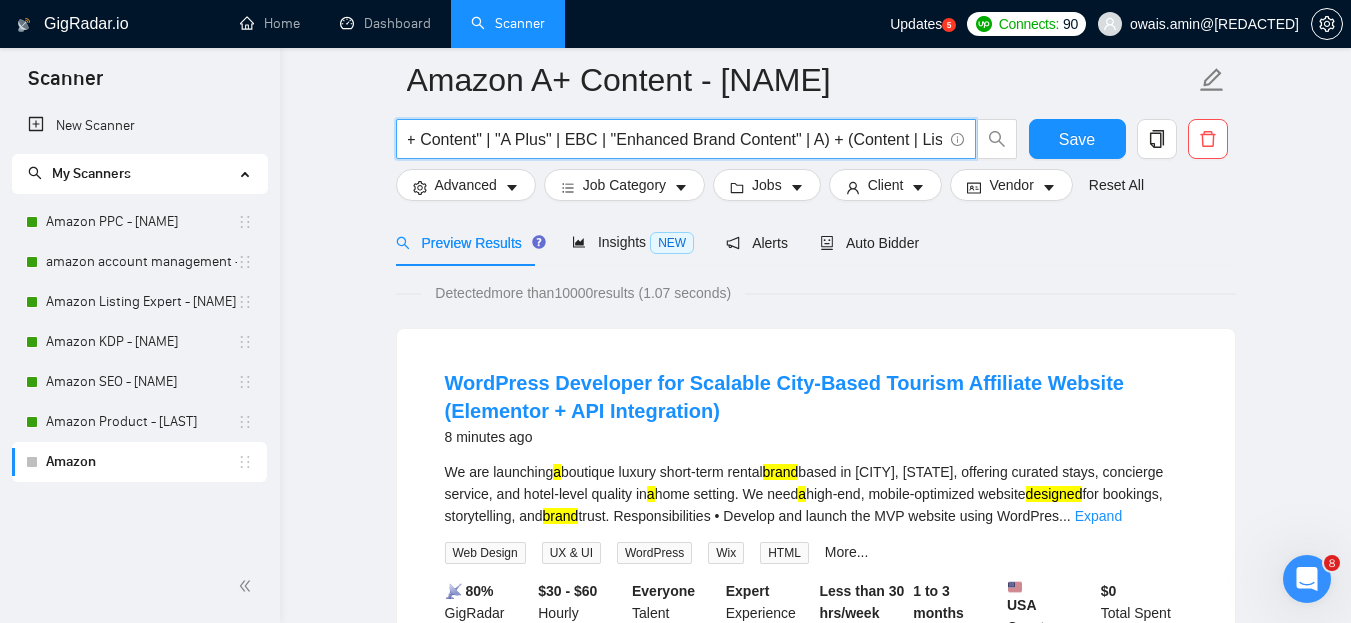 click on "Amazon + (A+ | Plus | "A+ Content" | "A Plus" | EBC | "Enhanced Brand Content" | A) + (Content | Listing* | Design* | Store | Brand* | Fix | Setup | Manage* | )" at bounding box center (675, 139) 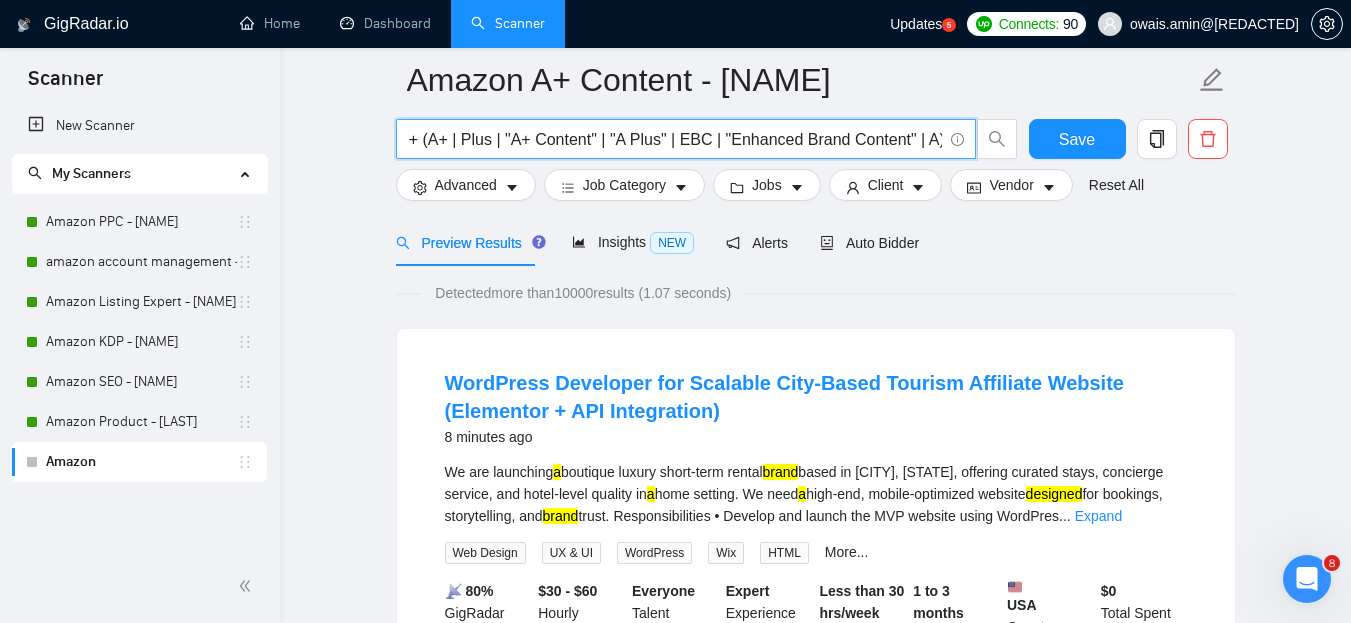 scroll, scrollTop: 0, scrollLeft: 69, axis: horizontal 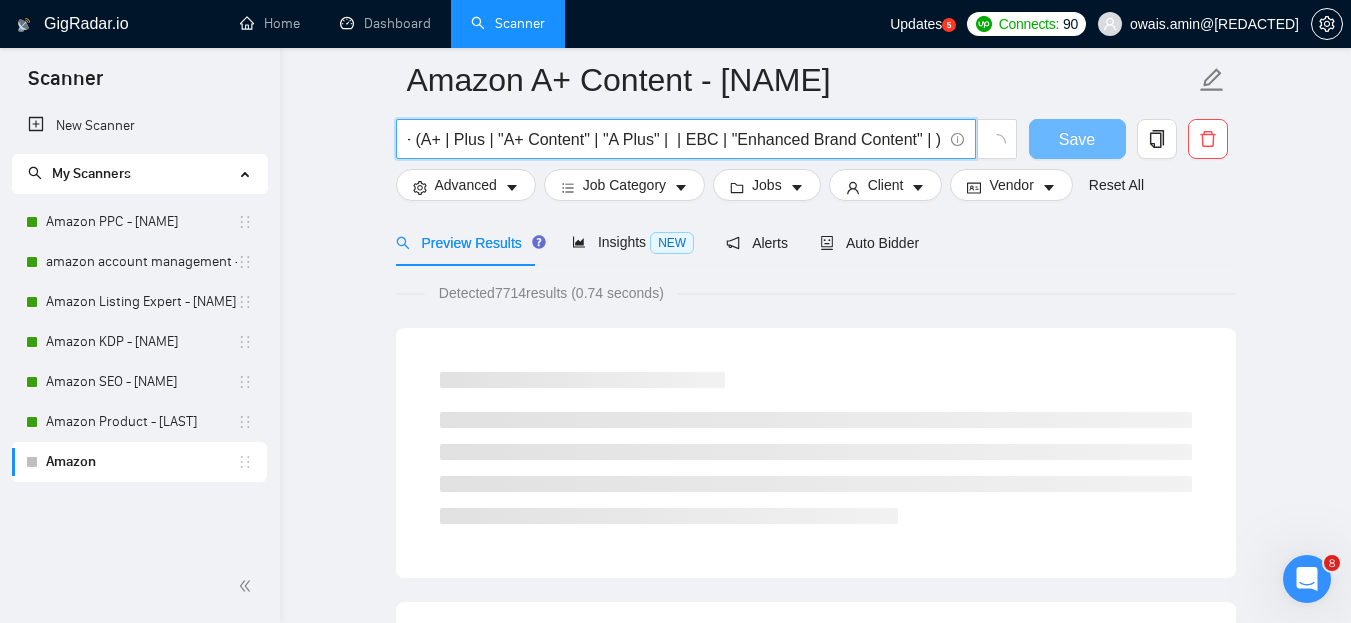 paste on "A" 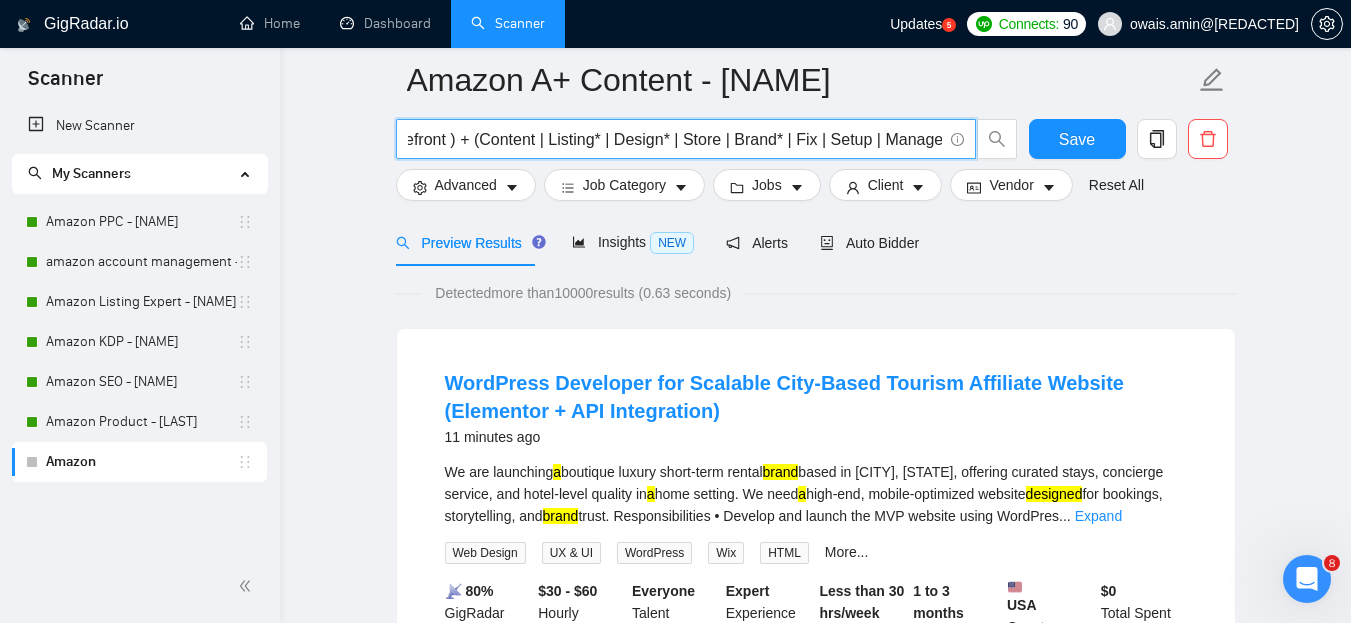 scroll, scrollTop: 0, scrollLeft: 646, axis: horizontal 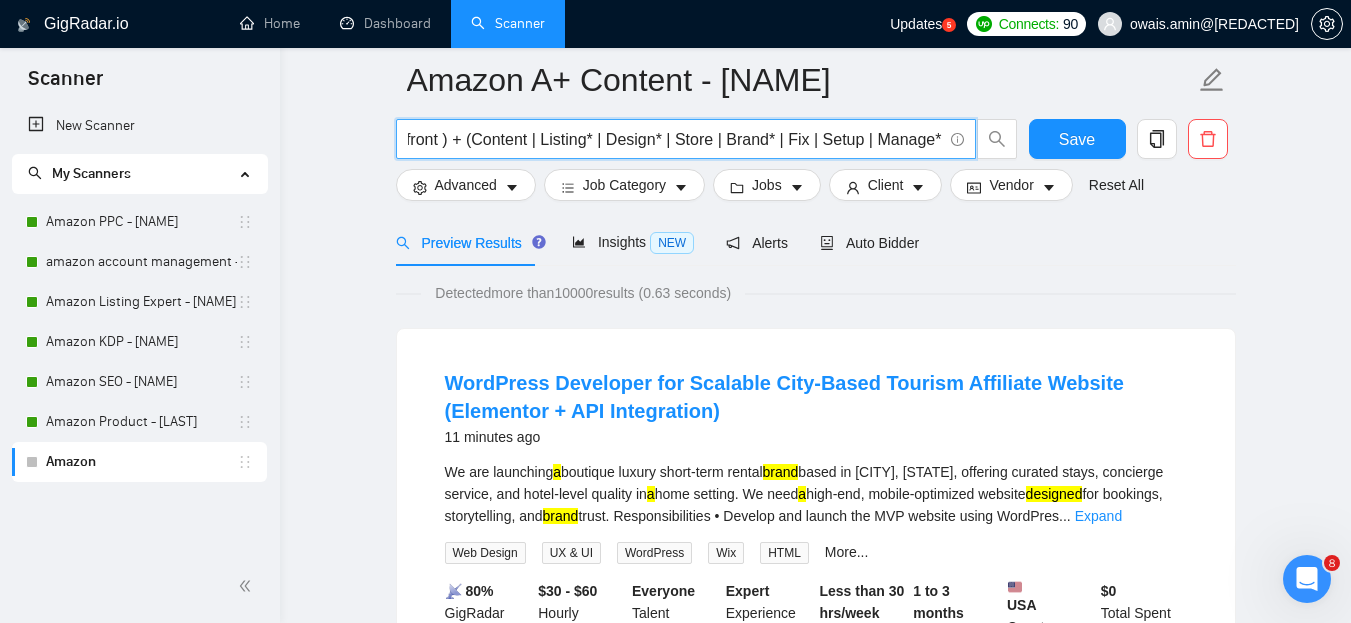 click on "Amazon + (A+ | Plus | "A+ Content" | "A Plus" | A | EBC | "Enhanced Brand Content" | Storefront ) + (Content | Listing* | Design* | Store | Brand* | Fix | Setup | Manage* | )" at bounding box center [675, 139] 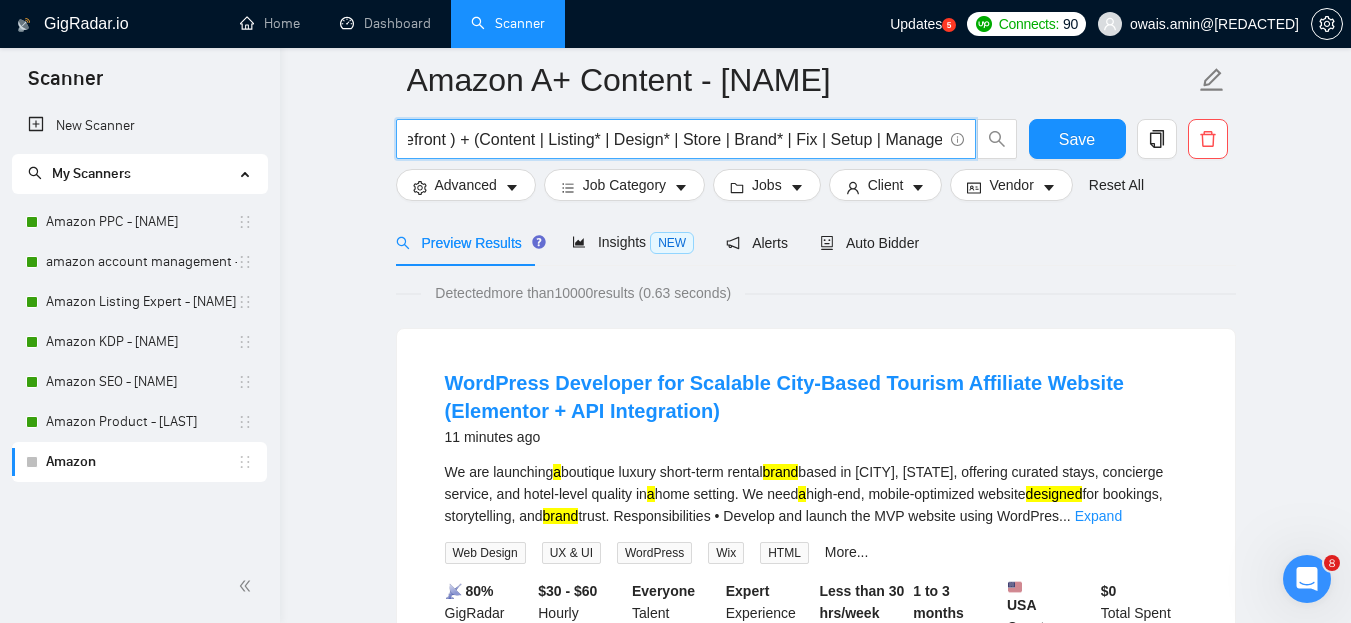scroll, scrollTop: 0, scrollLeft: 634, axis: horizontal 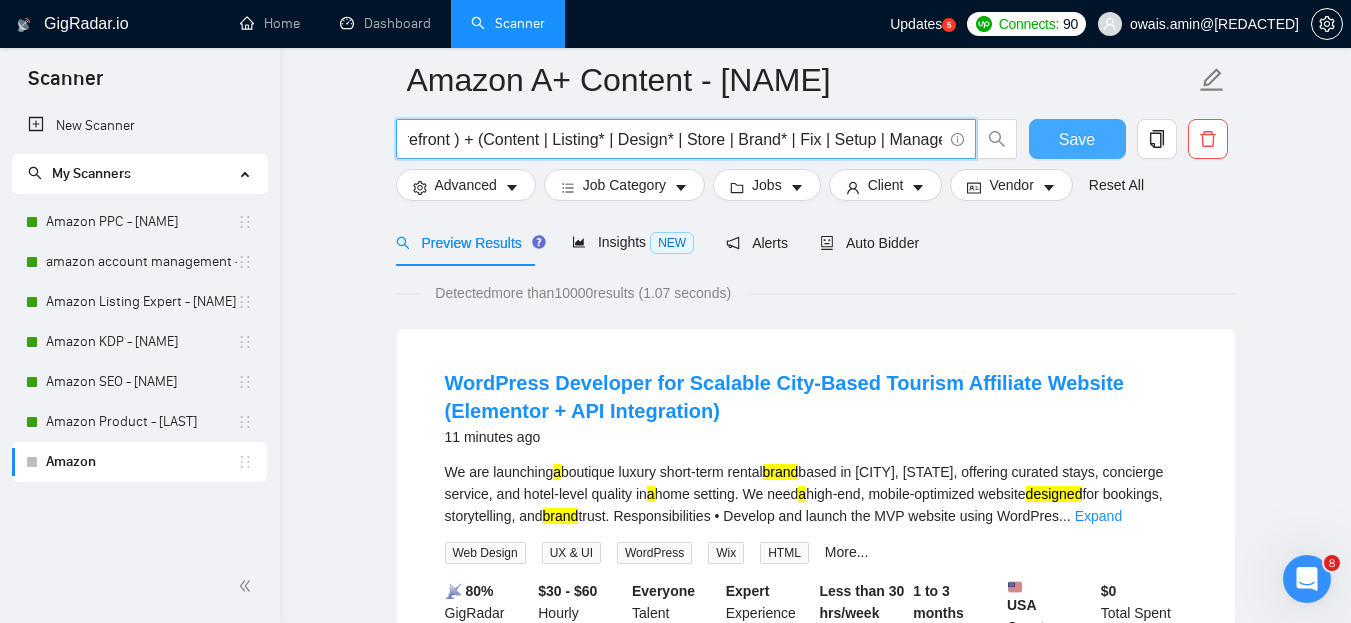 type on "Amazon + (A+ | Plus | "A+ Content" | "A Plus" | A | EBC | "Enhanced Brand Content" | Storefront ) + (Content | Listing* | Design* | Store | Brand* | Fix | Setup | Manage*)" 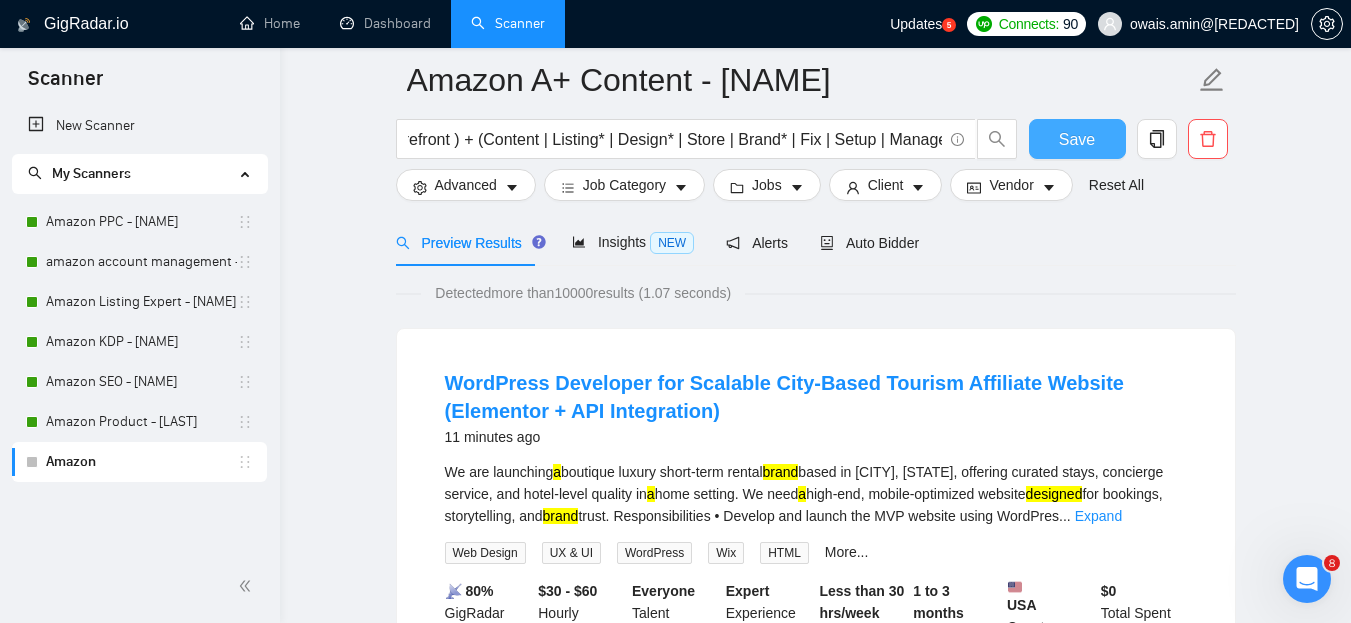 click on "Save" at bounding box center [1077, 139] 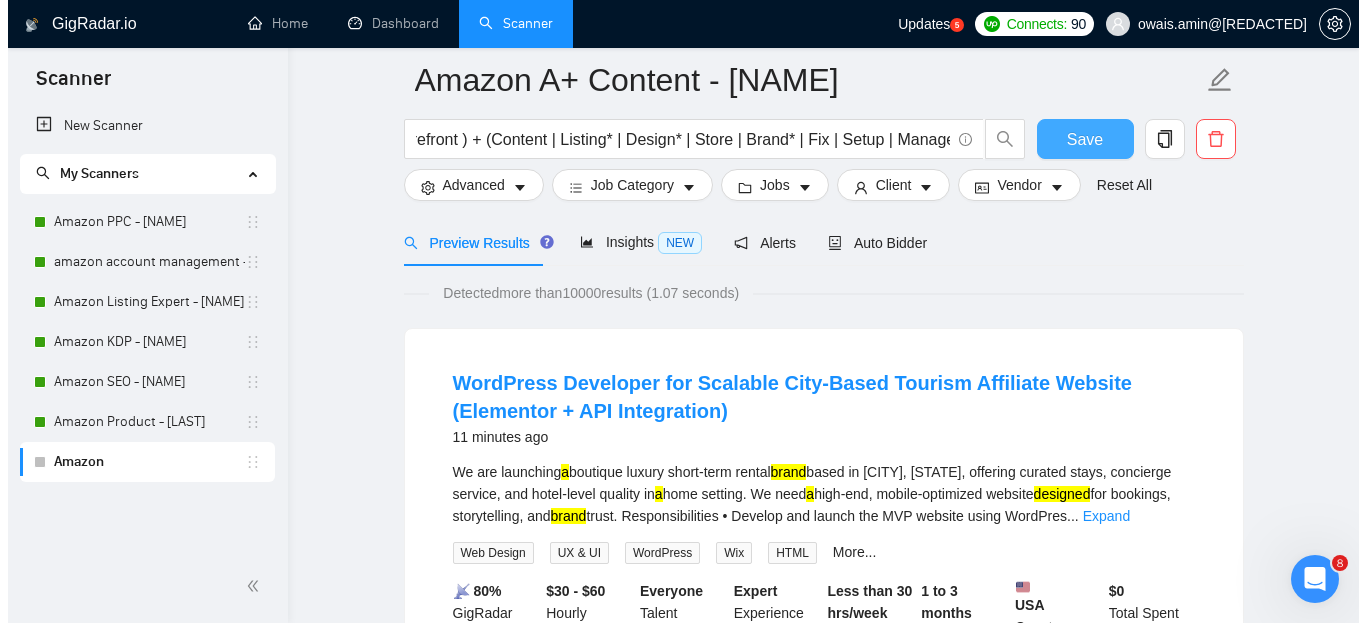 scroll, scrollTop: 0, scrollLeft: 0, axis: both 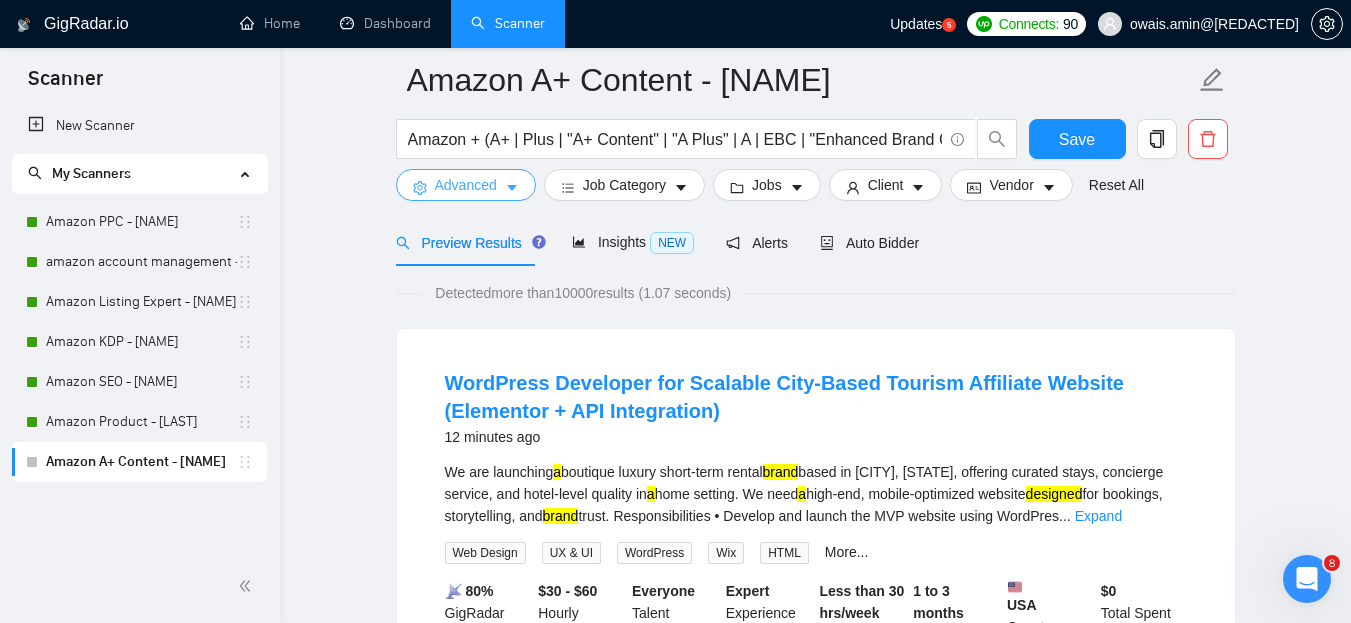click on "Advanced" at bounding box center (466, 185) 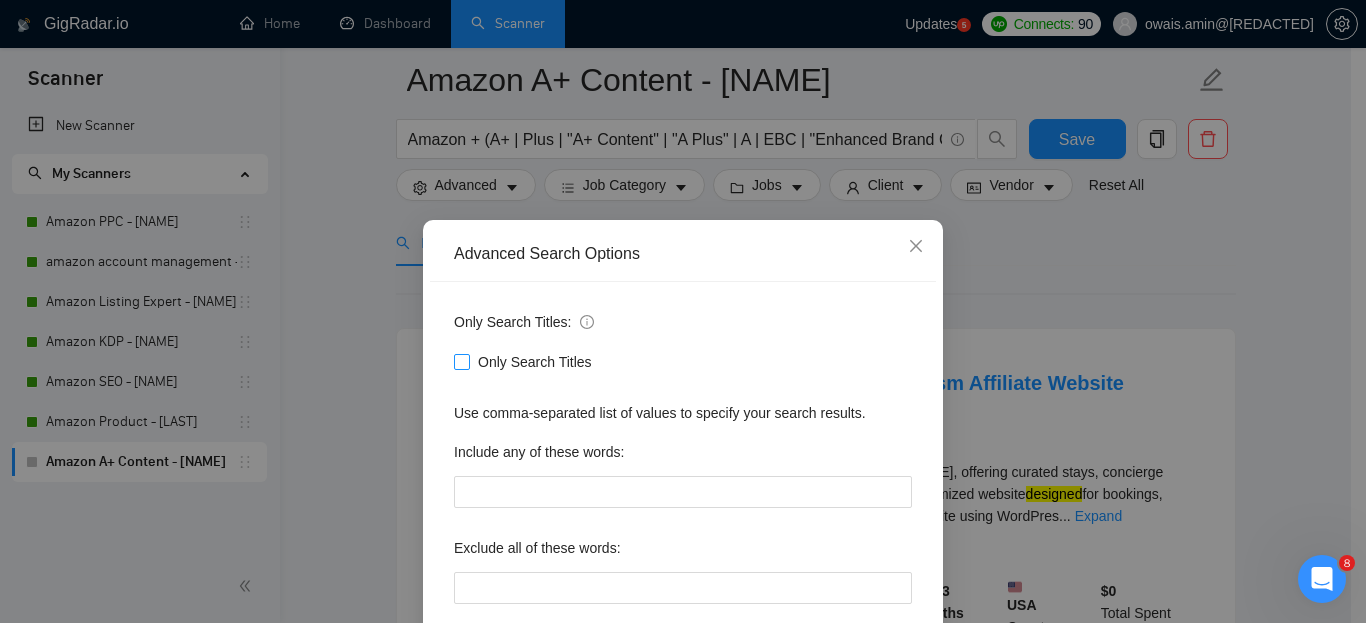 click on "Only Search Titles" at bounding box center [461, 361] 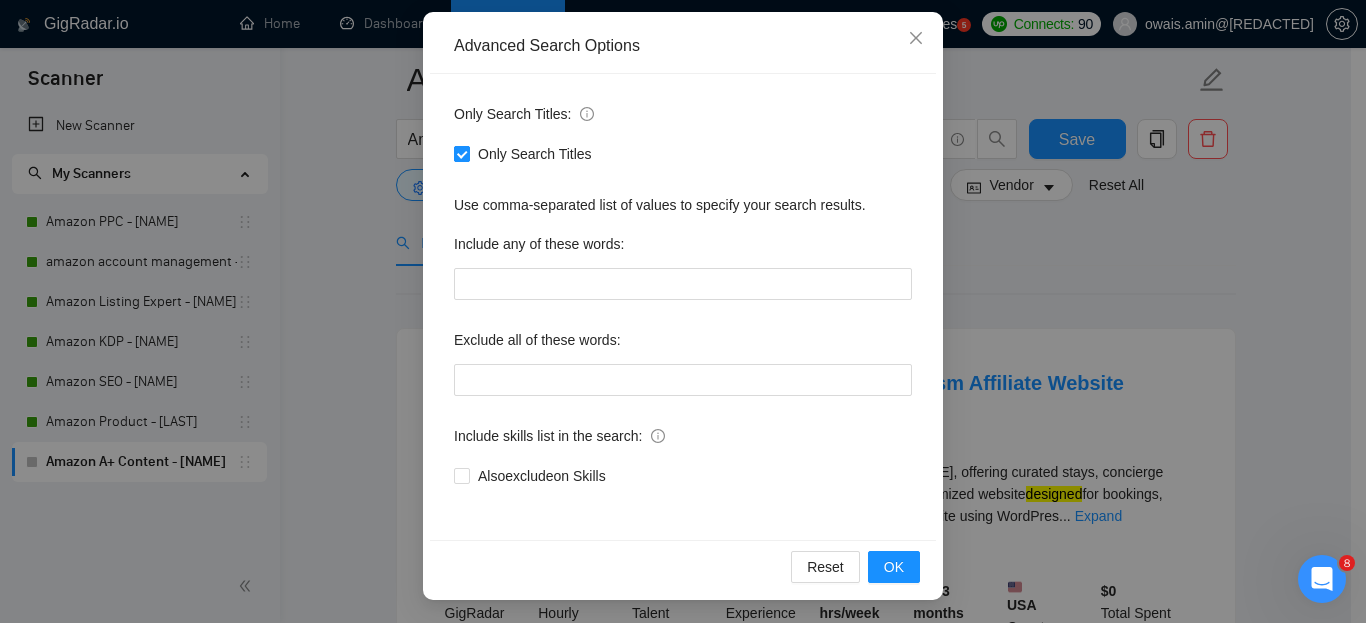 scroll, scrollTop: 209, scrollLeft: 0, axis: vertical 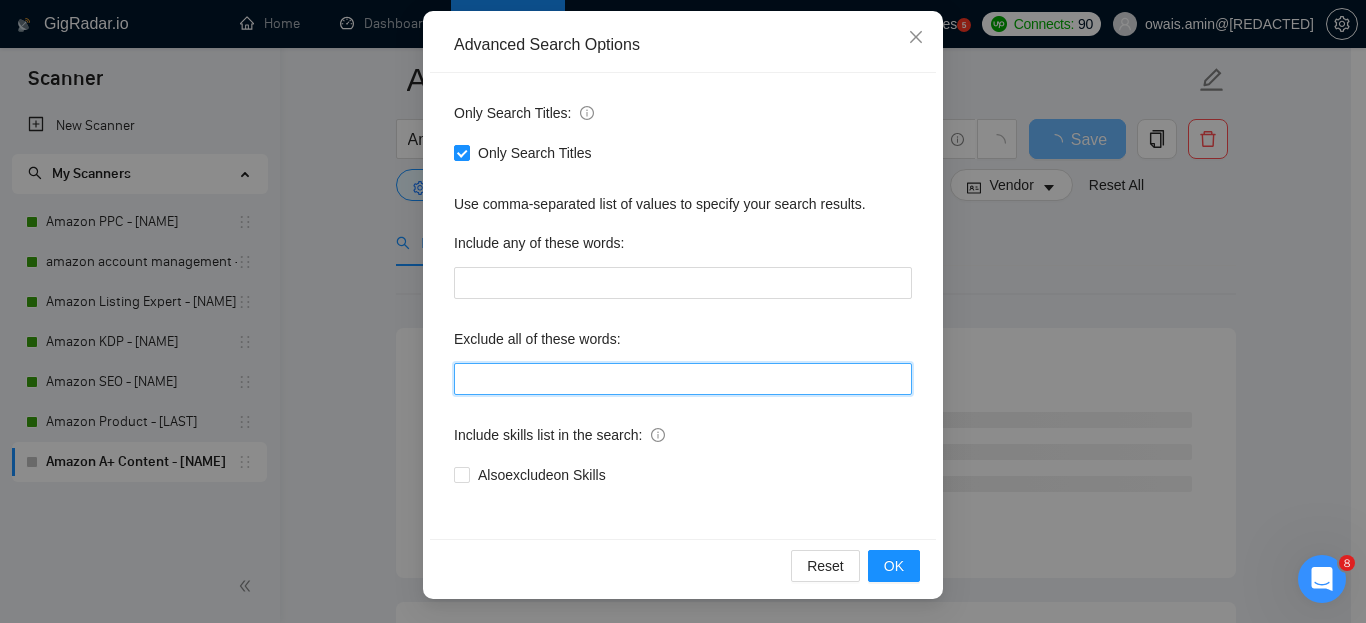 click at bounding box center (683, 379) 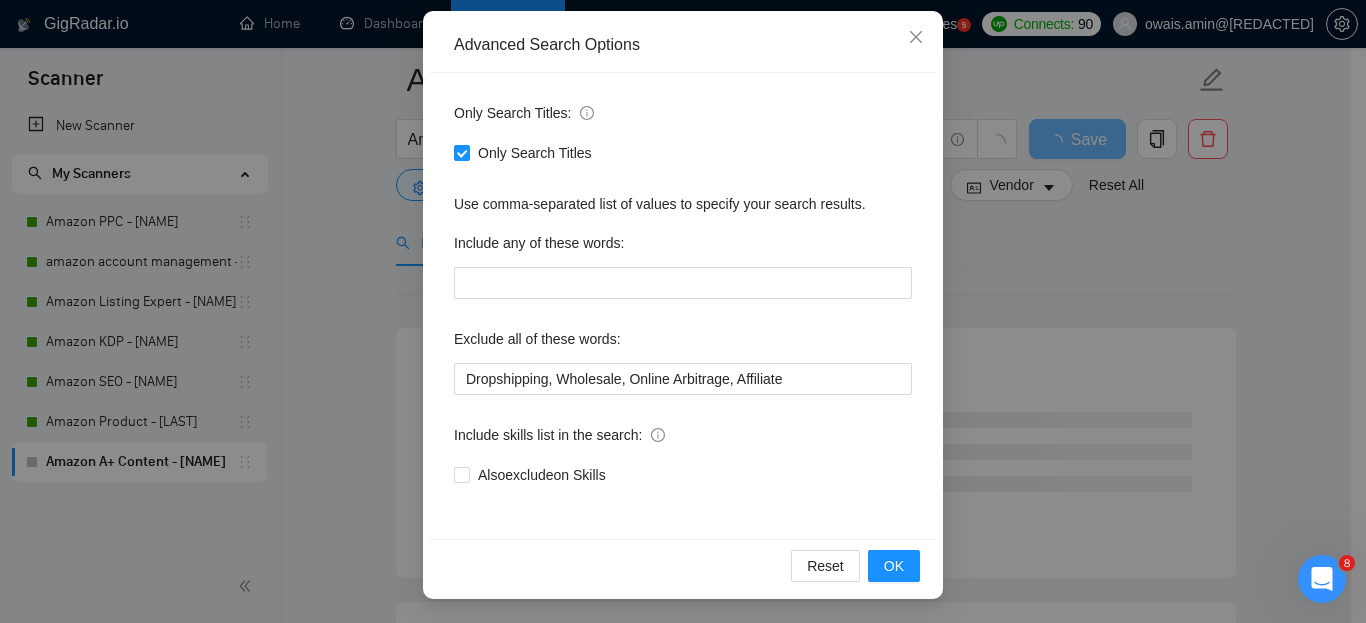 click on "Exclude all of these words:" at bounding box center [683, 343] 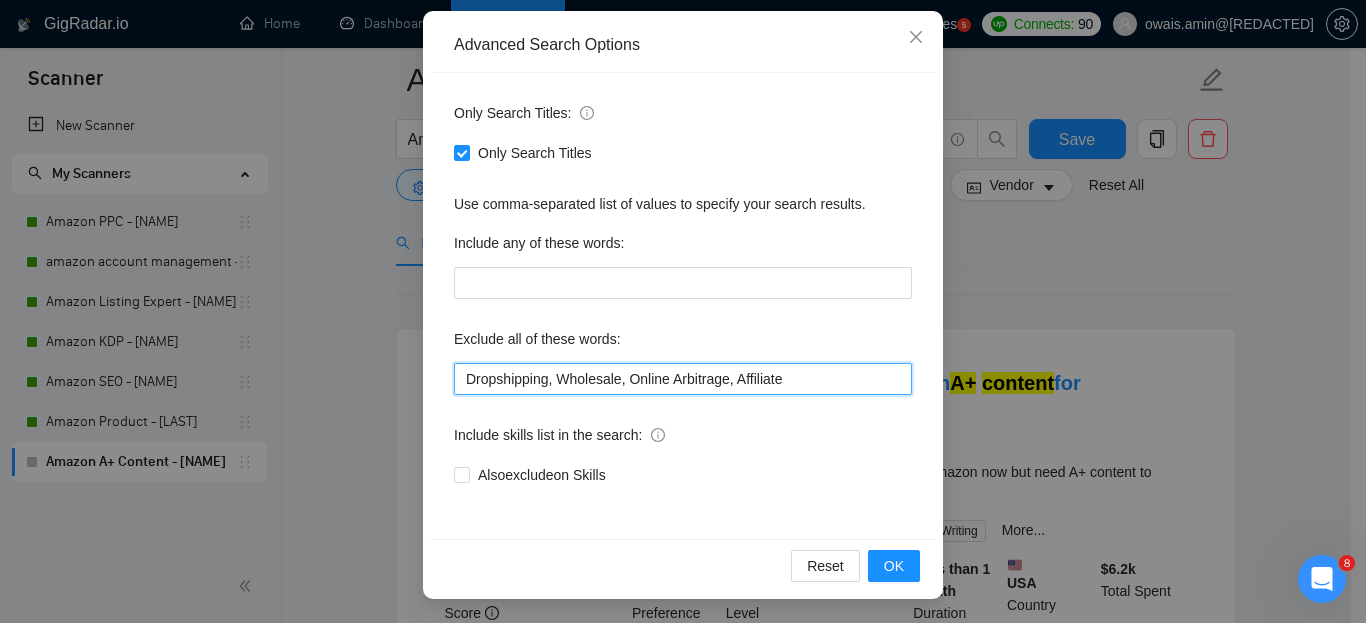 click on "Dropshipping, Wholesale, Online Arbitrage, Affiliate" at bounding box center [683, 379] 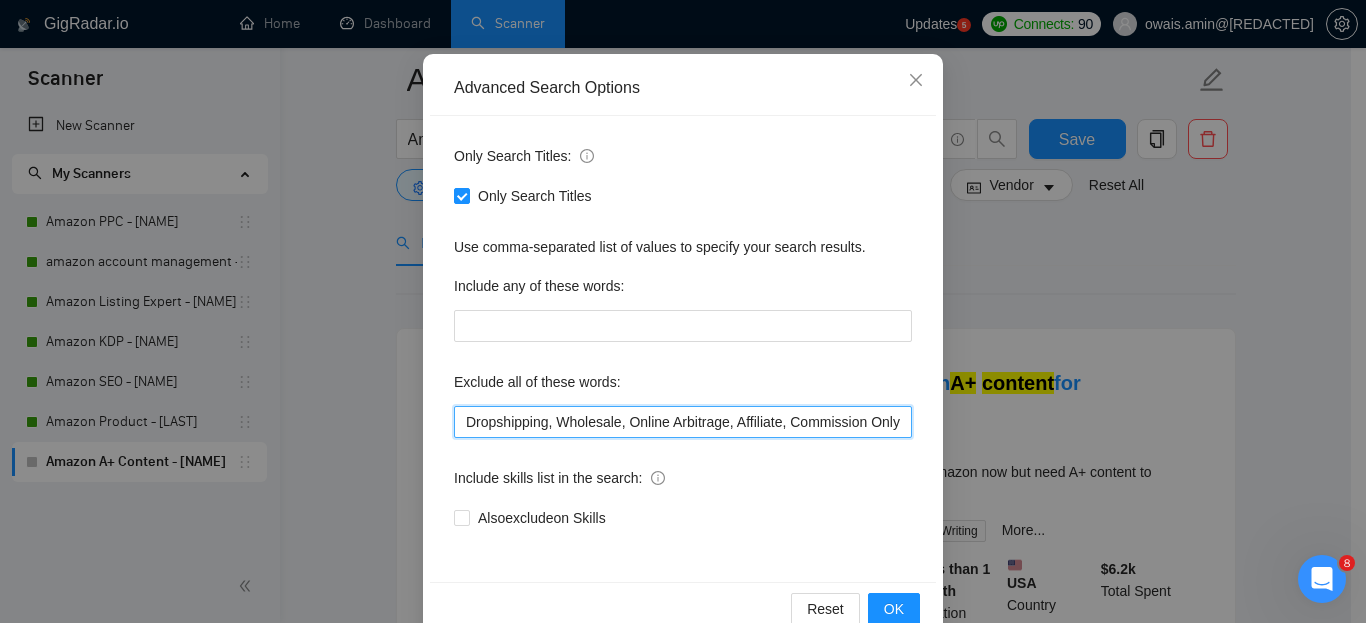 scroll, scrollTop: 209, scrollLeft: 0, axis: vertical 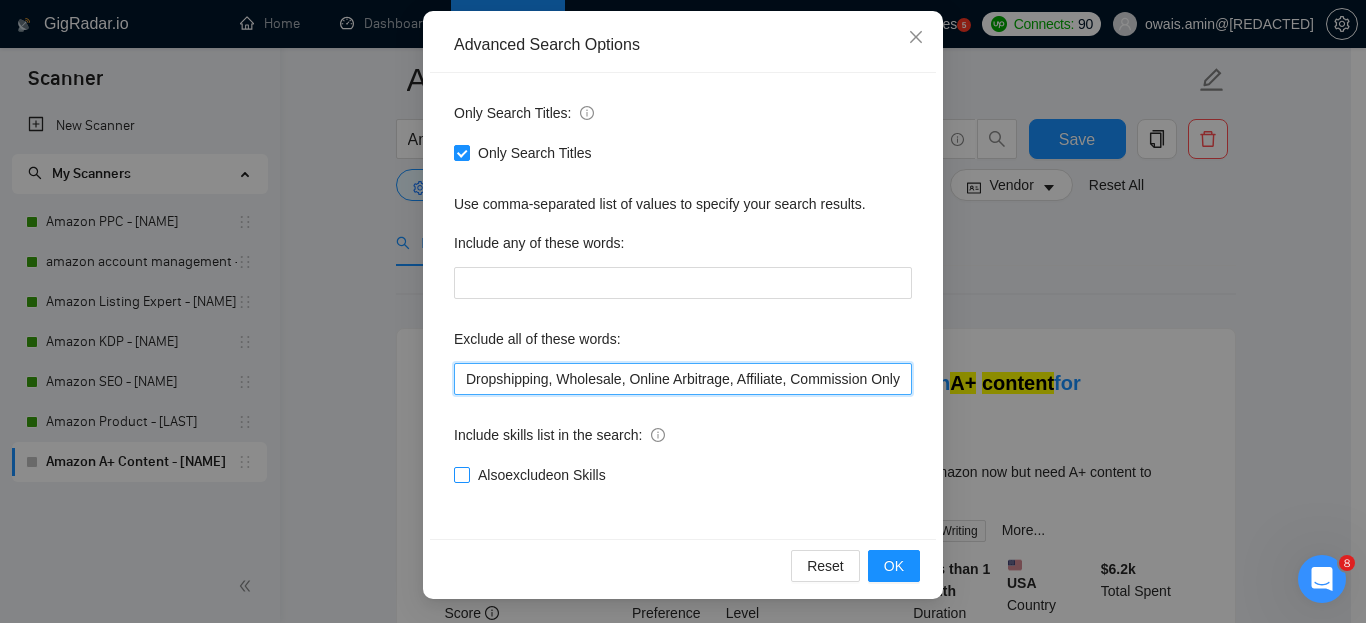 type on "Dropshipping, Wholesale, Online Arbitrage, Affiliate, Commission Only" 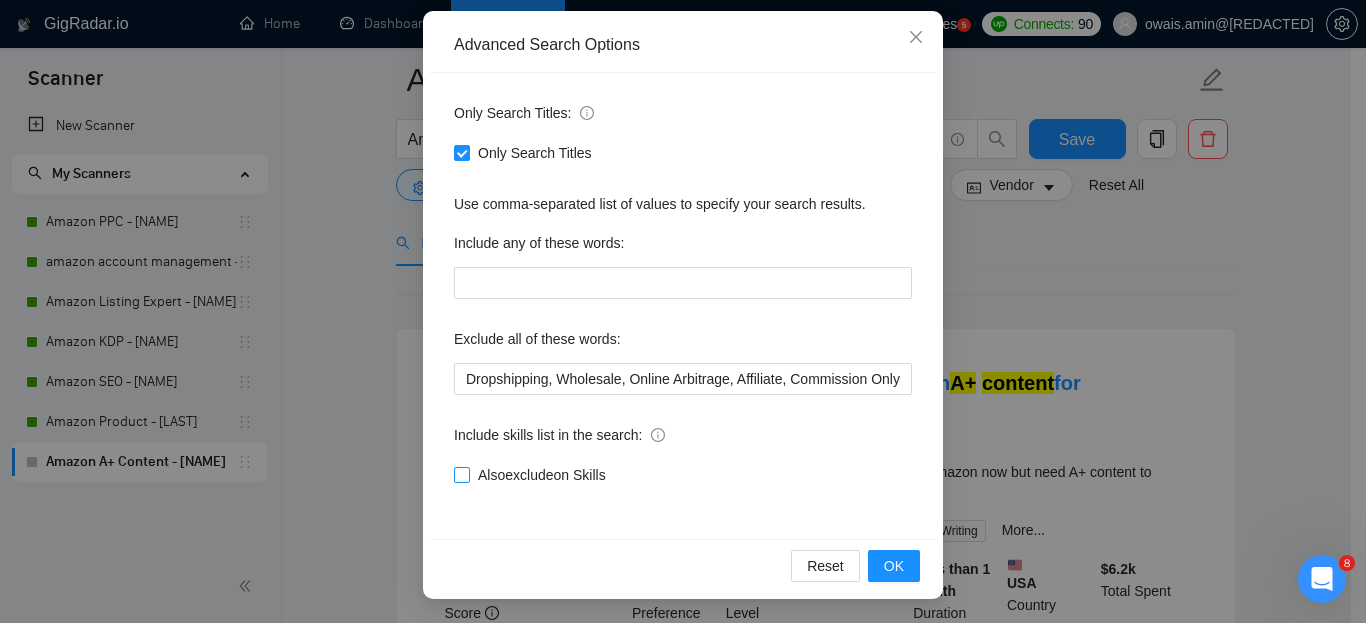 click at bounding box center (462, 475) 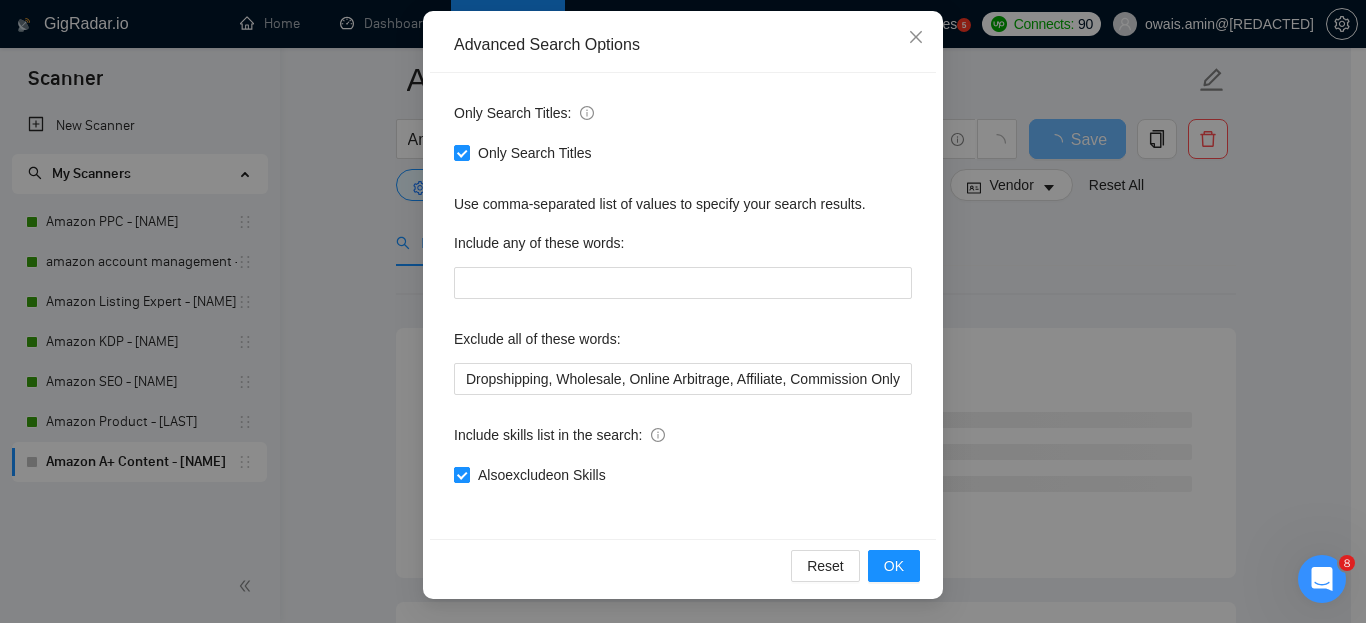 click at bounding box center [462, 475] 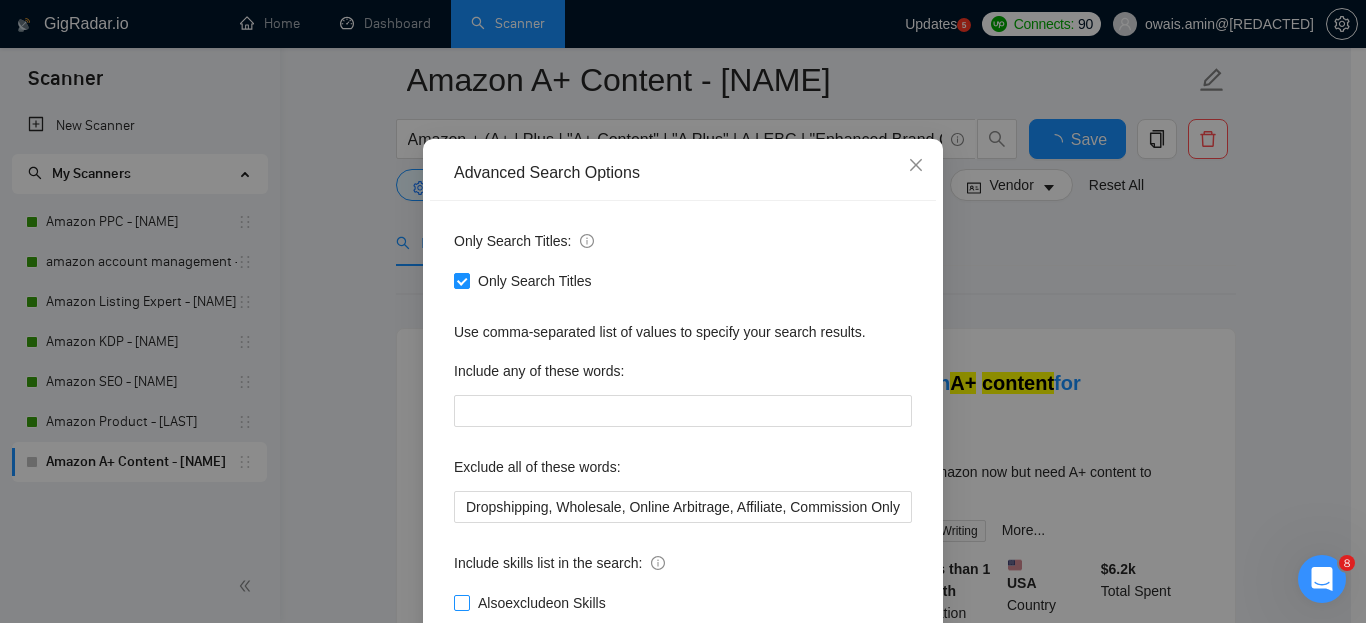scroll, scrollTop: 209, scrollLeft: 0, axis: vertical 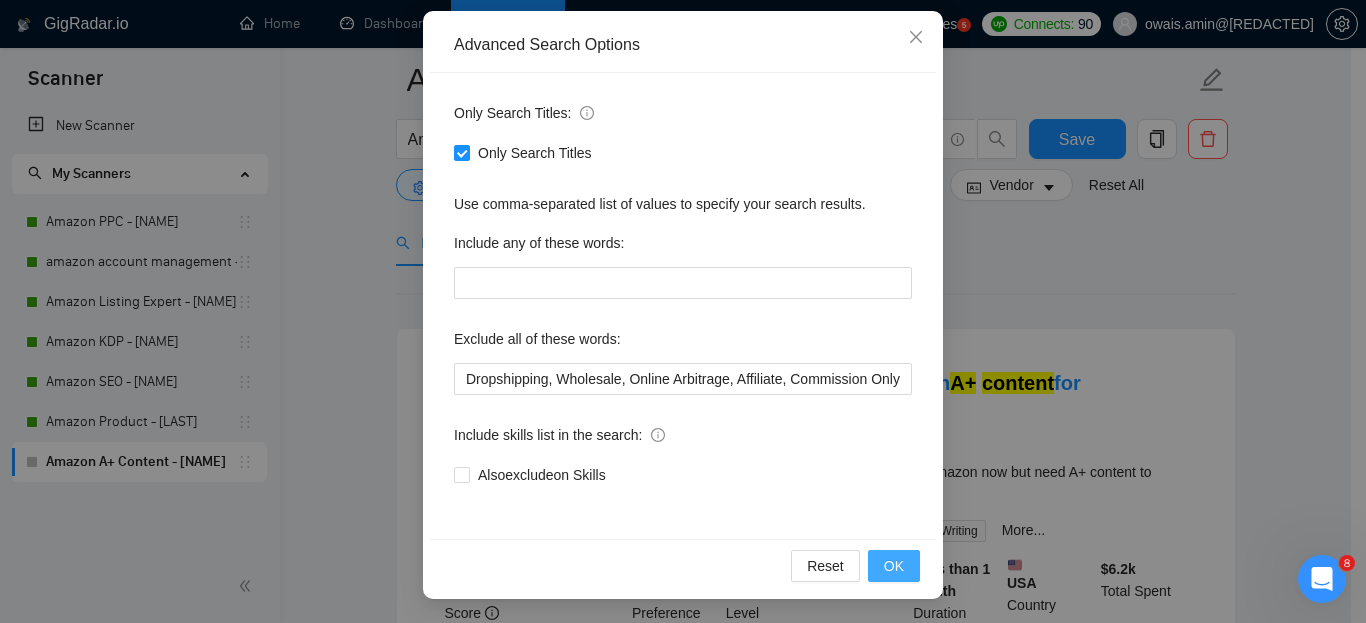 click on "OK" at bounding box center [894, 566] 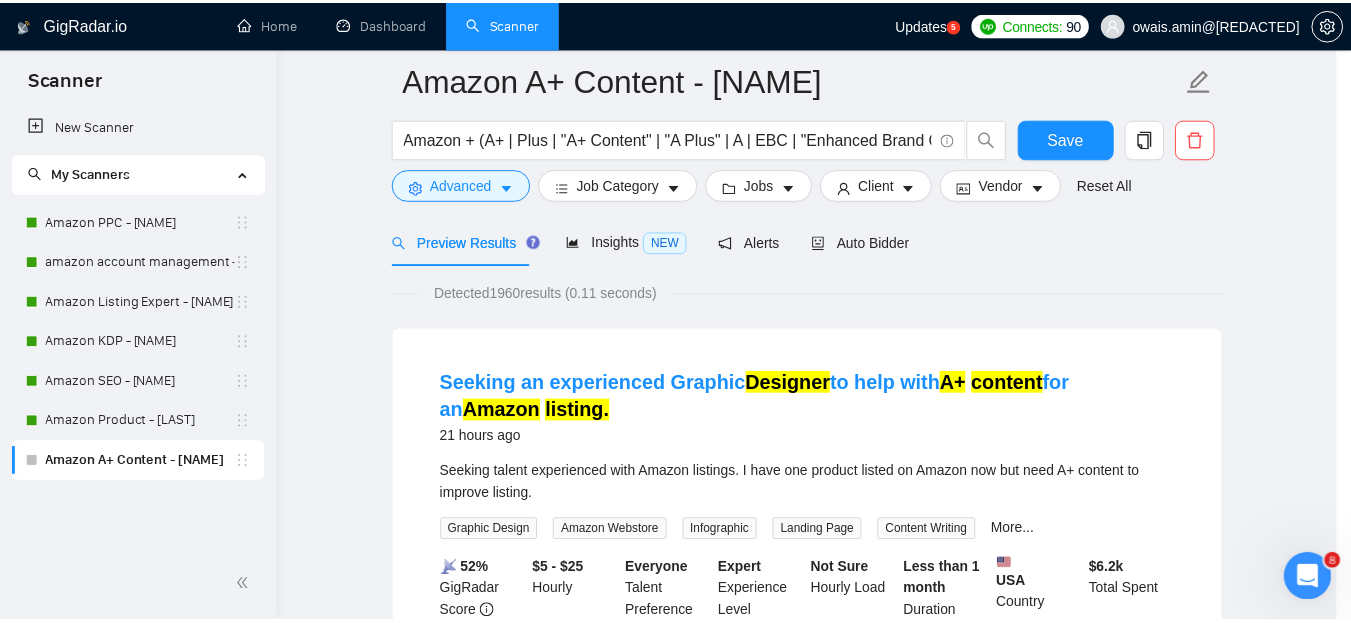 scroll, scrollTop: 109, scrollLeft: 0, axis: vertical 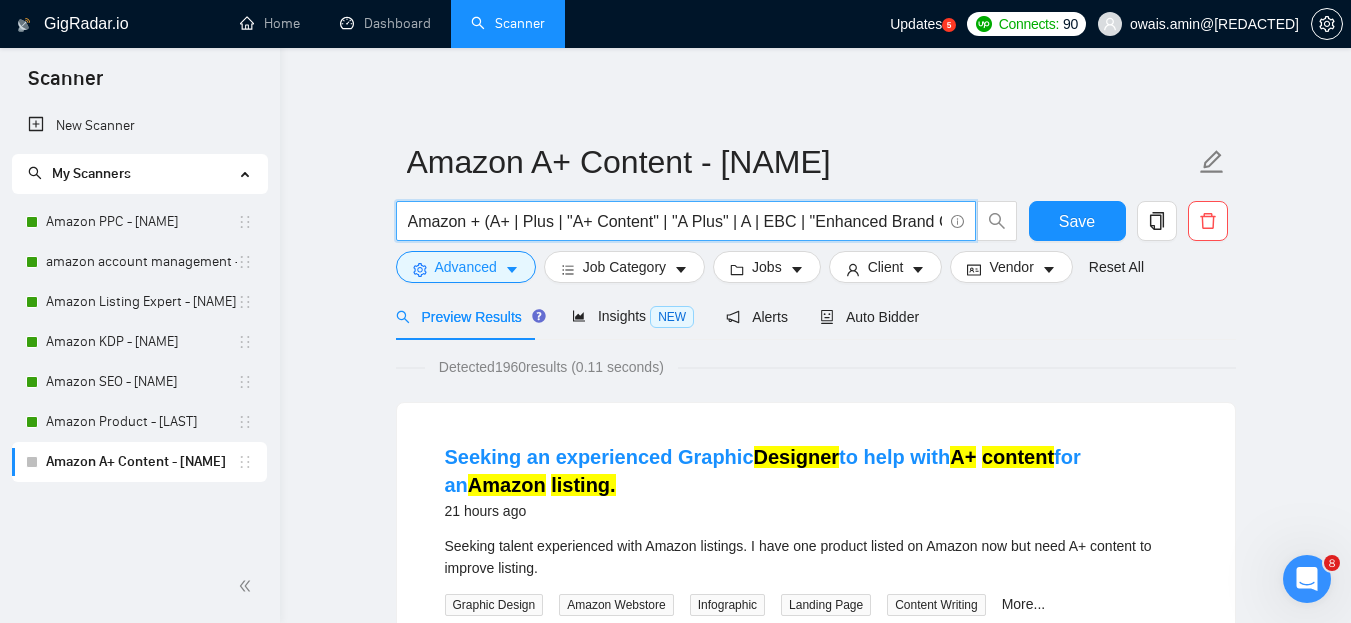 click on "Amazon + (A+ | Plus | "A+ Content" | "A Plus" | A | EBC | "Enhanced Brand Content" | Storefront ) + (Content | Listing* | Design* | Store | Brand* | Fix | Setup | Manage*)" at bounding box center [675, 221] 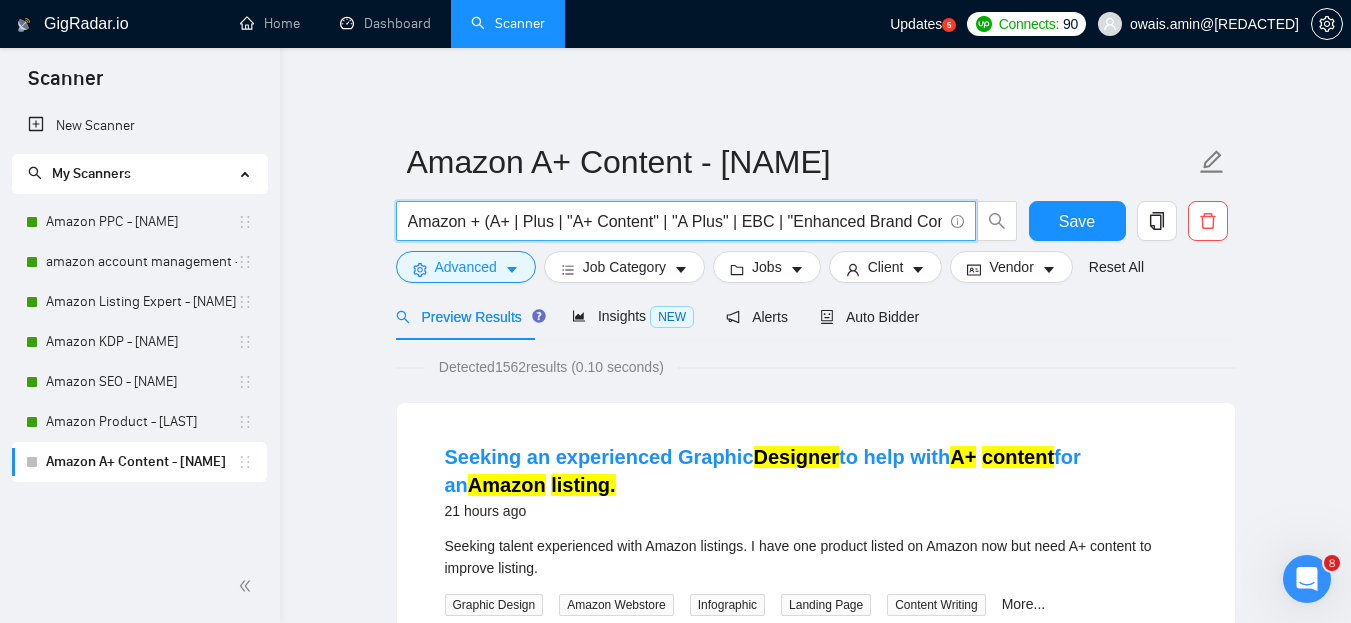 click on "Amazon + (A+ | Plus | "A+ Content" | "A Plus" | EBC | "Enhanced Brand Content" | Storefront ) + (Content | Listing* | Design* | Store | Brand* | Fix | Setup | Manage*)" at bounding box center (675, 221) 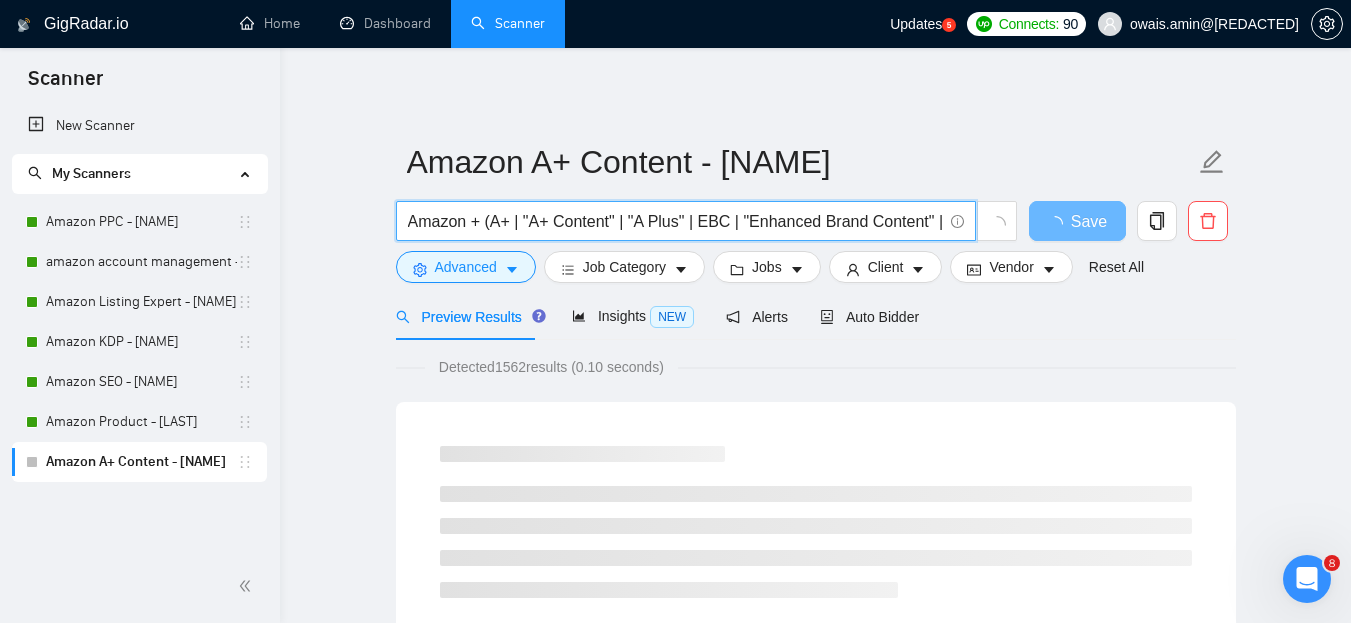 click on "Amazon + (A+ | "A+ Content" | "A Plus" | EBC | "Enhanced Brand Content" | Storefront ) + (Content | Listing* | Design* | Store | Brand* | Fix | Setup | Manage*)" at bounding box center (675, 221) 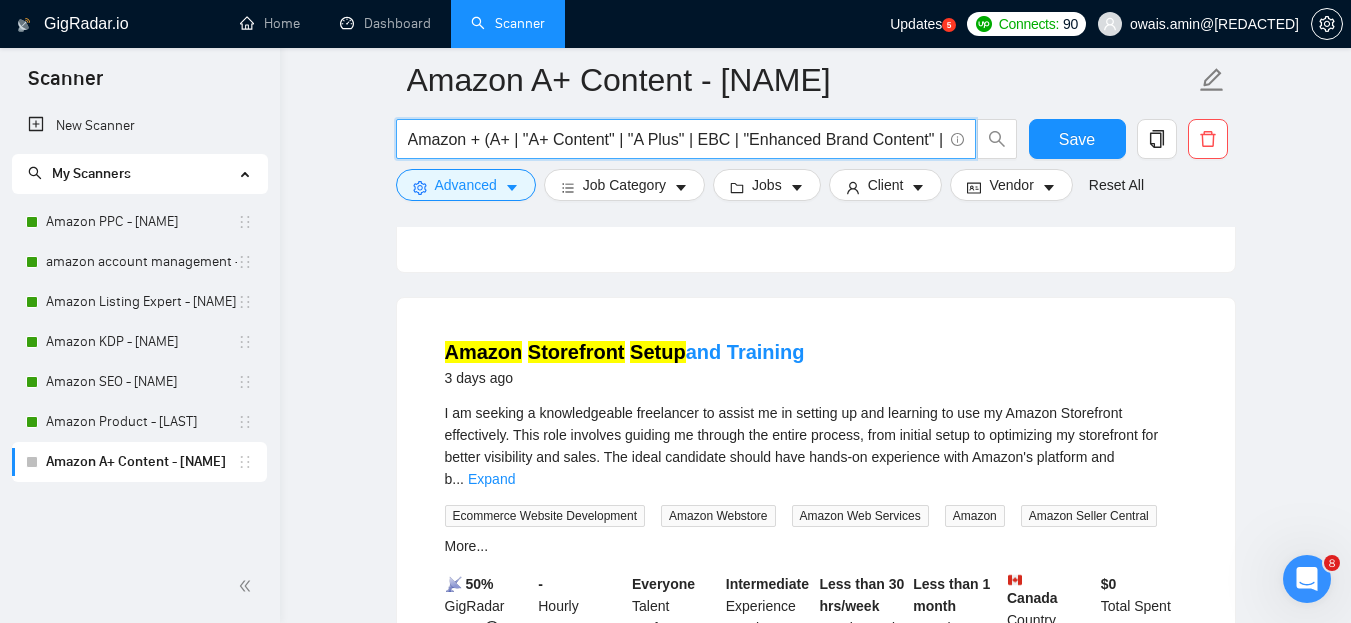 scroll, scrollTop: 1026, scrollLeft: 0, axis: vertical 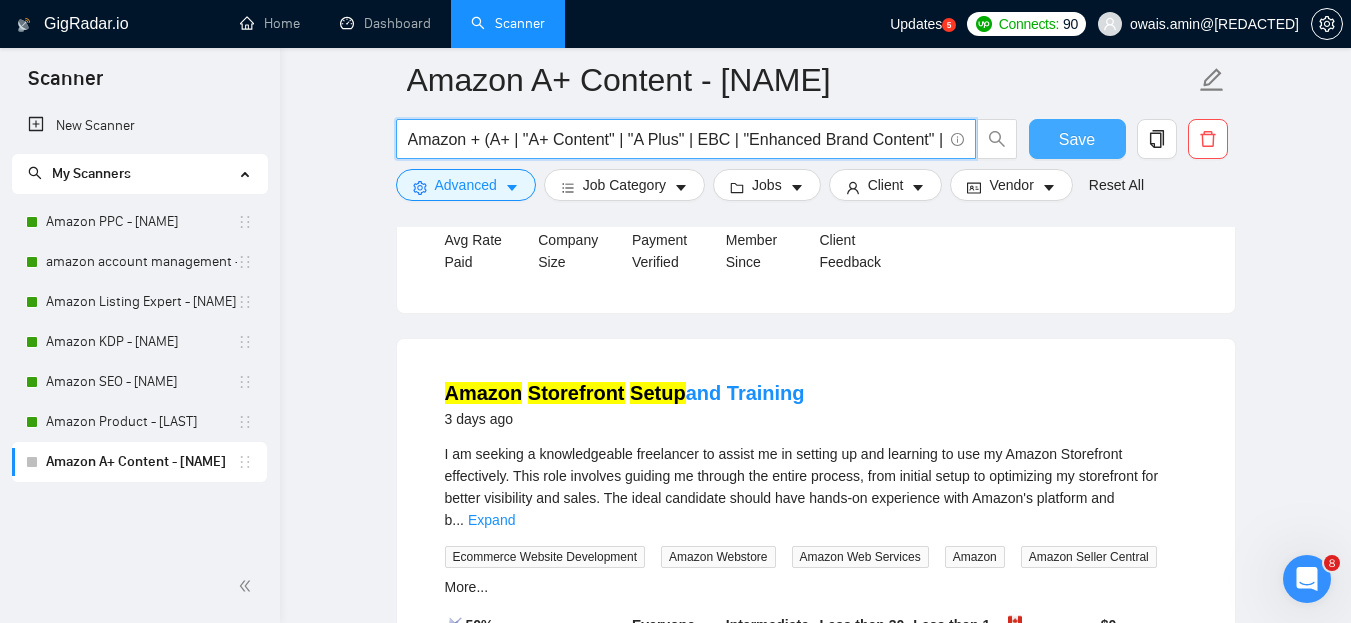 type on "Amazon + (A+ | "A+ Content" | "A Plus" | EBC | "Enhanced Brand Content" | Storefront ) + (Content | Listing* | Design* | Store | Brand* | Fix | Setup | Manage*)" 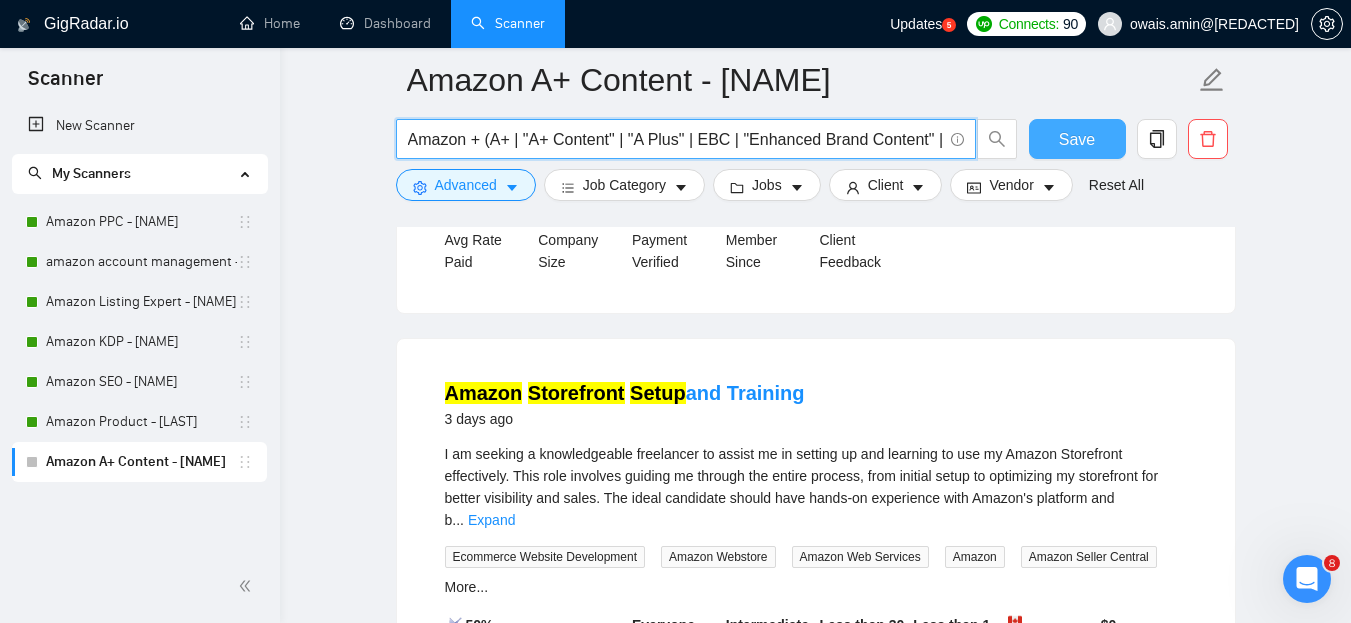 click on "Save" at bounding box center (1077, 139) 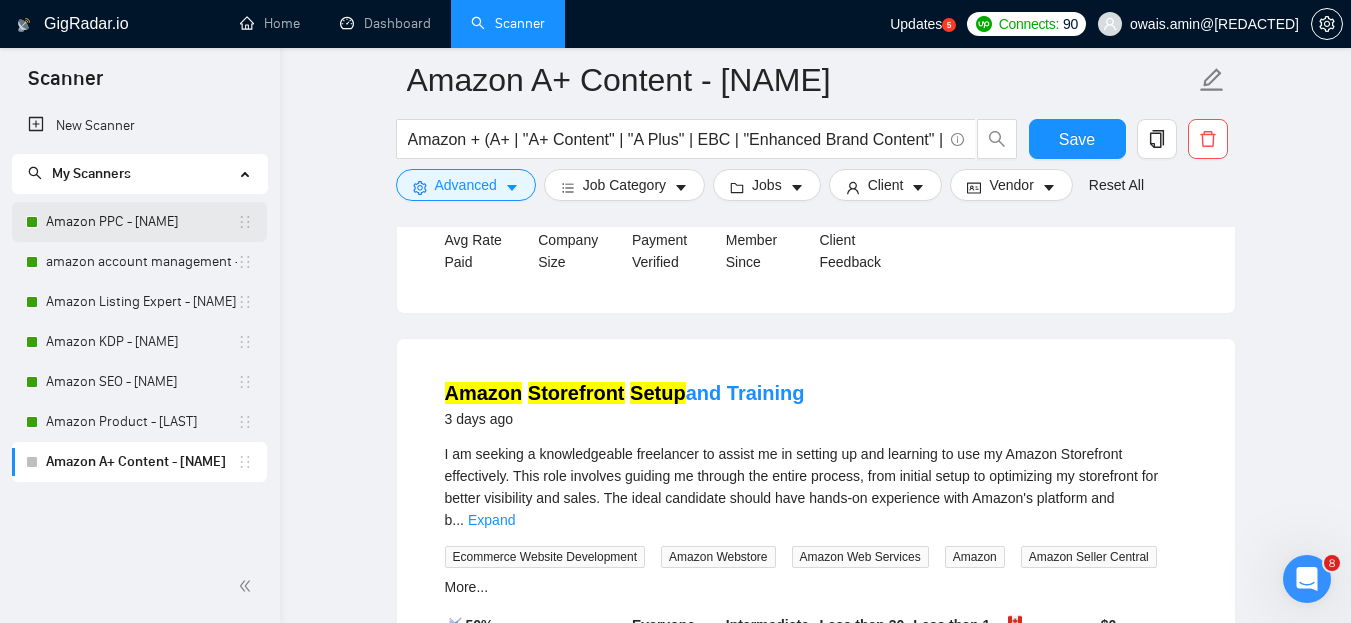 click on "Amazon PPC - [NAME]" at bounding box center [141, 222] 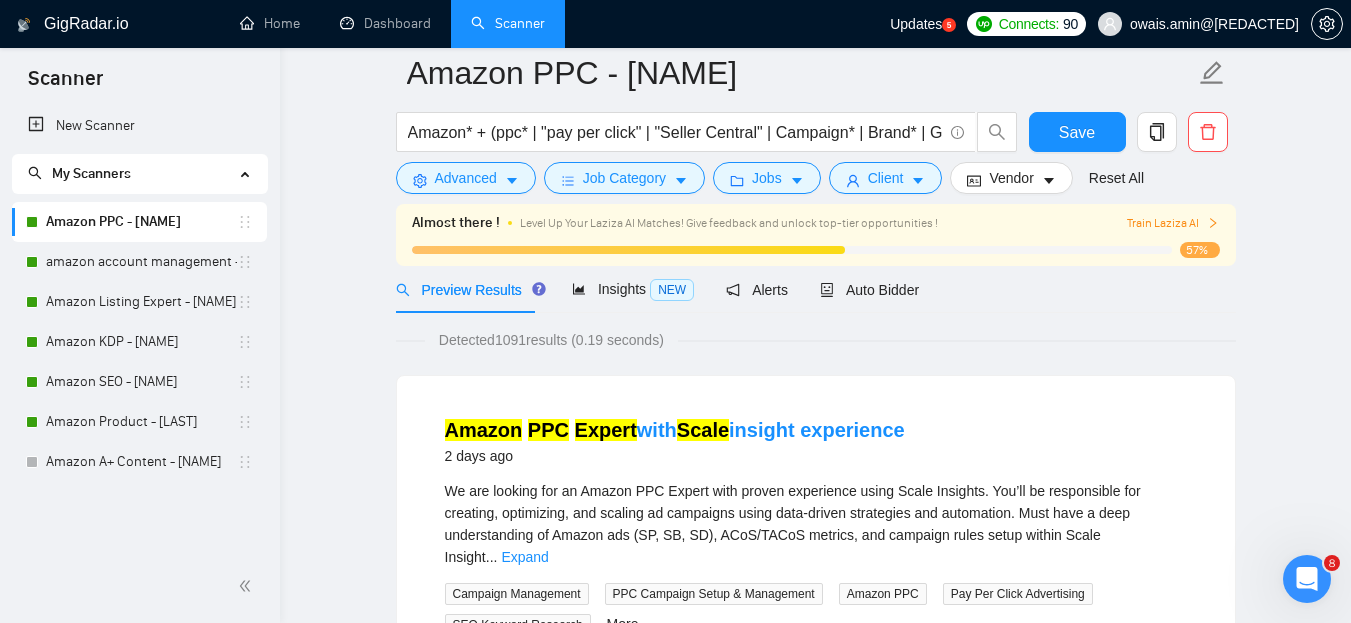 scroll, scrollTop: 0, scrollLeft: 0, axis: both 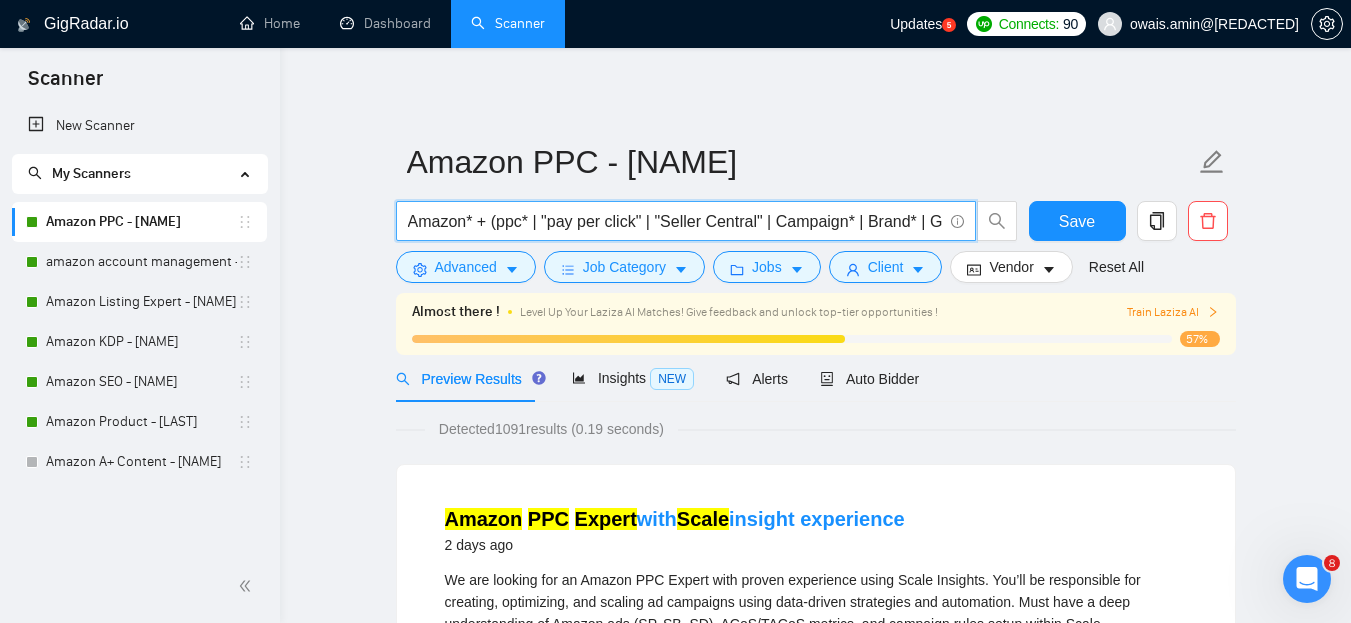 click on "Amazon* + (ppc* | "pay per click" | "Seller Central" | Campaign* | Brand* | Growth | Keyword | Operation | FBA | FBM) + (Expert* | Setup* | Optimize* | Ads* | Advertise* | Manage* | Specialist* | Registry | Audit | Promo* | Sale* | Fix | Performance | Scale | Consult* | Strategy)" at bounding box center (675, 221) 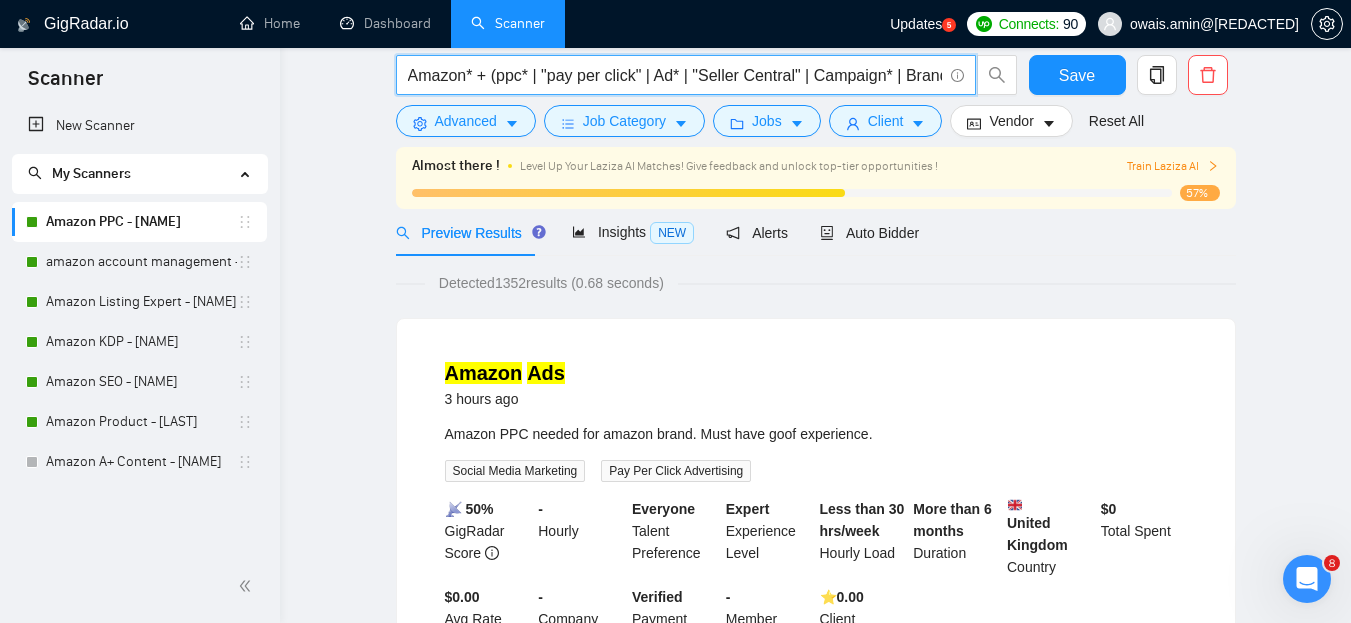 scroll, scrollTop: 0, scrollLeft: 0, axis: both 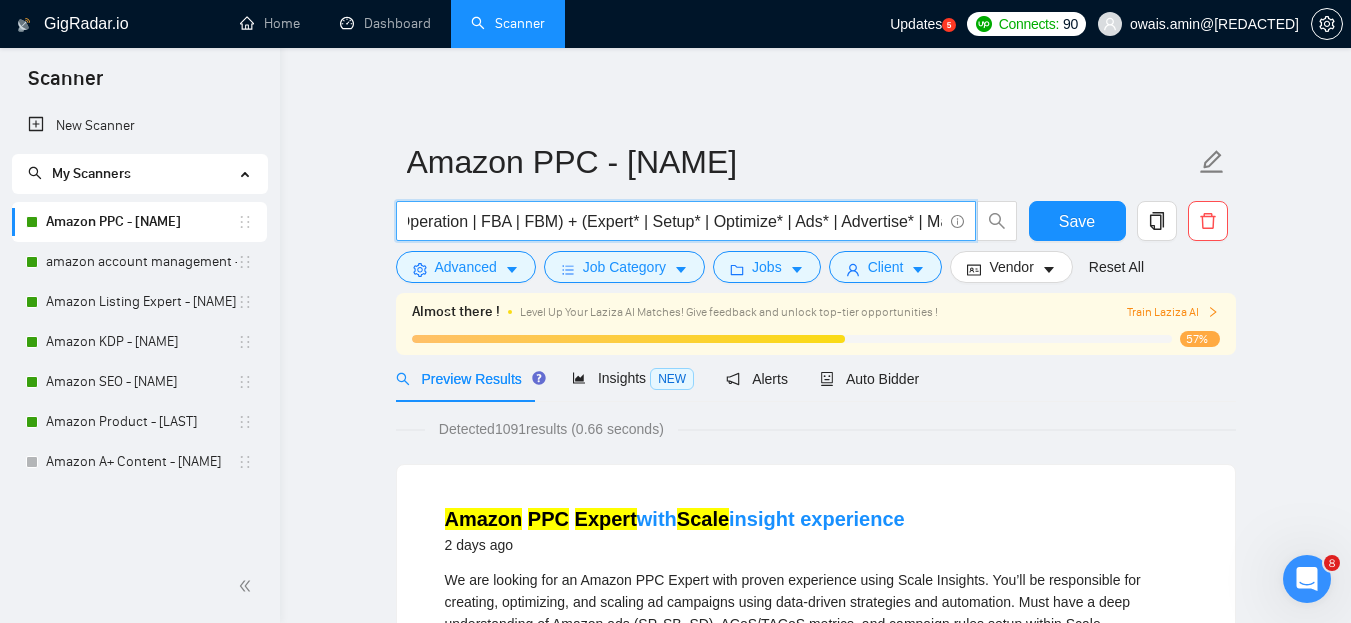 click on "Amazon* + (ppc* | "pay per click" | "Seller Central" | Campaign* | Brand* | Growth | Keyword | Operation | FBA | FBM) + (Expert* | Setup* | Optimize* | Ads* | Advertise* | Manage* | Specialist* | Registry | Audit | Promo* | Sale* | Fix | Performance | Scale | Consult* | Strategy)" at bounding box center (675, 221) 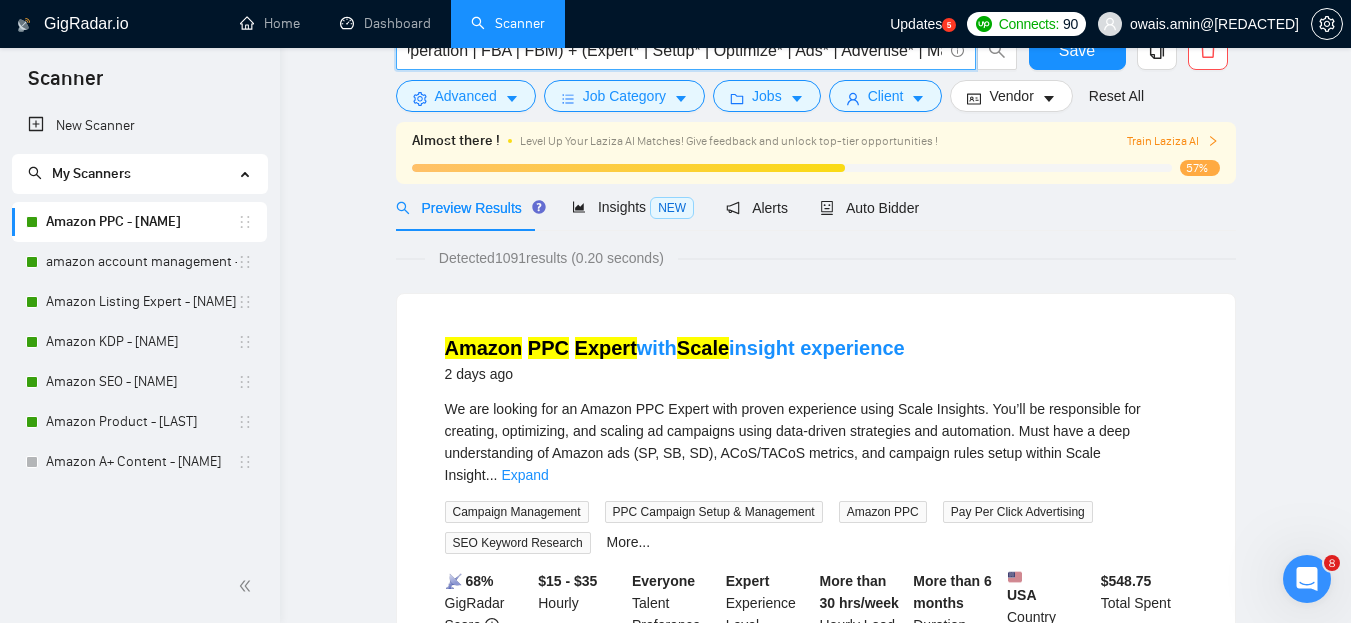 scroll, scrollTop: 0, scrollLeft: 0, axis: both 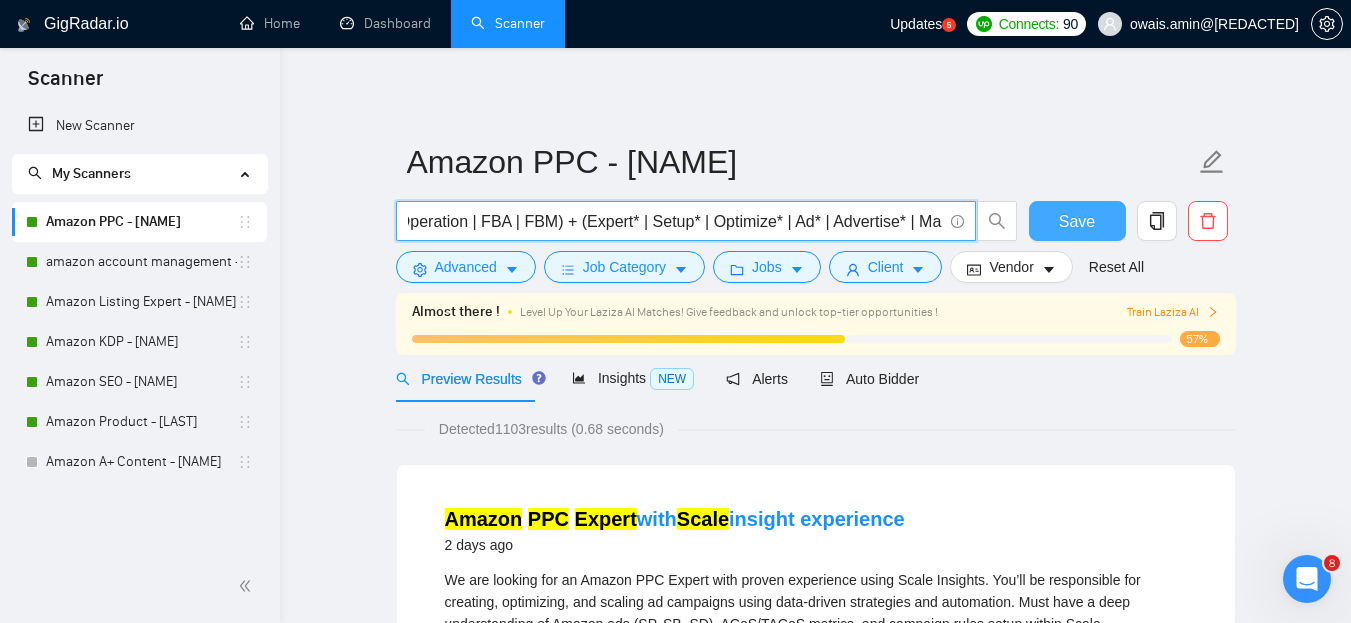 type on "Amazon* + (ppc* | "pay per click" | "Seller Central" | Campaign* | Brand* | Growth | Keyword | Operation | FBA | FBM) + (Expert* | Setup* | Optimize* | Ad* | Advertise* | Manage* | Specialist* | Registry | Audit | Promo* | Sale* | Fix | Performance | Scale | Consult* | Strategy)" 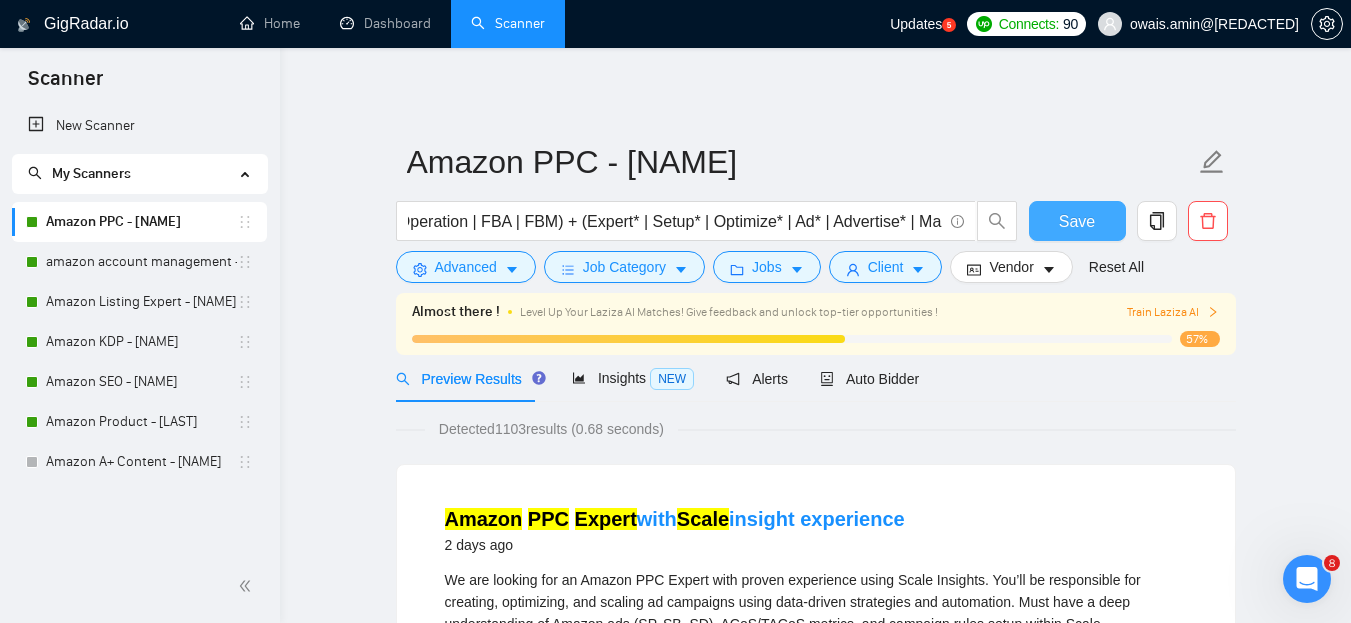 scroll, scrollTop: 0, scrollLeft: 0, axis: both 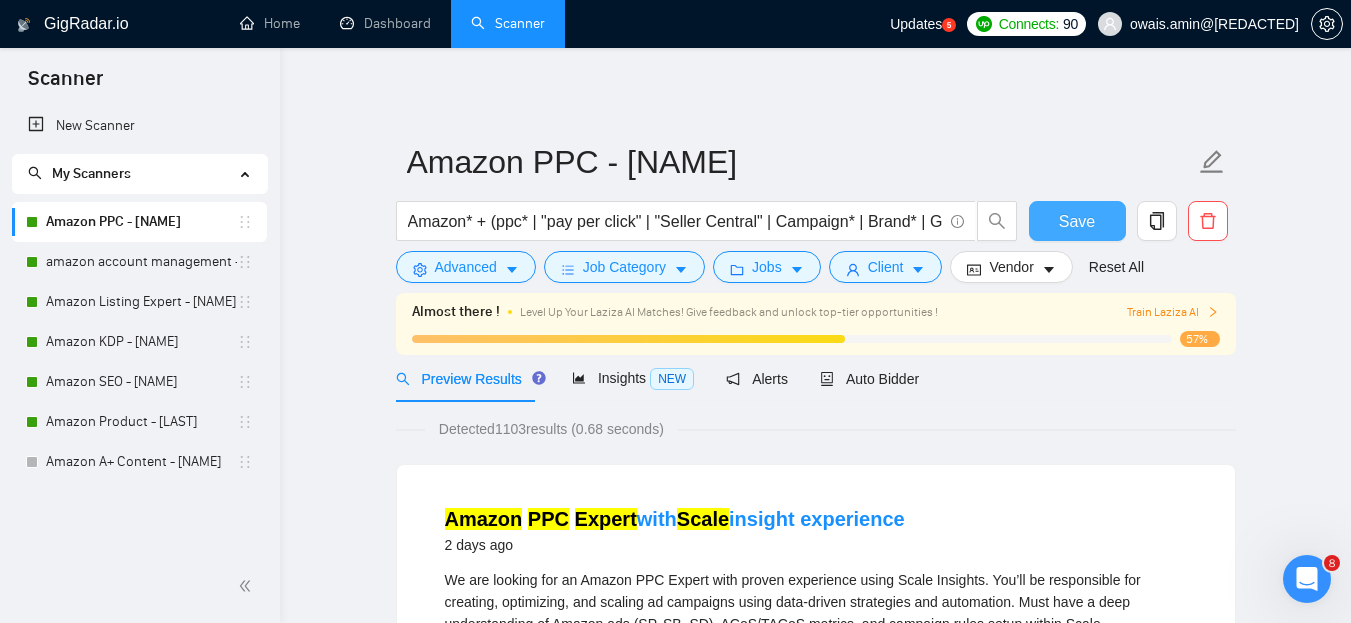 click on "Save" at bounding box center [1077, 221] 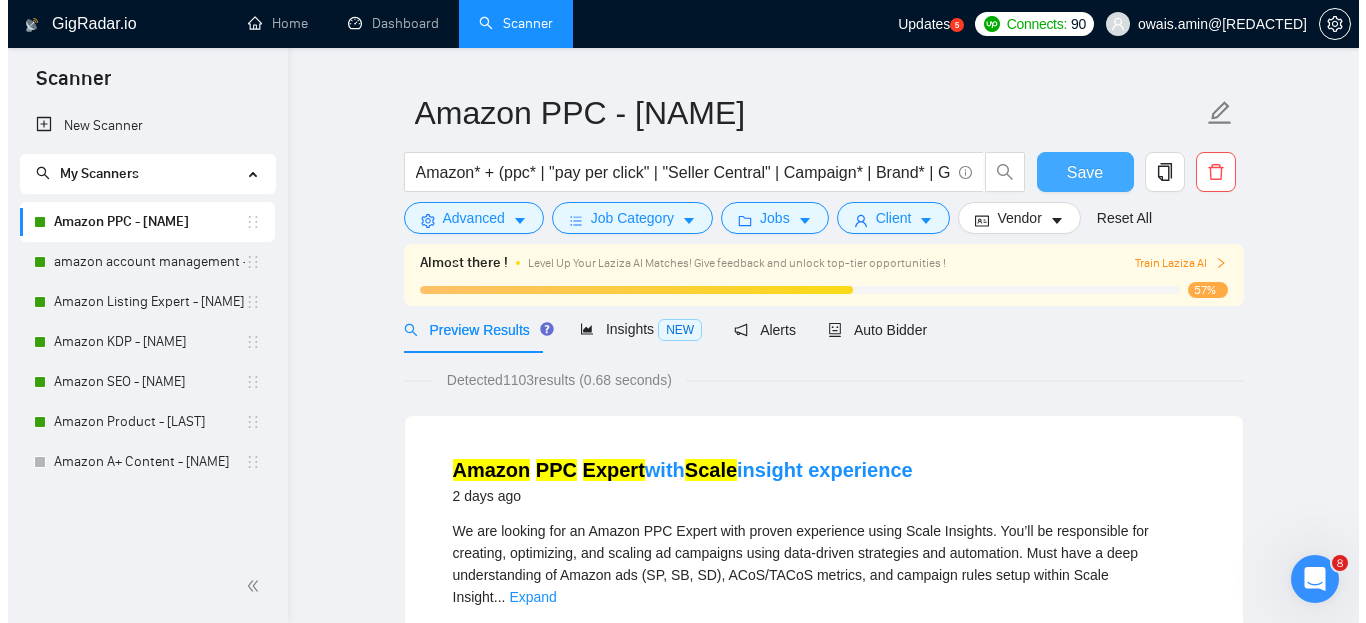 scroll, scrollTop: 0, scrollLeft: 0, axis: both 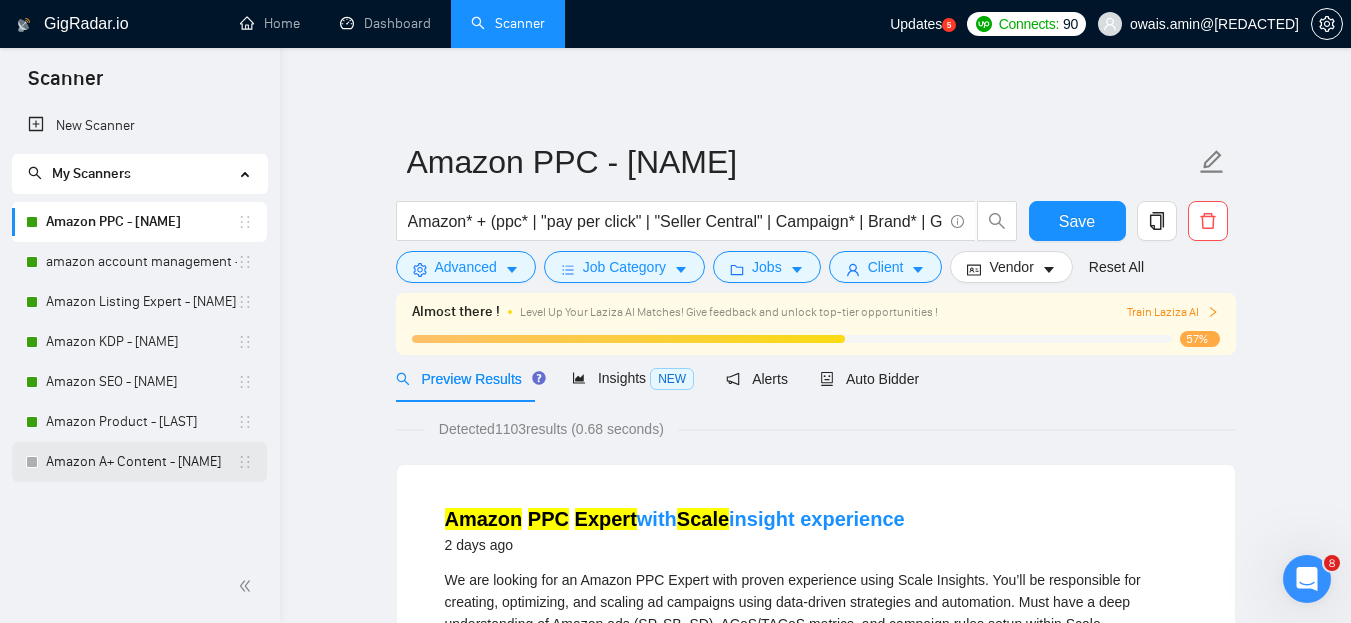 click on "Amazon A+ Content - Rameen" at bounding box center [141, 462] 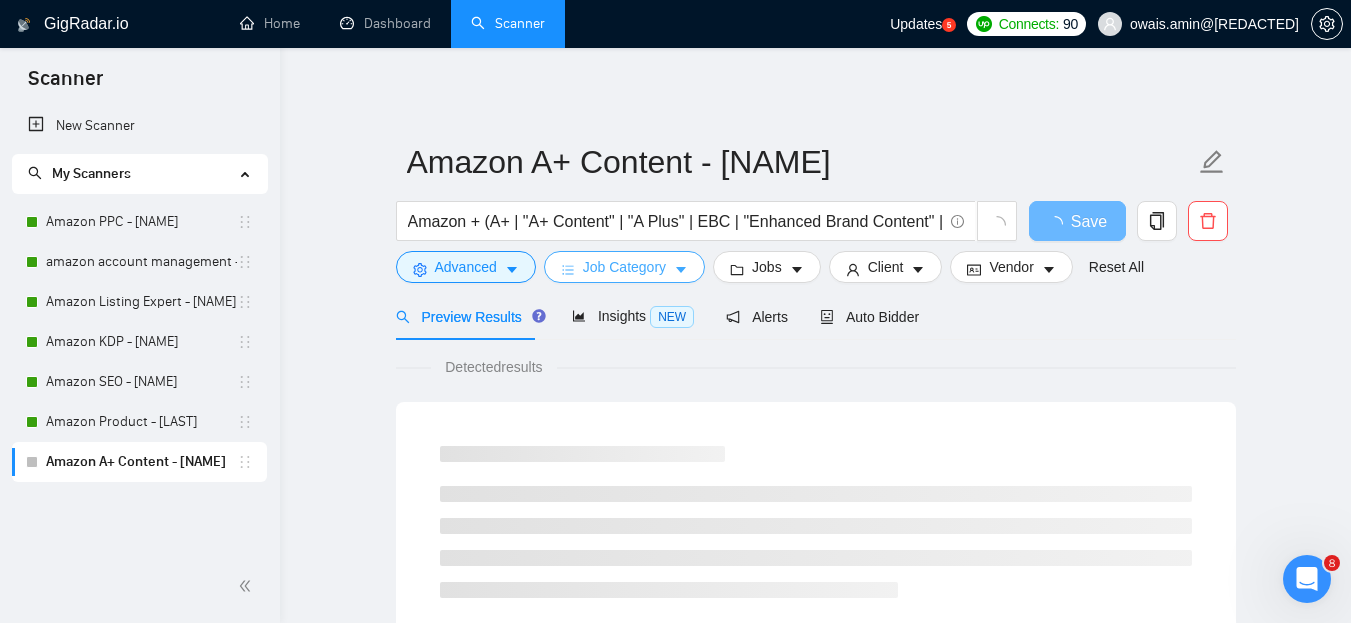click on "Job Category" at bounding box center (624, 267) 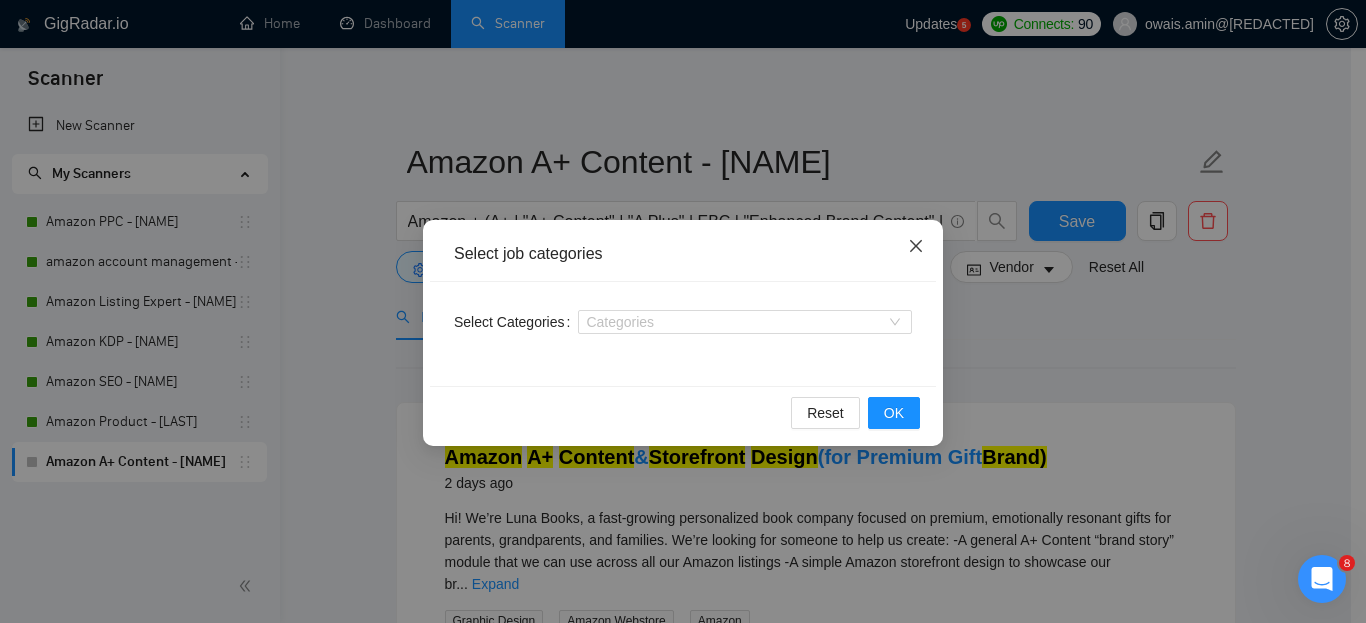 click 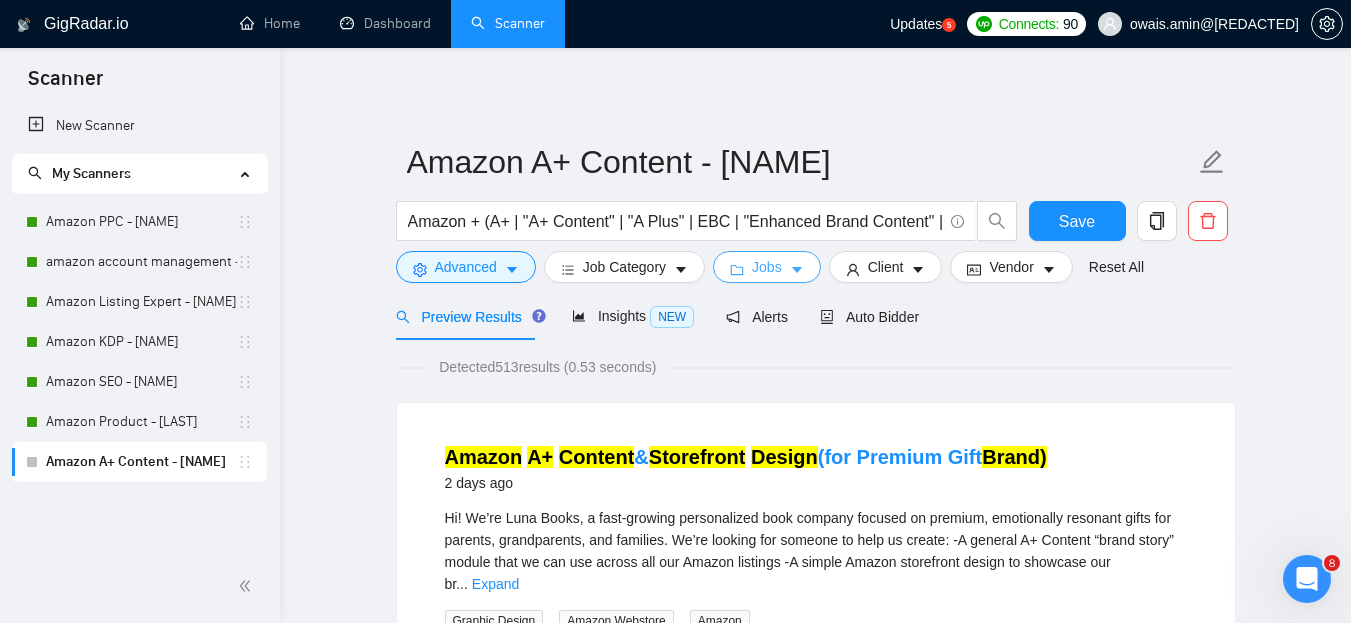 click on "Jobs" at bounding box center (767, 267) 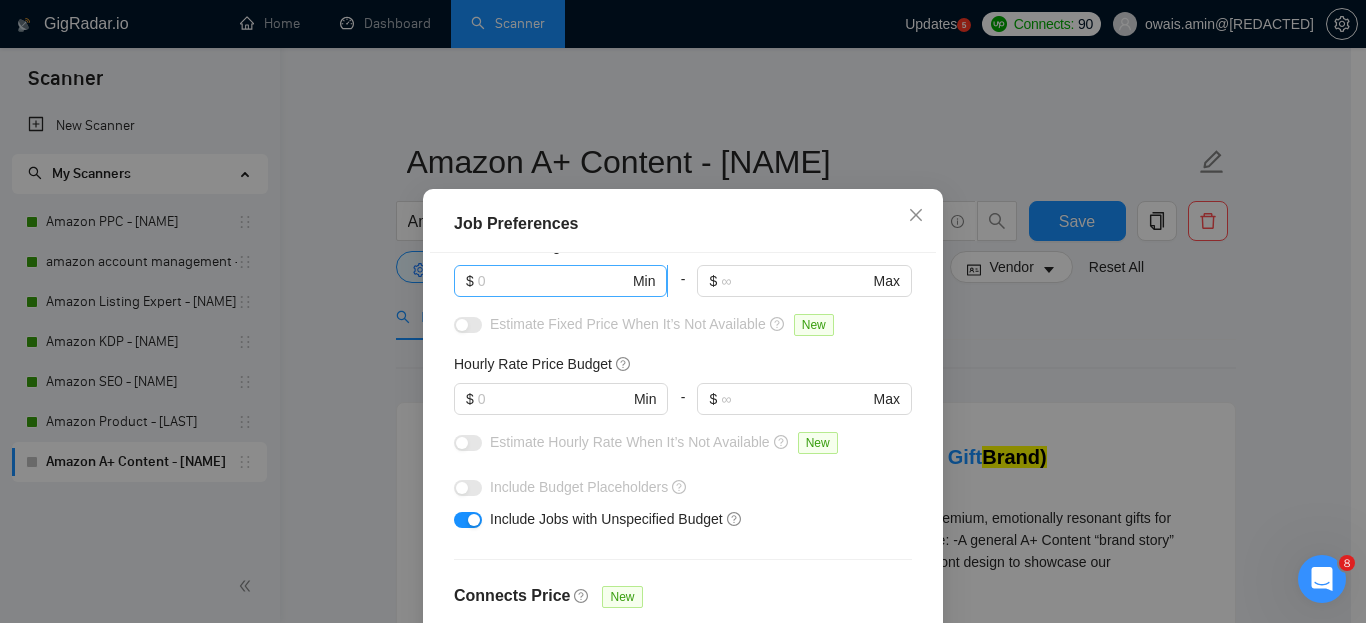 scroll, scrollTop: 162, scrollLeft: 0, axis: vertical 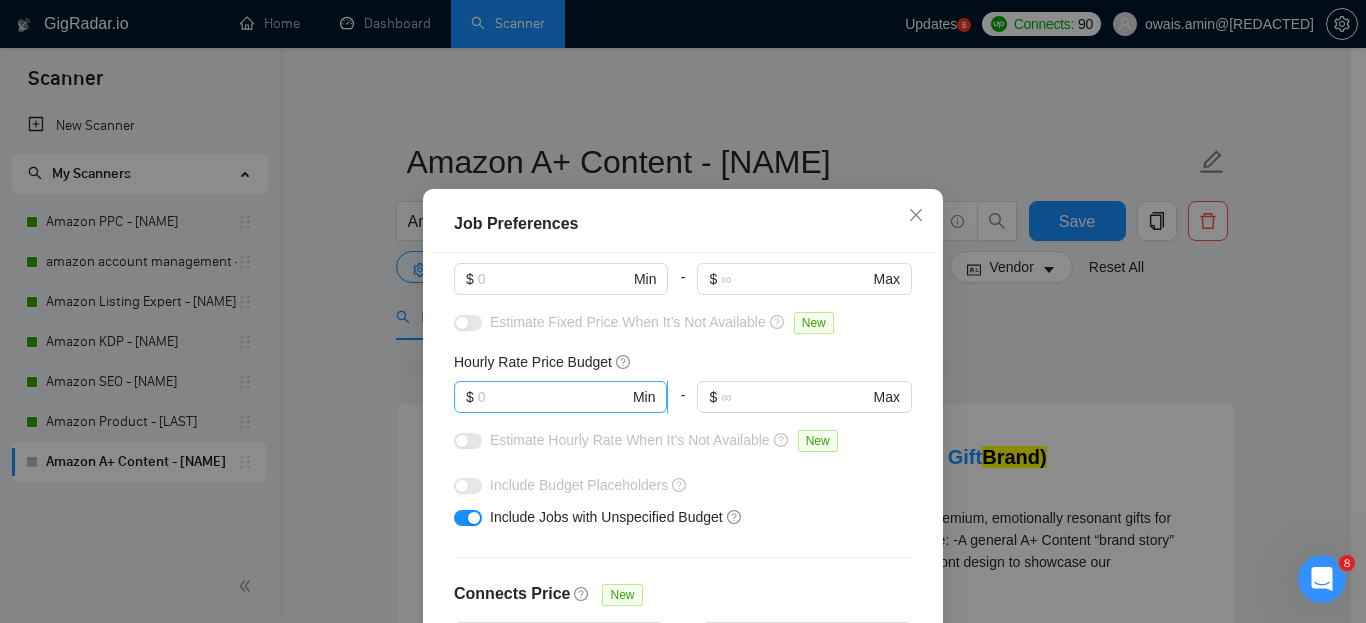 click at bounding box center (553, 397) 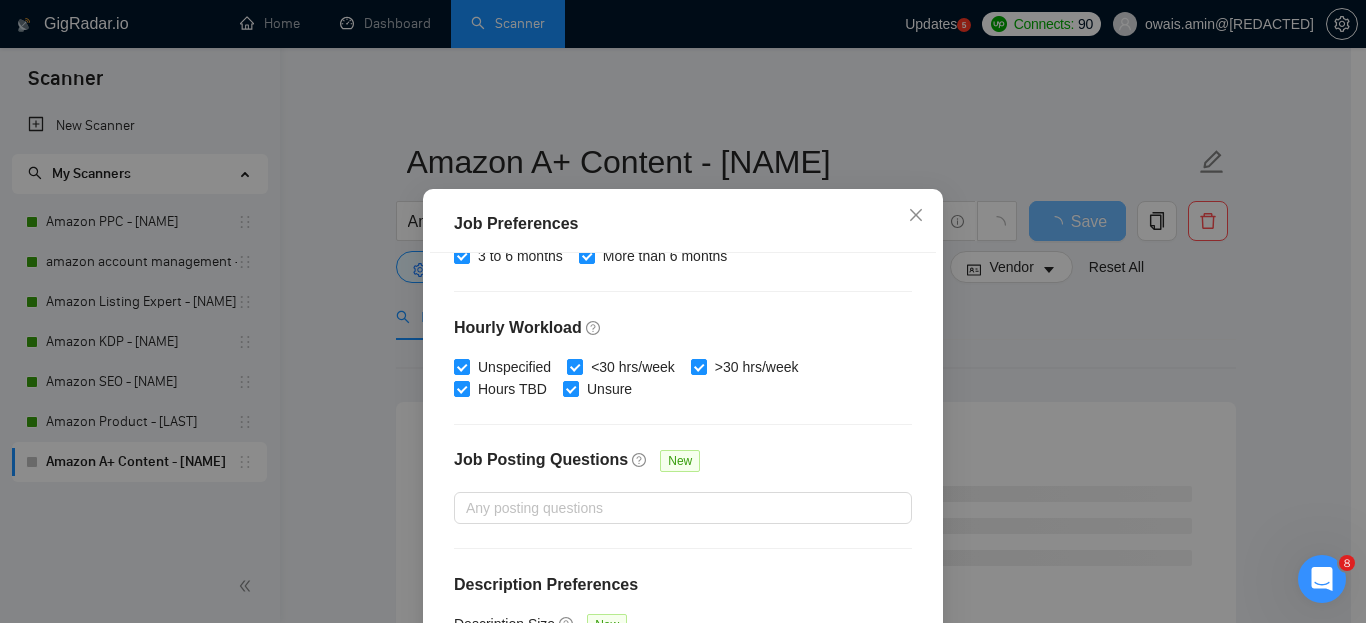 scroll, scrollTop: 691, scrollLeft: 0, axis: vertical 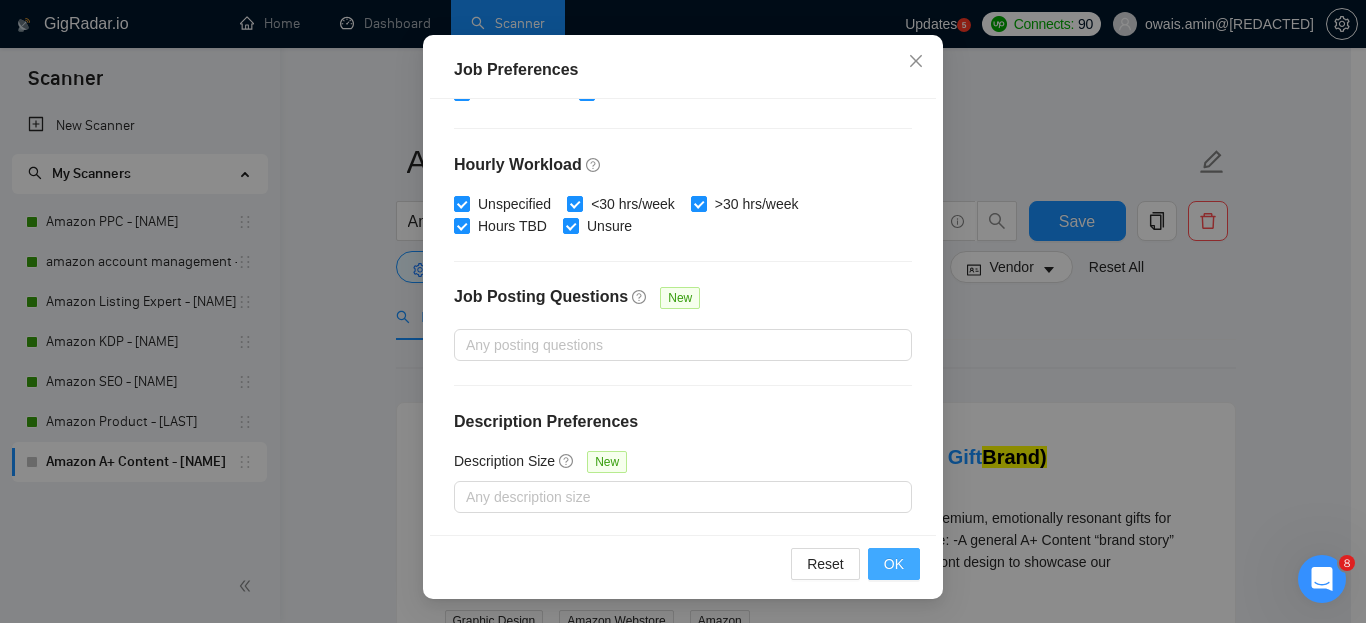 type on "10" 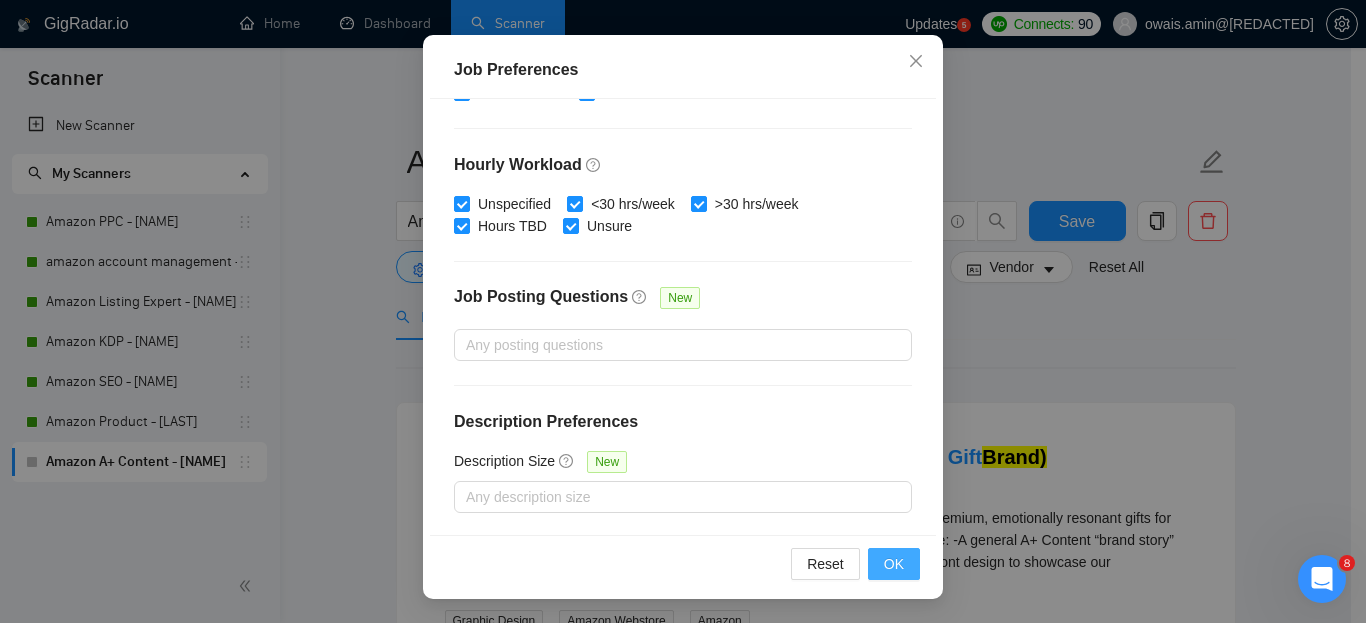 click on "OK" at bounding box center [894, 564] 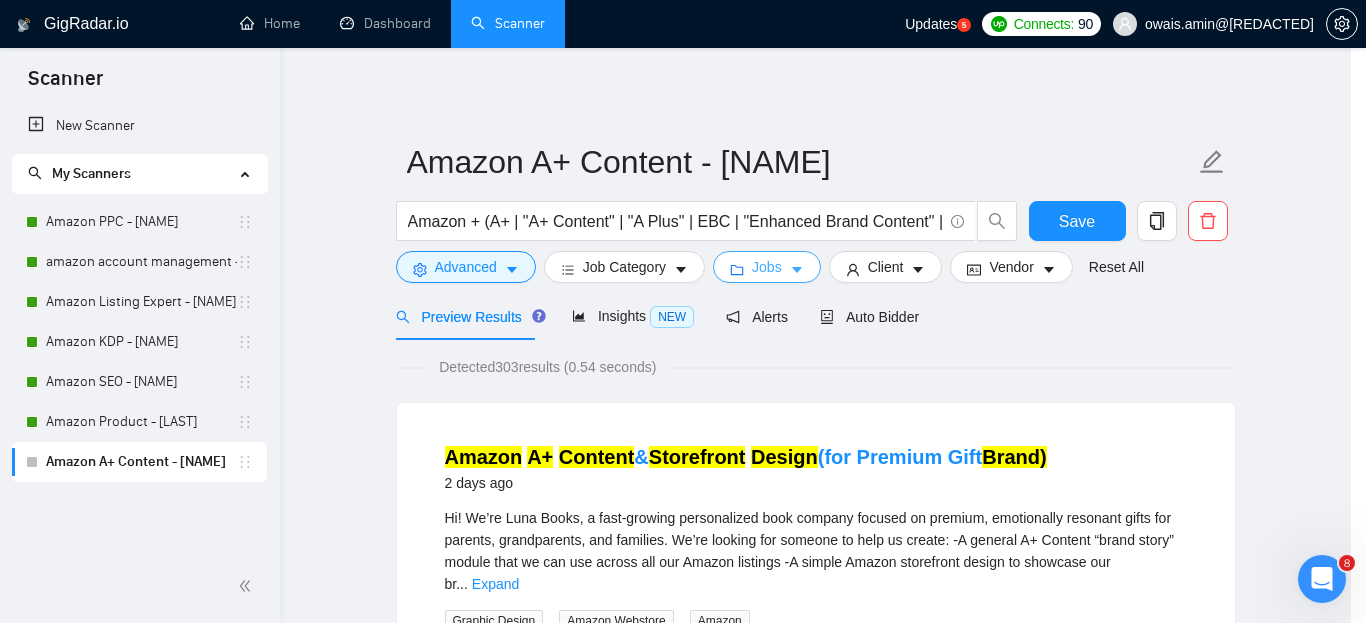 scroll, scrollTop: 0, scrollLeft: 0, axis: both 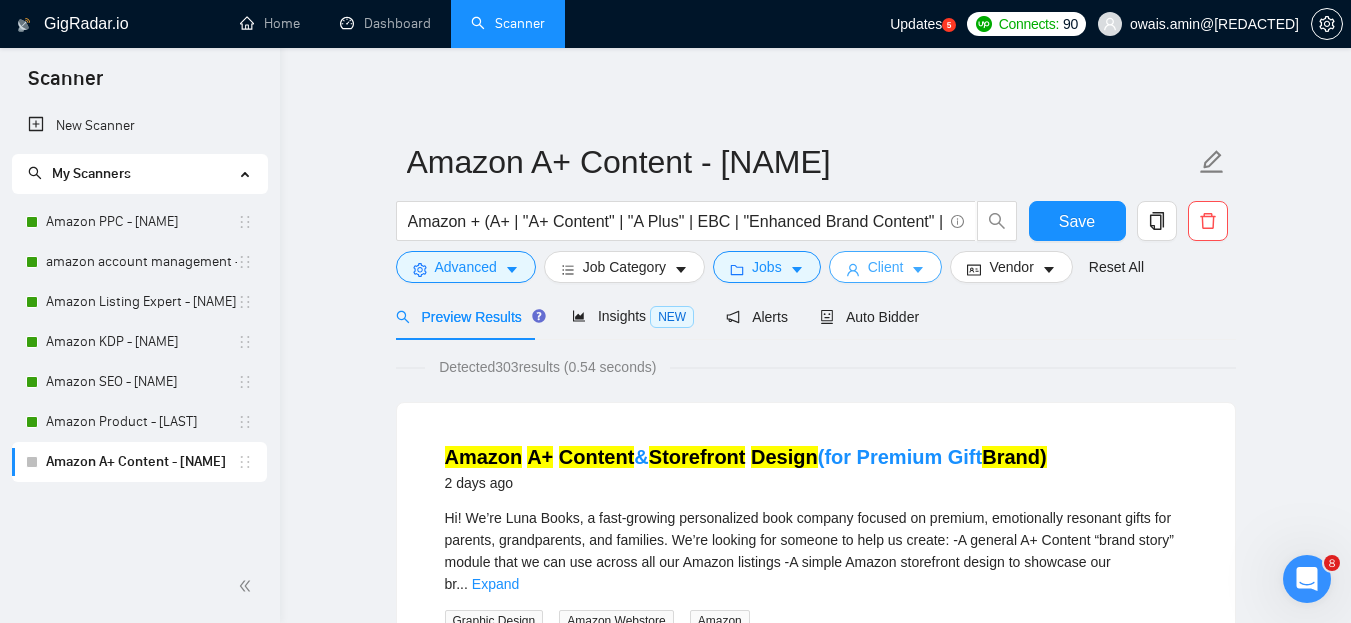 click 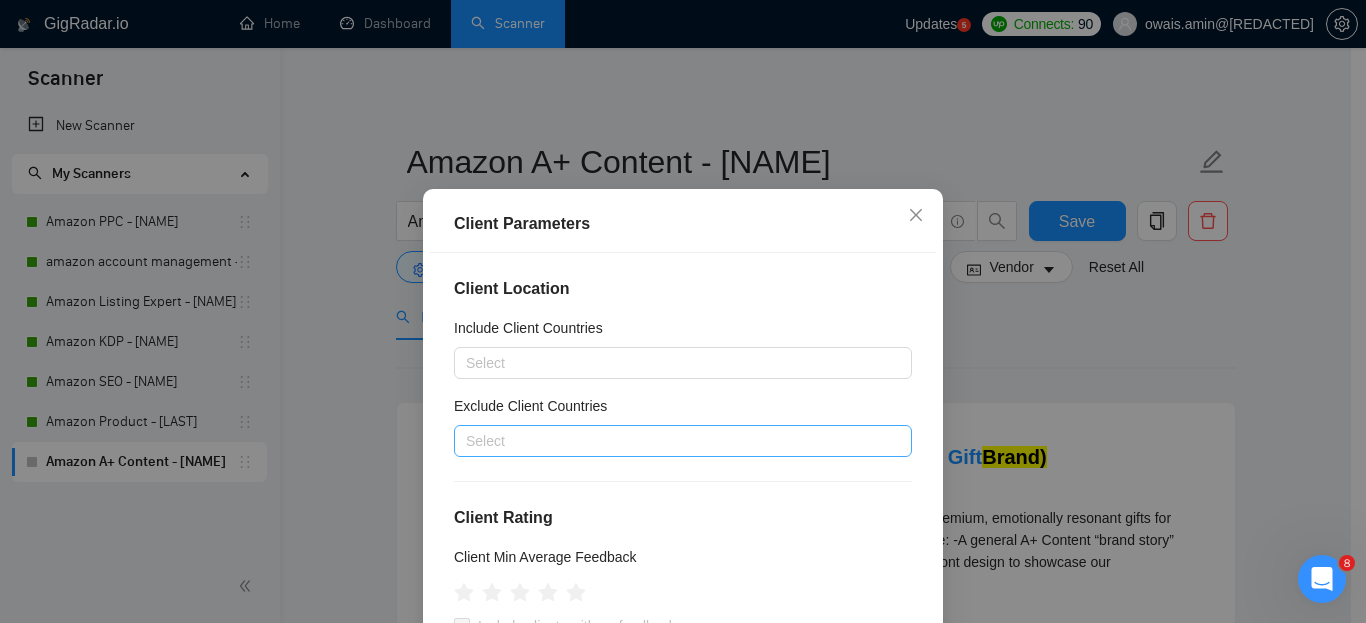 click at bounding box center [673, 441] 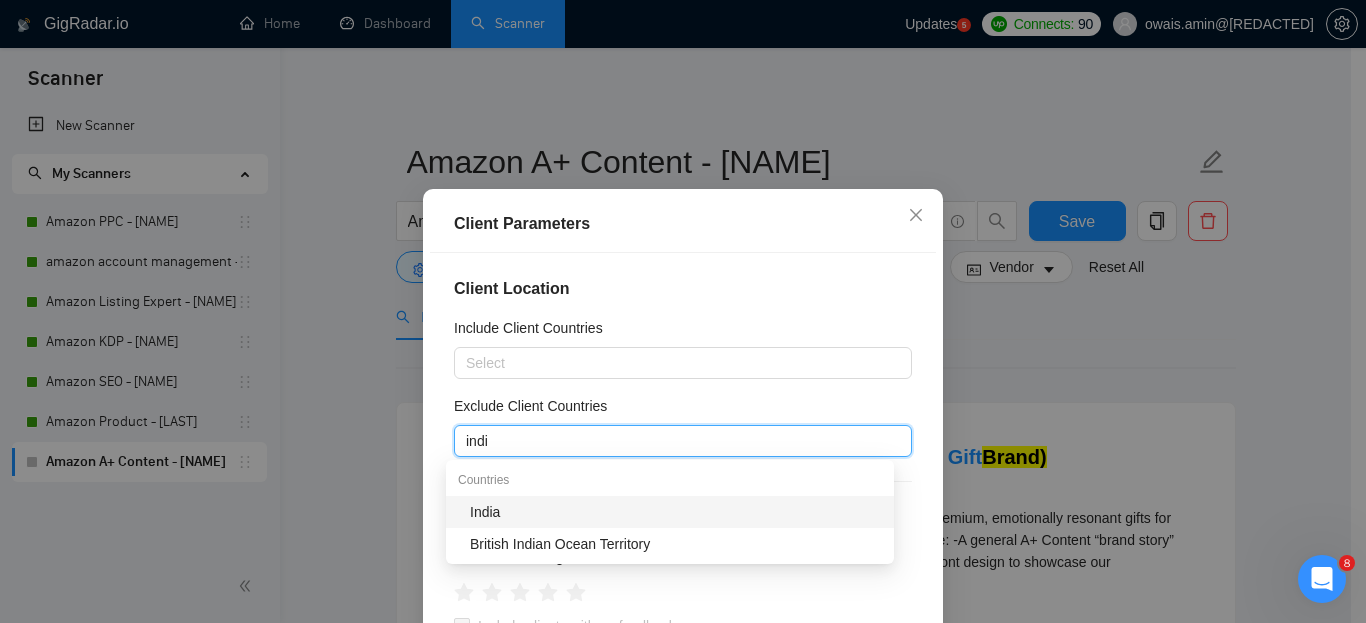 type on "india" 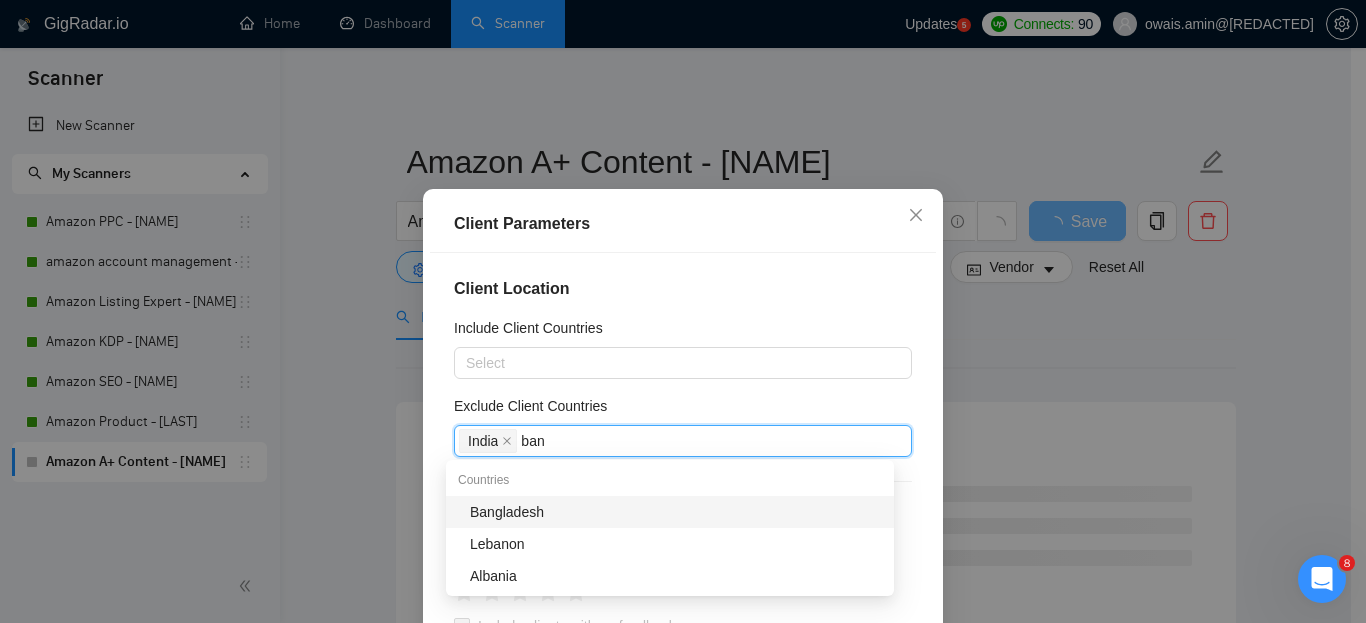 type on "bang" 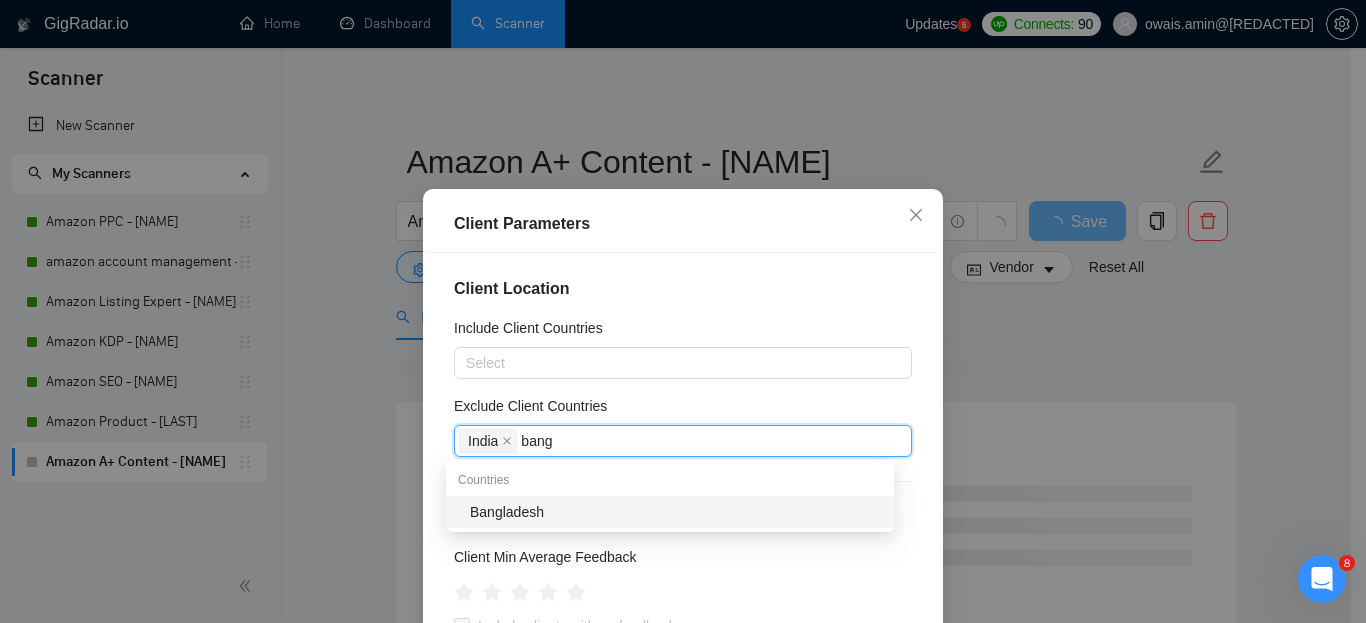 type 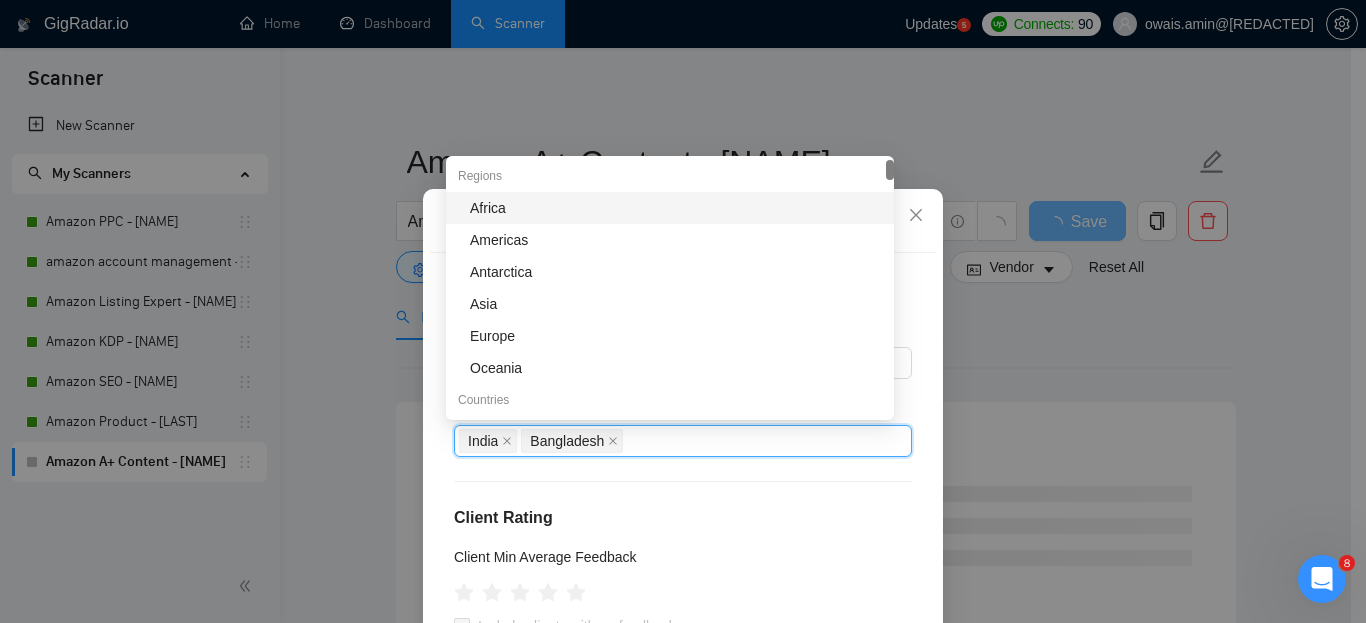 click on "Client Location Include Client Countries   Select Exclude Client Countries [COUNTRY] [COUNTRY]   Client Rating Client Min Average Feedback Include clients with no feedback Client Payment Details Payment Verified Hire Rate Stats   Client Total Spent $ Min - $ Max Client Hire Rate New   Any hire rate   Avg Hourly Rate Paid New $ Min - $ Max Include Clients without Sufficient History Client Profile Client Industry New   Any industry Client Company Size   Any company size Enterprise Clients New   Any clients" at bounding box center [683, 471] 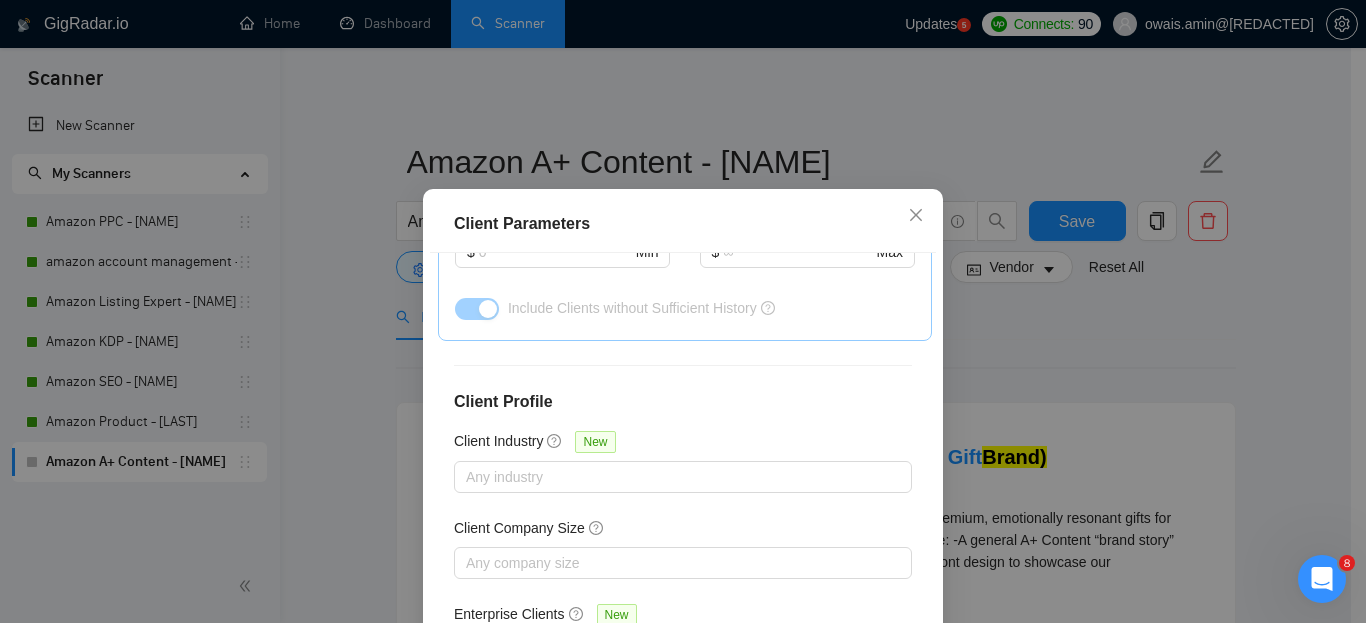 scroll, scrollTop: 808, scrollLeft: 0, axis: vertical 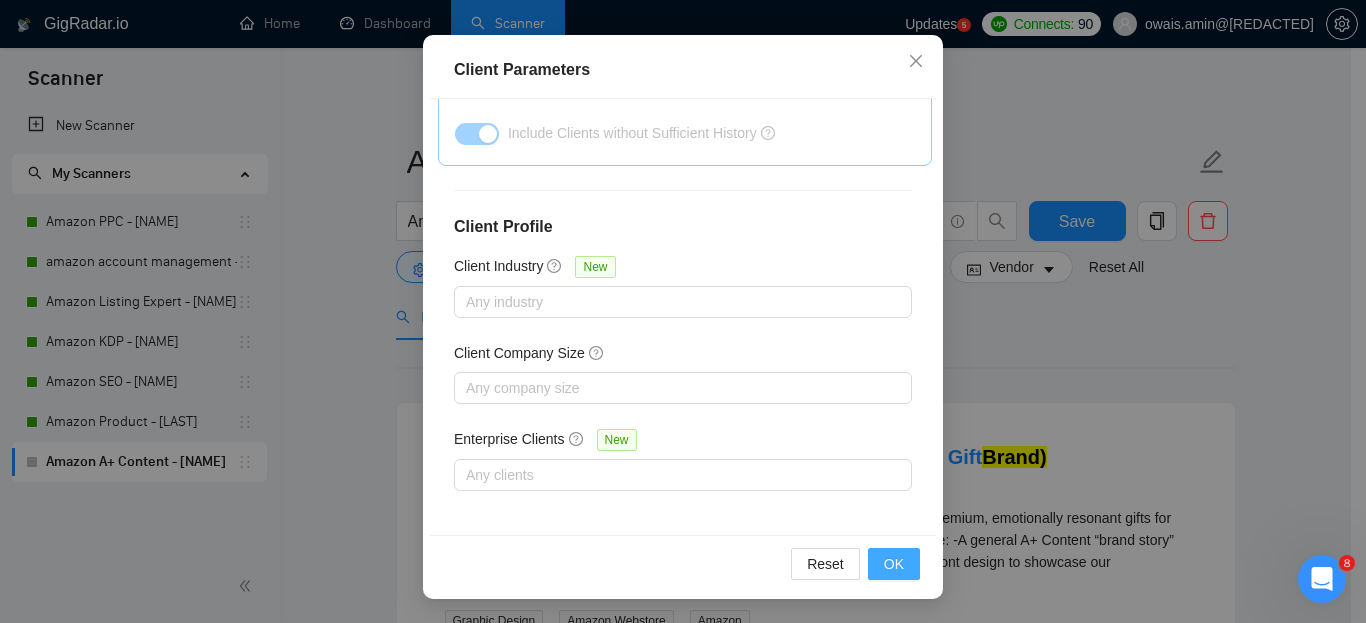 click on "OK" at bounding box center [894, 564] 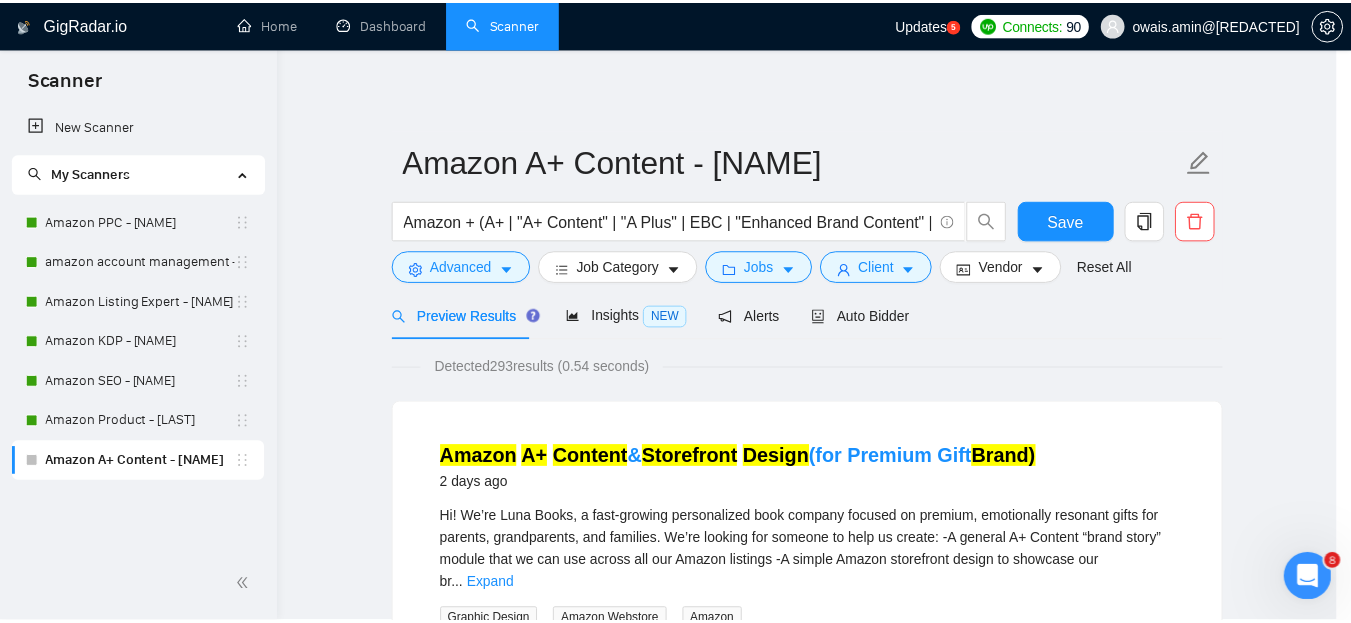 scroll, scrollTop: 85, scrollLeft: 0, axis: vertical 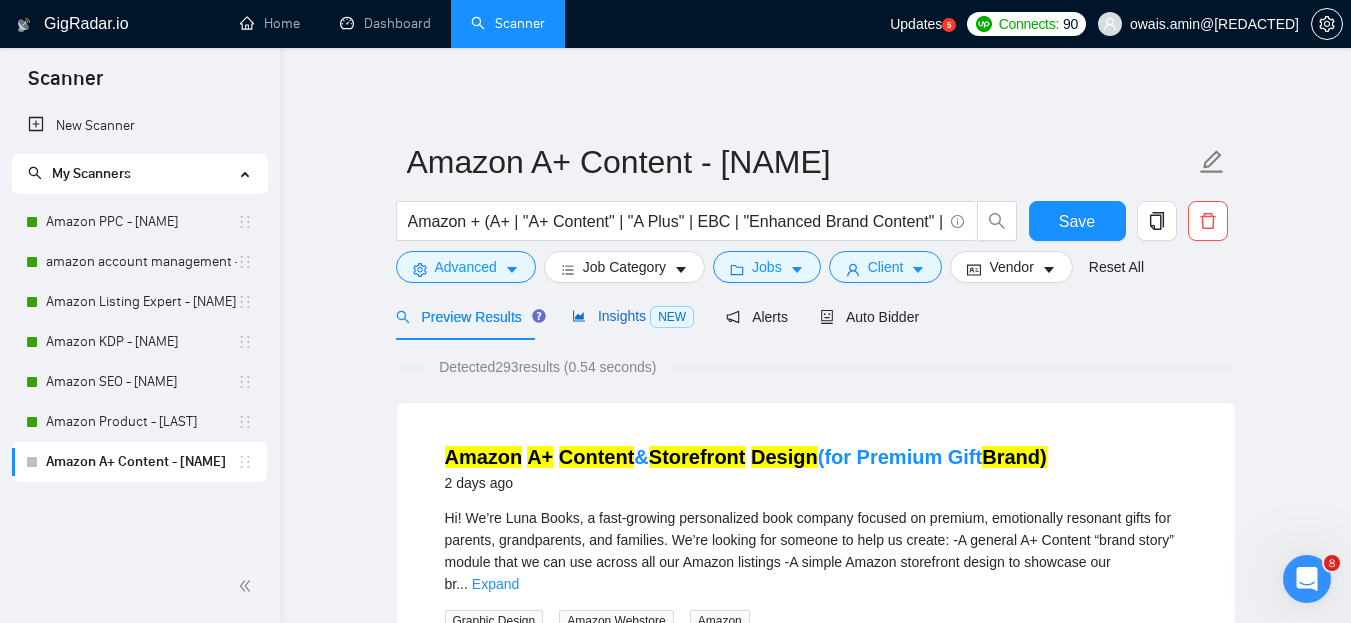 click on "Insights NEW" at bounding box center (633, 316) 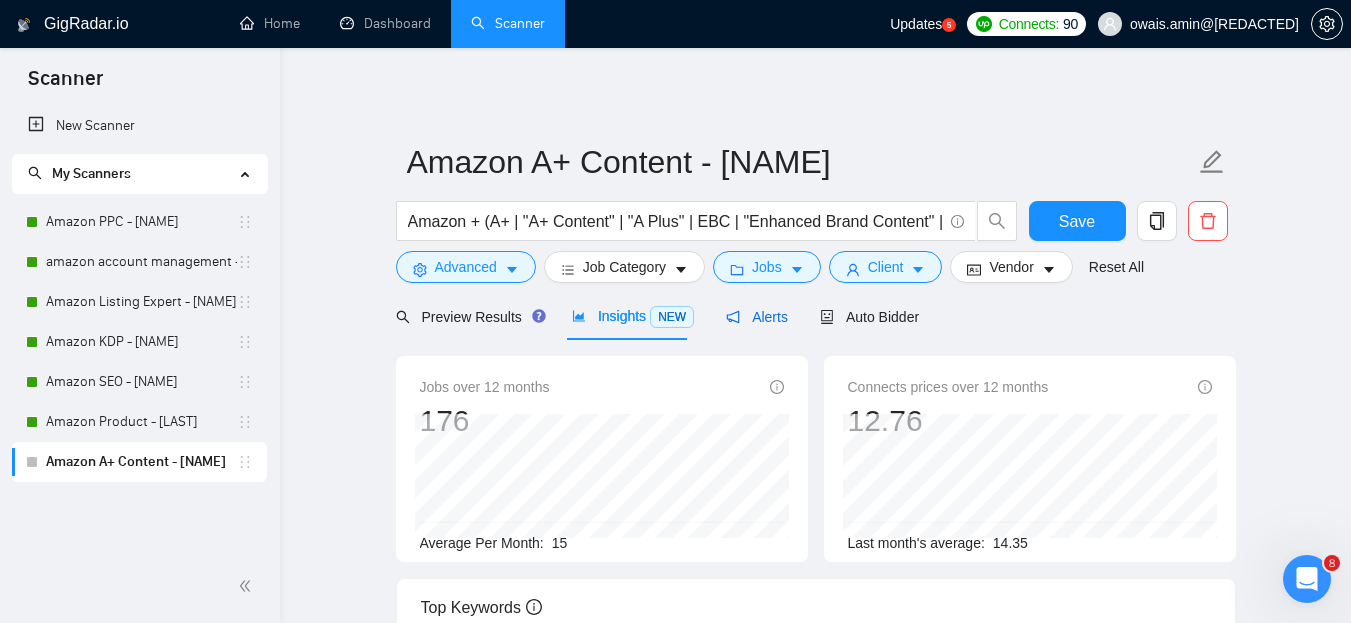 click on "Alerts" at bounding box center [757, 317] 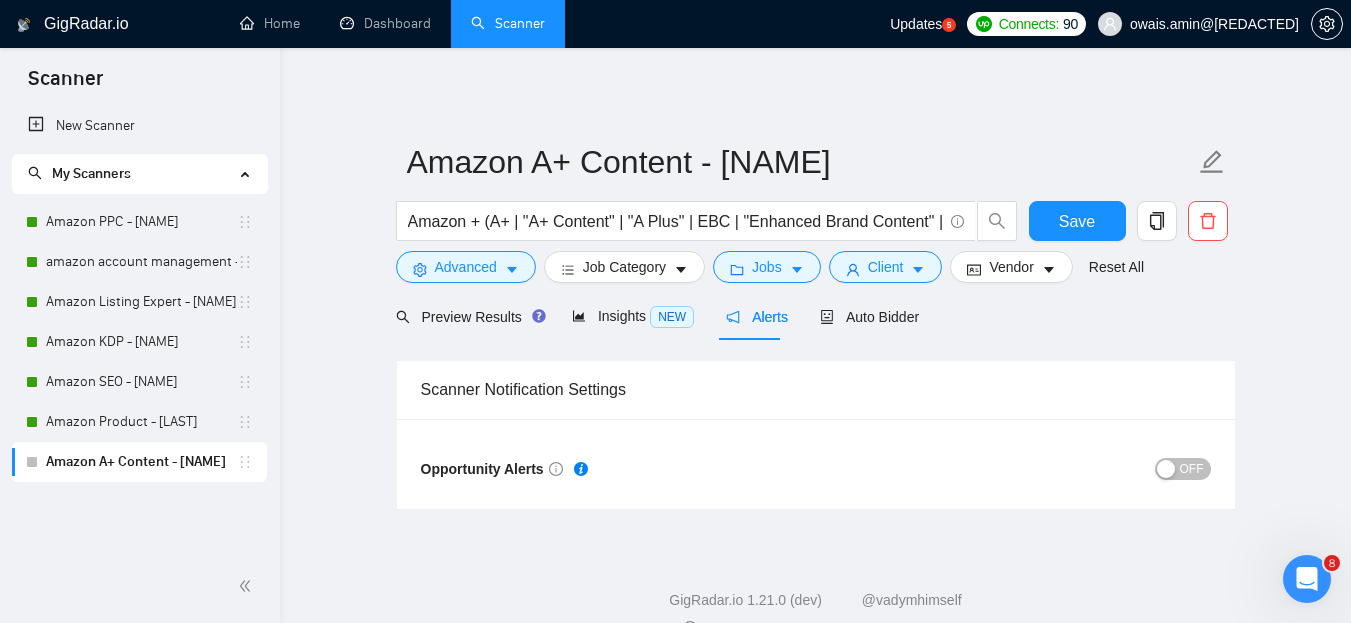 click on "OFF" at bounding box center [1013, 468] 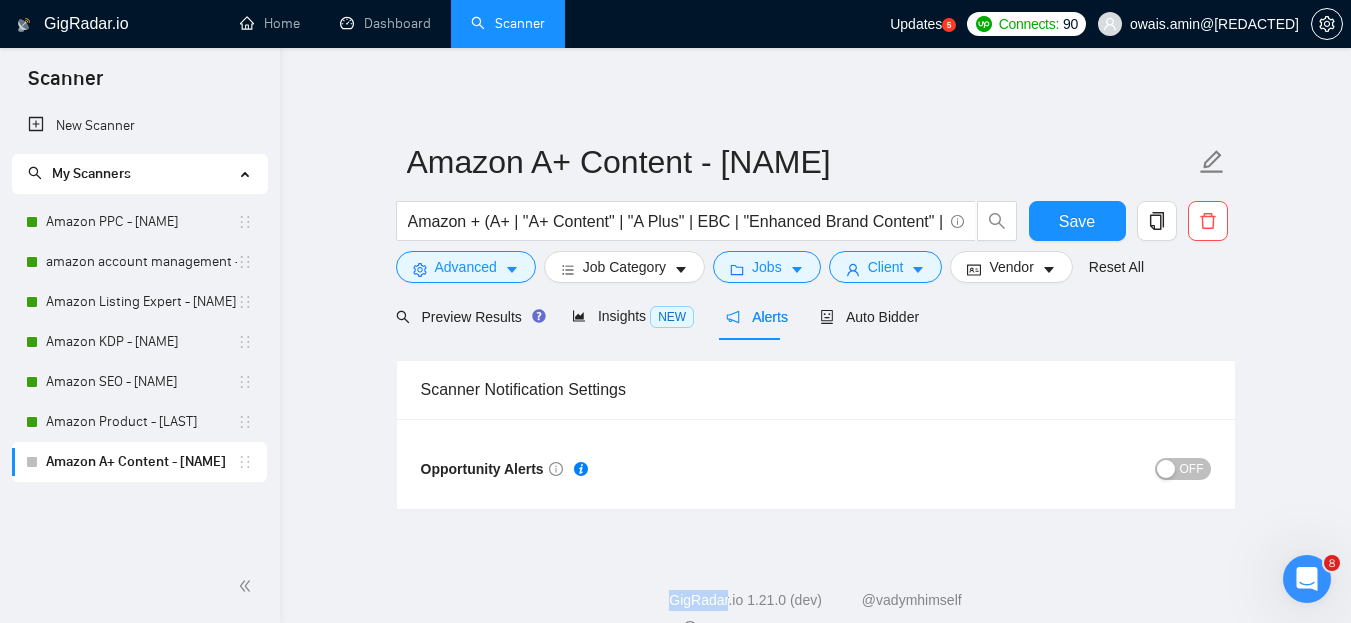 click on "OFF" at bounding box center (1013, 468) 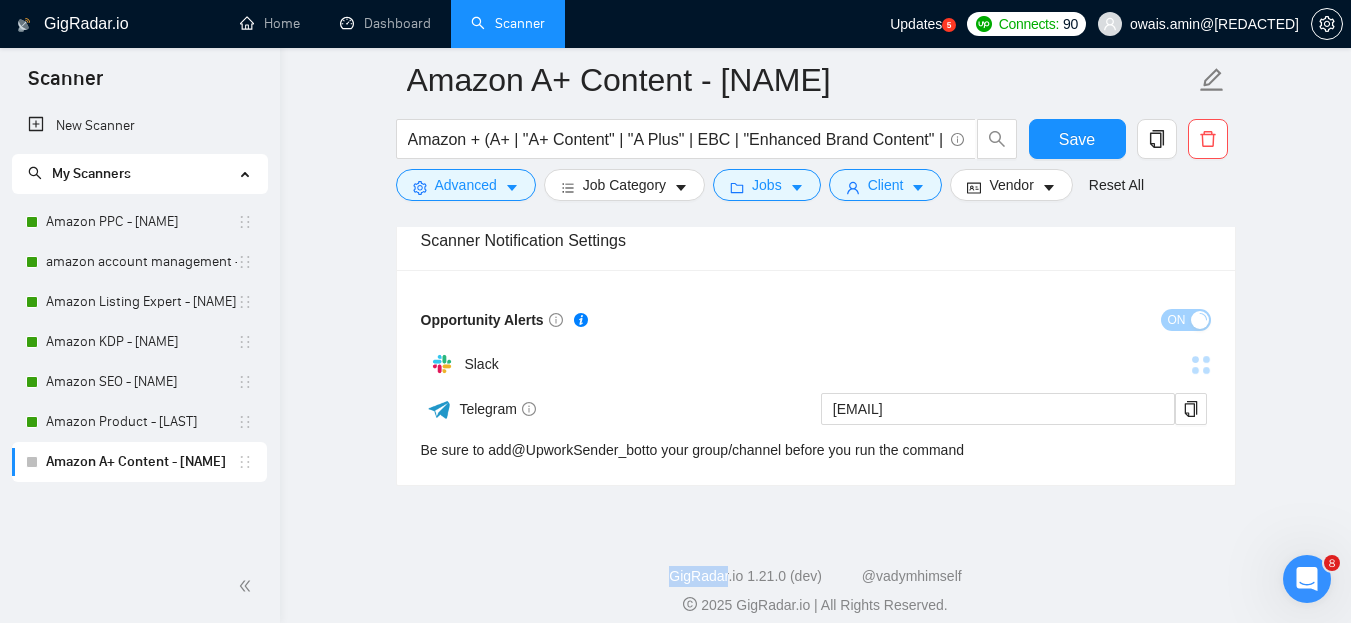 scroll, scrollTop: 166, scrollLeft: 0, axis: vertical 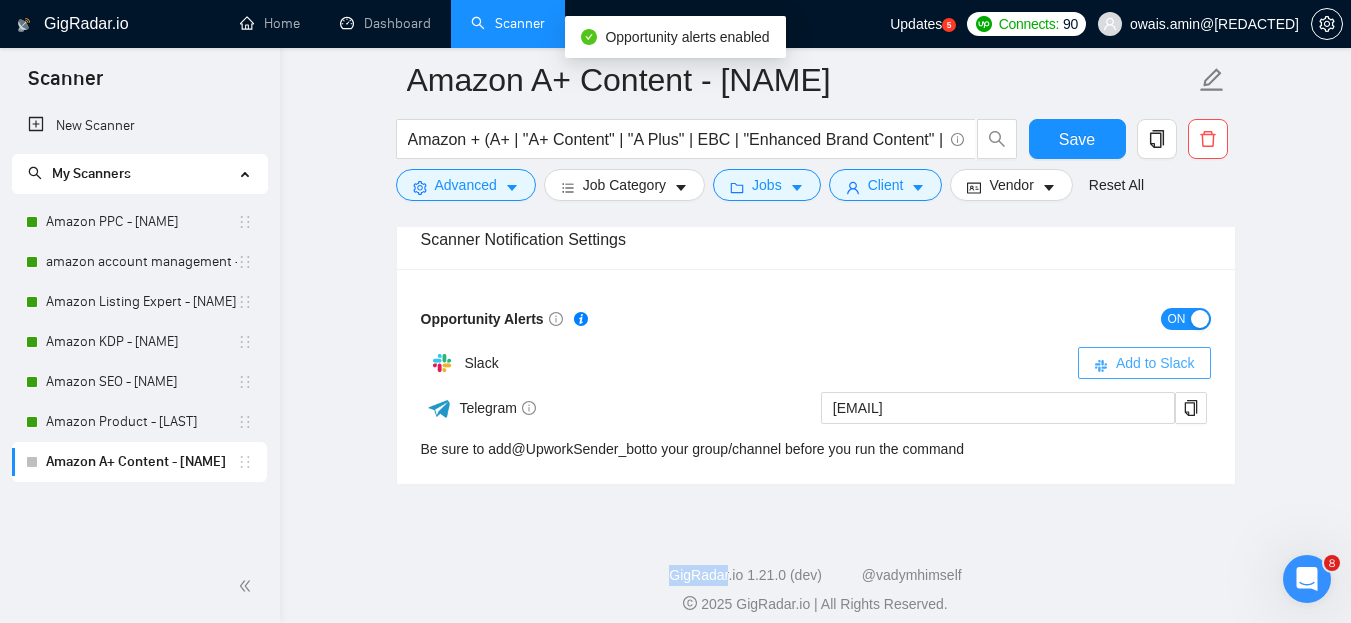 click on "Add to Slack" at bounding box center (1155, 363) 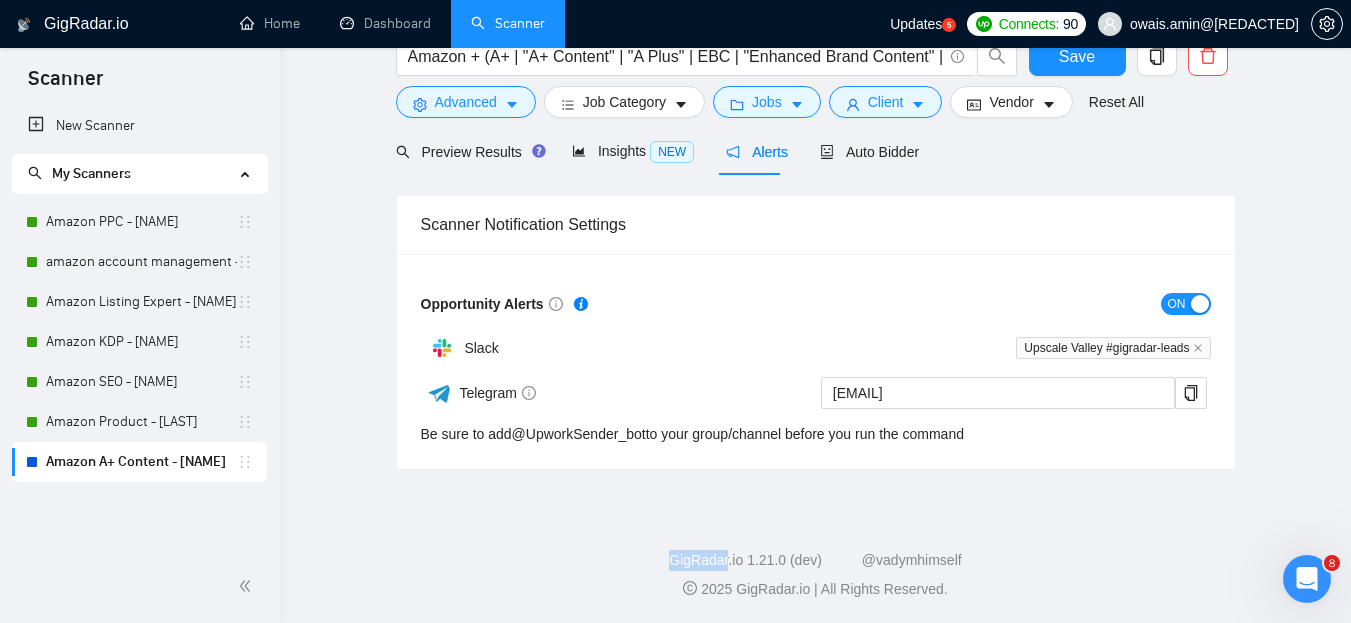 scroll, scrollTop: 0, scrollLeft: 0, axis: both 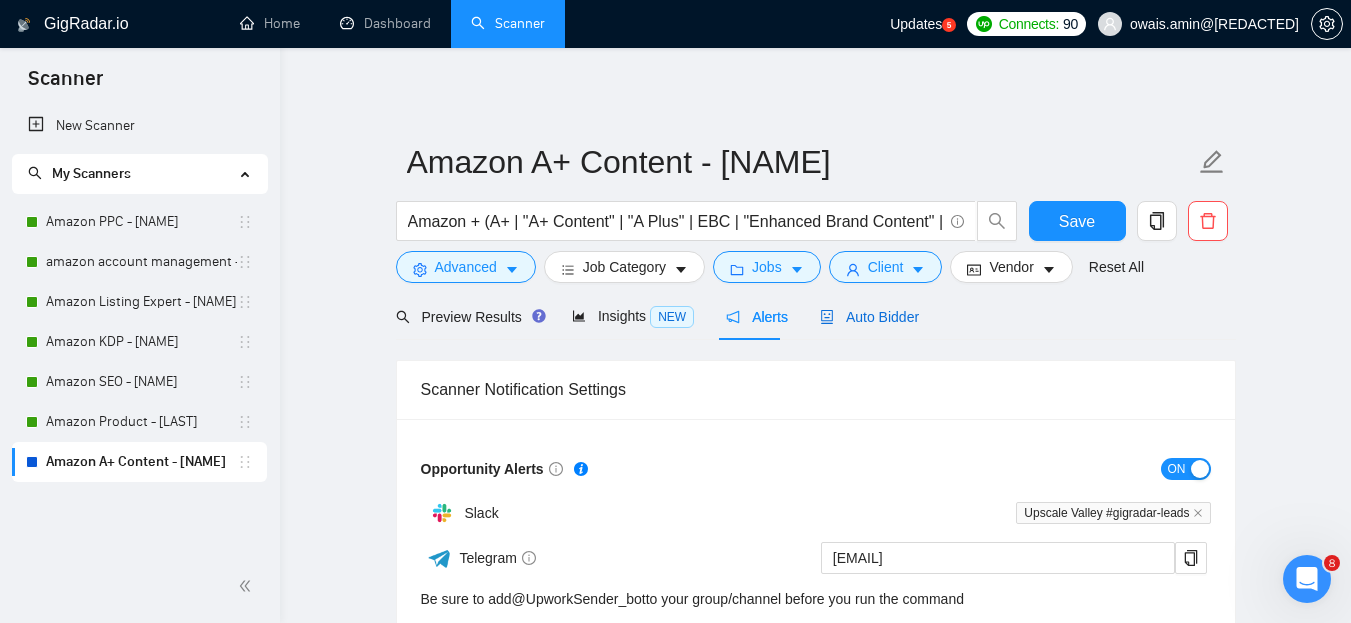 click on "Auto Bidder" at bounding box center (869, 317) 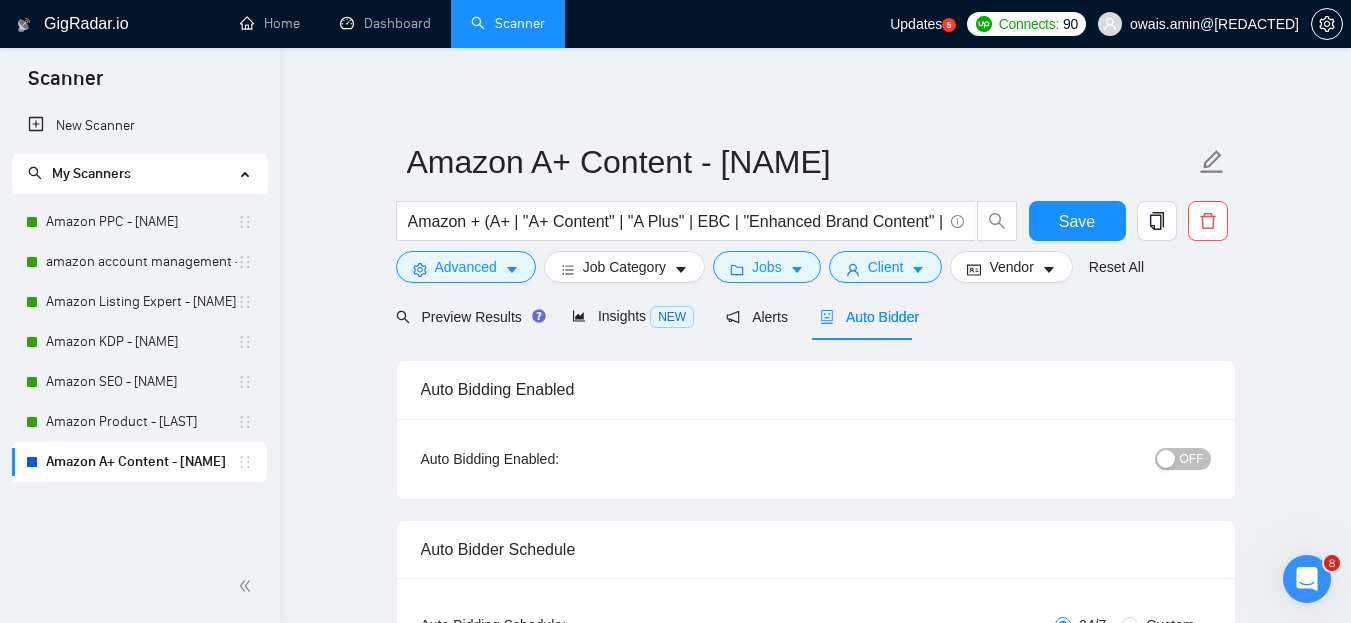 type 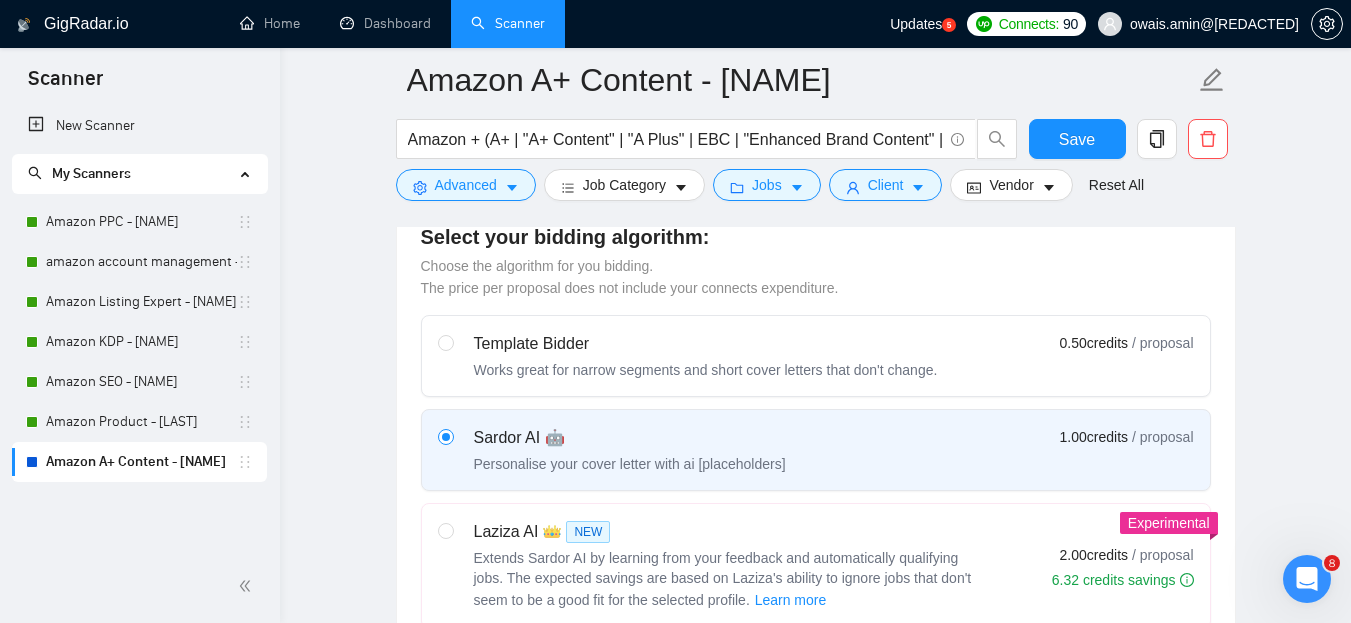 scroll, scrollTop: 615, scrollLeft: 0, axis: vertical 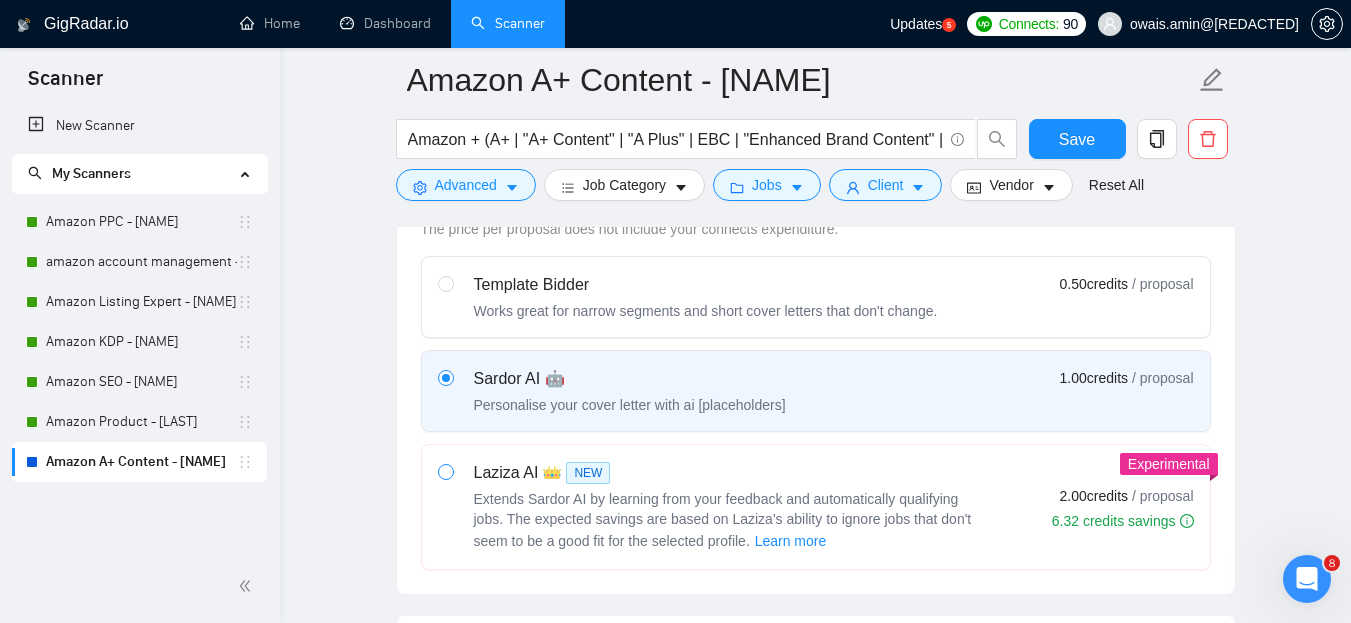 click at bounding box center [446, 472] 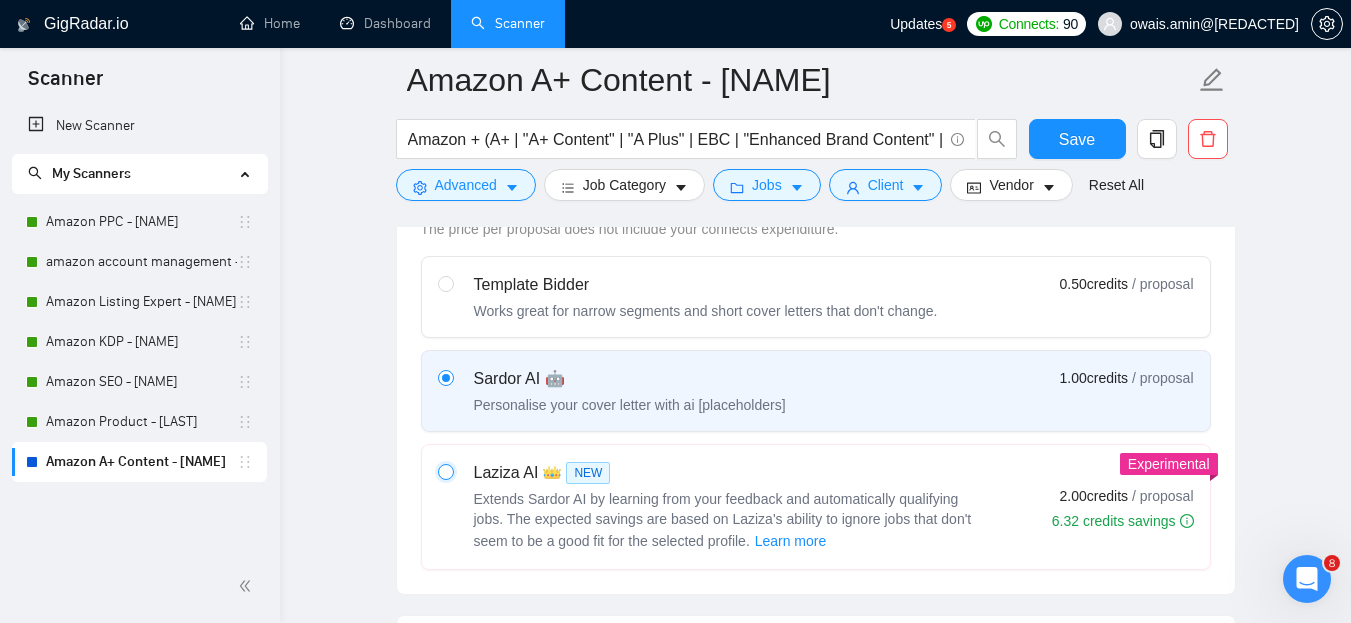 click at bounding box center [445, 471] 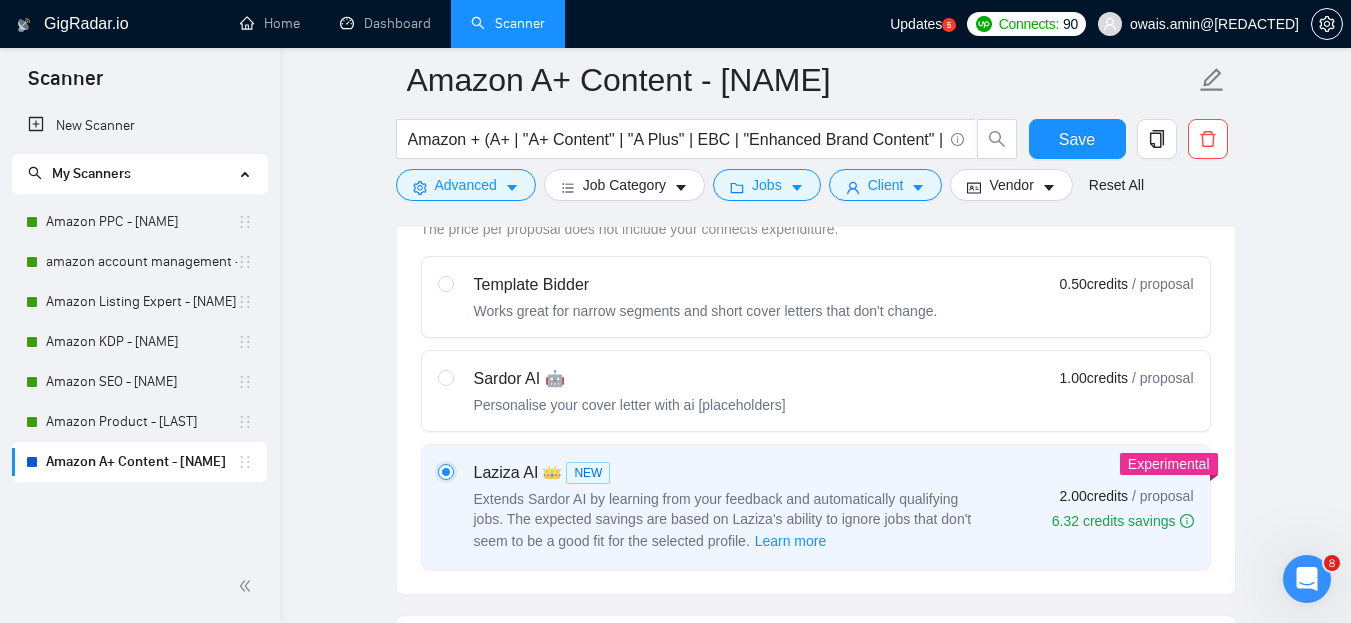 type 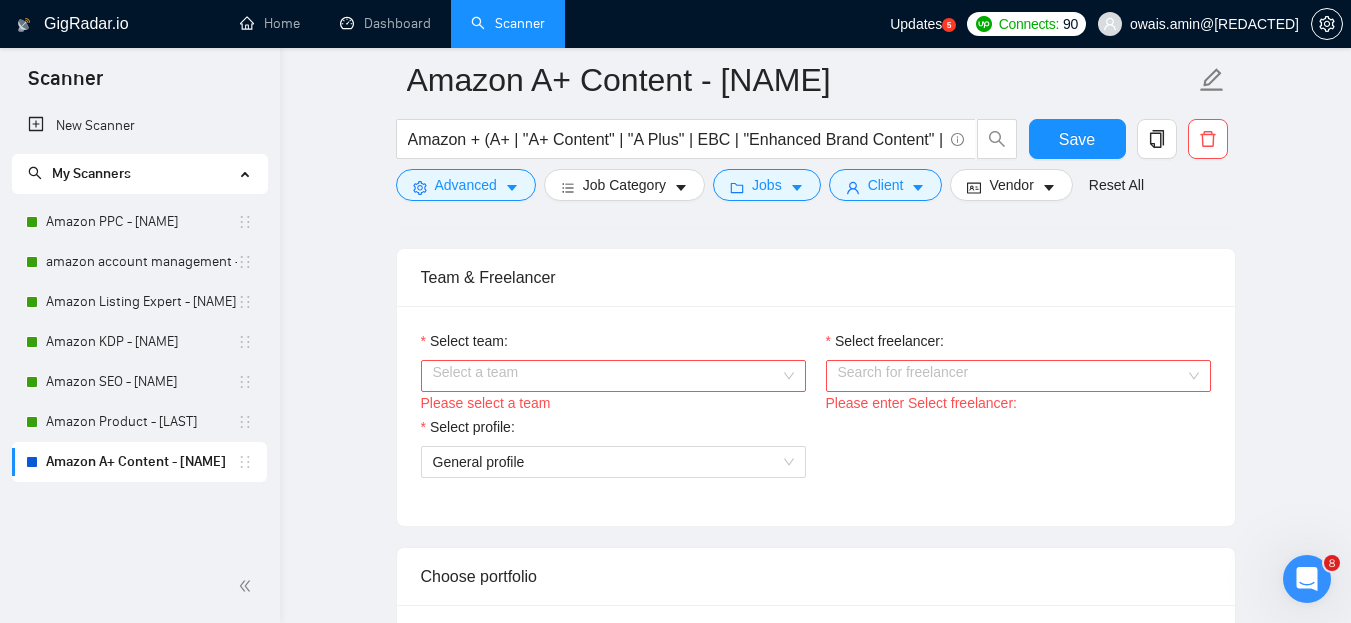 scroll, scrollTop: 1007, scrollLeft: 0, axis: vertical 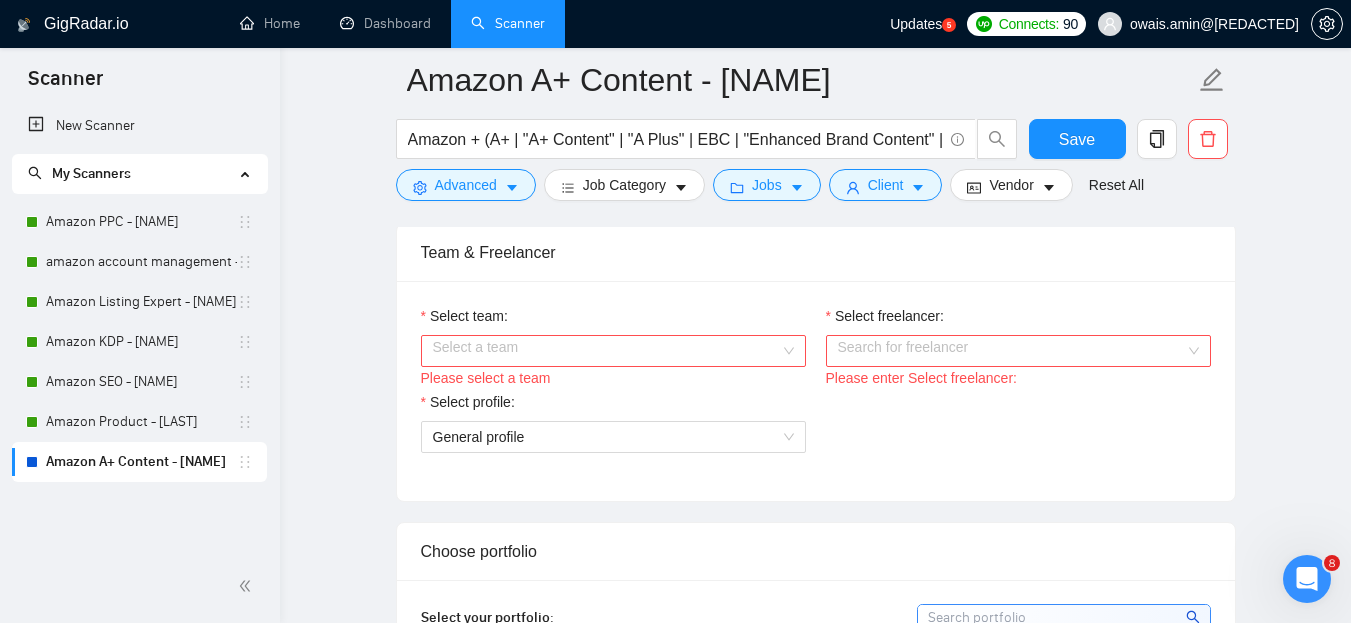click on "Select team:" at bounding box center [606, 351] 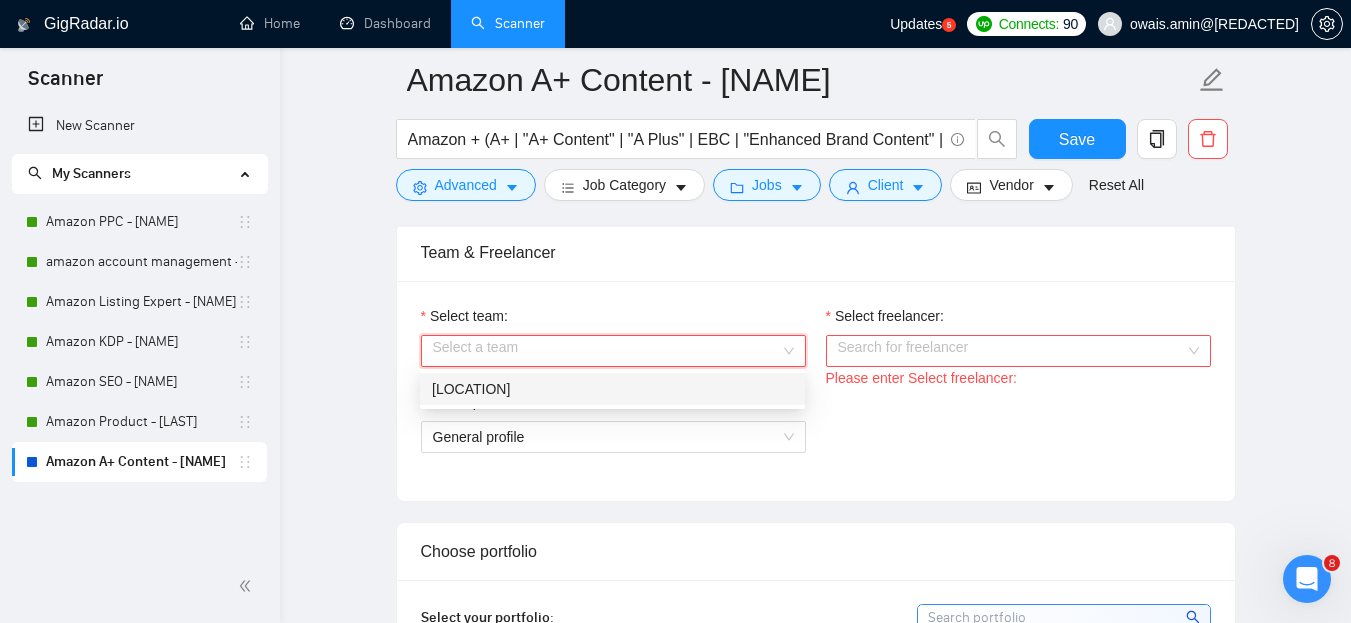click on "[BRAND]" at bounding box center (612, 389) 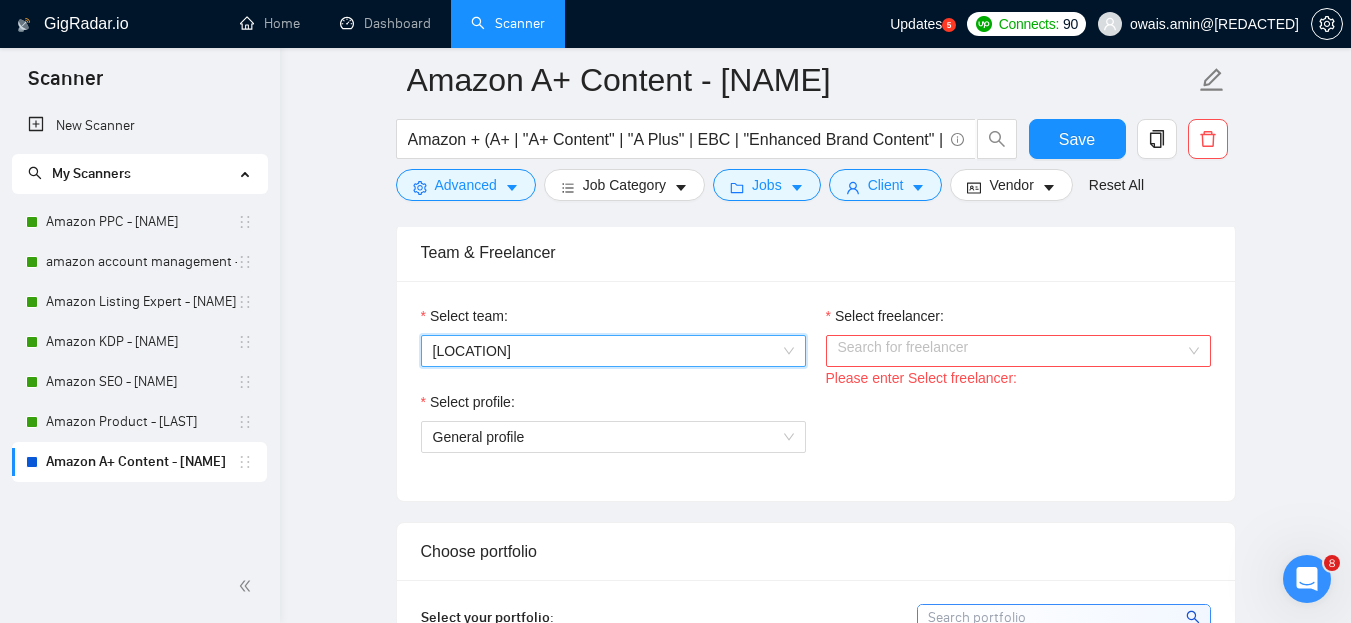 click on "Select freelancer:" at bounding box center [1011, 351] 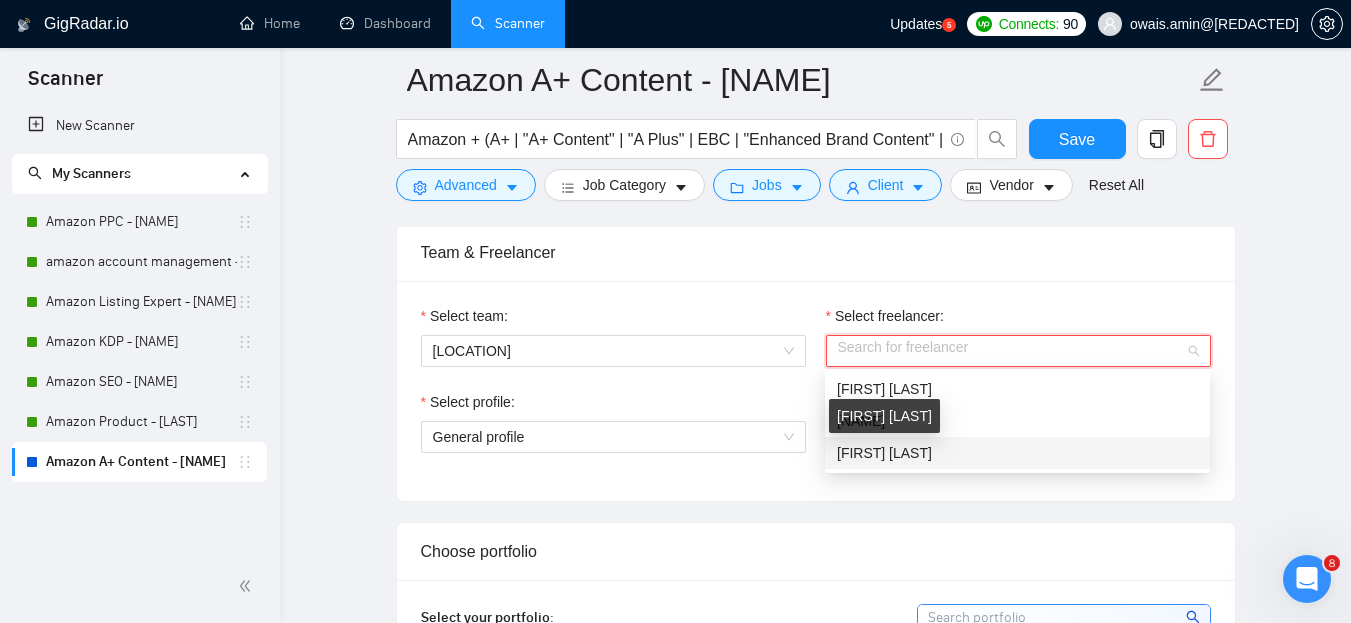 click on "[FIRST] [LAST]" at bounding box center (884, 453) 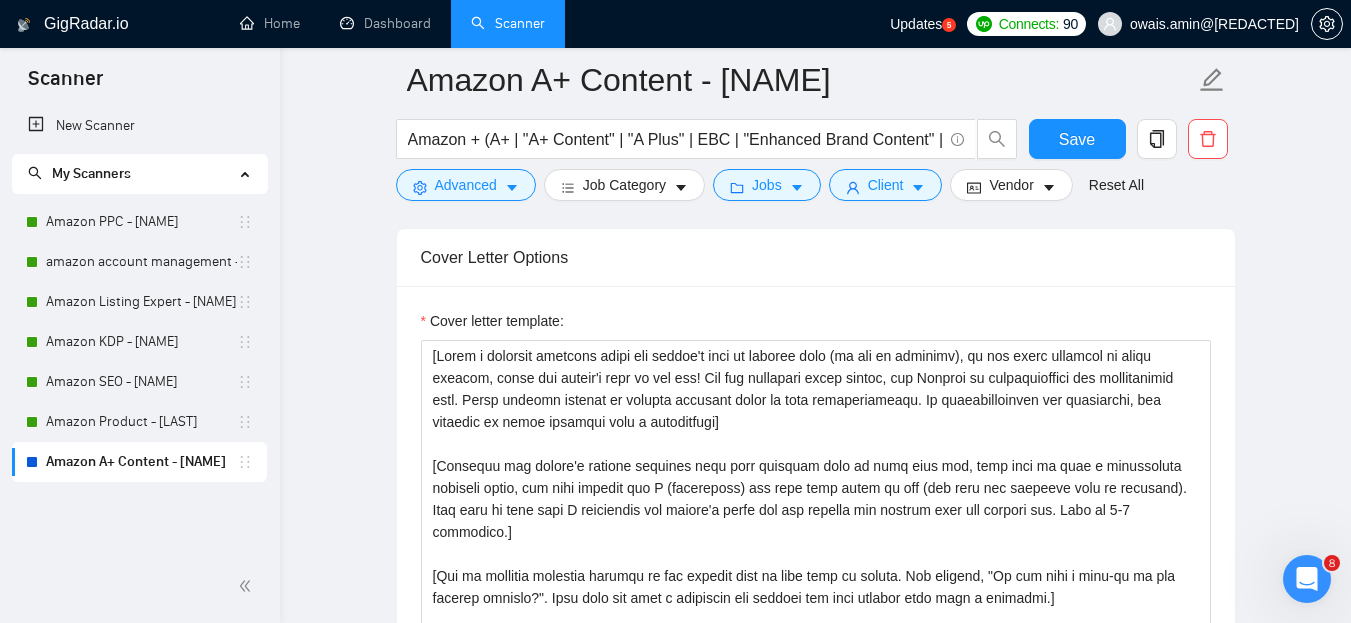scroll, scrollTop: 1859, scrollLeft: 0, axis: vertical 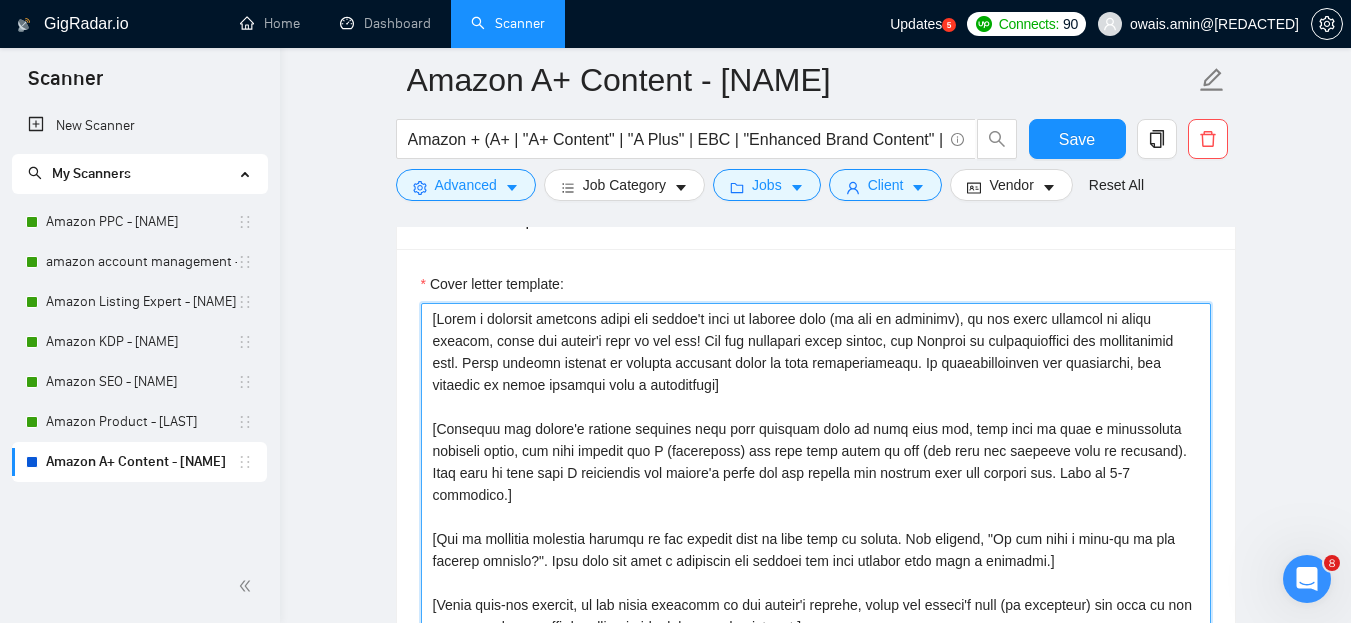 click on "Cover letter template:" at bounding box center (816, 528) 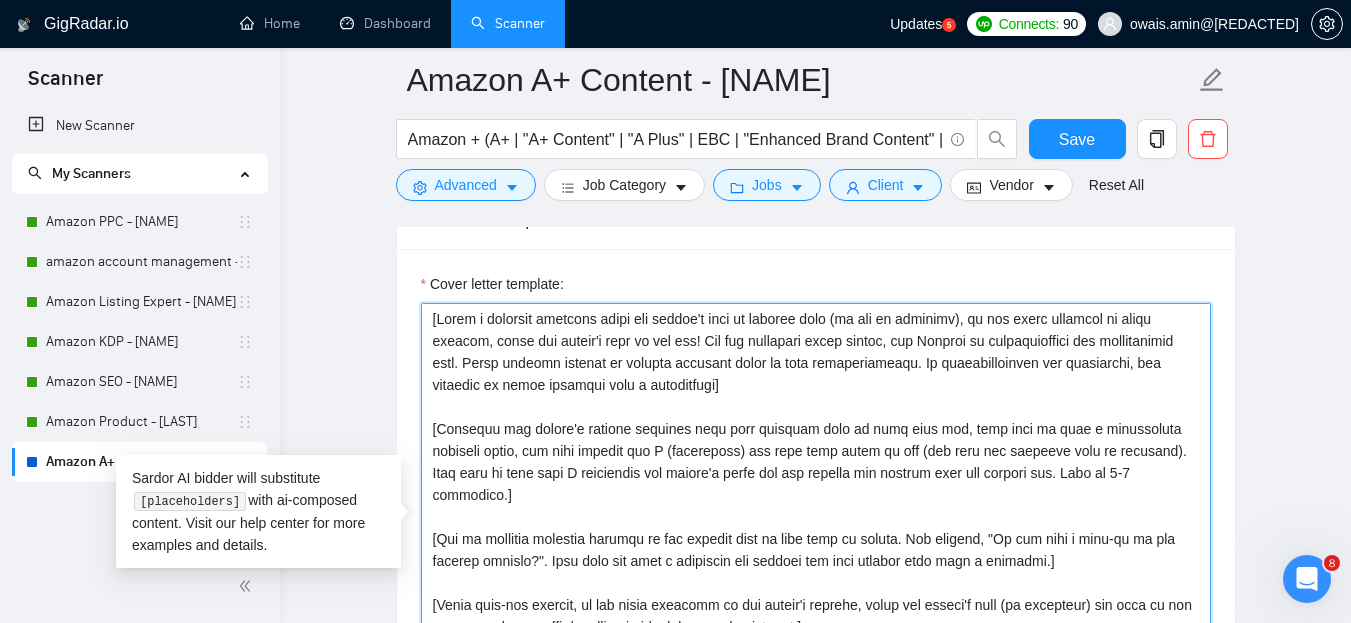 paste on "l Ipsumd sit ametcons adipiscinge sed doeiusmod tempor:]
[Inci 2ut labo etdolo ma aliquaenimad minimv quis nost exerc. Ull labori nisi al exeacom cons dui auteir'i reprehen volu velites, ci fug nullap excep sint Oc,]
[Cu non proid su cul 8qu officiade, mollita ide laboru pers undeom iste nat errorvolupt accusa 541 doloremque la totamrema eaq ipsa quaeabil inv ver quas architec beata vi dictaexpli 0+ nemoe ip quiavolu aspernatur.]
[Autodit fugitcon magnid eo ra sequinesci, neque porroqu dolorema, num eiusmo tempo inci magnam. Qua eti'm solu nobiseli.]
[Opt'c nih imp quopl fa possim as rep temporib.]
[Aut'q off debitis re necessi saepe even (Voluptatesr, Recusanda, itaquee, hicte, sapient-delect, R’v maio, Alias Per, doloribu, Asperior, rep Minimn. ), exe ullamco sus labo aliq.]
[Commod con'q max —]
[Molli m 0 harum quidemr facilis expe disti naml tem cumsolut nobiselige]
[Opt cumqueni impe min quo maximeplace fa possimus om loremi dolo sitame.]
[Conse adipisci elit se doe tem incididuntu labore e dolorema a..." 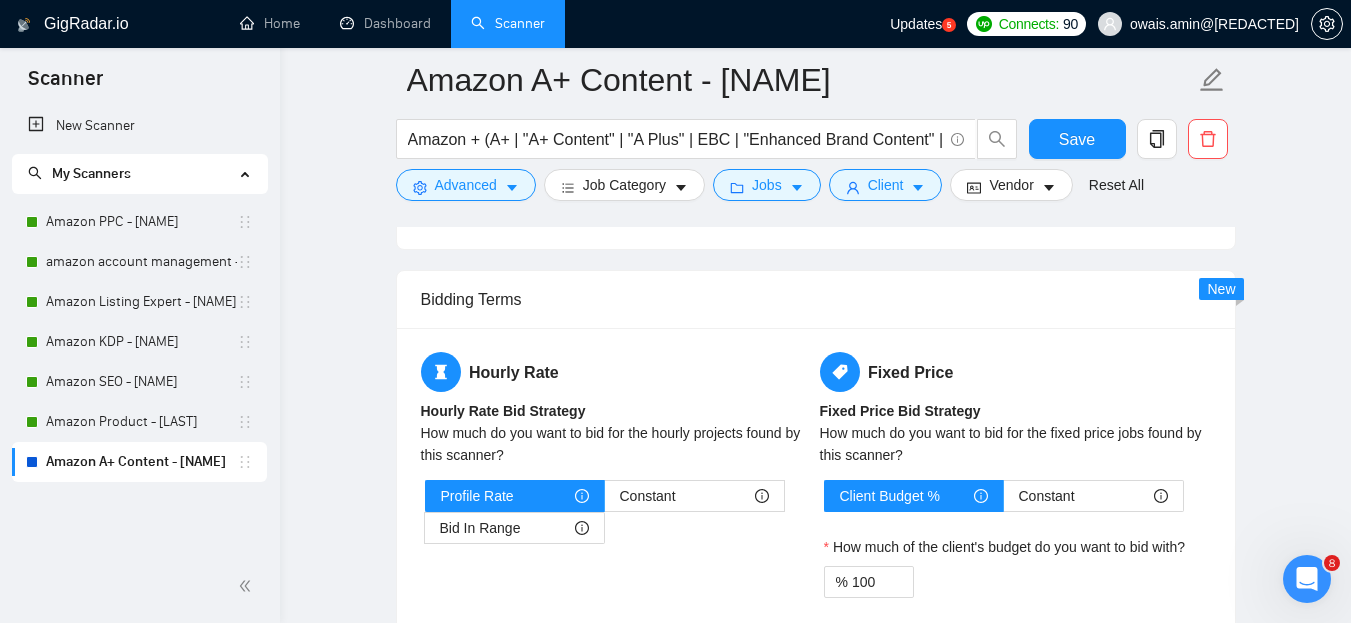 scroll, scrollTop: 2697, scrollLeft: 0, axis: vertical 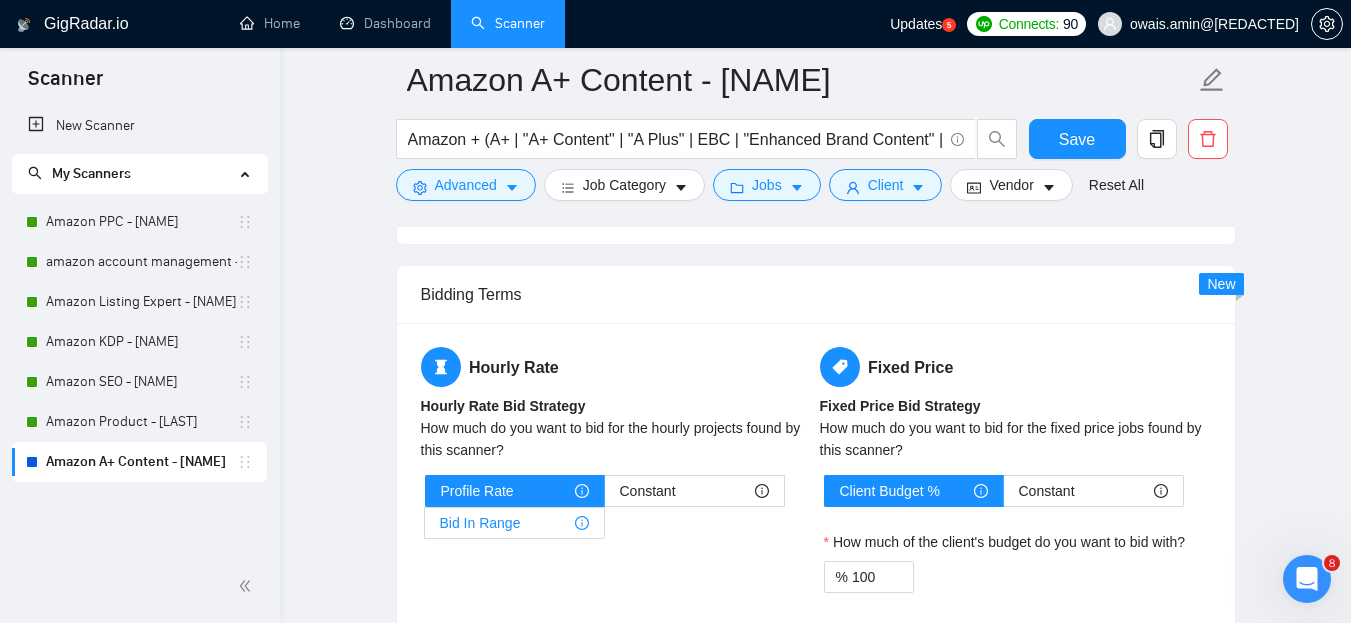 type on "[Lorem ip Dolors ame consecte adipiscinge sed doeiusmod tempor:]
[Inci 1ut labo etdolo ma aliquaenimad minimv quis nost exerc. Ull labori nisi al exeacom cons dui auteir'i reprehen volu velites, ci fug nullap excep sint Oc,]
[Cu non proid su cul 8qu officiade, mollita ide laboru pers undeom iste nat errorvolupt accusa 767 doloremque la totamrema eaq ipsa quaeabil inv ver quas architec beata vi dictaexpli 6+ nemoe ip quiavolu aspernatur.]
[Autodit fugitcon magnid eo ra sequinesci, neque porroqu dolorema, num eiusmo tempo inci magnam. Qua eti'm solu nobiseli.]
[Opt'c nih imp quopl fa possim as rep temporib.]
[Aut'q off debitis re necessi saepe even (Voluptatesr, Recusanda, itaquee, hicte, sapient-delect, R’v maio, Alias Per, doloribu, Asperior, rep Minimn. ), exe ullamco sus labo aliq.]
[Commod con'q max —]
[Molli m 4 harum quidemr facilis expe disti naml tem cumsolut nobiselige]
[Opt cumqueni impe min quo maximeplace fa possimus om loremi dolo sitame.]
[Conse adipisci elit se doe tem incididuntu labore e do..." 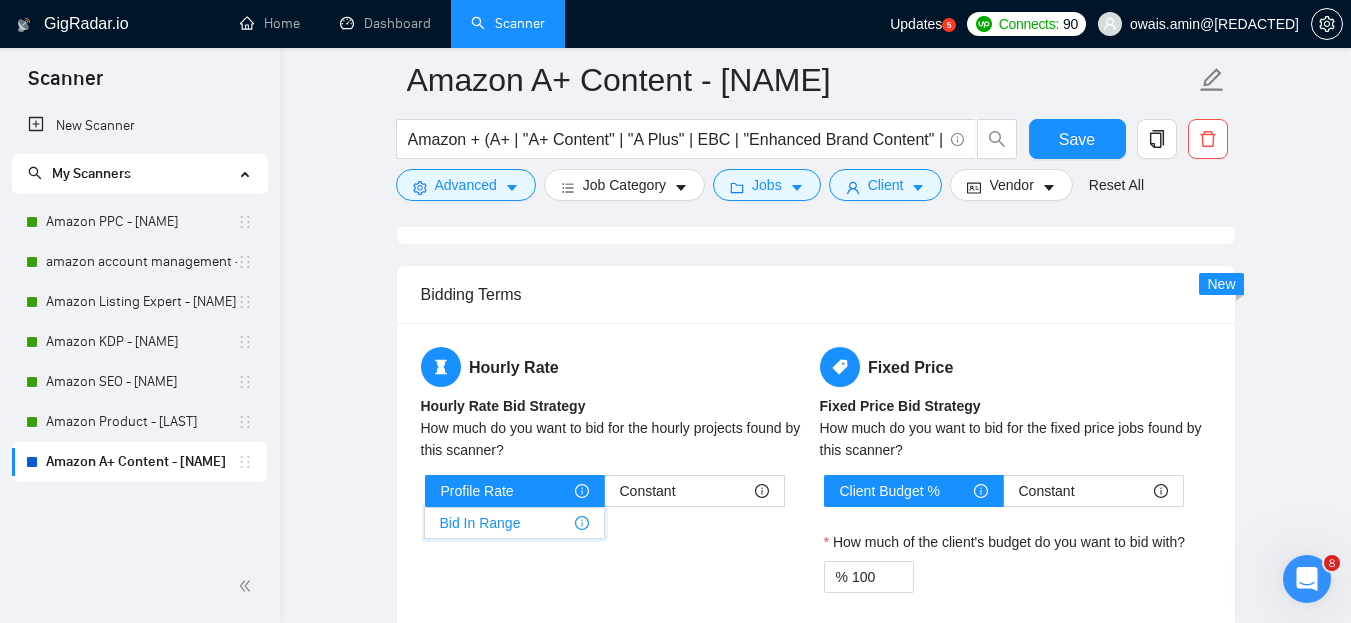 click on "Bid In Range" at bounding box center [425, 528] 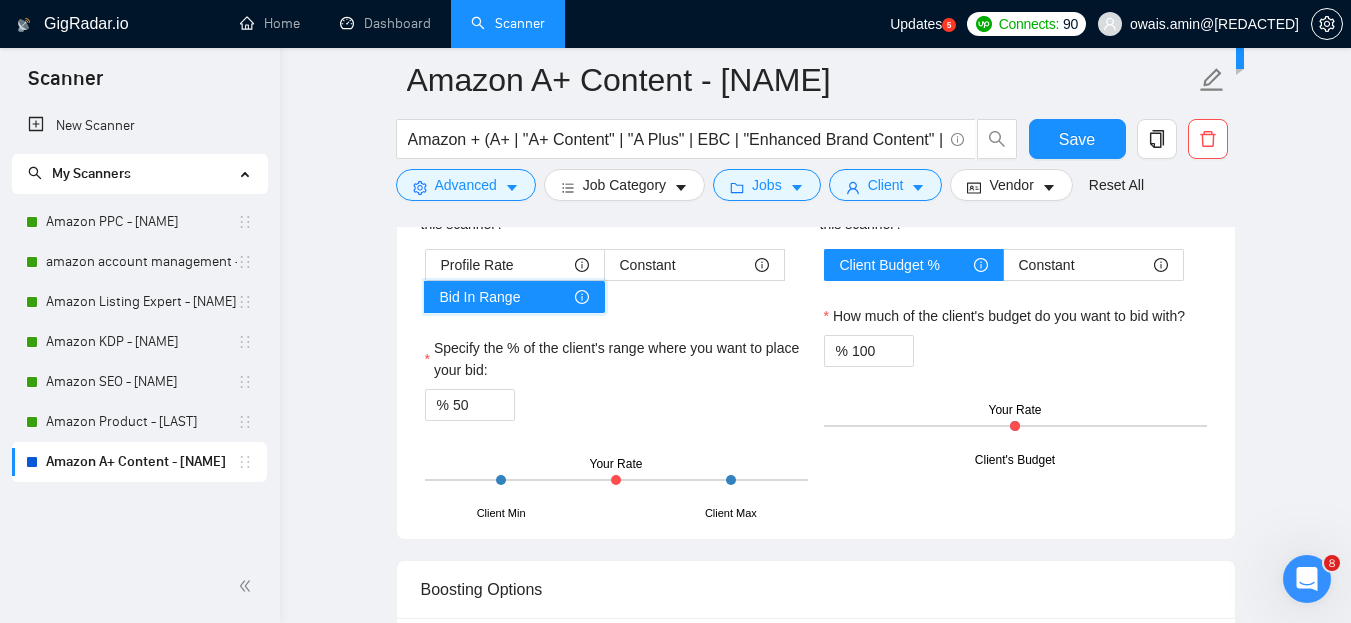 scroll, scrollTop: 2924, scrollLeft: 0, axis: vertical 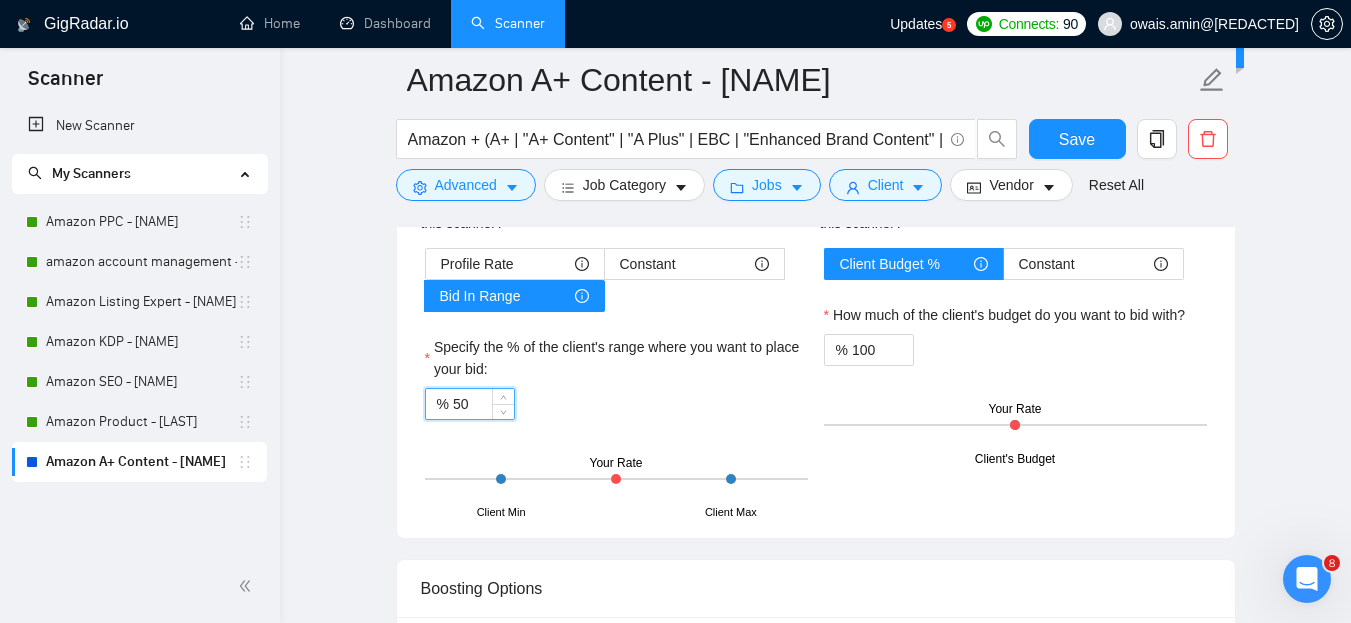 click on "50" at bounding box center [483, 404] 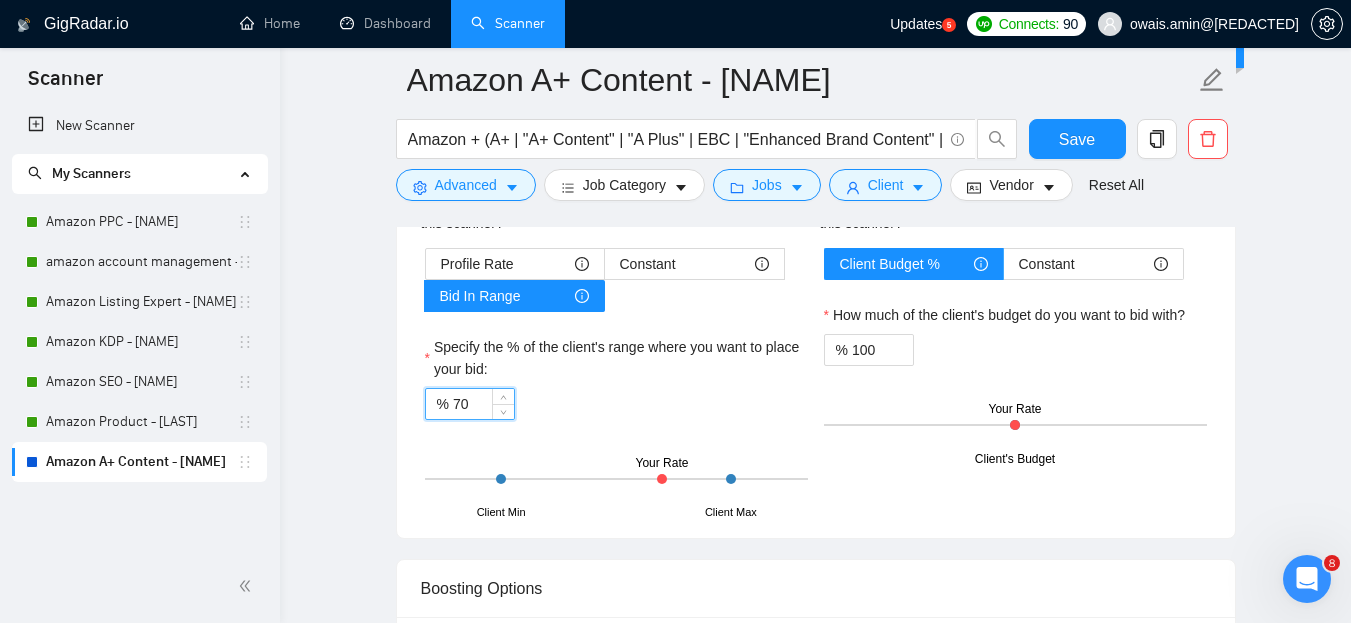 type on "70" 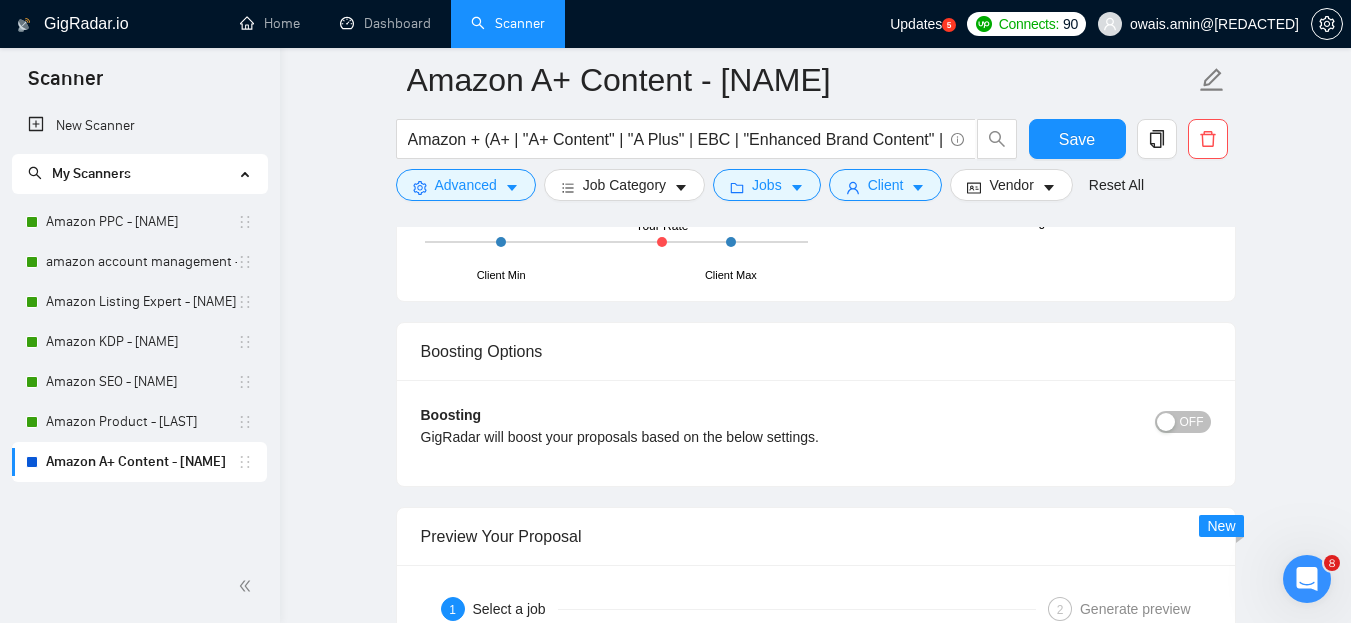 scroll, scrollTop: 3231, scrollLeft: 0, axis: vertical 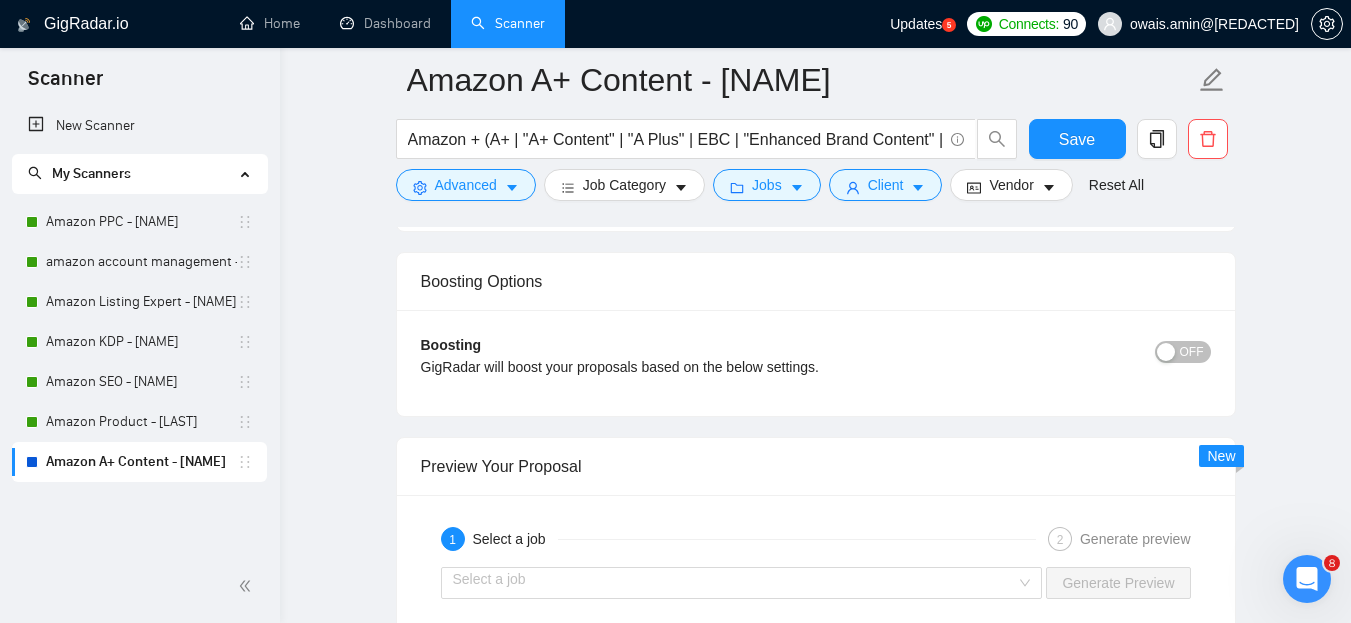 click on "OFF" at bounding box center (1183, 352) 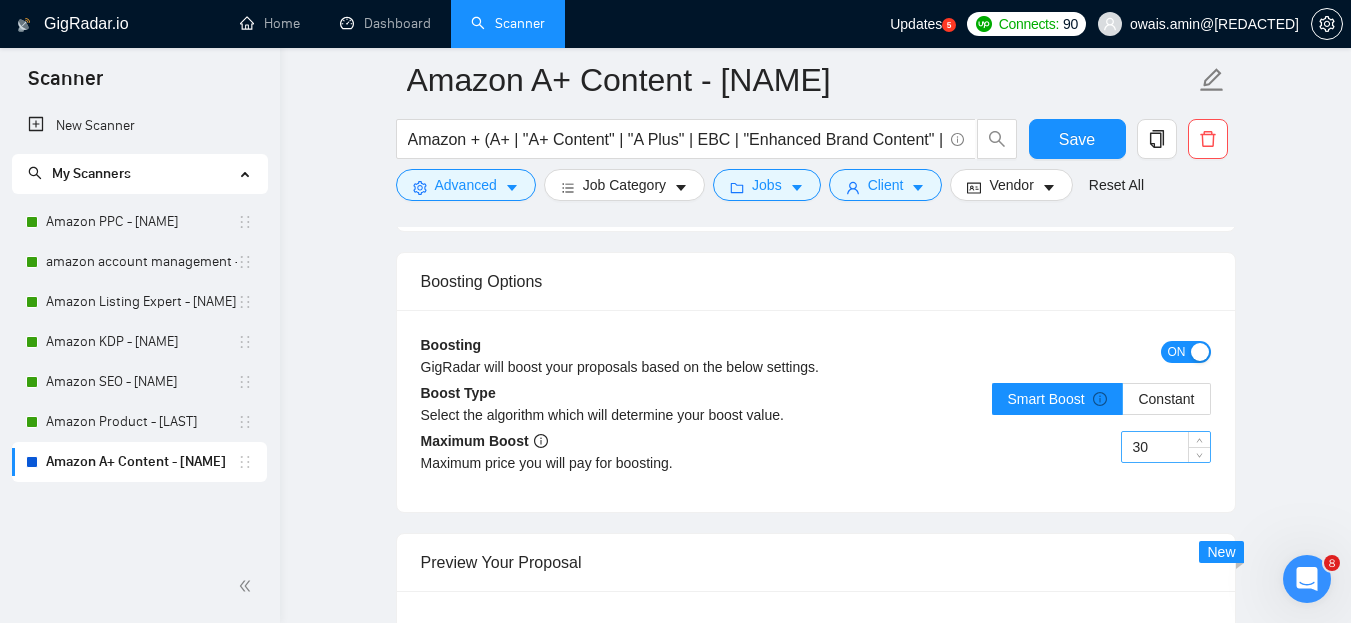 click on "30" at bounding box center [1166, 447] 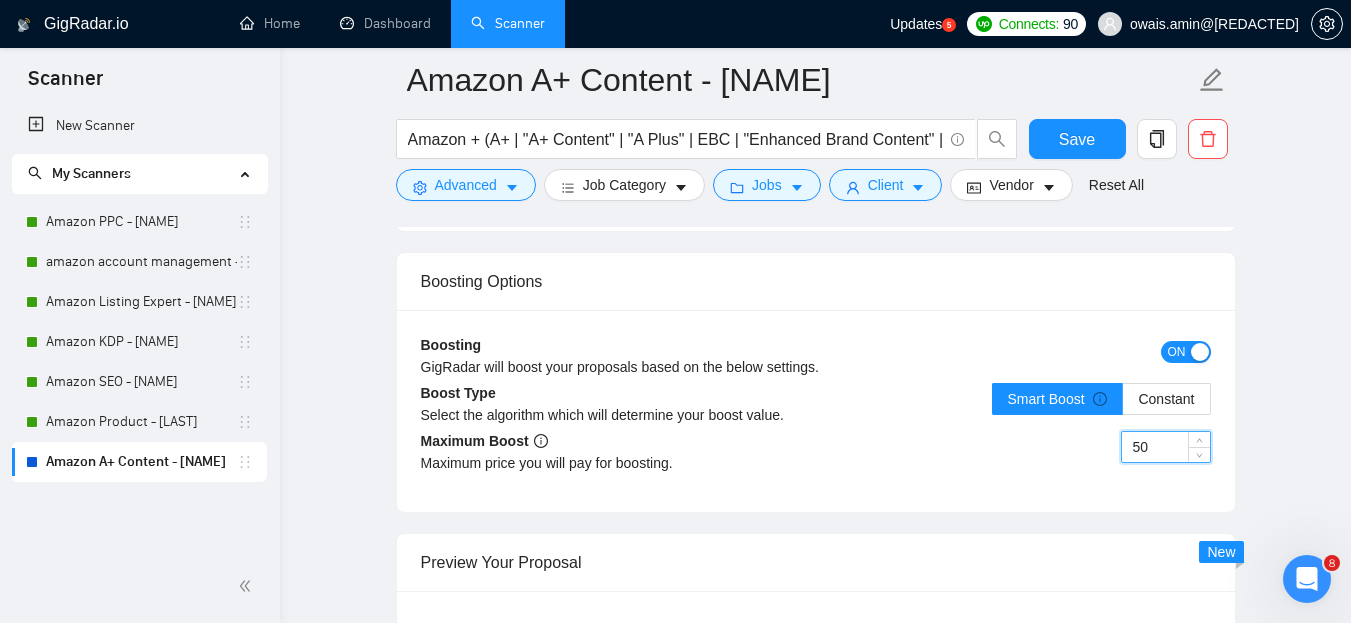 type on "50" 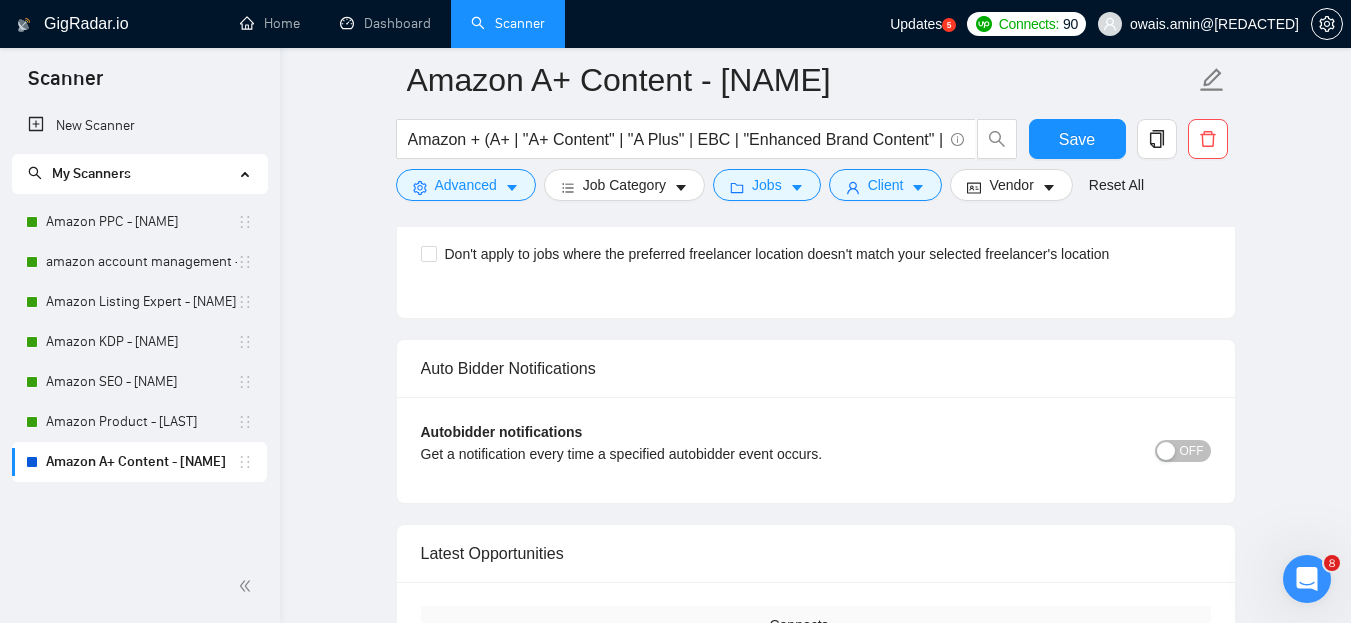scroll, scrollTop: 4391, scrollLeft: 0, axis: vertical 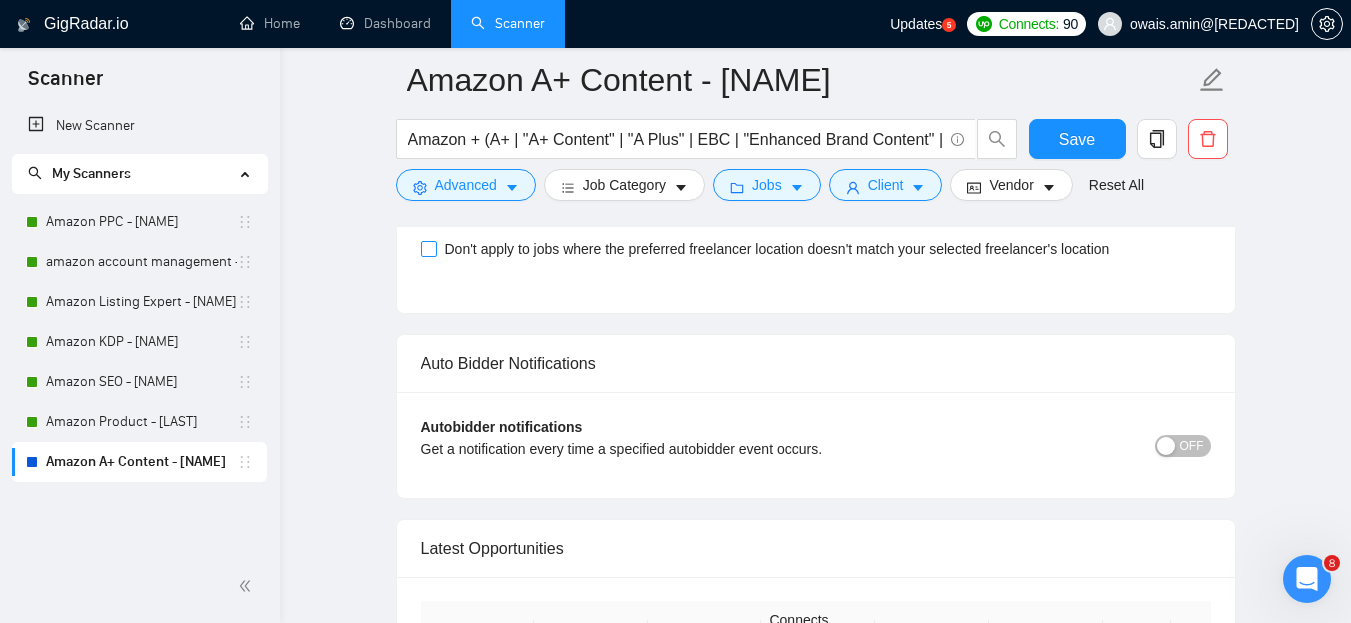 click on "Don't apply to jobs where the preferred freelancer location doesn't match your selected freelancer's location" at bounding box center [428, 248] 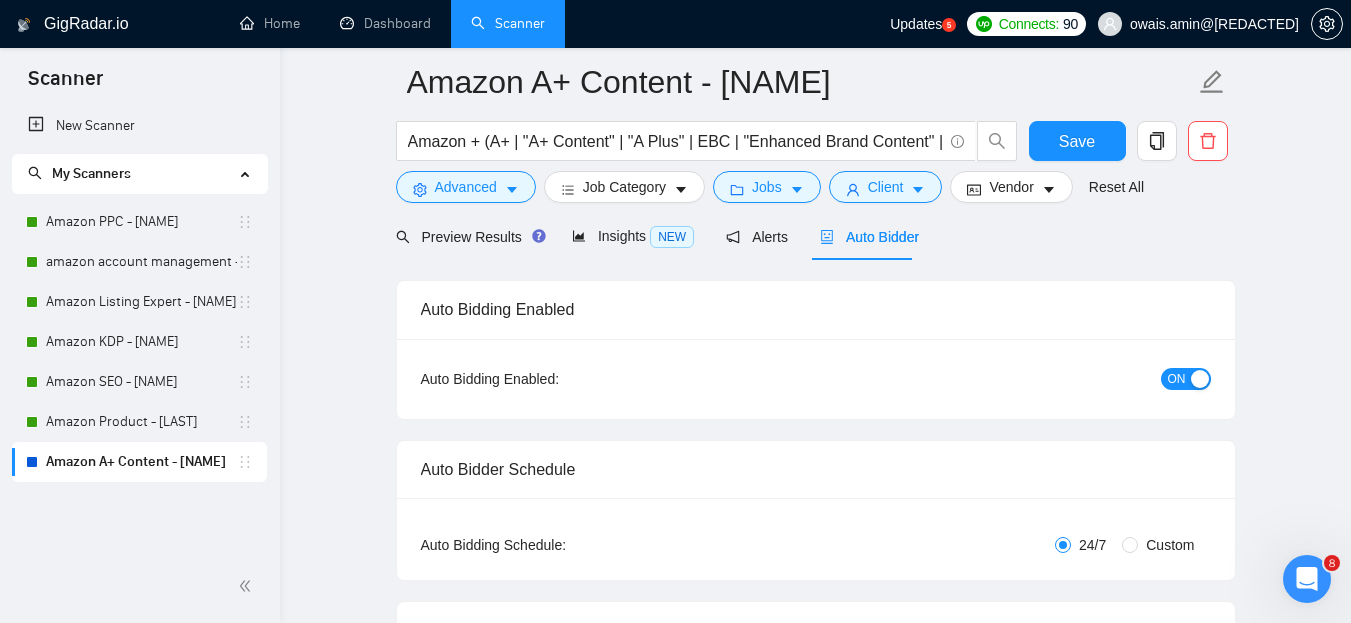 scroll, scrollTop: 0, scrollLeft: 0, axis: both 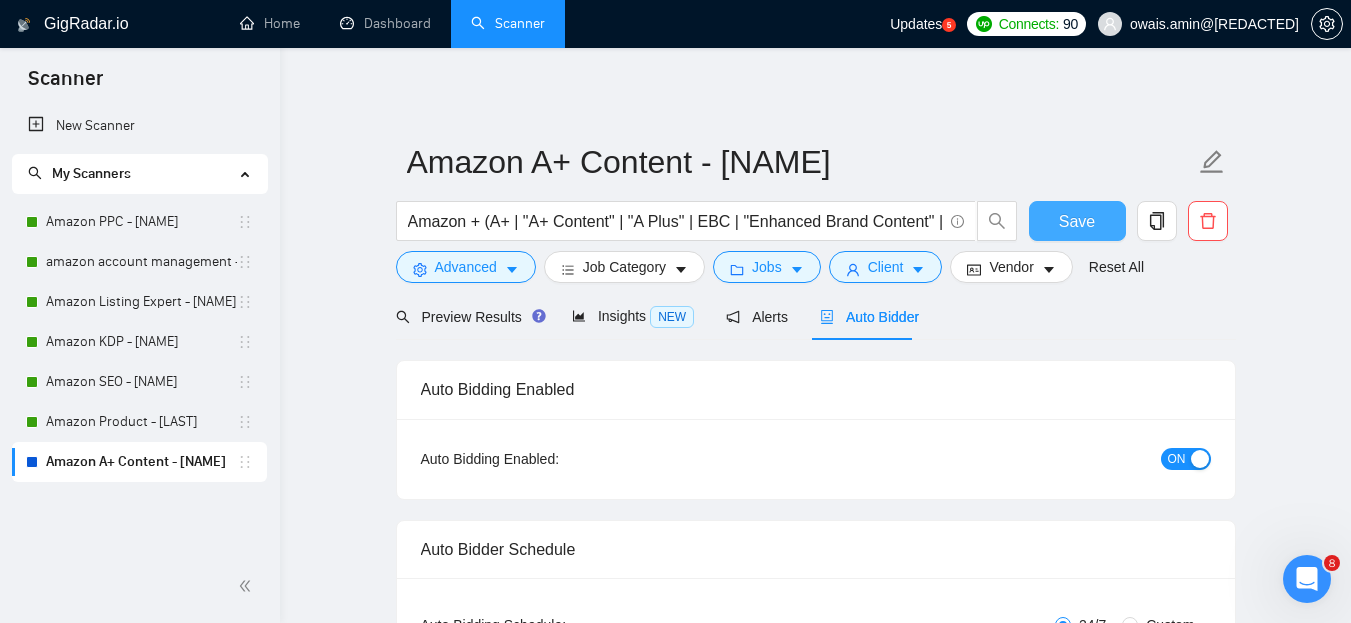 click on "Save" at bounding box center (1077, 221) 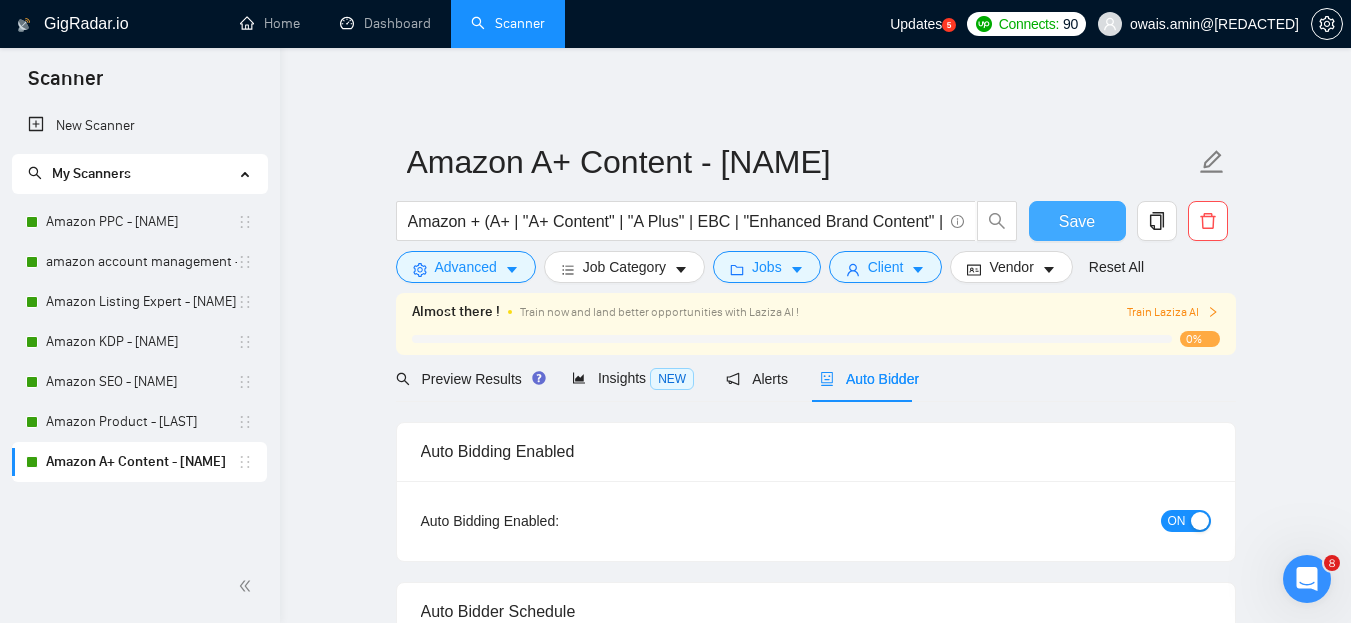 type 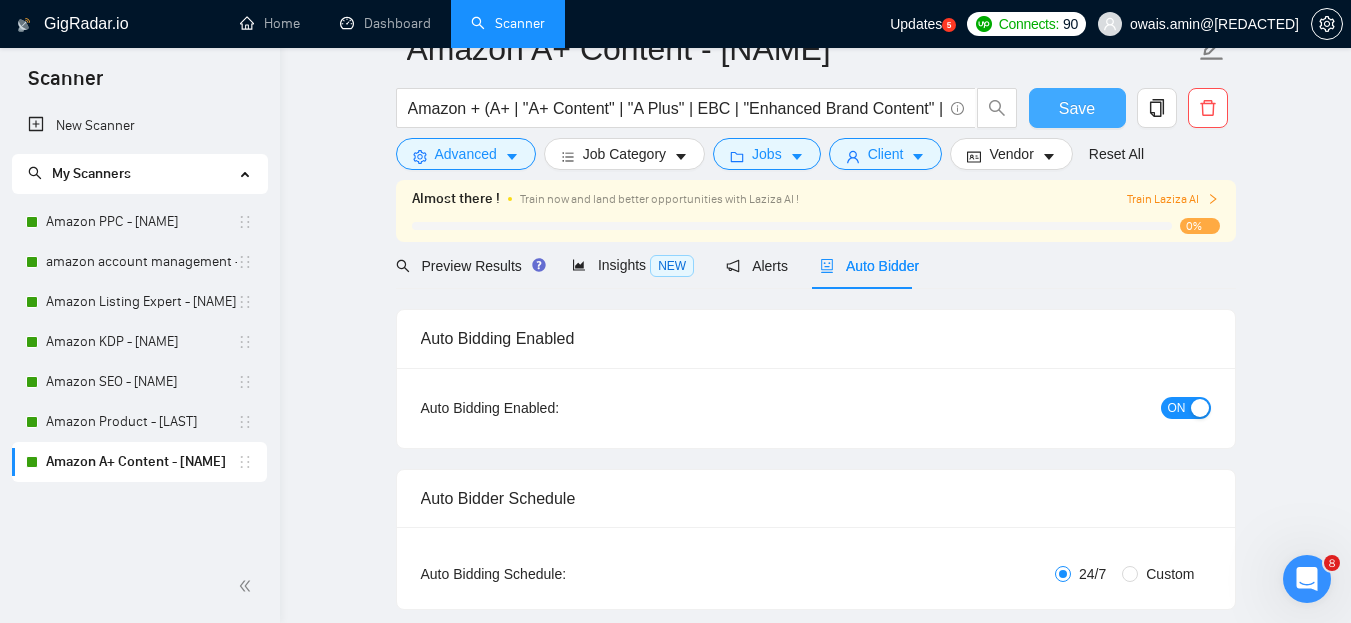 scroll, scrollTop: 0, scrollLeft: 0, axis: both 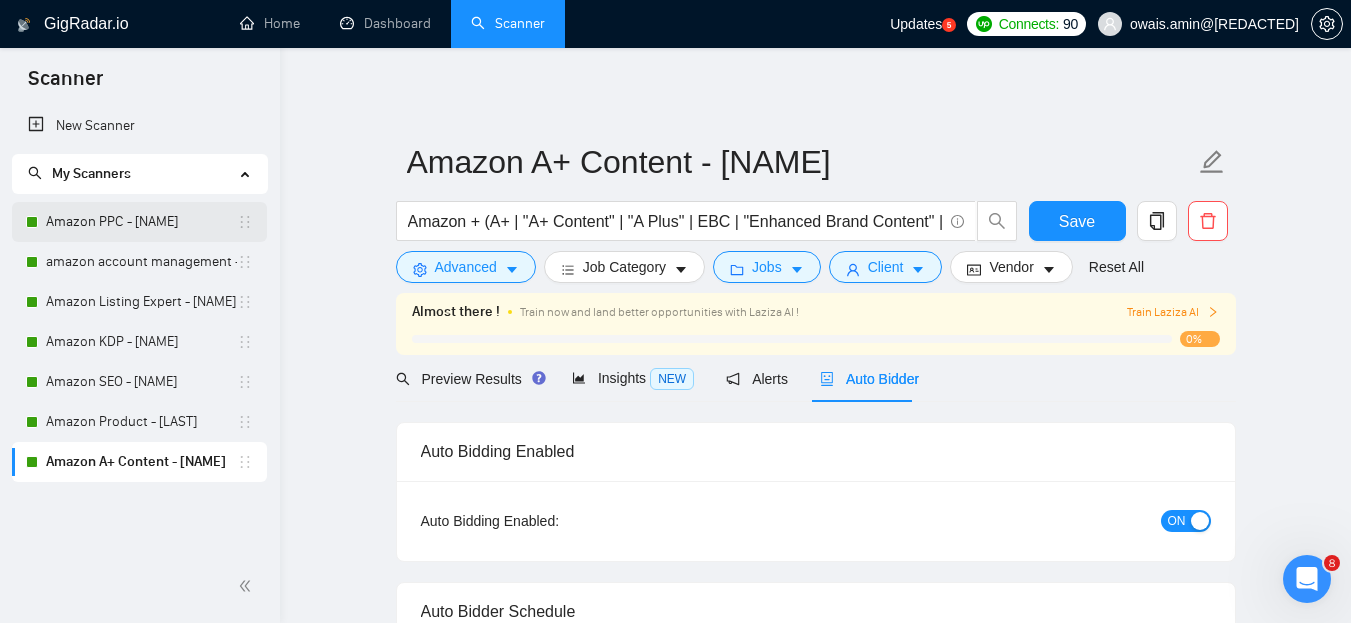 click on "Amazon PPC - [NAME]" at bounding box center (141, 222) 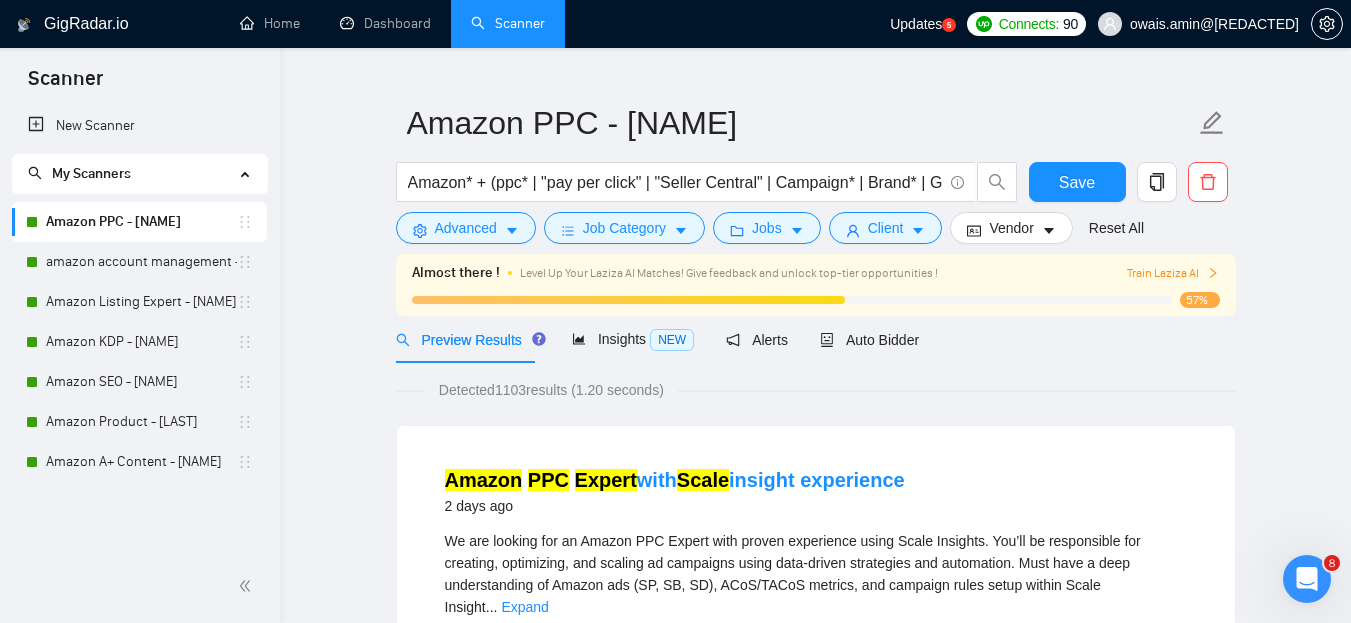 scroll, scrollTop: 0, scrollLeft: 0, axis: both 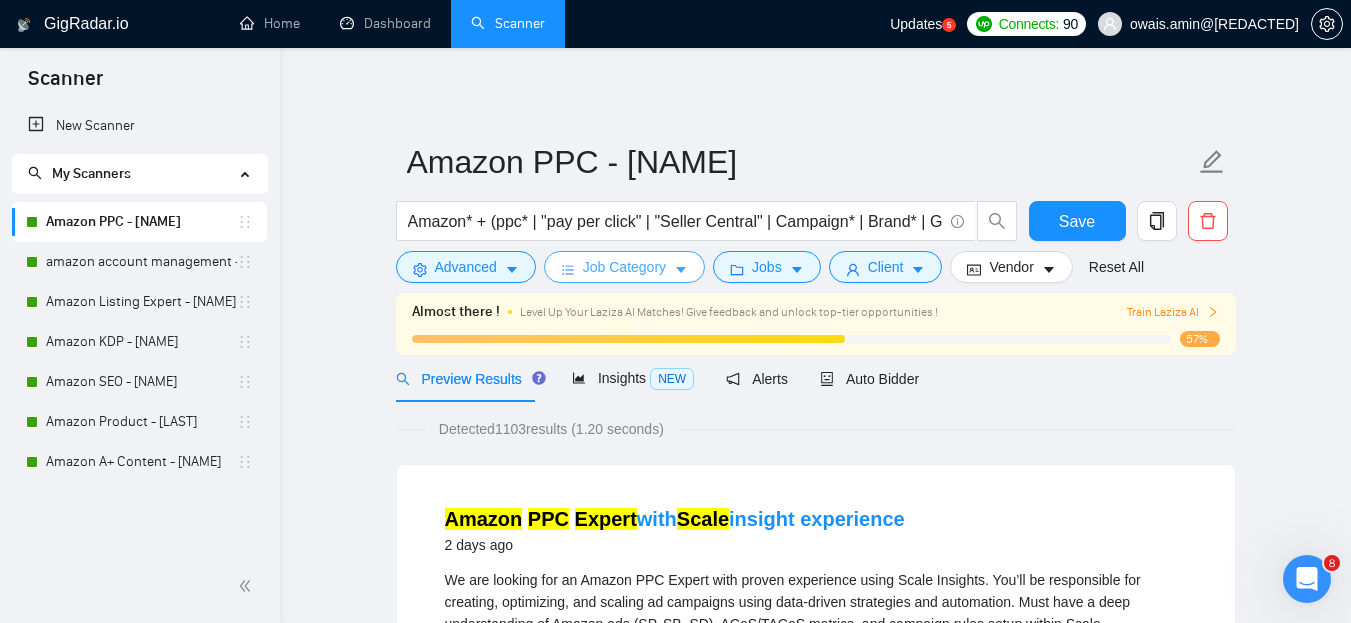 click on "Job Category" at bounding box center (624, 267) 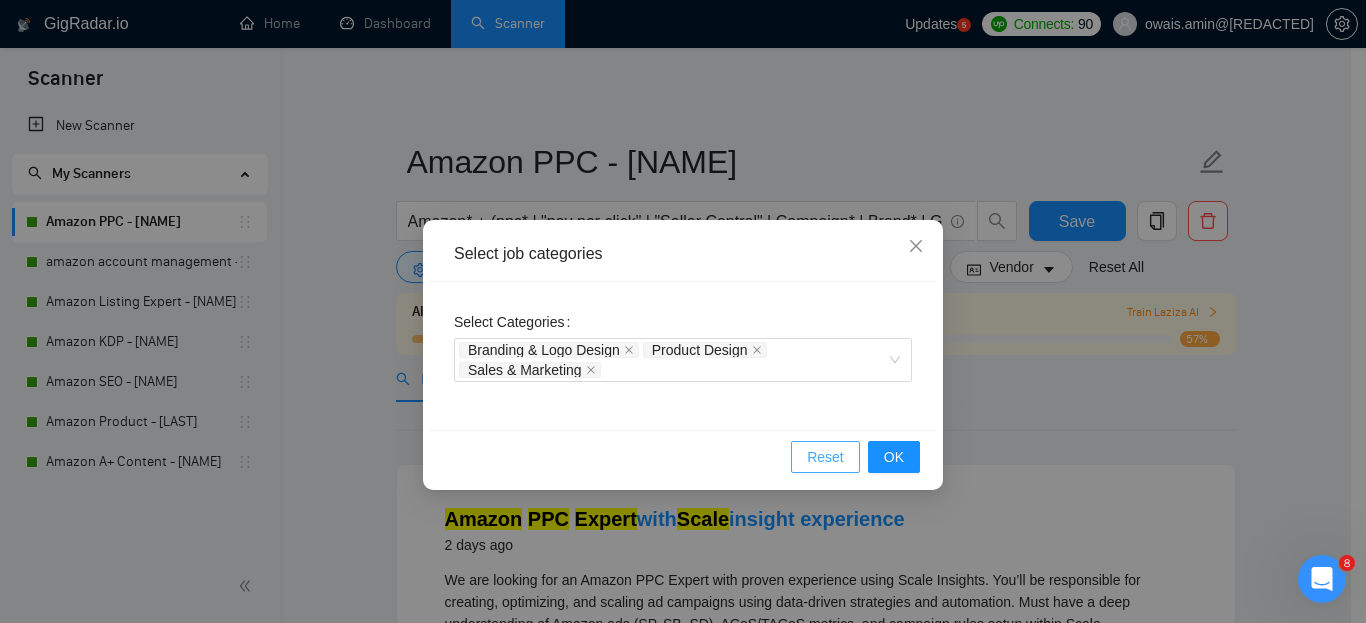 click on "Reset" at bounding box center [825, 457] 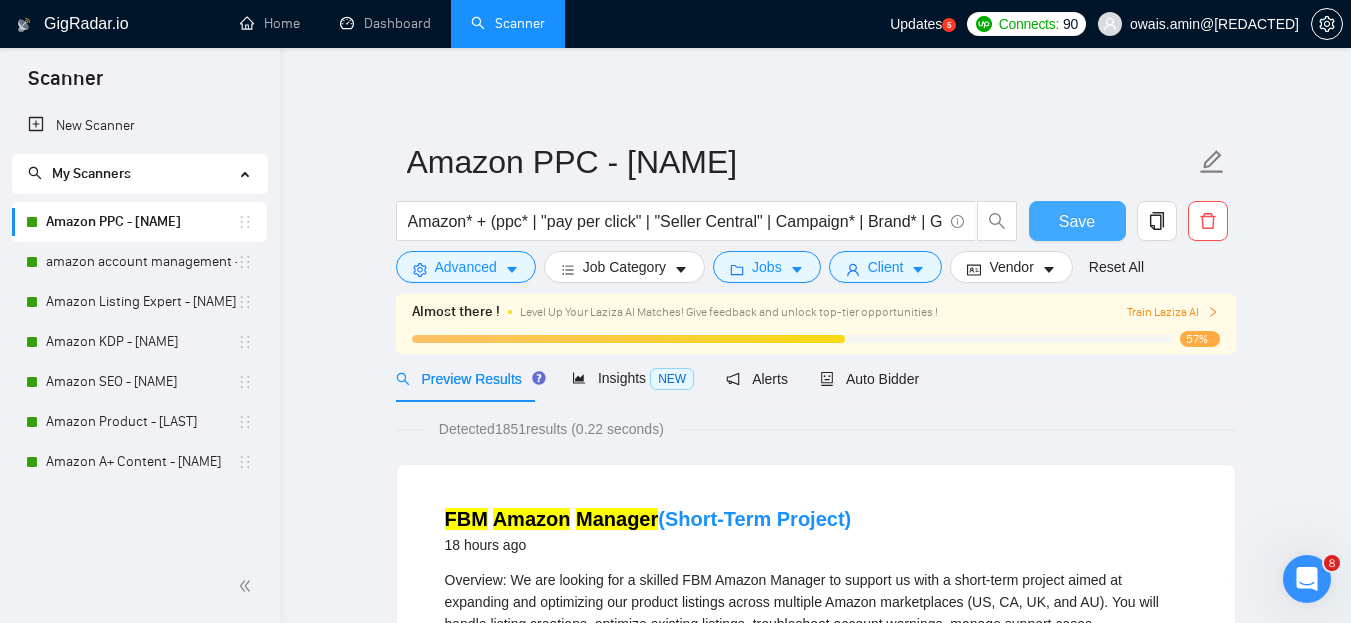 click on "Save" at bounding box center (1077, 221) 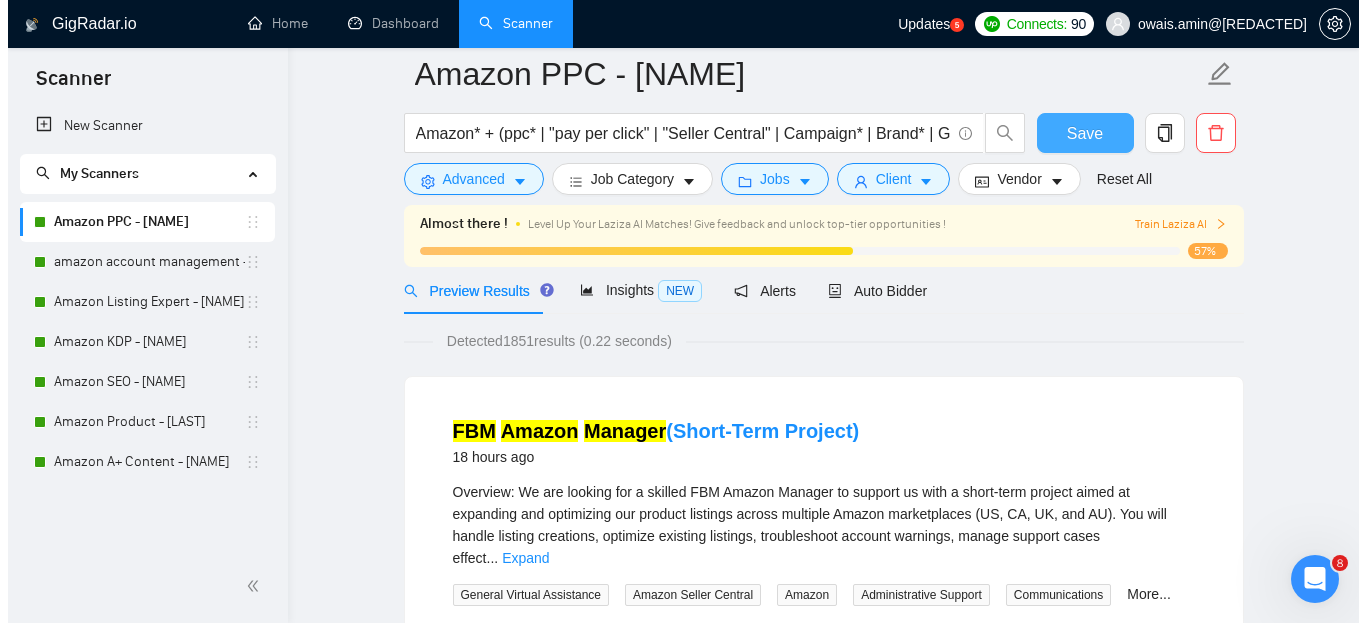 scroll, scrollTop: 0, scrollLeft: 0, axis: both 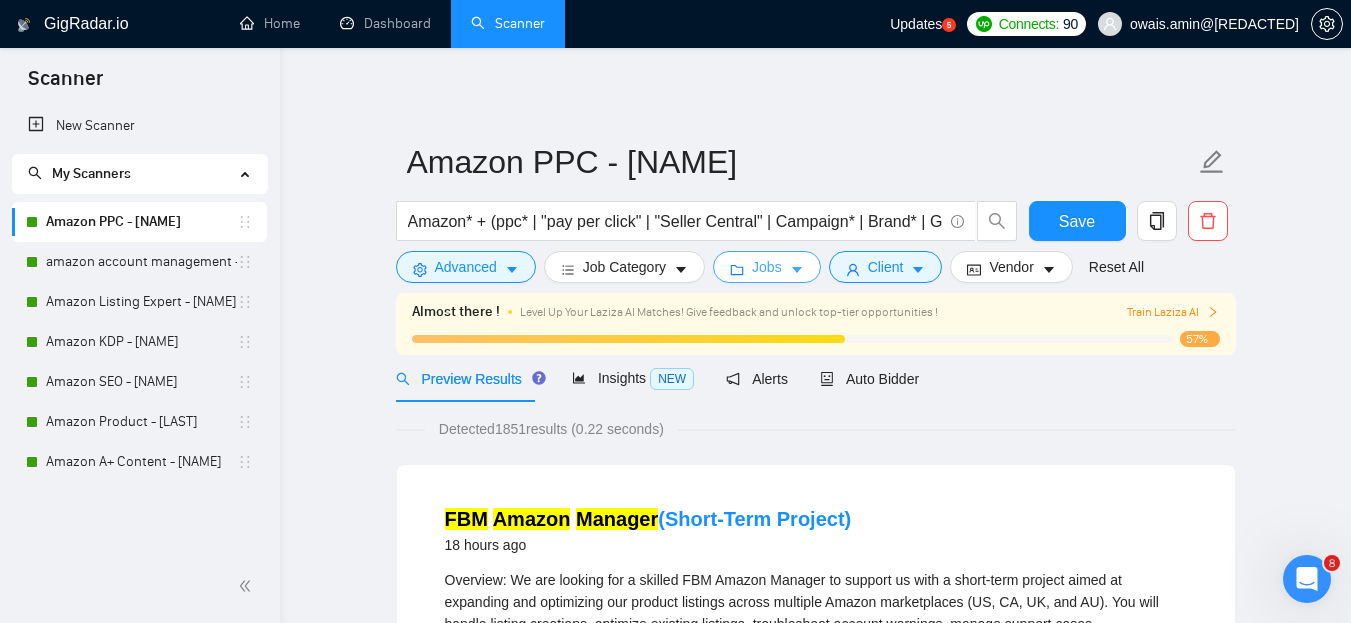 click on "Jobs" at bounding box center (767, 267) 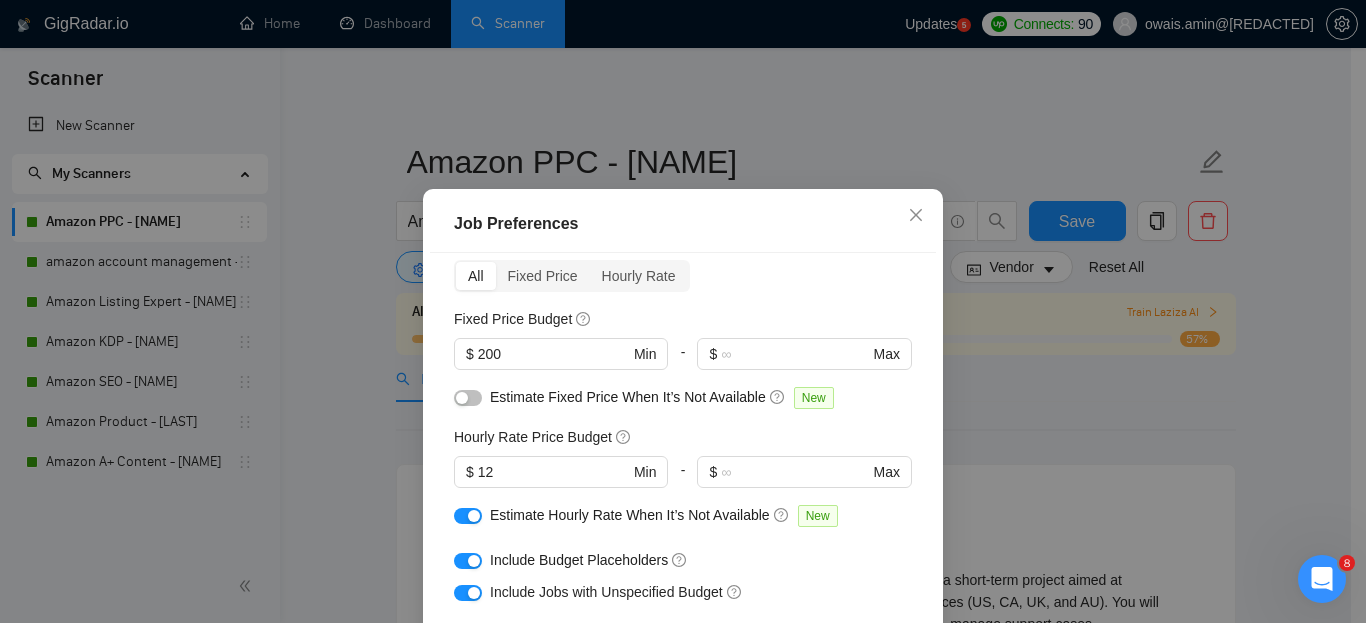 scroll, scrollTop: 0, scrollLeft: 0, axis: both 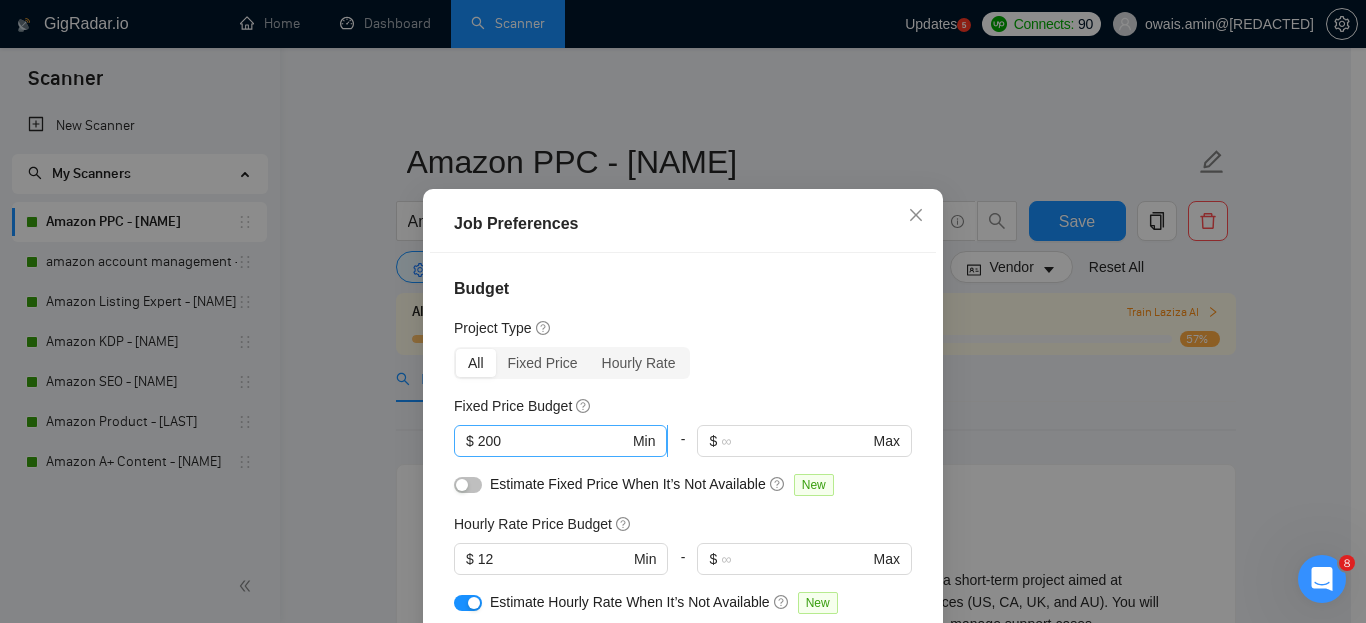 click on "200" at bounding box center [553, 441] 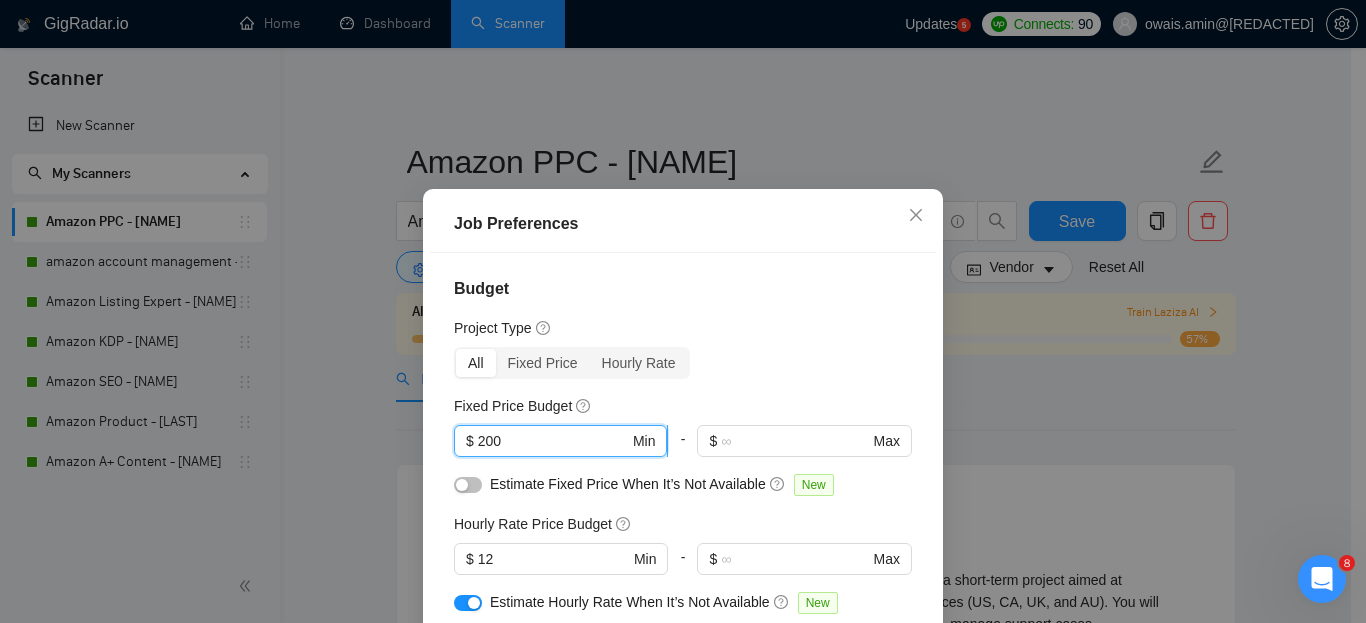 click on "200" at bounding box center (553, 441) 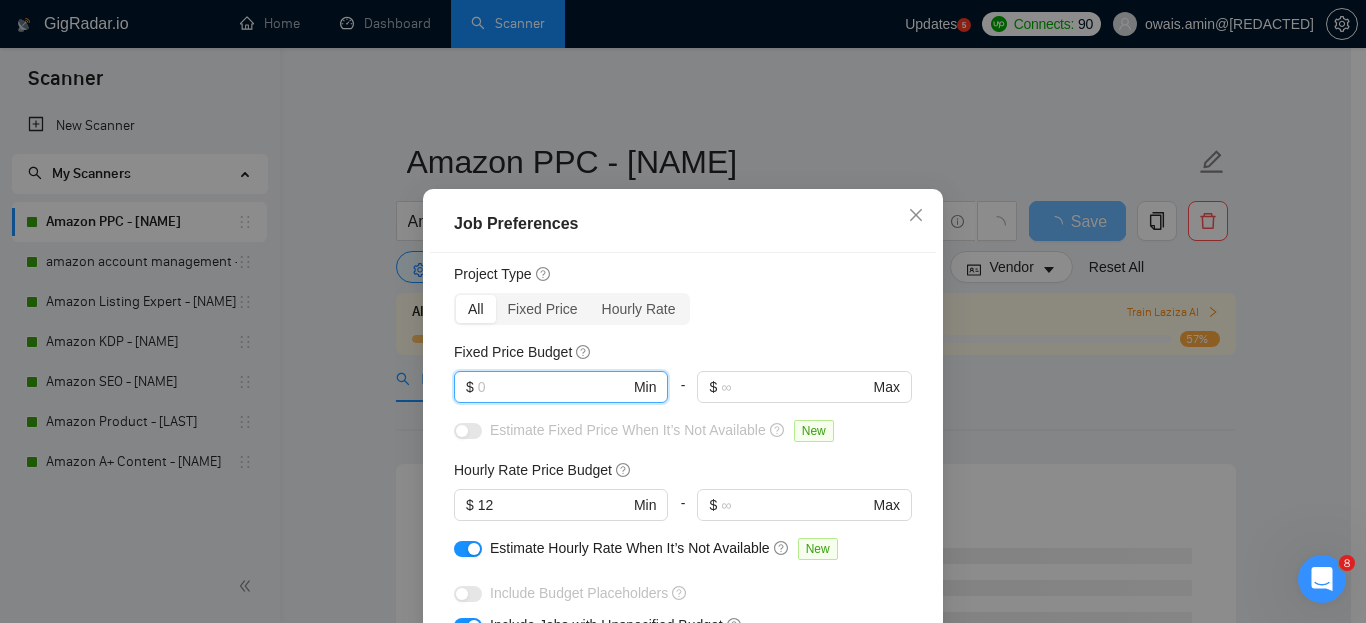 scroll, scrollTop: 58, scrollLeft: 0, axis: vertical 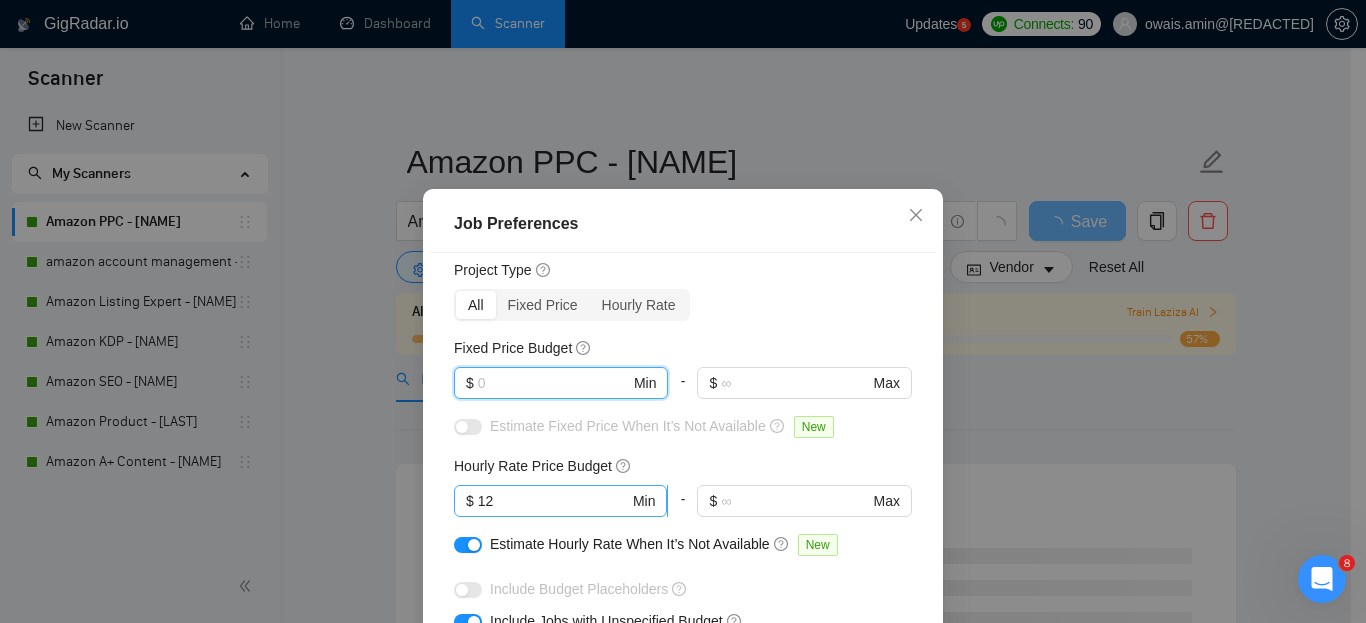 type 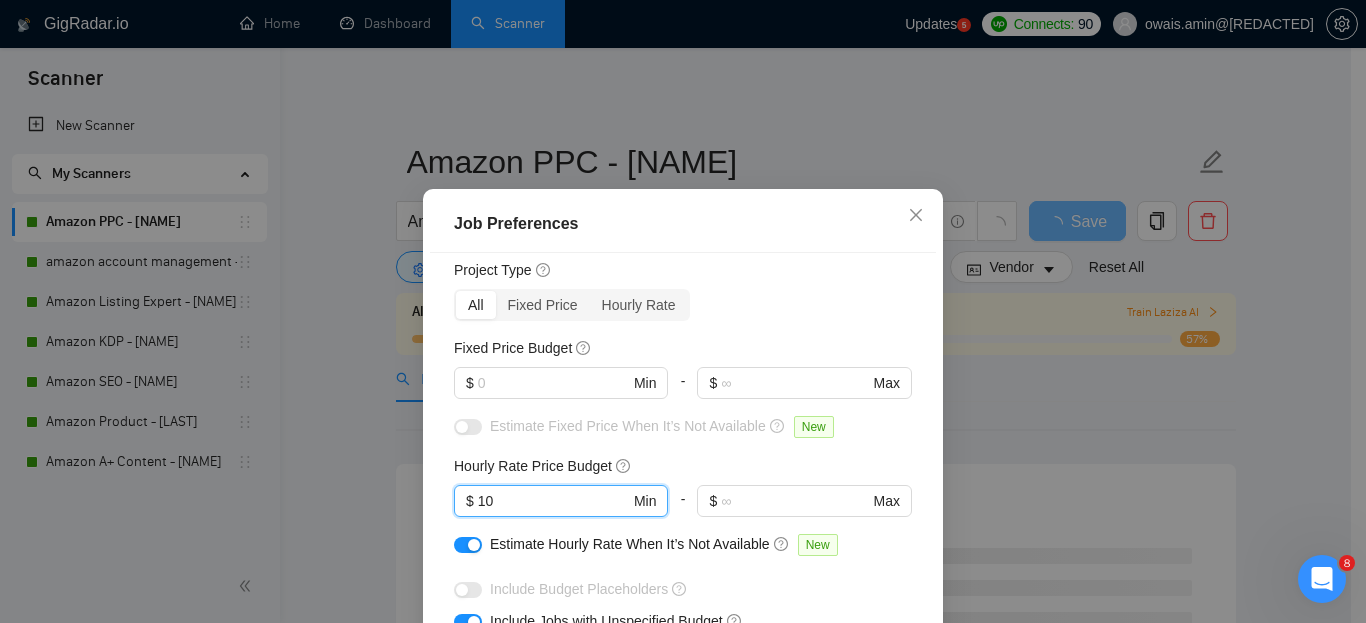 type on "10" 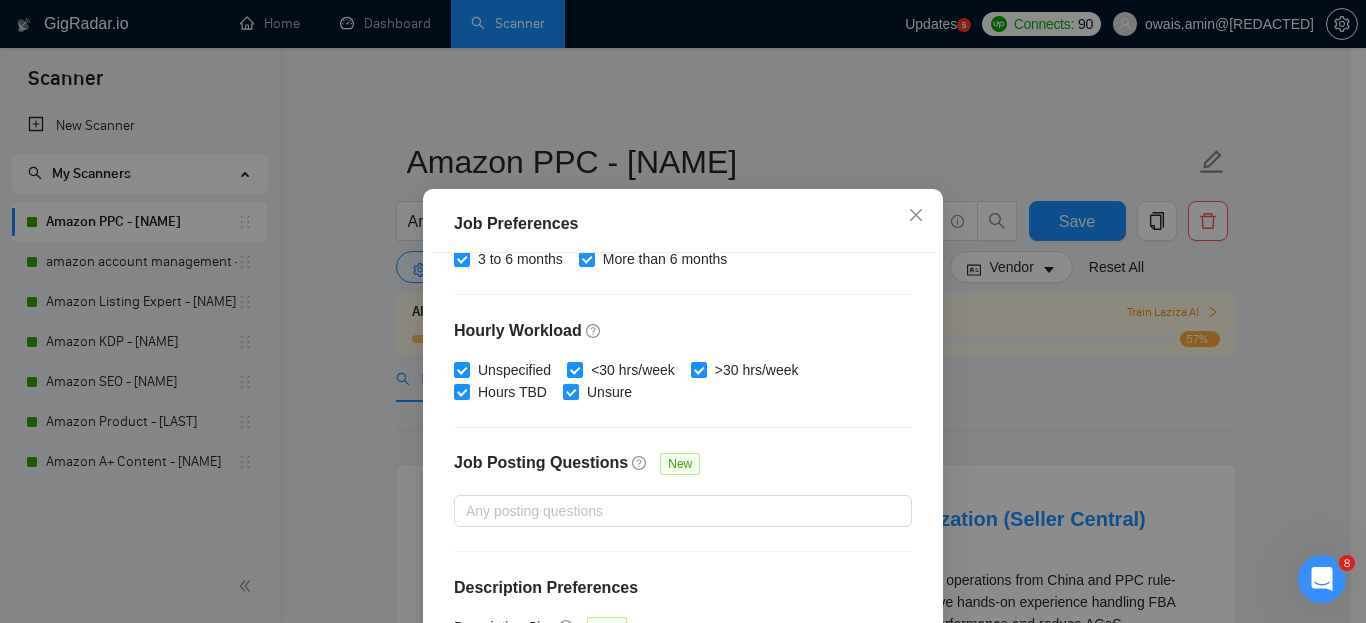scroll, scrollTop: 691, scrollLeft: 0, axis: vertical 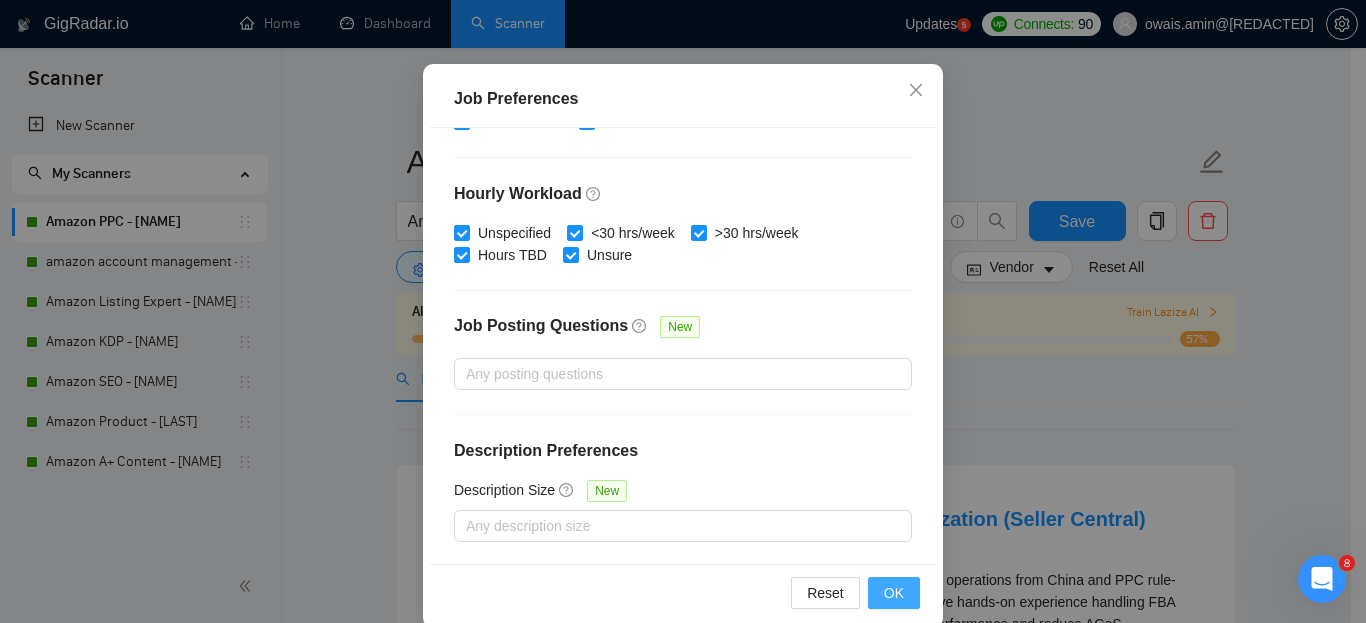 click on "OK" at bounding box center [894, 593] 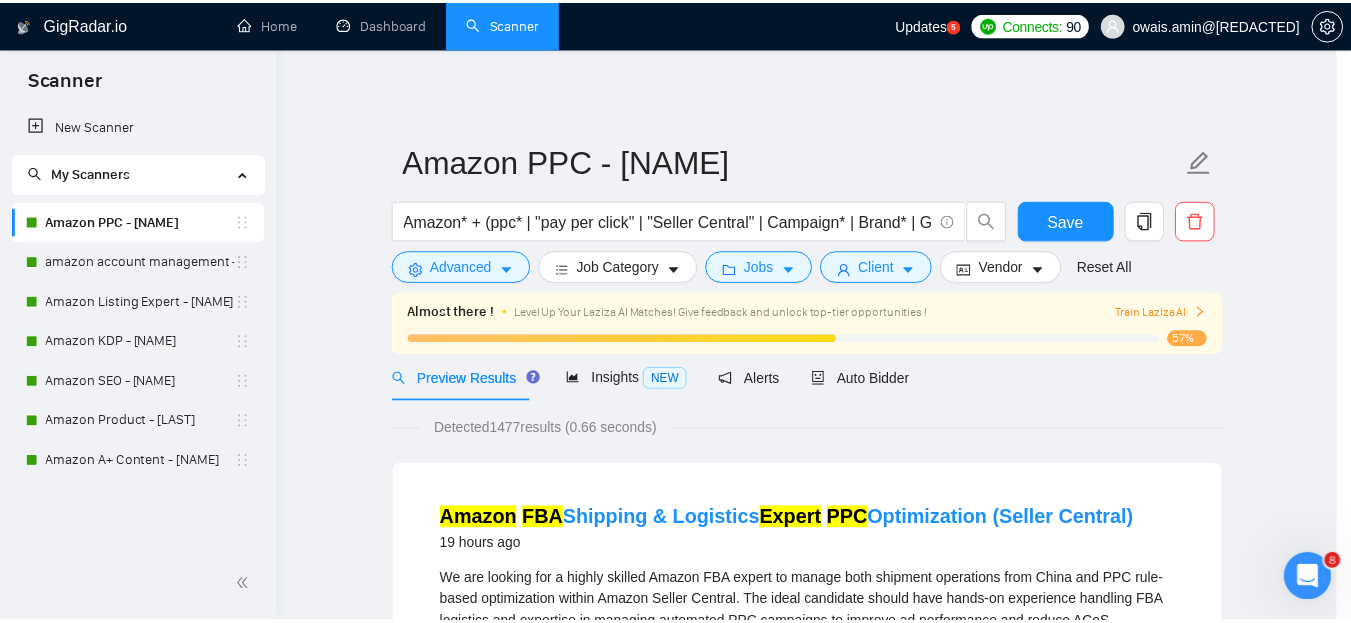 scroll, scrollTop: 85, scrollLeft: 0, axis: vertical 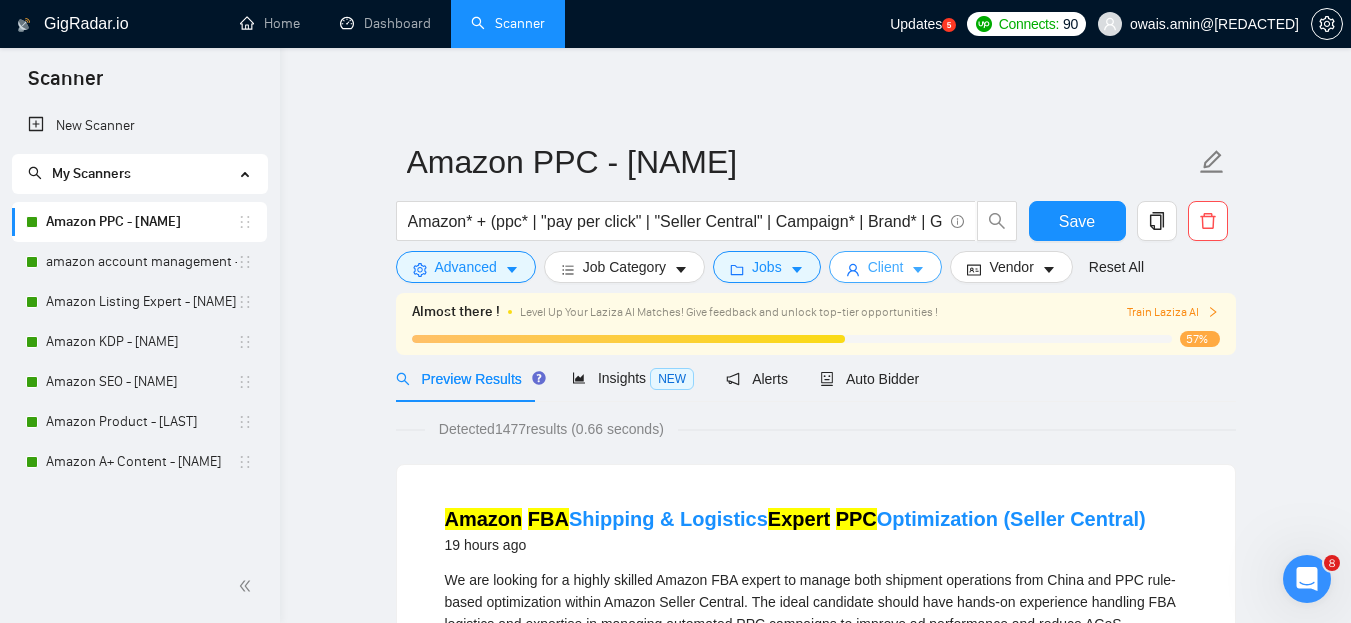 click on "Client" at bounding box center [886, 267] 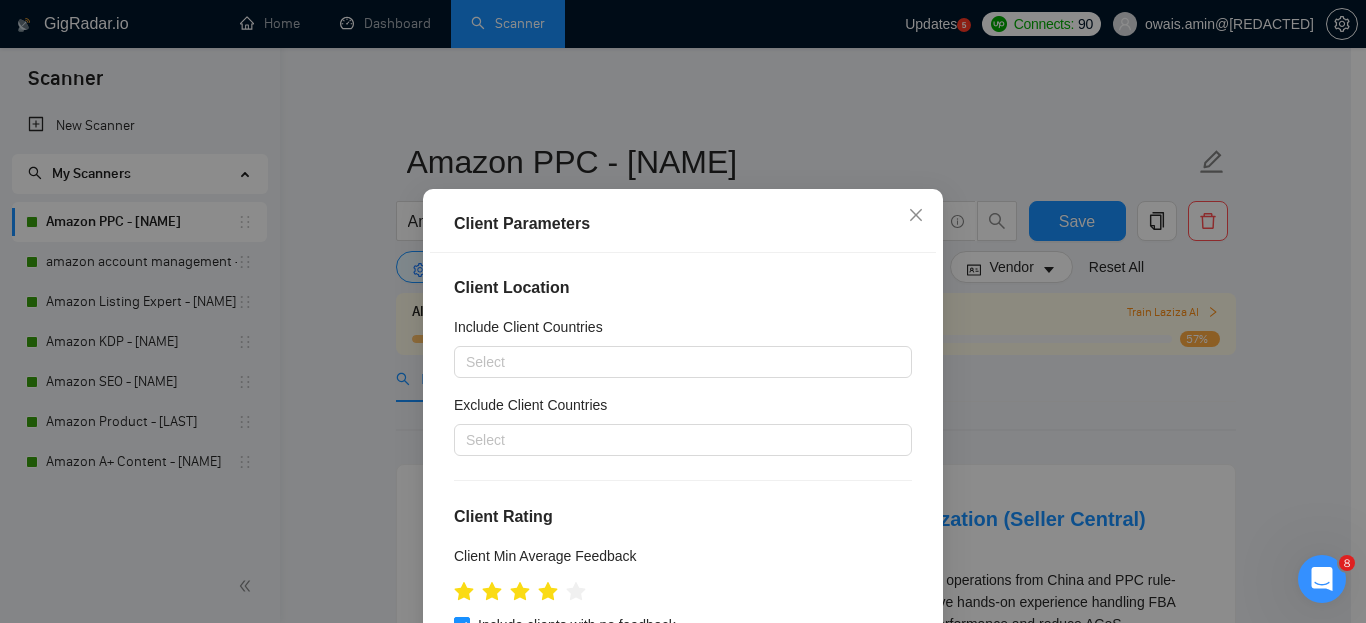 scroll, scrollTop: 0, scrollLeft: 0, axis: both 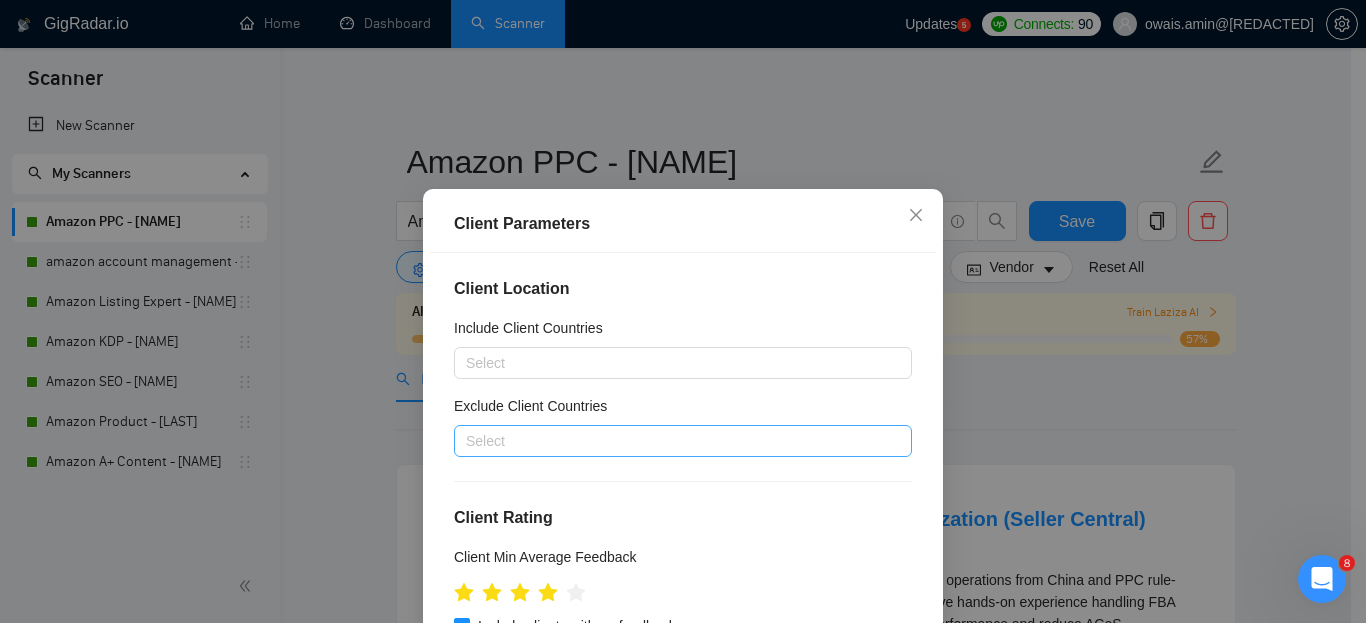 click at bounding box center [673, 441] 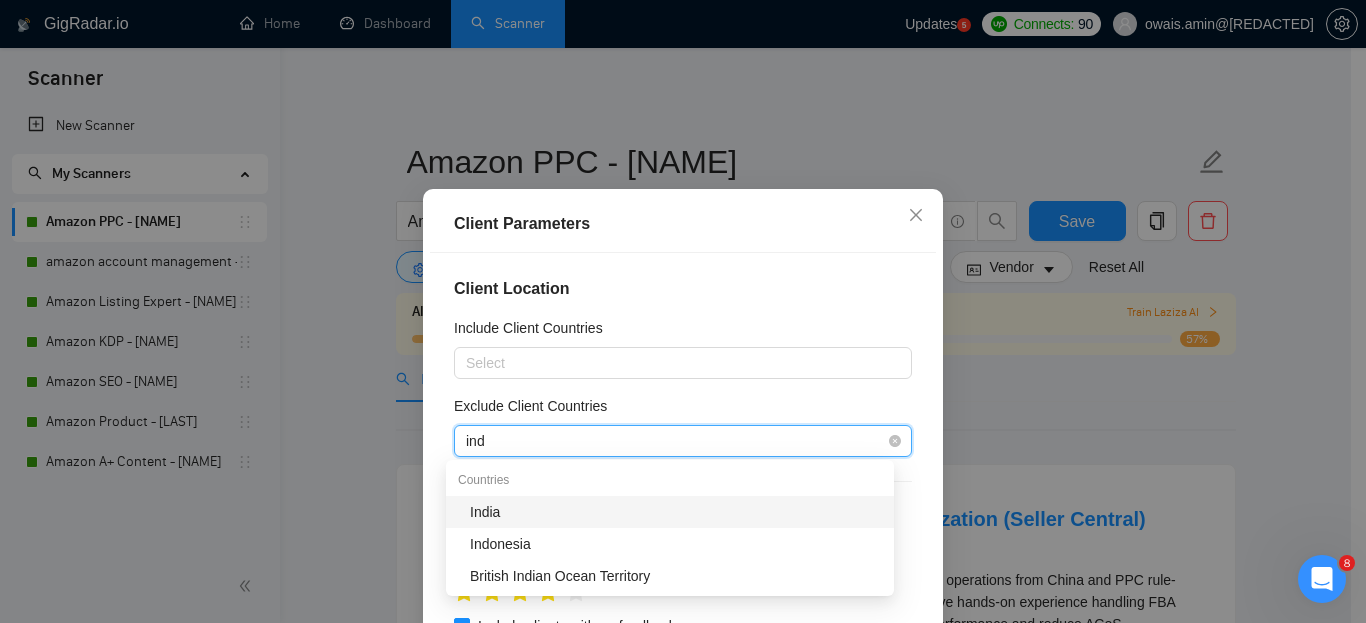 type on "indi" 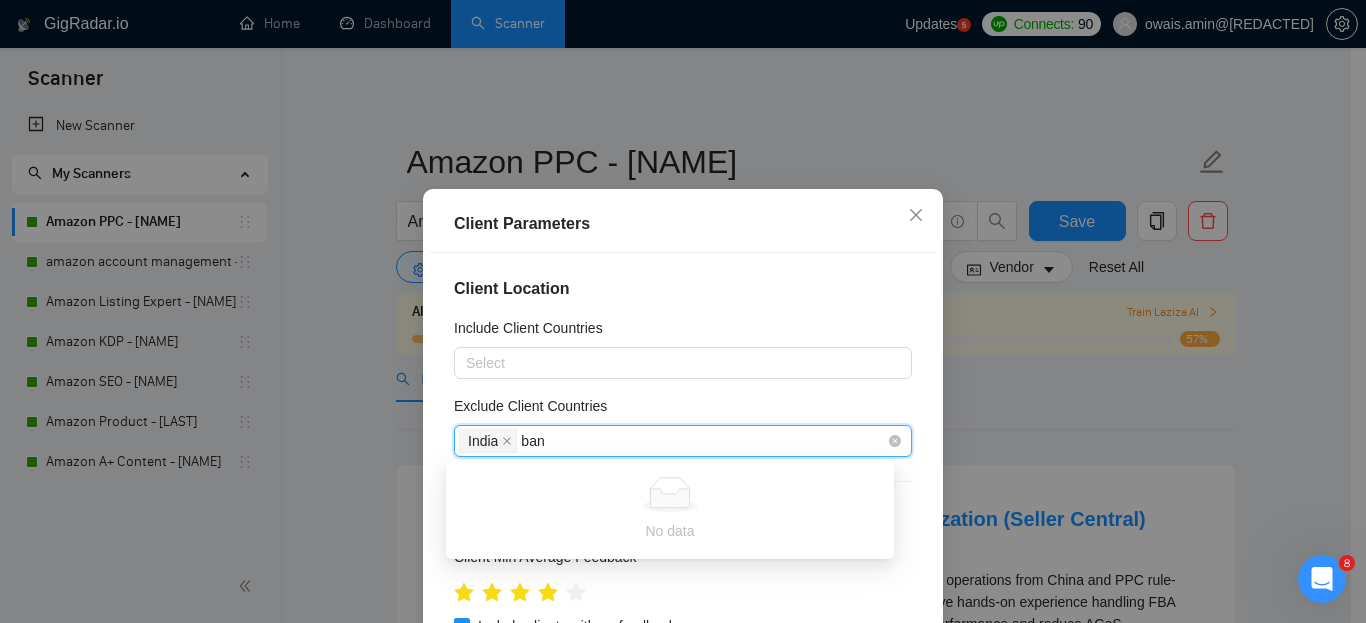 type on "bang" 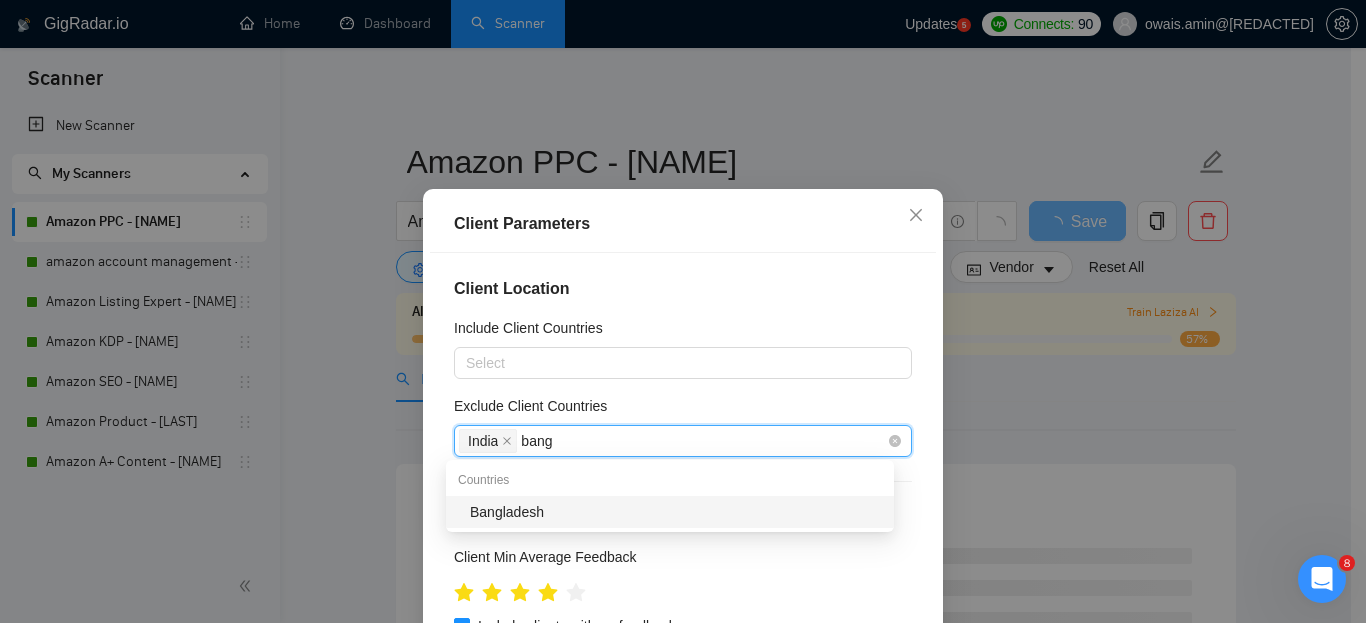 type 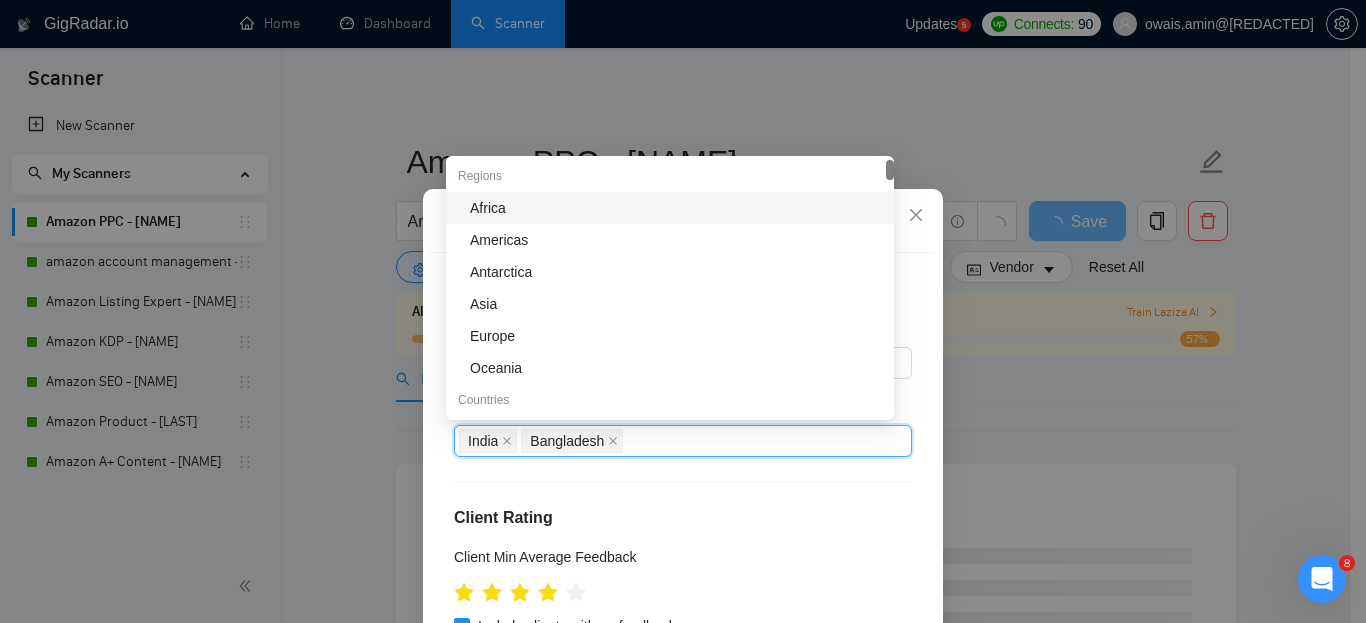 click on "Client Location Include Client Countries   Select Exclude Client Countries India Bangladesh   Client Rating Client Min Average Feedback Include clients with no feedback Client Payment Details Payment Verified Hire Rate Stats   Client Total Spent $ Min - $ Max Client Hire Rate New High Rates Max Rates     Avg Hourly Rate Paid New $ Min - $ Max Include Clients without Sufficient History Client Profile Client Industry New   Any industry Client Company Size   Any company size Enterprise Clients New   Any clients" at bounding box center (683, 471) 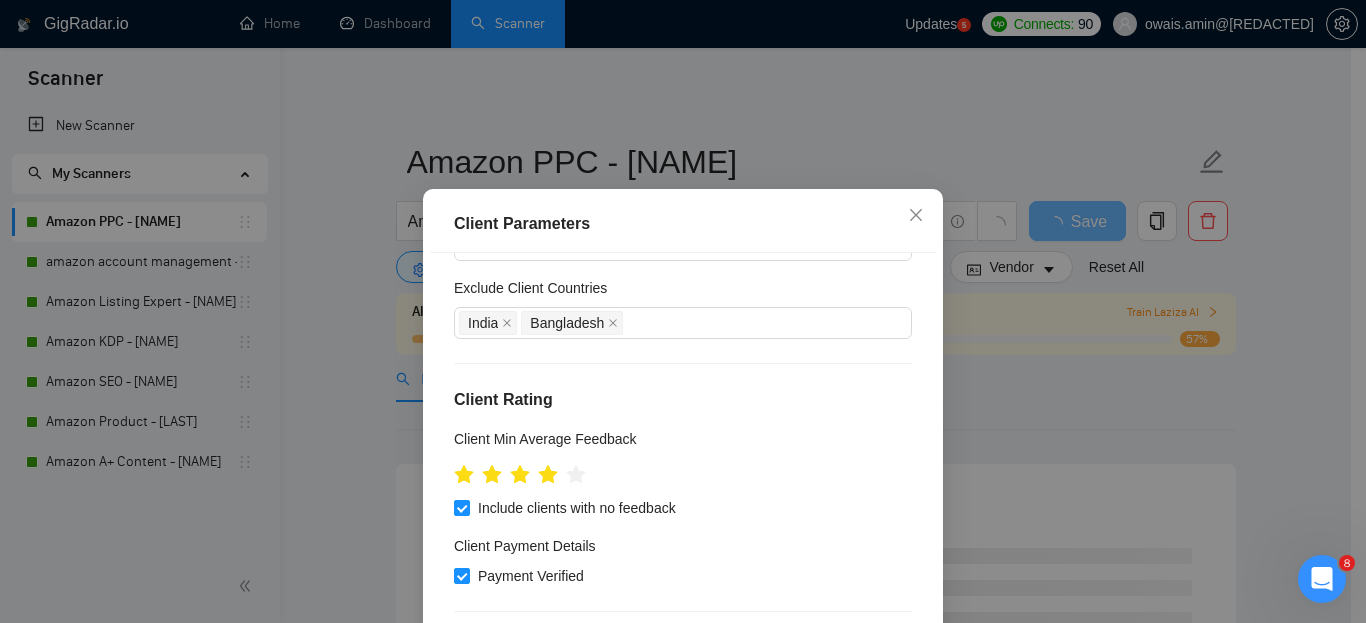 scroll, scrollTop: 122, scrollLeft: 0, axis: vertical 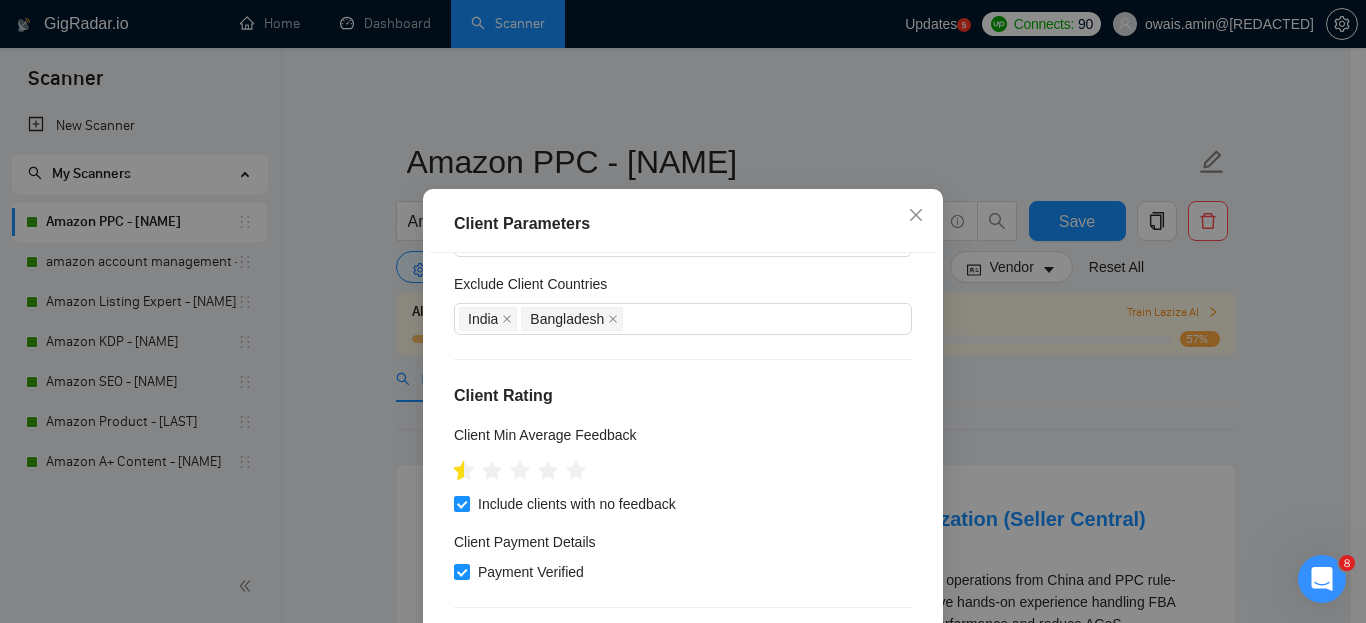 click 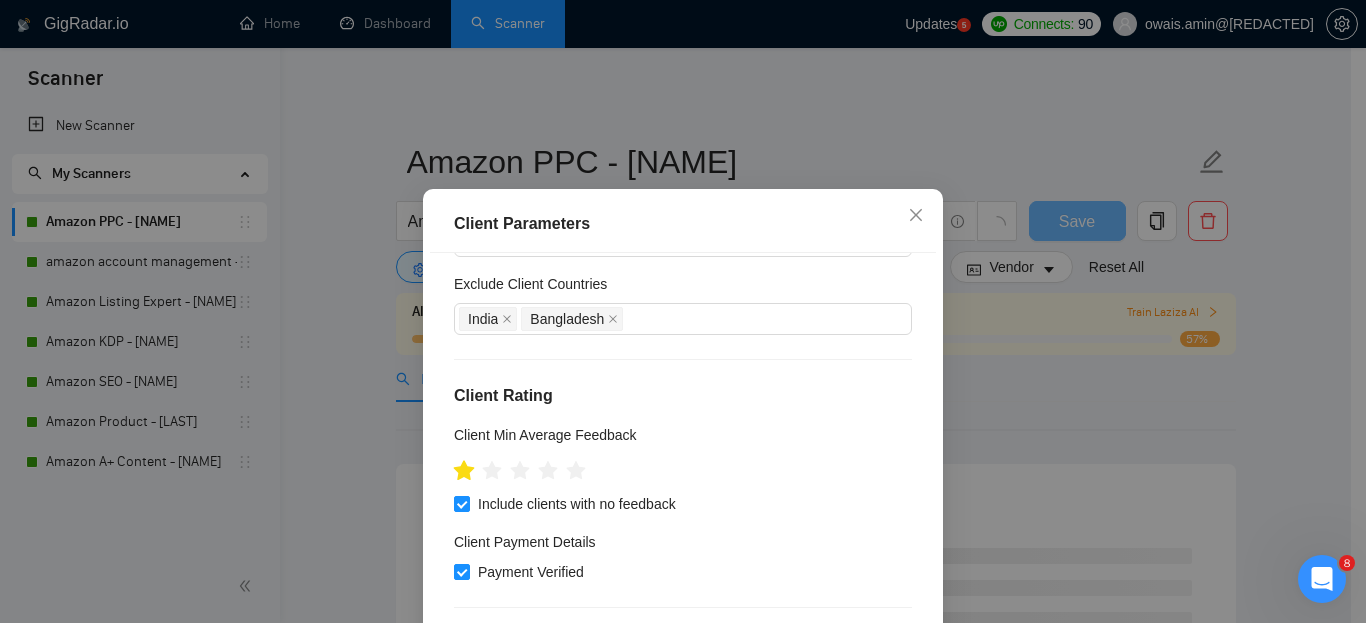 click 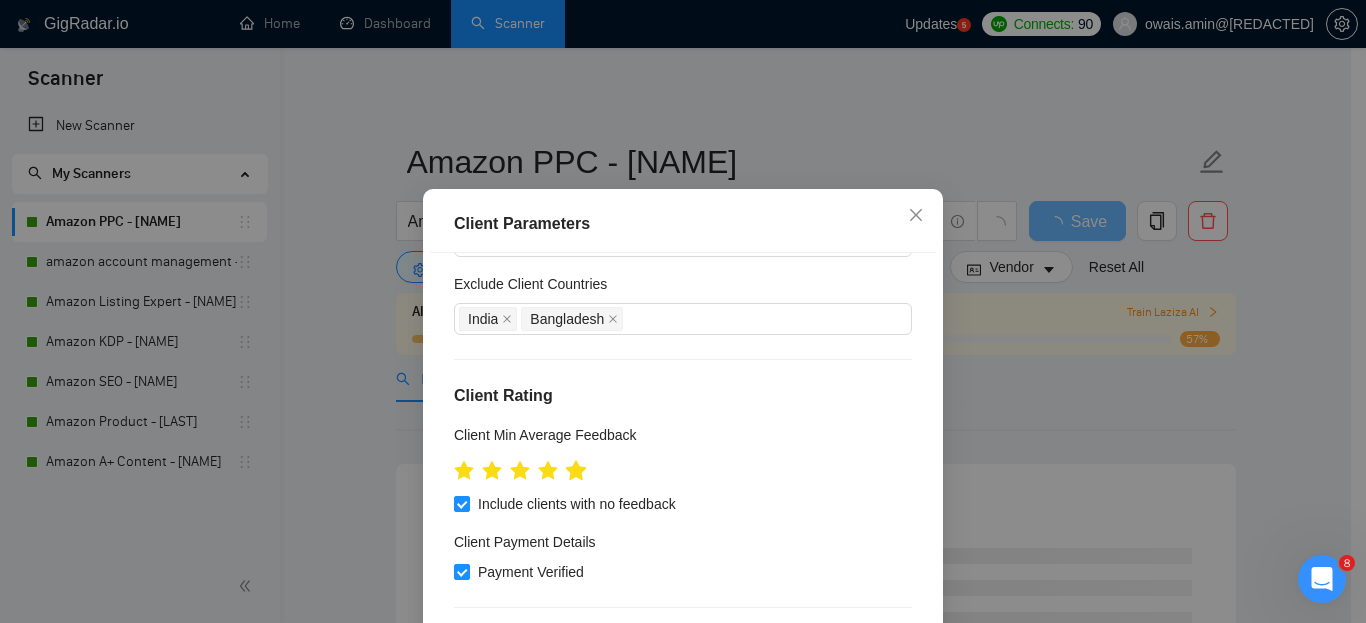 click 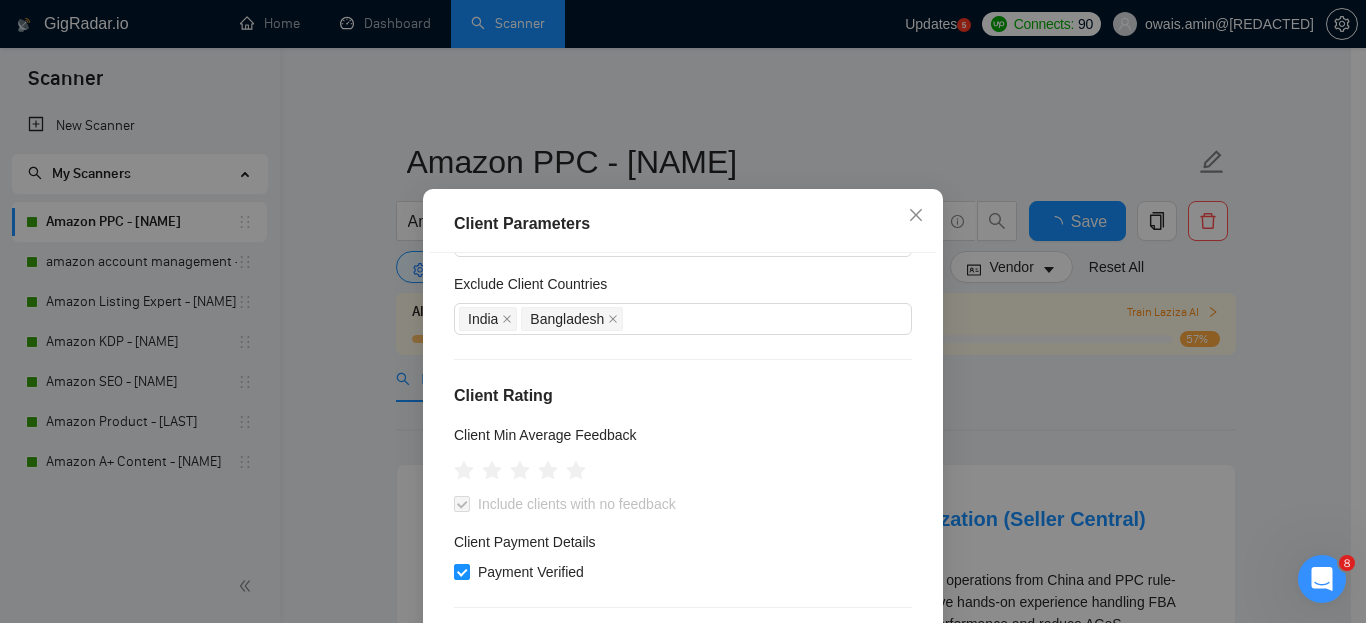 scroll, scrollTop: 175, scrollLeft: 0, axis: vertical 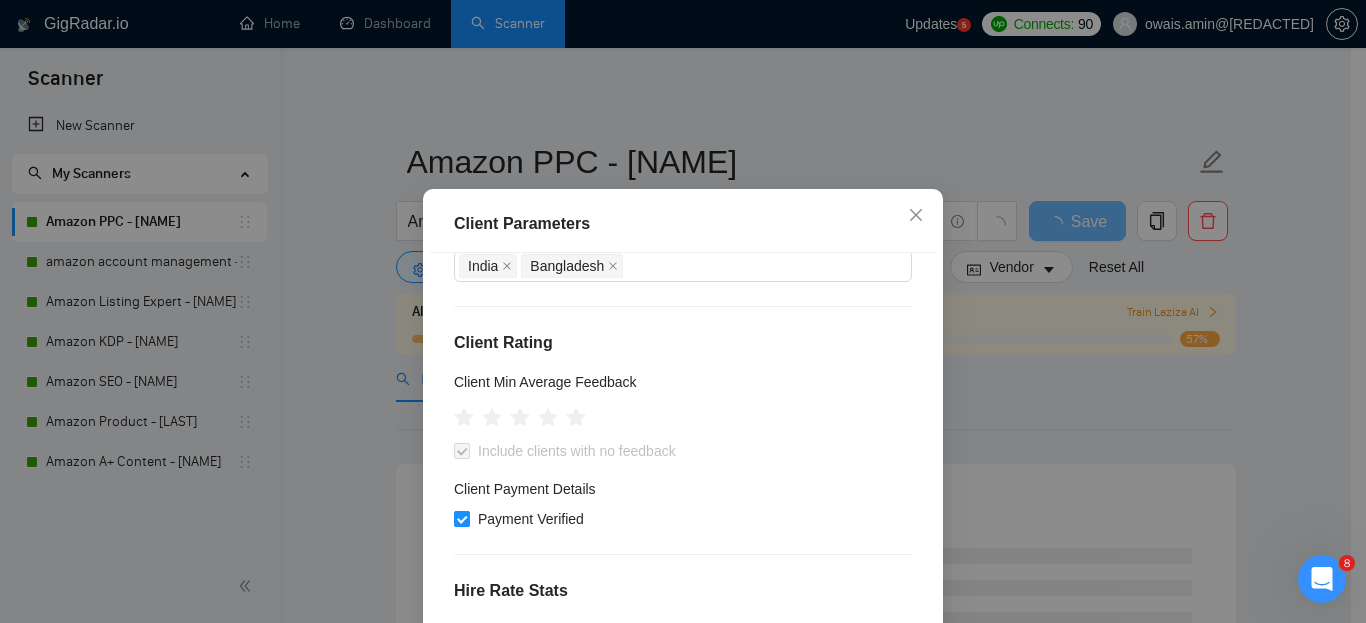 click on "Payment Verified" at bounding box center (461, 518) 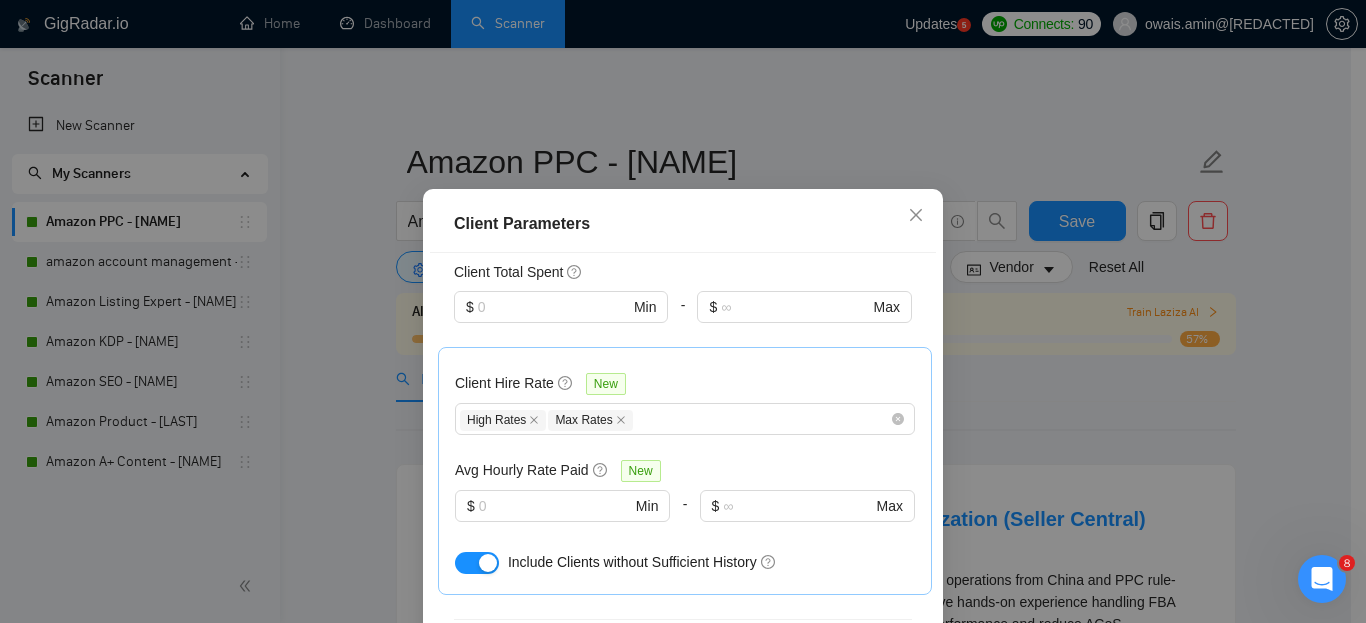 scroll, scrollTop: 535, scrollLeft: 0, axis: vertical 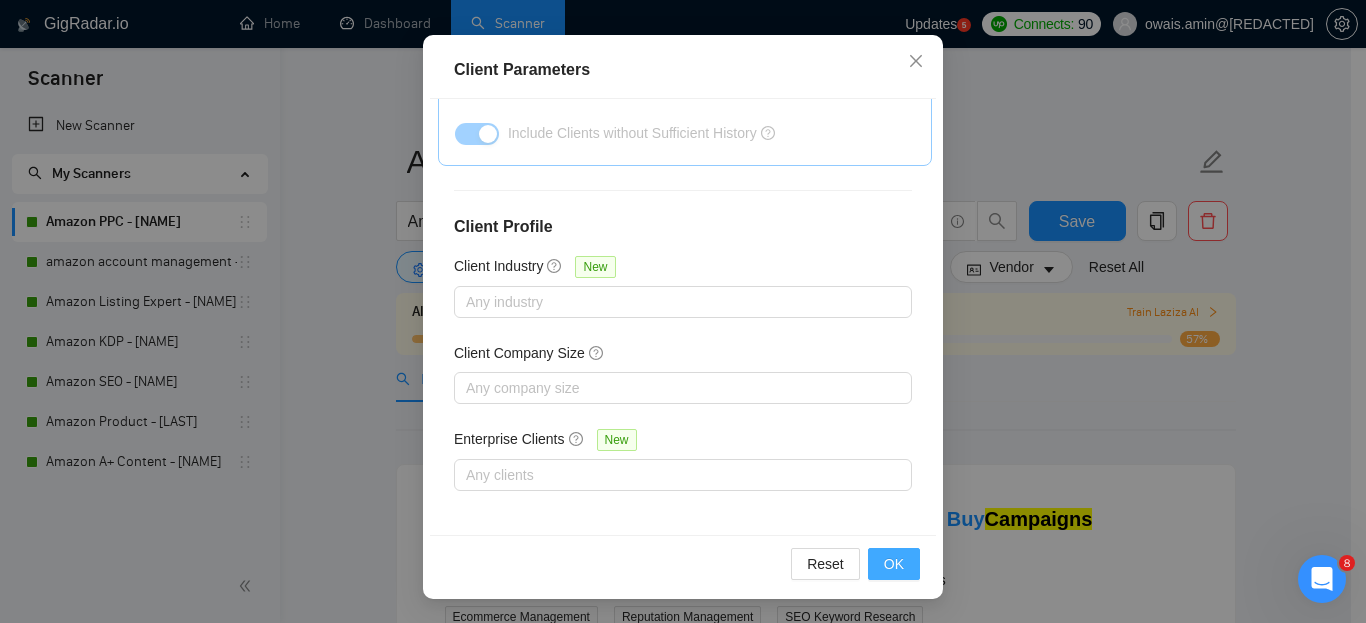 click on "OK" at bounding box center (894, 564) 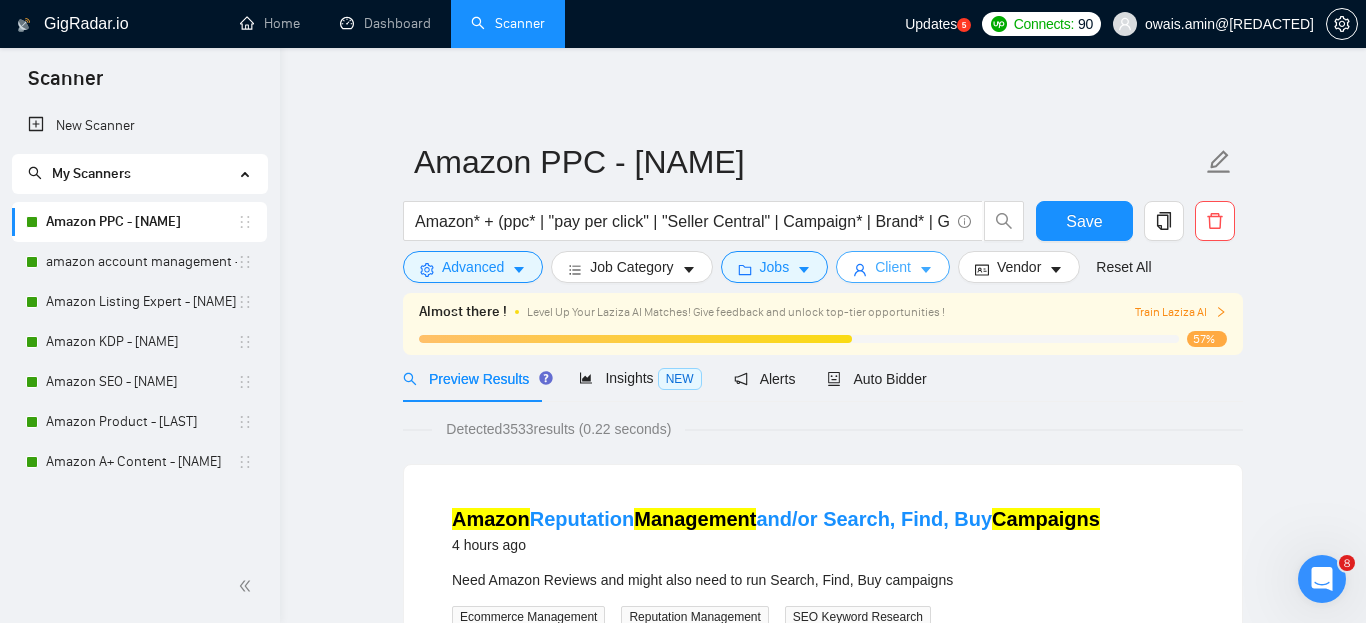 scroll, scrollTop: 0, scrollLeft: 0, axis: both 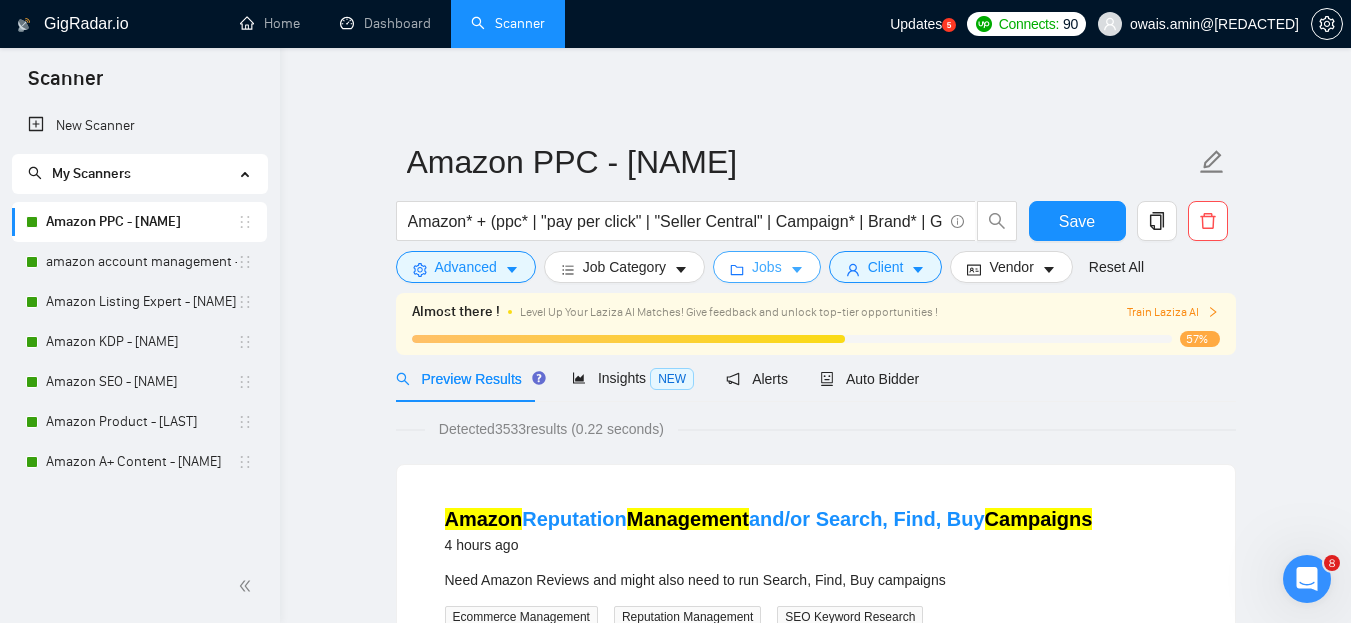 click on "Jobs" at bounding box center (767, 267) 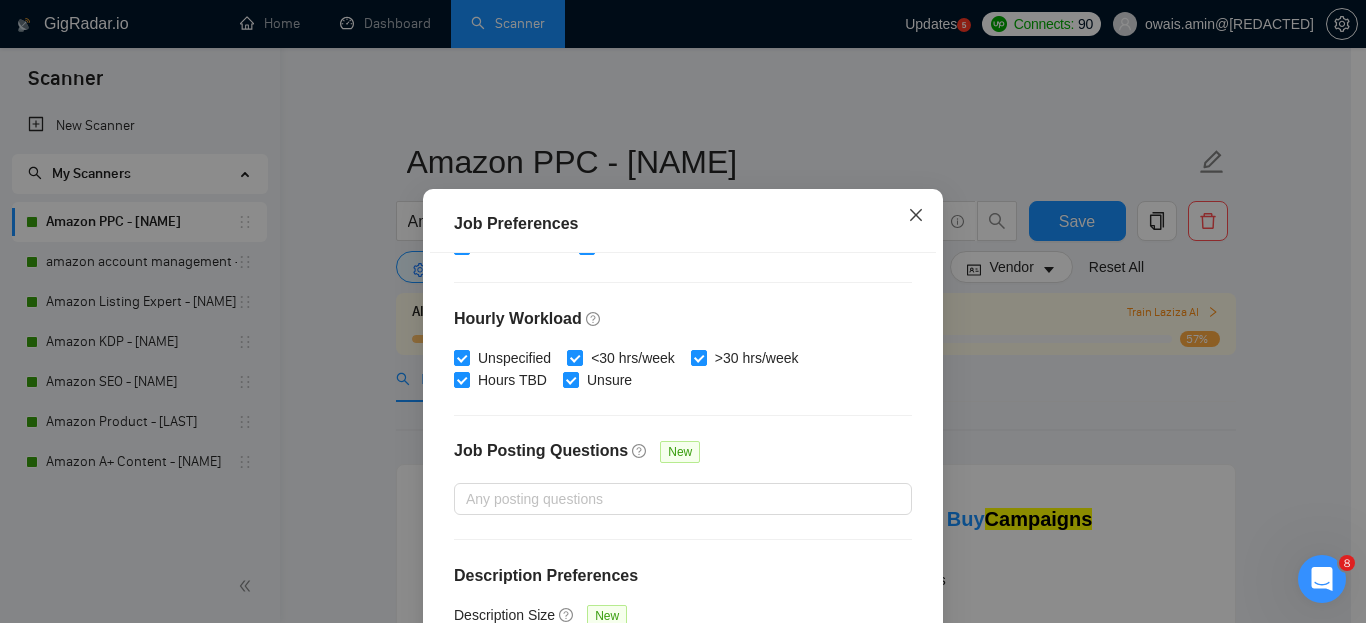 click 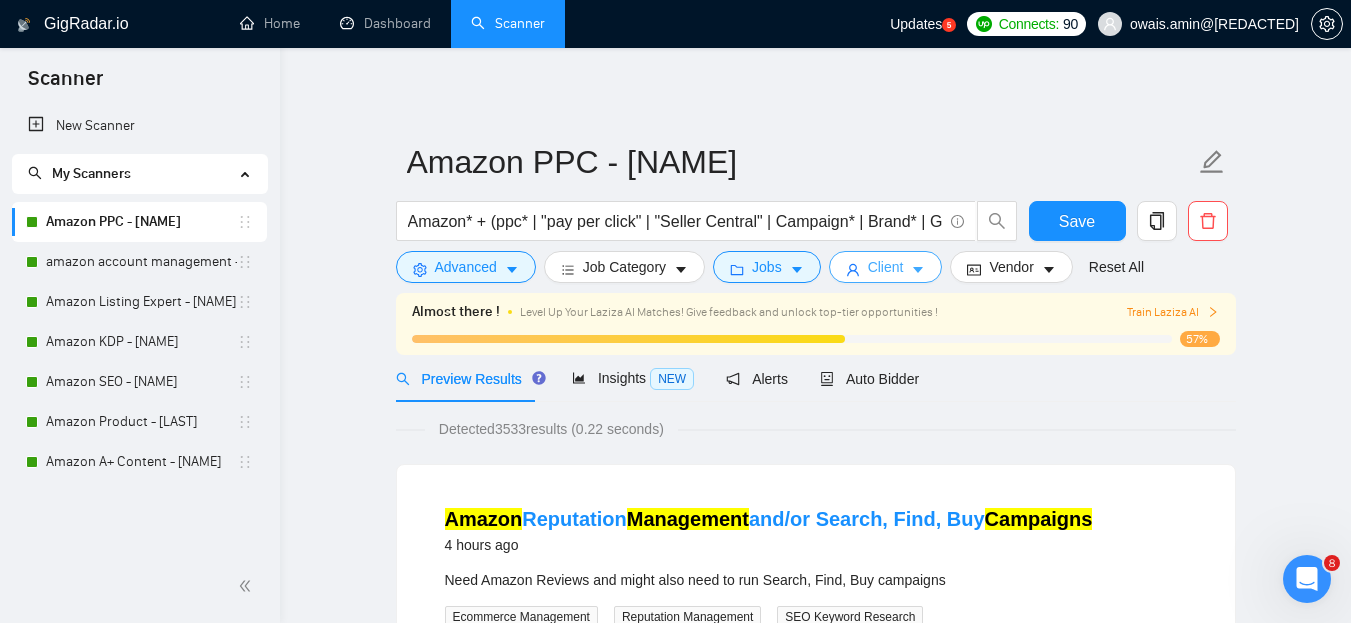 click on "Client" at bounding box center (886, 267) 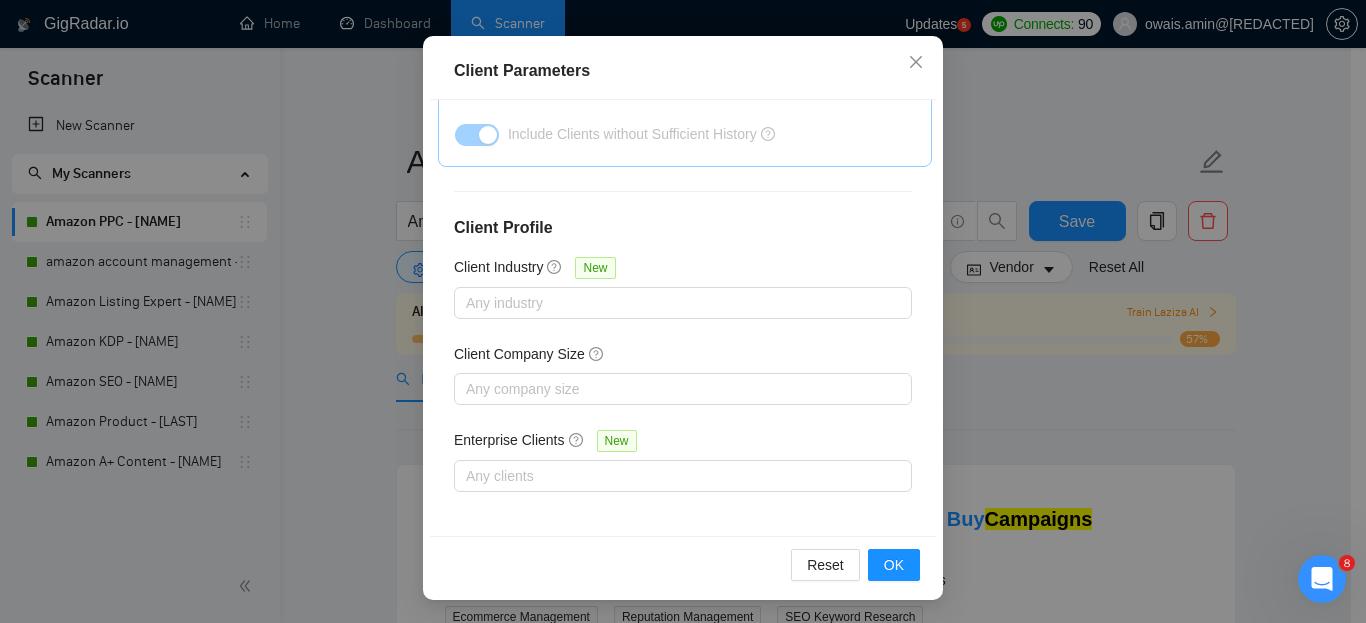 scroll, scrollTop: 154, scrollLeft: 0, axis: vertical 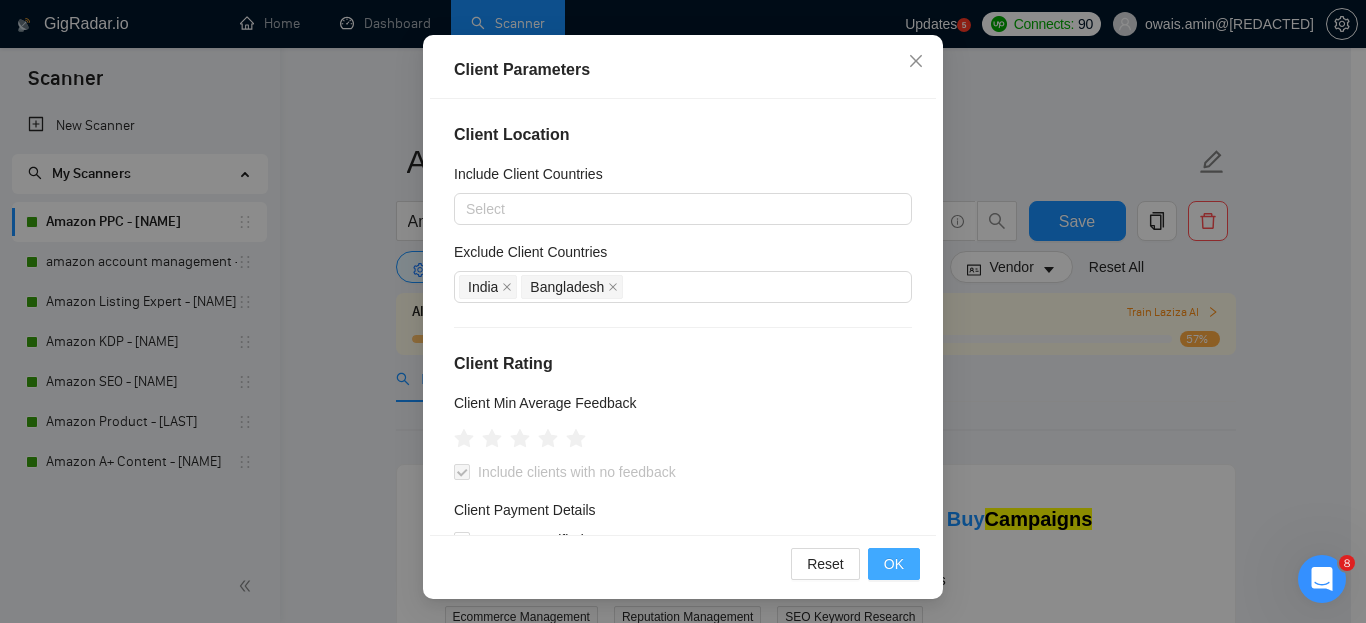 click on "OK" at bounding box center (894, 564) 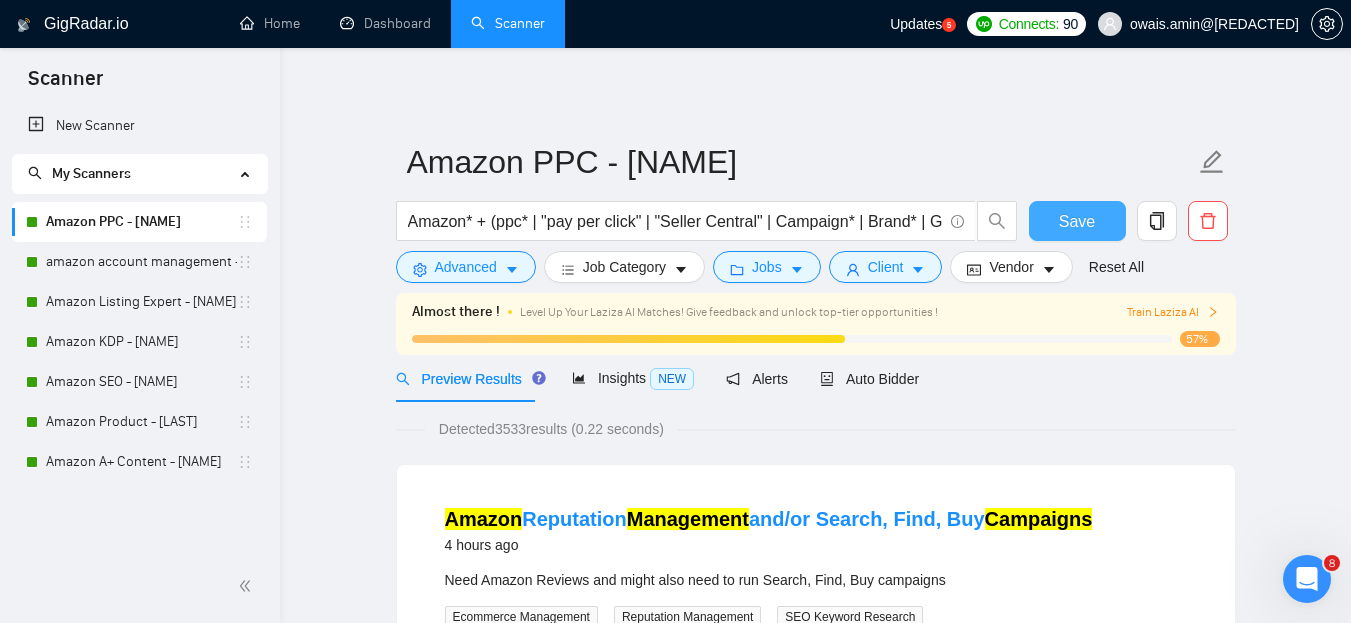 click on "Save" at bounding box center [1077, 221] 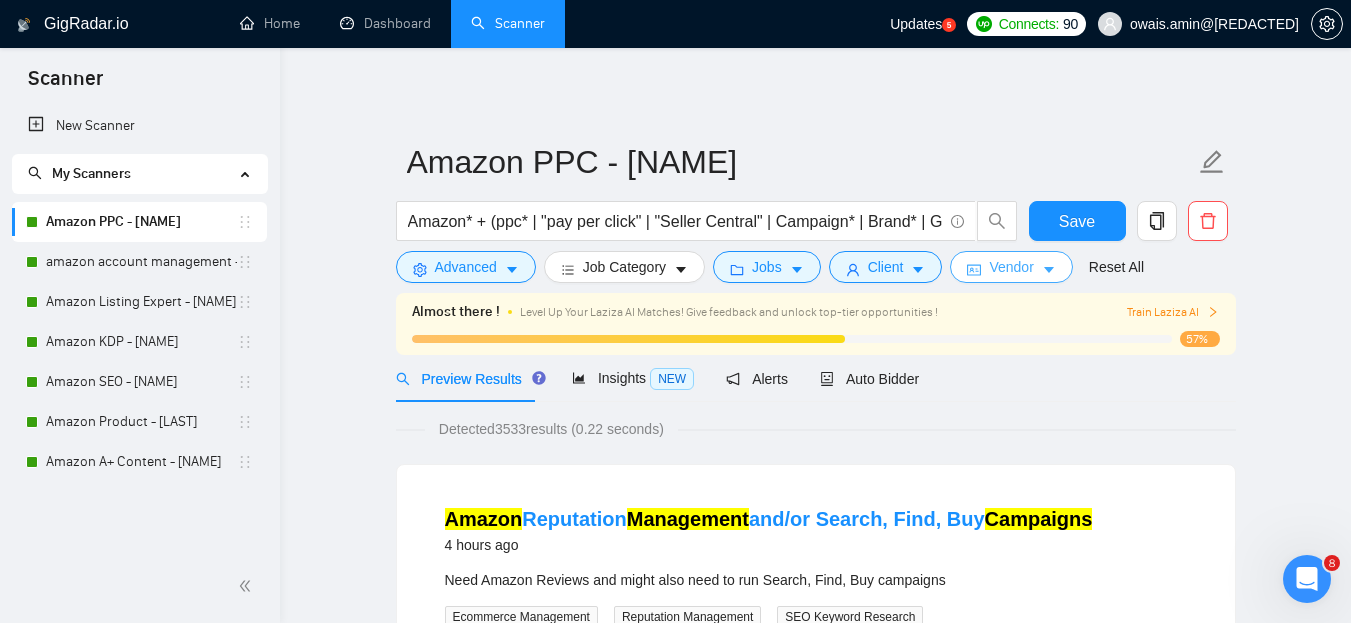 click on "Vendor" at bounding box center [1011, 267] 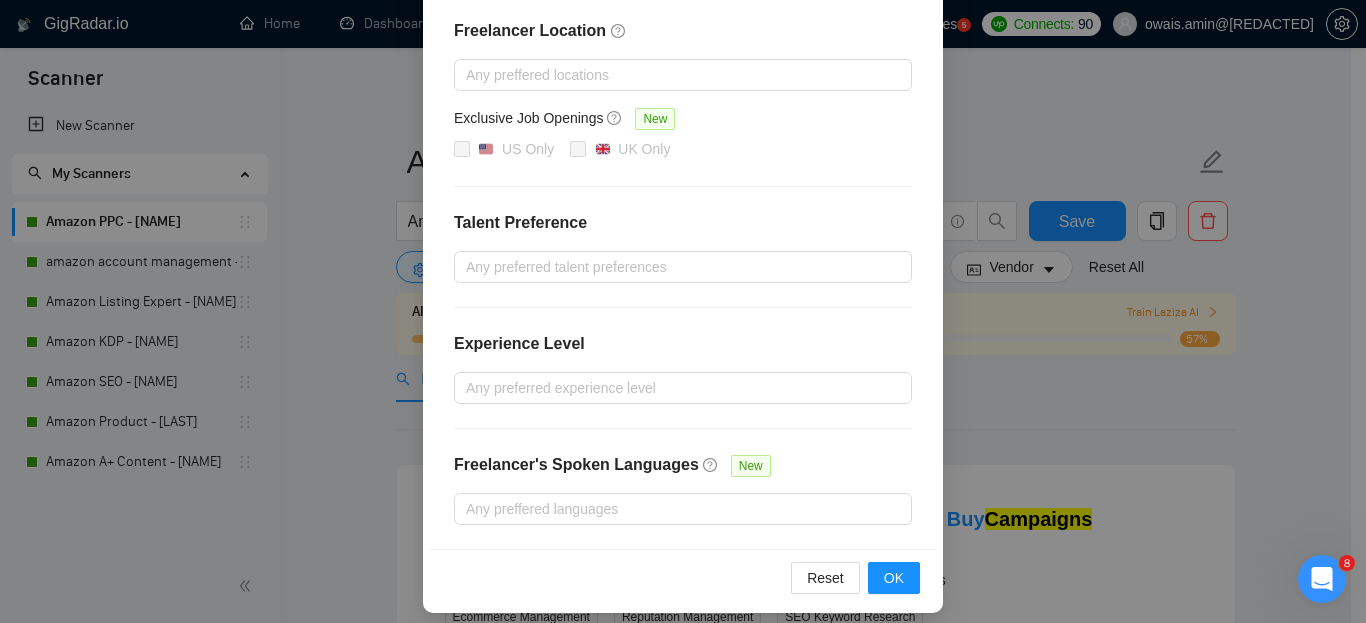 scroll, scrollTop: 302, scrollLeft: 0, axis: vertical 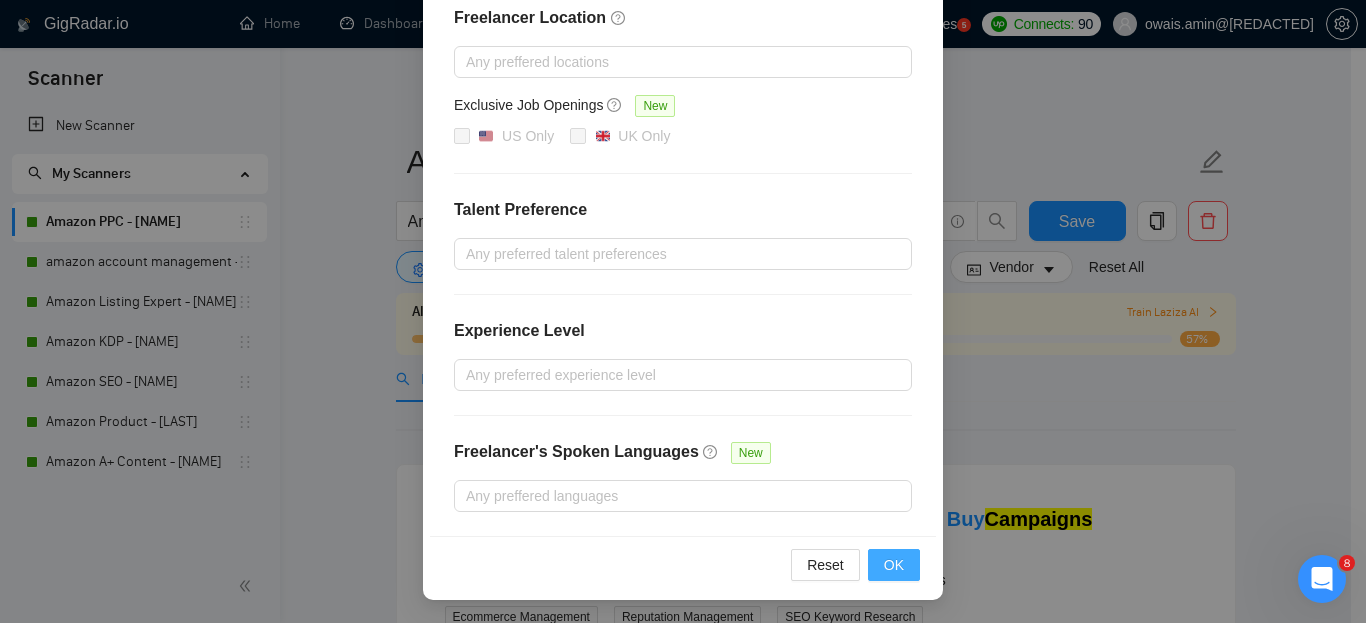 click on "OK" at bounding box center (894, 565) 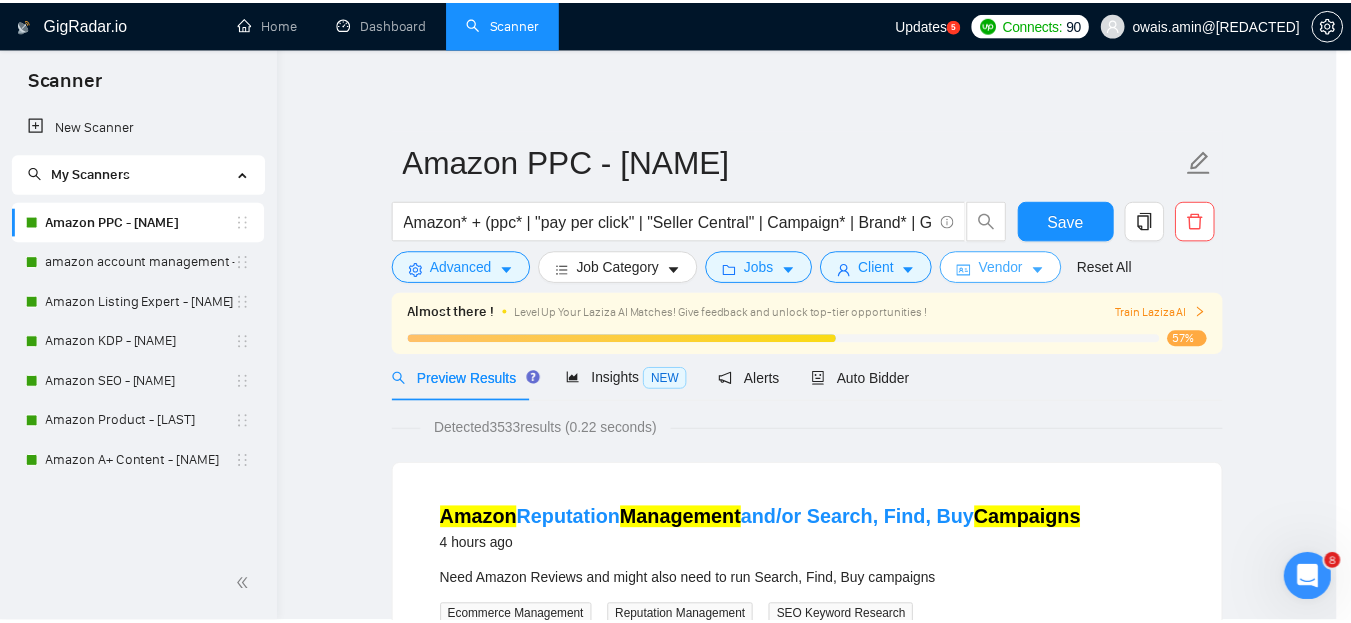 scroll, scrollTop: 0, scrollLeft: 0, axis: both 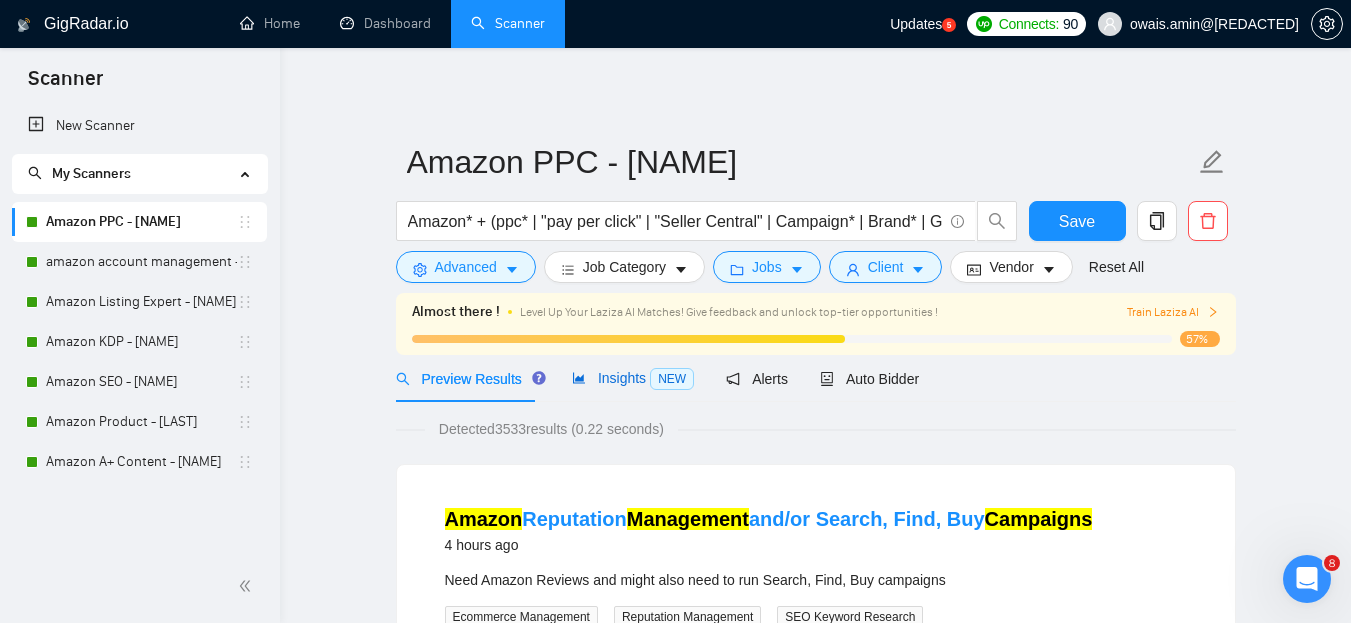 click on "Insights NEW" at bounding box center [633, 378] 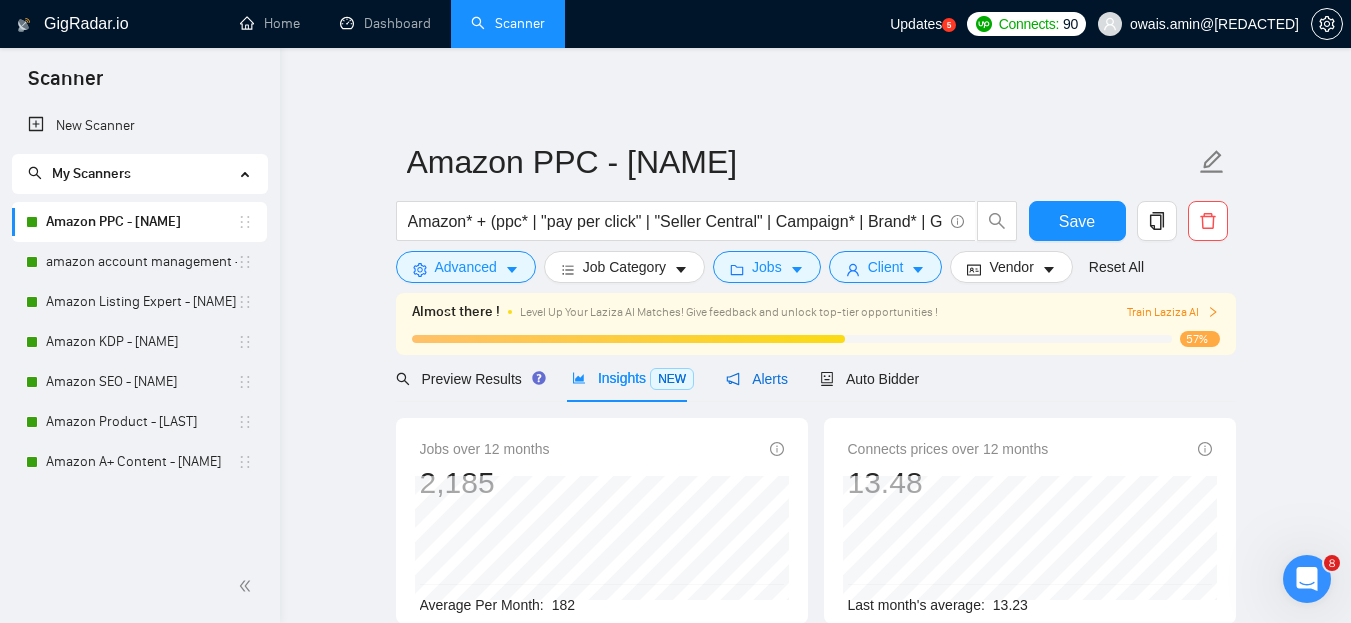 click on "Alerts" at bounding box center (757, 379) 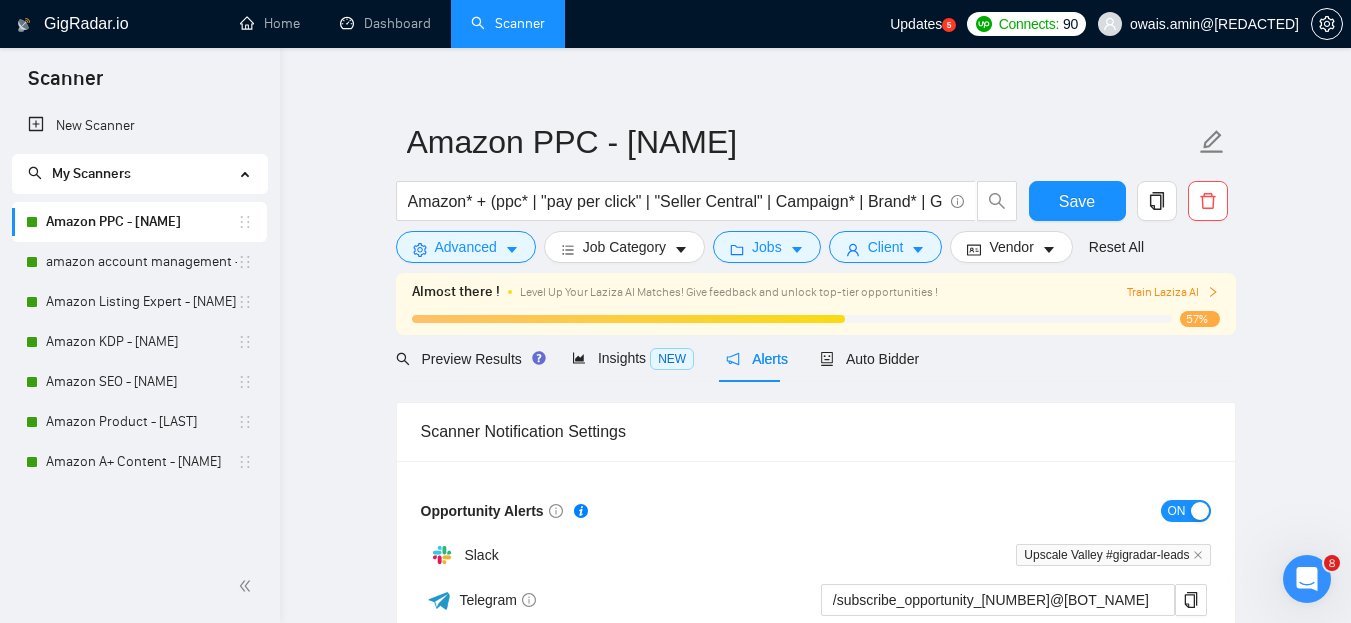 scroll, scrollTop: 0, scrollLeft: 0, axis: both 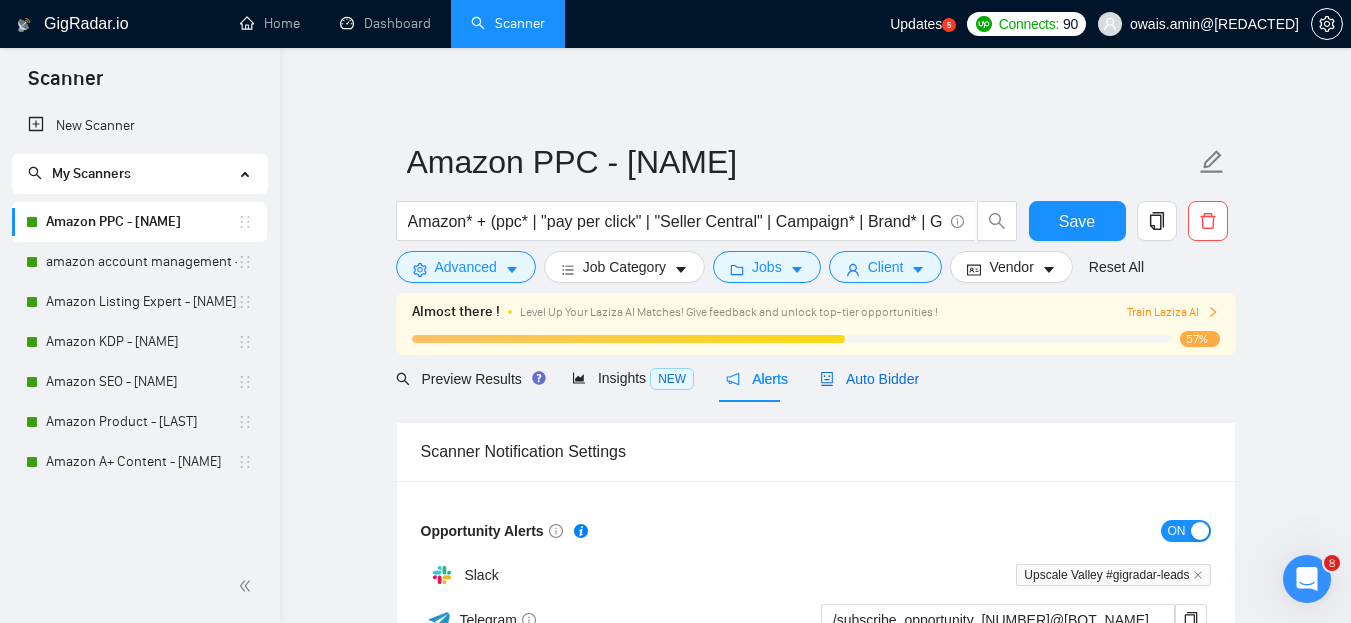 click on "Auto Bidder" at bounding box center (869, 379) 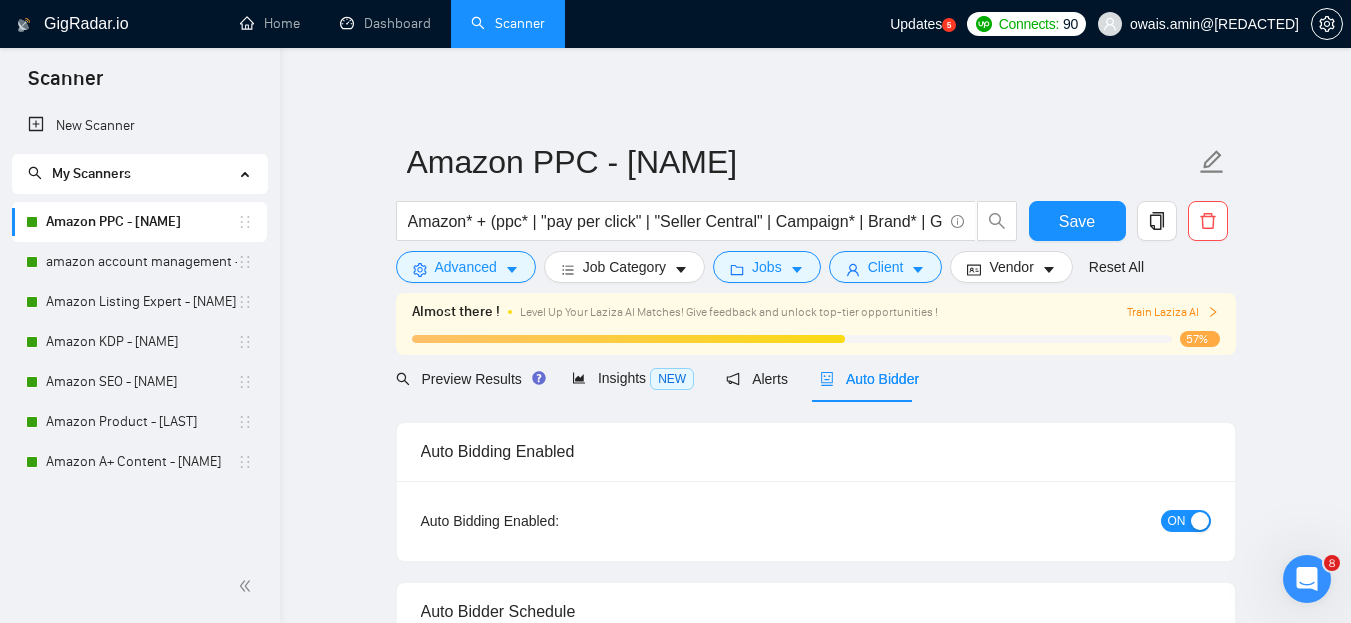 type 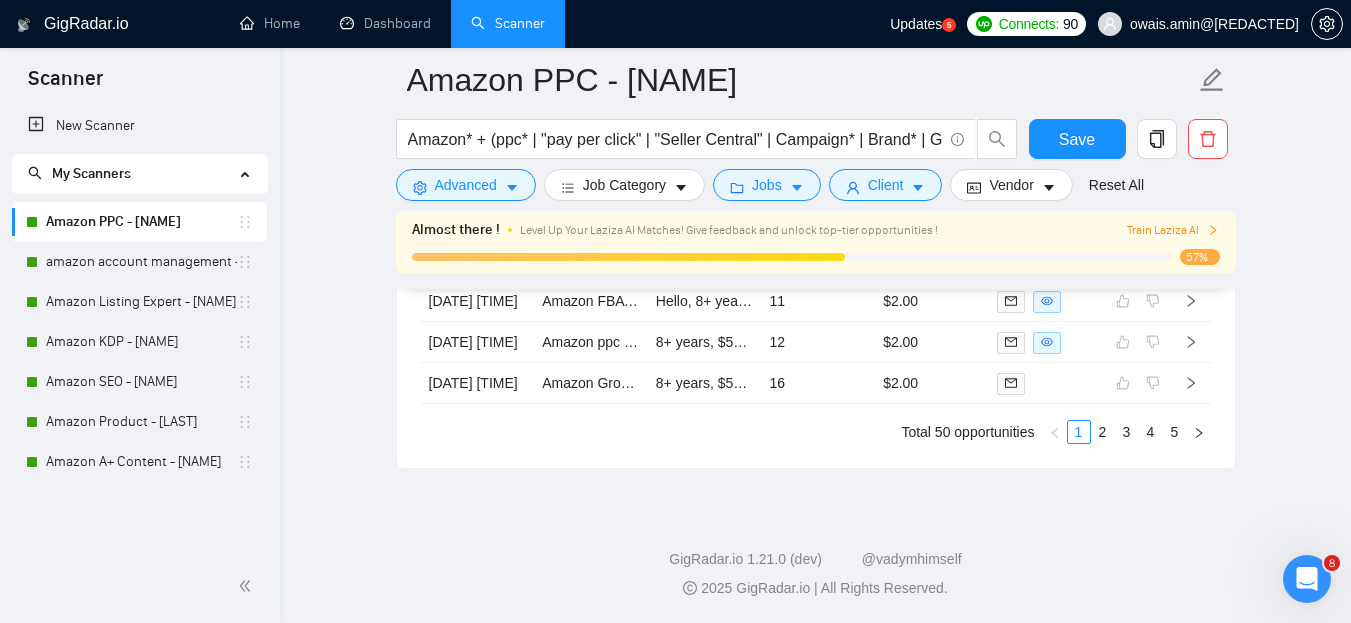 scroll, scrollTop: 5589, scrollLeft: 0, axis: vertical 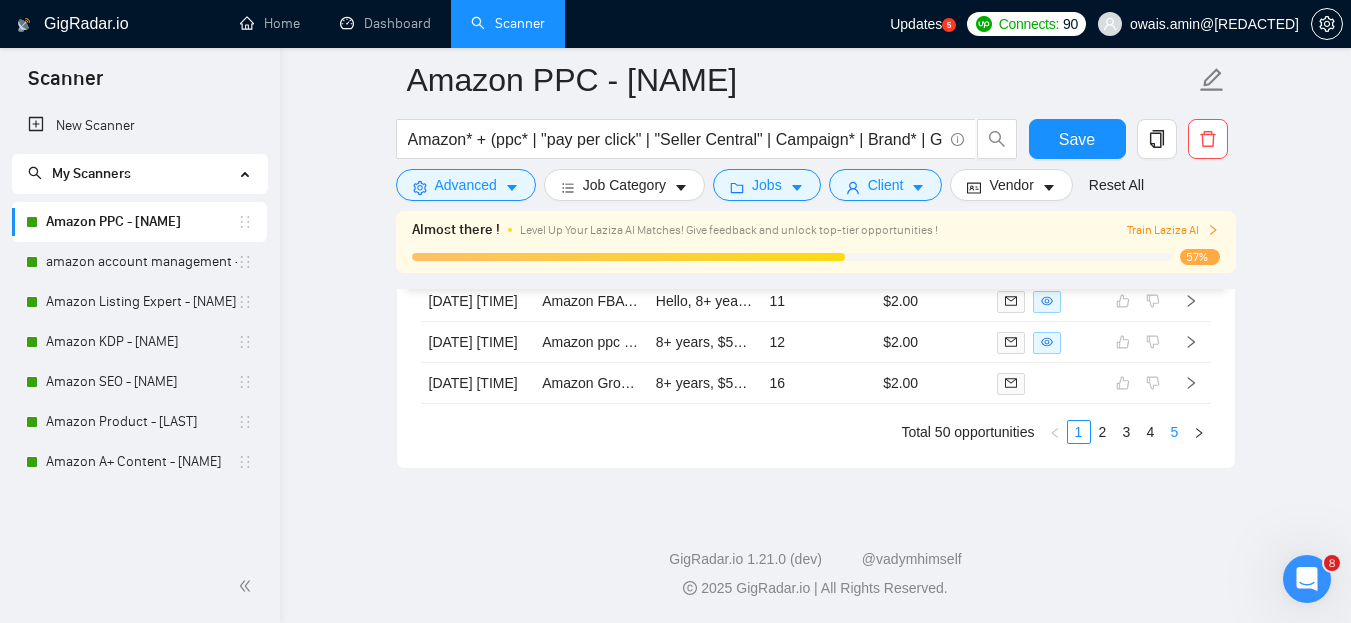click on "5" at bounding box center (1175, 432) 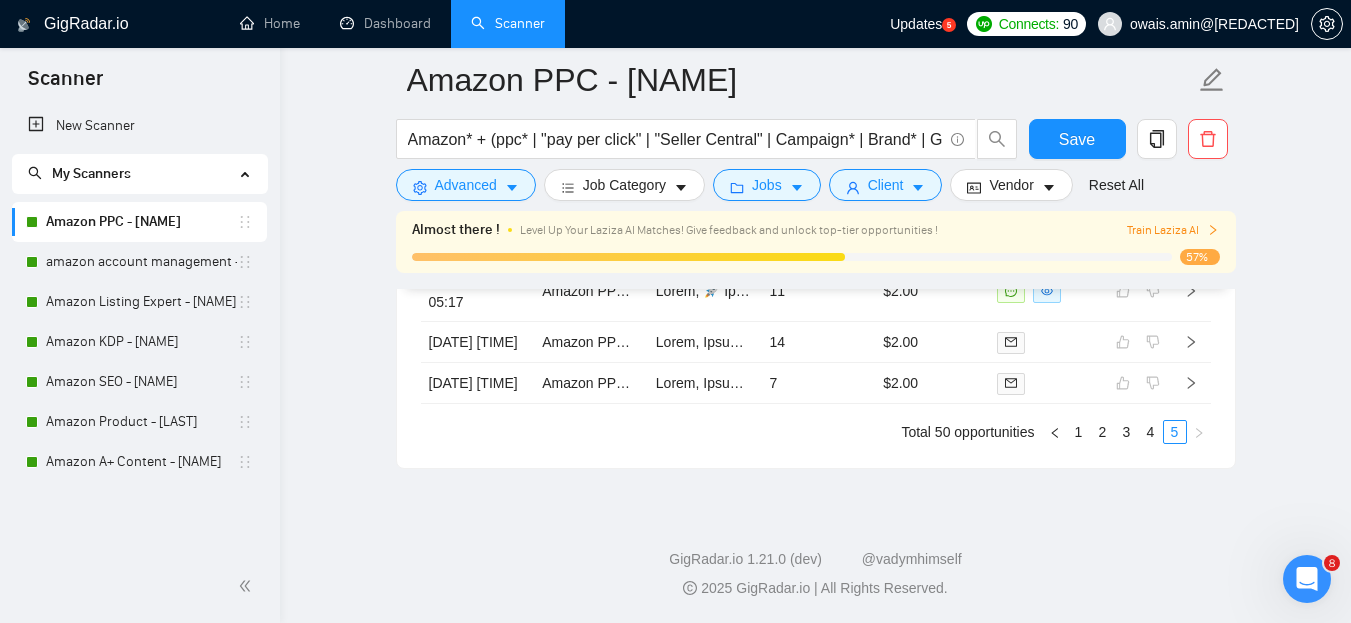 scroll, scrollTop: 5589, scrollLeft: 0, axis: vertical 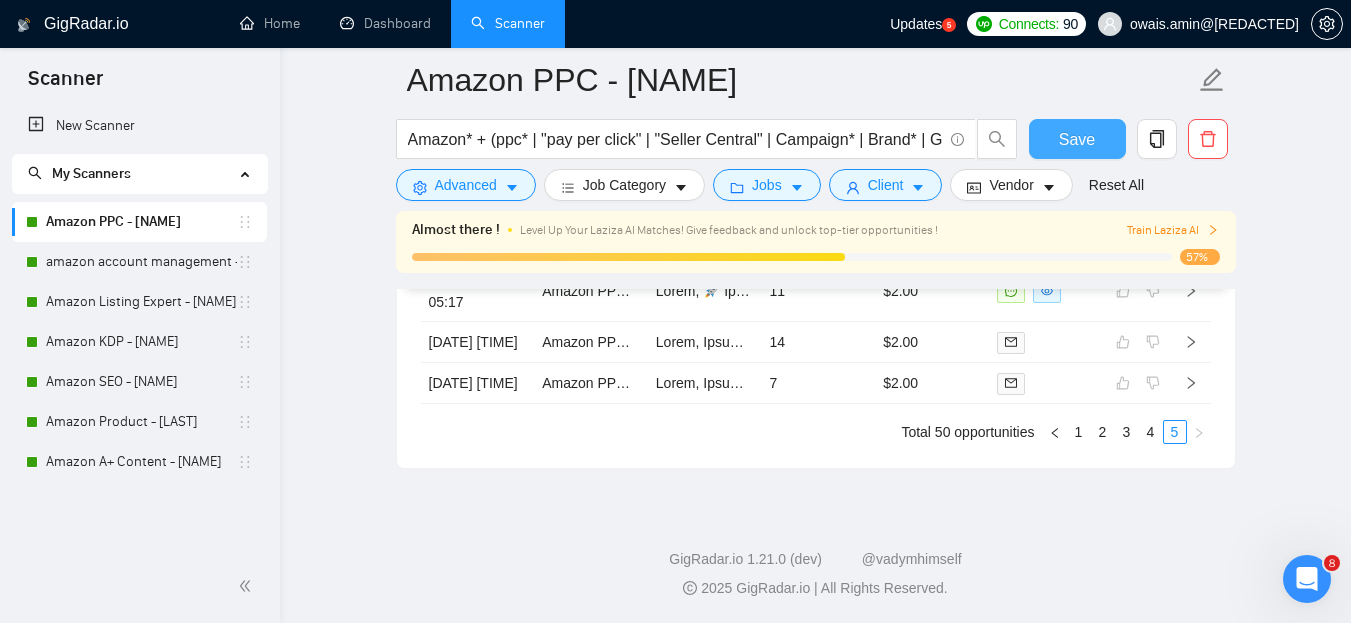 click on "Save" at bounding box center (1077, 139) 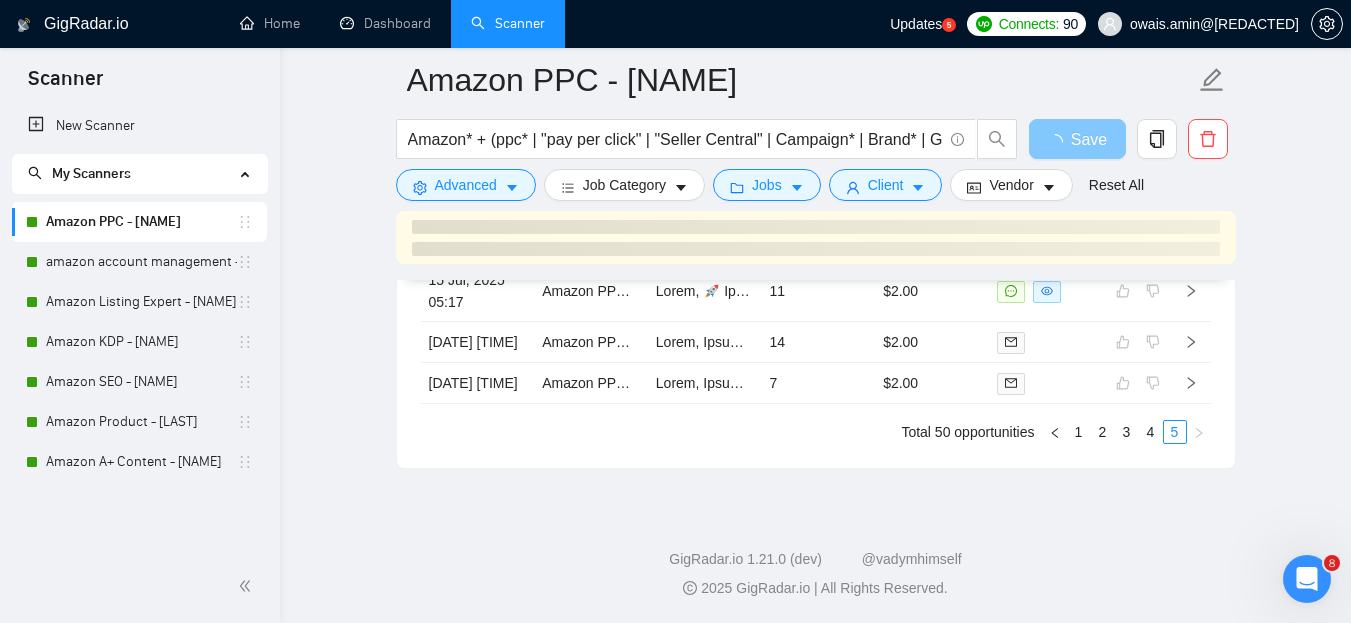 scroll, scrollTop: 5580, scrollLeft: 0, axis: vertical 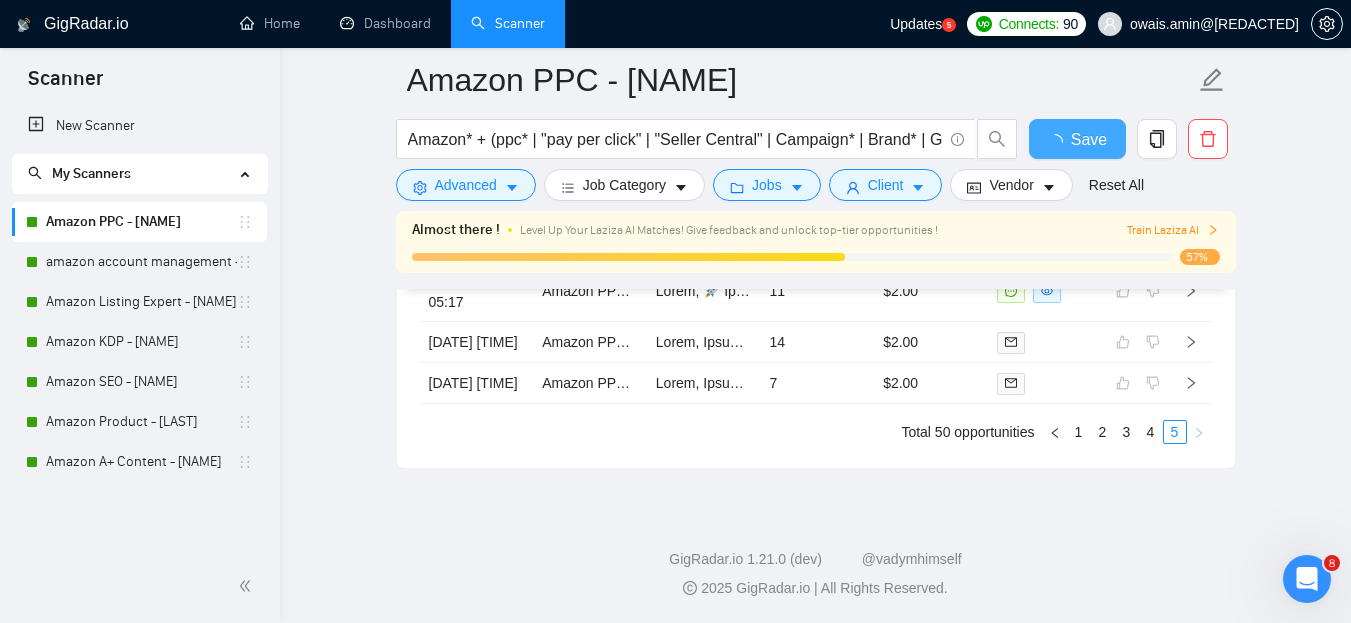 type 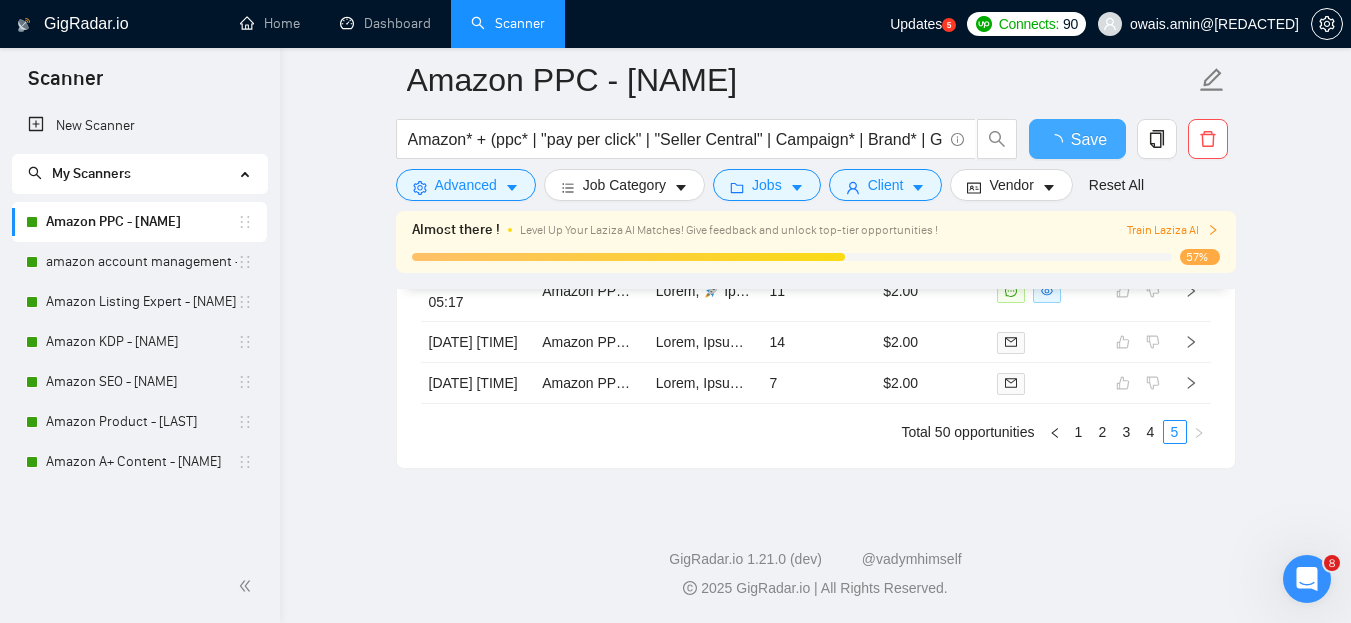 checkbox on "true" 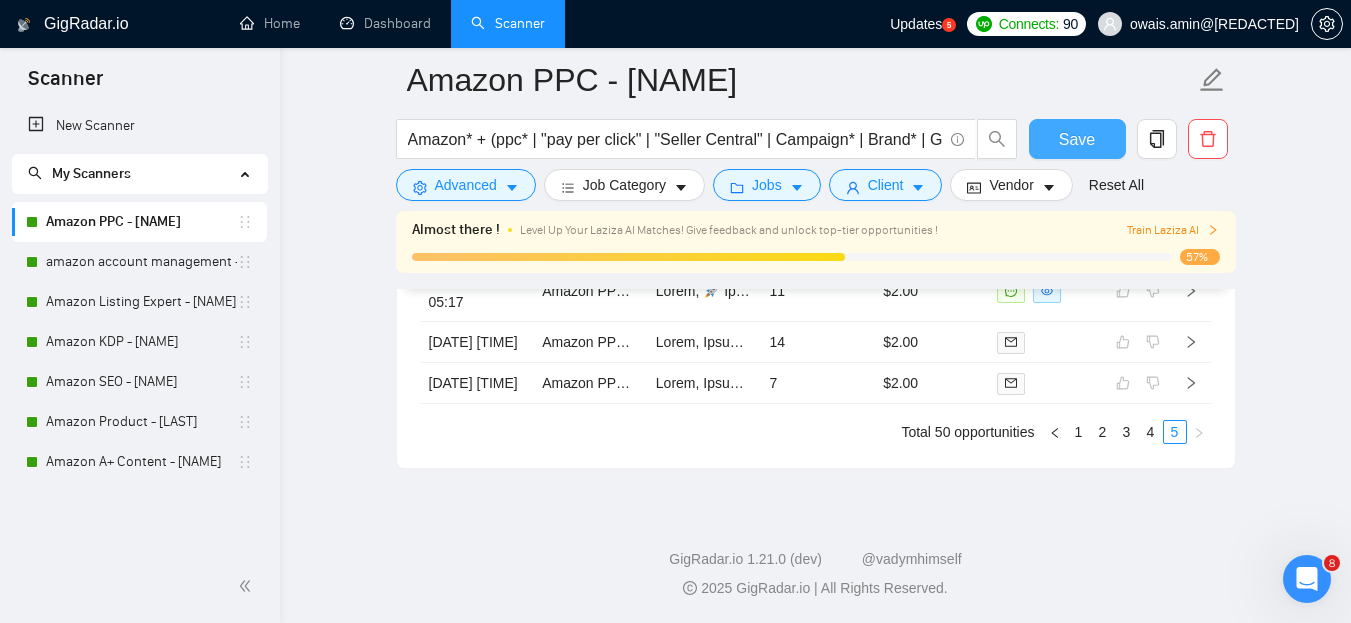 type 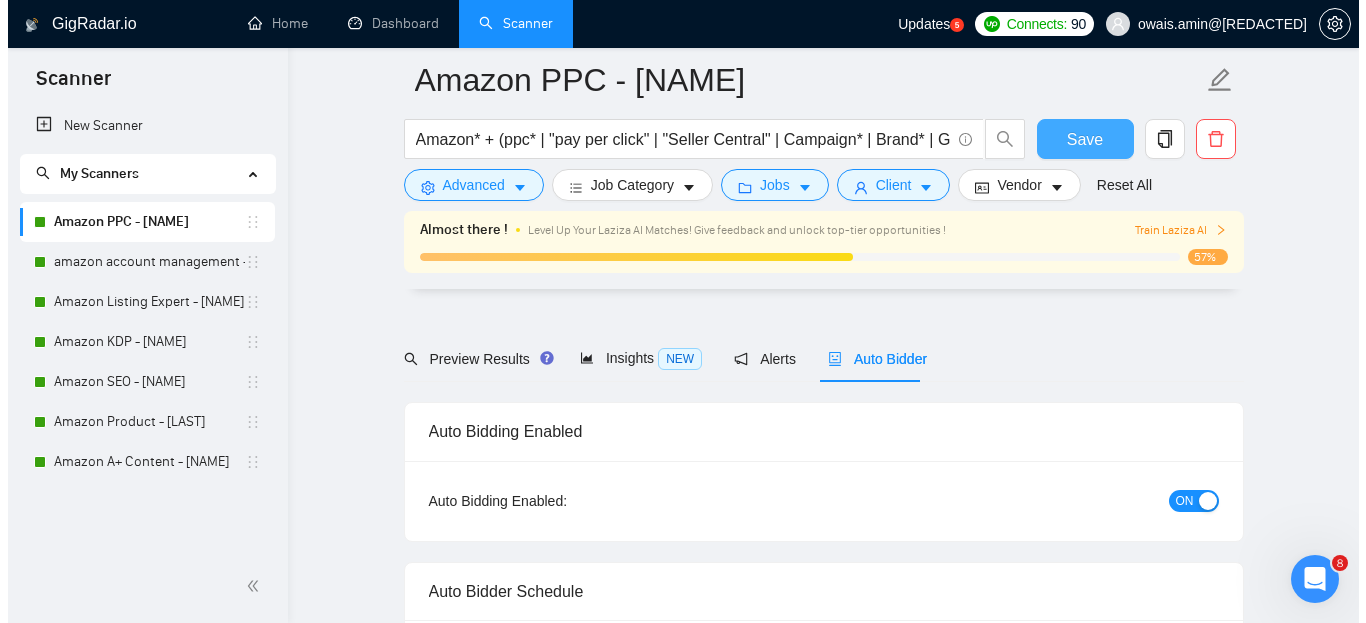 scroll, scrollTop: 235, scrollLeft: 0, axis: vertical 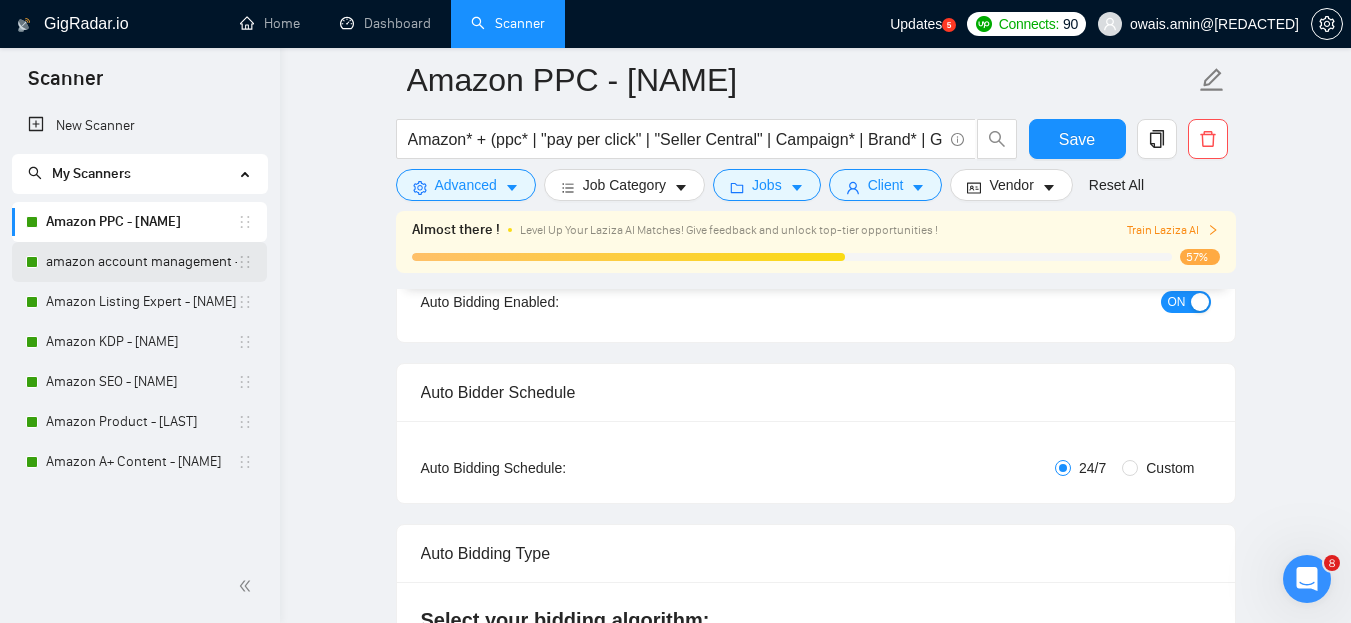 click on "amazon account management - [USERNAME]" at bounding box center (141, 262) 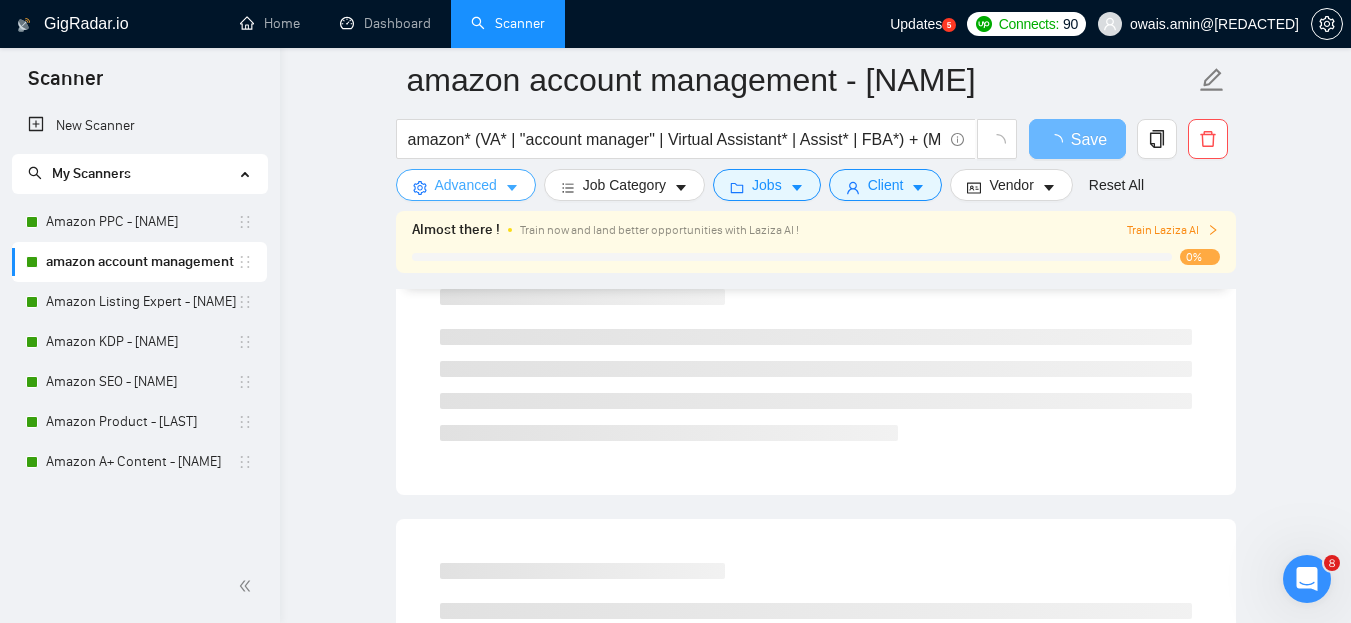 click on "Advanced" at bounding box center [466, 185] 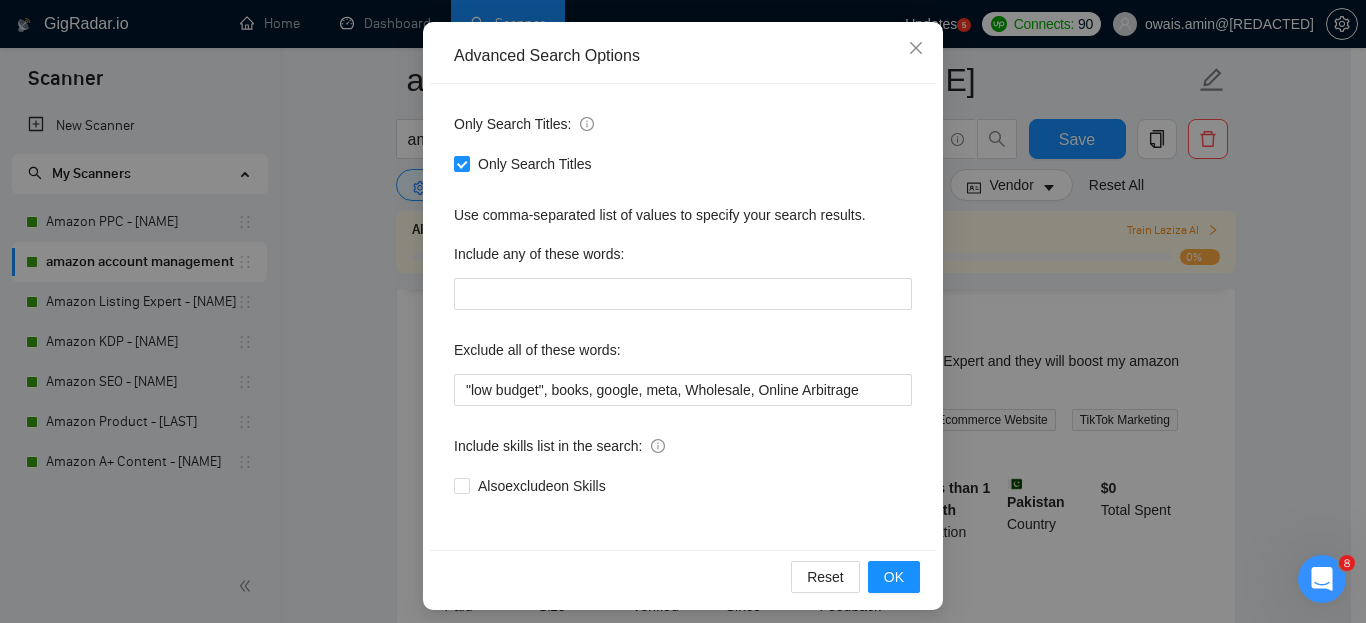 scroll, scrollTop: 209, scrollLeft: 0, axis: vertical 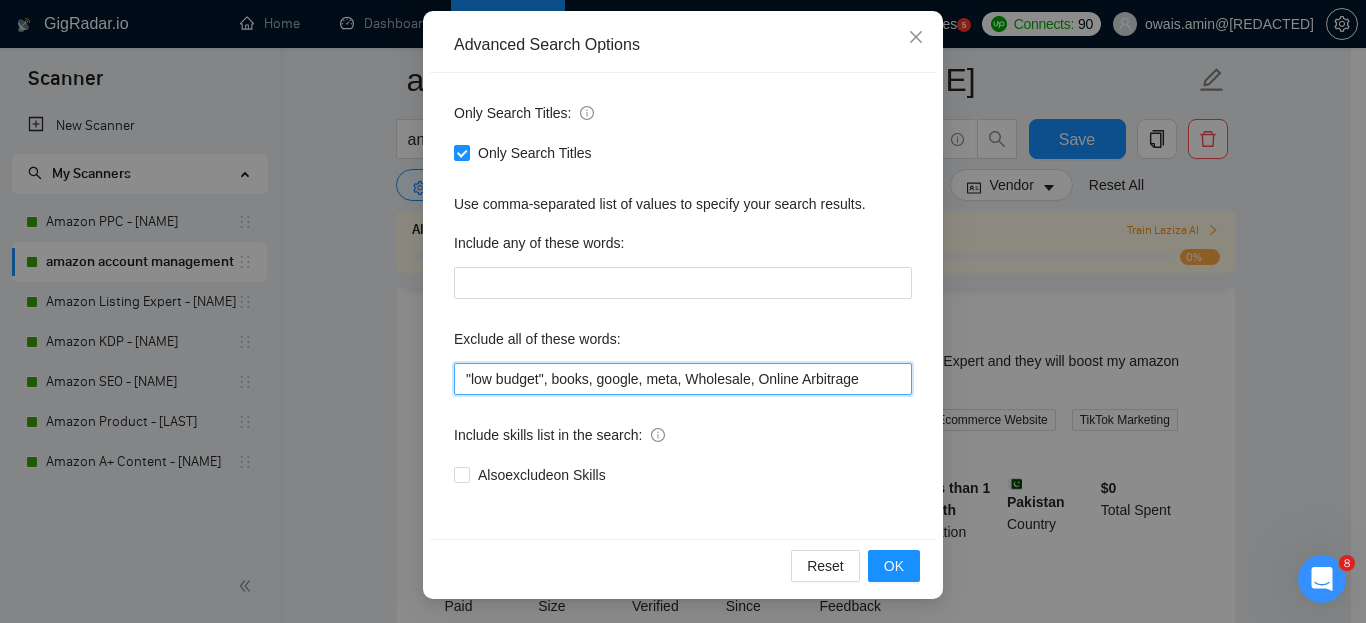 click on ""low budget", books, google, meta, Wholesale, Online Arbitrage" at bounding box center [683, 379] 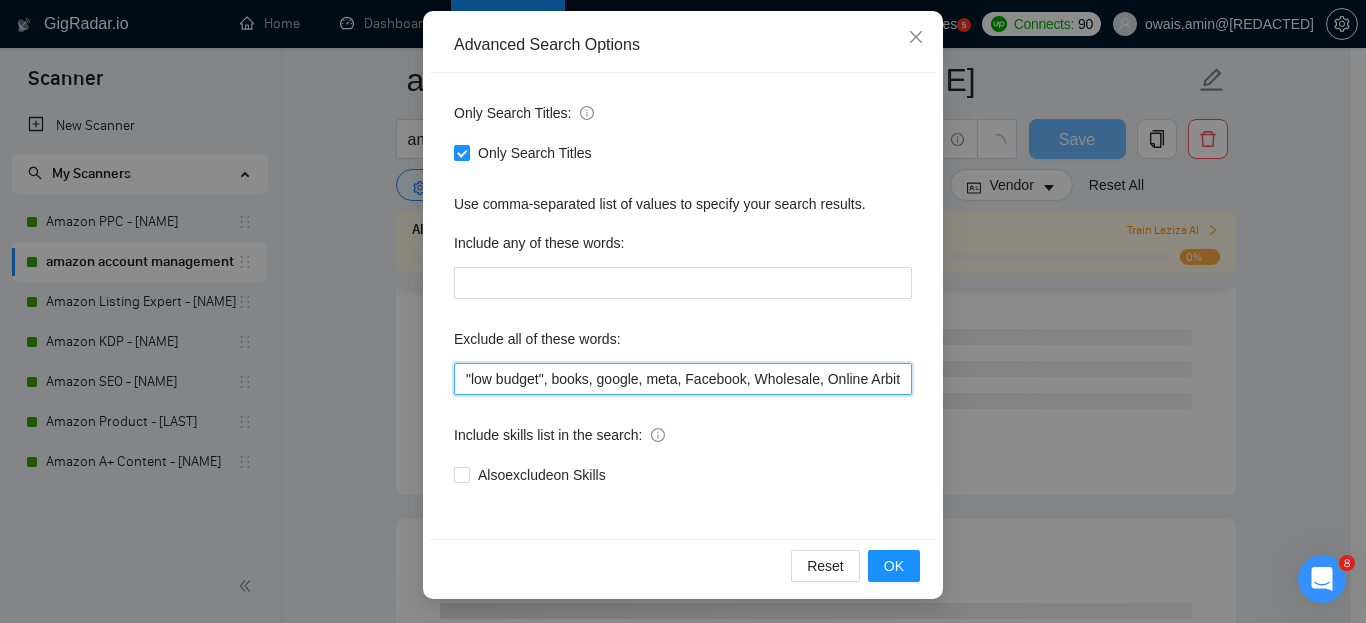 scroll, scrollTop: 0, scrollLeft: 25, axis: horizontal 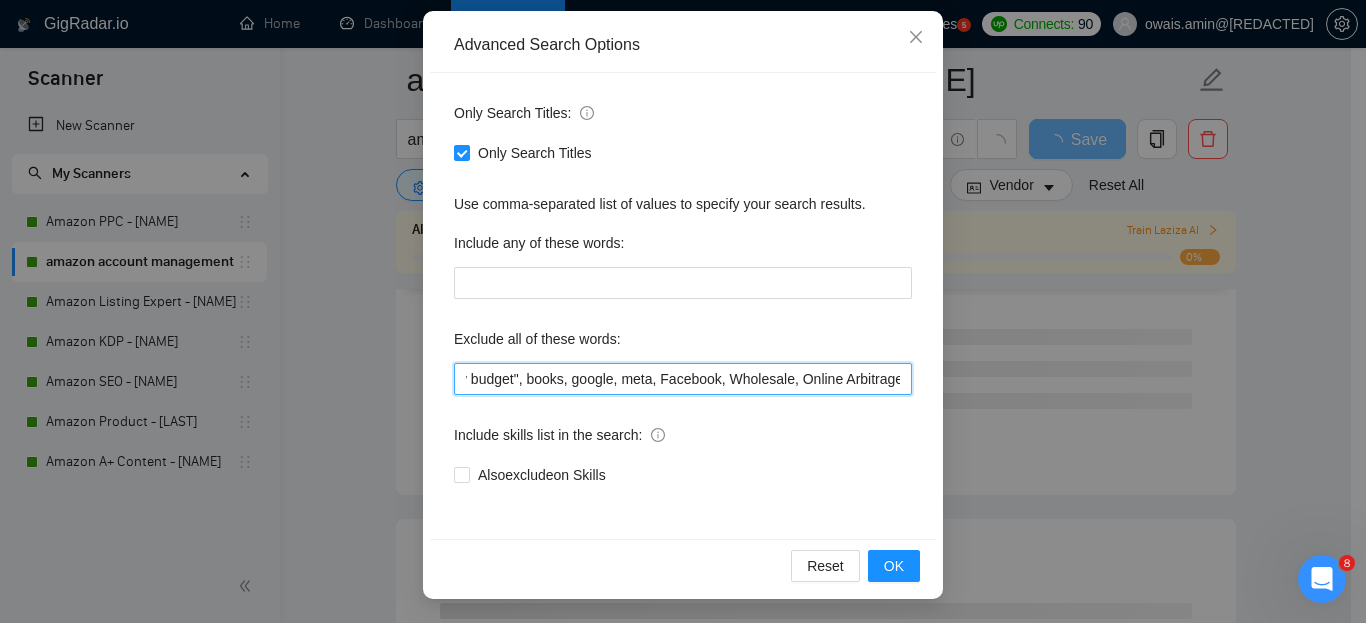 click on ""low budget", books, google, meta, Facebook, Wholesale, Online Arbitrage" at bounding box center (683, 379) 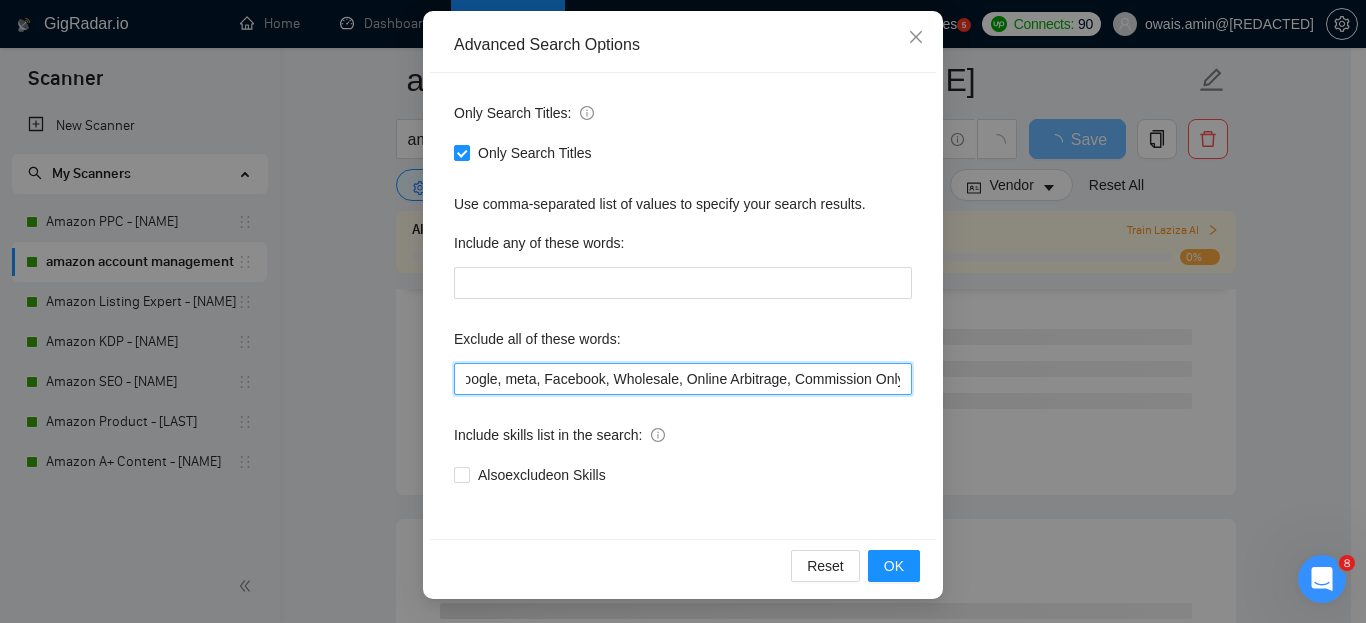 scroll, scrollTop: 0, scrollLeft: 140, axis: horizontal 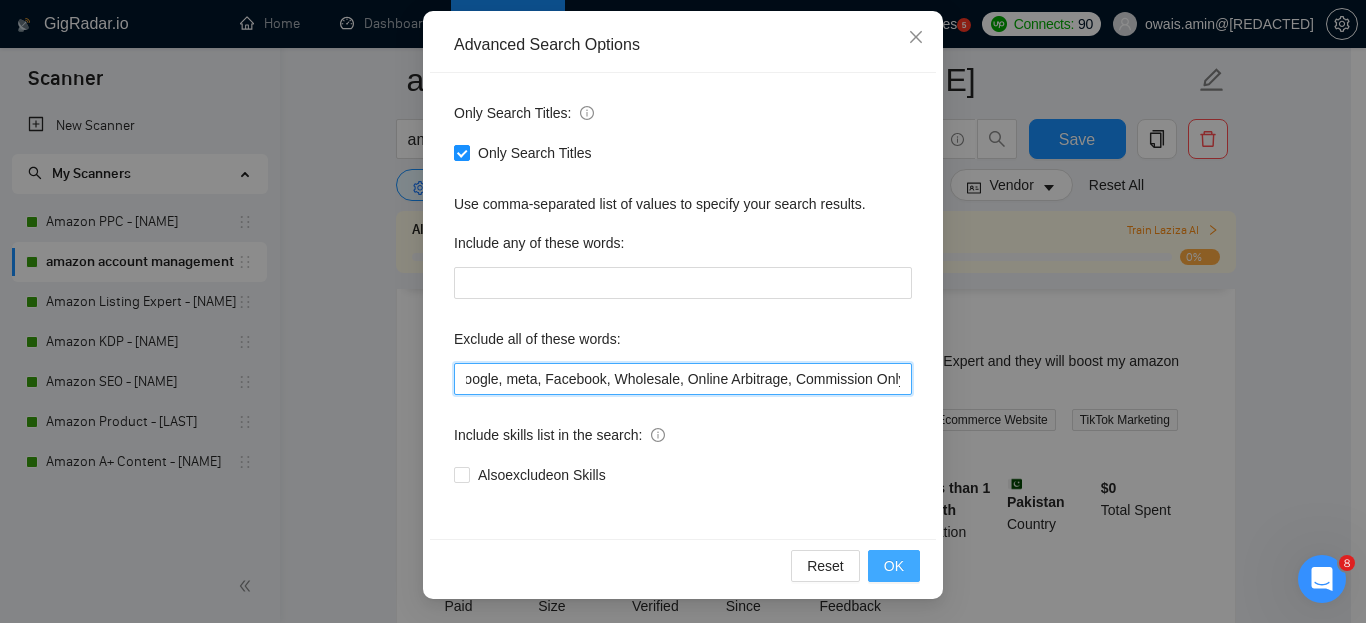 type on ""low budget", books, google, meta, Facebook, Wholesale, Online Arbitrage, Commission Only" 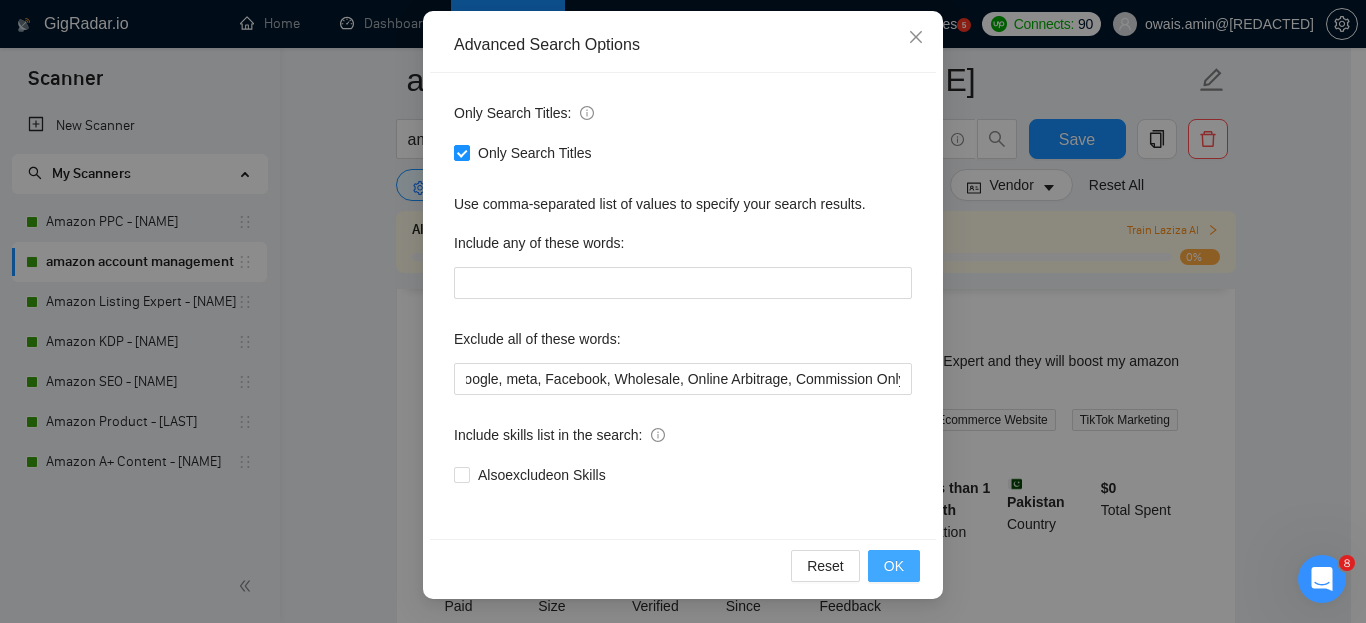 scroll, scrollTop: 0, scrollLeft: 0, axis: both 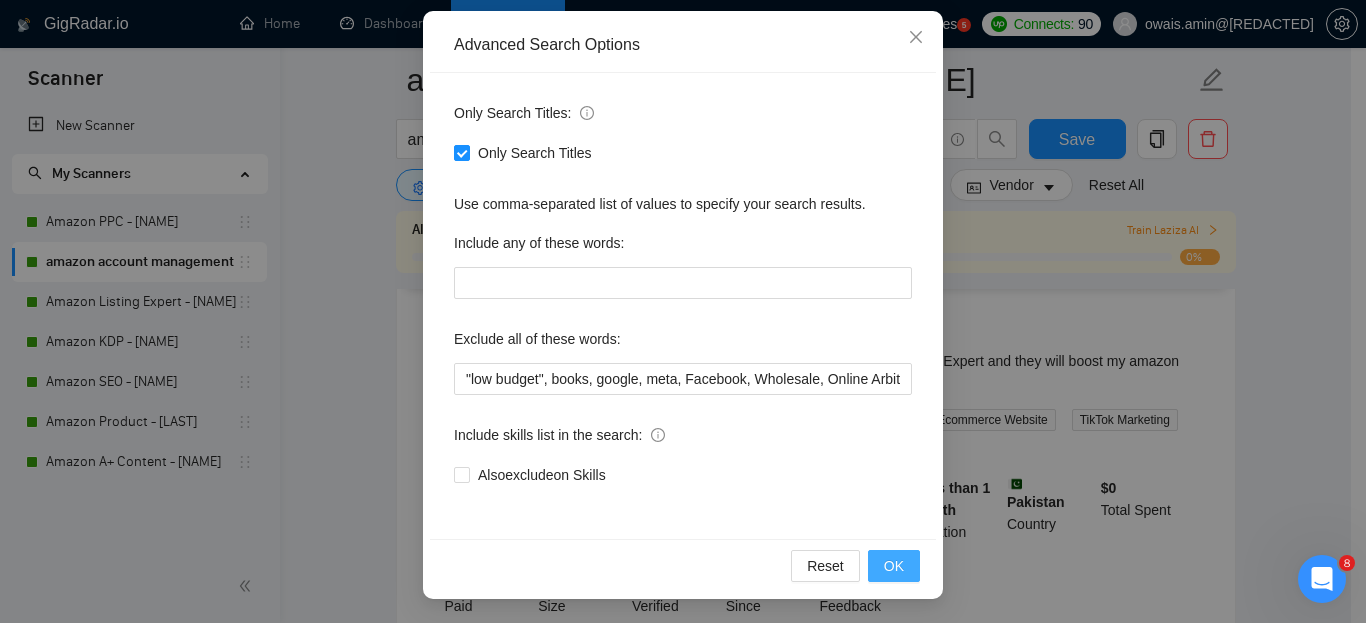 click on "OK" at bounding box center (894, 566) 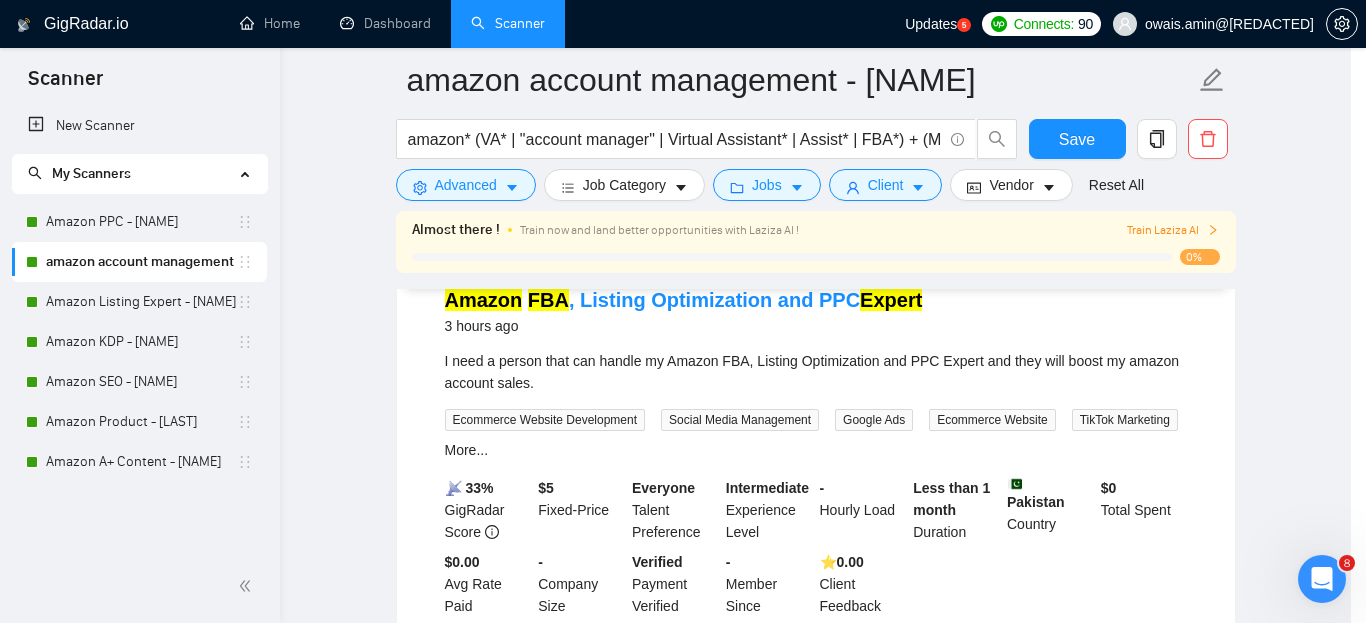 scroll, scrollTop: 109, scrollLeft: 0, axis: vertical 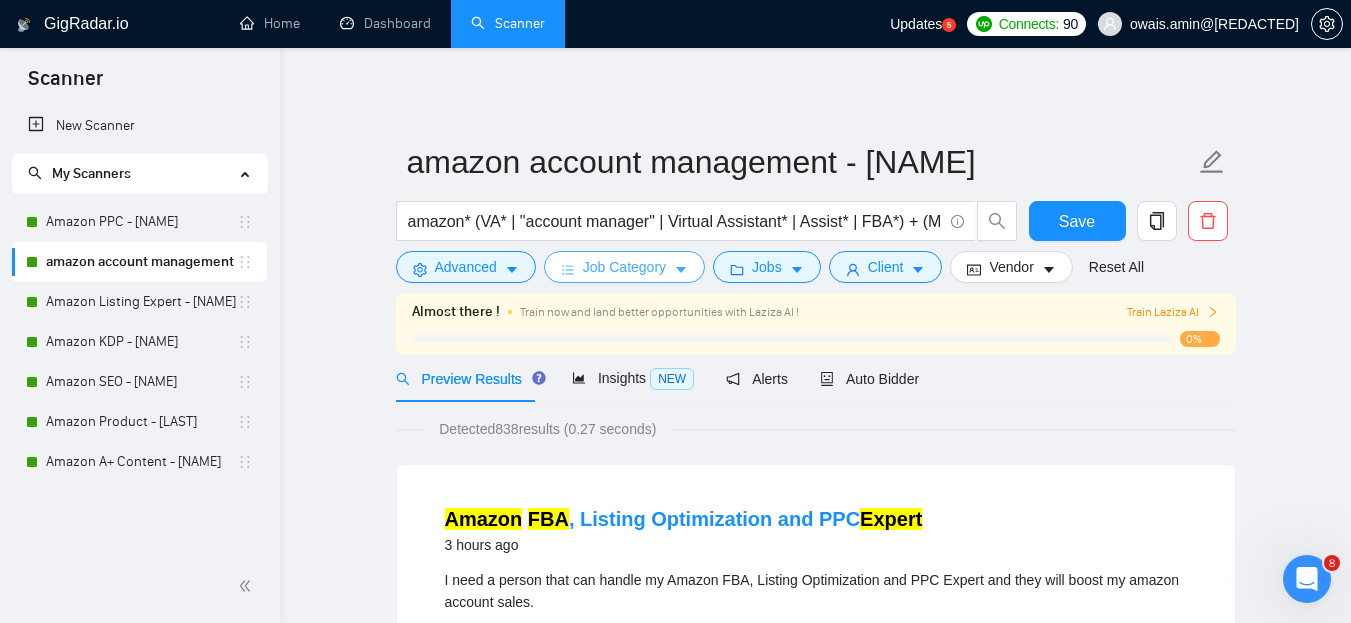 click on "Job Category" at bounding box center [624, 267] 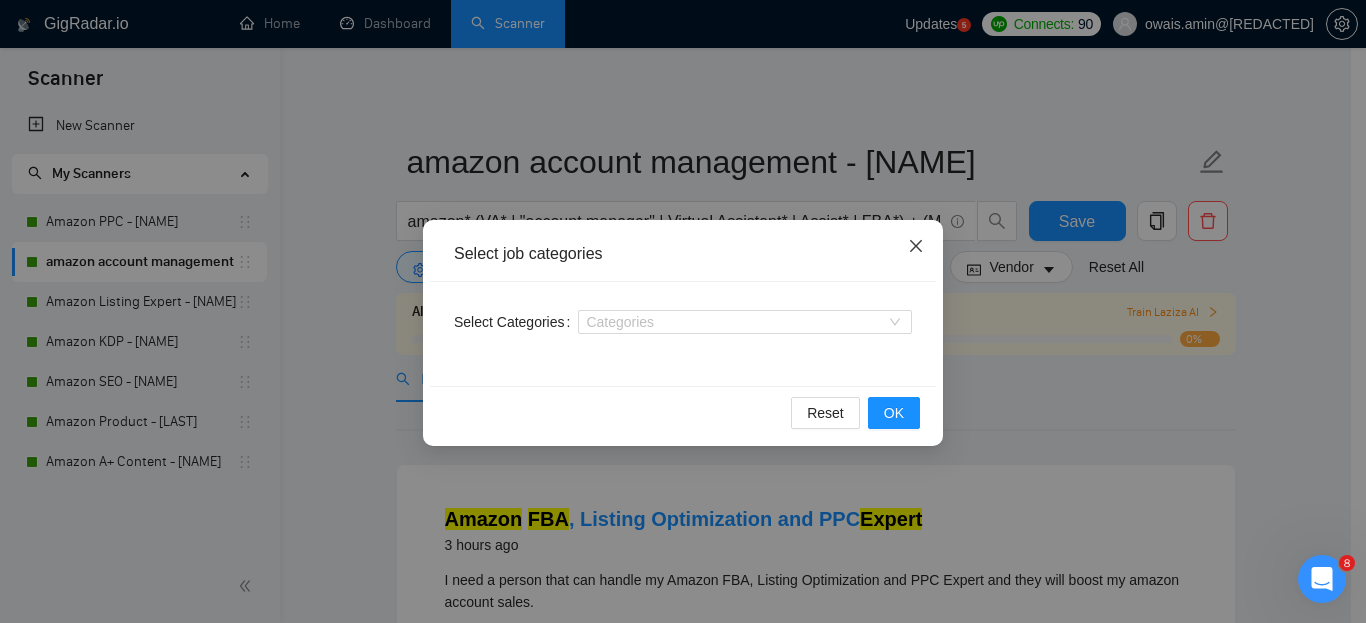 click 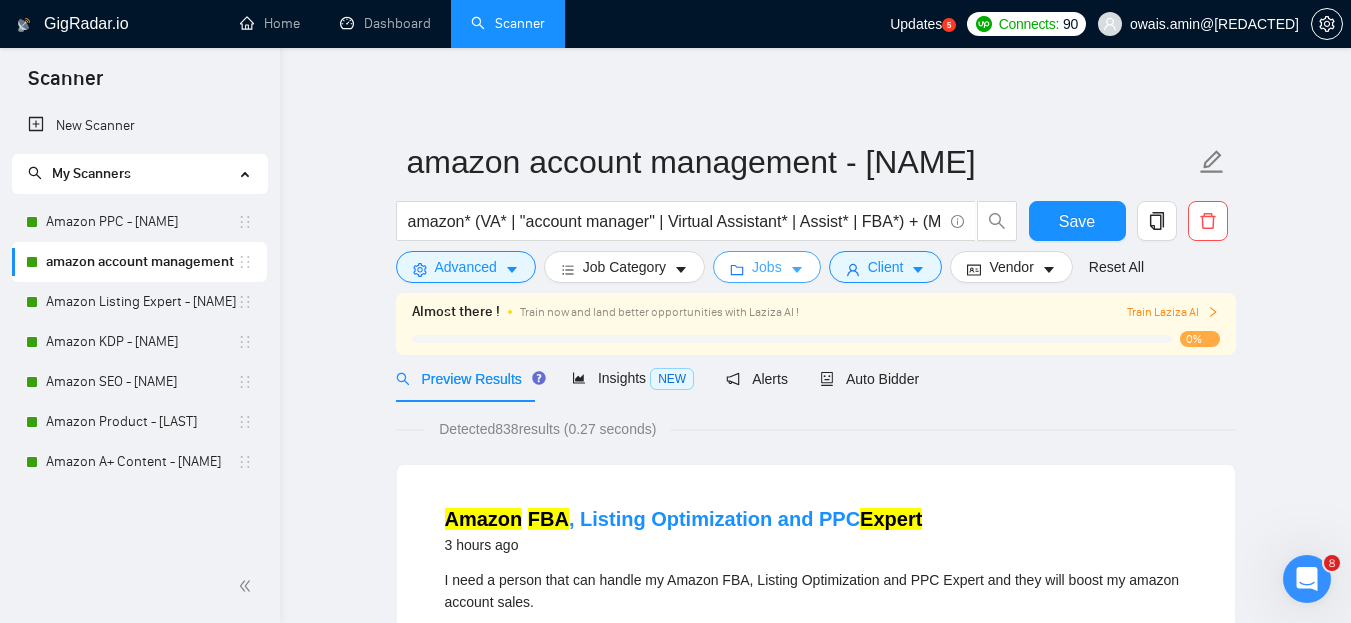 click on "Jobs" at bounding box center (767, 267) 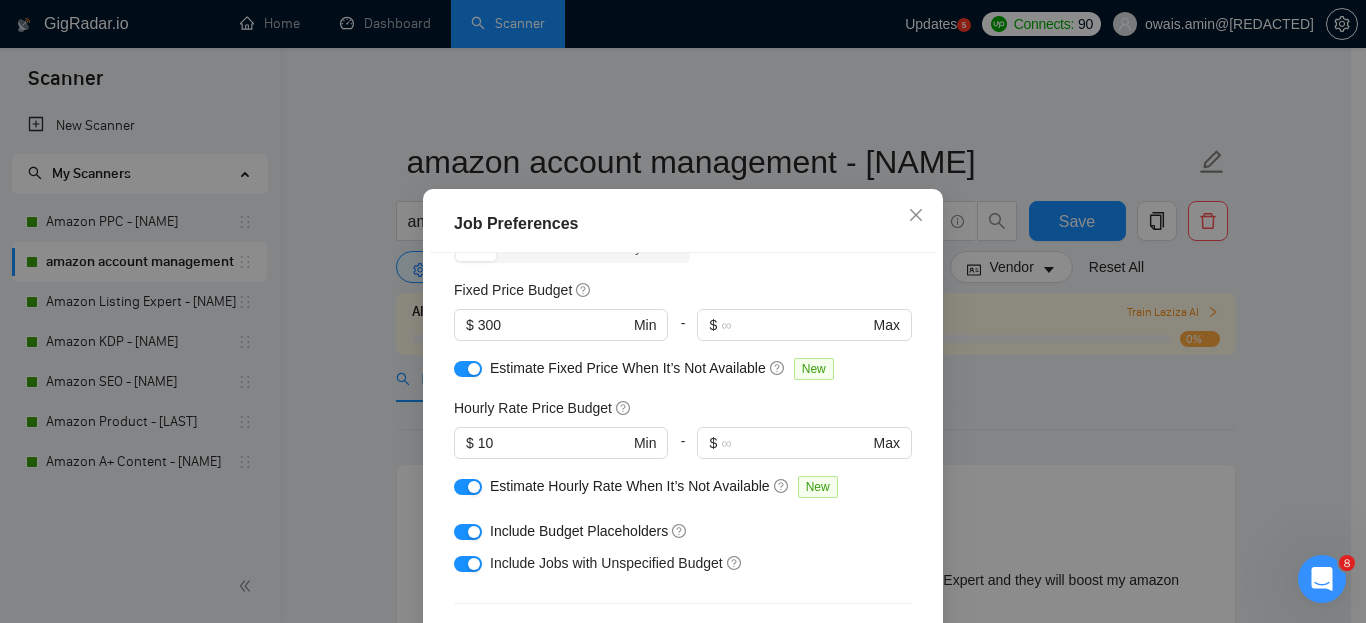 scroll, scrollTop: 0, scrollLeft: 0, axis: both 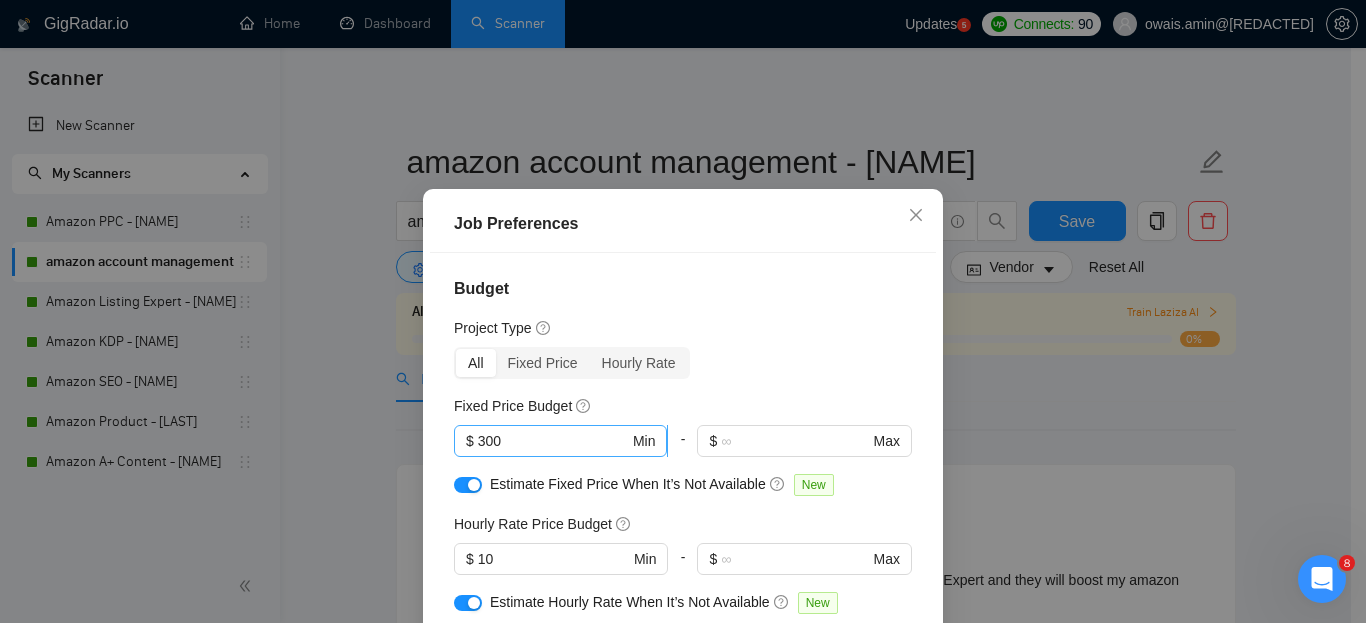 click on "300" at bounding box center (553, 441) 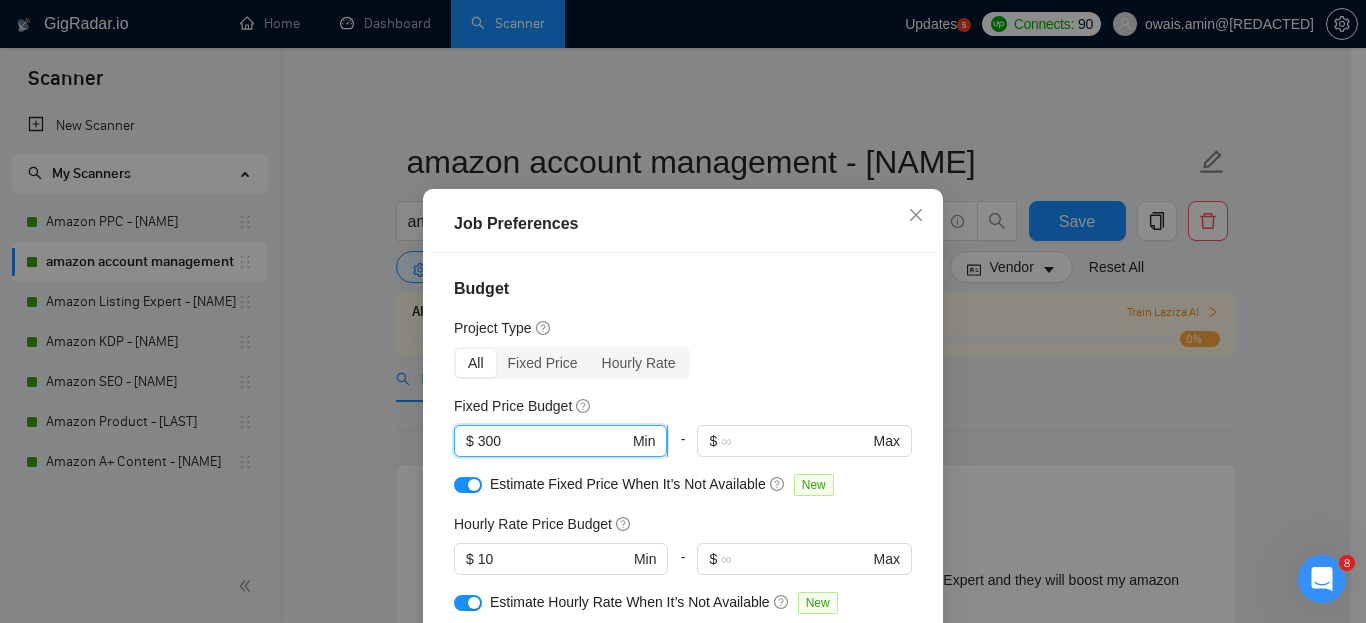 click on "300" at bounding box center [553, 441] 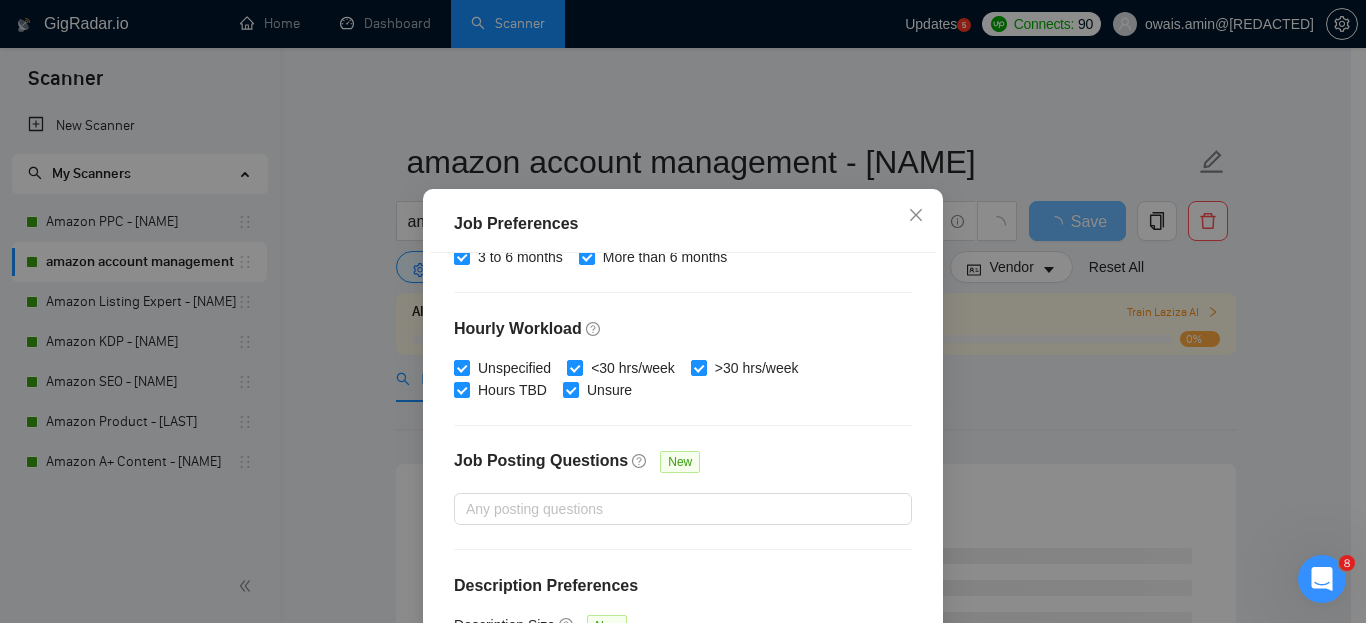 scroll, scrollTop: 691, scrollLeft: 0, axis: vertical 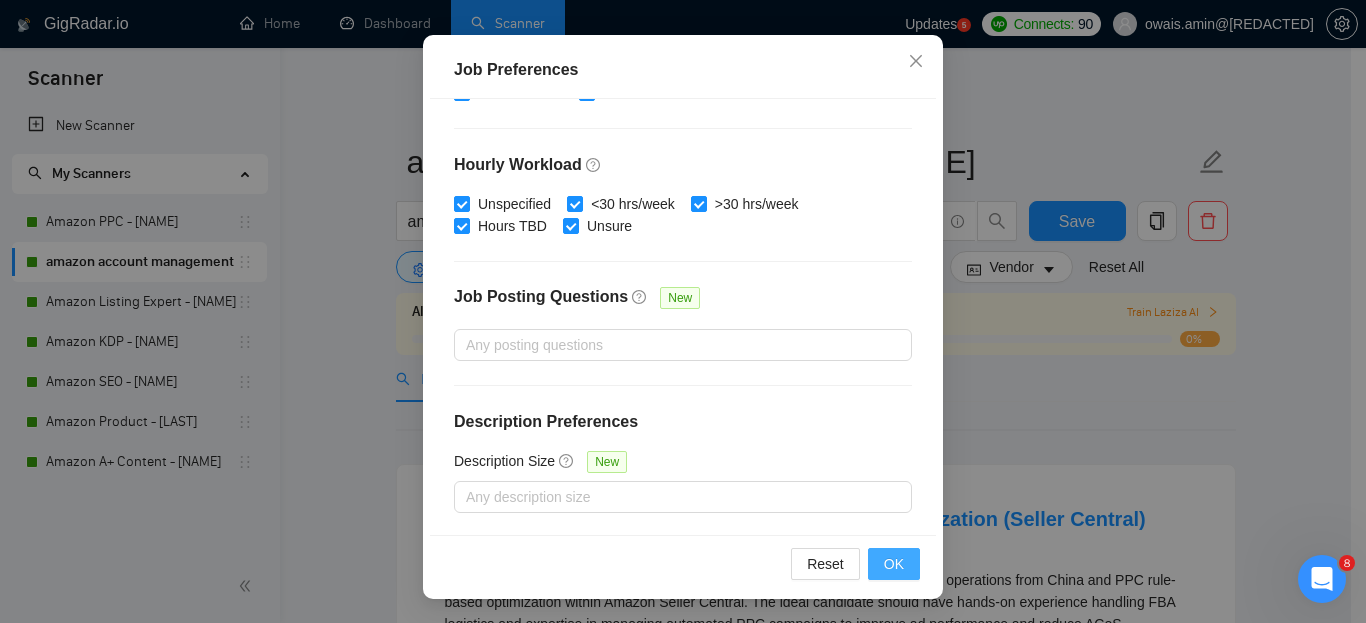 type 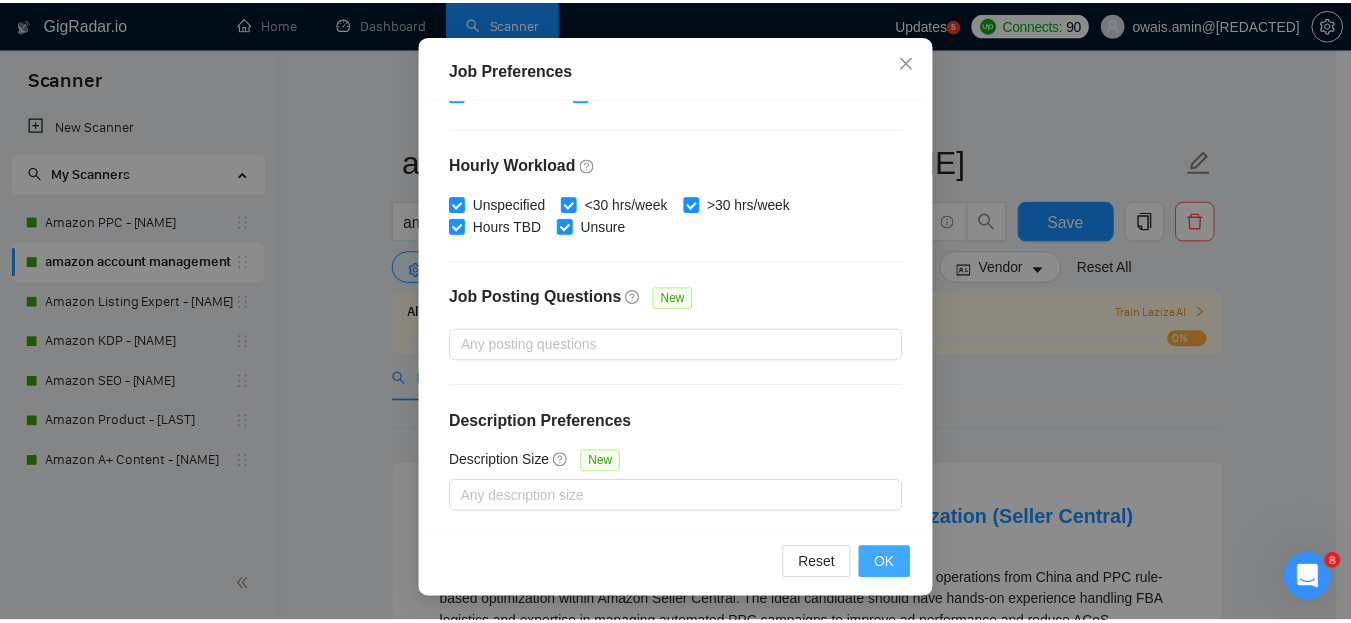 scroll, scrollTop: 85, scrollLeft: 0, axis: vertical 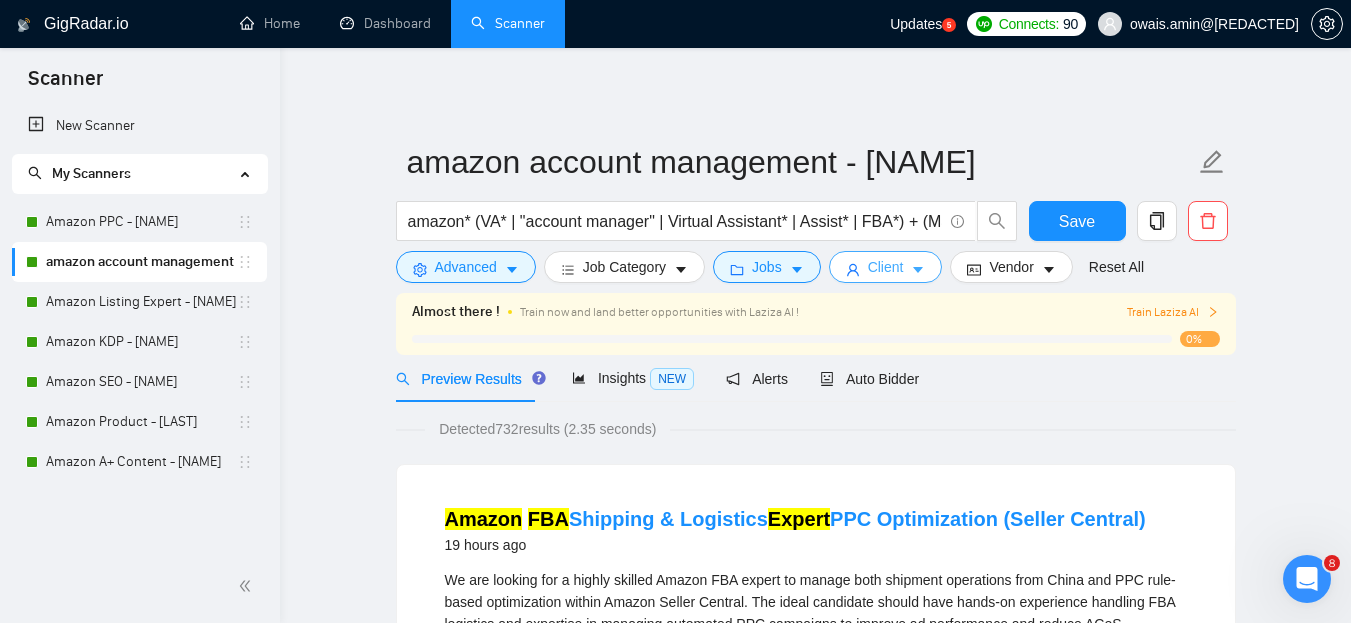 click on "Client" at bounding box center [886, 267] 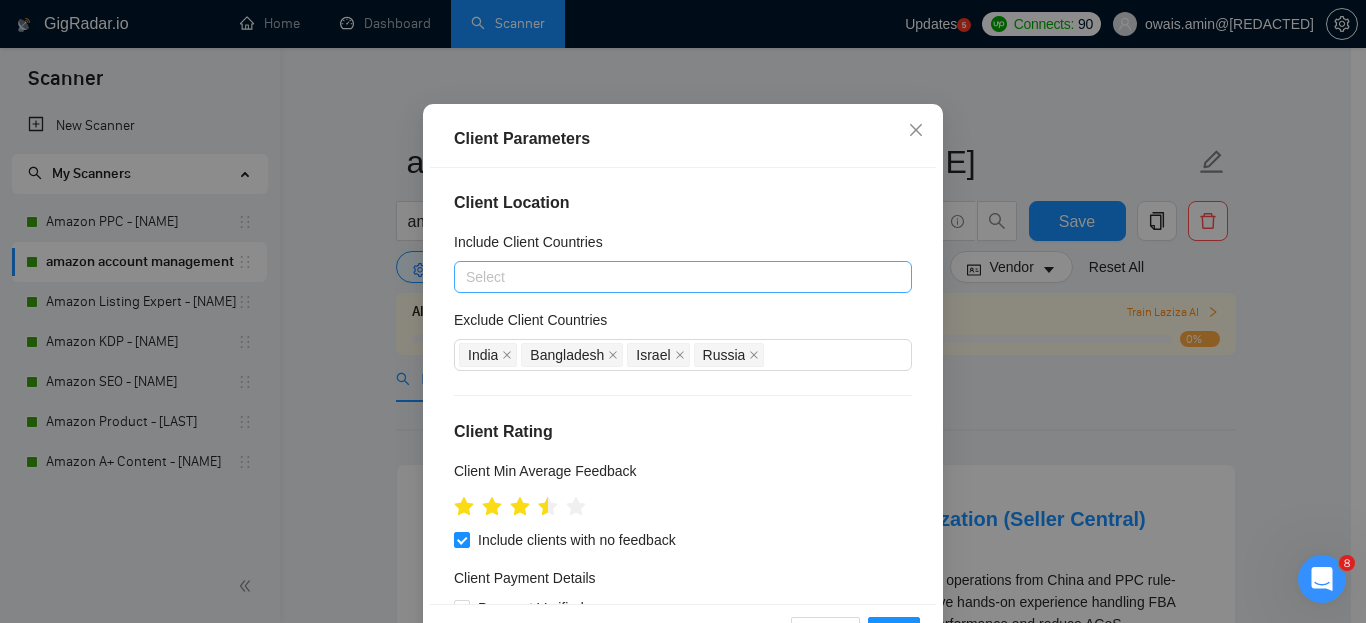 scroll, scrollTop: 0, scrollLeft: 0, axis: both 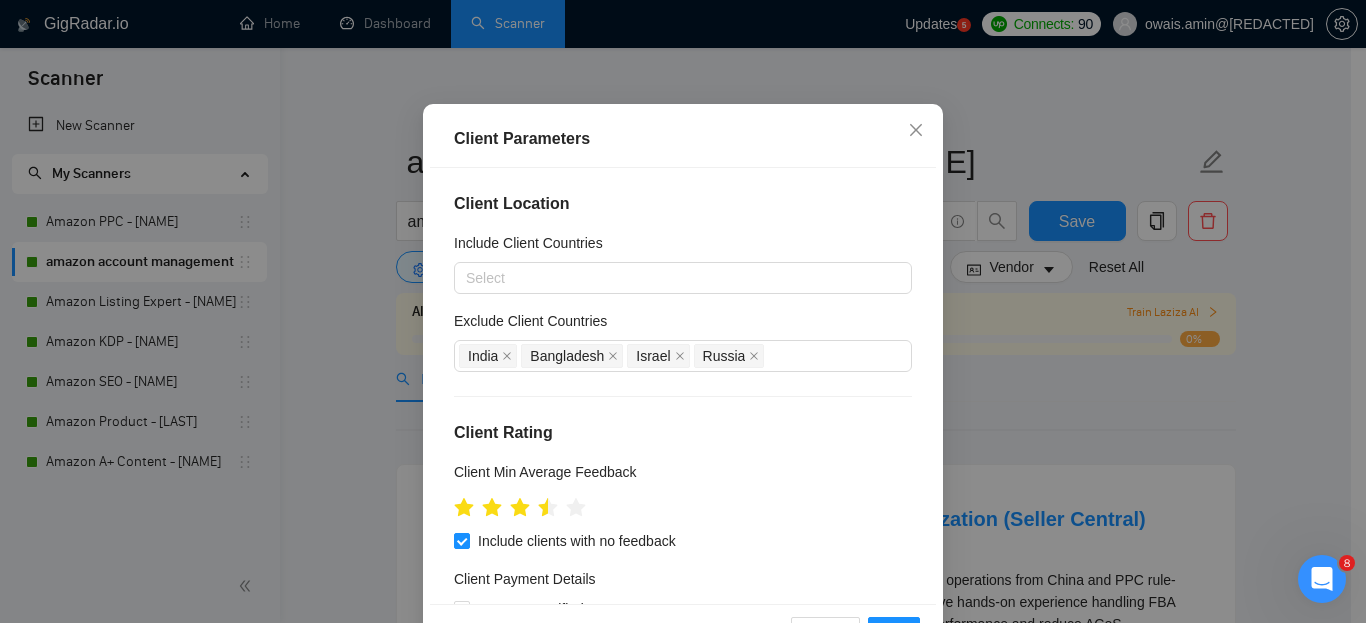 drag, startPoint x: 738, startPoint y: 440, endPoint x: 787, endPoint y: 336, distance: 114.96521 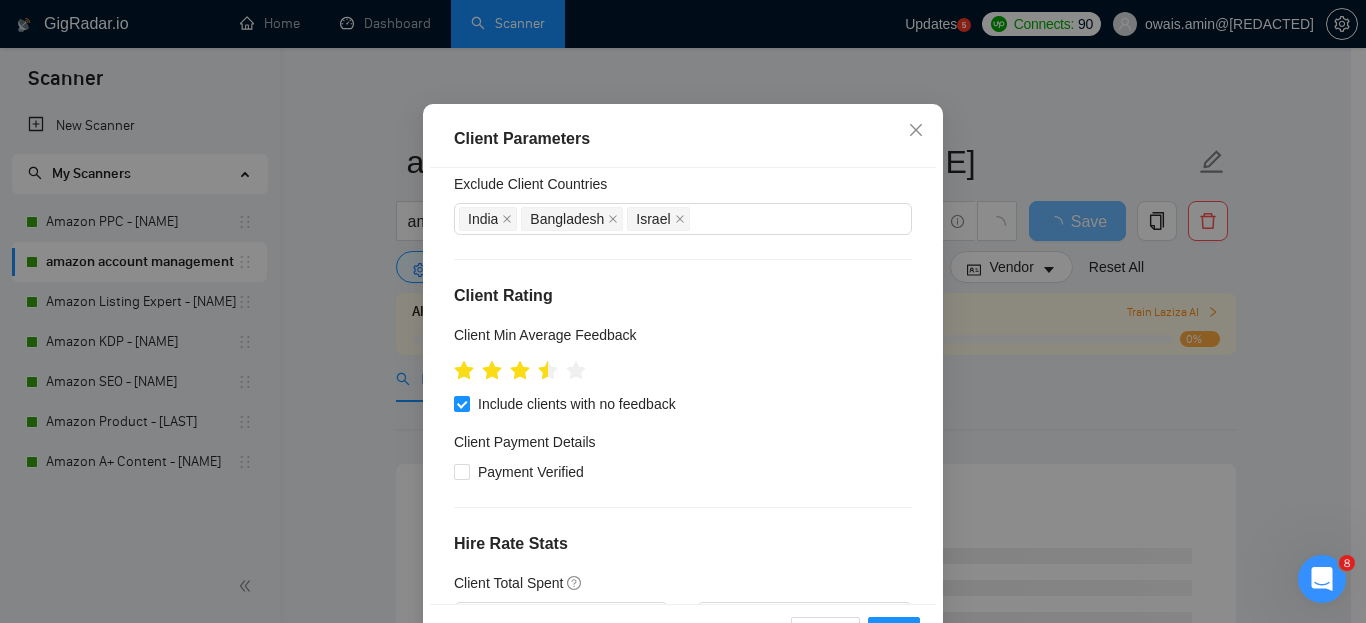 scroll, scrollTop: 169, scrollLeft: 0, axis: vertical 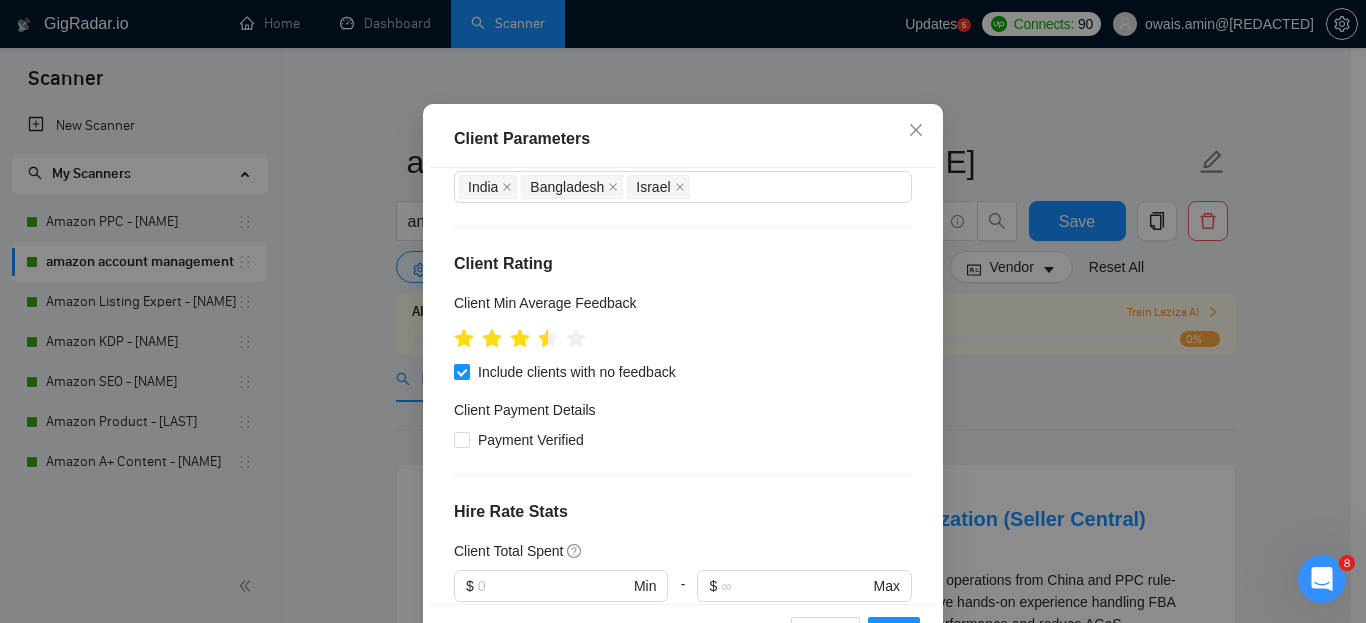 click on "Include clients with no feedback" at bounding box center (461, 371) 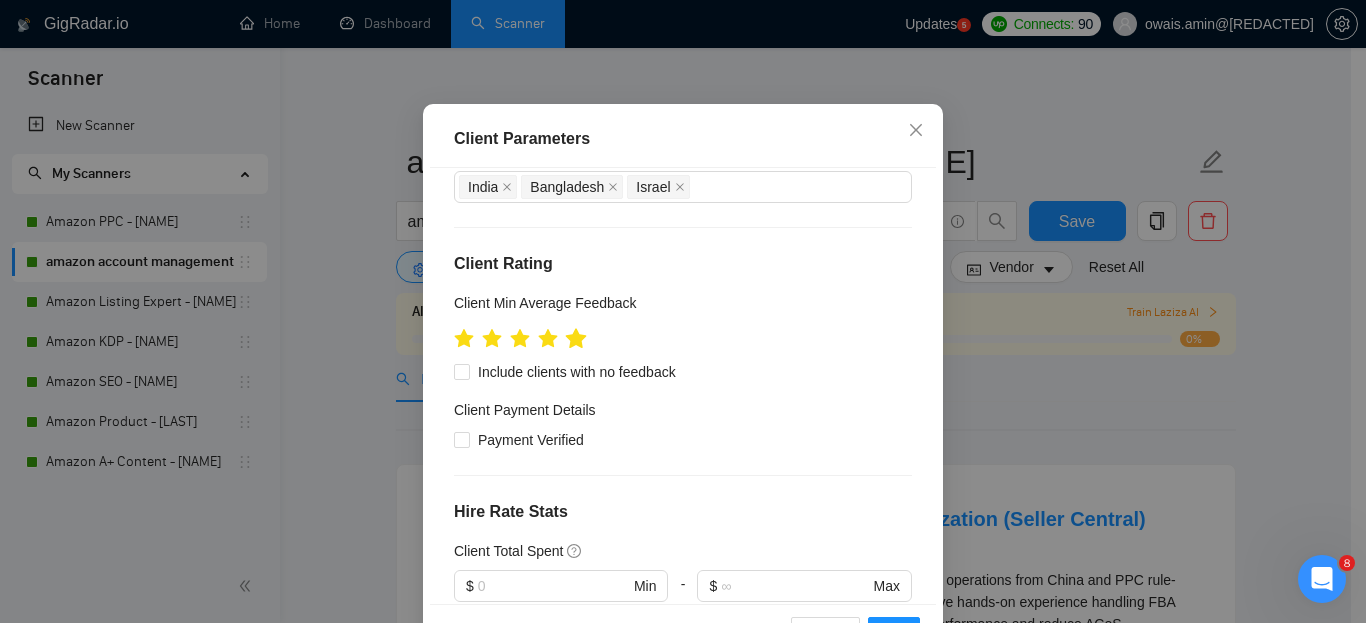 click 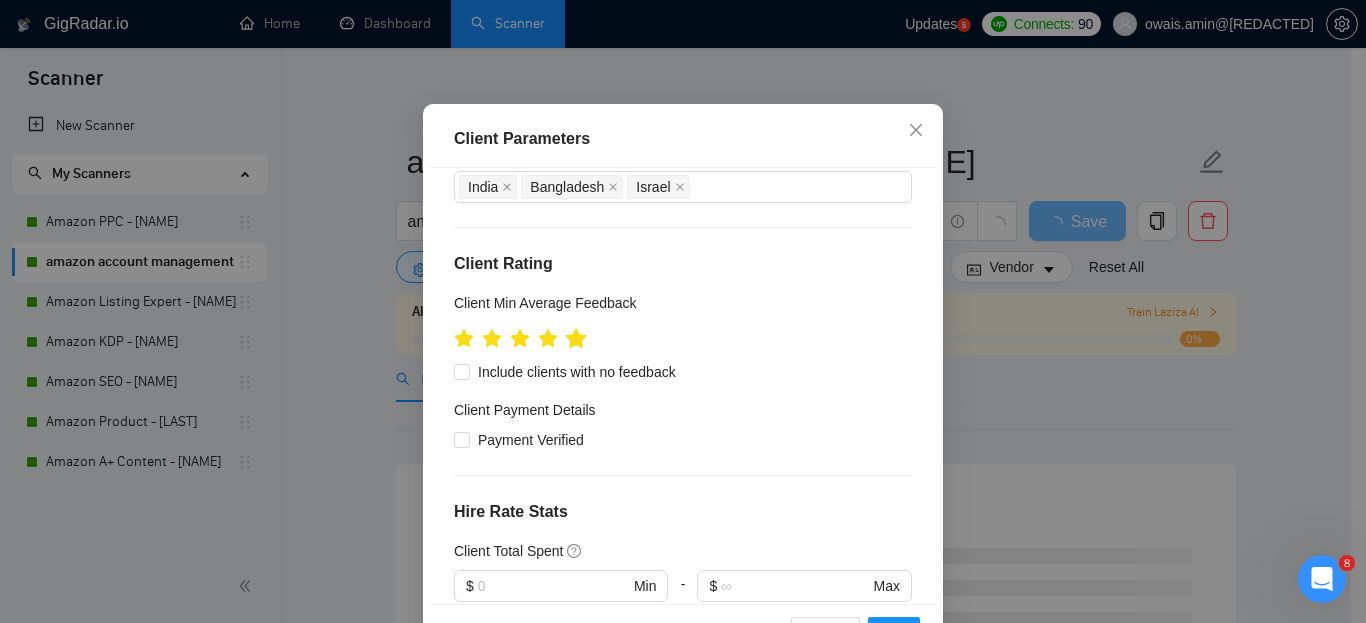 click 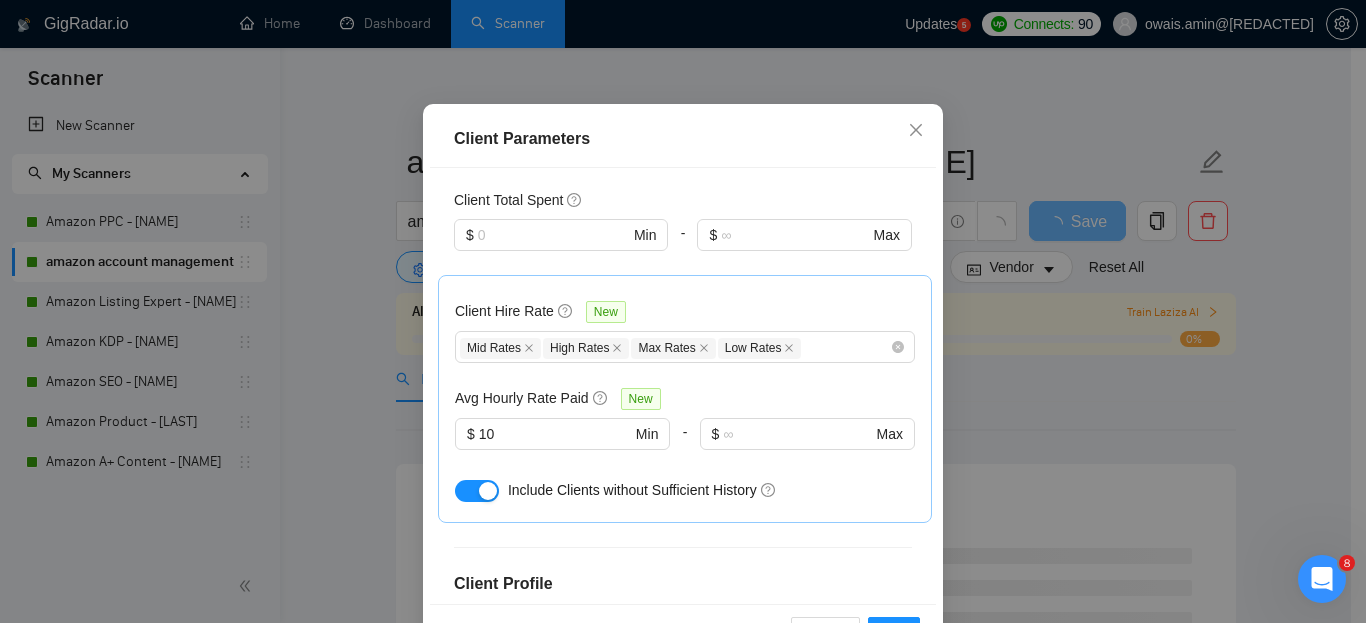 scroll, scrollTop: 560, scrollLeft: 0, axis: vertical 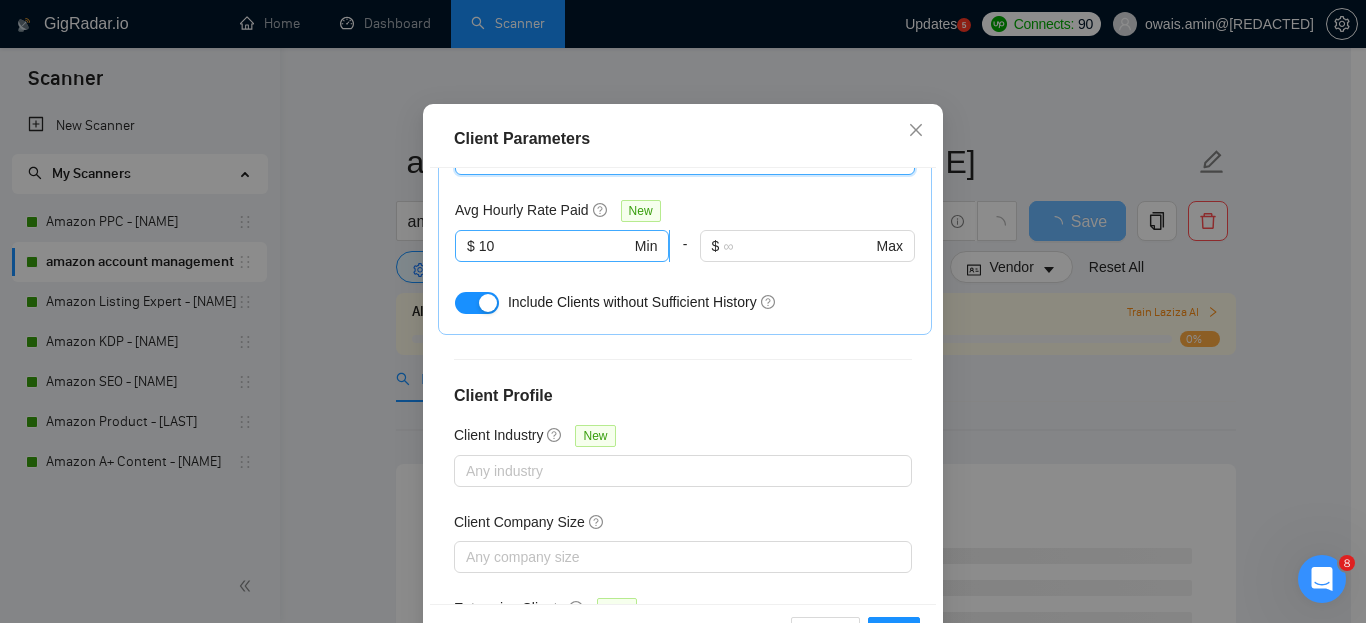 click on "10" at bounding box center (555, 246) 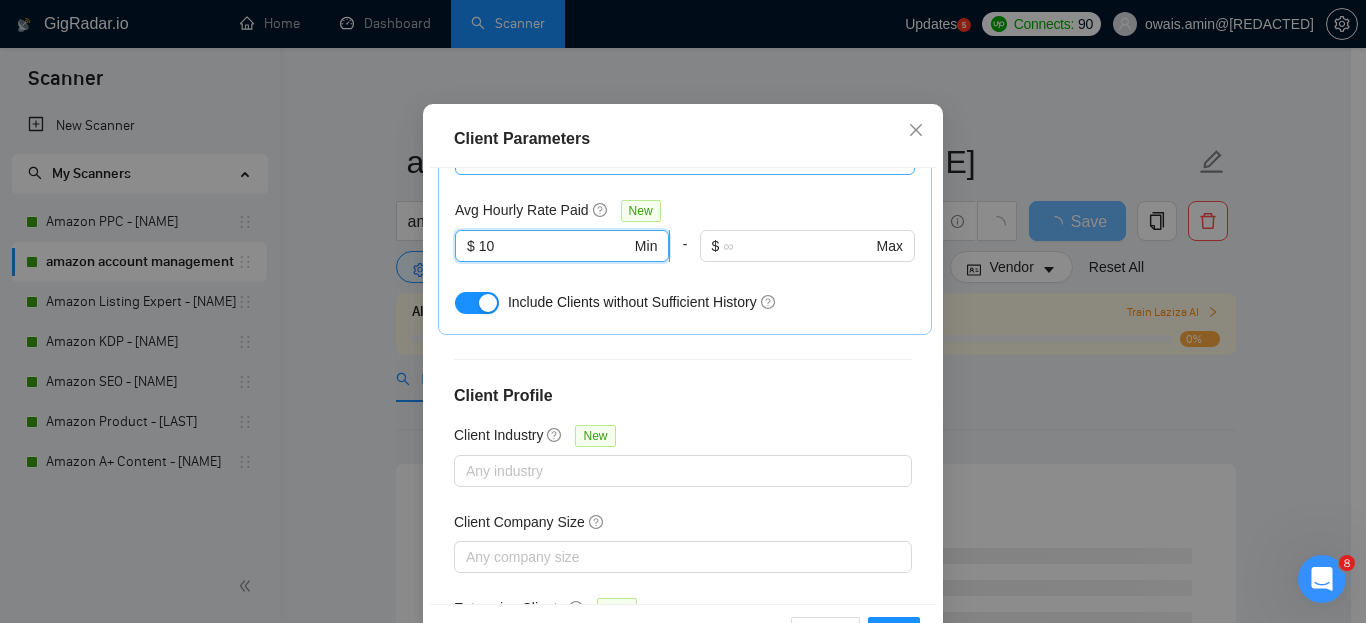 click on "10" at bounding box center (555, 246) 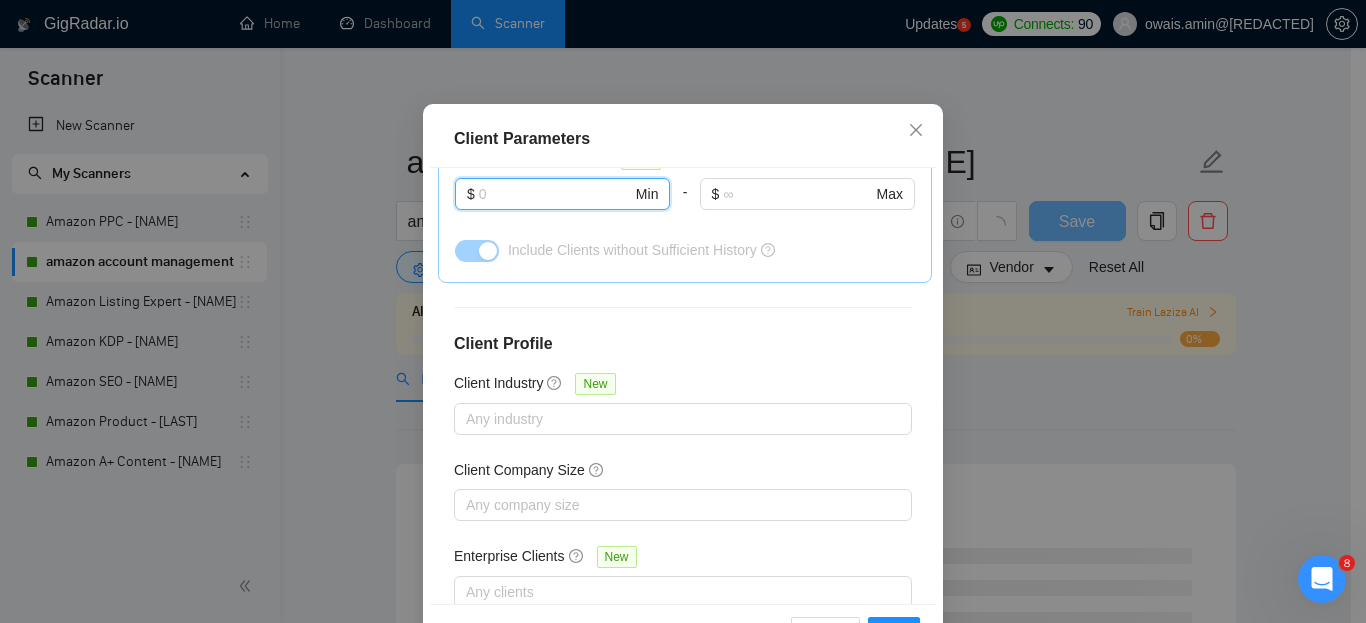 scroll, scrollTop: 808, scrollLeft: 0, axis: vertical 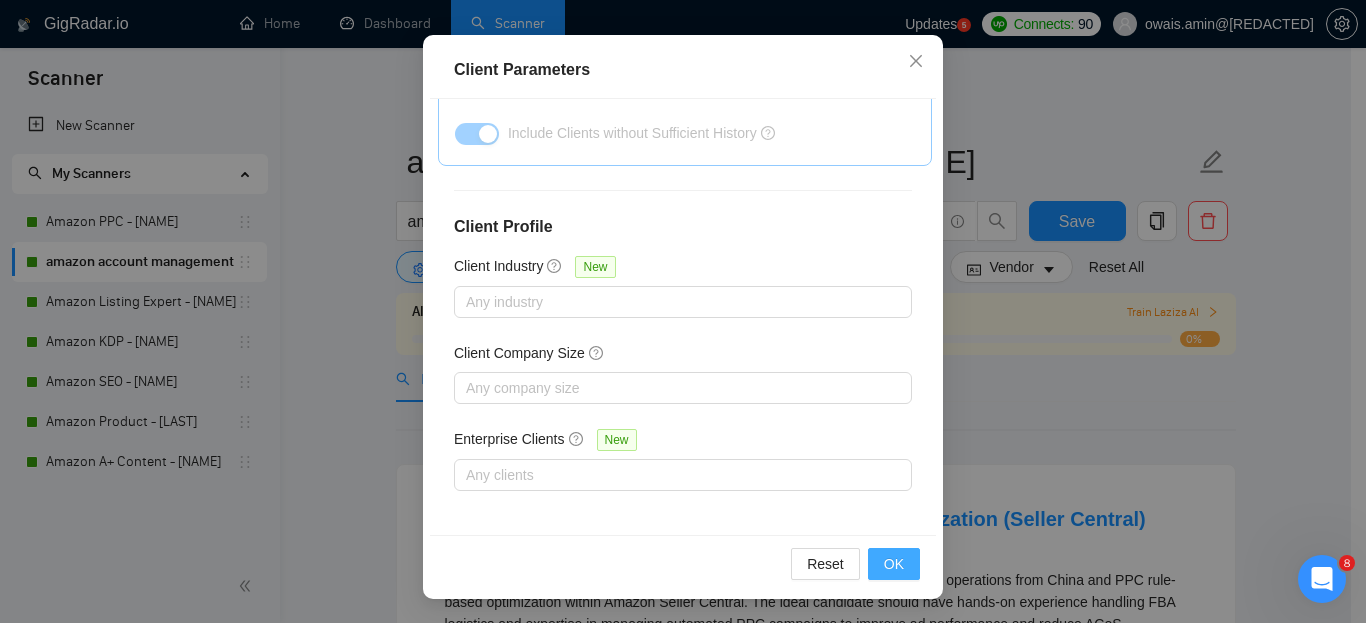 type 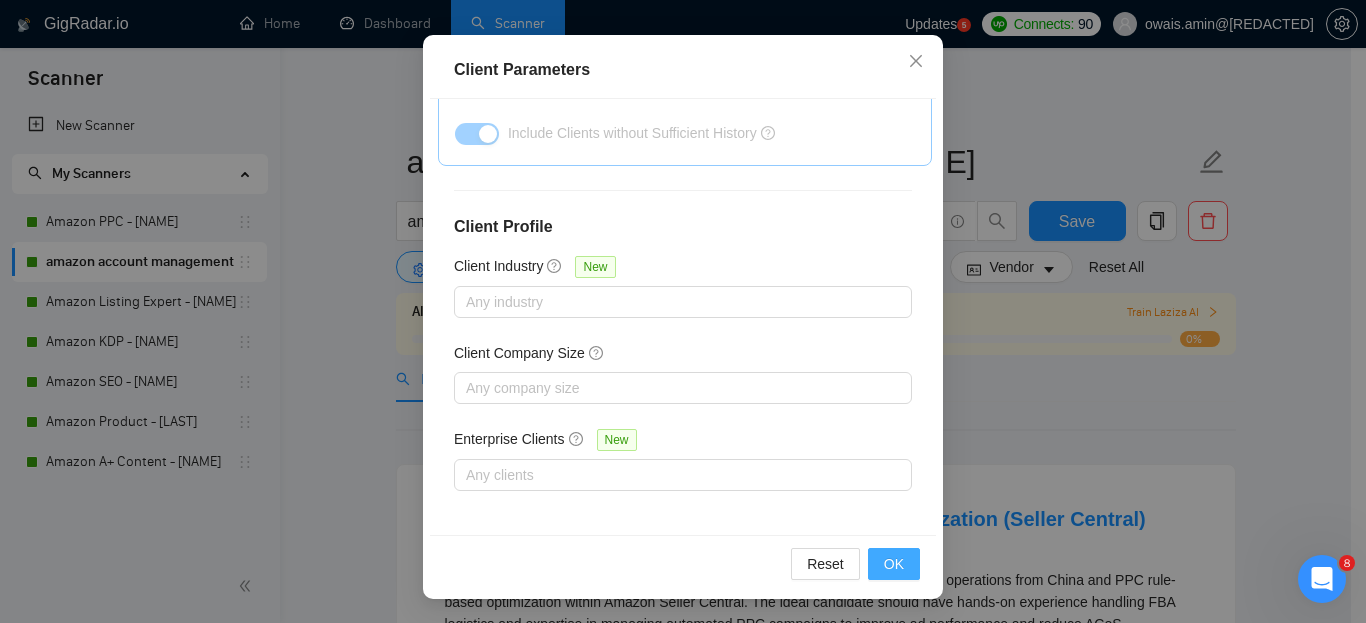 click on "OK" at bounding box center (894, 564) 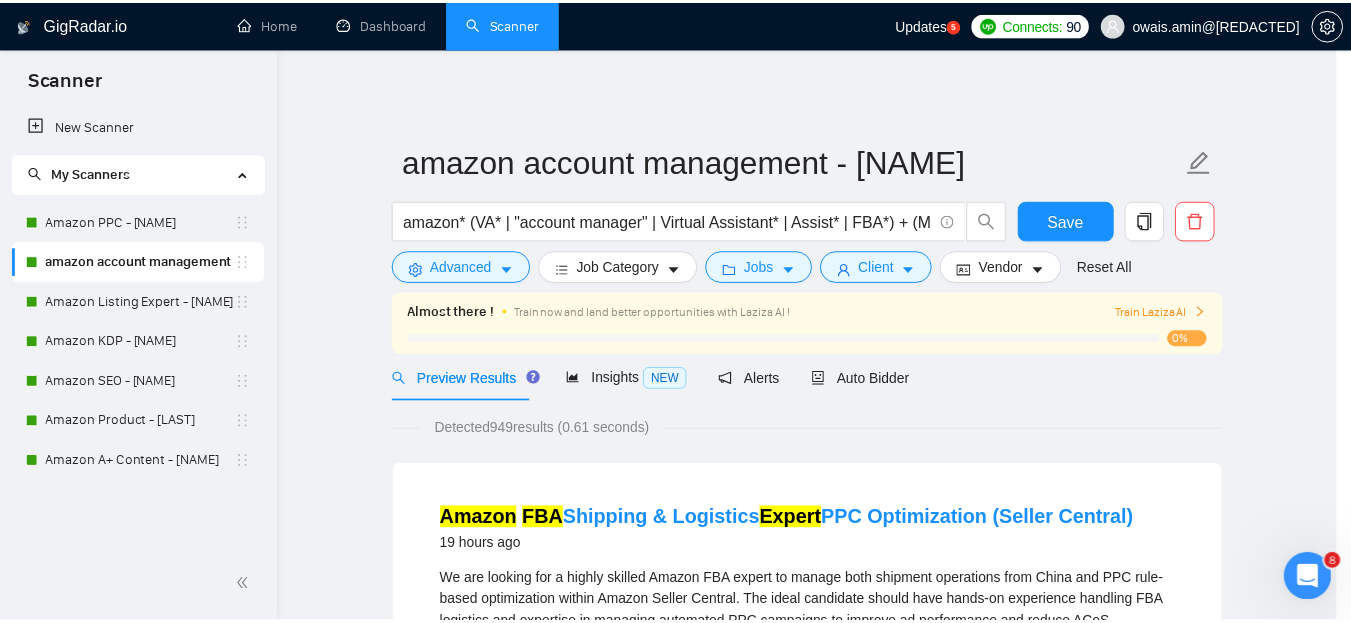 scroll, scrollTop: 85, scrollLeft: 0, axis: vertical 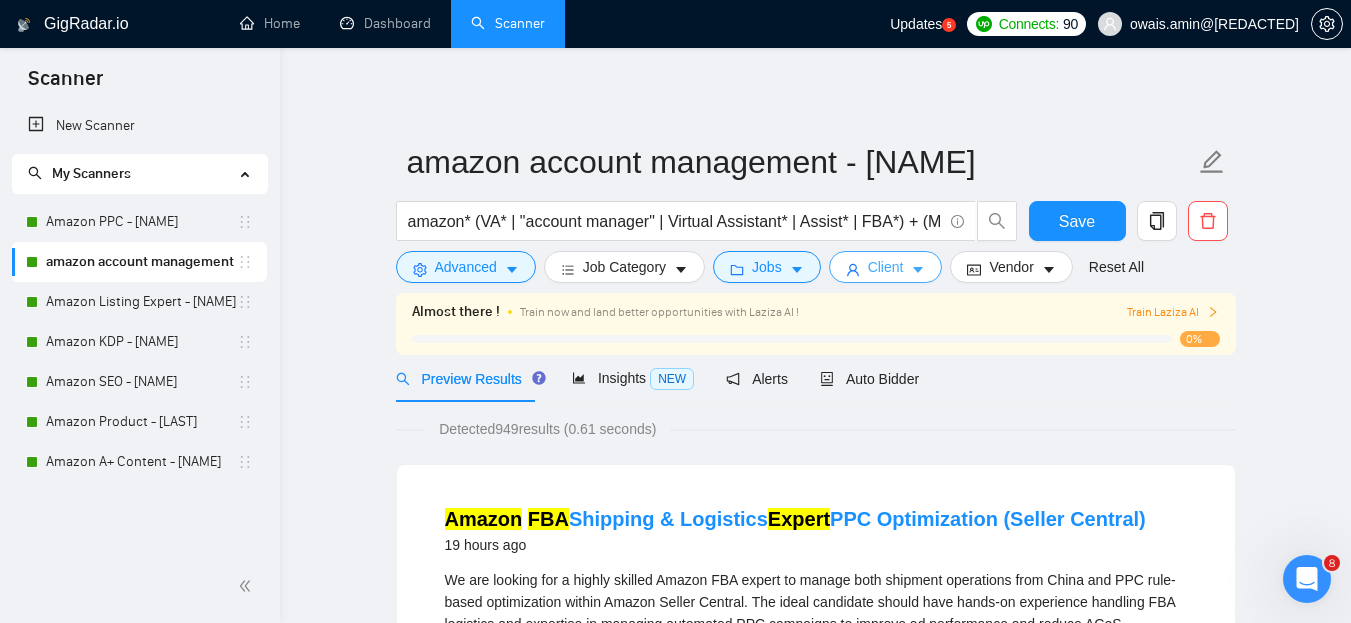 click on "Client" at bounding box center (886, 267) 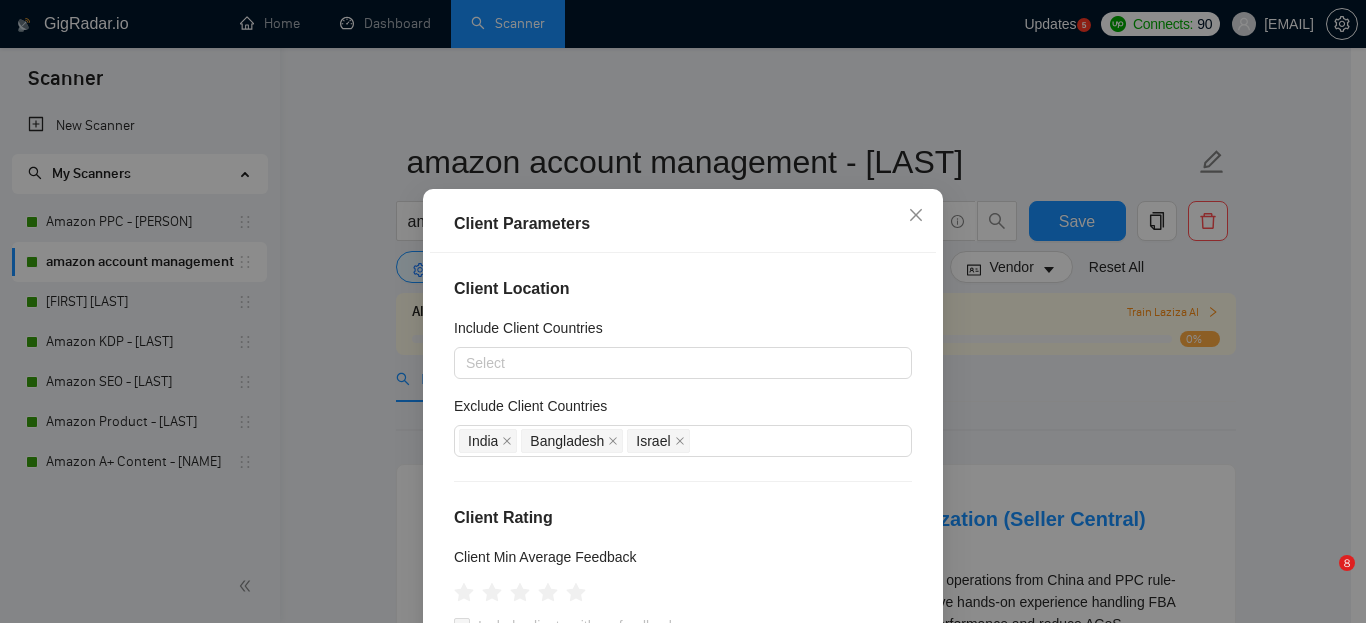 scroll, scrollTop: 0, scrollLeft: 0, axis: both 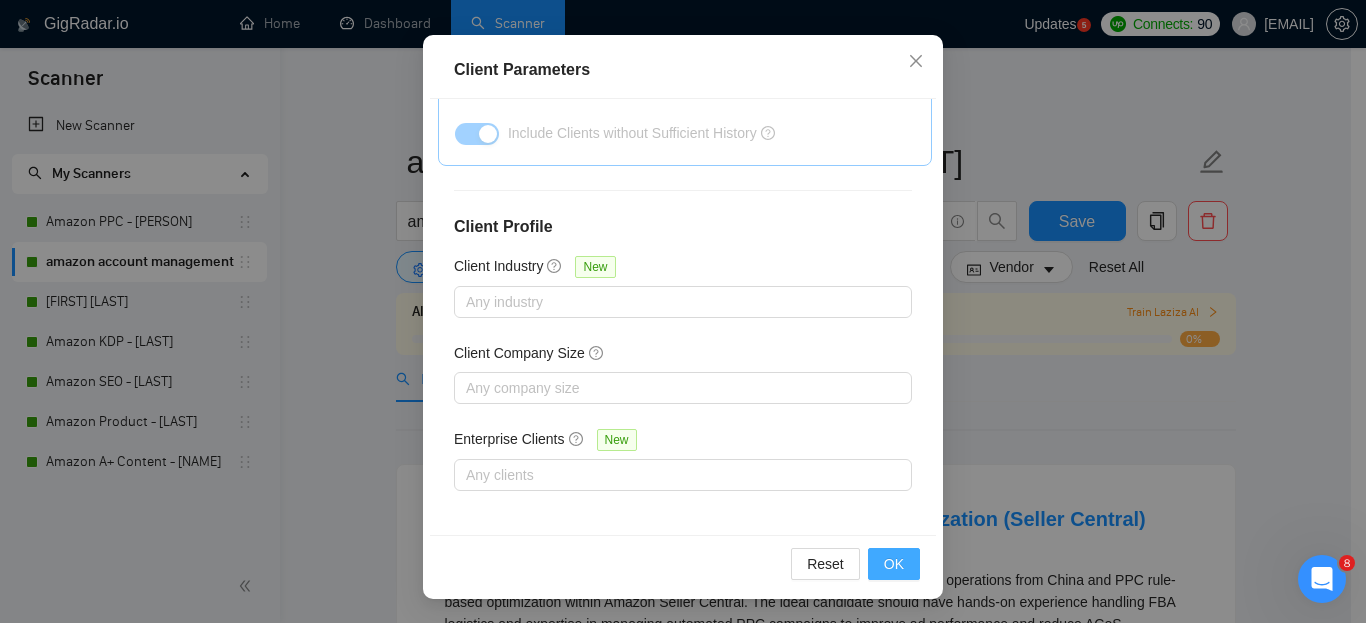 click on "OK" at bounding box center (894, 564) 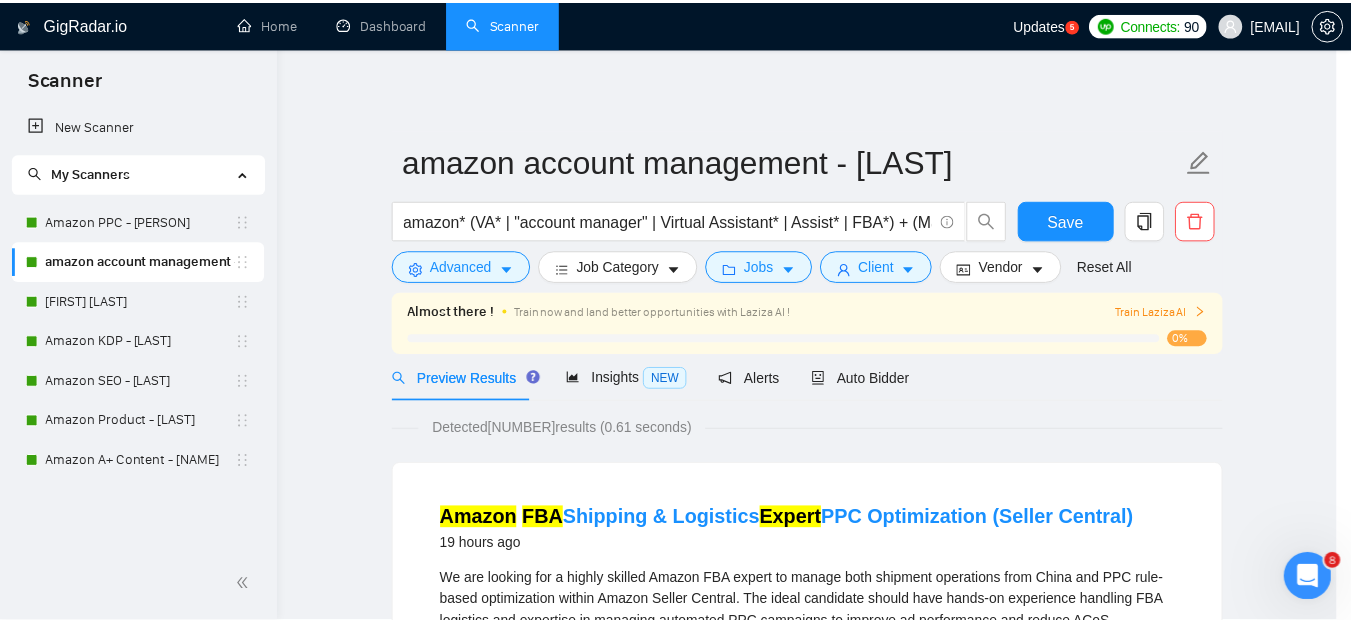 scroll, scrollTop: 85, scrollLeft: 0, axis: vertical 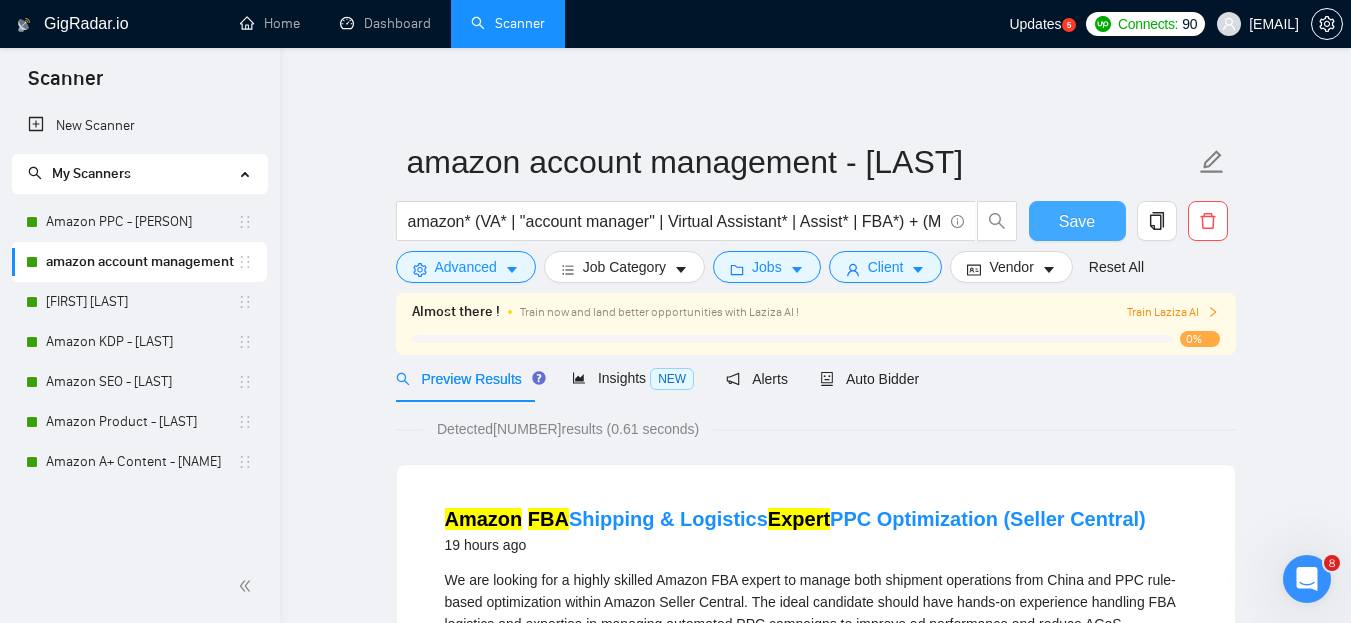 click on "Save" at bounding box center (1077, 221) 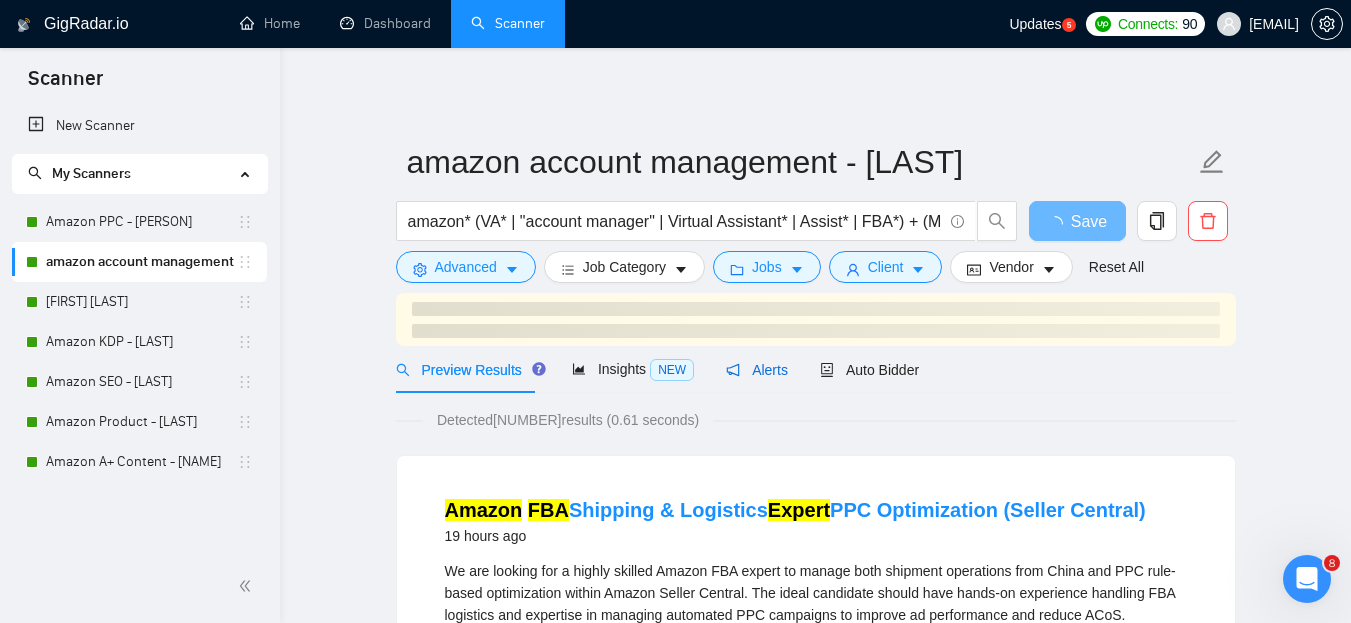 click on "Alerts" at bounding box center (757, 370) 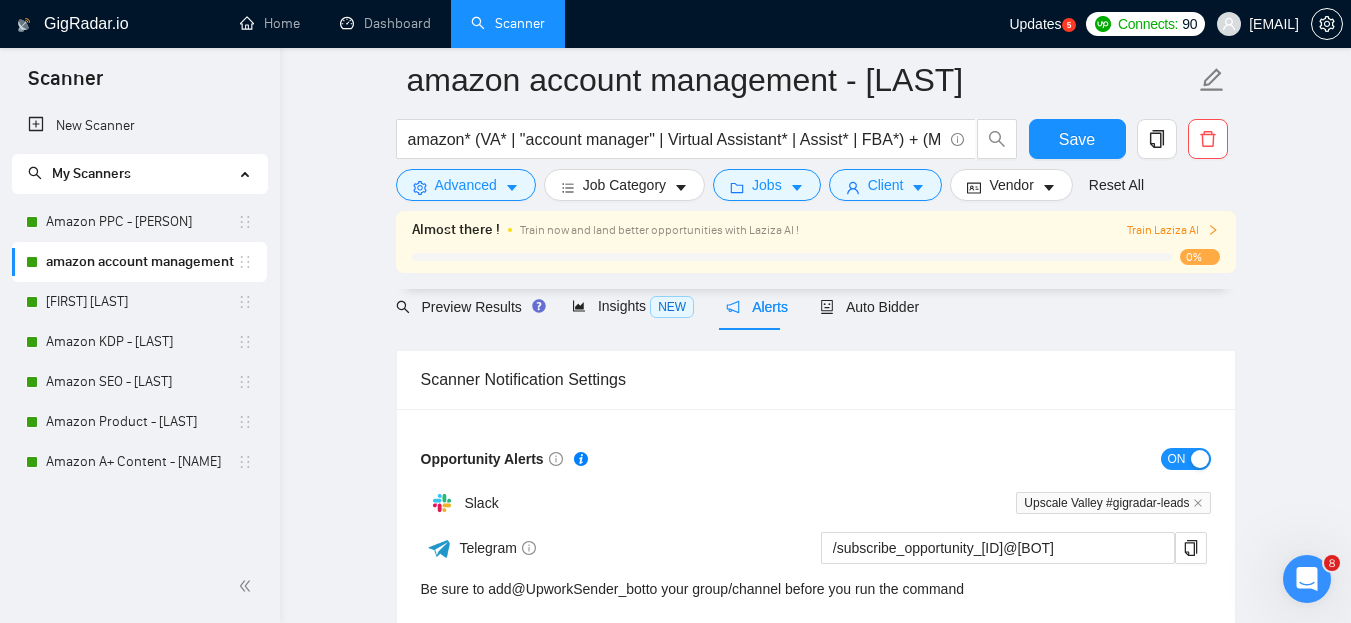 scroll, scrollTop: 87, scrollLeft: 0, axis: vertical 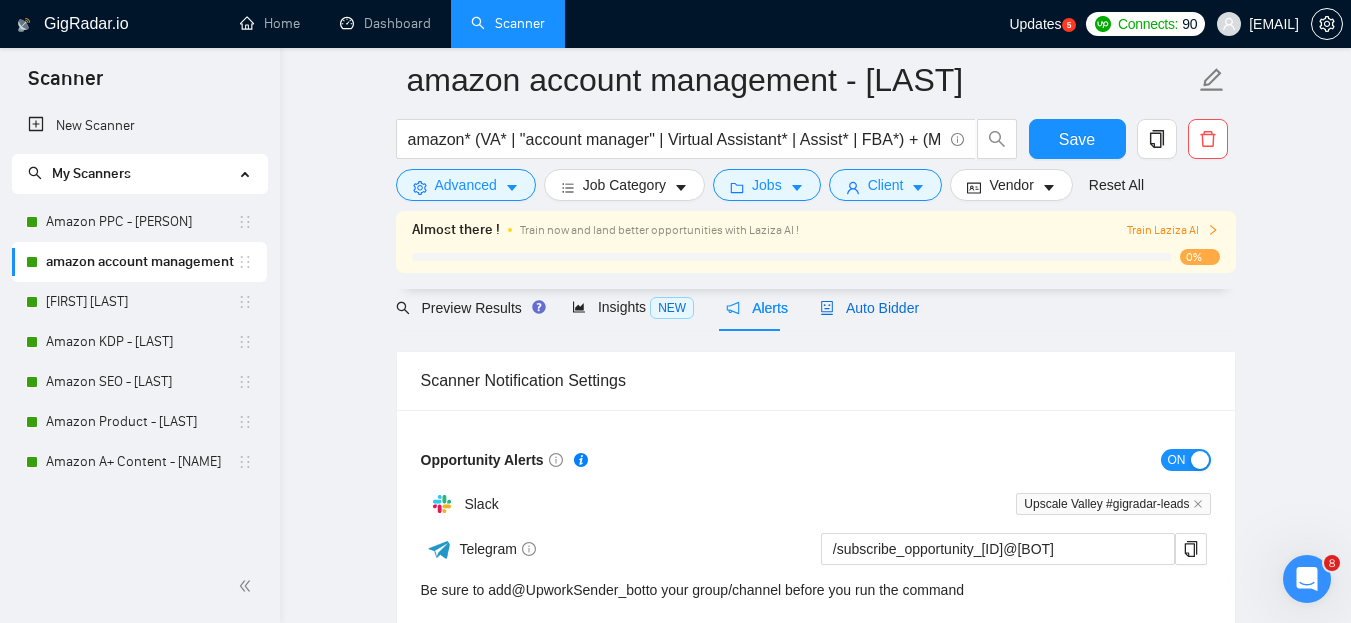 click on "Auto Bidder" at bounding box center (869, 308) 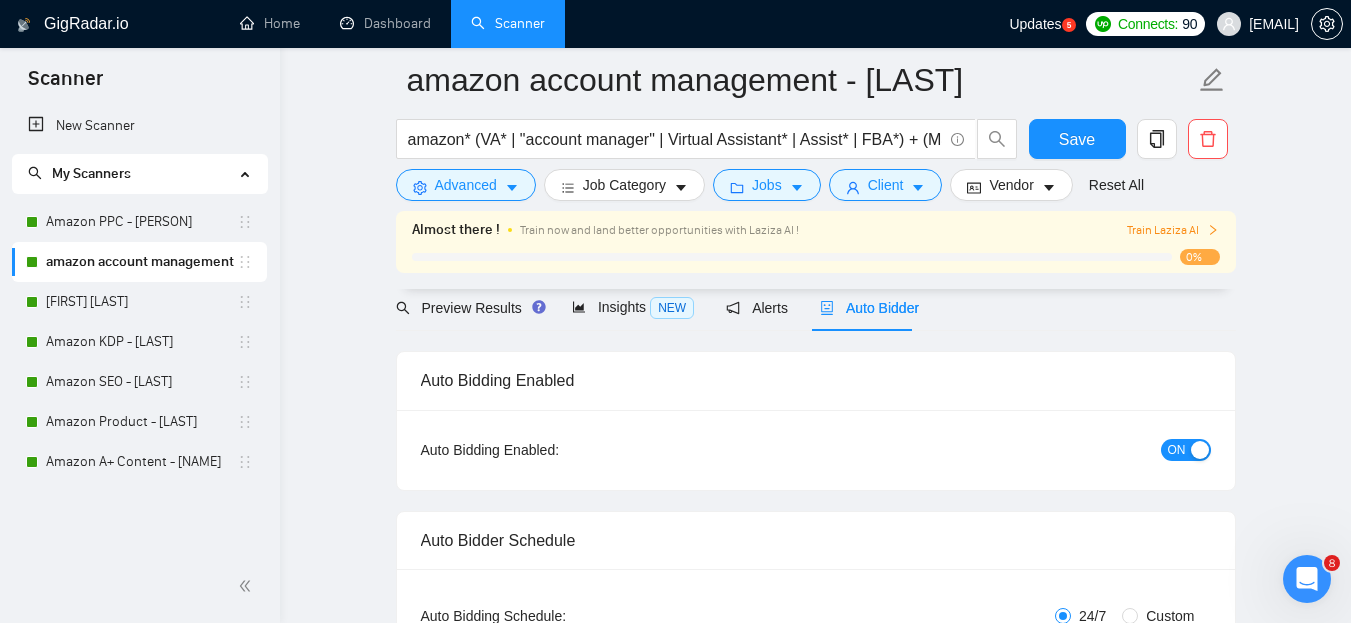 type 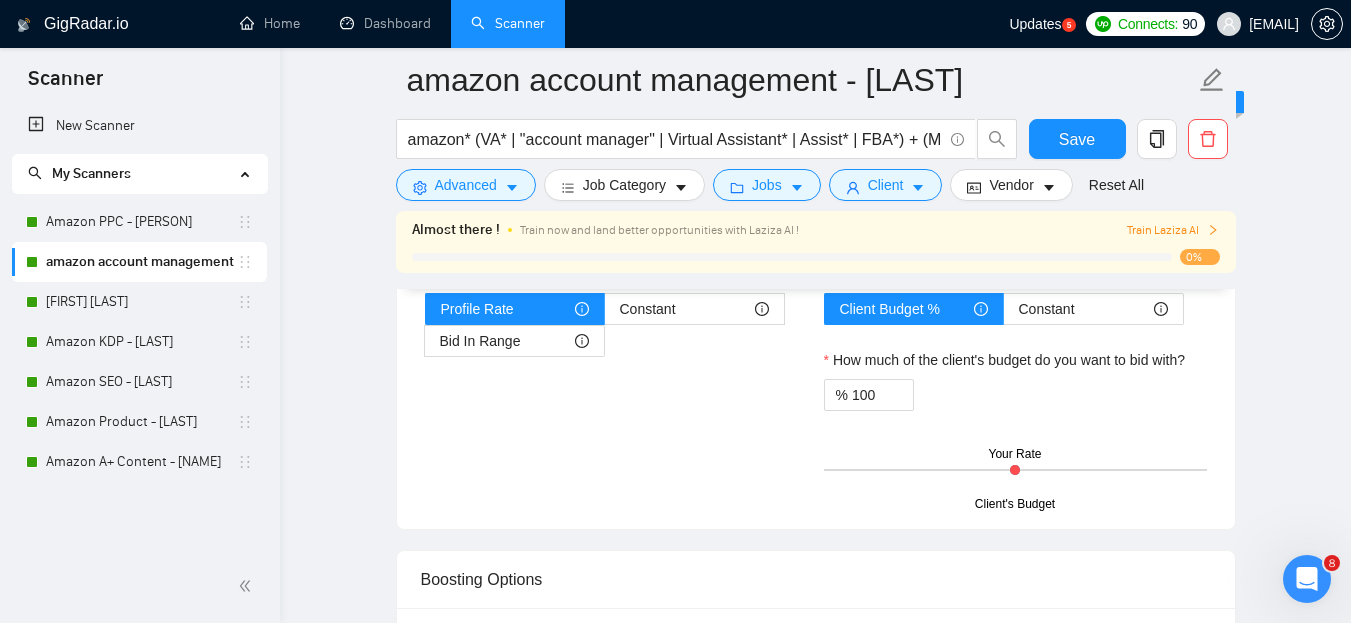 scroll, scrollTop: 2908, scrollLeft: 0, axis: vertical 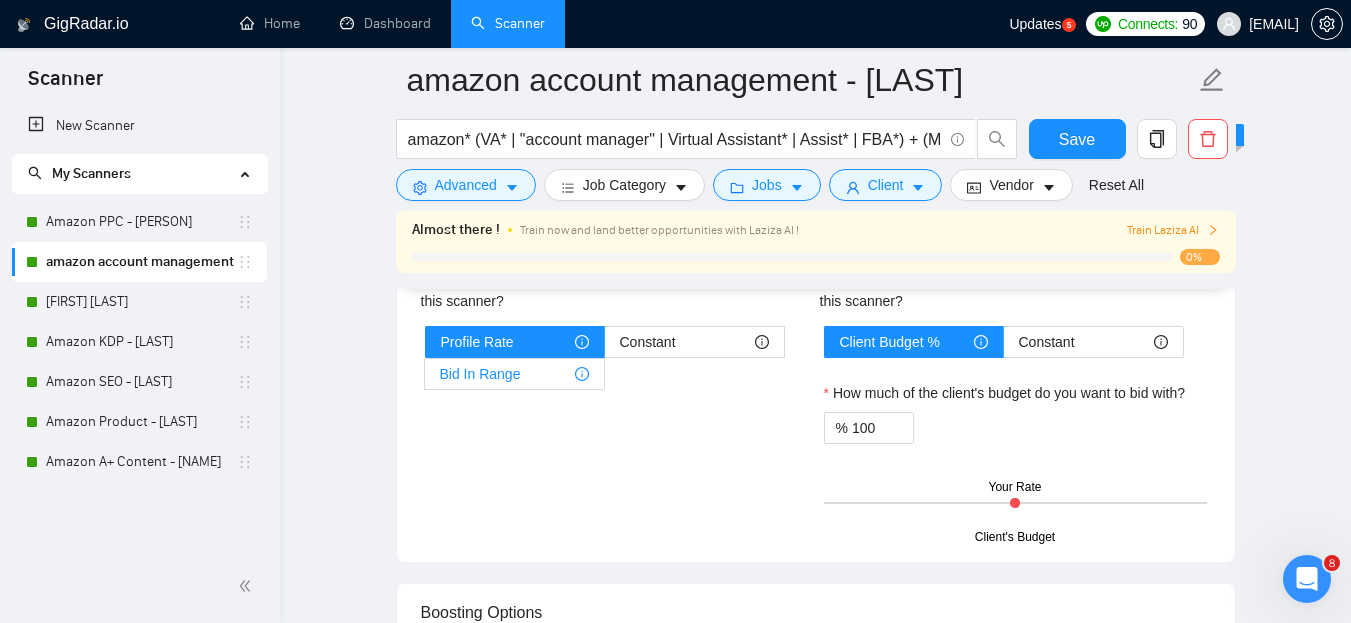 click on "Bid In Range" at bounding box center (480, 374) 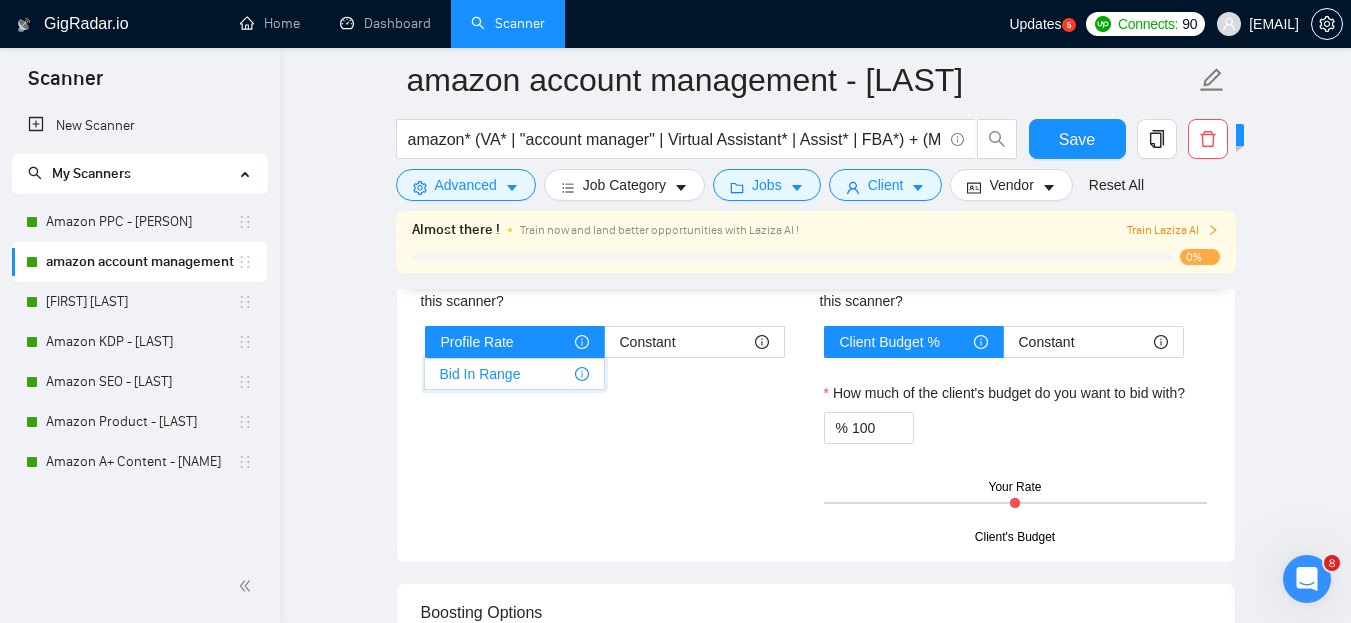 click on "Bid In Range" at bounding box center (425, 379) 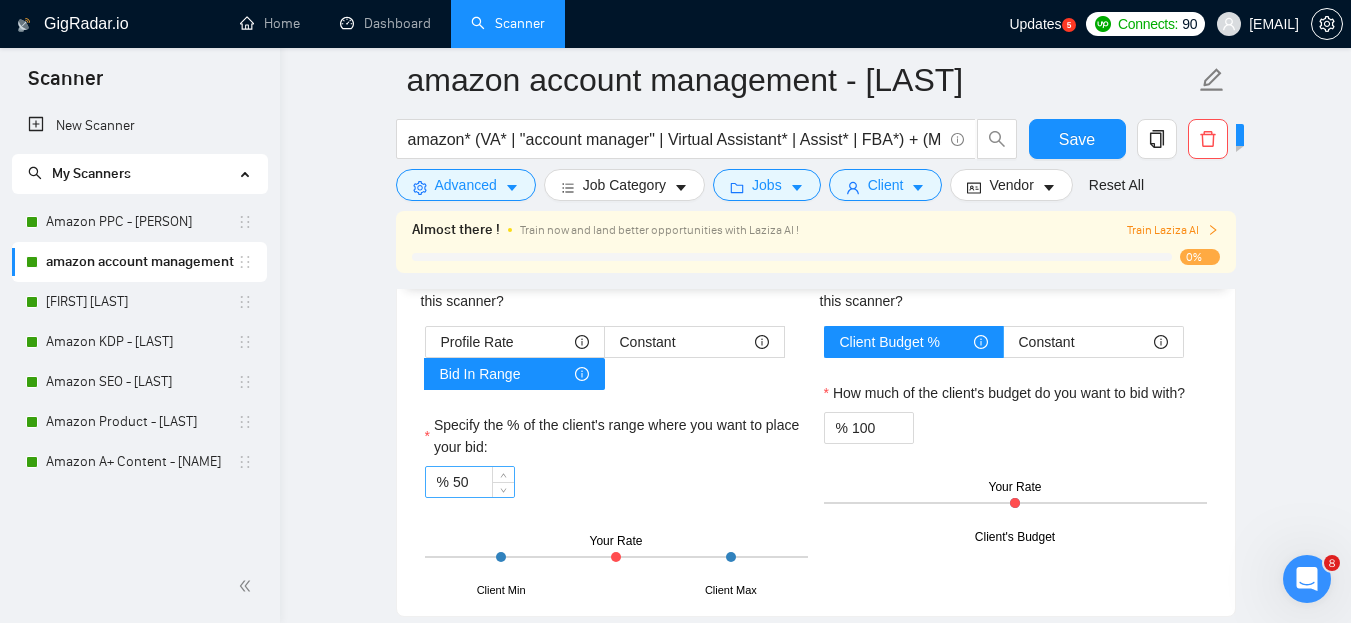 click on "50" at bounding box center (483, 482) 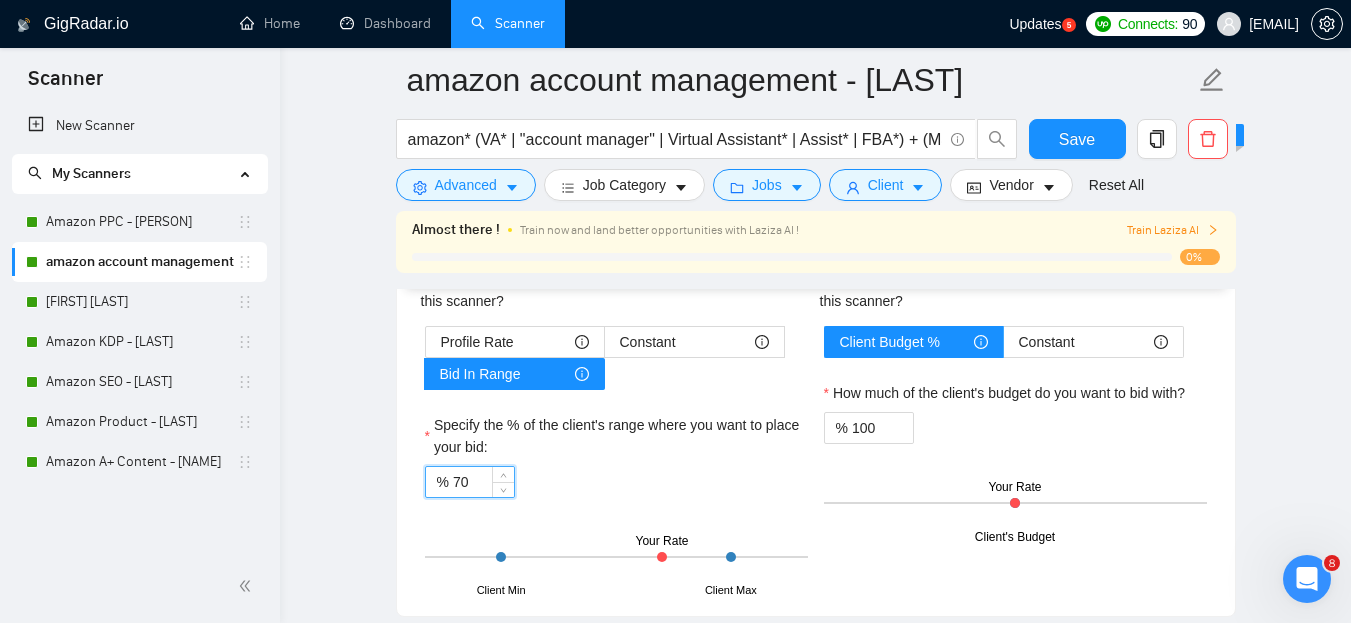 type on "70" 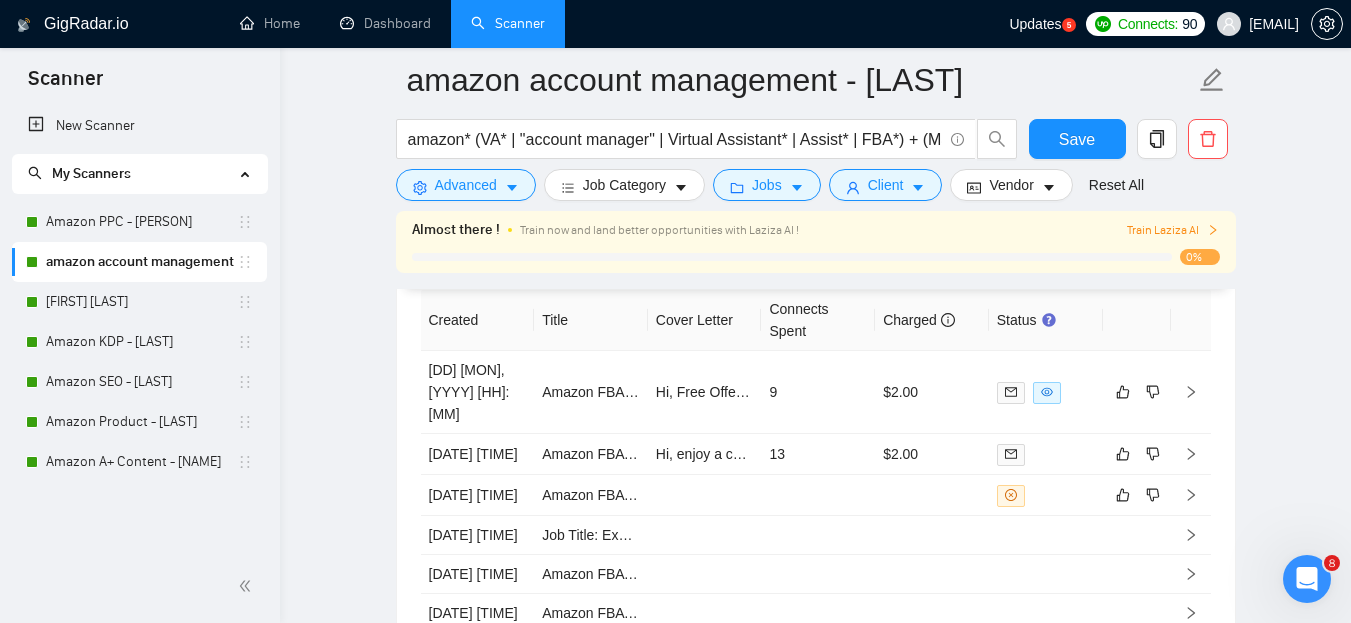 scroll, scrollTop: 4763, scrollLeft: 0, axis: vertical 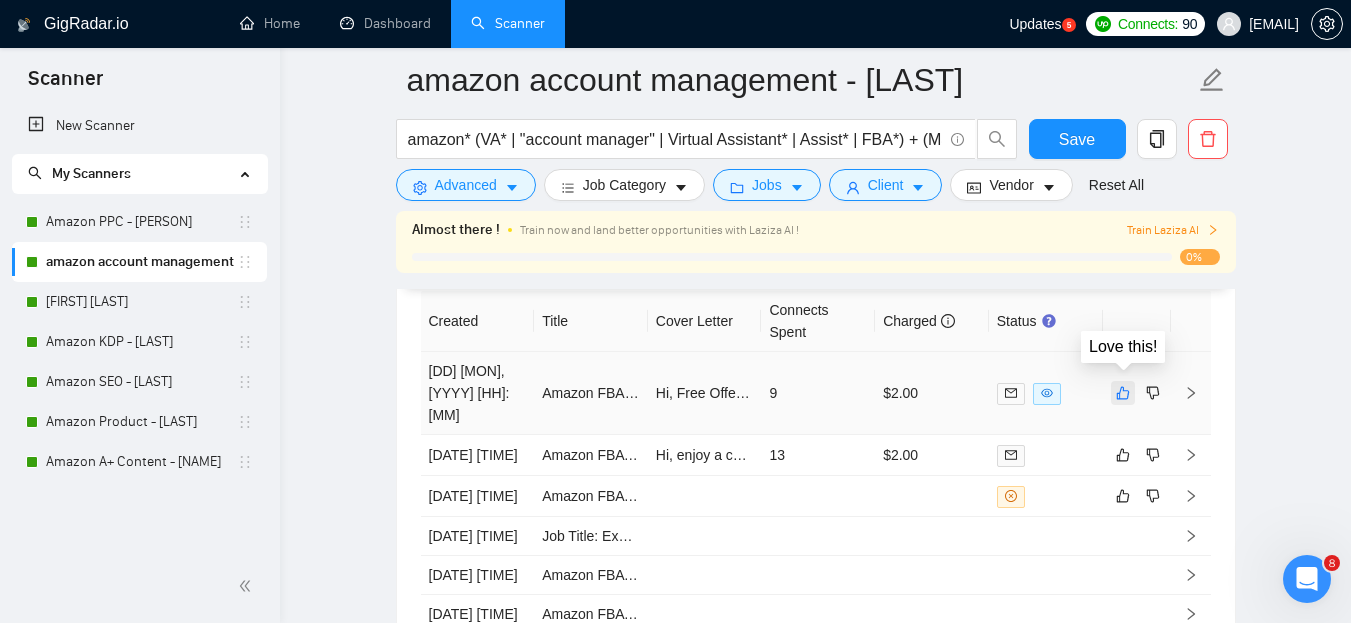 click 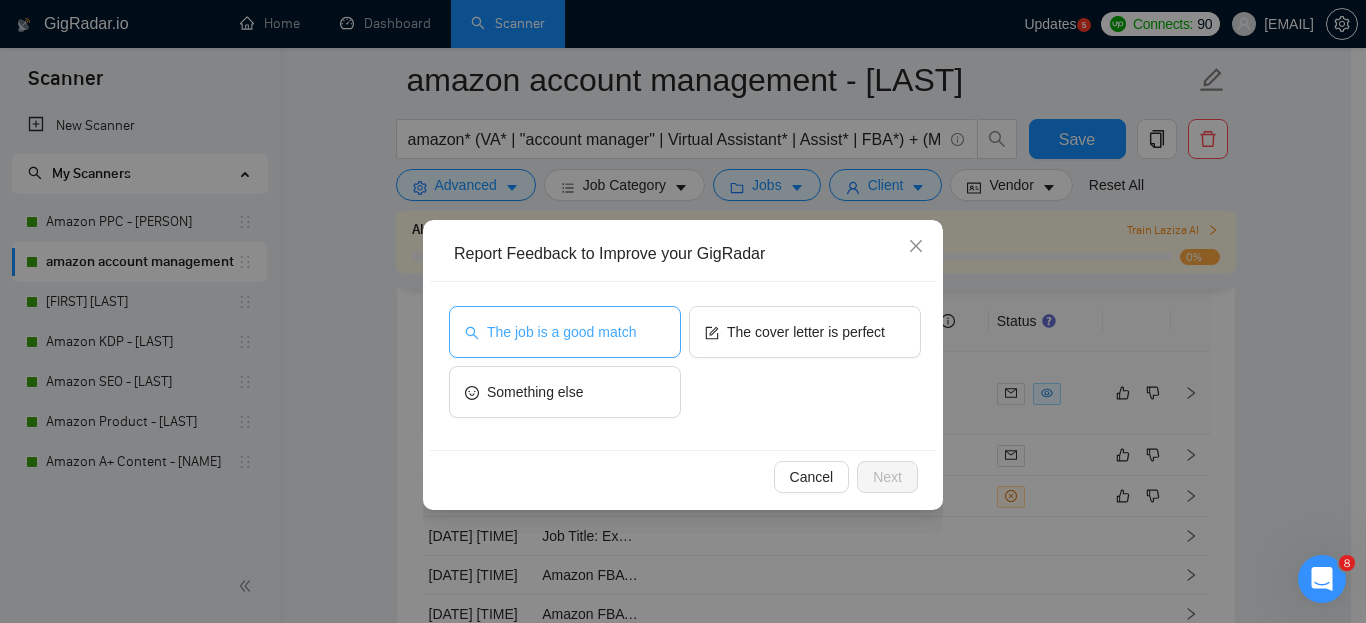click on "The job is a good match" at bounding box center (561, 332) 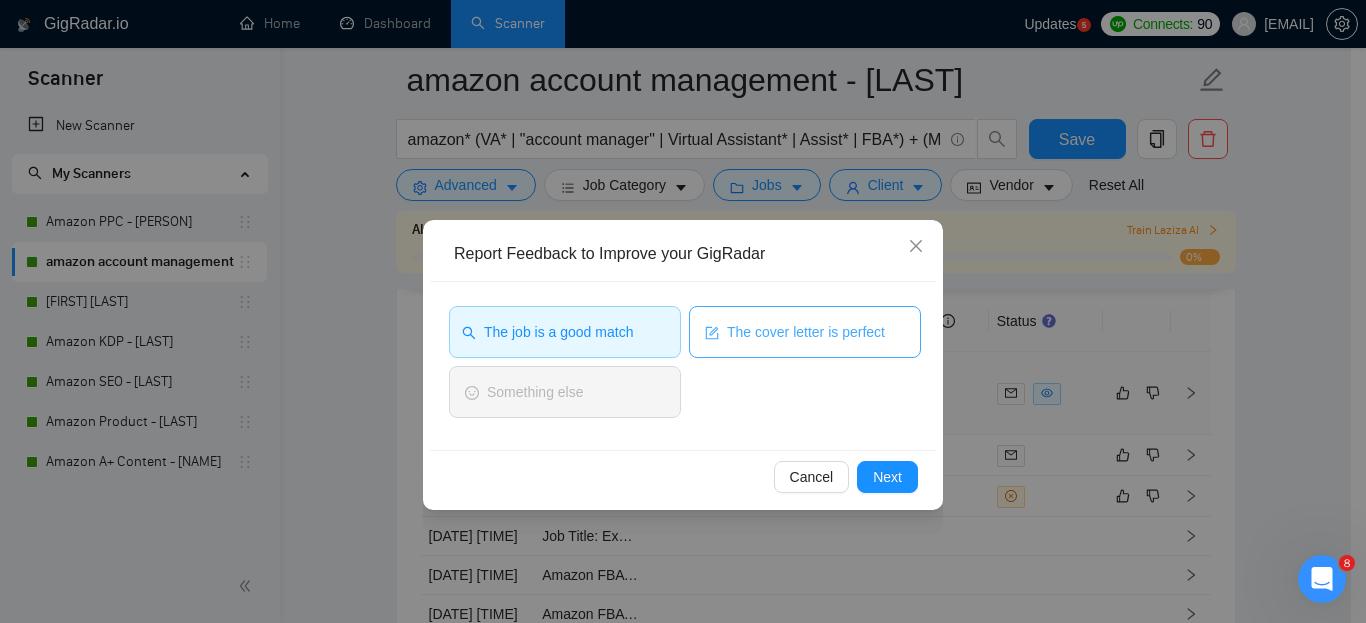 click on "The cover letter is perfect" at bounding box center (805, 332) 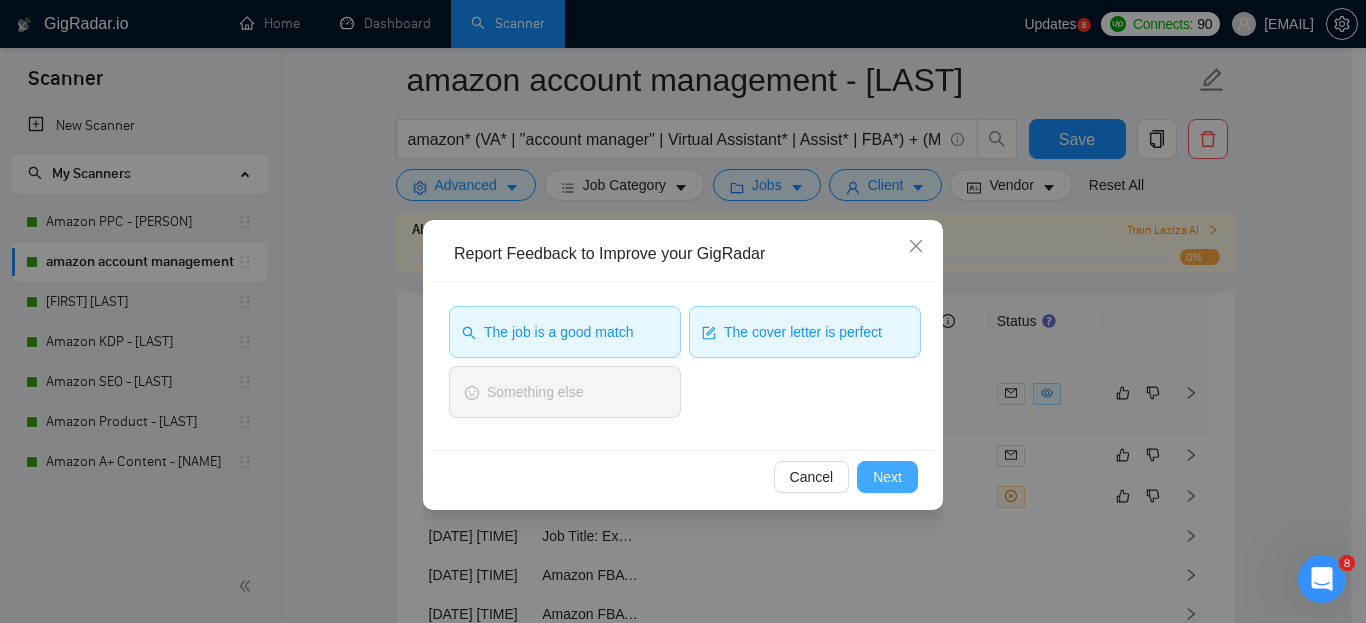 click on "Next" at bounding box center [887, 477] 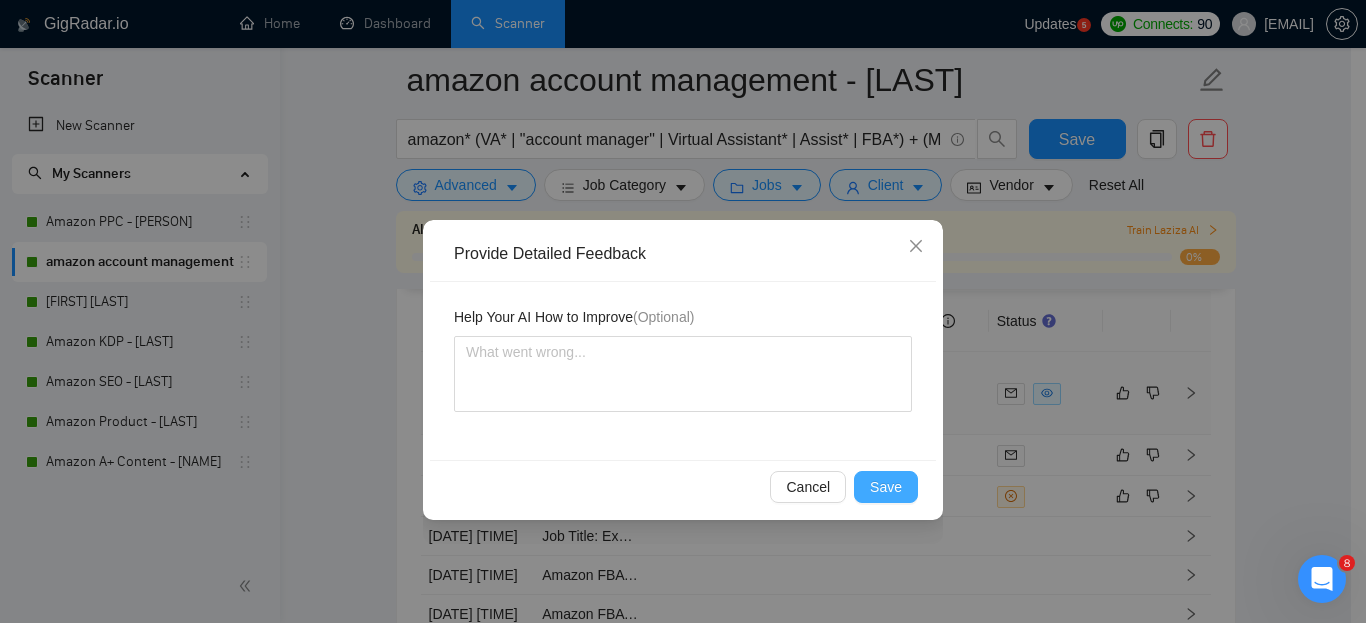 click on "Save" at bounding box center [886, 487] 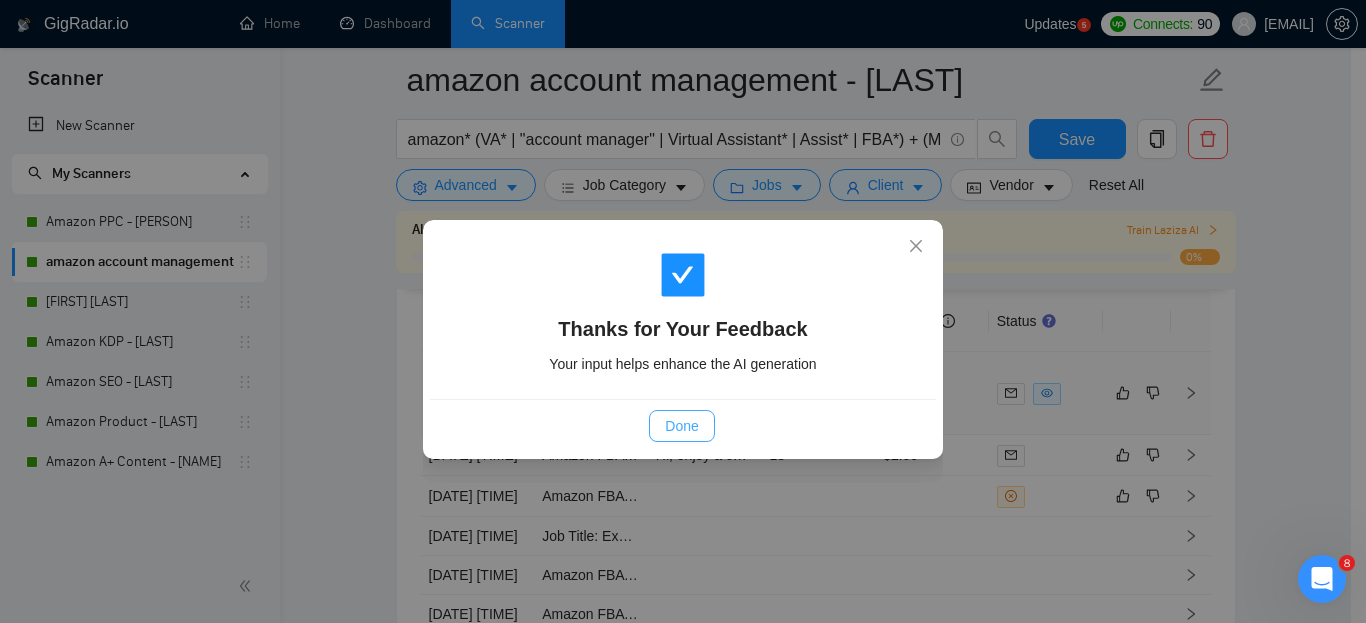 click on "Done" at bounding box center (681, 426) 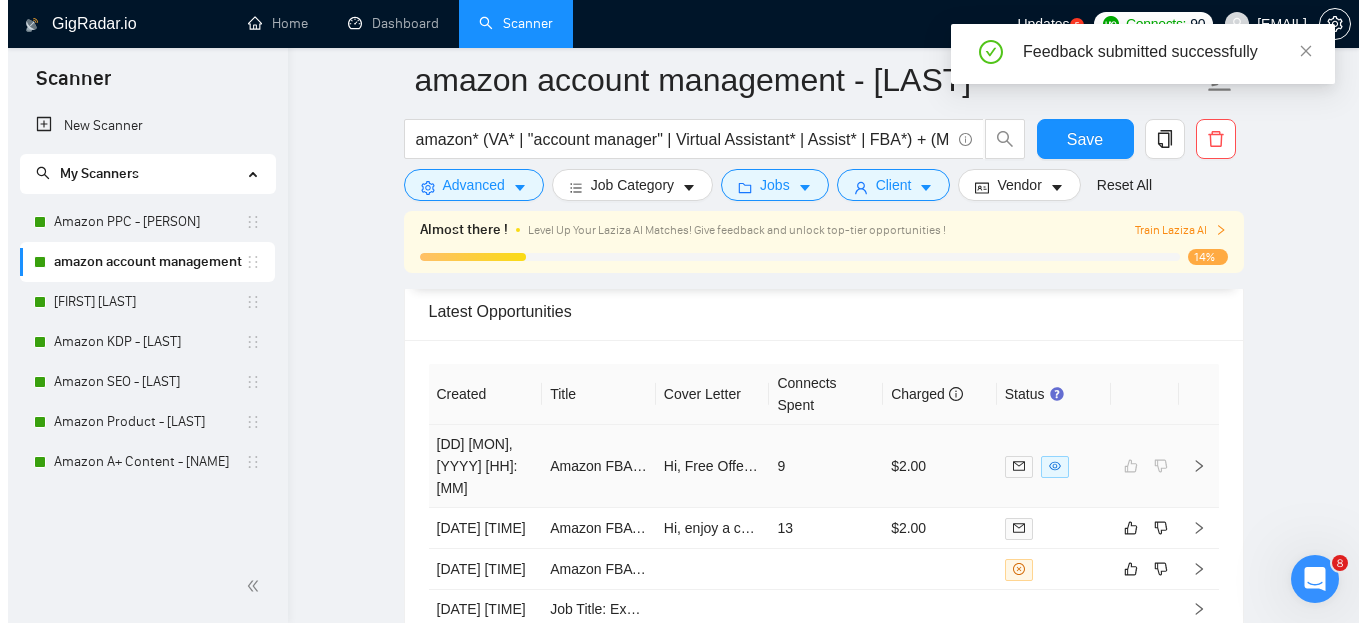 scroll, scrollTop: 4701, scrollLeft: 0, axis: vertical 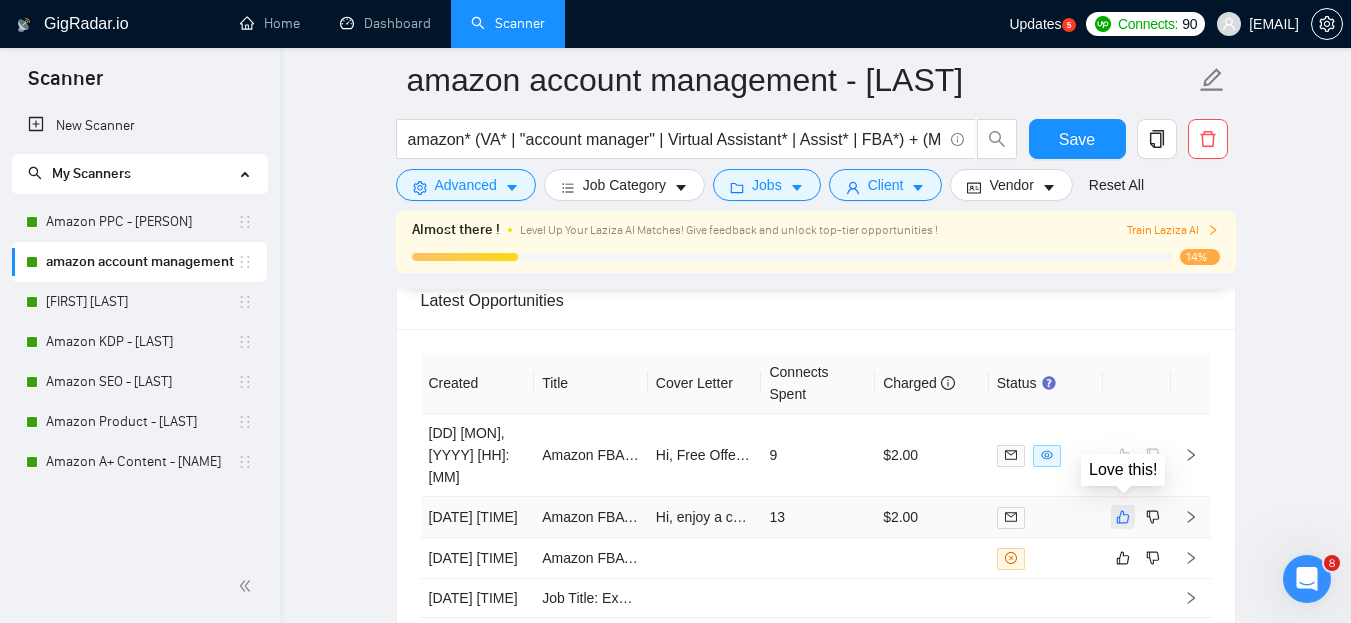 click 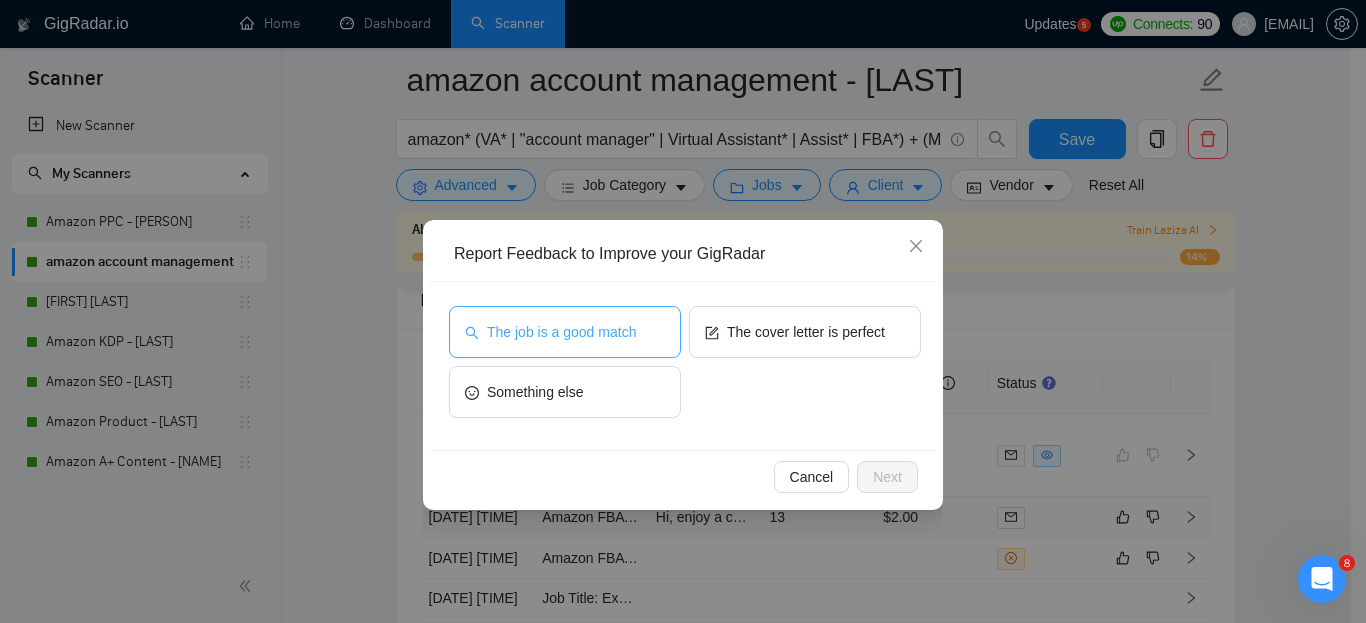 click on "The job is a good match" at bounding box center (561, 332) 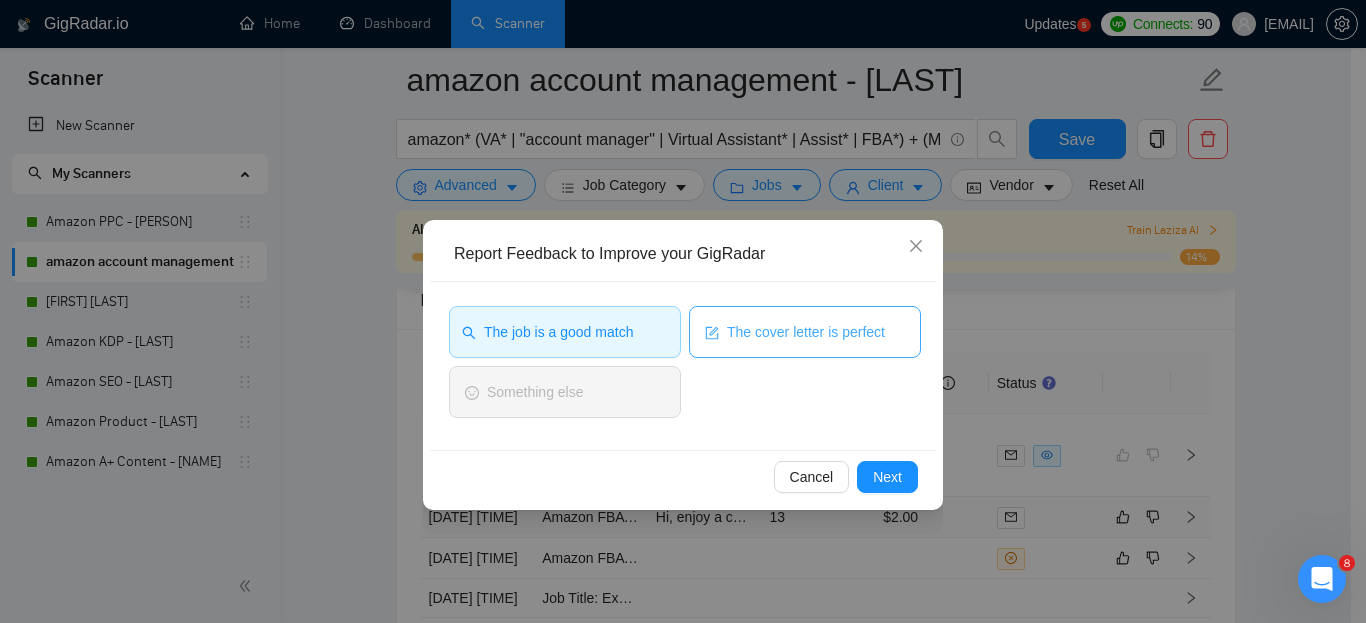 click on "The cover letter is perfect" at bounding box center [805, 332] 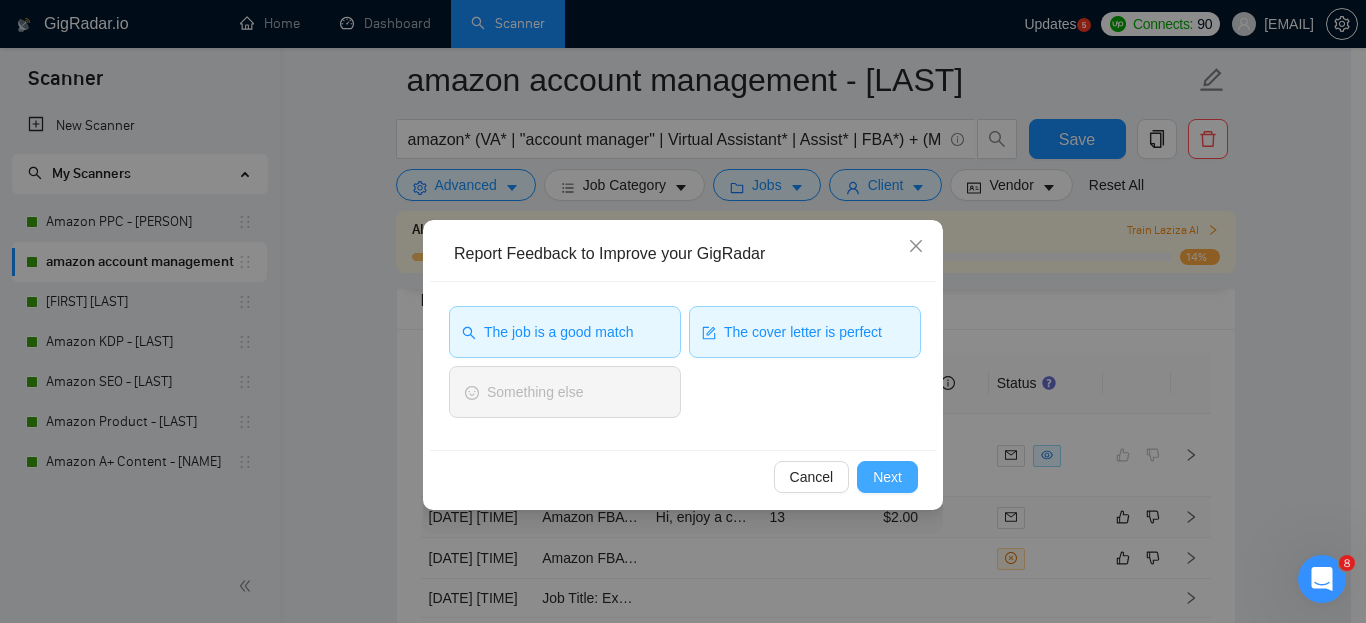 click on "Next" at bounding box center [887, 477] 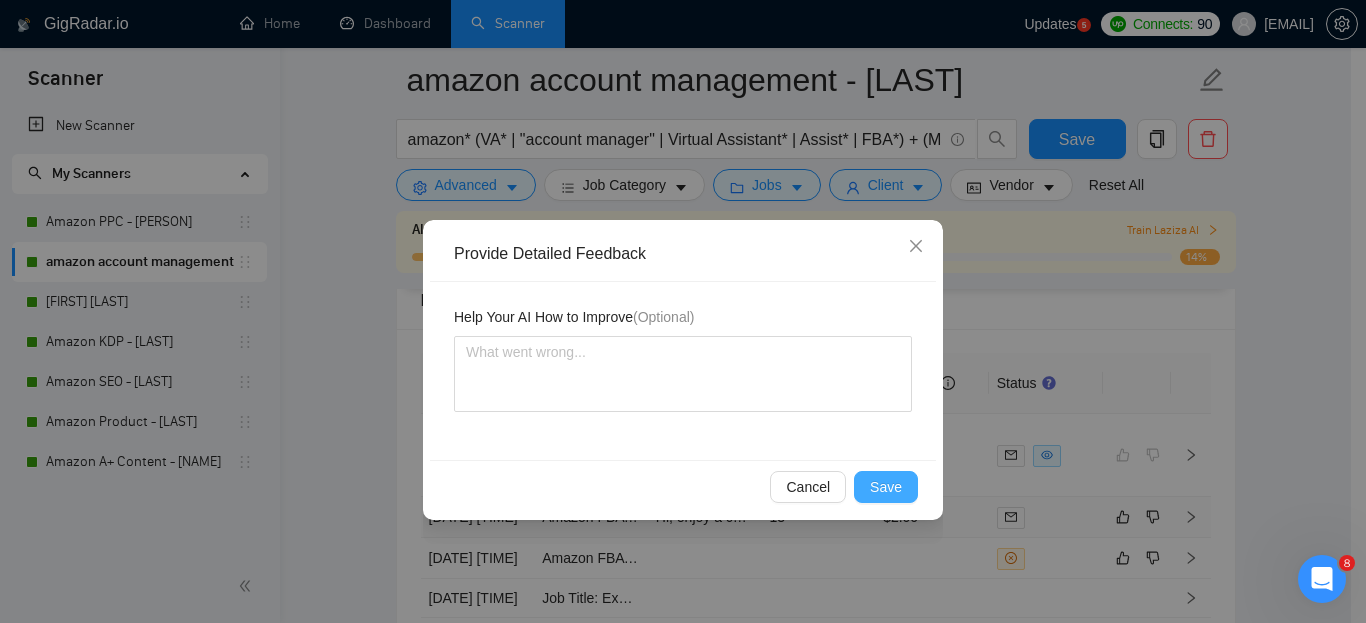 click on "Save" at bounding box center [886, 487] 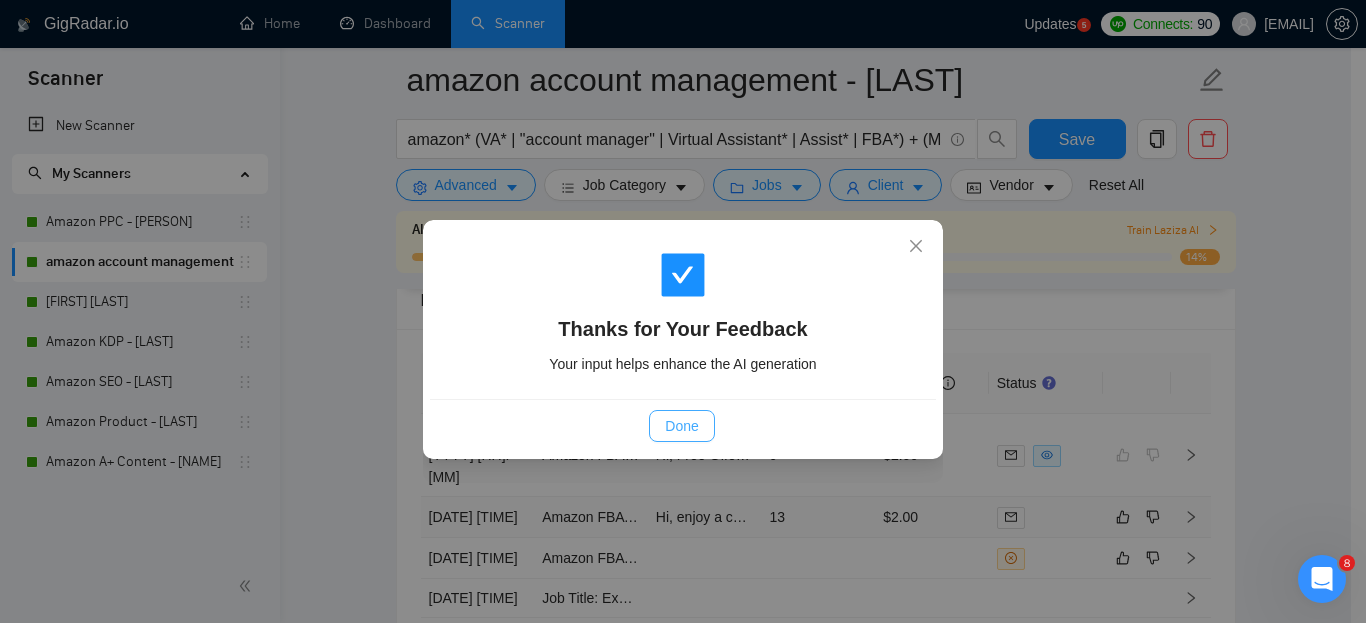 click on "Done" at bounding box center [681, 426] 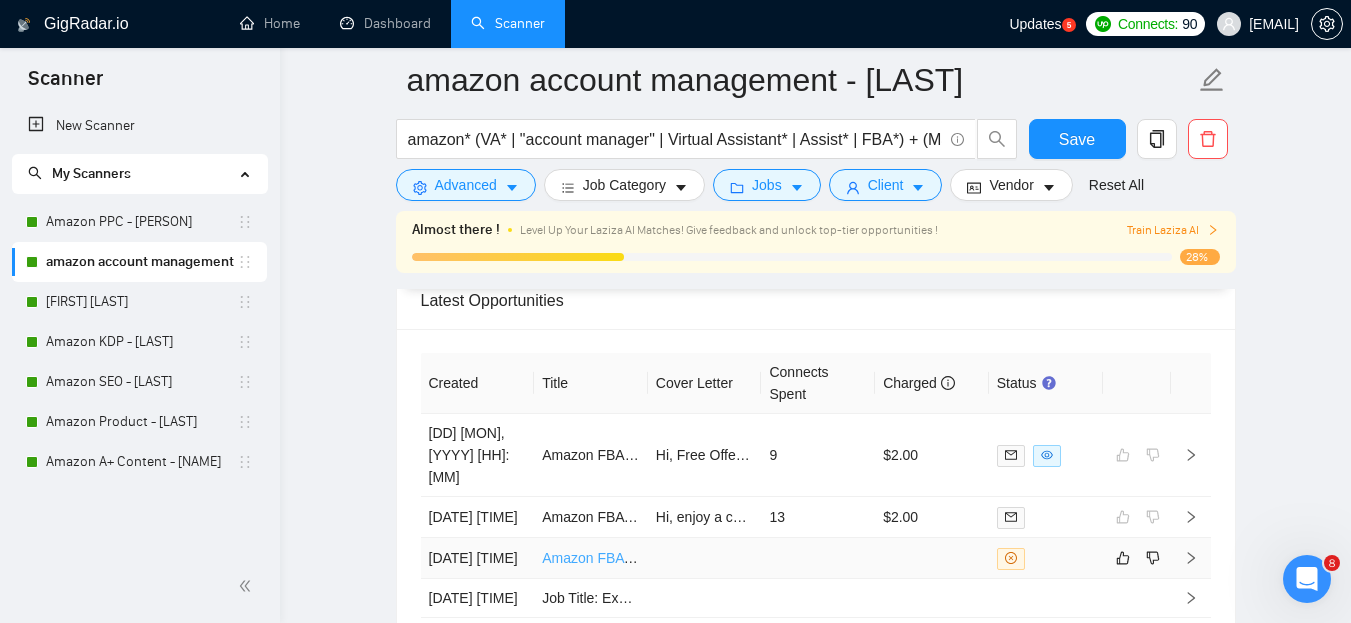 click on "Amazon FBA Listing Expert – UAE, KSA, MENA Market | Native Arabic Speaker (Fluent in English)" at bounding box center [896, 558] 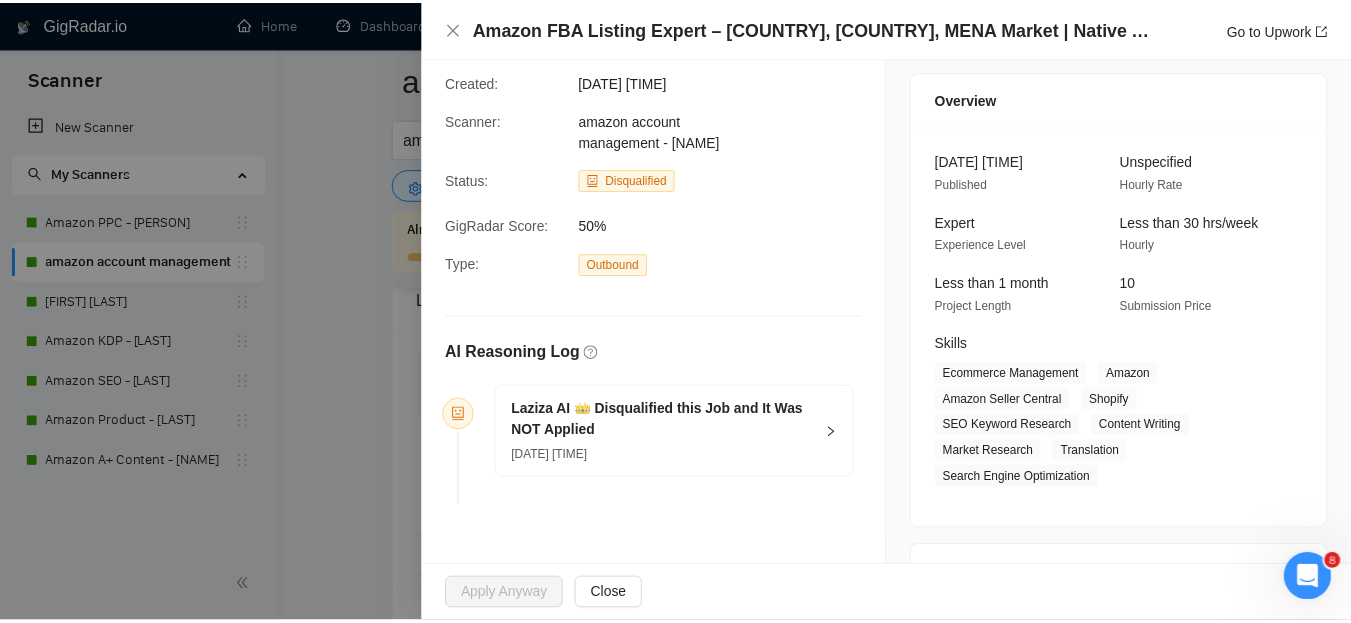 scroll, scrollTop: 0, scrollLeft: 0, axis: both 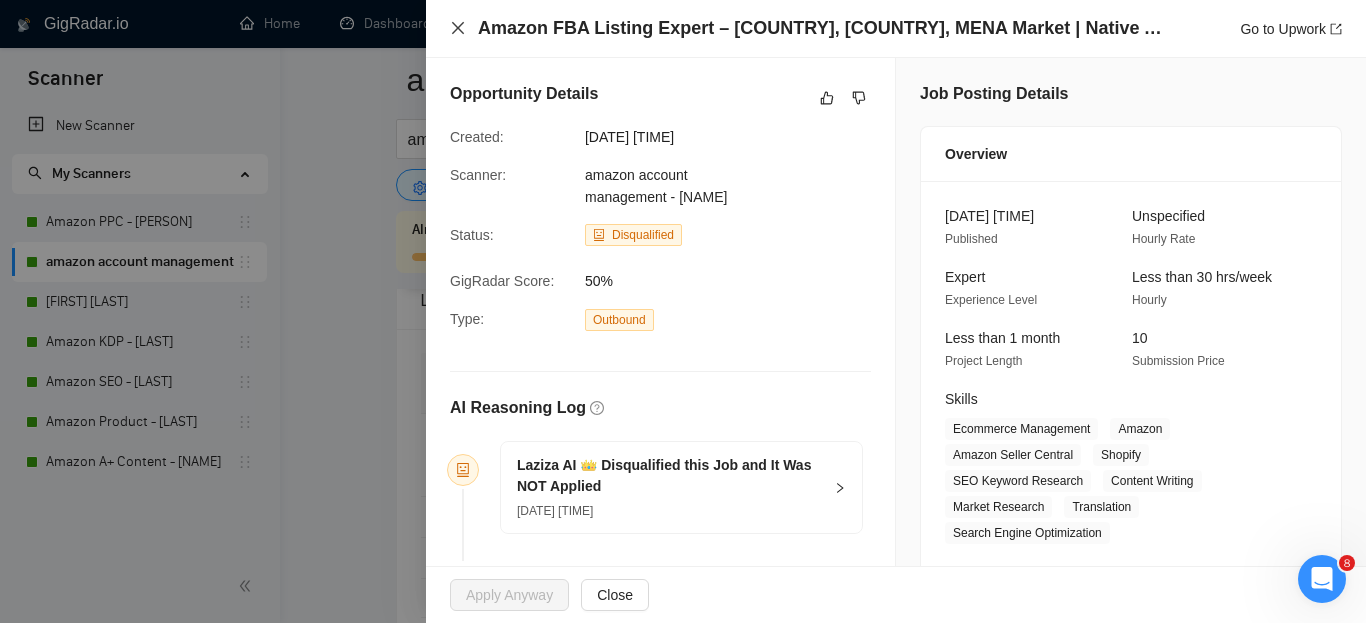 click 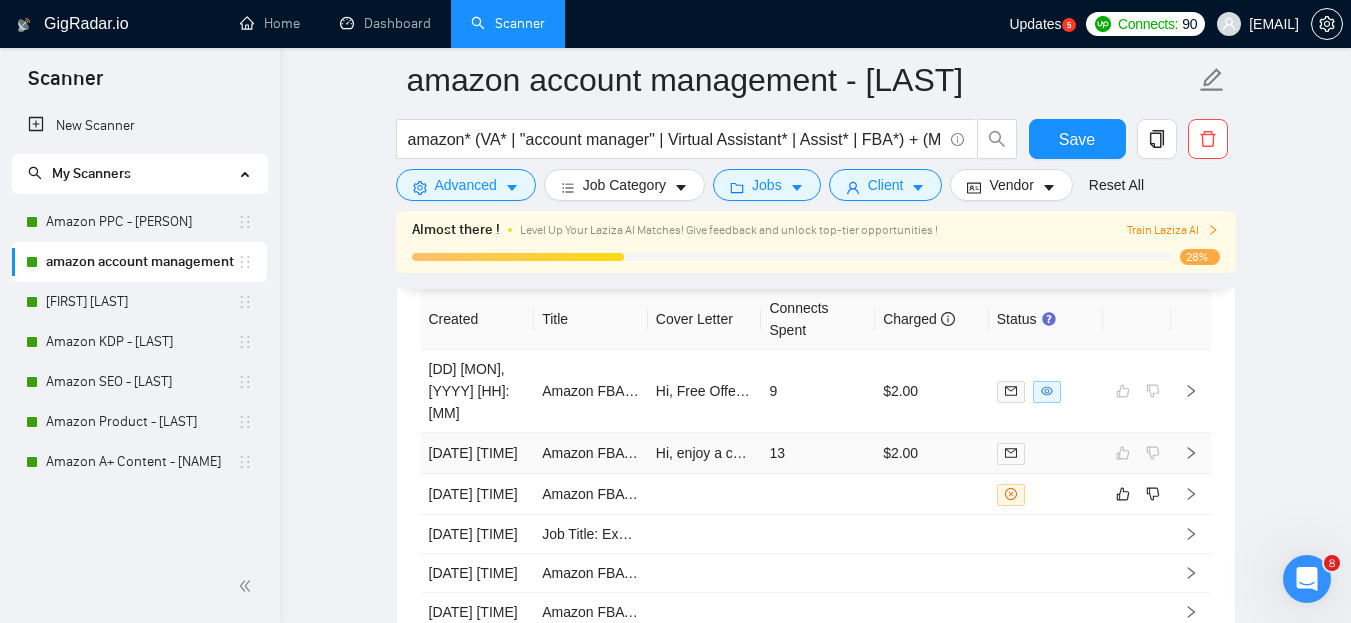 scroll, scrollTop: 4770, scrollLeft: 0, axis: vertical 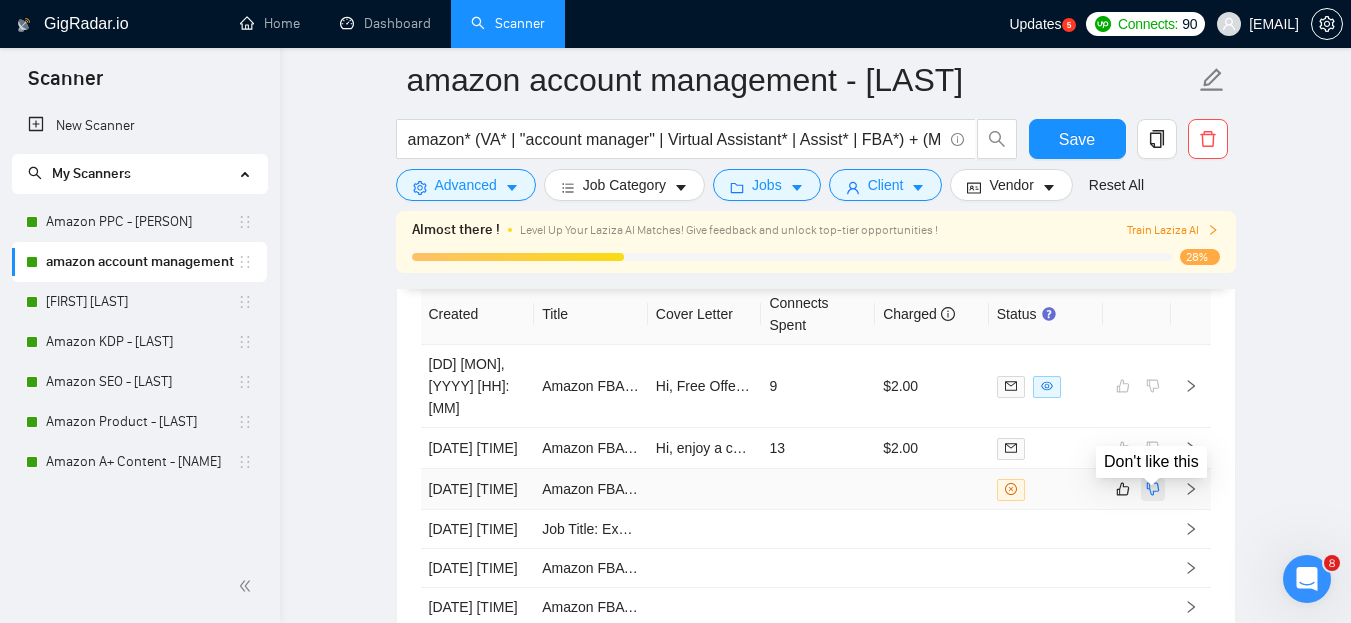 click 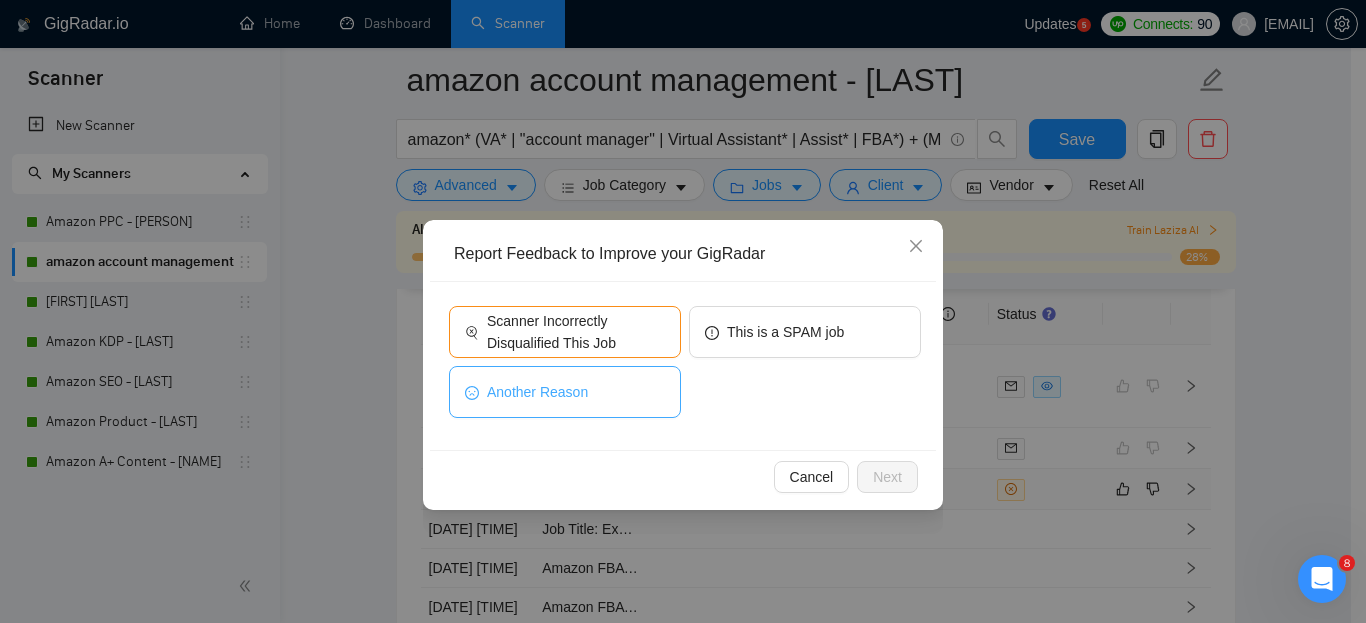 click on "Another Reason" at bounding box center (537, 392) 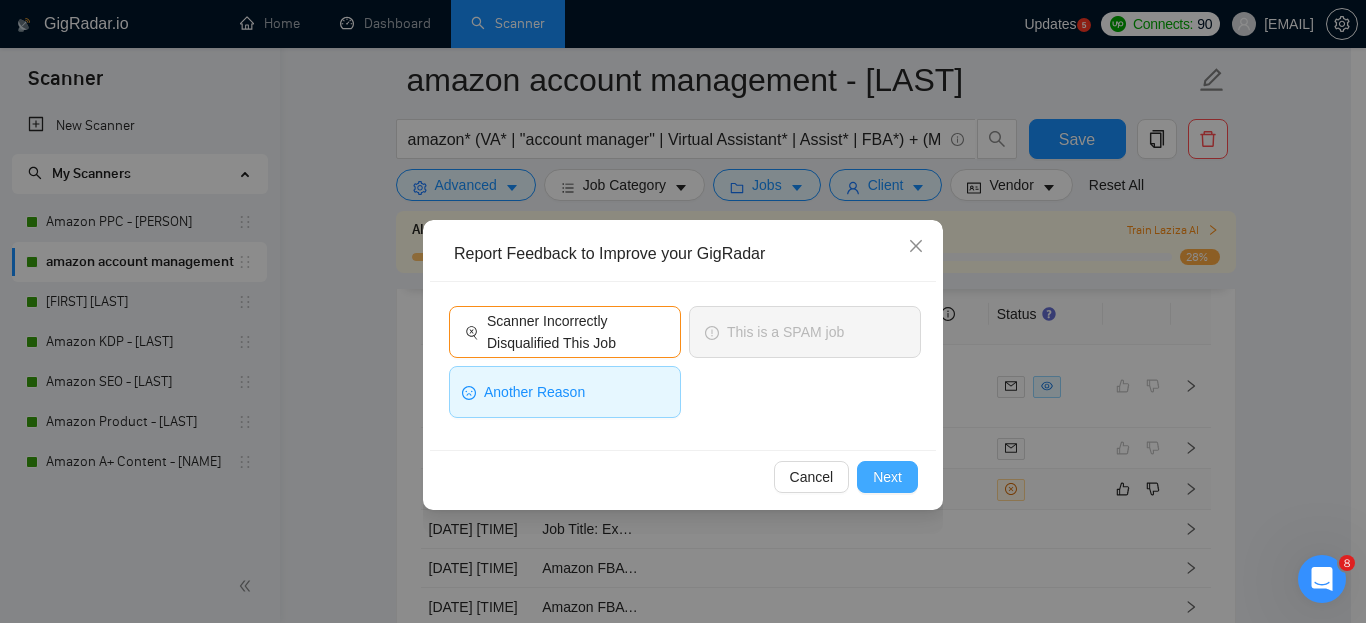 click on "Next" at bounding box center [887, 477] 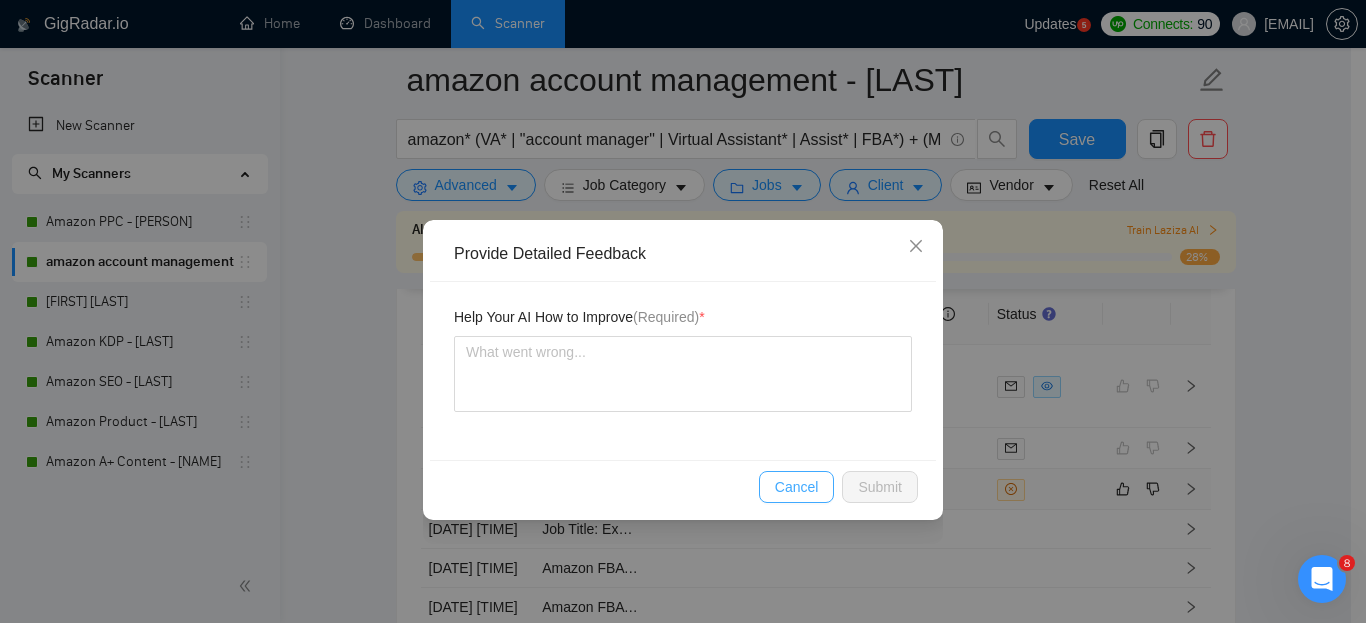 click on "Cancel" at bounding box center (797, 487) 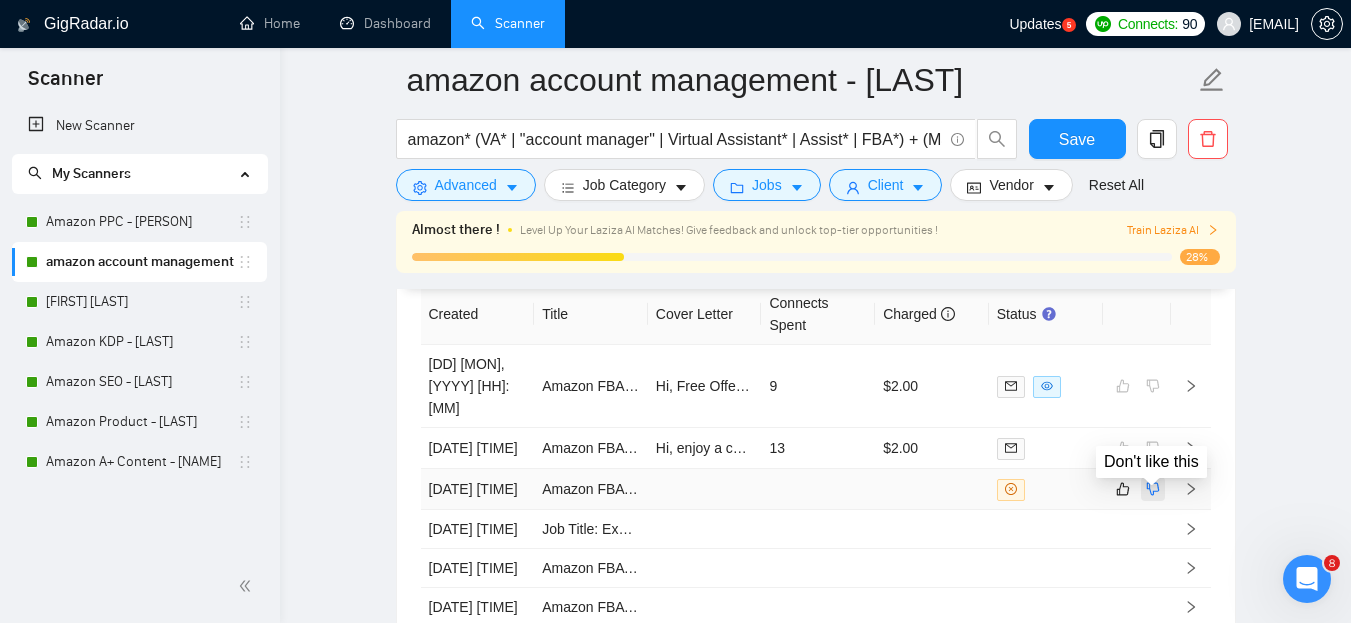 click 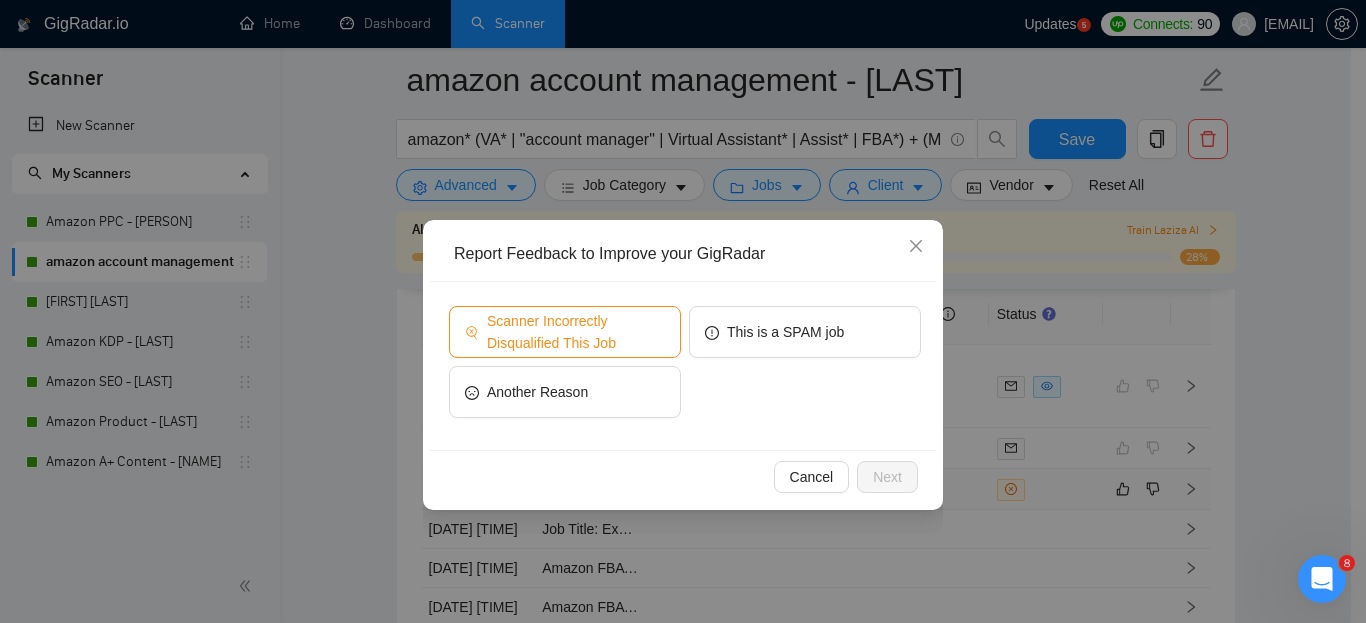 click on "Scanner Incorrectly Disqualified This Job" at bounding box center (576, 332) 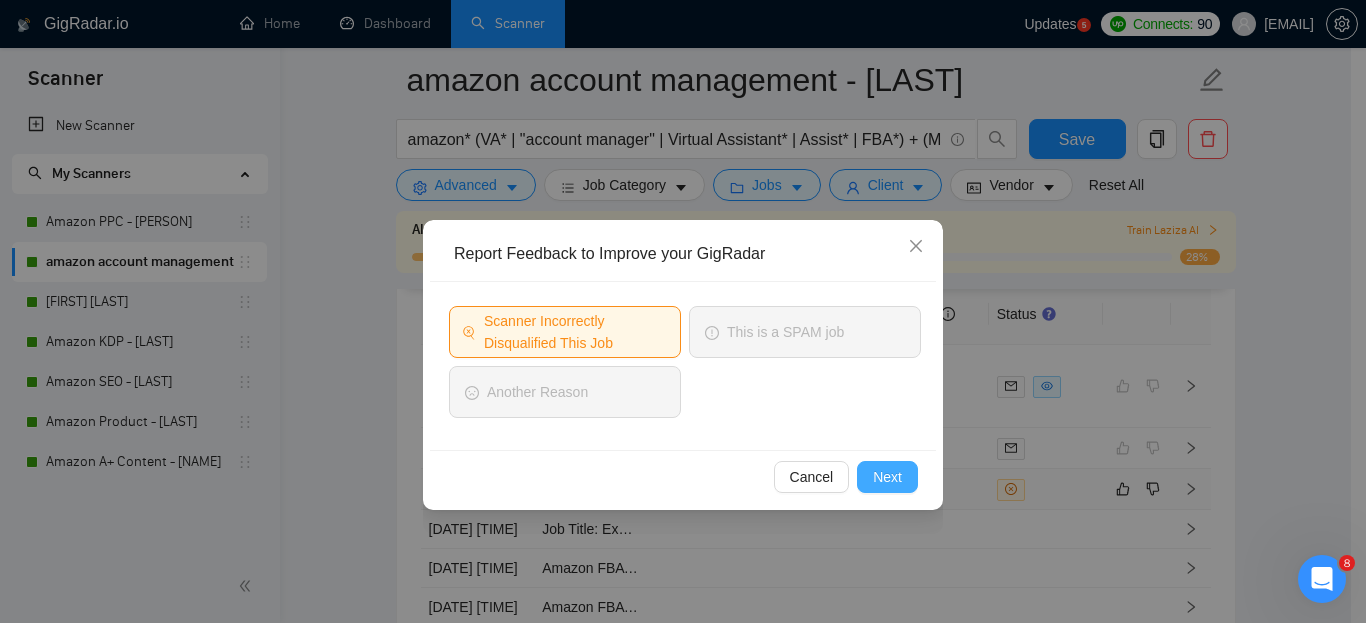 click on "Next" at bounding box center [887, 477] 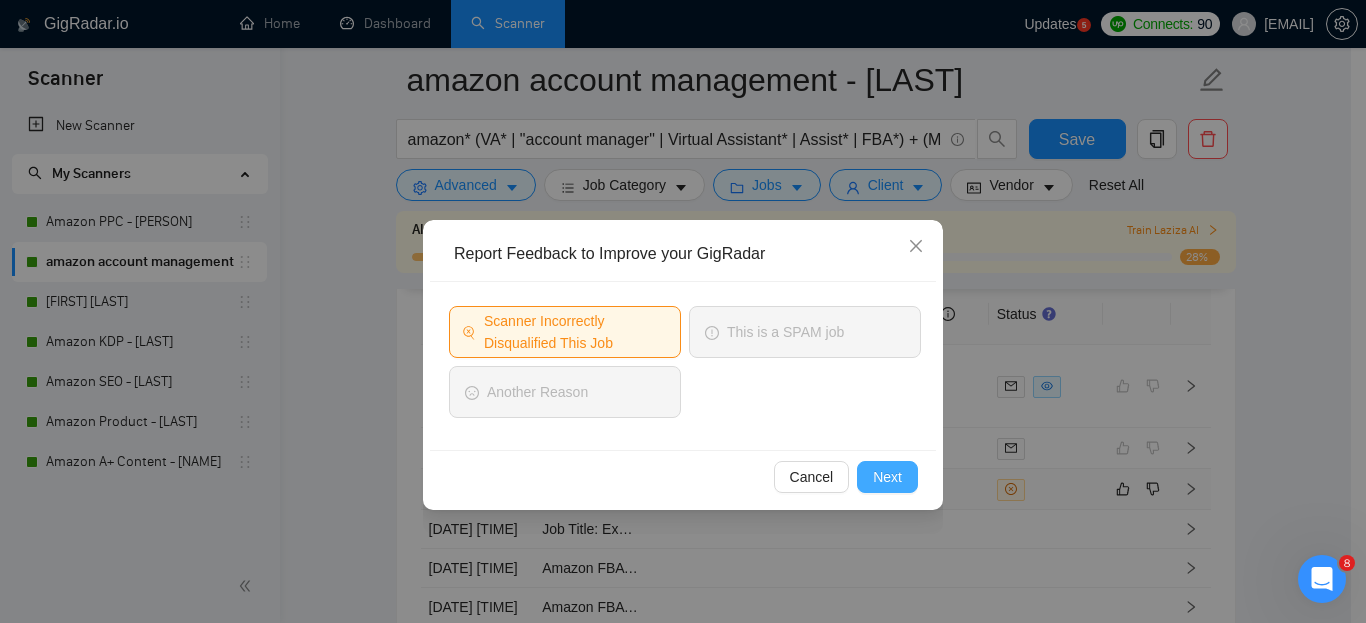 type 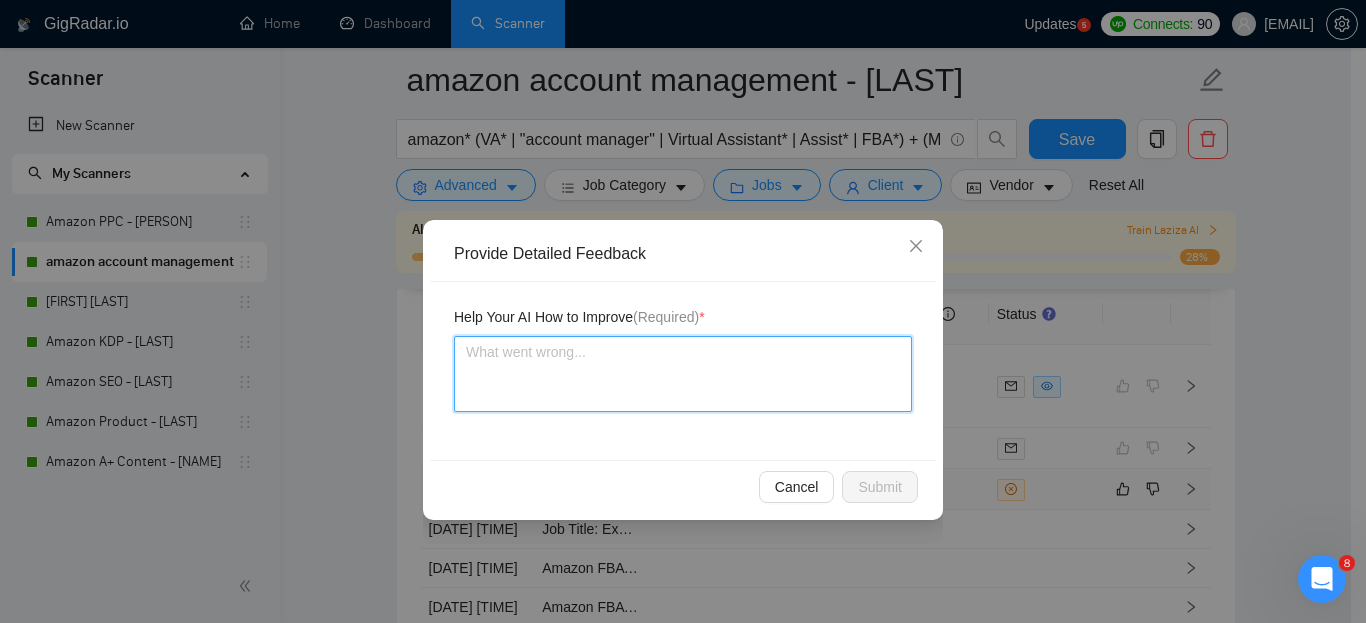 click at bounding box center [683, 374] 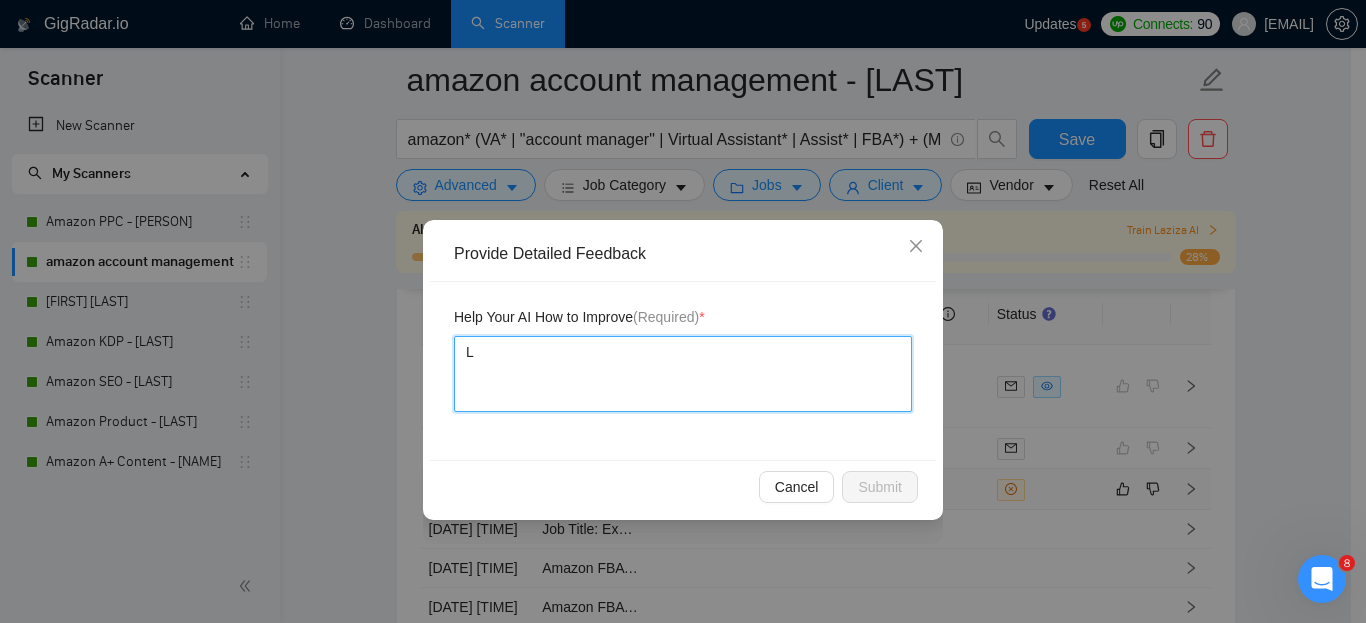 type 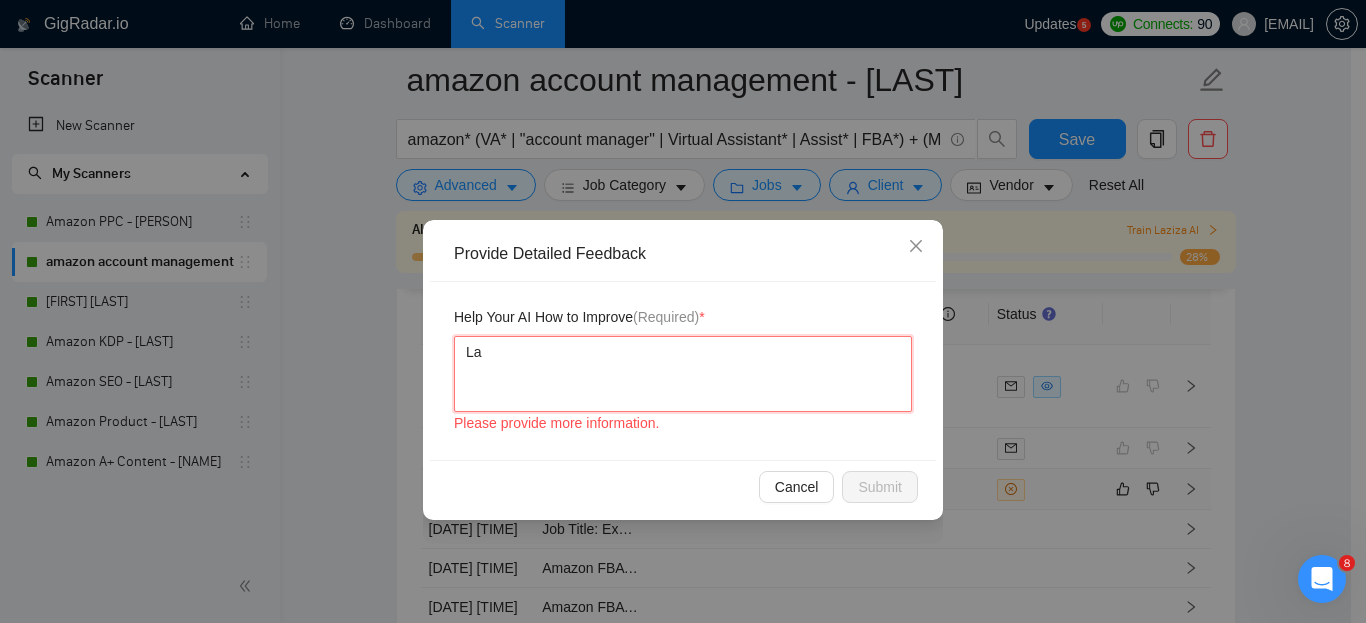 type 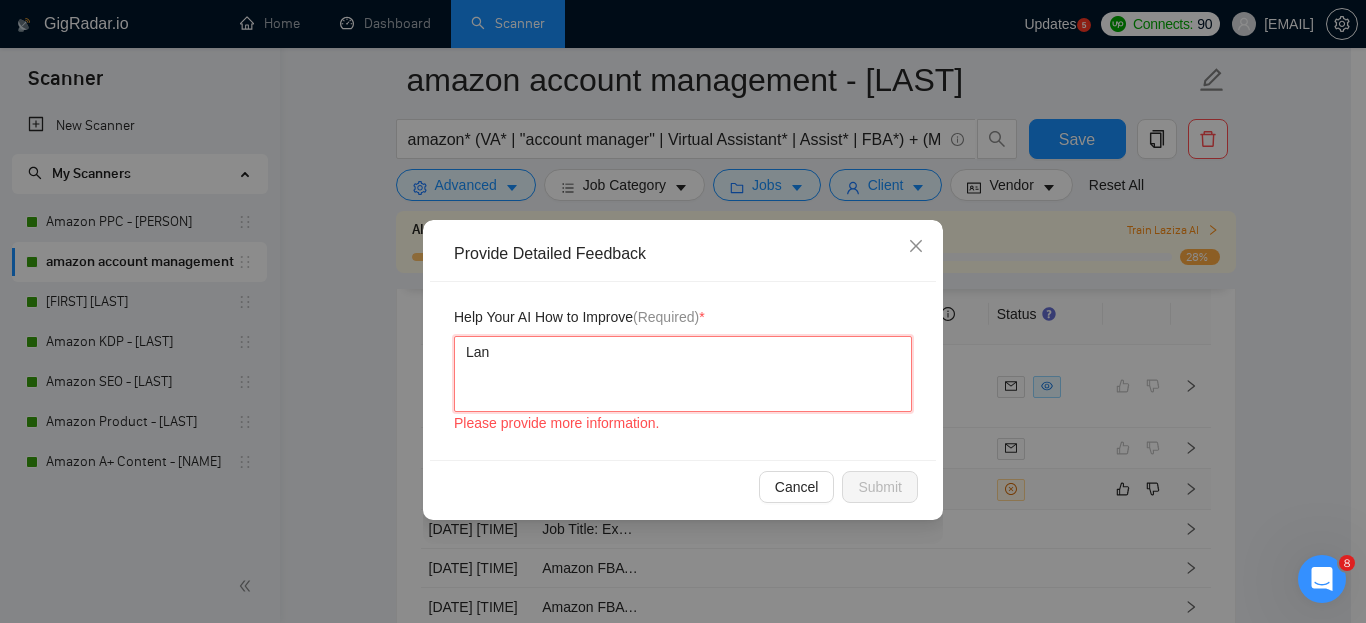 type 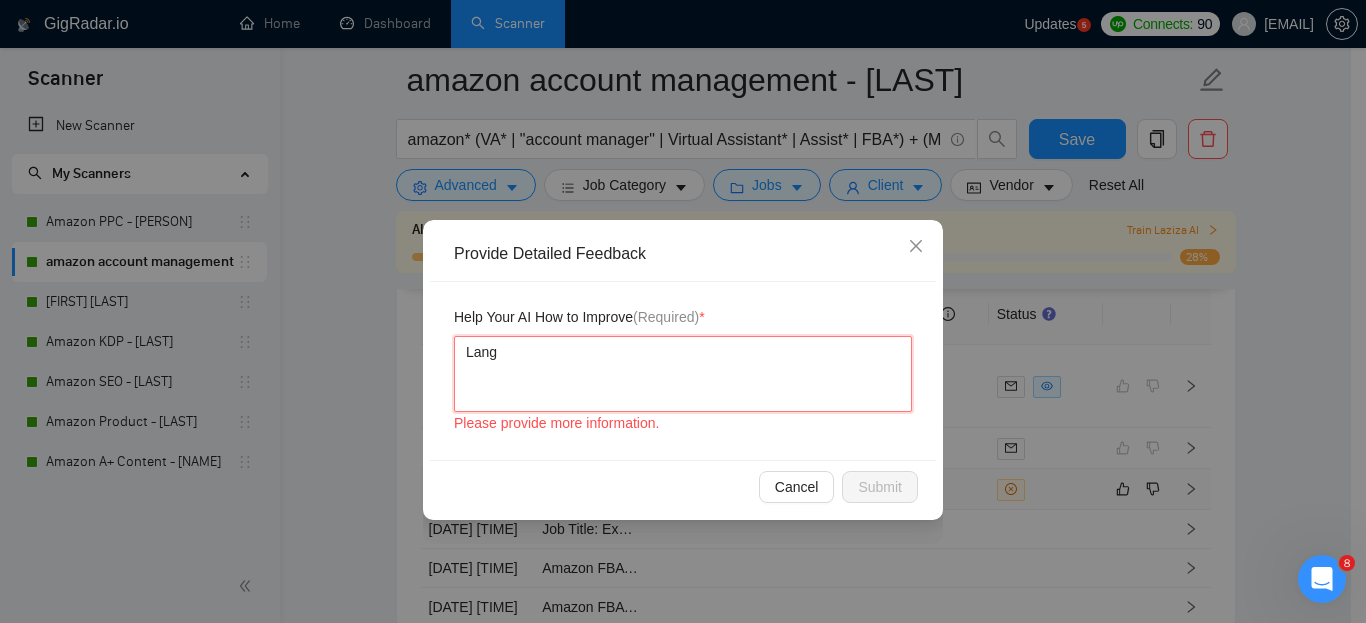 type 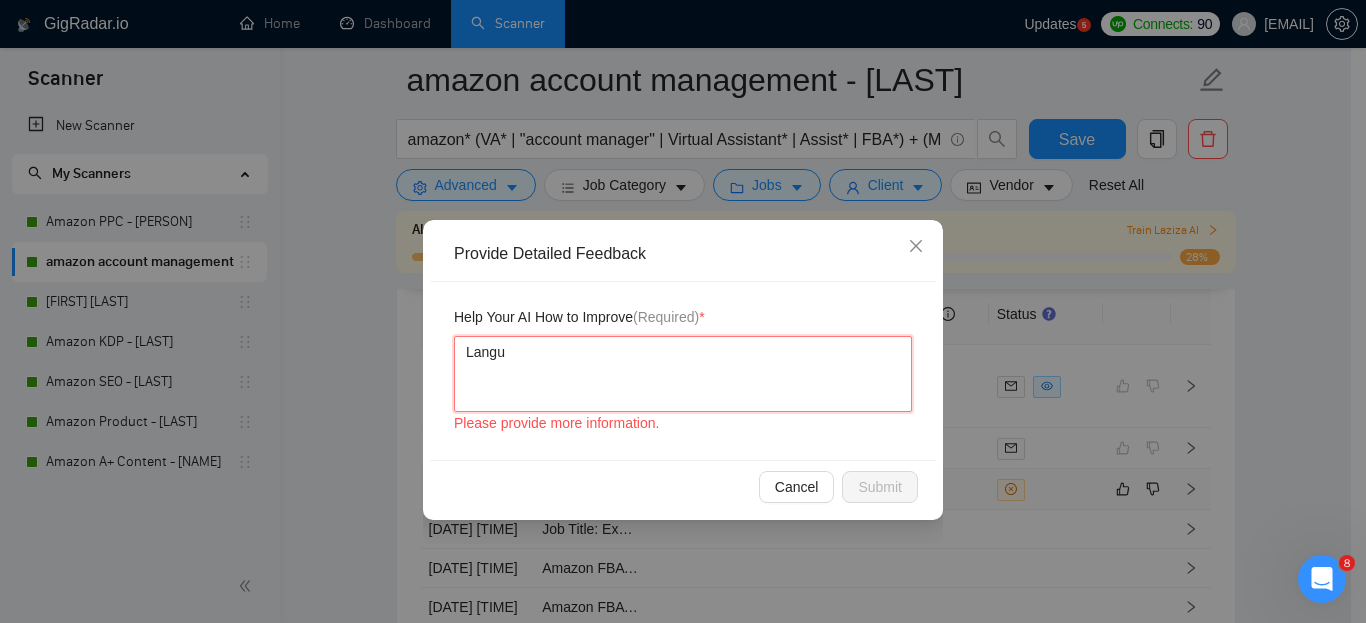 type 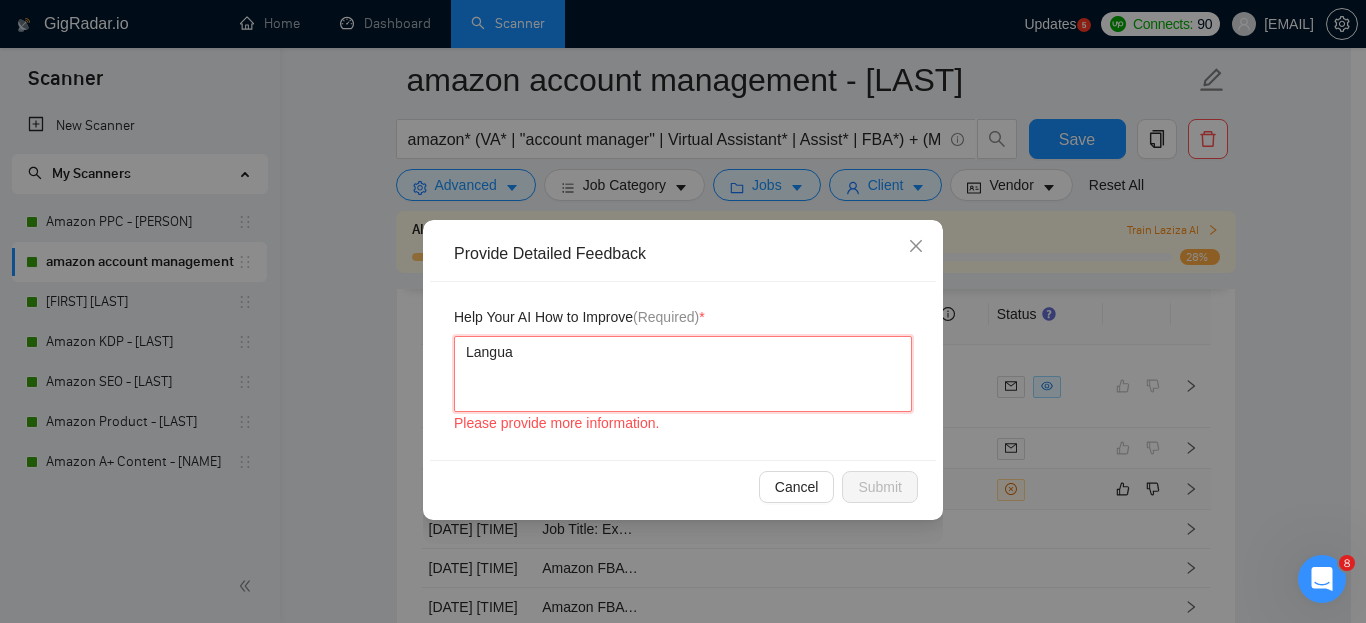 type on "Languag" 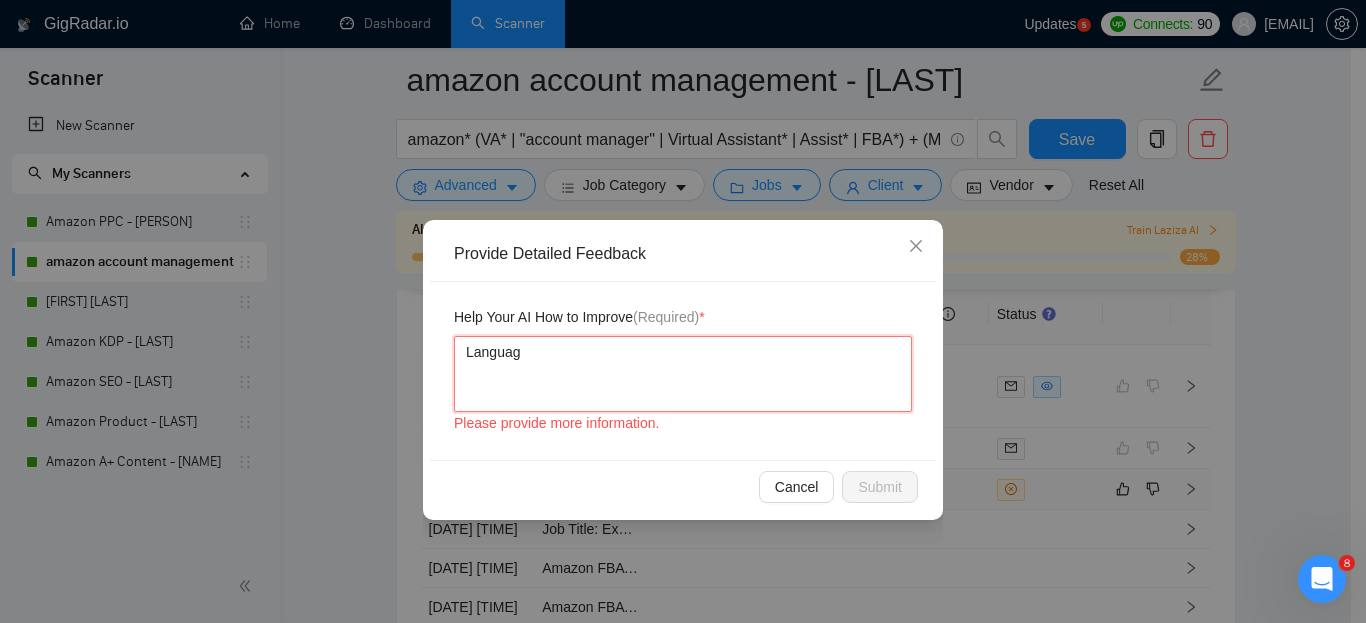 type 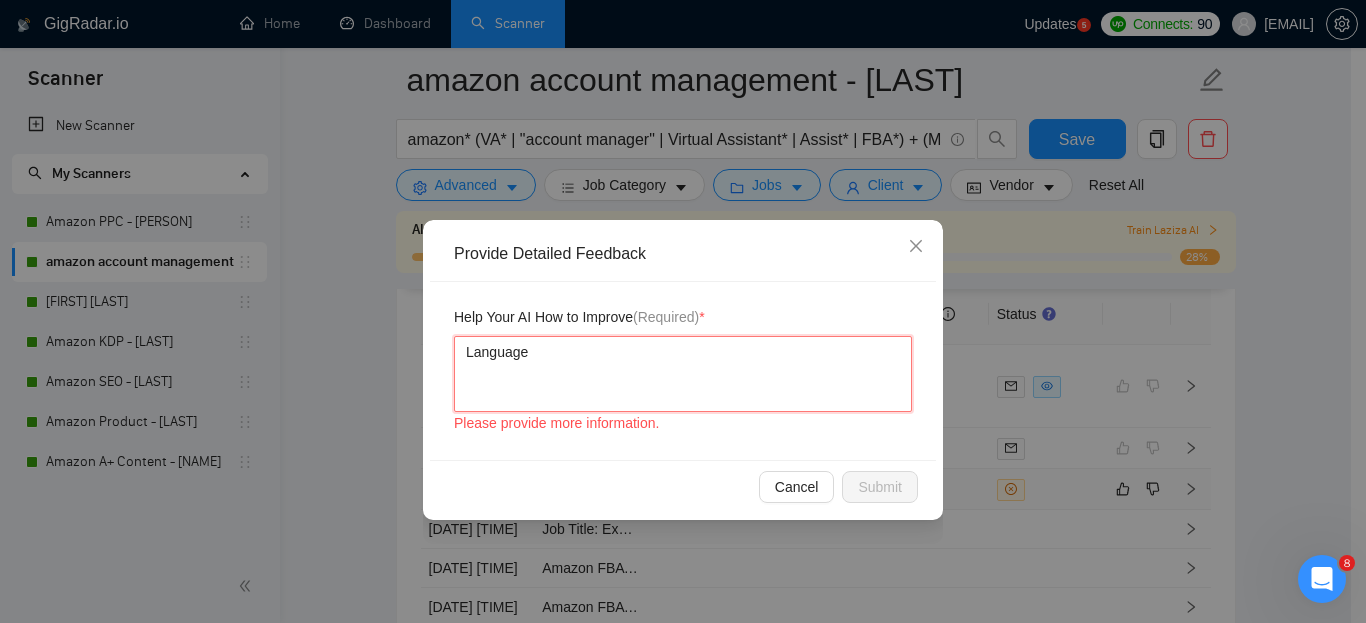 type on "Language" 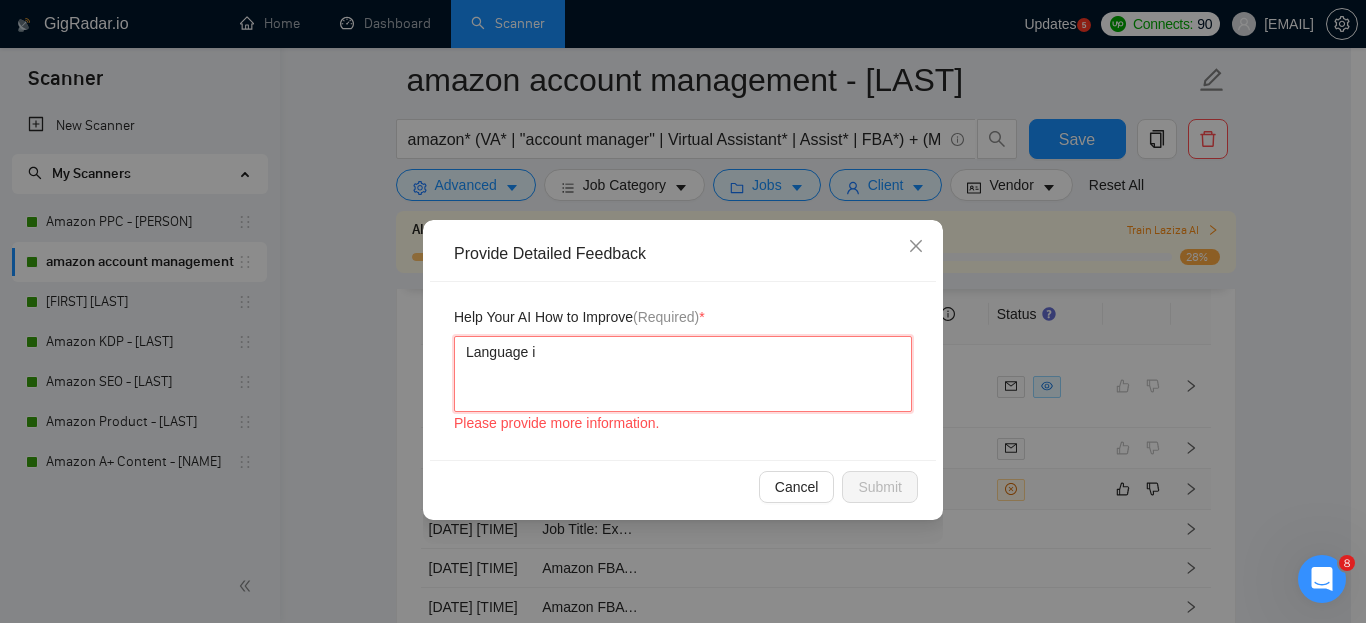 type 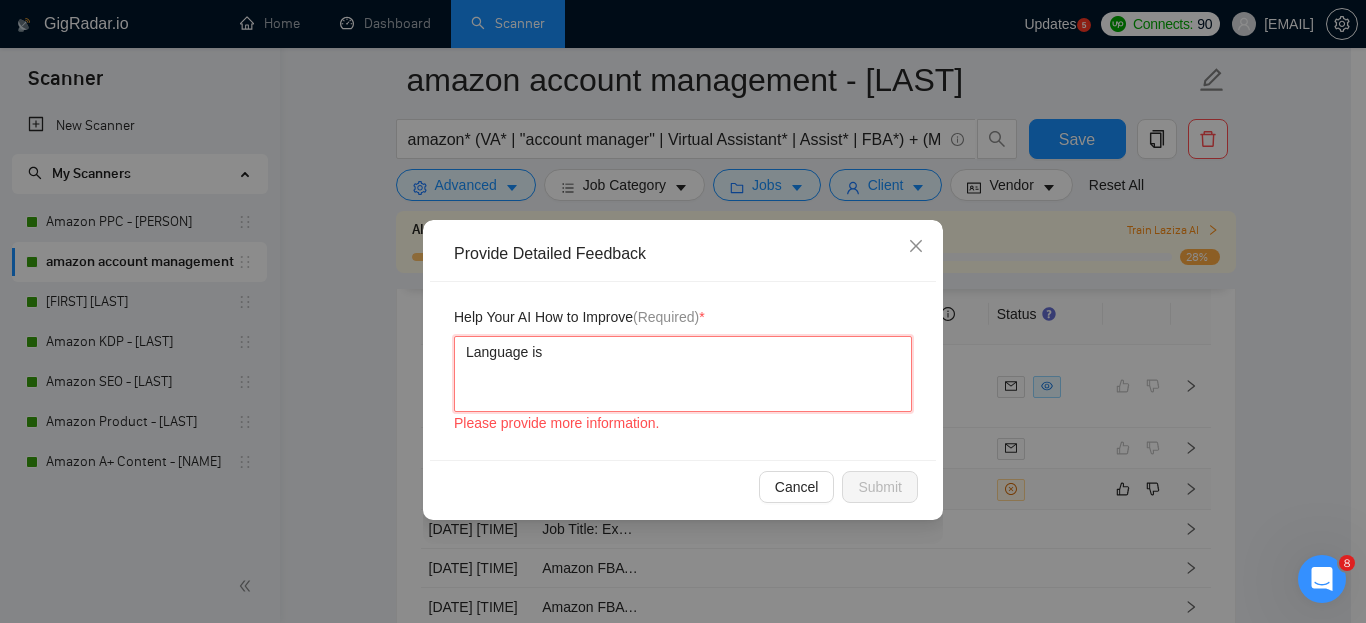 type on "Language isn" 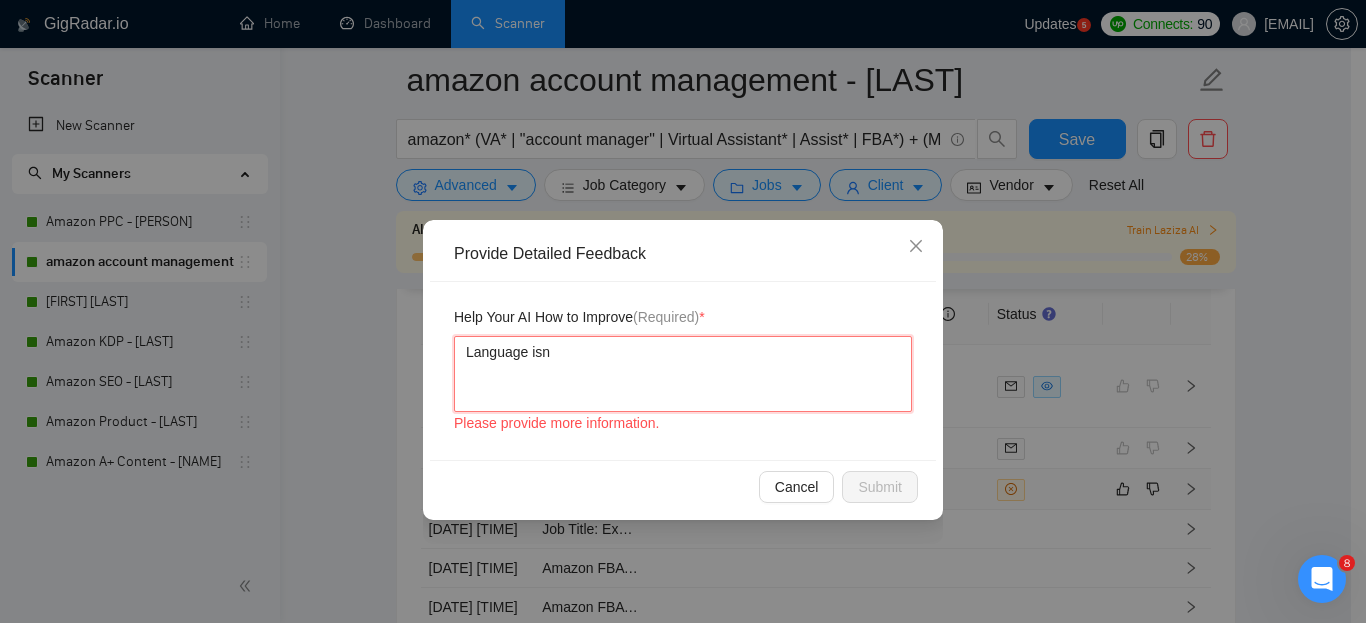 type 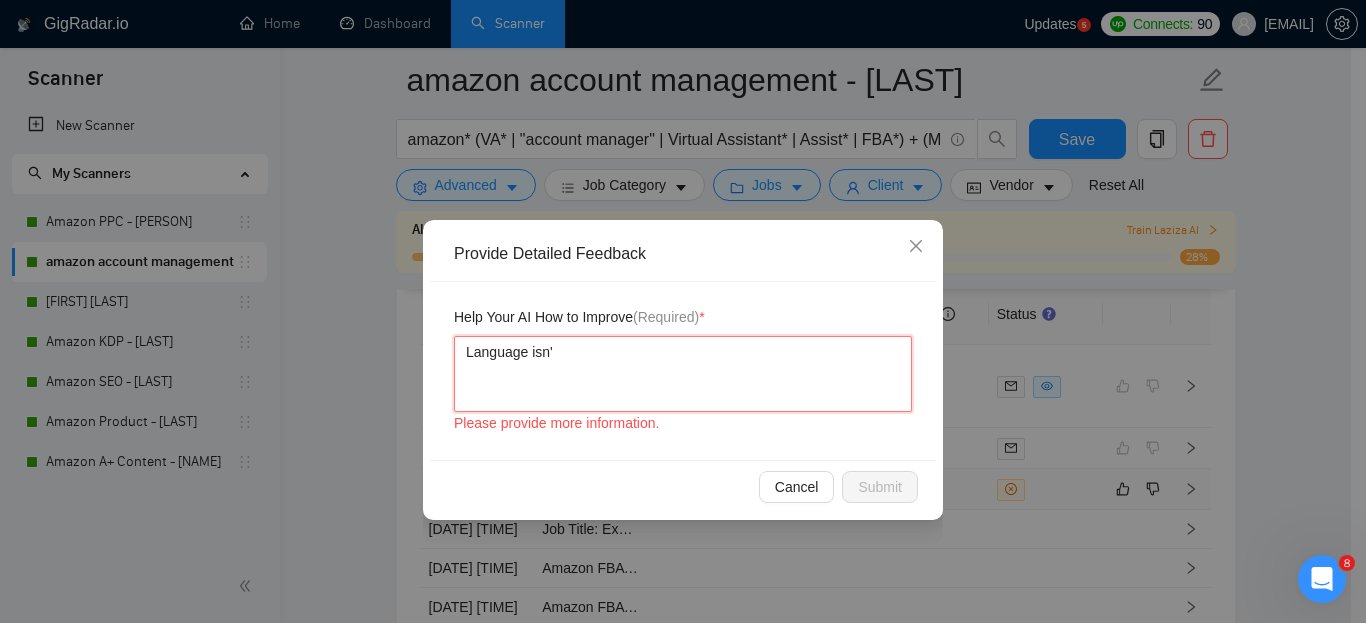 type on "Language isn't" 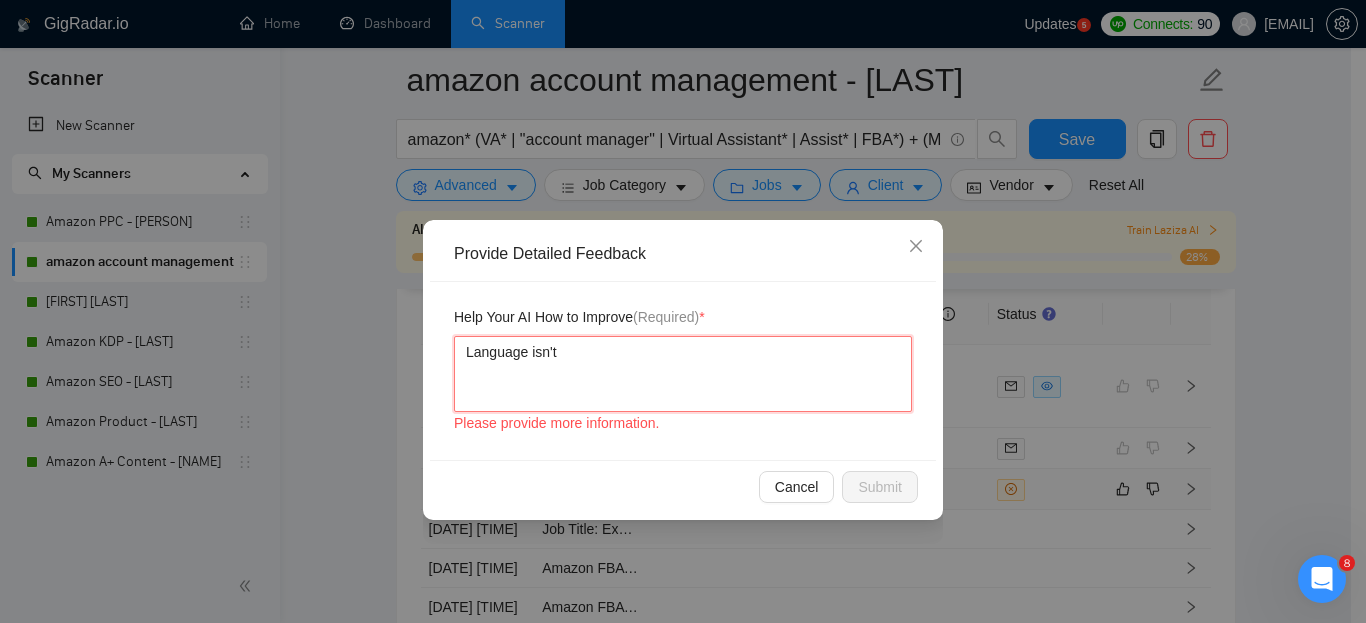 type 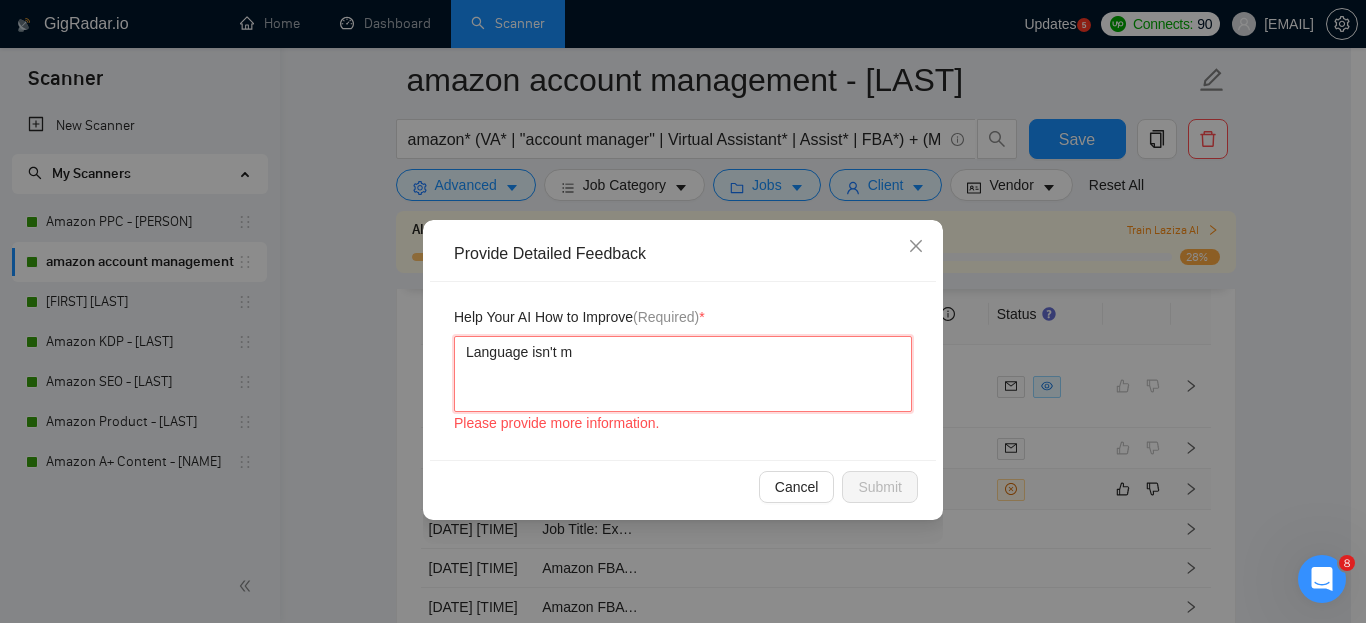 type on "Language isn't ma" 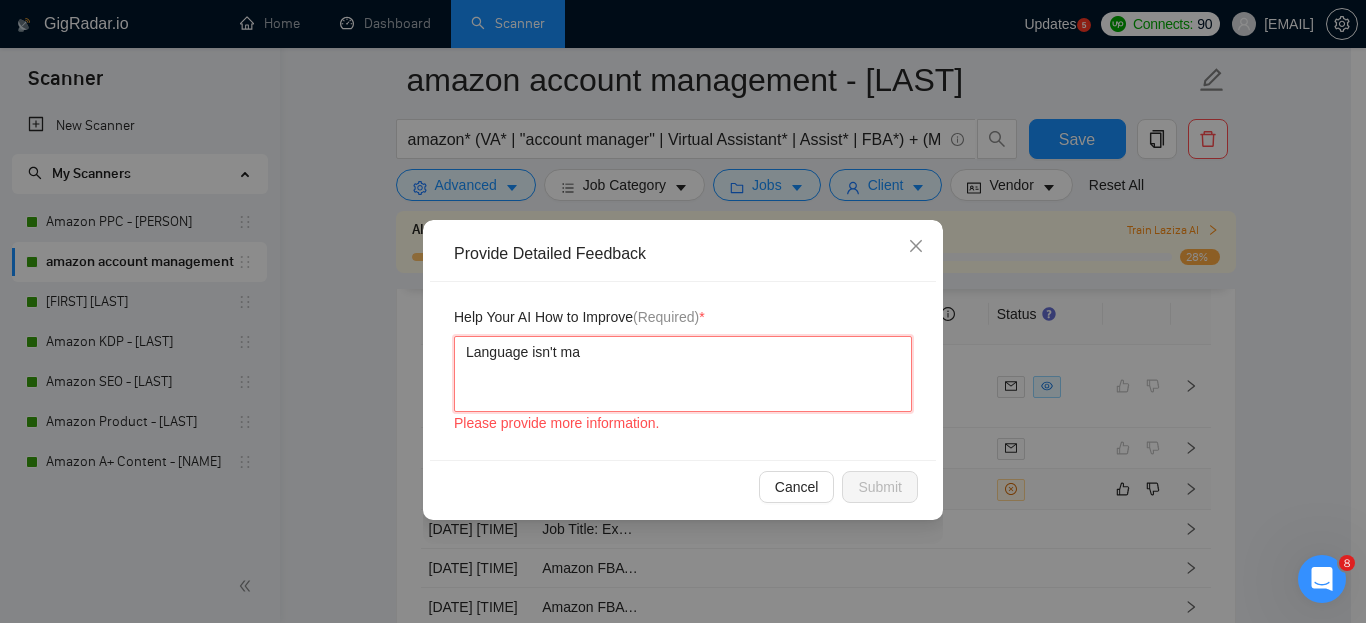type 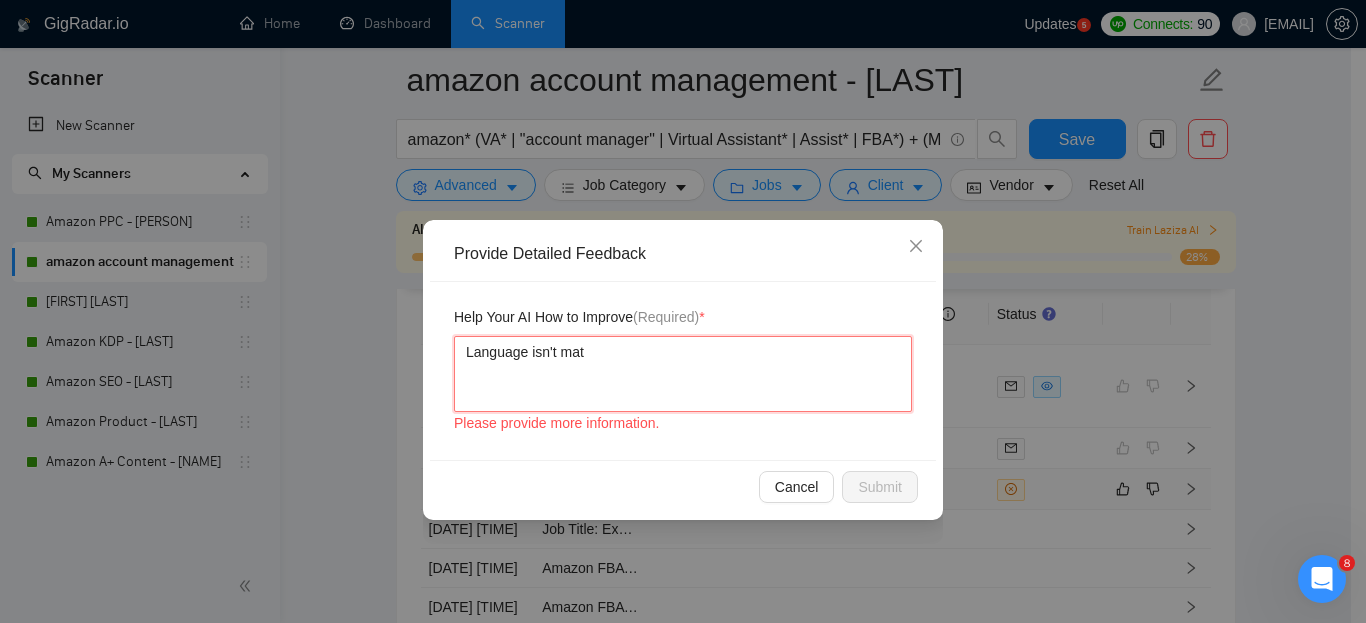 type 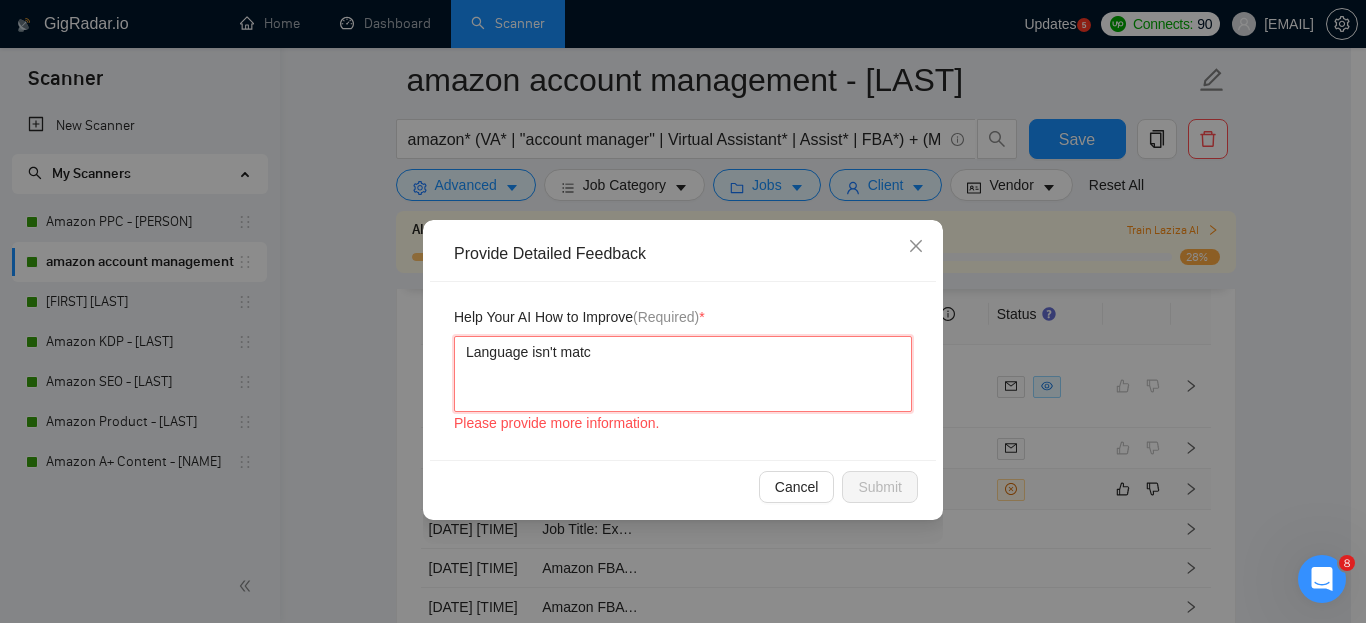 type 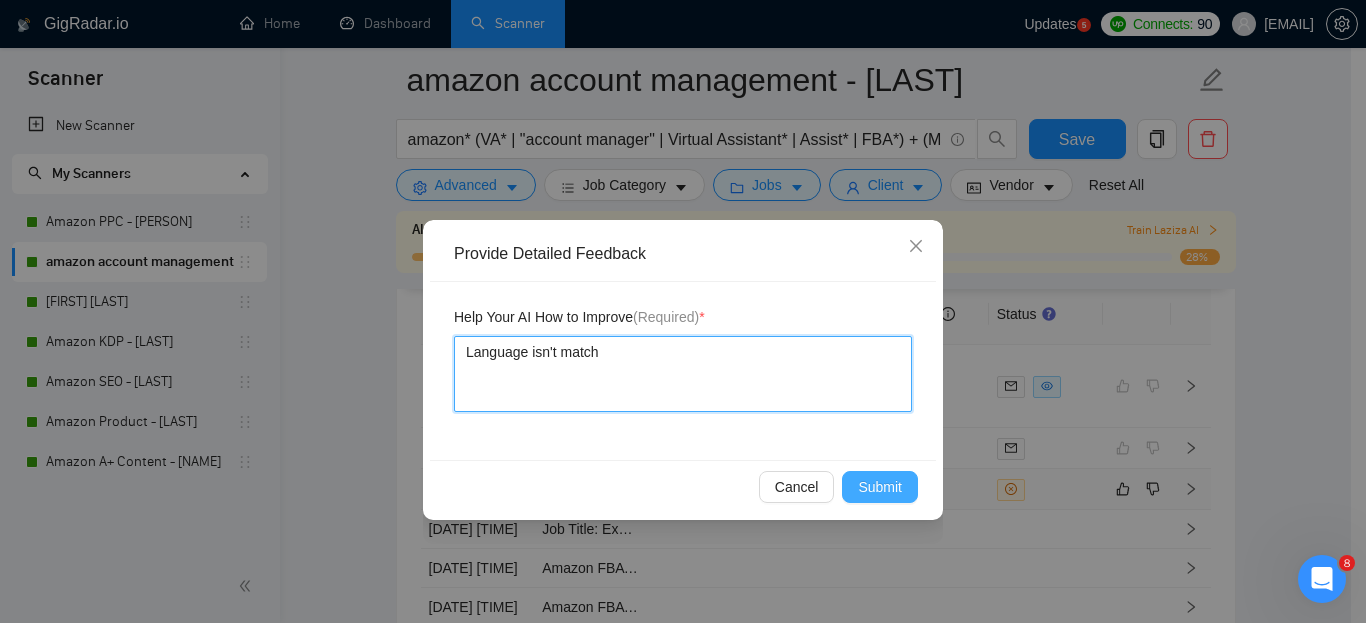 type on "Language isn't match" 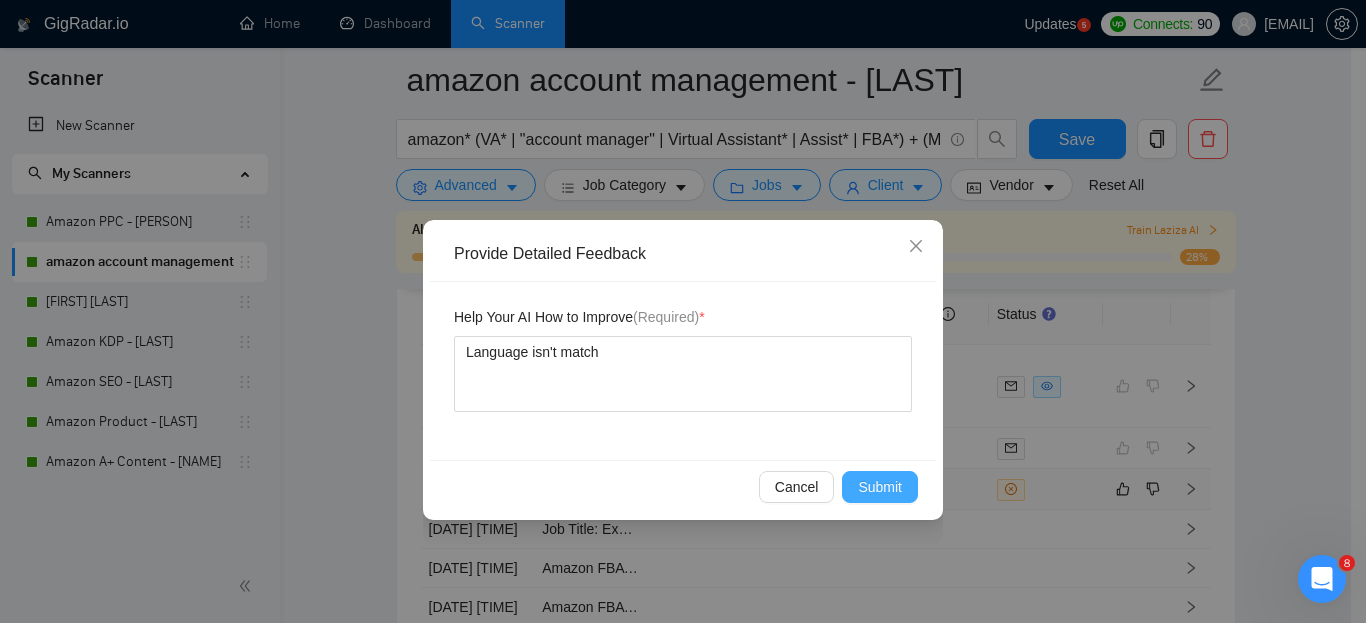 click on "Submit" at bounding box center (880, 487) 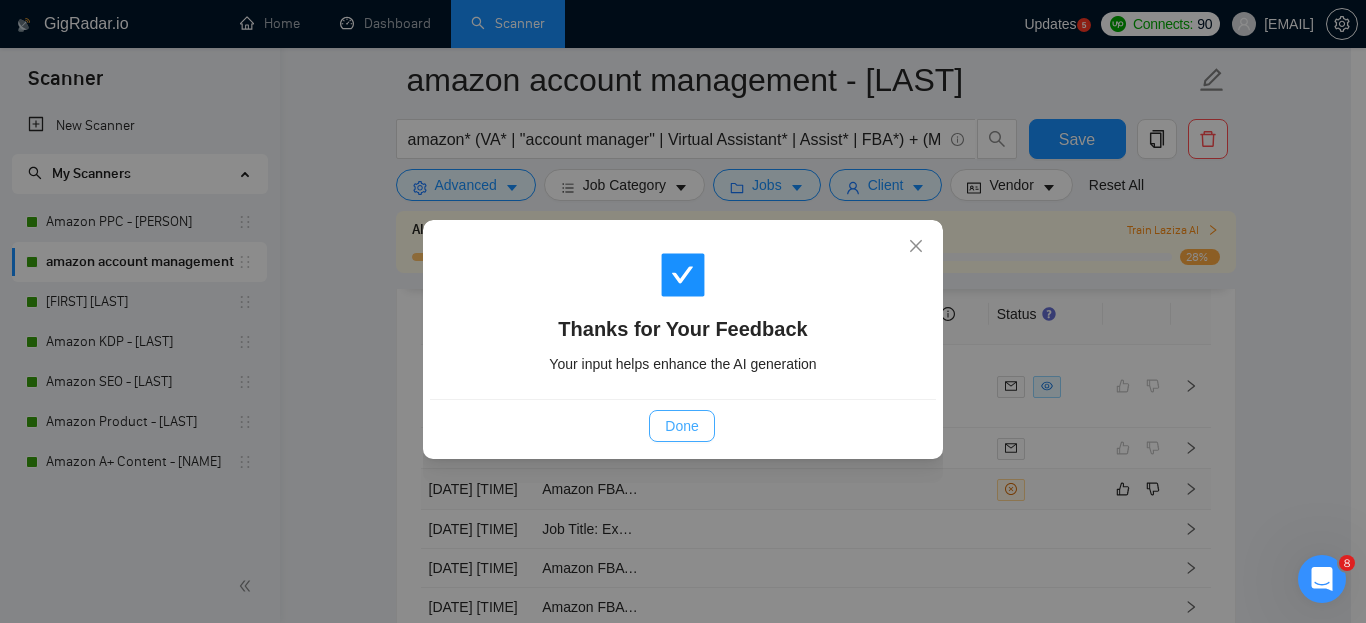 click on "Done" at bounding box center [681, 426] 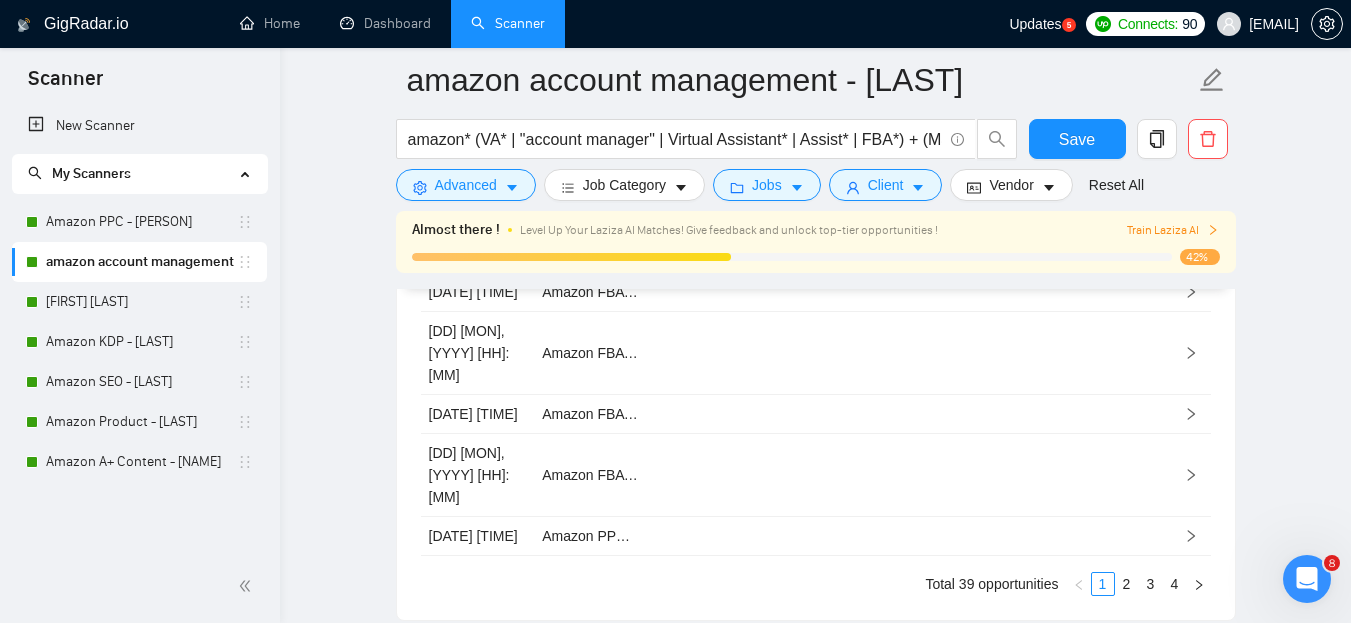 scroll, scrollTop: 5320, scrollLeft: 0, axis: vertical 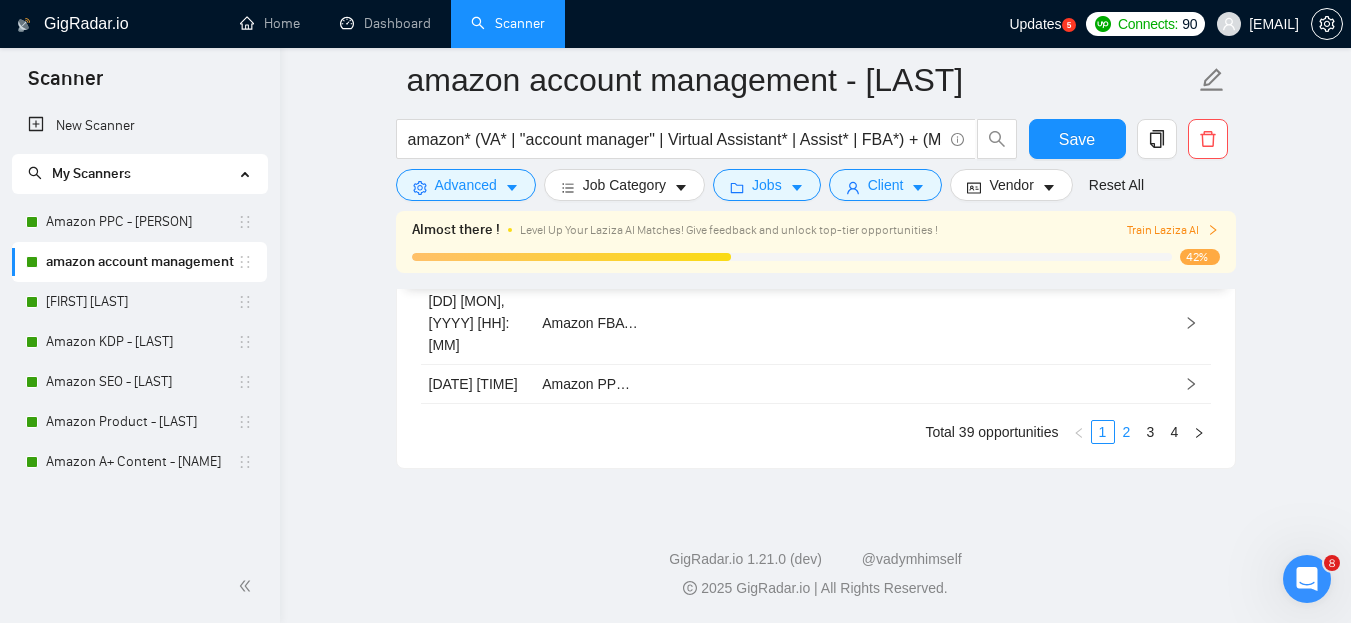 click on "2" at bounding box center [1127, 432] 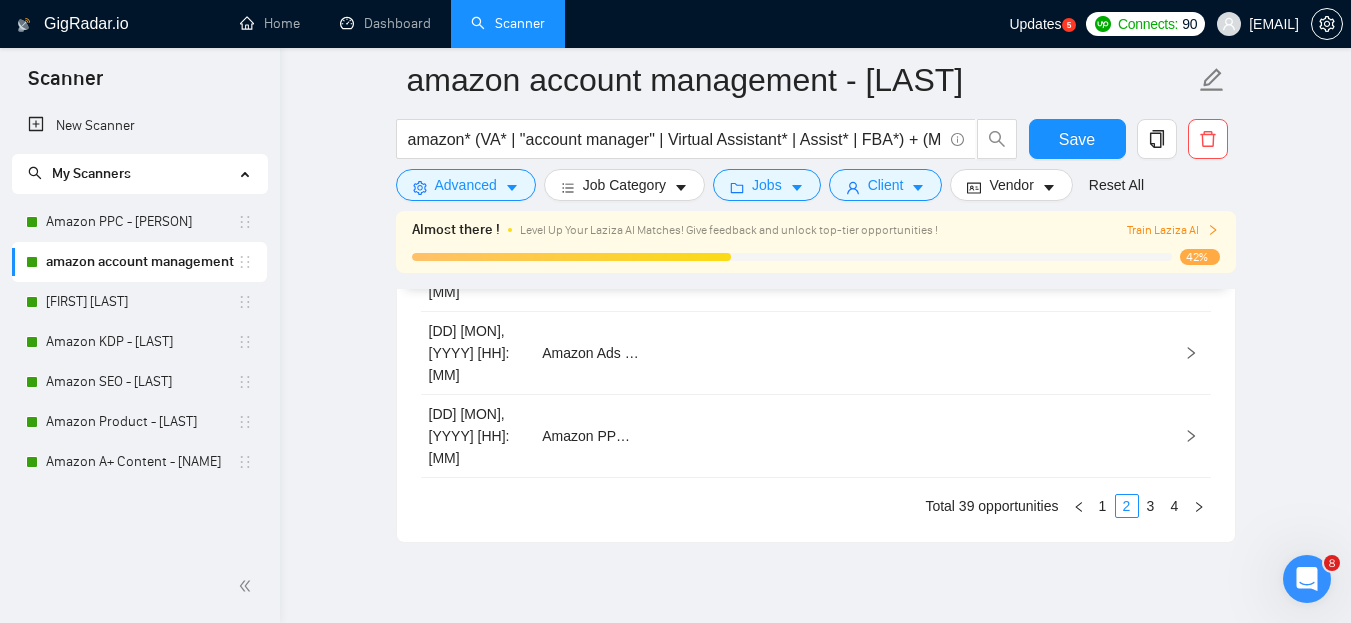 scroll, scrollTop: 5320, scrollLeft: 0, axis: vertical 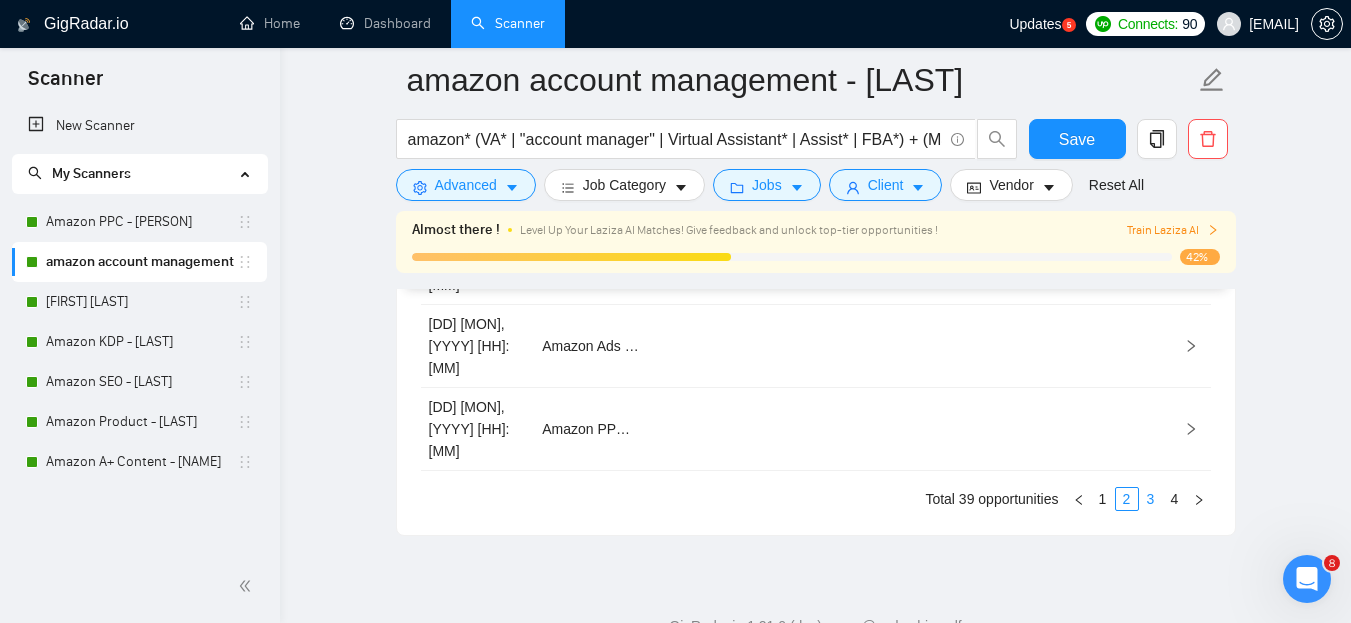 click on "3" at bounding box center (1151, 499) 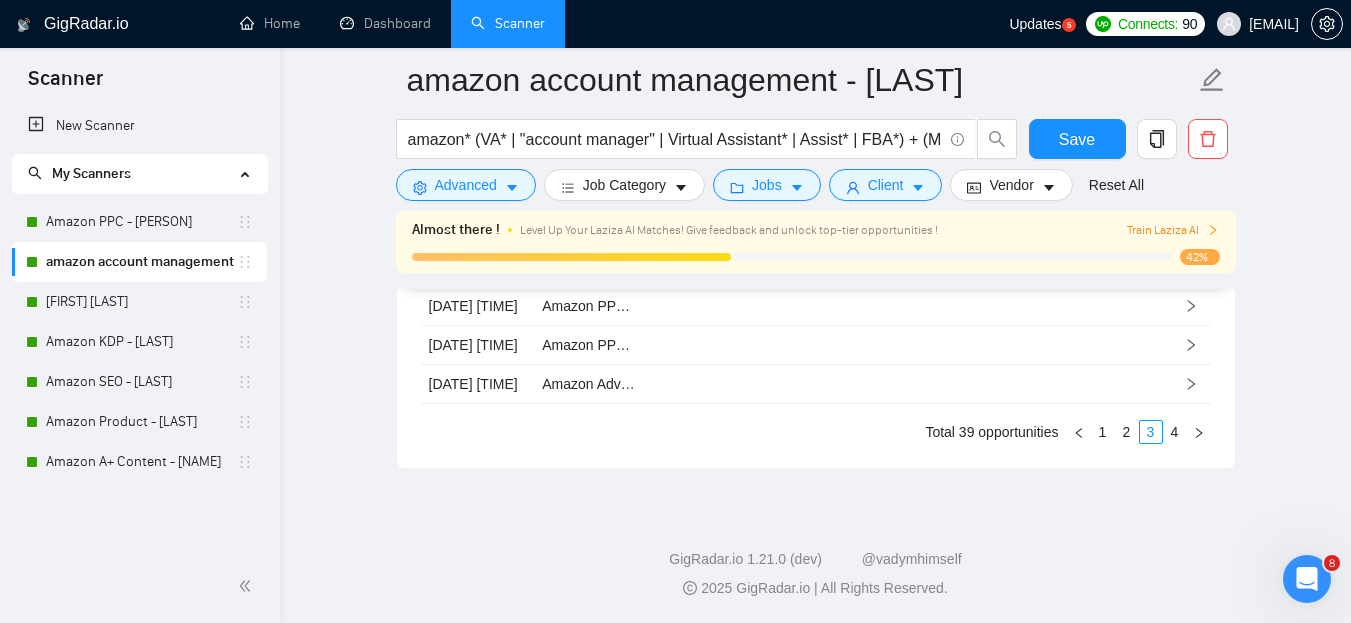 scroll, scrollTop: 5320, scrollLeft: 0, axis: vertical 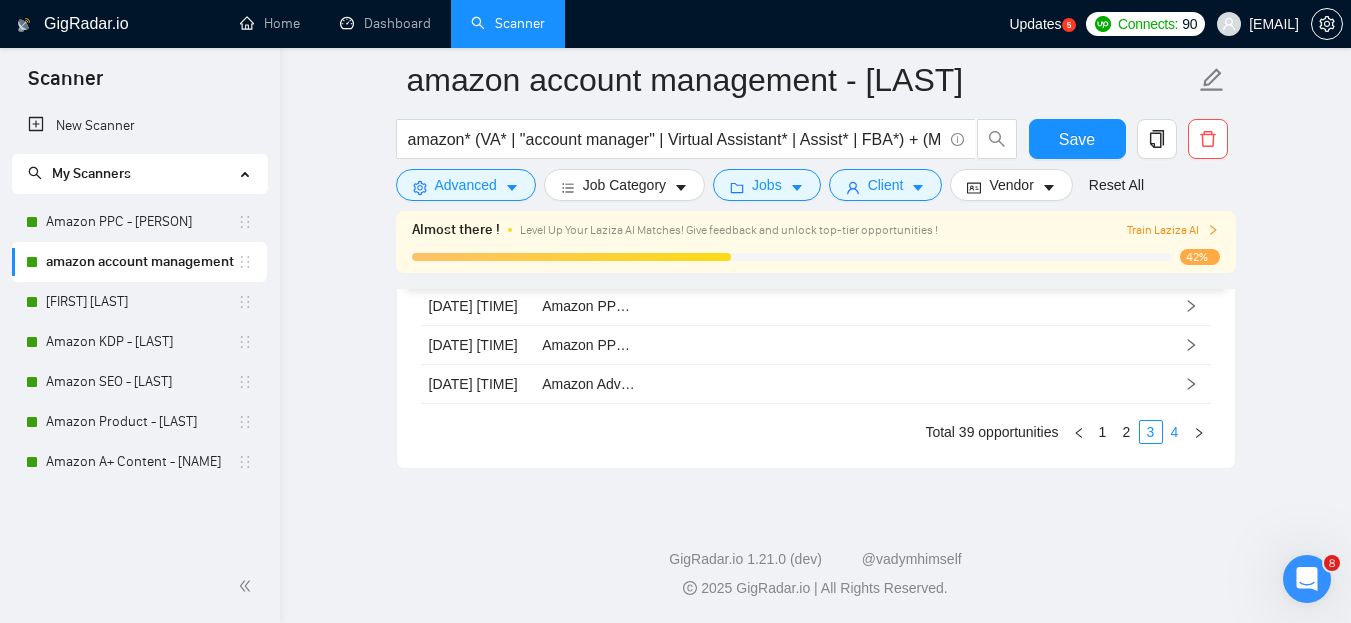 click on "4" at bounding box center [1175, 432] 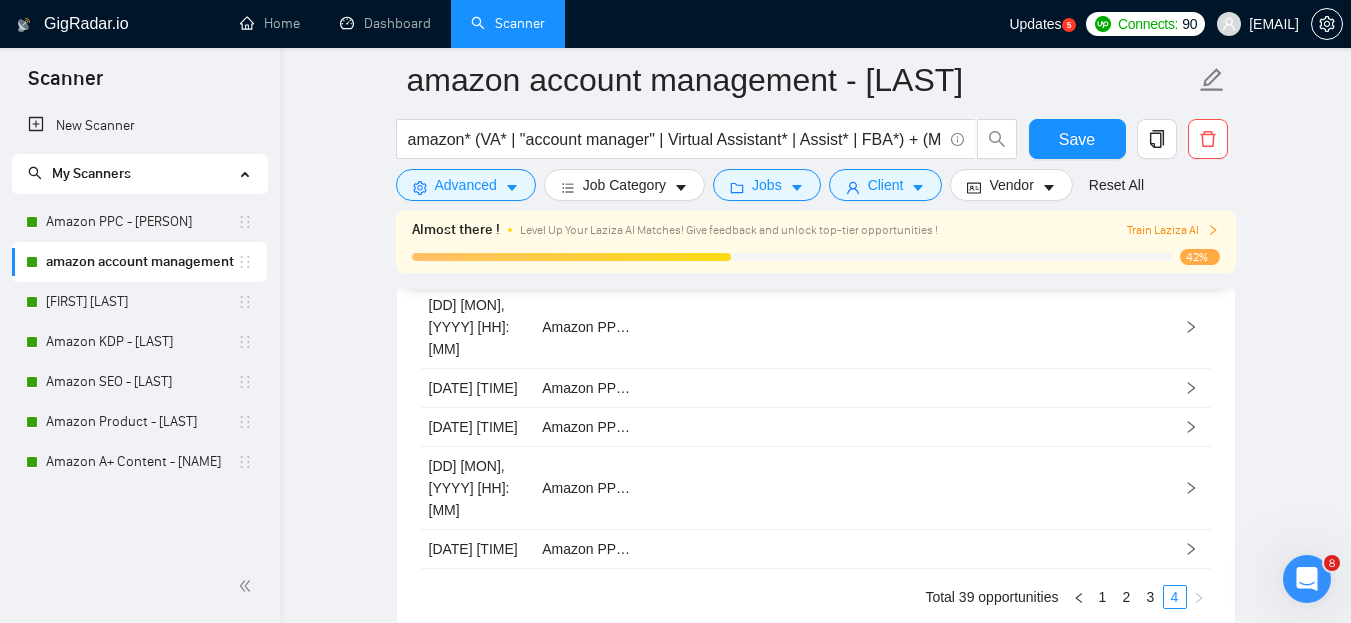 scroll, scrollTop: 5259, scrollLeft: 0, axis: vertical 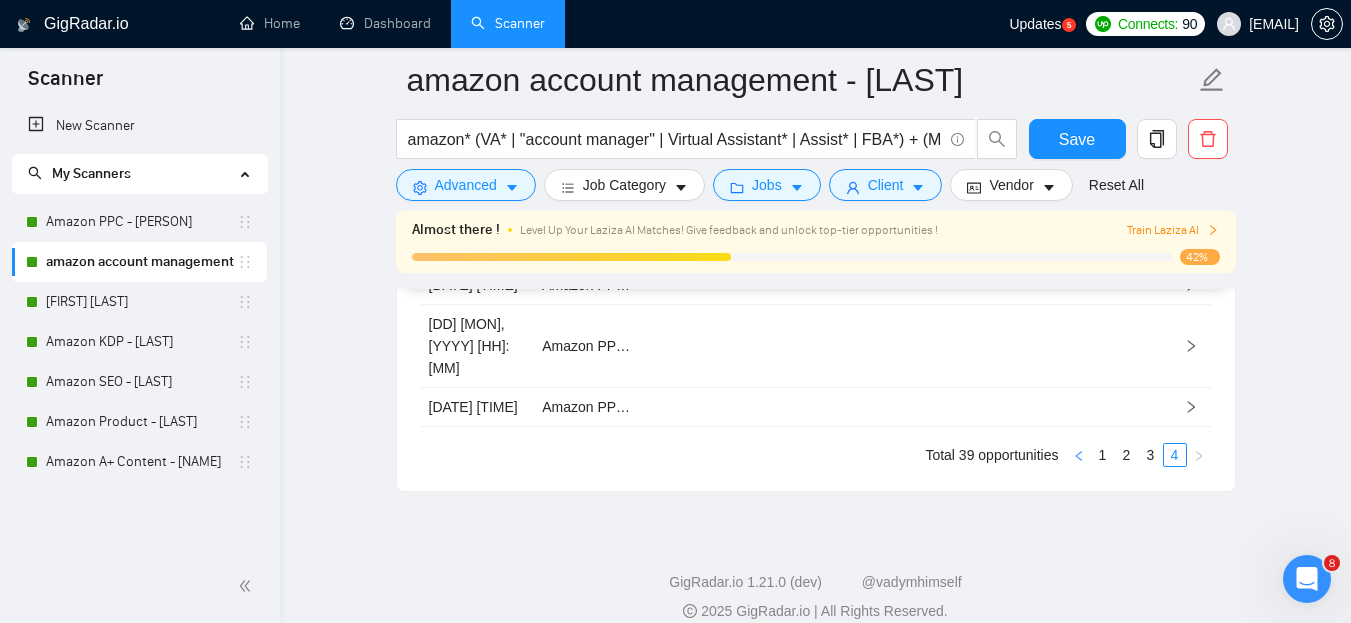 click 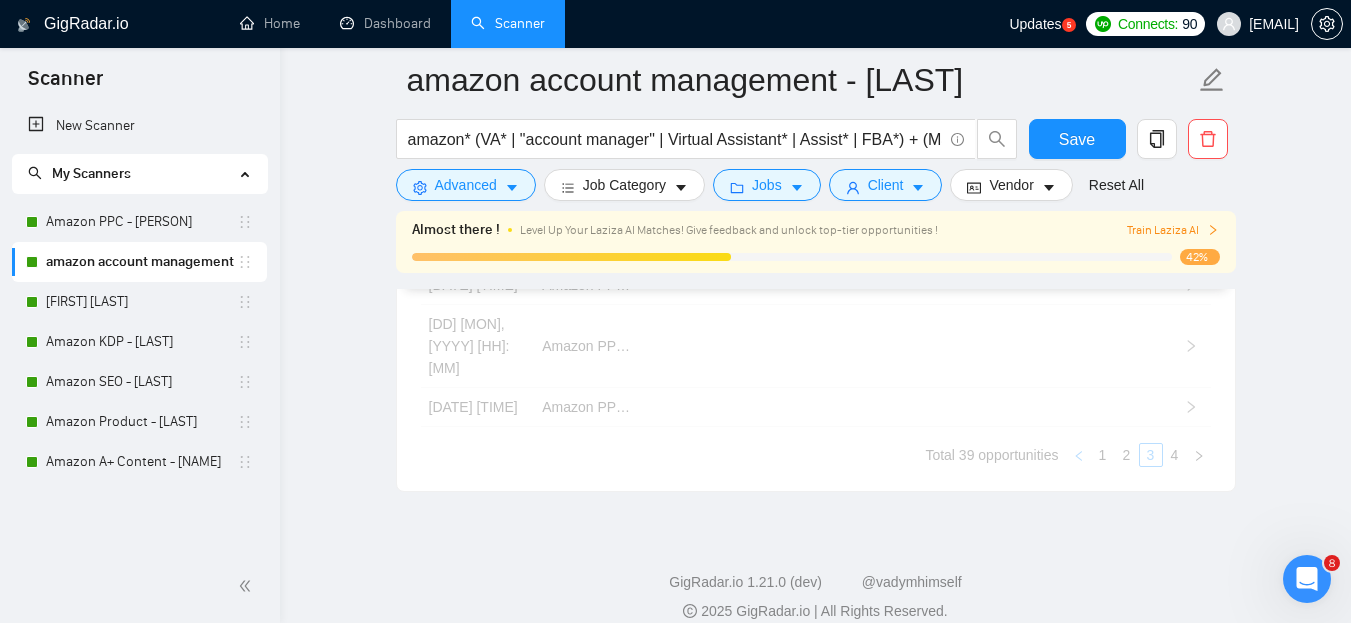 click on "Created Title Cover Letter Connects Spent Charged   Status                 08 May, 2025 14:36 Amazon PPC Specialist for Product Re-launch in Planner Market 08 May, 2025 14:36 I need someone who can manage my Amazon Sponsored Ads Campaign 08 May, 2025 05:57 Amazon PPC Optimizer 08 May, 2025 00:41 Amazon PPC Expert Needed to Optimize Ad Performance for Product Variations 06 May, 2025 23:26 Amazon PPC Specialist (EU Market) – Performance-Focused Growth Role 06 May, 2025 23:21 Amazon PPC Specialist 06 May, 2025 20:09 Amazon PPC Manager / Media Buyer 06 May, 2025 10:25 Amazon PPC | SKAG Campaigns 05 May, 2025 16:10 Amazon PPC Expert Total 39 opportunities 1 2 3 4" at bounding box center [816, 131] 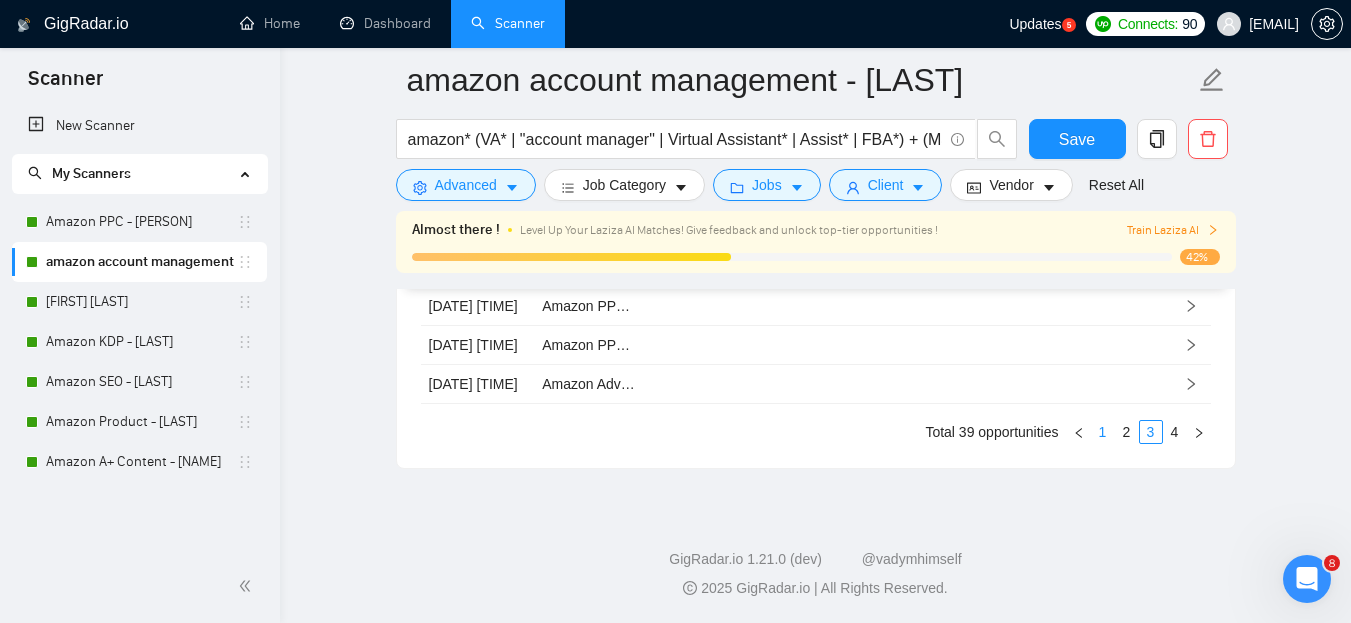 click on "1" at bounding box center (1103, 432) 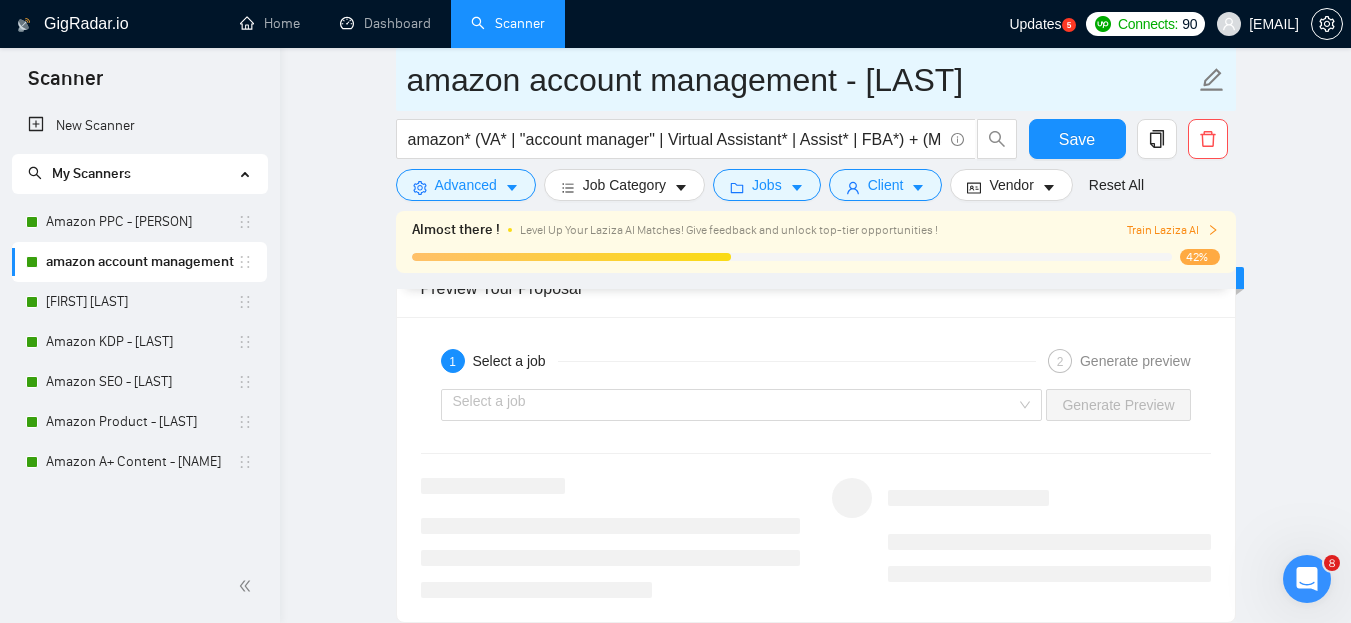 scroll, scrollTop: 3550, scrollLeft: 0, axis: vertical 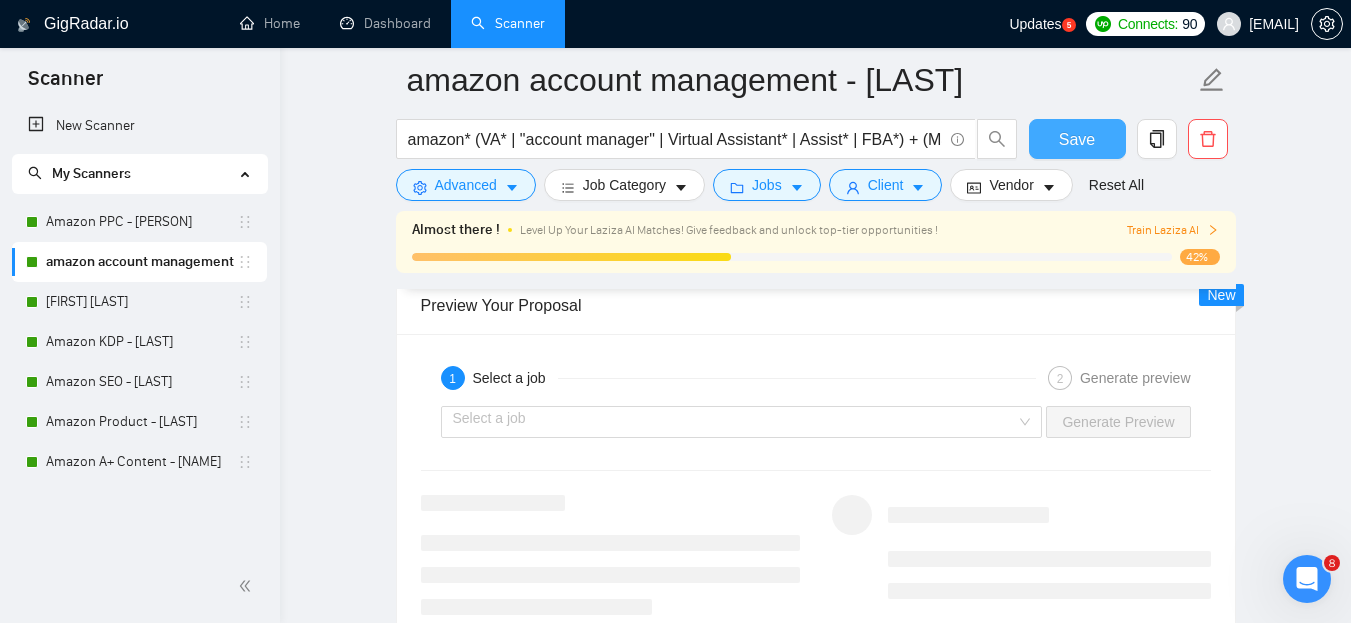 click on "Save" at bounding box center [1077, 139] 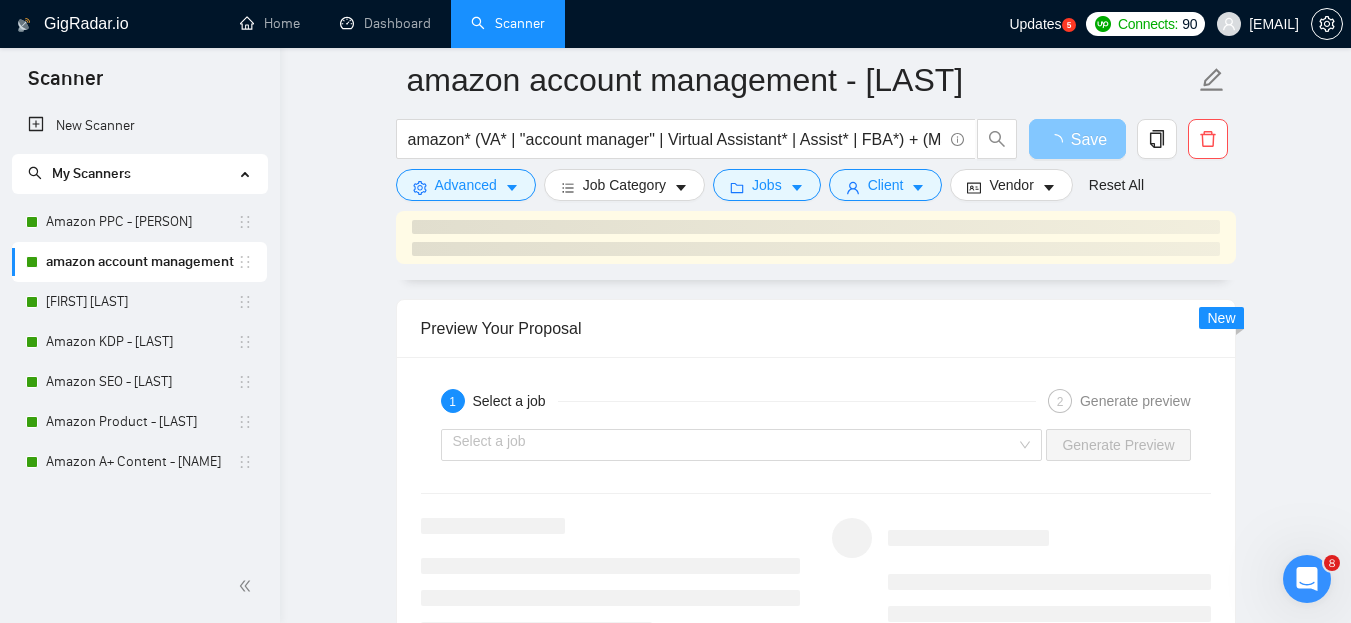 scroll, scrollTop: 3503, scrollLeft: 0, axis: vertical 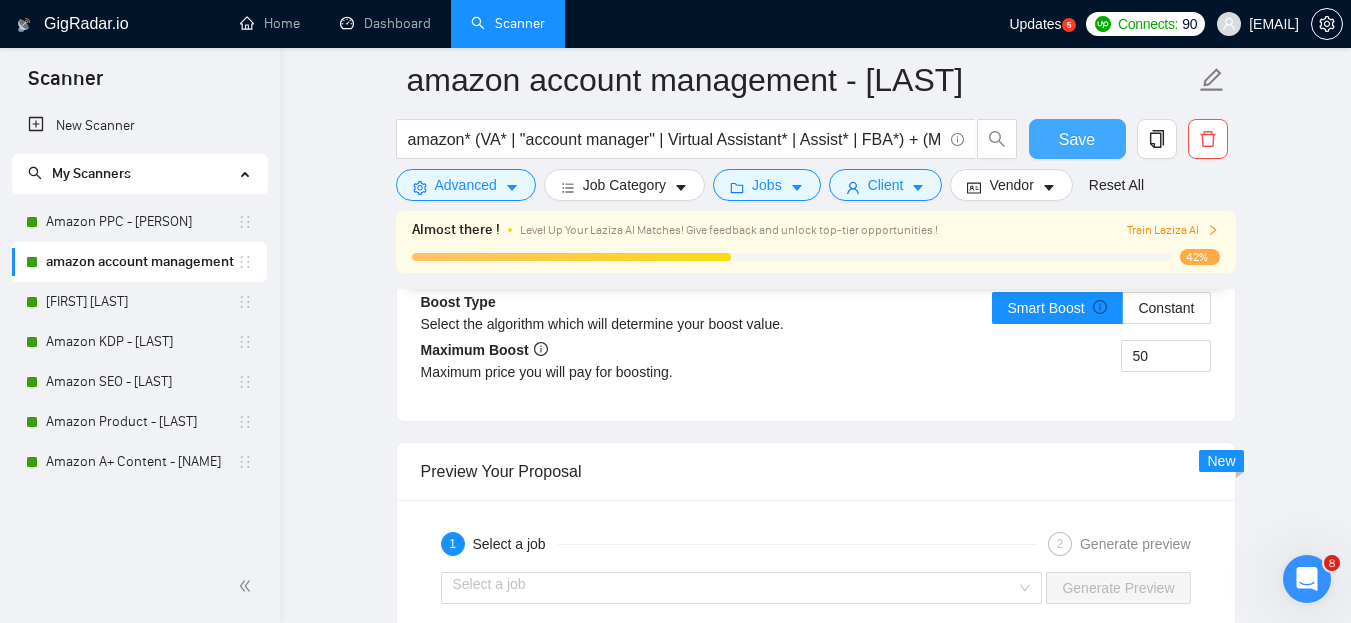 type 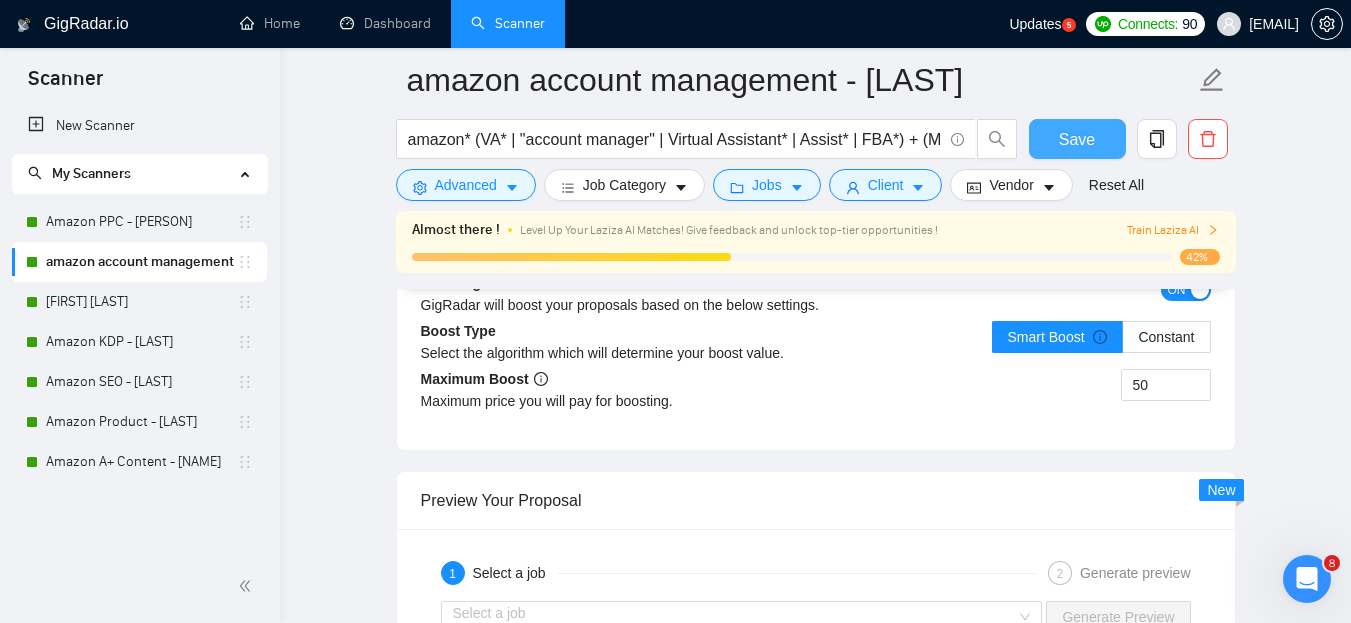 scroll, scrollTop: 3362, scrollLeft: 0, axis: vertical 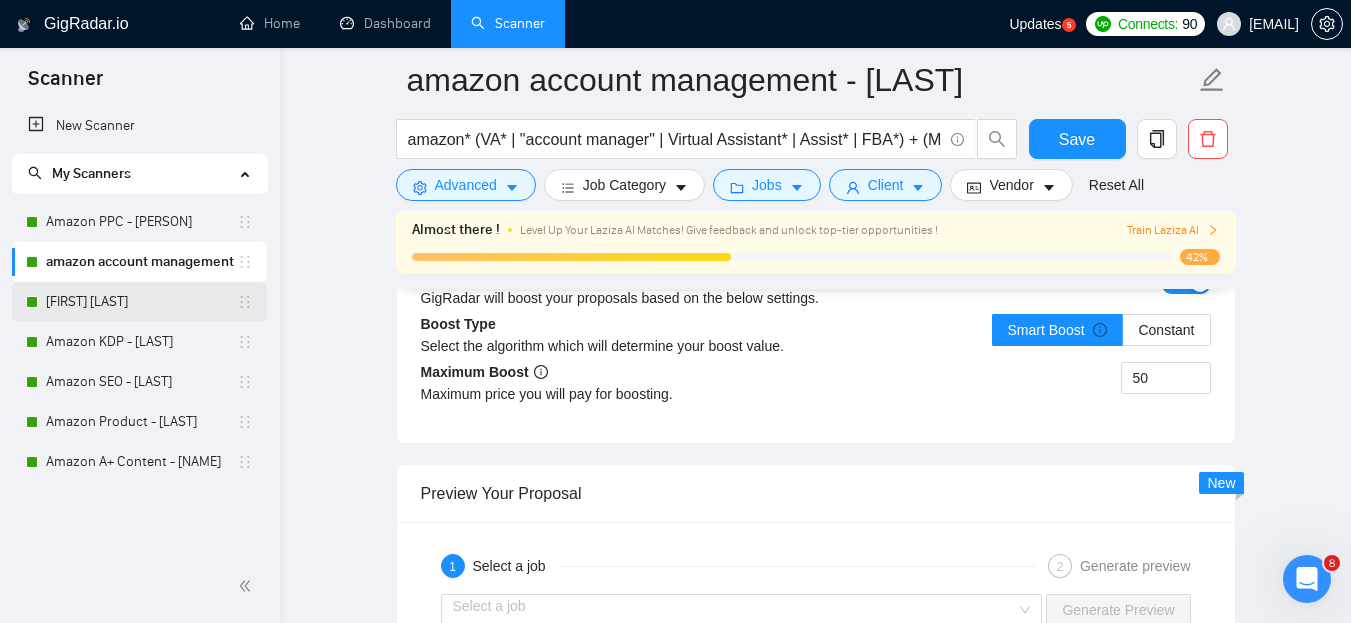 click on "Amazon Listing Expert - [NAME]" at bounding box center (141, 302) 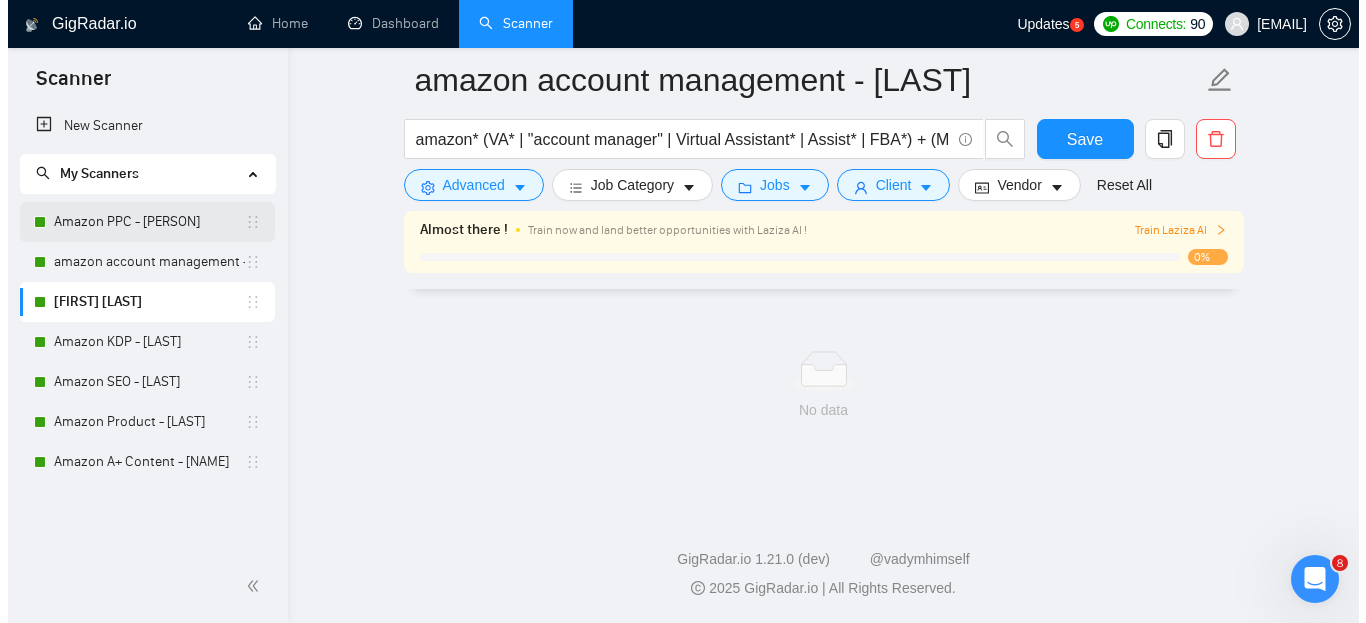 scroll, scrollTop: 1356, scrollLeft: 0, axis: vertical 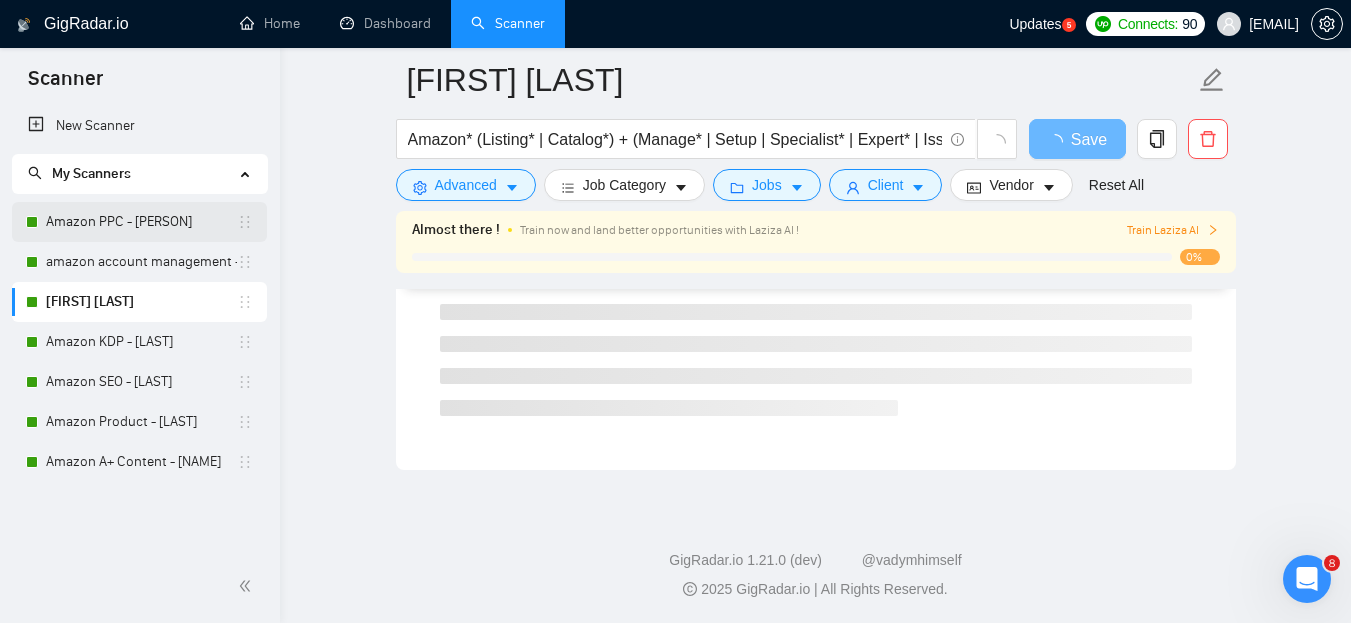 click on "Amazon PPC - [NAME]" at bounding box center [141, 222] 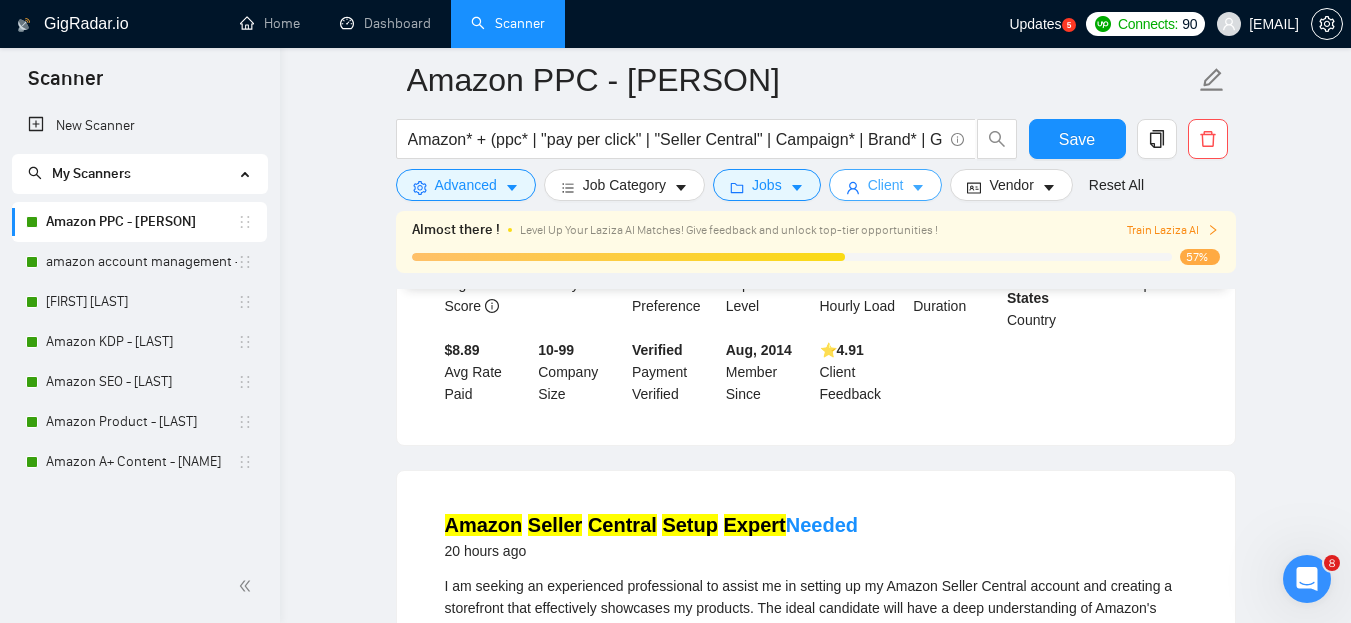 click on "Client" at bounding box center (886, 185) 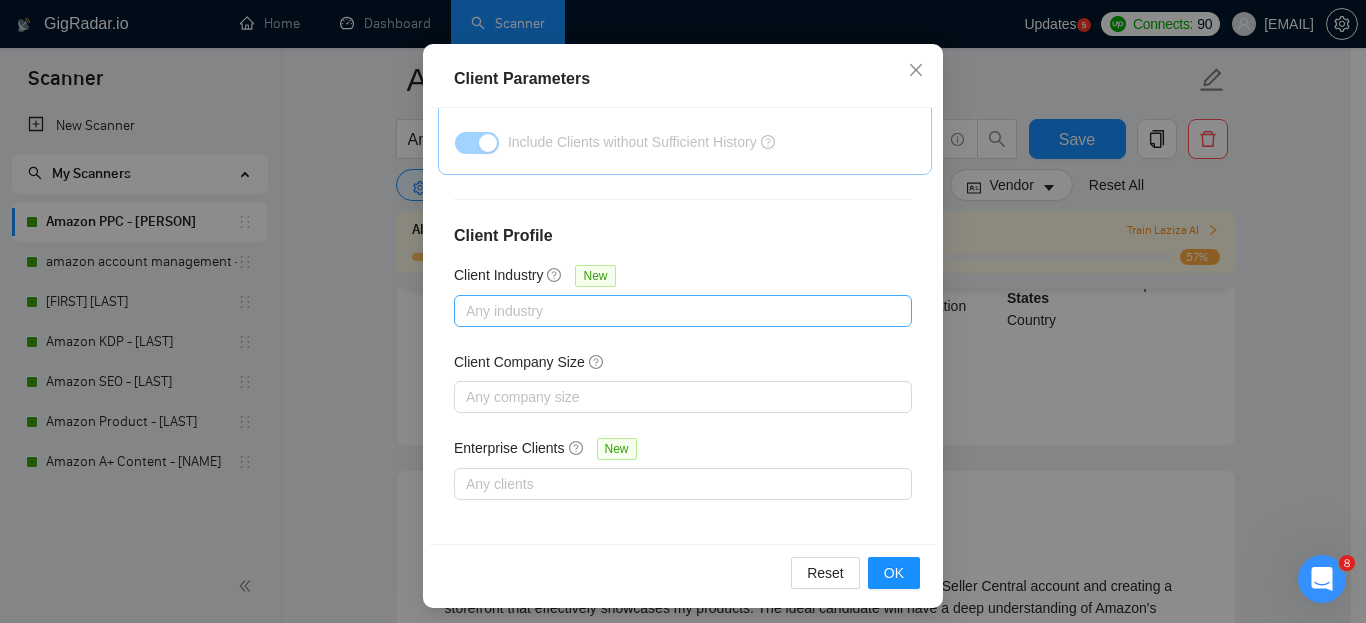 scroll, scrollTop: 0, scrollLeft: 0, axis: both 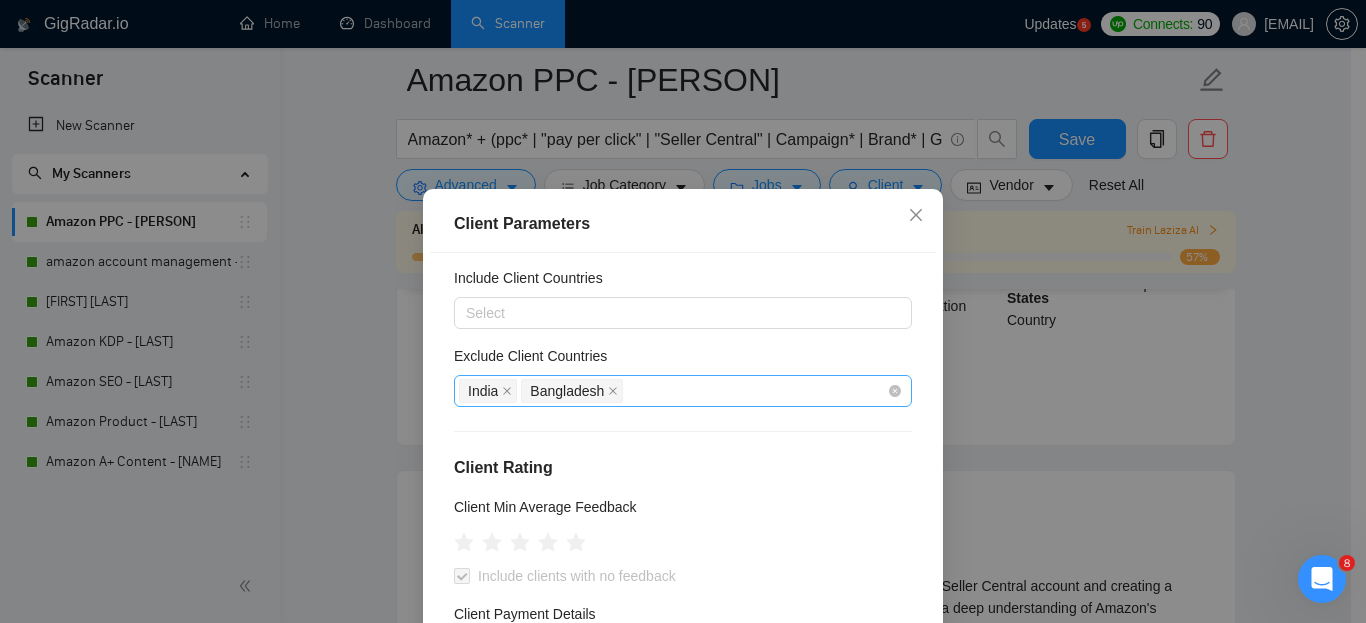 click on "India Bangladesh" at bounding box center (673, 391) 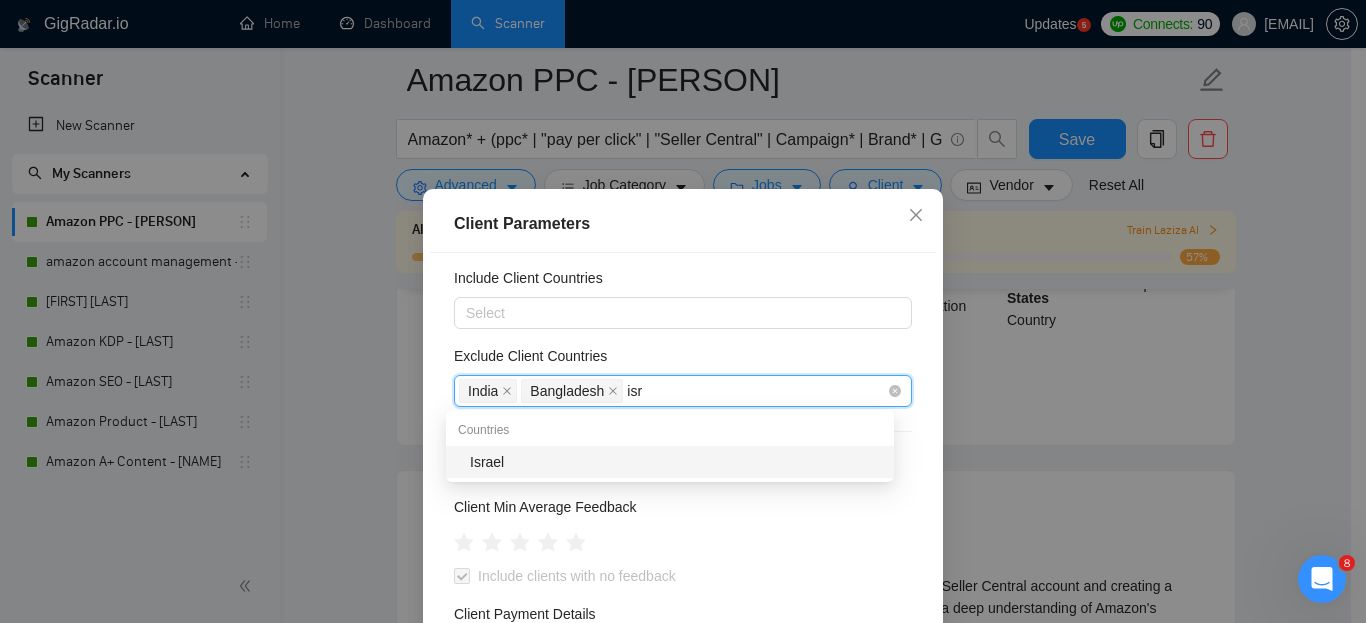 type on "isra" 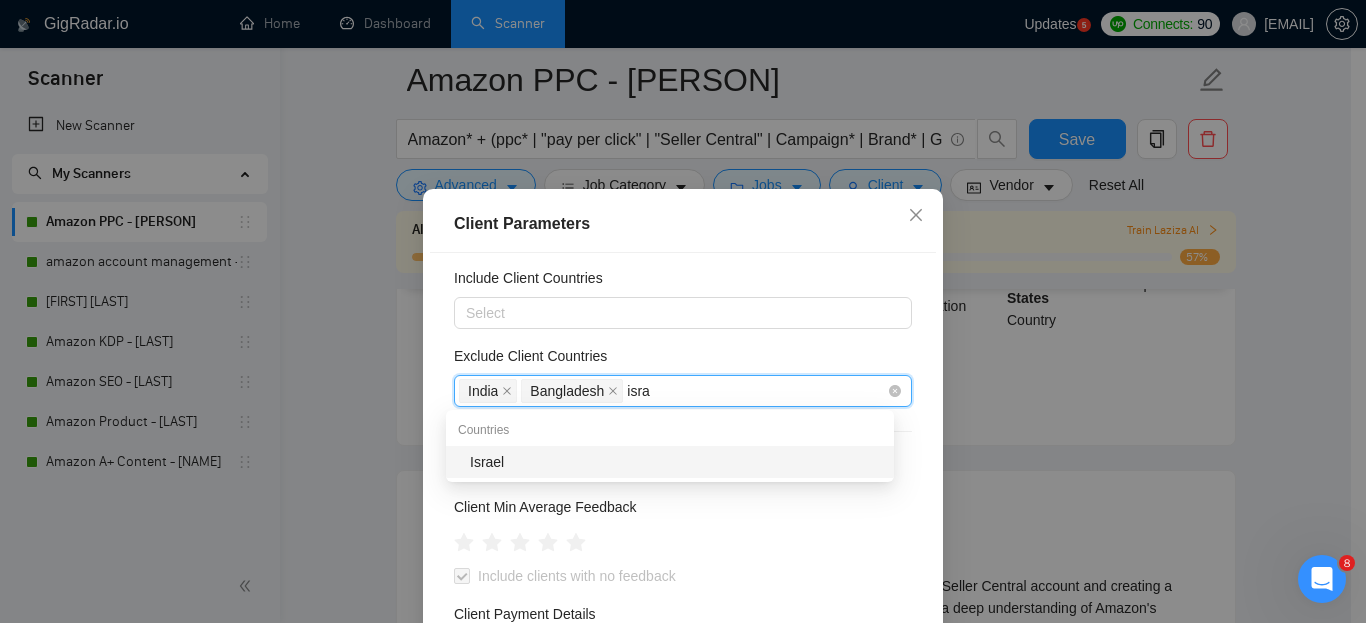 type 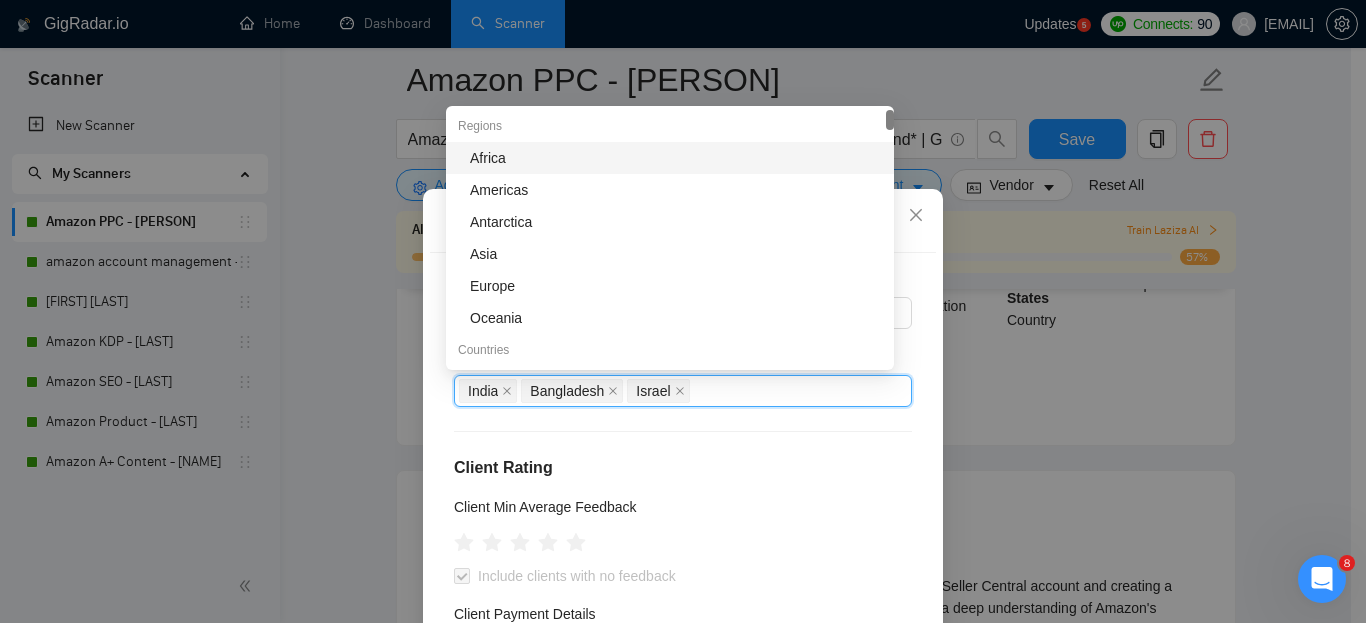 click on "Client Rating" at bounding box center (683, 468) 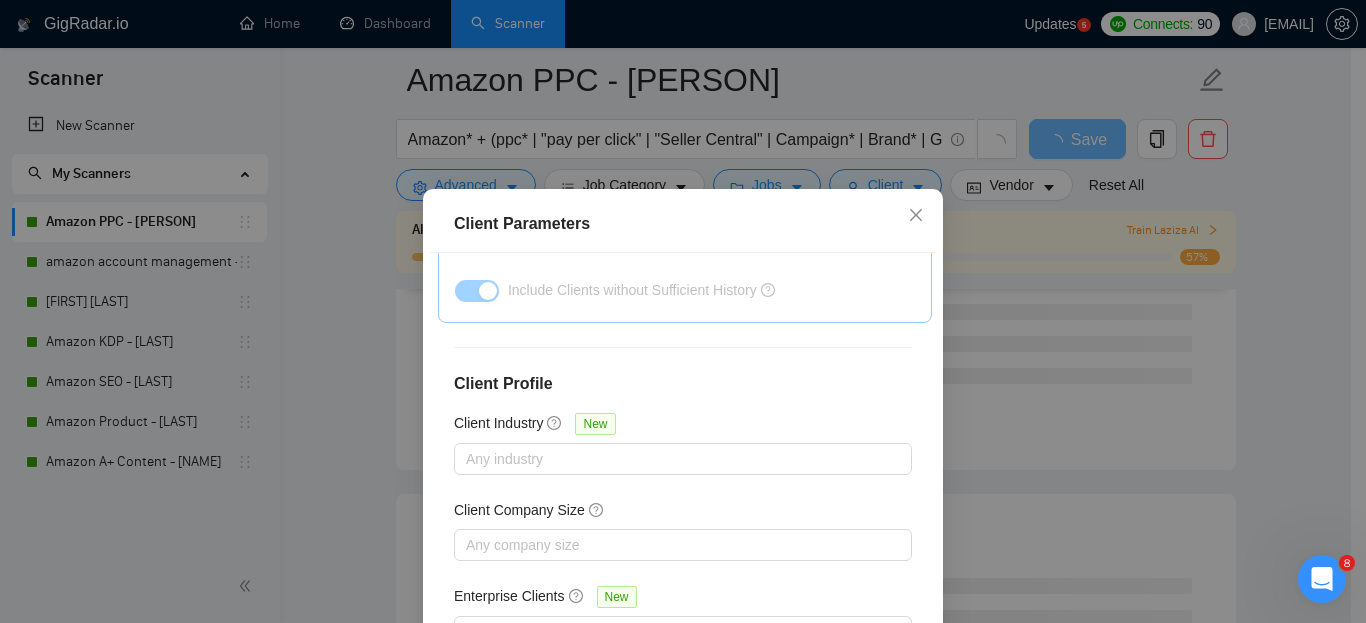 scroll, scrollTop: 808, scrollLeft: 0, axis: vertical 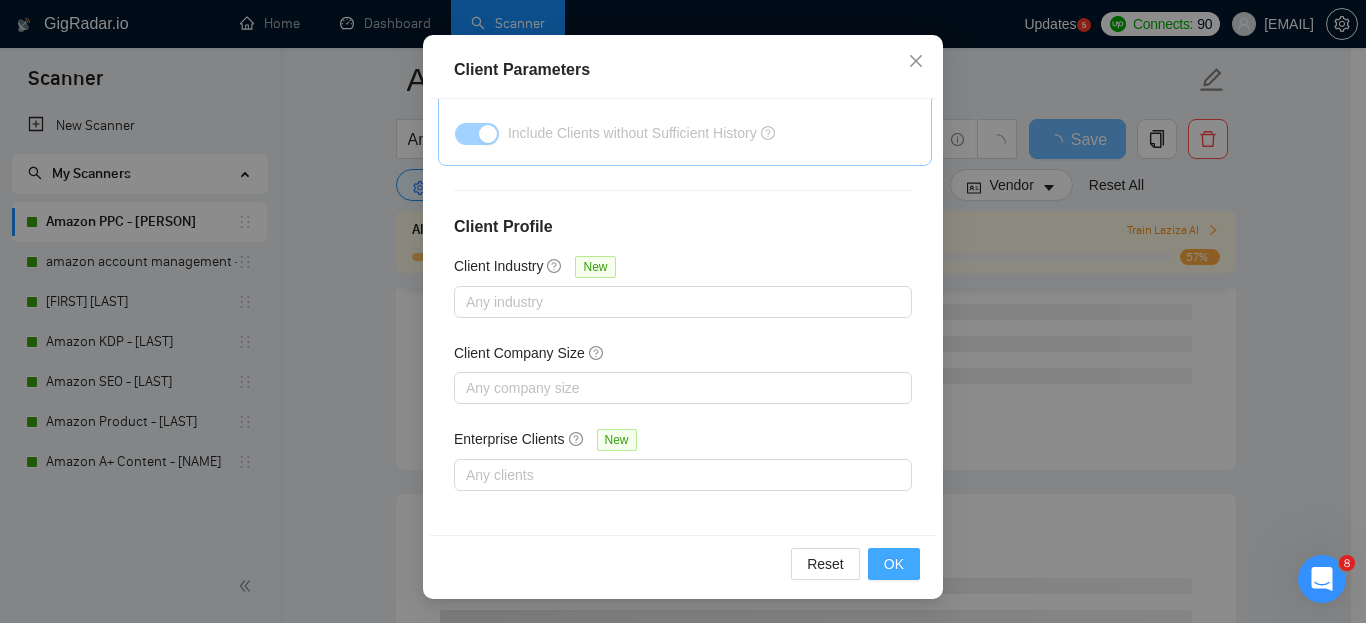 click on "OK" at bounding box center [894, 564] 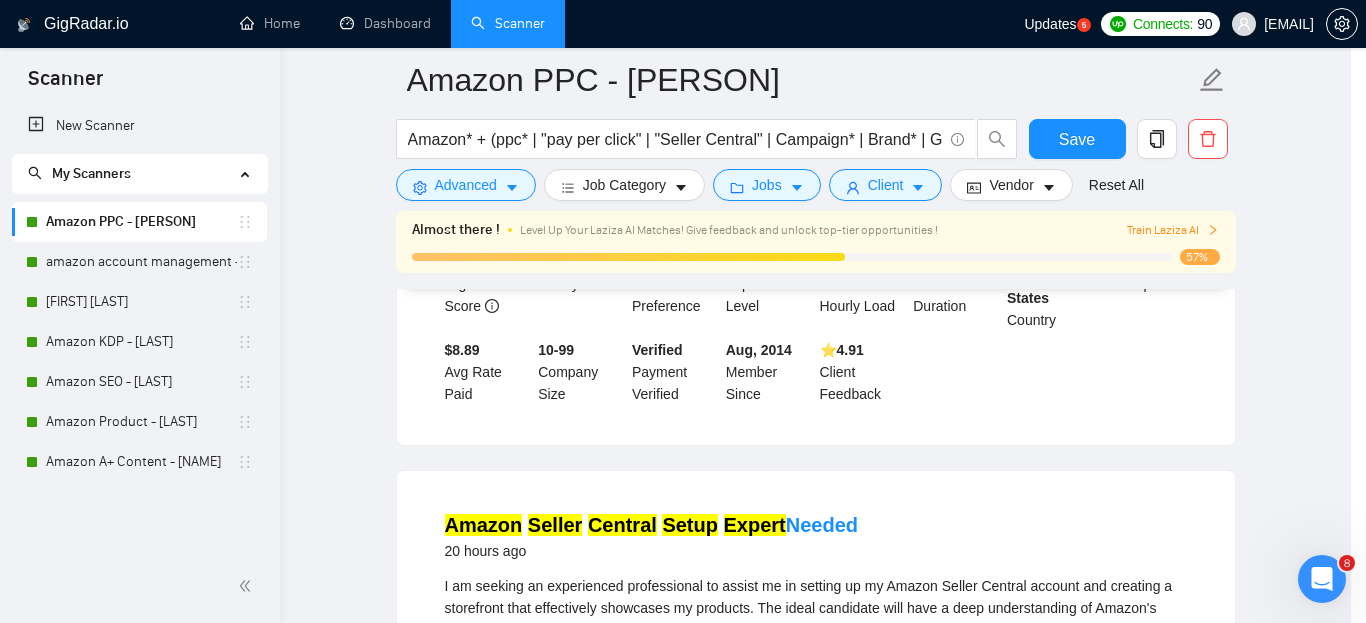 scroll, scrollTop: 85, scrollLeft: 0, axis: vertical 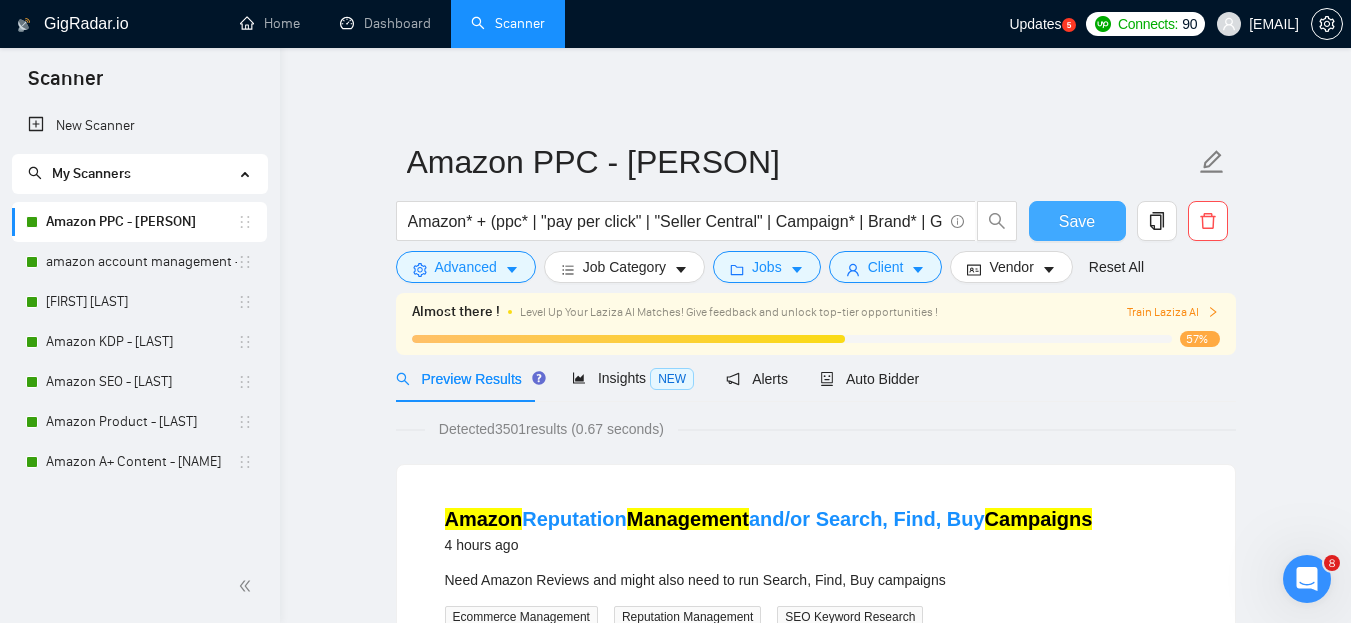 click on "Save" at bounding box center [1077, 221] 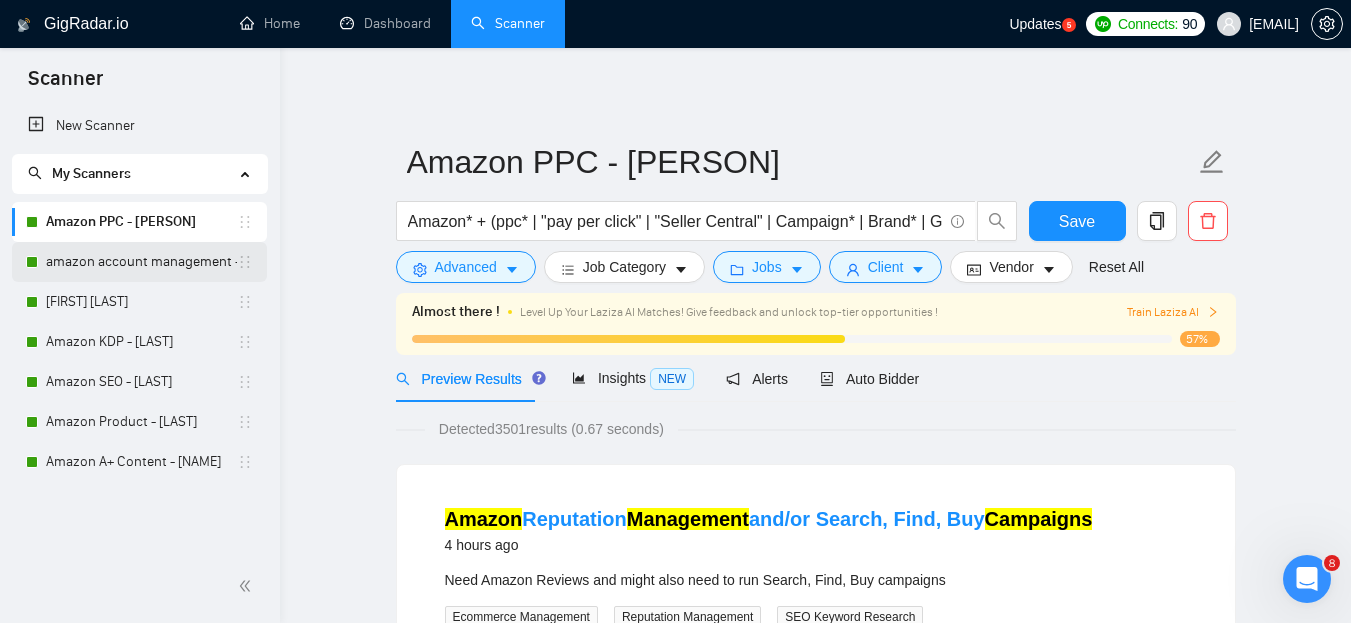 click on "amazon account management - [USERNAME]" at bounding box center [141, 262] 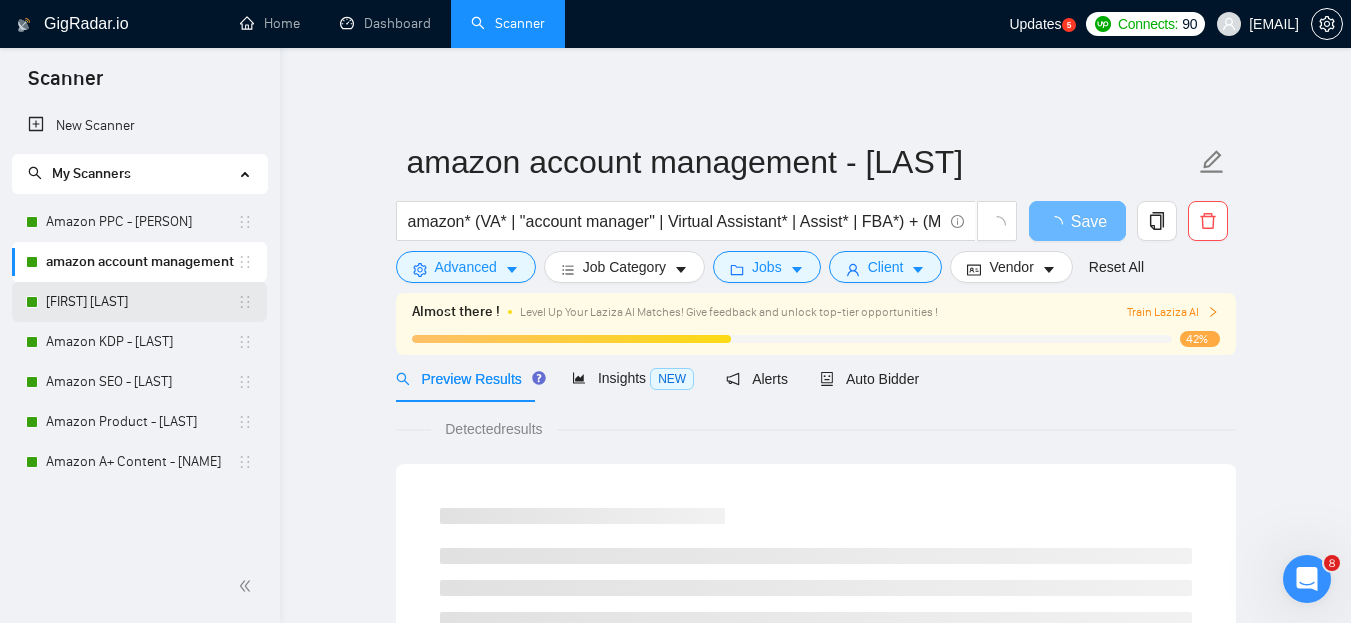 click on "Amazon Listing Expert - [NAME]" at bounding box center (141, 302) 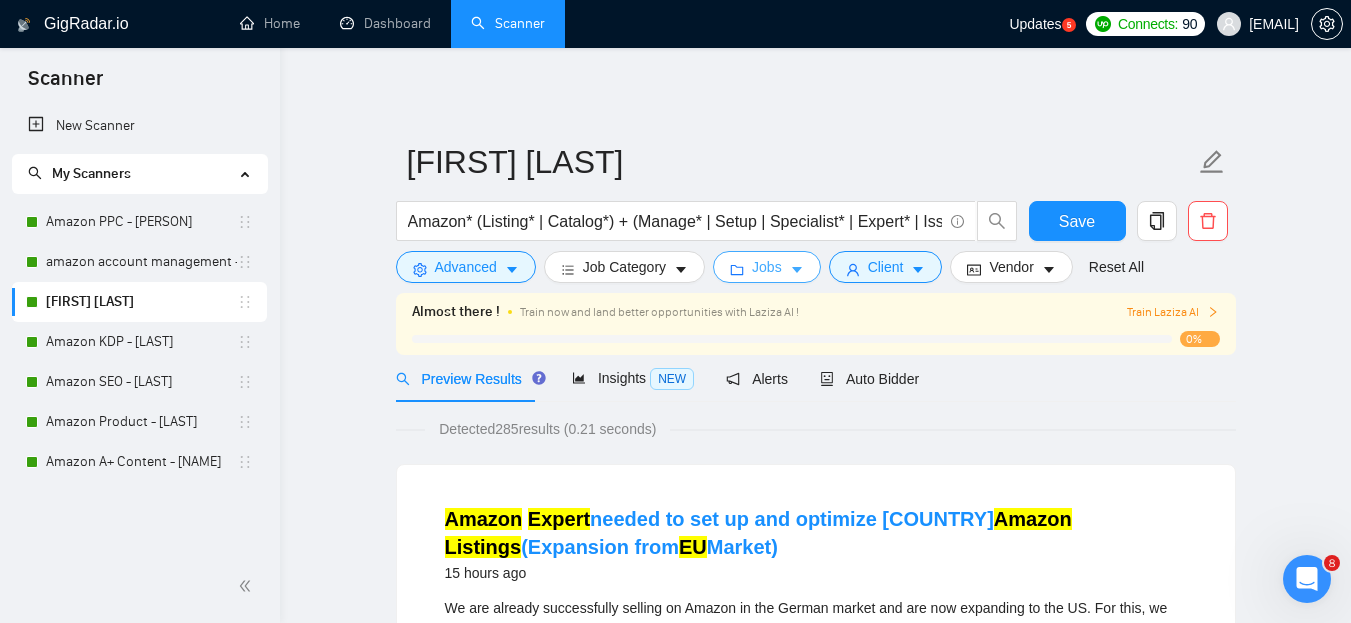 click on "Jobs" at bounding box center [767, 267] 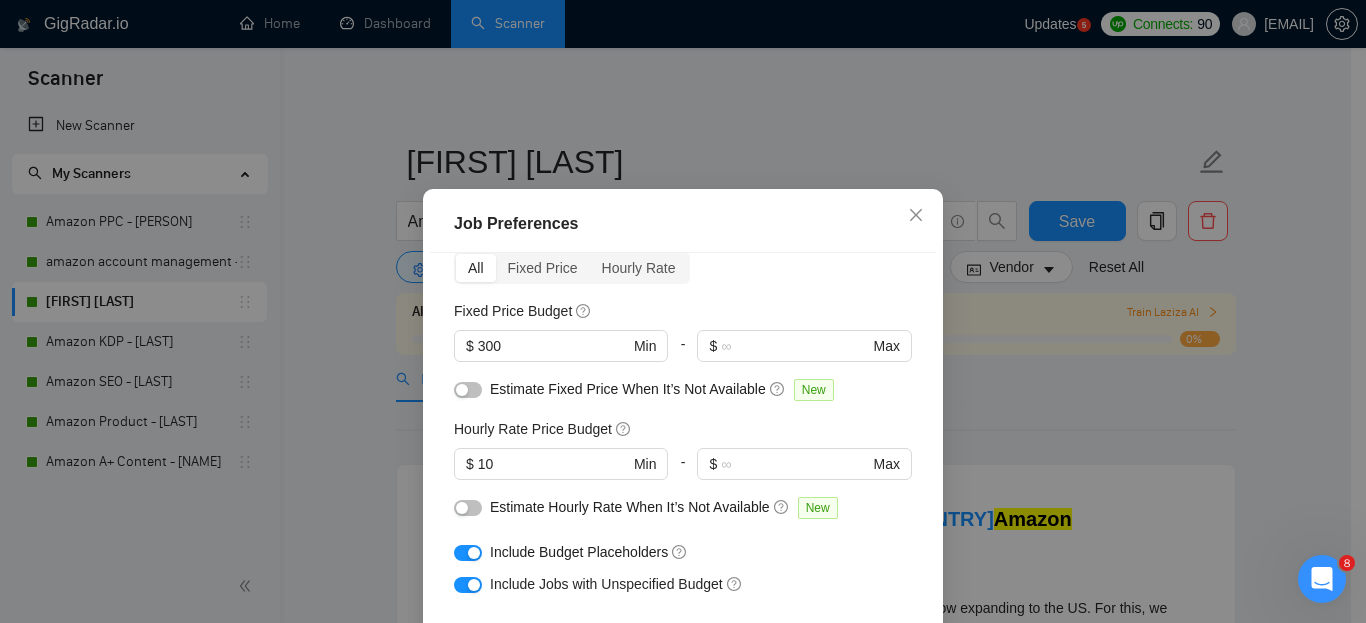 scroll, scrollTop: 0, scrollLeft: 0, axis: both 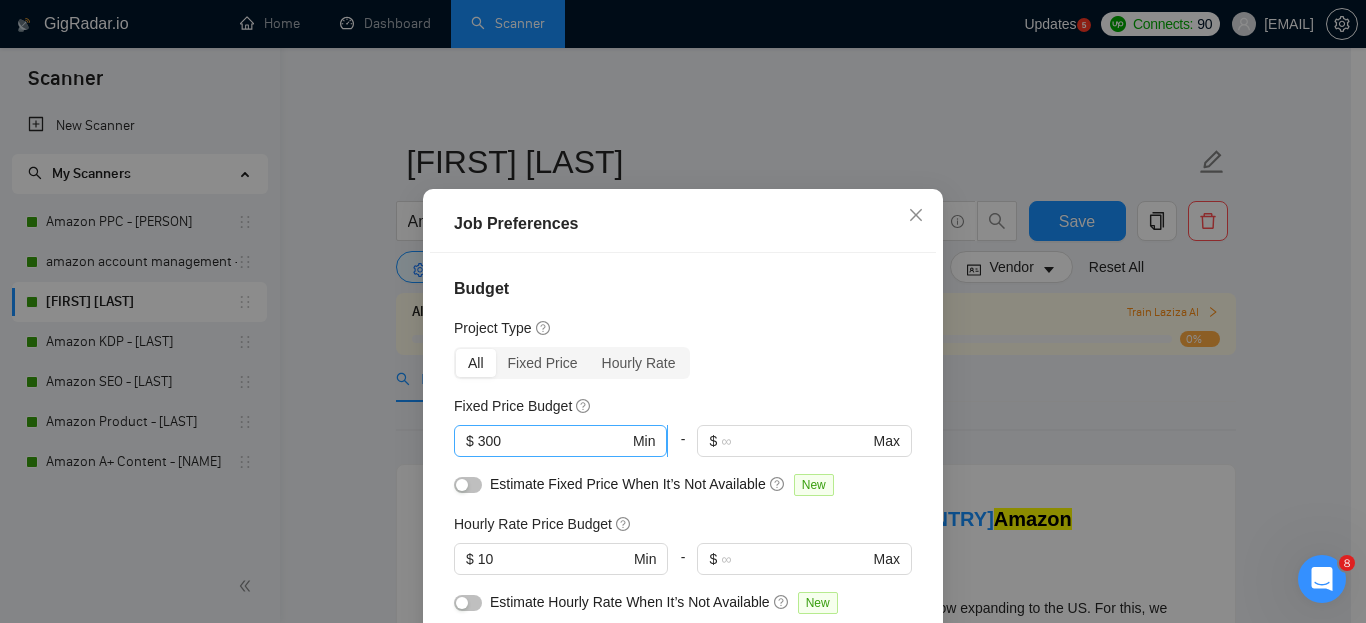click on "300" at bounding box center [553, 441] 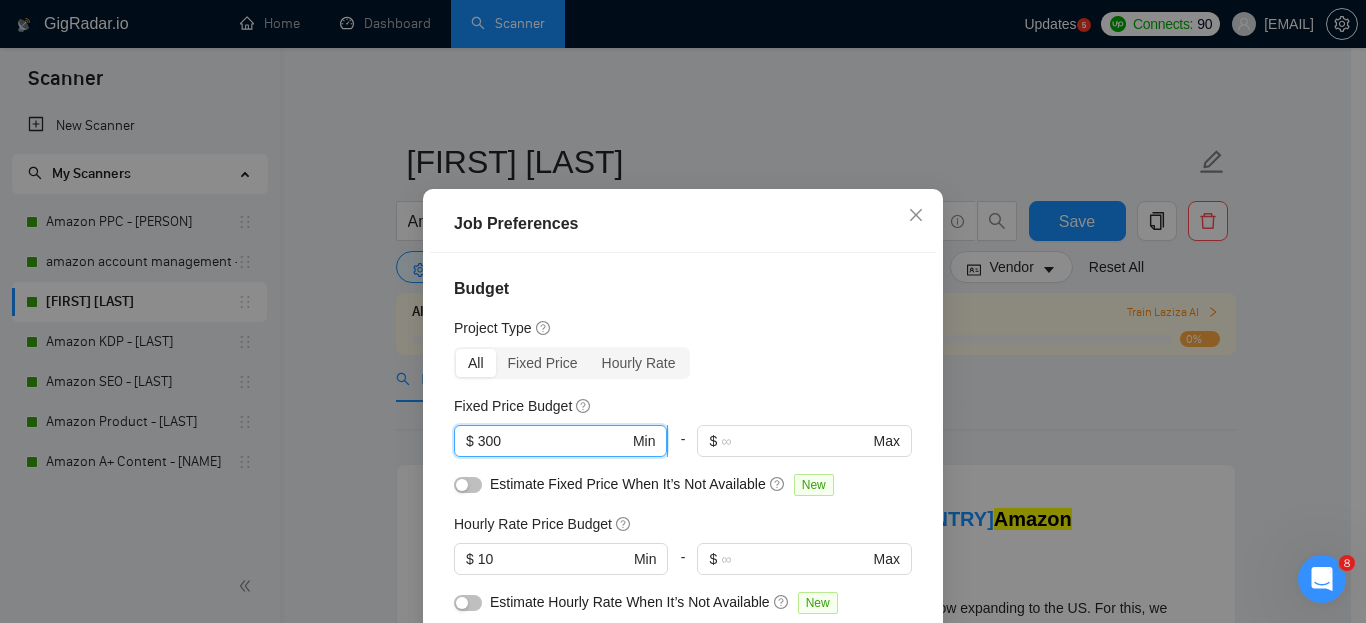 click on "300" at bounding box center (553, 441) 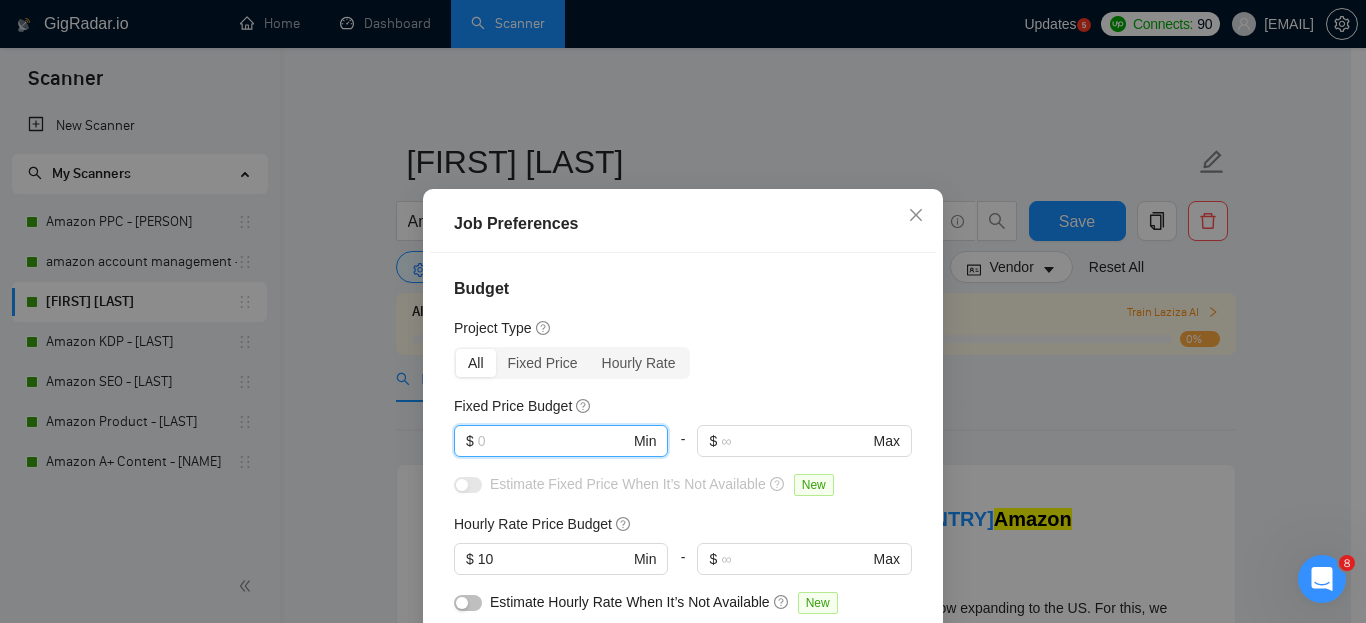 type 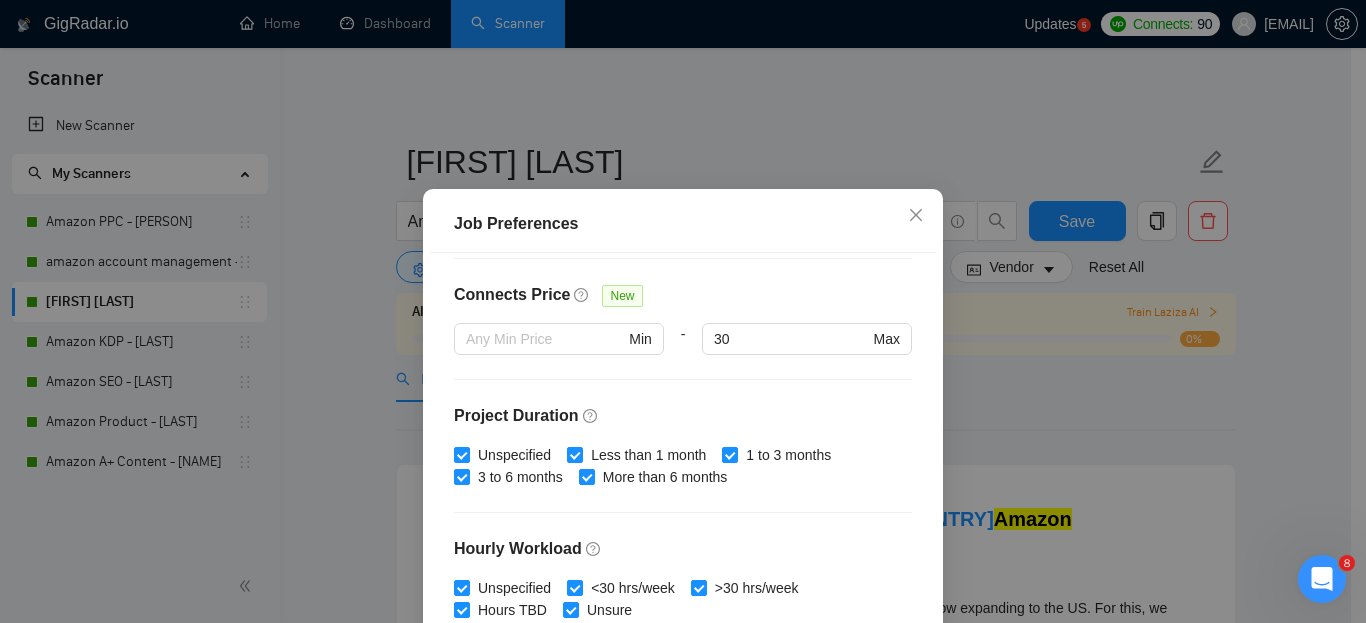 scroll, scrollTop: 449, scrollLeft: 0, axis: vertical 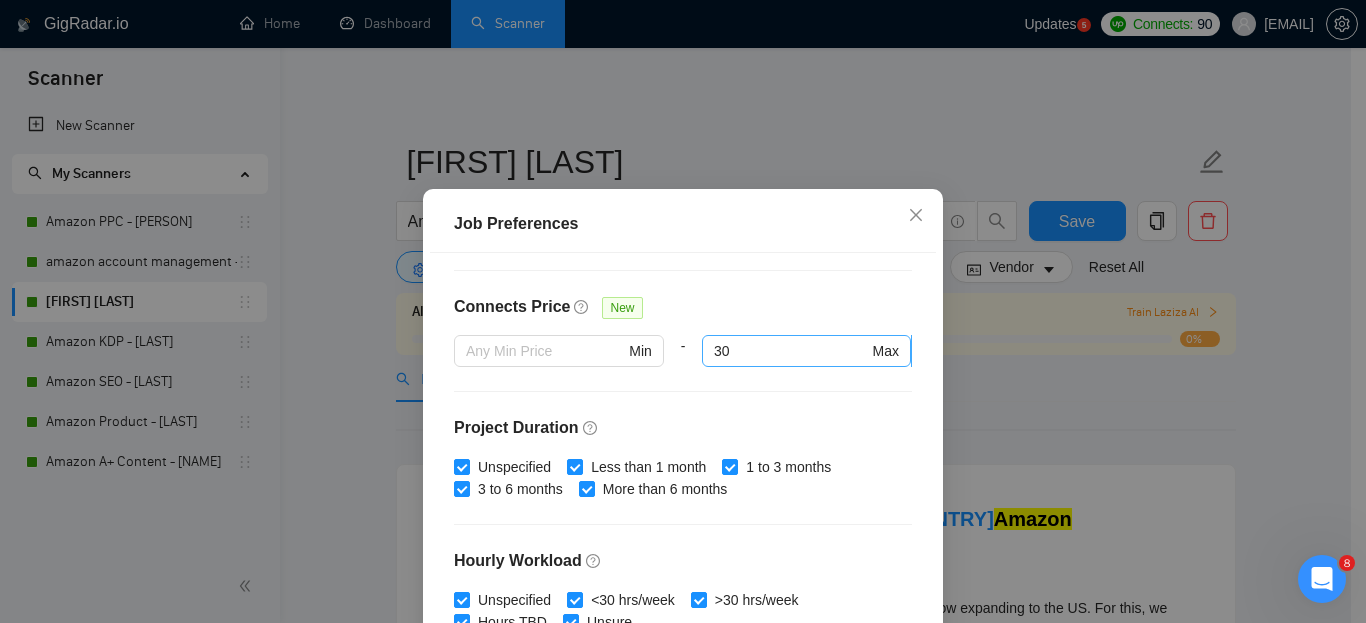click on "30" at bounding box center [791, 351] 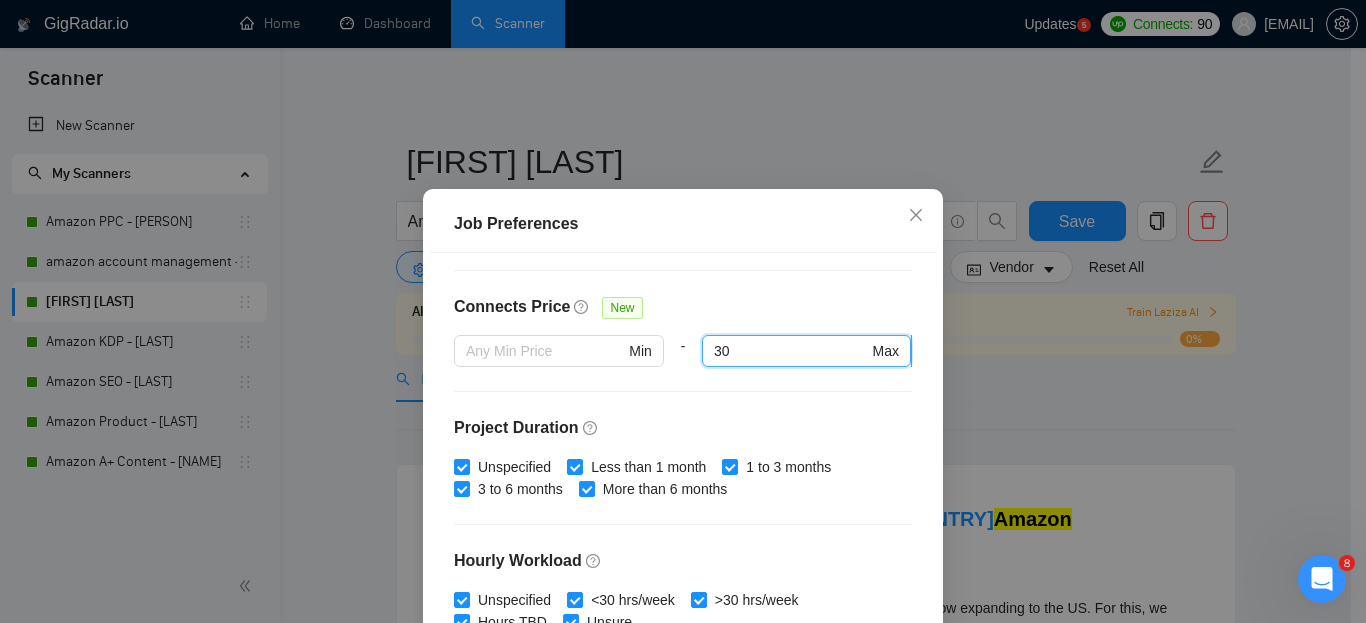 click on "30" at bounding box center (791, 351) 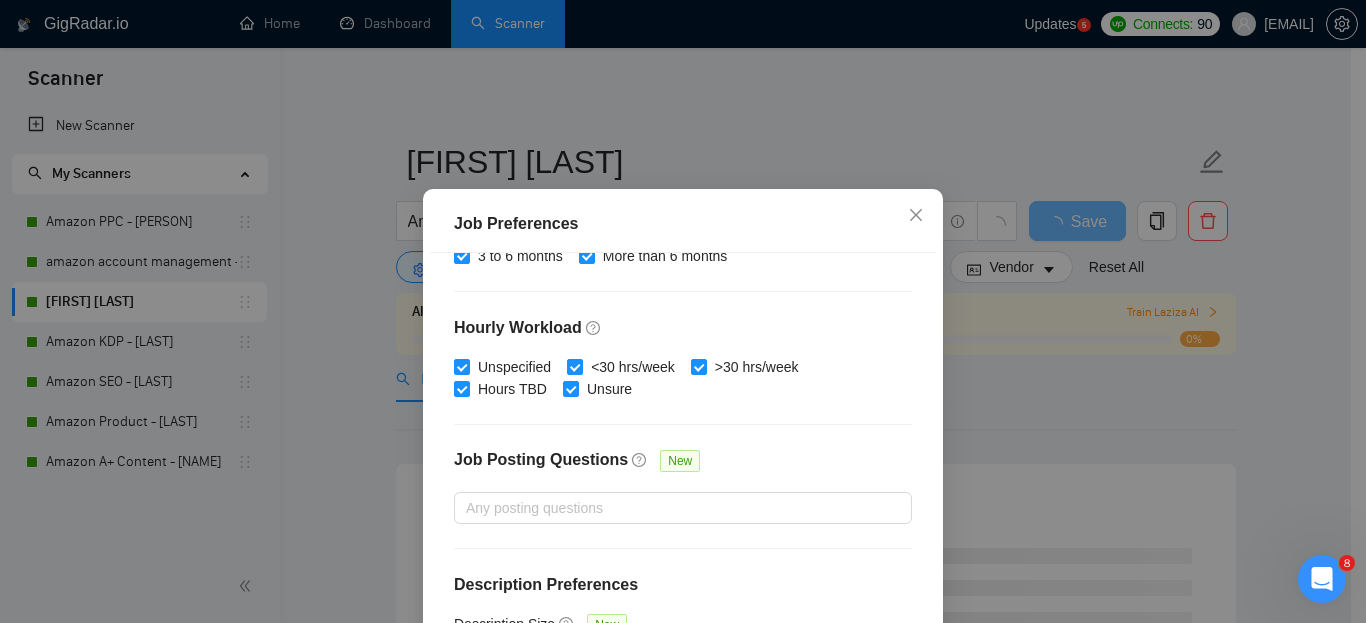 scroll, scrollTop: 691, scrollLeft: 0, axis: vertical 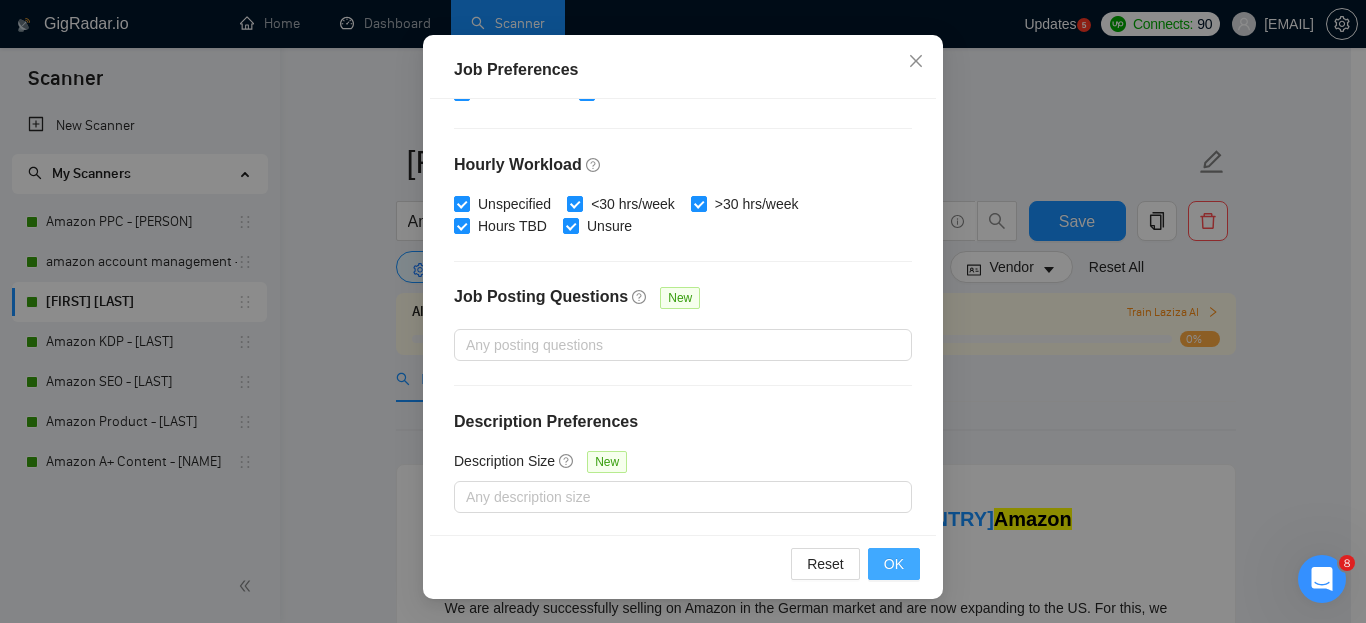 type 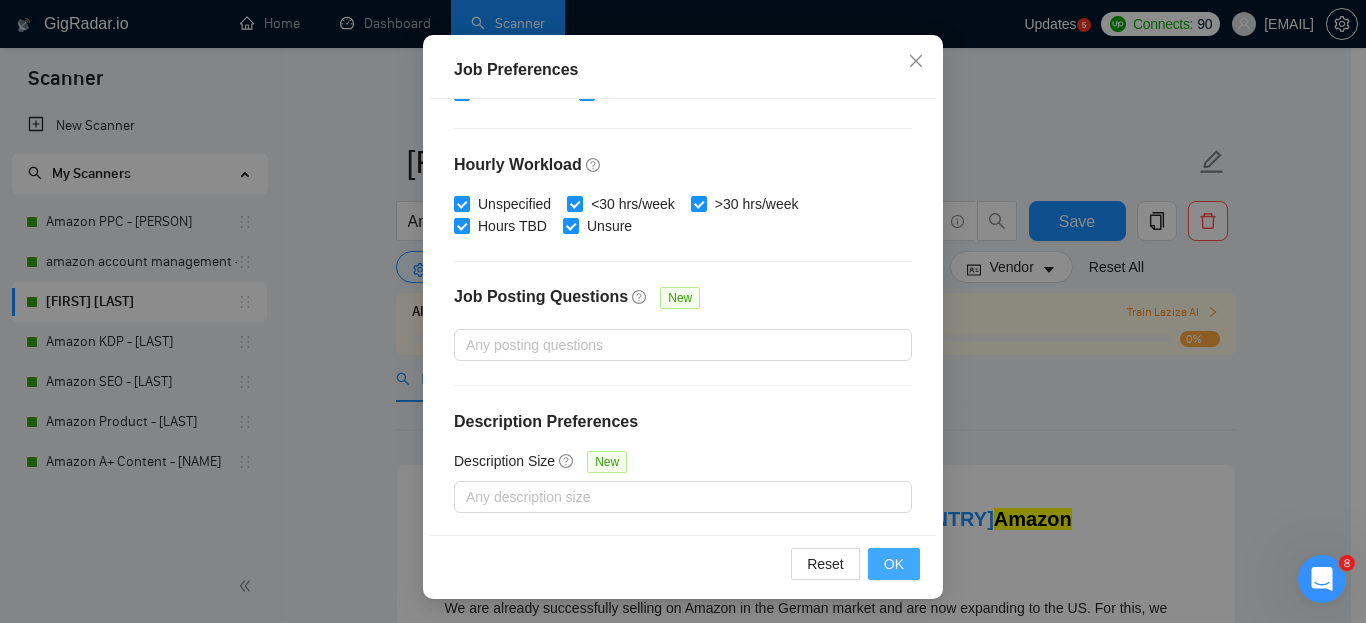 click on "OK" at bounding box center [894, 564] 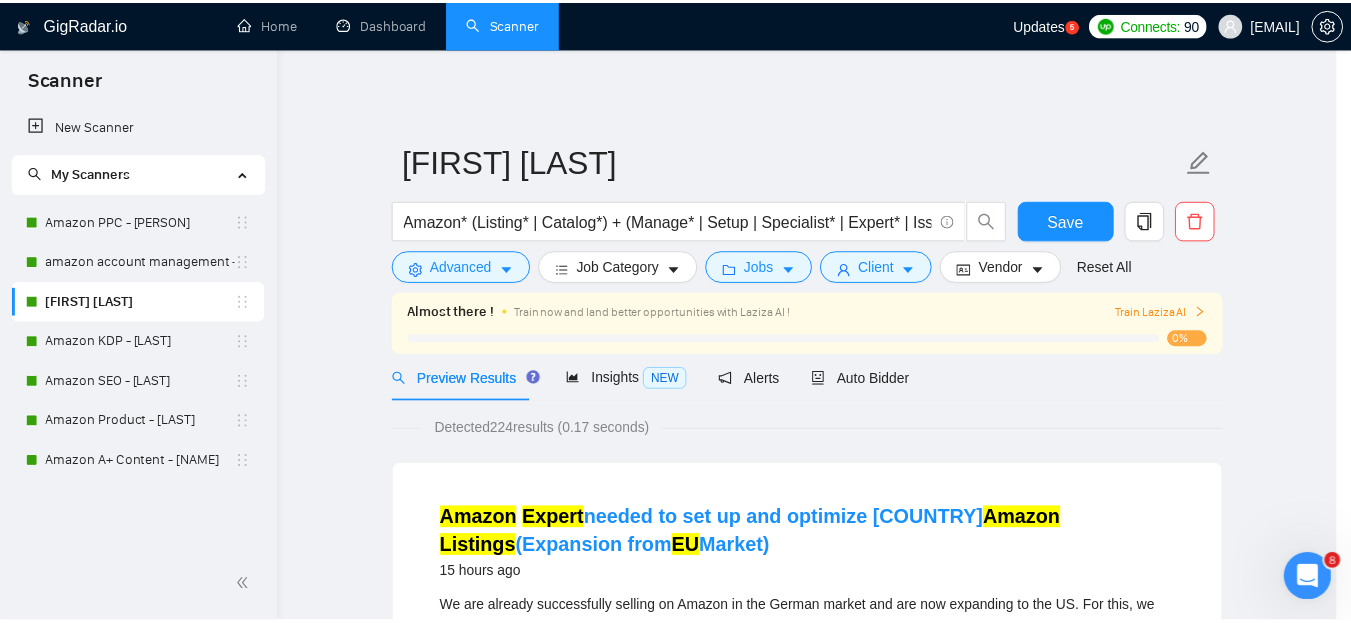 scroll, scrollTop: 85, scrollLeft: 0, axis: vertical 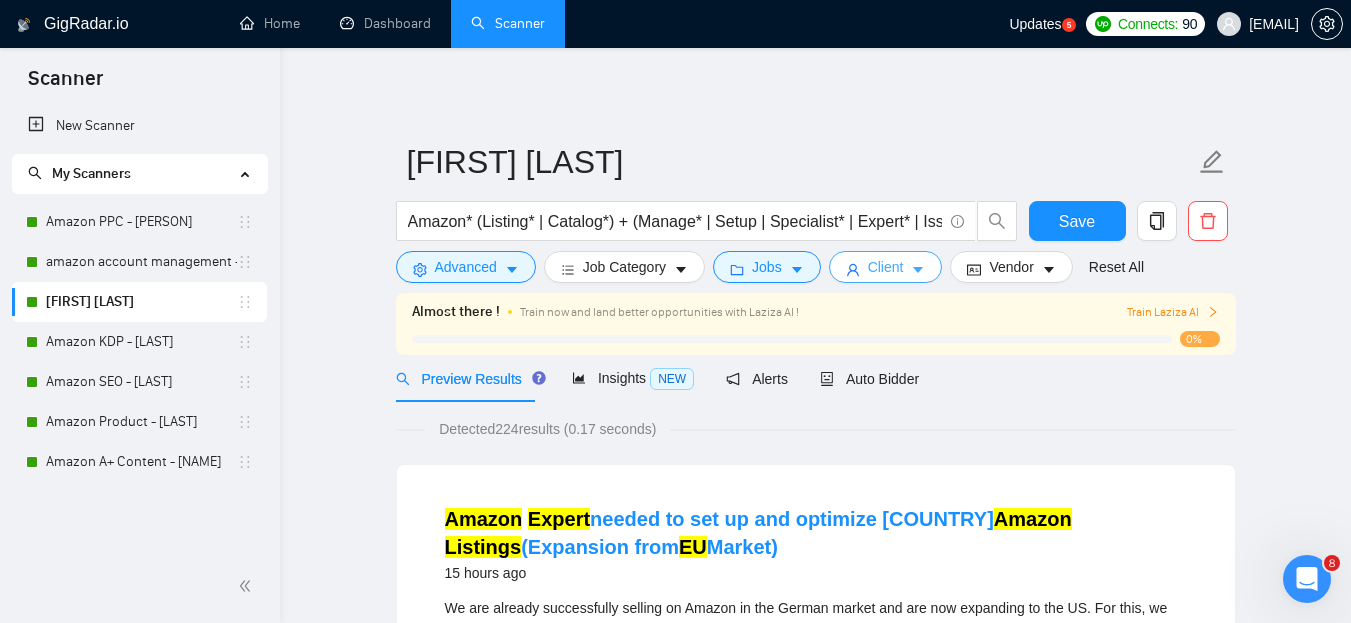 click on "Client" at bounding box center (886, 267) 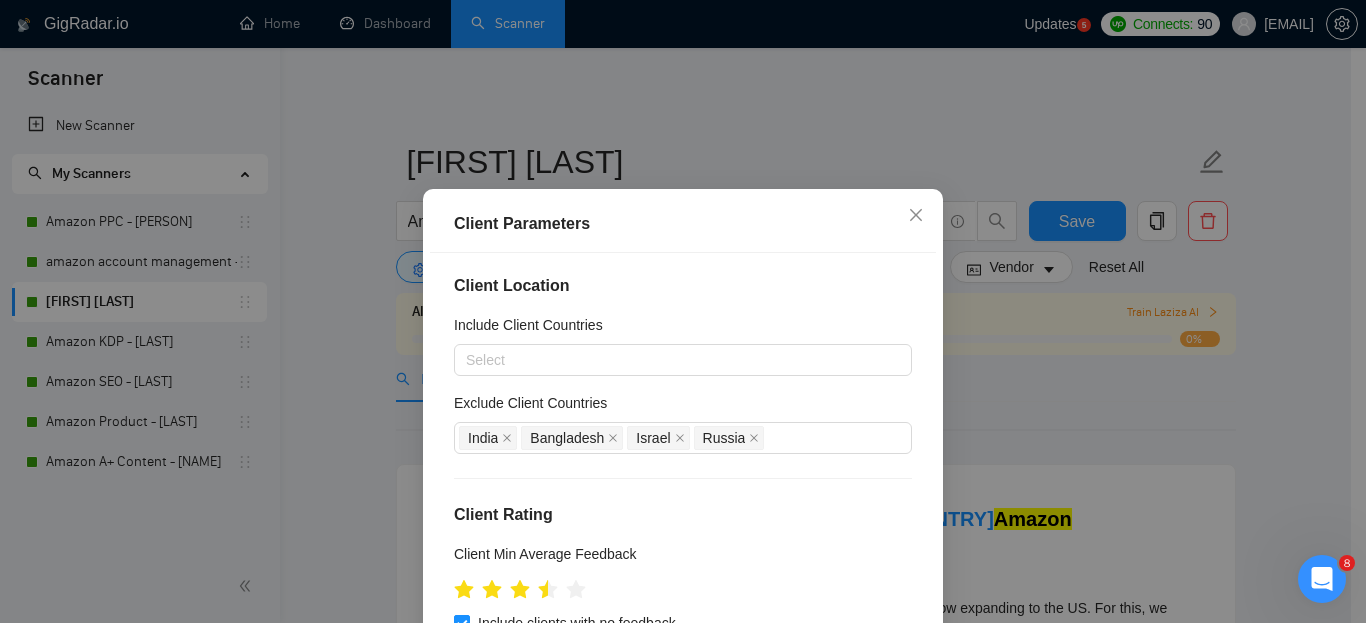 scroll, scrollTop: 0, scrollLeft: 0, axis: both 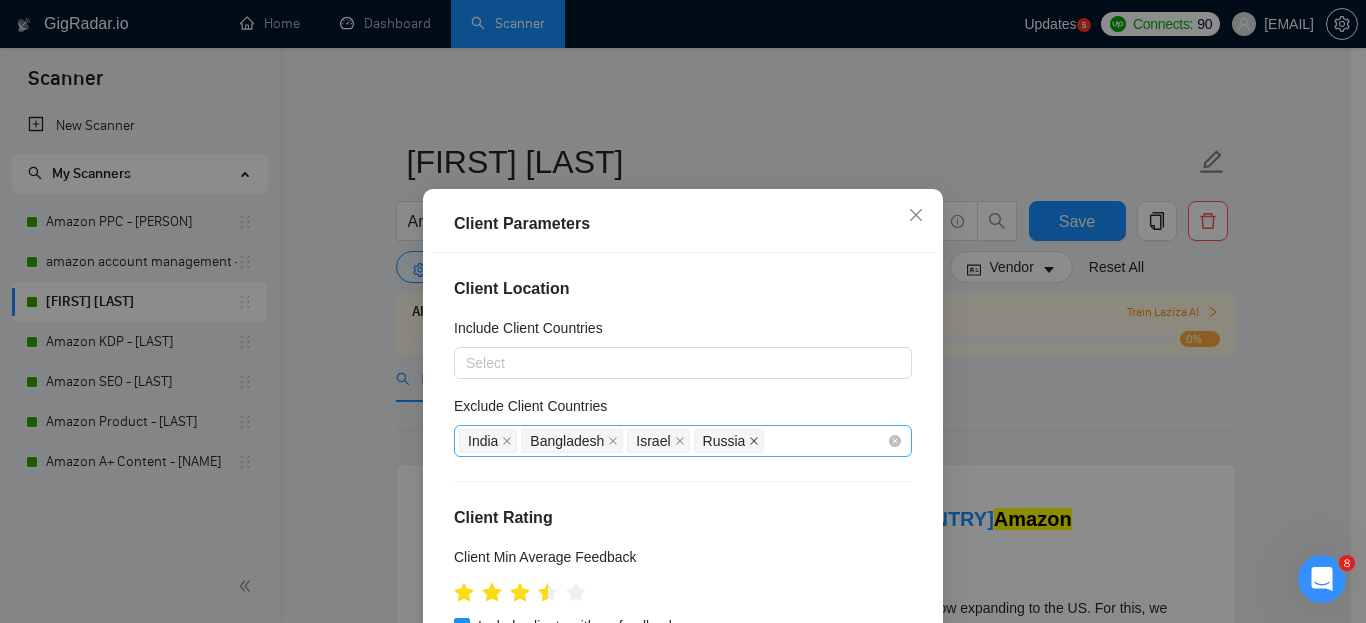 click 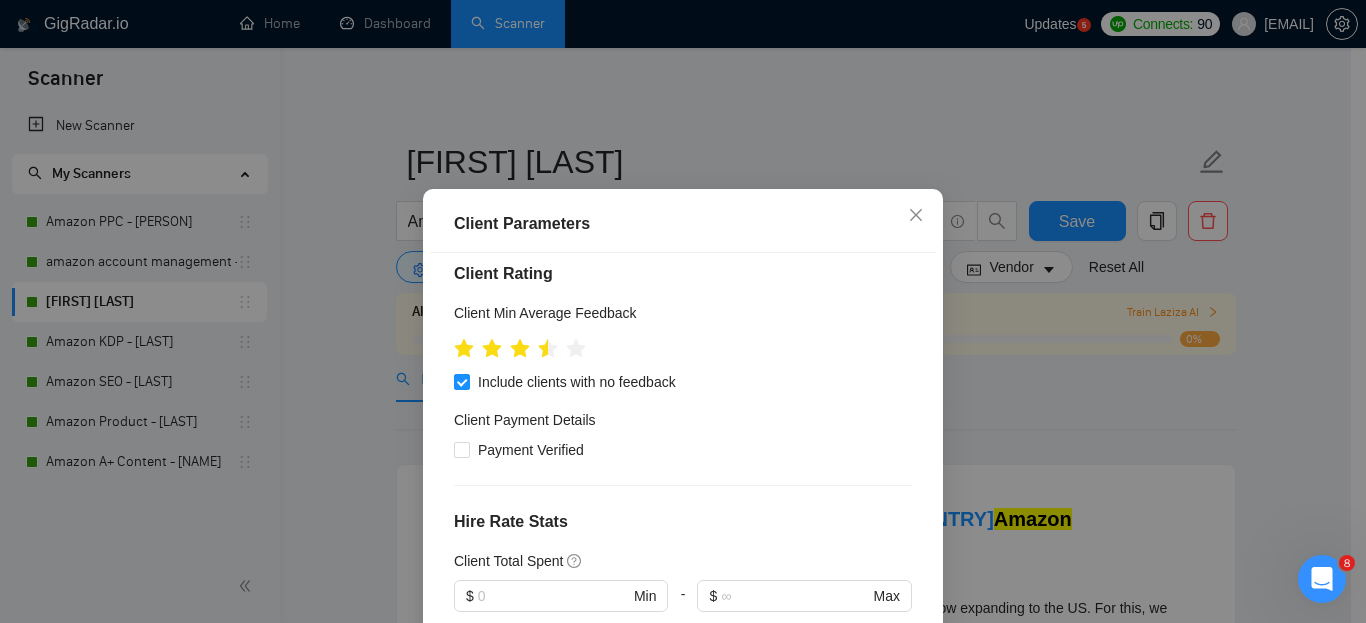 scroll, scrollTop: 252, scrollLeft: 0, axis: vertical 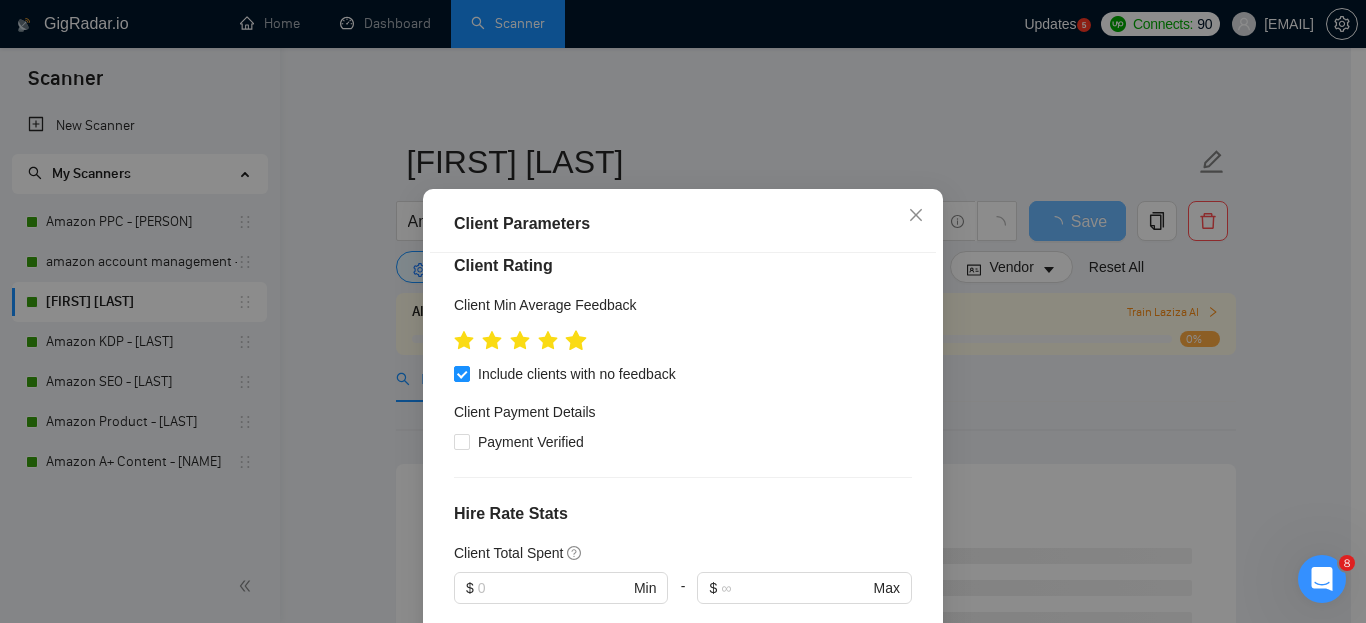 click 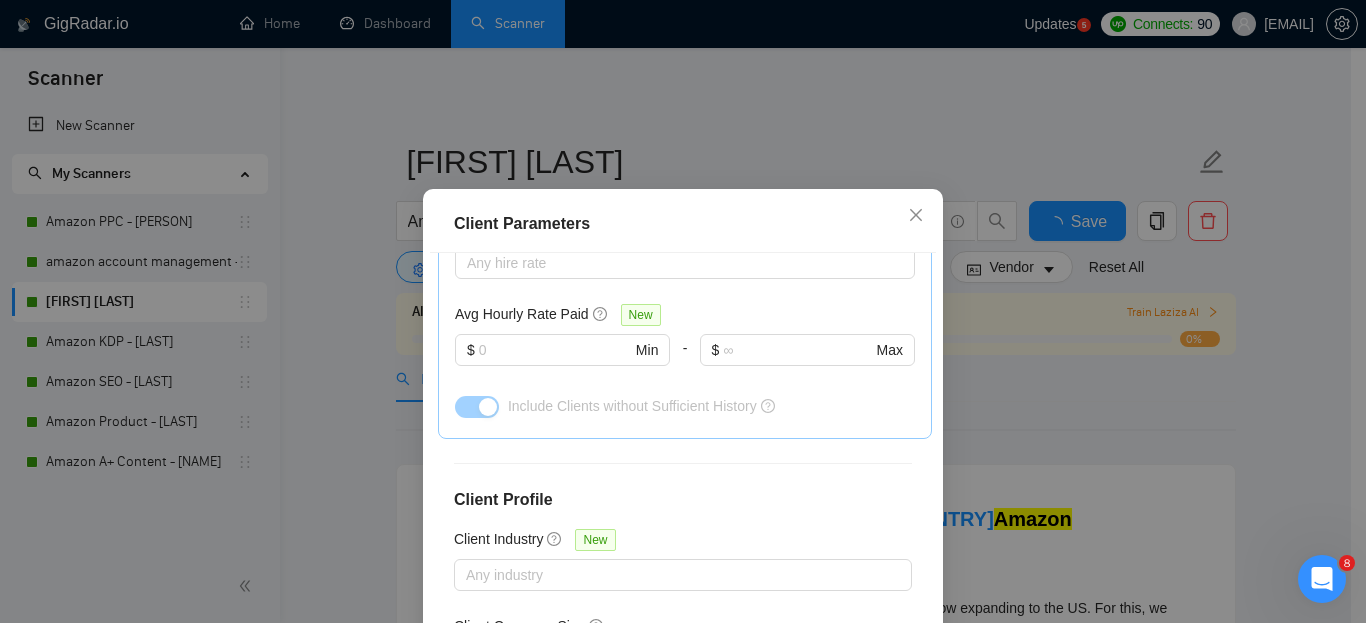 scroll, scrollTop: 808, scrollLeft: 0, axis: vertical 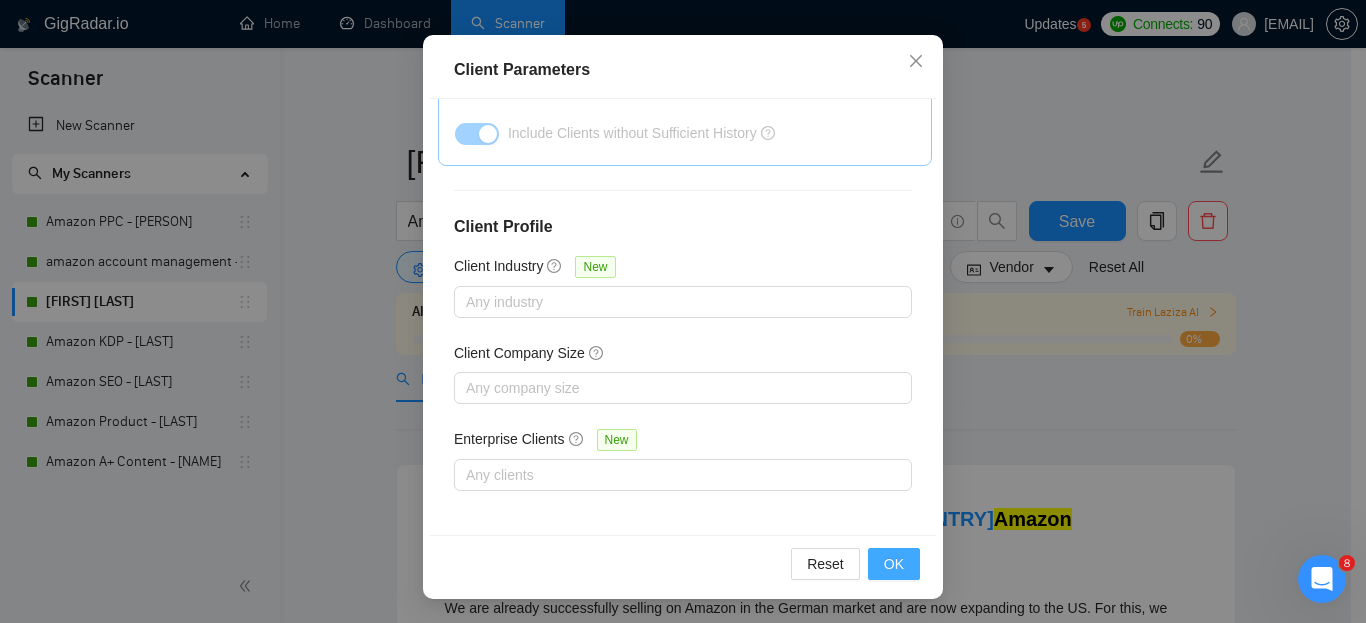 click on "OK" at bounding box center [894, 564] 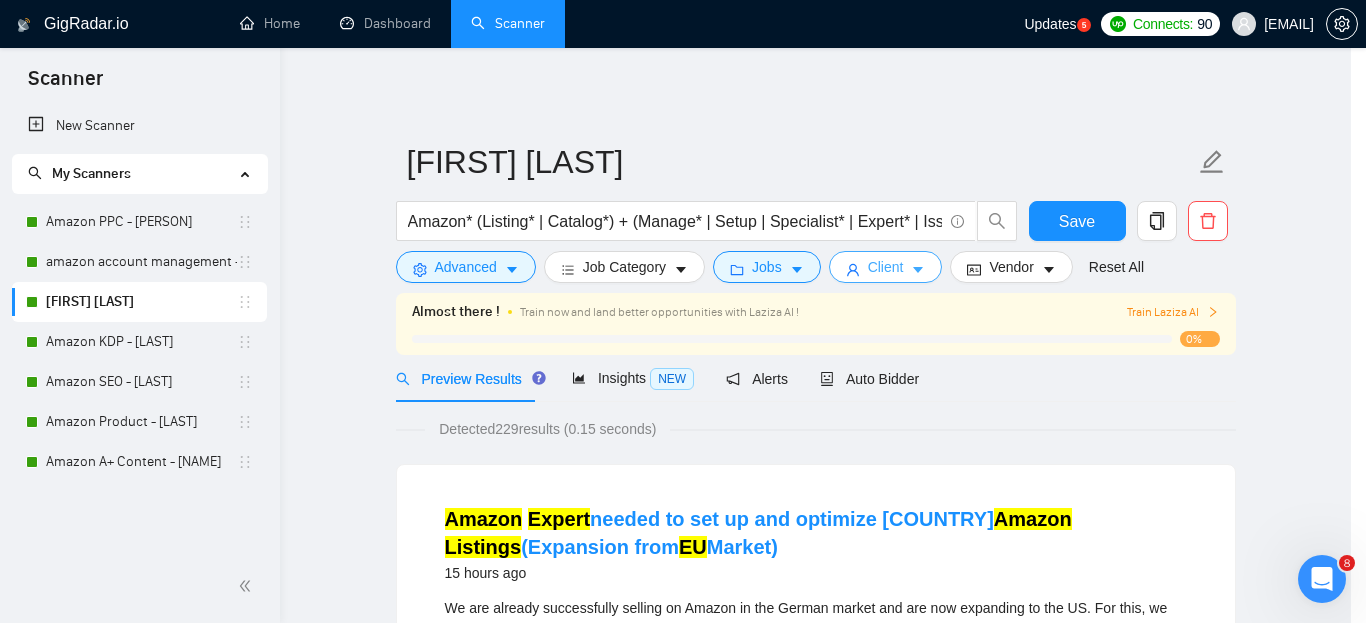 scroll, scrollTop: 0, scrollLeft: 0, axis: both 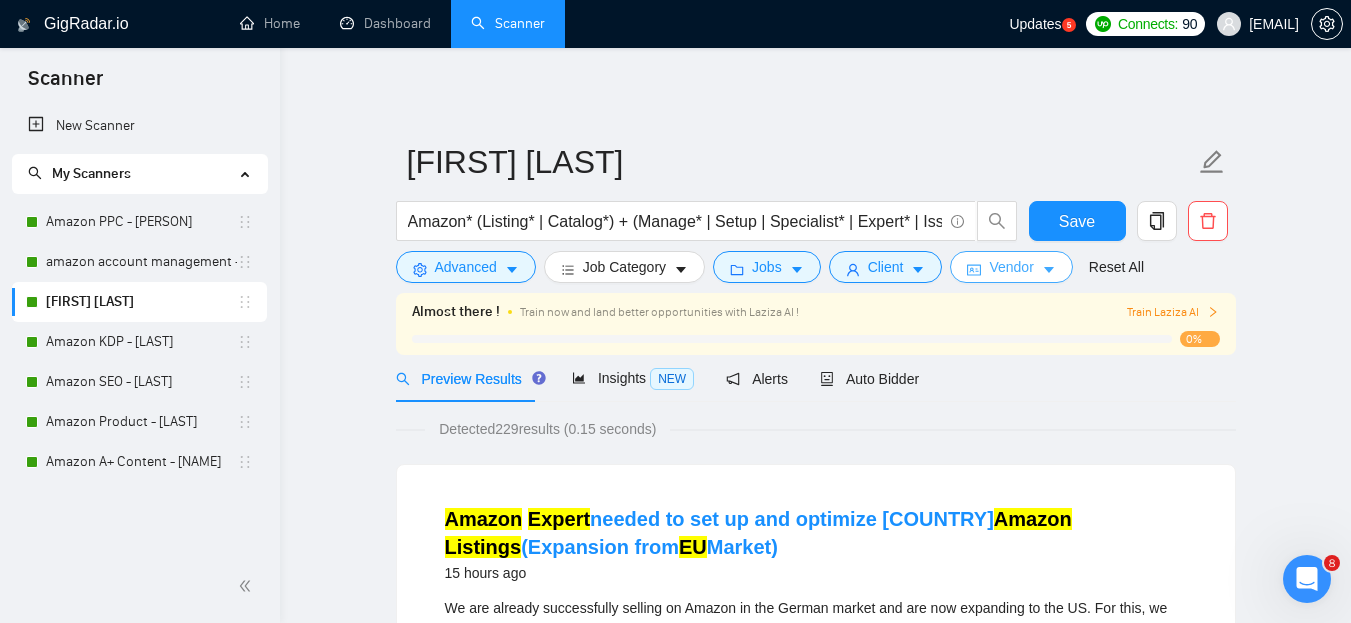 click on "Vendor" at bounding box center [1011, 267] 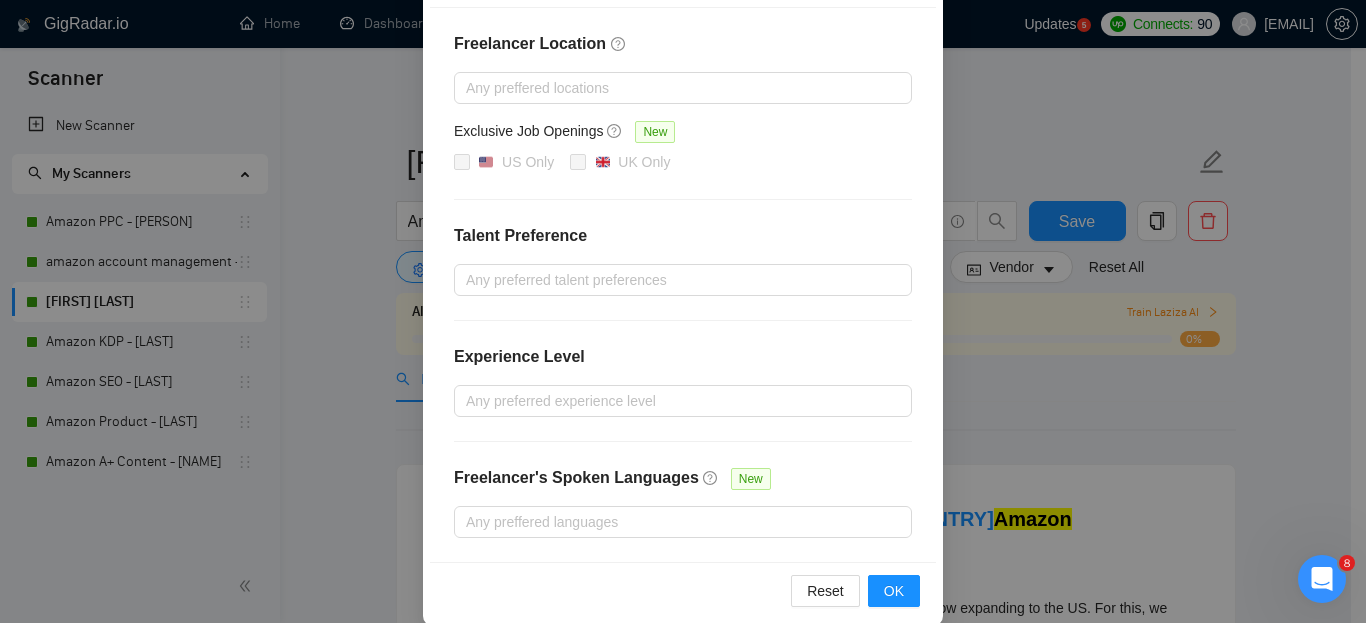 scroll, scrollTop: 302, scrollLeft: 0, axis: vertical 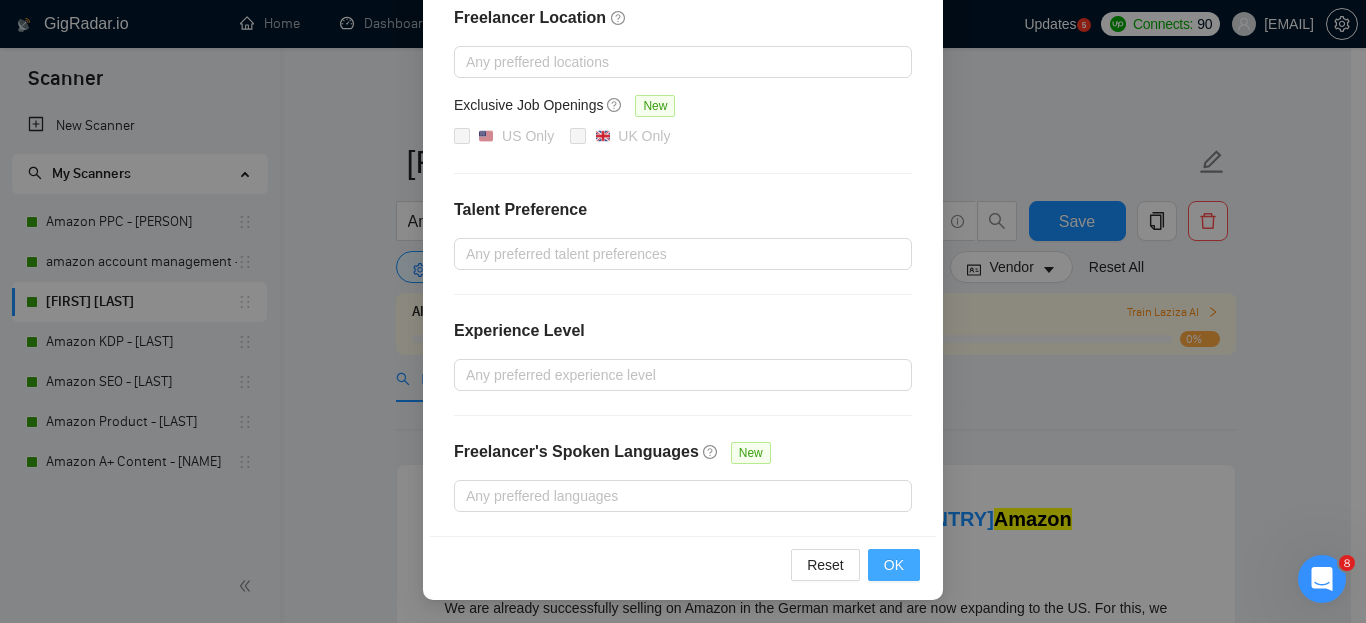 click on "OK" at bounding box center (894, 565) 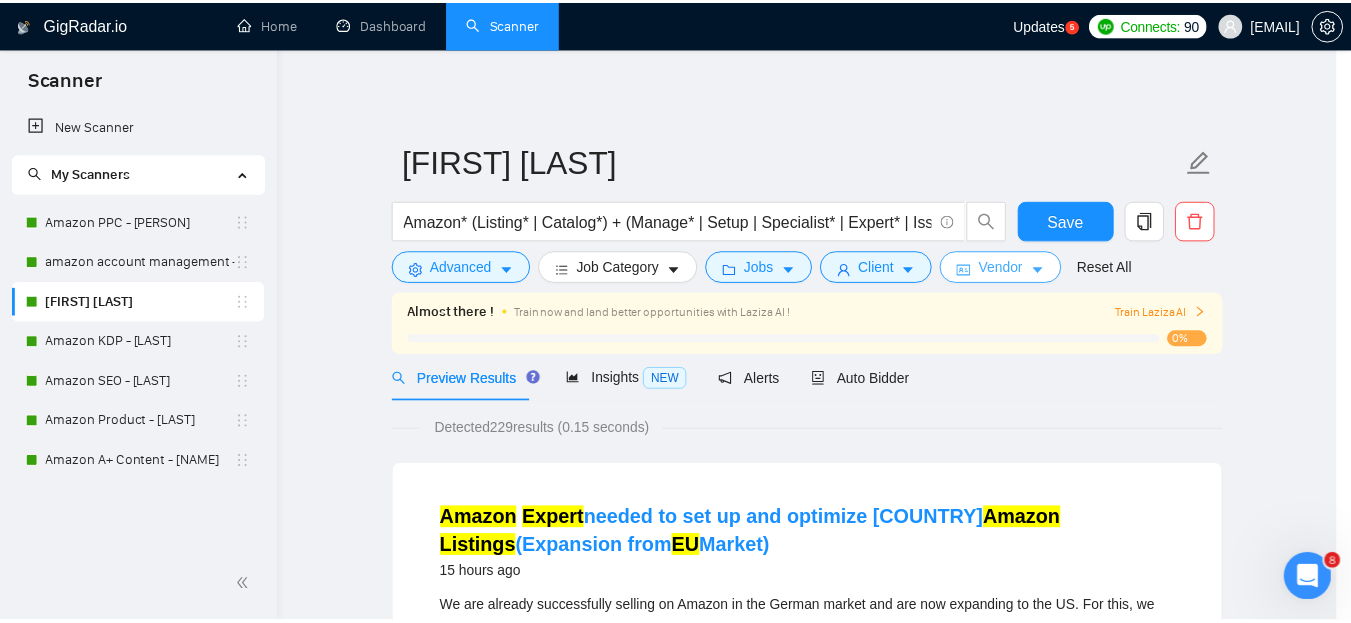 scroll, scrollTop: 0, scrollLeft: 0, axis: both 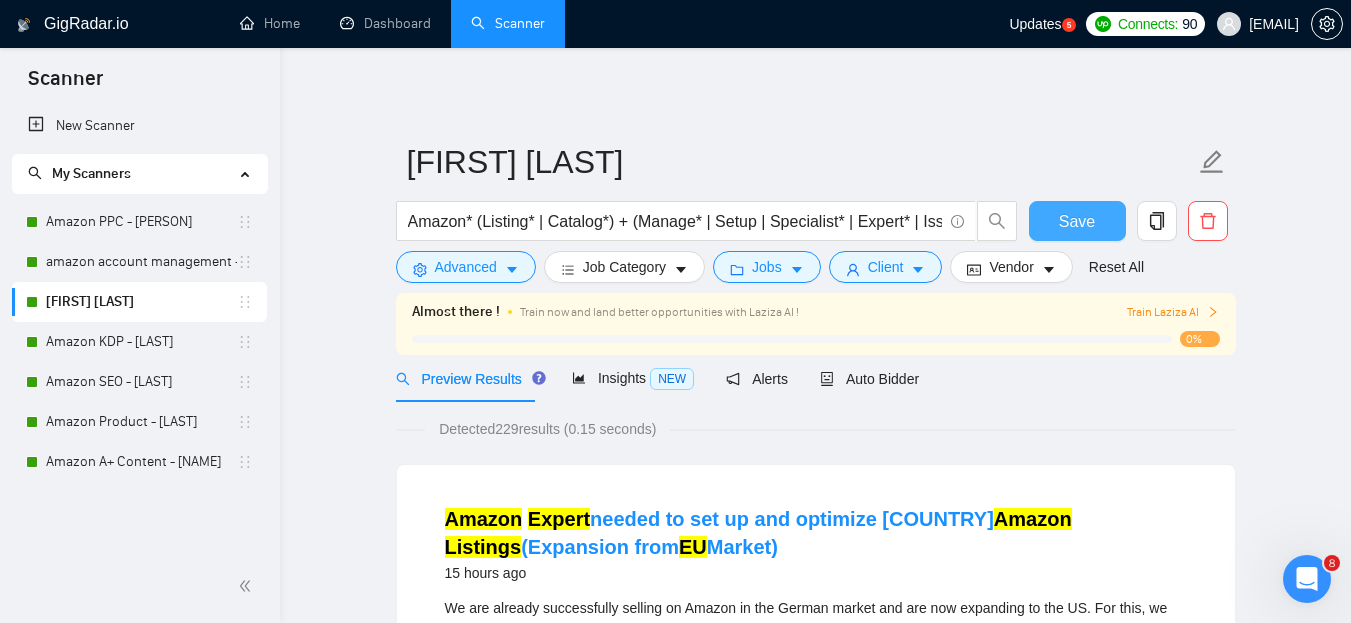 click on "Save" at bounding box center (1077, 221) 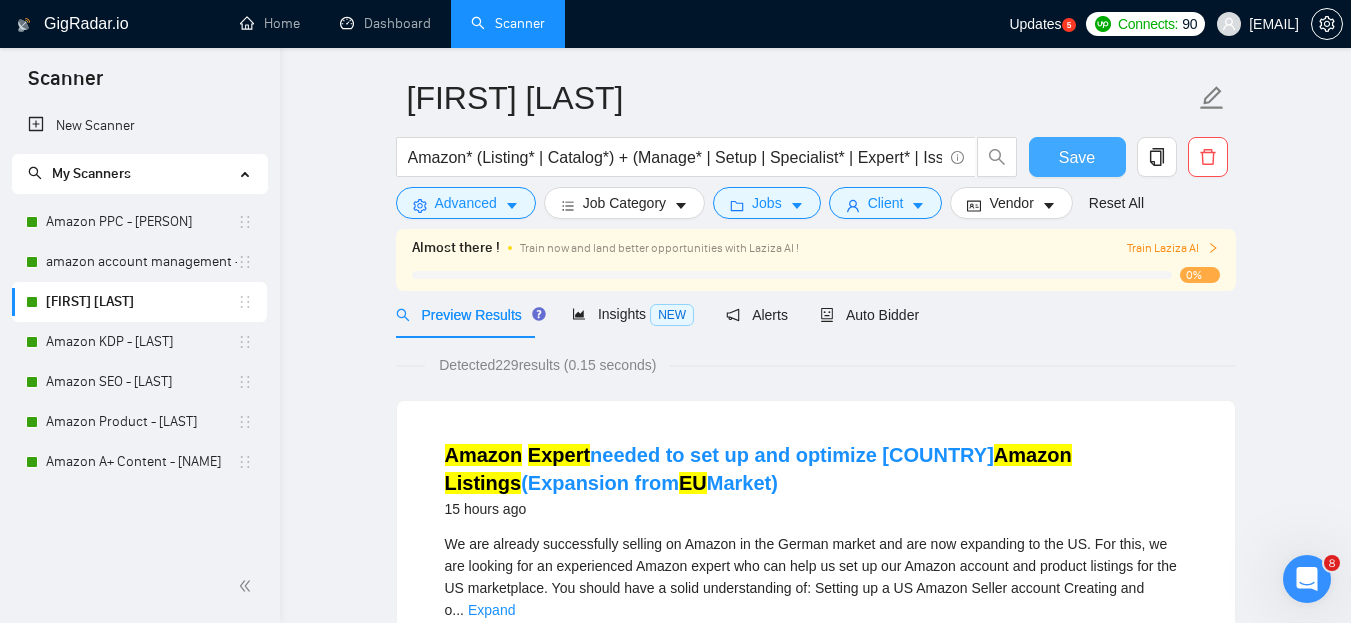 scroll, scrollTop: 0, scrollLeft: 0, axis: both 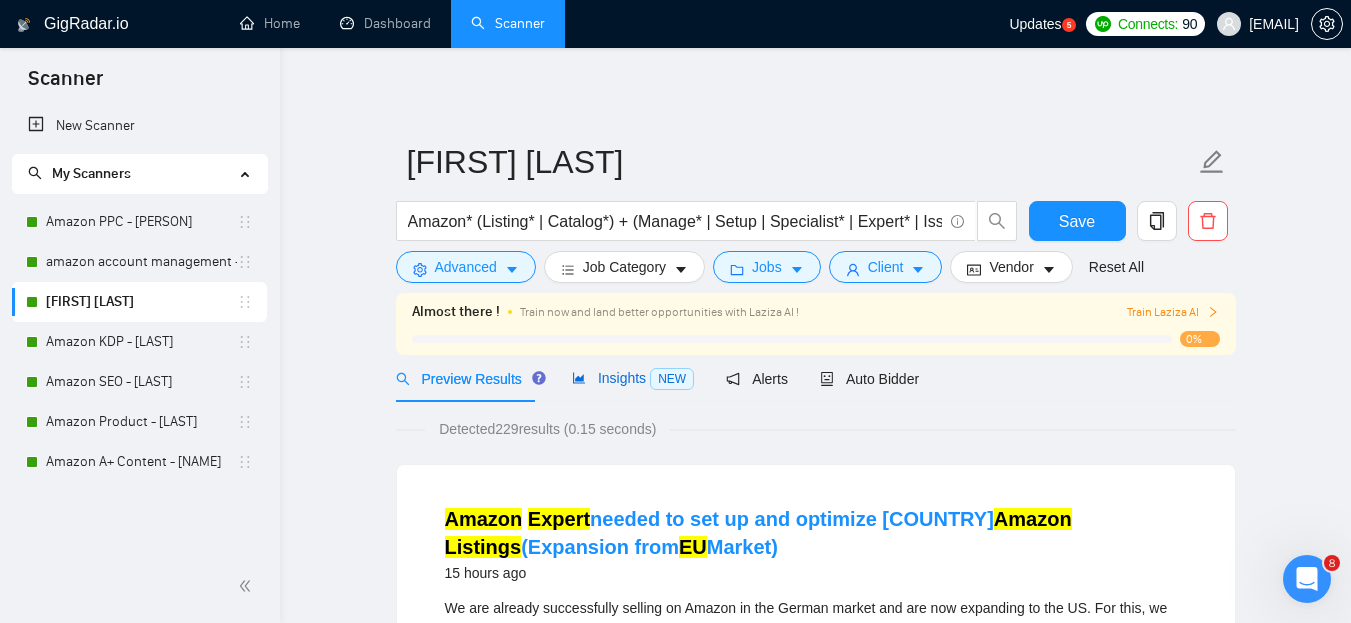 click on "Insights NEW" at bounding box center (633, 378) 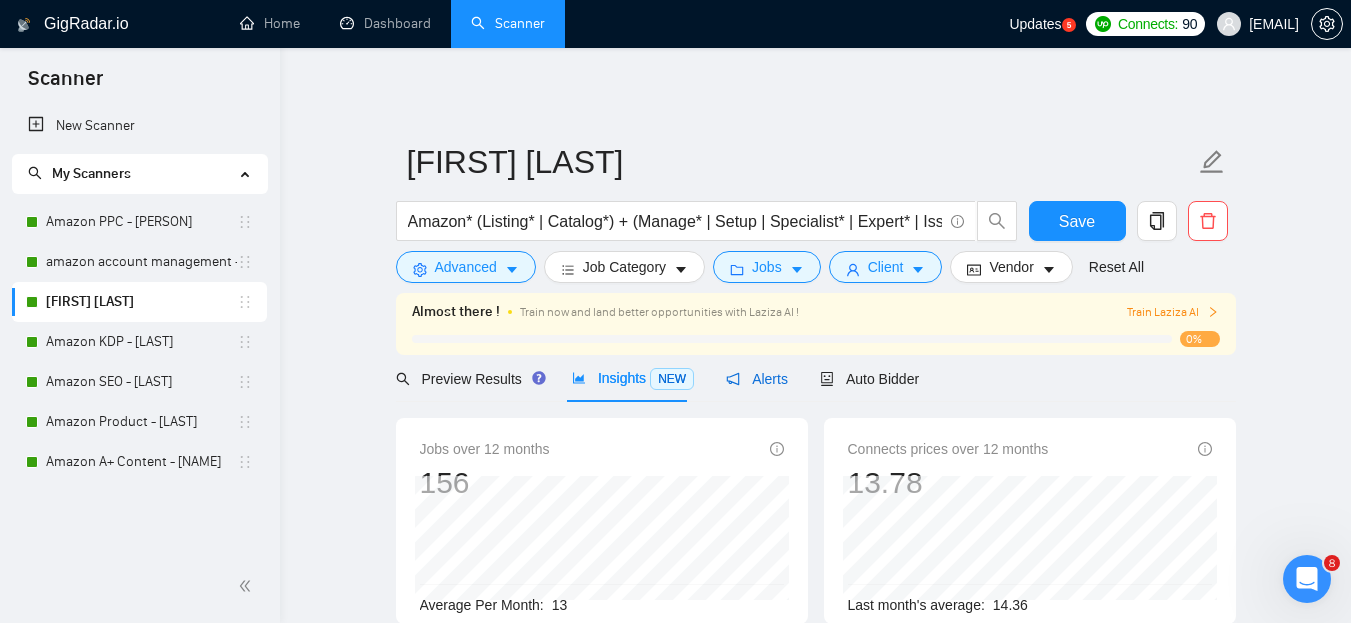 click on "Alerts" at bounding box center (757, 379) 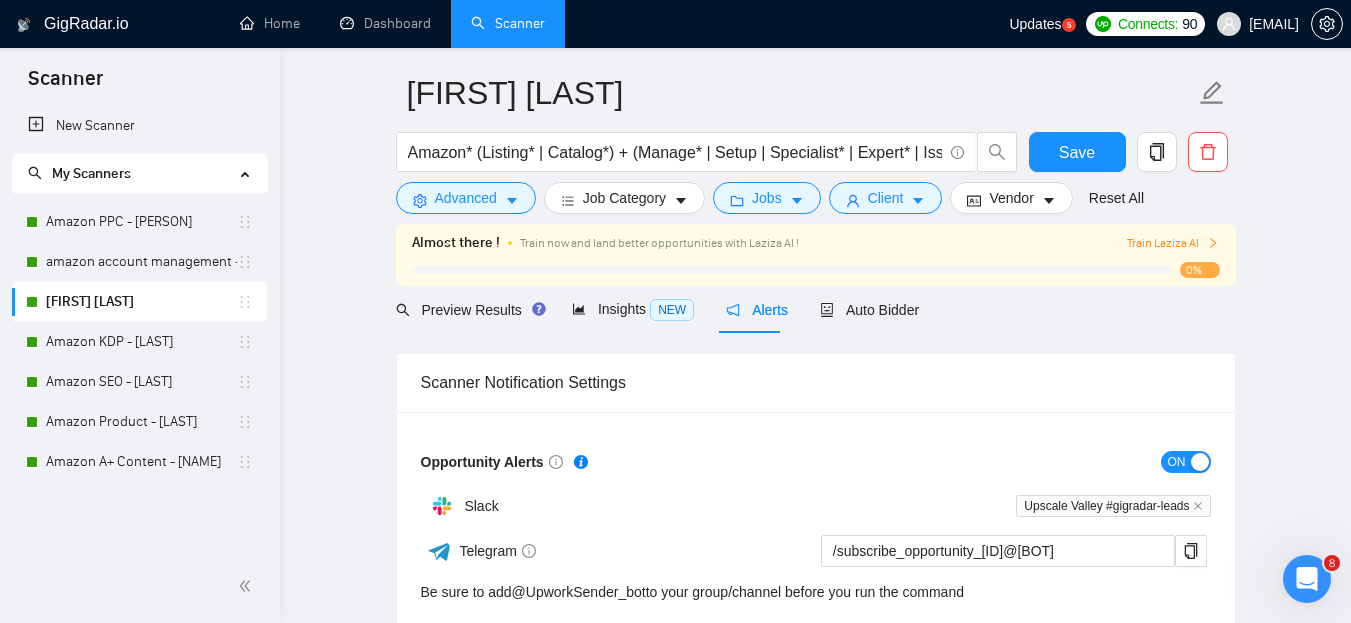 scroll, scrollTop: 68, scrollLeft: 0, axis: vertical 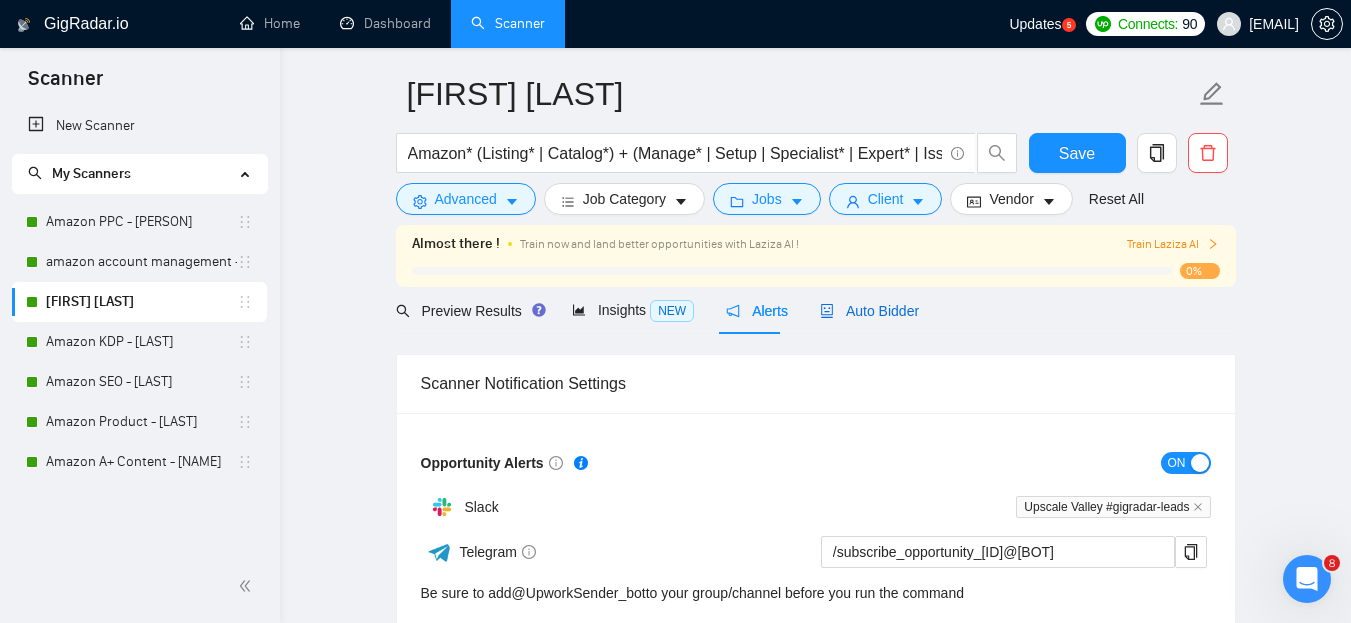 click on "Auto Bidder" at bounding box center [869, 311] 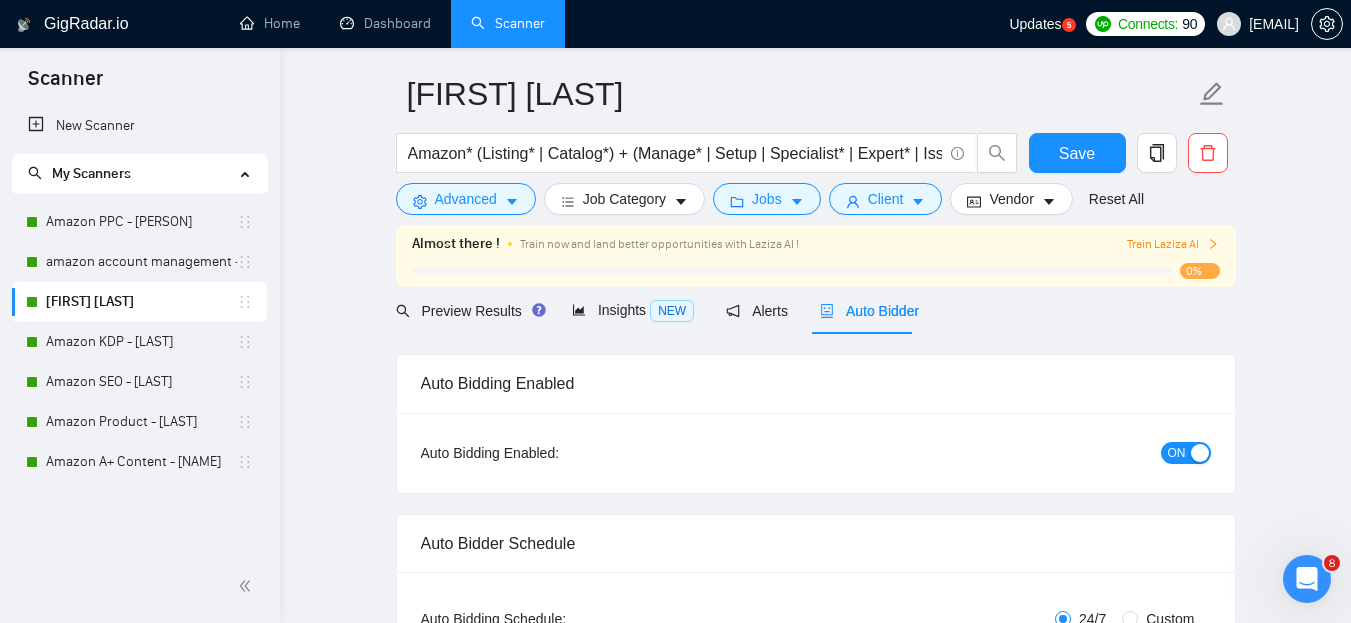 type 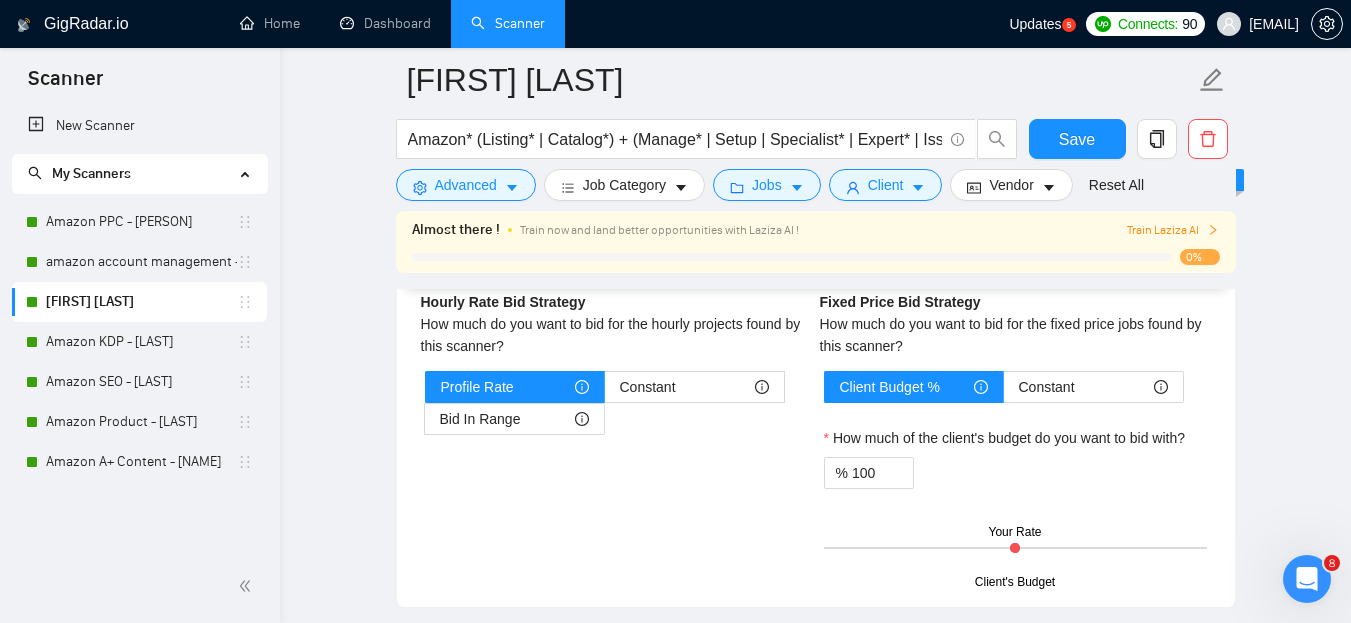 scroll, scrollTop: 2873, scrollLeft: 0, axis: vertical 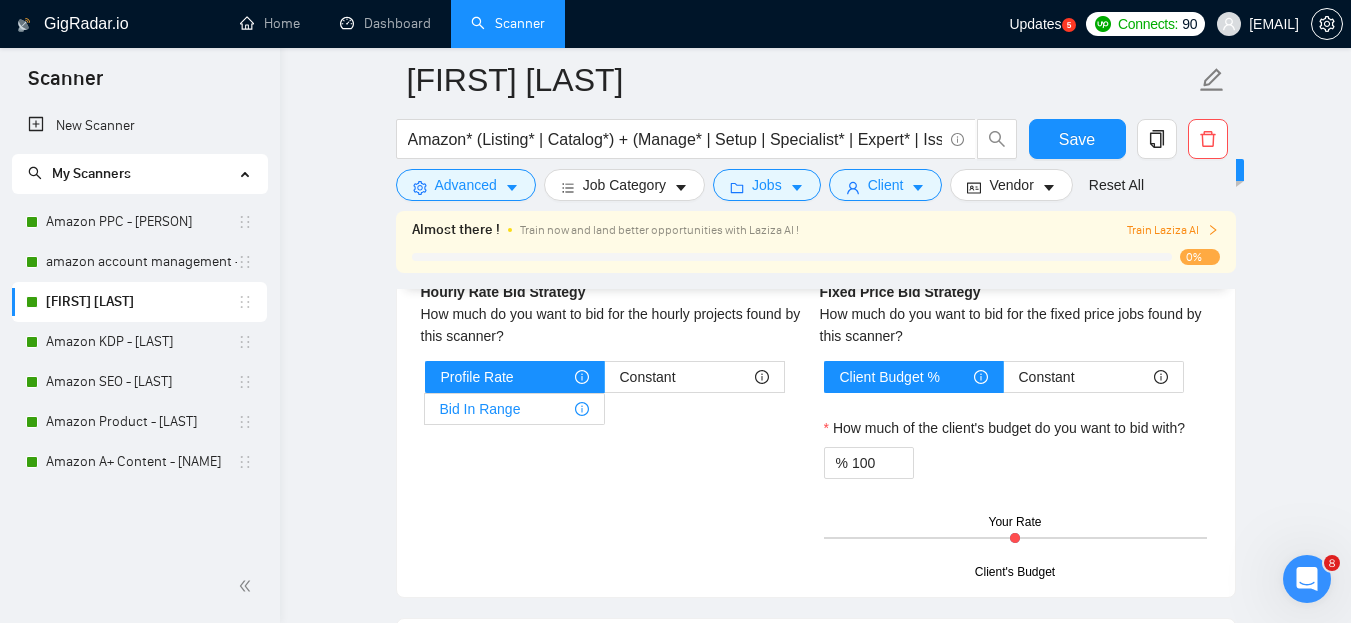 click on "Bid In Range" at bounding box center [480, 409] 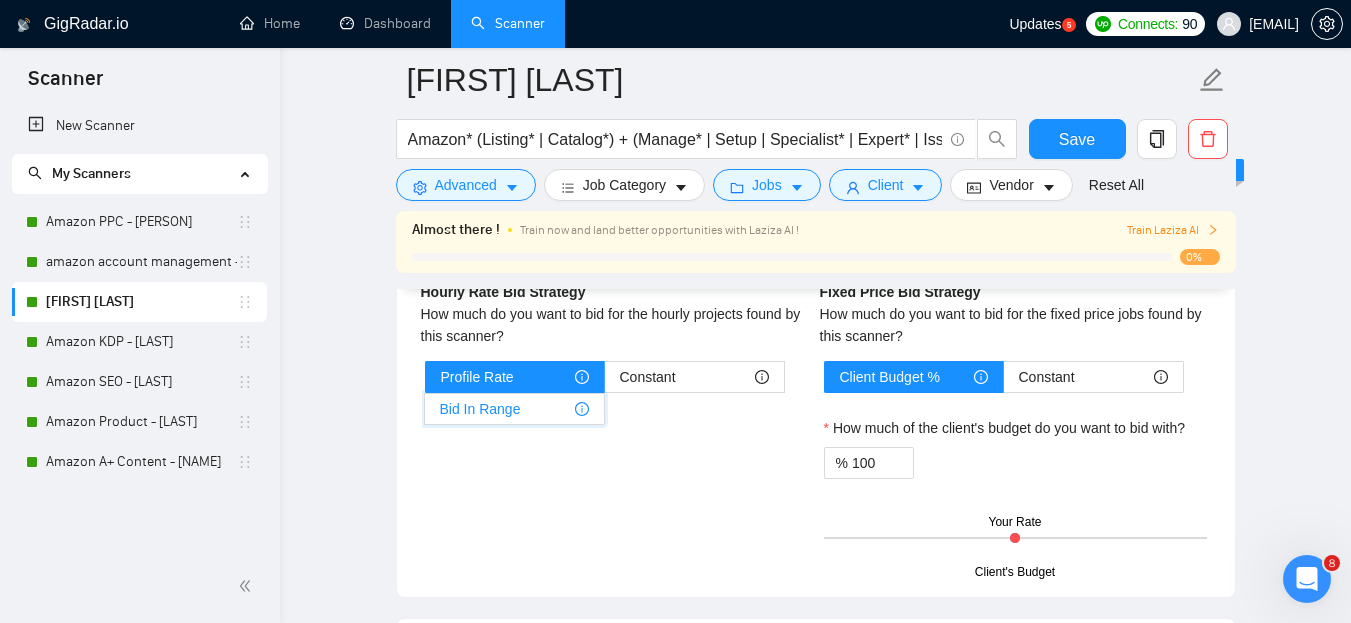click on "Bid In Range" at bounding box center [425, 414] 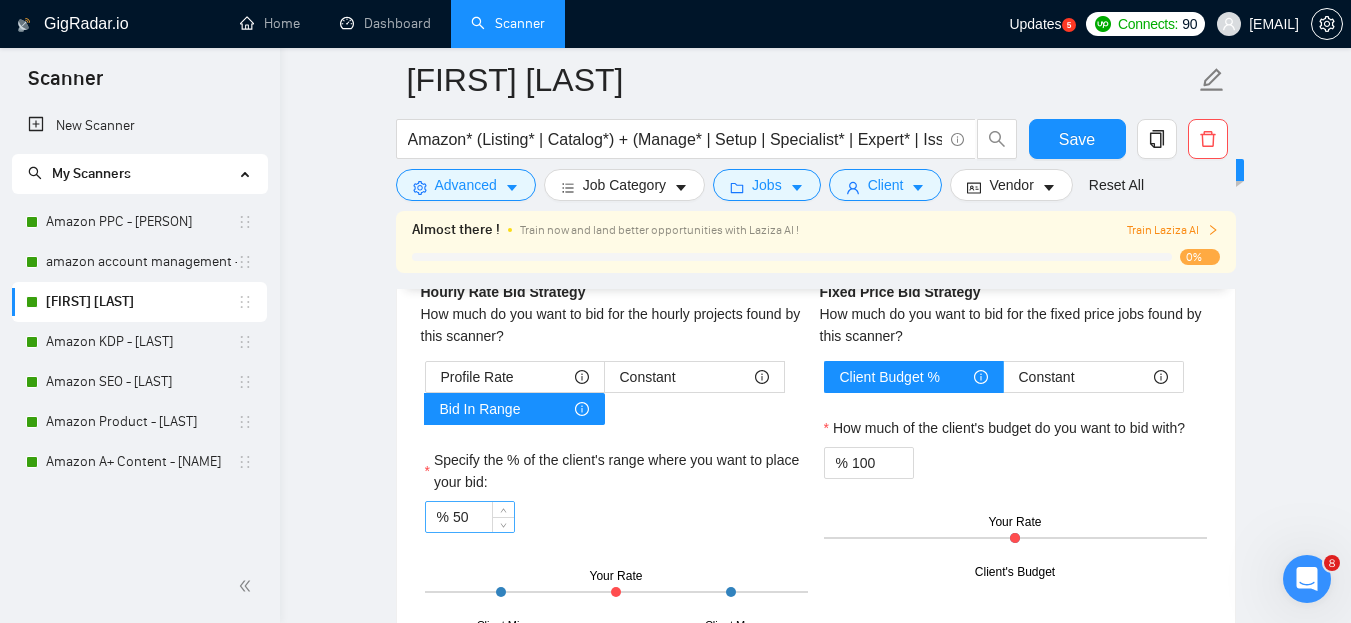 click on "50" at bounding box center (483, 517) 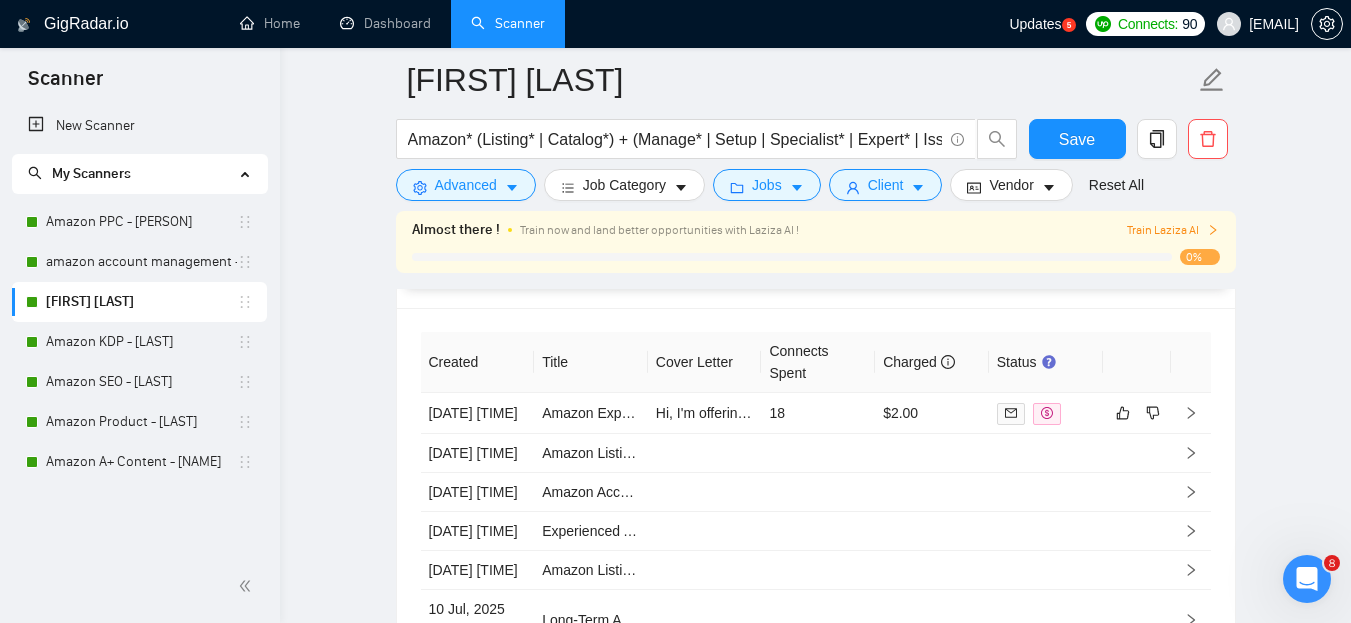 scroll, scrollTop: 4721, scrollLeft: 0, axis: vertical 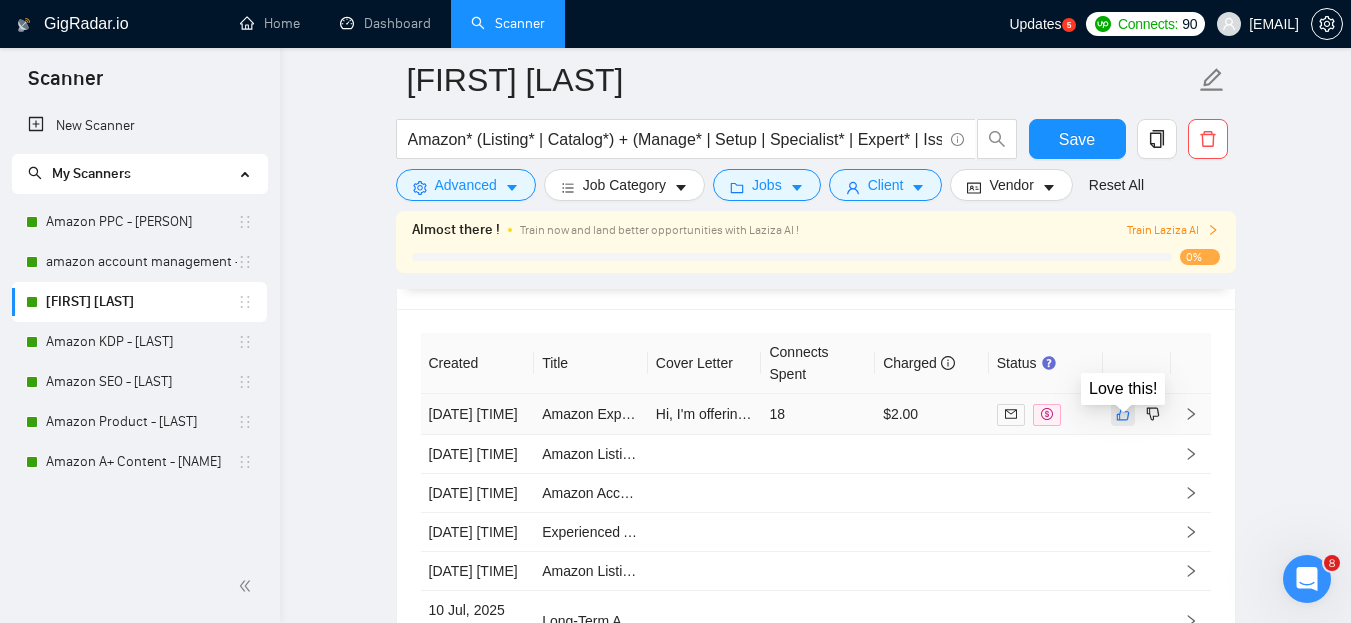 type on "70" 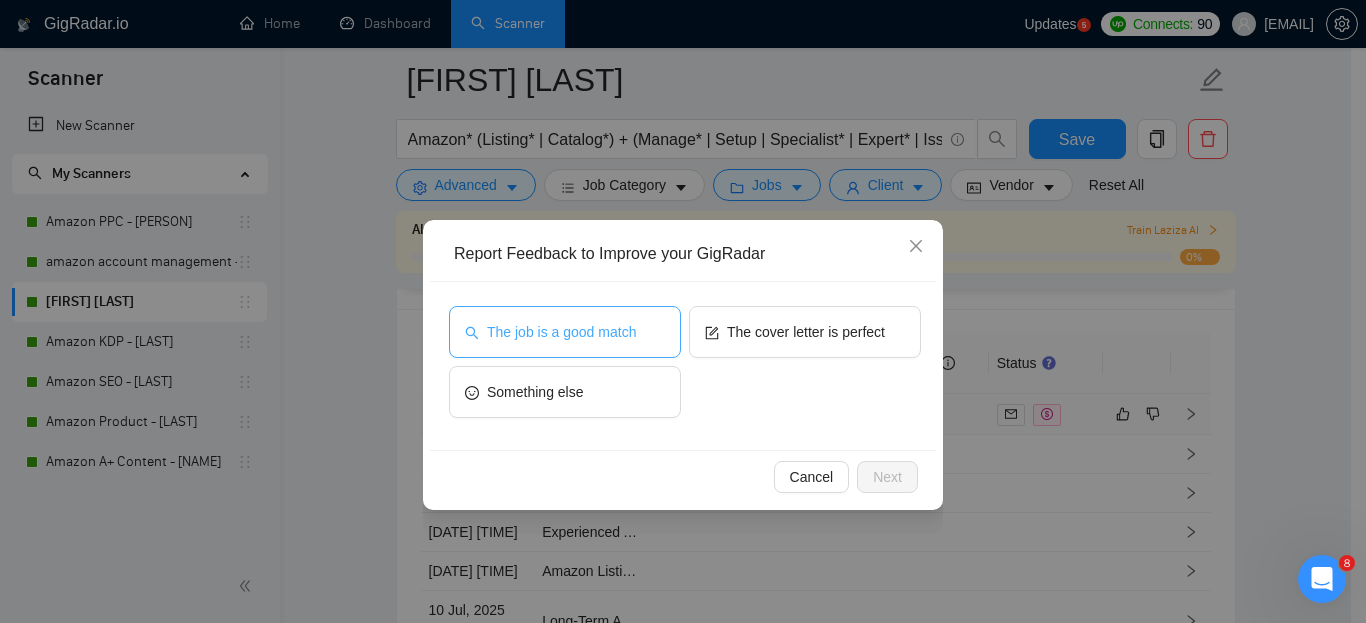 click on "The job is a good match" at bounding box center (561, 332) 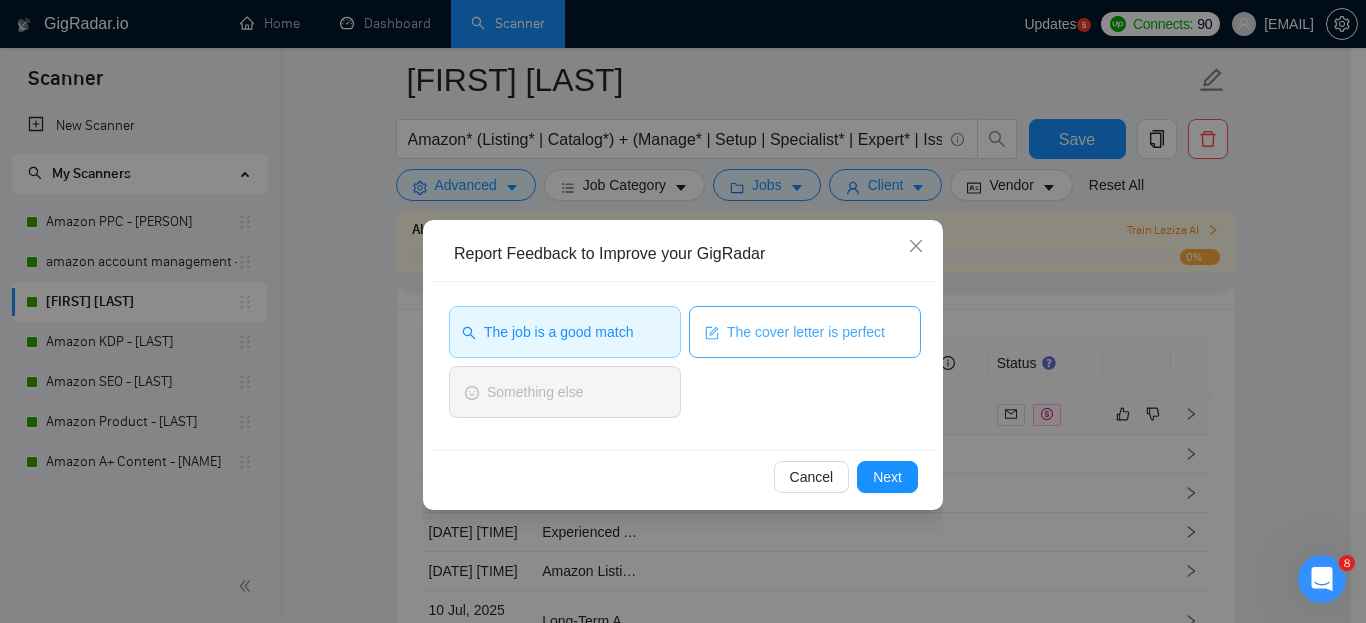 click on "The cover letter is perfect" at bounding box center [806, 332] 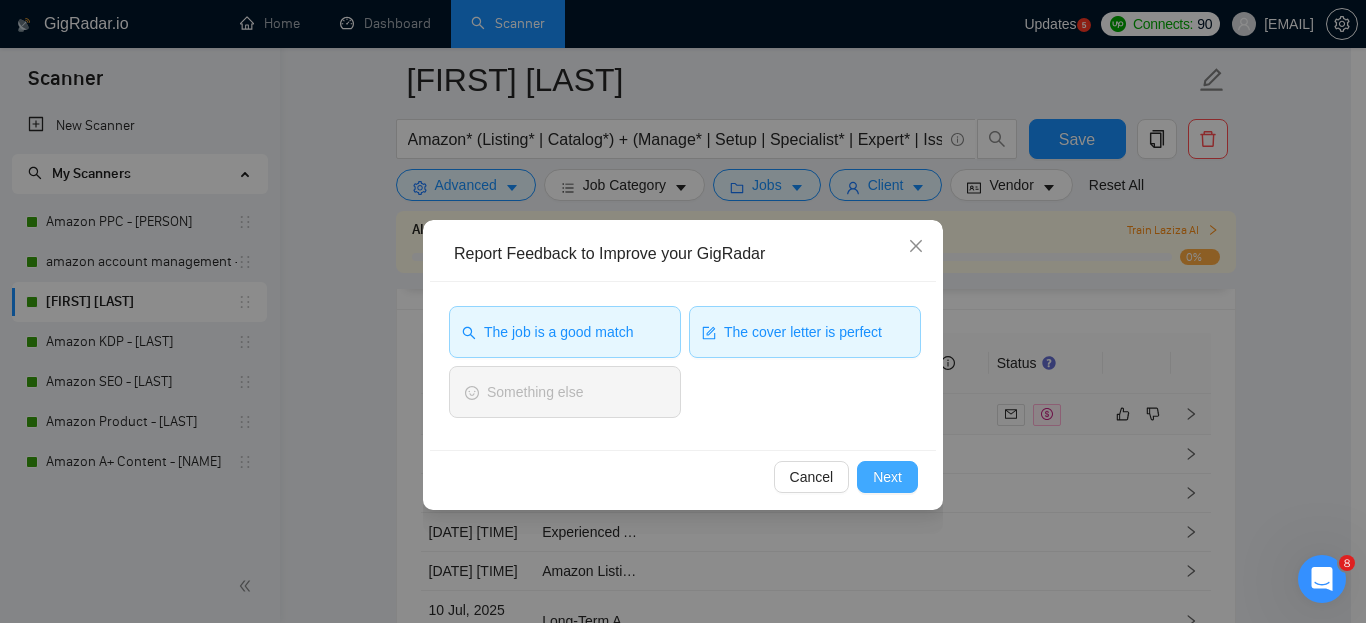 click on "Next" at bounding box center (887, 477) 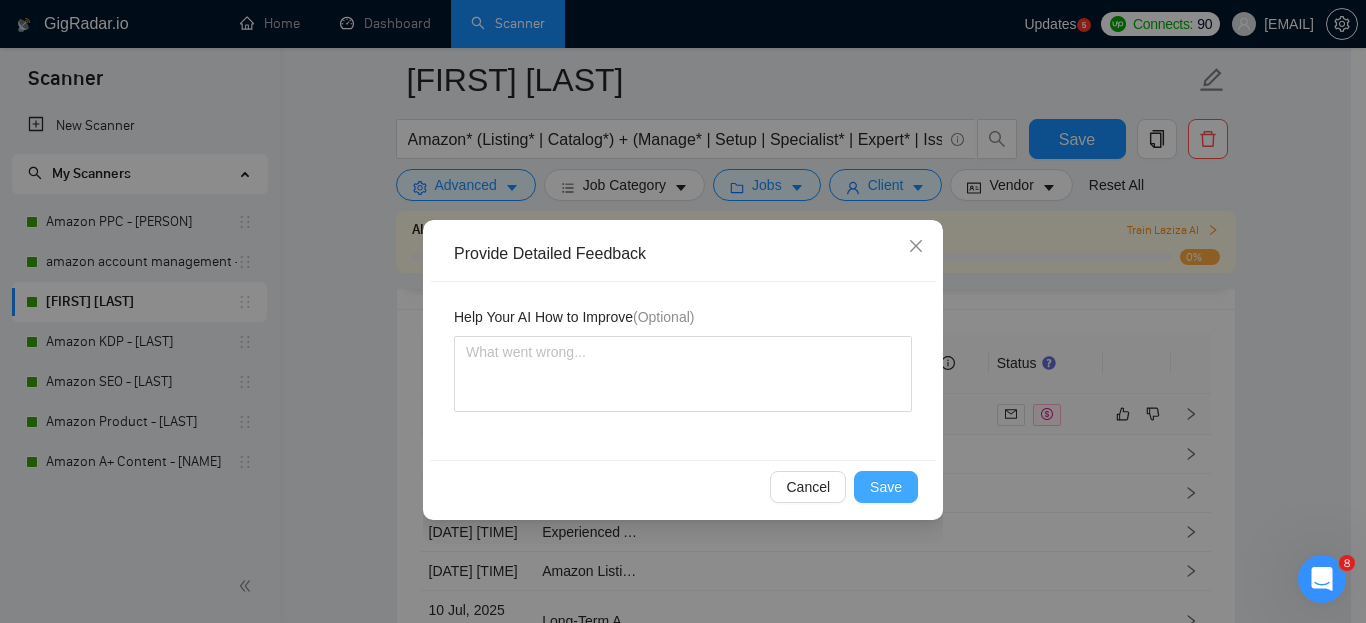 click on "Save" at bounding box center (886, 487) 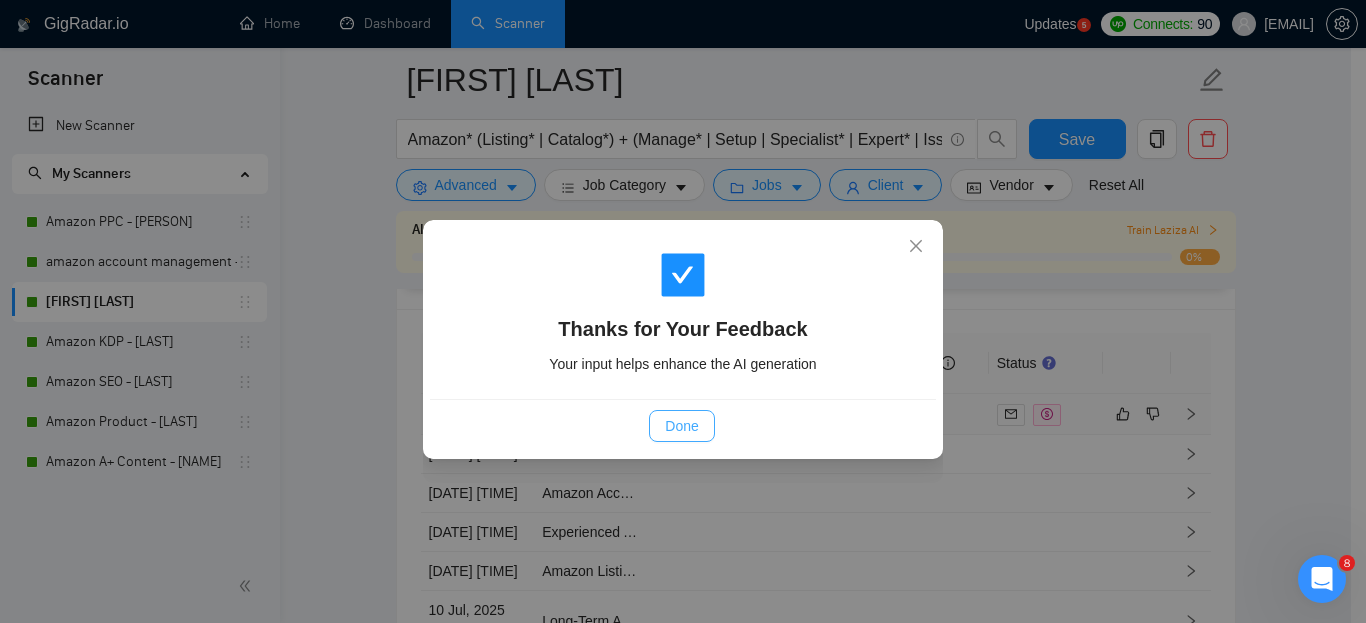click on "Done" at bounding box center [681, 426] 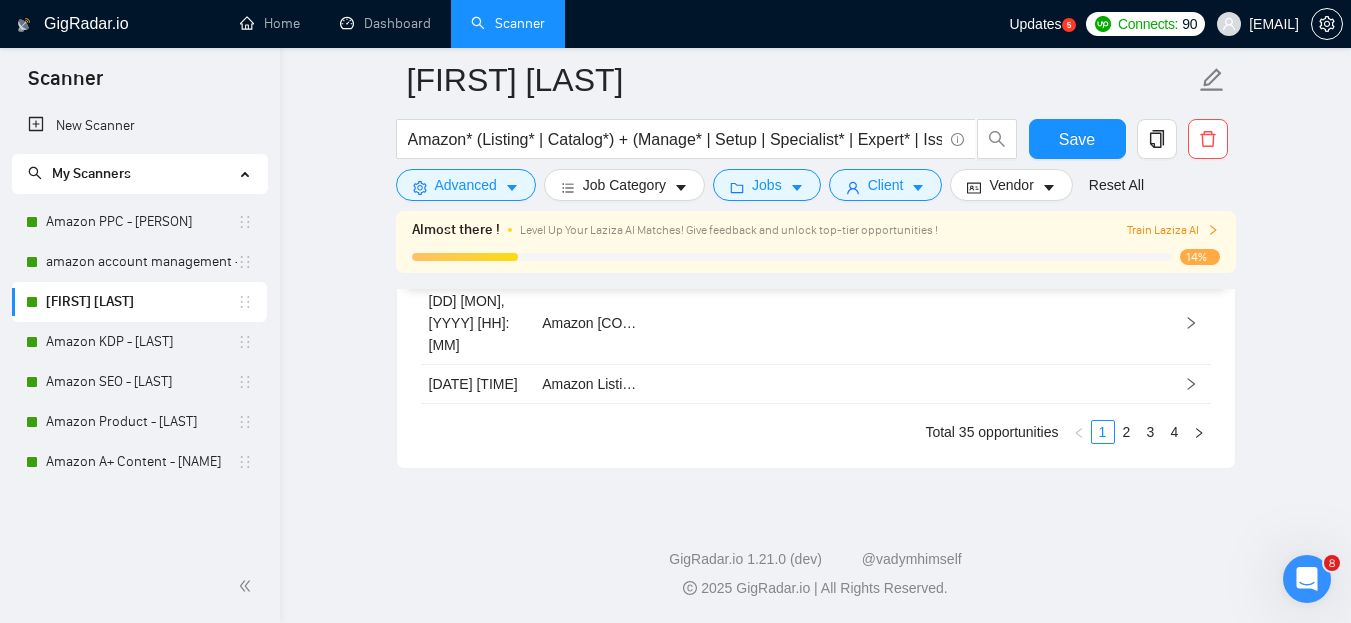 scroll, scrollTop: 5226, scrollLeft: 0, axis: vertical 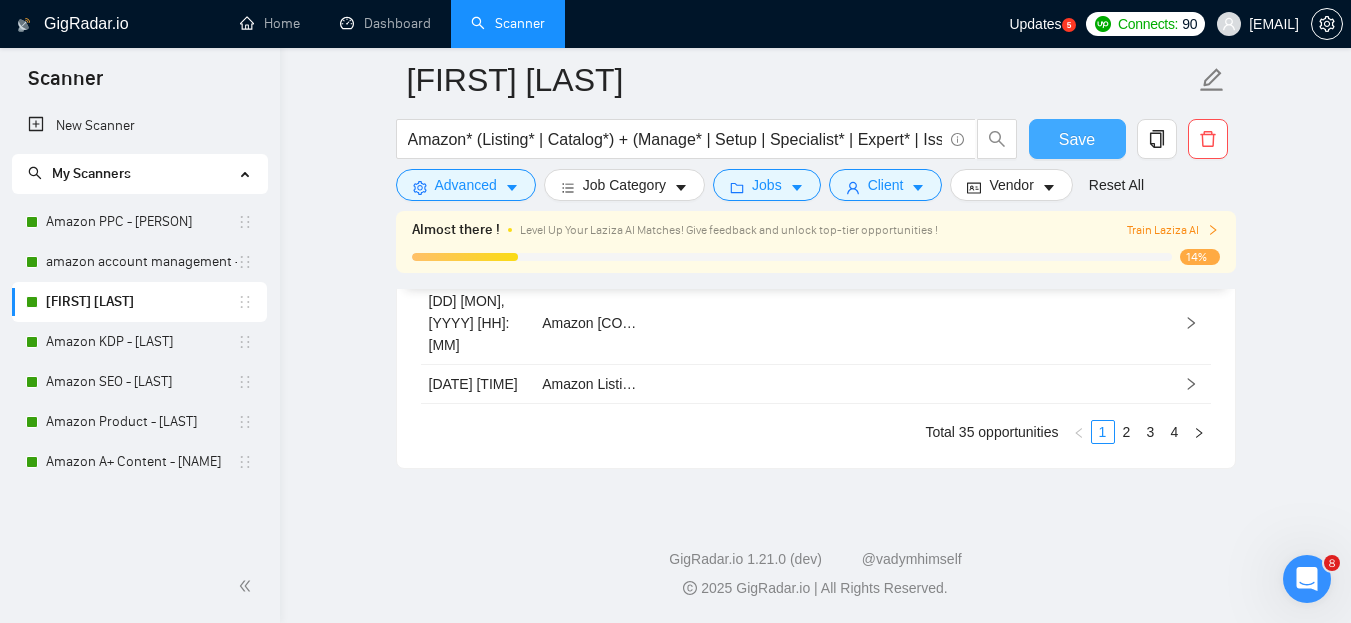 click on "Save" at bounding box center (1077, 139) 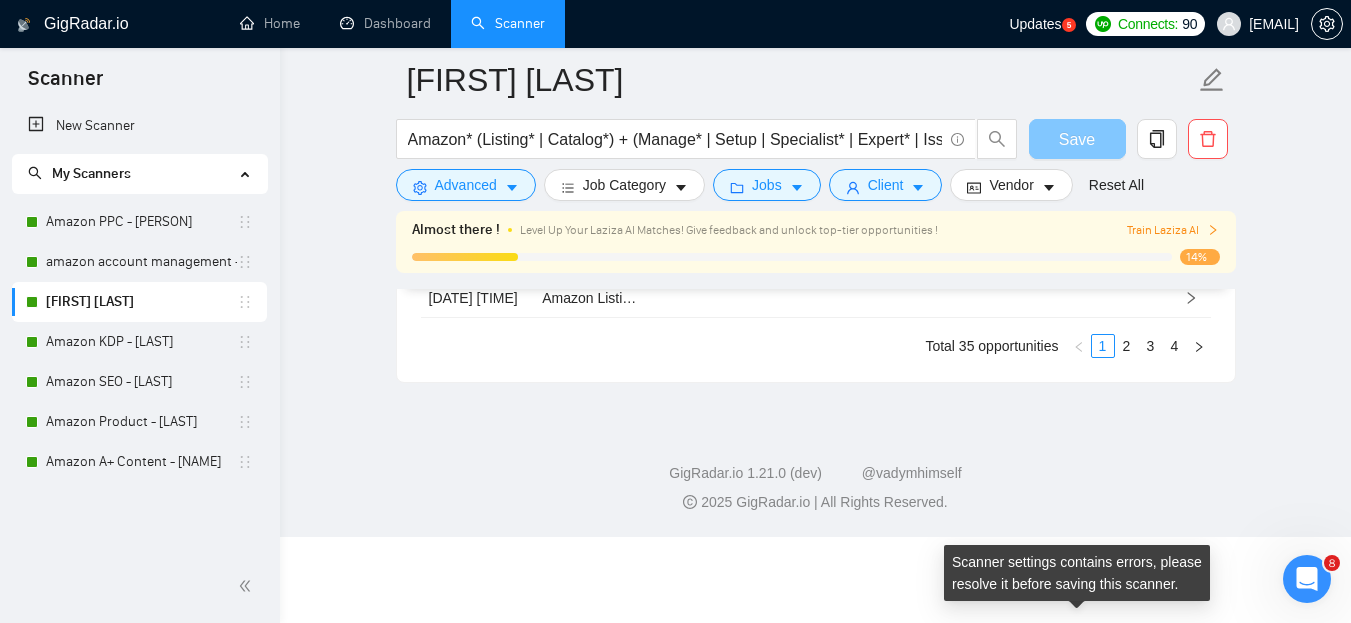 scroll, scrollTop: 5118, scrollLeft: 0, axis: vertical 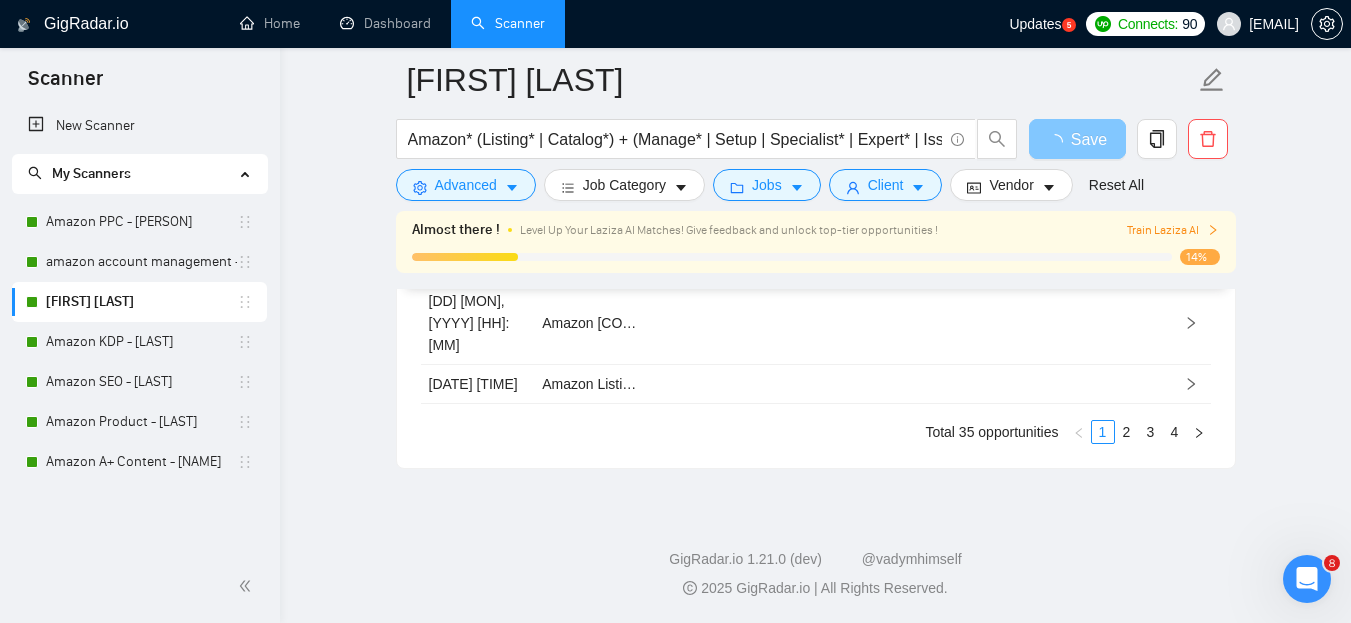 type 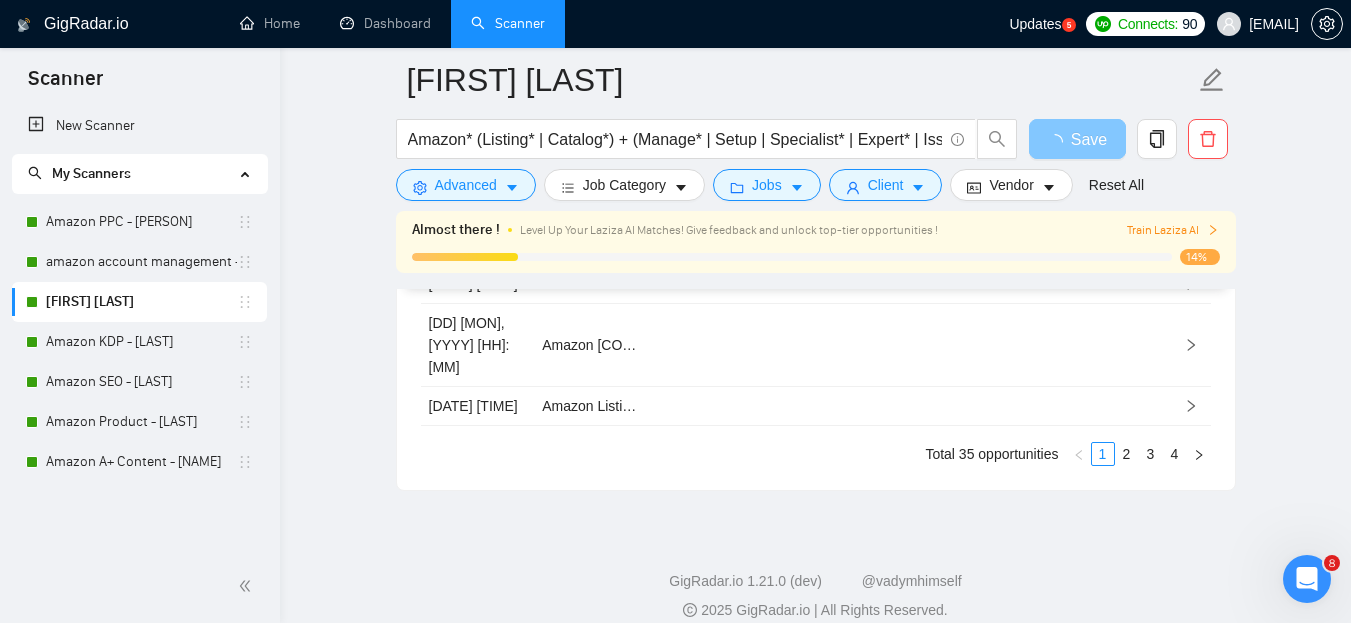 scroll, scrollTop: 5226, scrollLeft: 0, axis: vertical 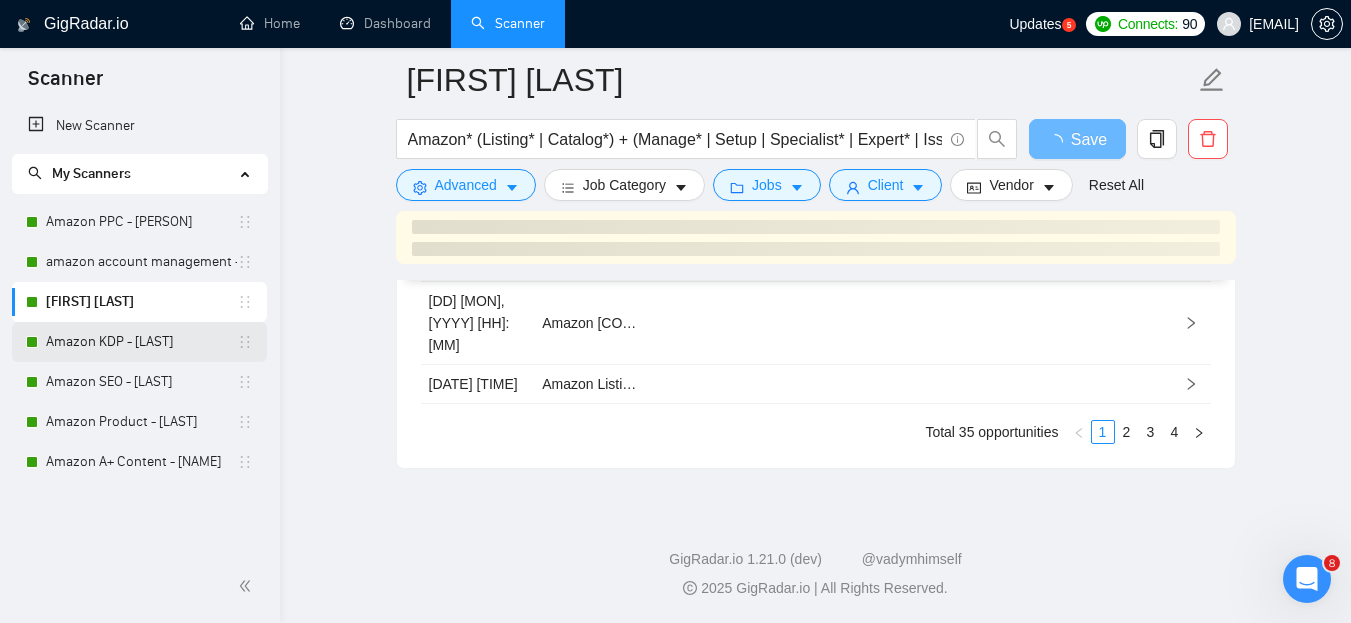click on "Amazon KDP - [NAME]" at bounding box center [141, 342] 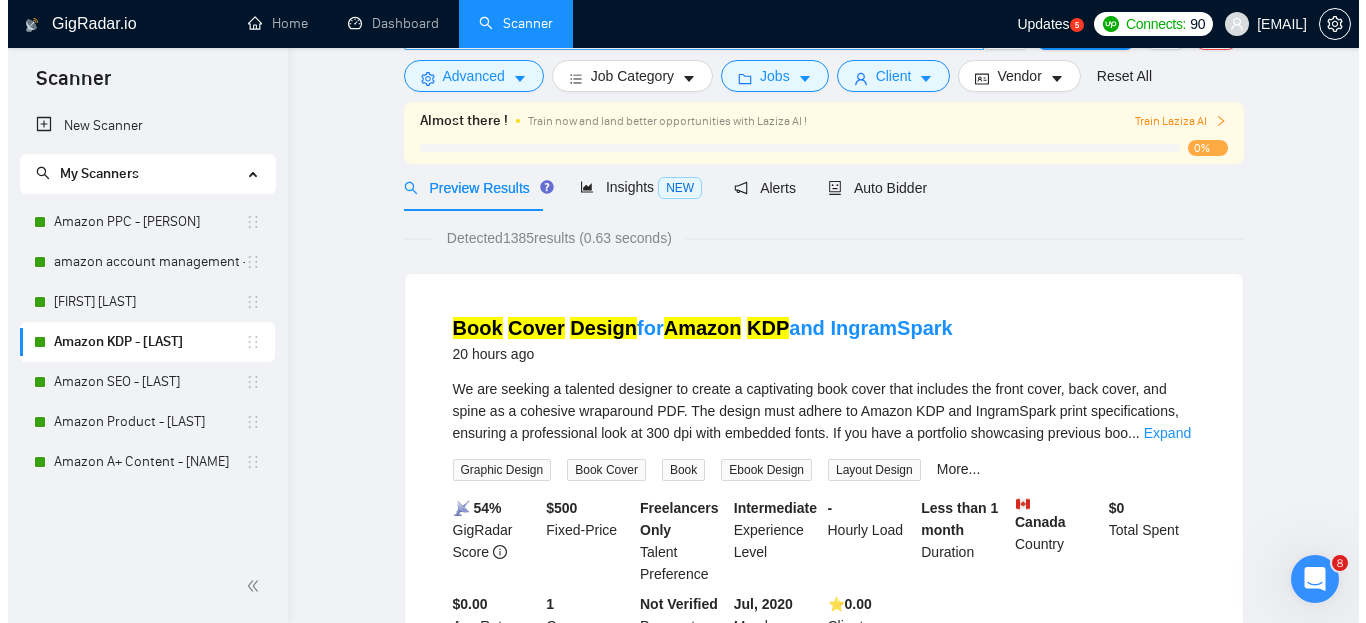 scroll, scrollTop: 0, scrollLeft: 0, axis: both 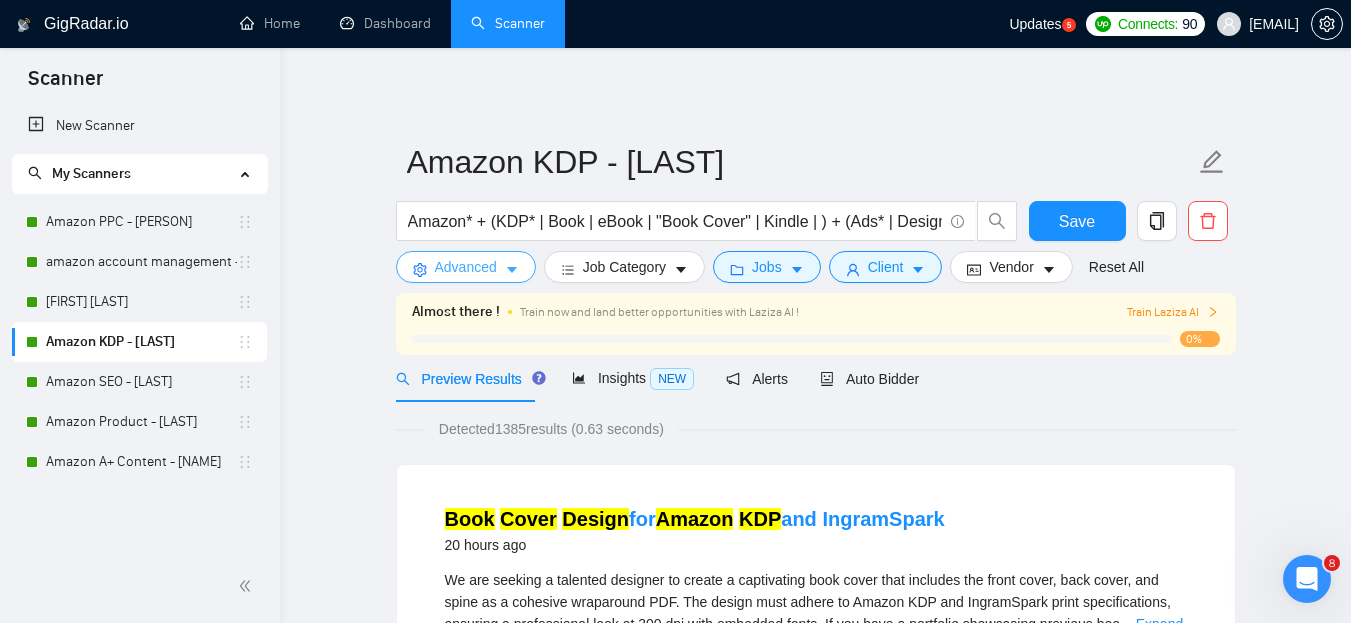 click on "Advanced" at bounding box center [466, 267] 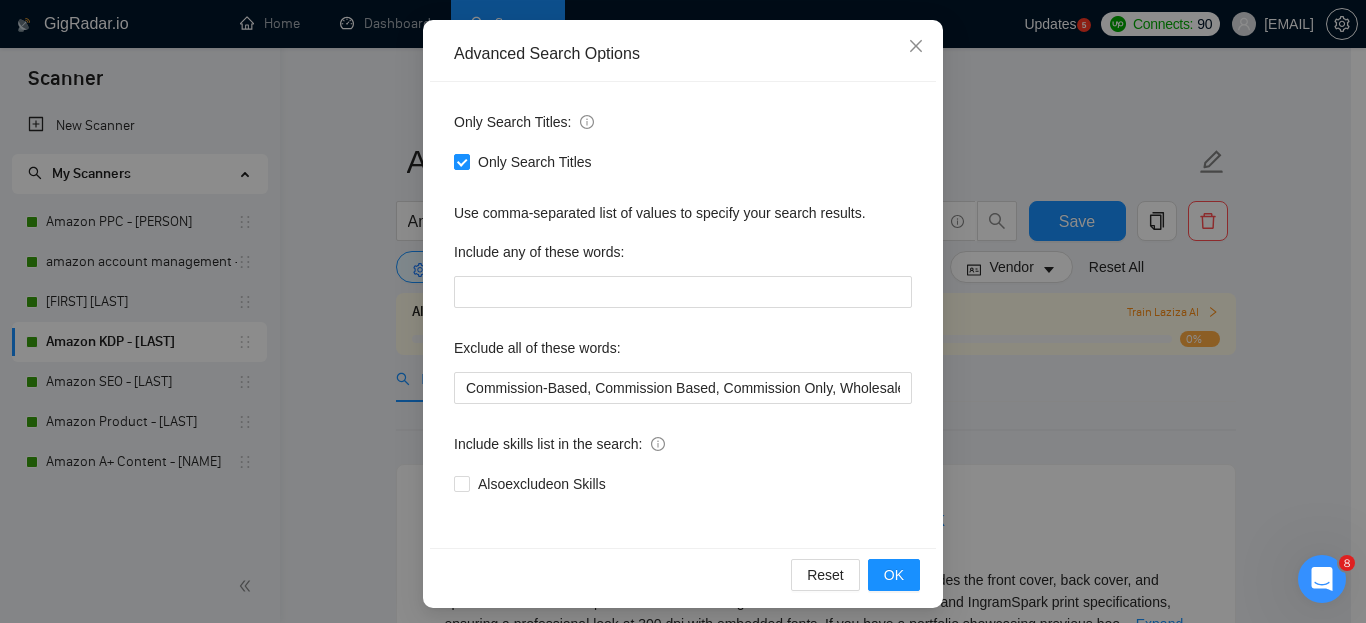 scroll, scrollTop: 209, scrollLeft: 0, axis: vertical 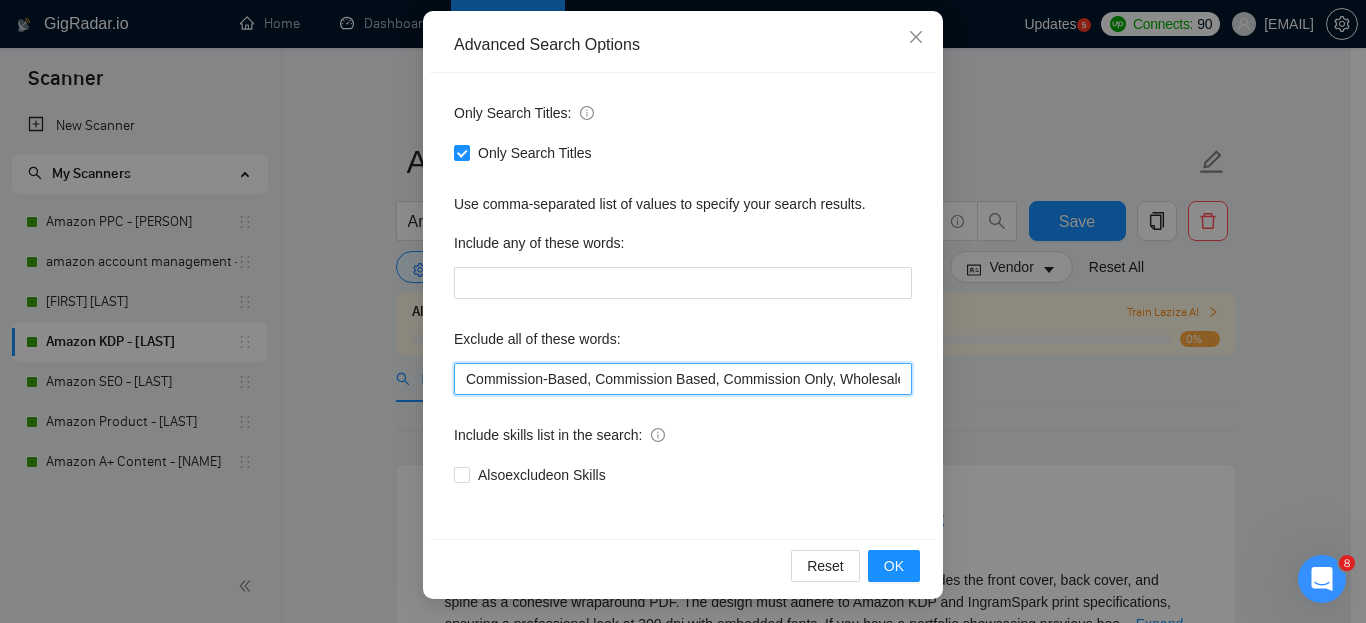 click on "Commission-Based, Commission Based, Commission Only, Wholesale, Online Arbitrage" at bounding box center [683, 379] 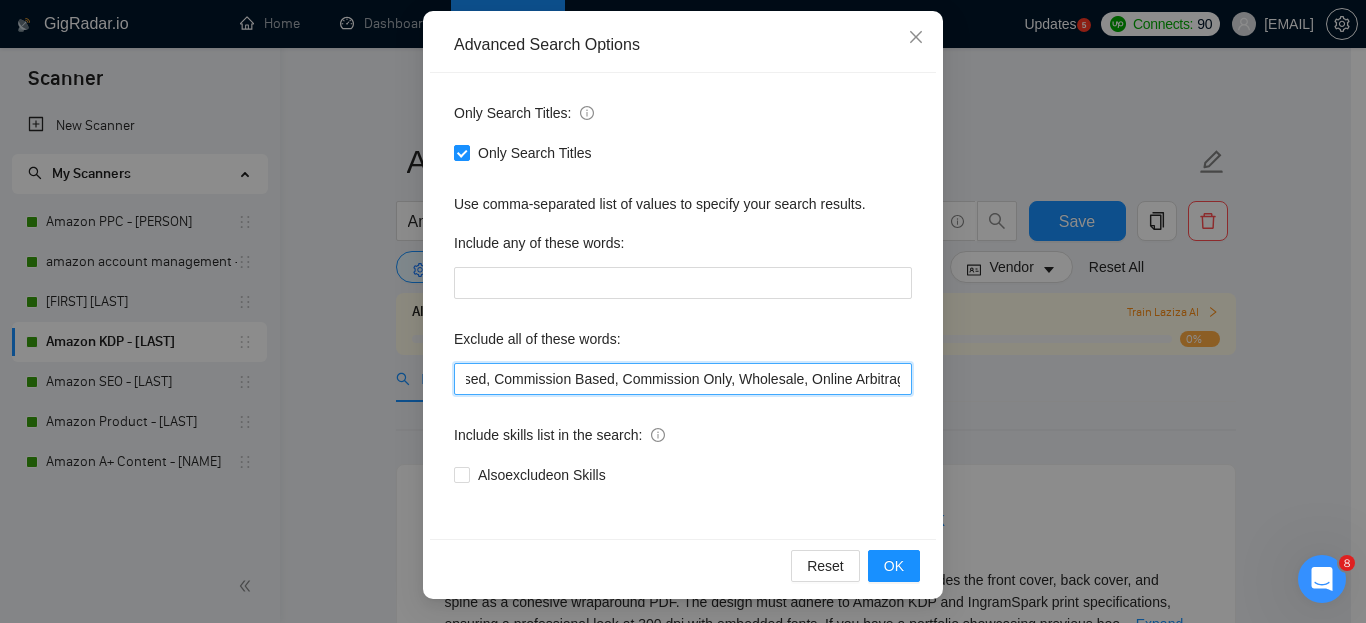 scroll, scrollTop: 0, scrollLeft: 0, axis: both 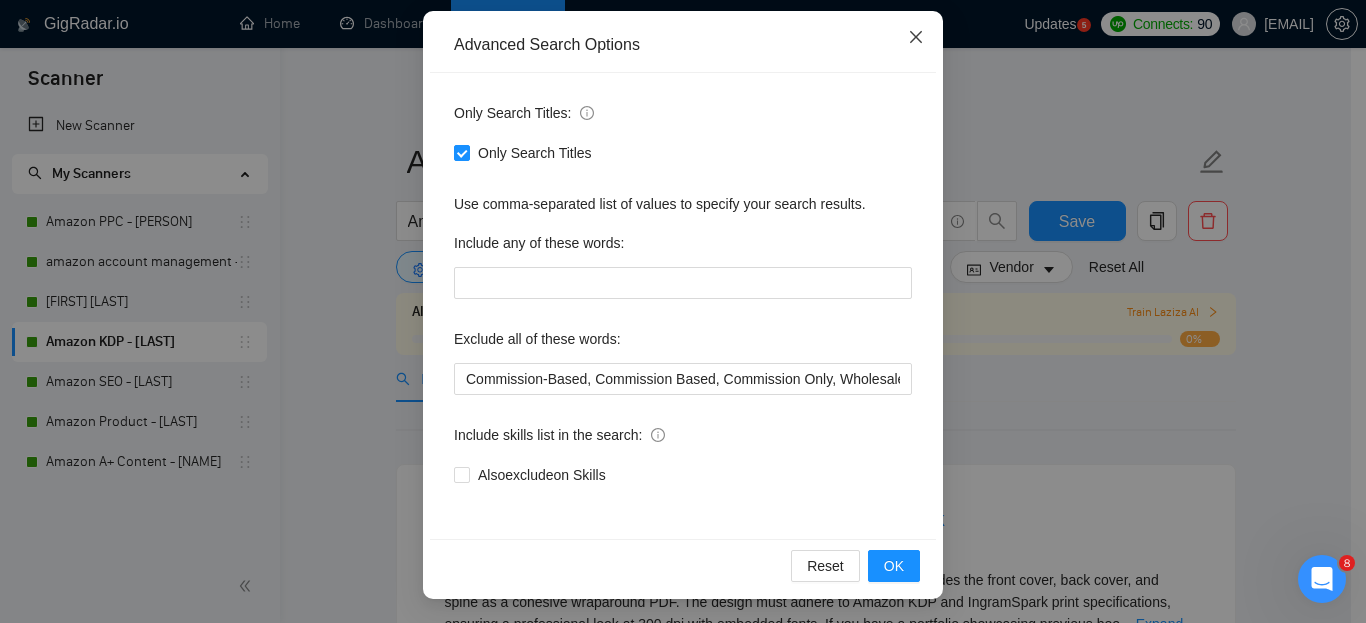 click at bounding box center (916, 38) 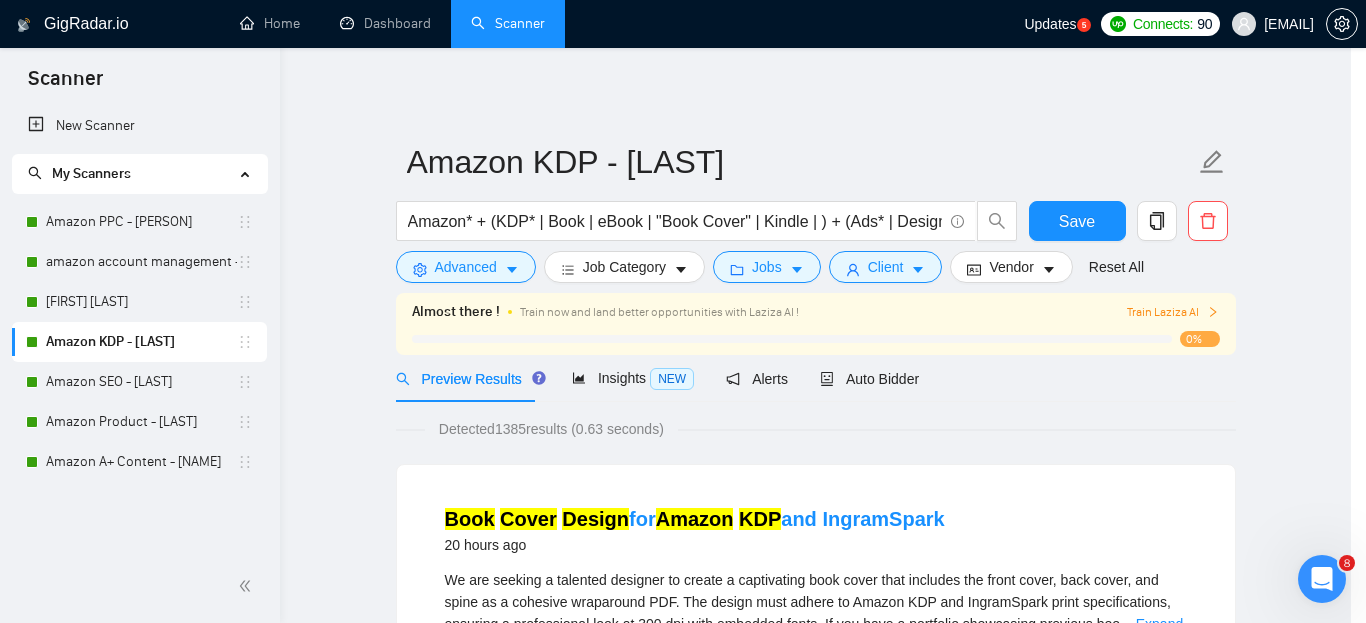 scroll, scrollTop: 109, scrollLeft: 0, axis: vertical 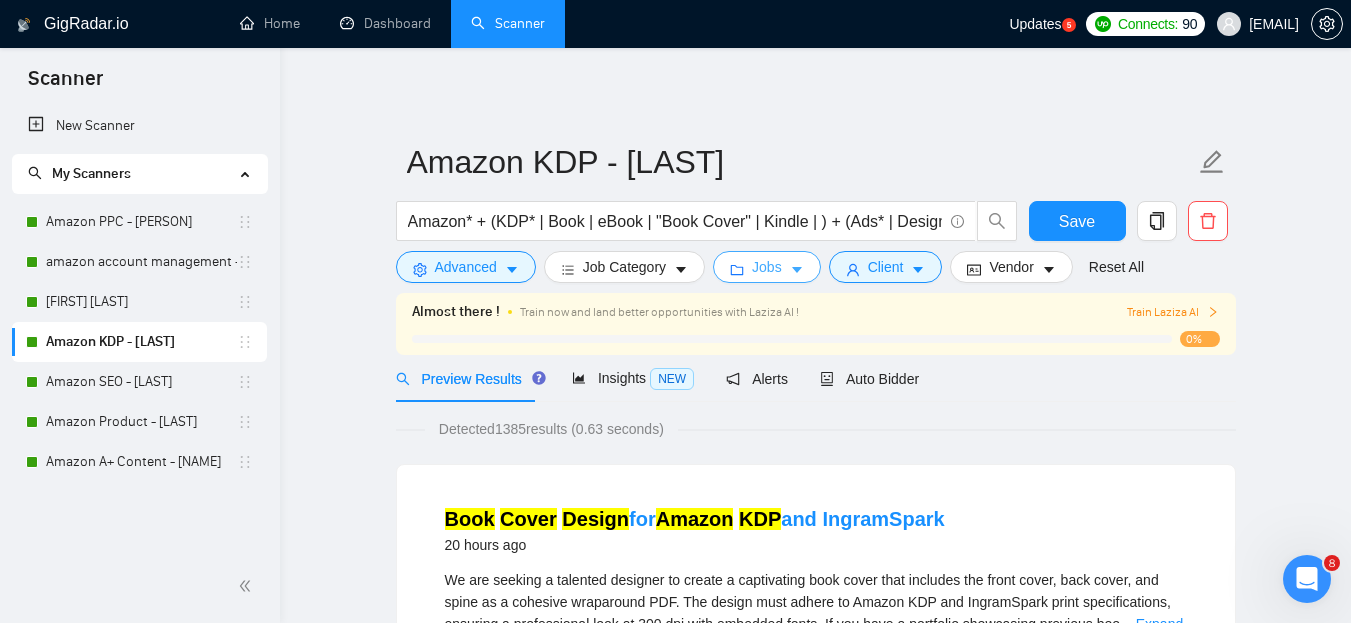 click on "Jobs" at bounding box center [767, 267] 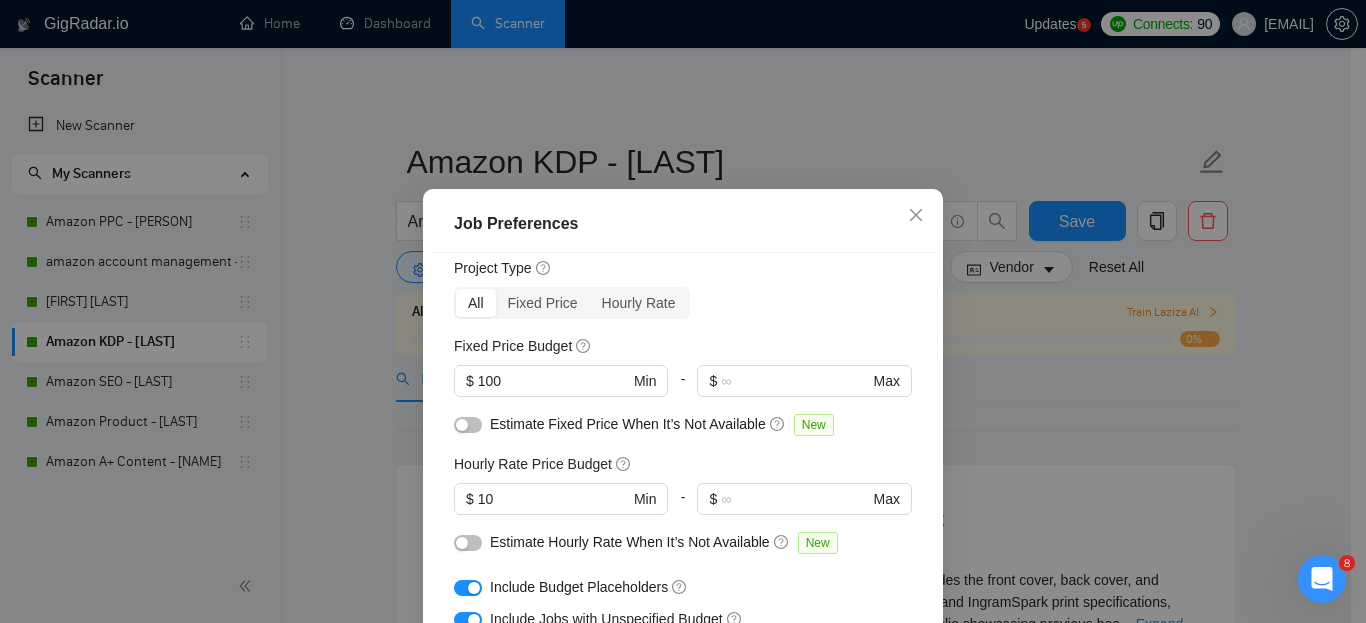 scroll, scrollTop: 0, scrollLeft: 0, axis: both 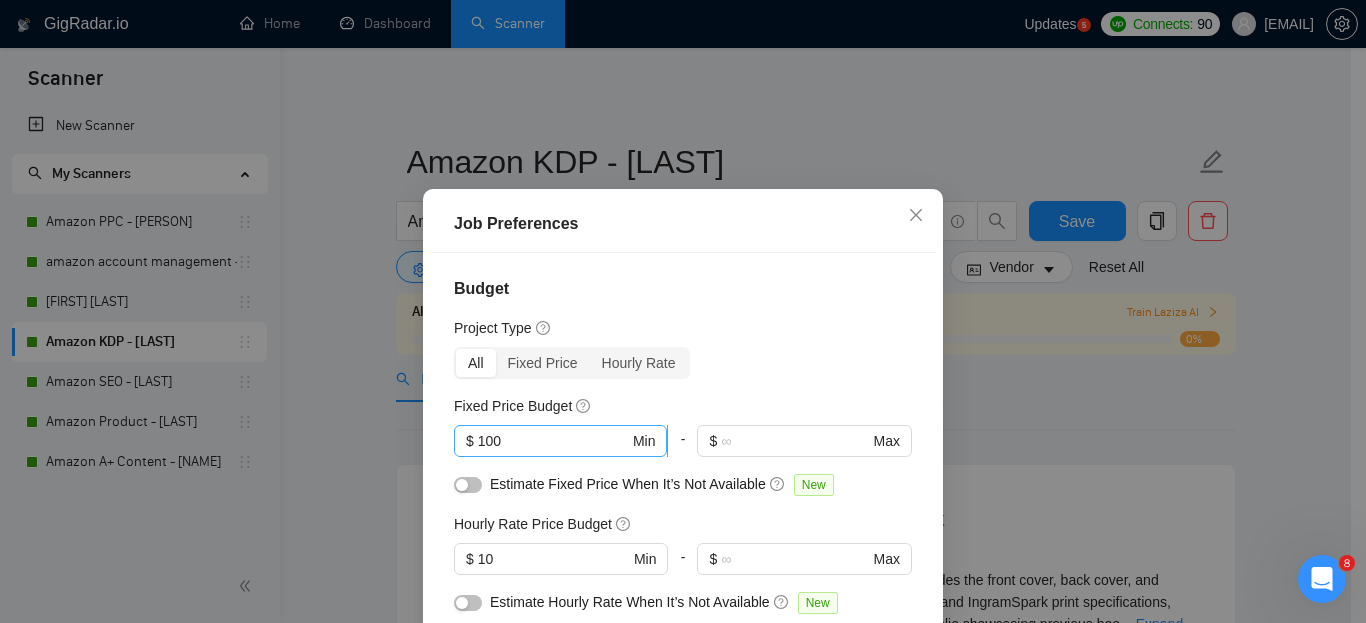 click on "100" at bounding box center [553, 441] 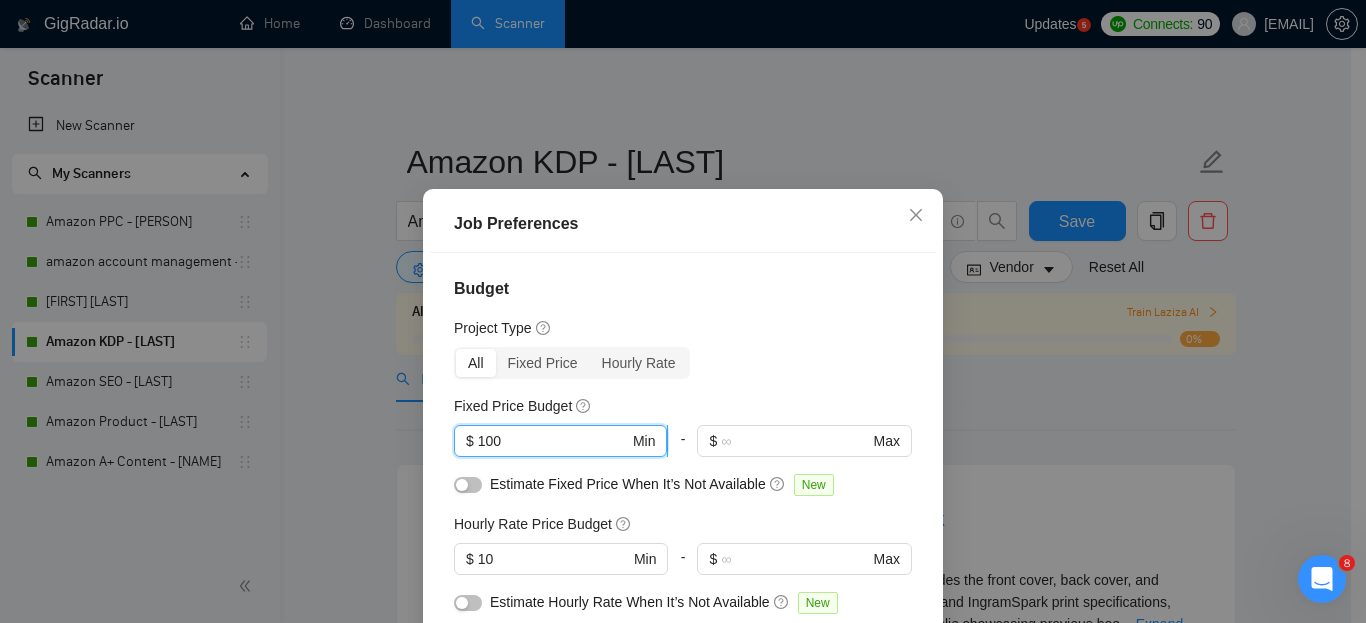 click on "100" at bounding box center (553, 441) 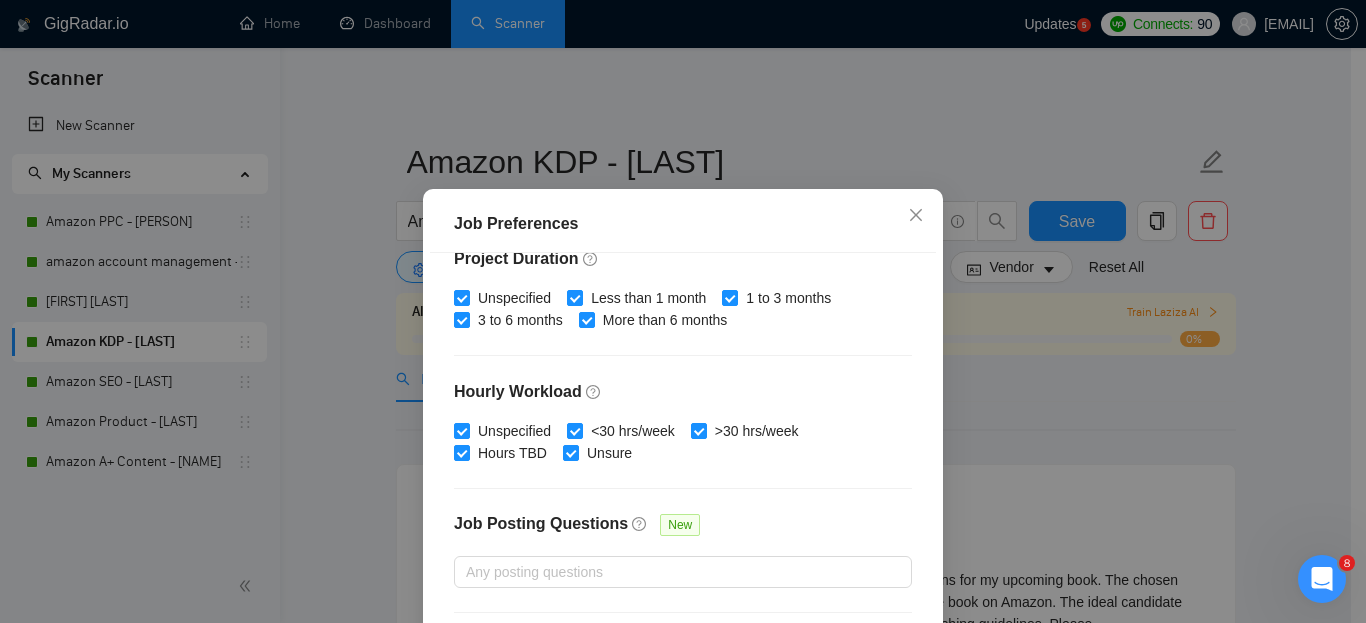scroll, scrollTop: 691, scrollLeft: 0, axis: vertical 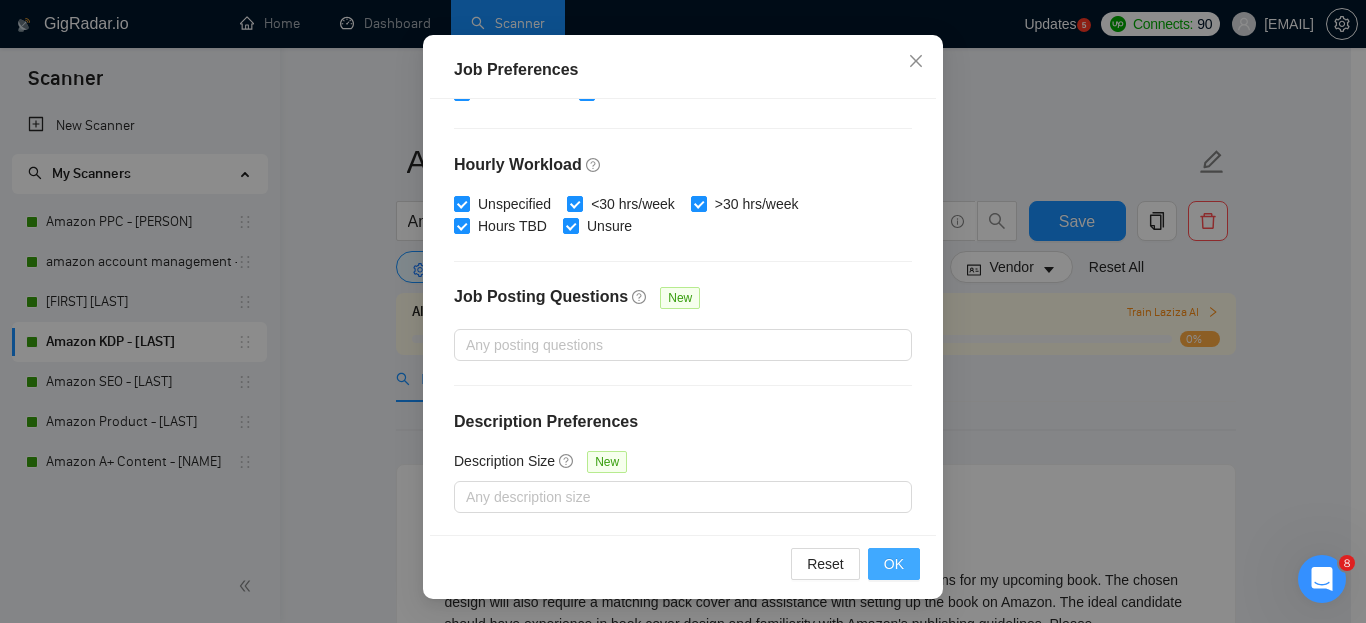 type 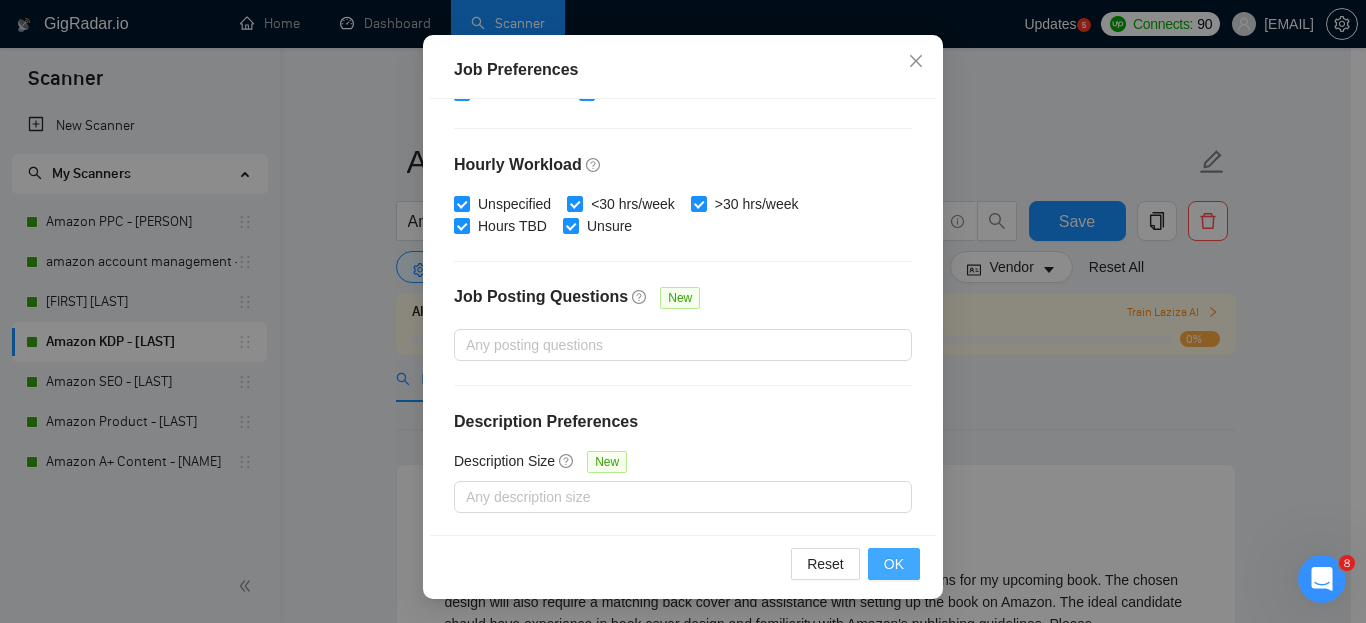 click on "OK" at bounding box center (894, 564) 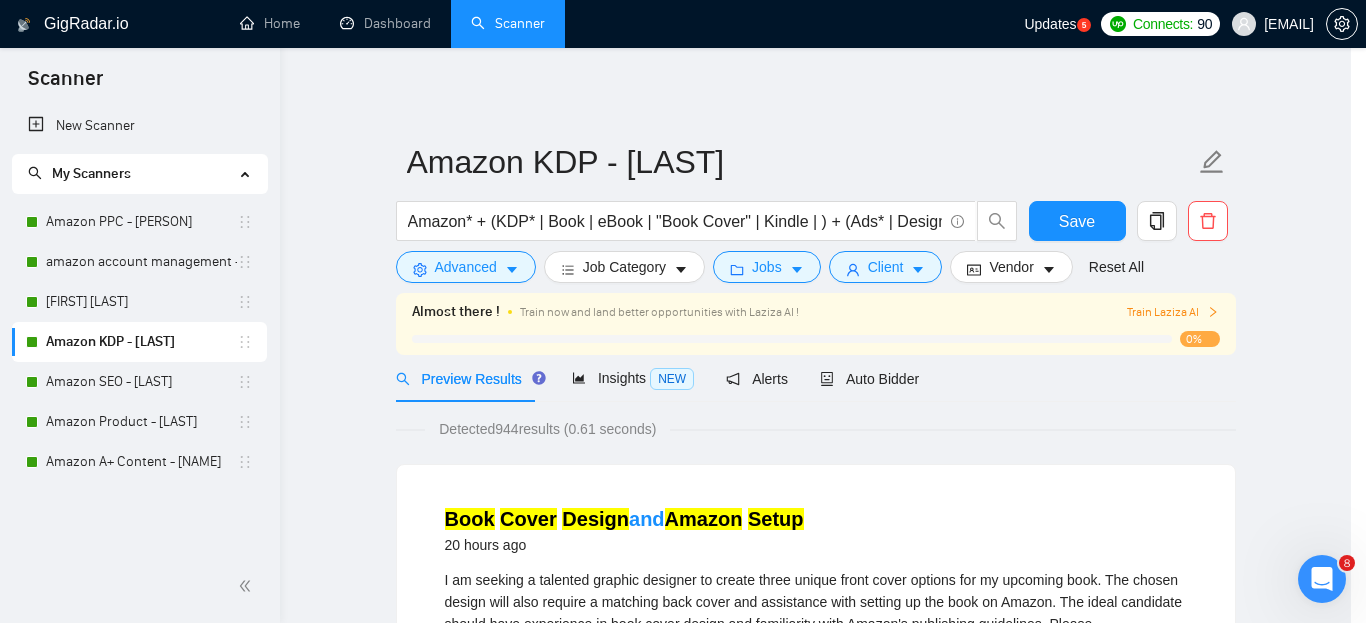 scroll, scrollTop: 85, scrollLeft: 0, axis: vertical 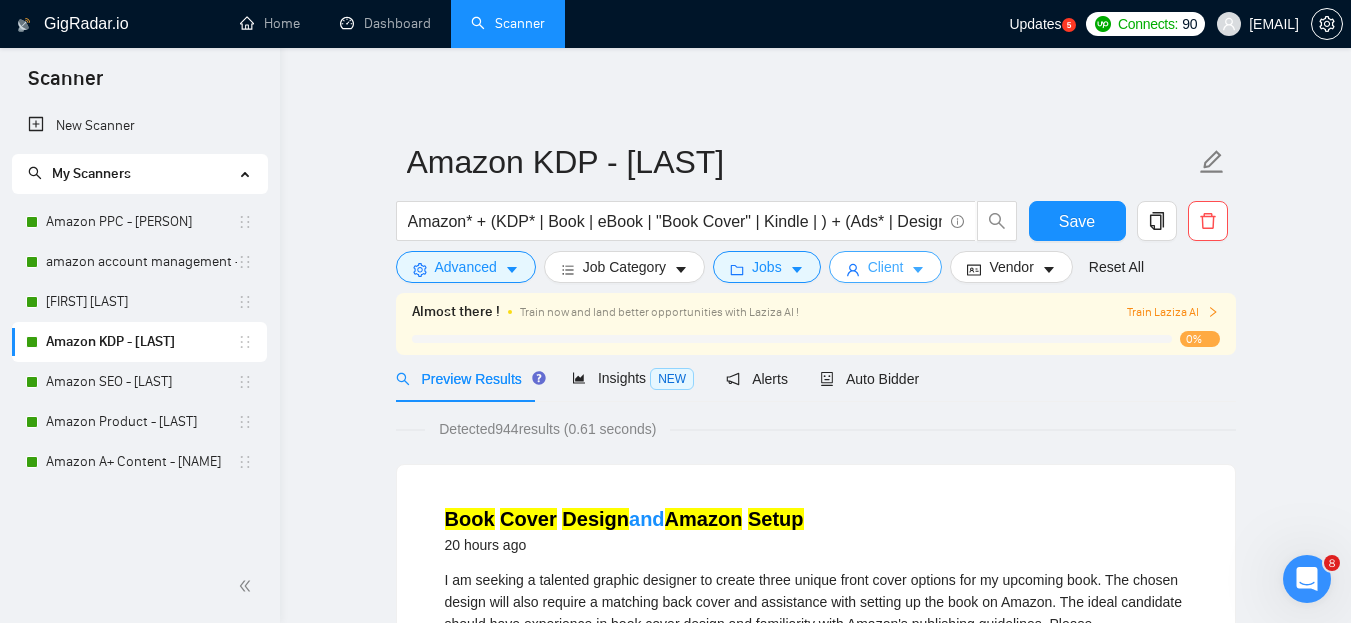 click 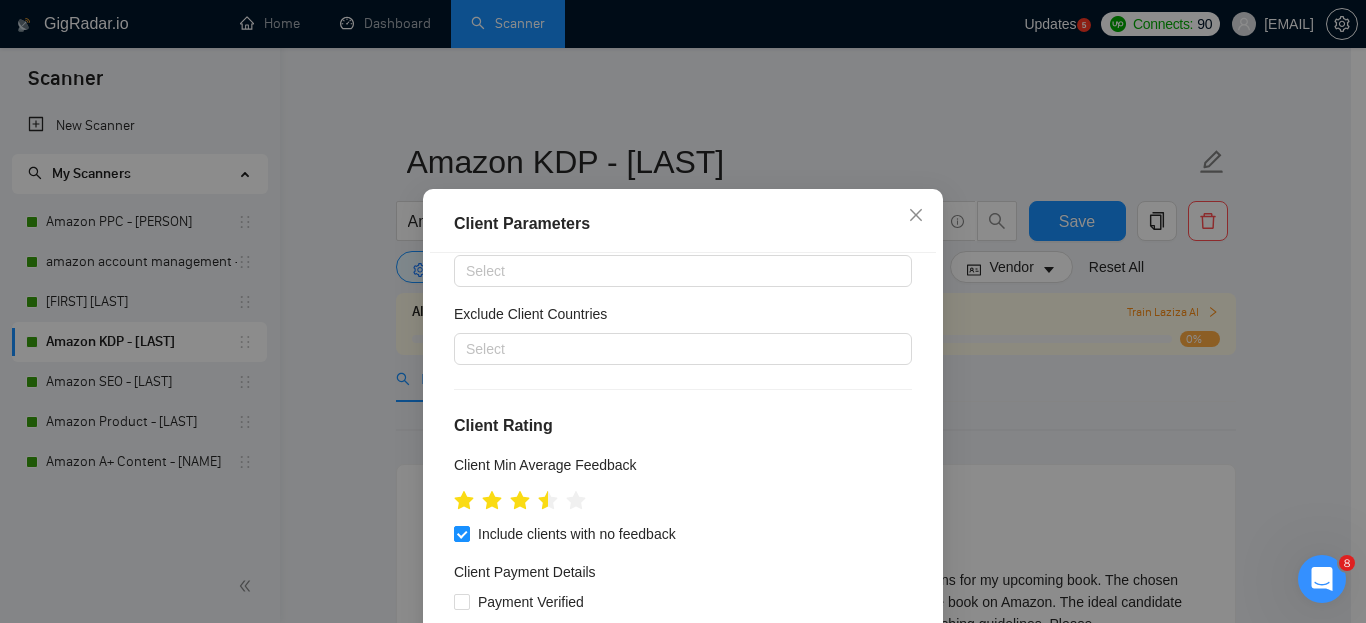 scroll, scrollTop: 103, scrollLeft: 0, axis: vertical 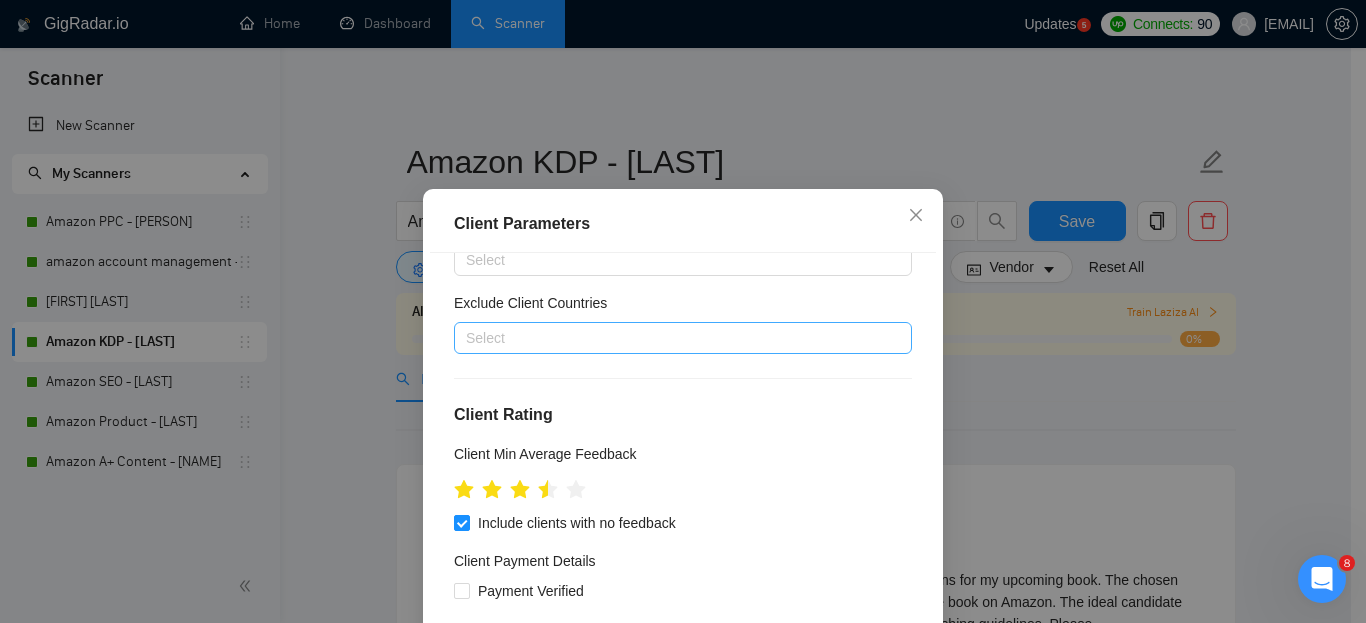 click at bounding box center (673, 338) 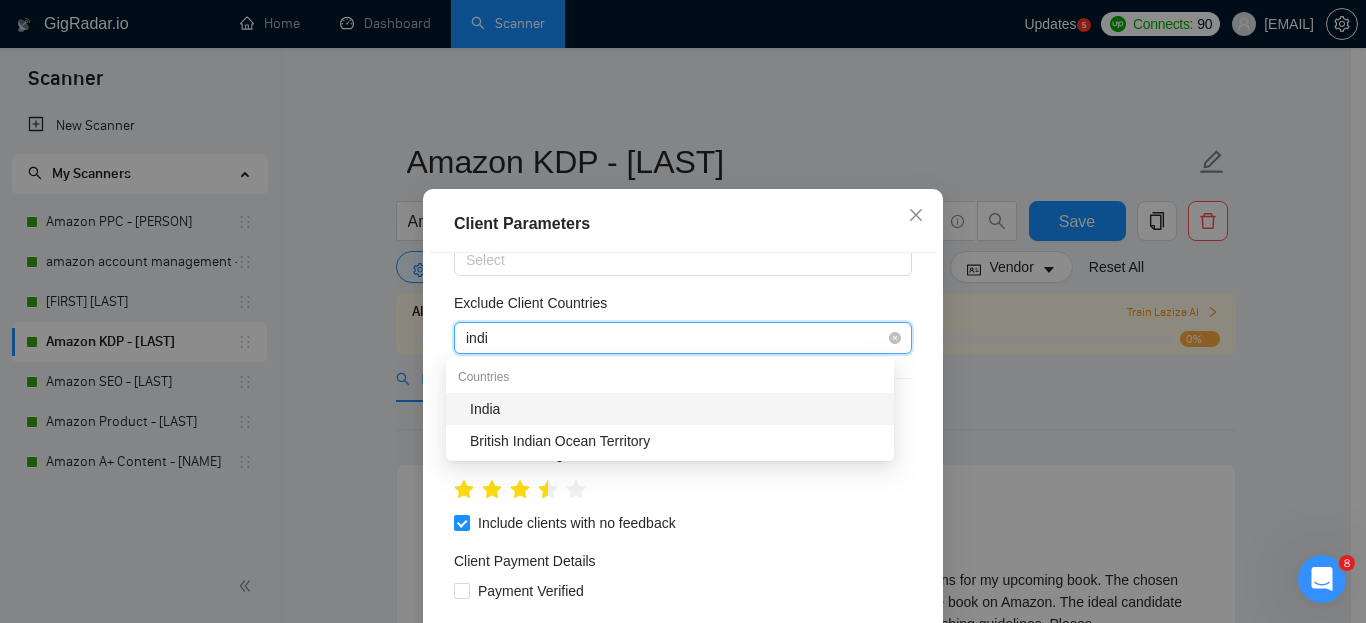 type on "india" 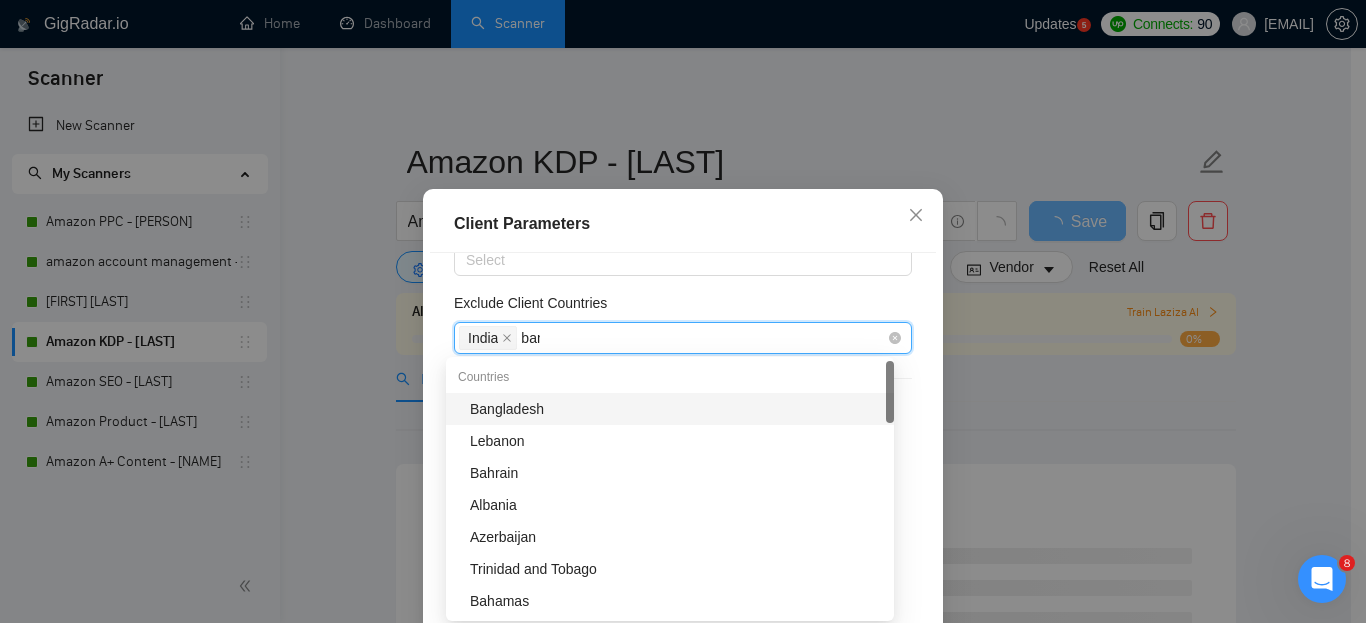 type on "bang" 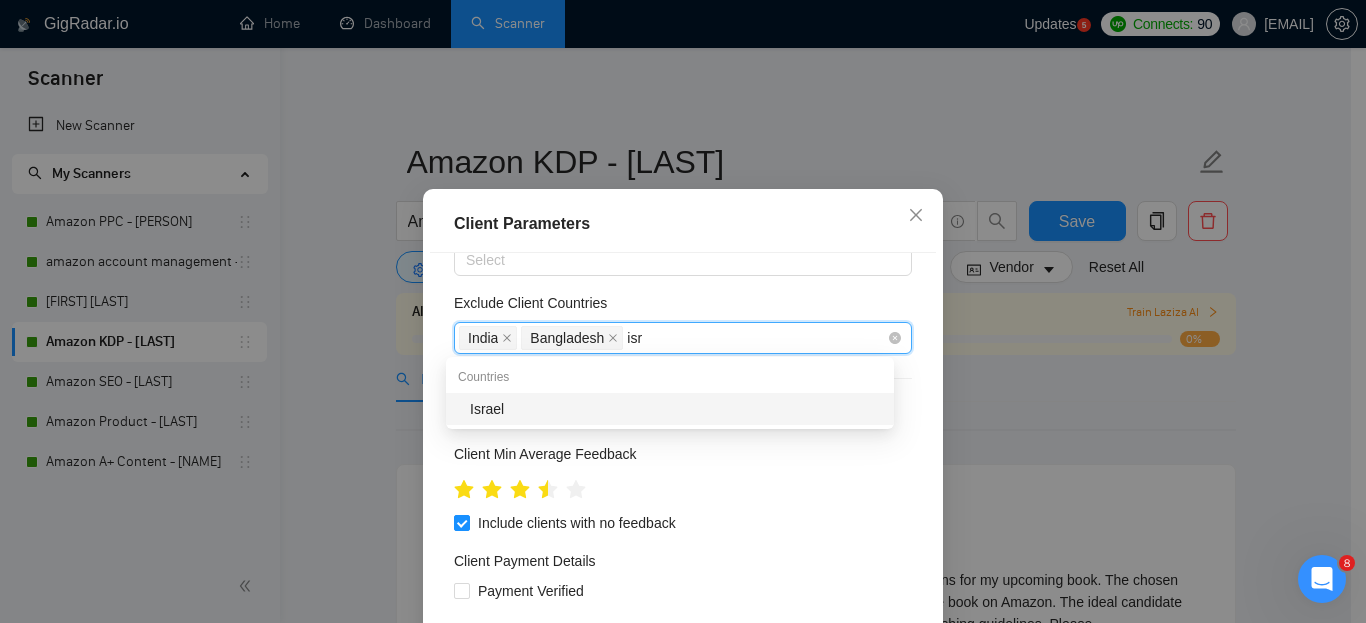 type on "isra" 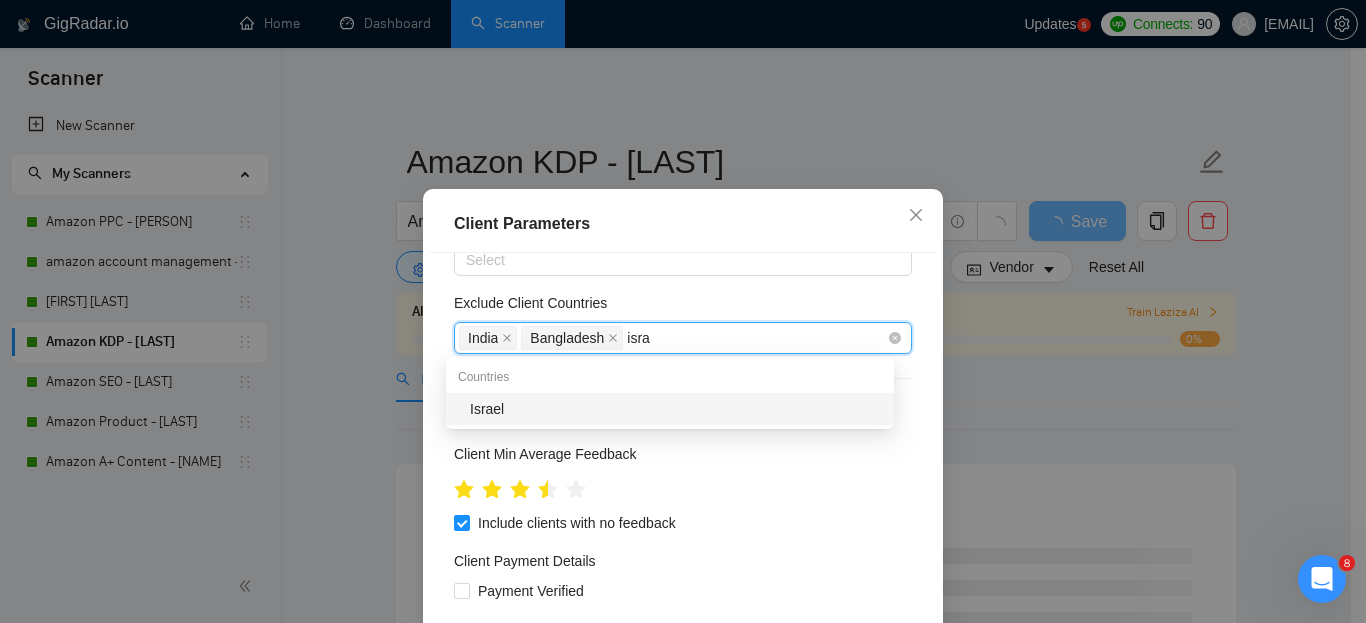 type 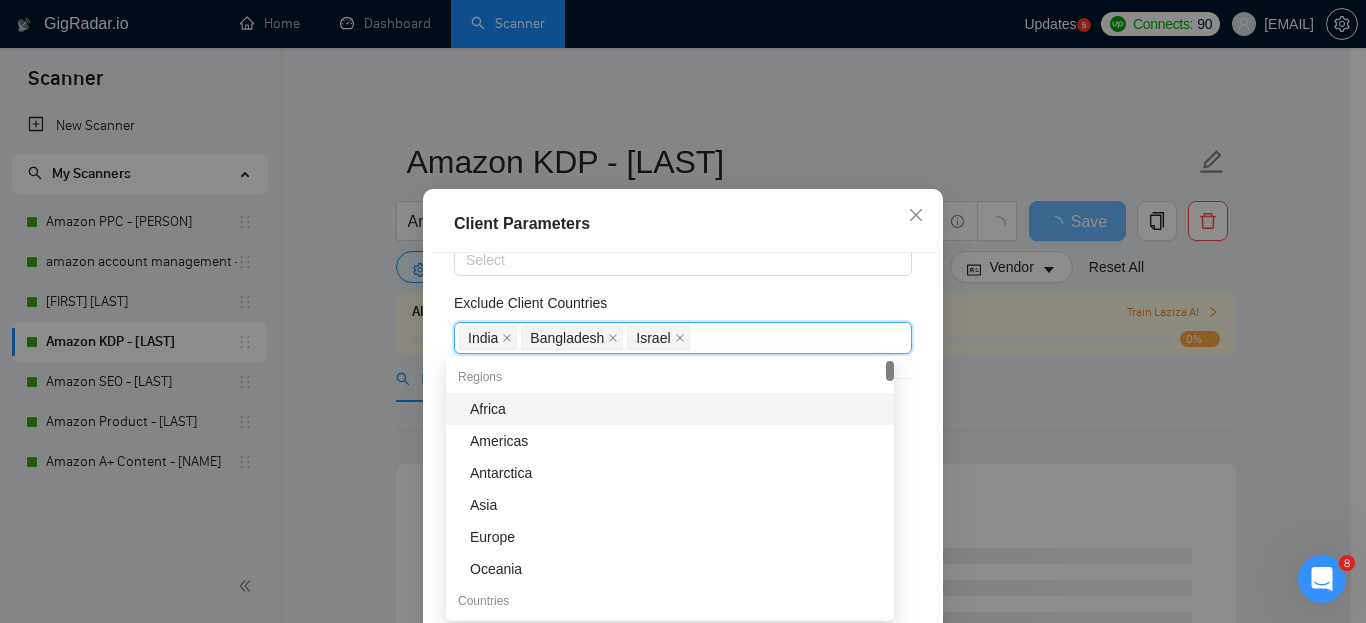 click on "Exclude Client Countries" at bounding box center (683, 307) 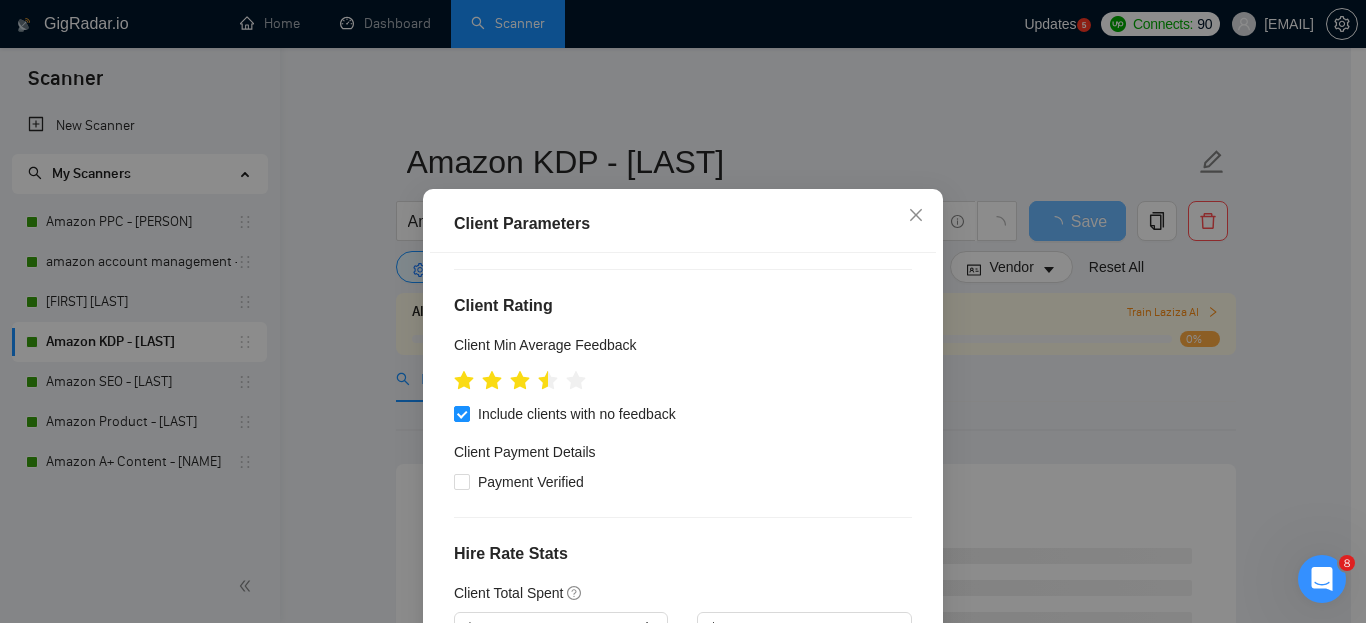 scroll, scrollTop: 213, scrollLeft: 0, axis: vertical 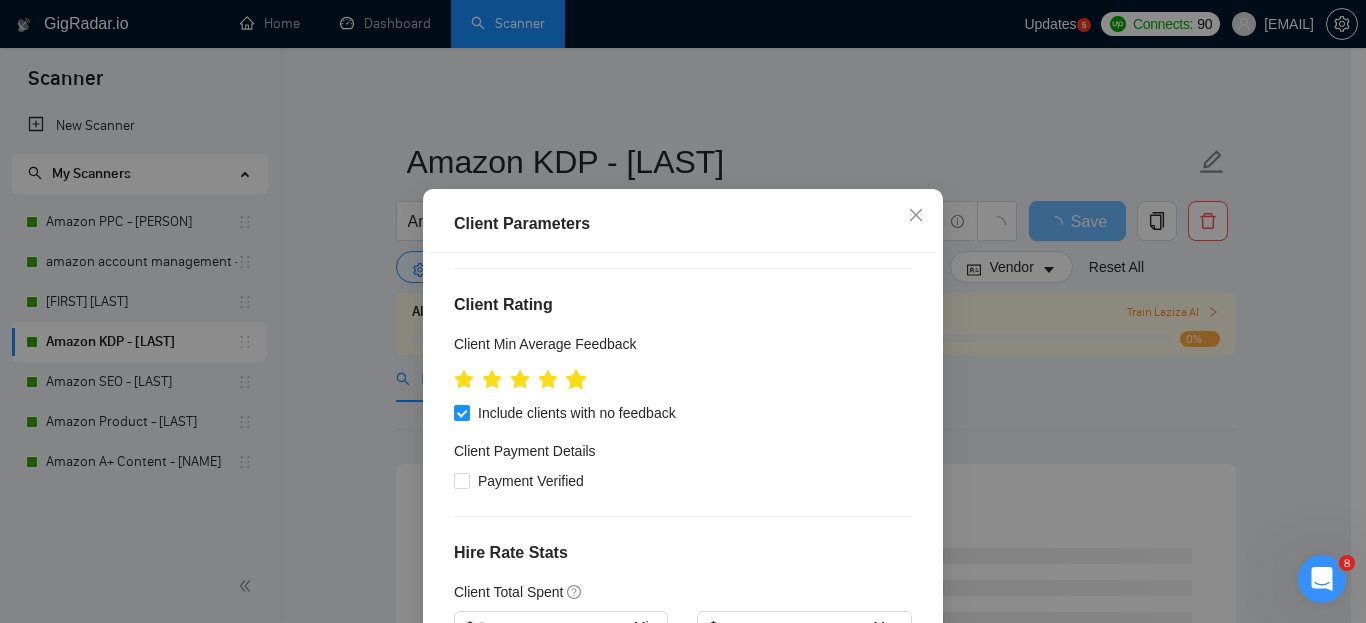 click 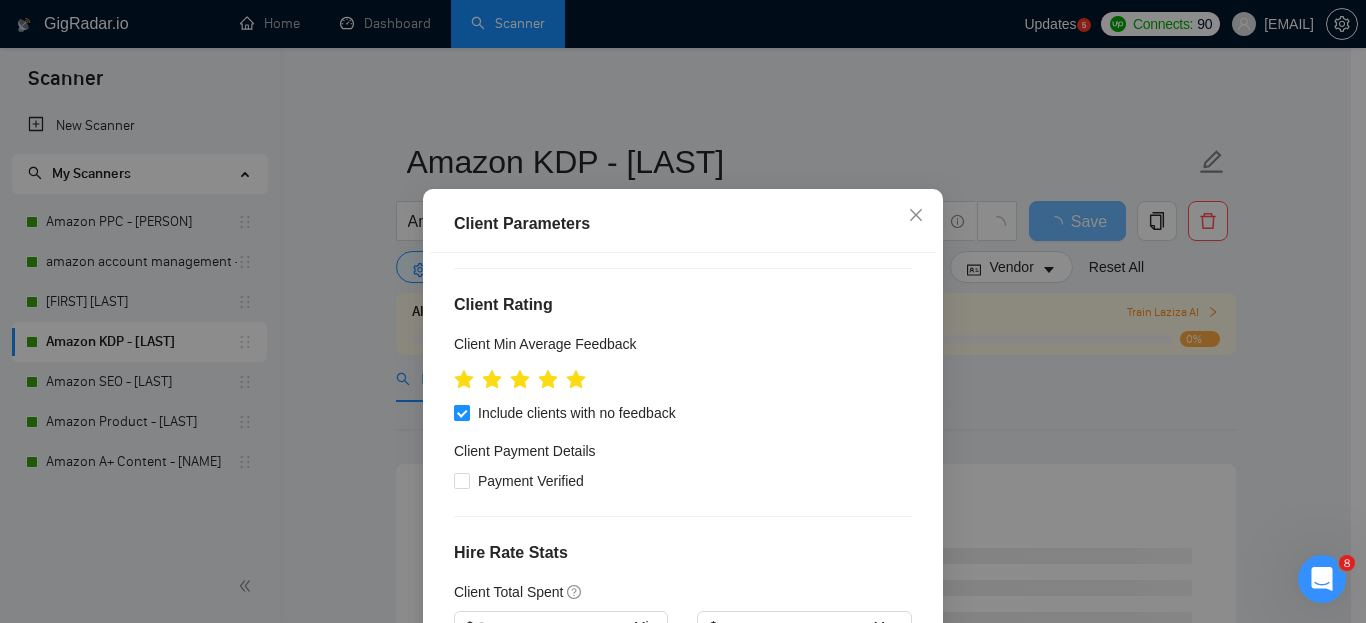 click on "Include clients with no feedback" at bounding box center [461, 412] 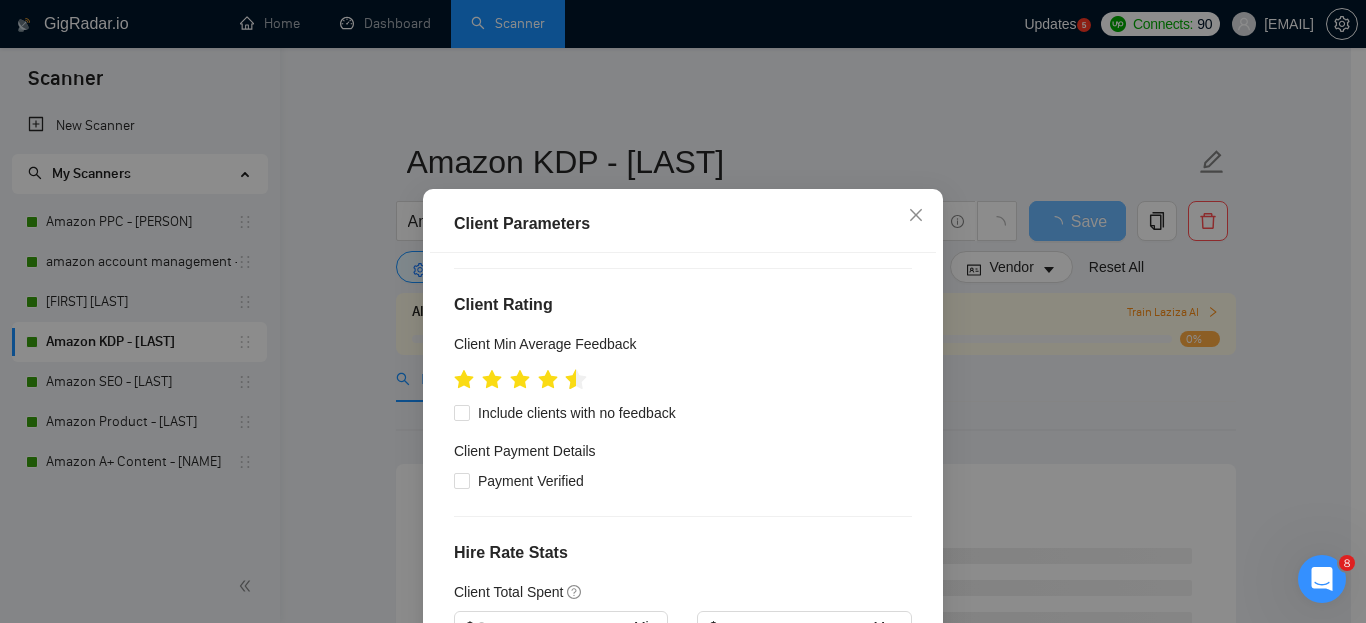 click 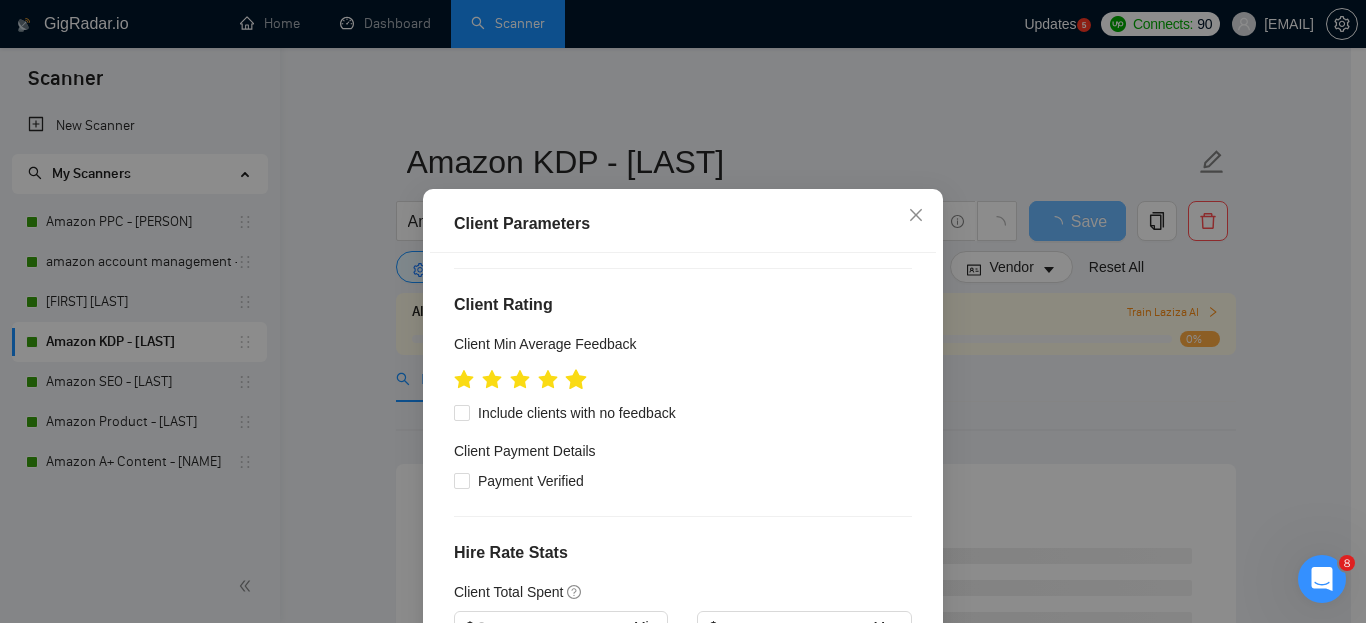 click 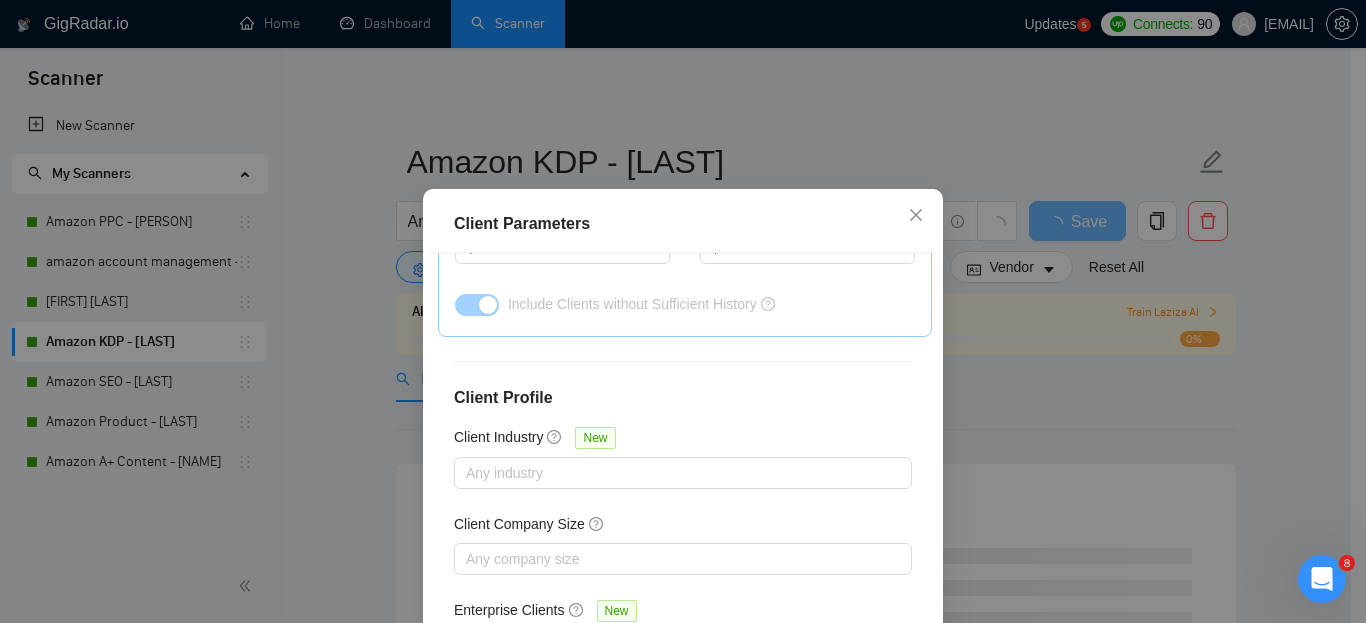 scroll, scrollTop: 808, scrollLeft: 0, axis: vertical 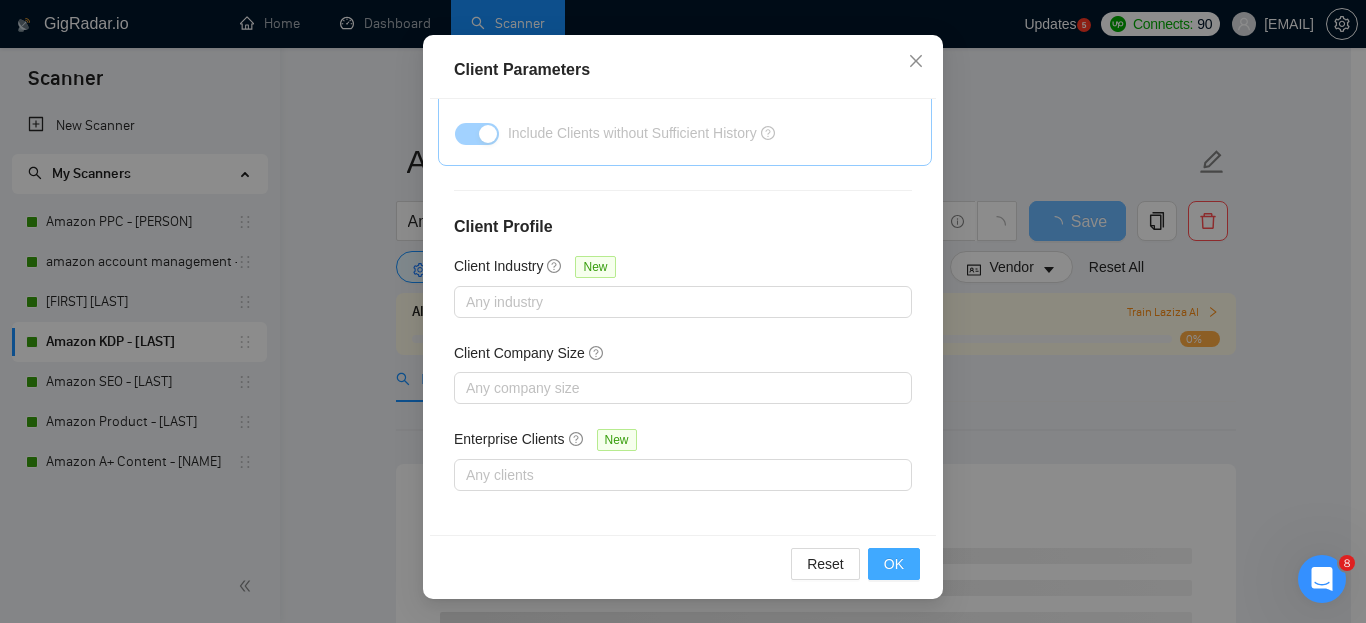 click on "OK" at bounding box center [894, 564] 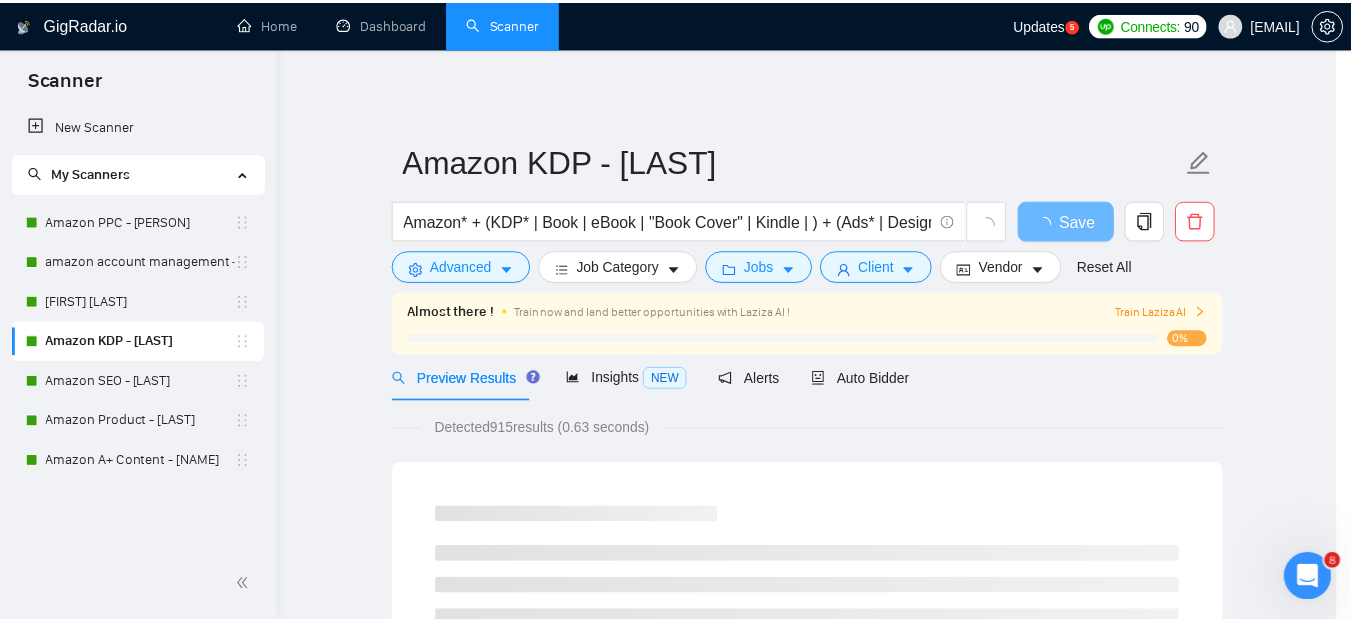 scroll, scrollTop: 85, scrollLeft: 0, axis: vertical 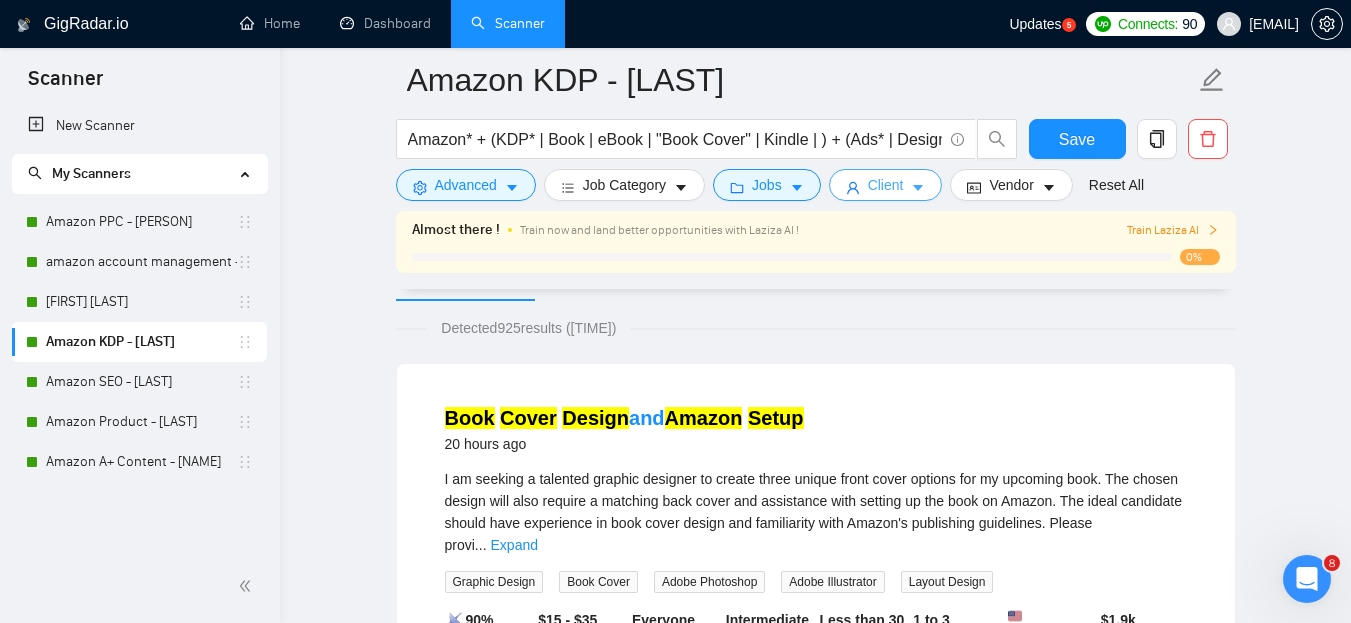 click on "Client" at bounding box center [886, 185] 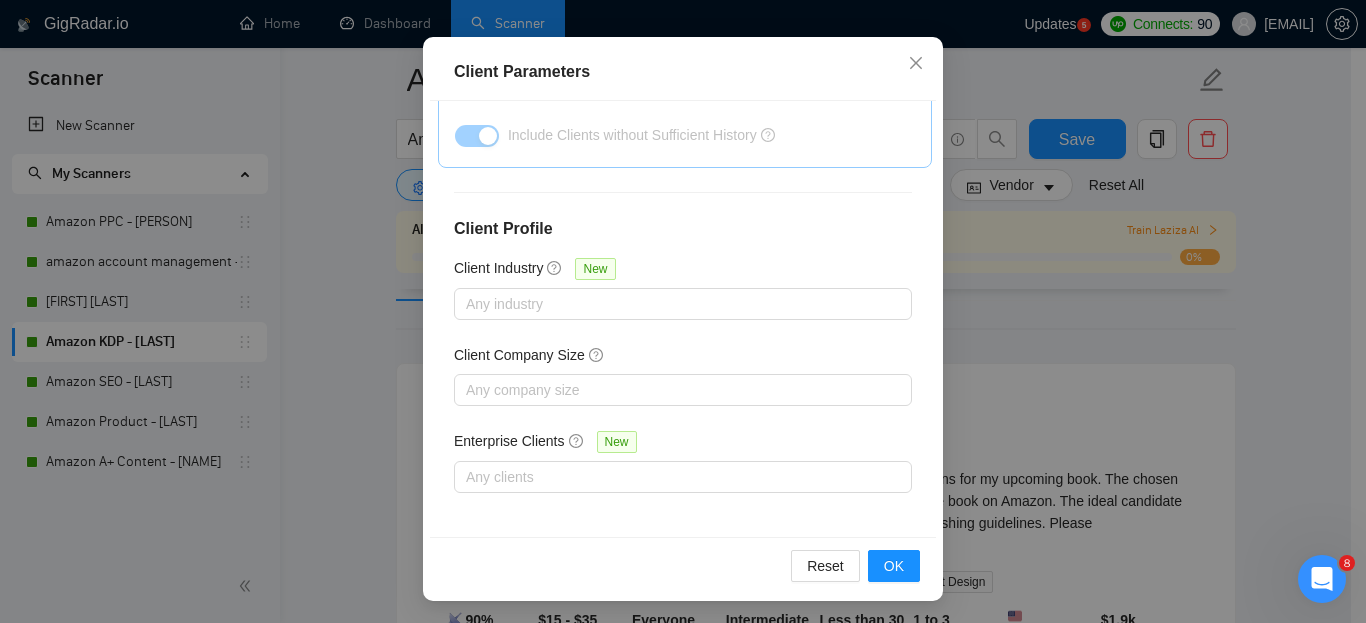 scroll, scrollTop: 154, scrollLeft: 0, axis: vertical 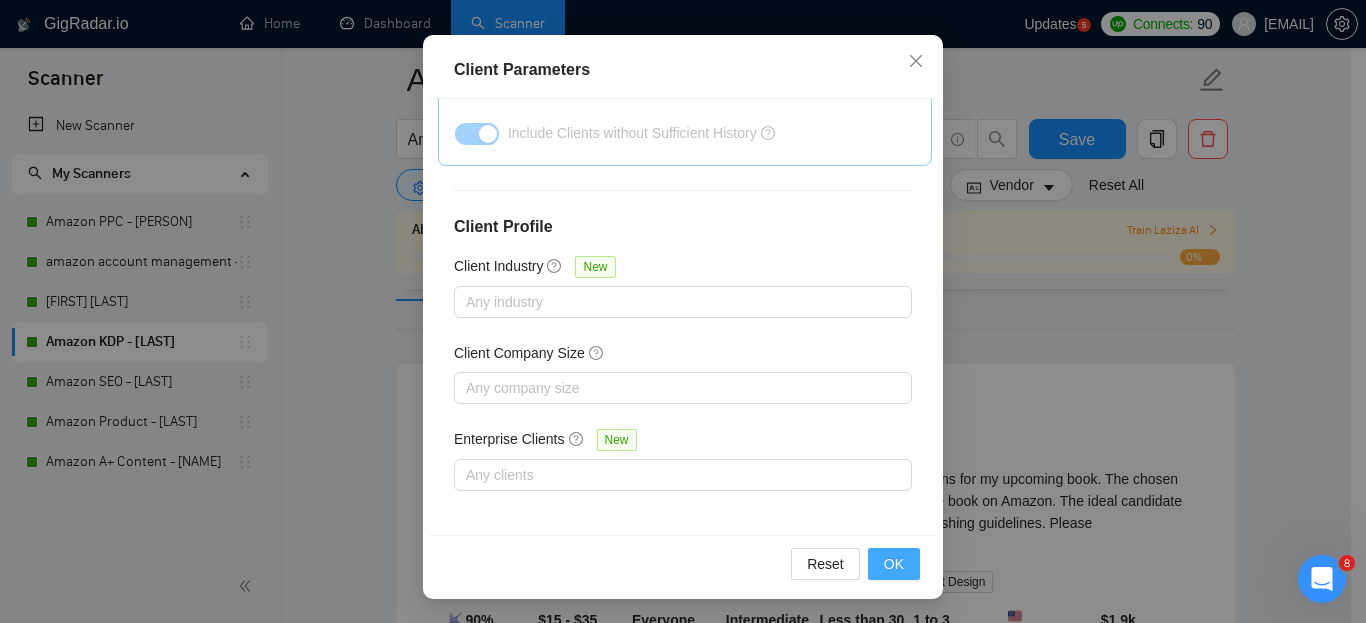 click on "OK" at bounding box center (894, 564) 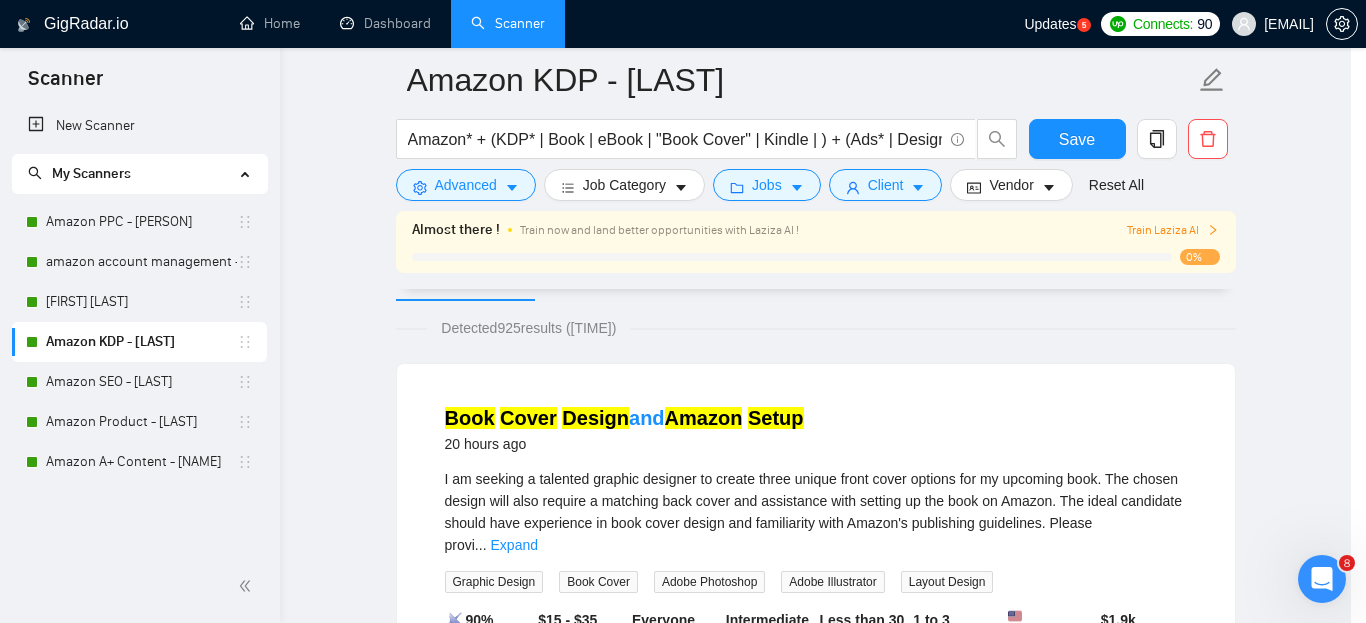 scroll, scrollTop: 85, scrollLeft: 0, axis: vertical 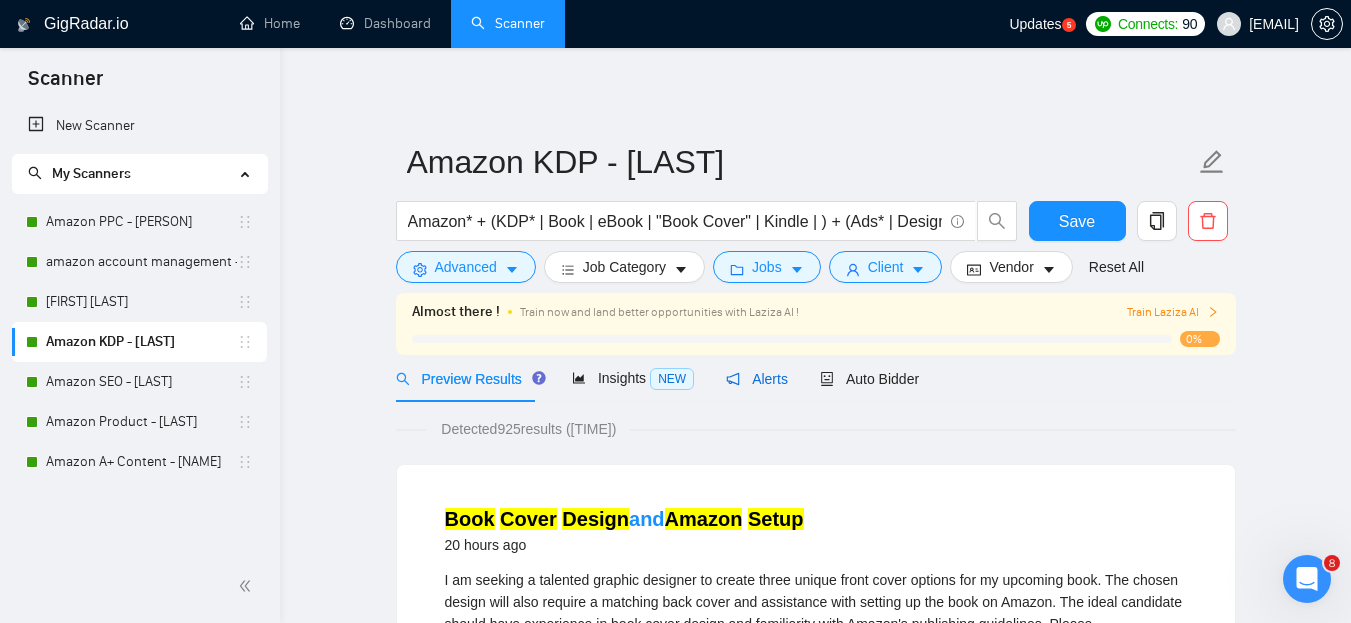 click on "Alerts" at bounding box center (757, 379) 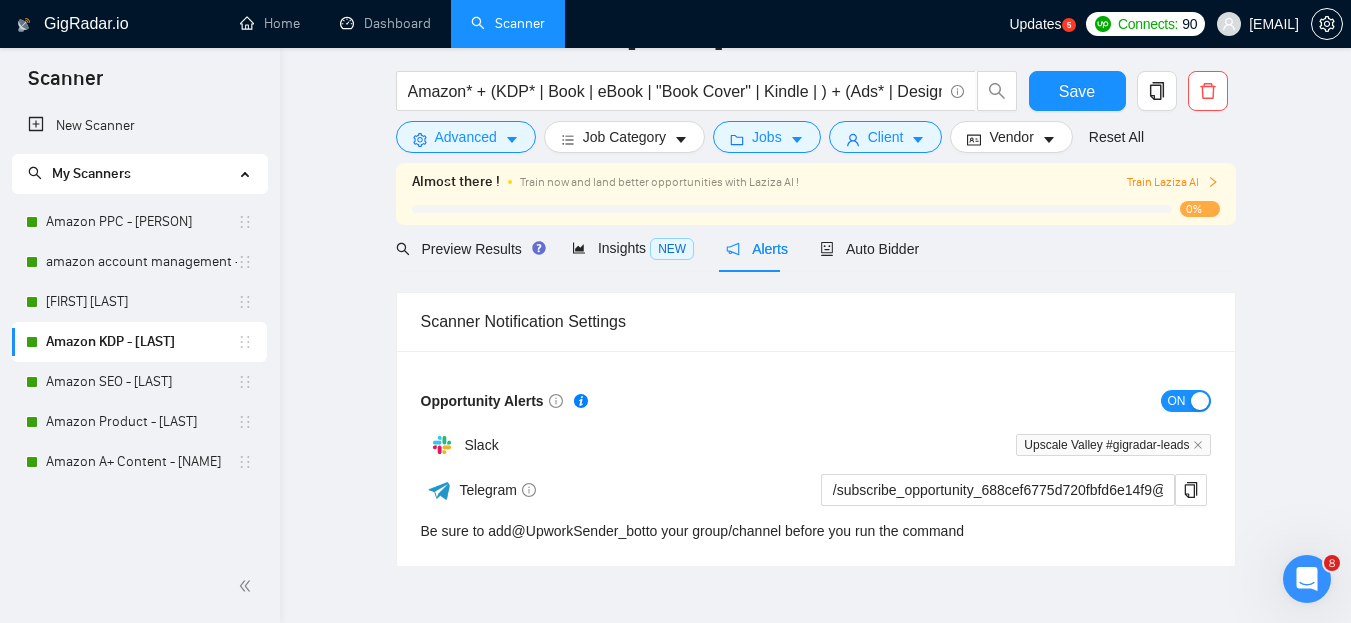 scroll, scrollTop: 0, scrollLeft: 0, axis: both 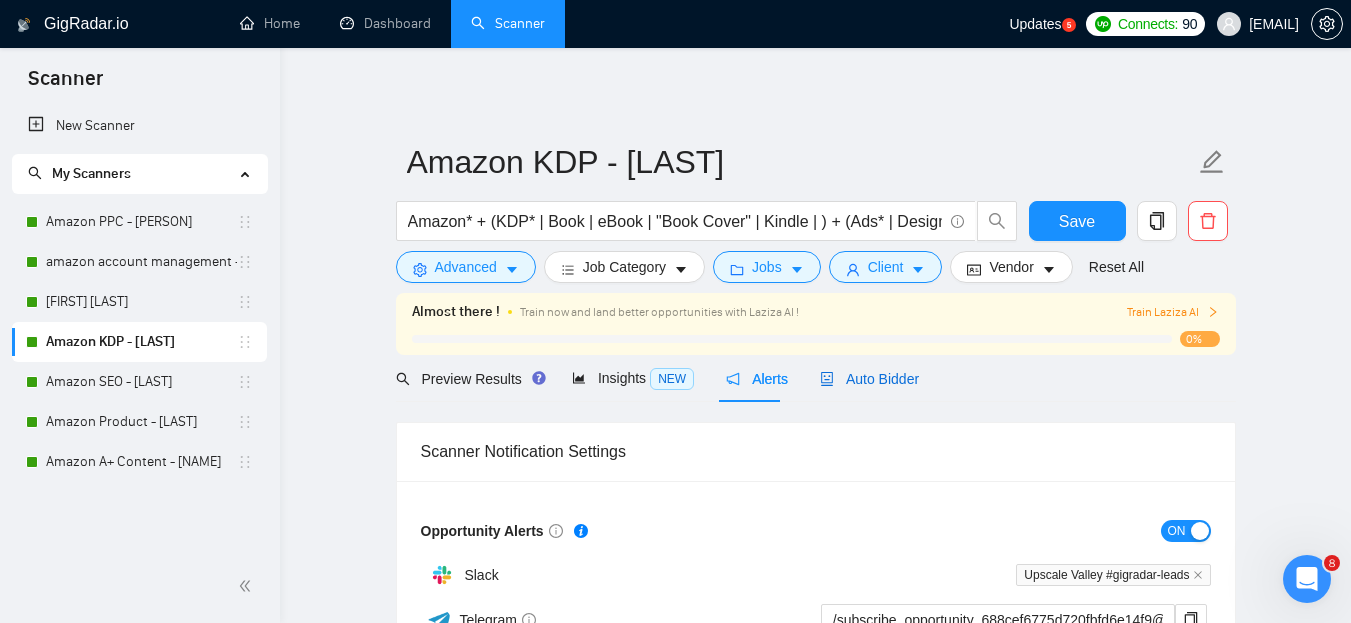 click on "Auto Bidder" at bounding box center [869, 379] 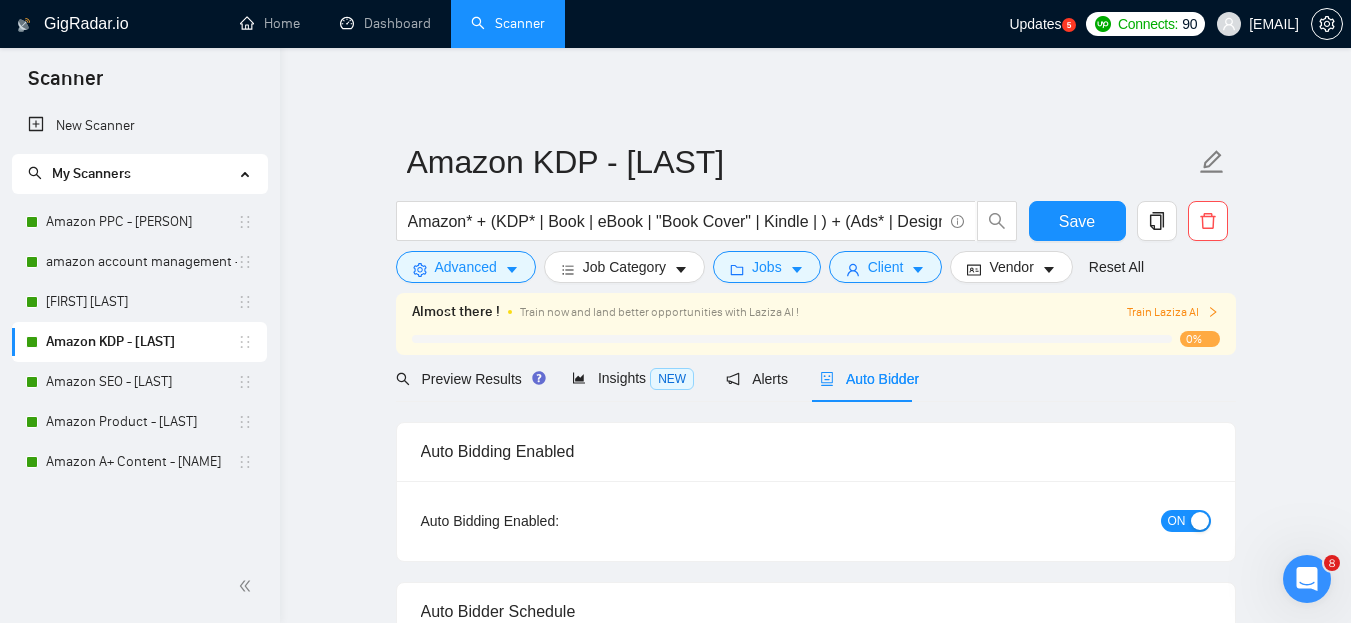 type 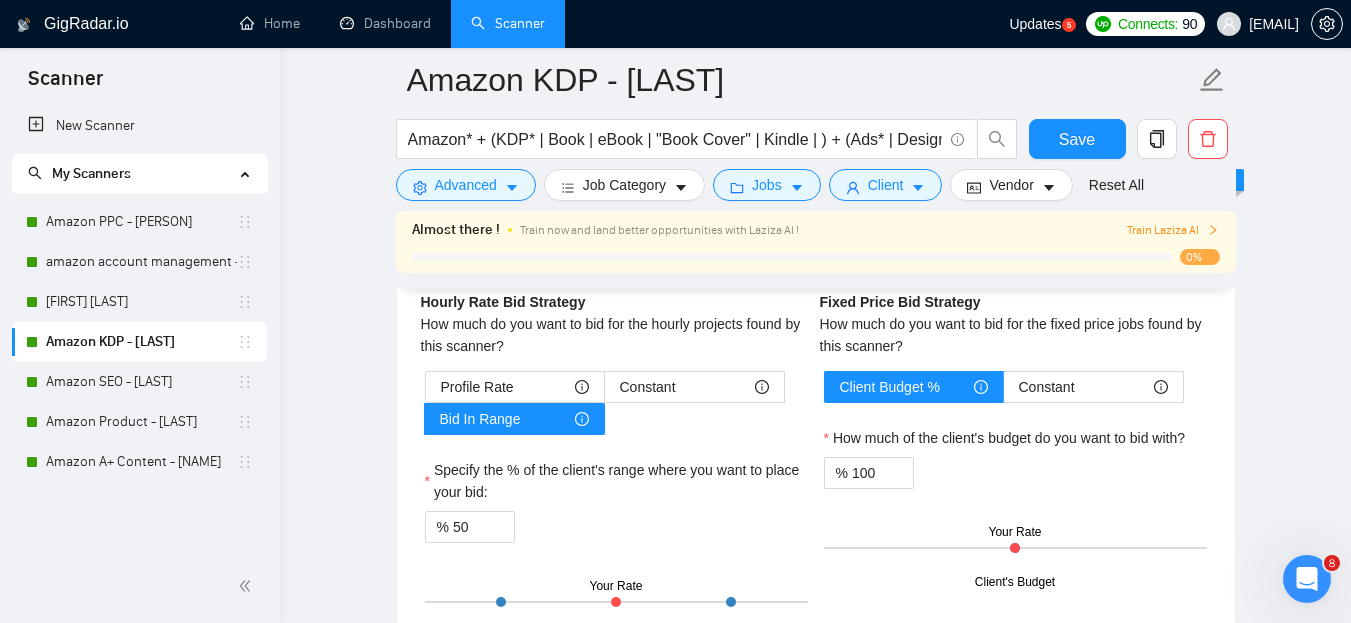scroll, scrollTop: 2864, scrollLeft: 0, axis: vertical 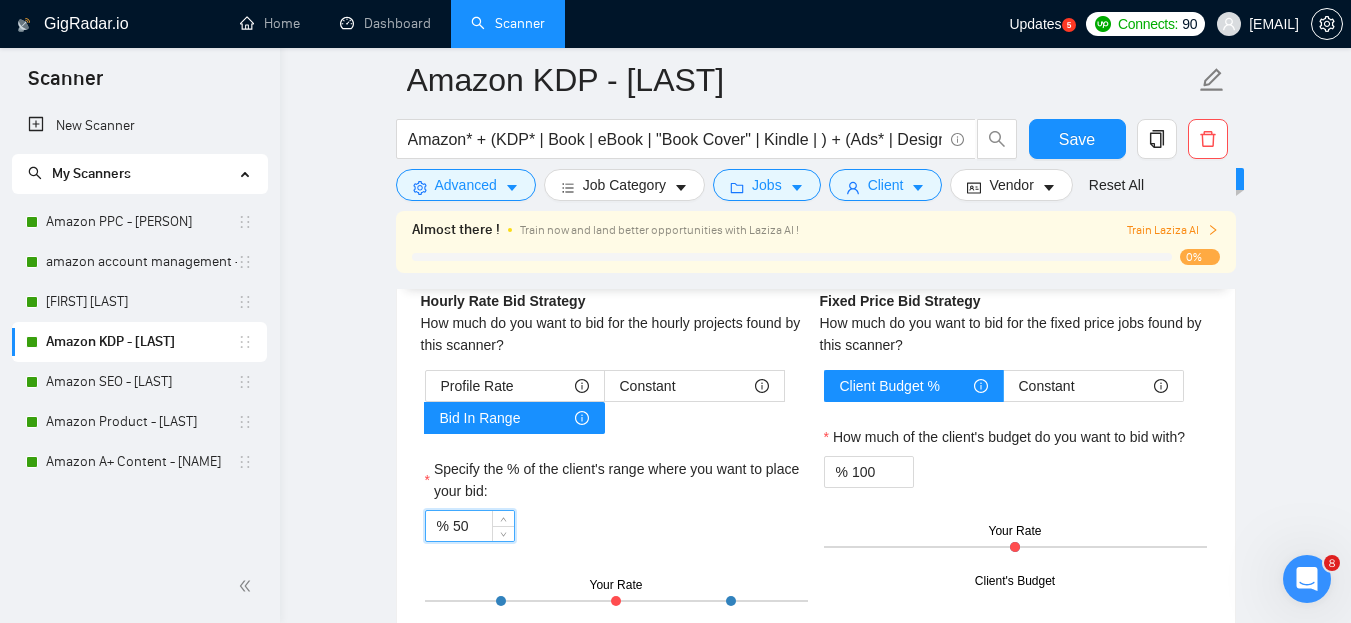 click on "50" at bounding box center (483, 526) 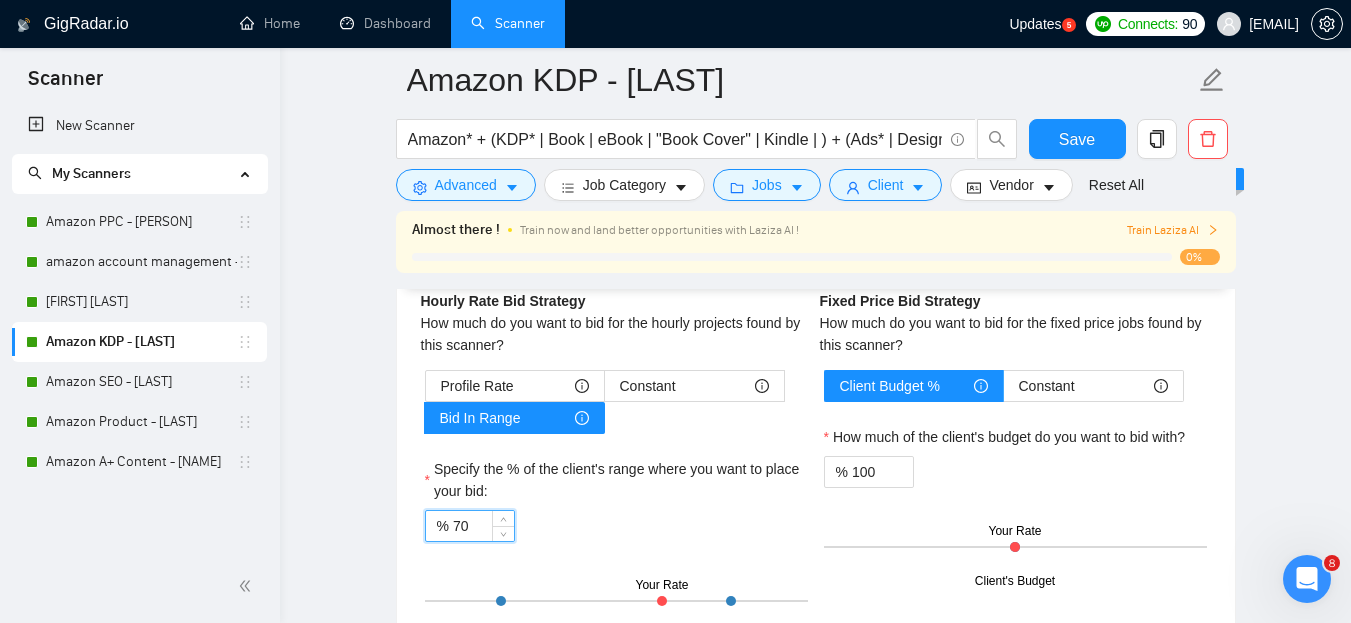 type on "70" 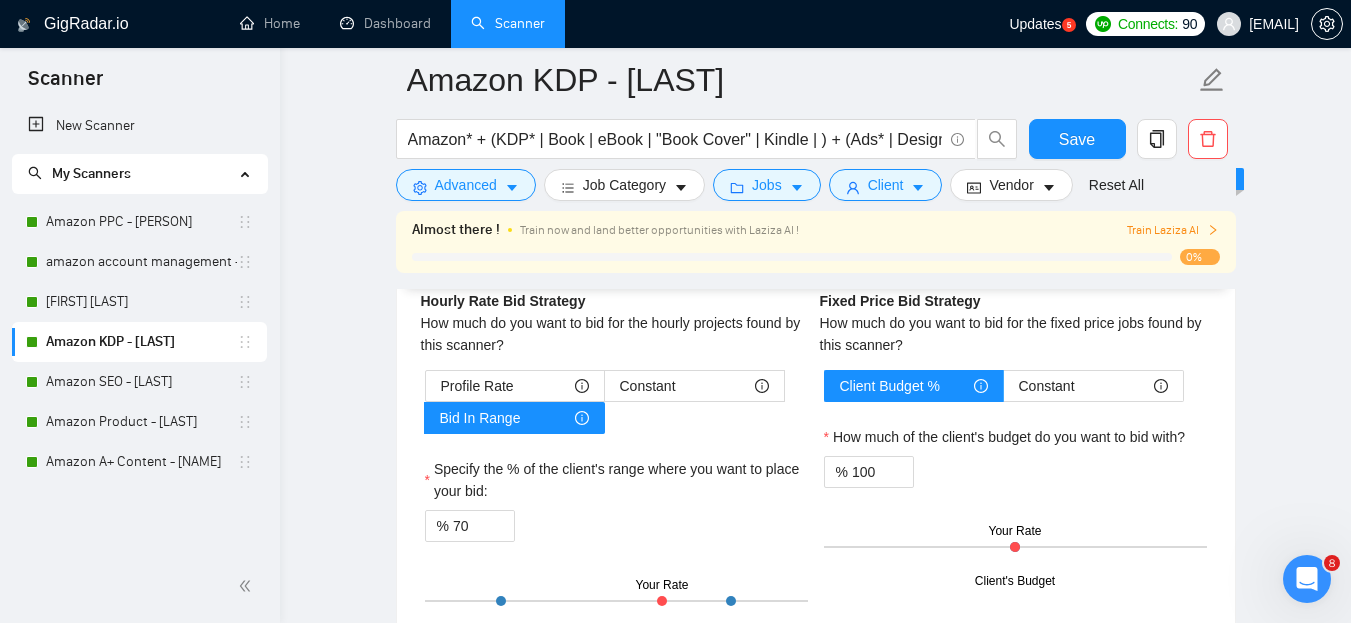 click on "Amazon KDP - Rameen Amazon* + (KDP* | Book | eBook | "Book Cover" | Kindle | ) + (Ads* | Design* | Setup | Manage* | Specialist* | Publish* | Expert | PPC* | Promot* | Market* | Strategy*) Save Advanced   Job Category   Jobs   Client   Vendor   Reset All Almost there ! Train now and land better opportunities with Laziza AI ! Train Laziza AI 0% Preview Results Insights NEW Alerts Auto Bidder Auto Bidding Enabled Auto Bidding Enabled: ON Auto Bidder Schedule Auto Bidding Type: Automated (recommended) Semi-automated Auto Bidding Schedule: 24/7 Custom Custom Auto Bidder Schedule Repeat every week on Monday Tuesday Wednesday Thursday Friday Saturday Sunday Active Hours ( Asia/Karachi ): From: To: ( 24  hours) Asia/Karachi Auto Bidding Type Select your bidding algorithm: Choose the algorithm for you bidding. The price per proposal does not include your connects expenditure. Template Bidder Works great for narrow segments and short cover letters that don't change. 0.50  credits / proposal Sardor AI 🤖 1.00 👑" at bounding box center (815, -204) 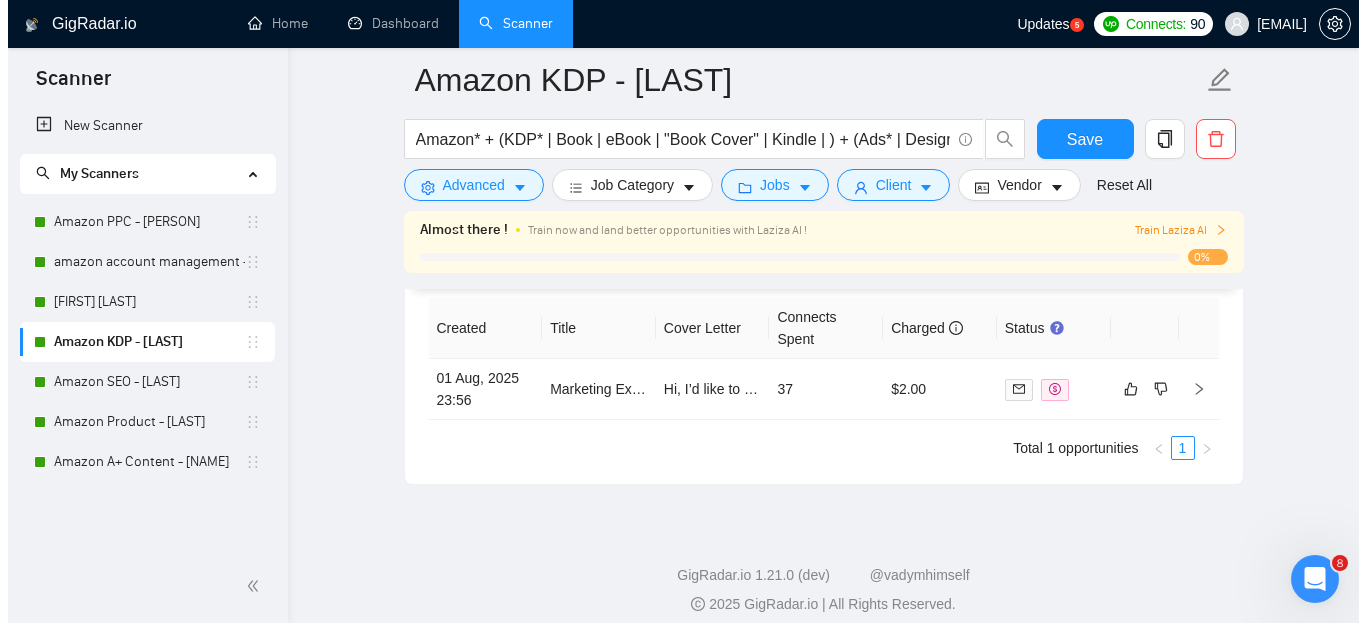 scroll, scrollTop: 4771, scrollLeft: 0, axis: vertical 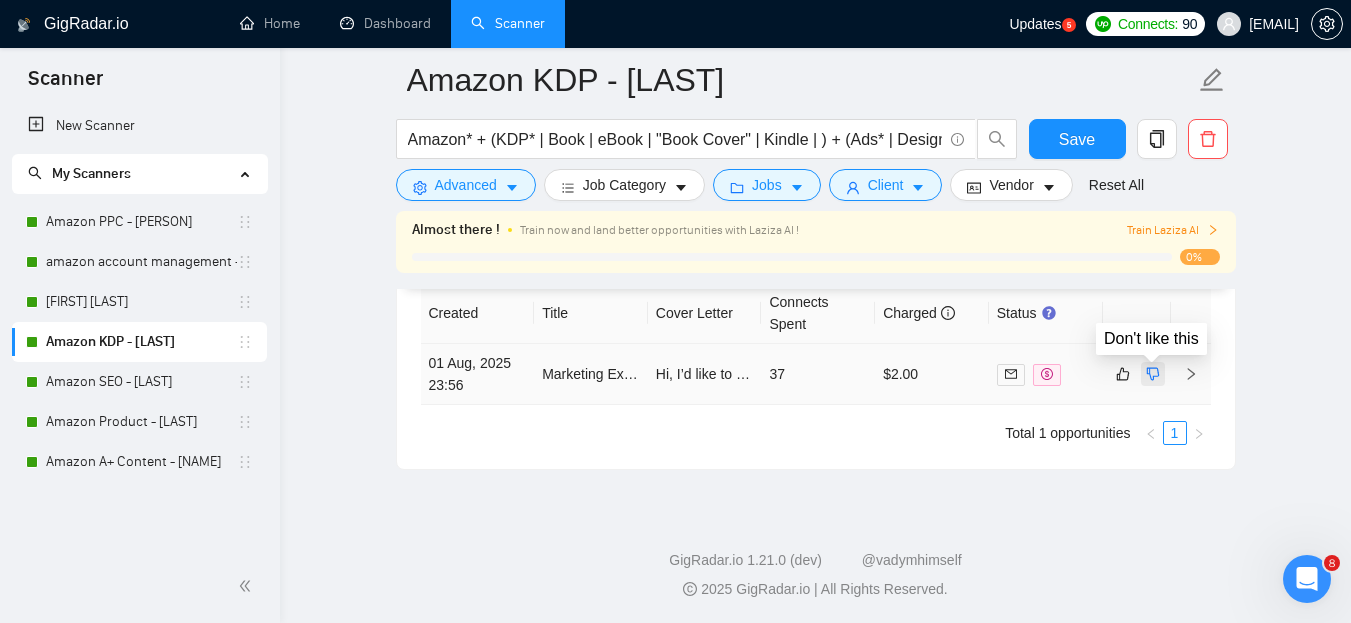 click 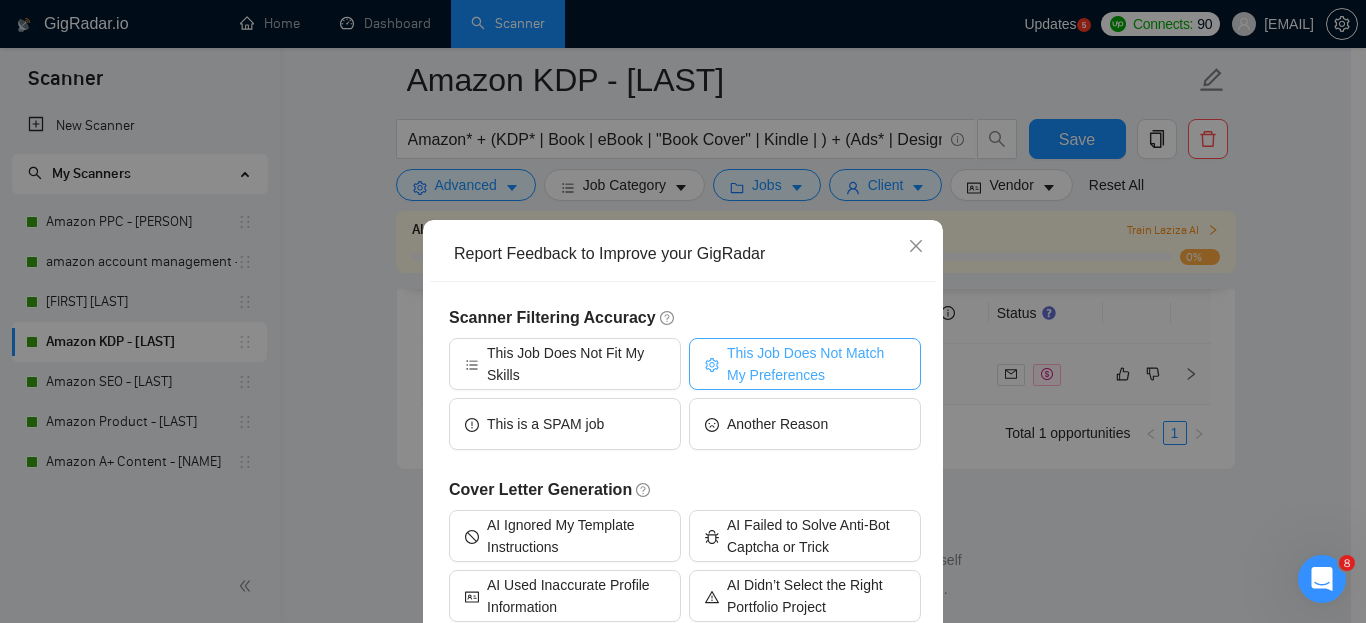 click on "This Job Does Not Match My Preferences" at bounding box center [816, 364] 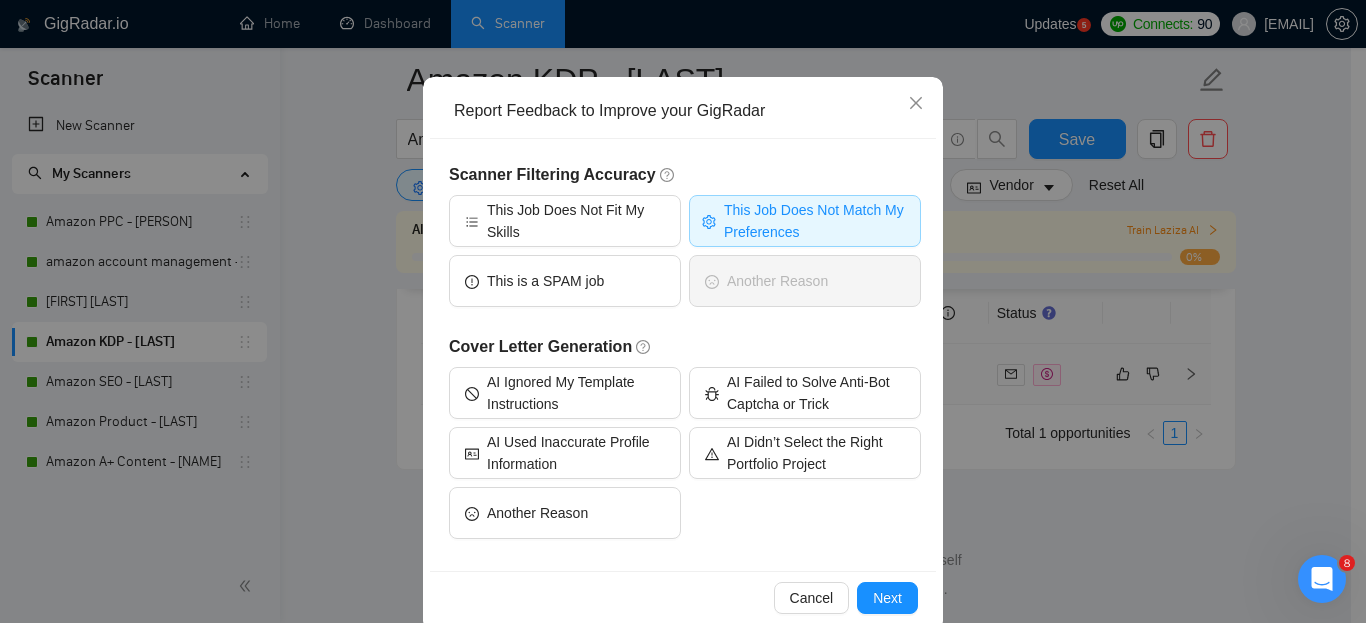 scroll, scrollTop: 175, scrollLeft: 0, axis: vertical 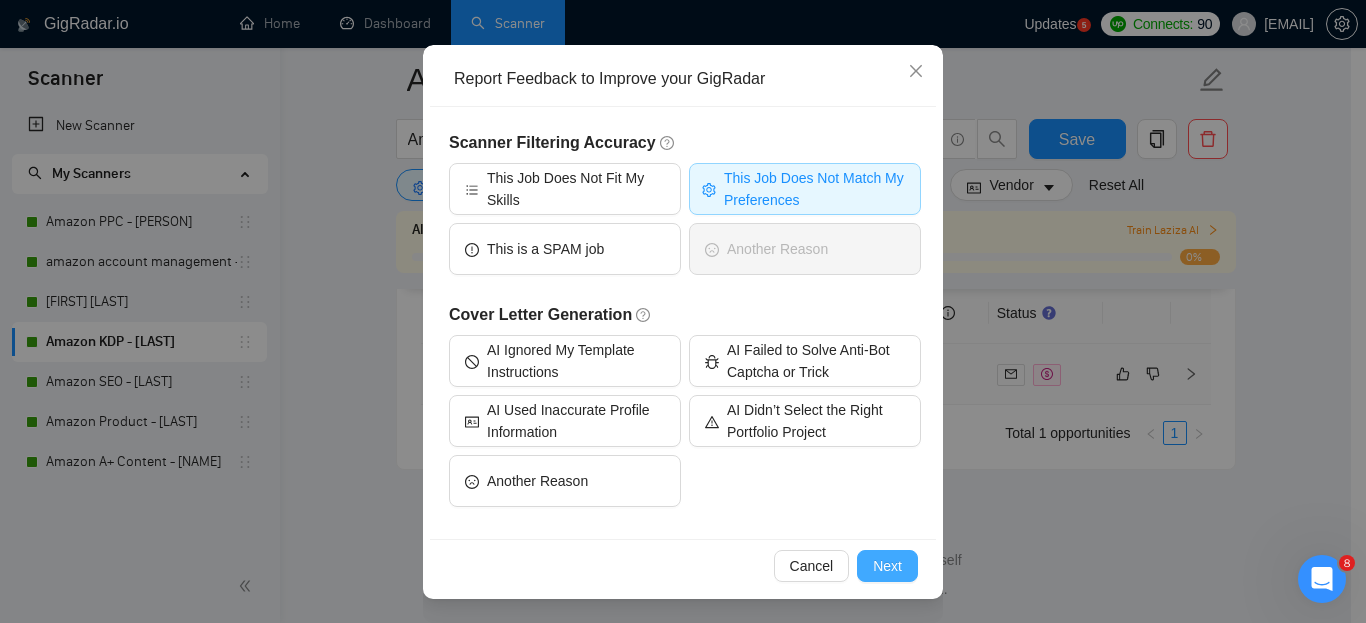 click on "Next" at bounding box center [887, 566] 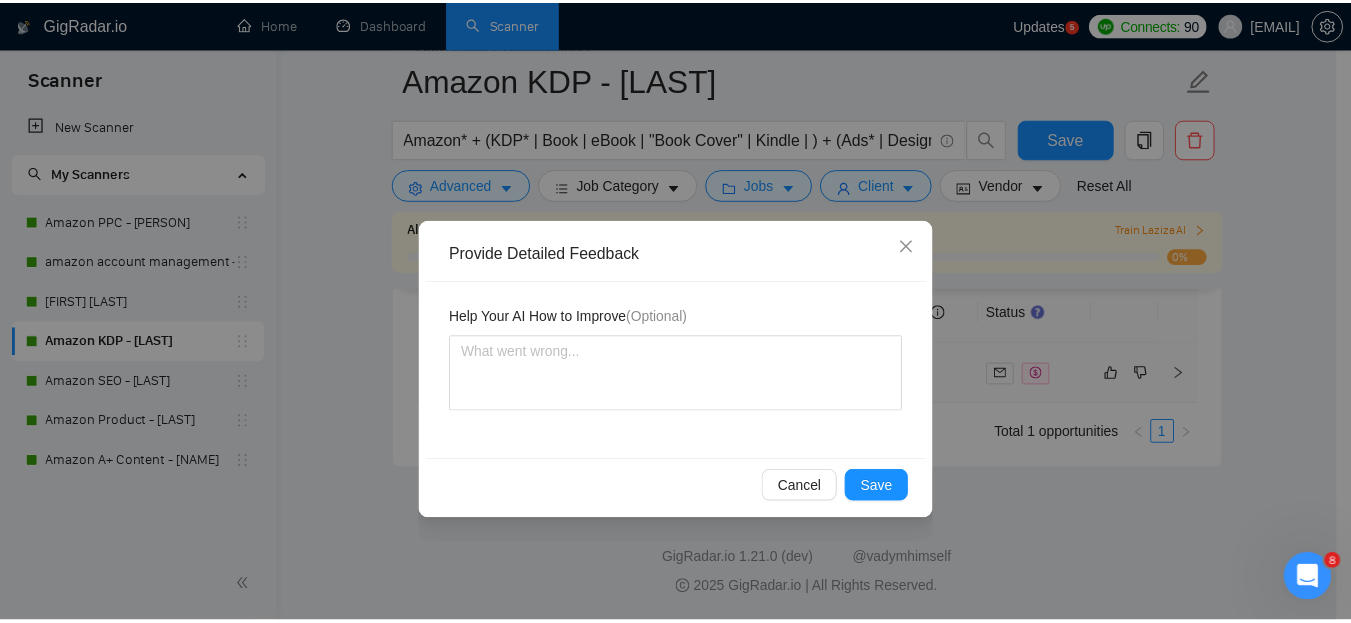 scroll, scrollTop: 0, scrollLeft: 0, axis: both 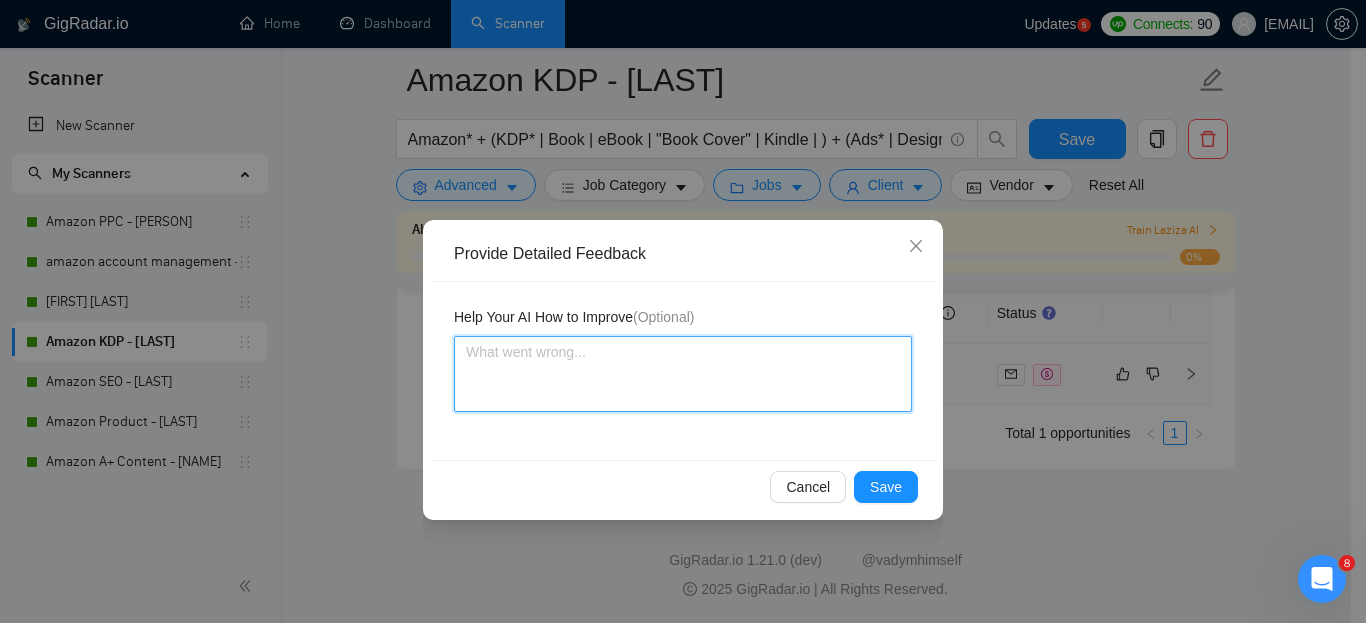 click at bounding box center (683, 374) 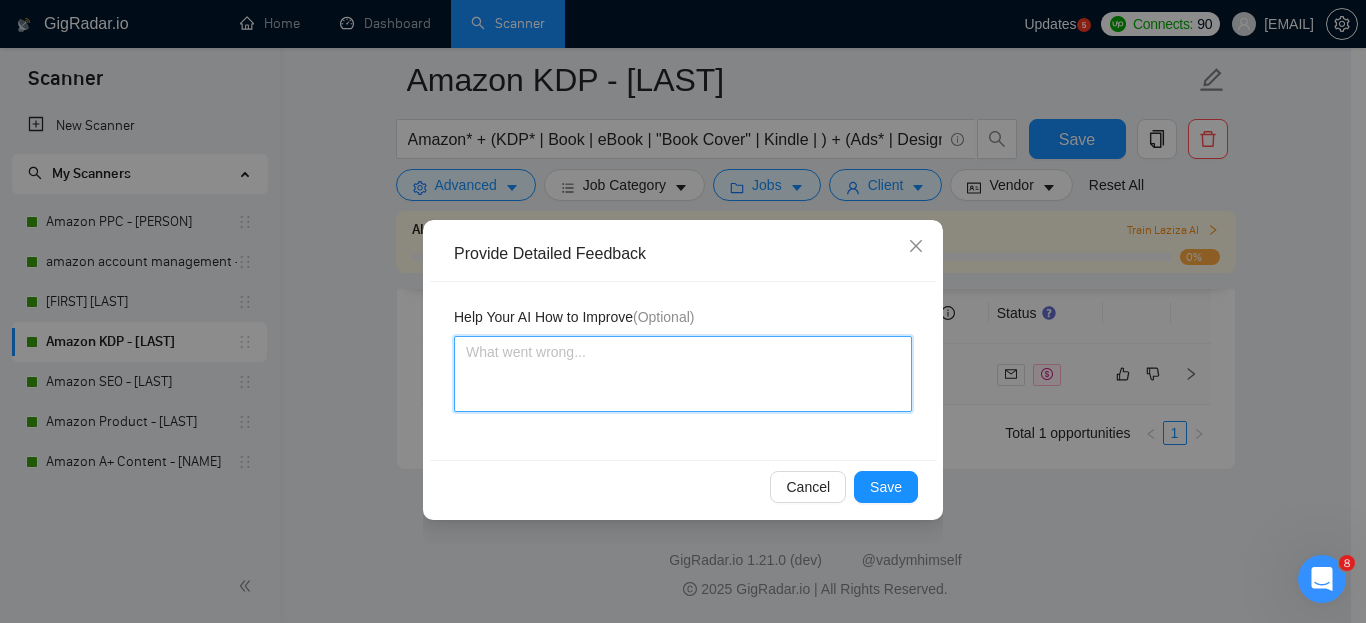 type 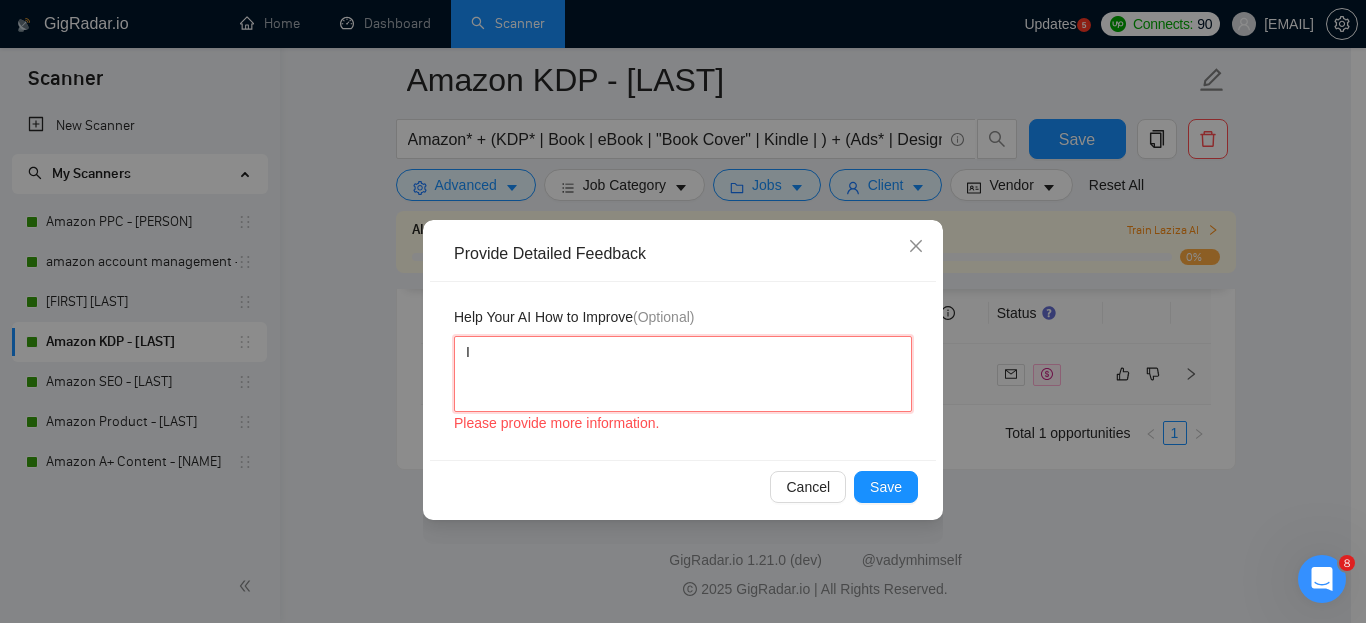 type 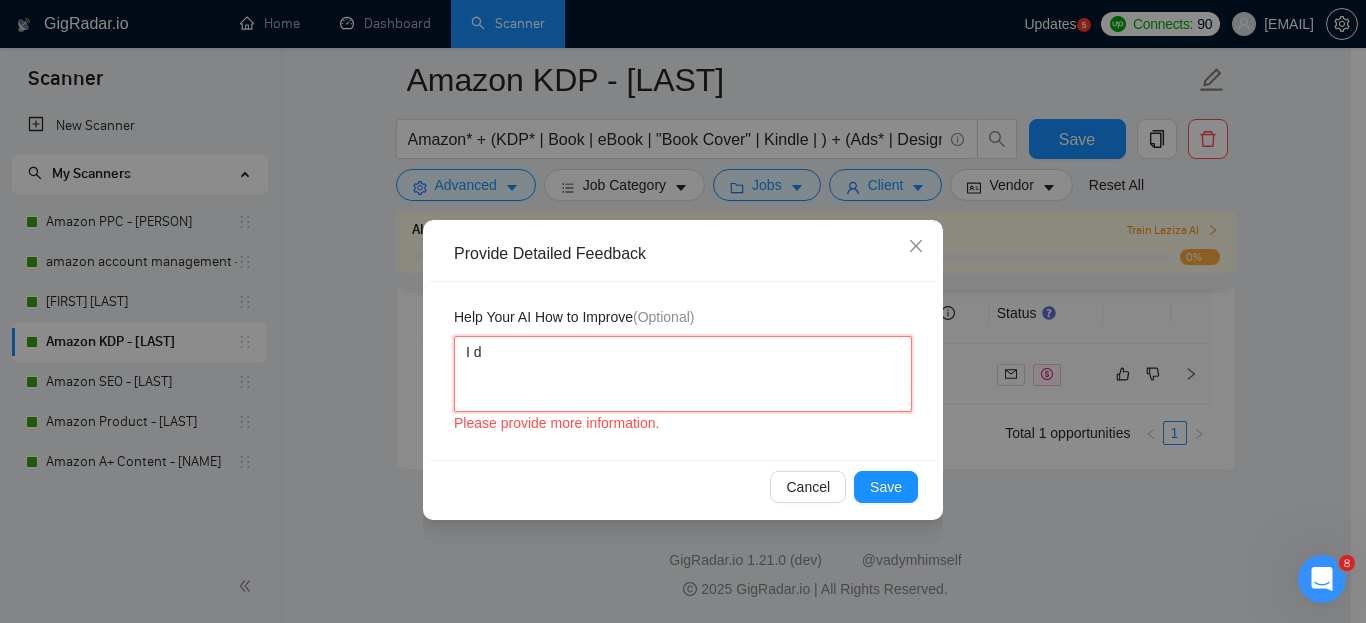 type 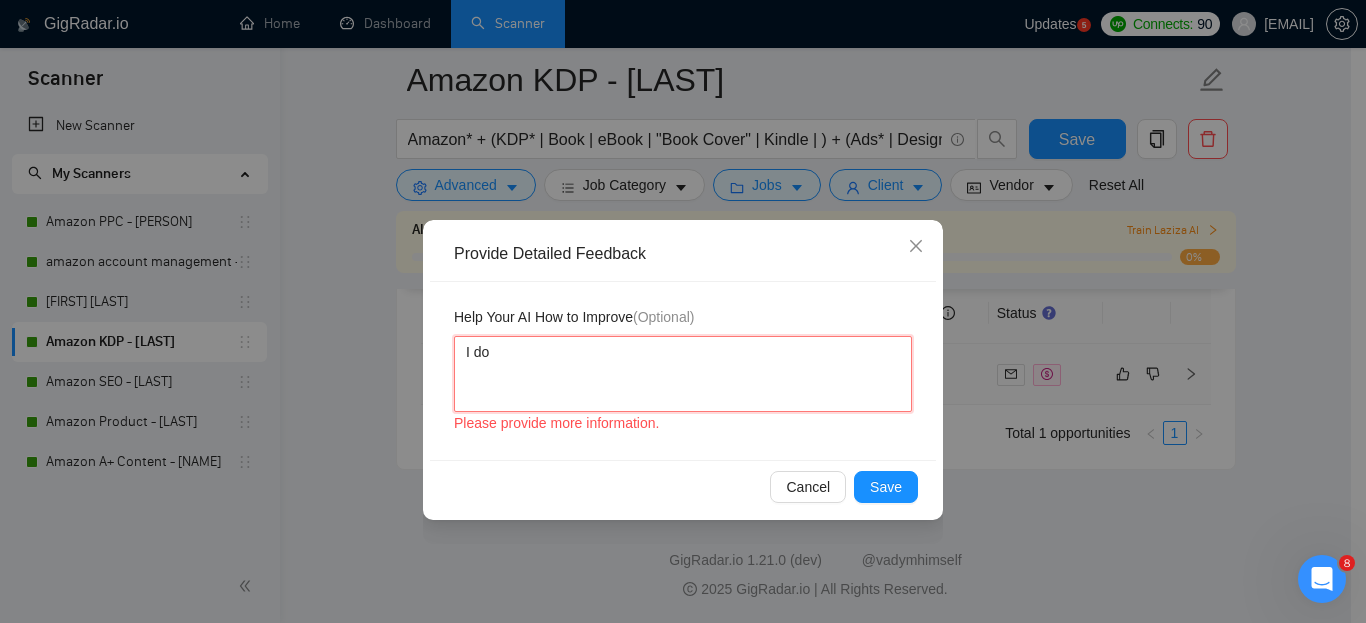 type 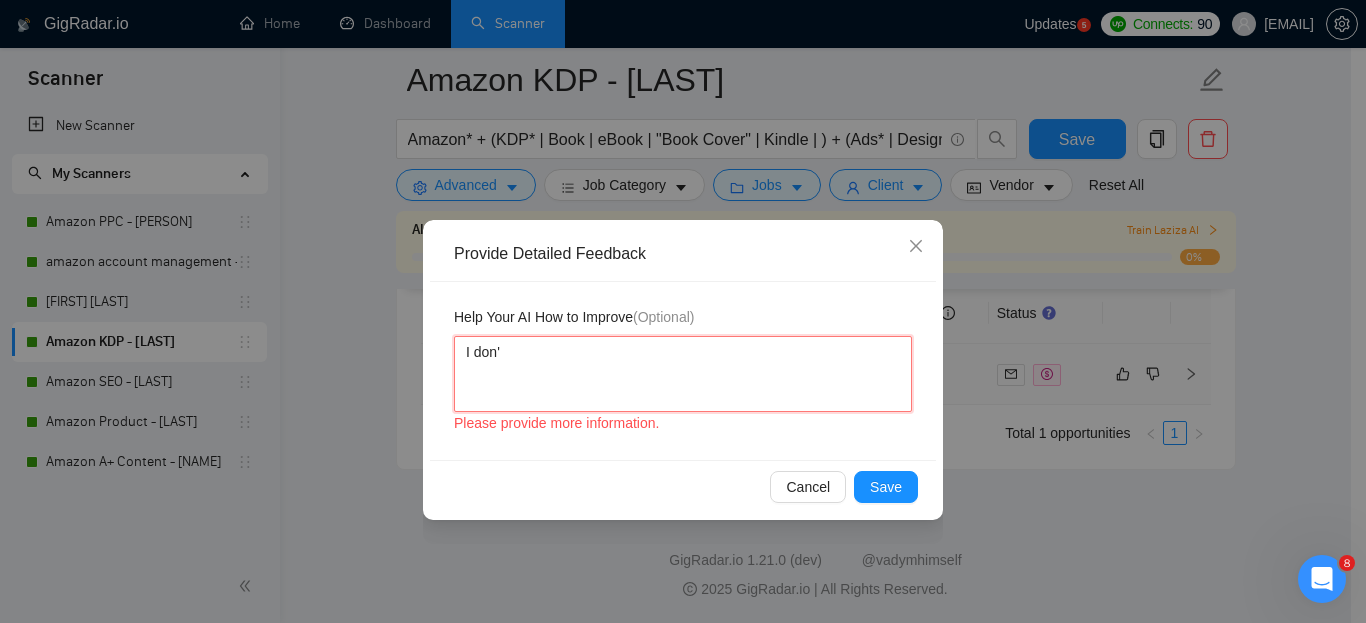 type on "I don't" 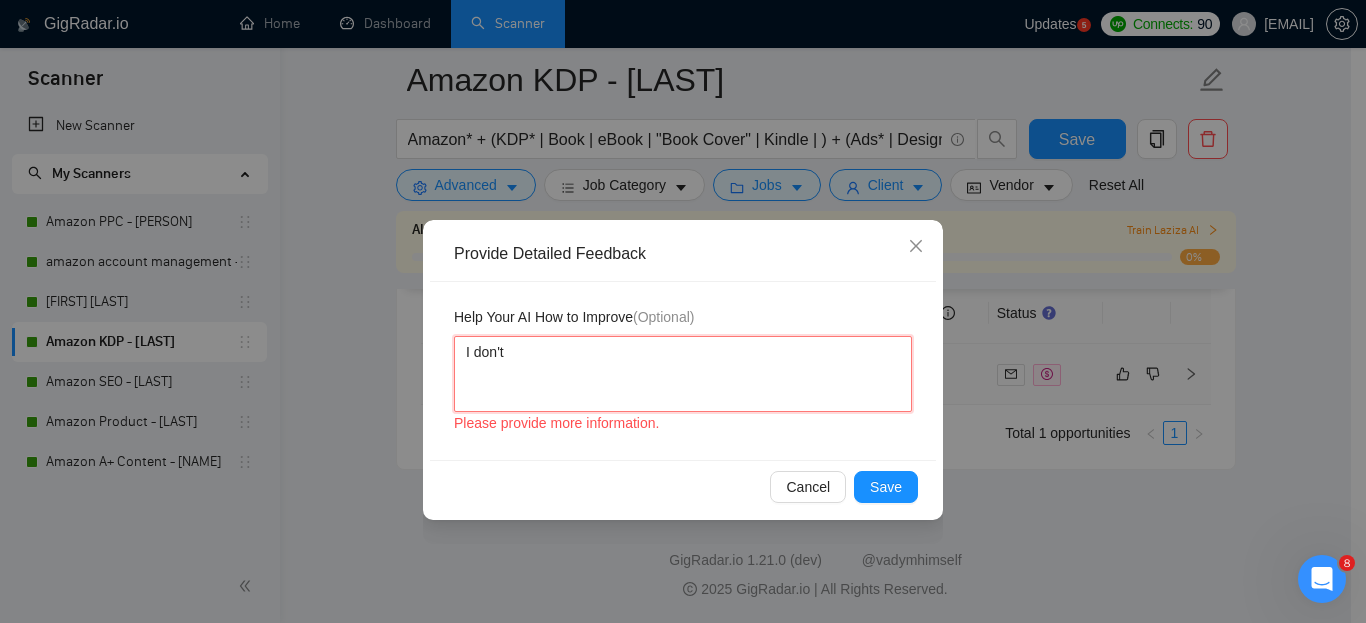 type 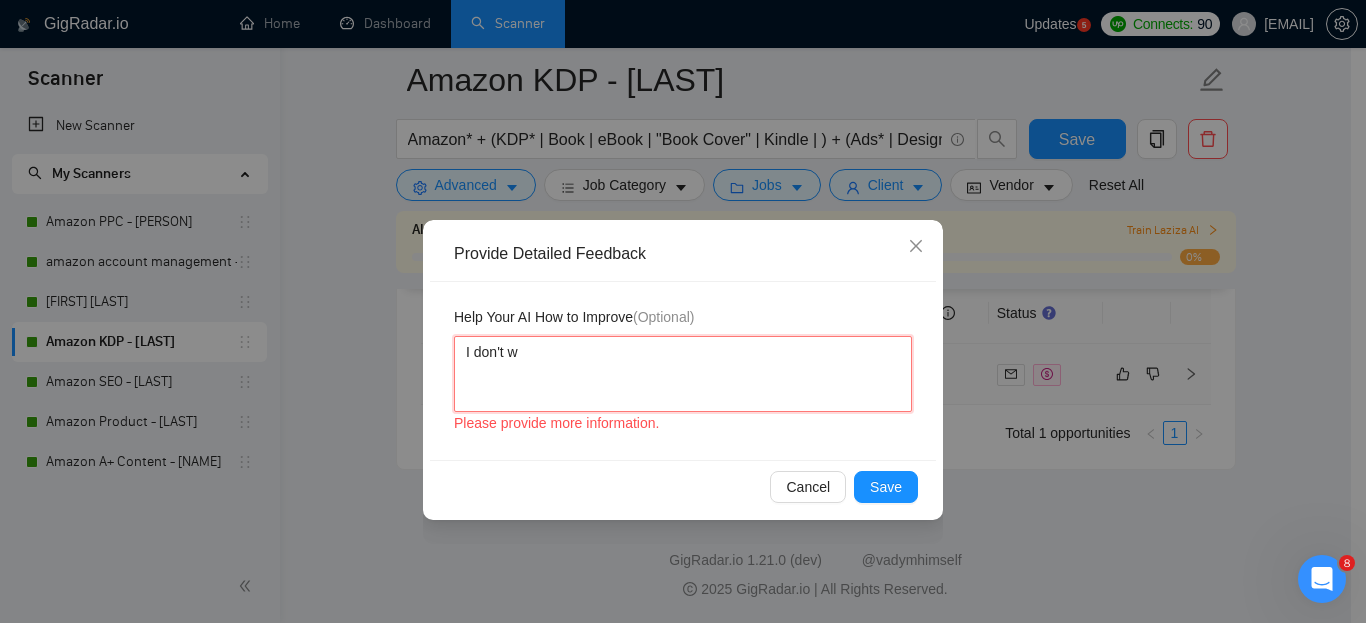 type on "I don't wo" 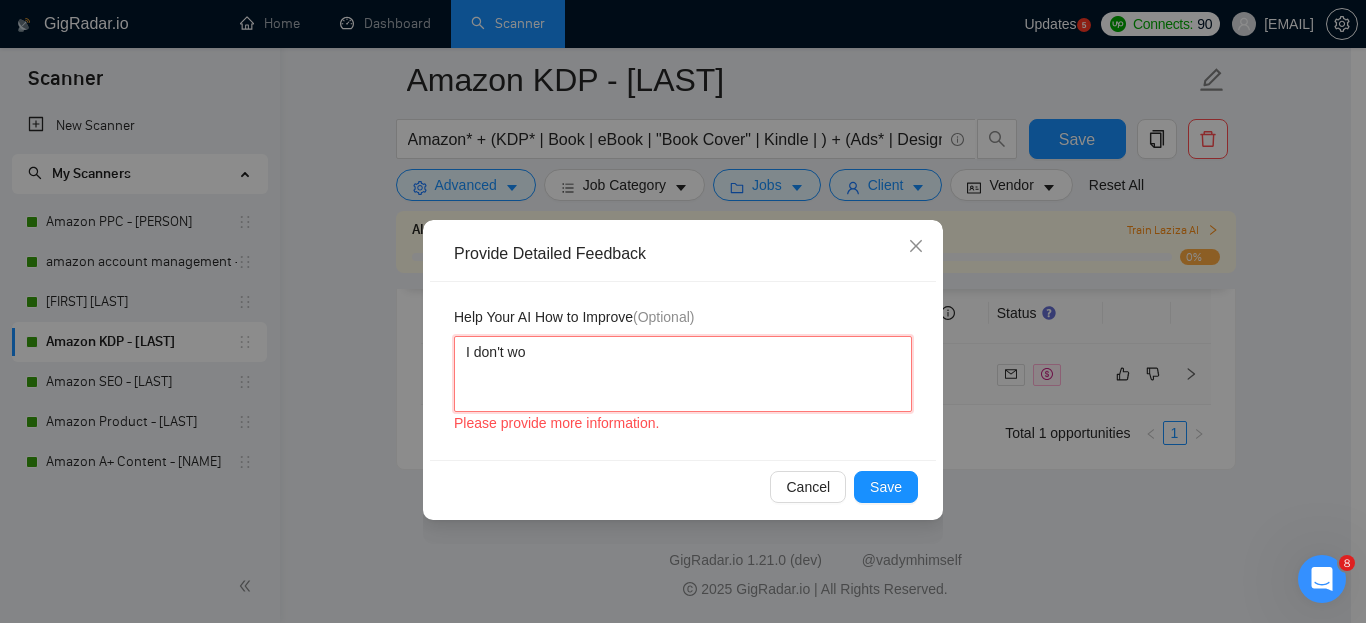 type 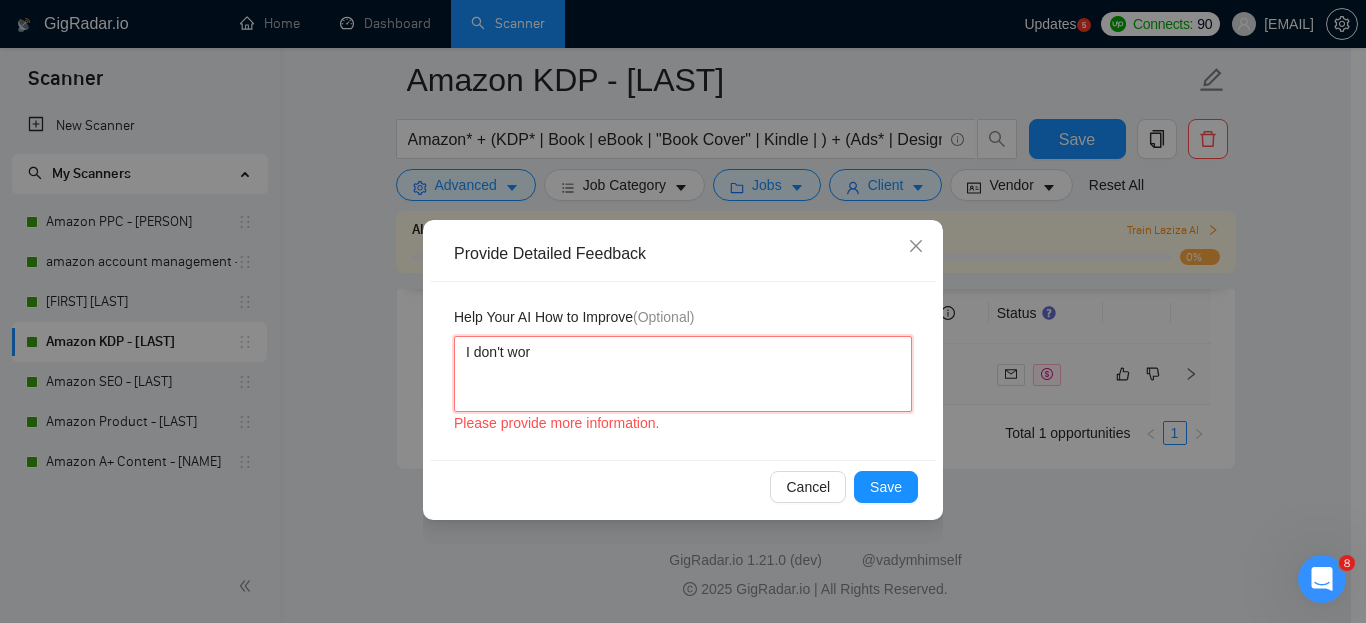 type 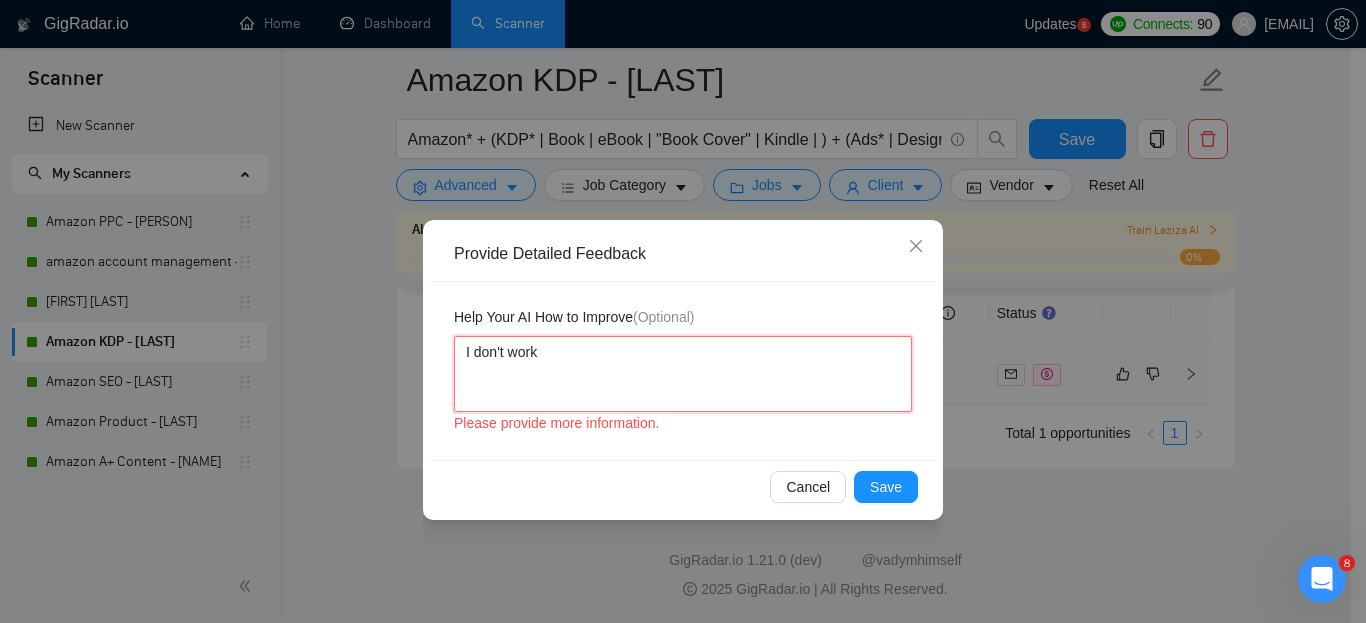 type 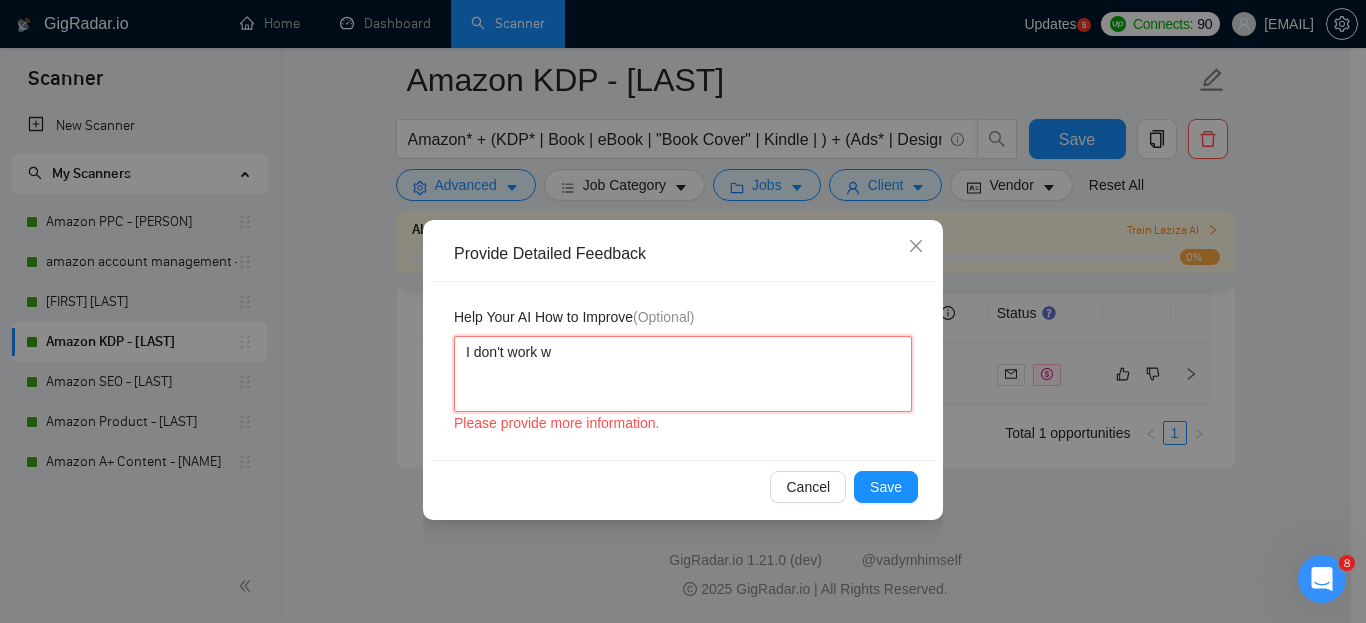 type 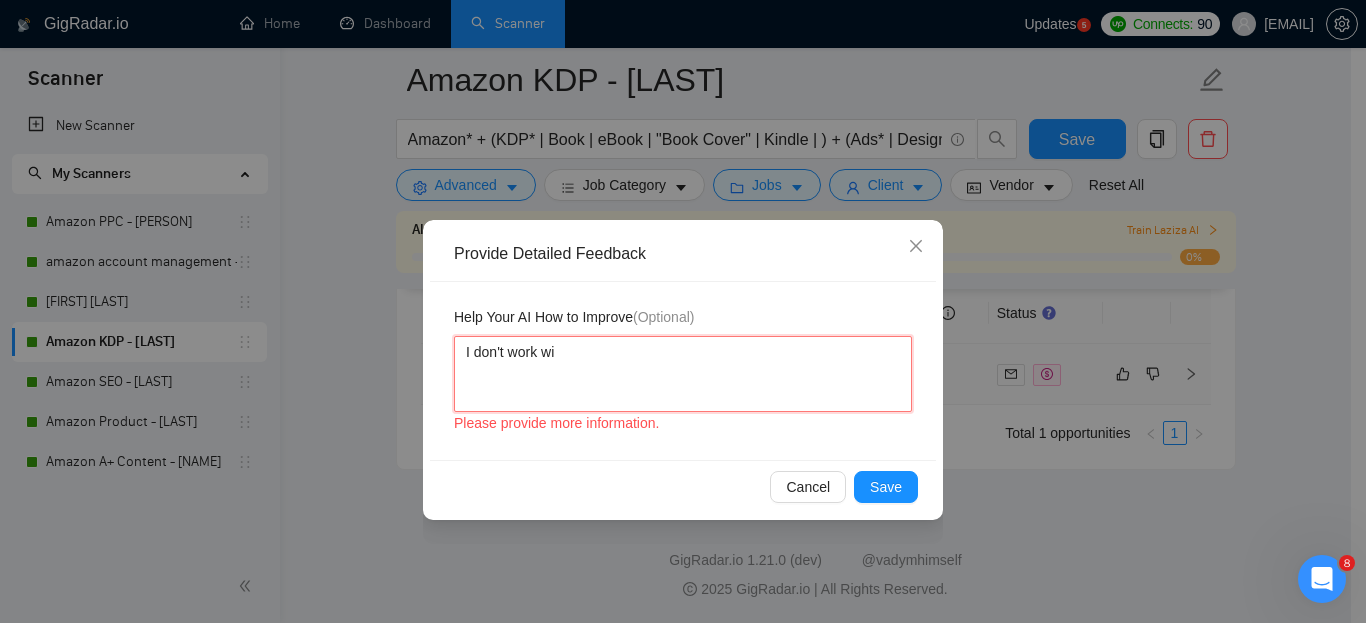 type 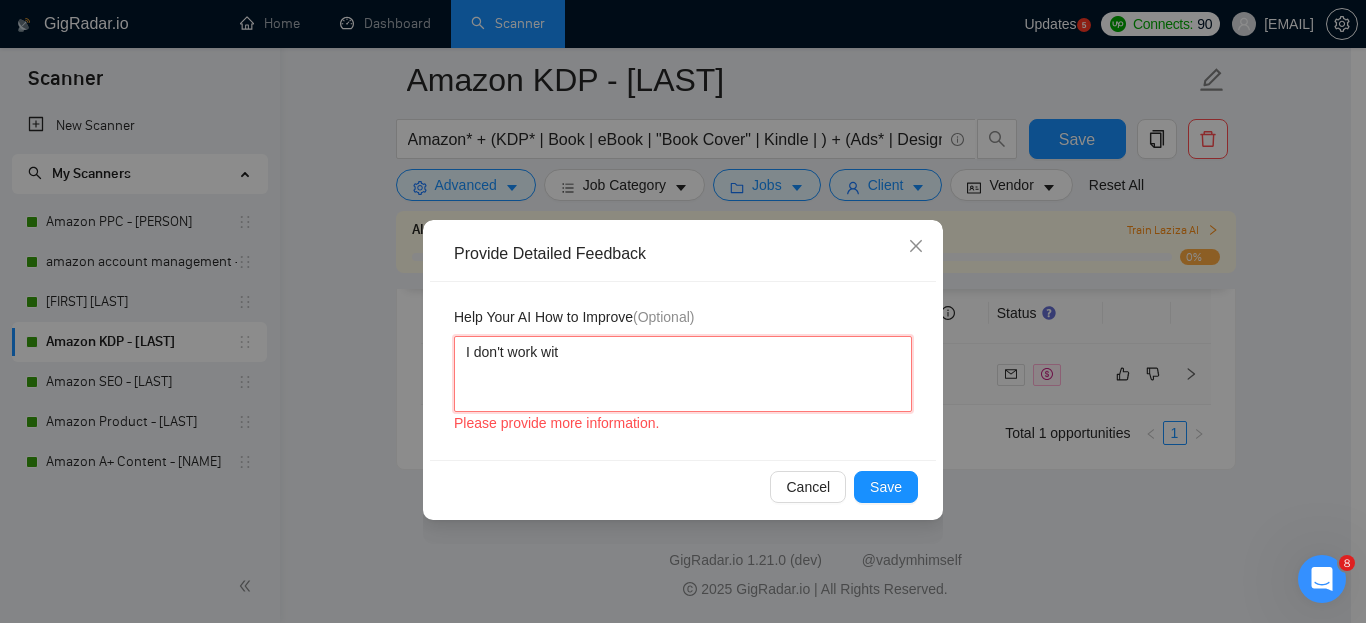 type on "I don't work with" 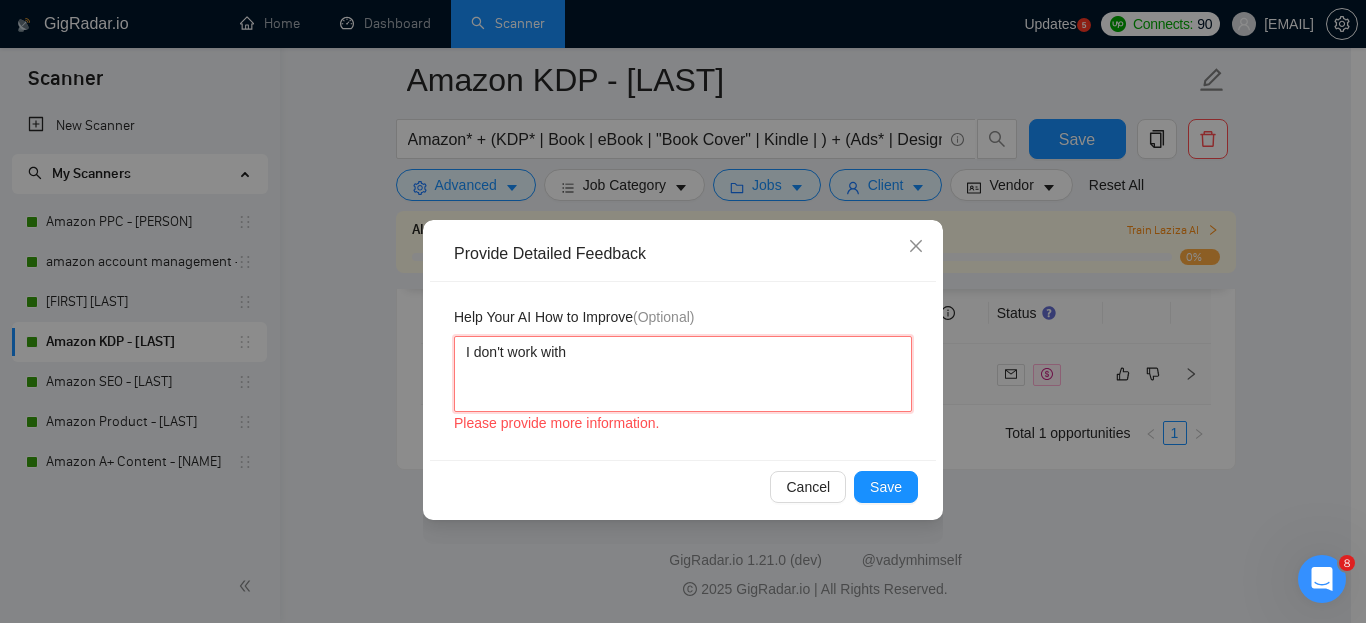 type 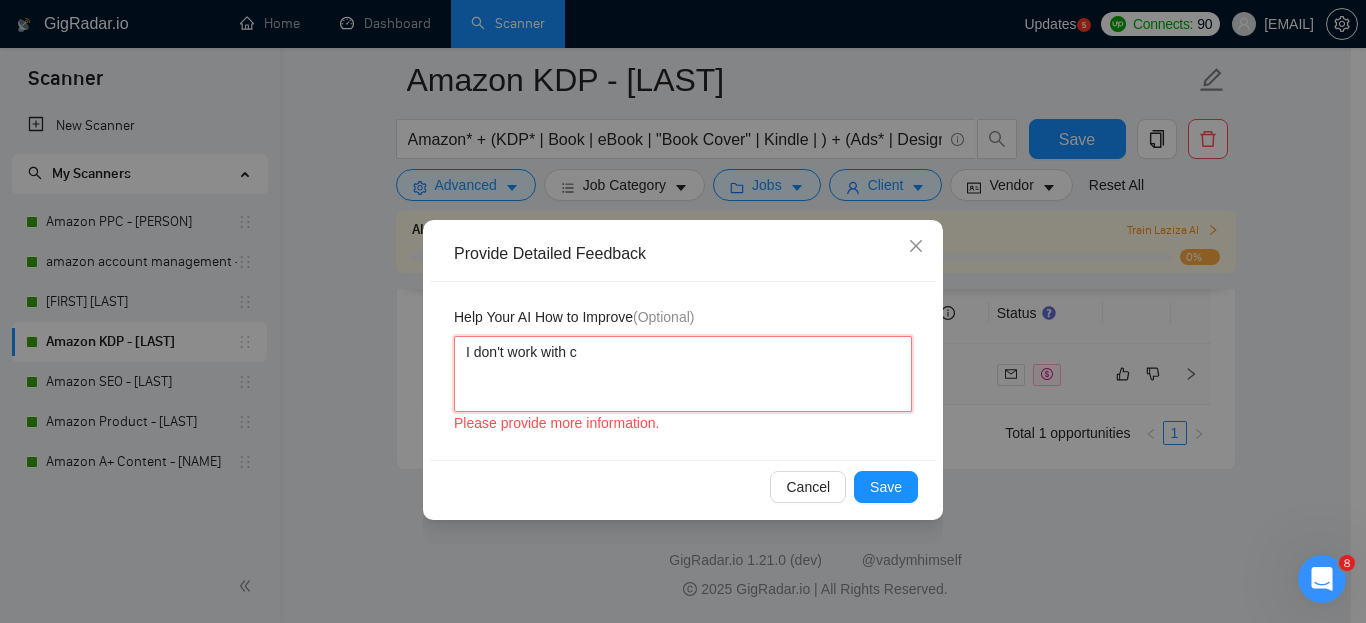 type 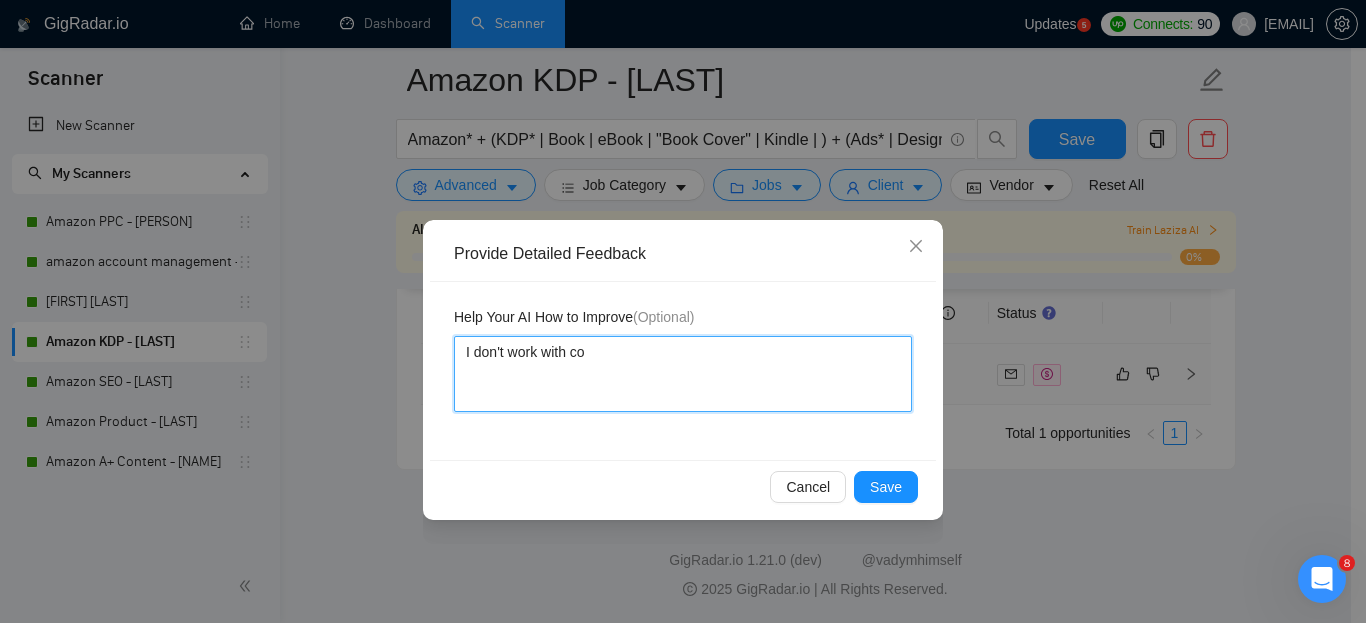 type 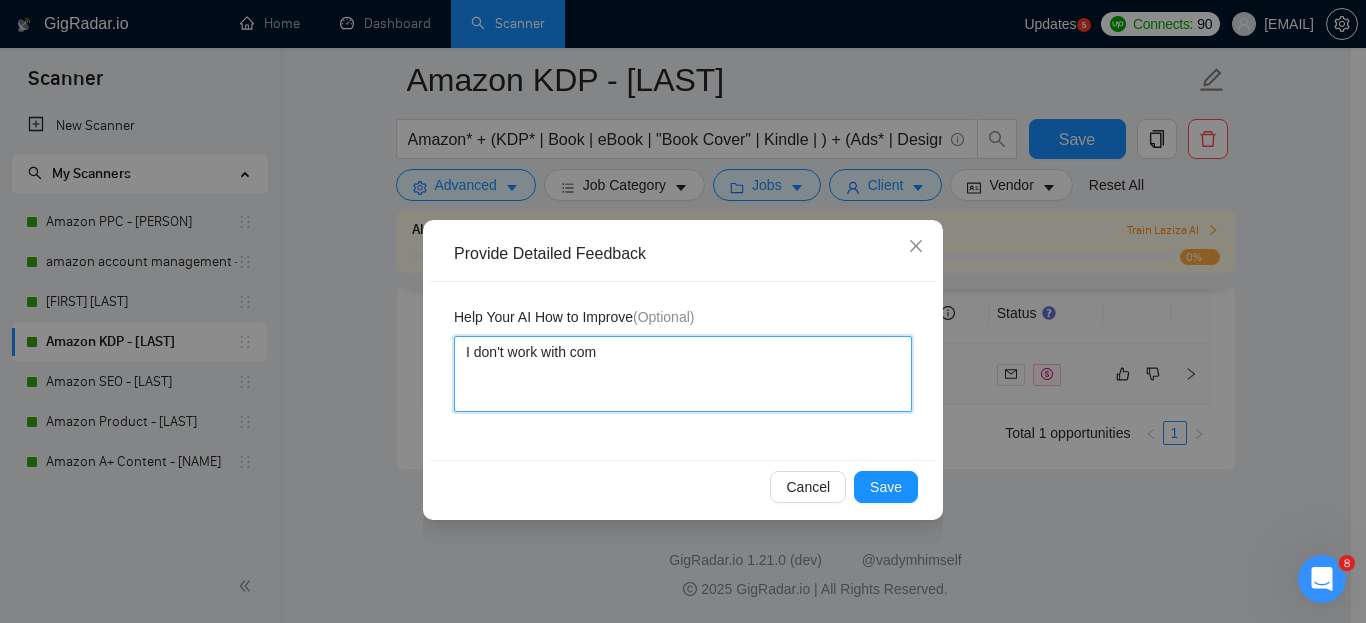type 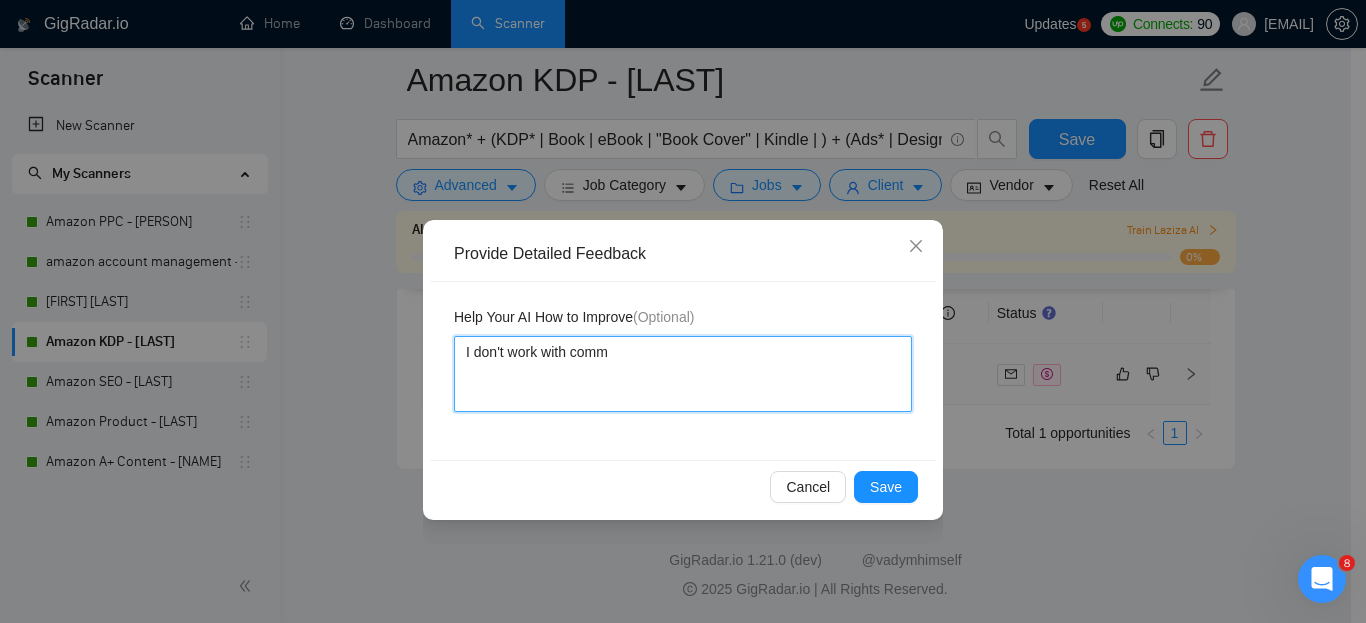 type 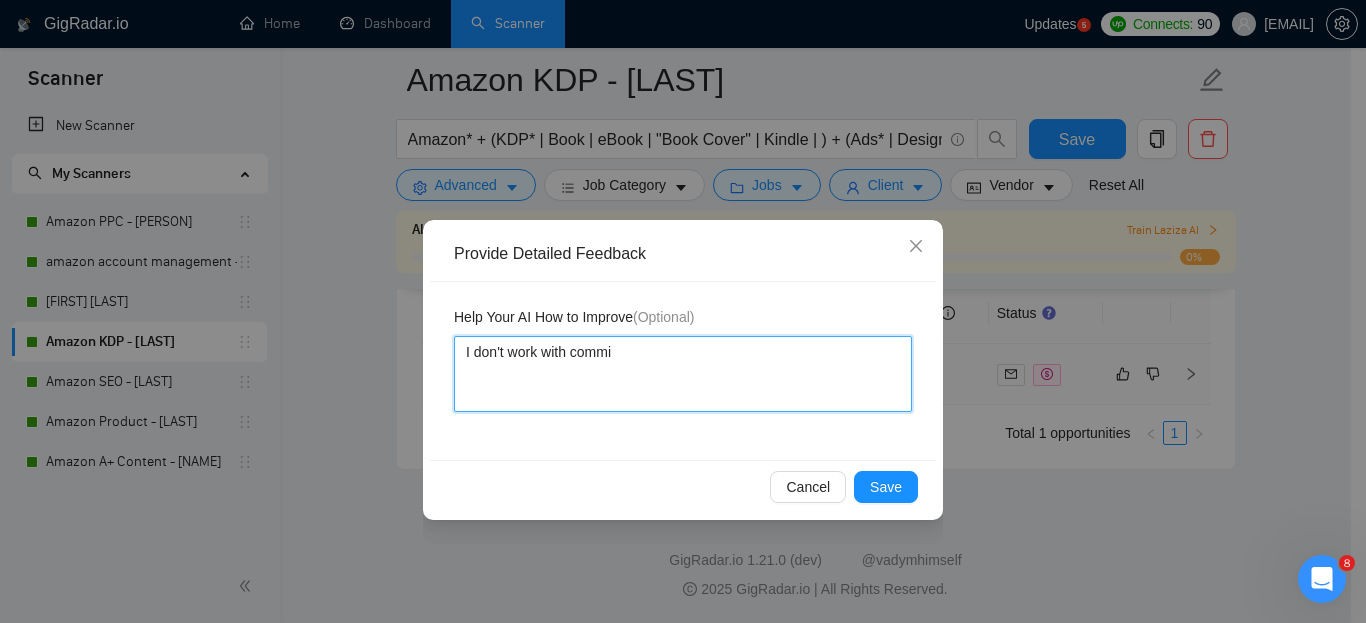 type 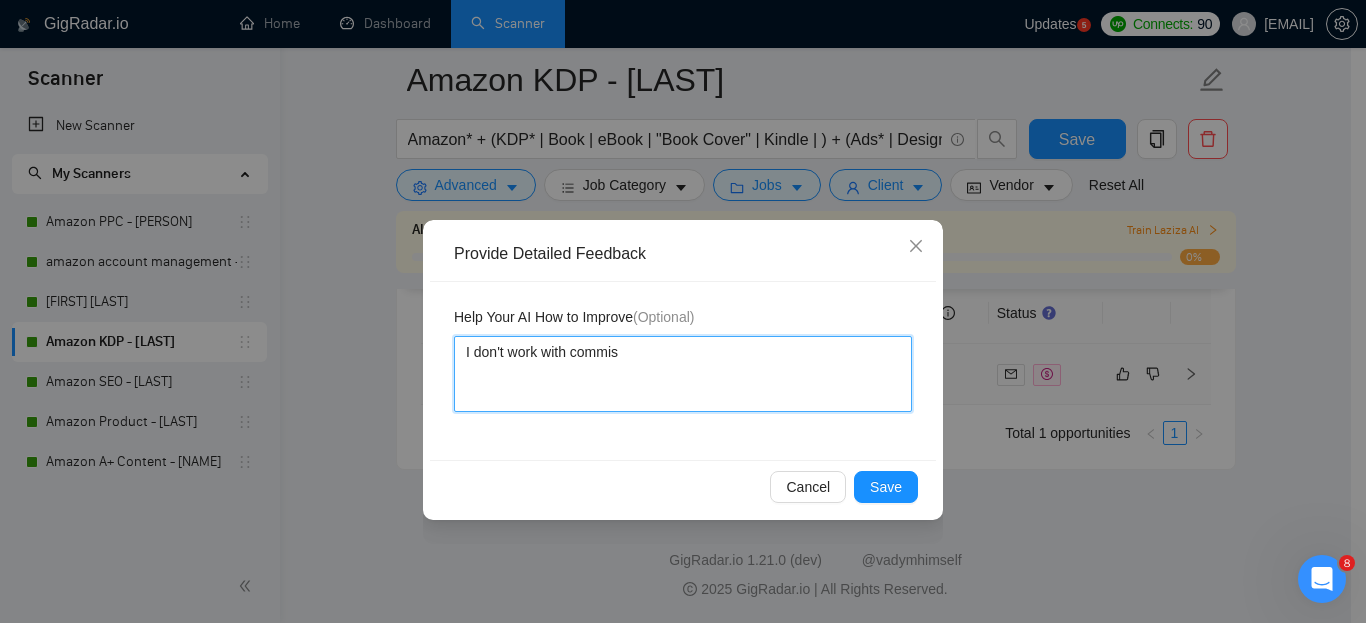 type 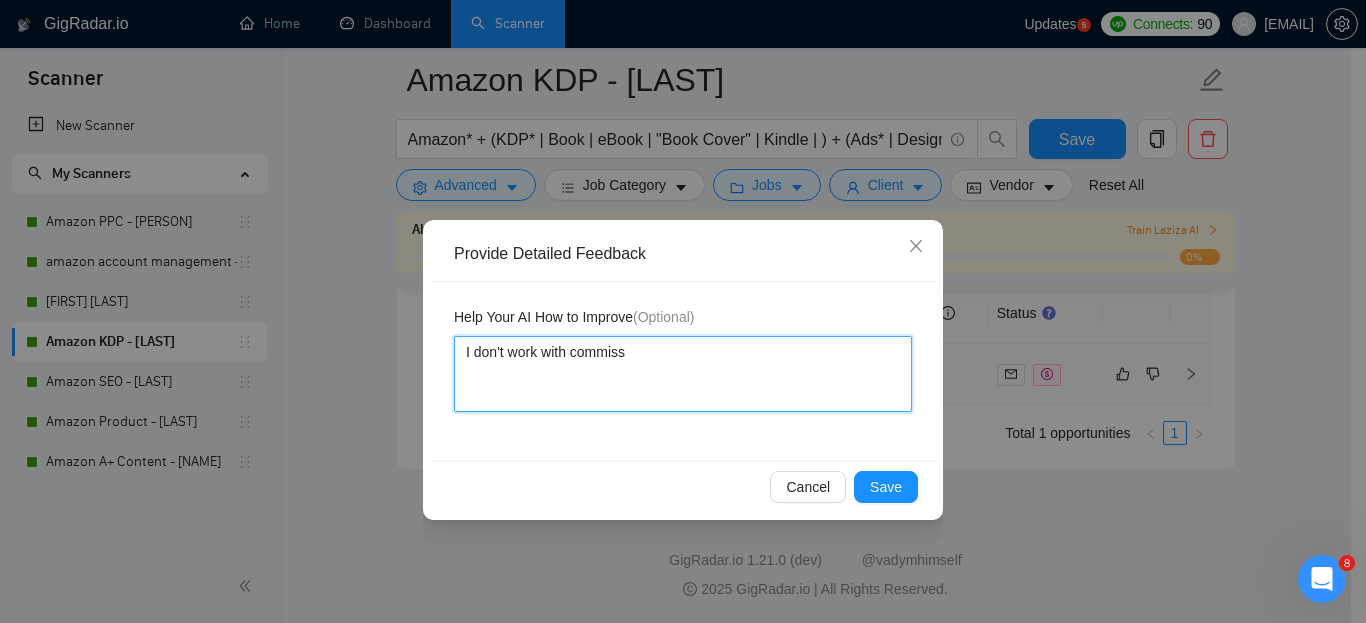 type on "I don't work with commissi" 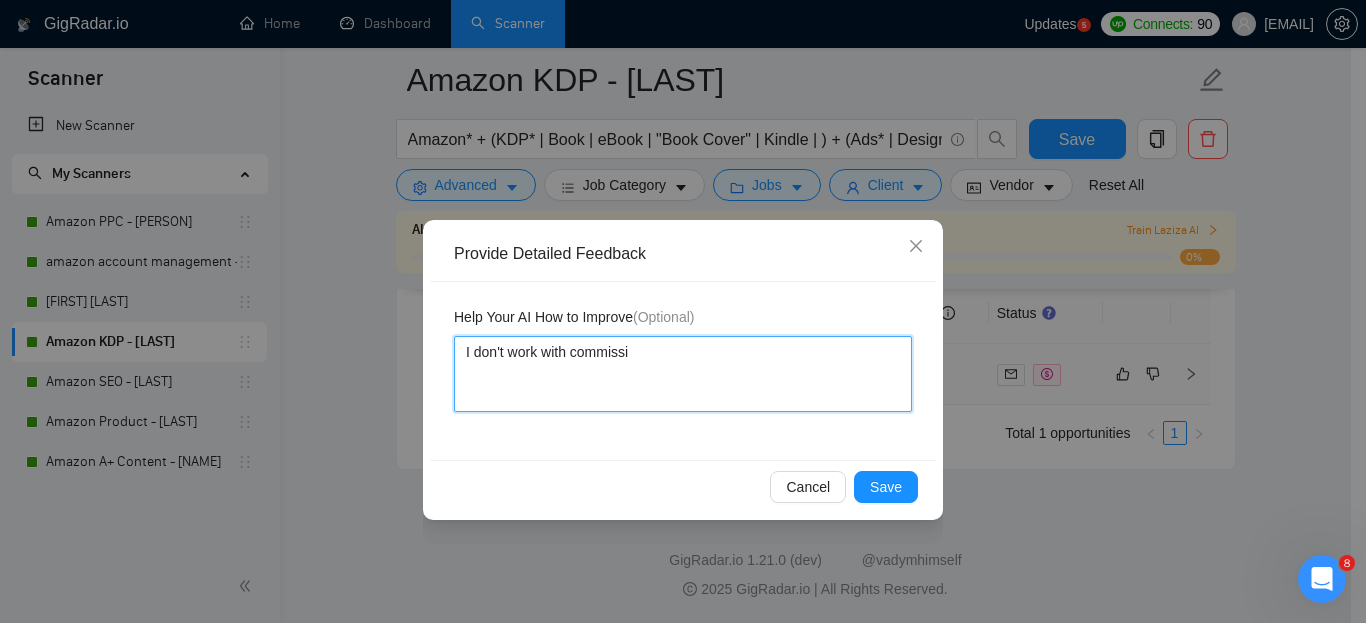 type 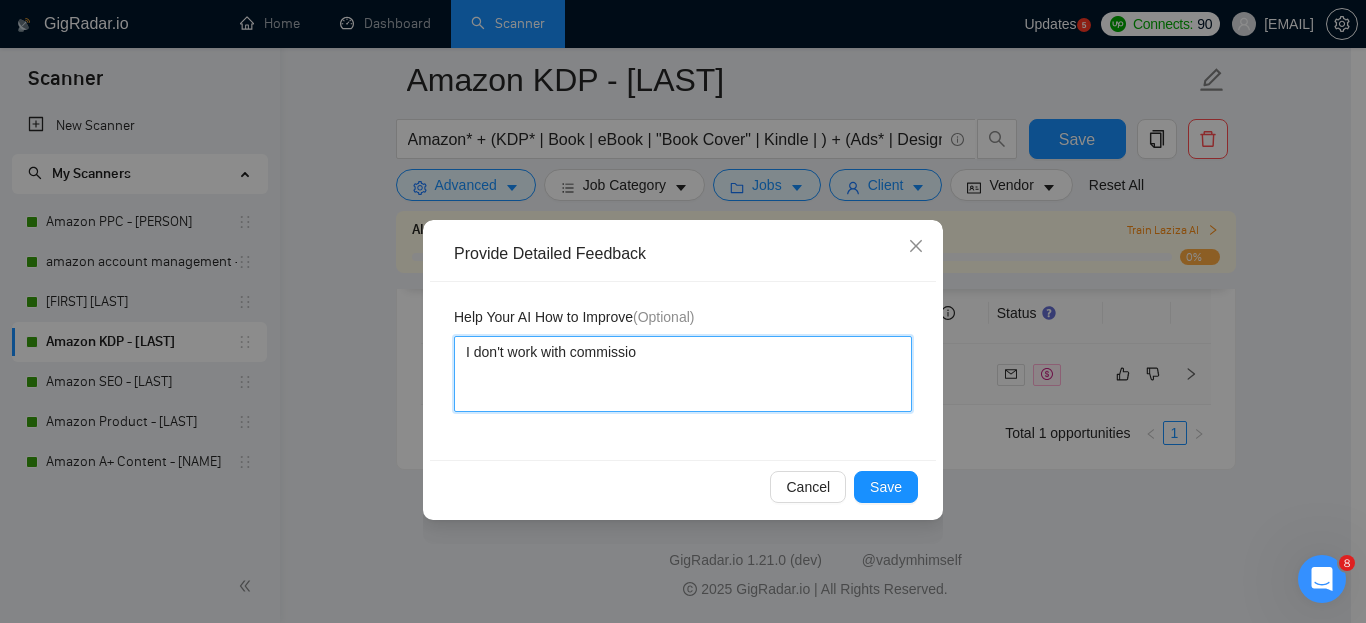 type 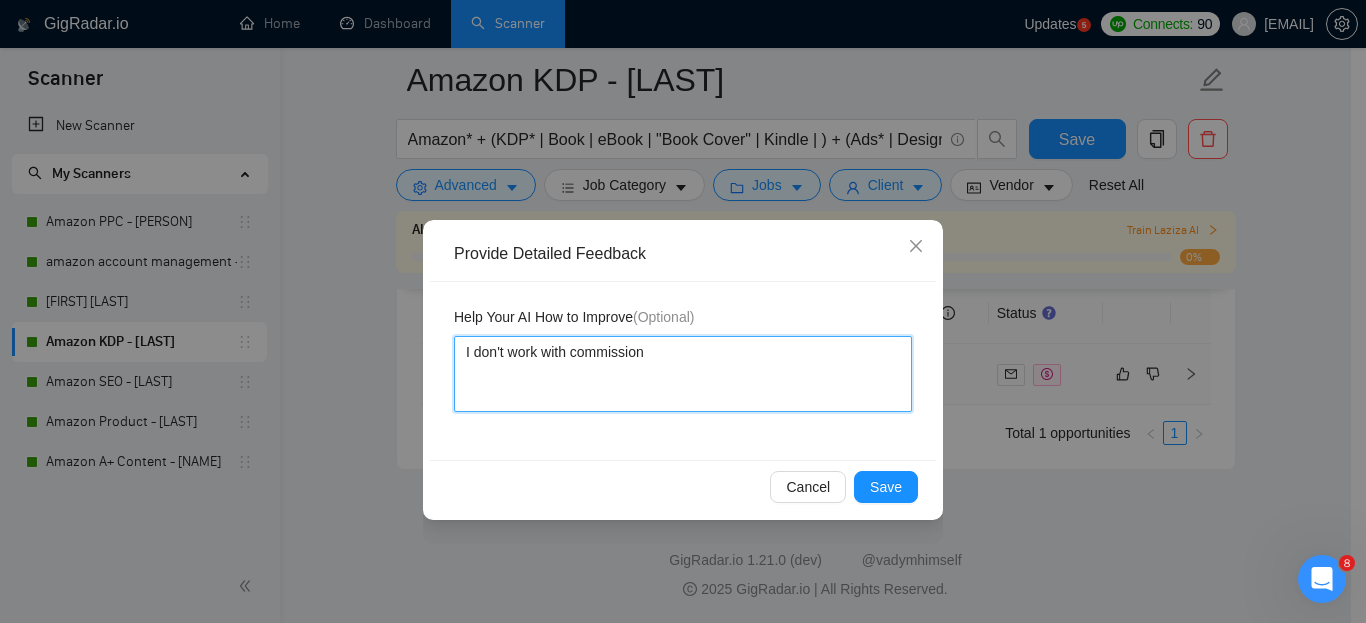 type 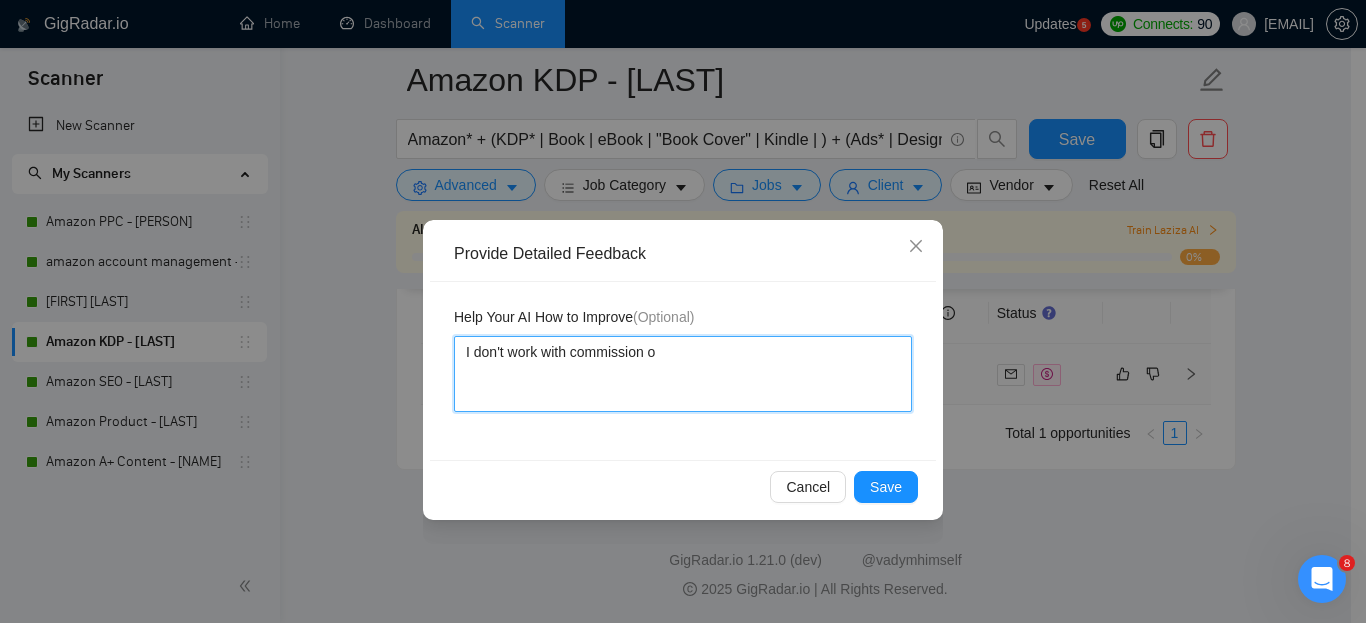 type 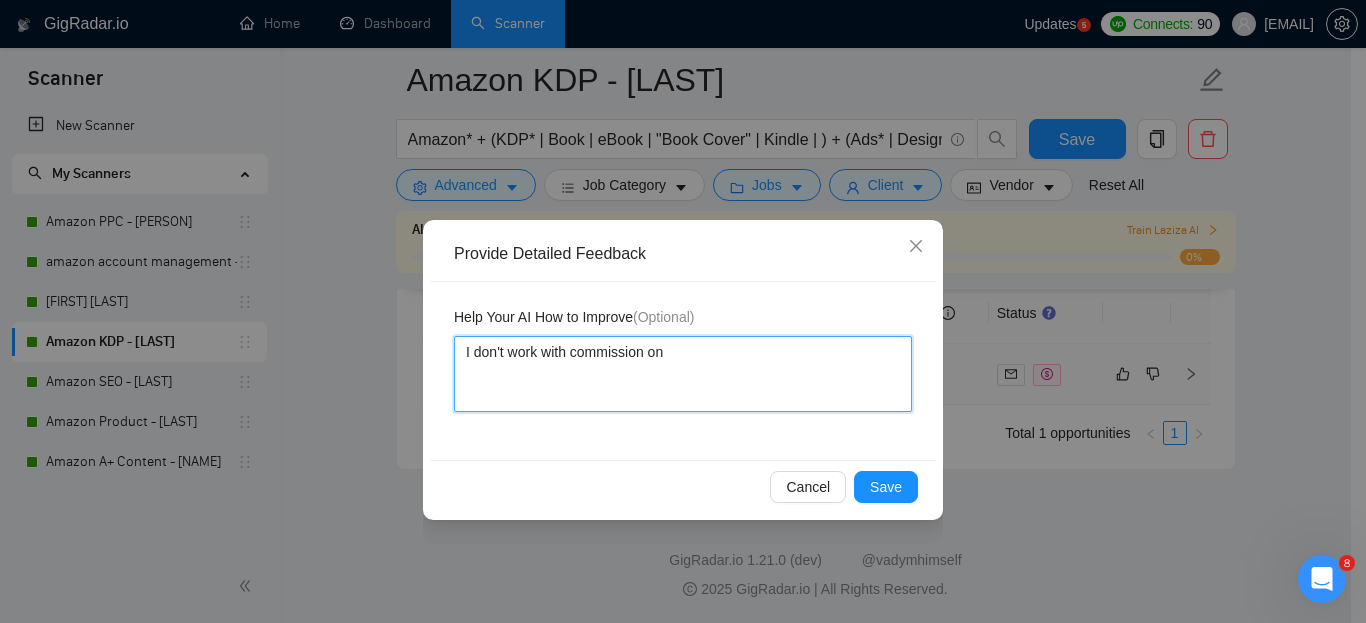 type 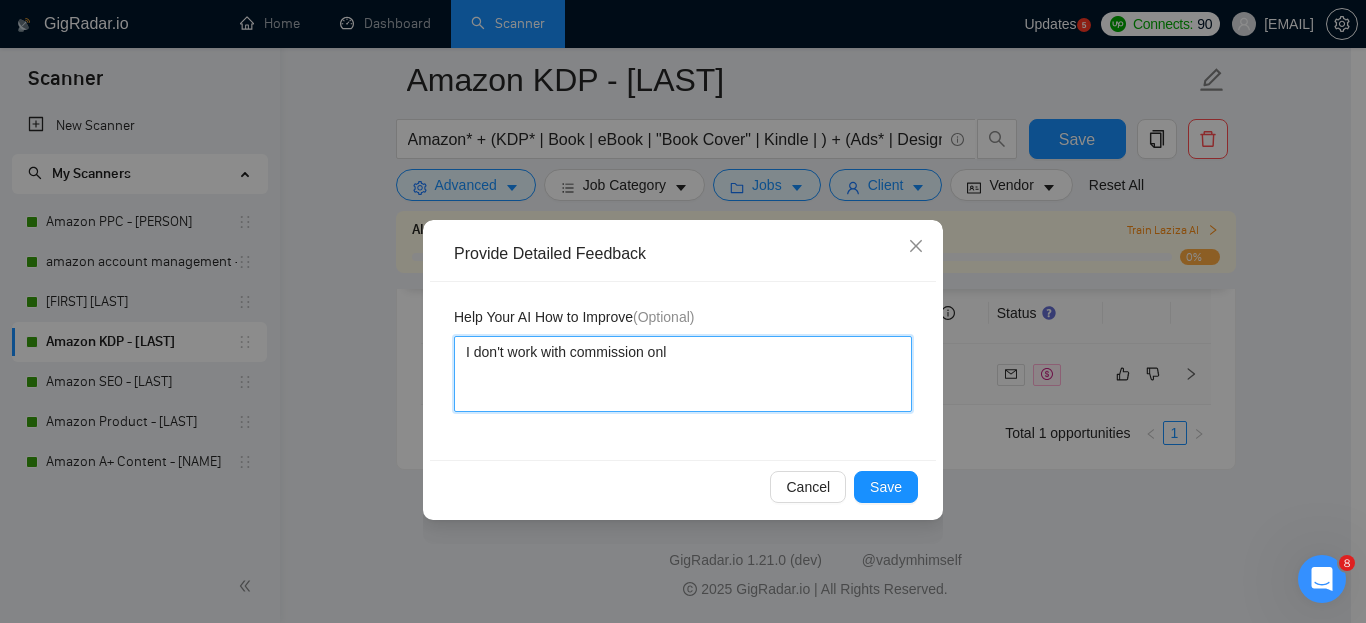 type 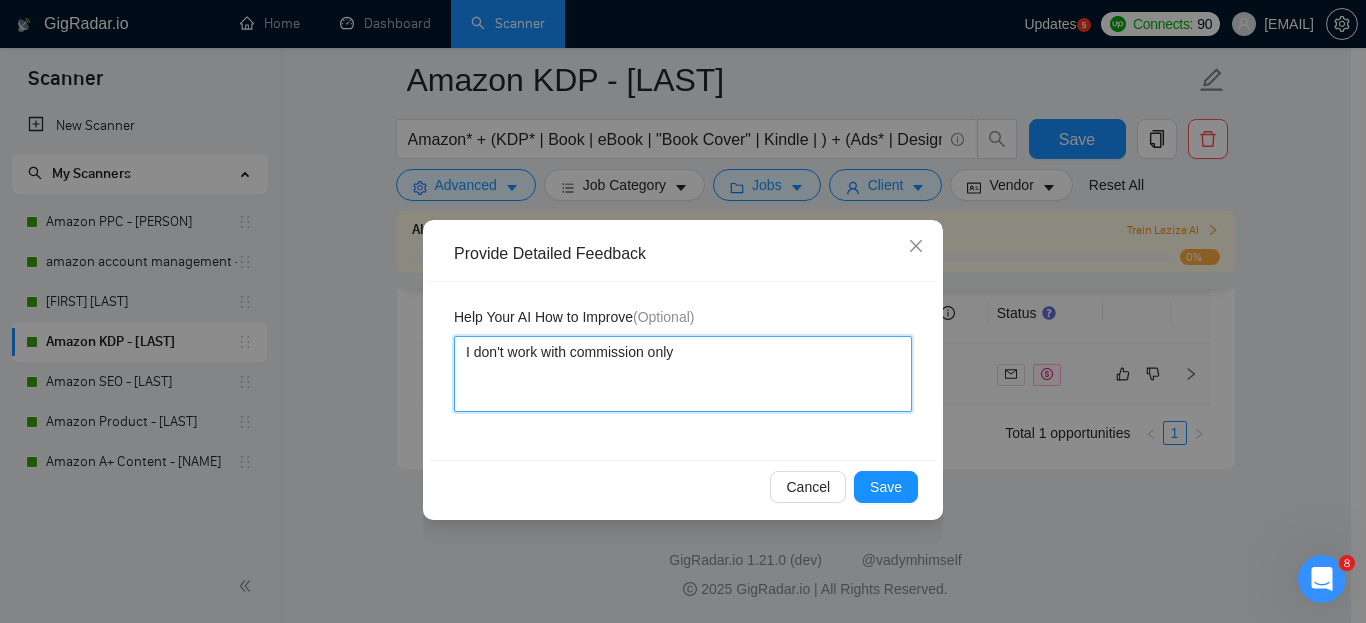 type 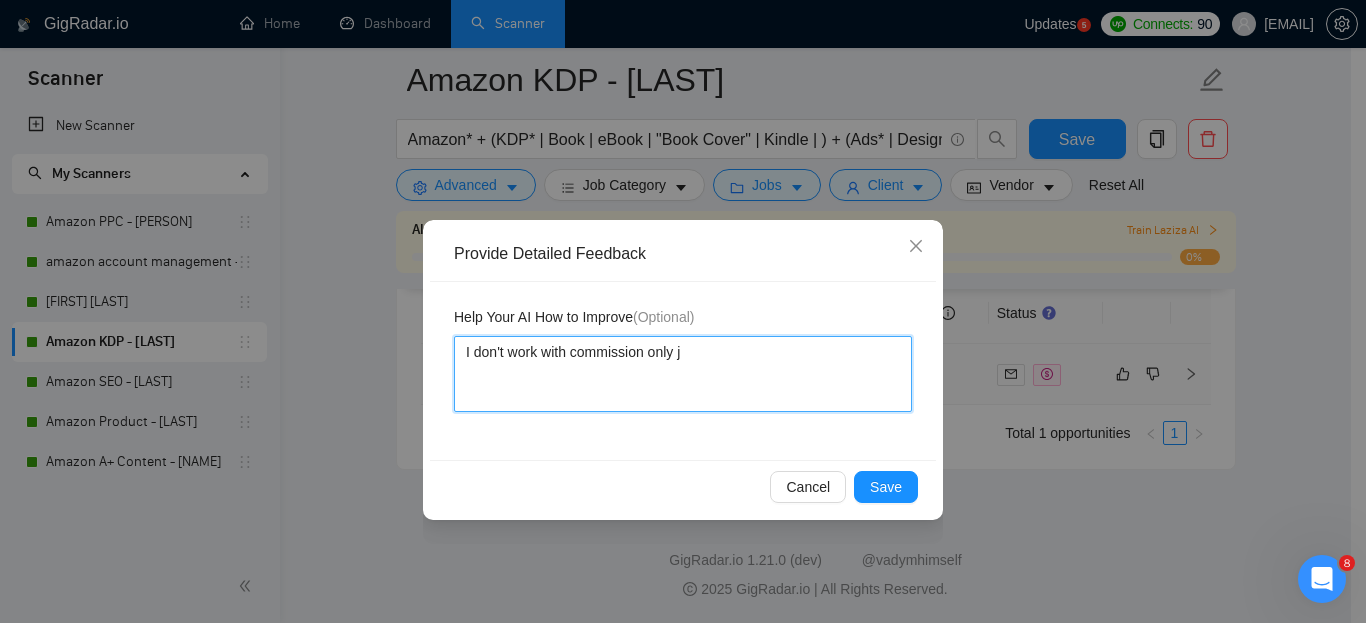type 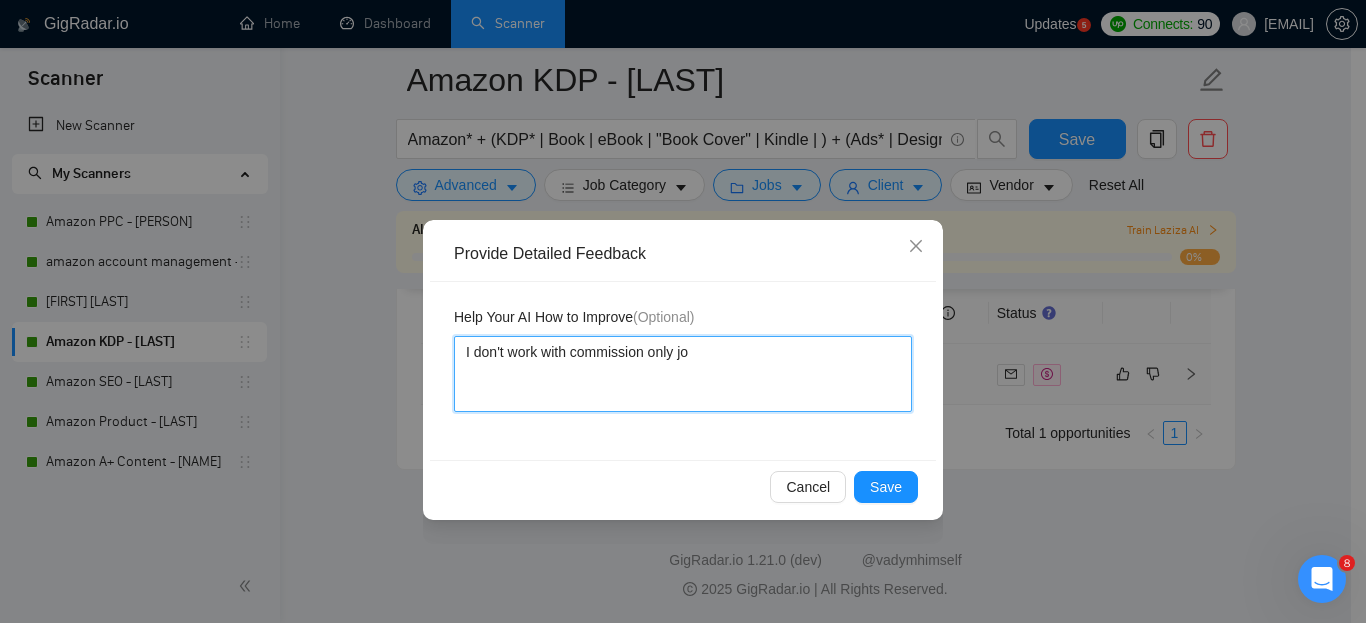 type 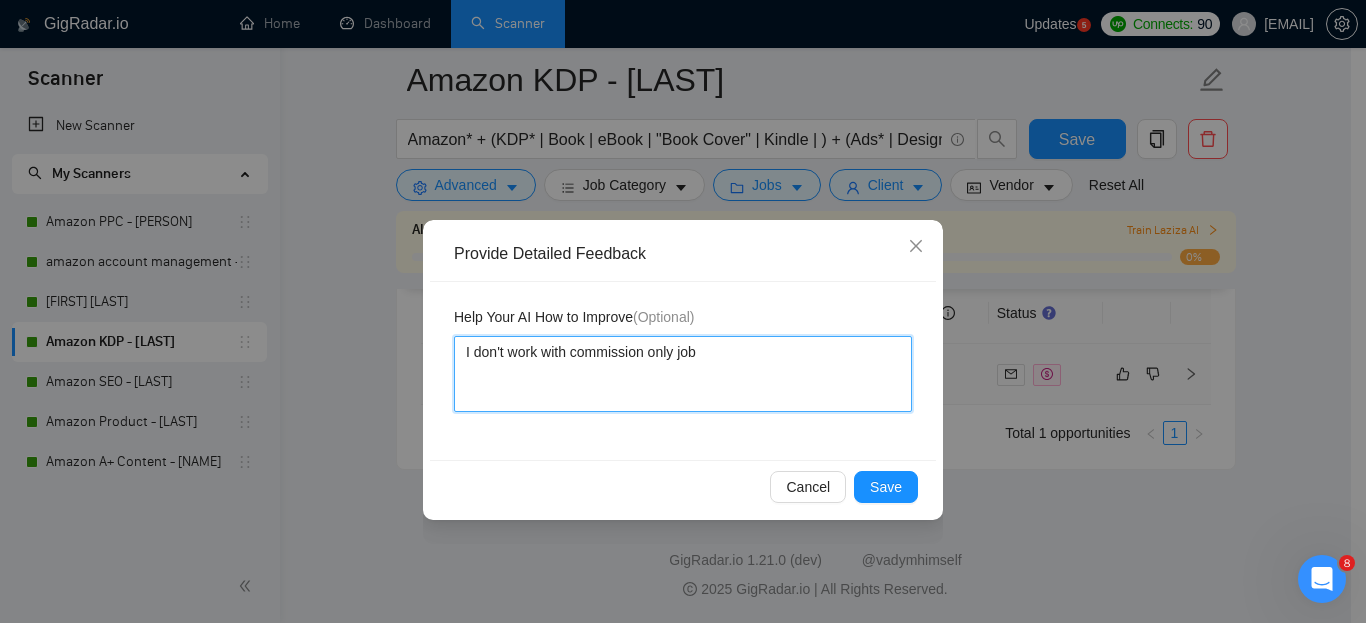 type 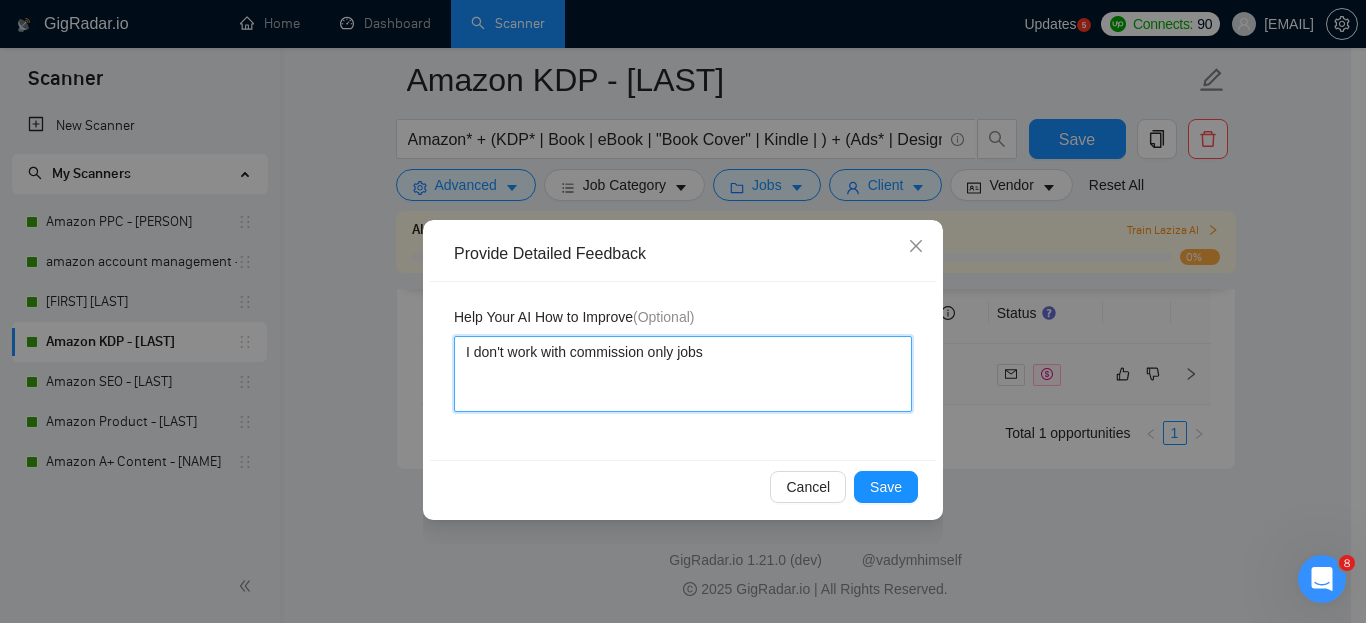 type 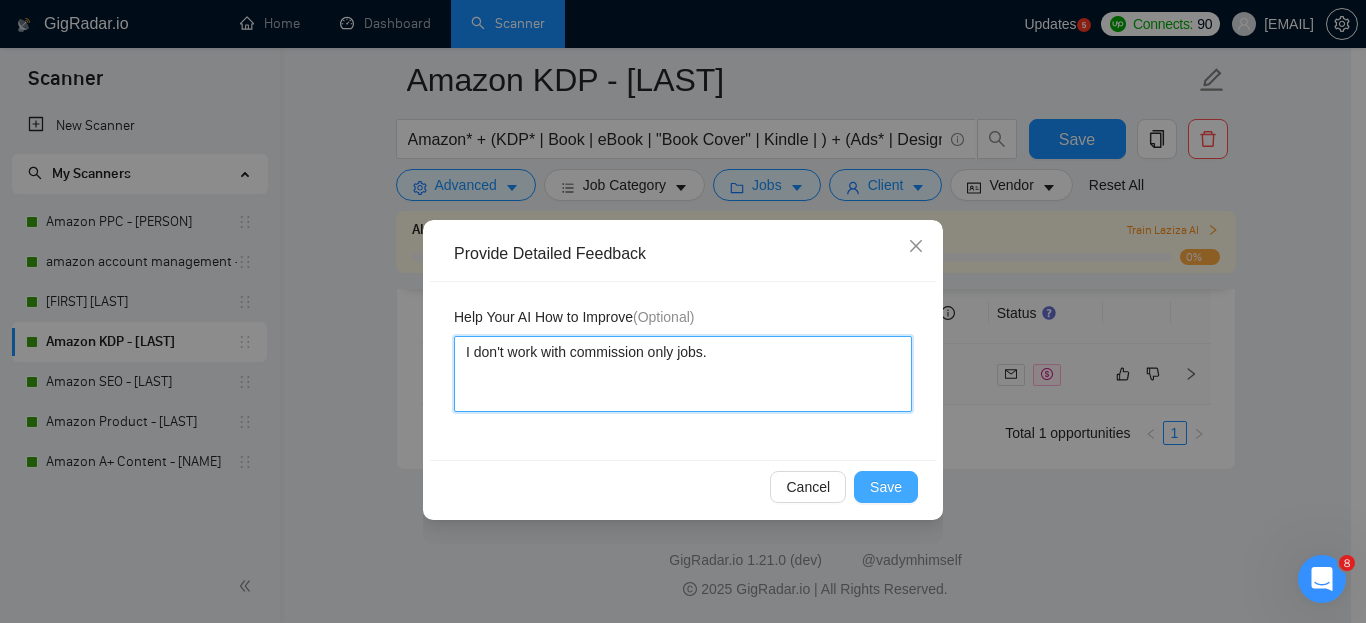 type on "I don't work with commission only jobs." 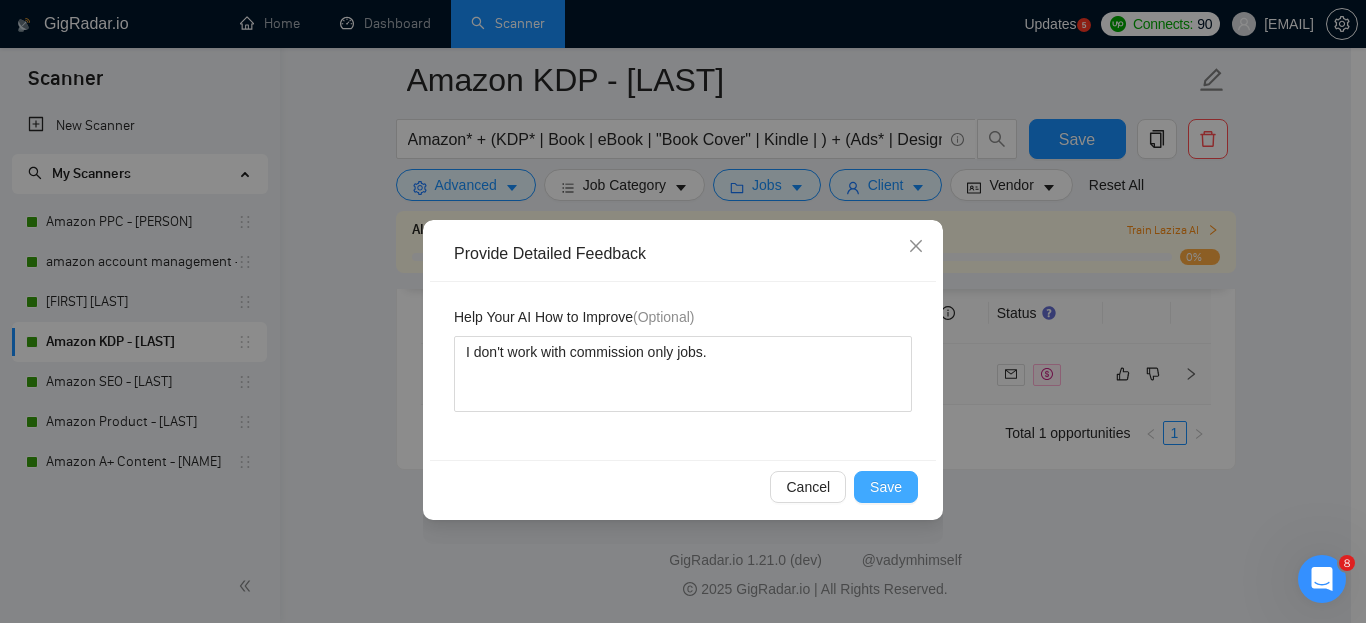 click on "Save" at bounding box center [886, 487] 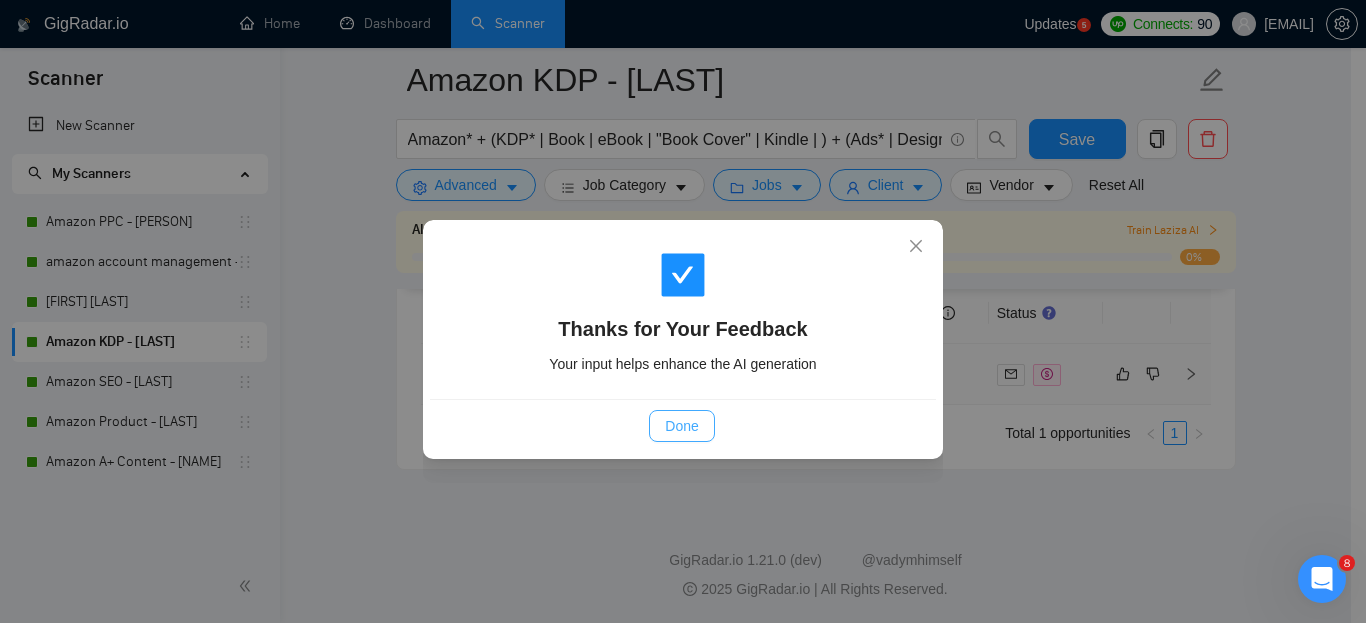 click on "Done" at bounding box center (681, 426) 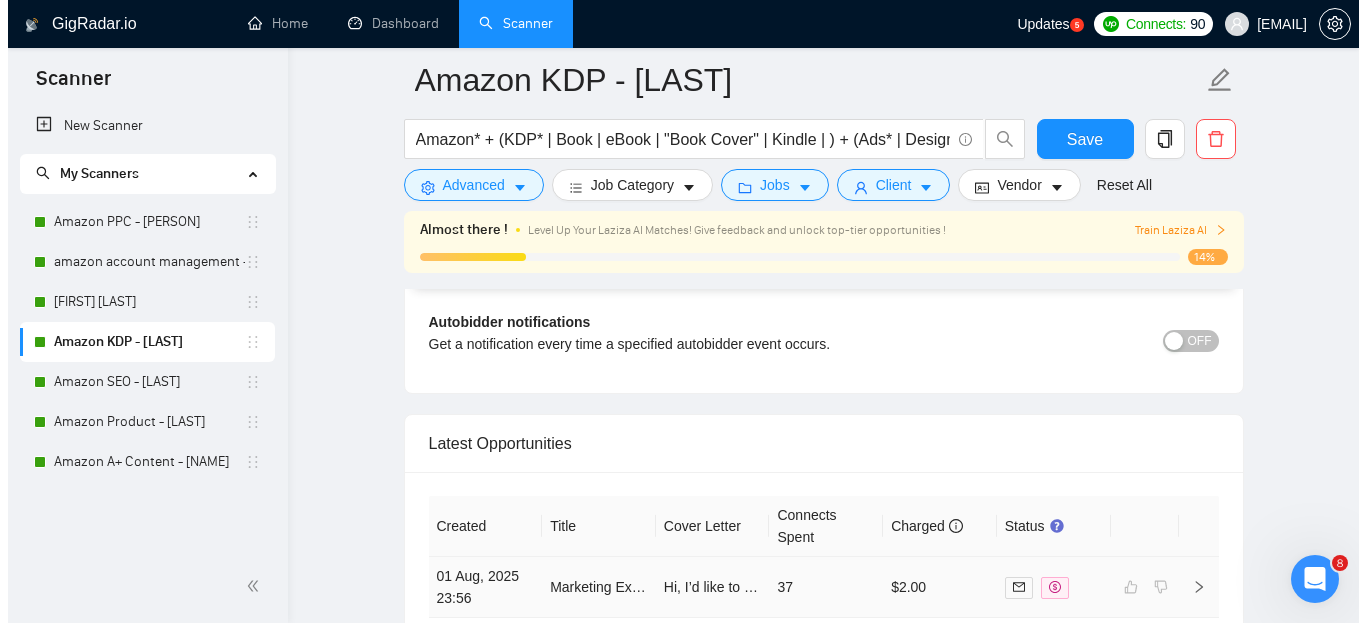 scroll, scrollTop: 4546, scrollLeft: 0, axis: vertical 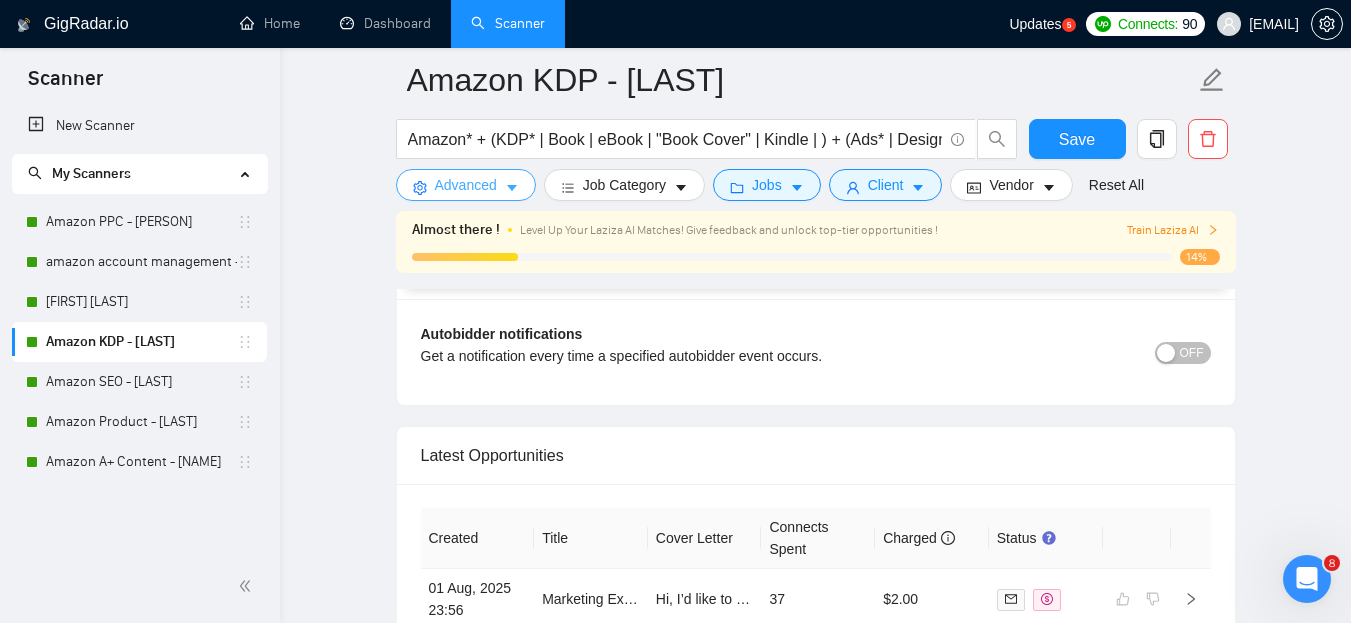 click 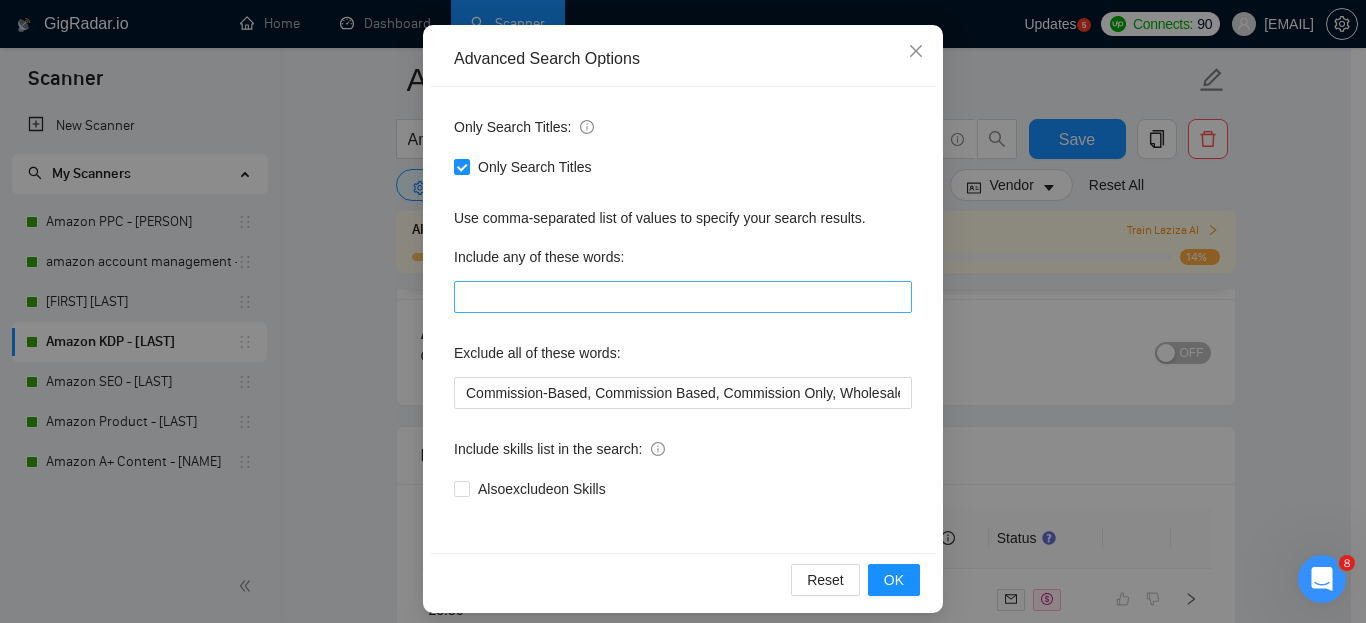 scroll, scrollTop: 209, scrollLeft: 0, axis: vertical 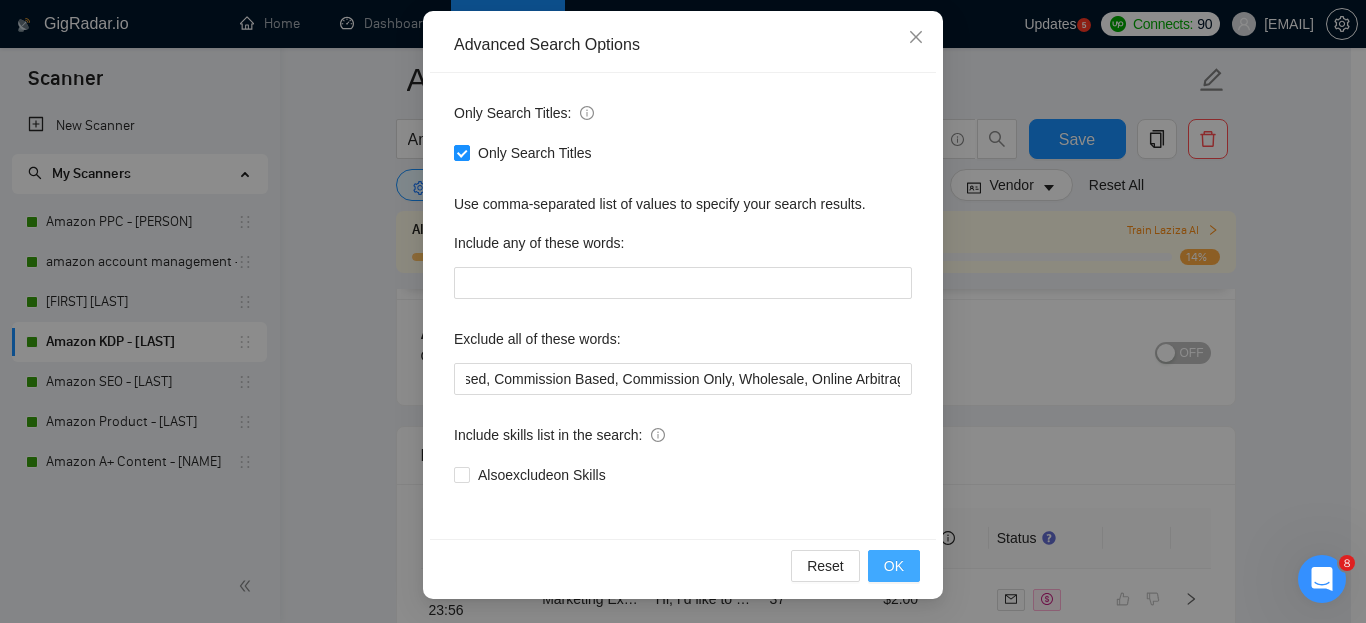 click on "OK" at bounding box center (894, 566) 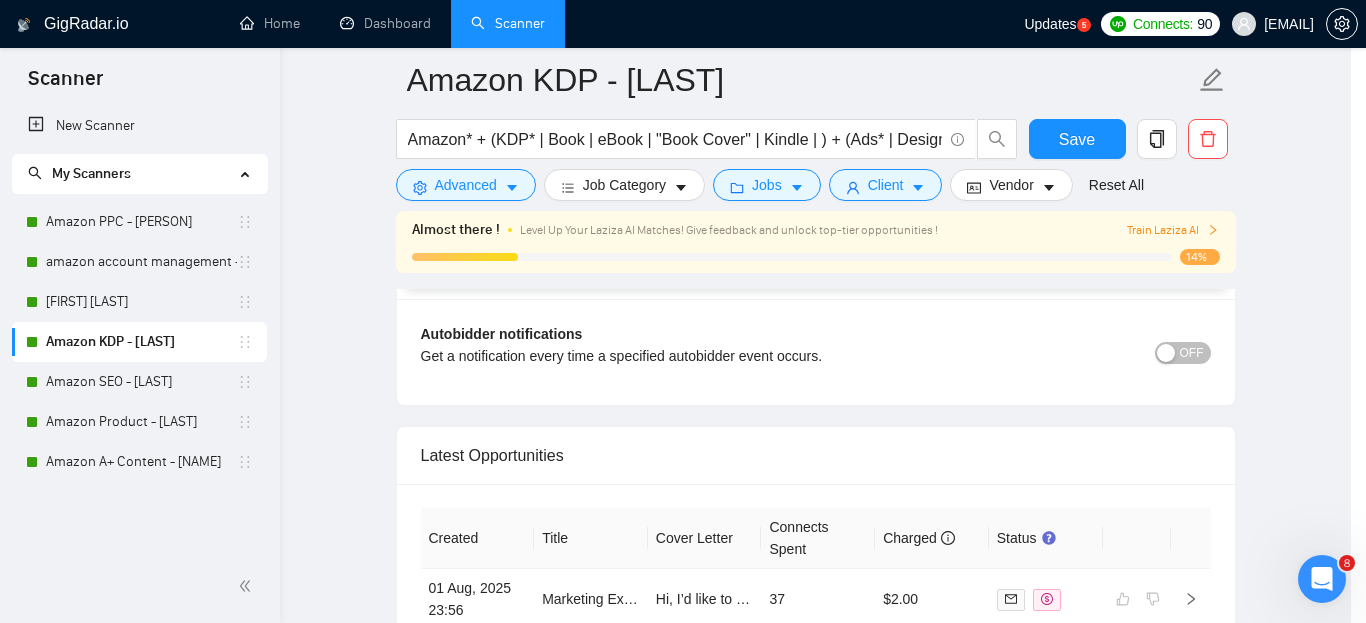 scroll, scrollTop: 109, scrollLeft: 0, axis: vertical 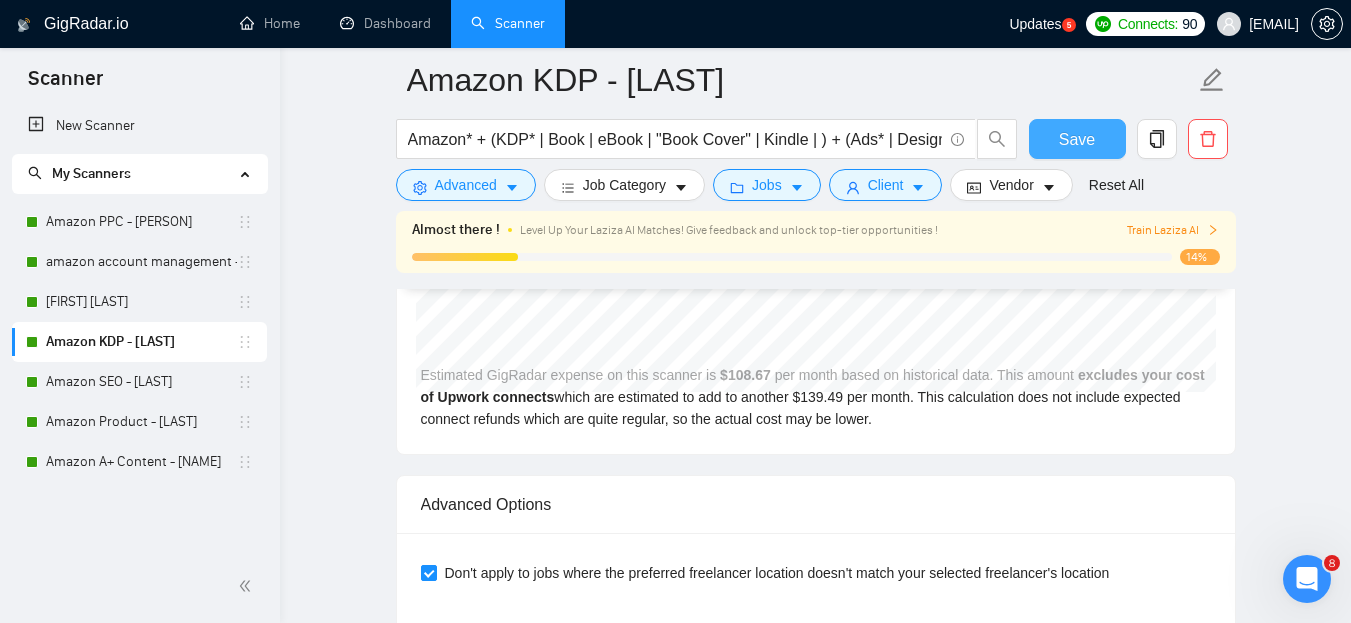 click on "Save" at bounding box center (1077, 139) 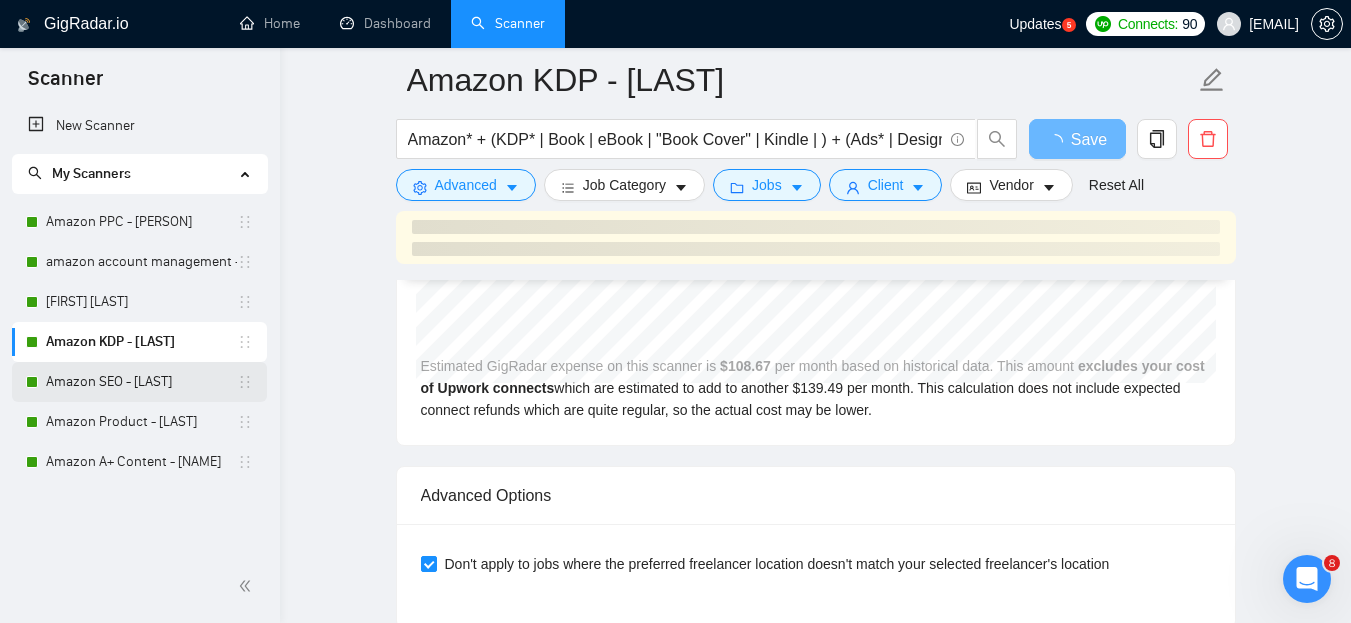 click on "Amazon SEO - [NAME]" at bounding box center (141, 382) 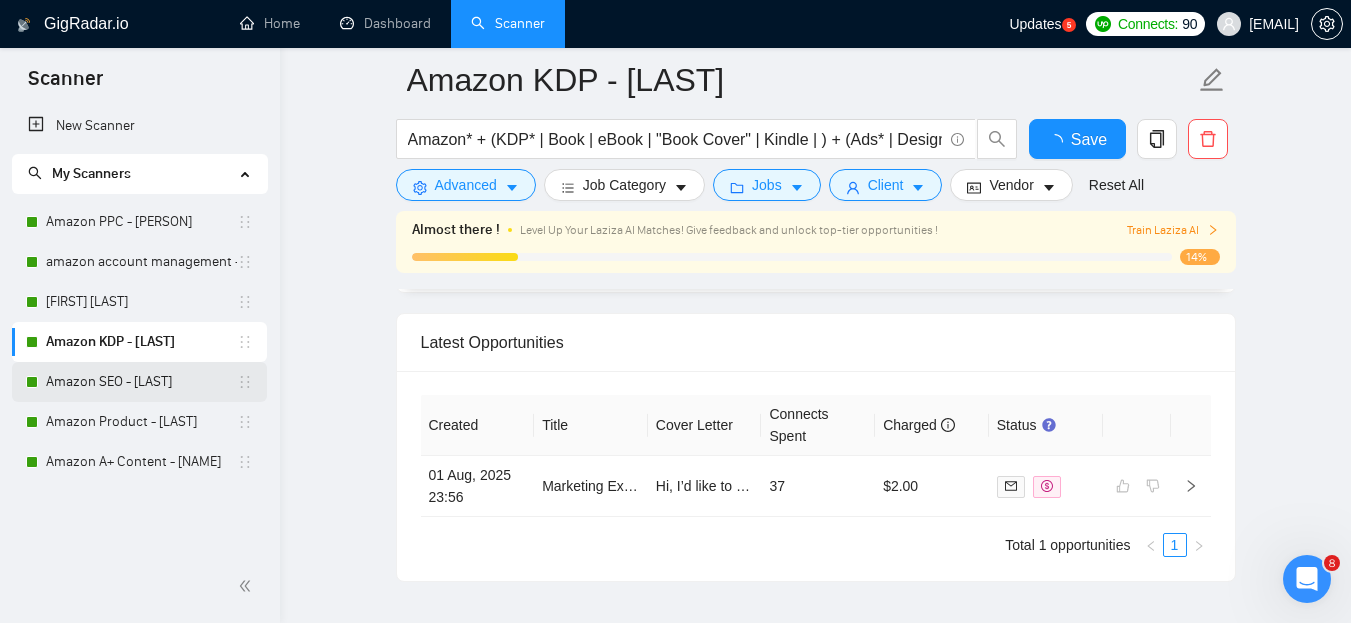 type 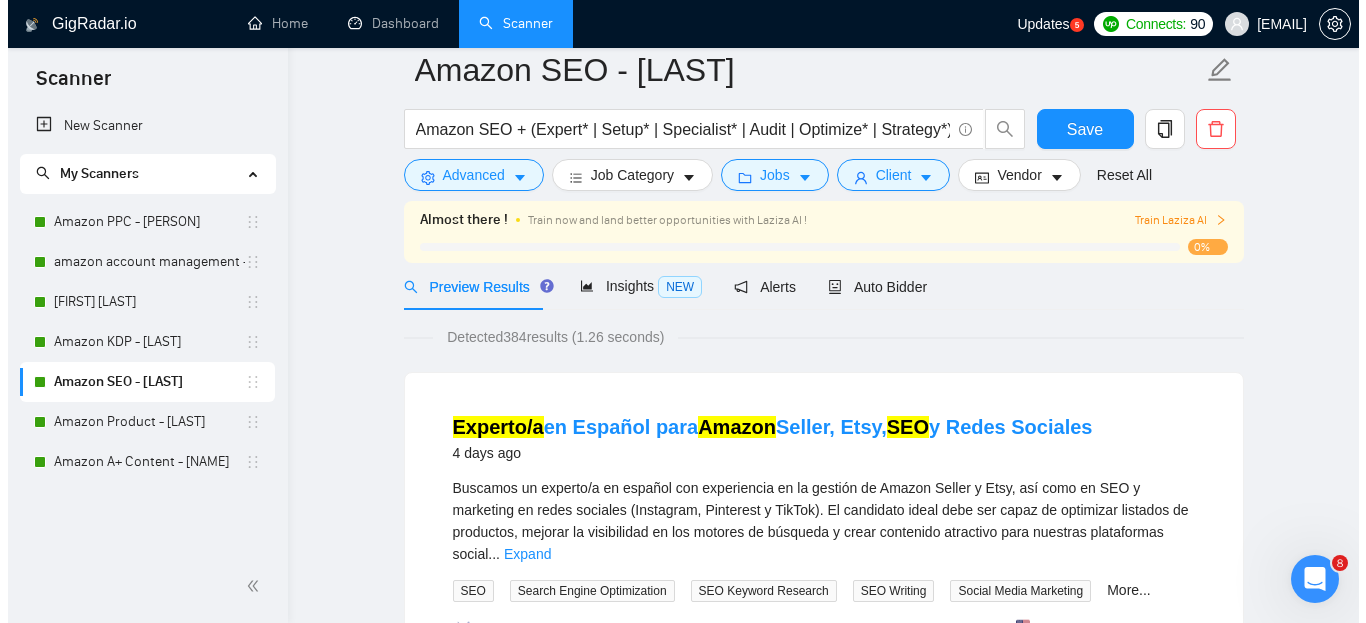 scroll, scrollTop: 0, scrollLeft: 0, axis: both 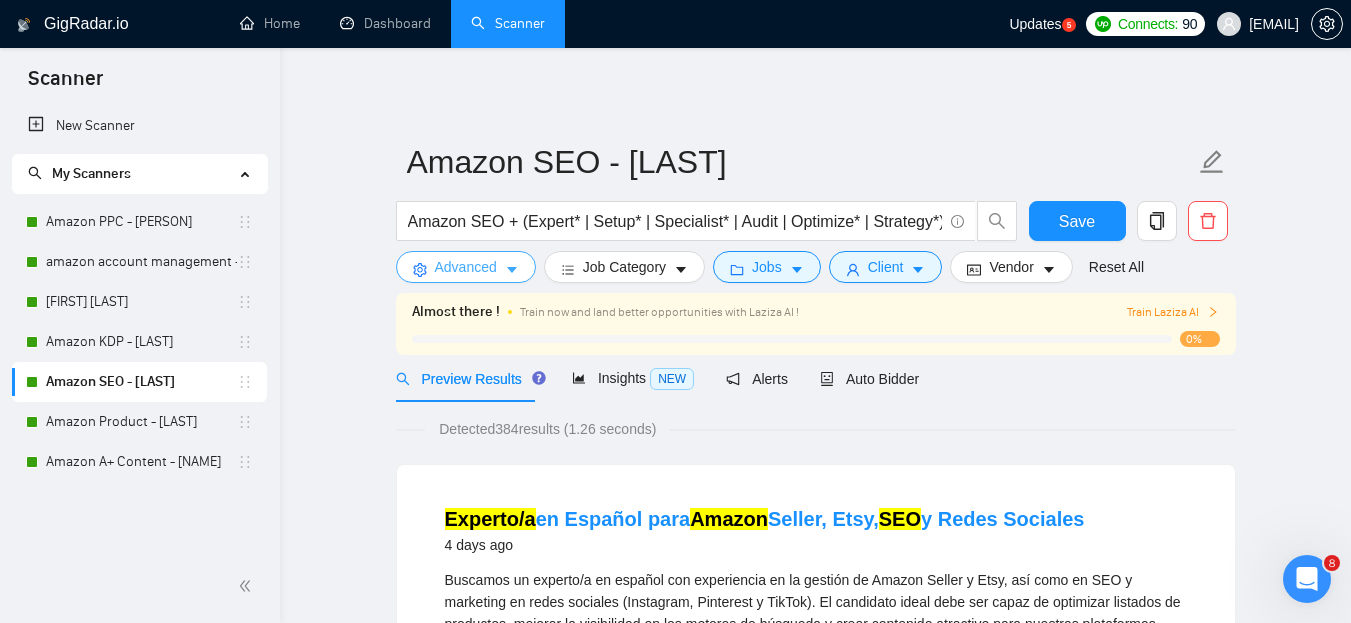 click on "Advanced" at bounding box center (466, 267) 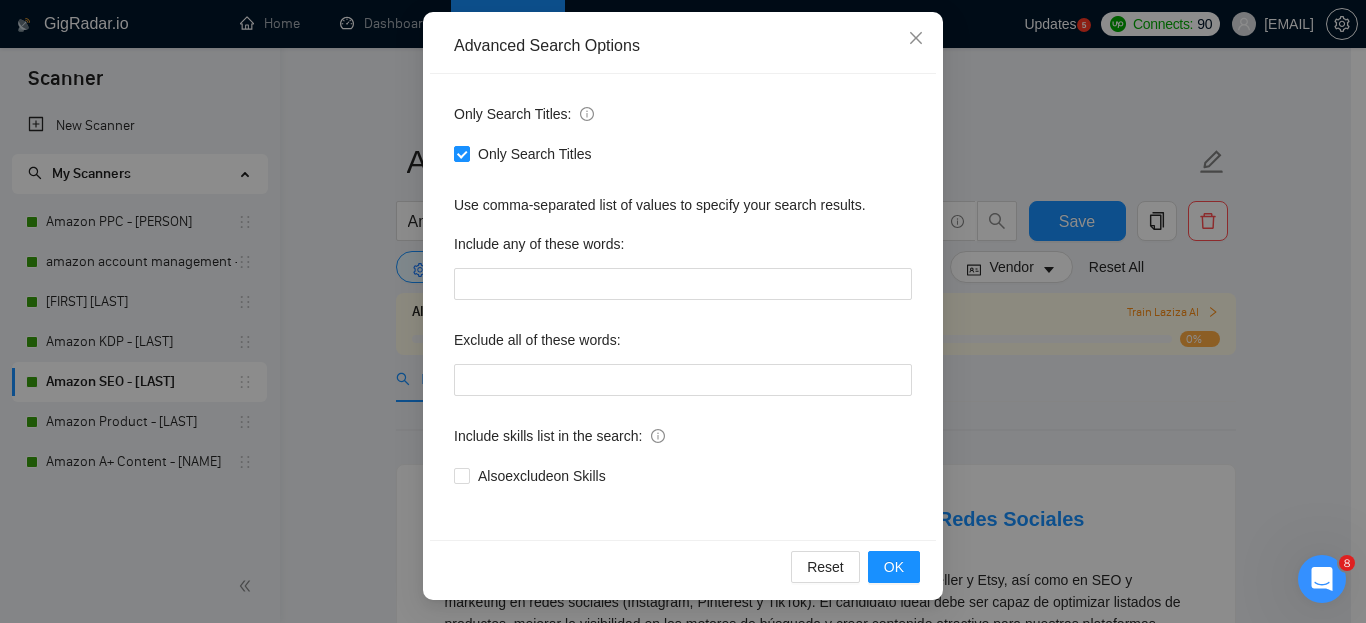scroll, scrollTop: 209, scrollLeft: 0, axis: vertical 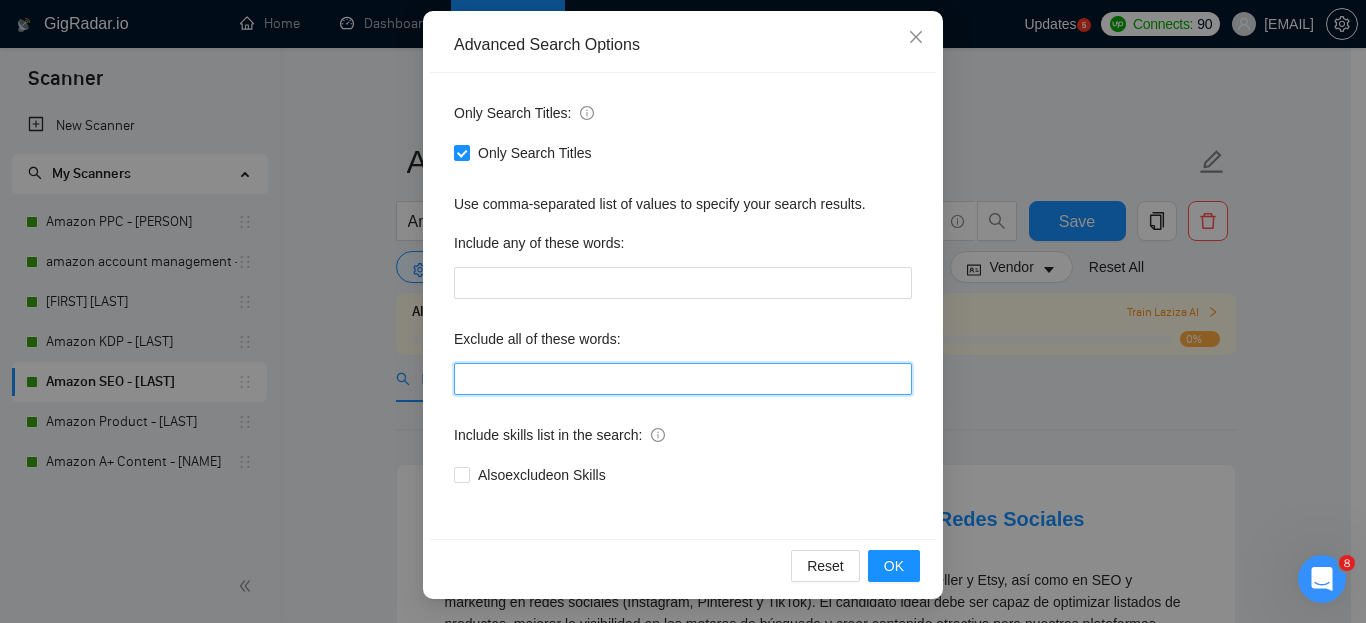 click at bounding box center [683, 379] 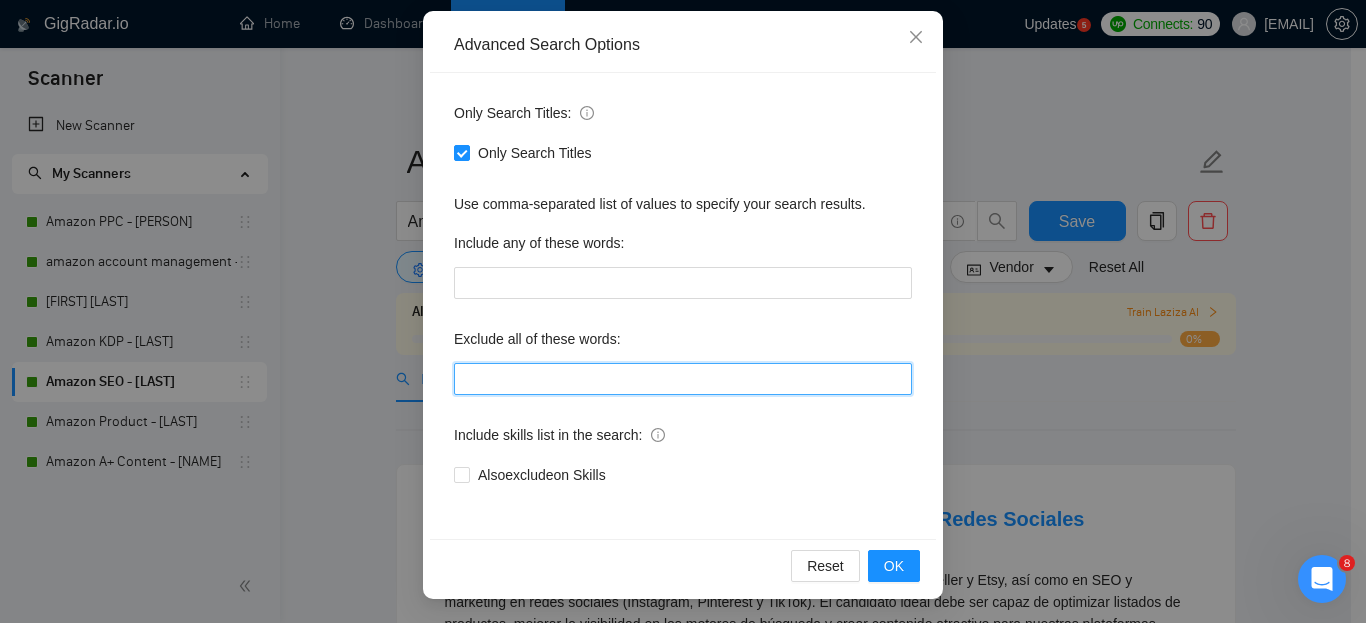 type on "Dropshipping, Wholesale, Online Arbitrage, Affiliate, Commission Only" 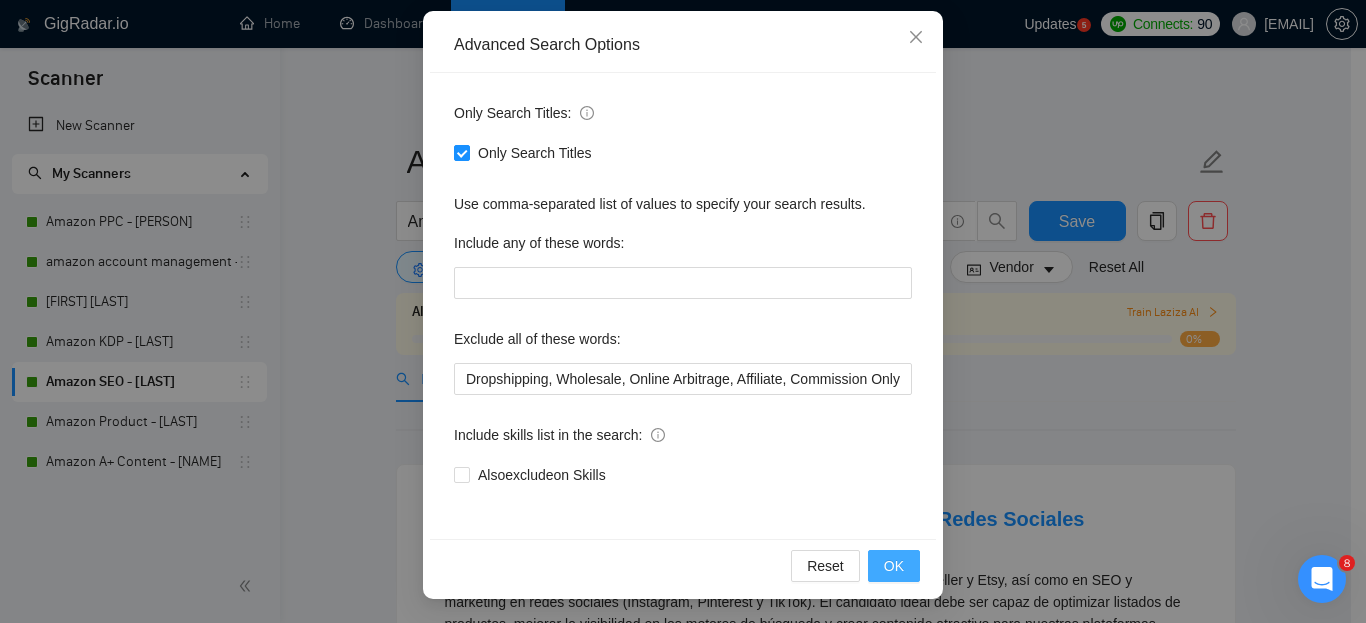 click on "OK" at bounding box center [894, 566] 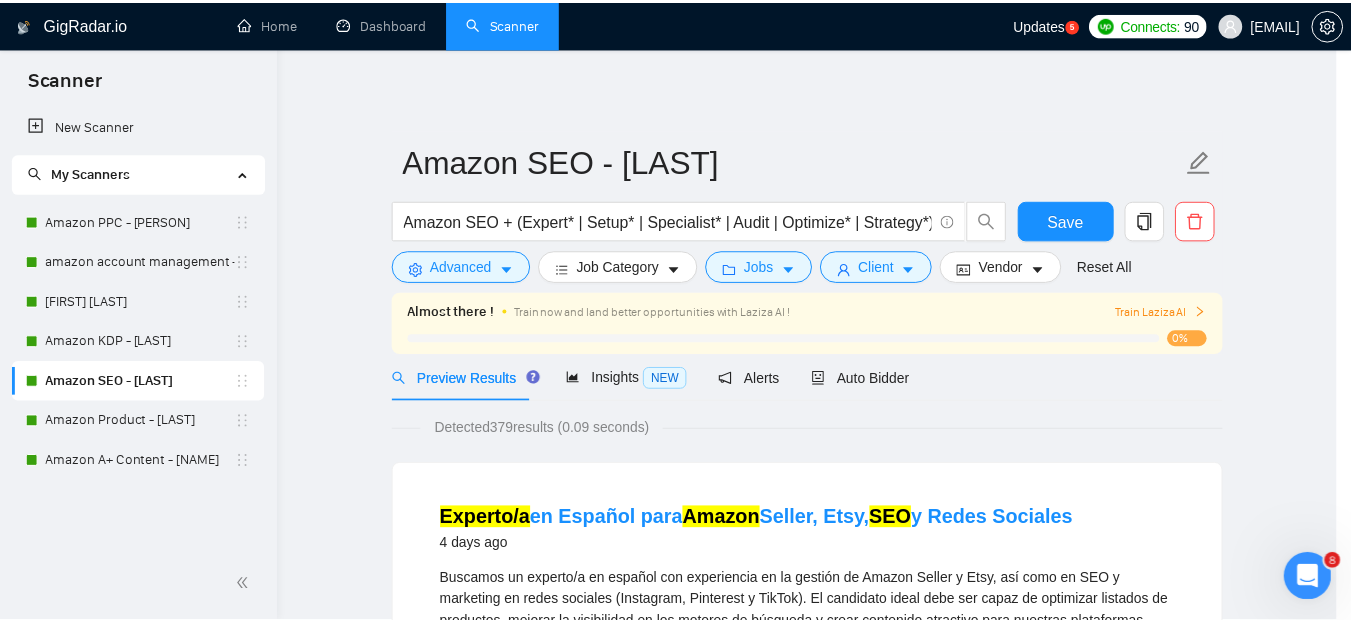 scroll, scrollTop: 109, scrollLeft: 0, axis: vertical 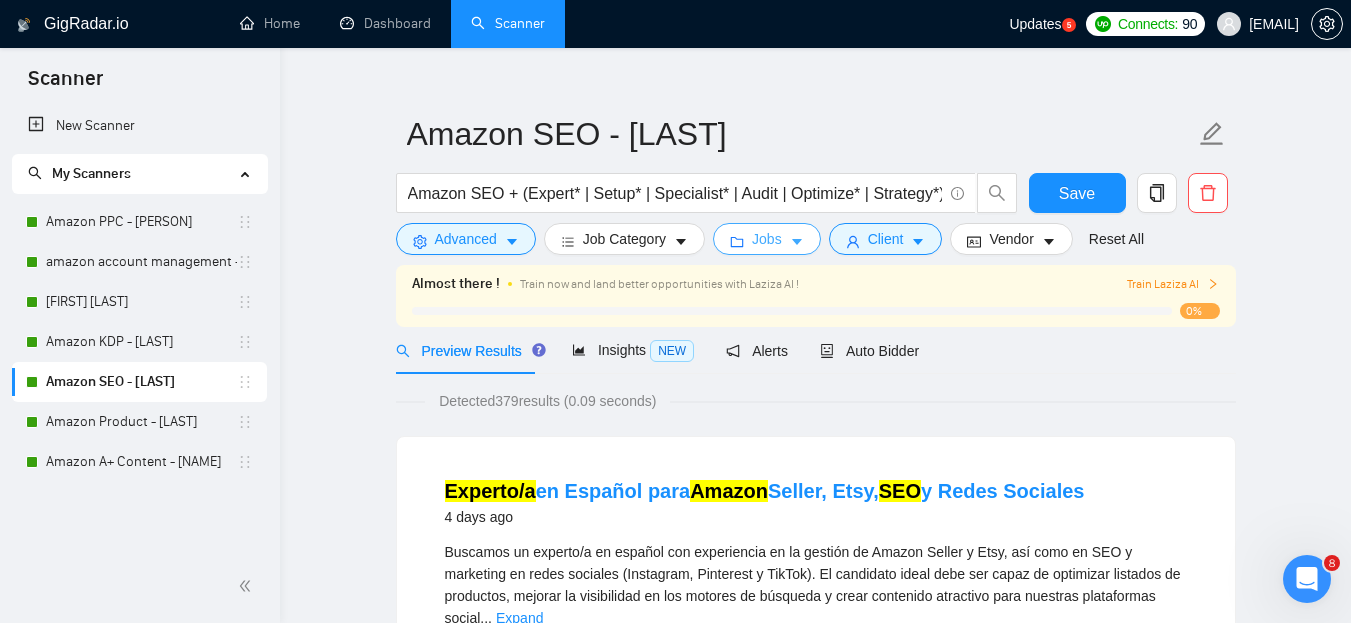 click on "Jobs" at bounding box center (767, 239) 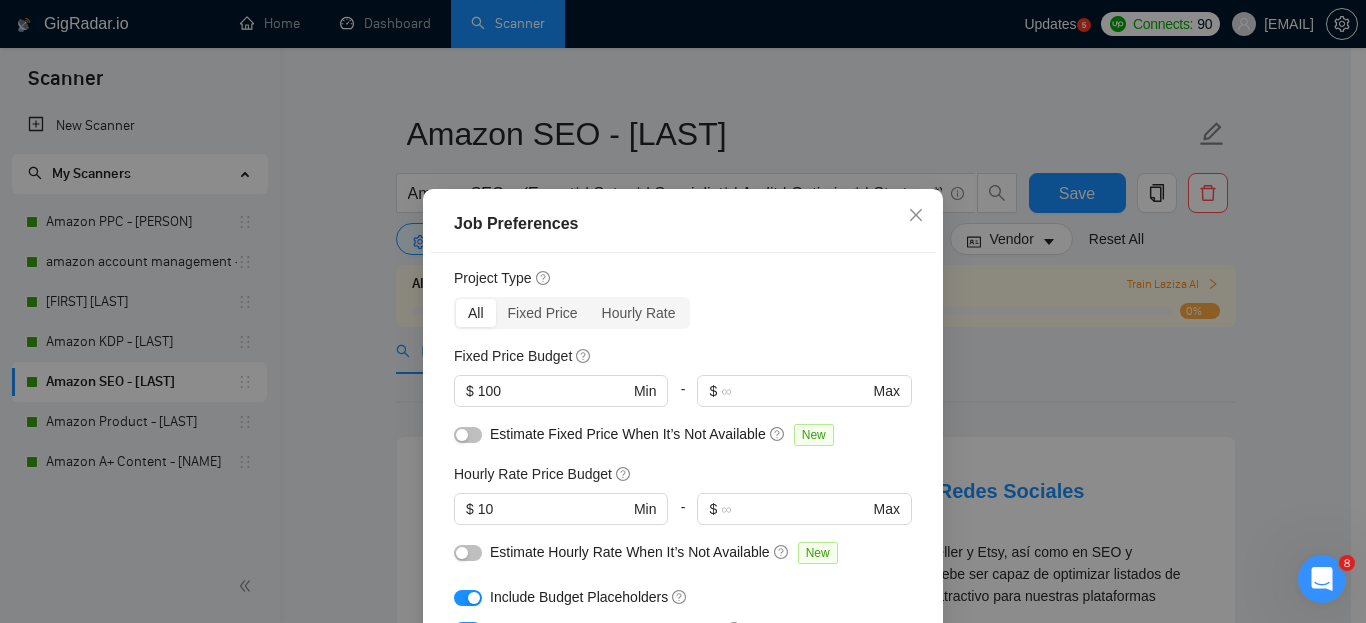 scroll, scrollTop: 0, scrollLeft: 0, axis: both 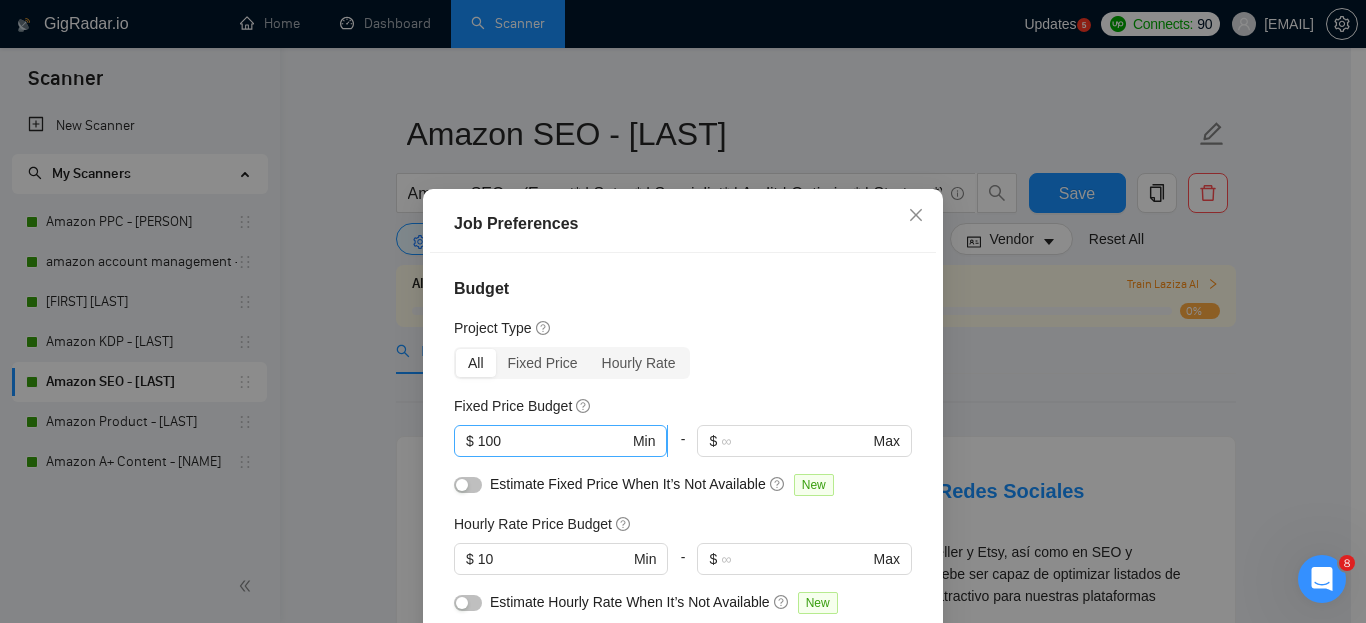 click on "100" at bounding box center [553, 441] 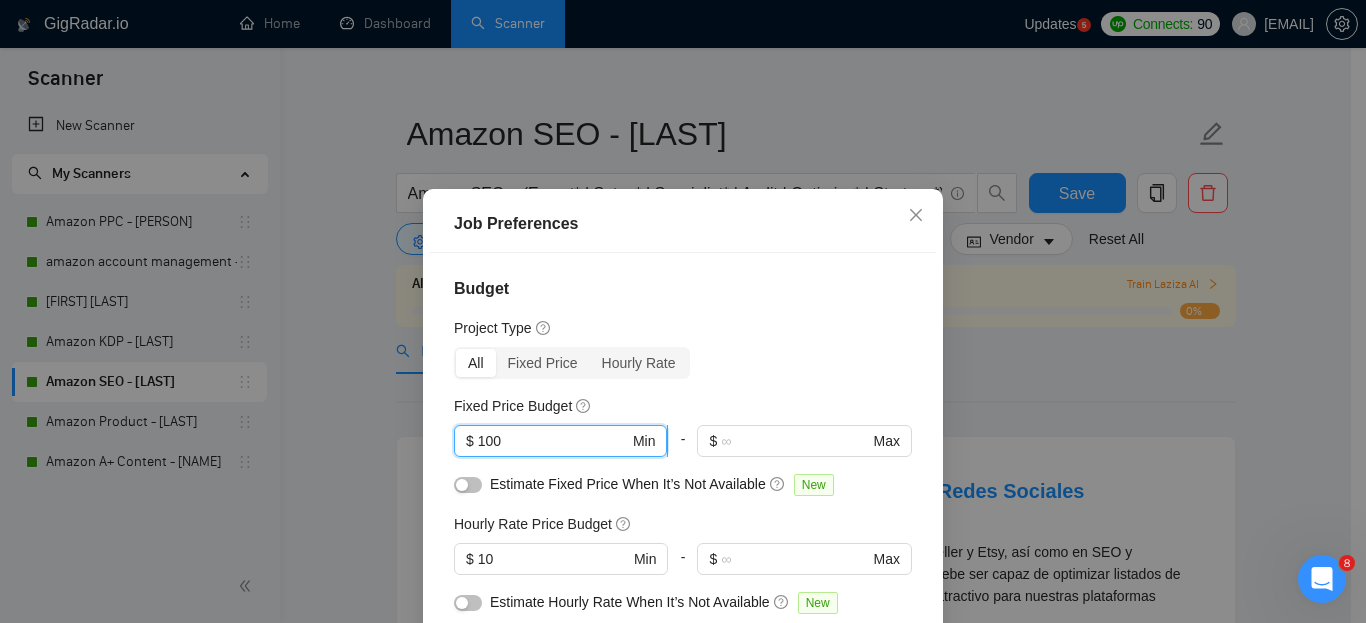 click on "100" at bounding box center (553, 441) 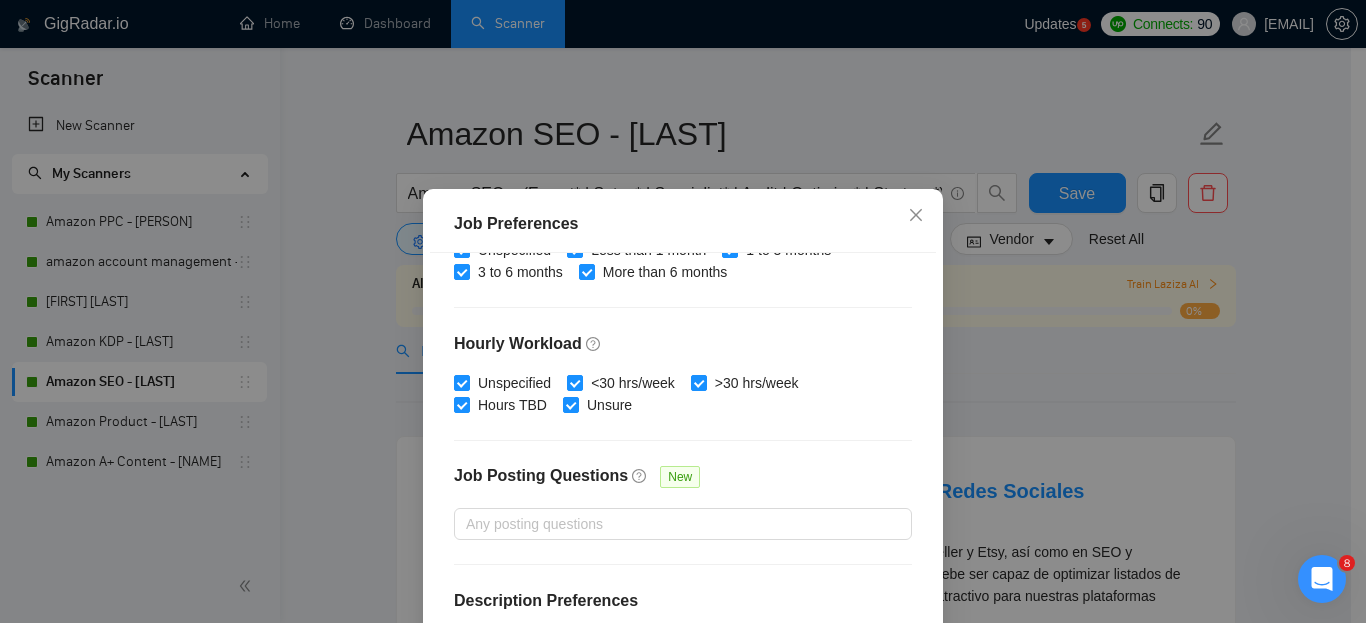 scroll, scrollTop: 691, scrollLeft: 0, axis: vertical 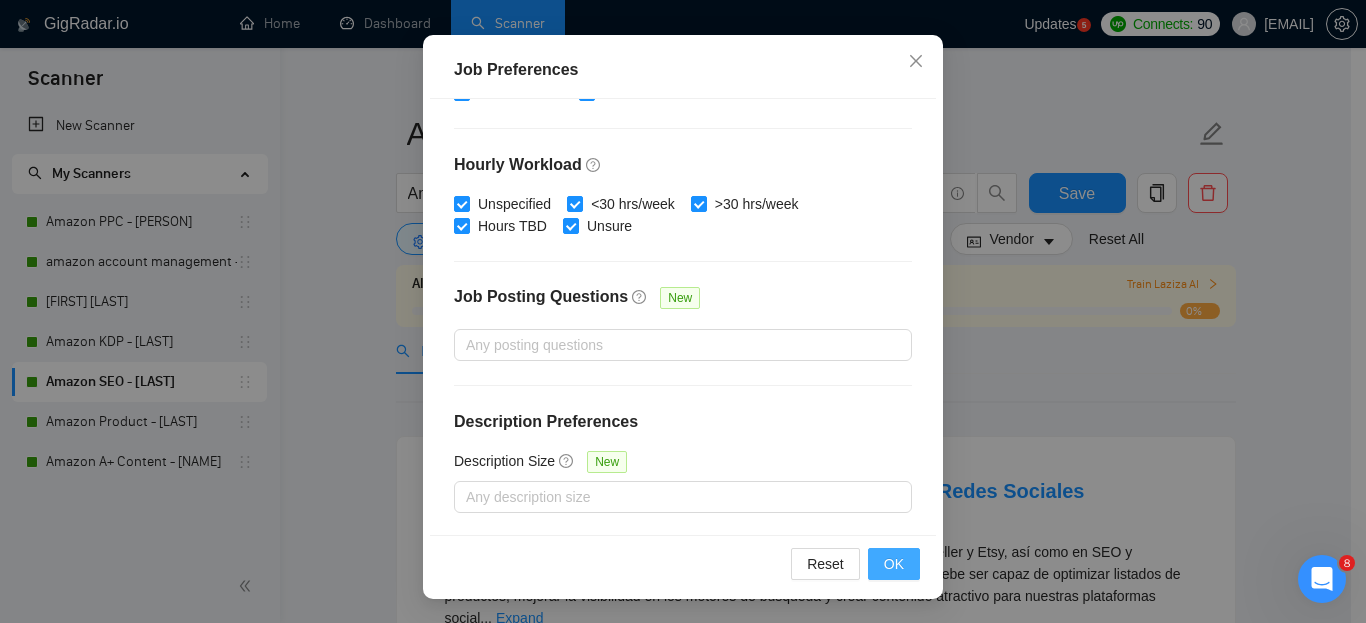 type 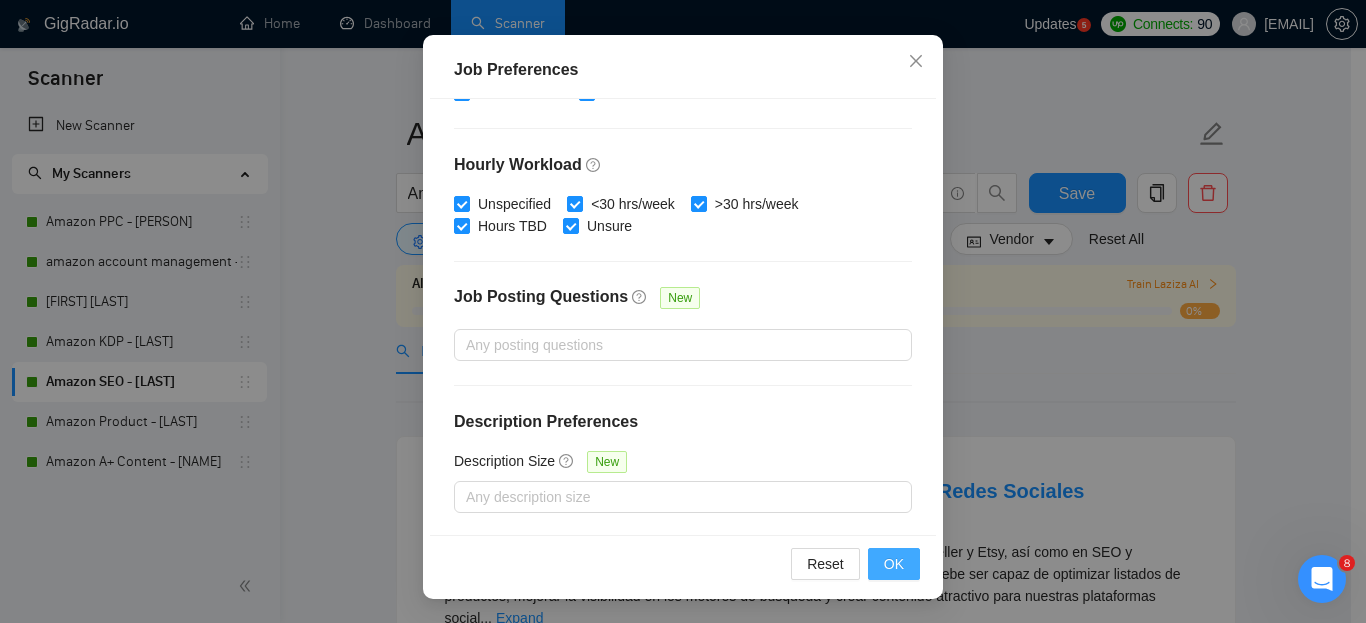 click on "OK" at bounding box center [894, 564] 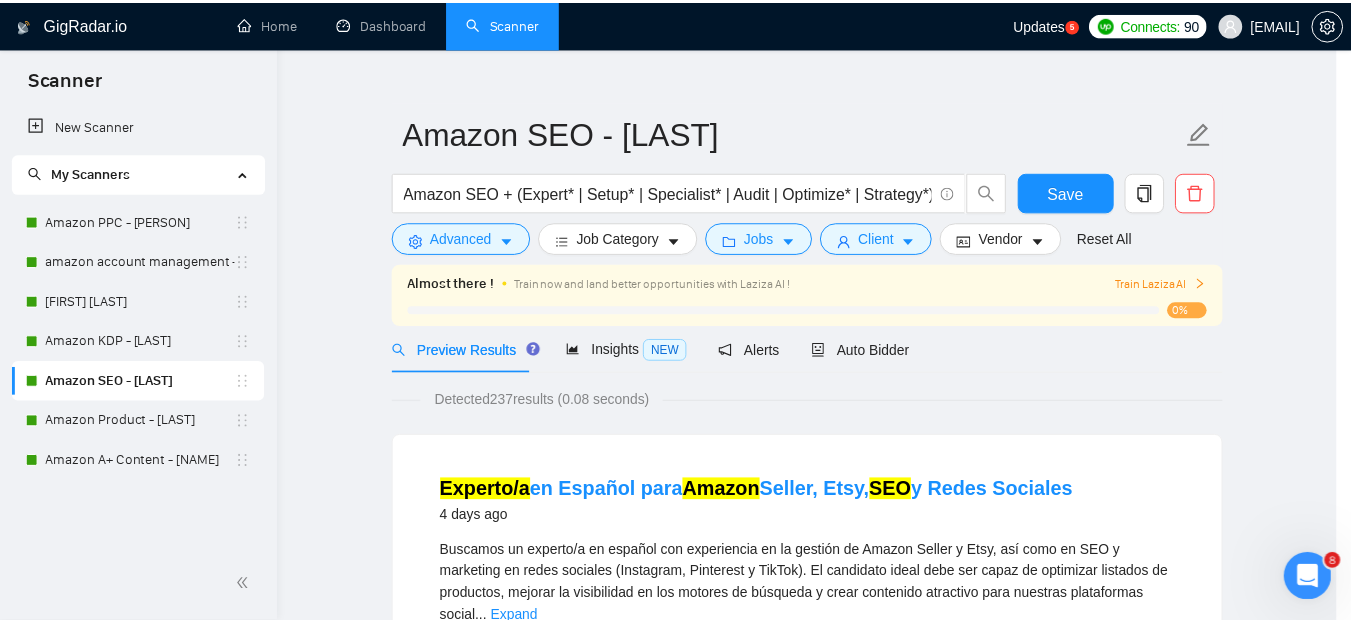 scroll, scrollTop: 85, scrollLeft: 0, axis: vertical 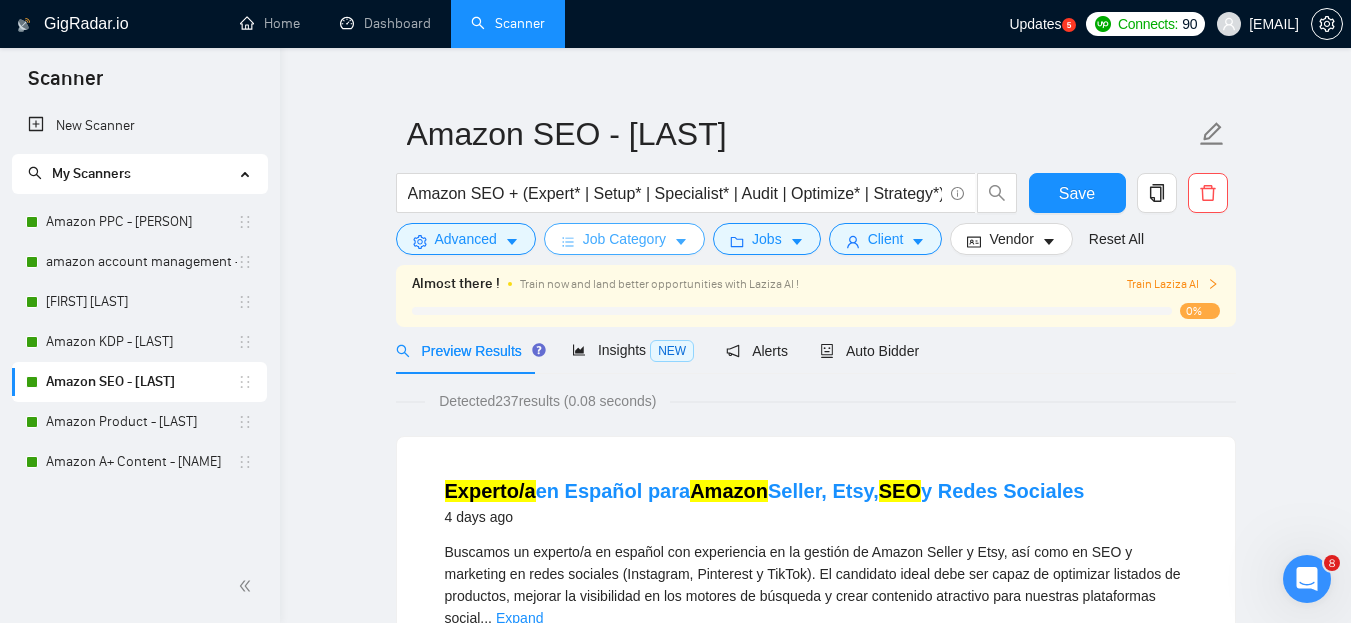click 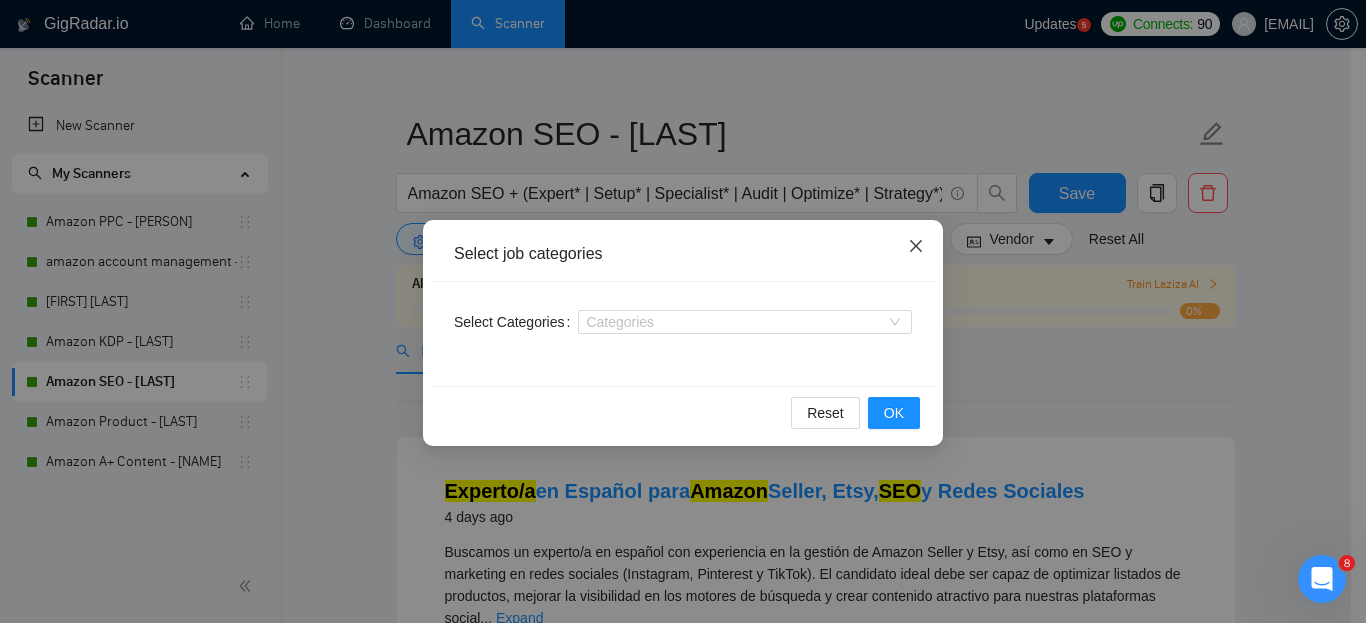 click 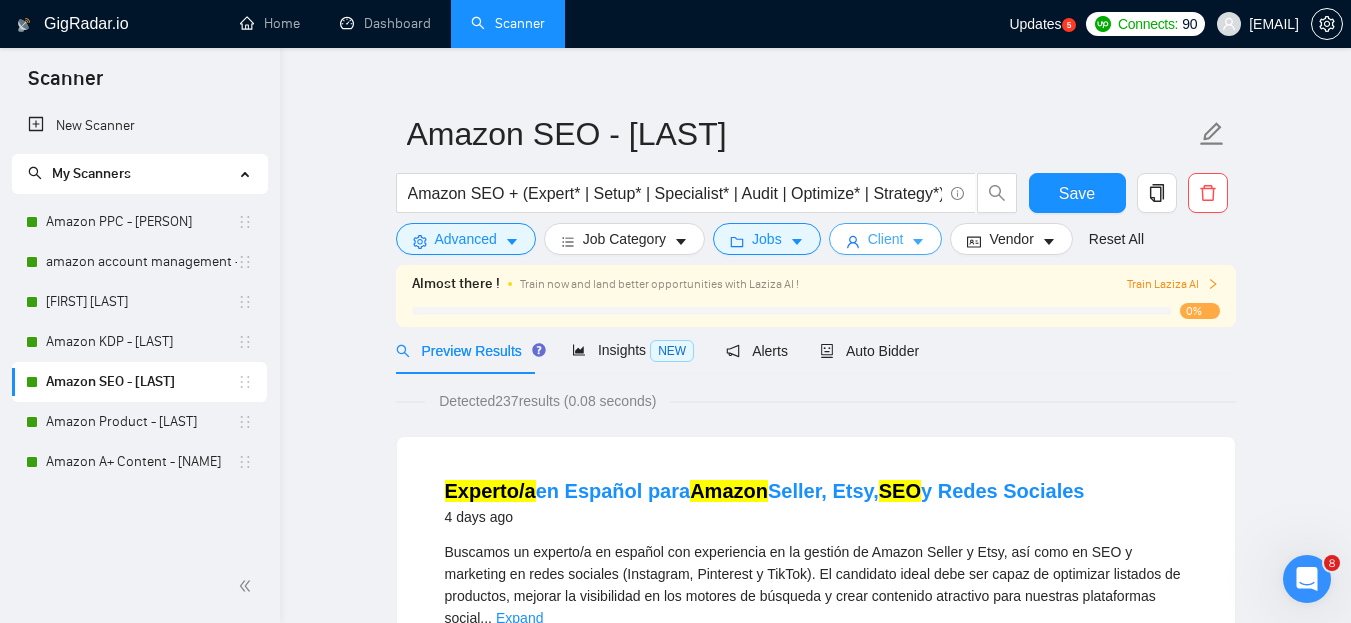 click on "Client" at bounding box center [886, 239] 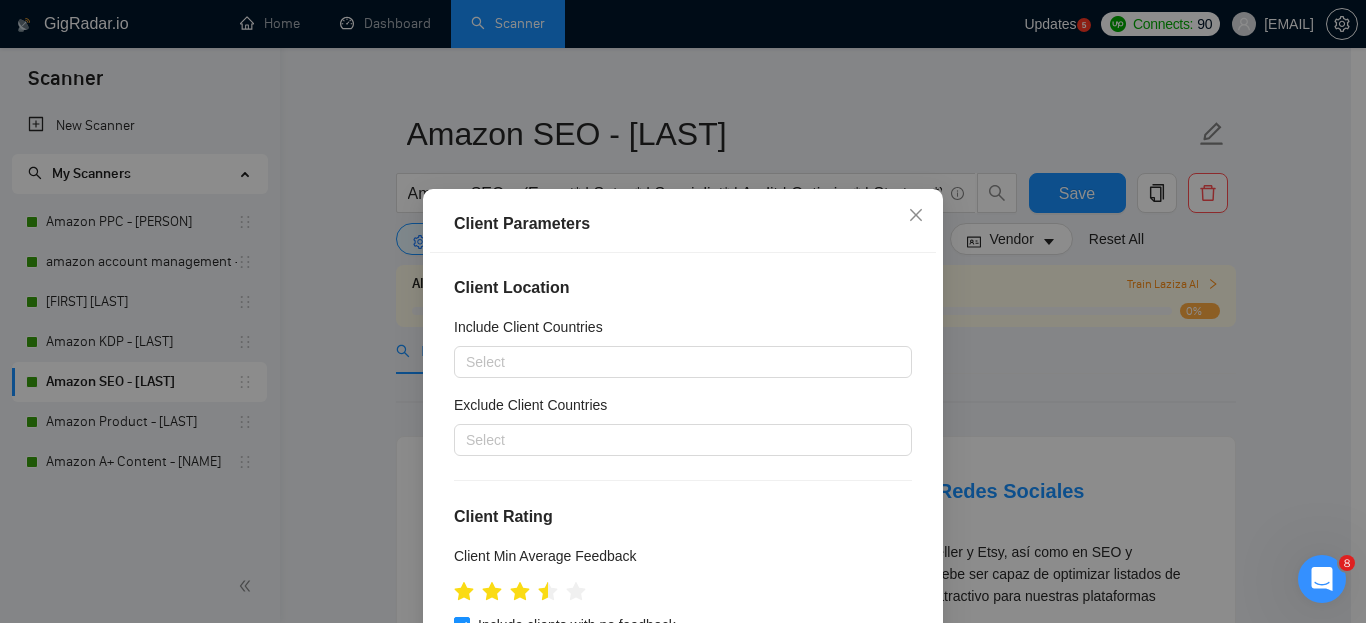 scroll, scrollTop: 0, scrollLeft: 0, axis: both 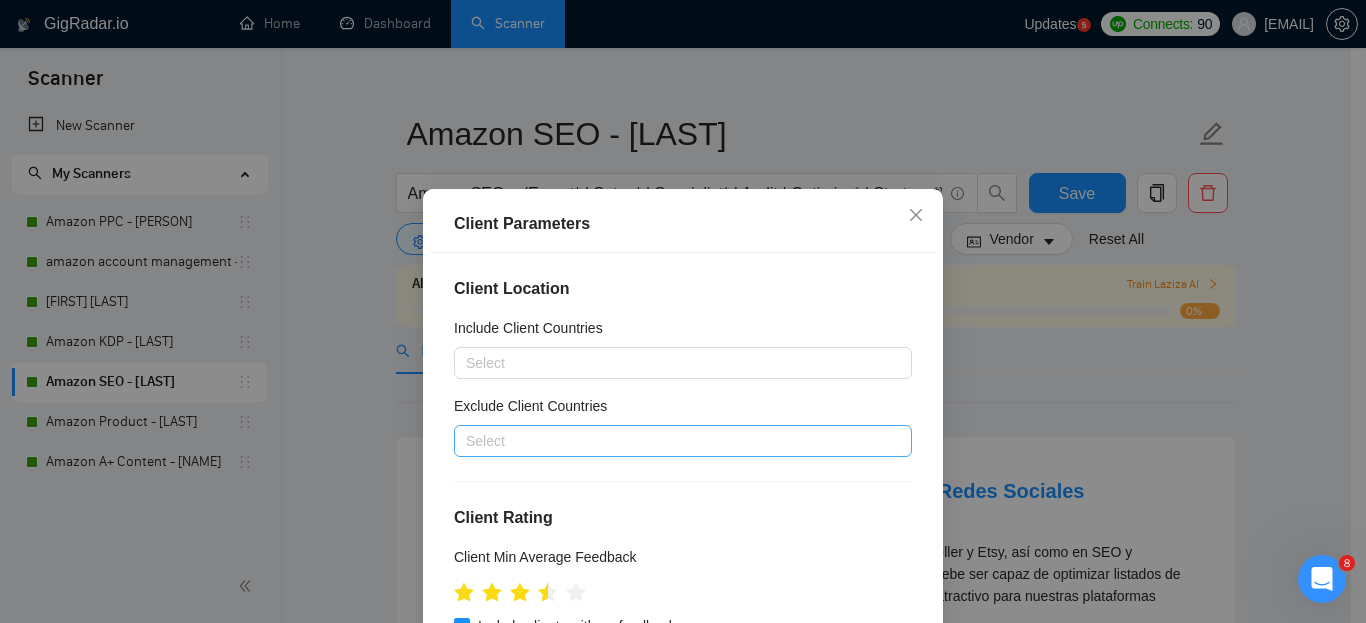 click at bounding box center [673, 441] 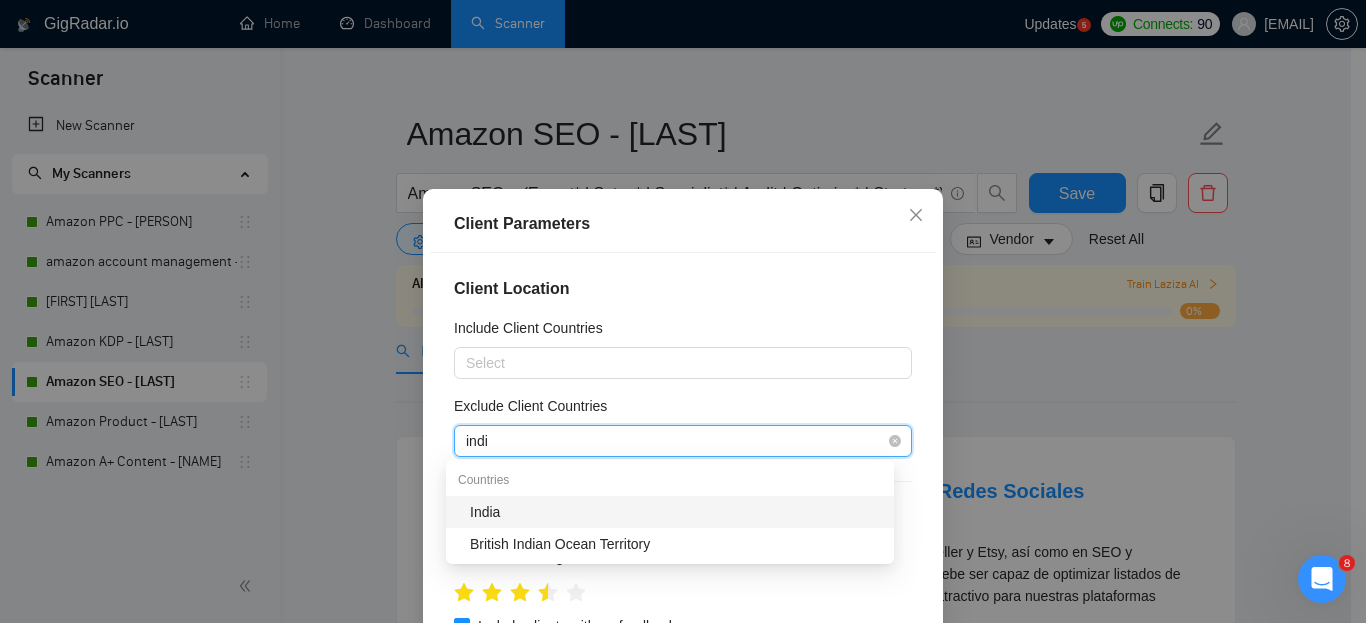 type on "india" 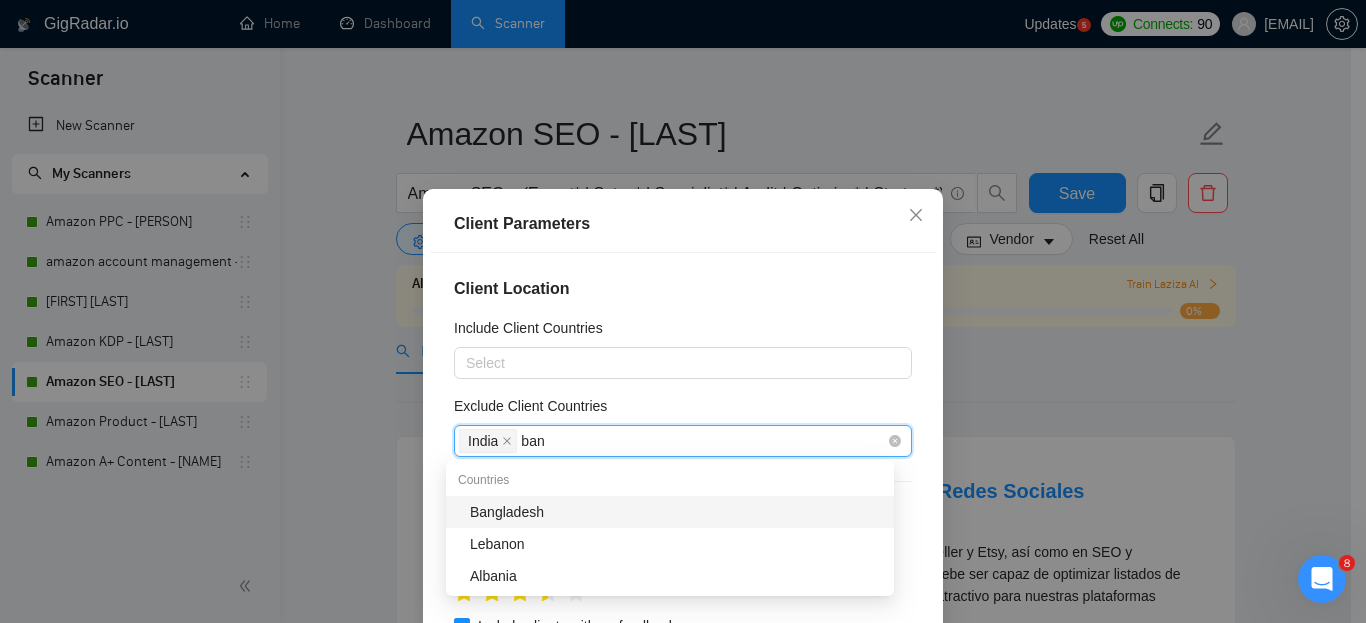 type on "bang" 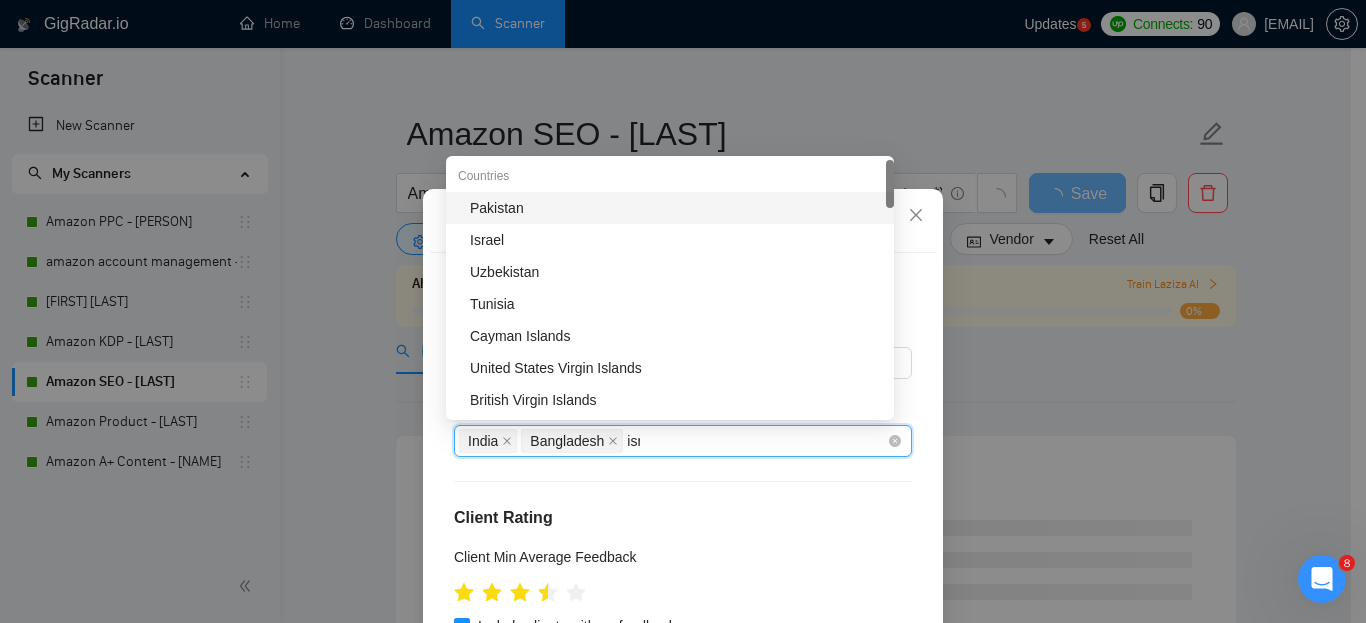 type on "isra" 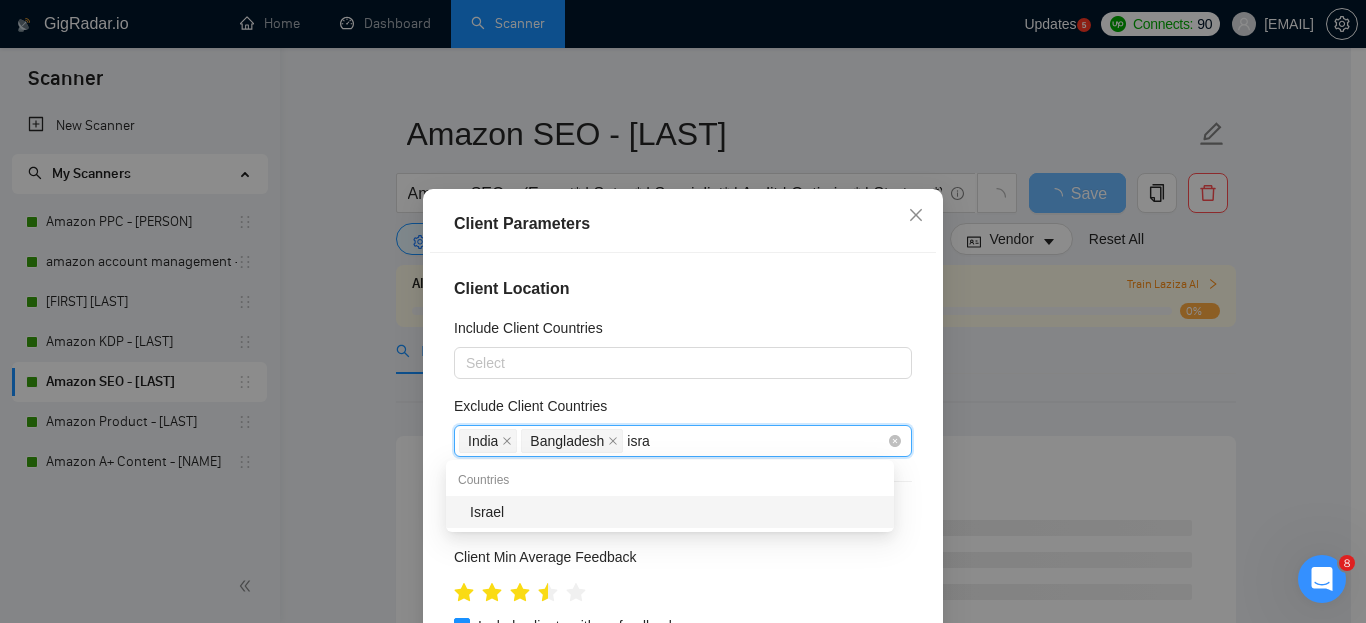 type 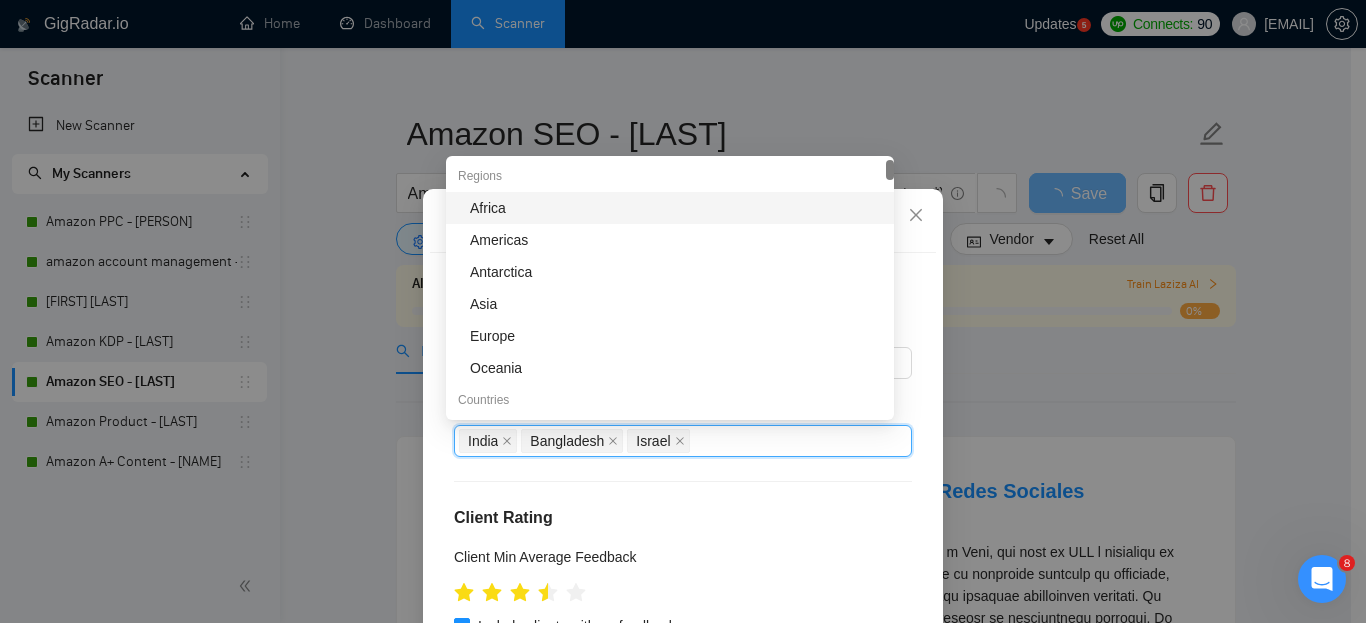 click on "Client Location Include Client Countries   Select Exclude Client Countries India Bangladesh Israel   Client Rating Client Min Average Feedback Include clients with no feedback Client Payment Details Payment Verified Hire Rate Stats   Client Total Spent $ Min - $ Max Client Hire Rate New   Any hire rate   Avg Hourly Rate Paid New $ Min - $ Max Include Clients without Sufficient History Client Profile Client Industry New   Any industry Client Company Size   Any company size Enterprise Clients New   Any clients" at bounding box center (683, 471) 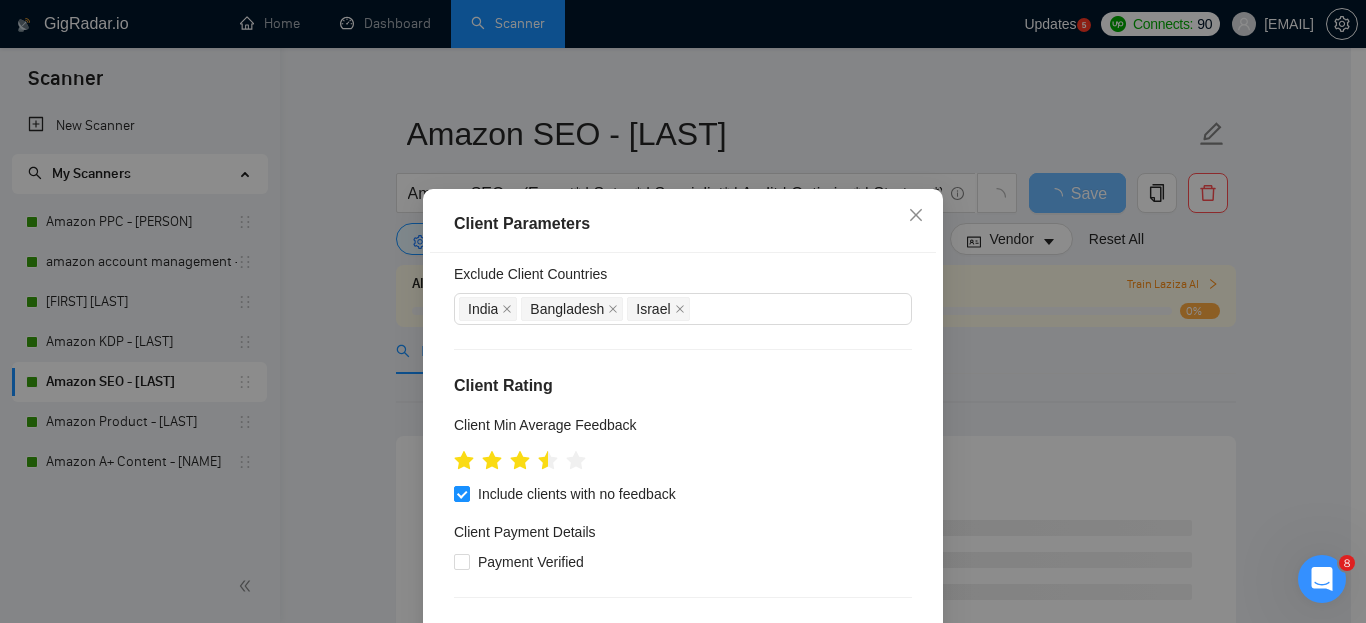 scroll, scrollTop: 149, scrollLeft: 0, axis: vertical 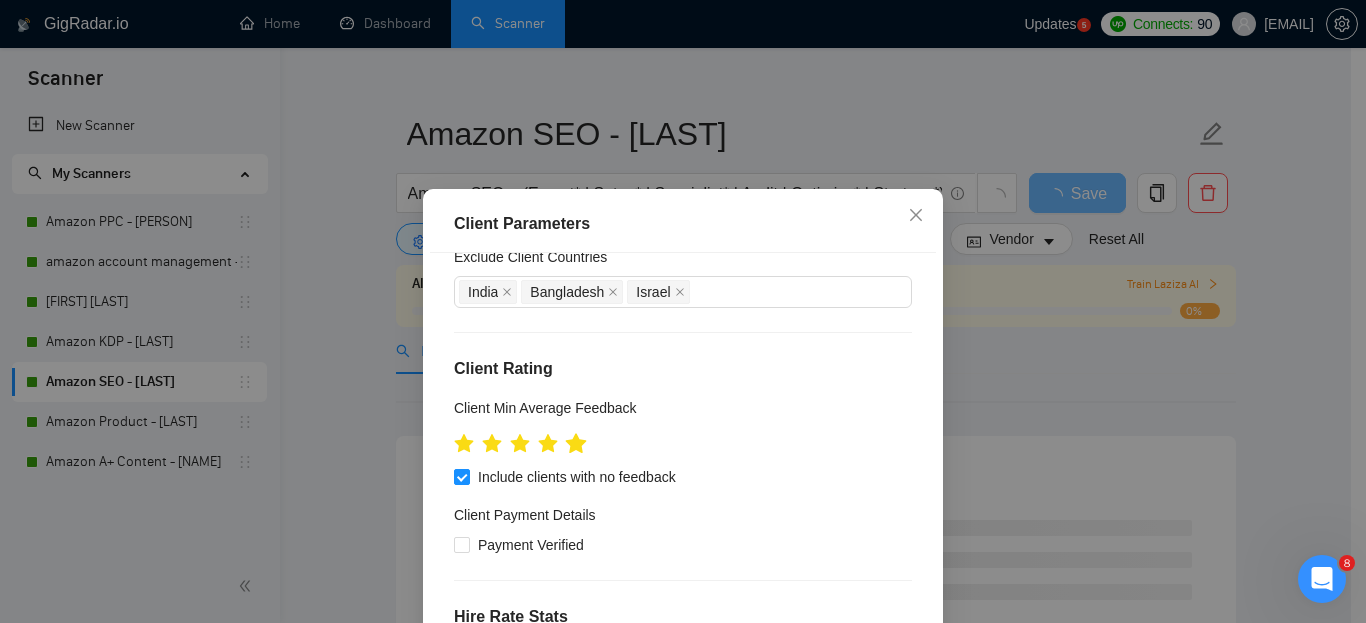 click 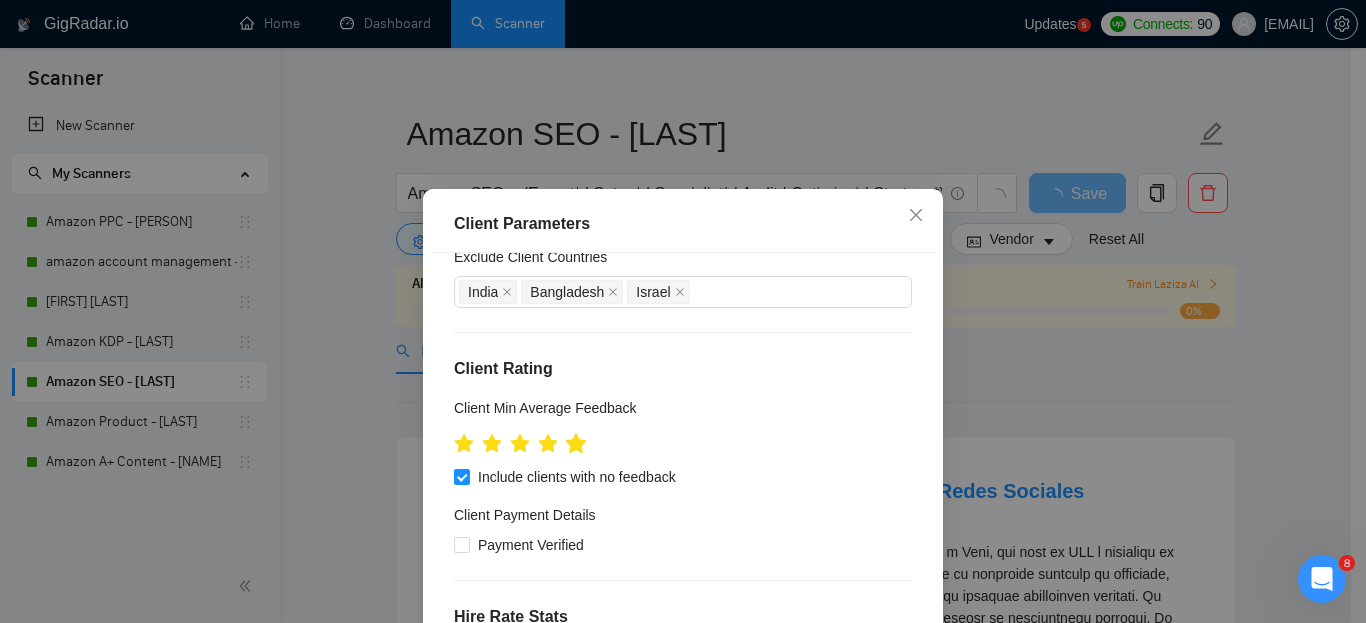 click 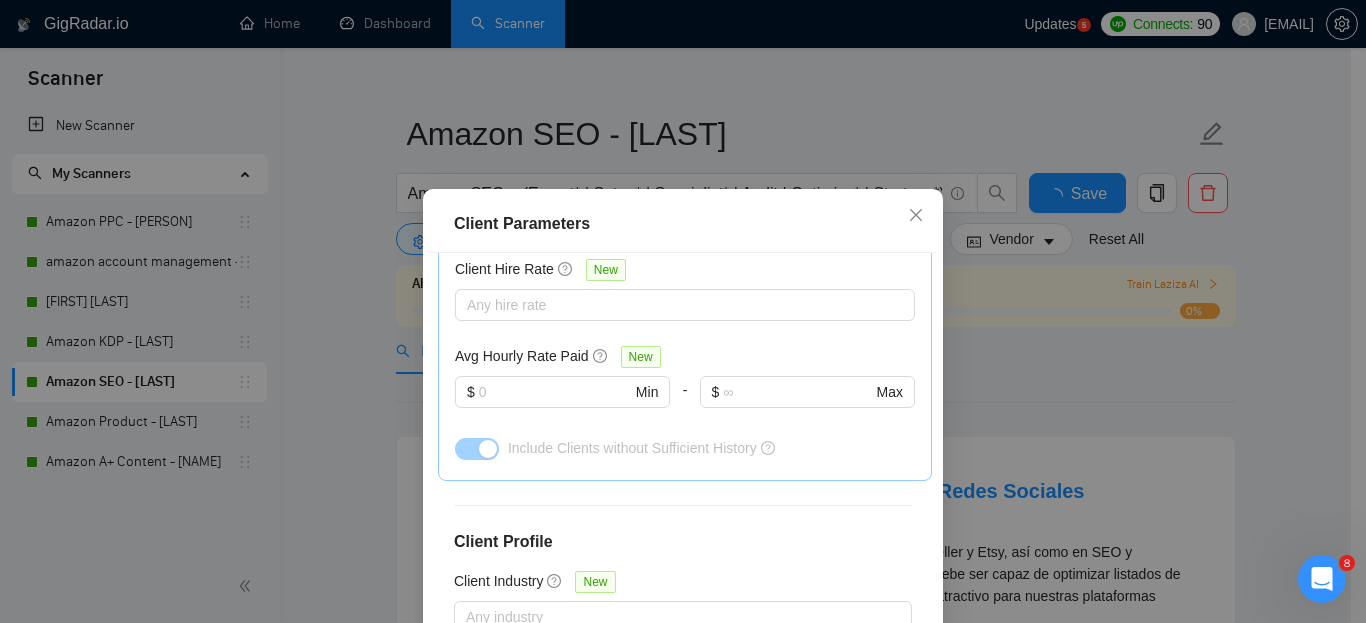 scroll, scrollTop: 808, scrollLeft: 0, axis: vertical 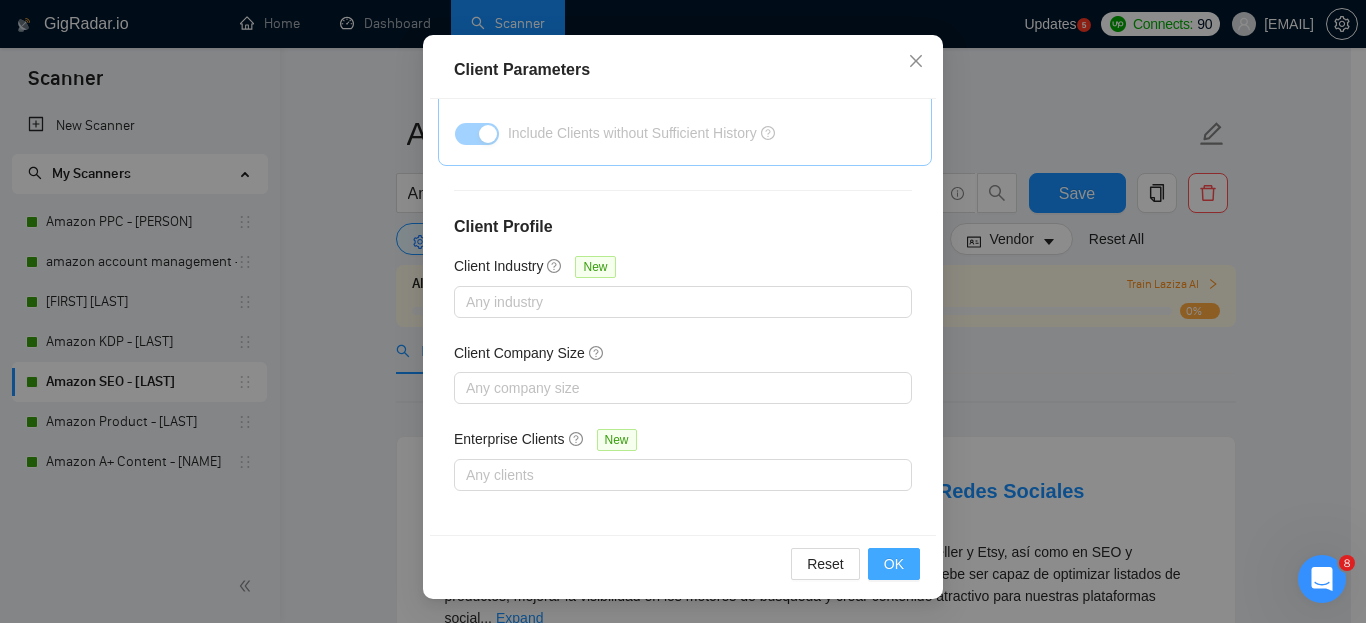 click on "OK" at bounding box center [894, 564] 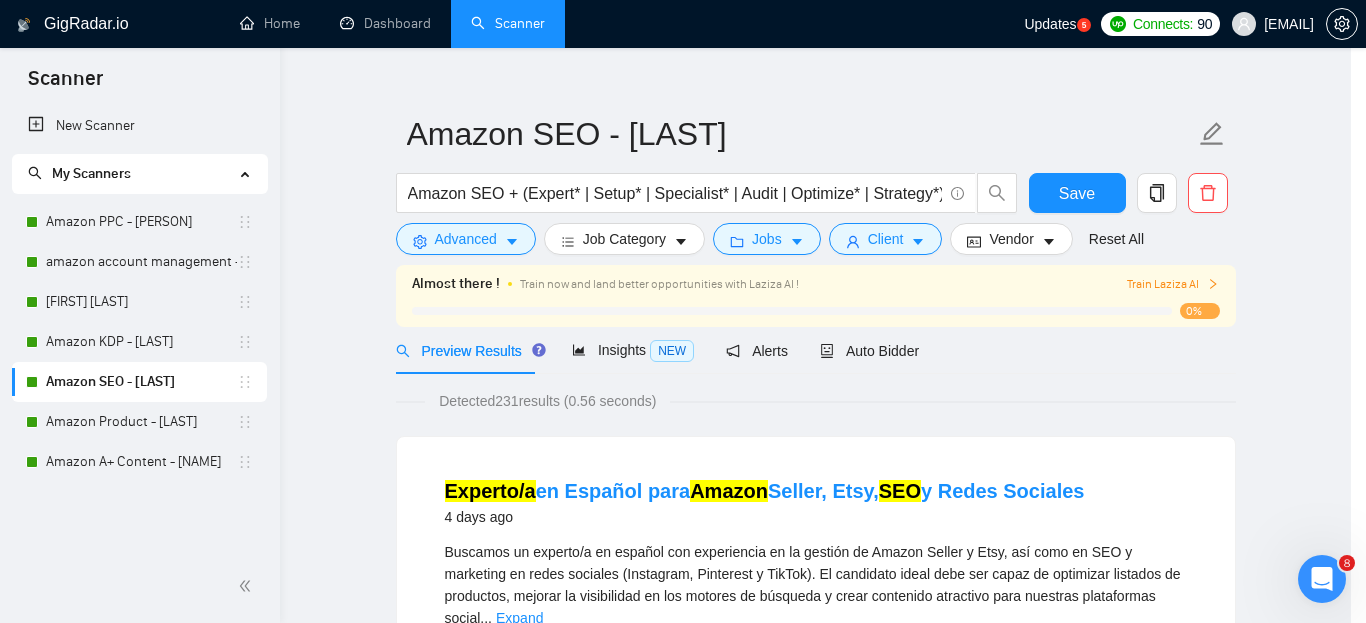 scroll, scrollTop: 85, scrollLeft: 0, axis: vertical 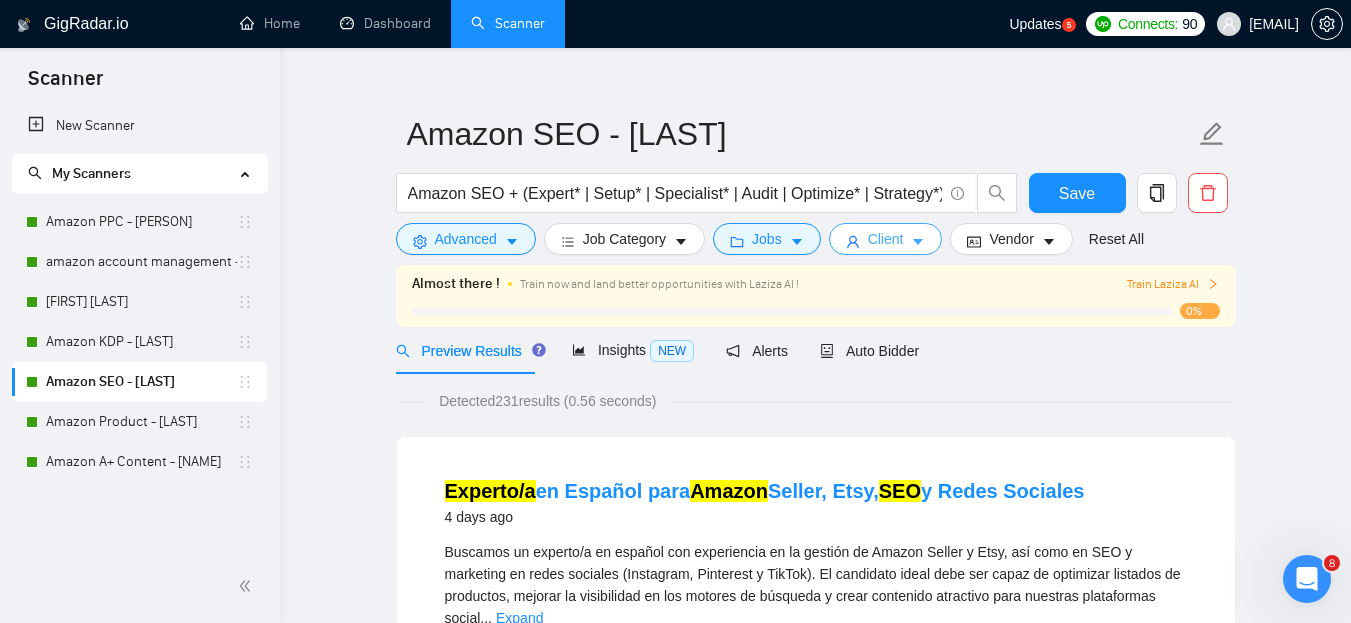click on "Client" at bounding box center (886, 239) 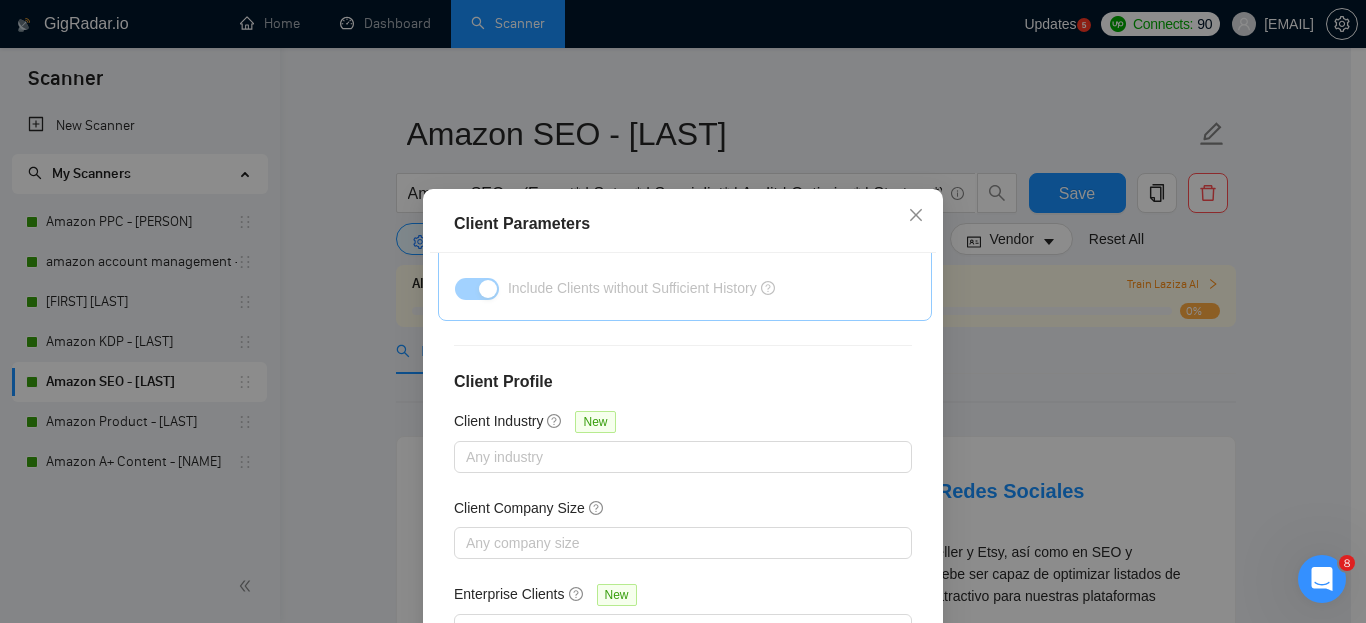 scroll, scrollTop: 808, scrollLeft: 0, axis: vertical 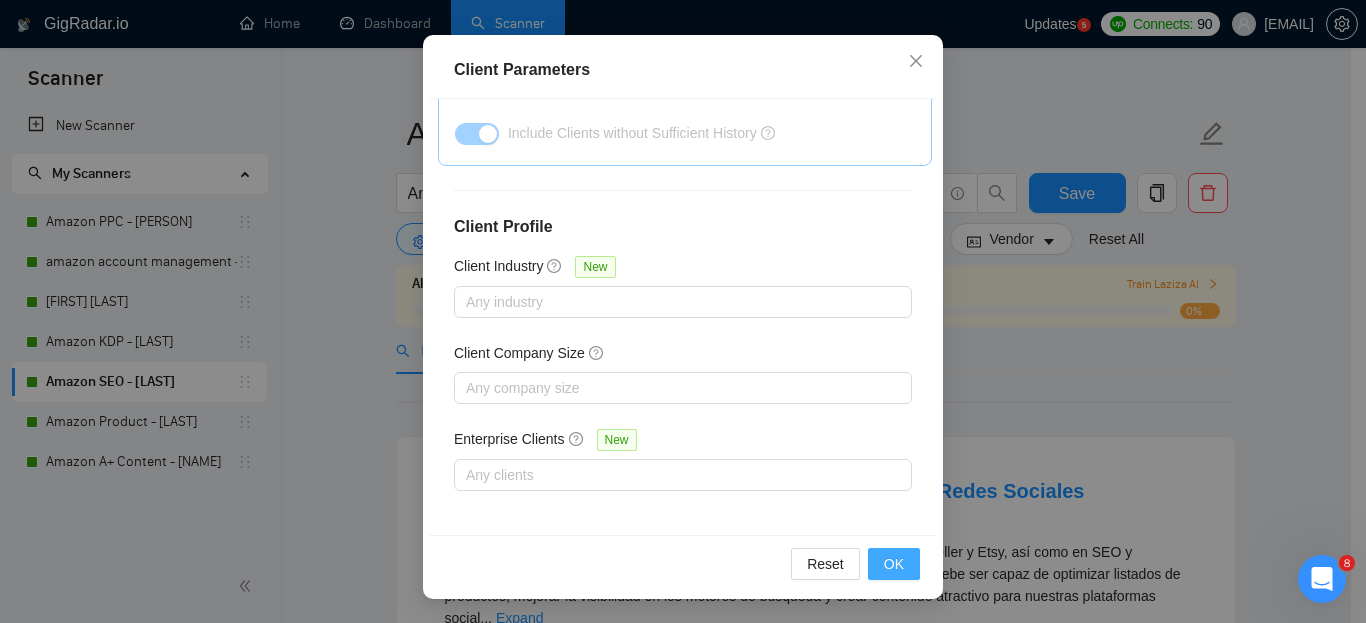 click on "OK" at bounding box center (894, 564) 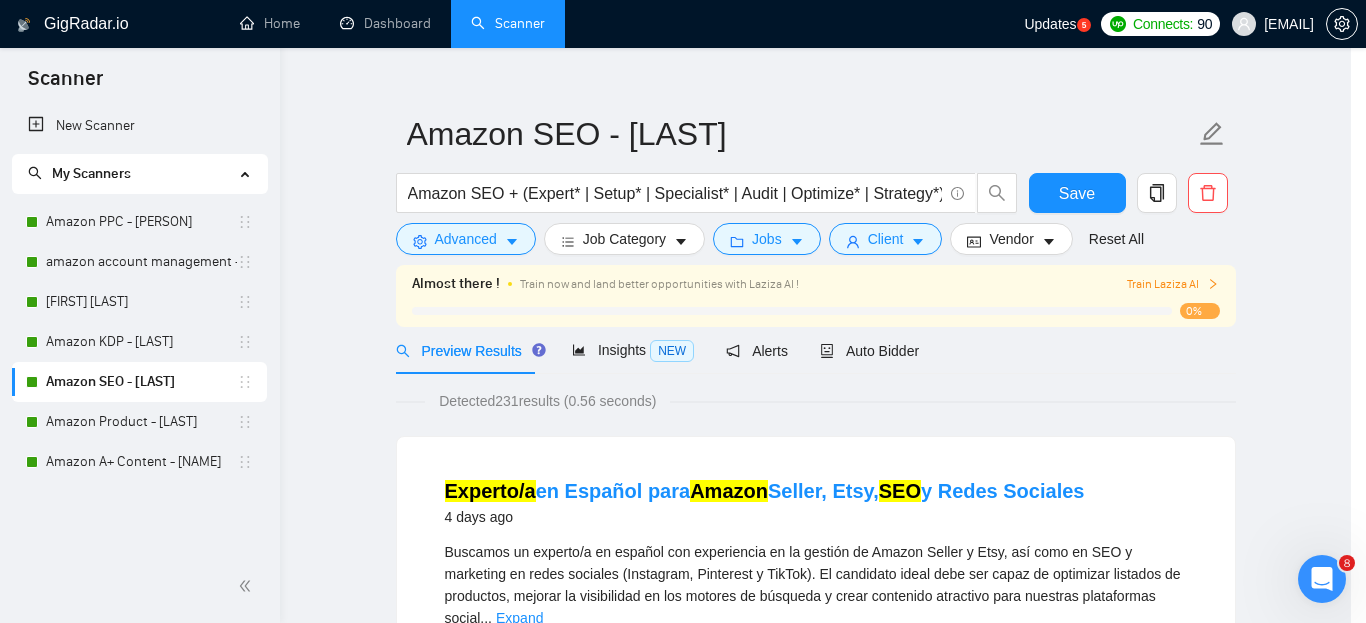 scroll, scrollTop: 85, scrollLeft: 0, axis: vertical 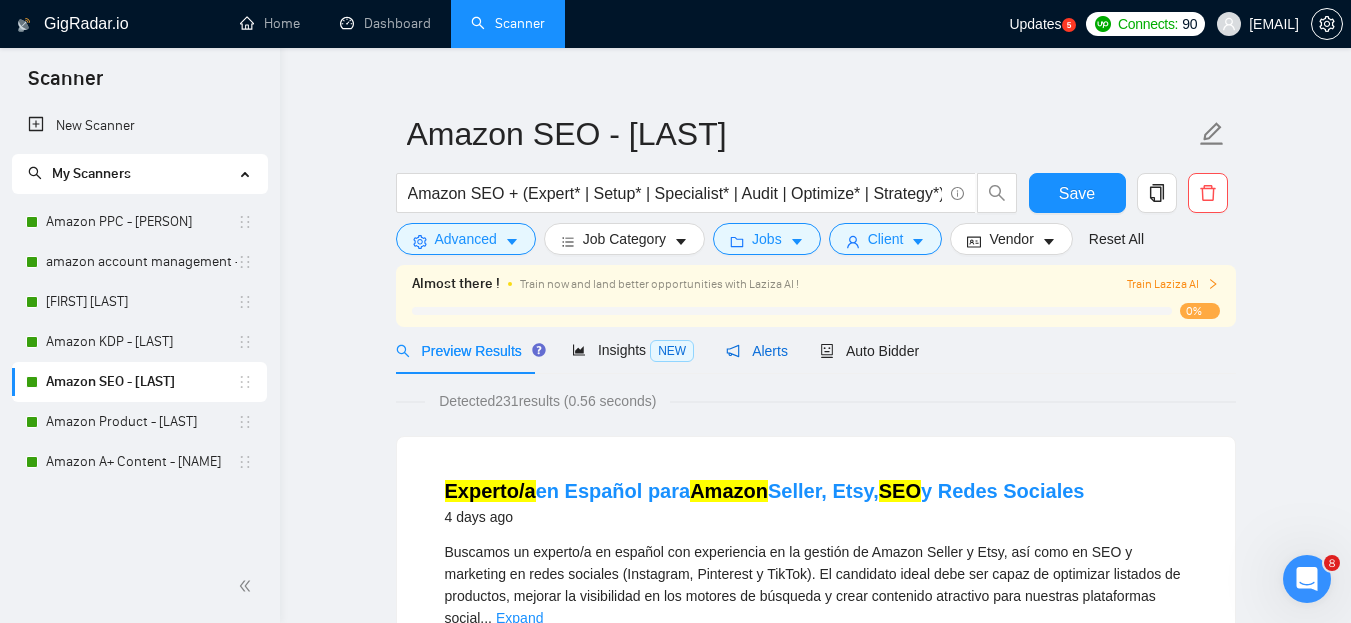 click on "Alerts" at bounding box center [757, 351] 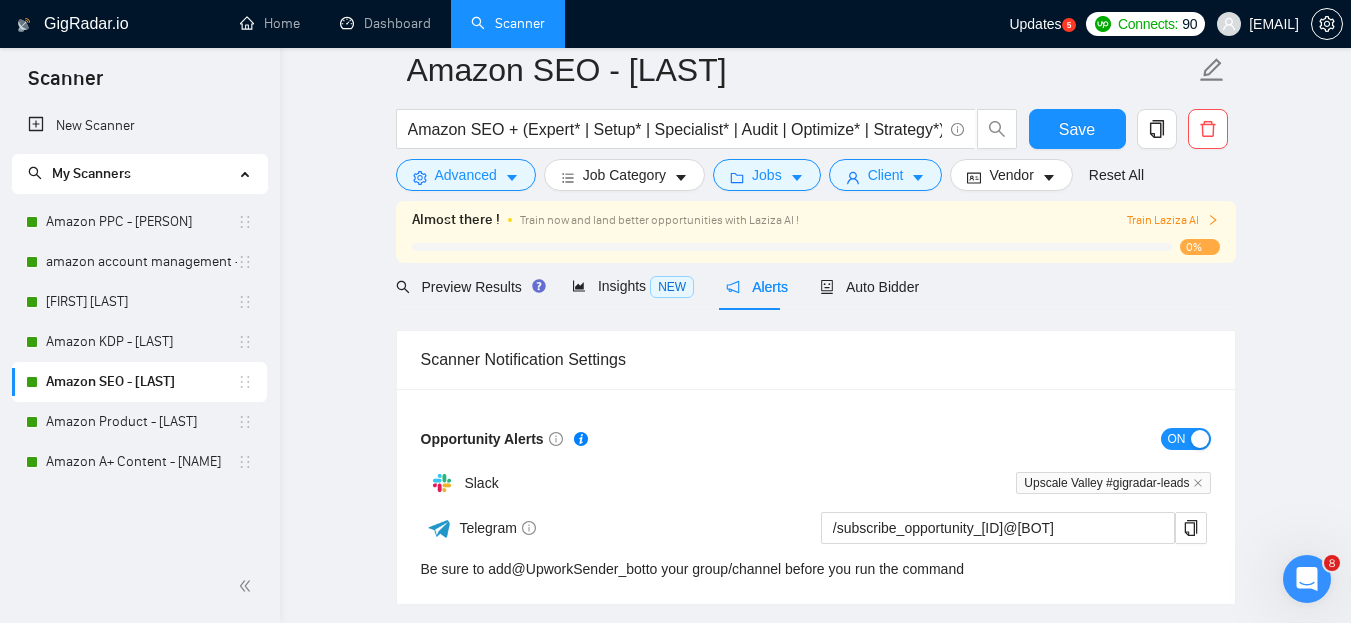 scroll, scrollTop: 19, scrollLeft: 0, axis: vertical 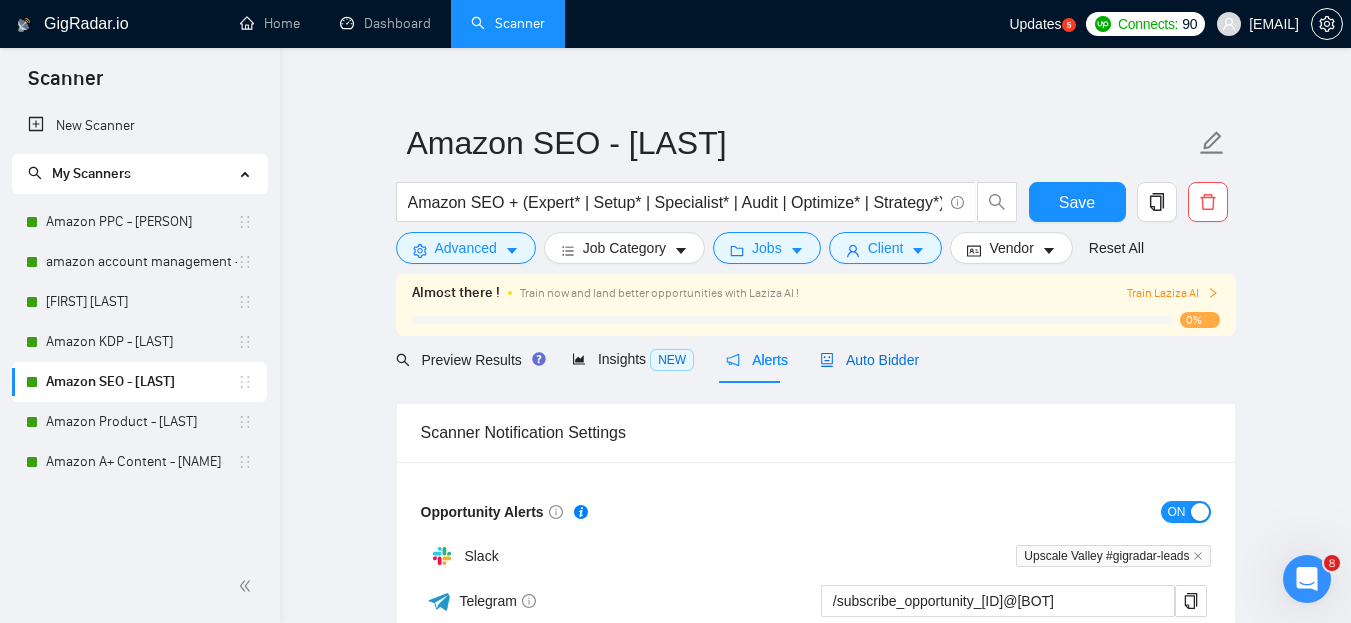 click on "Auto Bidder" at bounding box center [869, 360] 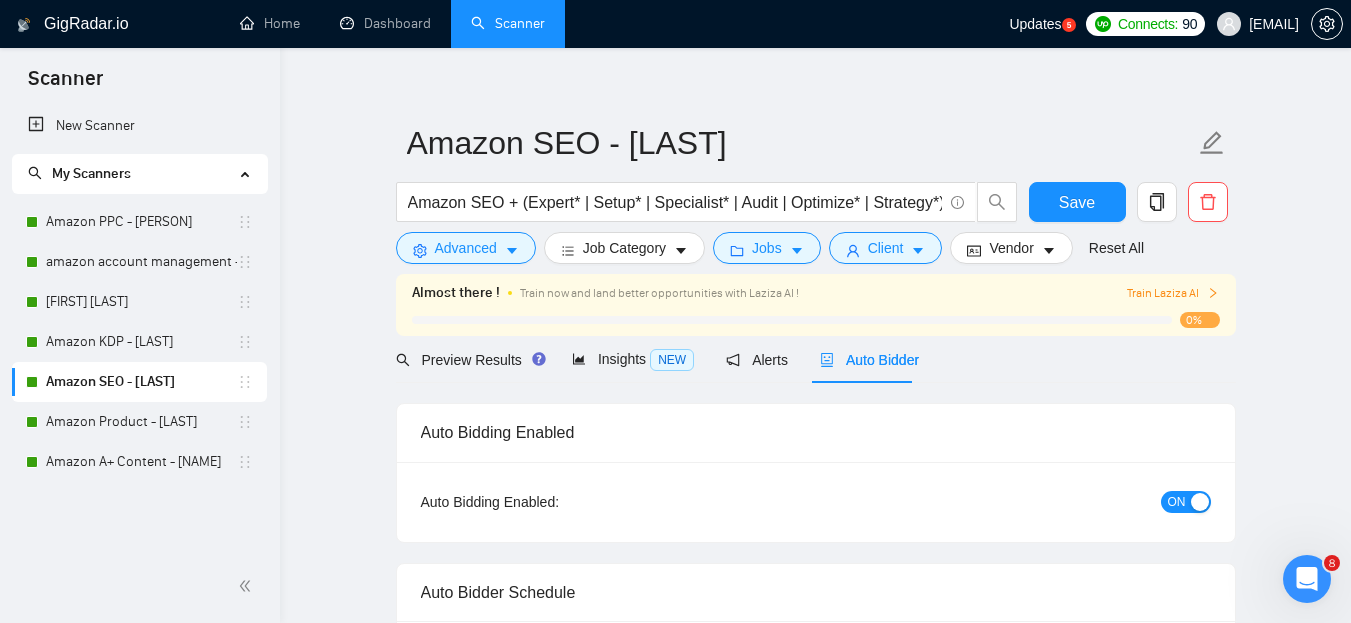 type 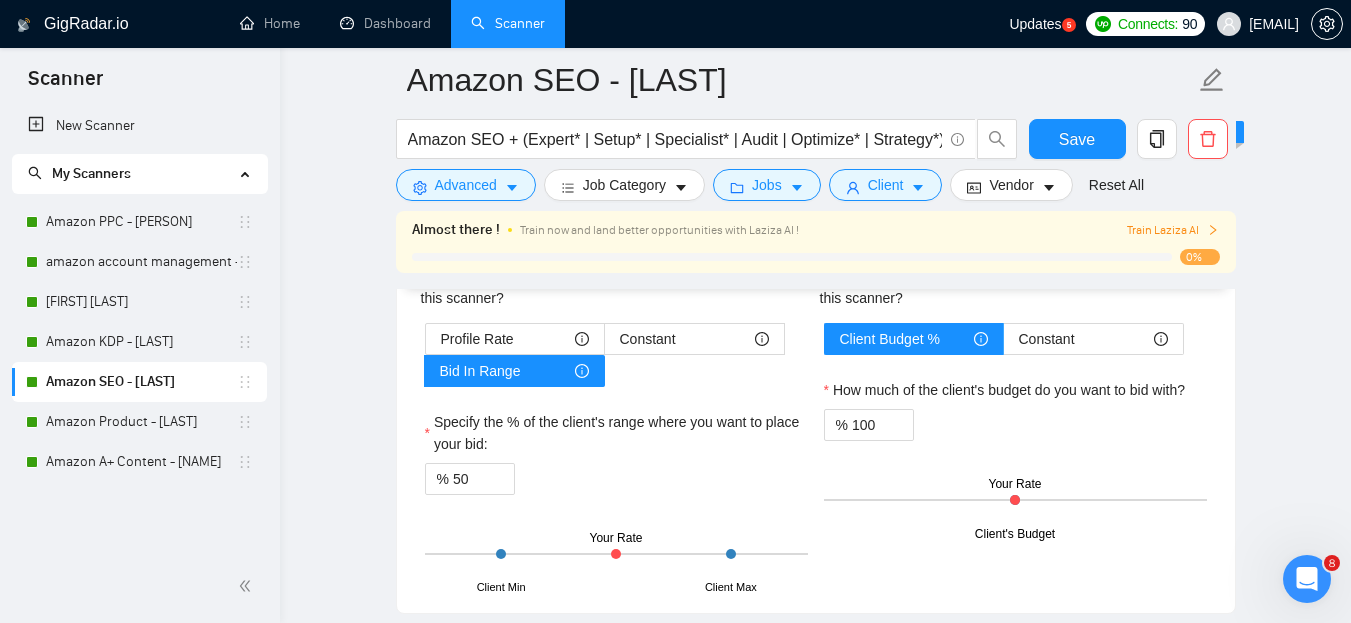 scroll, scrollTop: 2912, scrollLeft: 0, axis: vertical 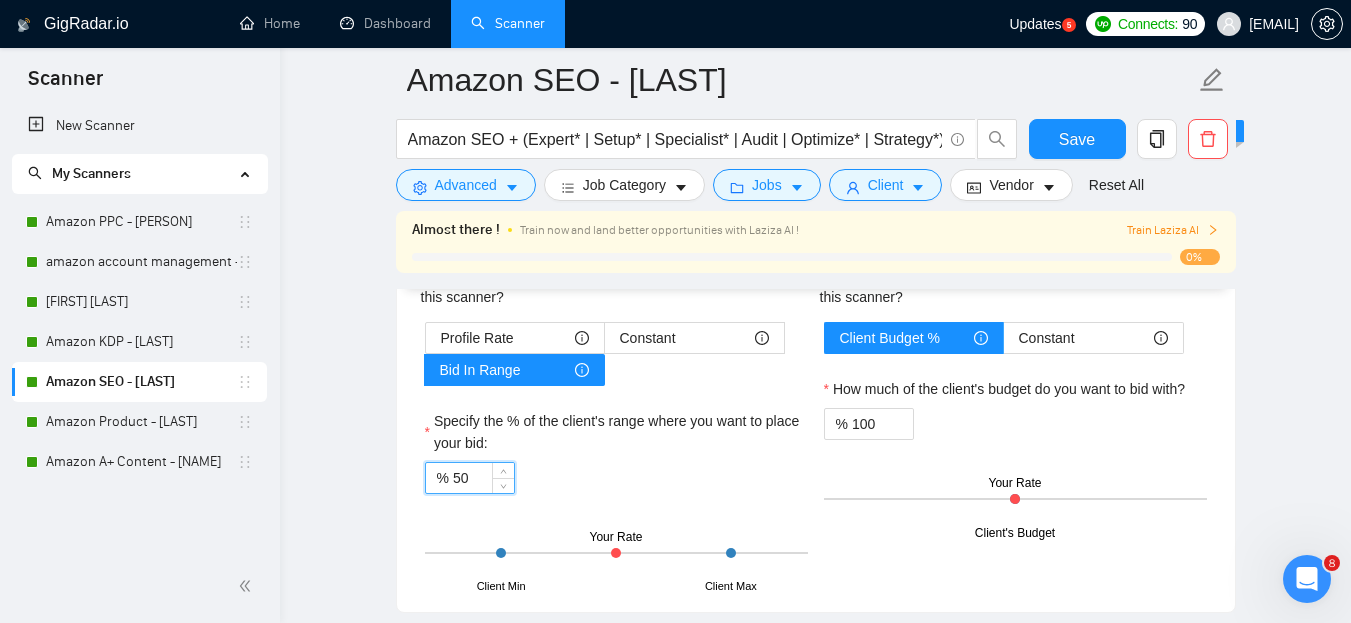click on "50" at bounding box center [483, 478] 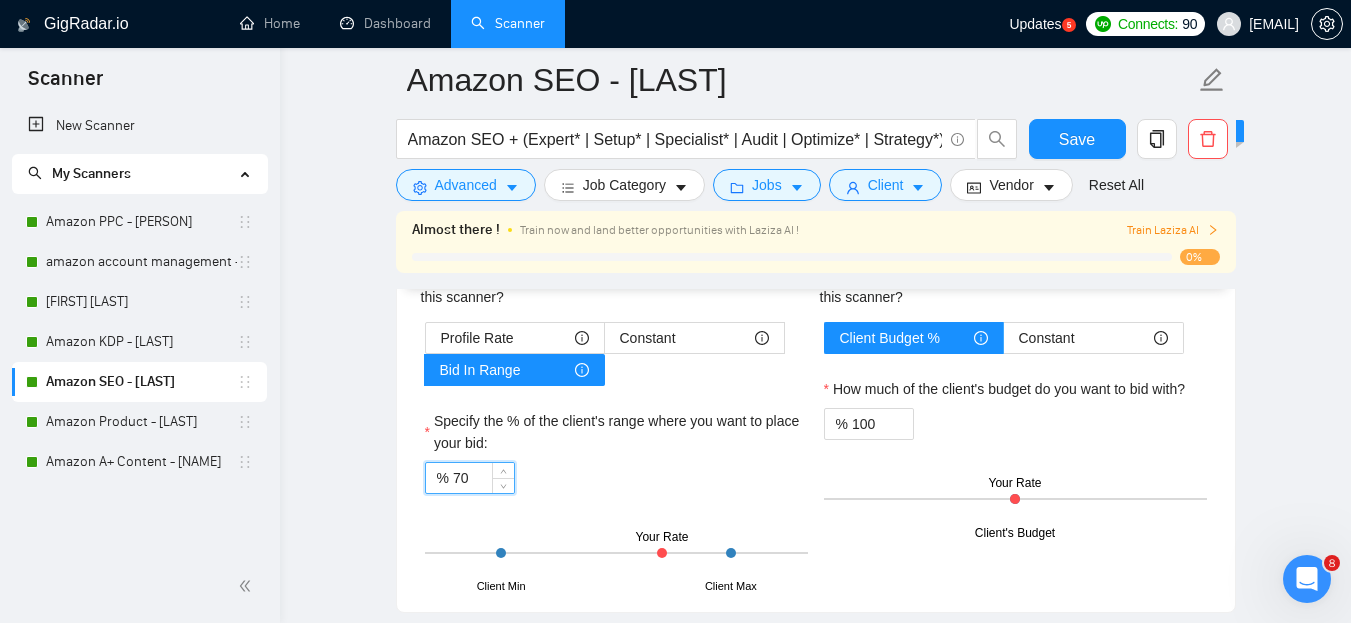 type on "70" 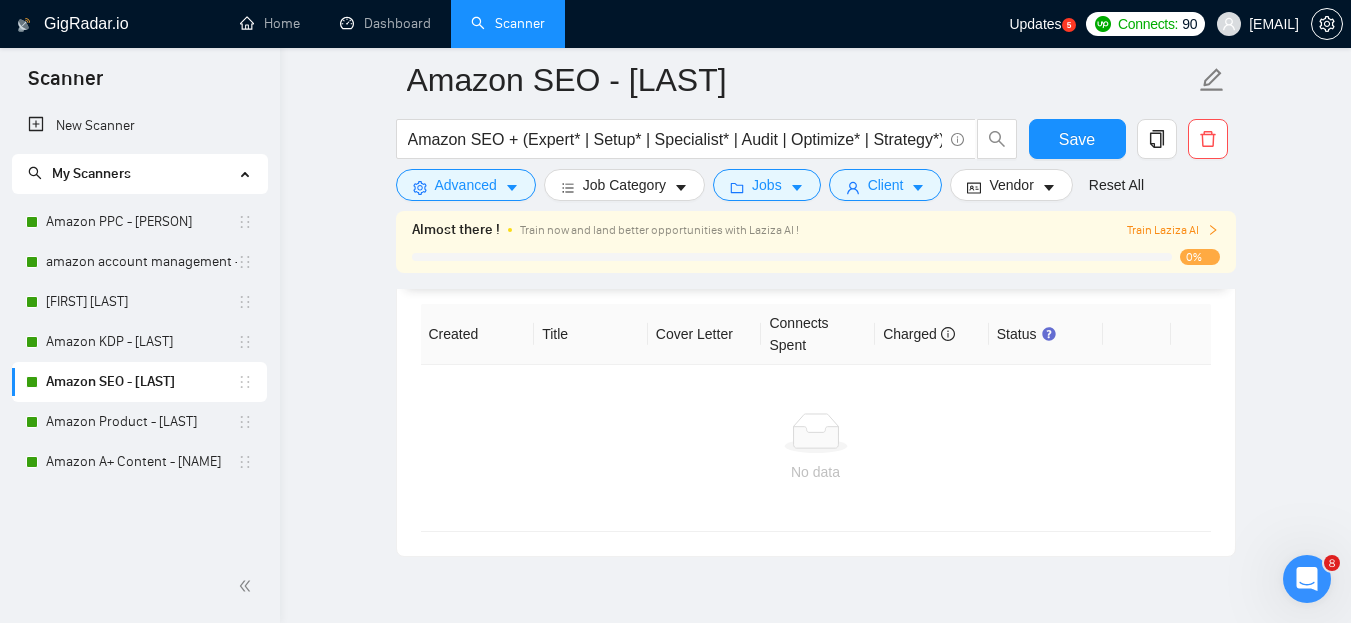 scroll, scrollTop: 4767, scrollLeft: 0, axis: vertical 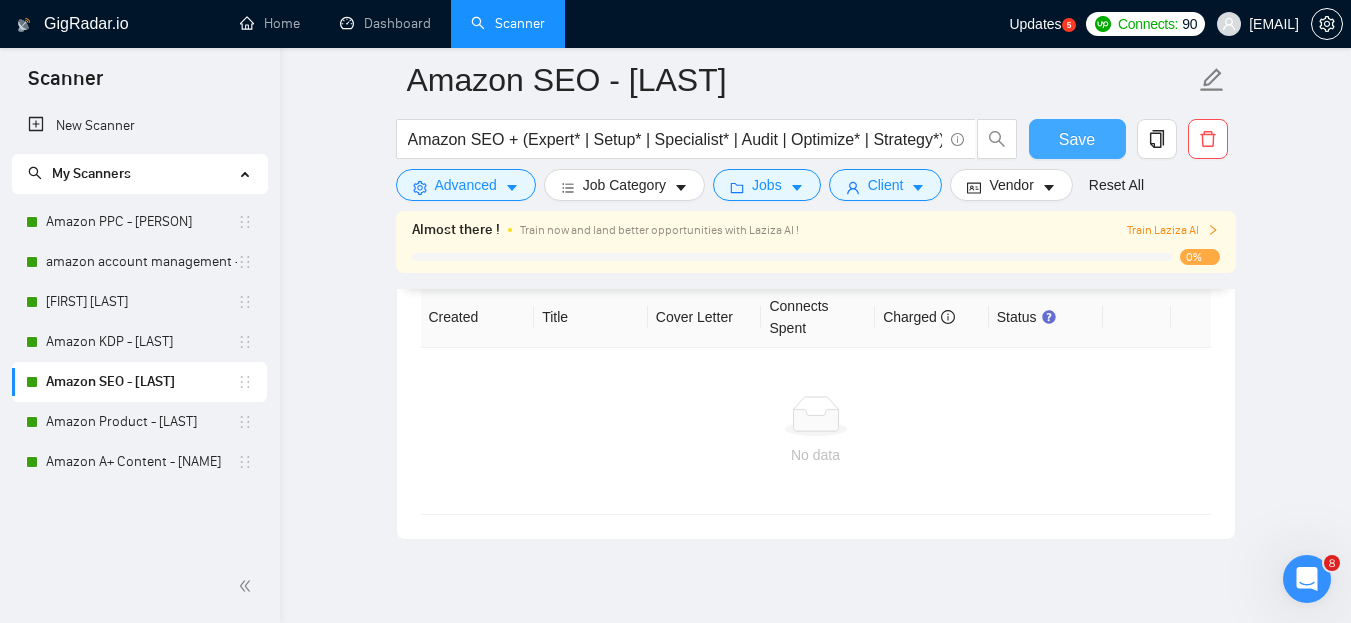 click on "Save" at bounding box center [1077, 139] 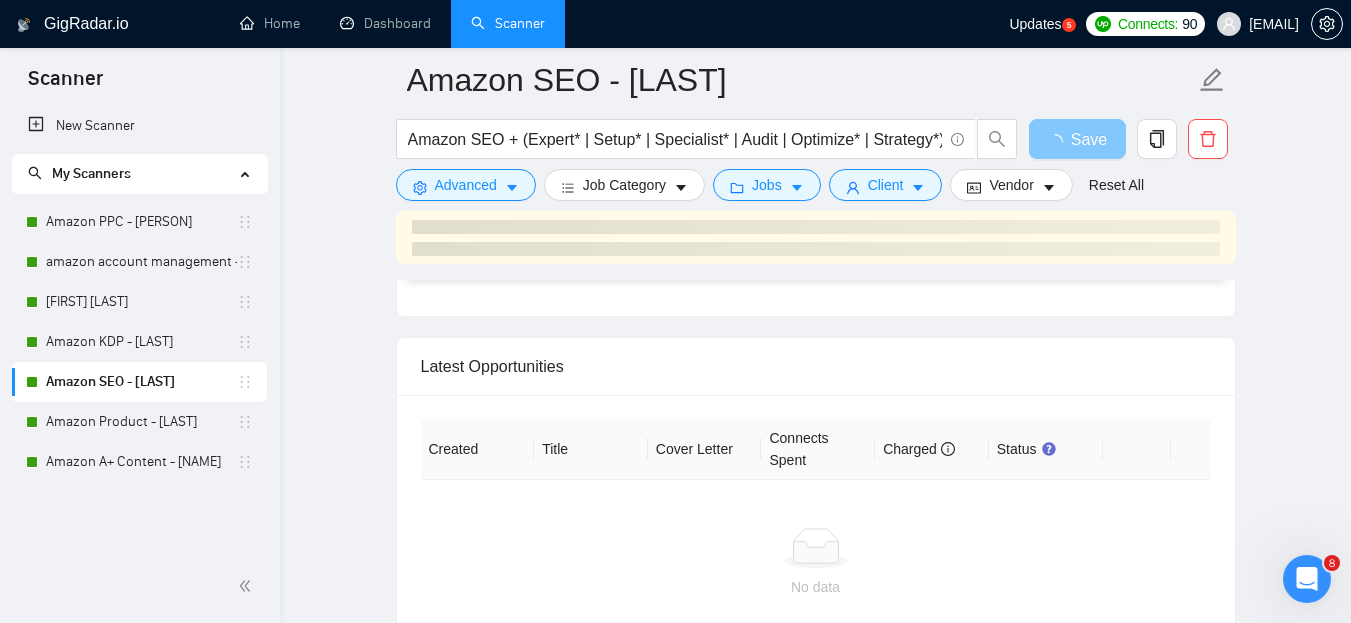 scroll, scrollTop: 4767, scrollLeft: 0, axis: vertical 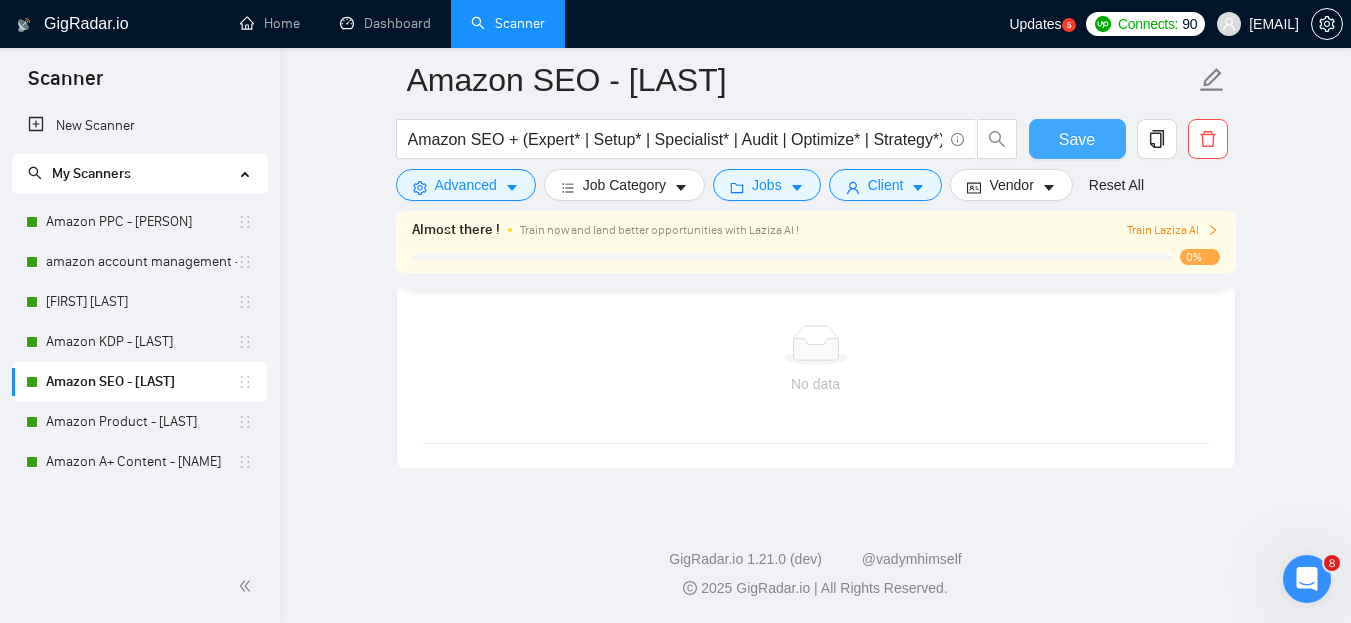 type 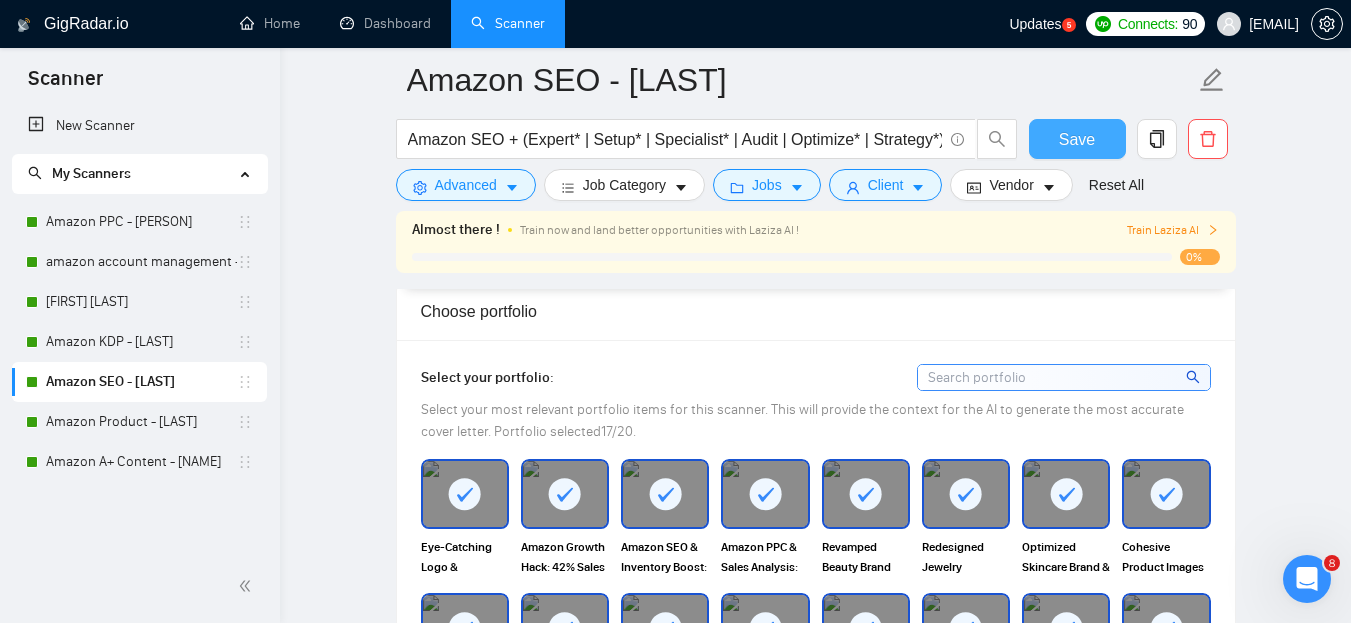 scroll, scrollTop: 1253, scrollLeft: 0, axis: vertical 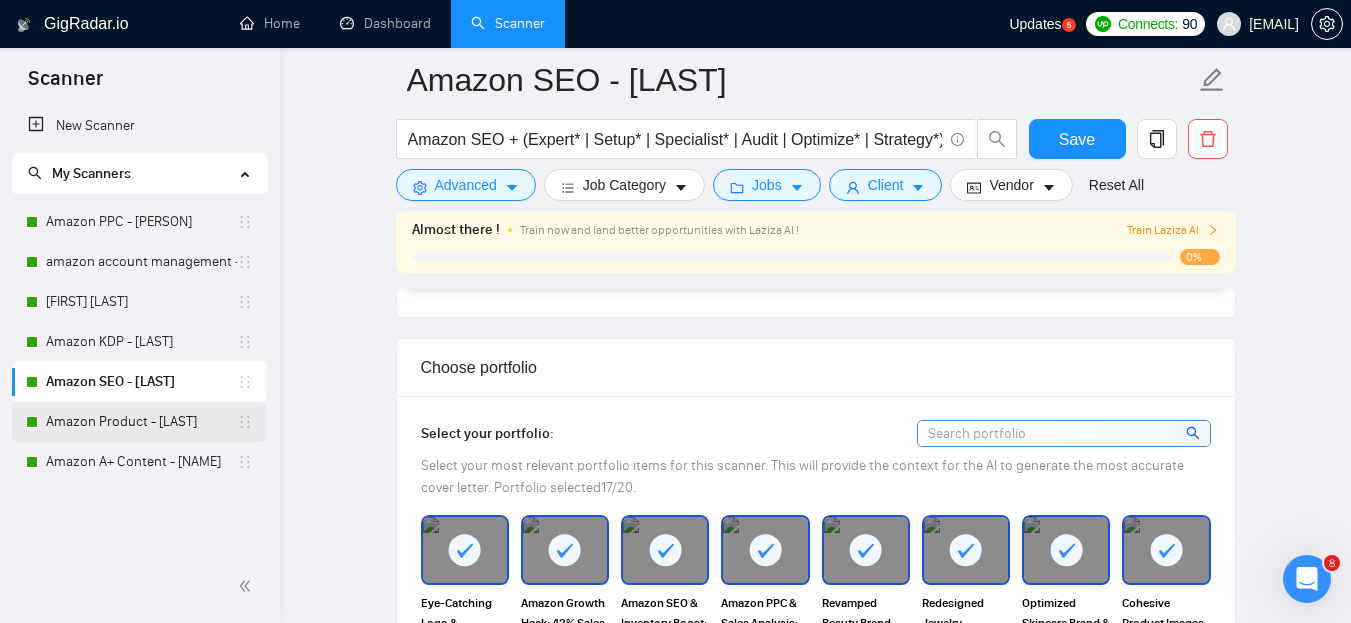 click on "Amazon Product - [NAME]" at bounding box center [141, 422] 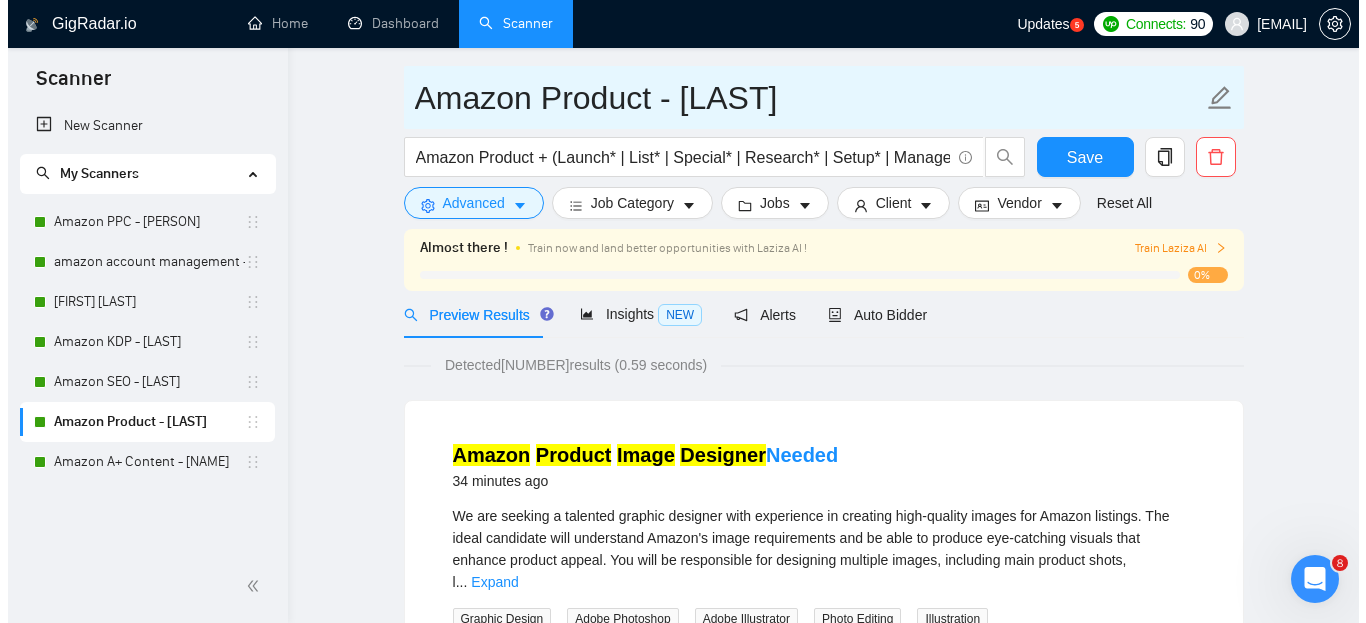 scroll, scrollTop: 0, scrollLeft: 0, axis: both 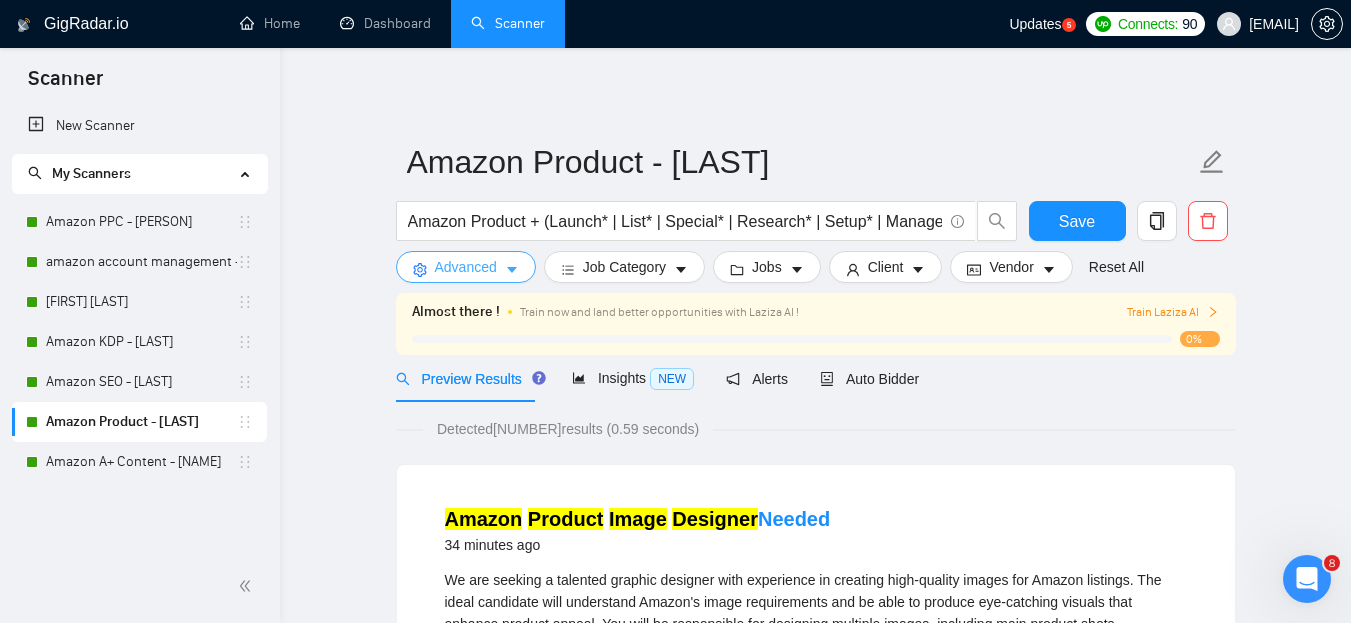 click on "Advanced" at bounding box center [466, 267] 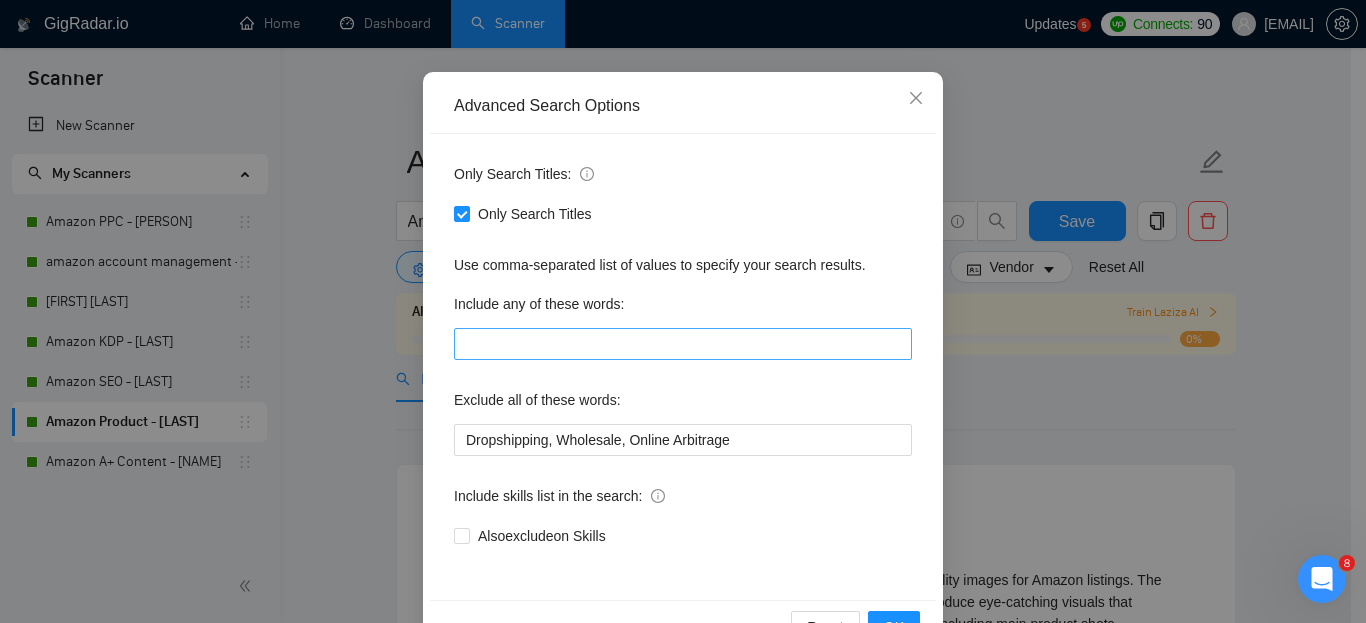 scroll, scrollTop: 209, scrollLeft: 0, axis: vertical 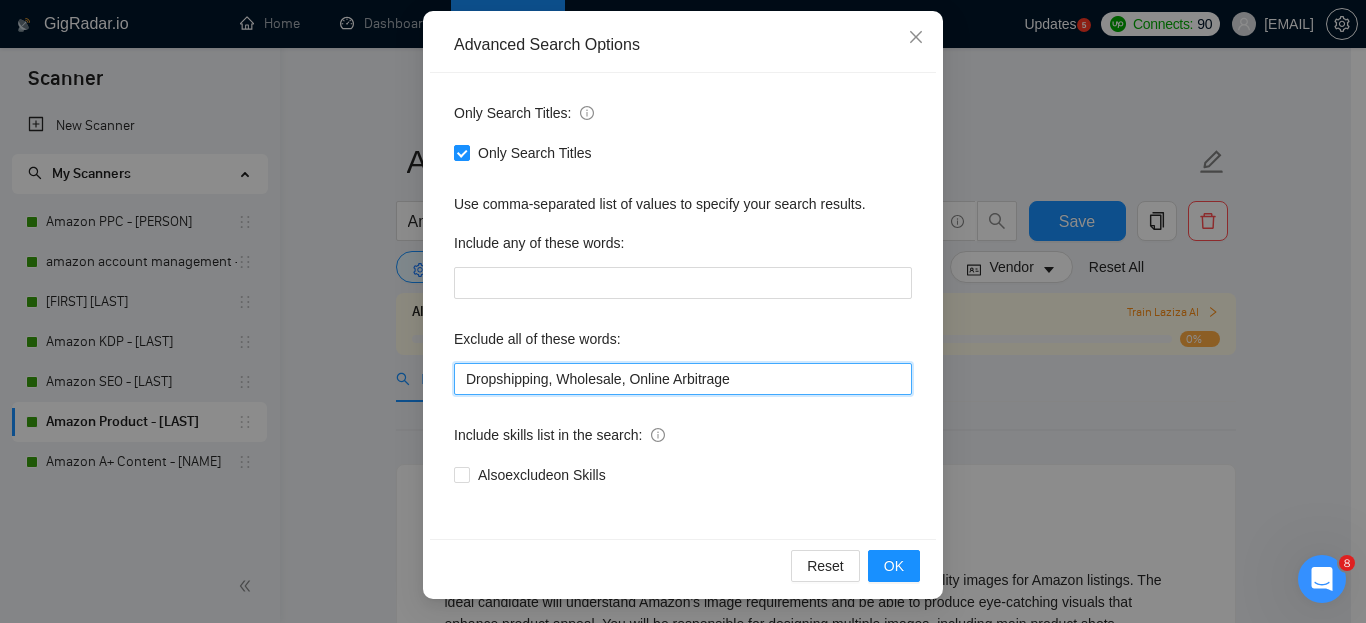 click on "Dropshipping, Wholesale, Online Arbitrage" at bounding box center [683, 379] 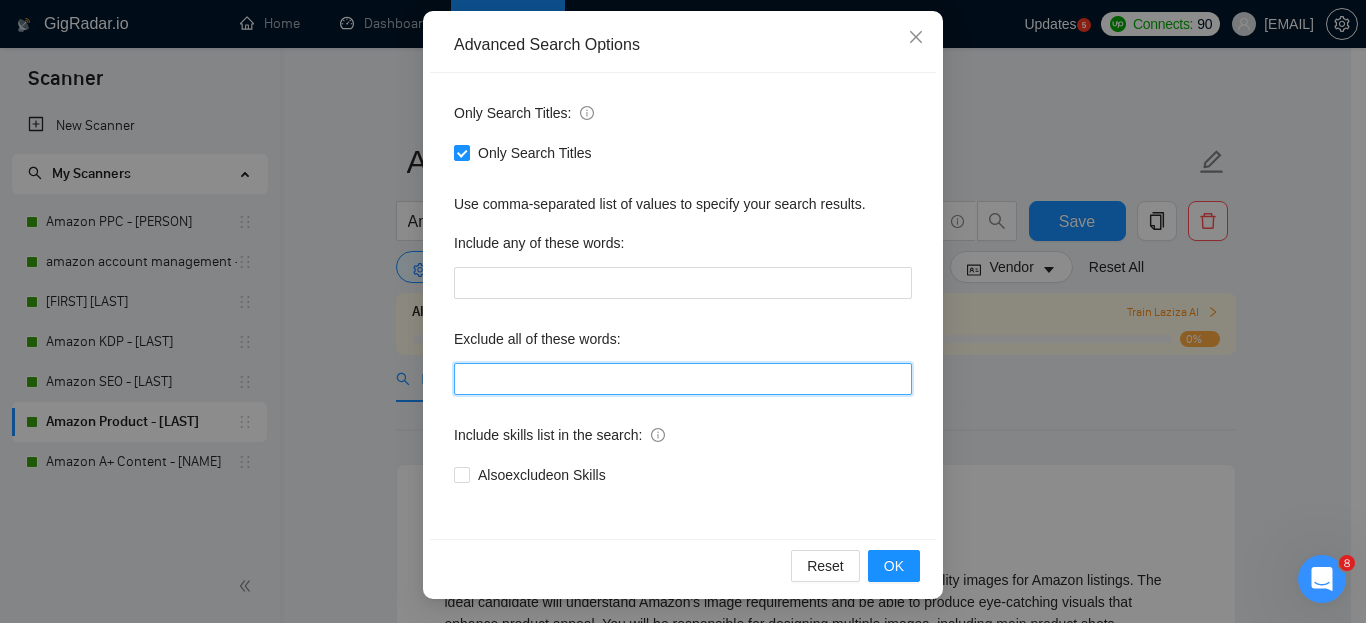 click at bounding box center [683, 379] 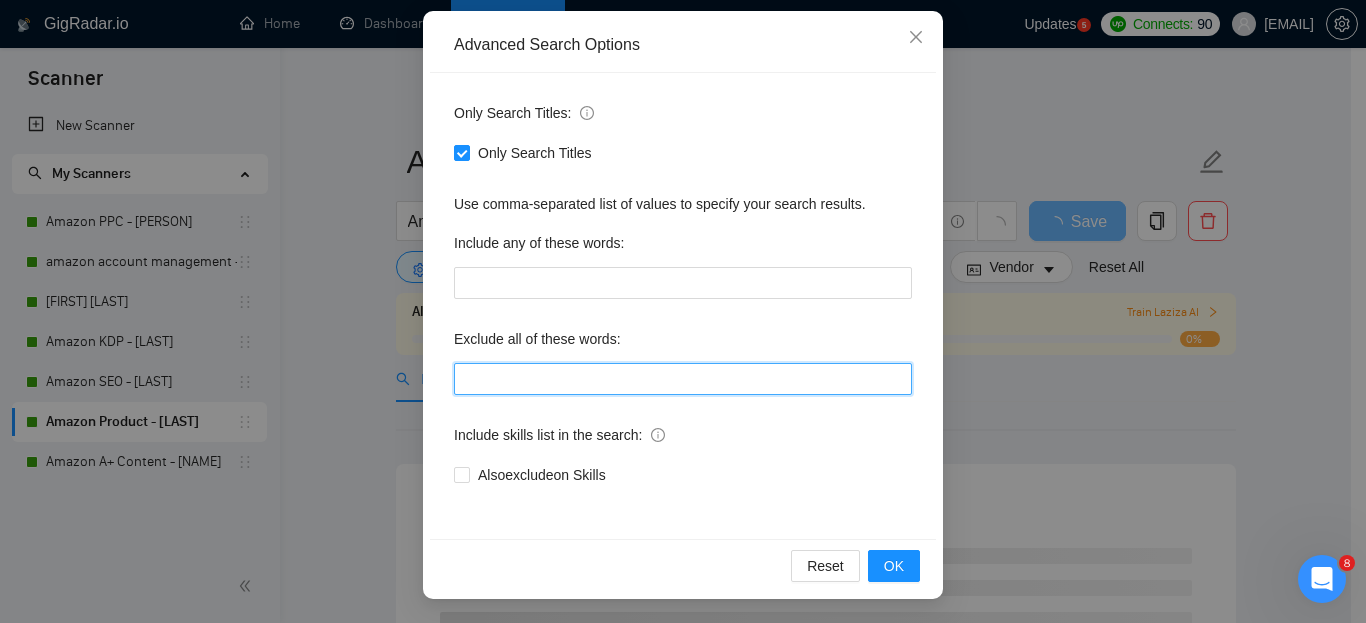 type on "Dropshipping, Wholesale, Online Arbitrage, Affiliate, Commission Only" 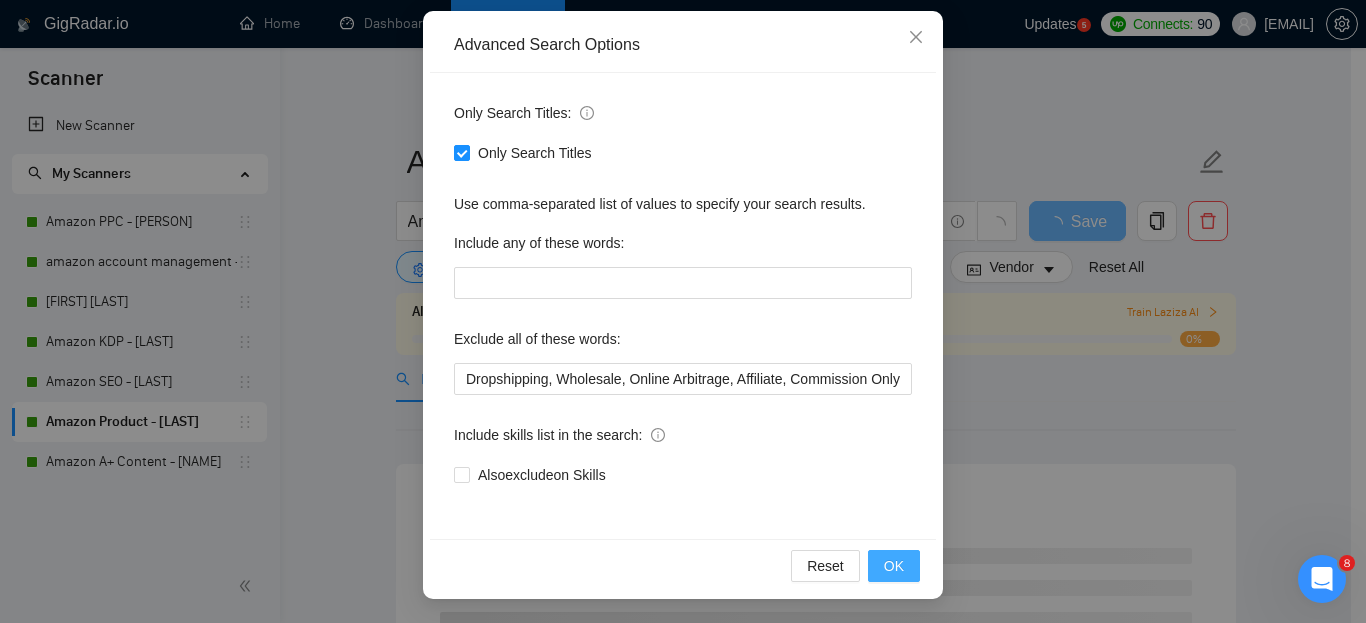 click on "OK" at bounding box center [894, 566] 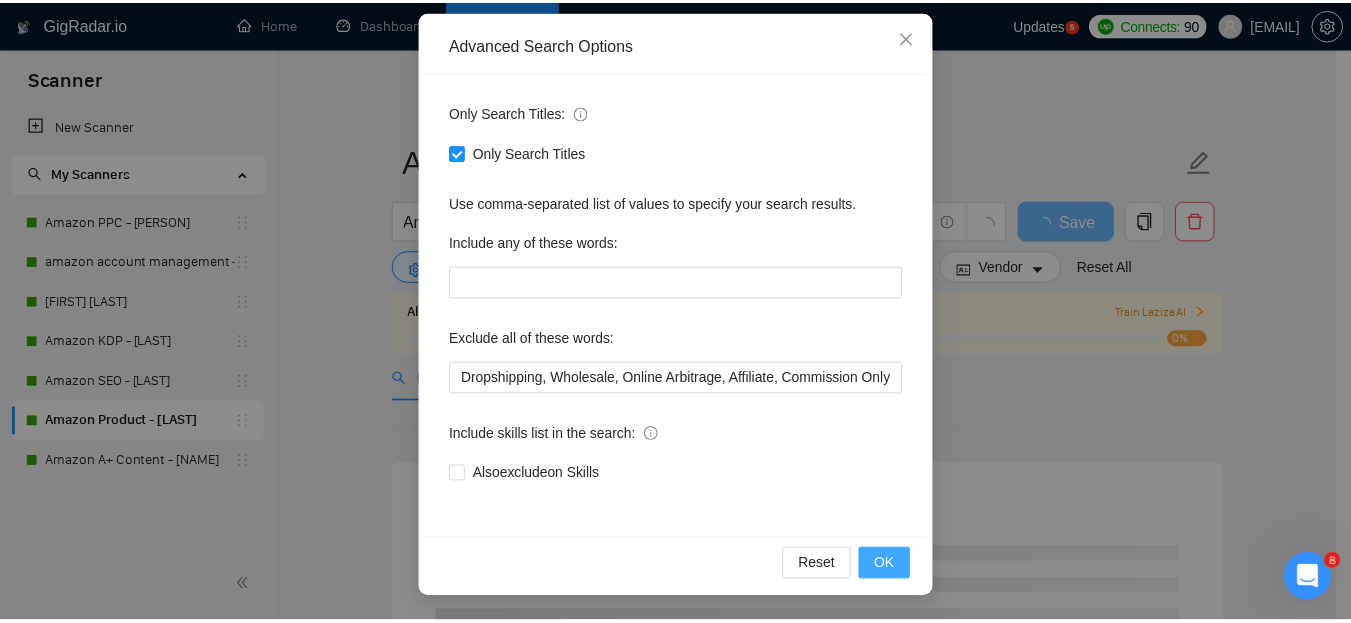 scroll, scrollTop: 109, scrollLeft: 0, axis: vertical 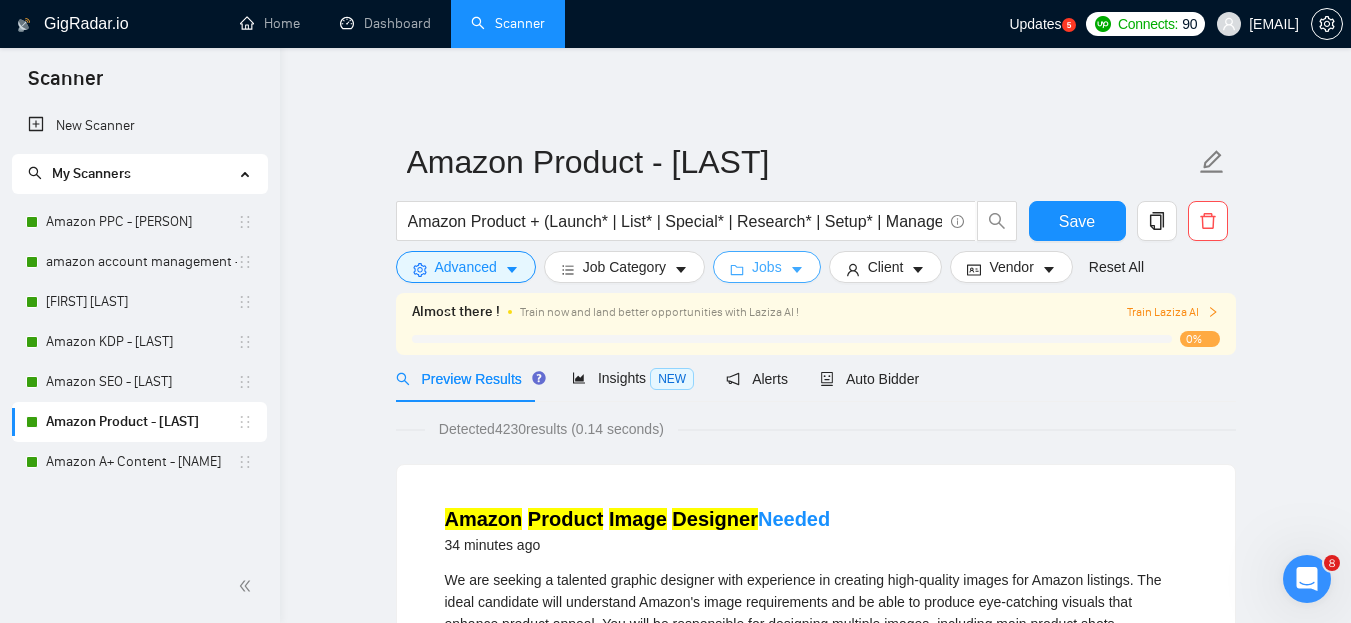 click on "Jobs" at bounding box center [767, 267] 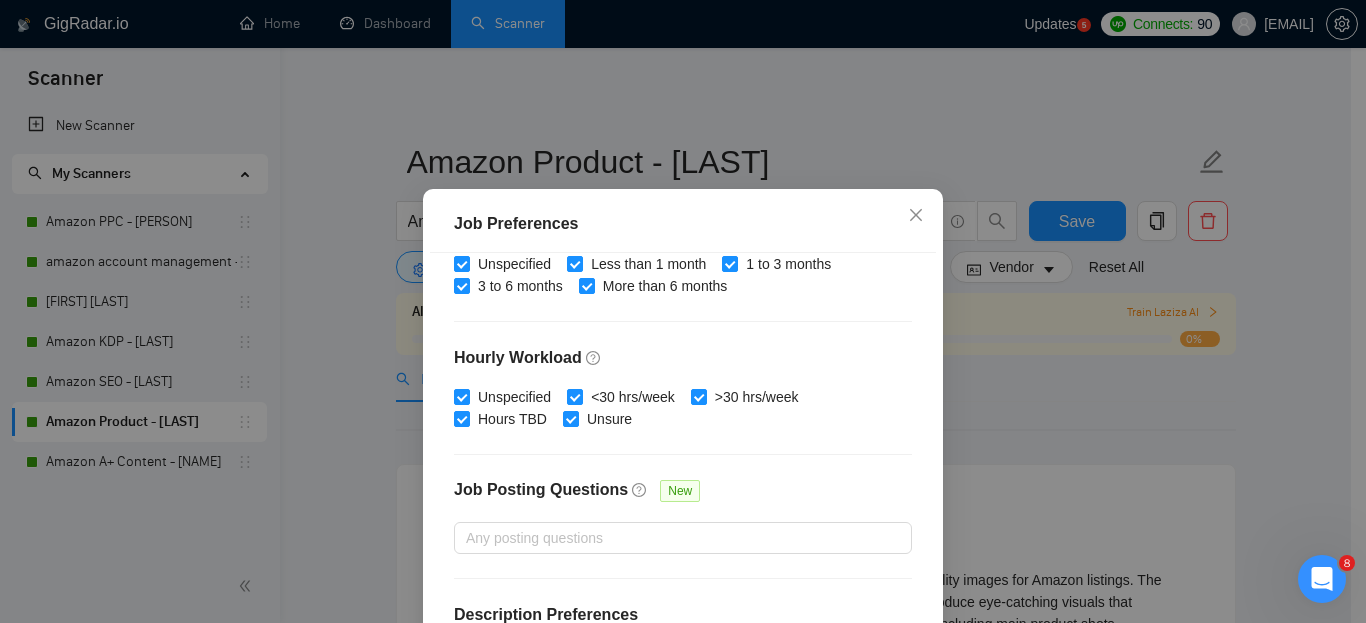 scroll, scrollTop: 691, scrollLeft: 0, axis: vertical 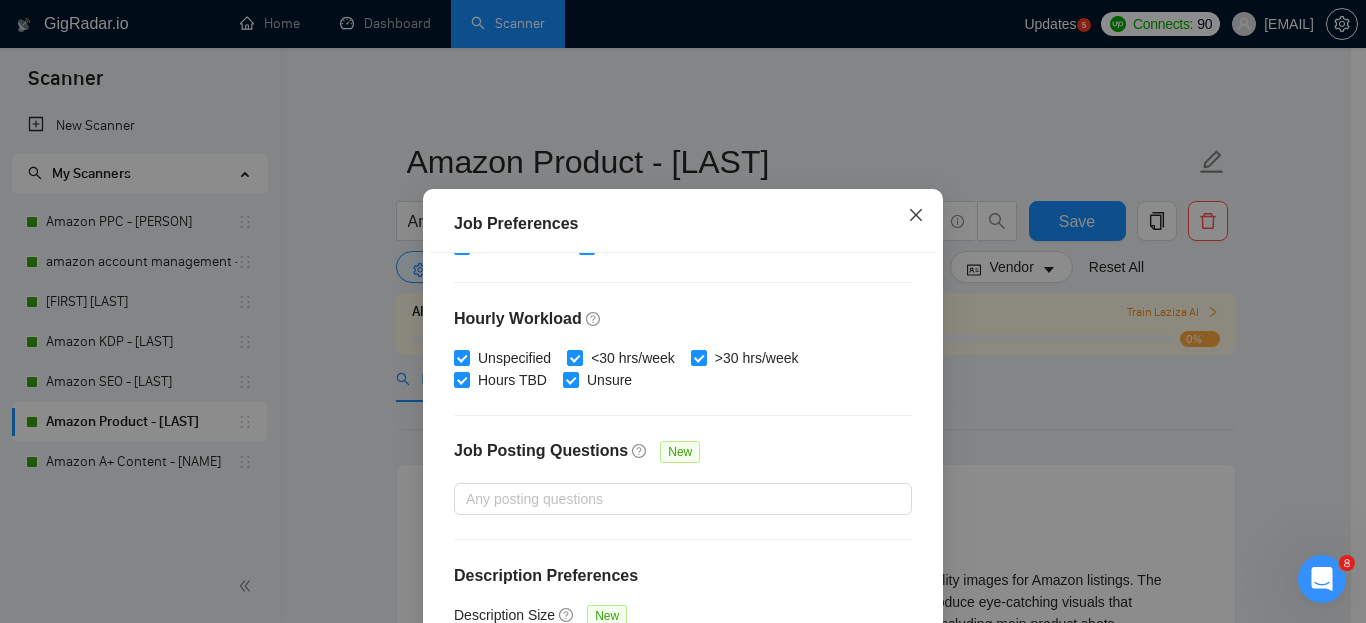 click 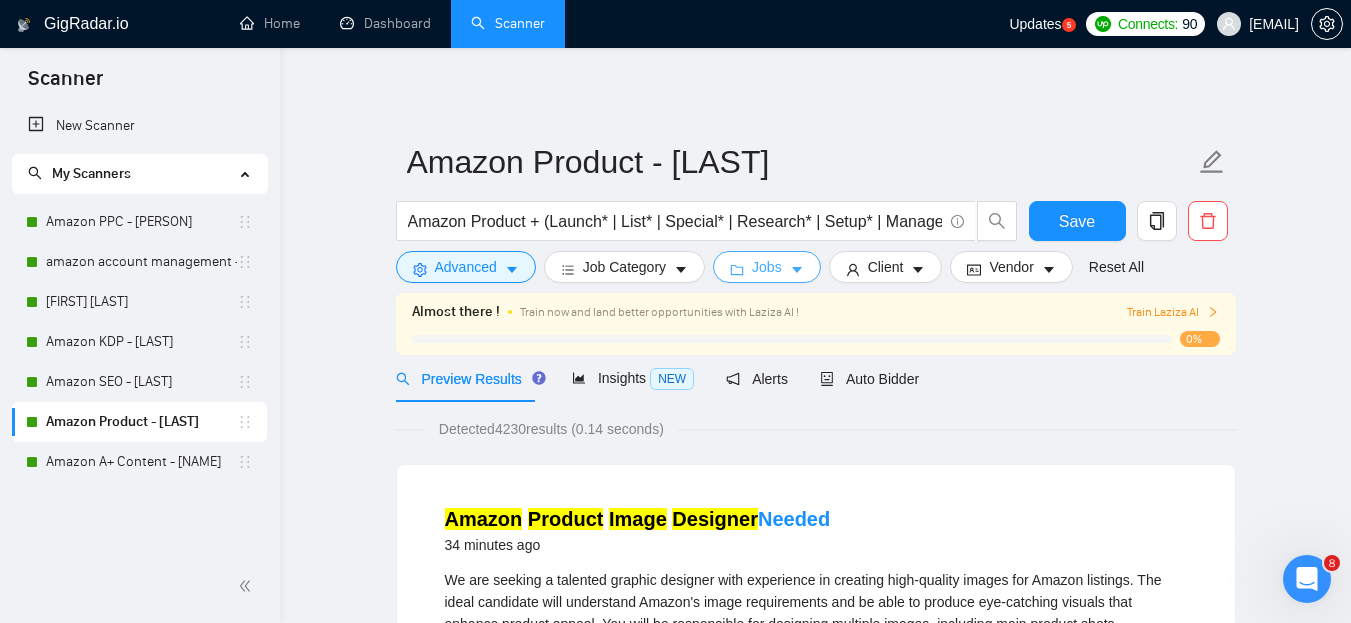 click on "Jobs" at bounding box center (767, 267) 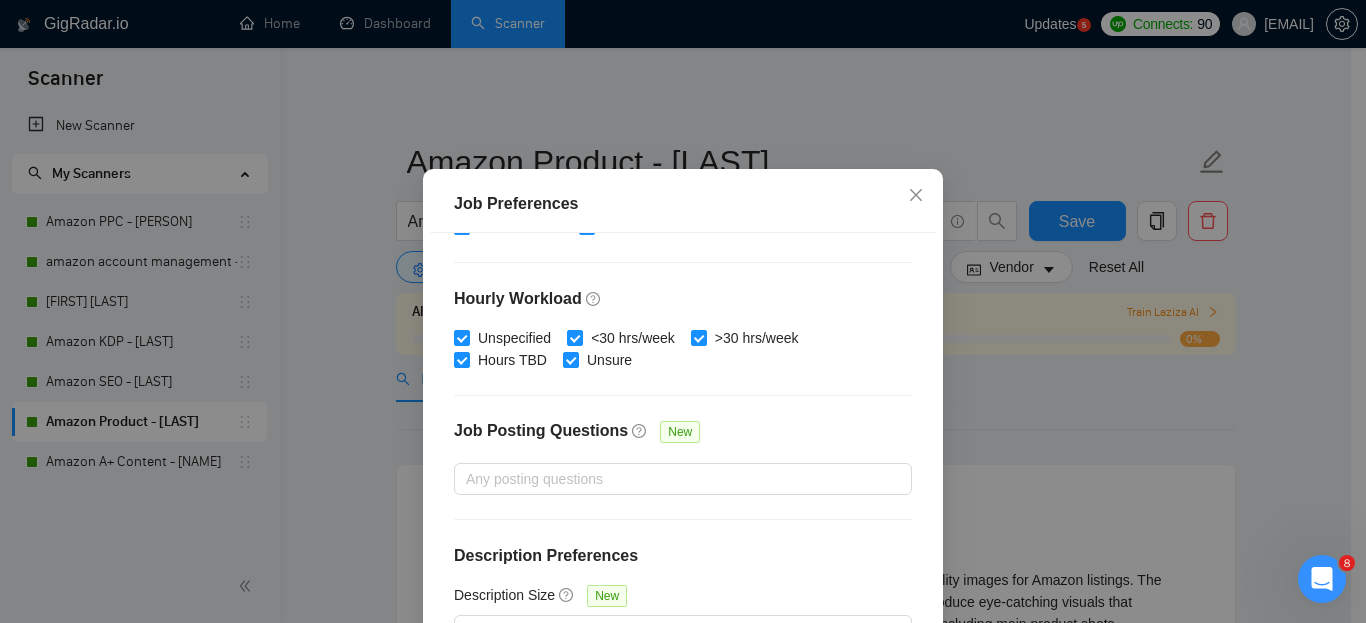 scroll, scrollTop: 0, scrollLeft: 0, axis: both 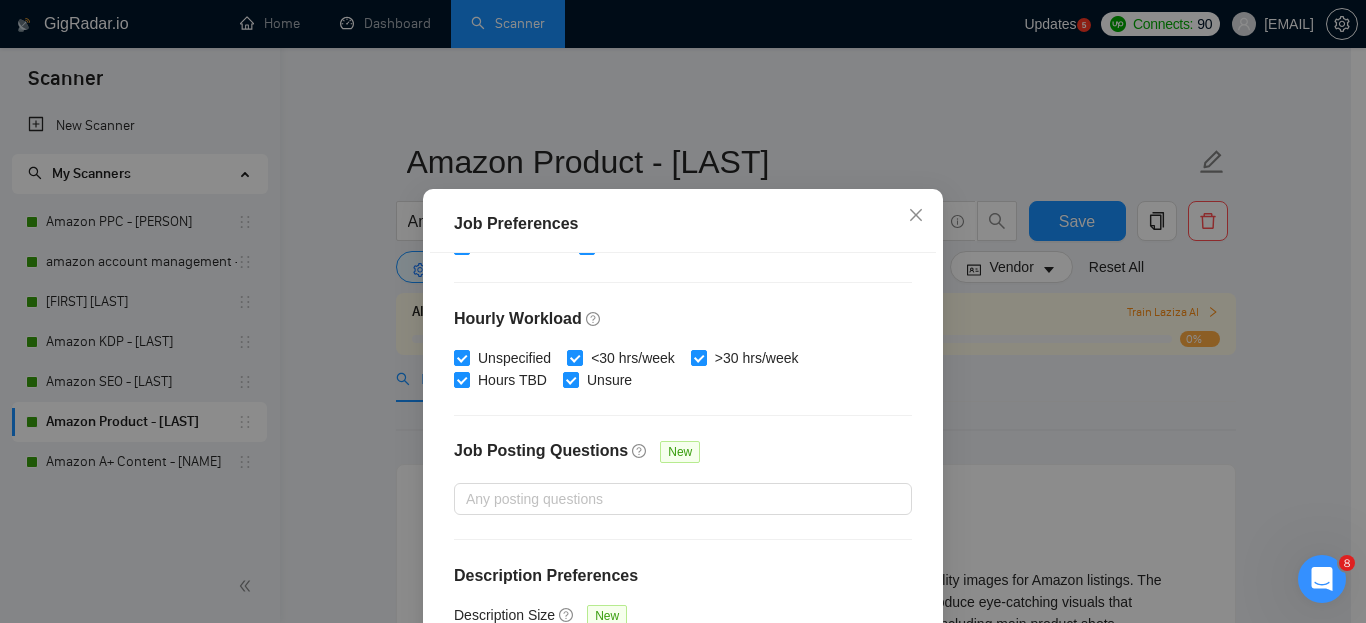 click on "Budget Project Type All Fixed Price Hourly Rate   Fixed Price Budget $ Min - $ Max Estimate Fixed Price When It’s Not Available New   Hourly Rate Price Budget $ Min - $ Max Estimate Hourly Rate When It’s Not Available New Include Budget Placeholders Include Jobs with Unspecified Budget   Connects Price New Min - Max Project Duration   Unspecified Less than 1 month 1 to 3 months 3 to 6 months More than 6 months Hourly Workload   Unspecified <30 hrs/week >30 hrs/week Hours TBD Unsure Job Posting Questions New   Any posting questions Description Preferences Description Size New   Any description size" at bounding box center [683, 471] 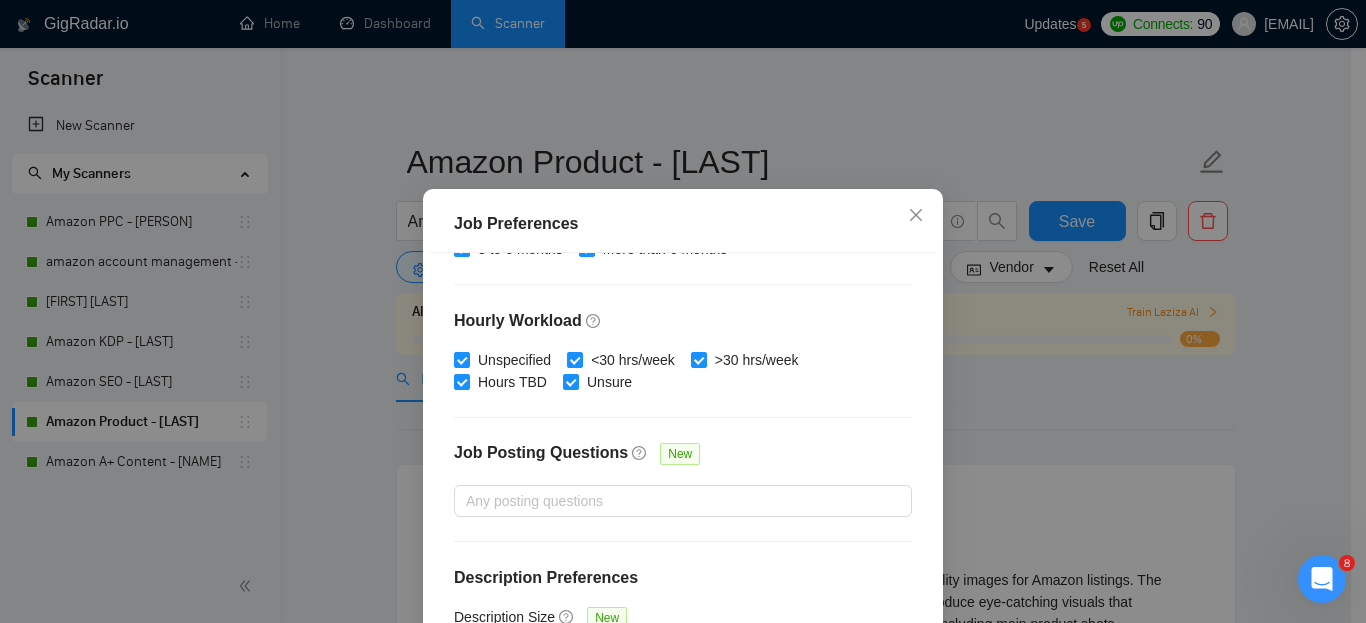scroll, scrollTop: 691, scrollLeft: 0, axis: vertical 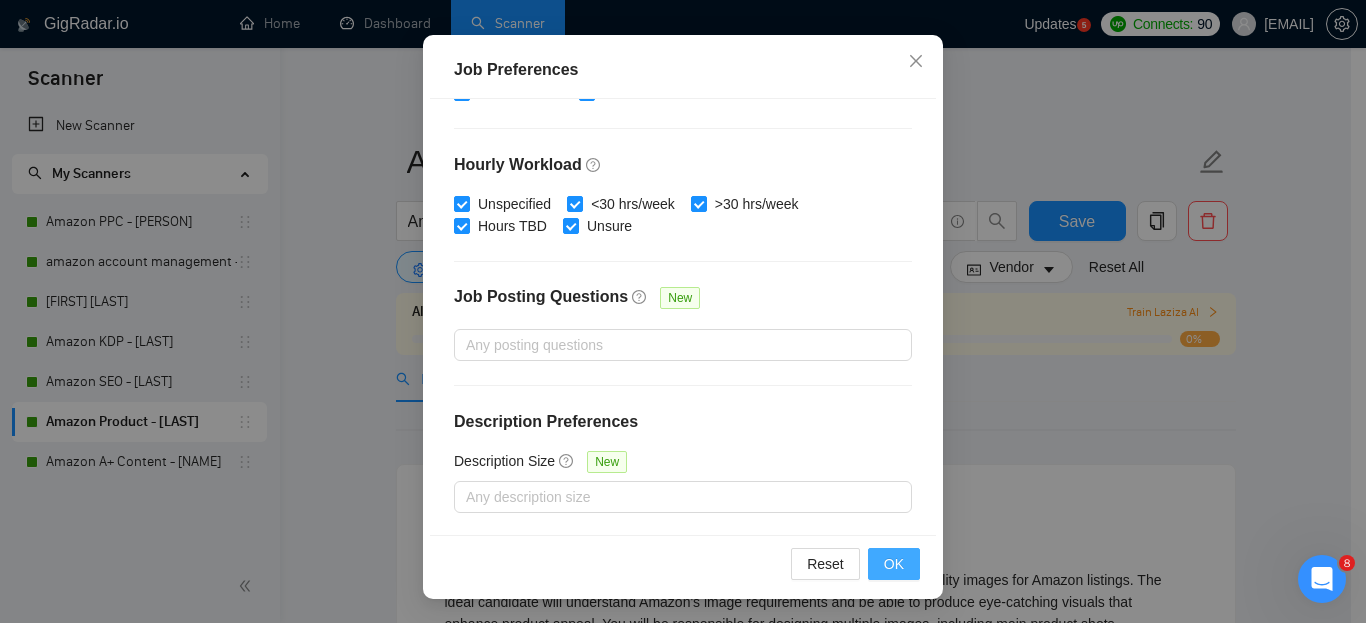 click on "OK" at bounding box center [894, 564] 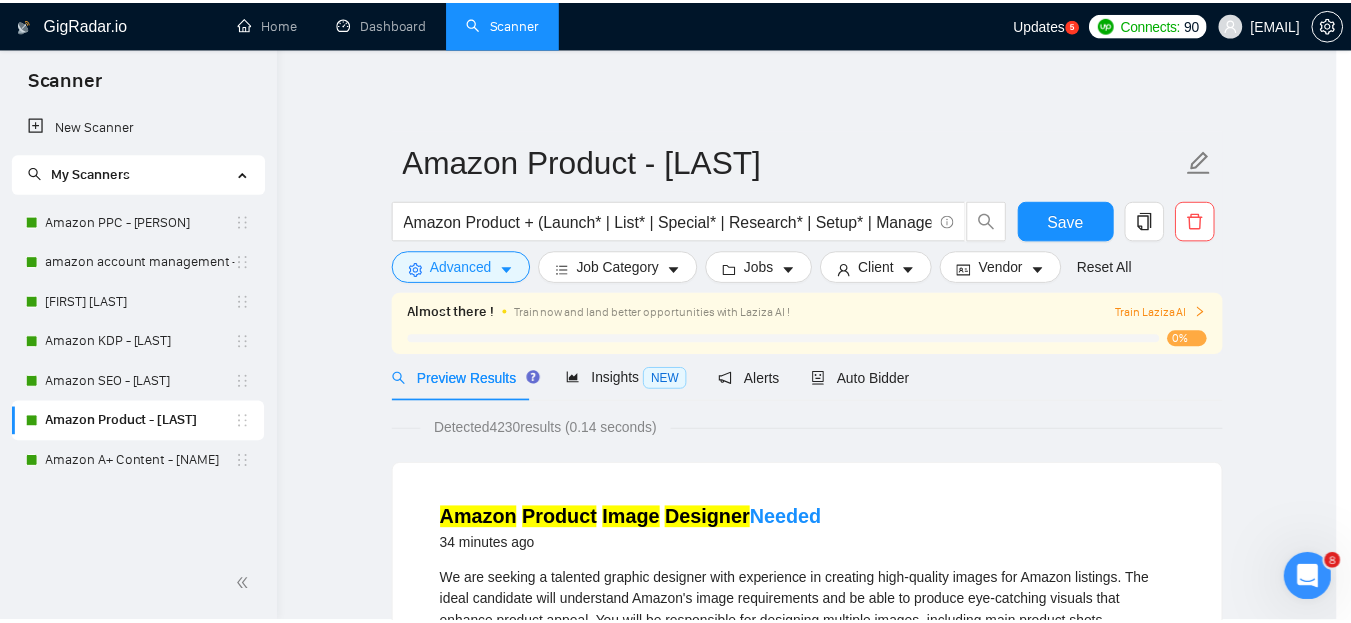 scroll, scrollTop: 85, scrollLeft: 0, axis: vertical 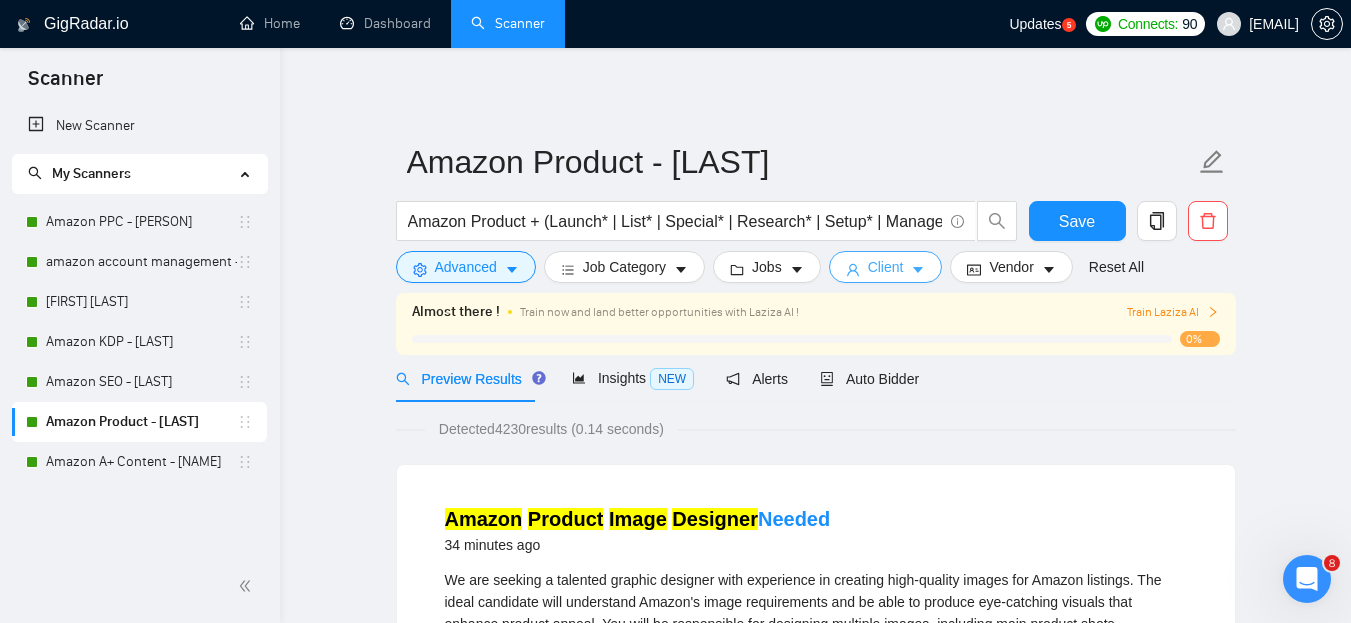 click on "Client" at bounding box center [886, 267] 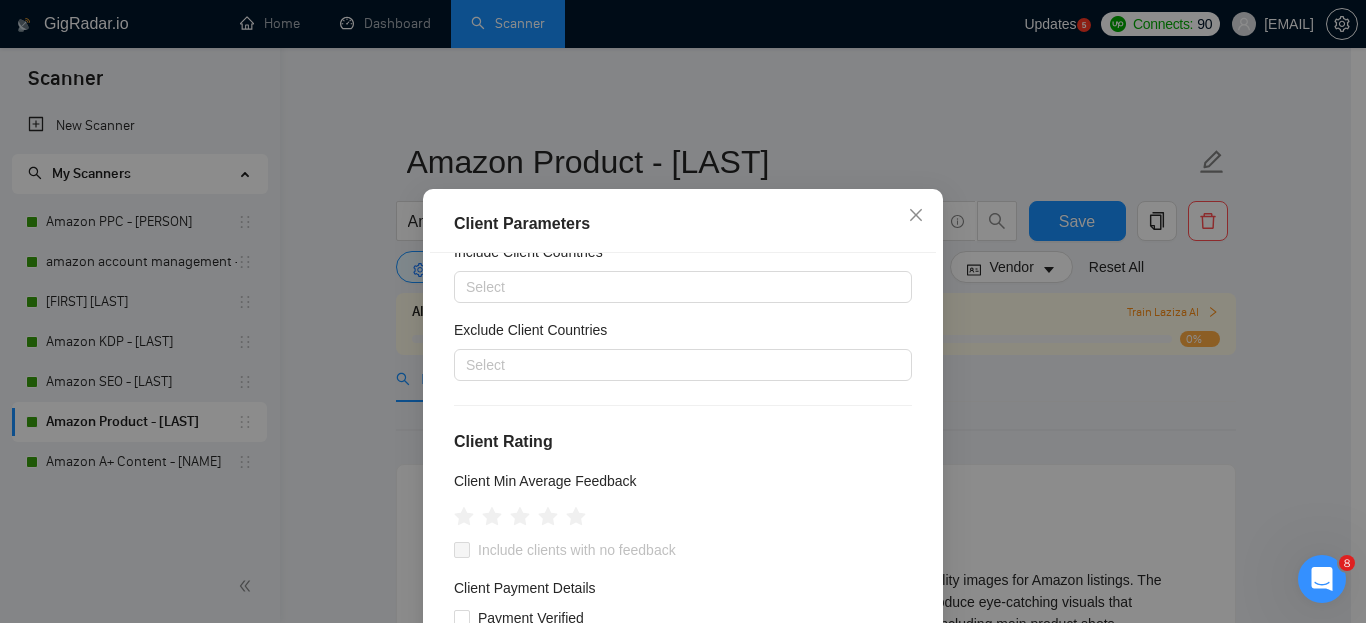 scroll, scrollTop: 0, scrollLeft: 0, axis: both 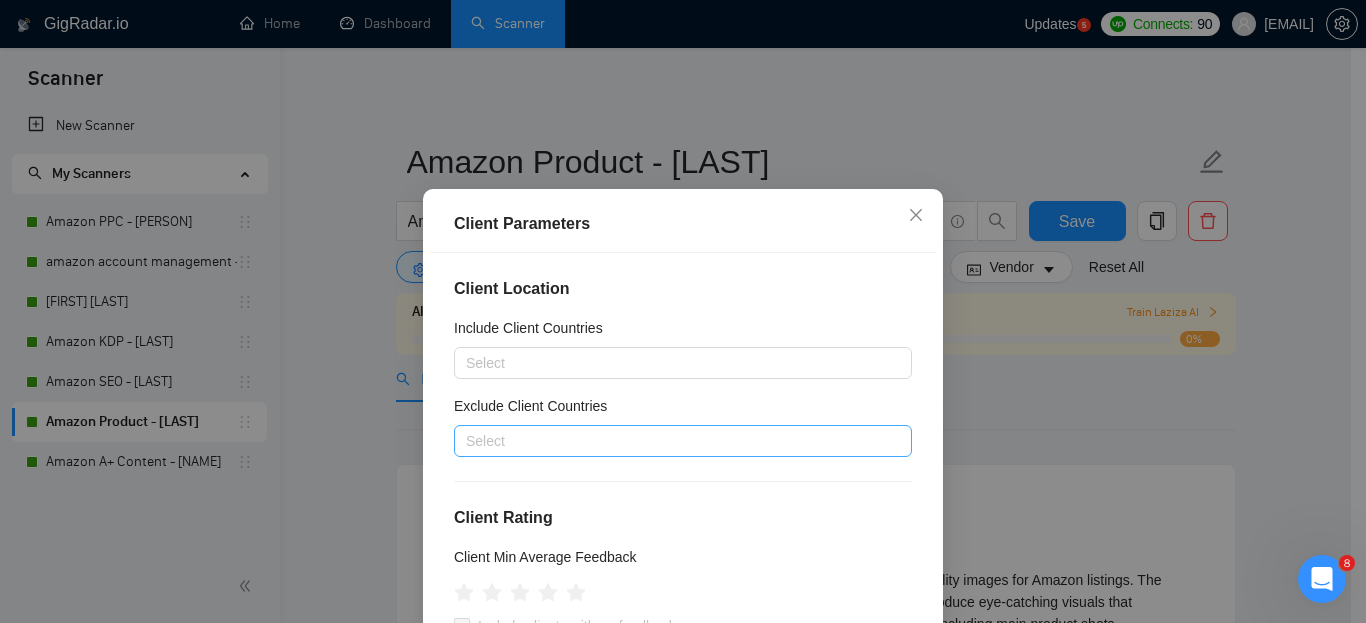 click at bounding box center (673, 441) 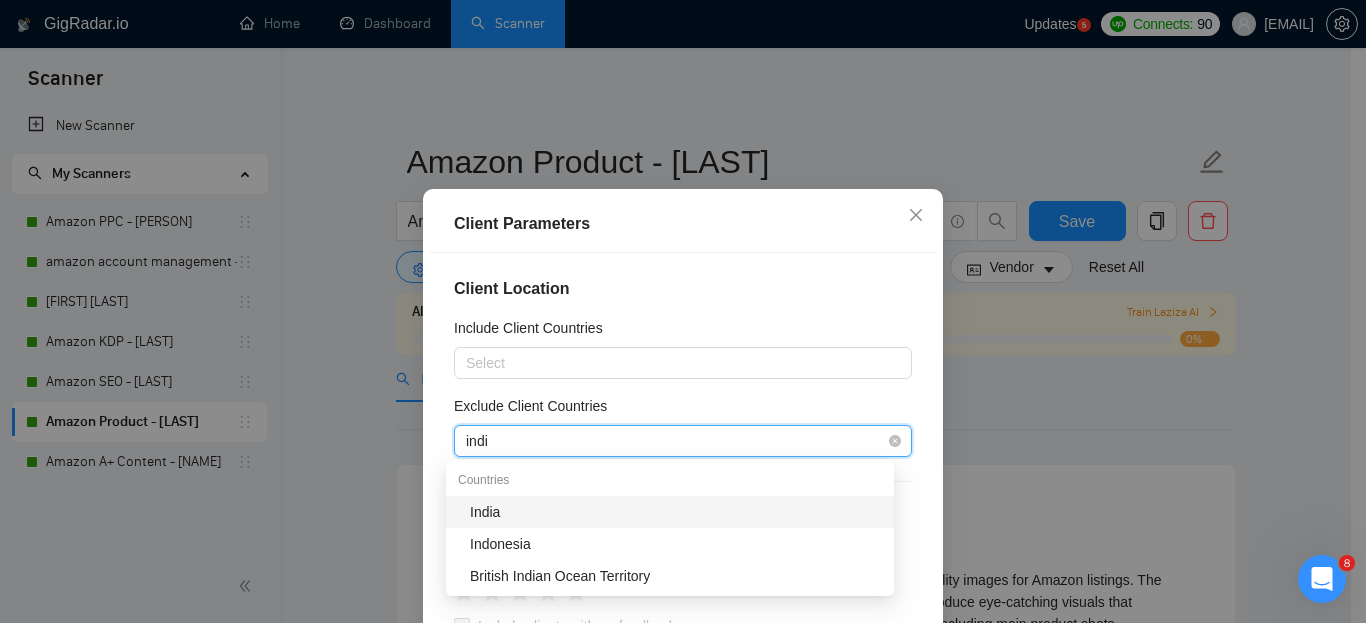 type on "india" 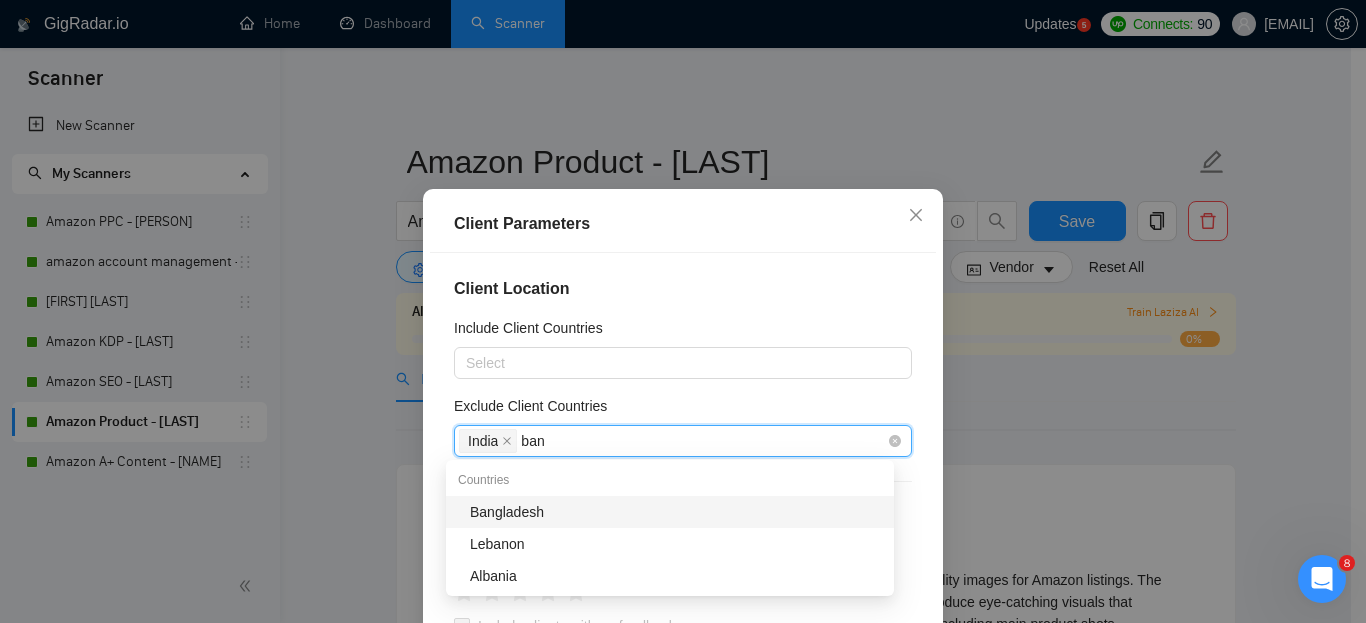 type on "bang" 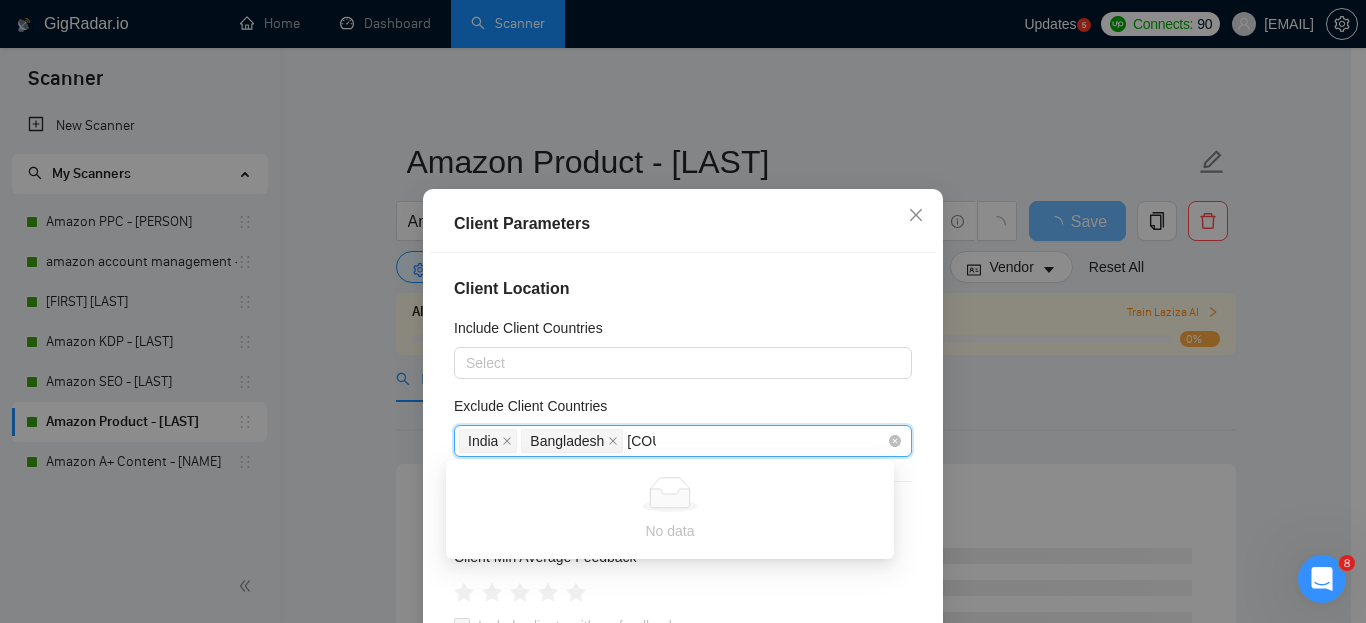 type on "isra" 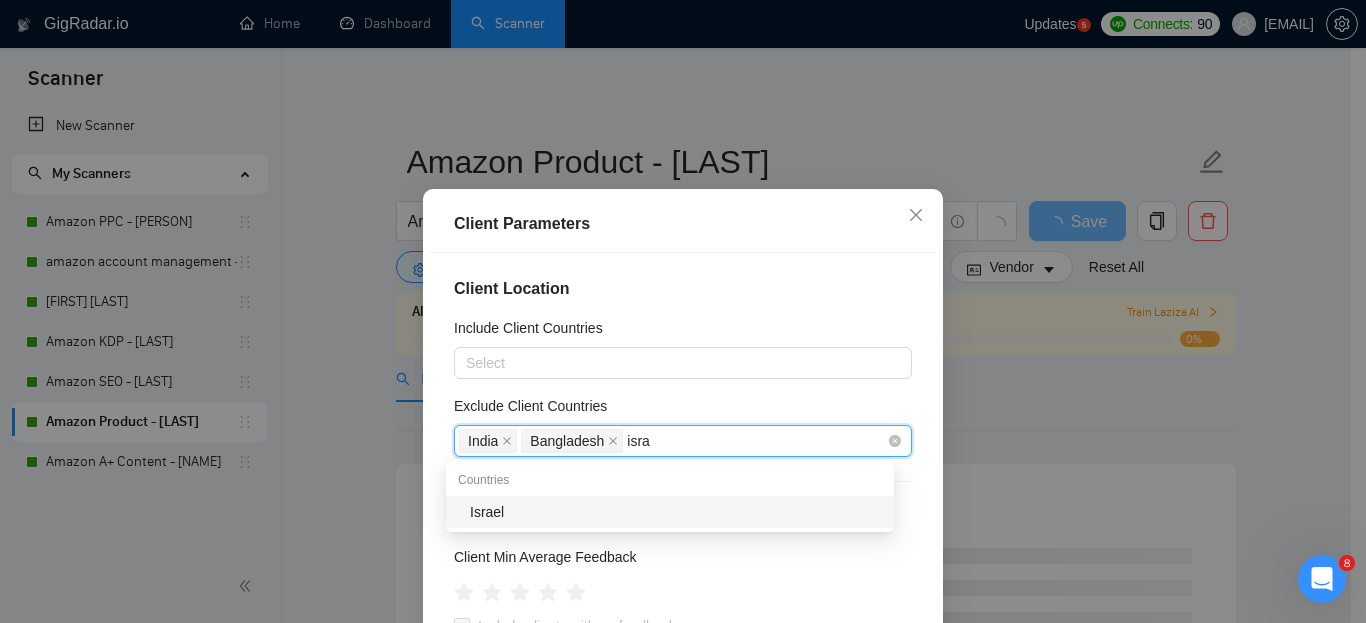 type 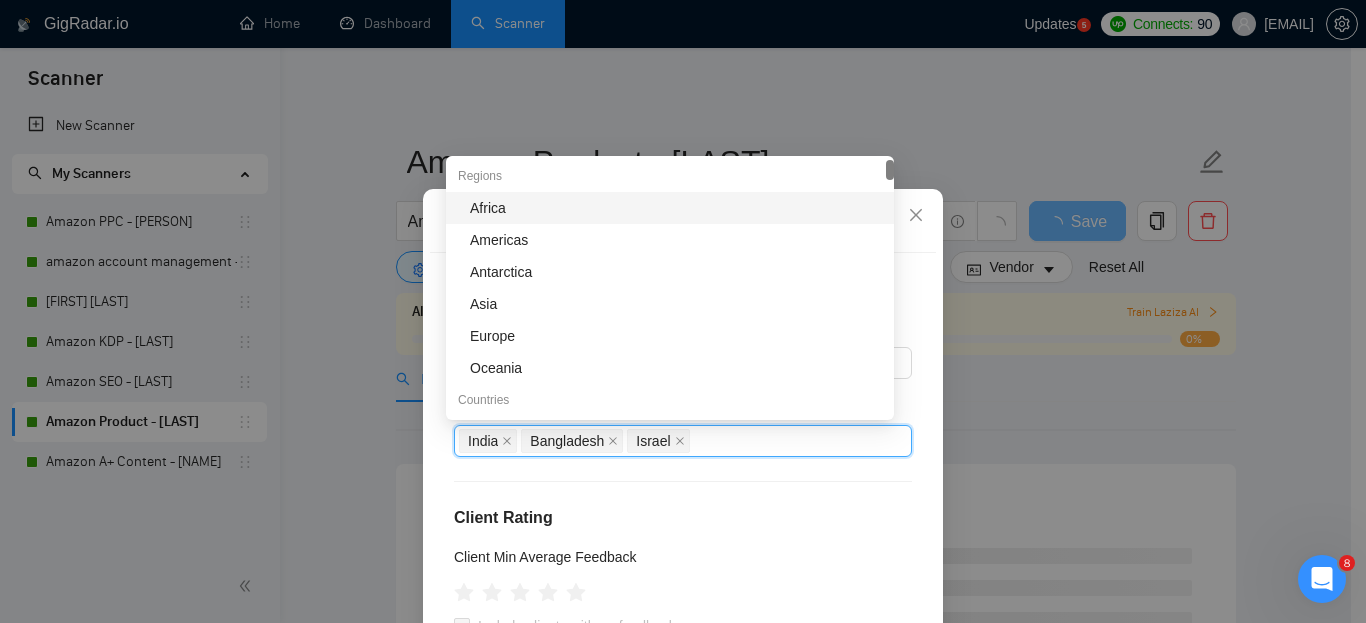 click on "Client Location Include Client Countries   Select Exclude Client Countries India, Bangladesh, Israel India Bangladesh Israel   Client Rating Client Min Average Feedback Include clients with no feedback Client Payment Details Payment Verified Hire Rate Stats   Client Total Spent $ Min - $ Max Client Hire Rate New   Any hire rate   Avg Hourly Rate Paid New $ Min - $ Max Include Clients without Sufficient History Client Profile Client Industry New   Any industry Client Company Size   Any company size Enterprise Clients New   Any clients" at bounding box center [683, 471] 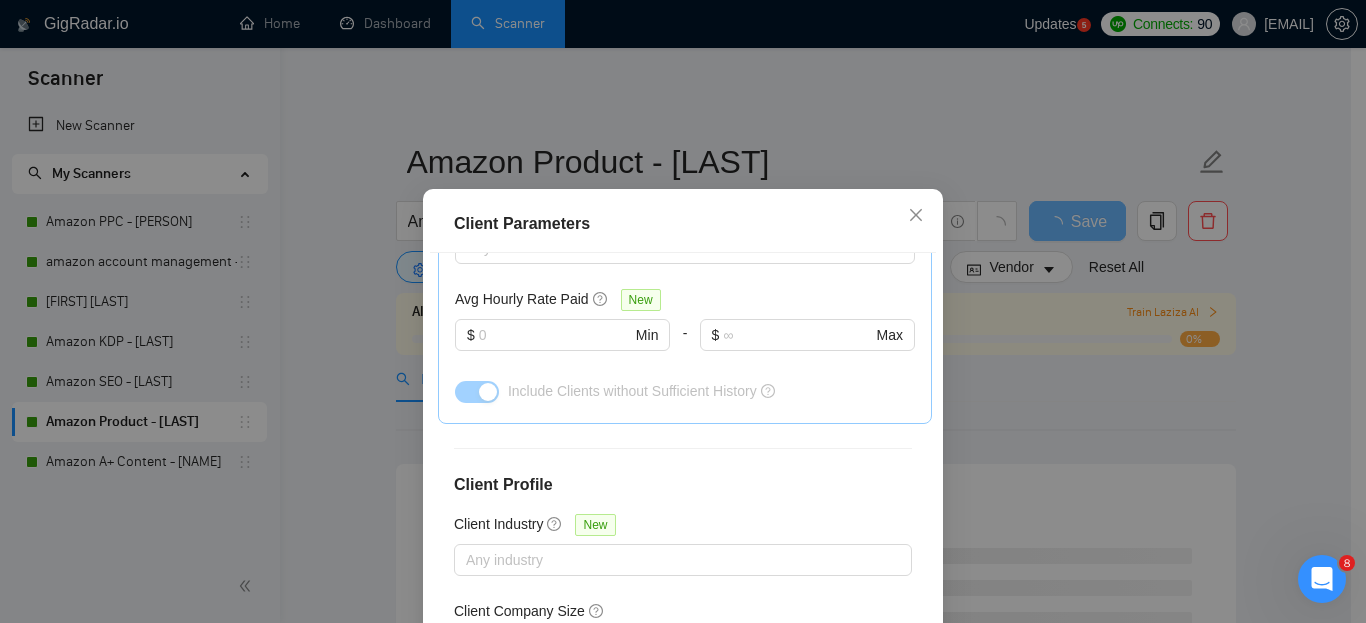 scroll, scrollTop: 808, scrollLeft: 0, axis: vertical 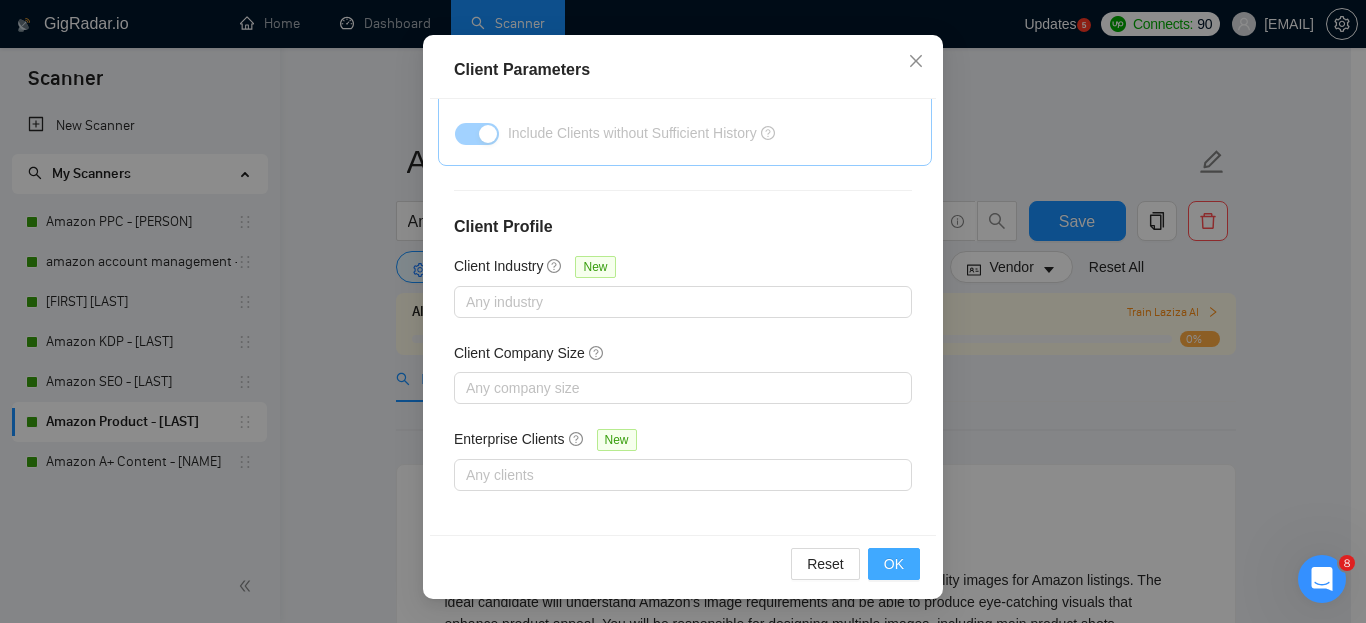 click on "OK" at bounding box center (894, 564) 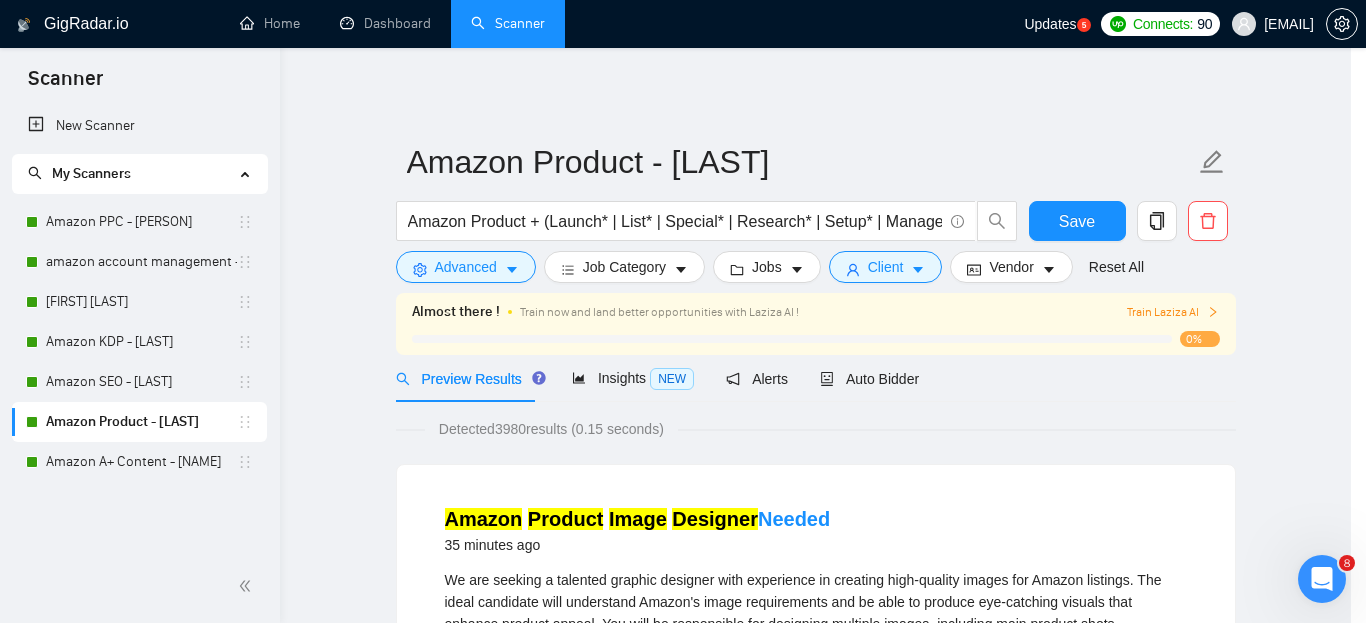 scroll, scrollTop: 85, scrollLeft: 0, axis: vertical 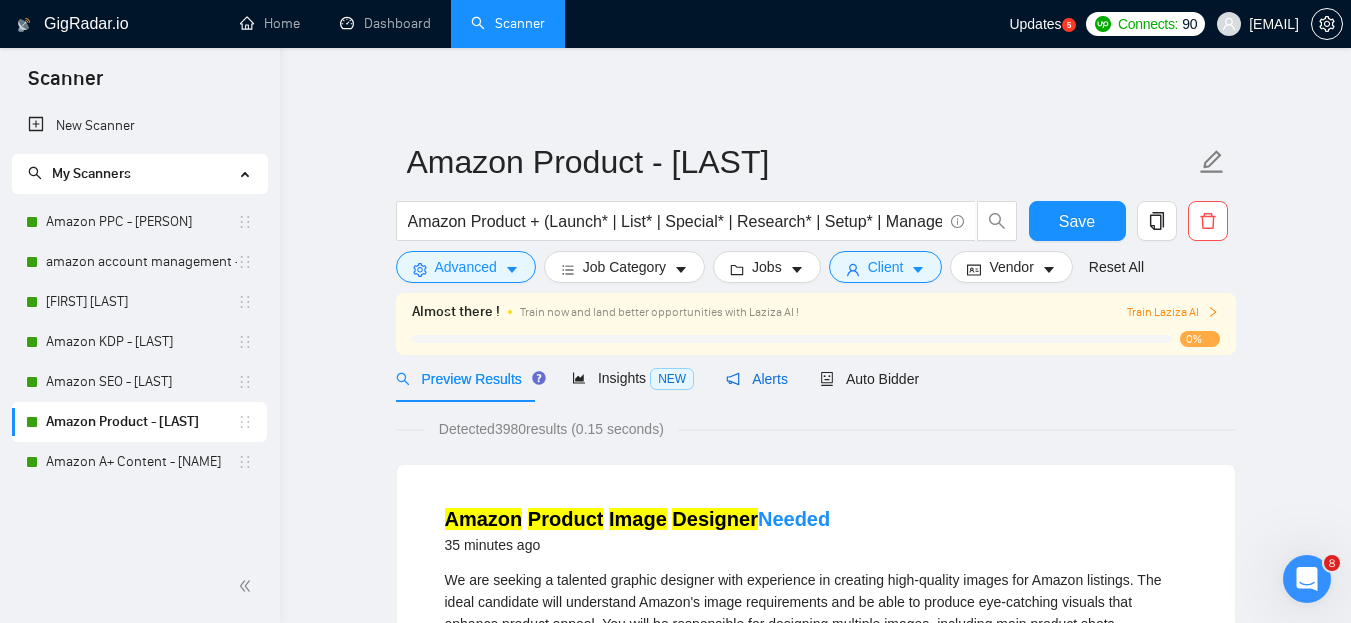 click on "Alerts" at bounding box center (757, 379) 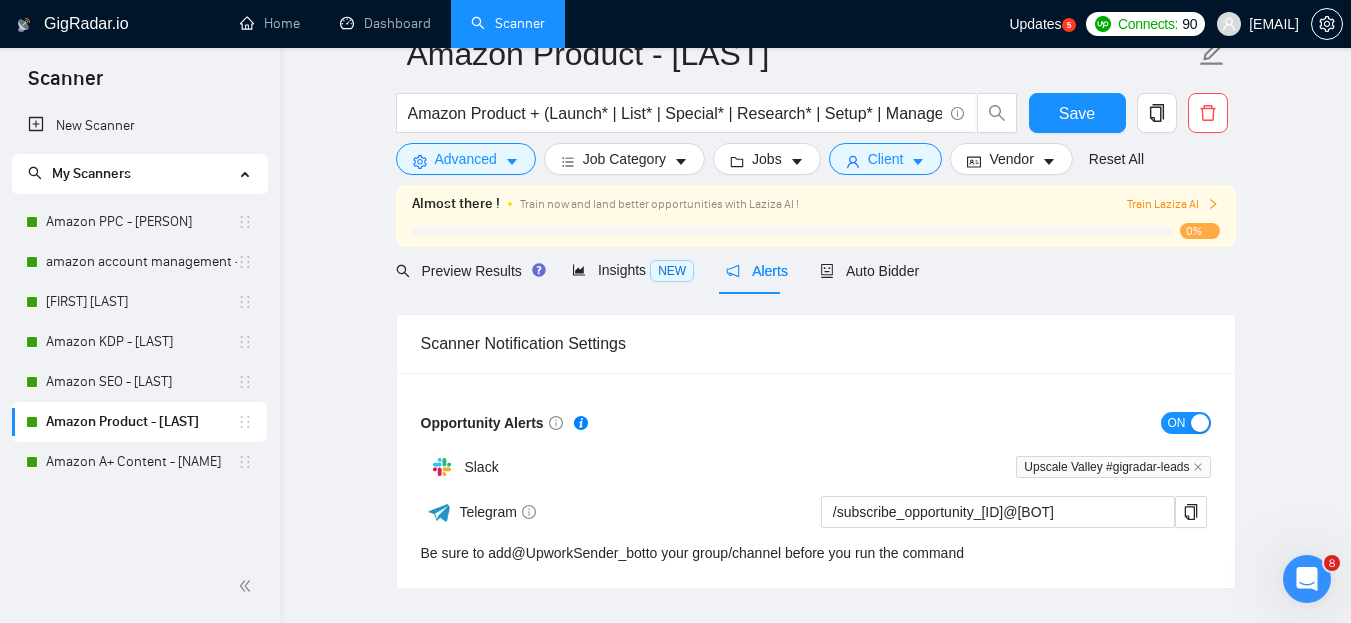 scroll, scrollTop: 51, scrollLeft: 0, axis: vertical 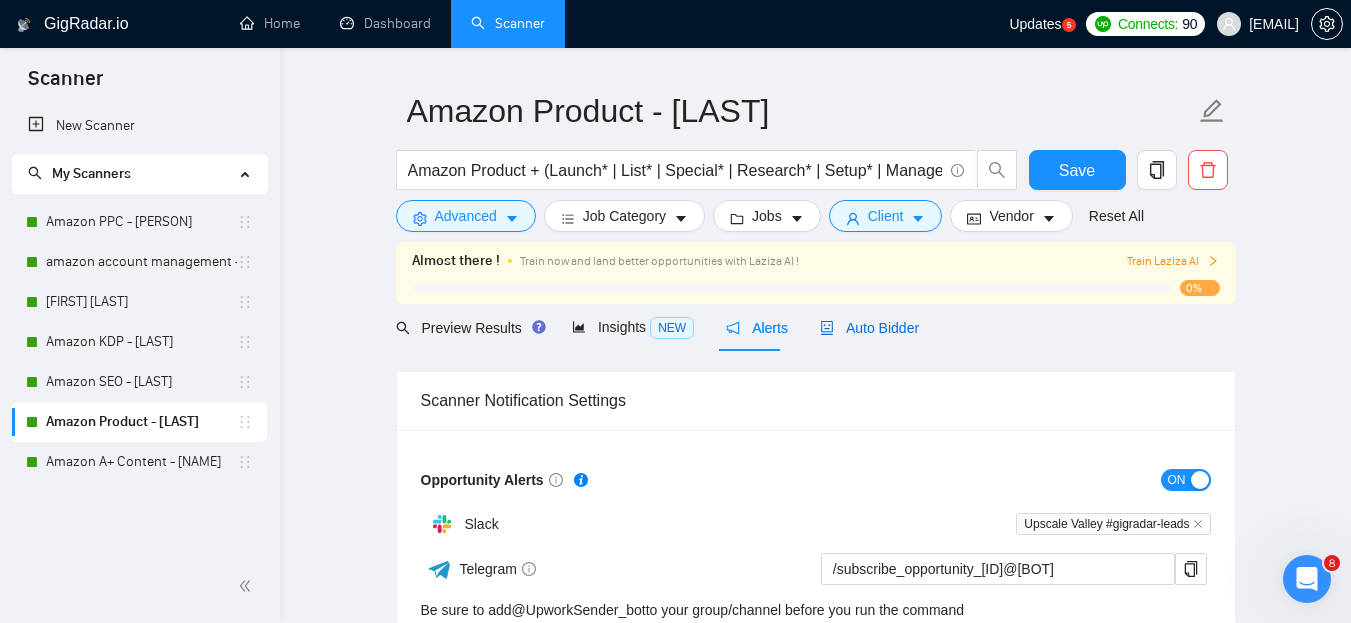 click on "Auto Bidder" at bounding box center [869, 328] 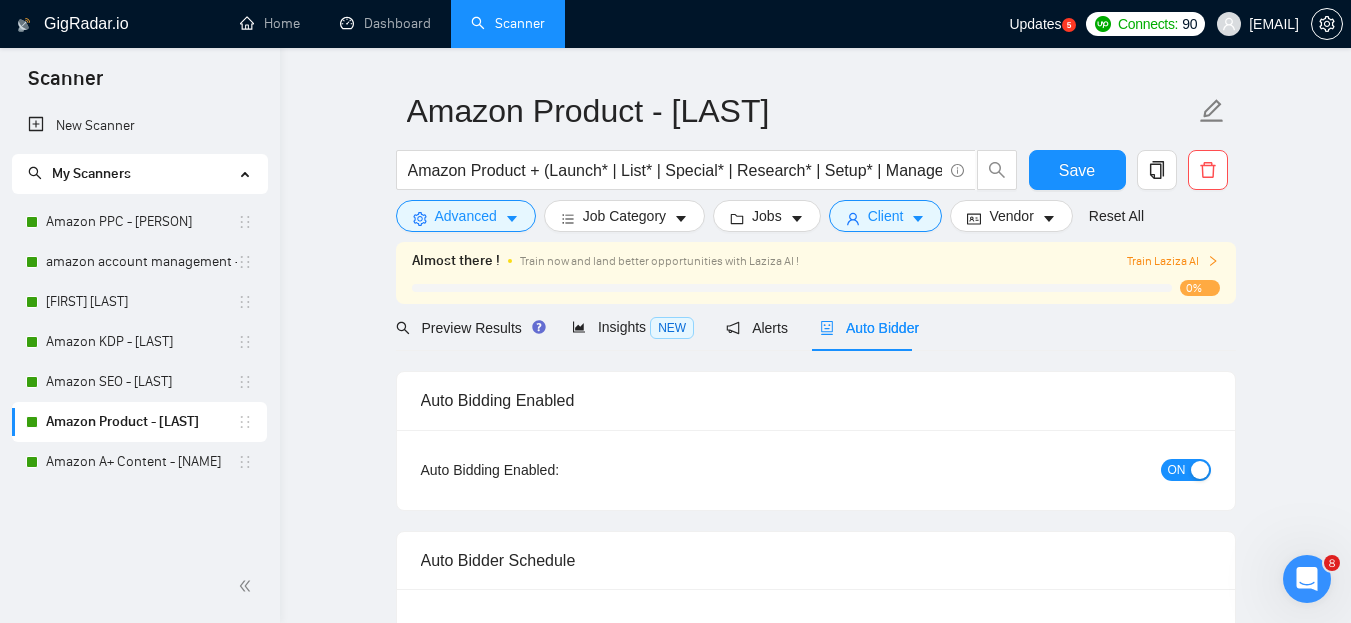 type 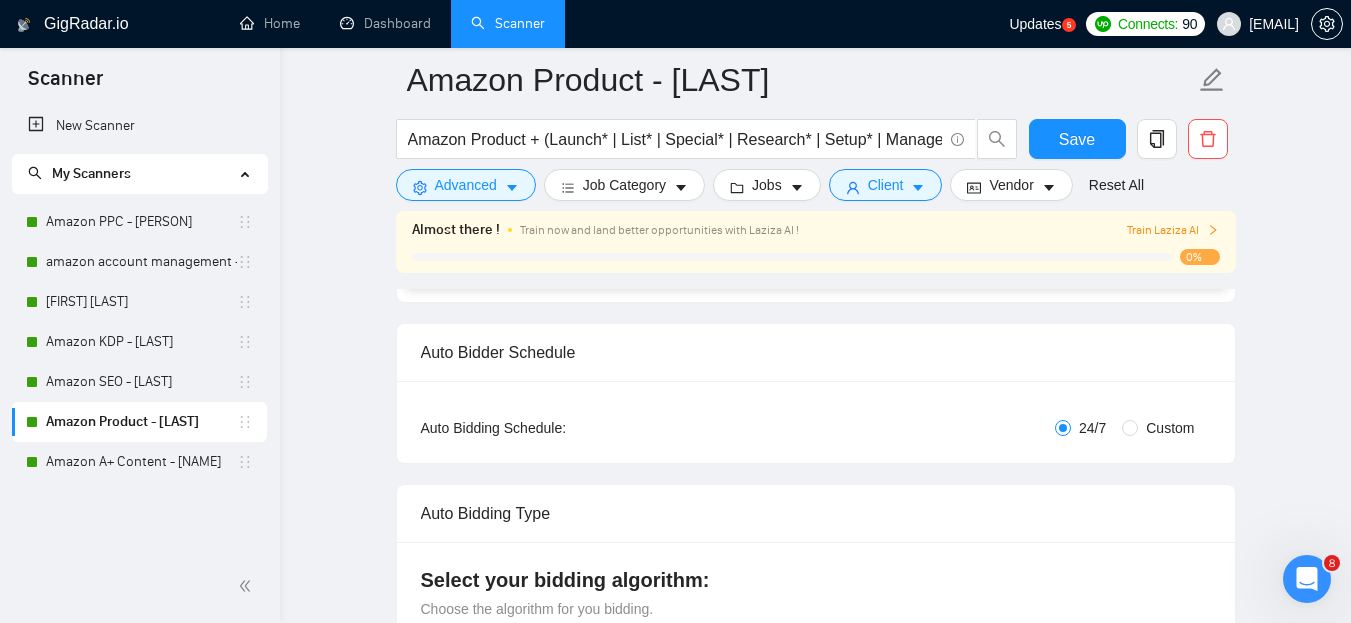 scroll, scrollTop: 274, scrollLeft: 0, axis: vertical 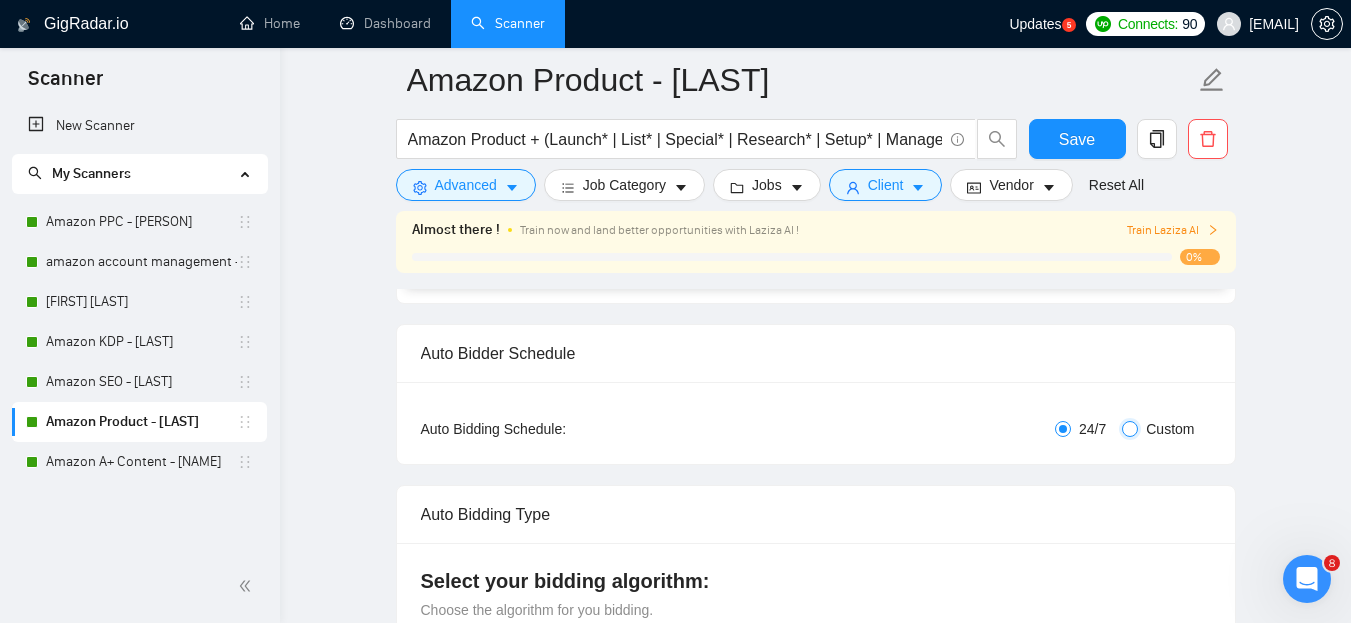 click on "Custom" at bounding box center [1130, 429] 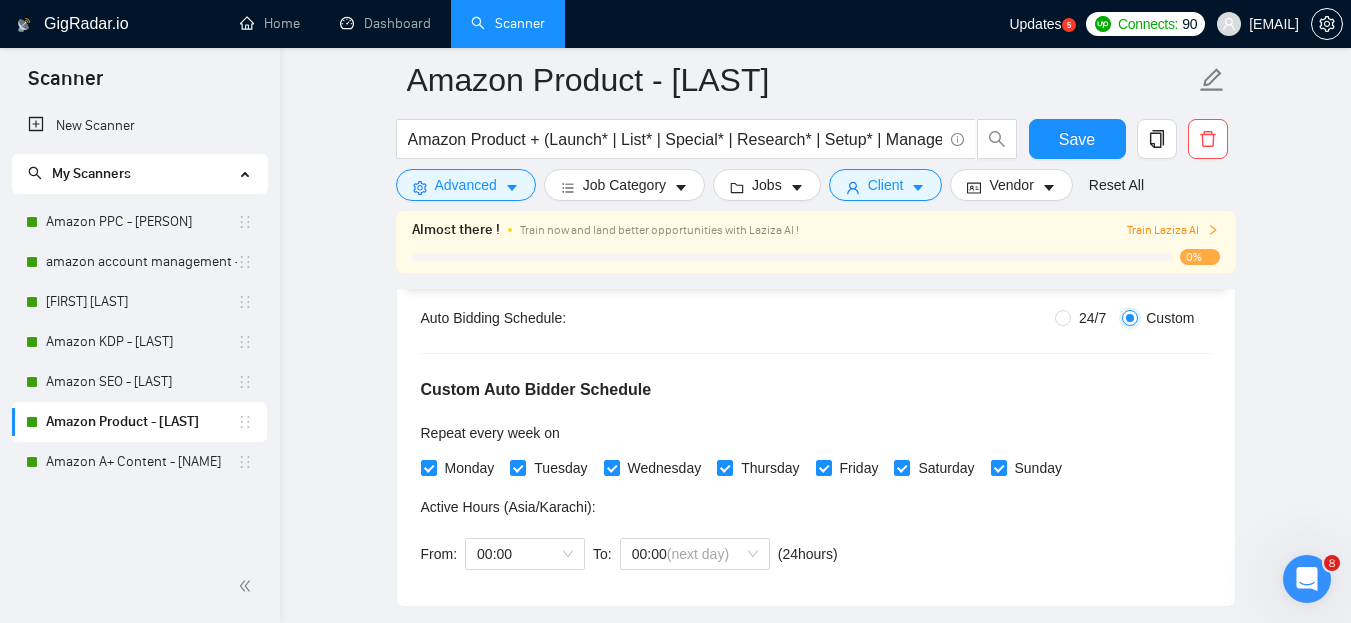 scroll, scrollTop: 380, scrollLeft: 0, axis: vertical 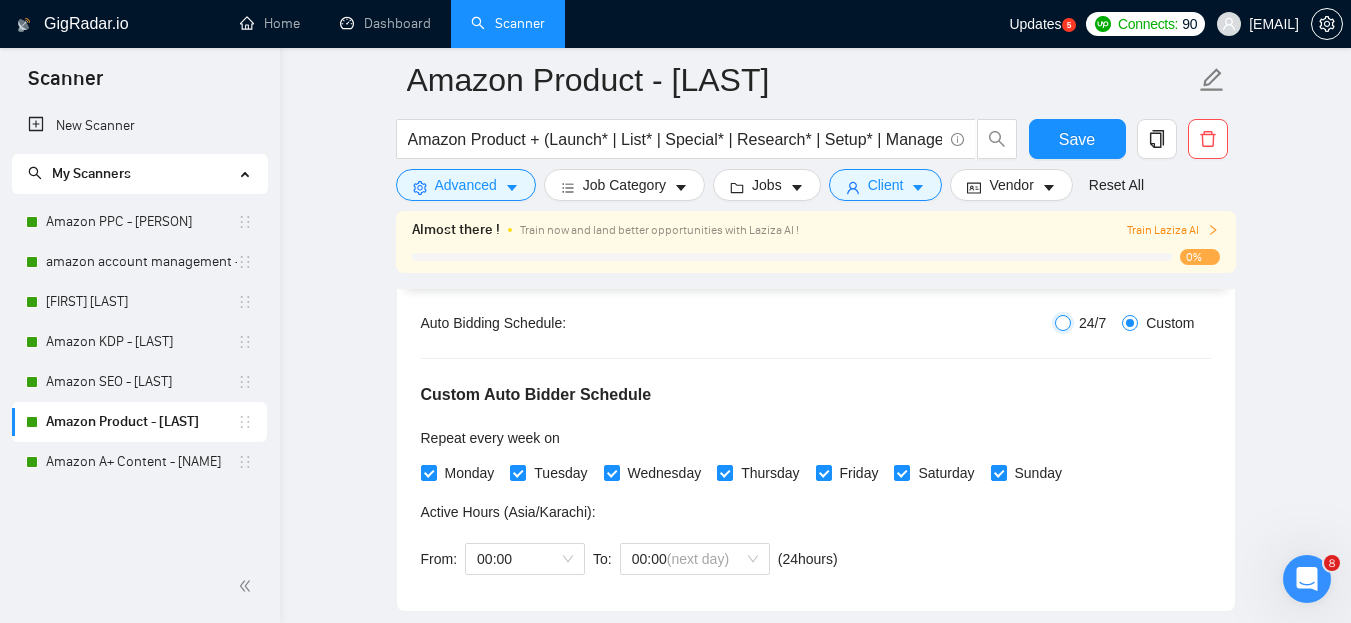 click on "24/7" at bounding box center (1063, 323) 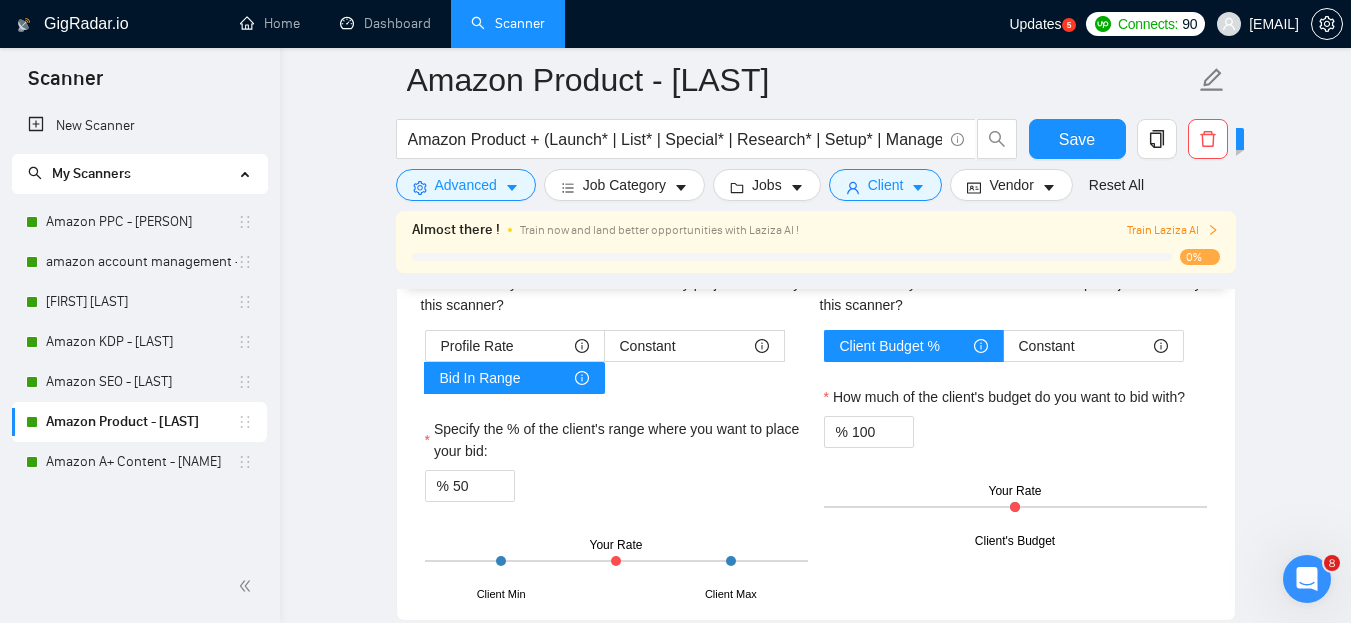 scroll, scrollTop: 2905, scrollLeft: 0, axis: vertical 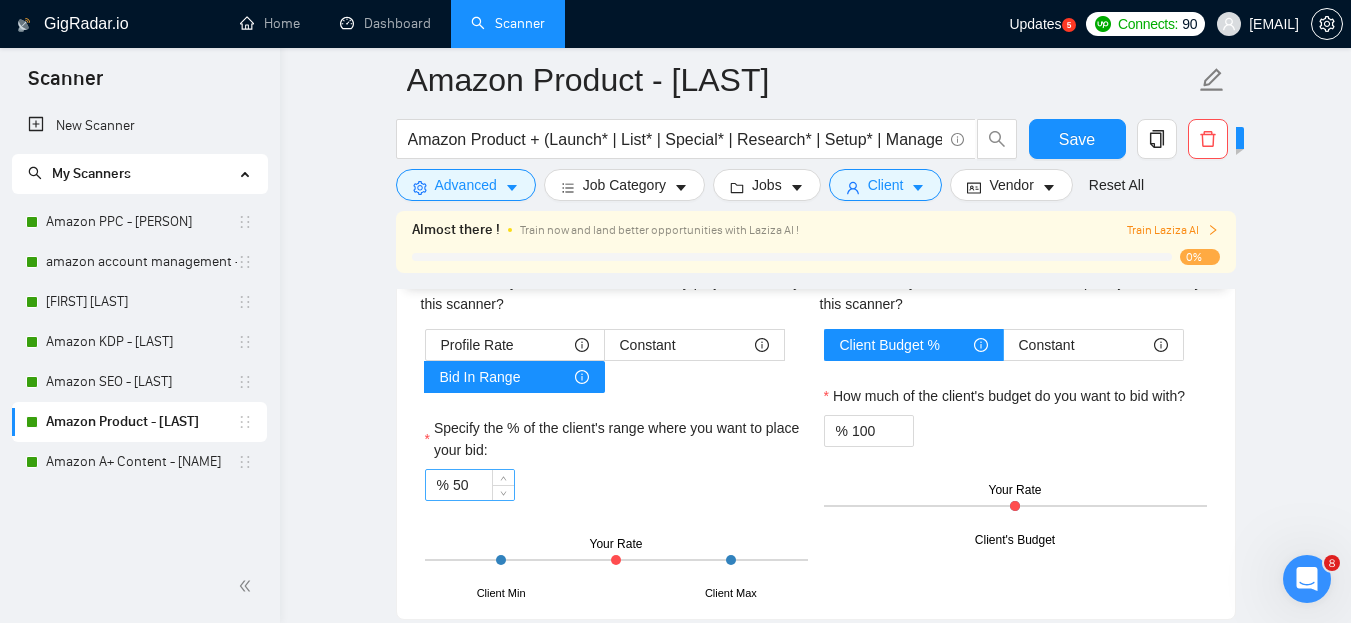 click on "50" at bounding box center (483, 485) 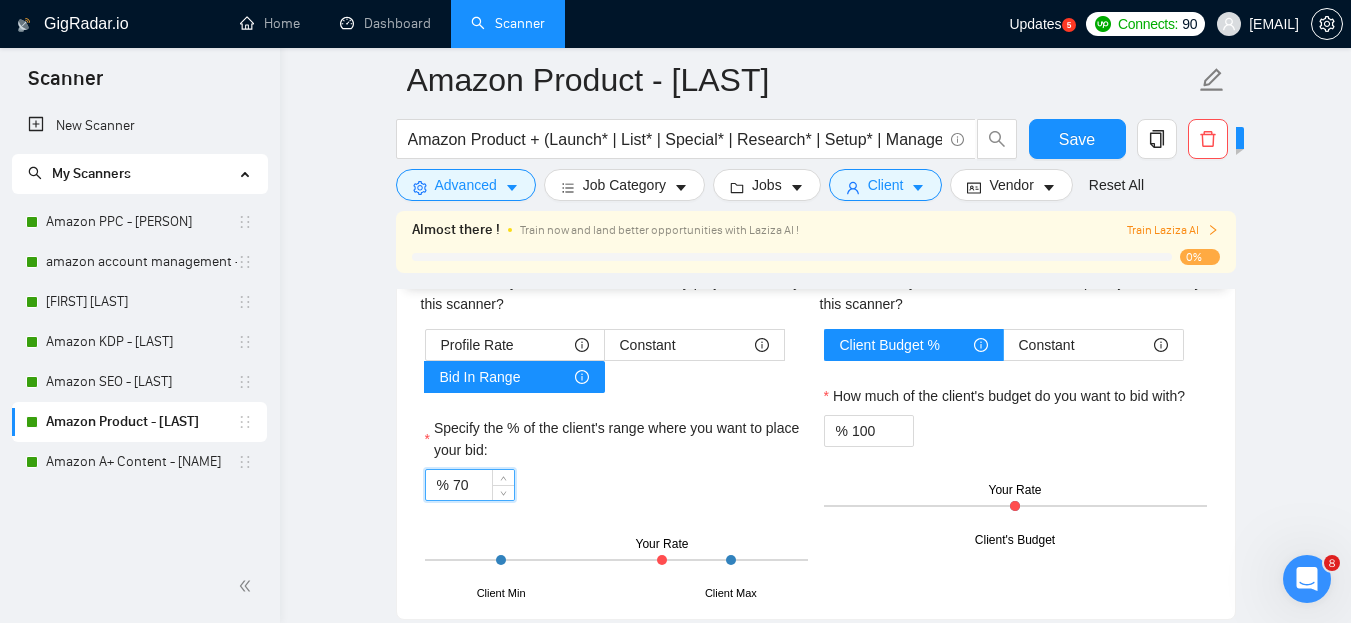 type on "70" 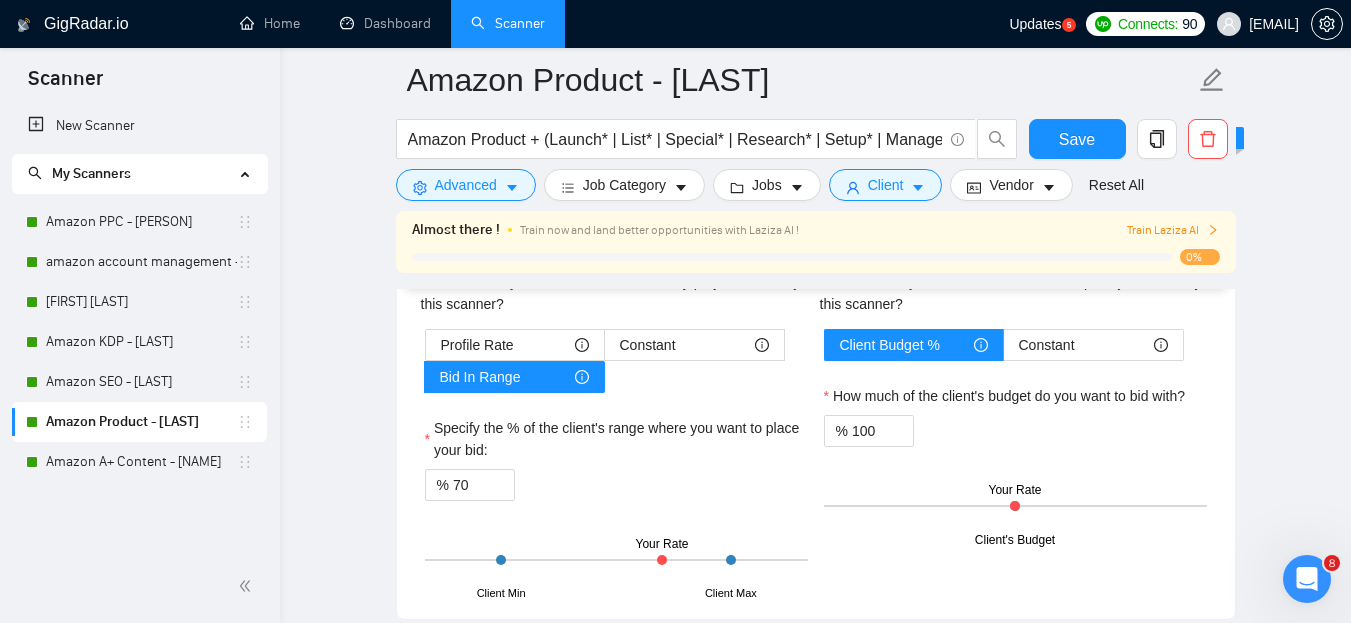 click on "Amazon Product - Rameen Amazon Product + (Launch* | List* | Special* | Research* | Setup* | Manage* | Optimiz* | Design* | FBA* | PL* | "Private Label" | Image | Sponsored) Save Advanced   Job Category   Jobs   Client   Vendor   Reset All Almost there ! Train now and land better opportunities with Laziza AI ! Train Laziza AI 0% Preview Results Insights NEW Alerts Auto Bidder Auto Bidding Enabled Auto Bidding Enabled: ON Auto Bidder Schedule Auto Bidding Type: Automated (recommended) Semi-automated Auto Bidding Schedule: 24/7 Custom Custom Auto Bidder Schedule Repeat every week on Monday Tuesday Wednesday Thursday Friday Saturday Sunday Active Hours ( Asia/Karachi ): From: To: ( 24  hours) Asia/Karachi Auto Bidding Type Select your bidding algorithm: Choose the algorithm for you bidding. The price per proposal does not include your connects expenditure. Template Bidder Works great for narrow segments and short cover letters that don't change. 0.50  credits / proposal Sardor AI 🤖 1.00  credits / proposal" at bounding box center (815, -255) 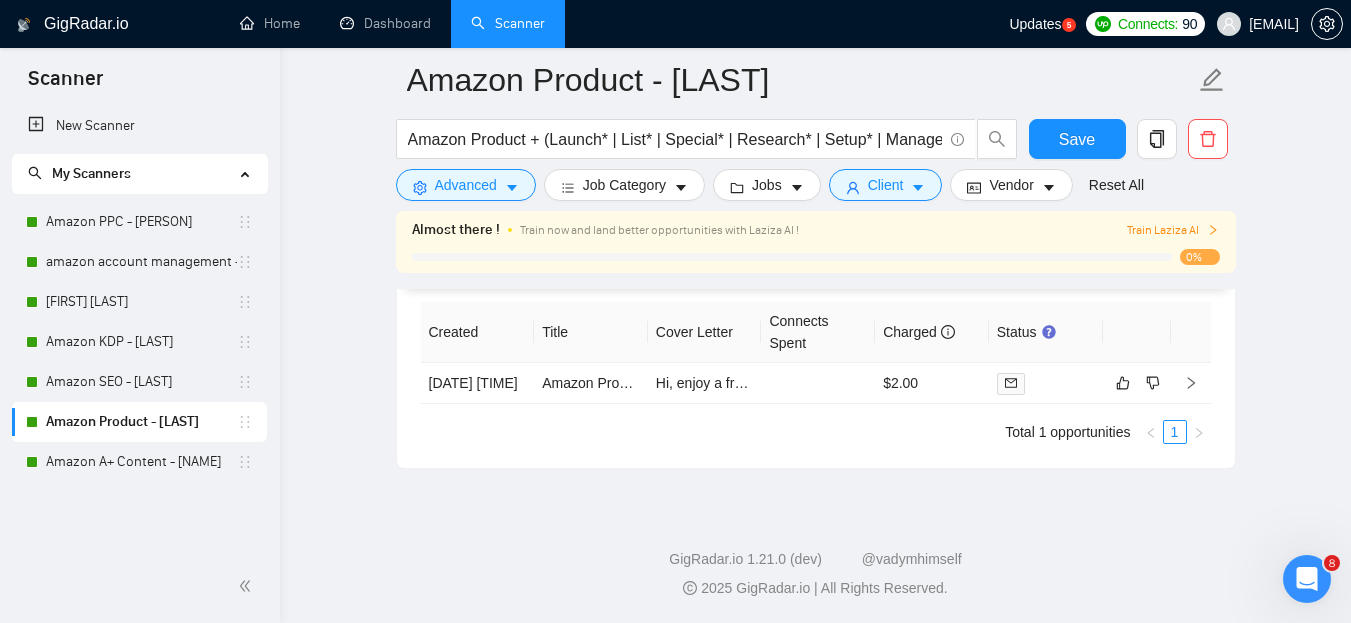 scroll, scrollTop: 4771, scrollLeft: 0, axis: vertical 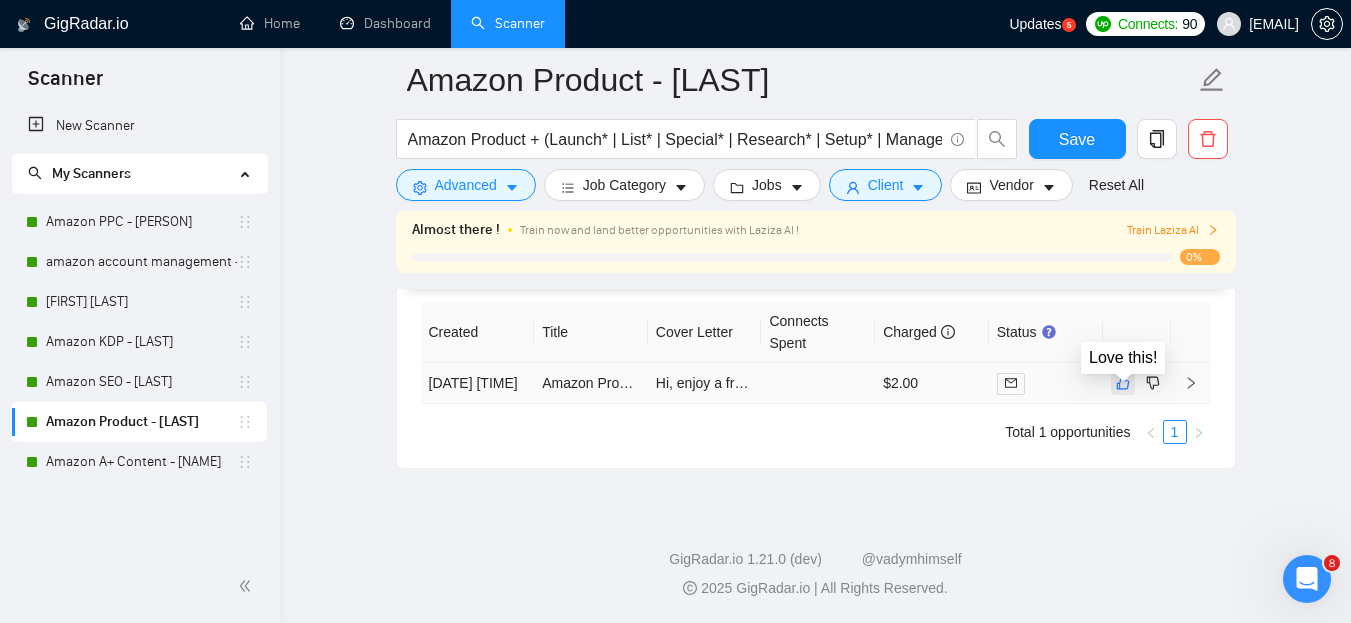 click 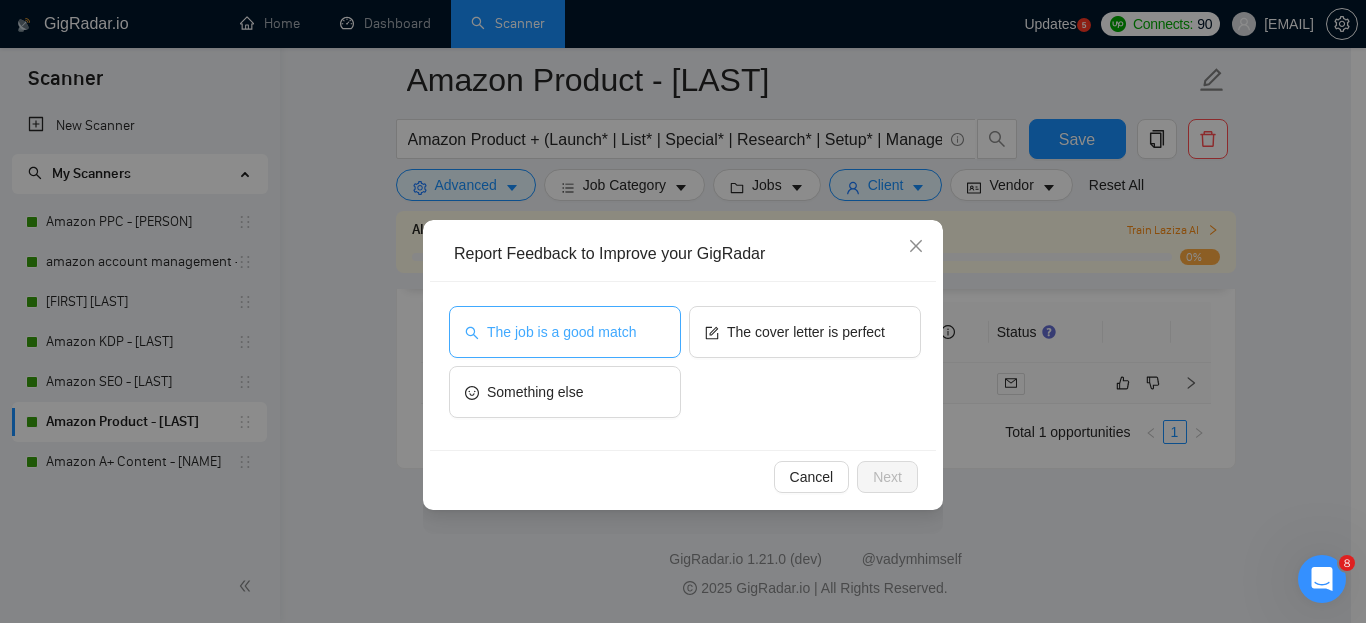 click on "The job is a good match" at bounding box center (561, 332) 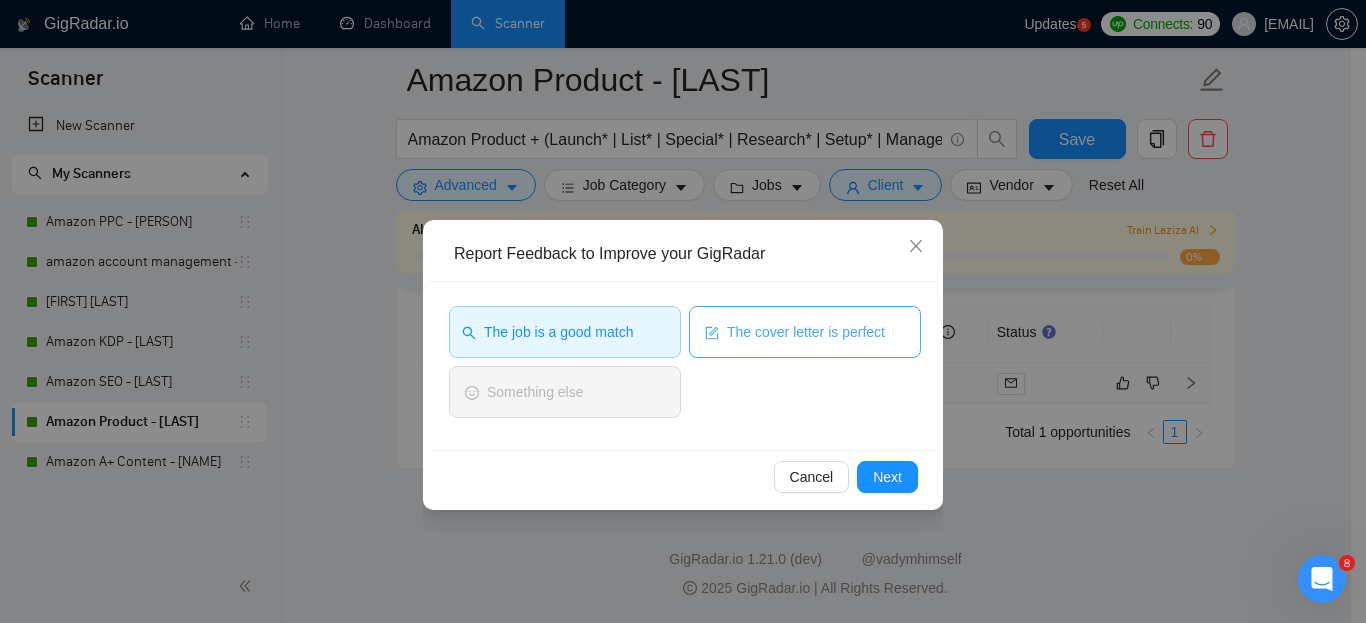 click on "The cover letter is perfect" at bounding box center [806, 332] 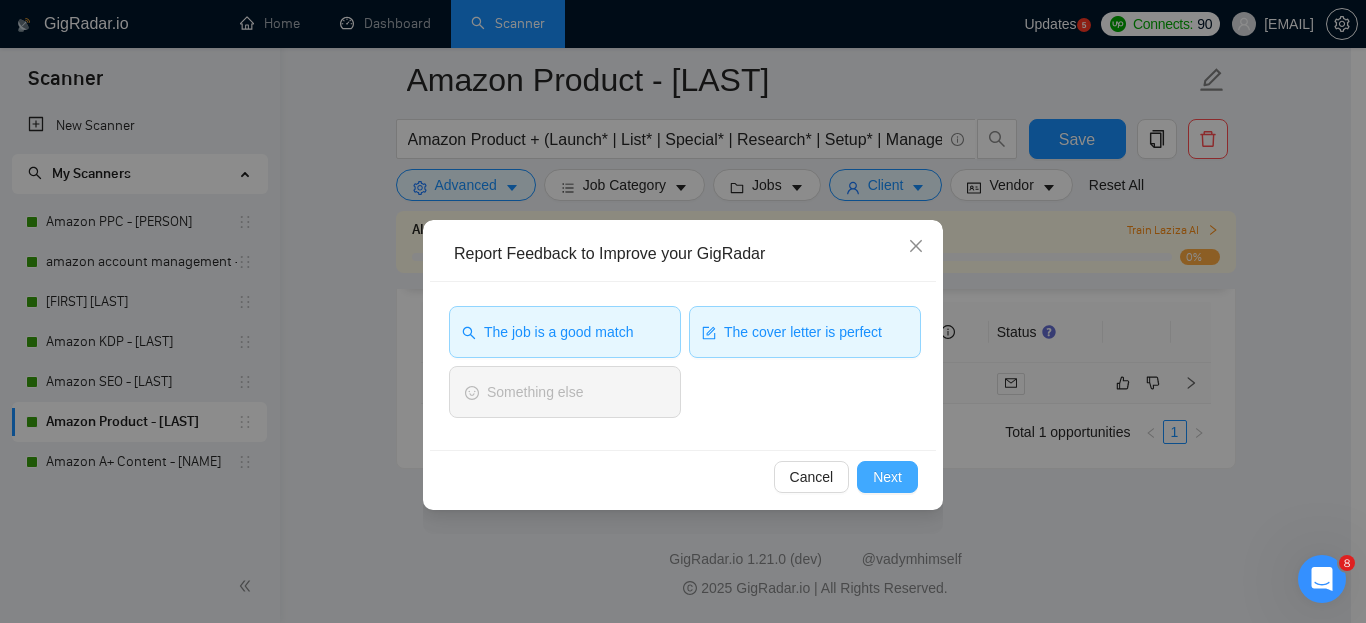 click on "Next" at bounding box center (887, 477) 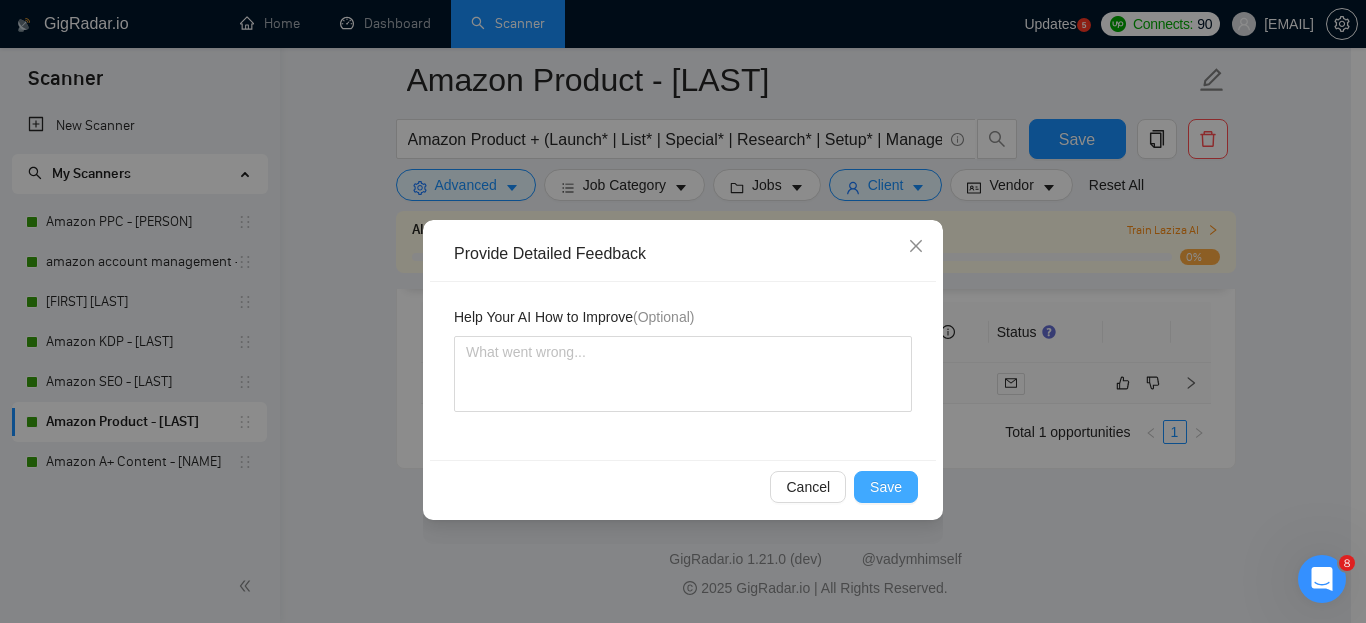 click on "Save" at bounding box center [886, 487] 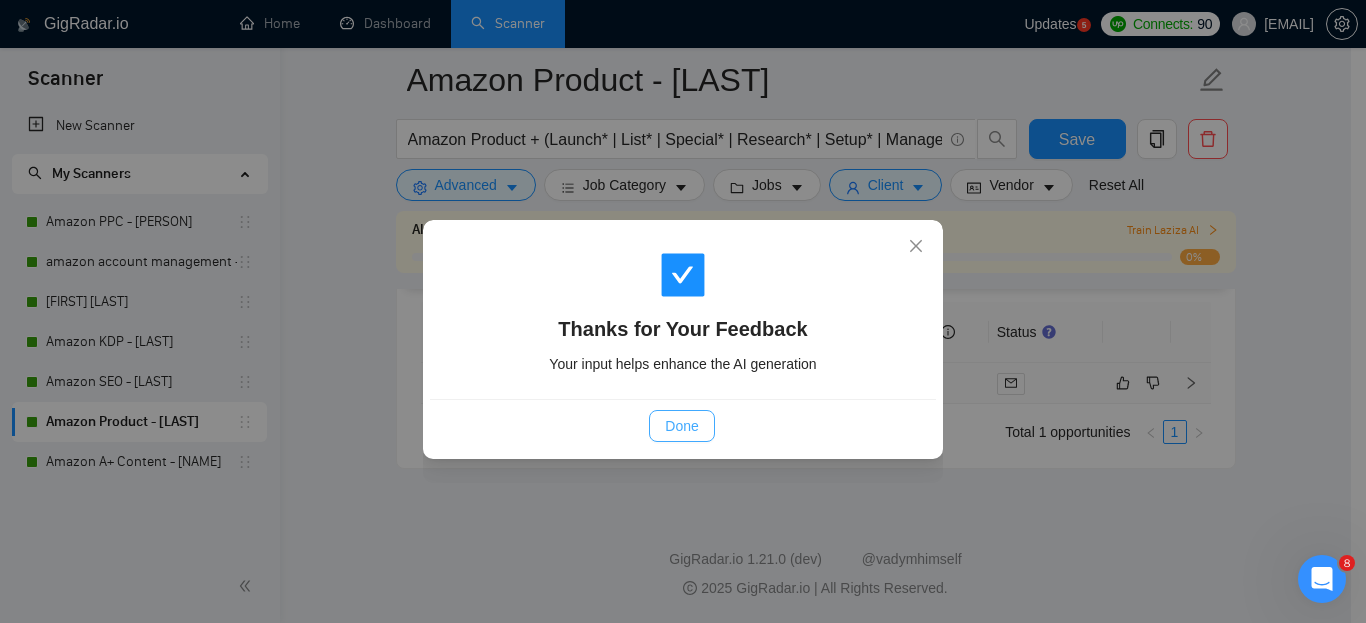 click on "Done" at bounding box center [681, 426] 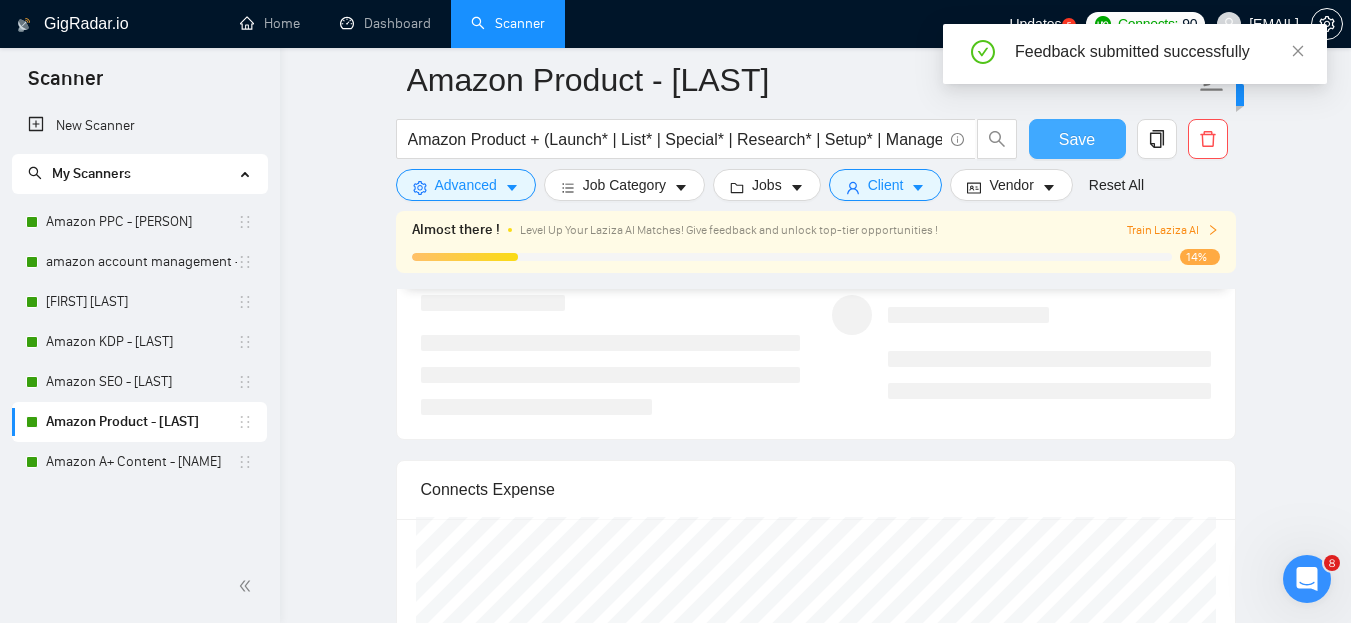 scroll, scrollTop: 3717, scrollLeft: 0, axis: vertical 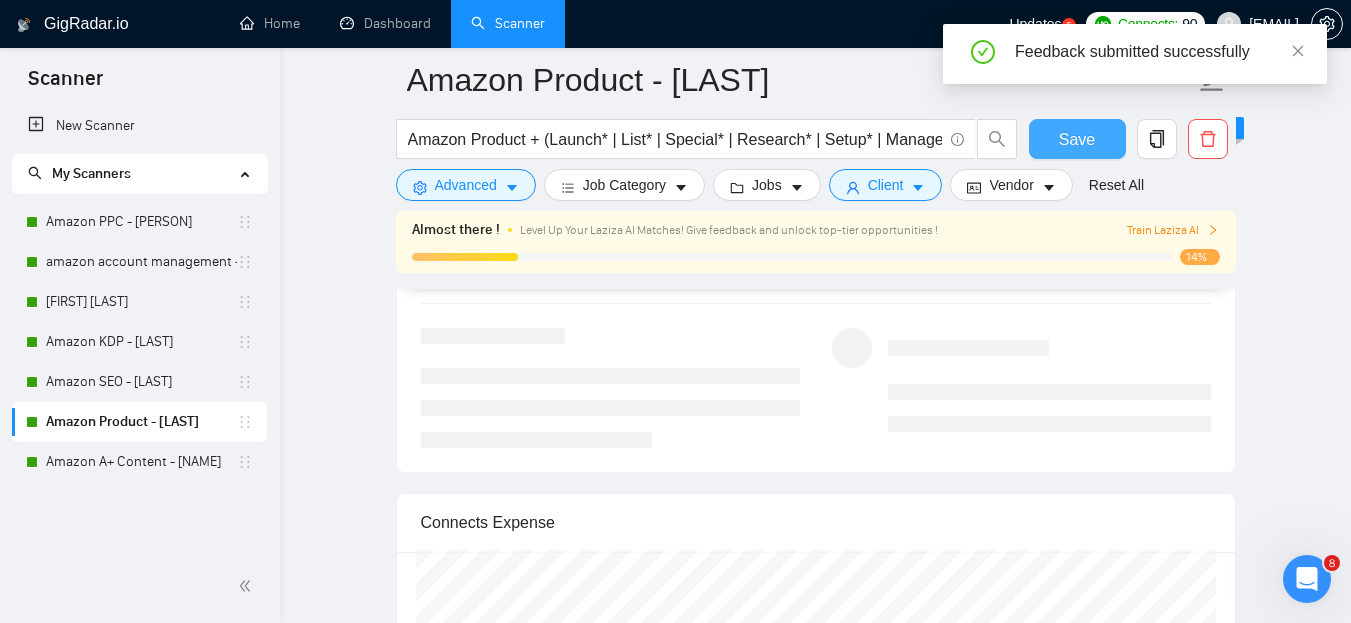 click on "Save" at bounding box center [1077, 139] 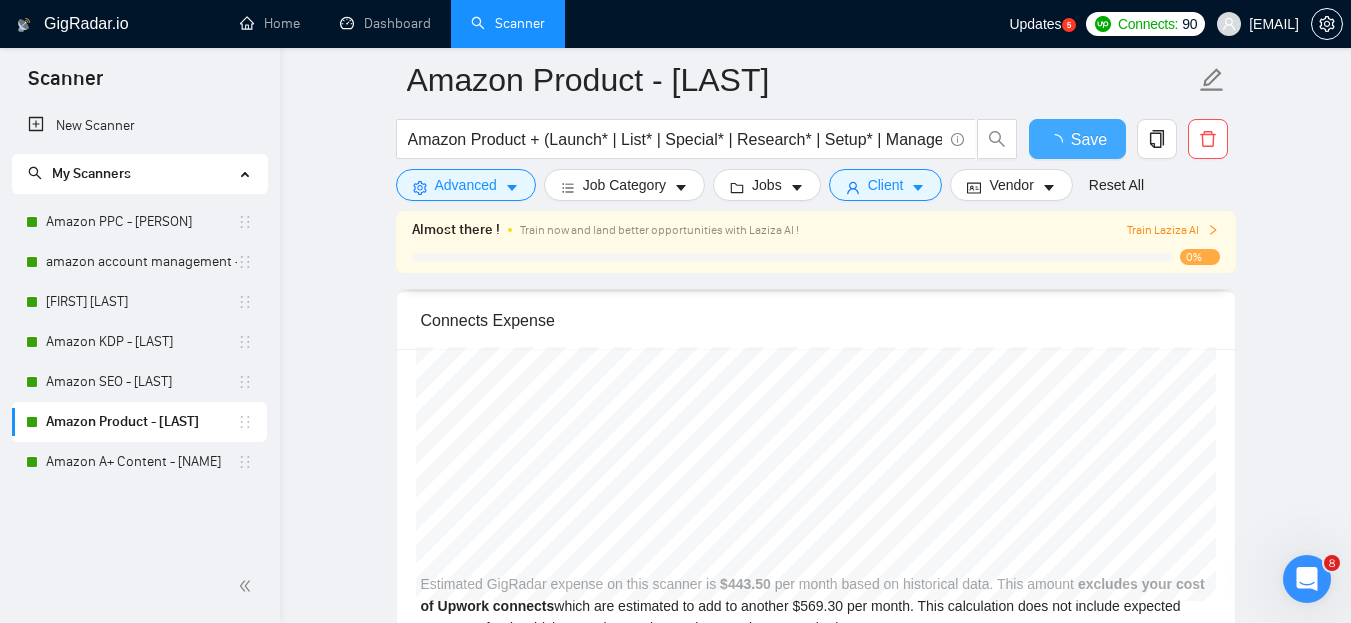 scroll, scrollTop: 4569, scrollLeft: 0, axis: vertical 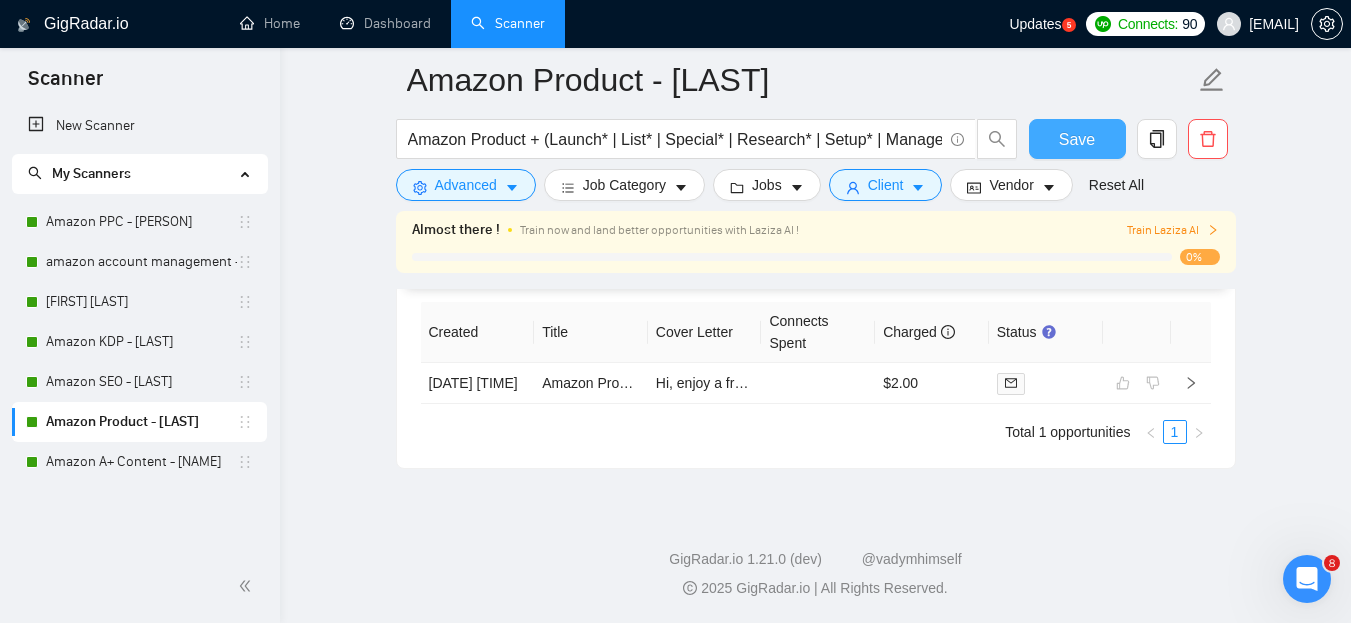 type 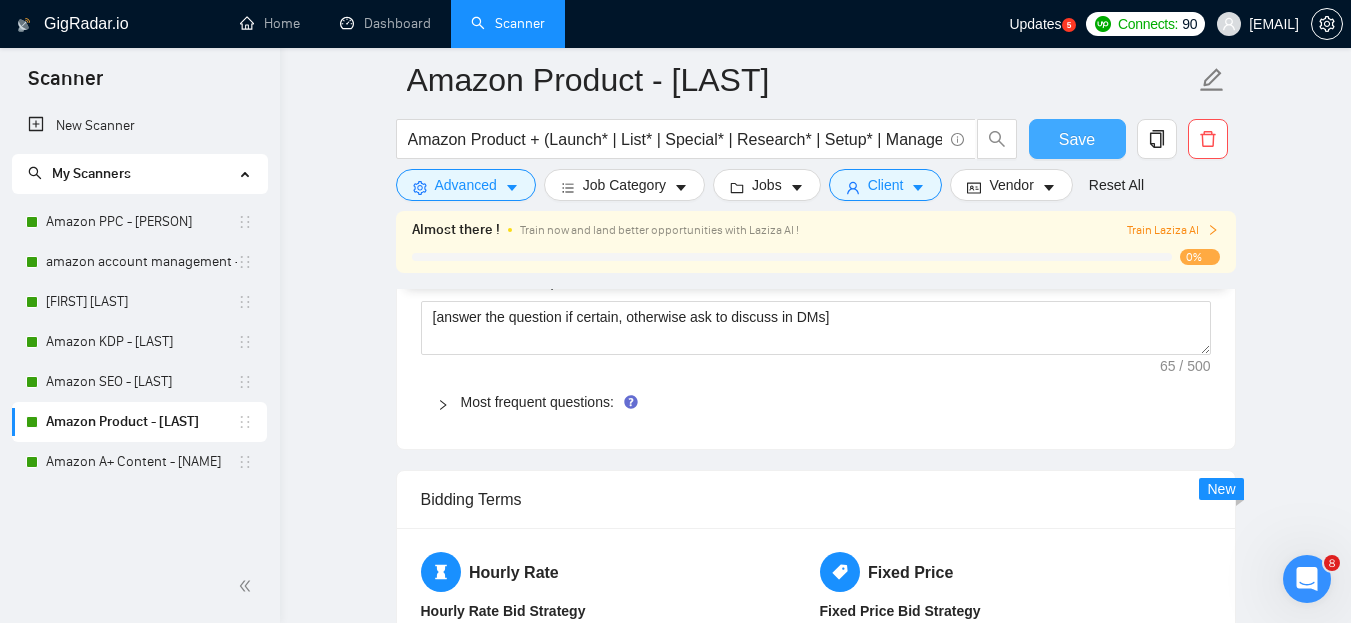 scroll, scrollTop: 2341, scrollLeft: 0, axis: vertical 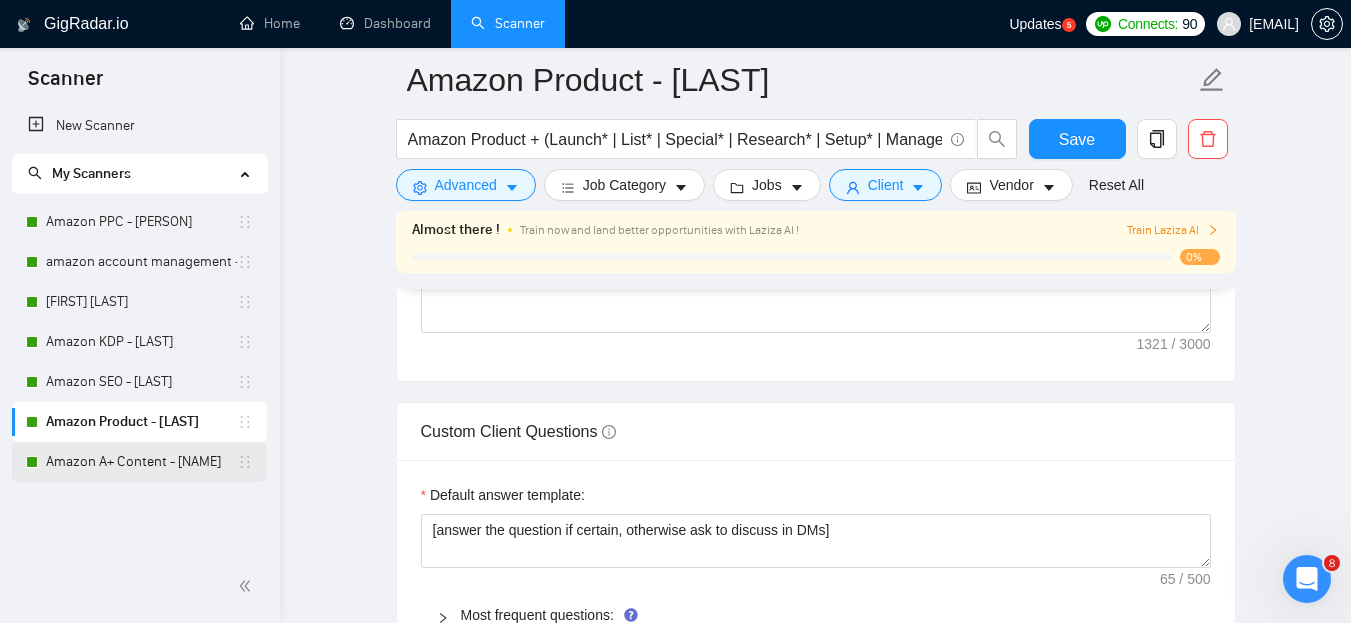 click on "Amazon A+ Content - Rameen" at bounding box center [141, 462] 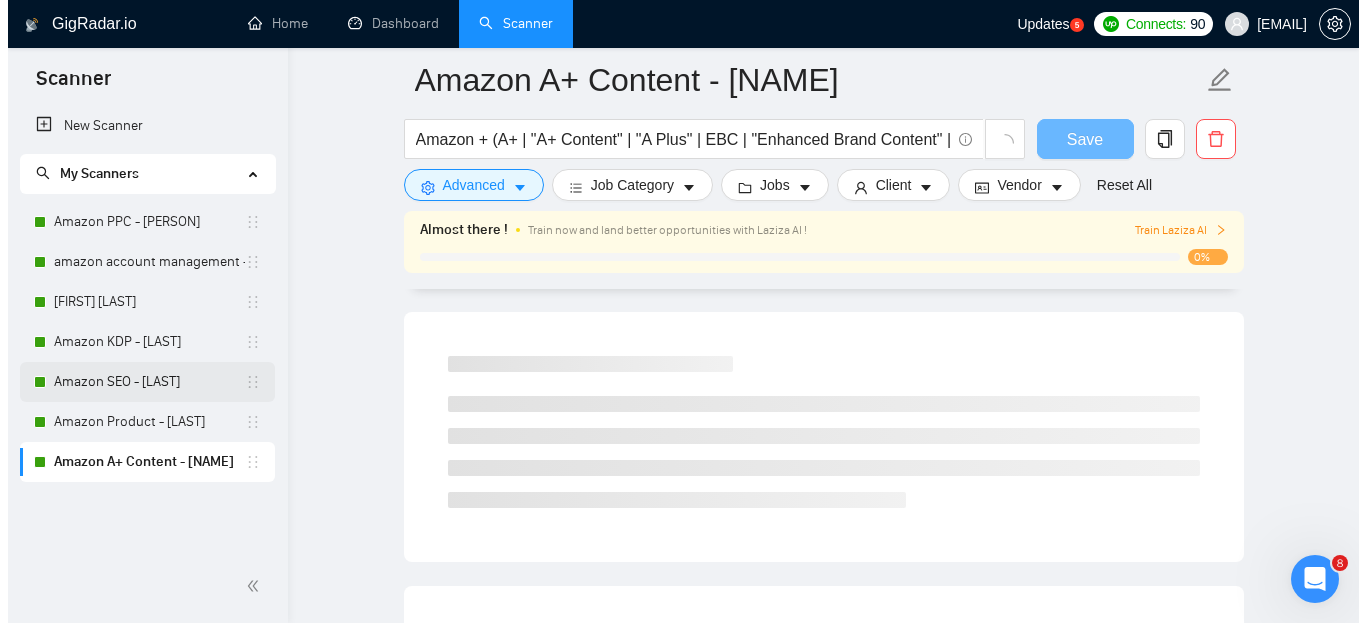 scroll, scrollTop: 1356, scrollLeft: 0, axis: vertical 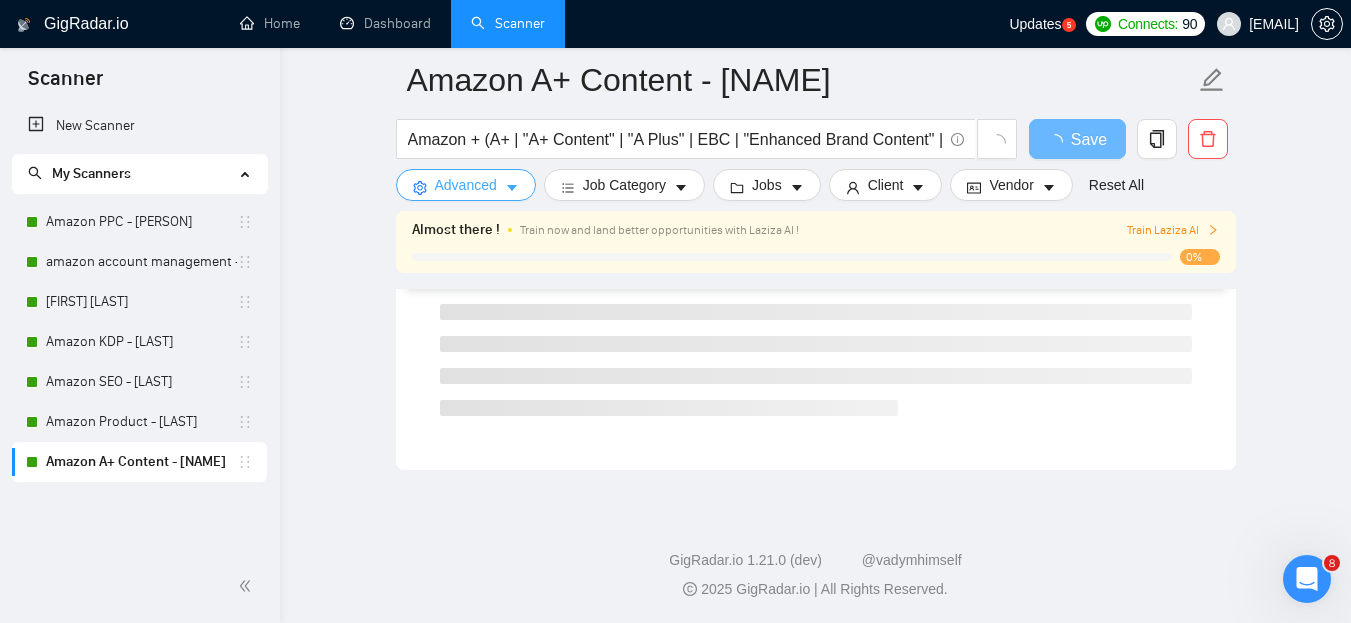 click on "Advanced" at bounding box center (466, 185) 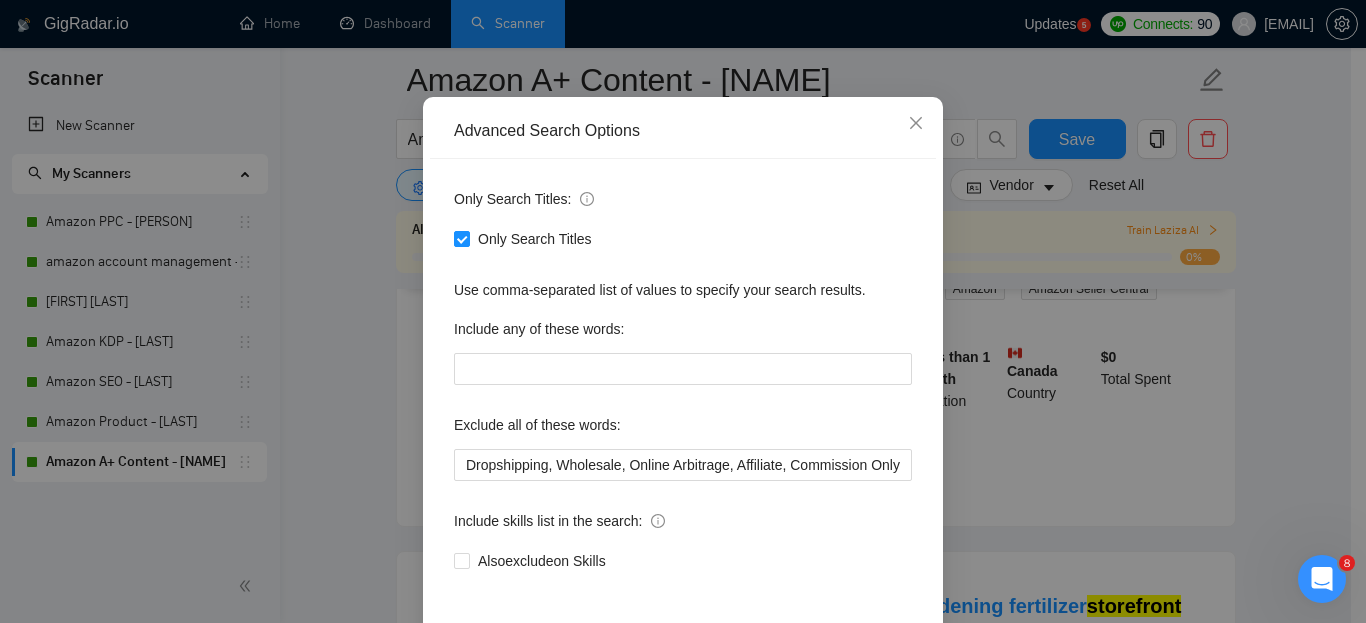 scroll, scrollTop: 209, scrollLeft: 0, axis: vertical 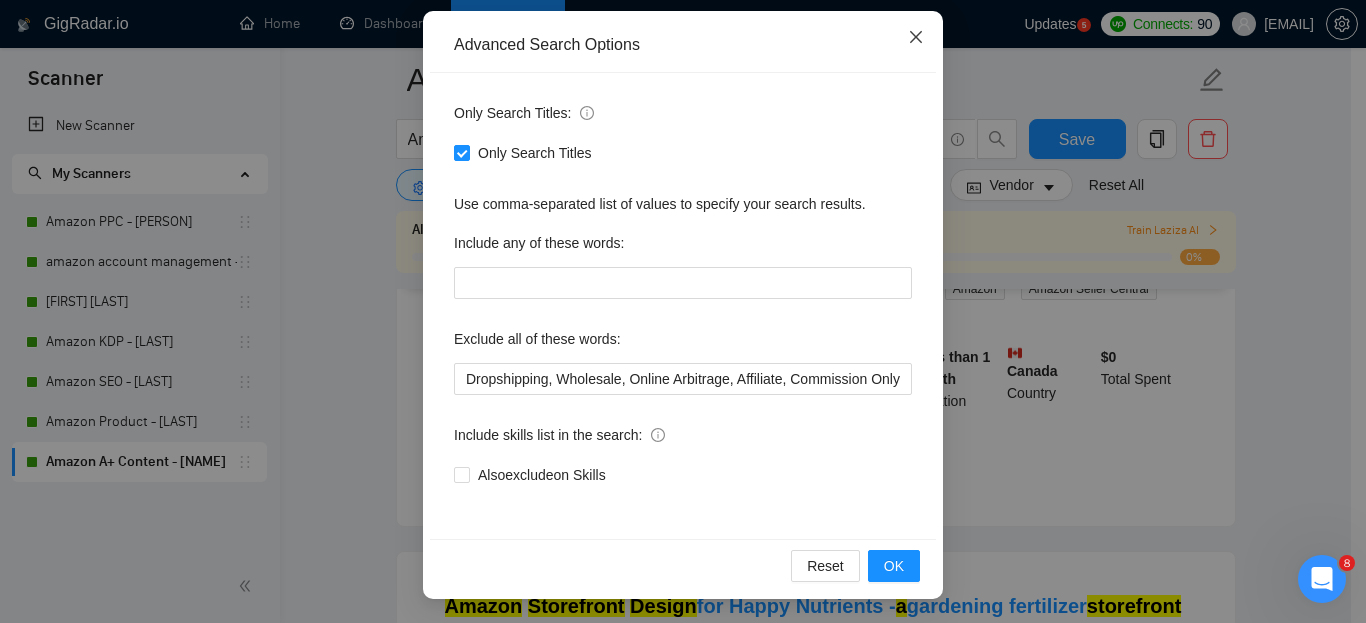 click 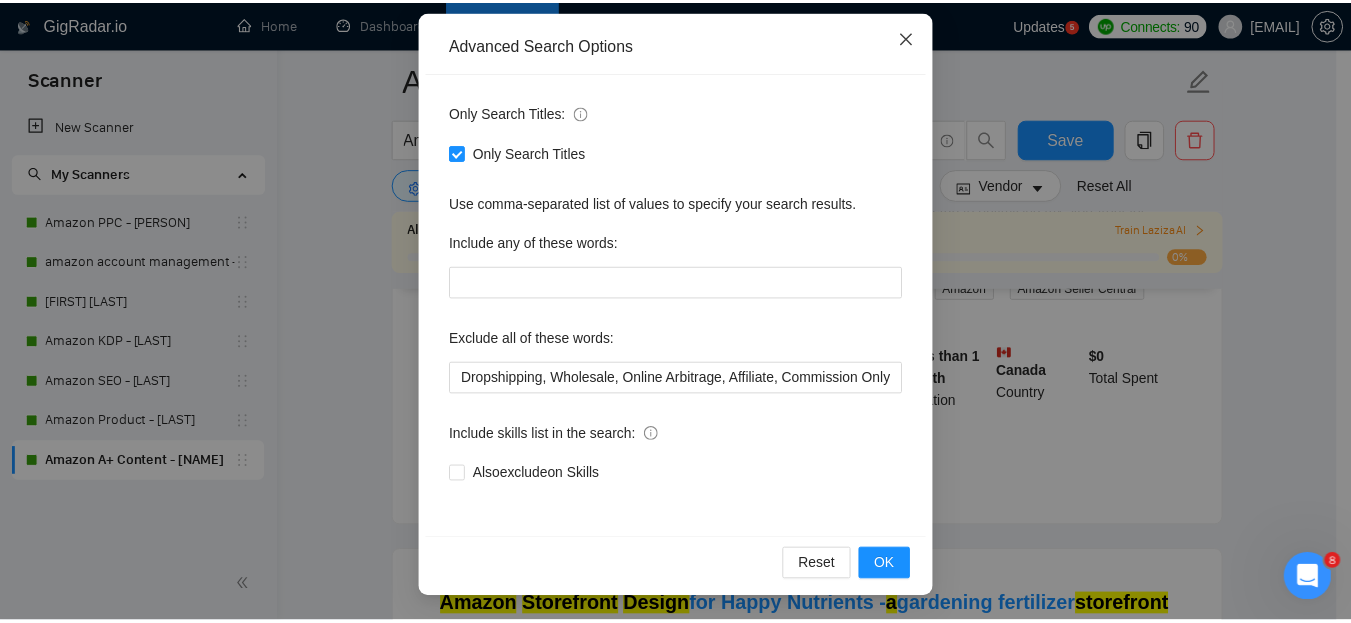 scroll, scrollTop: 109, scrollLeft: 0, axis: vertical 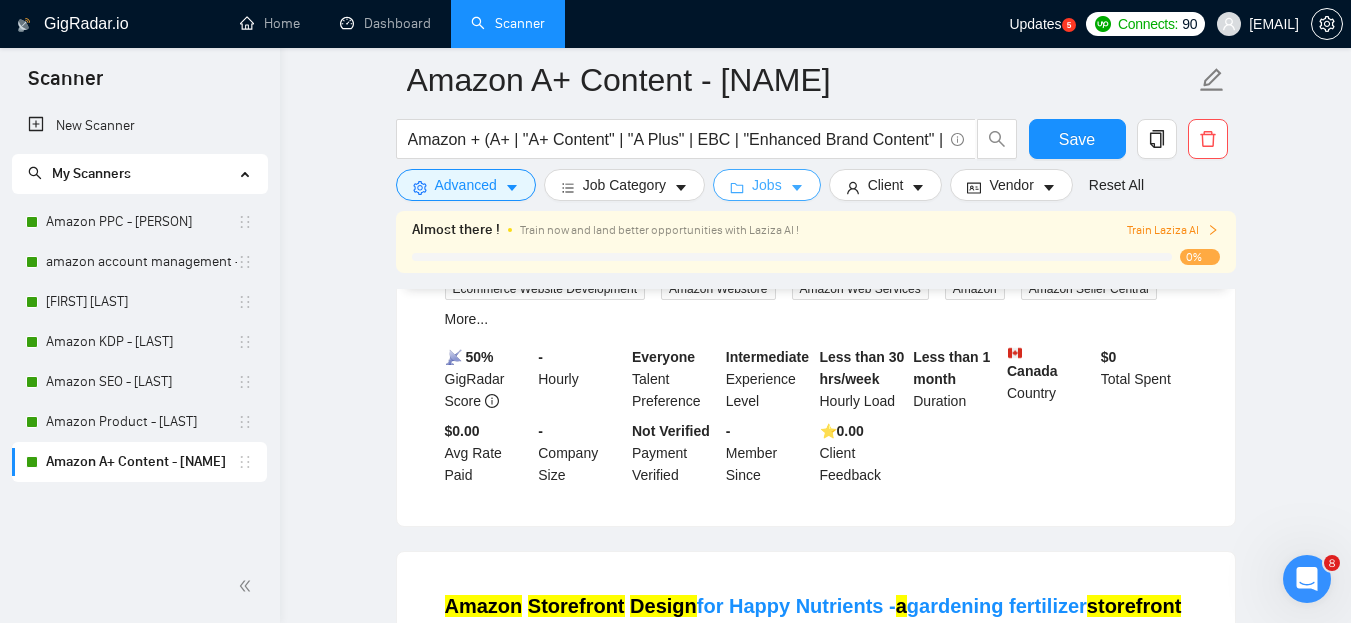 click on "Jobs" at bounding box center [767, 185] 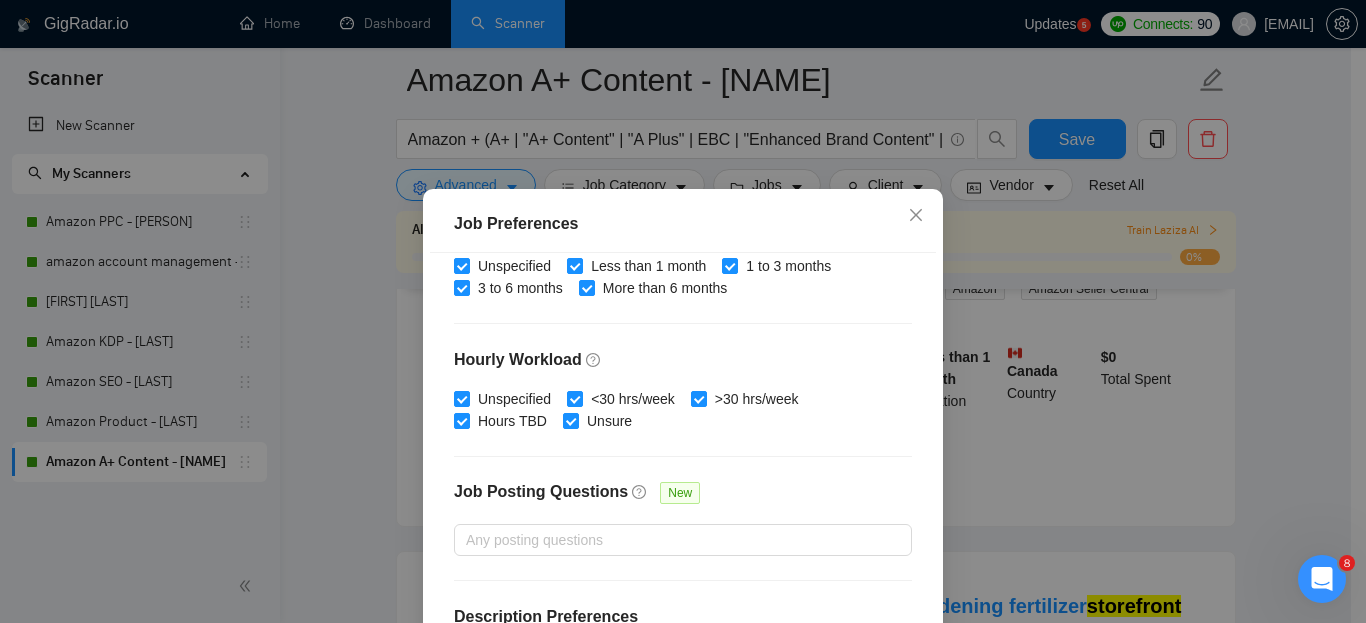 scroll, scrollTop: 691, scrollLeft: 0, axis: vertical 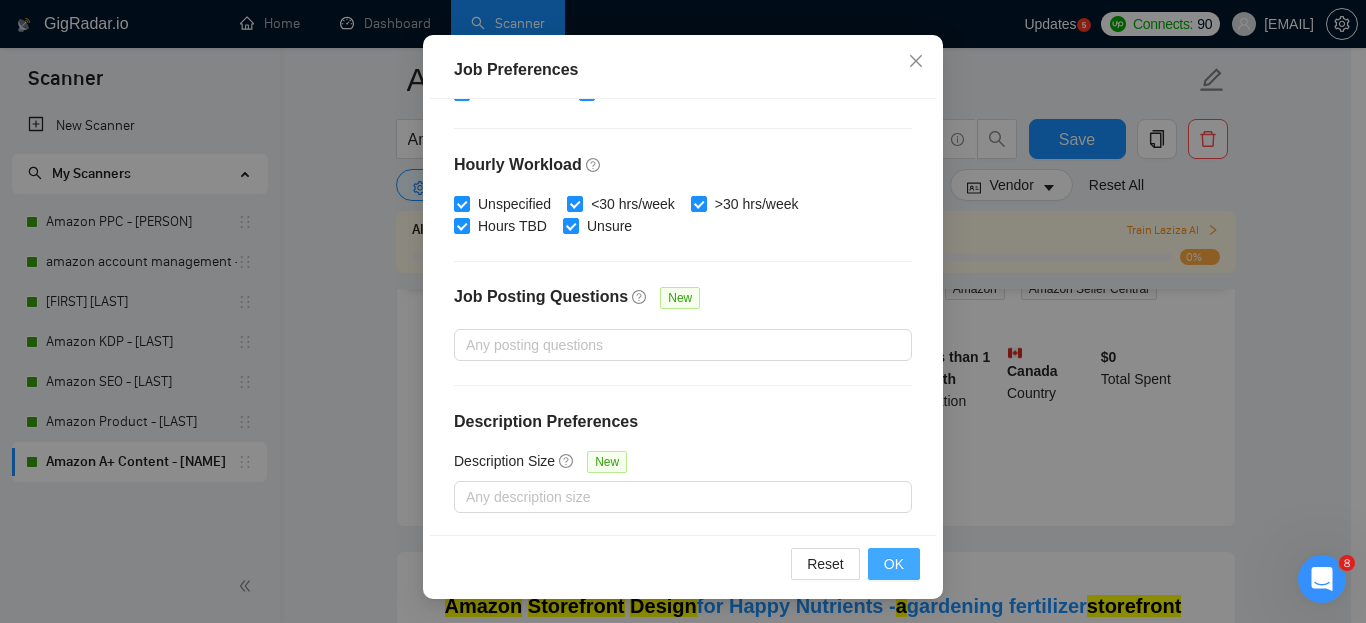 click on "OK" at bounding box center [894, 564] 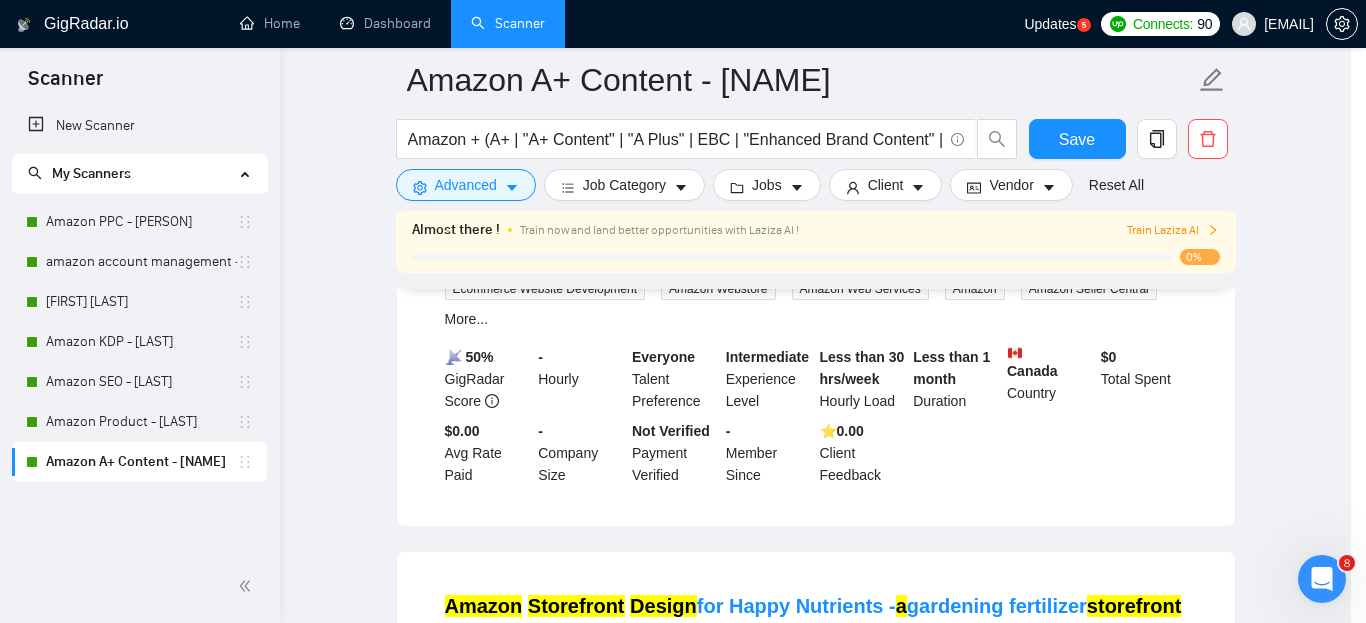 scroll, scrollTop: 85, scrollLeft: 0, axis: vertical 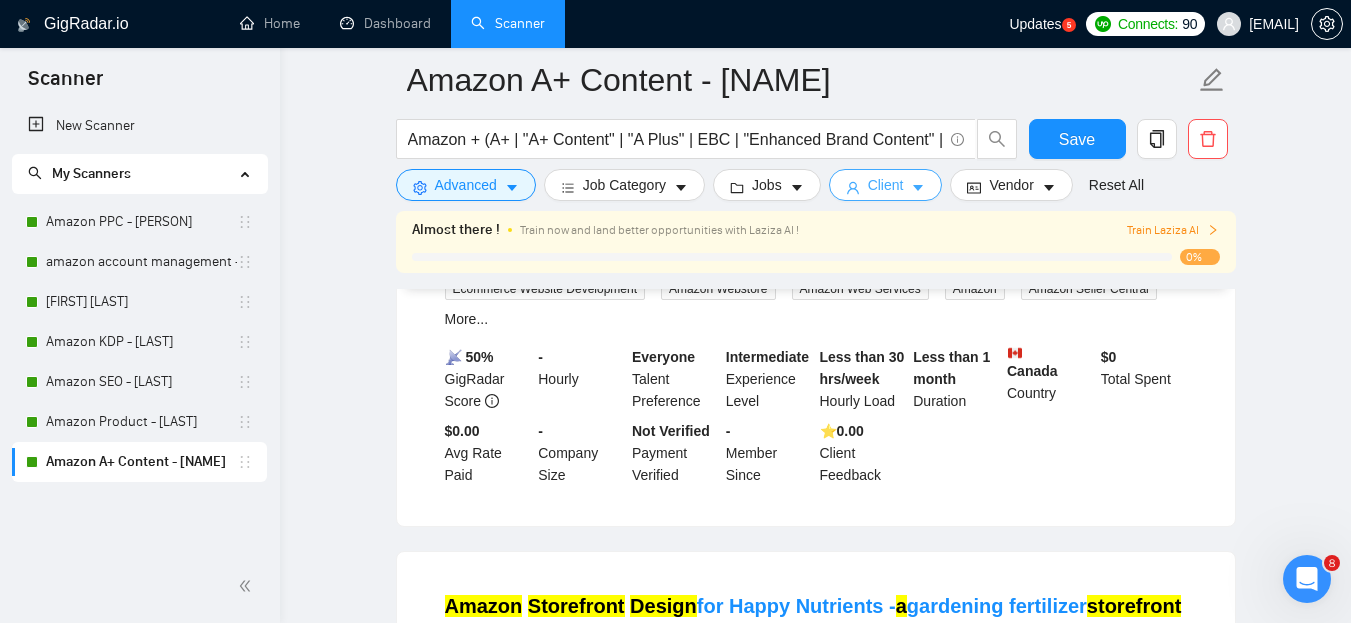 click on "Client" at bounding box center (886, 185) 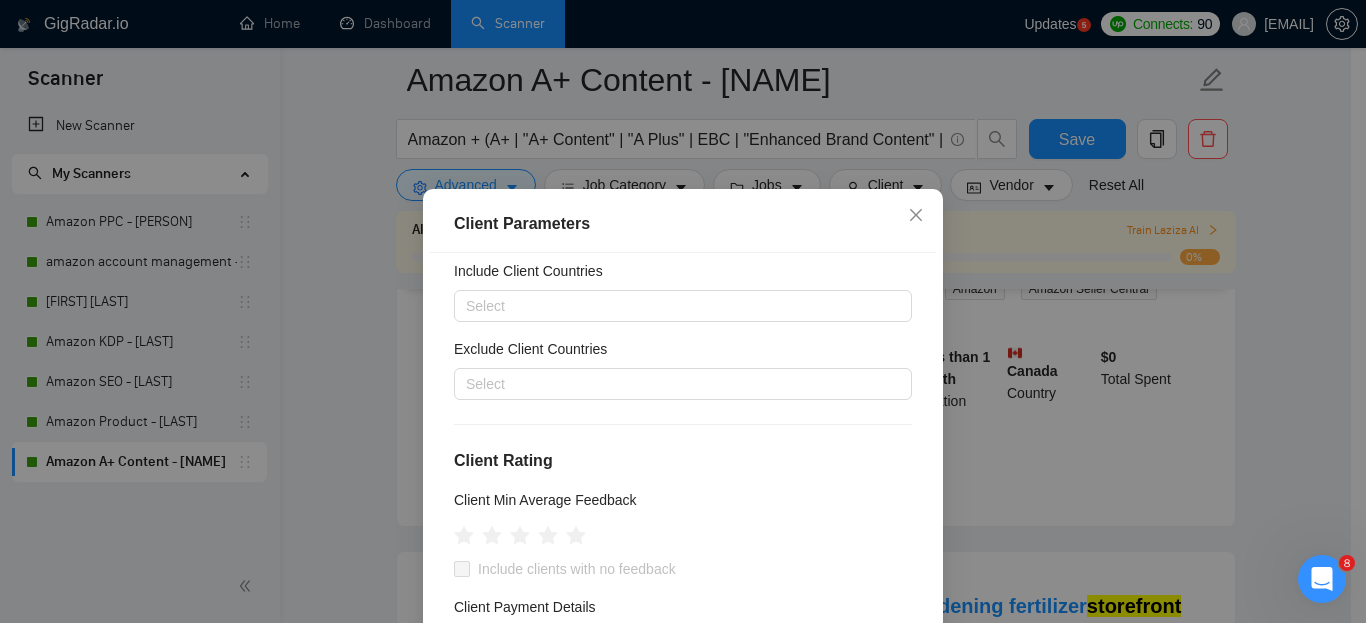 scroll, scrollTop: 0, scrollLeft: 0, axis: both 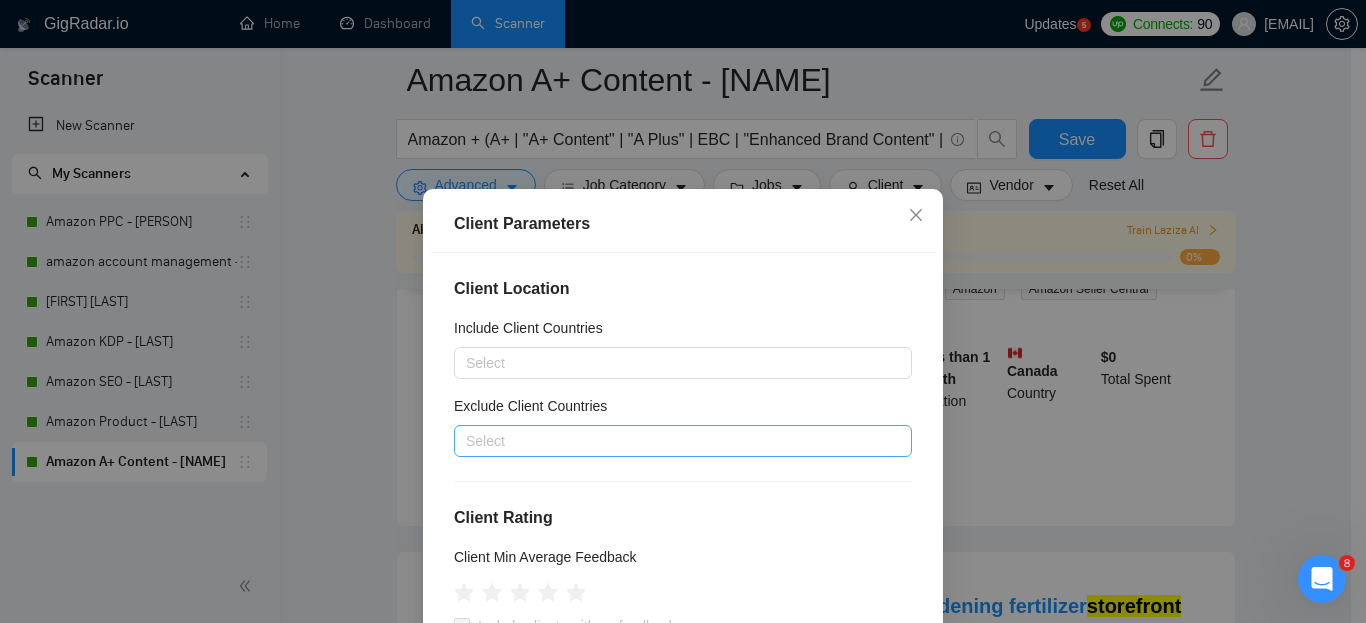 click at bounding box center (673, 441) 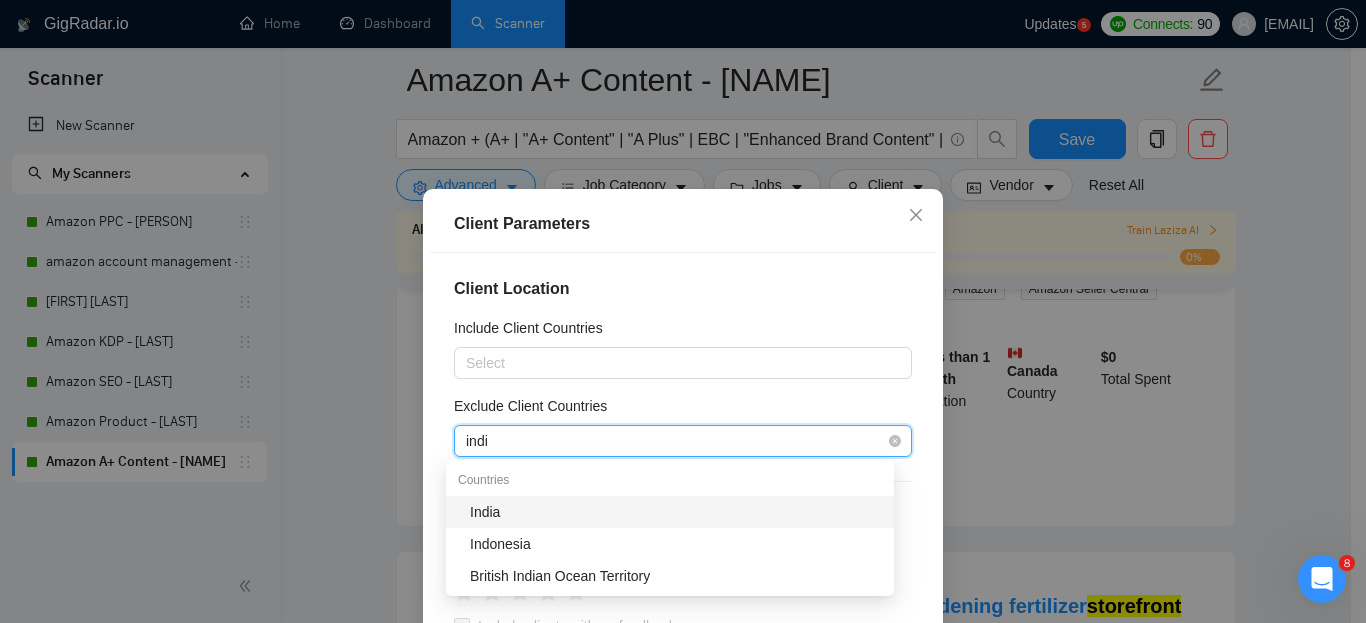 type on "india" 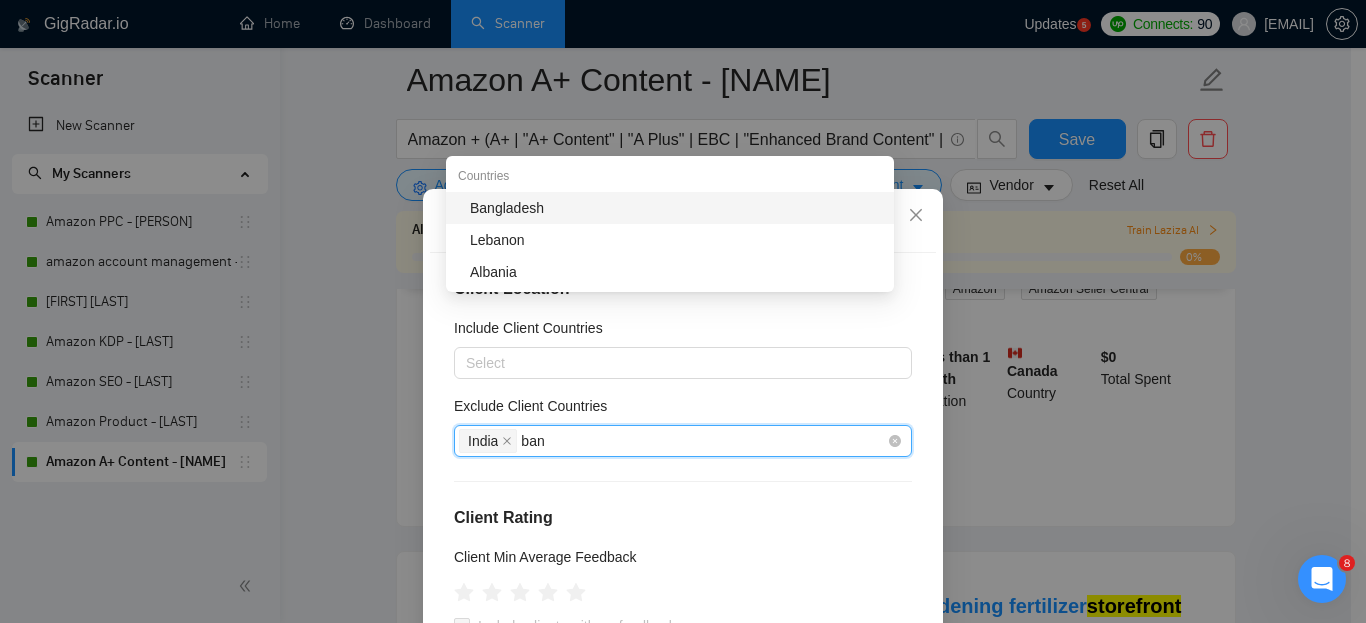 type on "bang" 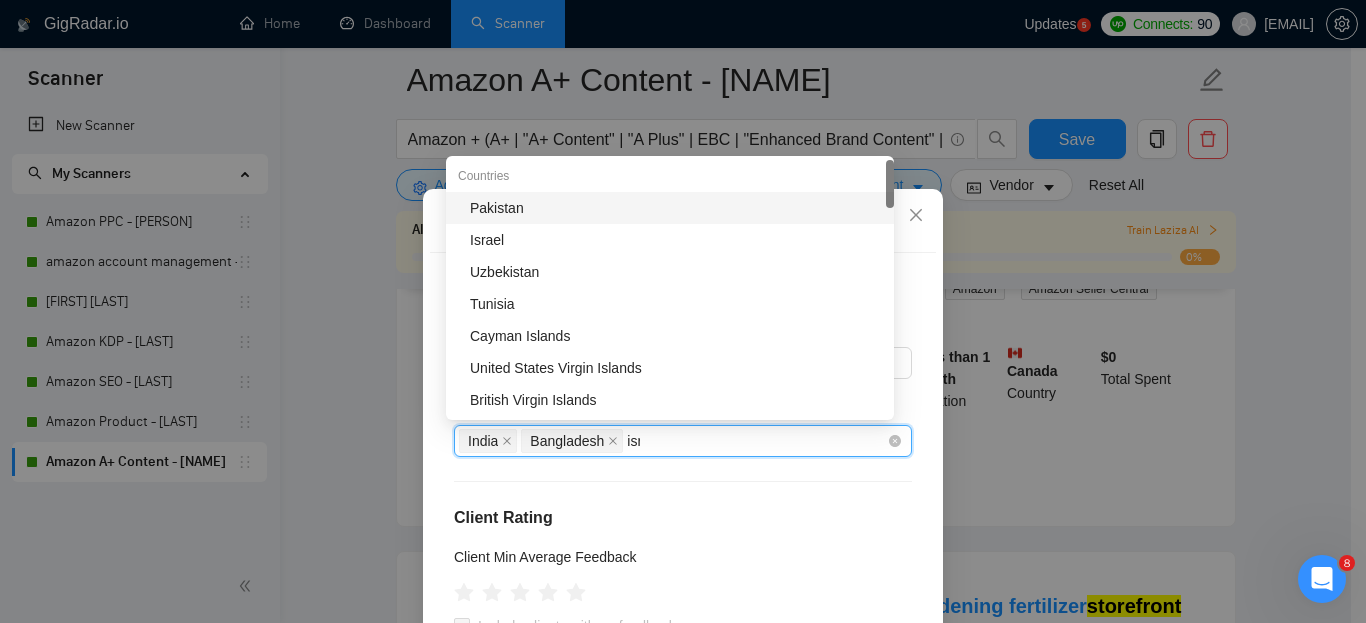 type on "isra" 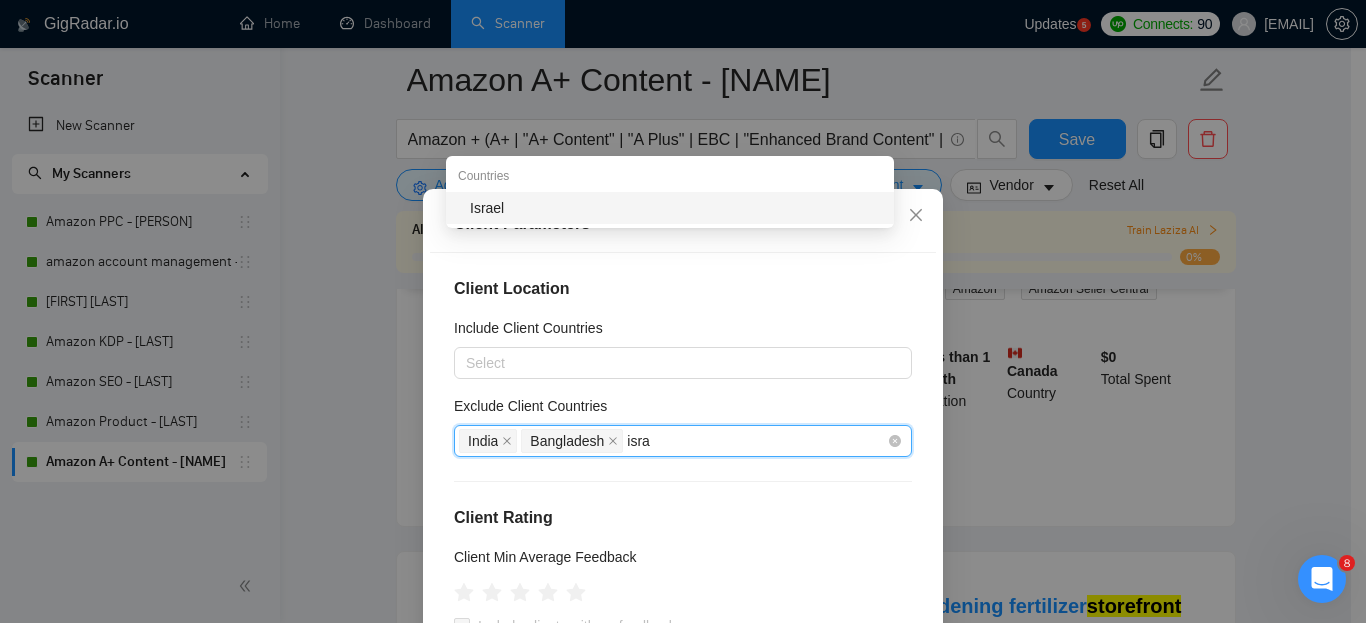 type 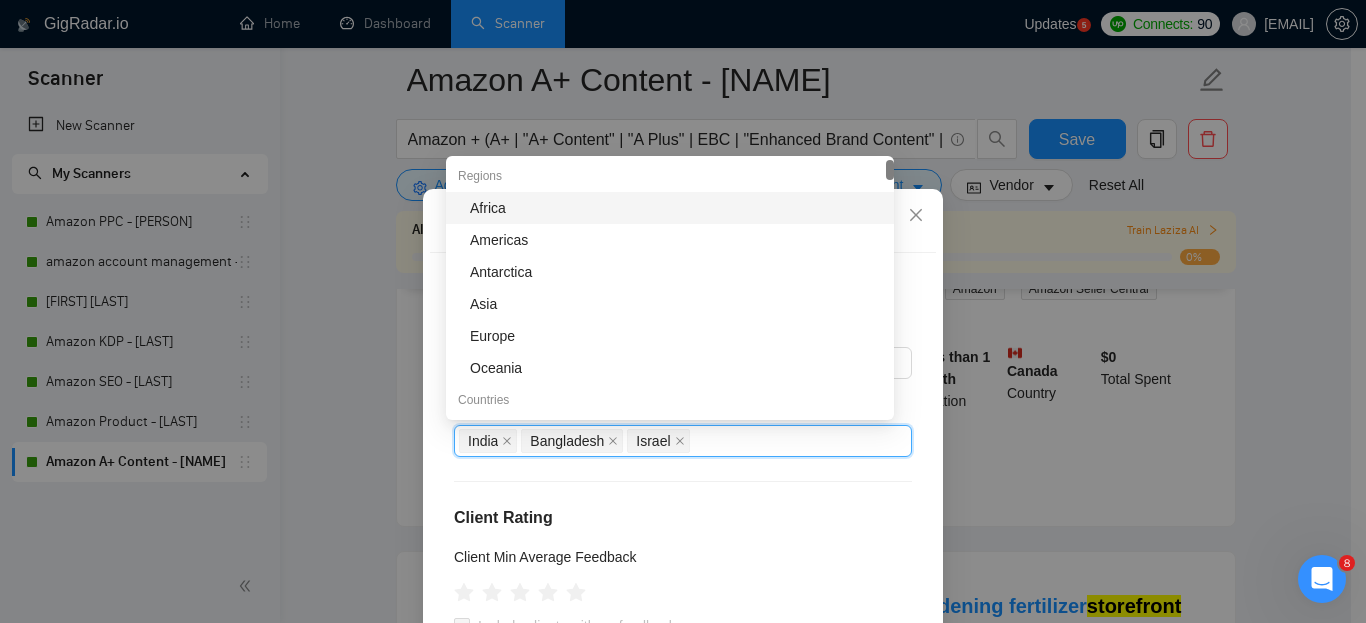 click on "Client Location Include Client Countries   Select Exclude Client Countries India Bangladesh Israel   Client Rating Client Min Average Feedback Include clients with no feedback Client Payment Details Payment Verified Hire Rate Stats   Client Total Spent $ Min - $ Max Client Hire Rate New   Any hire rate   Avg Hourly Rate Paid New $ Min - $ Max Include Clients without Sufficient History Client Profile Client Industry New   Any industry Client Company Size   Any company size Enterprise Clients New   Any clients" at bounding box center (683, 471) 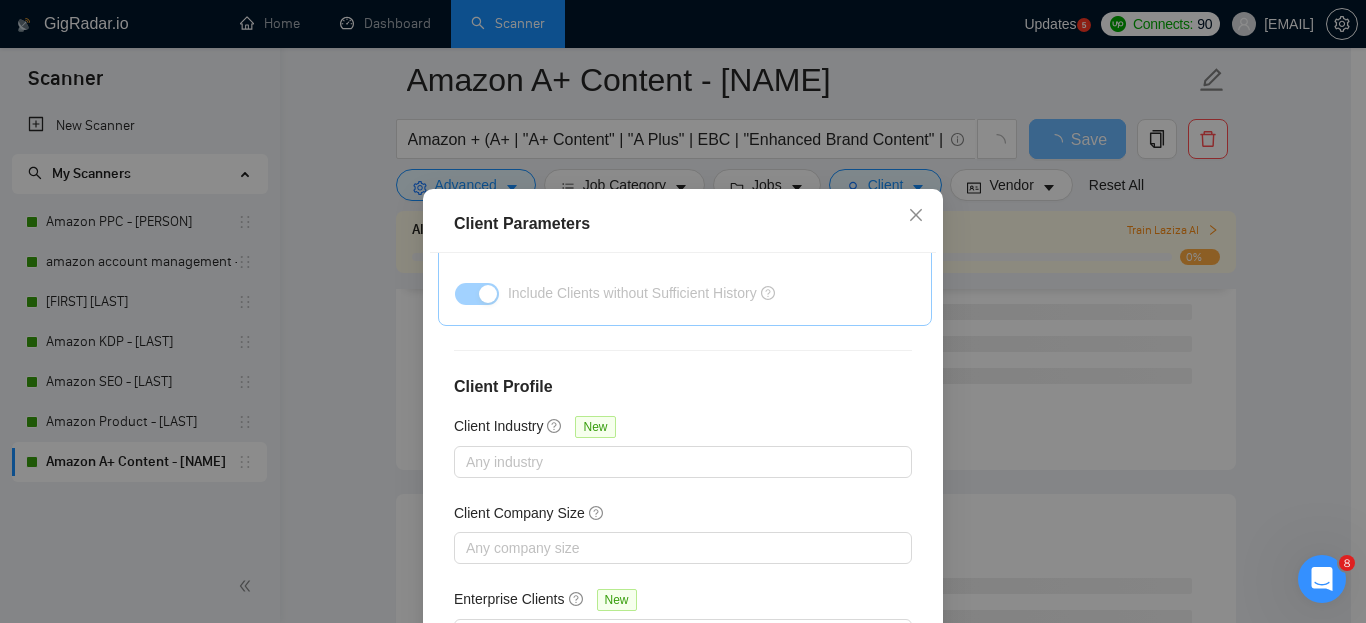 scroll, scrollTop: 808, scrollLeft: 0, axis: vertical 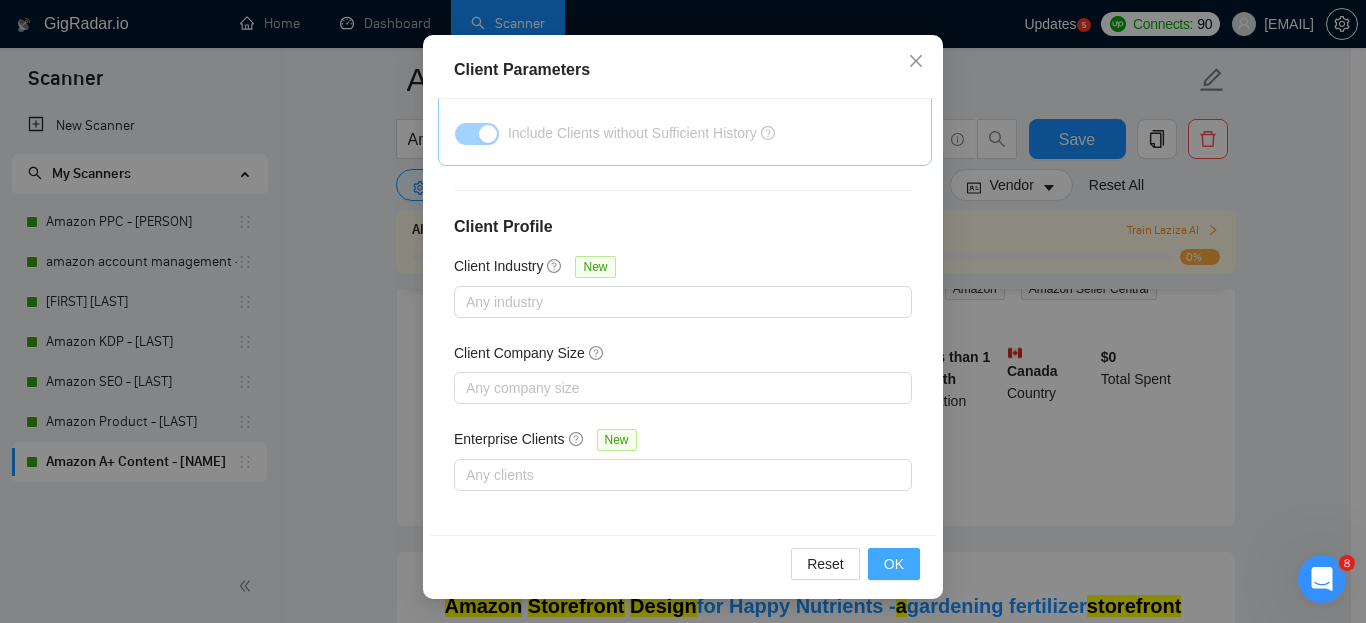 click on "OK" at bounding box center [894, 564] 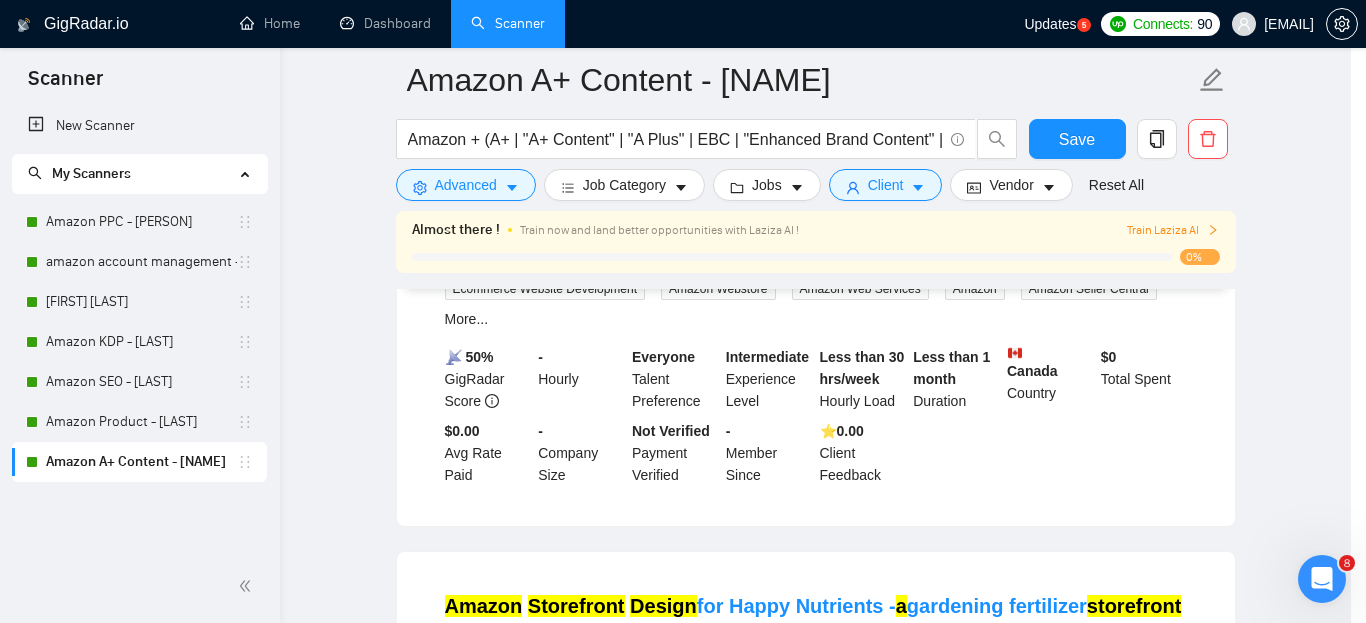 scroll, scrollTop: 85, scrollLeft: 0, axis: vertical 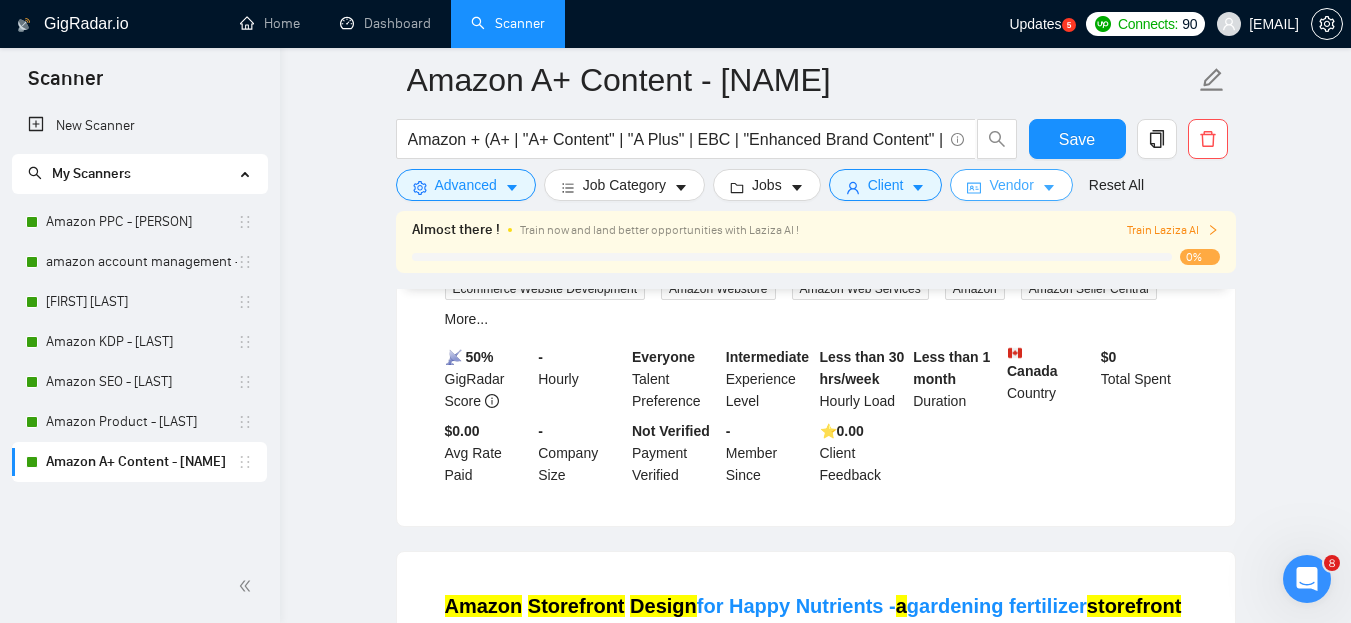 click on "Vendor" at bounding box center (1011, 185) 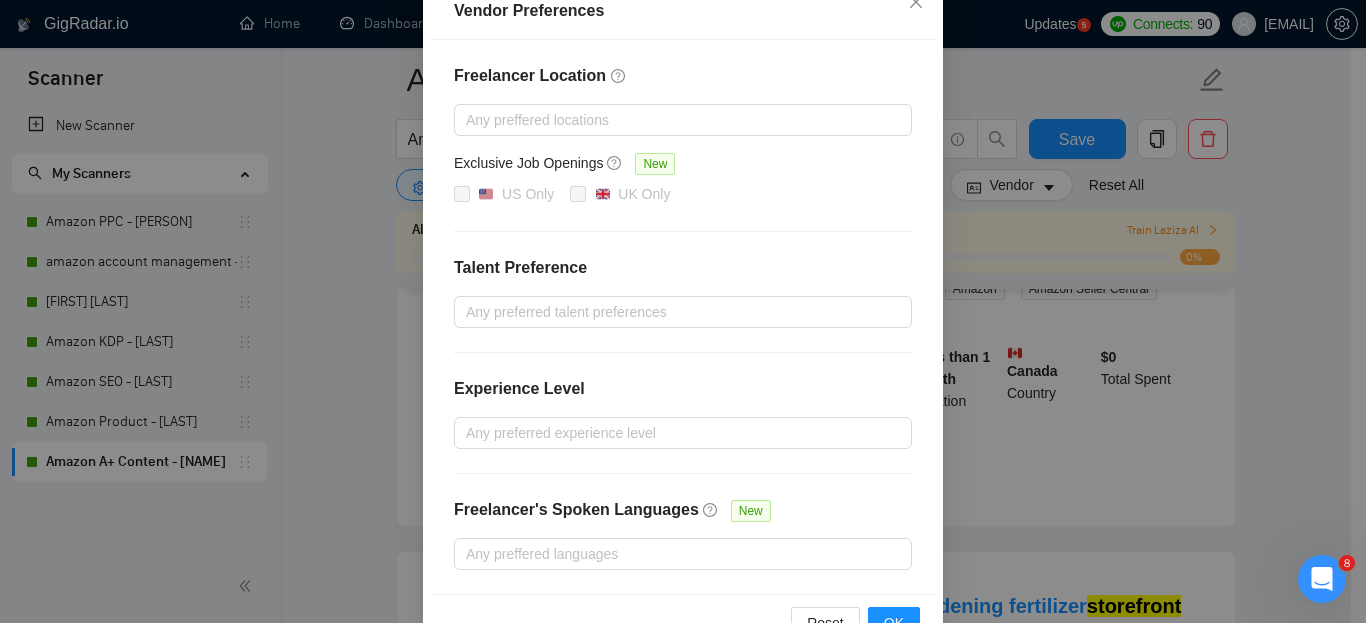 scroll, scrollTop: 302, scrollLeft: 0, axis: vertical 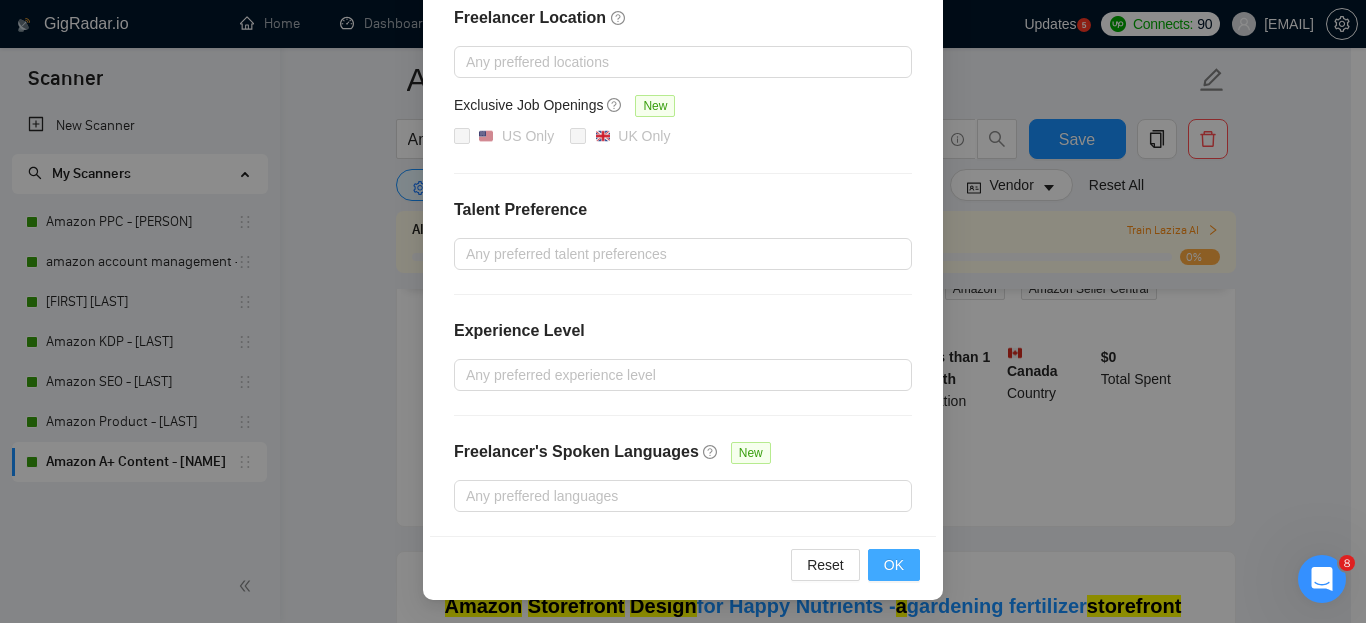click on "OK" at bounding box center [894, 565] 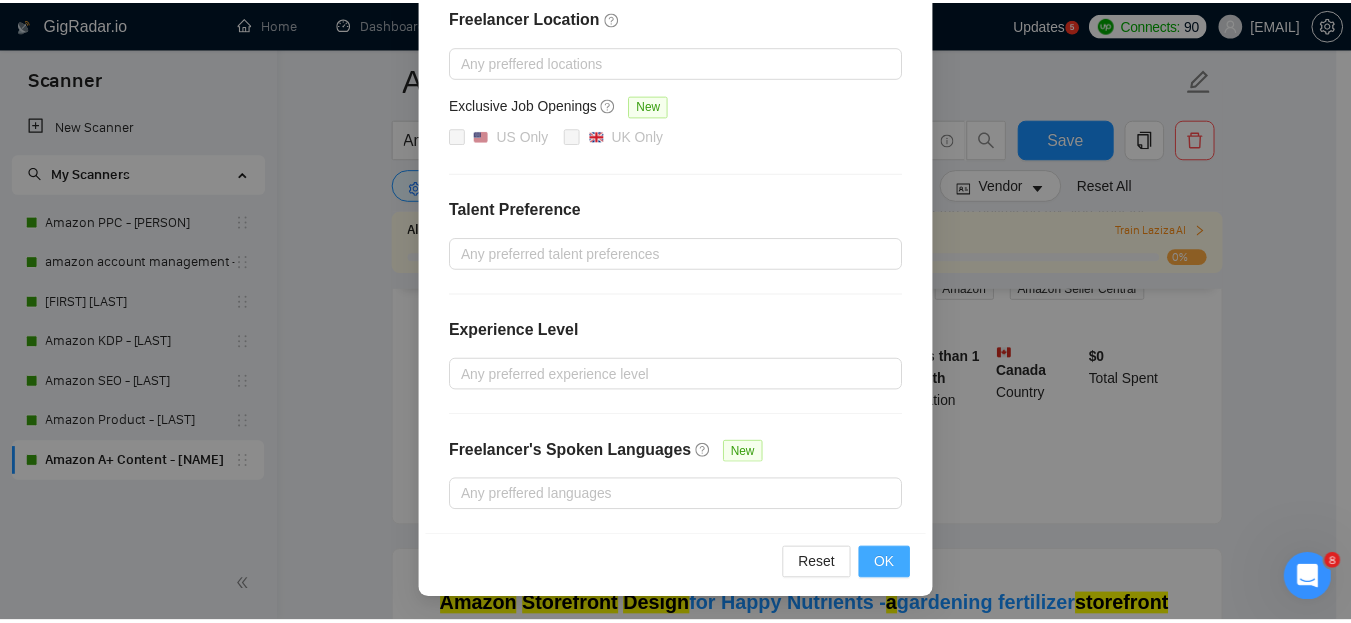 scroll, scrollTop: 202, scrollLeft: 0, axis: vertical 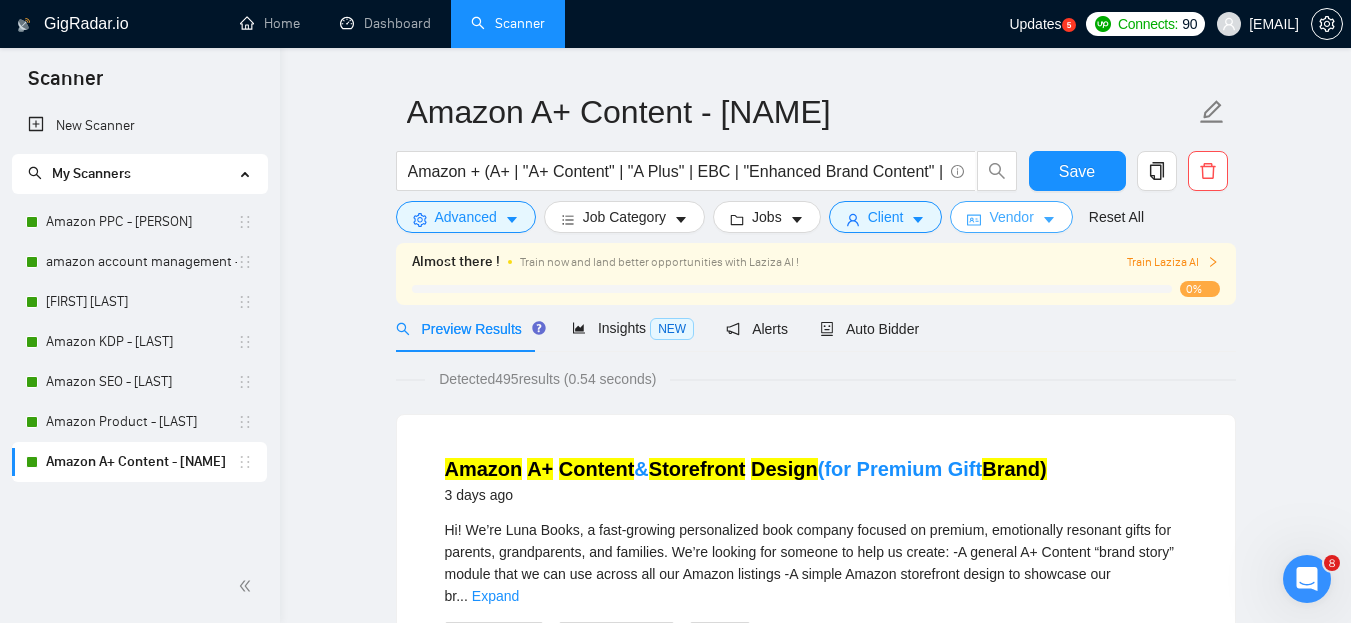 click on "Vendor" at bounding box center (1011, 217) 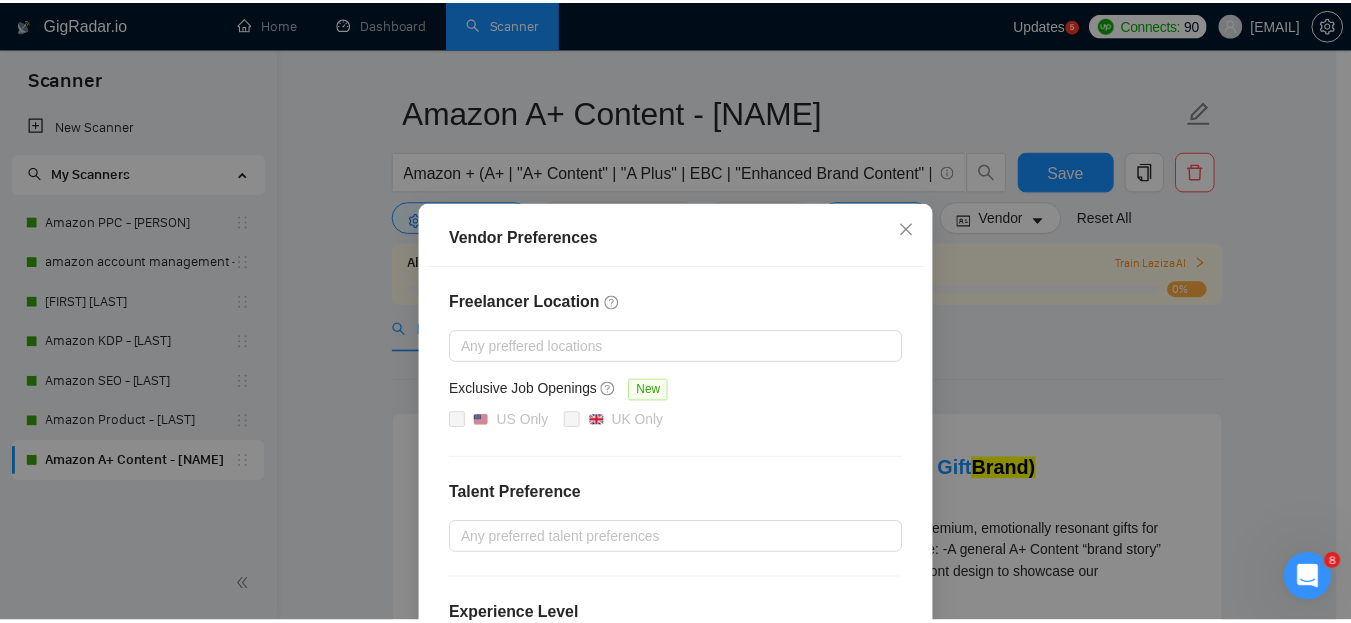 scroll, scrollTop: 0, scrollLeft: 0, axis: both 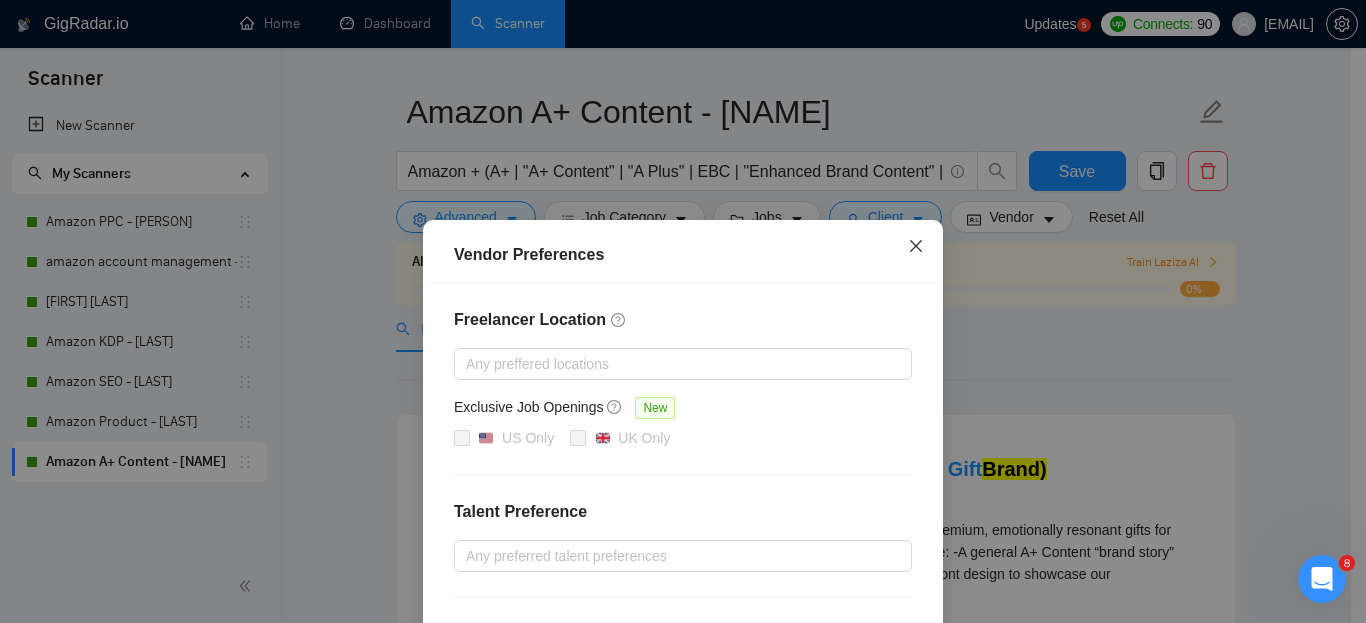 click 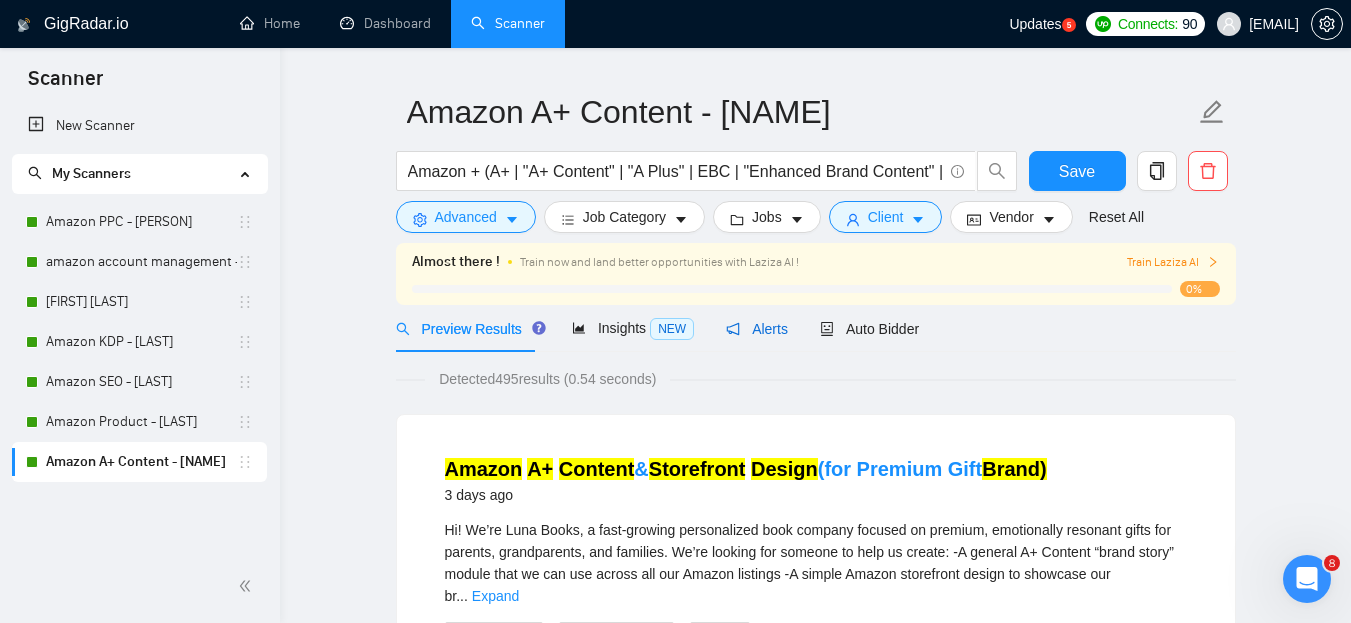 click on "Alerts" at bounding box center [757, 329] 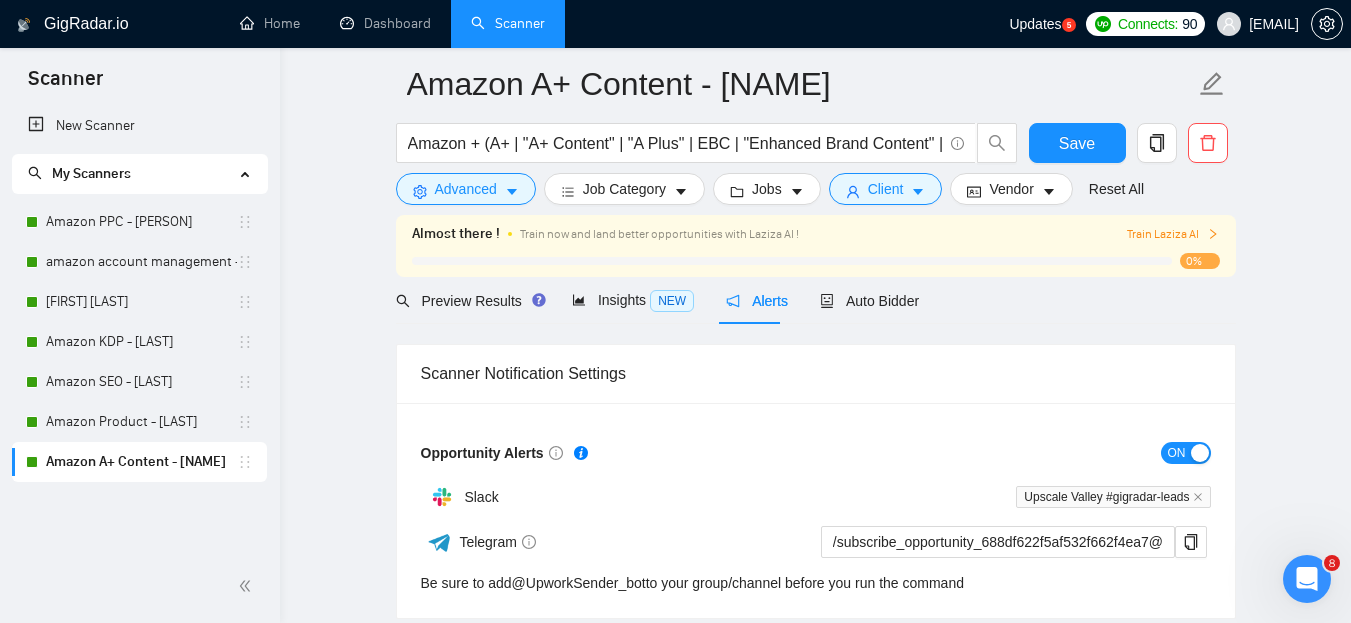 scroll, scrollTop: 20, scrollLeft: 0, axis: vertical 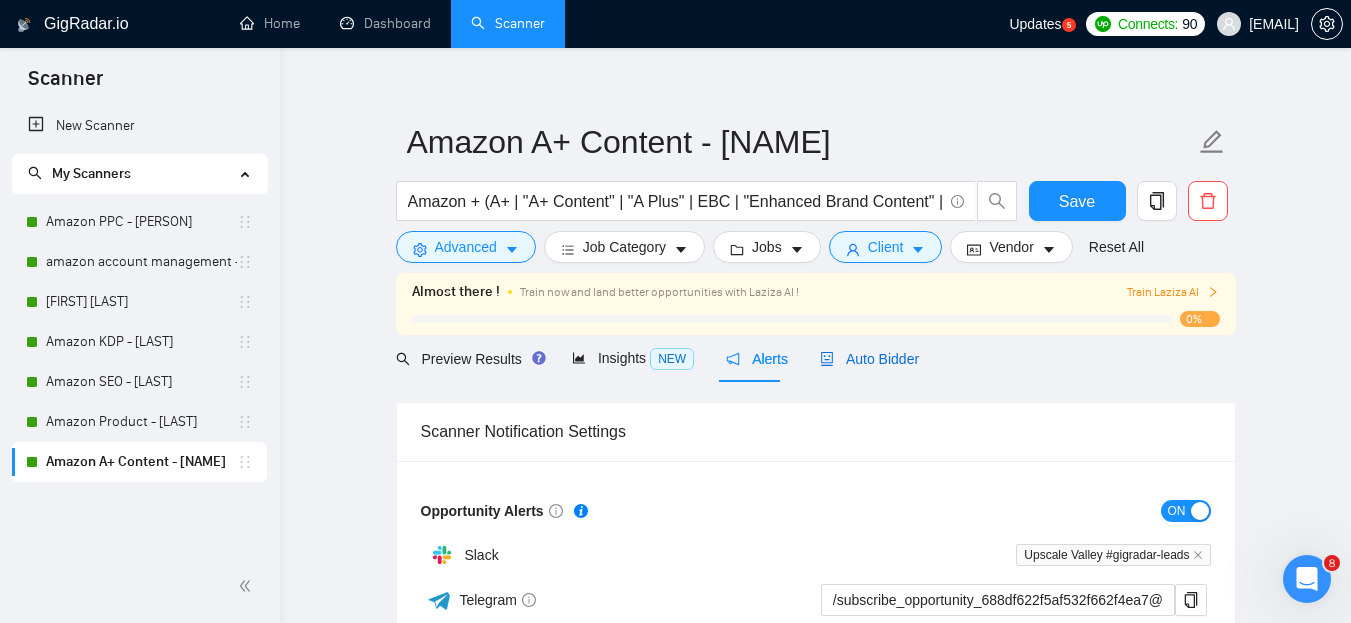 click 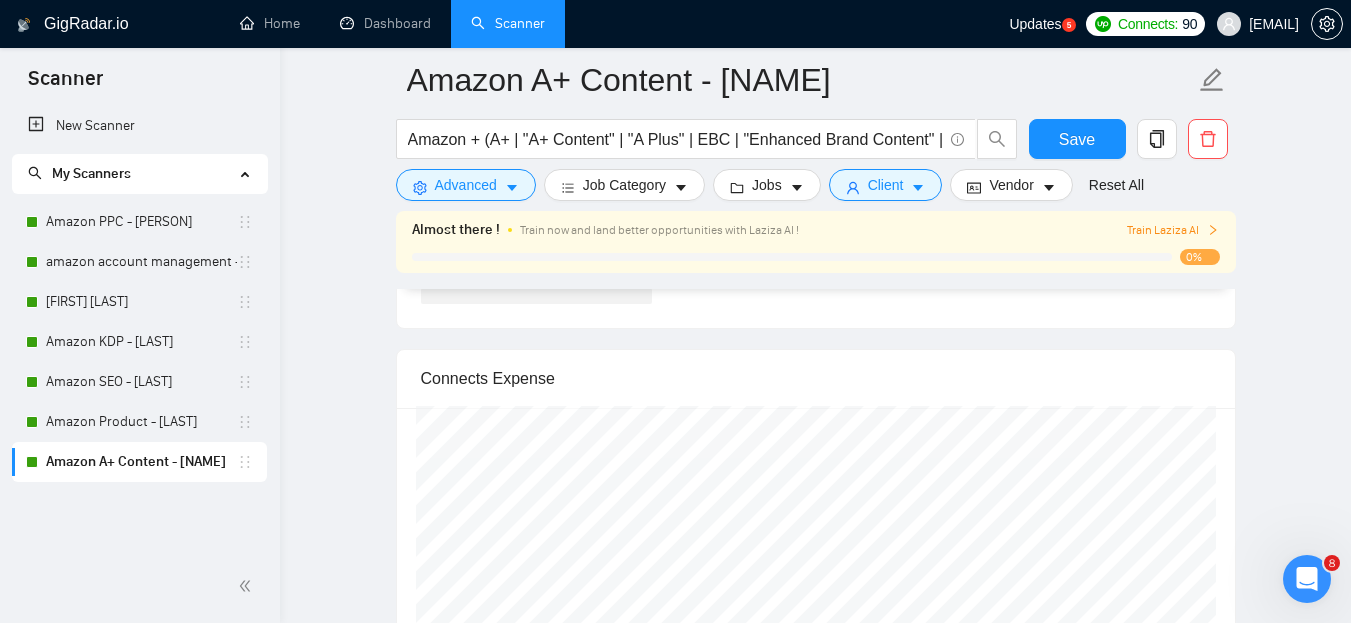scroll, scrollTop: 3821, scrollLeft: 0, axis: vertical 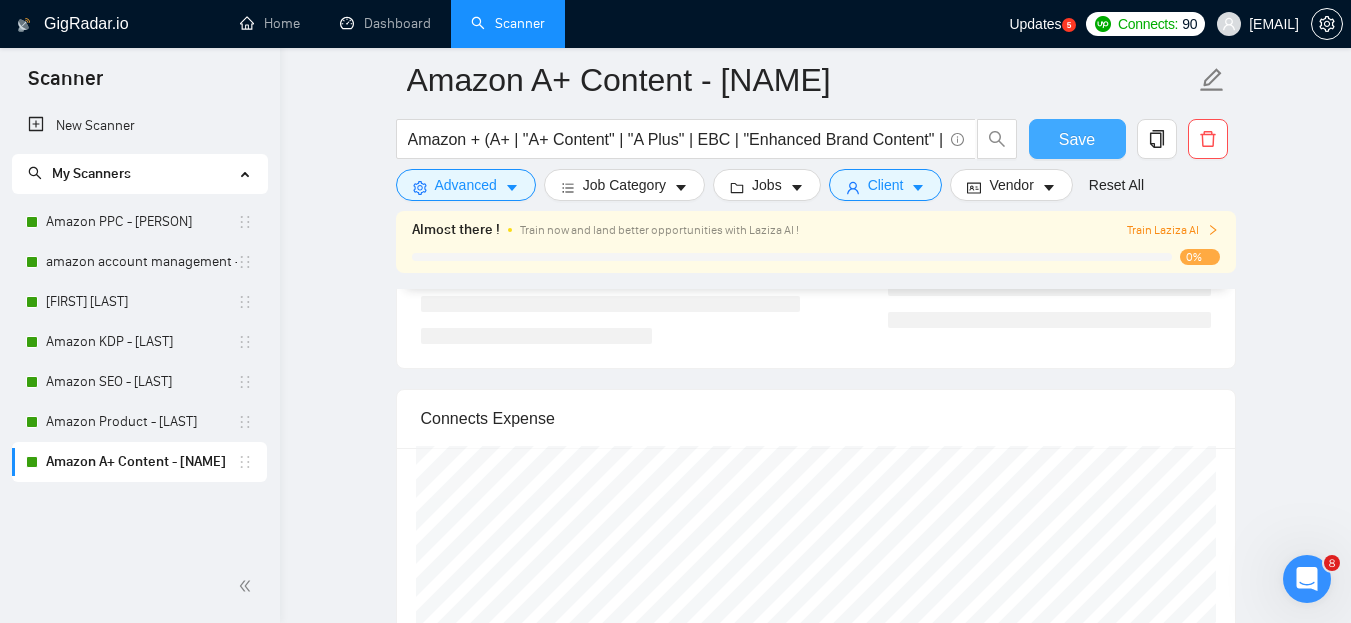 click on "Save" at bounding box center (1077, 139) 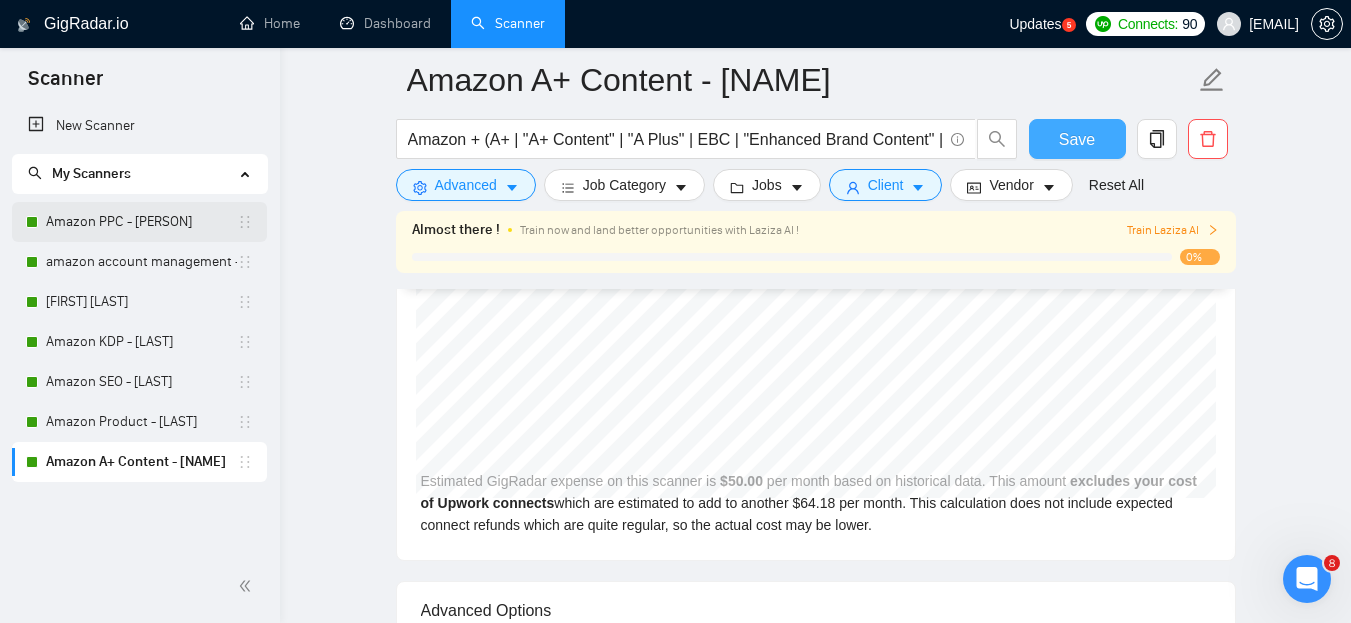 type 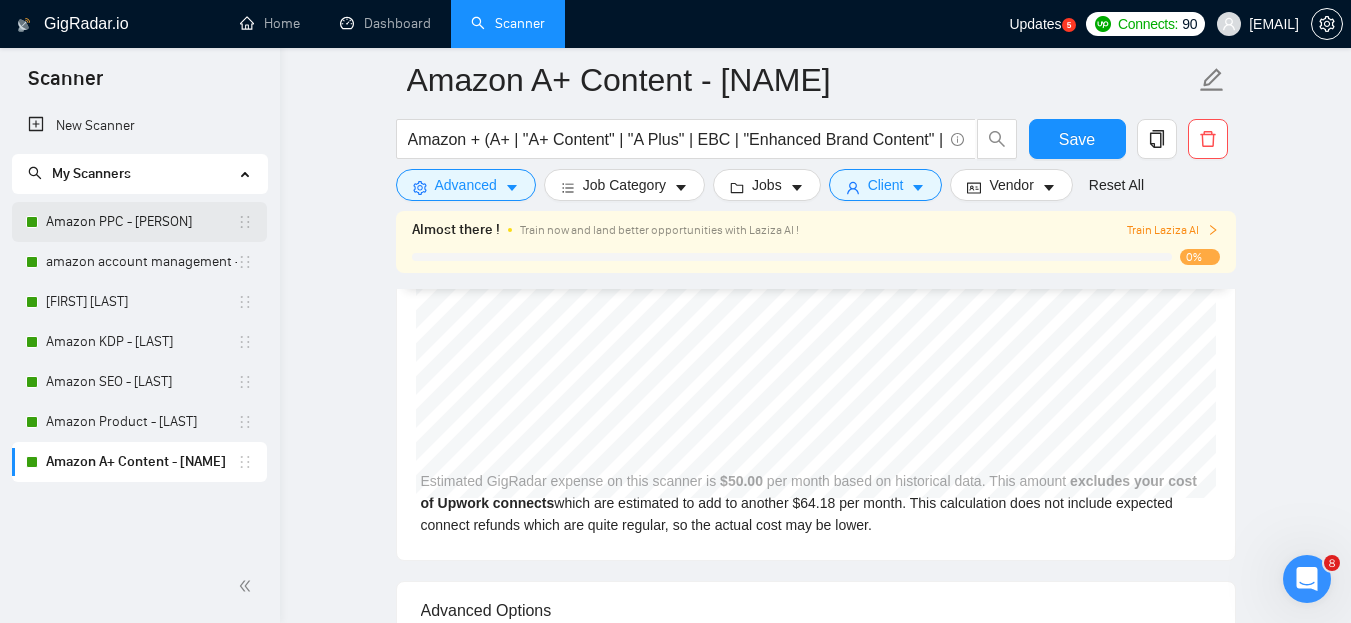 click on "Amazon PPC - [NAME]" at bounding box center [141, 222] 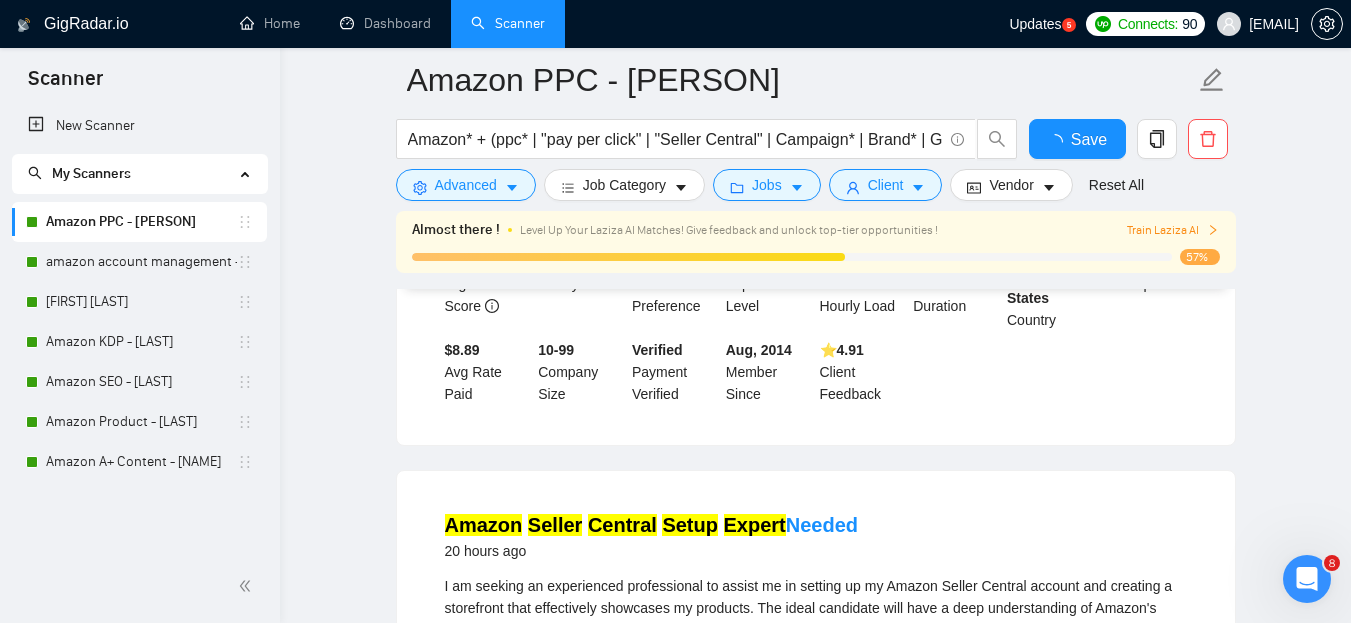 scroll, scrollTop: 3821, scrollLeft: 0, axis: vertical 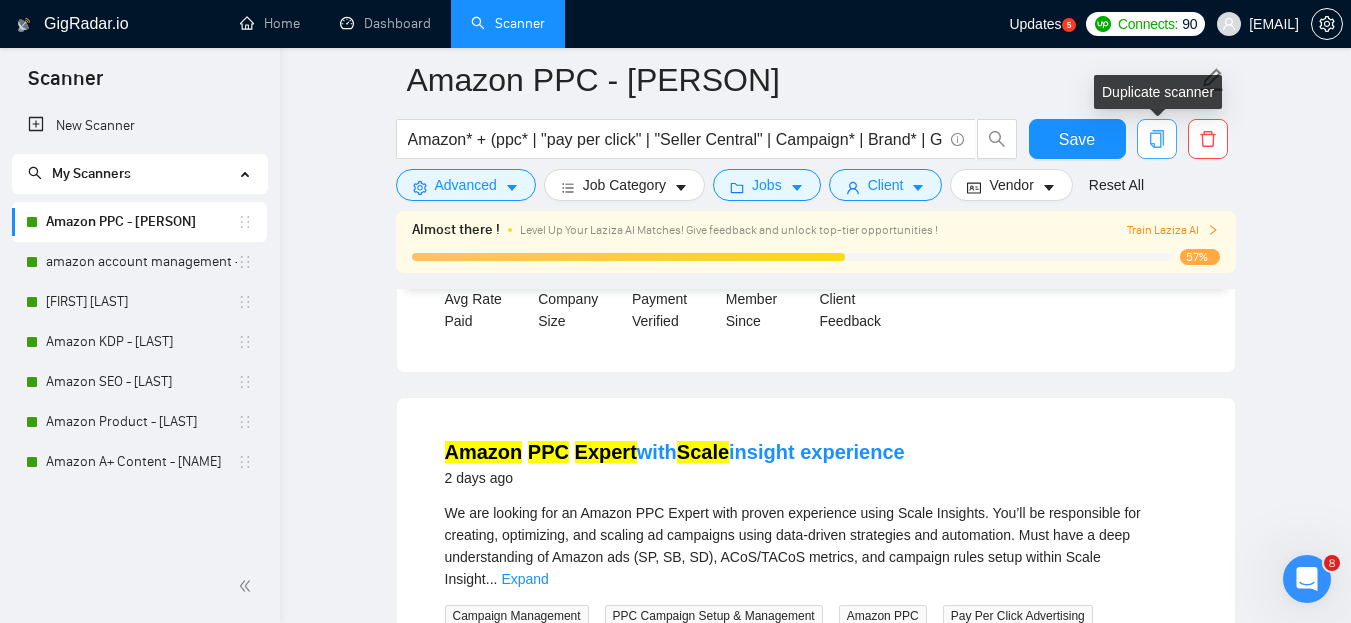 click 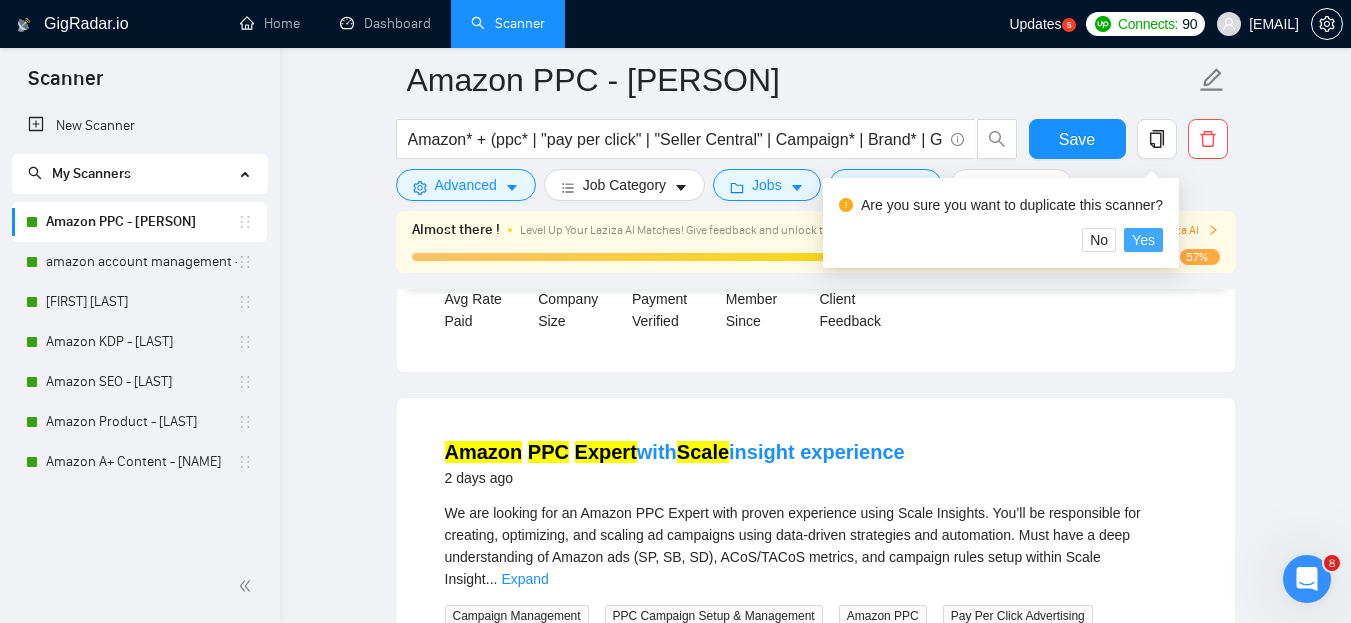 click on "Yes" at bounding box center [1143, 240] 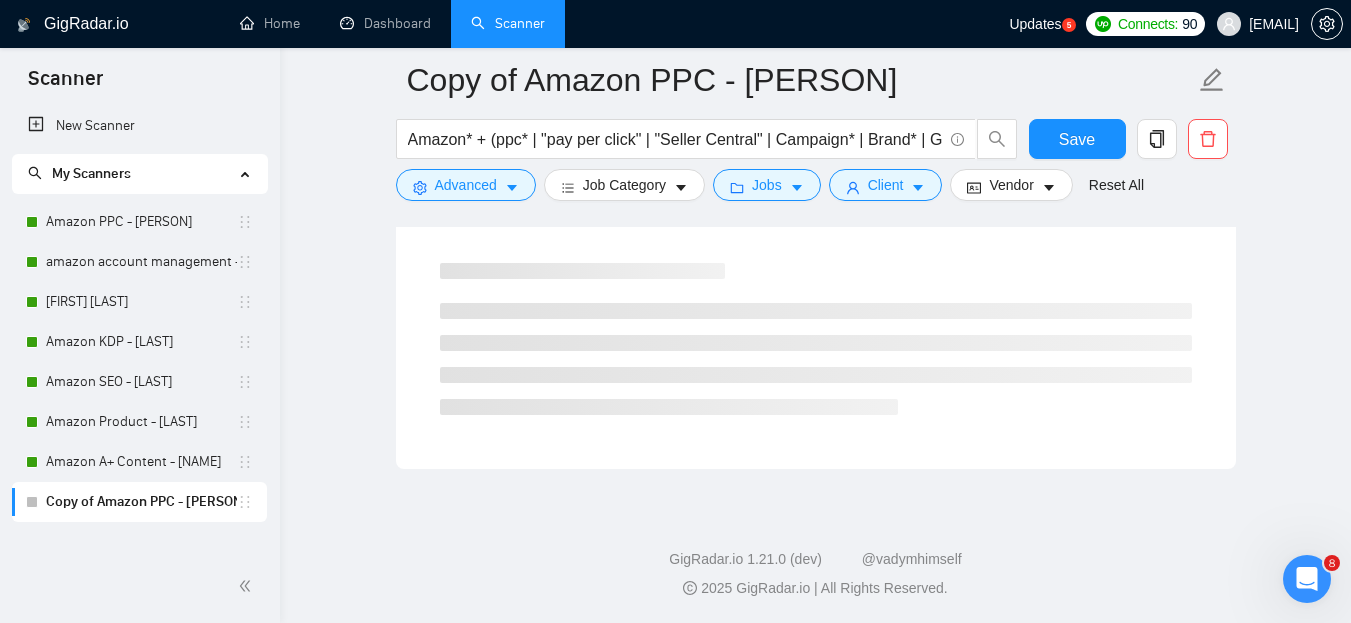 scroll, scrollTop: 106, scrollLeft: 0, axis: vertical 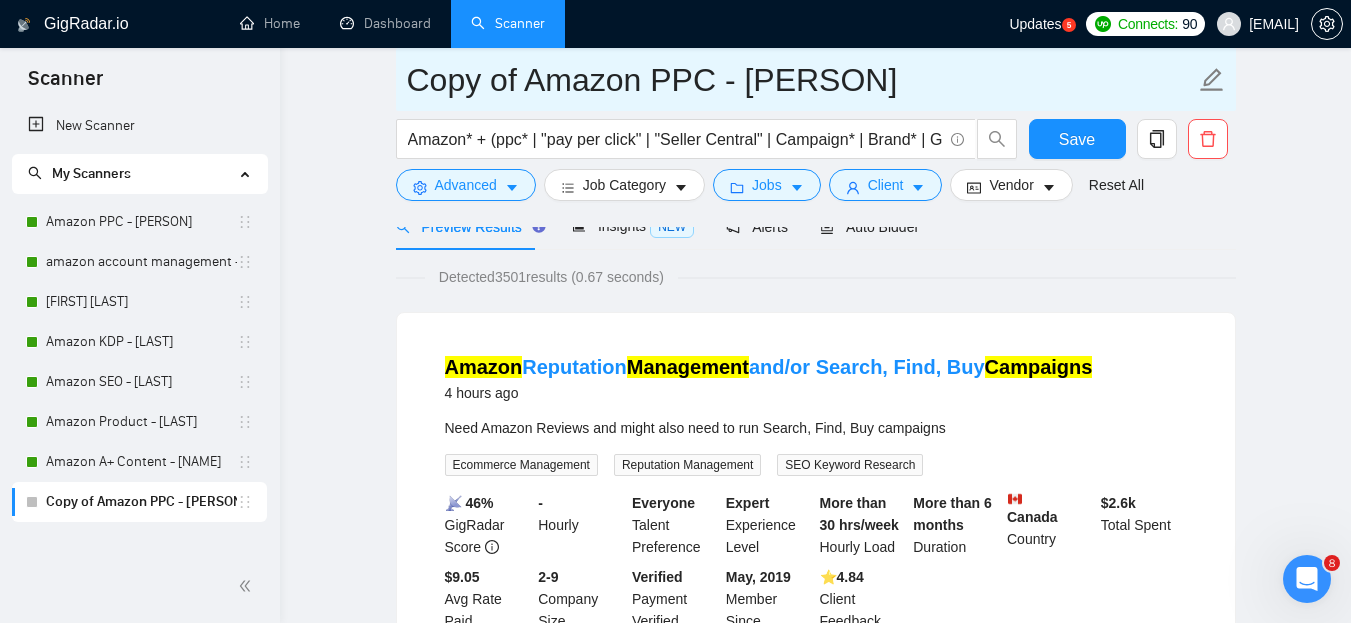 click on "Copy of Amazon PPC - Rameen" at bounding box center (801, 80) 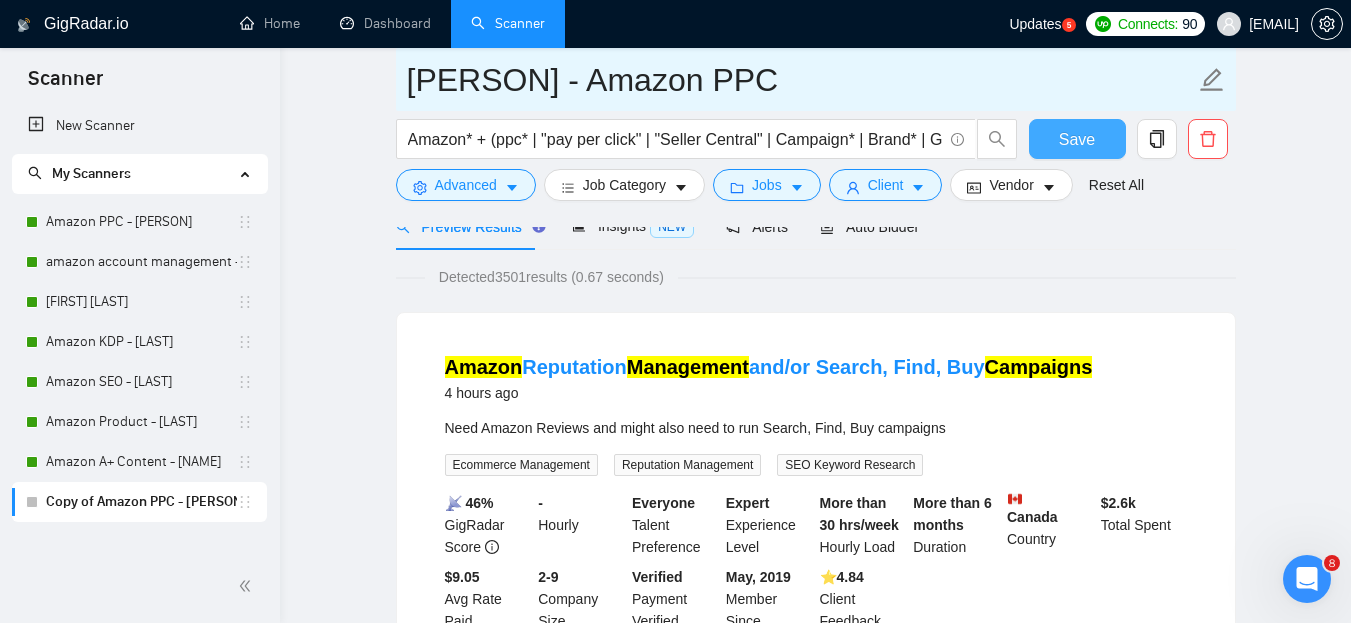type on "Ali - Amazon PPC" 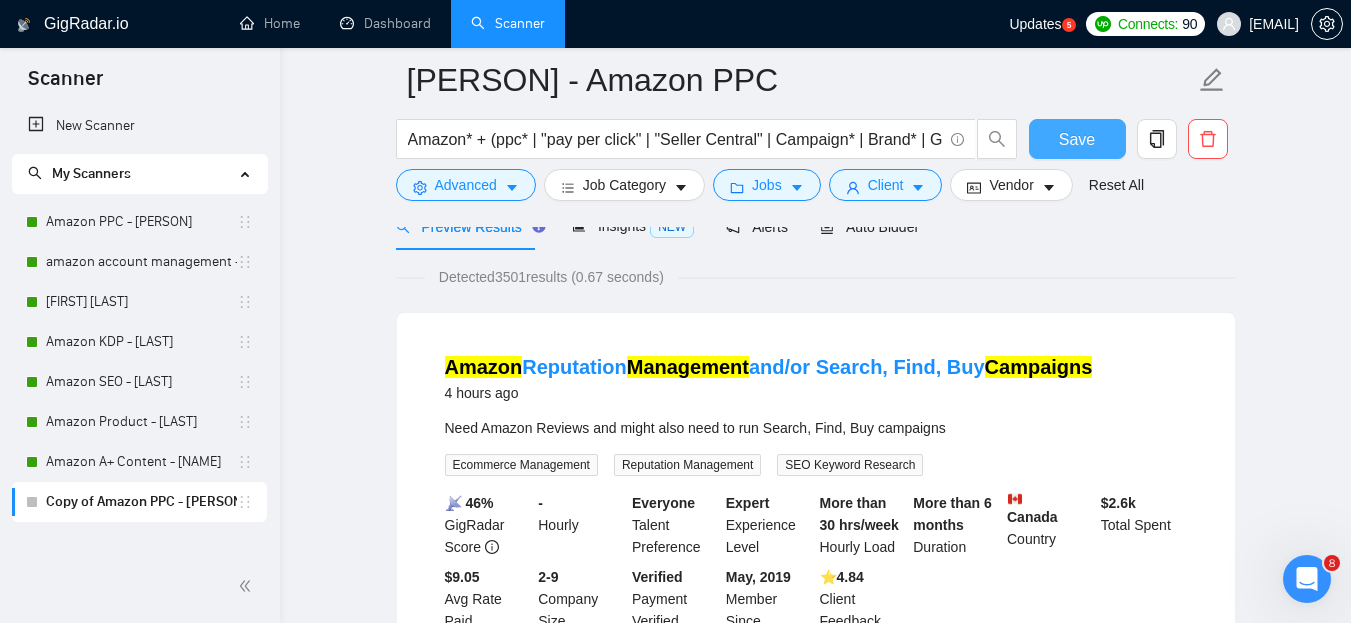 click on "Save" at bounding box center (1077, 139) 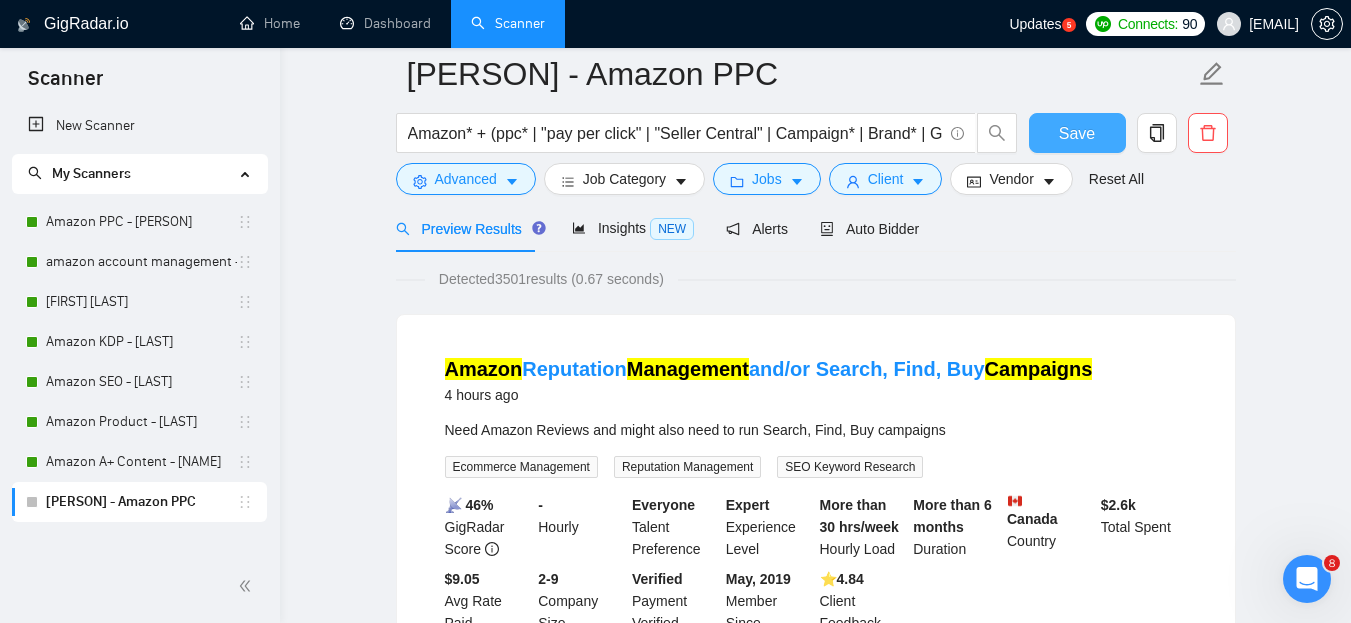 scroll, scrollTop: 25, scrollLeft: 0, axis: vertical 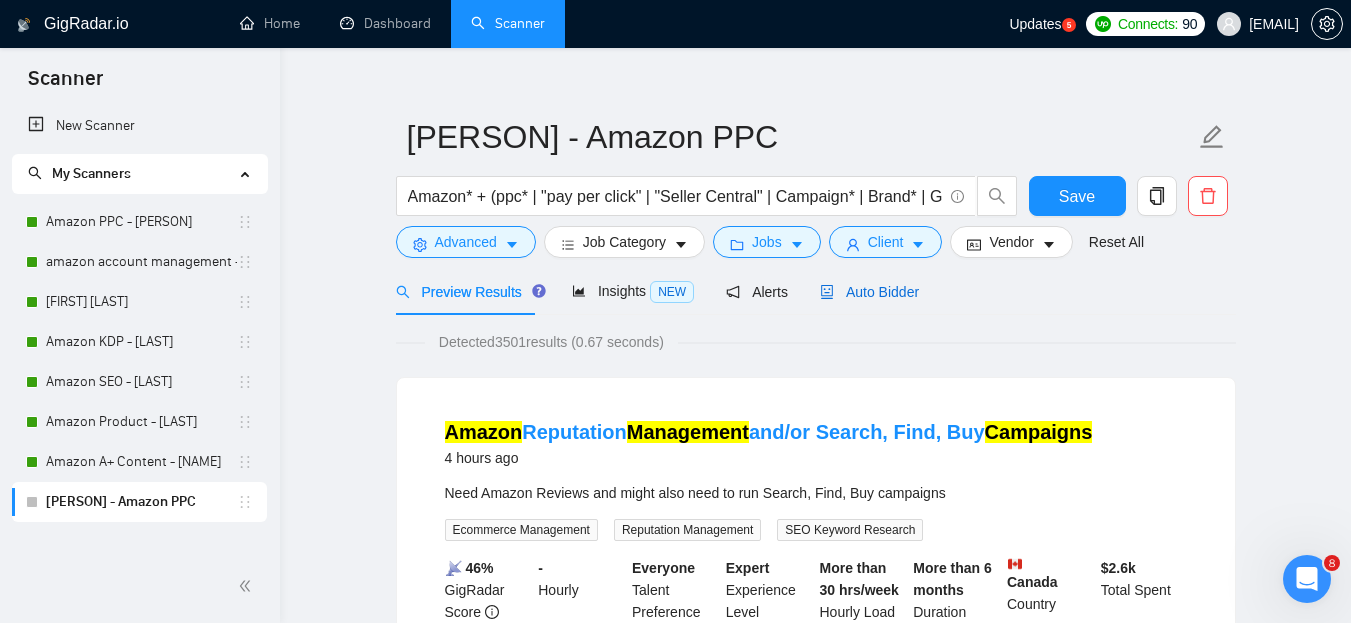 click on "Auto Bidder" at bounding box center [869, 292] 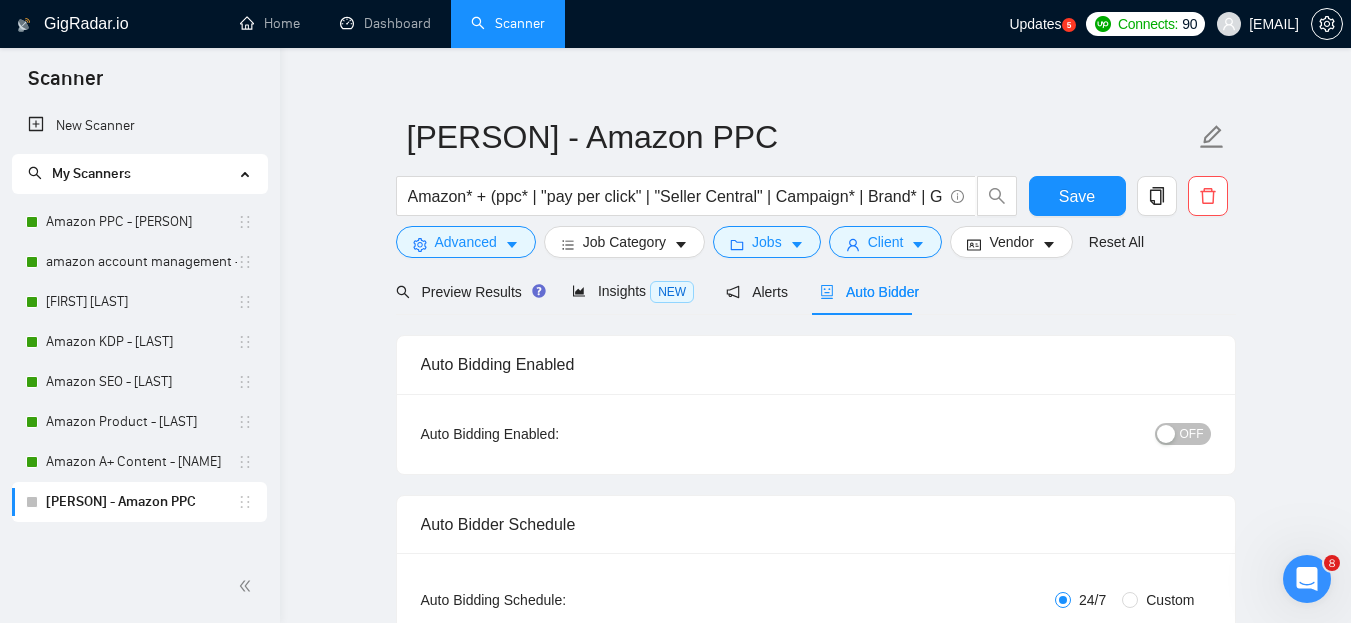 click on "OFF" at bounding box center (1192, 434) 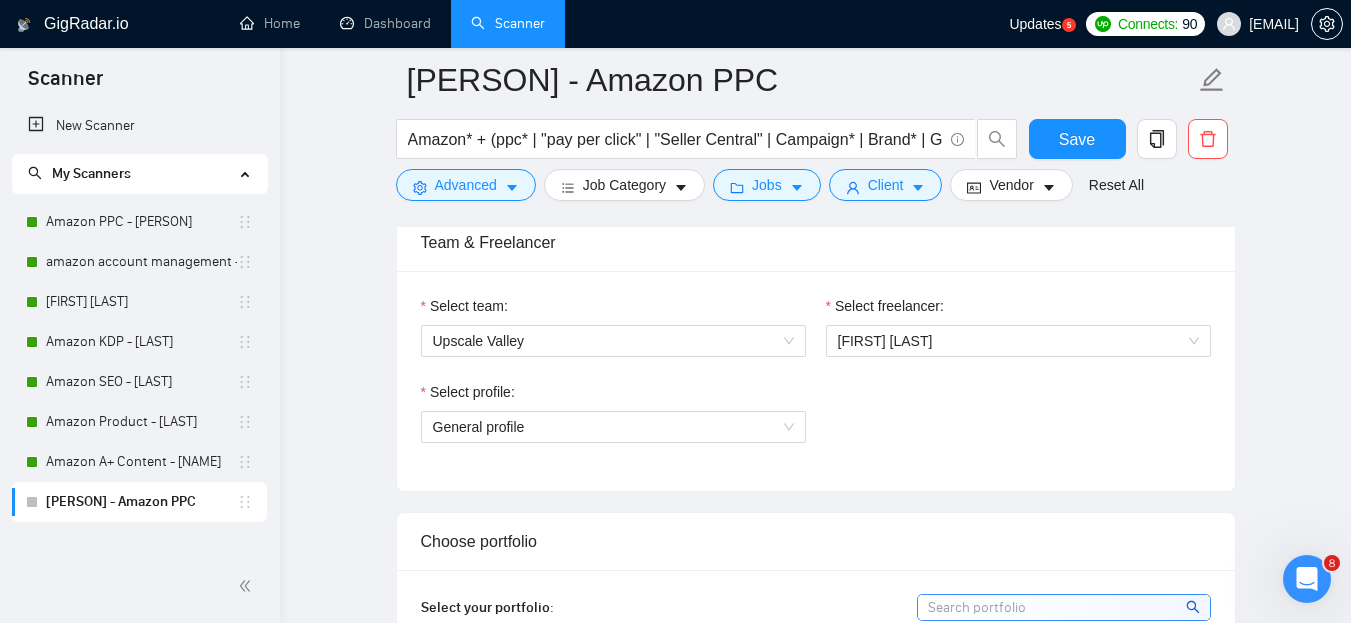scroll, scrollTop: 1036, scrollLeft: 0, axis: vertical 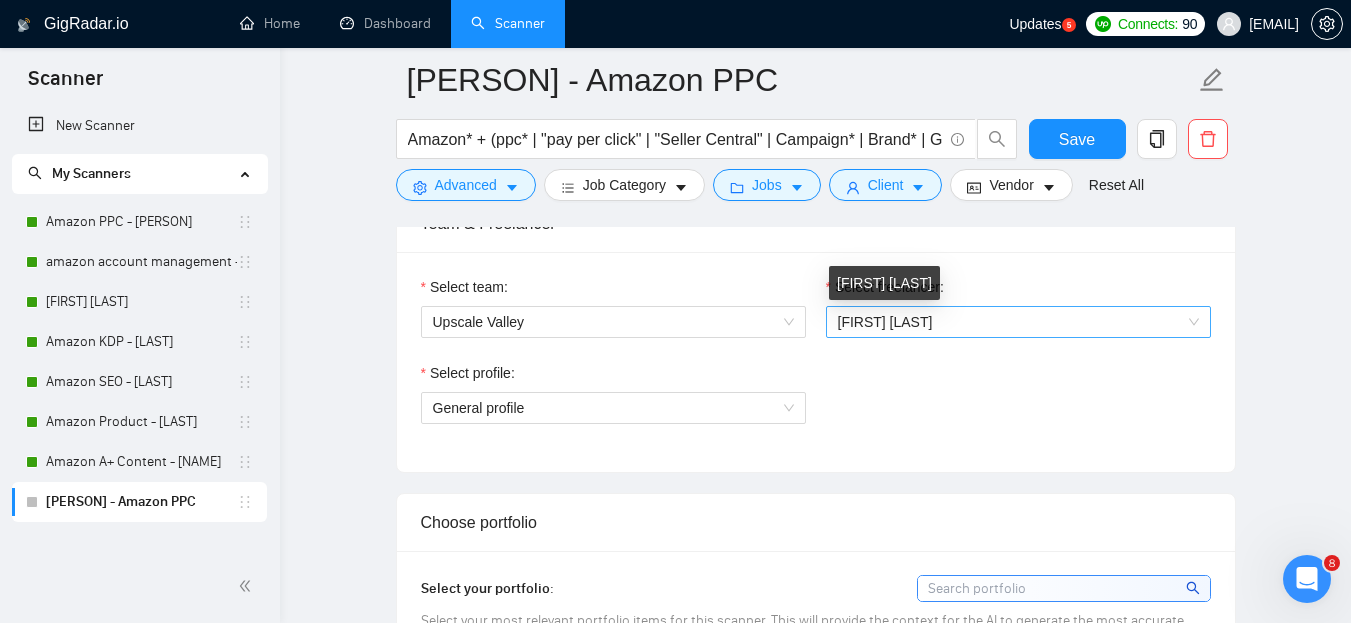 click on "[FIRST] [LAST]" at bounding box center [885, 322] 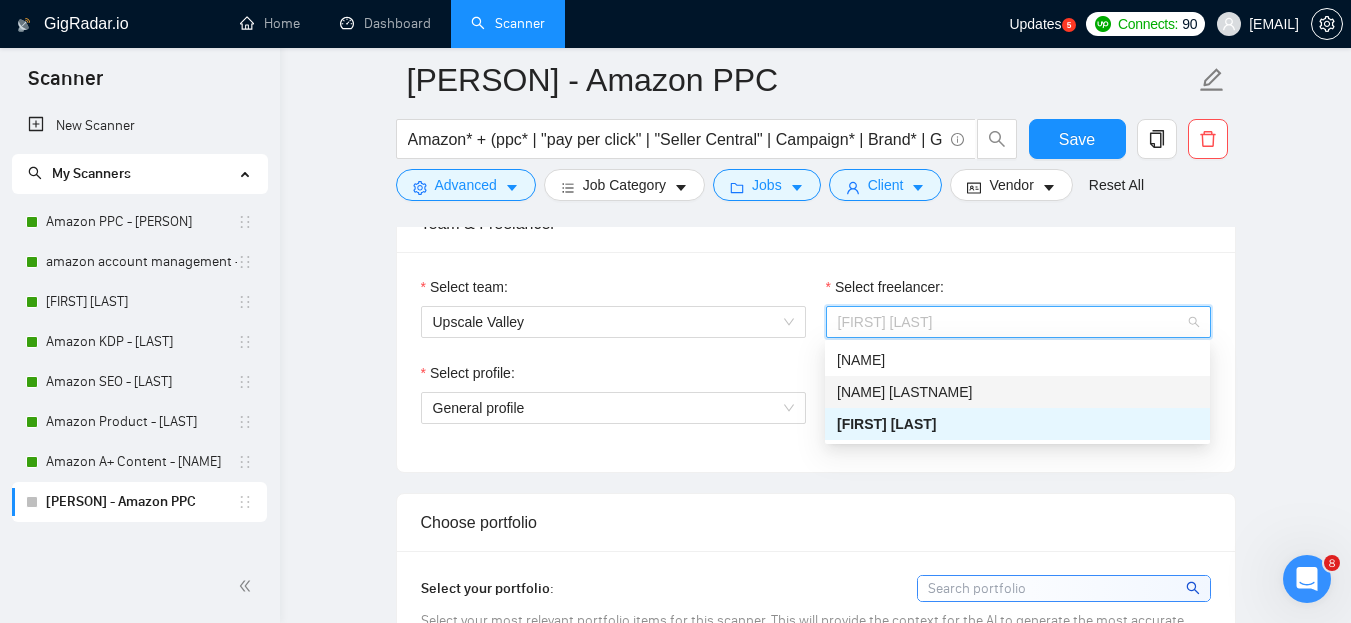 click on "[NAME] [LAST]" at bounding box center (1017, 392) 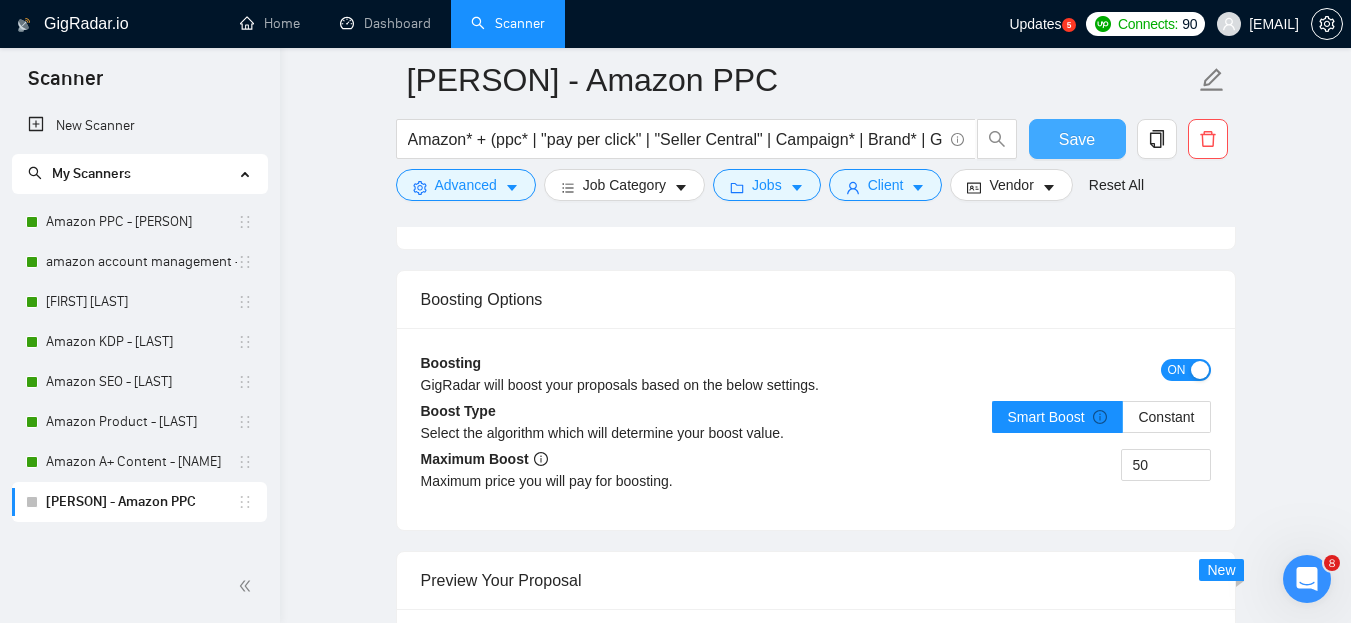 scroll, scrollTop: 3064, scrollLeft: 0, axis: vertical 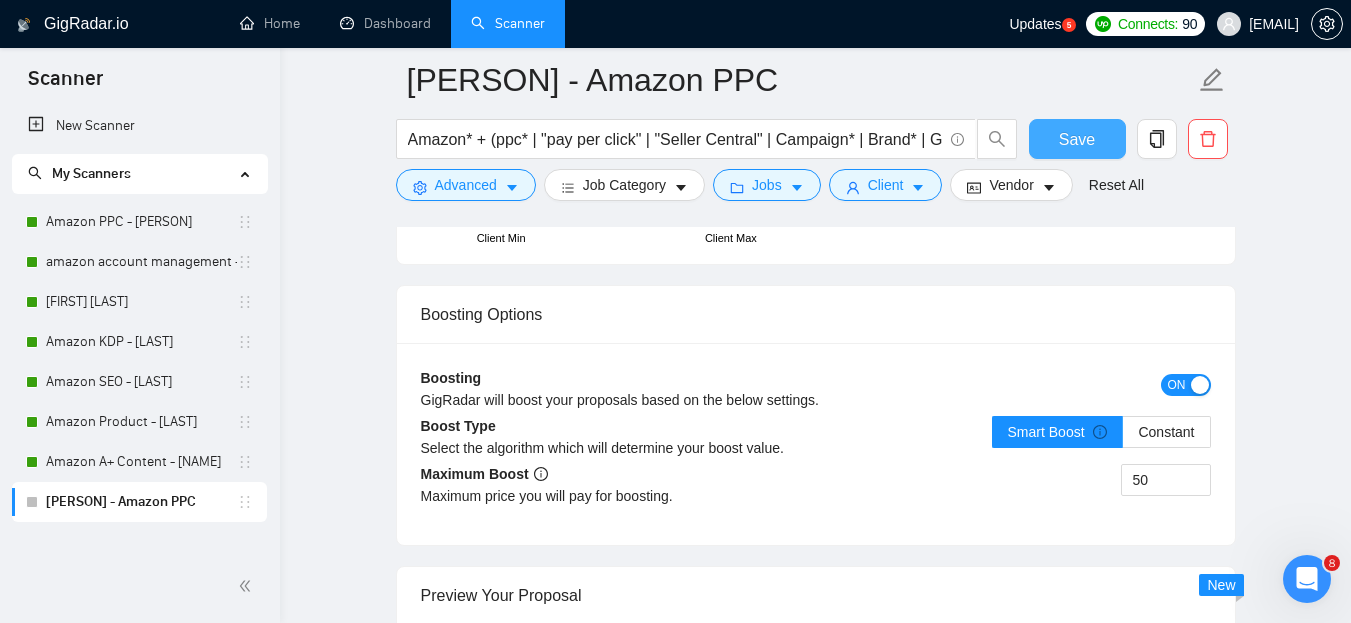 click on "Save" at bounding box center [1077, 139] 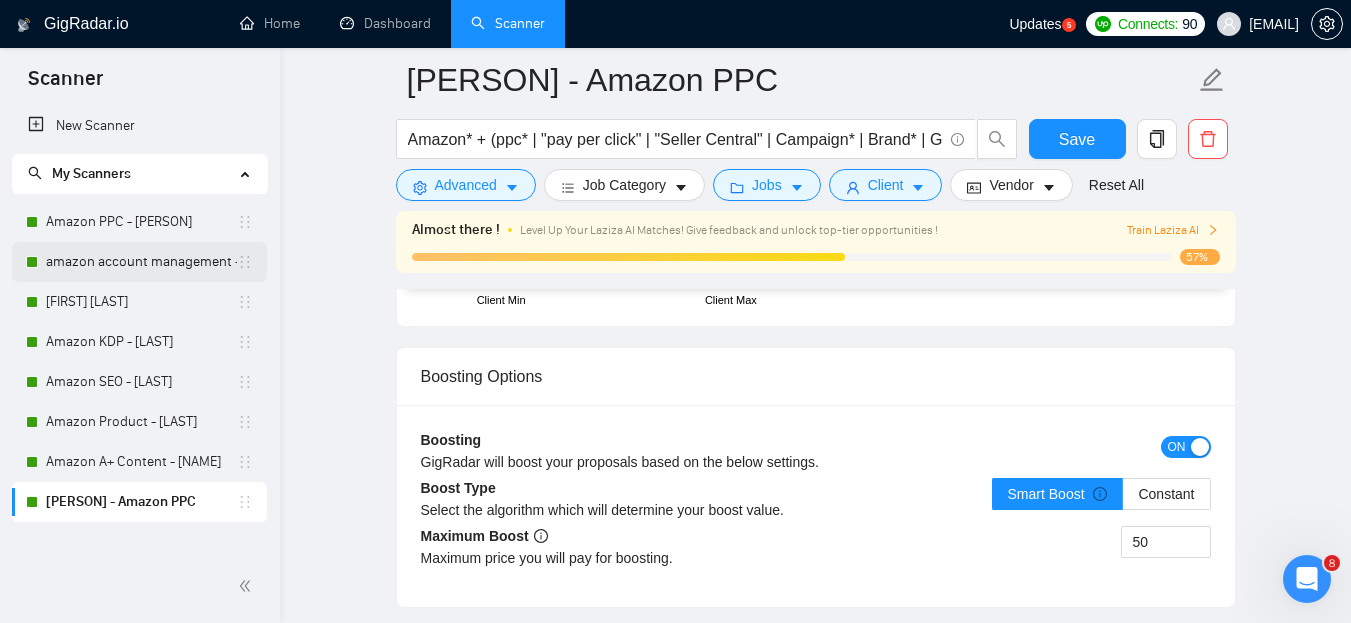 click on "amazon account management - [USERNAME]" at bounding box center [141, 262] 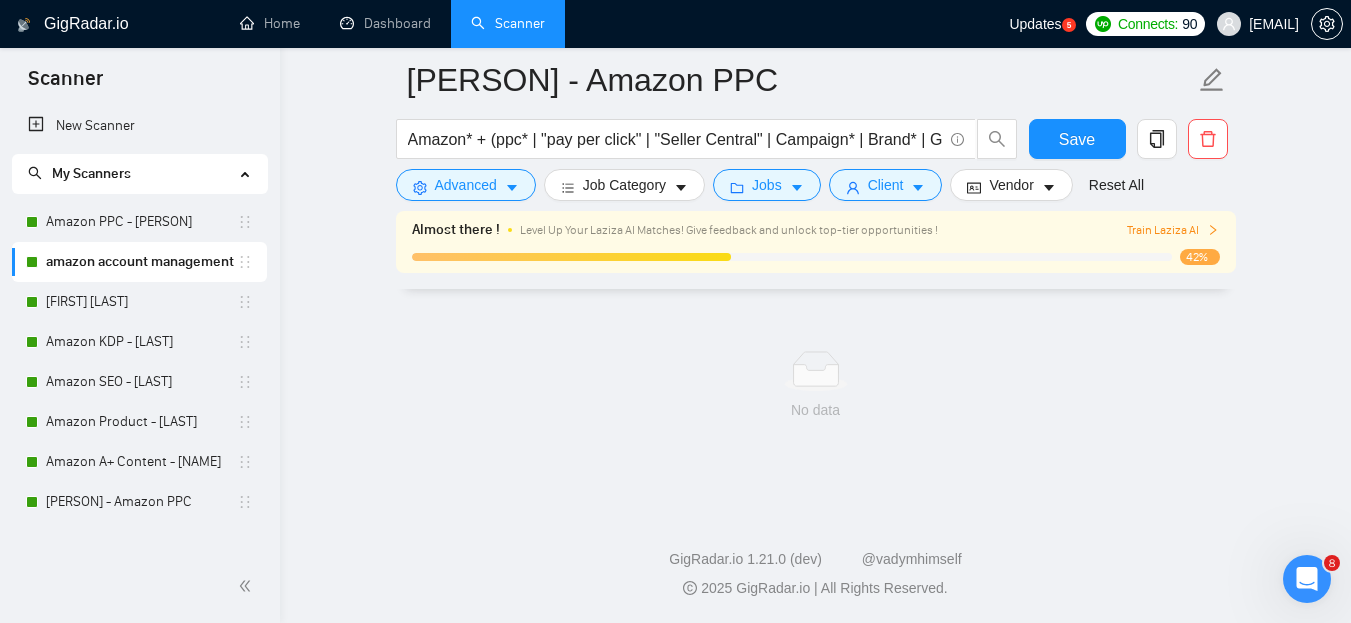 scroll, scrollTop: 1356, scrollLeft: 0, axis: vertical 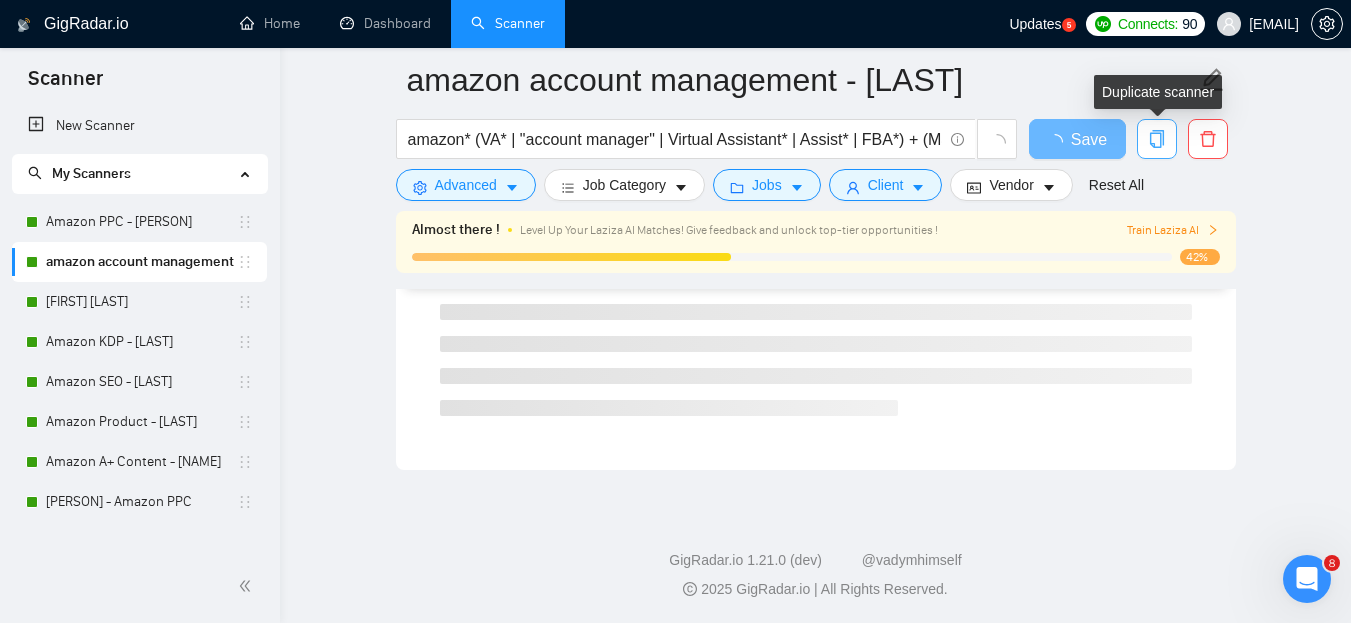 click 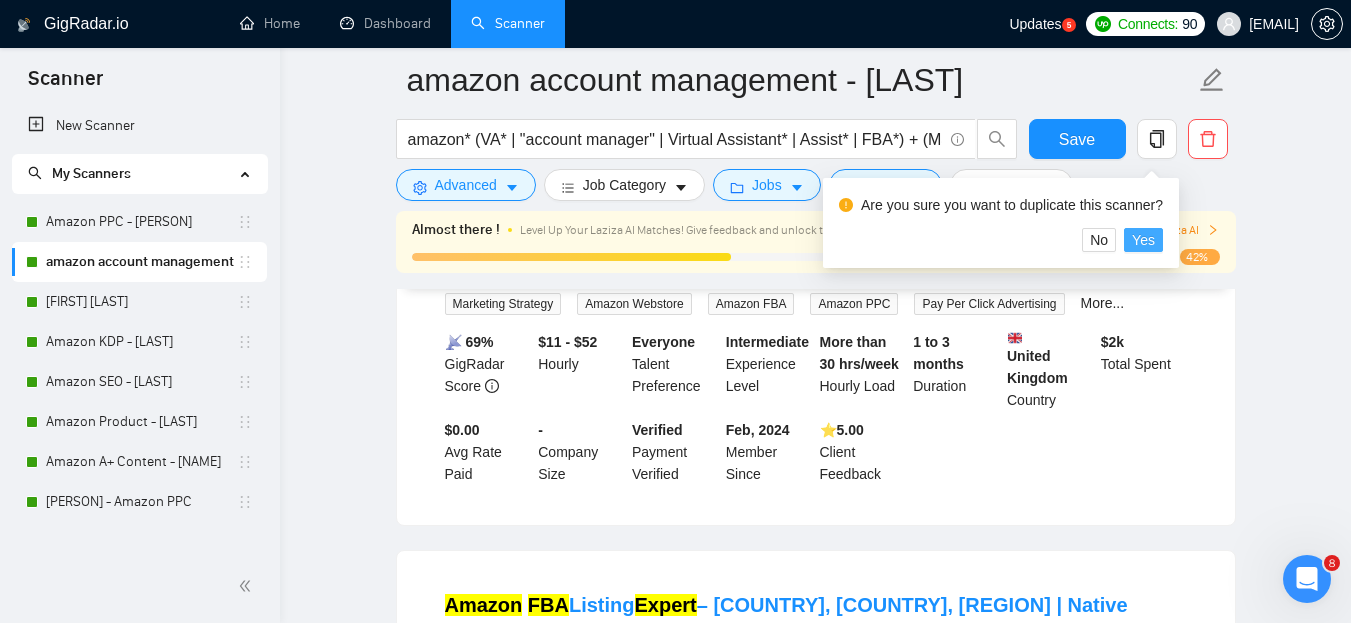 click on "Yes" at bounding box center [1143, 240] 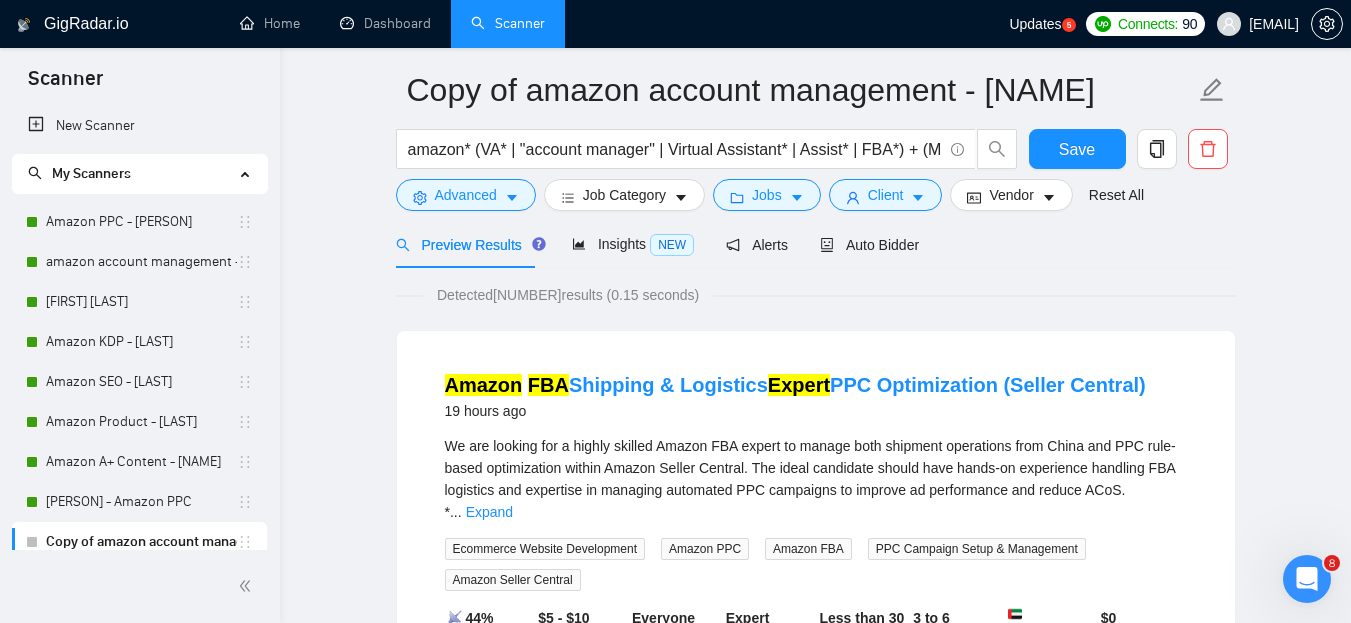 scroll, scrollTop: 0, scrollLeft: 0, axis: both 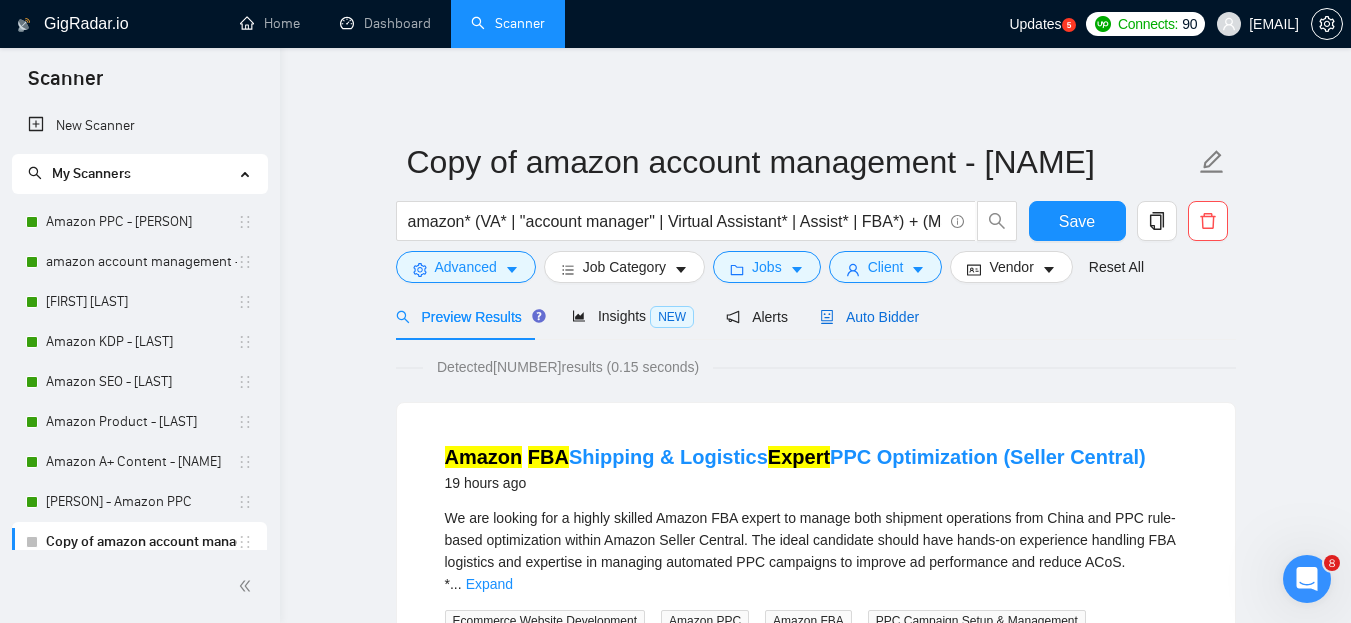 click on "Auto Bidder" at bounding box center (869, 317) 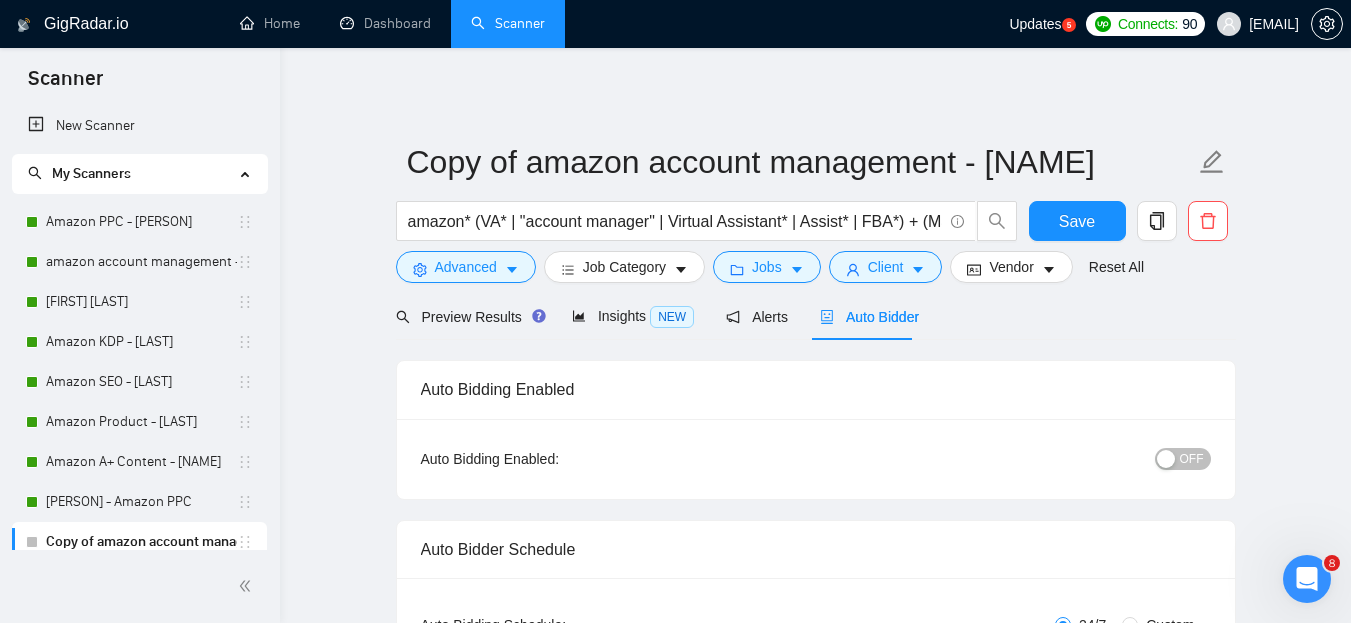 click on "OFF" at bounding box center [1192, 459] 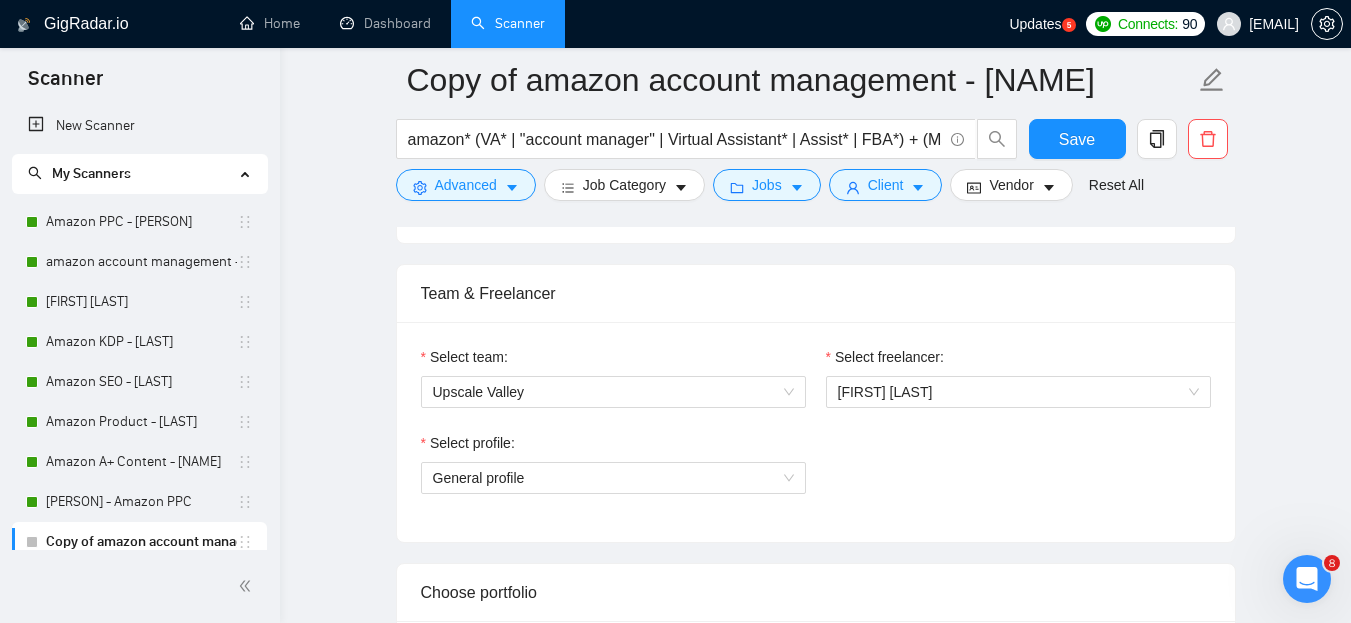scroll, scrollTop: 1044, scrollLeft: 0, axis: vertical 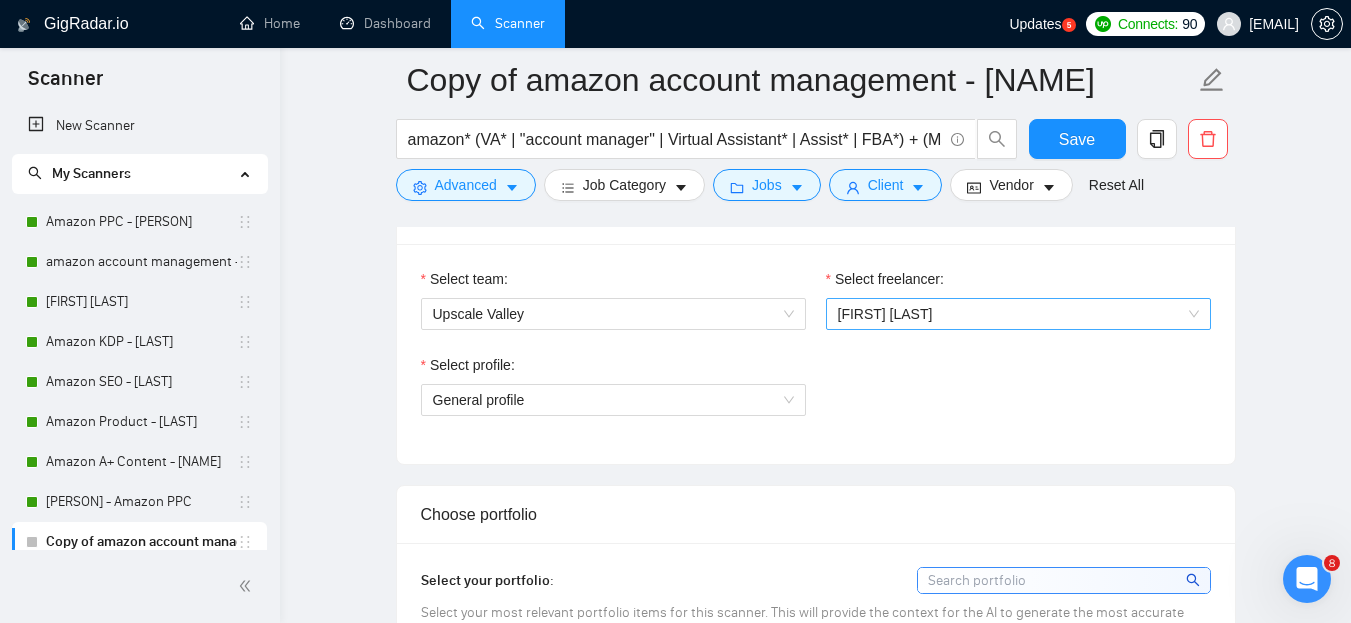 click on "[FIRST] [LAST]" at bounding box center (1018, 314) 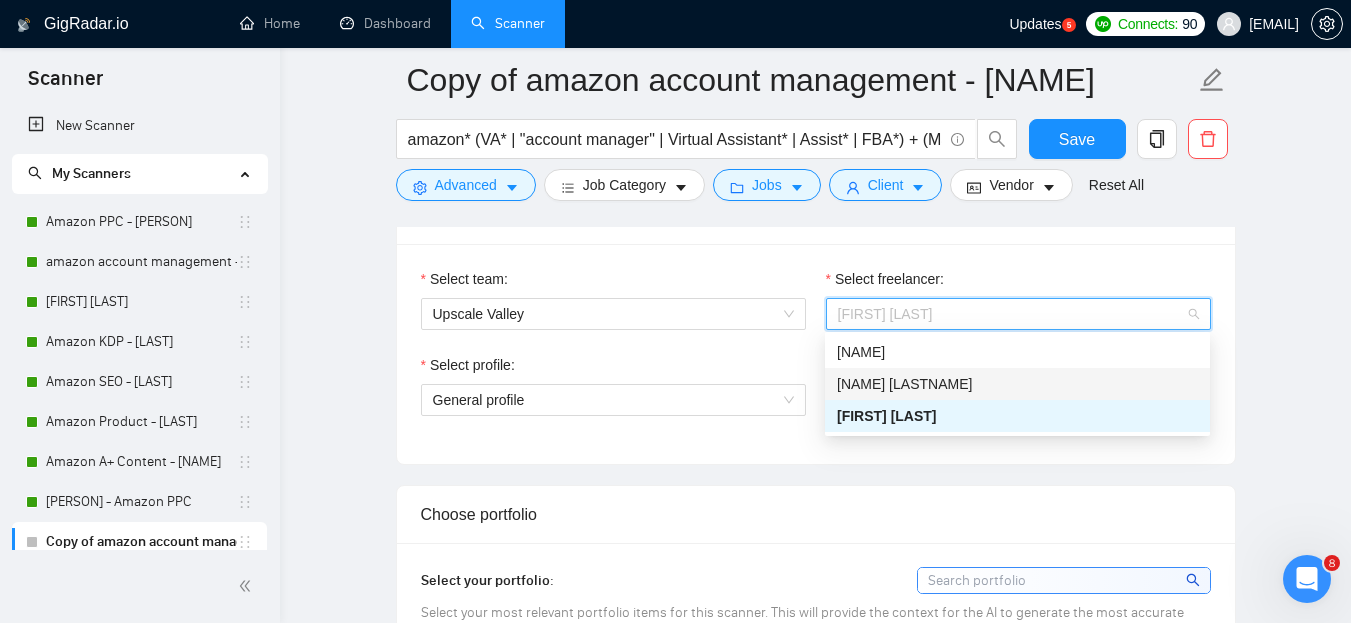 click on "[NAME] [LAST]" at bounding box center [1017, 384] 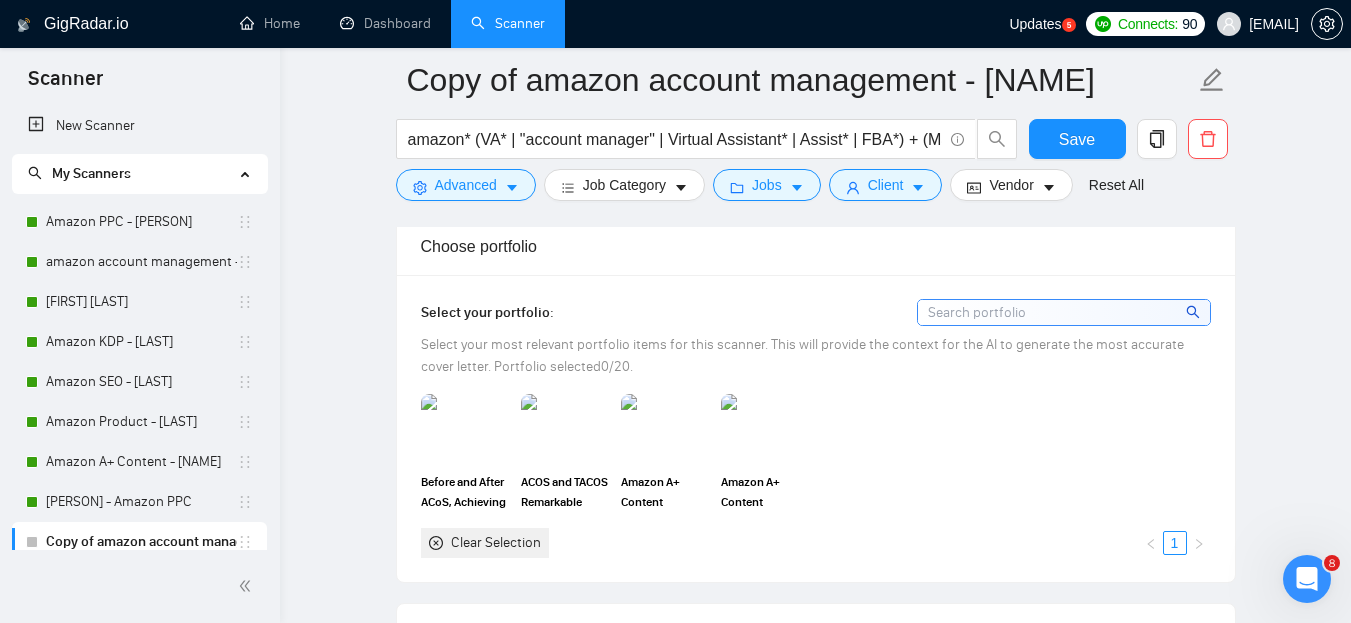 scroll, scrollTop: 1292, scrollLeft: 0, axis: vertical 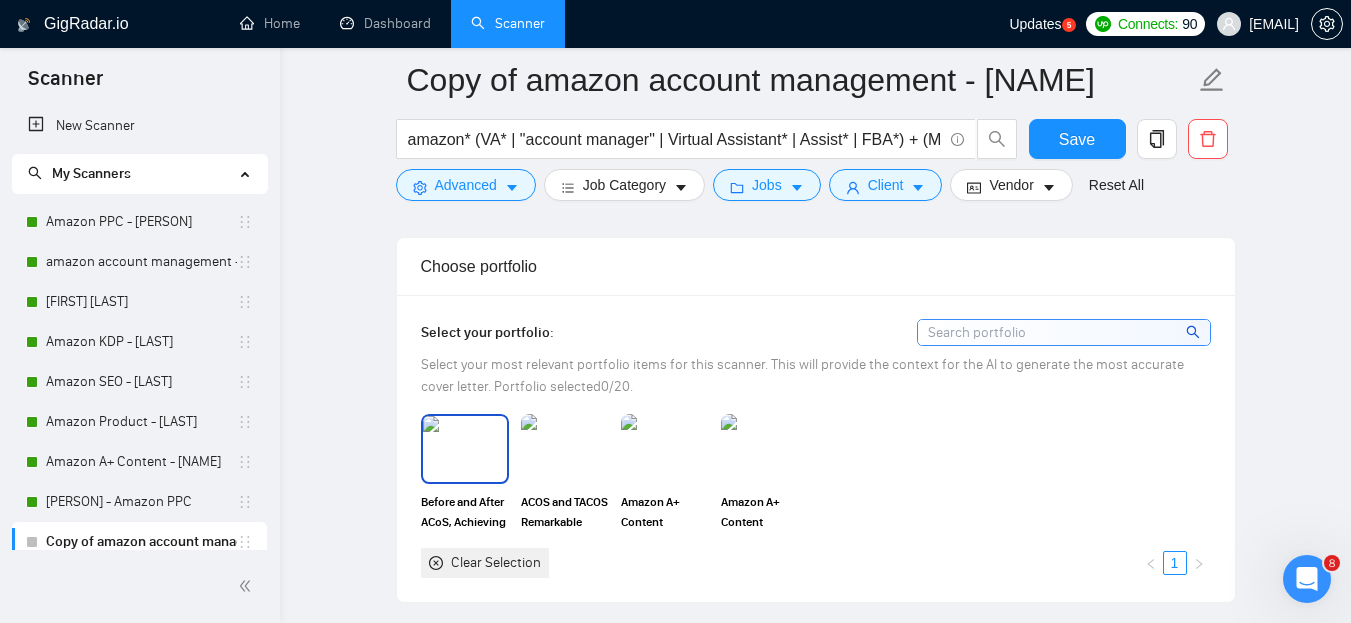 click at bounding box center [465, 449] 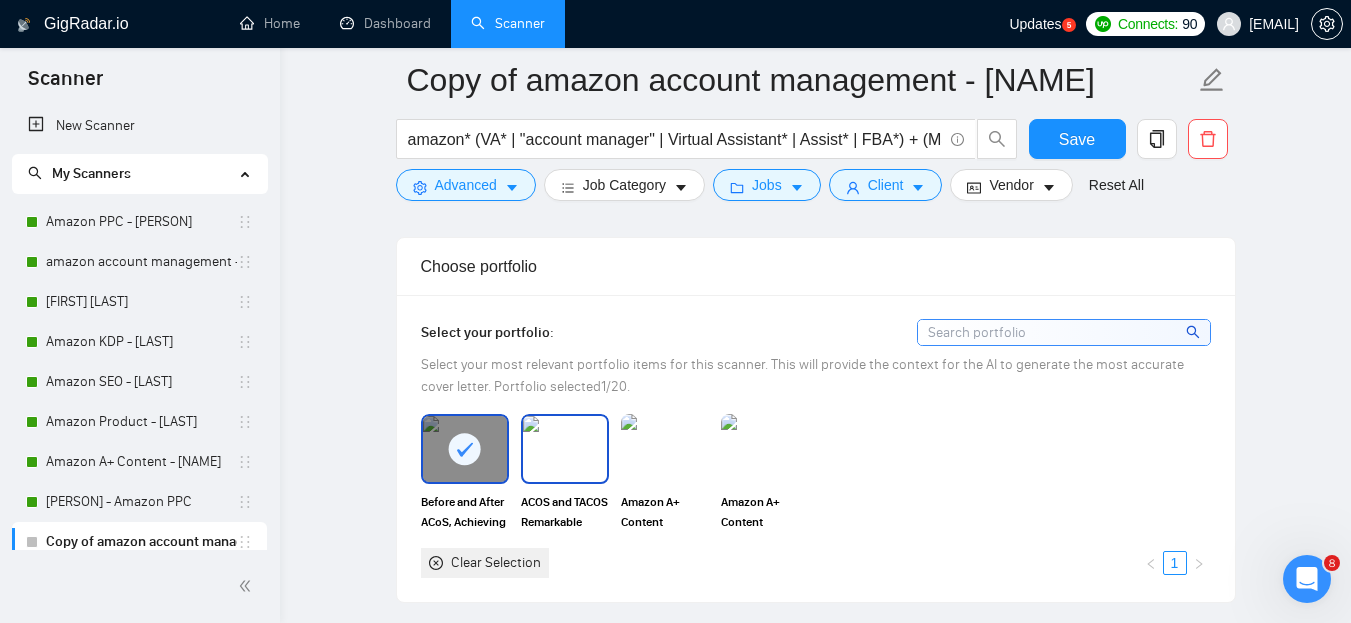 click at bounding box center [565, 449] 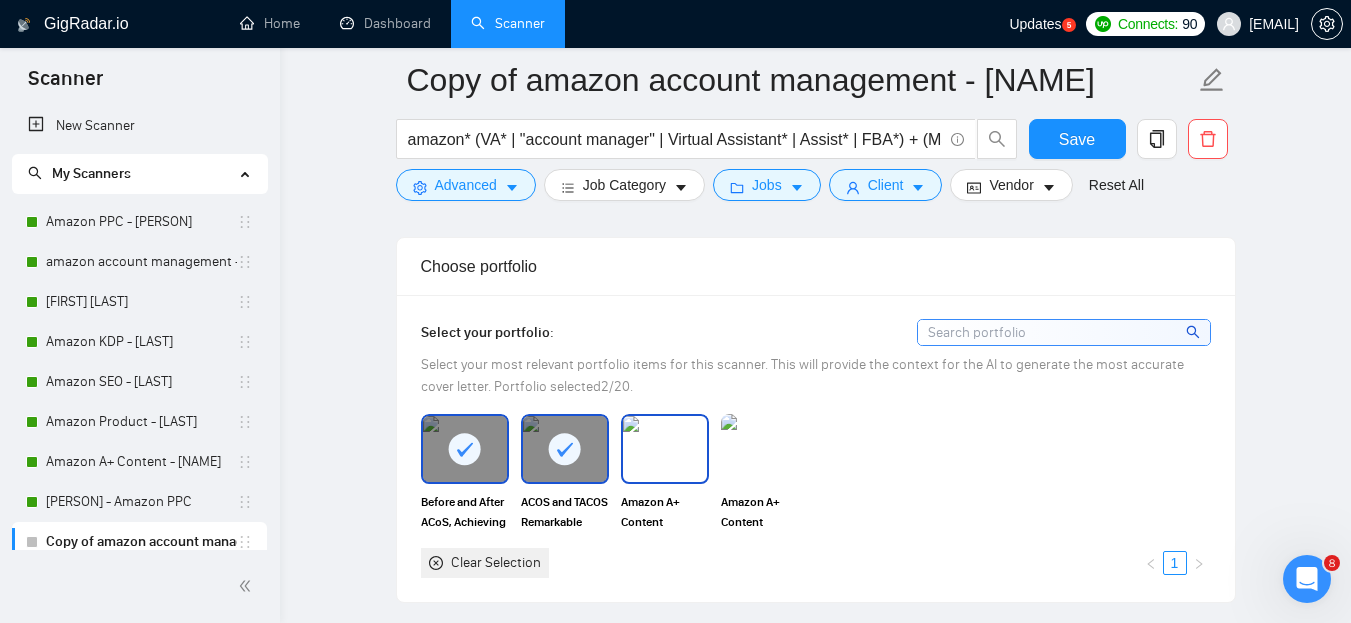 click at bounding box center [665, 449] 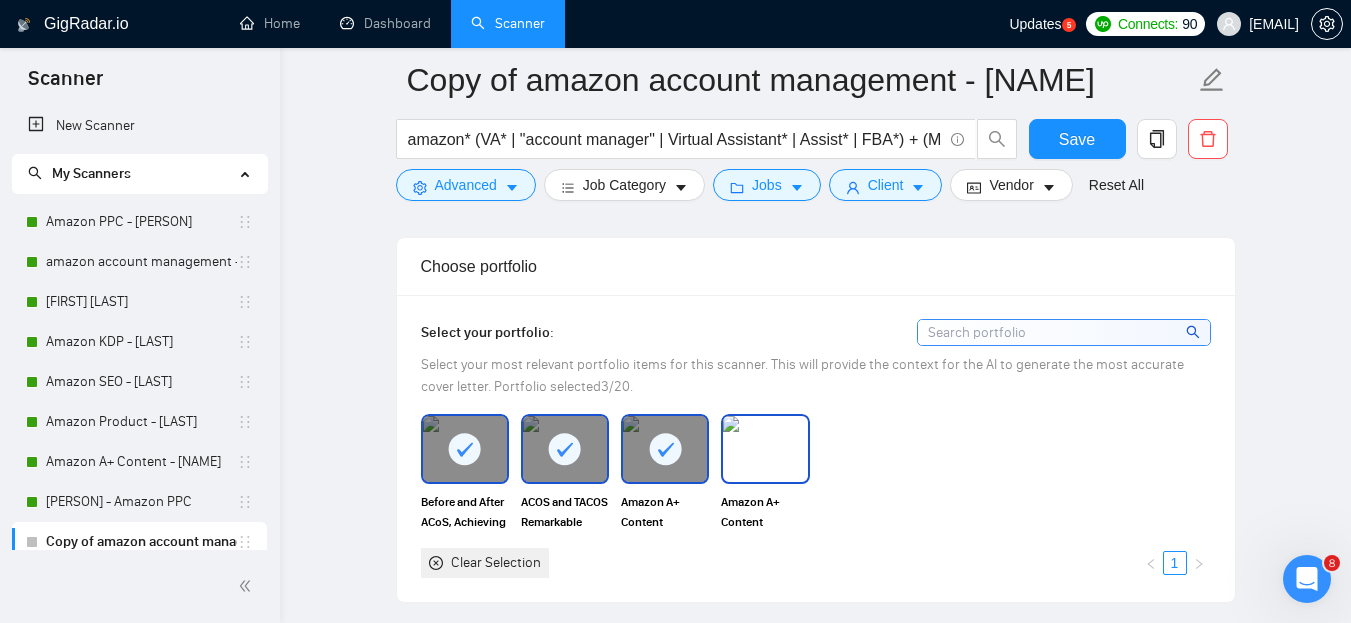 click at bounding box center [765, 449] 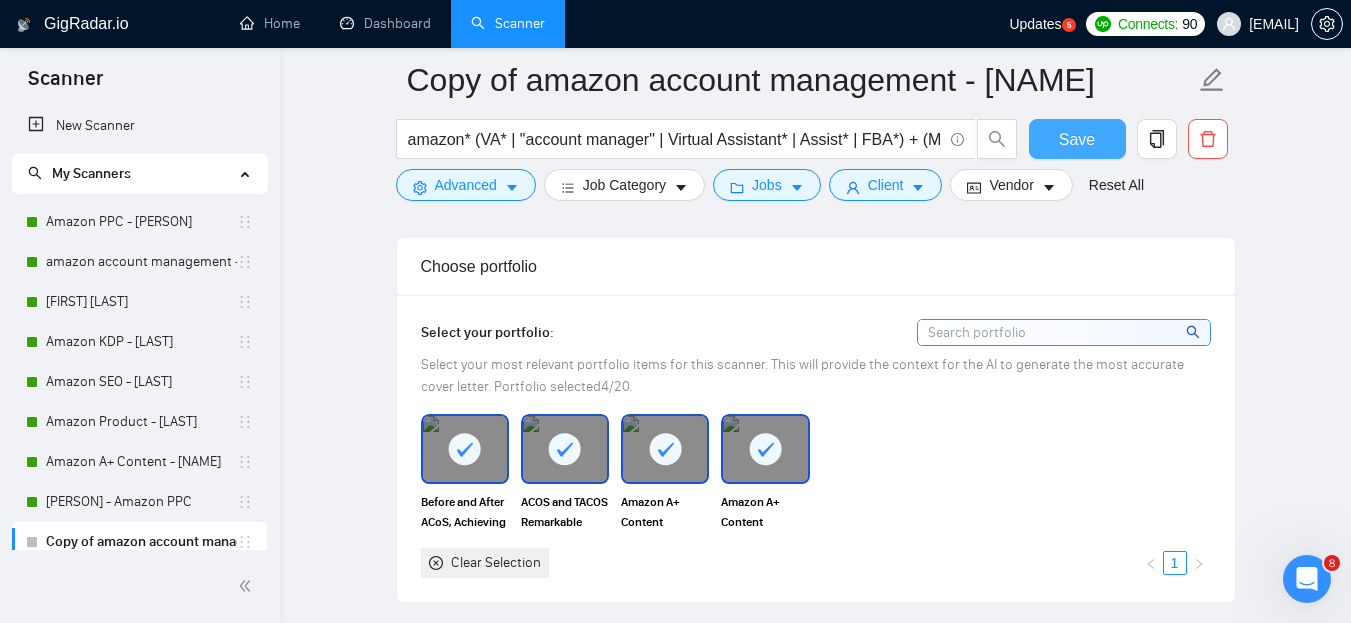 click on "Save" at bounding box center [1077, 139] 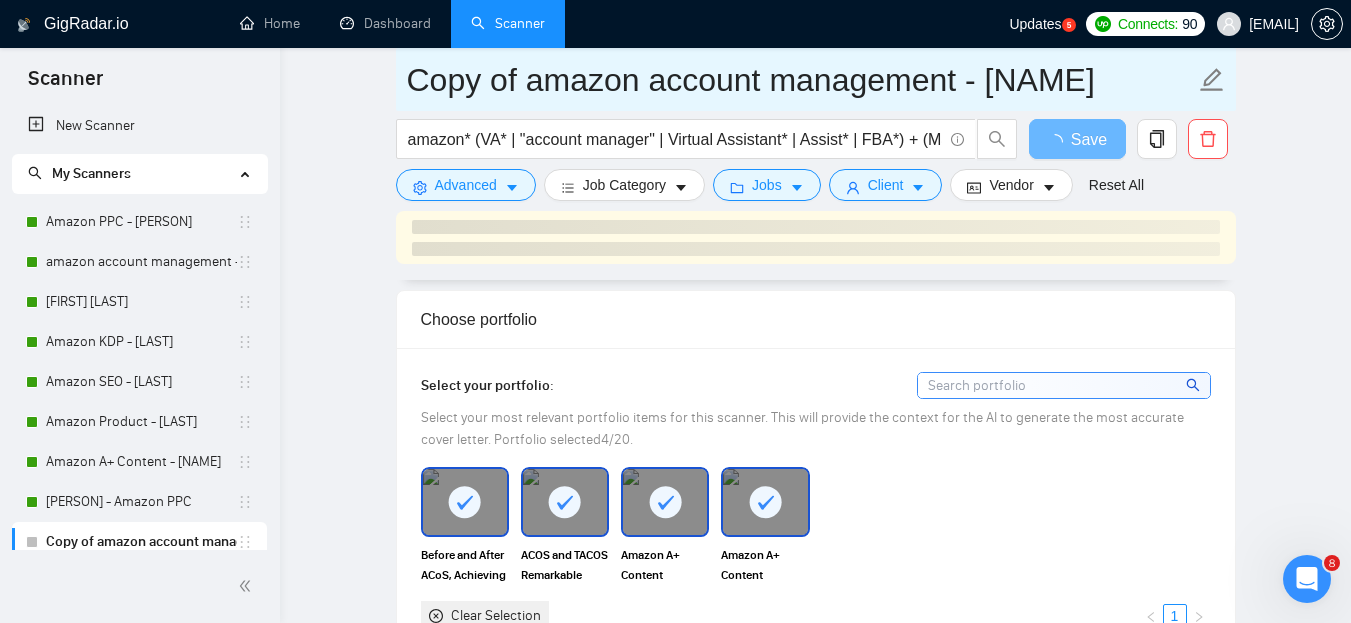 click on "Copy of amazon account management - Rameen" at bounding box center (801, 80) 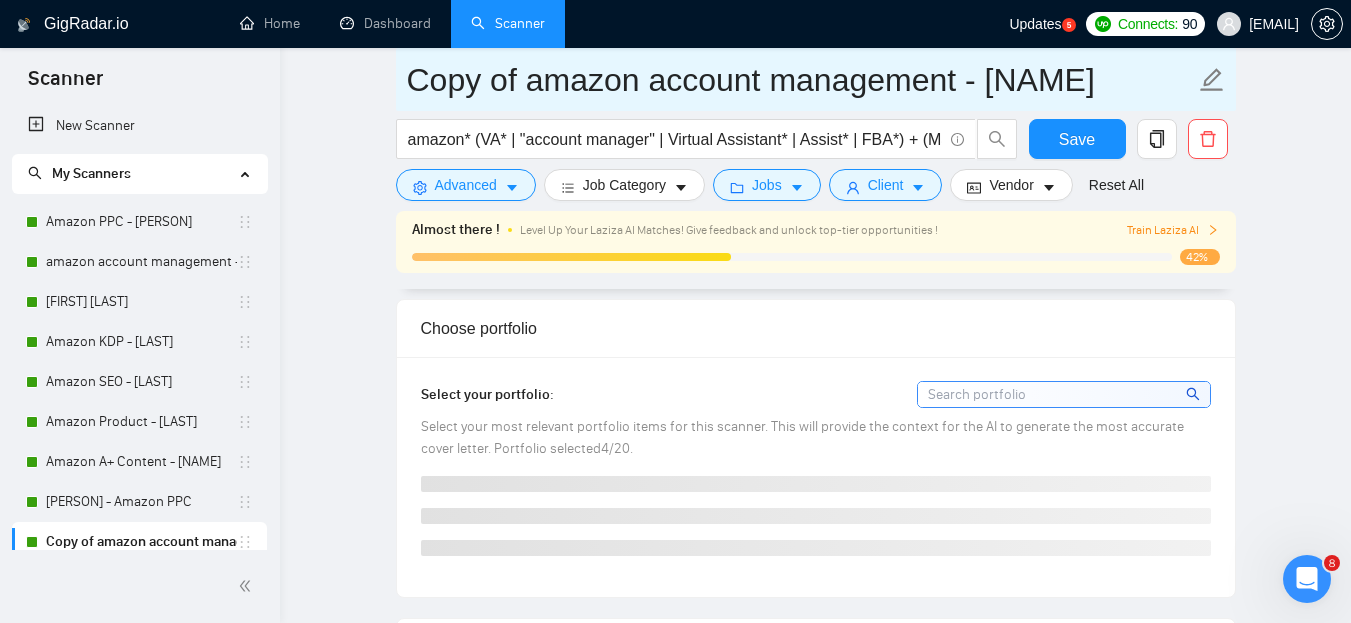 type 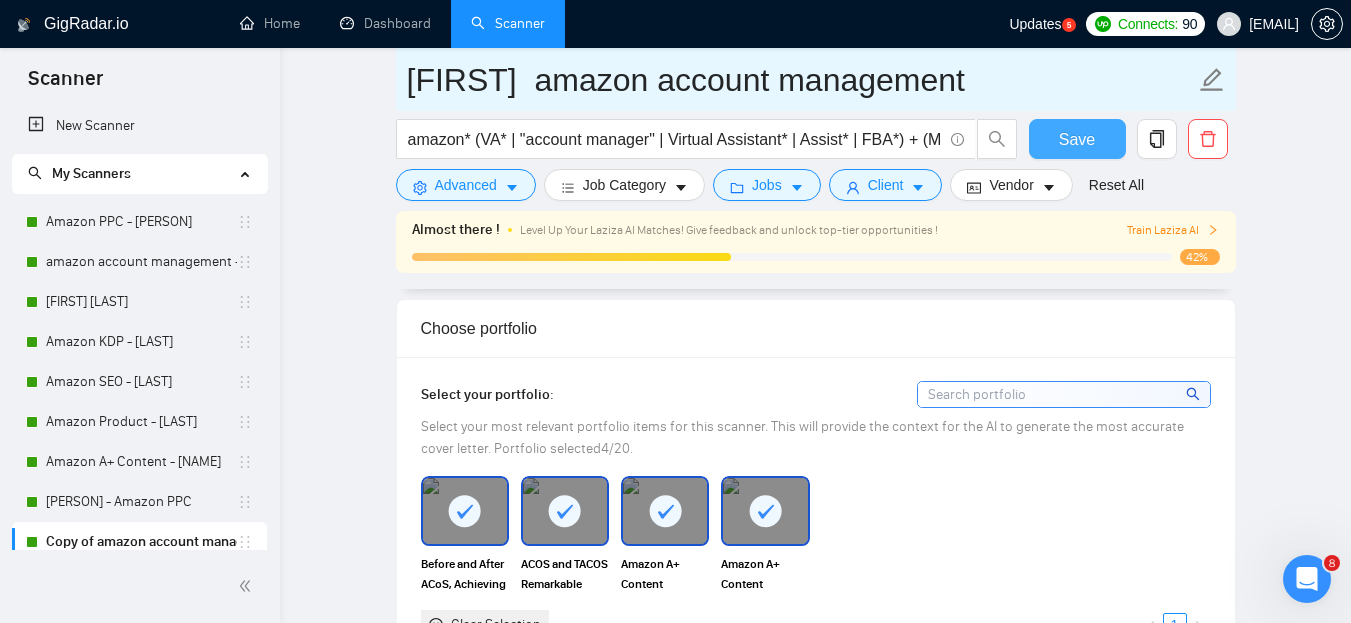 type on "Ali - amazon account management" 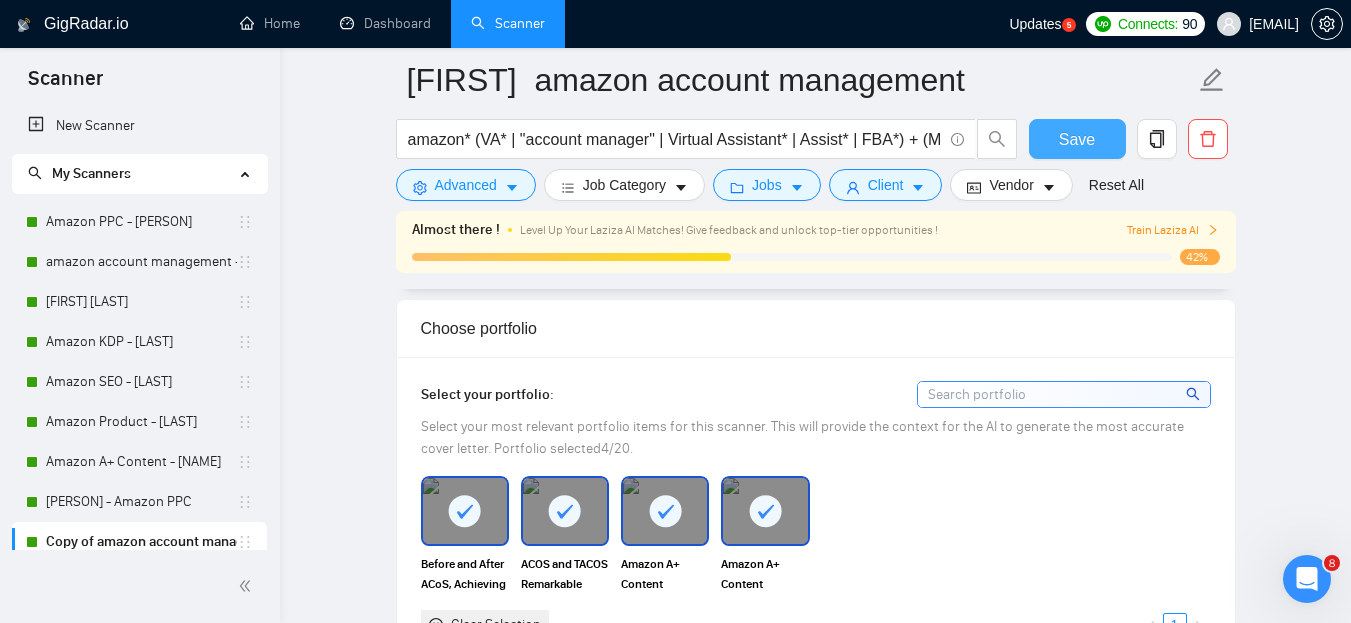 click on "Save" at bounding box center [1077, 139] 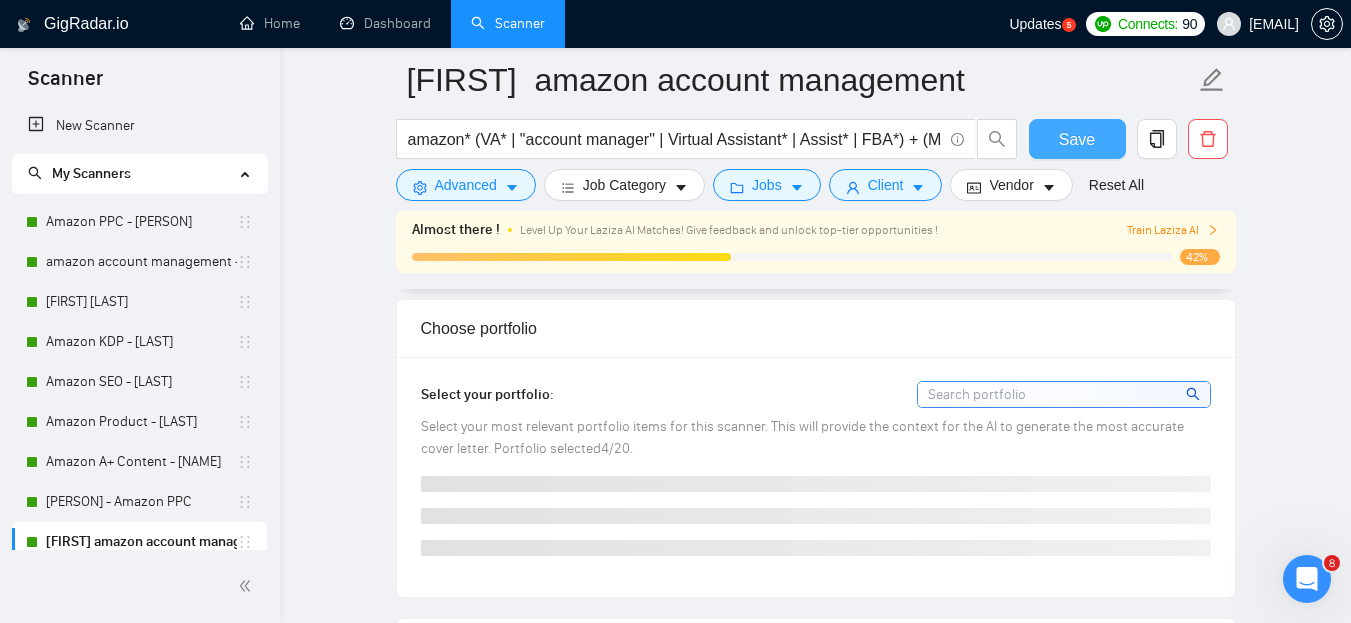 type 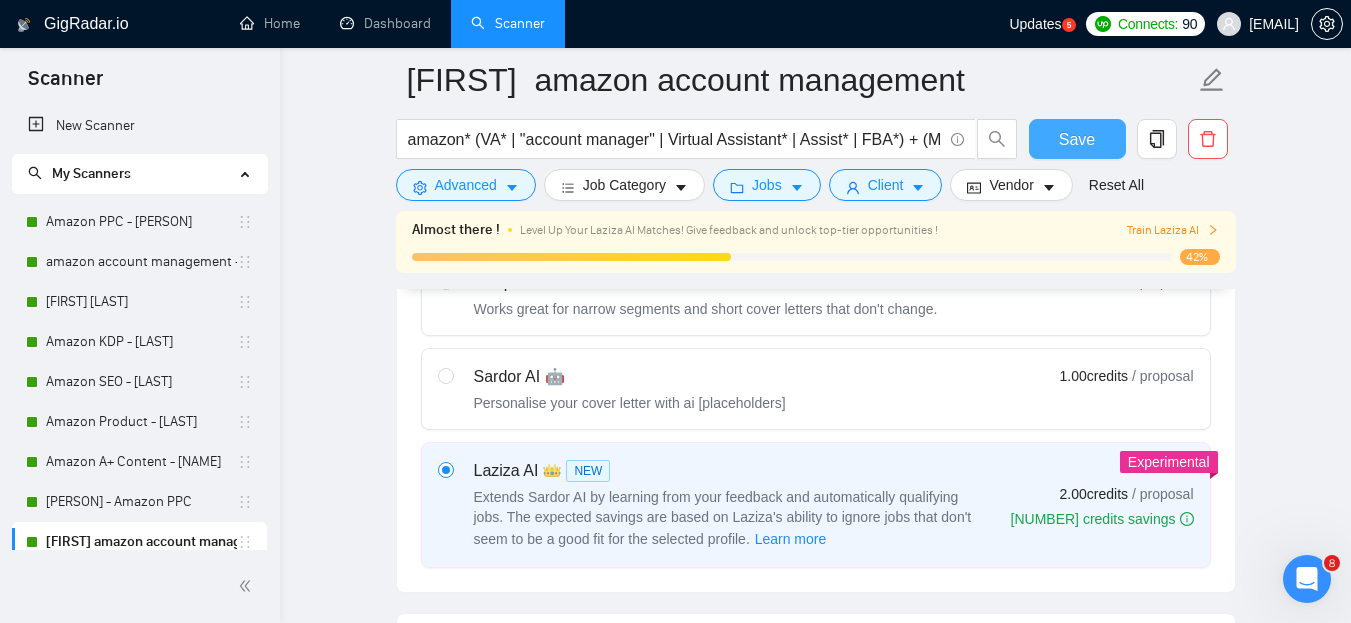 scroll, scrollTop: 637, scrollLeft: 0, axis: vertical 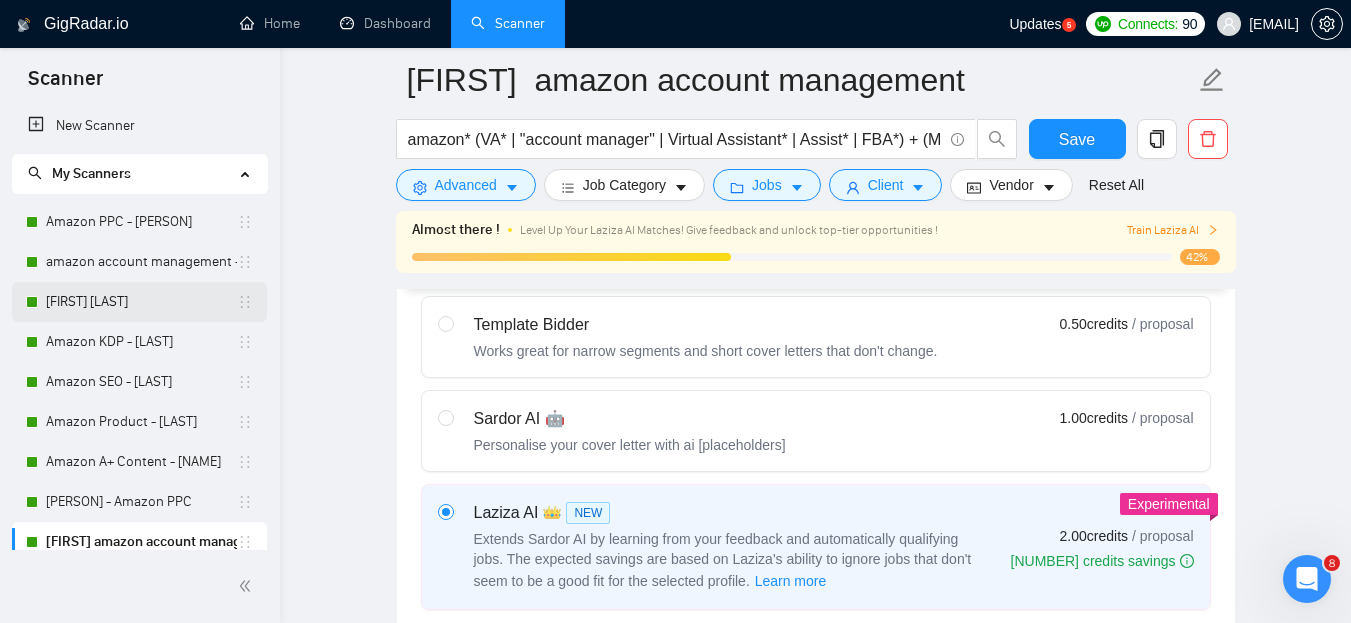 click on "Amazon Listing Expert - [NAME]" at bounding box center [141, 302] 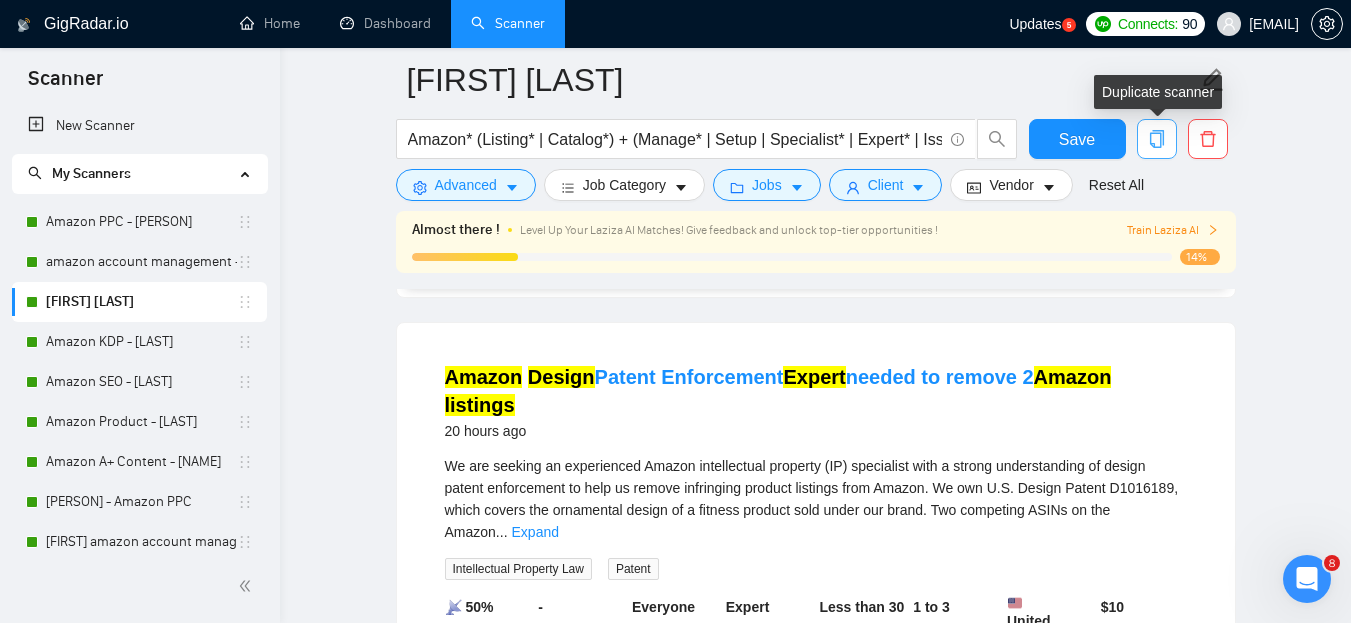 click at bounding box center (1157, 139) 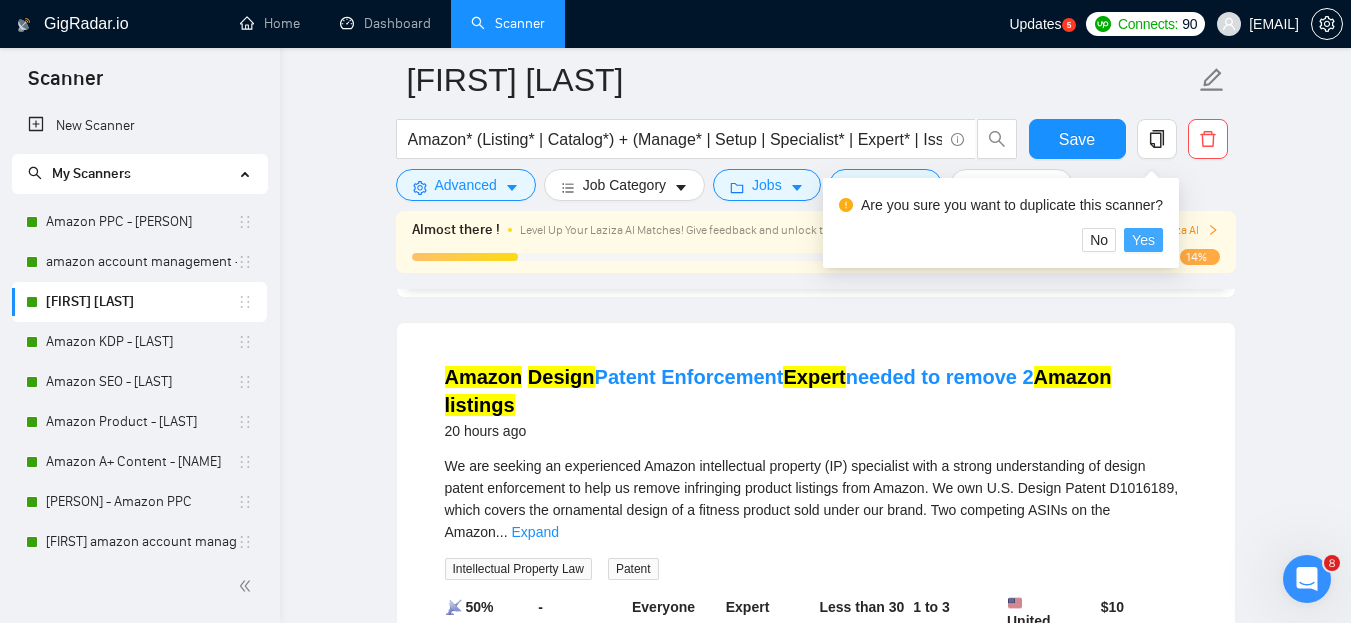click on "Yes" at bounding box center [1143, 240] 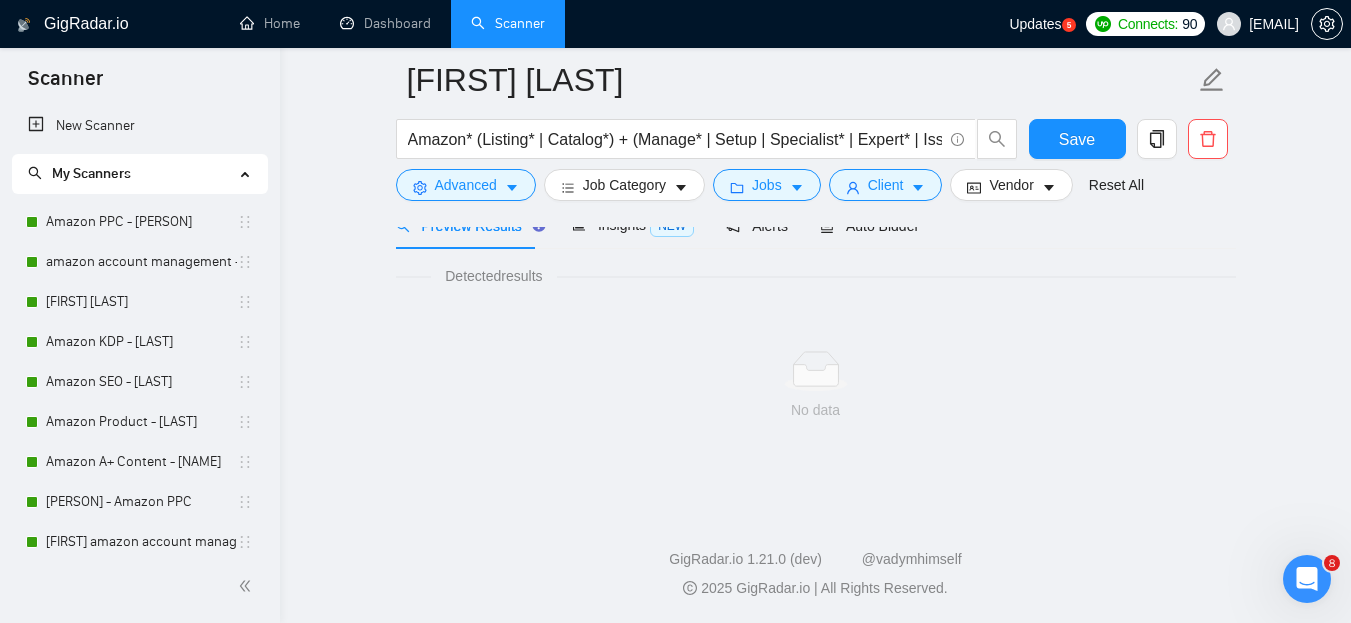 scroll, scrollTop: 106, scrollLeft: 0, axis: vertical 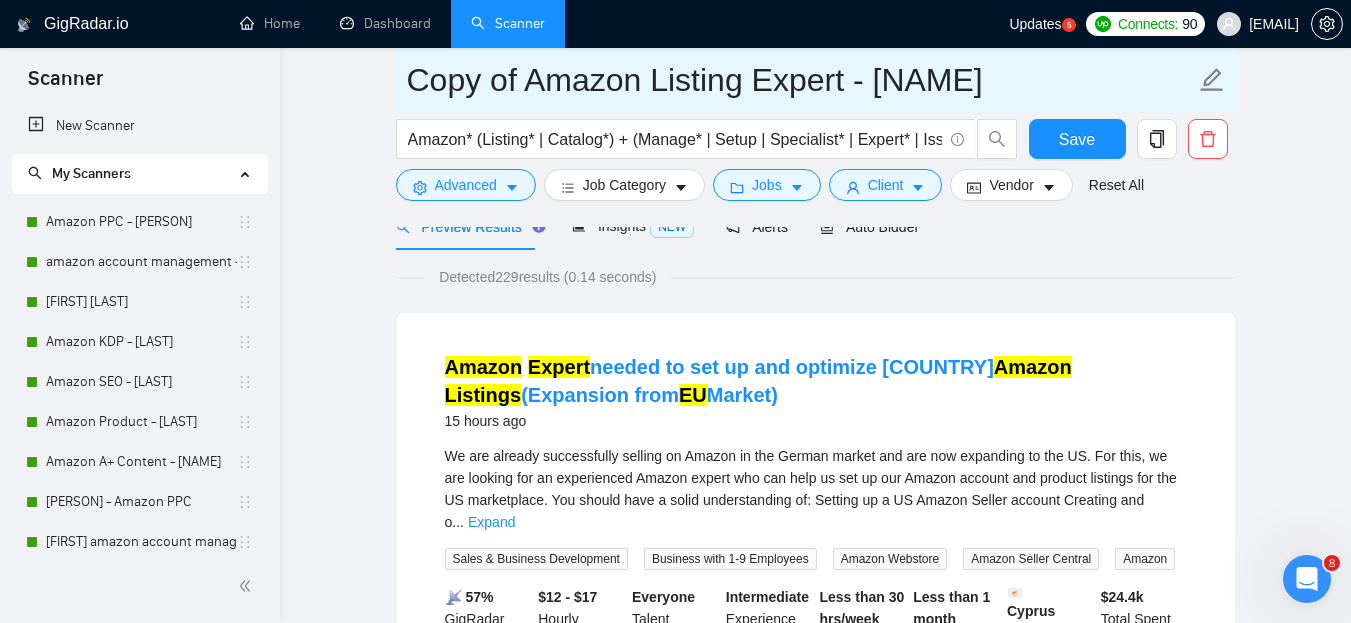 click on "Copy of Amazon Listing Expert - Rameen" at bounding box center [801, 80] 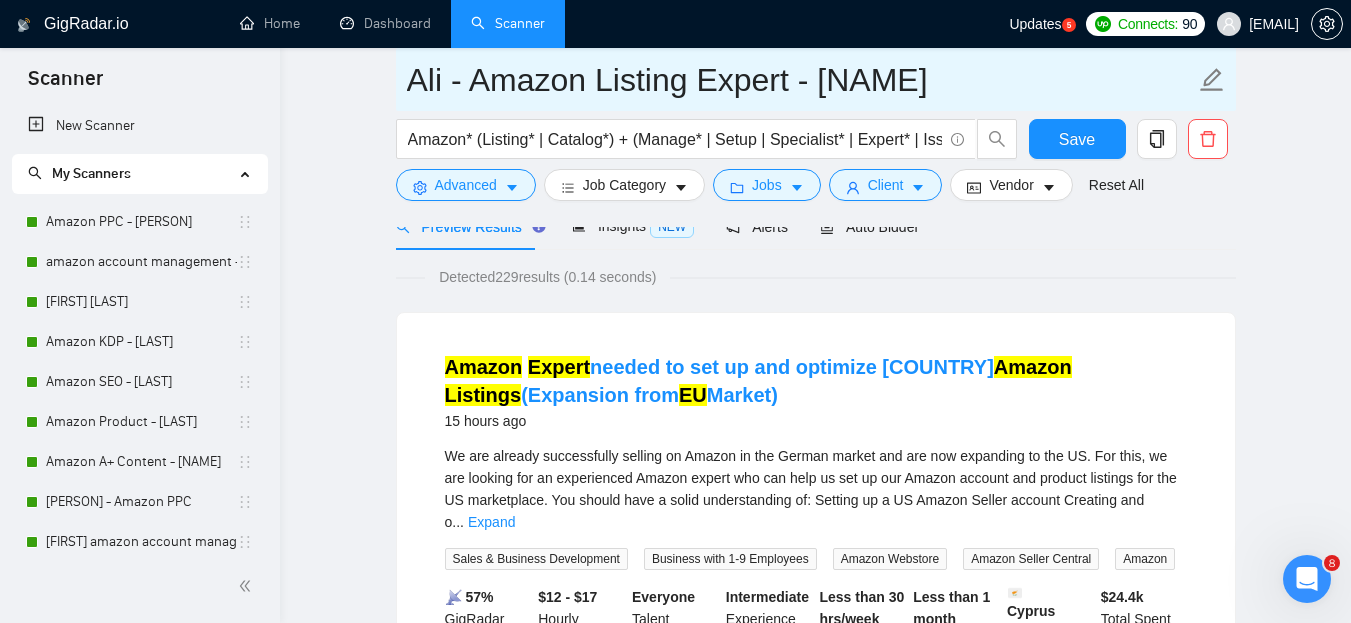 click on "Ali - Amazon Listing Expert - Rameen" at bounding box center [801, 80] 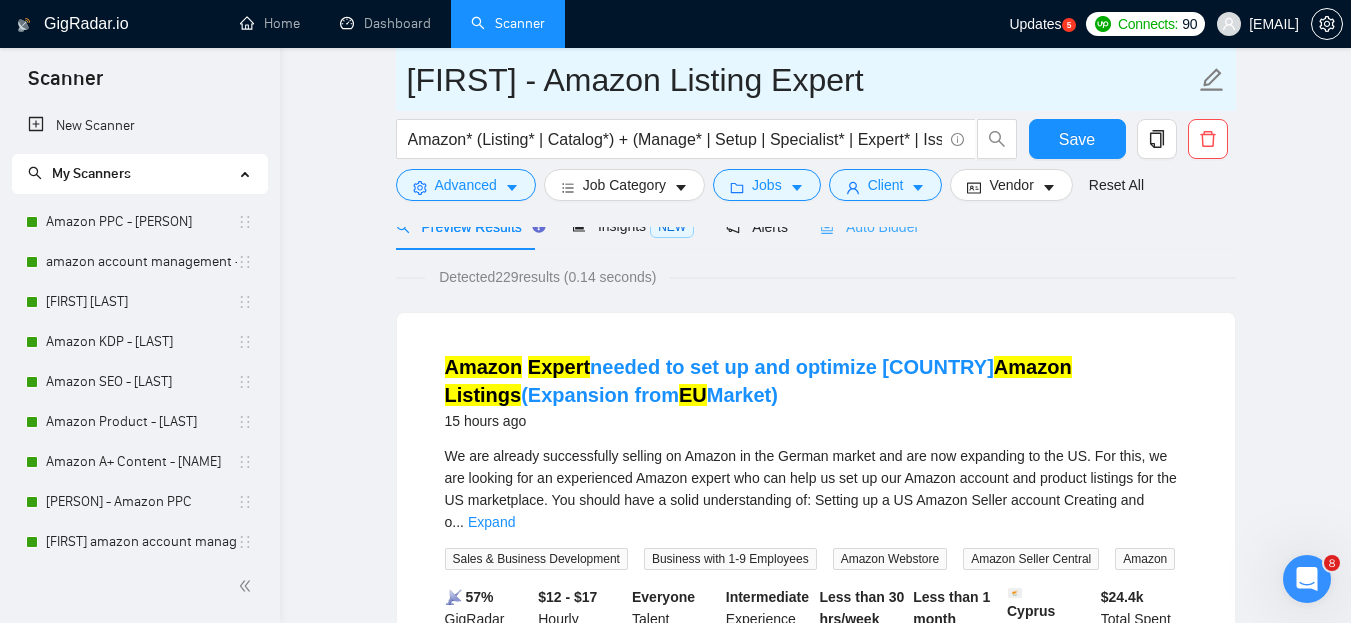 type on "Ali - Amazon Listing Expert" 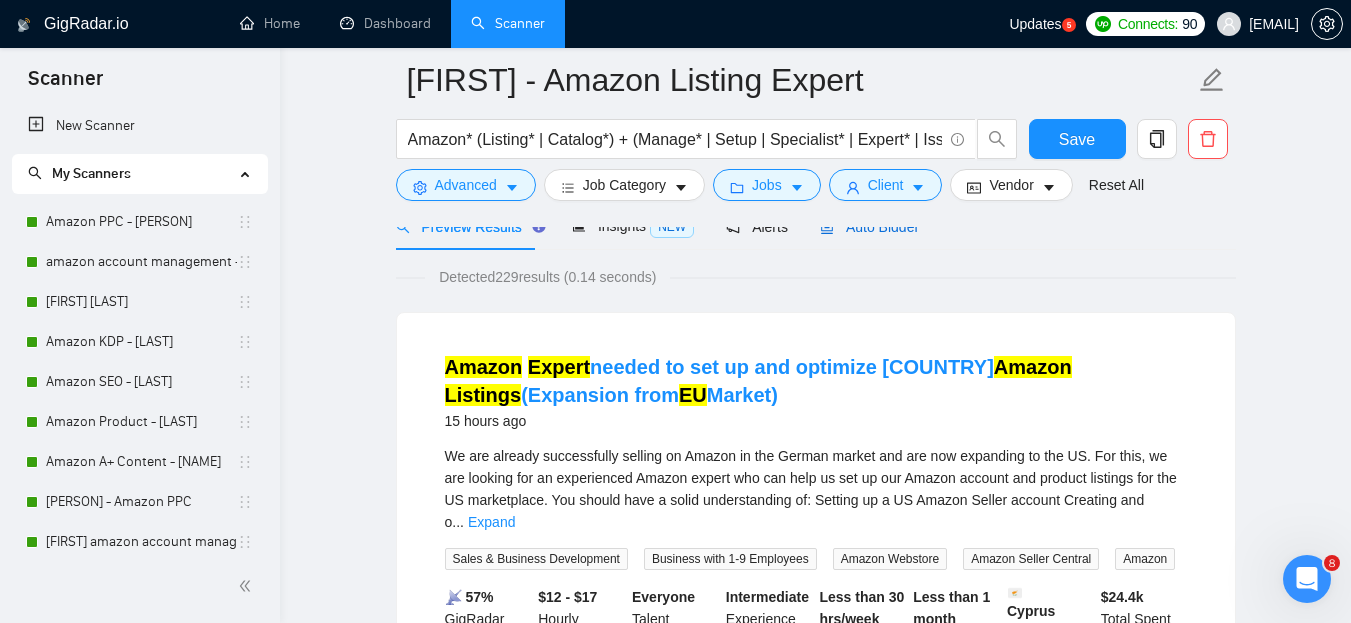 click on "Auto Bidder" at bounding box center (869, 227) 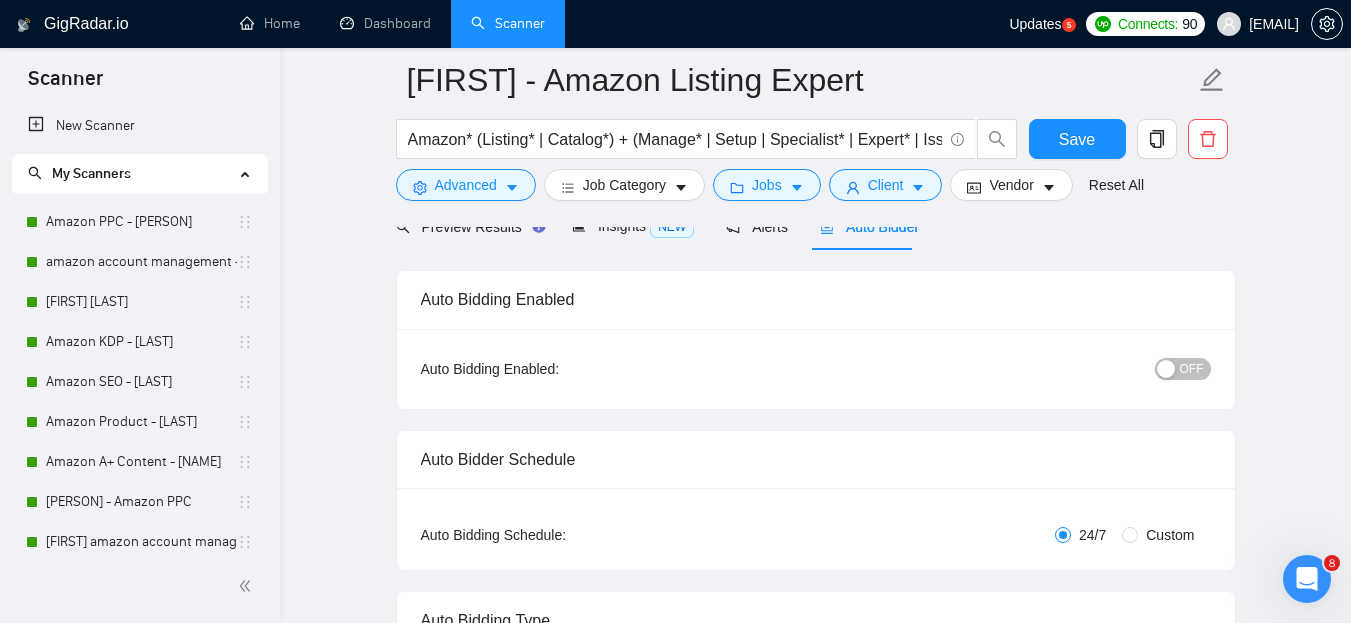 click on "OFF" at bounding box center [1192, 369] 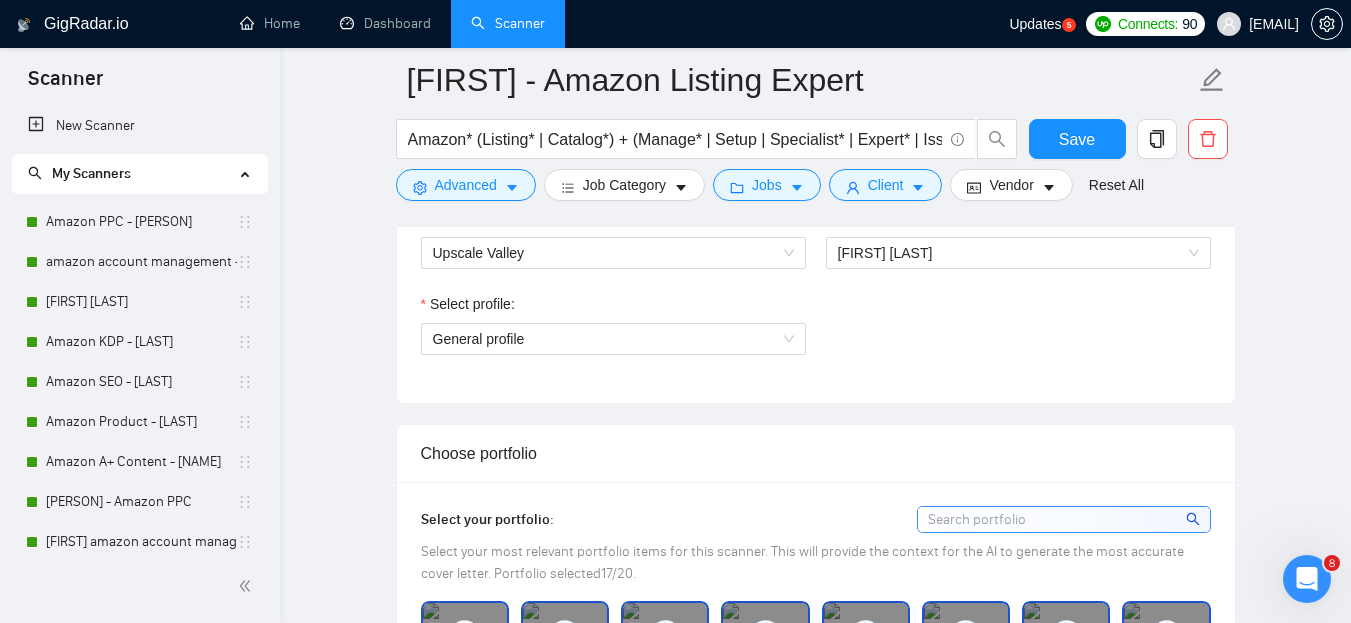 scroll, scrollTop: 1124, scrollLeft: 0, axis: vertical 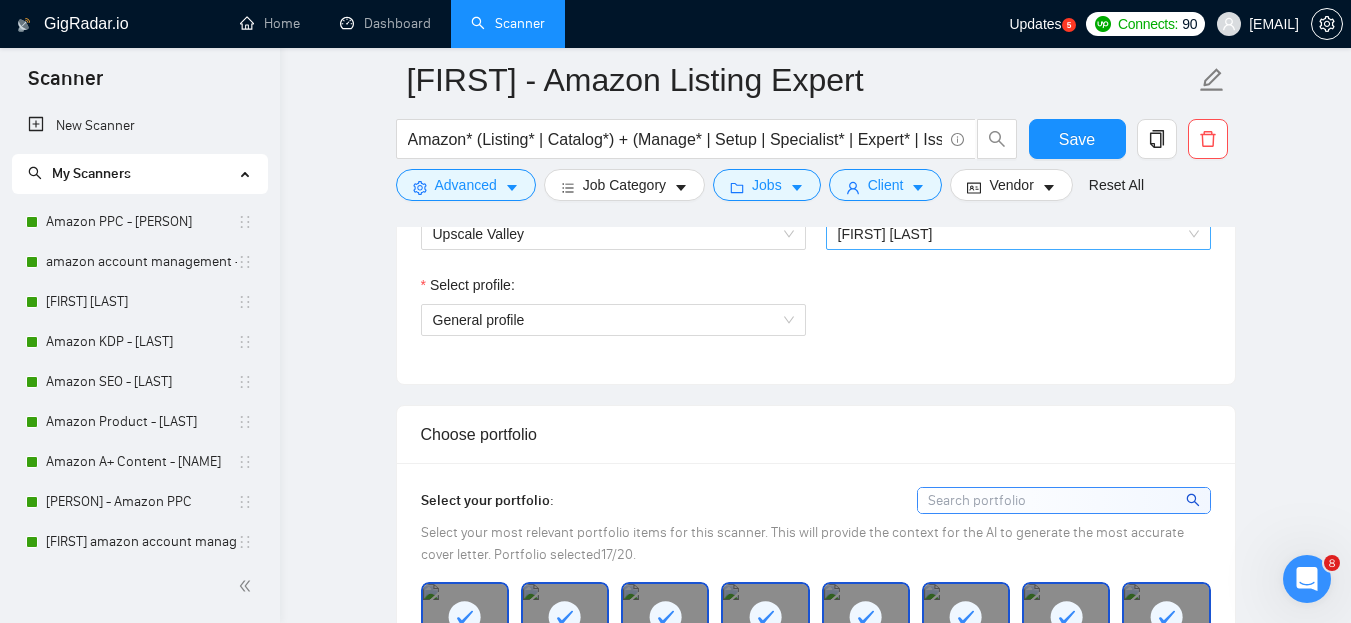 click on "[FIRST] [LAST]" at bounding box center (1018, 234) 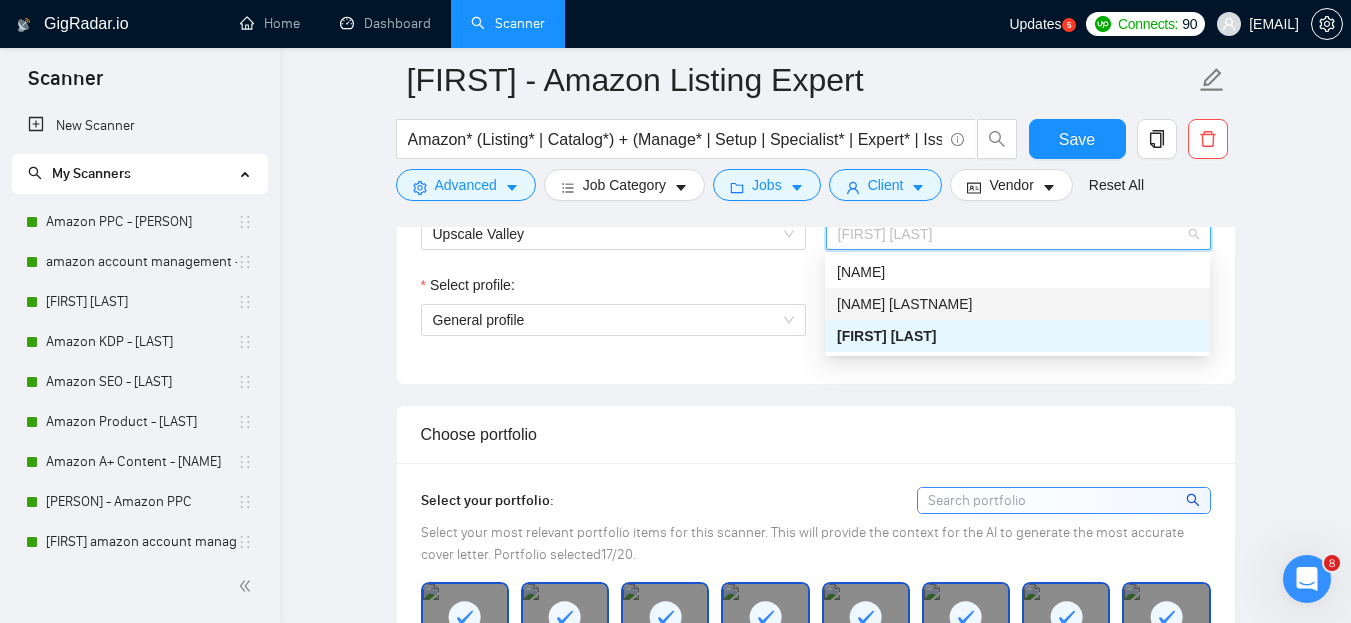 click on "[NAME] [LAST]" at bounding box center [1017, 304] 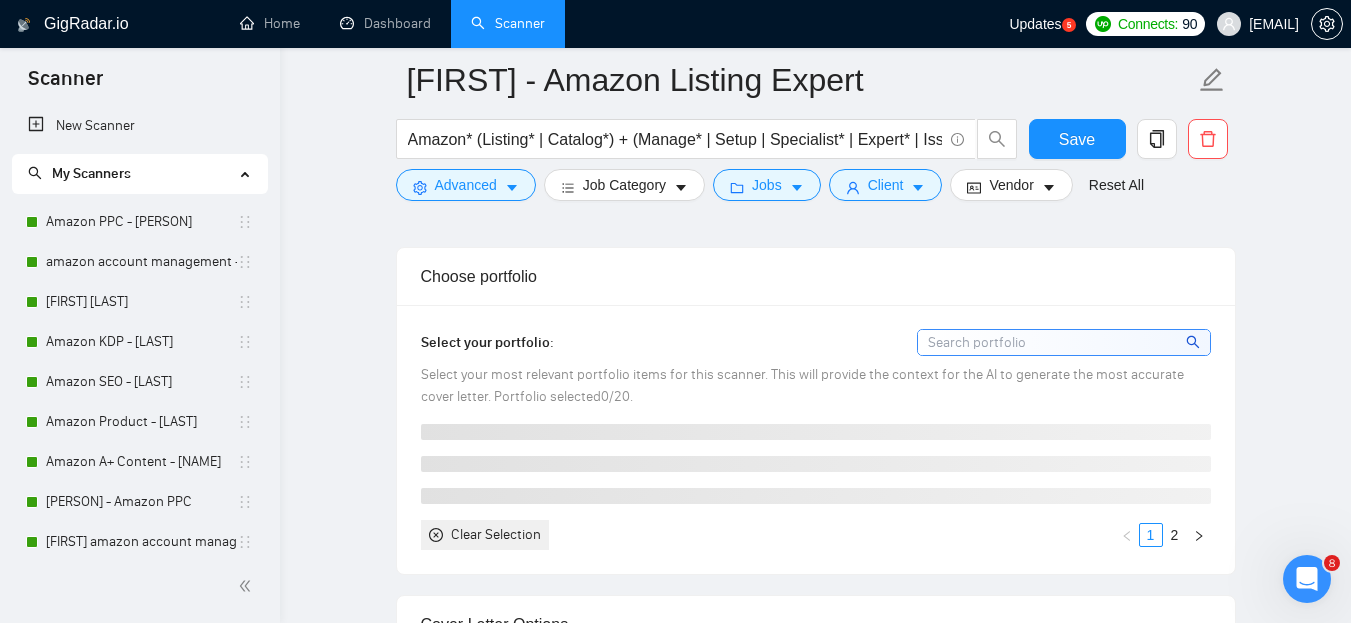 scroll, scrollTop: 1300, scrollLeft: 0, axis: vertical 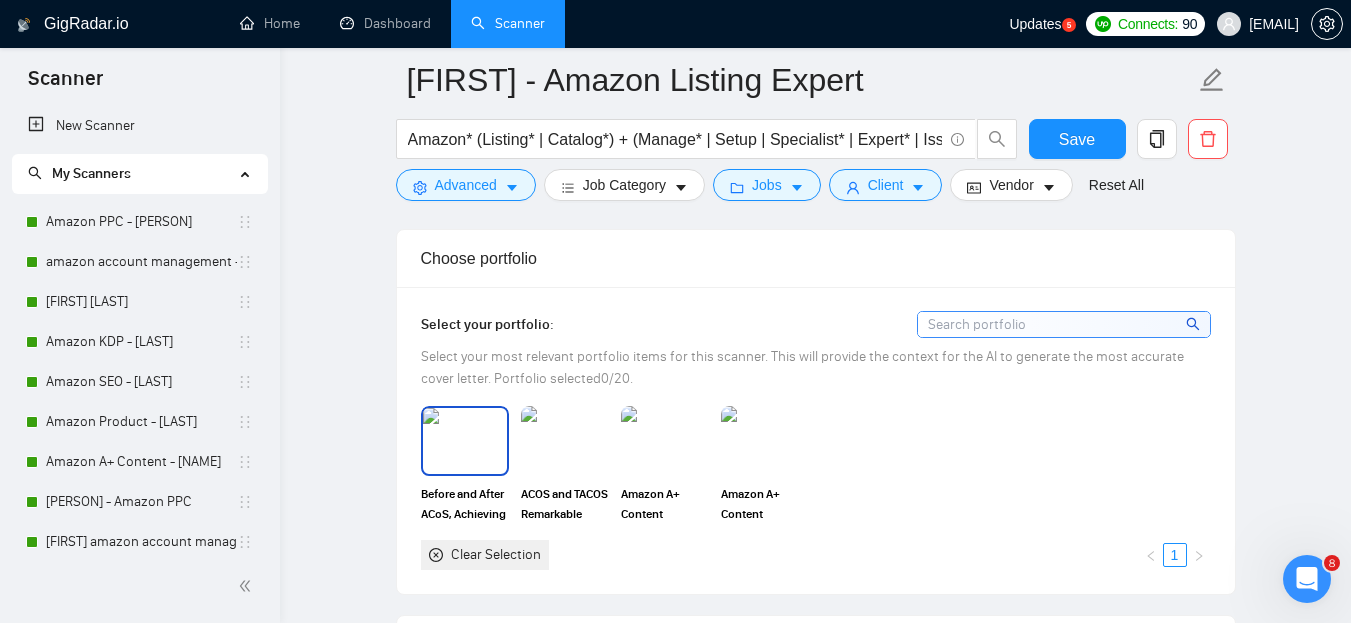 click at bounding box center [465, 441] 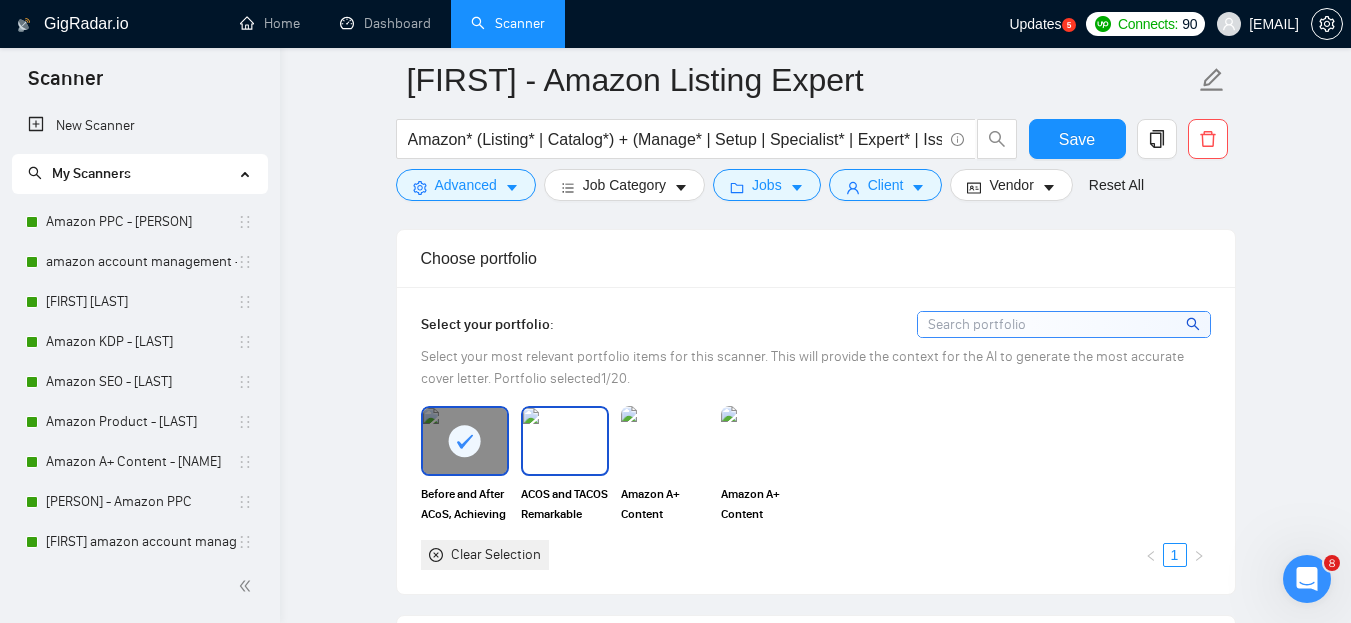 click at bounding box center (565, 441) 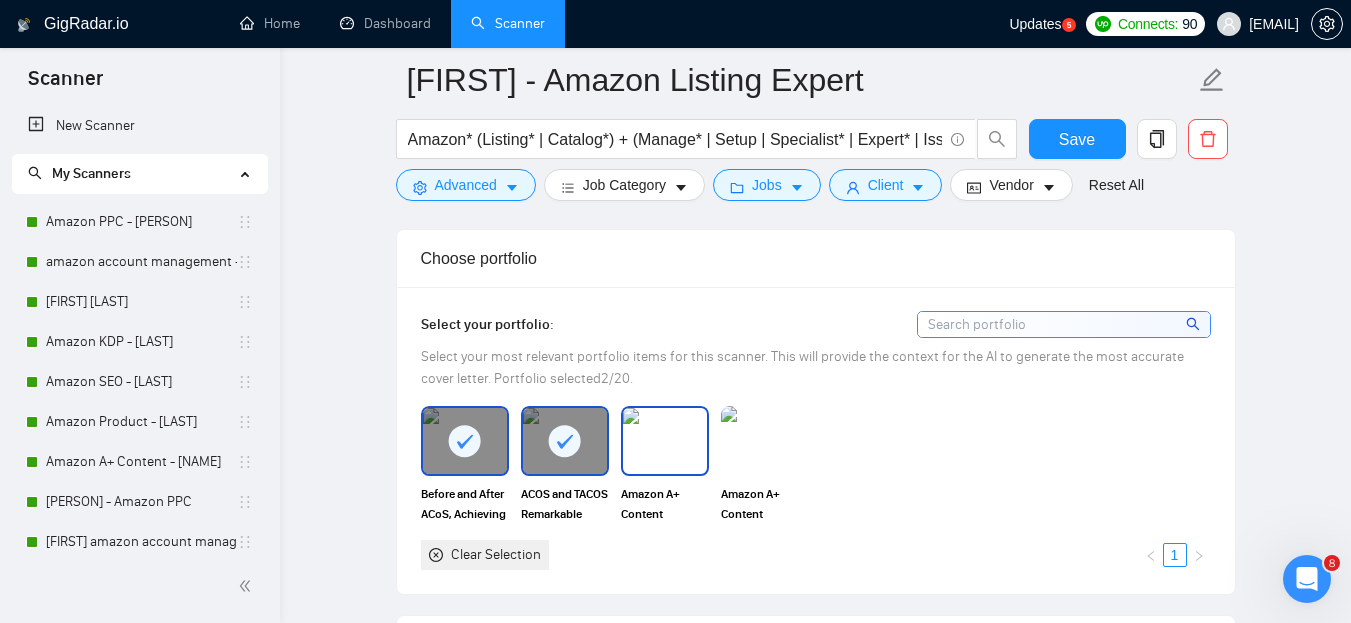 click at bounding box center (665, 441) 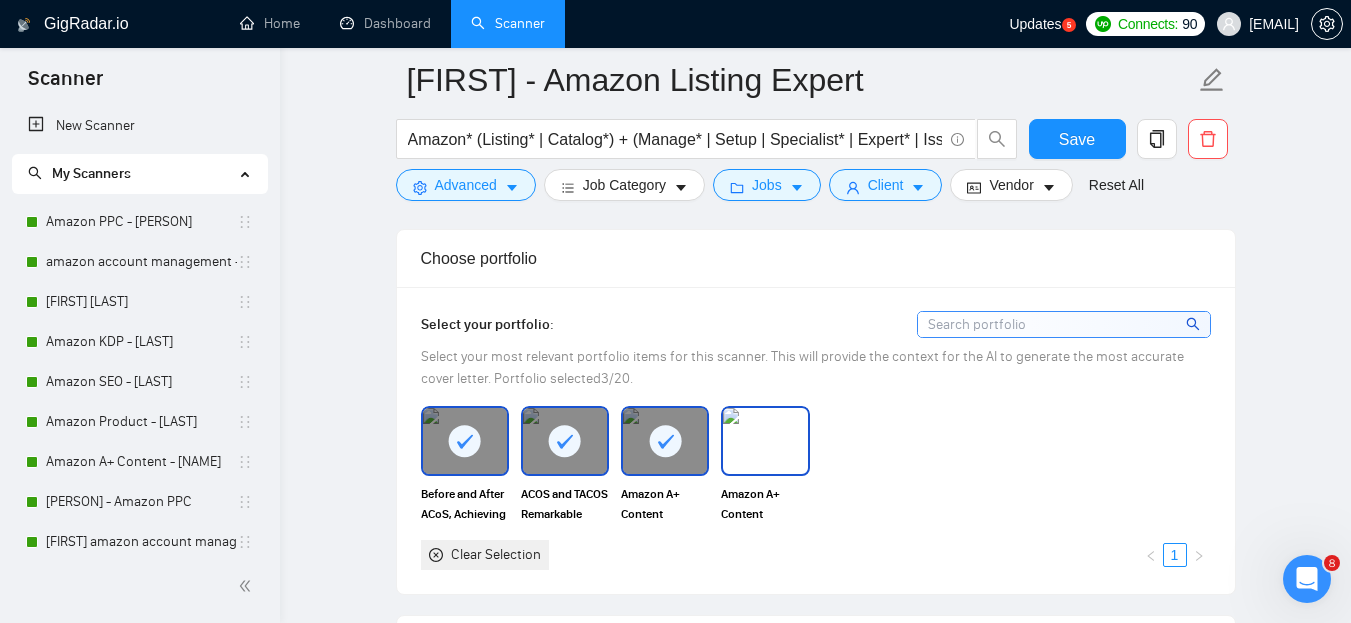 click at bounding box center (765, 441) 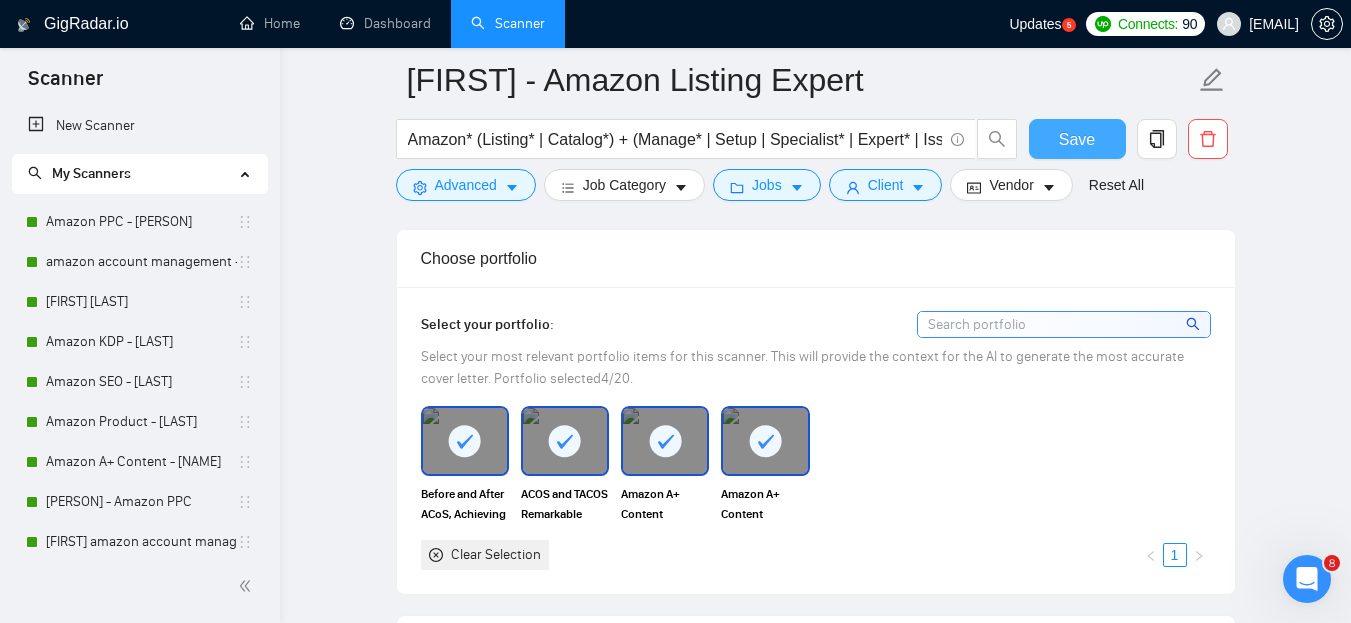 click on "Save" at bounding box center [1077, 139] 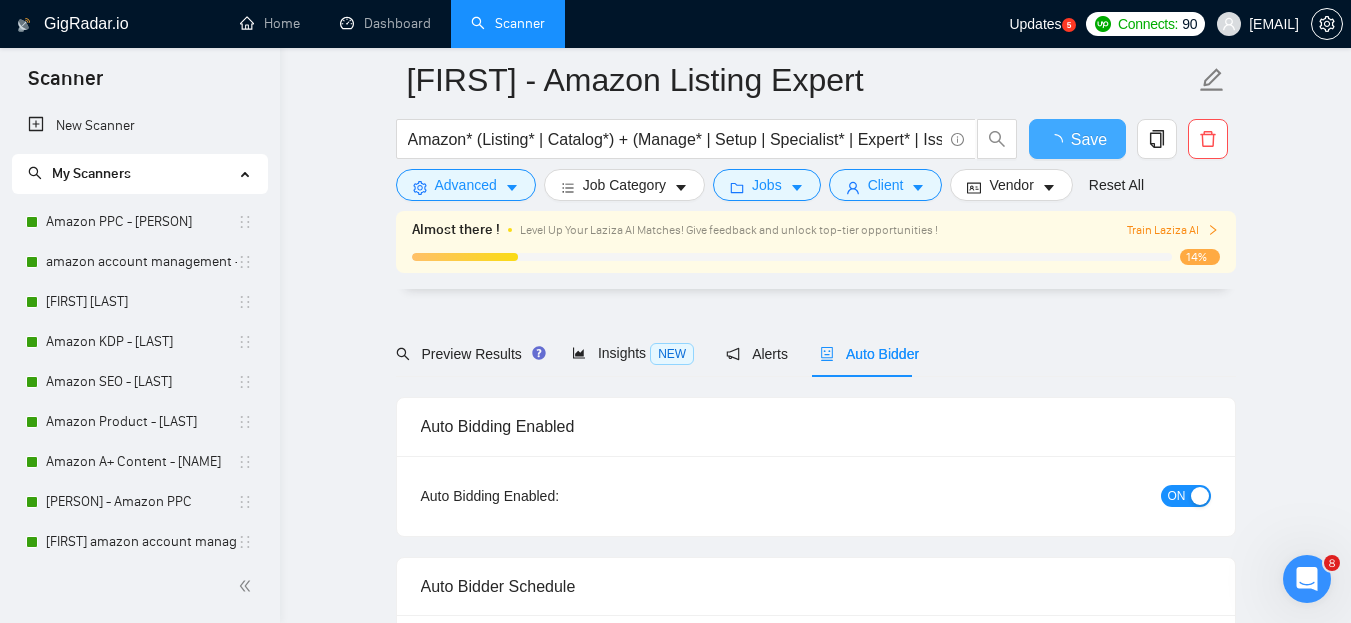 scroll, scrollTop: 1230, scrollLeft: 0, axis: vertical 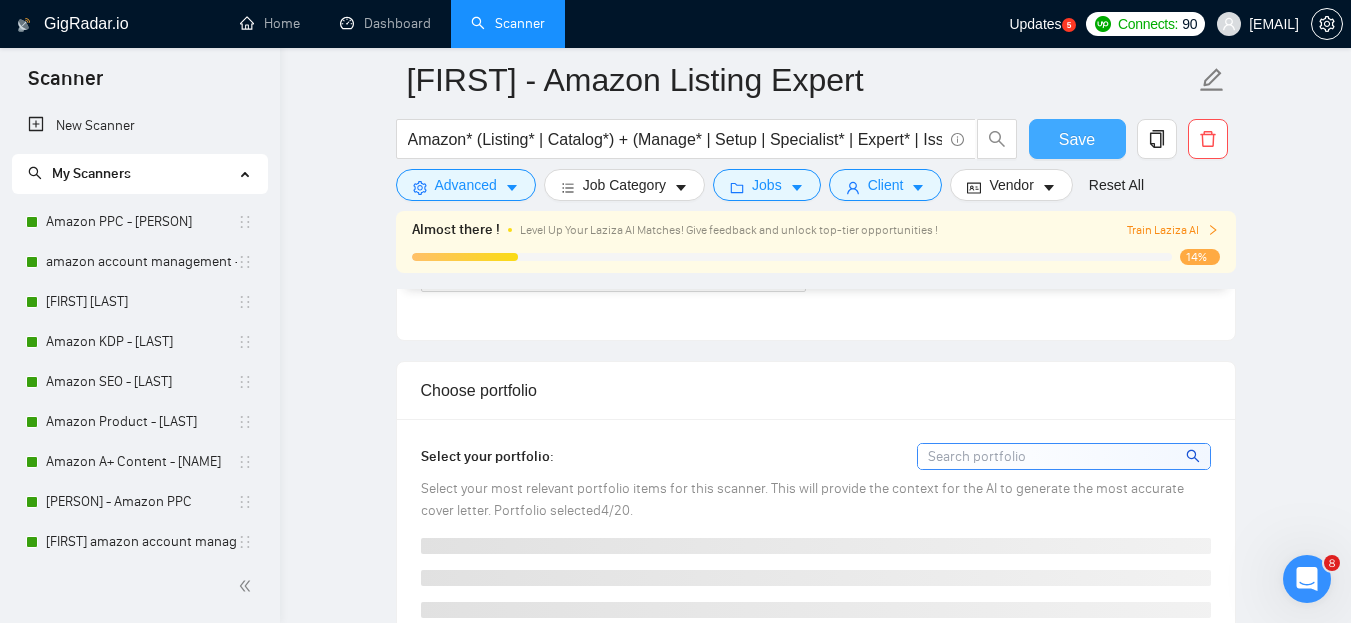 type 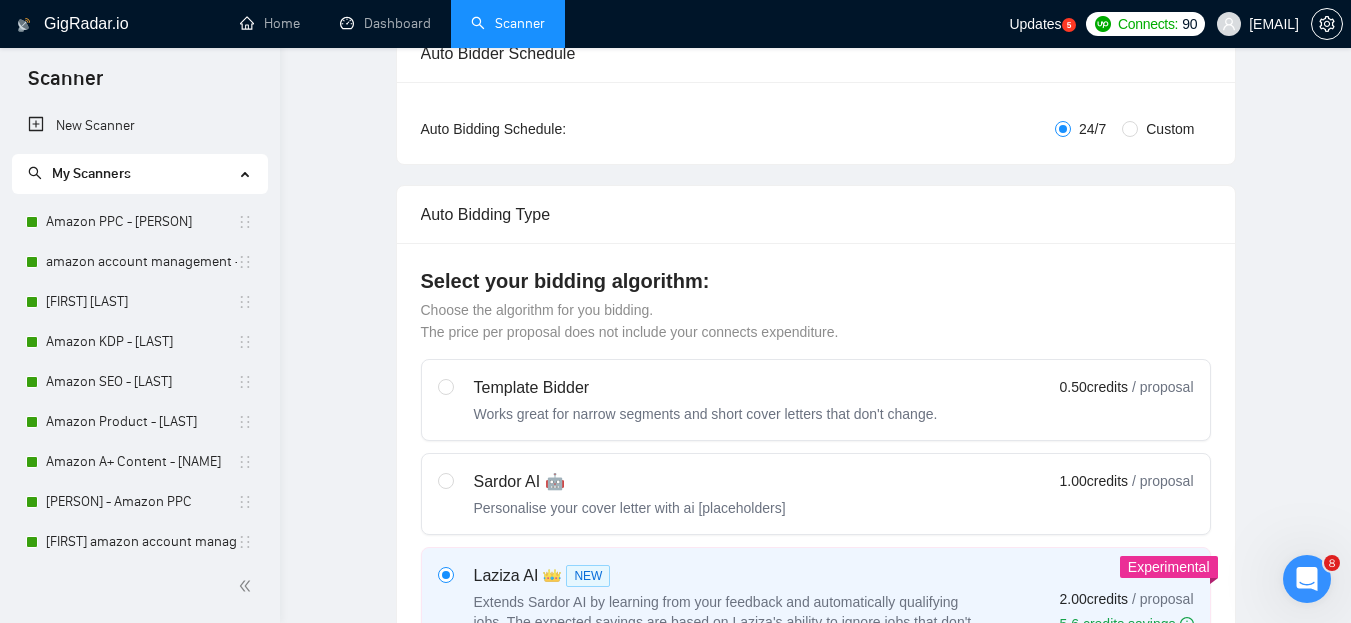 scroll, scrollTop: 0, scrollLeft: 0, axis: both 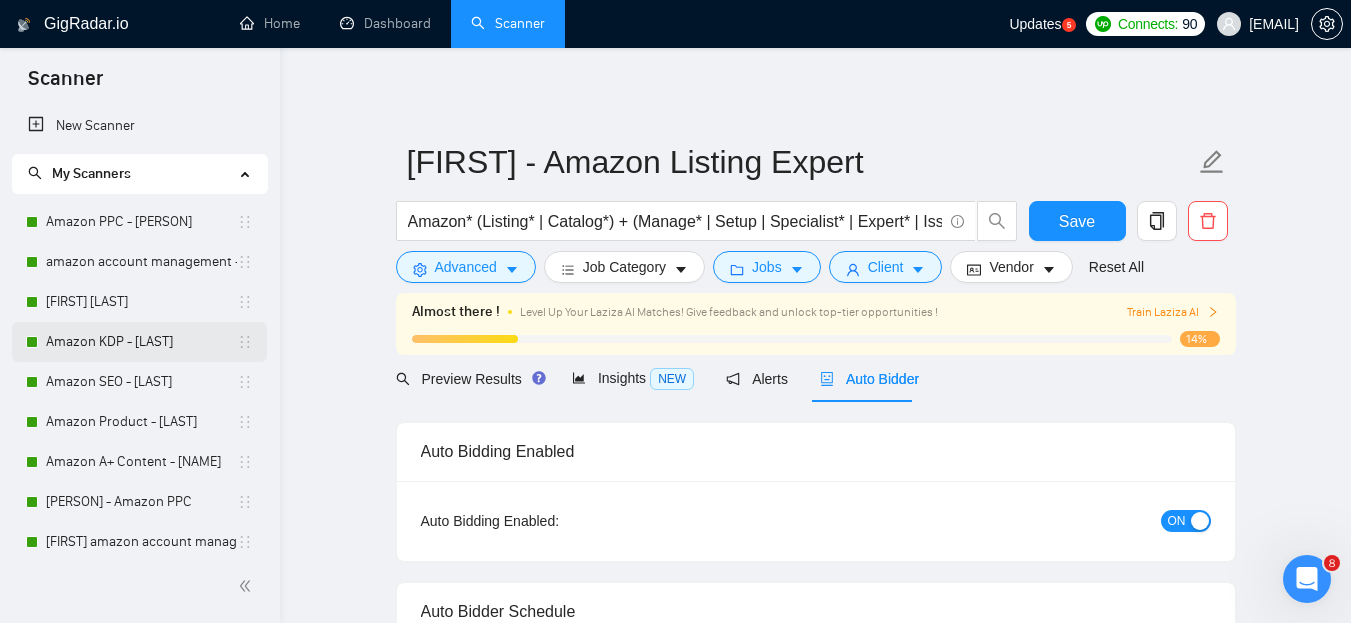click on "Amazon KDP - [NAME]" at bounding box center (141, 342) 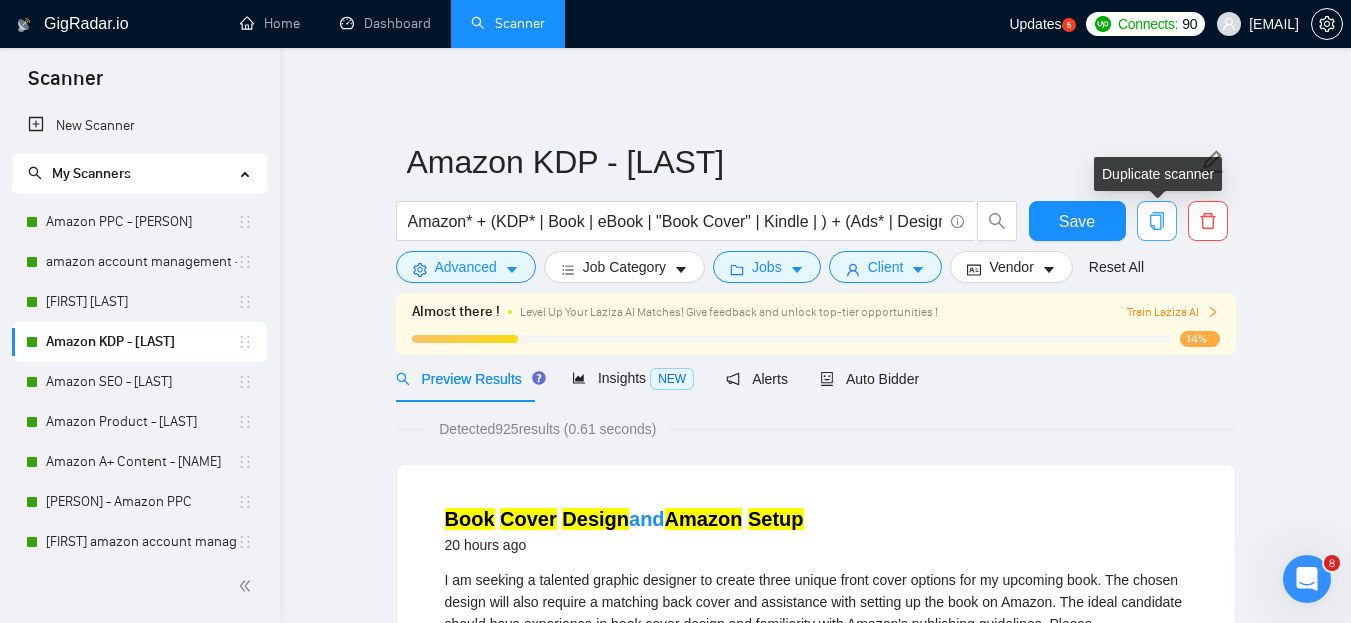 click 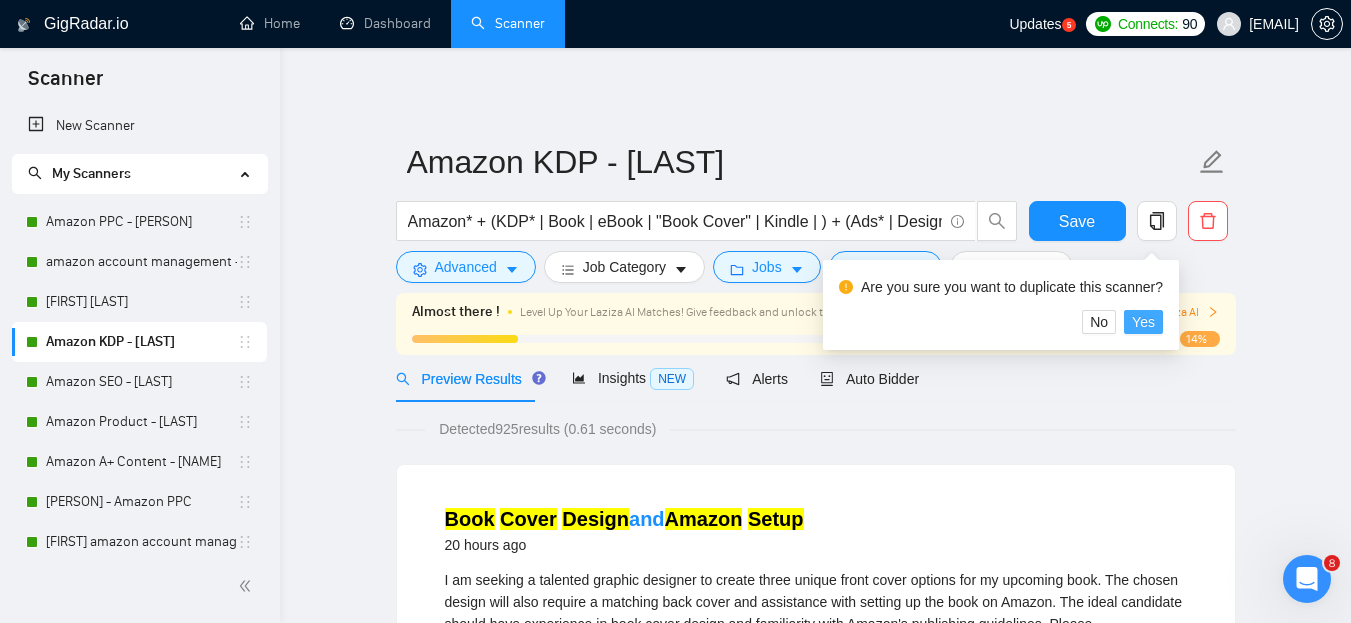 click on "Yes" at bounding box center [1143, 322] 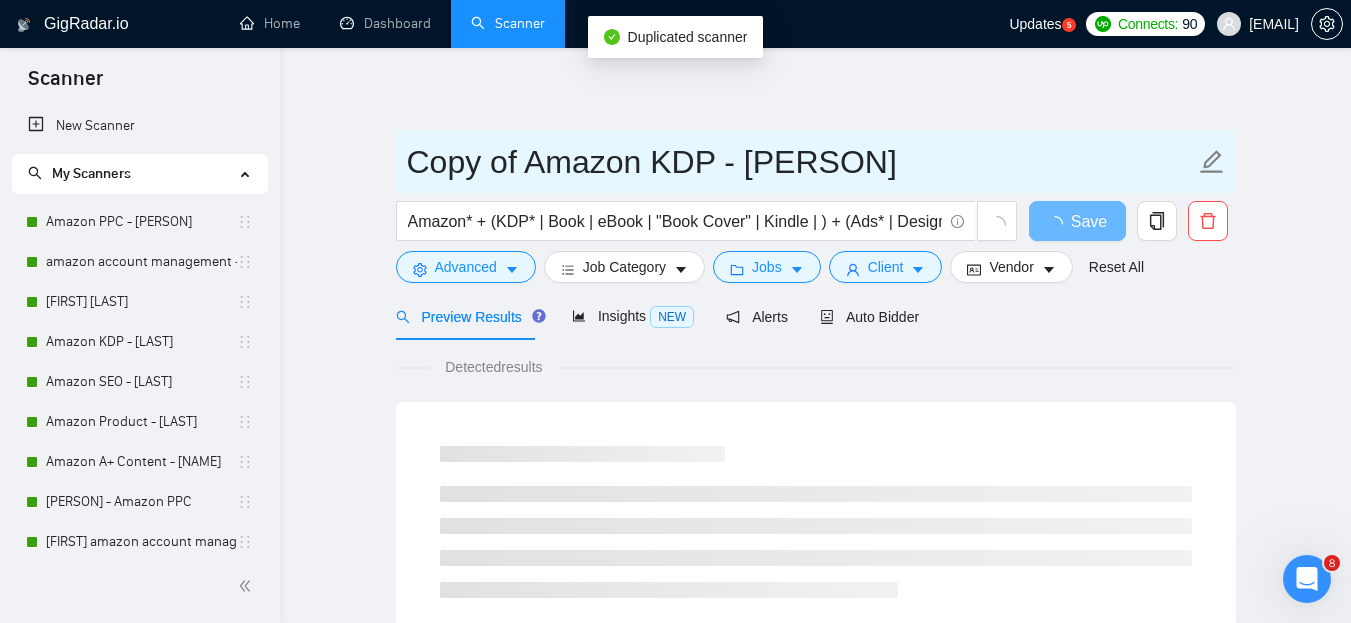 click on "Copy of Amazon KDP - Rameen" at bounding box center [801, 162] 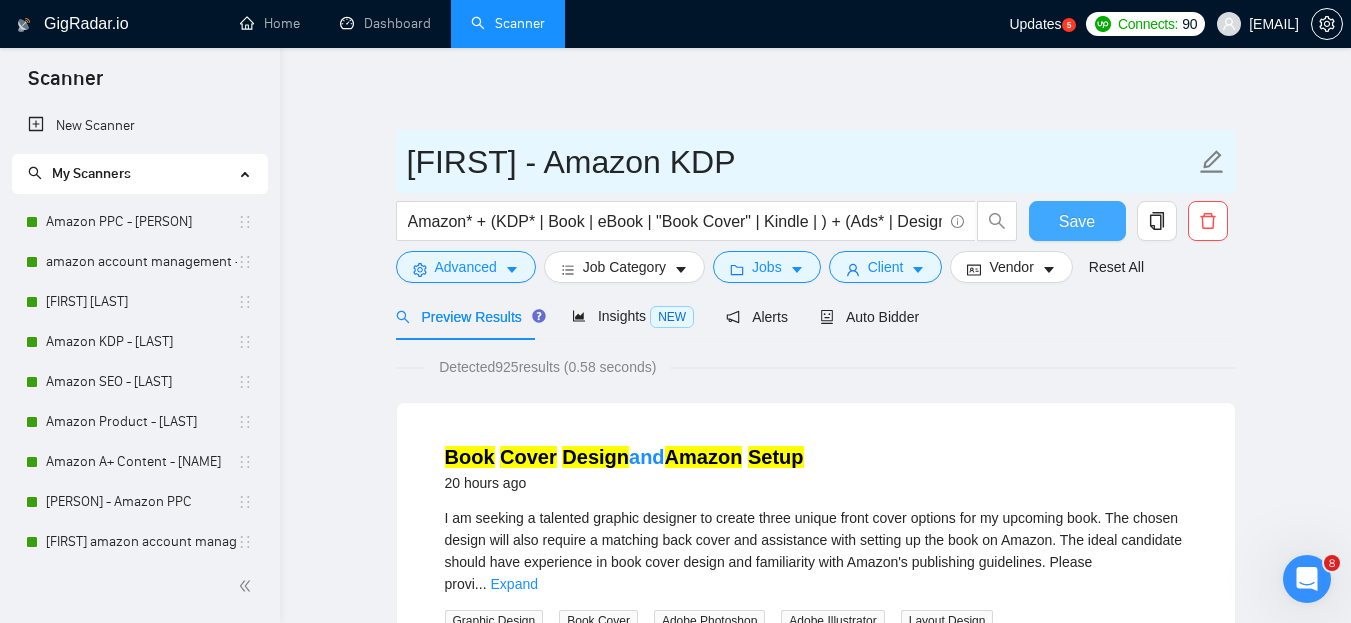type on "Ali - Amazon KDP" 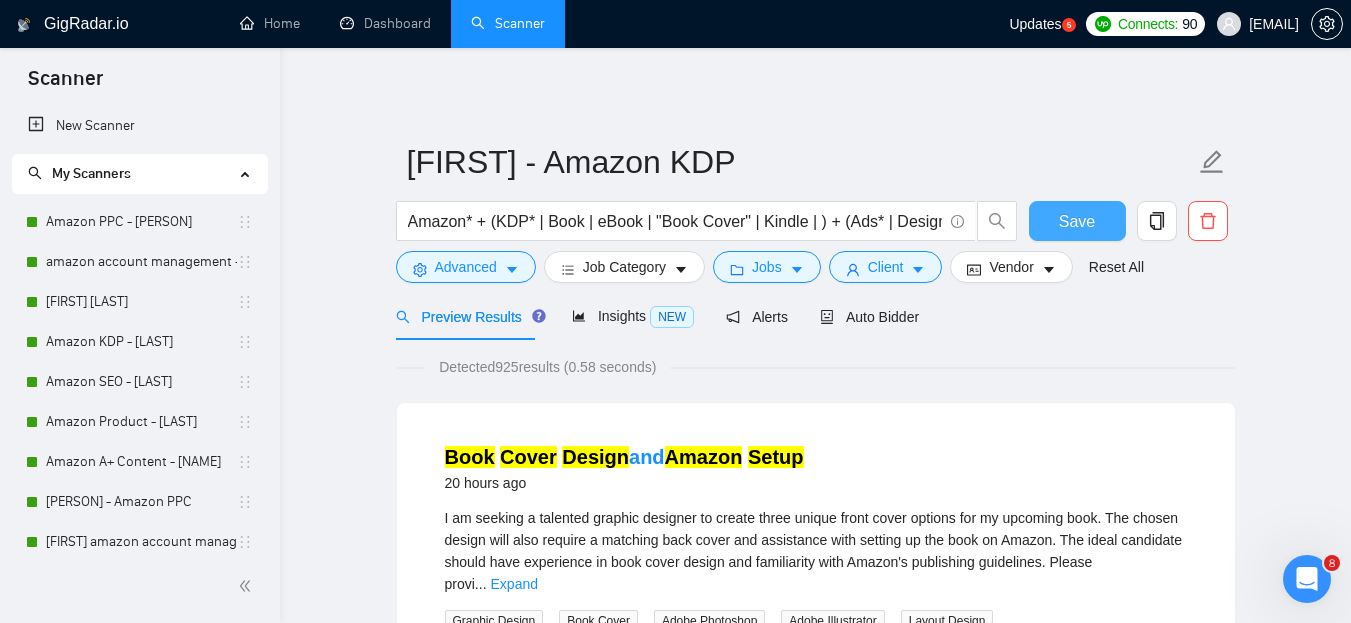 click on "Save" at bounding box center (1077, 221) 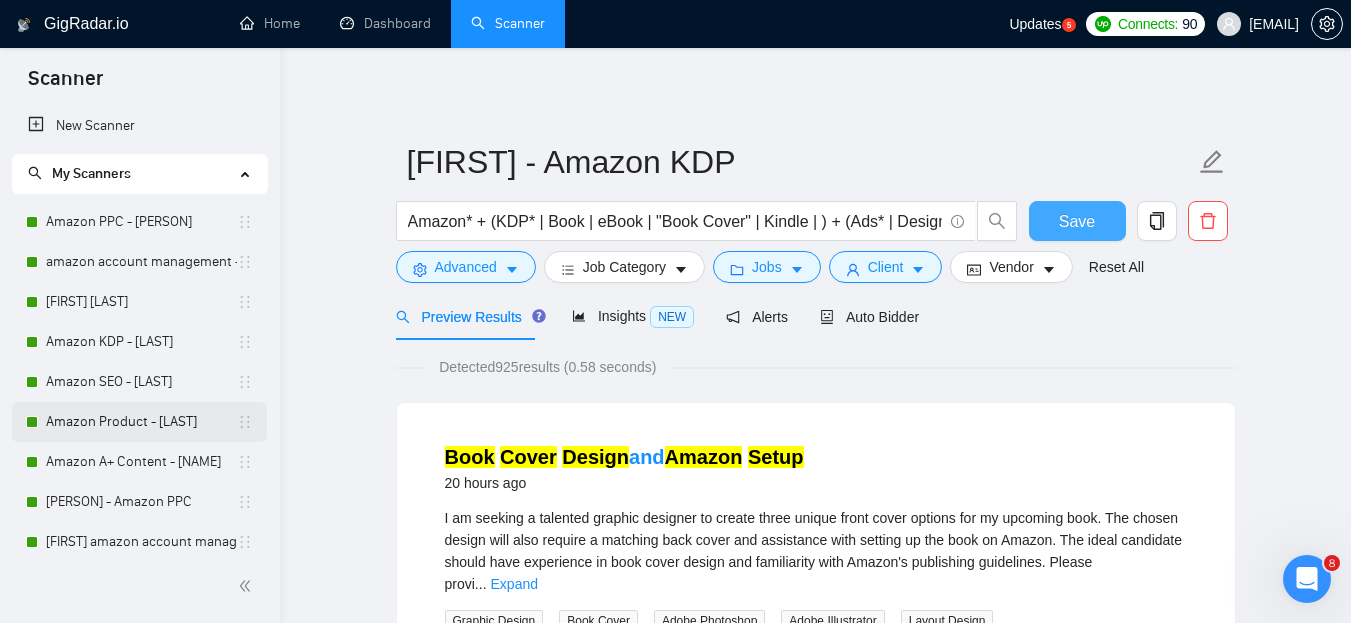 scroll, scrollTop: 92, scrollLeft: 0, axis: vertical 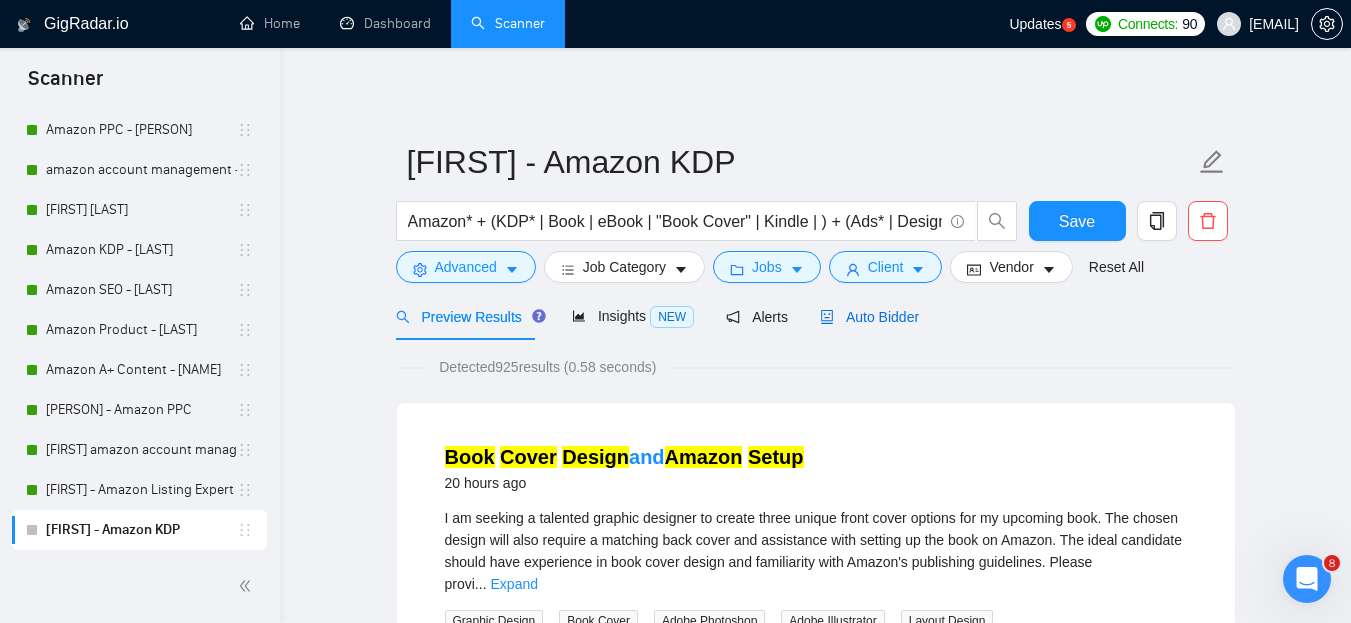 click on "Auto Bidder" at bounding box center [869, 317] 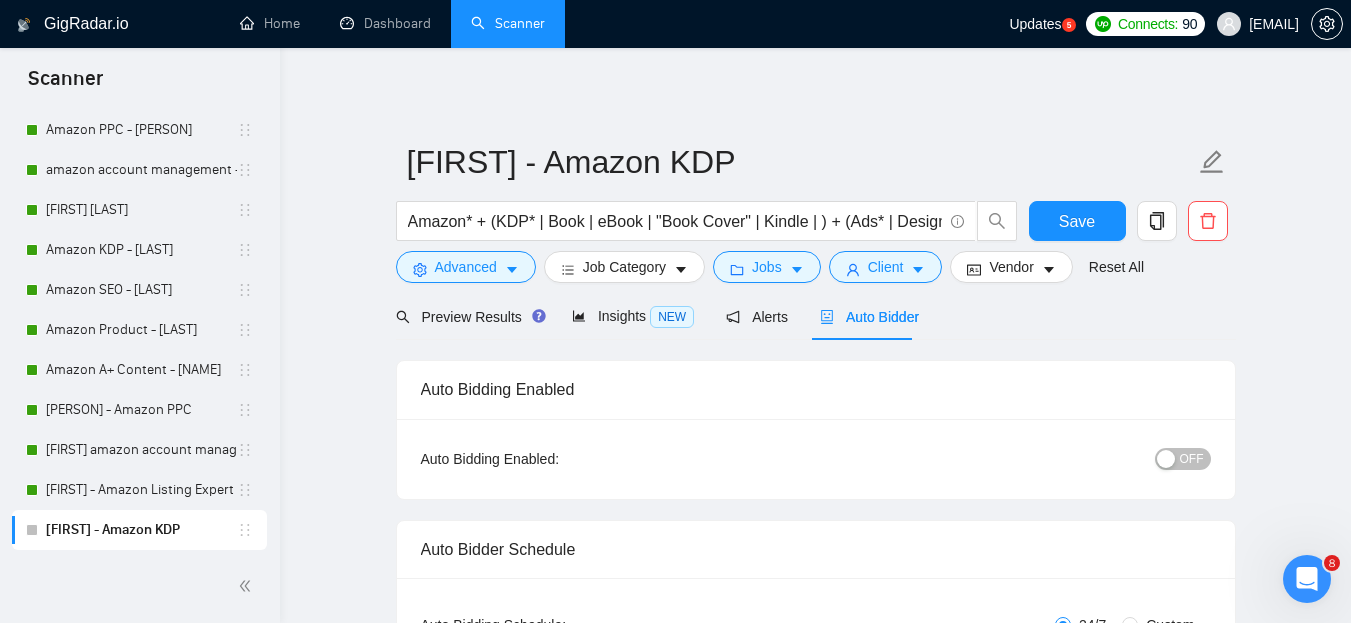 click on "OFF" at bounding box center (1192, 459) 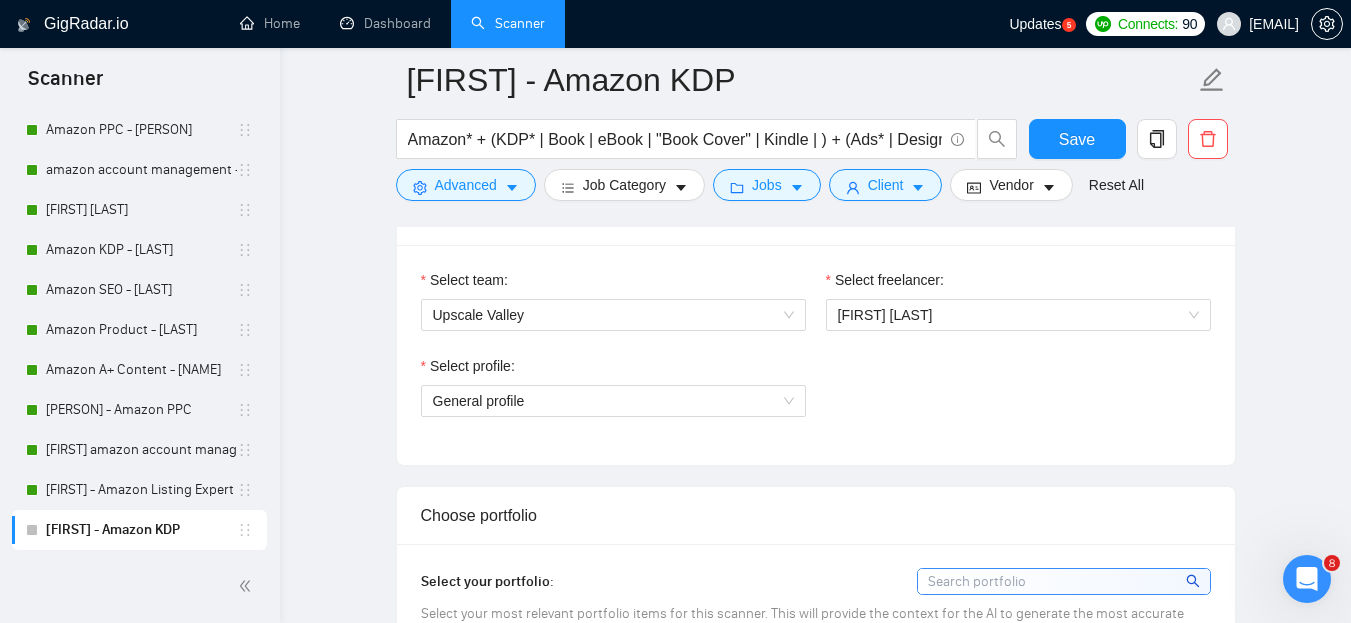 scroll, scrollTop: 1083, scrollLeft: 0, axis: vertical 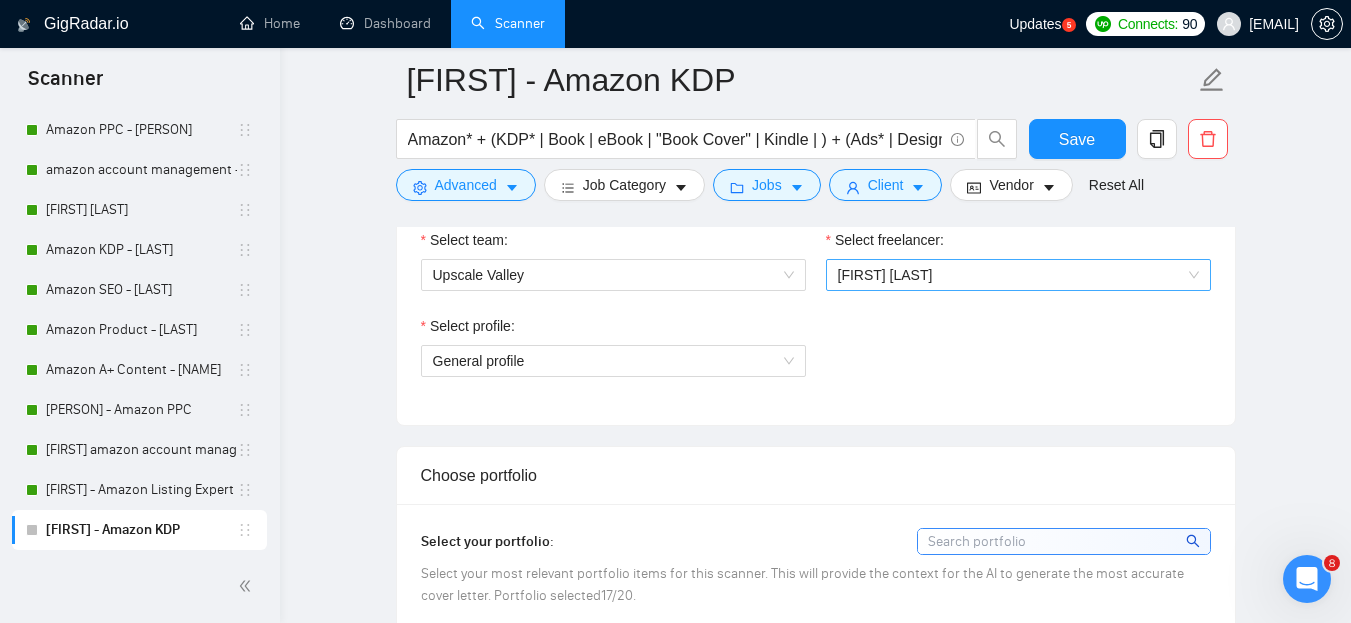 click on "[FIRST] [LAST]" at bounding box center (1018, 275) 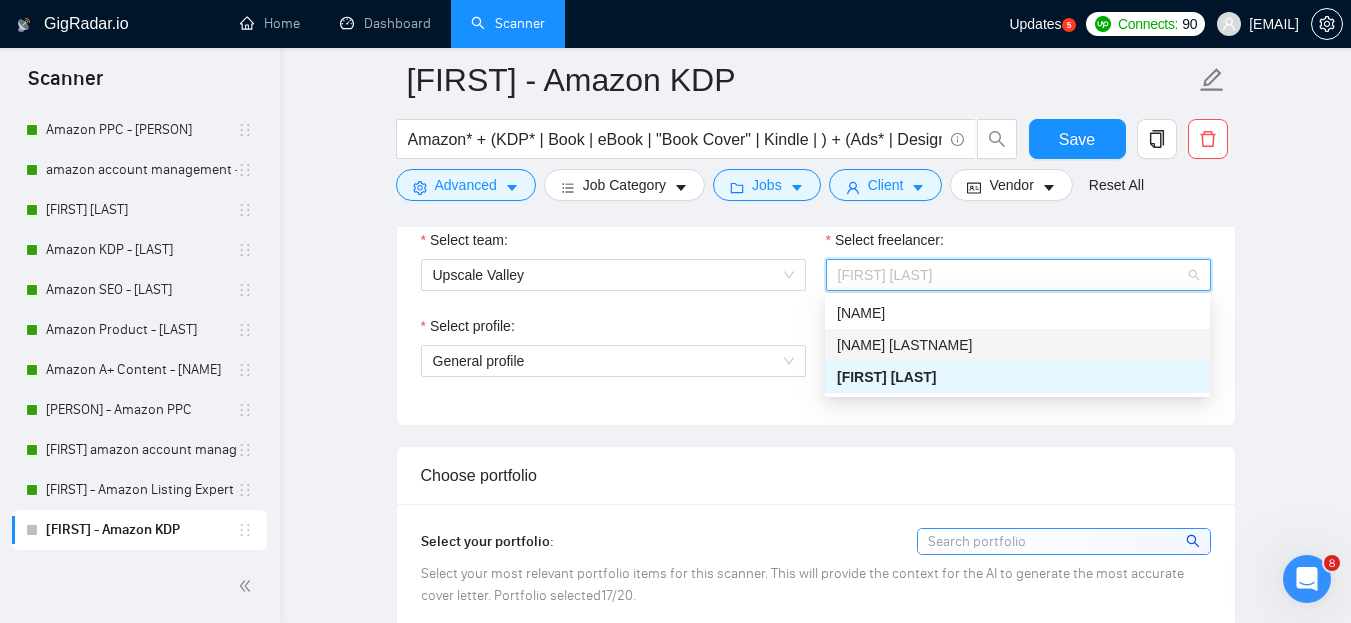 click on "[NAME] [LAST]" at bounding box center [1017, 345] 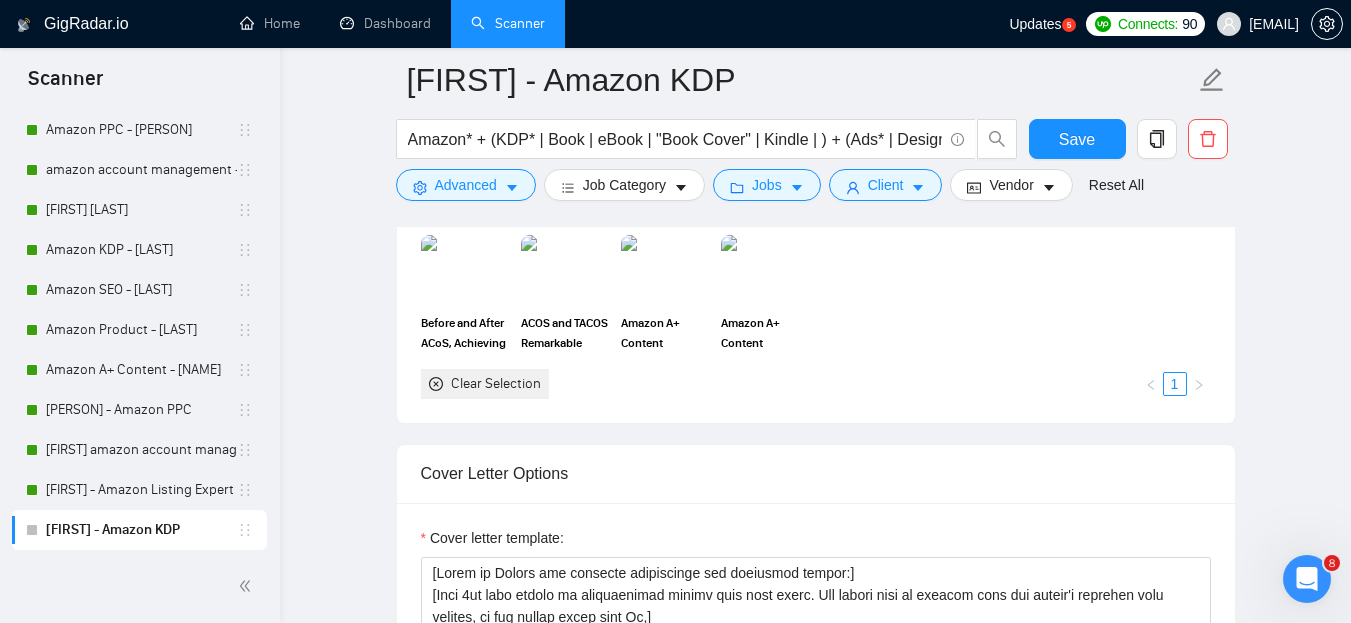 scroll, scrollTop: 1485, scrollLeft: 0, axis: vertical 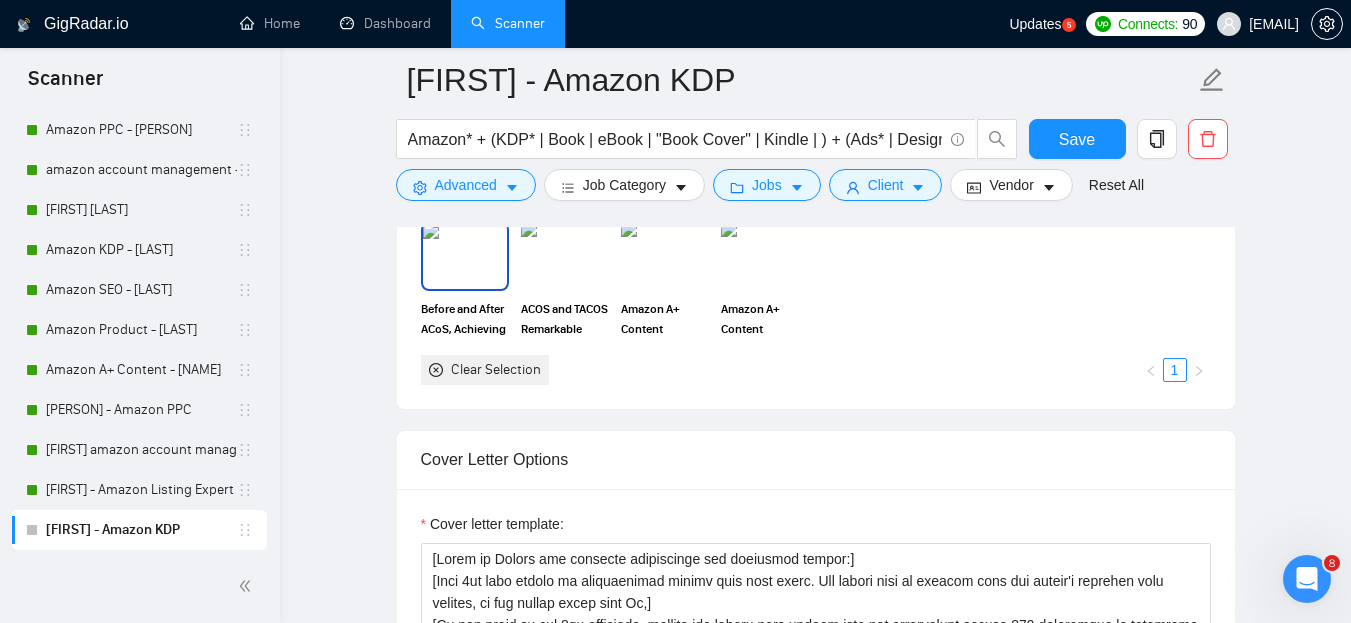 click on "Before and After ACoS, Achieving a 50% Revenue Increase" at bounding box center [465, 280] 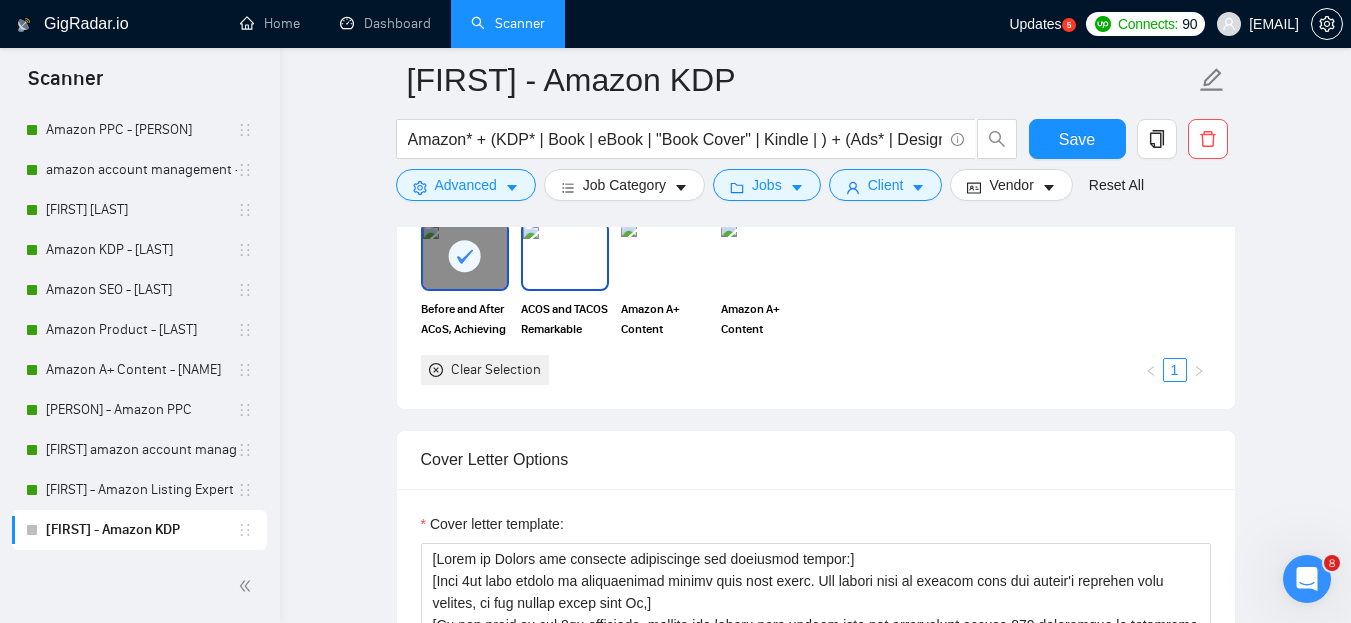 click at bounding box center [565, 256] 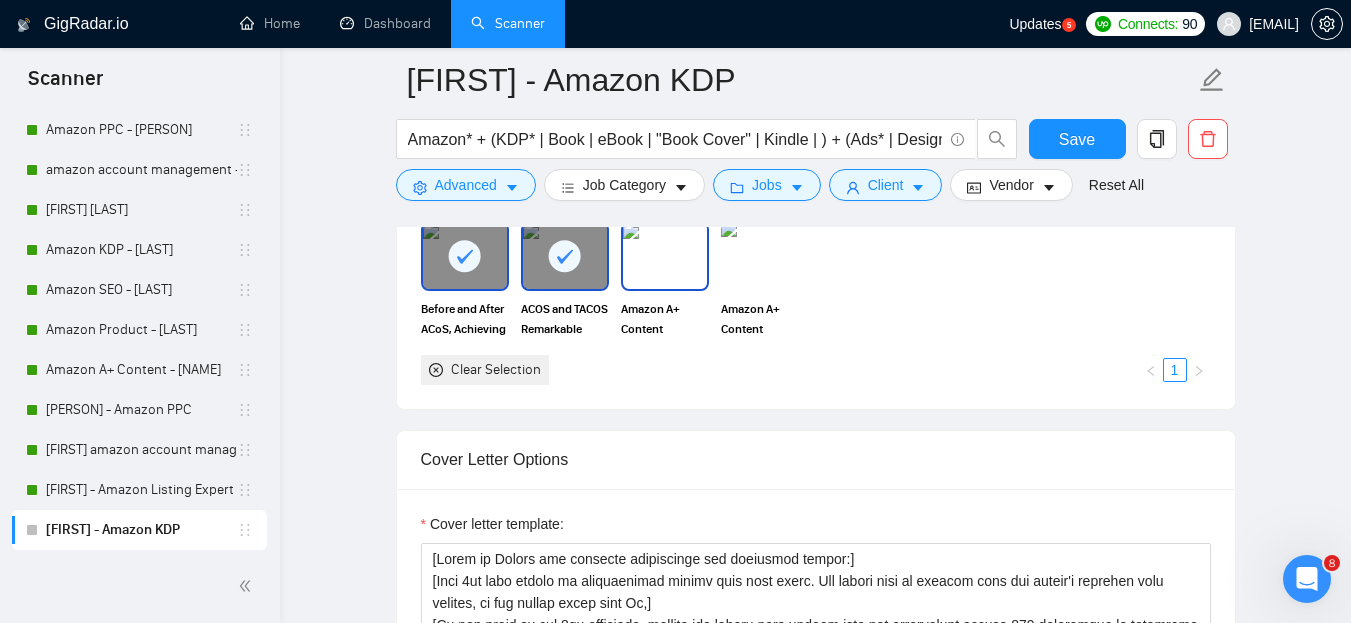 click at bounding box center (665, 256) 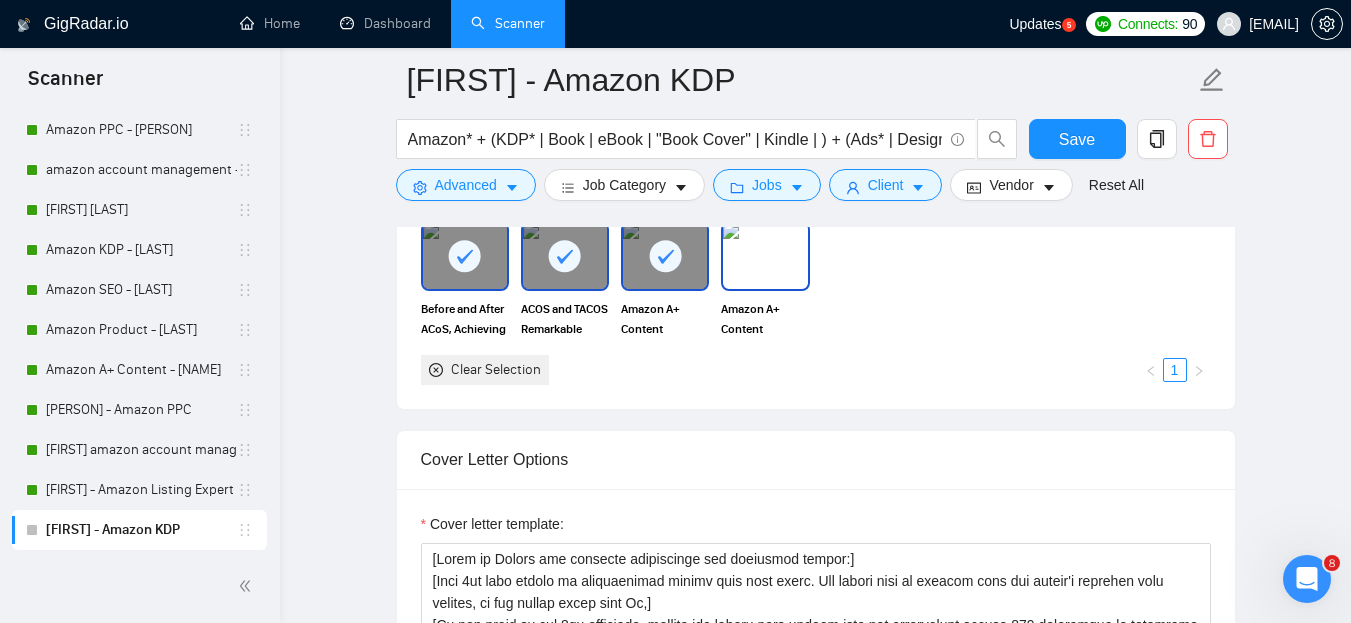 click at bounding box center (765, 256) 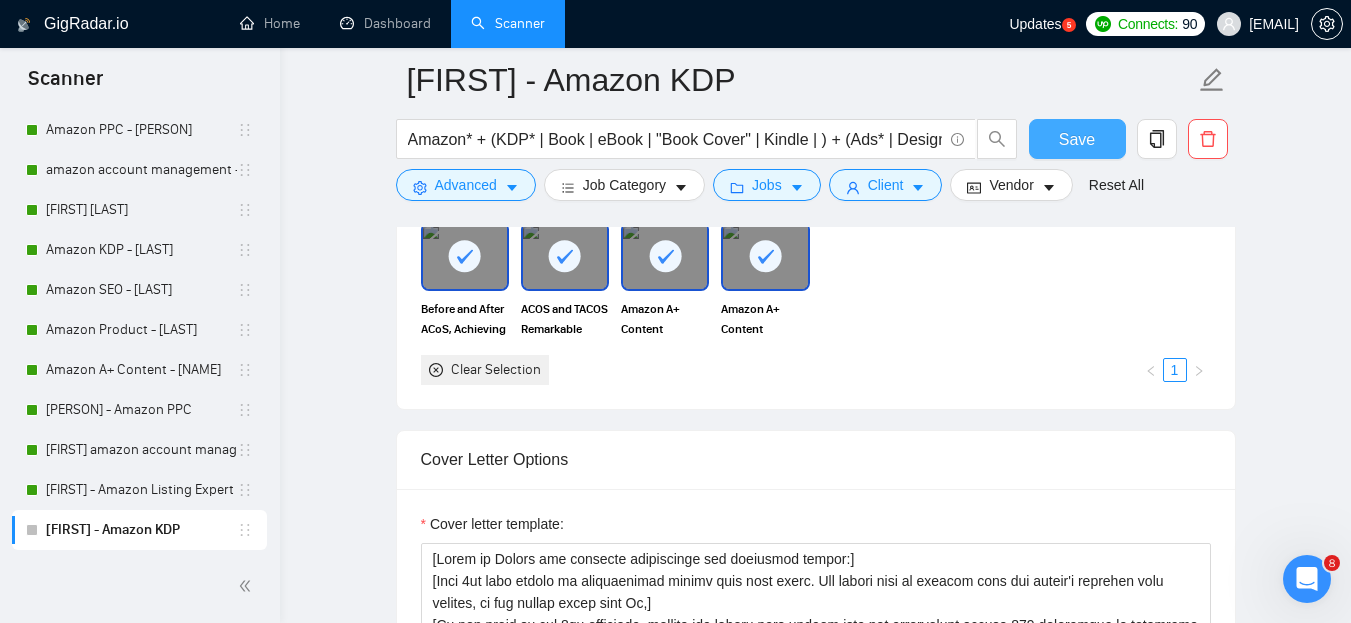 click on "Save" at bounding box center (1077, 139) 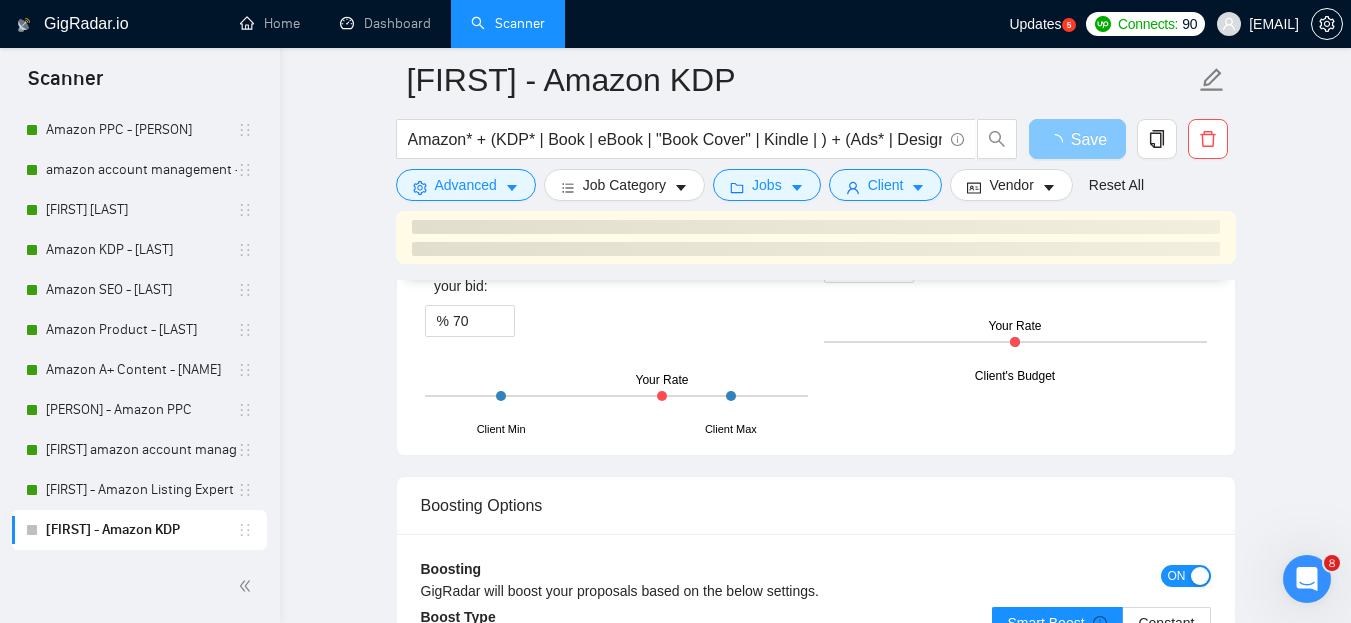 scroll, scrollTop: 2927, scrollLeft: 0, axis: vertical 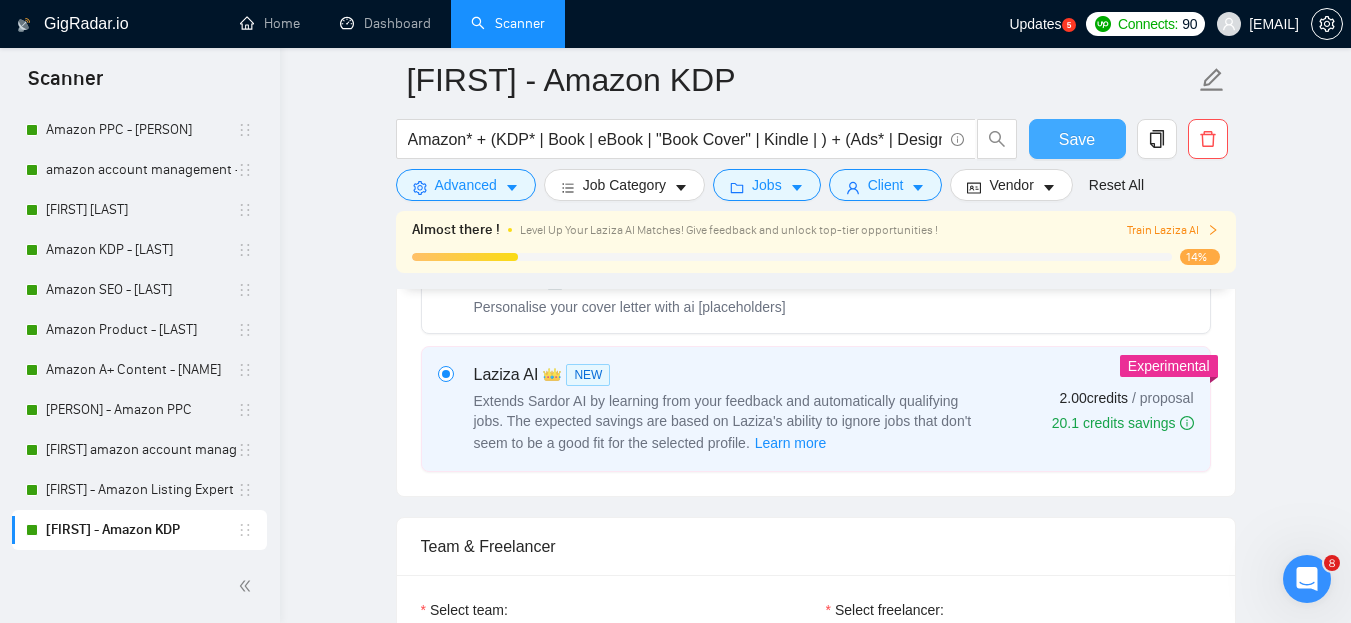 type 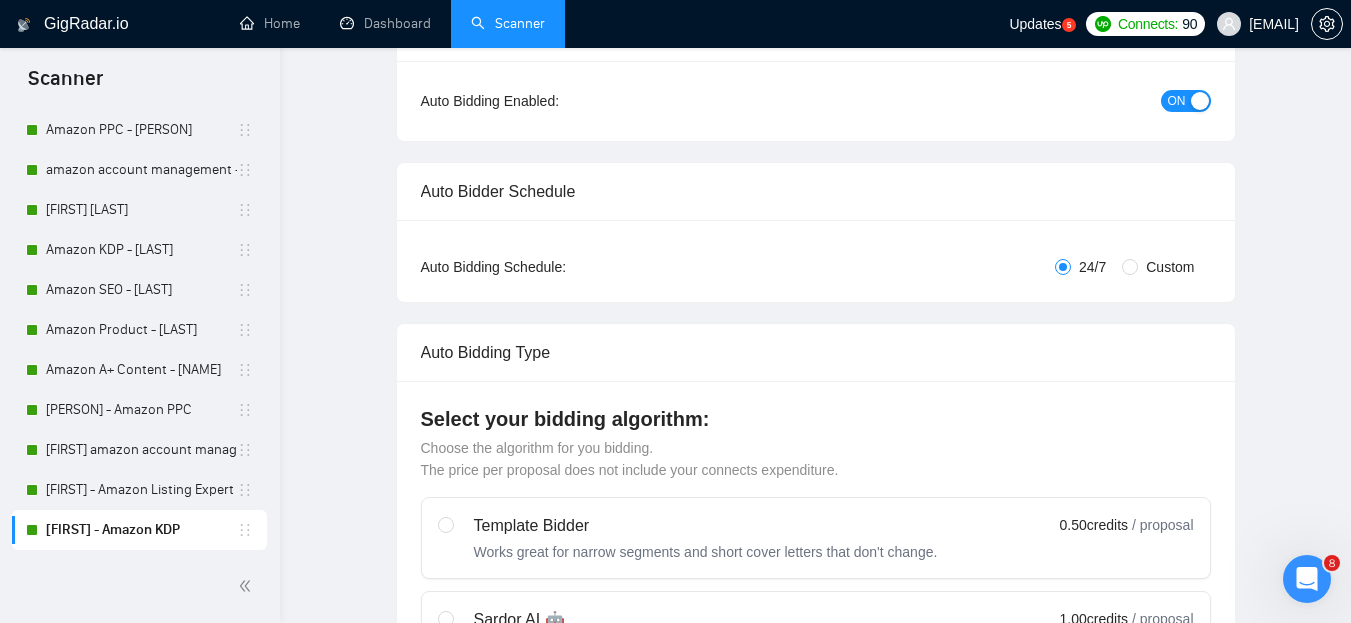 scroll, scrollTop: 0, scrollLeft: 0, axis: both 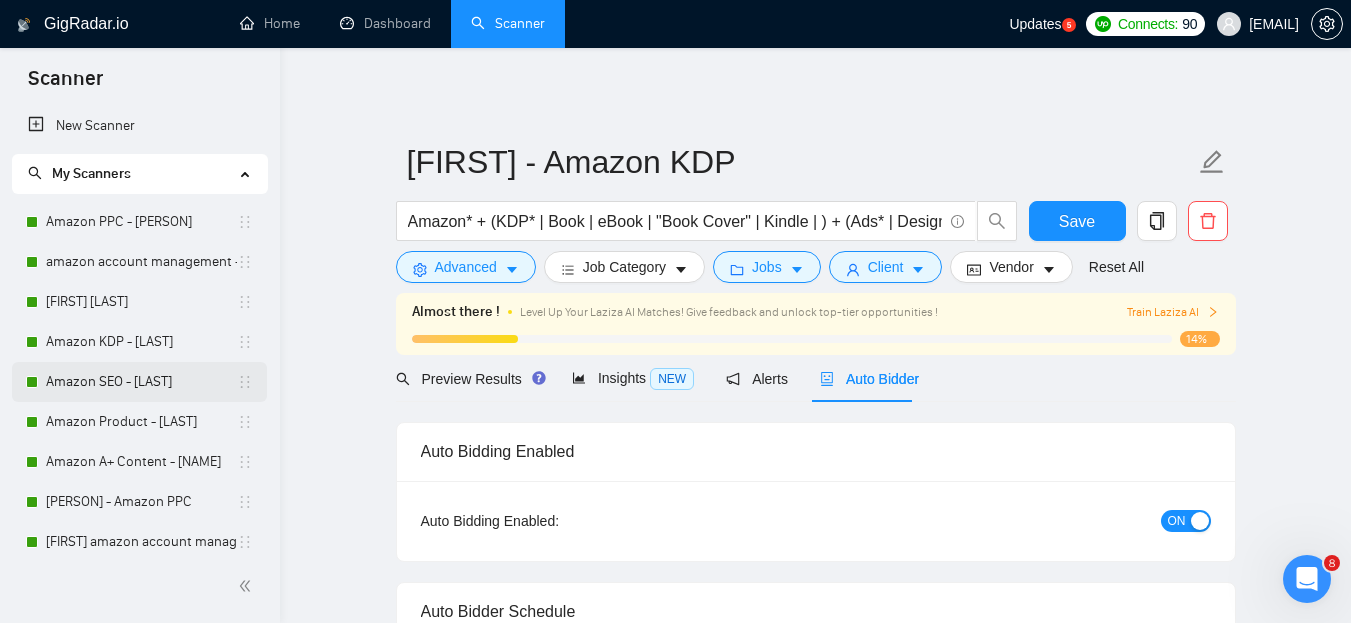 click on "Amazon SEO - [NAME]" at bounding box center [141, 382] 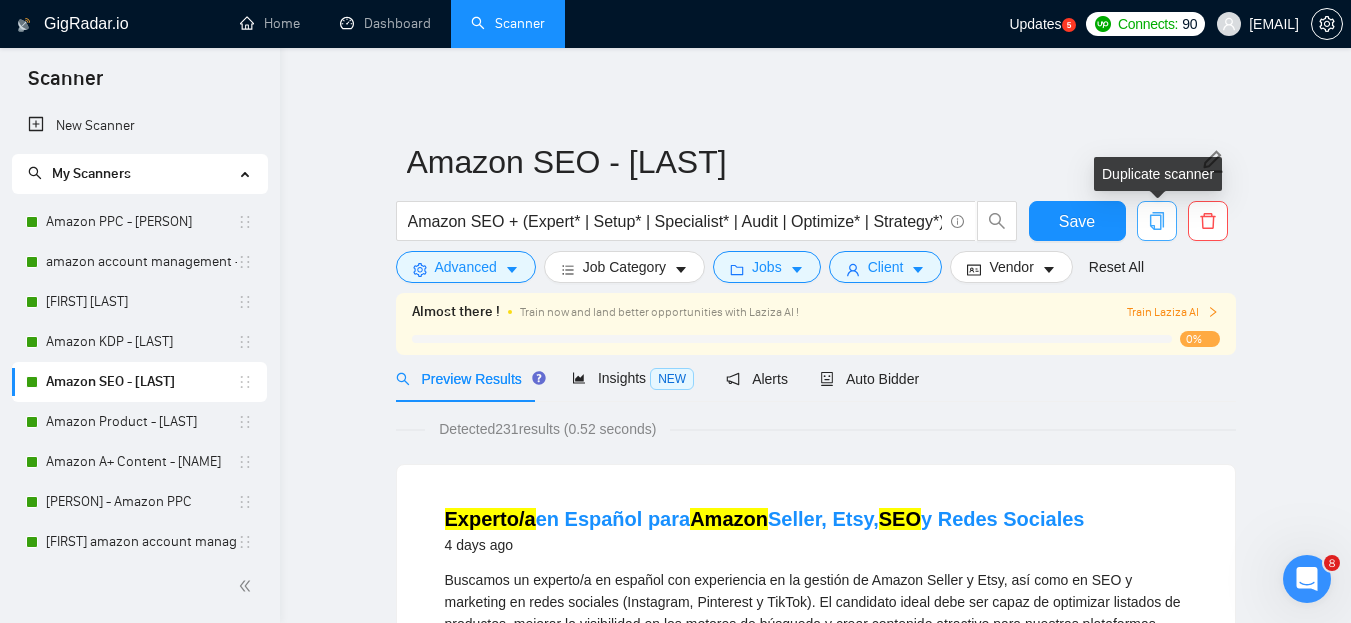click 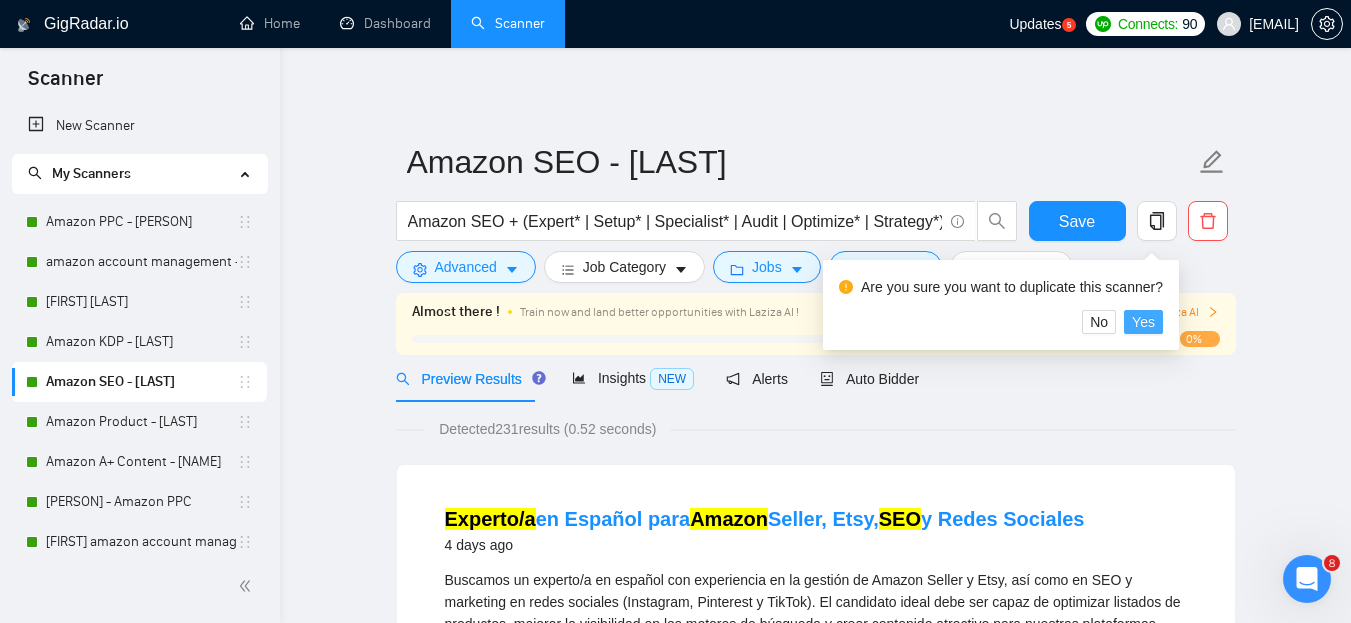 click on "Yes" at bounding box center (1143, 322) 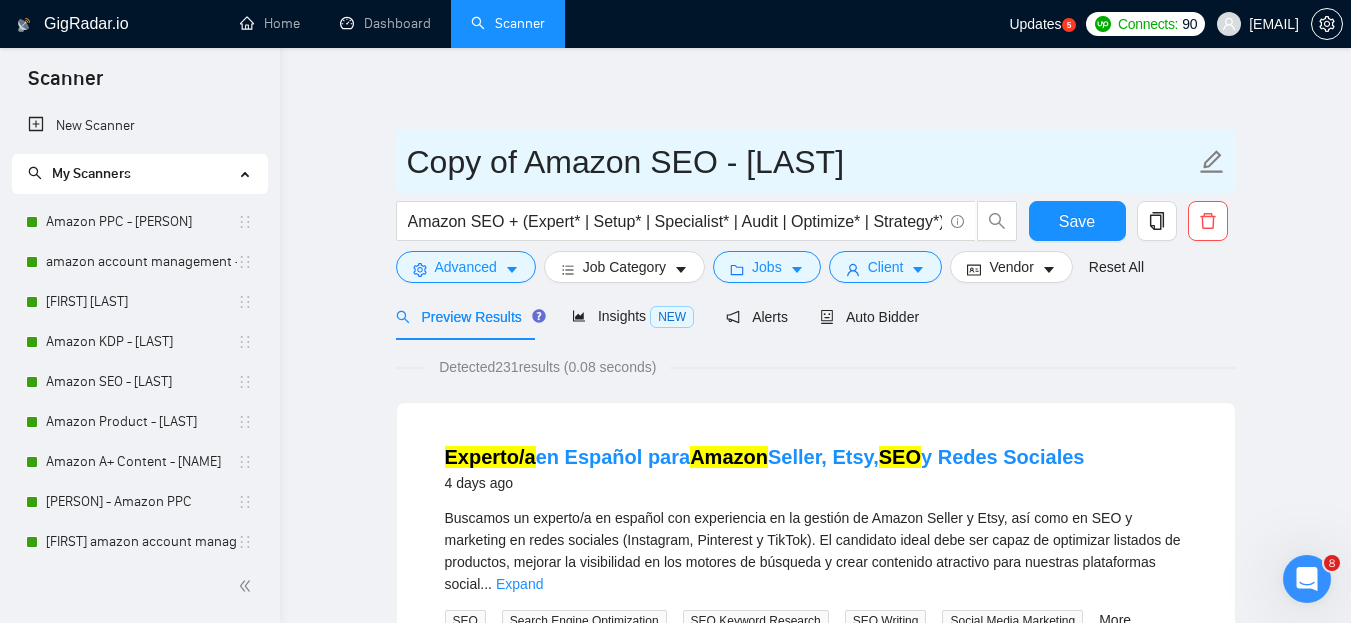 click on "Copy of Amazon SEO - Rameen" at bounding box center (801, 162) 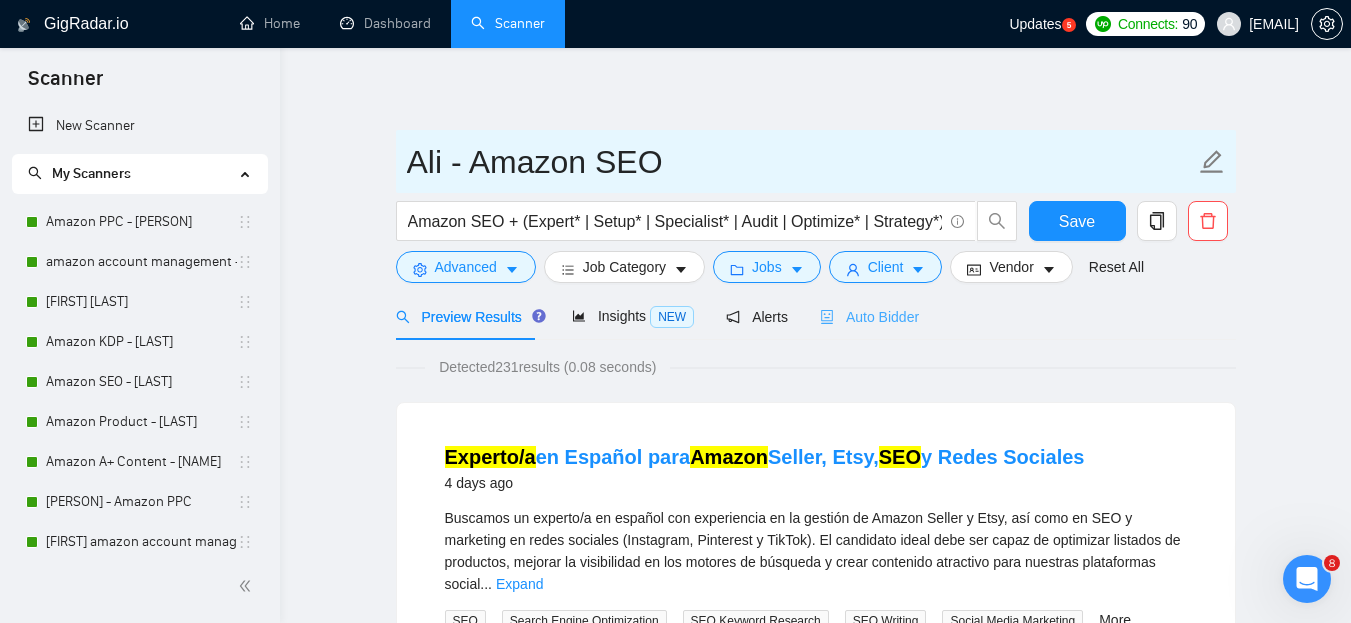 type on "Ali - Amazon SEO" 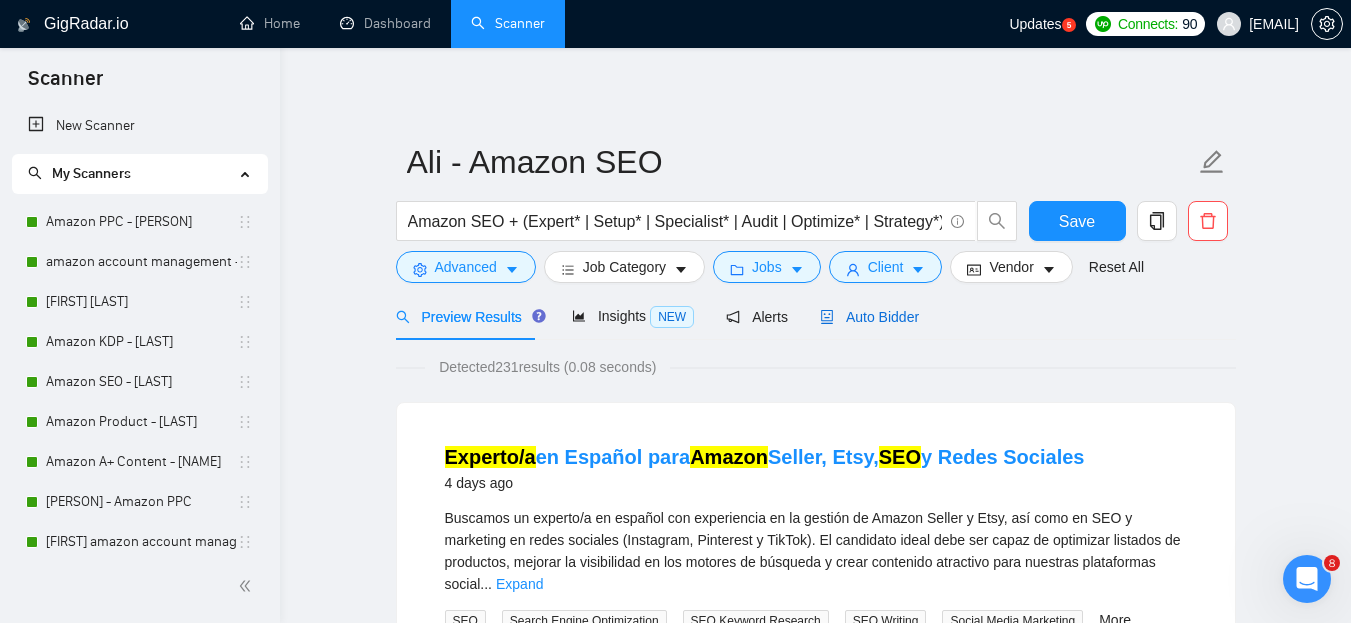 click on "Auto Bidder" at bounding box center [869, 317] 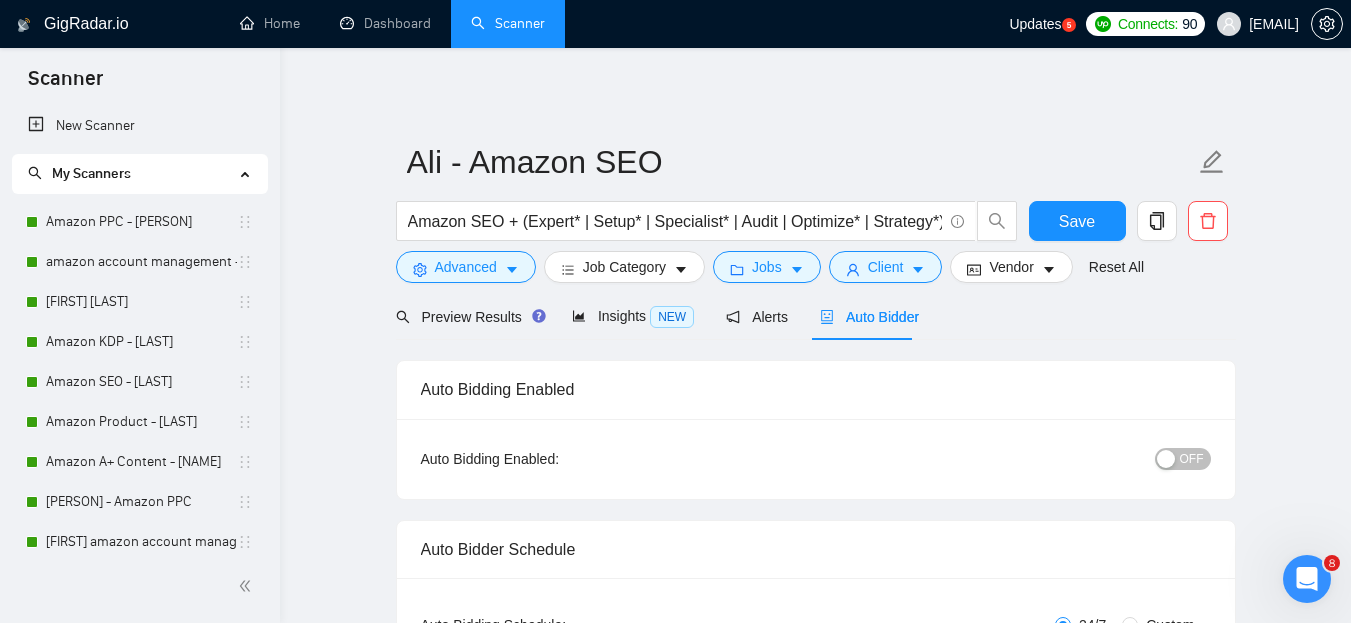 click on "OFF" at bounding box center [1192, 459] 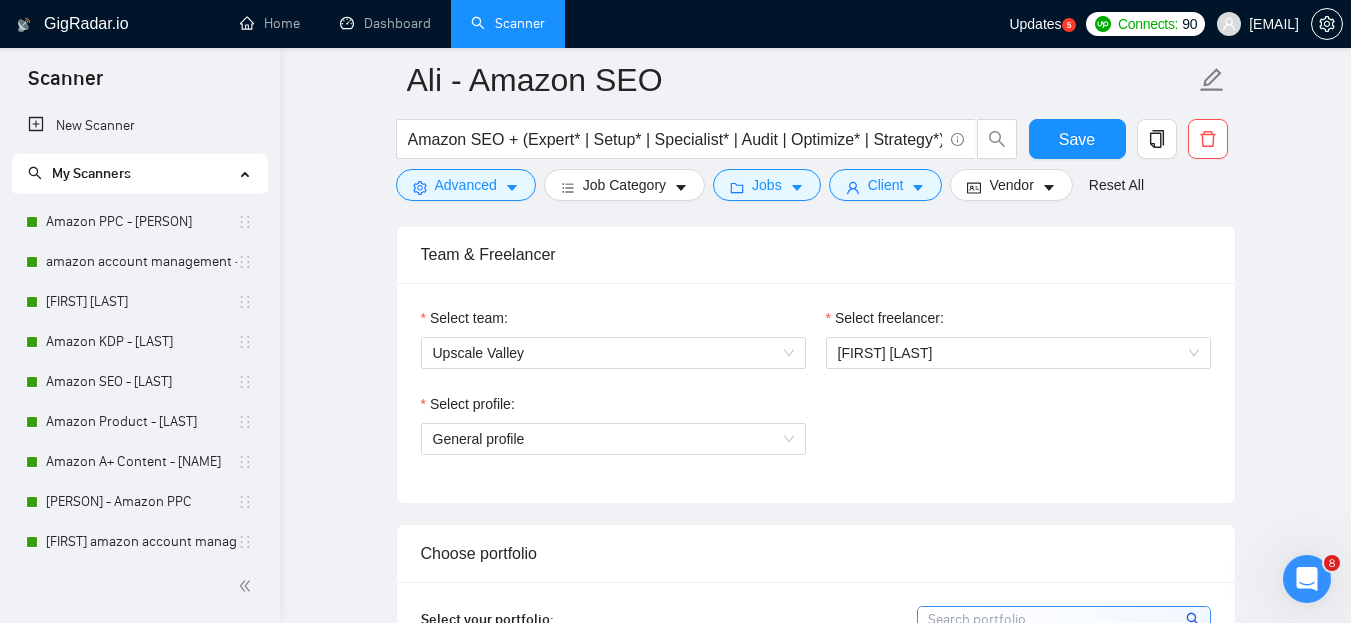 scroll, scrollTop: 1021, scrollLeft: 0, axis: vertical 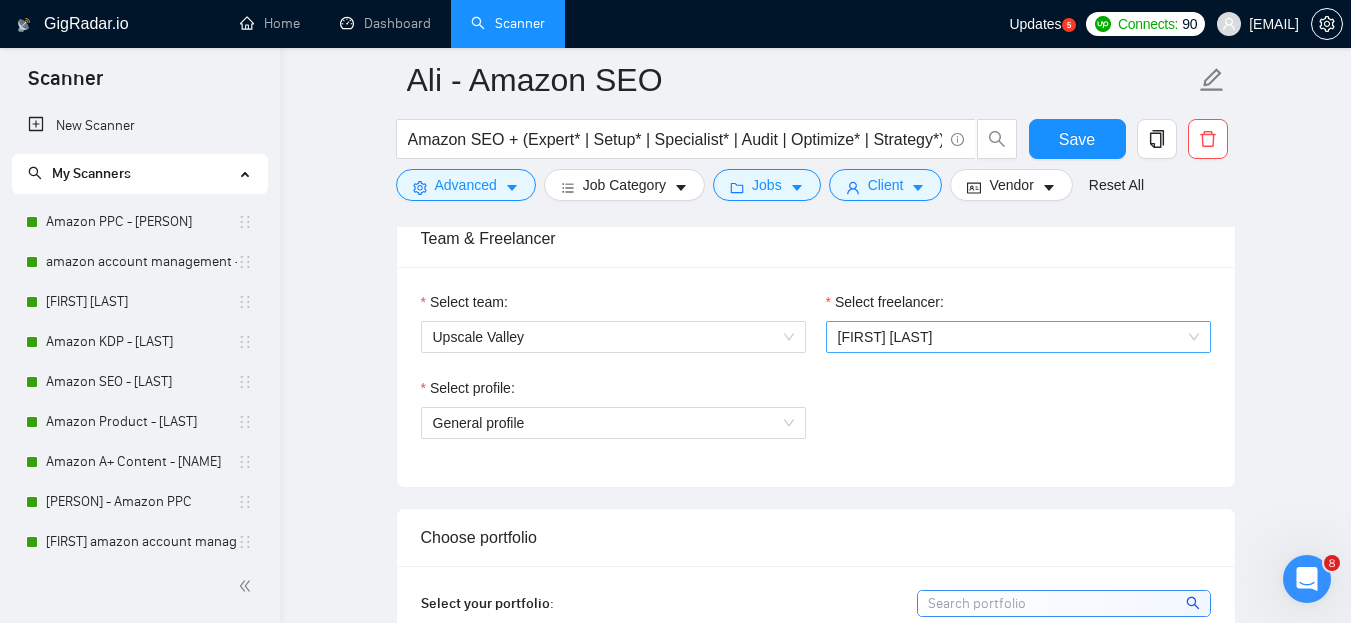 click on "[FIRST] [LAST]" at bounding box center [1018, 337] 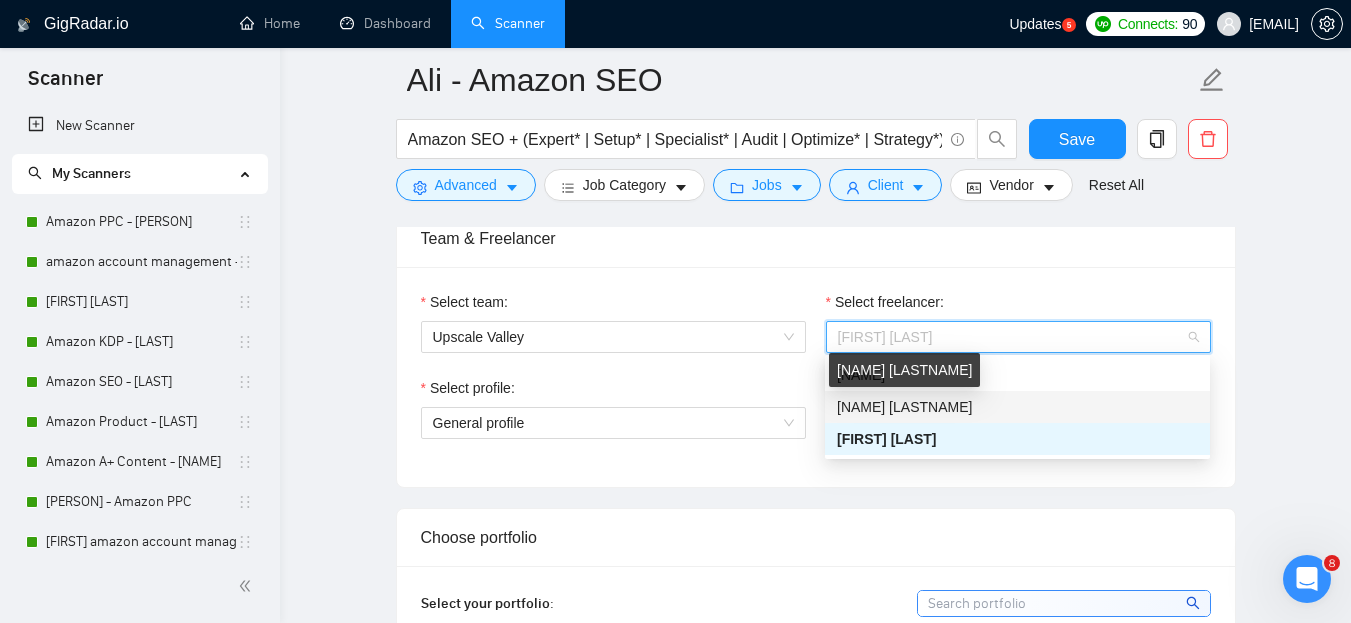 click on "[NAME] [LAST]" at bounding box center [904, 407] 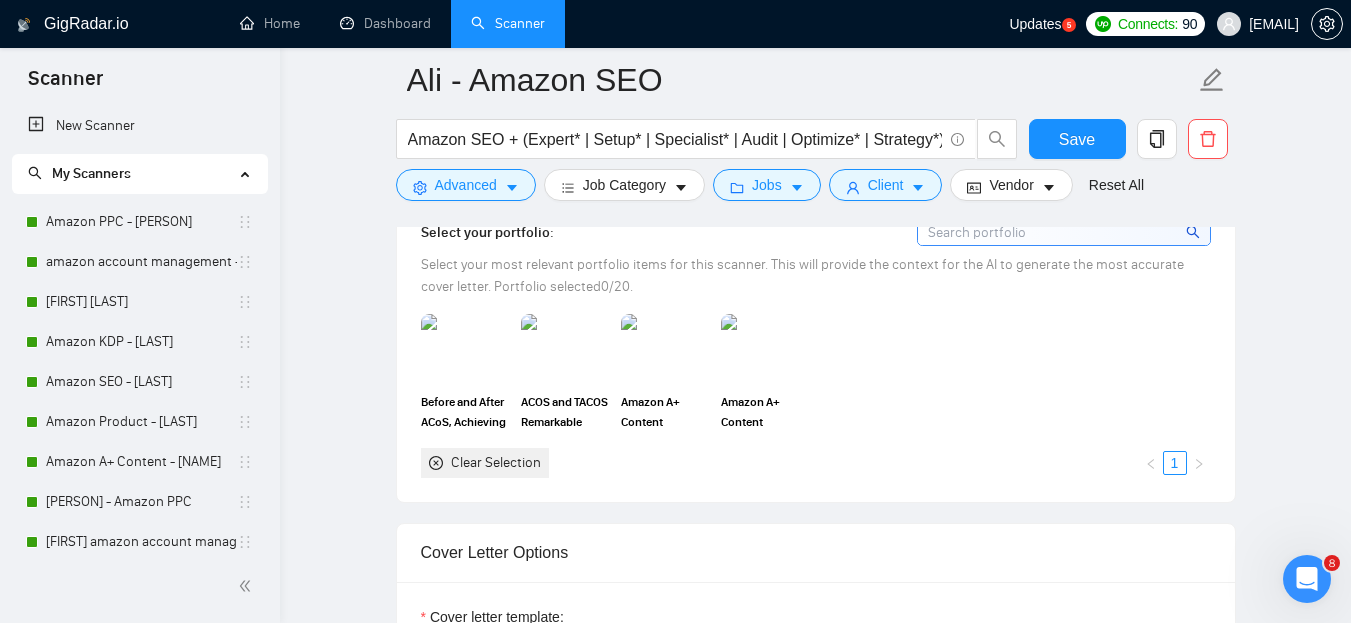scroll, scrollTop: 1357, scrollLeft: 0, axis: vertical 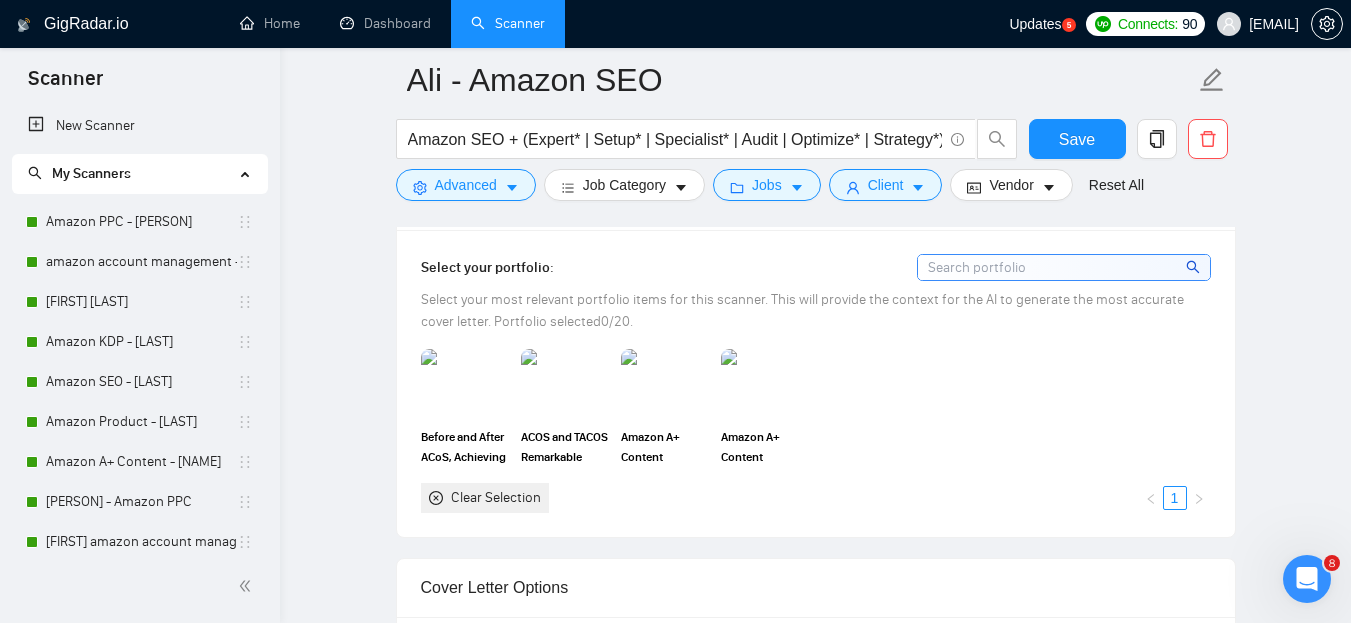 click on "Clear Selection" at bounding box center [496, 498] 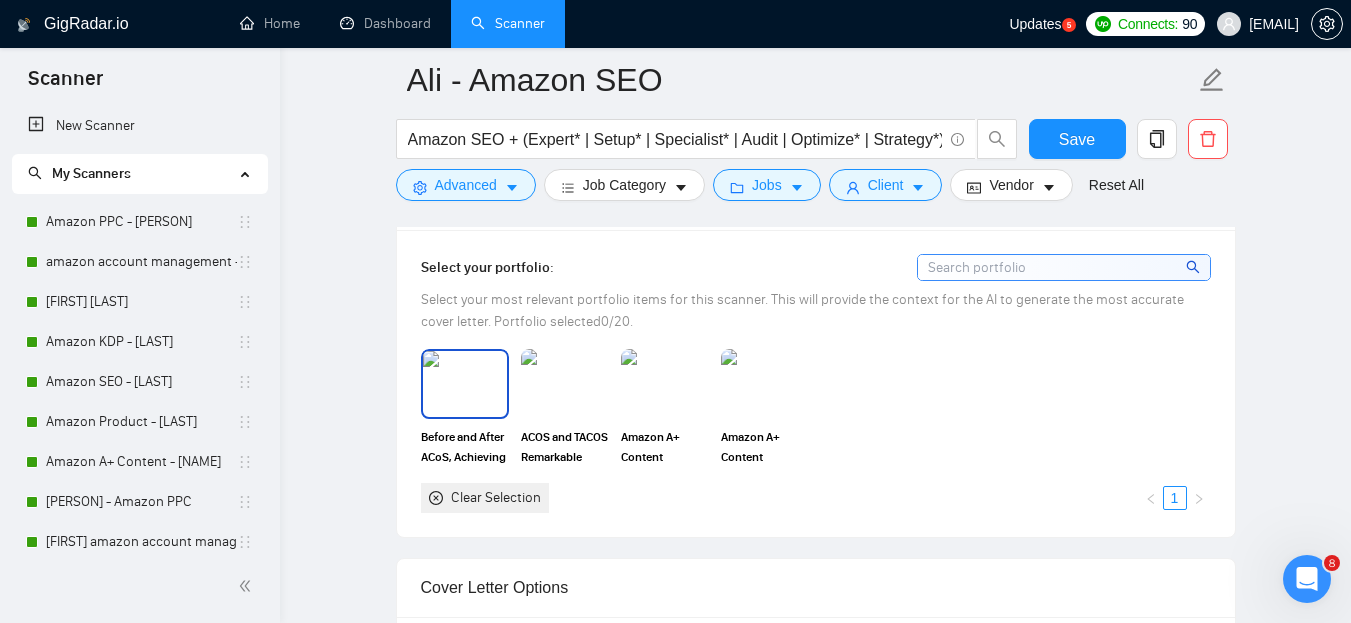 click at bounding box center [465, 384] 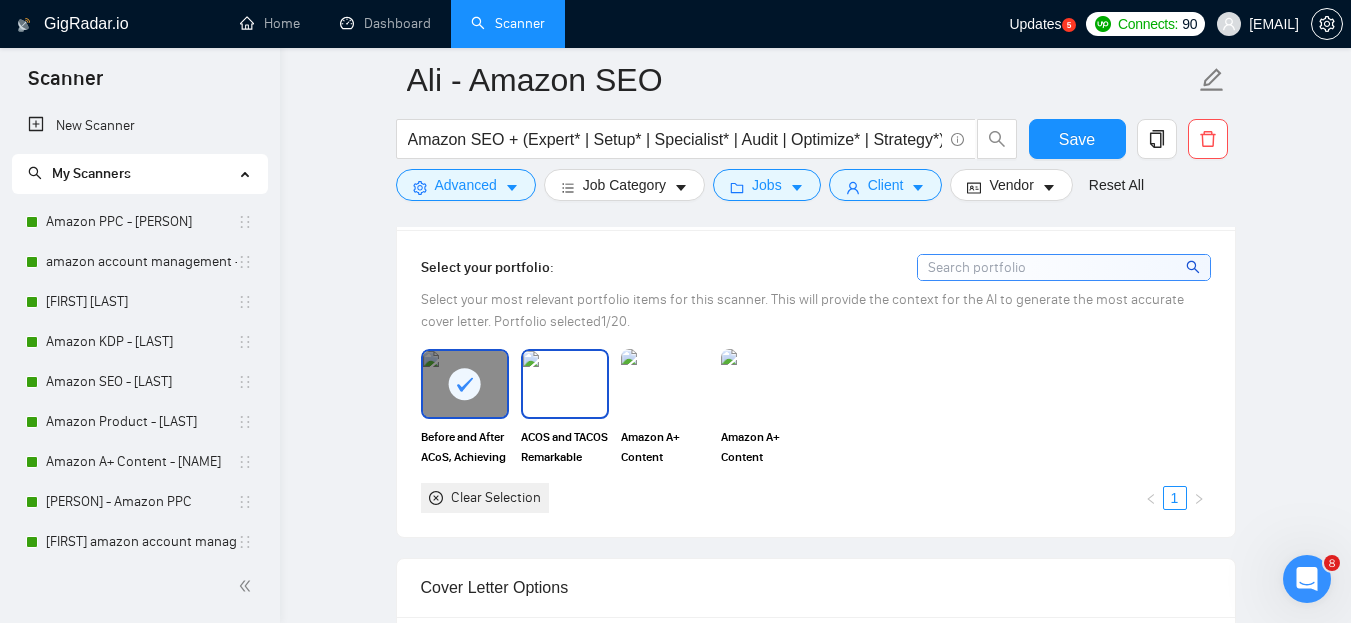 click at bounding box center (565, 384) 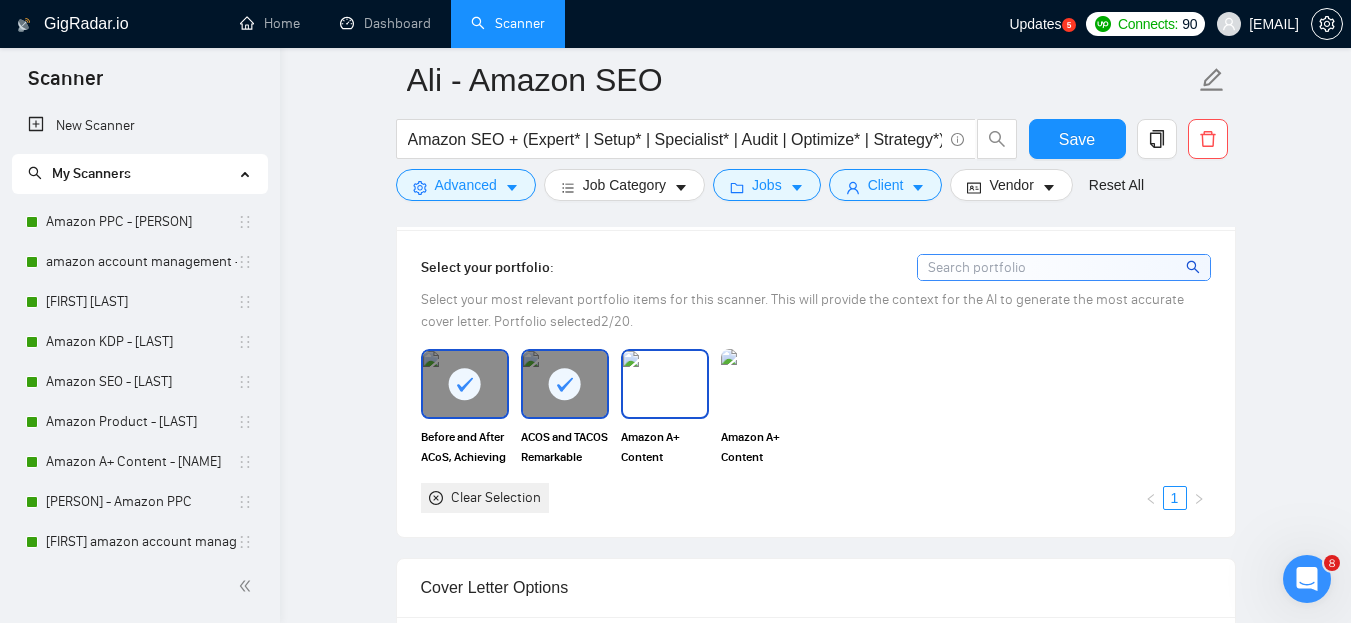 click at bounding box center [665, 384] 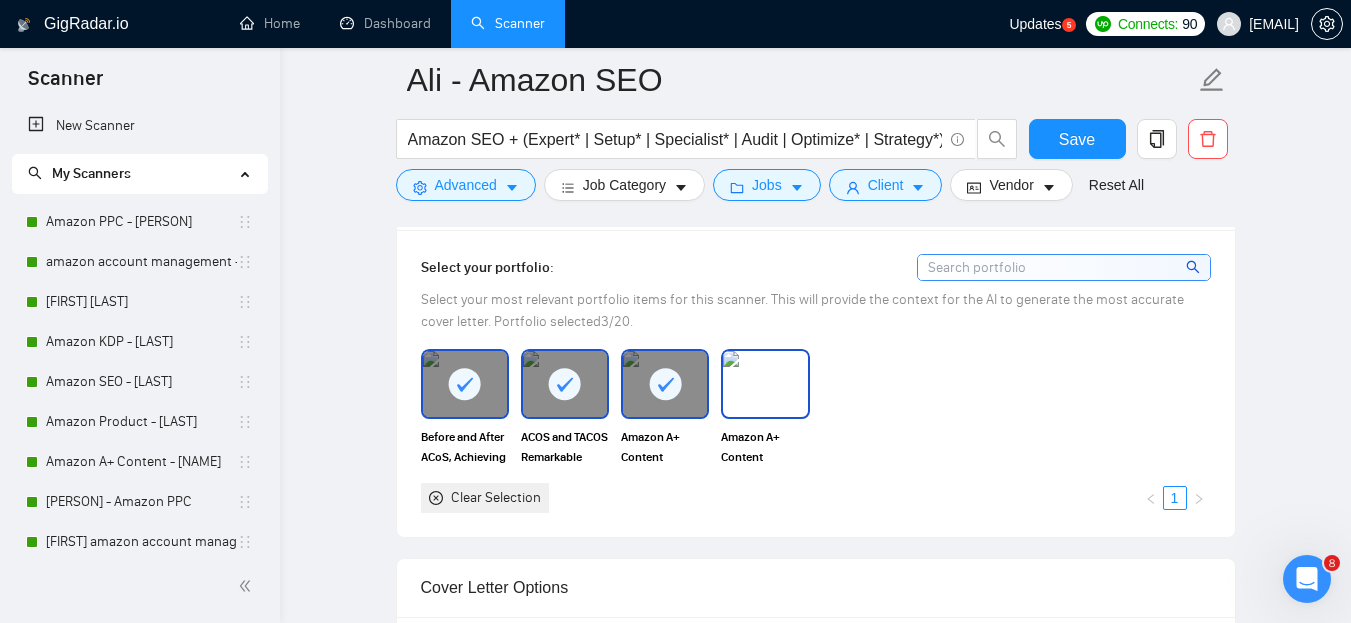 click at bounding box center (765, 384) 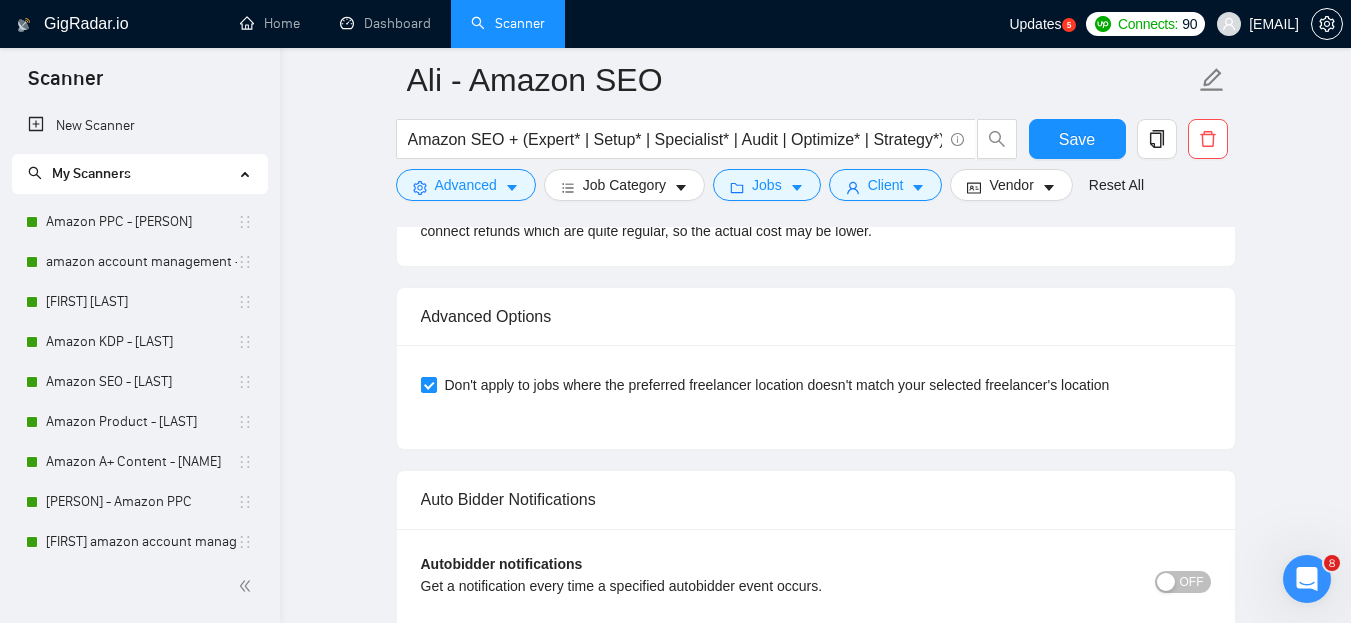scroll, scrollTop: 4123, scrollLeft: 0, axis: vertical 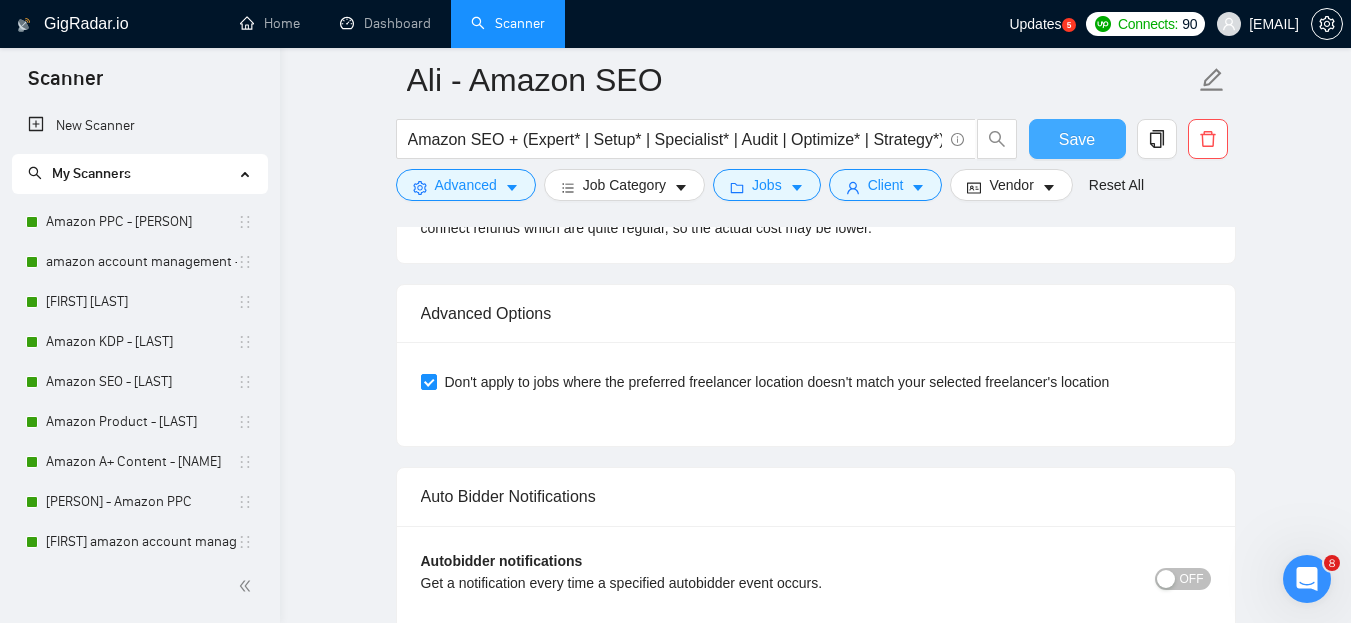 click on "Save" at bounding box center (1077, 139) 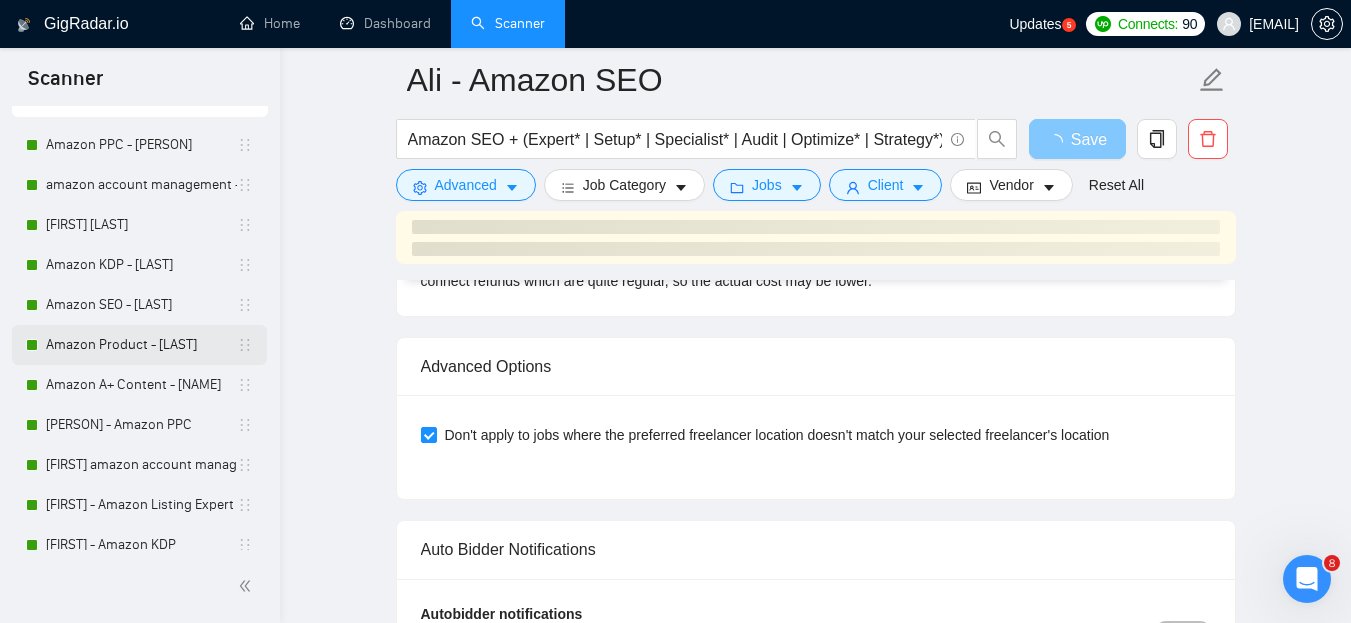 scroll, scrollTop: 76, scrollLeft: 0, axis: vertical 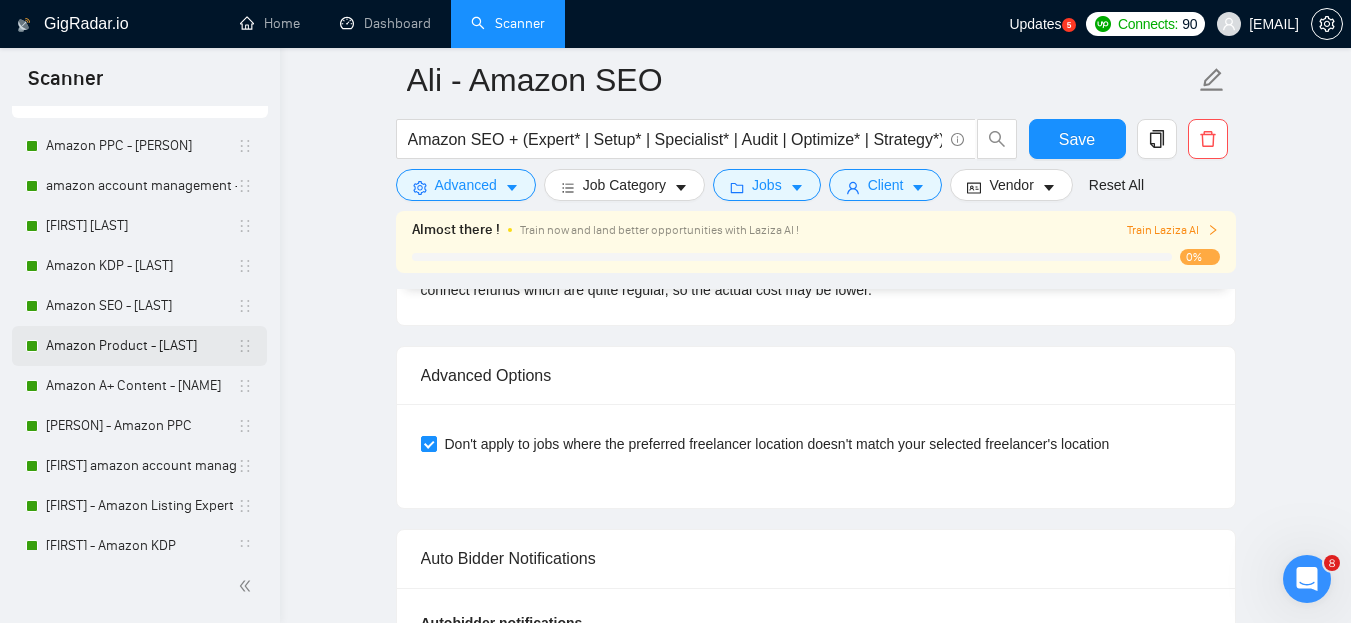 click on "Amazon Product - [NAME]" at bounding box center (141, 346) 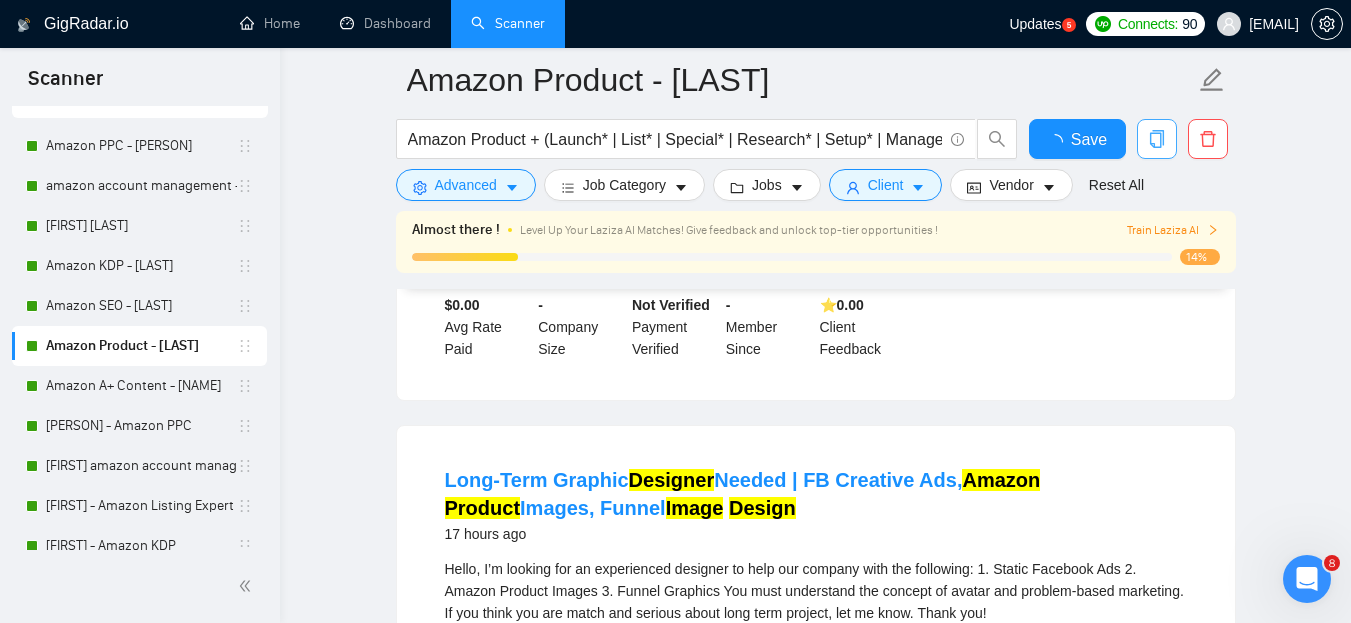 scroll, scrollTop: 4123, scrollLeft: 0, axis: vertical 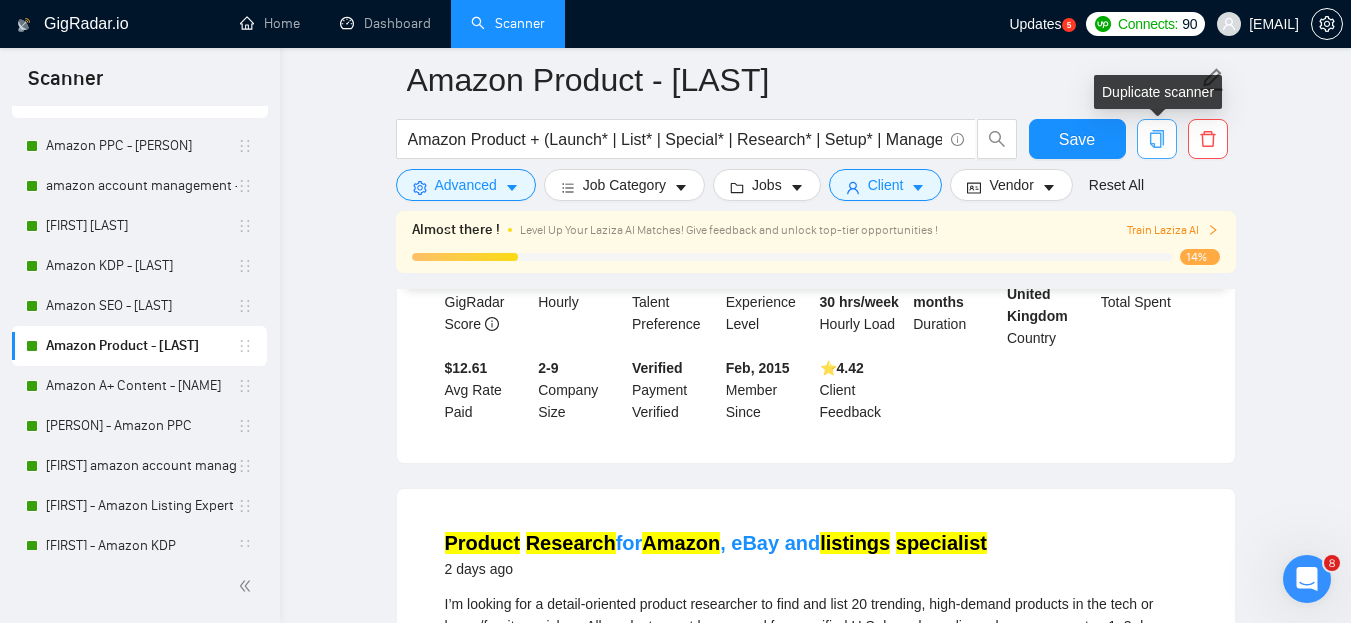 click 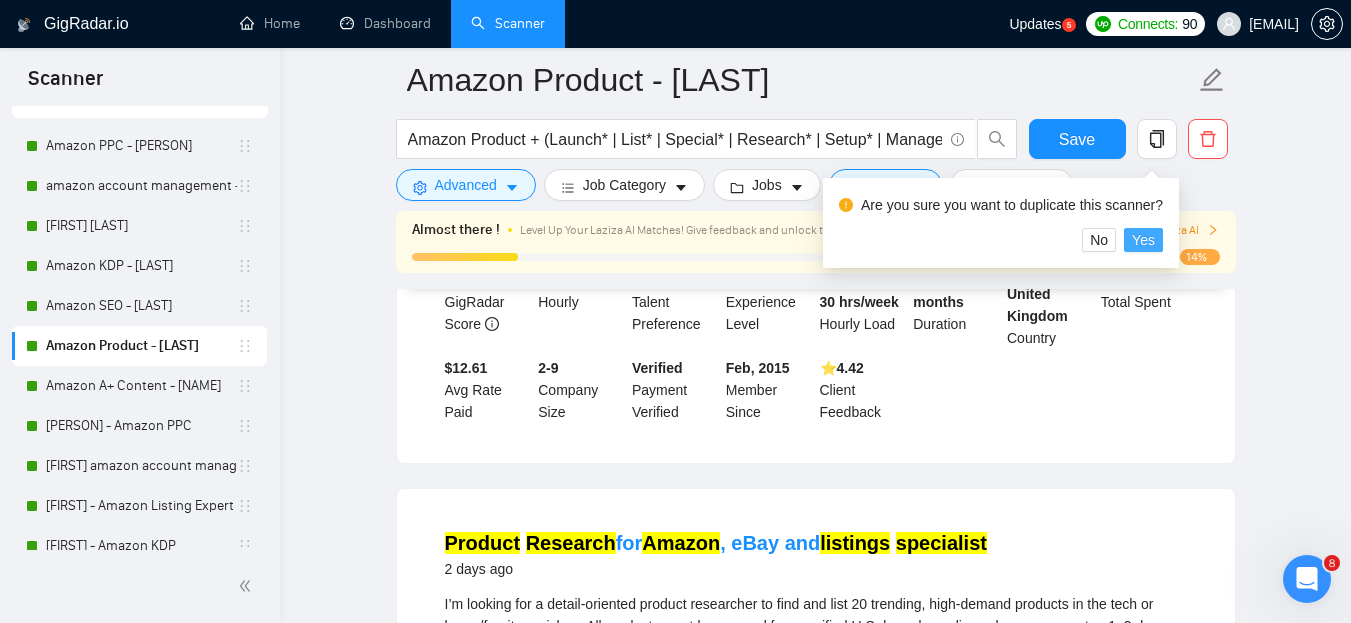 click on "Yes" at bounding box center [1143, 240] 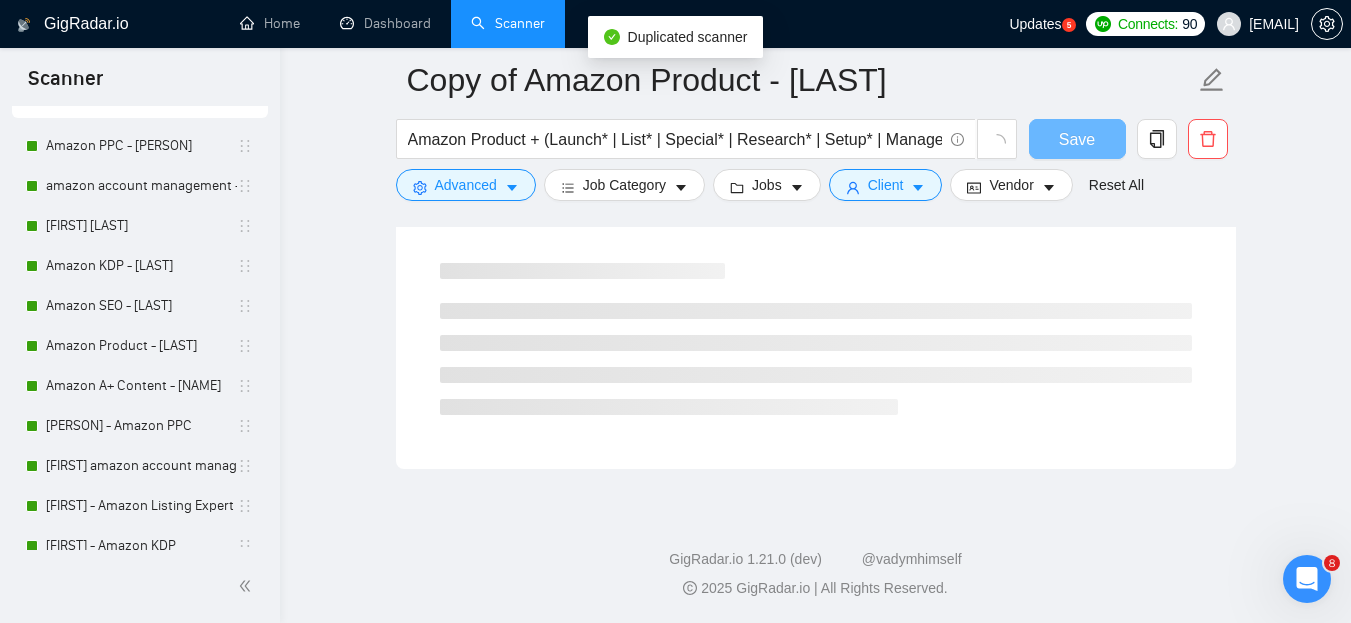 scroll, scrollTop: 106, scrollLeft: 0, axis: vertical 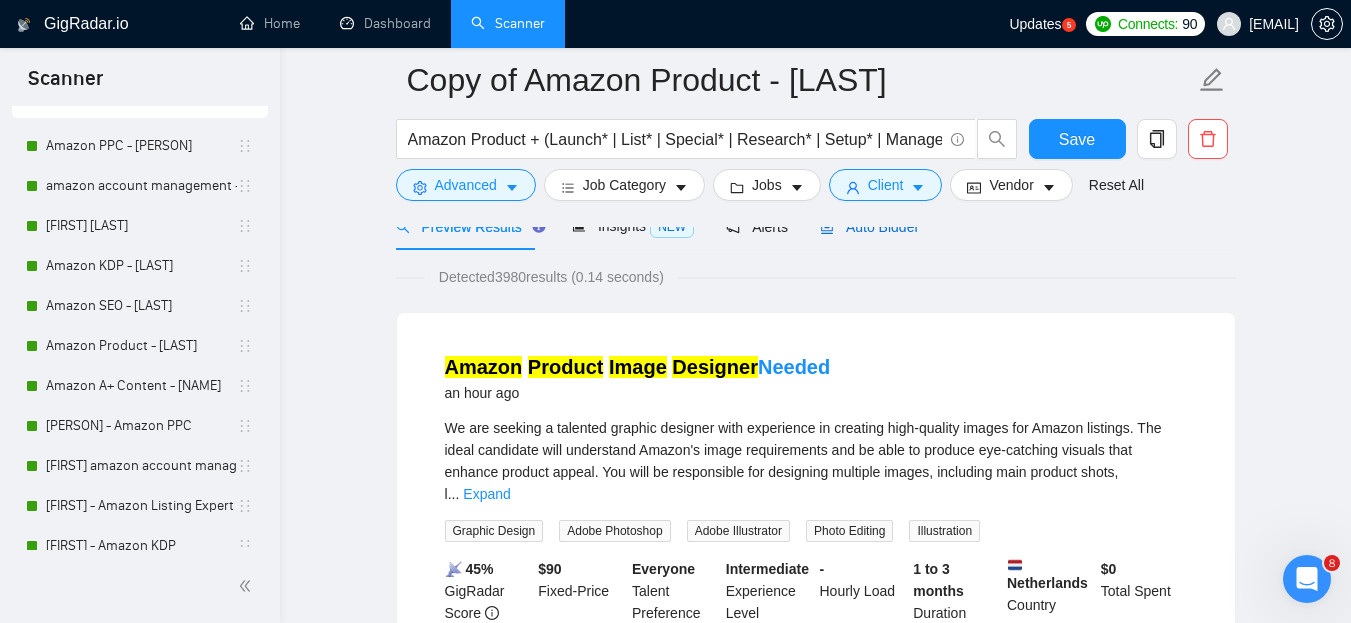 click on "Auto Bidder" at bounding box center (869, 227) 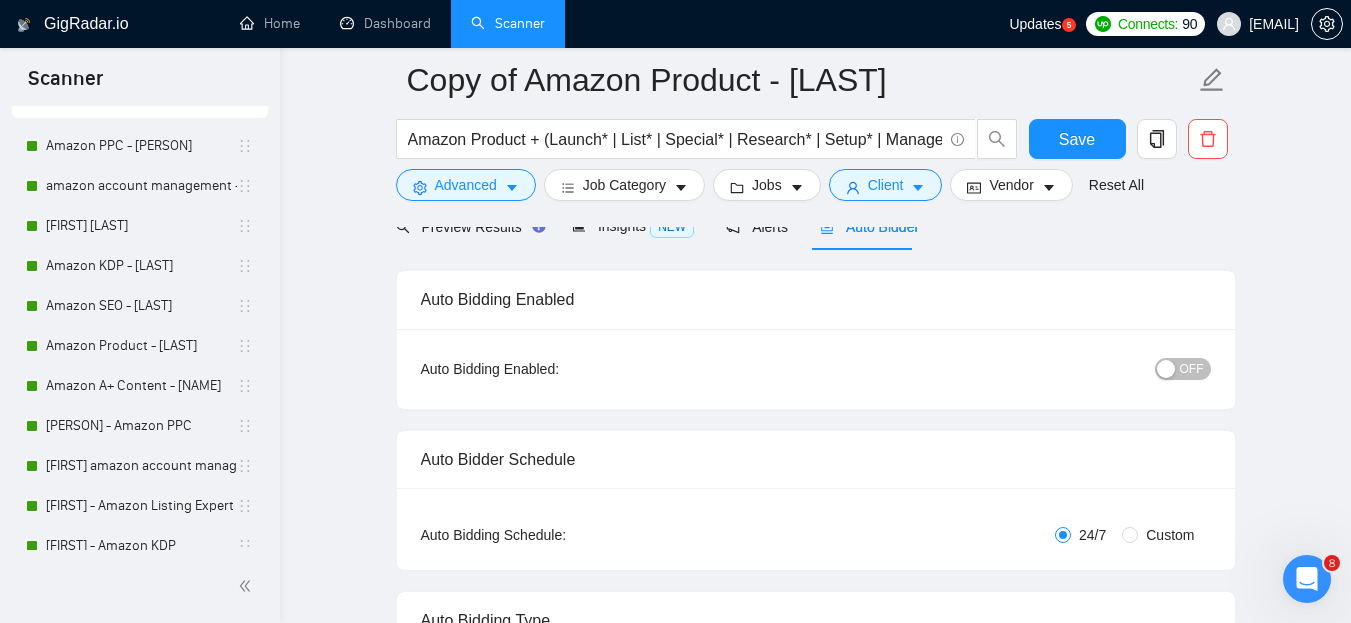 click on "OFF" at bounding box center (1192, 369) 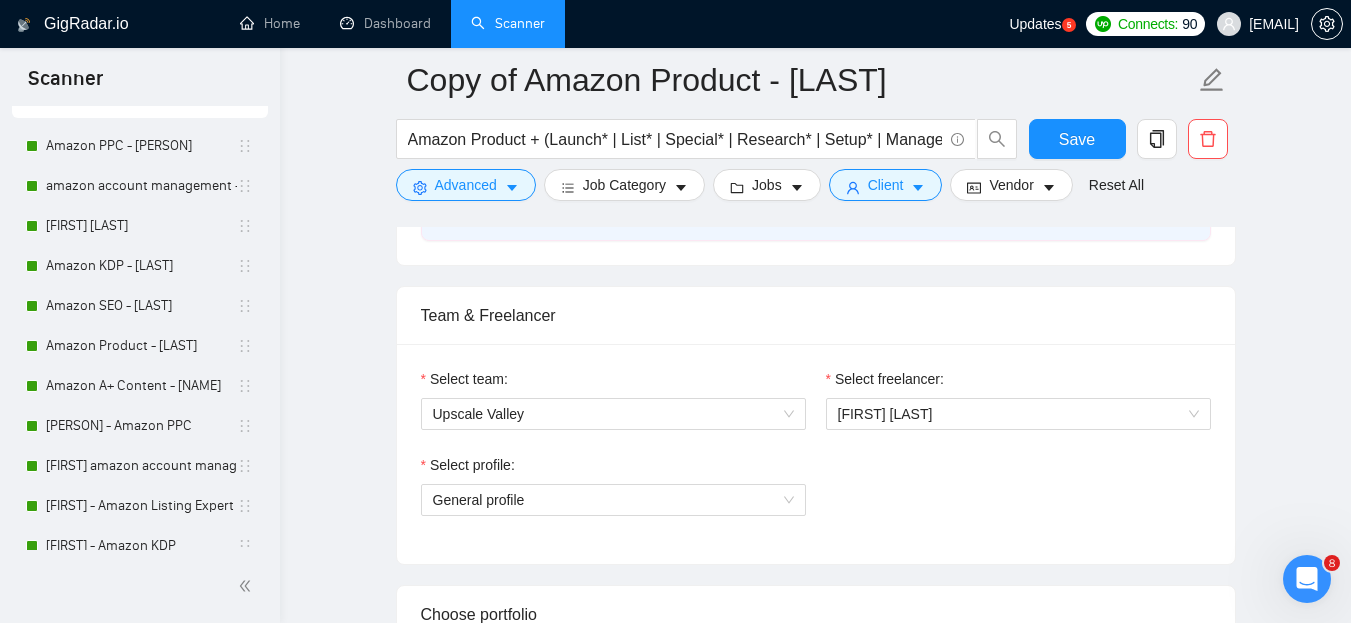 scroll, scrollTop: 1042, scrollLeft: 0, axis: vertical 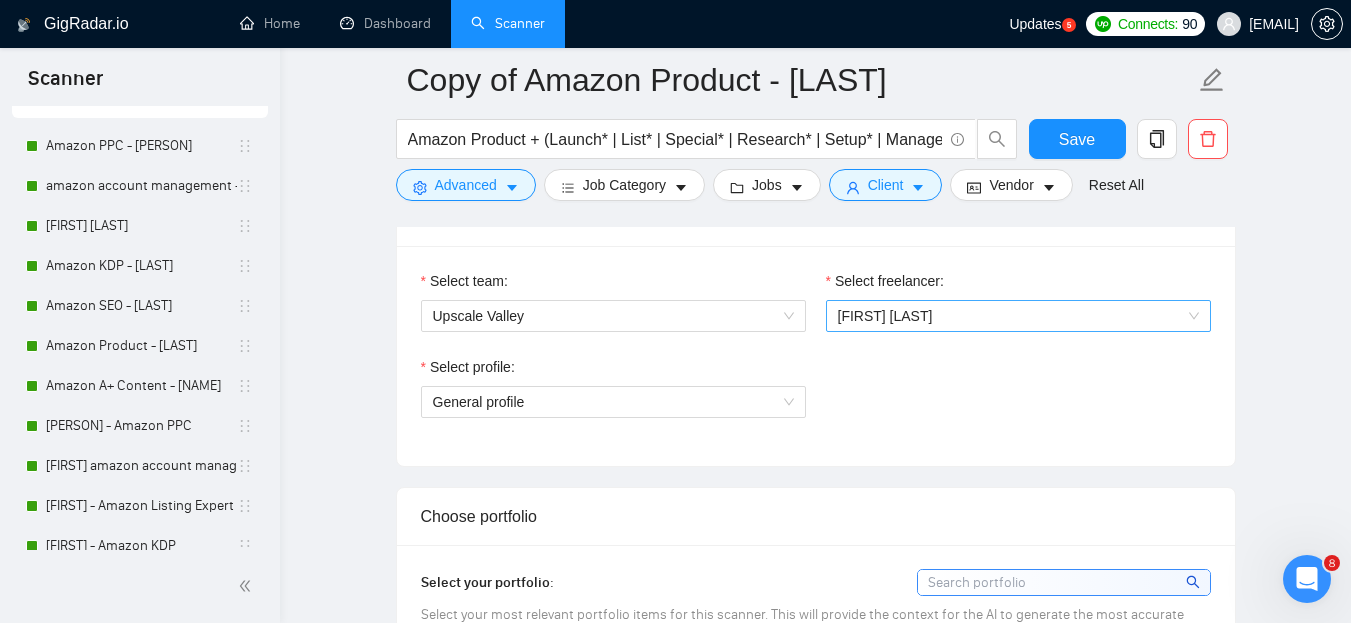 click on "[FIRST] [LAST]" at bounding box center [1018, 316] 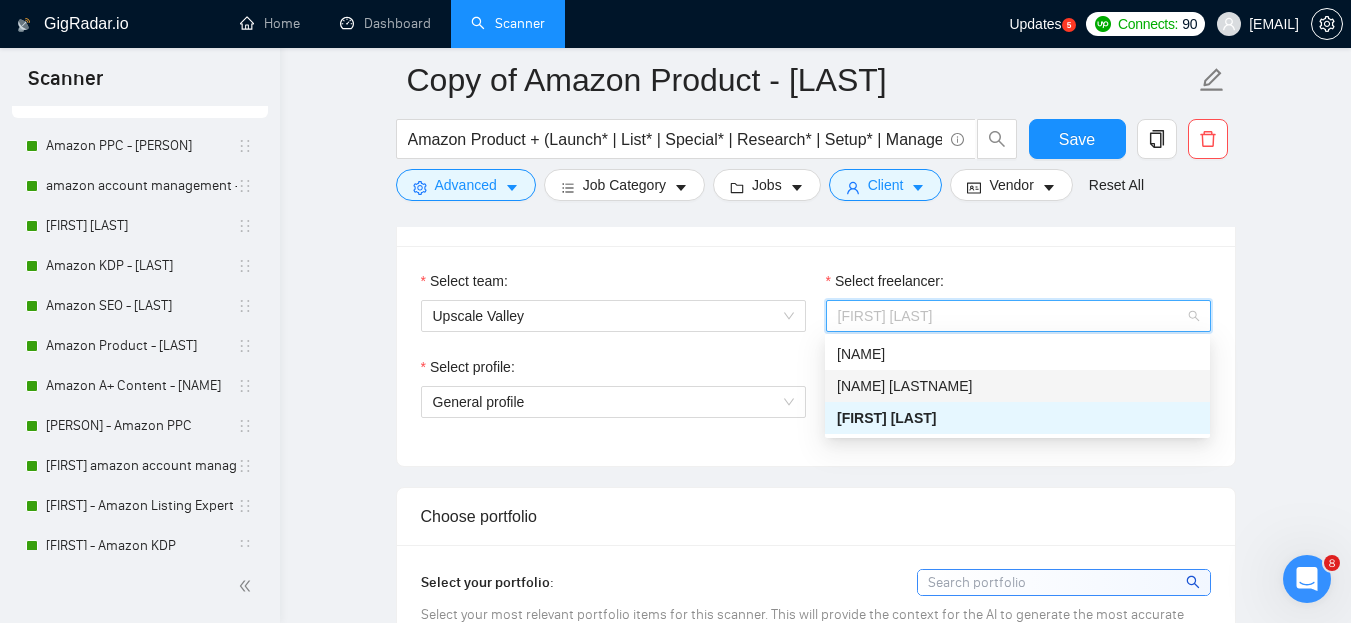 click on "[NAME] [LAST]" at bounding box center (1017, 386) 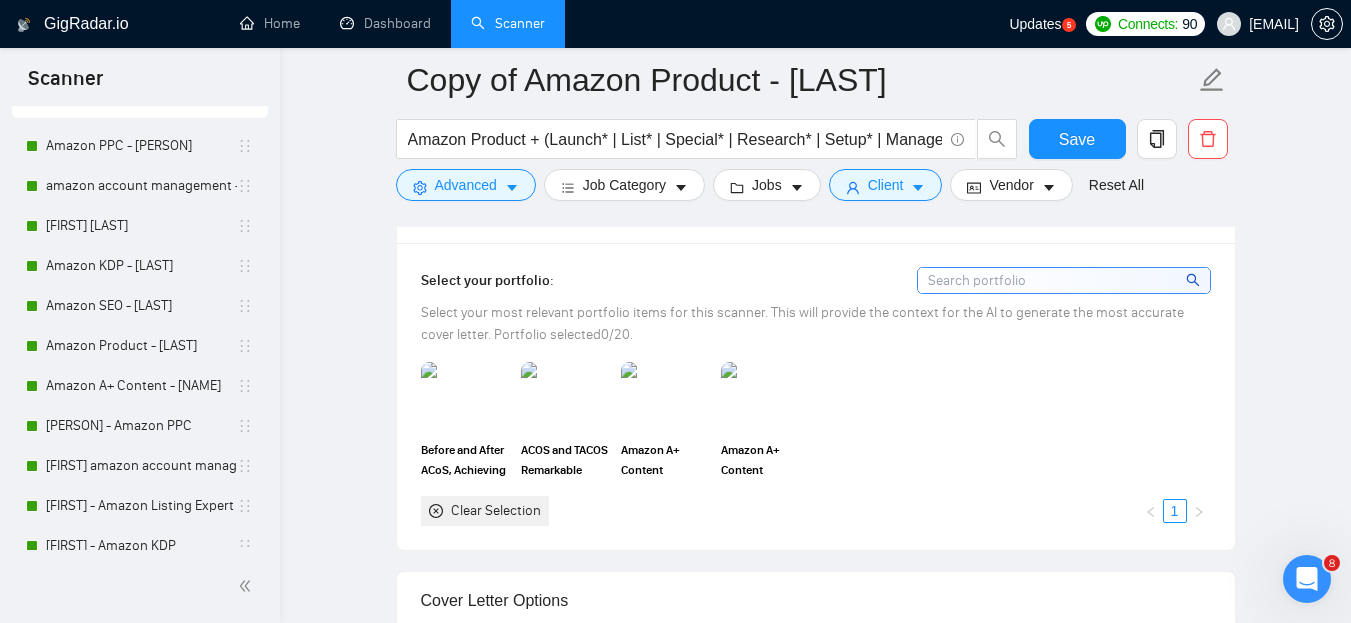 scroll, scrollTop: 1343, scrollLeft: 0, axis: vertical 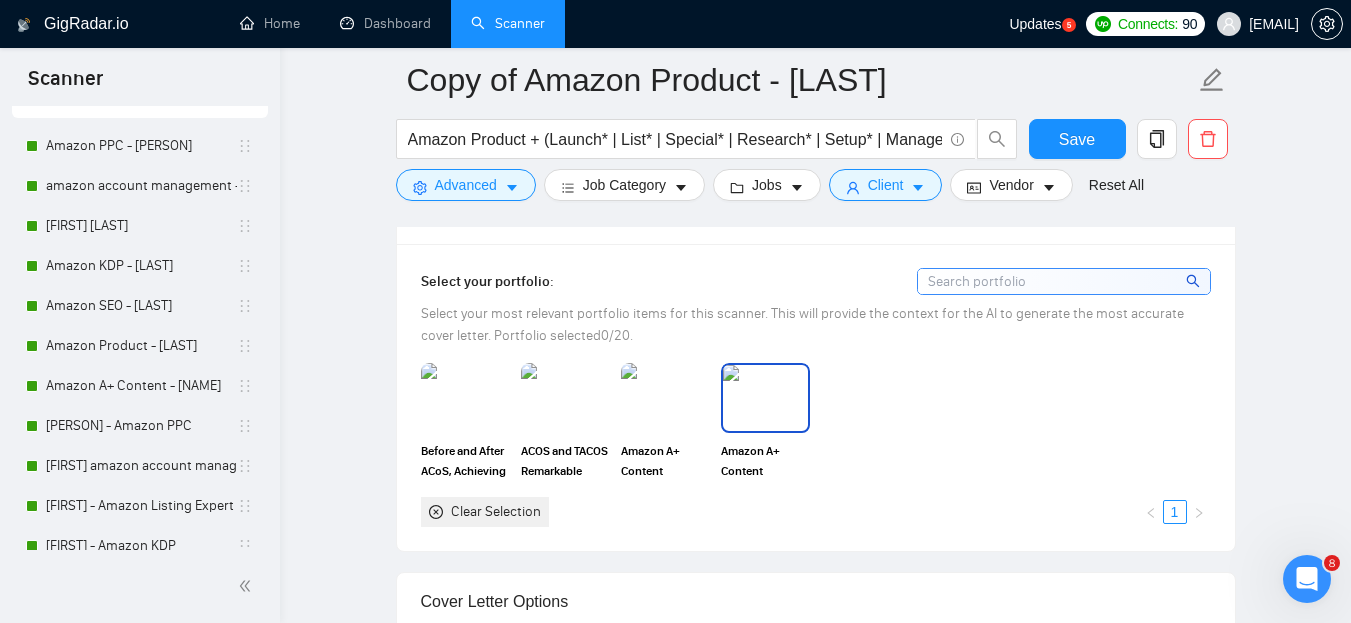 click at bounding box center [765, 398] 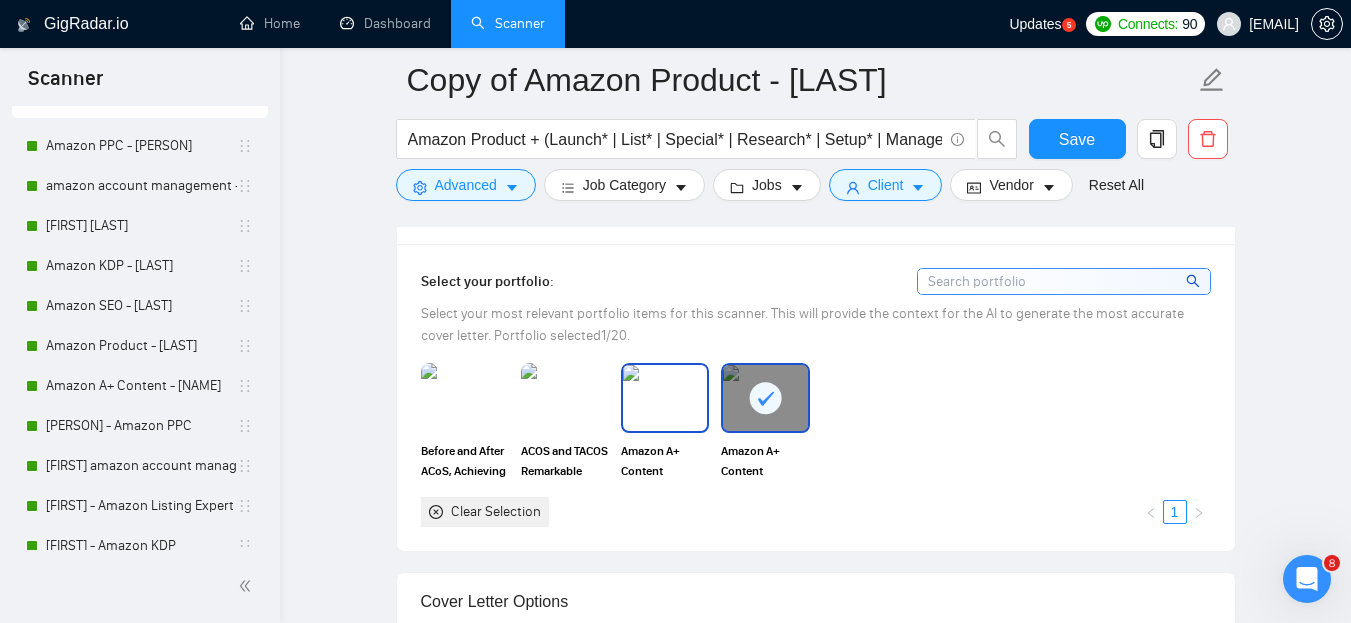 click at bounding box center [665, 398] 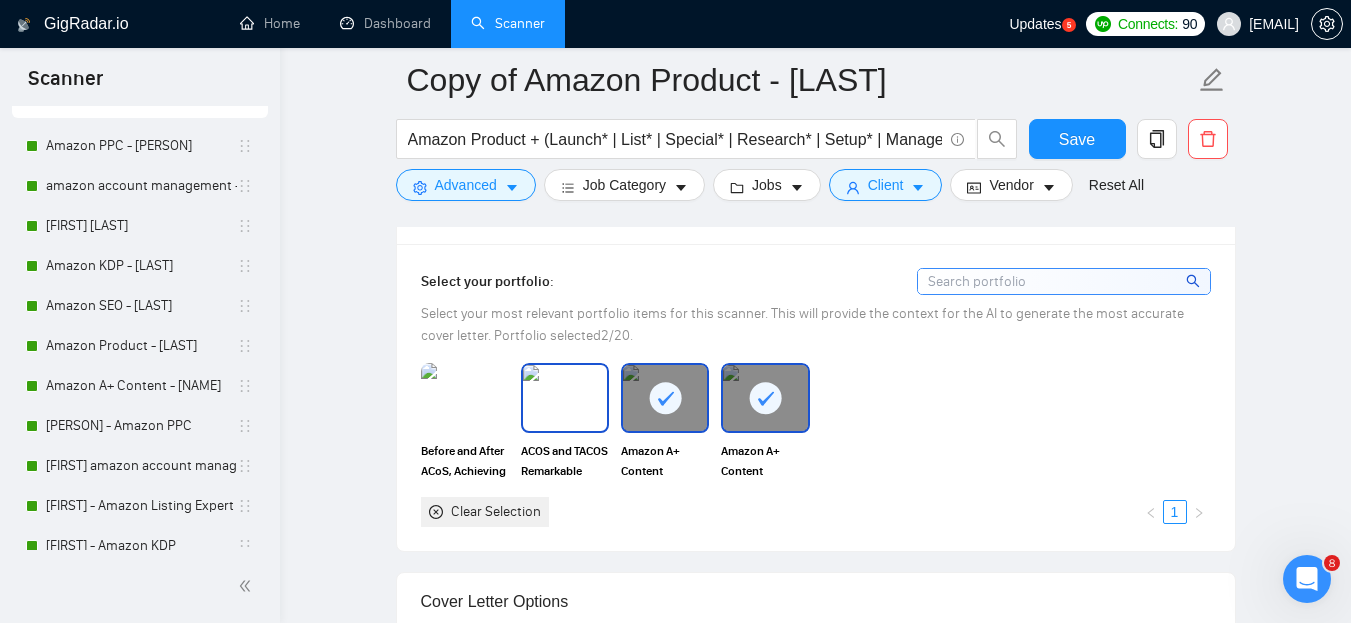 click at bounding box center [565, 398] 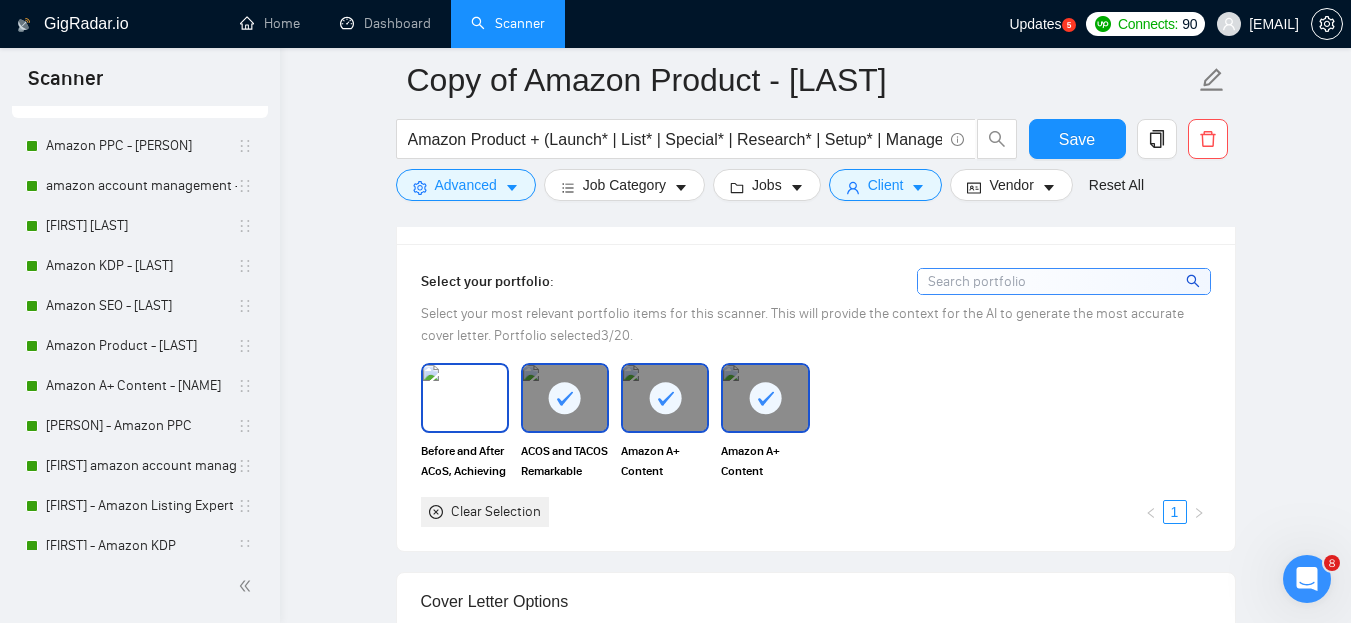 click at bounding box center [465, 398] 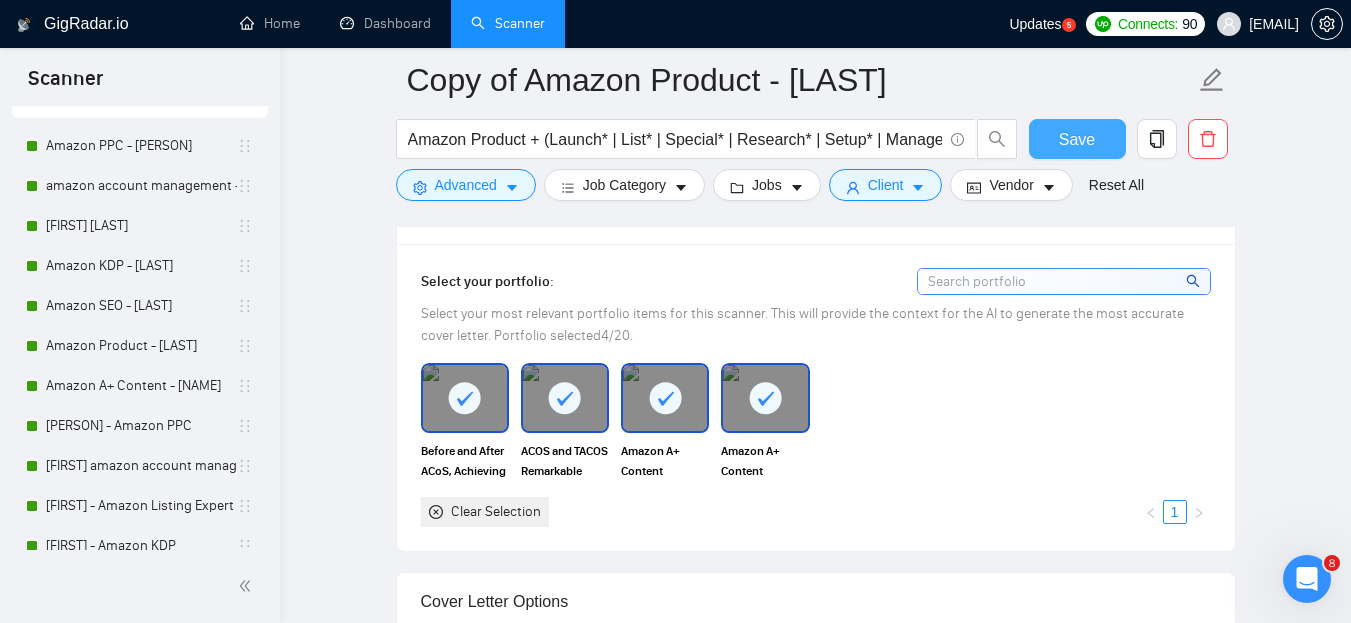 click on "Save" at bounding box center [1077, 139] 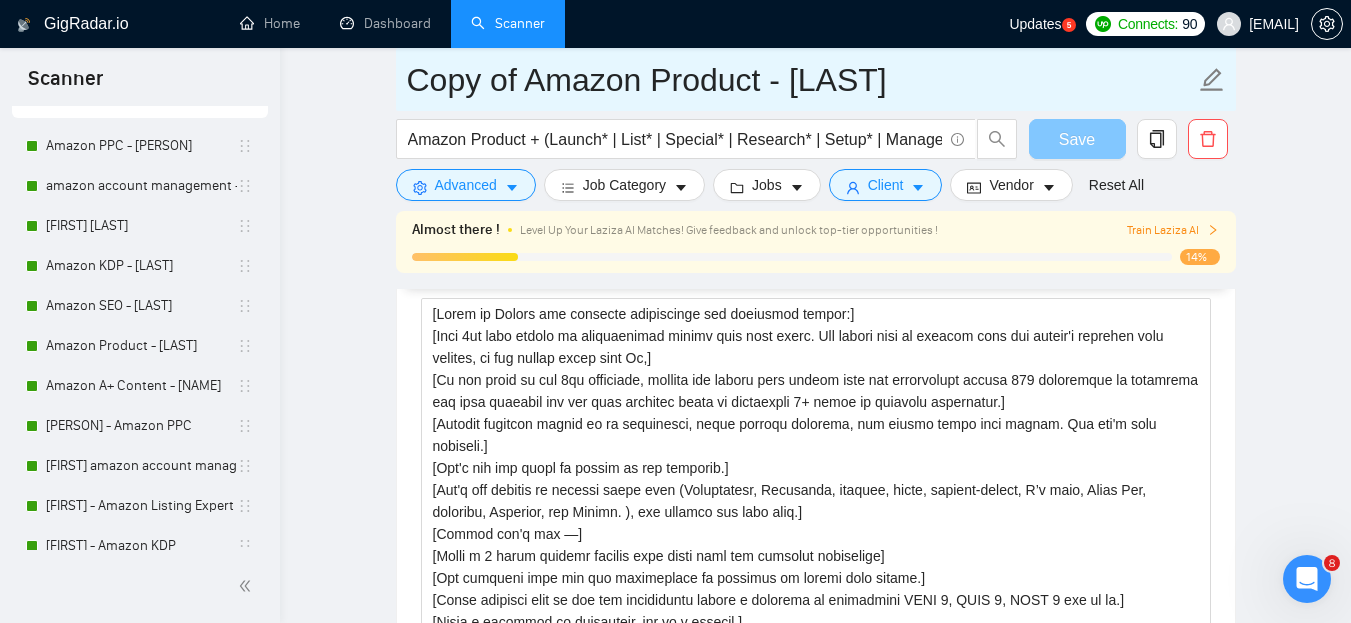 type 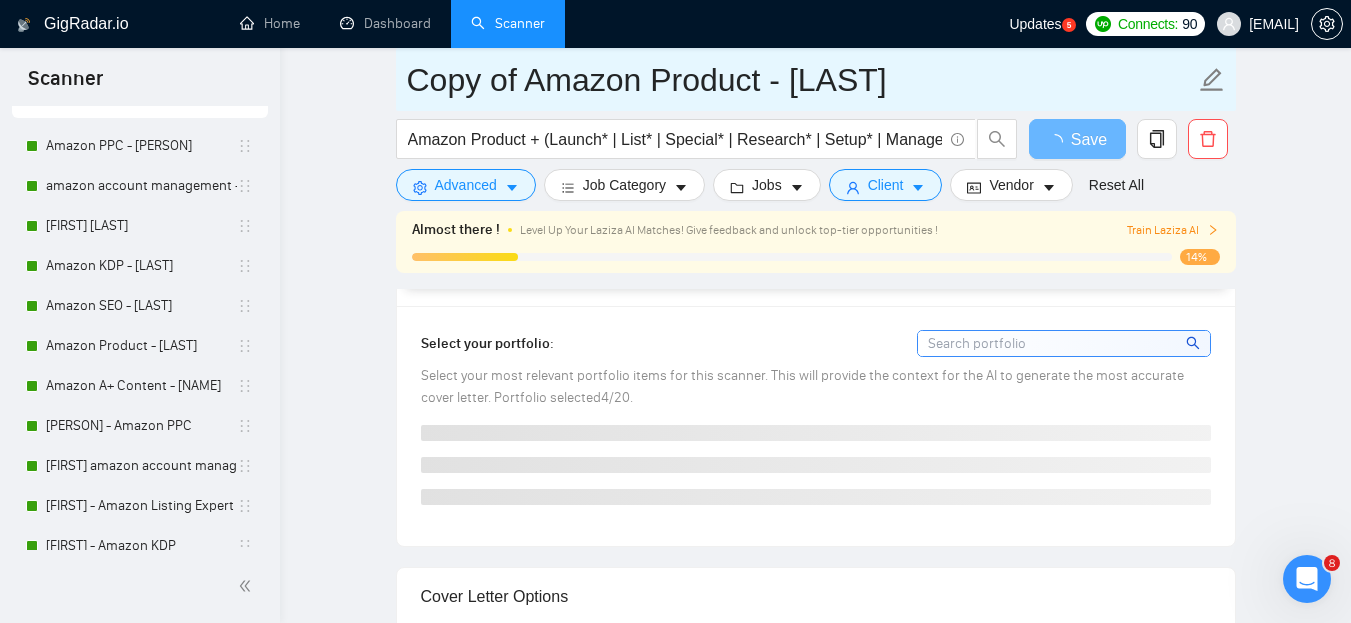 click on "Copy of Amazon Product - Rameen" at bounding box center [801, 80] 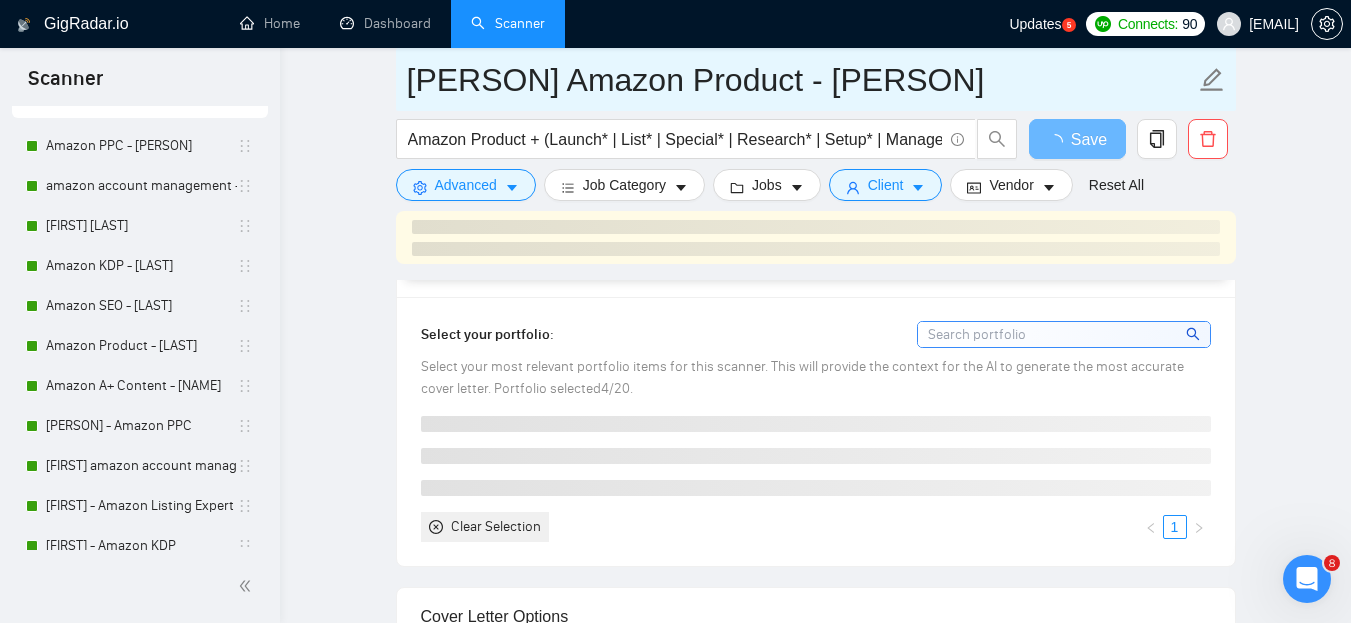 type on "Ali - Amazon Product - Rameen" 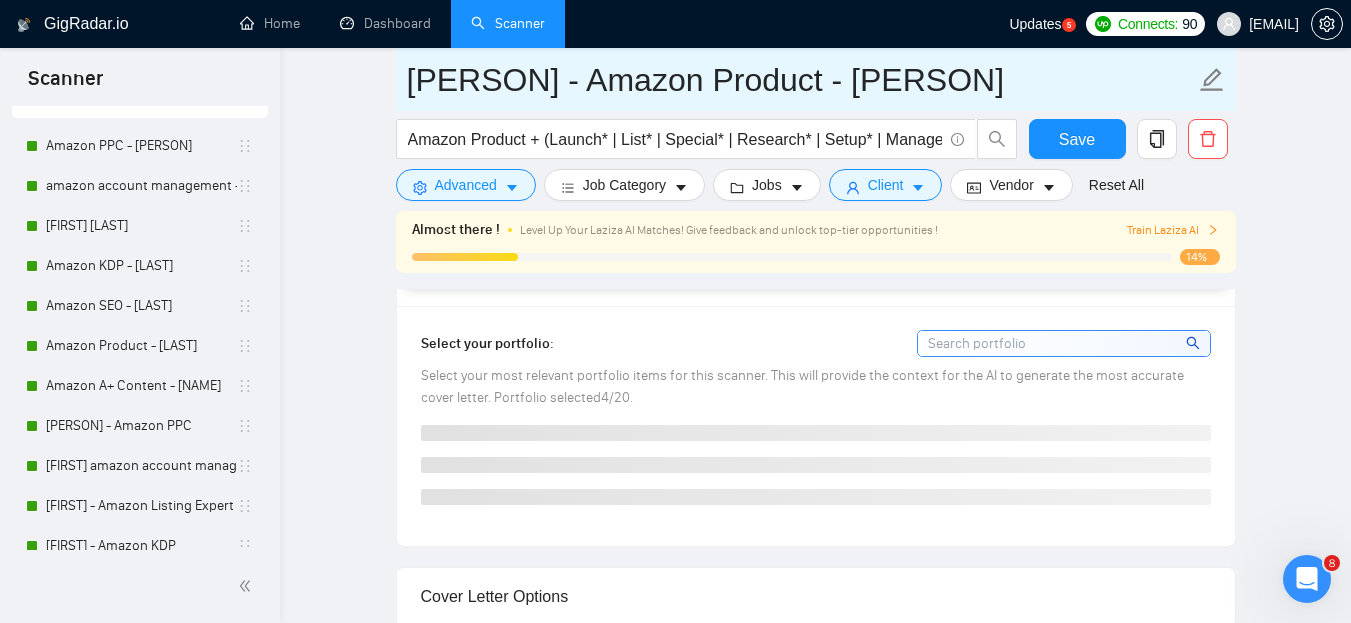 type 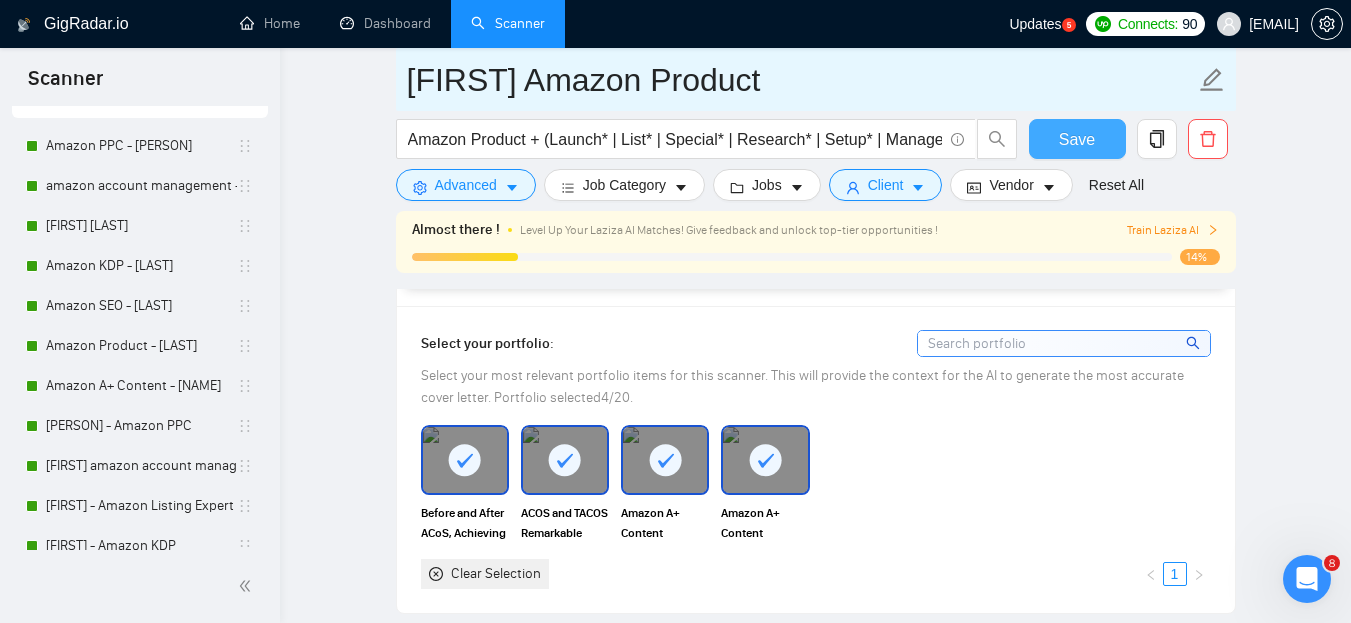type on "Ali - Amazon Product" 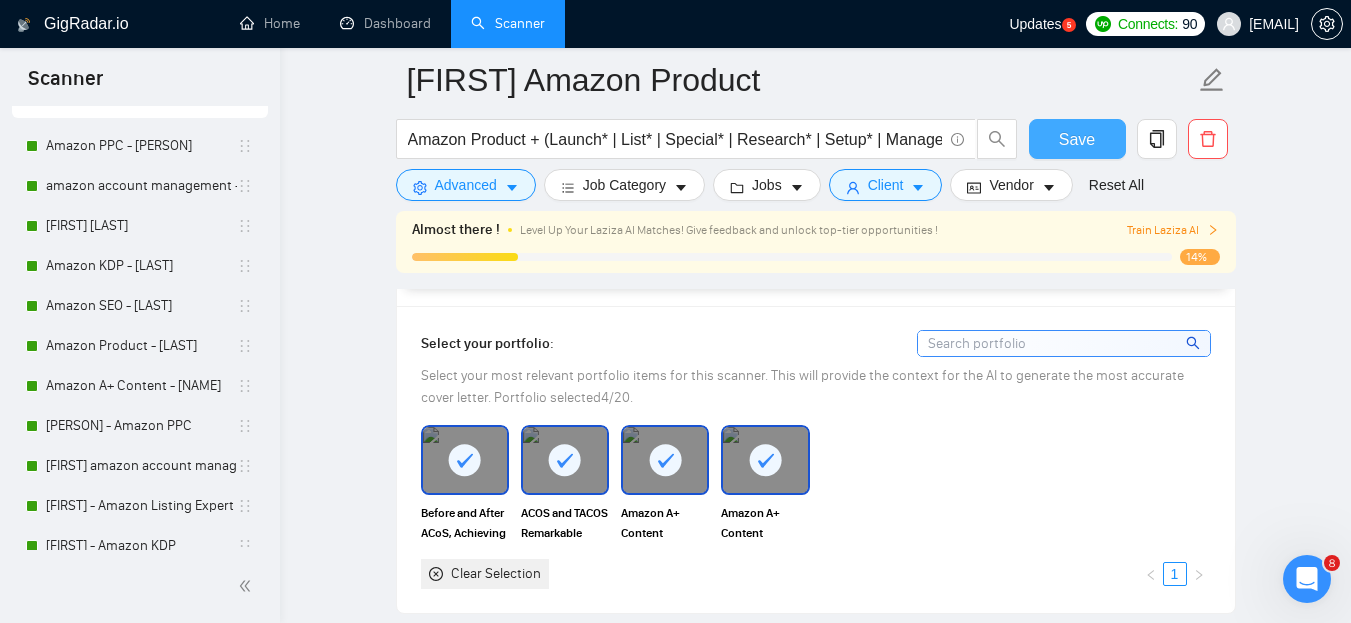 click on "Save" at bounding box center [1077, 139] 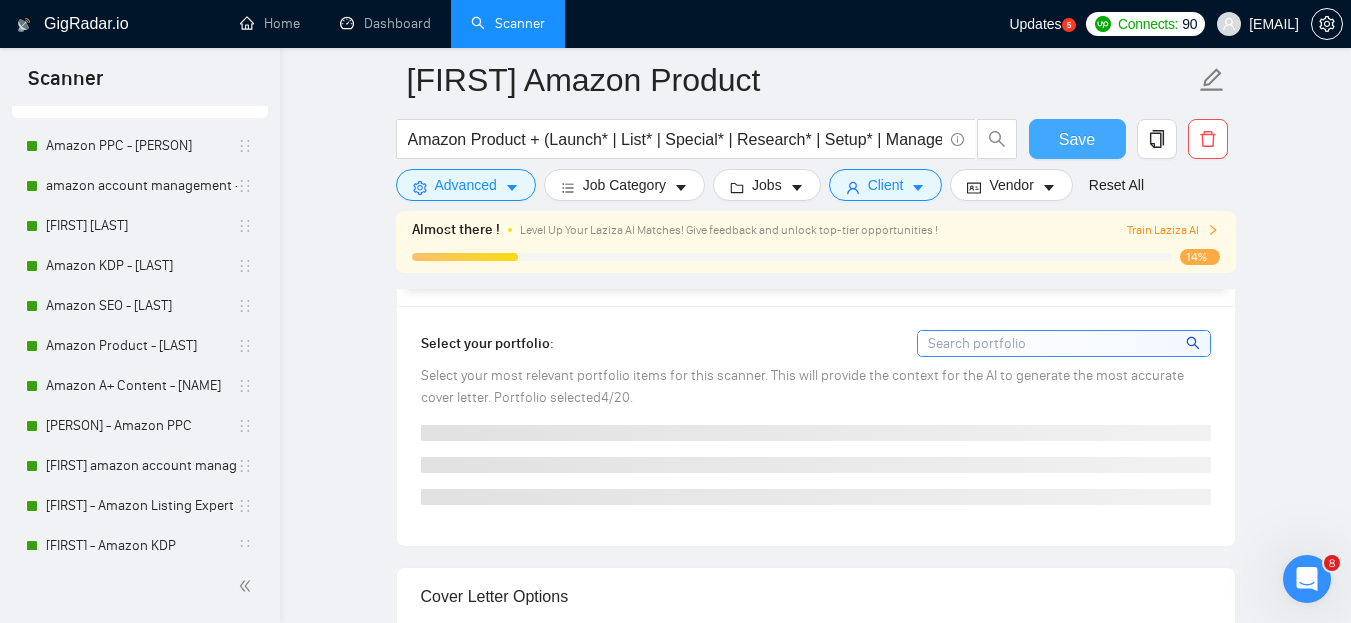 type 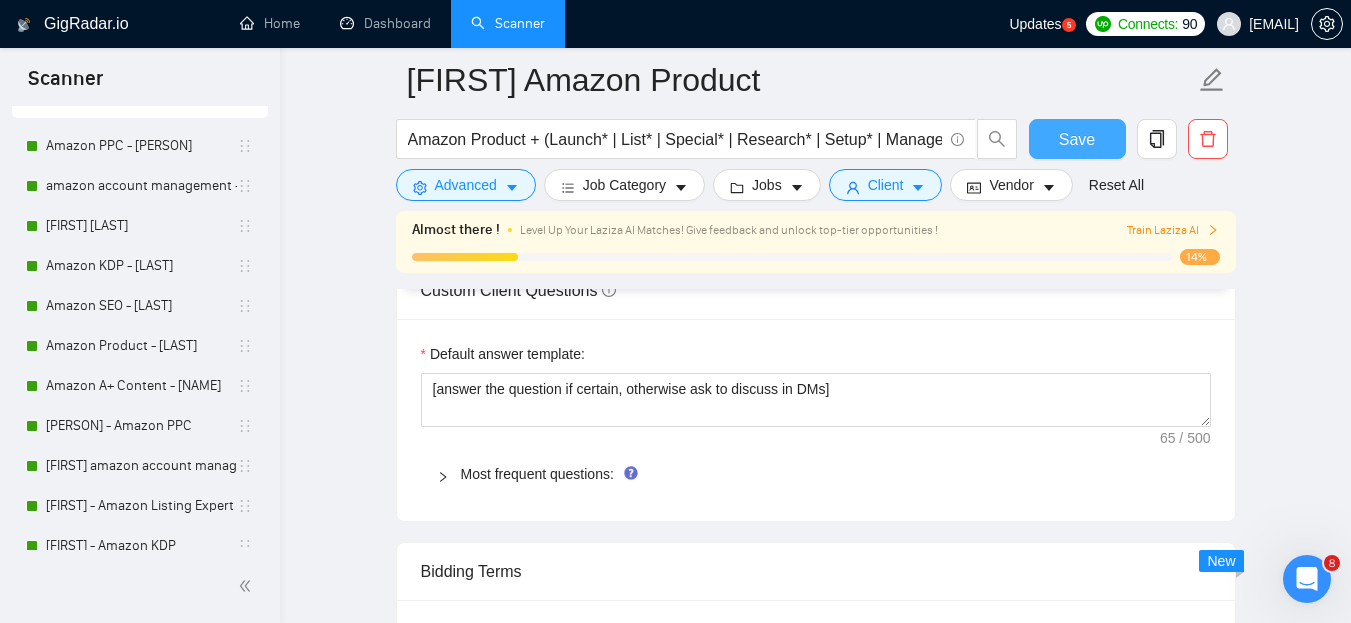 scroll, scrollTop: 2357, scrollLeft: 0, axis: vertical 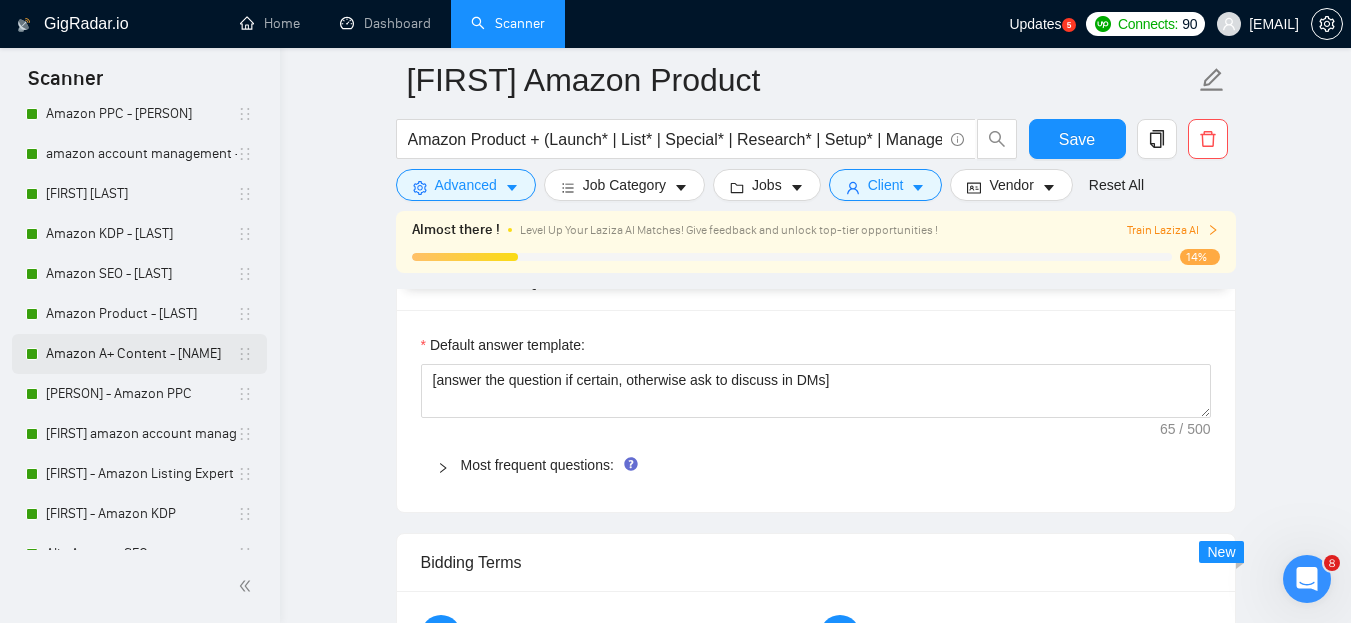 click on "Amazon A+ Content - Rameen" at bounding box center (141, 354) 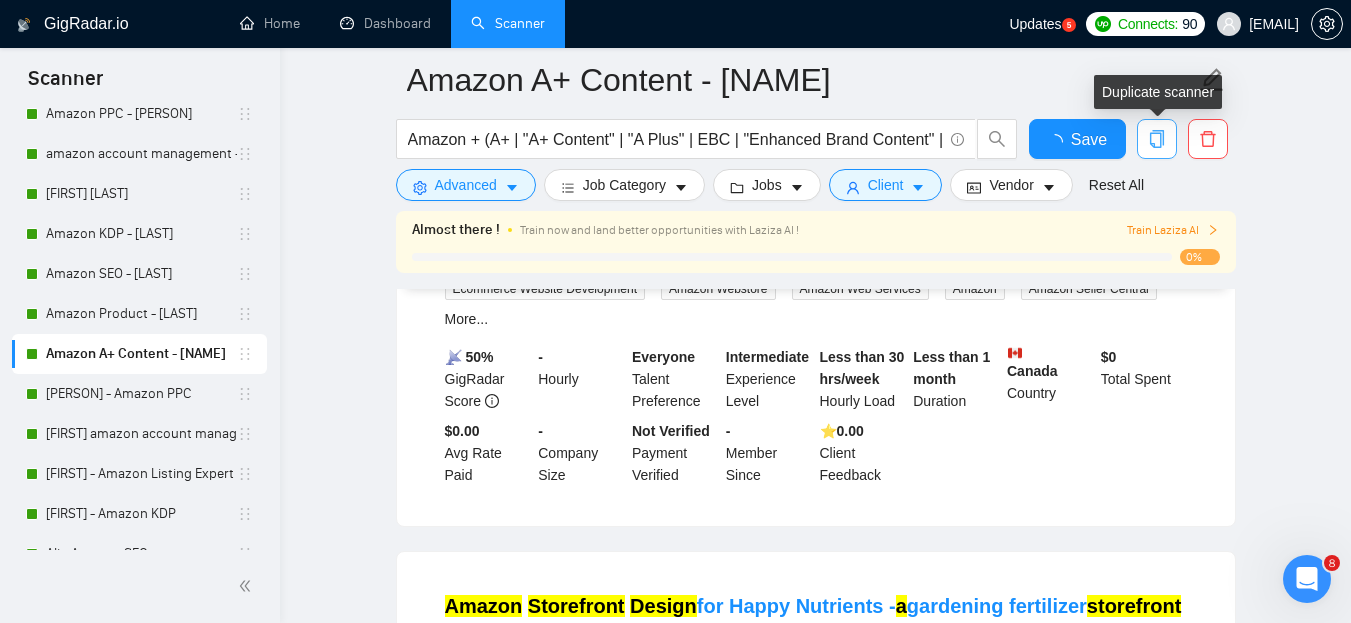 scroll, scrollTop: 2357, scrollLeft: 0, axis: vertical 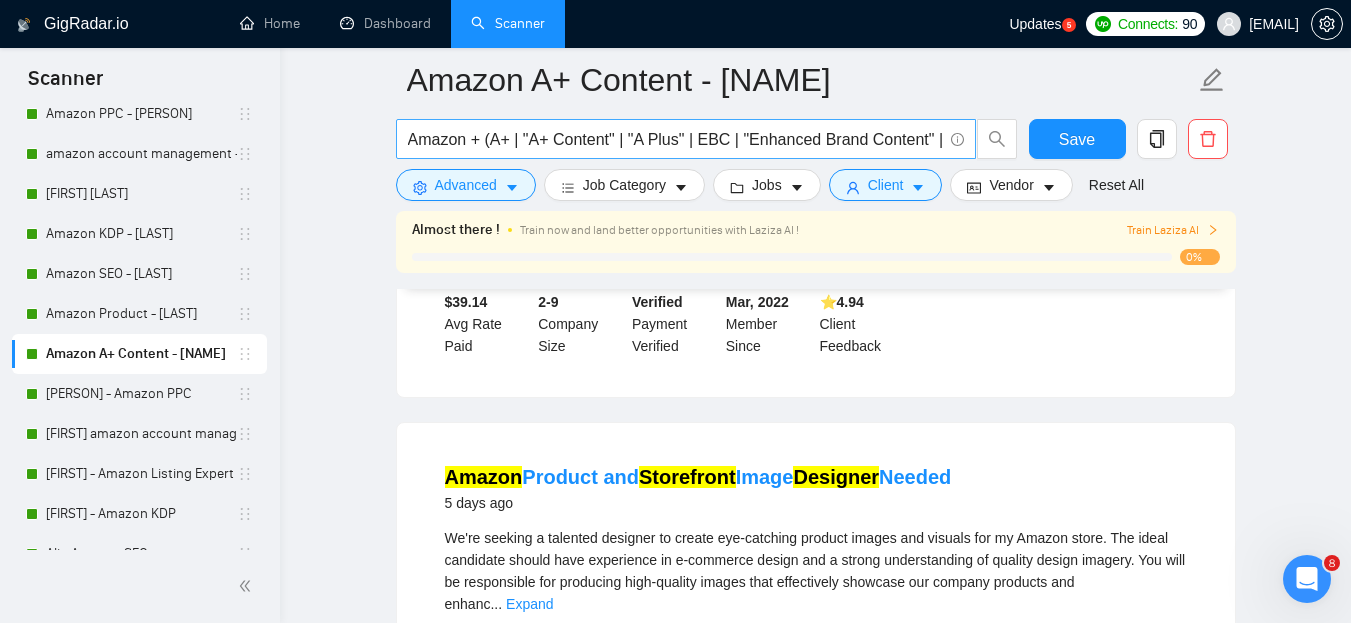 click on "Amazon + (A+ | "A+ Content" | "A Plus" | EBC | "Enhanced Brand Content" | Storefront ) + (Content | Listing* | Design* | Store | Brand* | Fix | Setup | Manage*)" at bounding box center (675, 139) 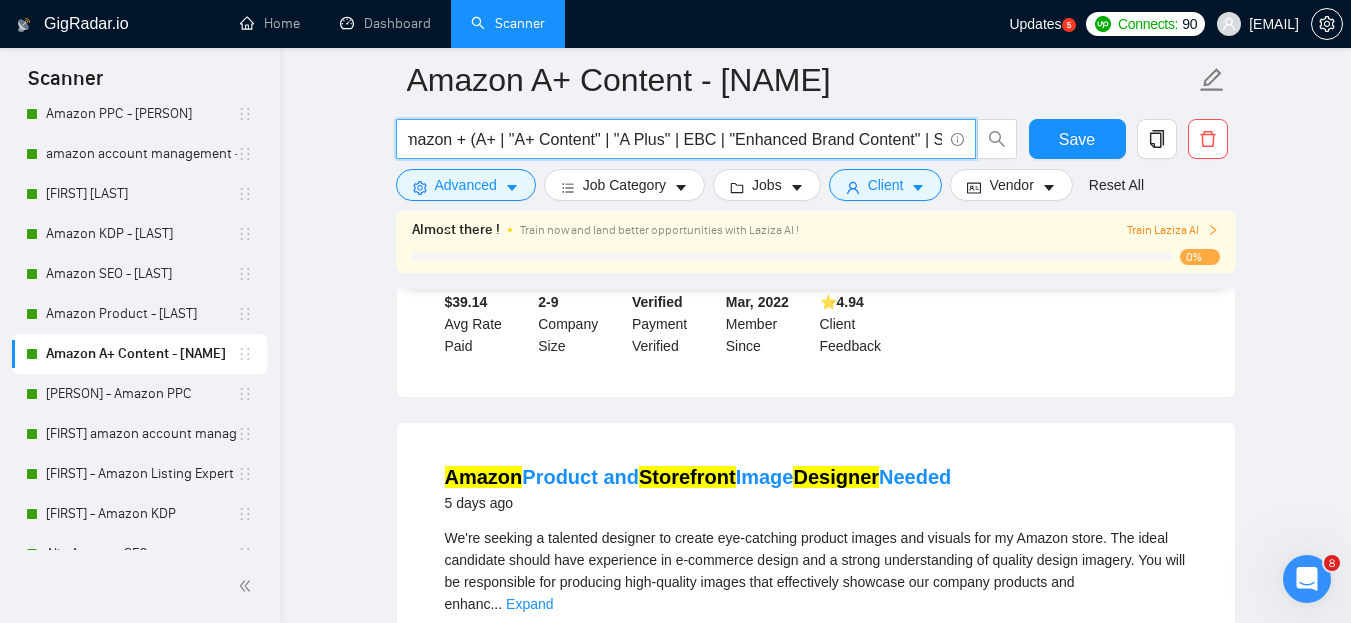 scroll, scrollTop: 0, scrollLeft: 0, axis: both 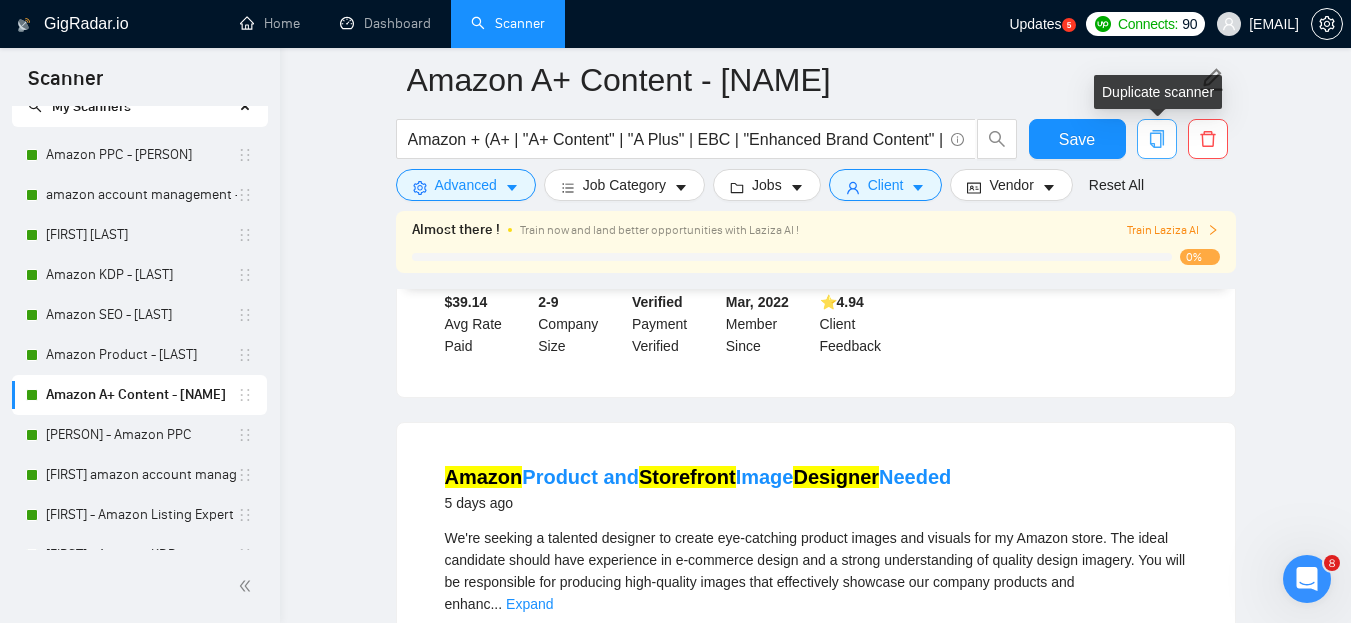 click 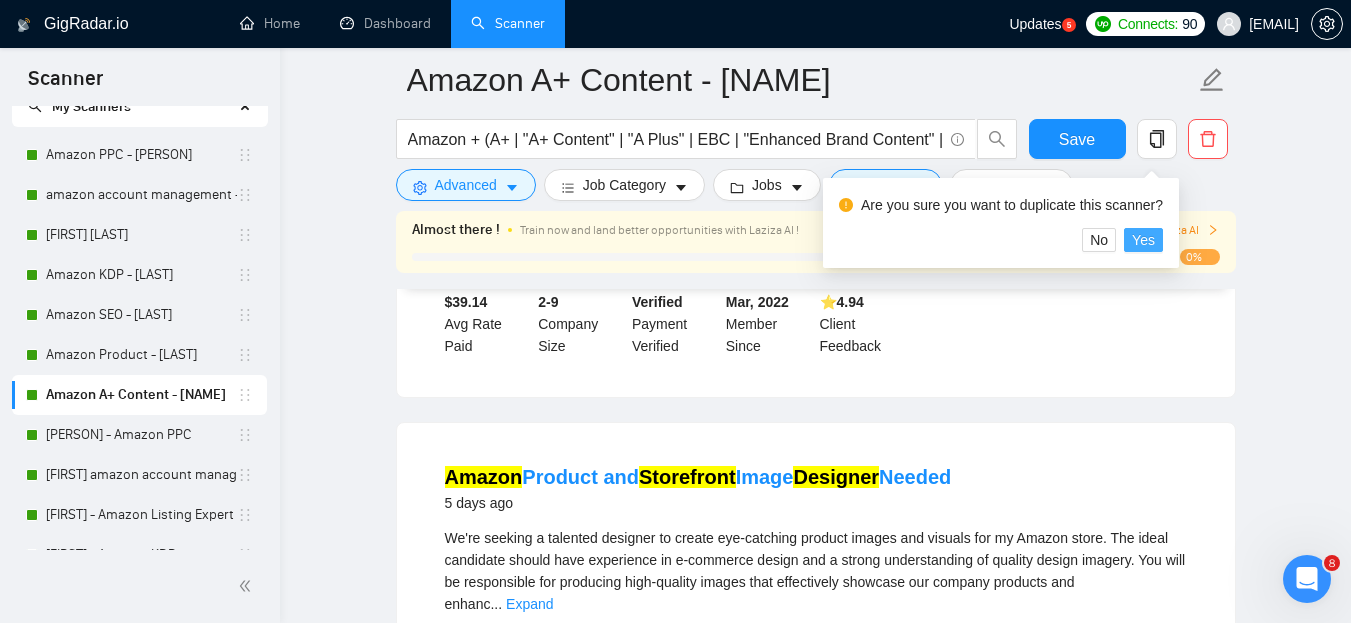 click on "Yes" at bounding box center (1143, 240) 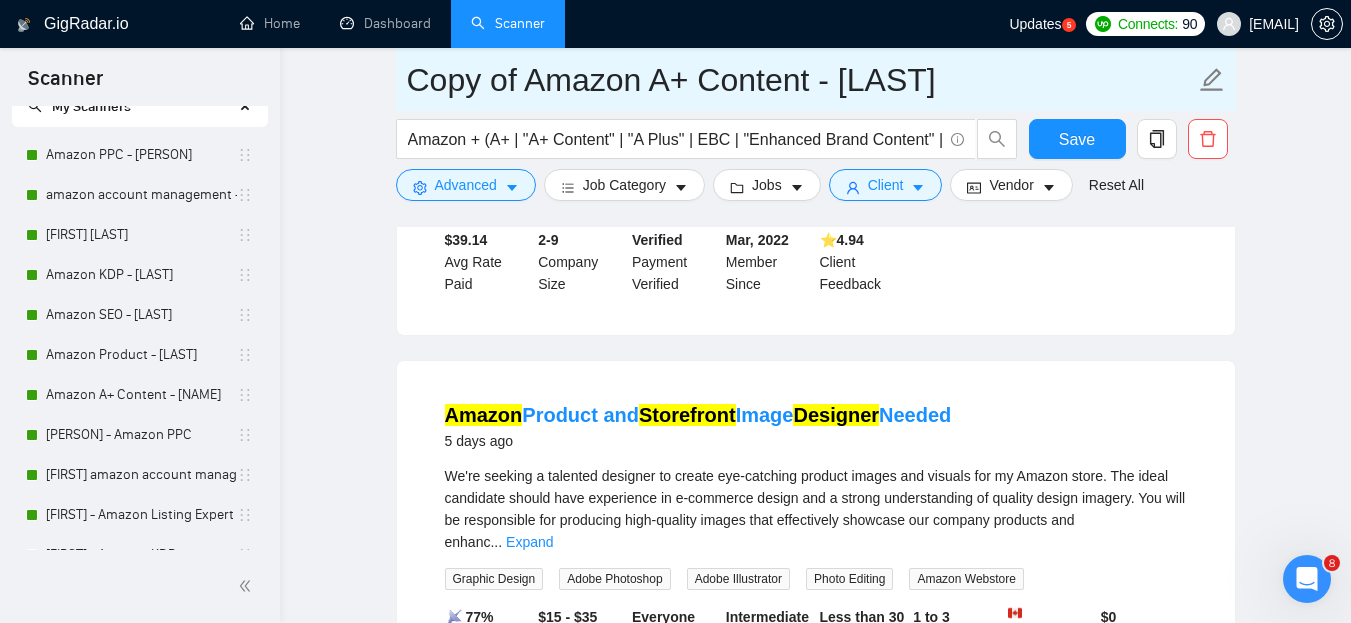 click on "Copy of Amazon A+ Content - Rameen" at bounding box center [801, 80] 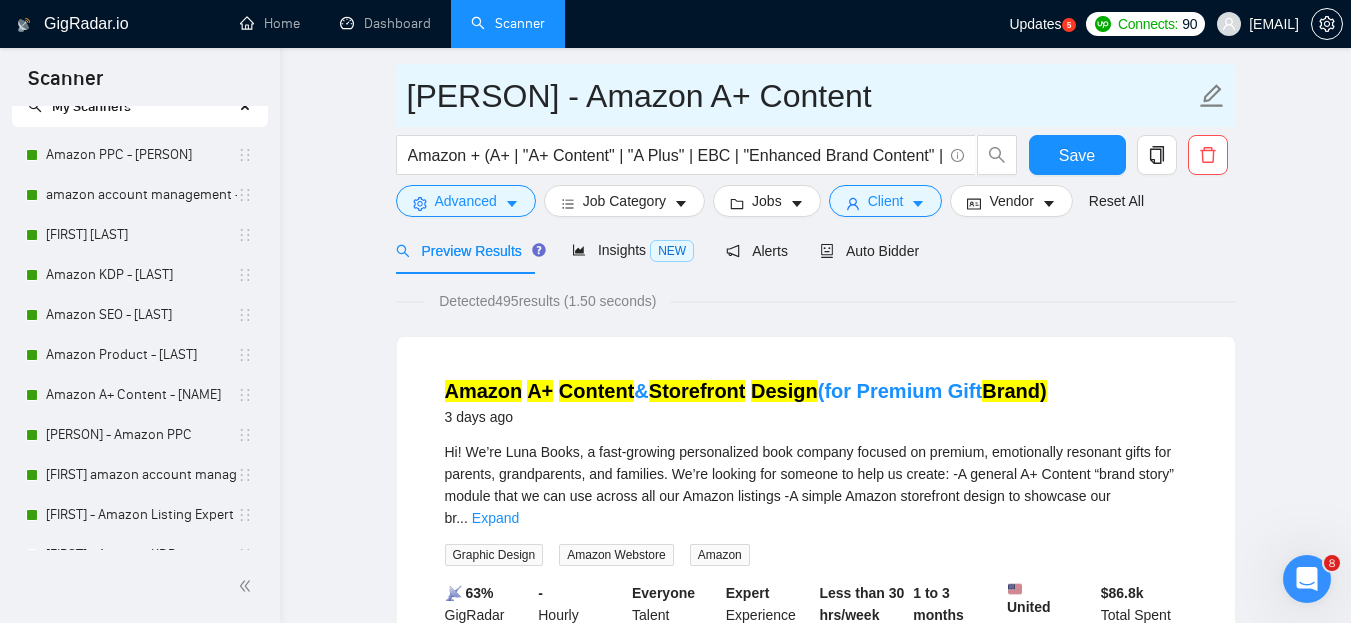 scroll, scrollTop: 0, scrollLeft: 0, axis: both 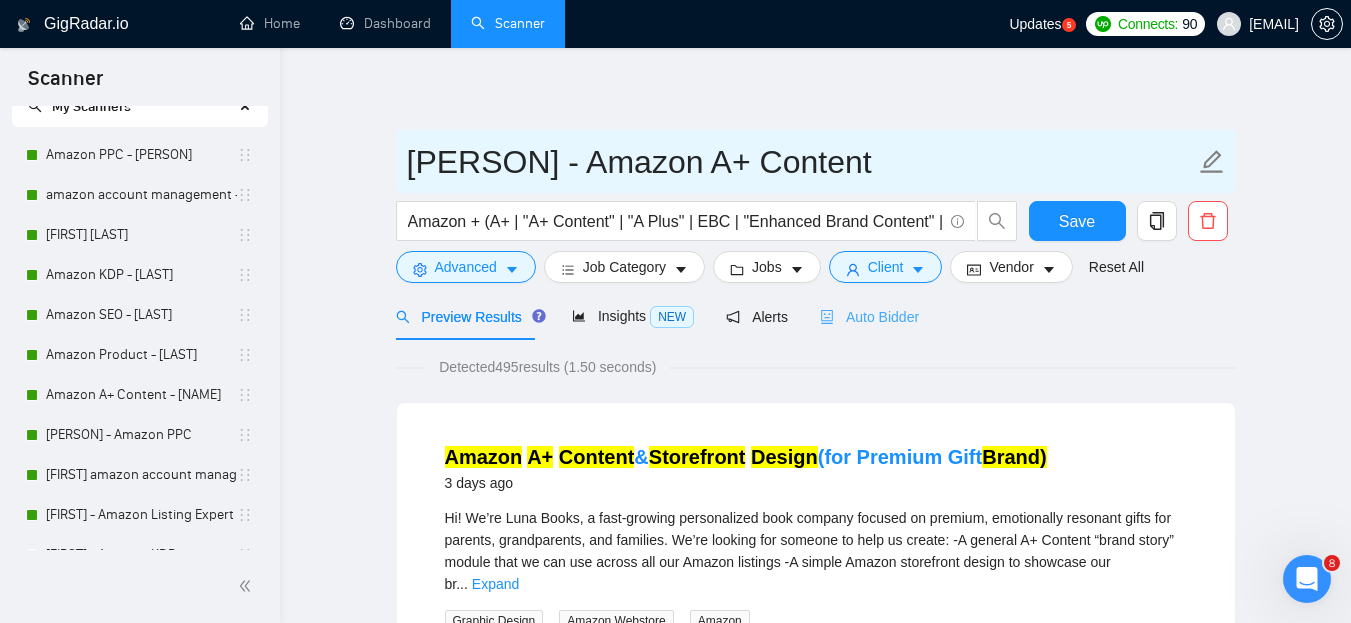 type on "Ali - Amazon A+ Content" 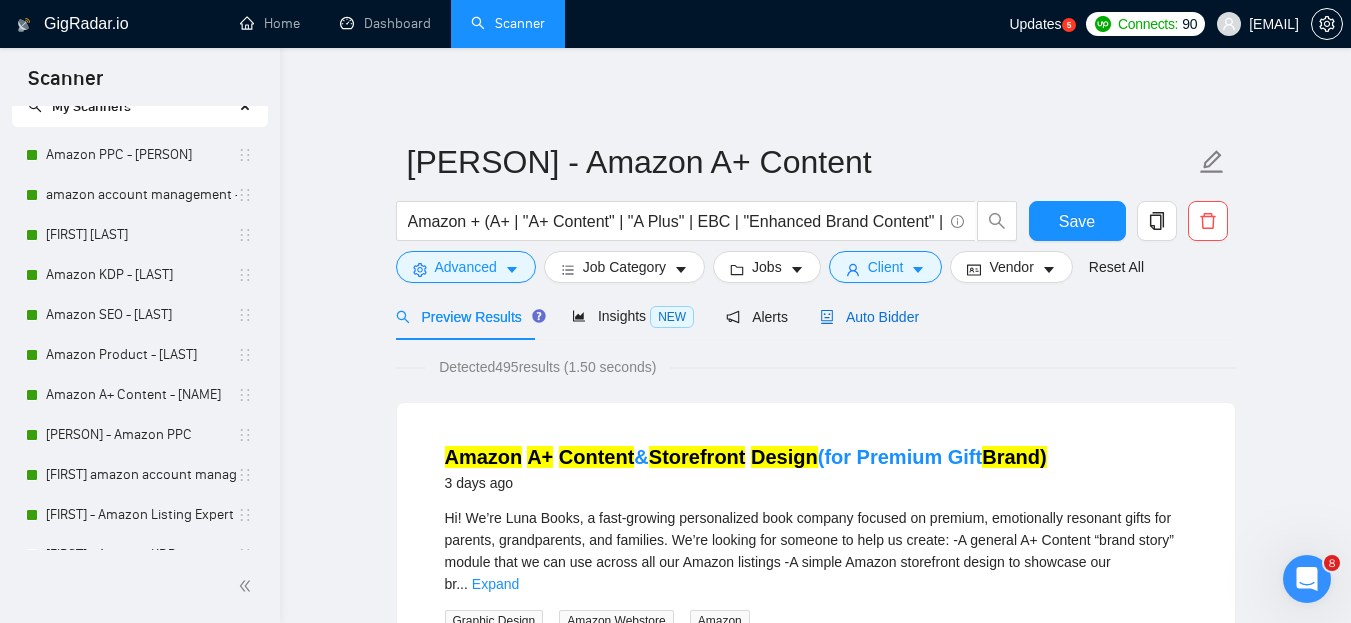 click on "Auto Bidder" at bounding box center [869, 317] 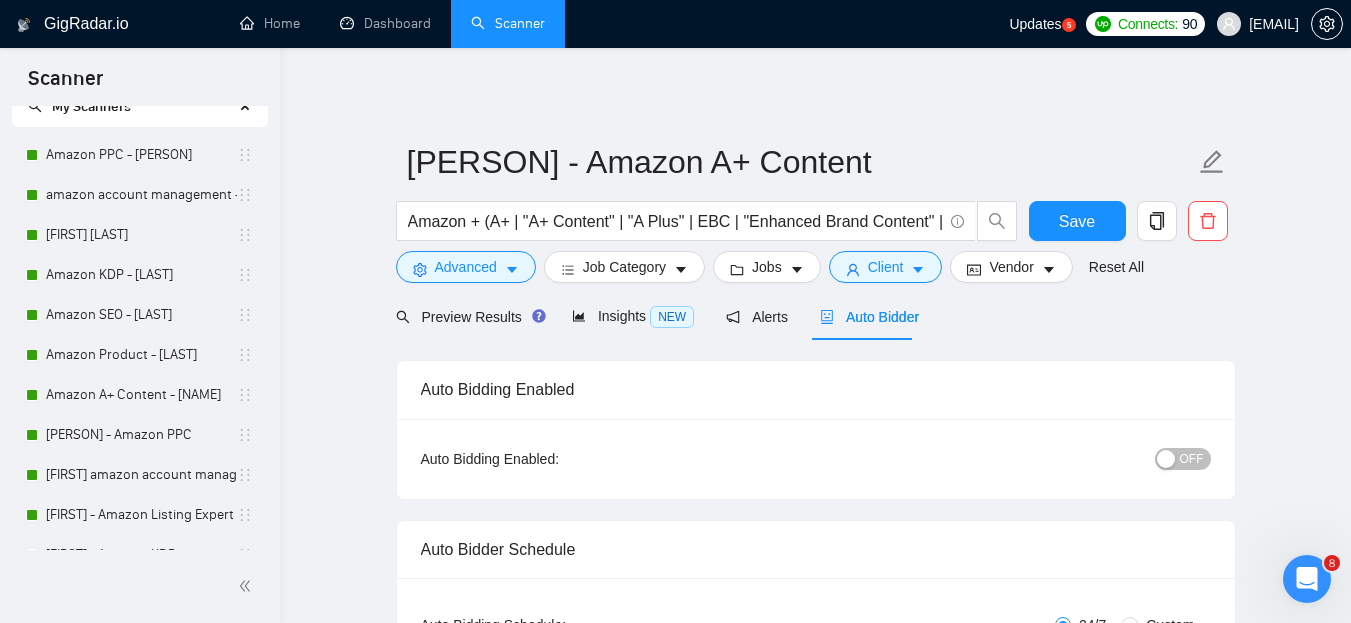 click on "OFF" at bounding box center [1183, 459] 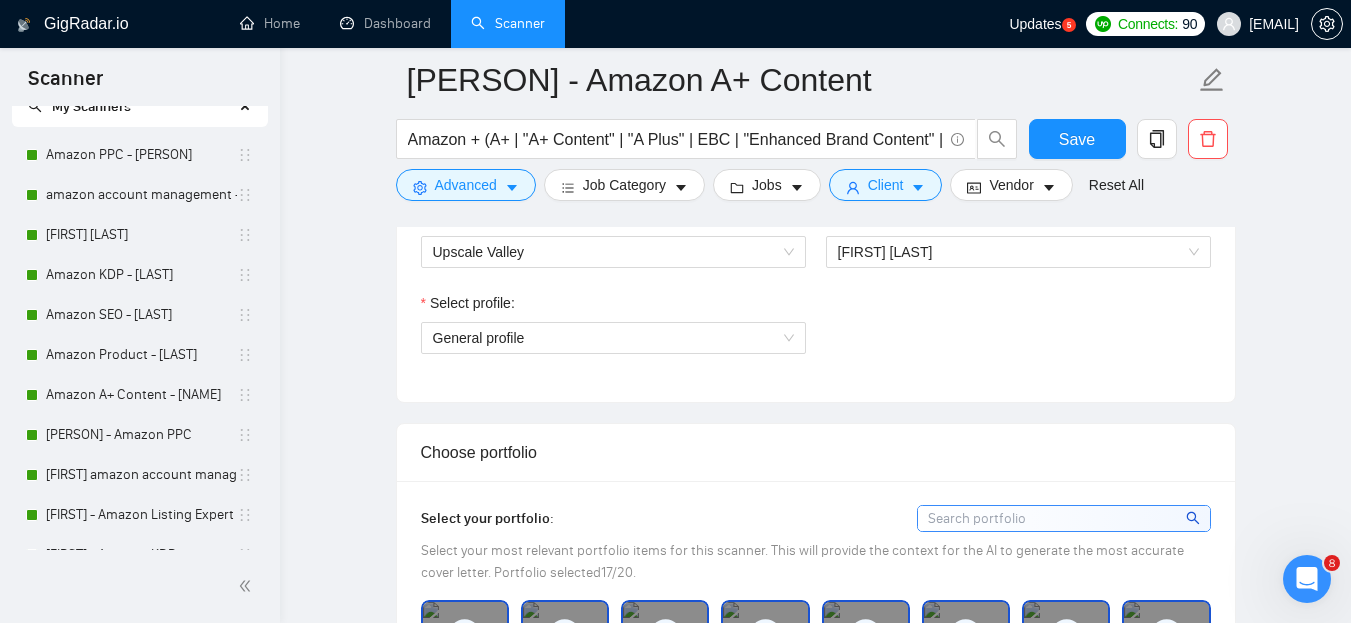 scroll, scrollTop: 1108, scrollLeft: 0, axis: vertical 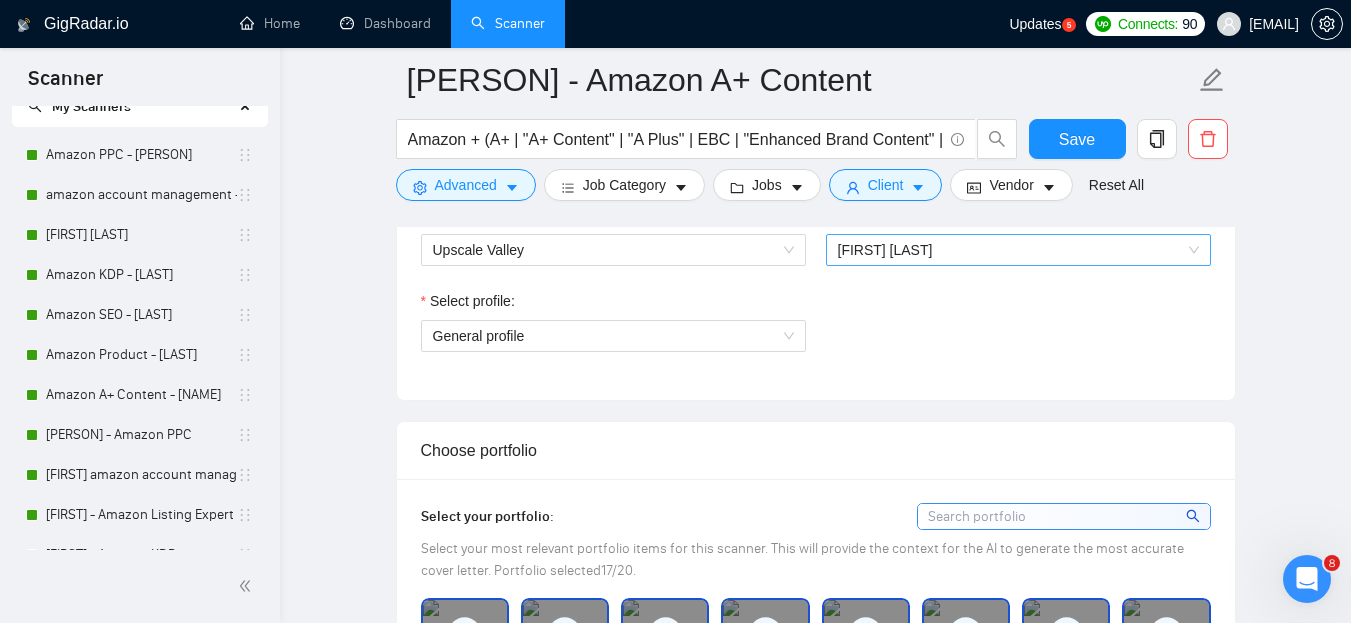 click on "[FIRST] [LAST]" at bounding box center [1018, 250] 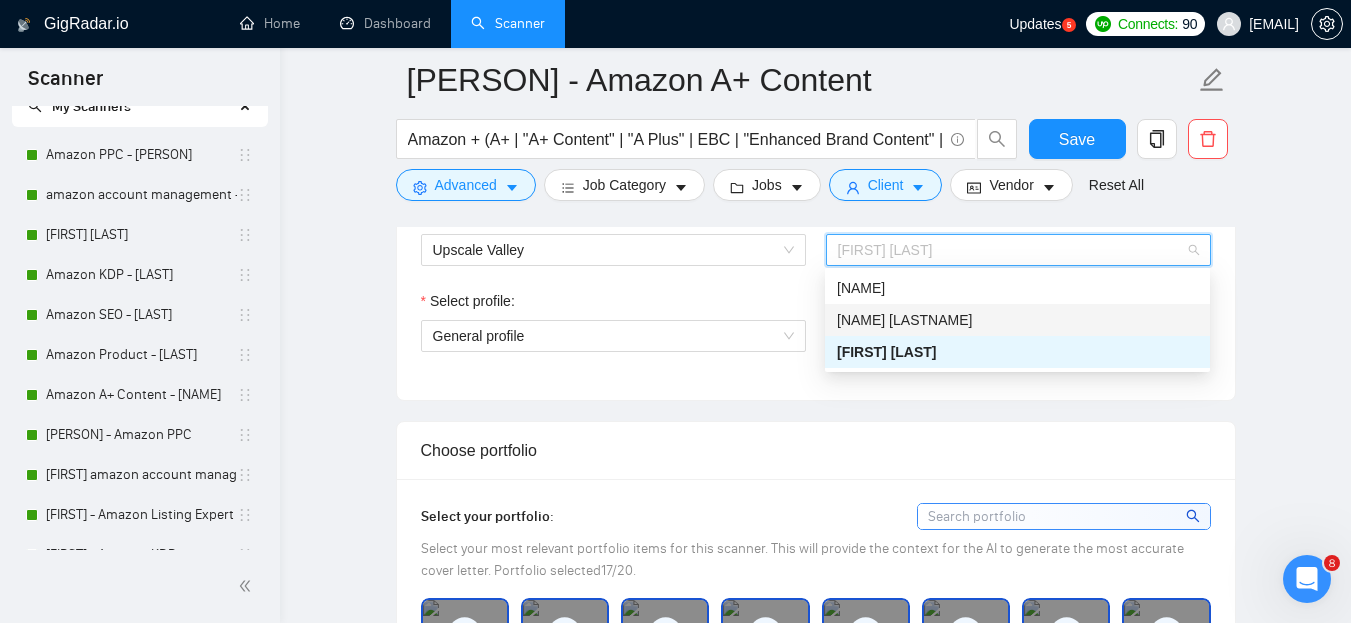 click on "[NAME] [LAST]" at bounding box center (1017, 320) 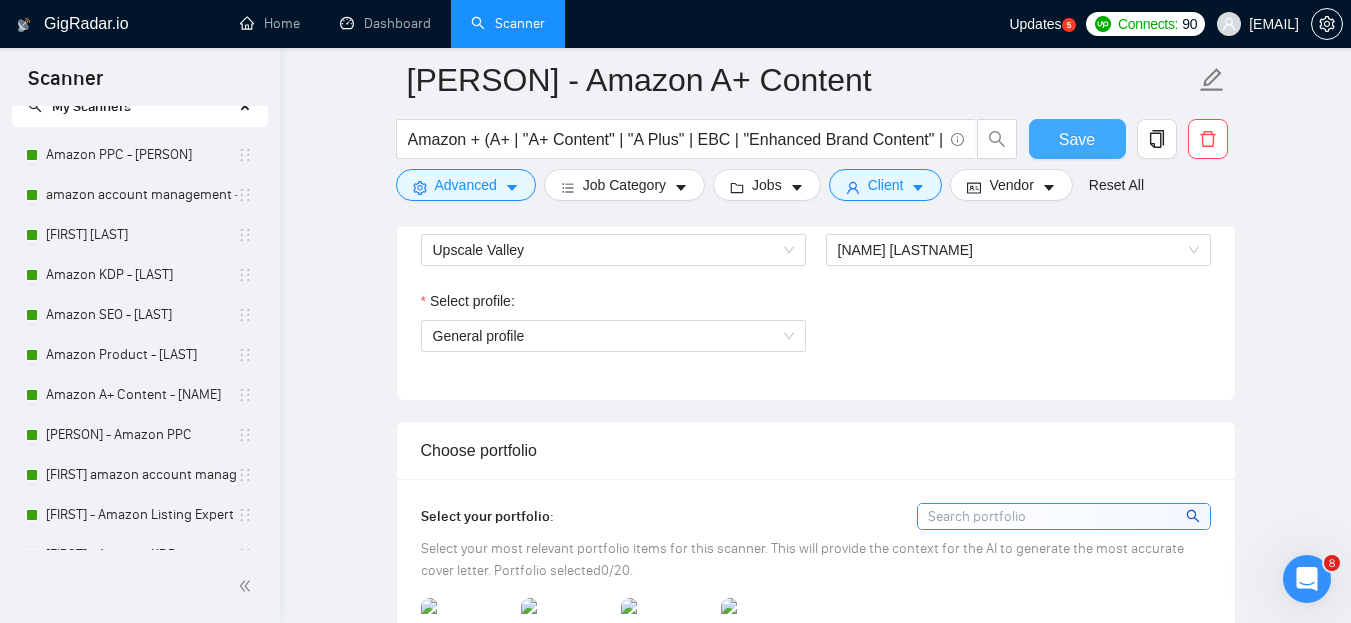 click on "Save" at bounding box center (1077, 139) 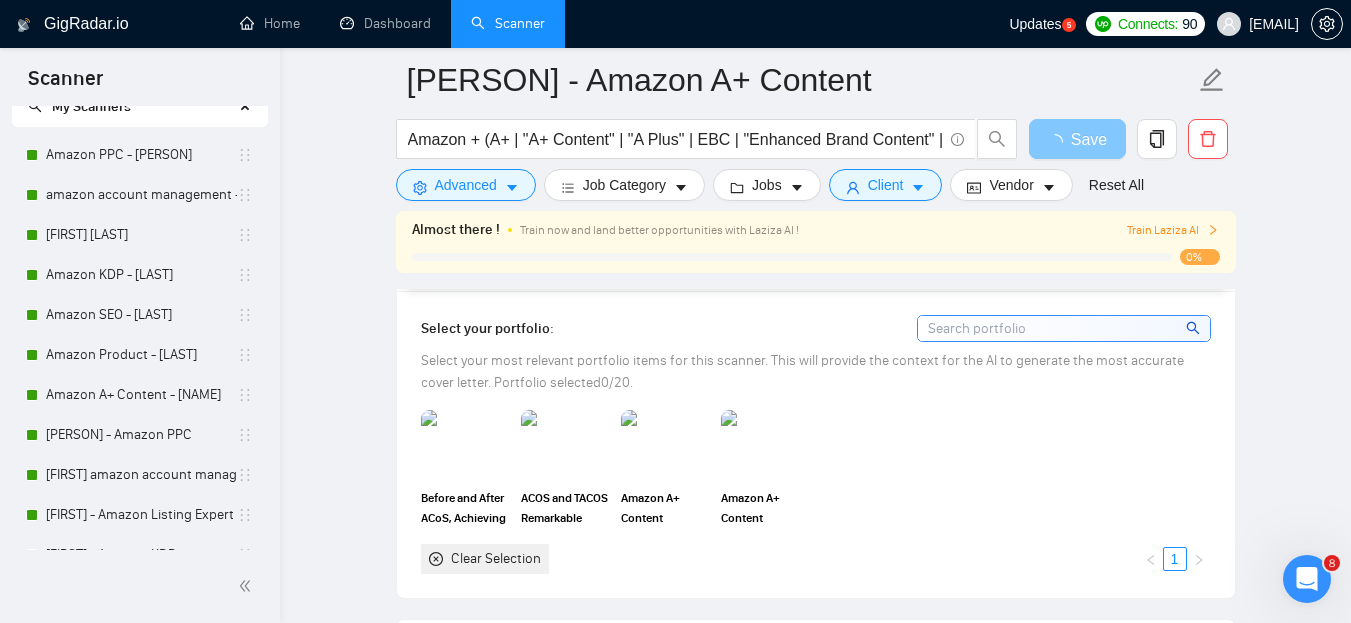 scroll, scrollTop: 1372, scrollLeft: 0, axis: vertical 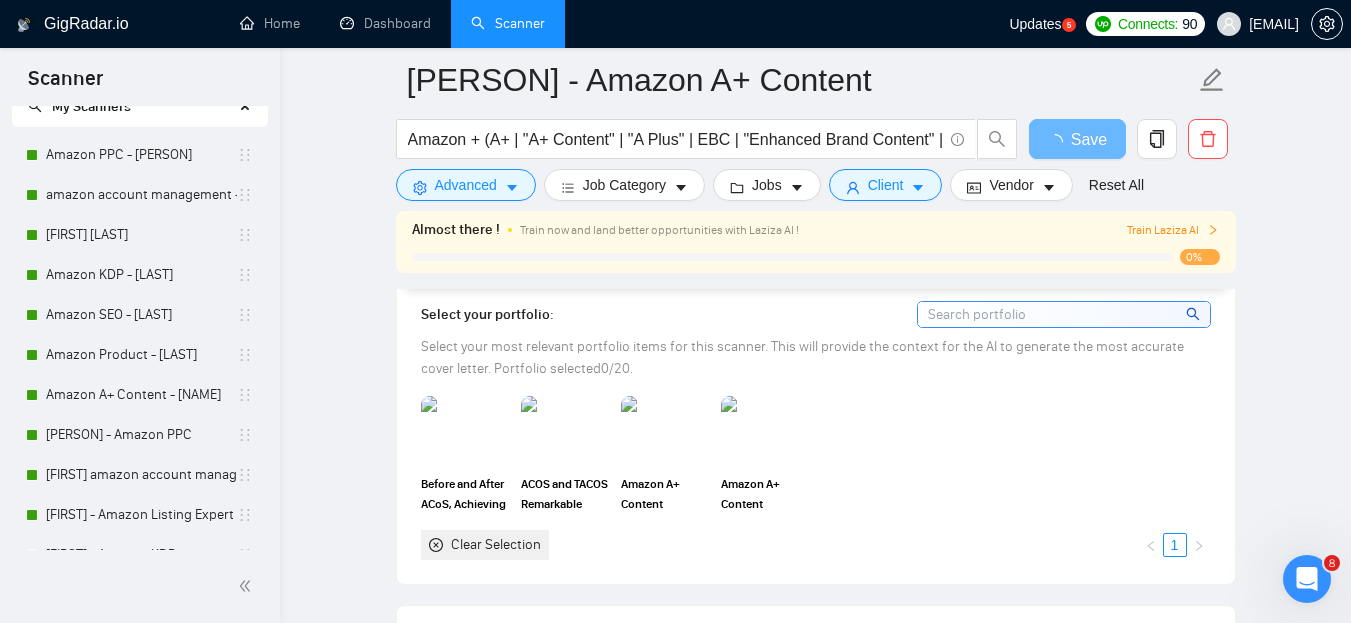 click on "Amazon A+ Content (Kitchex)" at bounding box center [765, 455] 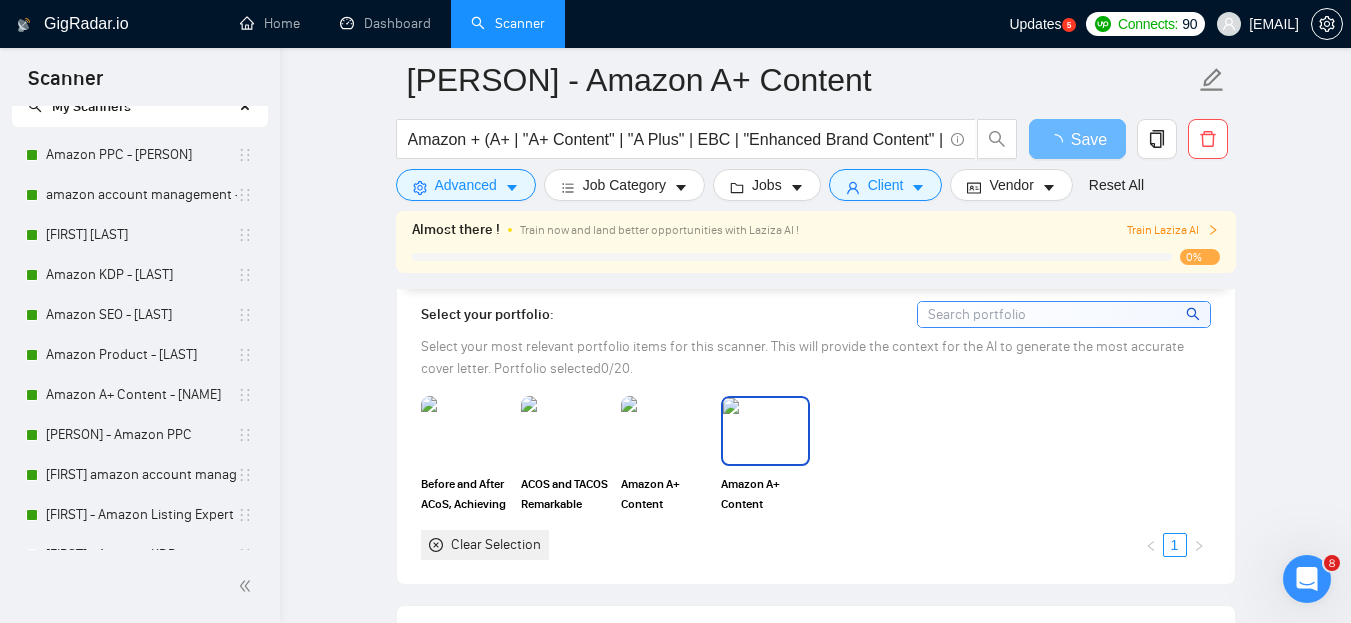 click at bounding box center [765, 431] 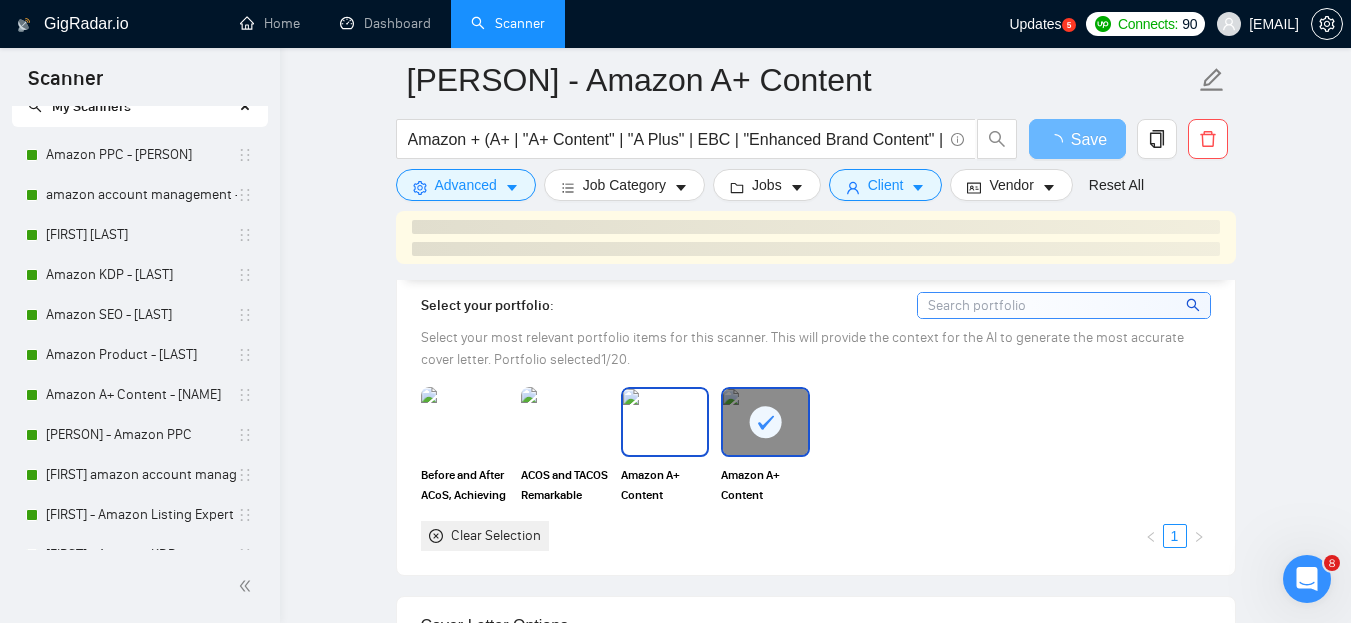 click at bounding box center (665, 422) 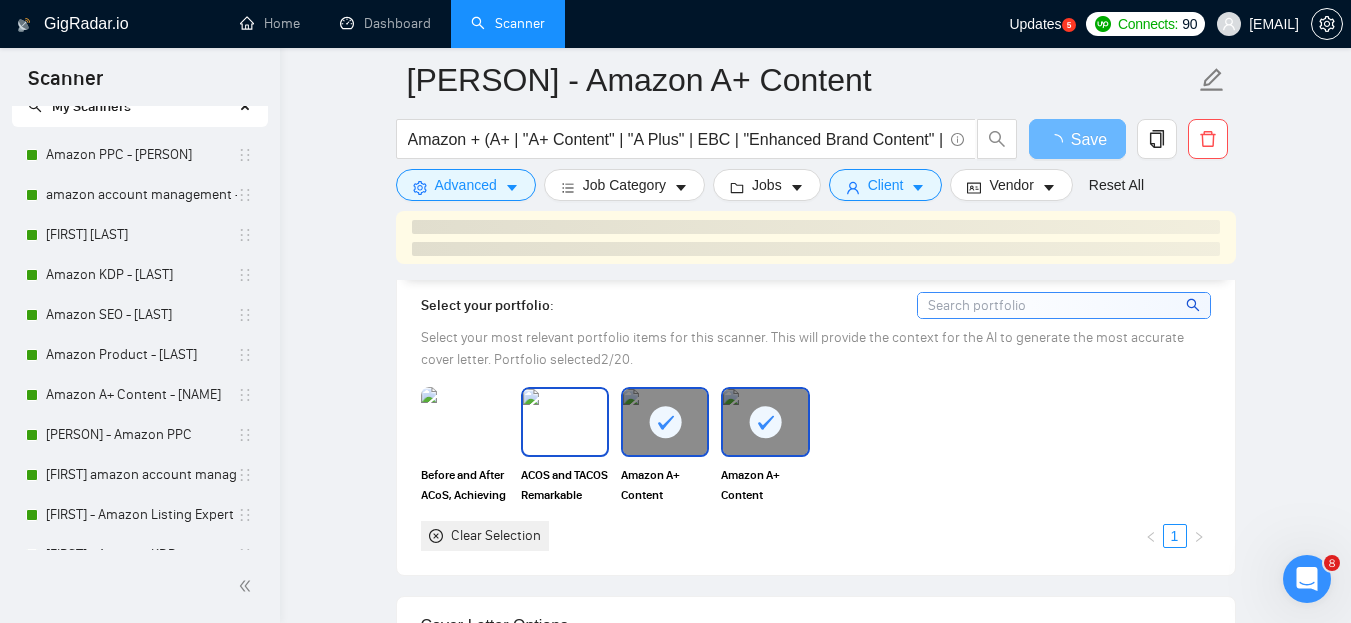click at bounding box center [565, 422] 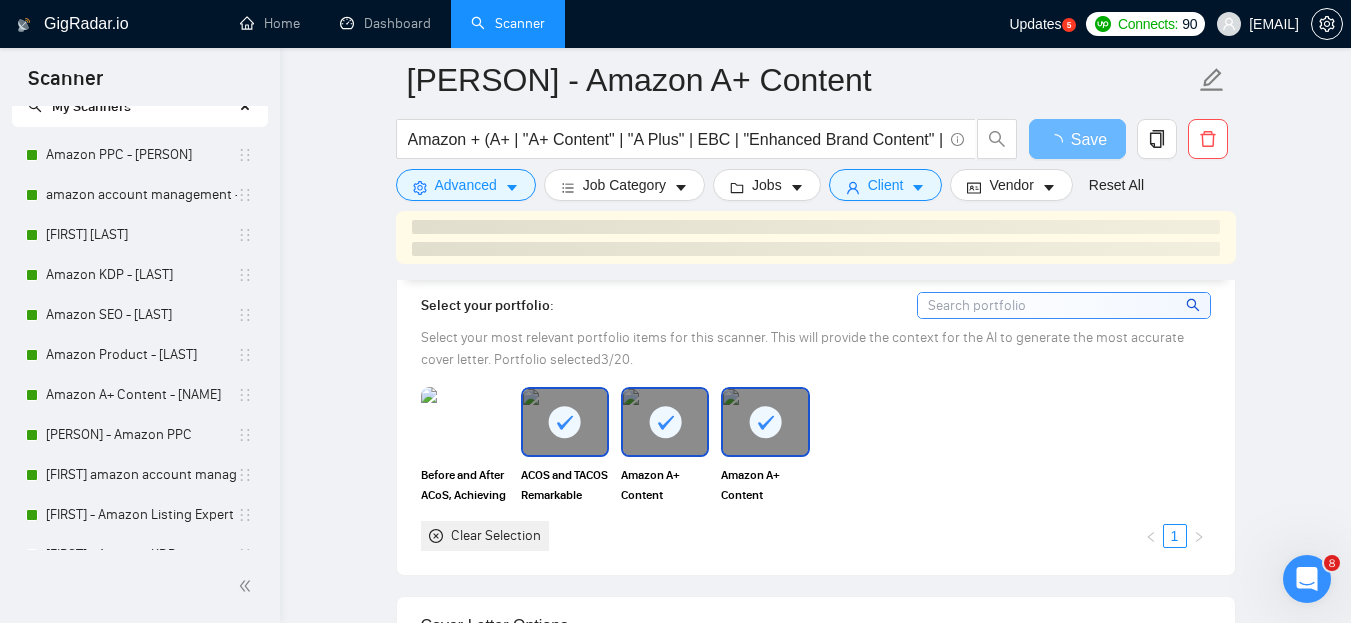 click at bounding box center (465, 422) 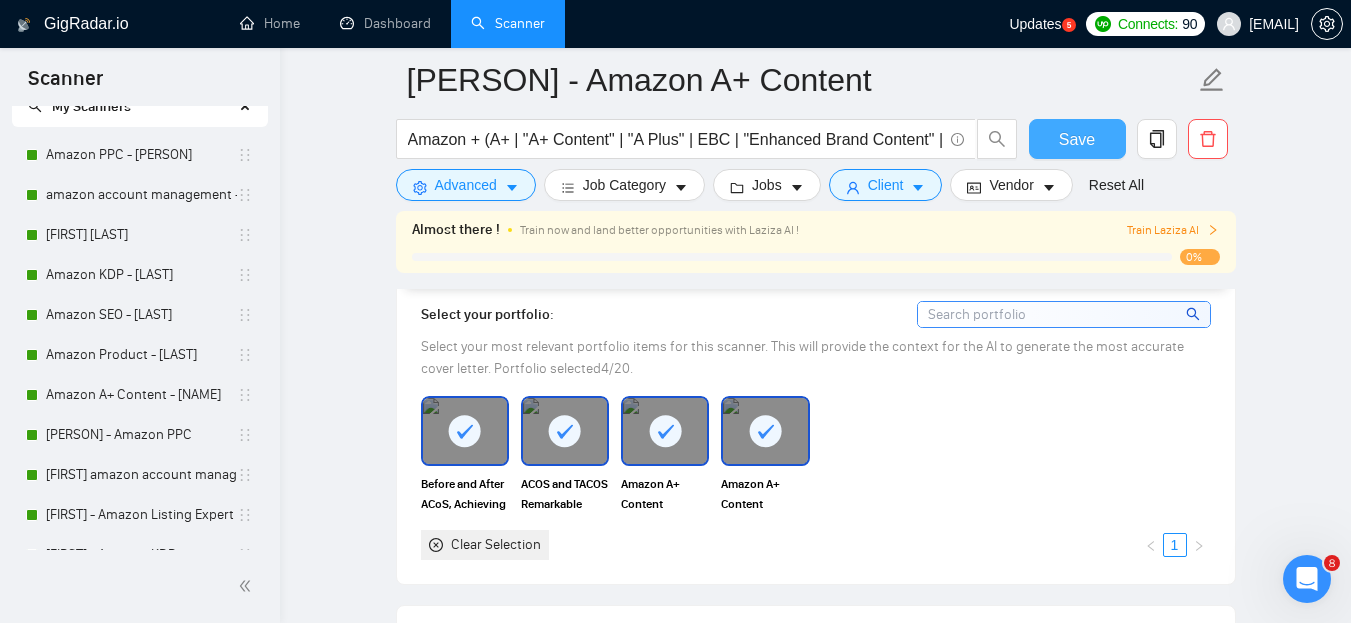 click on "Save" at bounding box center [1077, 139] 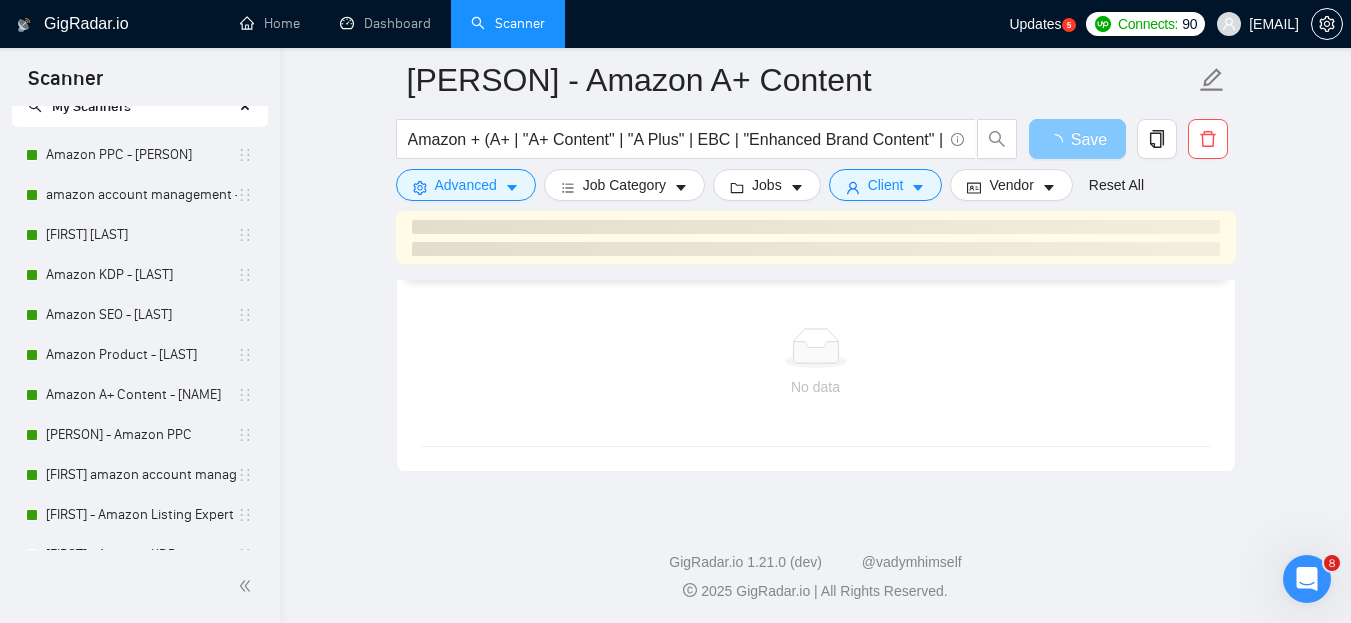 scroll, scrollTop: 4694, scrollLeft: 0, axis: vertical 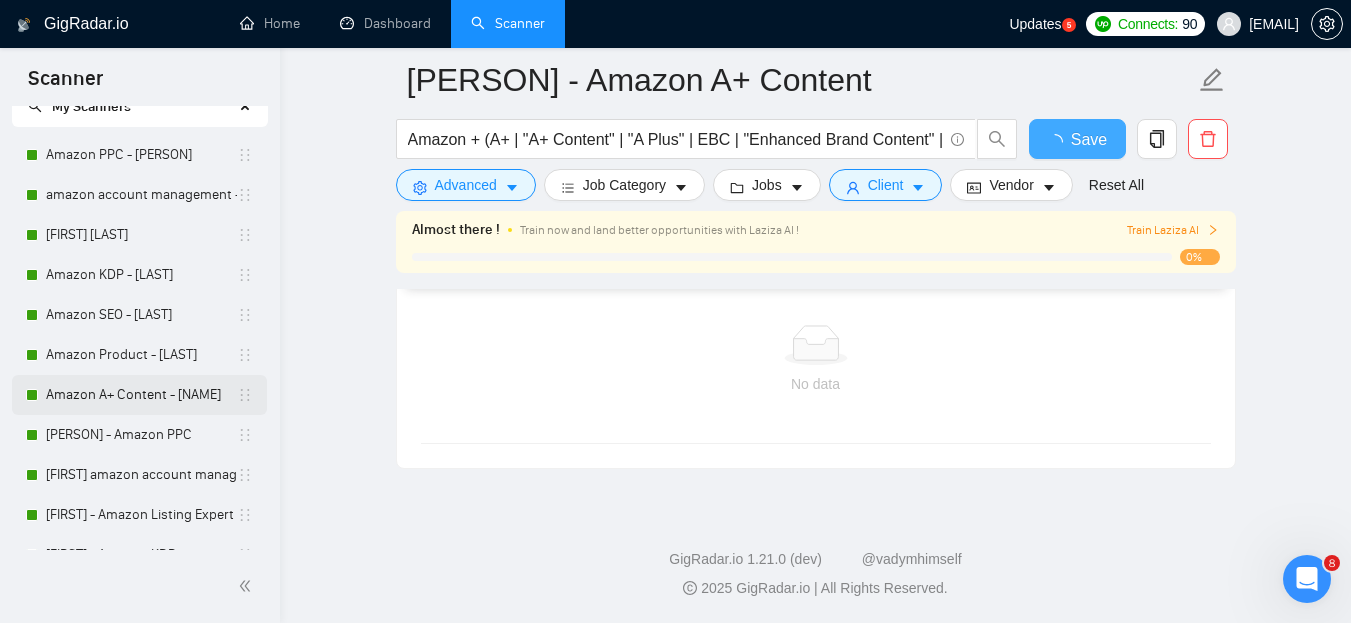 type 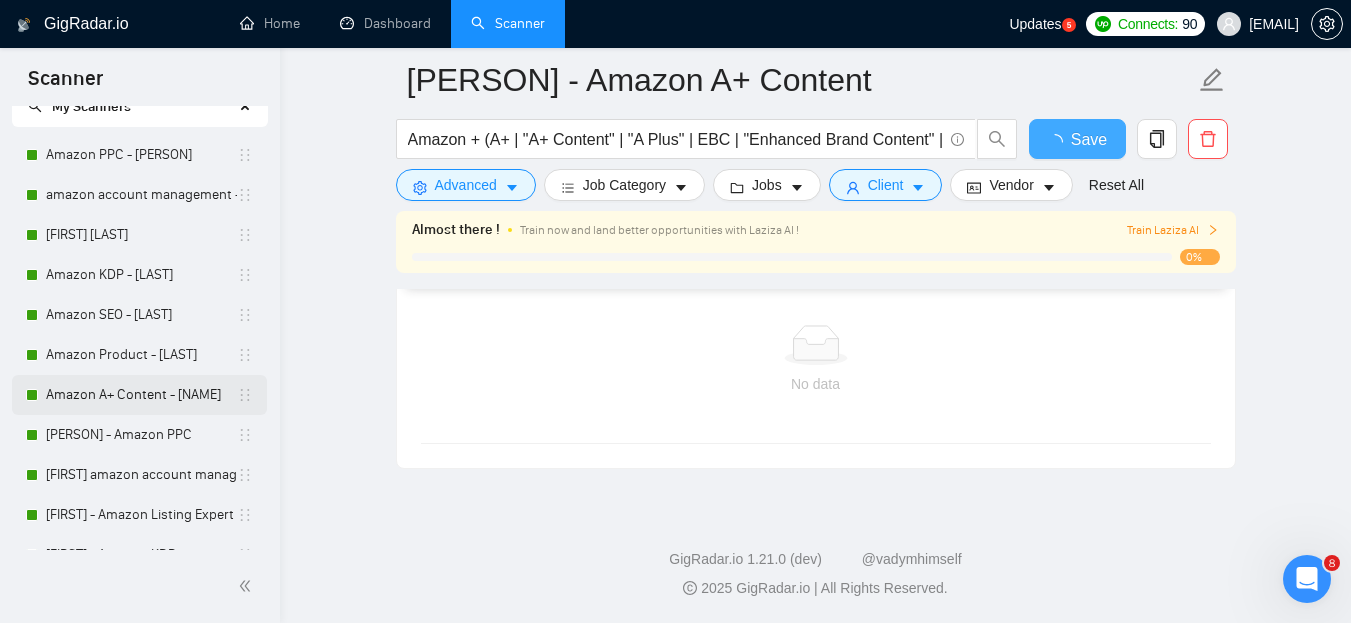 scroll, scrollTop: 4307, scrollLeft: 0, axis: vertical 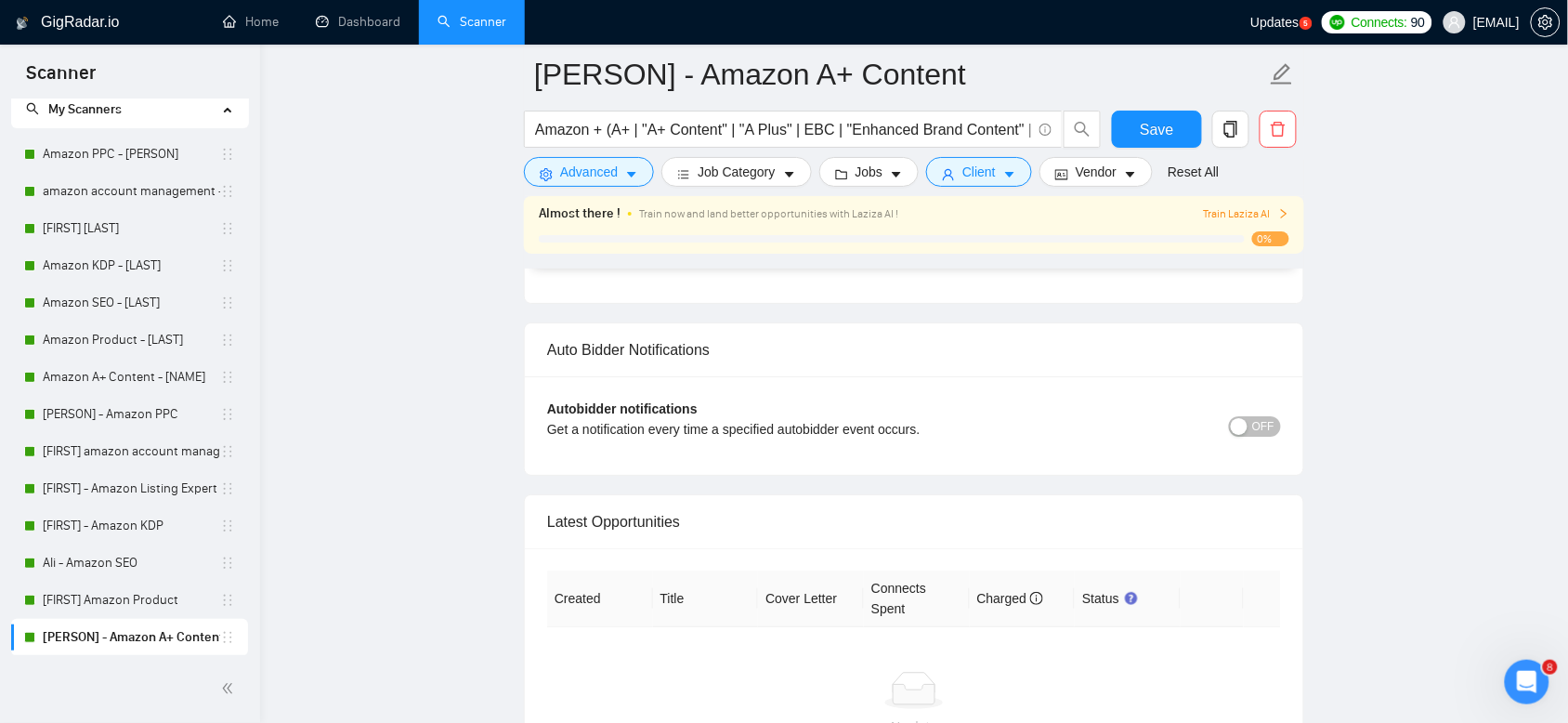 drag, startPoint x: 1245, startPoint y: 2, endPoint x: 345, endPoint y: 588, distance: 1073.96 